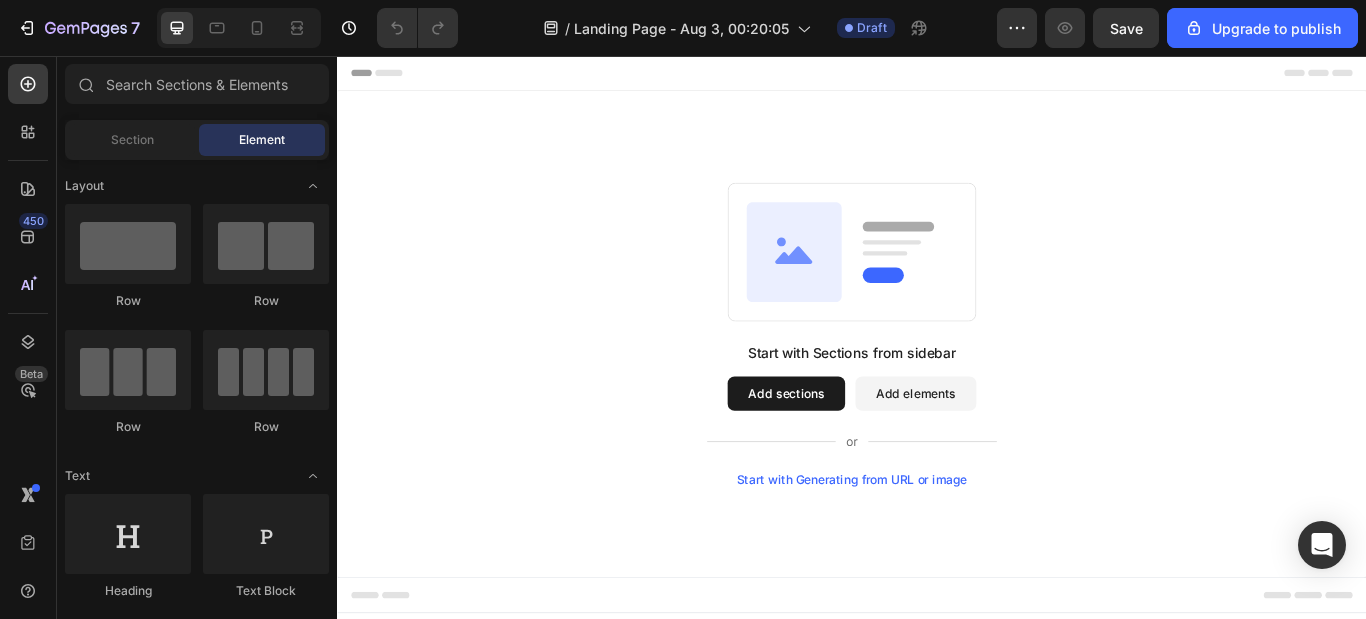 scroll, scrollTop: 0, scrollLeft: 0, axis: both 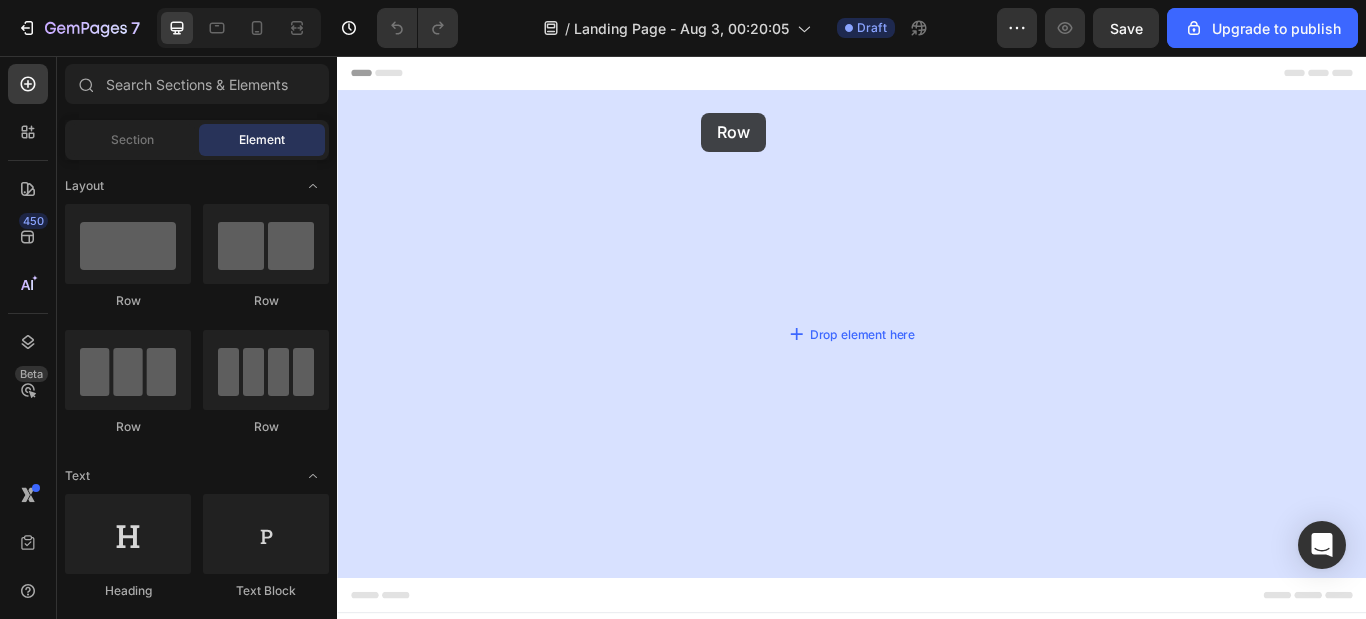 drag, startPoint x: 473, startPoint y: 309, endPoint x: 616, endPoint y: 257, distance: 152.1611 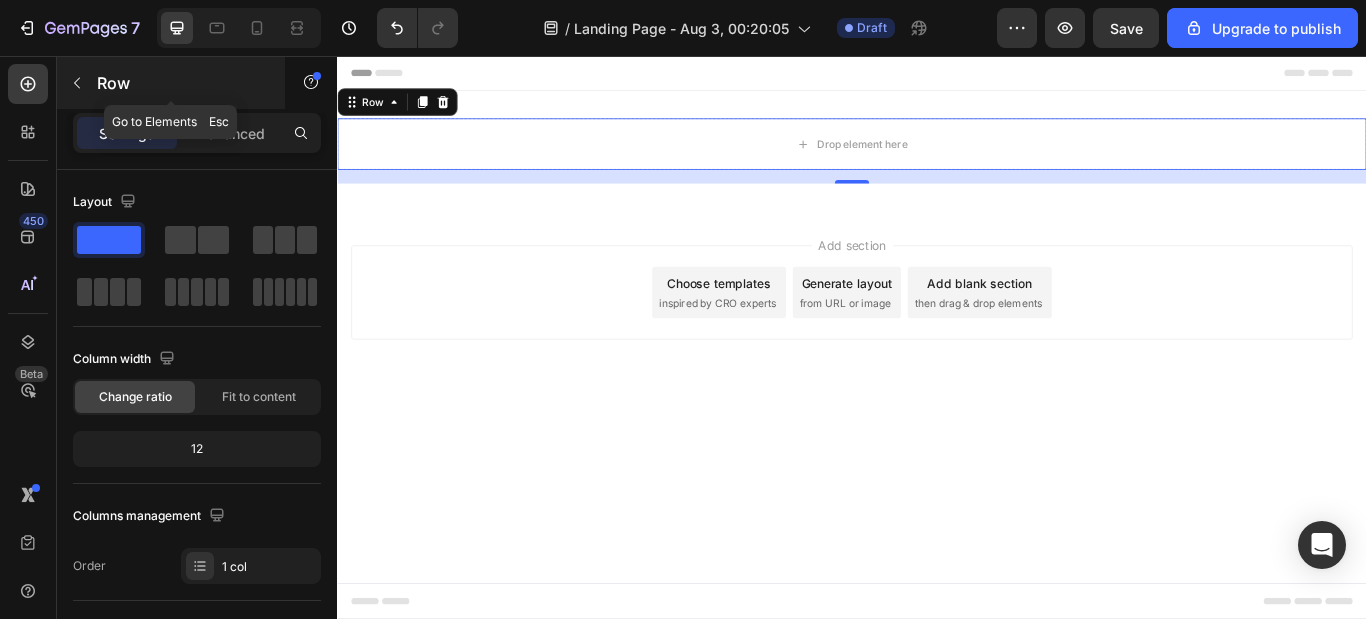 click 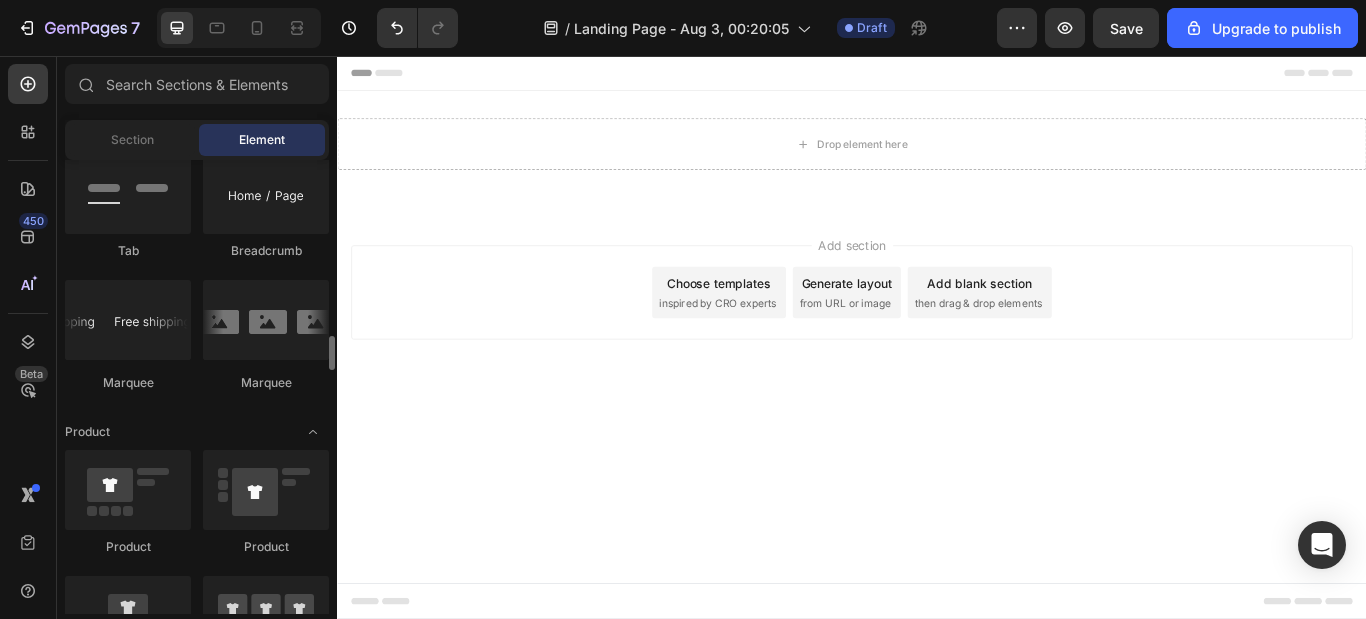 scroll, scrollTop: 2400, scrollLeft: 0, axis: vertical 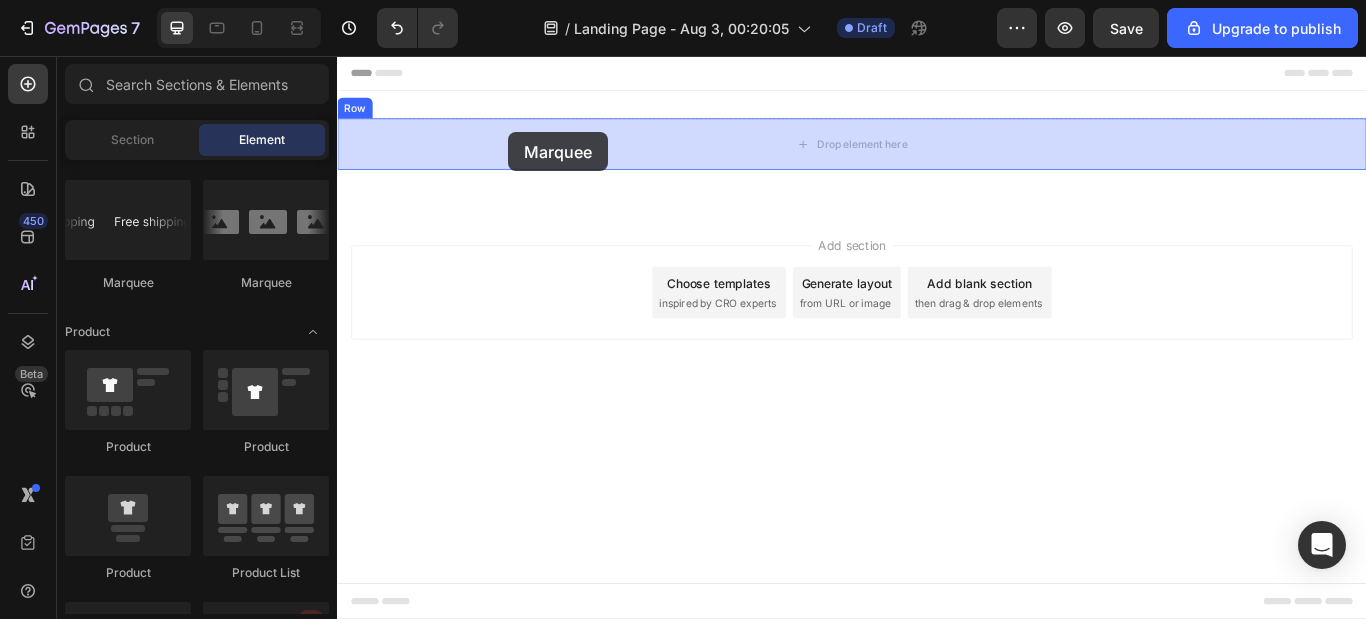 drag, startPoint x: 466, startPoint y: 303, endPoint x: 536, endPoint y: 145, distance: 172.81204 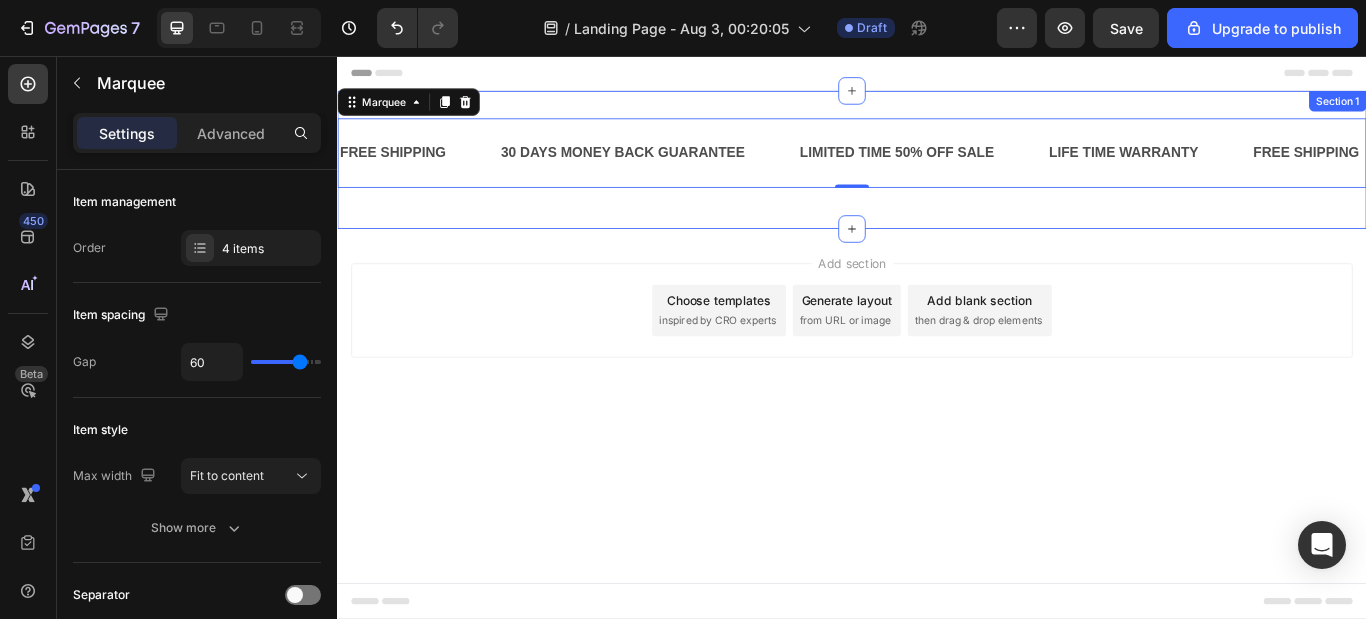 click on "FREE SHIPPING Text Block 30 DAYS MONEY BACK GUARANTEE Text Block LIMITED TIME 50% OFF SALE Text Block LIFE TIME WARRANTY Text Block FREE SHIPPING Text Block 30 DAYS MONEY BACK GUARANTEE Text Block LIMITED TIME 50% OFF SALE Text Block LIFE TIME WARRANTY Text Block FREE SHIPPING Text Block 30 DAYS MONEY BACK GUARANTEE Text Block LIMITED TIME 50% OFF SALE Text Block LIFE TIME WARRANTY Text Block FREE SHIPPING Text Block 30 DAYS MONEY BACK GUARANTEE Text Block LIMITED TIME 50% OFF SALE Text Block LIFE TIME WARRANTY Text Block FREE SHIPPING Text Block 30 DAYS MONEY BACK GUARANTEE Text Block LIMITED TIME 50% OFF SALE Text Block LIFE TIME WARRANTY Text Block FREE SHIPPING Text Block 30 DAYS MONEY BACK GUARANTEE Text Block LIMITED TIME 50% OFF SALE Text Block LIFE TIME WARRANTY Text Block Marquee   0 Row Section 1" at bounding box center [937, 177] 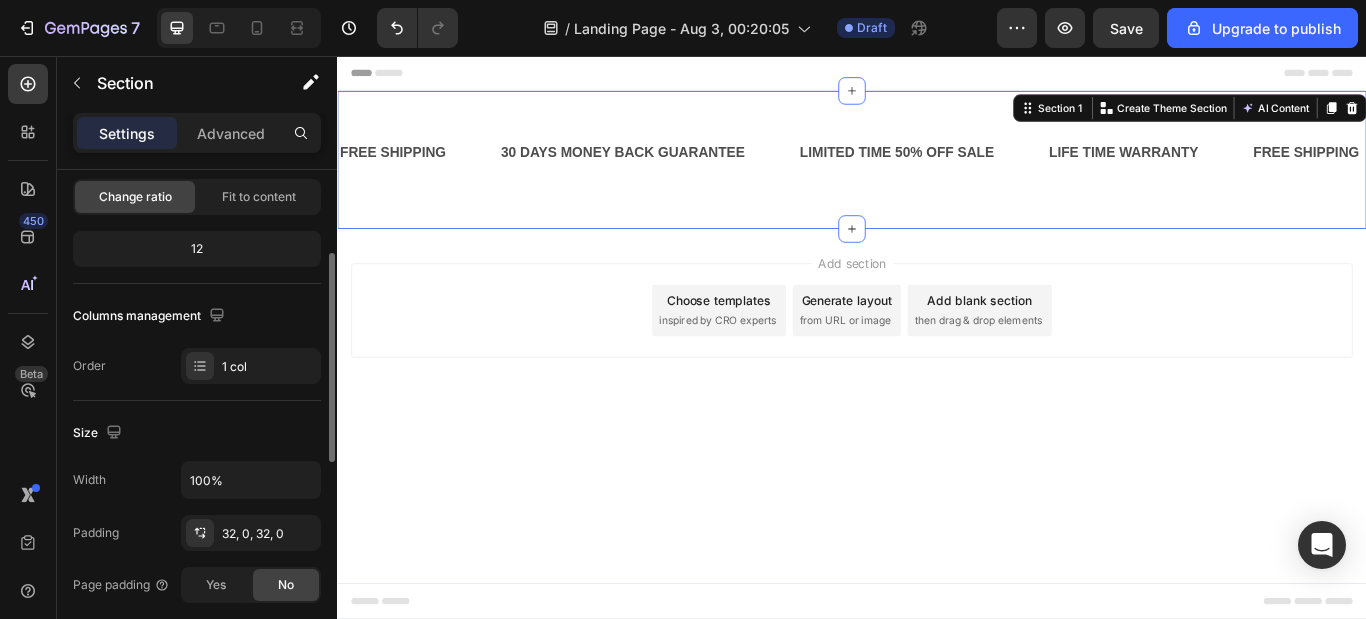 scroll, scrollTop: 0, scrollLeft: 0, axis: both 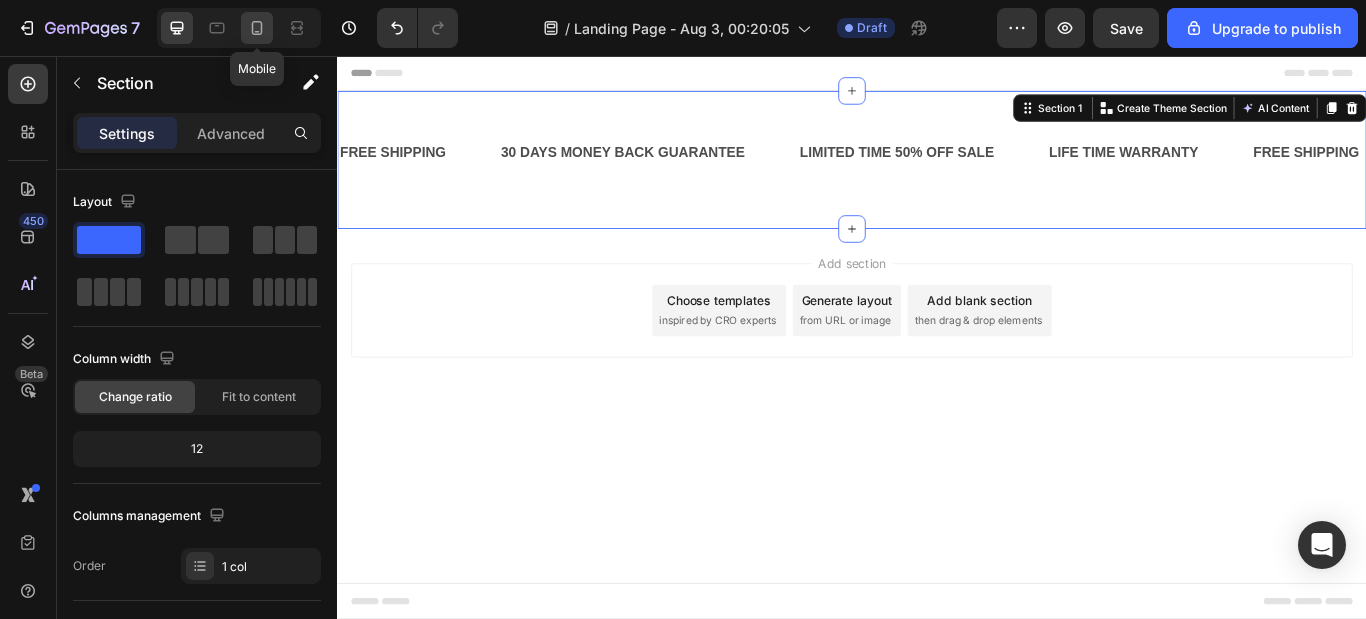 click 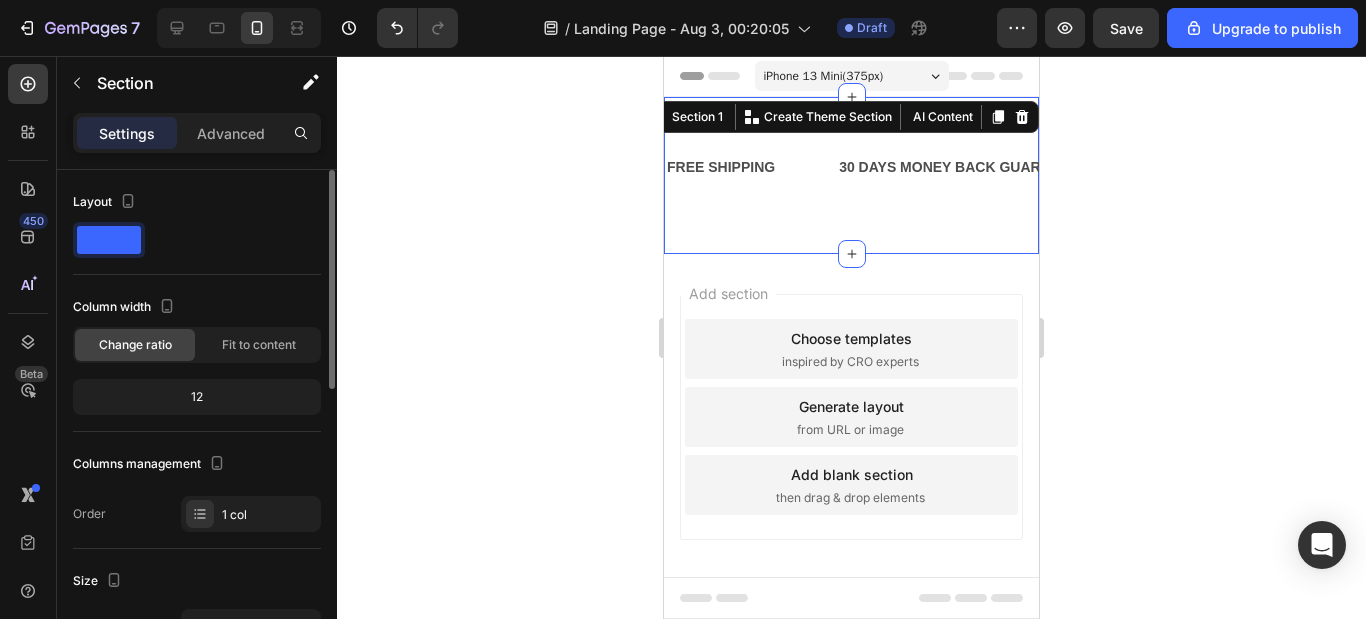 click on "12" 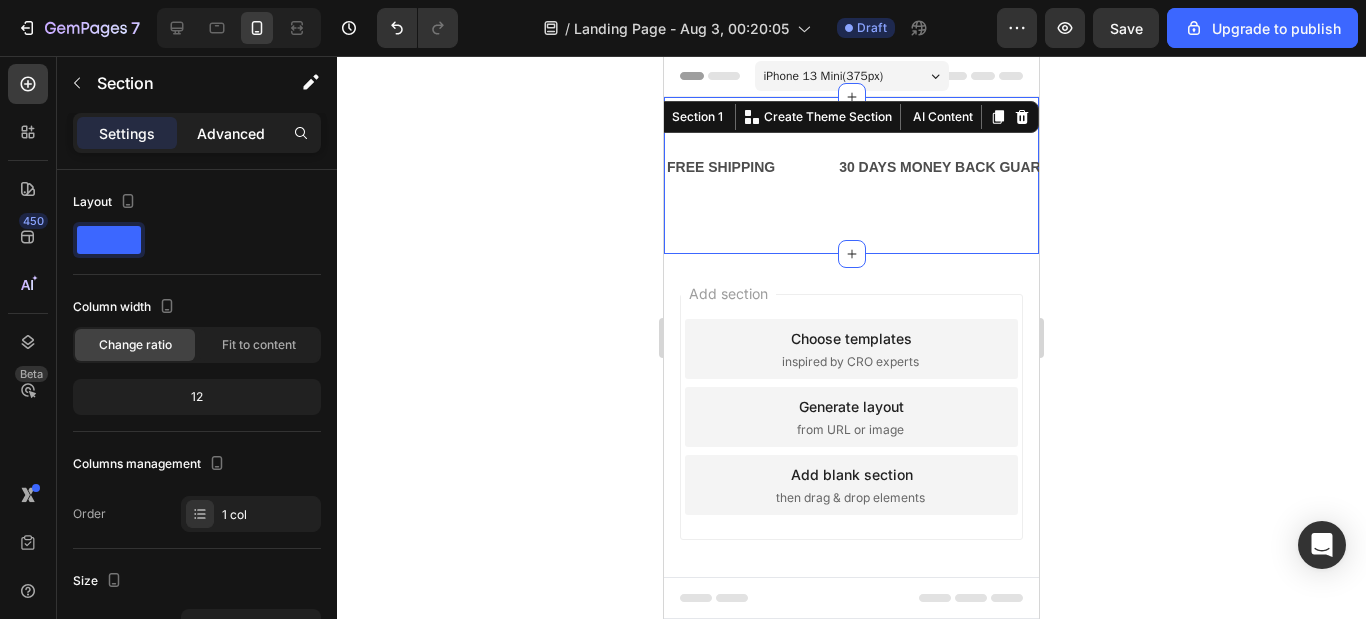 click on "Advanced" at bounding box center (231, 133) 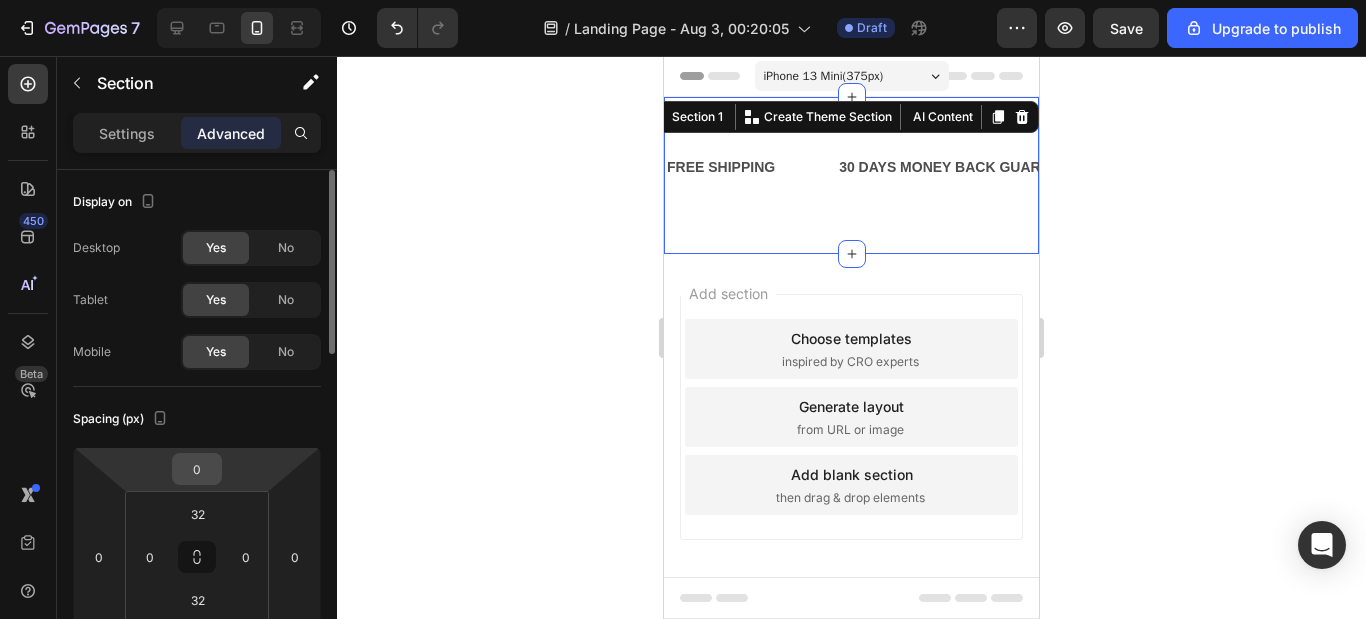 click on "0" at bounding box center (197, 469) 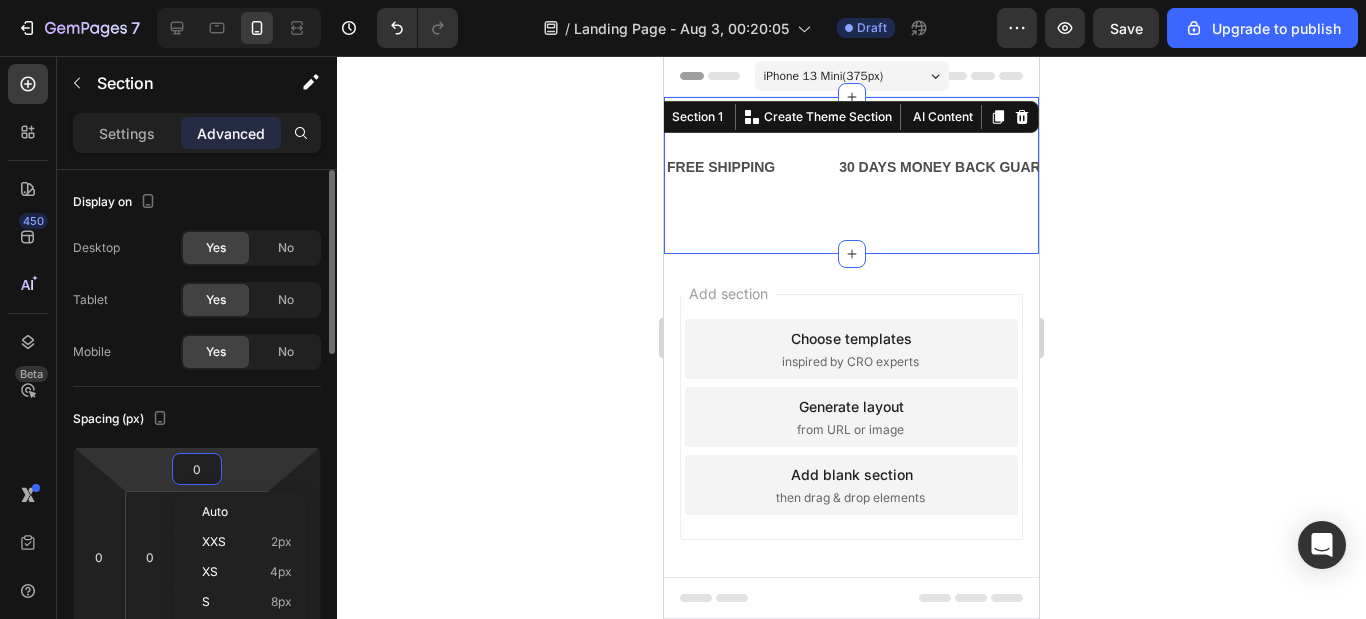 click on "0" at bounding box center [197, 469] 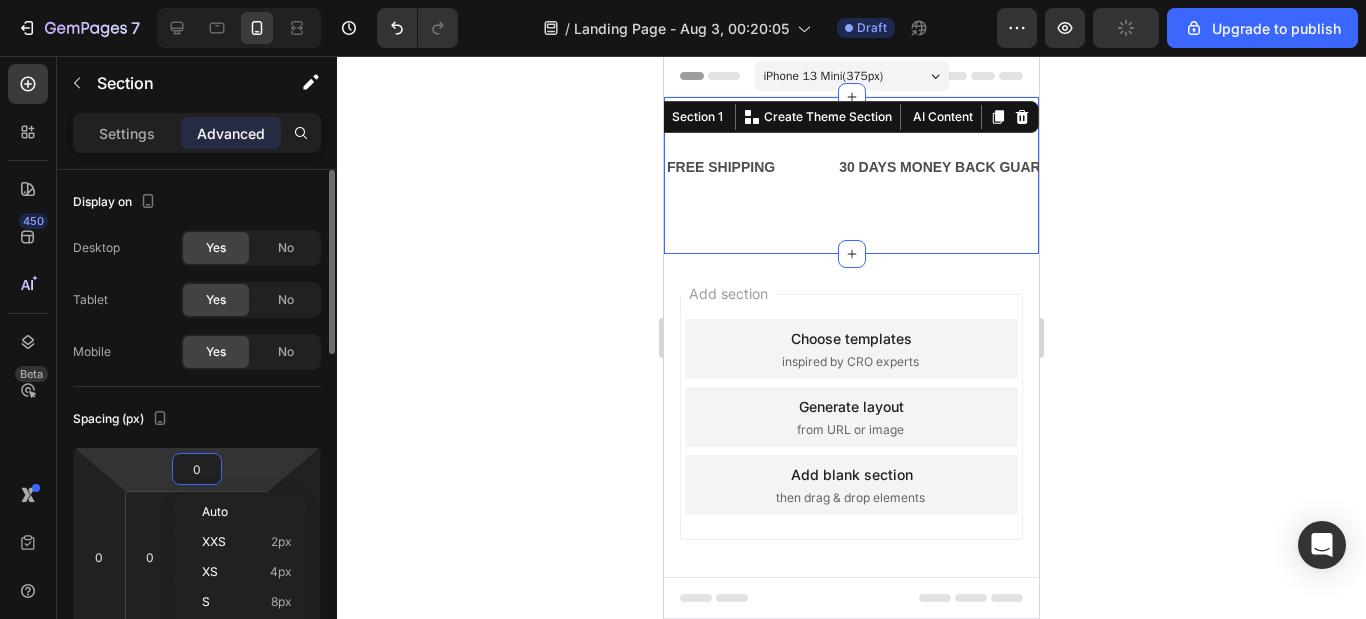 click on "Spacing (px)" at bounding box center (197, 419) 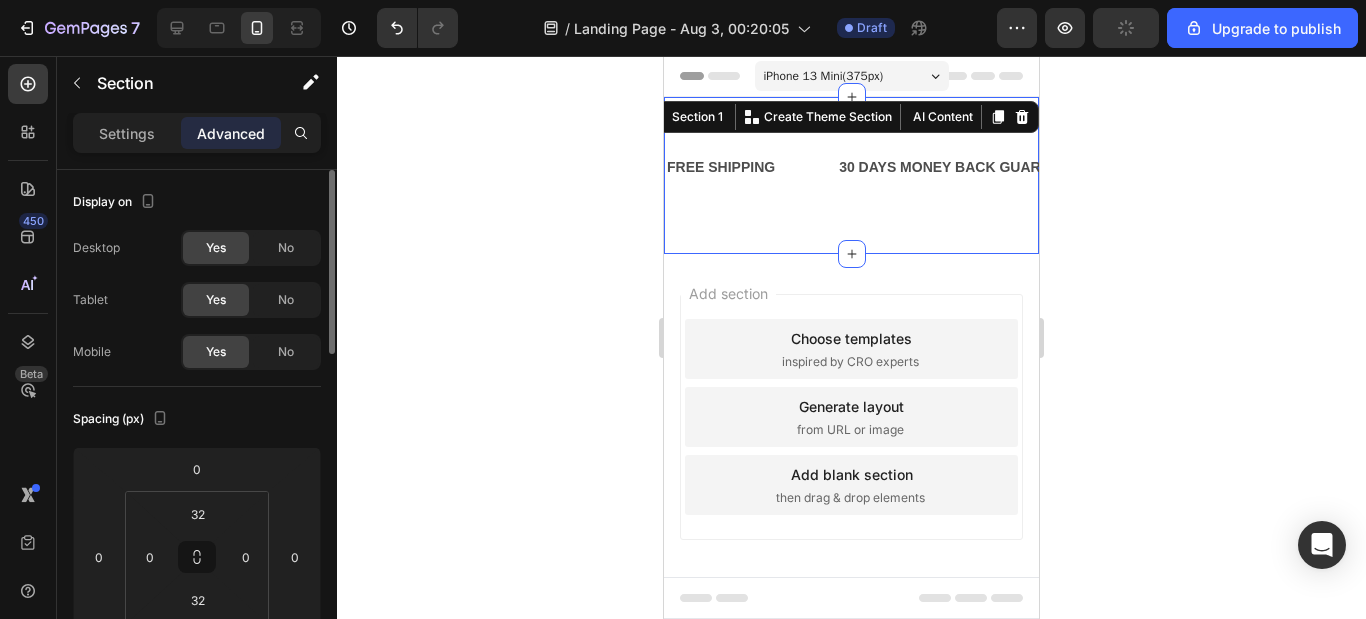 scroll, scrollTop: 100, scrollLeft: 0, axis: vertical 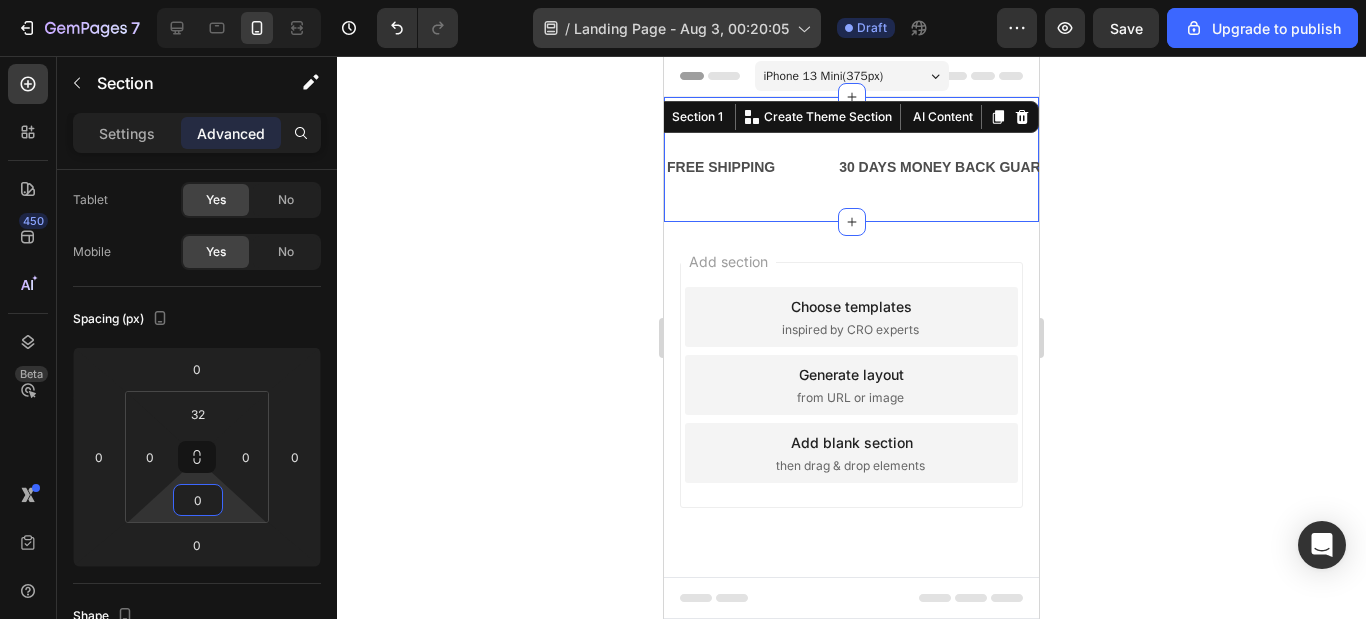 type on "0" 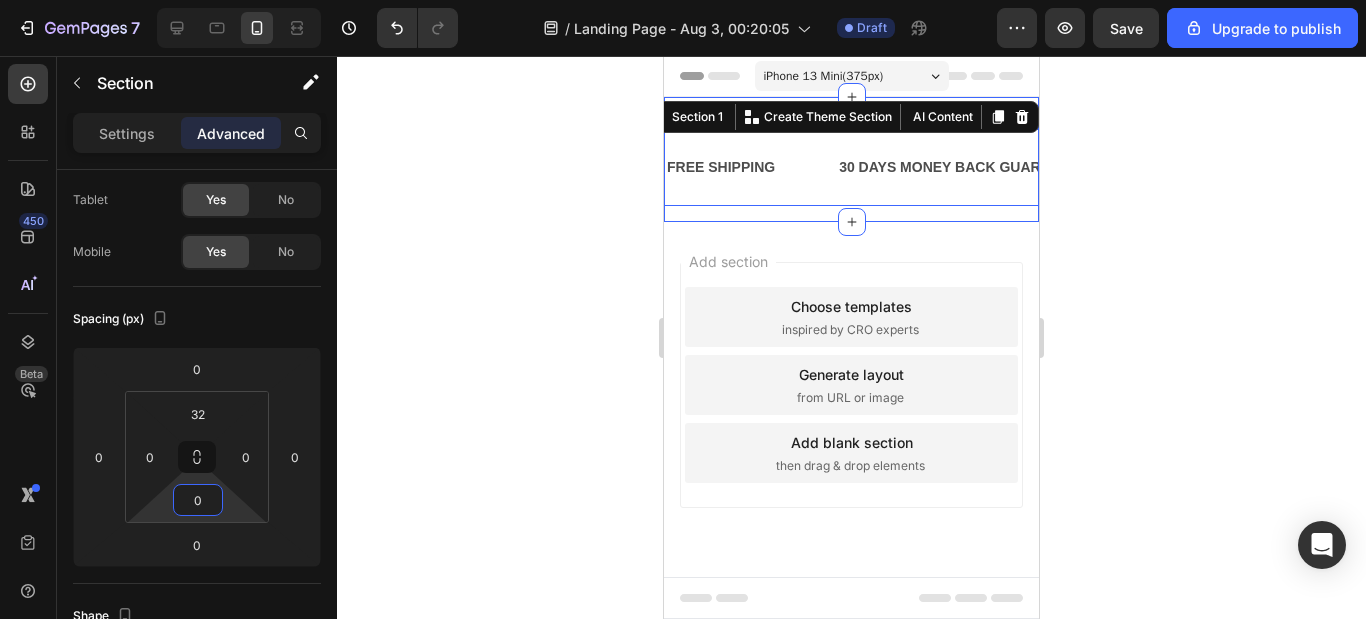 click on "FREE SHIPPING Text Block" at bounding box center [751, 167] 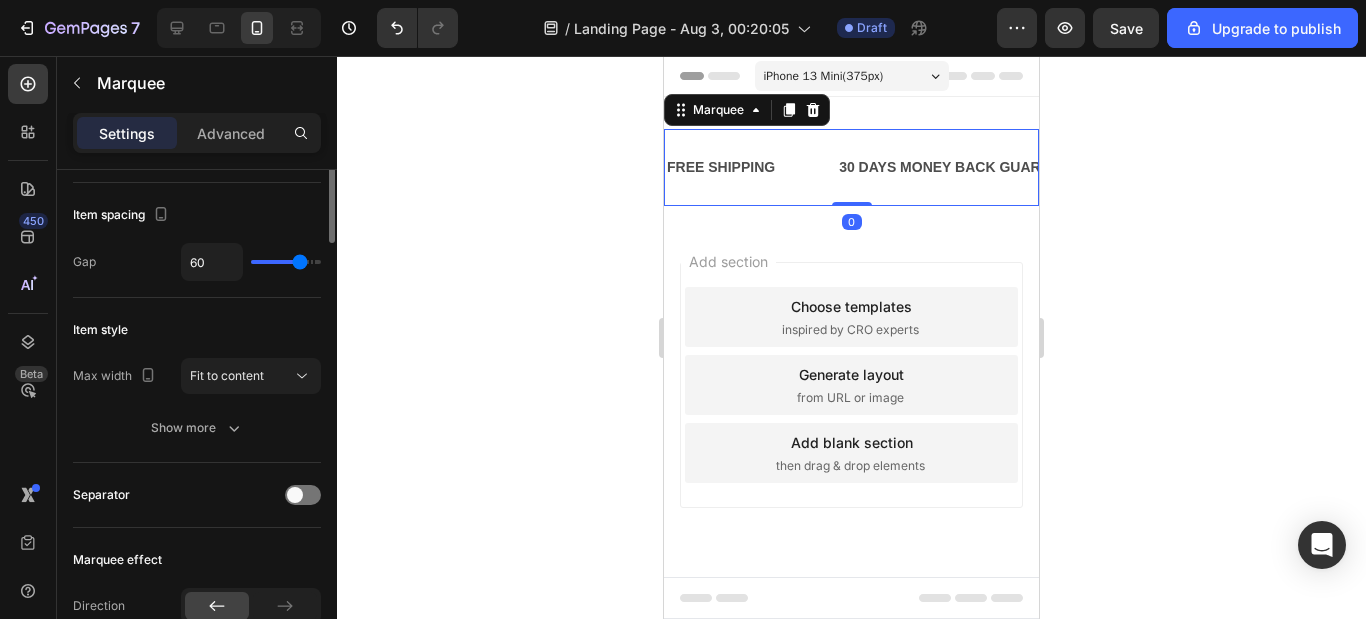 scroll, scrollTop: 0, scrollLeft: 0, axis: both 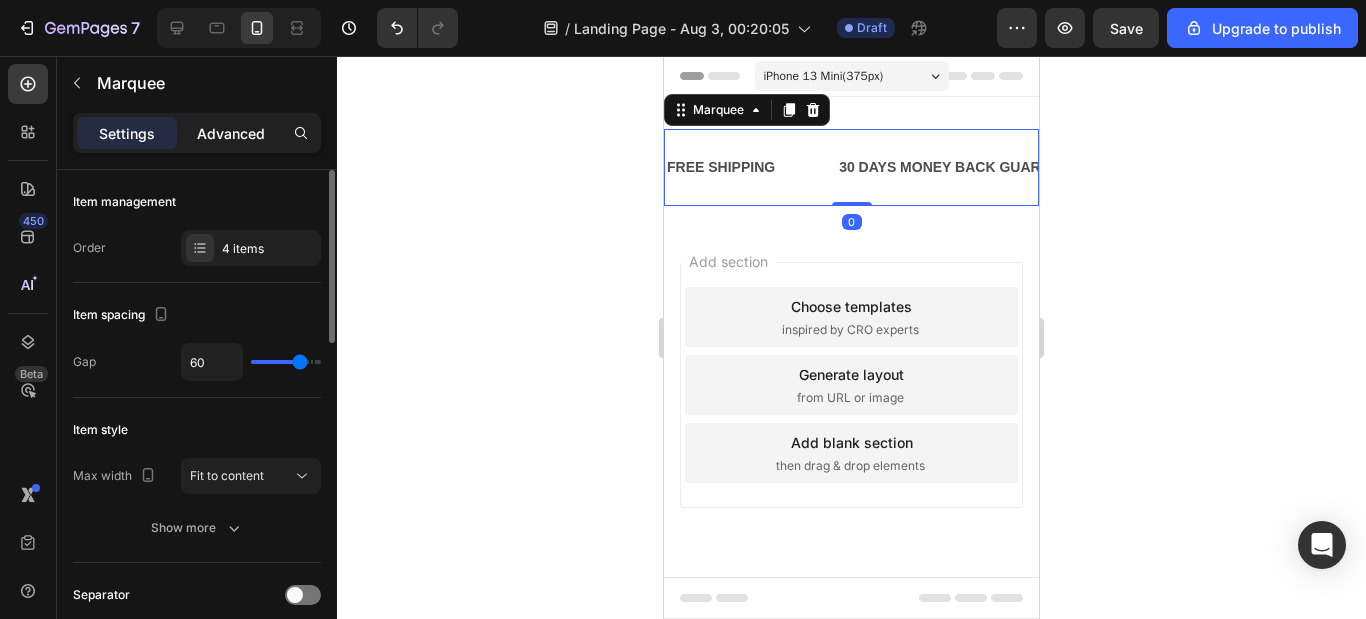 click on "Advanced" at bounding box center [231, 133] 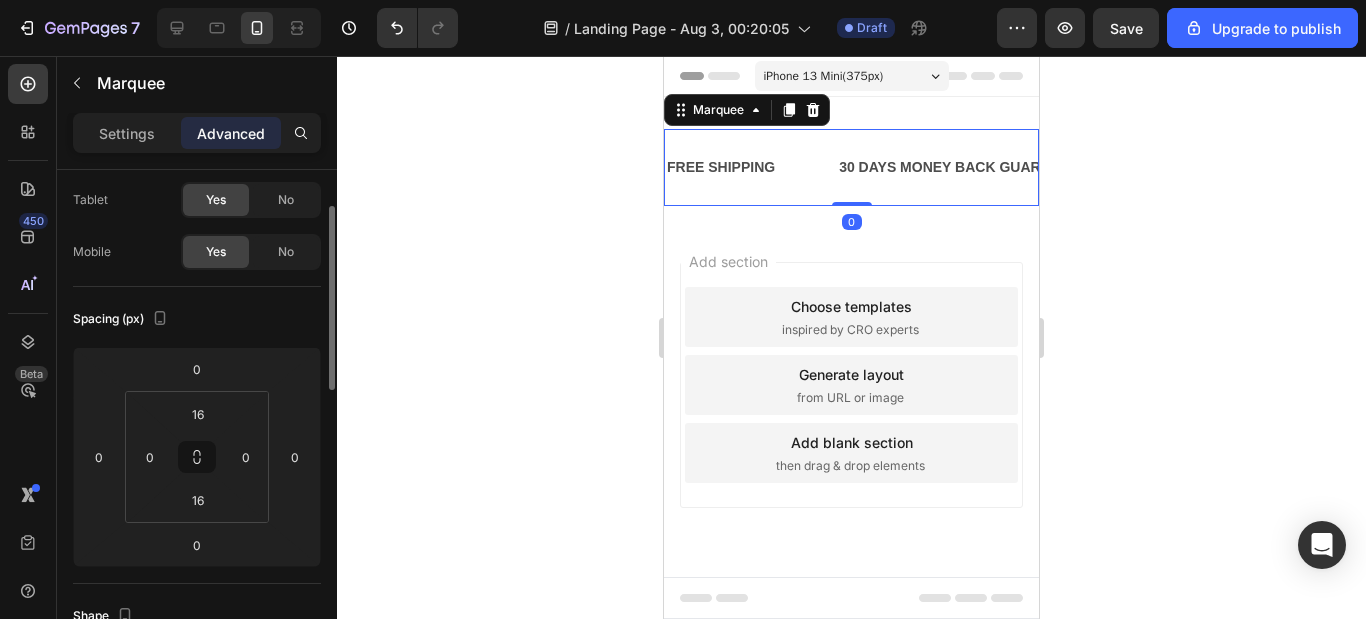 scroll, scrollTop: 200, scrollLeft: 0, axis: vertical 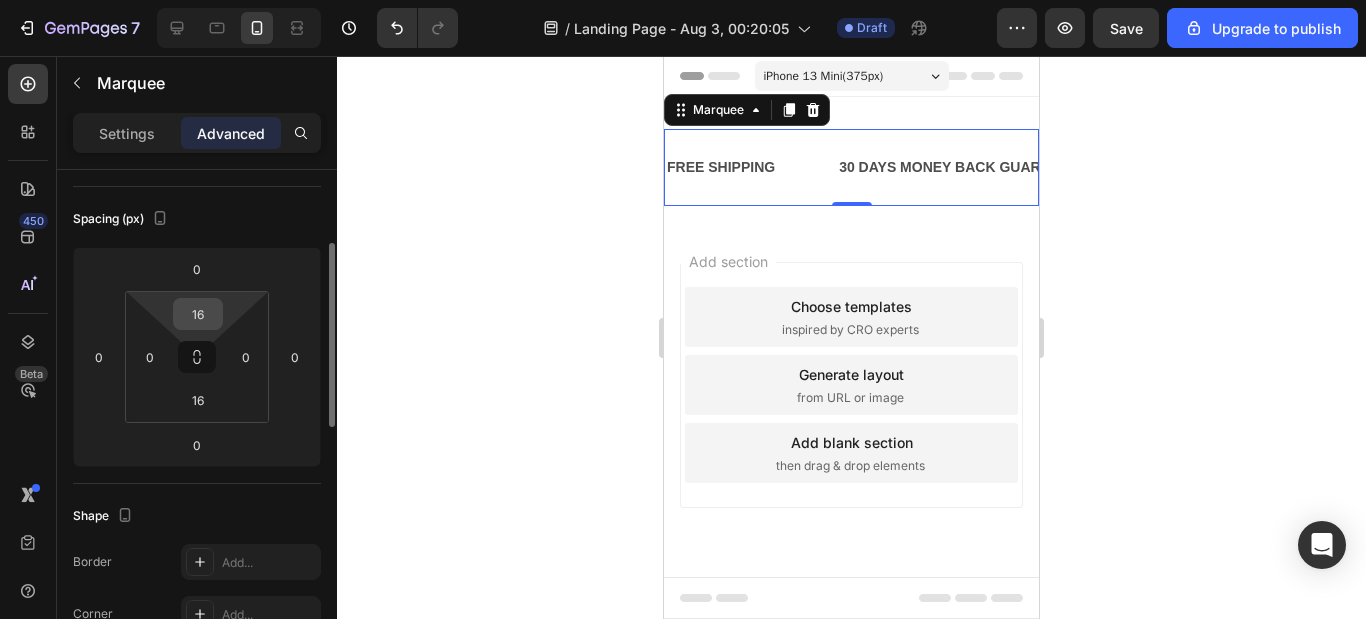 click on "16" at bounding box center (198, 314) 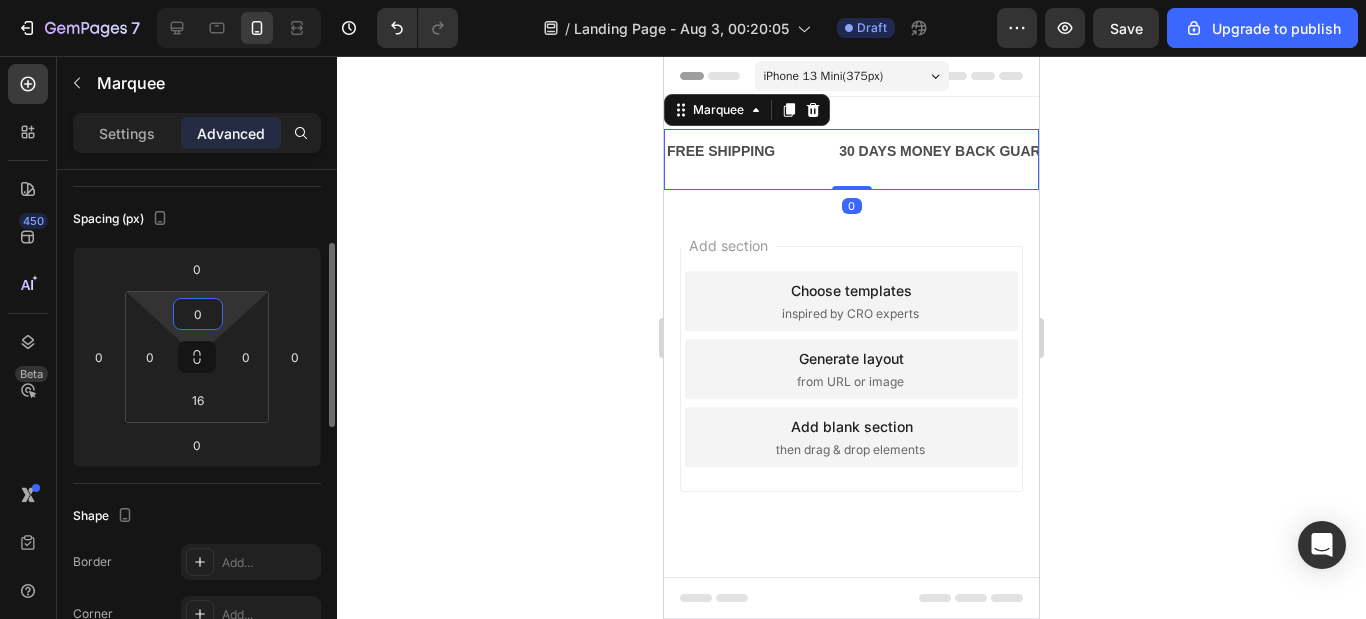 type on "0" 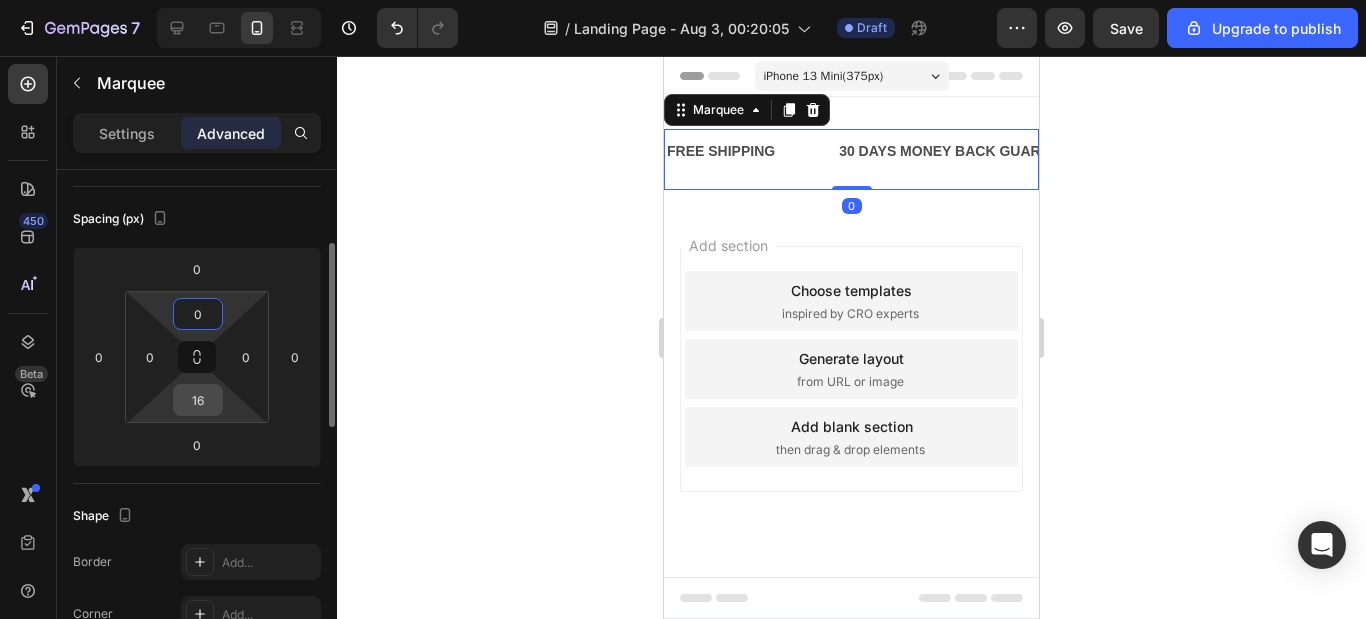 click on "16" at bounding box center [198, 400] 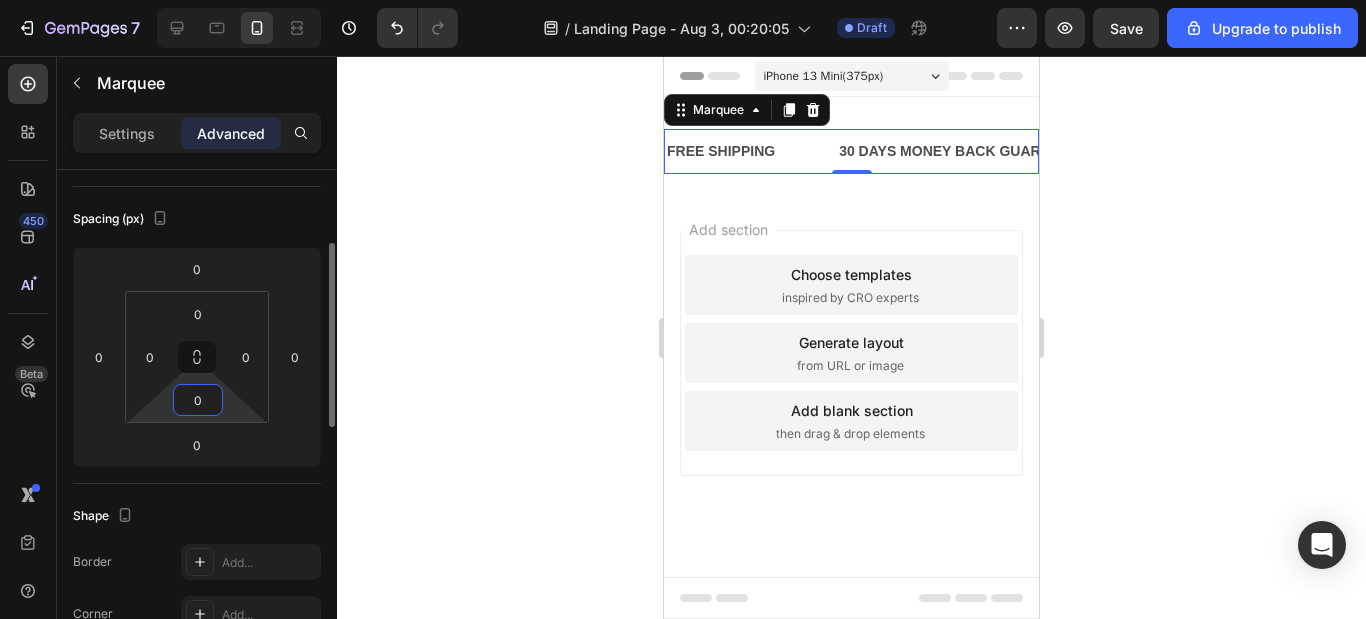 type on "0" 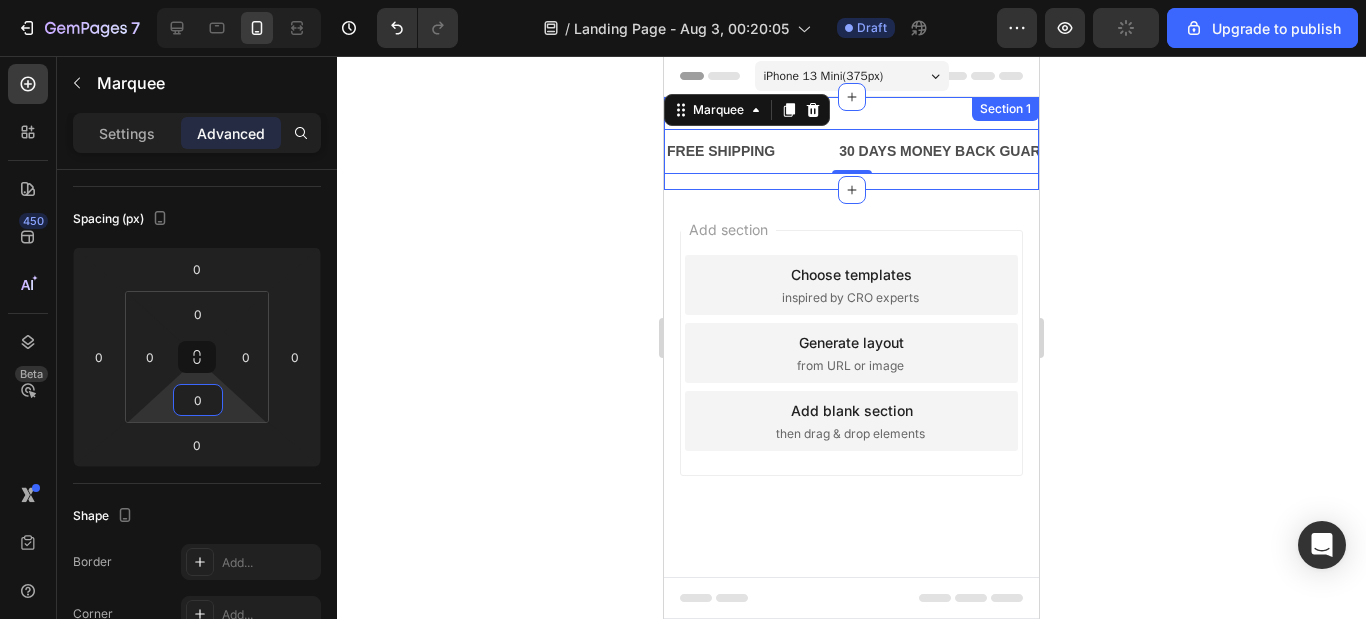 click on "FREE SHIPPING Text Block 30 DAYS MONEY BACK GUARANTEE Text Block LIMITED TIME 50% OFF SALE Text Block LIFE TIME WARRANTY Text Block FREE SHIPPING Text Block 30 DAYS MONEY BACK GUARANTEE Text Block LIMITED TIME 50% OFF SALE Text Block LIFE TIME WARRANTY Text Block Marquee   0 Row Section 1" at bounding box center [851, 143] 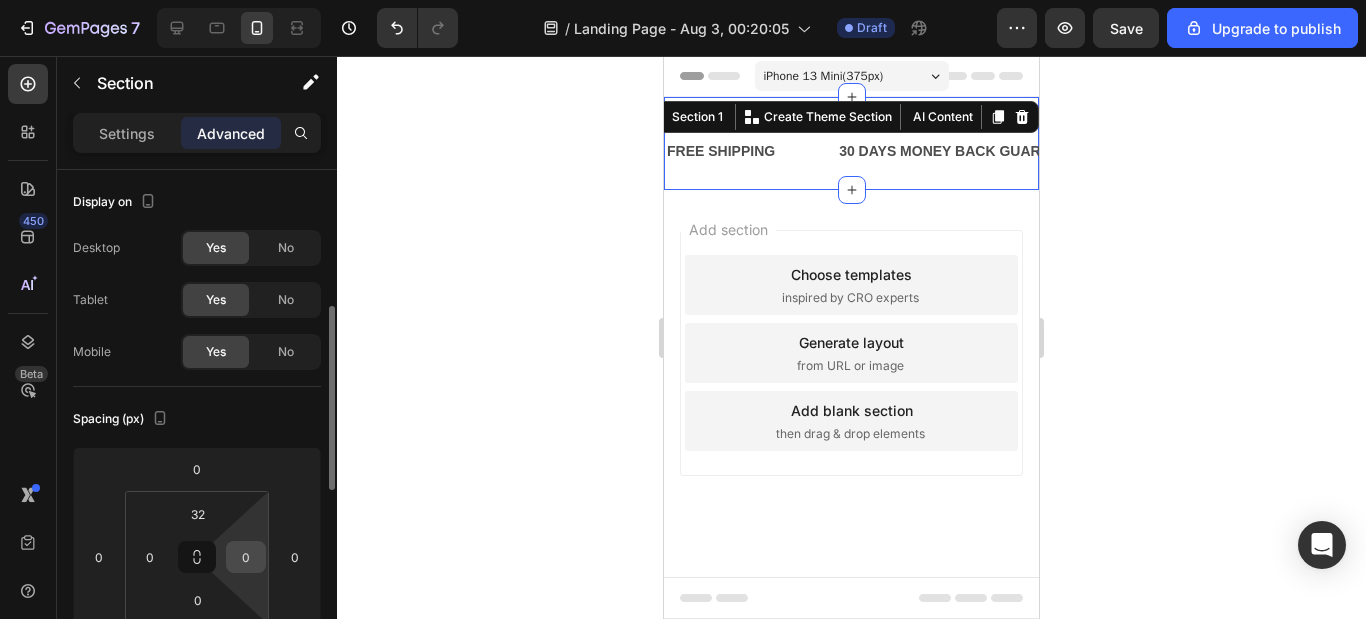scroll, scrollTop: 200, scrollLeft: 0, axis: vertical 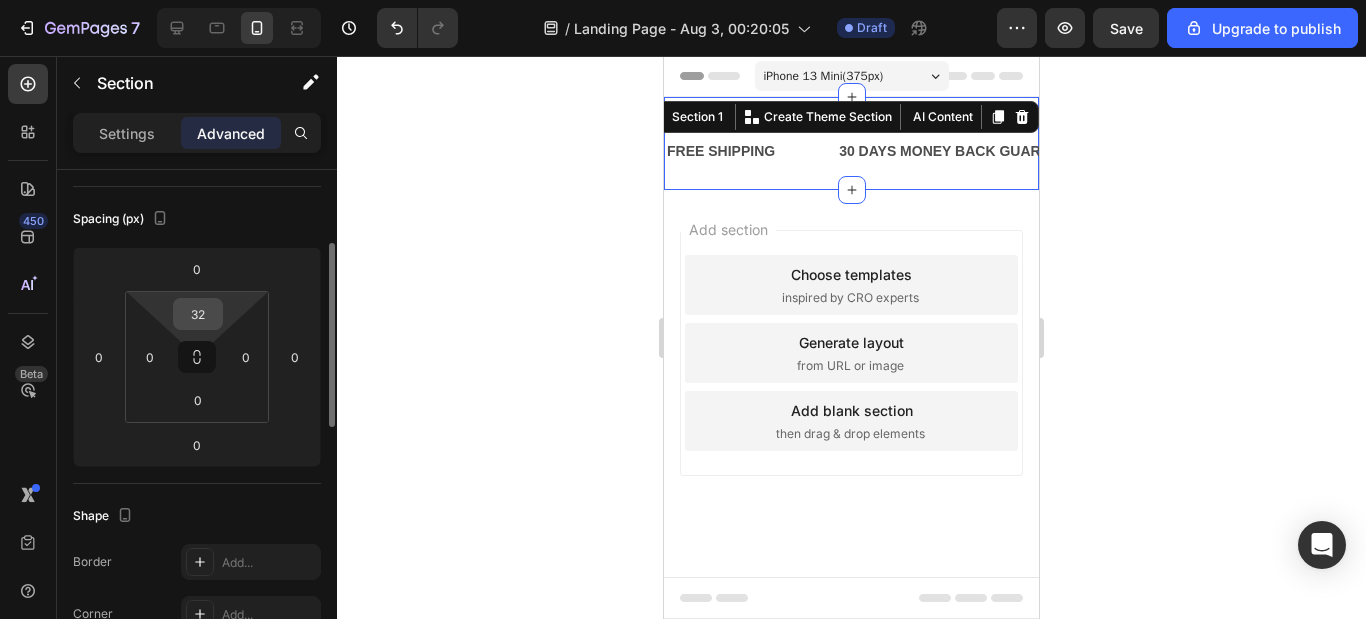 click on "32" at bounding box center (198, 314) 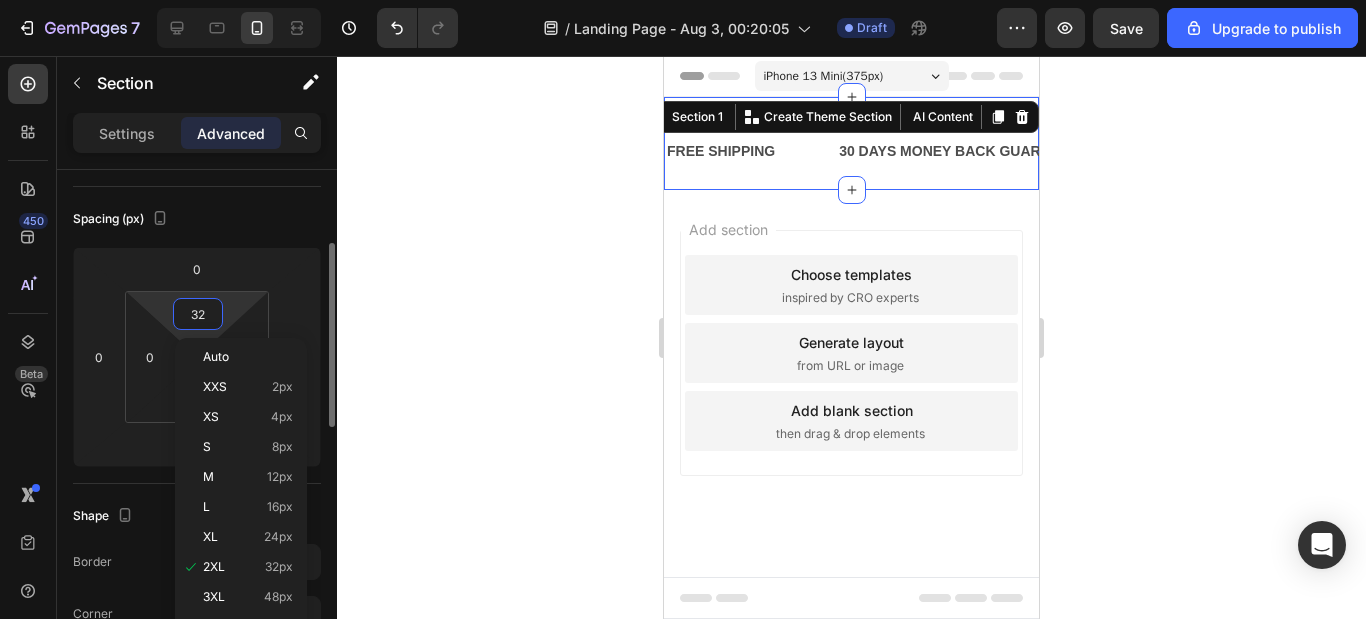 click on "32" at bounding box center [198, 314] 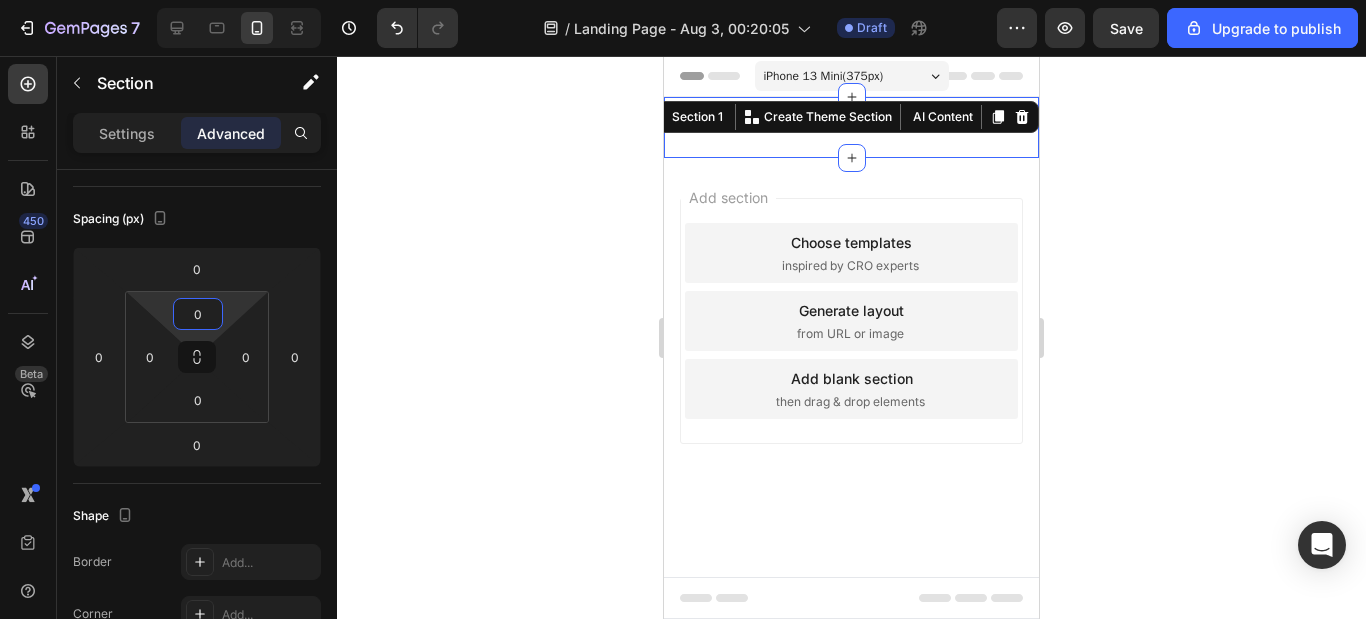 click 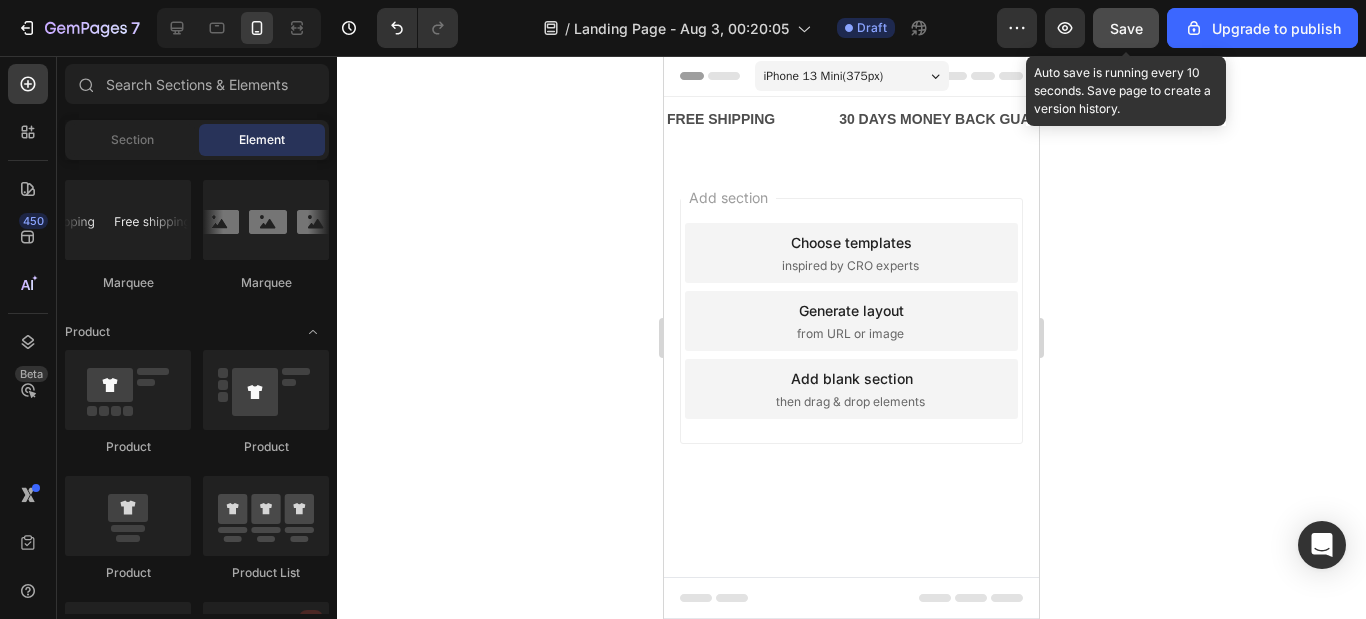 click on "Save" 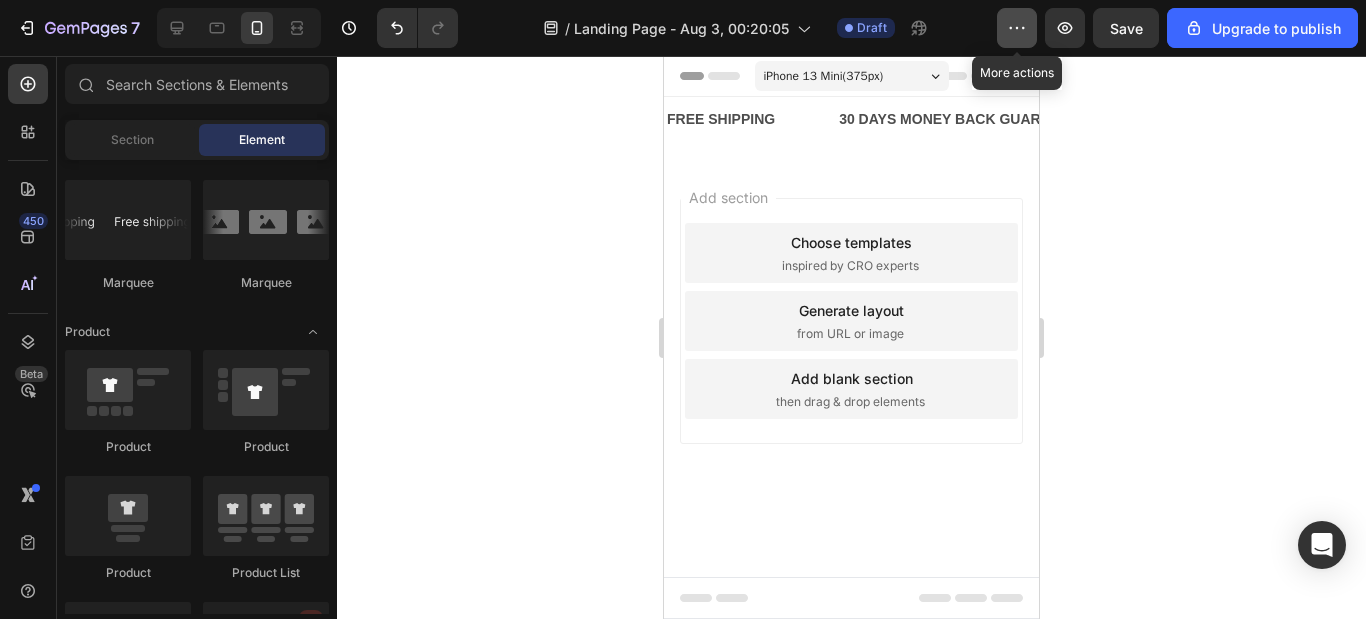 click 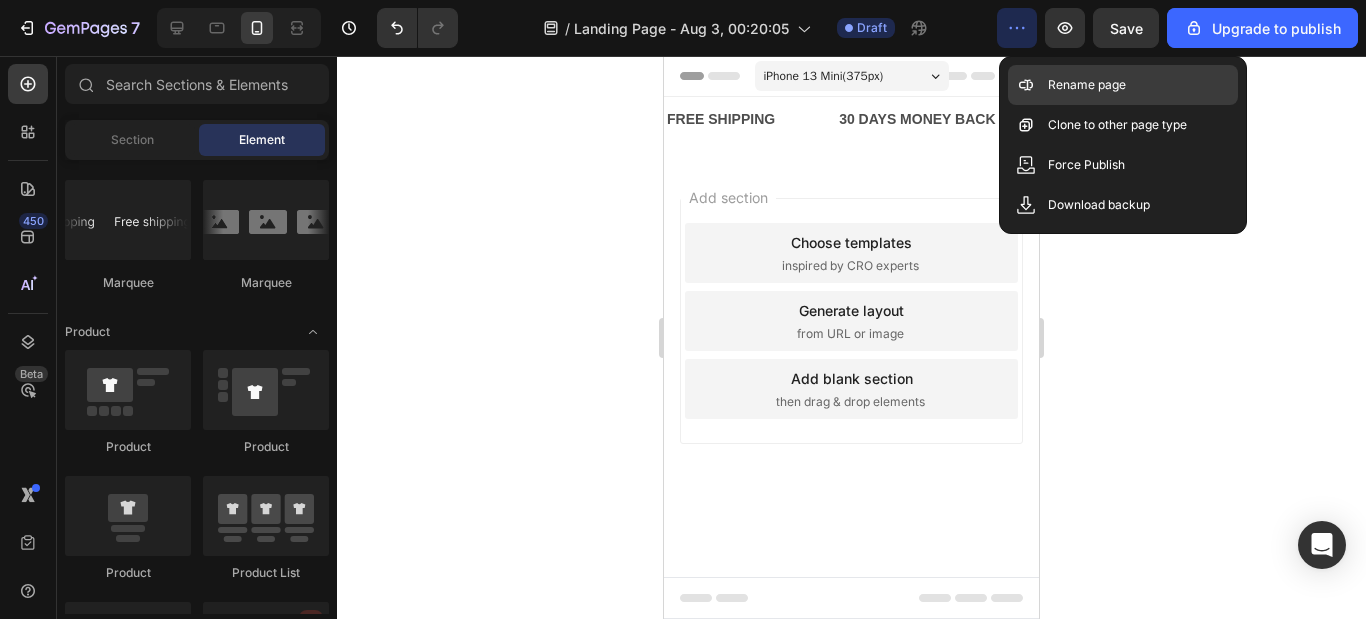click on "Rename page" at bounding box center (1087, 85) 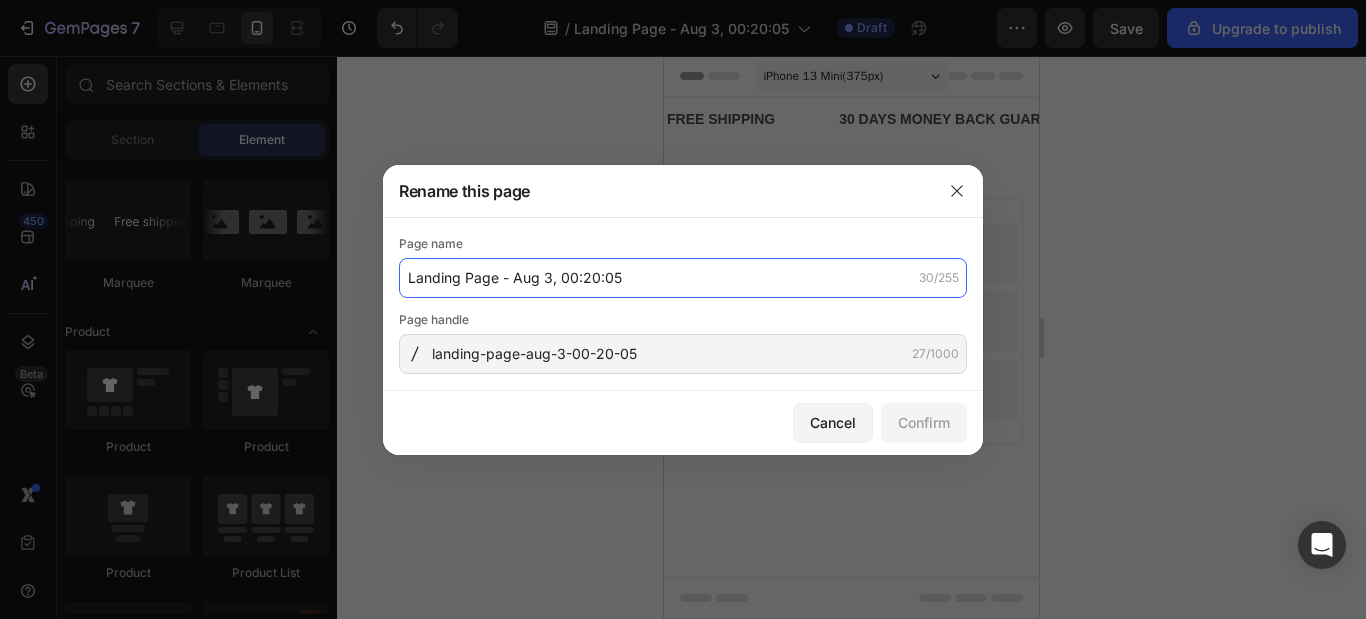 click on "Landing Page - Aug 3, 00:20:05" 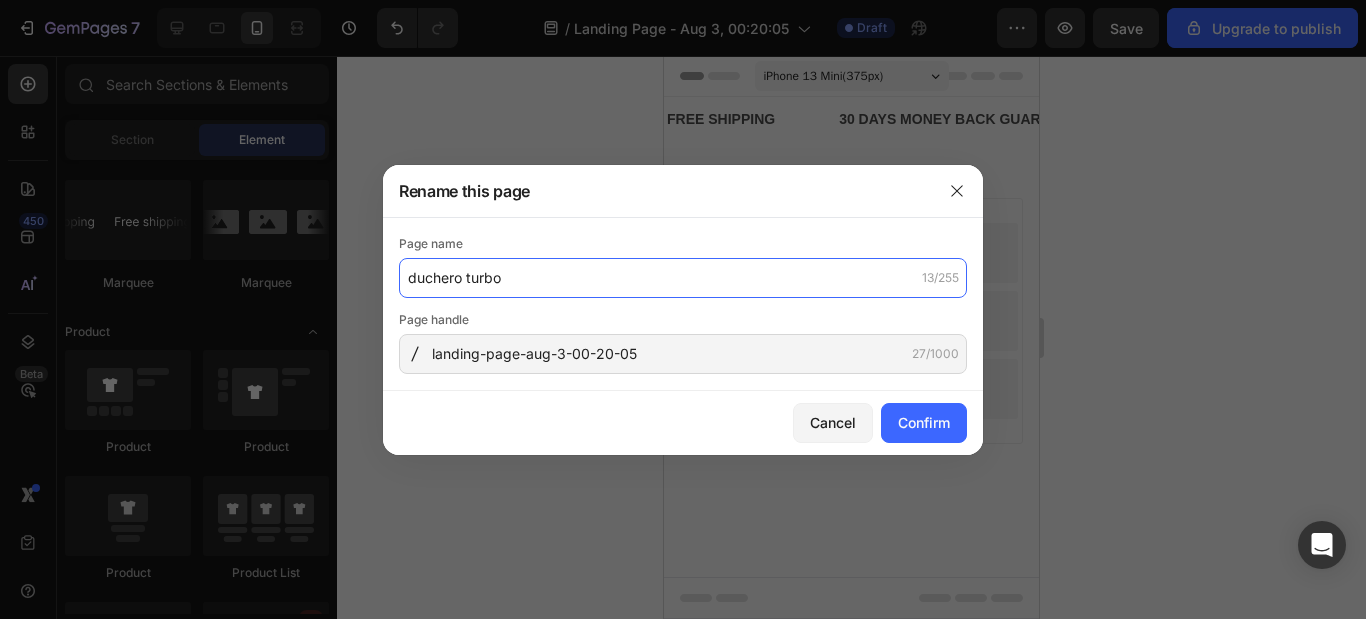 type on "duchero turbo" 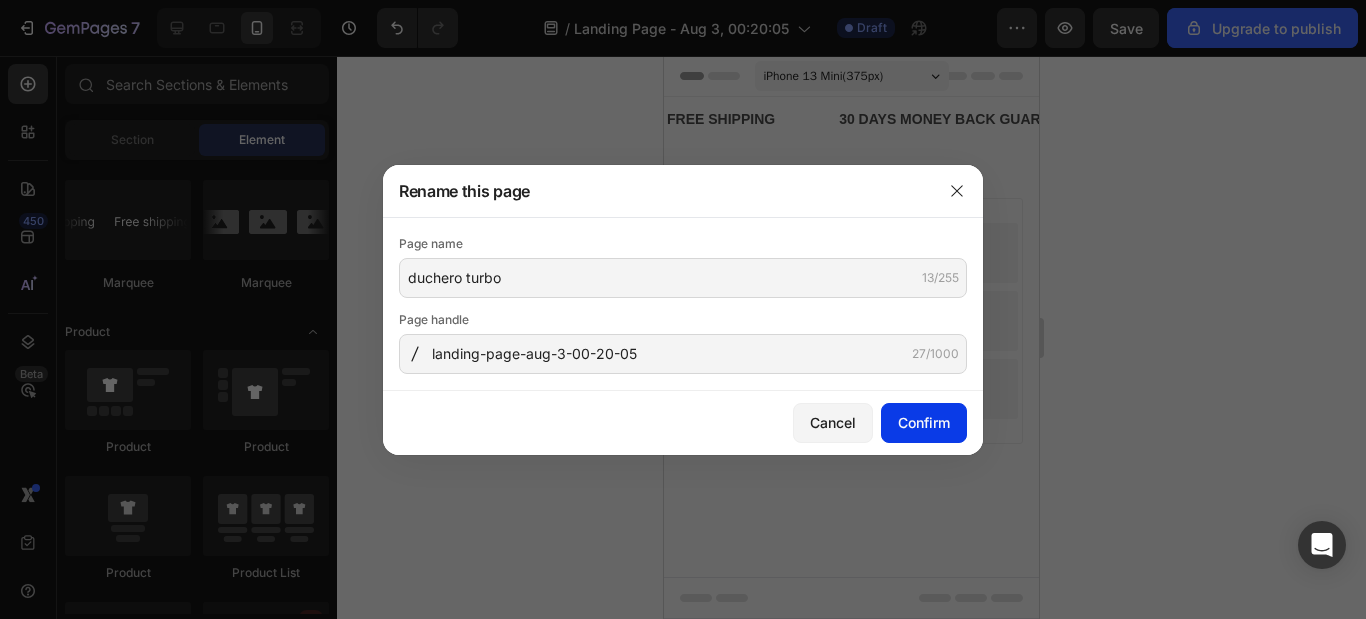 click on "Confirm" at bounding box center [924, 422] 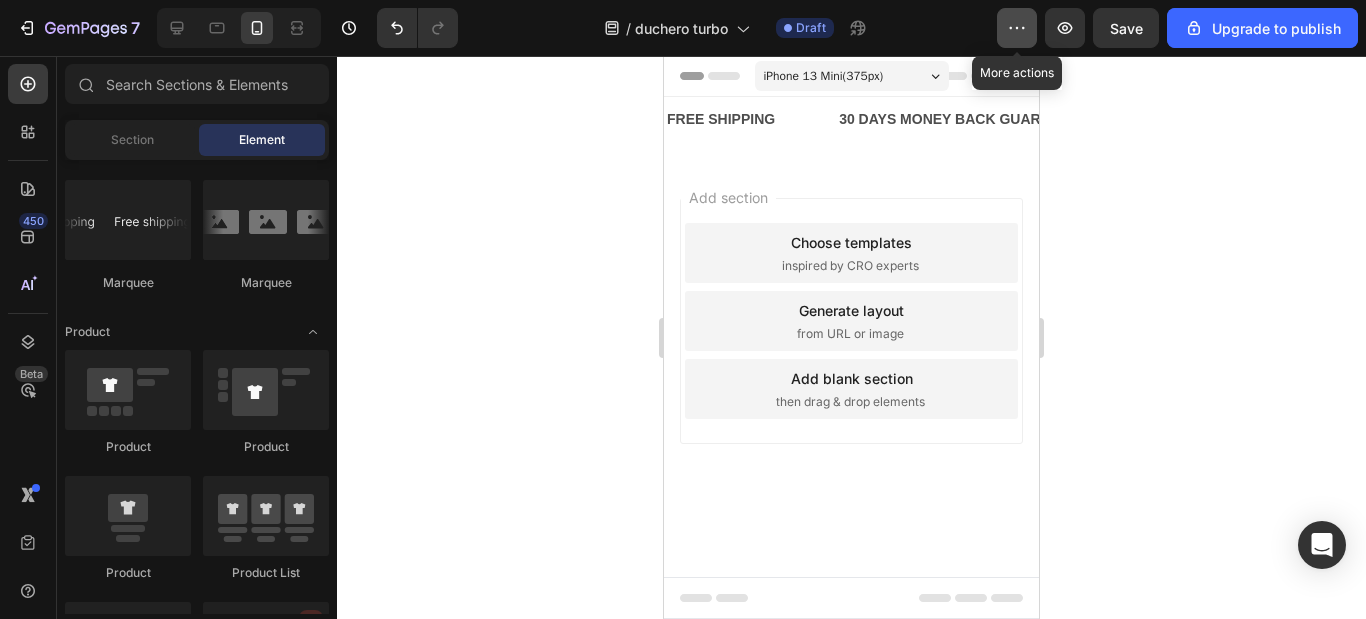 click 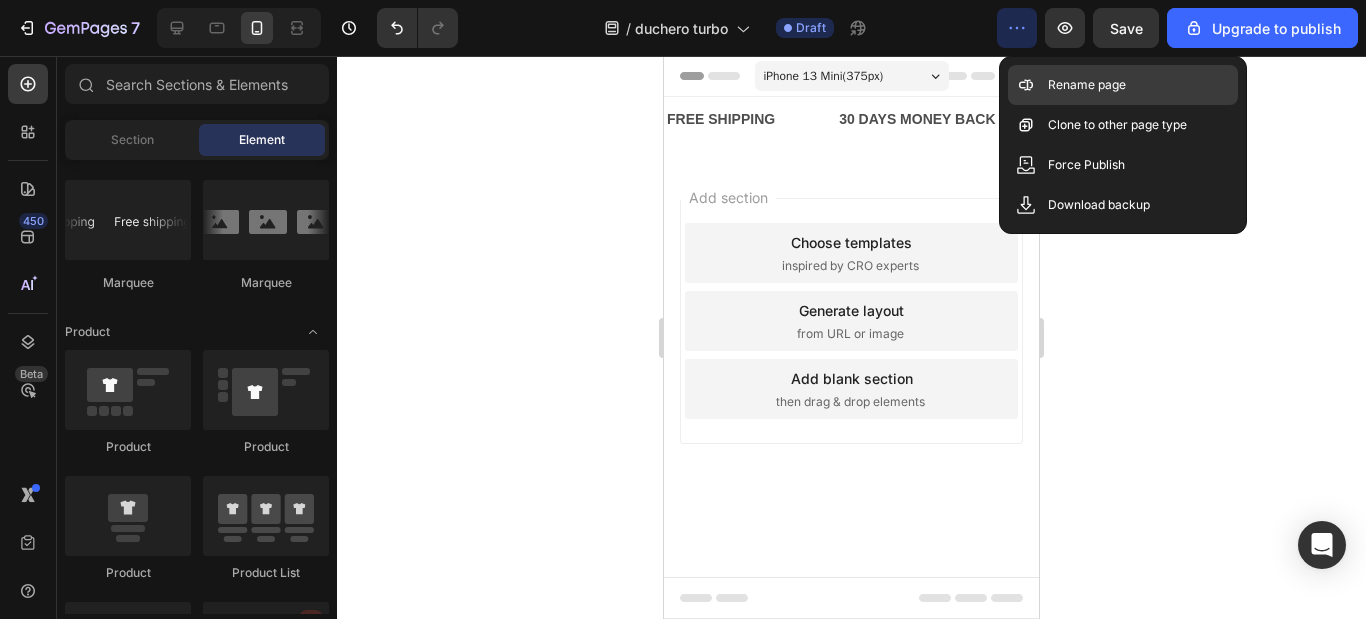 click on "Rename page" at bounding box center (1087, 85) 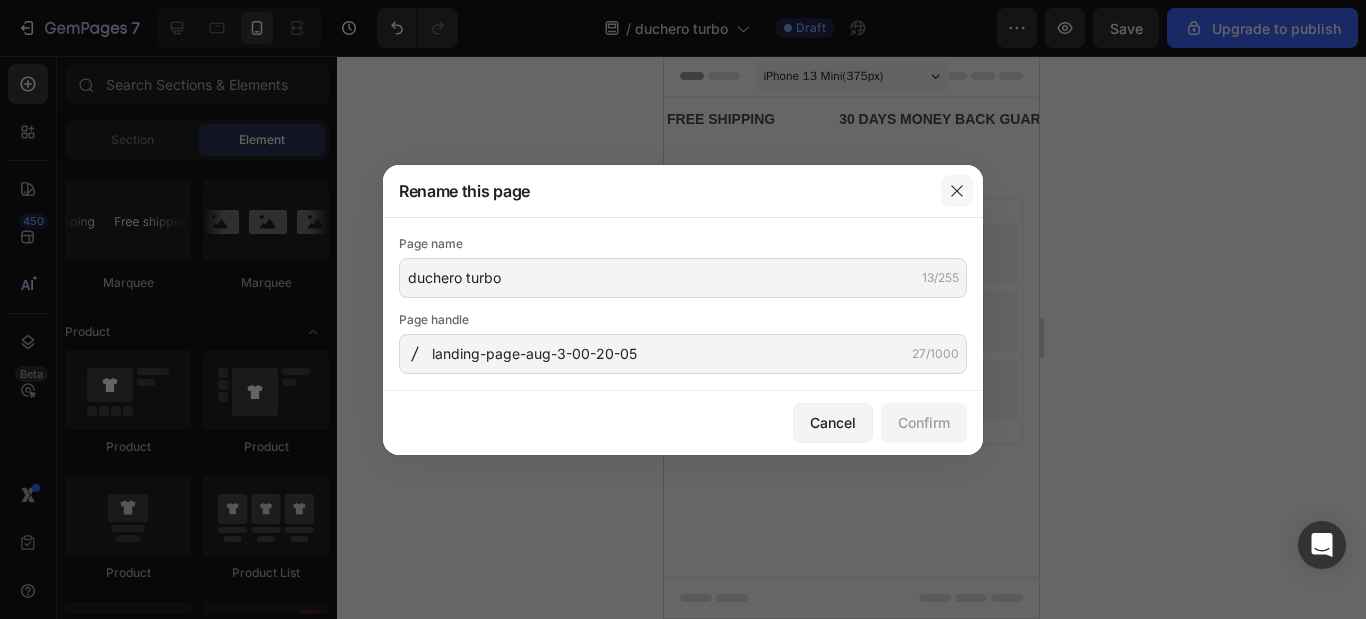 click 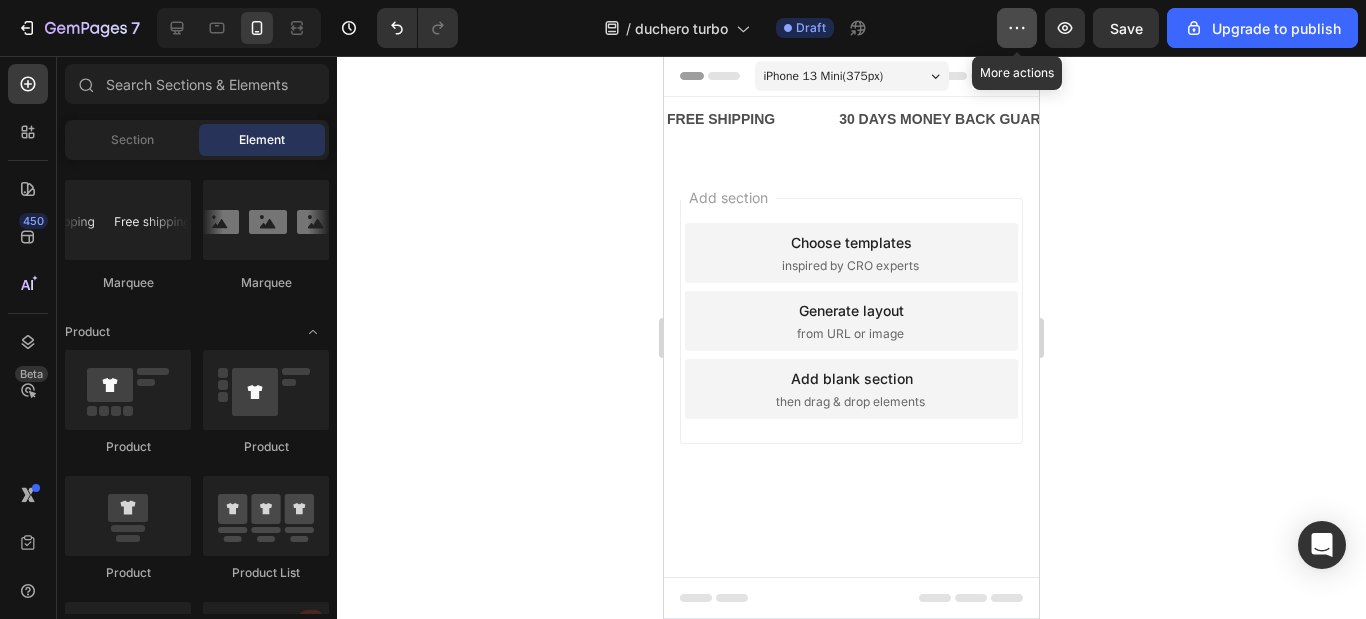 click 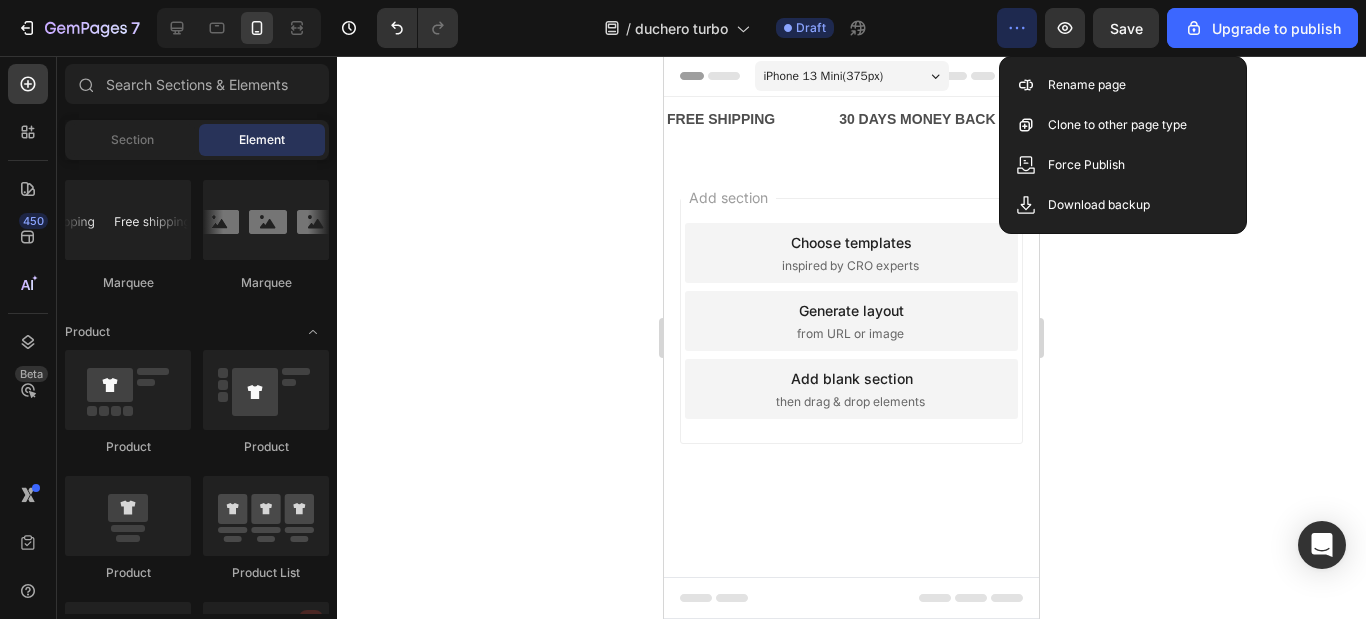 click 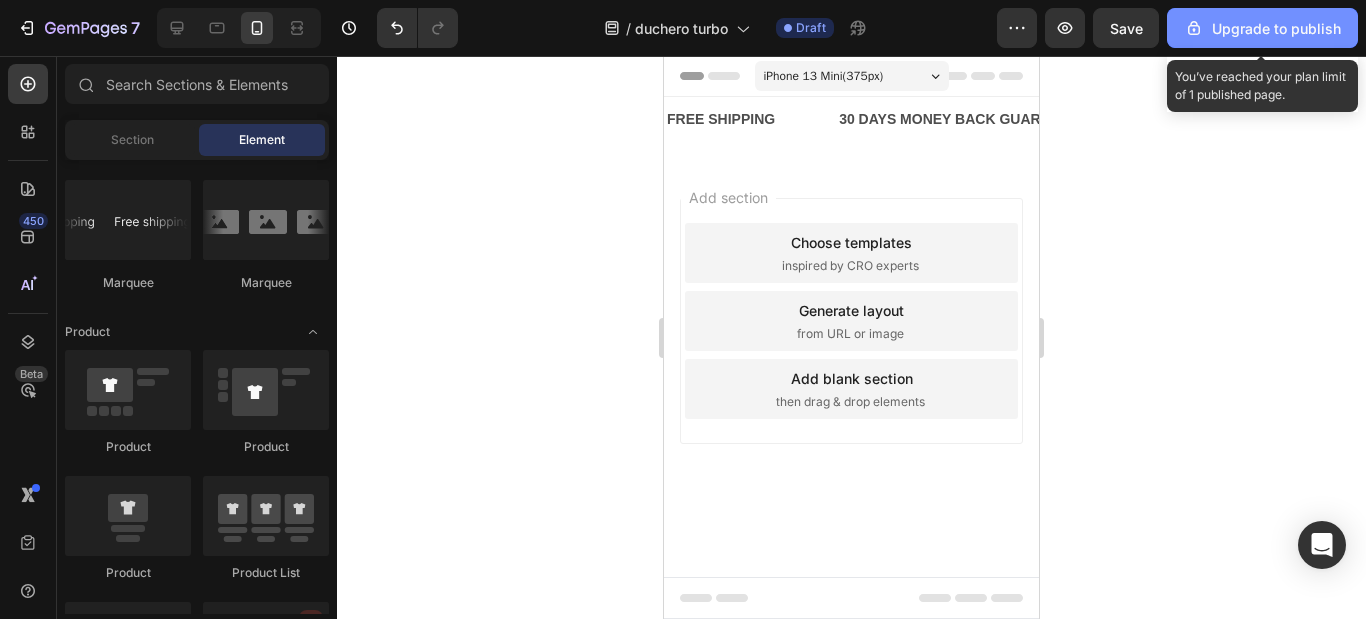 click on "Upgrade to publish" at bounding box center [1262, 28] 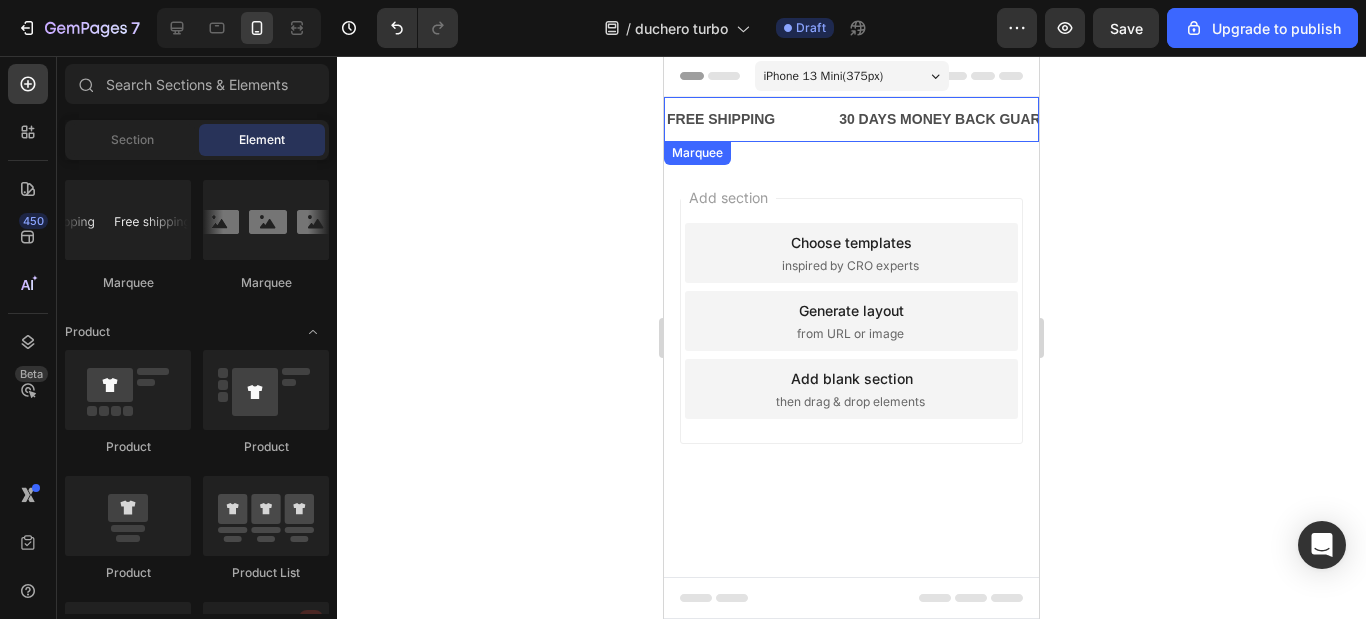 click on "FREE SHIPPING Text Block" at bounding box center (751, 119) 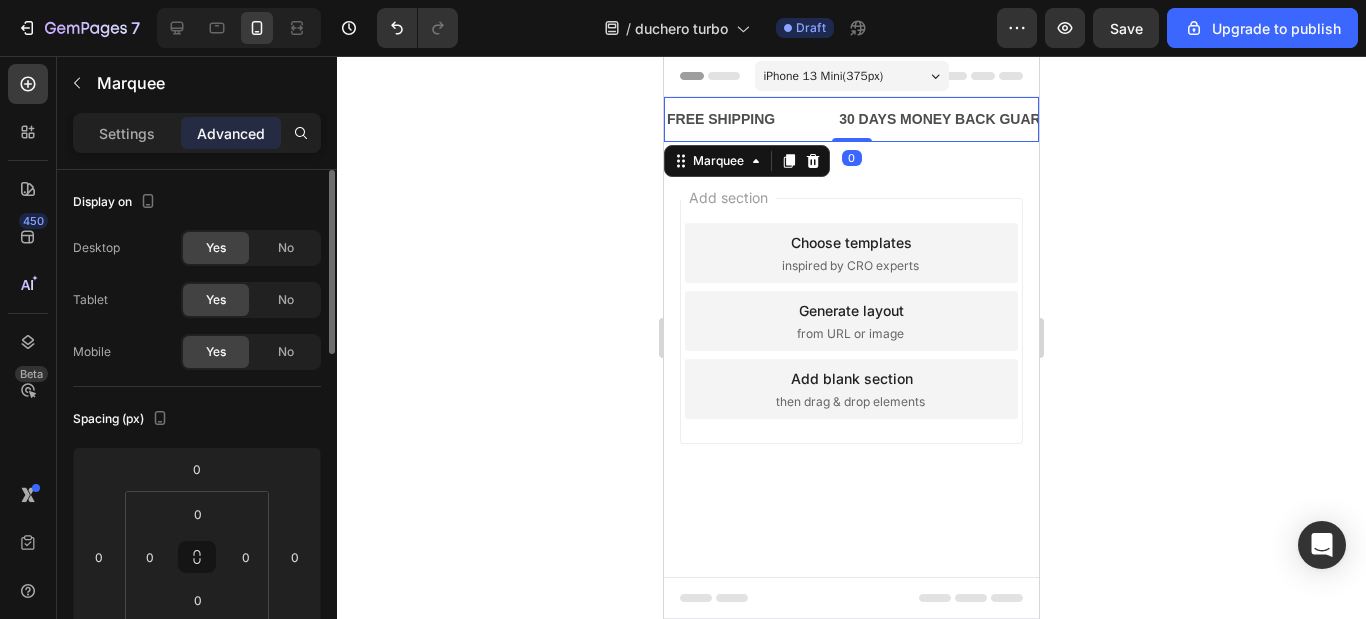 click on "Settings" at bounding box center (127, 133) 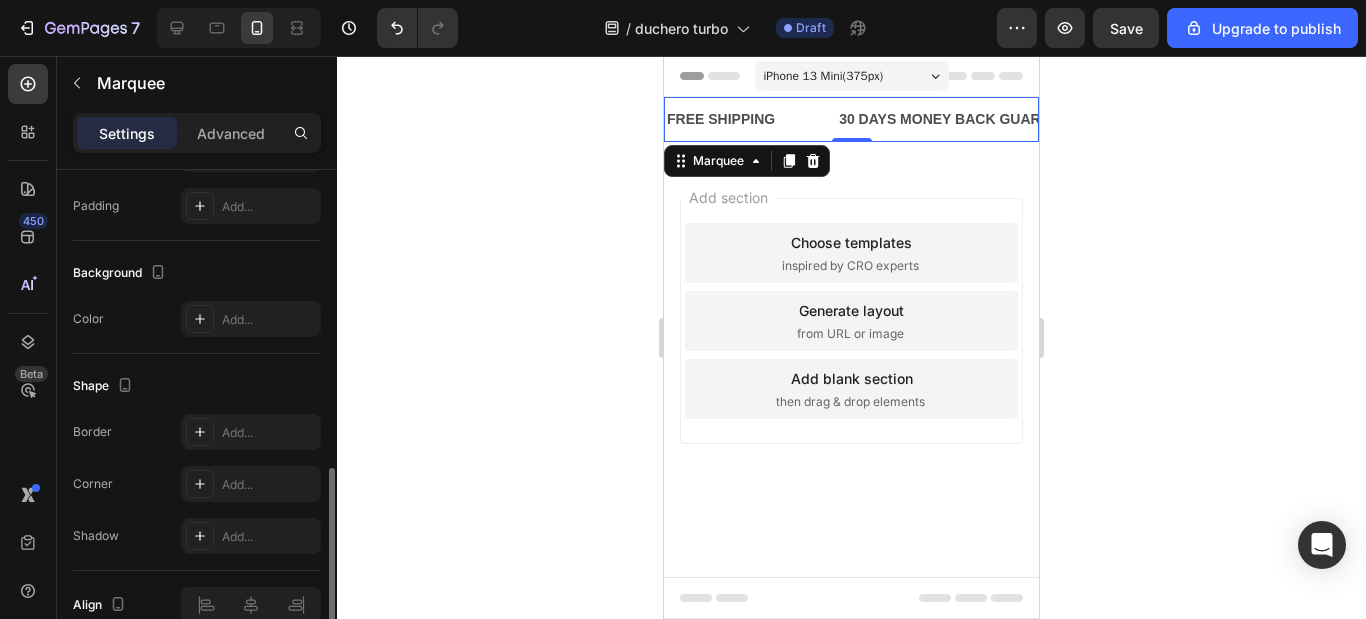 scroll, scrollTop: 773, scrollLeft: 0, axis: vertical 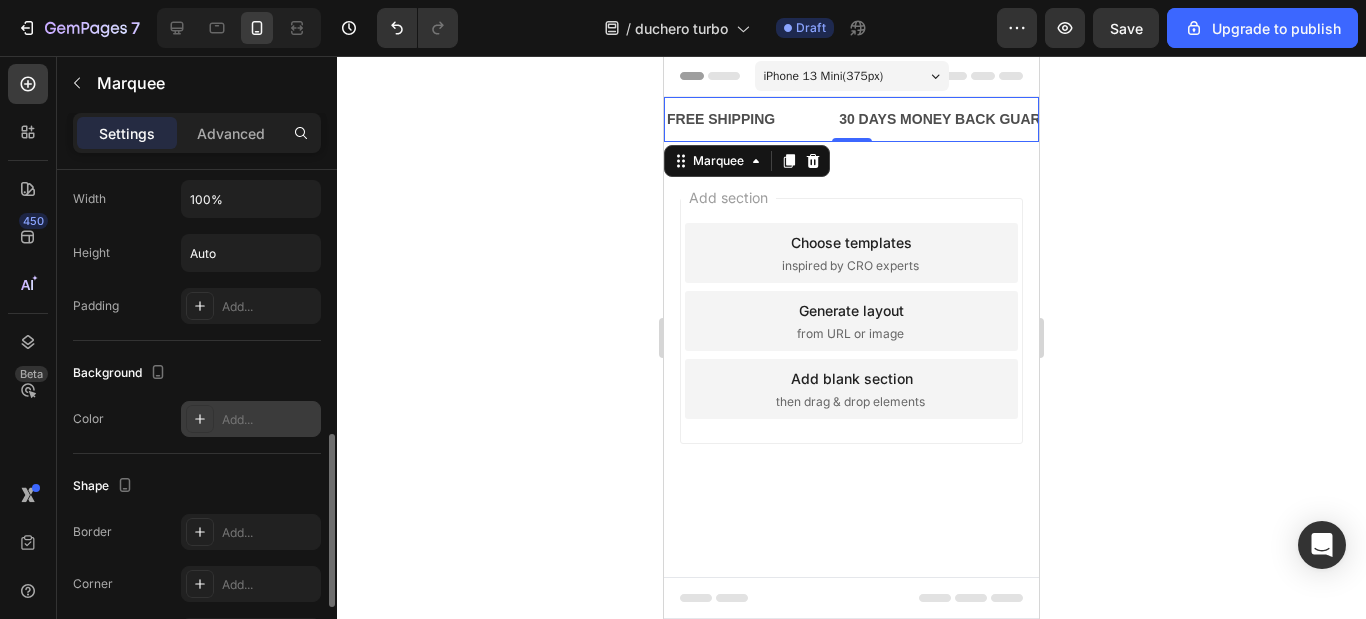 click on "Add..." at bounding box center [269, 420] 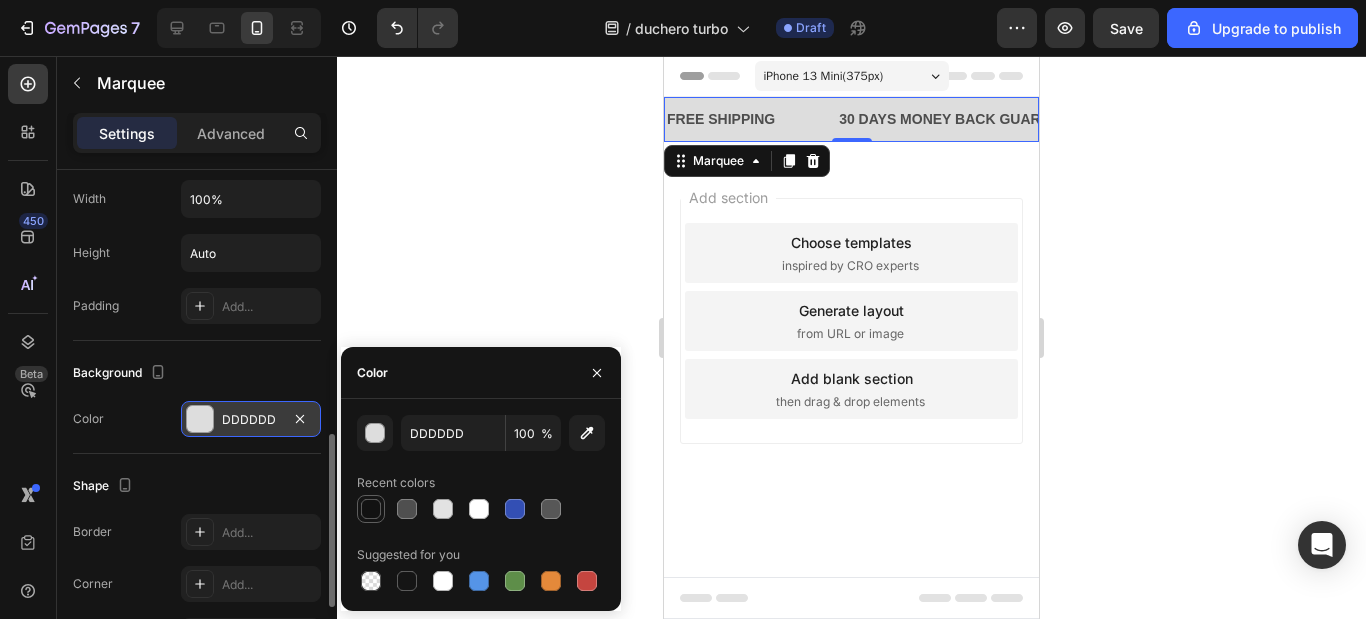 click at bounding box center (371, 509) 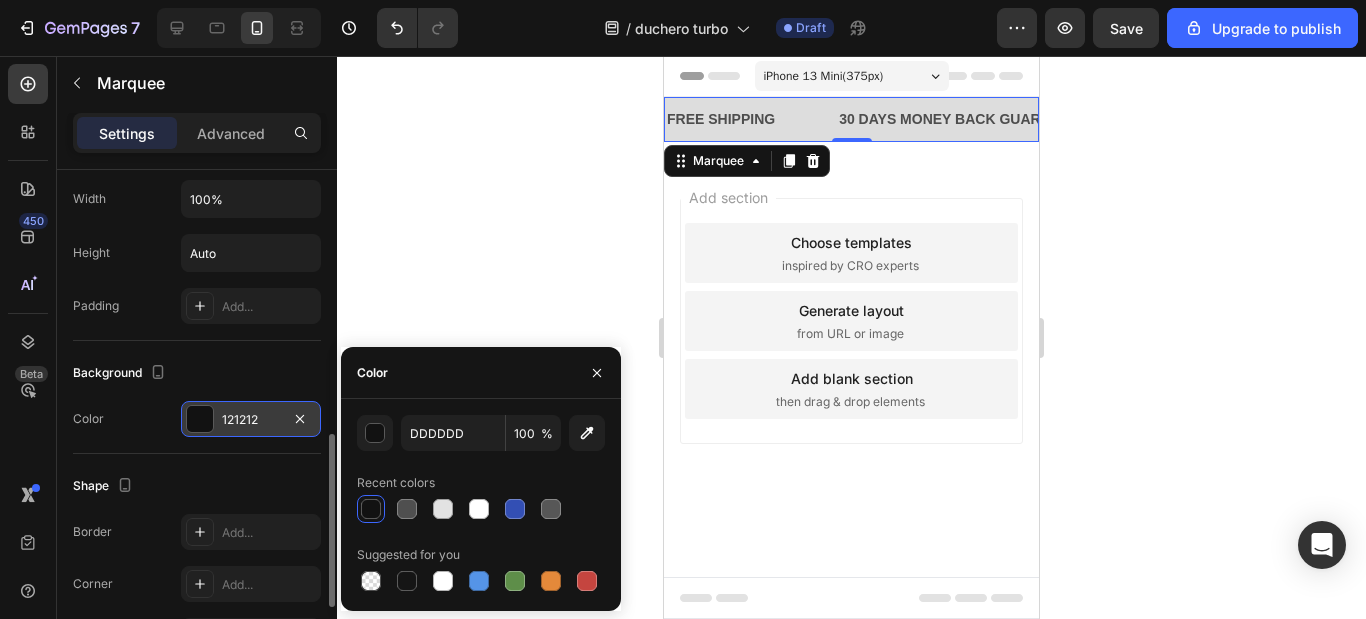 type on "121212" 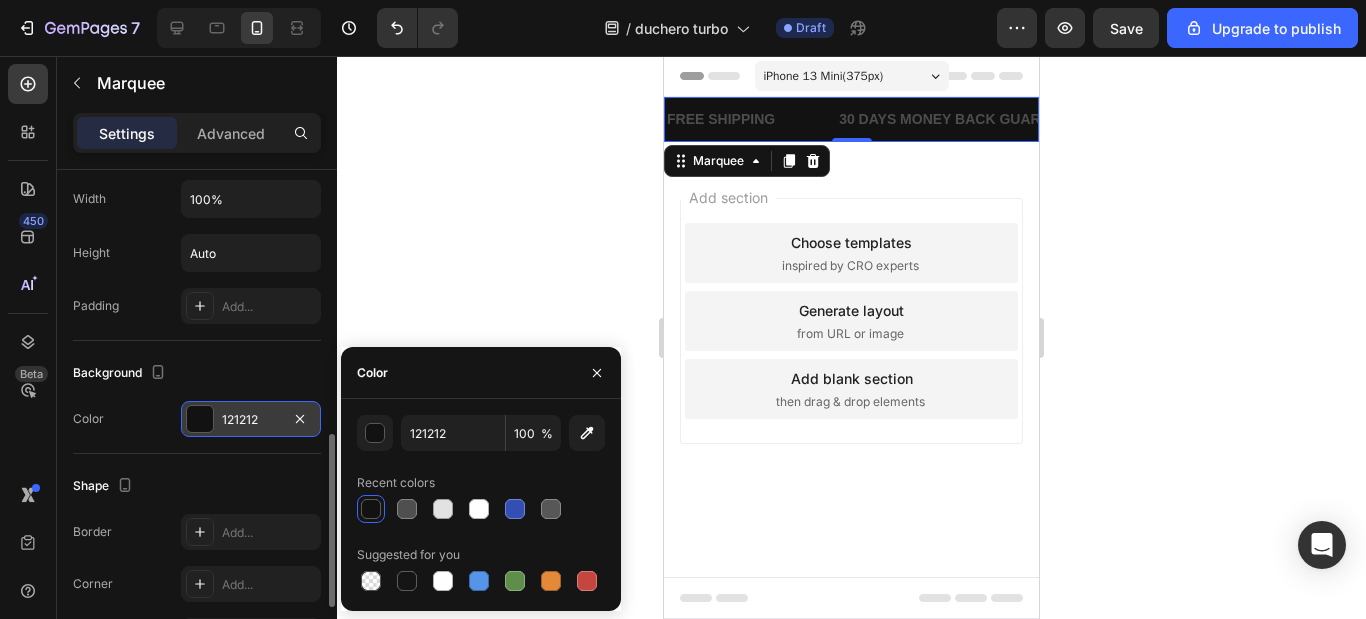 click on "FREE SHIPPING" at bounding box center [721, 119] 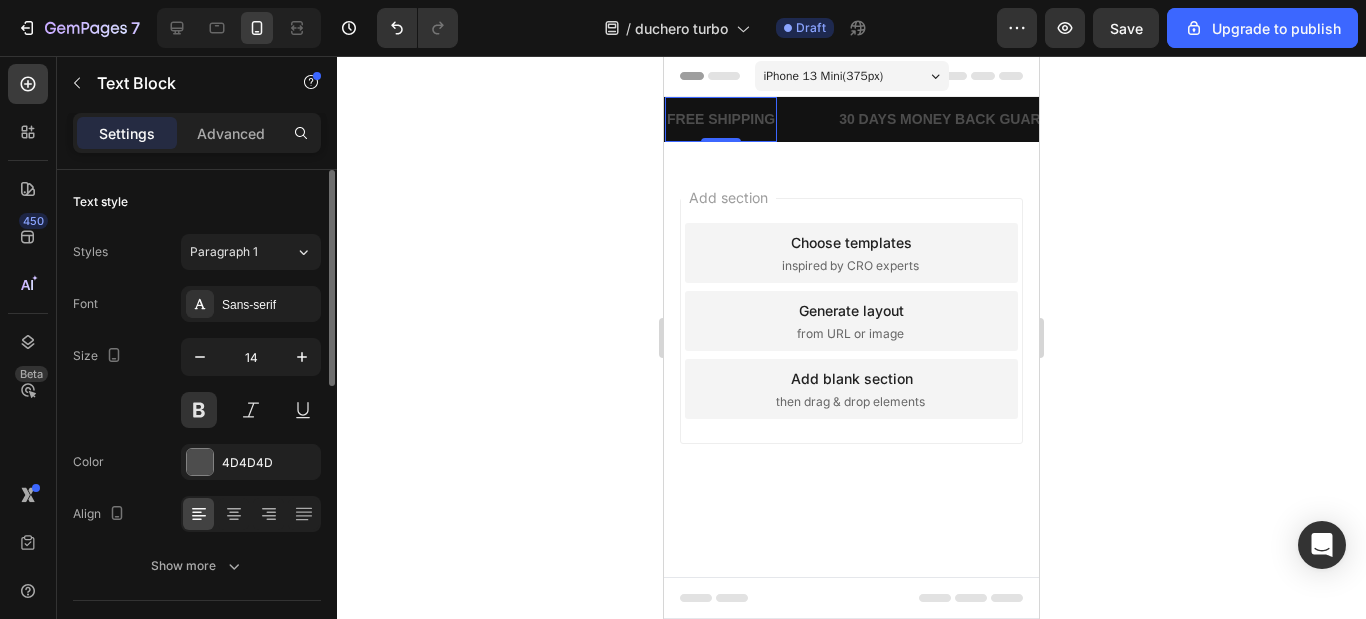 scroll, scrollTop: 100, scrollLeft: 0, axis: vertical 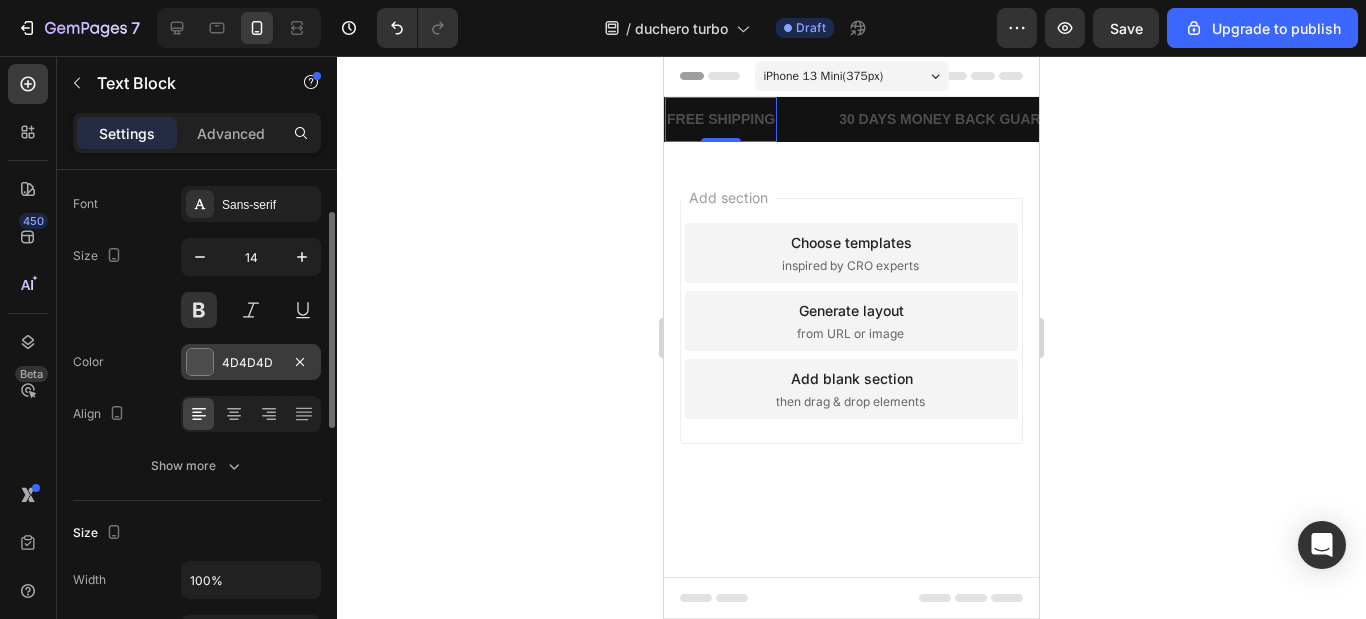 click on "4D4D4D" at bounding box center (251, 363) 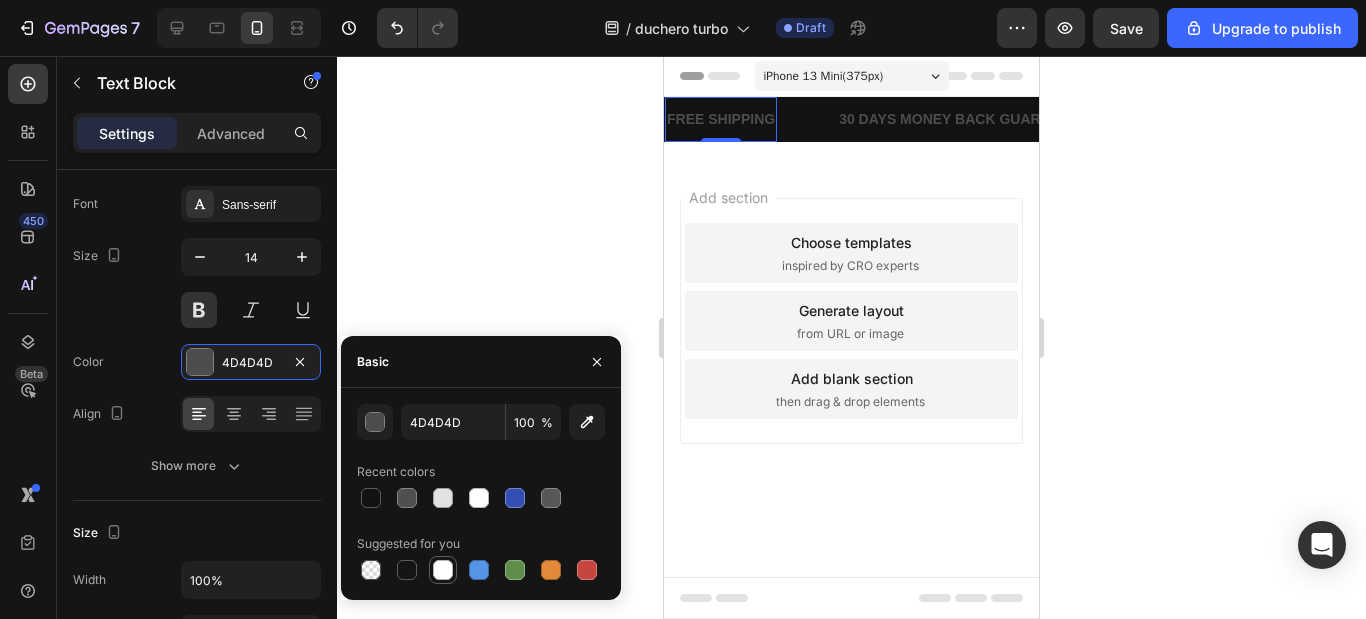 click at bounding box center (443, 570) 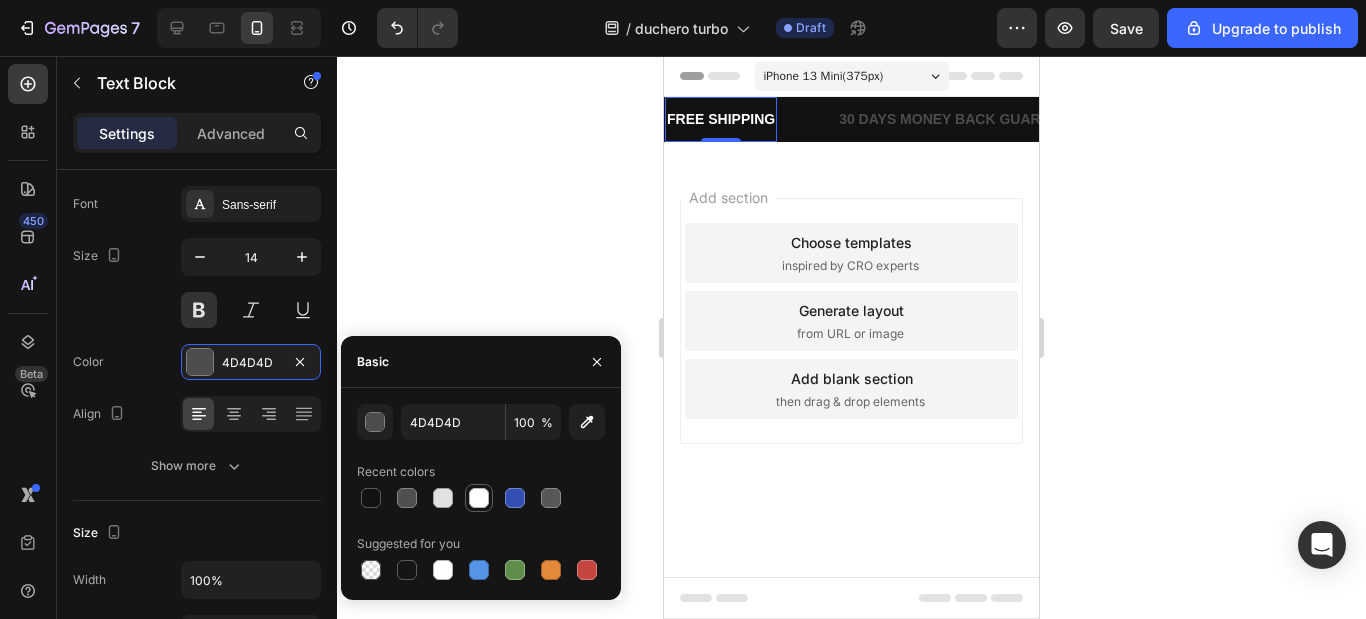 type on "FFFFFF" 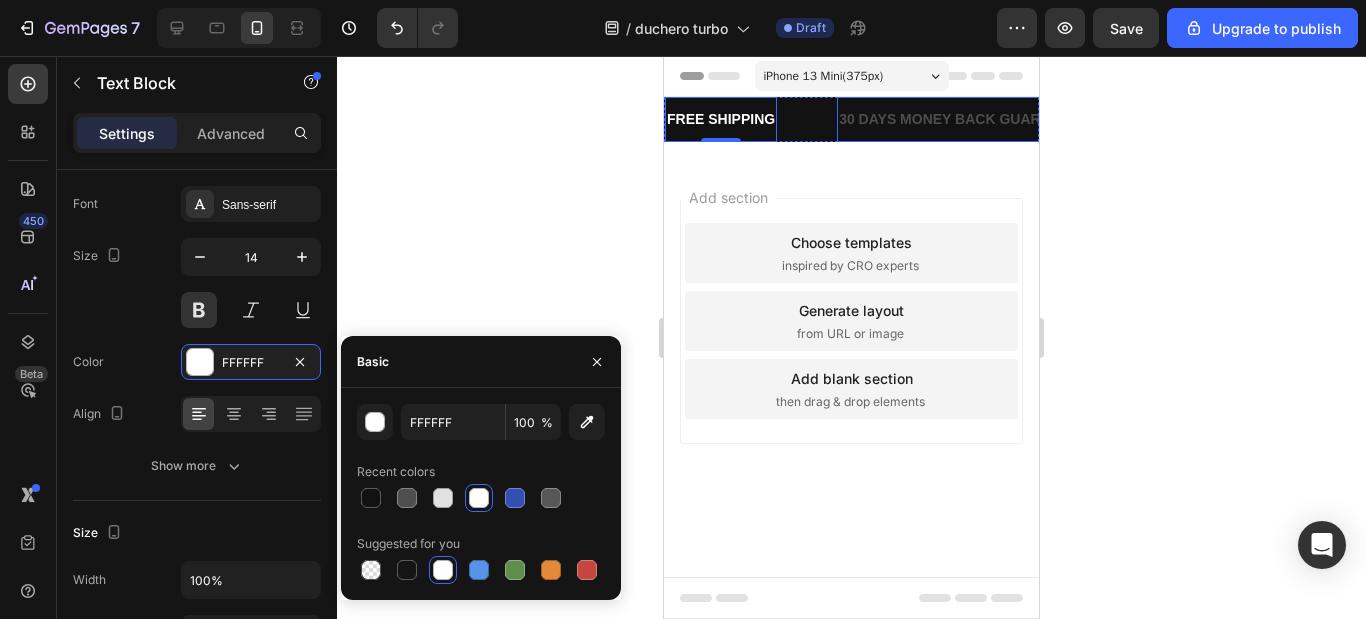 click on "30 DAYS MONEY BACK GUARANTEE" at bounding box center [963, 119] 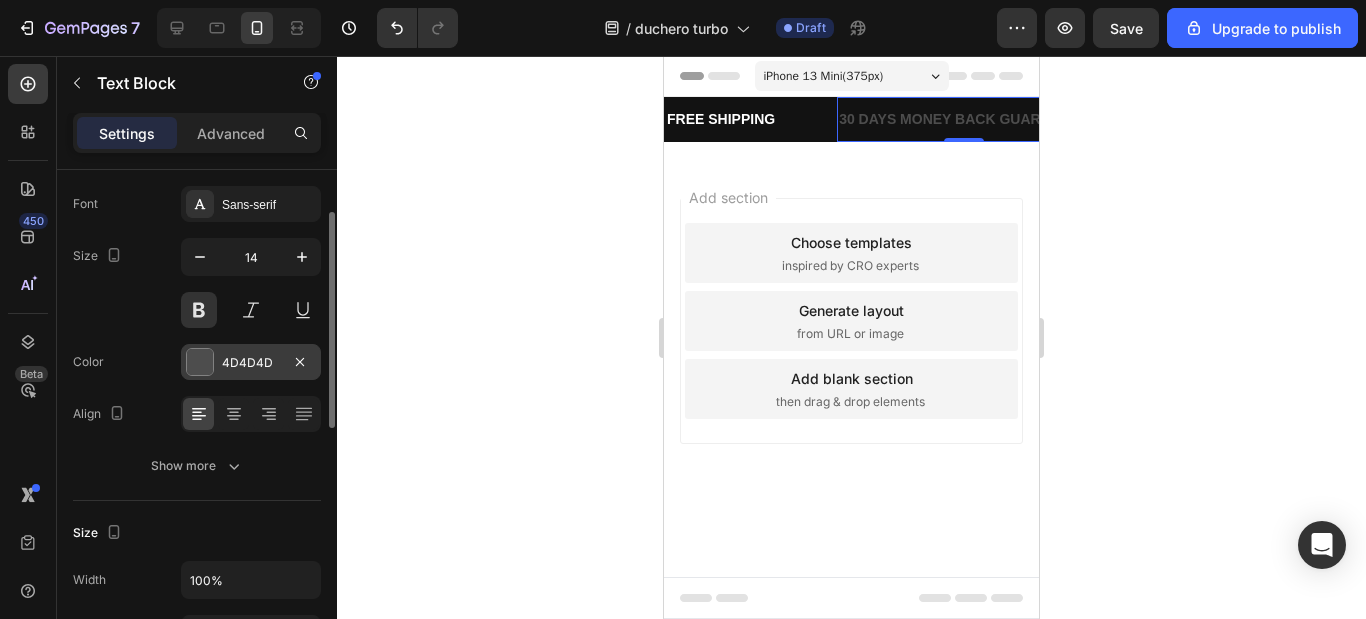 click at bounding box center (200, 362) 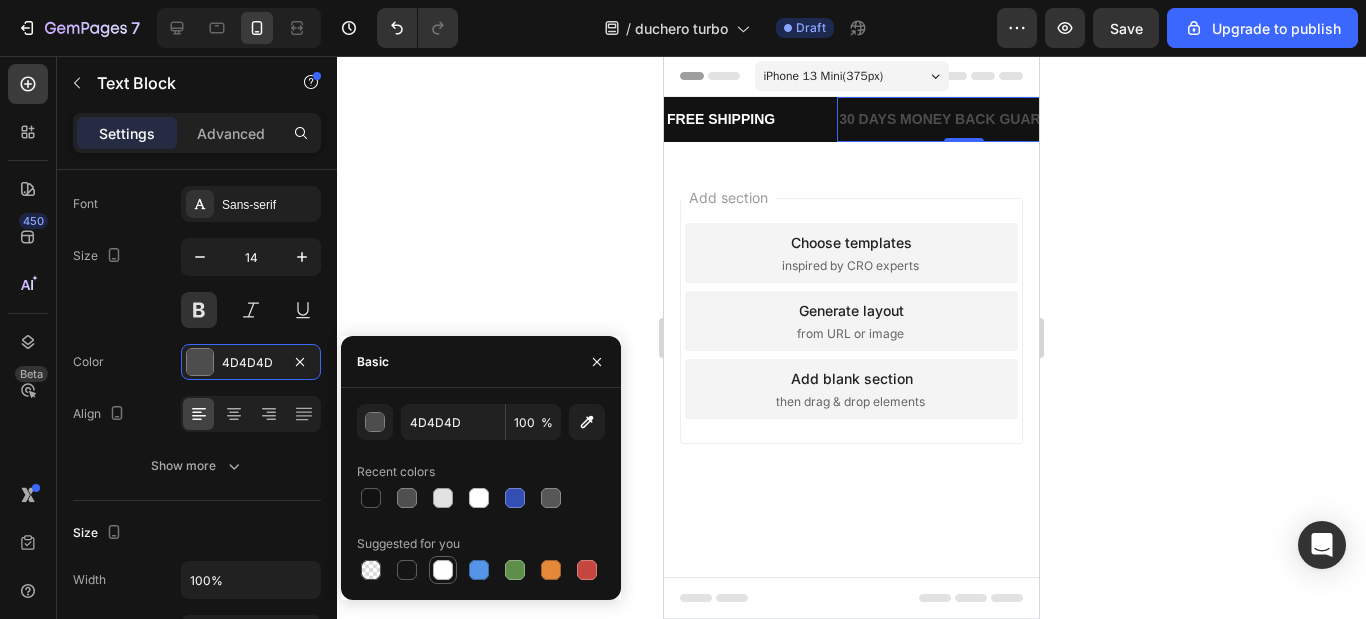 click at bounding box center (443, 570) 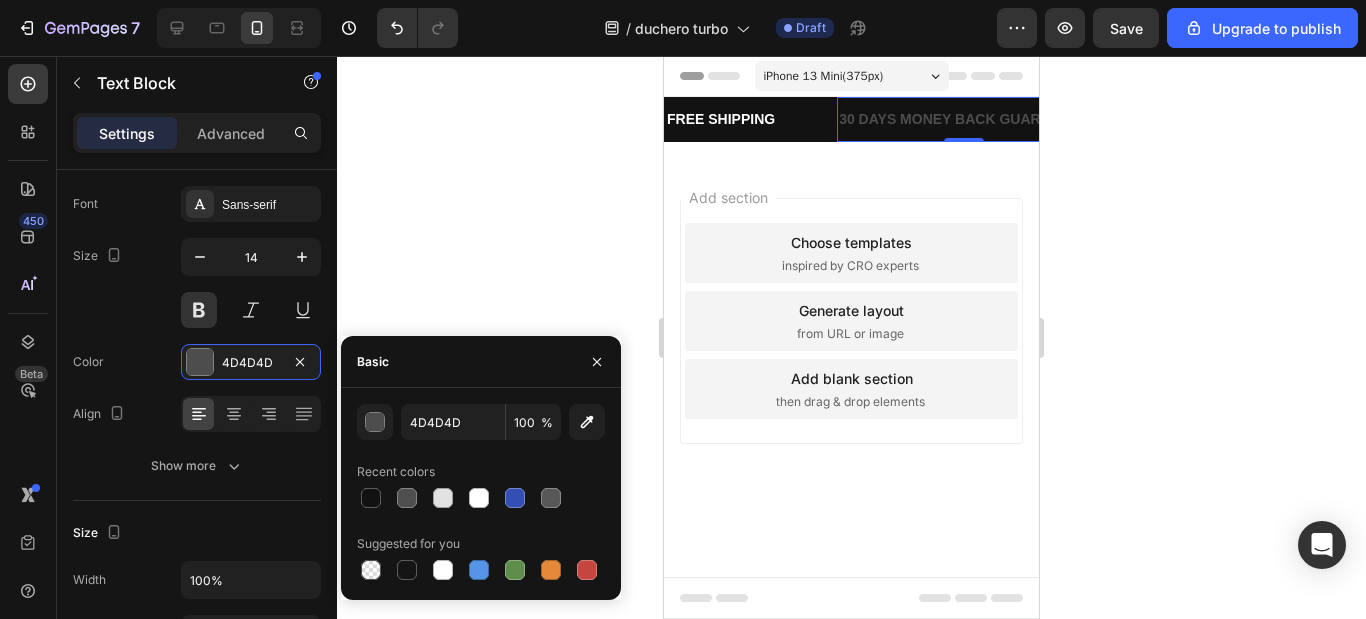 type on "FFFFFF" 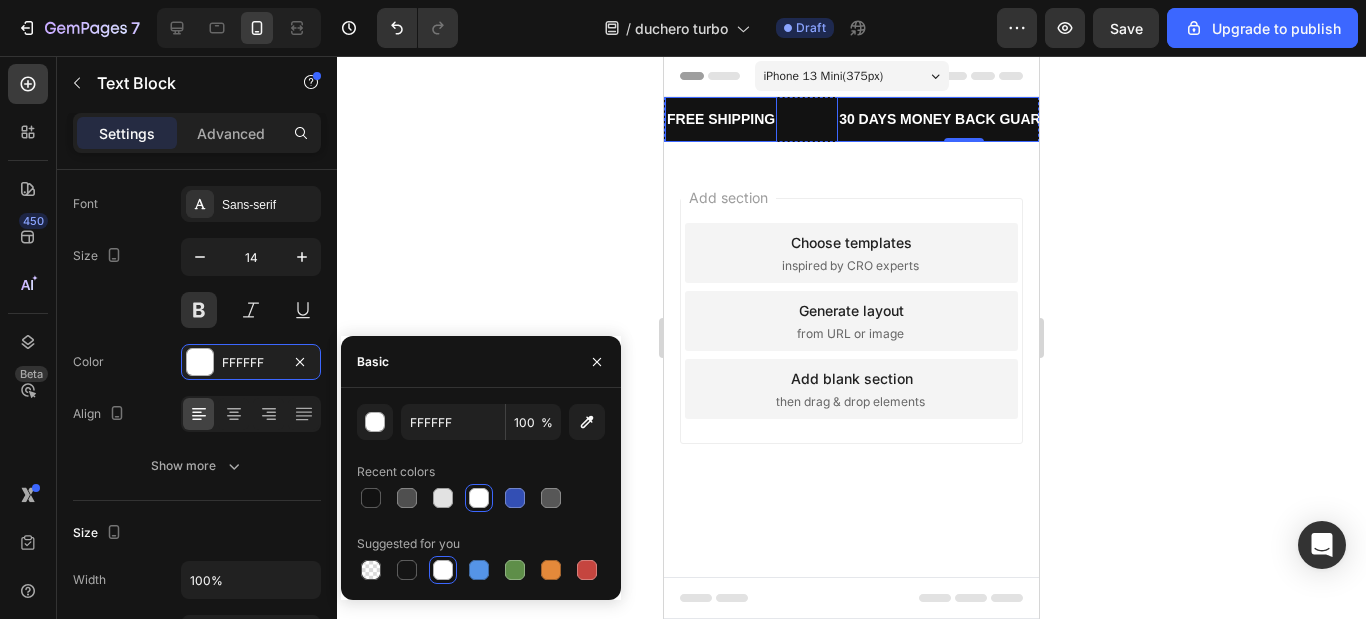 click on "FREE SHIPPING" at bounding box center [721, 119] 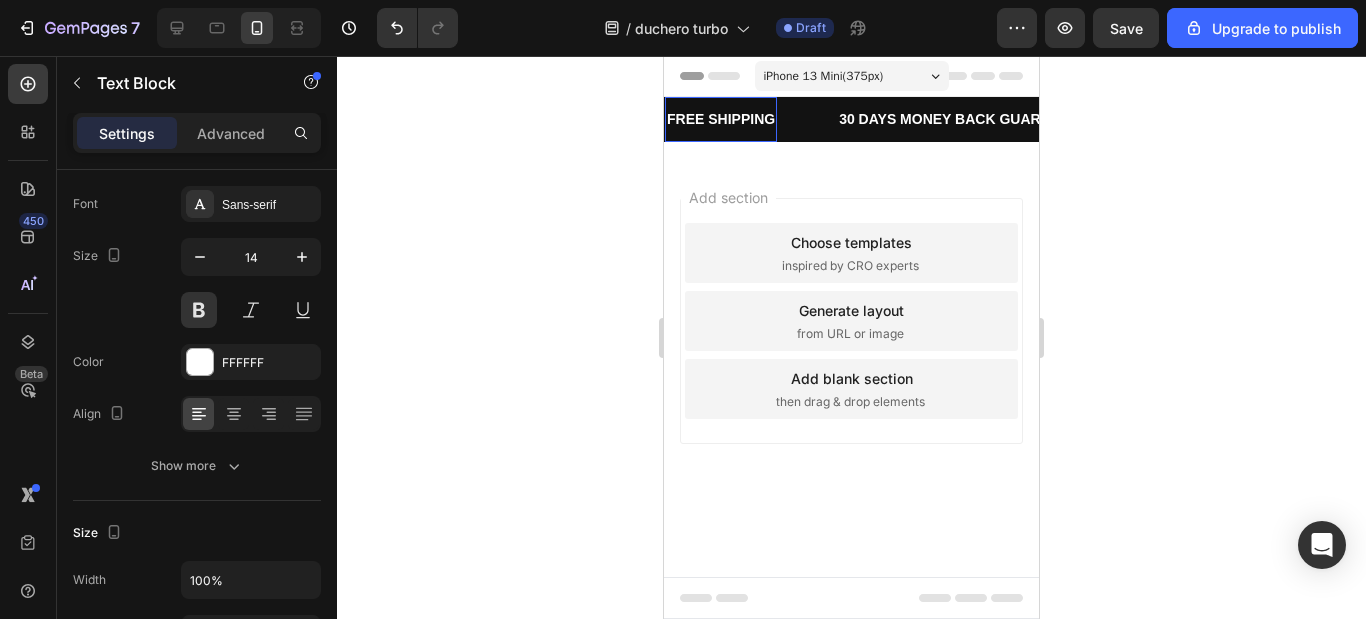 click on "FREE SHIPPING" at bounding box center (721, 119) 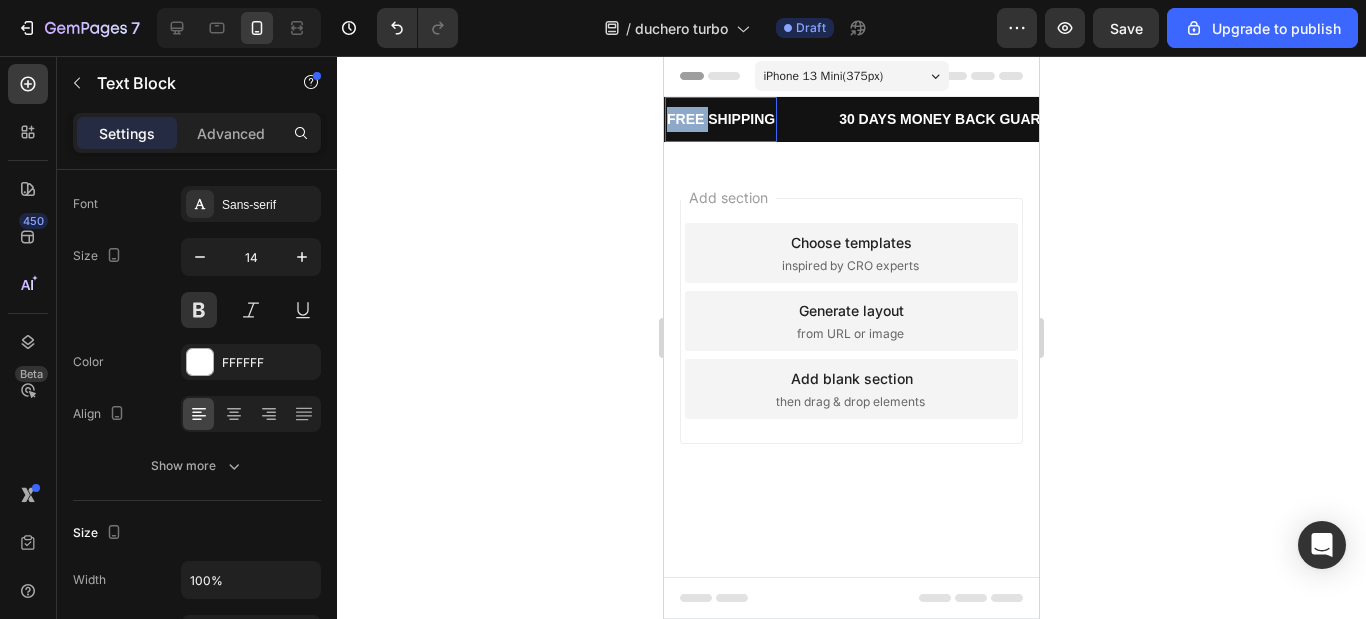click on "FREE SHIPPING" at bounding box center [721, 119] 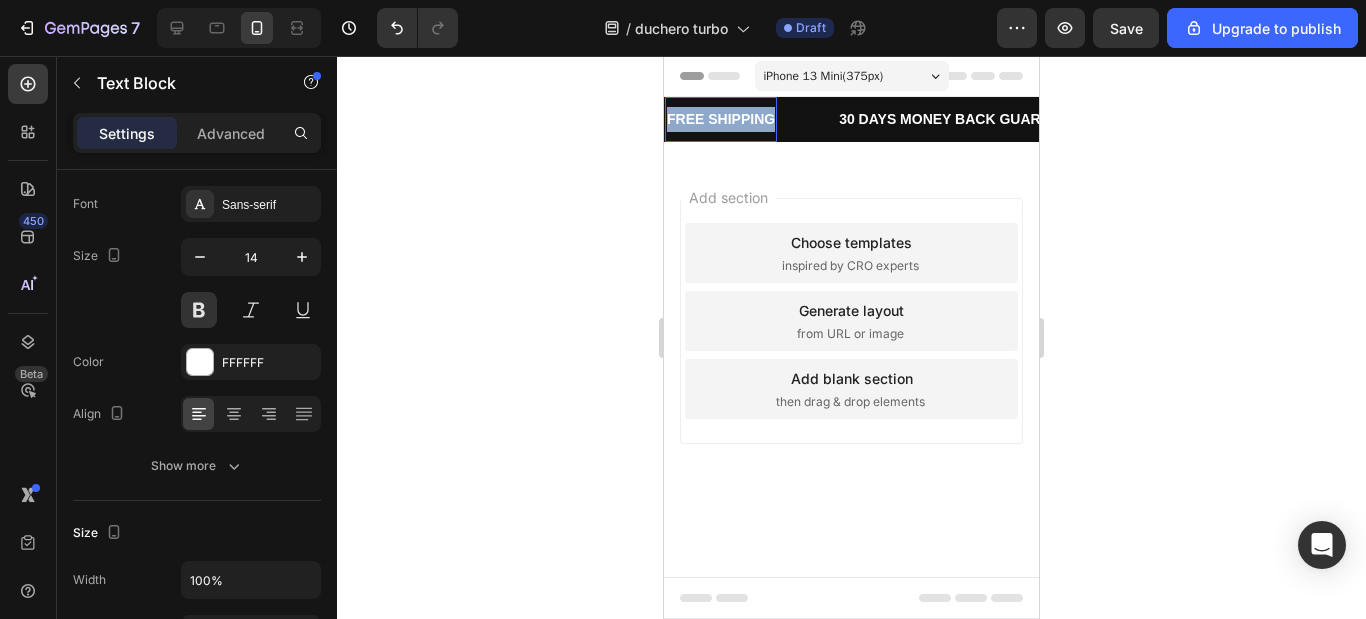 click on "FREE SHIPPING" at bounding box center [721, 119] 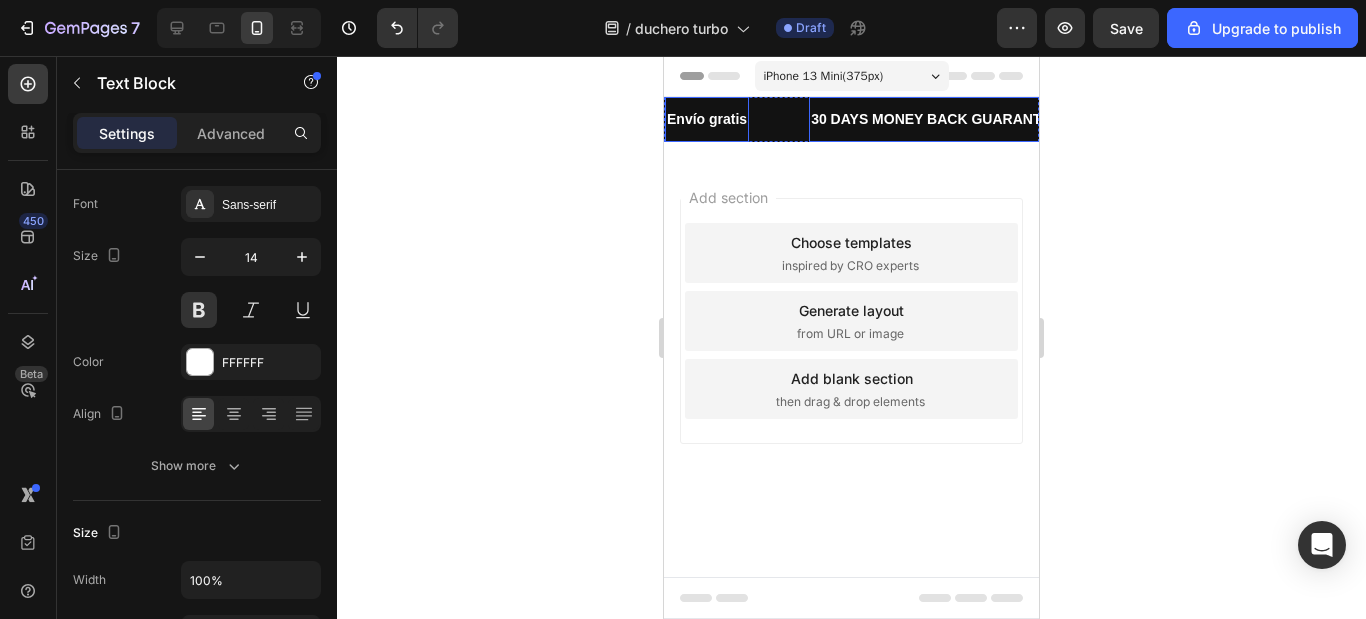 click on "30 DAYS MONEY BACK GUARANTEE" at bounding box center (935, 119) 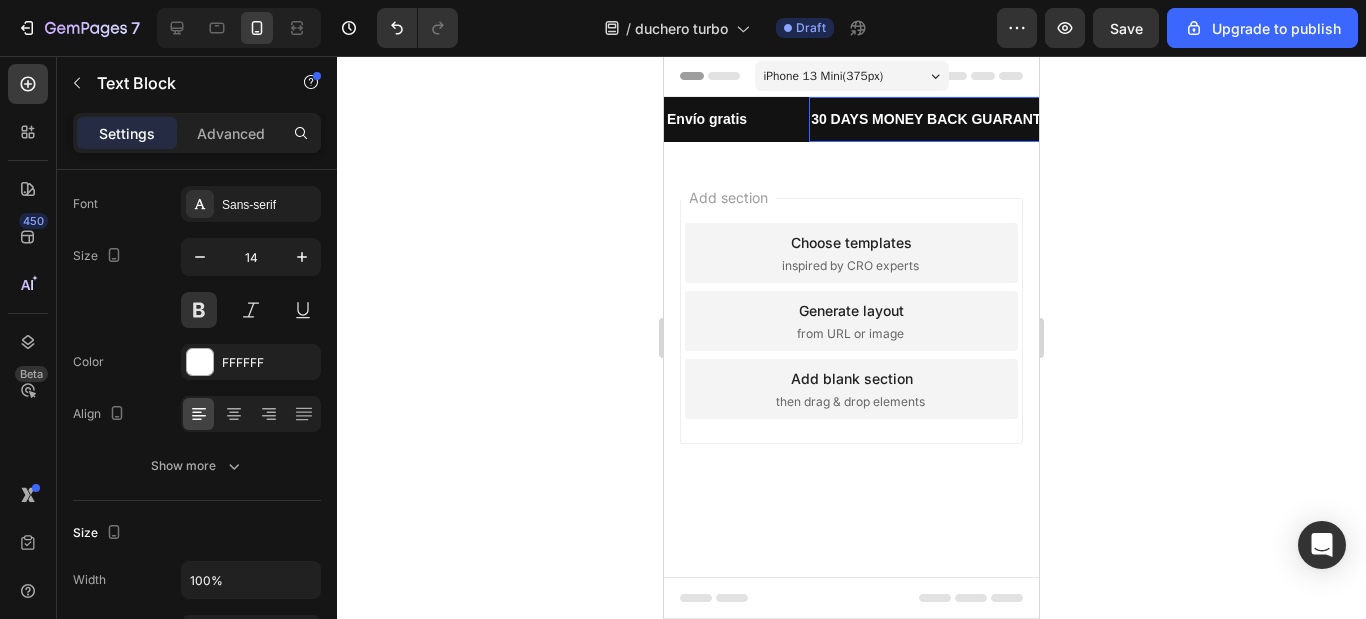 click on "30 DAYS MONEY BACK GUARANTEE" at bounding box center (935, 119) 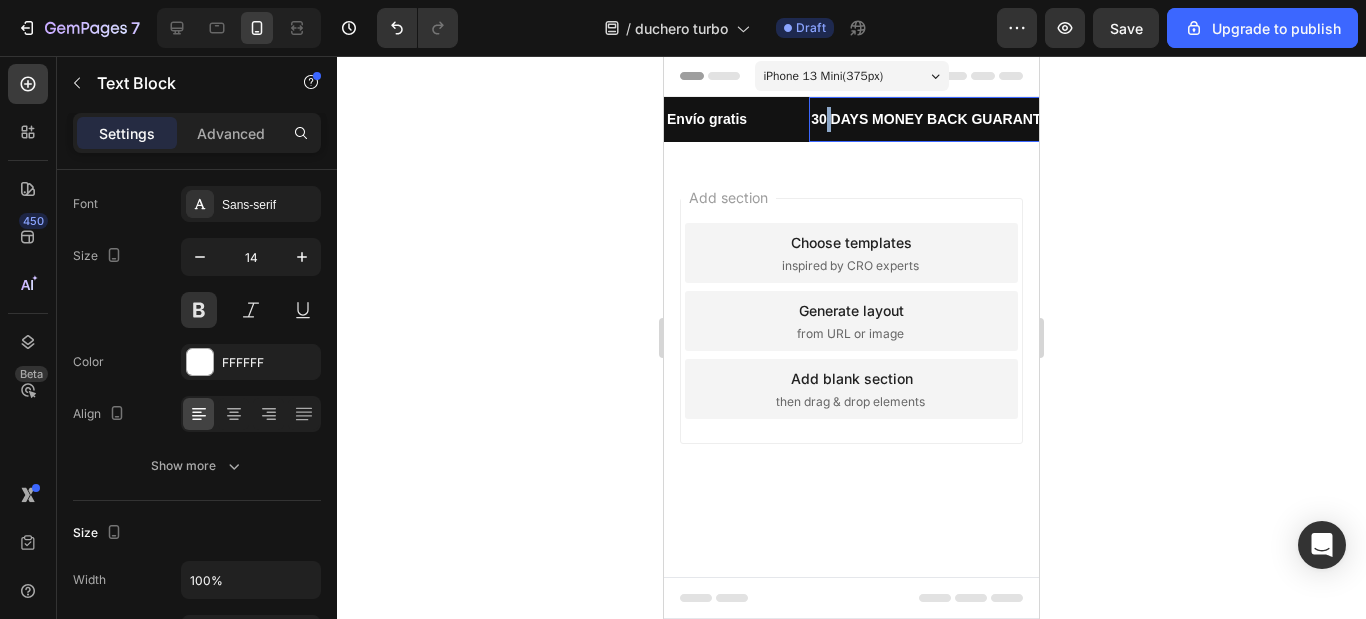 click on "30 DAYS MONEY BACK GUARANTEE" at bounding box center [935, 119] 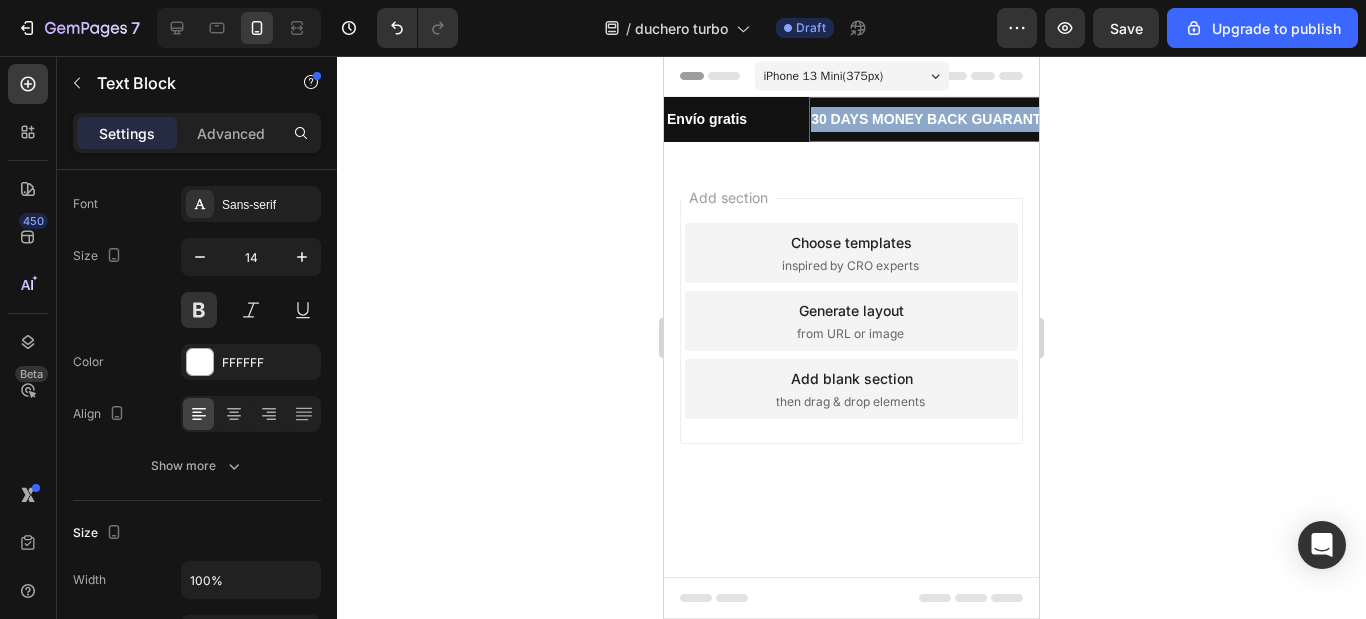 click on "30 DAYS MONEY BACK GUARANTEE" at bounding box center [935, 119] 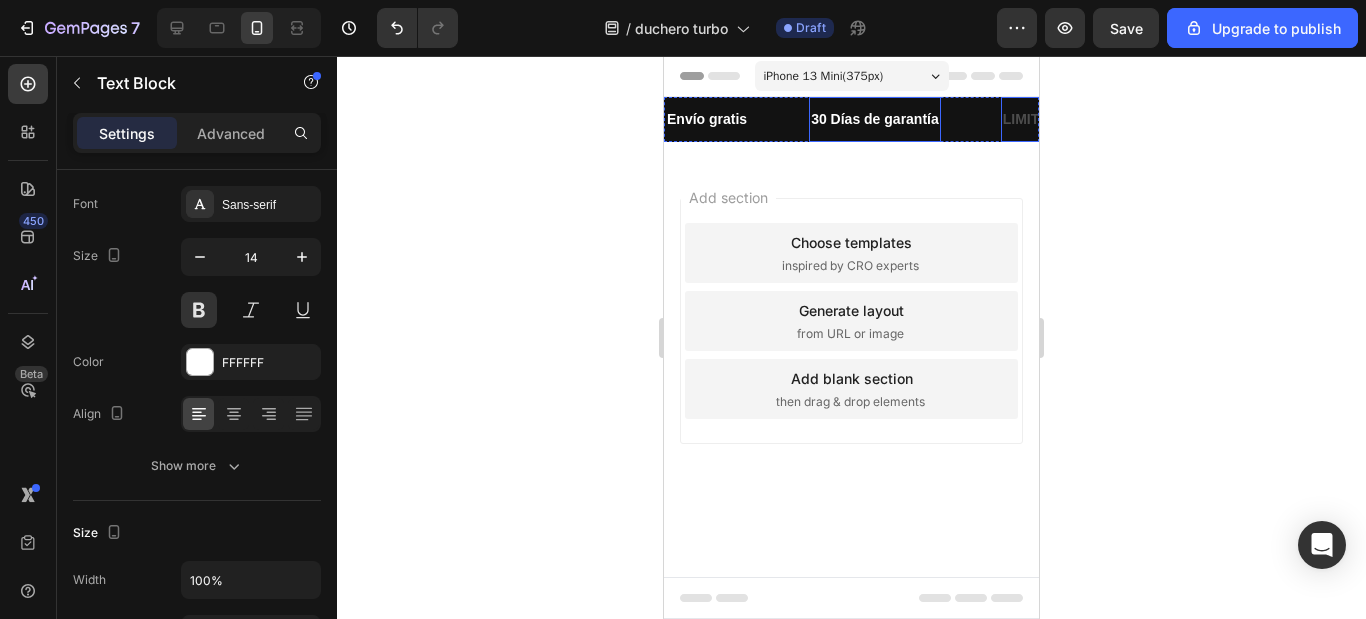 click on "LIMITED TIME 50% OFF SALE" at bounding box center [1102, 119] 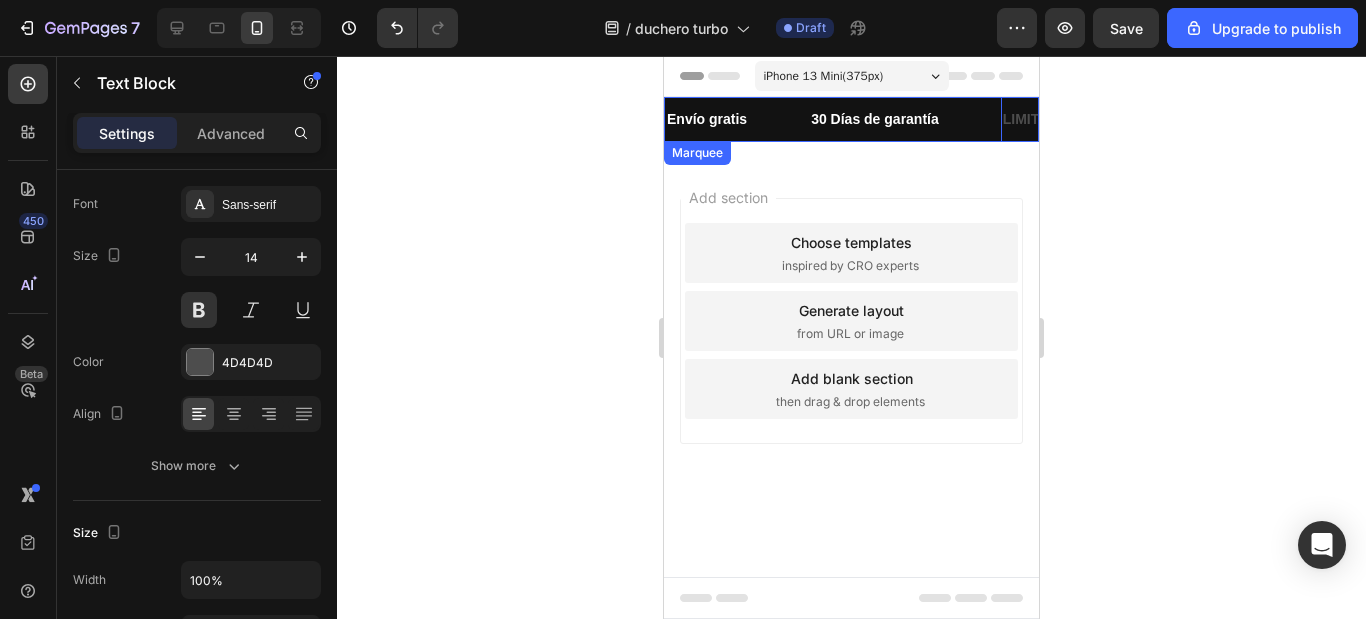 click on "30 Días de garantía Text Block" at bounding box center [905, 119] 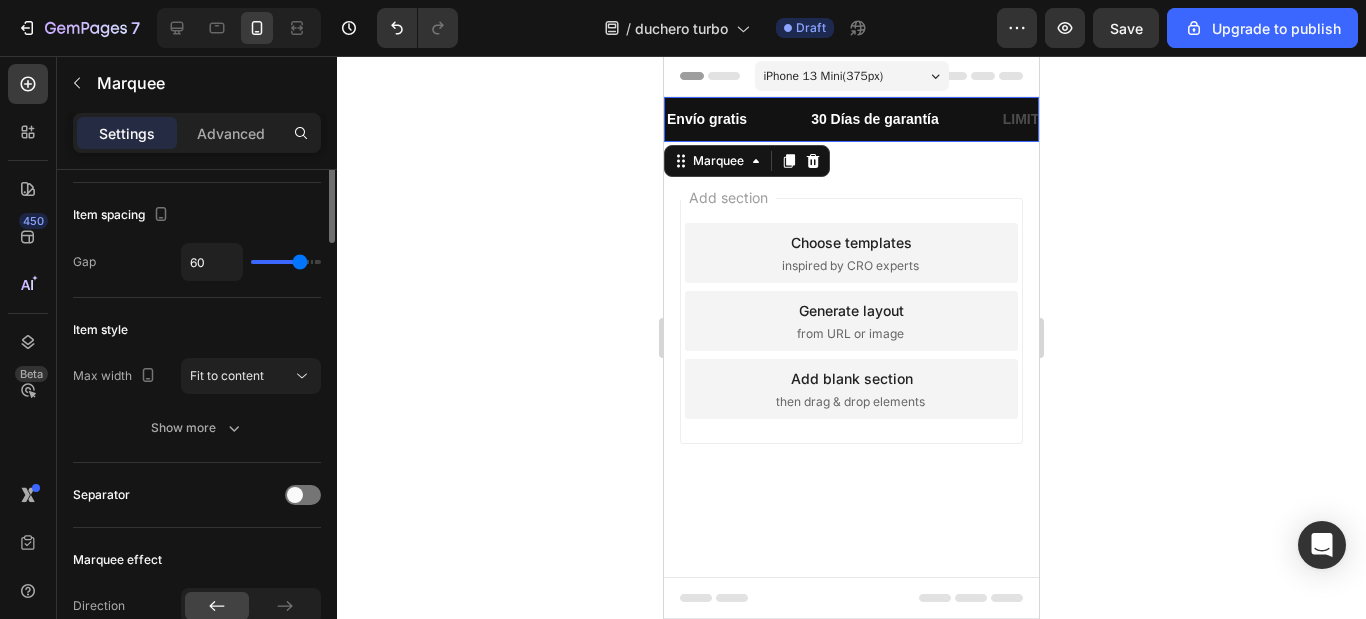scroll, scrollTop: 0, scrollLeft: 0, axis: both 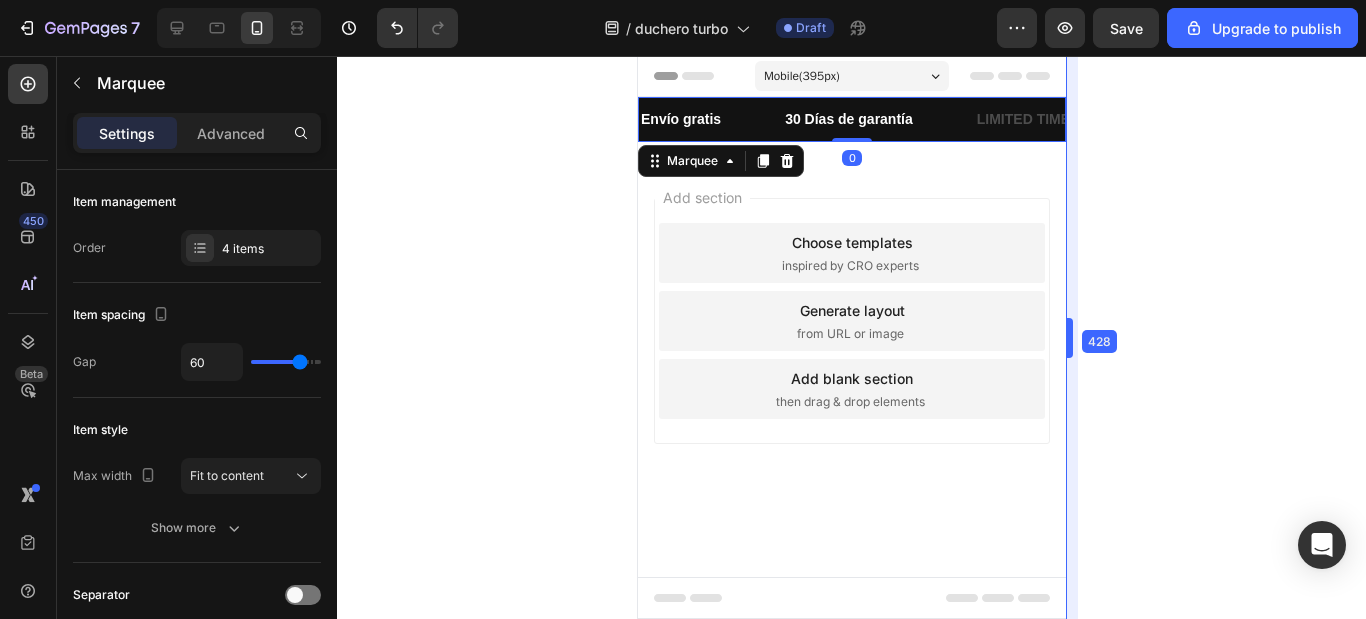 drag, startPoint x: 1046, startPoint y: 113, endPoint x: 1099, endPoint y: 114, distance: 53.009434 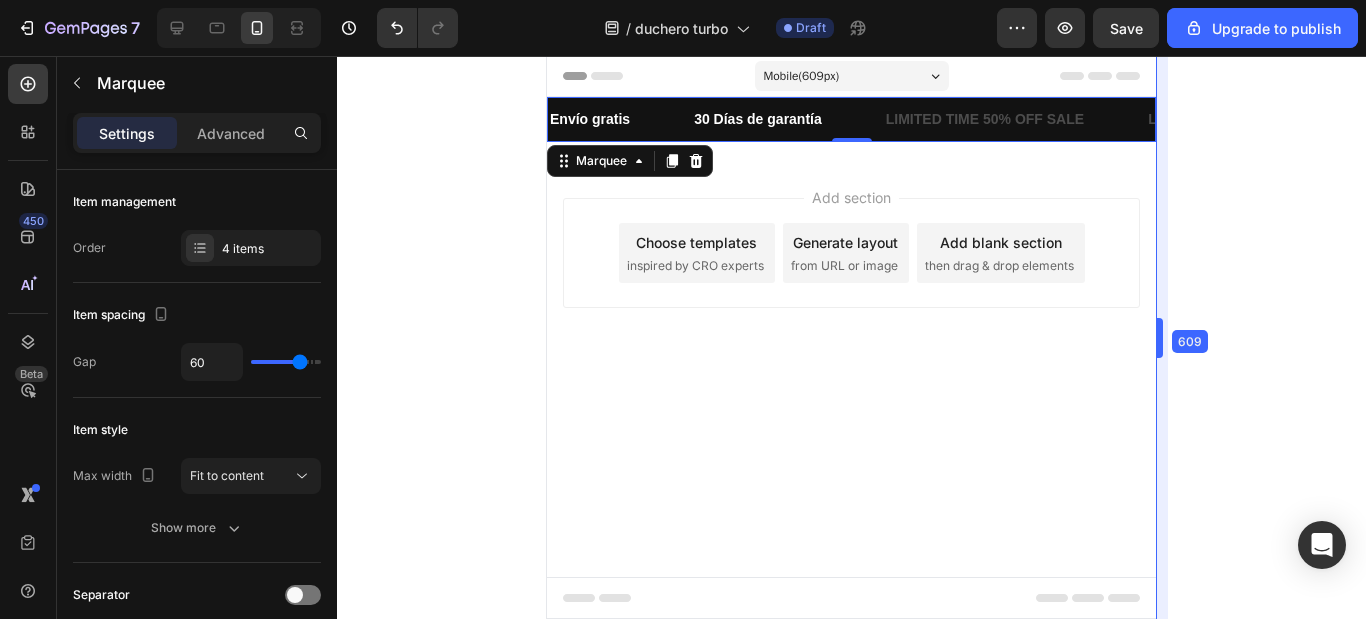 drag, startPoint x: 1070, startPoint y: 115, endPoint x: 1254, endPoint y: 129, distance: 184.53185 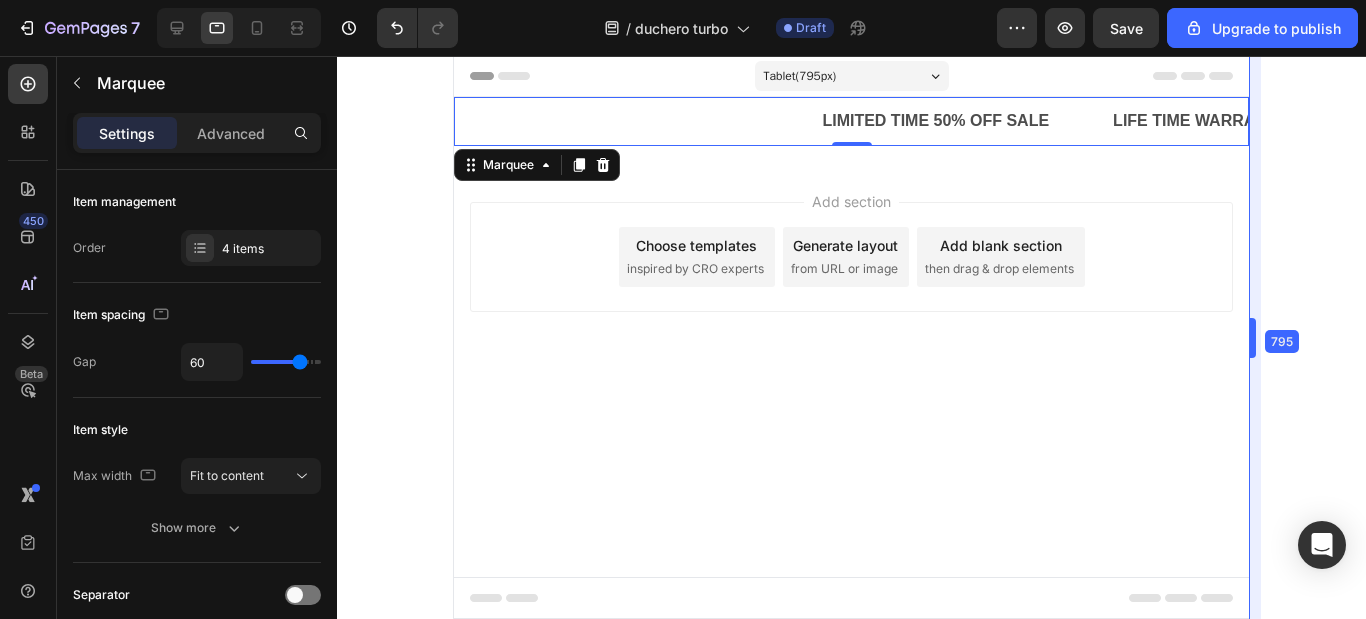 drag, startPoint x: 1161, startPoint y: 121, endPoint x: 1359, endPoint y: 124, distance: 198.02272 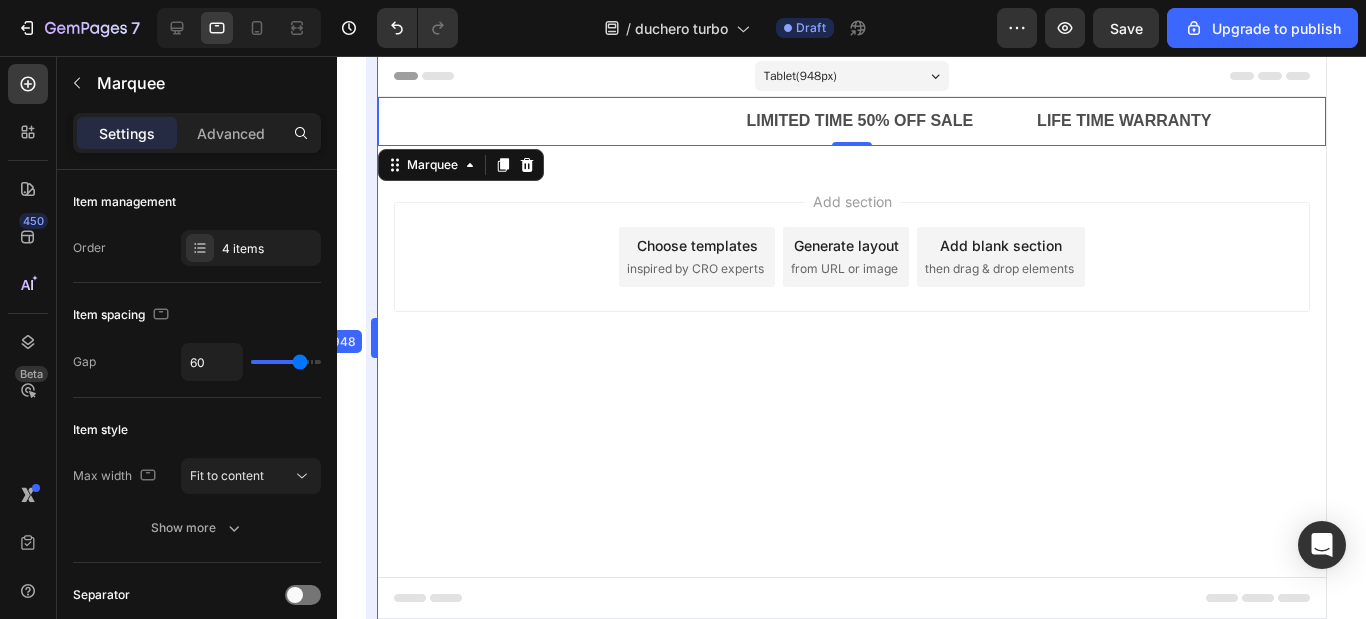 drag, startPoint x: 0, startPoint y: 59, endPoint x: 291, endPoint y: 124, distance: 298.17108 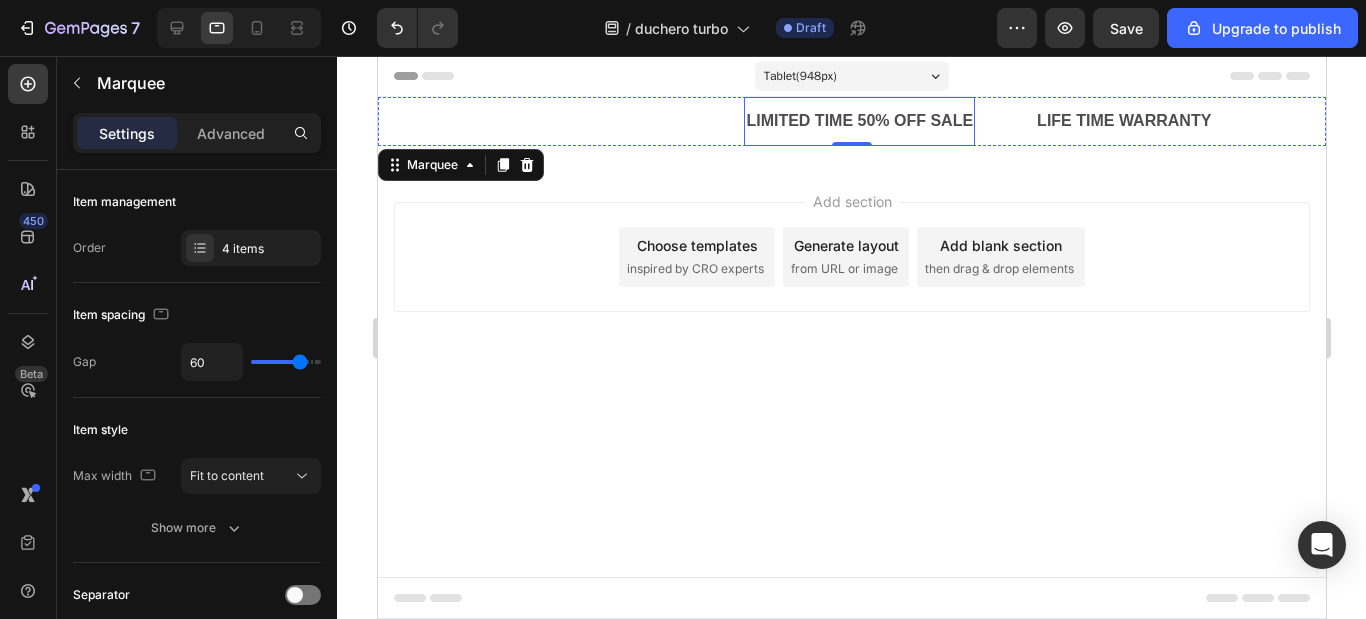 click on "LIMITED TIME 50% OFF SALE" at bounding box center (858, 121) 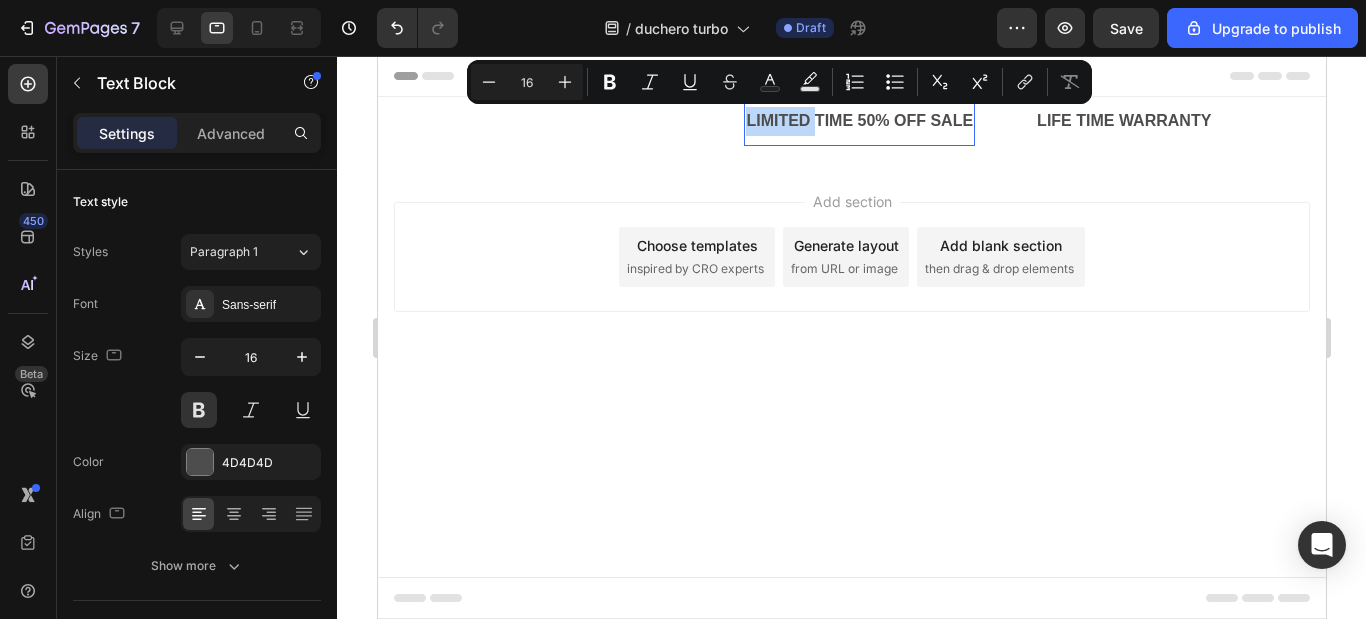 click on "LIMITED TIME 50% OFF SALE" at bounding box center [858, 121] 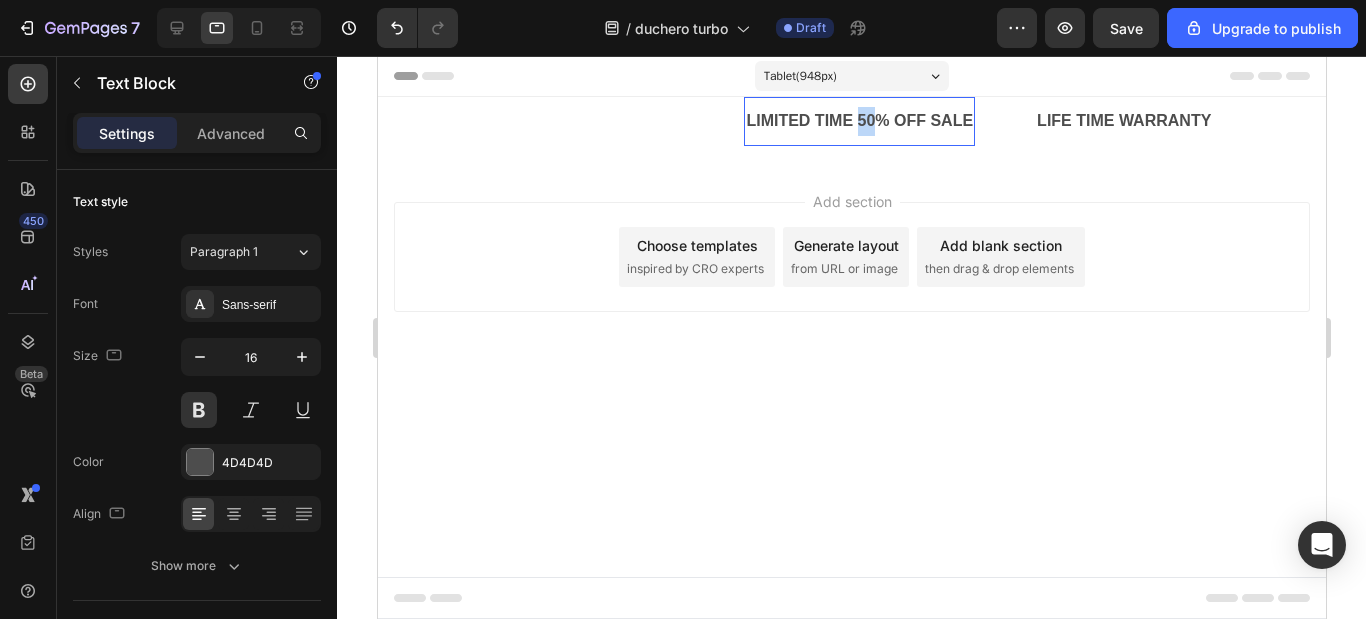 click on "LIMITED TIME 50% OFF SALE" at bounding box center [858, 121] 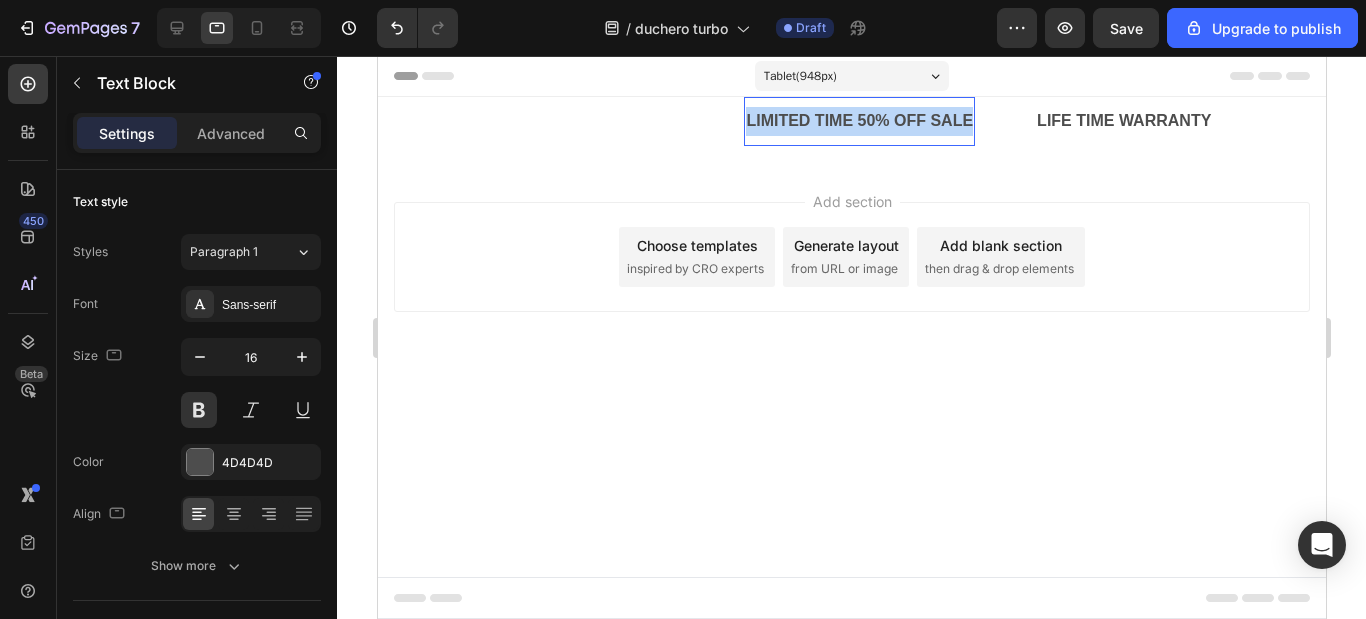 click on "LIMITED TIME 50% OFF SALE" at bounding box center (858, 121) 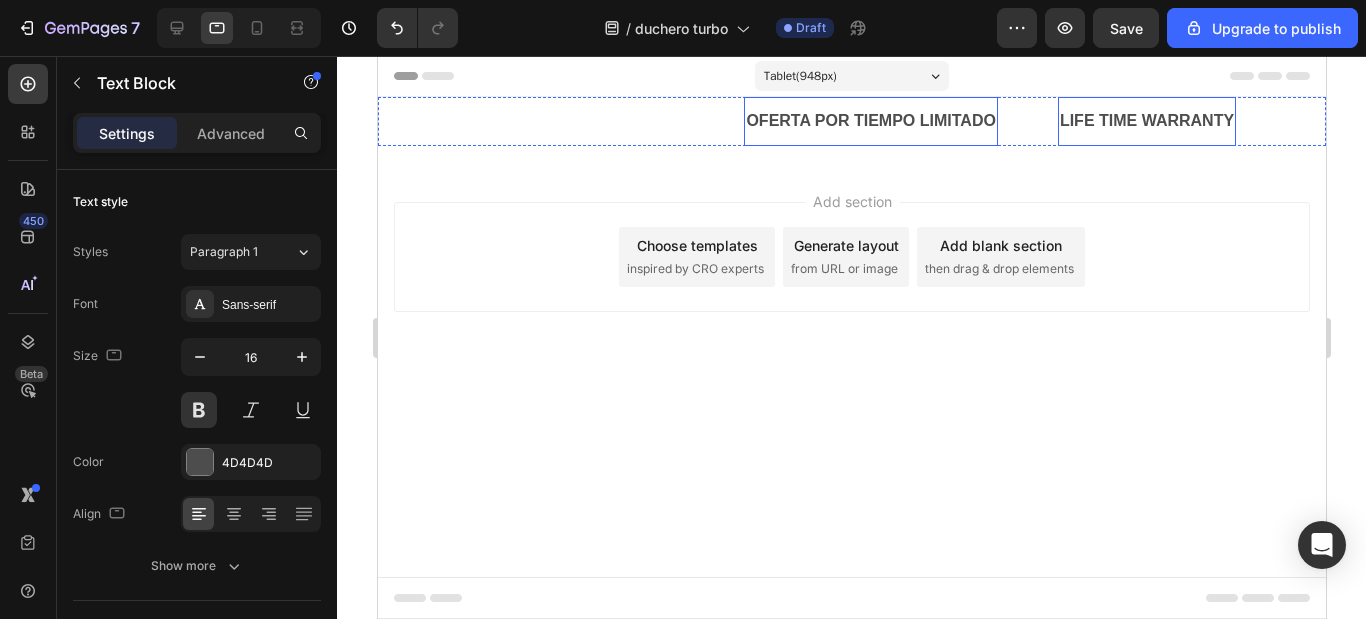 click on "LIFE TIME WARRANTY" at bounding box center (1146, 121) 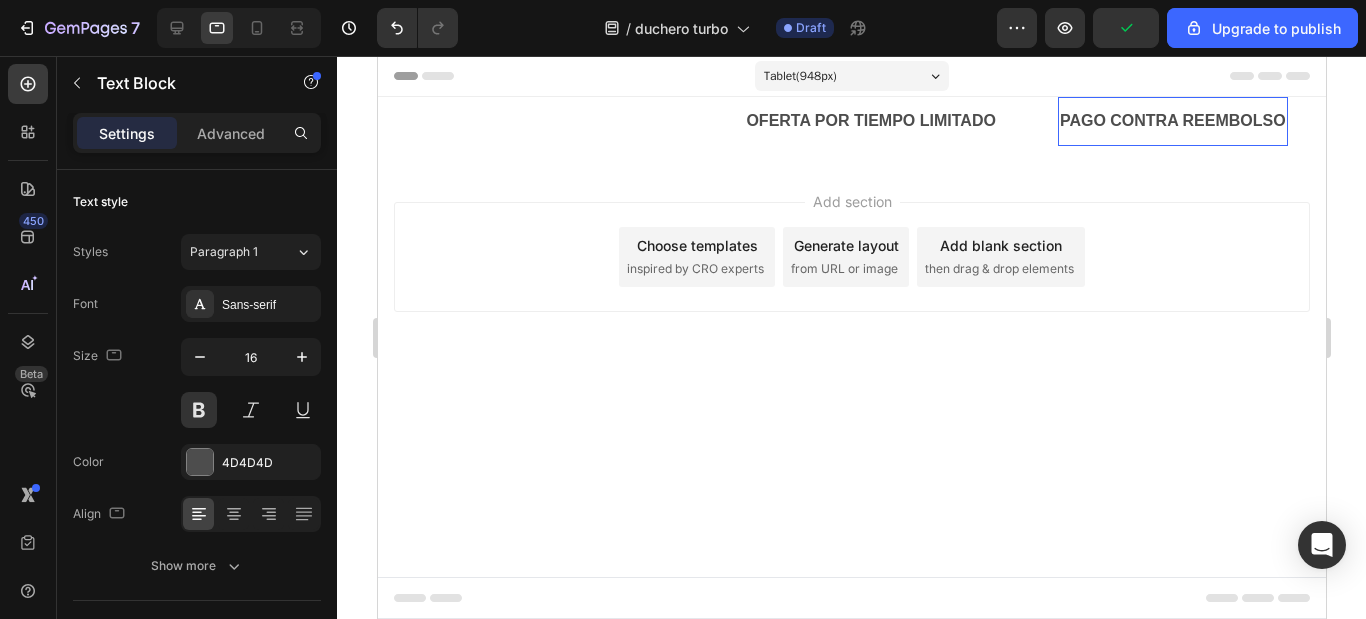 click on "Add section Choose templates inspired by CRO experts Generate layout from URL or image Add blank section then drag & drop elements" at bounding box center (851, 285) 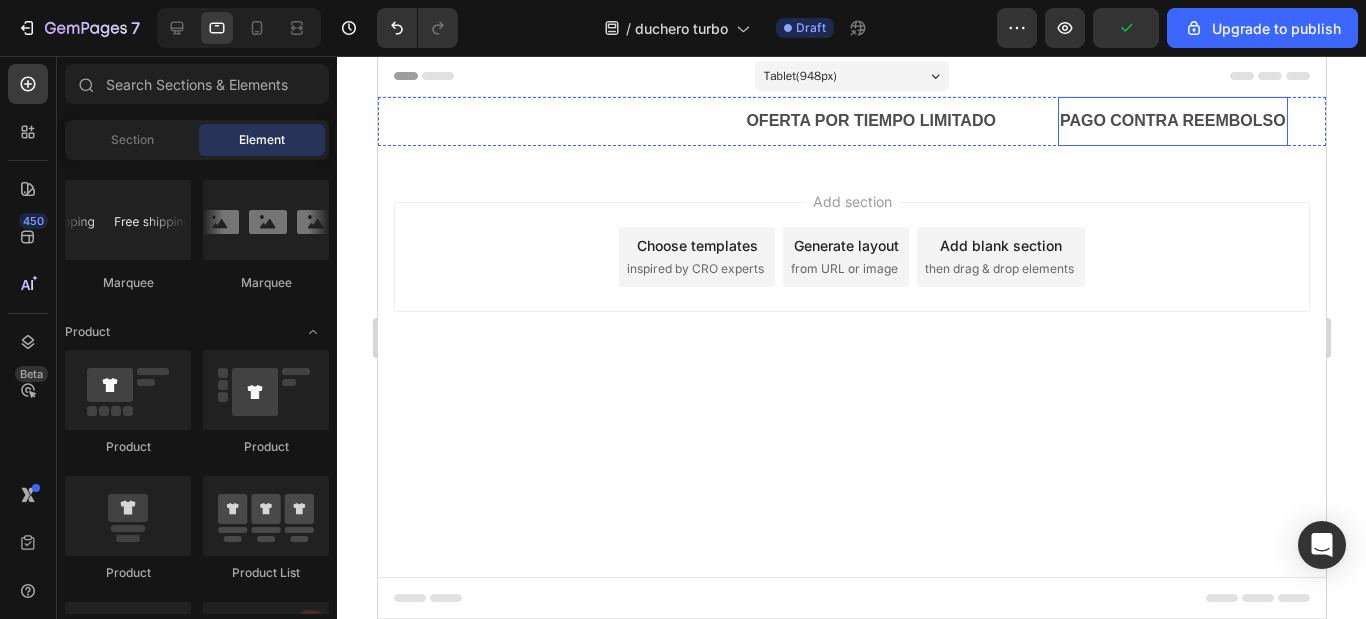click on "PAGO CONTRA REEMBOLSO" at bounding box center [1172, 121] 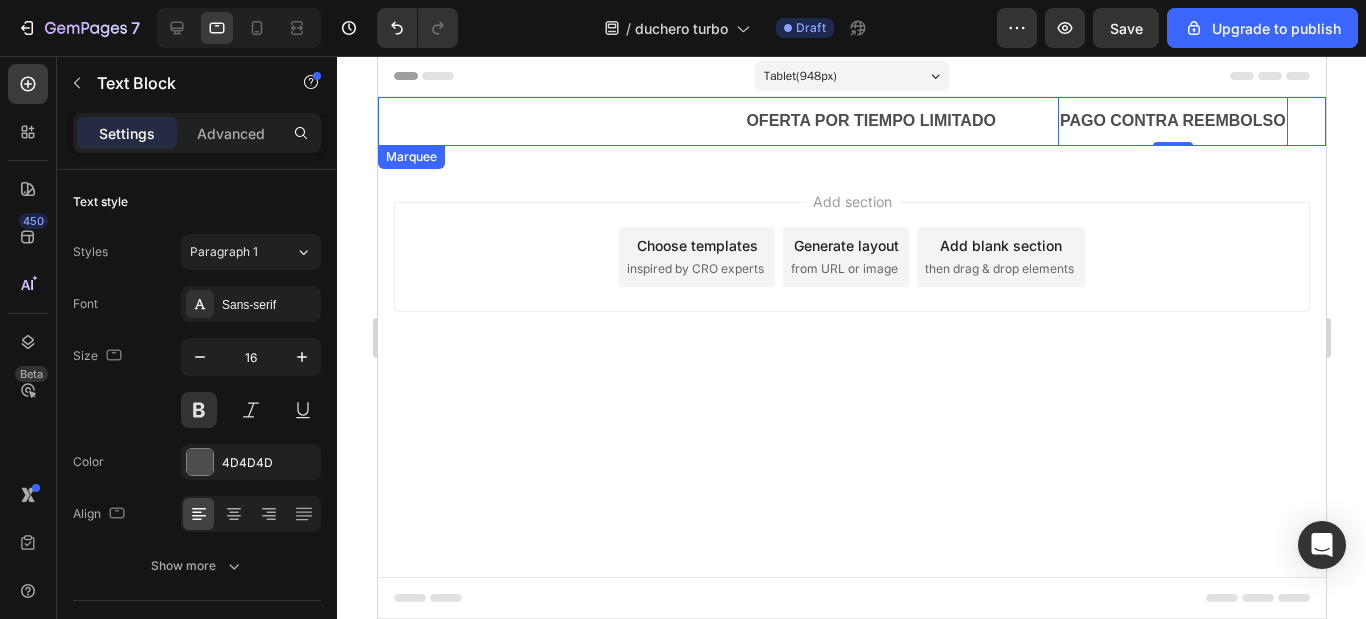 click on "PAGO CONTRA REEMBOLSO Text Block   0" at bounding box center (1202, 121) 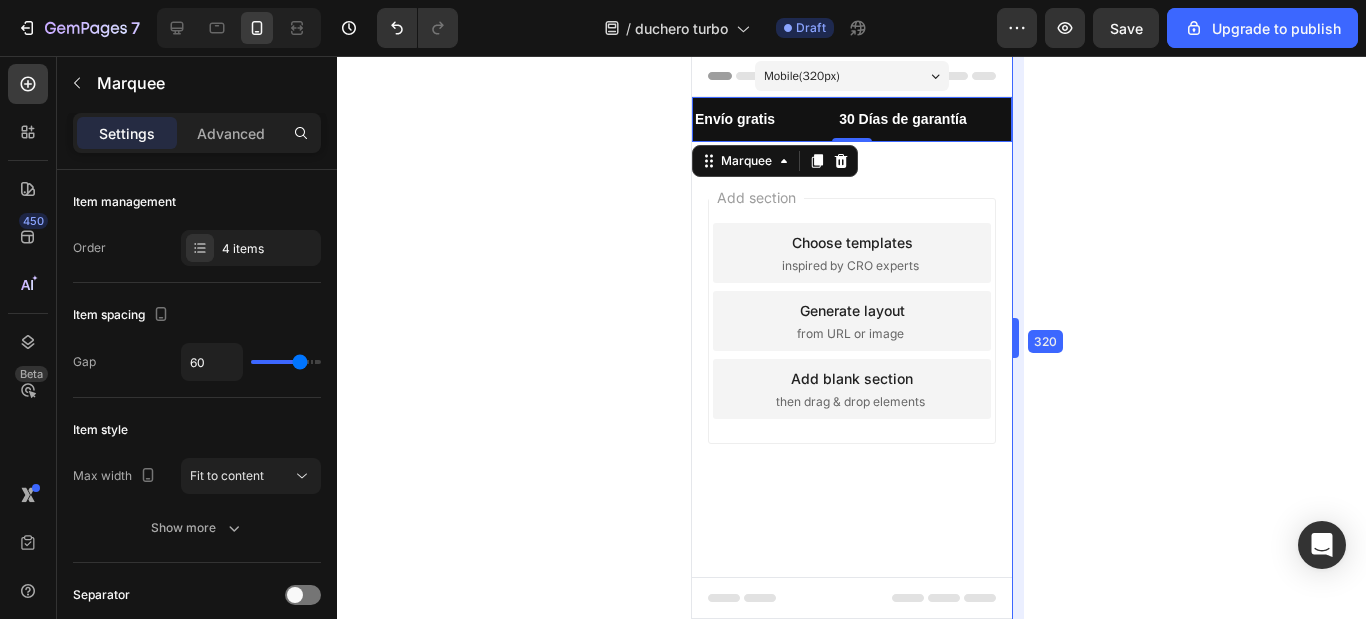 drag, startPoint x: 944, startPoint y: 69, endPoint x: 695, endPoint y: 133, distance: 257.09335 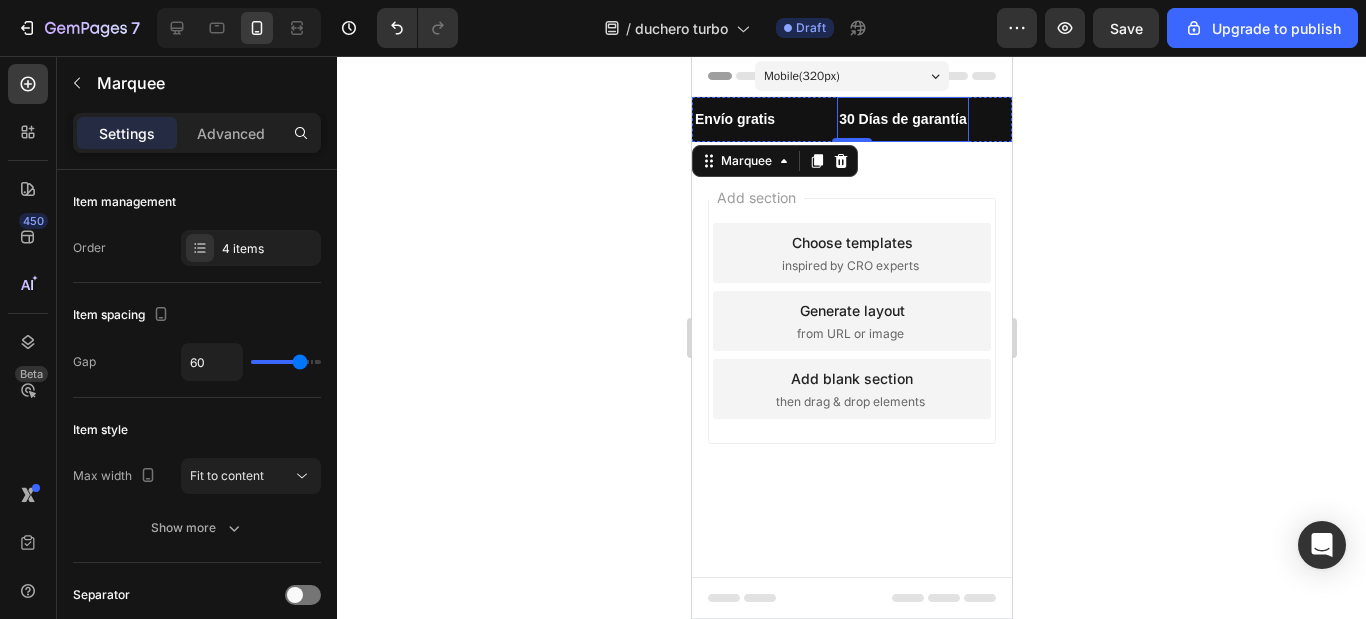 click on "30 Días de garantía" at bounding box center [902, 119] 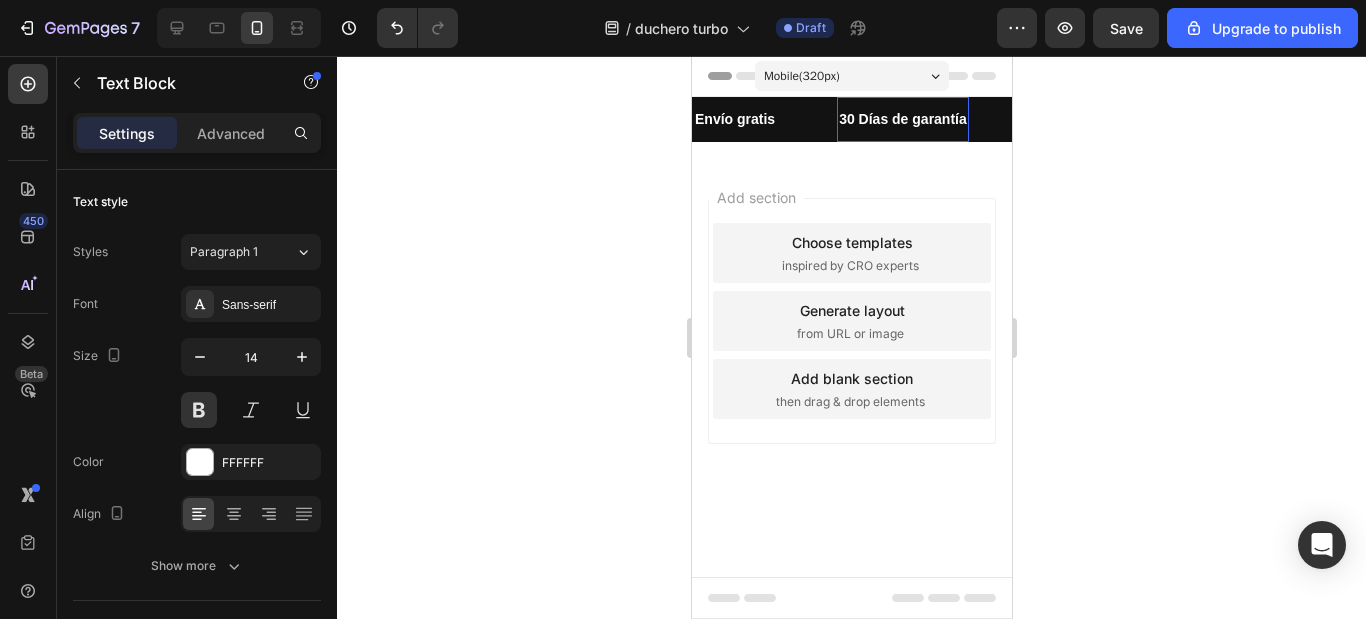 click on "30 Días de garantía" at bounding box center (902, 119) 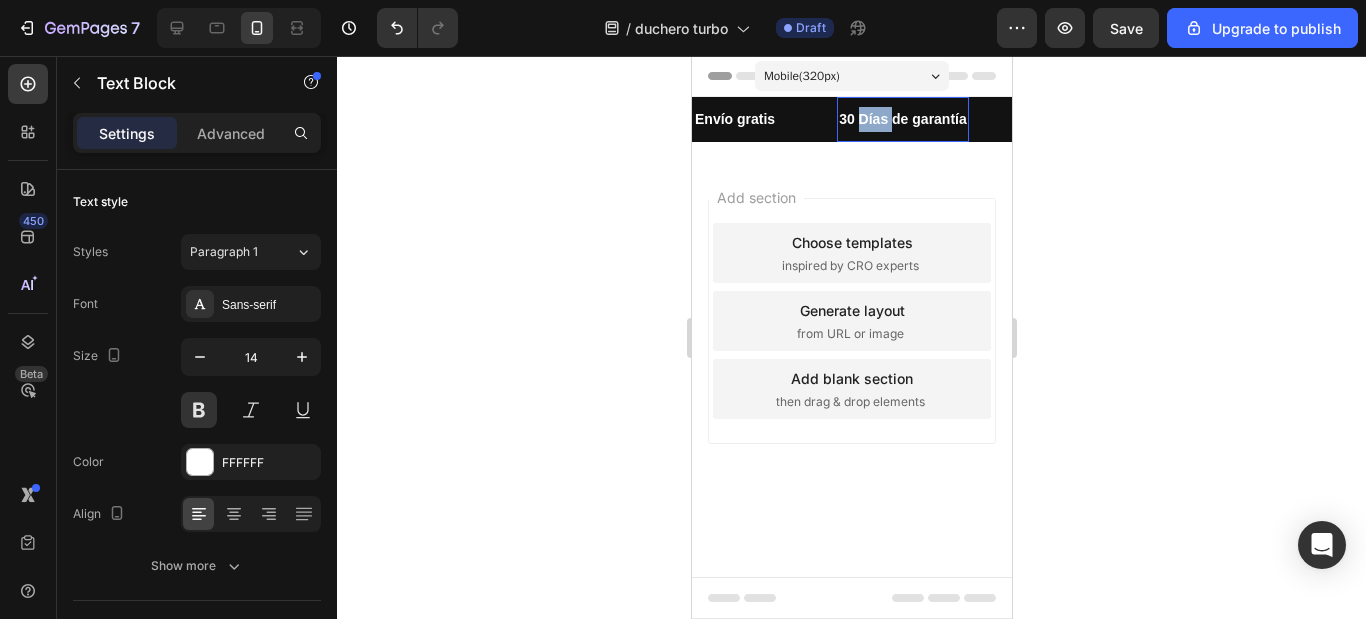 click on "30 Días de garantía" at bounding box center (902, 119) 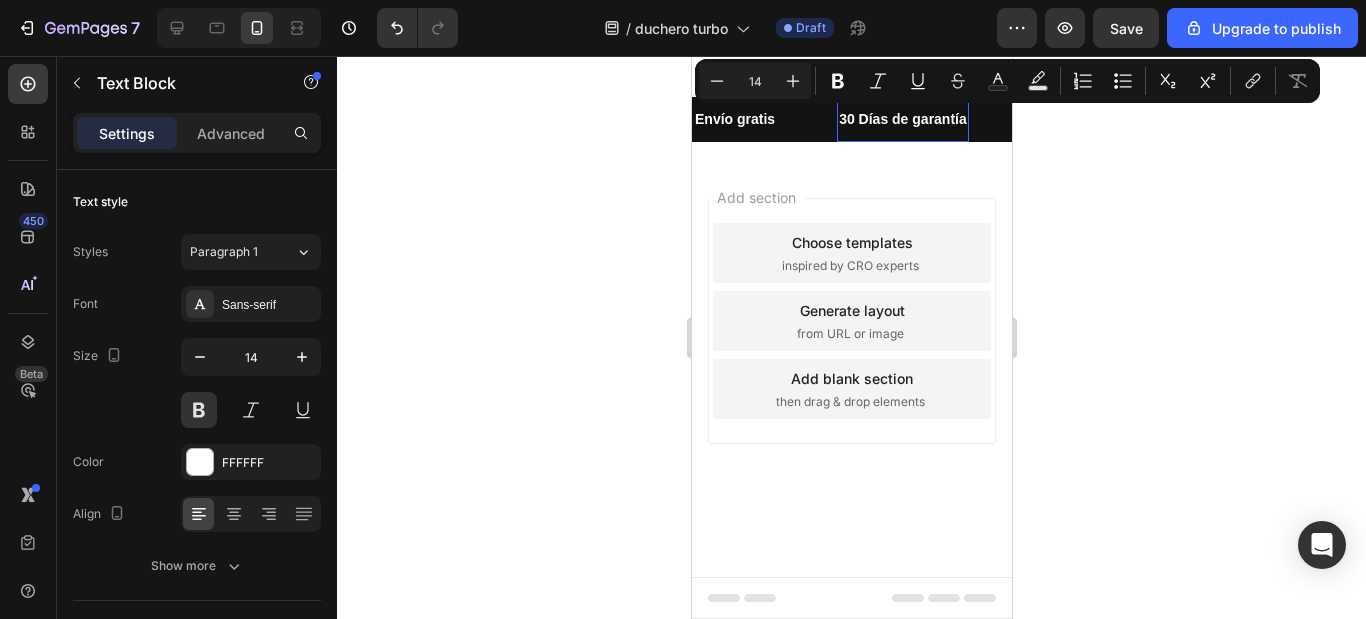click on "30 Días de garantía" at bounding box center (902, 119) 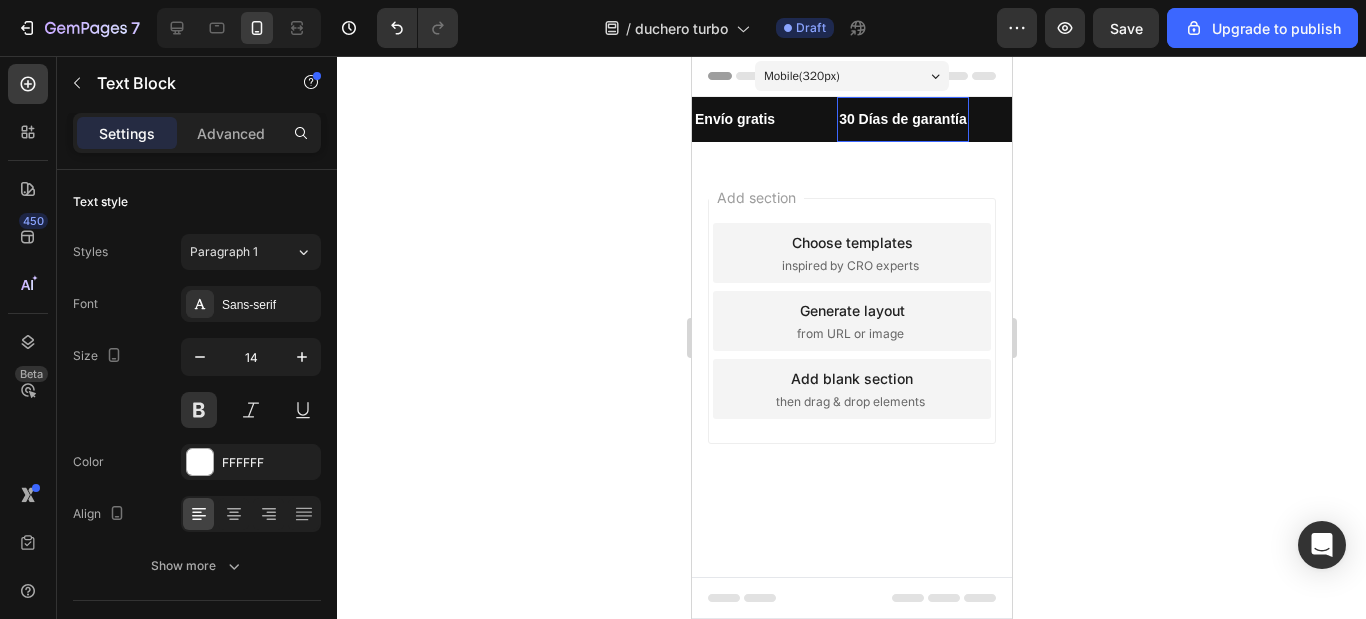 click on "30 Días de garantía" at bounding box center [902, 119] 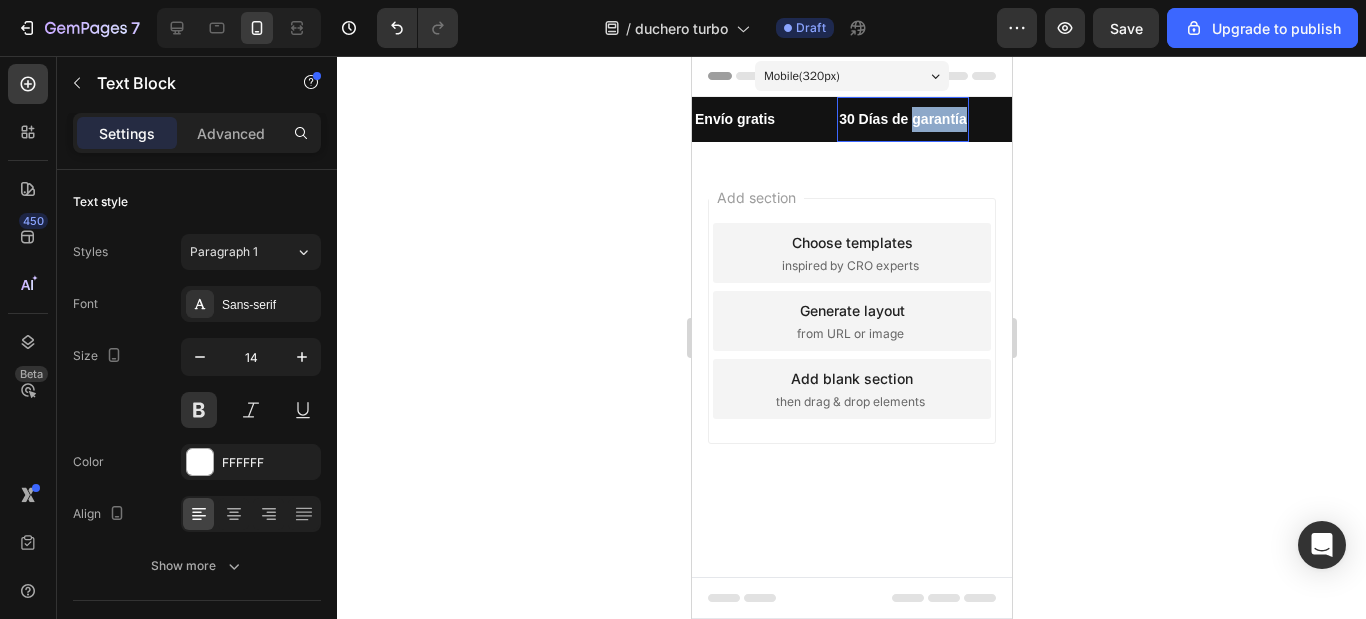 click on "30 Días de garantía" at bounding box center [902, 119] 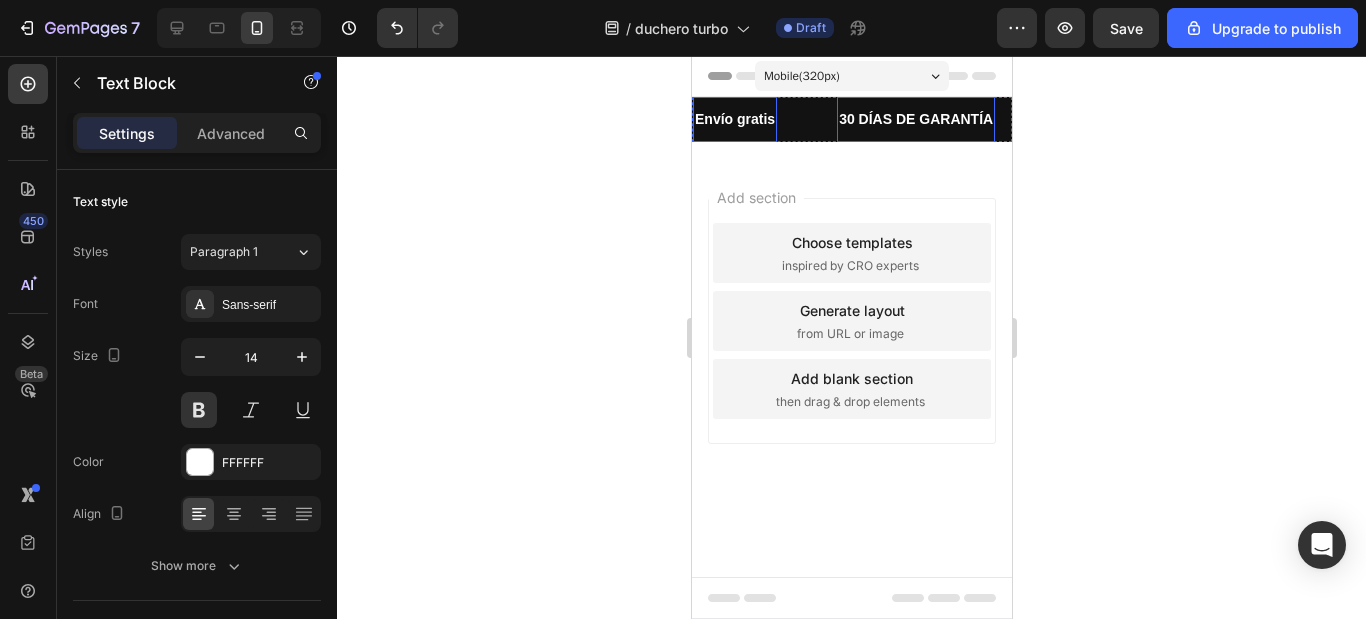 click on "Envío gratis" at bounding box center (734, 119) 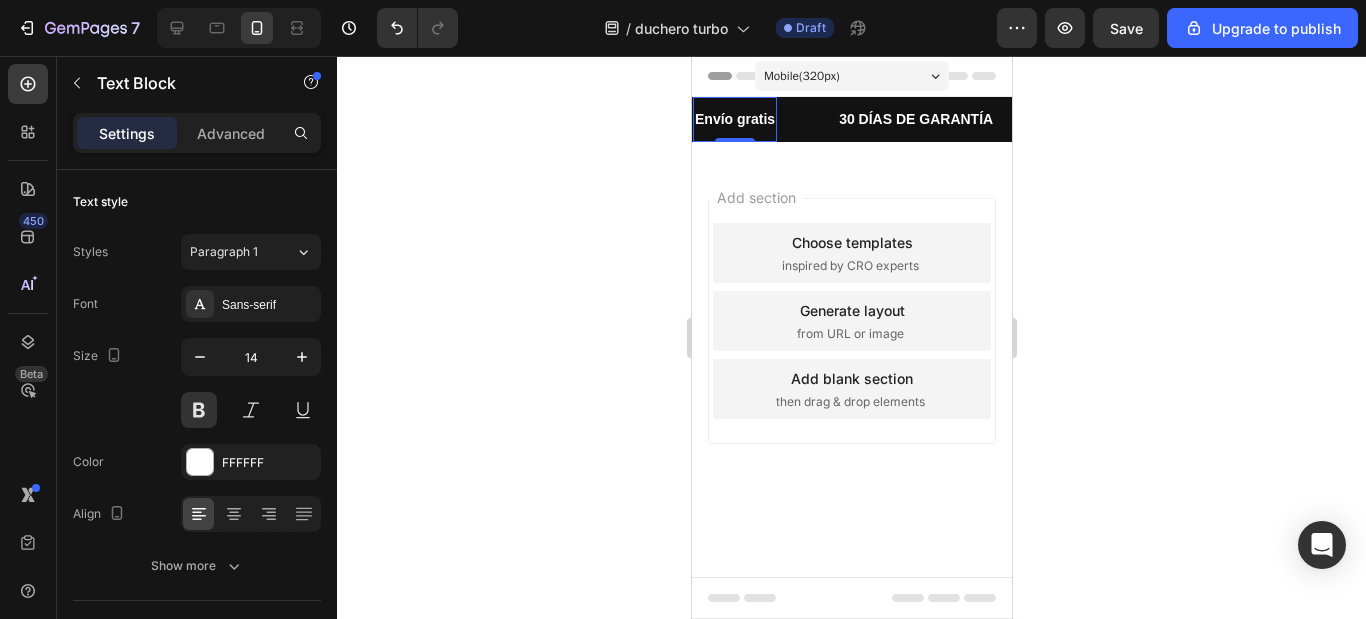 click on "Envío gratis" at bounding box center (734, 119) 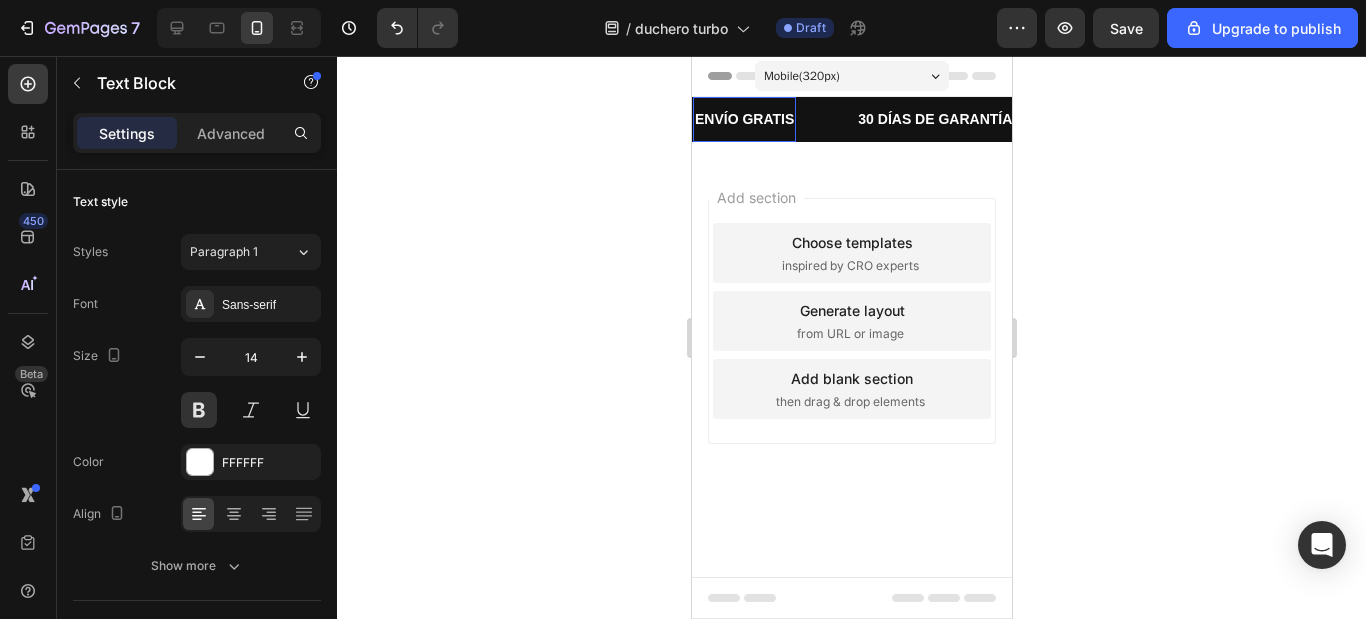 click 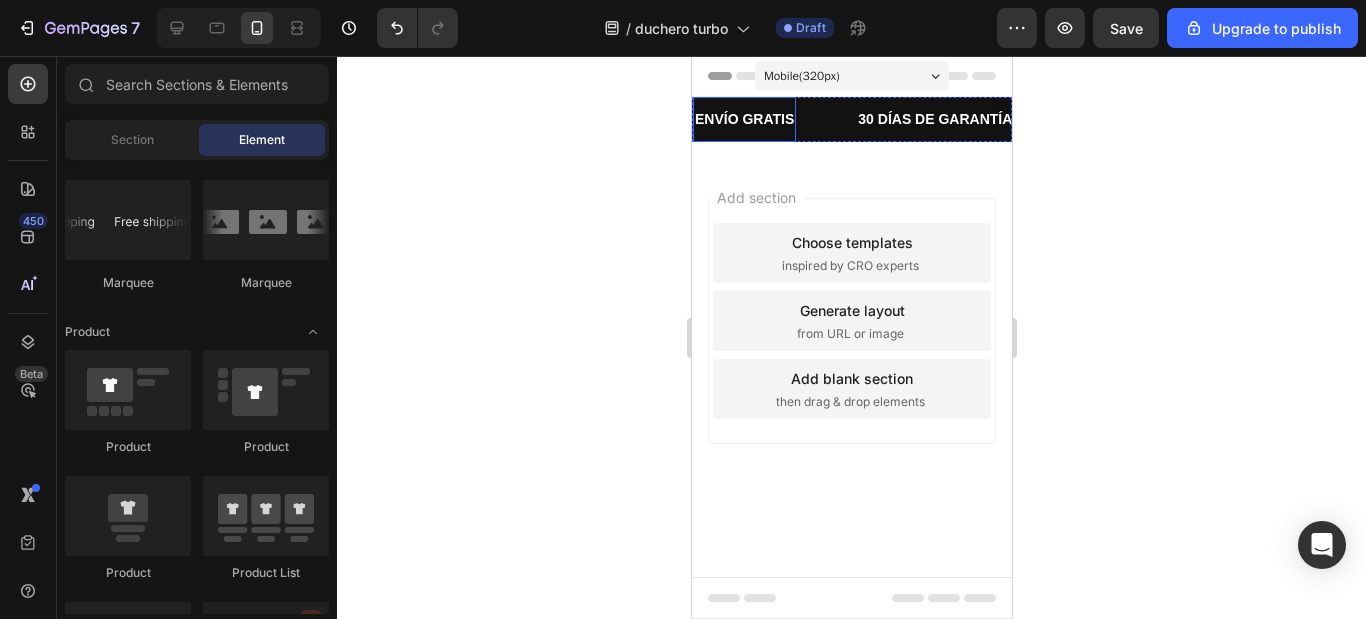 click on "ENVÍO GRATIS" at bounding box center [743, 119] 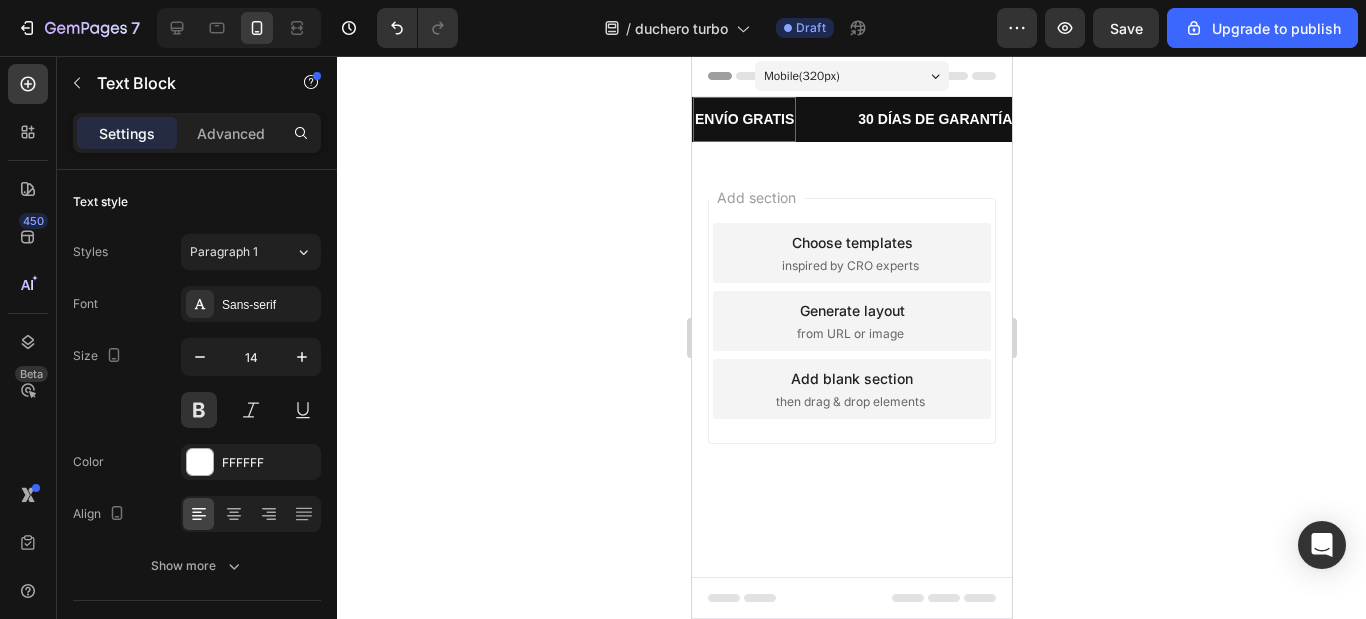 click on "ENVÍO GRATIS" at bounding box center (743, 119) 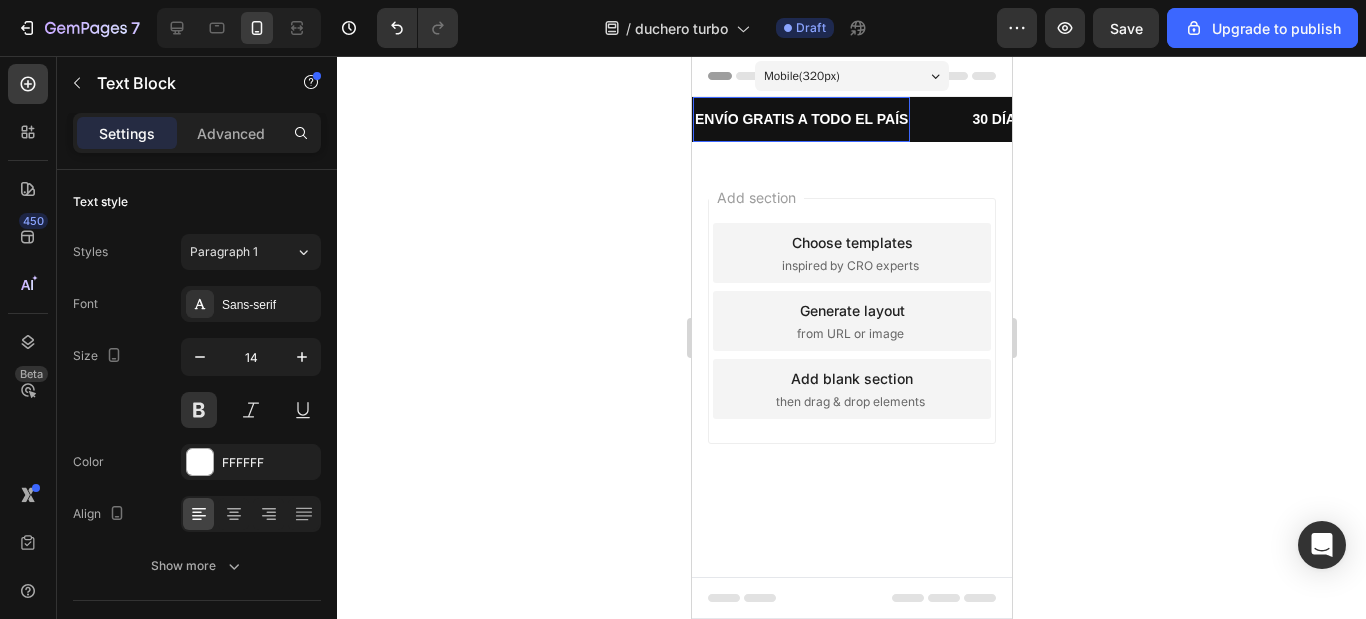 click 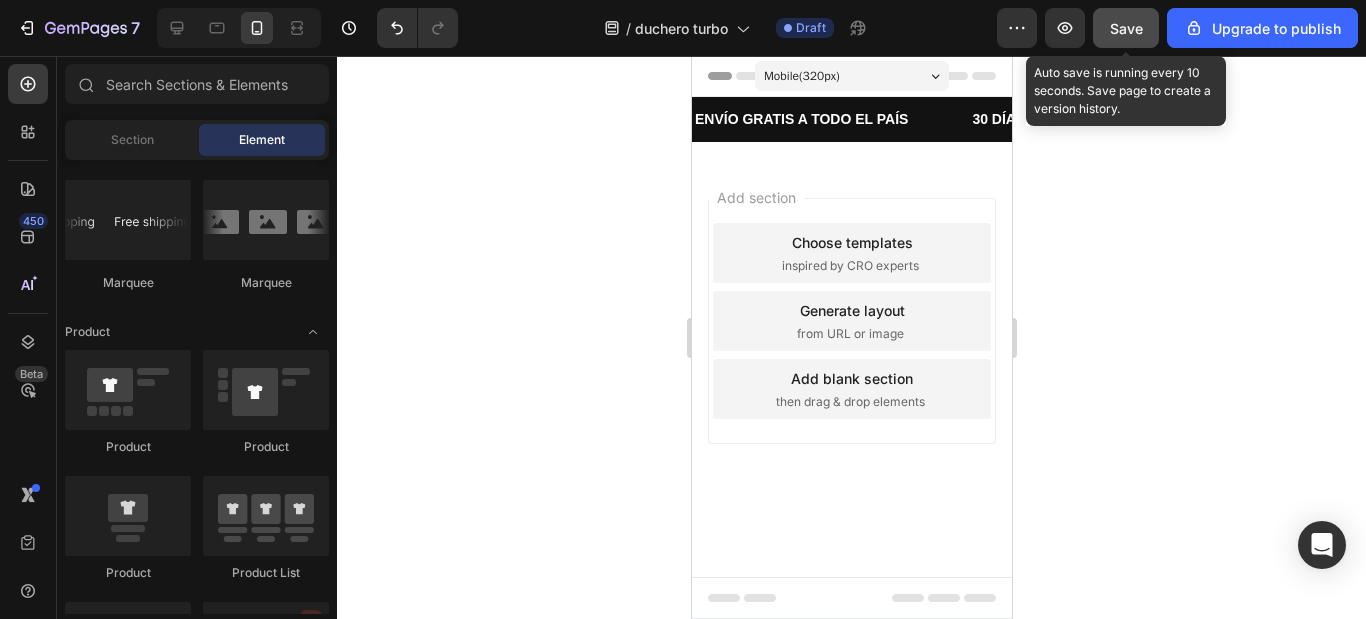 click on "Save" at bounding box center [1126, 28] 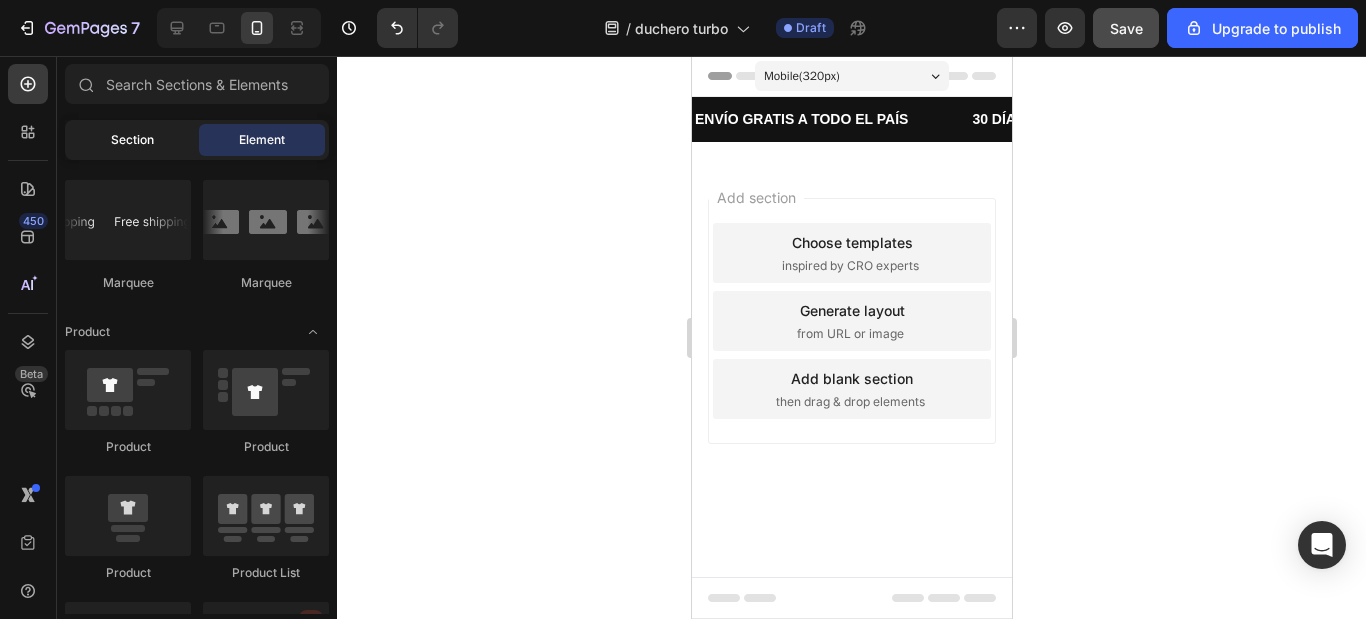 click on "Section" at bounding box center (132, 140) 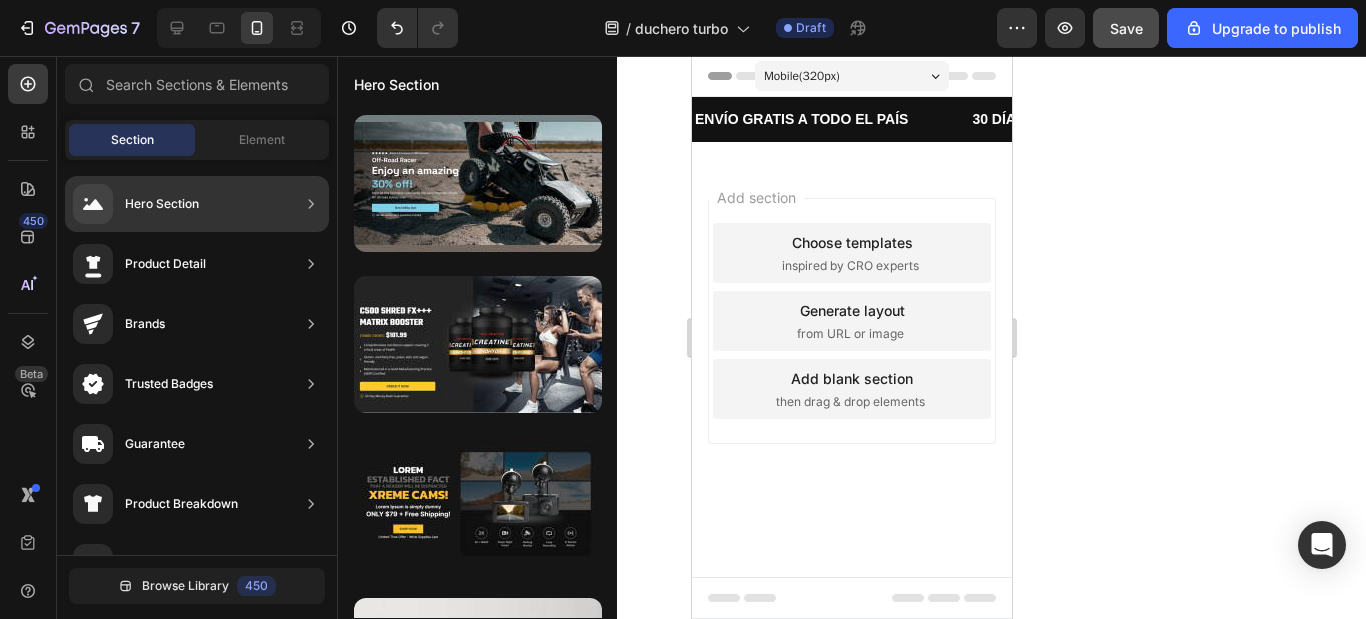 click on "Hero Section" at bounding box center (162, 204) 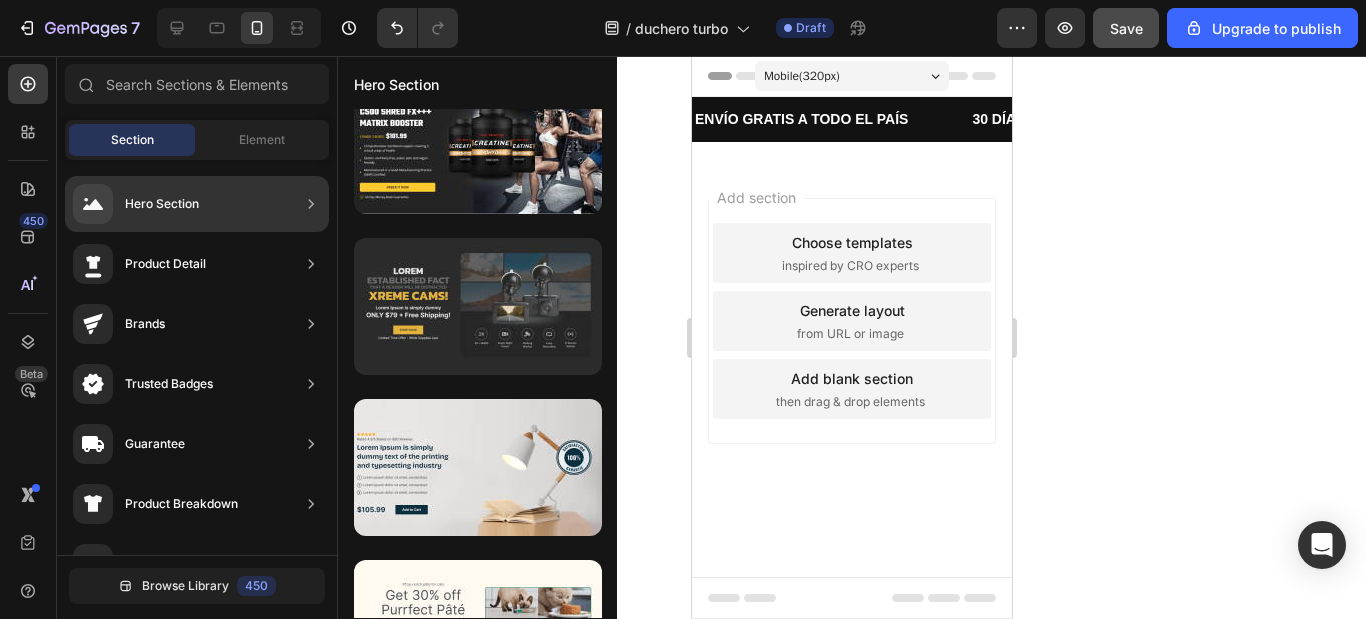 scroll, scrollTop: 99, scrollLeft: 0, axis: vertical 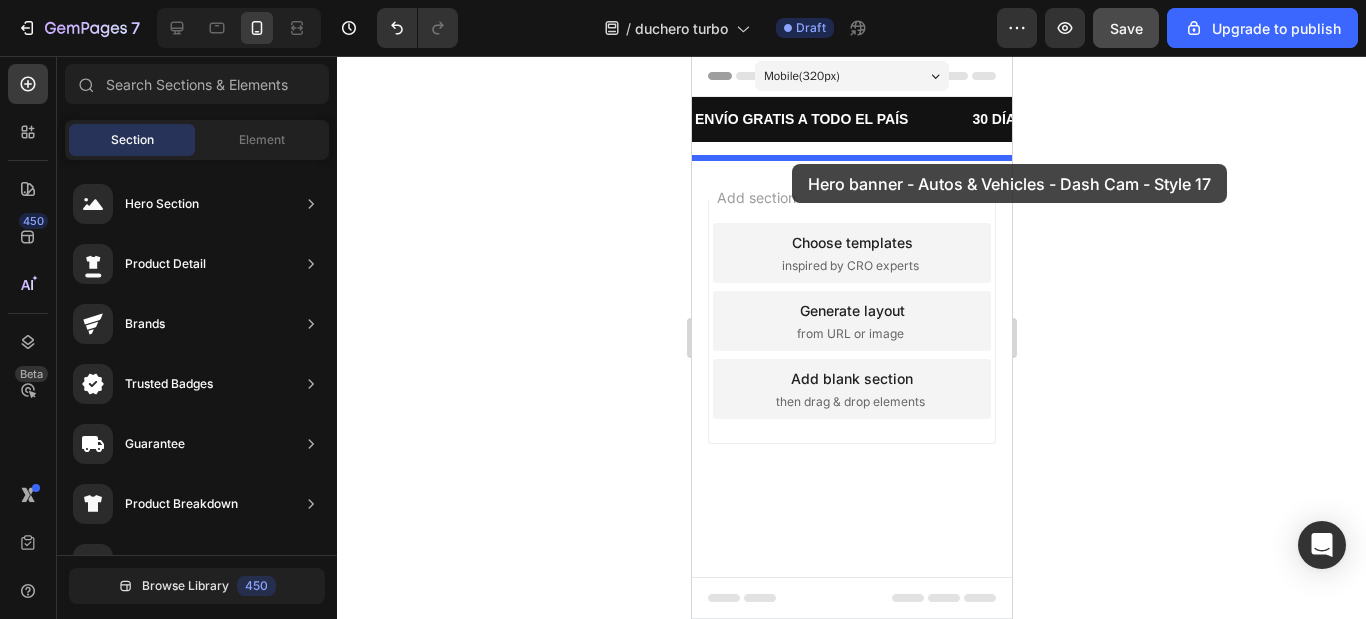 drag, startPoint x: 1104, startPoint y: 468, endPoint x: 791, endPoint y: 164, distance: 436.3313 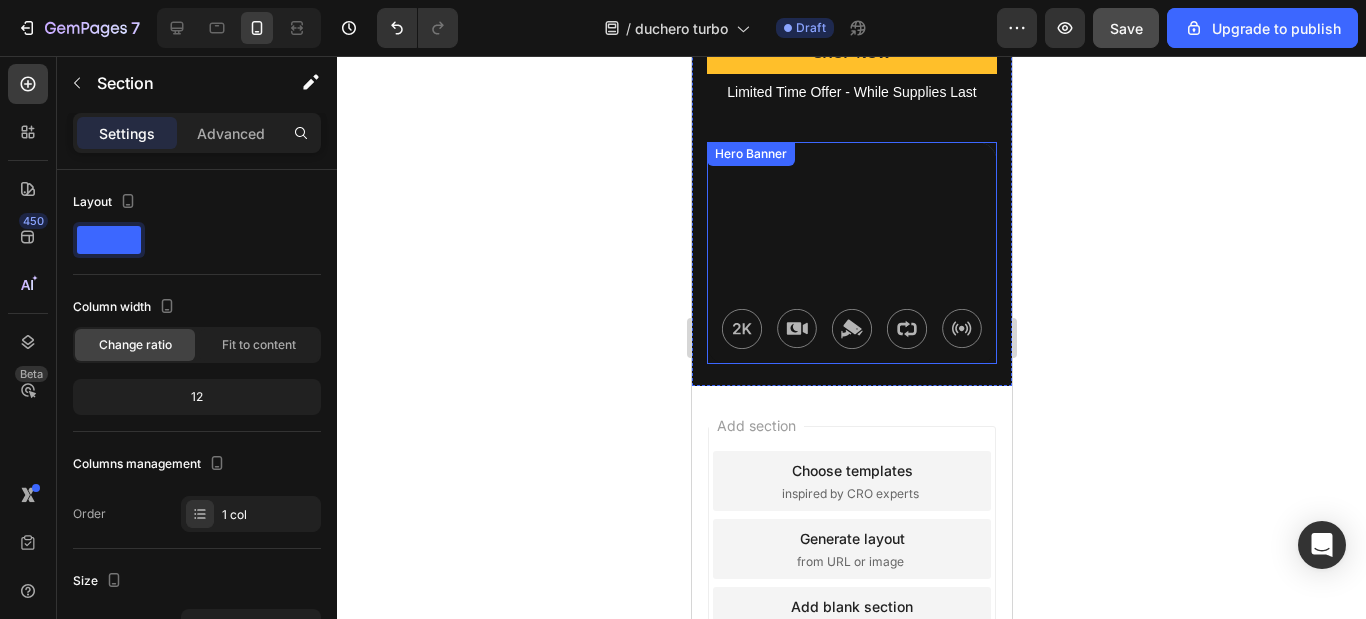 scroll, scrollTop: 500, scrollLeft: 0, axis: vertical 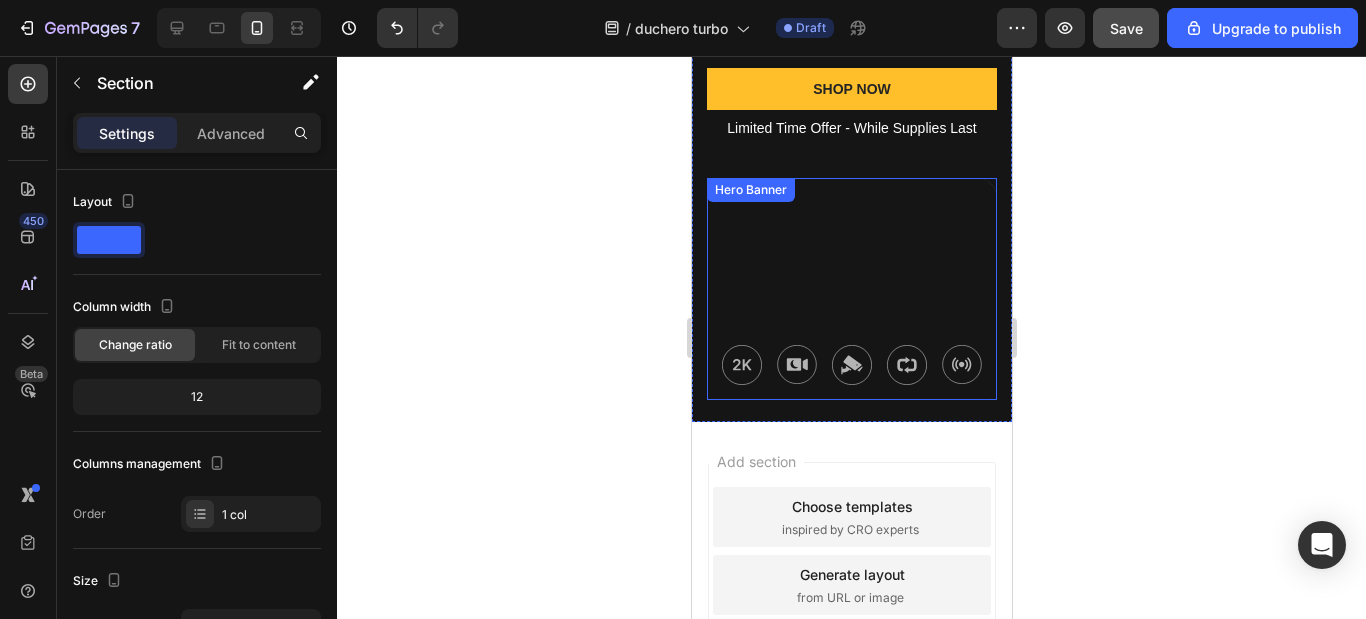 click at bounding box center (851, 289) 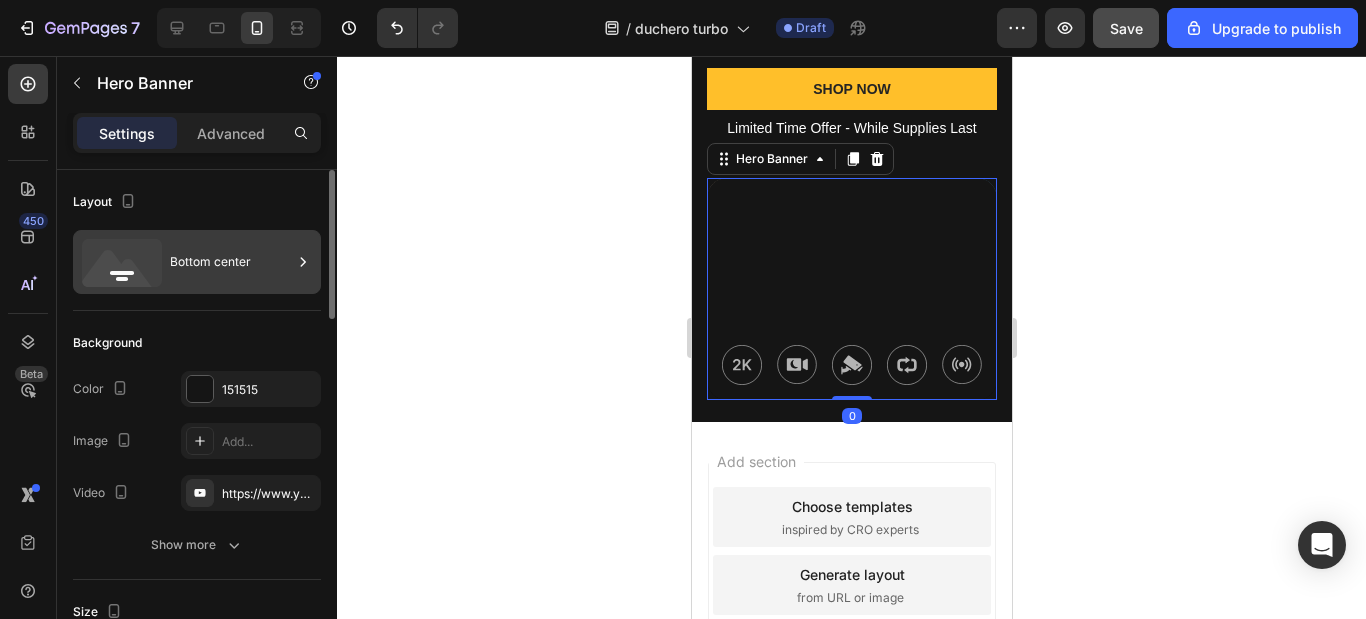 click on "Bottom center" at bounding box center [231, 262] 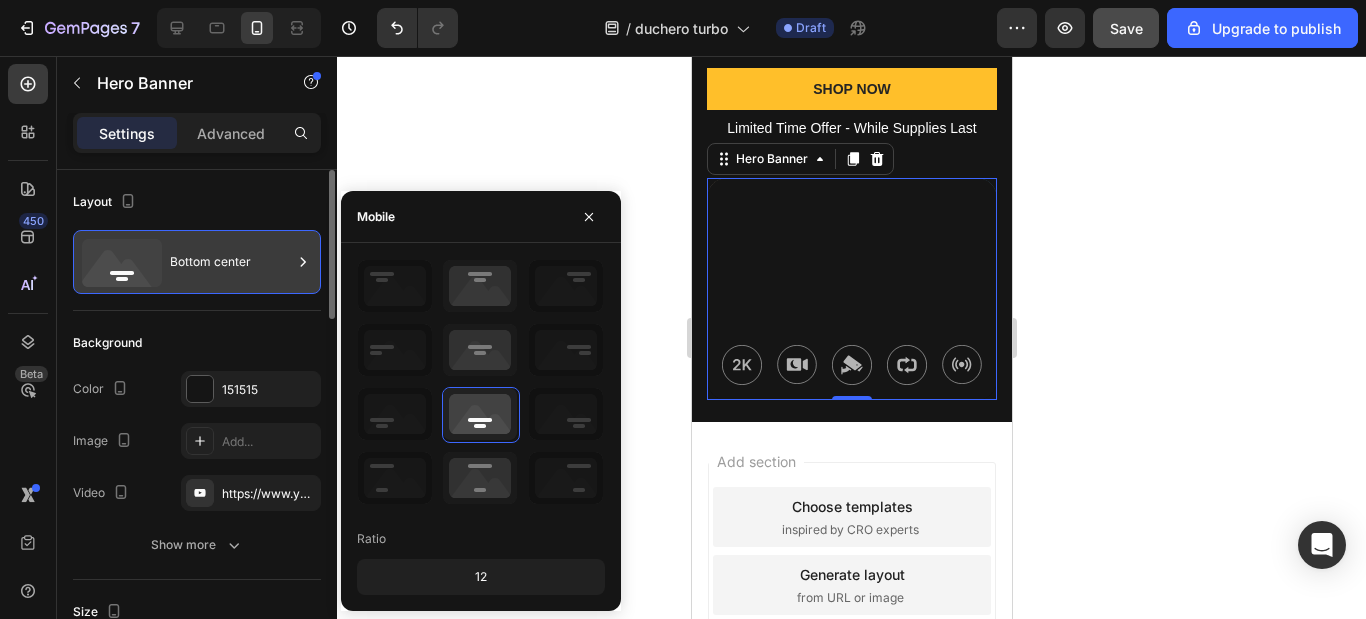 click on "Bottom center" at bounding box center (231, 262) 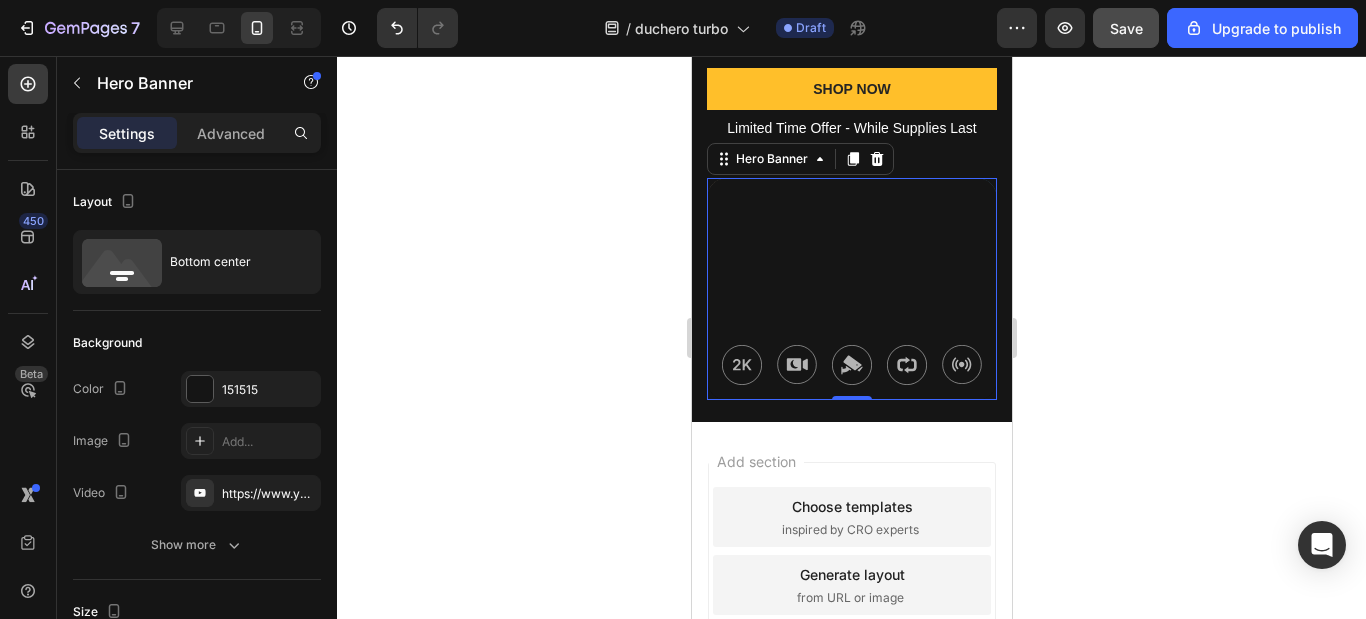 click at bounding box center [851, 289] 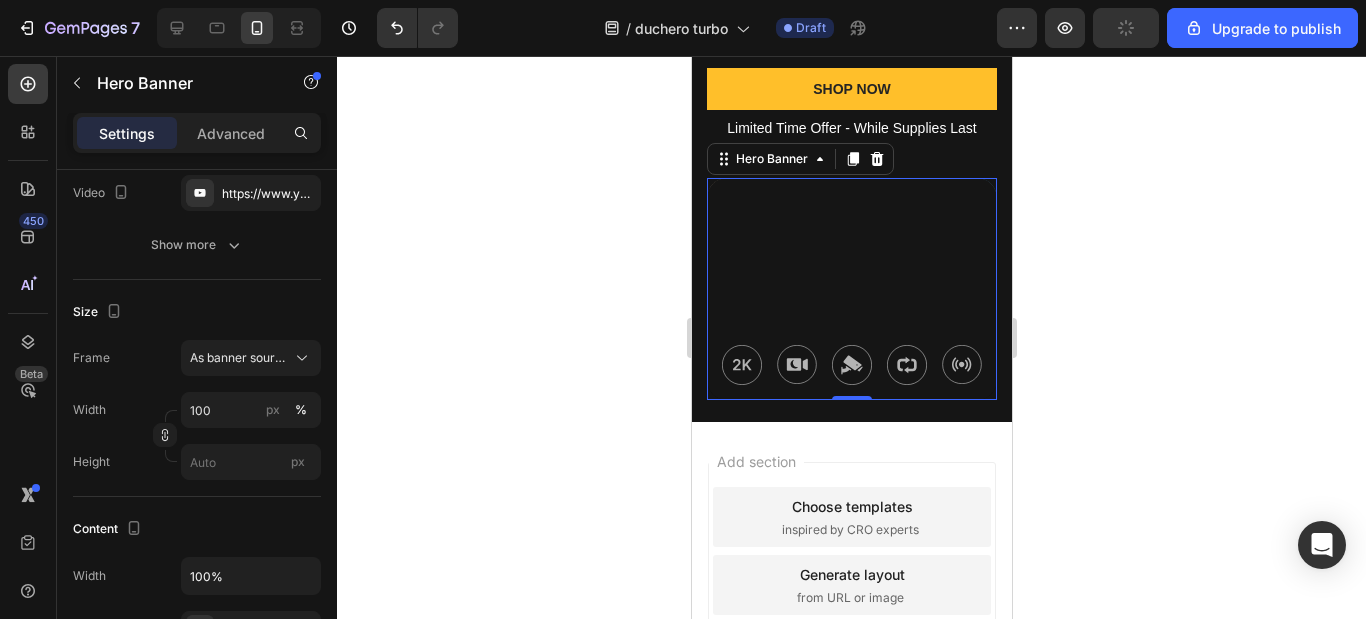 scroll, scrollTop: 0, scrollLeft: 0, axis: both 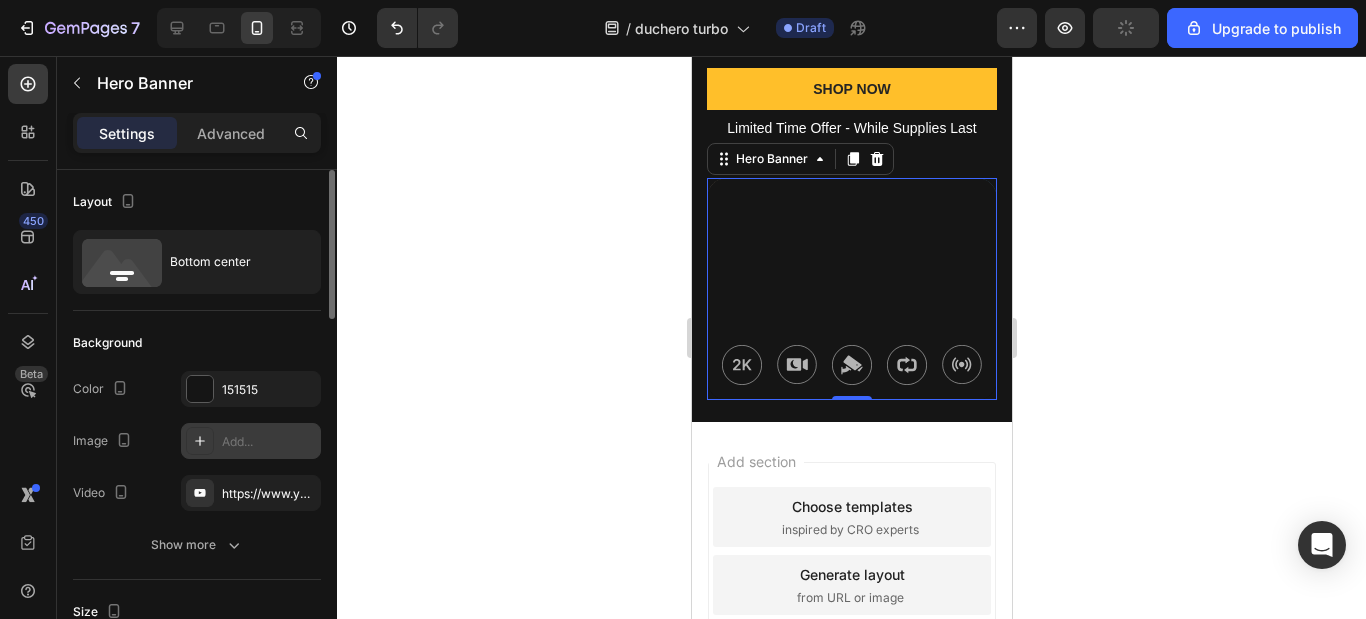 click 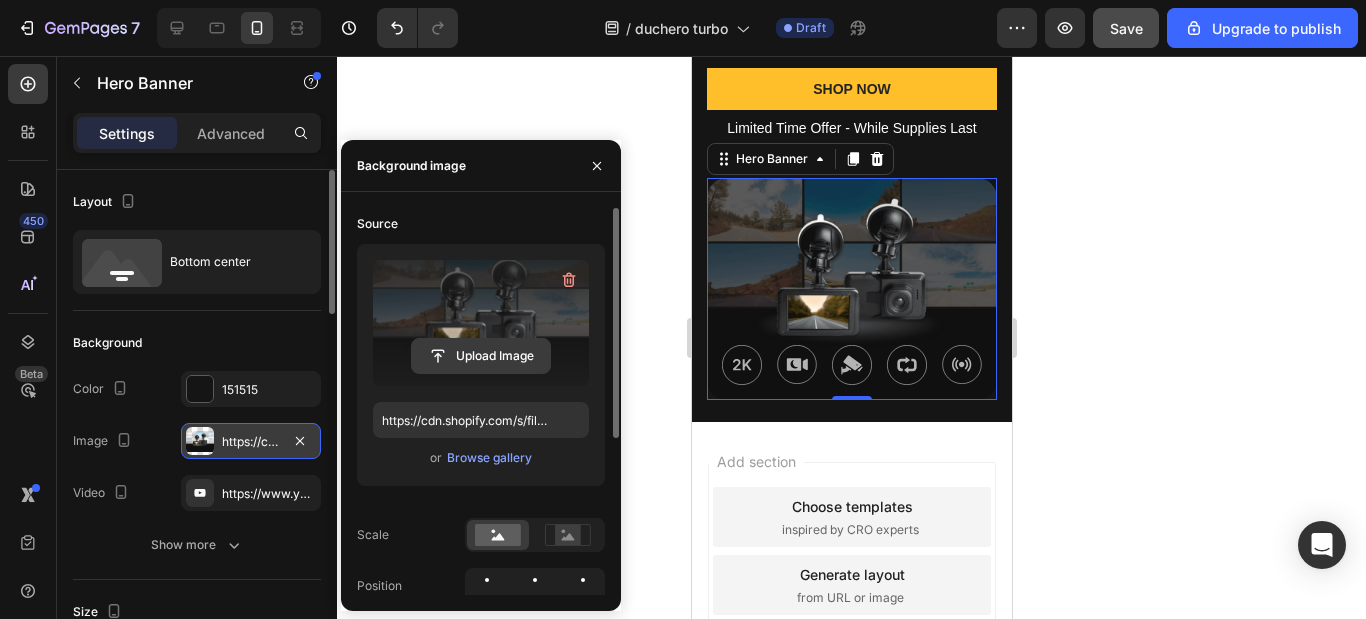 click 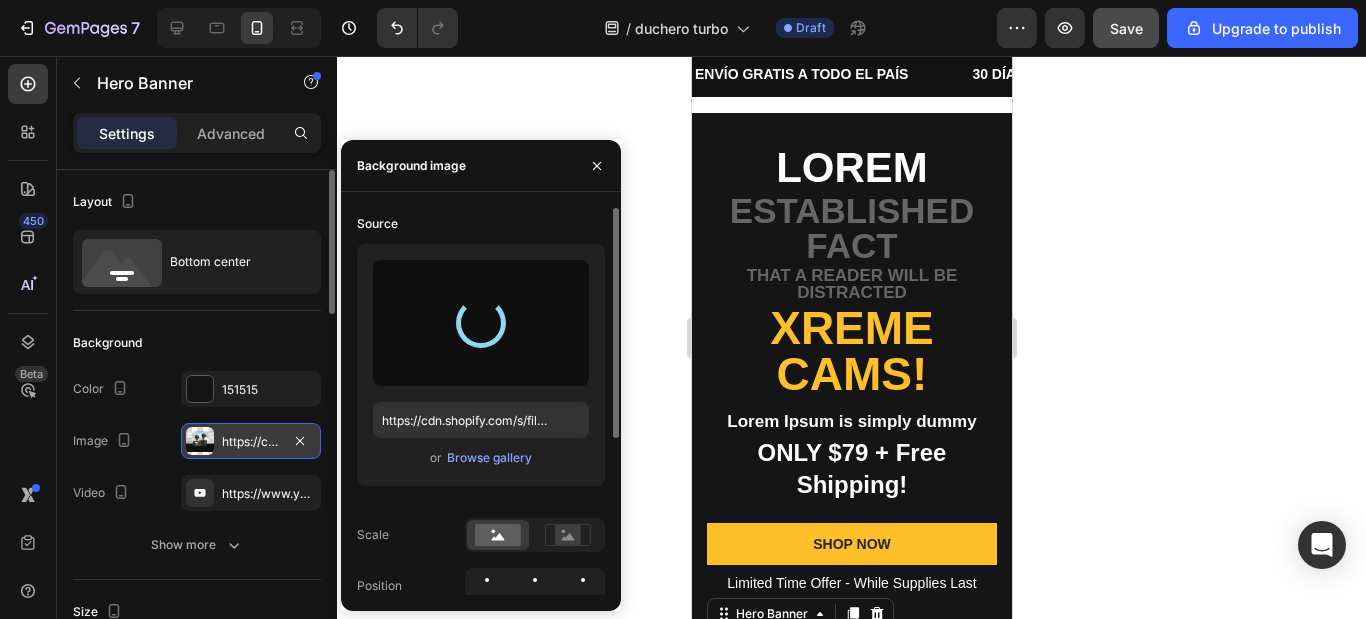 scroll, scrollTop: 0, scrollLeft: 0, axis: both 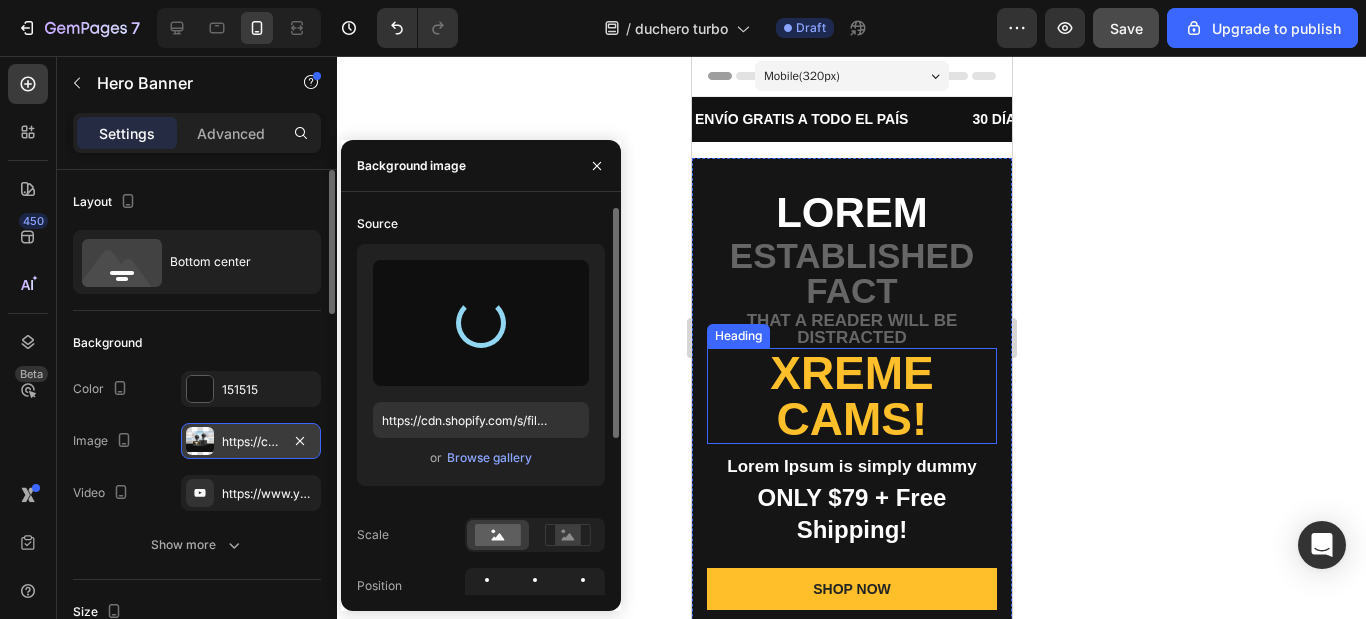 type on "https://cdn.shopify.com/s/files/1/0903/3816/5041/files/gempages_540788056240686047-d42b1e09-c6f9-43ed-8b79-f98d7e7fc8fa.png" 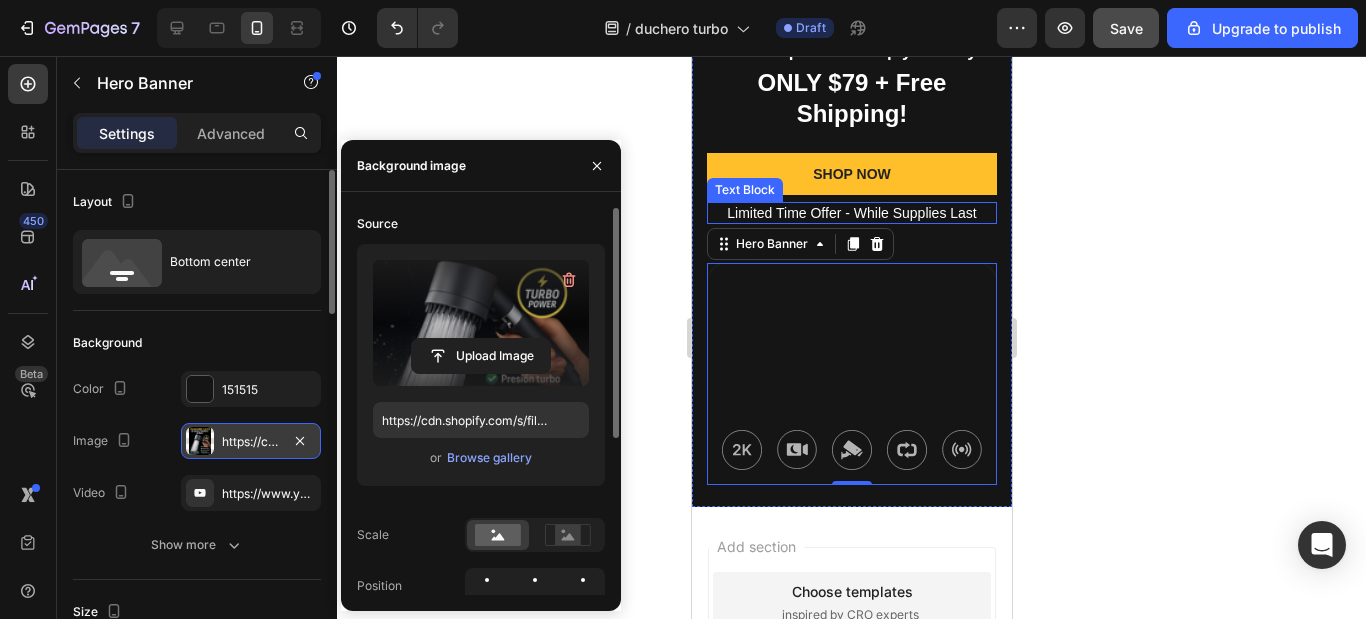 scroll, scrollTop: 300, scrollLeft: 0, axis: vertical 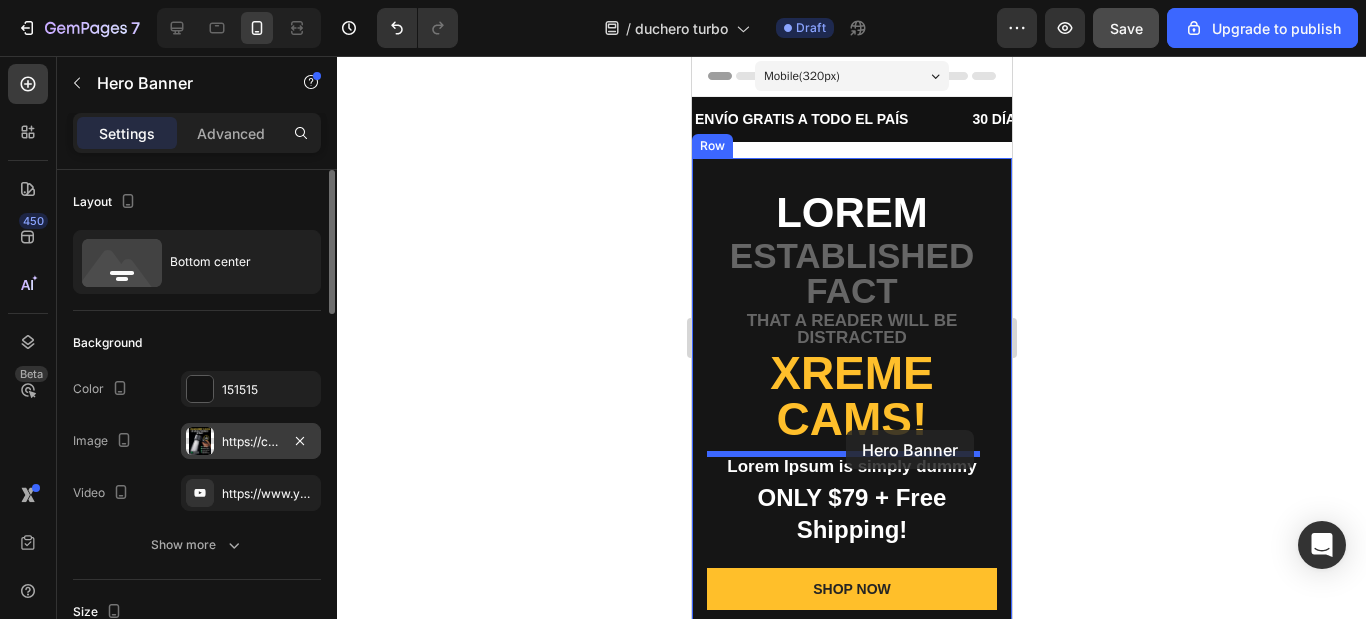 drag, startPoint x: 814, startPoint y: 511, endPoint x: 992, endPoint y: 417, distance: 201.2958 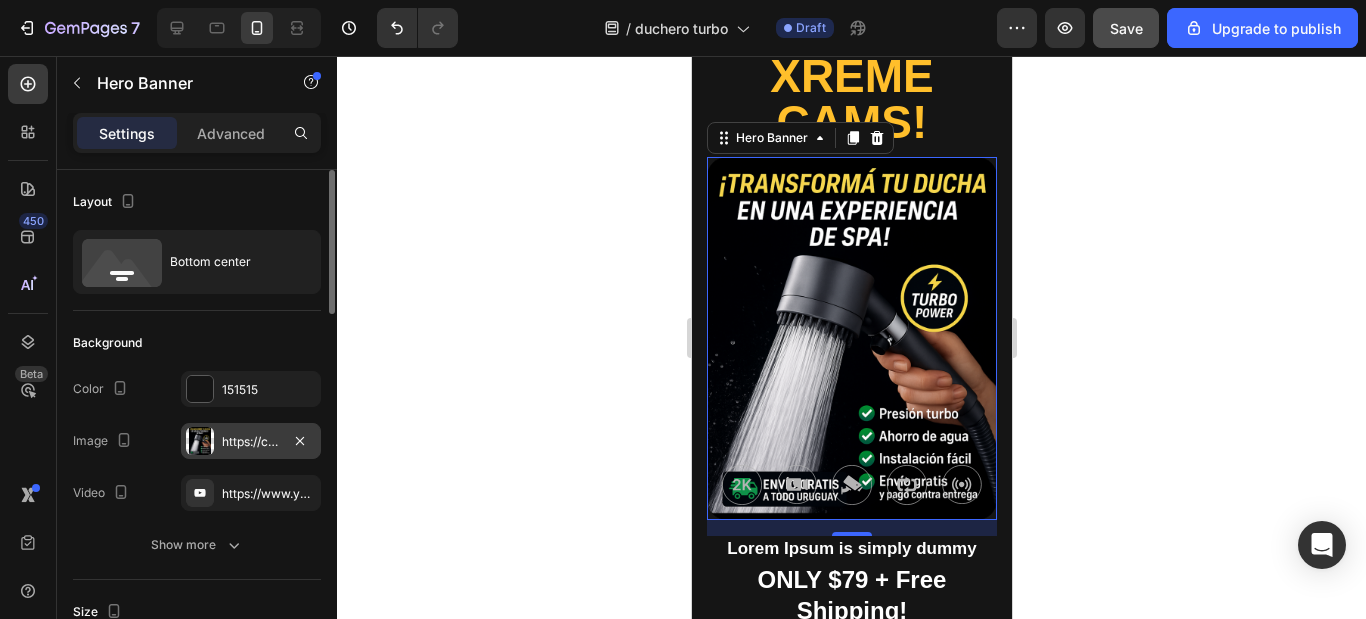 scroll, scrollTop: 0, scrollLeft: 0, axis: both 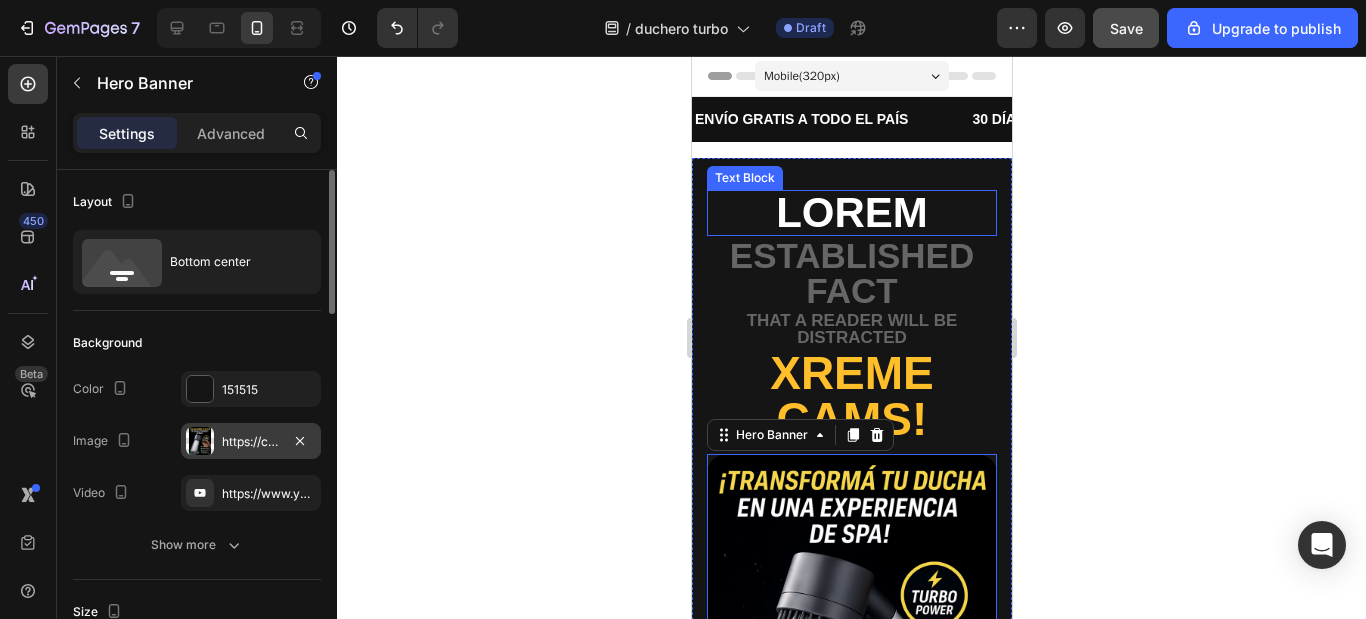 click on "Lorem" at bounding box center (851, 213) 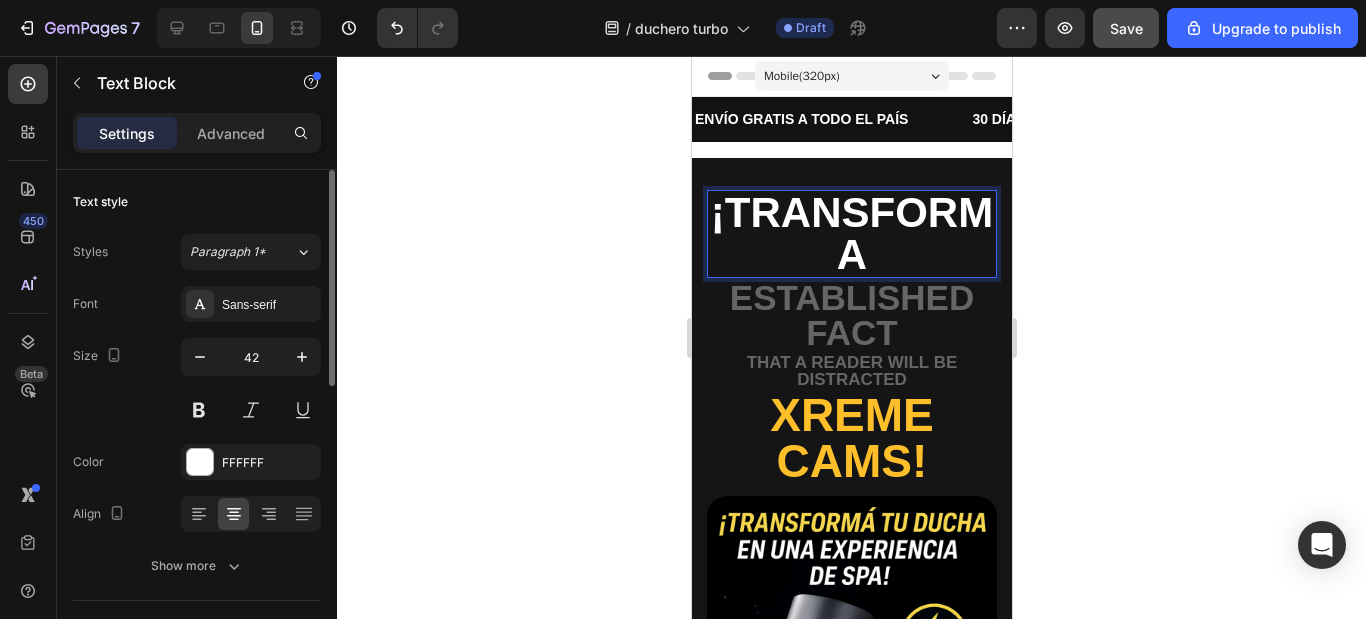 click on "¡TRANSFORMA" at bounding box center (851, 234) 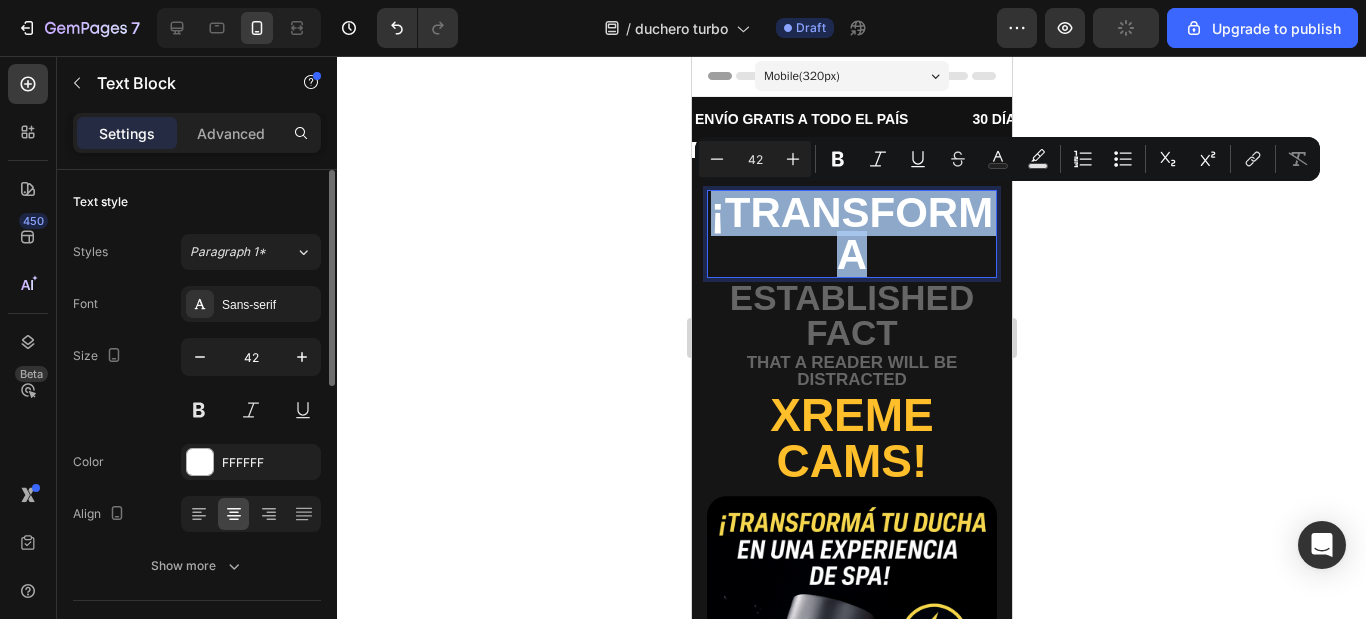drag, startPoint x: 883, startPoint y: 250, endPoint x: 716, endPoint y: 223, distance: 169.16855 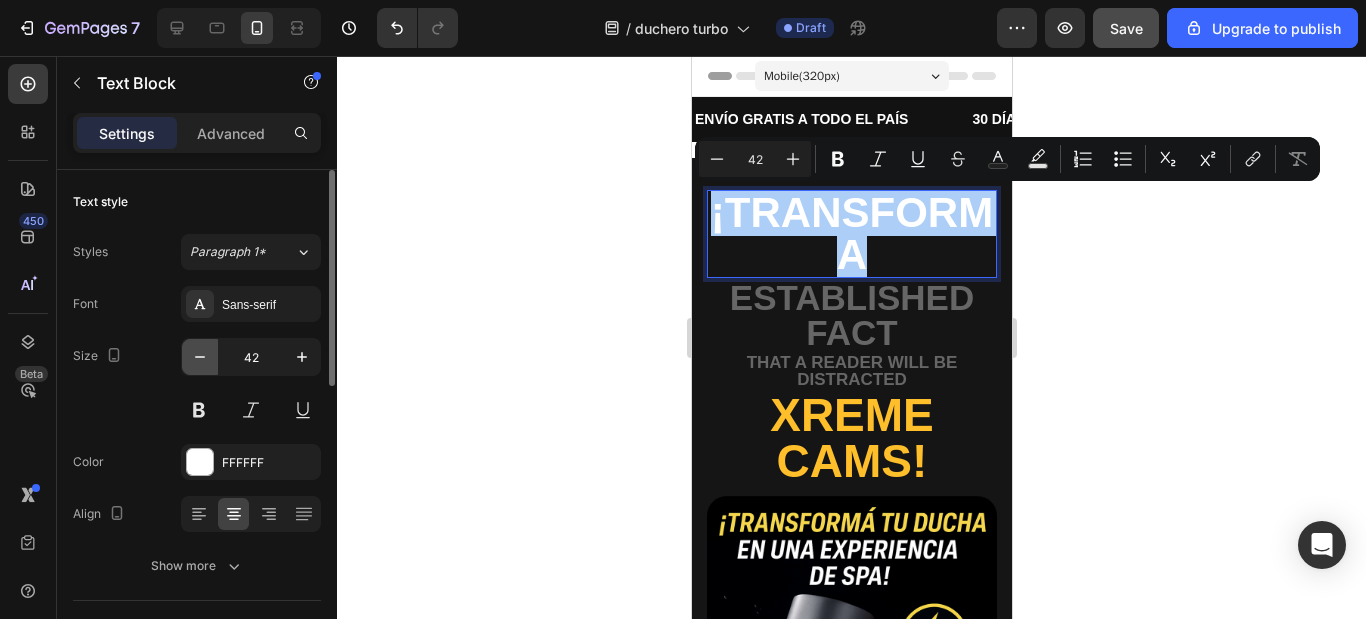 click at bounding box center [200, 357] 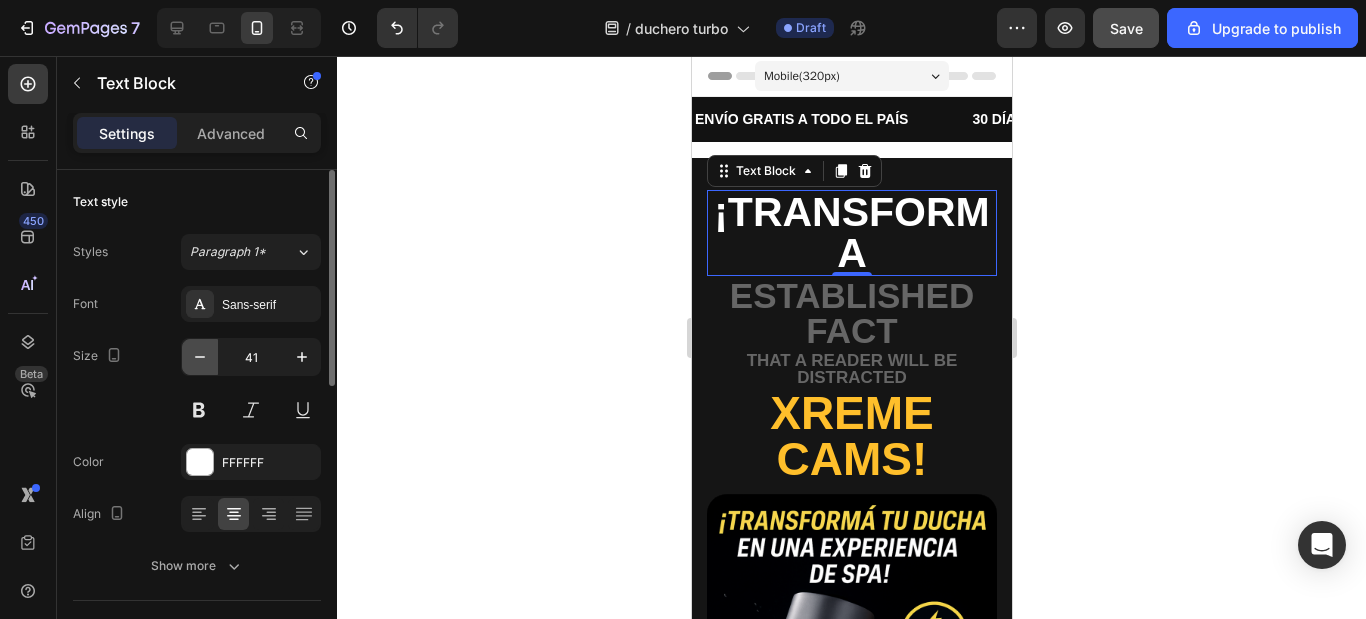 click at bounding box center [200, 357] 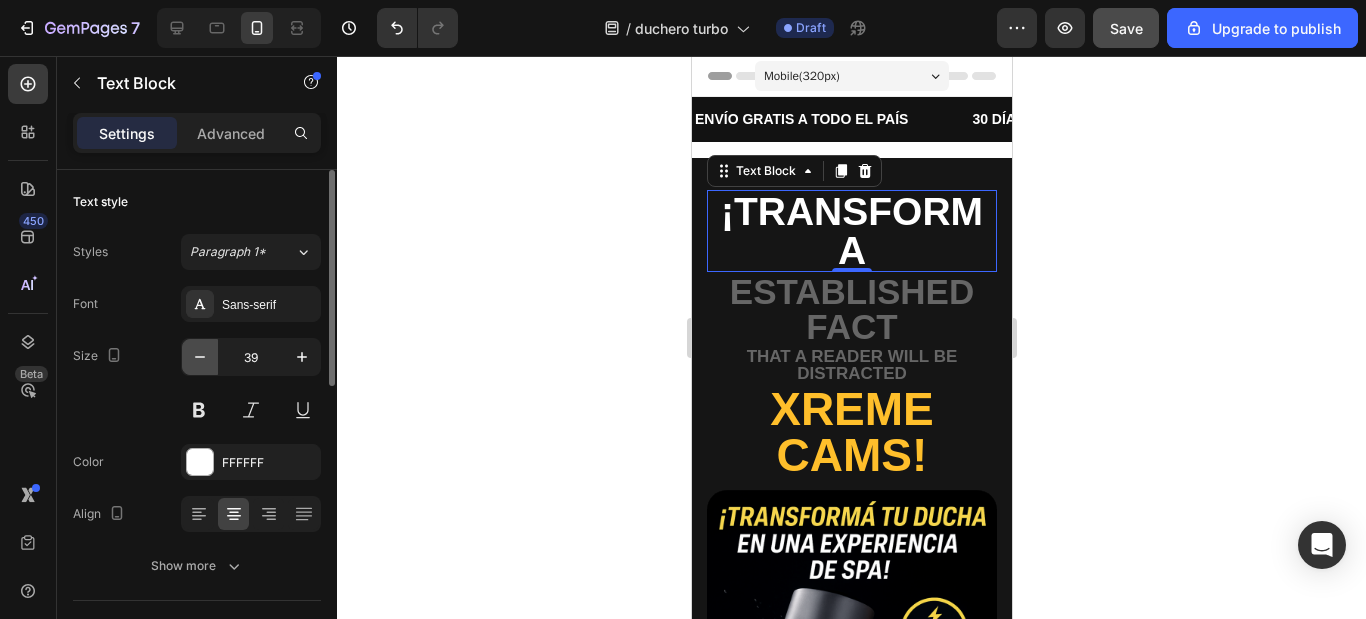 click 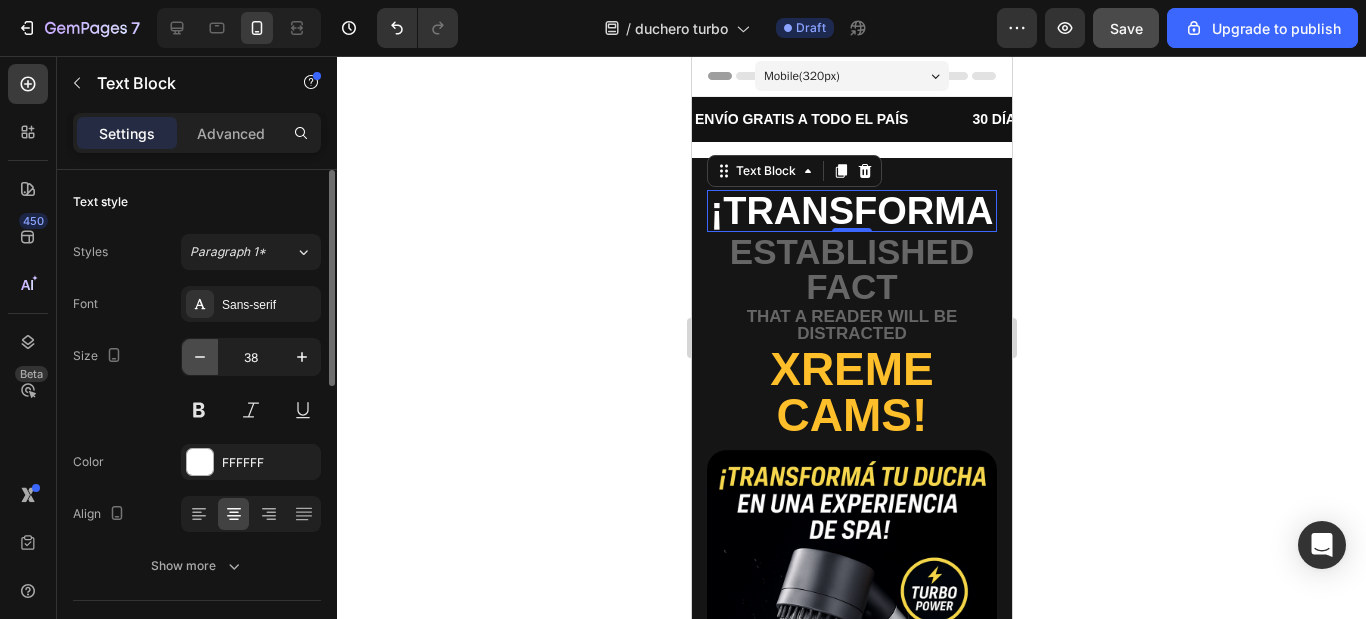 click 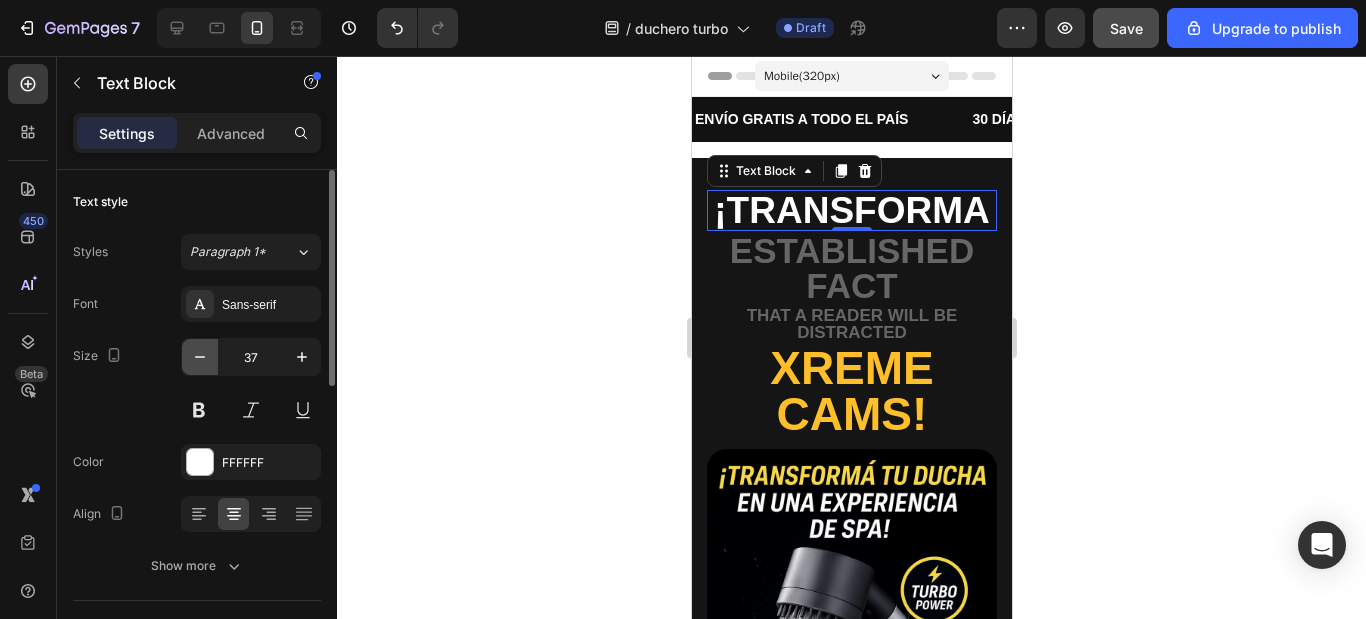 click 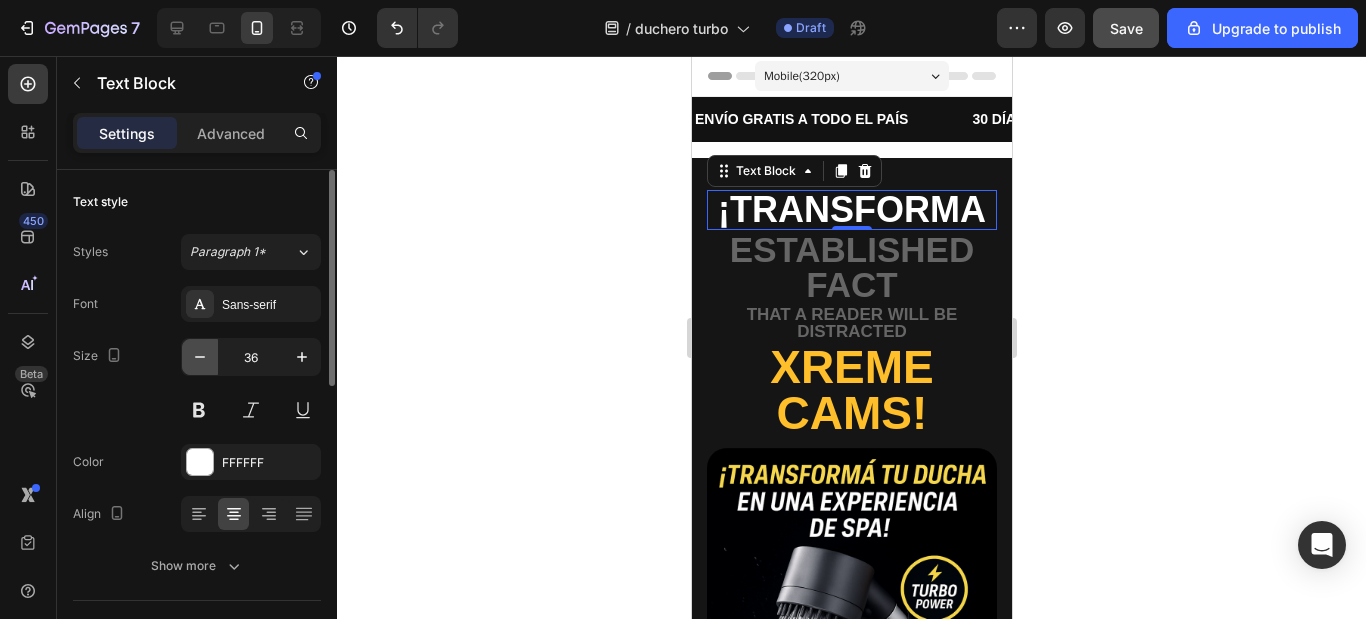 click 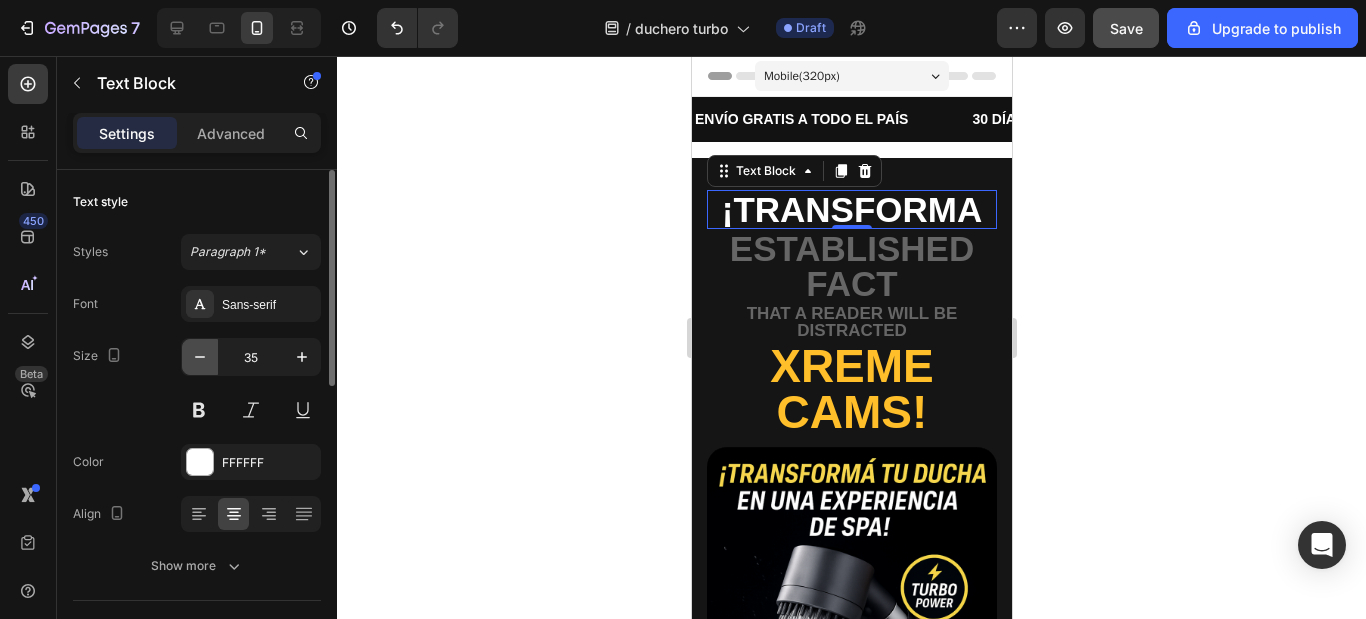 click 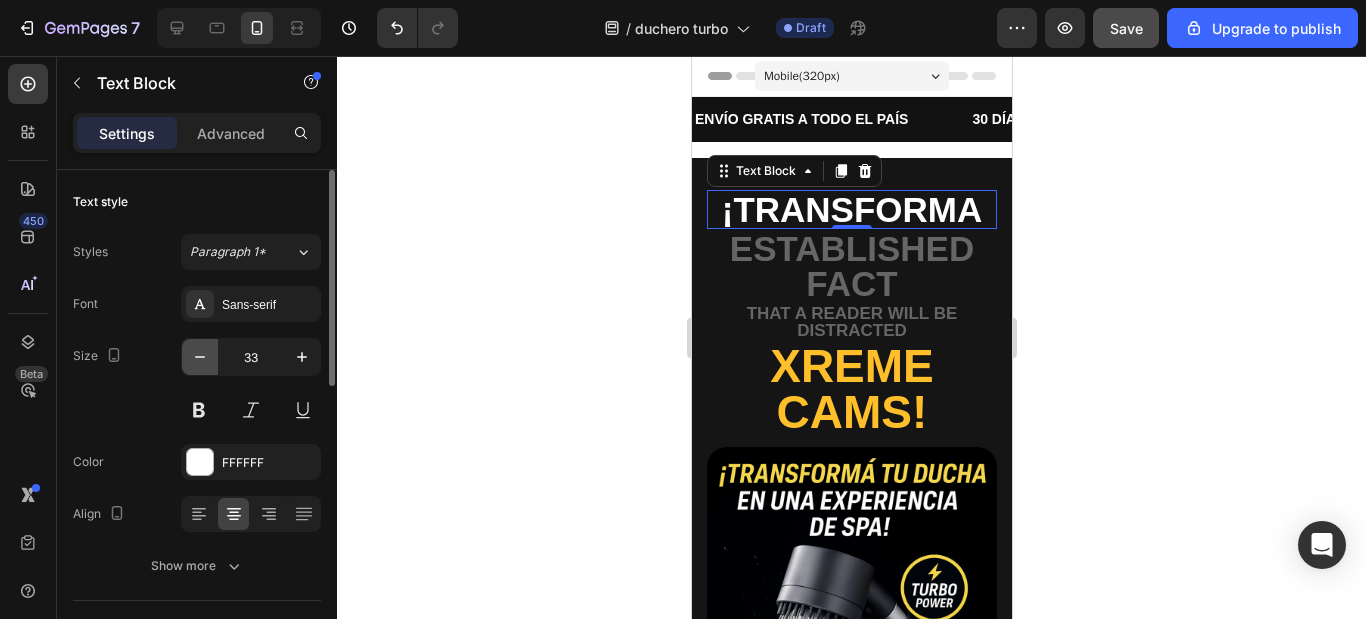 click 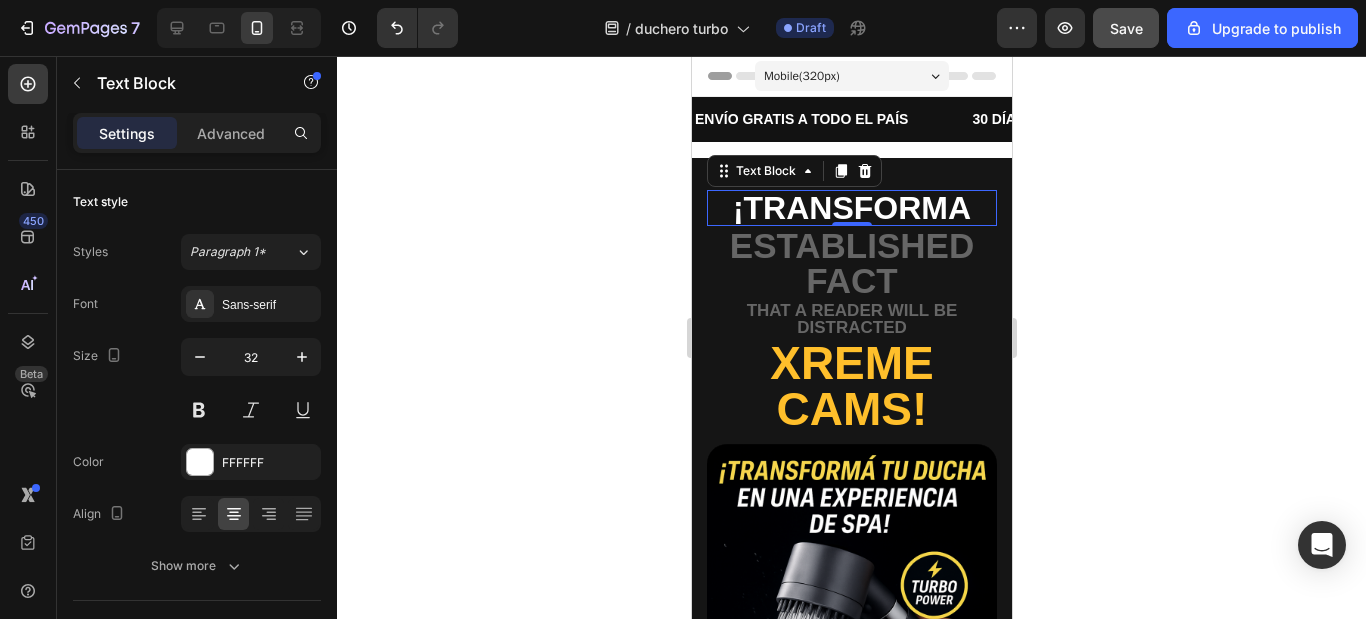 click on "¡TRANSFORMA" at bounding box center [851, 208] 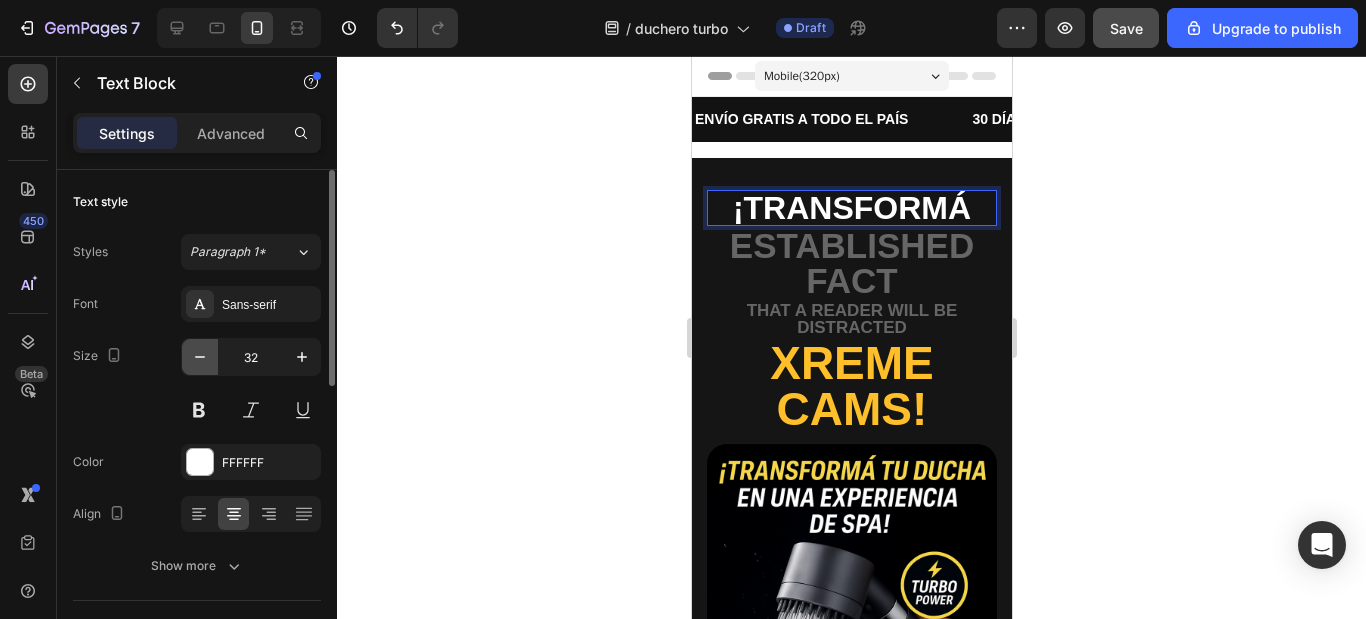 click 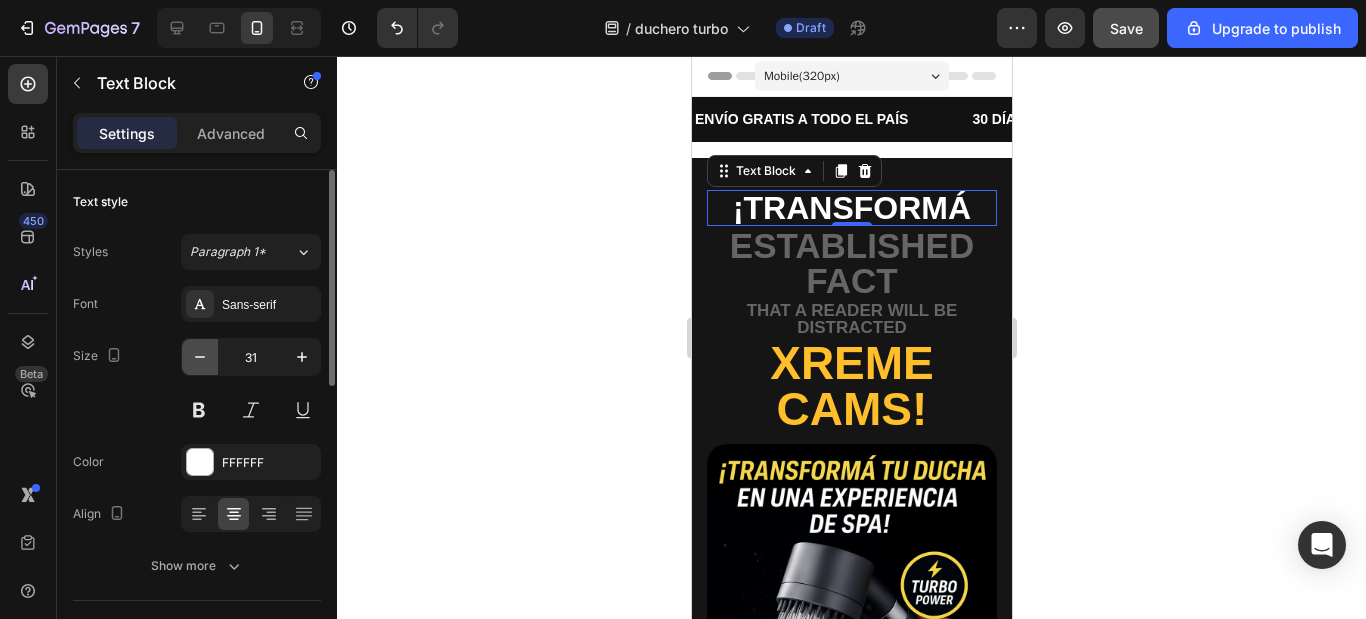 click 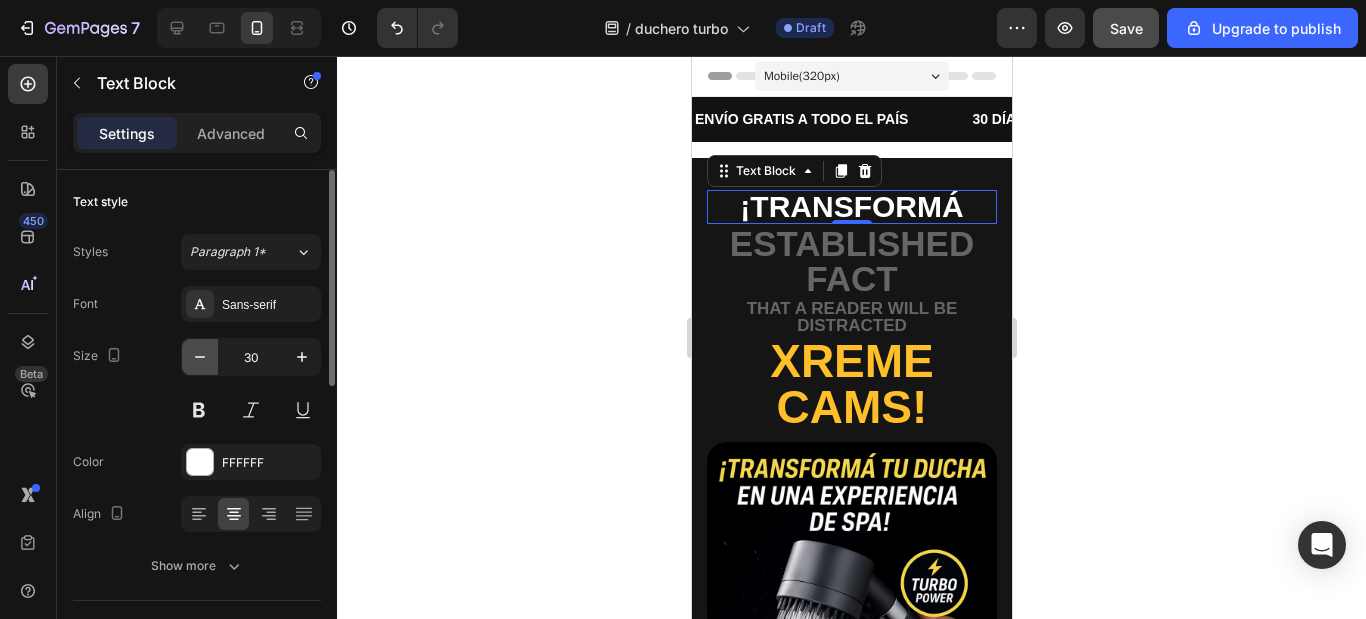 click 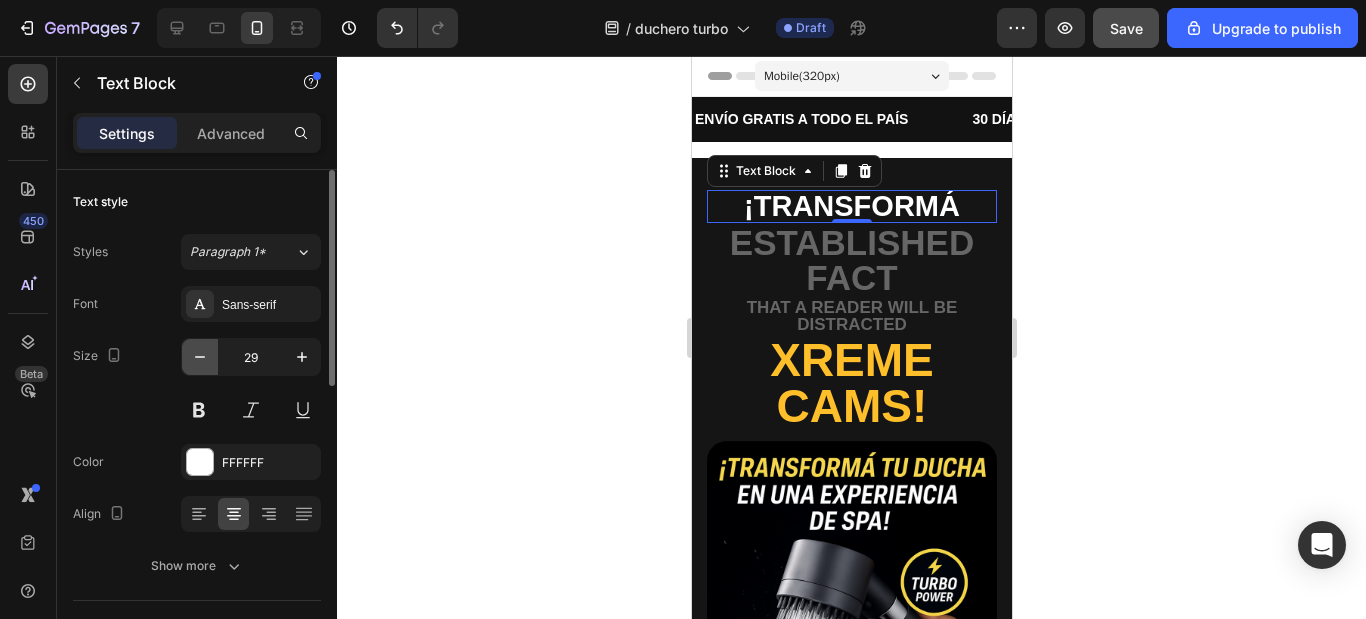 click 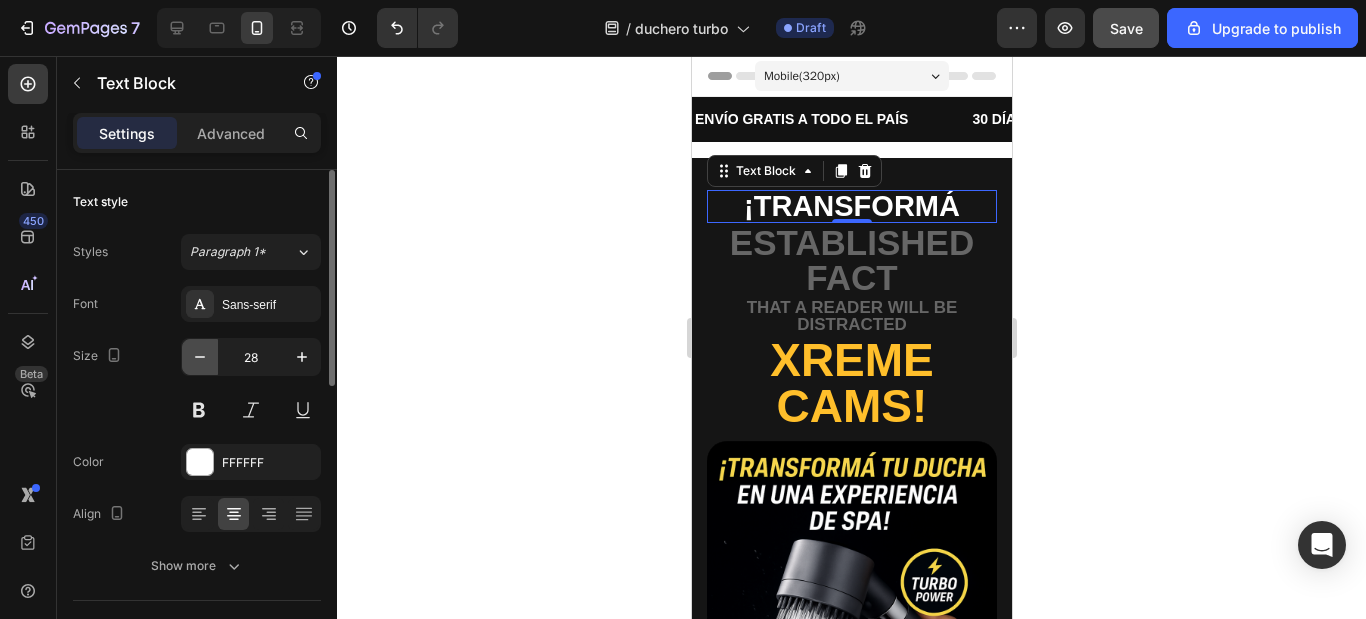 click 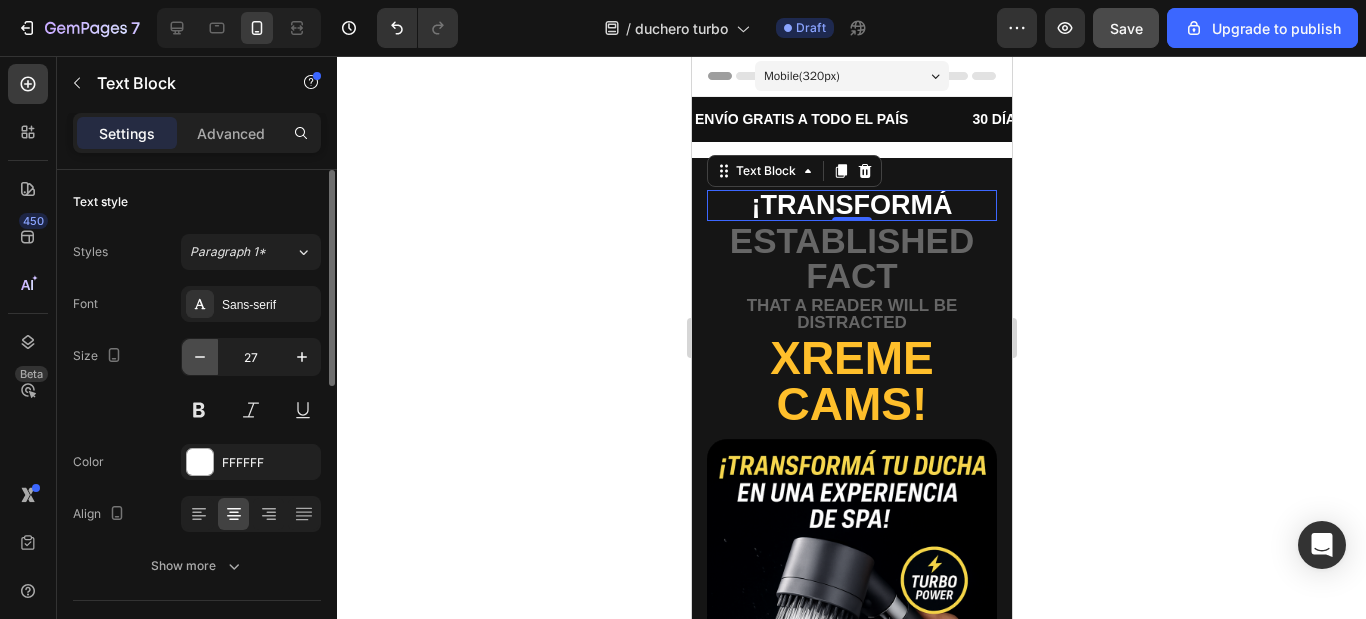 click 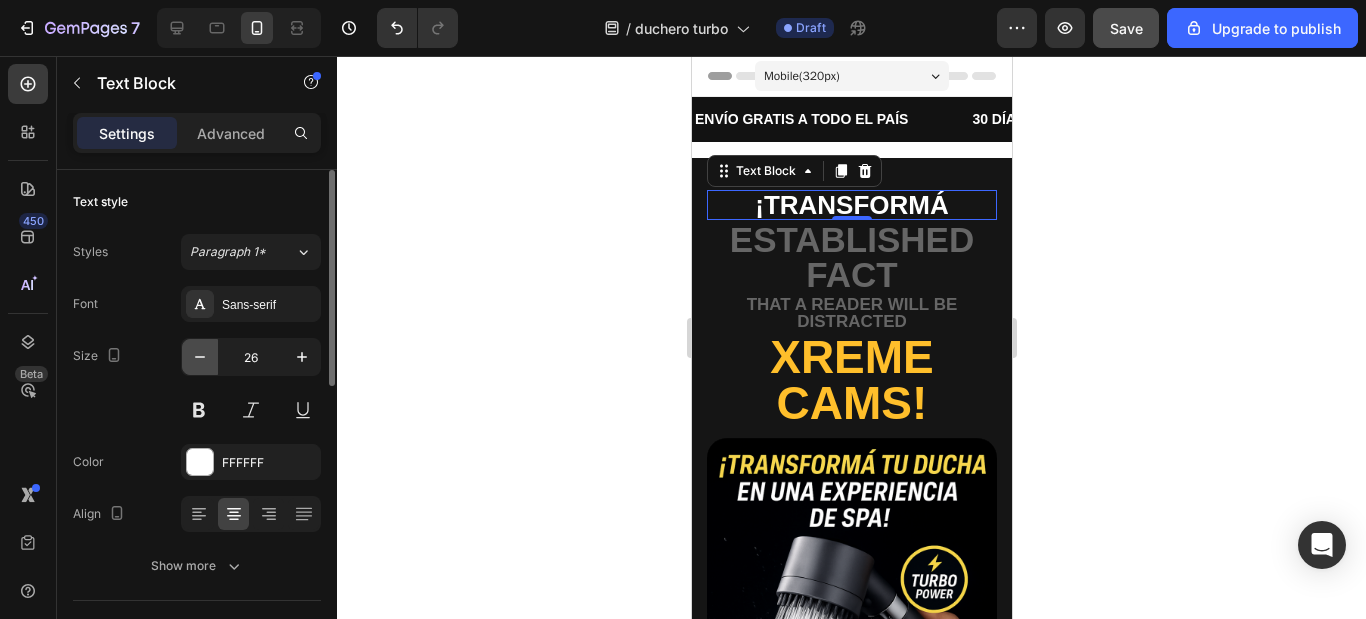 type on "25" 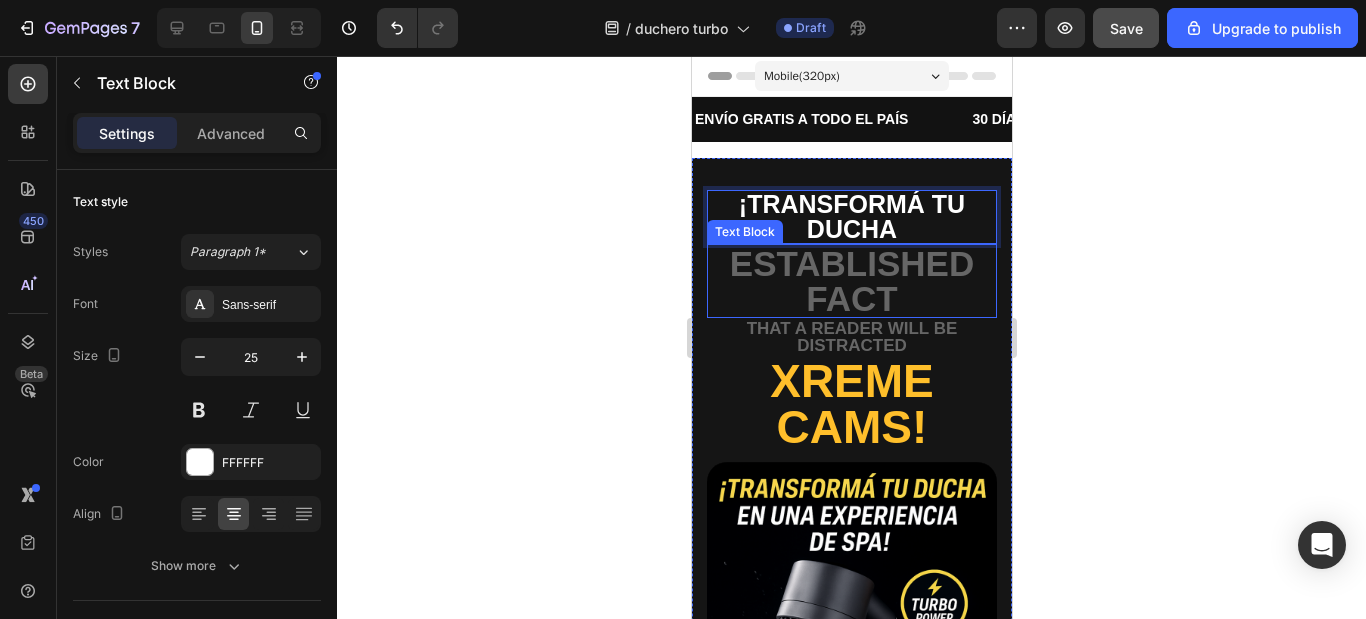 click on "established fact" at bounding box center (851, 281) 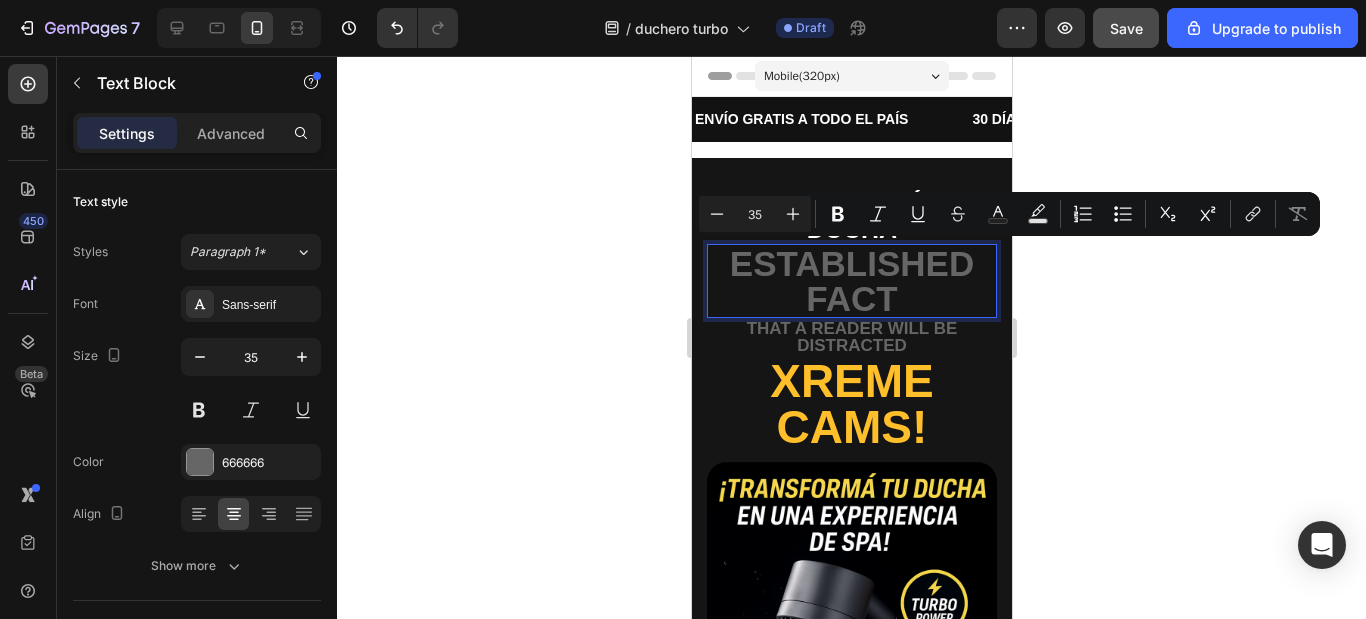 click on "established fact" at bounding box center (851, 281) 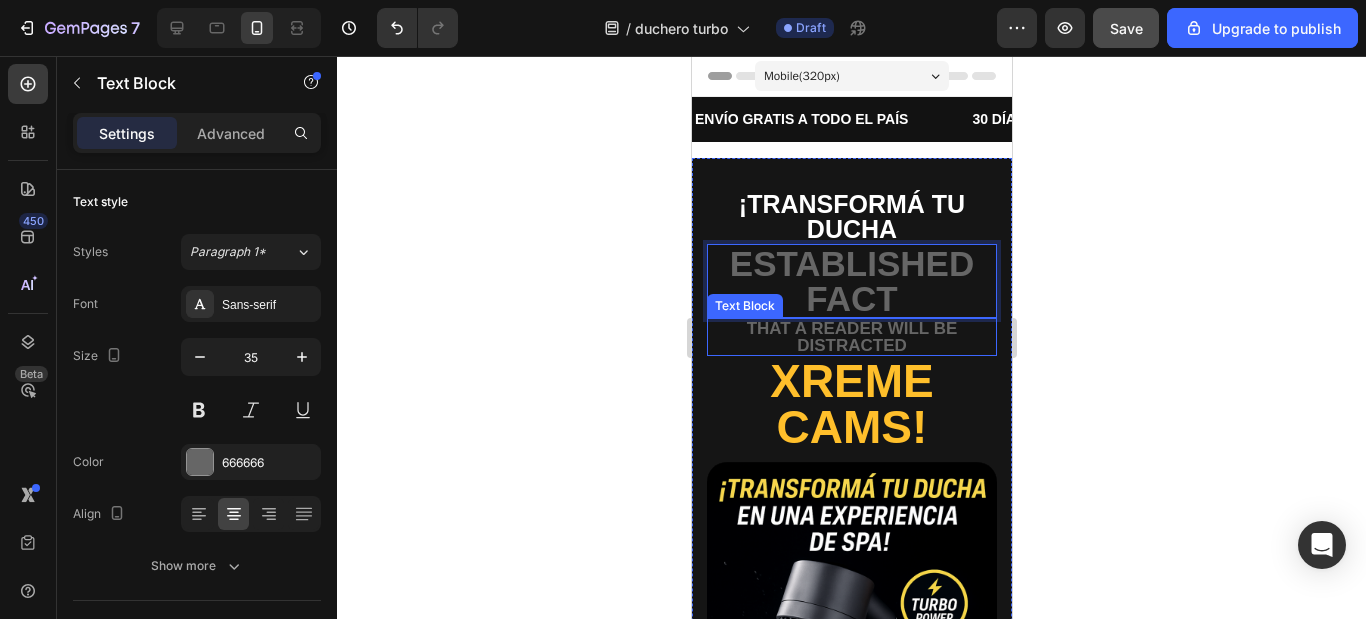click on "that a reader will be distracted" at bounding box center (851, 337) 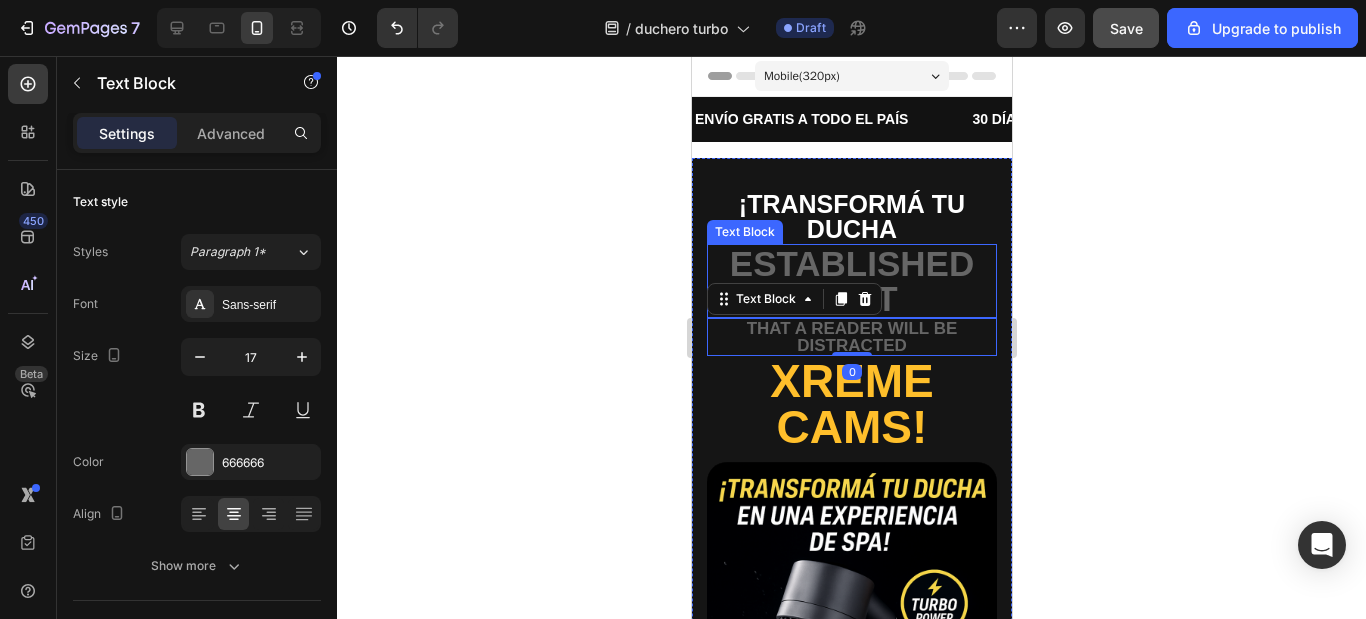 click on "established fact" at bounding box center (851, 281) 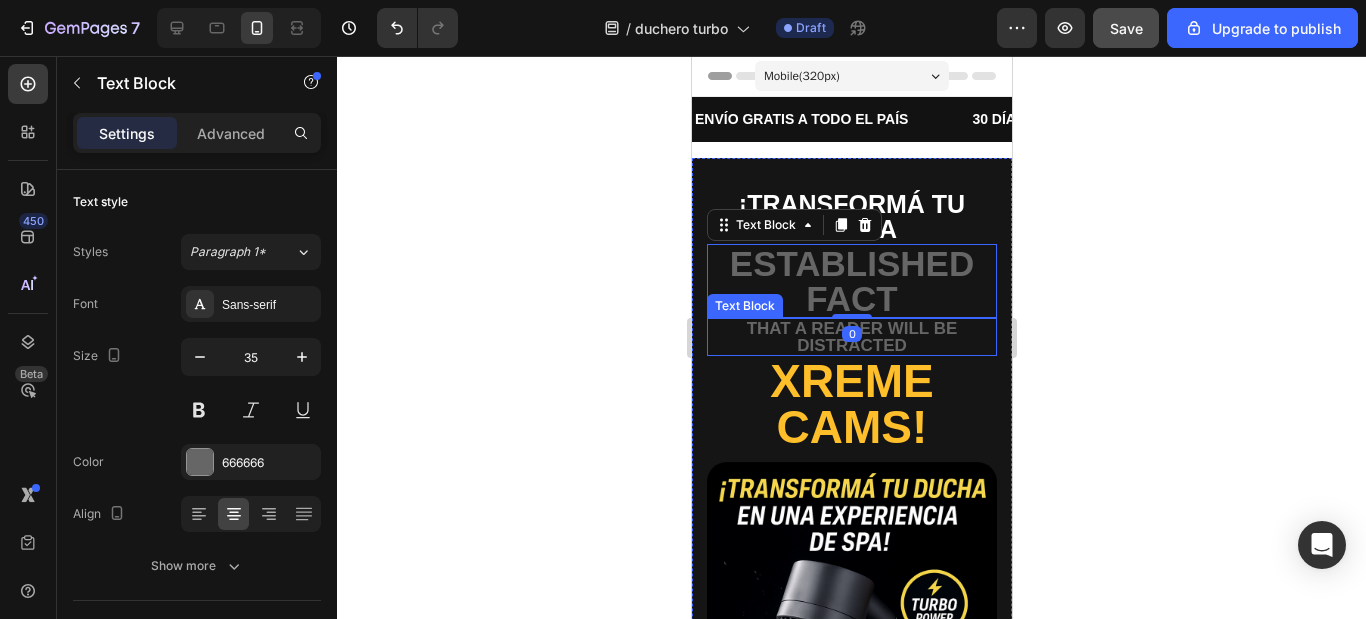 click on "that a reader will be distracted" at bounding box center (851, 337) 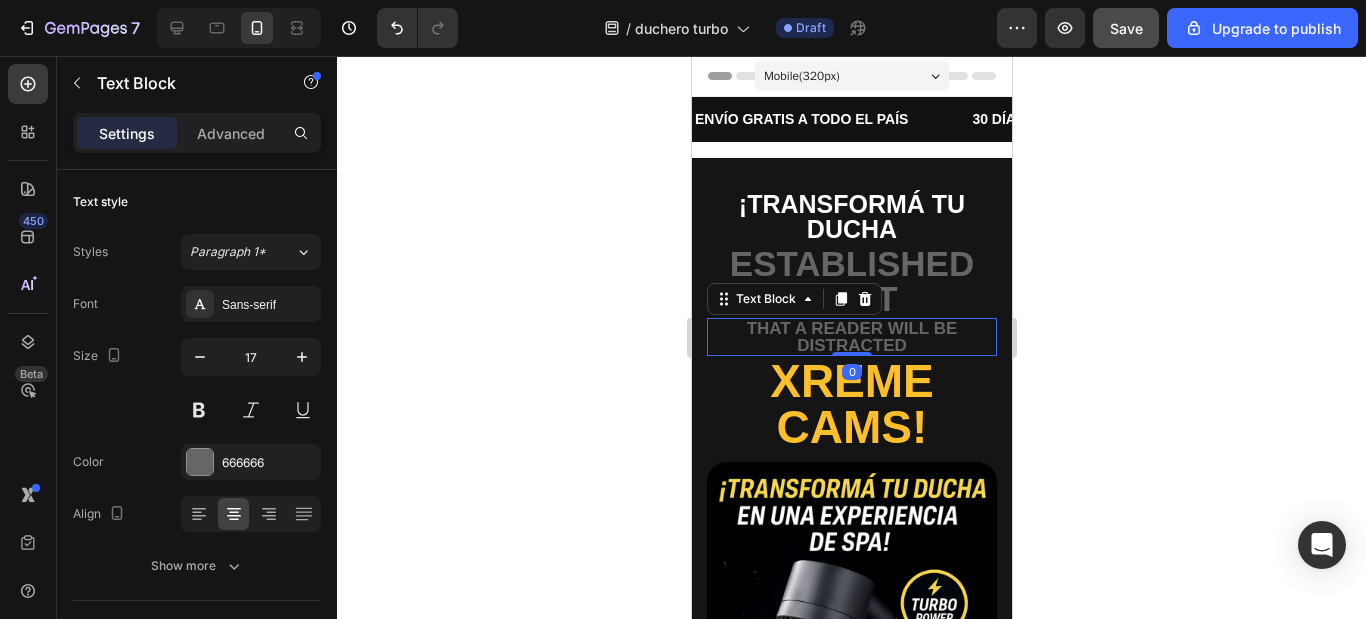 click on "that a reader will be distracted" at bounding box center [851, 337] 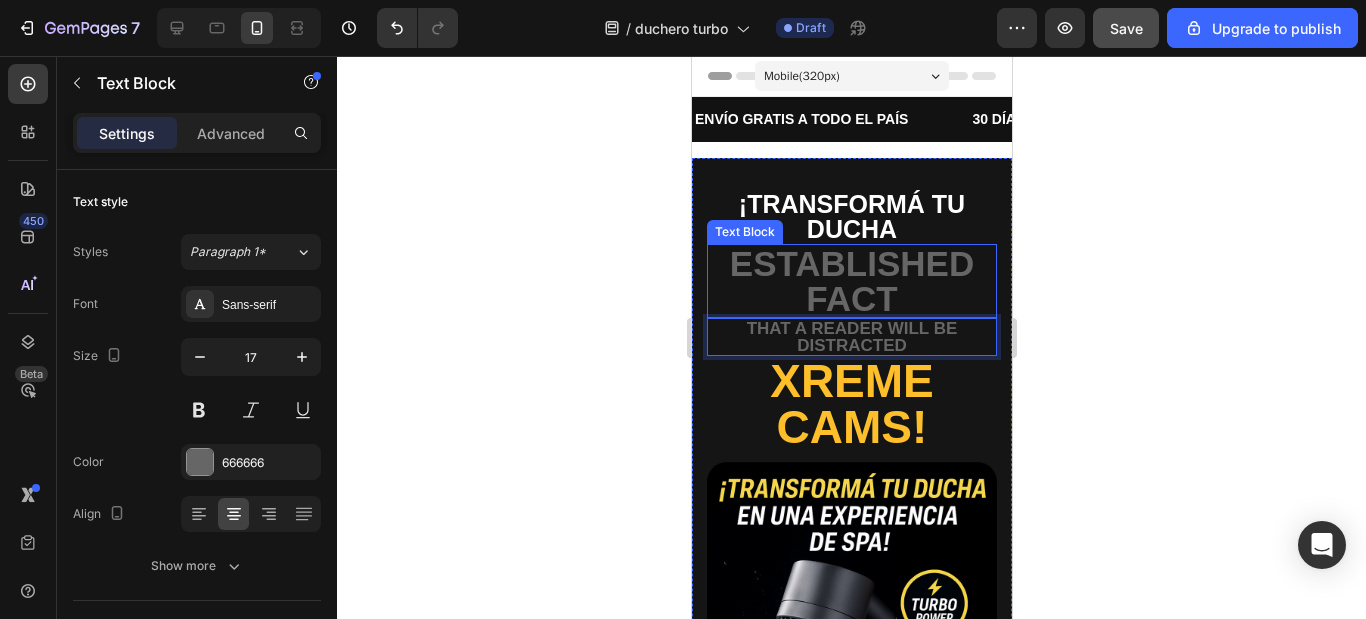 click on "established fact" at bounding box center (851, 281) 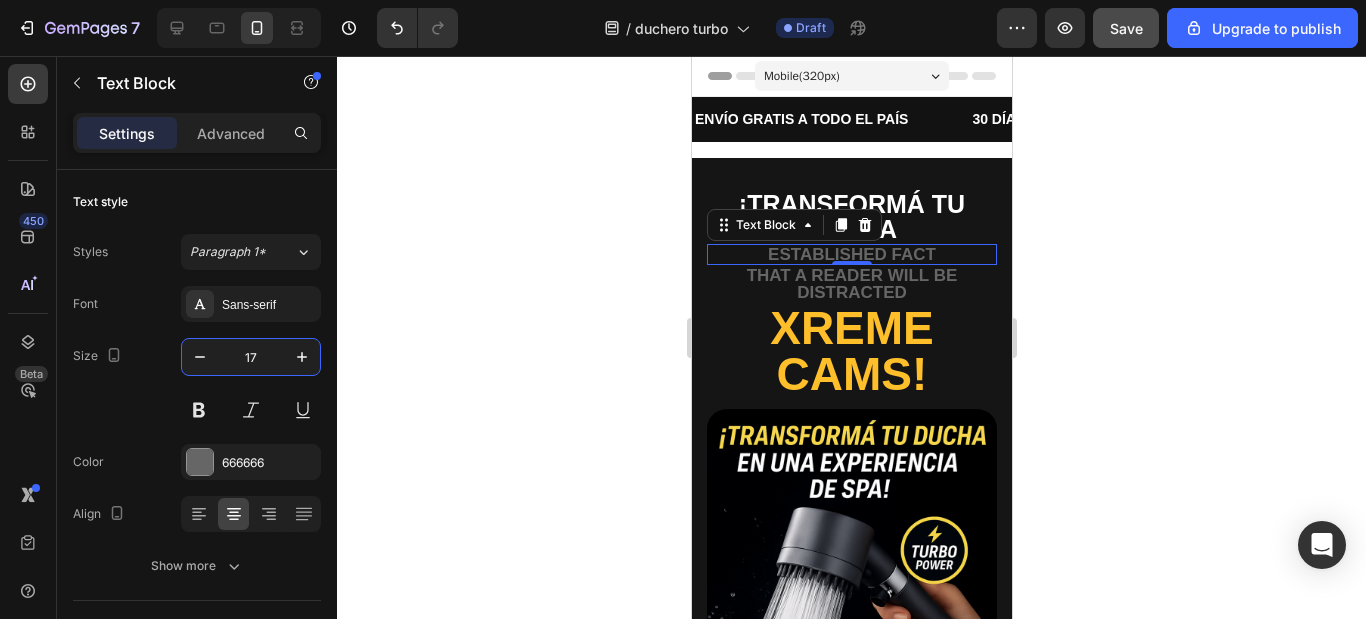 type on "17" 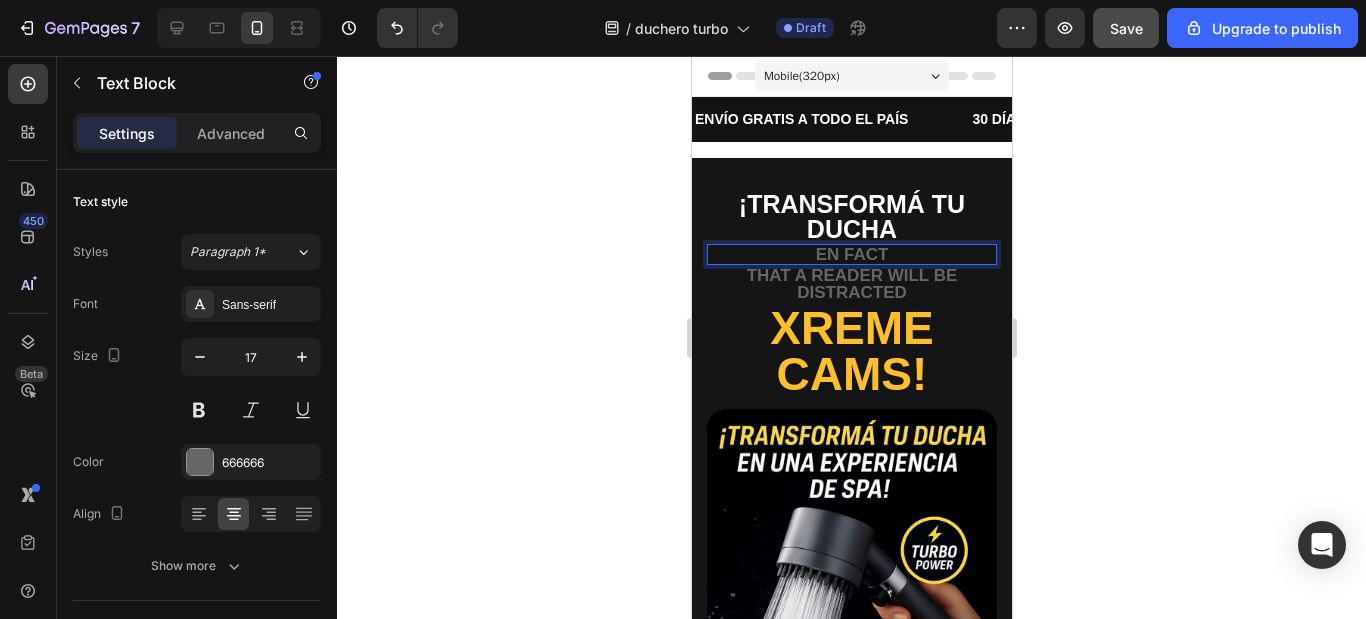 click on "EN fact" at bounding box center (851, 254) 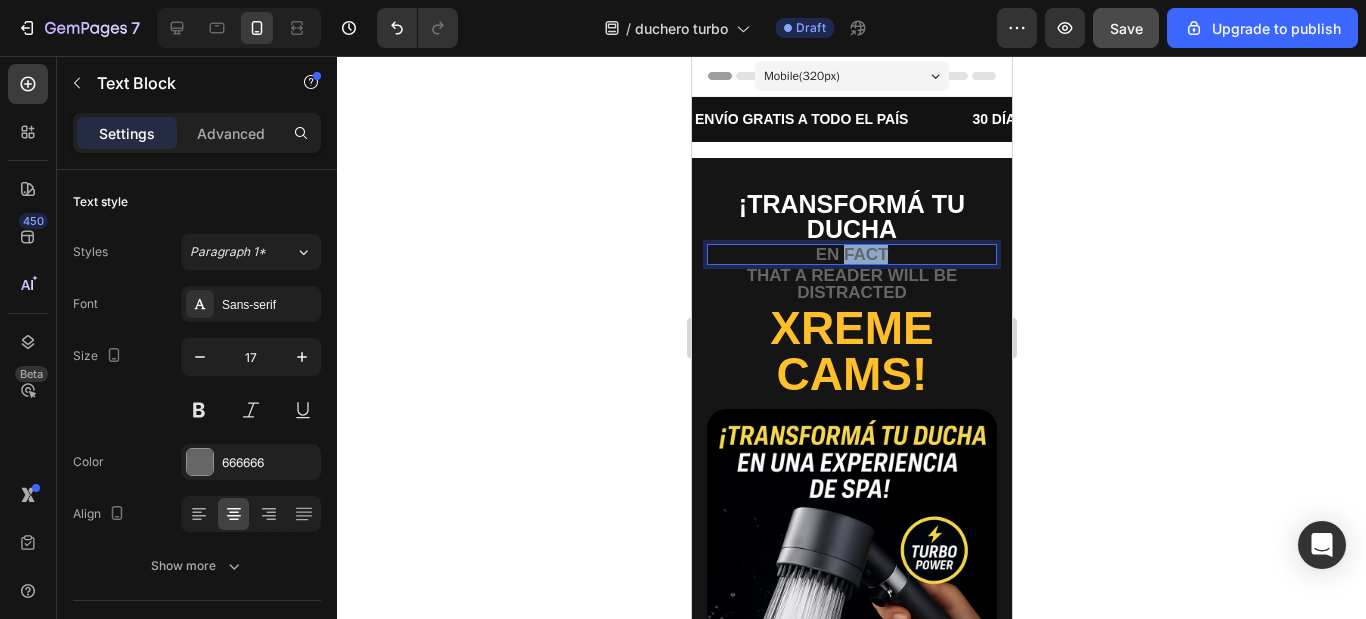 click on "EN fact" at bounding box center [851, 254] 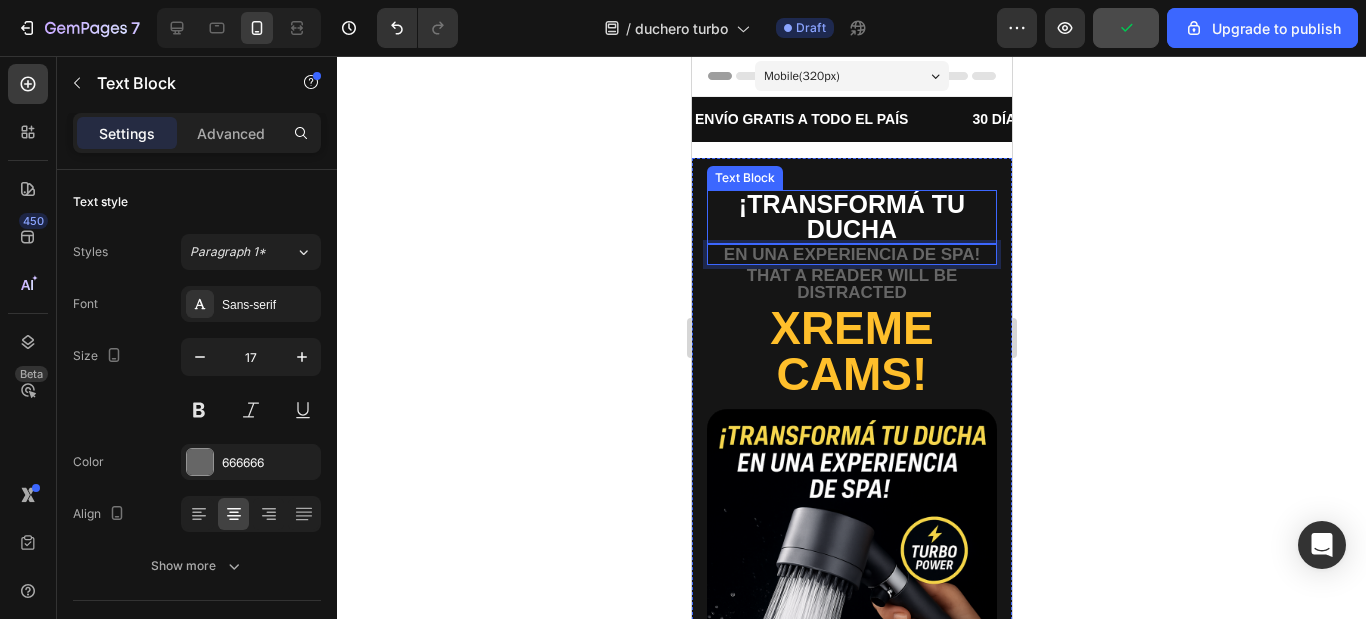click on "¡TRANSFORMÁ TU DUCHA" at bounding box center [851, 217] 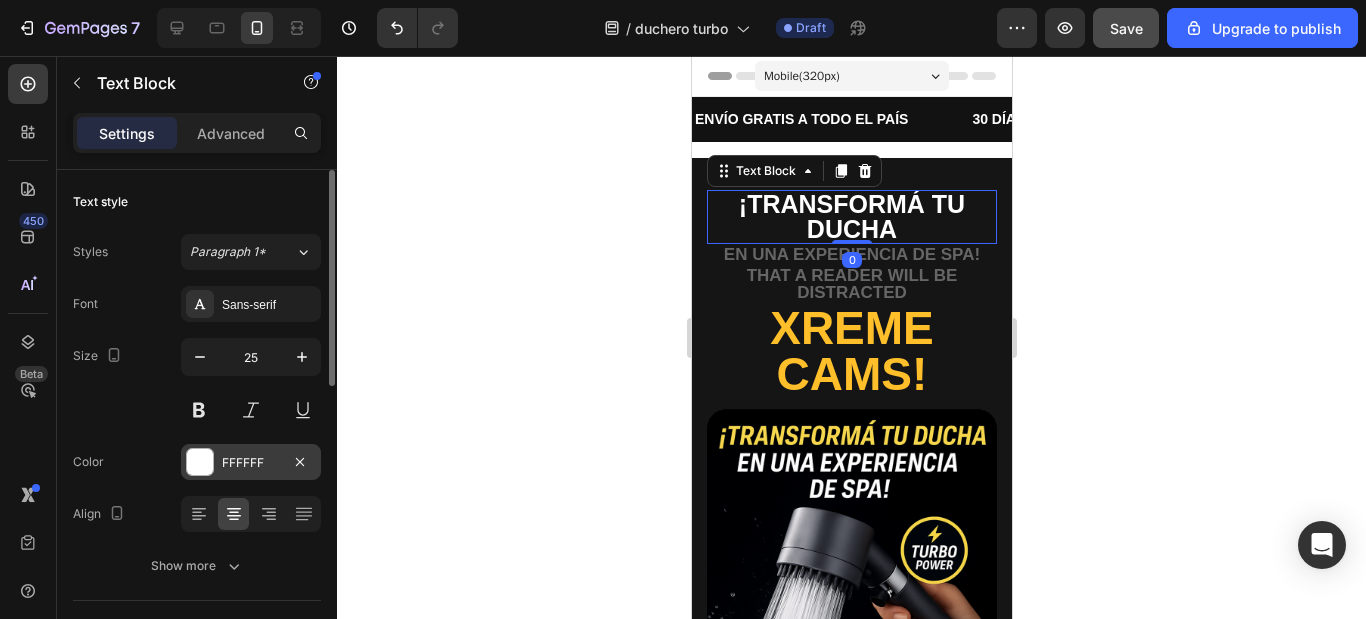 click at bounding box center (200, 462) 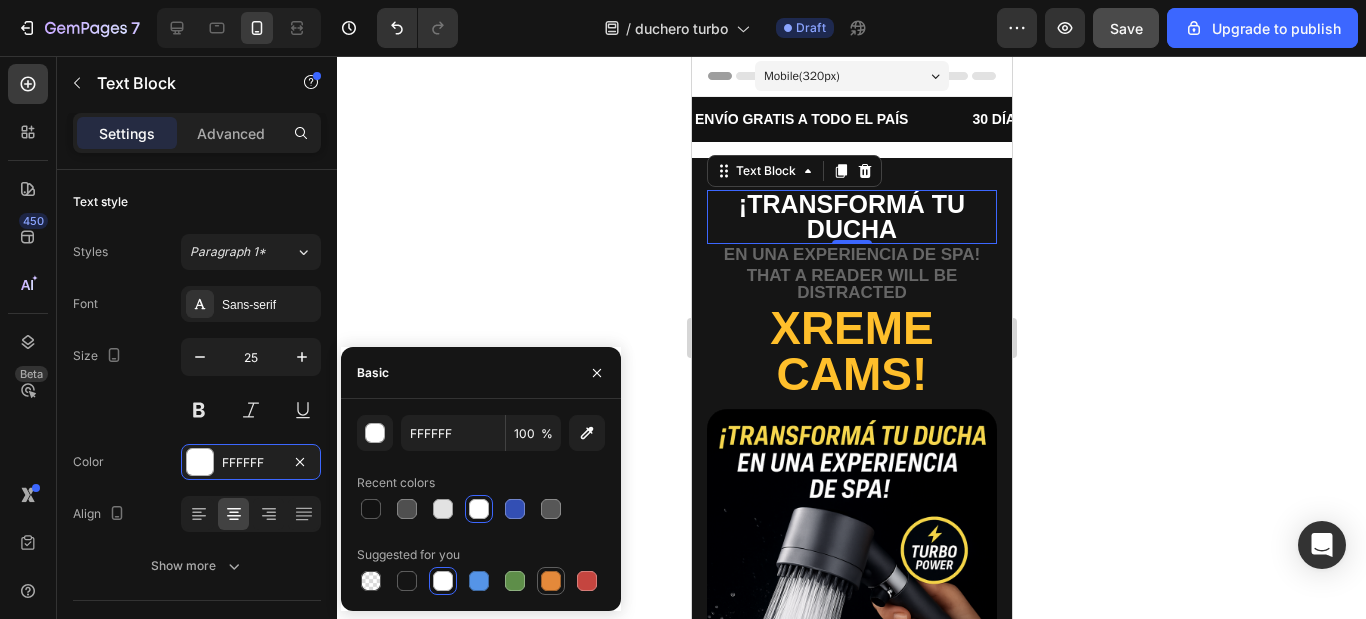 click at bounding box center (551, 581) 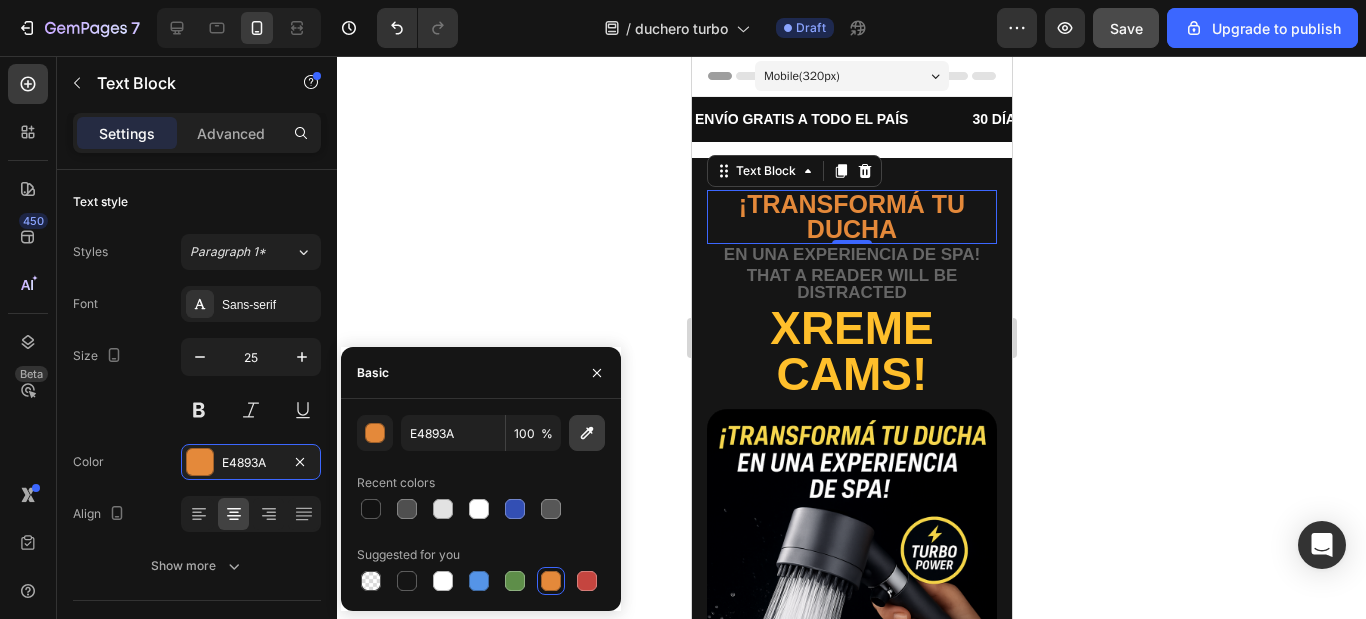 click 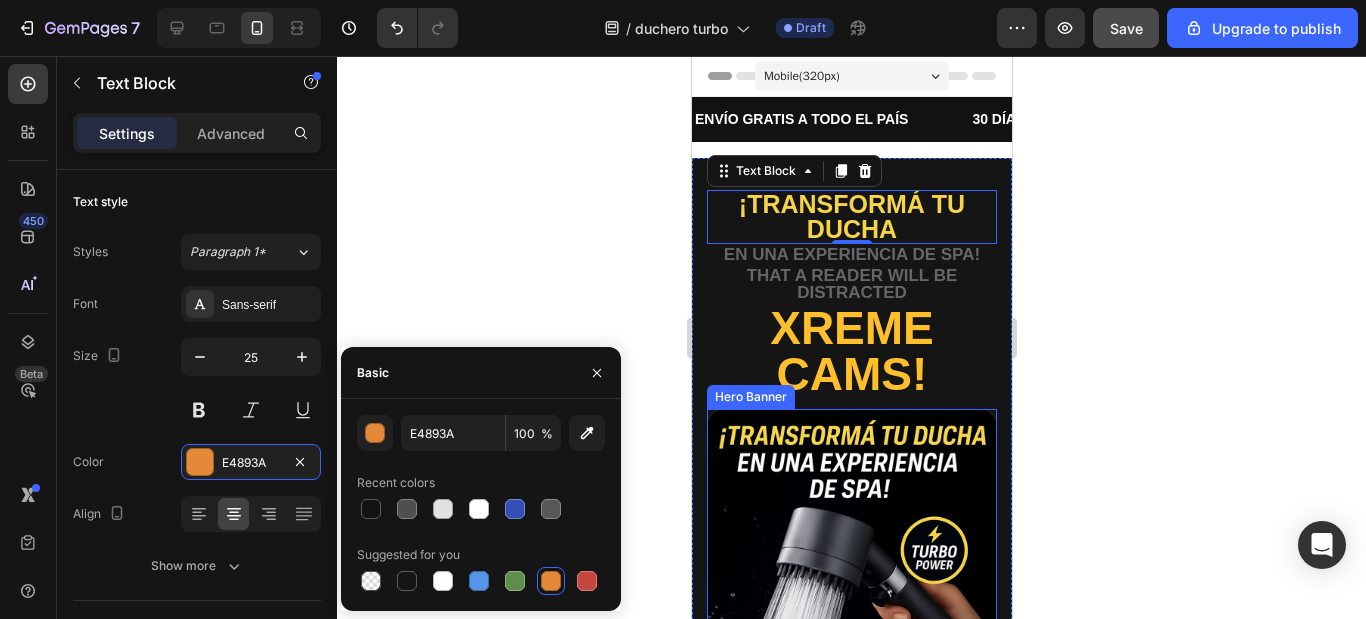type on "F6D448" 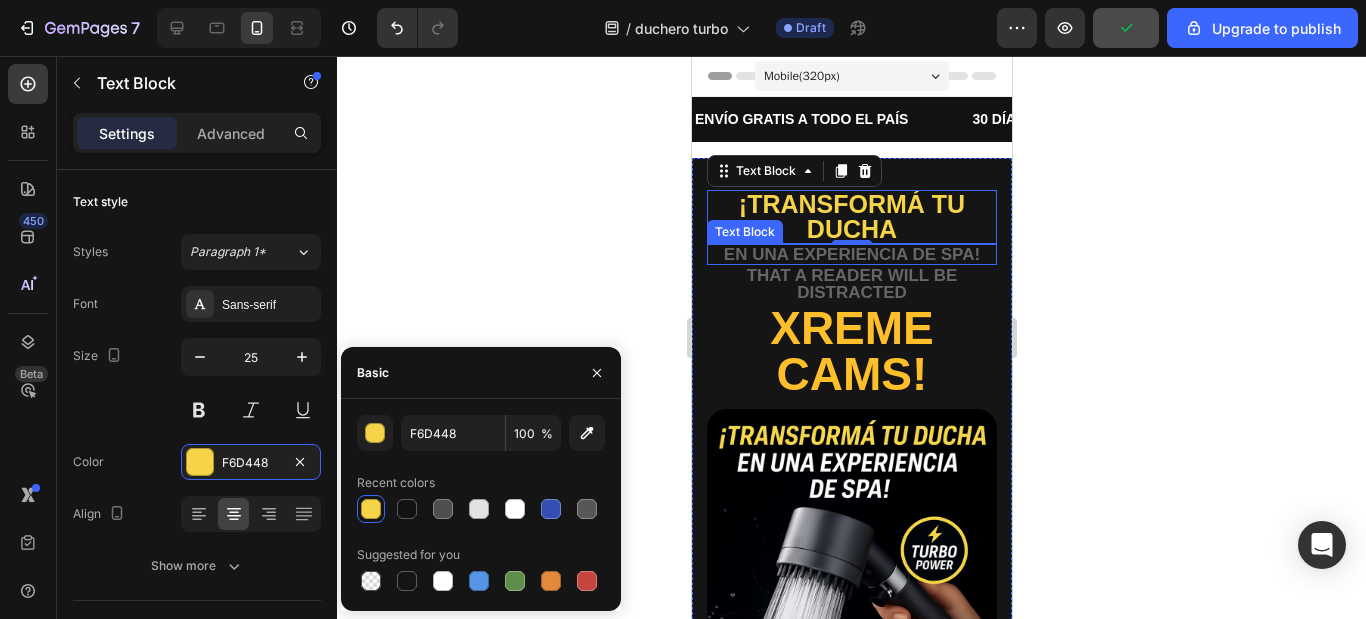 click on "EN UNA EXPERIENCIA DE SPA!" at bounding box center (851, 254) 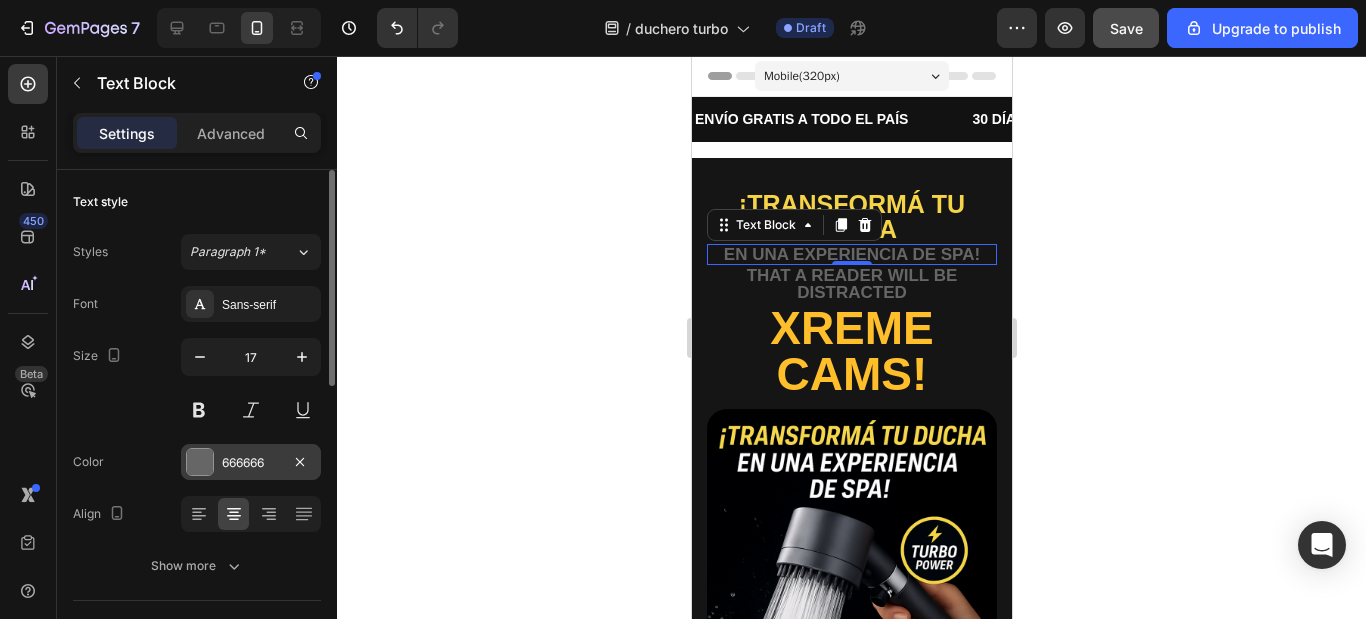 click at bounding box center (200, 462) 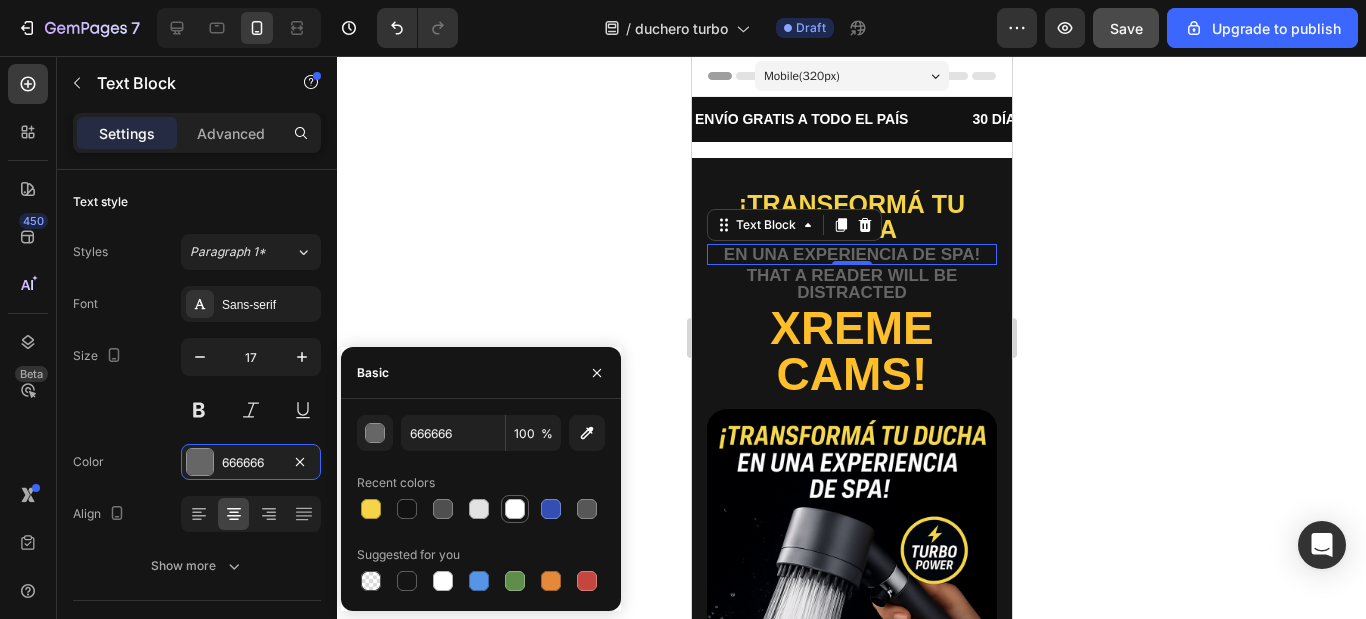 click at bounding box center [515, 509] 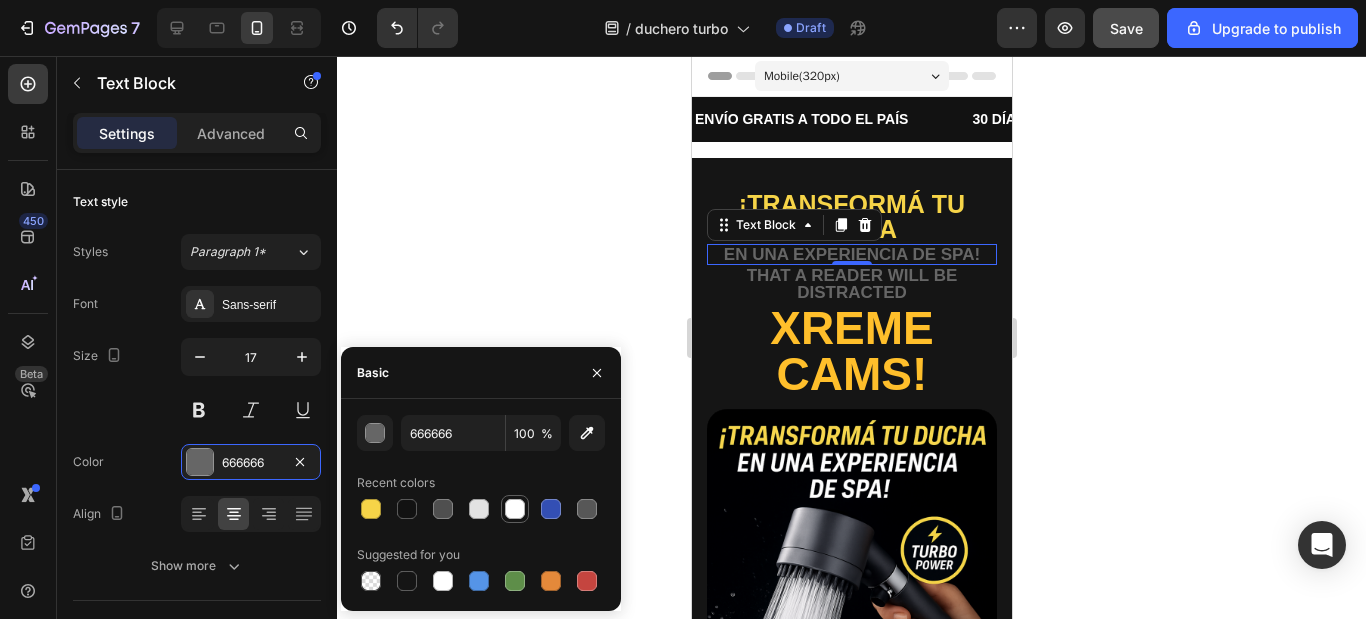 type on "FFFFFF" 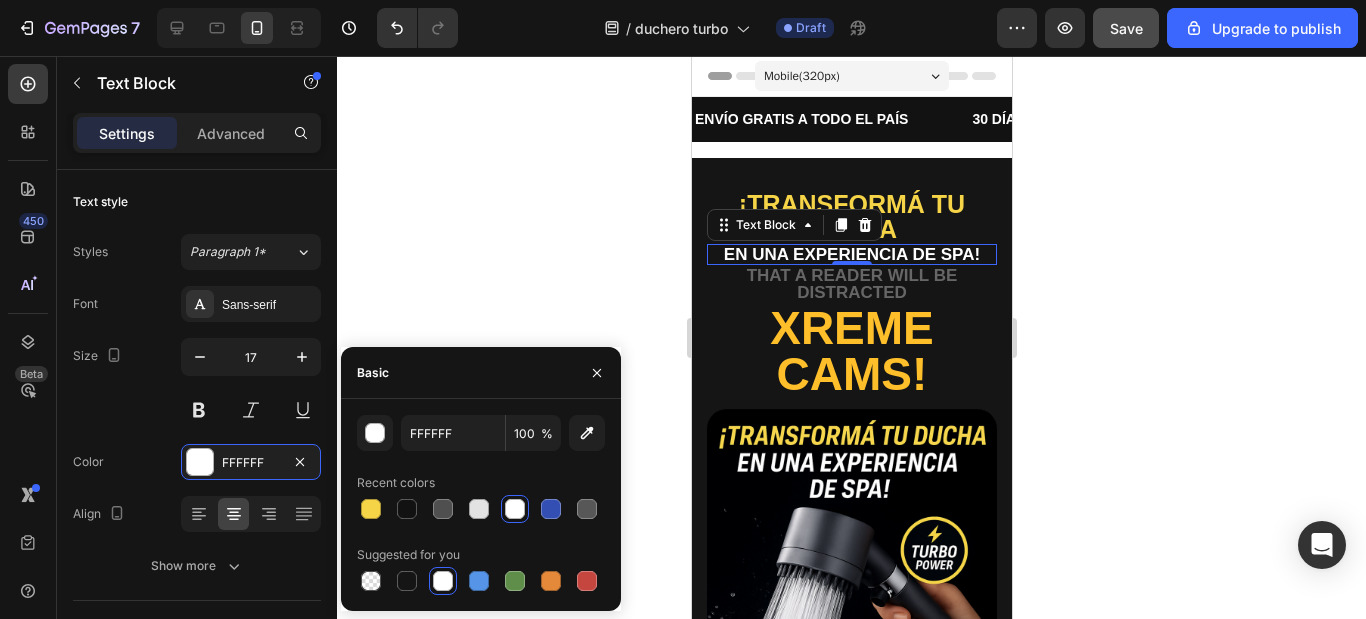 click 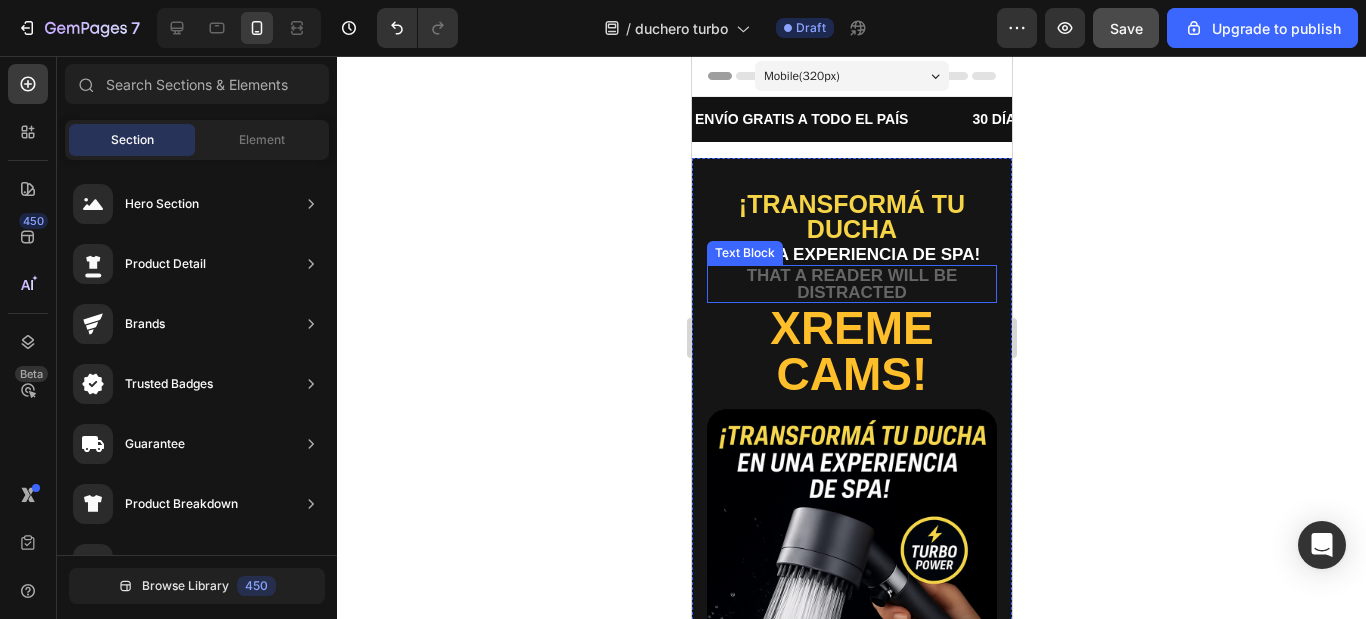 click on "that a reader will be distracted" at bounding box center (851, 284) 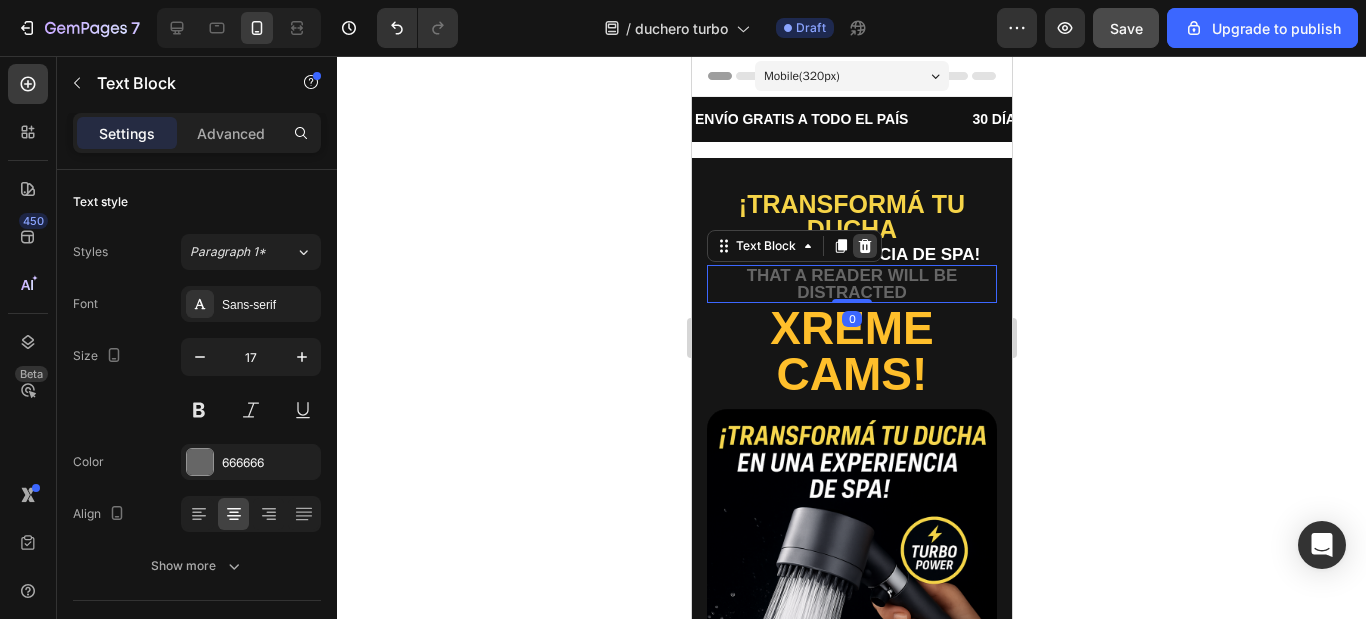 click 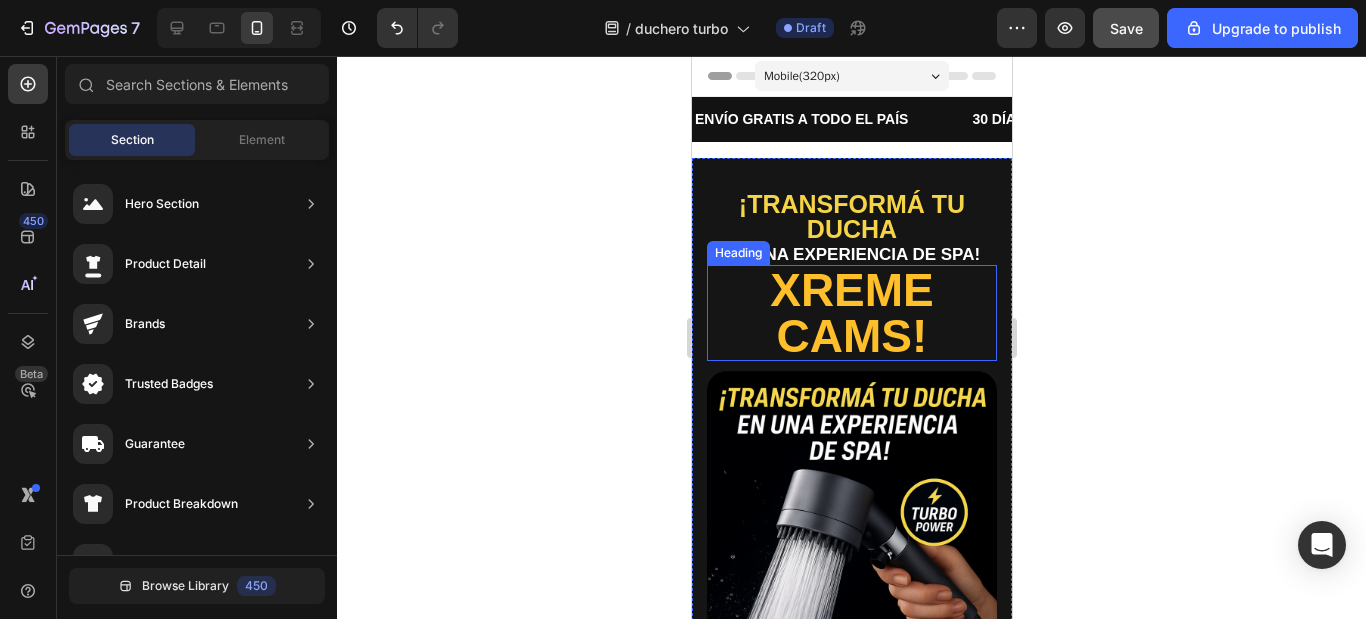 click on "Xreme CAMs!" at bounding box center [851, 313] 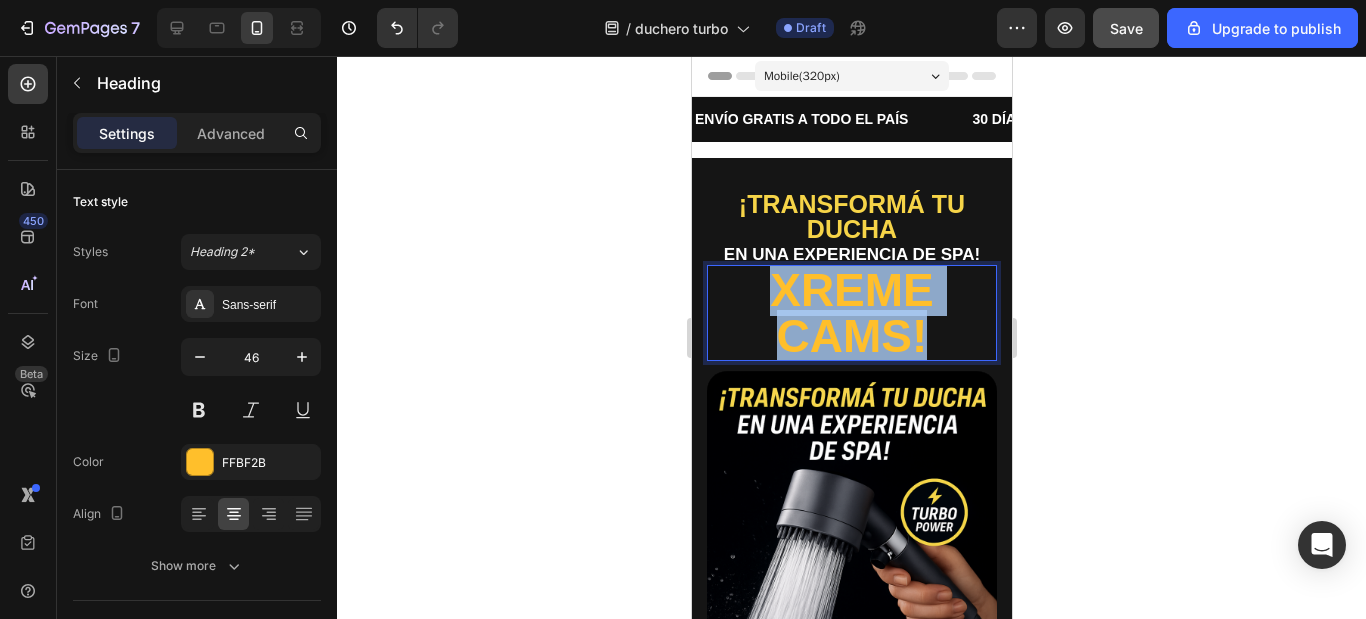 click on "Xreme CAMs!" at bounding box center (851, 313) 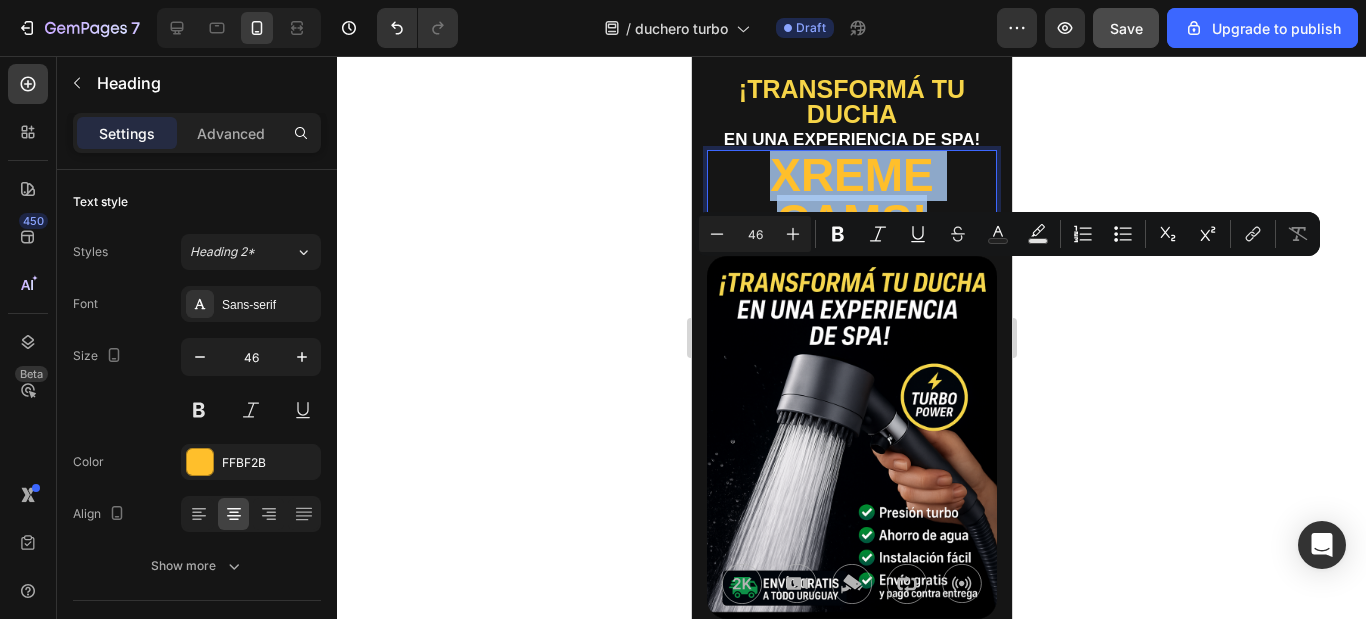 scroll, scrollTop: 0, scrollLeft: 0, axis: both 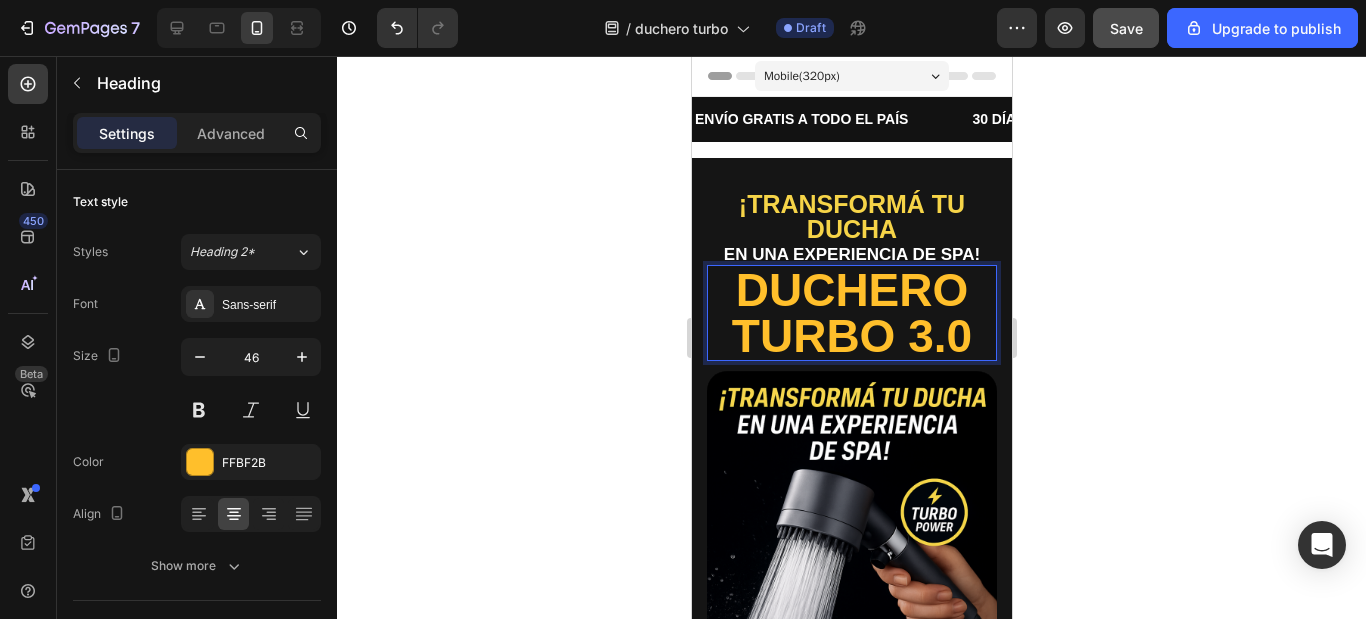 click 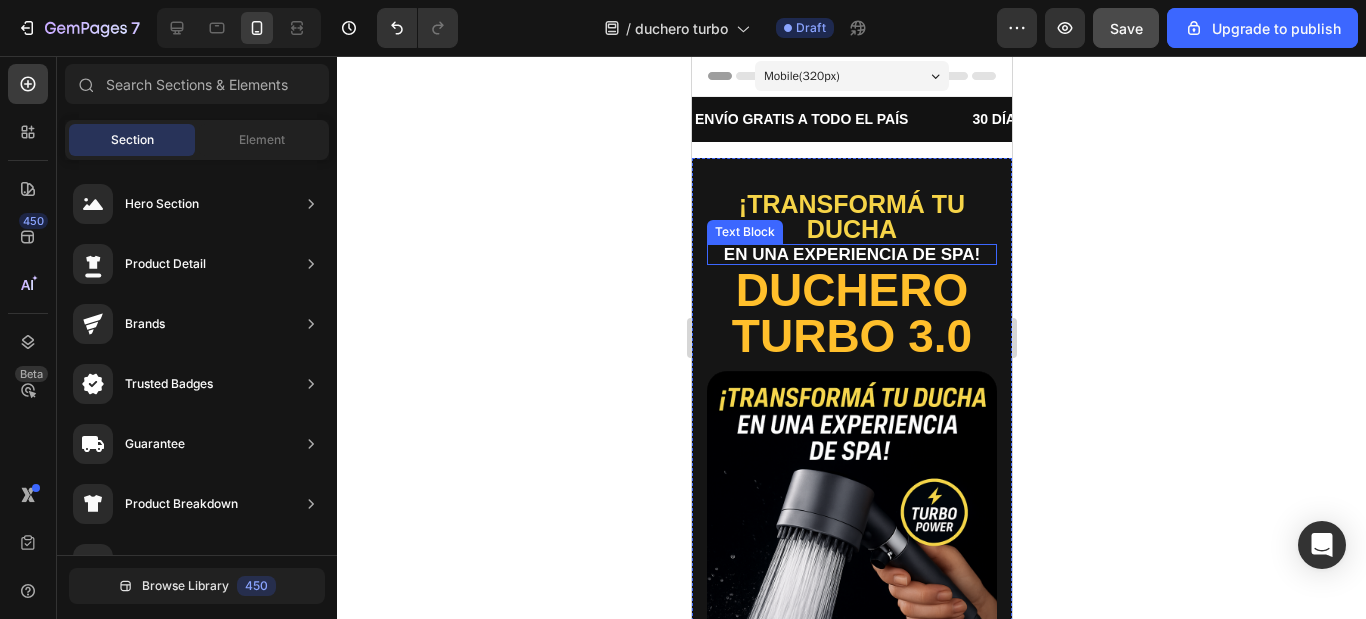 click on "EN UNA EXPERIENCIA DE SPA!" at bounding box center (851, 254) 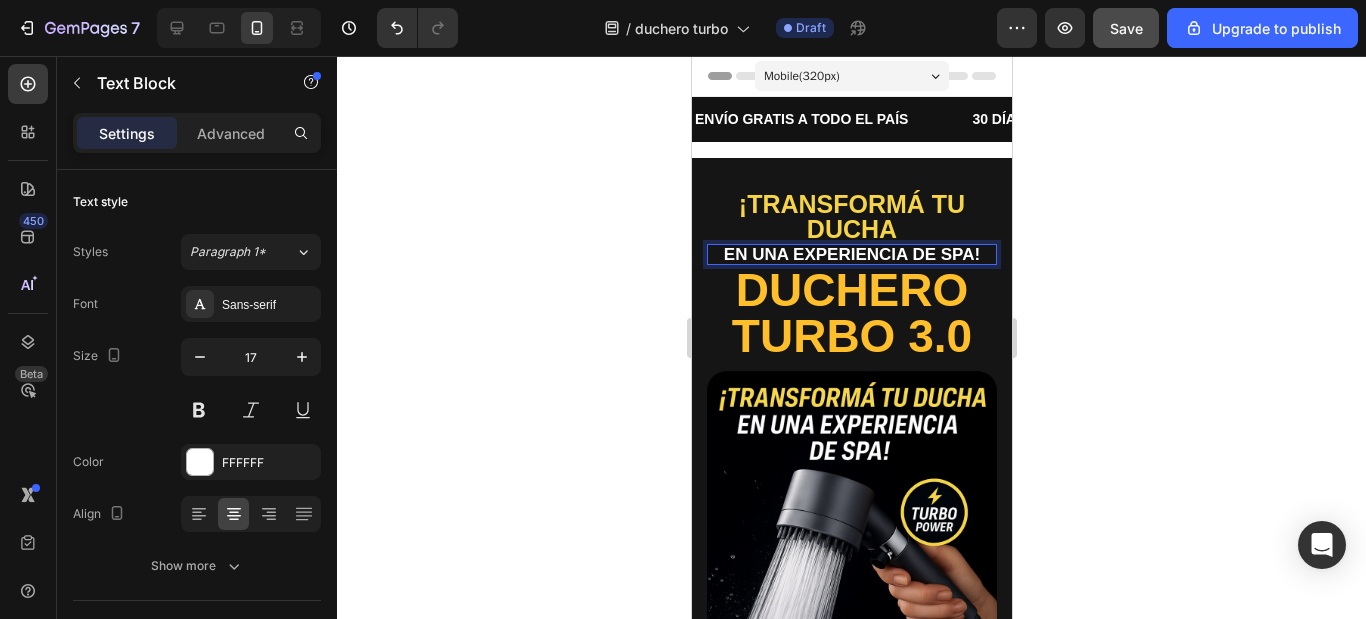 click on "EN UNA EXPERIENCIA DE SPA!" at bounding box center [851, 254] 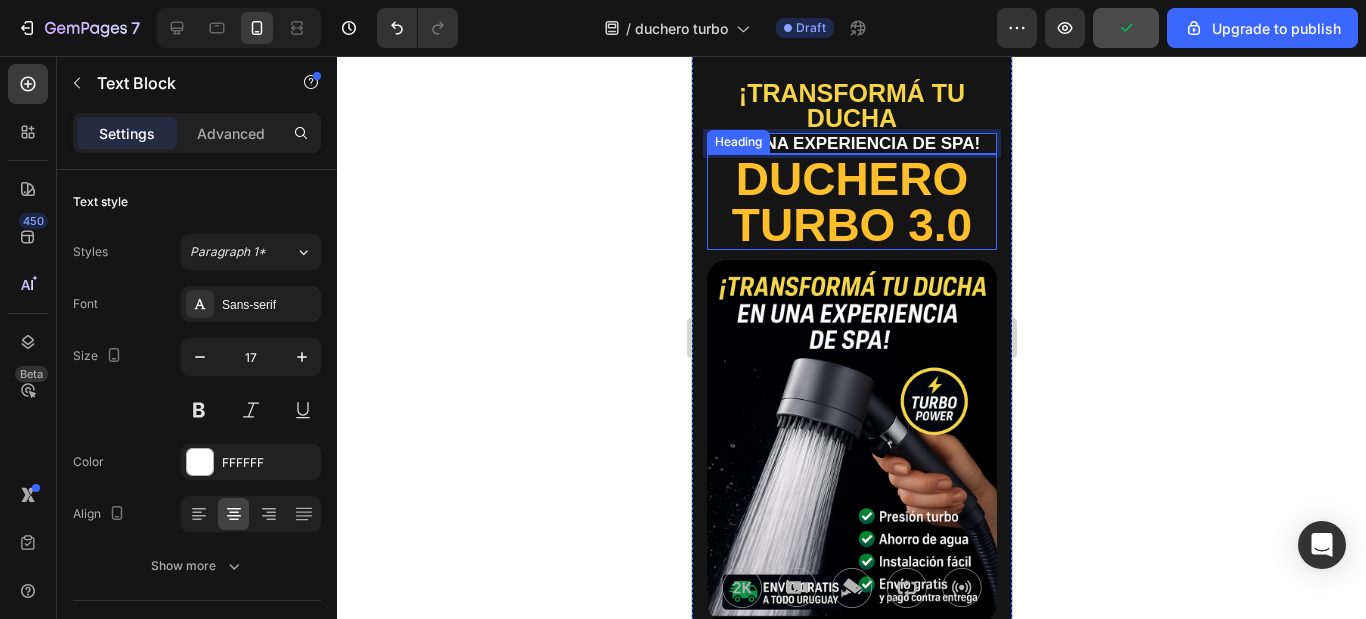 scroll, scrollTop: 0, scrollLeft: 0, axis: both 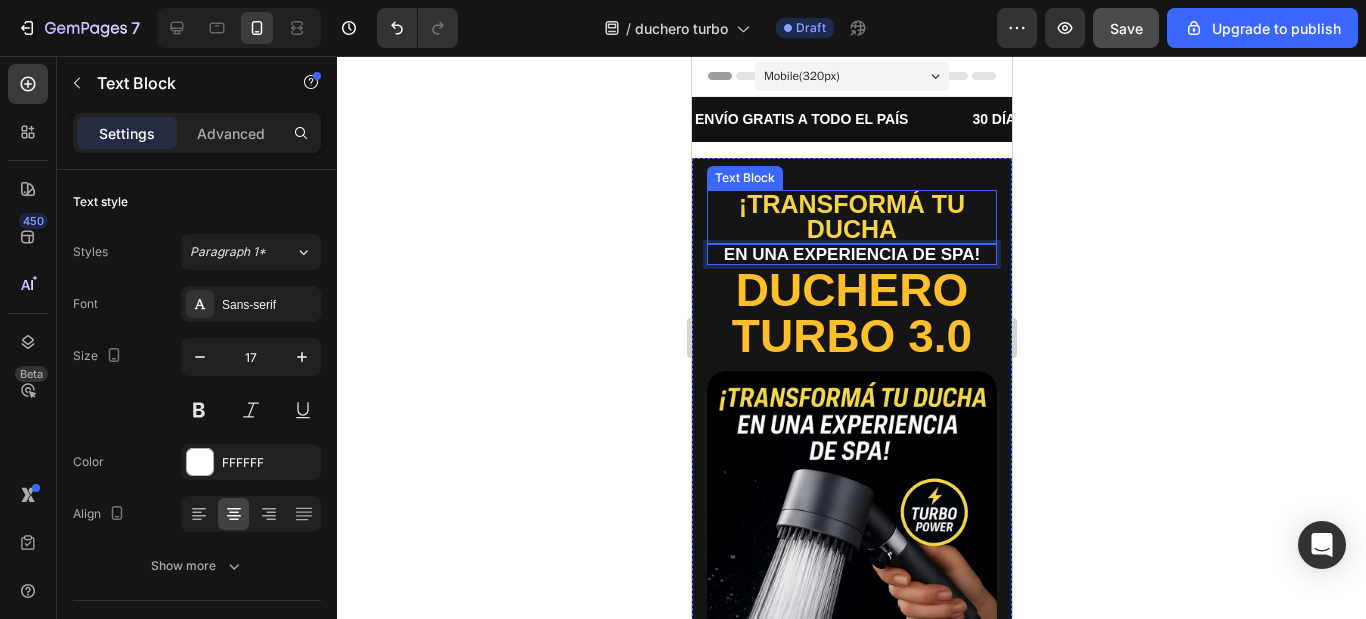 click on "¡TRANSFORMÁ TU DUCHA" at bounding box center [851, 217] 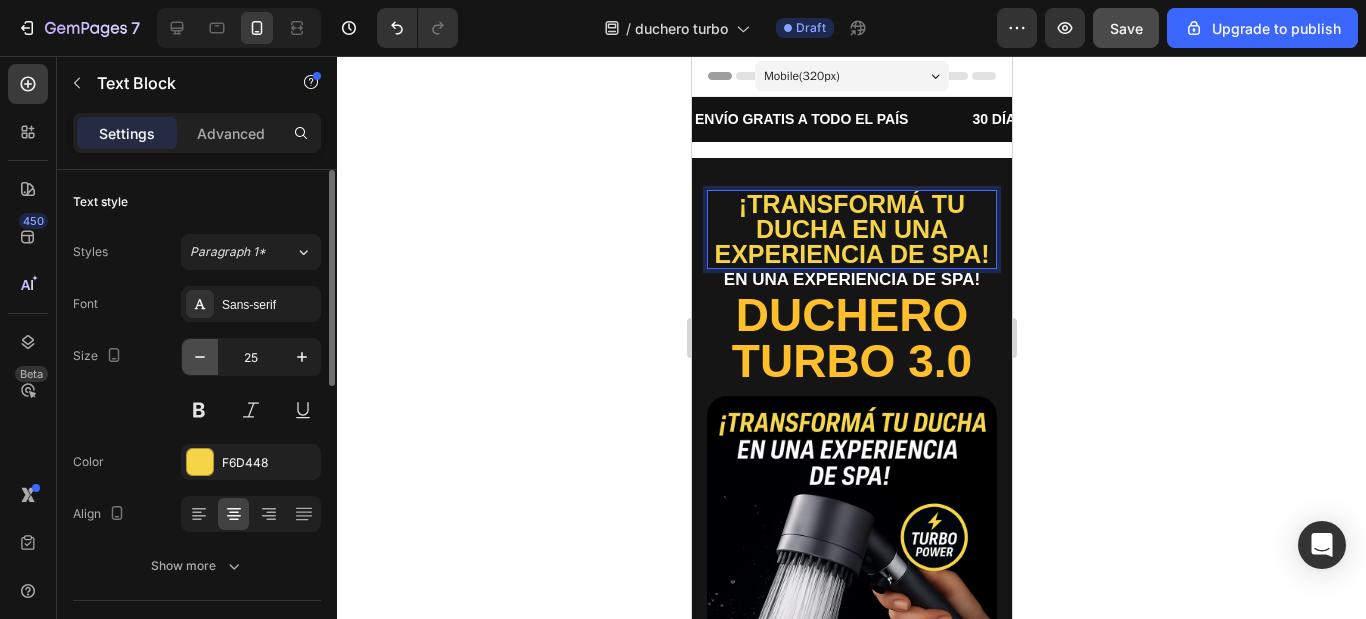 click 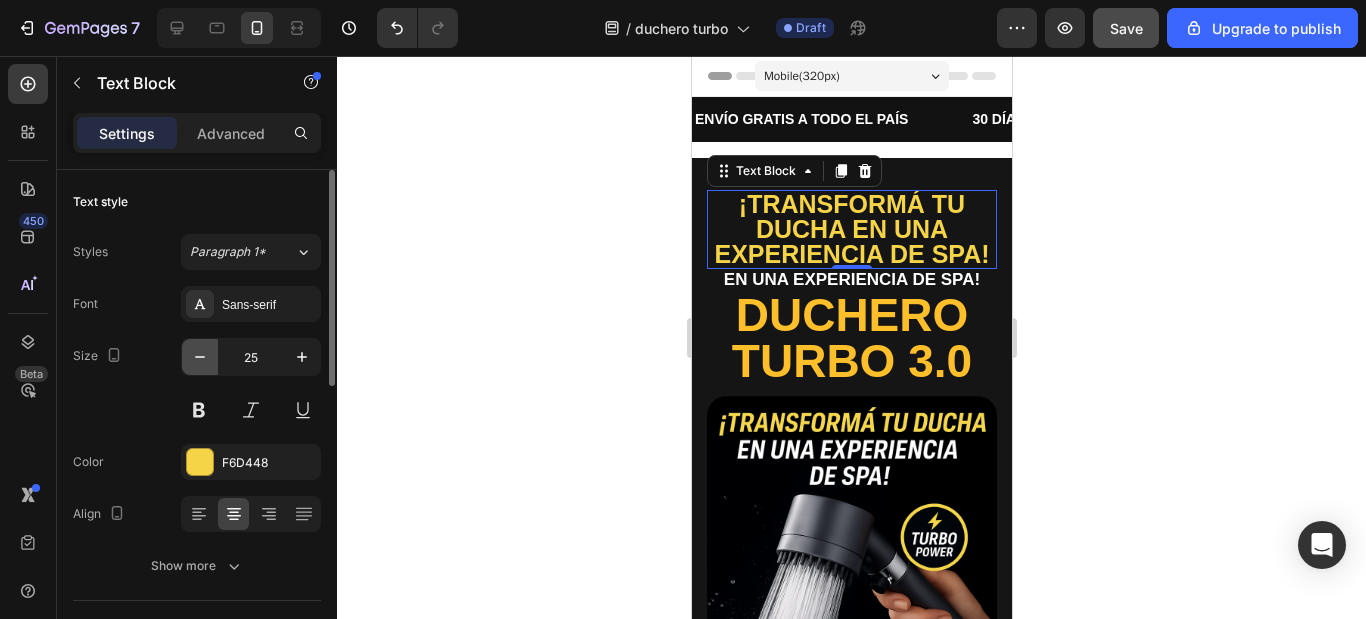click 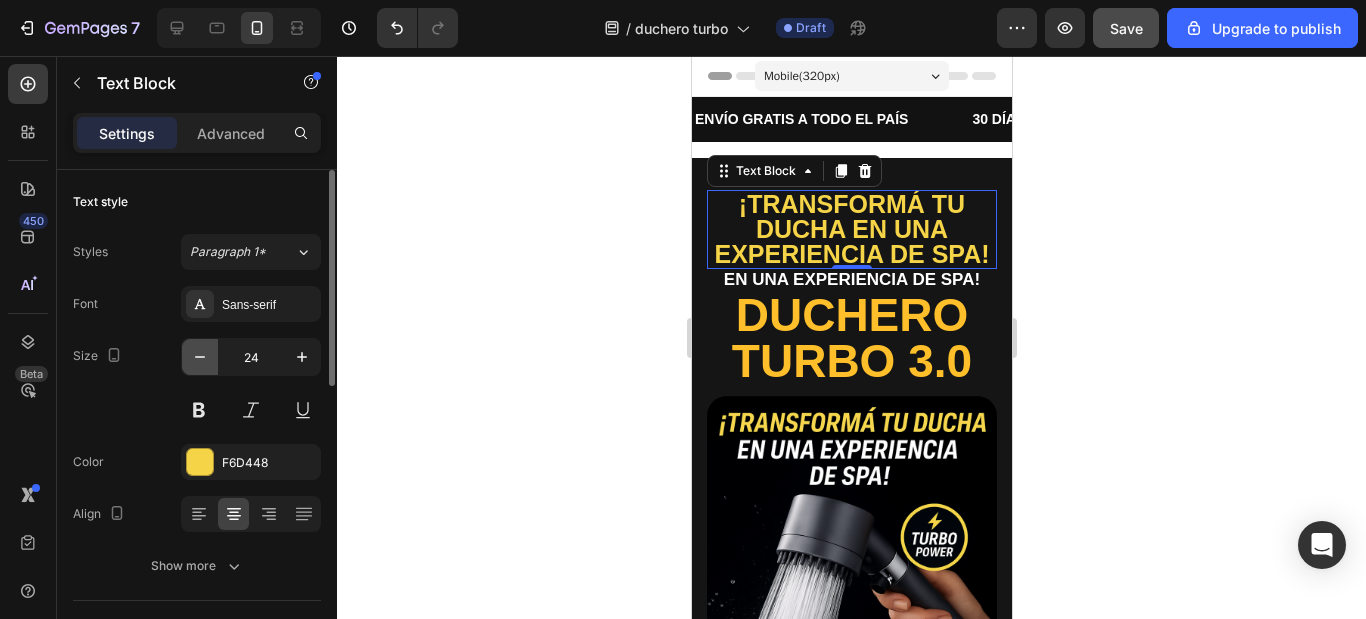 click 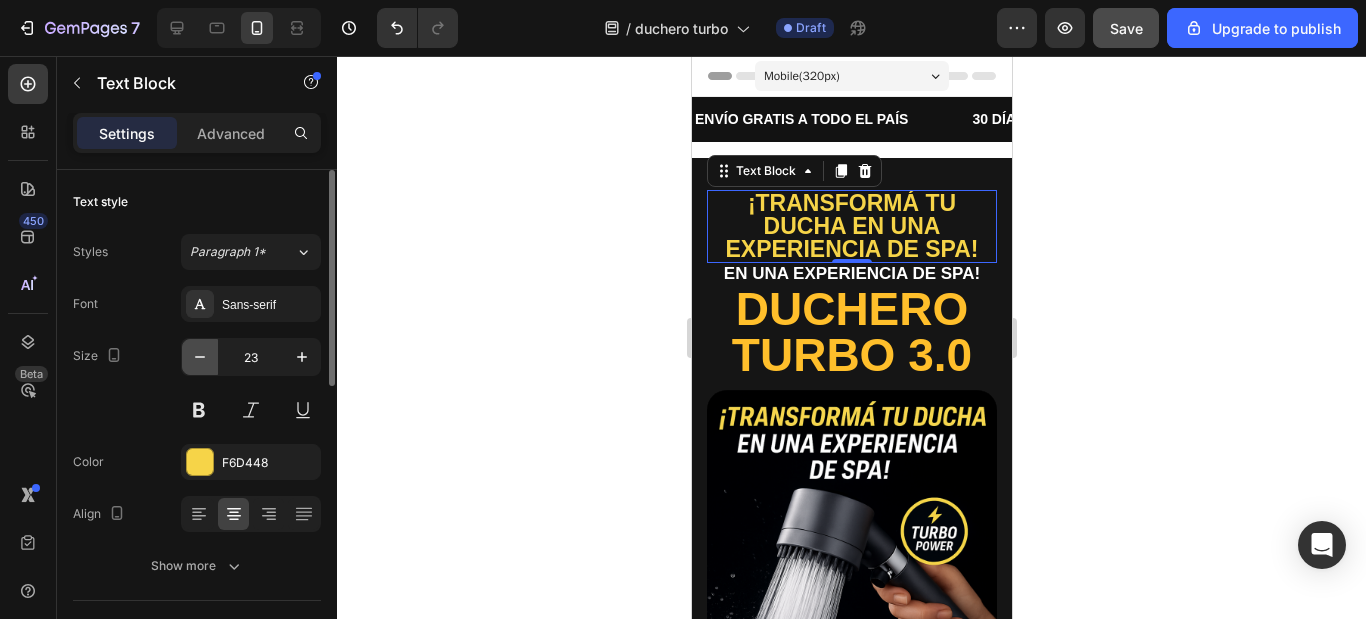 type on "22" 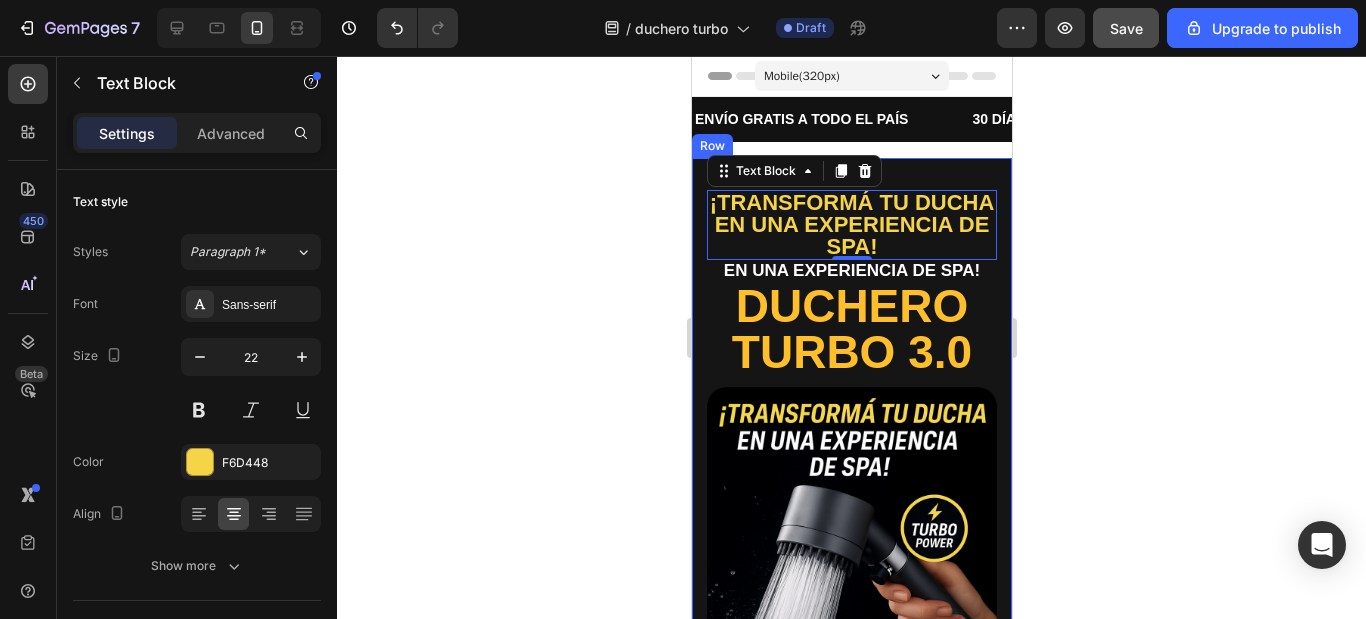 click 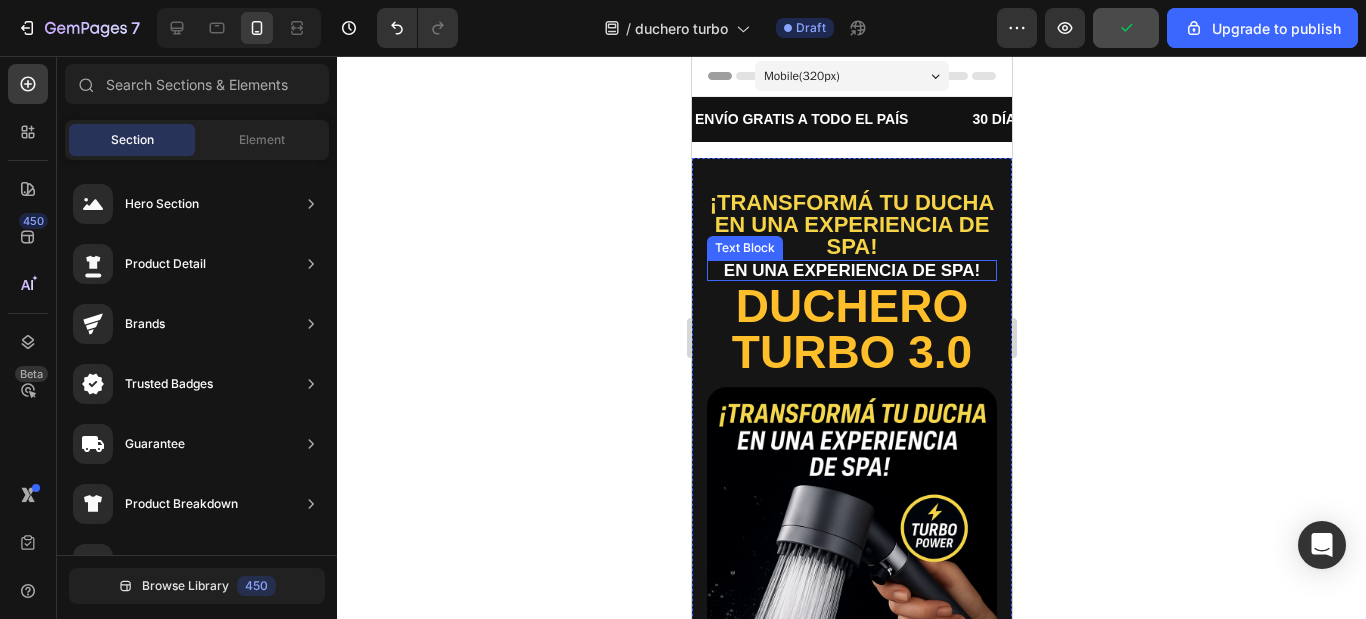 click on "EN UNA EXPERIENCIA DE SPA!" at bounding box center [851, 270] 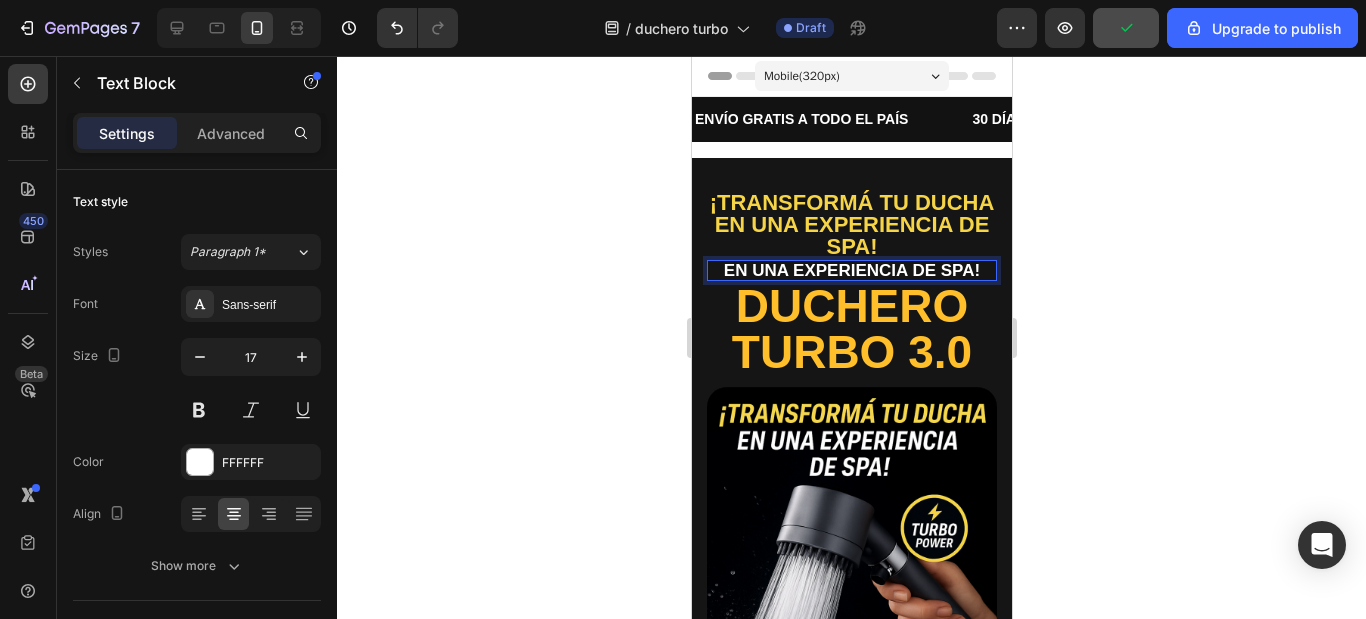 click on "EN UNA EXPERIENCIA DE SPA!" at bounding box center [851, 270] 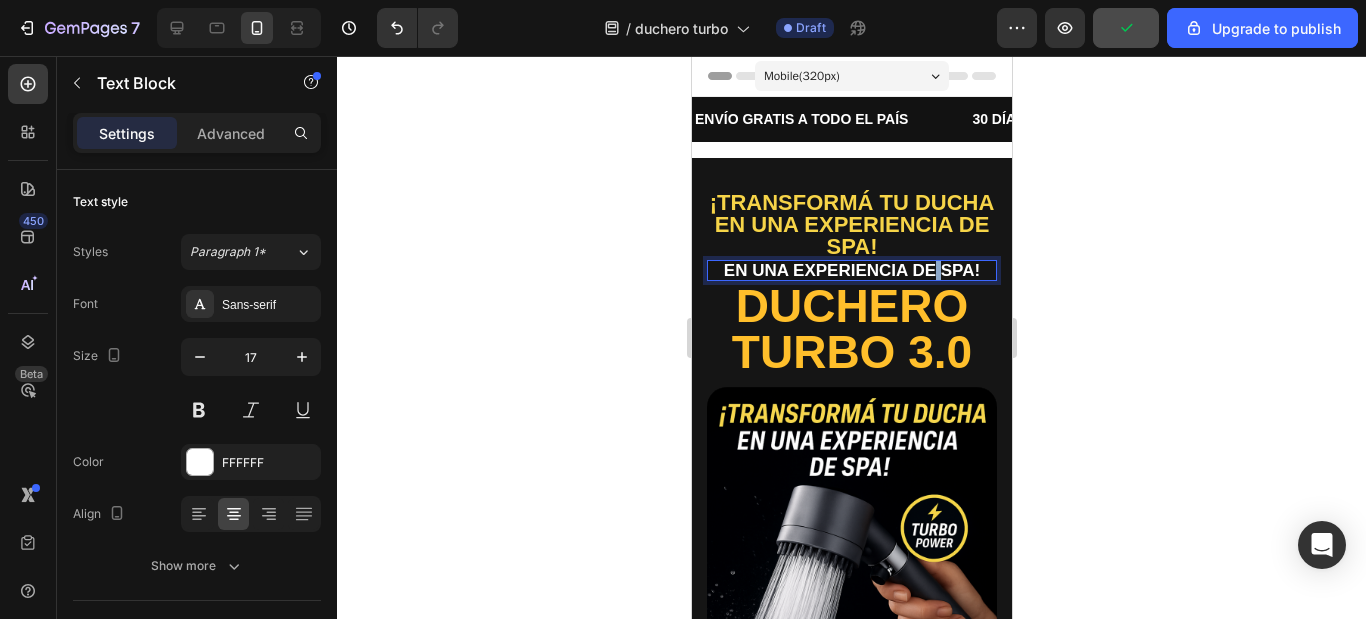 click on "EN UNA EXPERIENCIA DE SPA!" at bounding box center [851, 270] 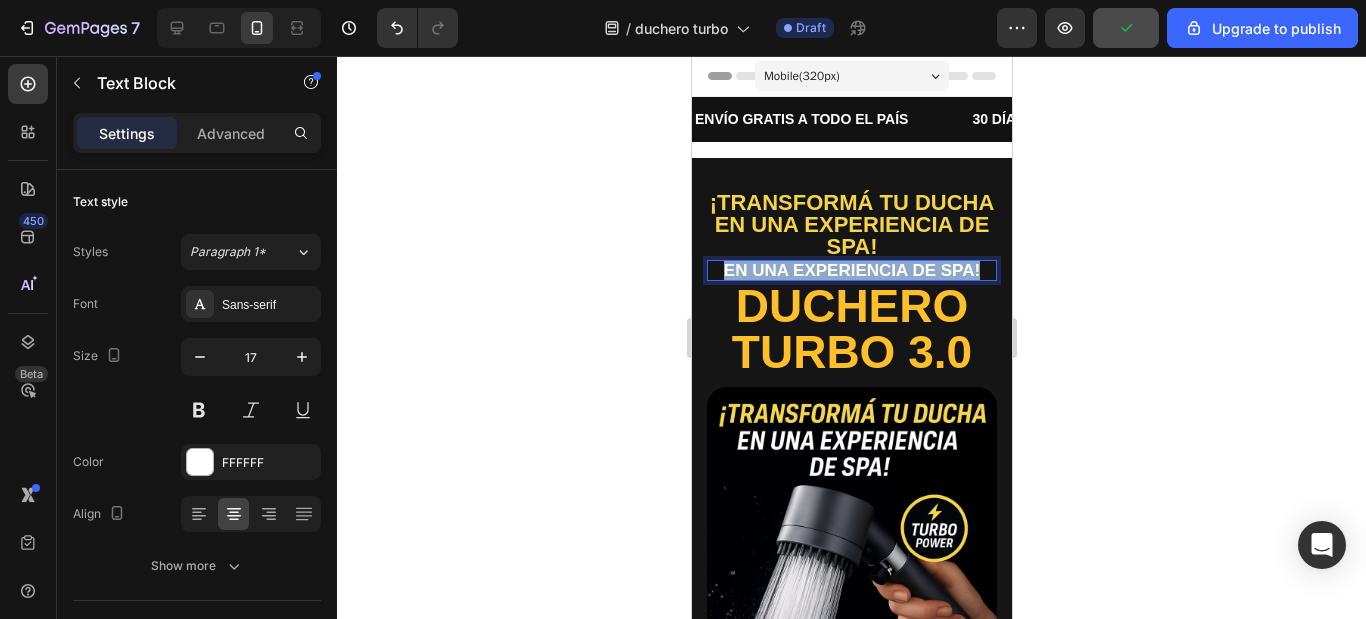 click on "EN UNA EXPERIENCIA DE SPA!" at bounding box center (851, 270) 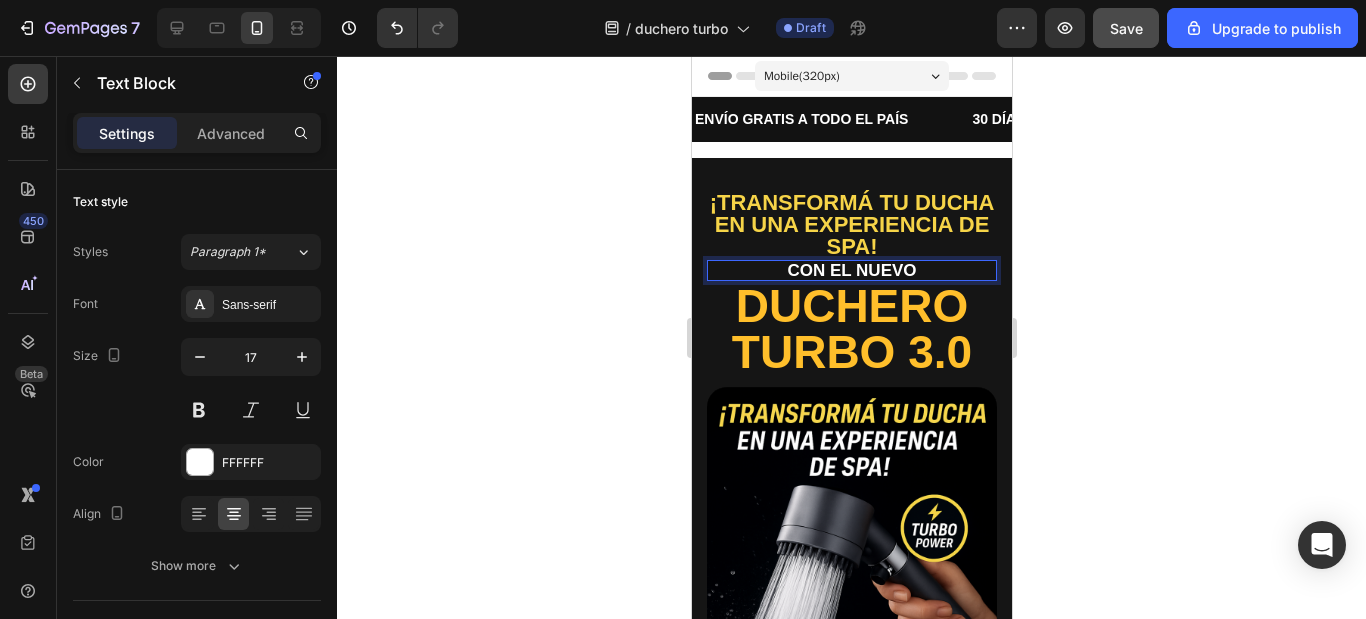click 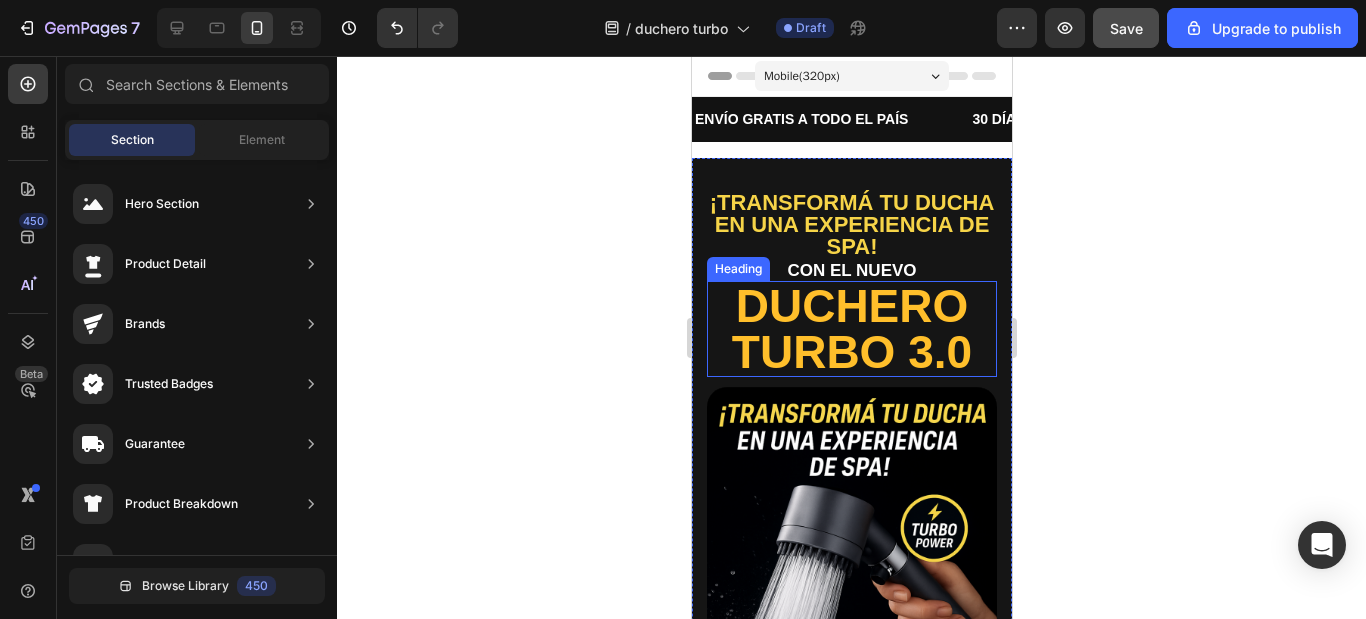 click on "DUCHERO TURBO 3.0" at bounding box center [851, 329] 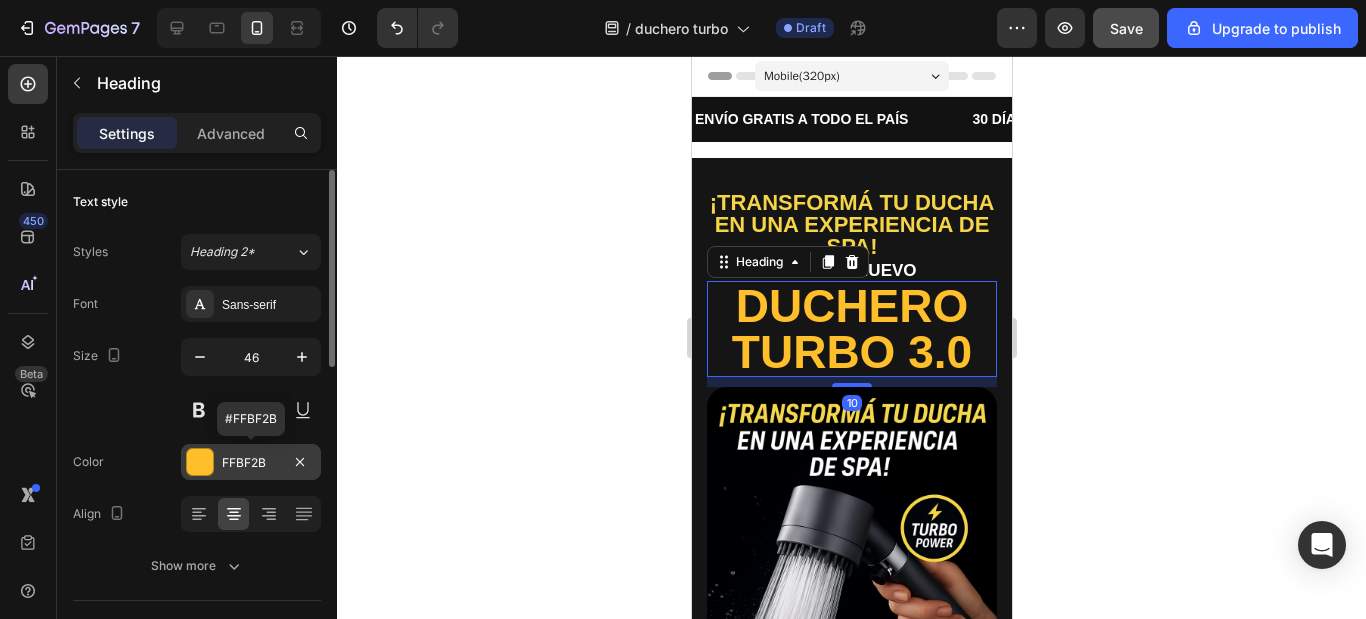 click at bounding box center [200, 462] 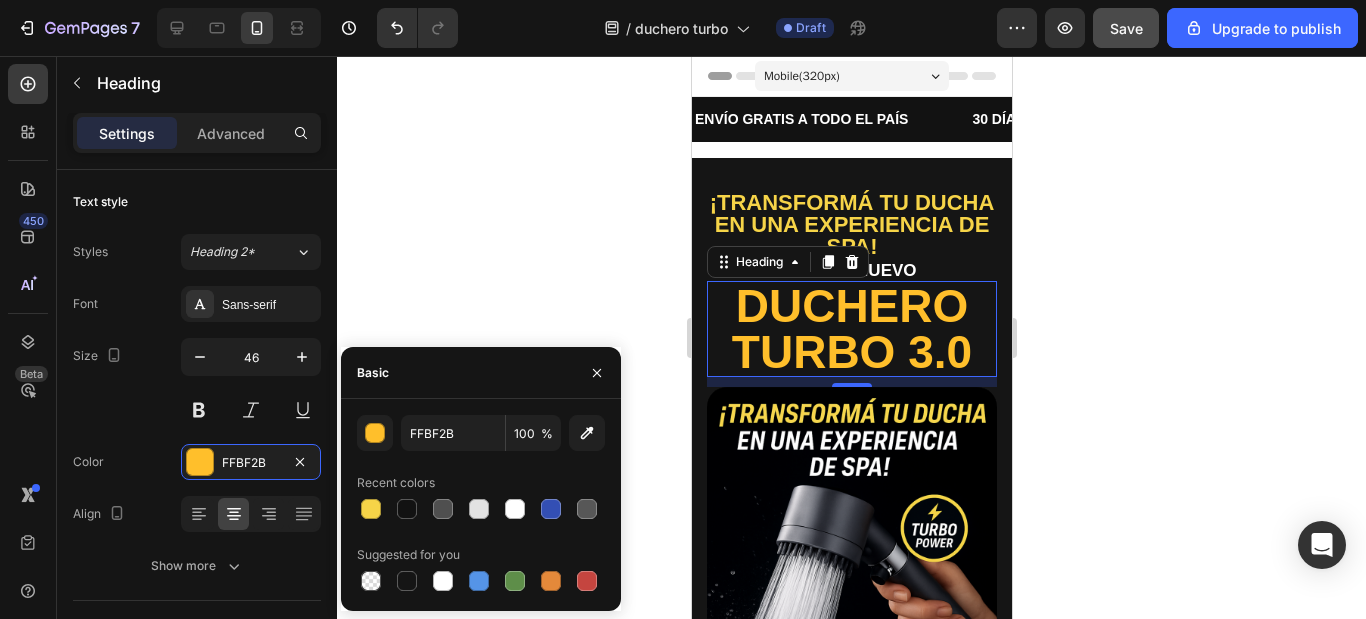 click 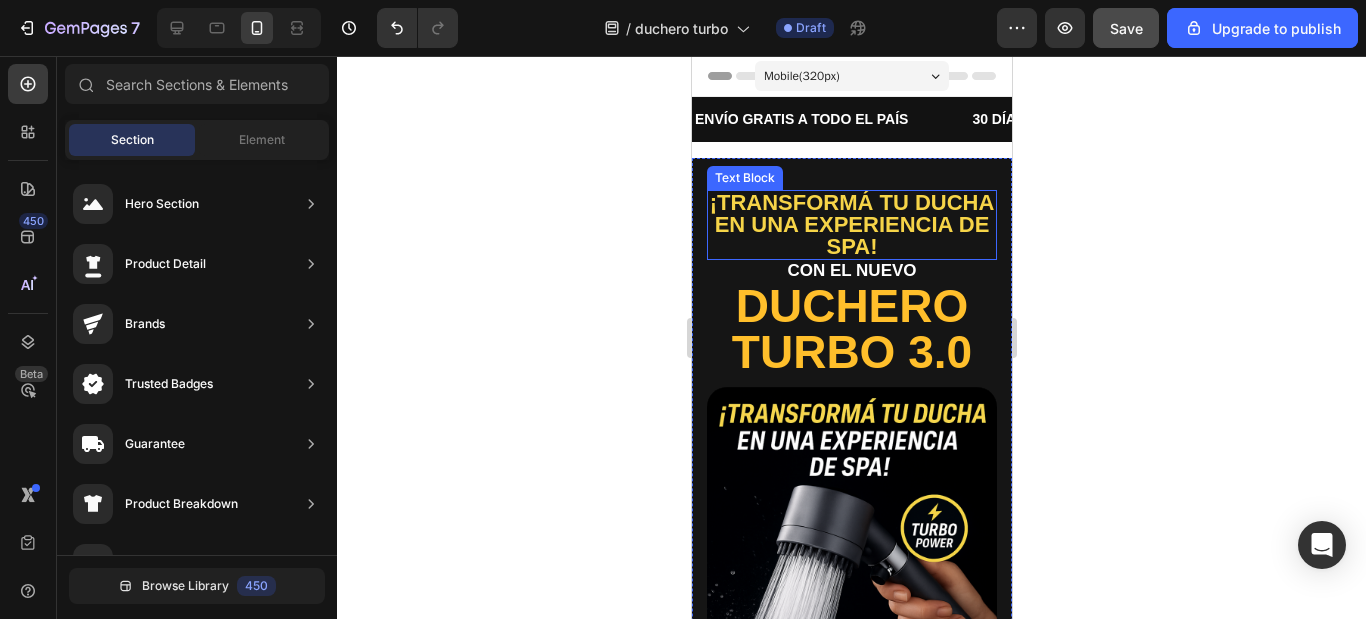 click on "¡TRANSFORMÁ TU DUCHA EN UNA EXPERIENCIA DE SPA!" at bounding box center [851, 225] 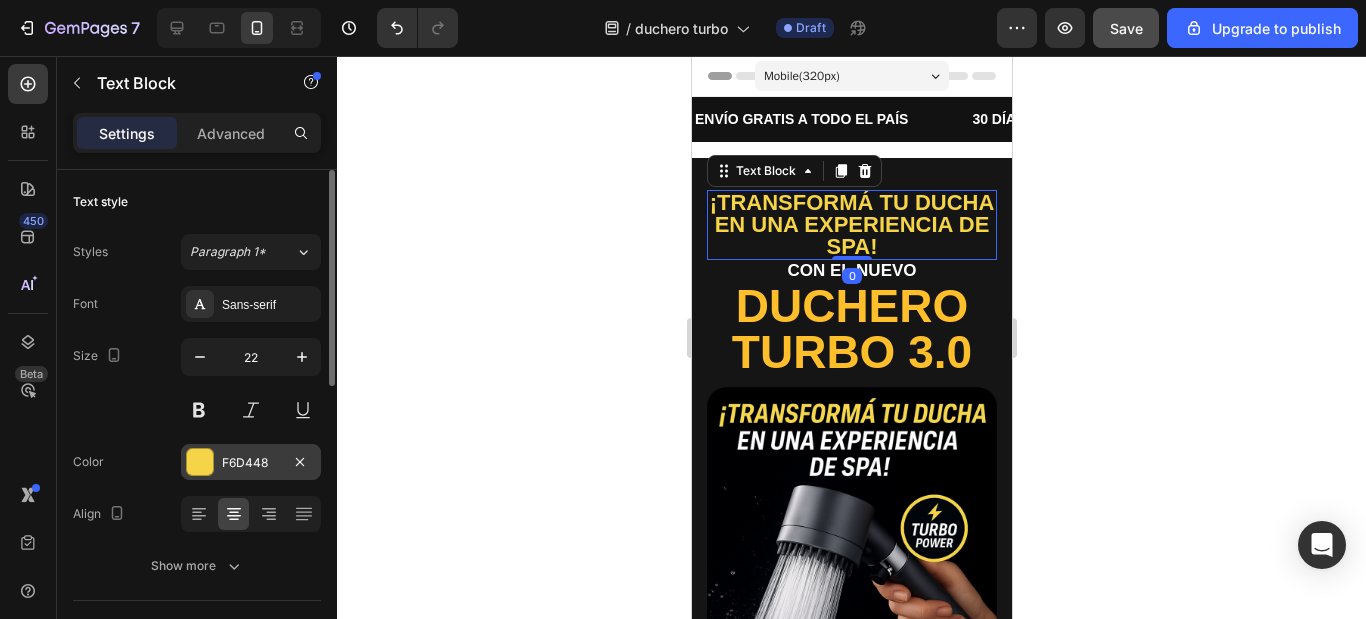 click at bounding box center [200, 462] 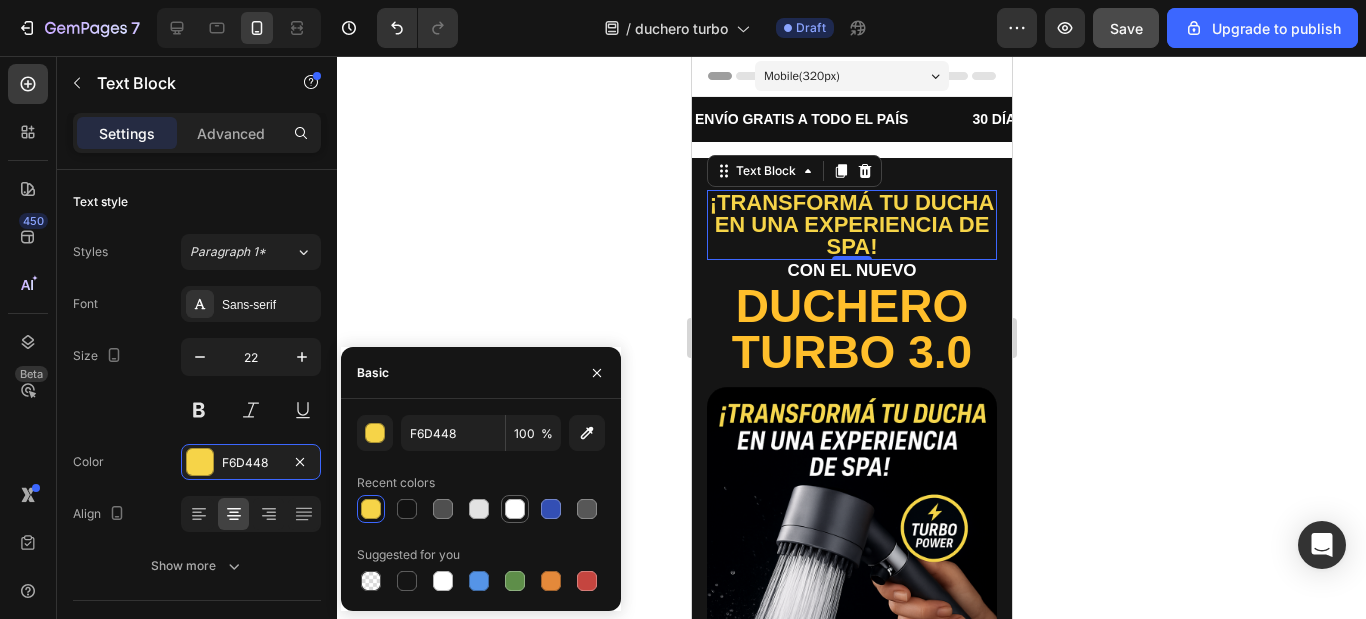 click at bounding box center (515, 509) 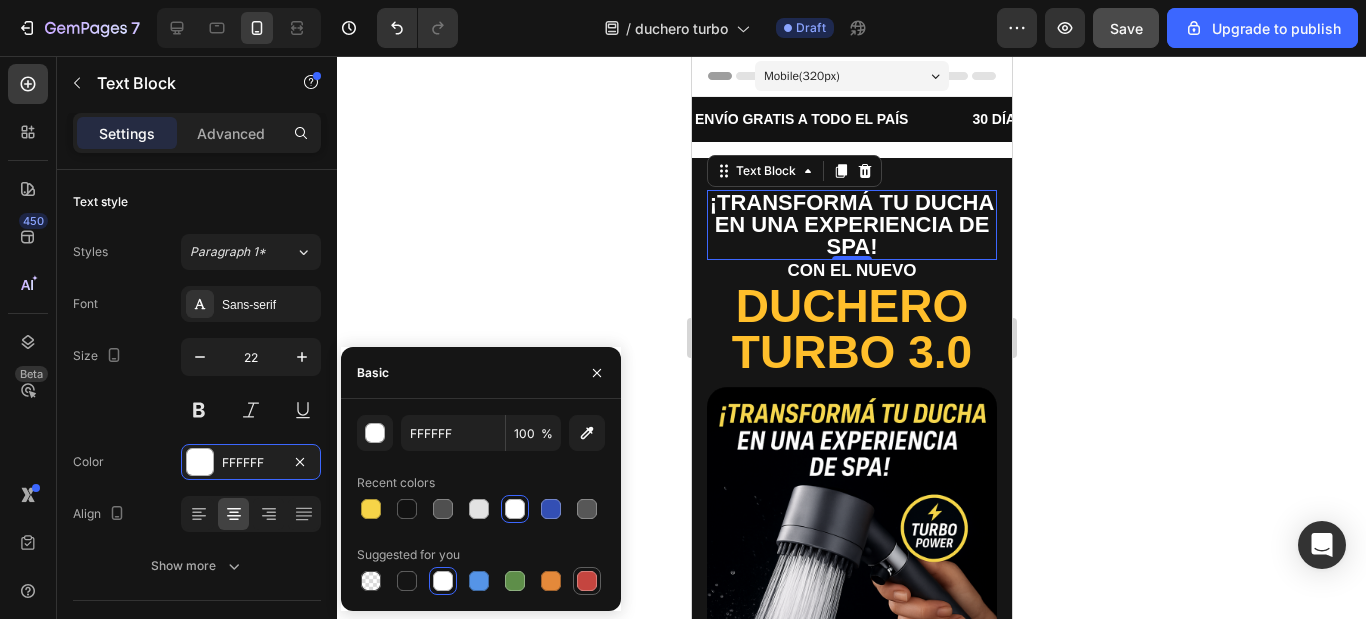 click at bounding box center (587, 581) 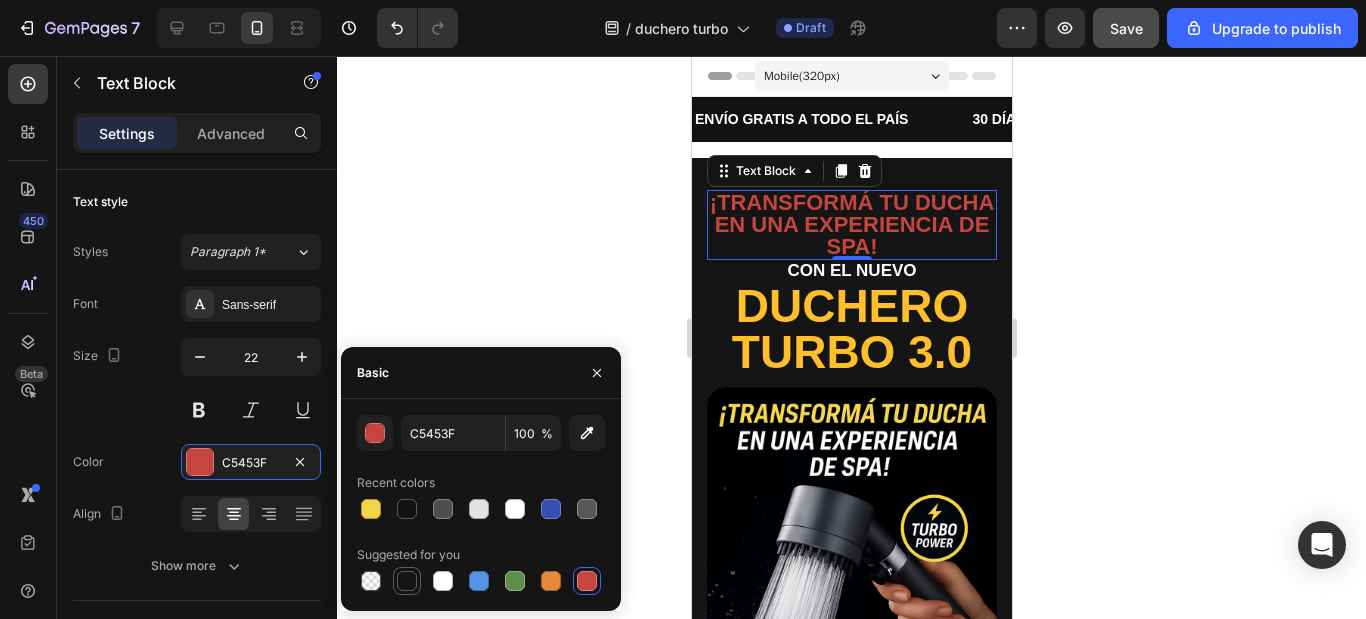 click at bounding box center (407, 581) 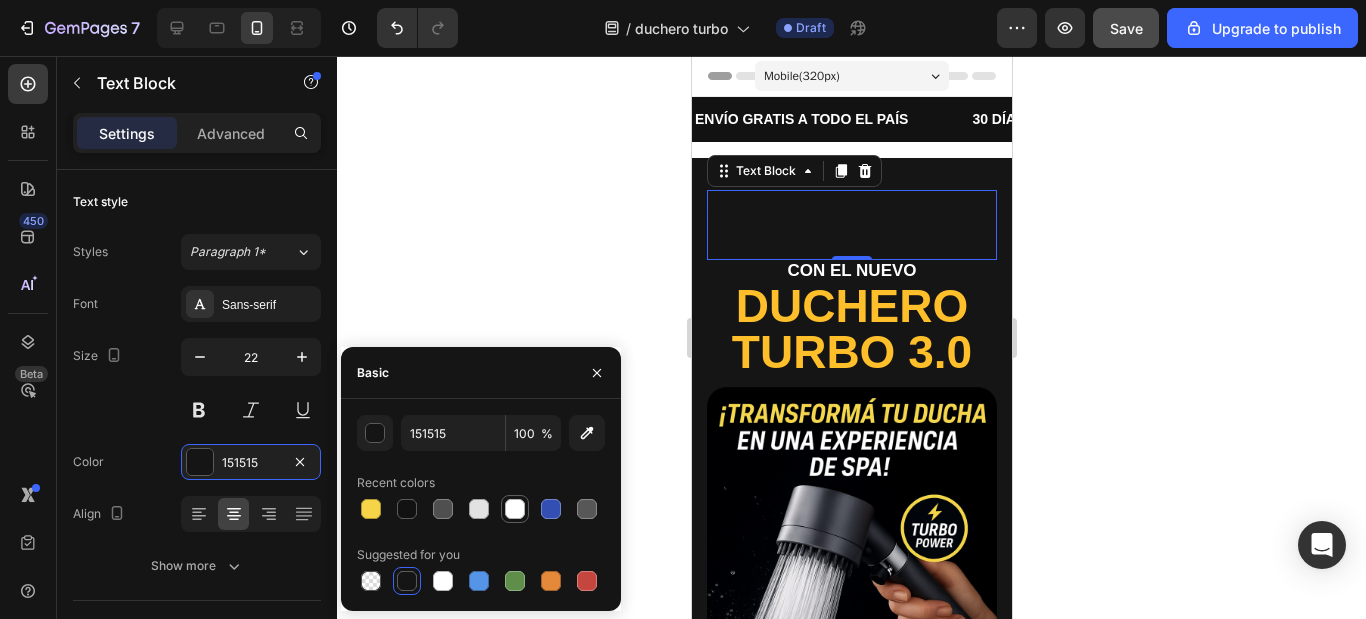 click at bounding box center [515, 509] 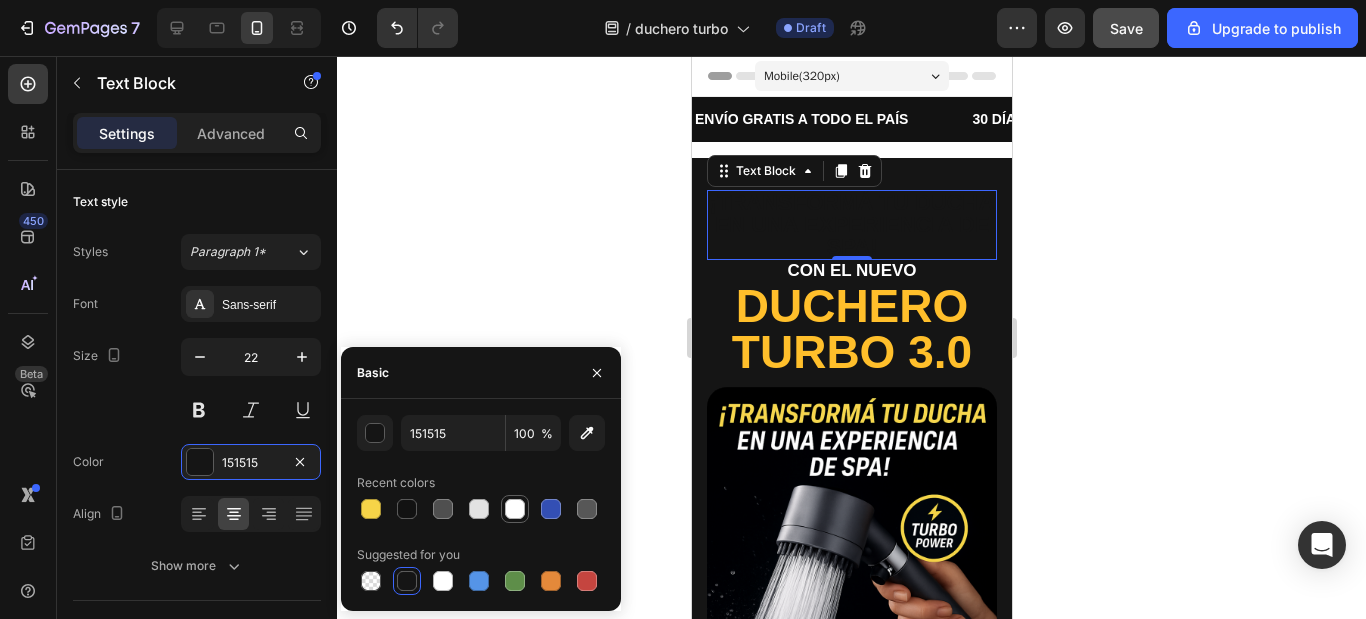 type on "FFFFFF" 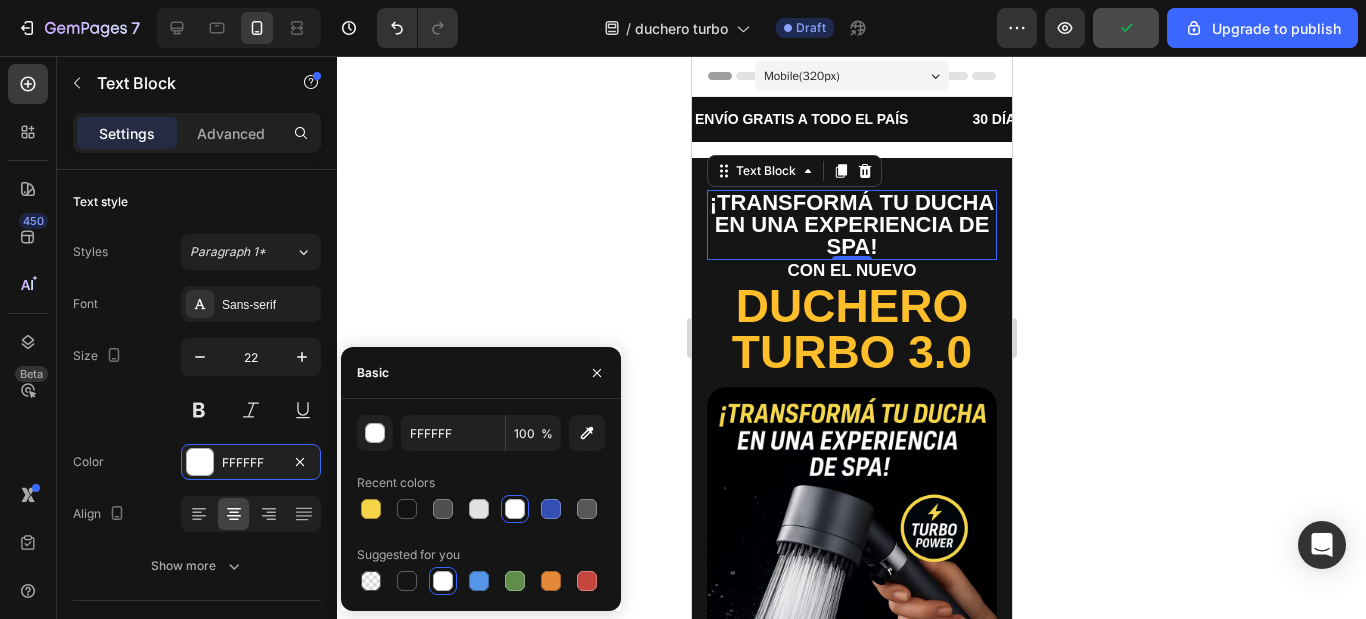 click 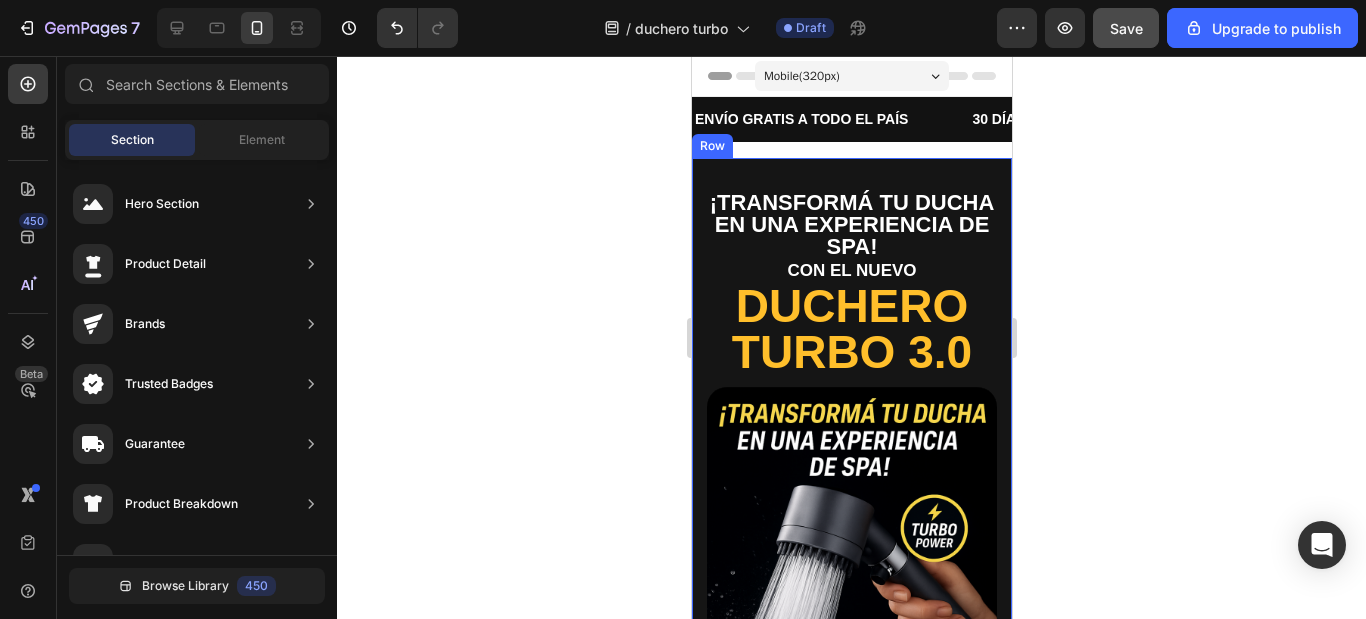 click on "¡TRANSFORMÁ TU DUCHA EN UNA EXPERIENCIA DE SPA! Text Block CON EL NUEVO Text Block DUCHERO TURBO 3.0 Heading Image 2K +1080P Text Block Image Super Night Vision Text Block Image Parking Monitor Text Block Image Loop Recording Text Block Image G-Sensor Motion Text Block Row Hero Banner Lorem Ipsum is simply dummy Text Block ONLY $79 + Free Shipping! Text Block SHOP NOW Button Limited Time Offer - While Supplies Last Text Block
Drop element here Row" at bounding box center (851, 614) 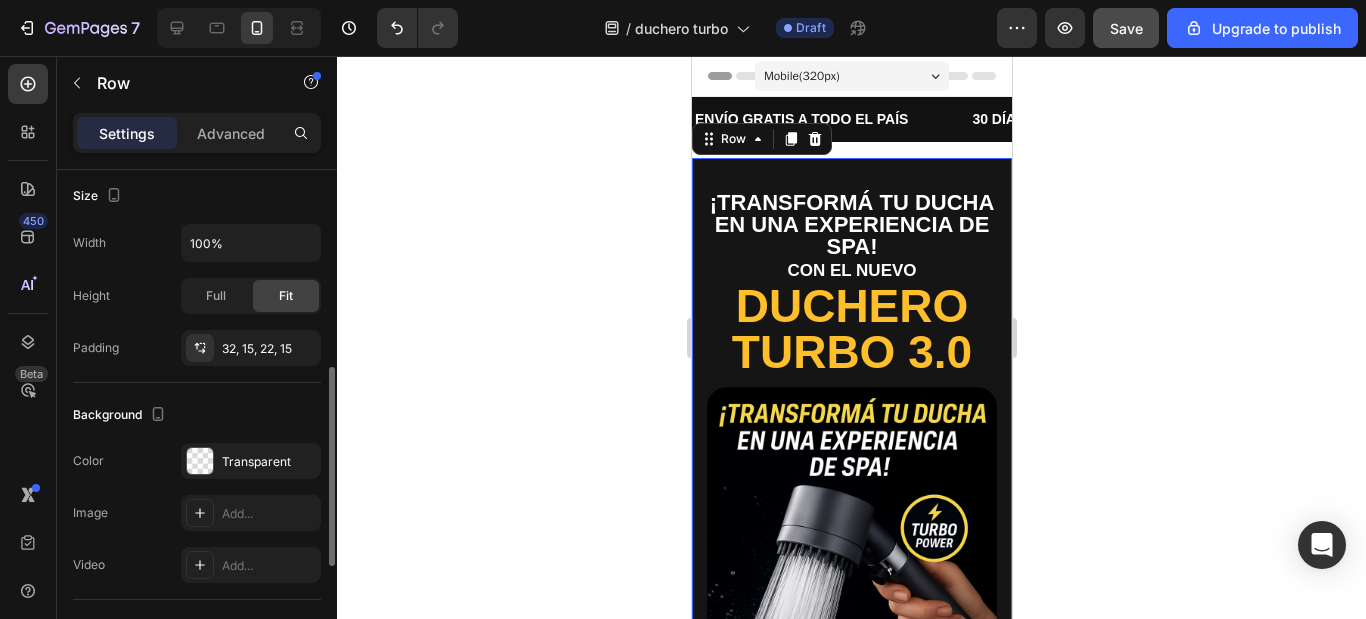 scroll, scrollTop: 700, scrollLeft: 0, axis: vertical 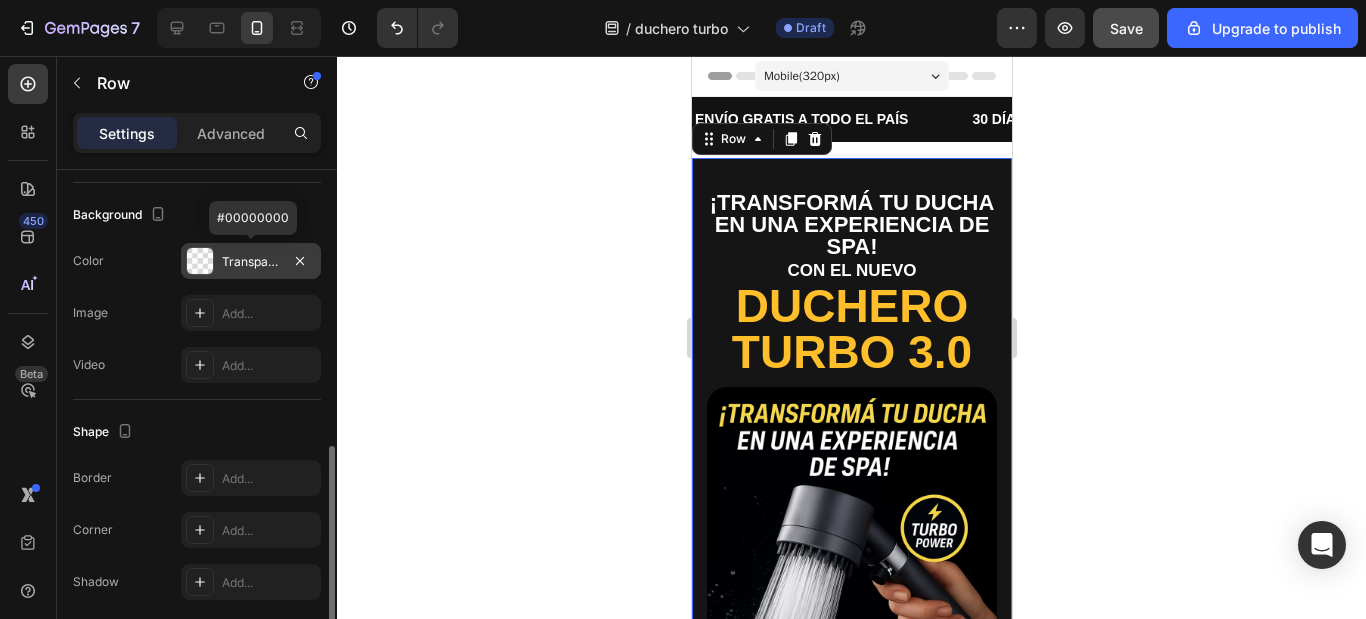 click at bounding box center [200, 261] 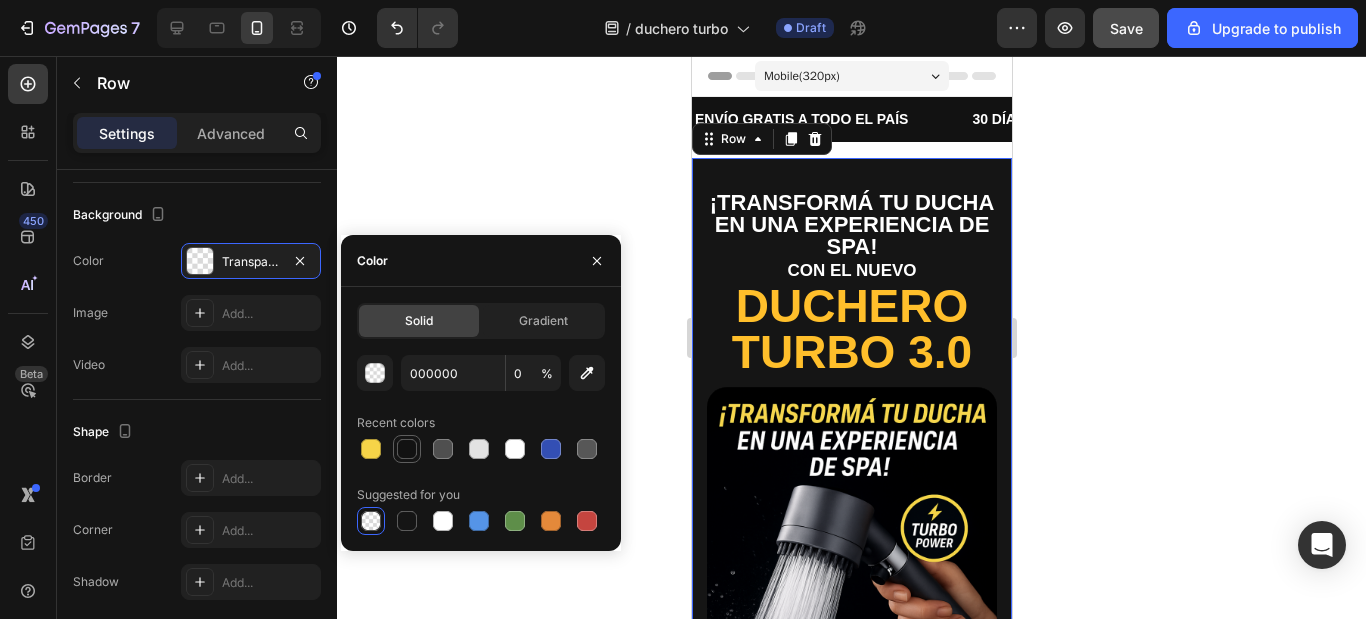 click at bounding box center [407, 449] 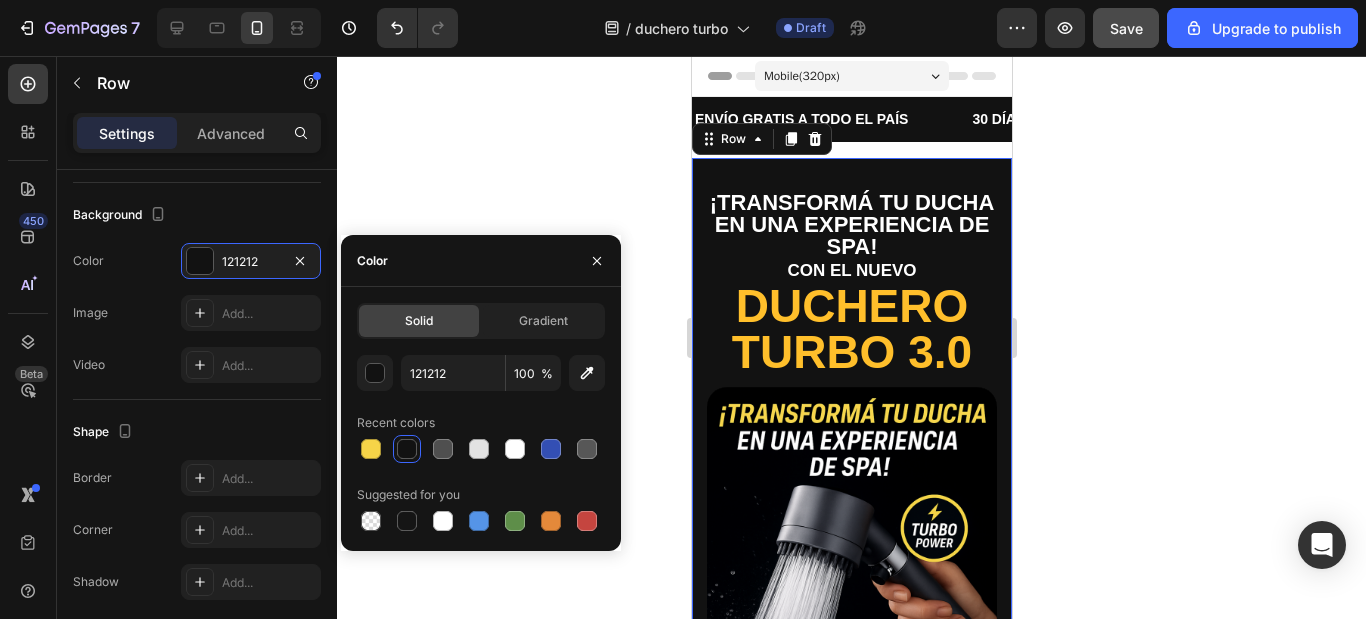 type on "000000" 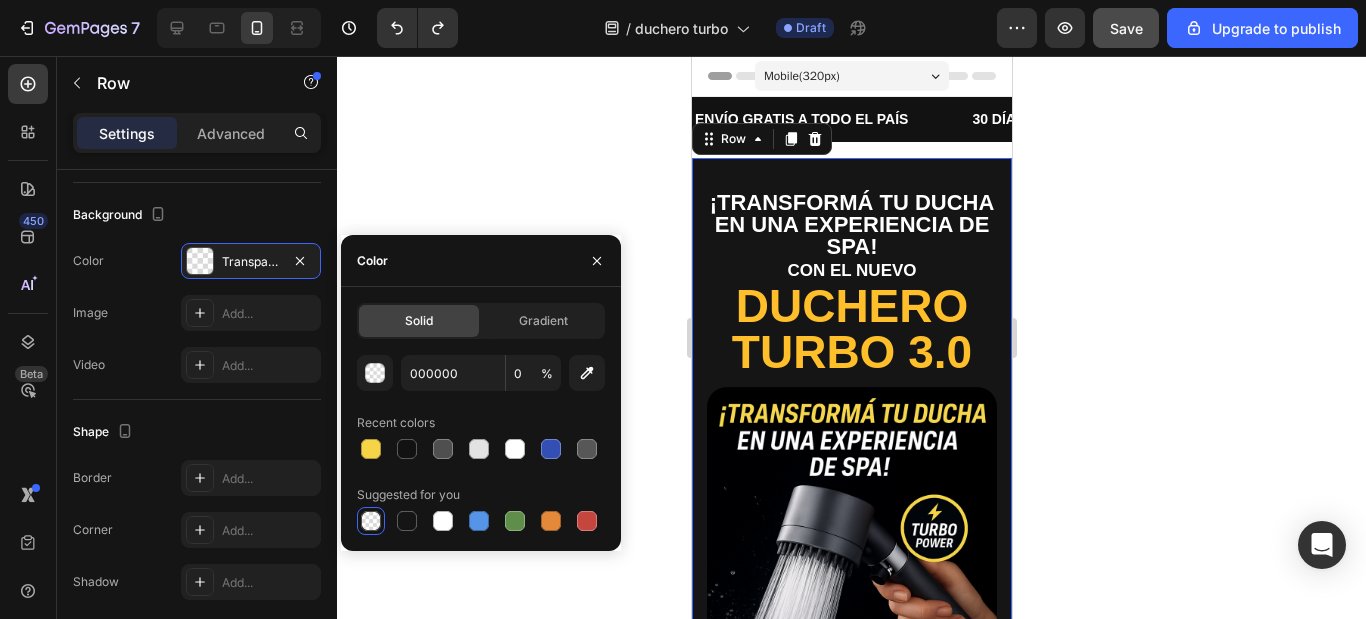 click 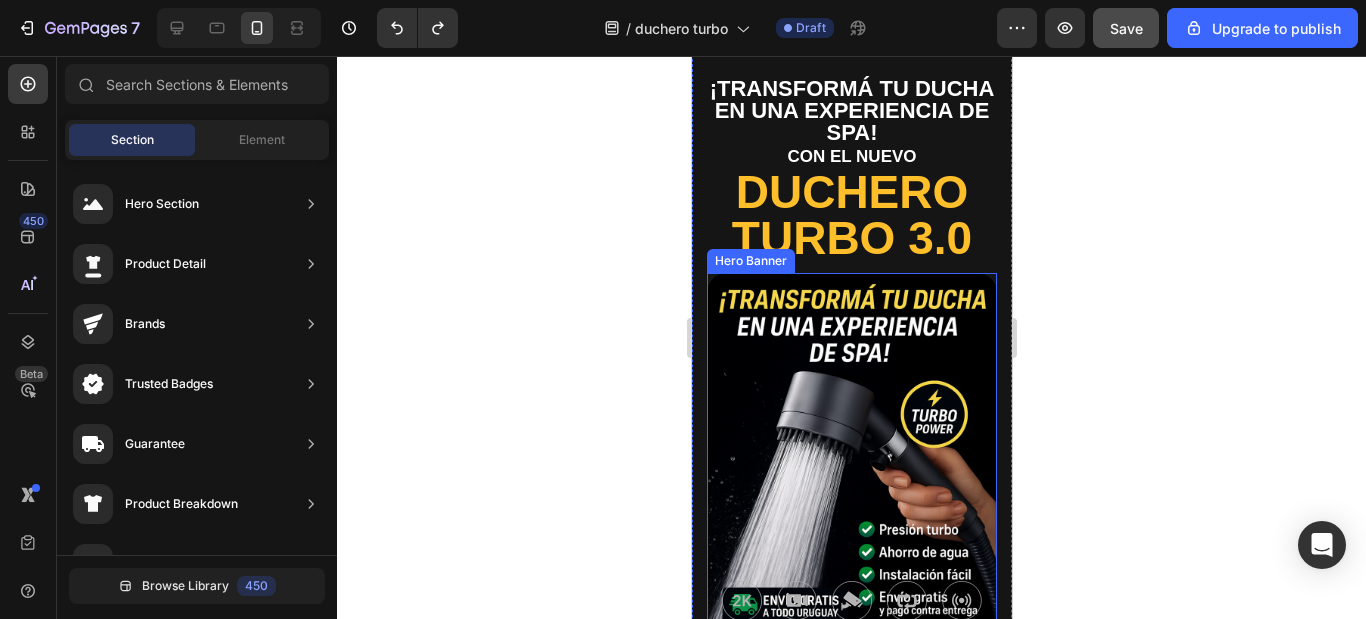 scroll, scrollTop: 100, scrollLeft: 0, axis: vertical 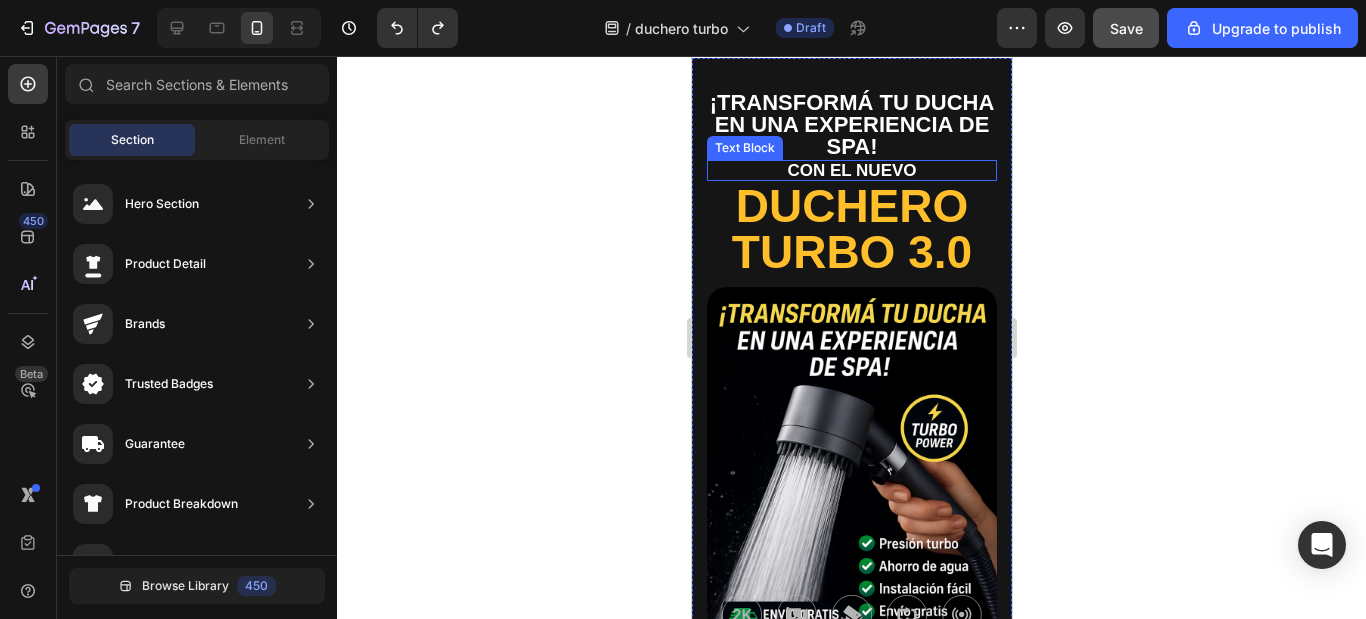 click on "CON EL NUEVO" at bounding box center [851, 170] 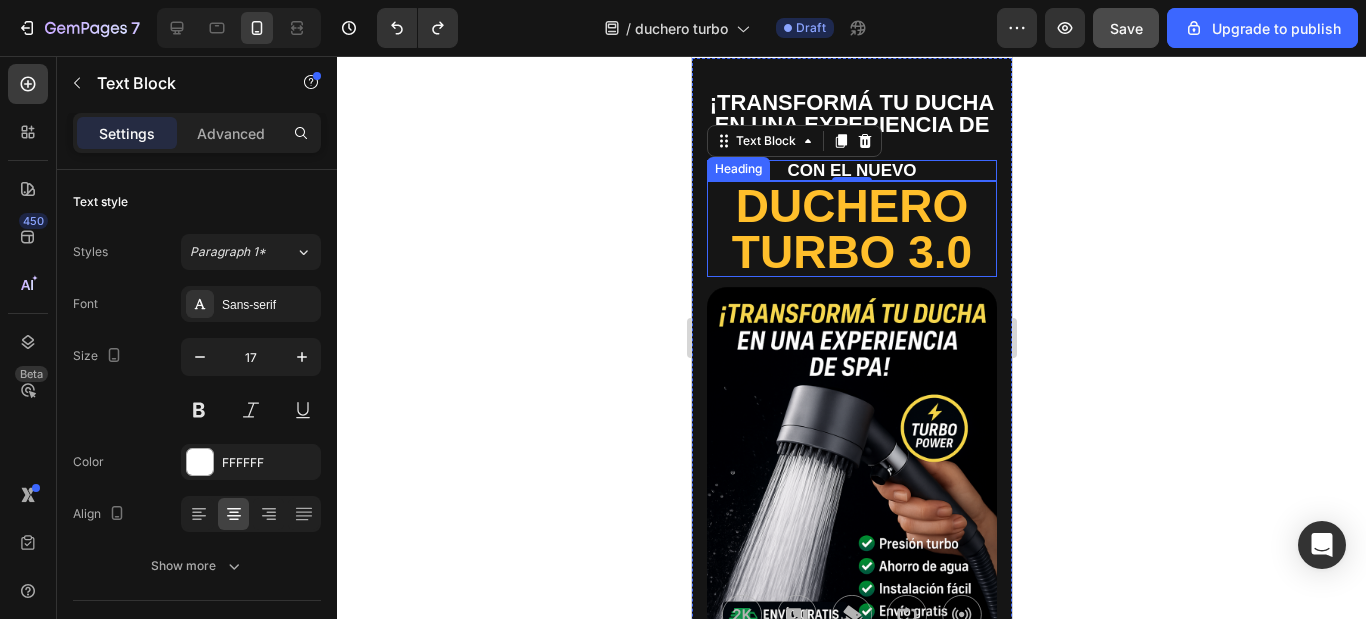 click 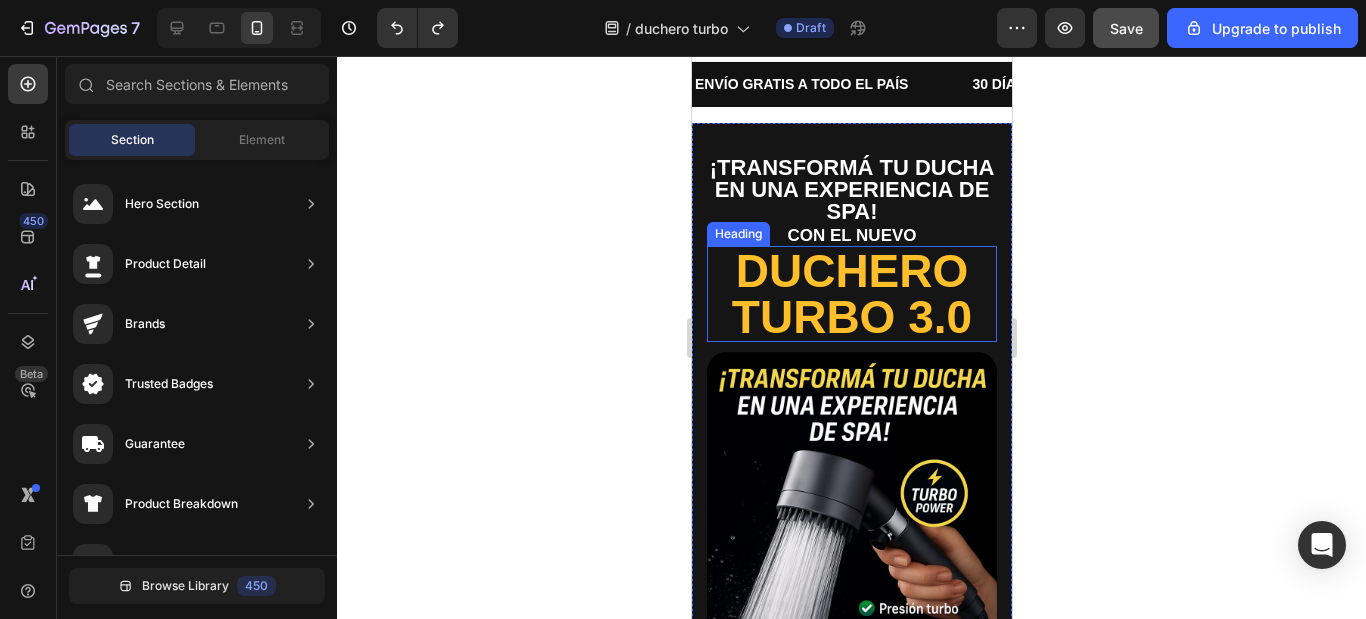 scroll, scrollTop: 0, scrollLeft: 0, axis: both 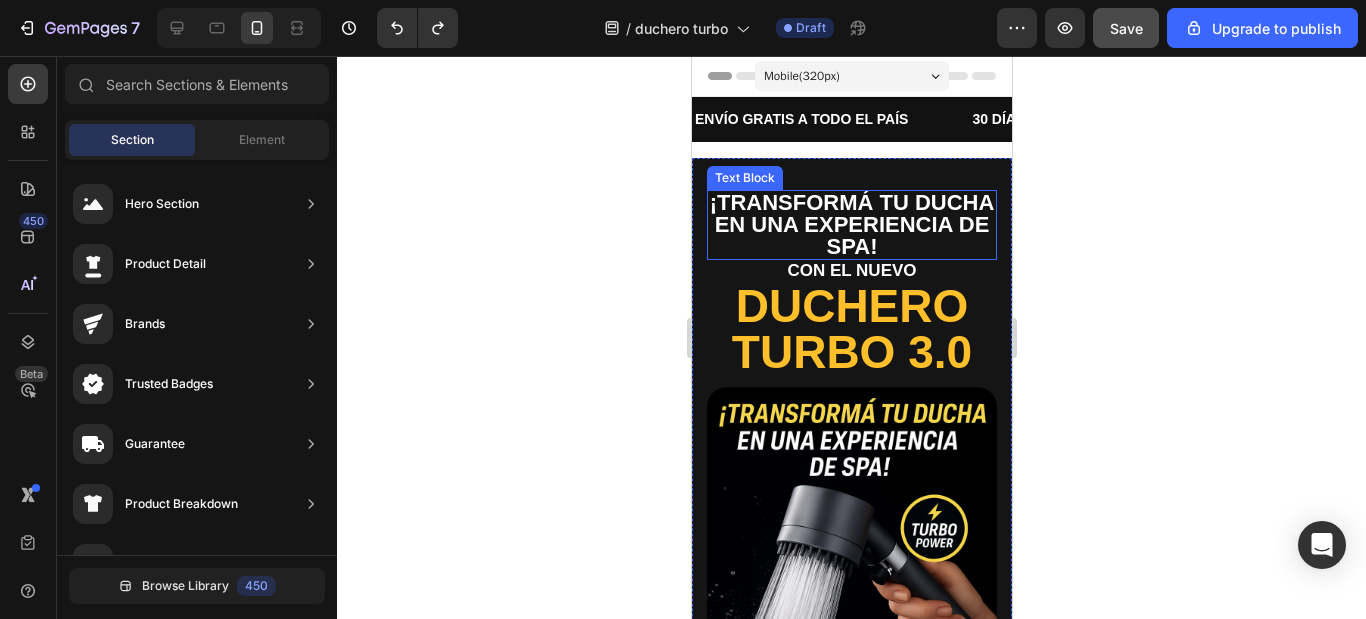 click on "¡TRANSFORMÁ TU DUCHA EN UNA EXPERIENCIA DE SPA!" at bounding box center (851, 225) 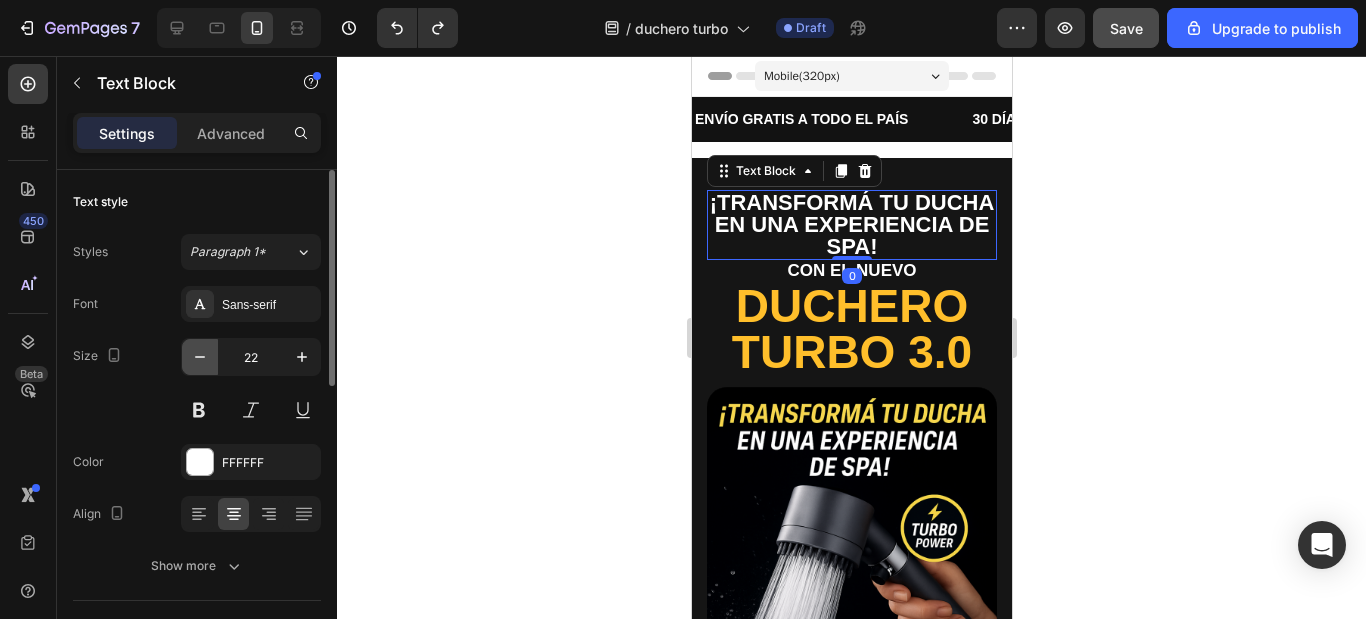 click 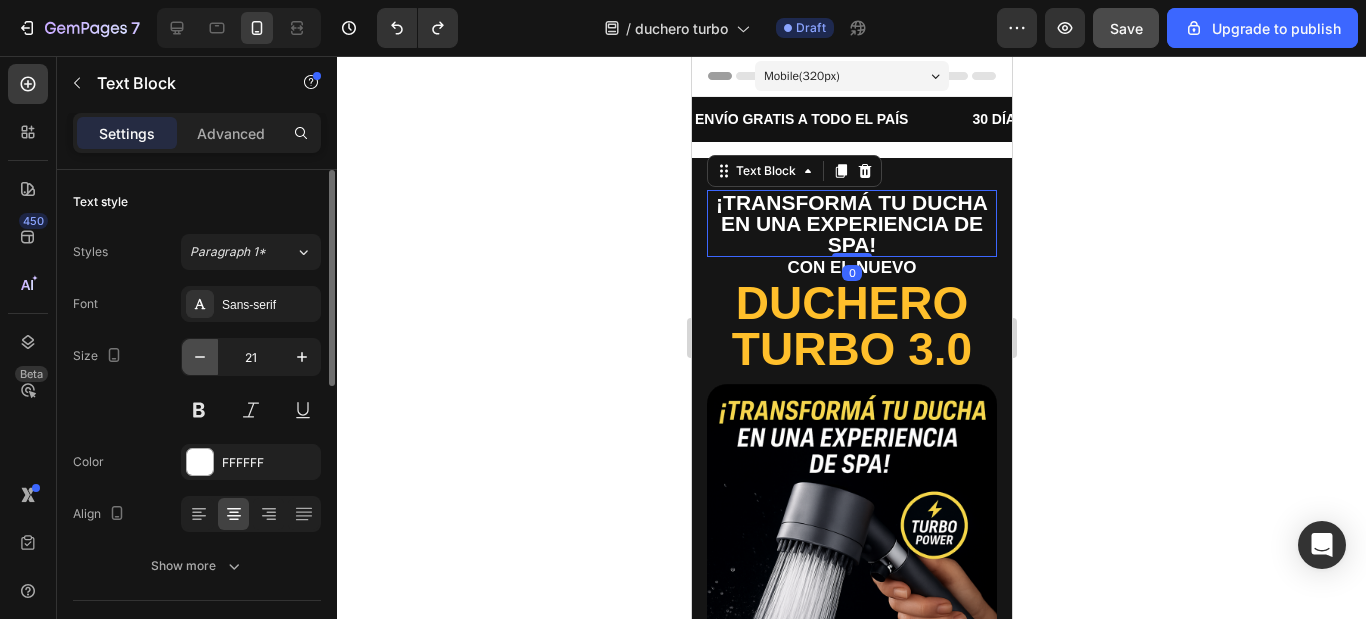 click 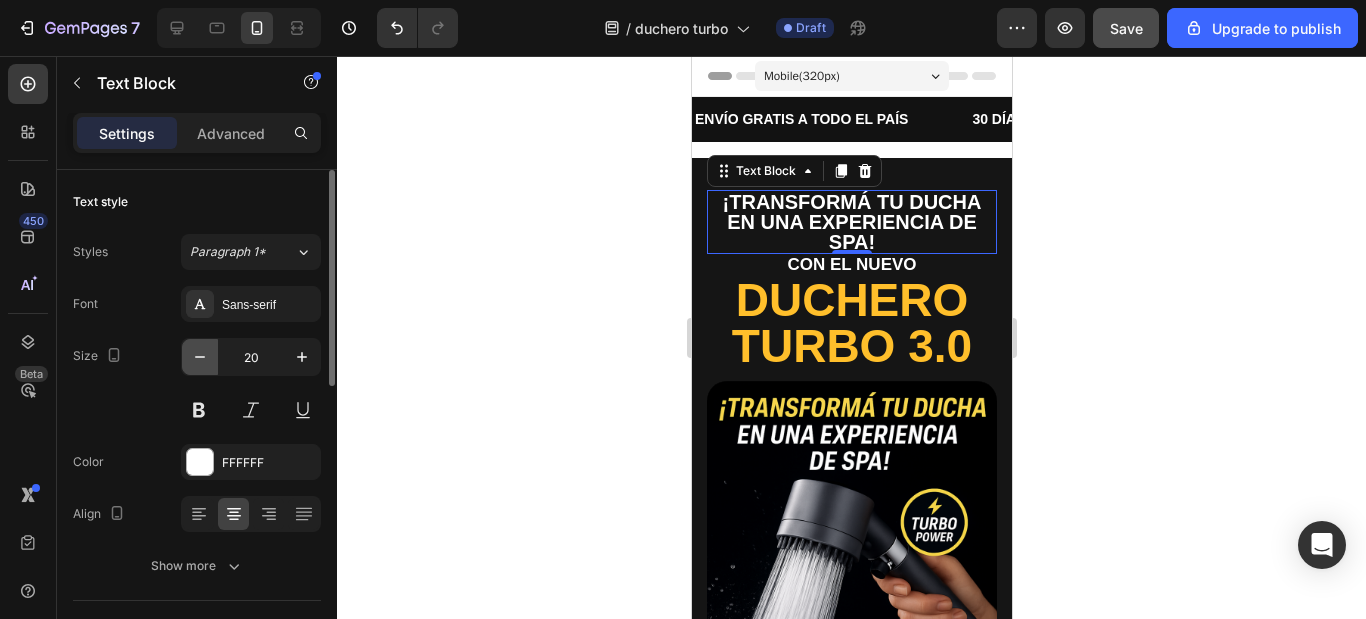click 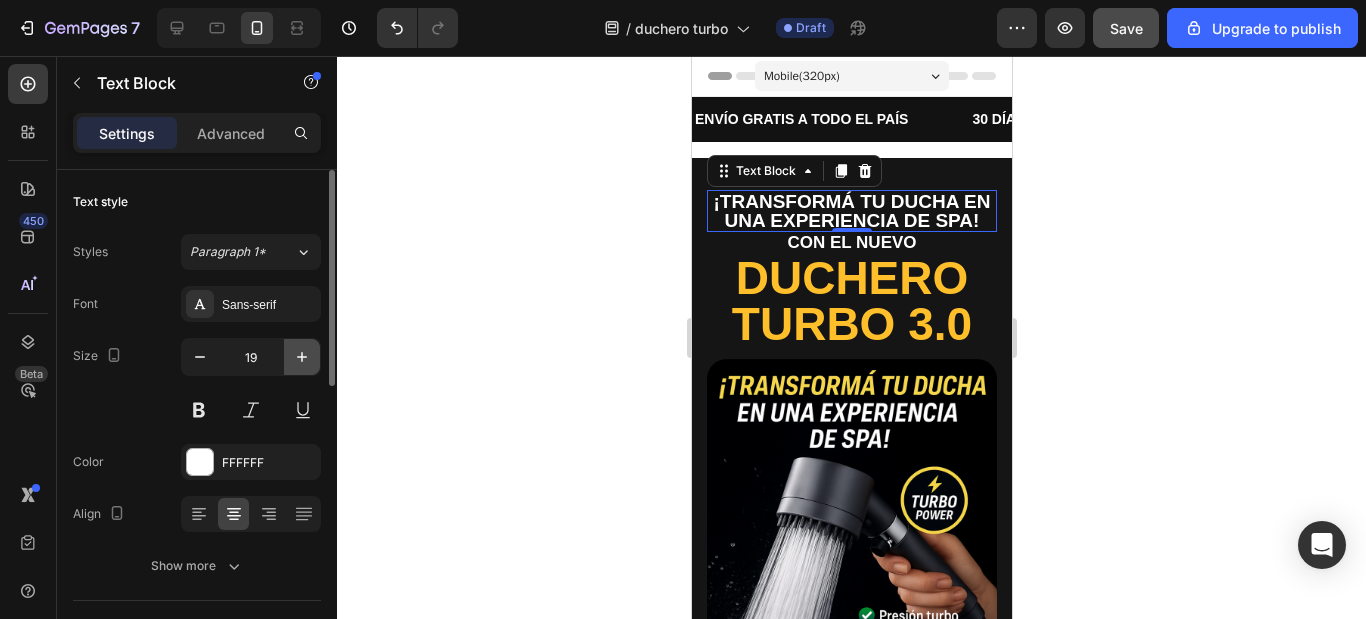 click 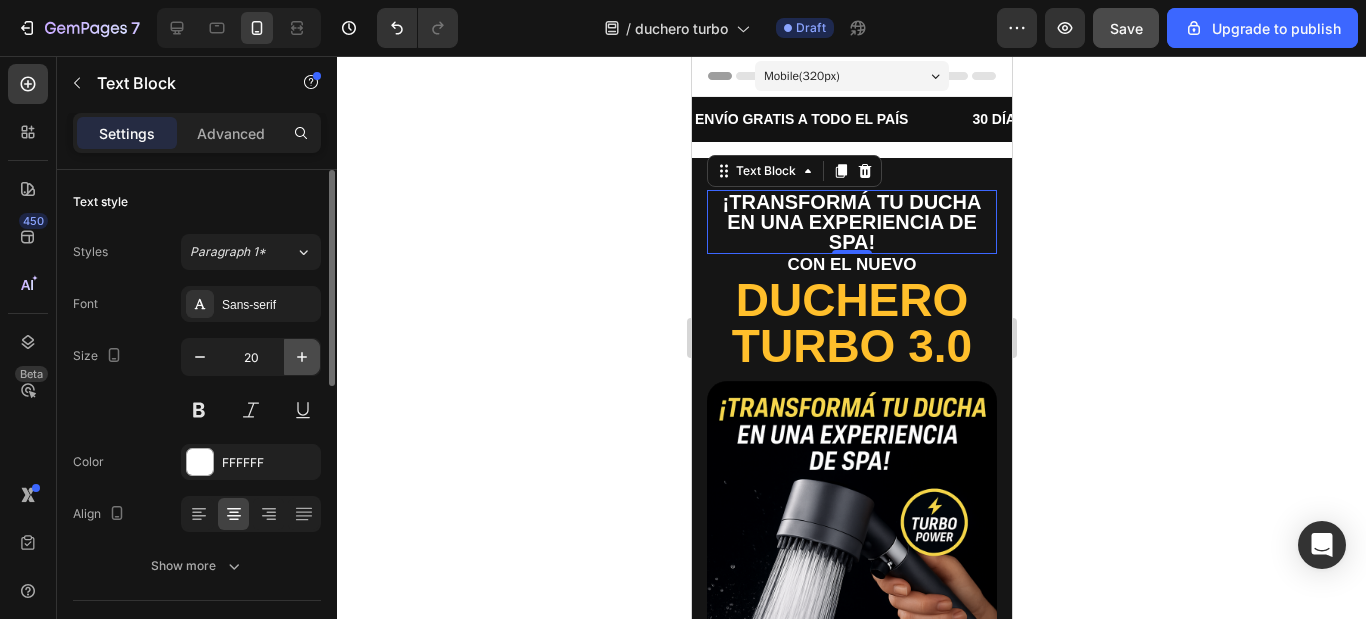 click 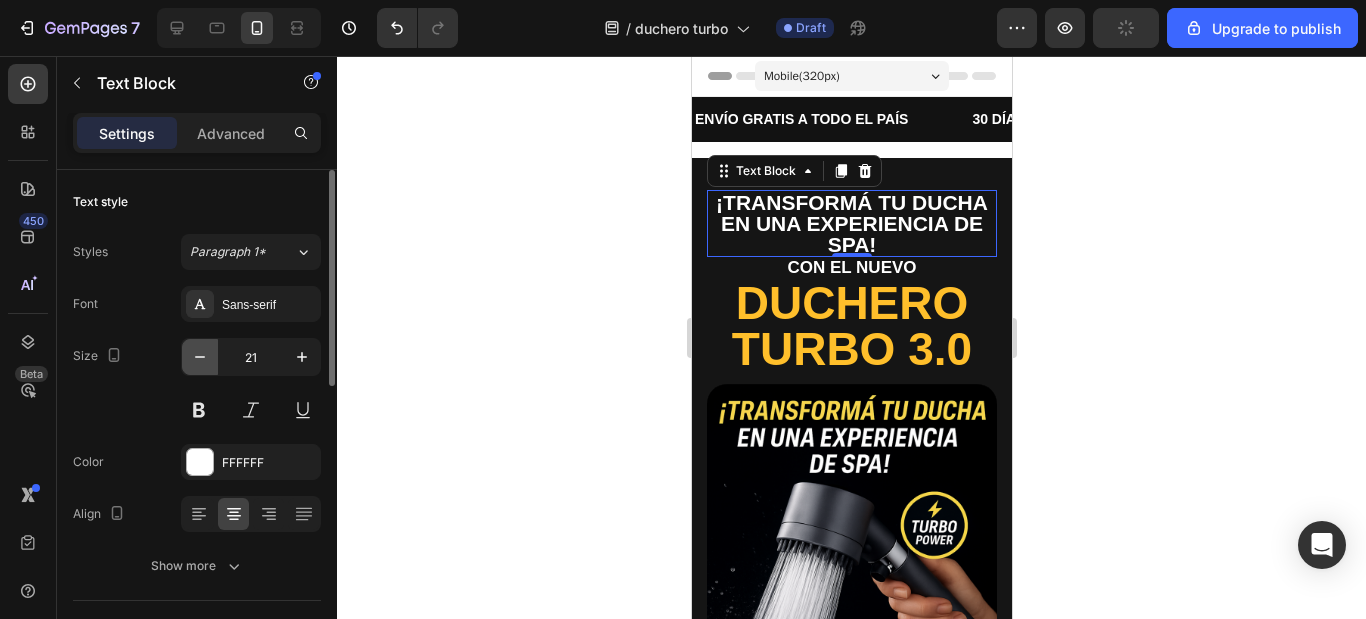 click at bounding box center [200, 357] 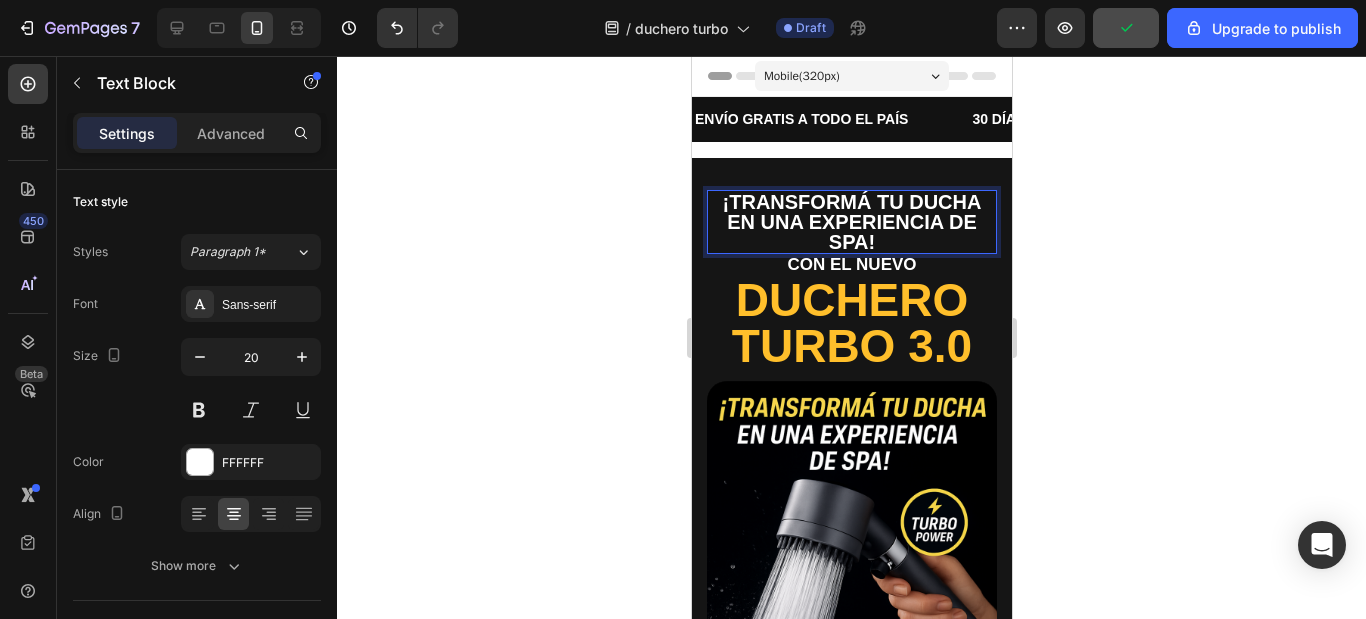 click on "¡TRANSFORMÁ TU DUCHA EN UNA EXPERIENCIA DE SPA!" at bounding box center [851, 222] 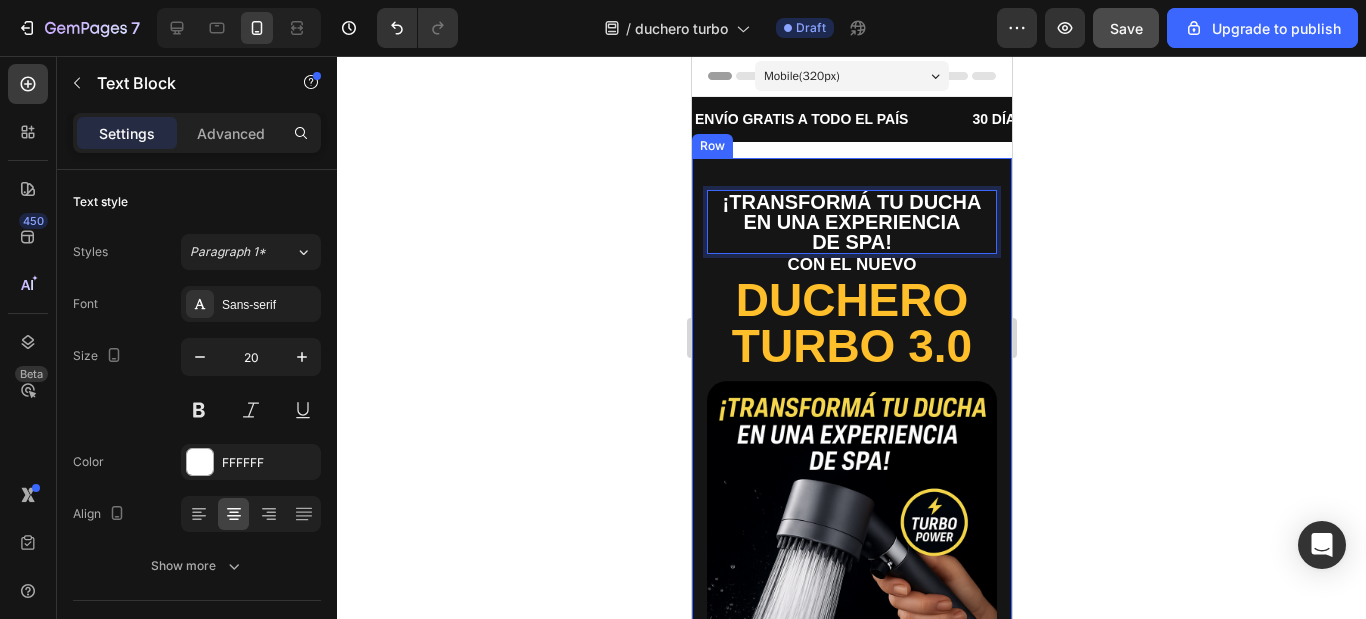click 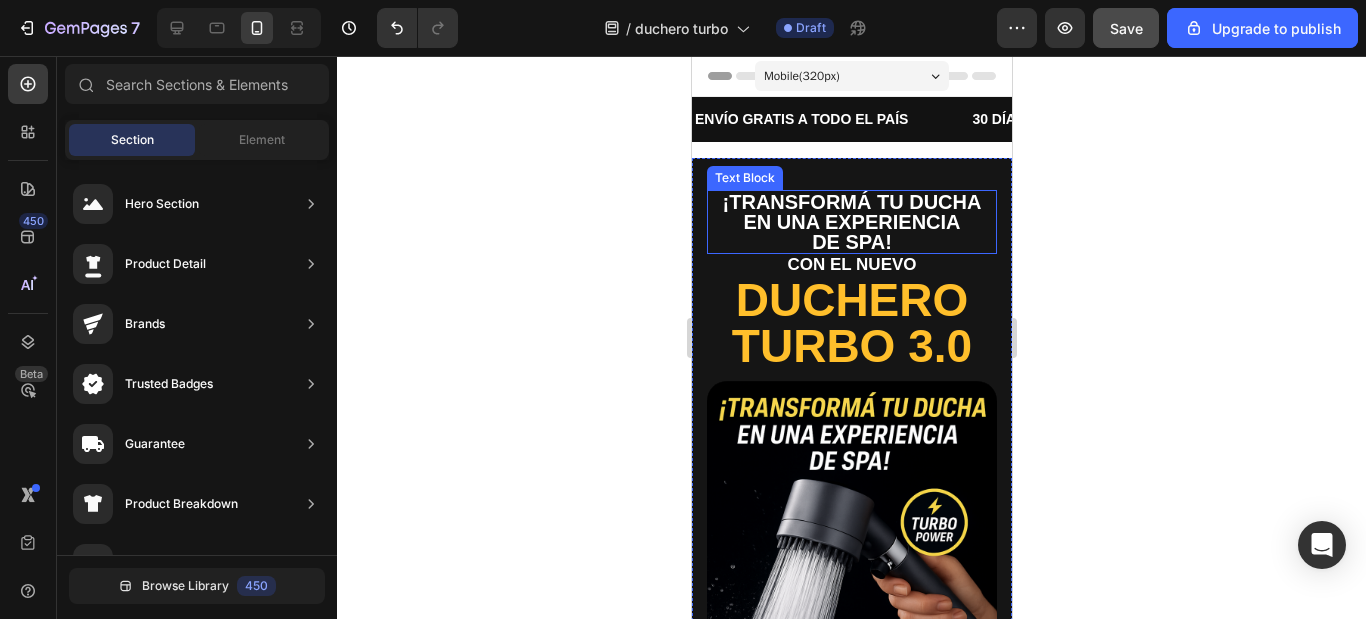 click on "¡TRANSFORMÁ TU DUCHA EN UNA EXPERIENCIA" at bounding box center [851, 212] 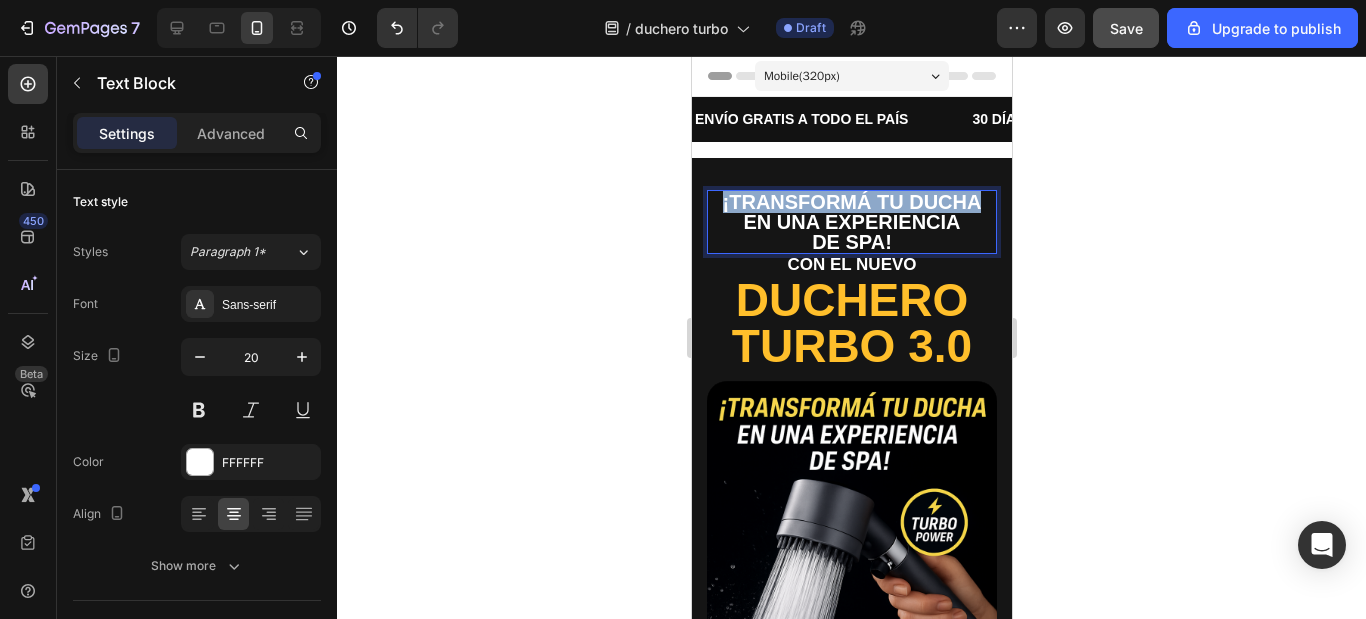 drag, startPoint x: 715, startPoint y: 199, endPoint x: 971, endPoint y: 202, distance: 256.01758 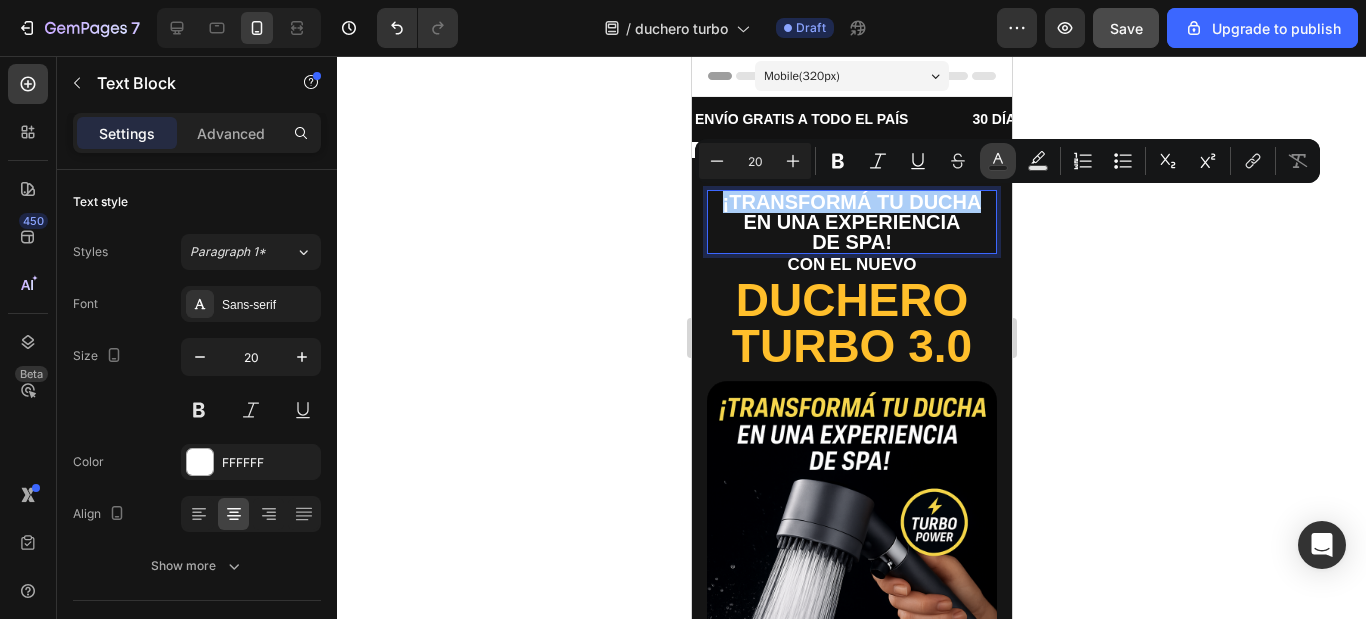 click on "Text Color" at bounding box center [998, 161] 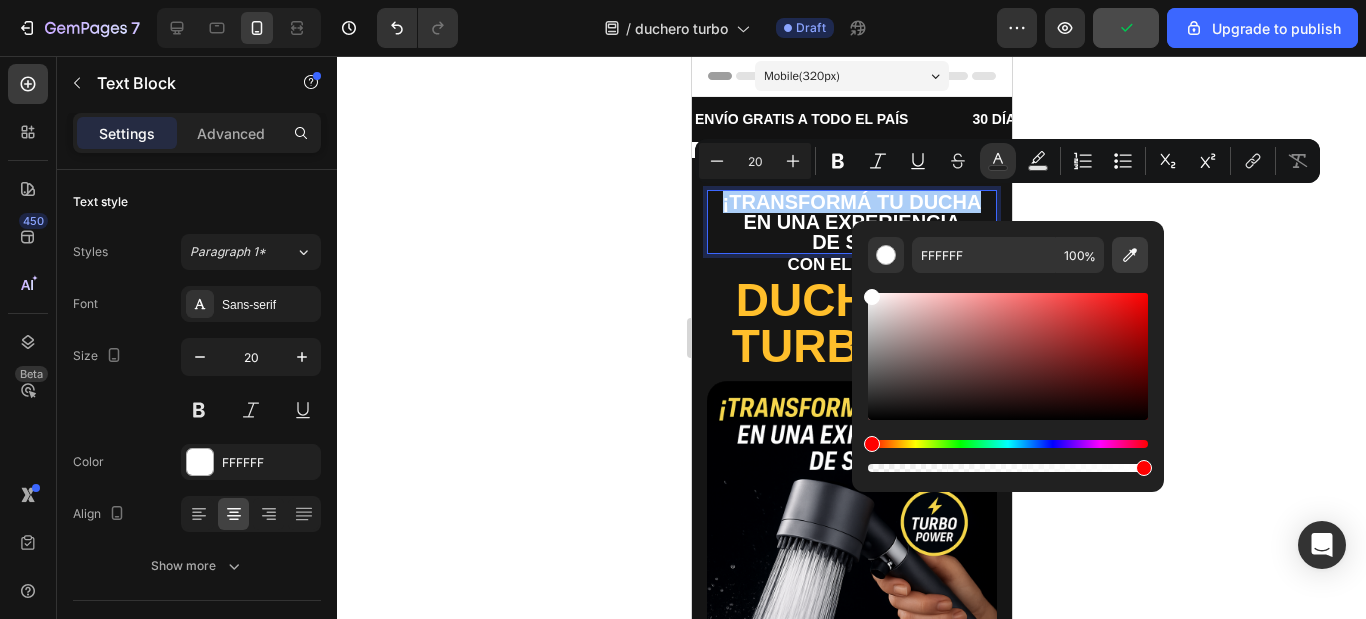 click 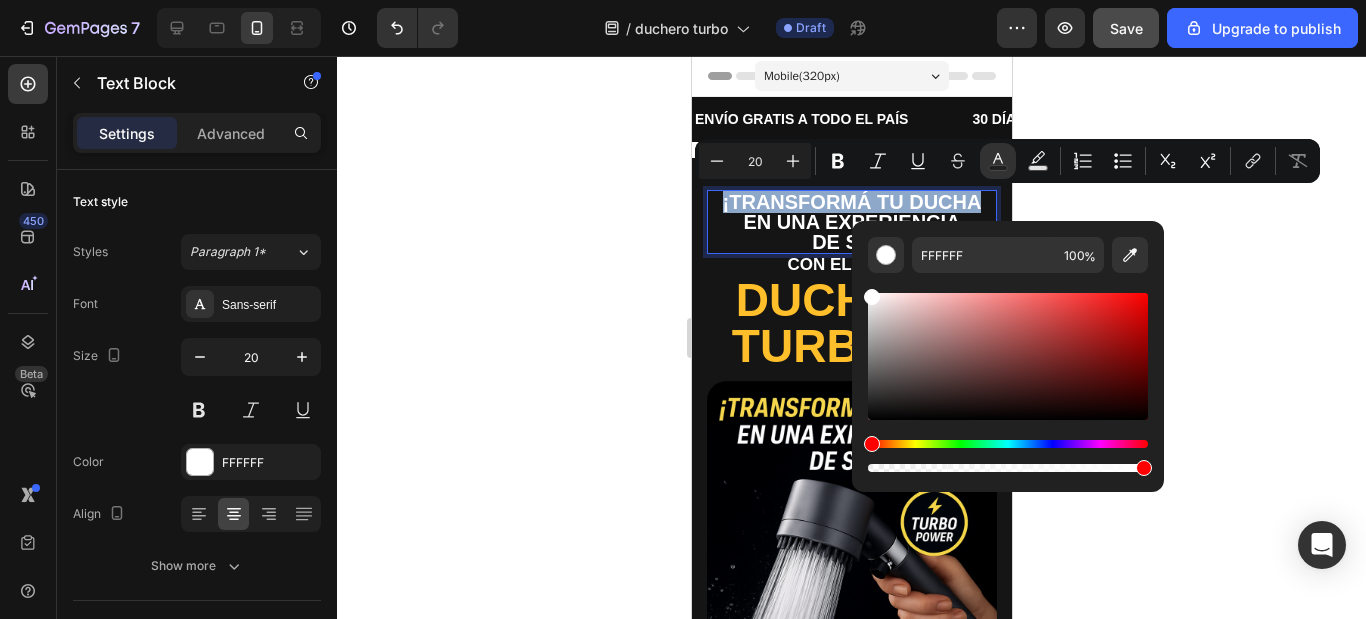 type on "FFBF2B" 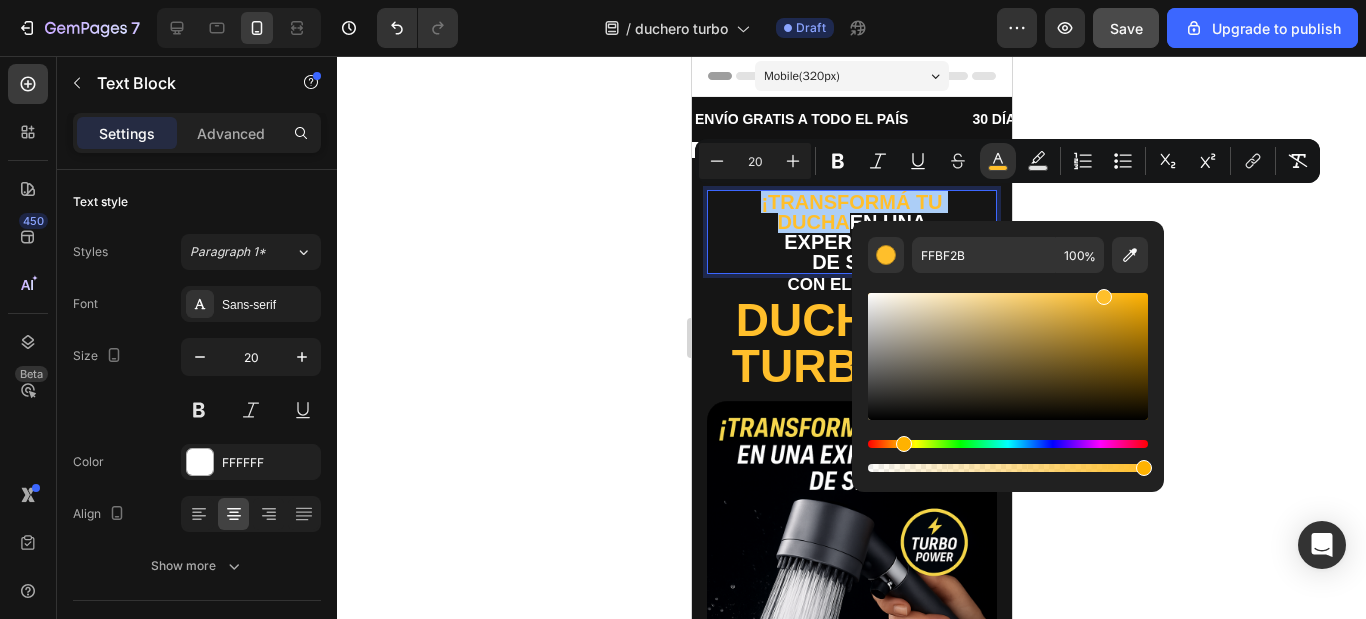 click 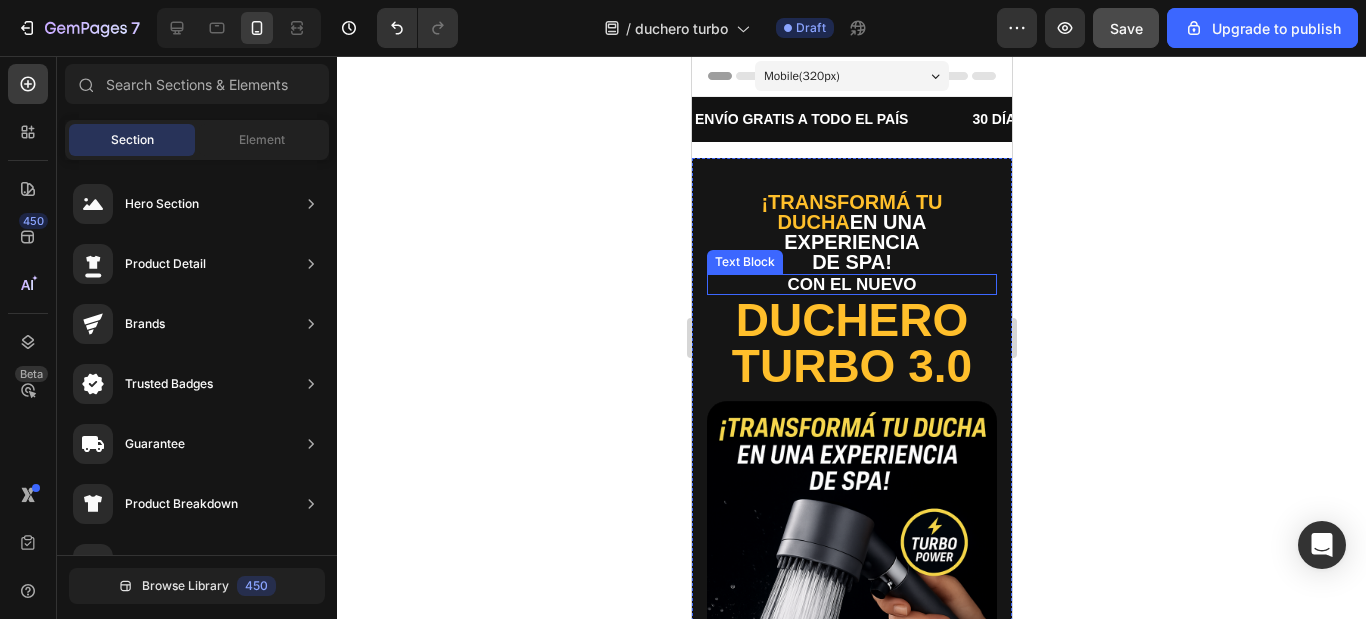 click on "CON EL NUEVO" at bounding box center [851, 284] 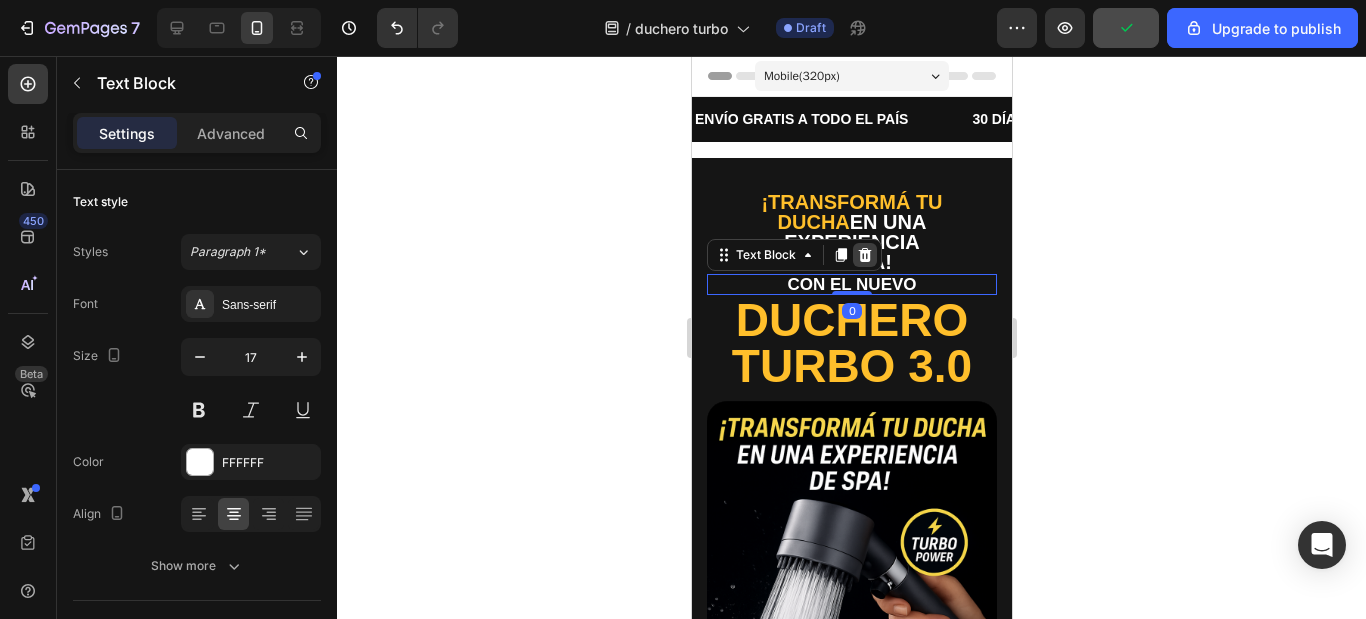 click 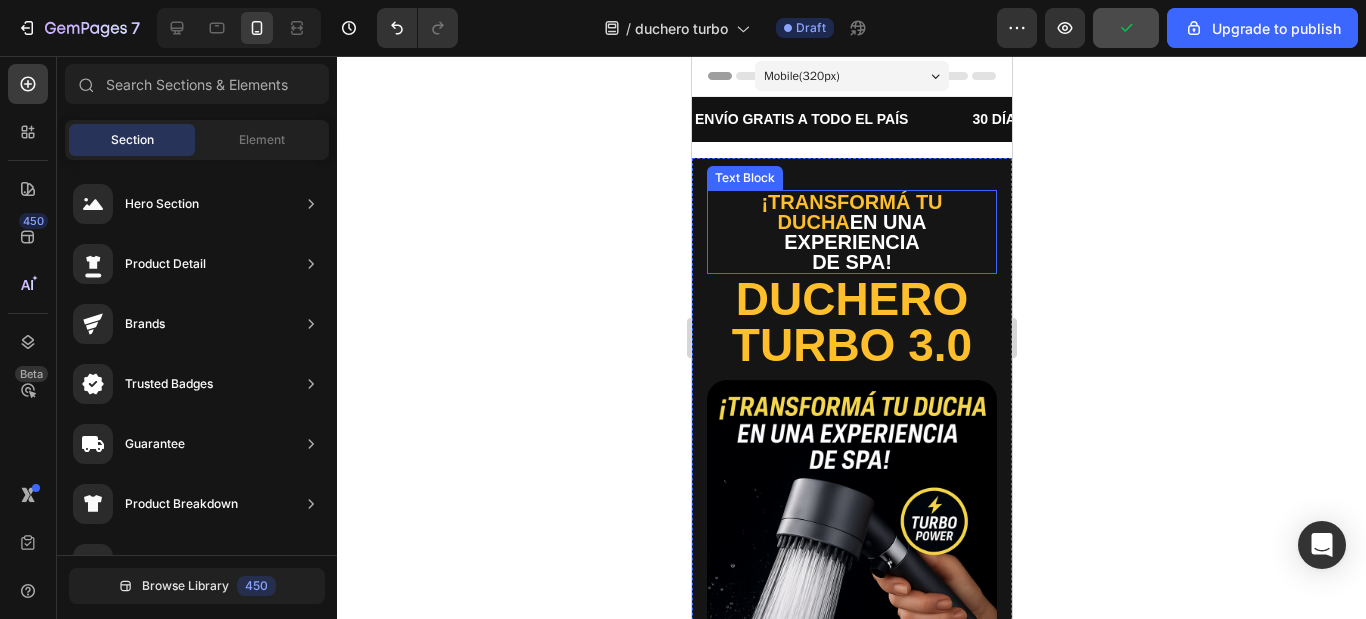 click on "DE SPA!" at bounding box center (851, 262) 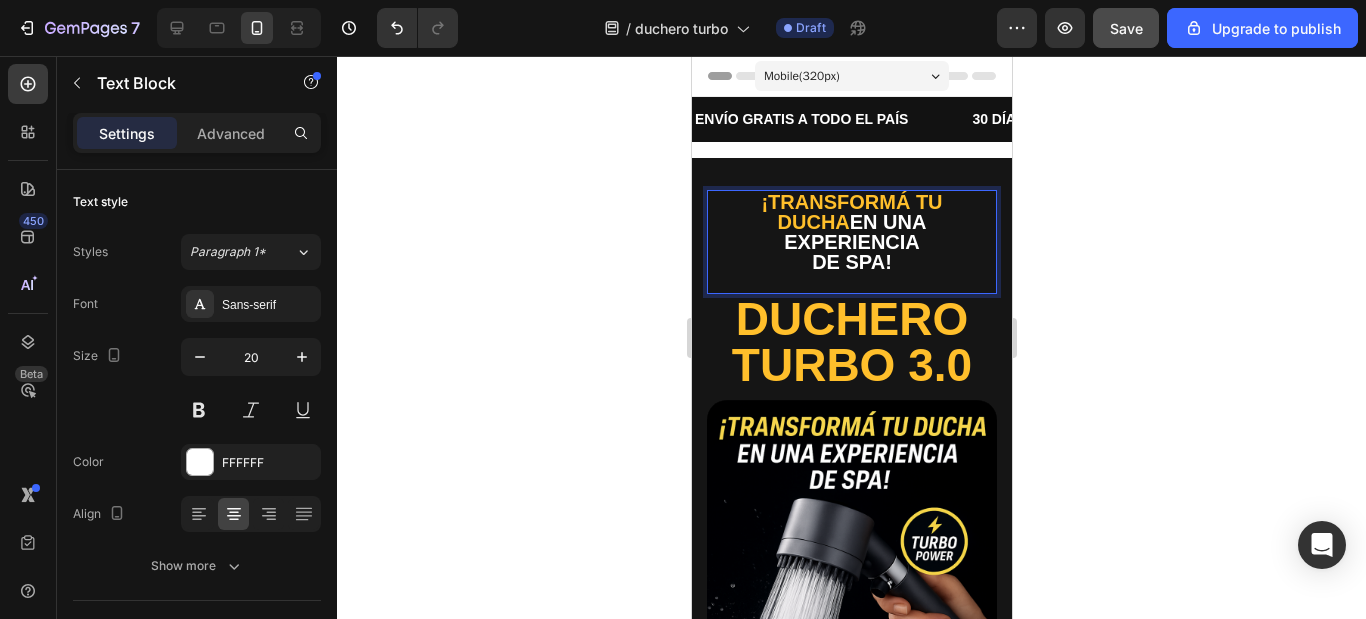 click 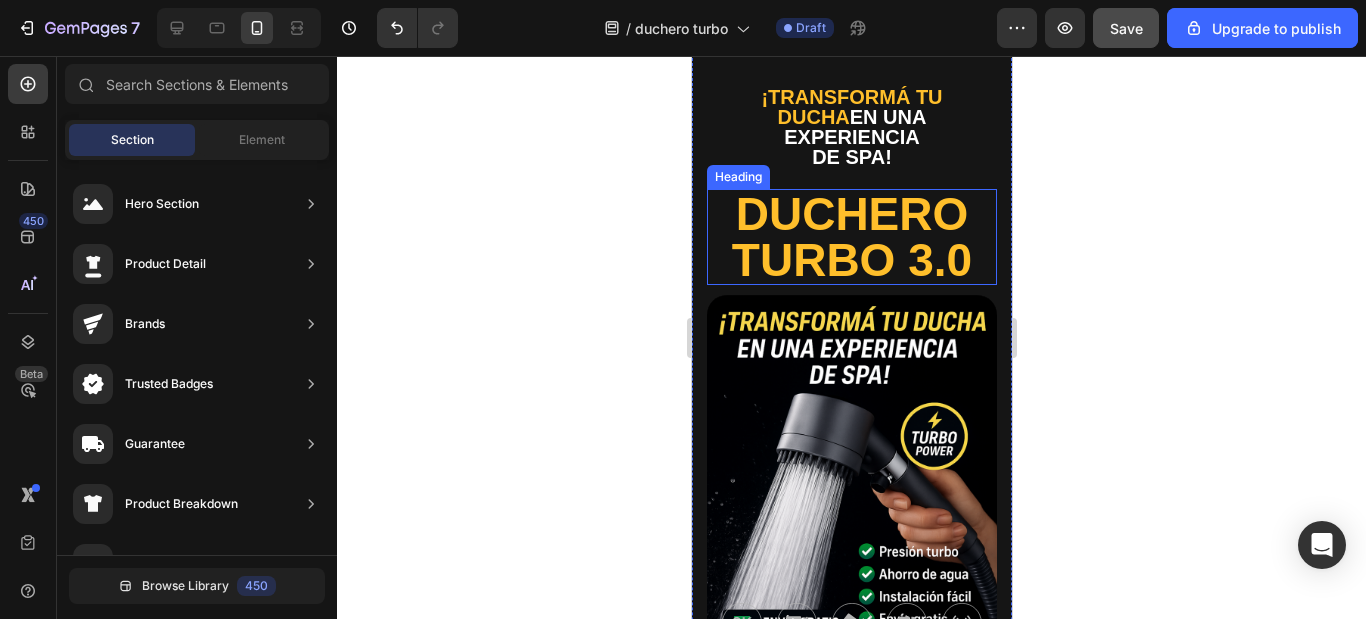 scroll, scrollTop: 200, scrollLeft: 0, axis: vertical 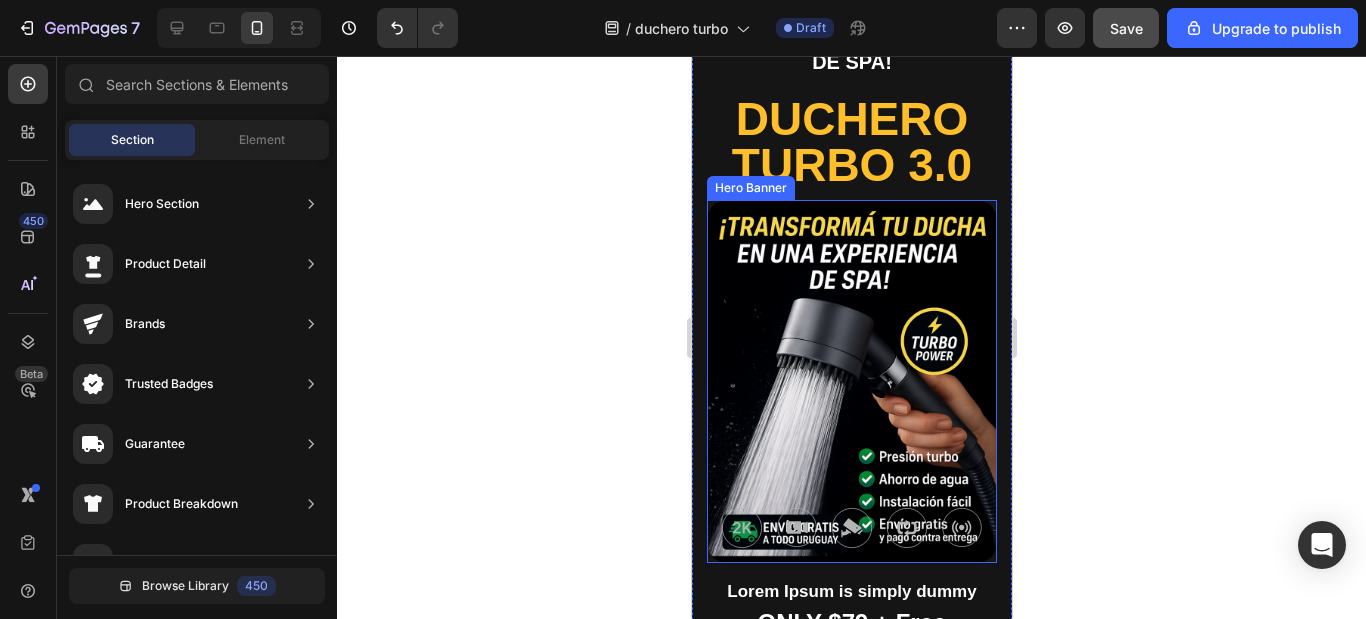 click at bounding box center (851, 381) 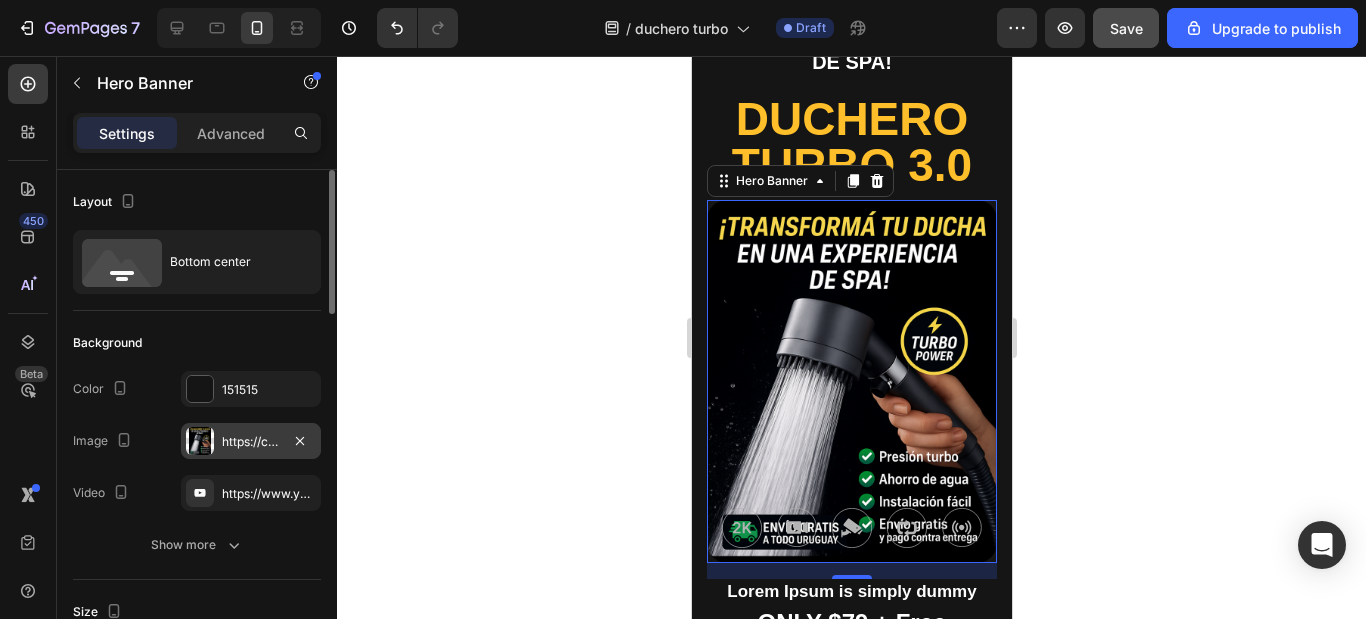 click at bounding box center (200, 441) 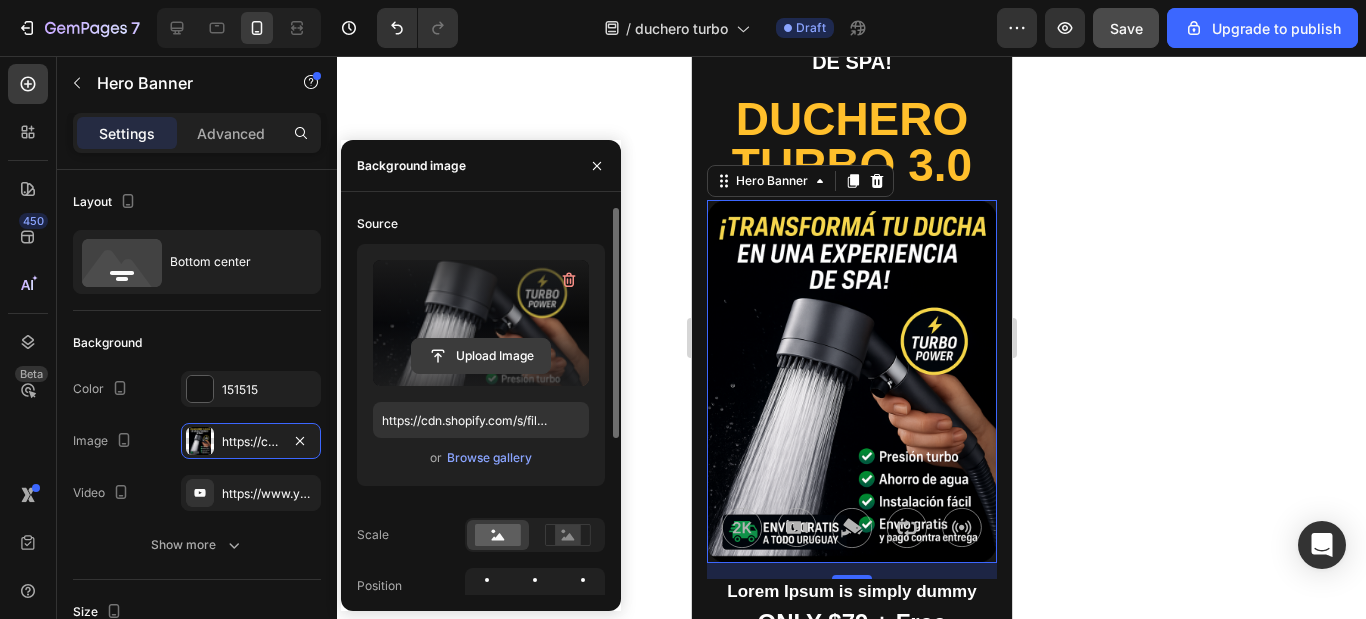 click 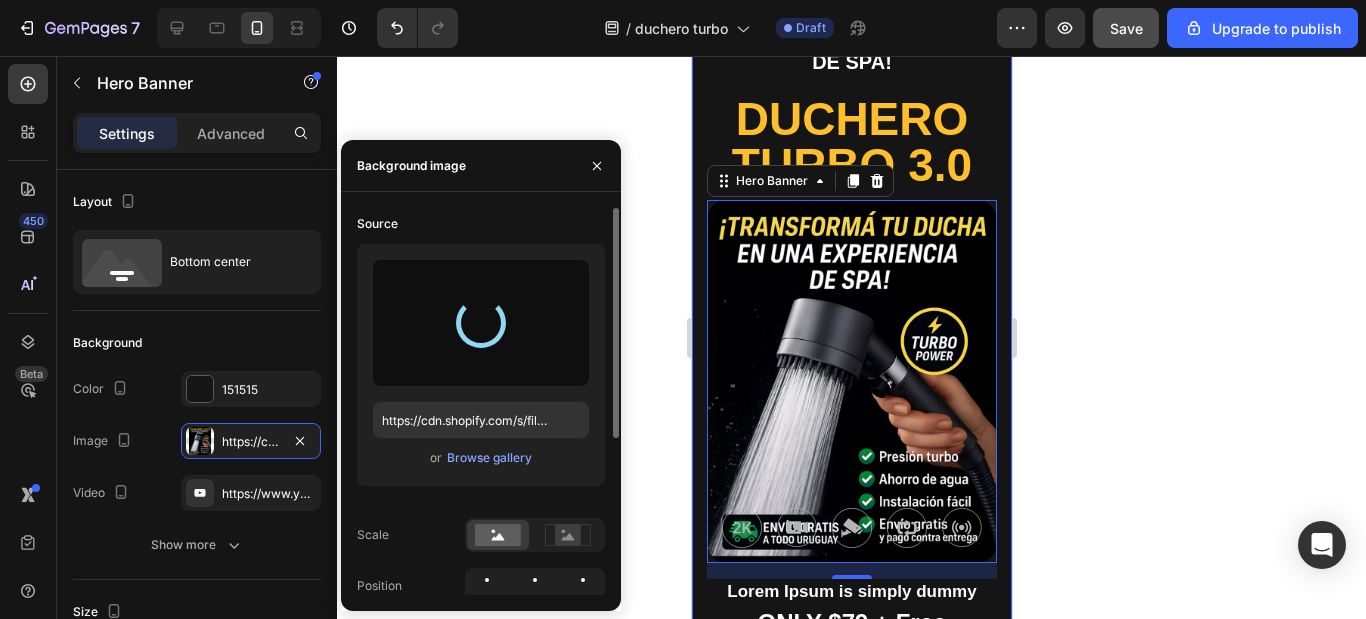 scroll, scrollTop: 300, scrollLeft: 0, axis: vertical 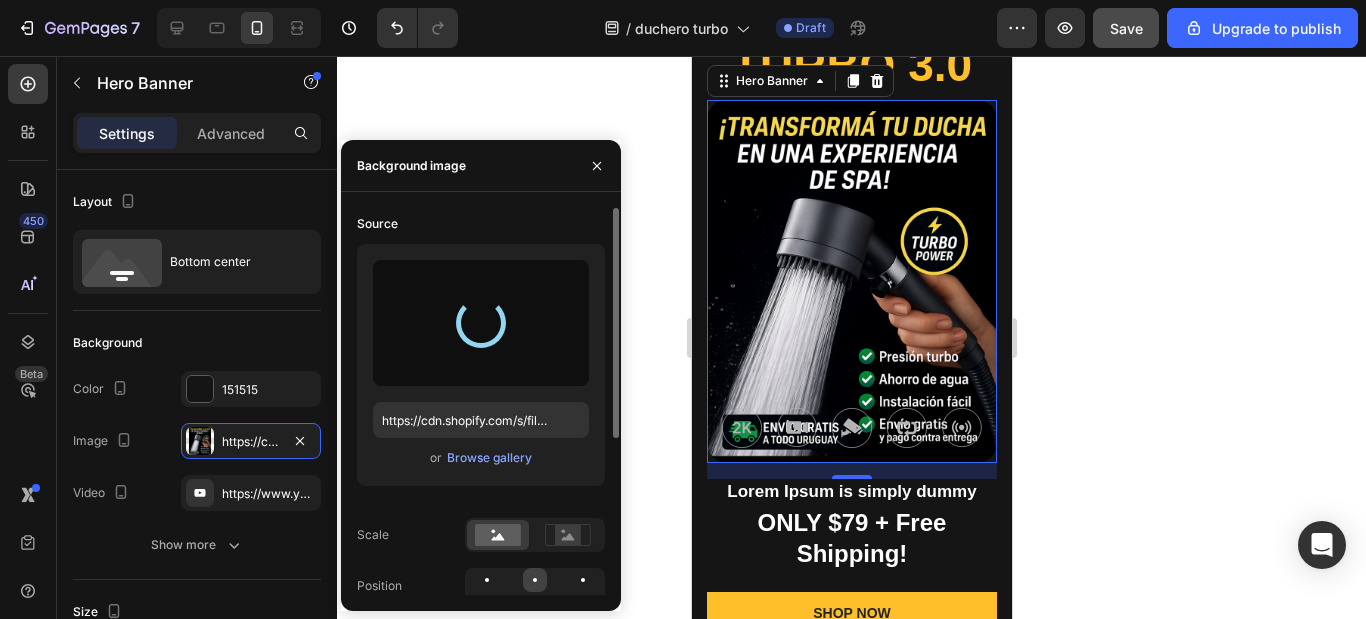 type on "https://cdn.shopify.com/s/files/1/0903/3816/5041/files/gempages_540788056240686047-c6577fbe-622c-4355-982c-7d37f7cb62ee.png" 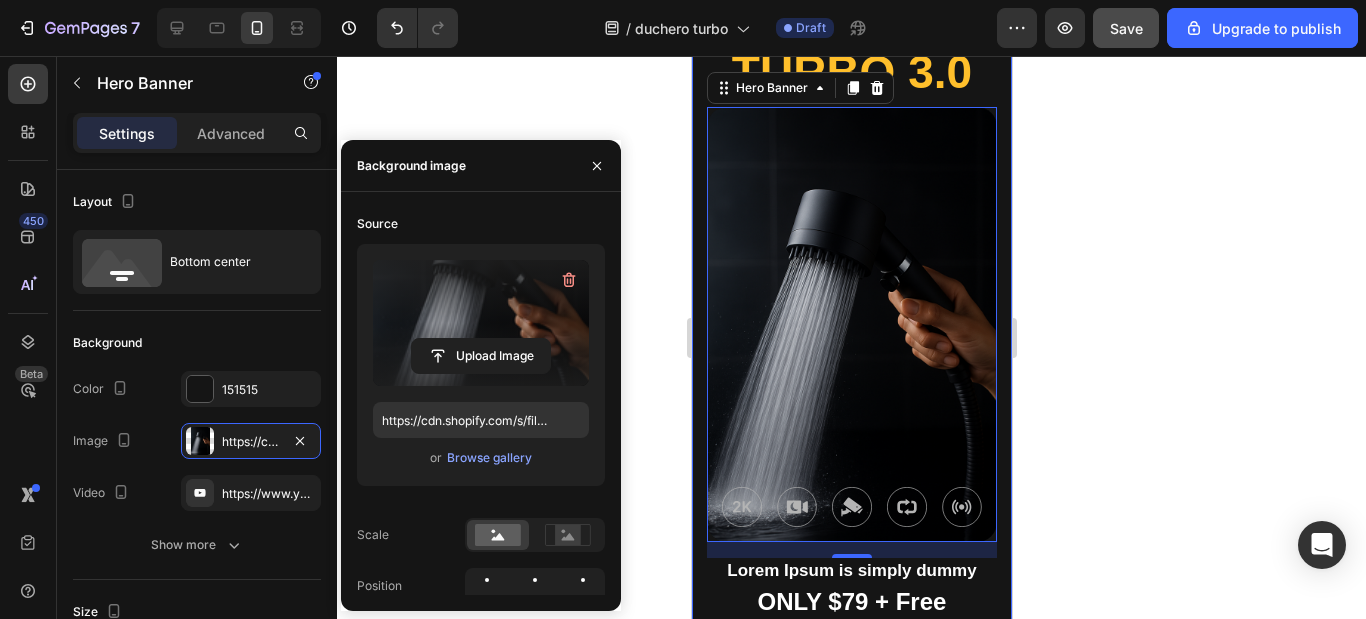 scroll, scrollTop: 300, scrollLeft: 0, axis: vertical 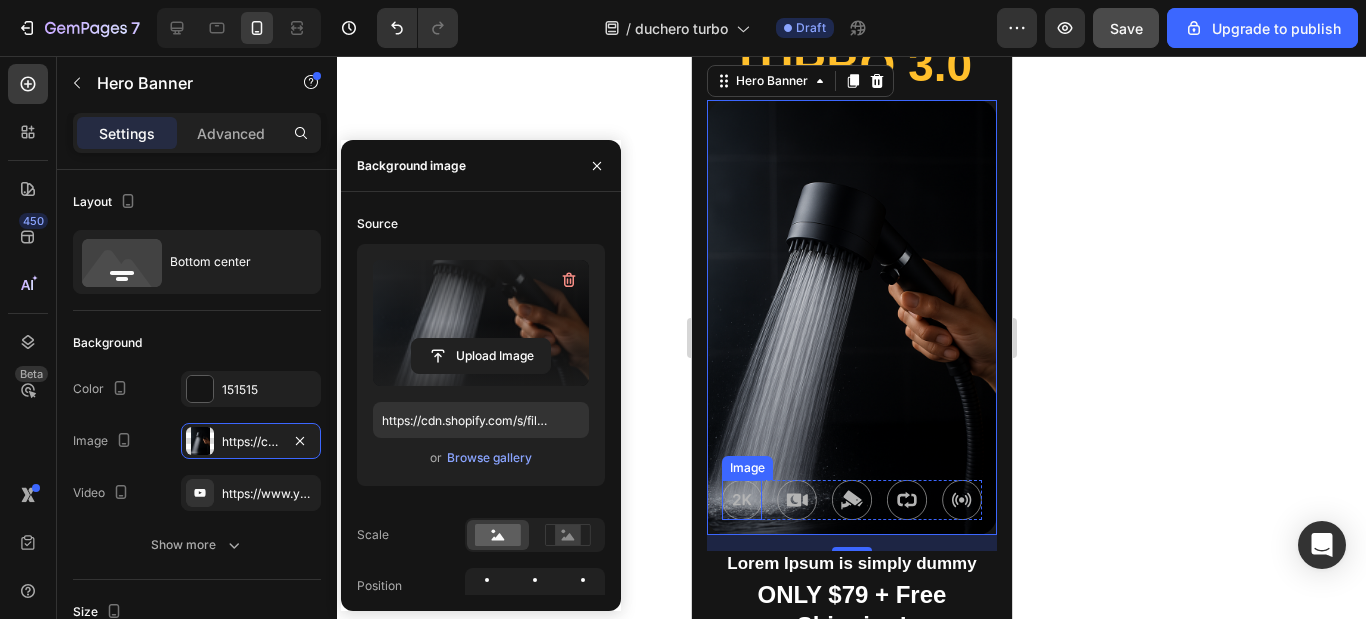 click at bounding box center [741, 500] 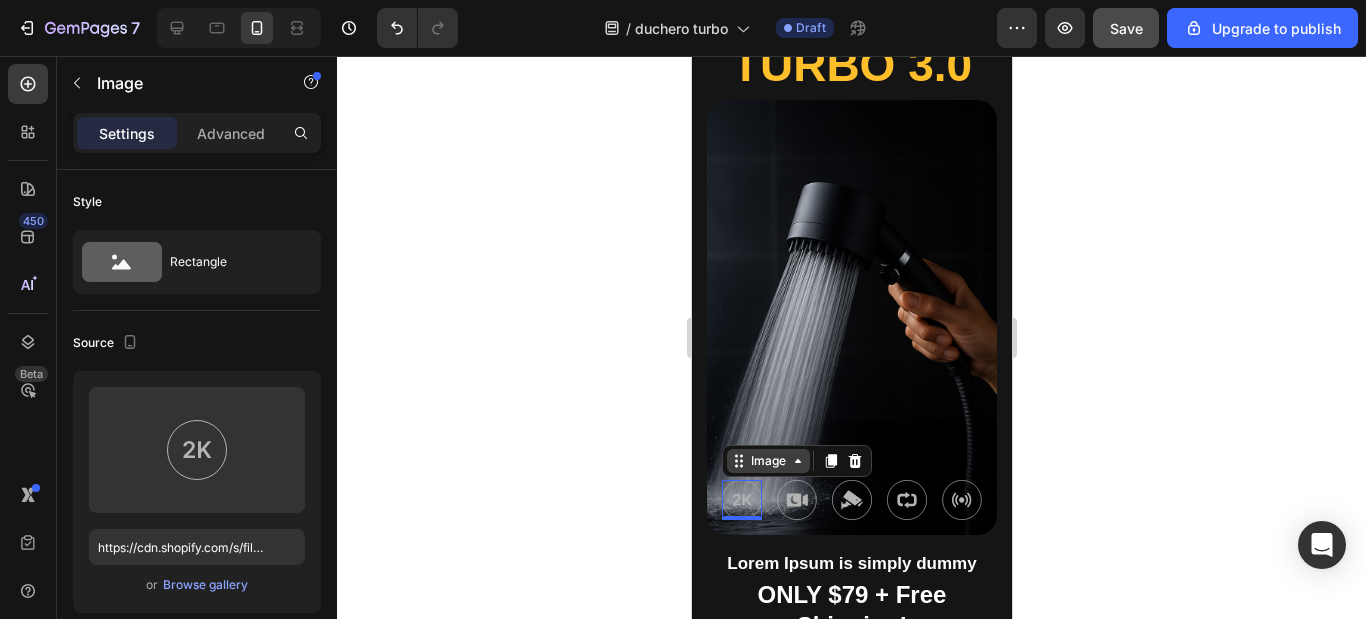 click on "Image" at bounding box center [767, 461] 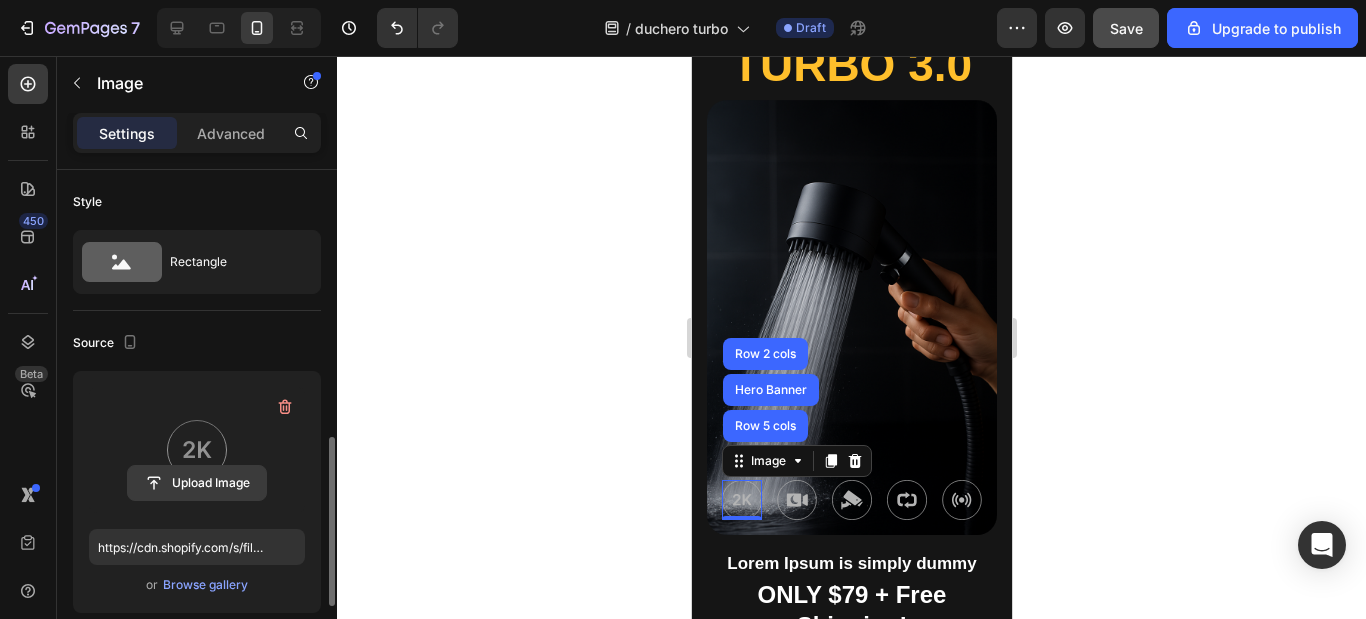 scroll, scrollTop: 200, scrollLeft: 0, axis: vertical 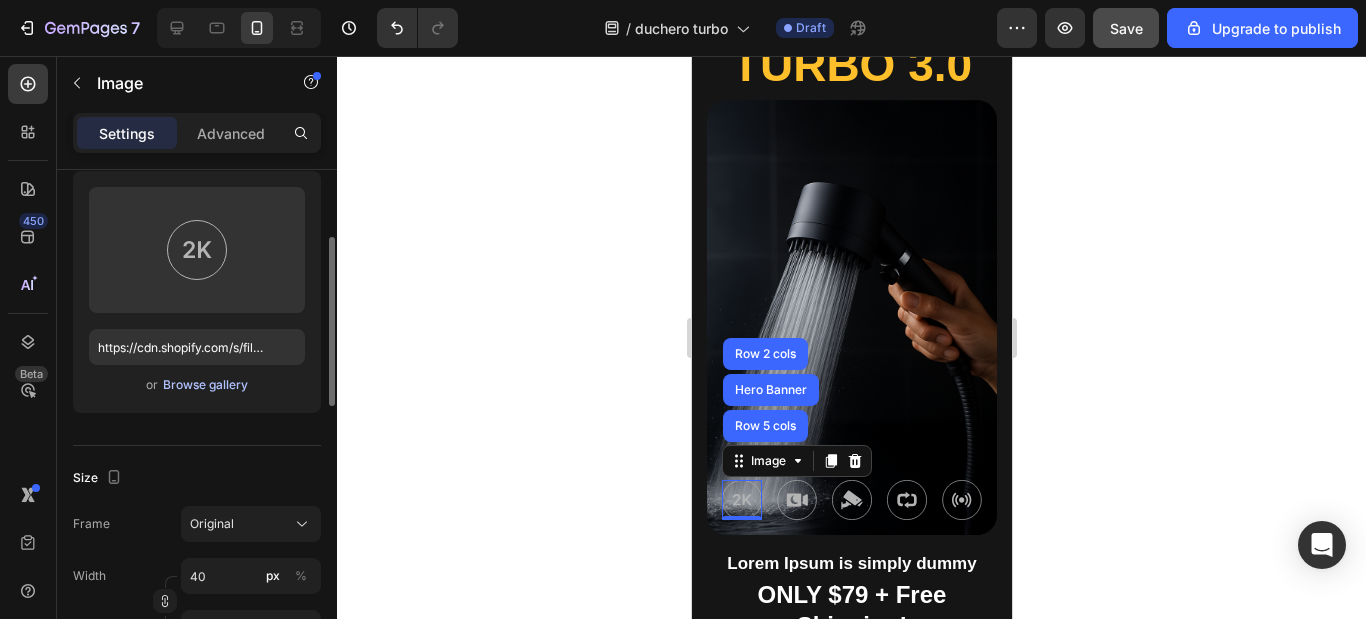 click on "Browse gallery" at bounding box center [205, 385] 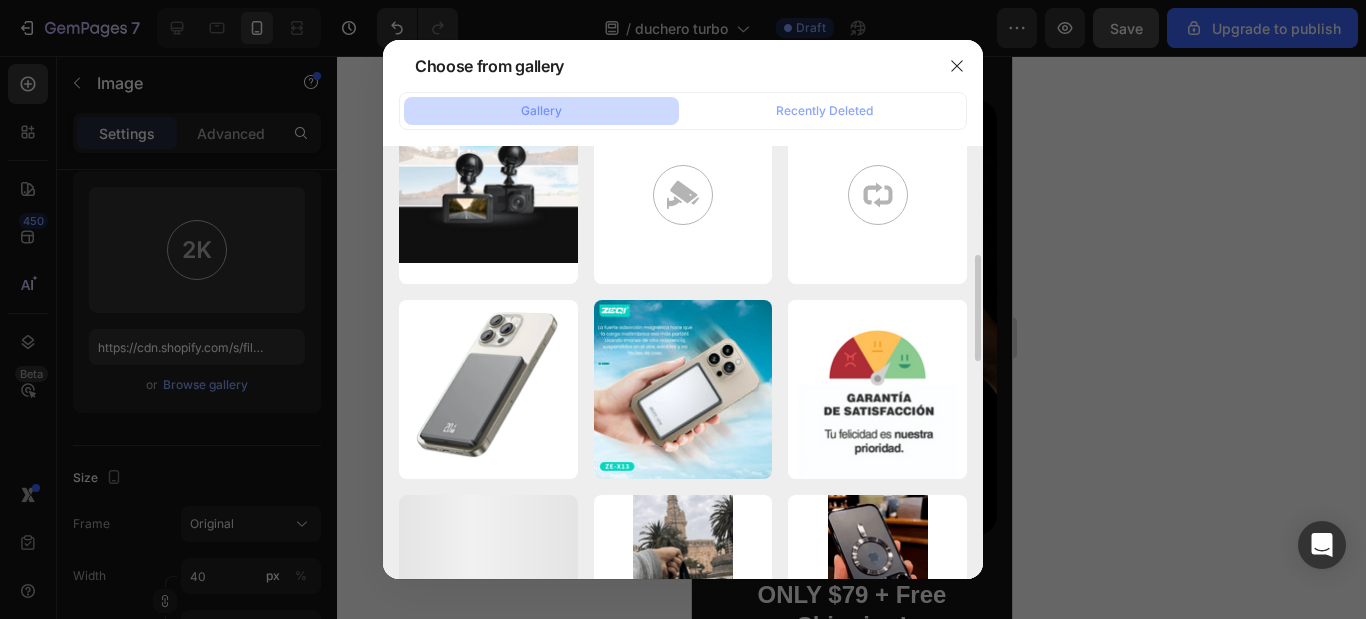 scroll, scrollTop: 0, scrollLeft: 0, axis: both 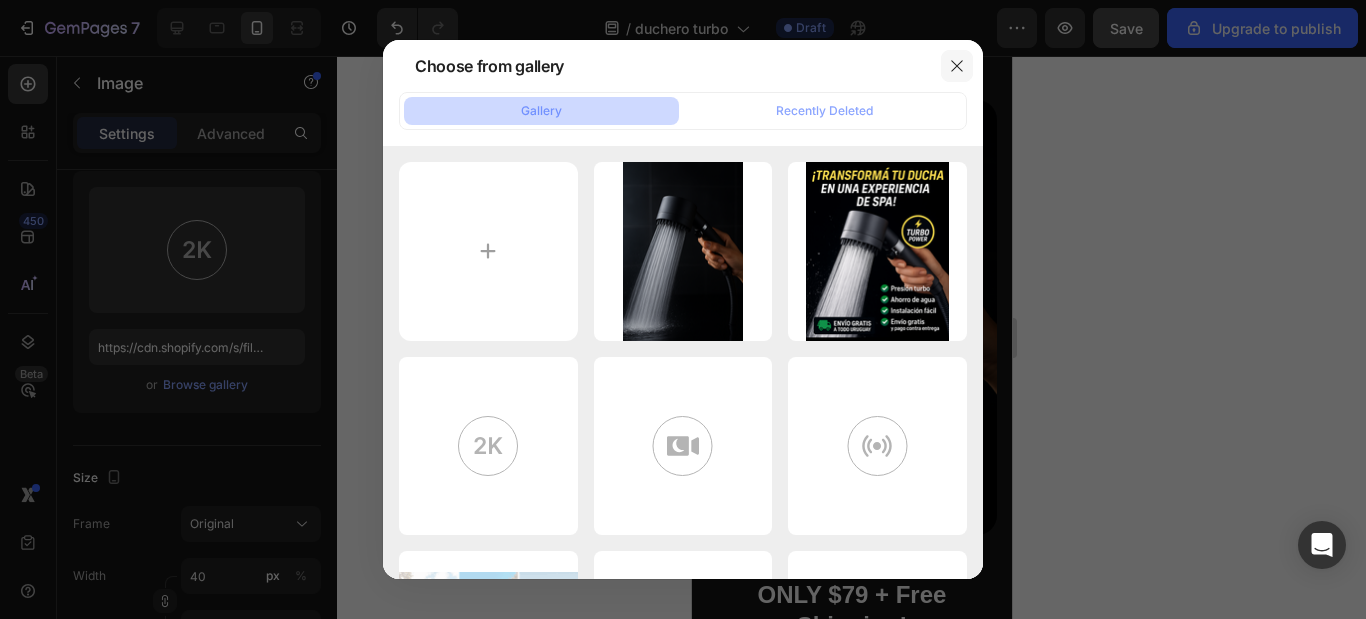 click at bounding box center (957, 66) 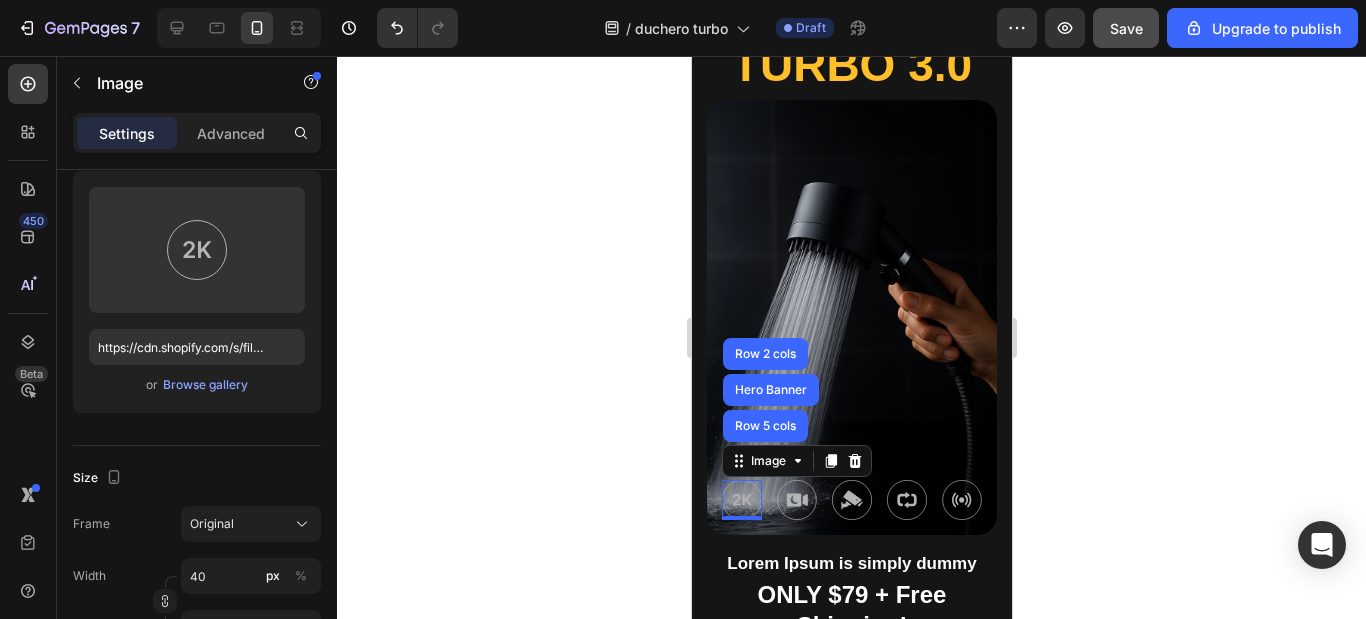 click 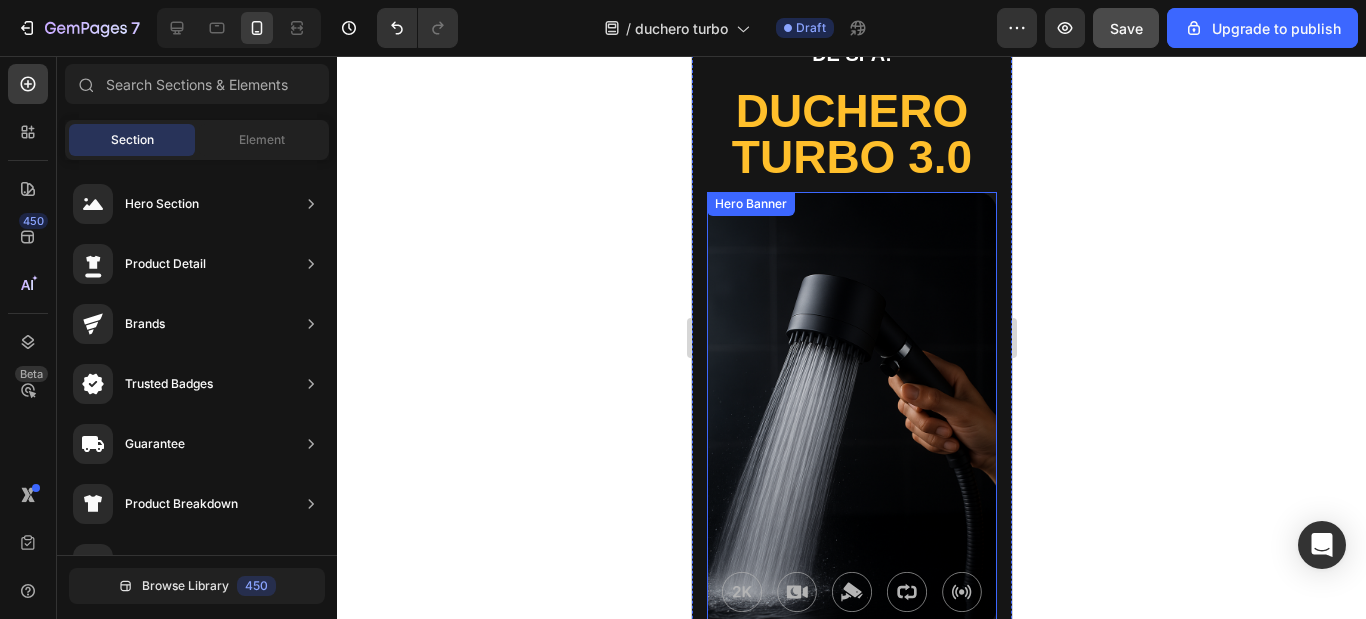 scroll, scrollTop: 200, scrollLeft: 0, axis: vertical 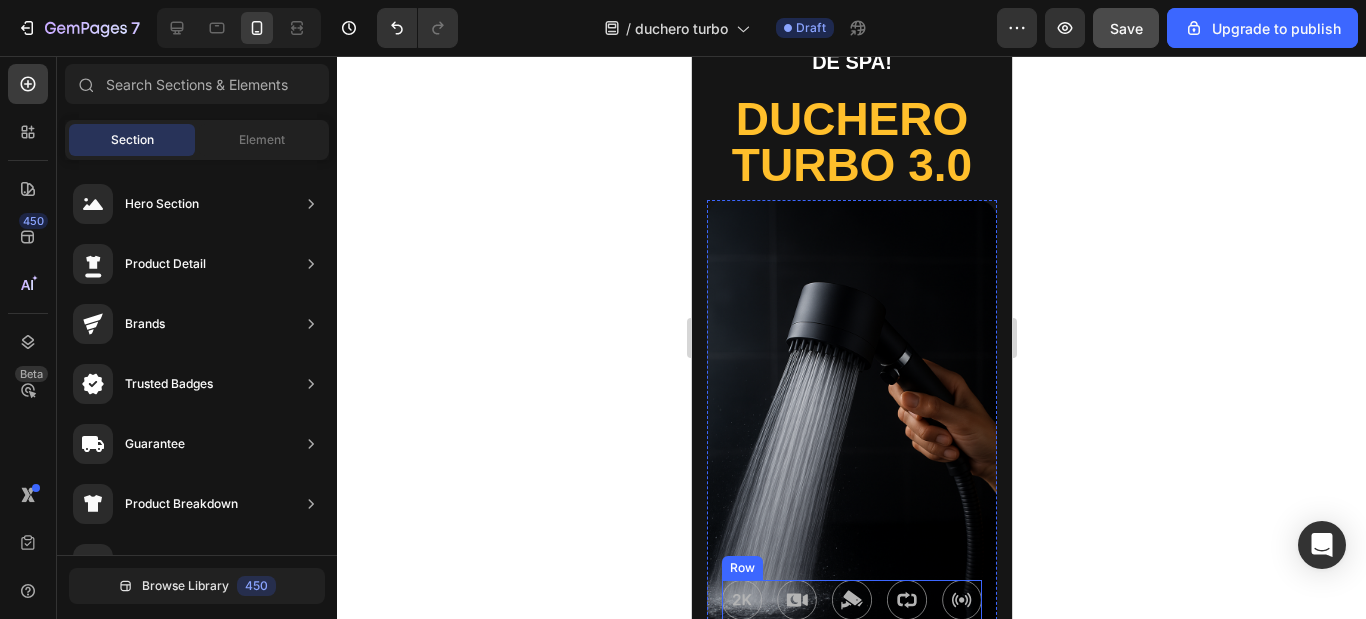 click on "Image 2K +1080P Text Block Image Super Night Vision Text Block Image Parking Monitor Text Block Image Loop Recording Text Block Image G-Sensor Motion Text Block Row" at bounding box center [851, 600] 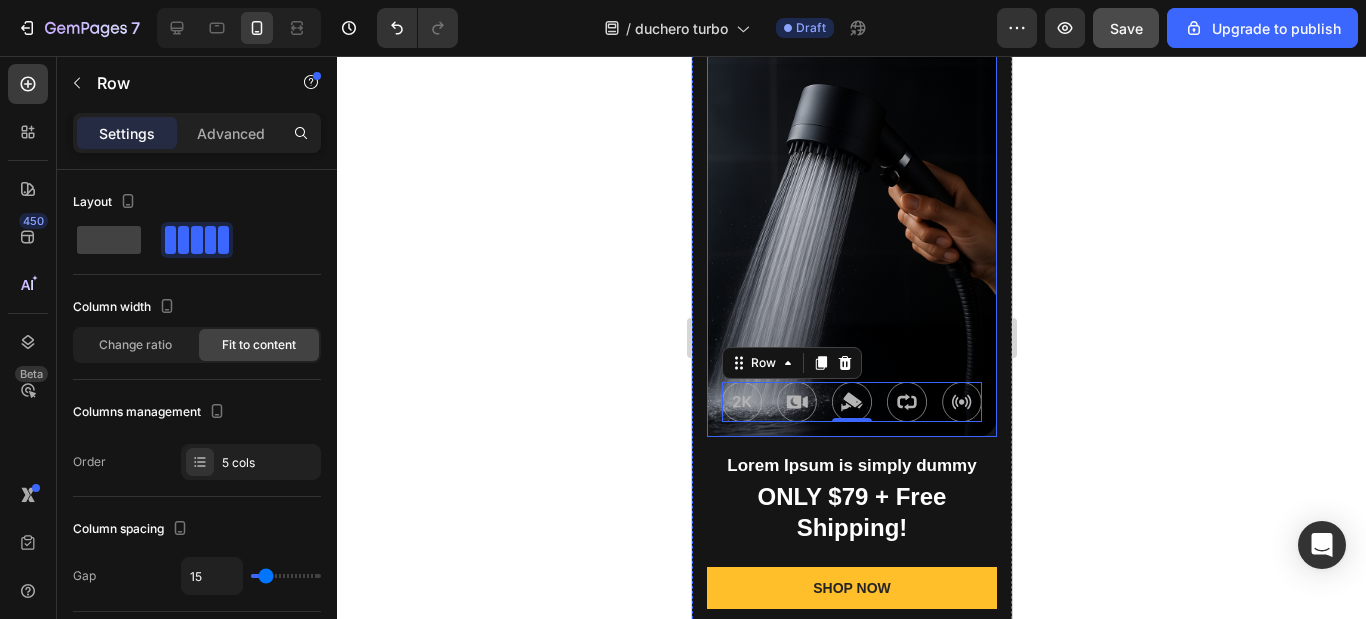 scroll, scrollTop: 400, scrollLeft: 0, axis: vertical 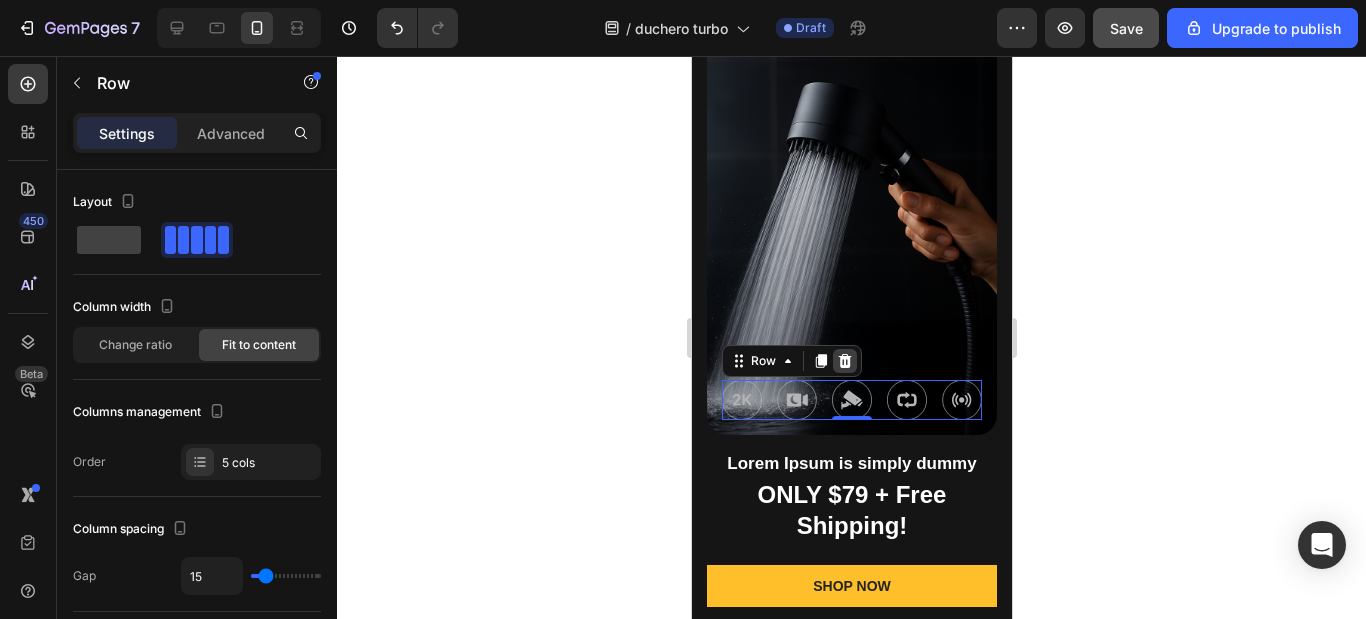 click 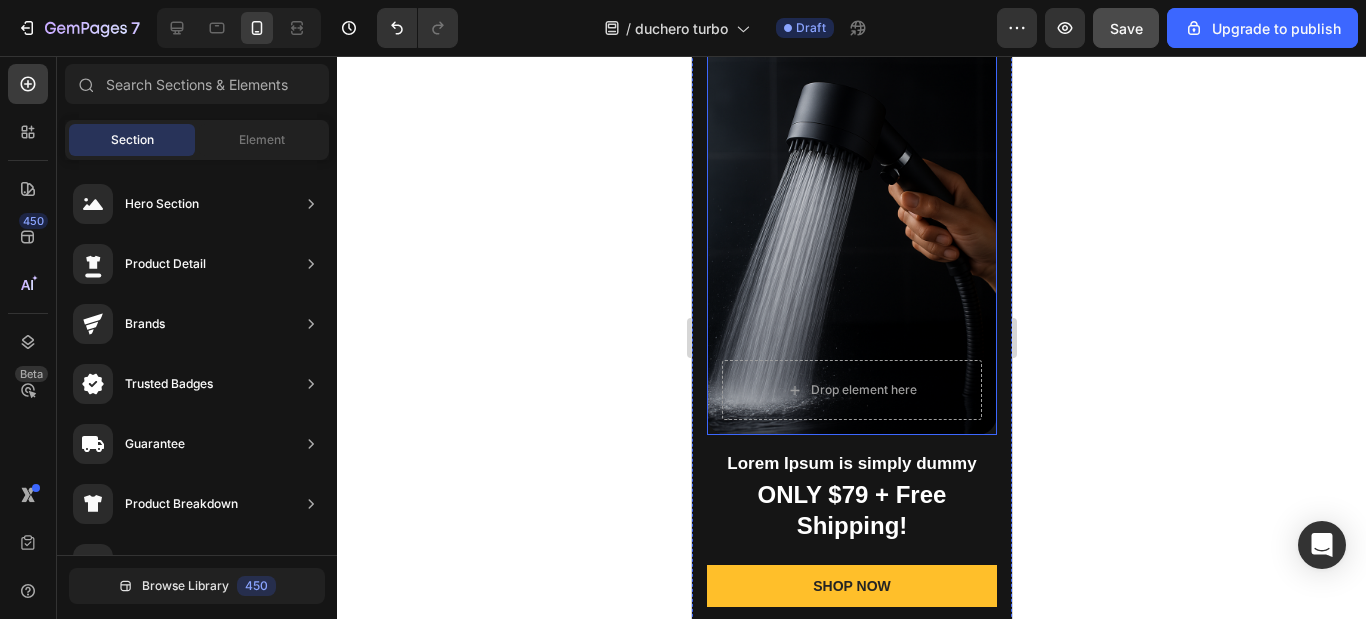click at bounding box center (851, 217) 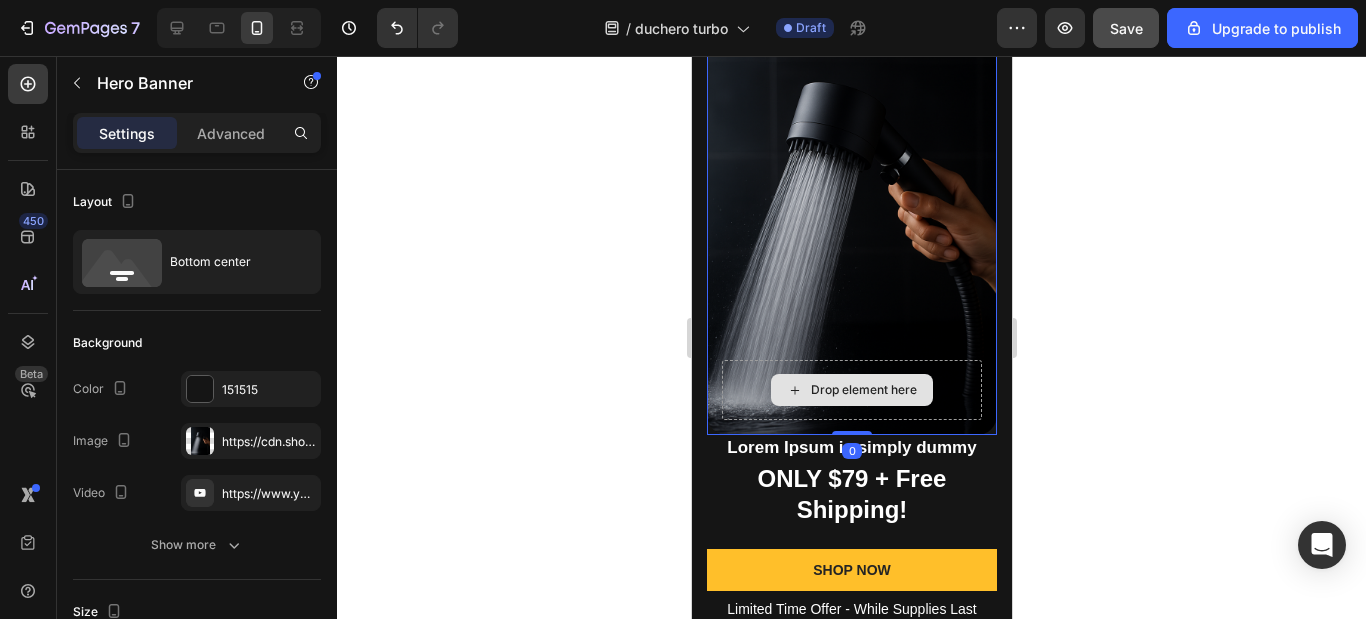 drag, startPoint x: 853, startPoint y: 404, endPoint x: 852, endPoint y: 360, distance: 44.011364 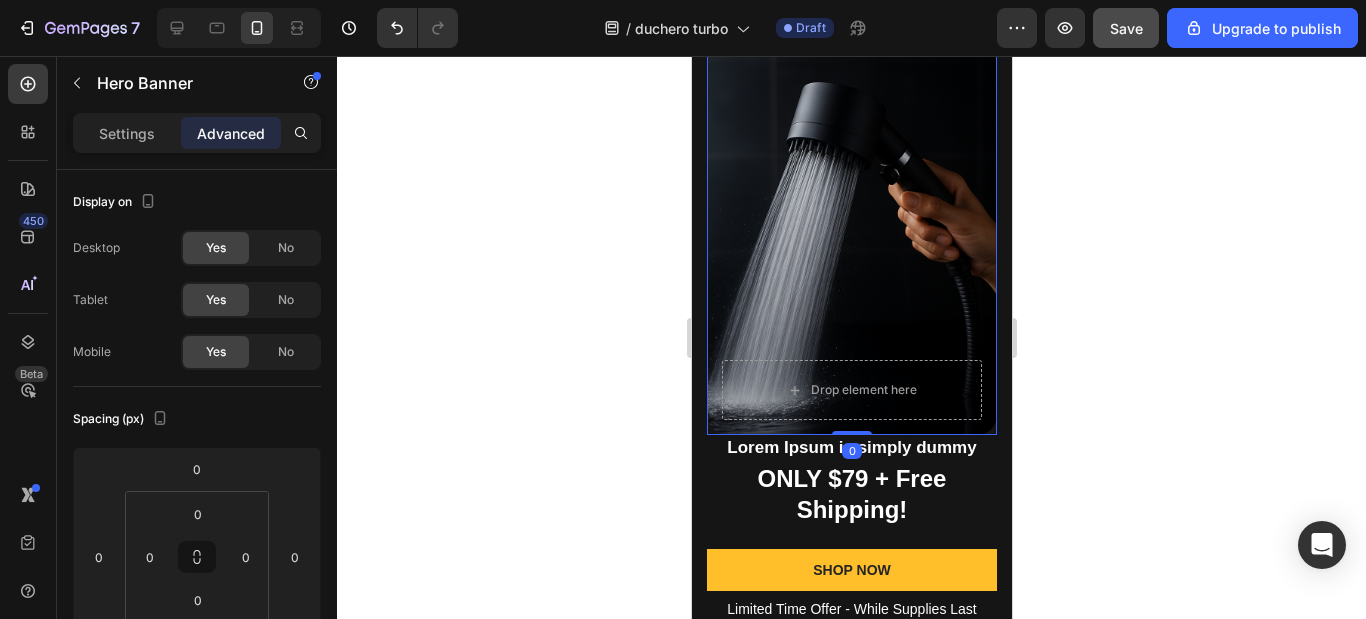 click at bounding box center [851, 217] 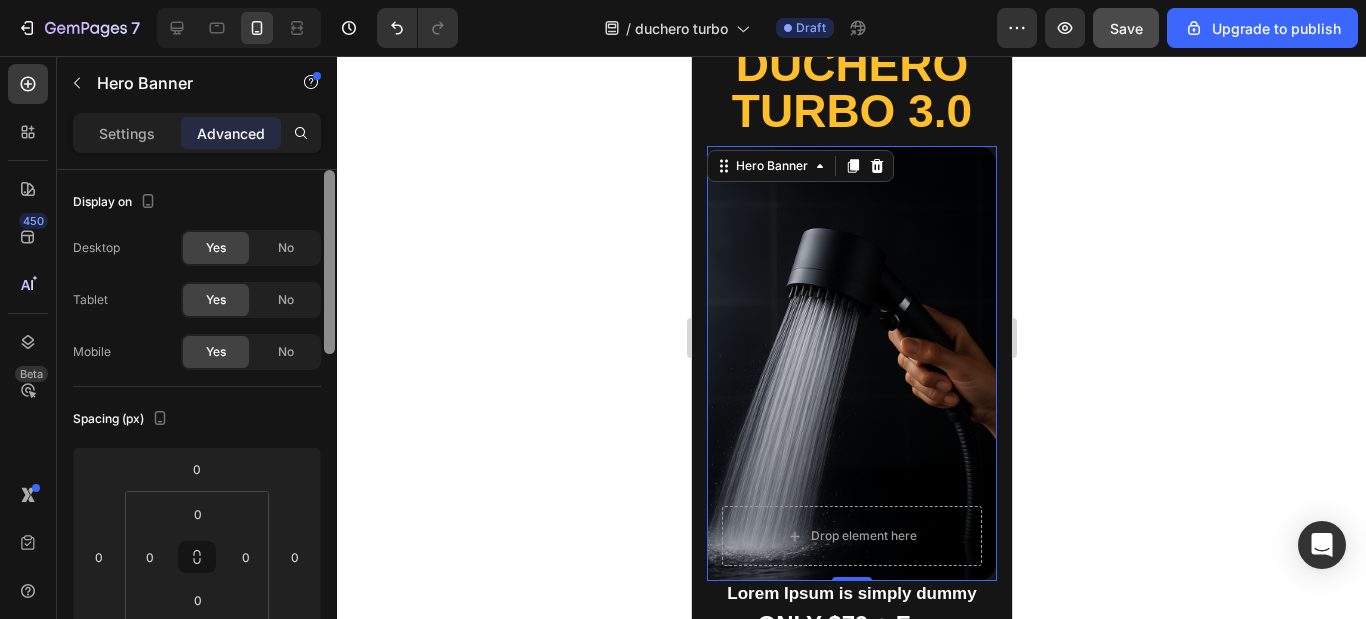 scroll, scrollTop: 200, scrollLeft: 0, axis: vertical 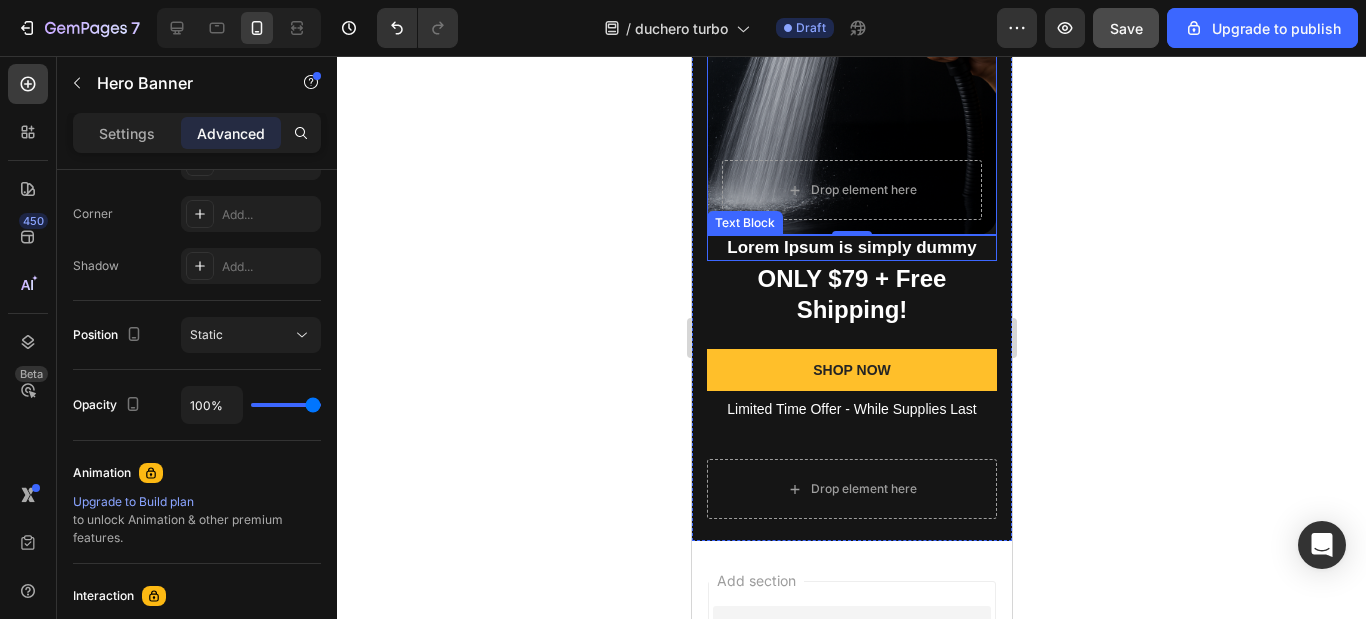 click on "Lorem Ipsum is simply dummy" at bounding box center [851, 248] 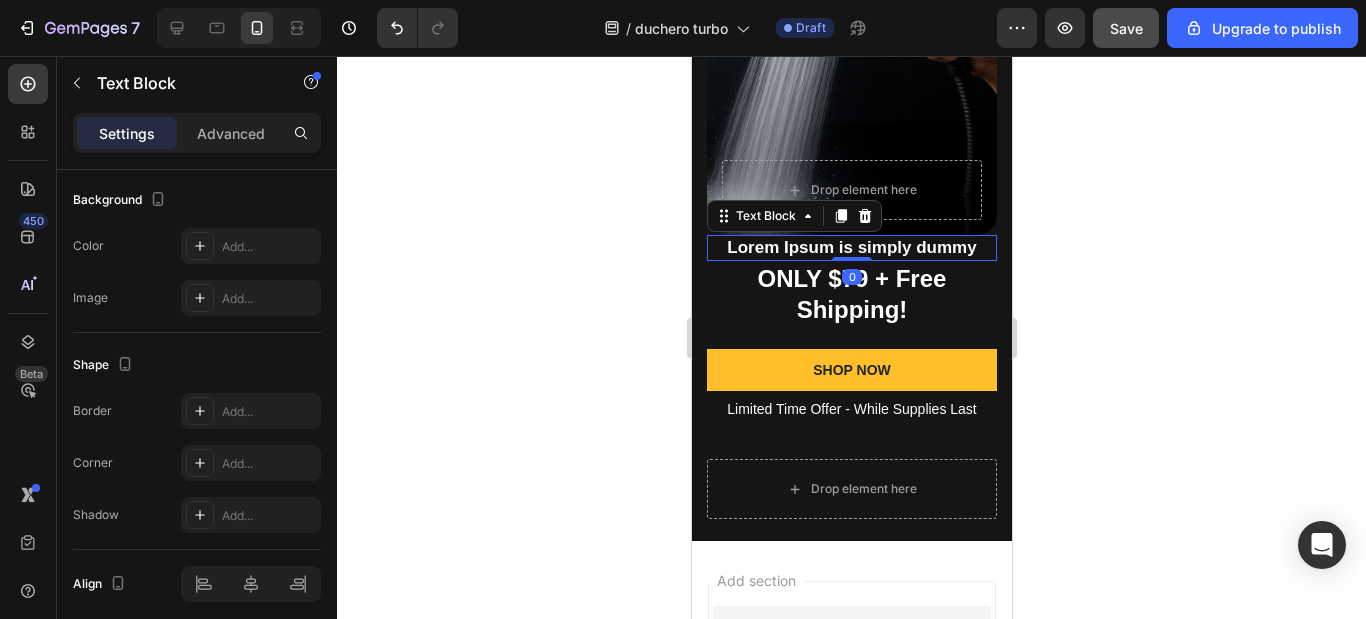scroll, scrollTop: 0, scrollLeft: 0, axis: both 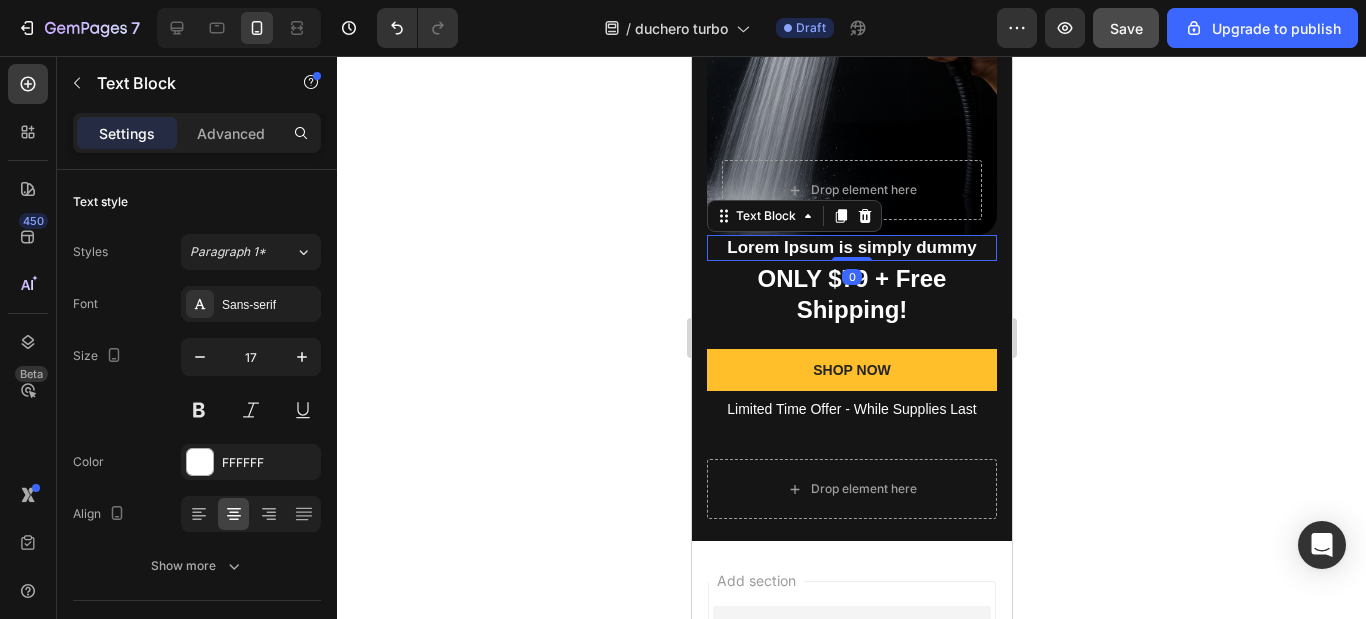 click on "Lorem Ipsum is simply dummy" at bounding box center (851, 248) 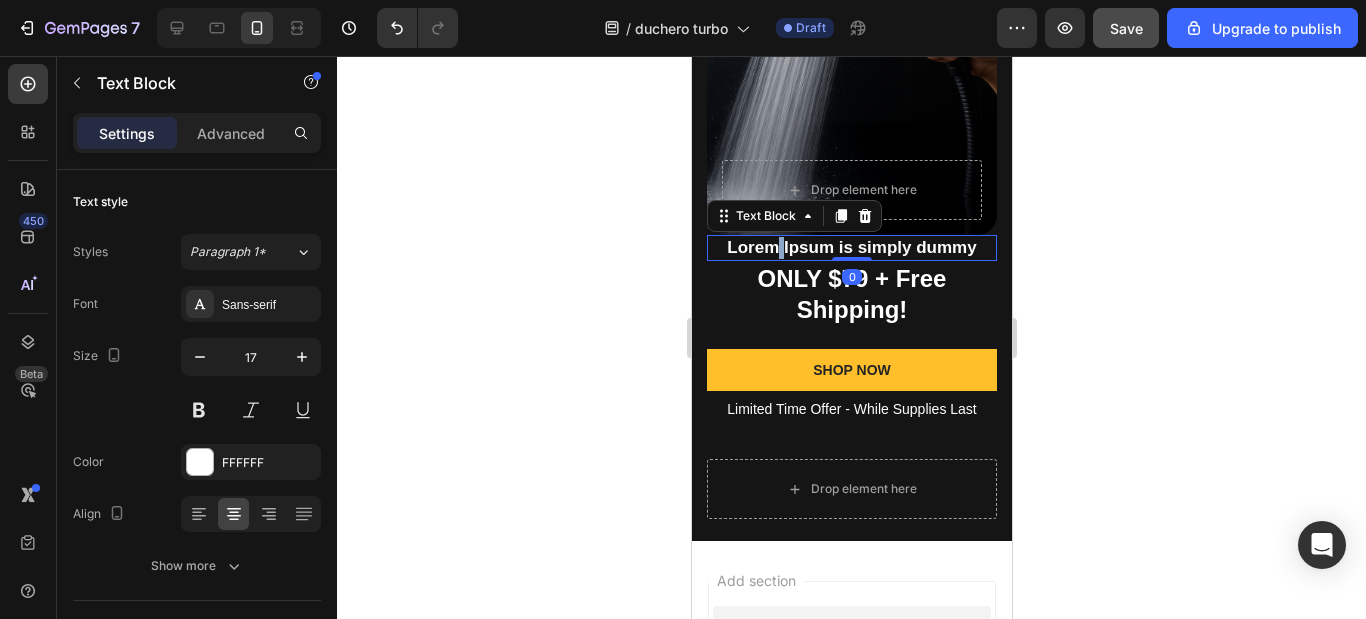 click on "Lorem Ipsum is simply dummy" at bounding box center [851, 248] 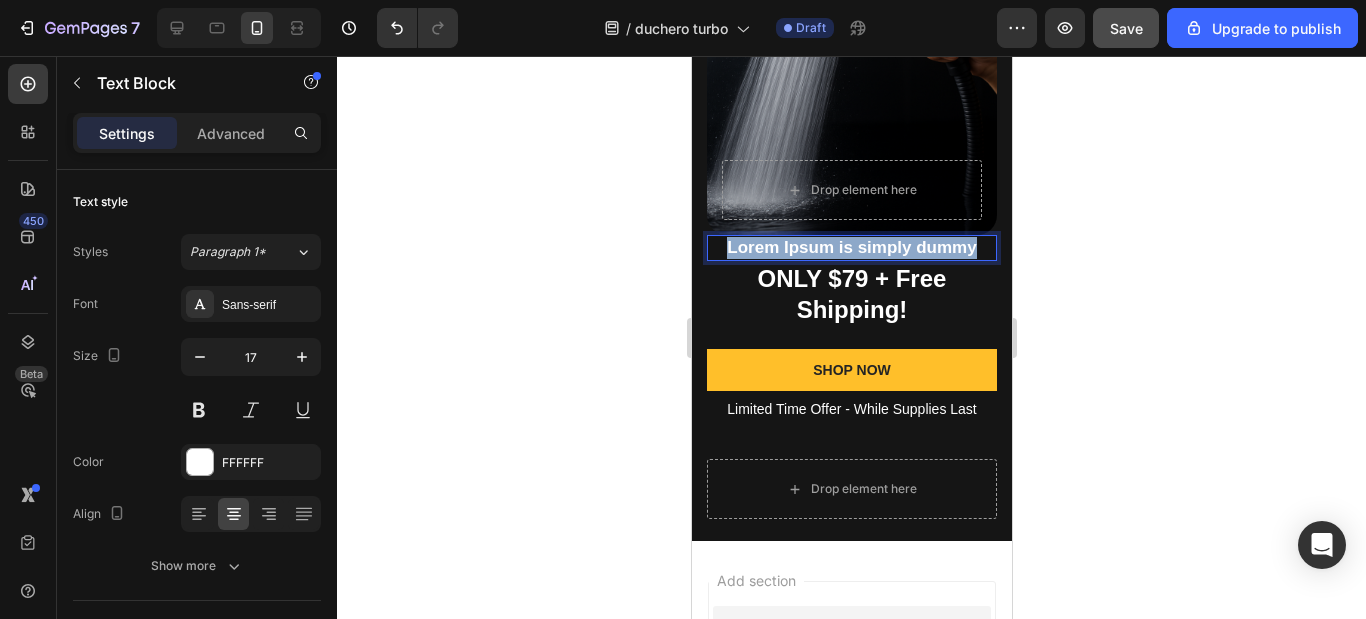 click on "Lorem Ipsum is simply dummy" at bounding box center (851, 248) 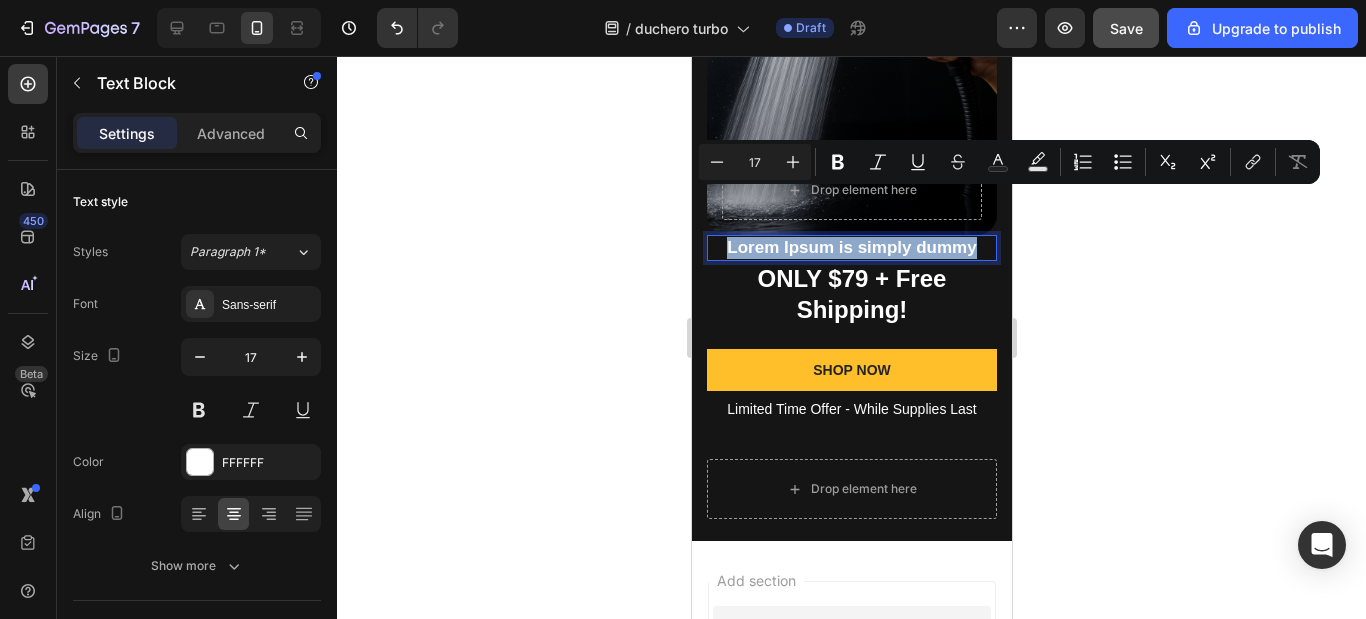 copy on "Lorem Ipsum is simply dummy" 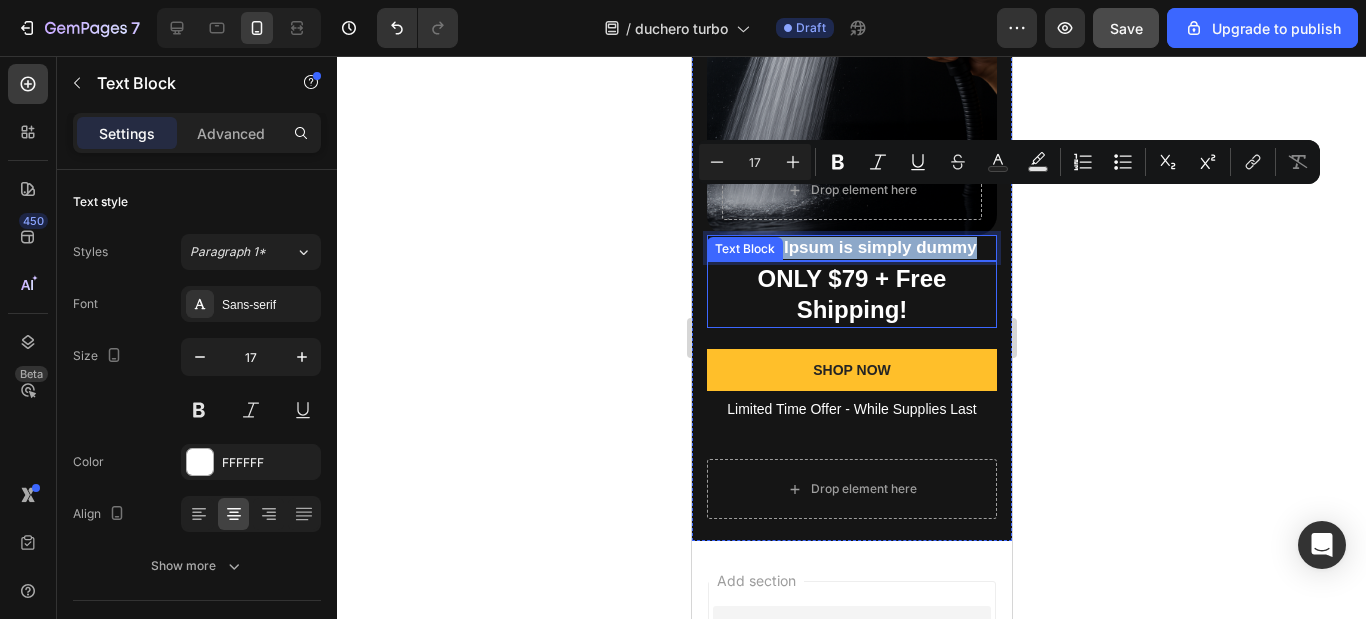click on "ONLY $79 + Free Shipping!" at bounding box center [851, 294] 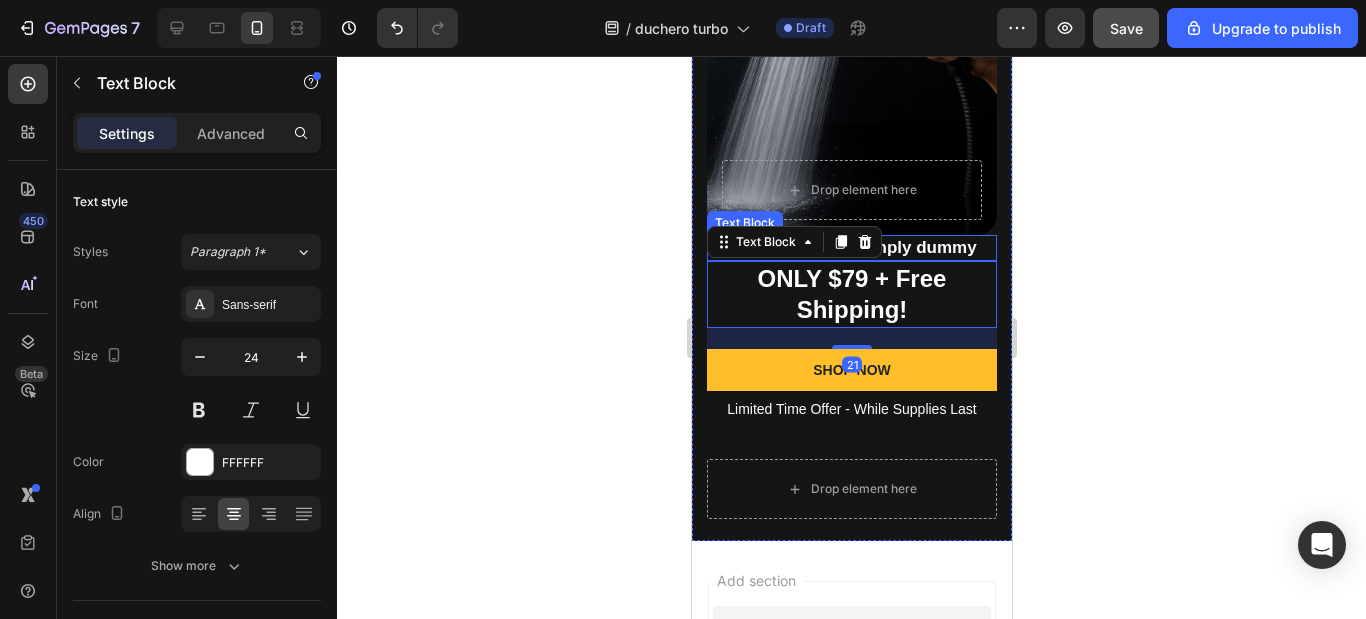 click on "Lorem Ipsum is simply dummy" at bounding box center [851, 248] 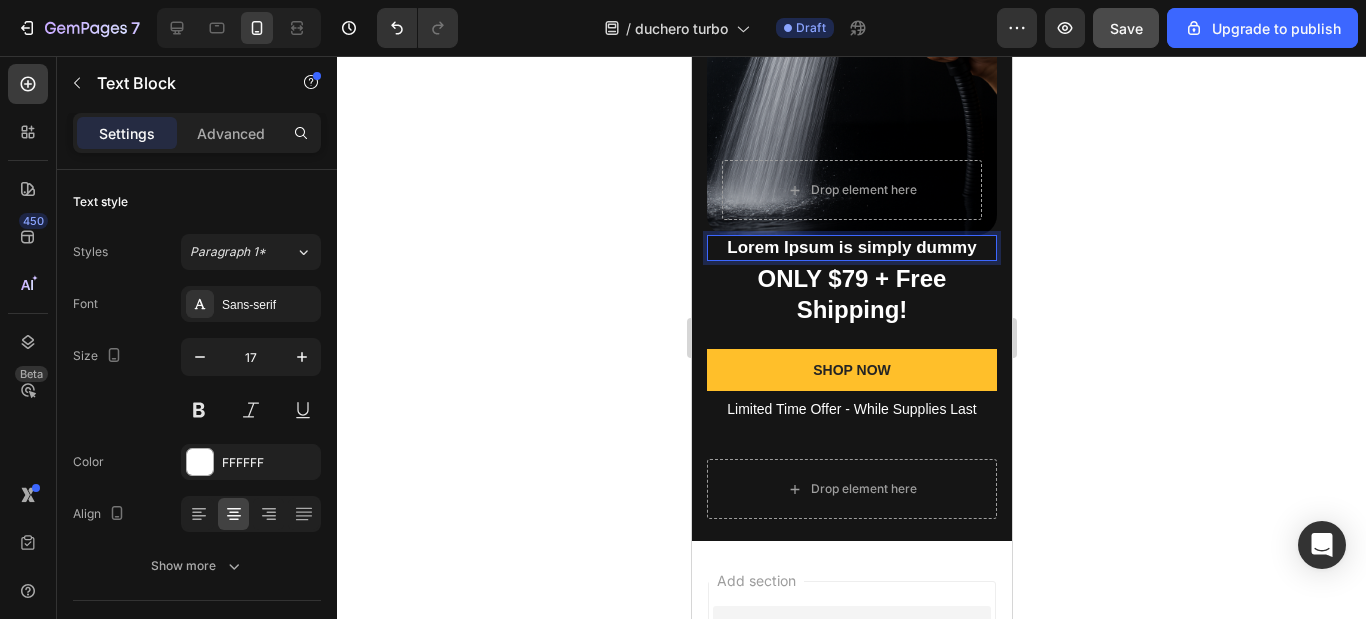 click on "Lorem Ipsum is simply dummy" at bounding box center (851, 248) 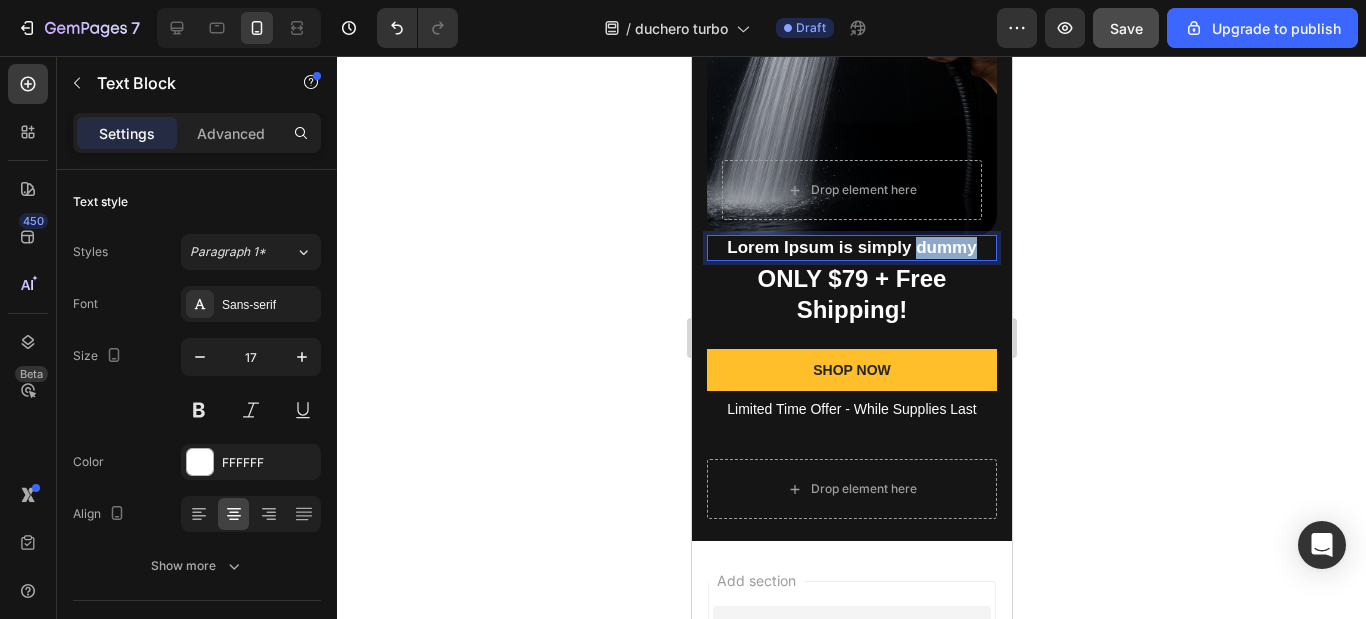 click on "Lorem Ipsum is simply dummy" at bounding box center [851, 248] 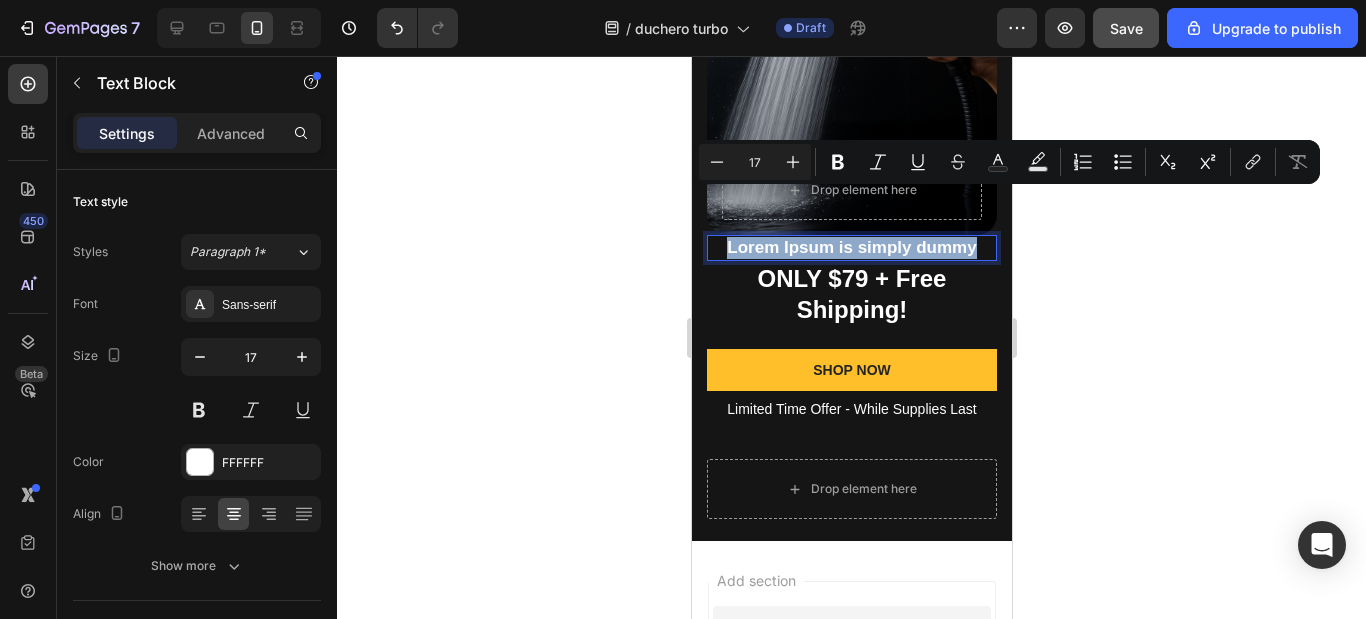 click on "Lorem Ipsum is simply dummy" at bounding box center [851, 248] 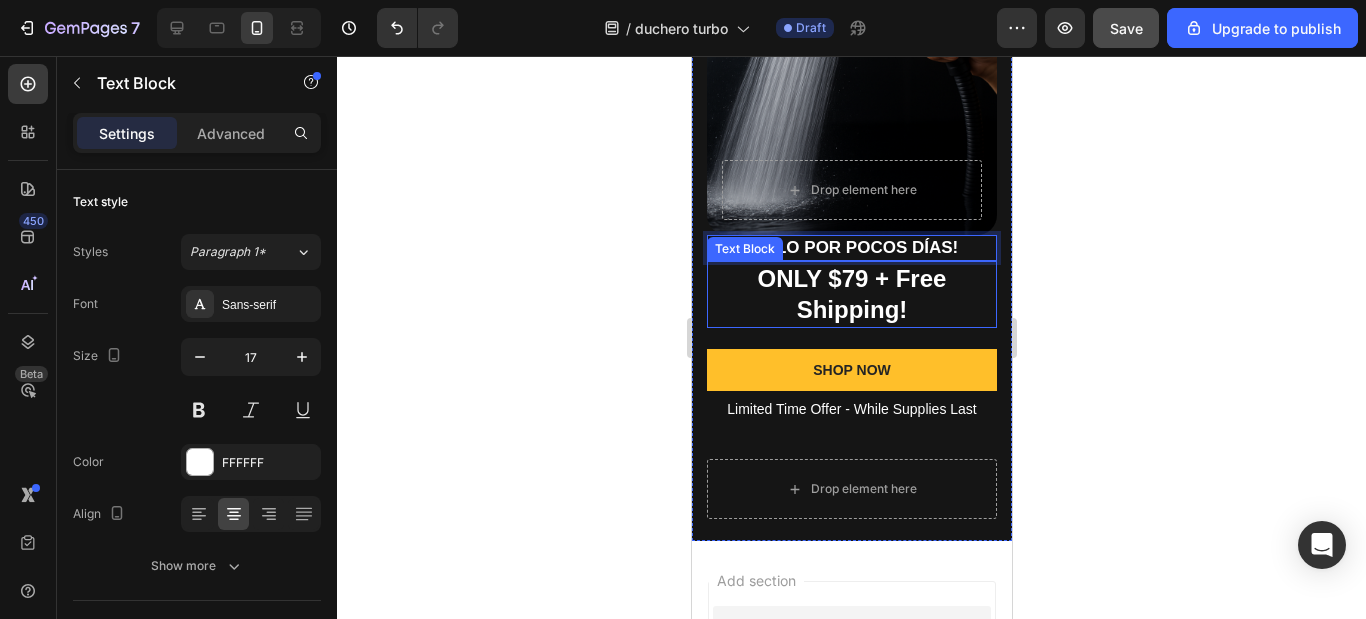 click on "ONLY $79 + Free Shipping!" at bounding box center [851, 294] 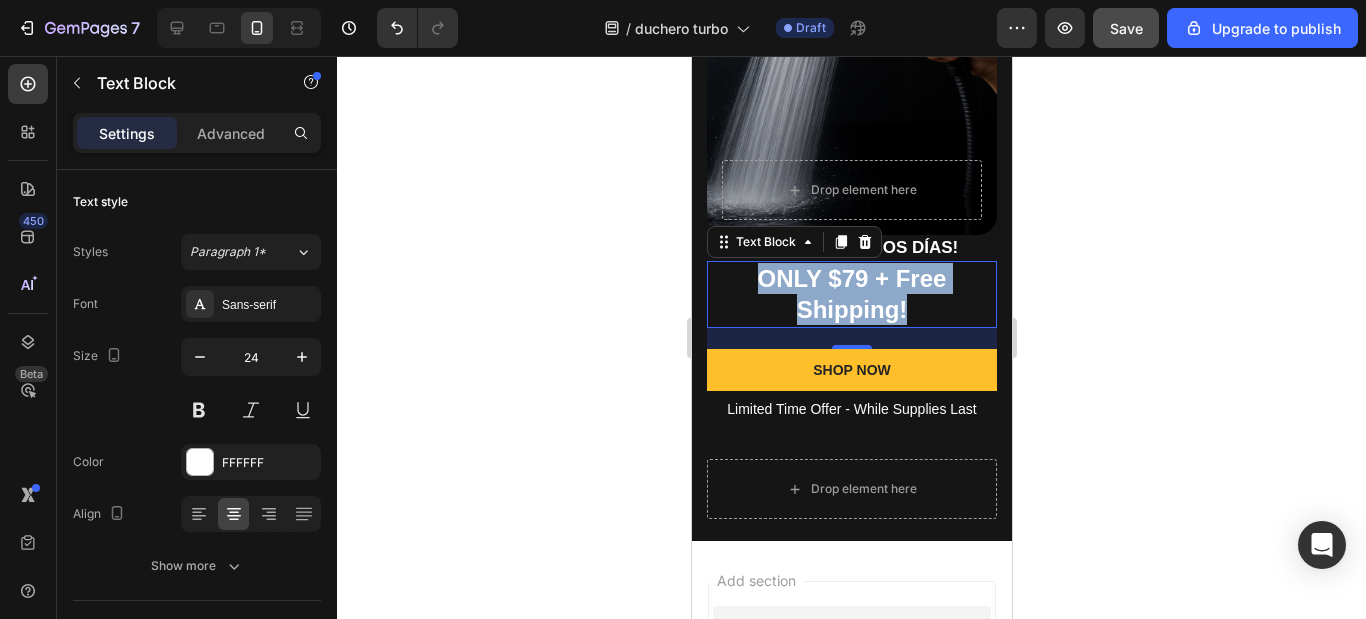click on "ONLY $79 + Free Shipping!" at bounding box center [851, 294] 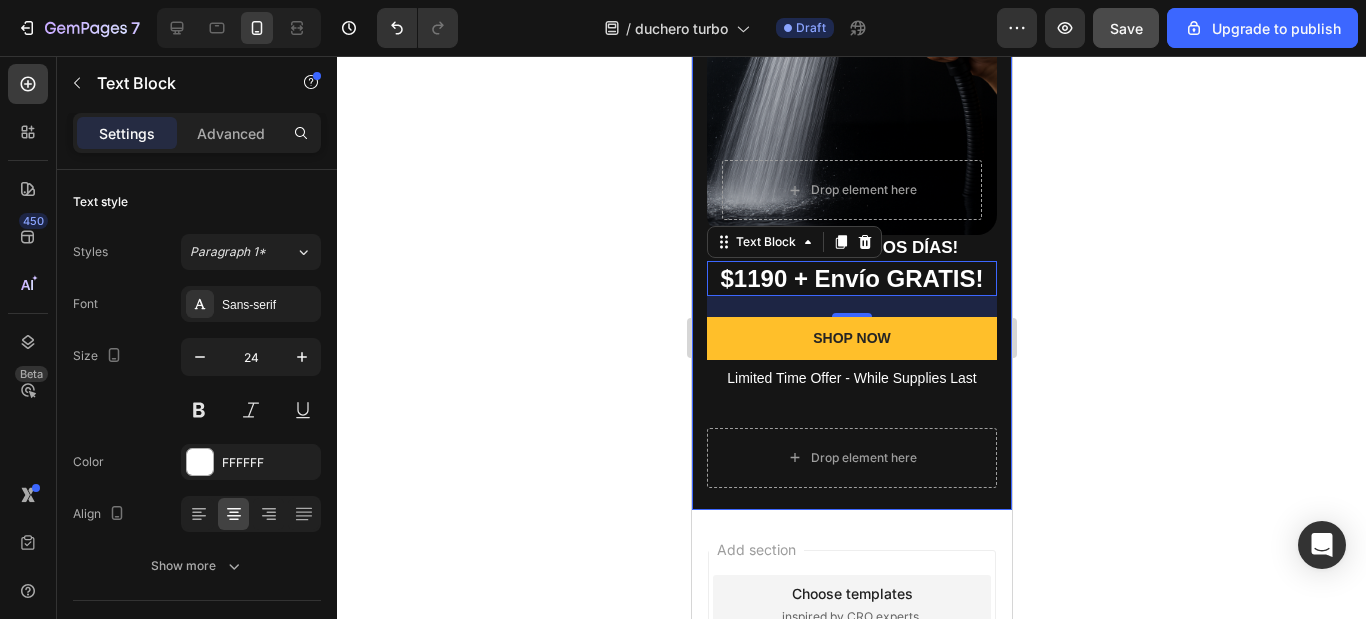 click 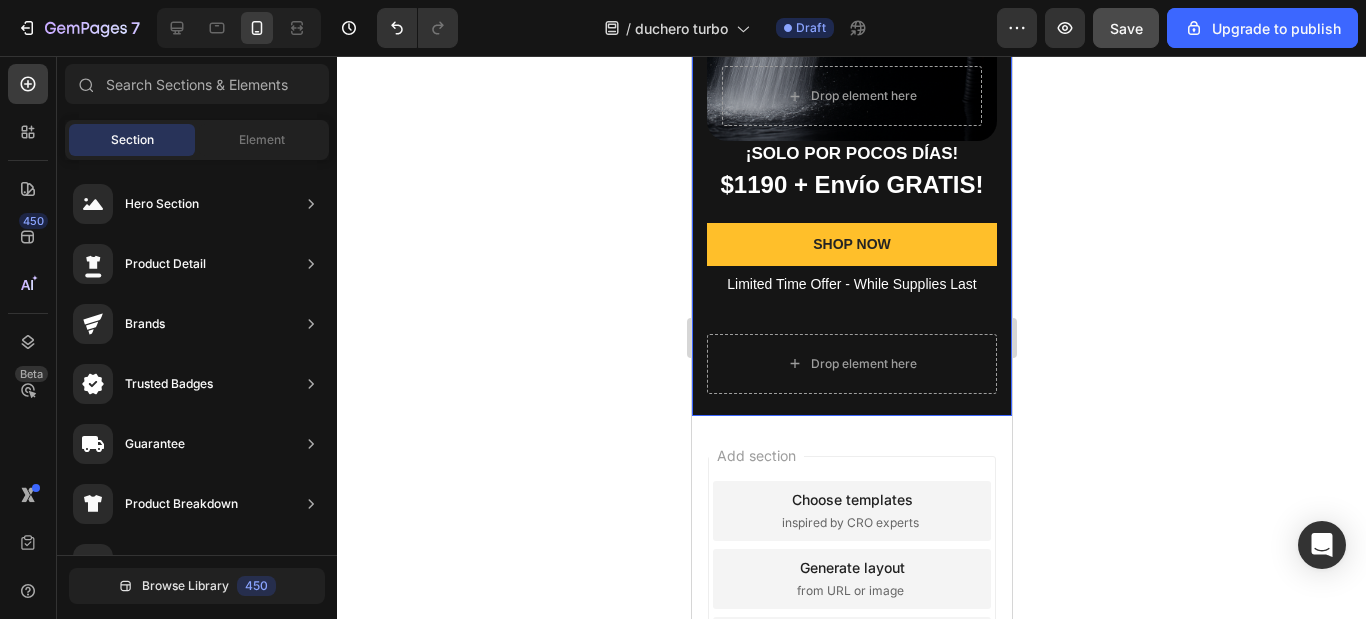 scroll, scrollTop: 700, scrollLeft: 0, axis: vertical 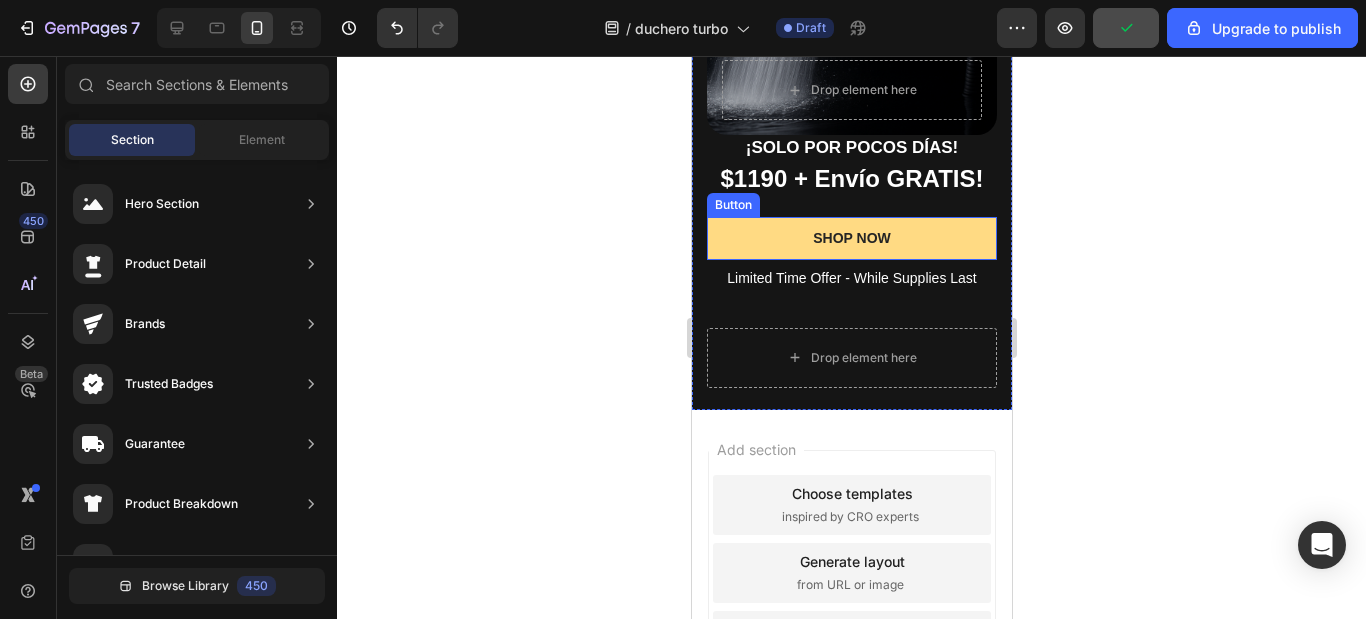 click on "SHOP NOW" at bounding box center [851, 238] 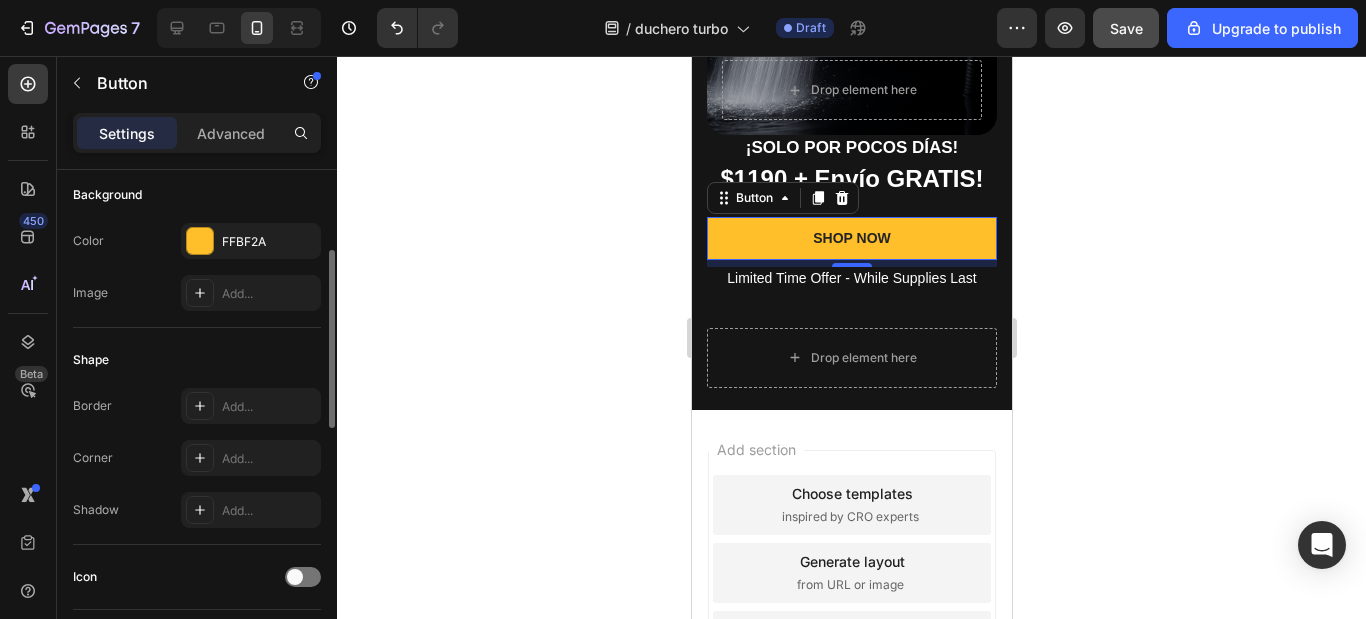 scroll, scrollTop: 0, scrollLeft: 0, axis: both 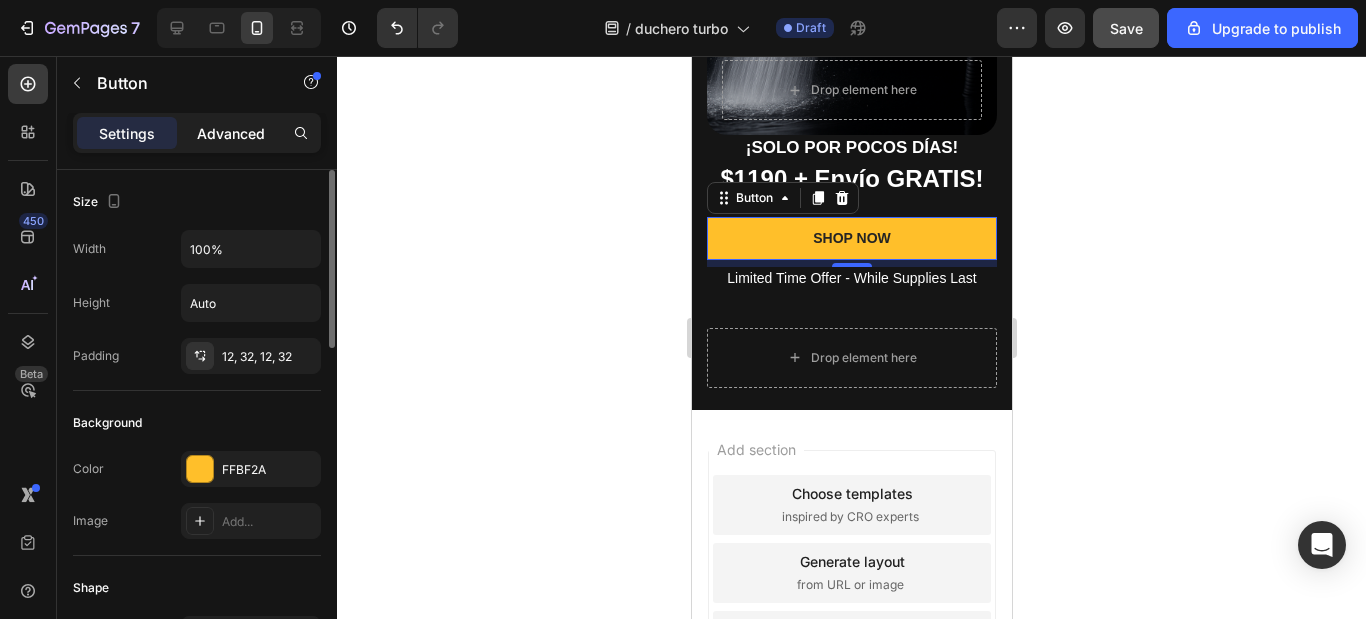 click on "Advanced" at bounding box center [231, 133] 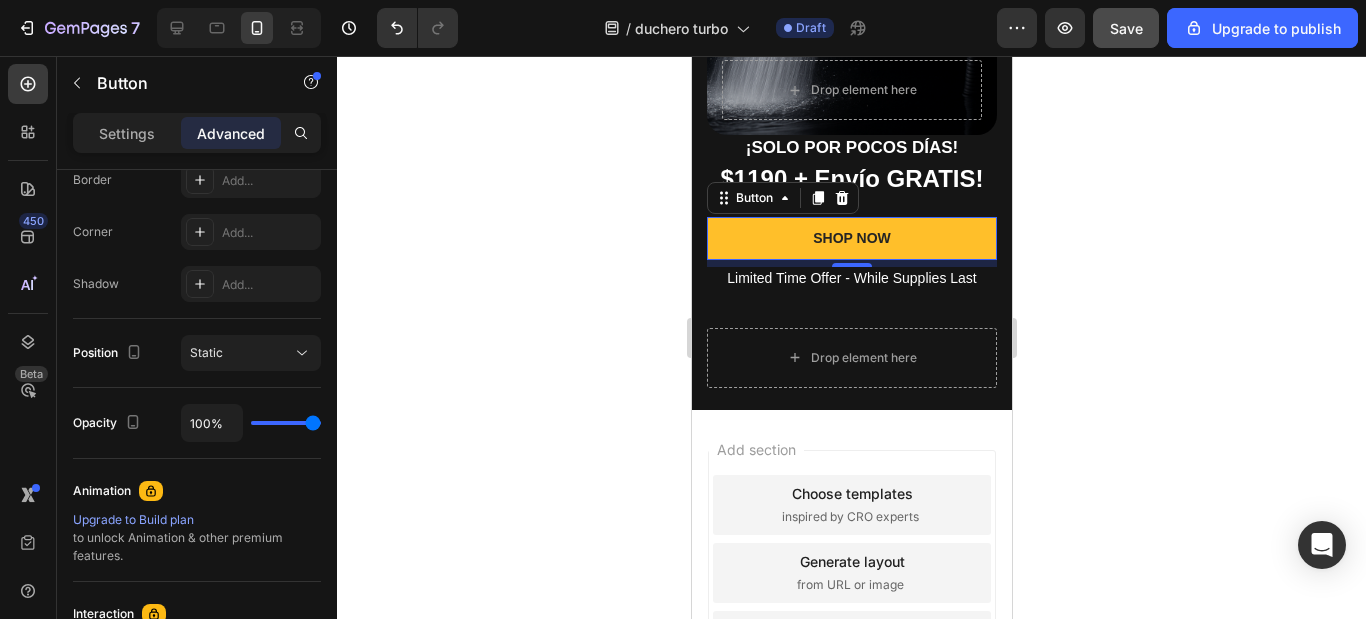 scroll, scrollTop: 882, scrollLeft: 0, axis: vertical 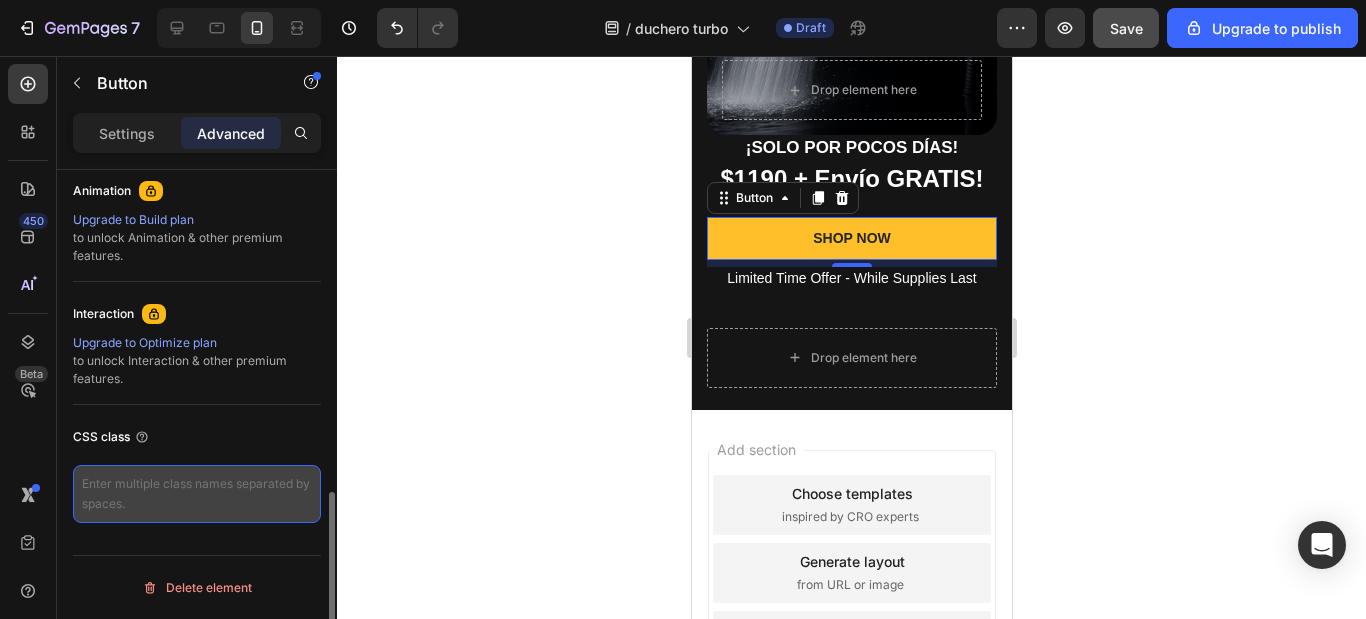 click at bounding box center (197, 494) 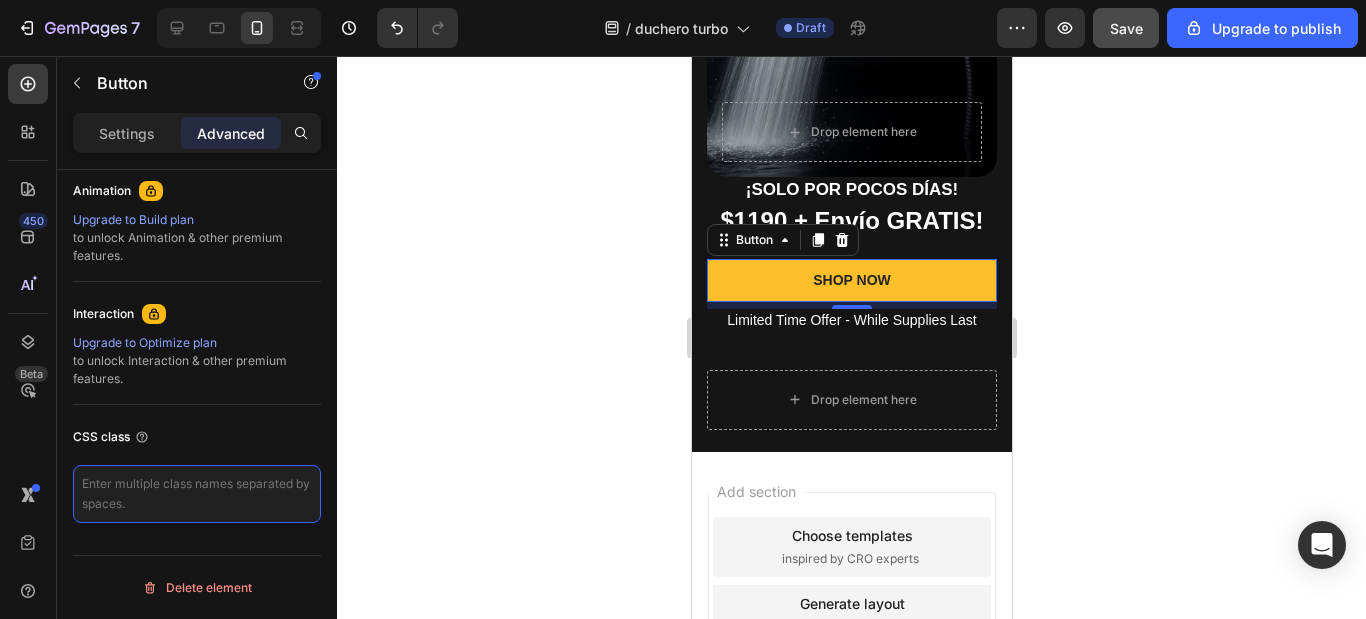 scroll, scrollTop: 500, scrollLeft: 0, axis: vertical 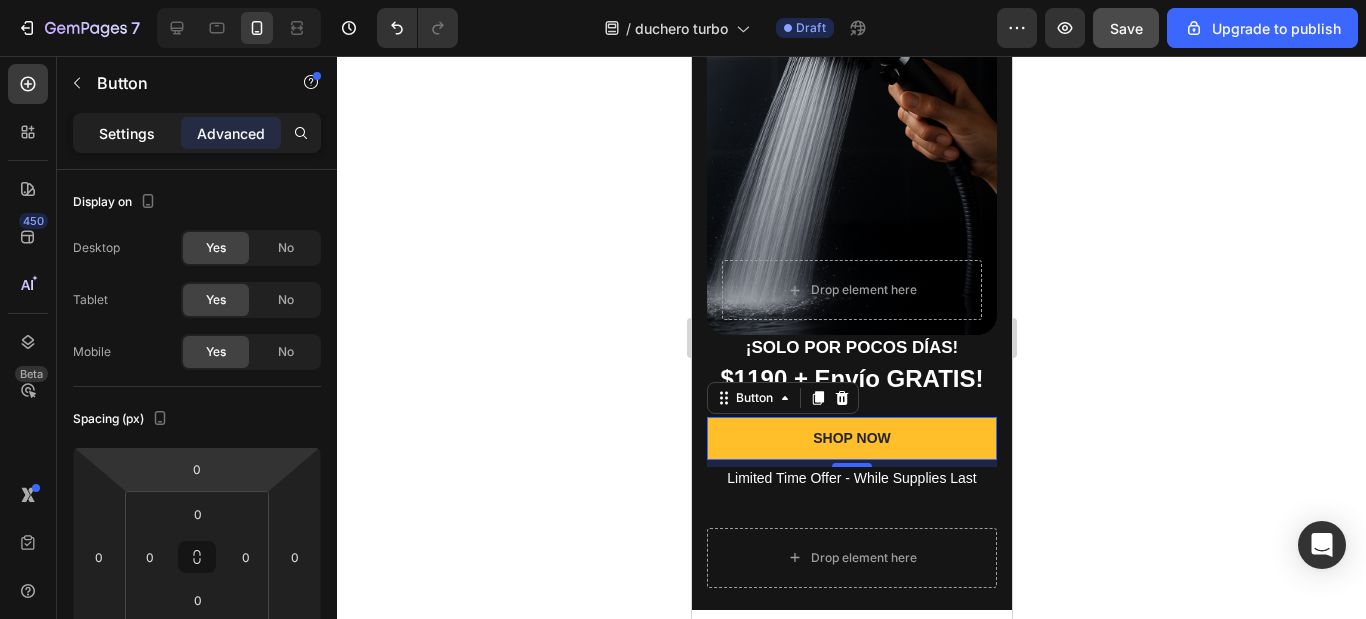 click on "Settings" at bounding box center [127, 133] 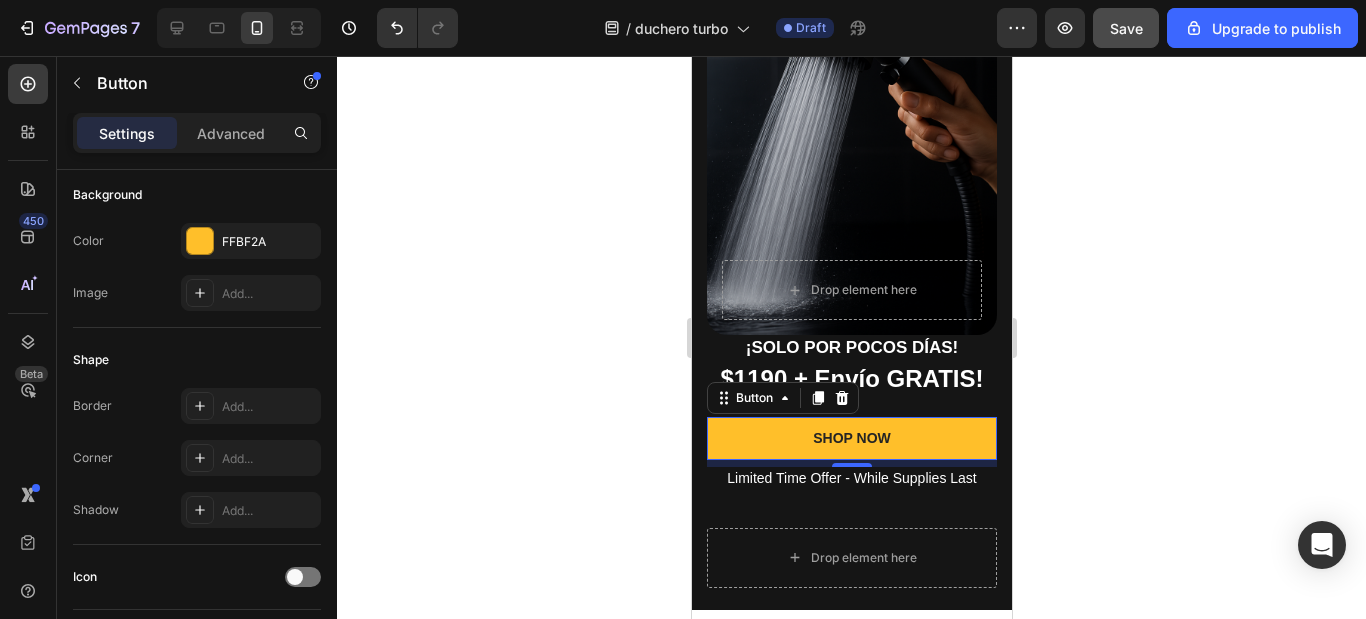 scroll, scrollTop: 0, scrollLeft: 0, axis: both 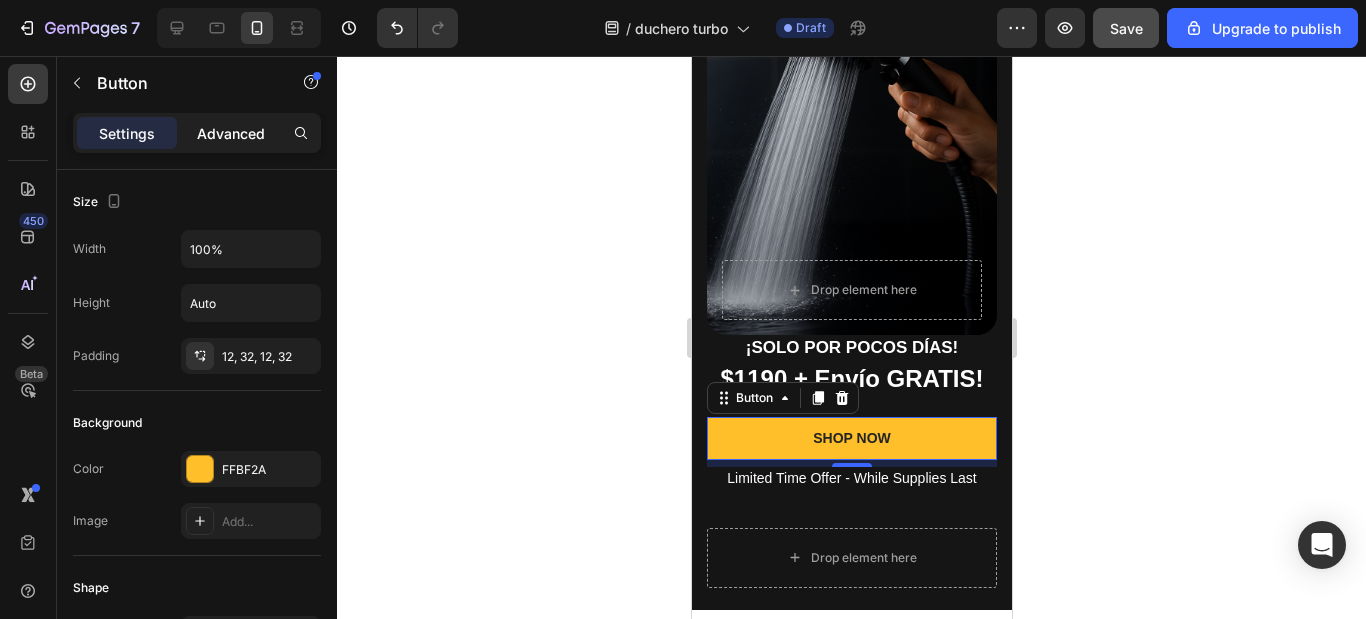 click on "Advanced" at bounding box center (231, 133) 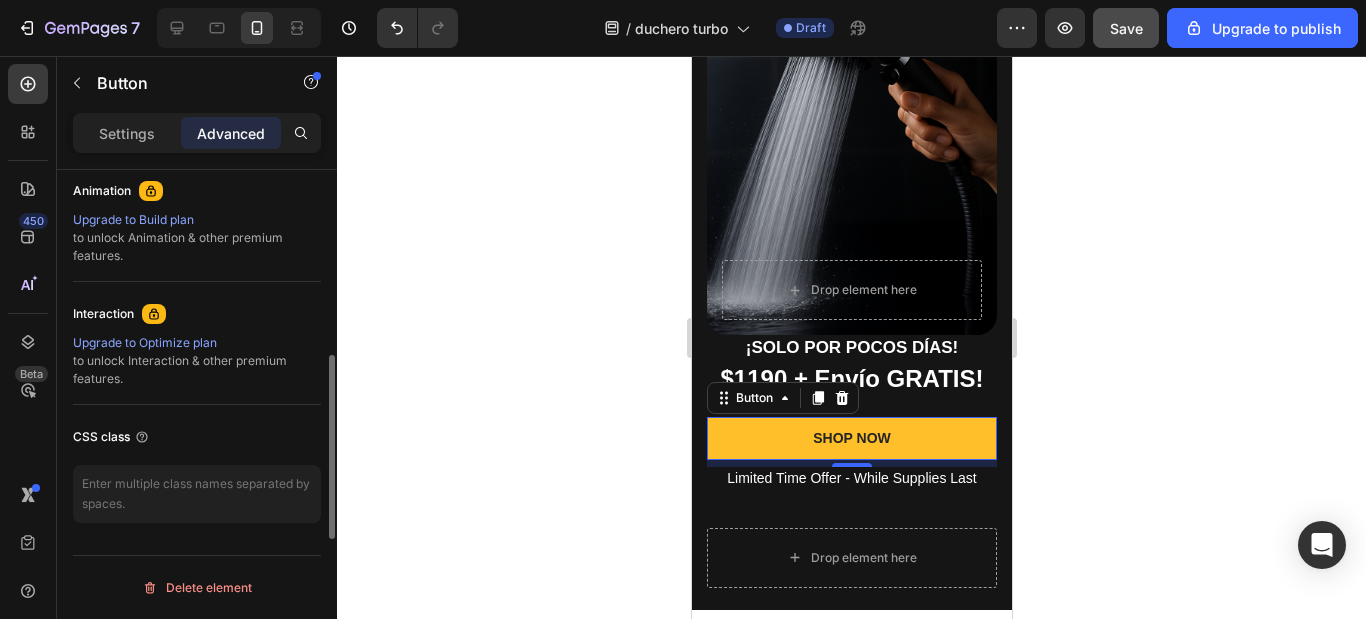 scroll, scrollTop: 782, scrollLeft: 0, axis: vertical 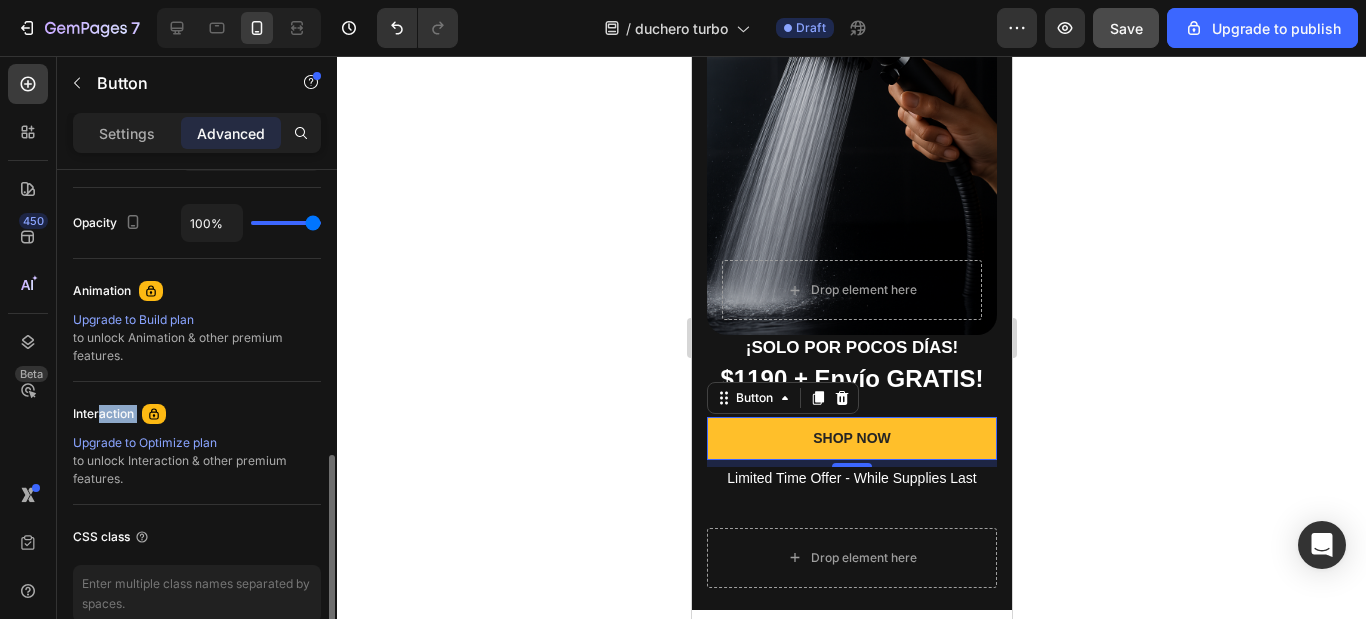 drag, startPoint x: 152, startPoint y: 412, endPoint x: 184, endPoint y: 406, distance: 32.55764 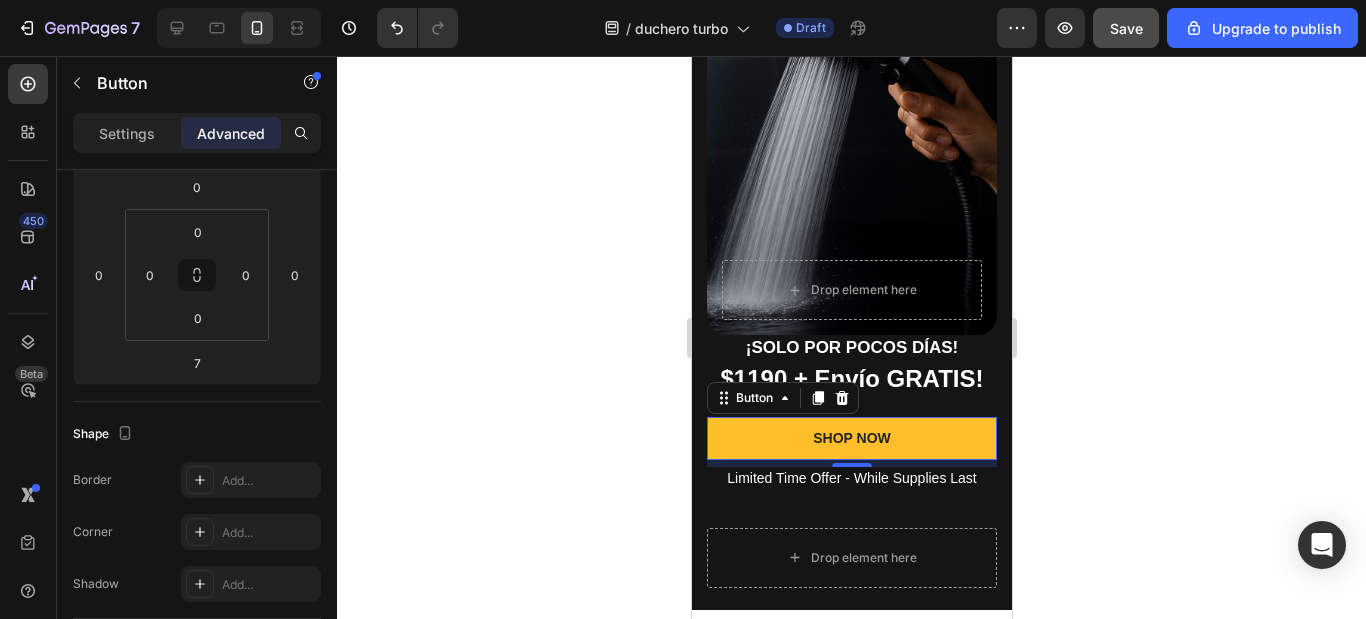 scroll, scrollTop: 0, scrollLeft: 0, axis: both 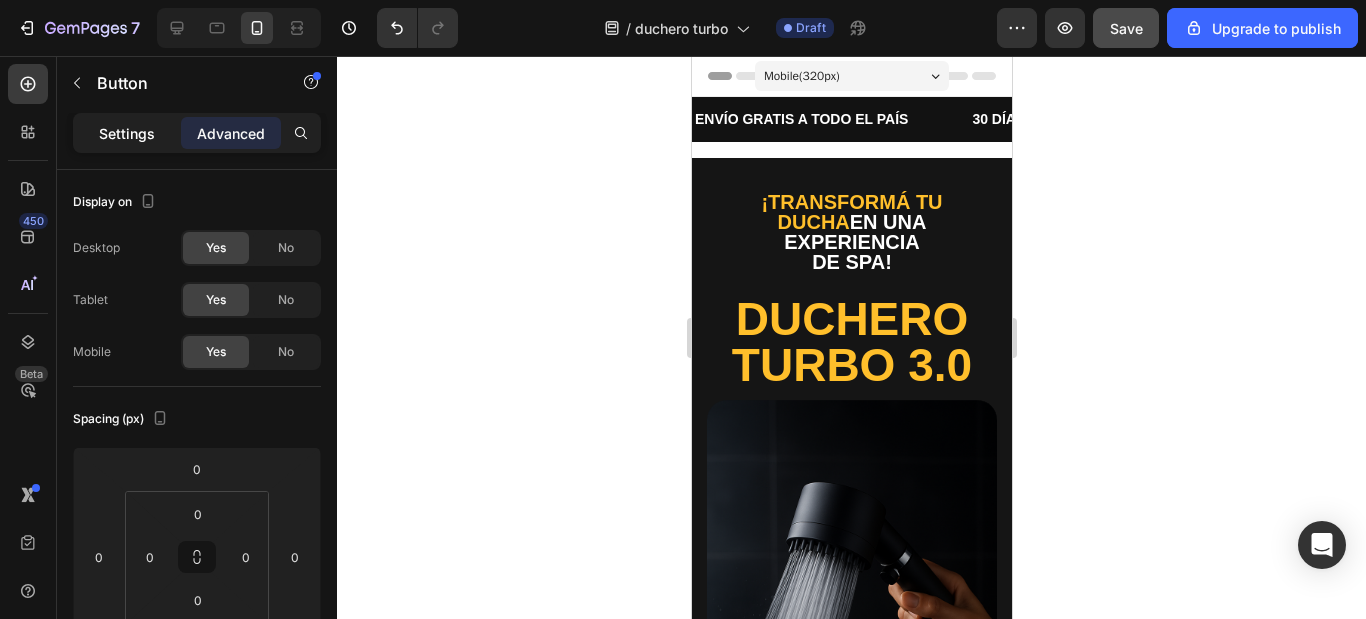 click on "Settings" at bounding box center (127, 133) 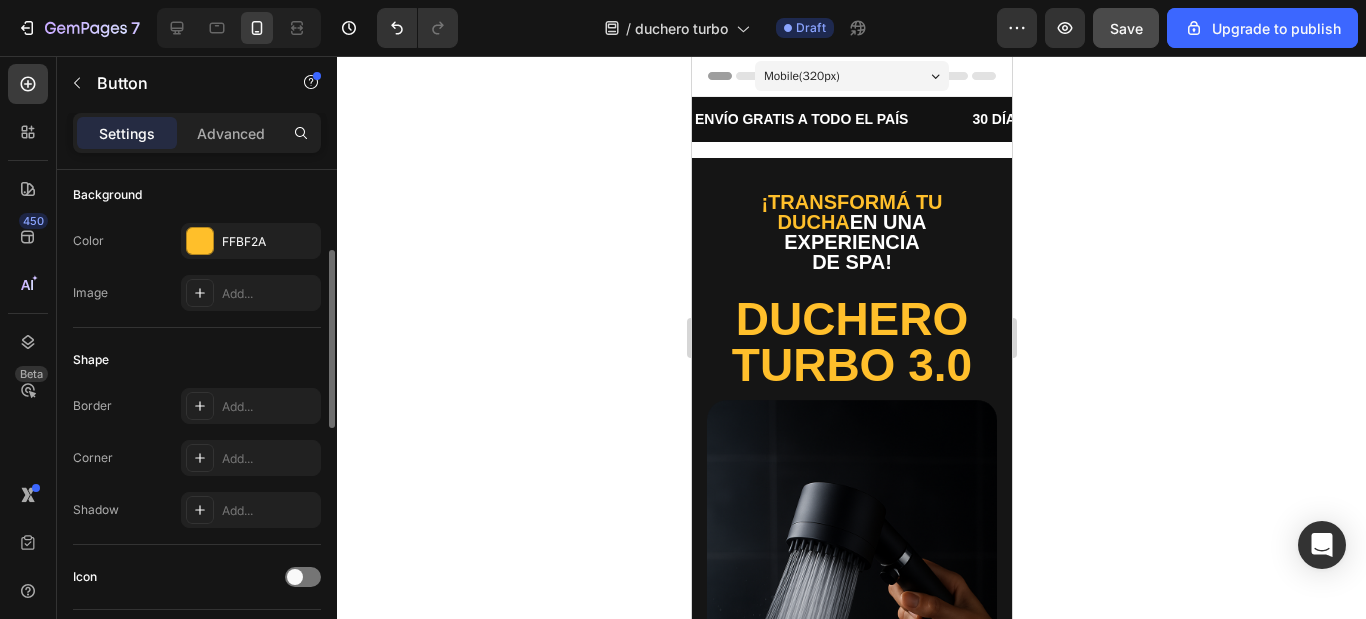 scroll, scrollTop: 0, scrollLeft: 0, axis: both 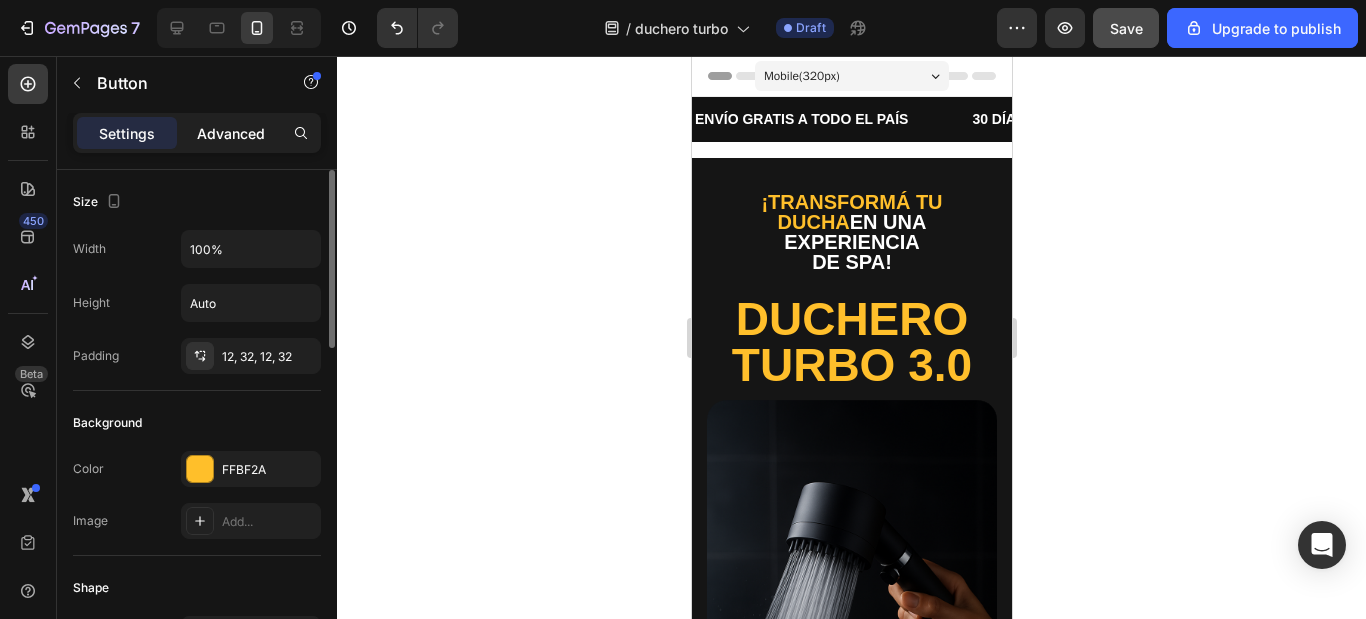 click on "Advanced" at bounding box center (231, 133) 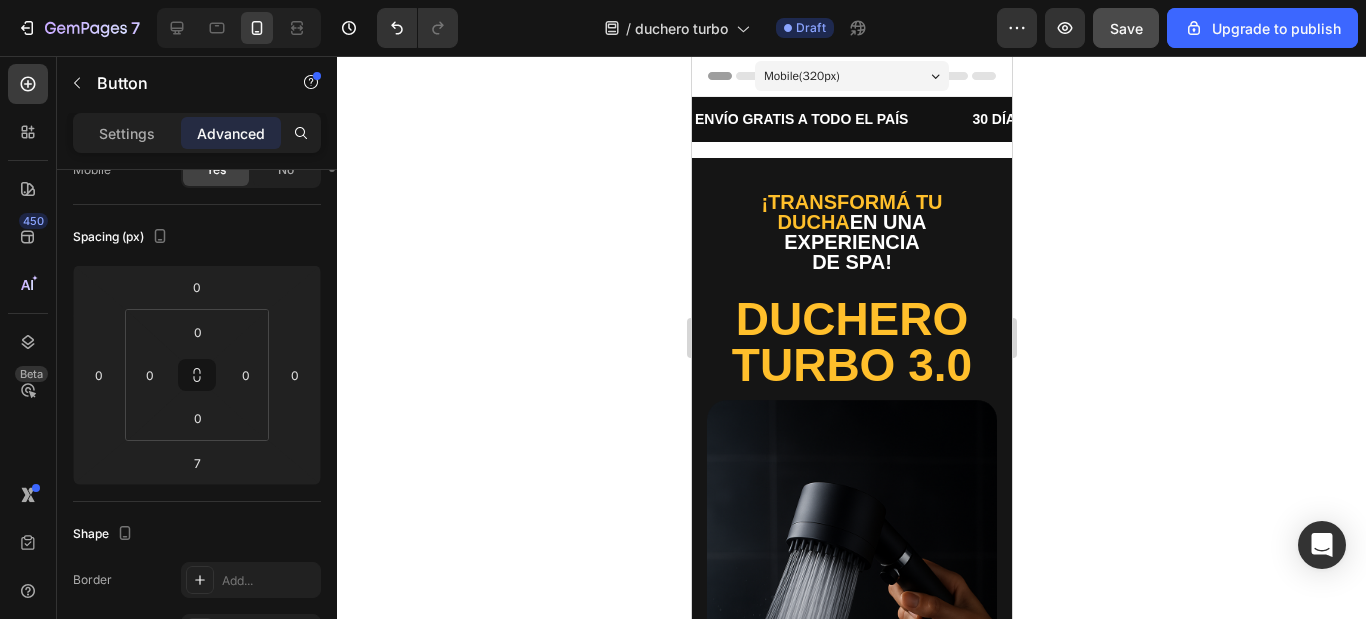 scroll, scrollTop: 0, scrollLeft: 0, axis: both 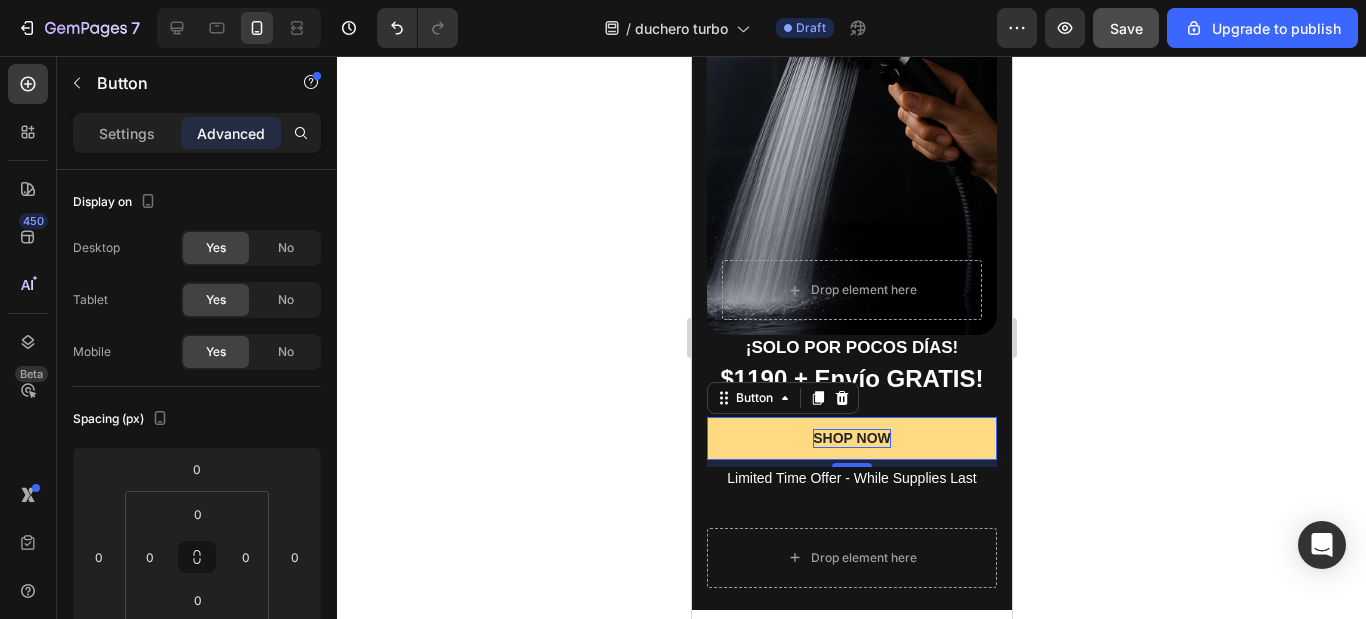 click on "SHOP NOW" at bounding box center (851, 438) 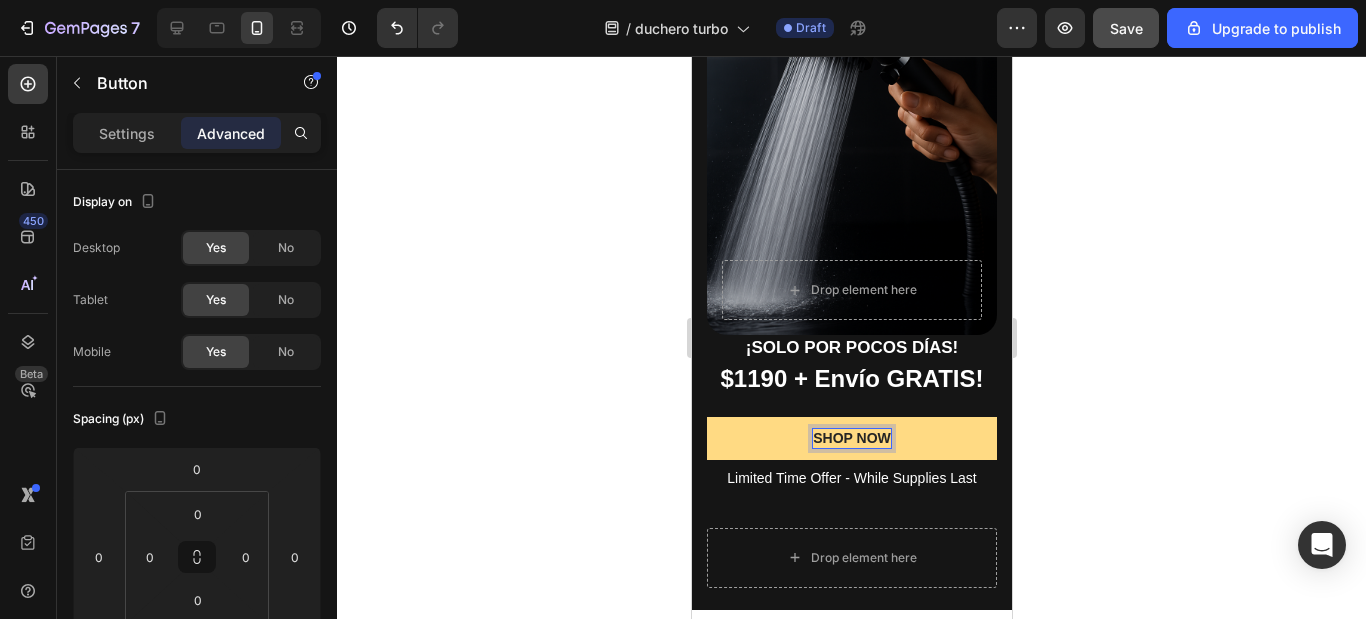 click on "SHOP NOW" at bounding box center (851, 438) 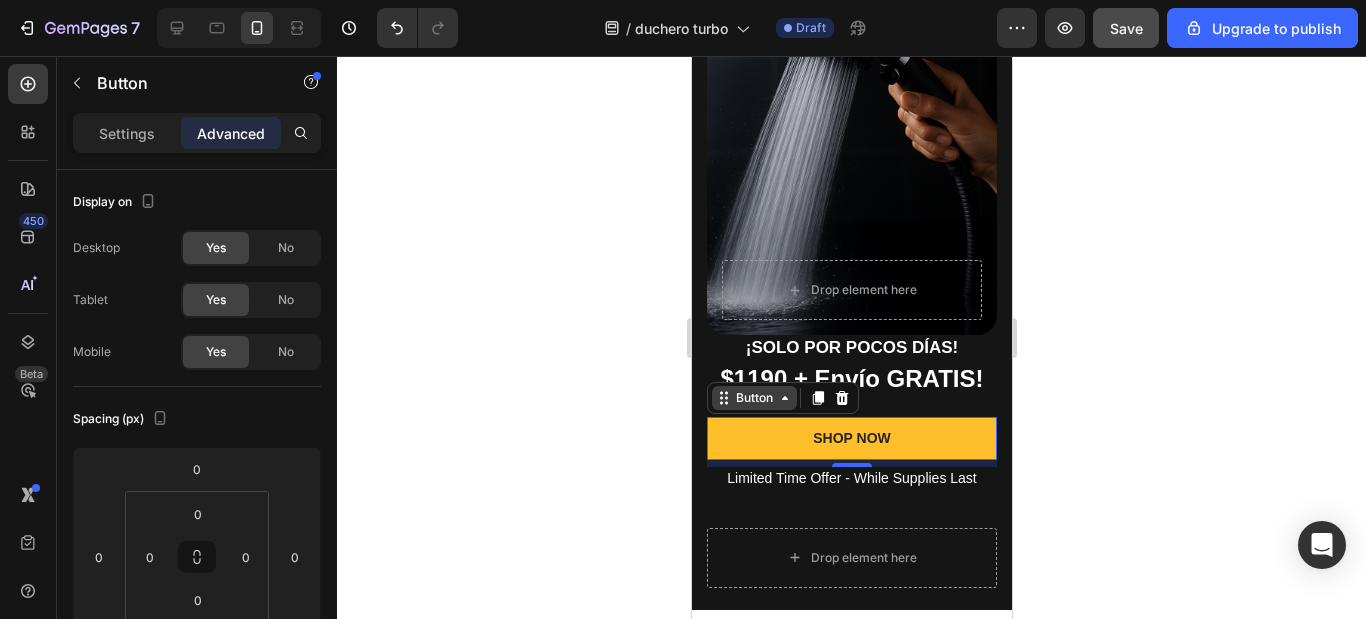 click on "Button" at bounding box center [753, 398] 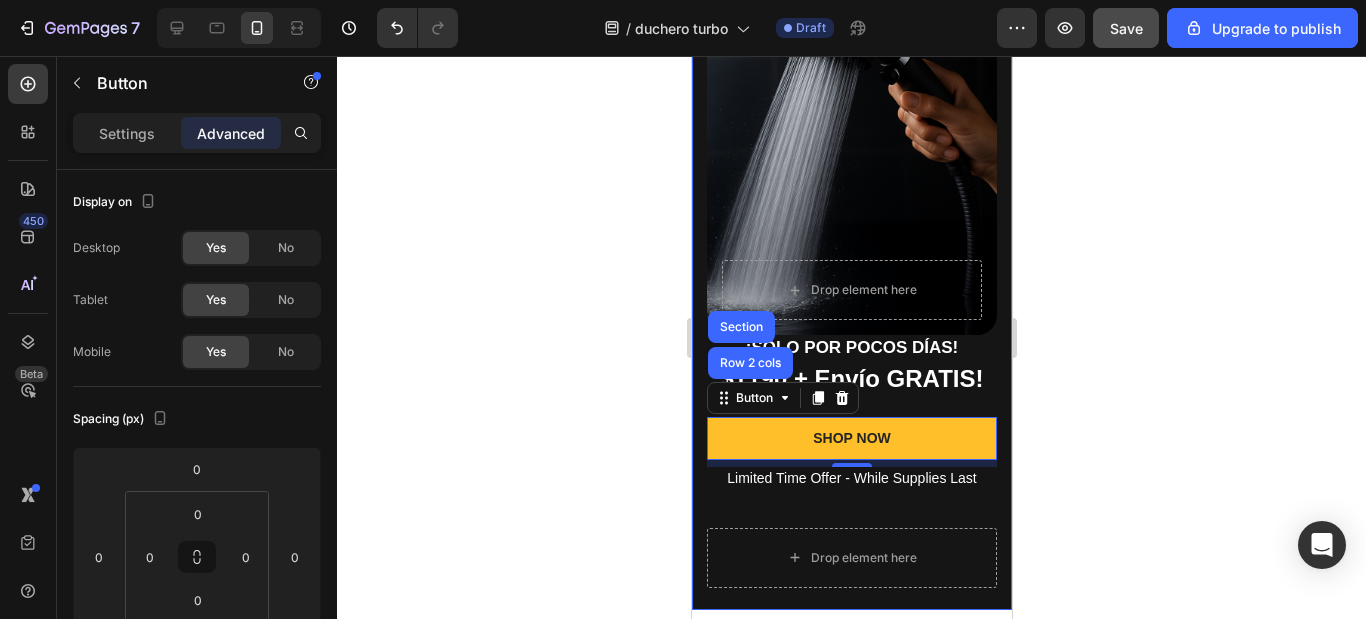 click 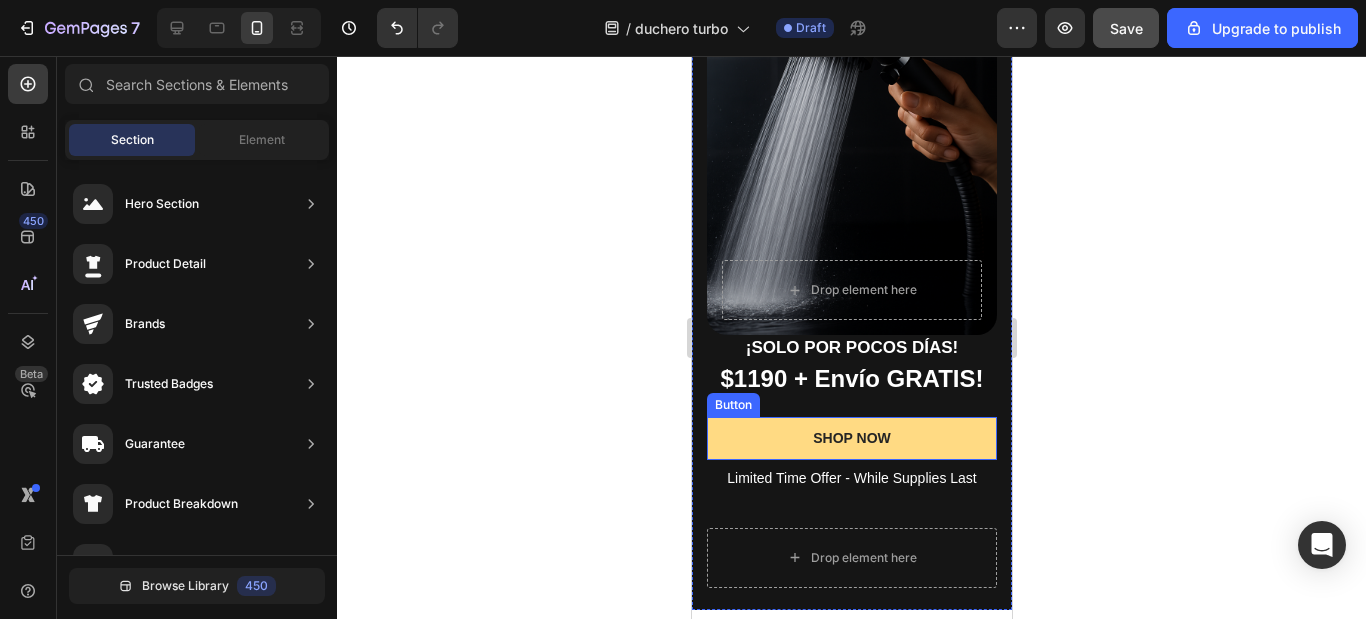 click on "SHOP NOW" at bounding box center [851, 438] 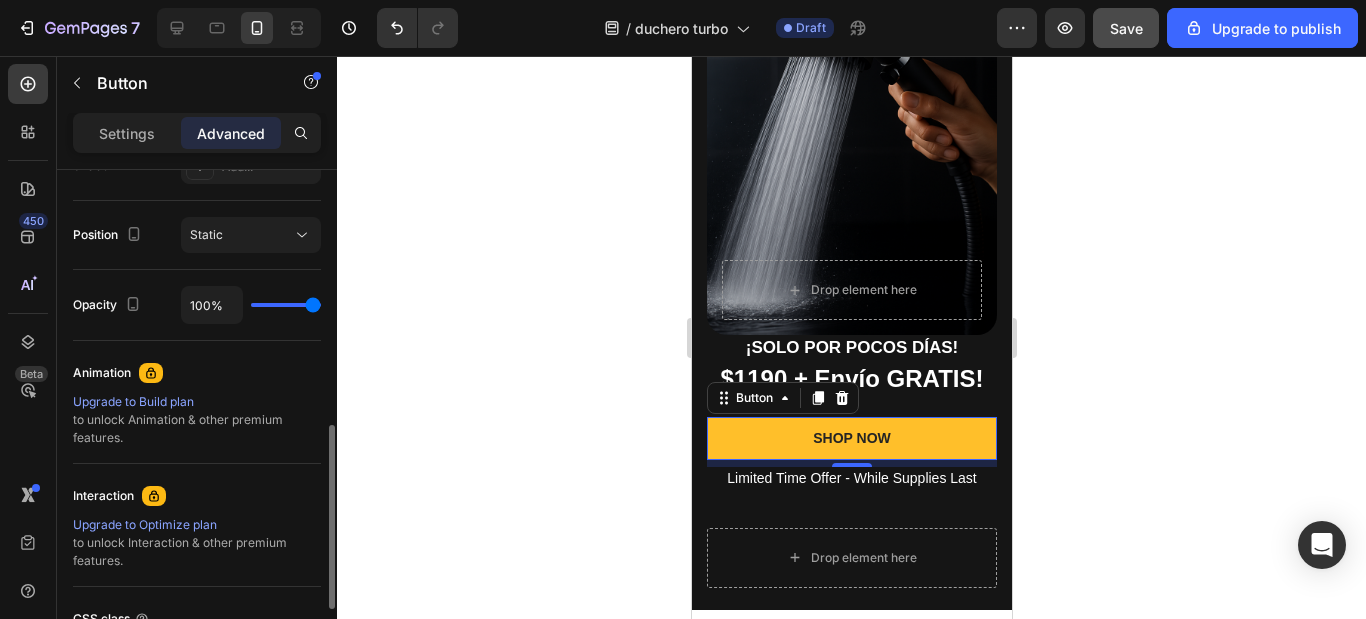 scroll, scrollTop: 500, scrollLeft: 0, axis: vertical 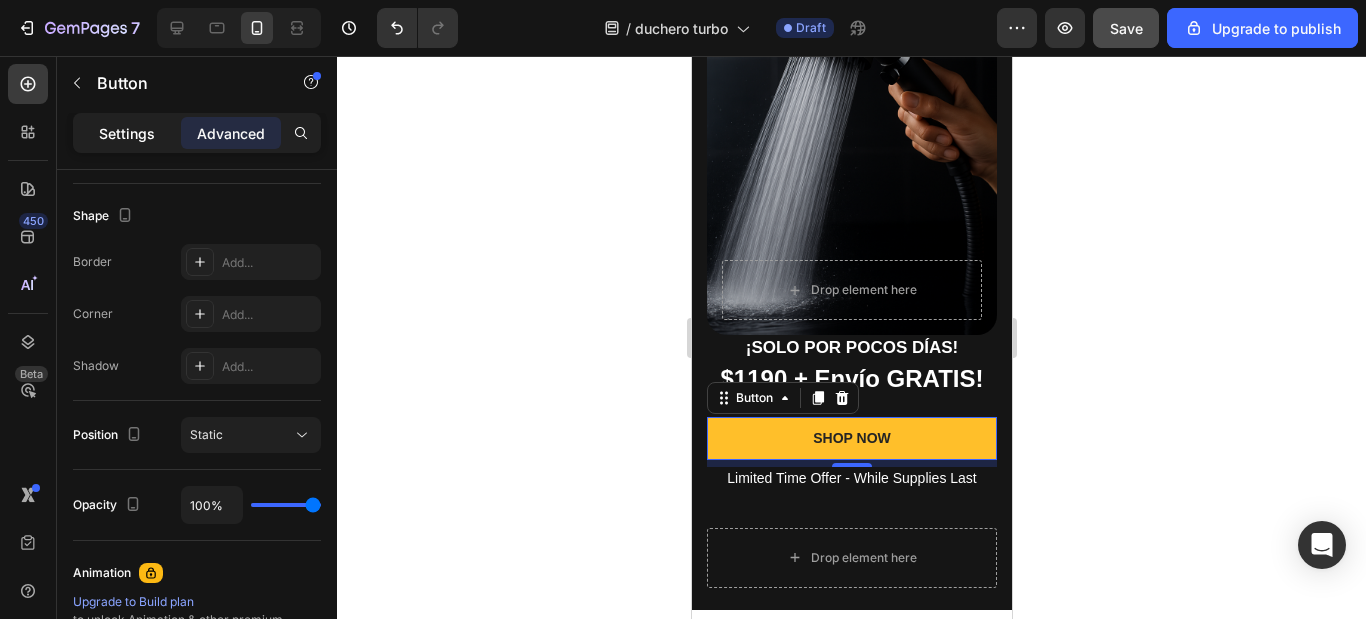 click on "Settings" 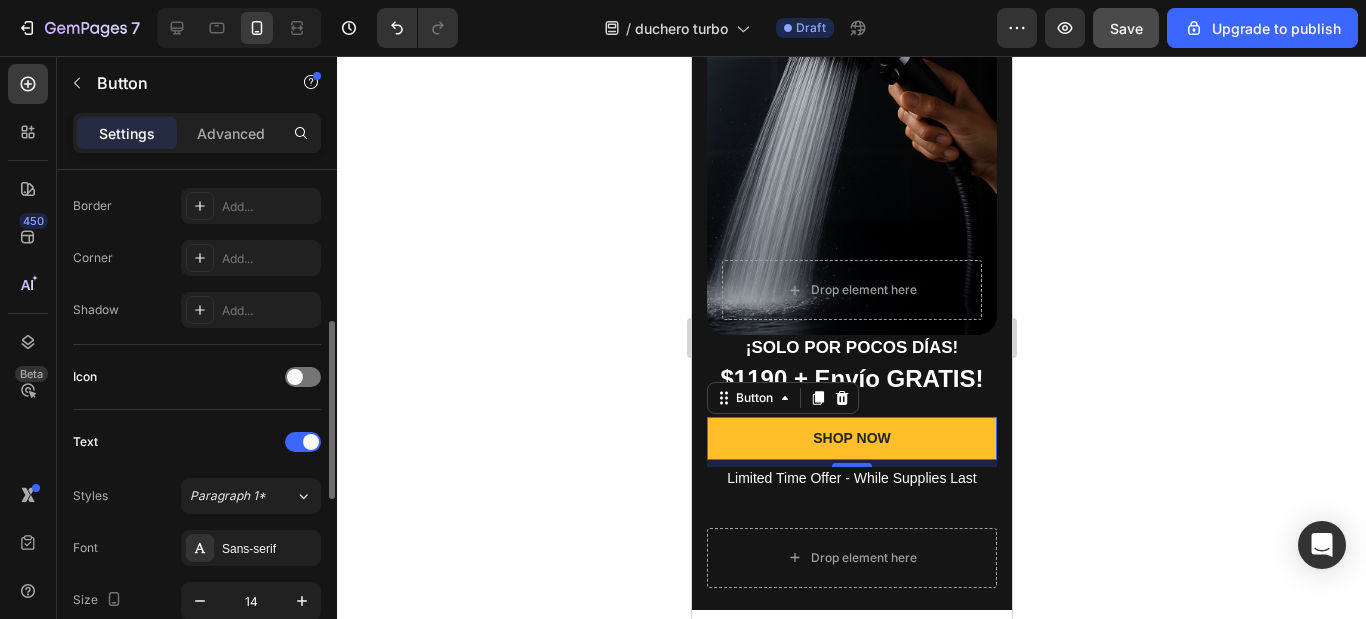 scroll, scrollTop: 0, scrollLeft: 0, axis: both 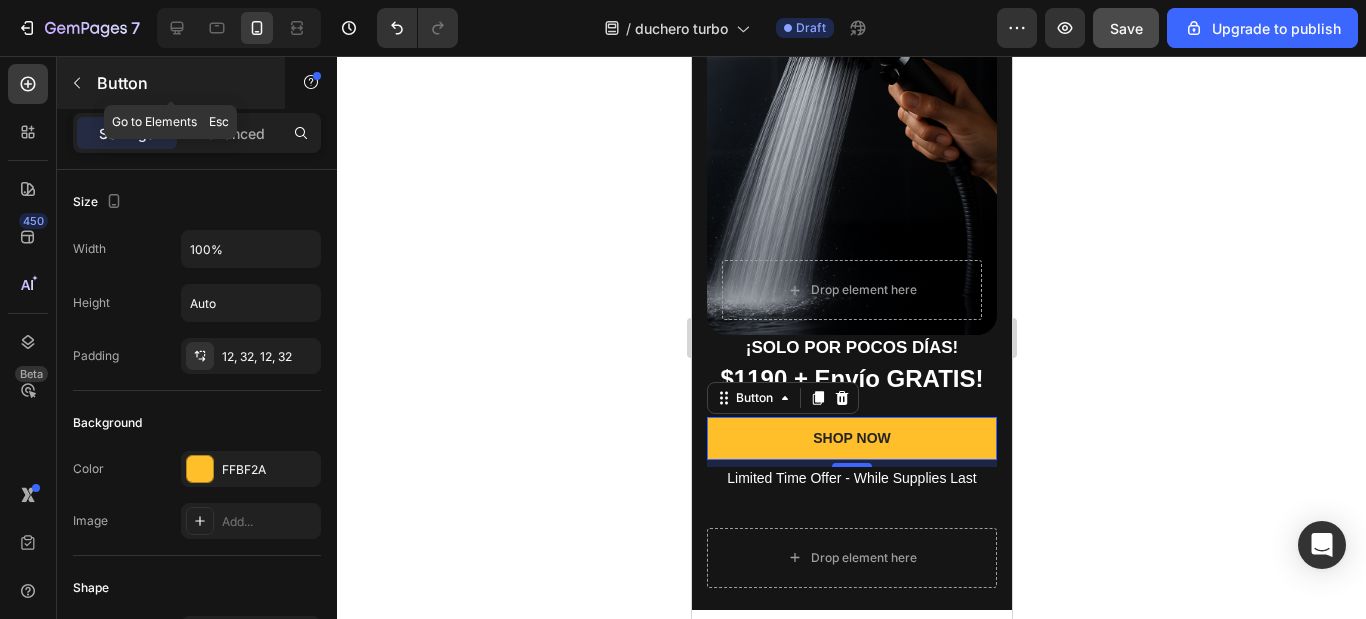 click on "Button" at bounding box center (171, 83) 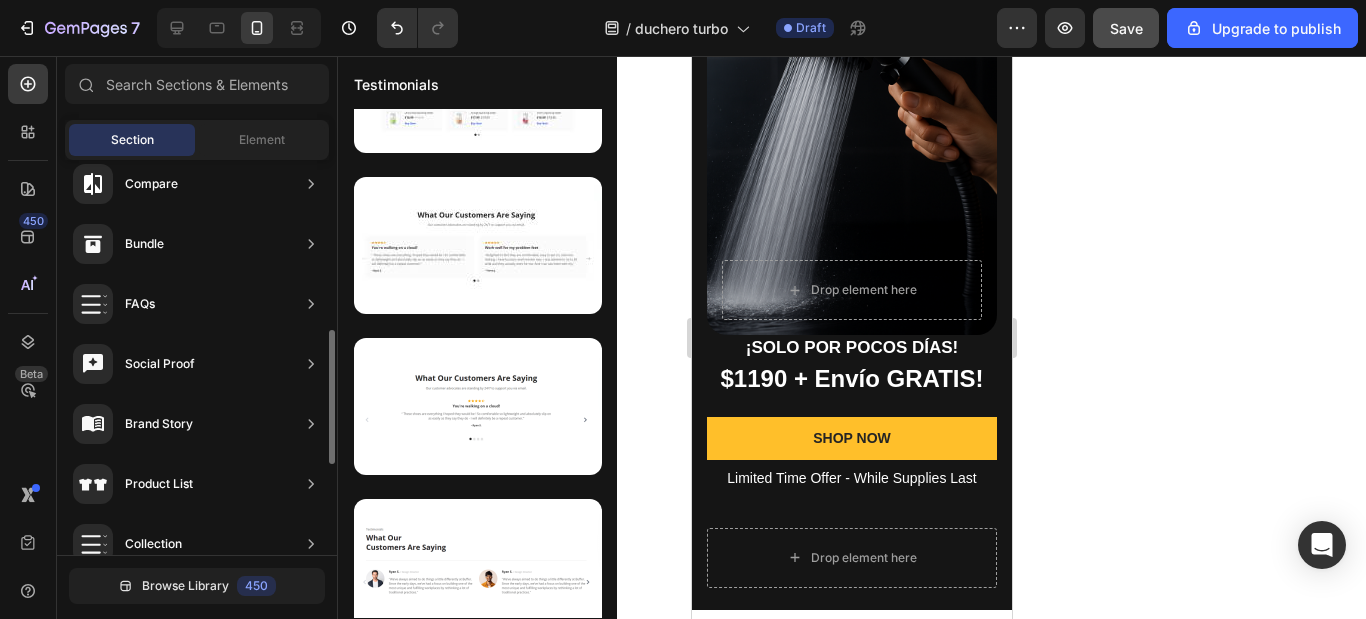 scroll, scrollTop: 765, scrollLeft: 0, axis: vertical 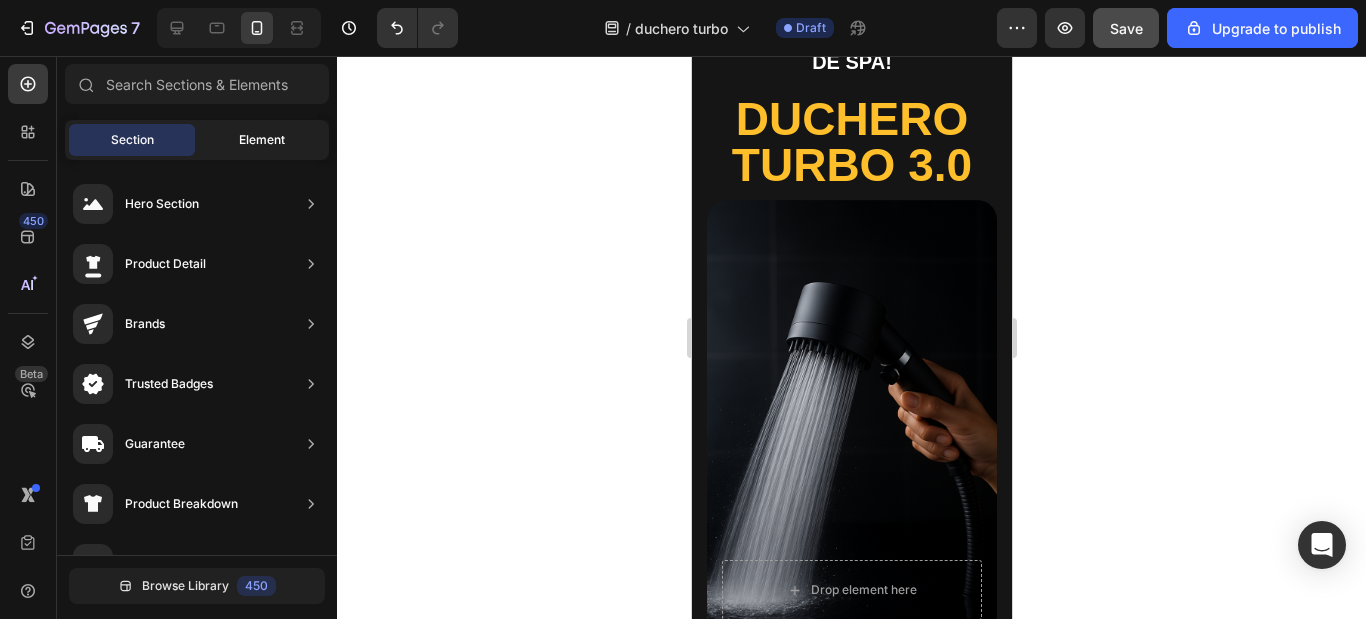 click on "Element" at bounding box center [262, 140] 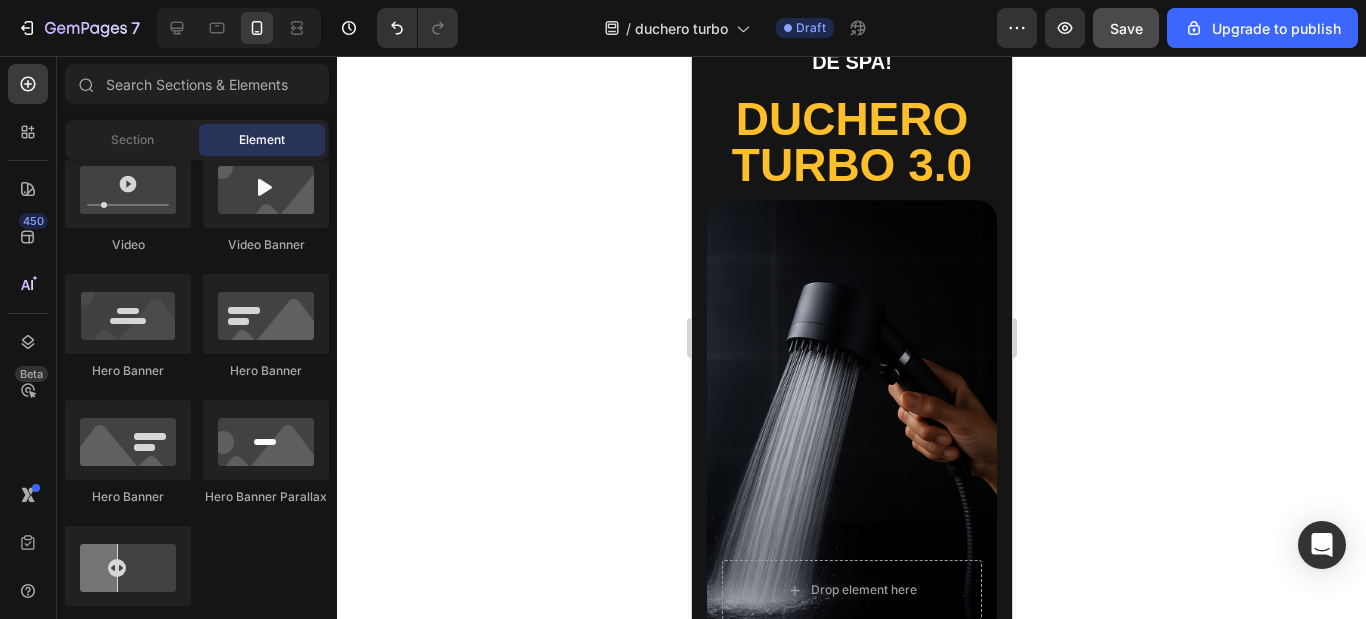 scroll, scrollTop: 0, scrollLeft: 0, axis: both 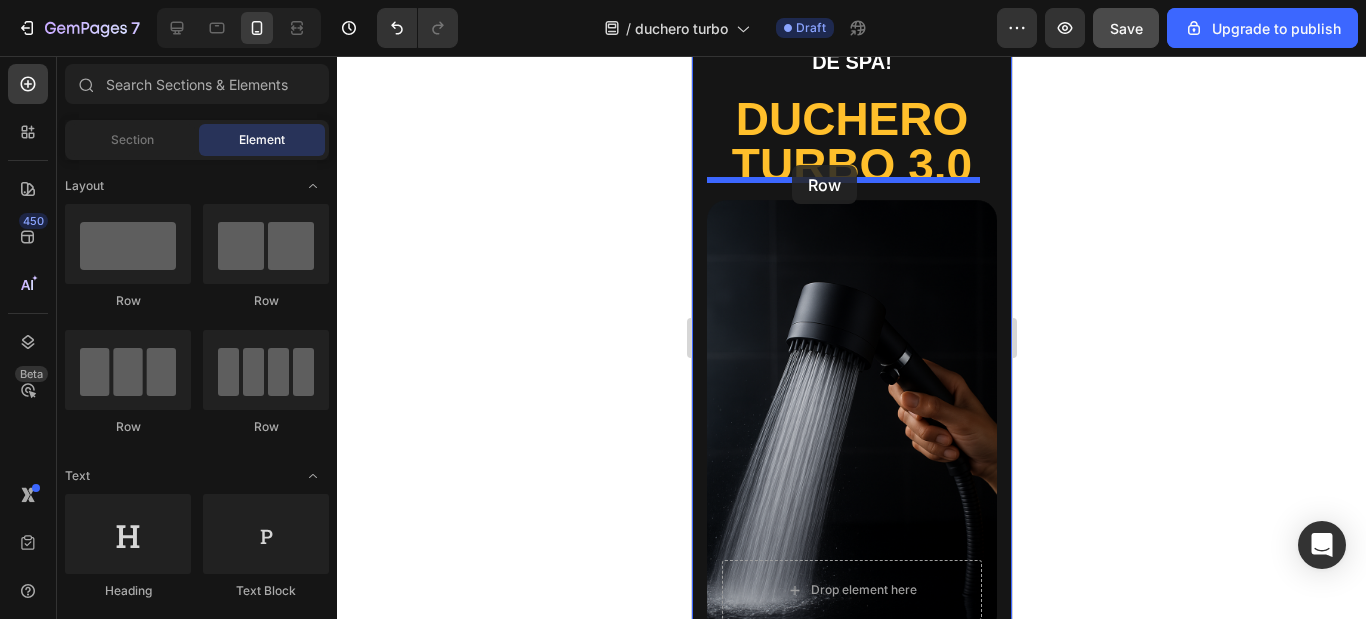 drag, startPoint x: 839, startPoint y: 321, endPoint x: 791, endPoint y: 165, distance: 163.21765 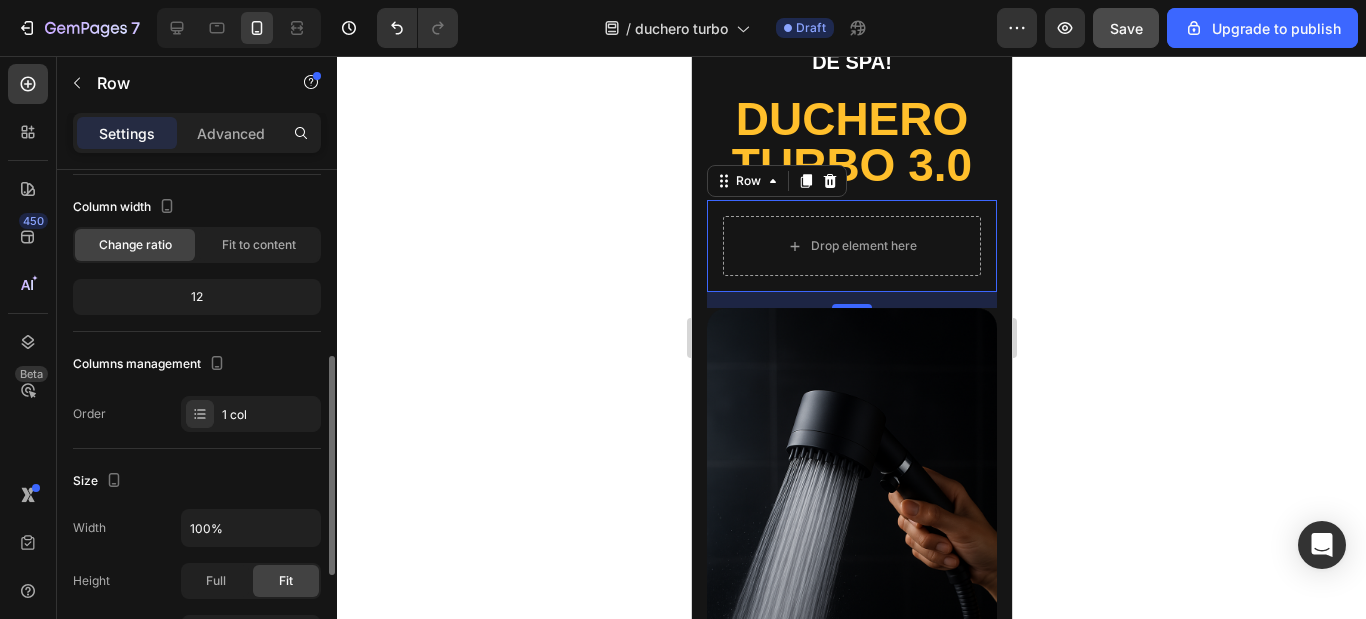 scroll, scrollTop: 200, scrollLeft: 0, axis: vertical 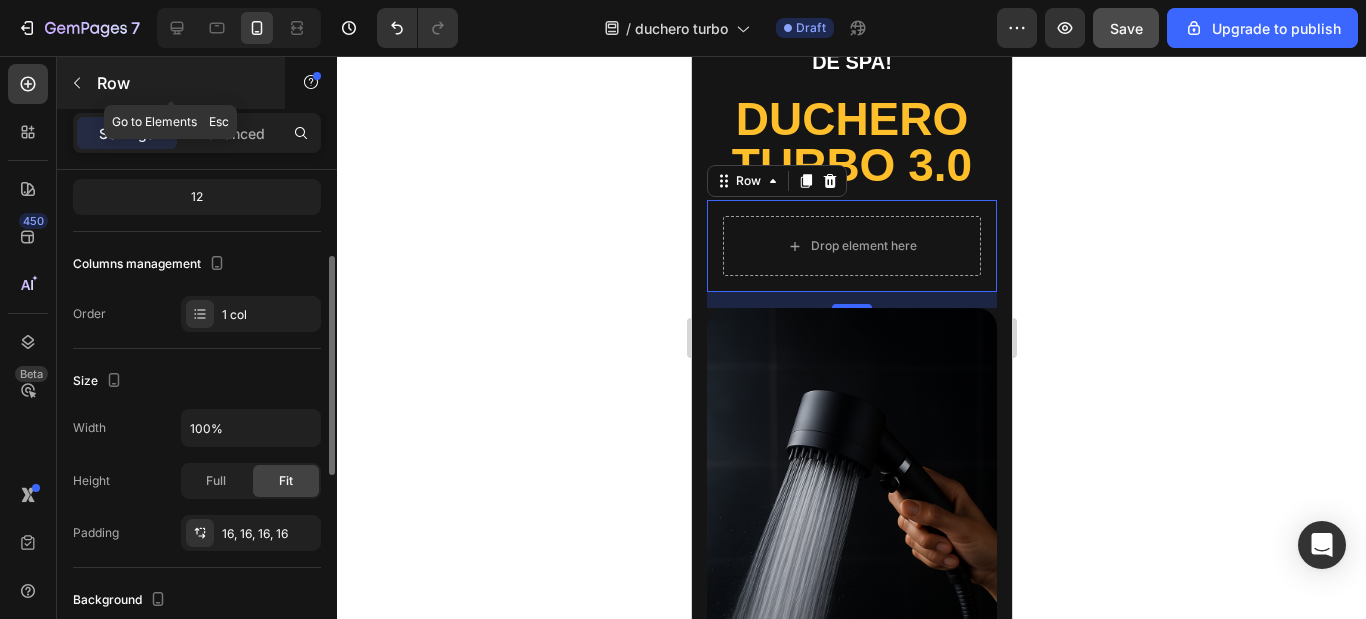 click 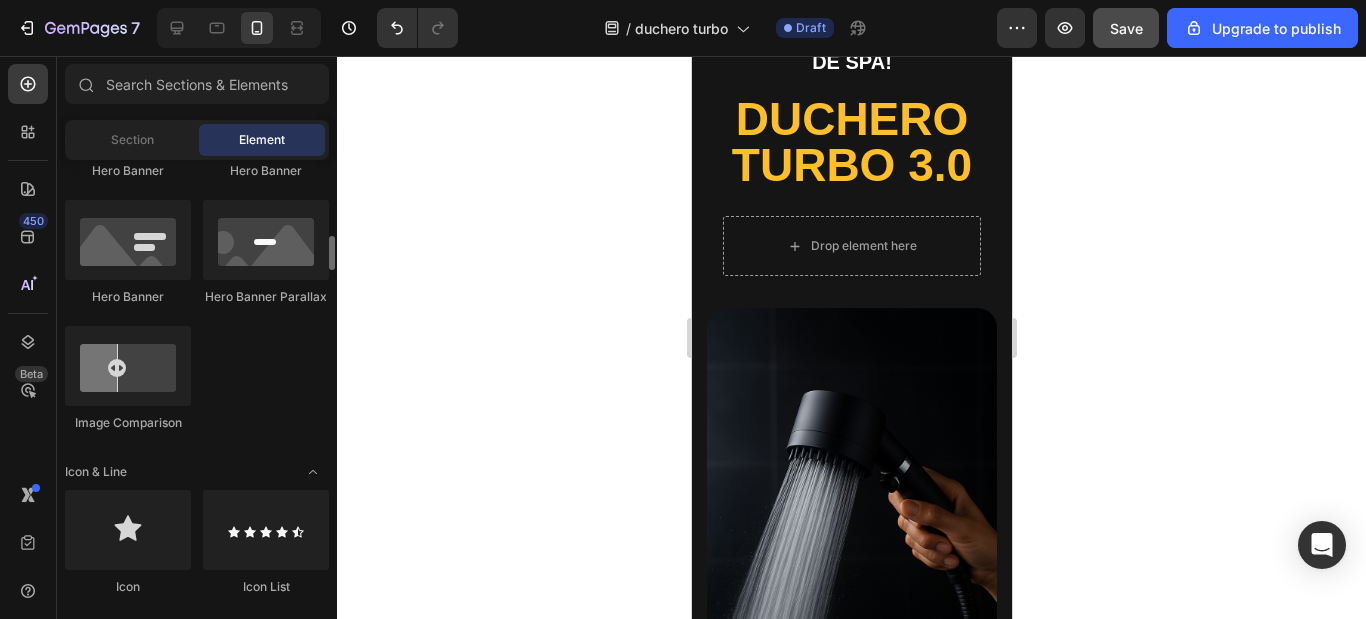 scroll, scrollTop: 1100, scrollLeft: 0, axis: vertical 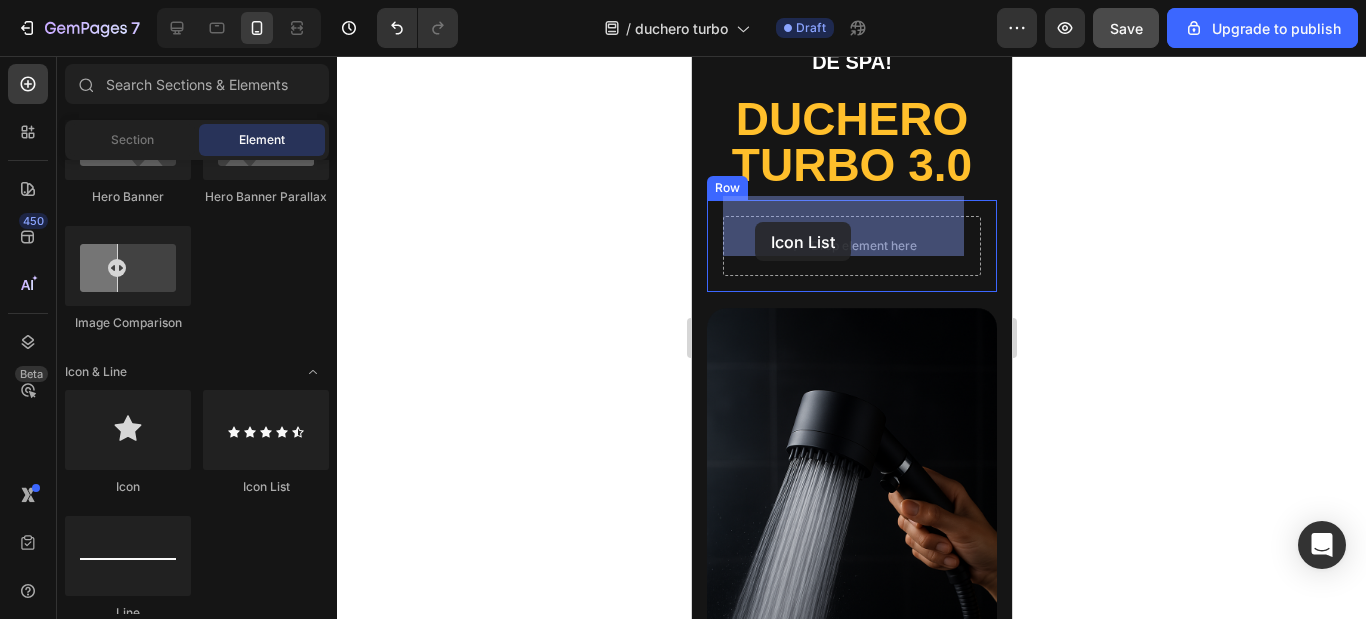 drag, startPoint x: 1220, startPoint y: 398, endPoint x: 754, endPoint y: 222, distance: 498.1285 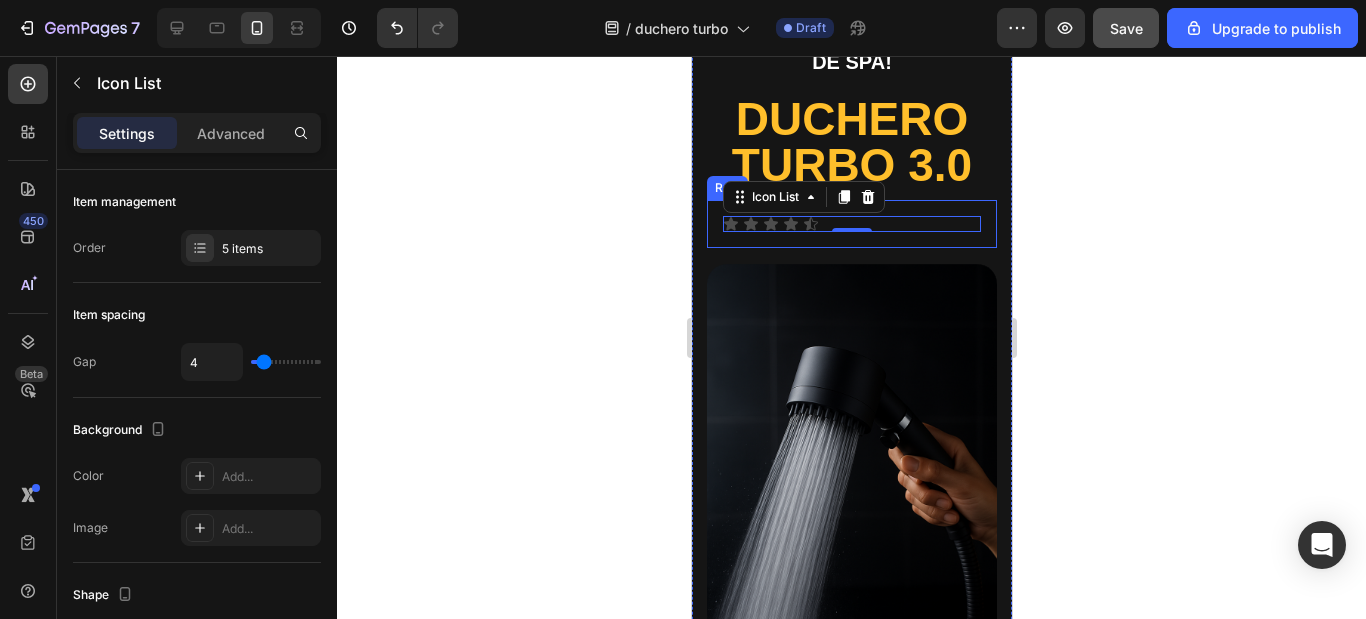click on "Icon Icon Icon Icon Icon Icon List   0 Row" at bounding box center [851, 224] 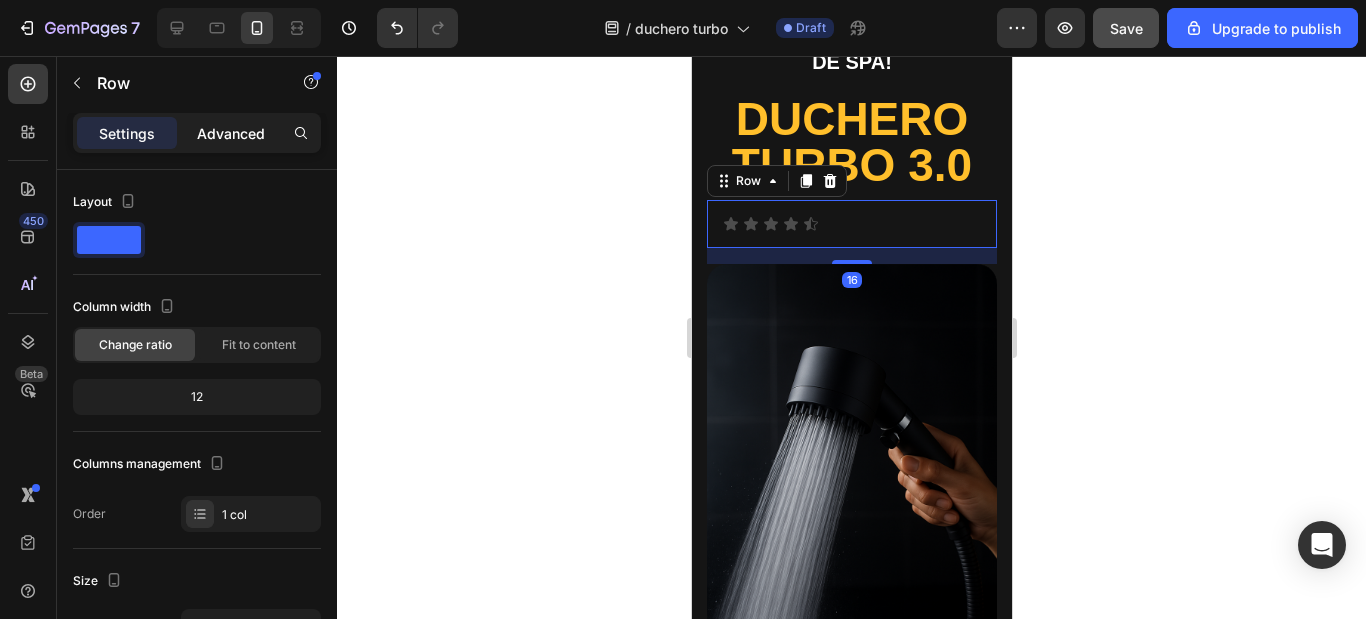 click on "Advanced" 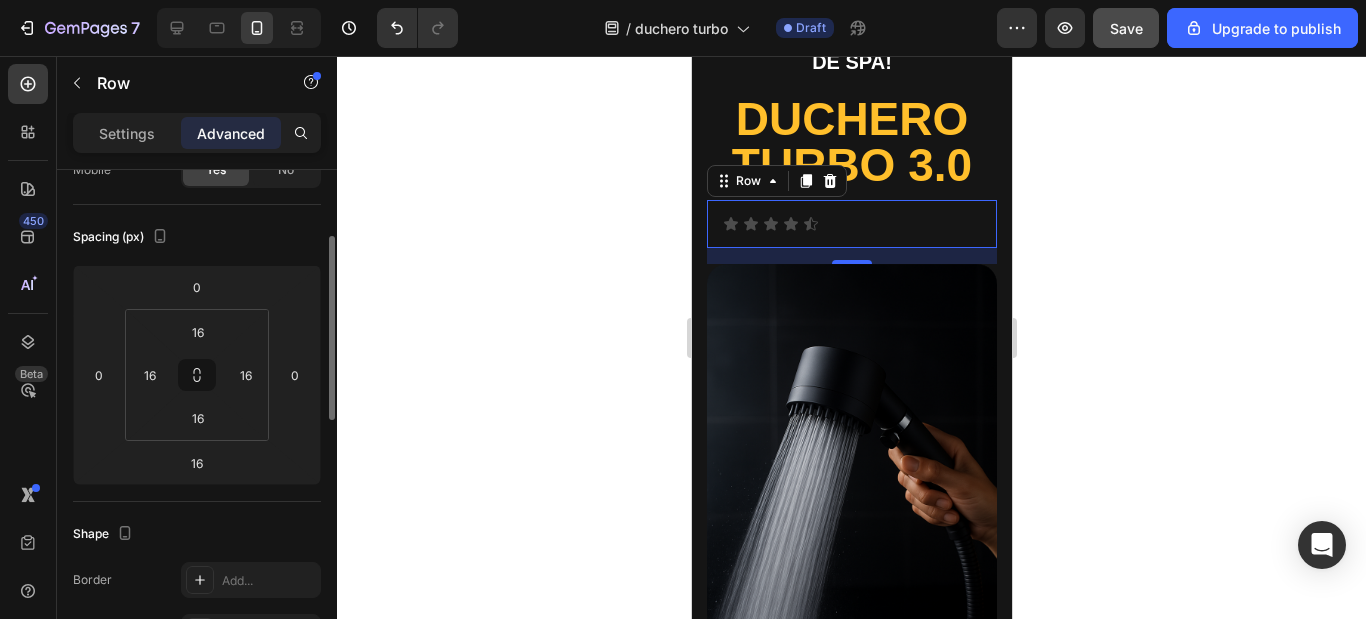 scroll, scrollTop: 0, scrollLeft: 0, axis: both 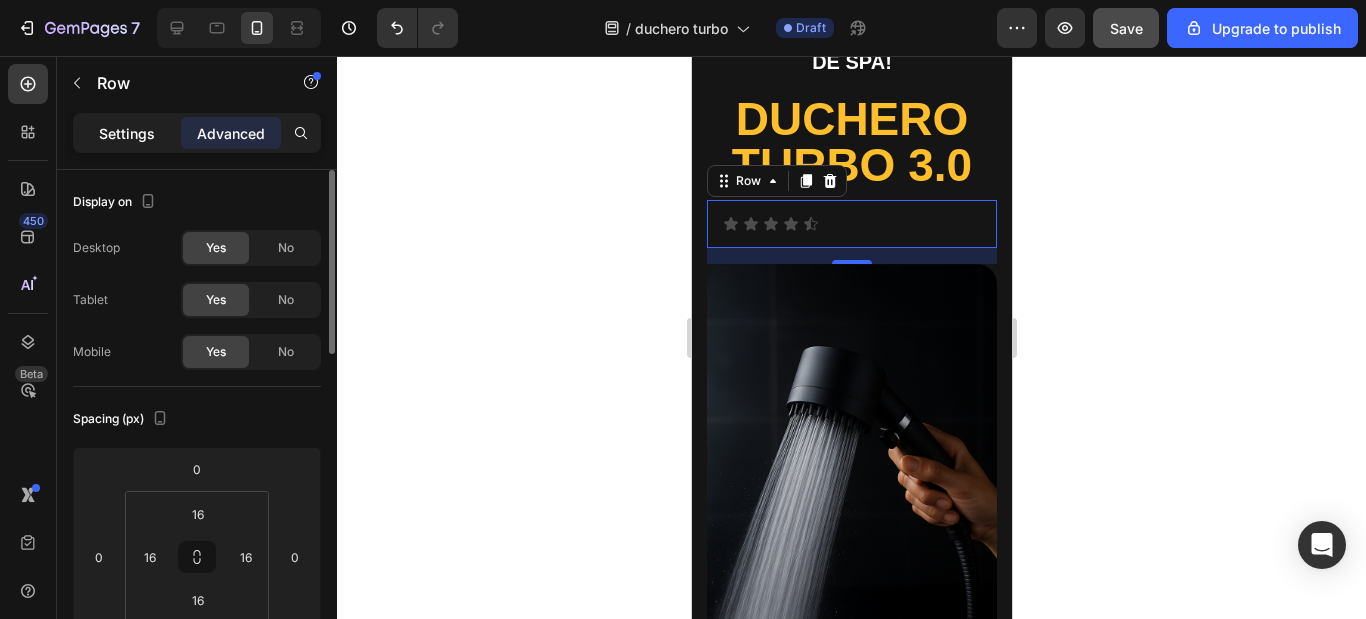 click on "Settings" at bounding box center (127, 133) 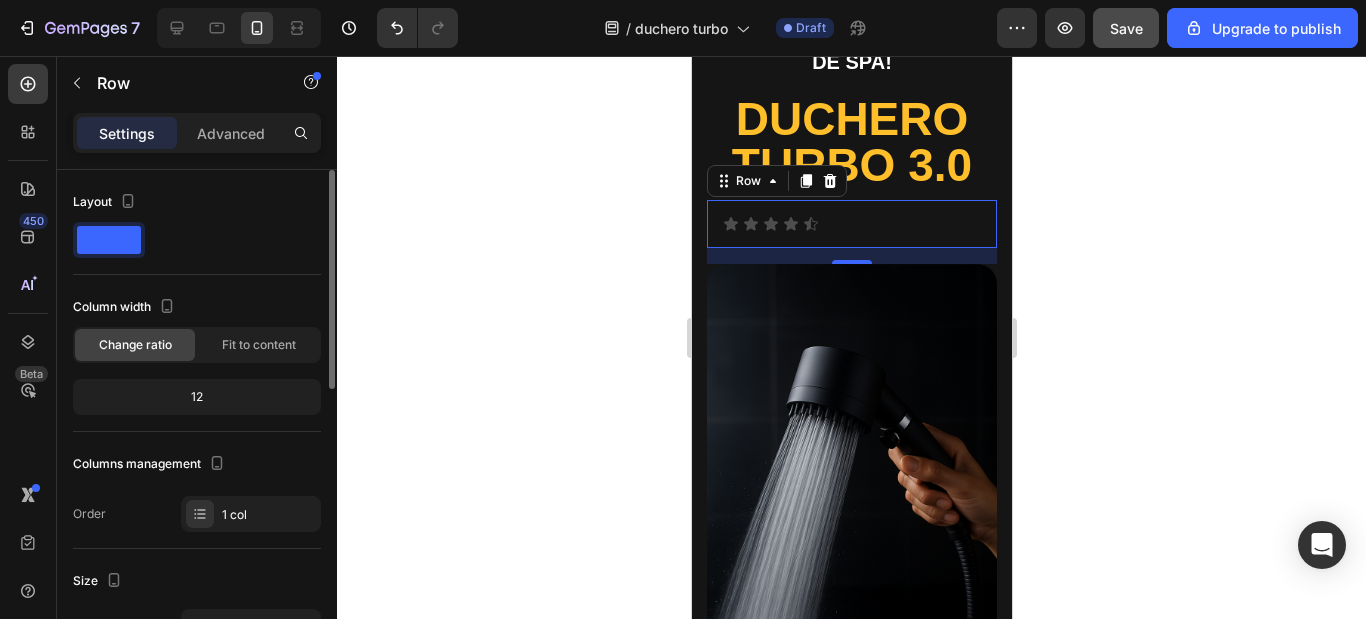 click 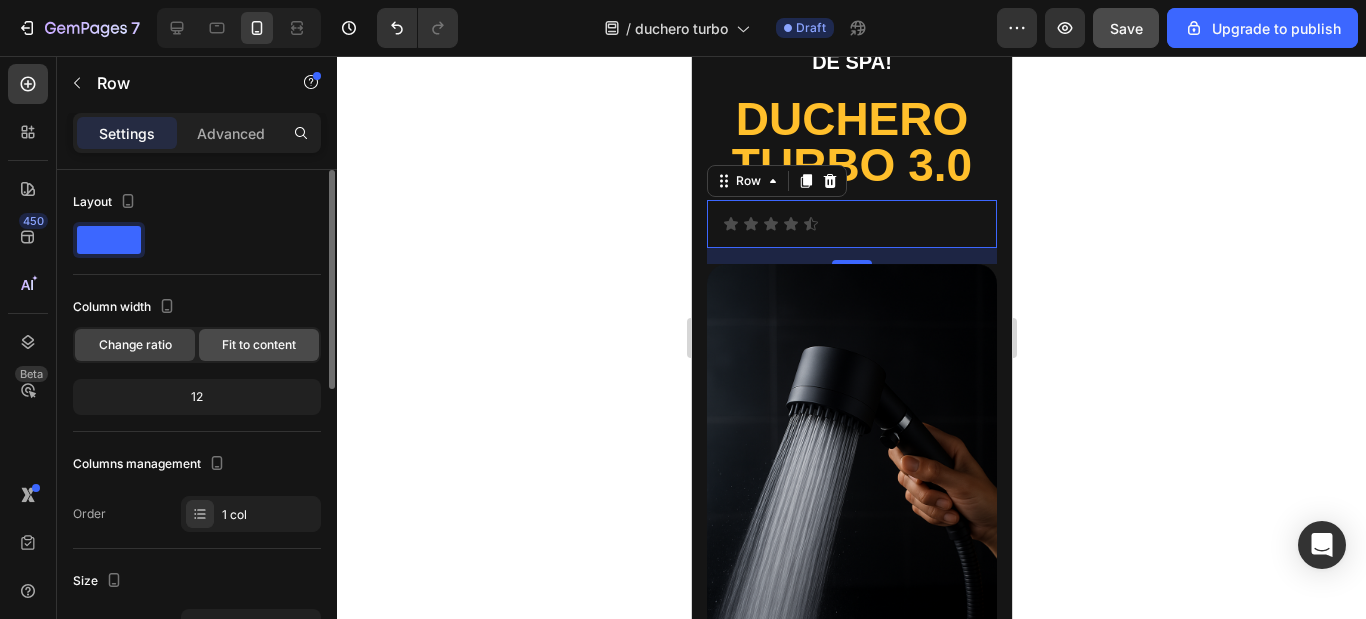 scroll, scrollTop: 200, scrollLeft: 0, axis: vertical 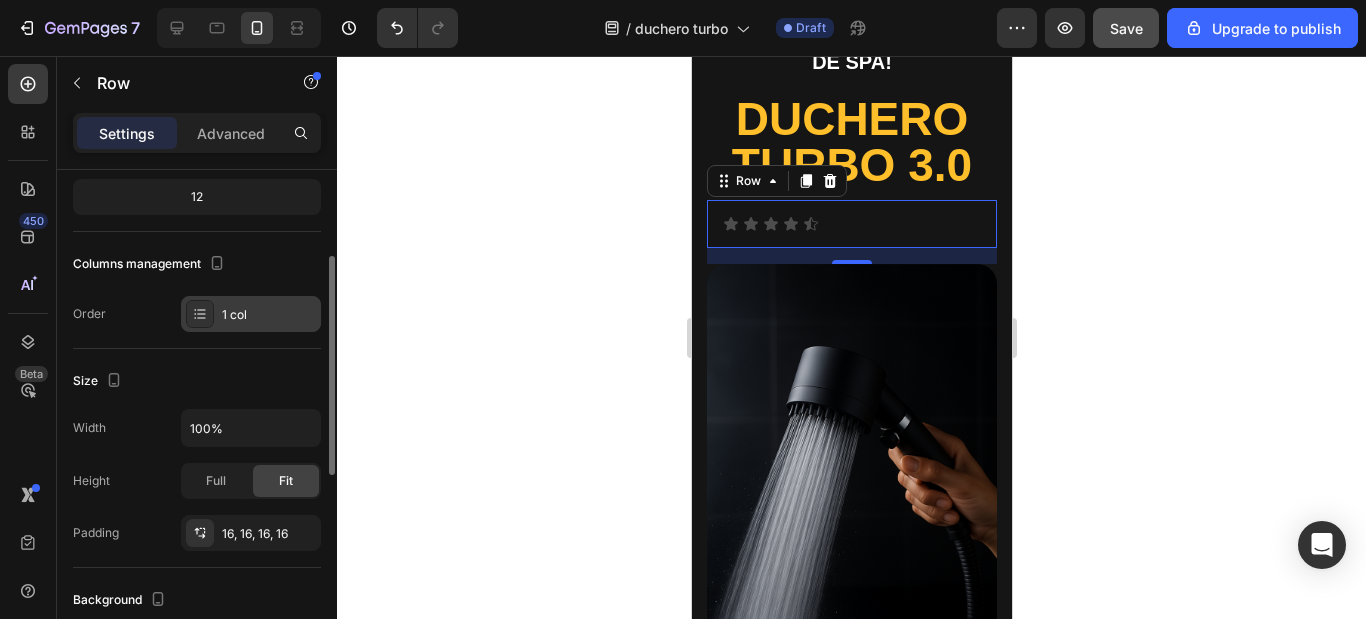 click on "1 col" at bounding box center (269, 315) 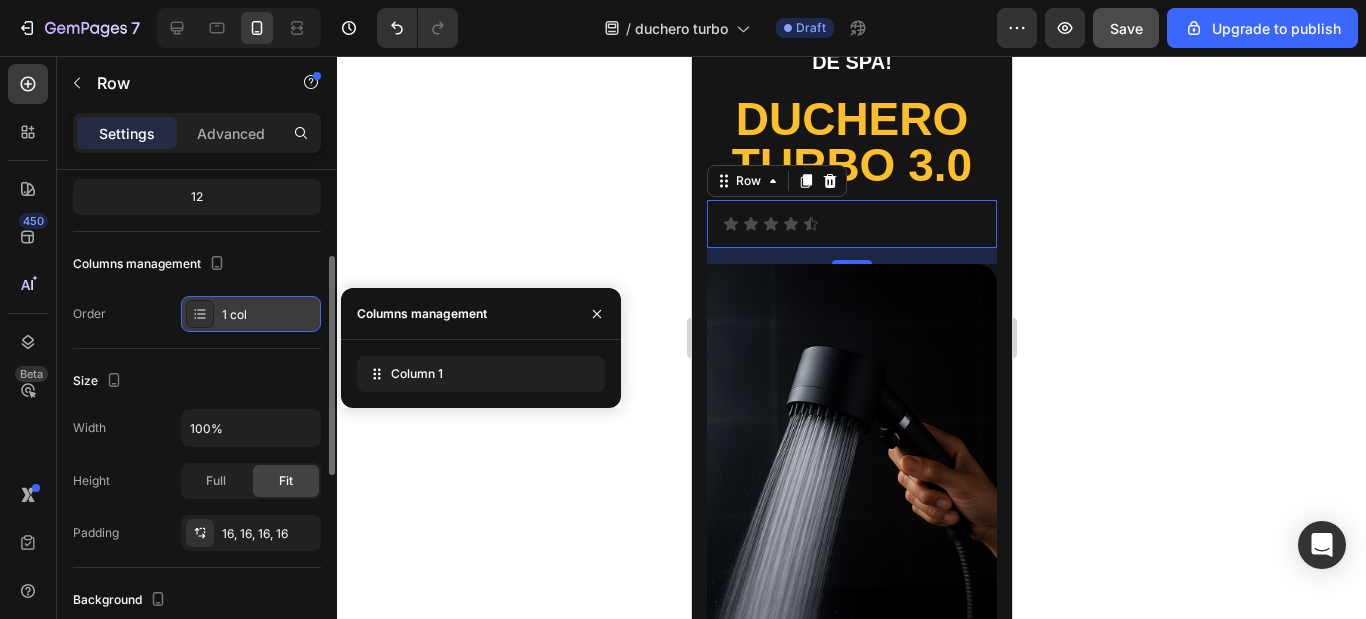 click on "1 col" at bounding box center (269, 315) 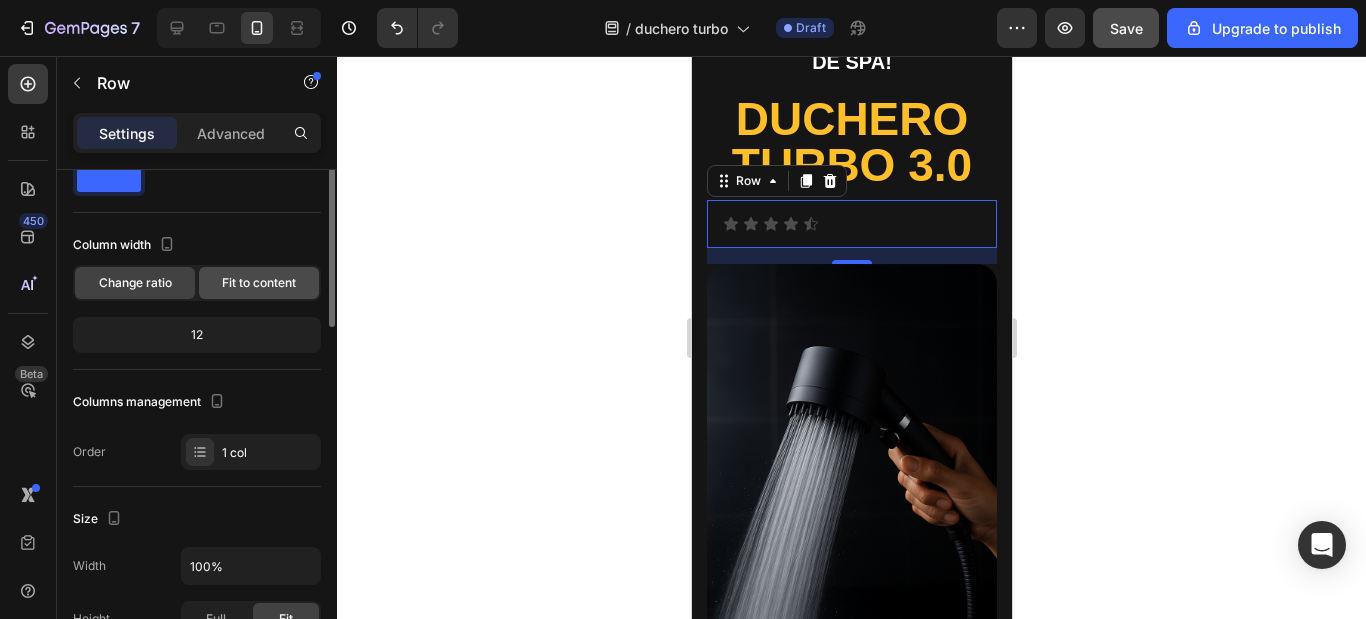 scroll, scrollTop: 0, scrollLeft: 0, axis: both 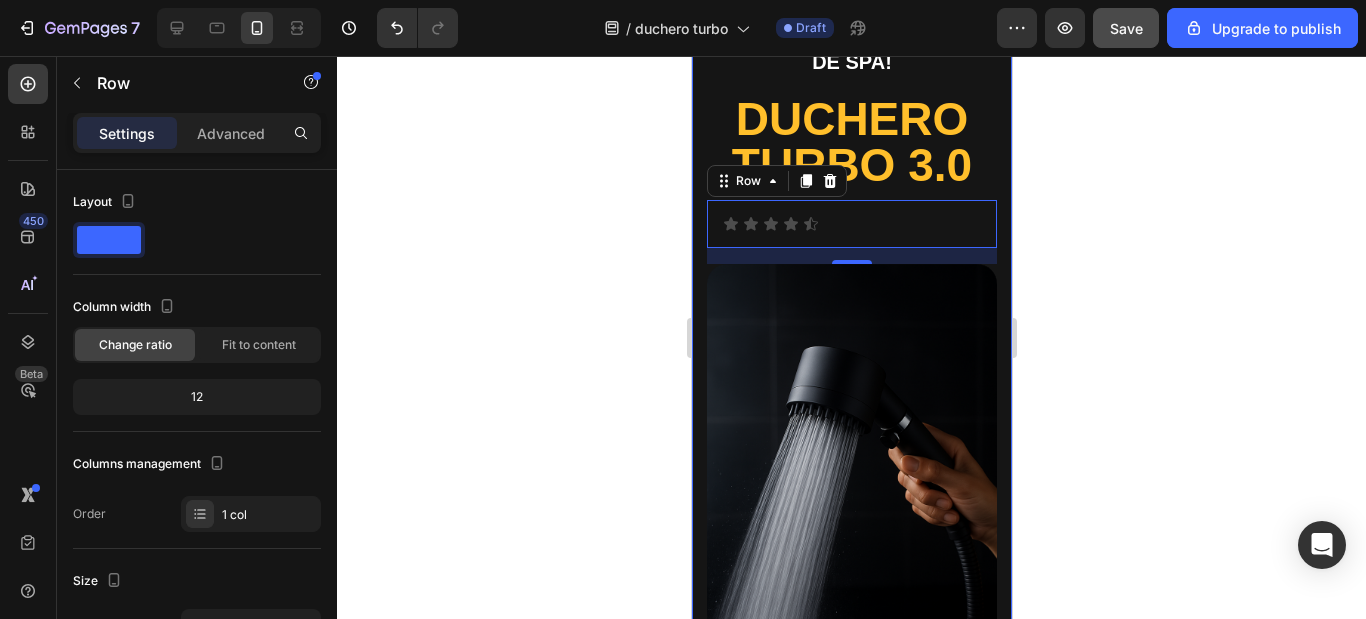 click on "¡TRANSFORMÁ TU DUCHA  EN UNA EXPERIENCIA  DE SPA! Text Block DUCHERO TURBO 3.0 Heading Icon Icon Icon Icon Icon Icon List Row   16
Drop element here Hero Banner ¡SOLO POR POCOS DÍAS! Text Block $1190 + Envío GRATIS!  Text Block SHOP NOW Button Limited Time Offer - While Supplies Last Text Block
Drop element here Row" at bounding box center [851, 466] 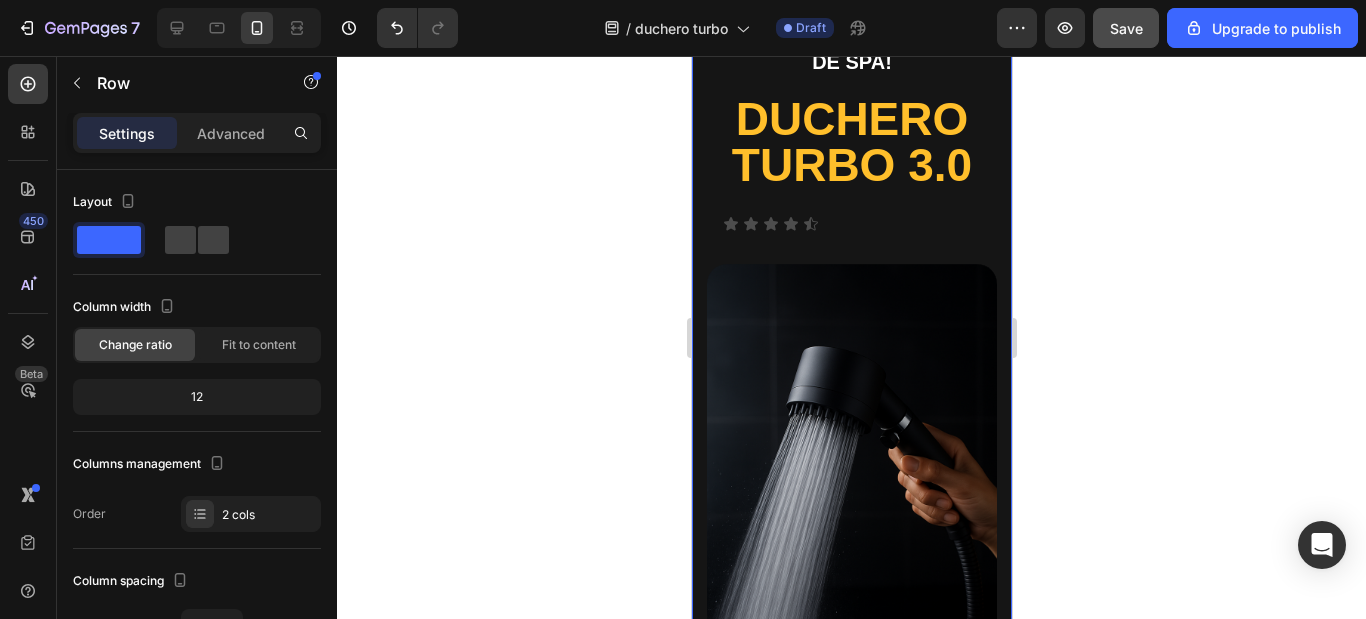click on "¡TRANSFORMÁ TU DUCHA  EN UNA EXPERIENCIA  DE SPA! Text Block DUCHERO TURBO 3.0 Heading Icon Icon Icon Icon Icon Icon List Row
Drop element here Hero Banner ¡SOLO POR POCOS DÍAS! Text Block $1190 + Envío GRATIS!  Text Block SHOP NOW Button Limited Time Offer - While Supplies Last Text Block
Drop element here Row   0" at bounding box center [851, 466] 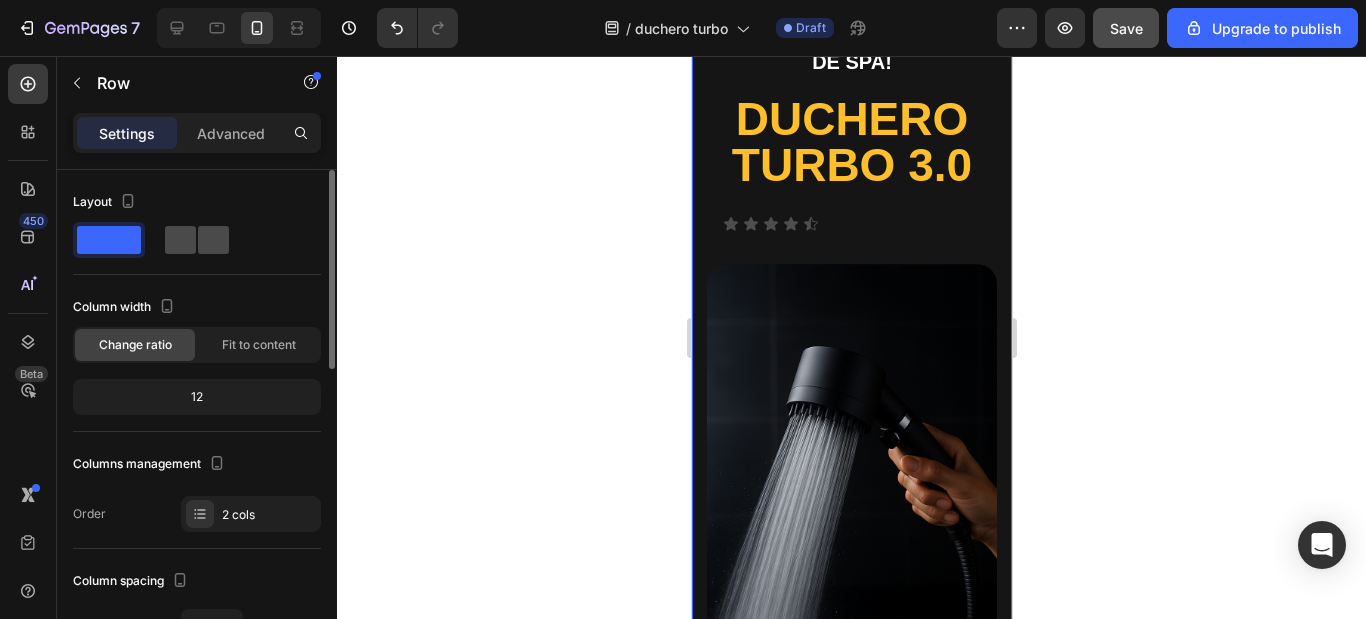 click 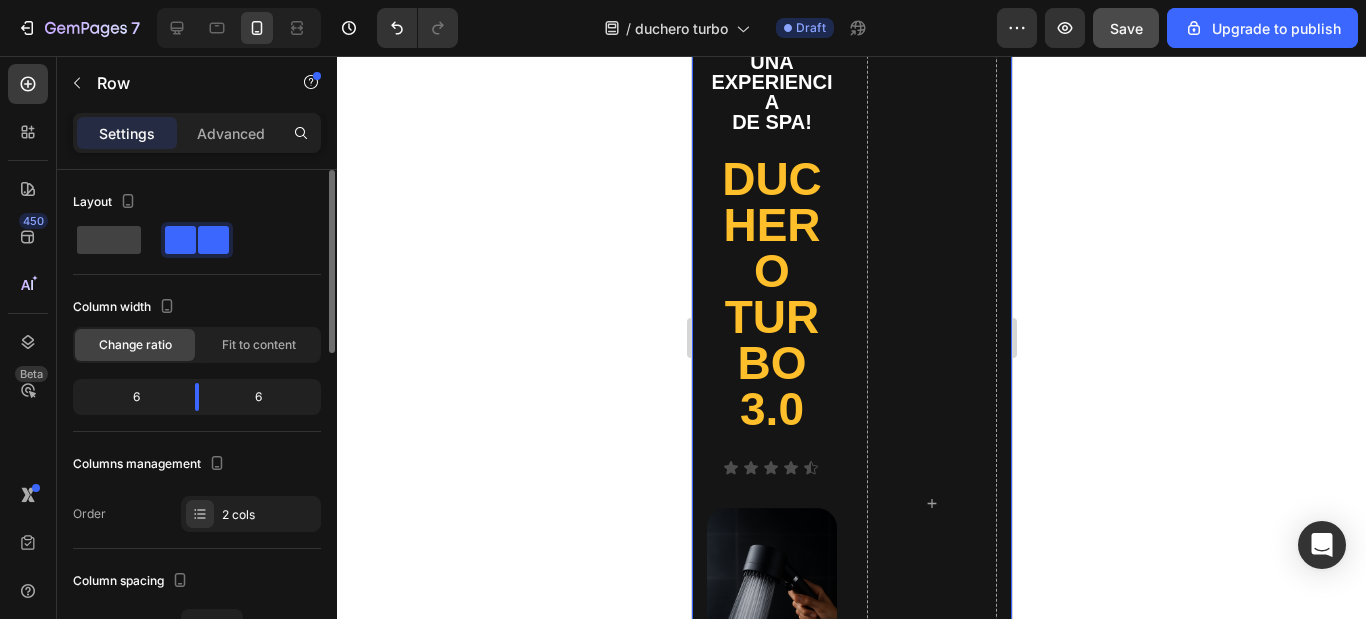 scroll, scrollTop: 280, scrollLeft: 0, axis: vertical 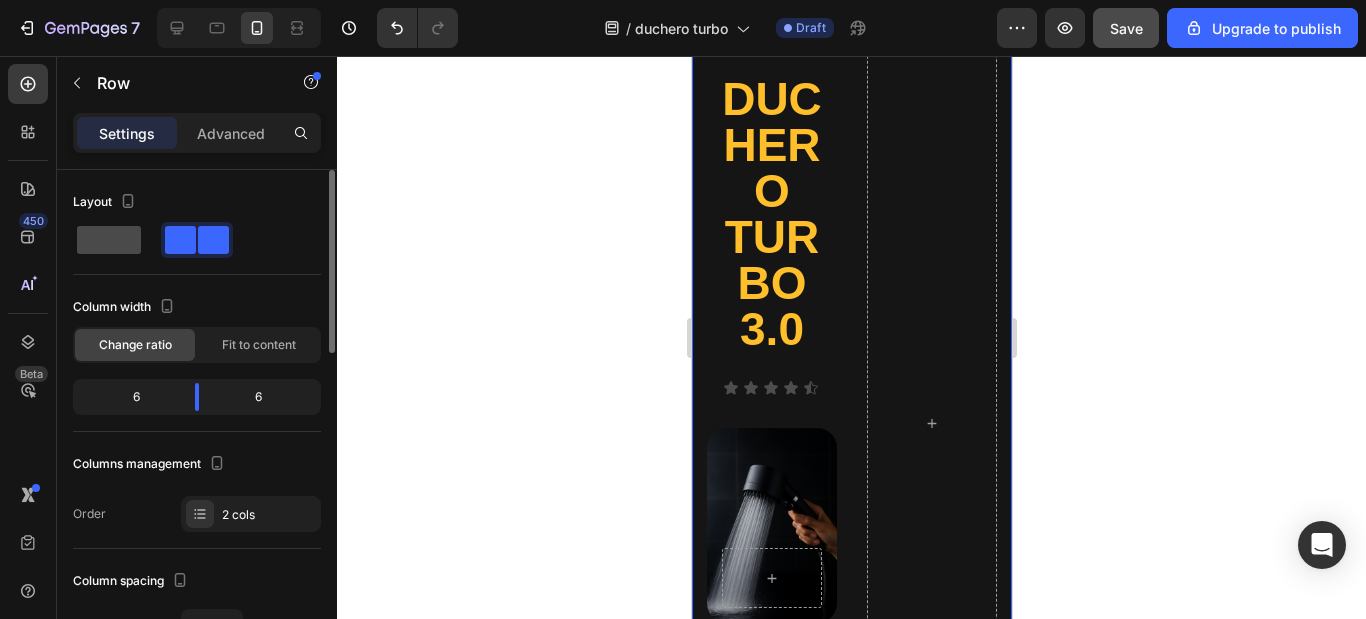 click 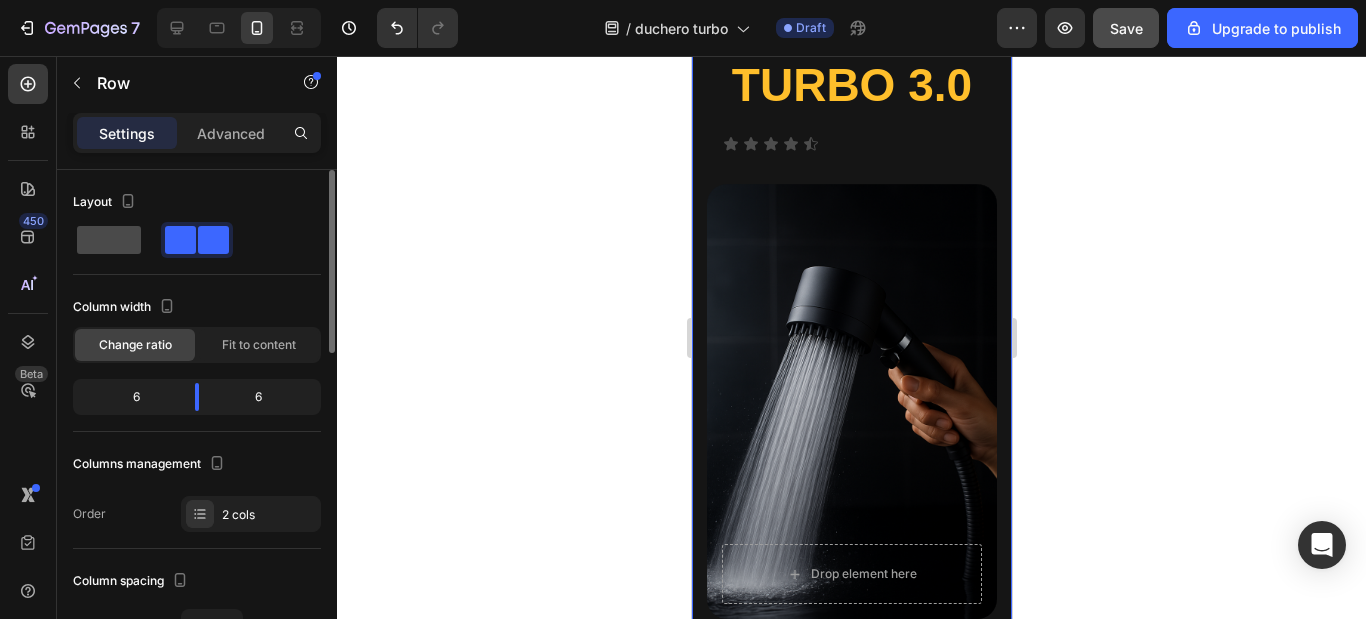 scroll, scrollTop: 200, scrollLeft: 0, axis: vertical 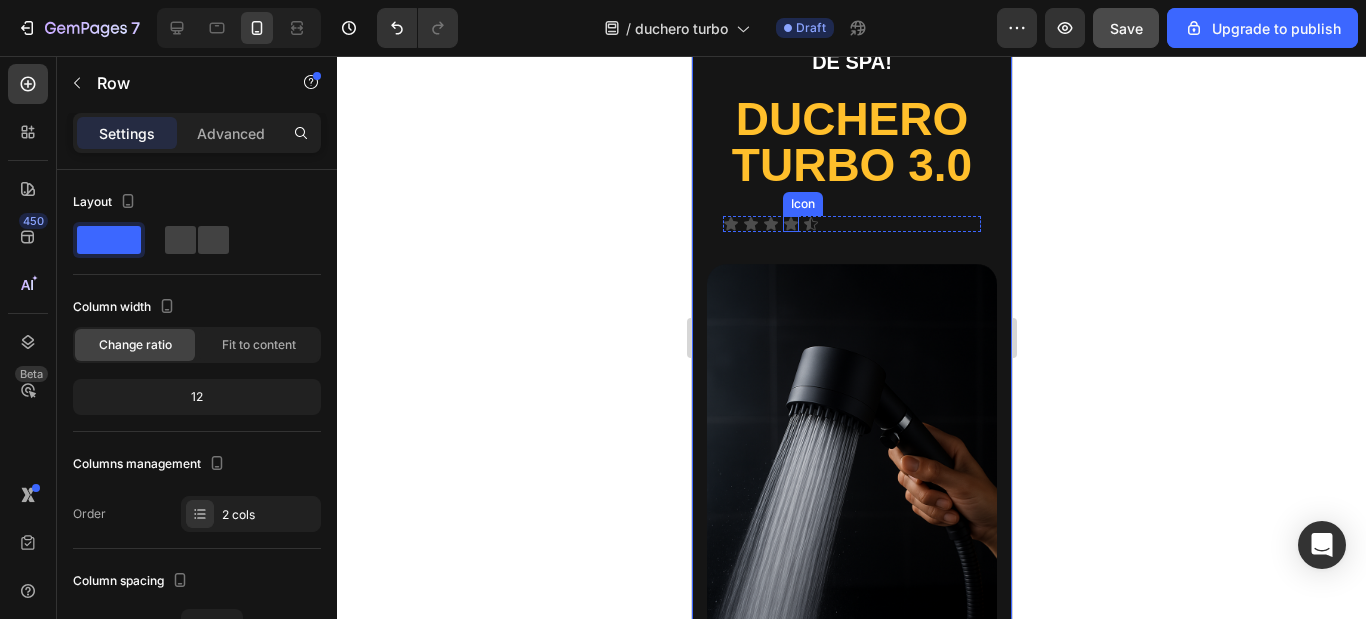 click 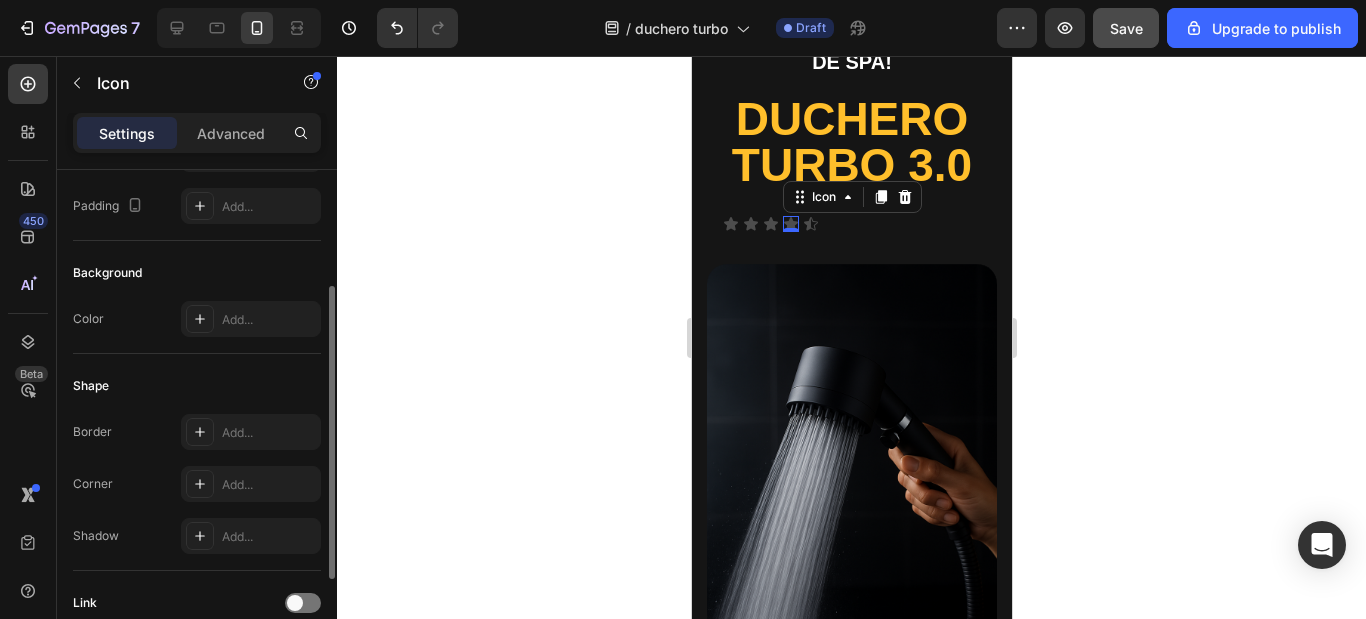 scroll, scrollTop: 0, scrollLeft: 0, axis: both 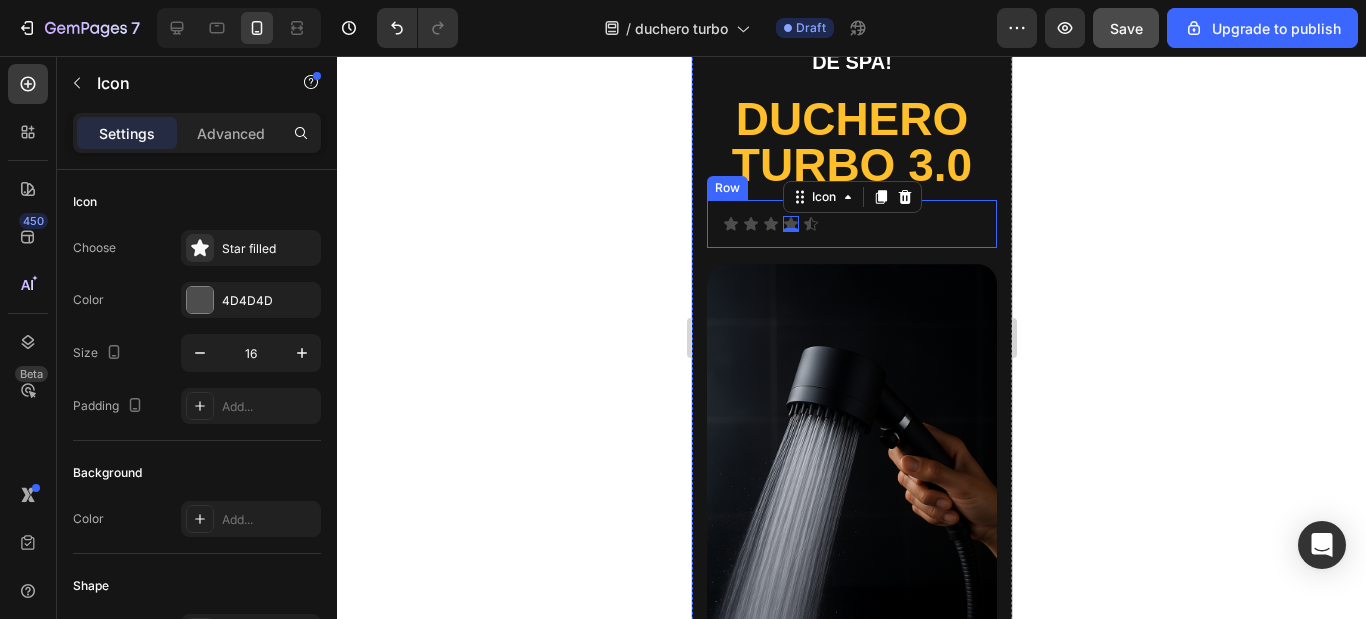 click on "Icon Icon Icon Icon   0 Icon Icon List Row" at bounding box center [851, 224] 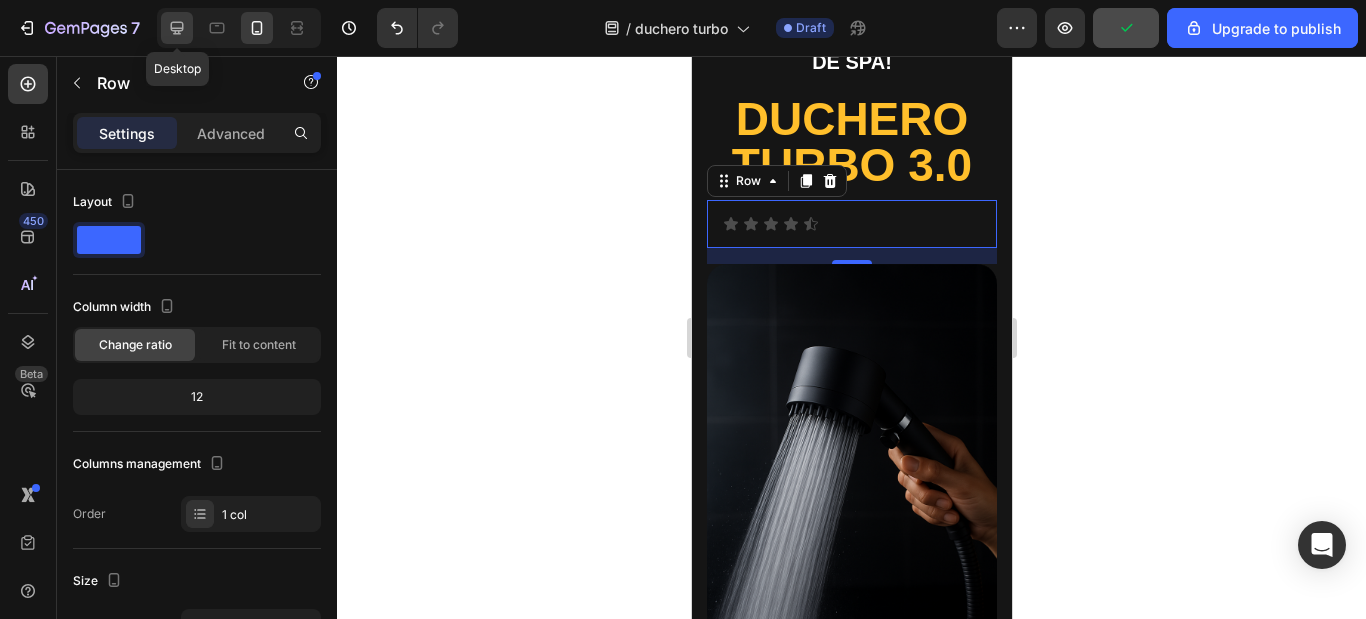 click 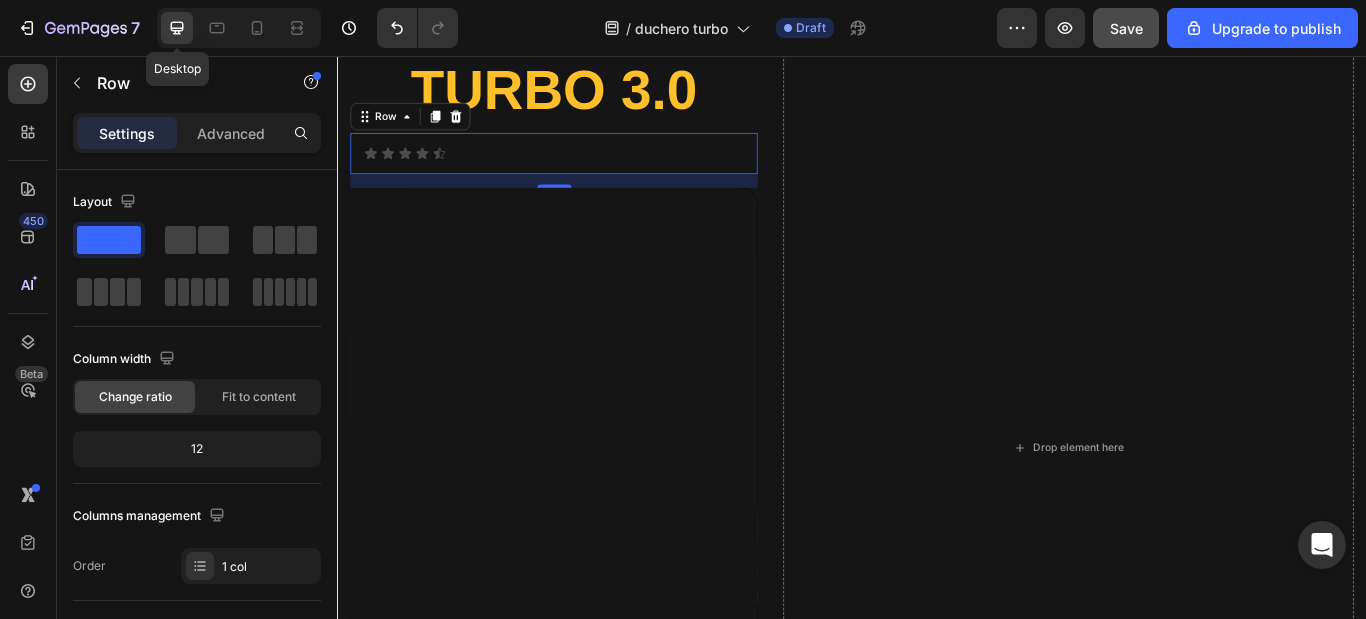 scroll, scrollTop: 301, scrollLeft: 0, axis: vertical 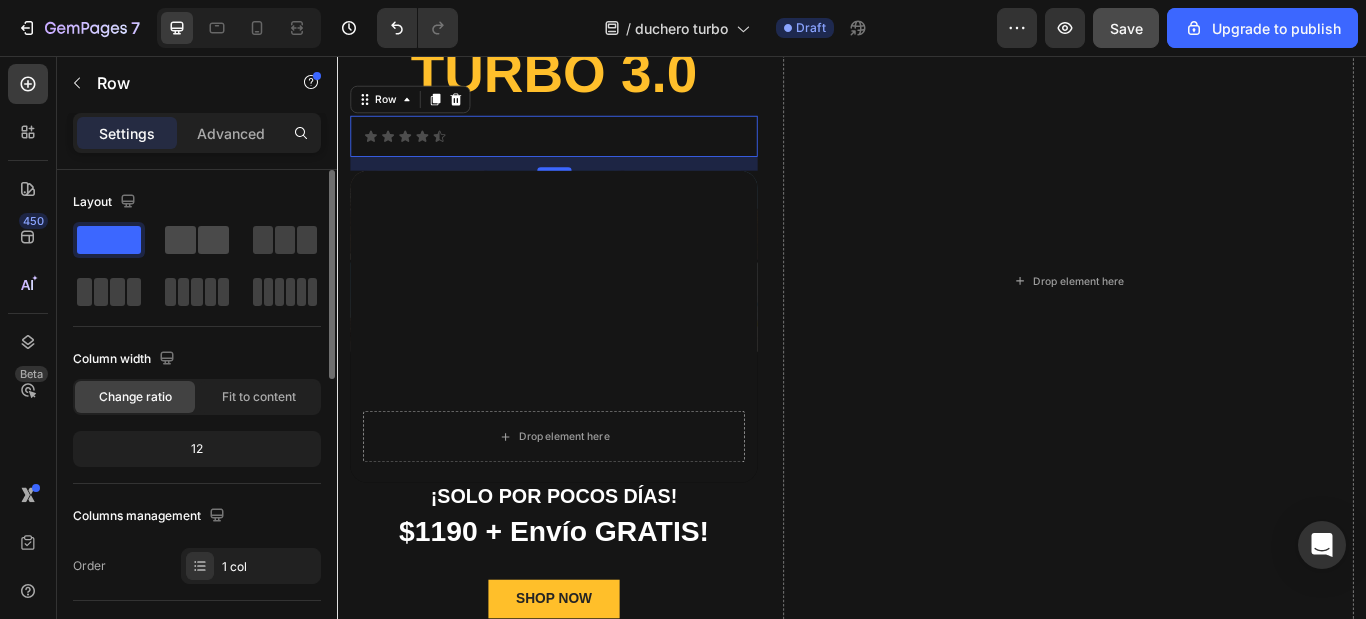 click 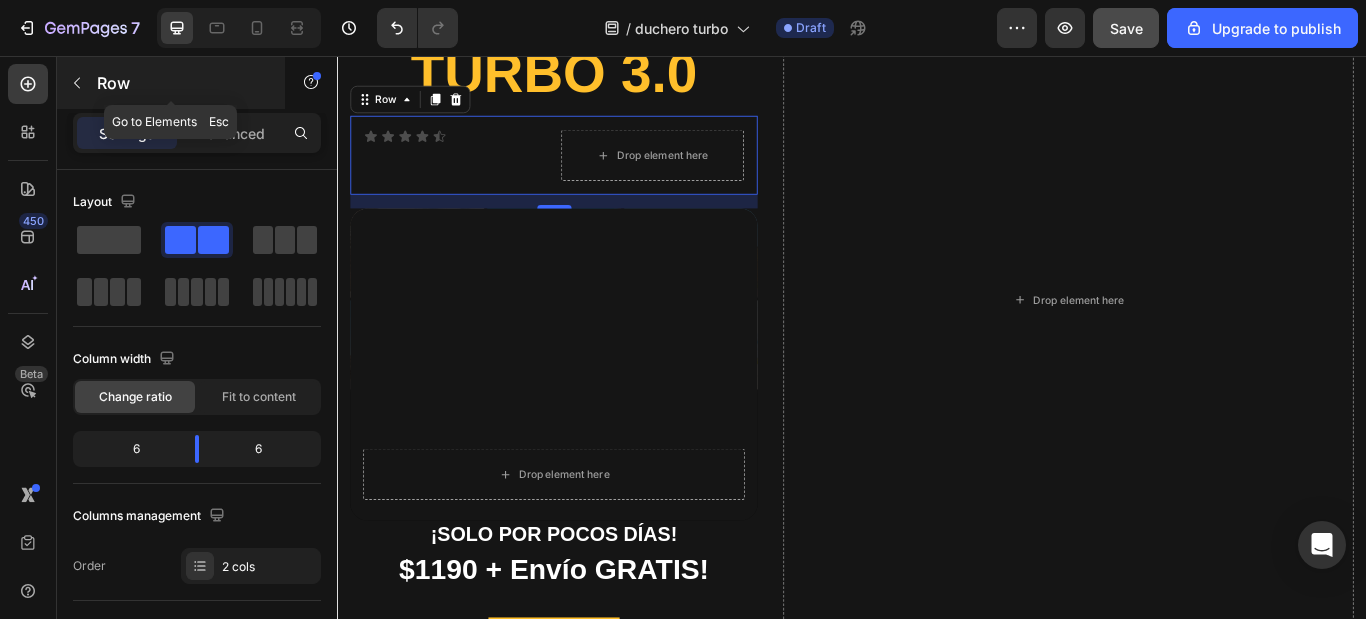 click at bounding box center [77, 83] 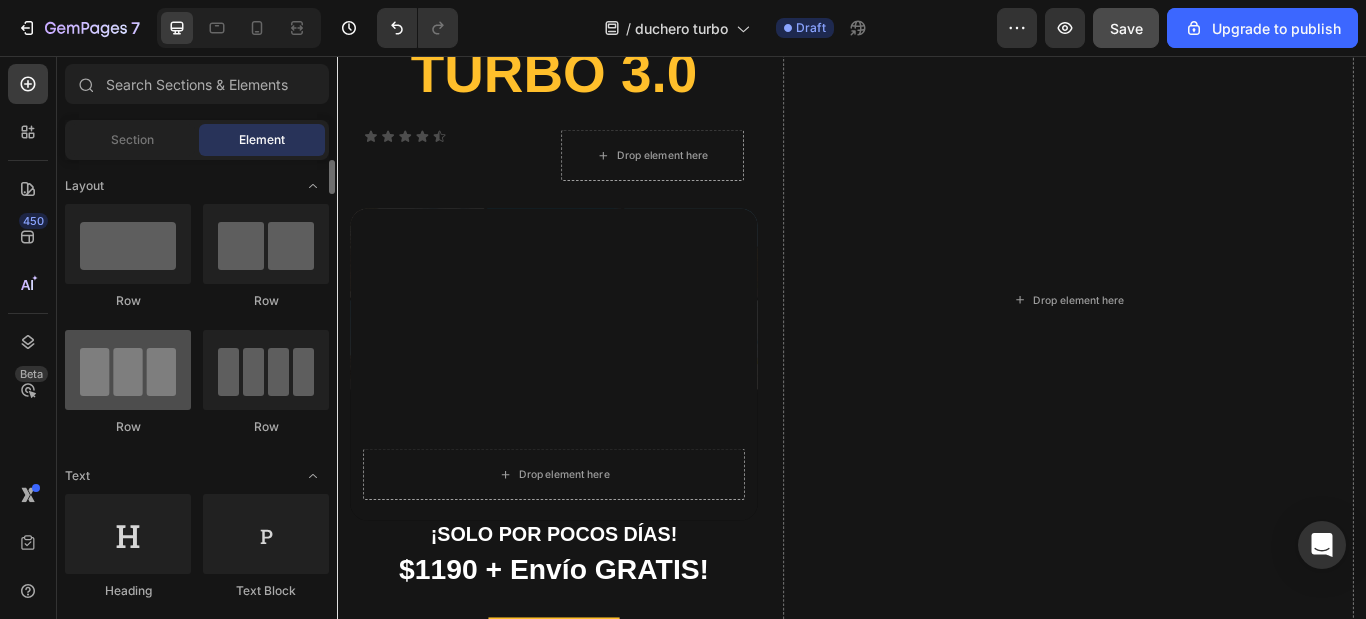 scroll, scrollTop: 100, scrollLeft: 0, axis: vertical 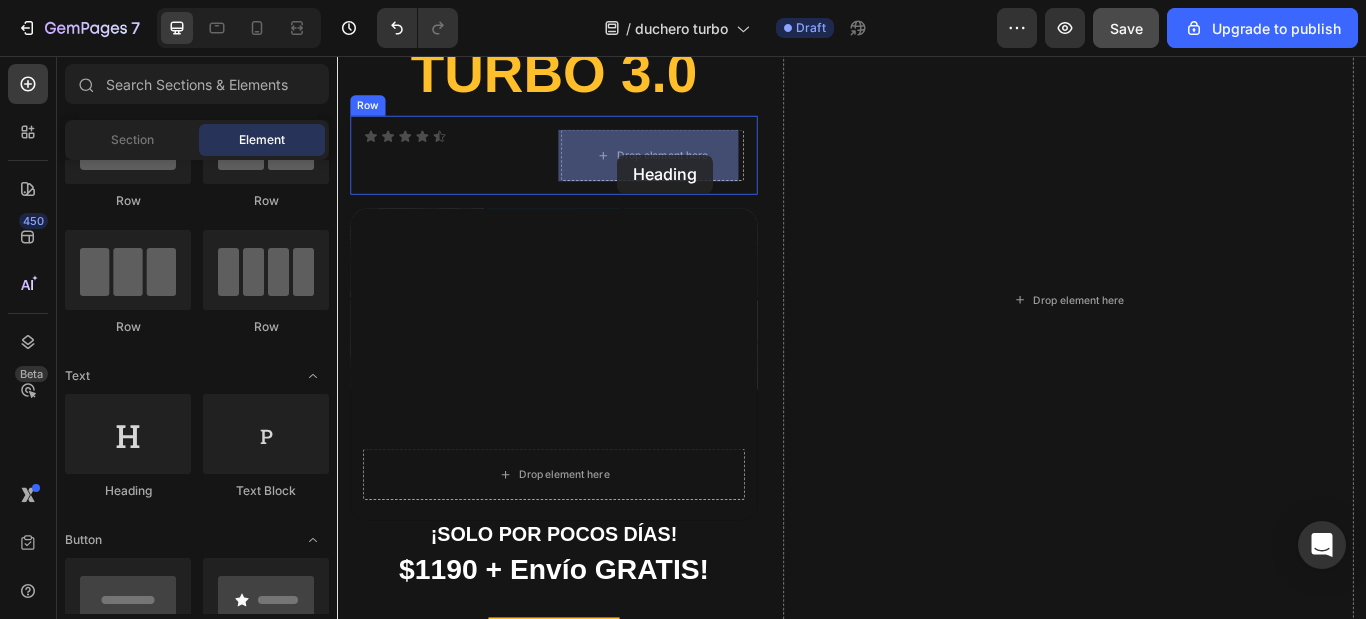 drag, startPoint x: 472, startPoint y: 509, endPoint x: 664, endPoint y: 171, distance: 388.72614 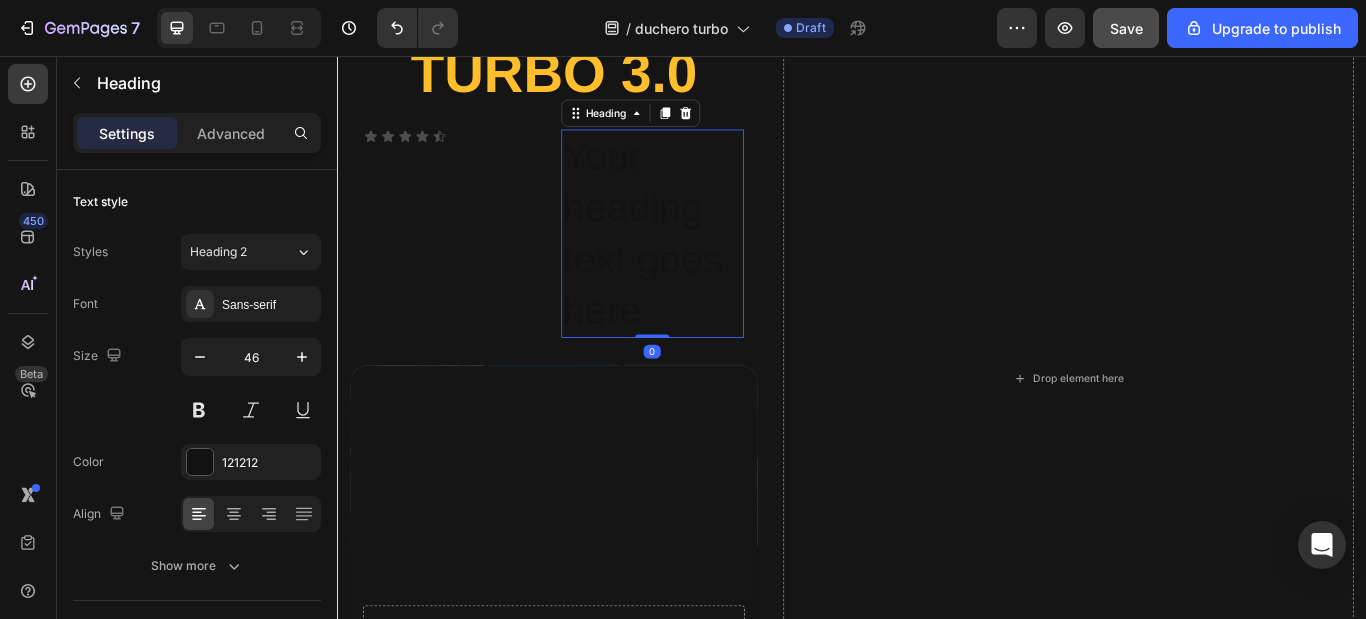 click on "Your heading text goes here" at bounding box center [705, 263] 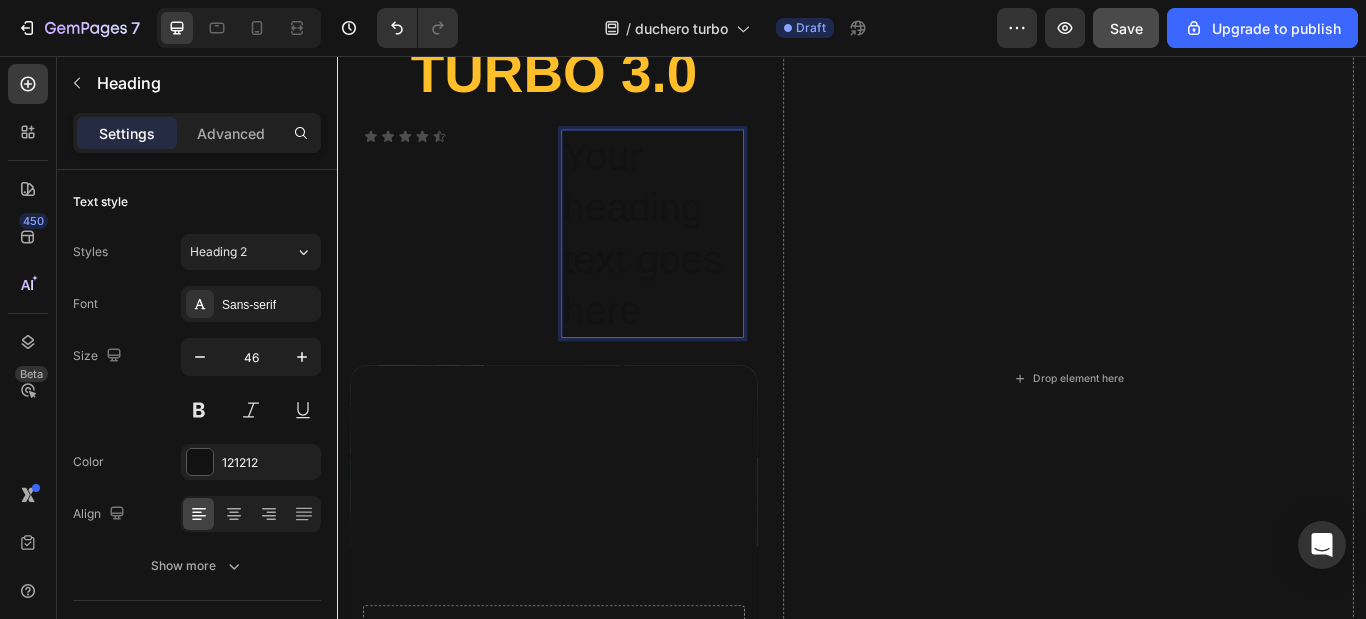 click on "Your heading text goes here" at bounding box center [705, 263] 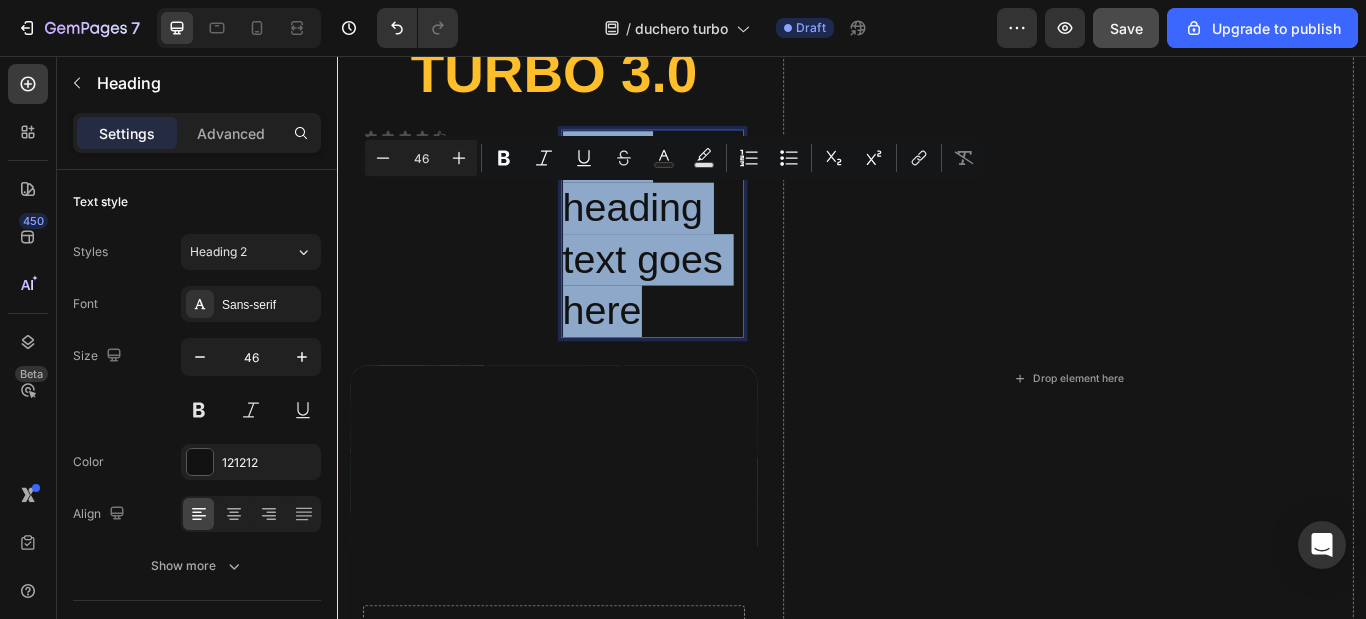 click on "Your heading text goes here" at bounding box center [705, 263] 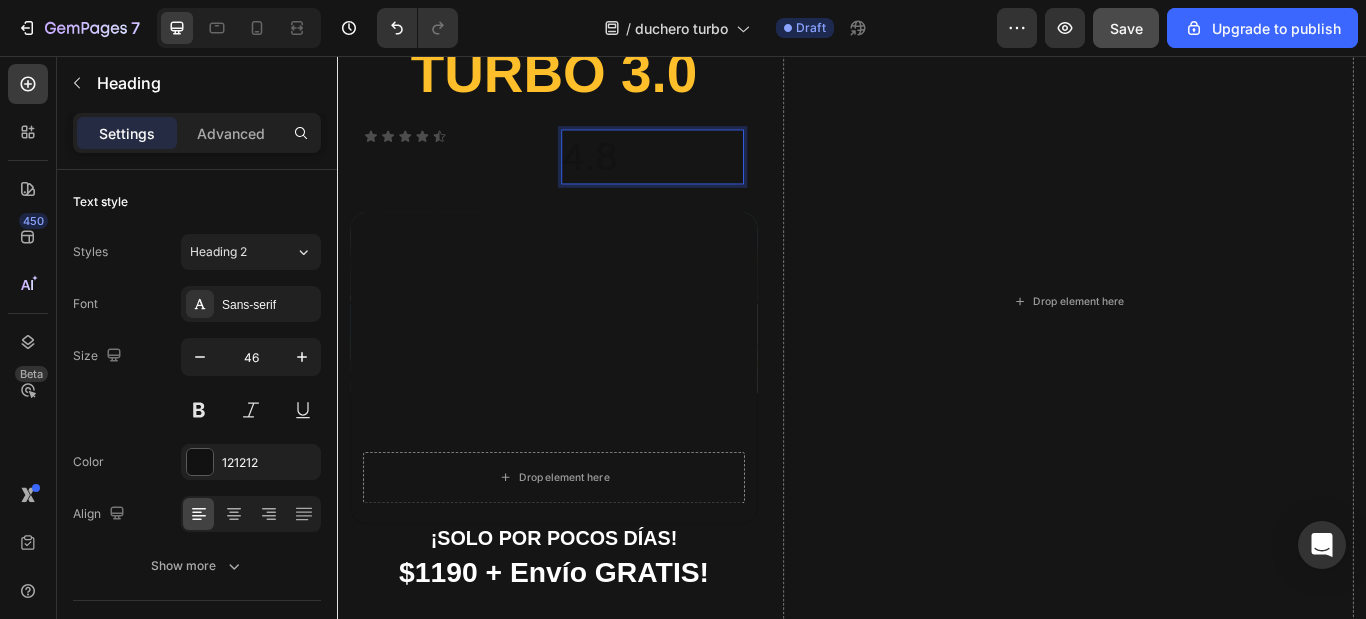 click on "4.8" at bounding box center [705, 174] 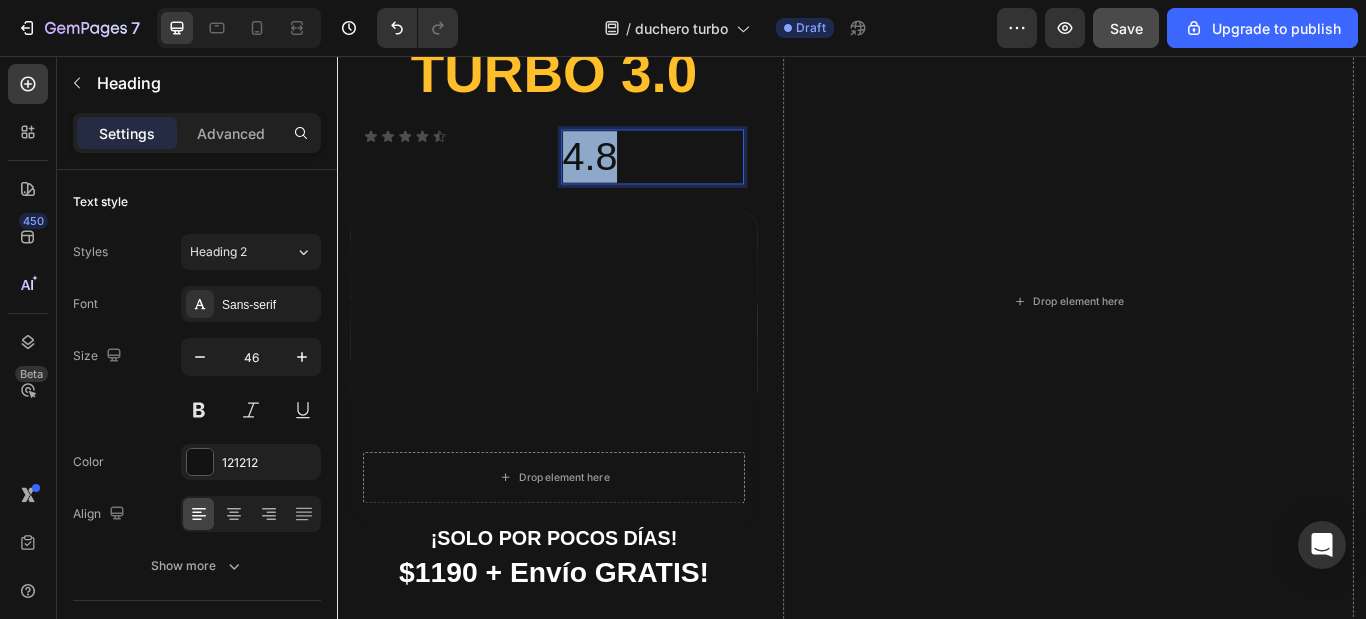 click on "4.8" at bounding box center (705, 174) 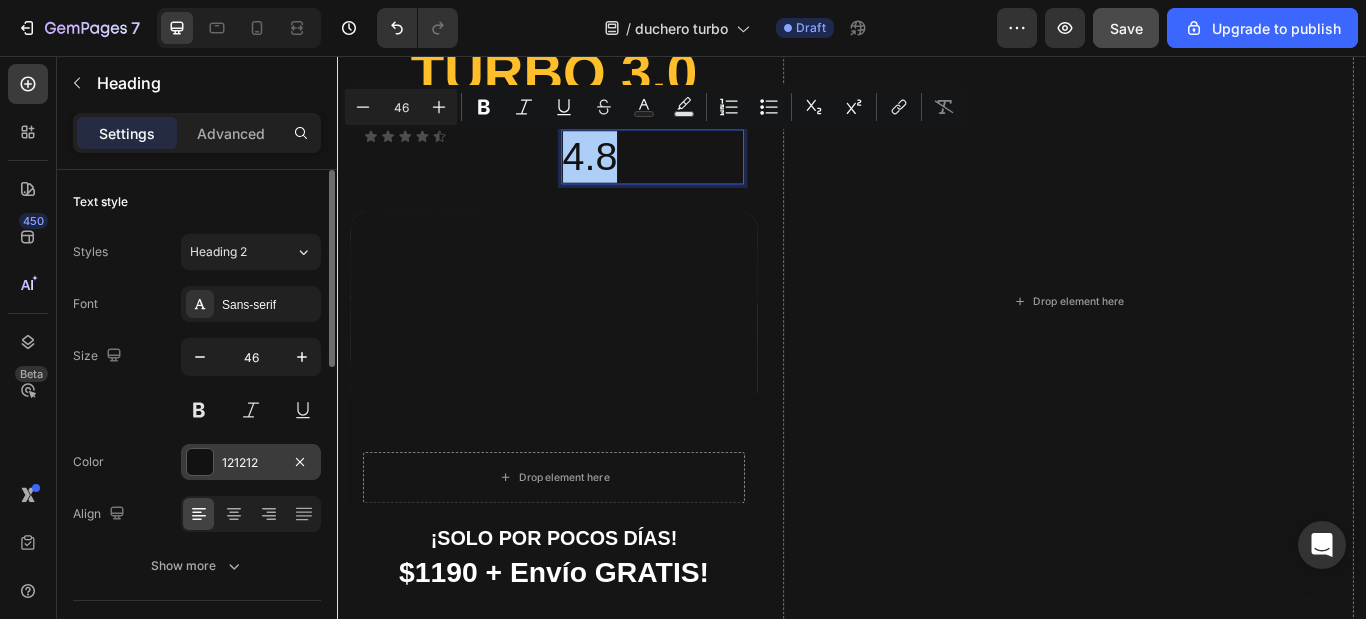 click at bounding box center (200, 462) 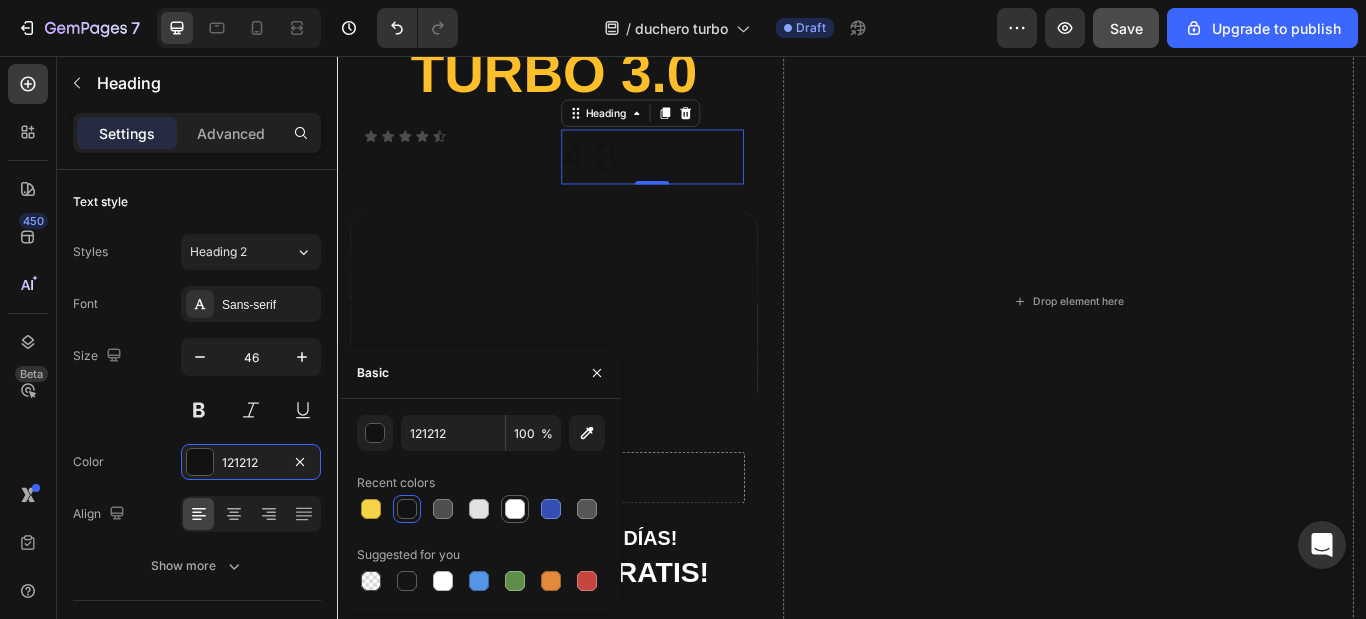 click at bounding box center (515, 509) 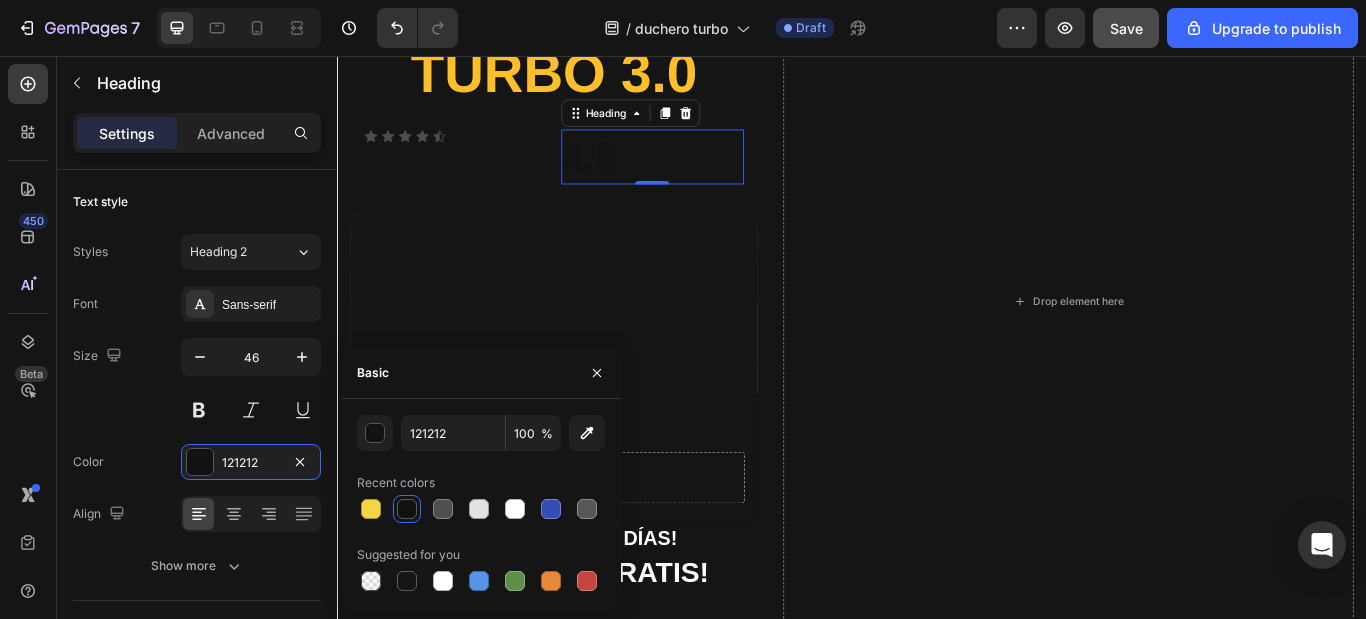 type on "FFFFFF" 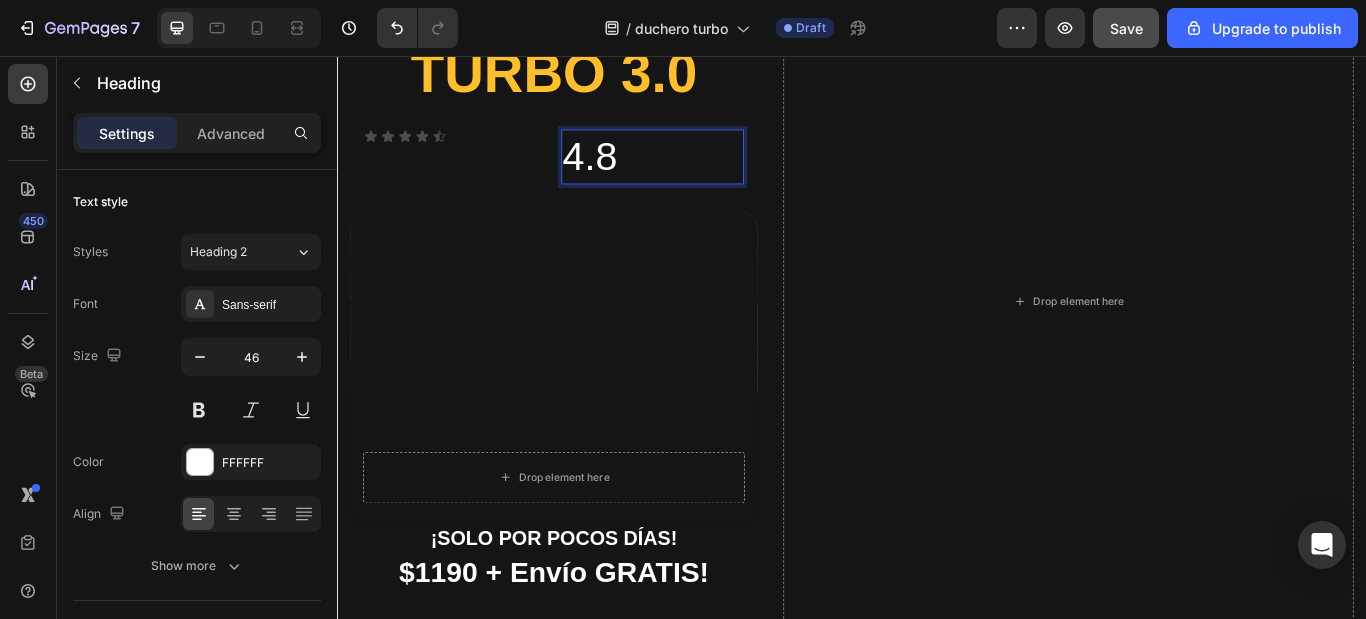 click on "4.8" at bounding box center (705, 174) 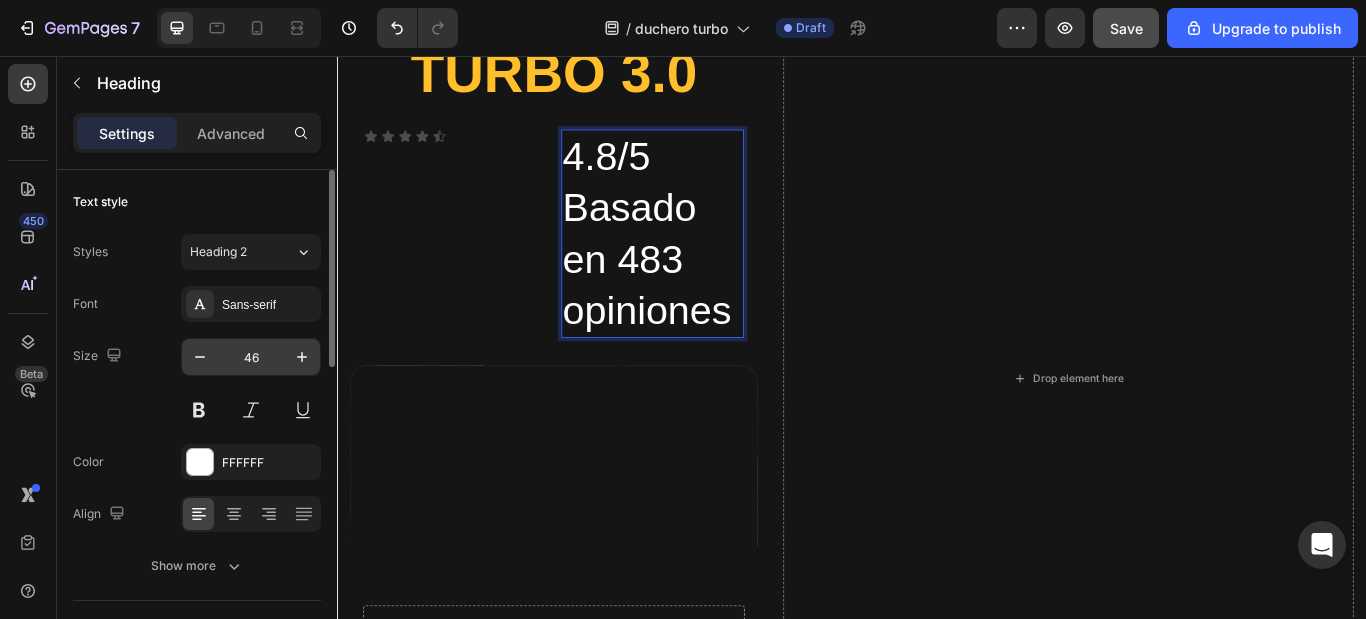 click on "46" at bounding box center [251, 357] 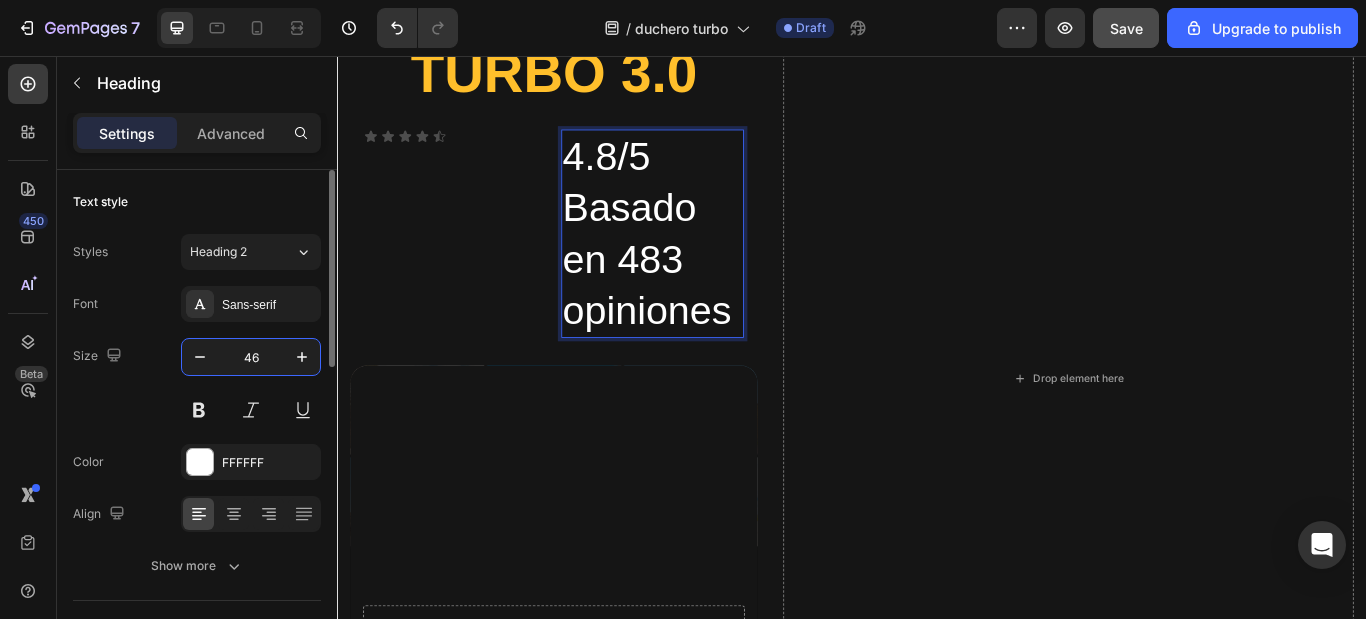 click on "46" at bounding box center [251, 357] 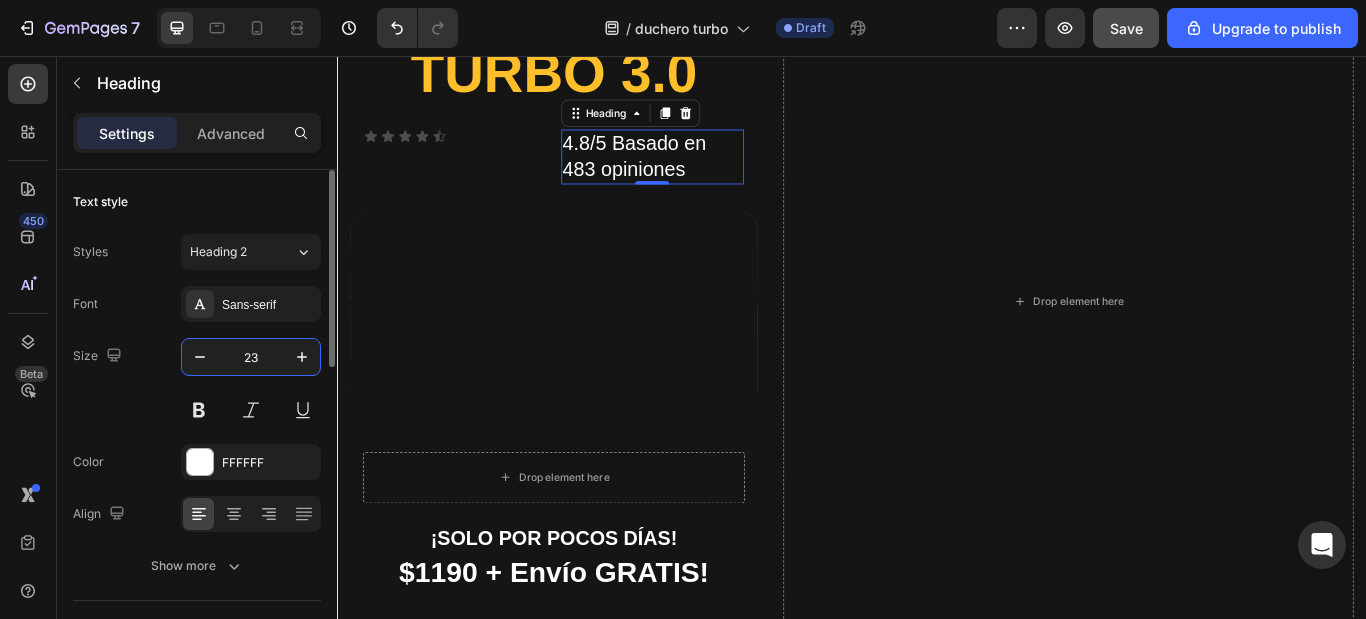 type on "2" 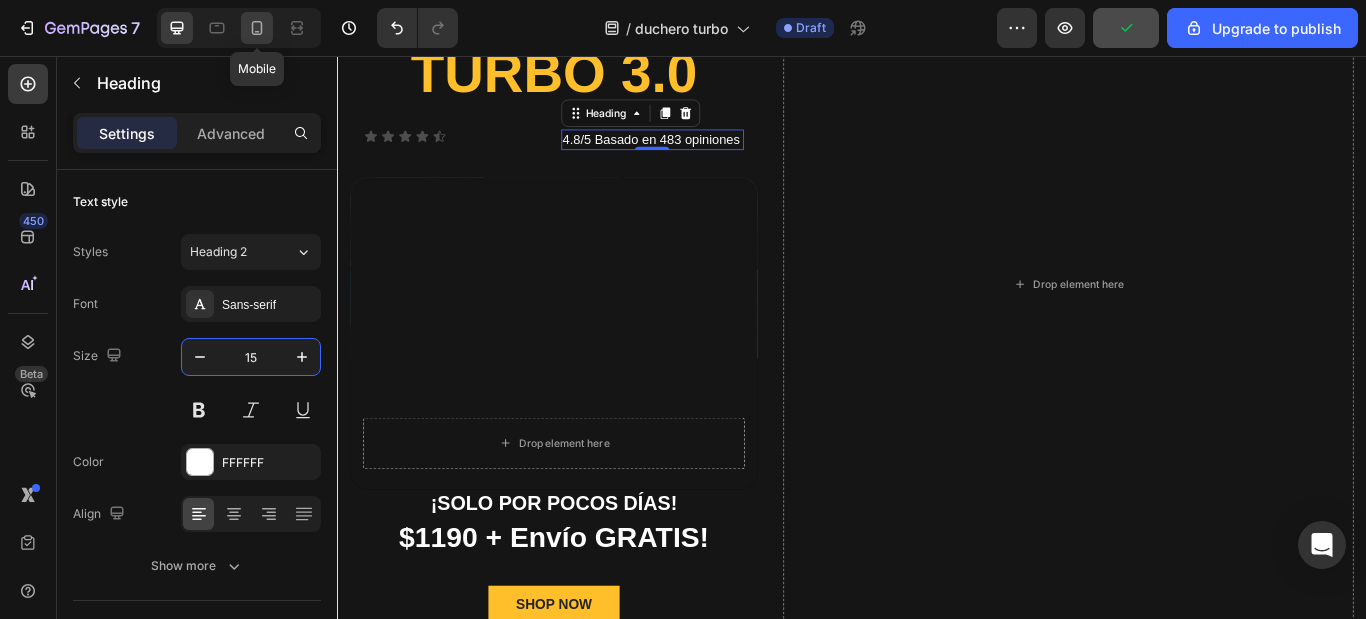 type on "15" 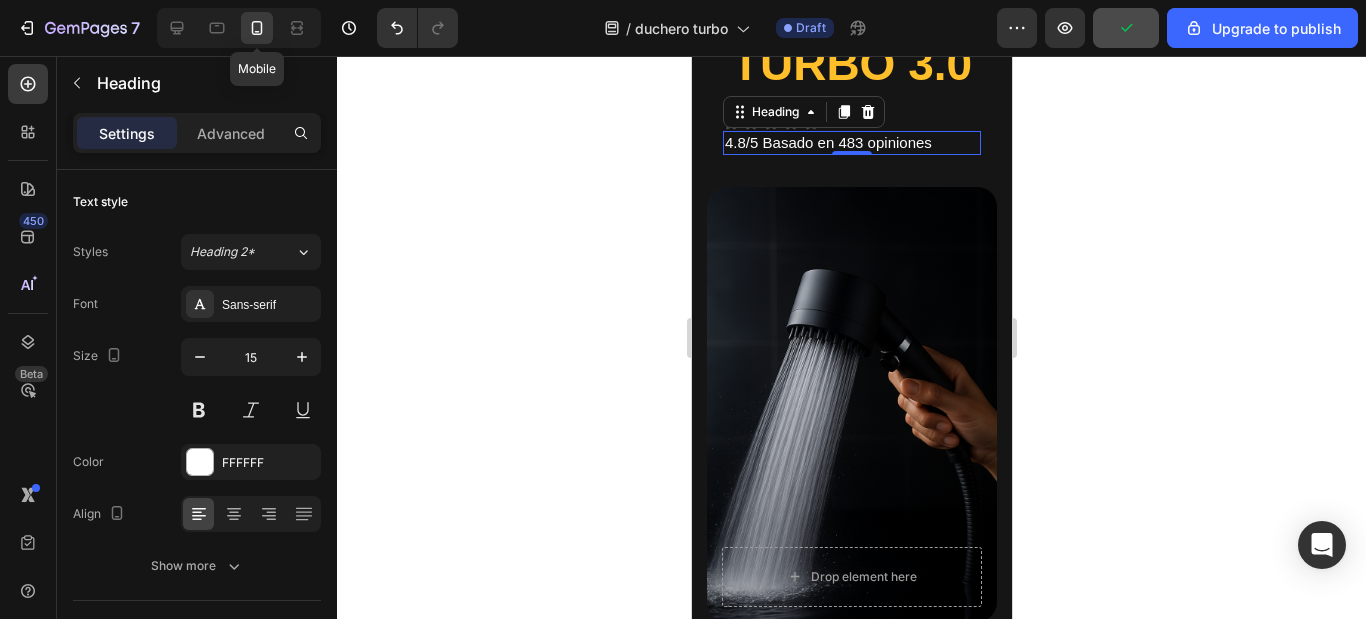 scroll, scrollTop: 286, scrollLeft: 0, axis: vertical 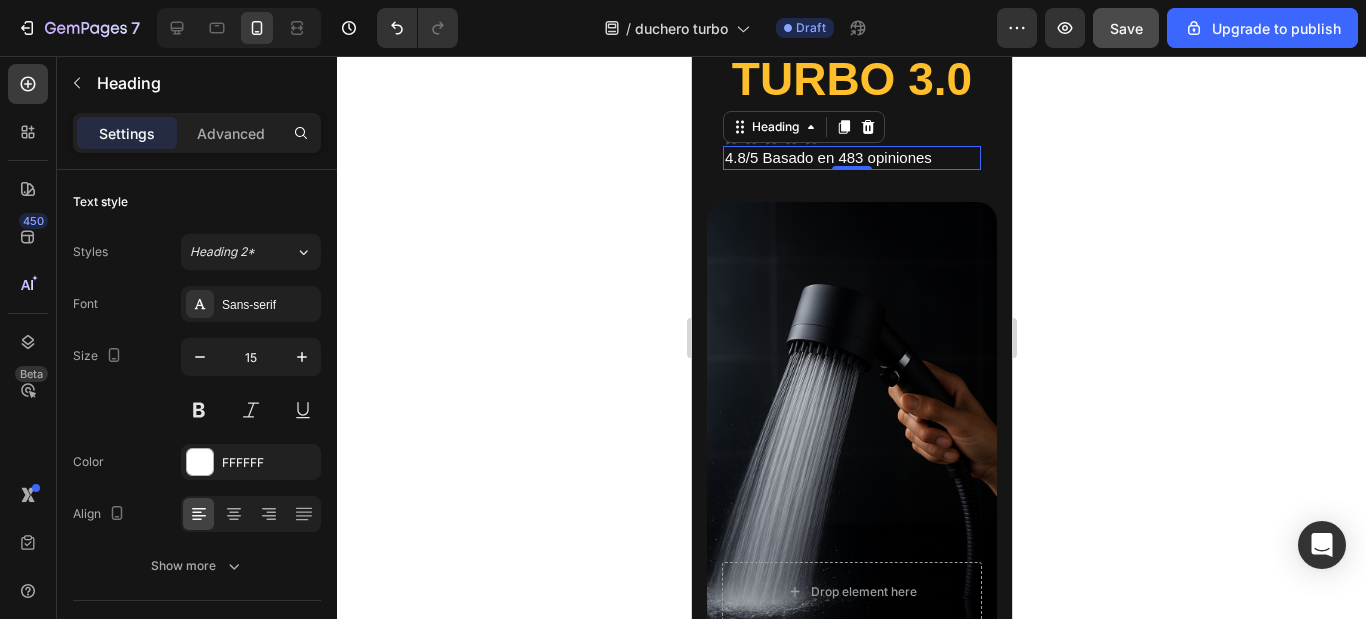 click 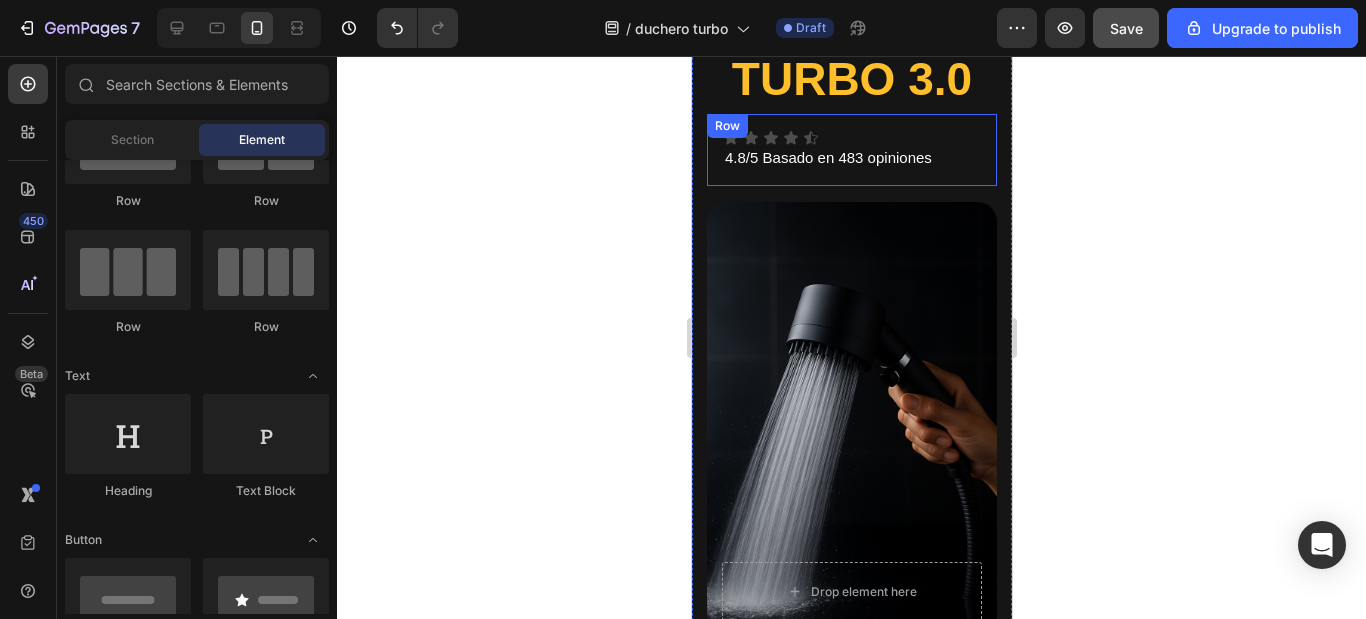 click on "Icon" at bounding box center (743, 118) 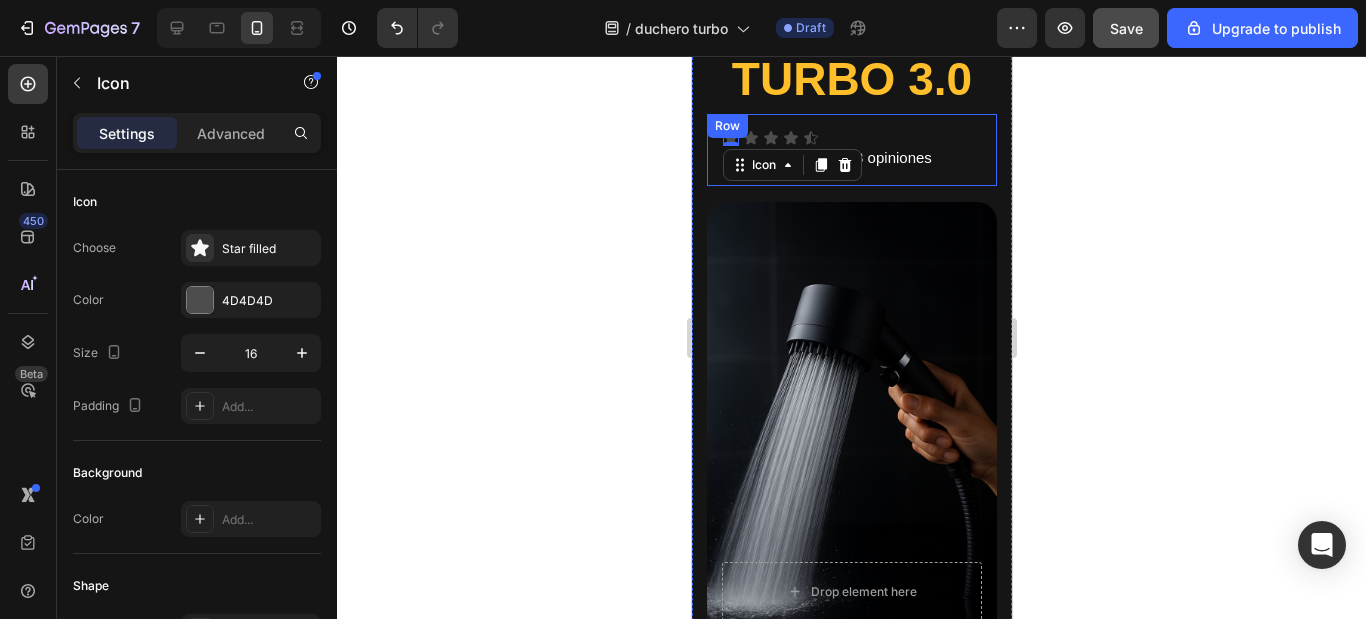 click on "4.8/5 Basado en 483 opiniones" at bounding box center [851, 158] 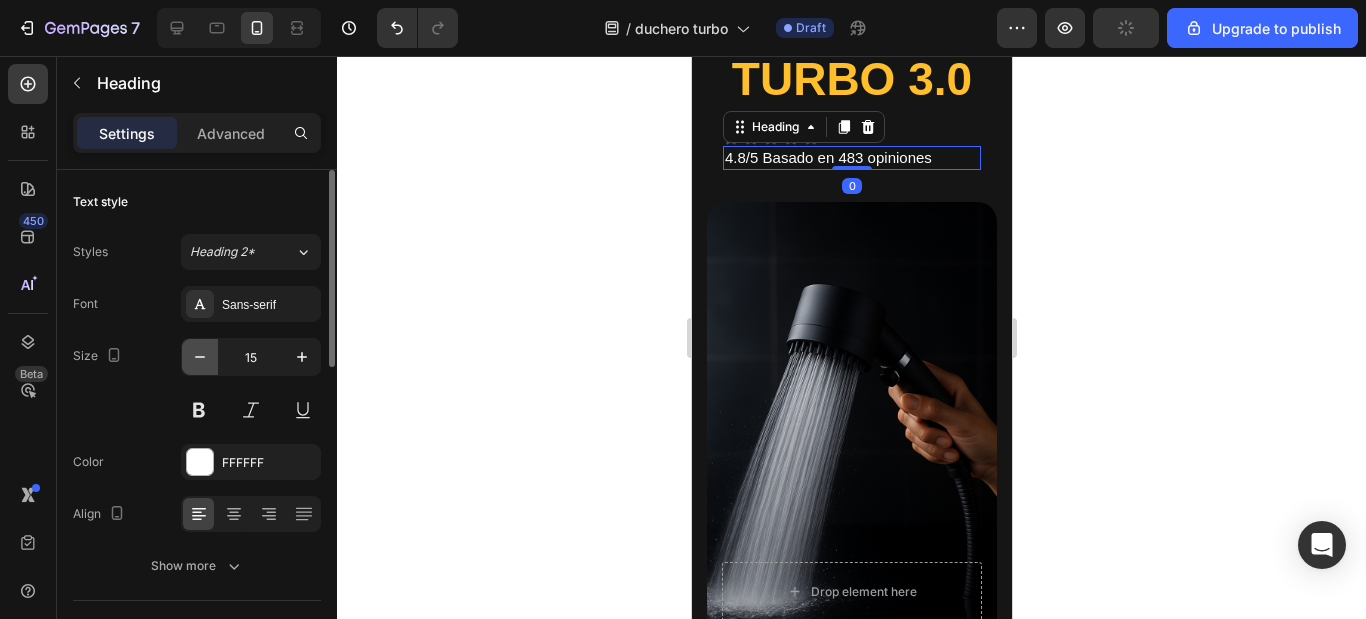 click 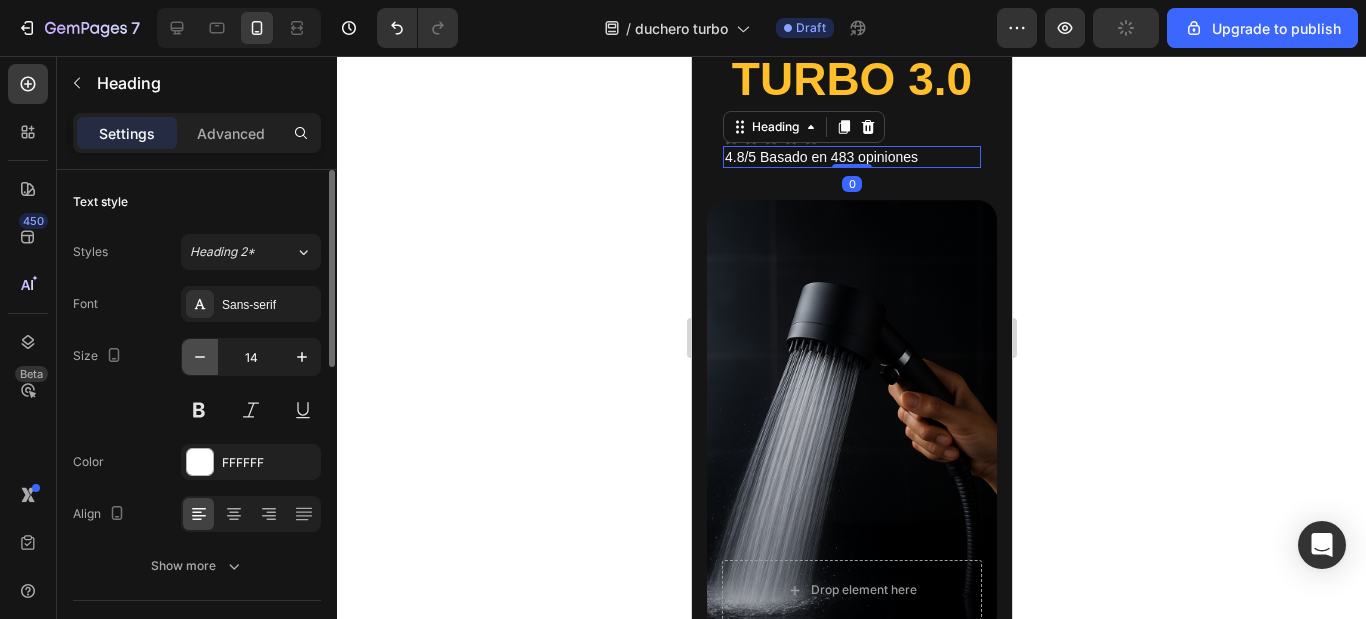 click 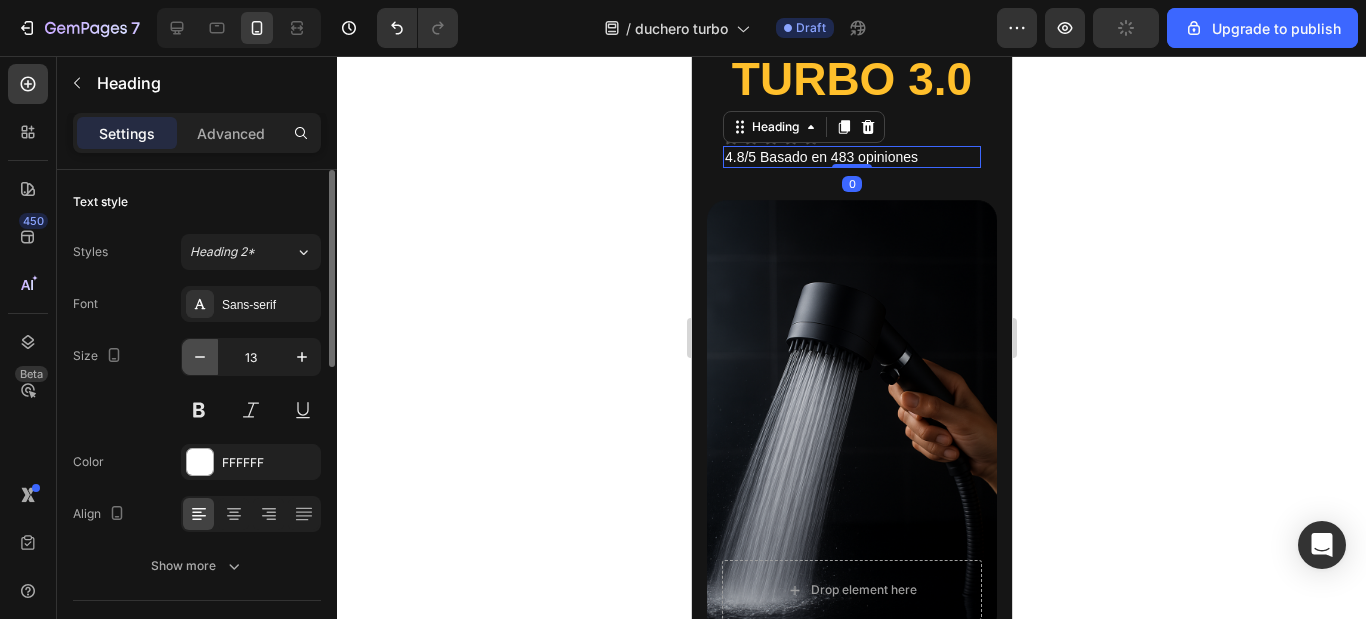 click 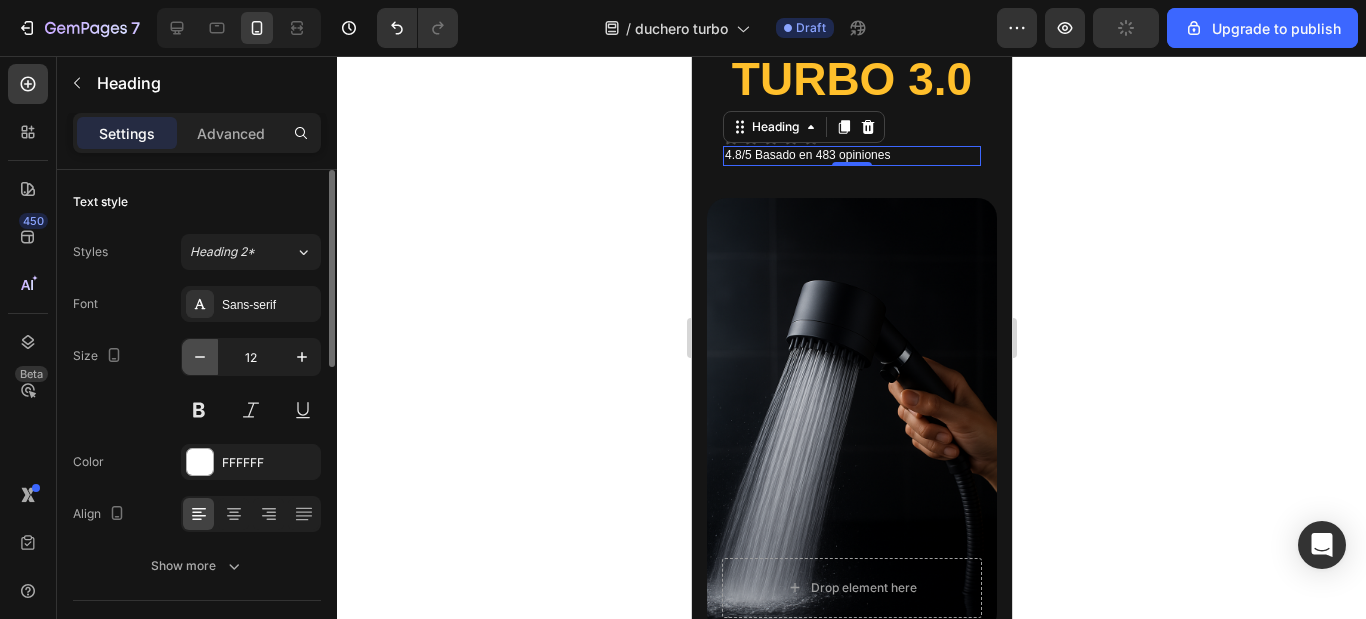 click 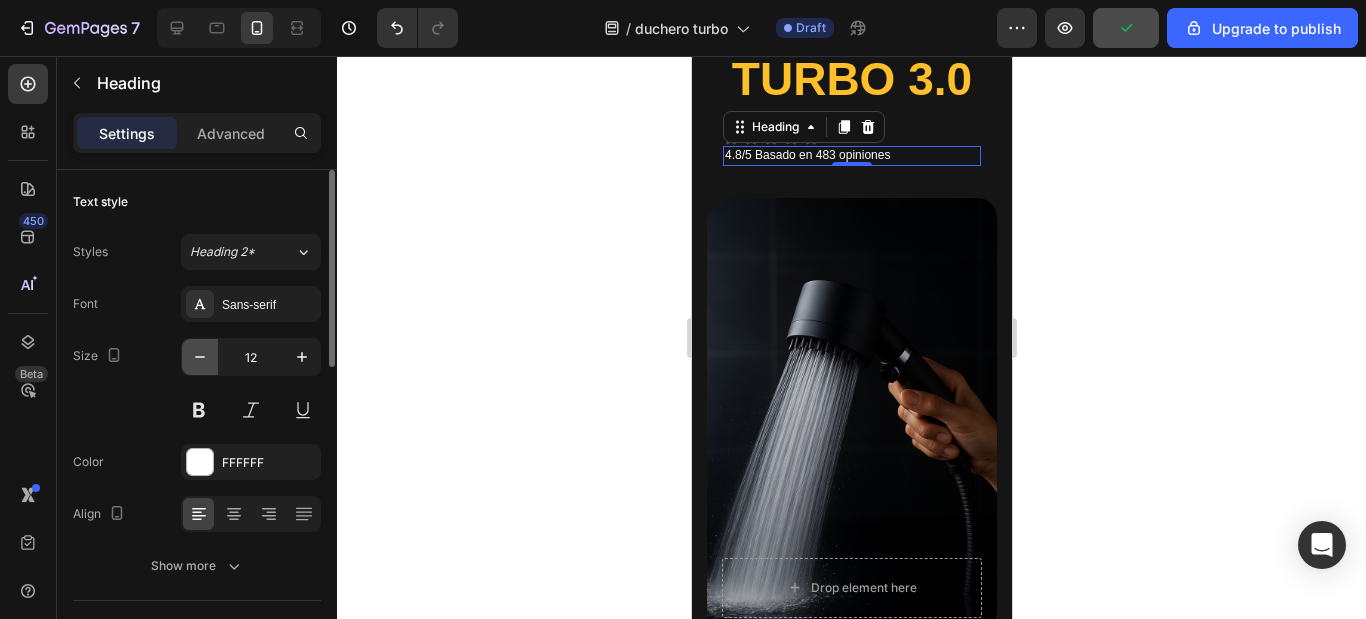 type on "11" 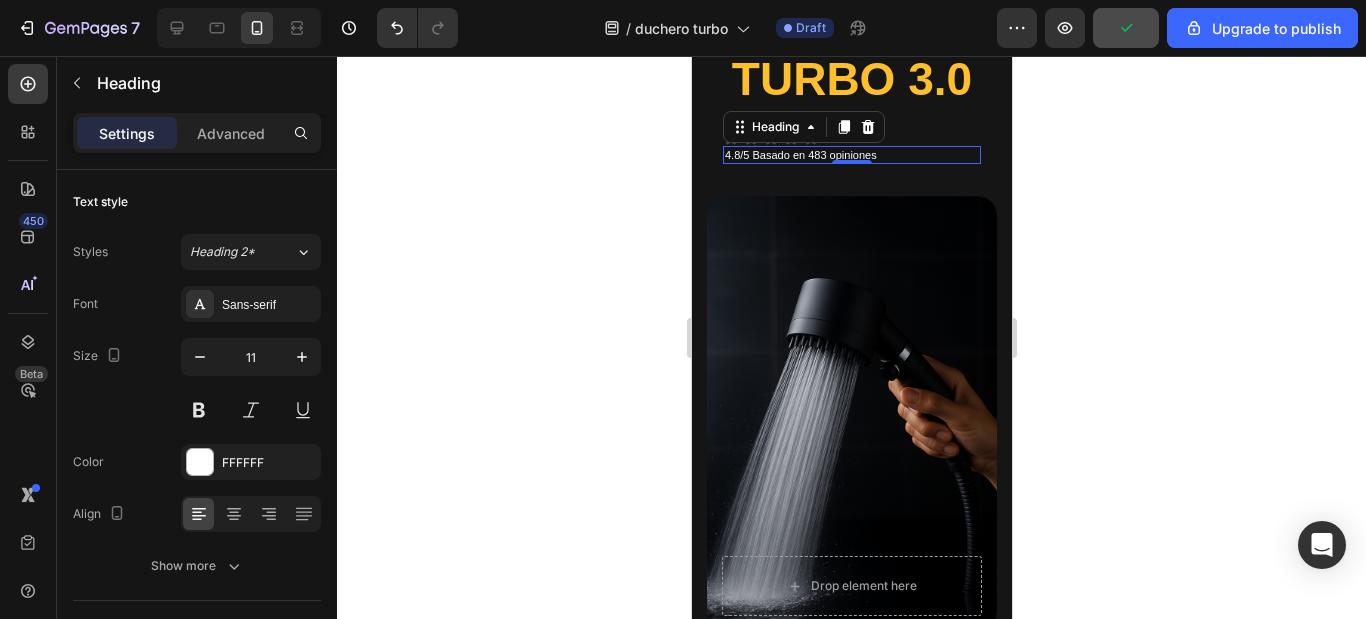 click 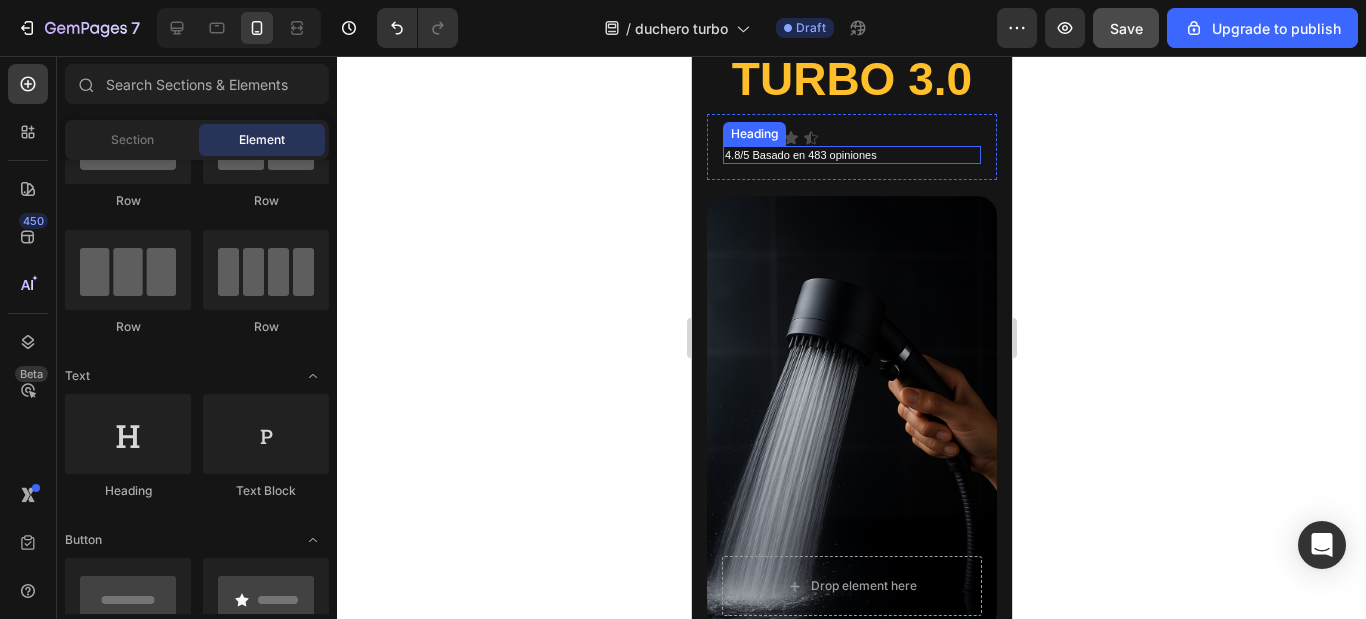 click on "4.8/5 Basado en 483 opiniones" at bounding box center [851, 155] 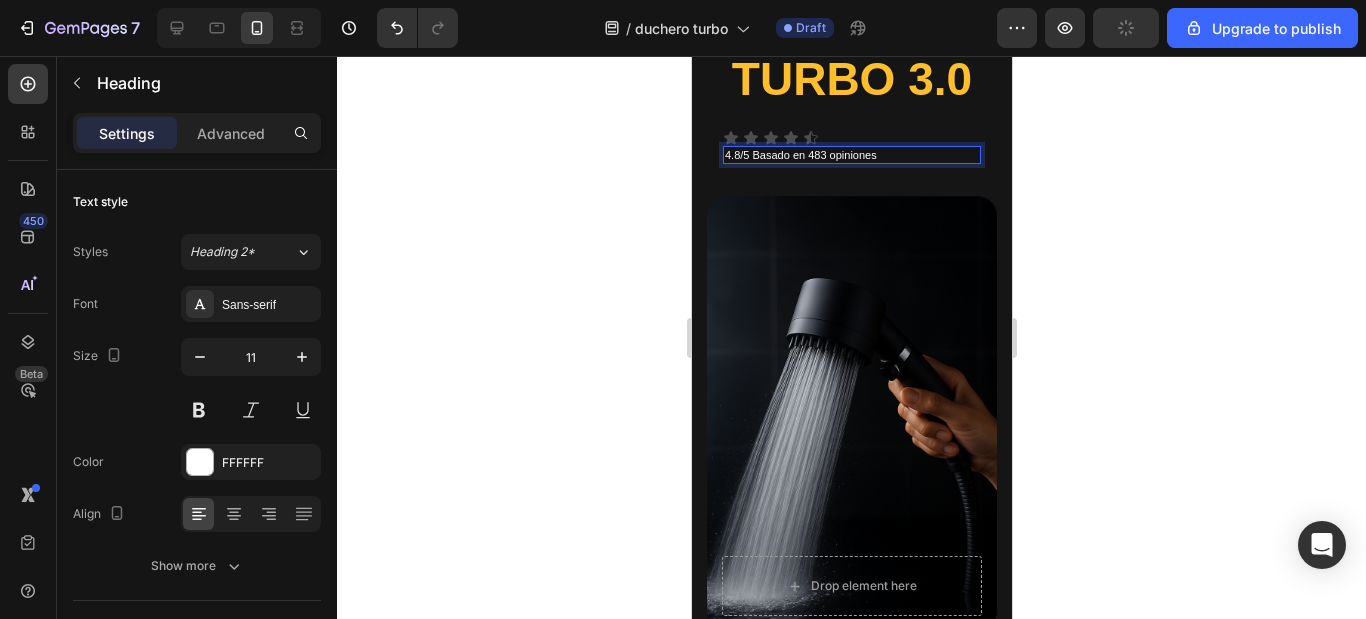 click on "4.8/5 Basado en 483 opiniones" at bounding box center (851, 155) 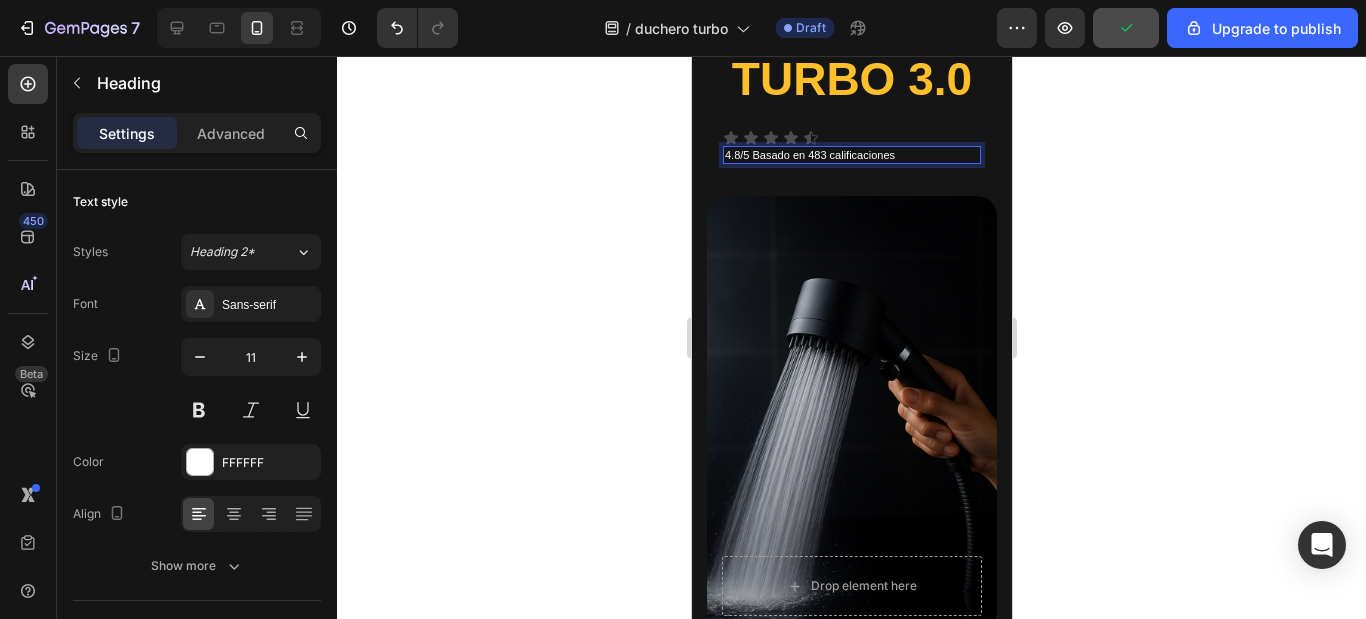 click 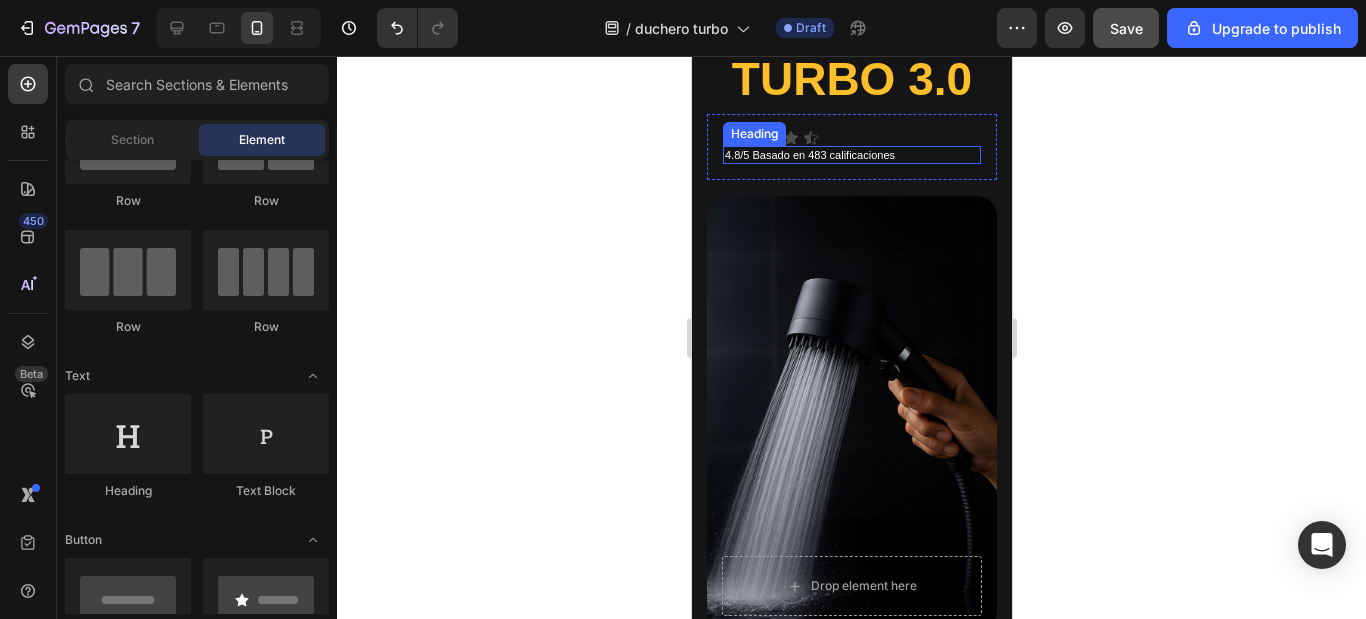 click on "4.8/5 Basado en 483 calificaciones" at bounding box center (851, 155) 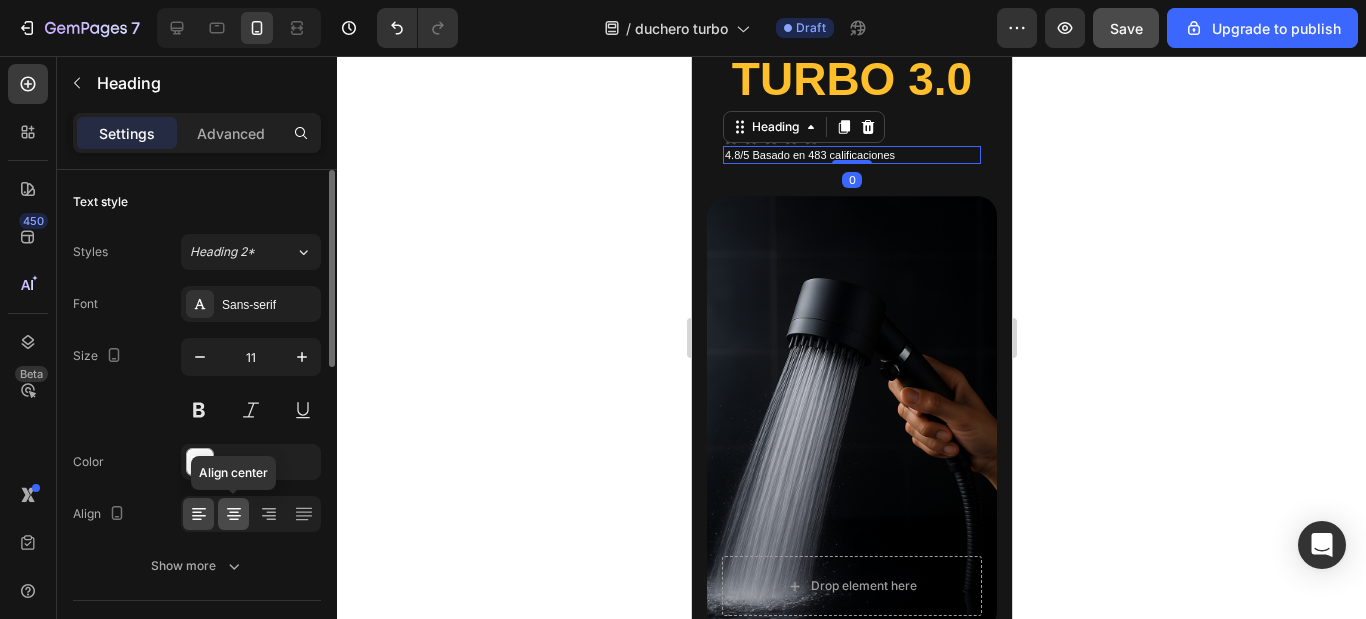 click 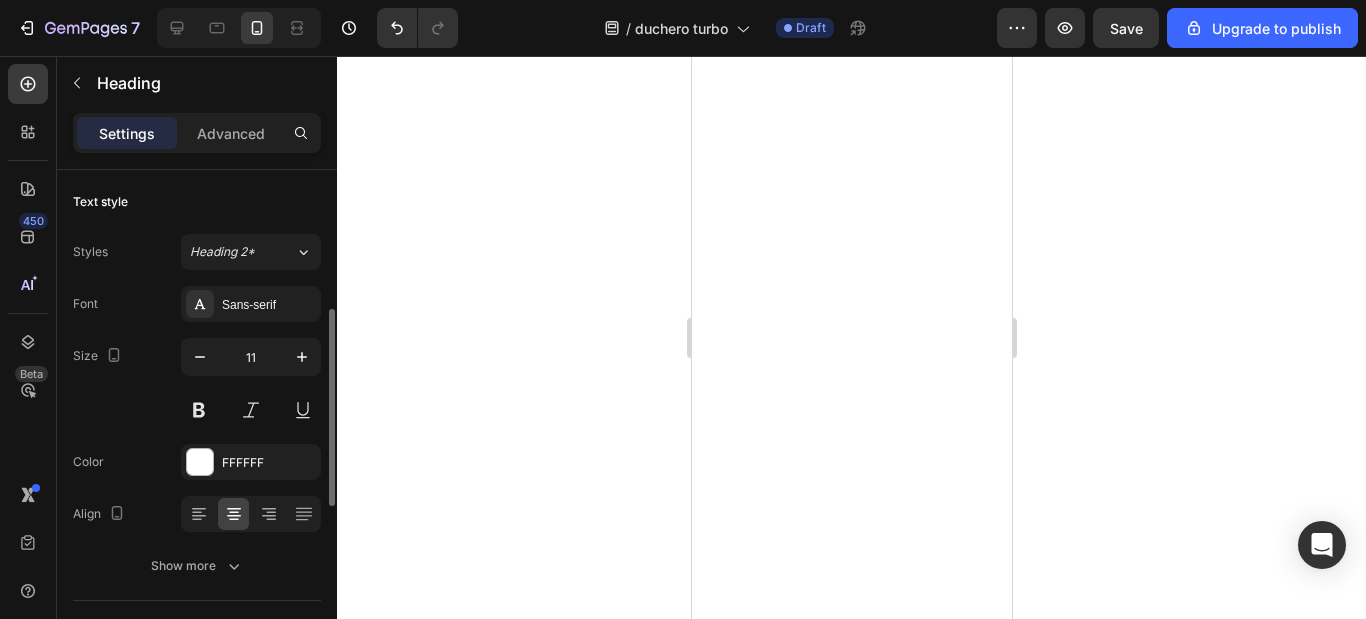 scroll, scrollTop: 0, scrollLeft: 0, axis: both 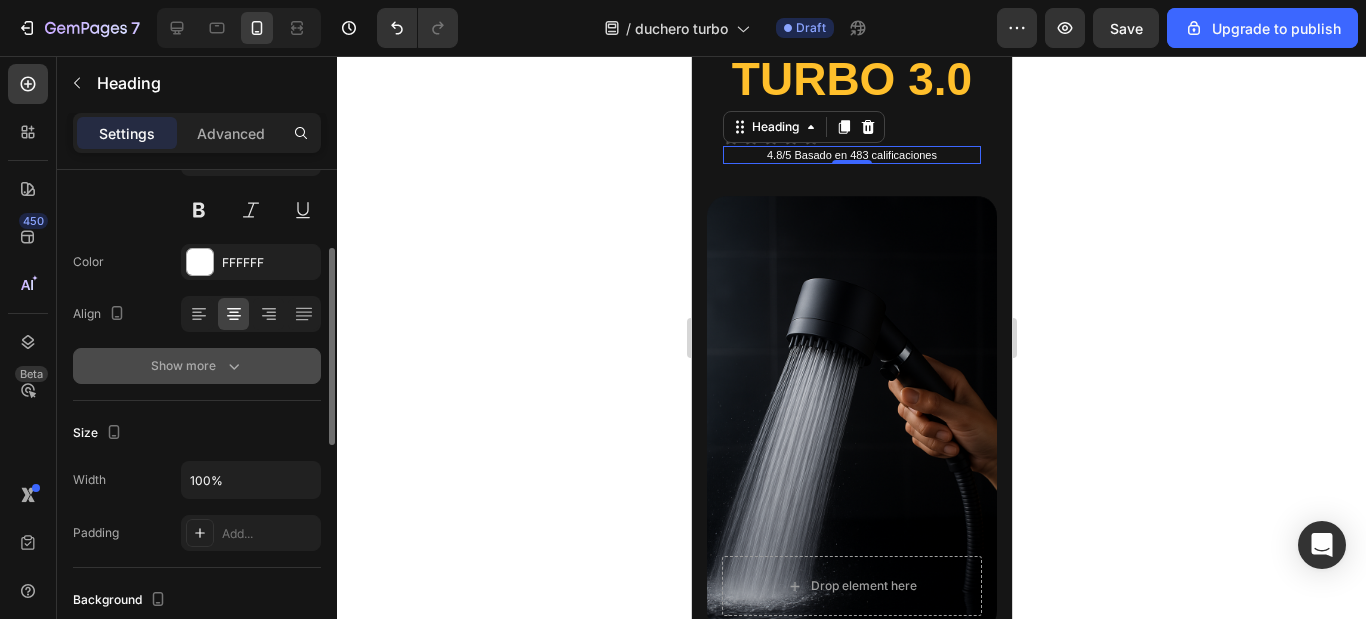 click on "Show more" at bounding box center (197, 366) 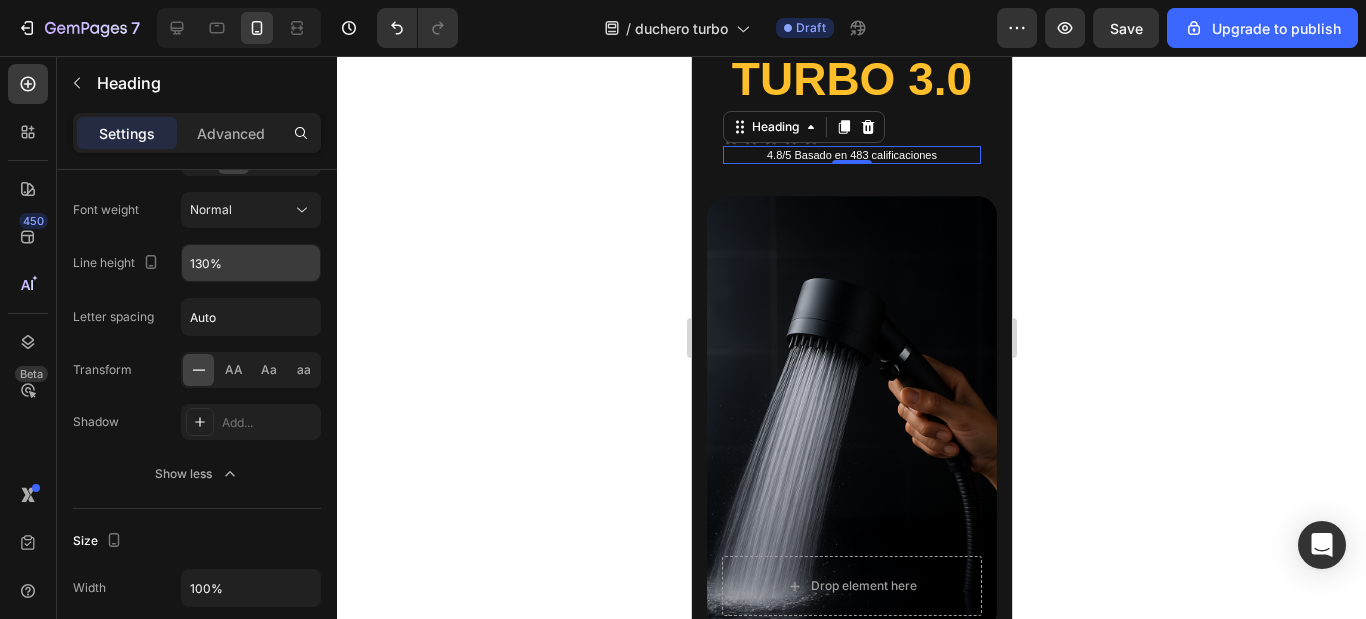 scroll, scrollTop: 0, scrollLeft: 0, axis: both 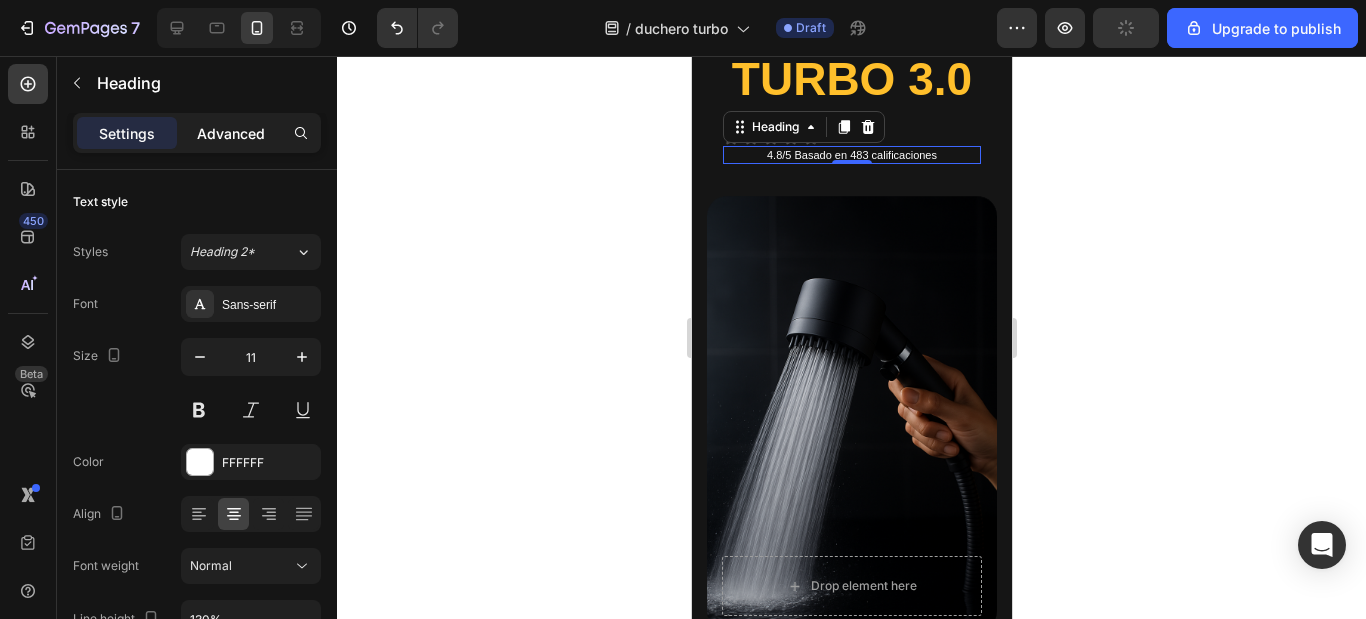 click on "Advanced" at bounding box center (231, 133) 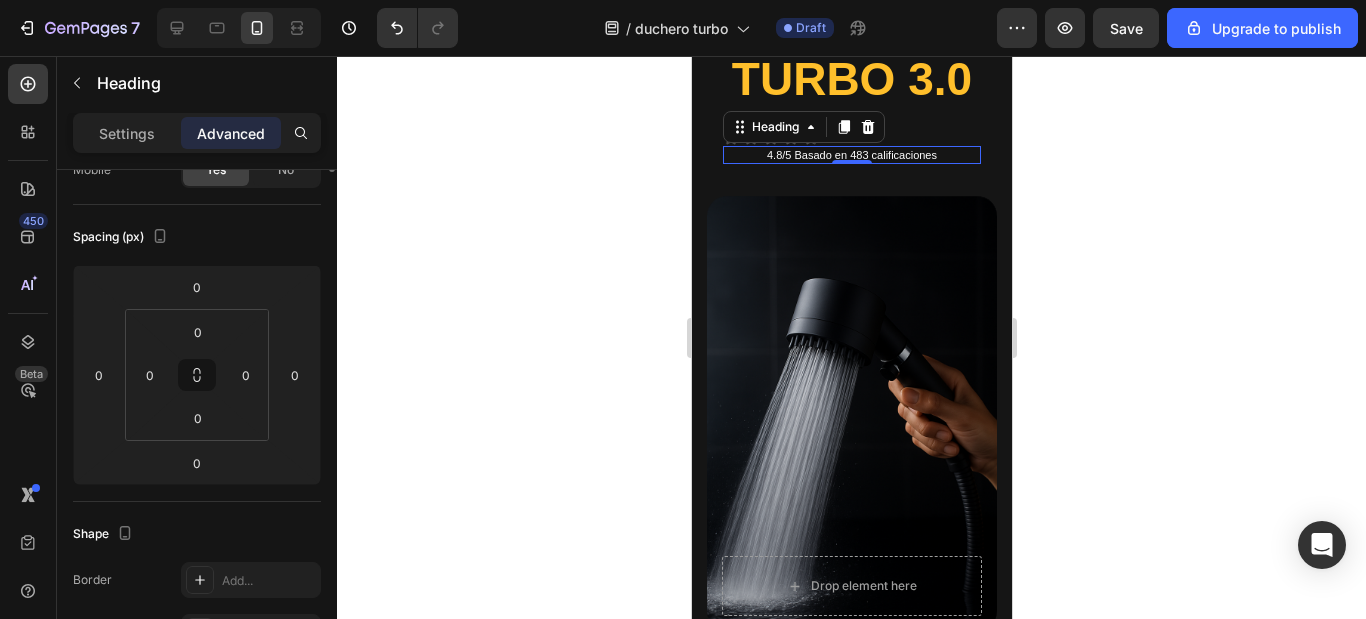 scroll, scrollTop: 0, scrollLeft: 0, axis: both 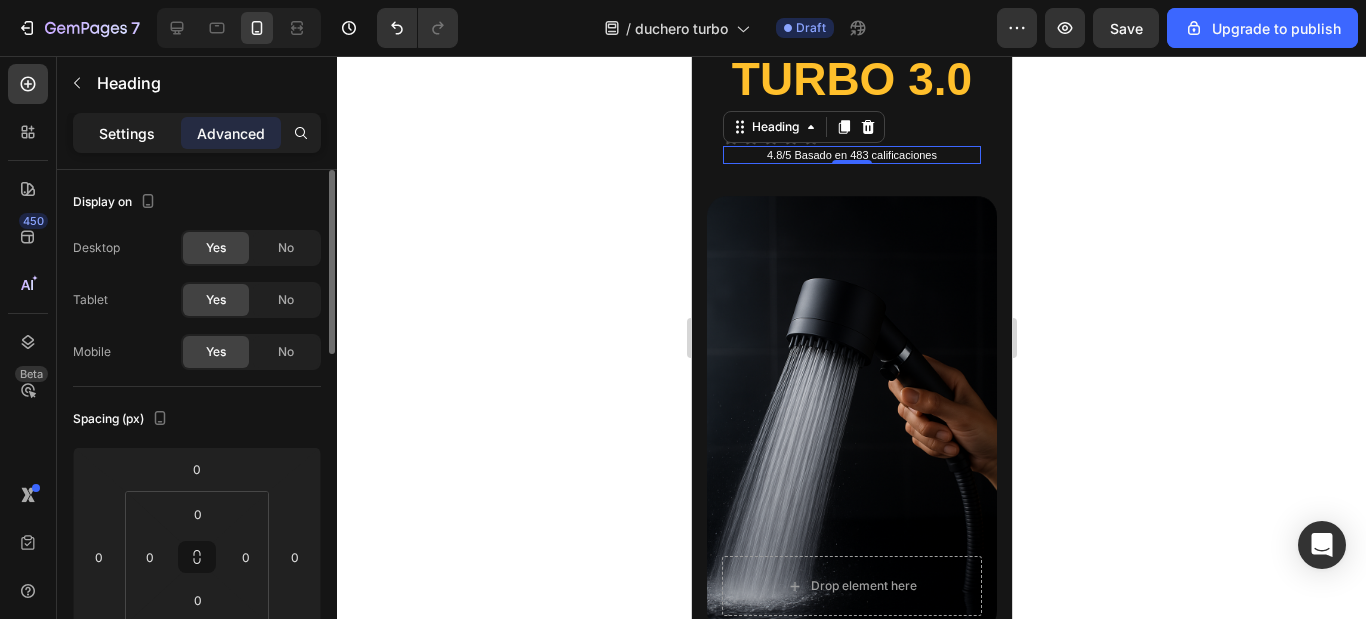 click on "Settings" at bounding box center [127, 133] 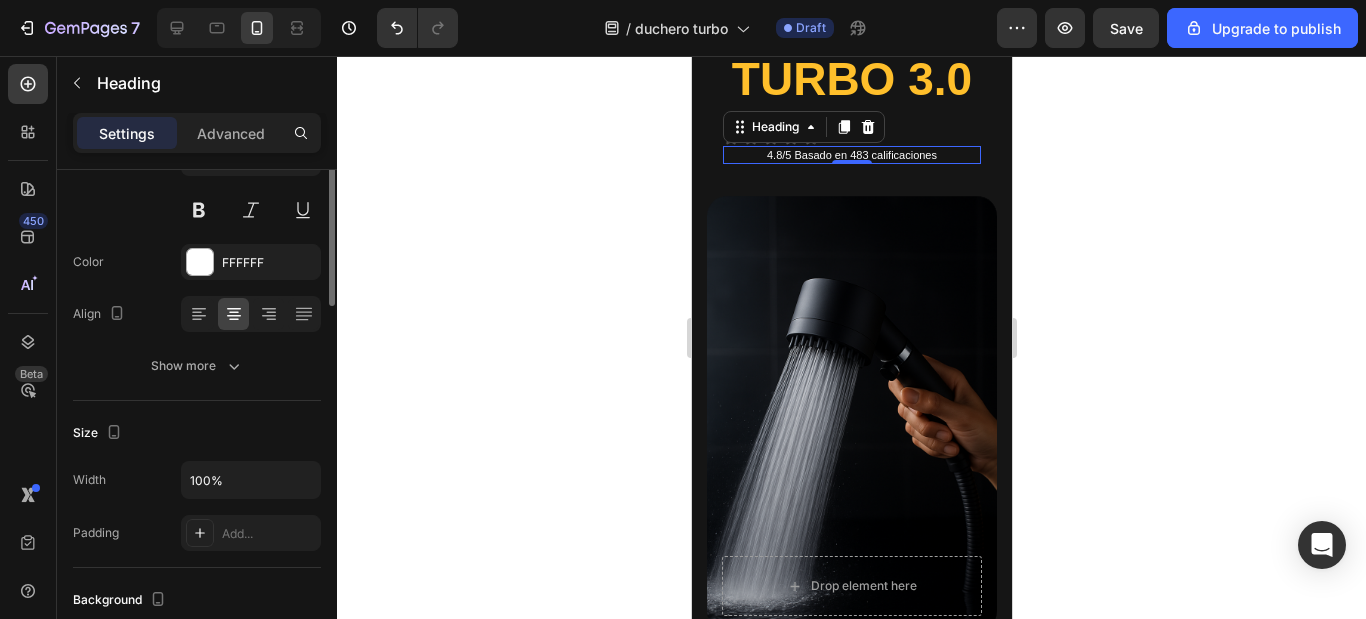 scroll, scrollTop: 0, scrollLeft: 0, axis: both 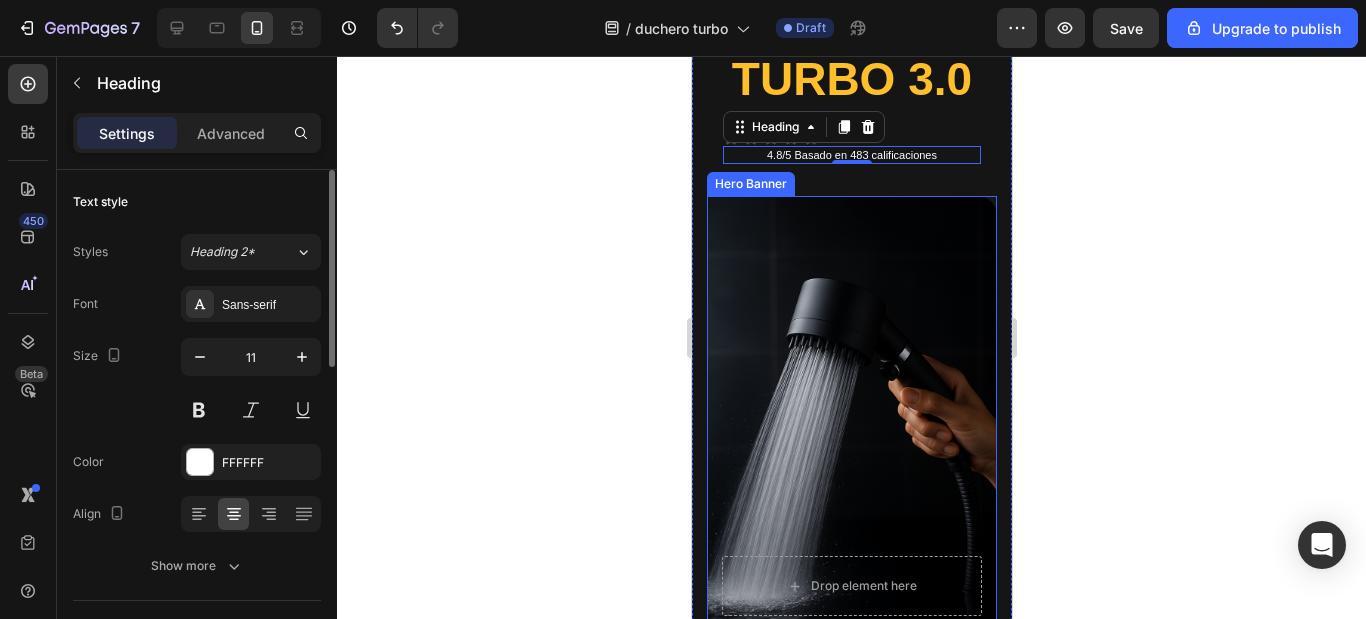 click 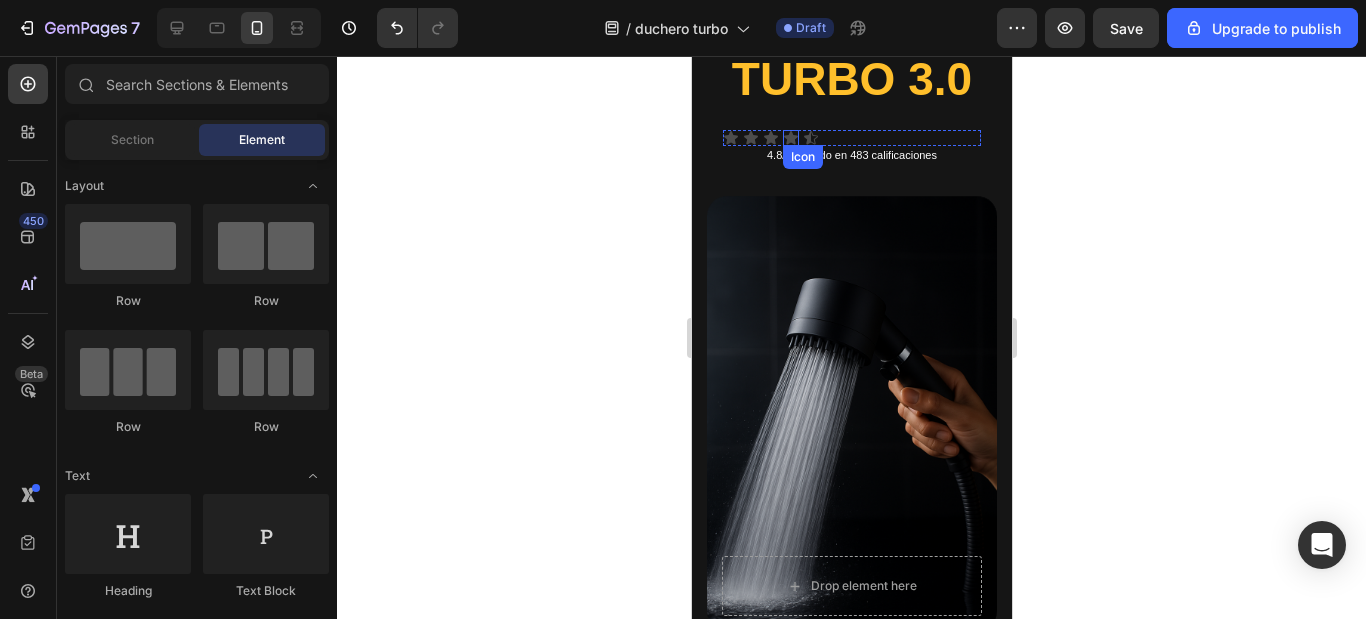 click 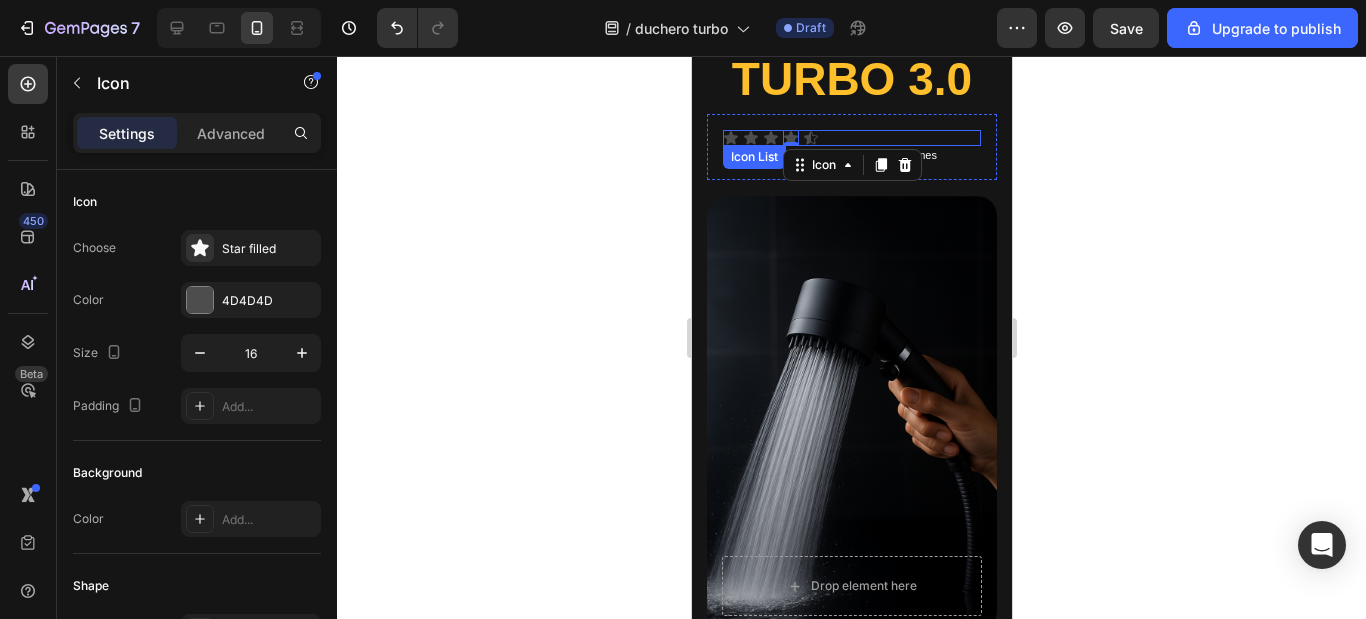click on "Icon Icon Icon Icon   0 Icon" at bounding box center [851, 138] 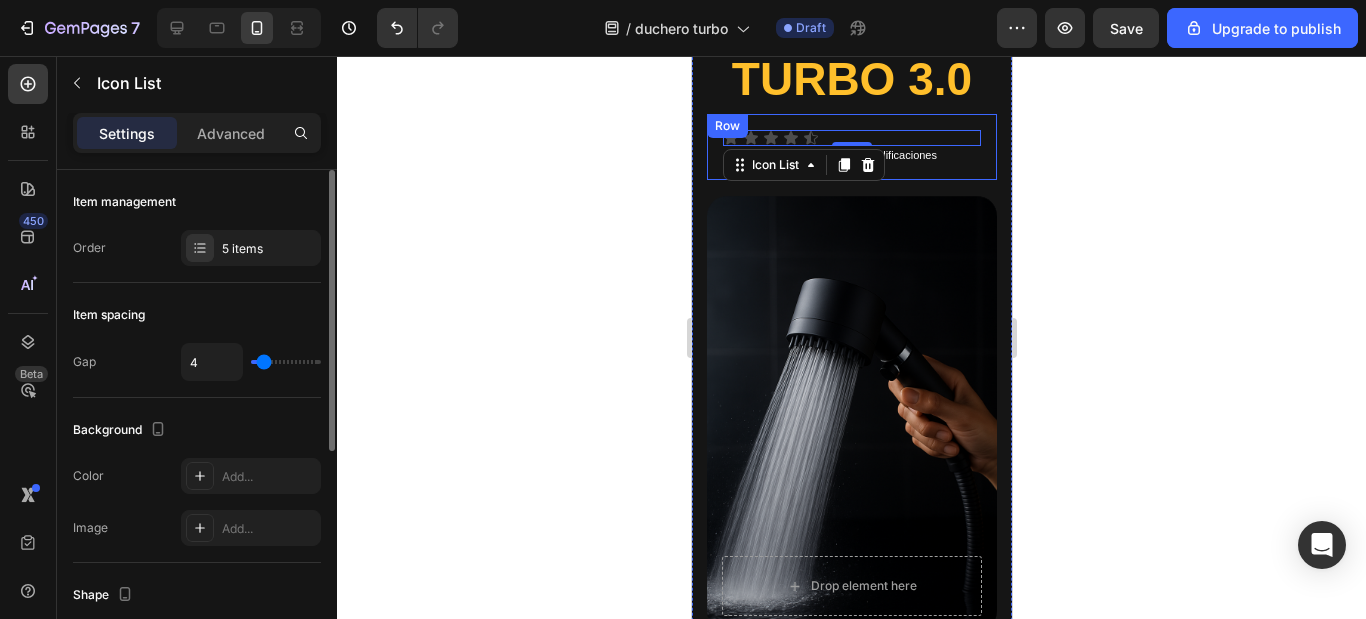 scroll, scrollTop: 100, scrollLeft: 0, axis: vertical 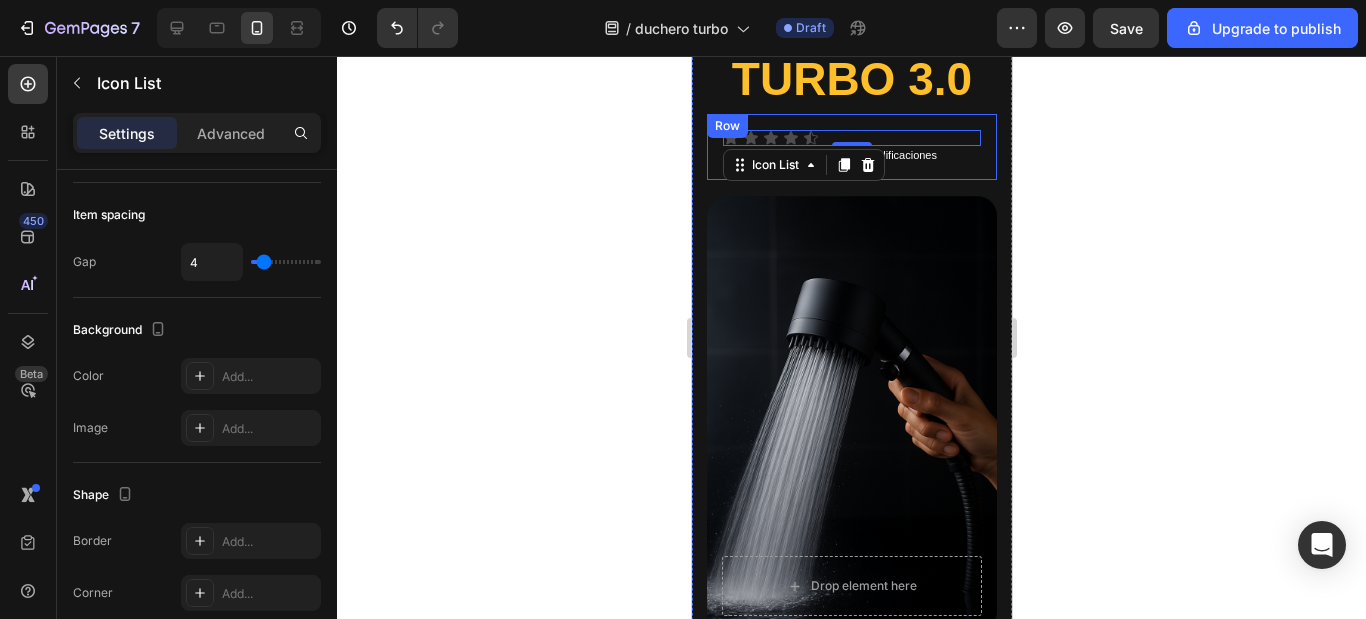 click on "Icon Icon Icon Icon Icon Icon List   0 4.8/5 Basado en 483 calificaciones Heading Row" at bounding box center (851, 147) 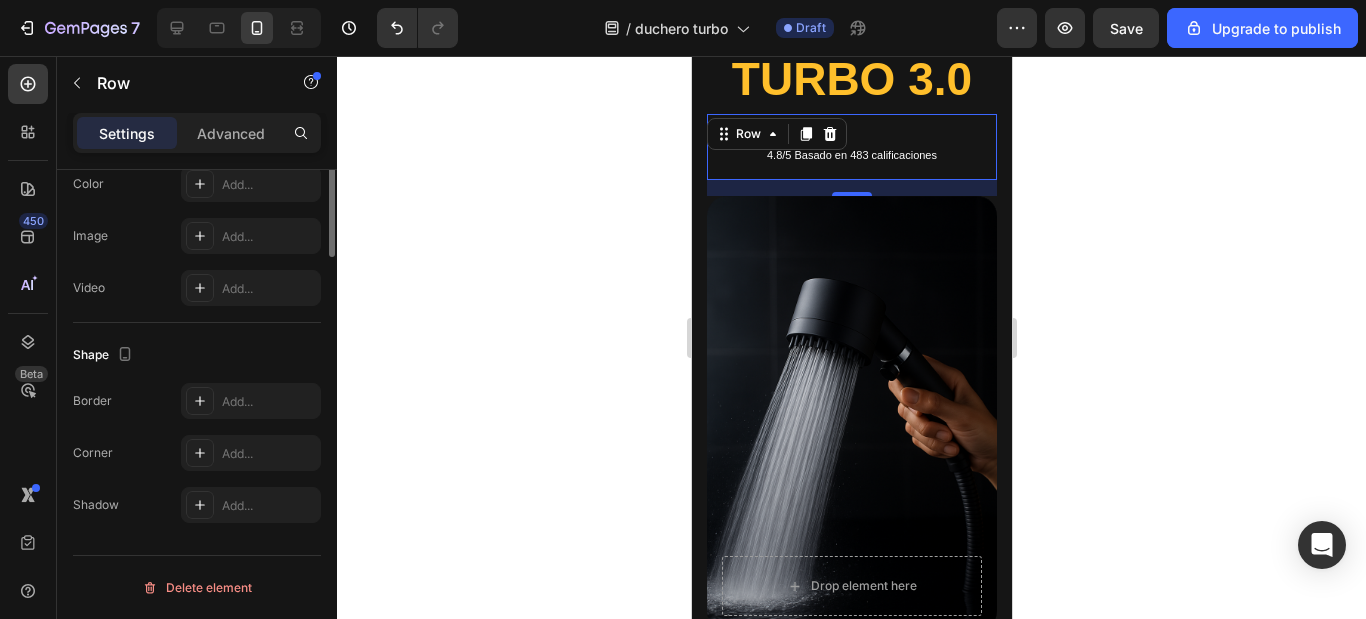 scroll, scrollTop: 0, scrollLeft: 0, axis: both 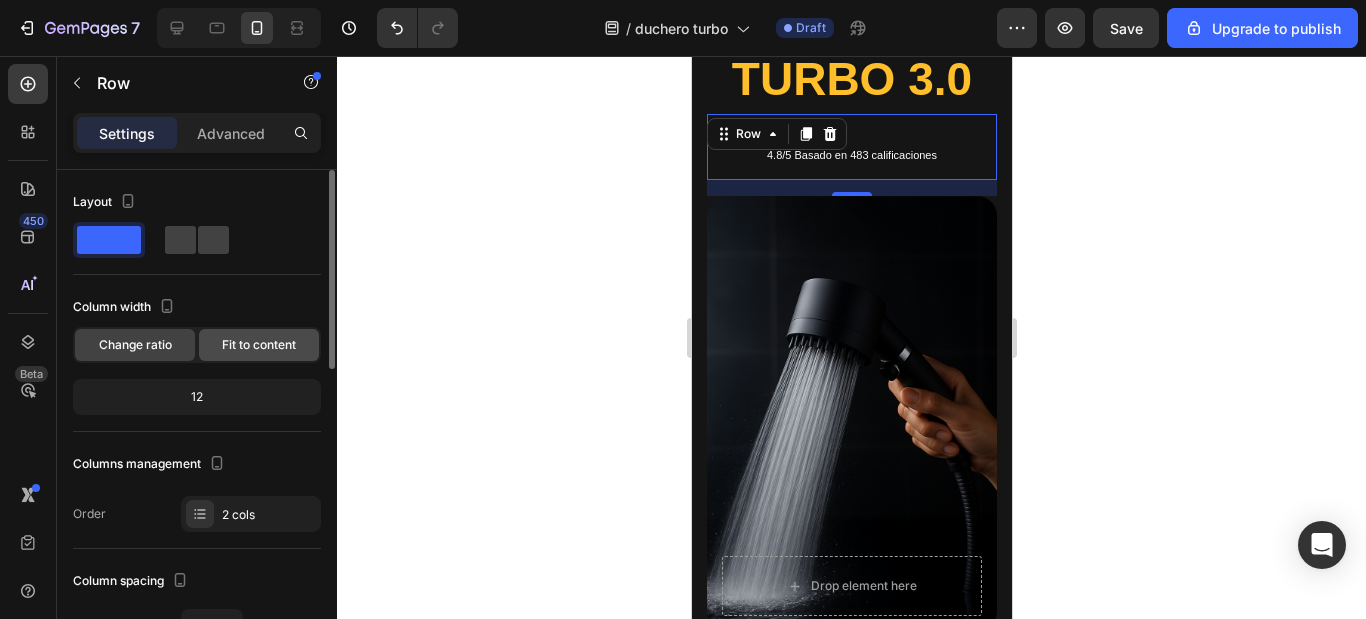 click on "Fit to content" 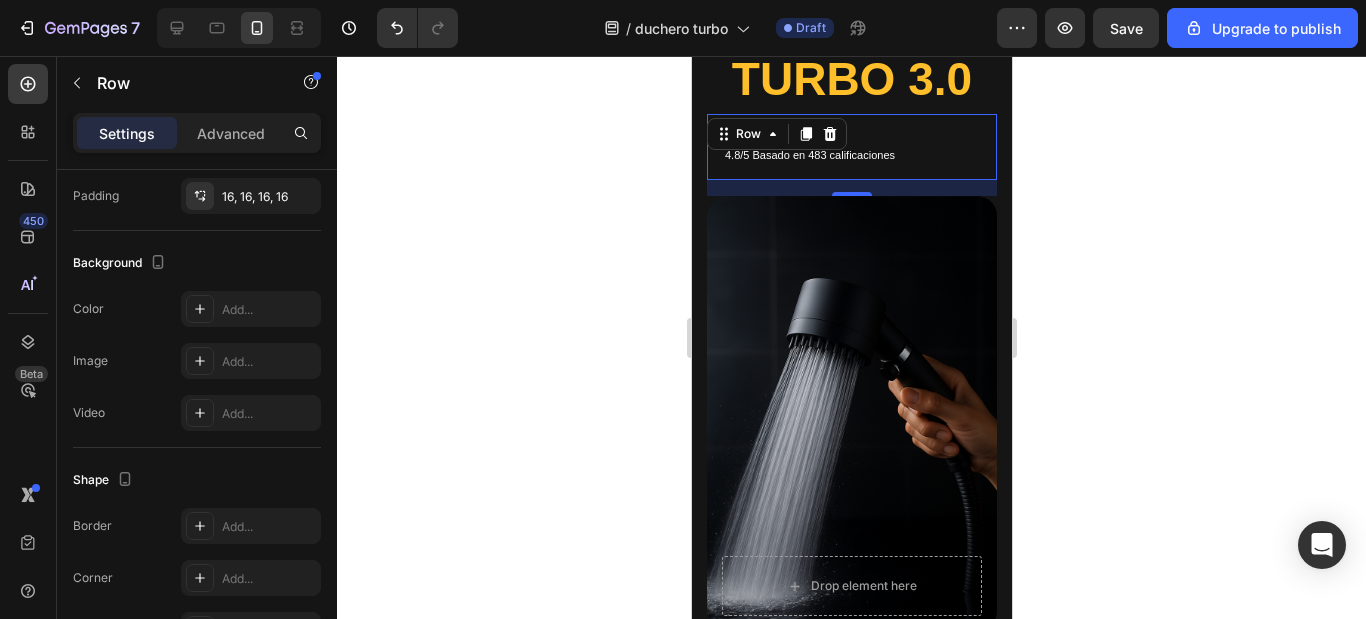 scroll, scrollTop: 800, scrollLeft: 0, axis: vertical 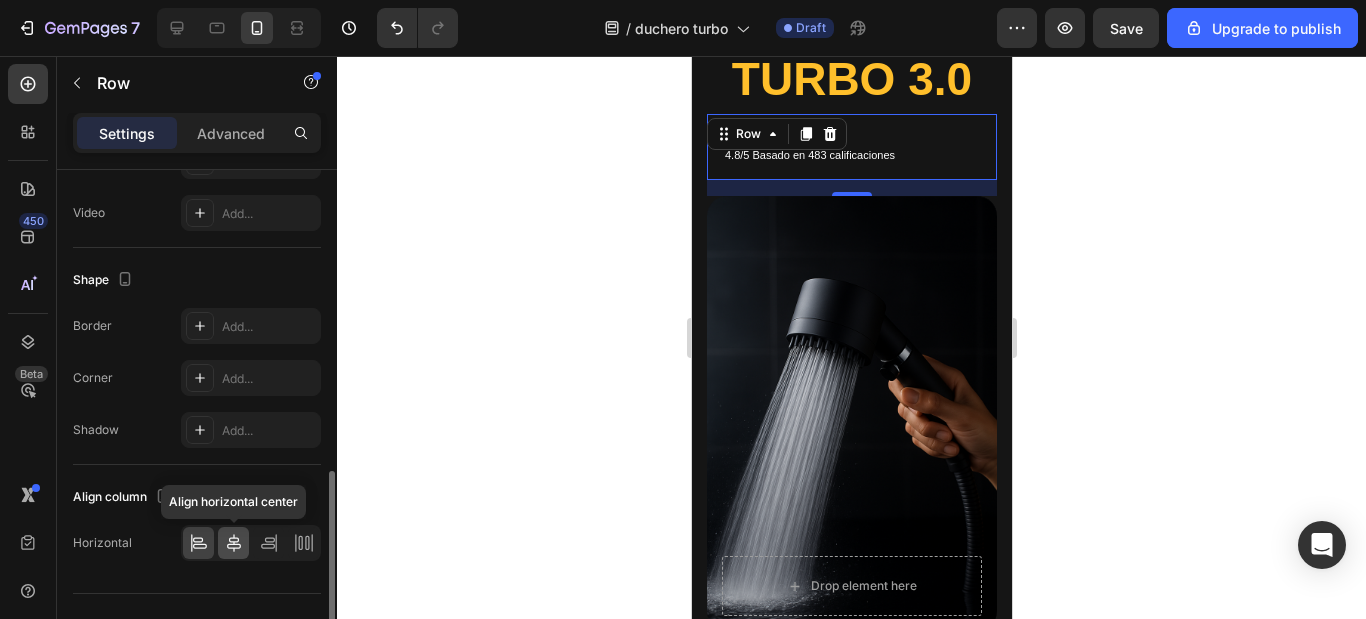 click 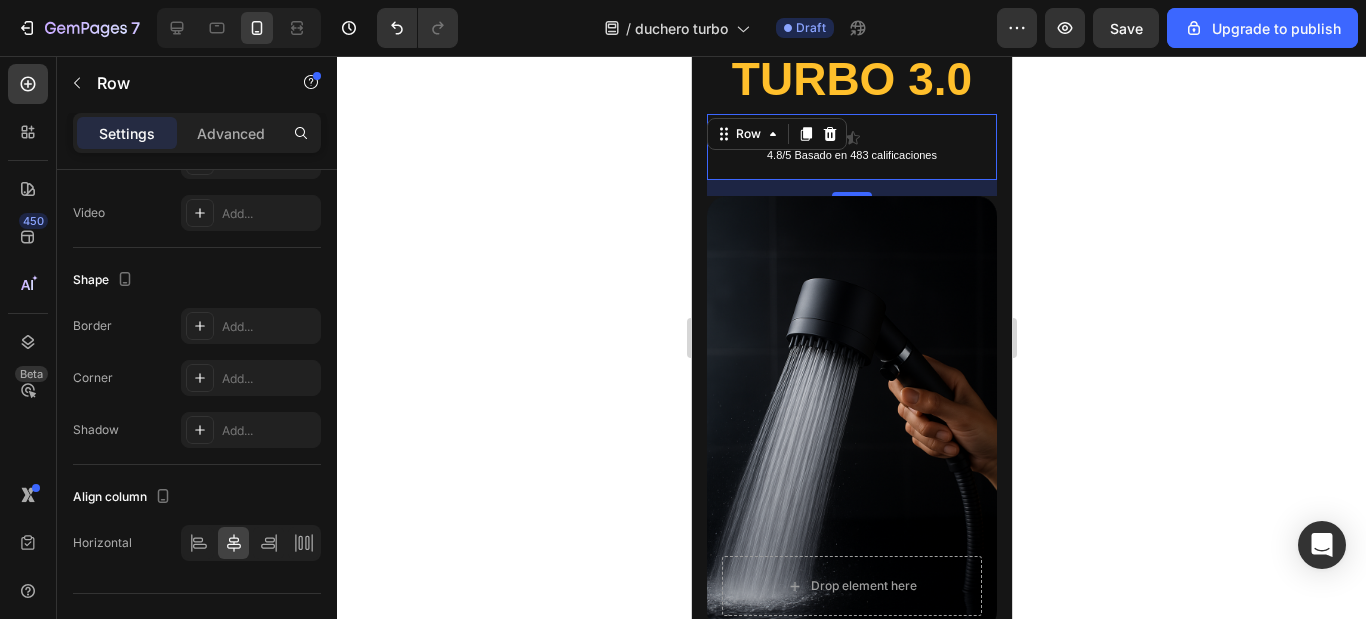 click 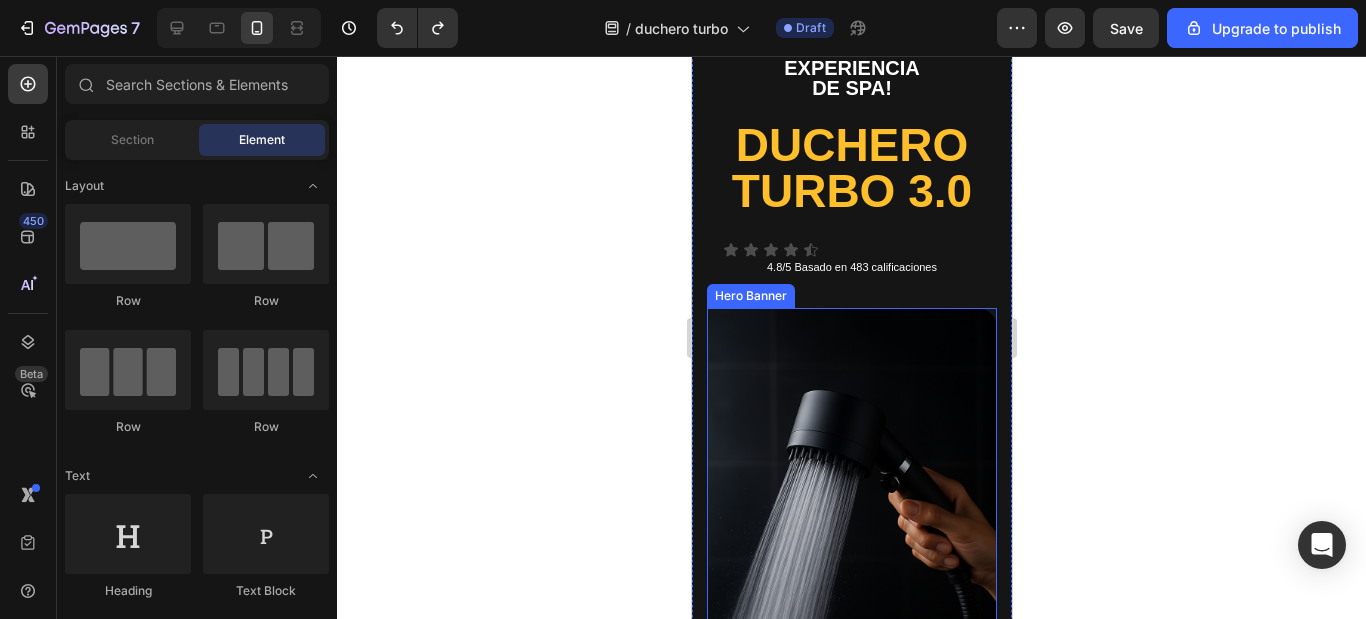 scroll, scrollTop: 186, scrollLeft: 0, axis: vertical 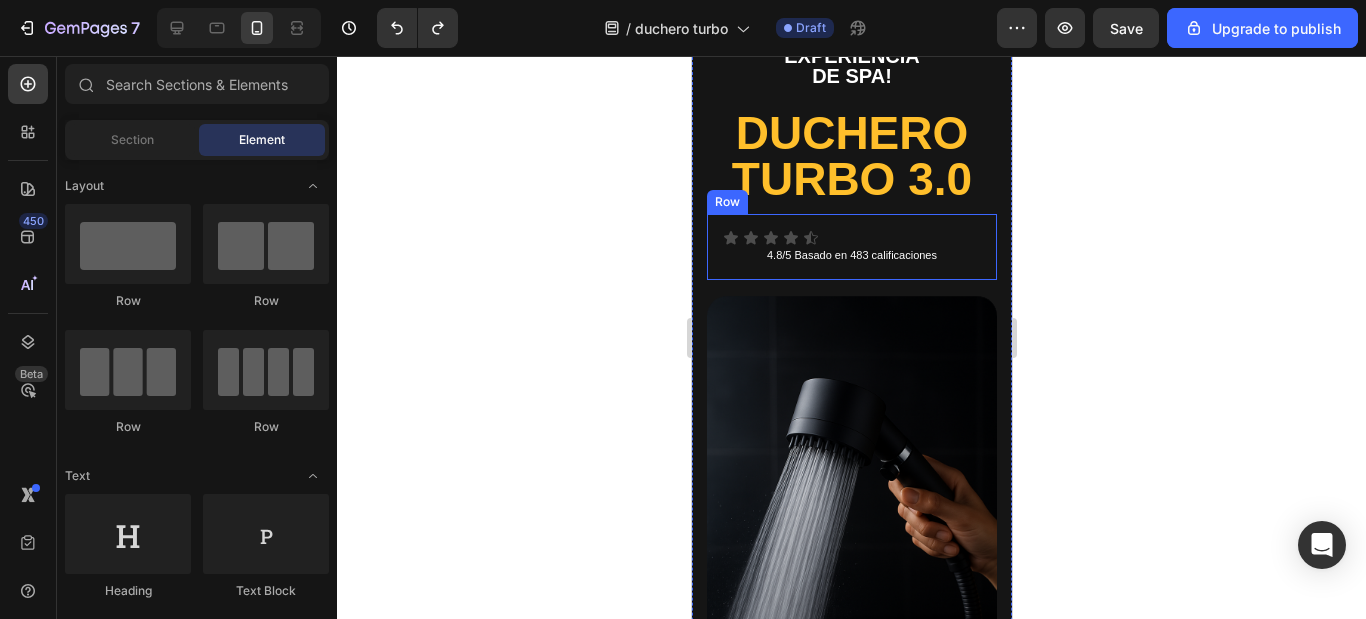 click on "Icon Icon Icon Icon Icon Icon List 4.8/5 Basado en 483 calificaciones Heading Row" at bounding box center [851, 247] 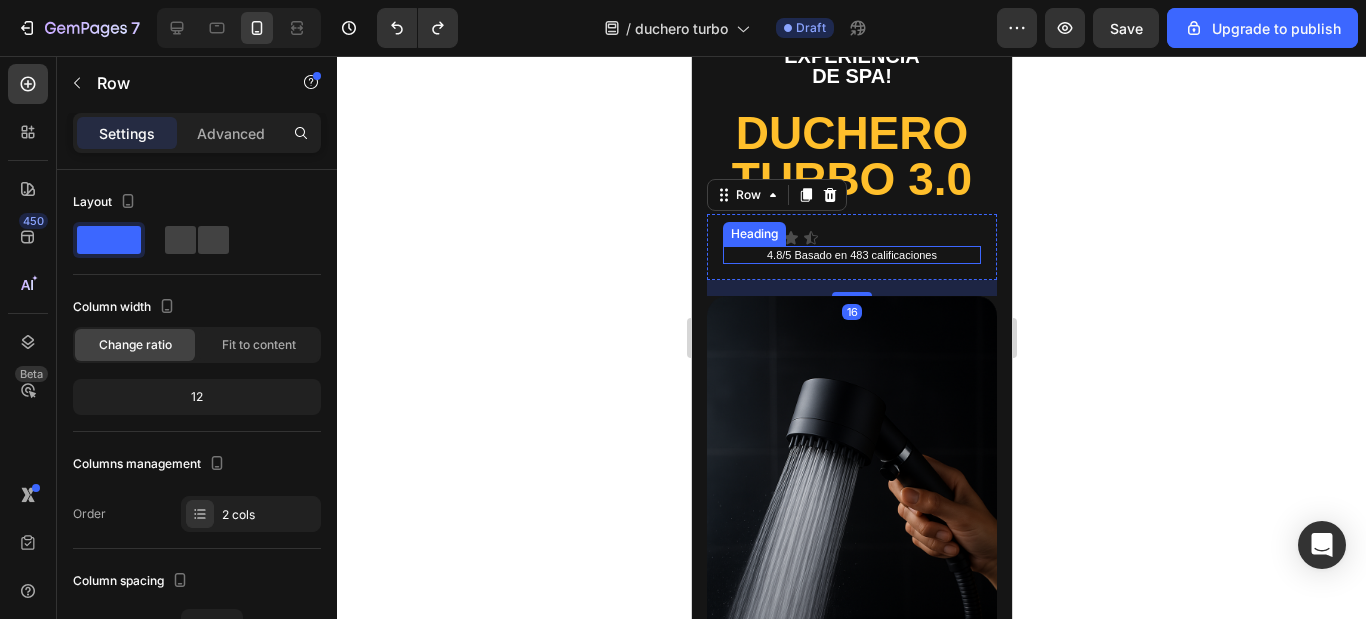 click on "4.8/5 Basado en 483 calificaciones" at bounding box center [851, 255] 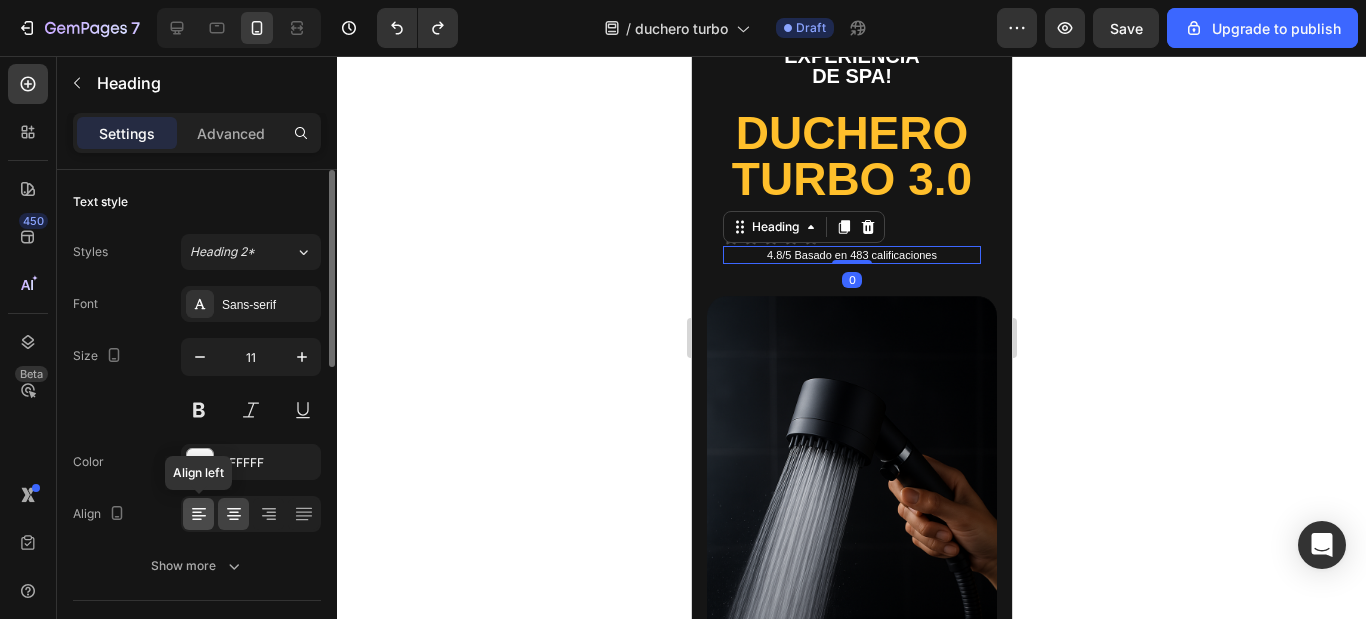 click 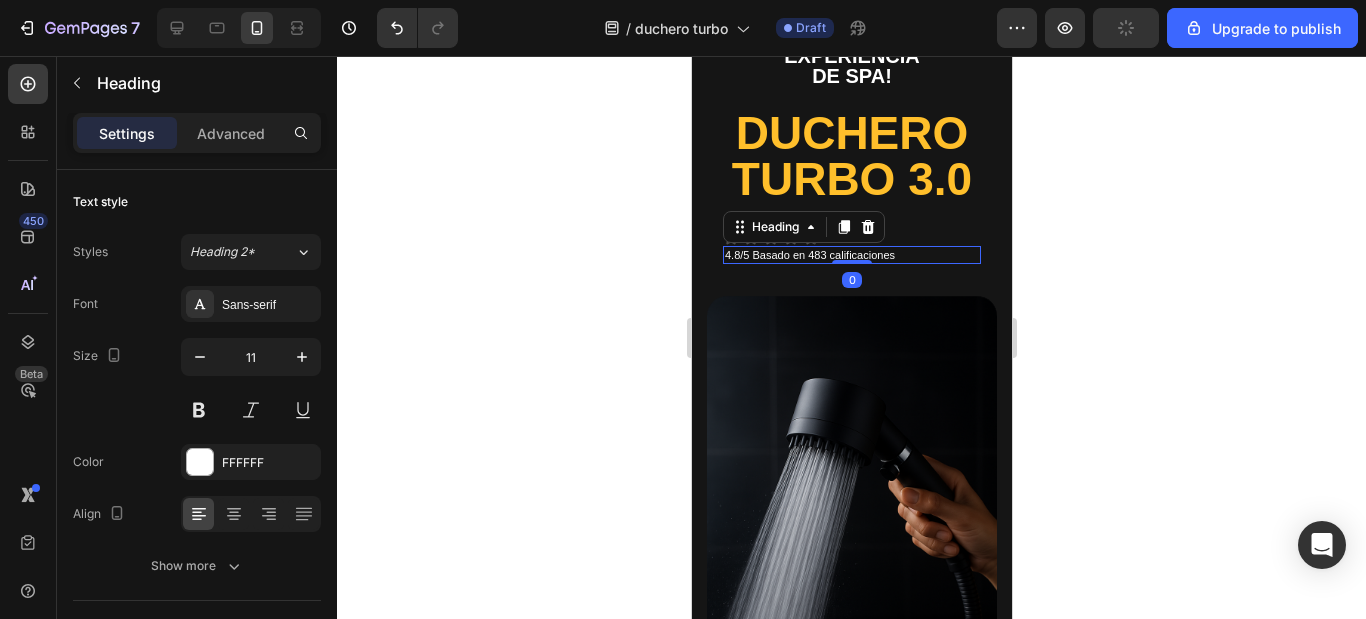 click 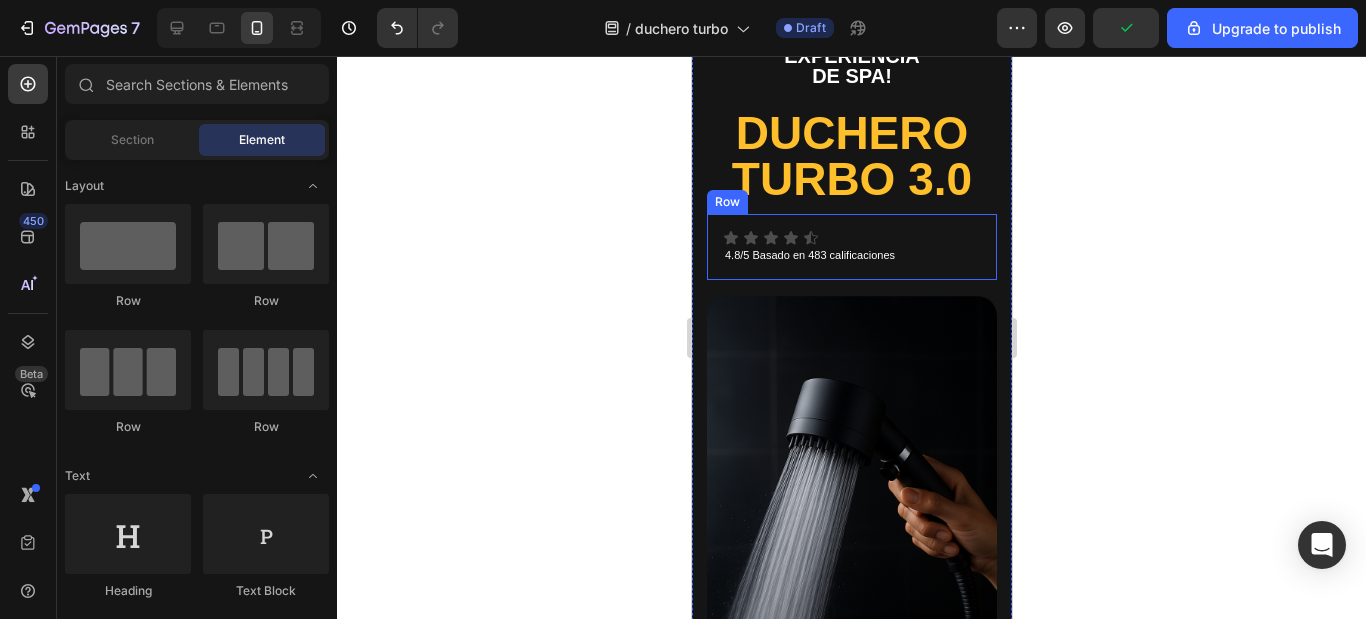 click on "Icon Icon Icon Icon Icon Icon List 4.8/5 Basado en 483 calificaciones Heading Row" at bounding box center (851, 247) 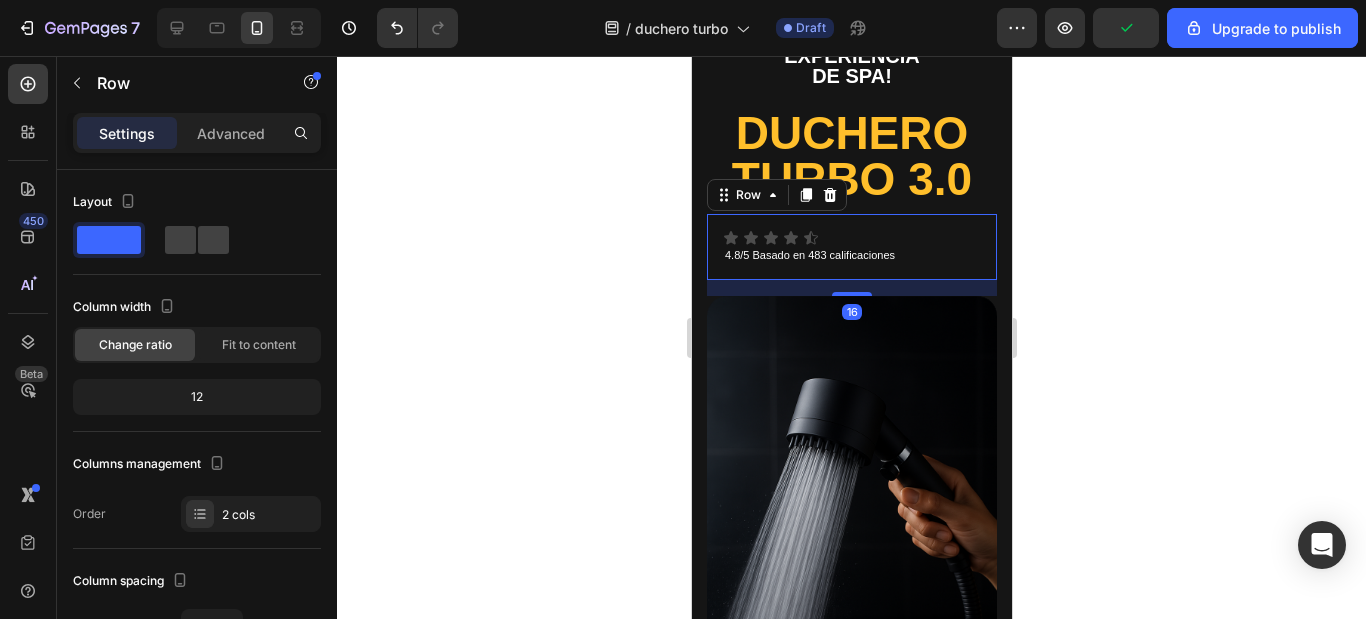 click on "16" at bounding box center (851, 288) 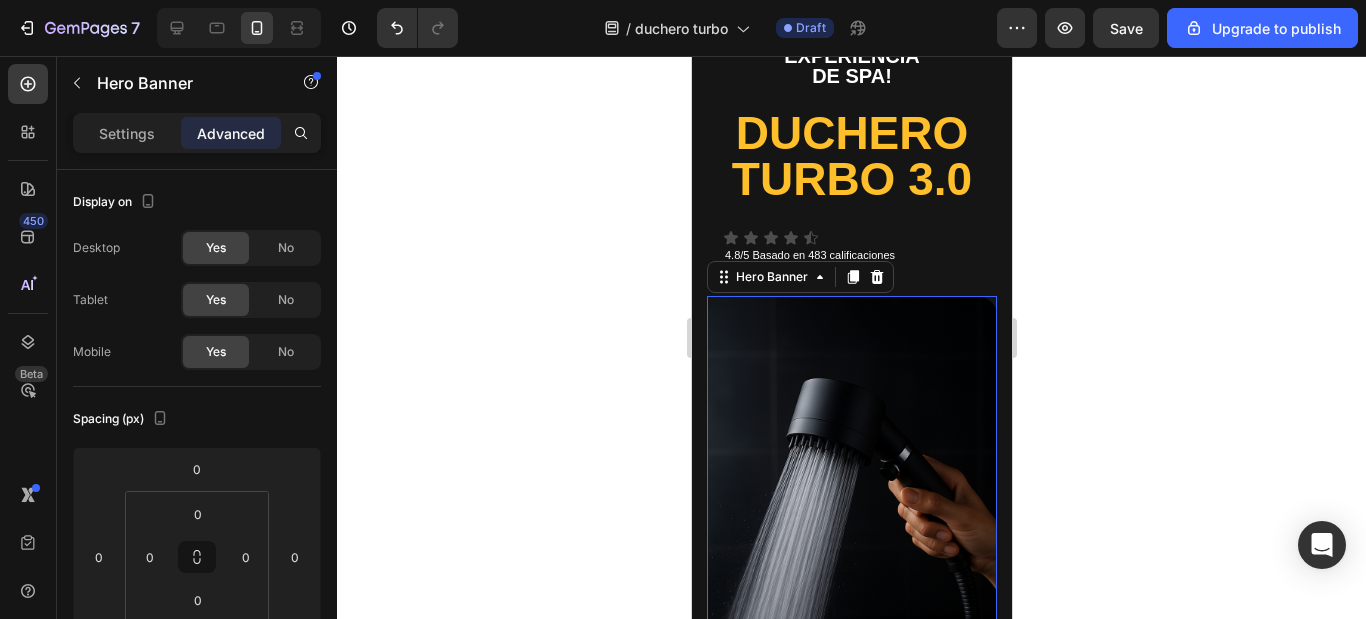 click 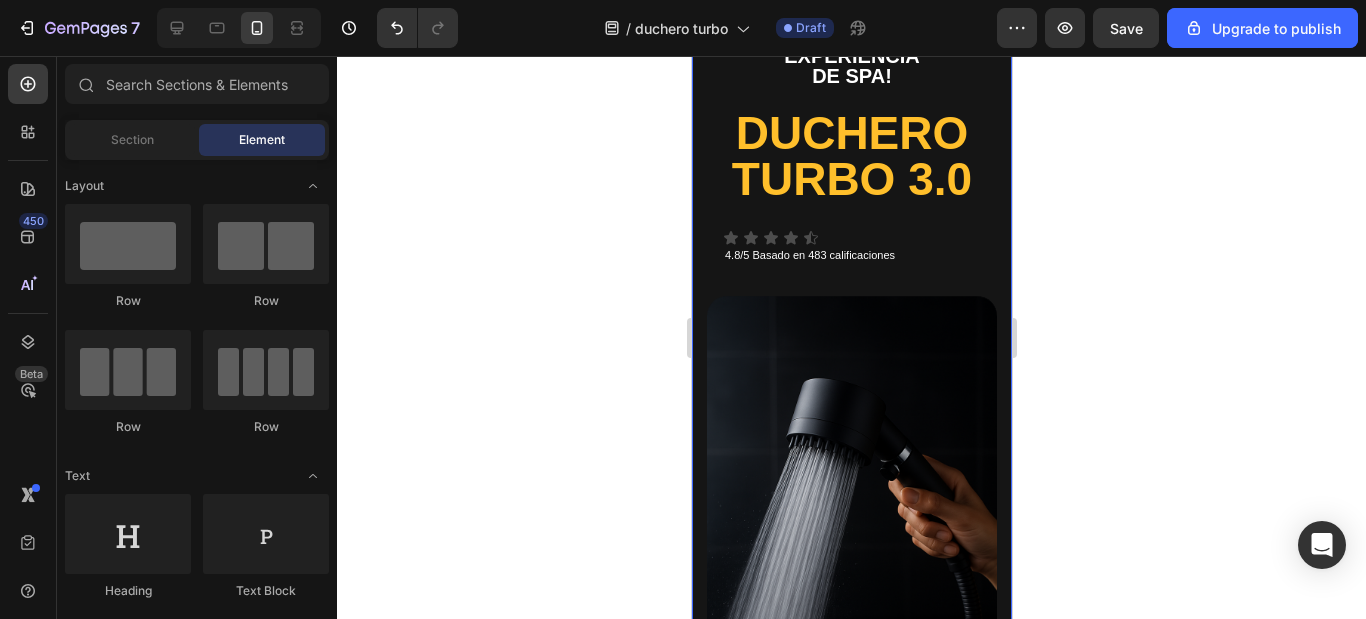 click on "Icon Icon Icon Icon Icon Icon List 4.8/5 Basado en 483 calificaciones Heading Row" at bounding box center [851, 247] 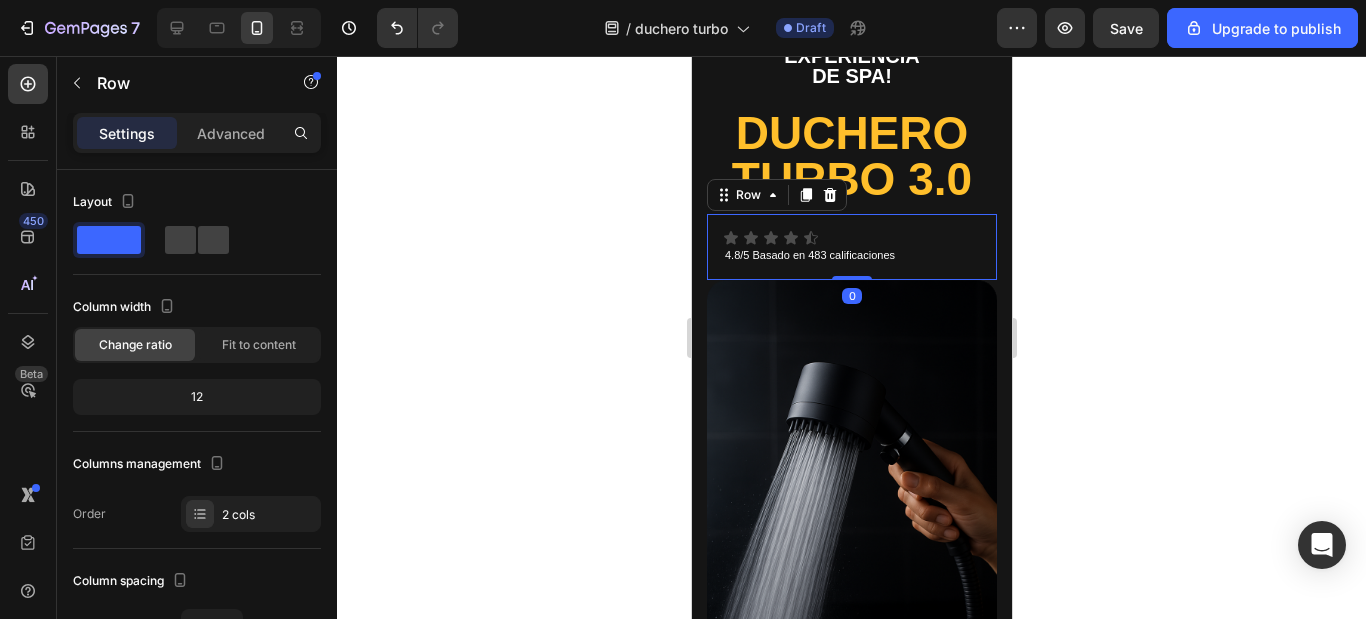 click on "Icon Icon Icon Icon Icon Icon List 4.8/5 Basado en 483 calificaciones Heading Row   0" at bounding box center [851, 247] 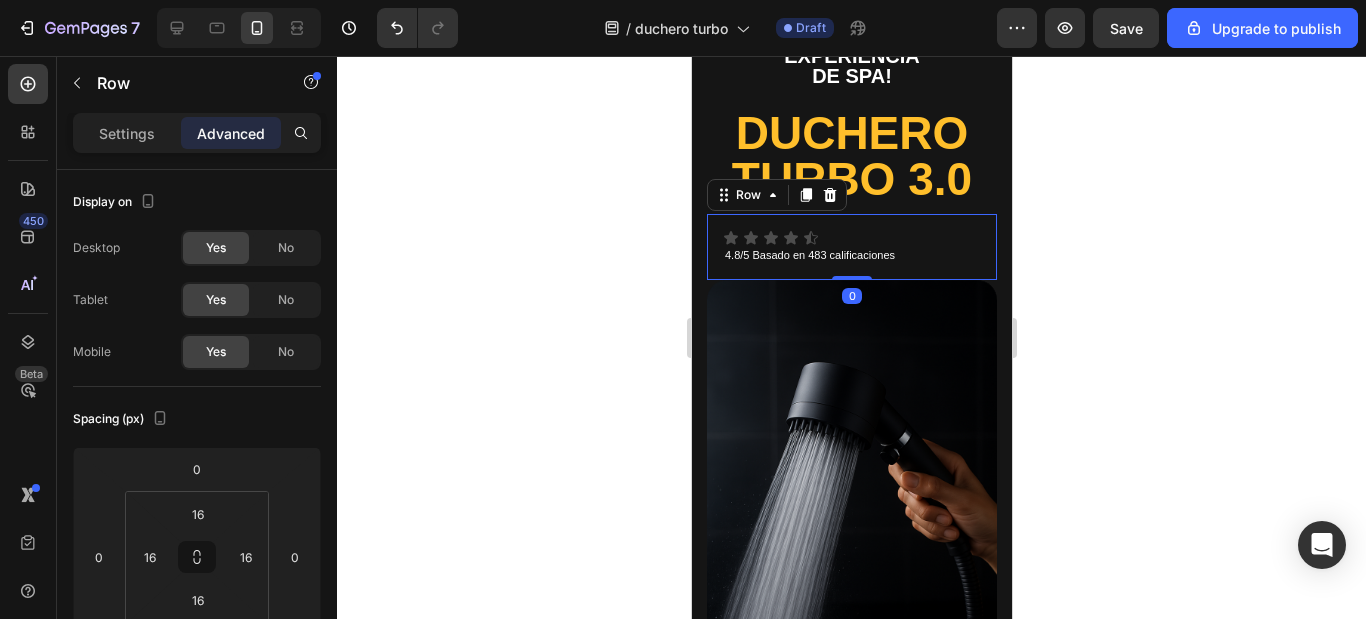 click 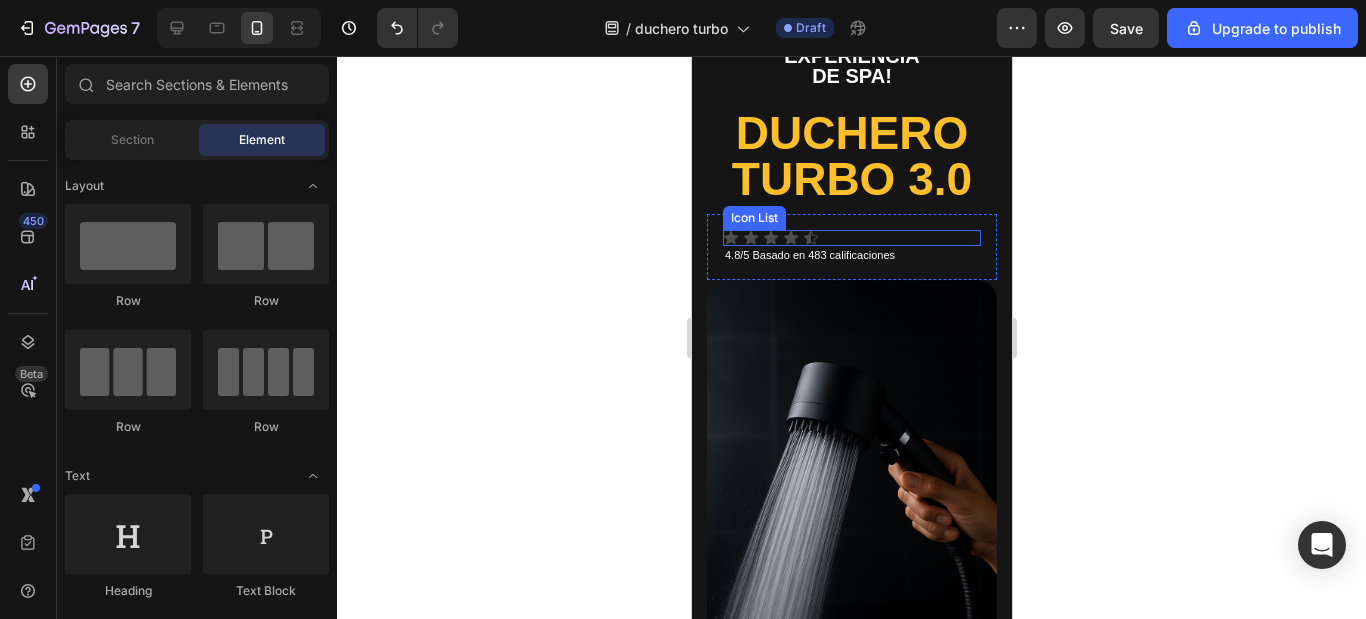 click on "Icon Icon Icon Icon Icon" at bounding box center [851, 238] 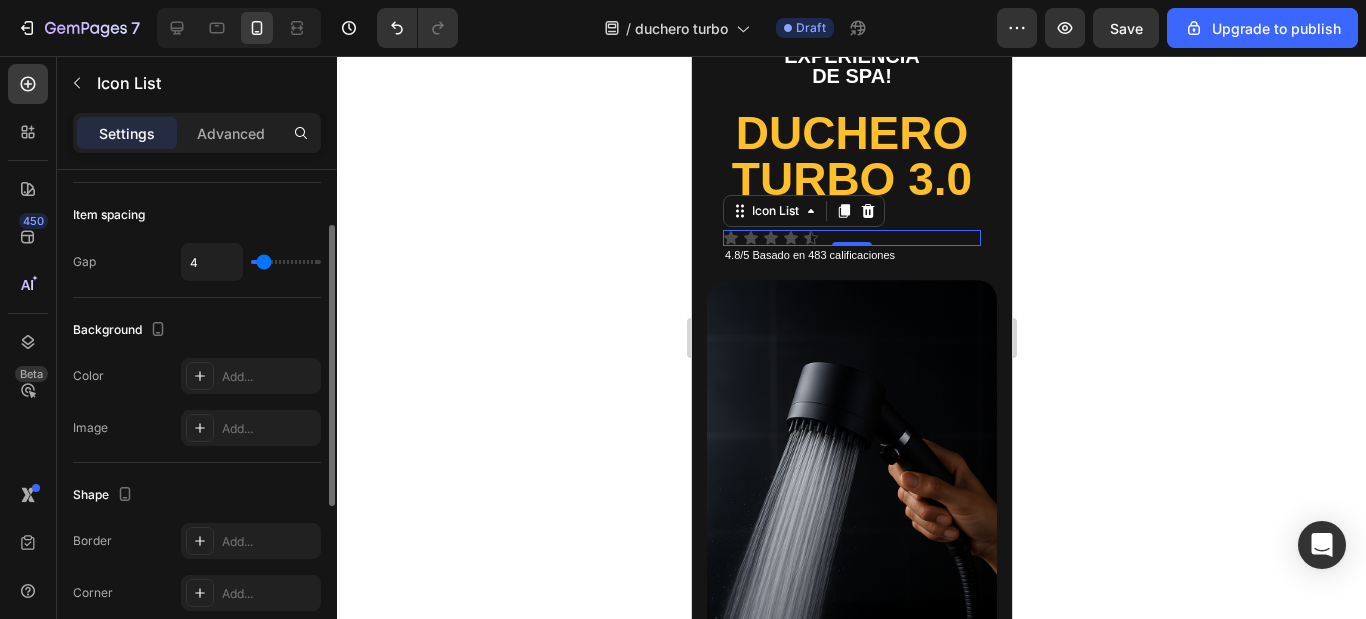 scroll, scrollTop: 0, scrollLeft: 0, axis: both 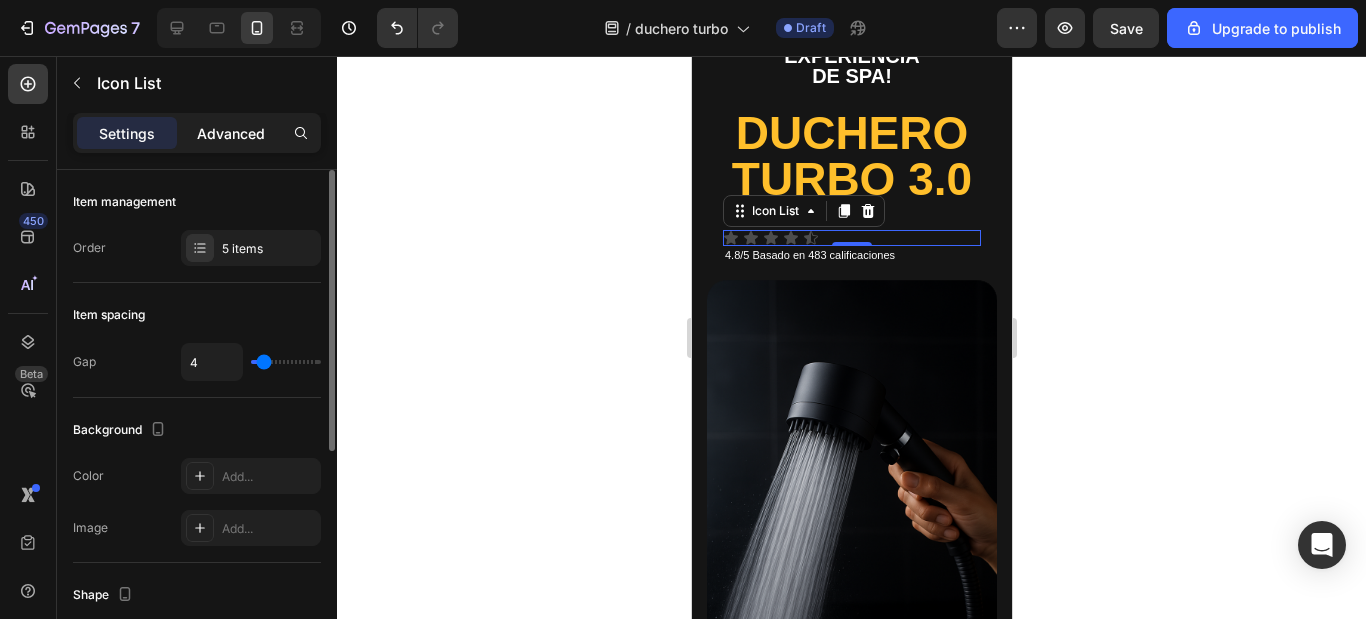 click on "Advanced" at bounding box center (231, 133) 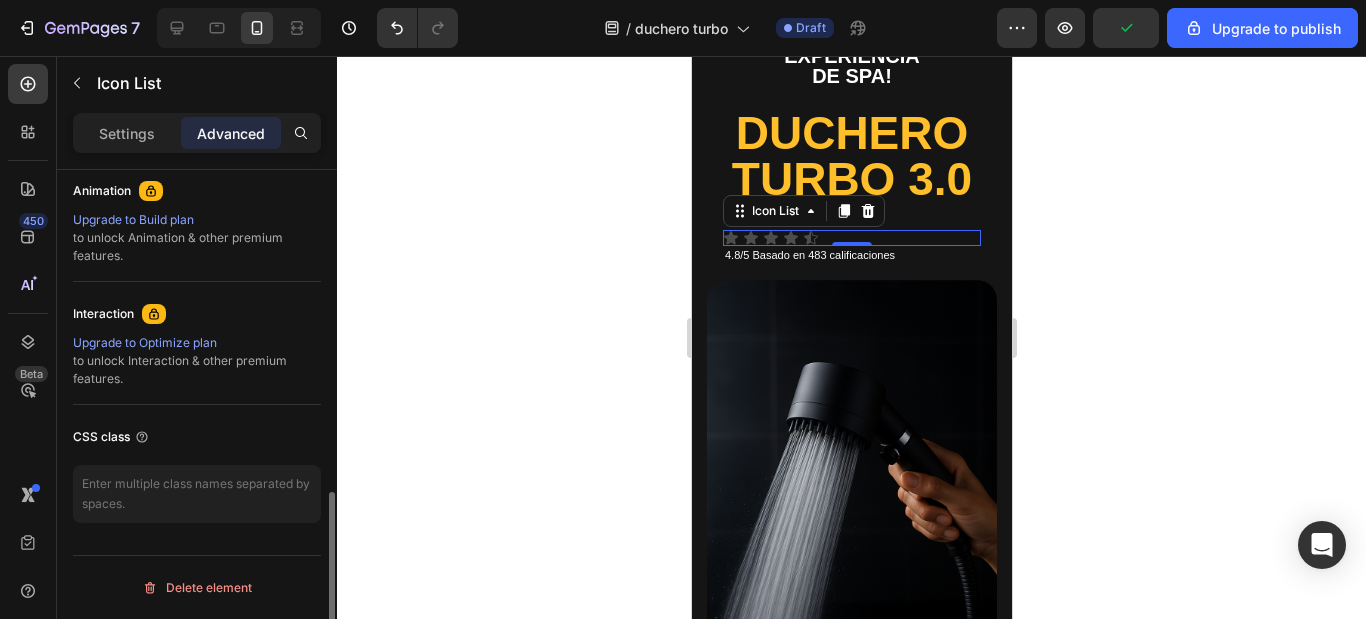 scroll, scrollTop: 282, scrollLeft: 0, axis: vertical 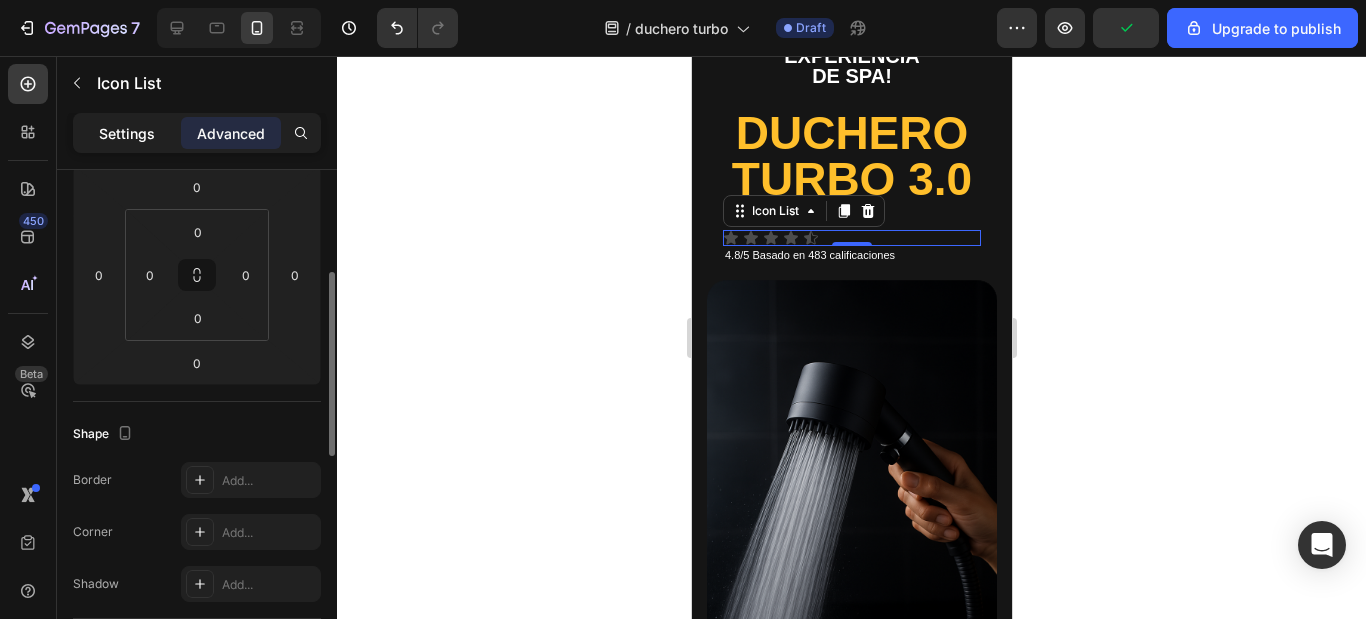click on "Settings" at bounding box center (127, 133) 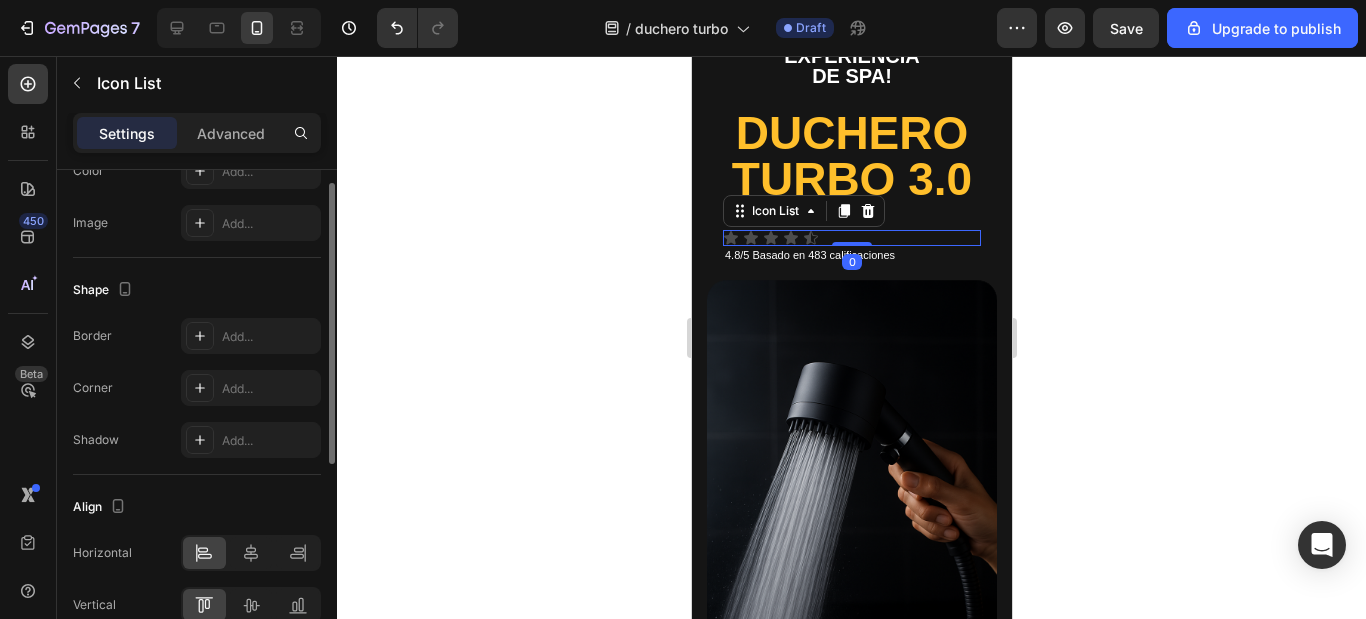 scroll, scrollTop: 205, scrollLeft: 0, axis: vertical 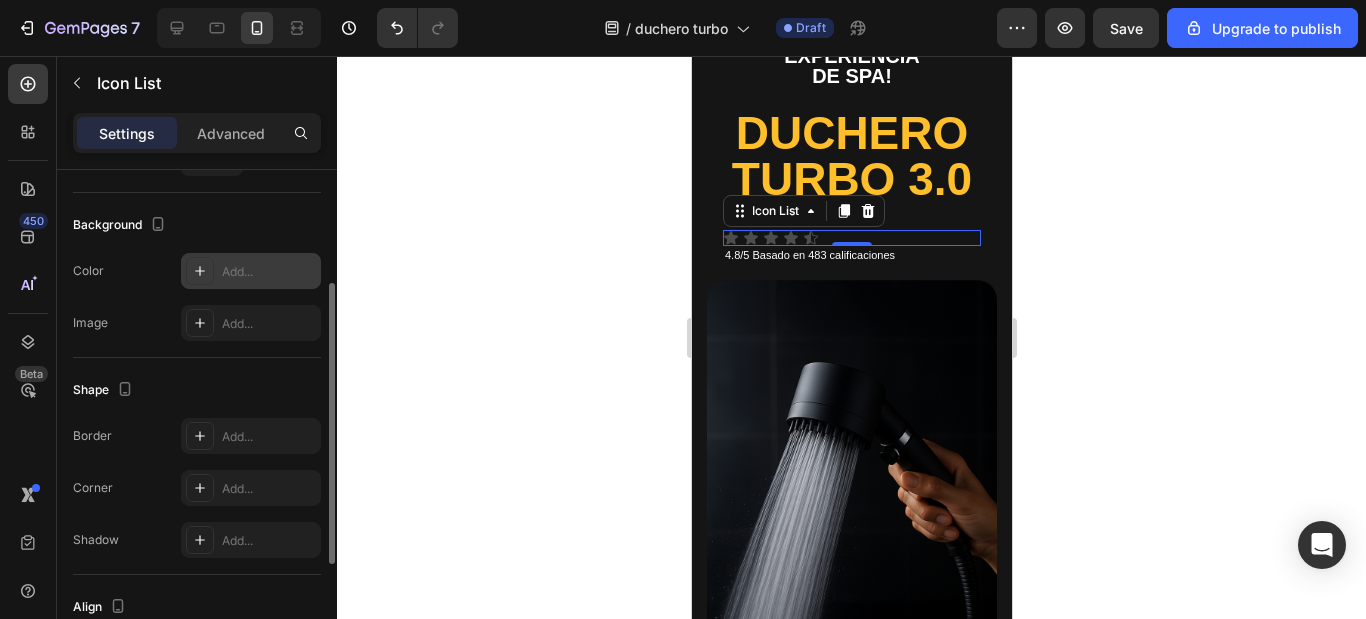 click on "Add..." at bounding box center (269, 272) 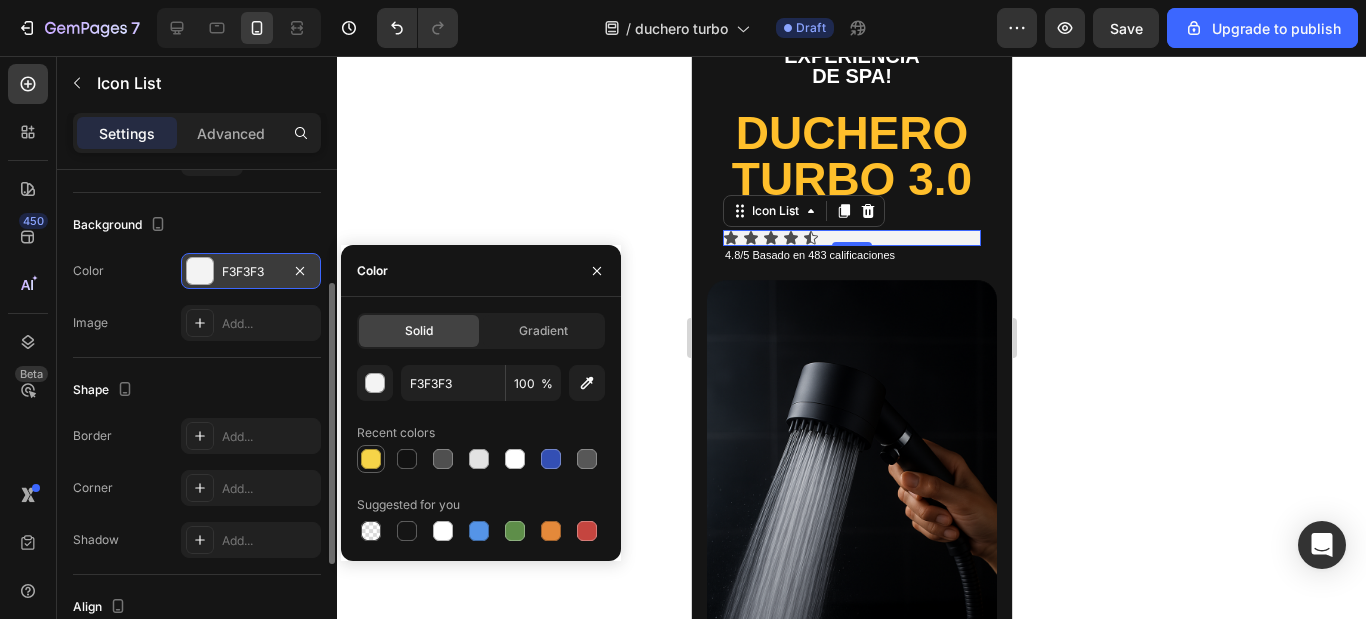 click at bounding box center (371, 459) 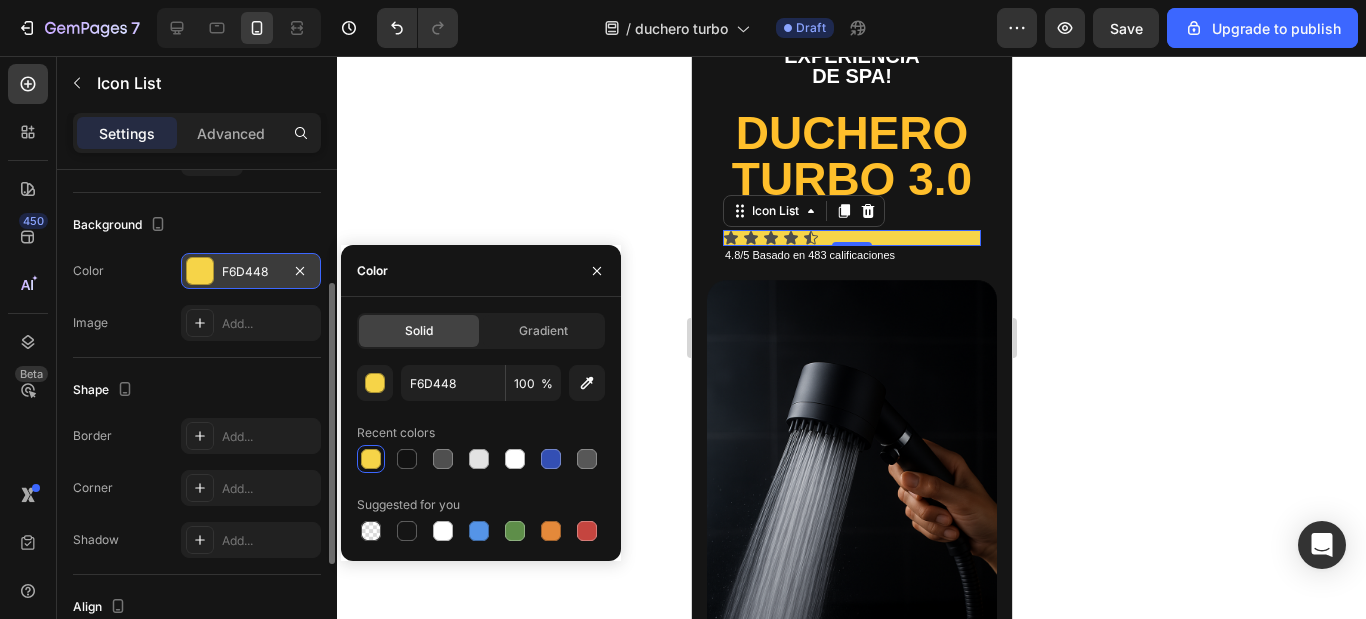 click 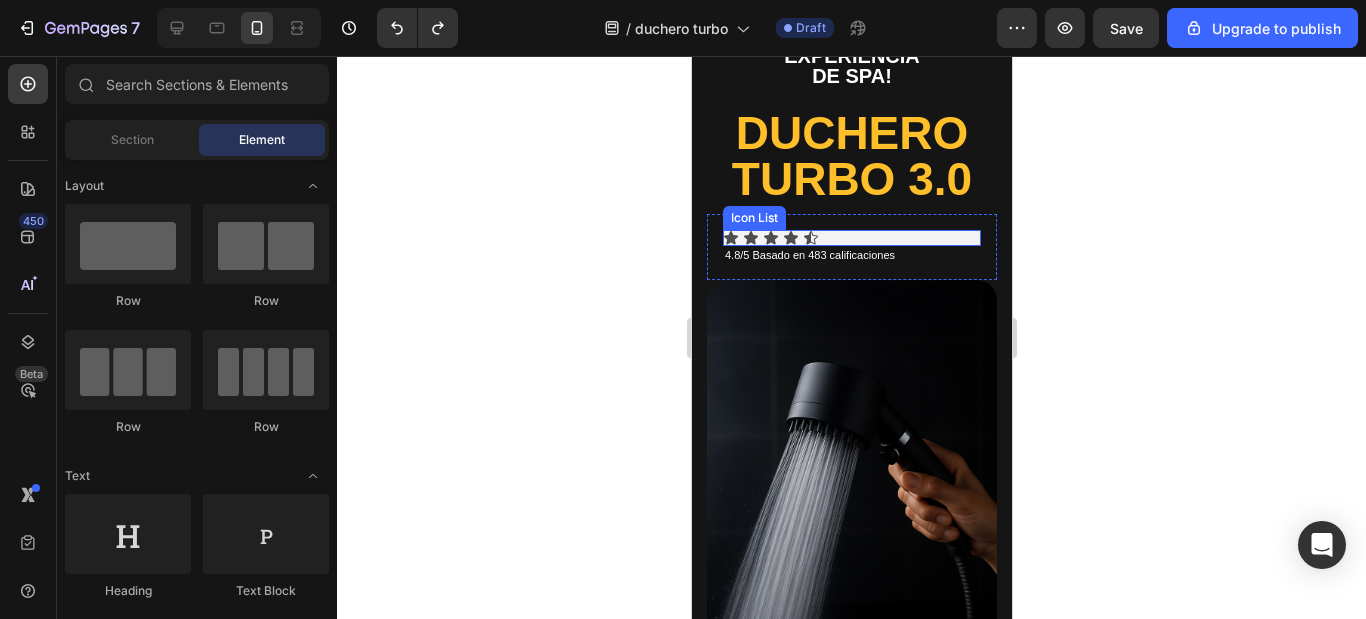 click on "Icon Icon Icon Icon Icon" at bounding box center (851, 238) 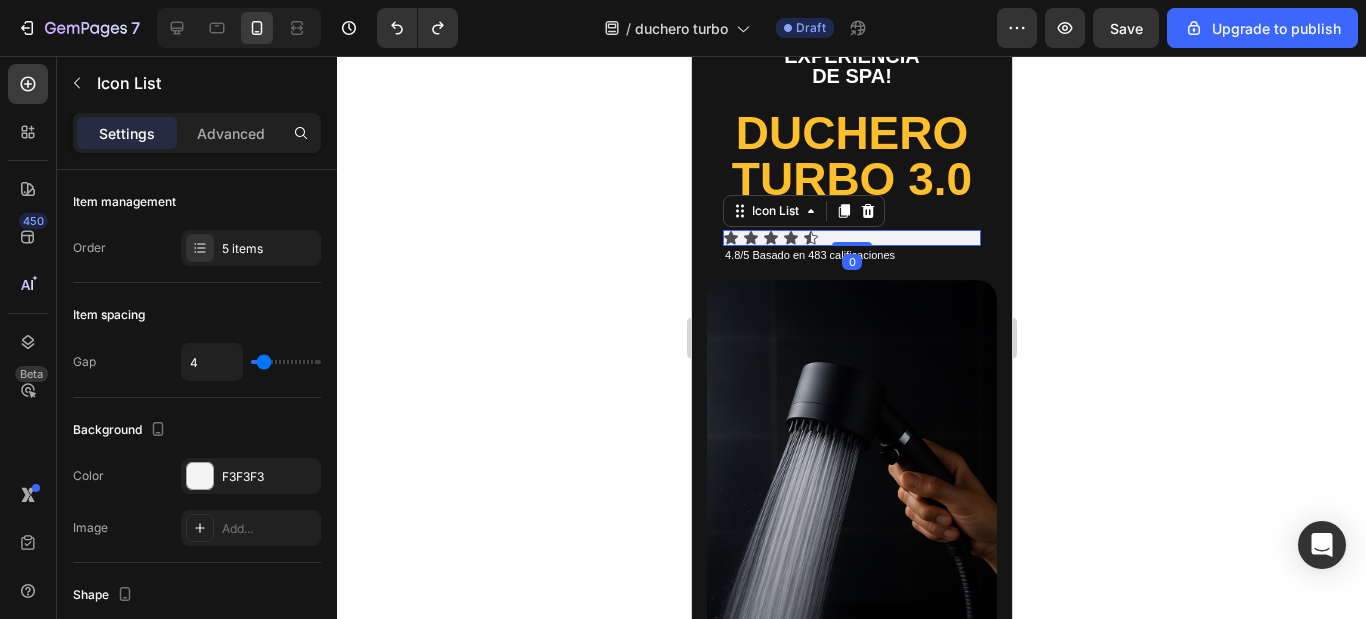 click 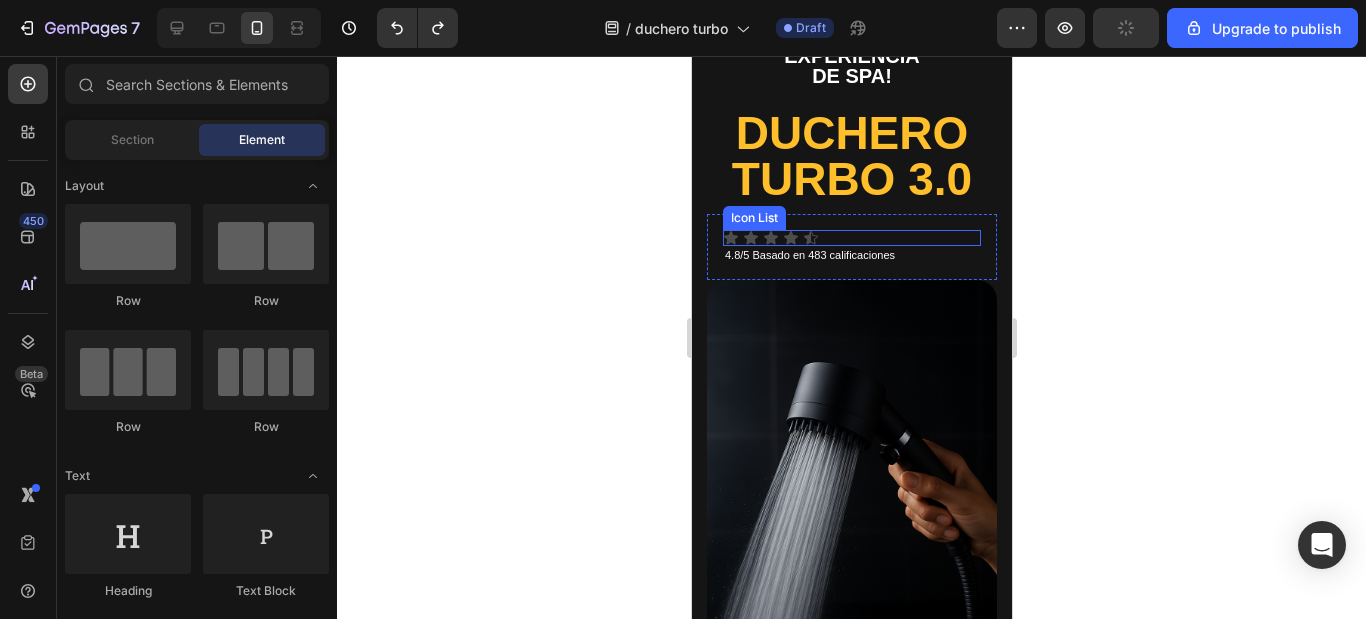 click on "Icon Icon Icon Icon Icon" at bounding box center (851, 238) 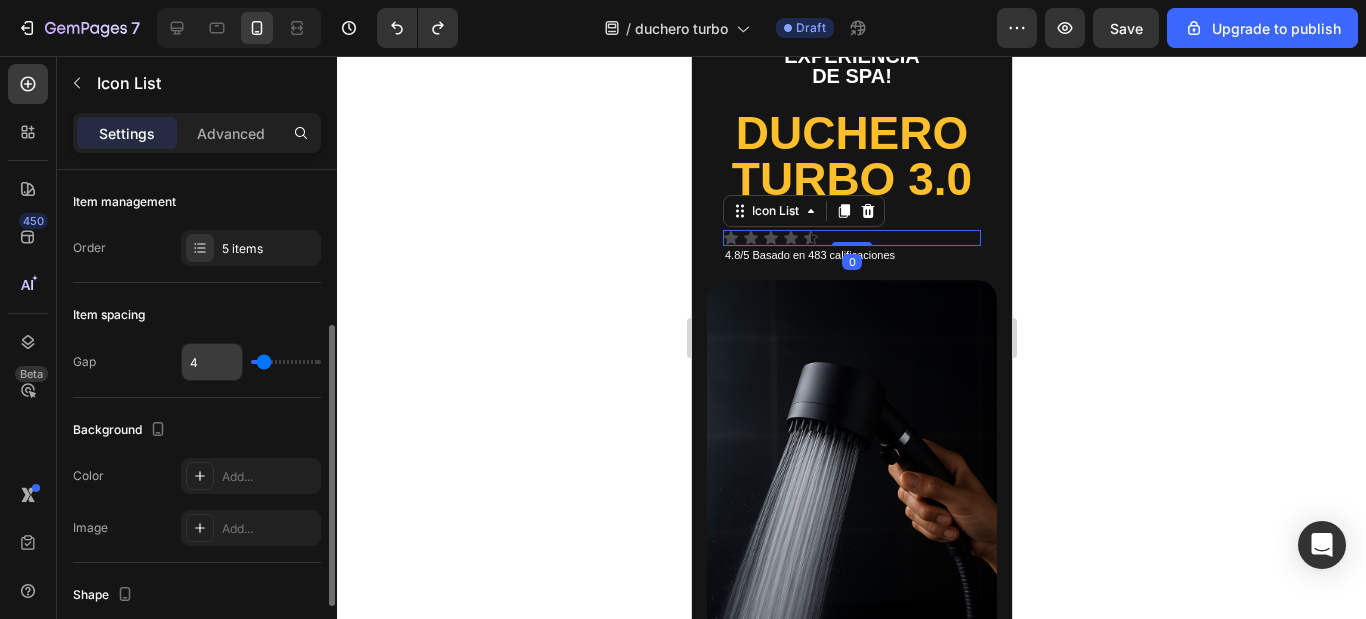 scroll, scrollTop: 100, scrollLeft: 0, axis: vertical 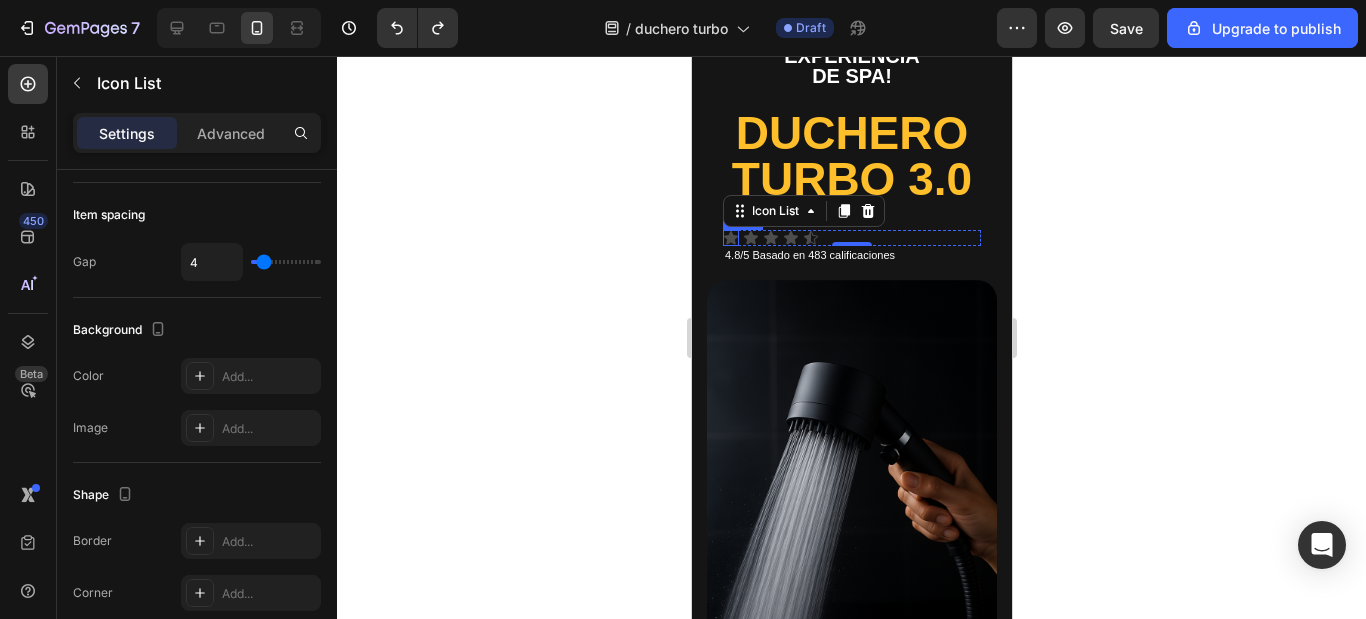 click 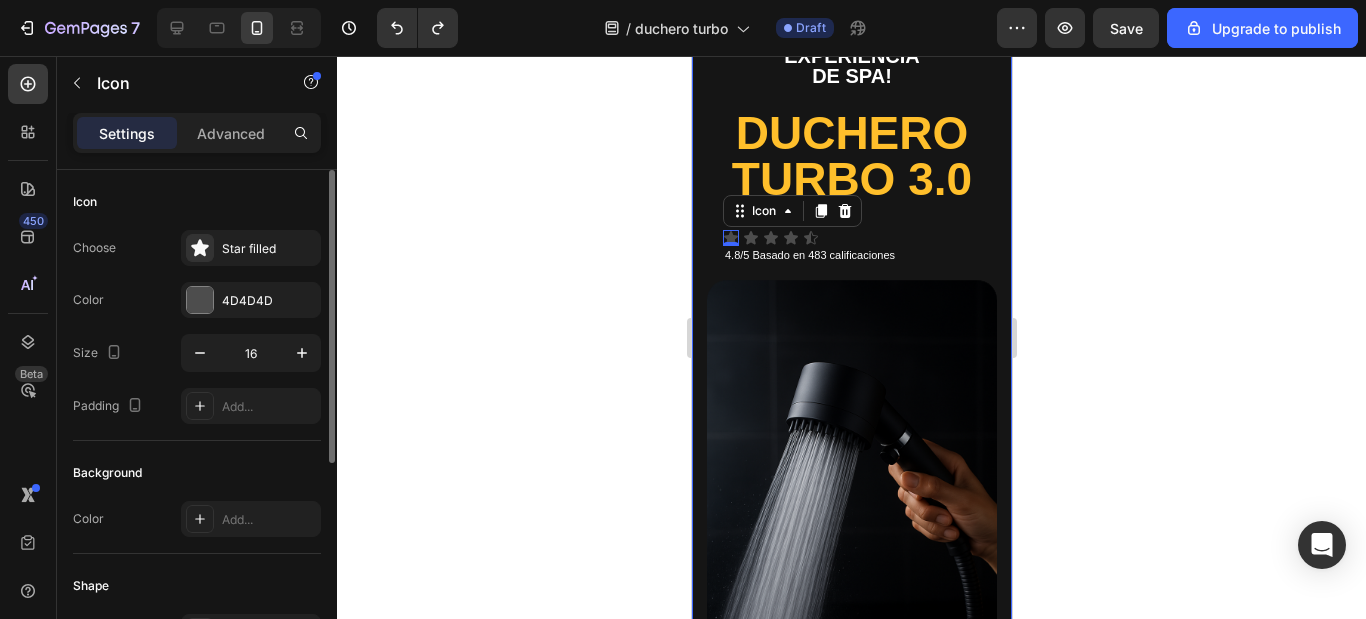 scroll, scrollTop: 100, scrollLeft: 0, axis: vertical 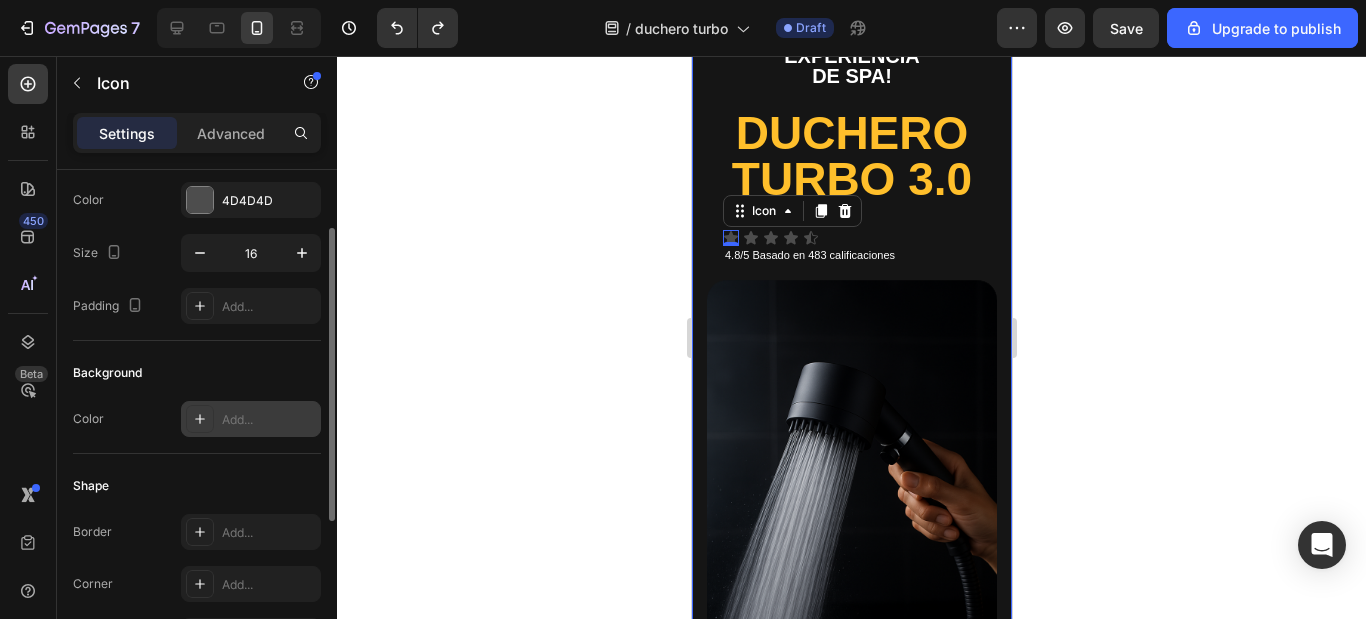 click on "Add..." at bounding box center (269, 420) 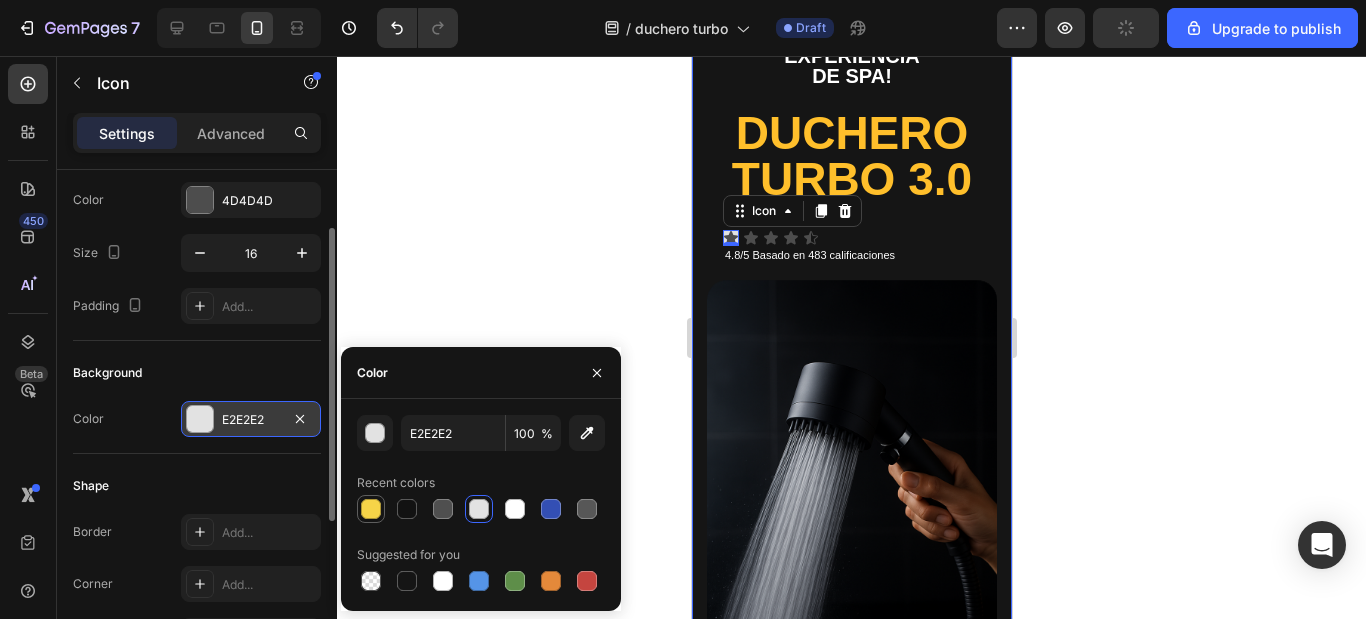 click at bounding box center (371, 509) 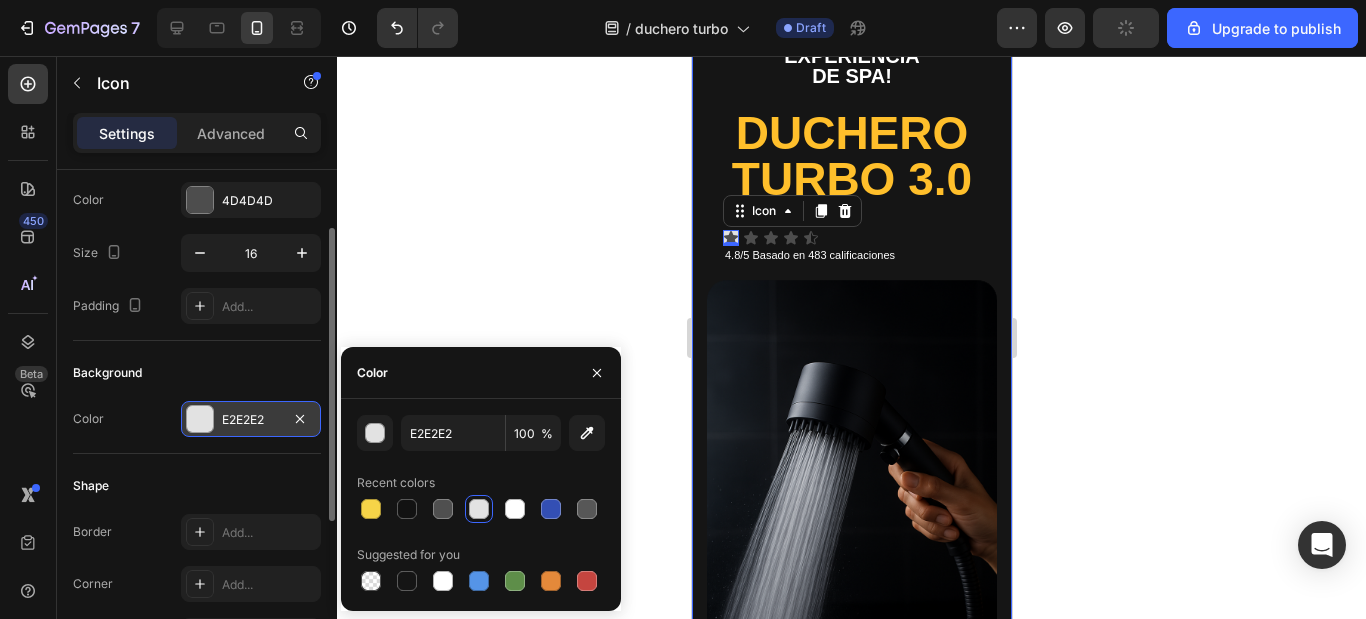 type on "F6D448" 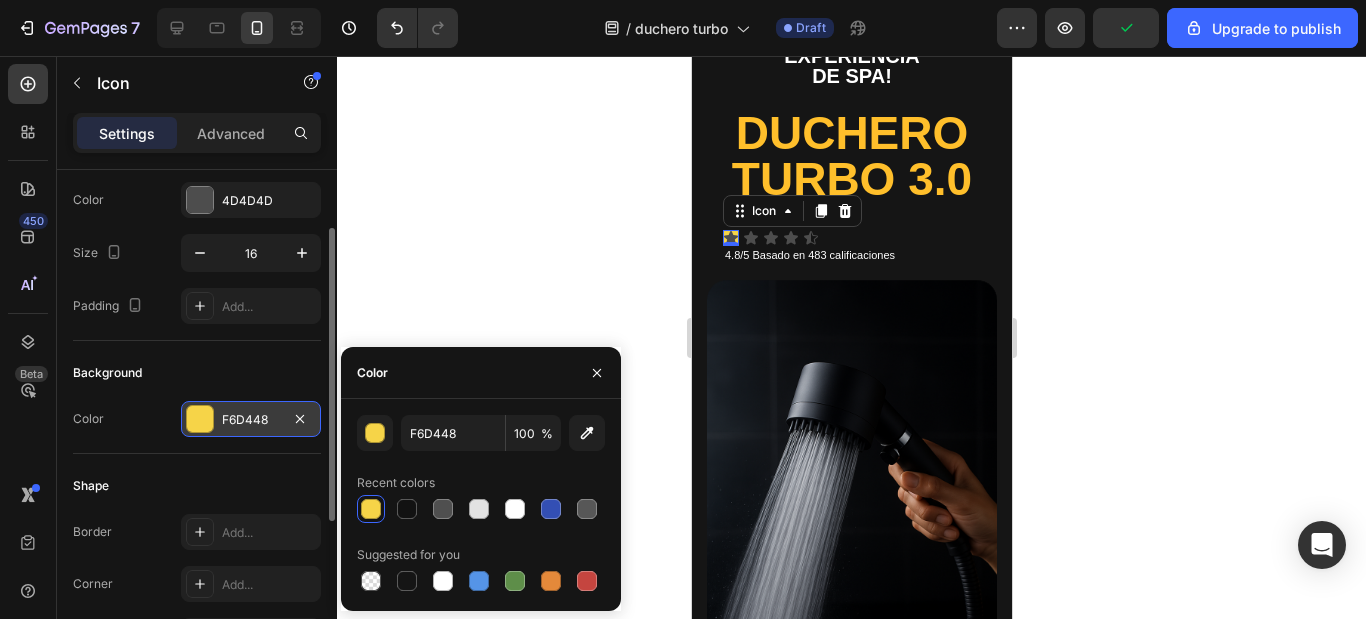 click 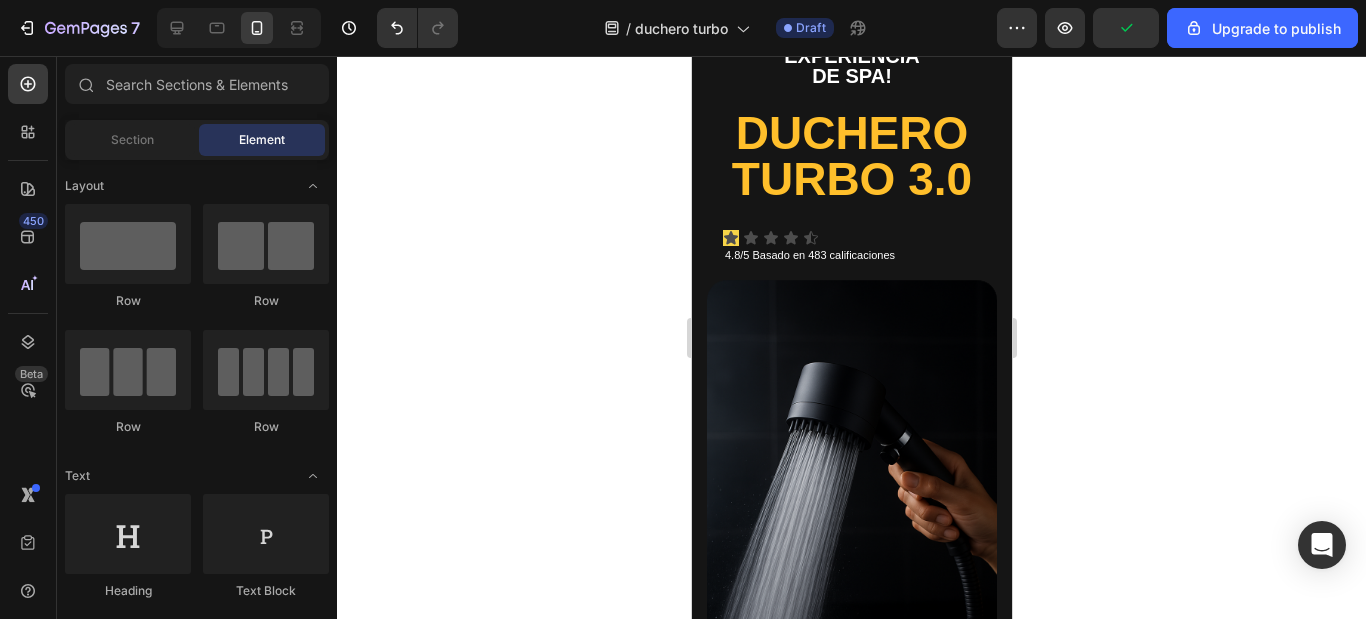 click 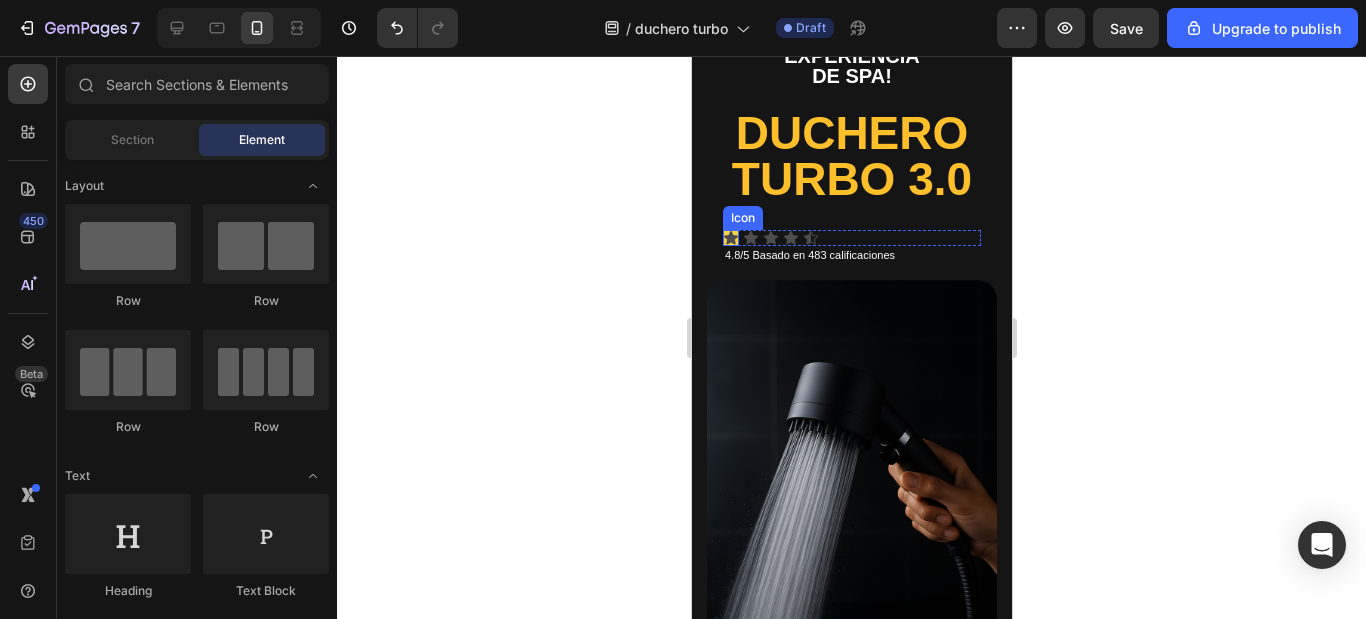 click 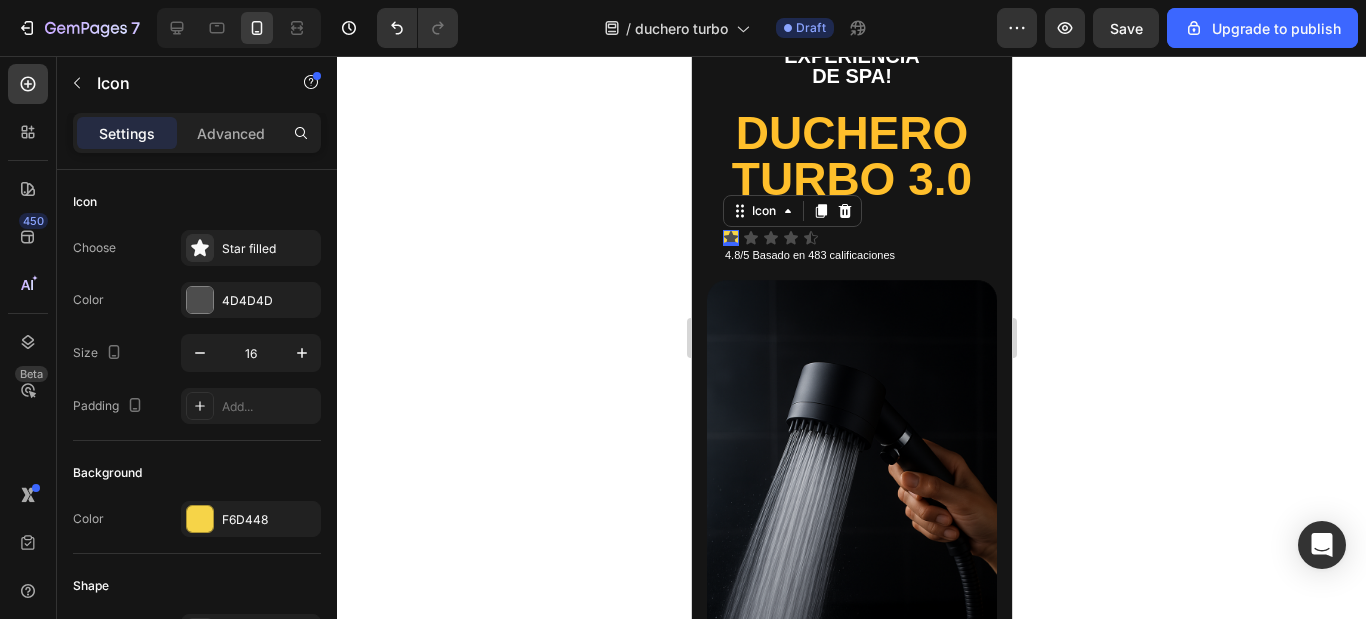 click 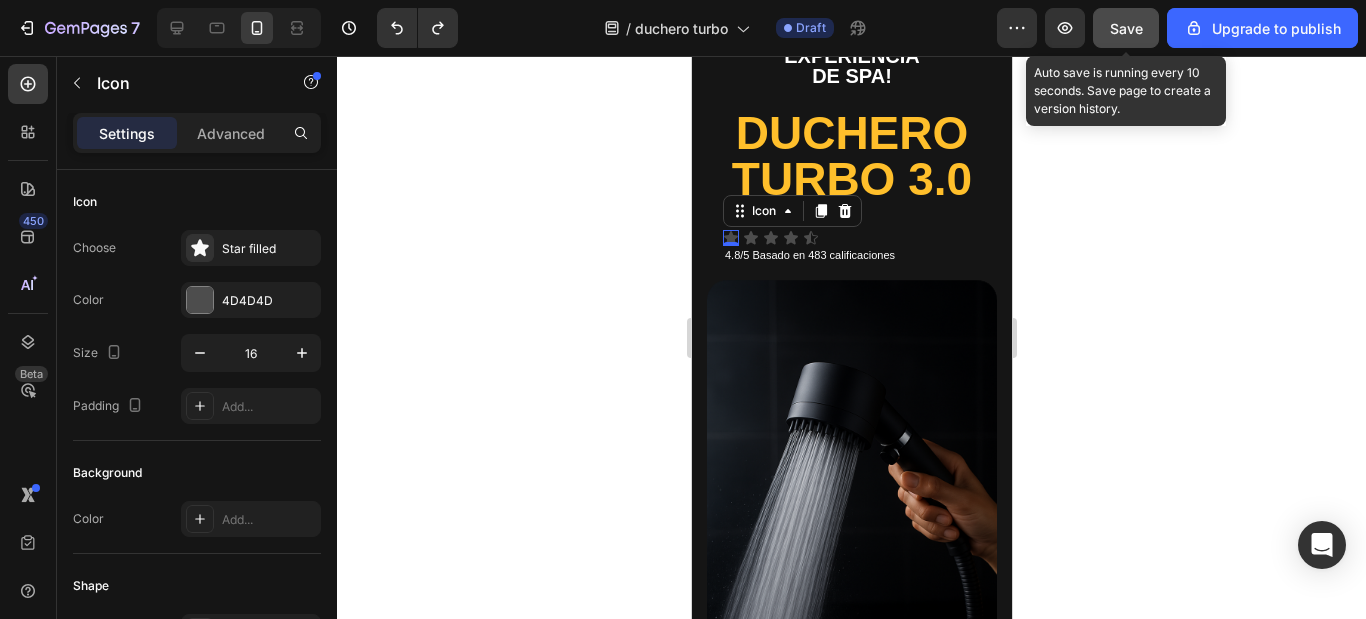 click on "Save" at bounding box center (1126, 28) 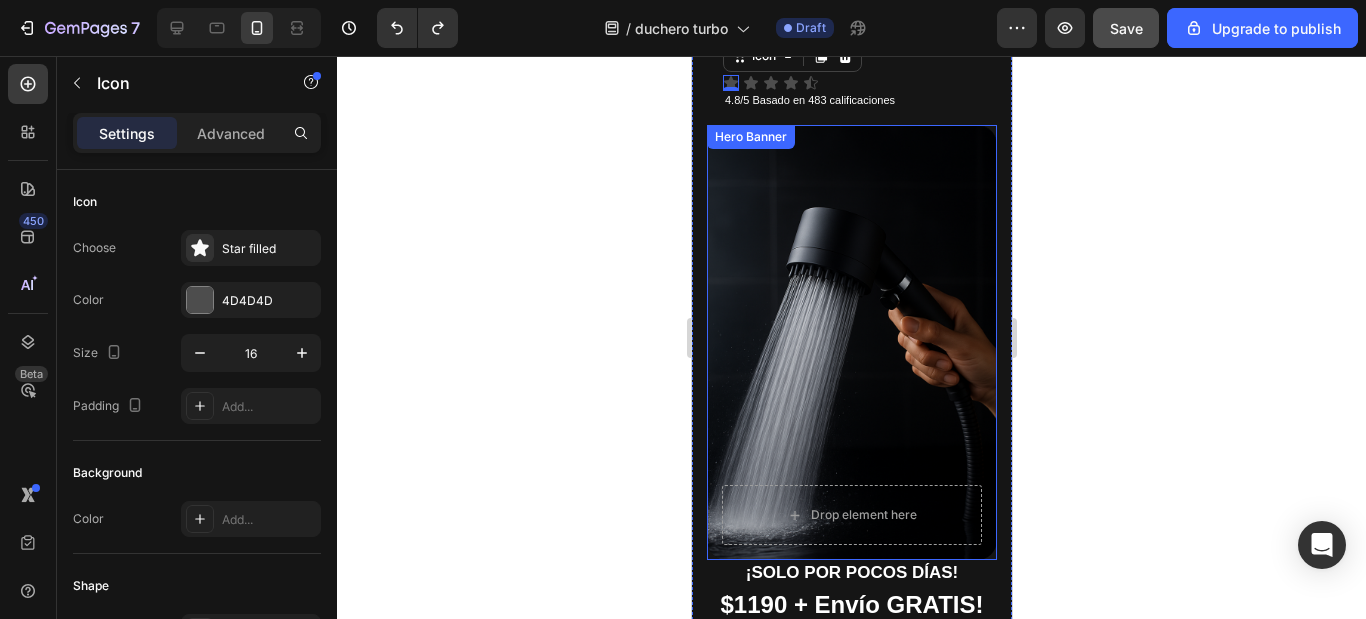 scroll, scrollTop: 400, scrollLeft: 0, axis: vertical 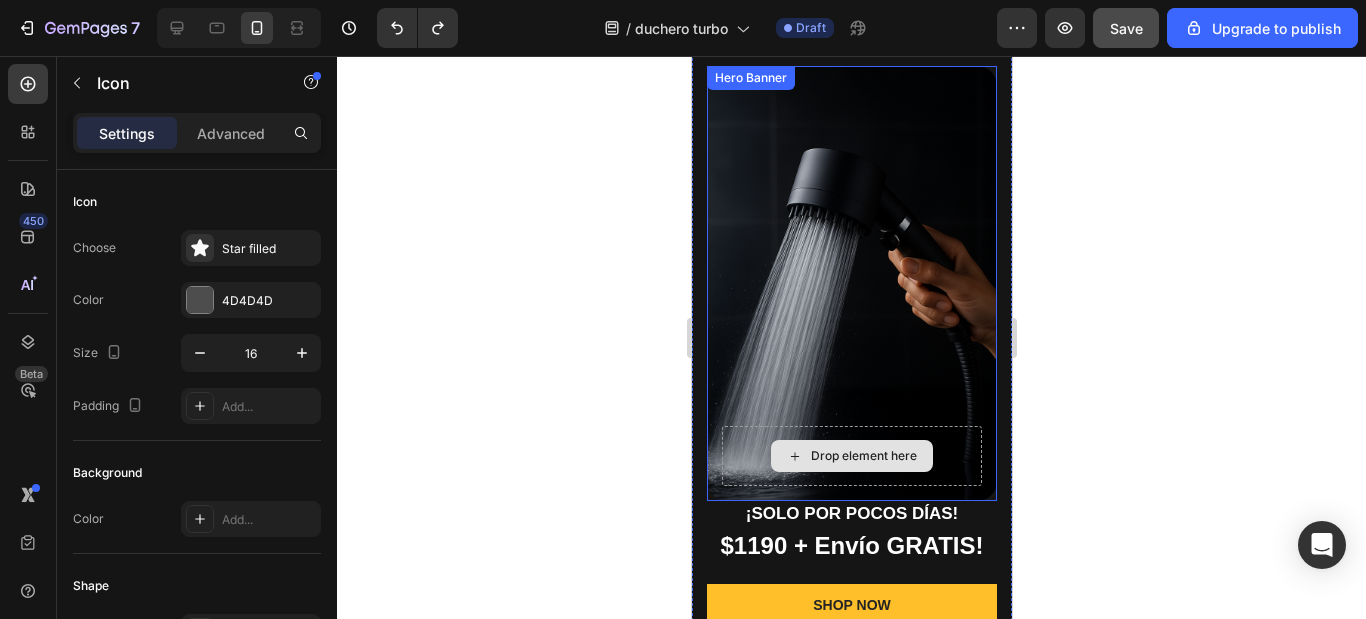 click on "Drop element here" at bounding box center [851, 456] 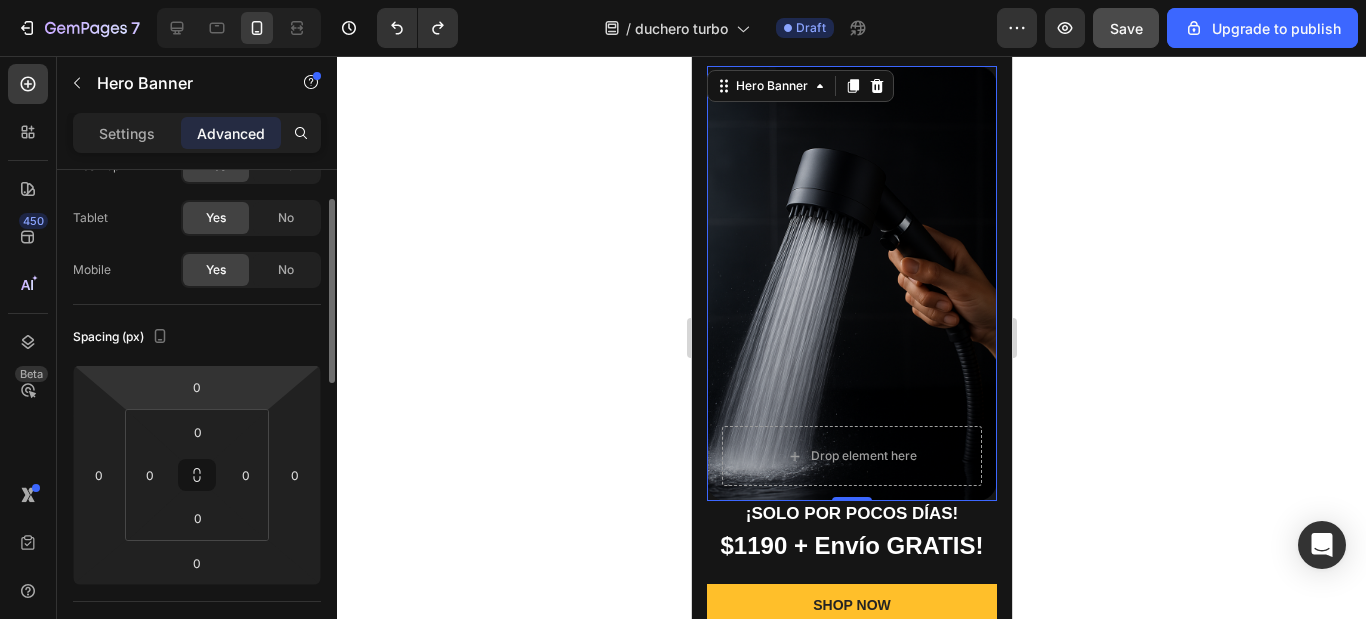 scroll, scrollTop: 0, scrollLeft: 0, axis: both 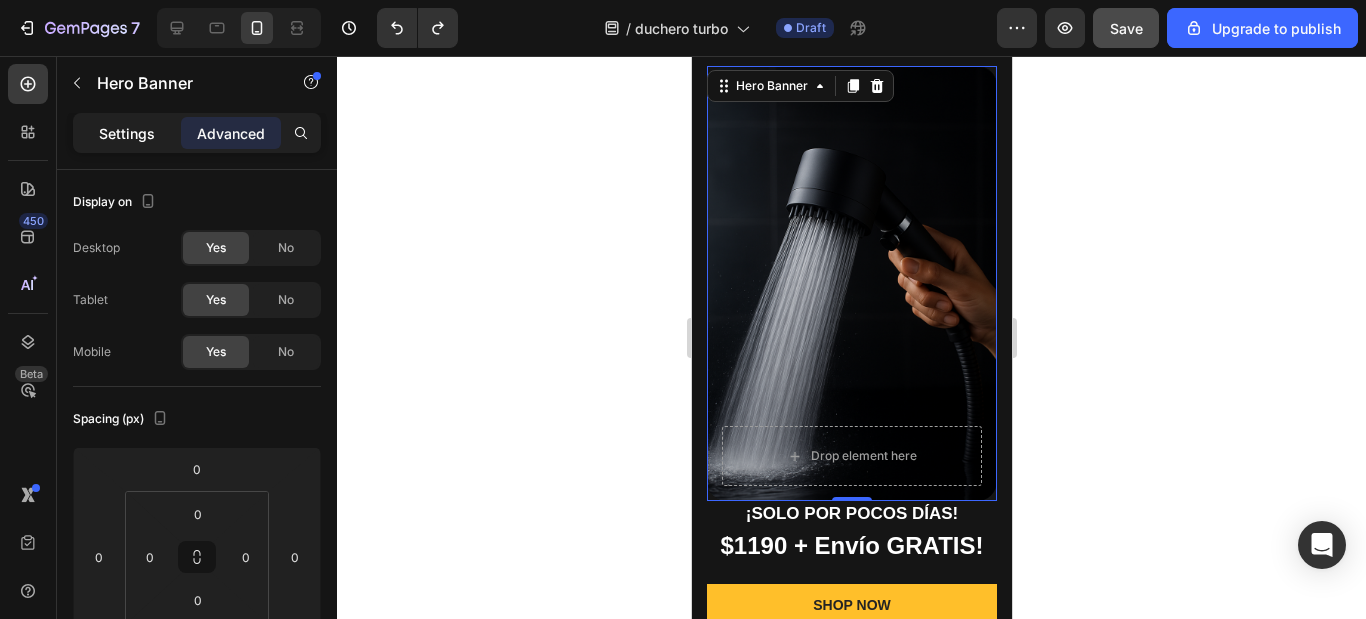 click on "Settings" 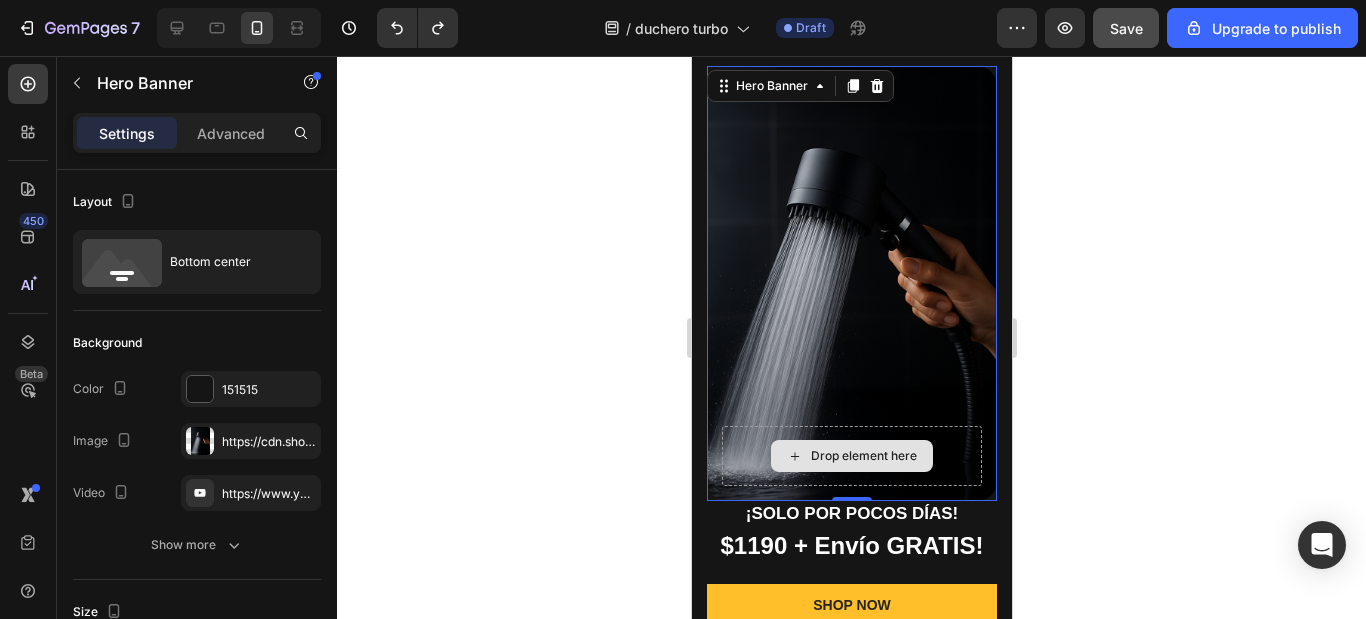 click on "Drop element here" at bounding box center (863, 456) 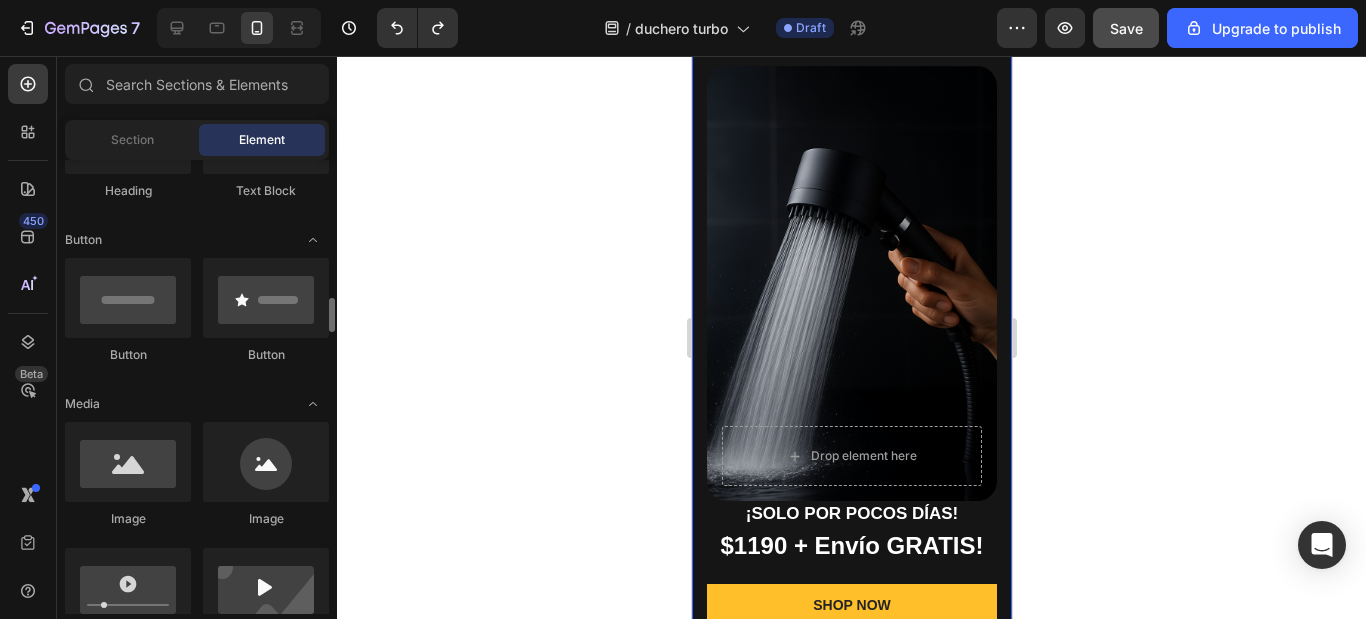 scroll, scrollTop: 500, scrollLeft: 0, axis: vertical 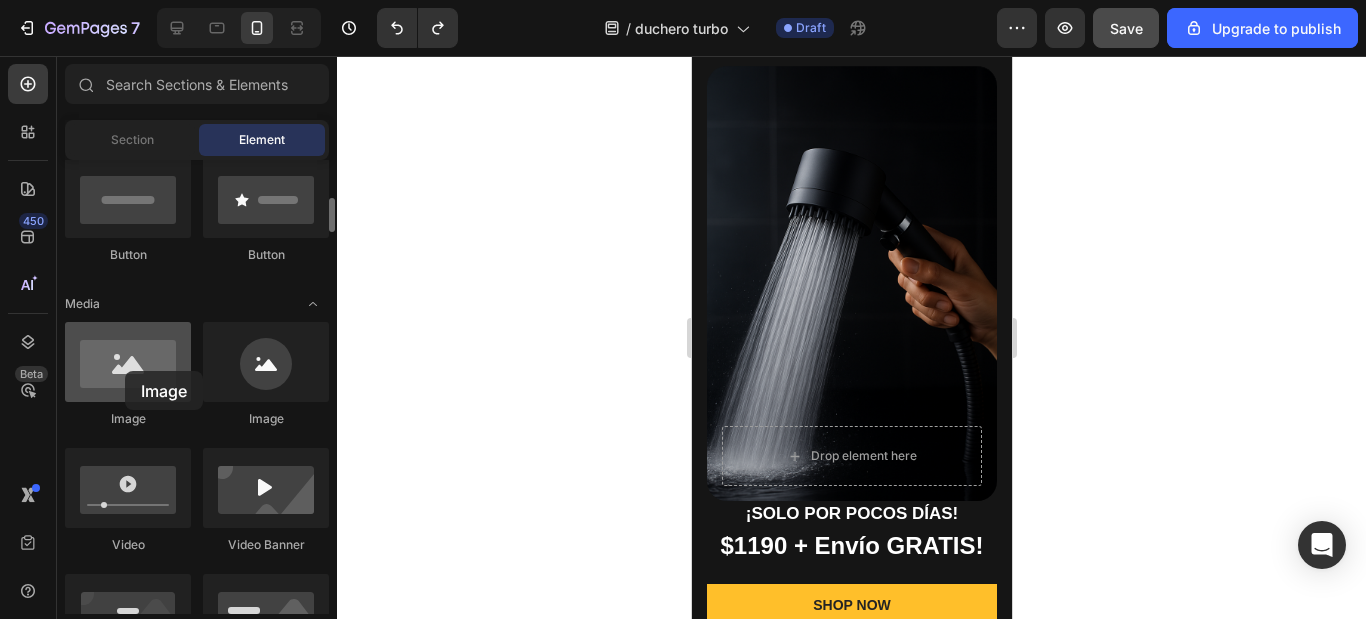 drag, startPoint x: 153, startPoint y: 400, endPoint x: 125, endPoint y: 371, distance: 40.311287 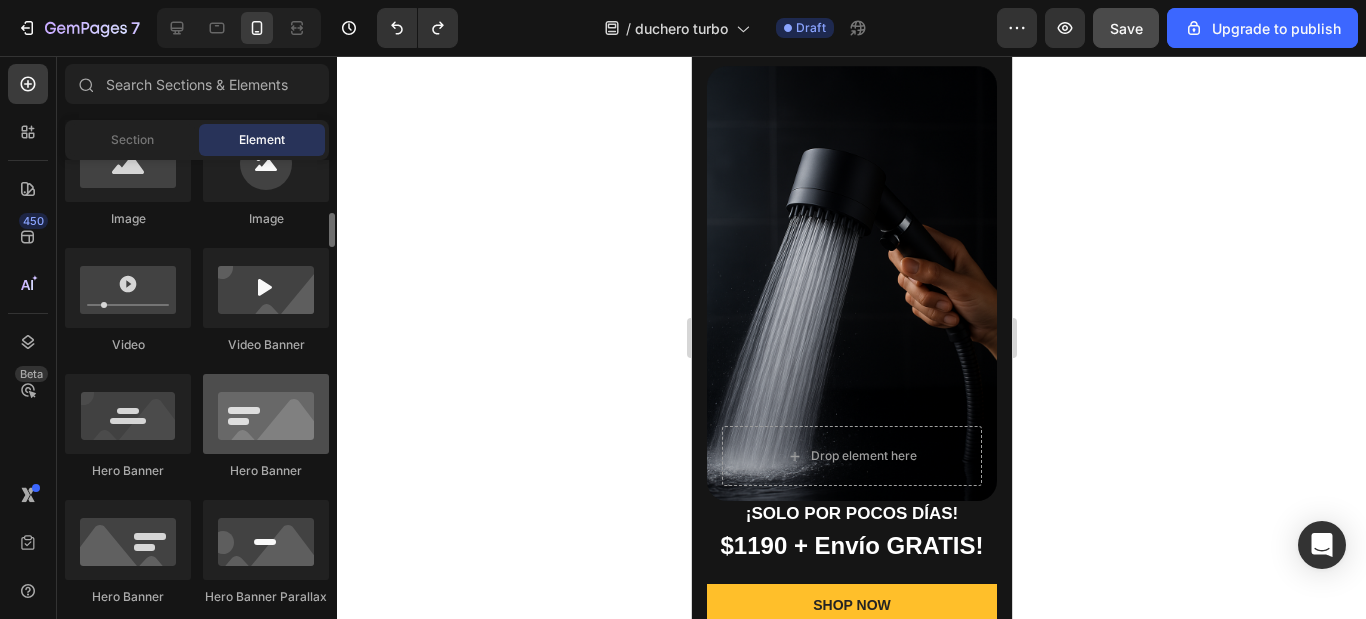 scroll, scrollTop: 500, scrollLeft: 0, axis: vertical 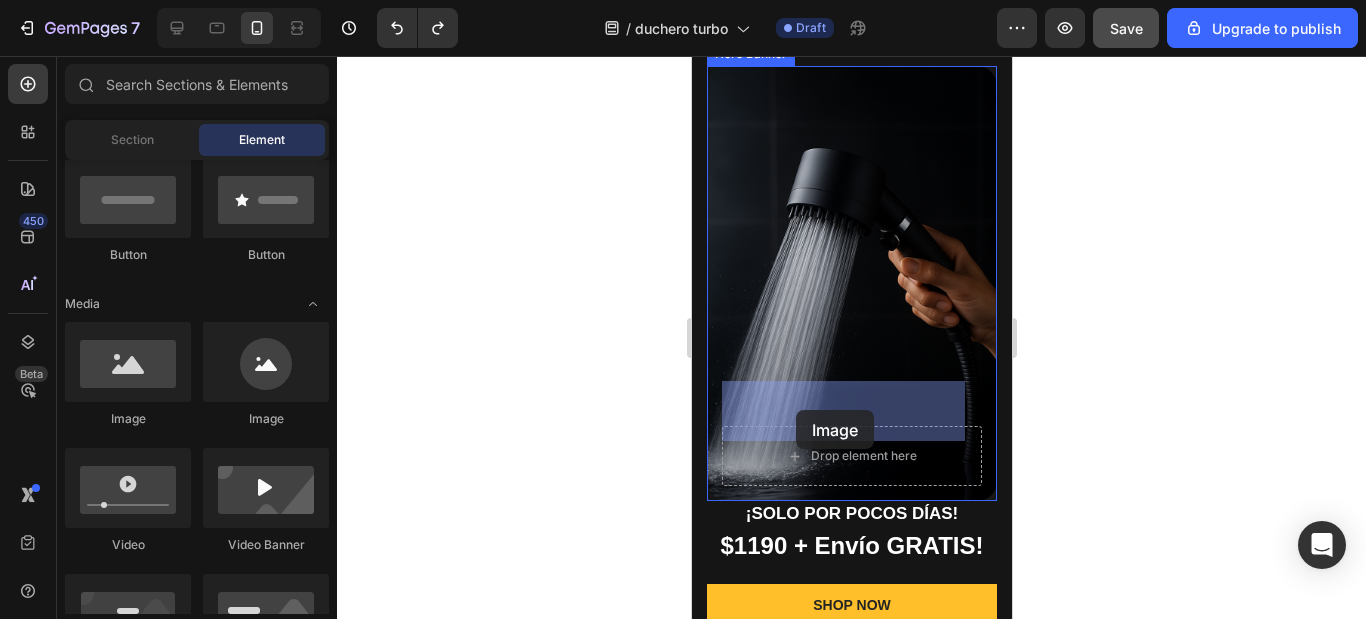 drag, startPoint x: 974, startPoint y: 463, endPoint x: 795, endPoint y: 410, distance: 186.68155 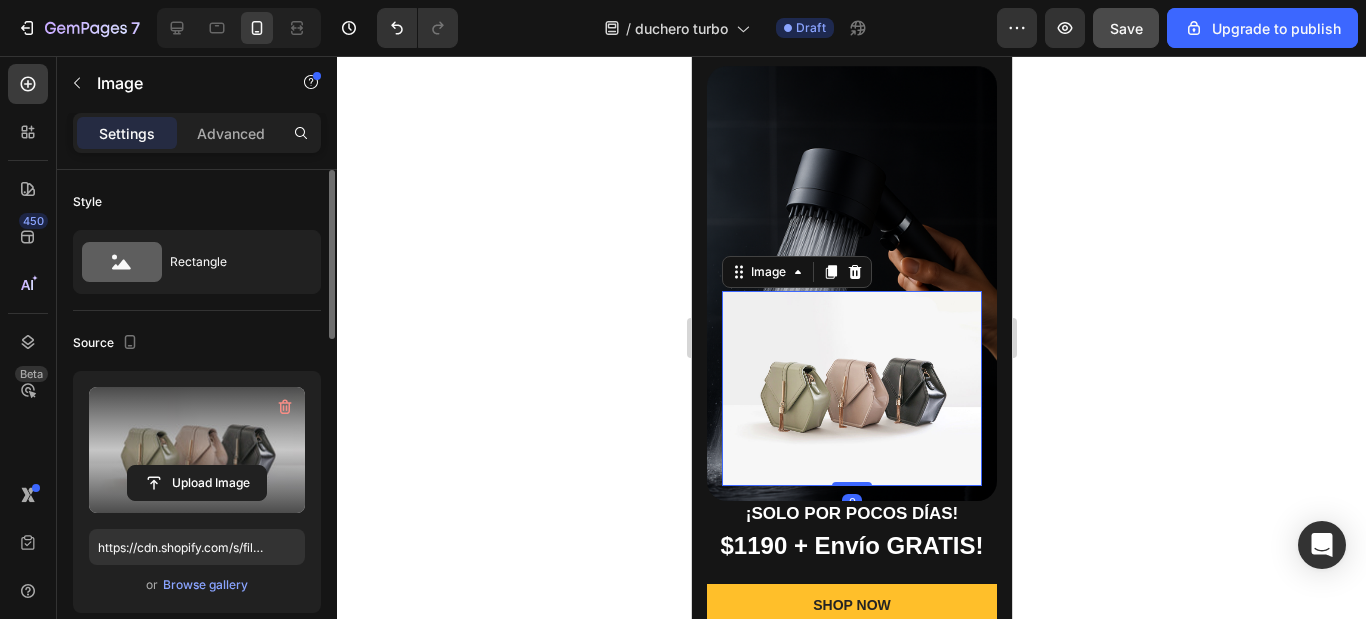 click at bounding box center (197, 450) 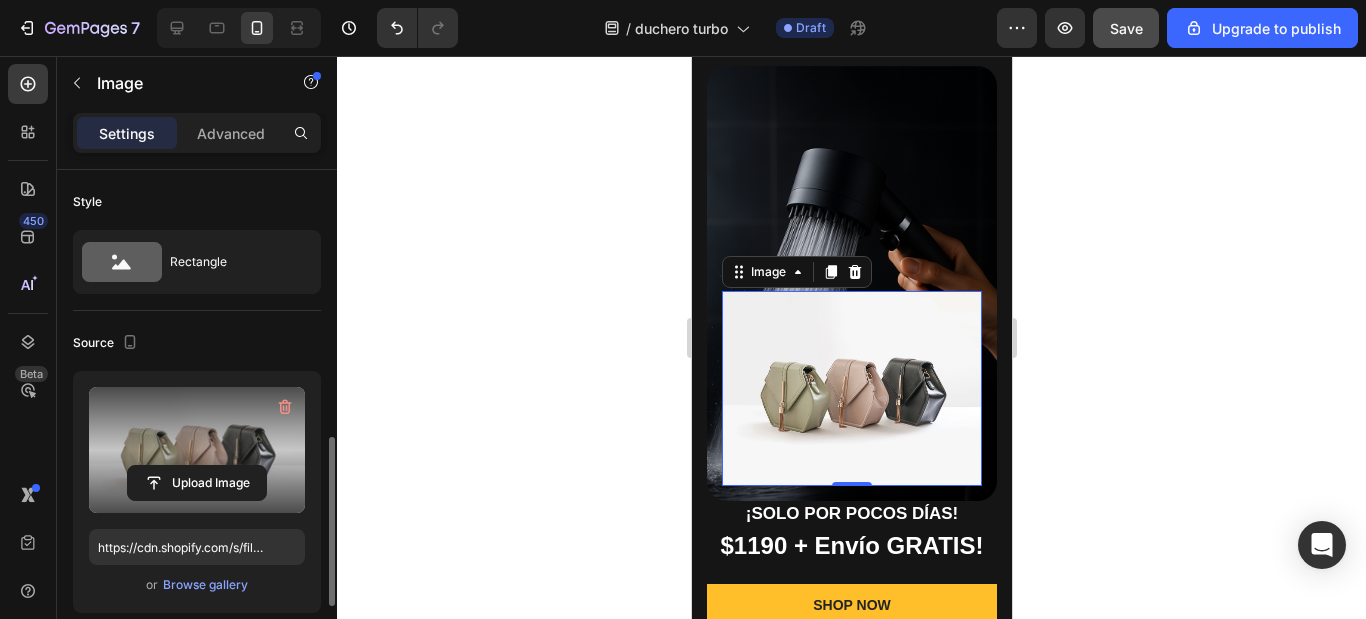 scroll, scrollTop: 200, scrollLeft: 0, axis: vertical 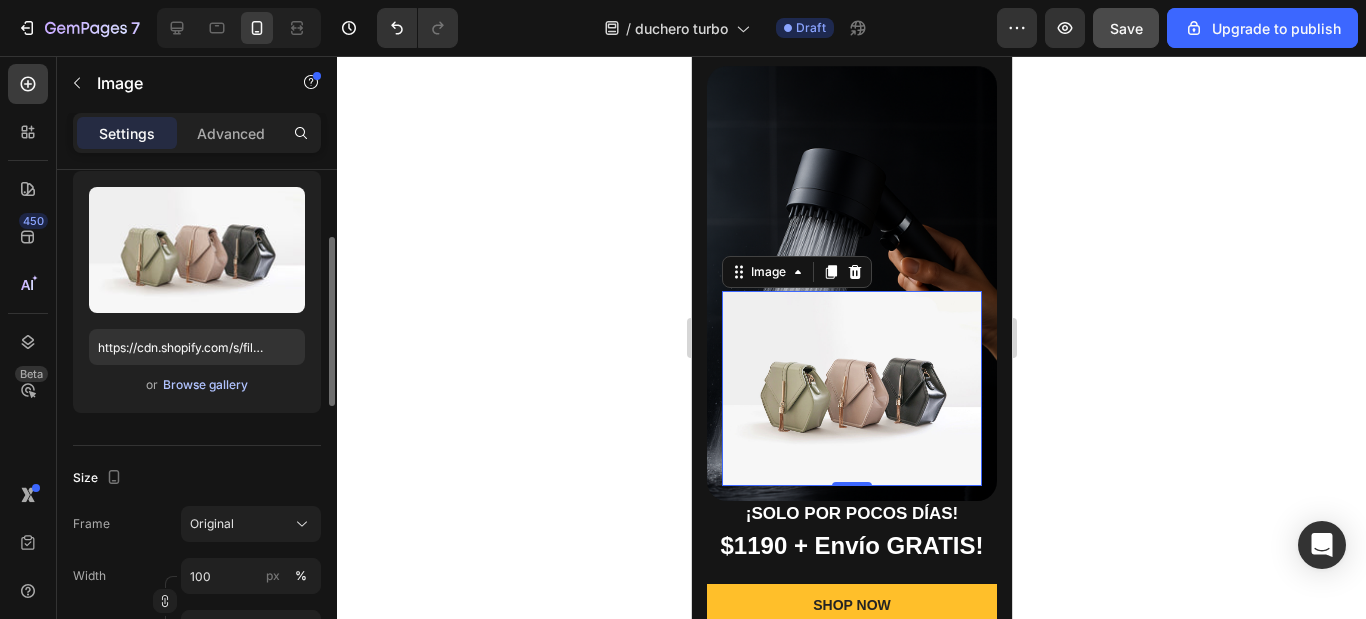 click on "Browse gallery" at bounding box center (205, 385) 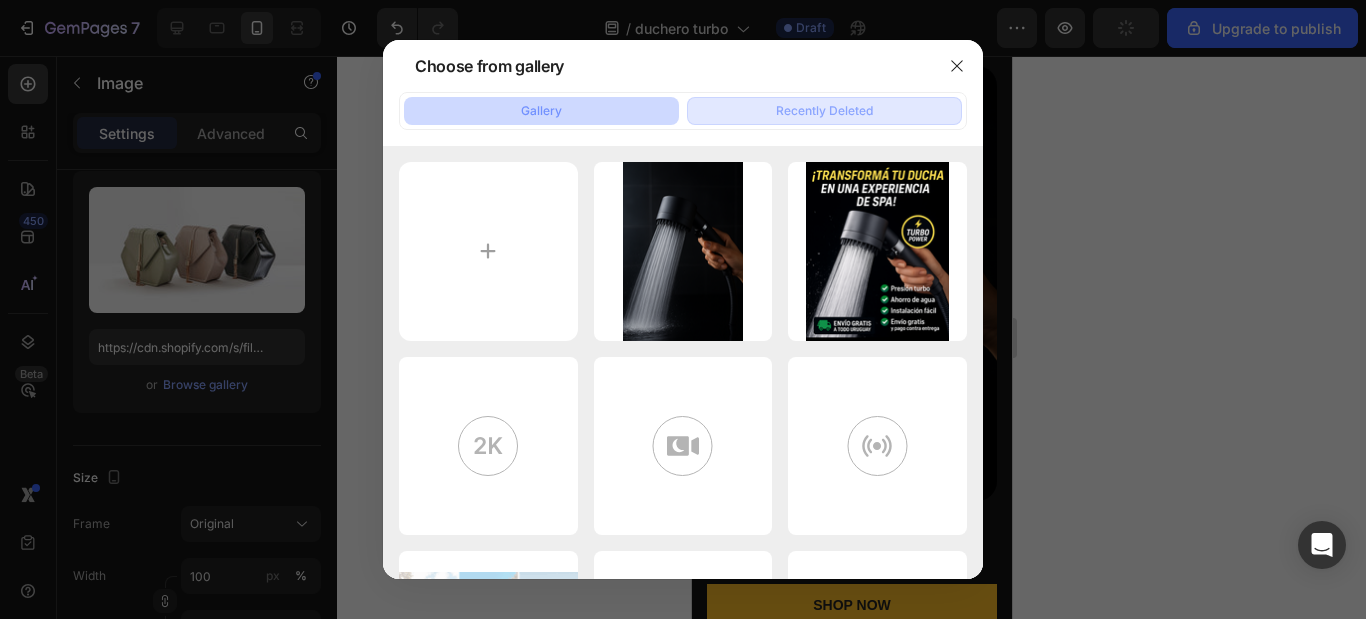 click on "Recently Deleted" at bounding box center (824, 111) 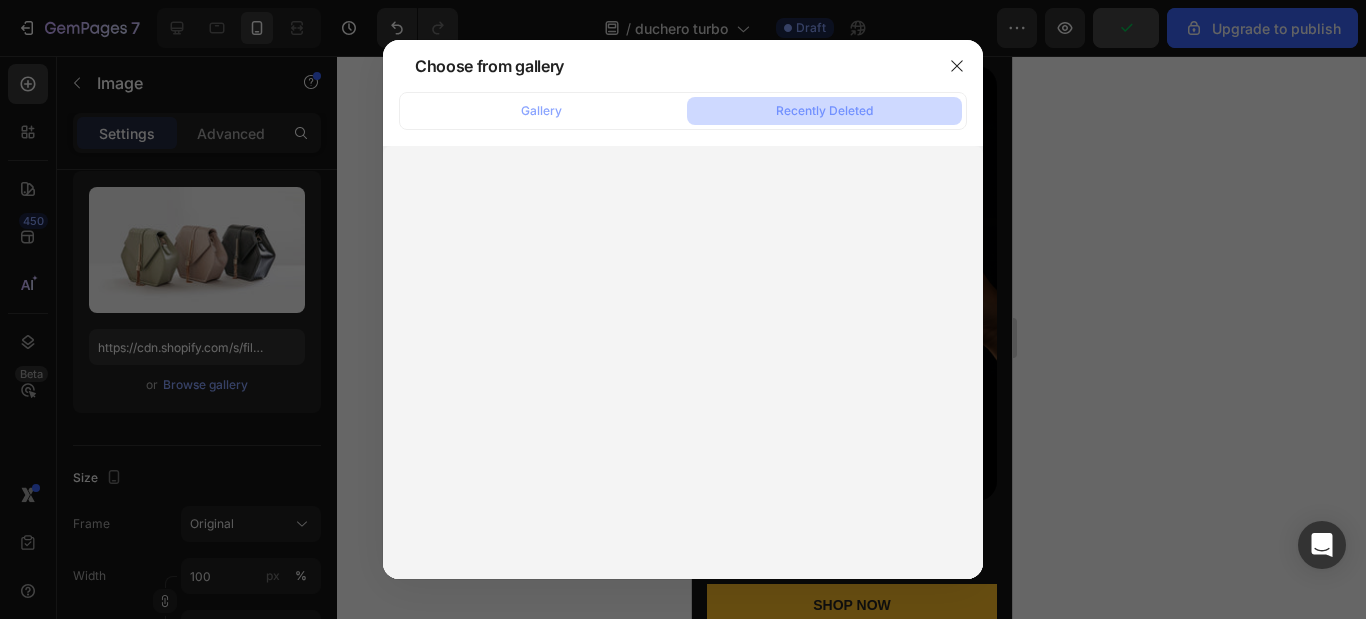 click at bounding box center [683, 362] 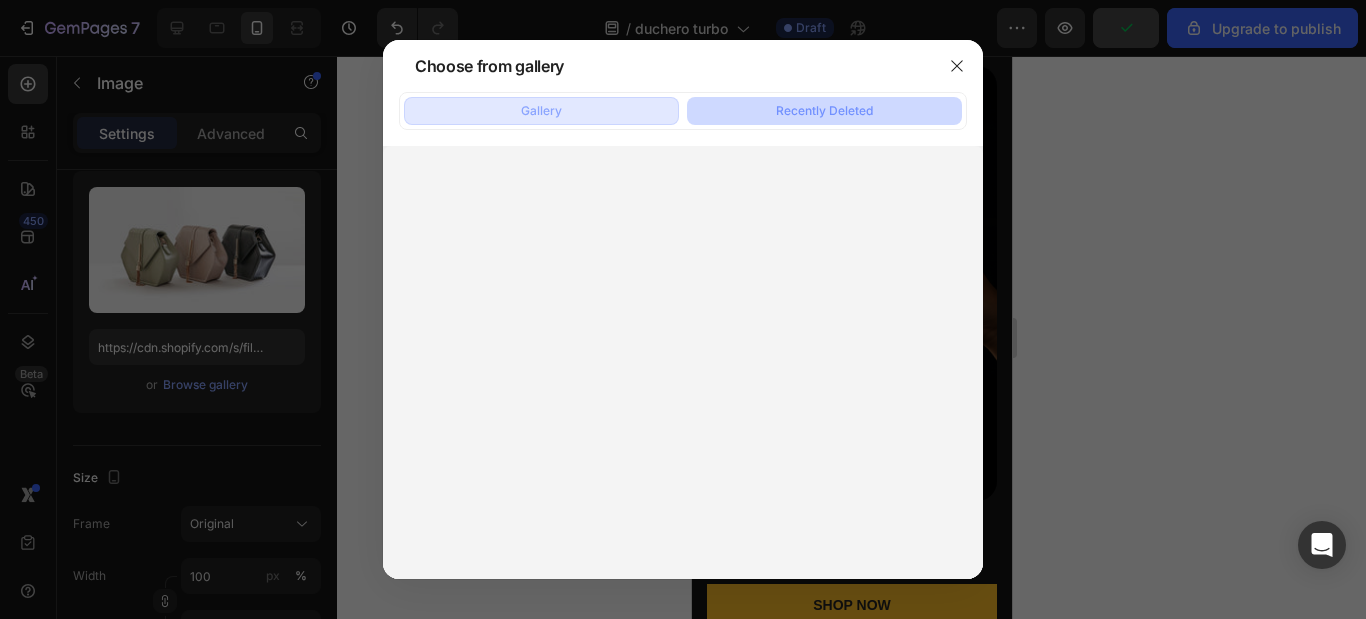 click on "Gallery" 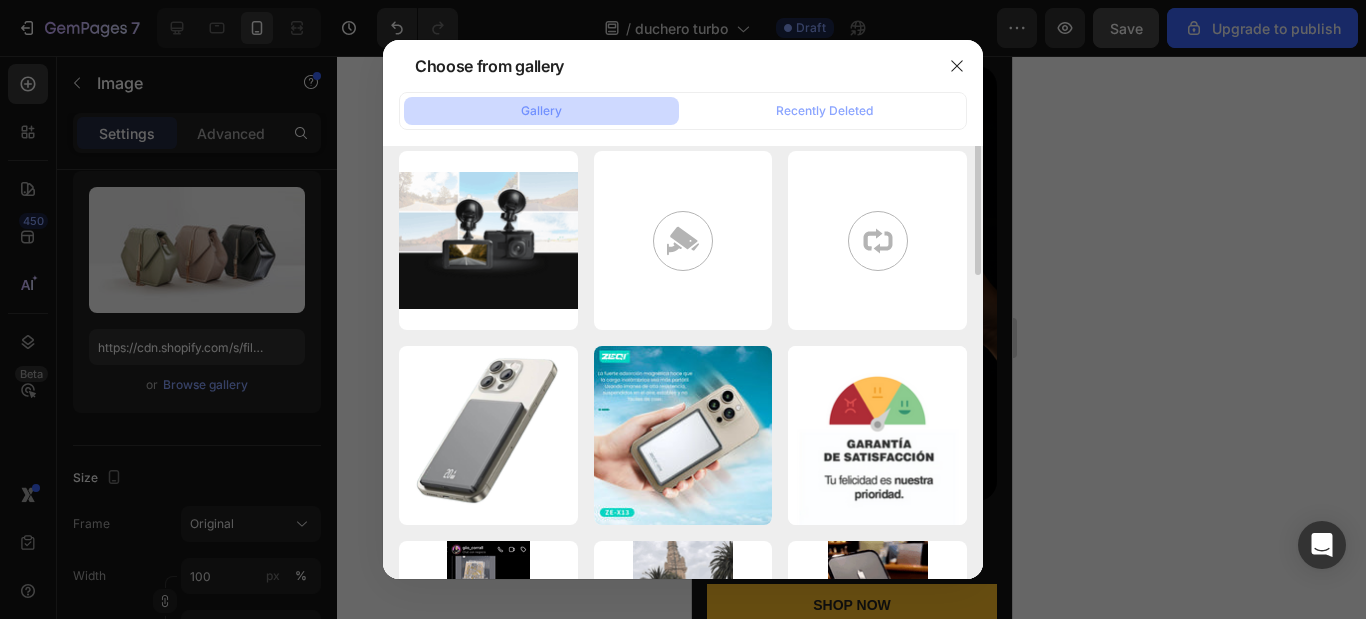 scroll, scrollTop: 200, scrollLeft: 0, axis: vertical 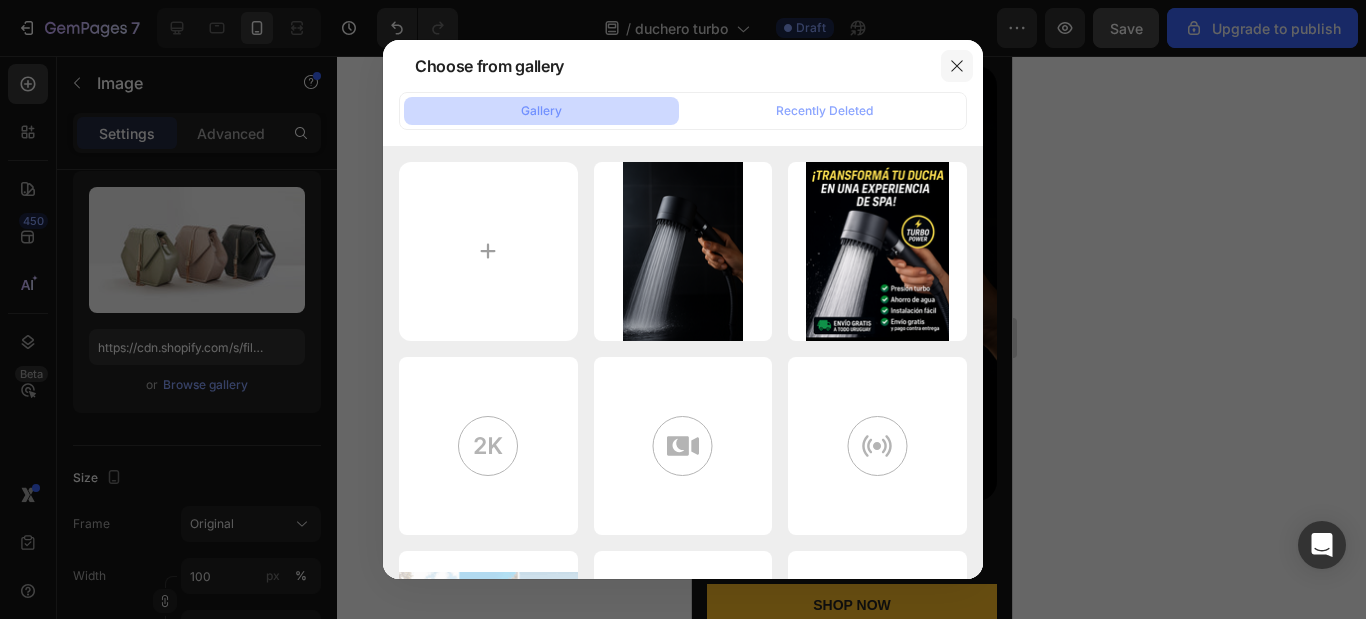click 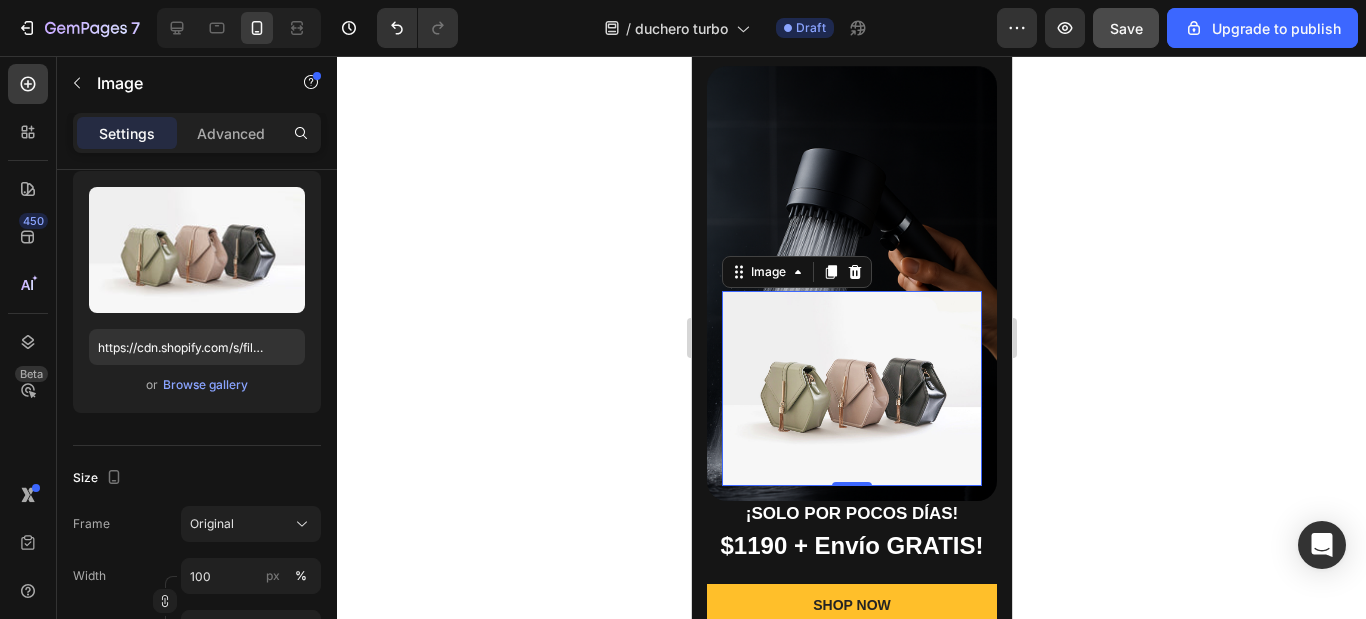click at bounding box center [851, 388] 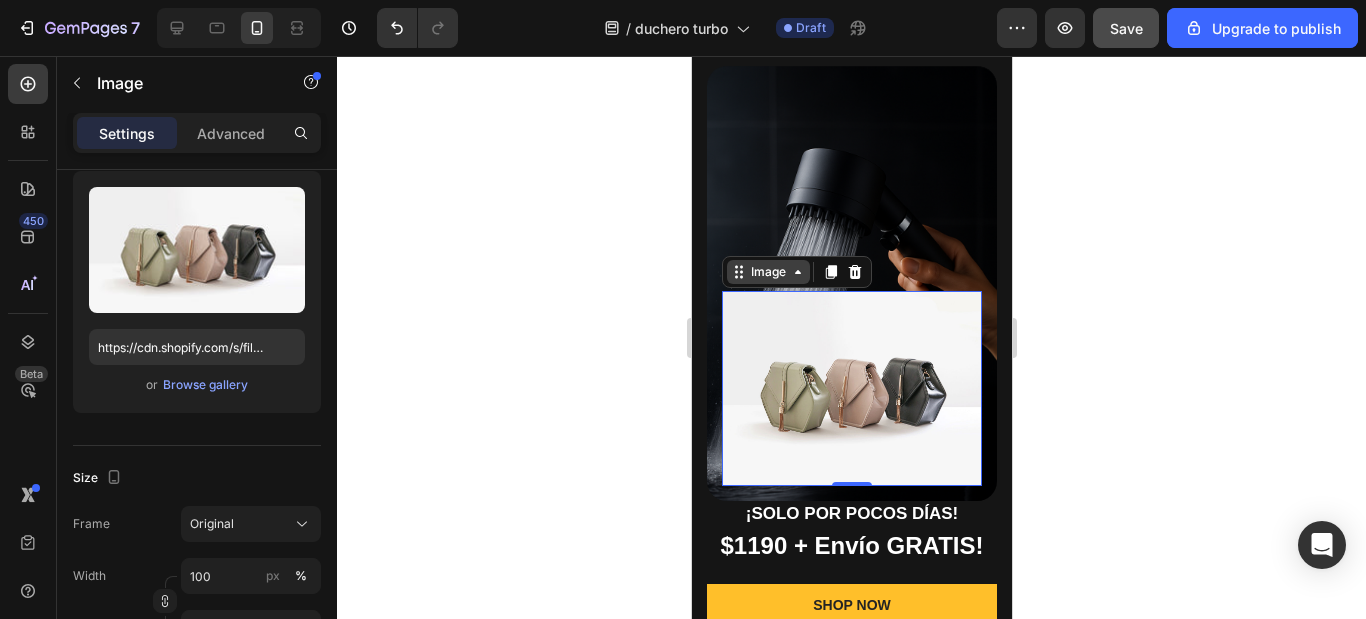 click on "Image" at bounding box center [767, 272] 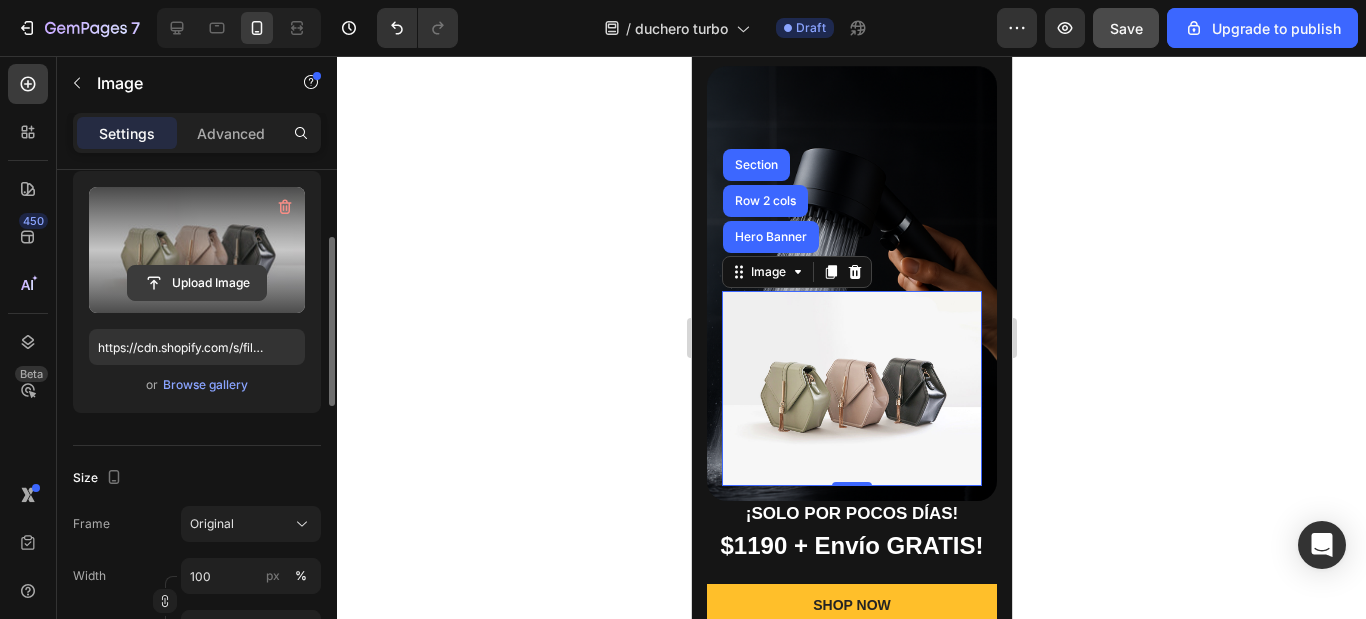 click 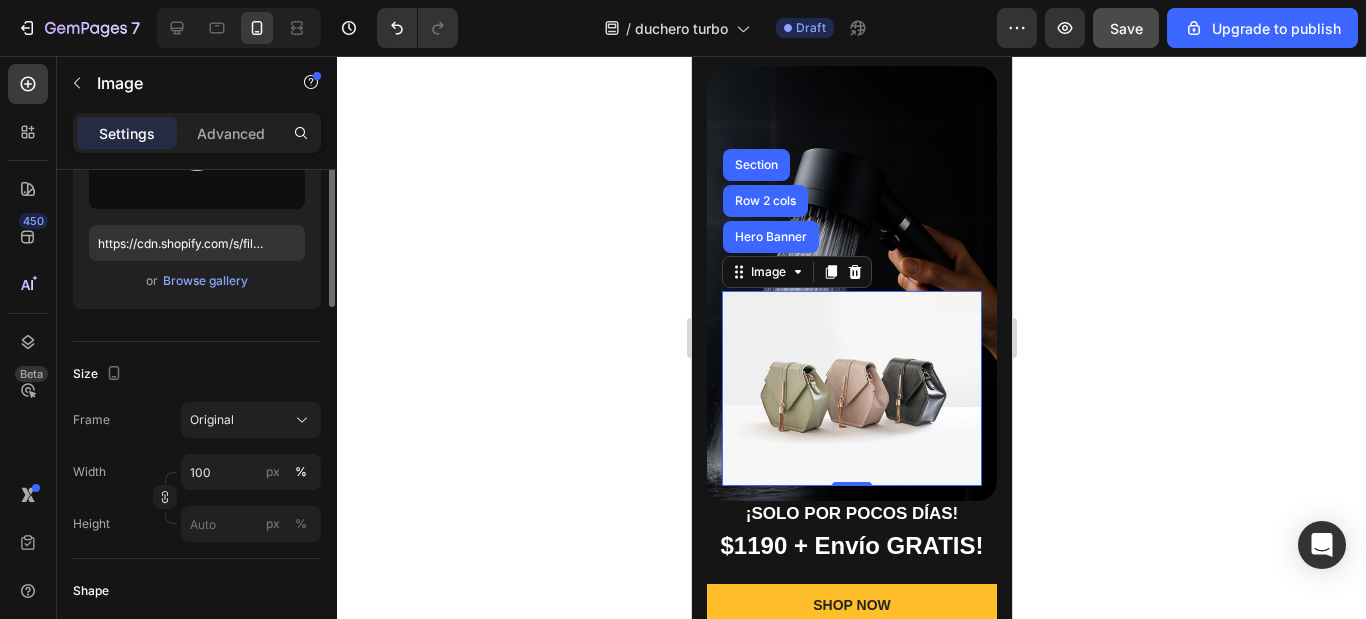 scroll, scrollTop: 204, scrollLeft: 0, axis: vertical 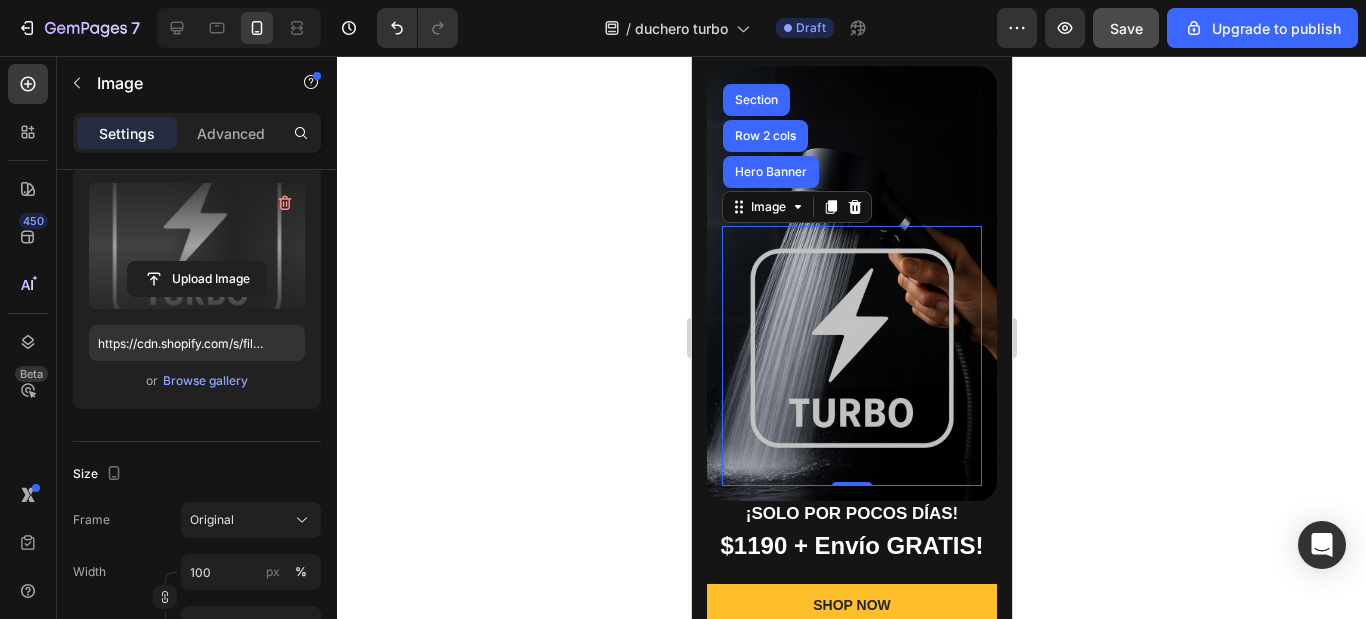 type on "https://cdn.shopify.com/s/files/1/0903/3816/5041/files/gempages_540788056240686047-764926d9-1464-484d-a9bc-babae41b8565.png" 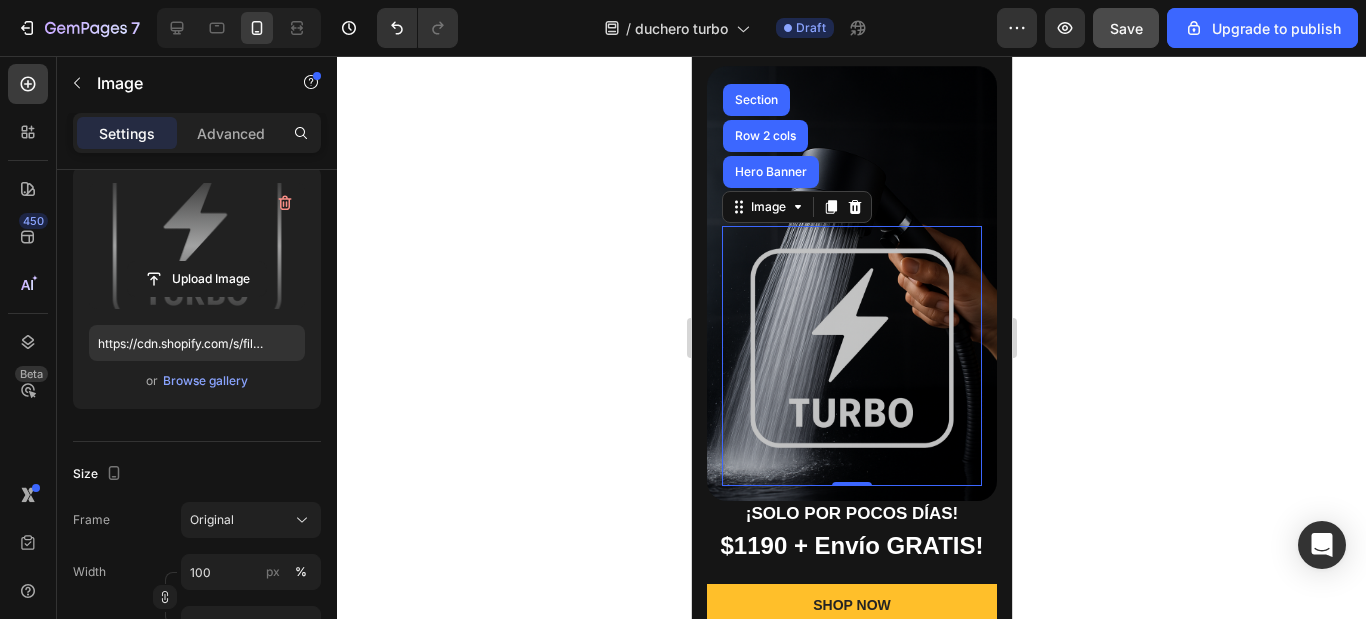 scroll, scrollTop: 0, scrollLeft: 0, axis: both 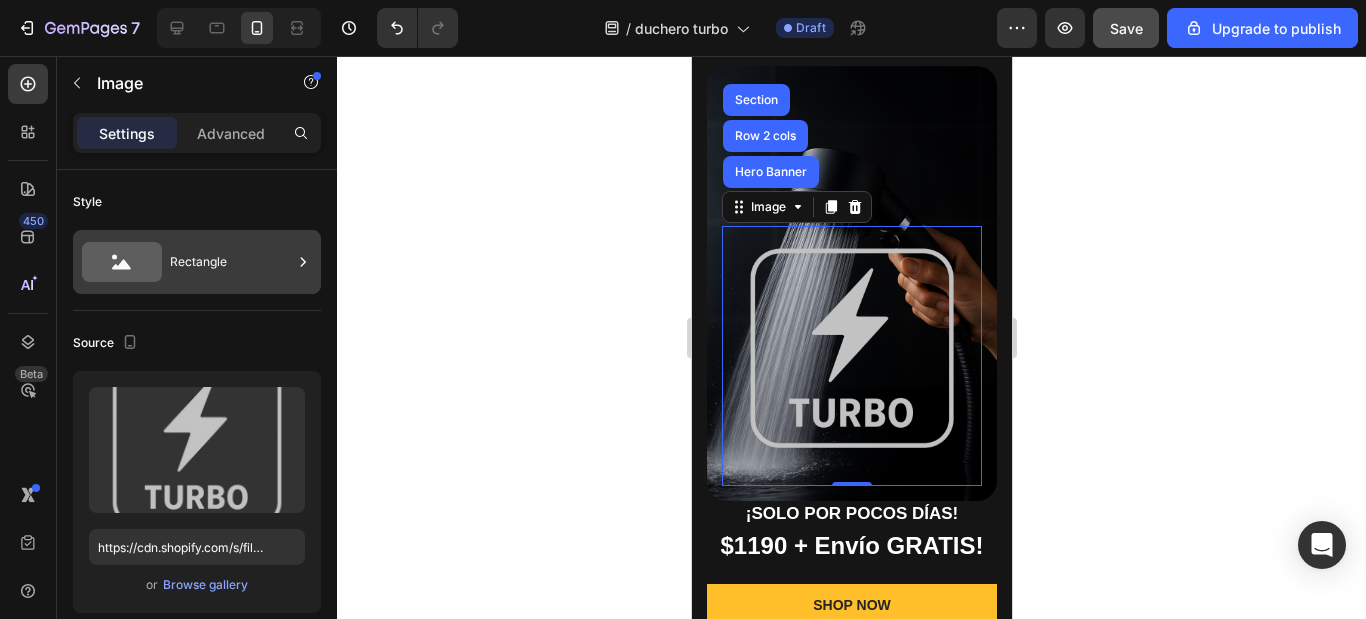 click on "Rectangle" at bounding box center (231, 262) 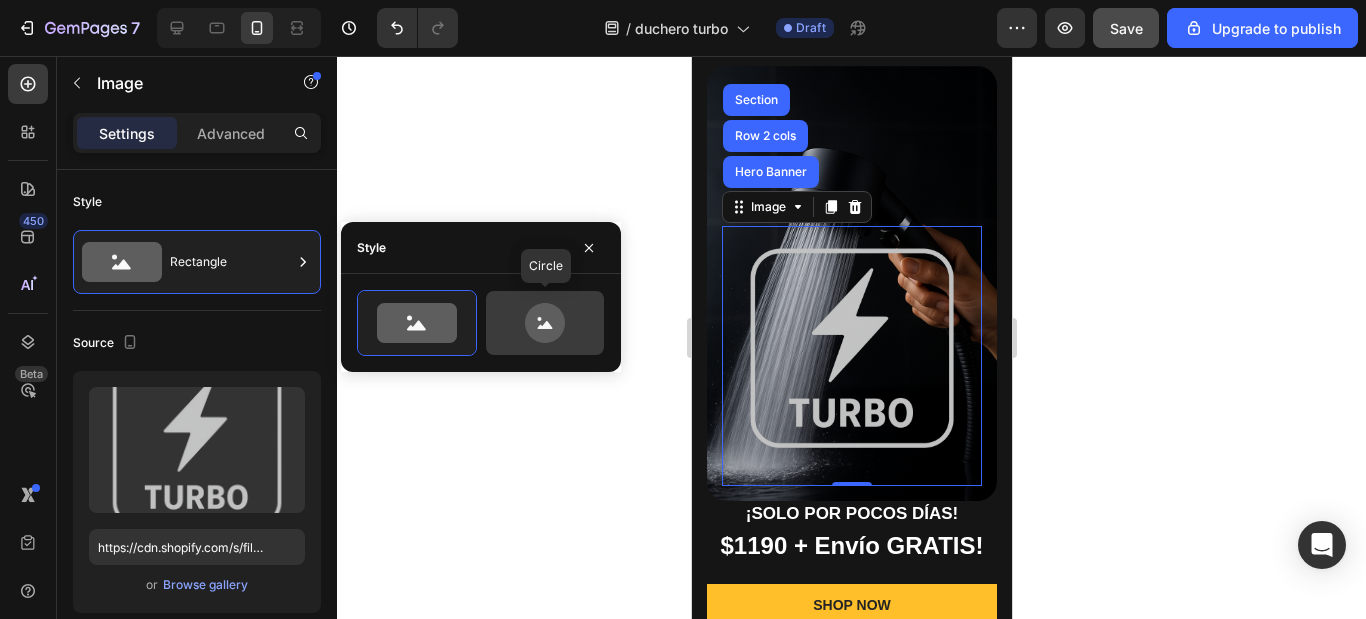 click 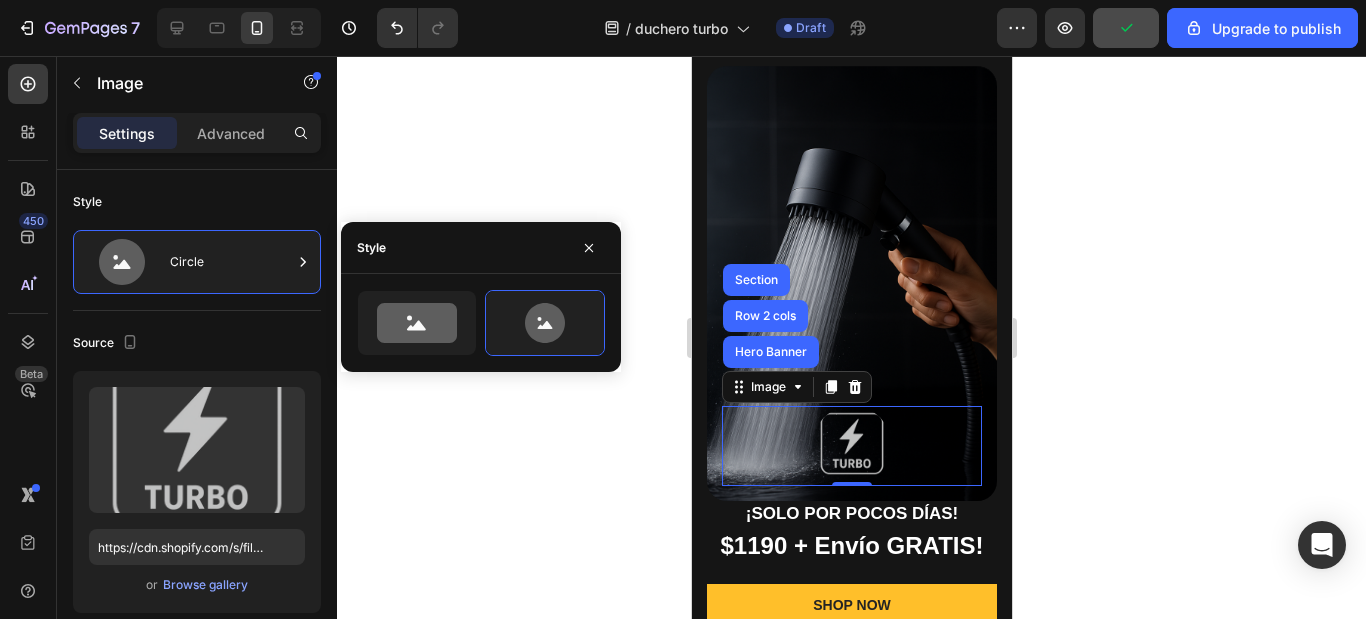 click at bounding box center (851, 446) 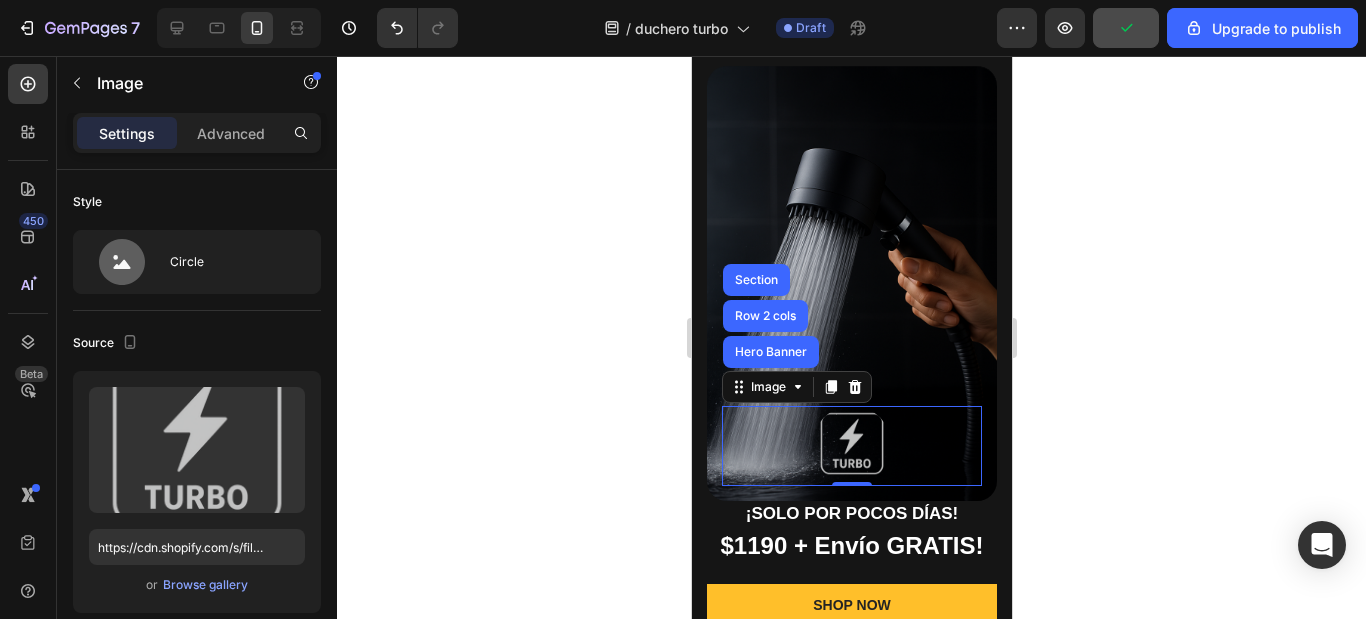 click at bounding box center [851, 446] 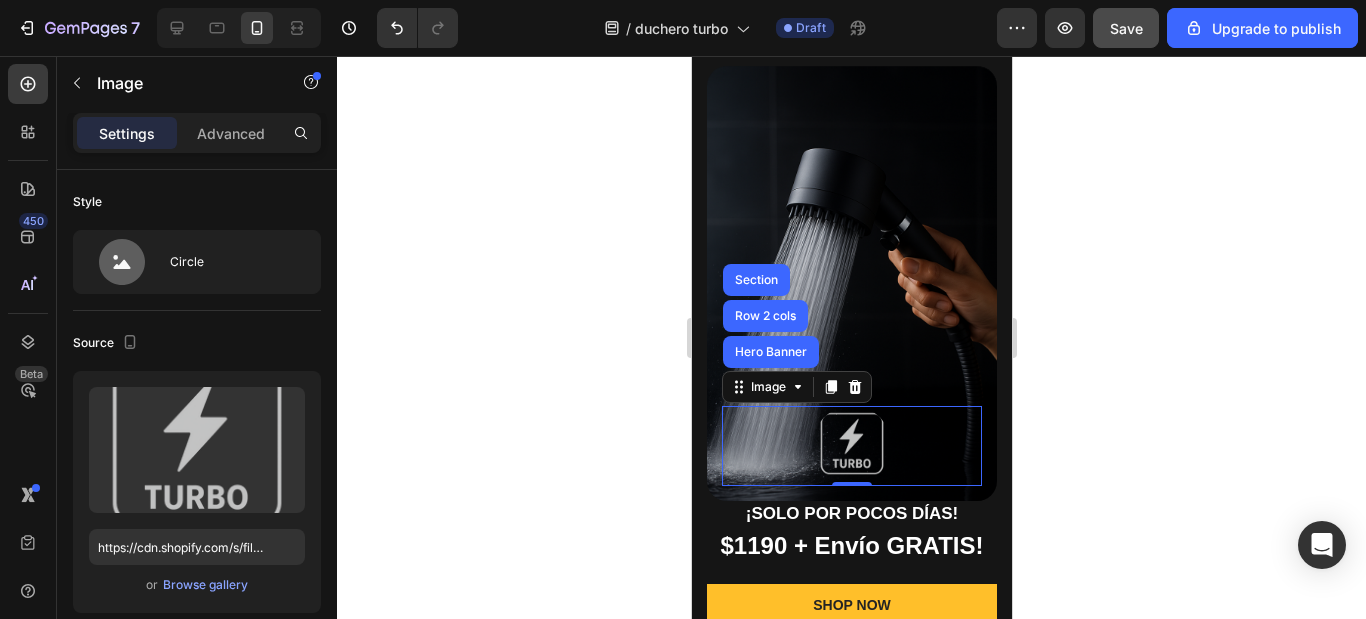click at bounding box center (851, 446) 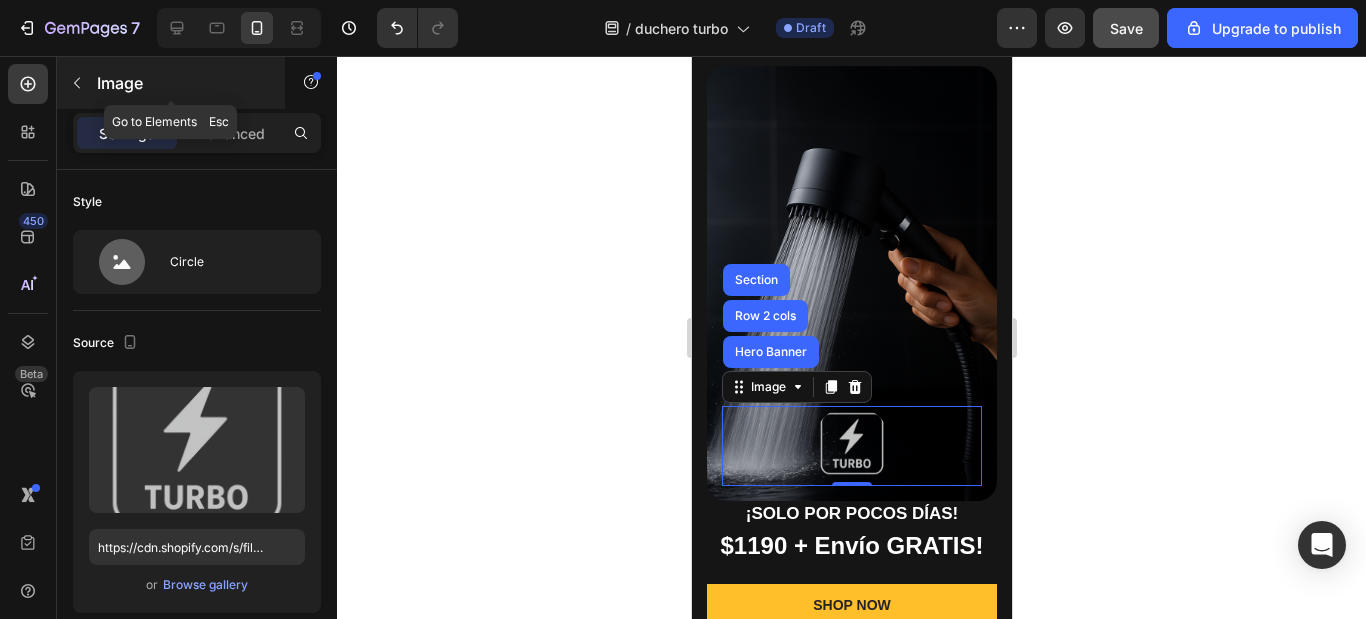 click at bounding box center [77, 83] 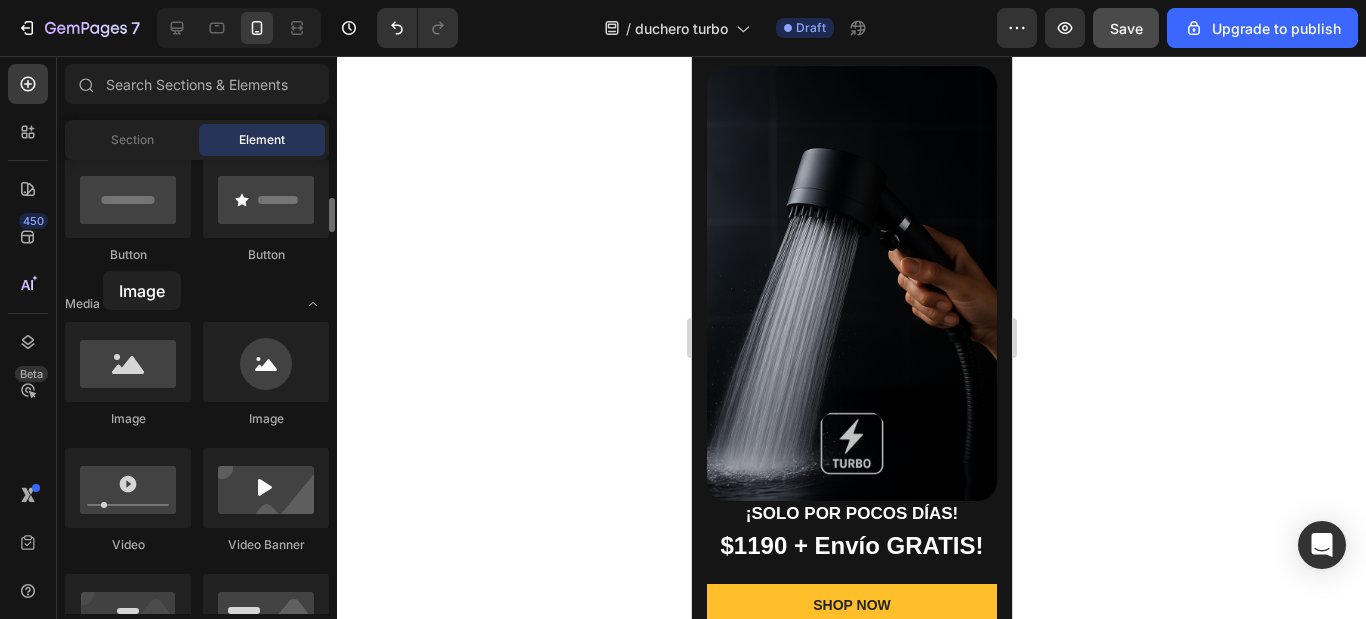 drag, startPoint x: 156, startPoint y: 371, endPoint x: 103, endPoint y: 271, distance: 113.17685 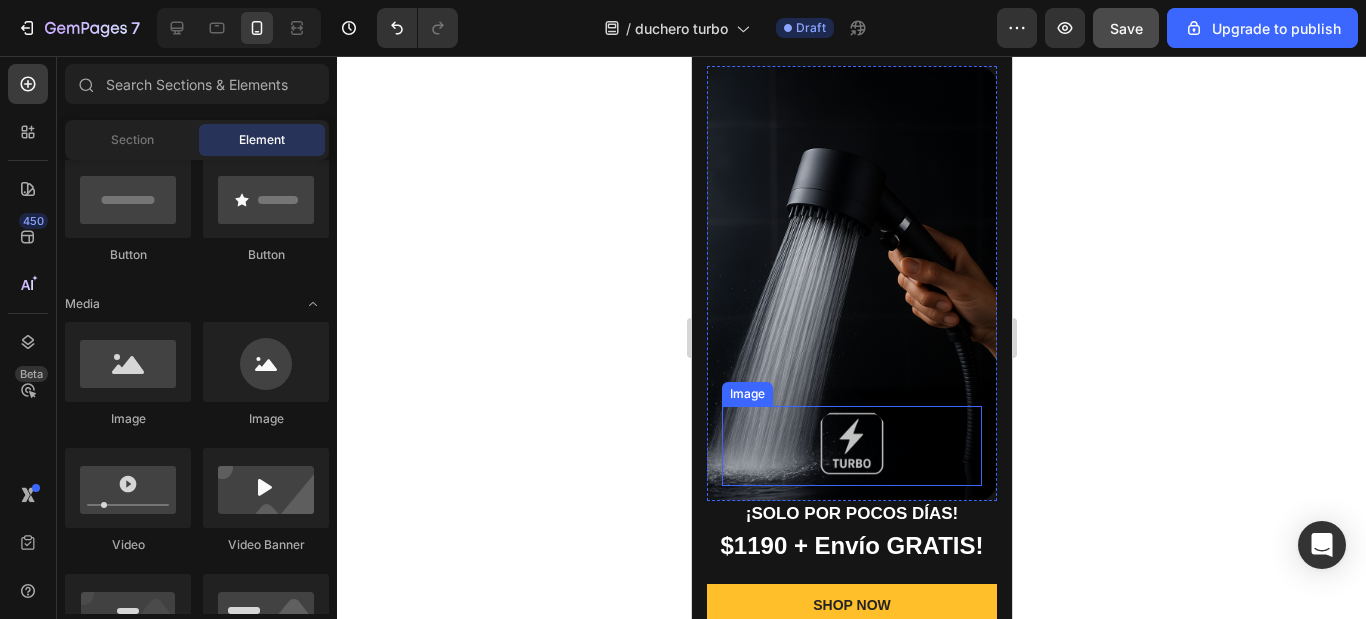 click at bounding box center [851, 446] 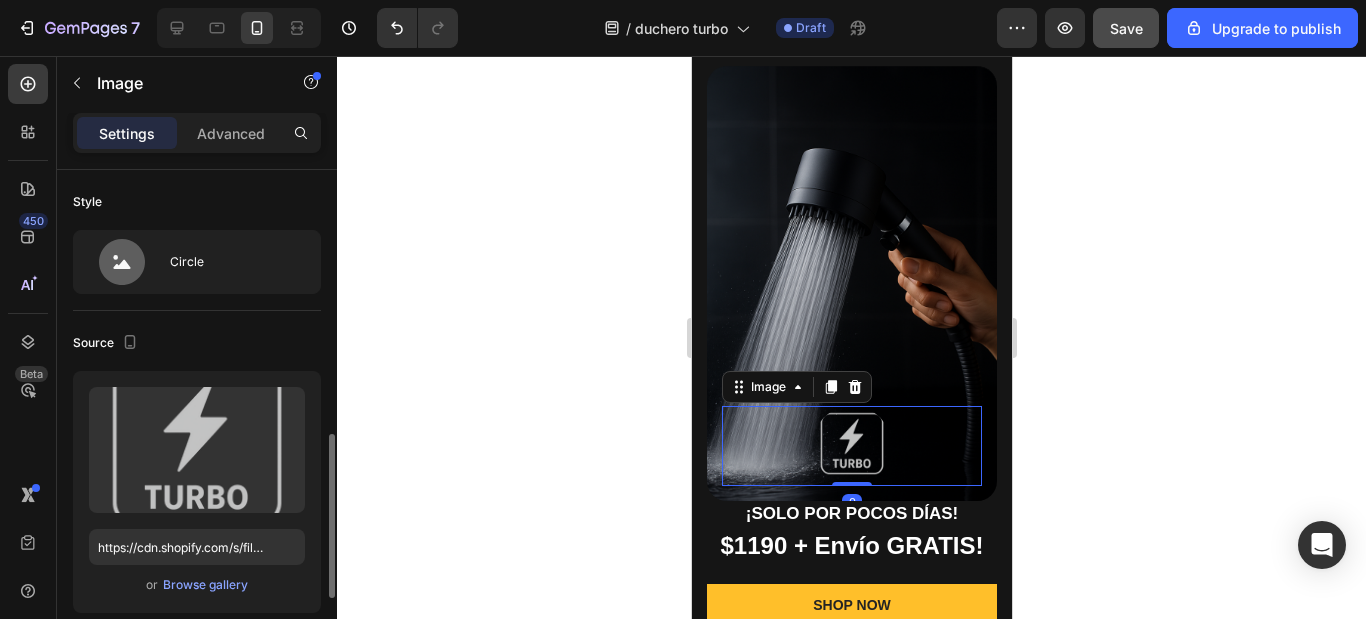 scroll, scrollTop: 400, scrollLeft: 0, axis: vertical 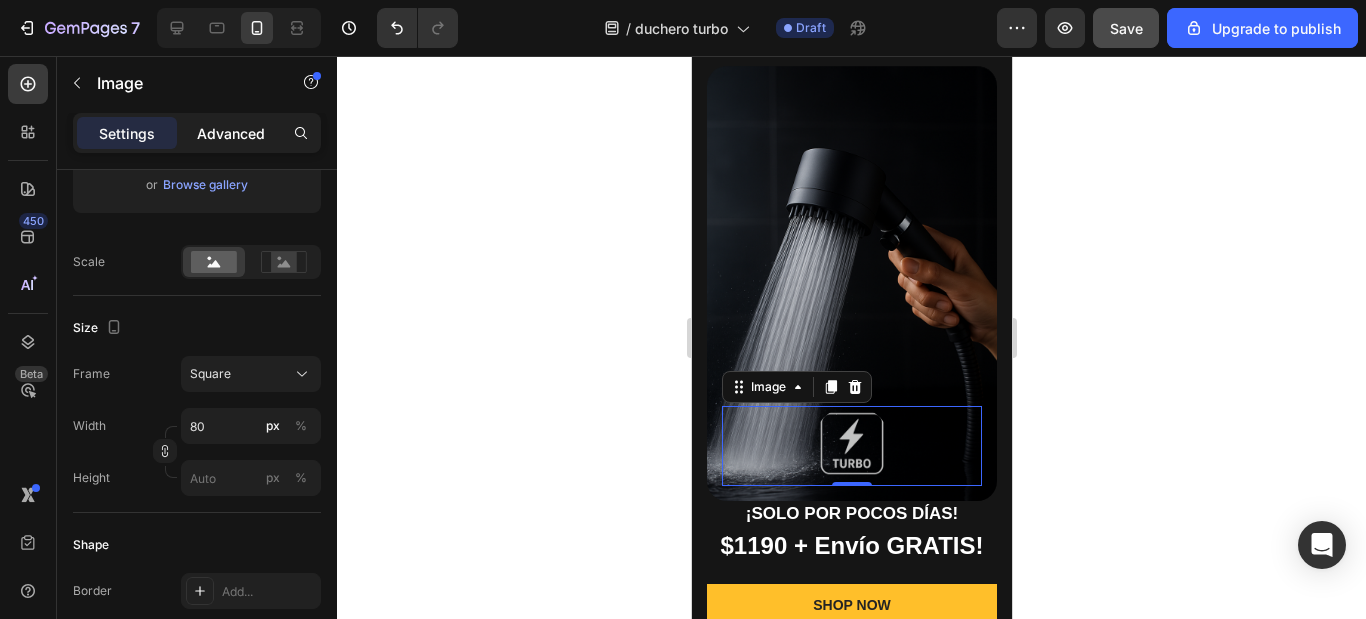 click on "Advanced" at bounding box center [231, 133] 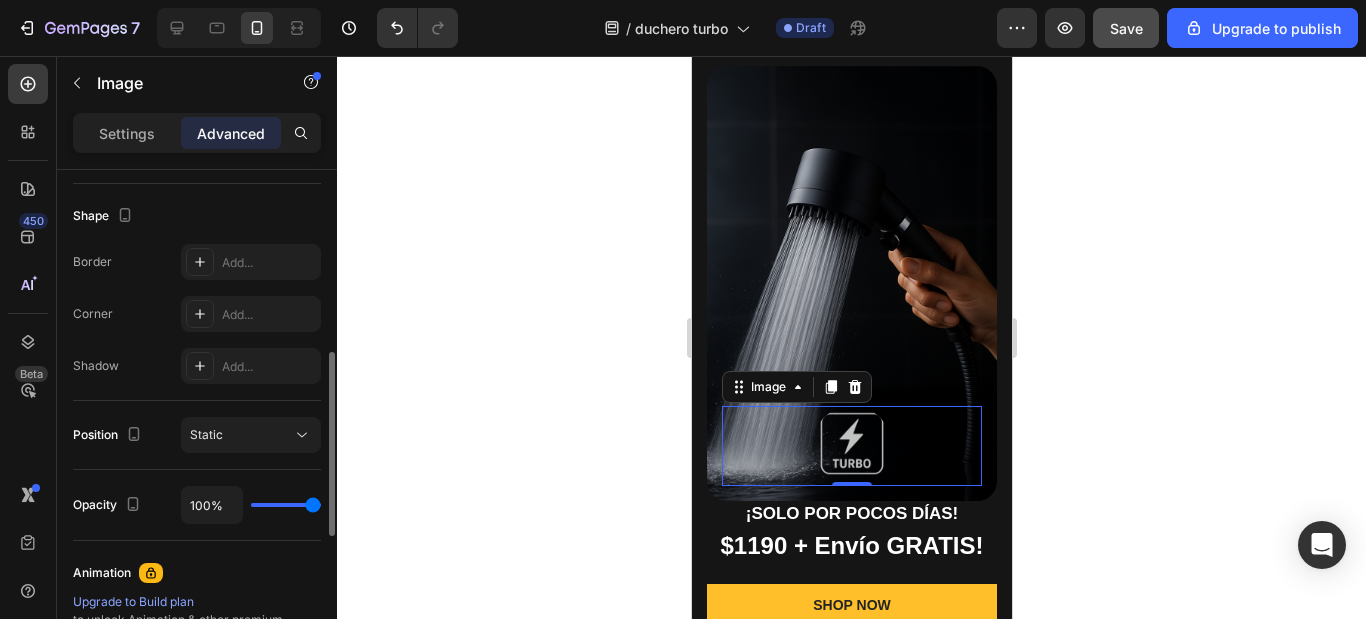 scroll, scrollTop: 882, scrollLeft: 0, axis: vertical 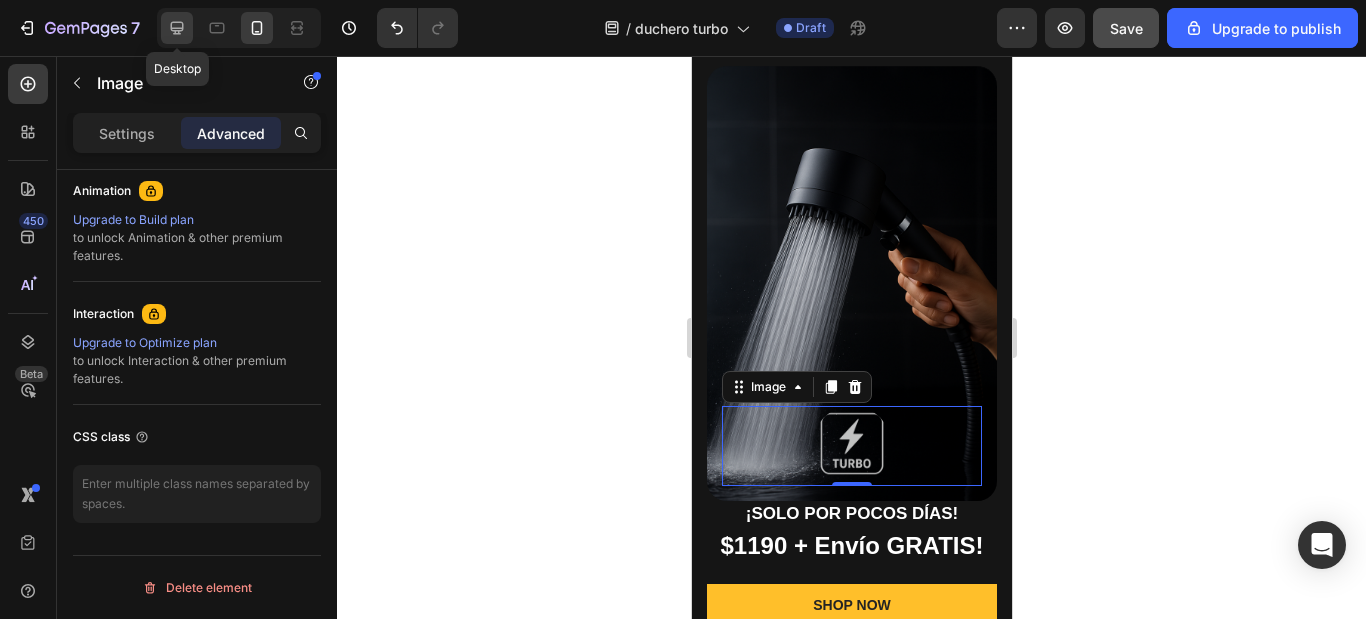 click 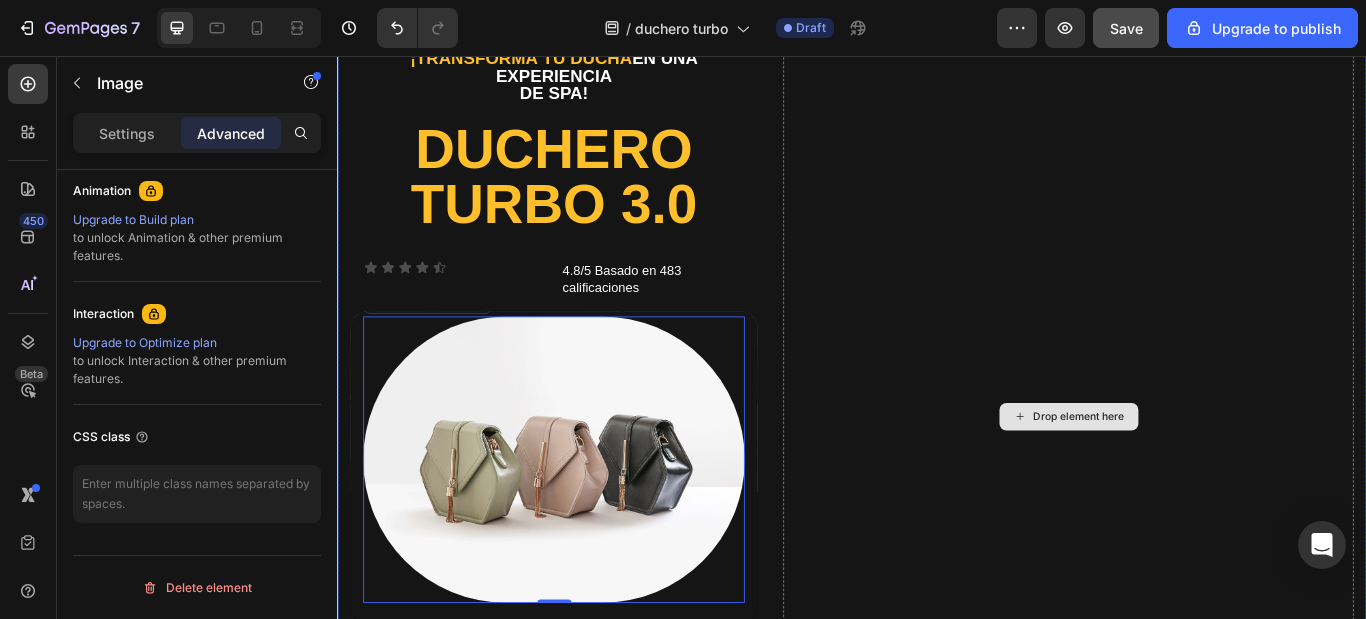 scroll, scrollTop: 0, scrollLeft: 0, axis: both 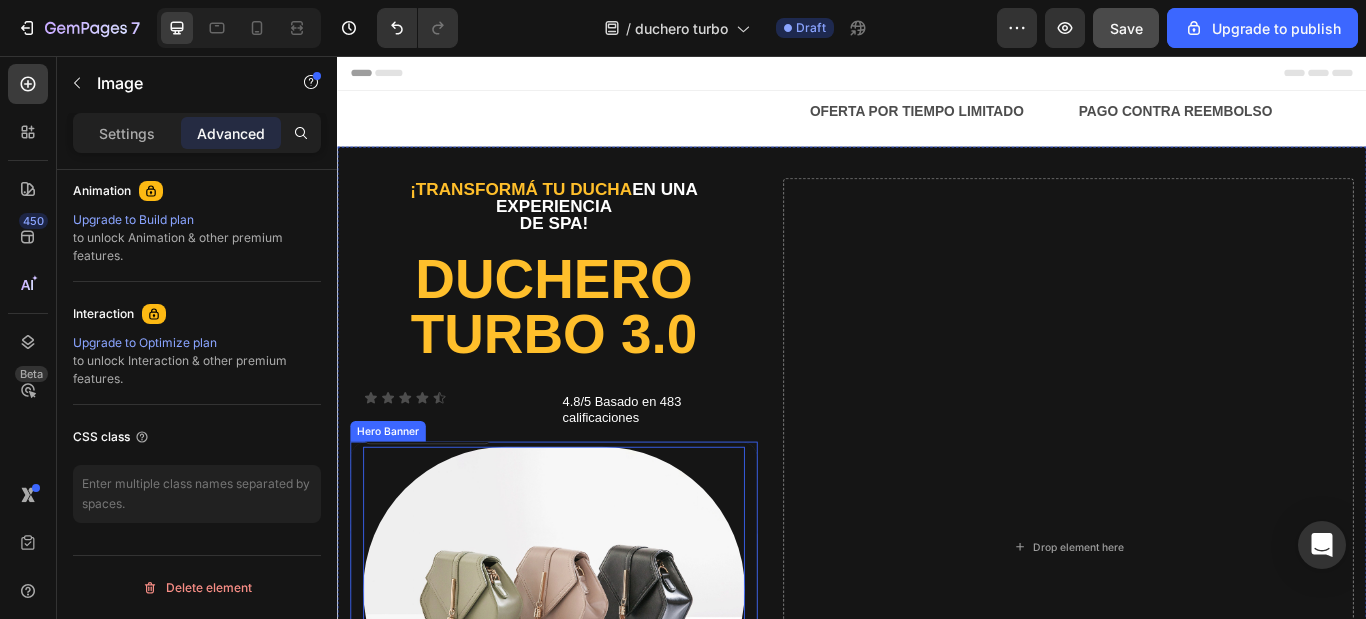 click on "Image   0" at bounding box center (589, 675) 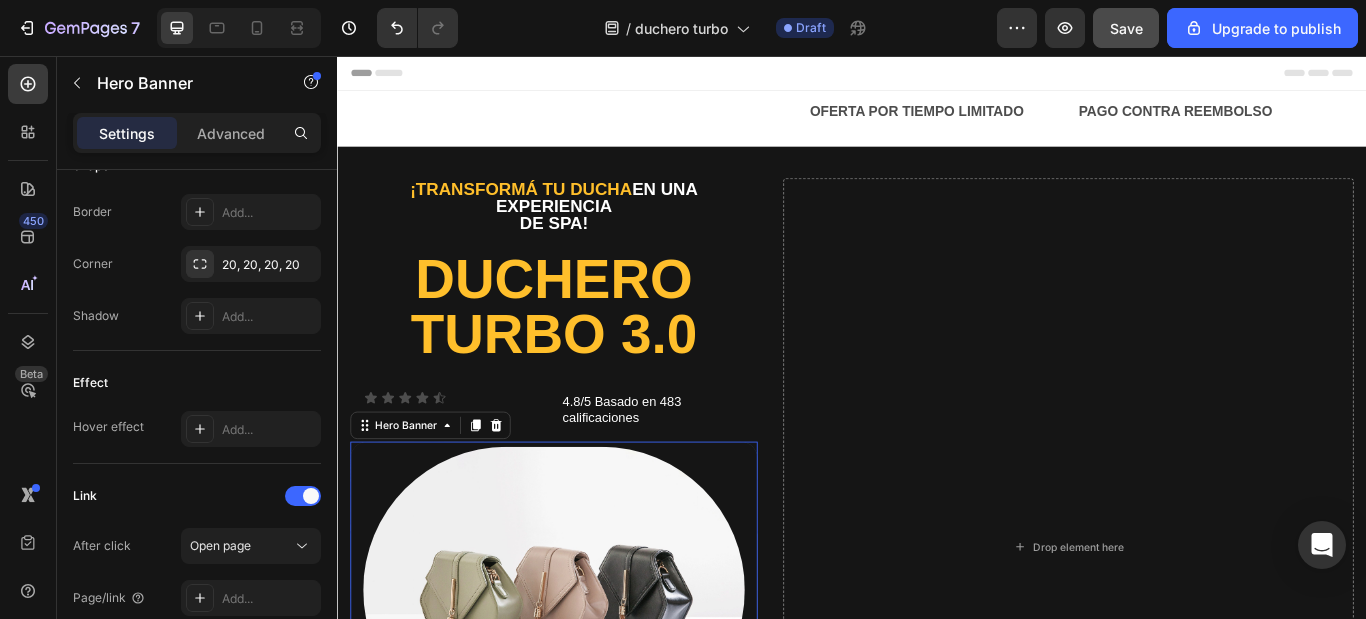 scroll, scrollTop: 0, scrollLeft: 0, axis: both 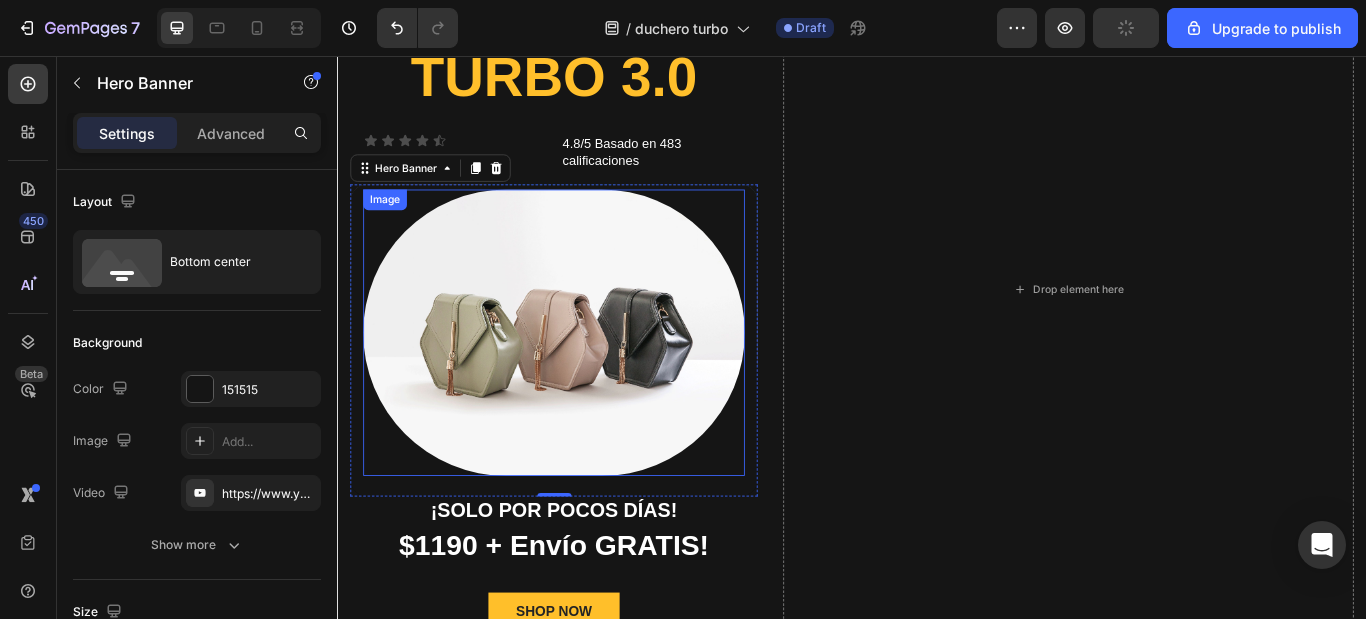 click at bounding box center [589, 379] 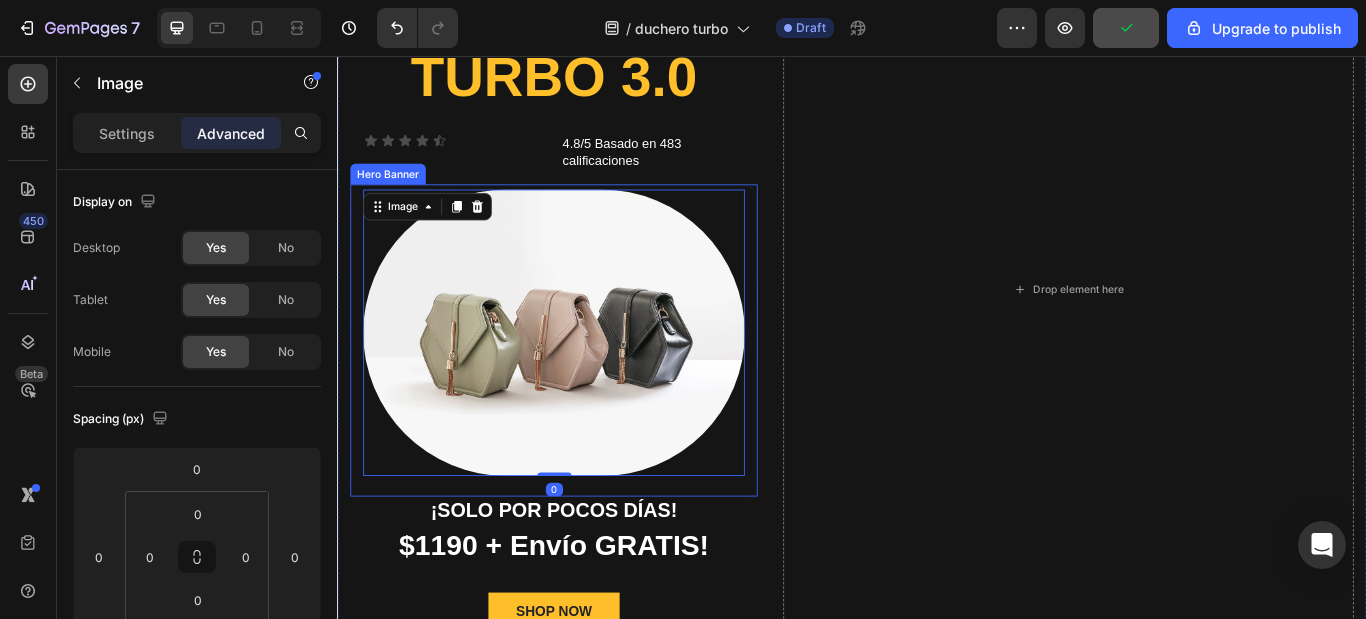 click on "Image   0" at bounding box center (589, 375) 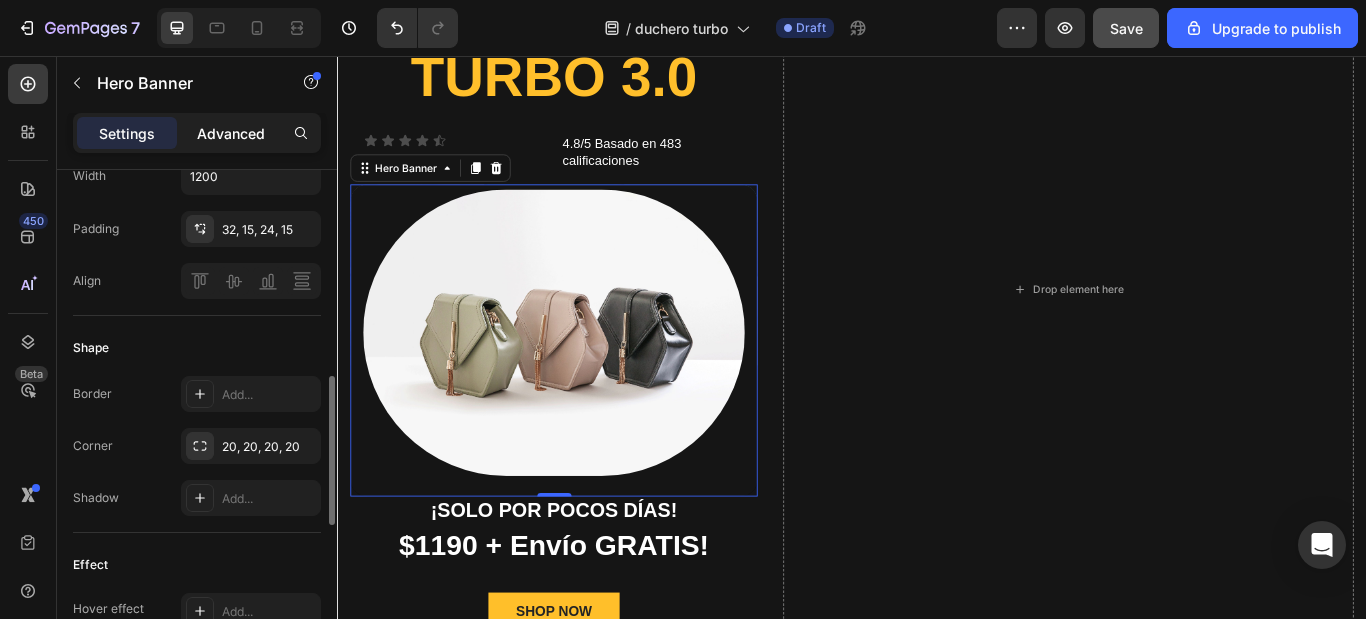 scroll, scrollTop: 600, scrollLeft: 0, axis: vertical 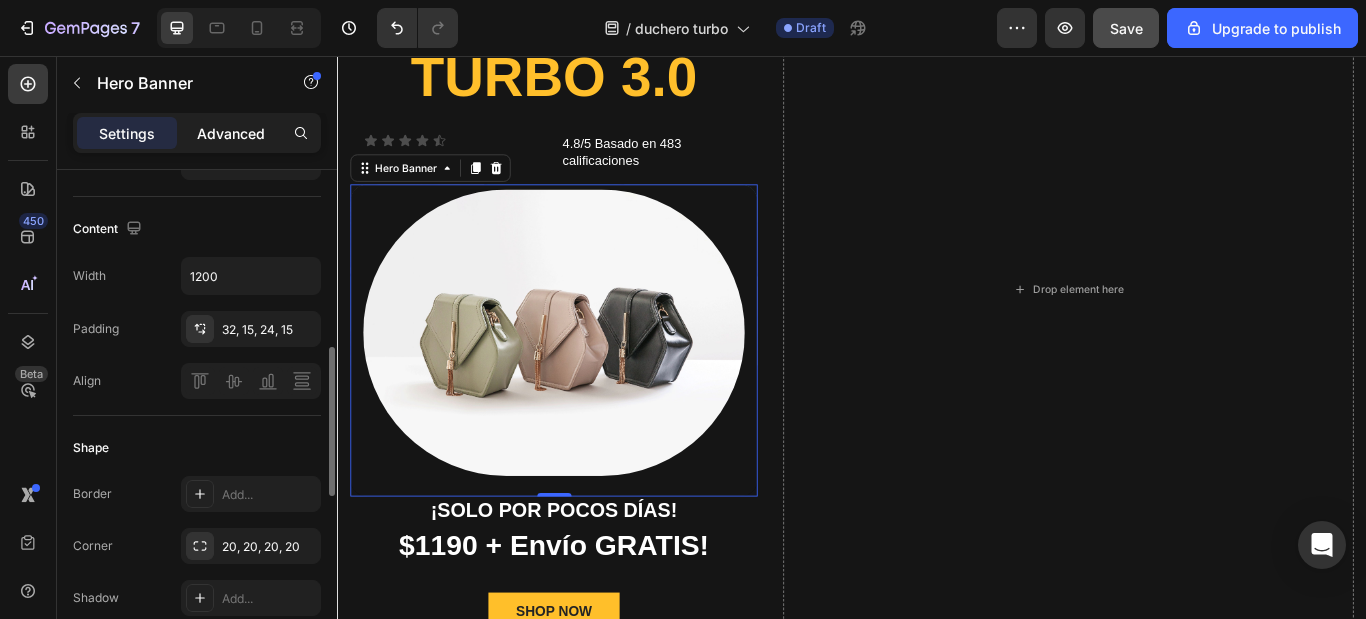 click on "Advanced" 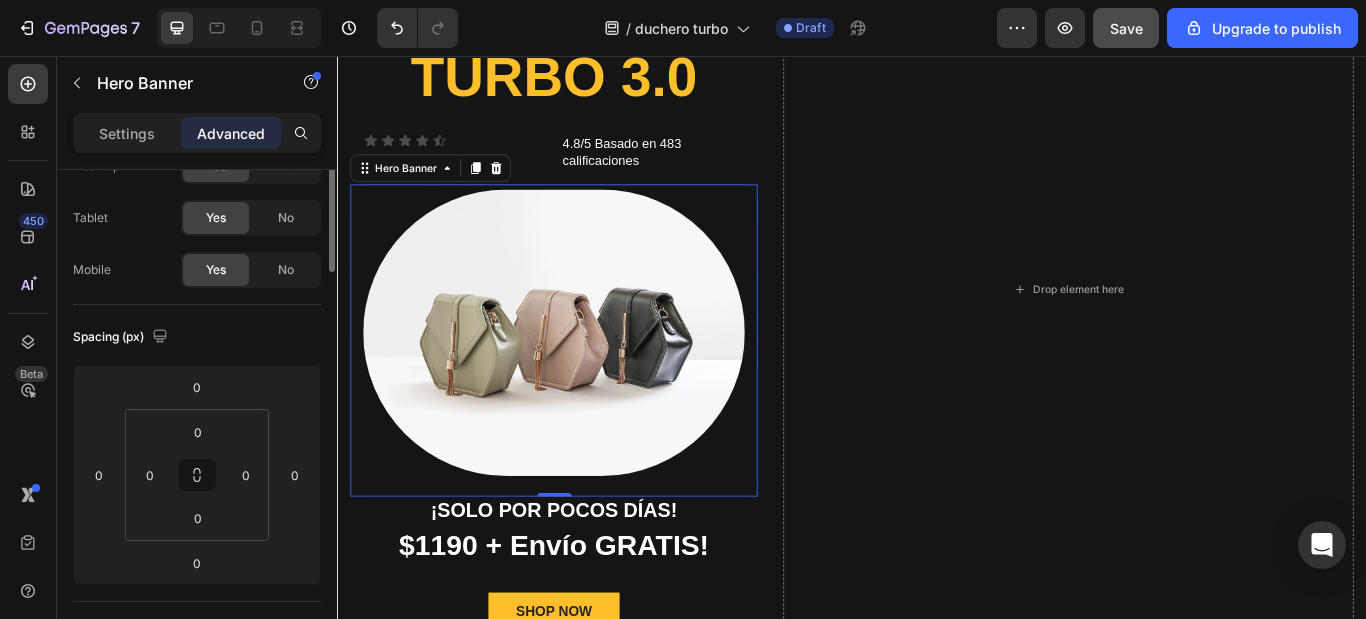 scroll, scrollTop: 0, scrollLeft: 0, axis: both 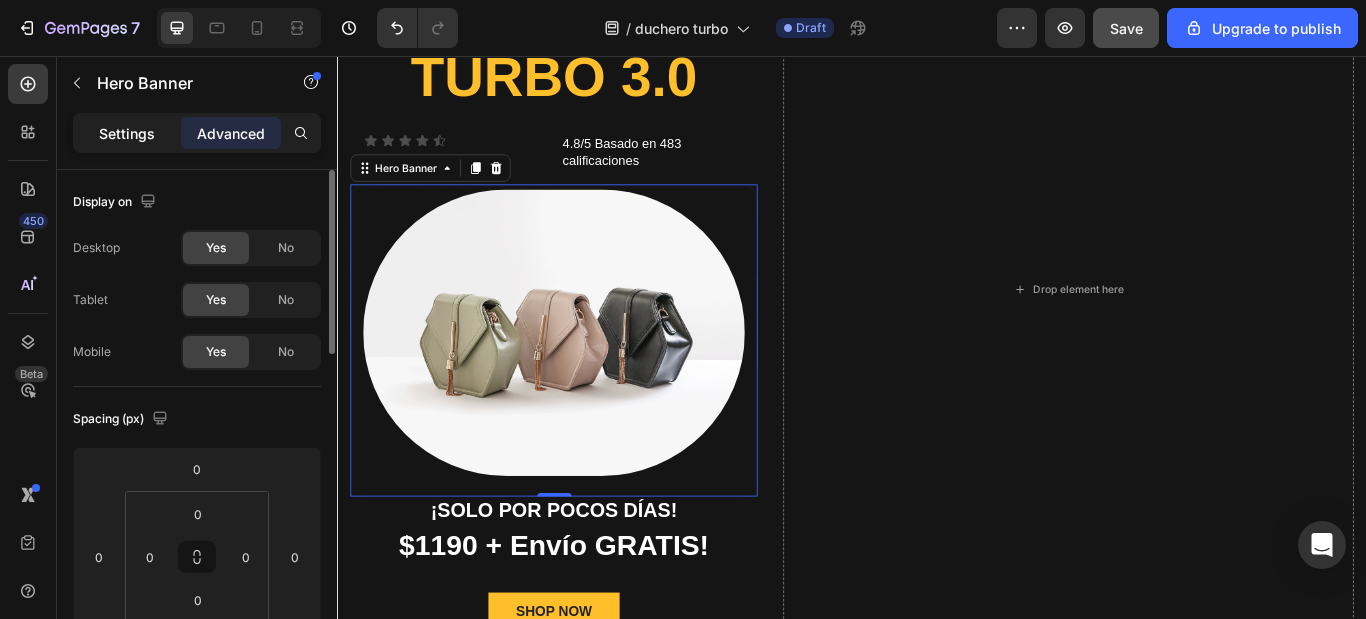 click on "Settings" at bounding box center (127, 133) 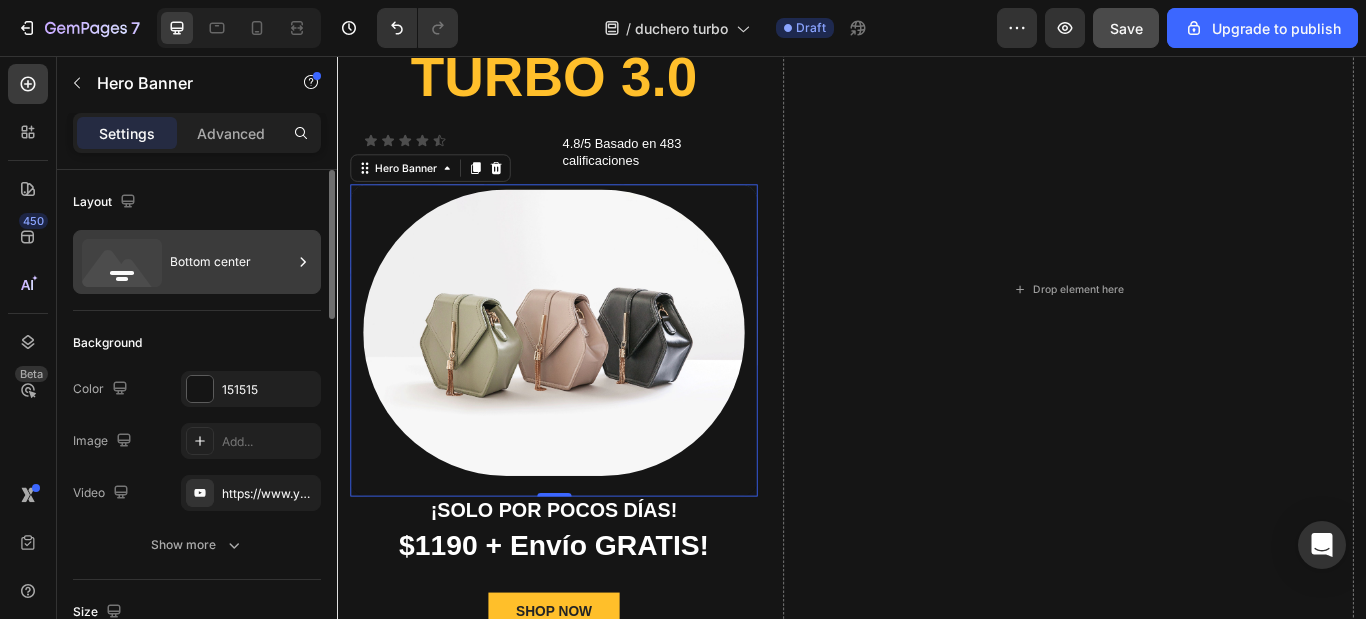 click on "Bottom center" at bounding box center (231, 262) 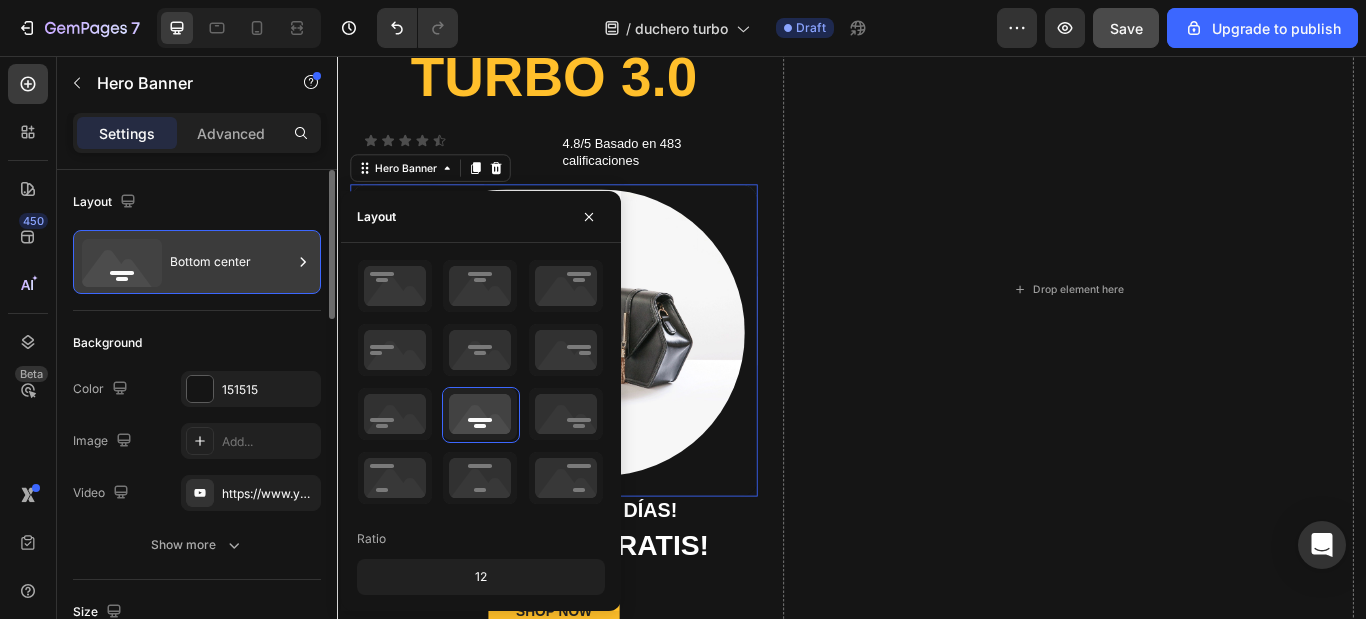 click on "Bottom center" at bounding box center (231, 262) 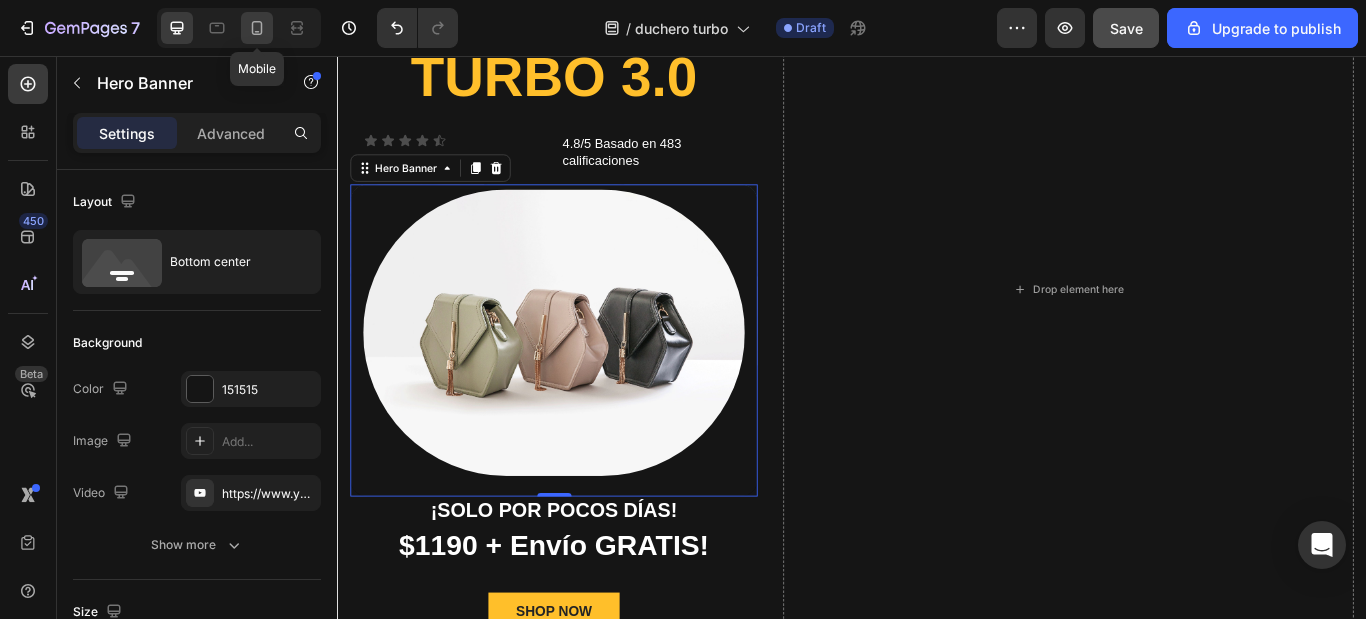 click 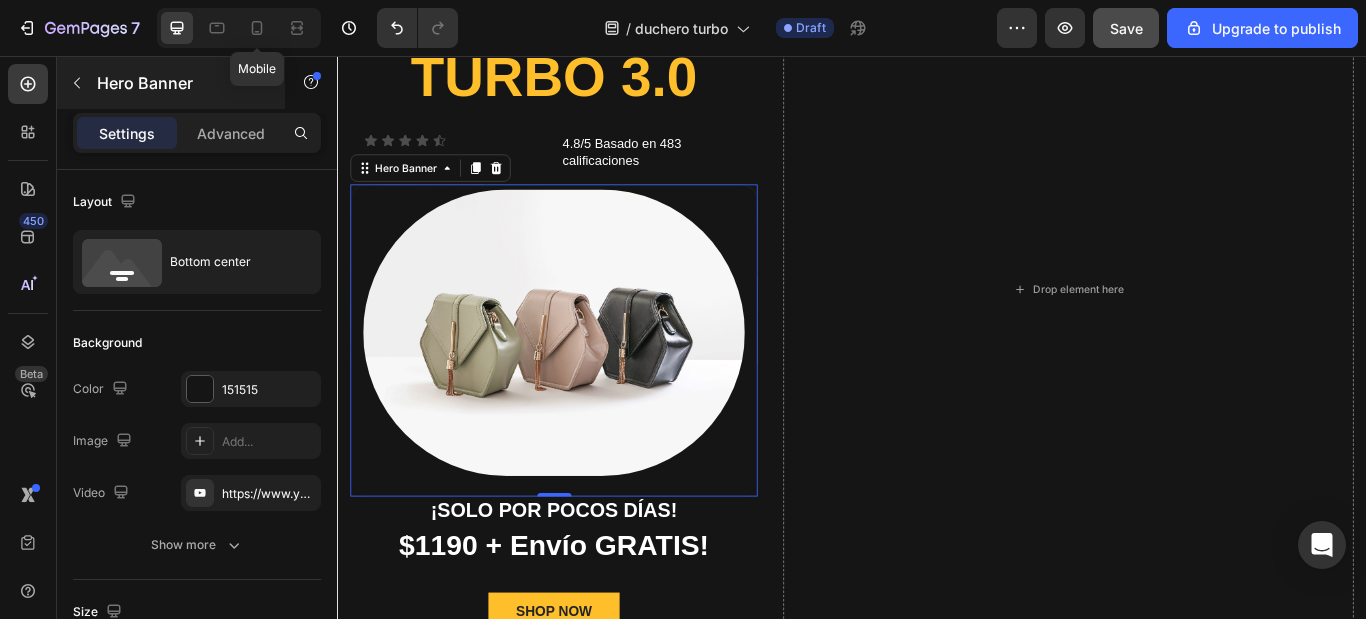 type on "100%" 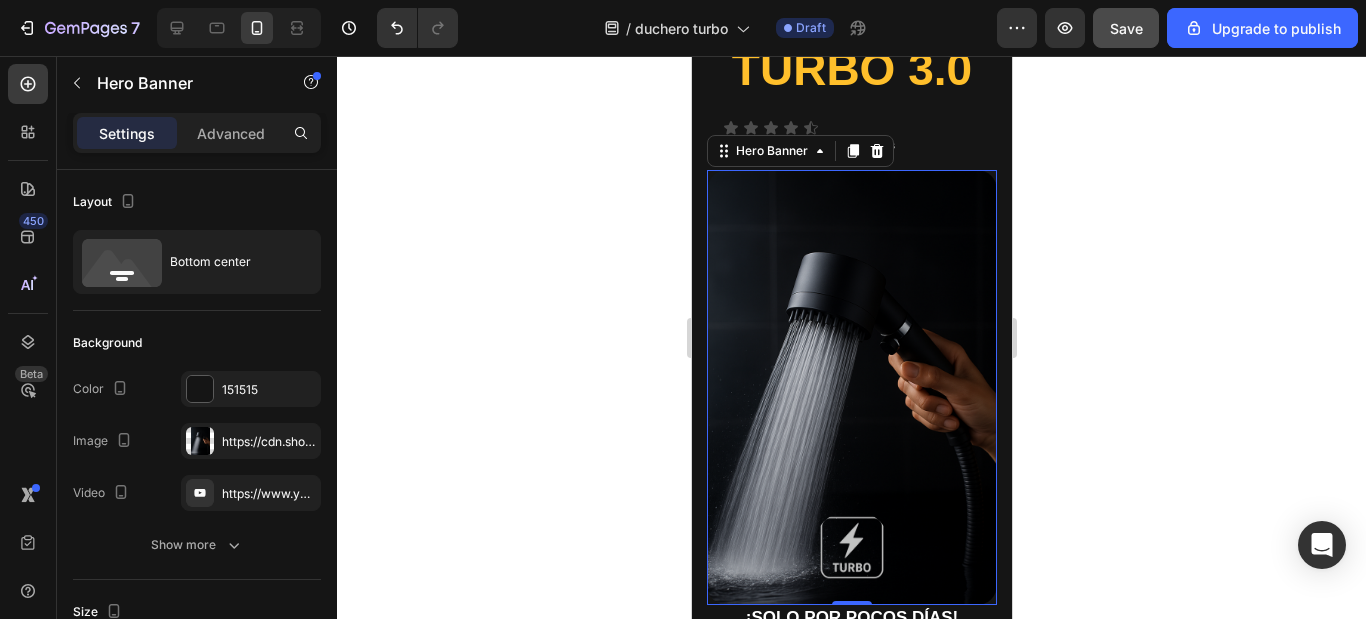 scroll, scrollTop: 324, scrollLeft: 0, axis: vertical 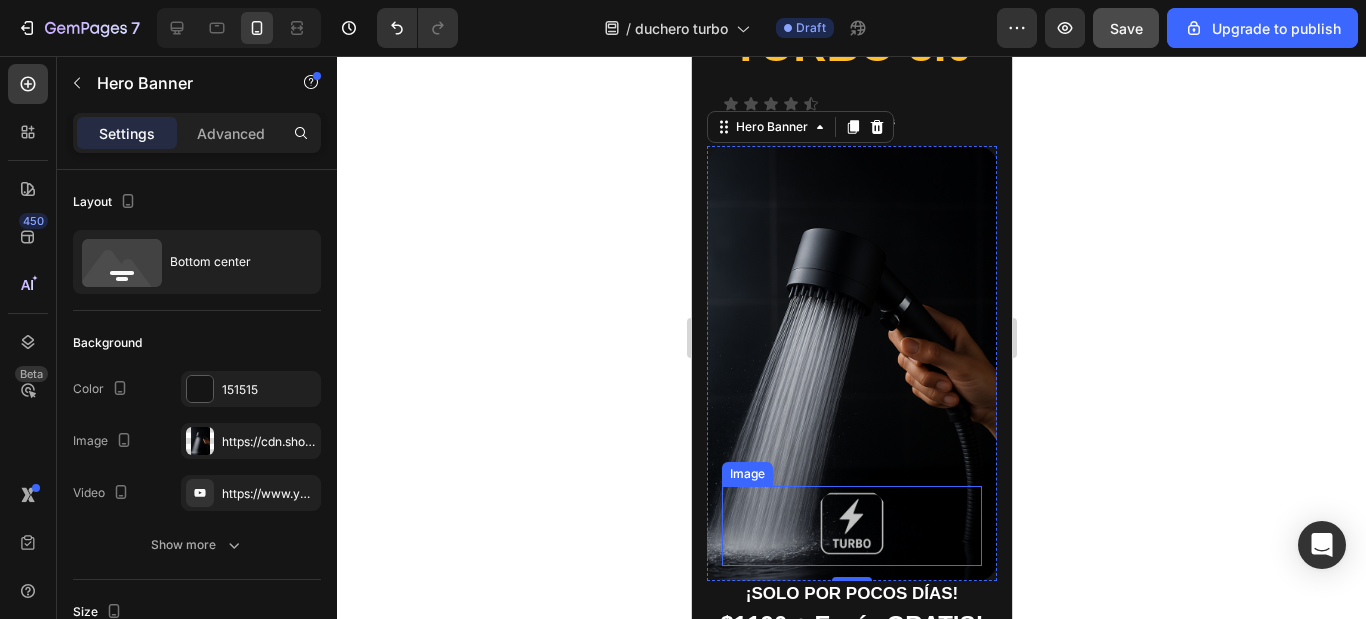 click at bounding box center [851, 526] 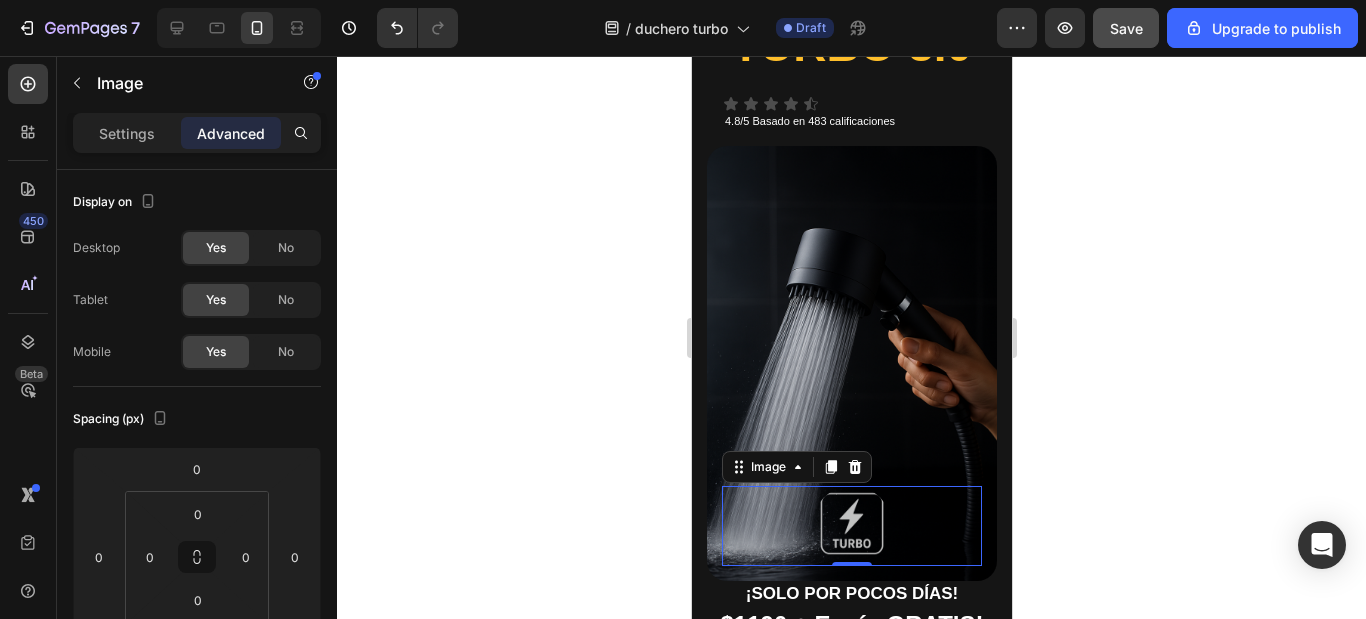 scroll, scrollTop: 500, scrollLeft: 0, axis: vertical 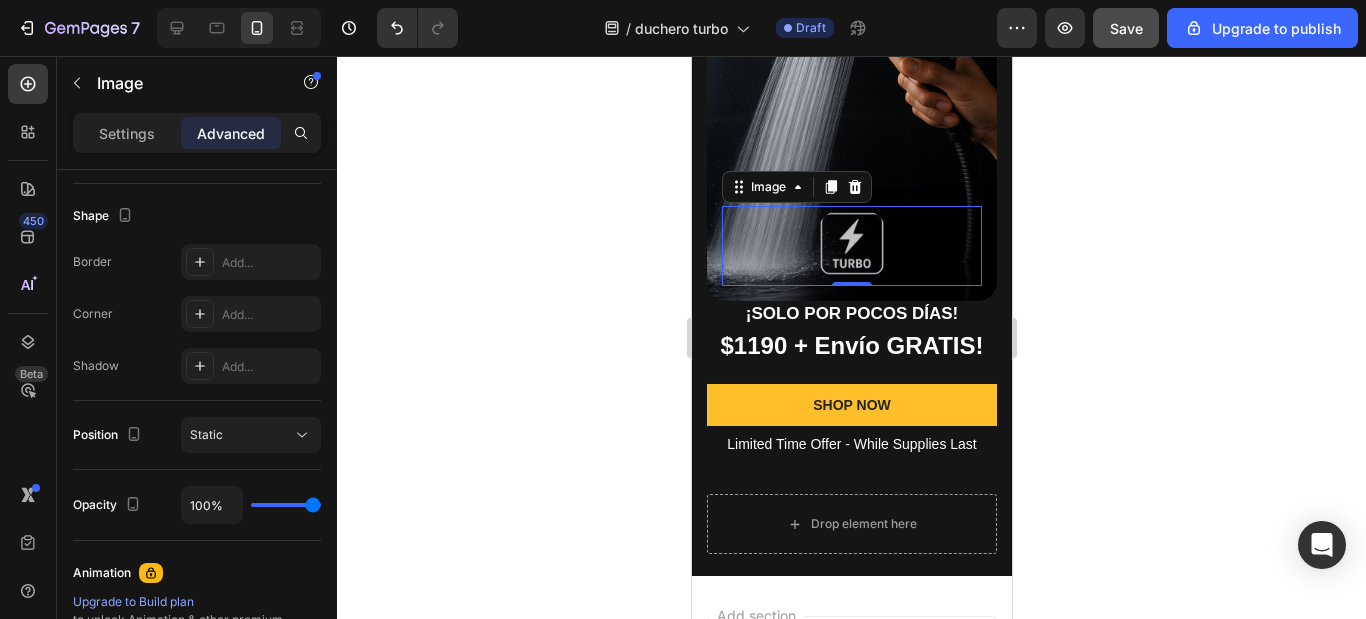 click at bounding box center (851, 246) 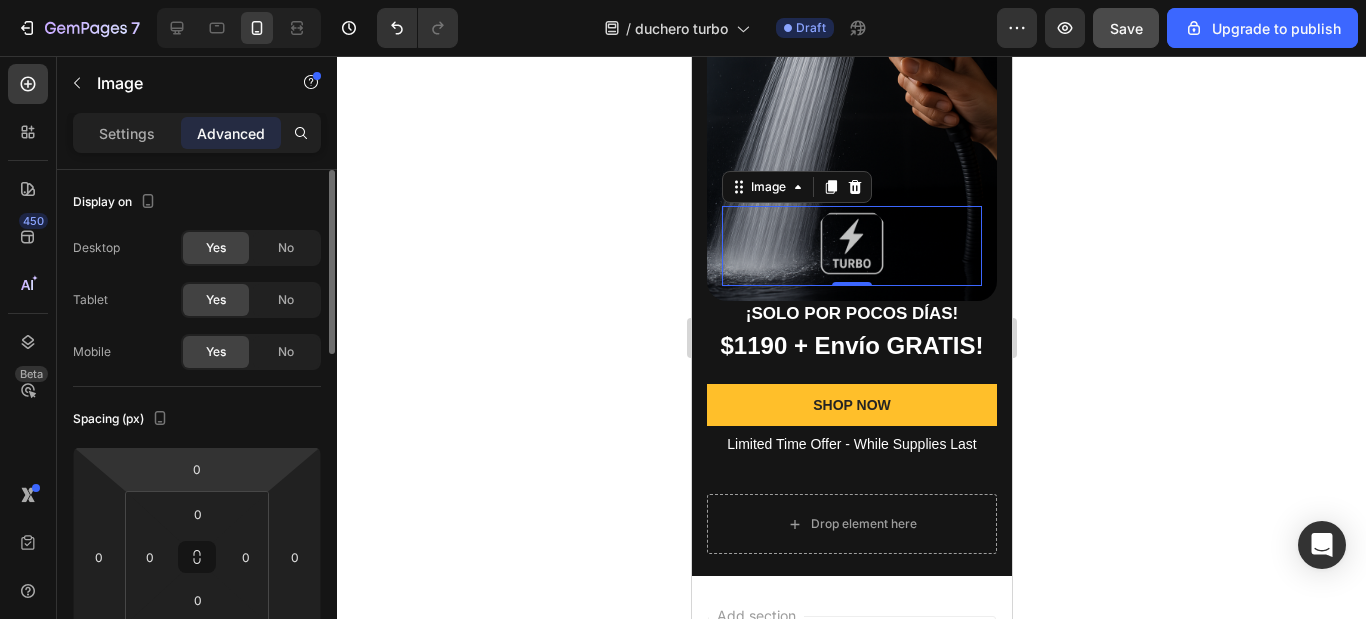 scroll, scrollTop: 600, scrollLeft: 0, axis: vertical 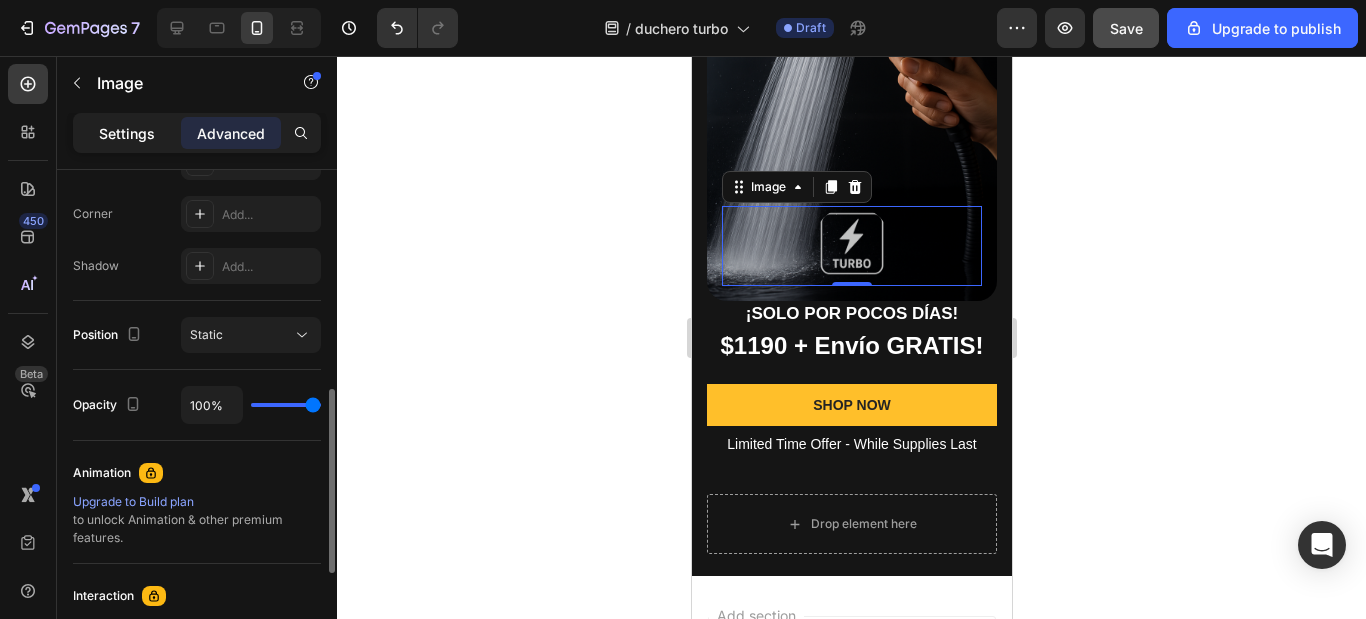 click on "Settings" at bounding box center [127, 133] 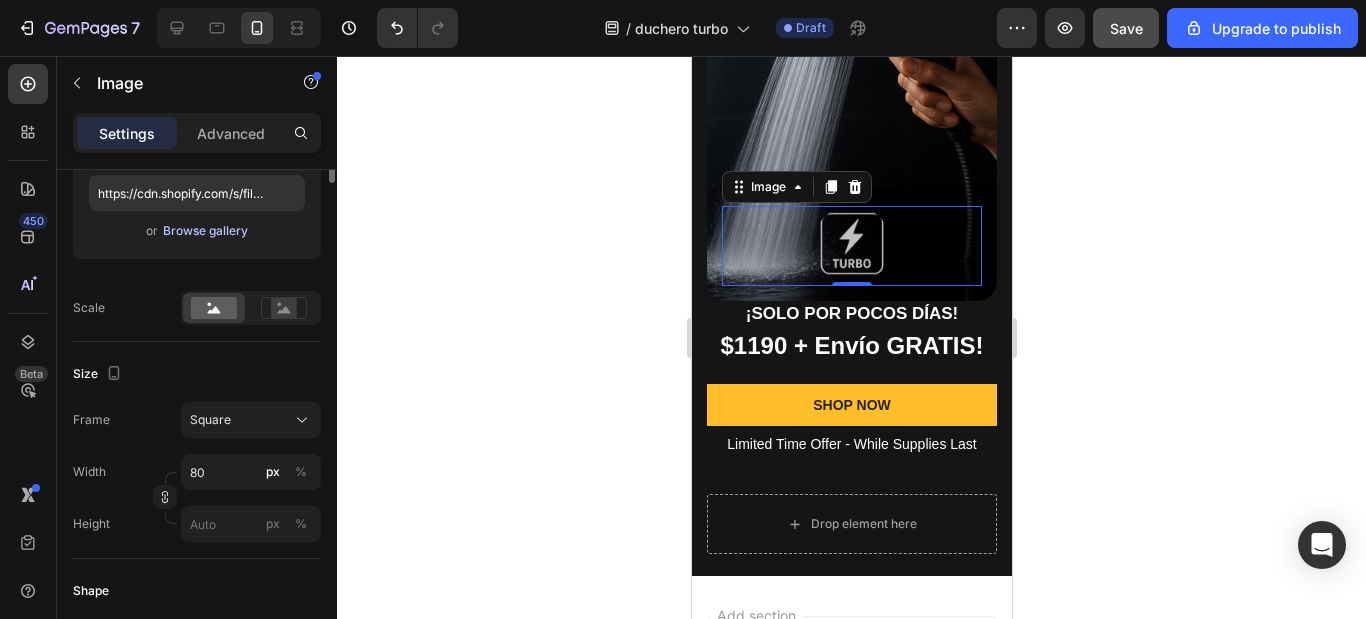 scroll, scrollTop: 154, scrollLeft: 0, axis: vertical 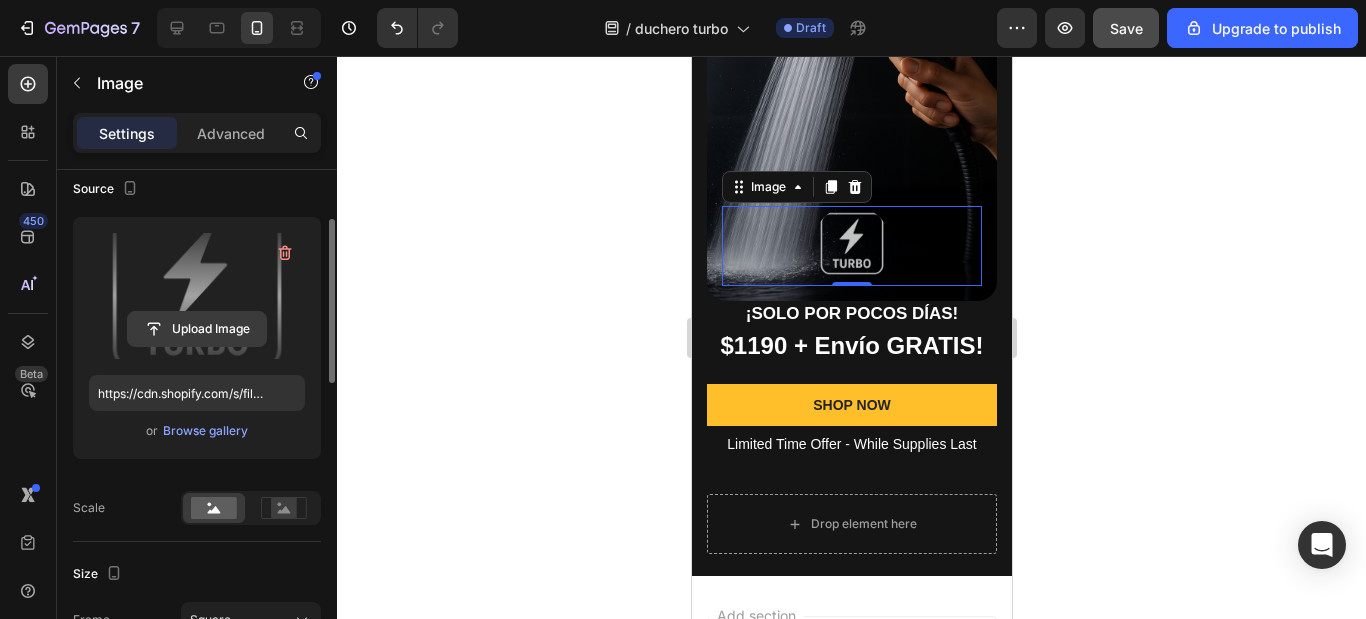 click 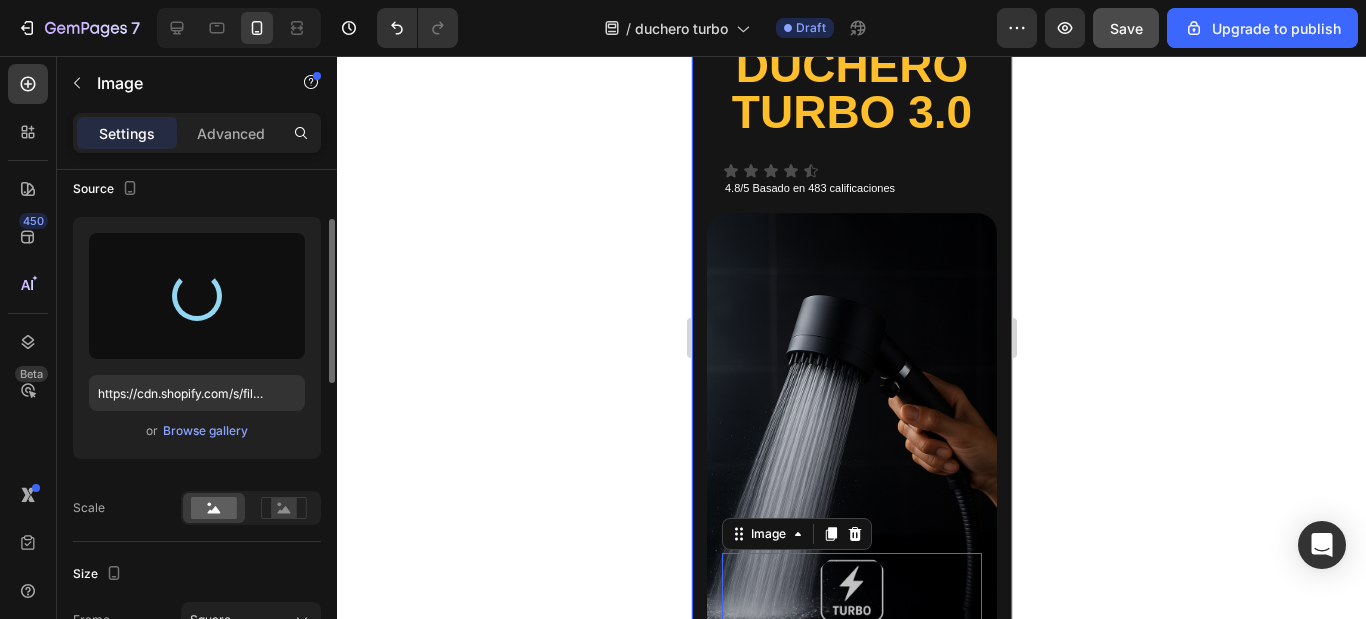 scroll, scrollTop: 400, scrollLeft: 0, axis: vertical 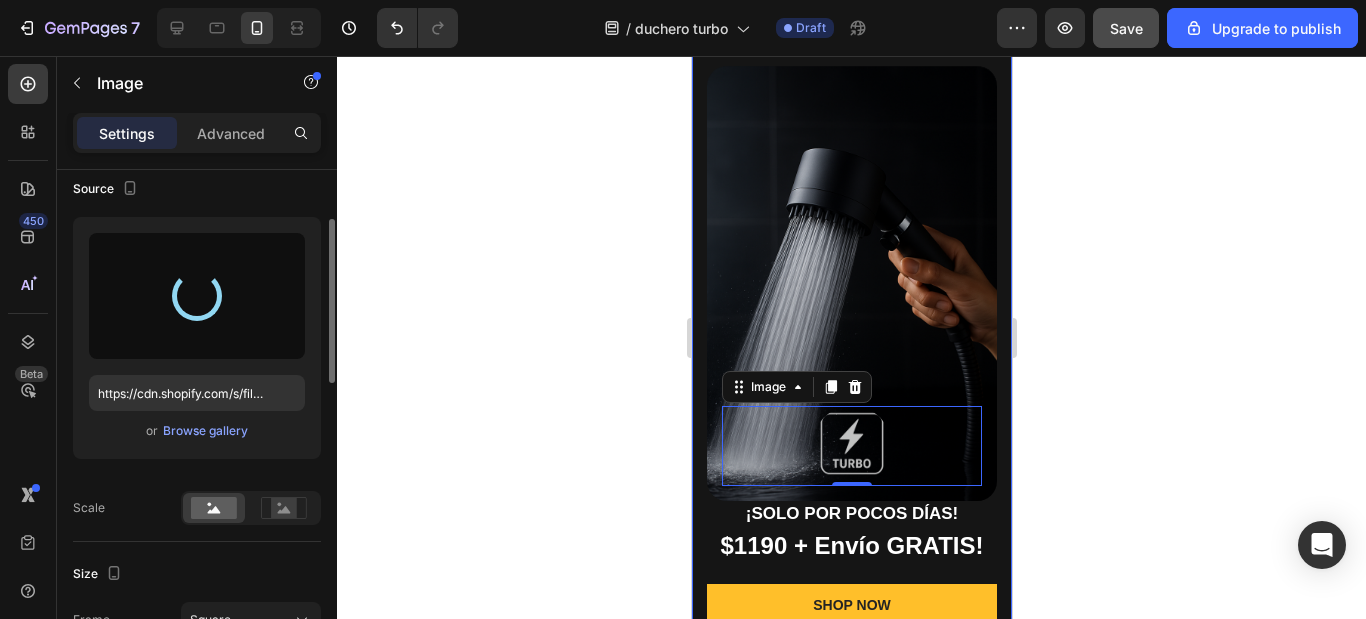 type on "https://cdn.shopify.com/s/files/1/0903/3816/5041/files/gempages_540788056240686047-f9e5e53f-9e8c-4791-aa1a-4a951971c732.png" 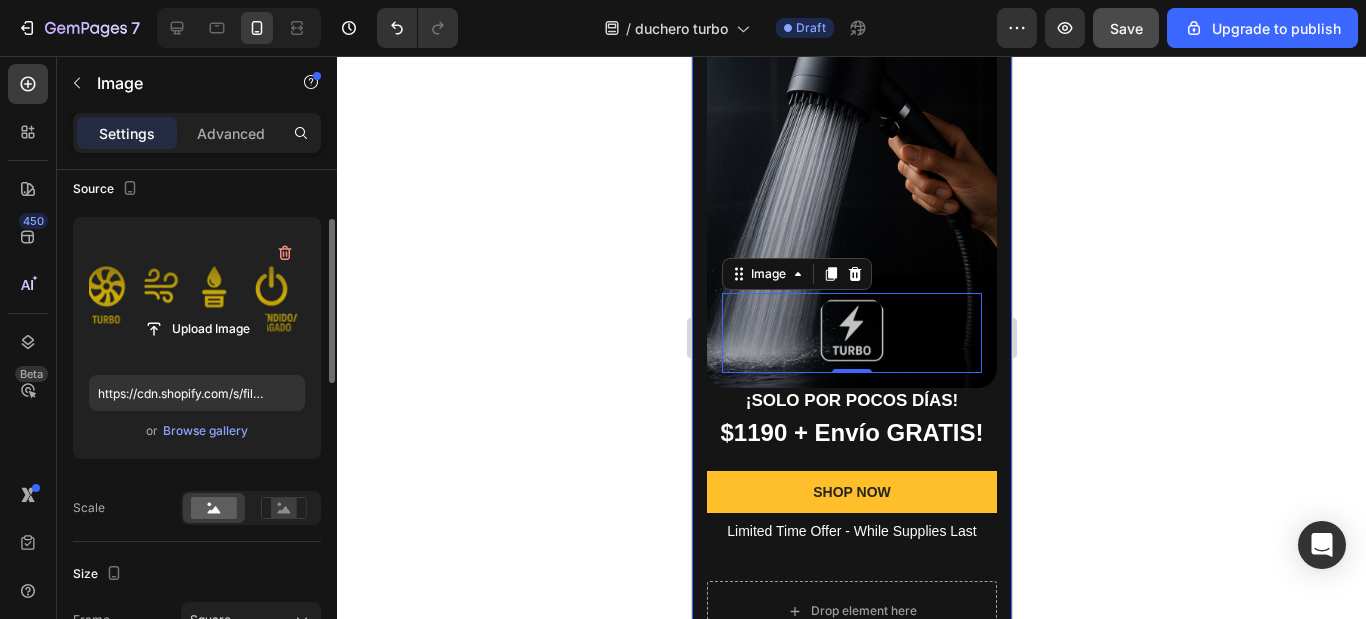 scroll, scrollTop: 400, scrollLeft: 0, axis: vertical 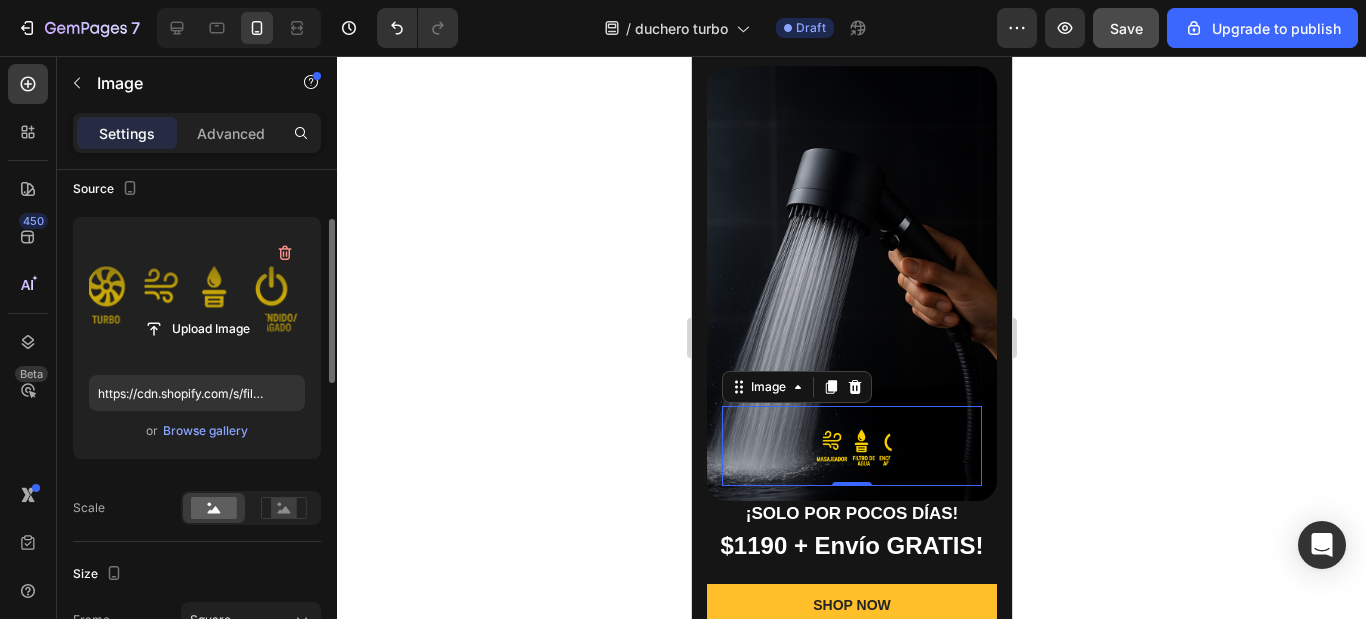 click at bounding box center [851, 446] 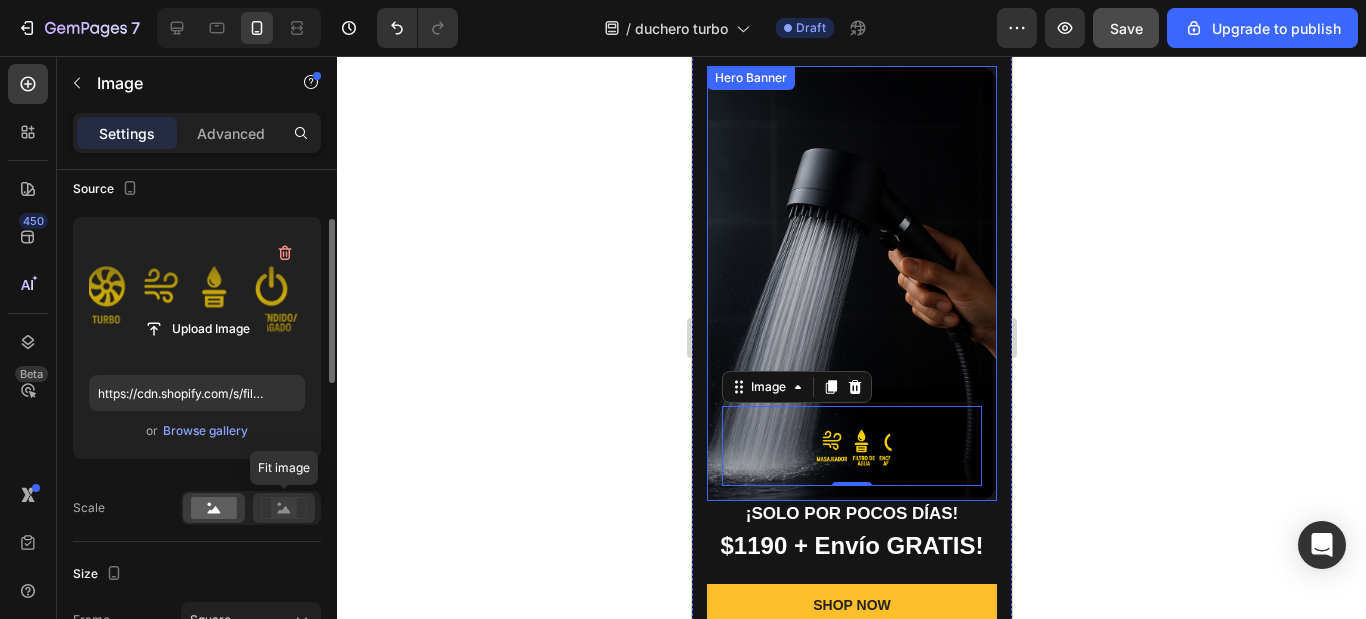 click 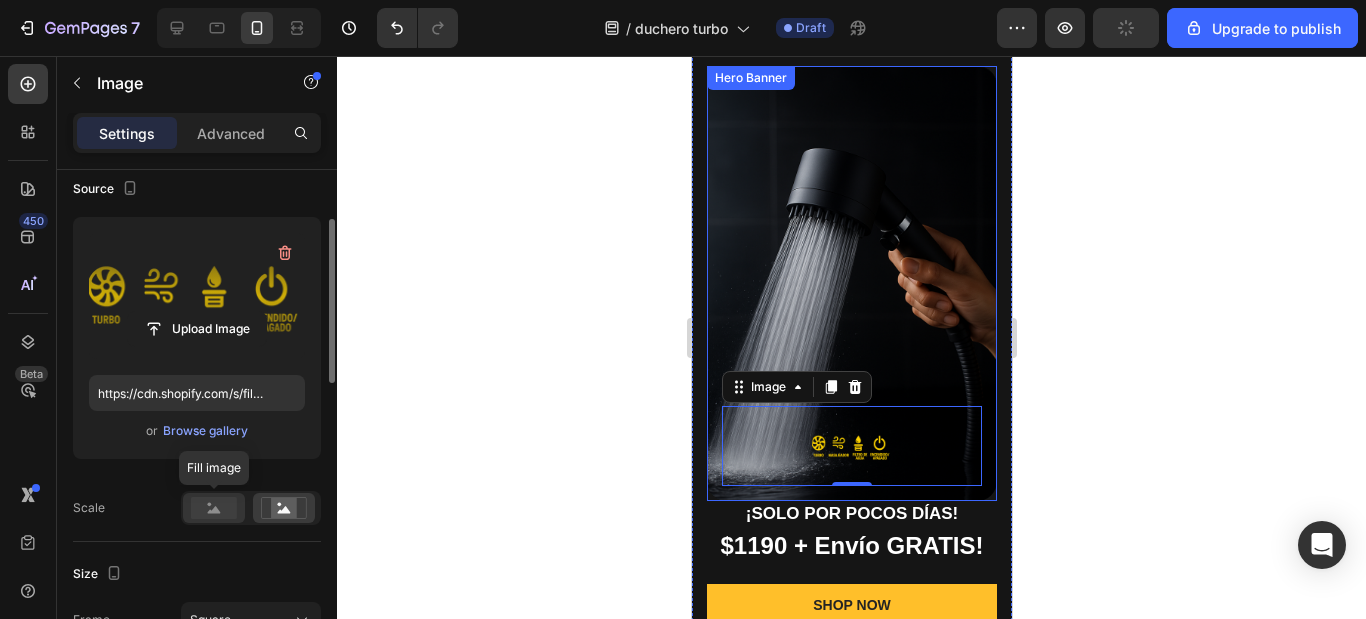 click 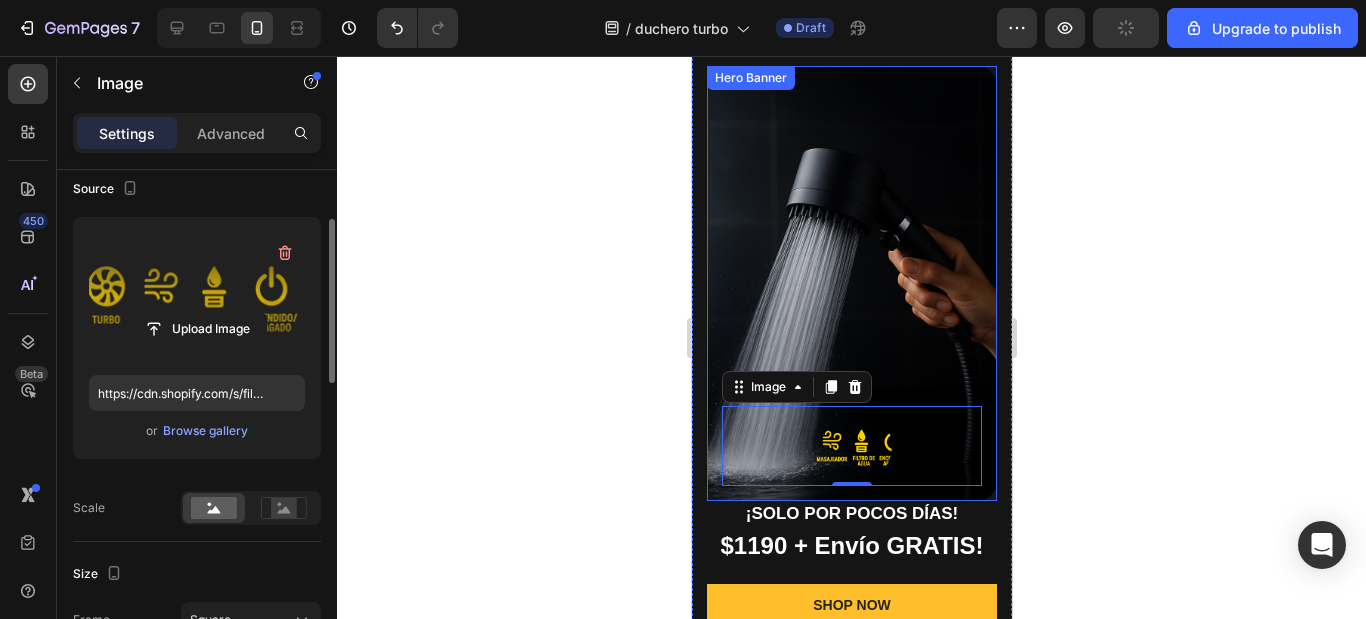 scroll, scrollTop: 454, scrollLeft: 0, axis: vertical 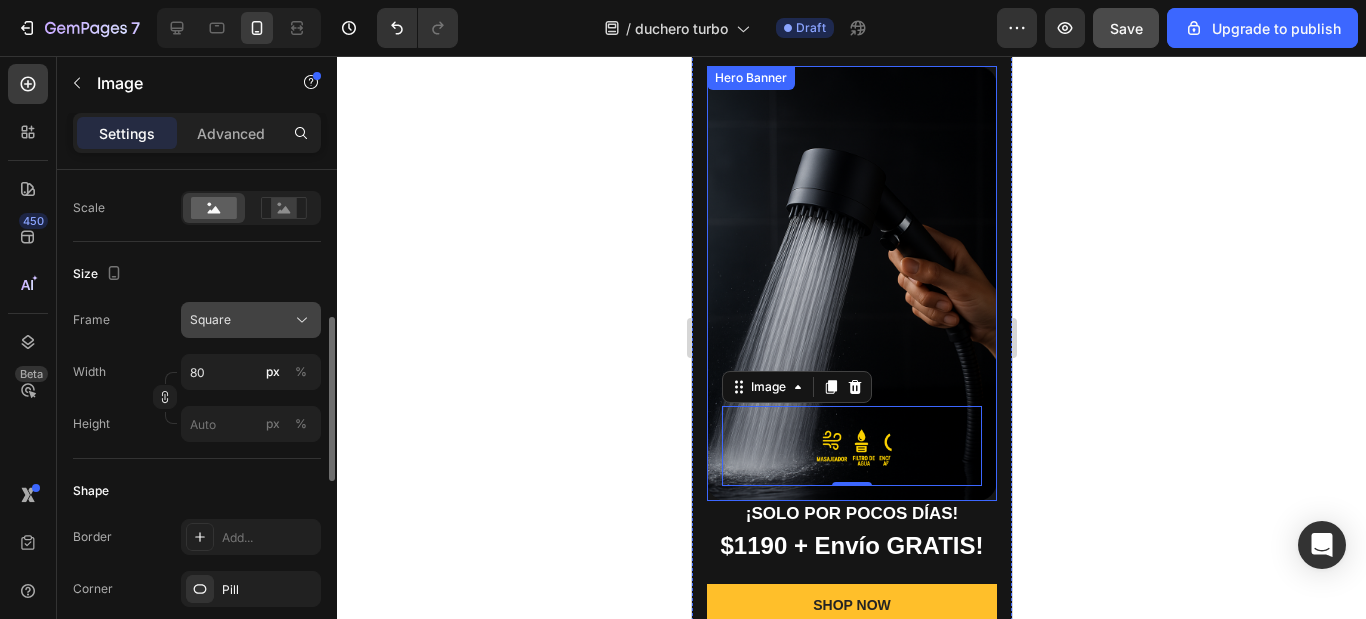 click on "Square" 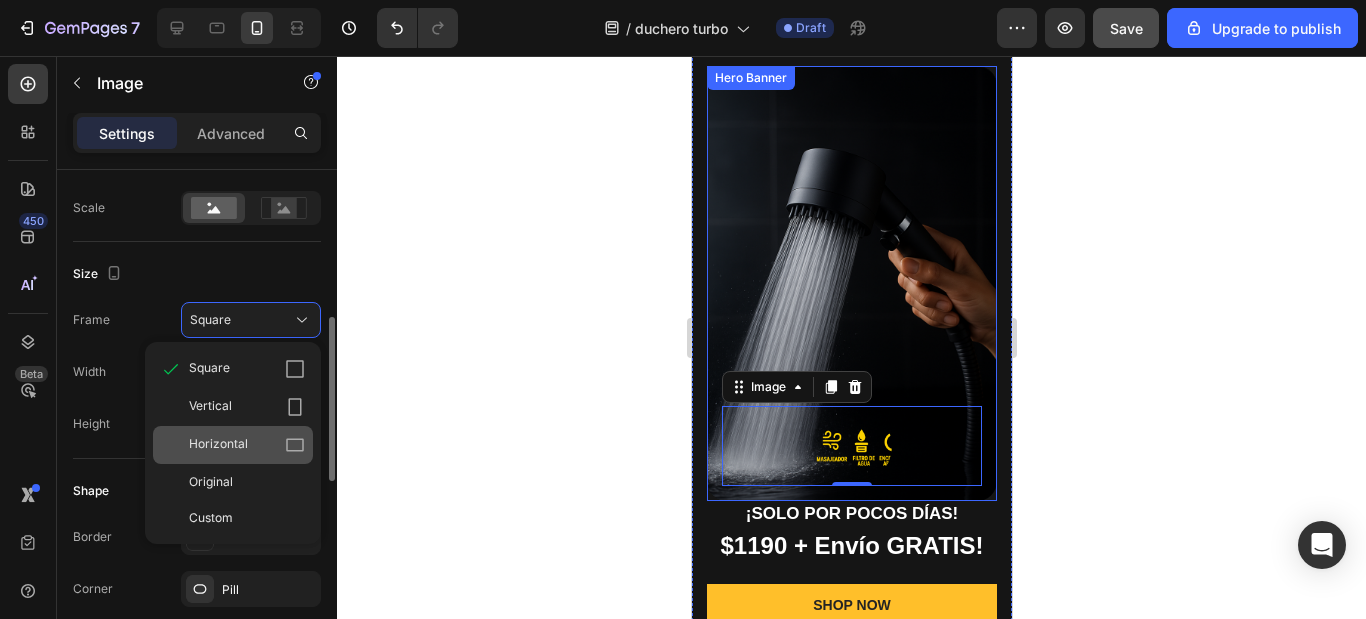 click on "Horizontal" at bounding box center (247, 445) 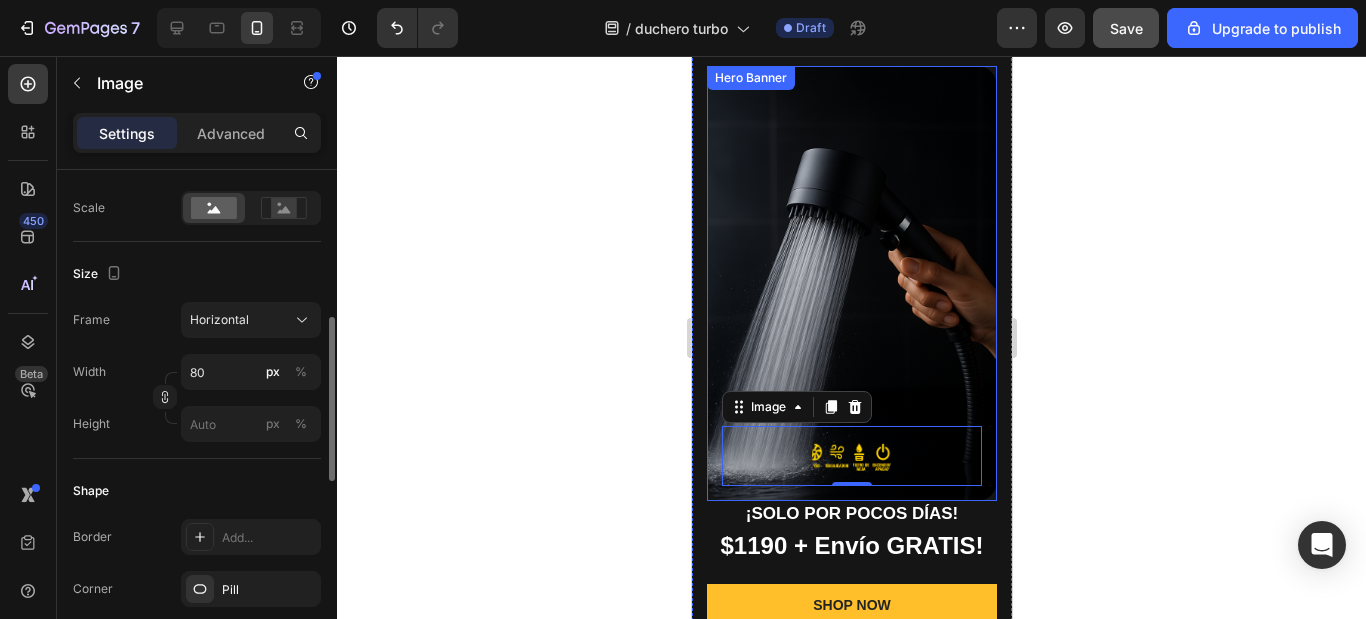 click on "Frame Horizontal Width 80 px % Height px %" 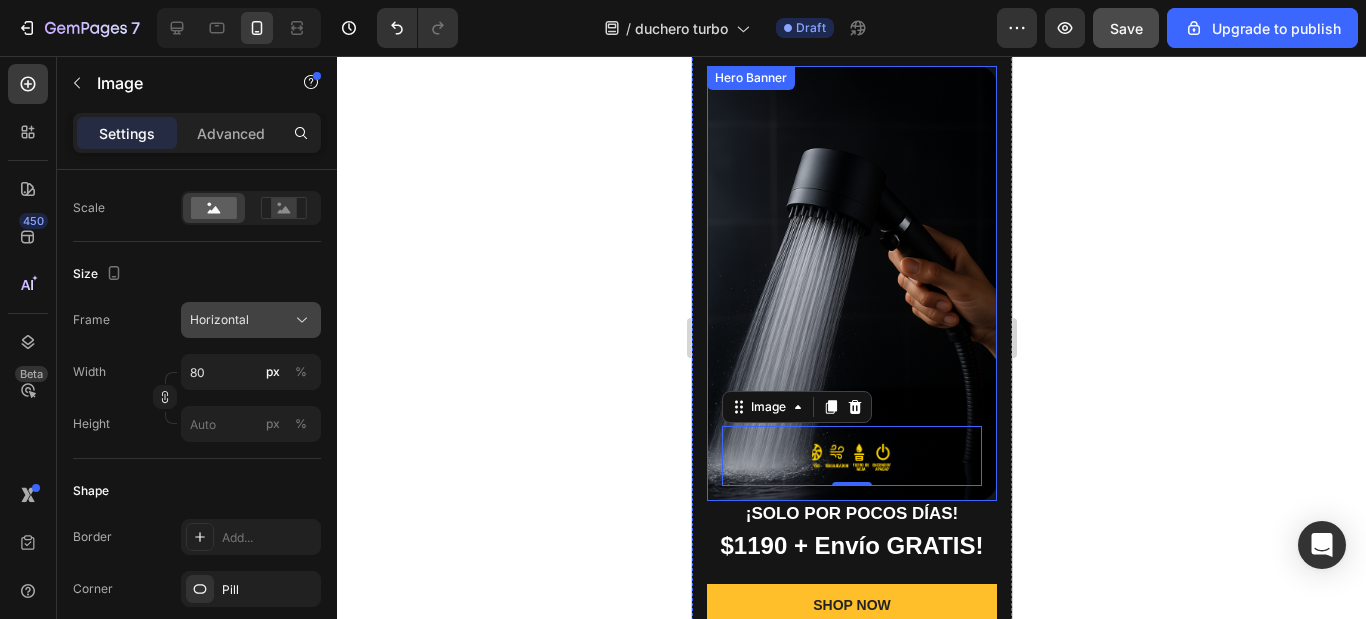 click on "Horizontal" at bounding box center [219, 320] 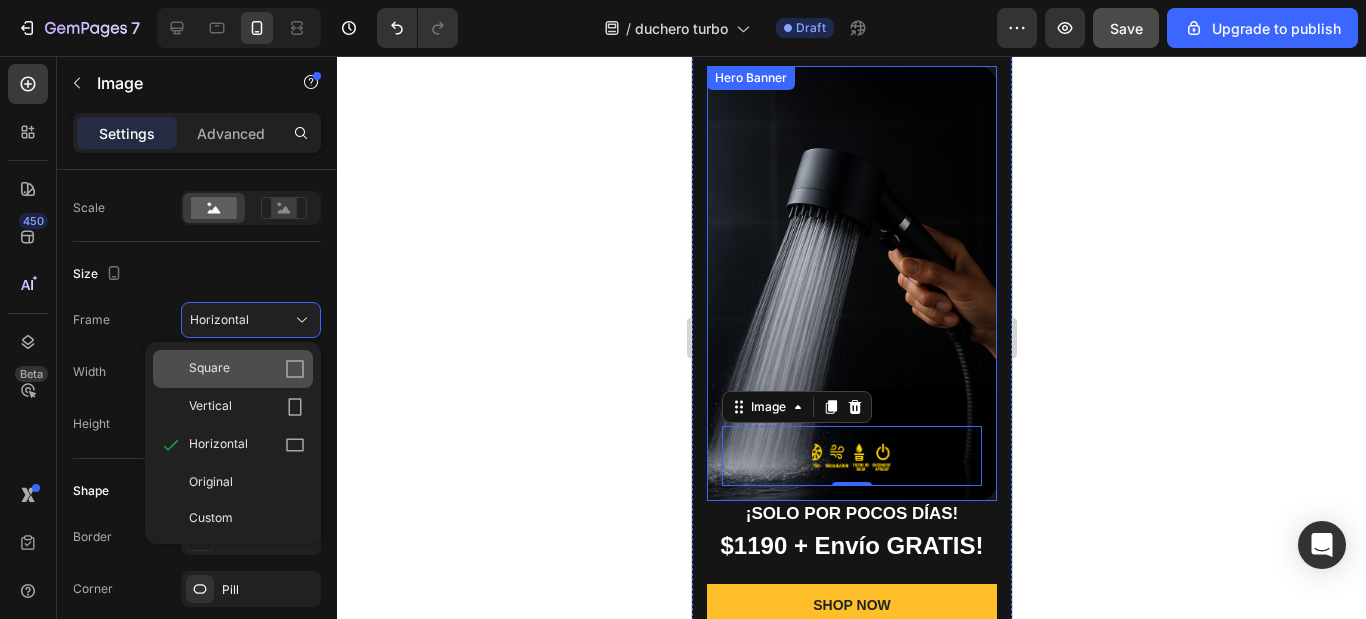 click on "Square" 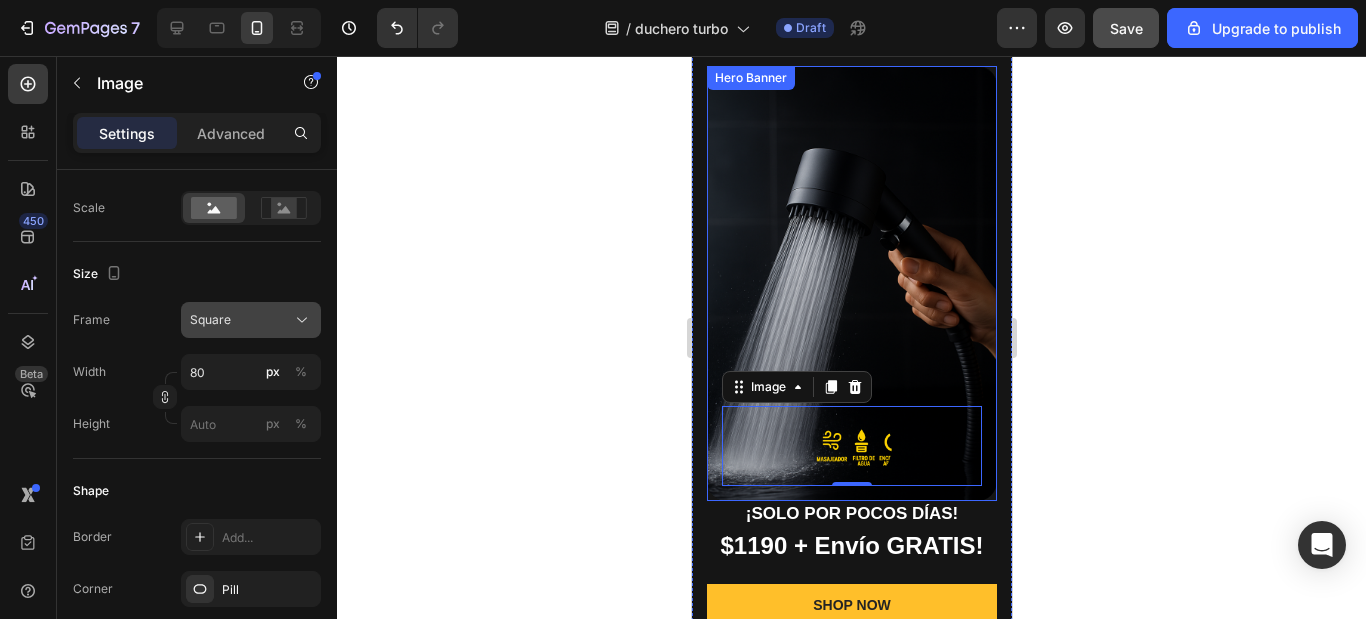 click on "Square" at bounding box center [251, 320] 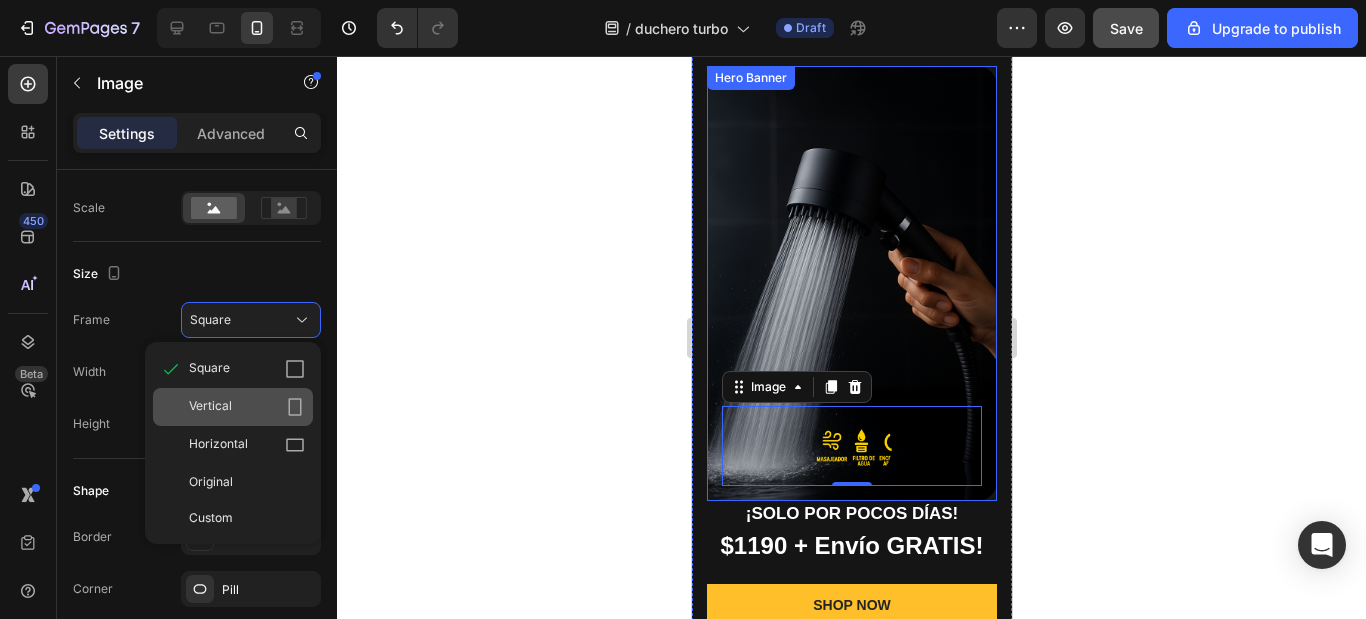 click on "Vertical" at bounding box center (247, 407) 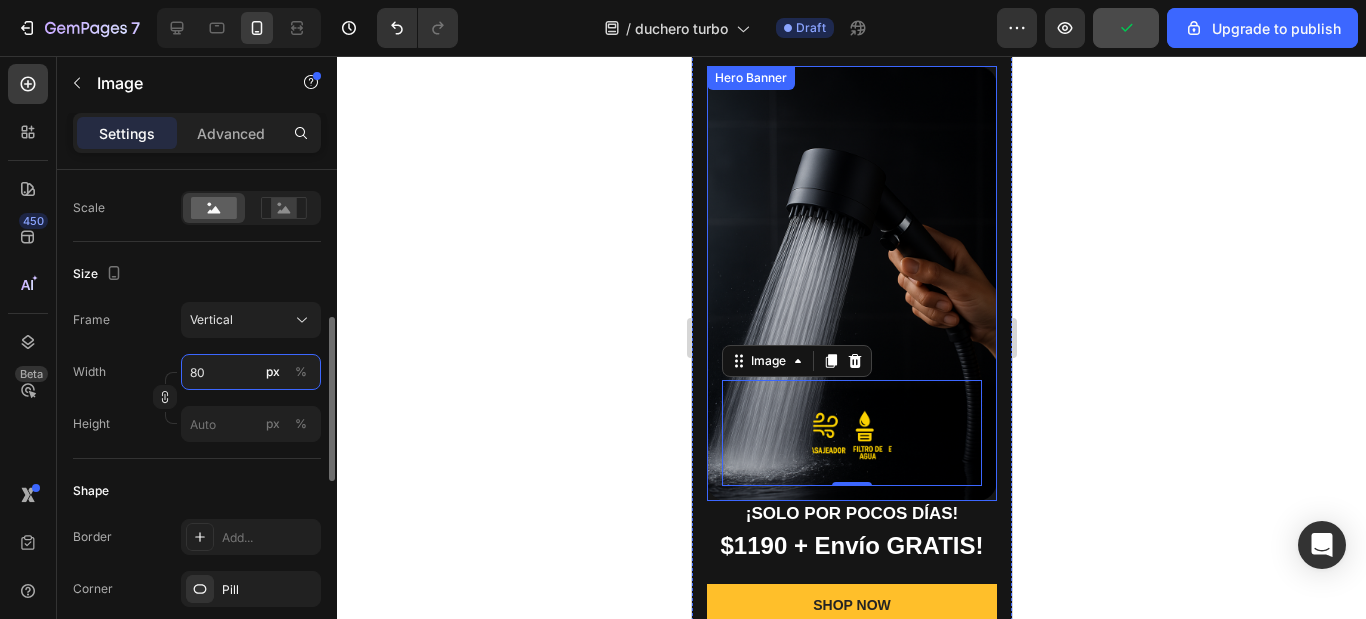 click on "80" at bounding box center (251, 372) 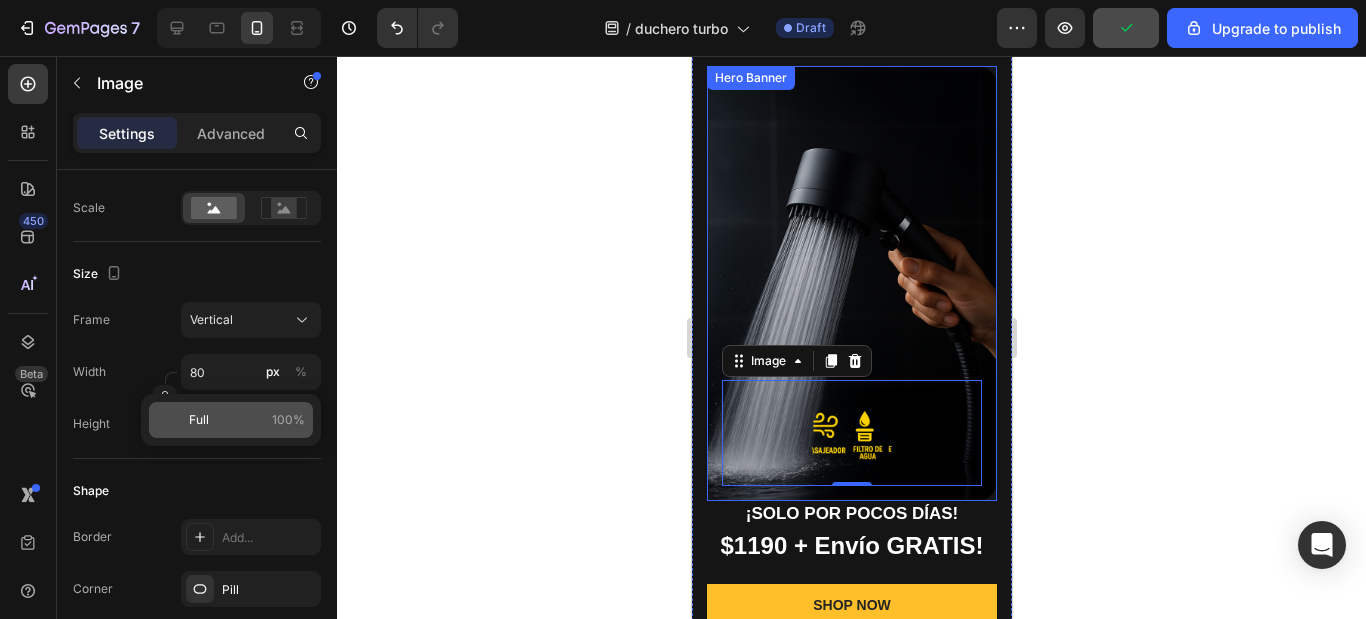 click on "Full 100%" at bounding box center [247, 420] 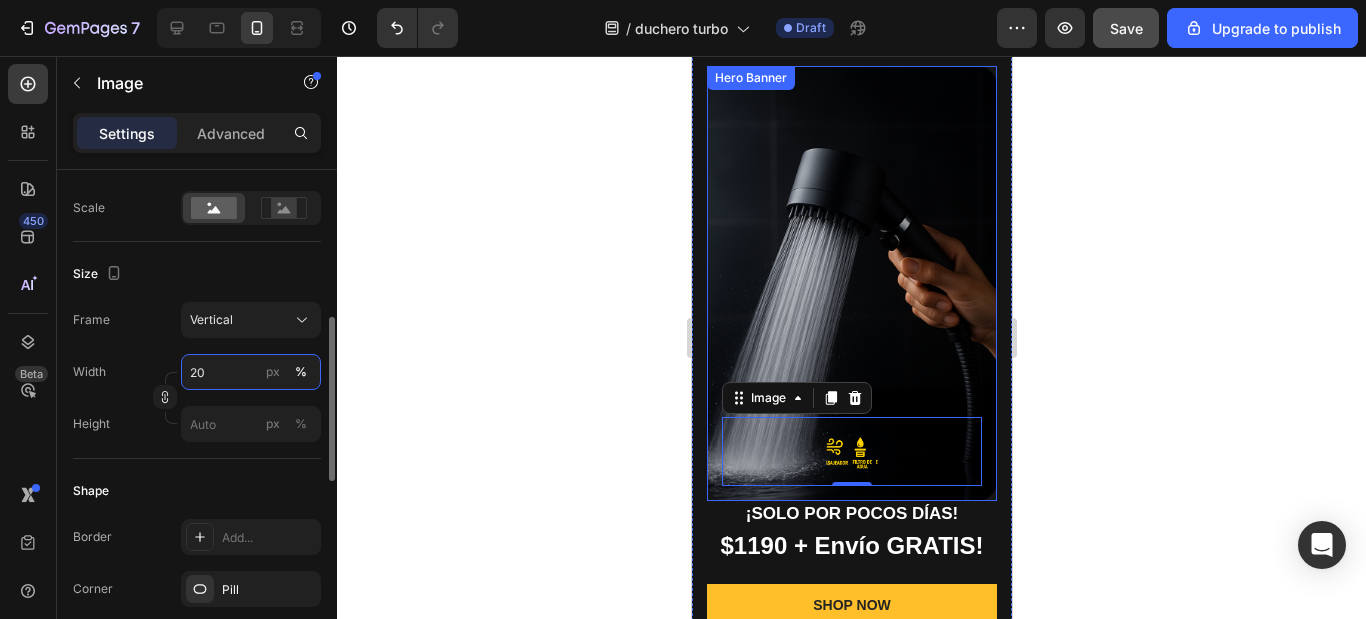 type on "2" 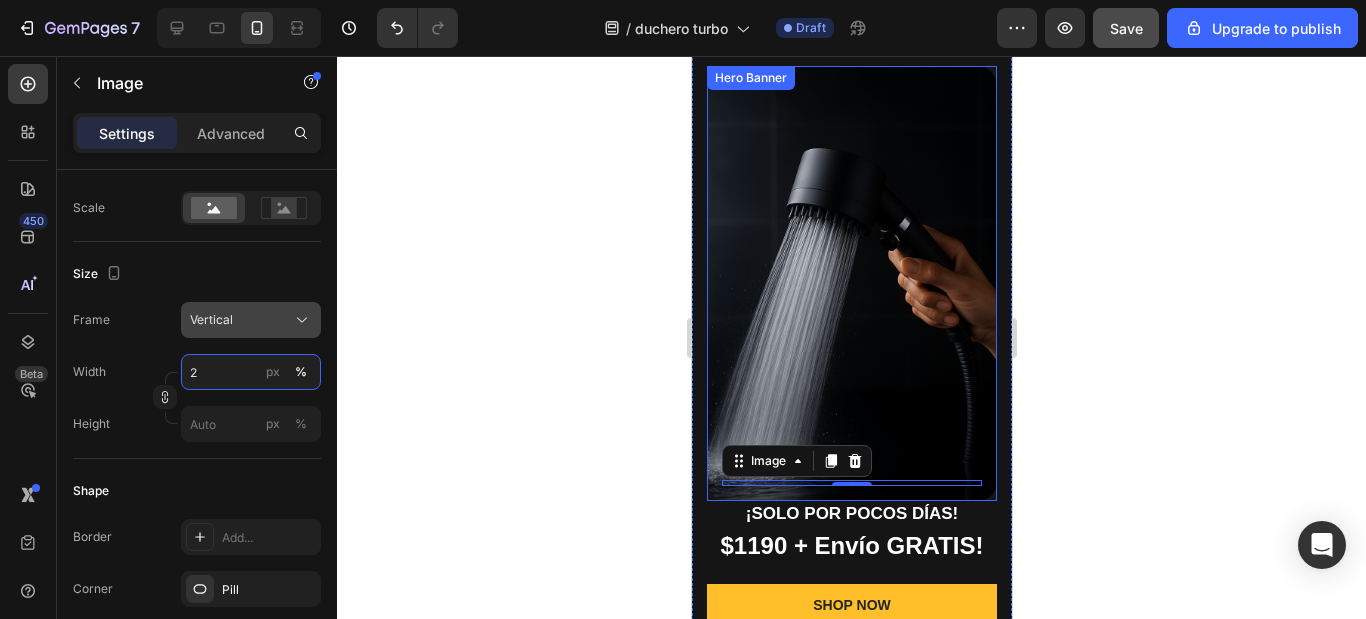 type on "2" 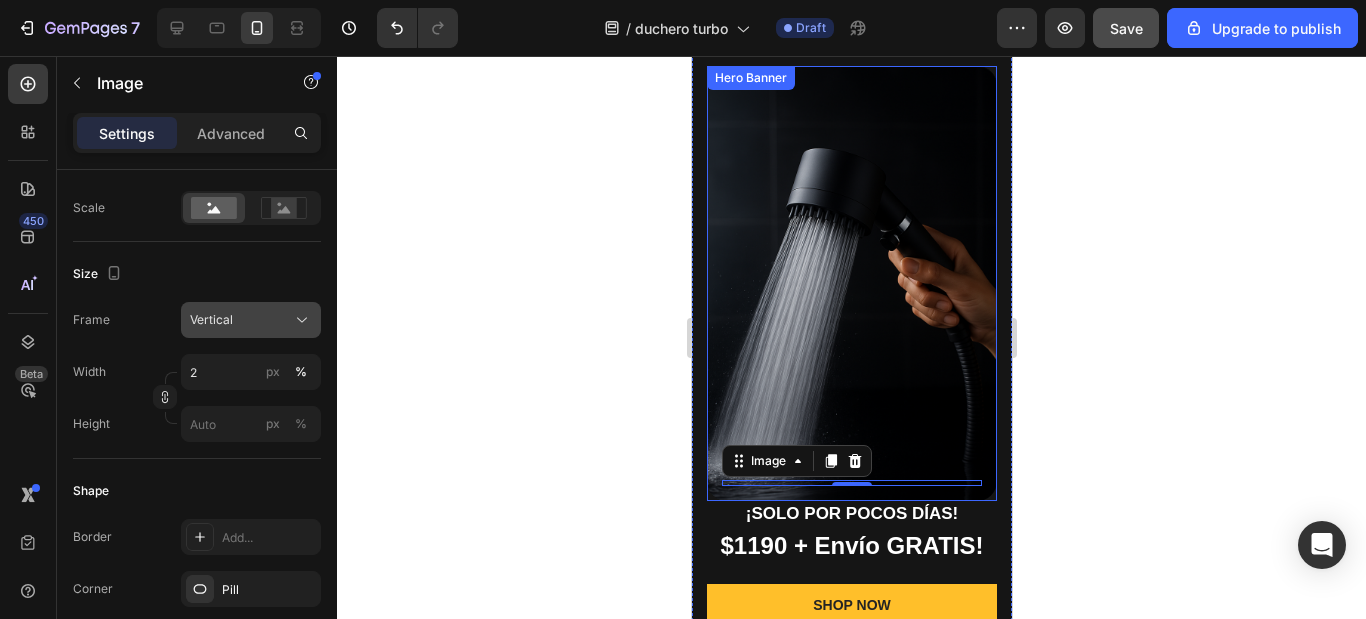 click on "Vertical" at bounding box center [251, 320] 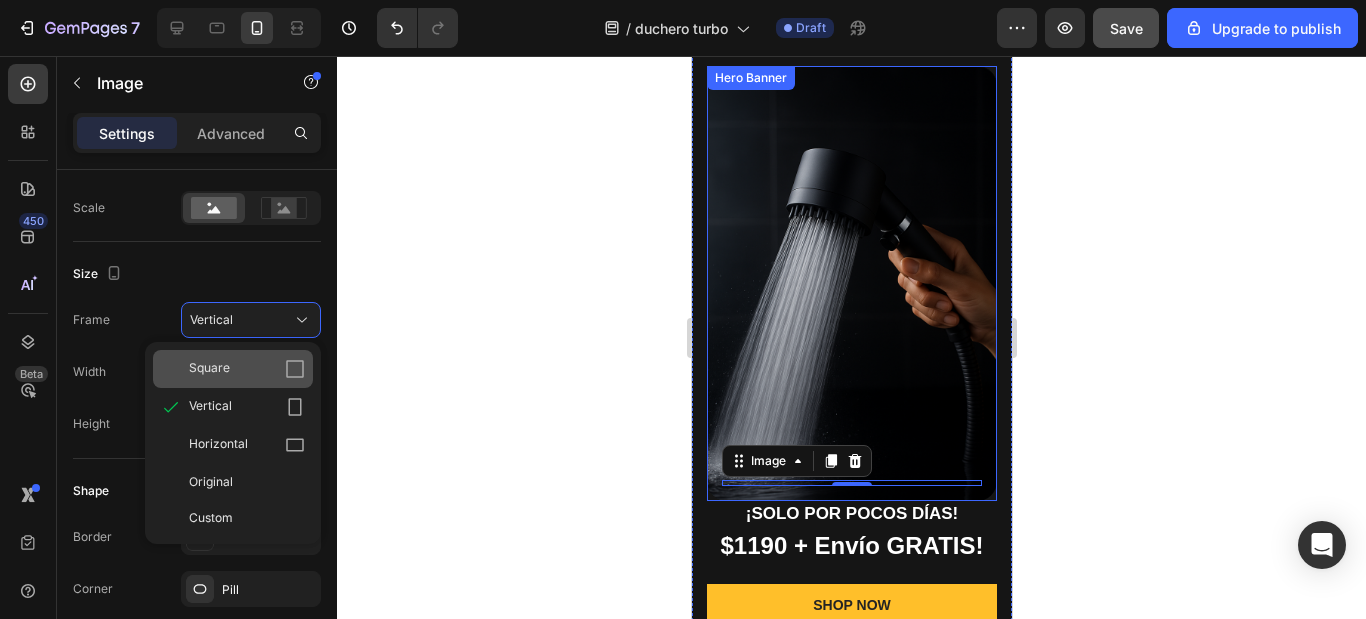 click on "Square" at bounding box center (209, 369) 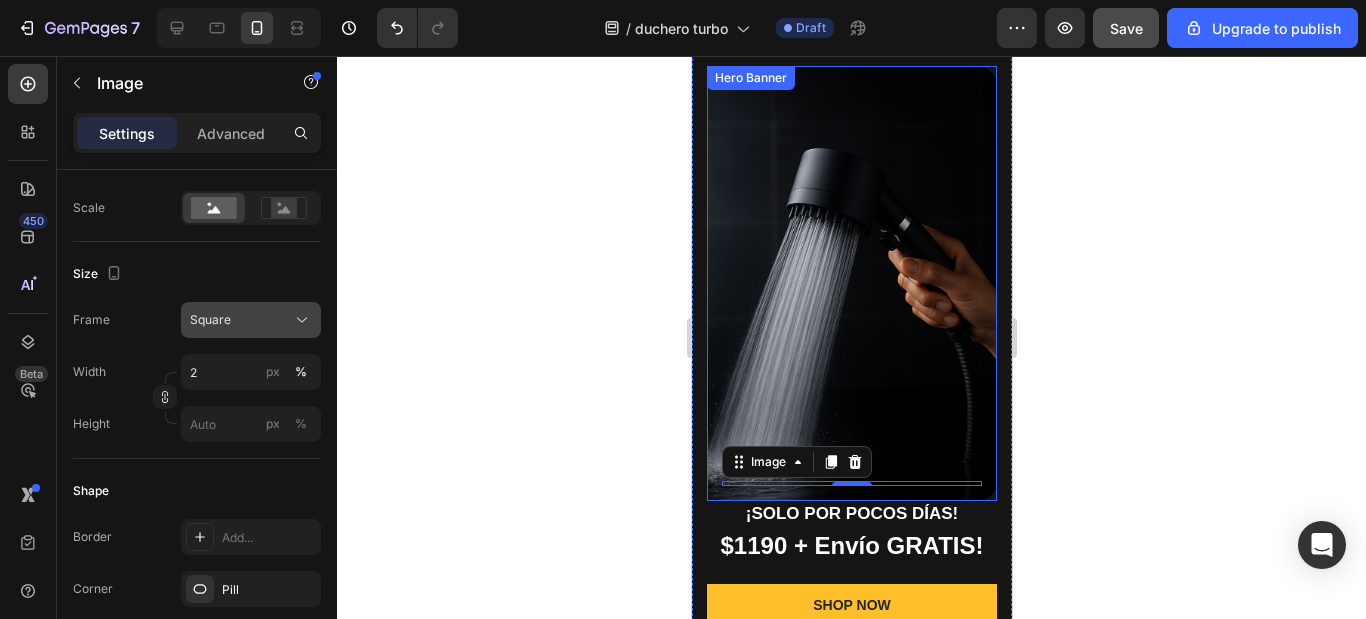 click on "Square" at bounding box center (251, 320) 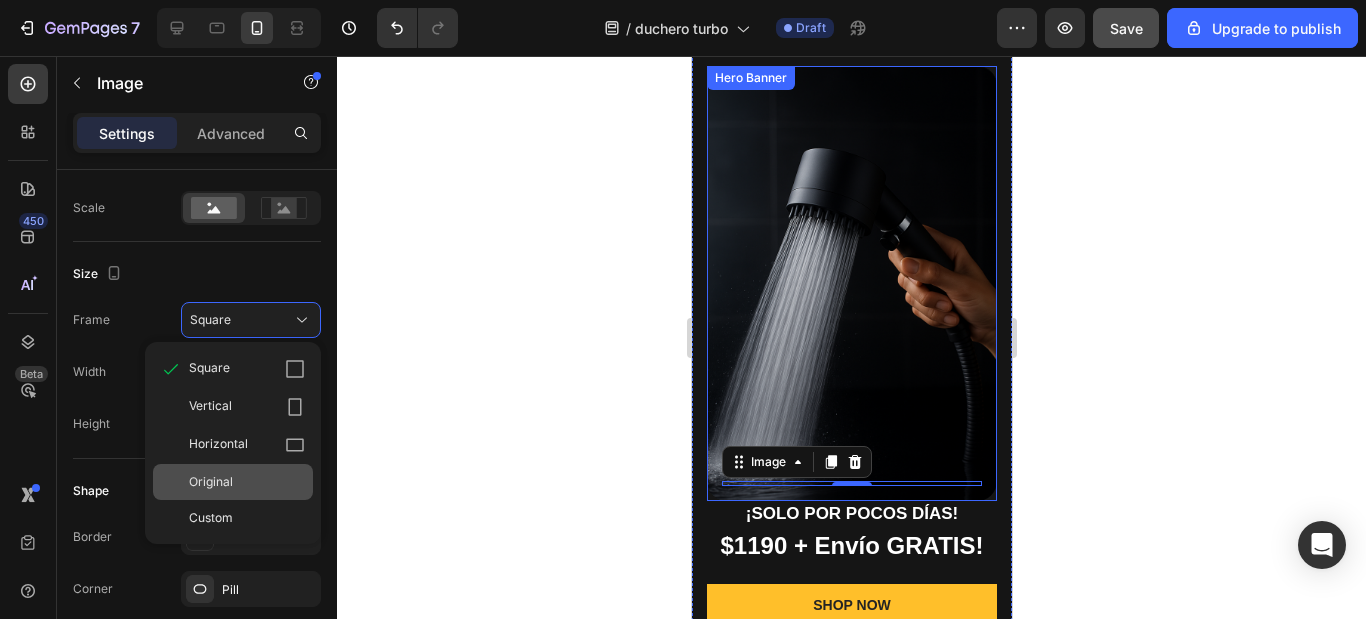 click on "Original" at bounding box center [247, 482] 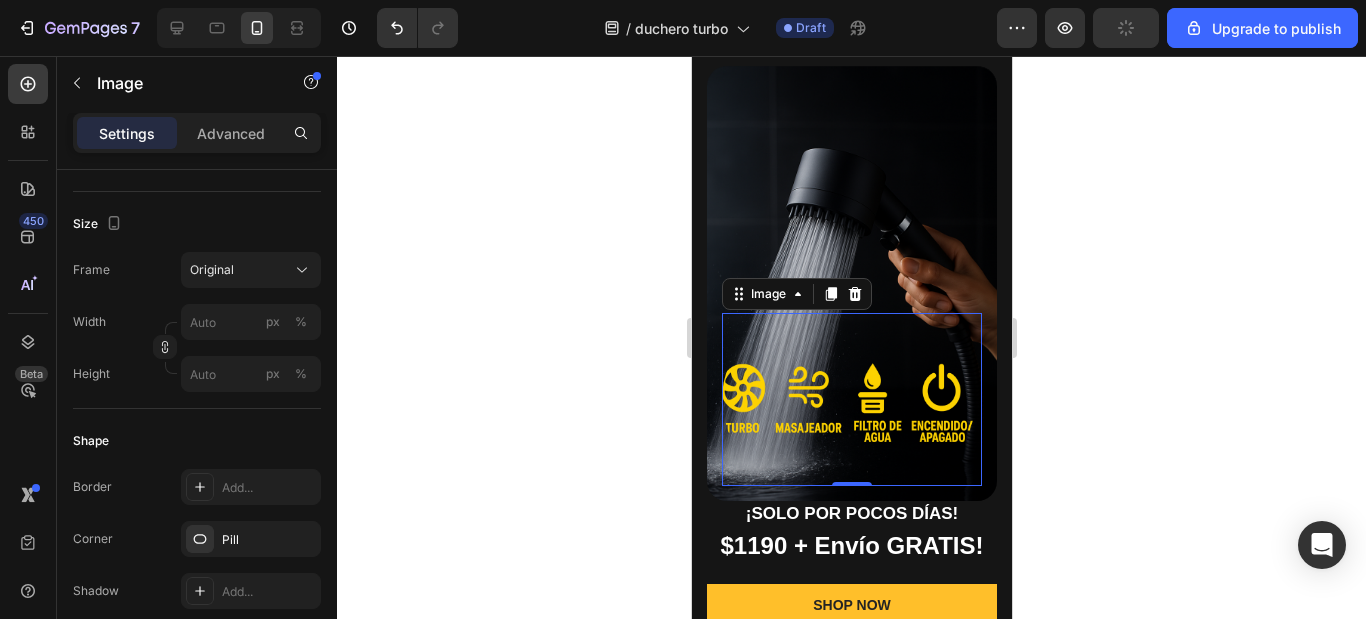 click 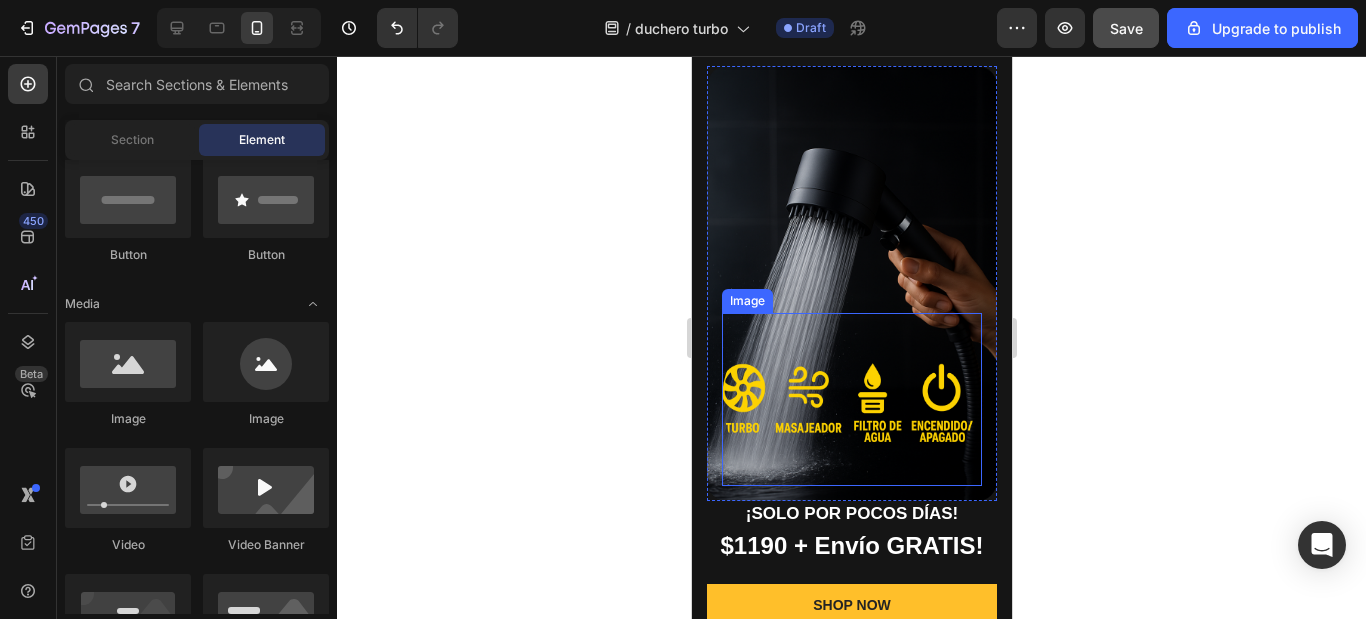 click at bounding box center (851, 399) 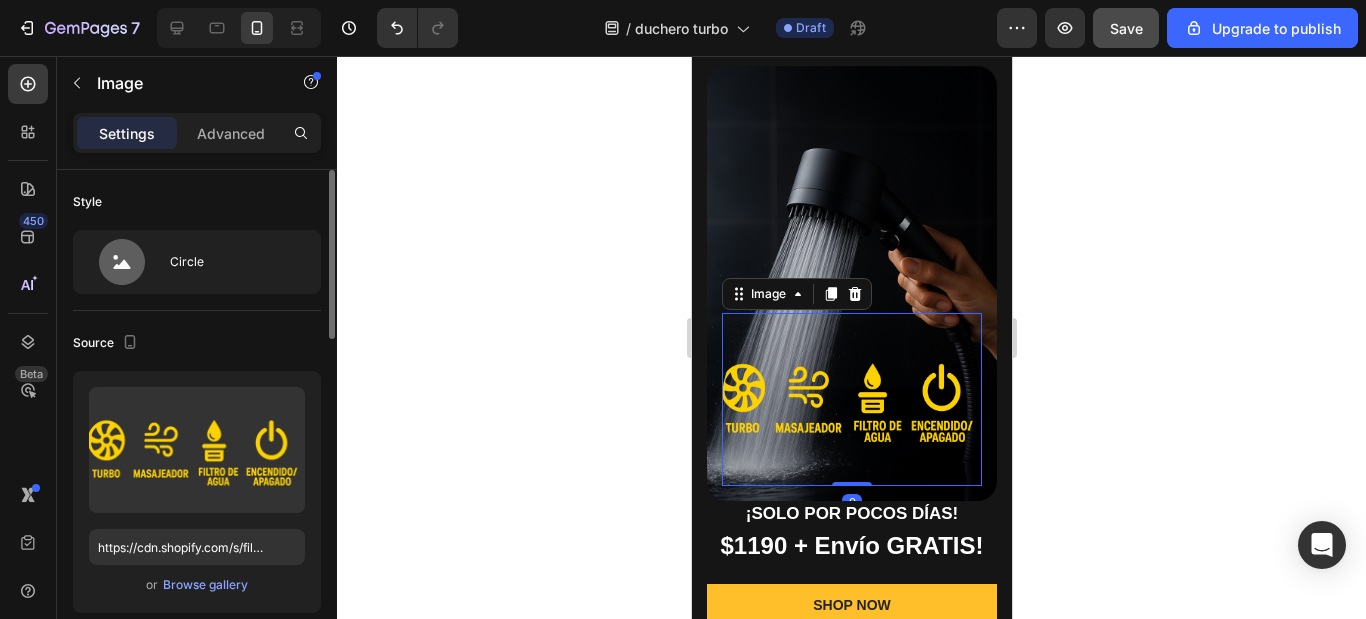 scroll, scrollTop: 100, scrollLeft: 0, axis: vertical 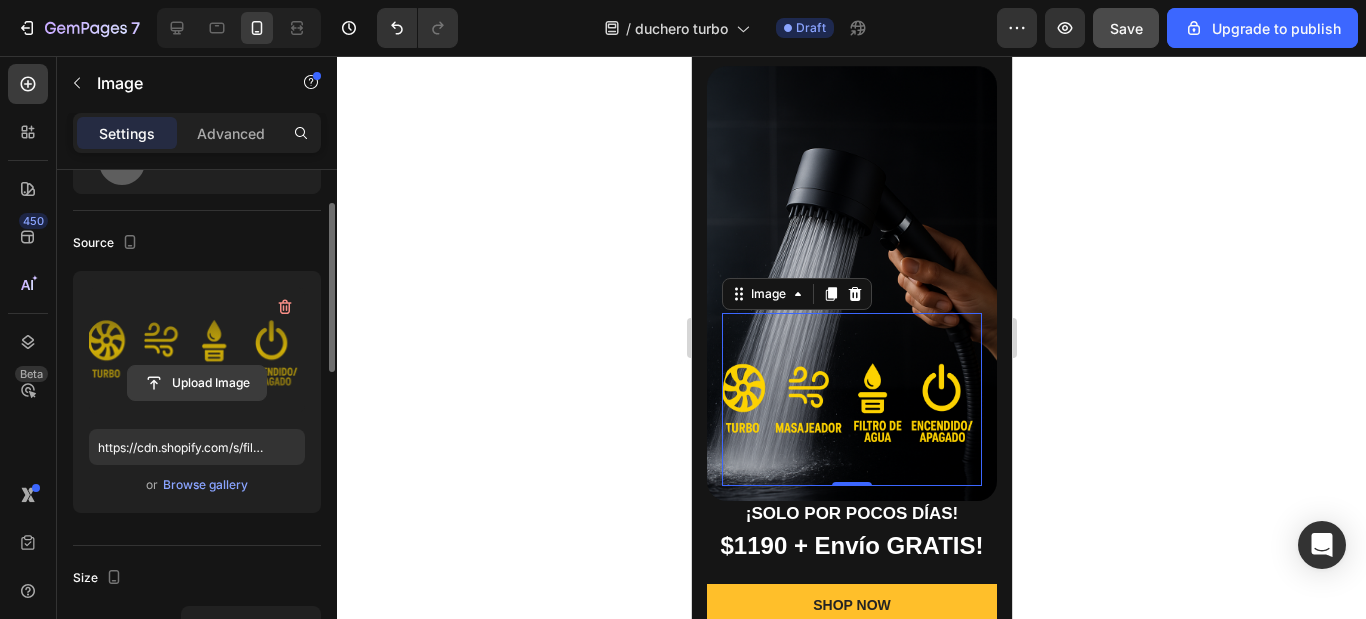 click 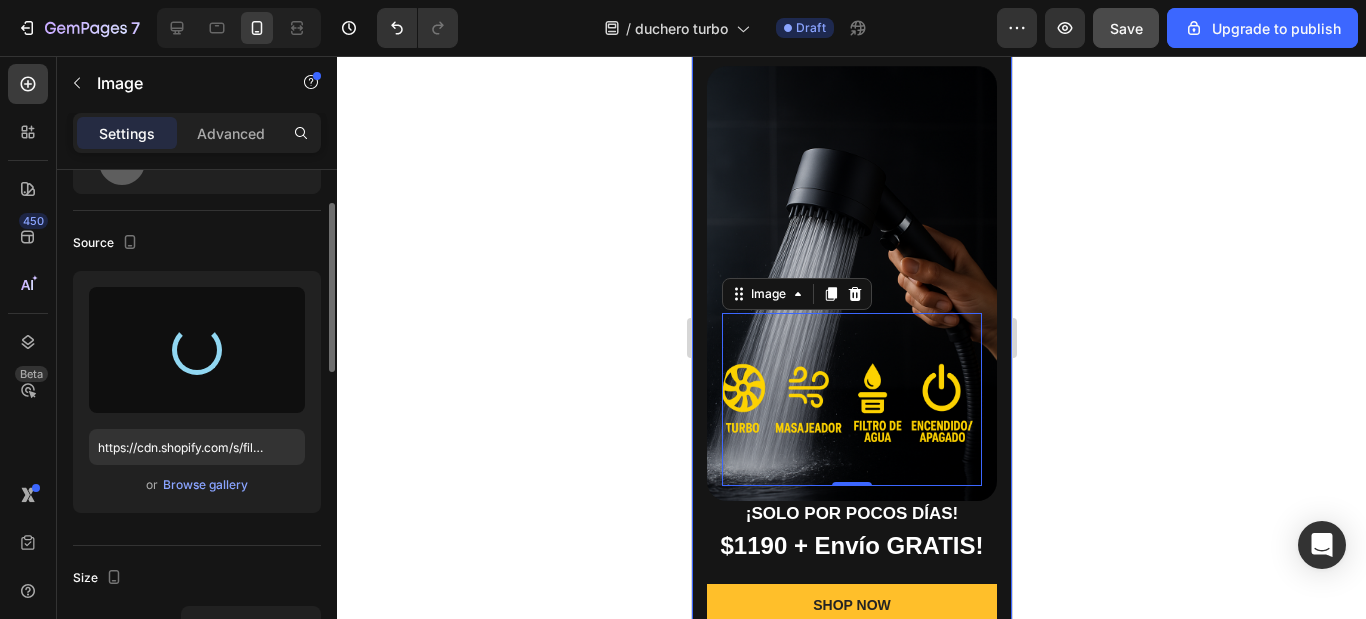 type on "https://cdn.shopify.com/s/files/1/0903/3816/5041/files/gempages_540788056240686047-af96f913-0325-4738-a38c-395d40cd2d85.png" 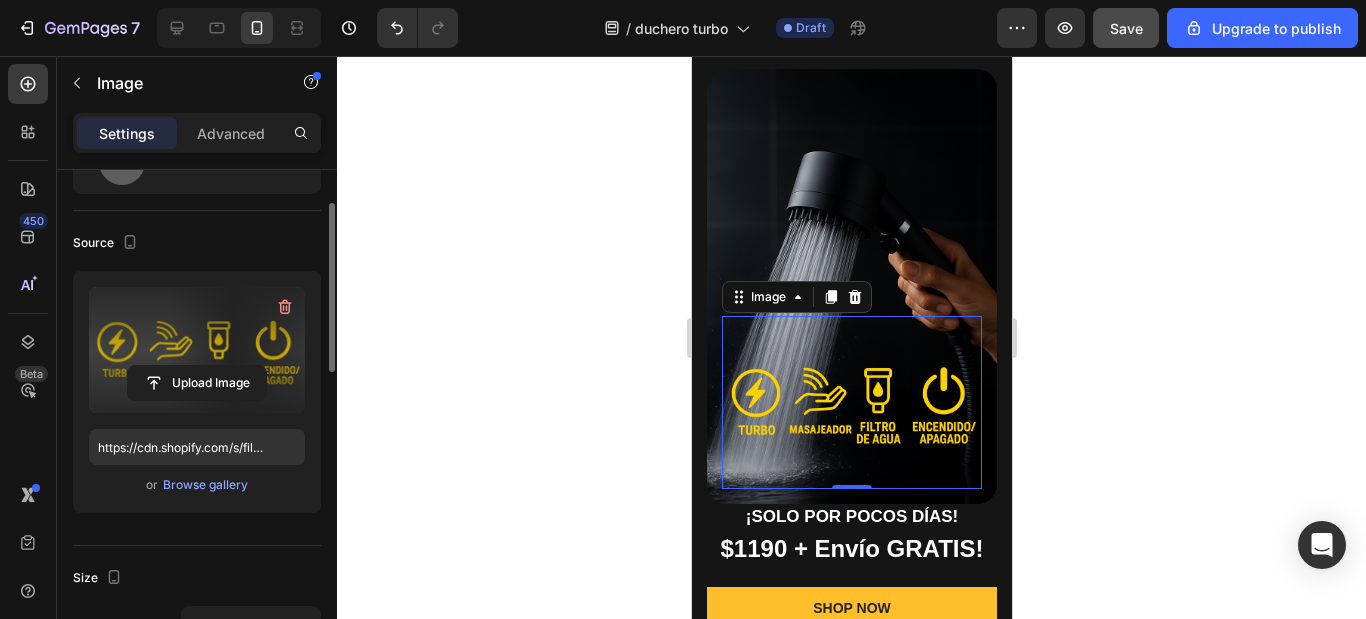 scroll, scrollTop: 400, scrollLeft: 0, axis: vertical 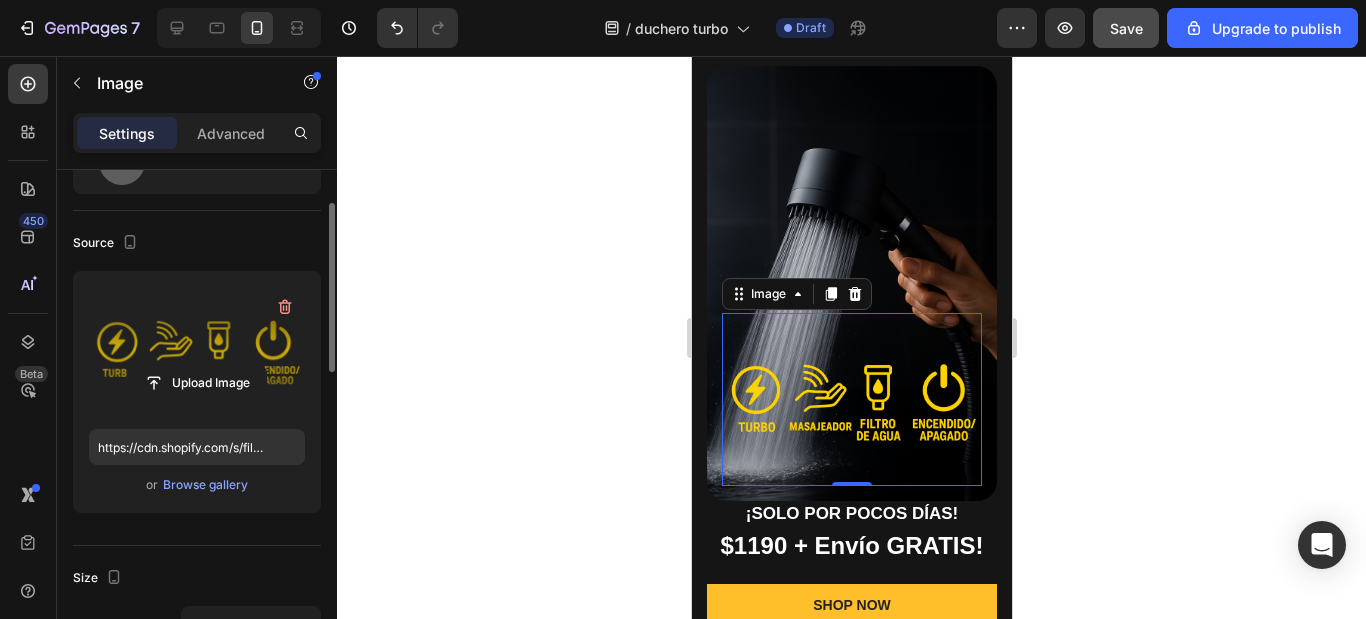 click 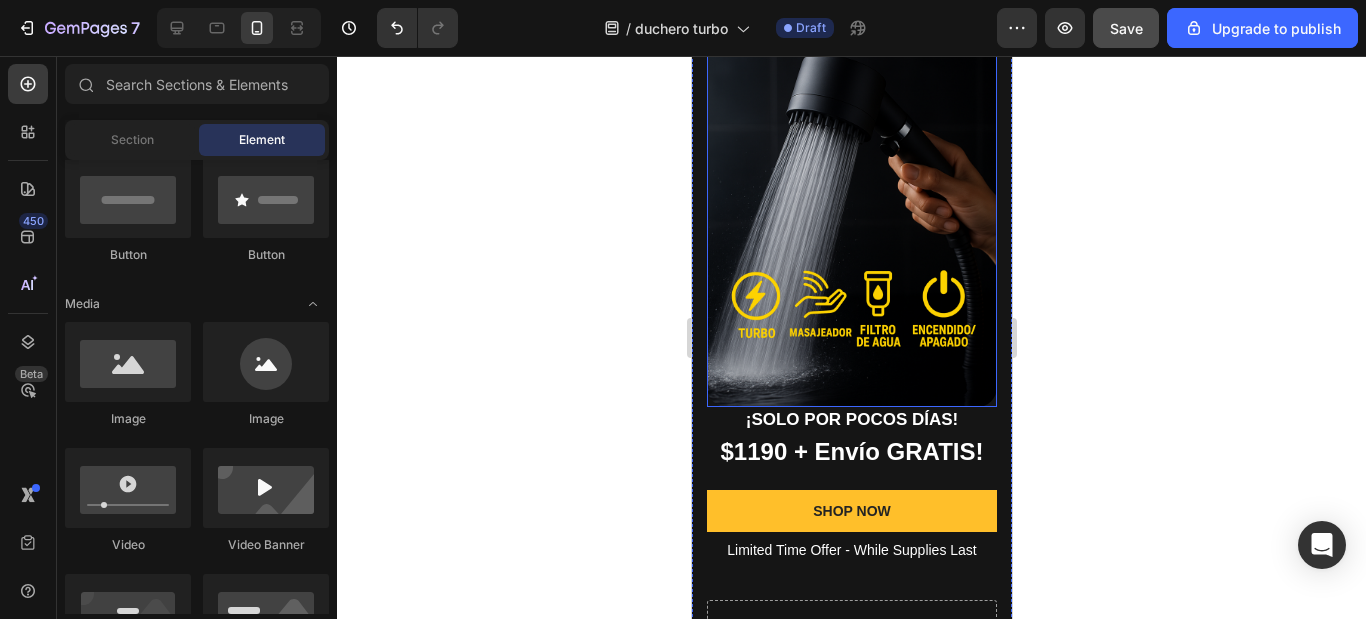 scroll, scrollTop: 500, scrollLeft: 0, axis: vertical 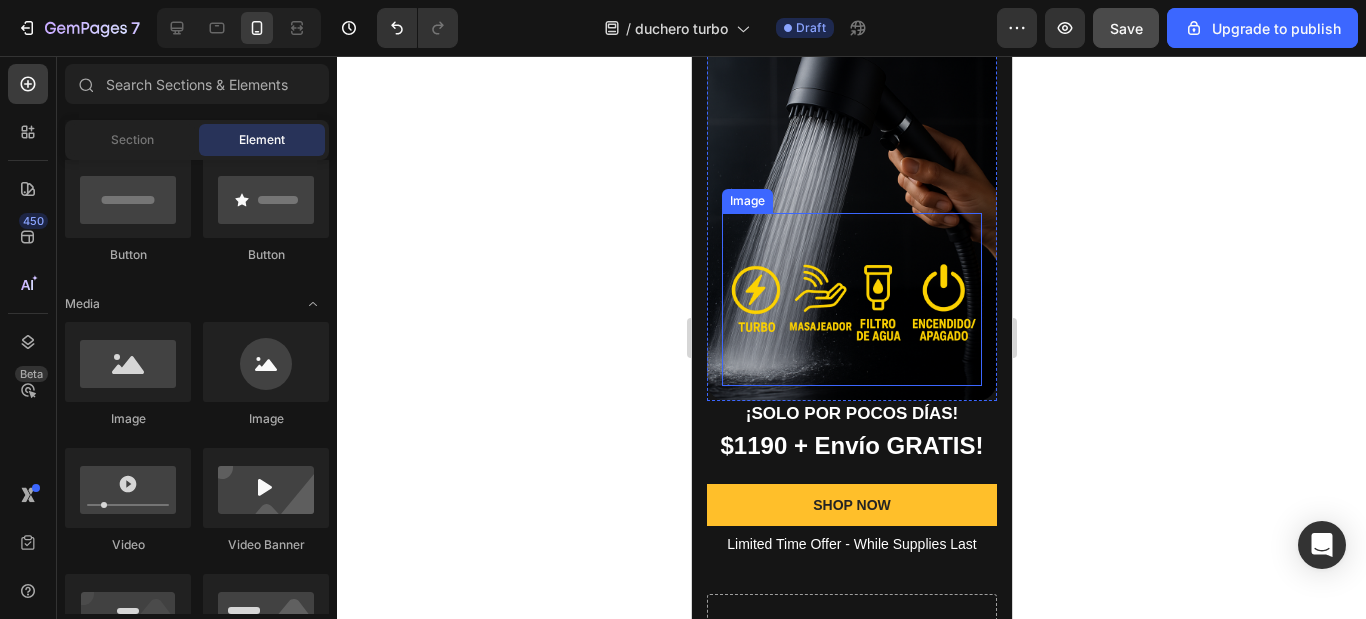 click at bounding box center [851, 299] 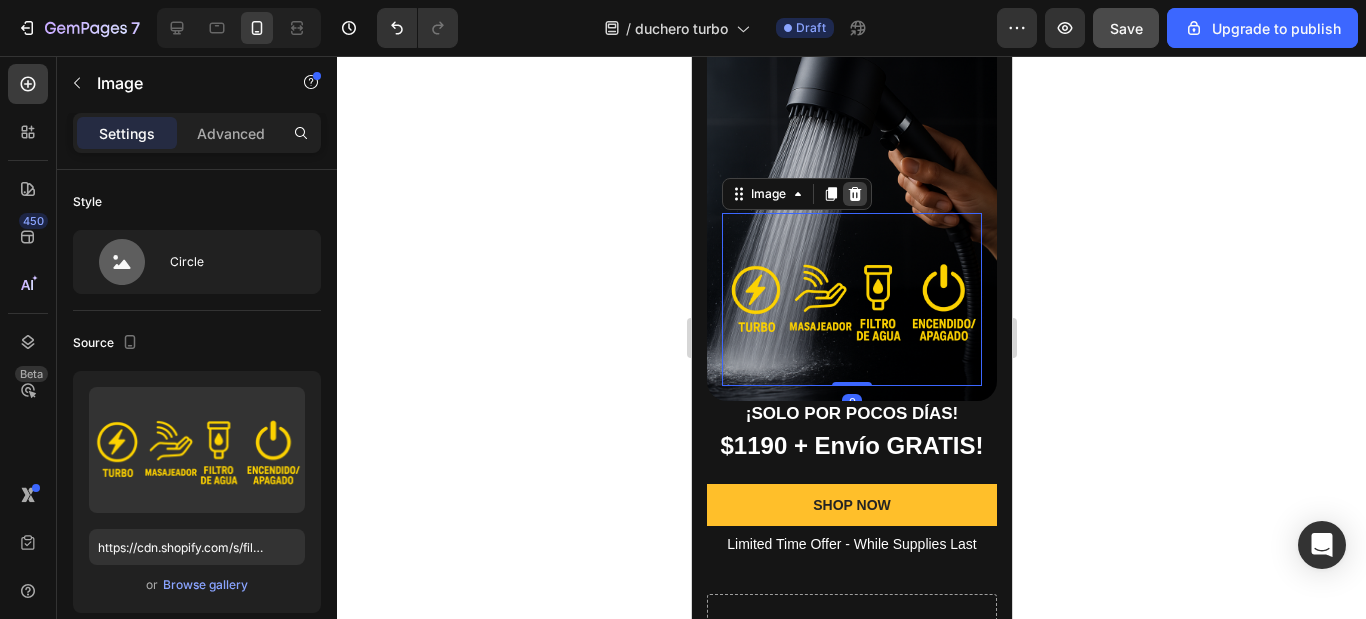 click at bounding box center (854, 194) 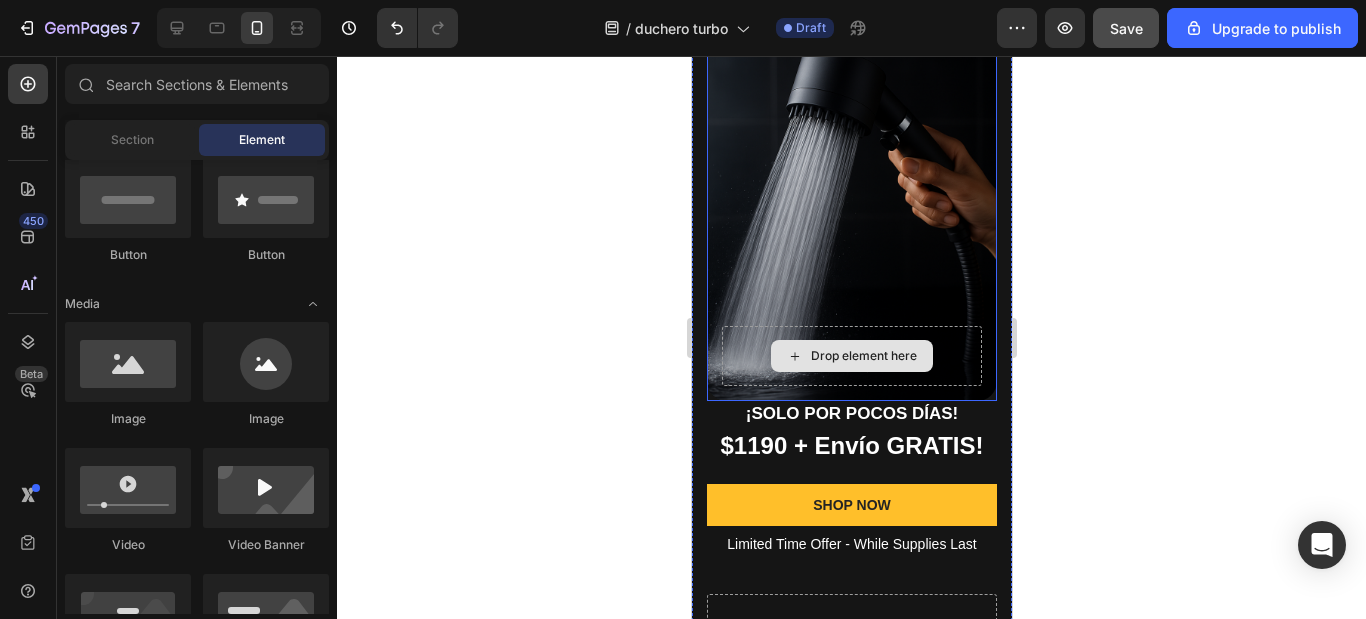 click on "Drop element here" at bounding box center (851, 356) 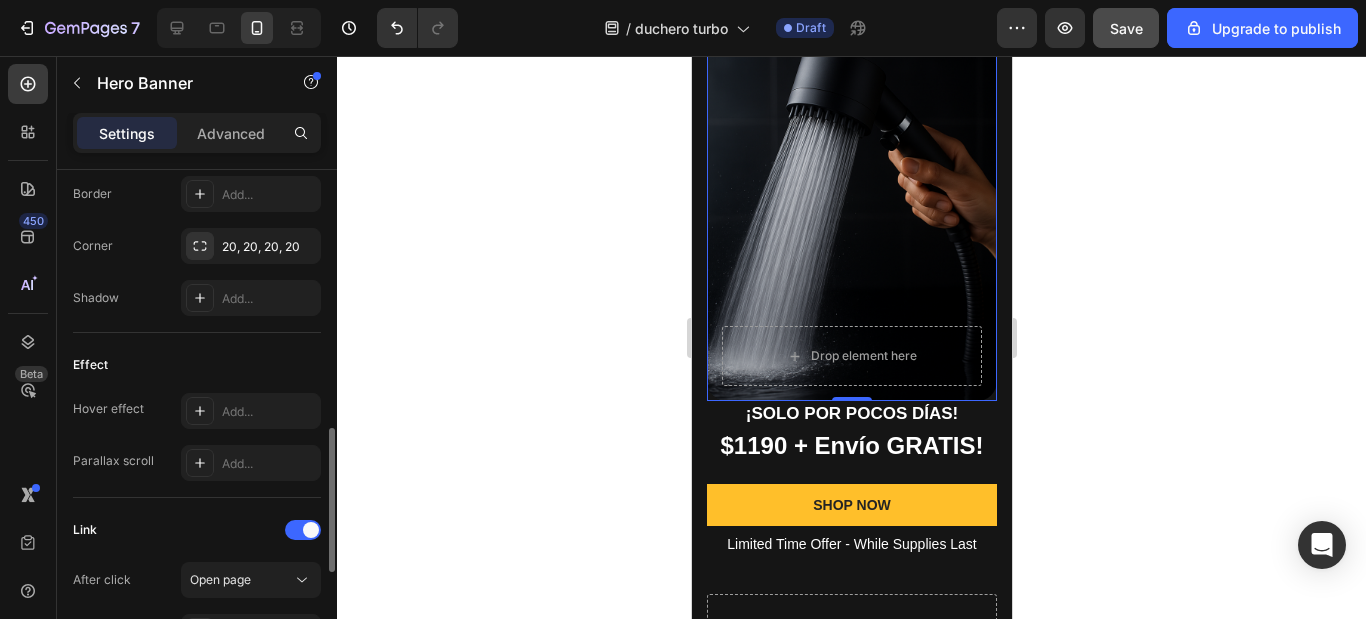 scroll, scrollTop: 1261, scrollLeft: 0, axis: vertical 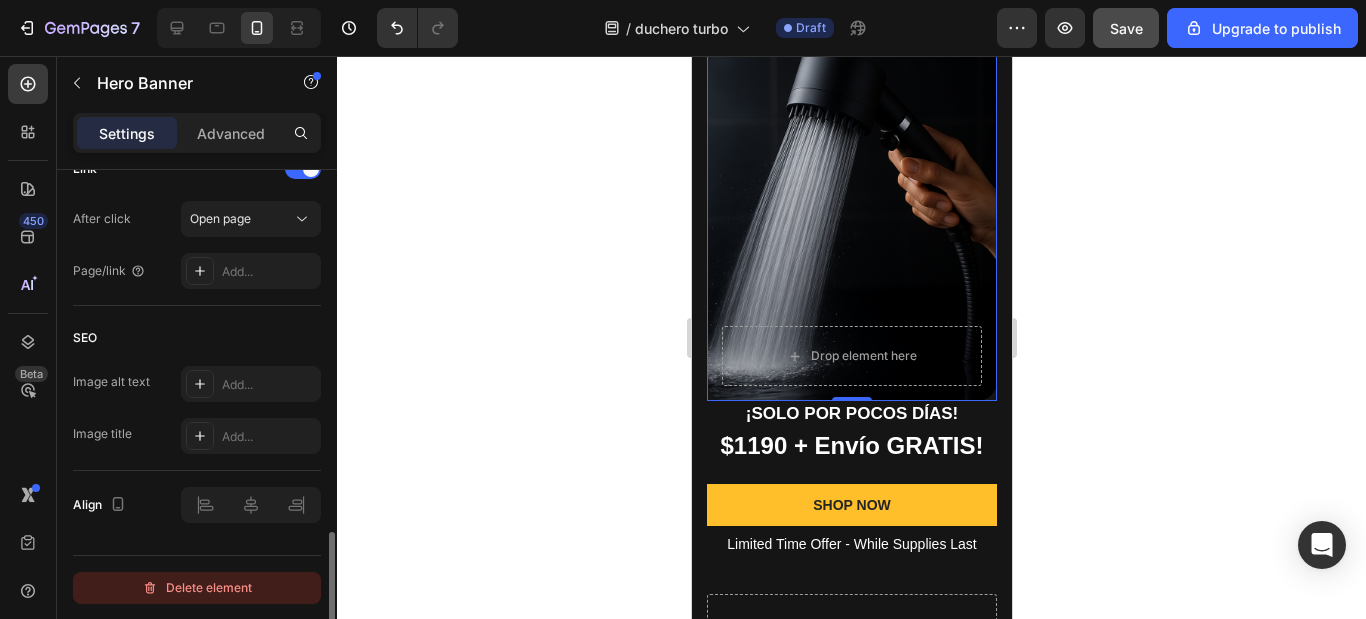 click on "Delete element" at bounding box center (197, 588) 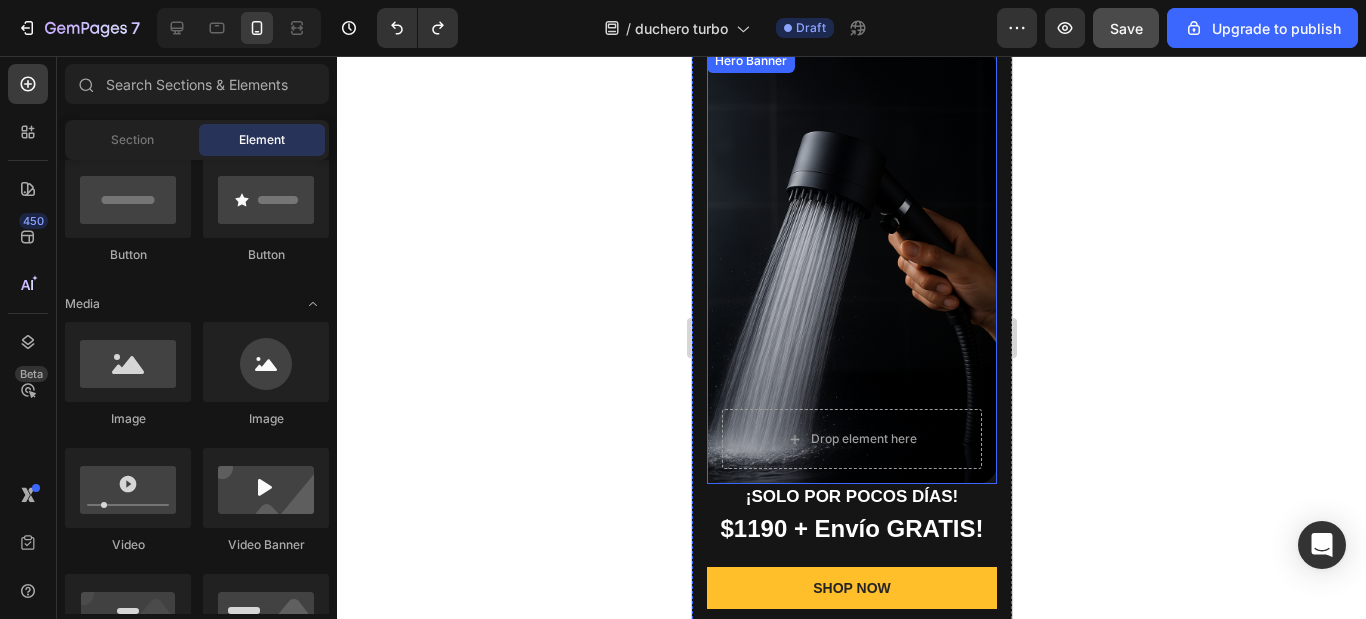 scroll, scrollTop: 200, scrollLeft: 0, axis: vertical 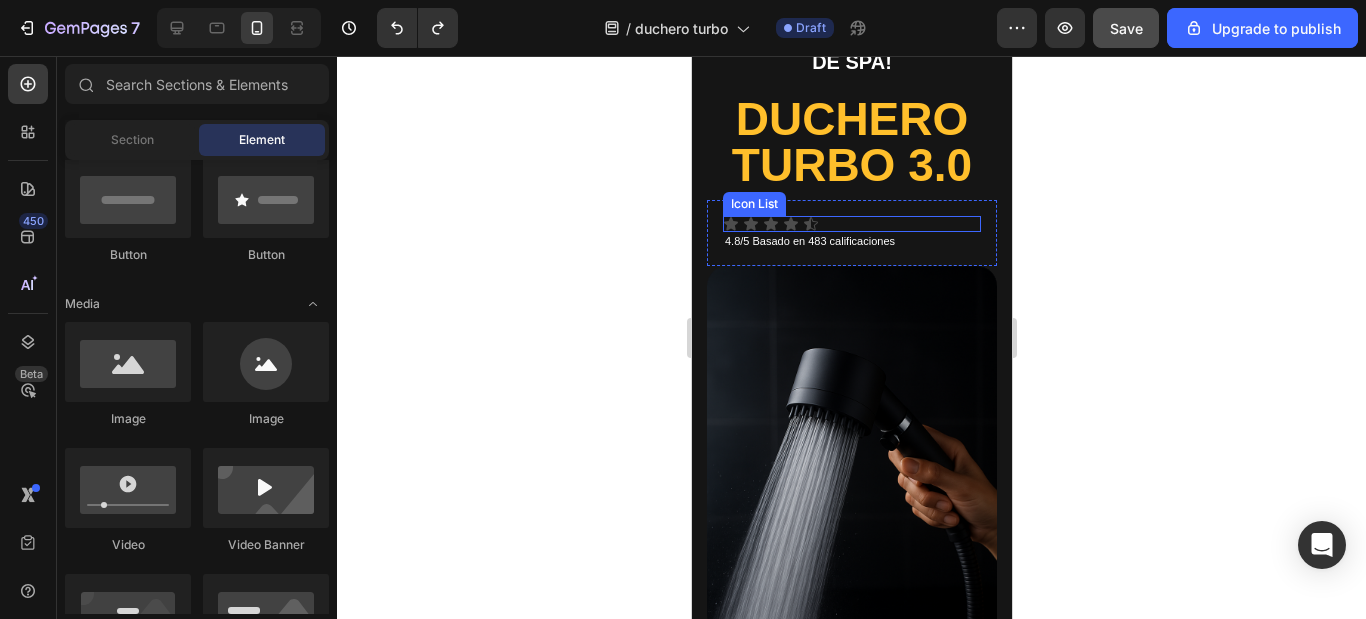 click on "Icon Icon Icon Icon Icon" at bounding box center (851, 224) 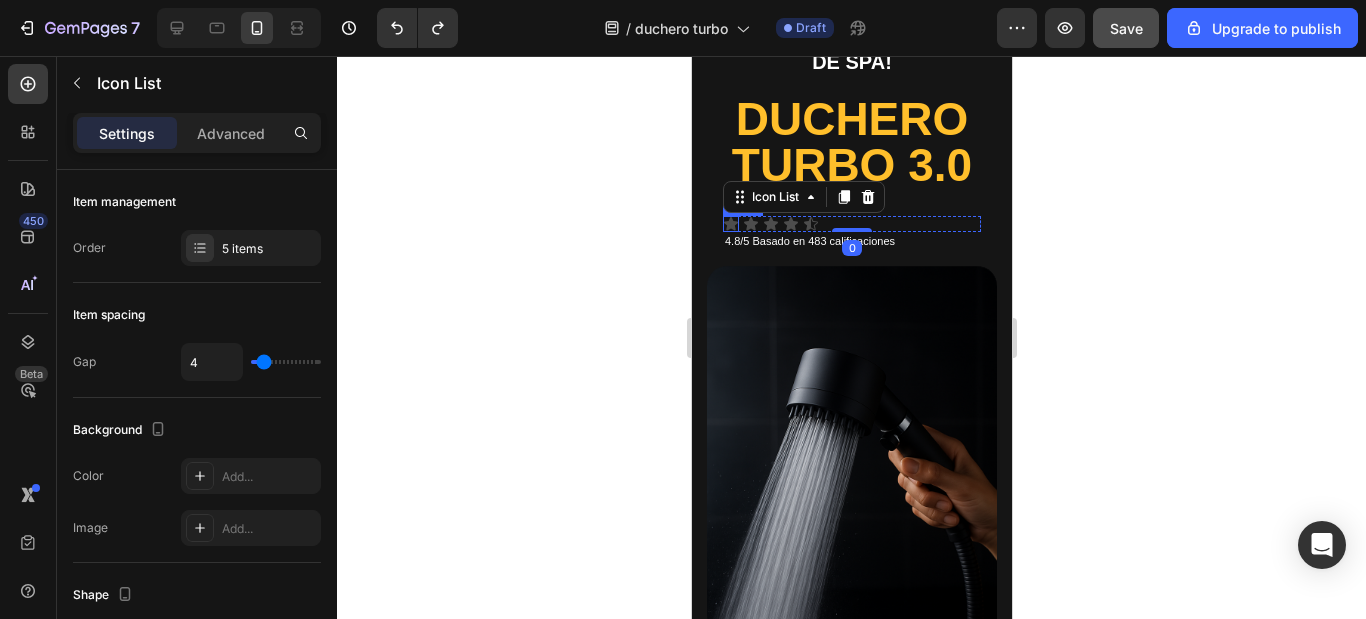 click 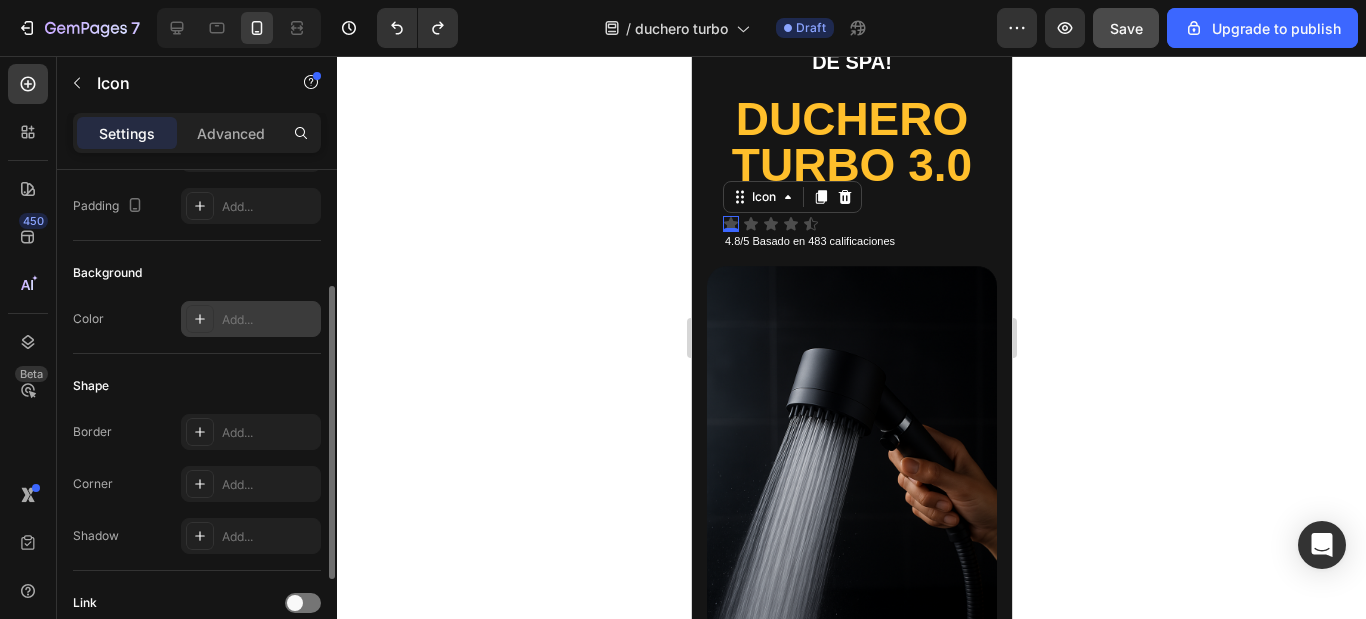 scroll, scrollTop: 100, scrollLeft: 0, axis: vertical 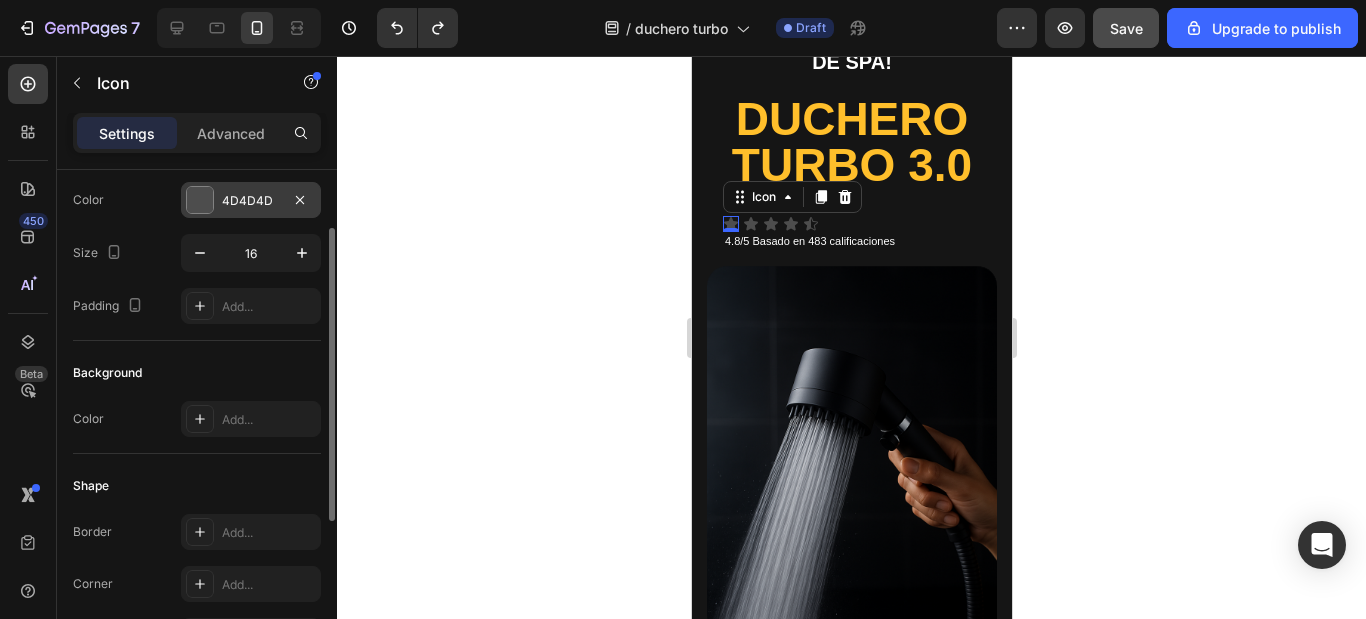 click at bounding box center (200, 200) 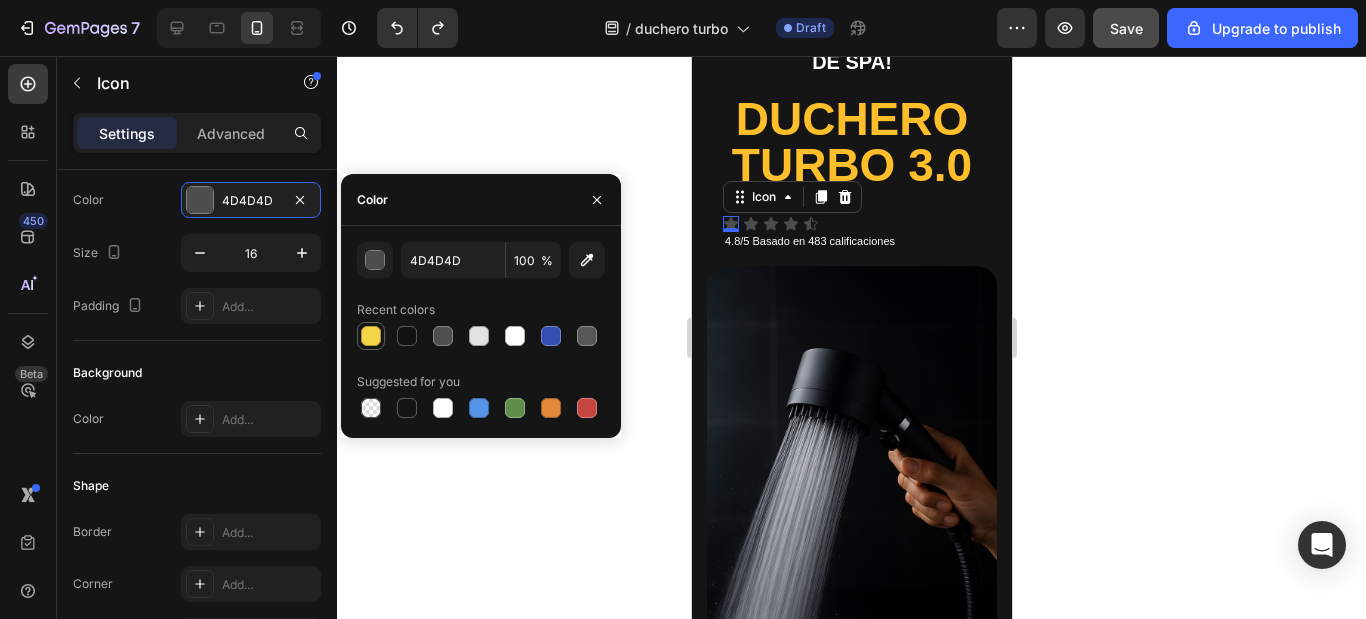 click at bounding box center [371, 336] 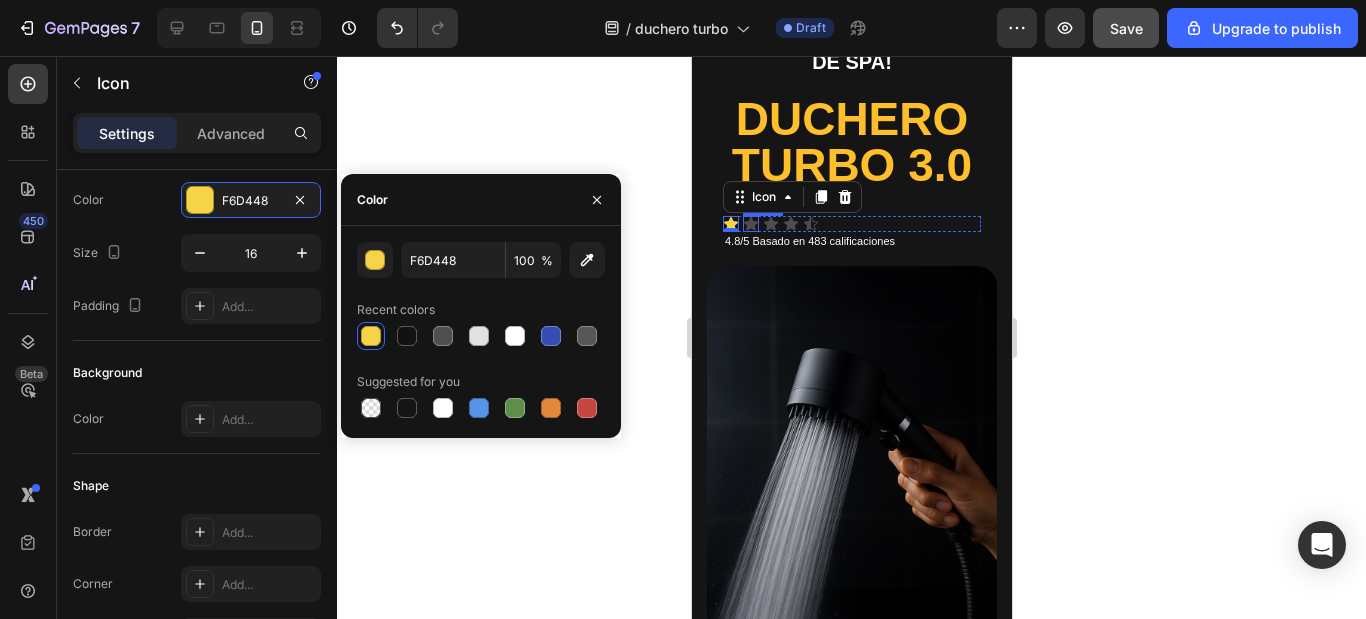 click 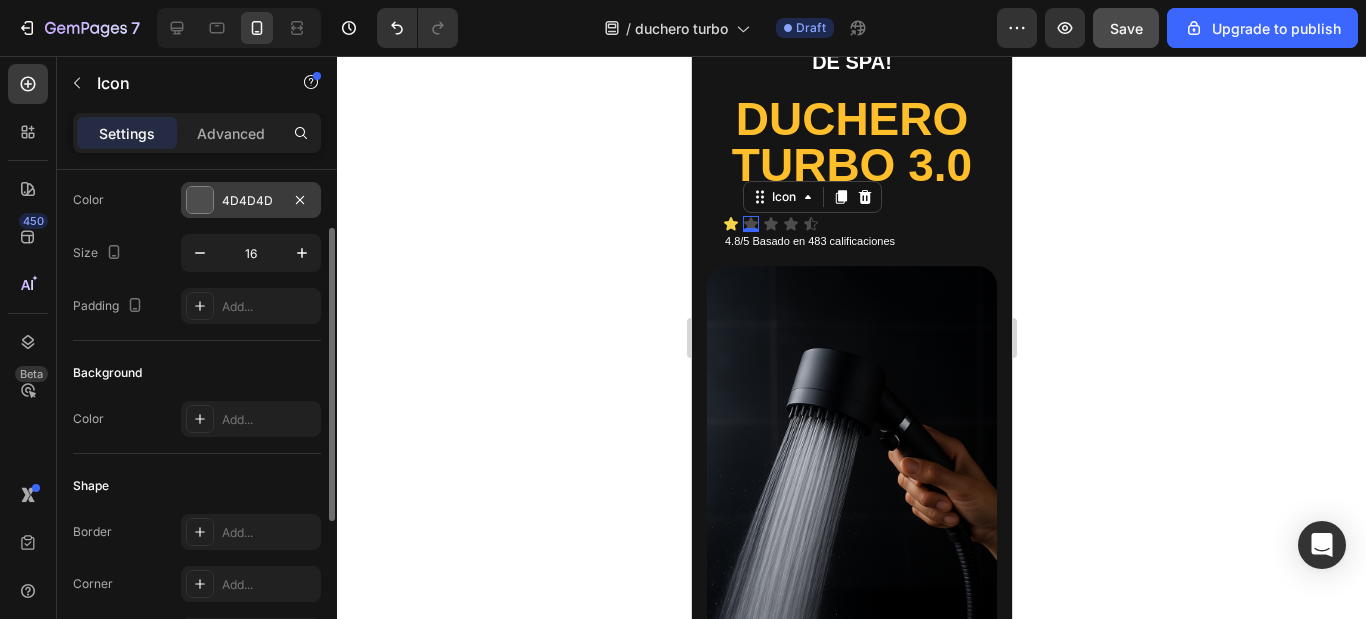 click at bounding box center [200, 200] 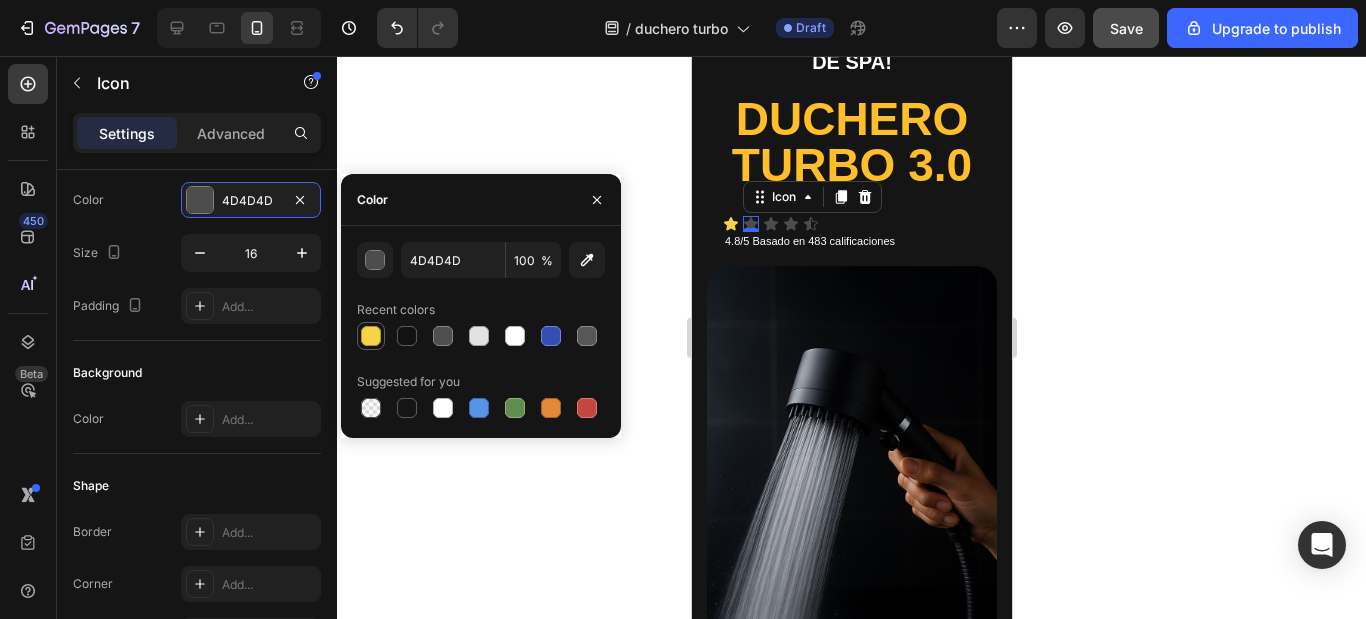 click at bounding box center (371, 336) 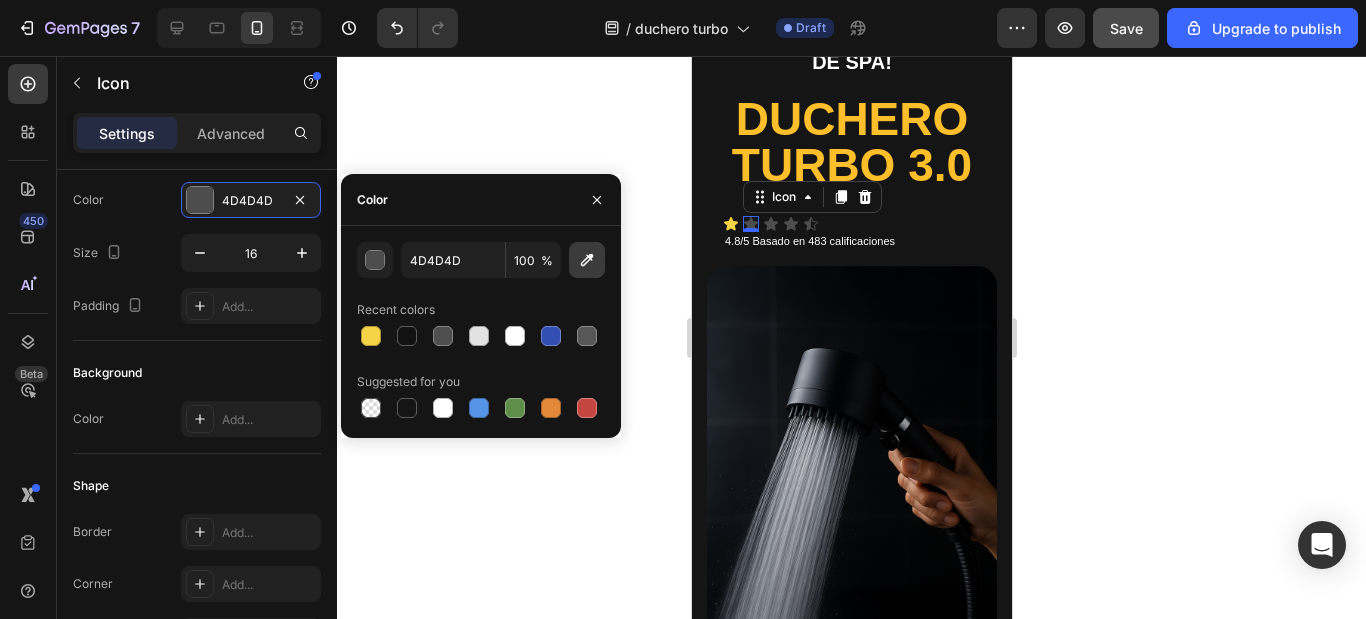 type on "F6D448" 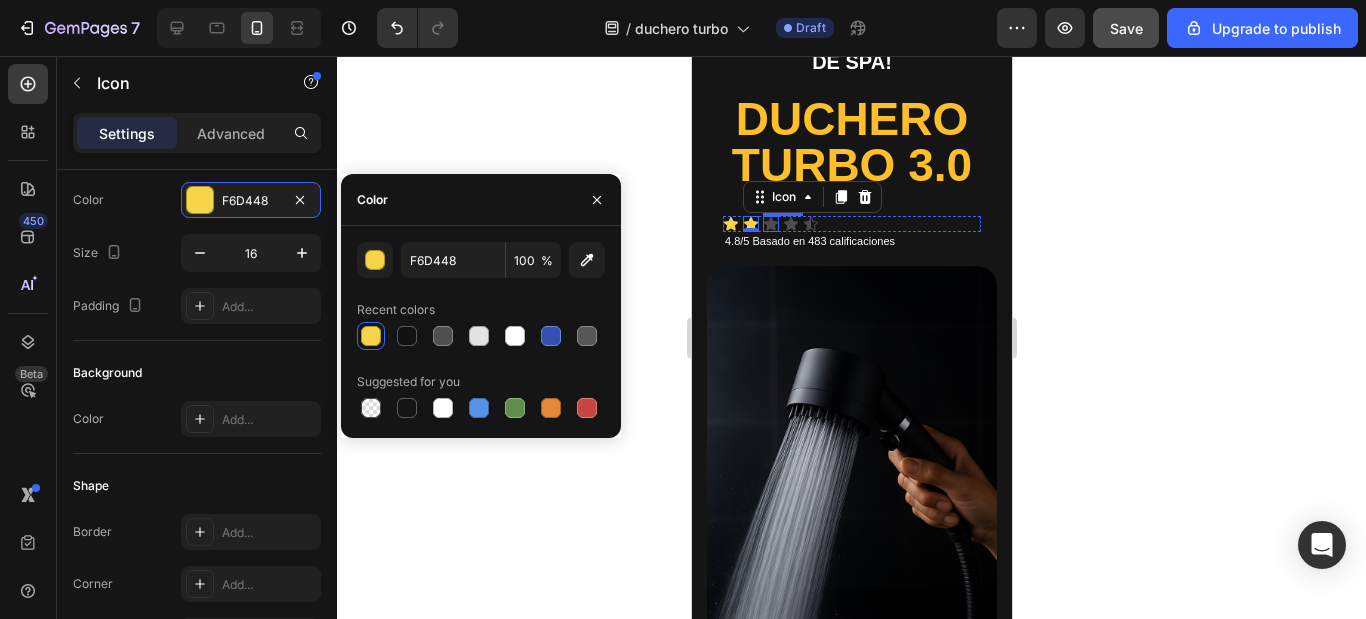 click 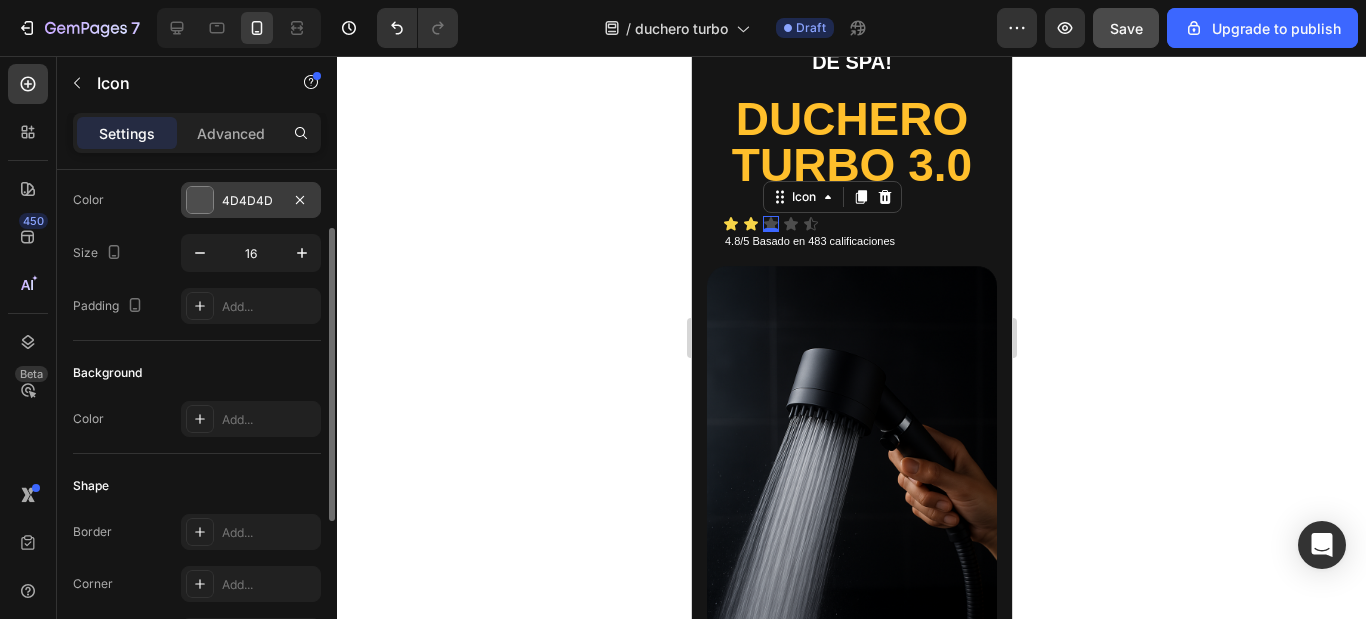 click on "4D4D4D" at bounding box center (251, 201) 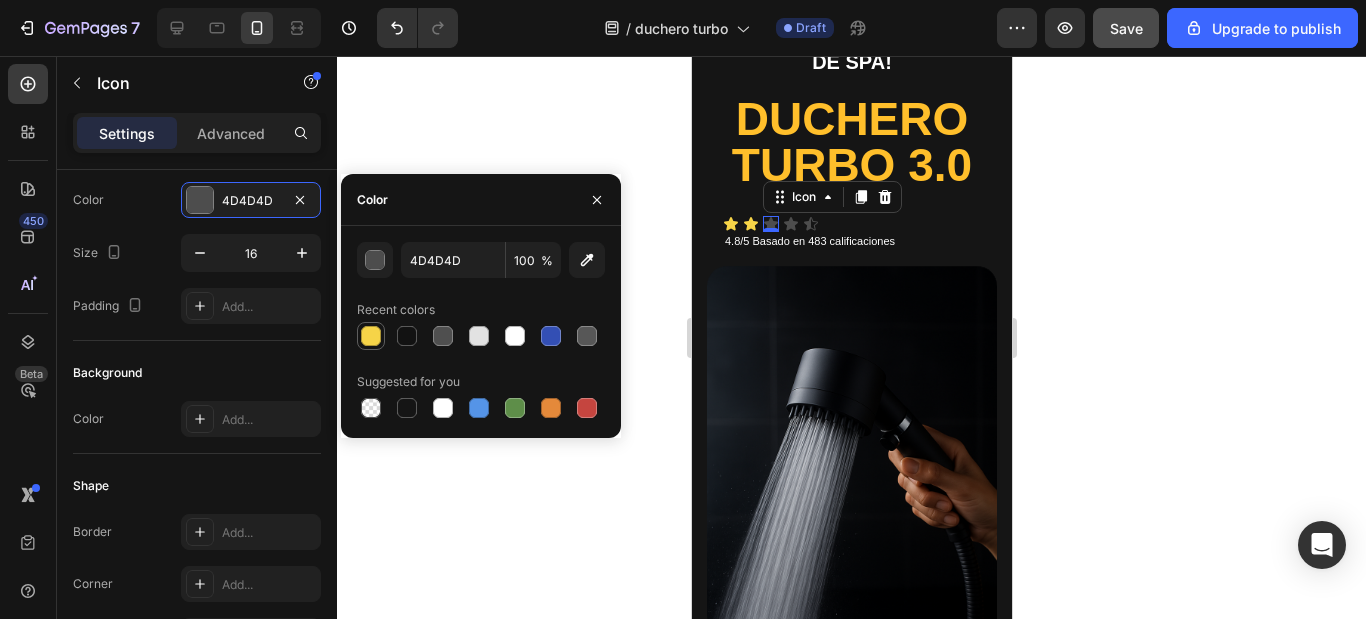 click at bounding box center (371, 336) 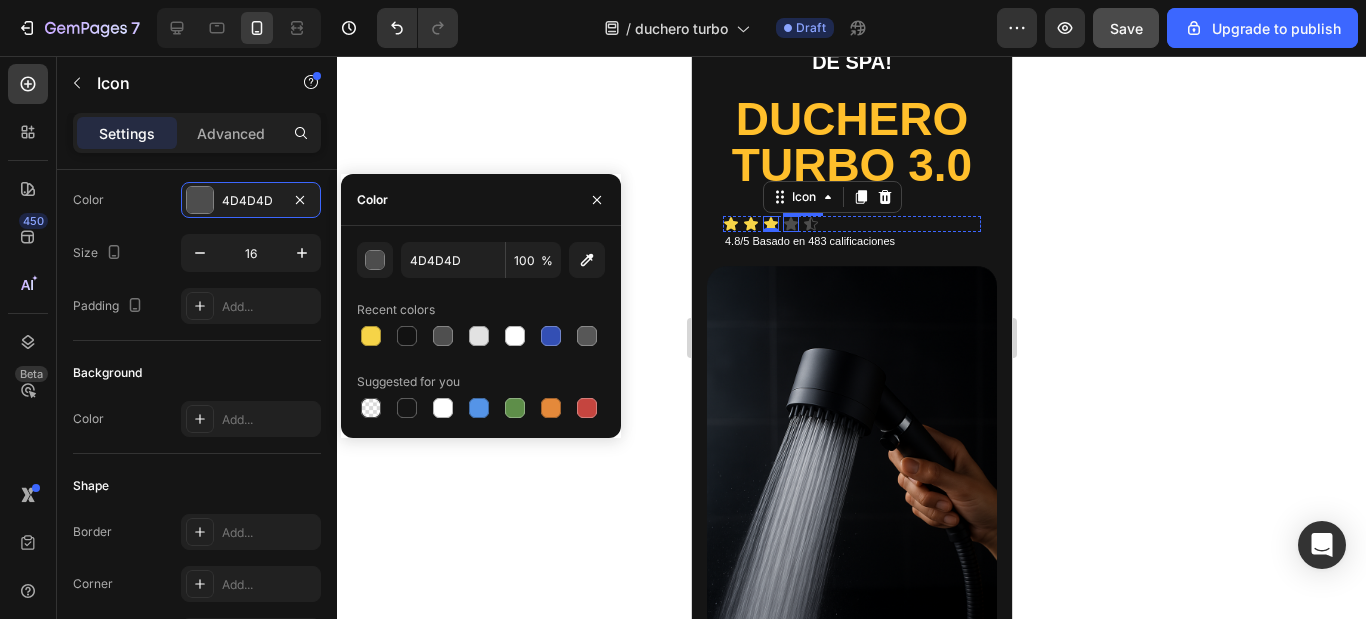 type on "F6D448" 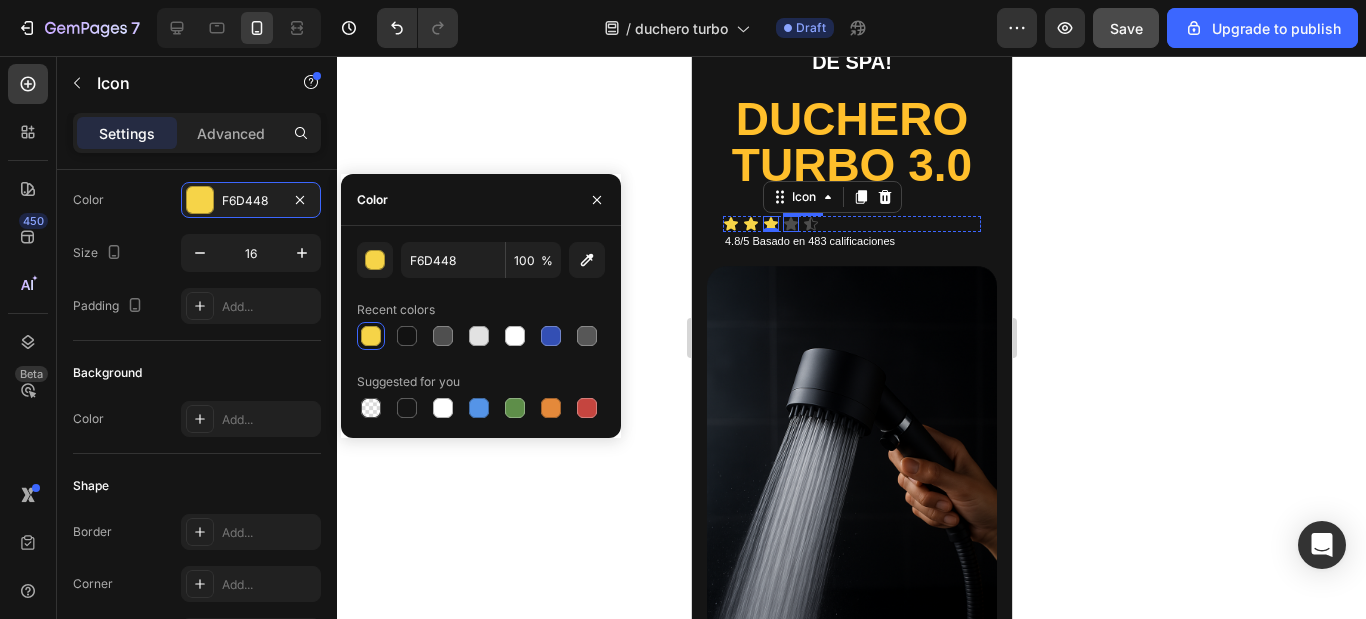 click 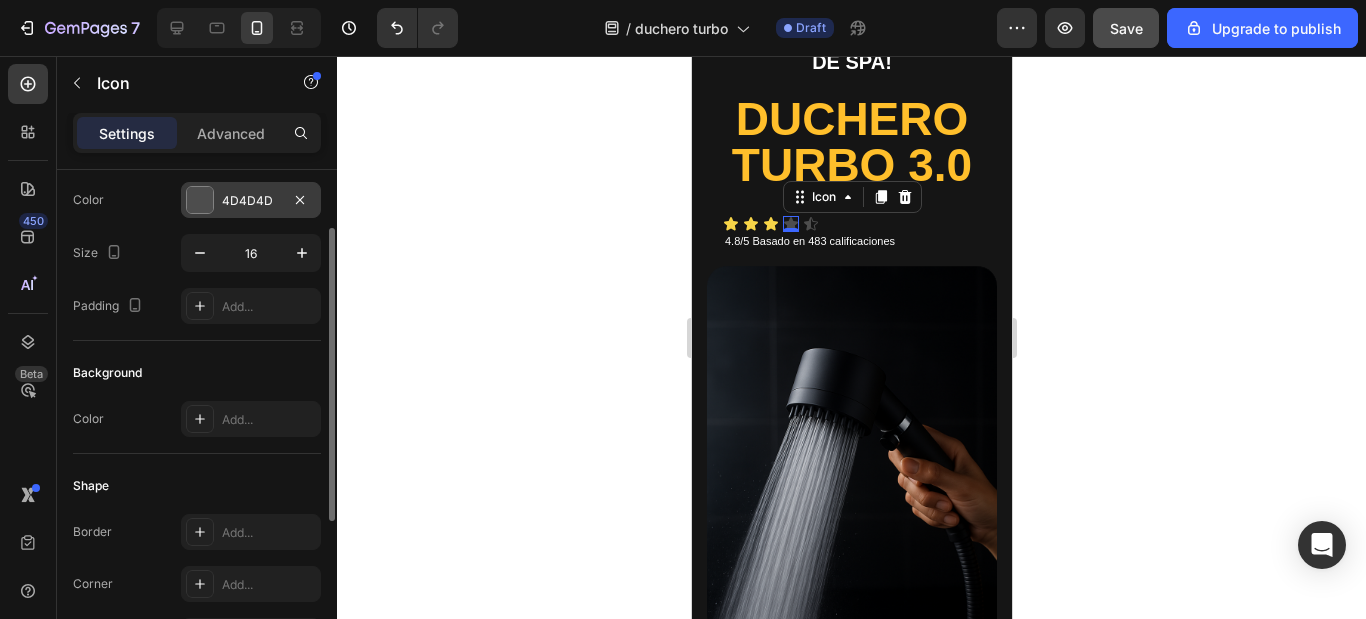 click on "4D4D4D" at bounding box center [251, 201] 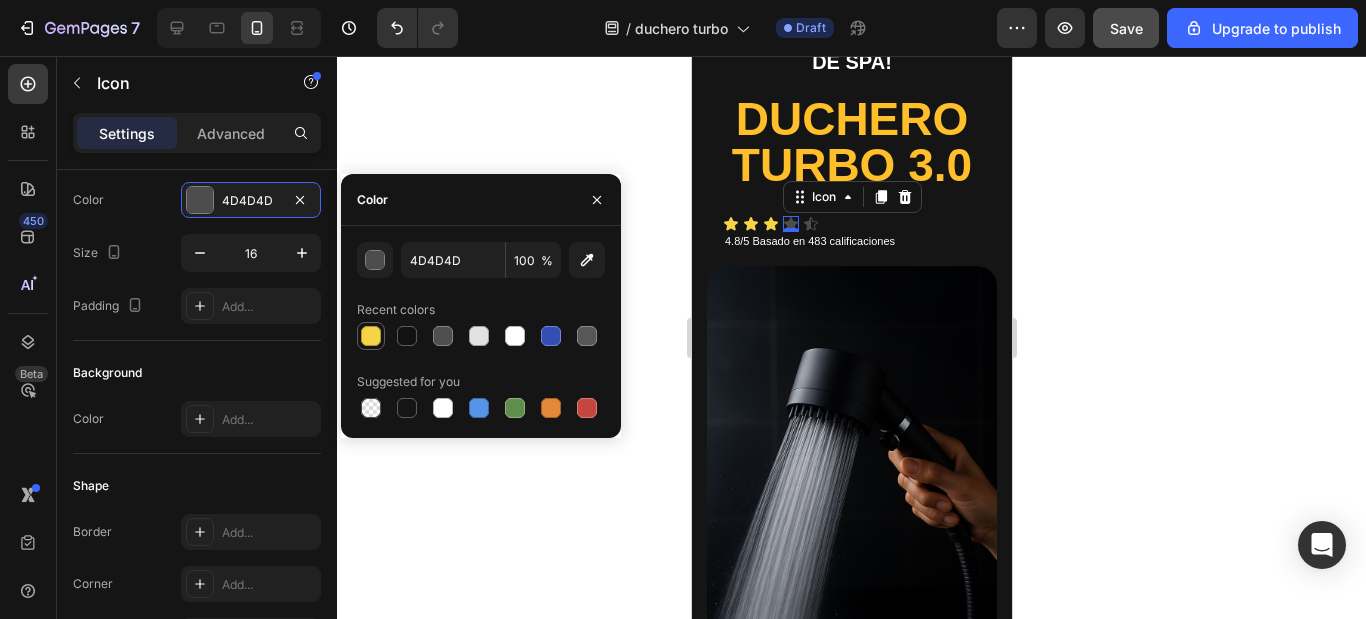 click at bounding box center (371, 336) 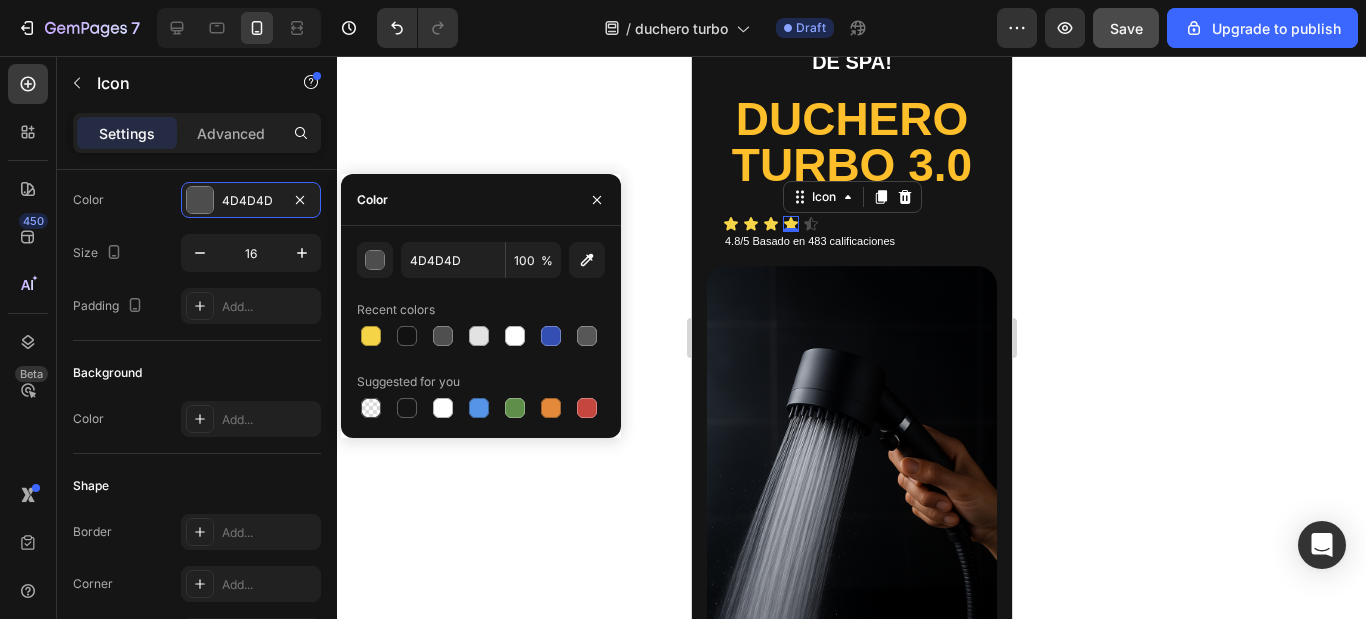 type on "F6D448" 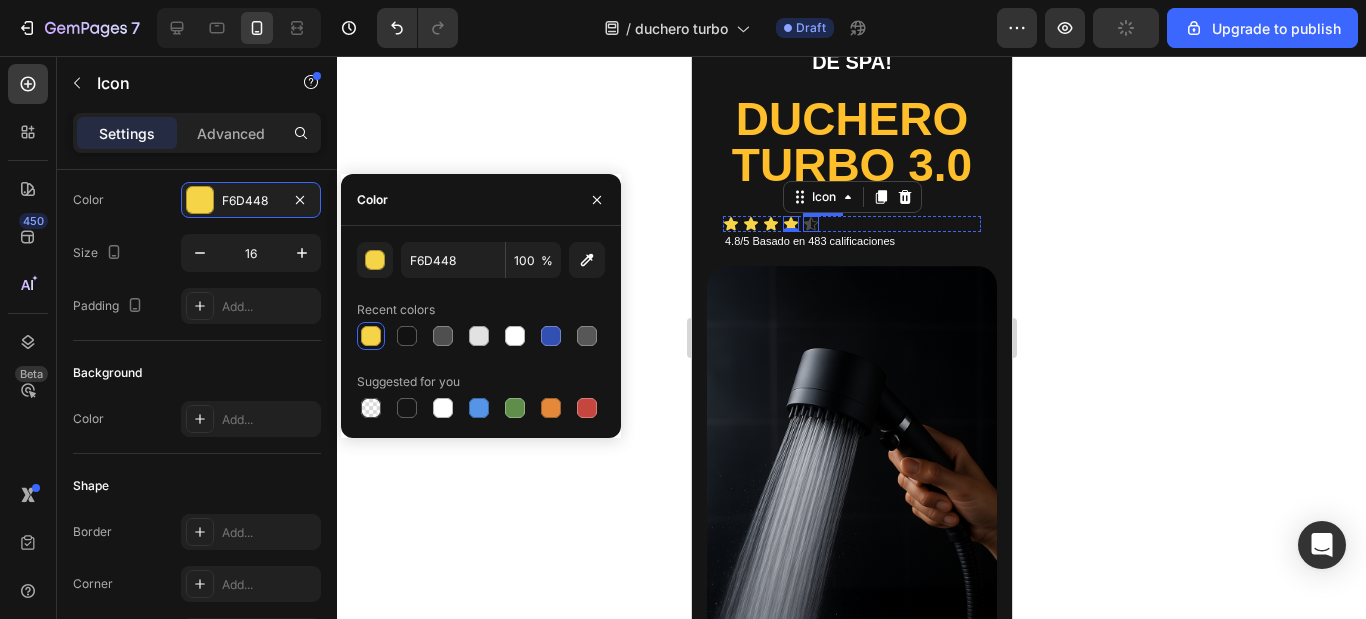 click on "Icon" at bounding box center [810, 224] 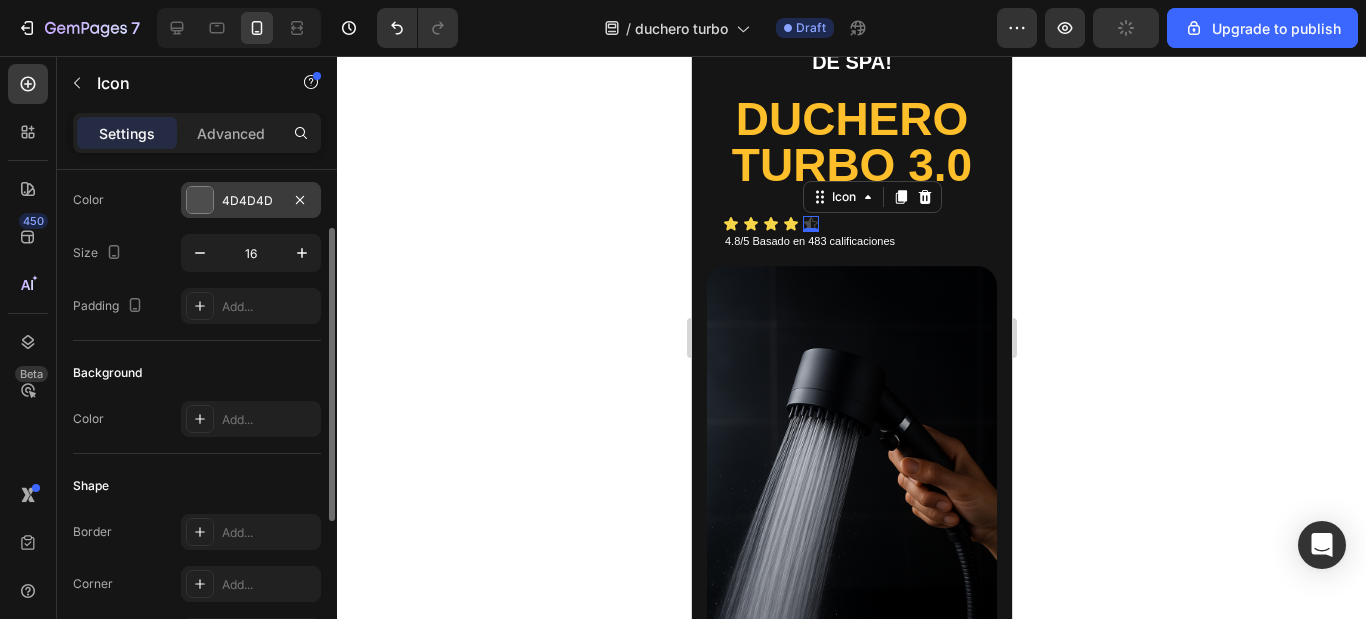 click on "4D4D4D" at bounding box center [251, 201] 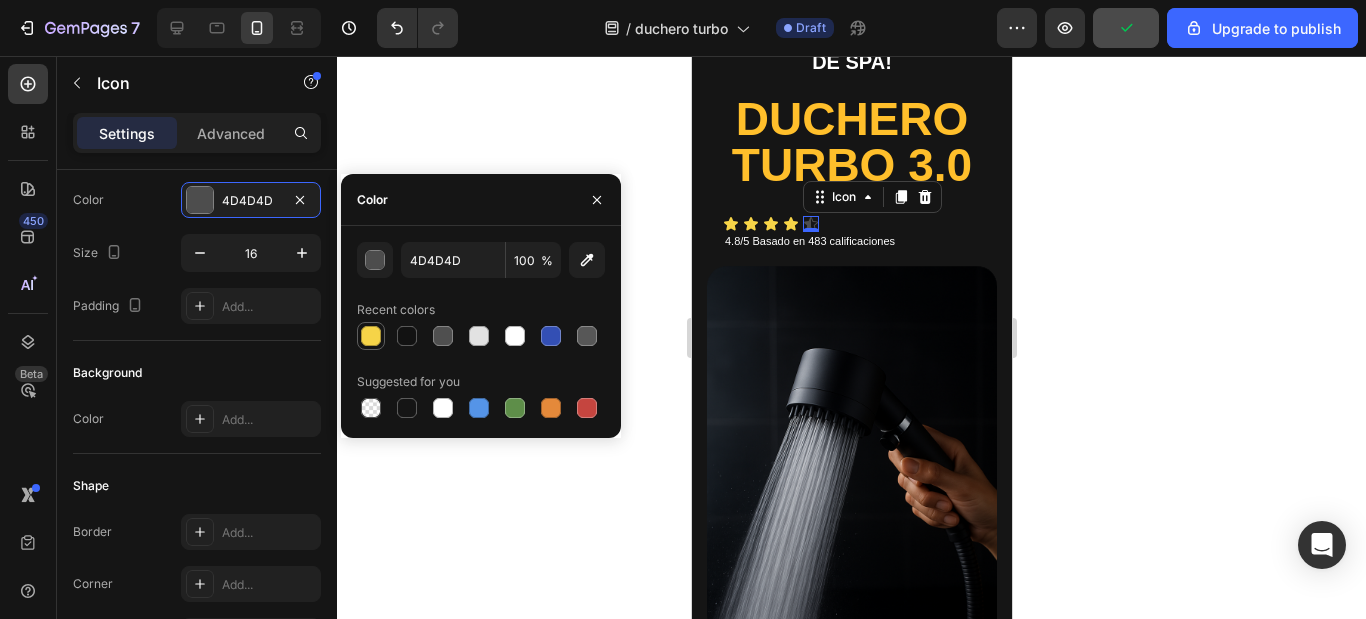 click at bounding box center [371, 336] 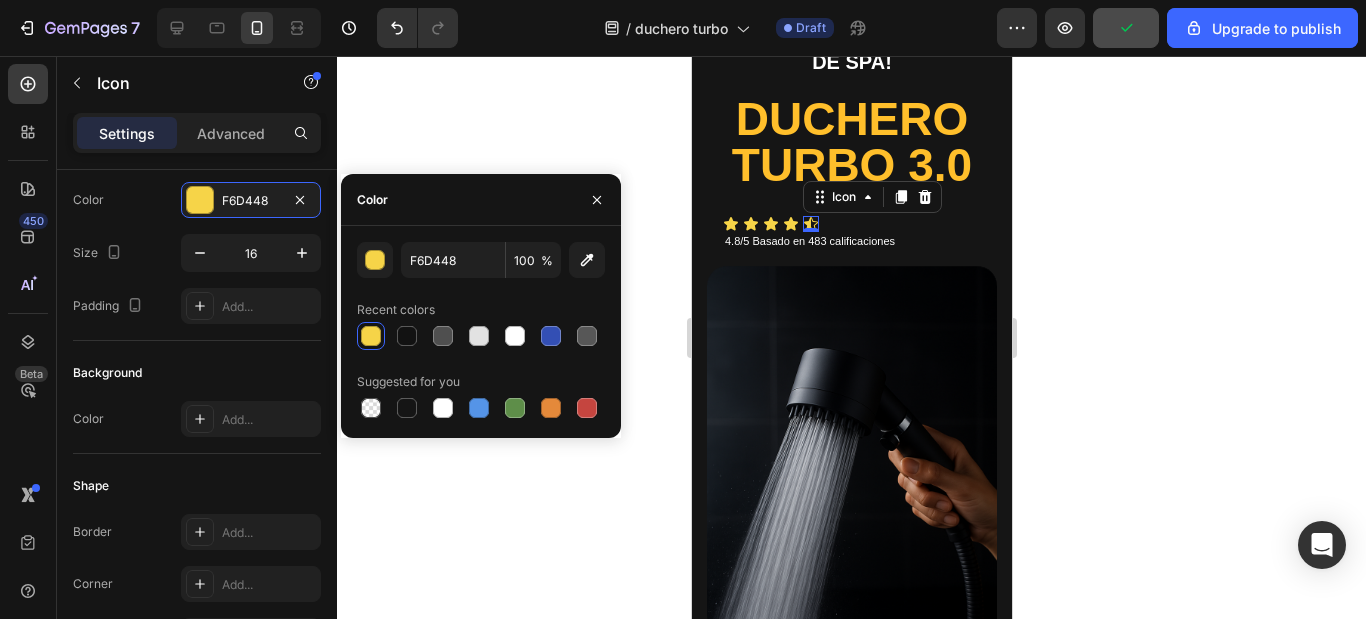 click 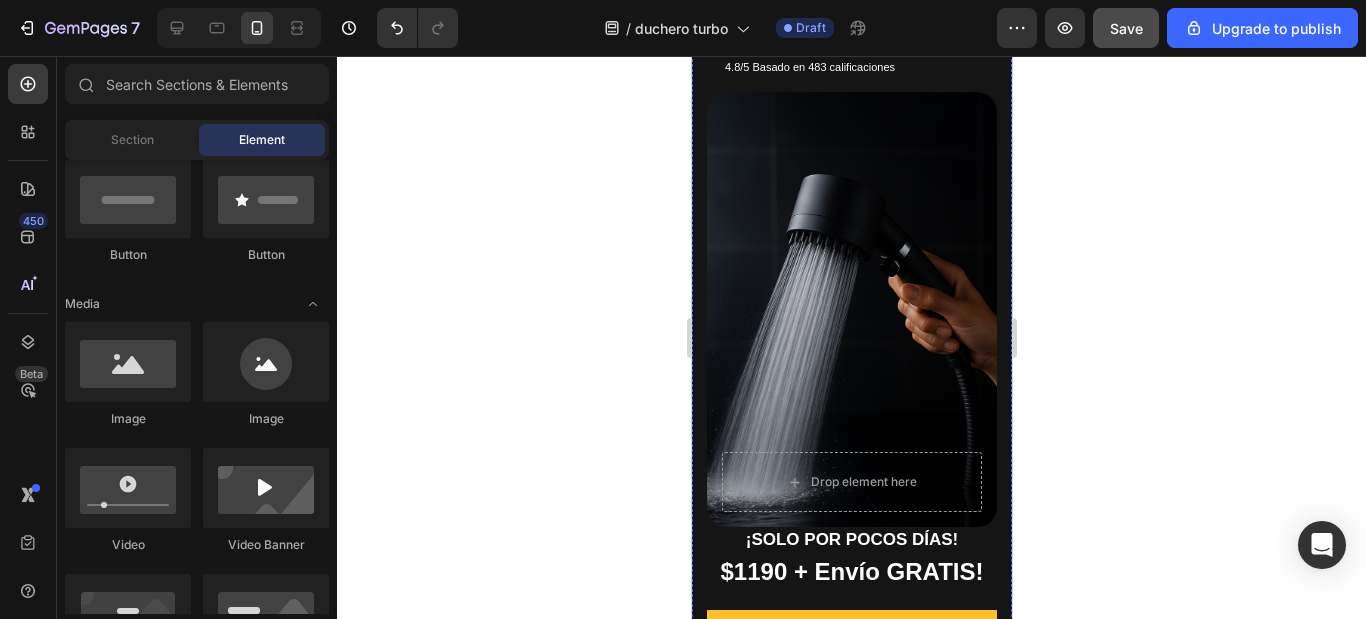 scroll, scrollTop: 700, scrollLeft: 0, axis: vertical 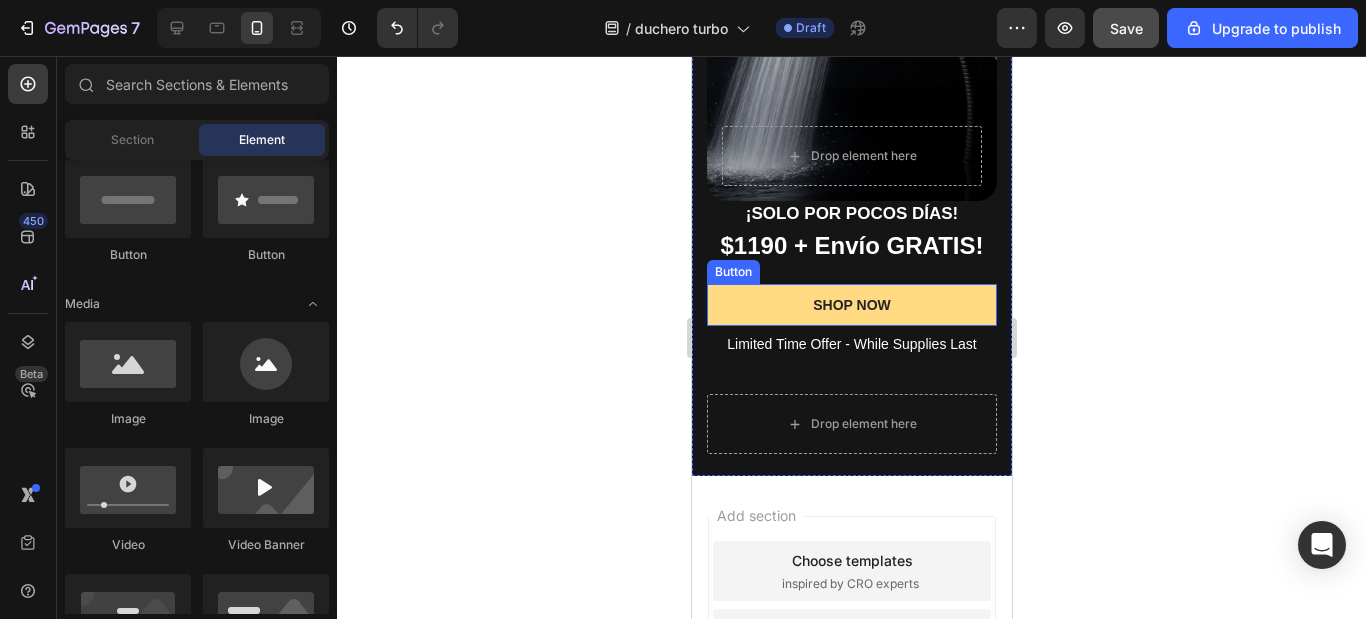 click on "SHOP NOW" at bounding box center [851, 305] 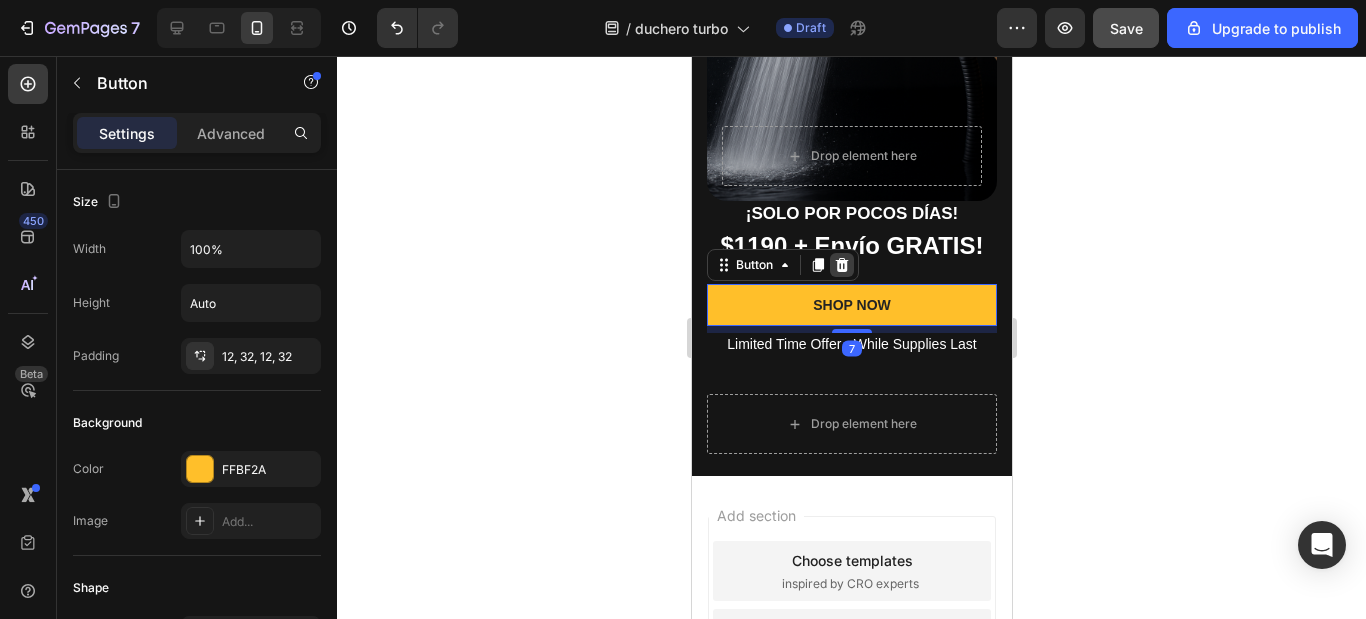 click 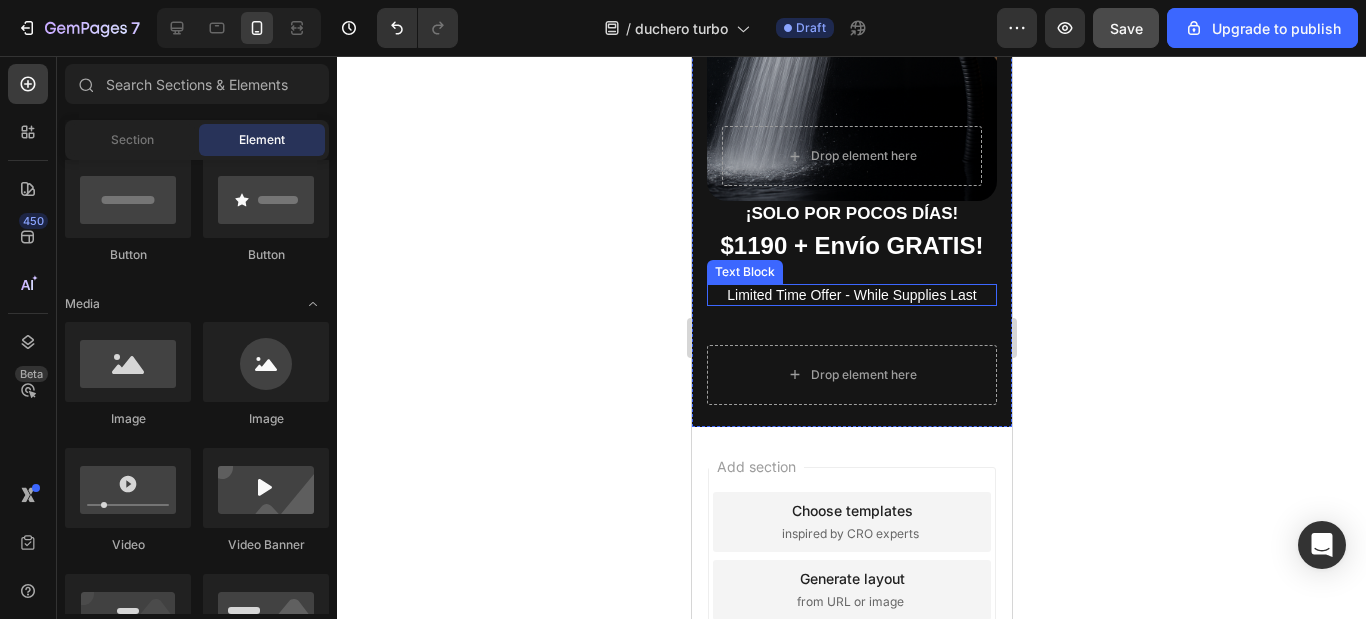 click on "Limited Time Offer - While Supplies Last" at bounding box center (851, 295) 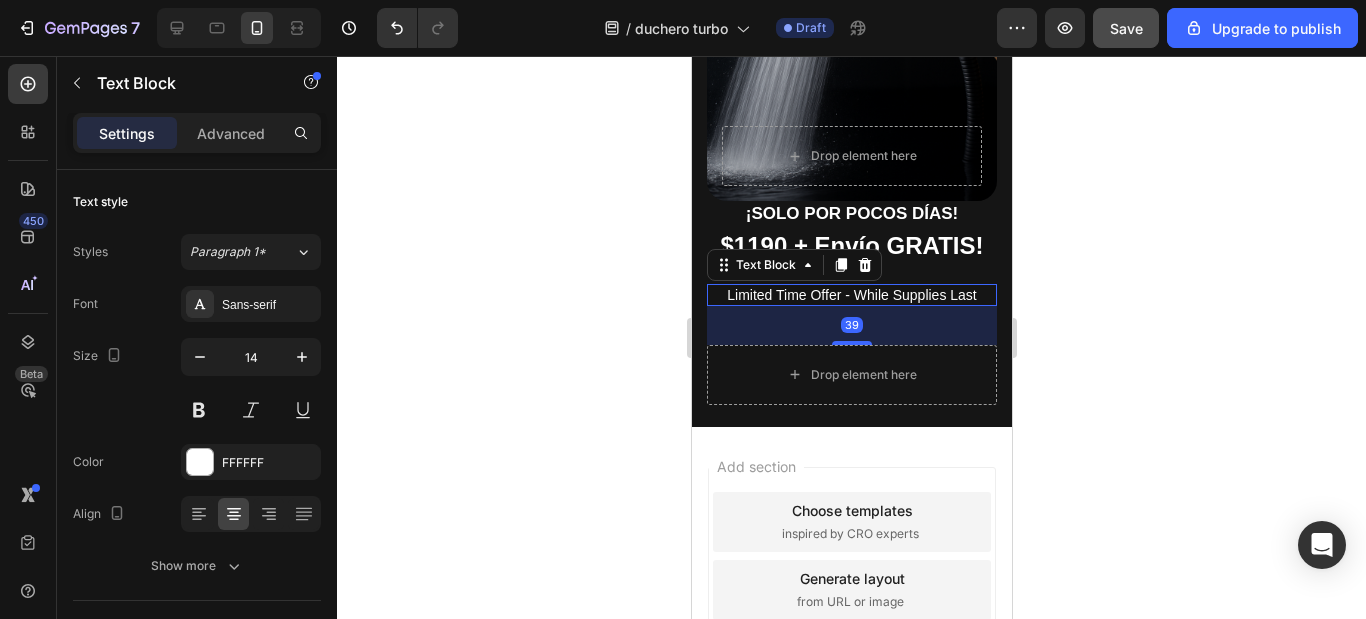 click on "Limited Time Offer - While Supplies Last" at bounding box center [851, 295] 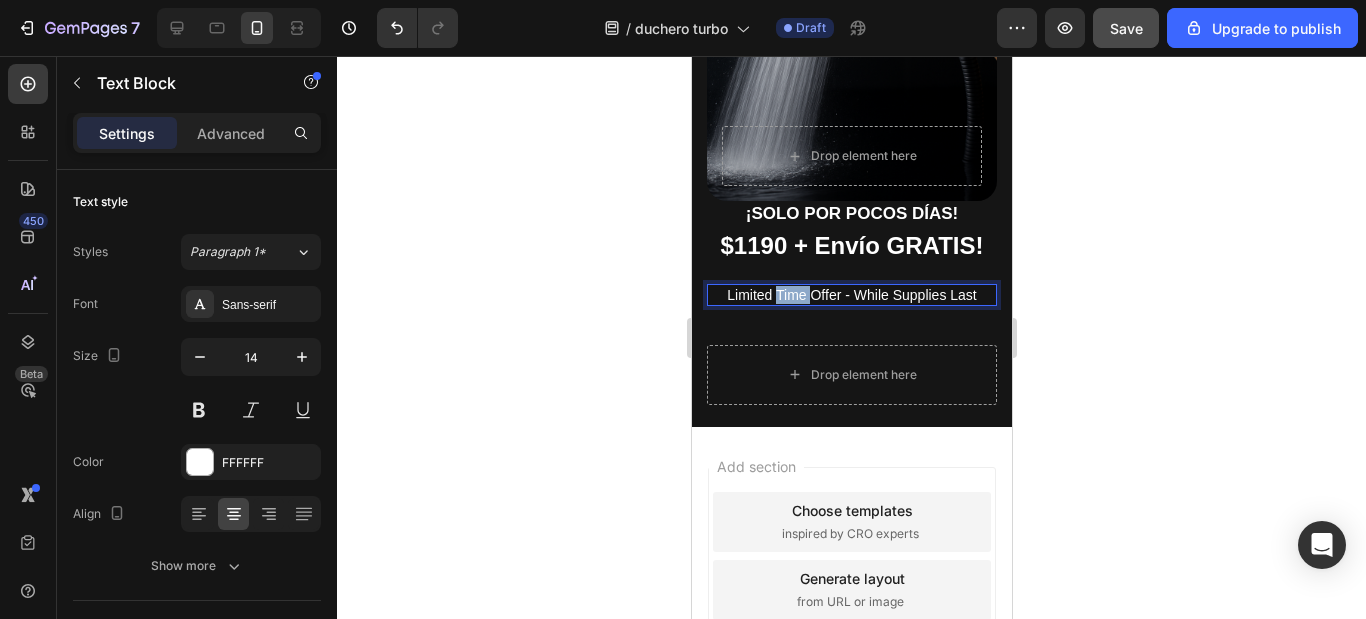 click on "Limited Time Offer - While Supplies Last" at bounding box center (851, 295) 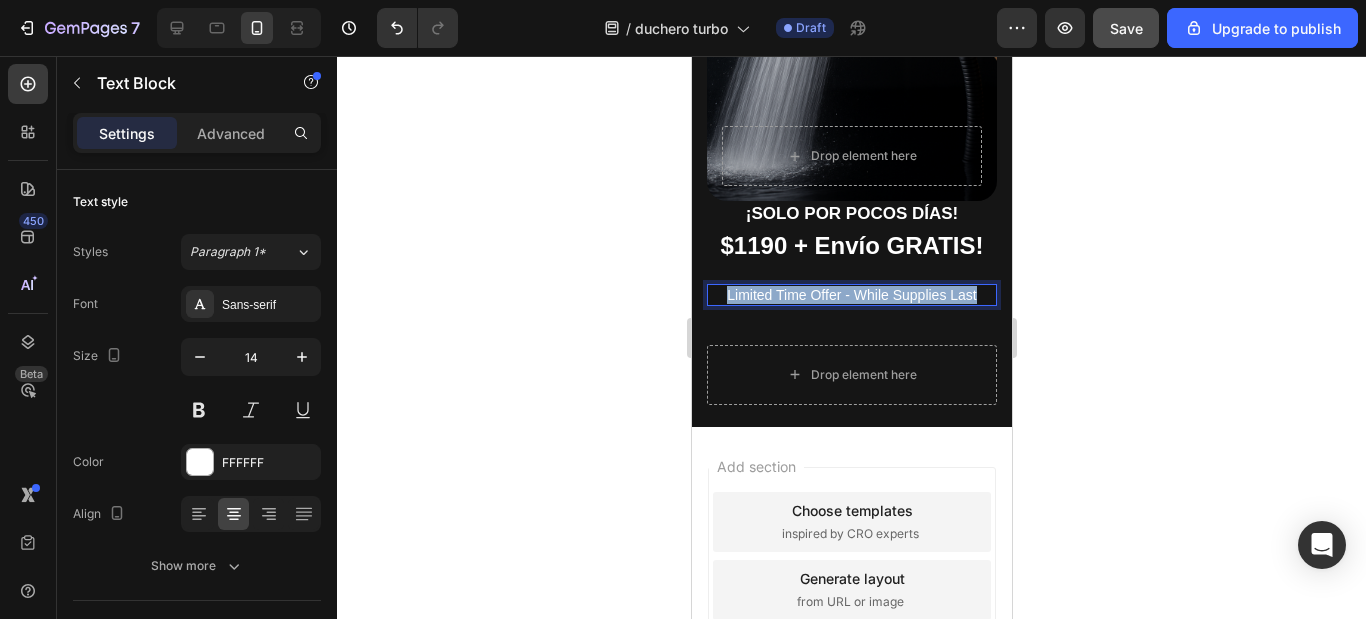 click on "Limited Time Offer - While Supplies Last" at bounding box center (851, 295) 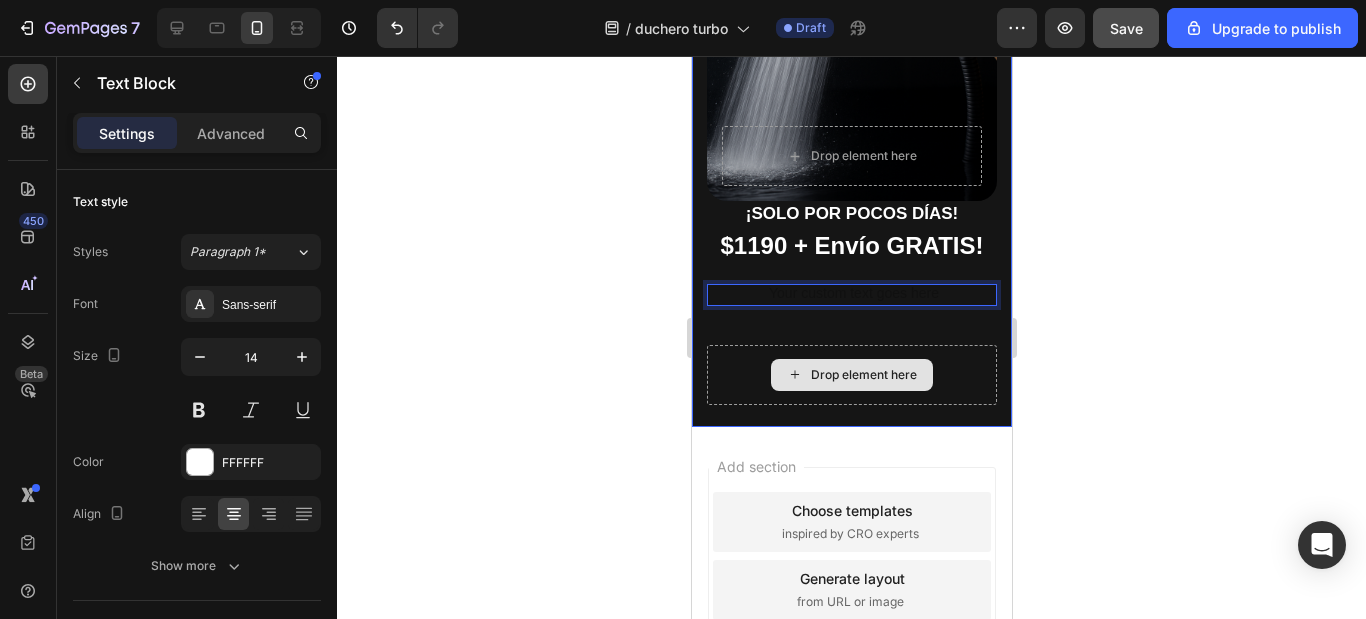 click on "Drop element here" at bounding box center [863, 375] 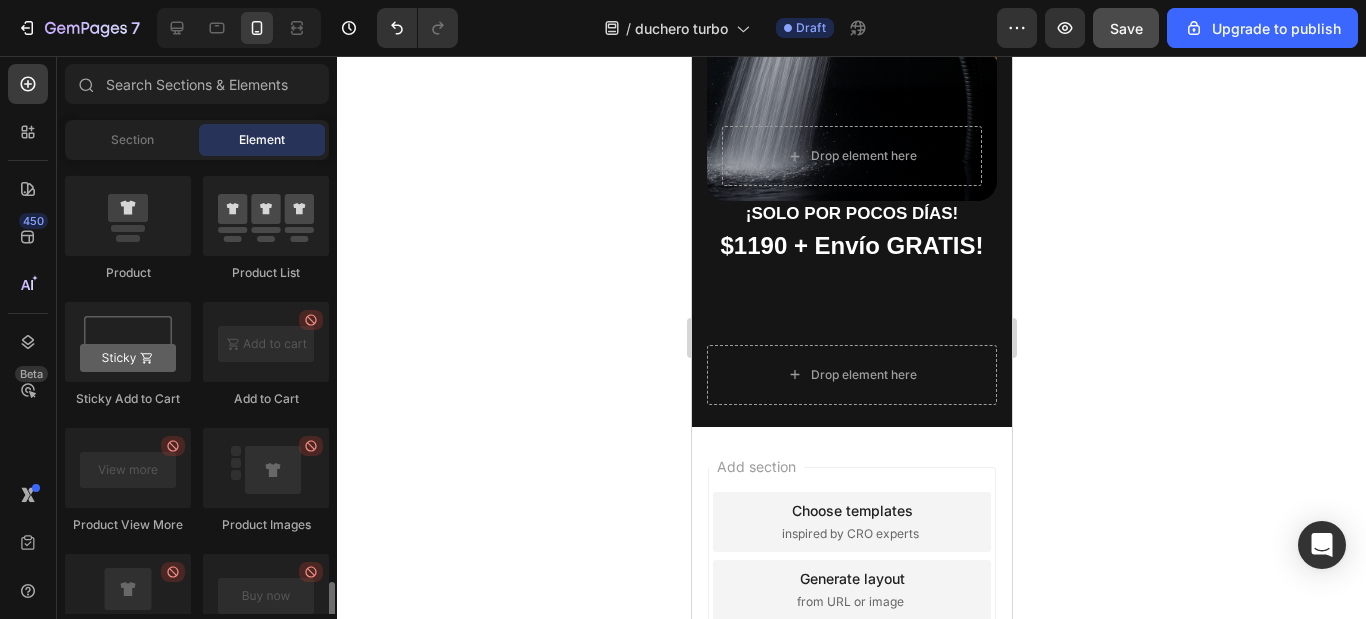 scroll, scrollTop: 2900, scrollLeft: 0, axis: vertical 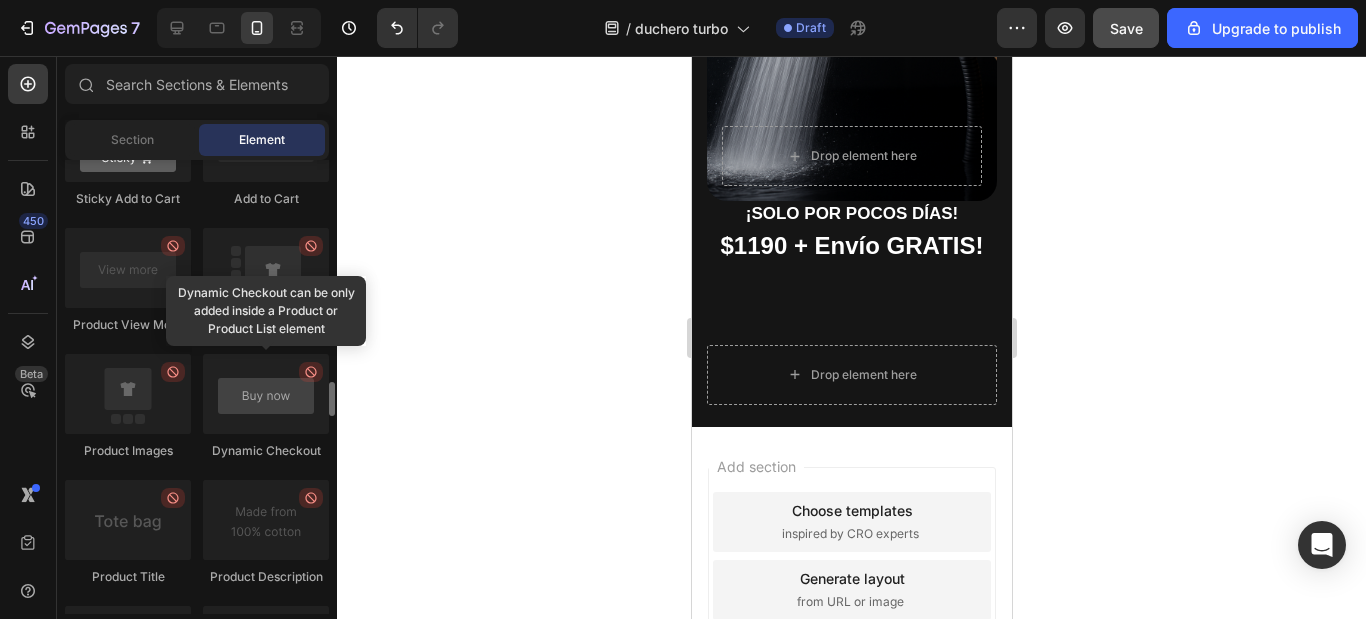 click at bounding box center (266, 394) 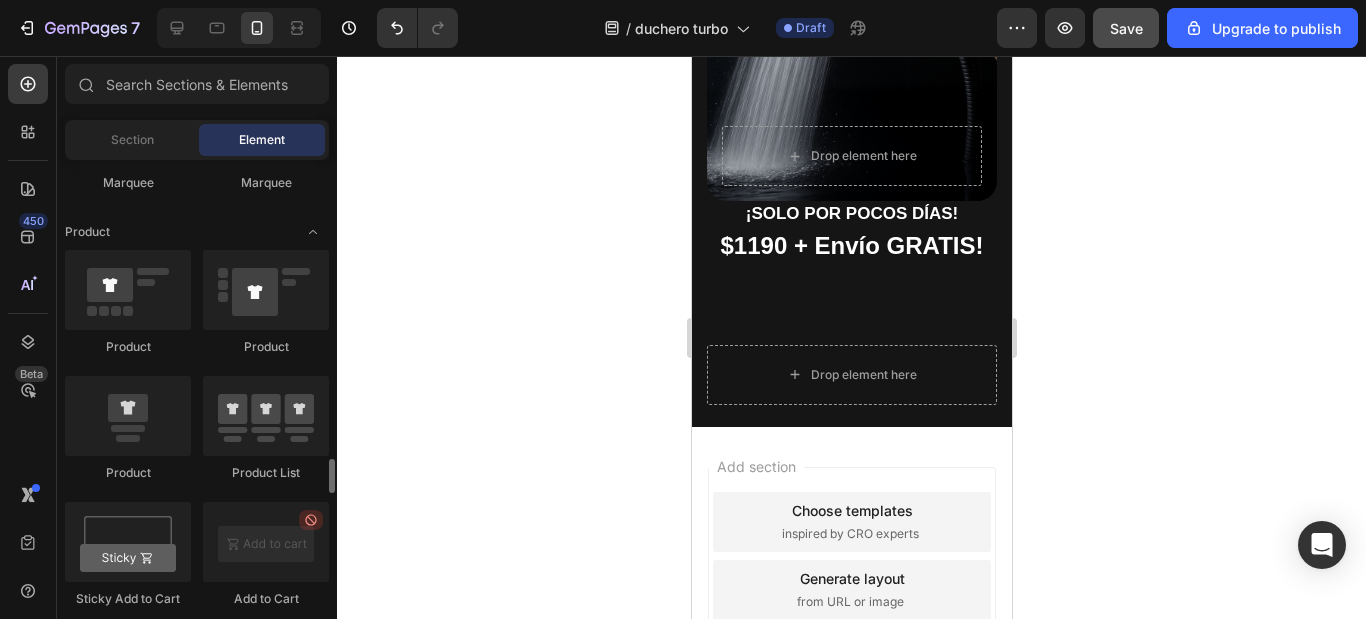 scroll, scrollTop: 2600, scrollLeft: 0, axis: vertical 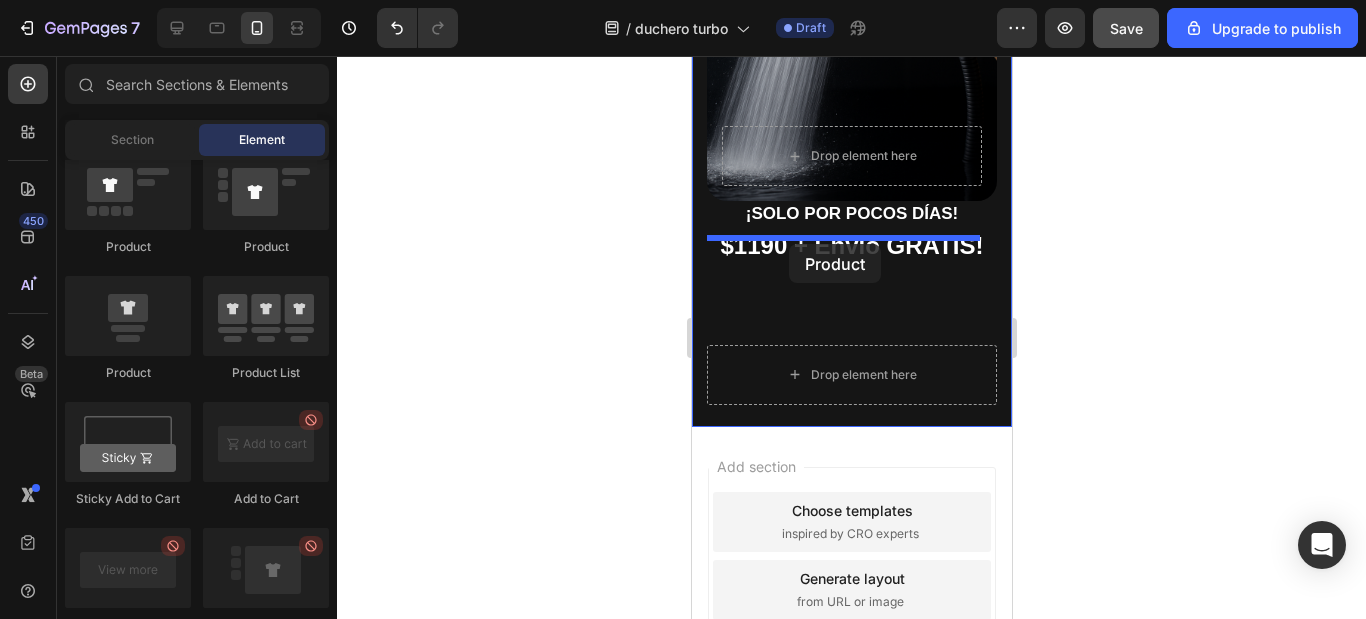 drag, startPoint x: 837, startPoint y: 389, endPoint x: 788, endPoint y: 244, distance: 153.05554 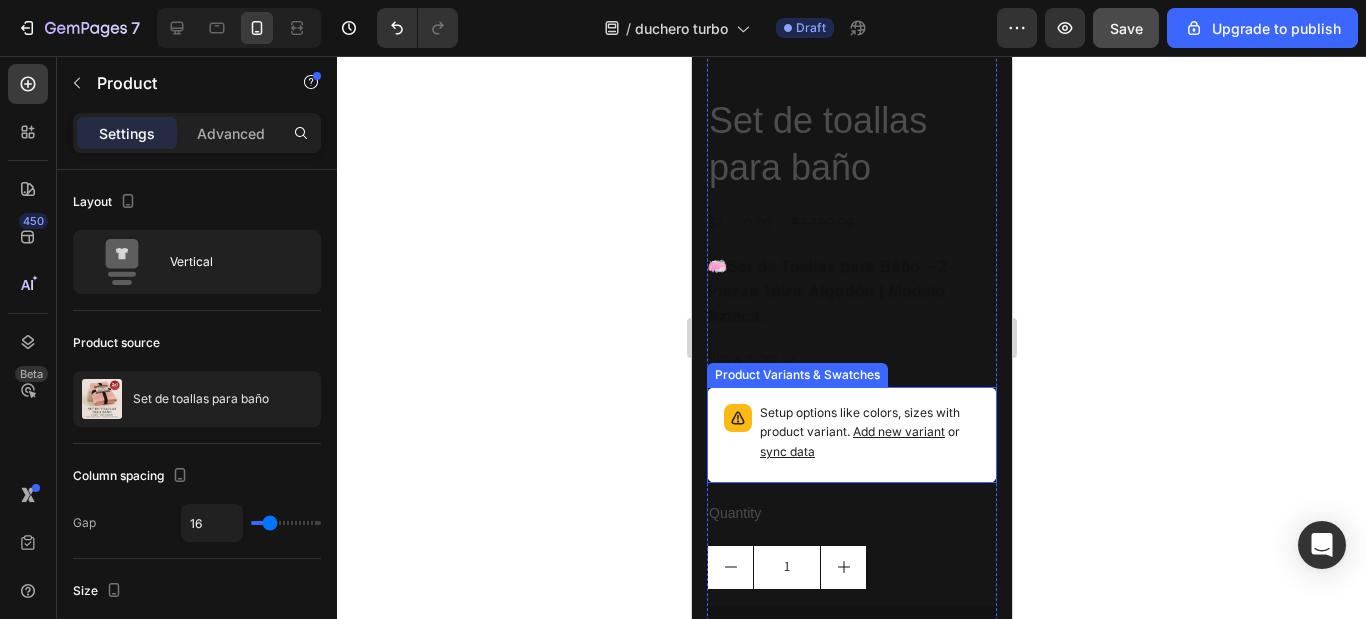 scroll, scrollTop: 1100, scrollLeft: 0, axis: vertical 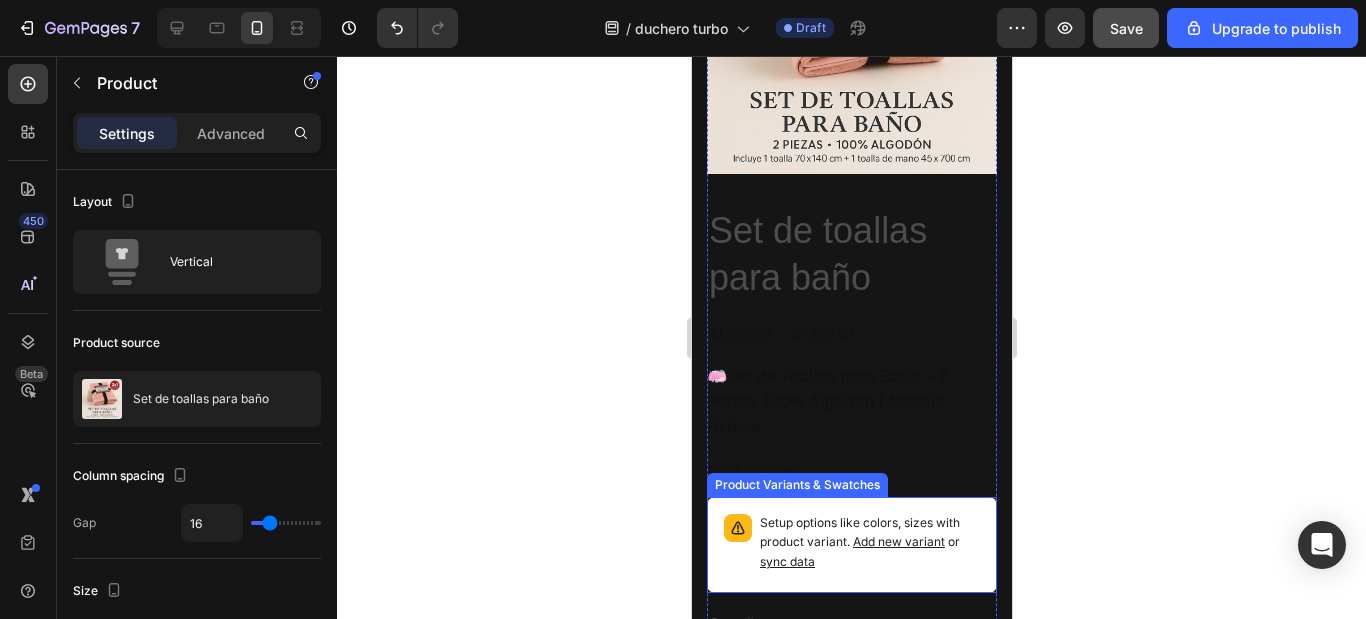 click on "Setup options like colors, sizes with product variant.       Add new variant   or   sync data" at bounding box center (869, 543) 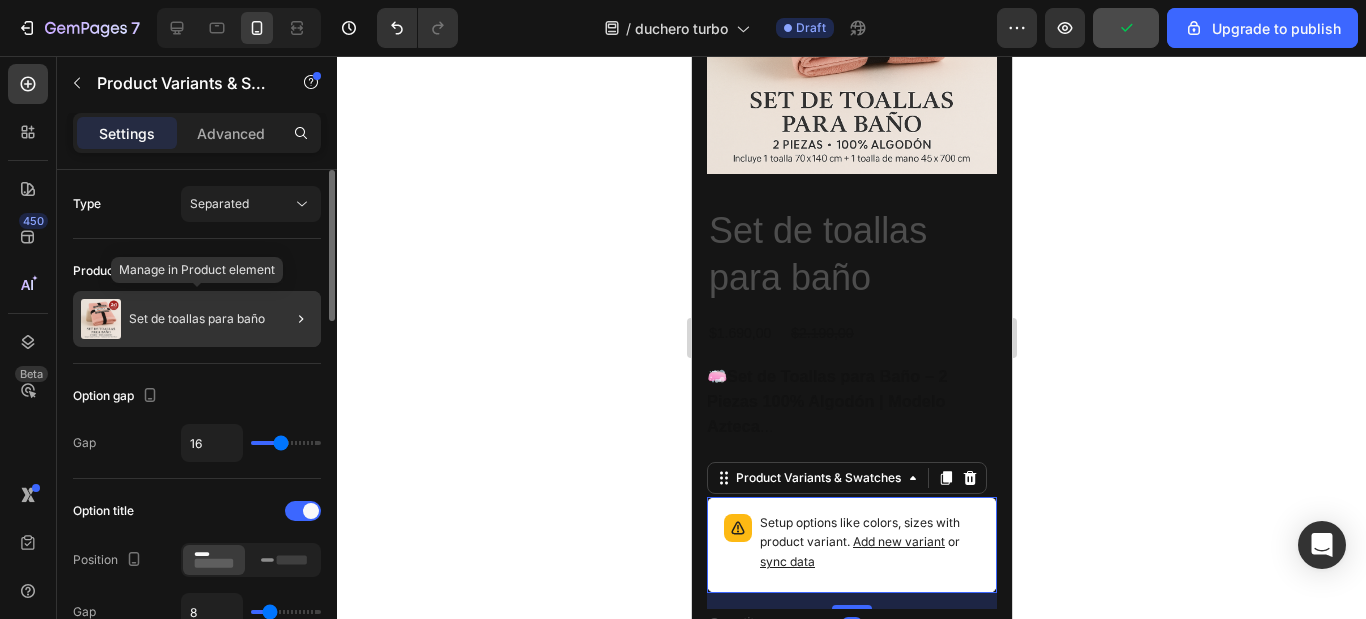 click on "Set de toallas para baño" at bounding box center [197, 319] 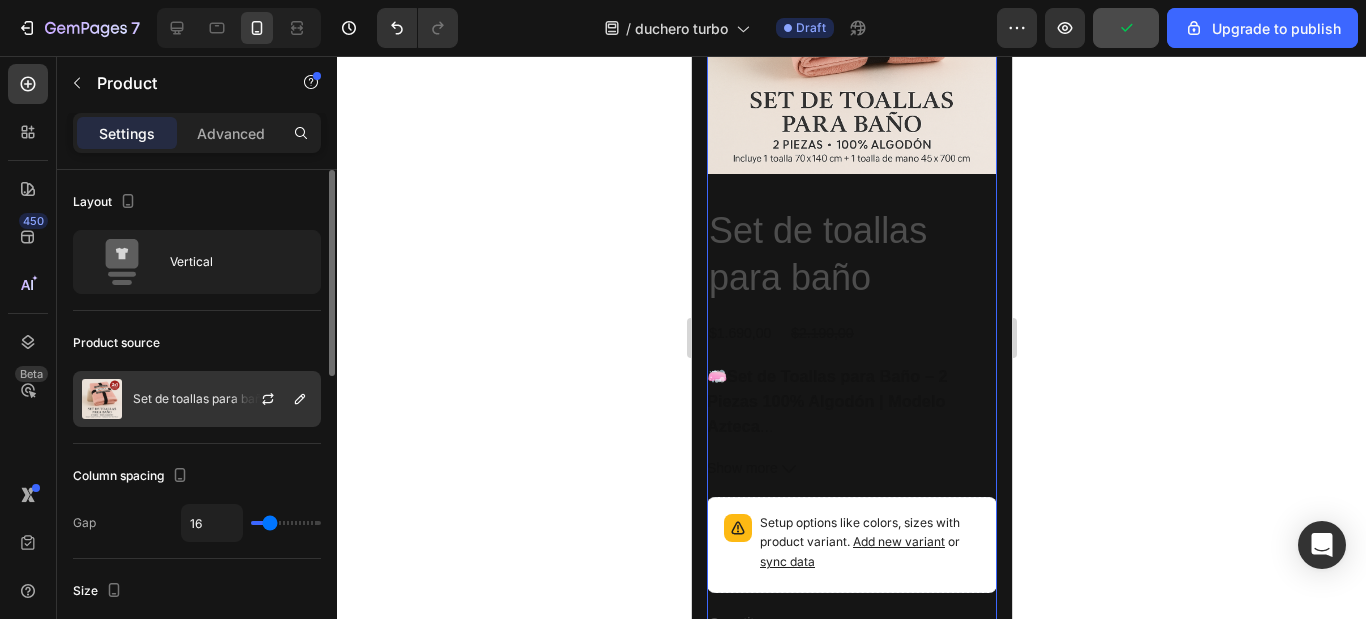 click on "Set de toallas para baño" 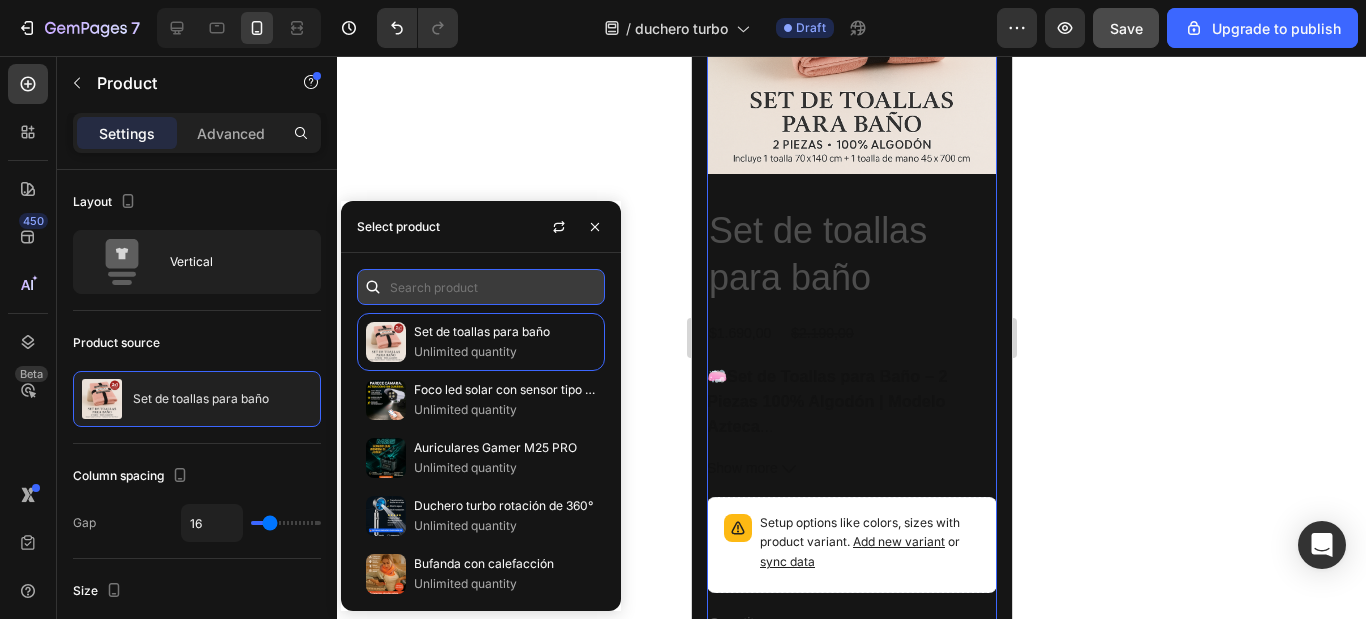 click at bounding box center (481, 287) 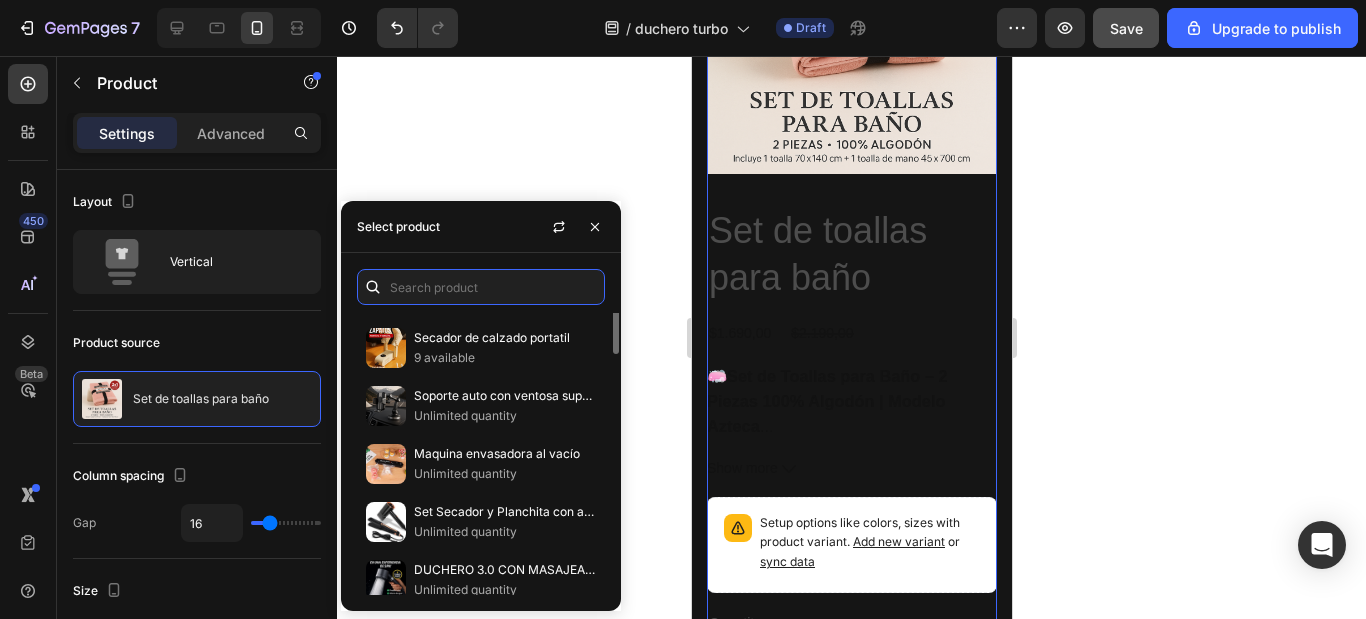scroll, scrollTop: 500, scrollLeft: 0, axis: vertical 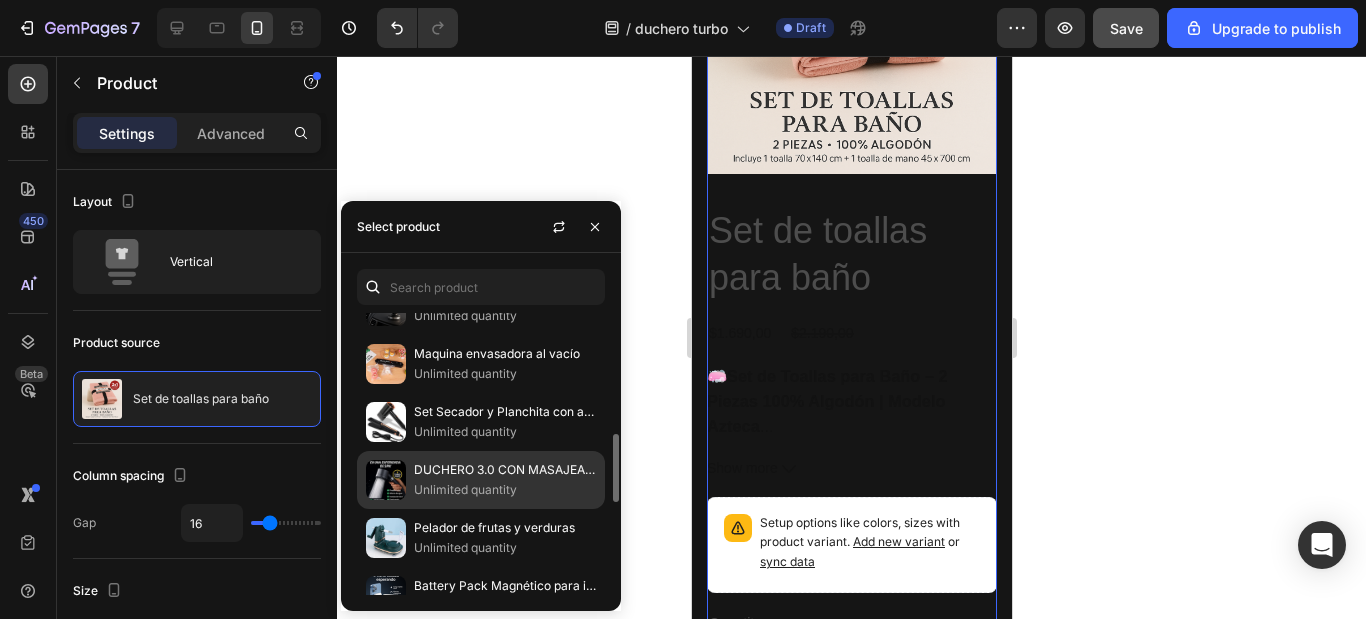 click on "DUCHERO 3.0 CON MASAJEADOR" at bounding box center (505, 470) 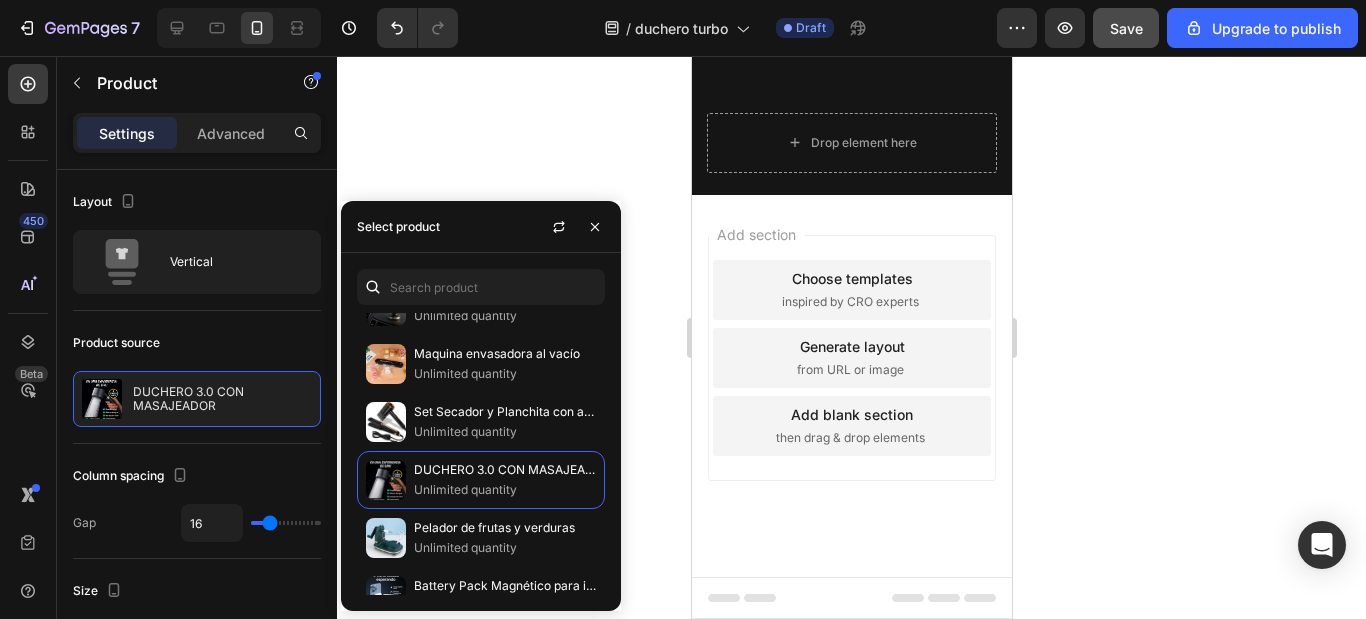 scroll, scrollTop: 903, scrollLeft: 0, axis: vertical 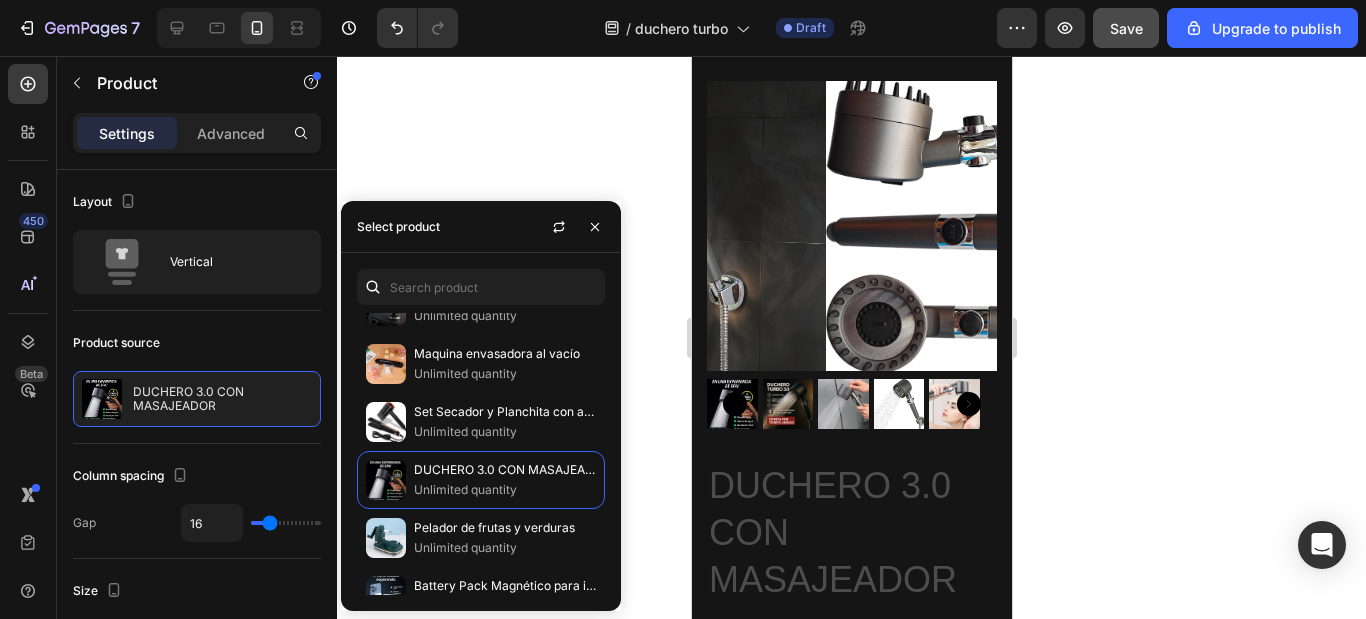 click 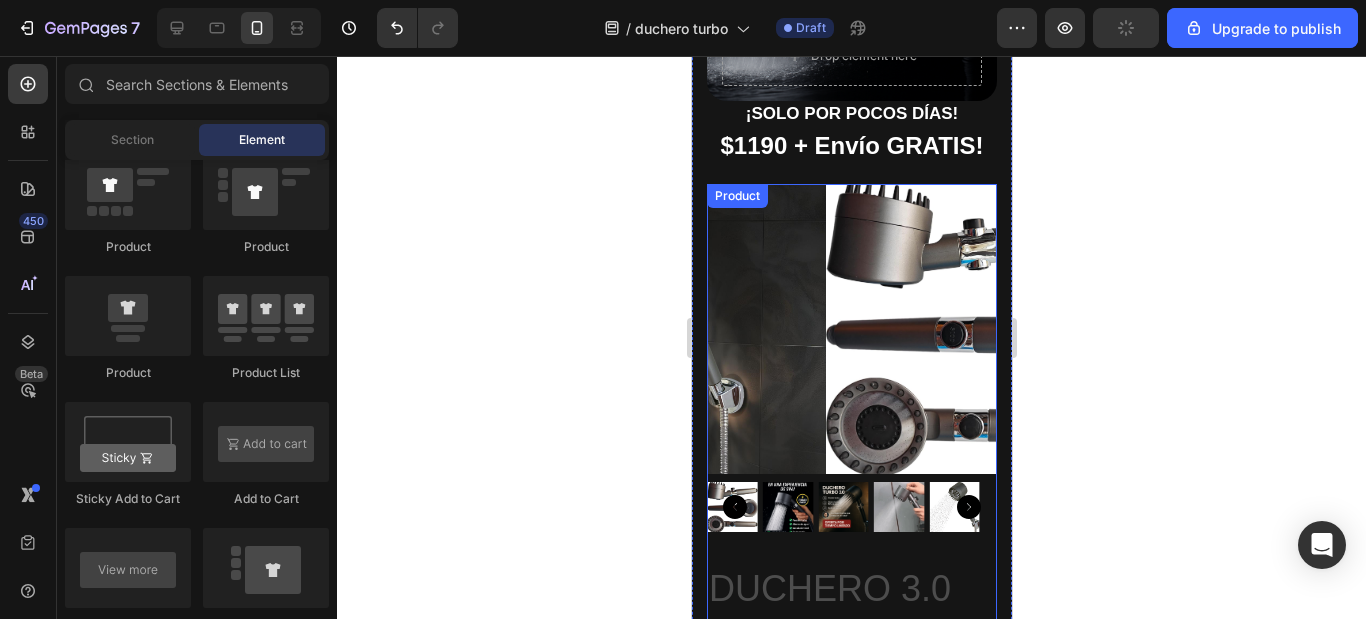scroll, scrollTop: 700, scrollLeft: 0, axis: vertical 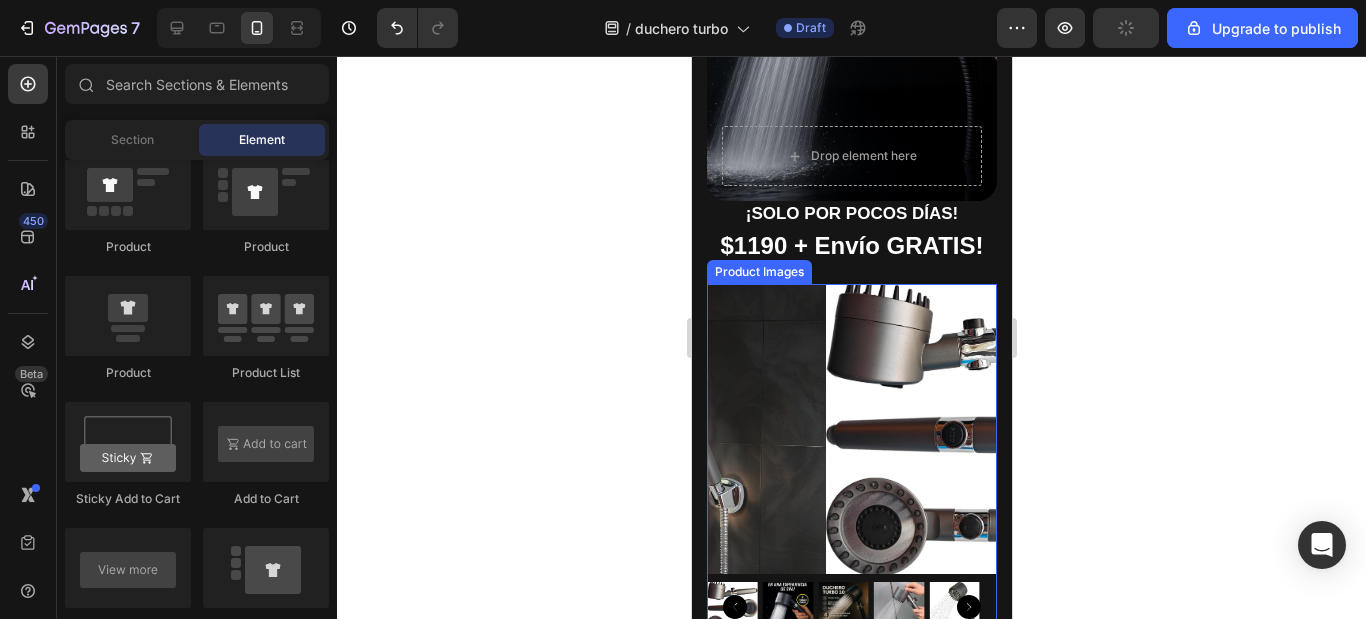 click at bounding box center (970, 429) 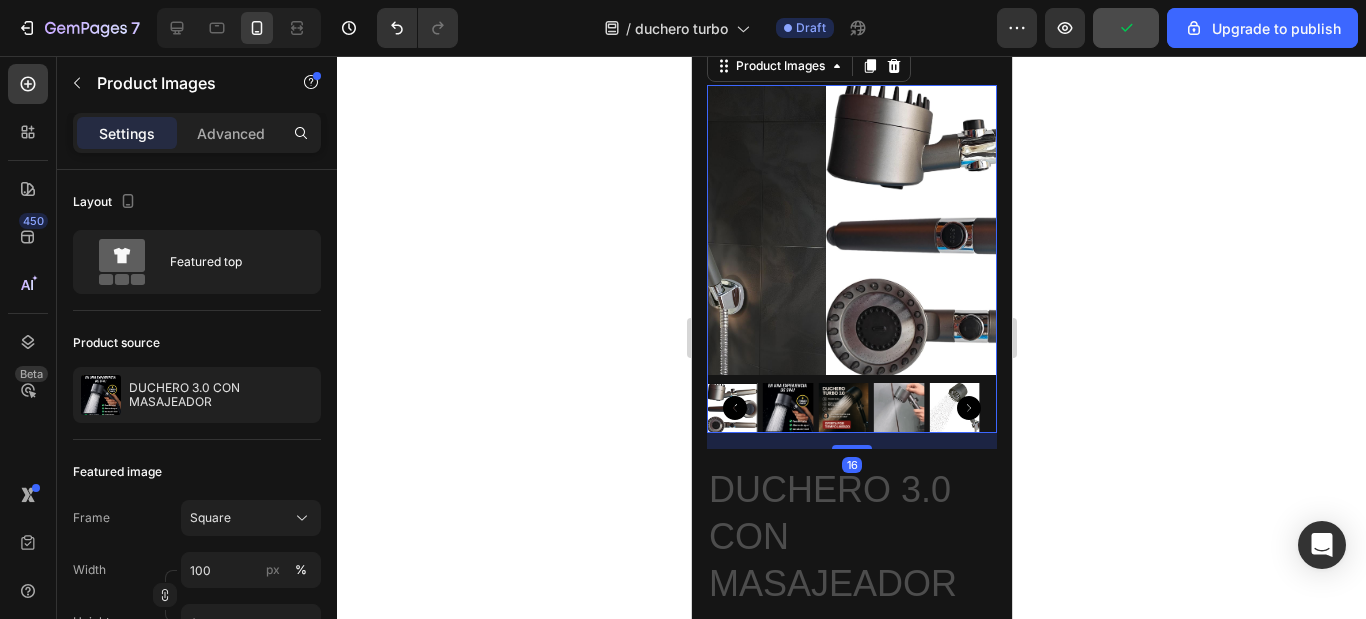 scroll, scrollTop: 700, scrollLeft: 0, axis: vertical 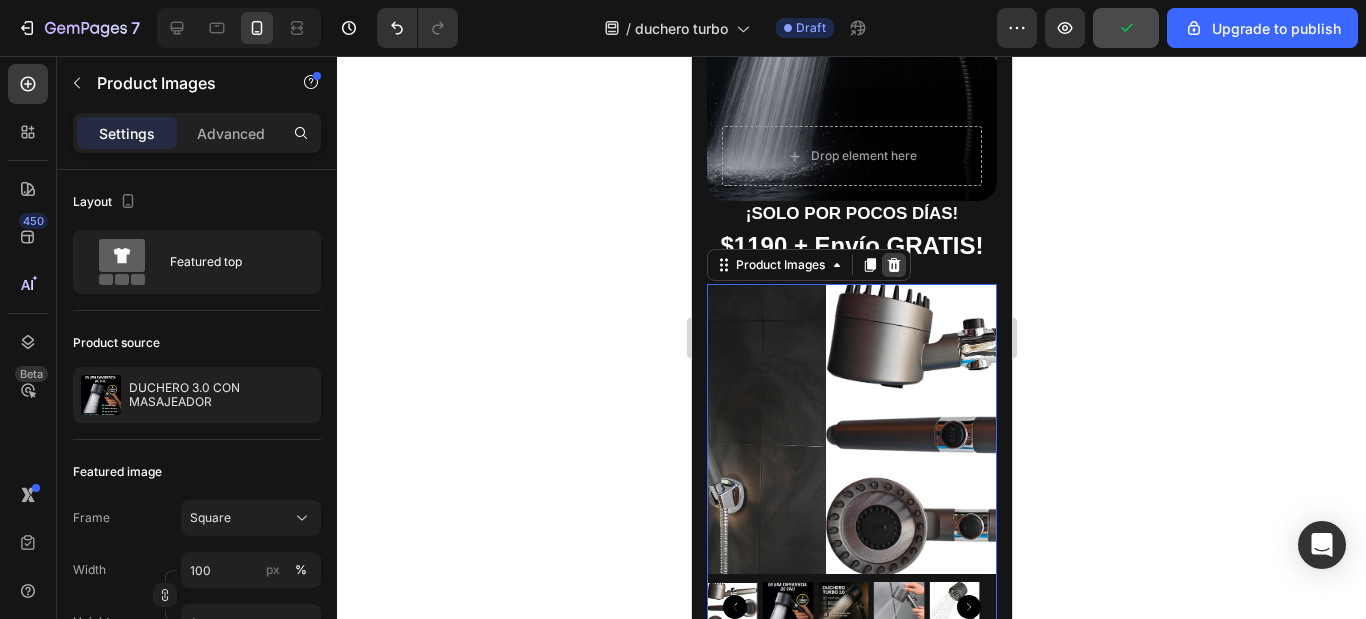 click 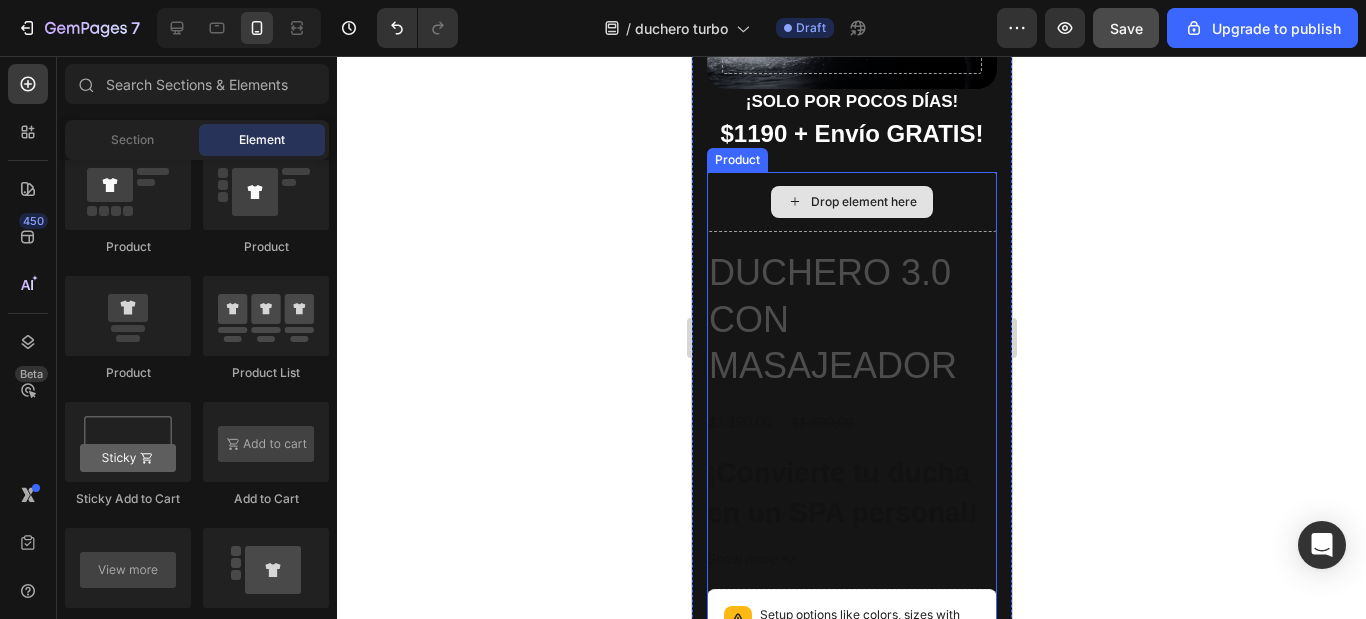 scroll, scrollTop: 700, scrollLeft: 0, axis: vertical 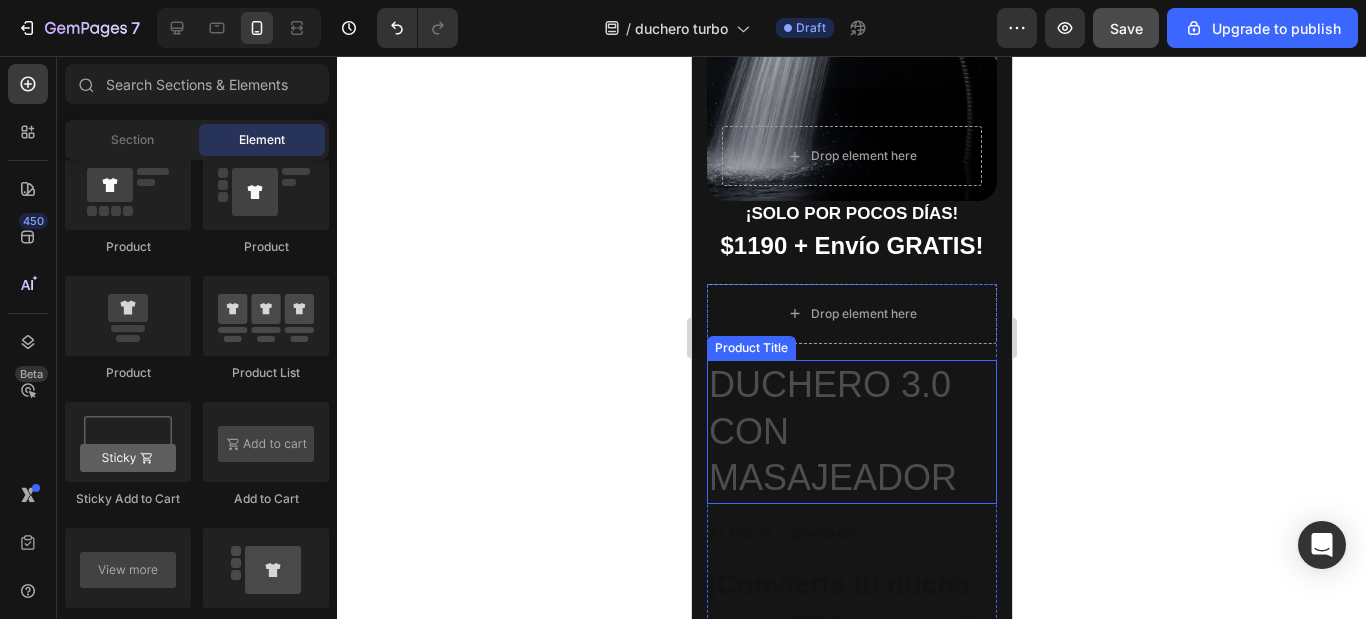 click on "DUCHERO 3.0 CON MASAJEADOR" at bounding box center [851, 432] 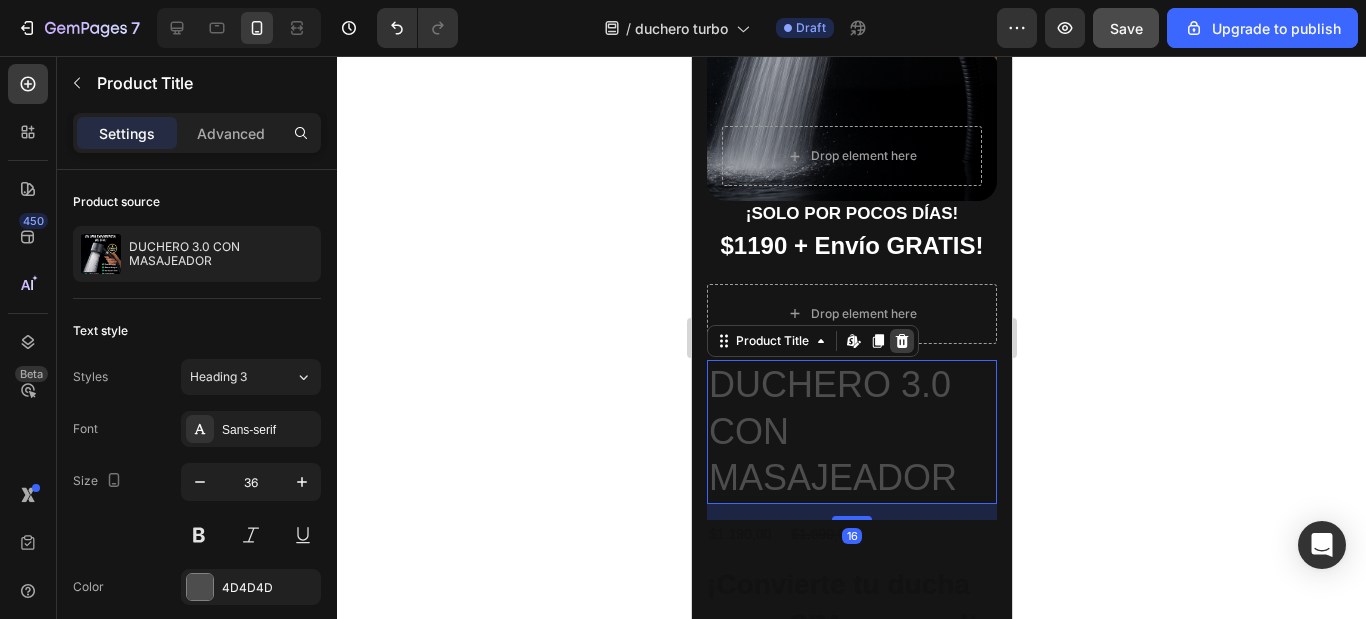 click 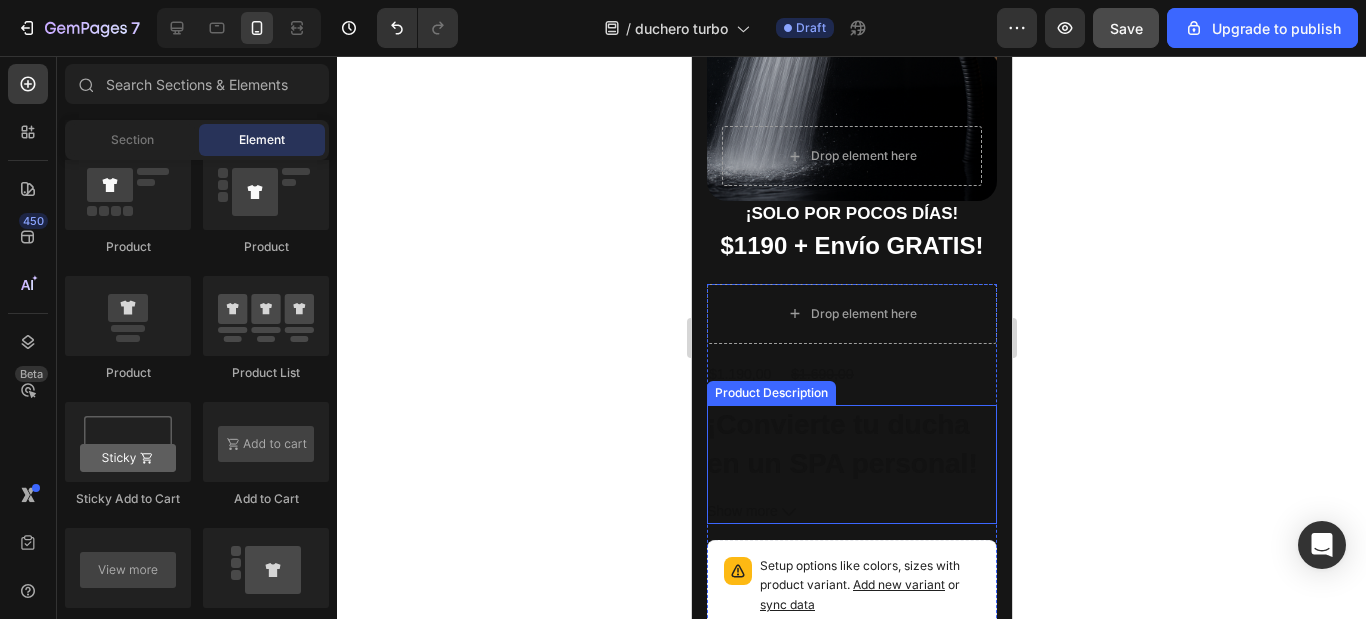 click on "¡Convierte tu ducha en un SPA personal!" at bounding box center (841, 444) 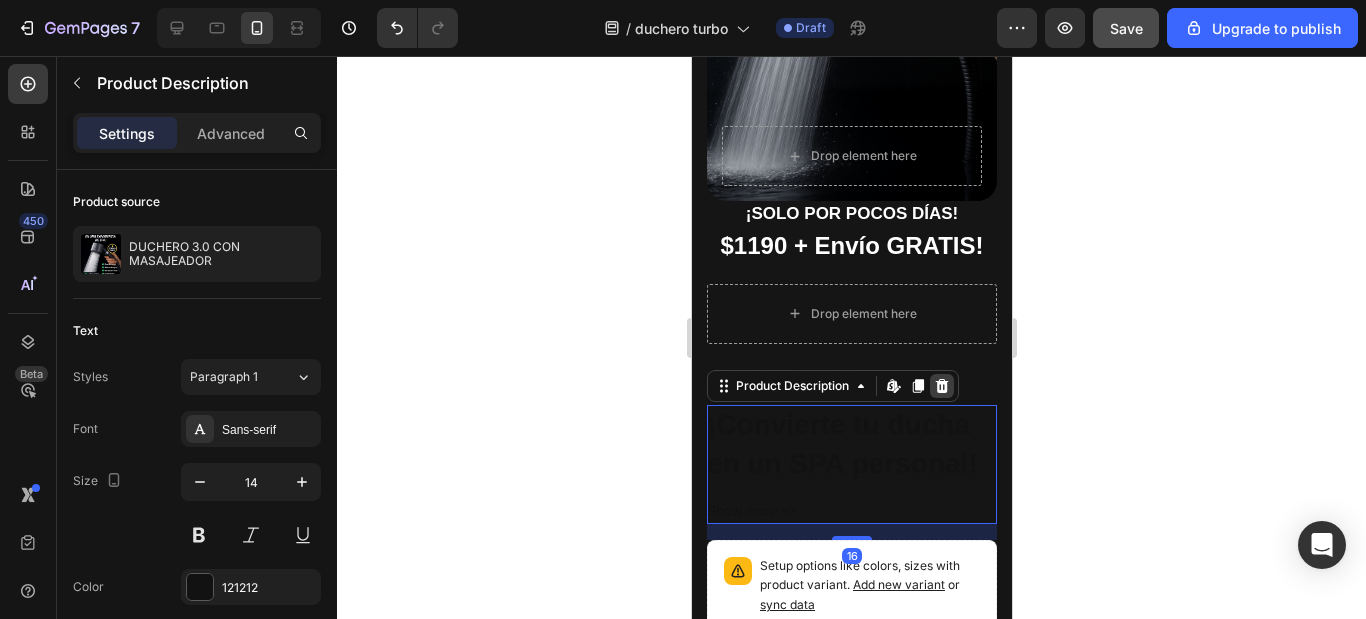 click 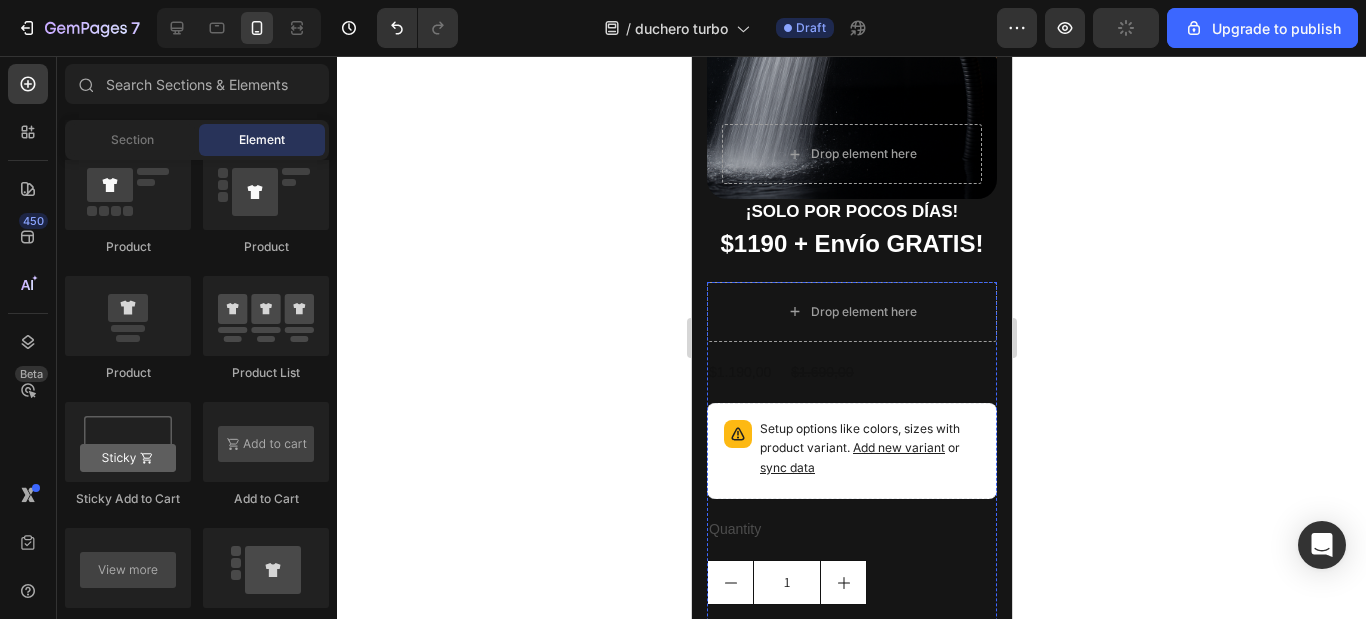 scroll, scrollTop: 700, scrollLeft: 0, axis: vertical 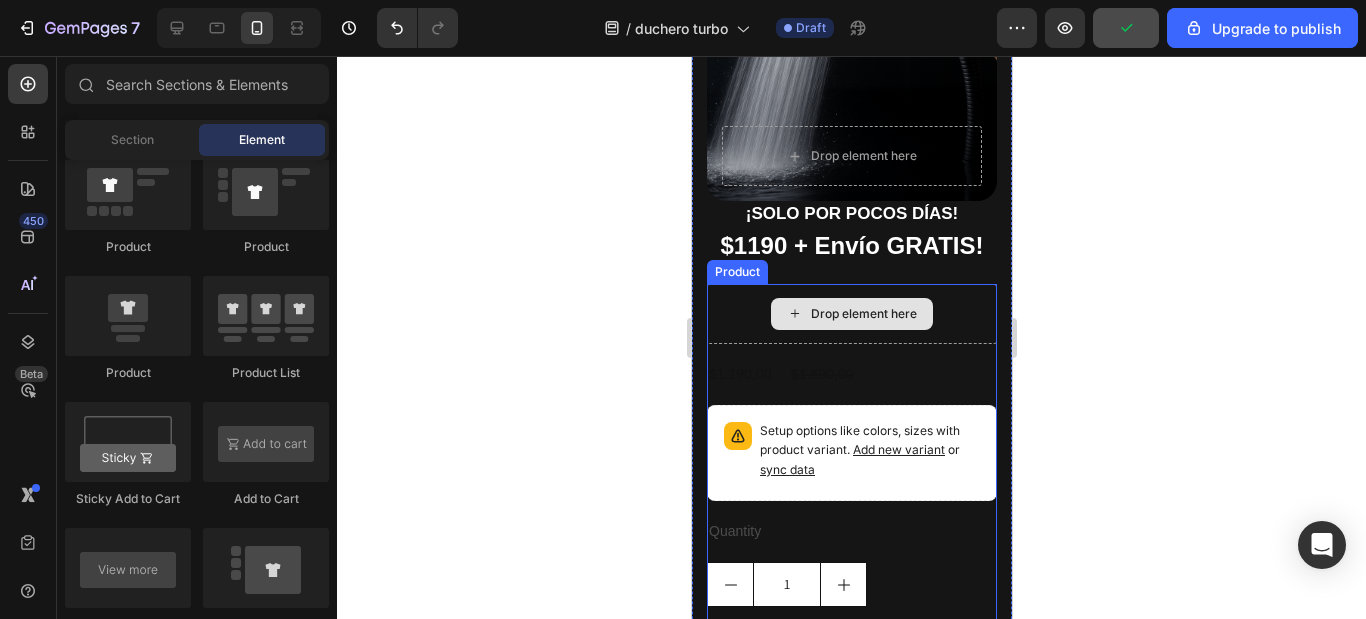 click on "Drop element here" at bounding box center [851, 314] 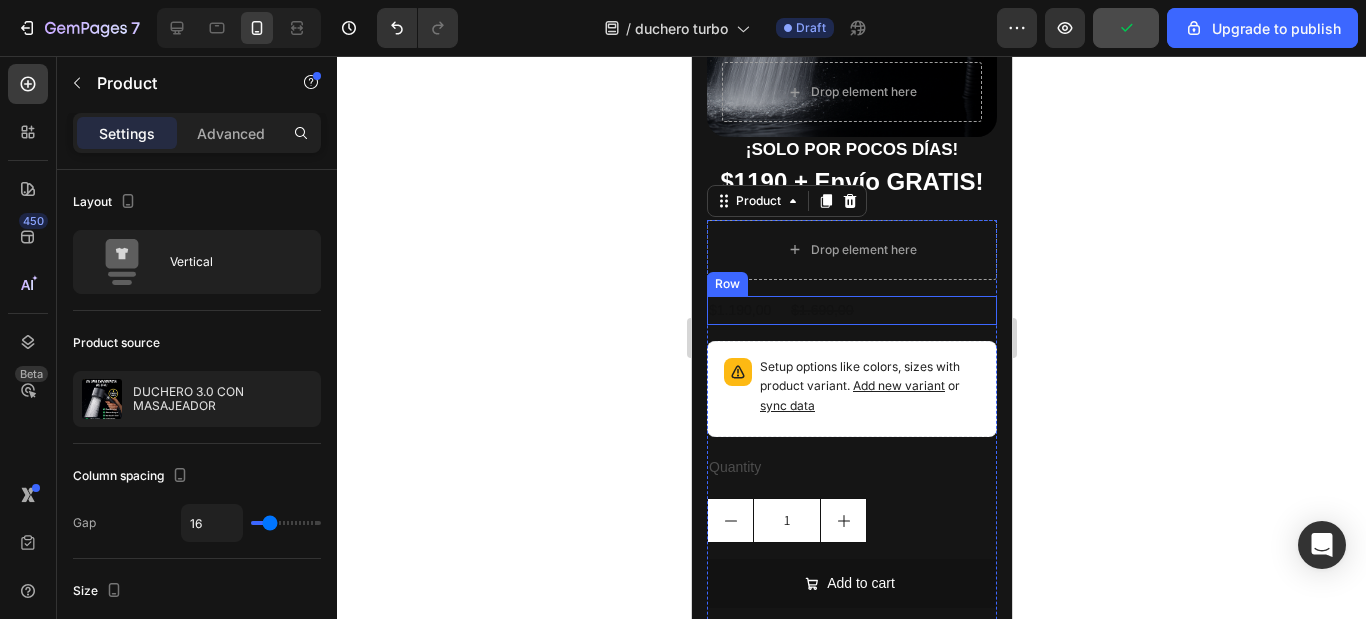scroll, scrollTop: 800, scrollLeft: 0, axis: vertical 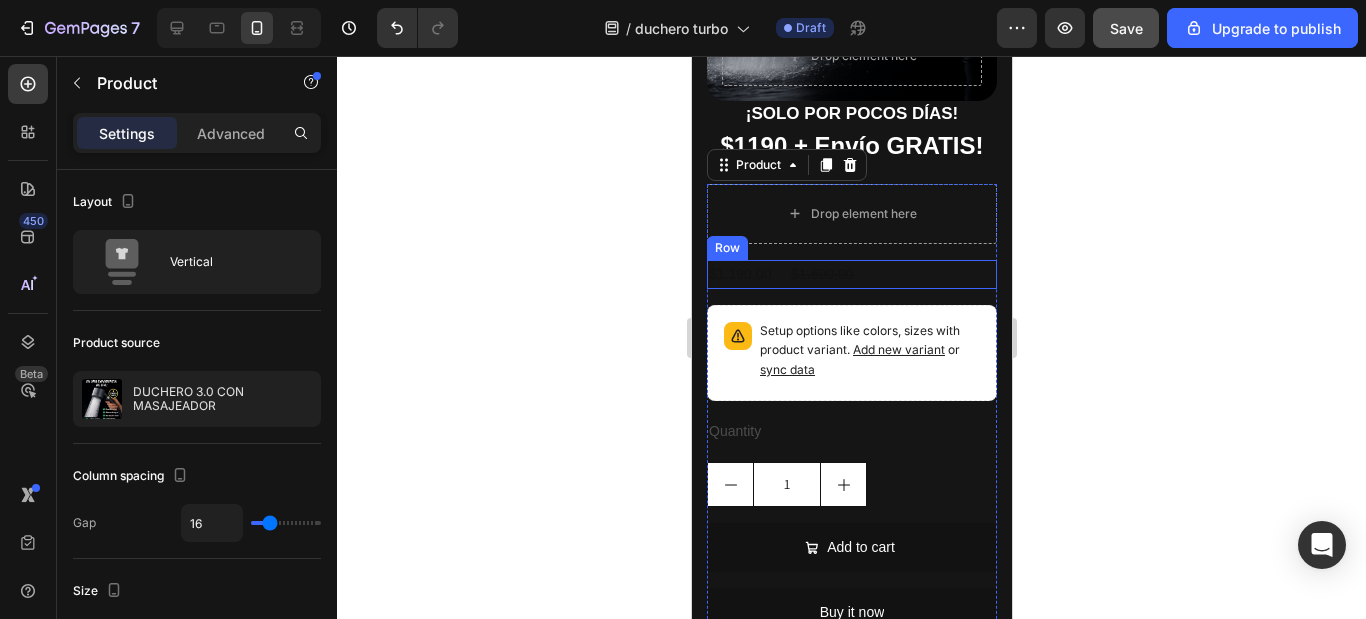 click on "$1.190,00 Product Price Product Price $1.690,00 Product Price Product Price Row" at bounding box center (851, 274) 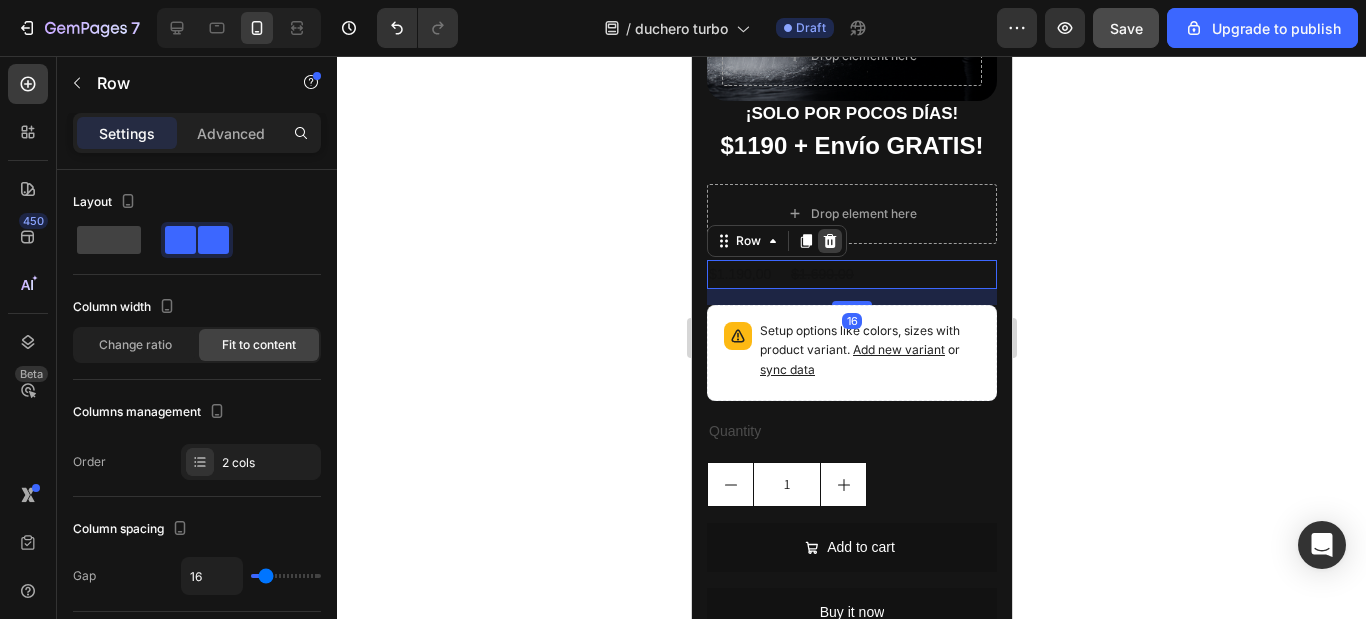 click 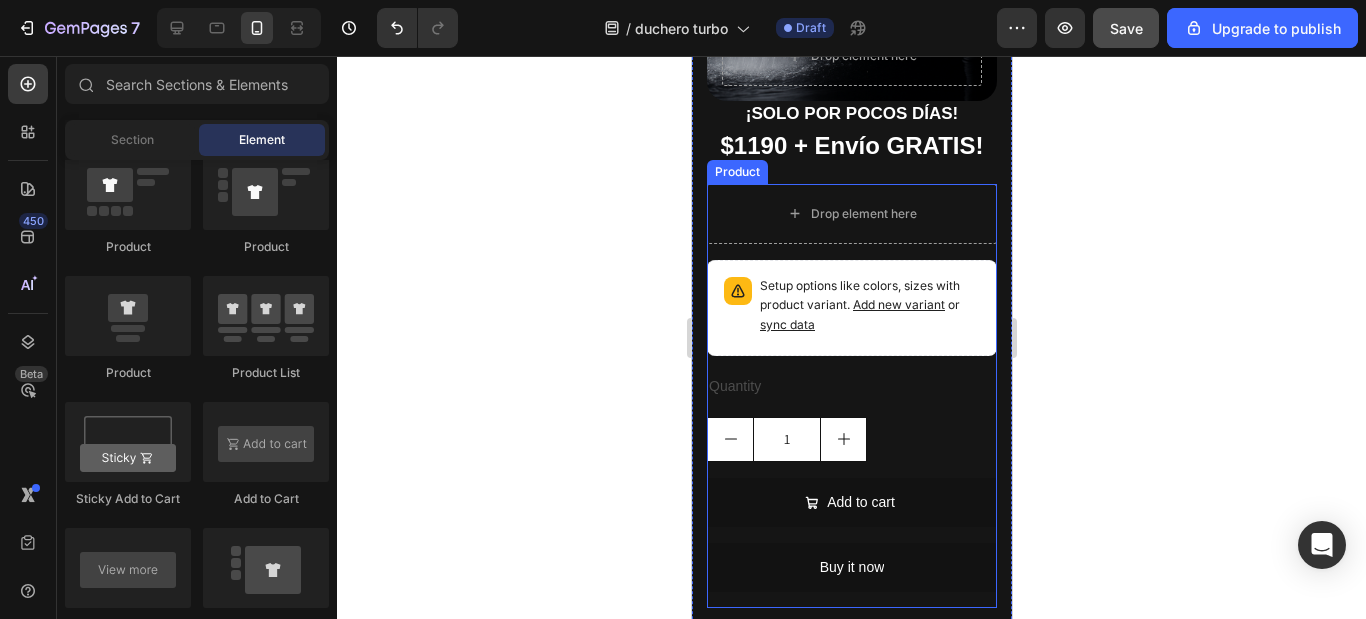 click on "Drop element here Setup options like colors, sizes with product variant.       Add new variant   or   sync data Product Variants & Swatches Quantity Text Block
1
Product Quantity
Add to cart Add to Cart Buy it now Dynamic Checkout Product" at bounding box center [851, 396] 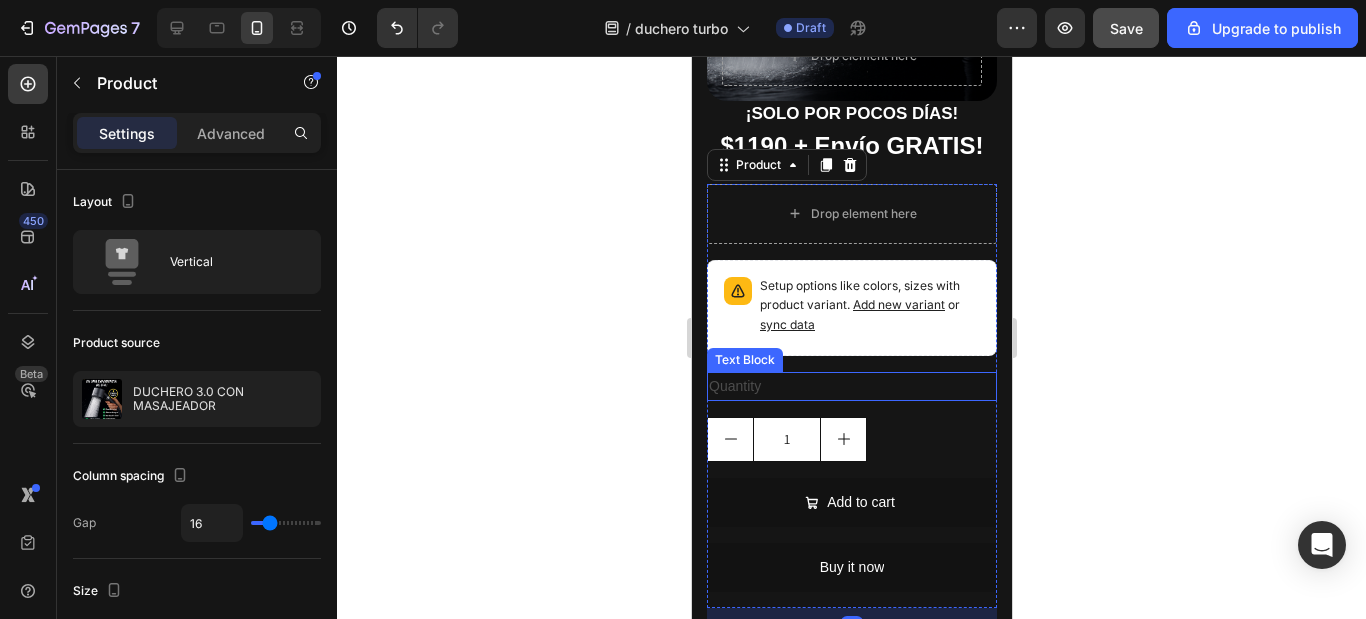 click on "Quantity" at bounding box center [851, 386] 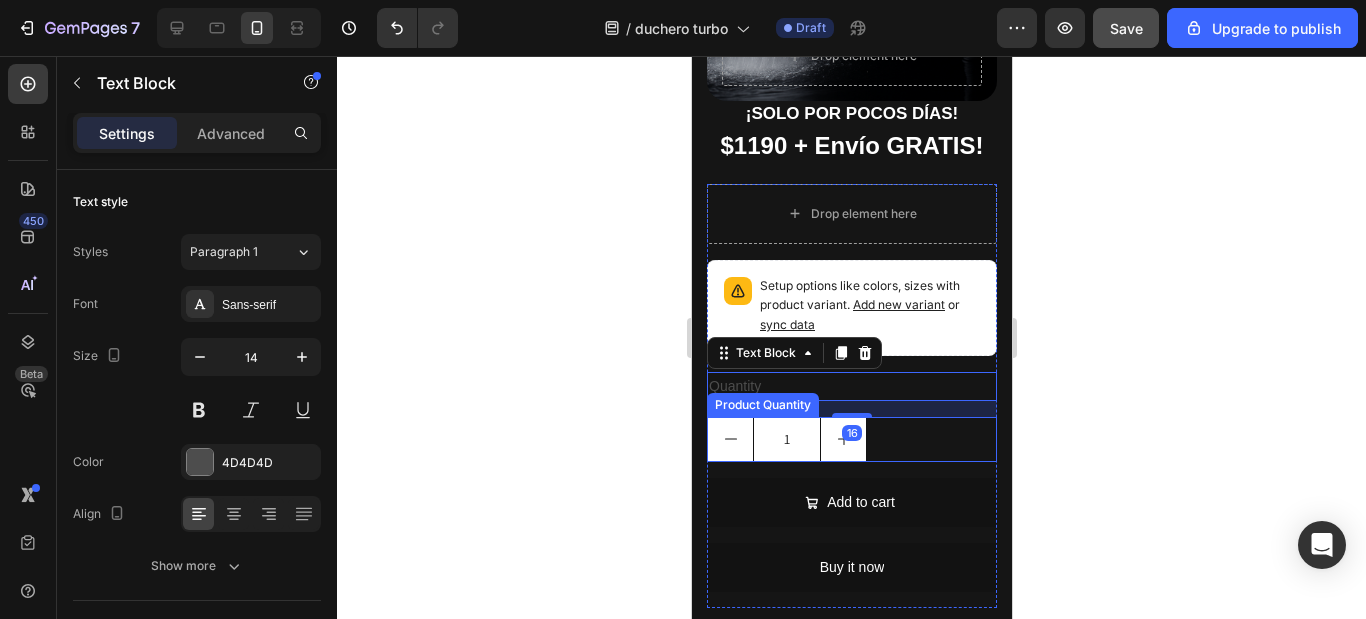 click on "1" at bounding box center (851, 439) 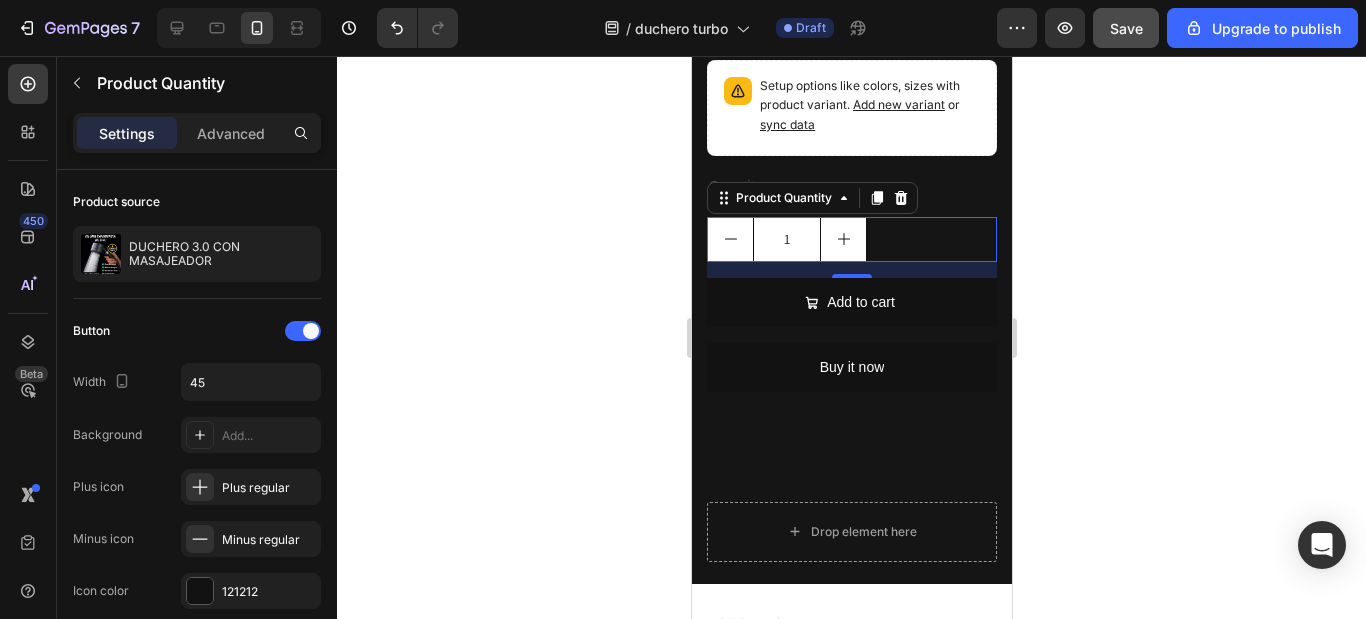 scroll, scrollTop: 900, scrollLeft: 0, axis: vertical 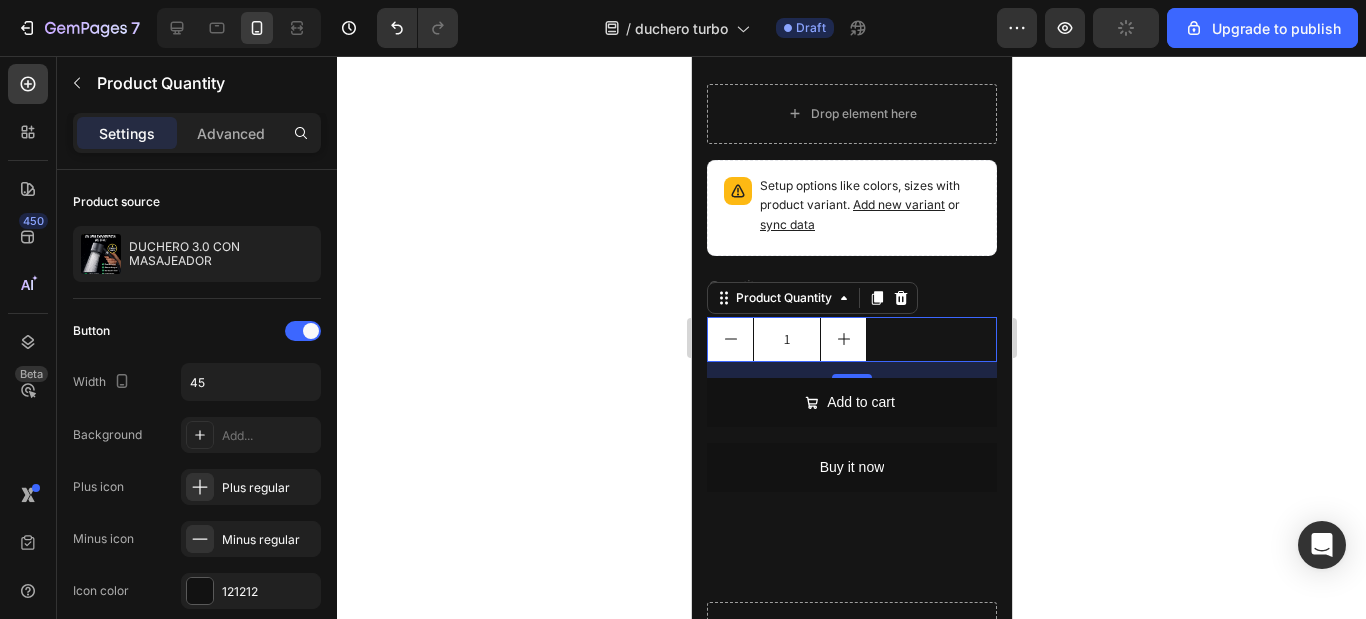click 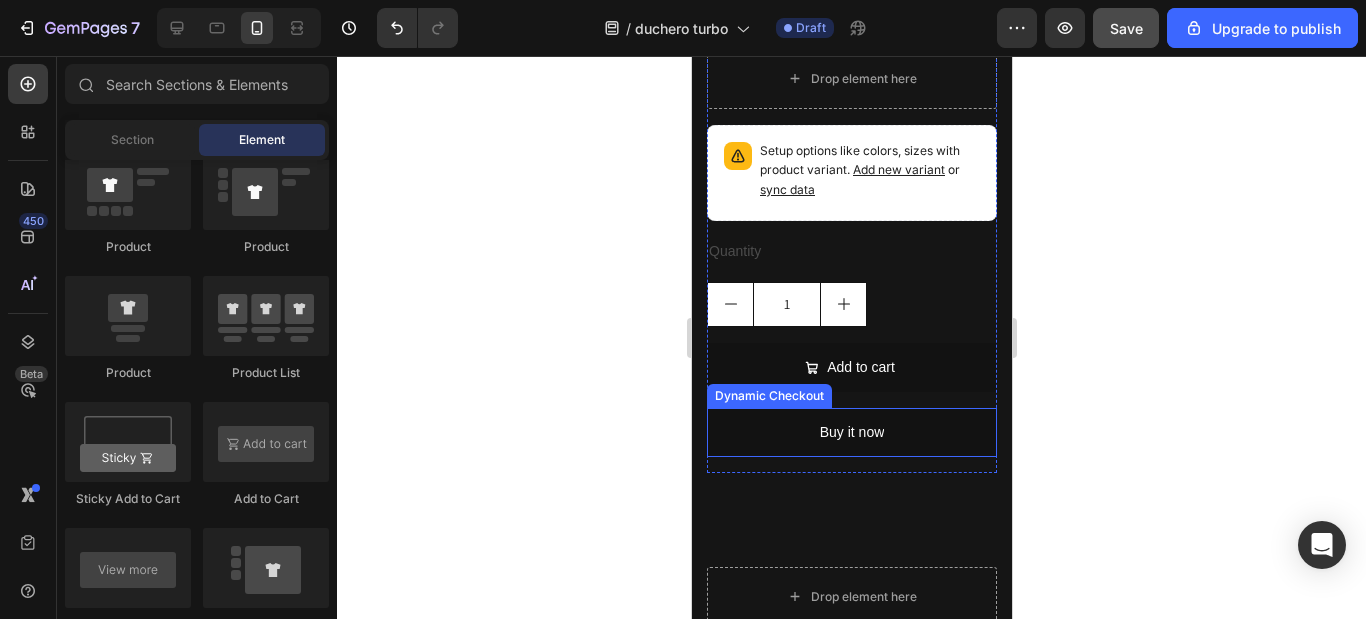 scroll, scrollTop: 900, scrollLeft: 0, axis: vertical 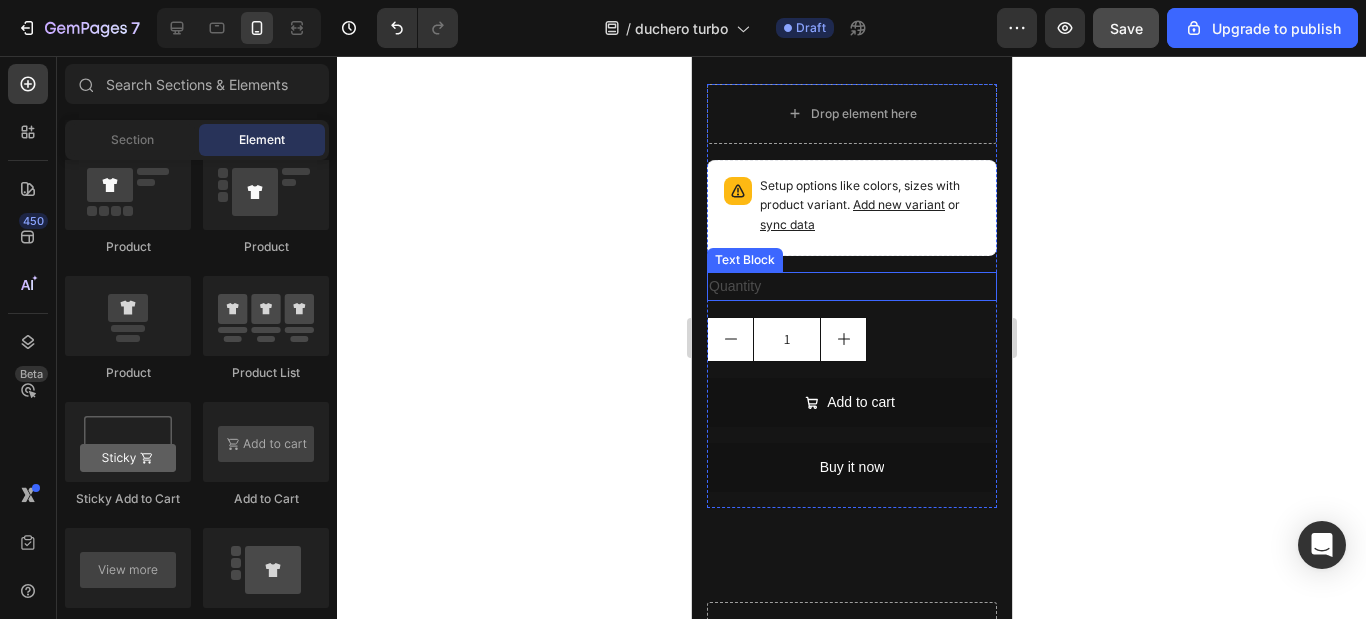click on "Quantity" at bounding box center [851, 286] 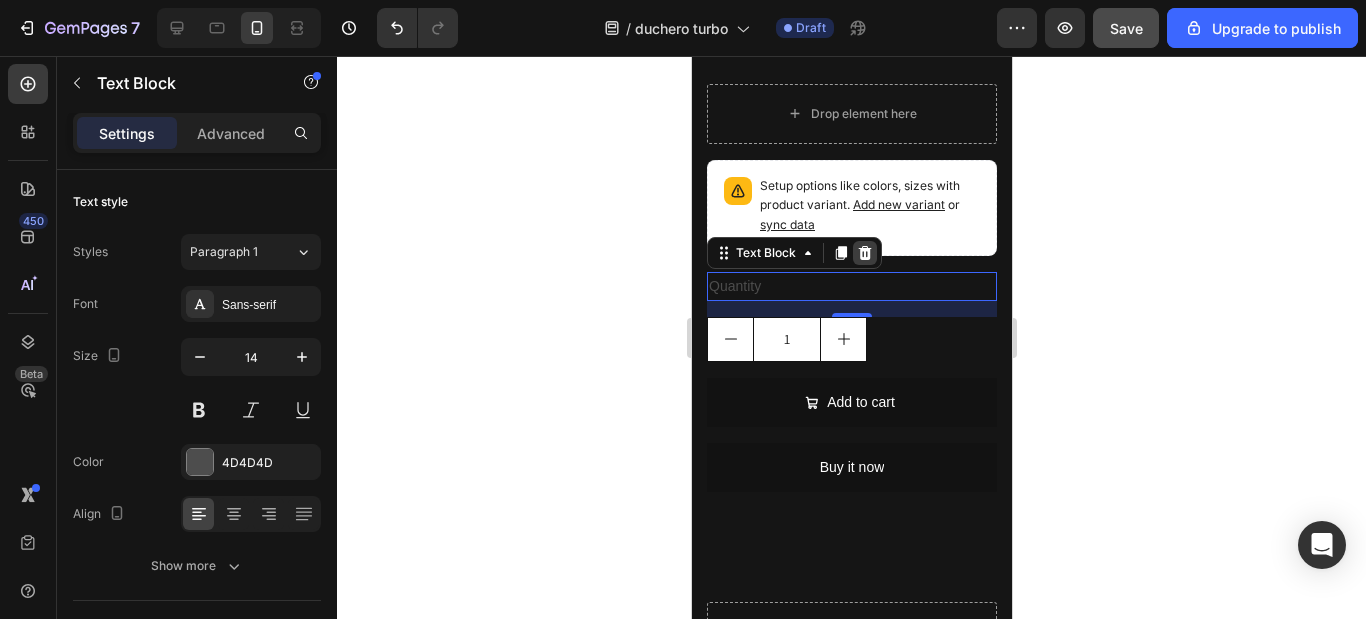click 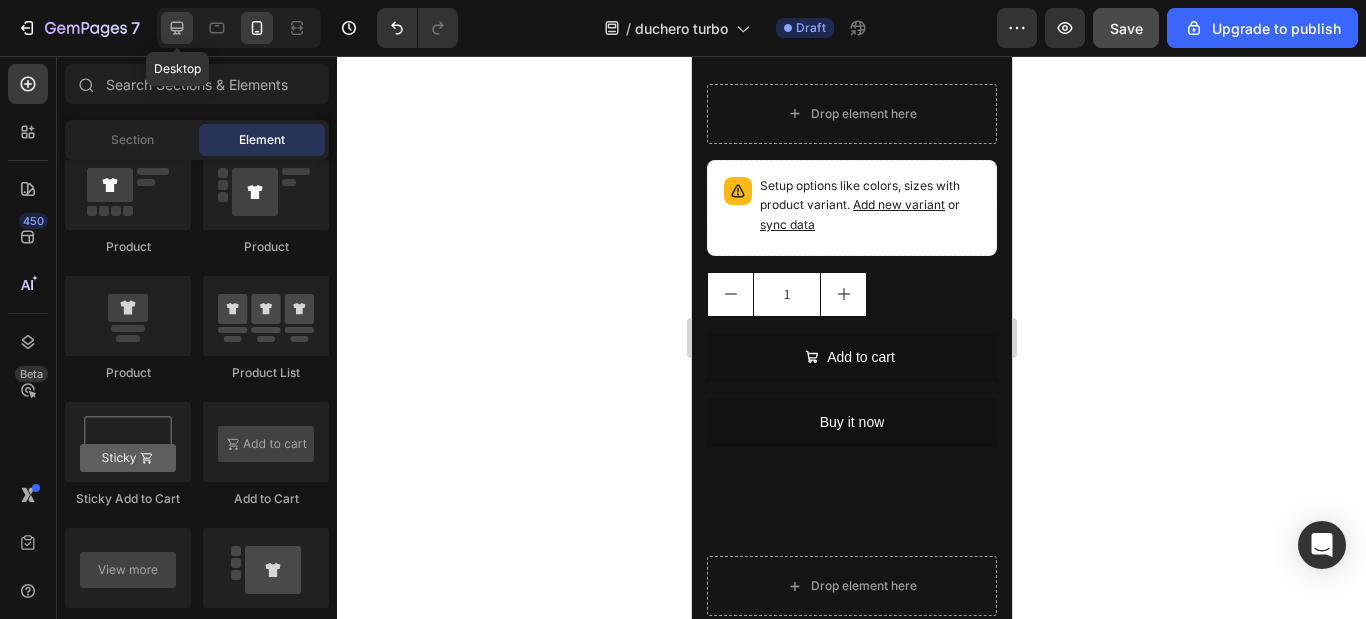 click 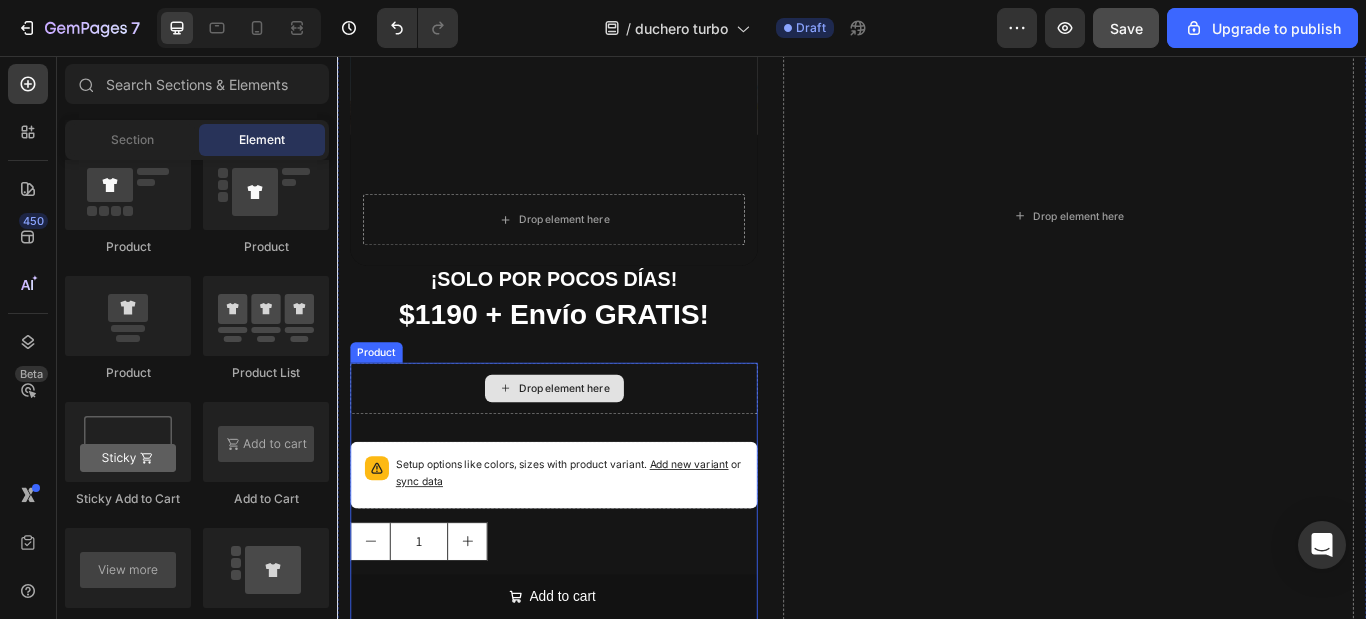 scroll, scrollTop: 300, scrollLeft: 0, axis: vertical 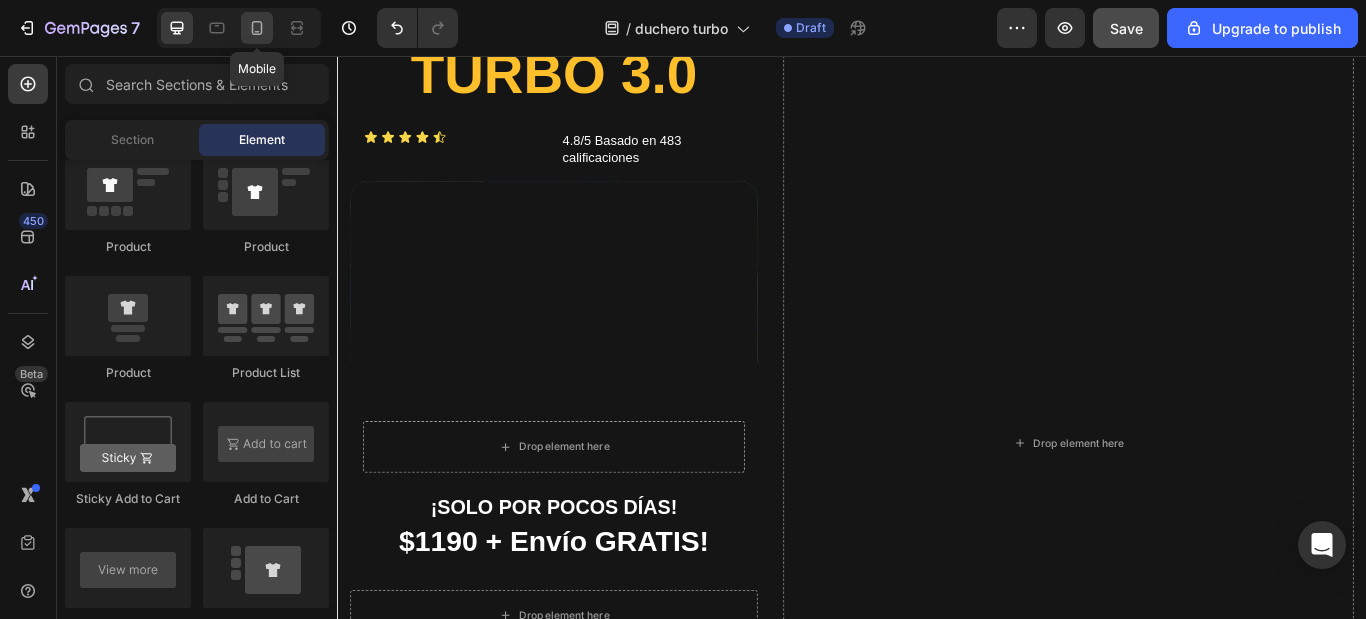 click 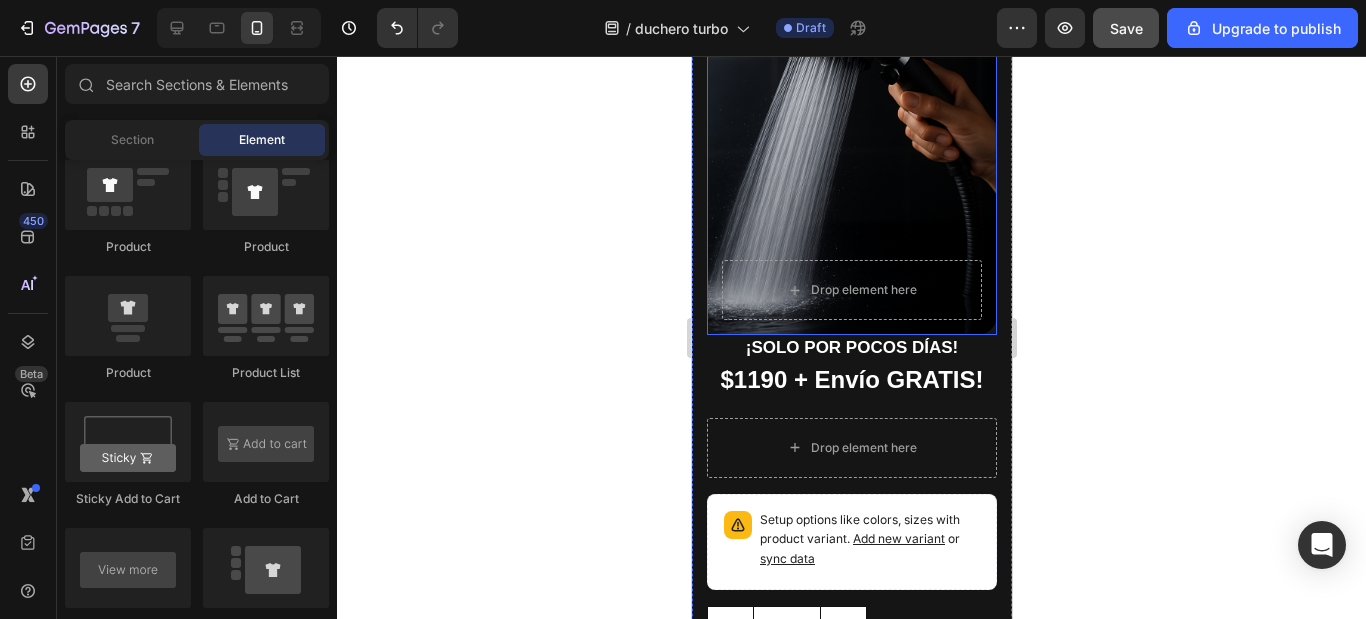 scroll, scrollTop: 600, scrollLeft: 0, axis: vertical 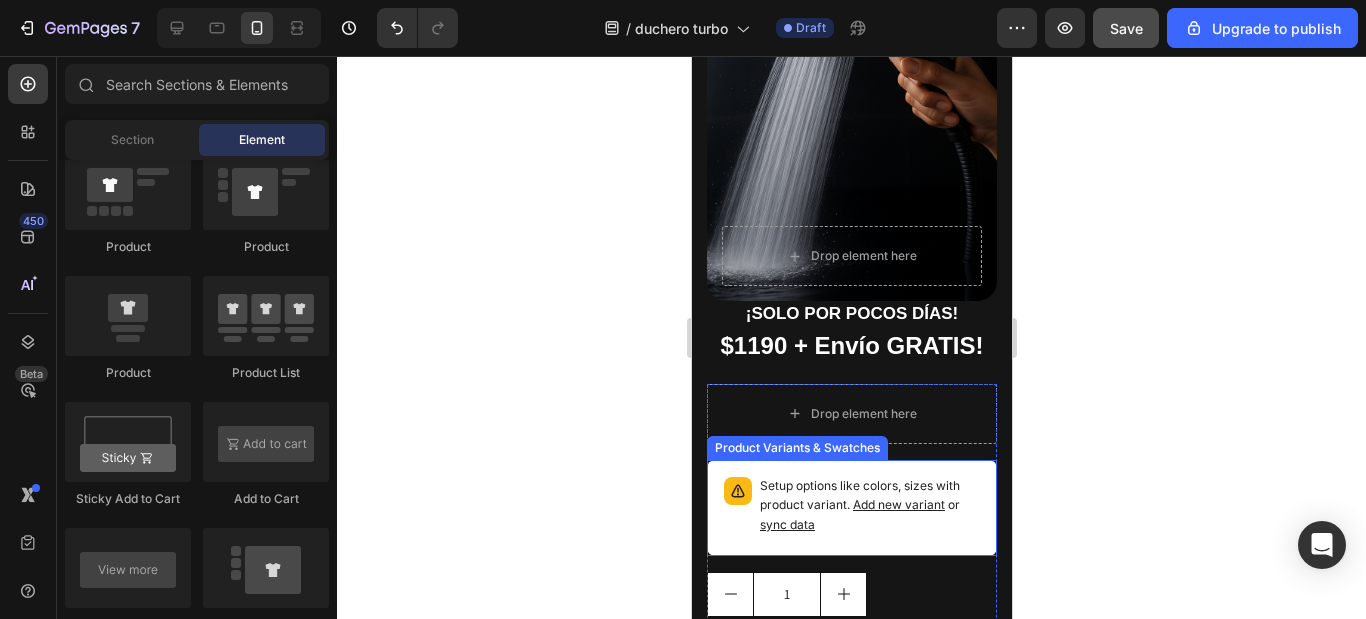 click on "Setup options like colors, sizes with product variant.       Add new variant   or   sync data" at bounding box center [851, 508] 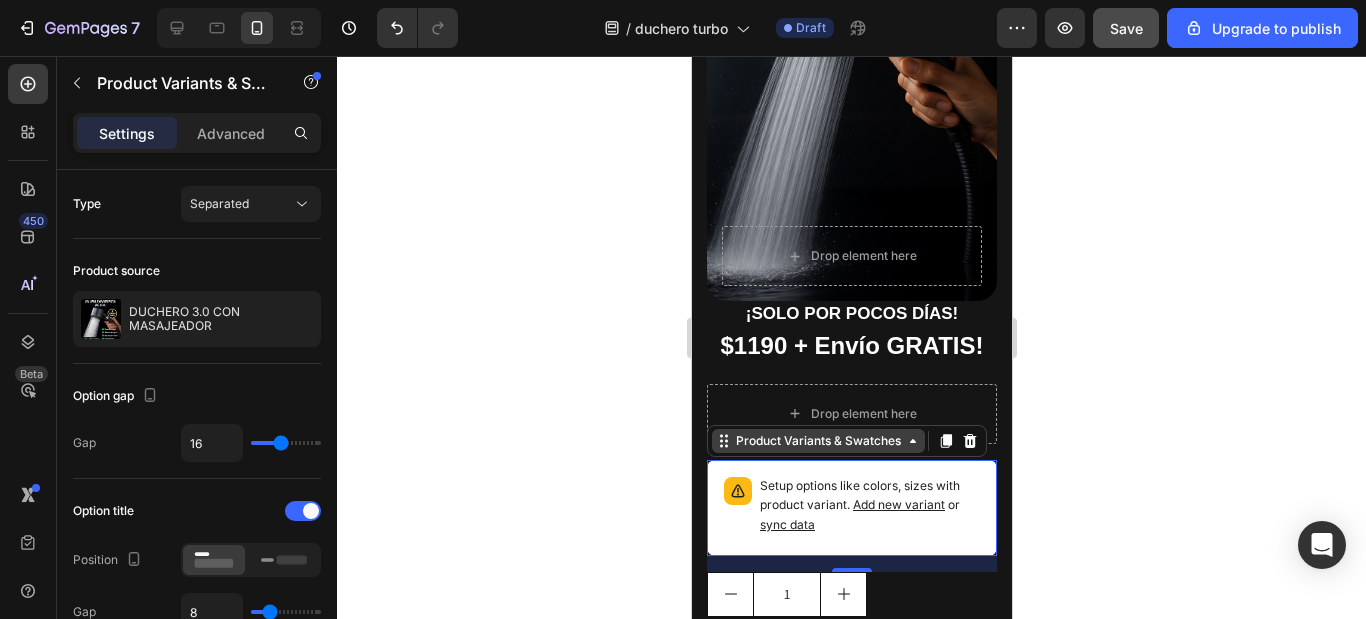 click on "Product Variants & Swatches" at bounding box center (817, 441) 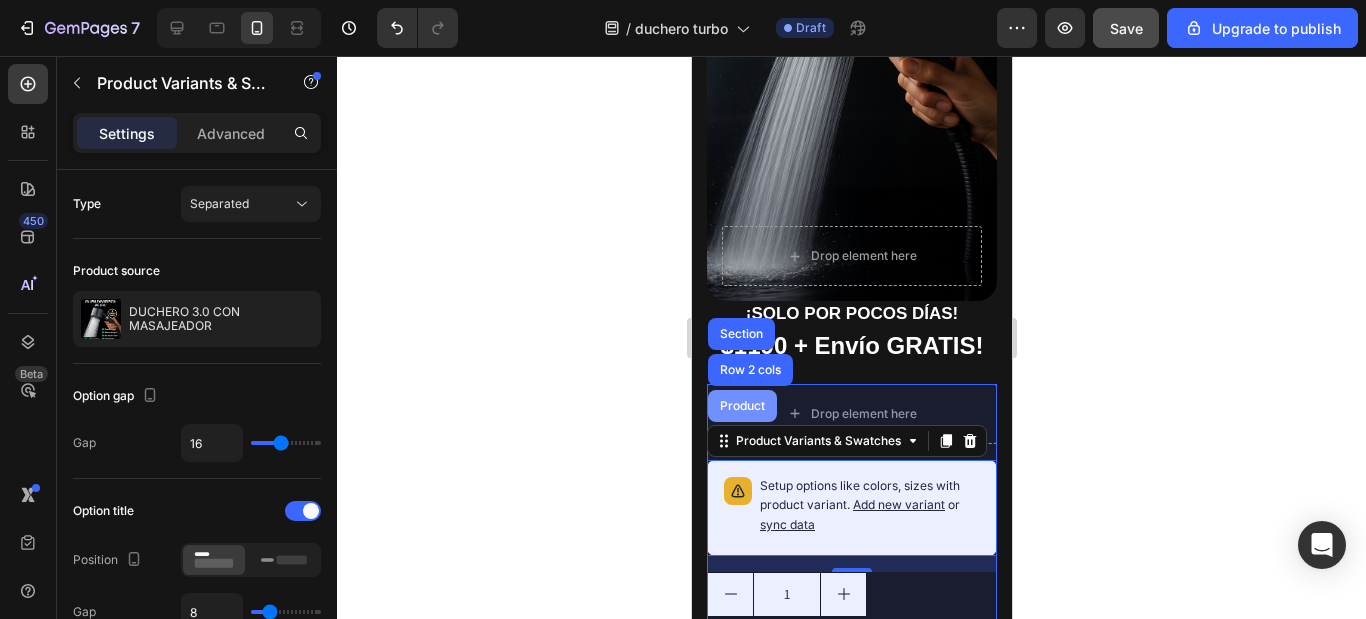 click on "Product" at bounding box center [741, 406] 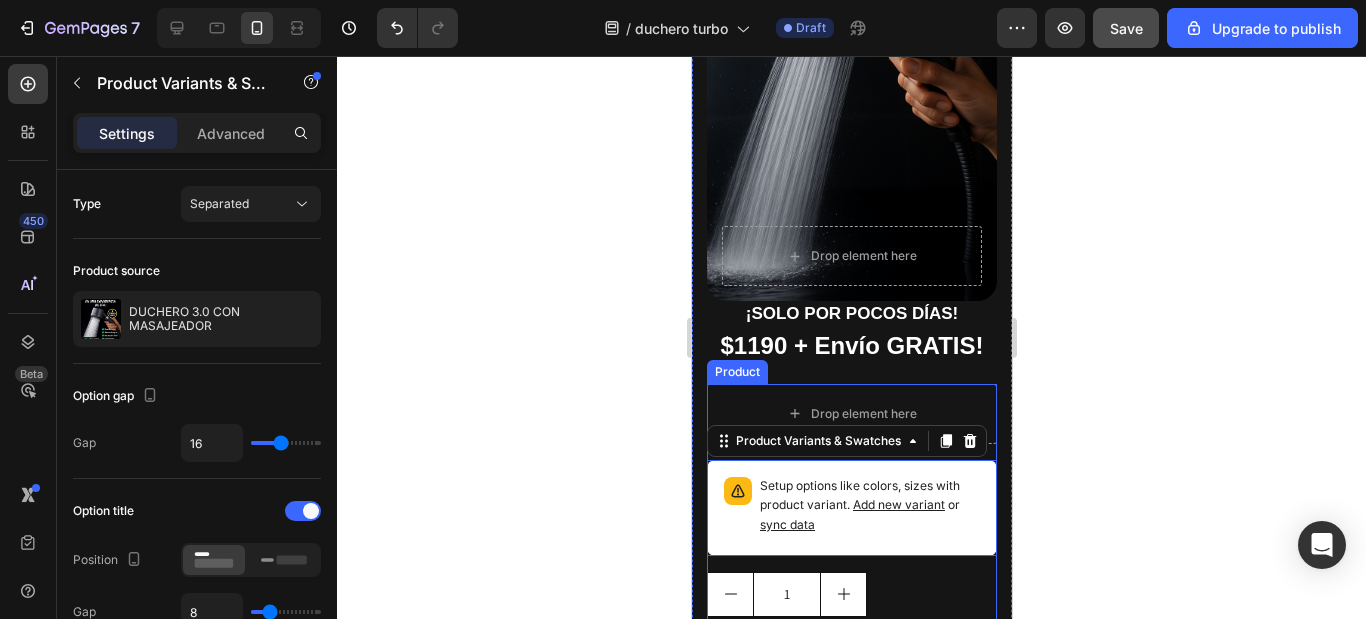 drag, startPoint x: 724, startPoint y: 466, endPoint x: 791, endPoint y: 428, distance: 77.02597 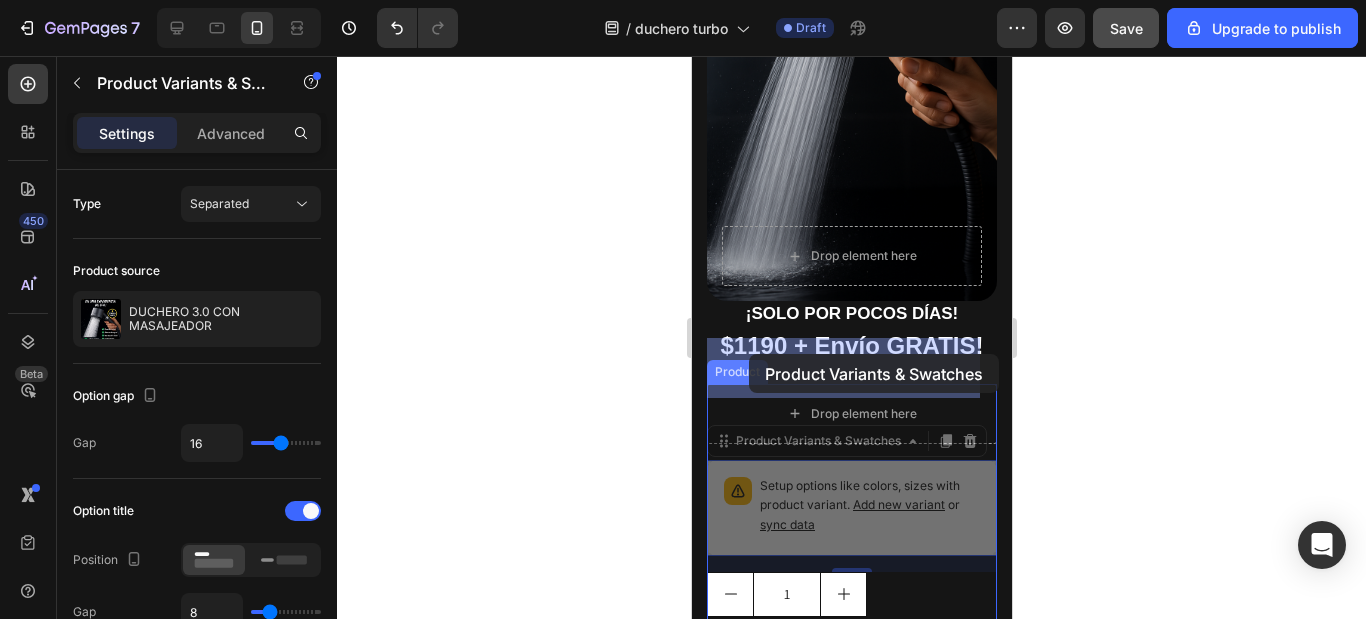 drag, startPoint x: 751, startPoint y: 509, endPoint x: 737, endPoint y: 364, distance: 145.6743 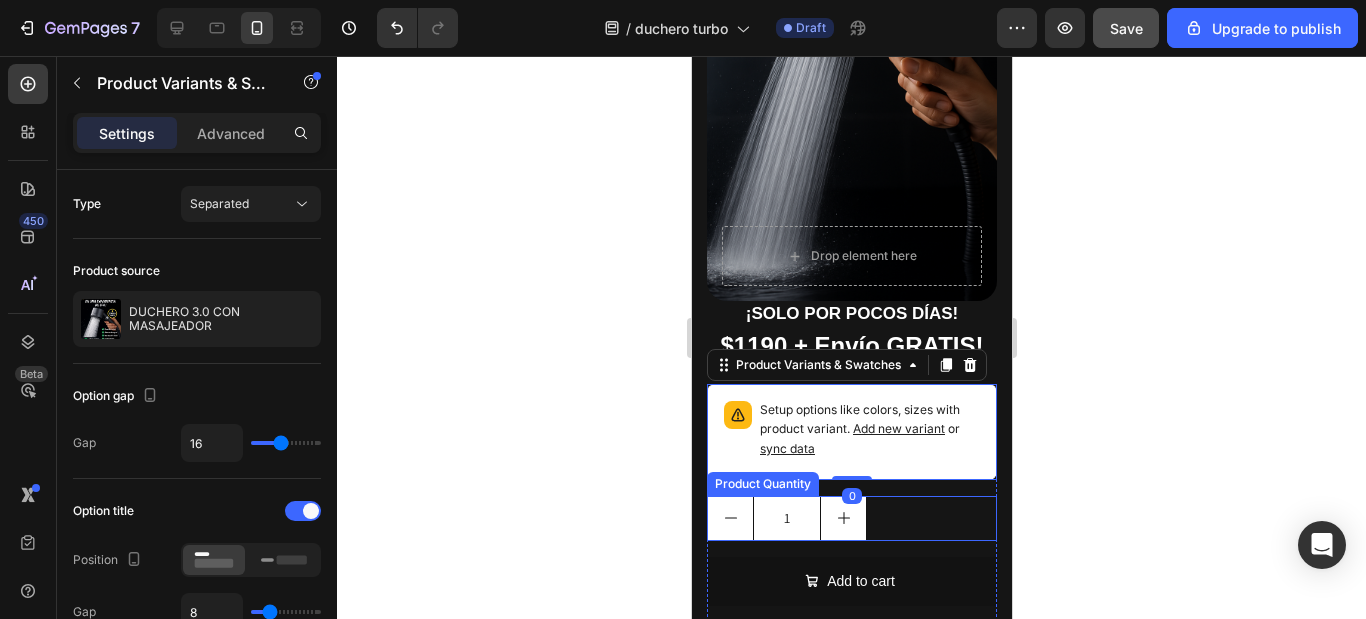 scroll, scrollTop: 700, scrollLeft: 0, axis: vertical 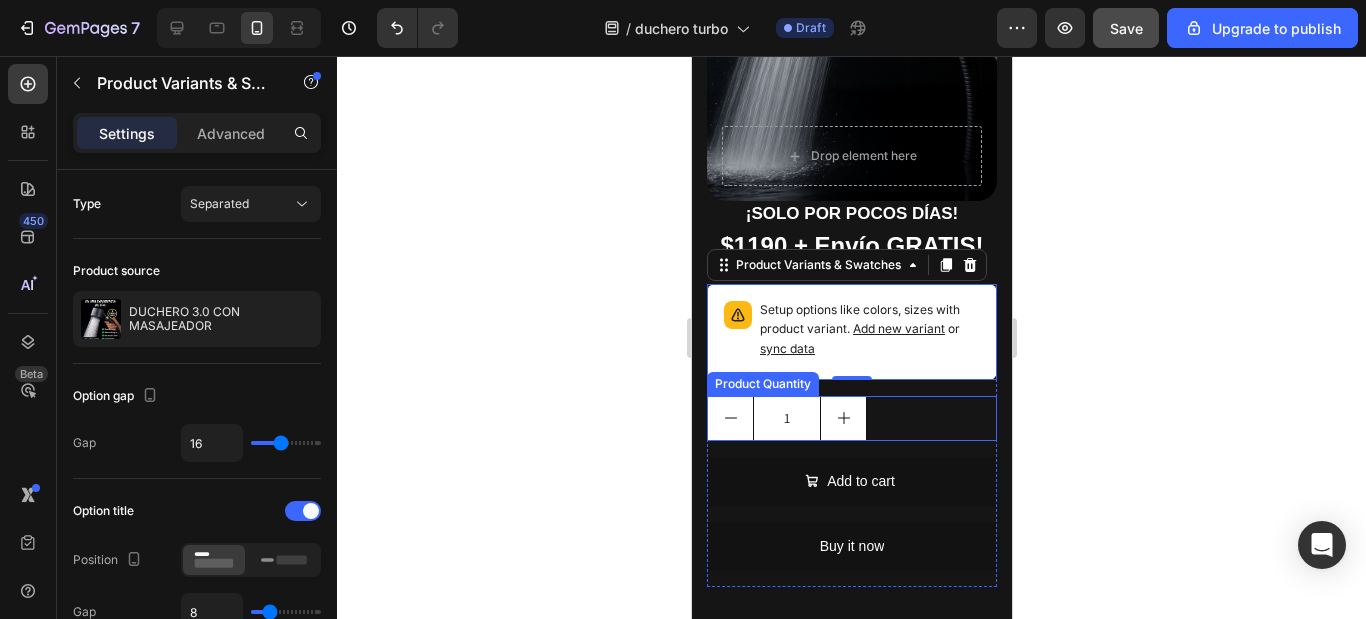 click on "1" at bounding box center (851, 418) 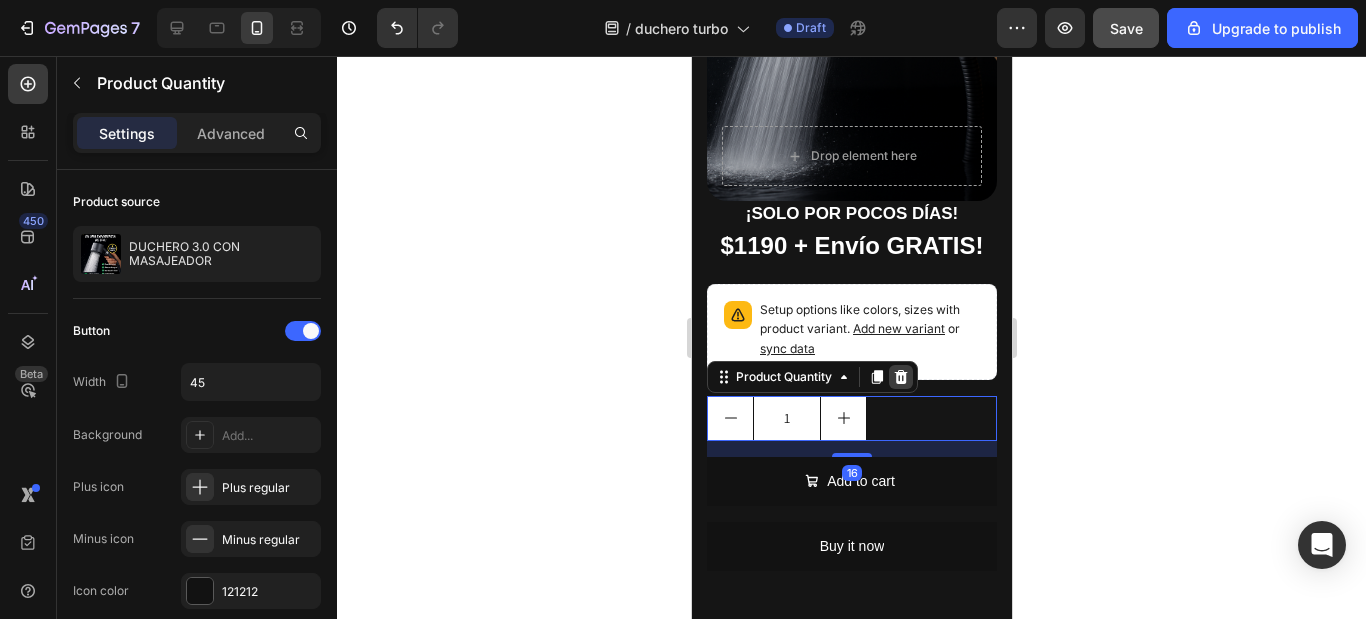 click 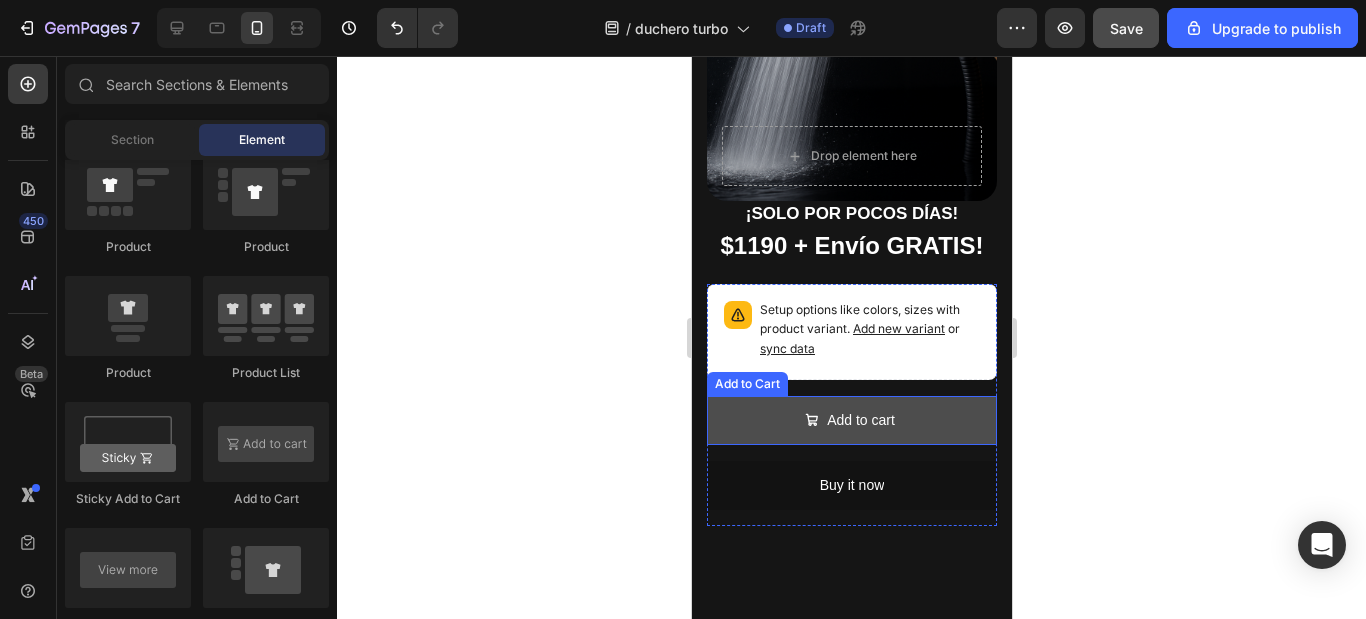 click on "Add to cart" at bounding box center (851, 420) 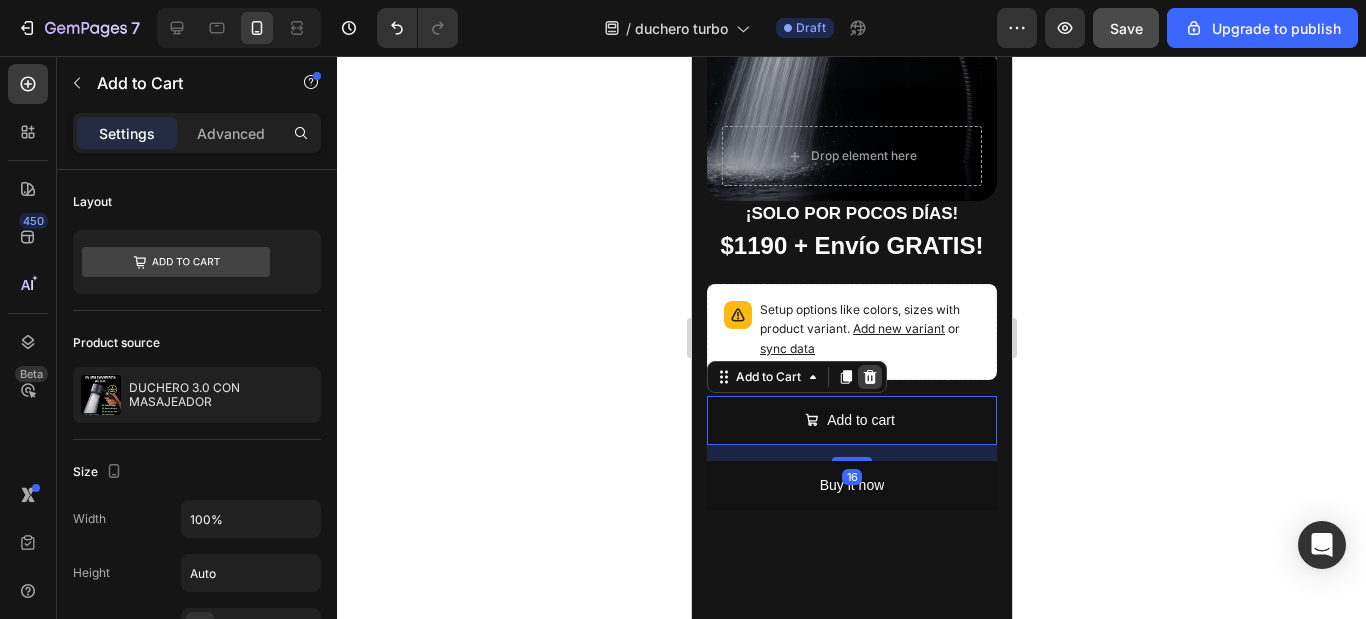click 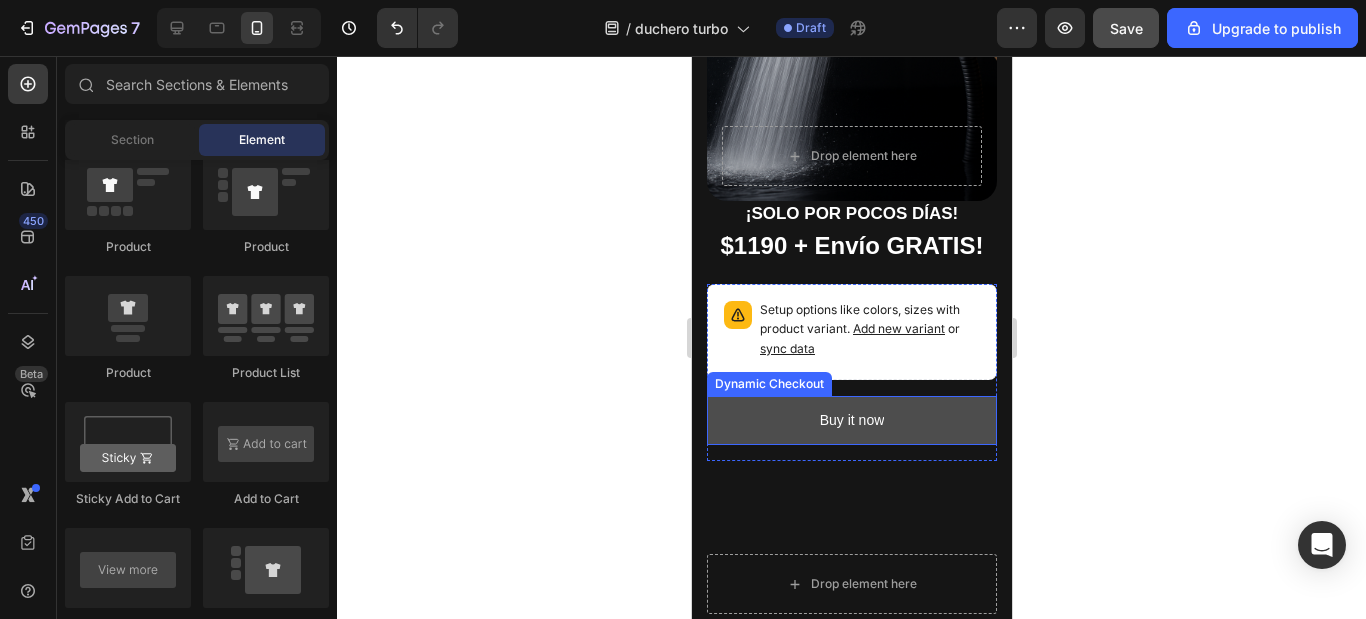 click on "Buy it now" at bounding box center [851, 420] 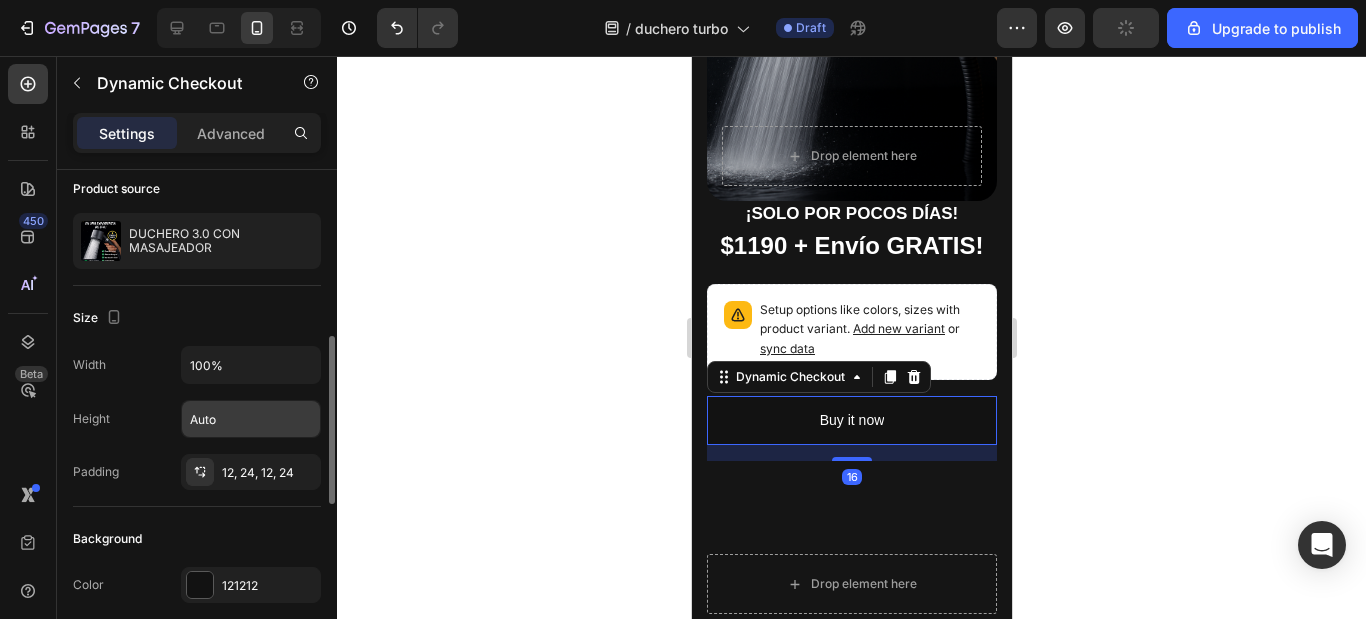 scroll, scrollTop: 300, scrollLeft: 0, axis: vertical 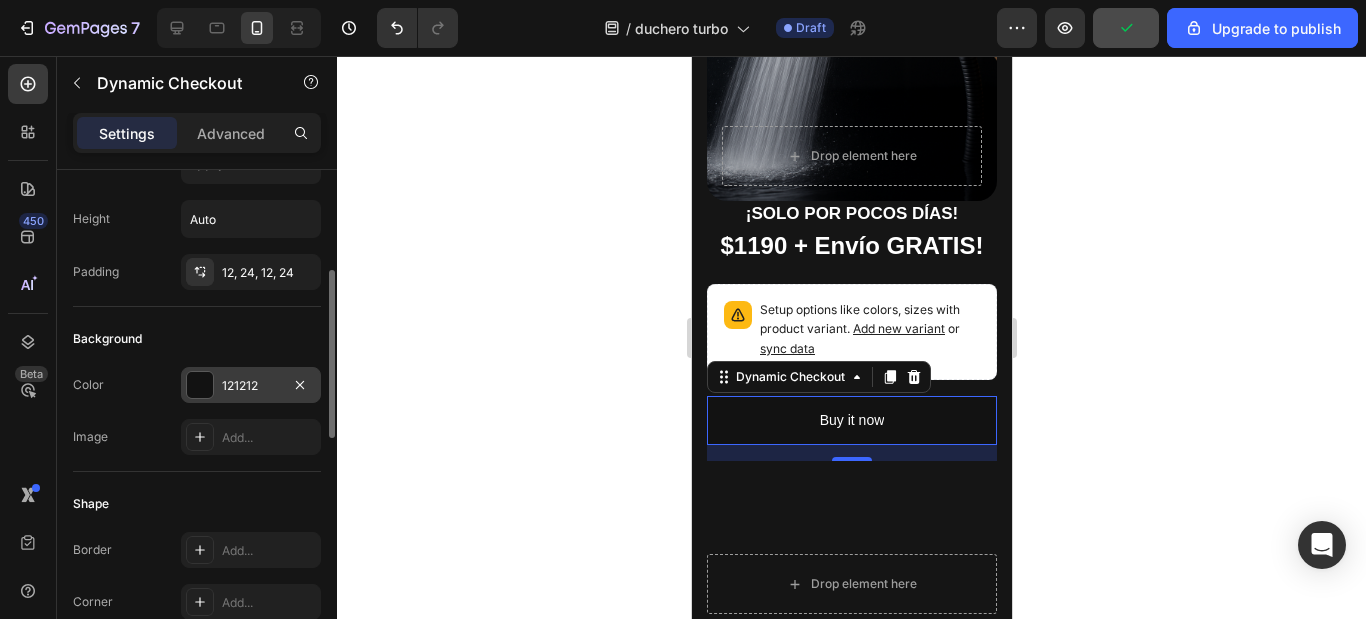 click at bounding box center (200, 385) 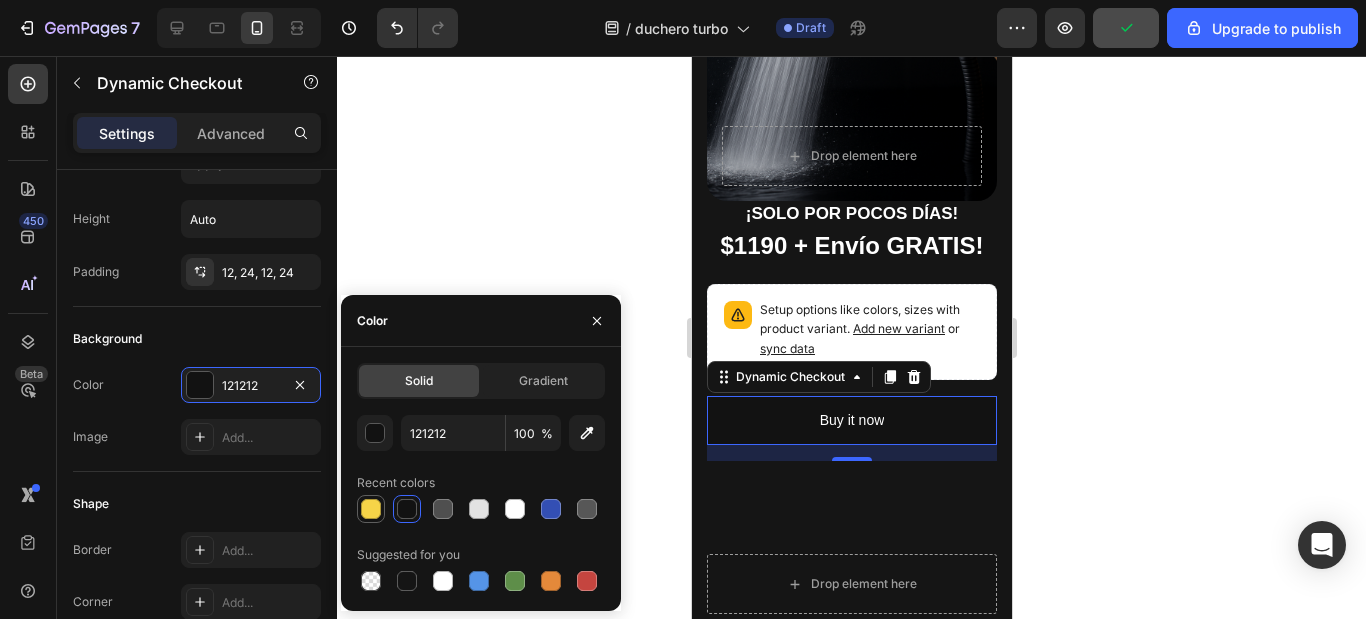 click at bounding box center (371, 509) 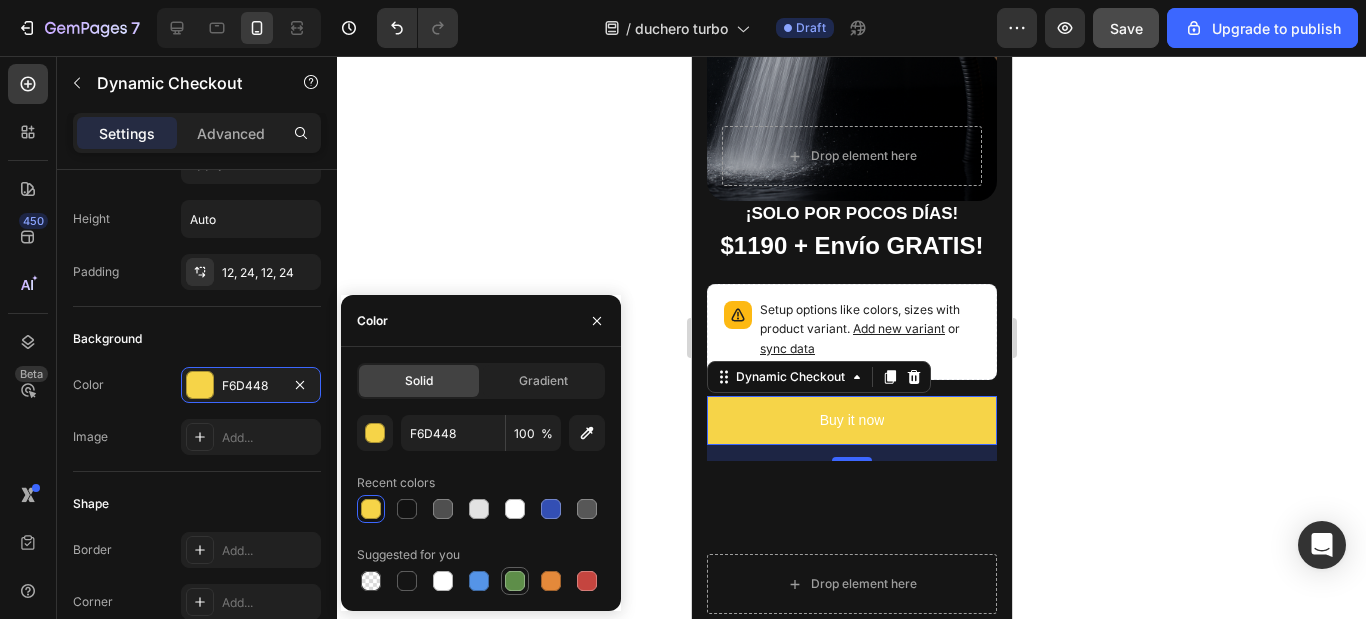 click at bounding box center [515, 581] 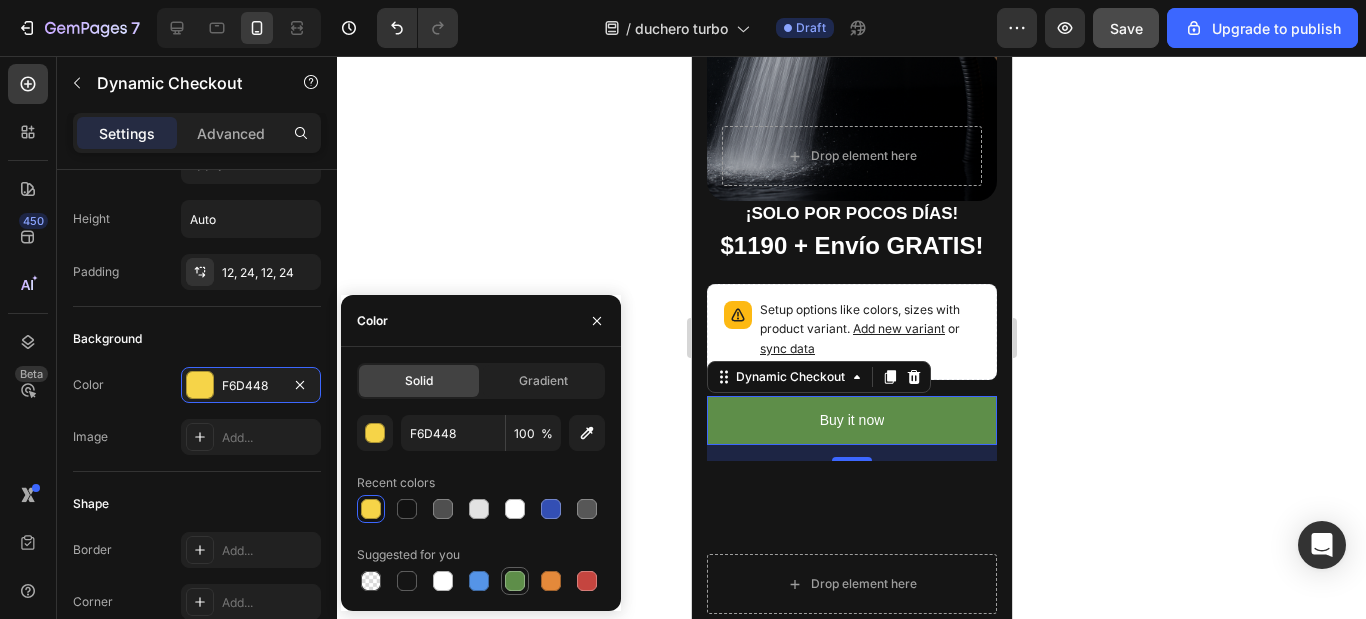 type on "5E8E49" 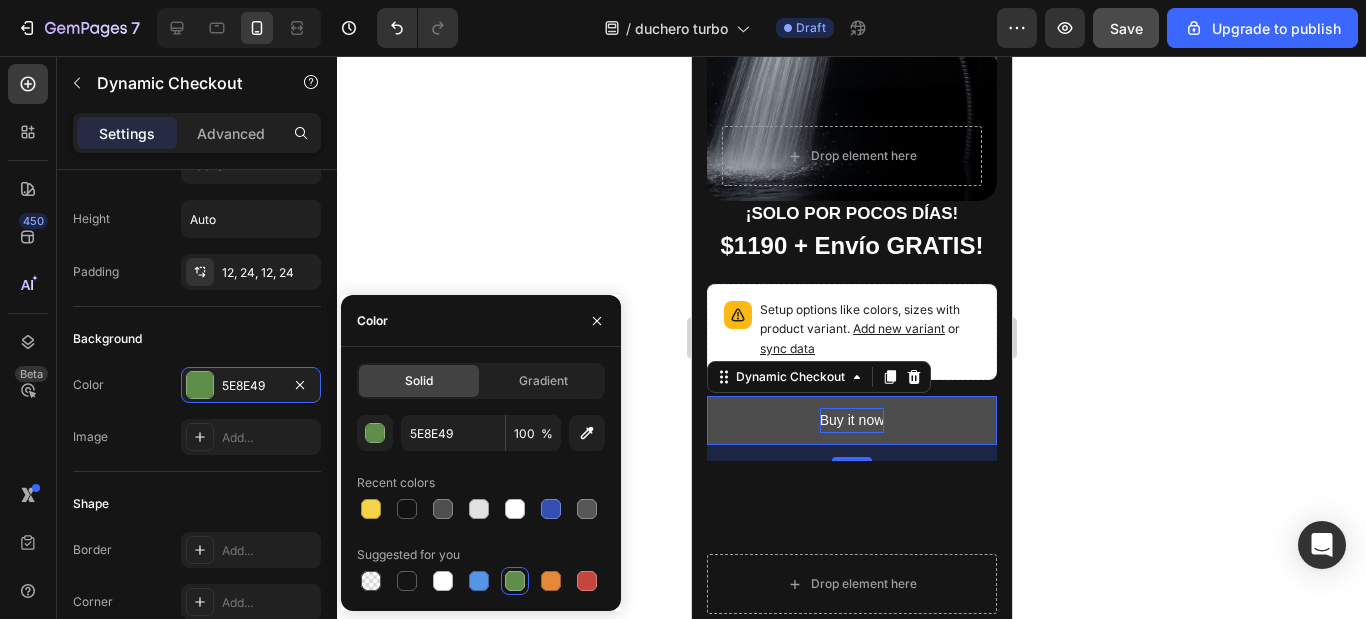 click on "Buy it now" at bounding box center [851, 420] 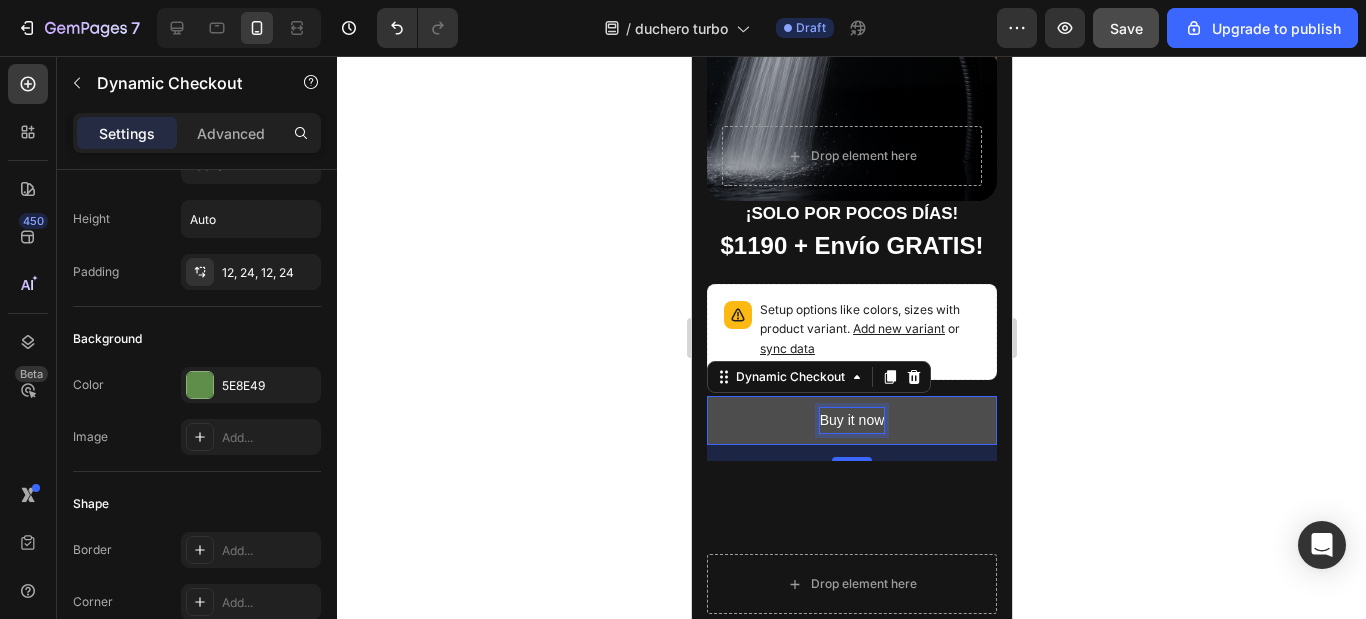 click on "Buy it now" at bounding box center (851, 420) 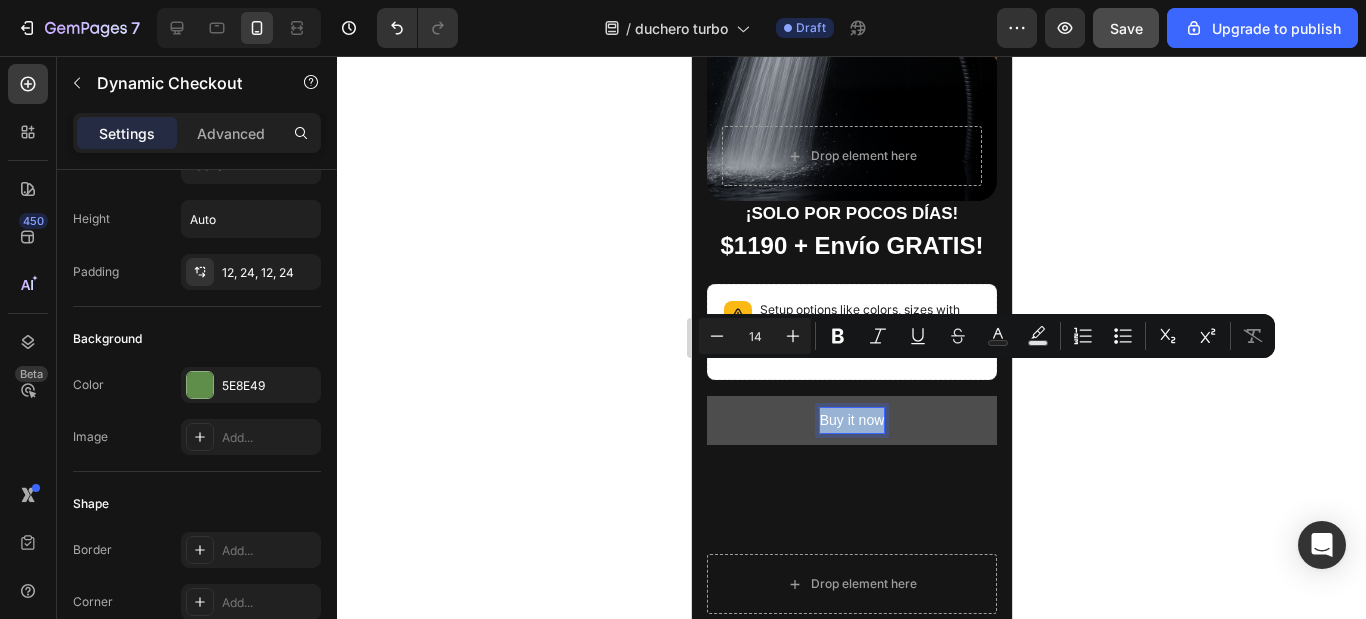 click on "Buy it now" at bounding box center (851, 420) 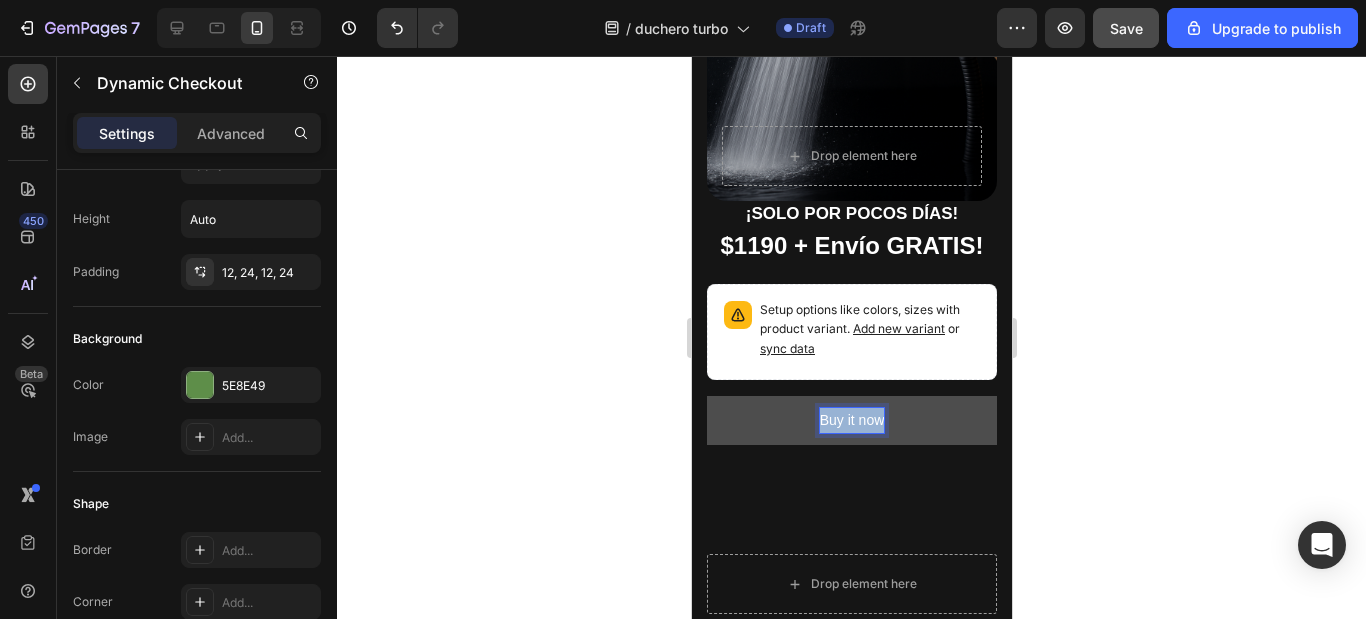 click on "Buy it now" at bounding box center (851, 420) 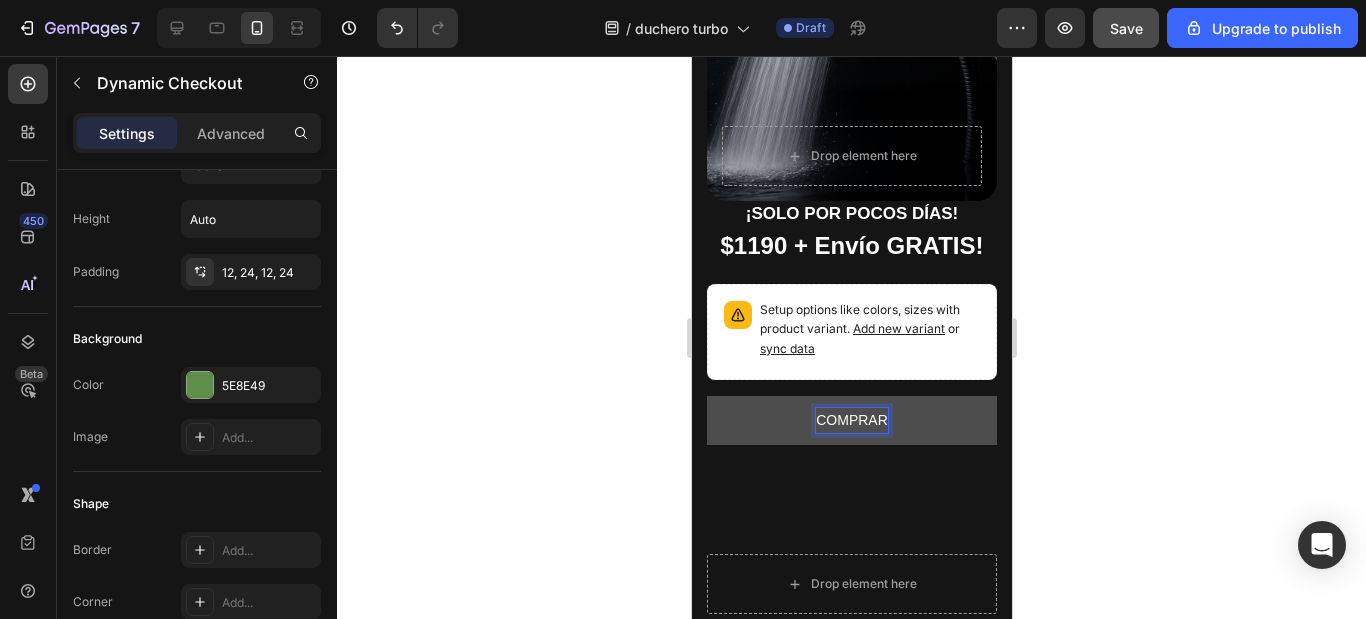 click on "COMPRAR" at bounding box center [851, 420] 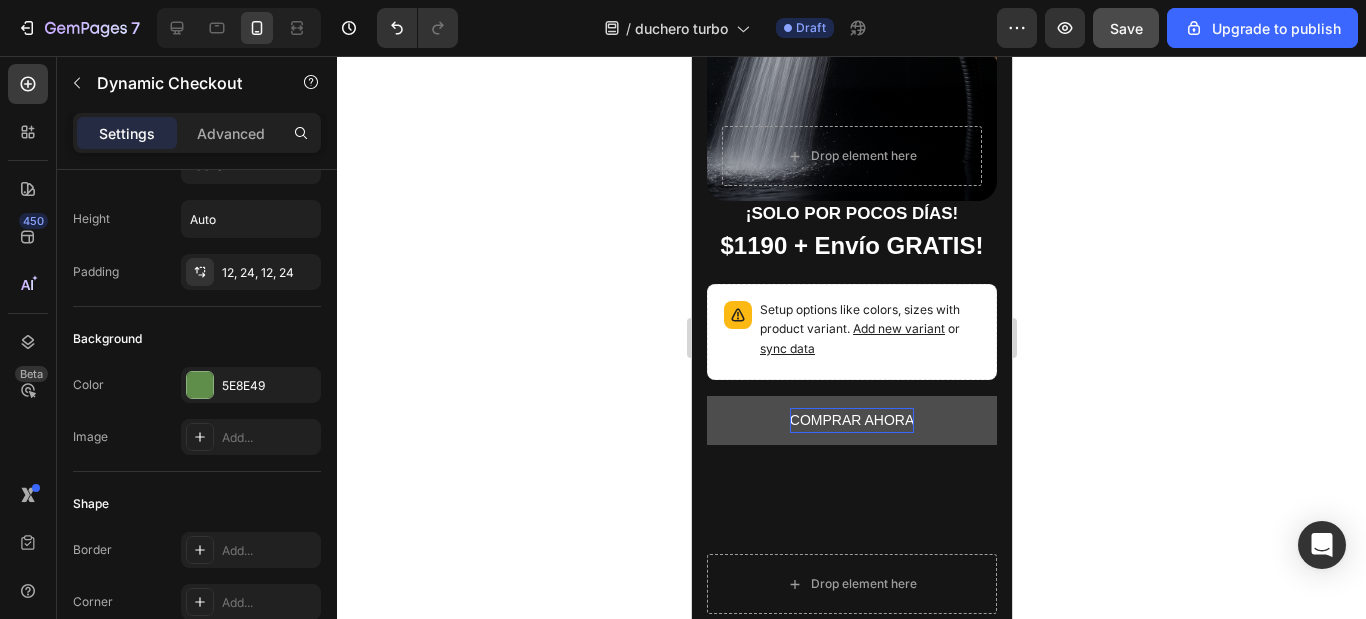 click 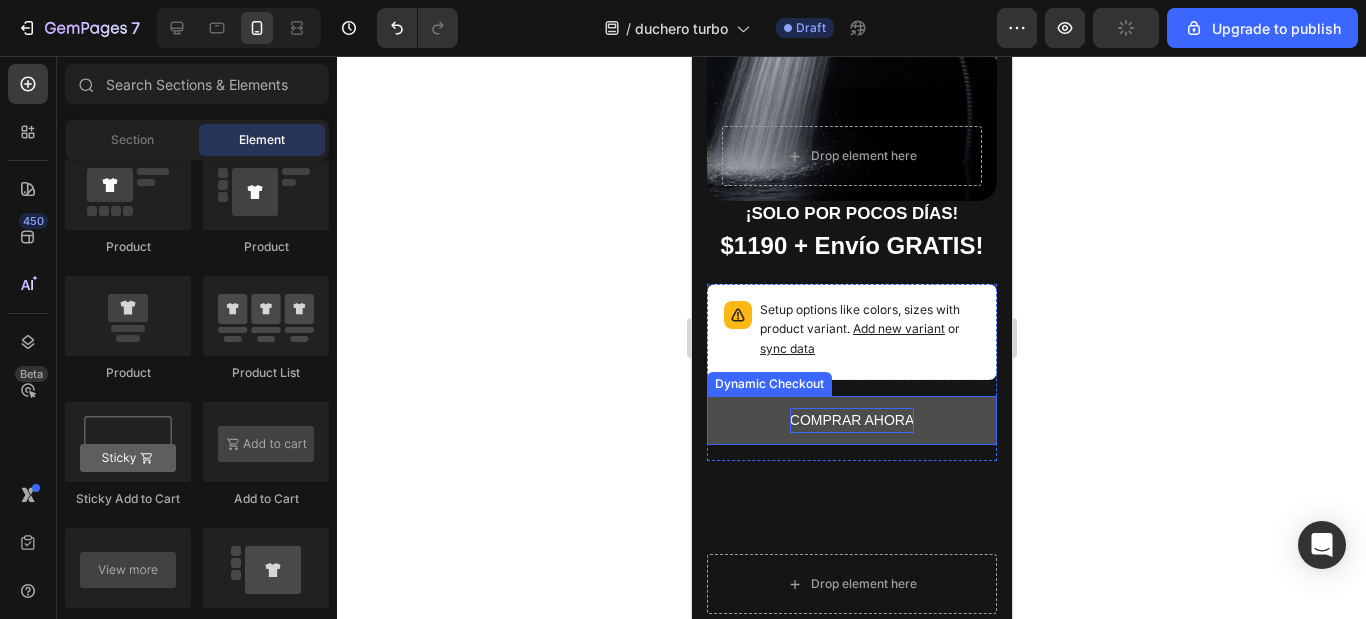 click on "COMPRAR AHORA" at bounding box center (851, 420) 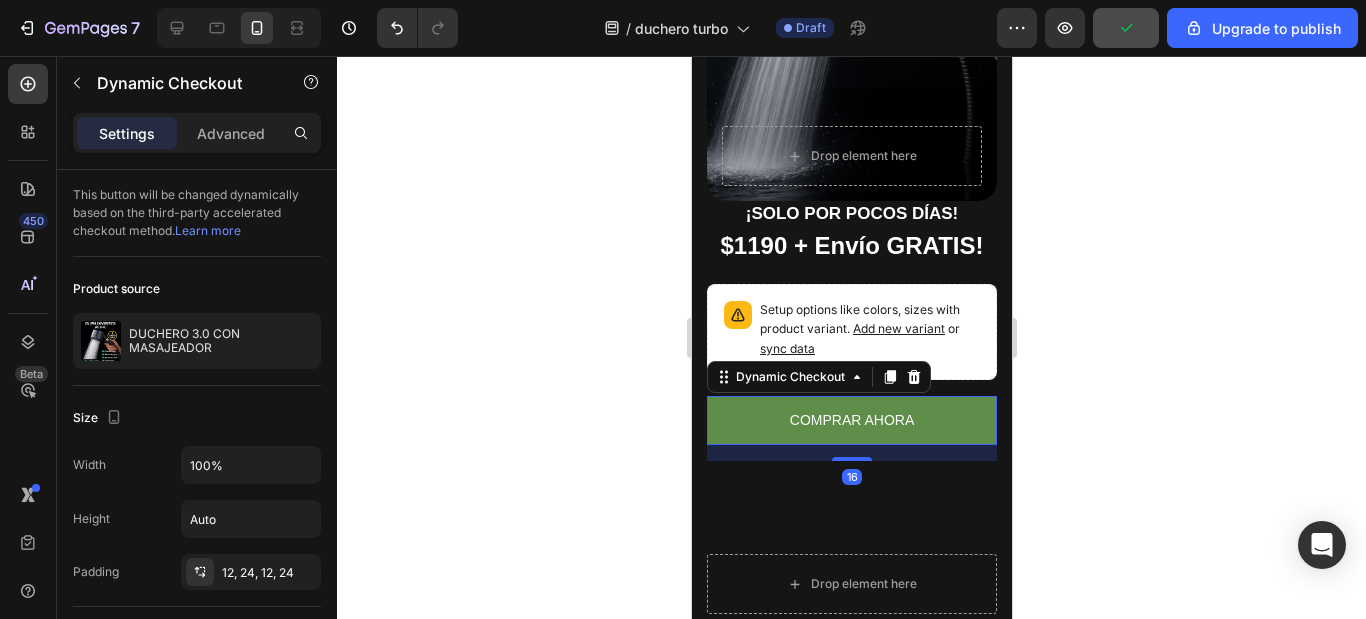 click 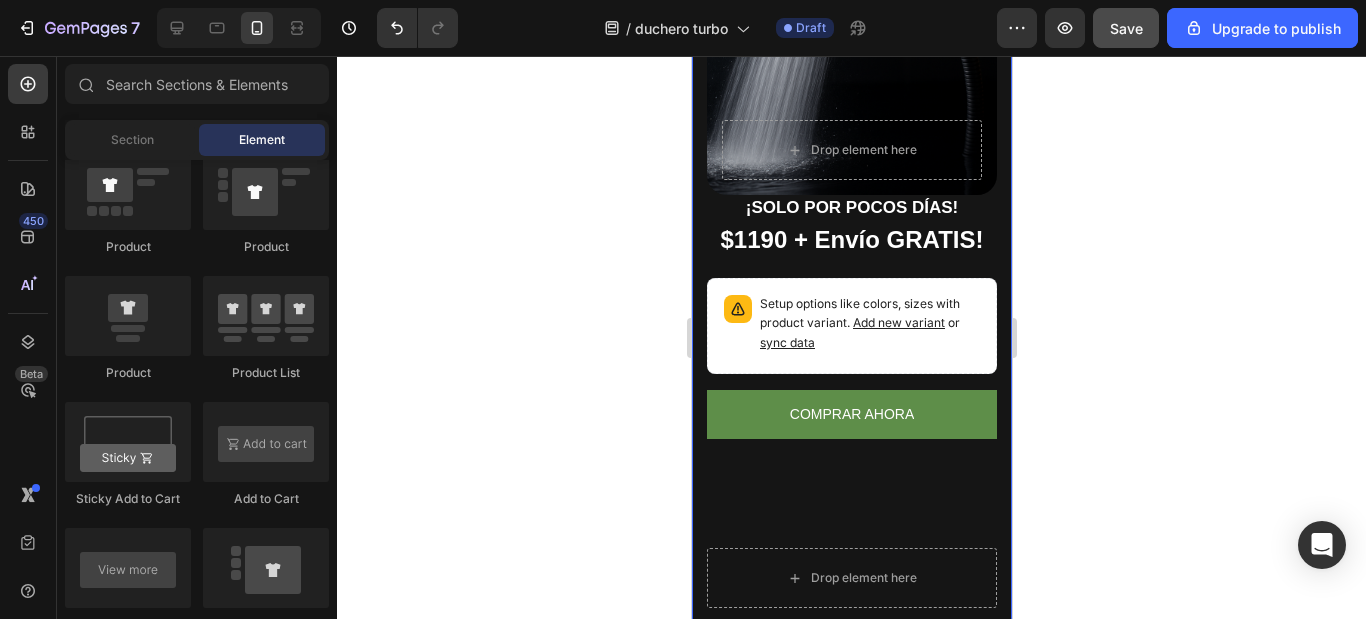 scroll, scrollTop: 700, scrollLeft: 0, axis: vertical 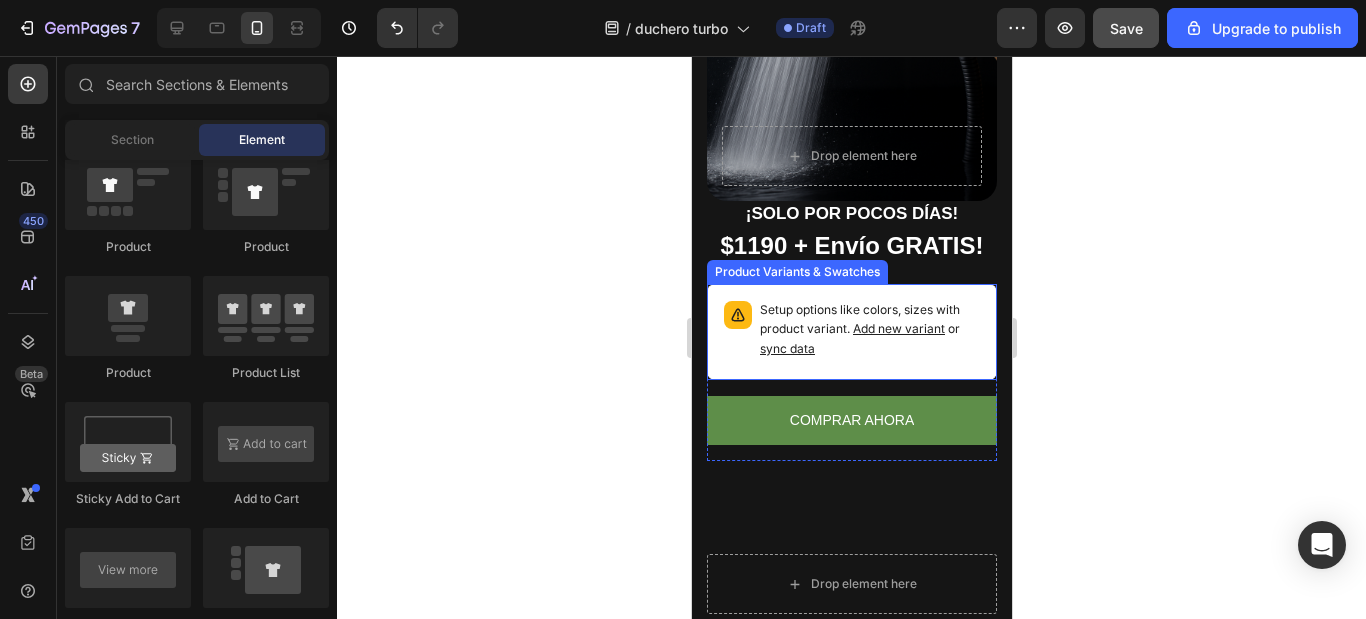 click on "Setup options like colors, sizes with product variant.       Add new variant   or   sync data" at bounding box center (851, 332) 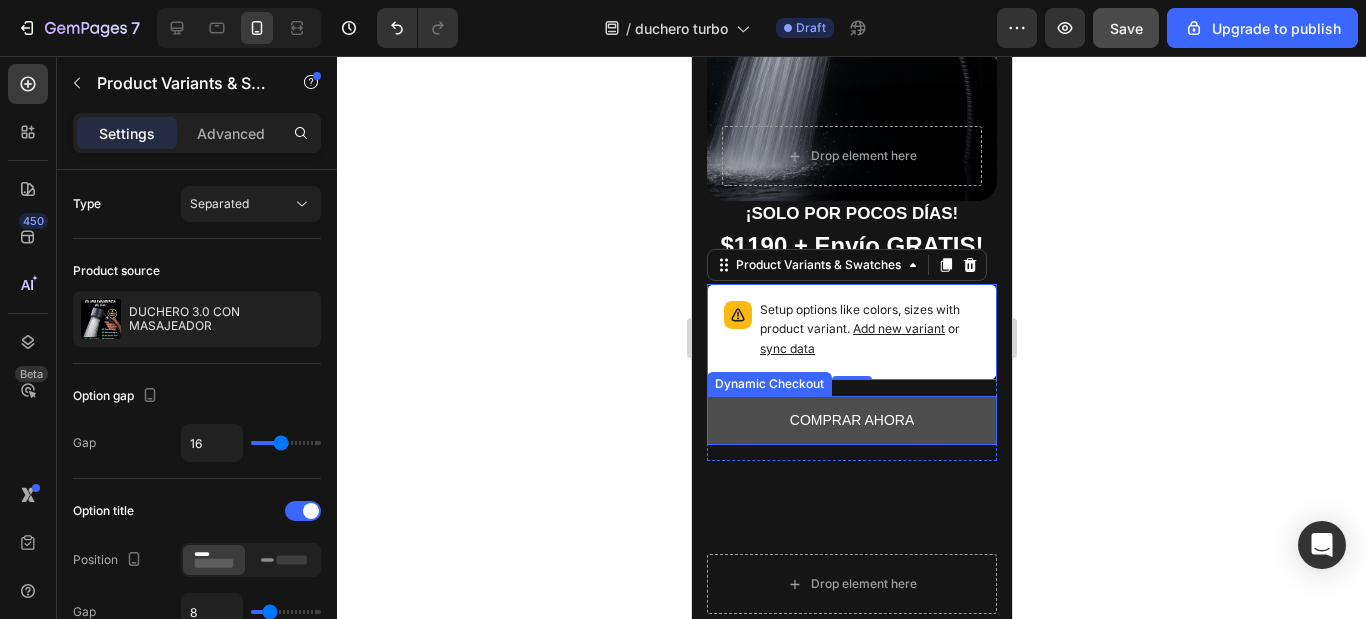 click on "COMPRAR AHORA" at bounding box center [851, 420] 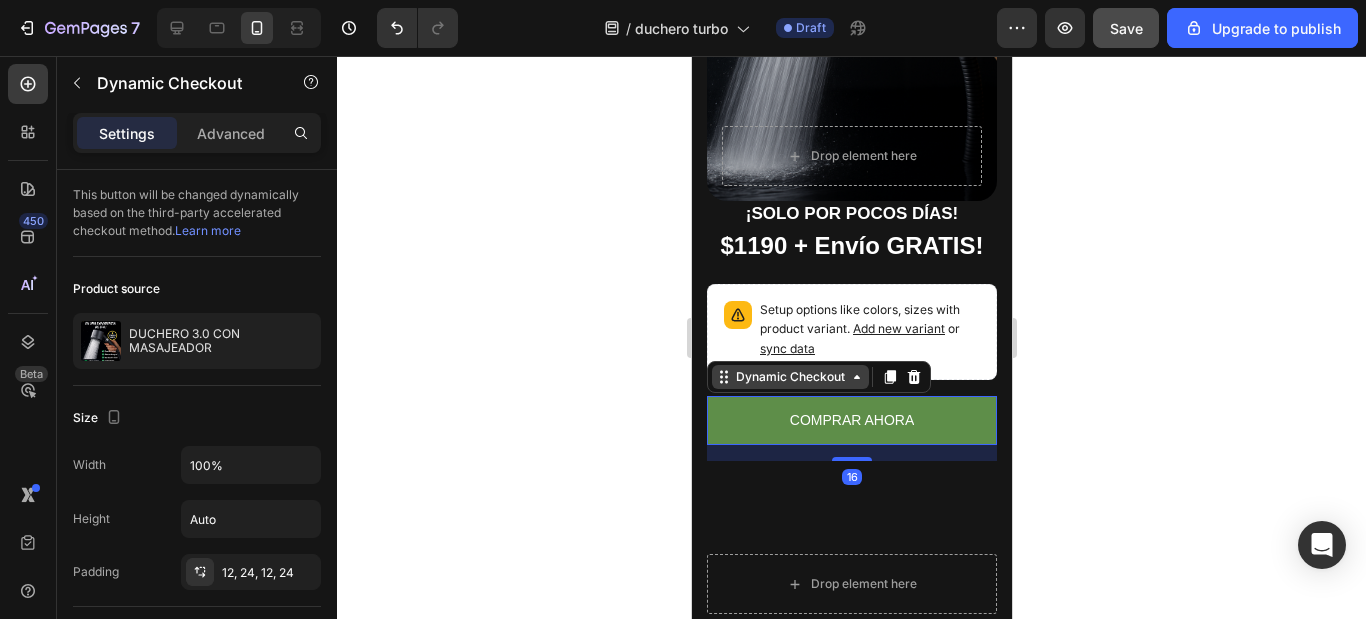click on "Dynamic Checkout" at bounding box center [789, 377] 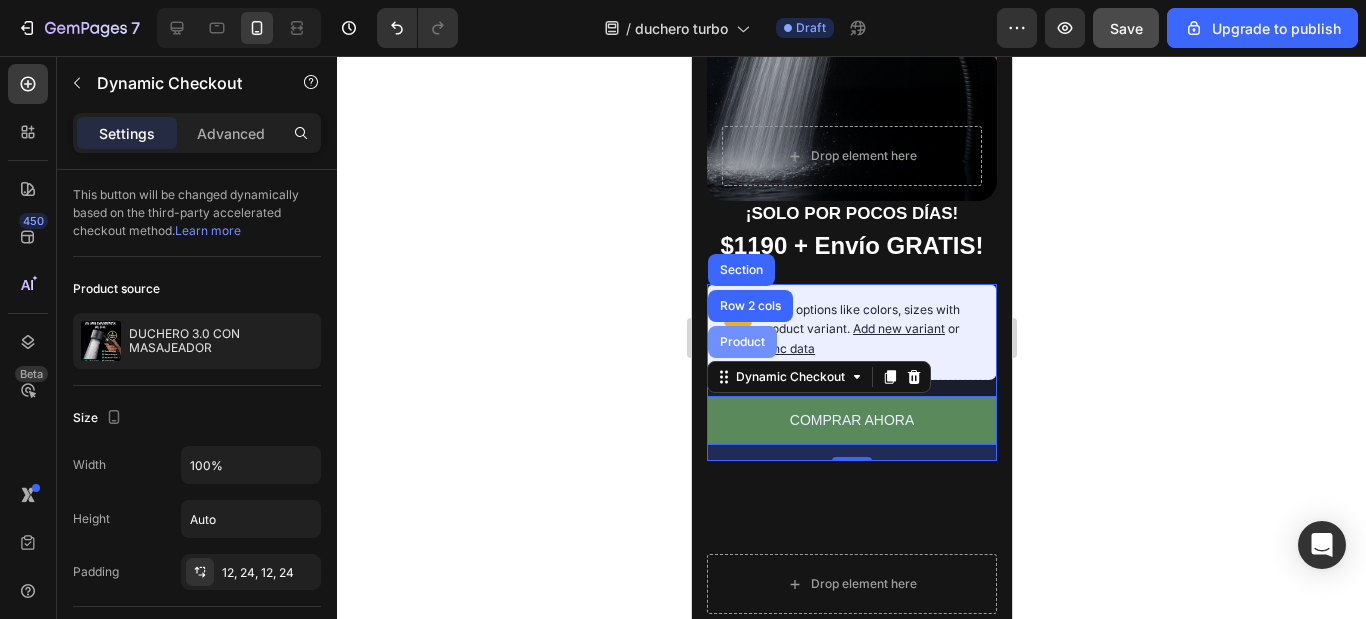 click on "Product" at bounding box center (741, 342) 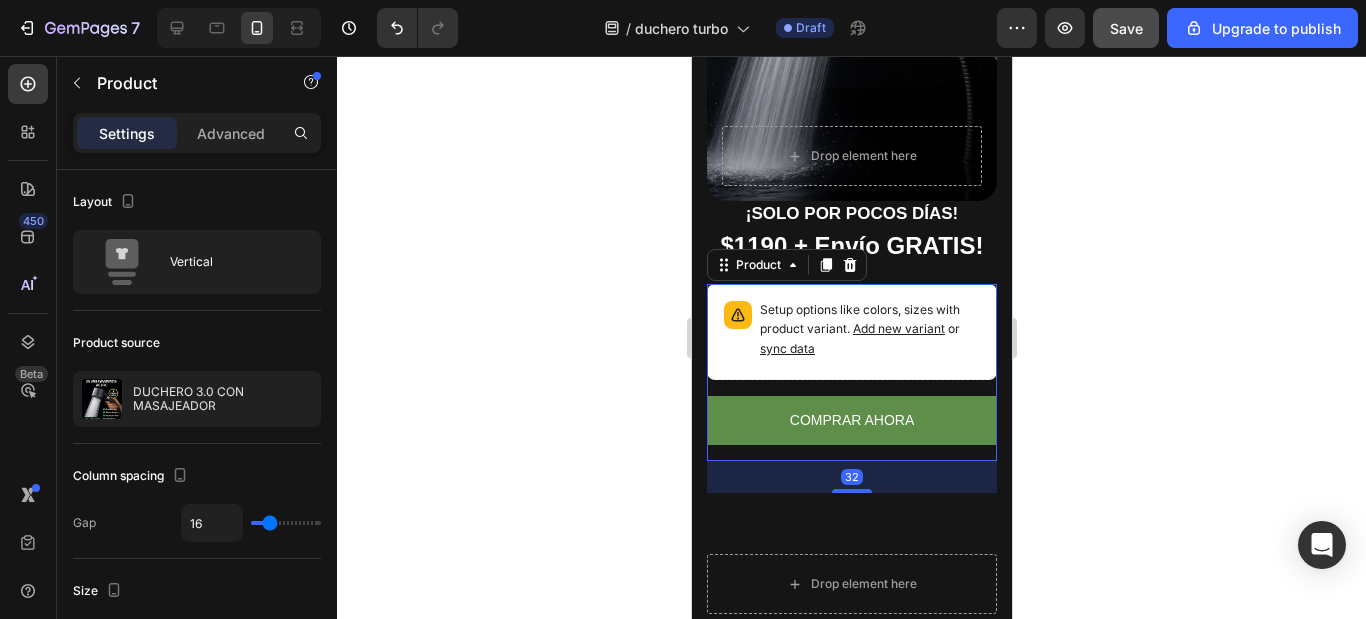 click 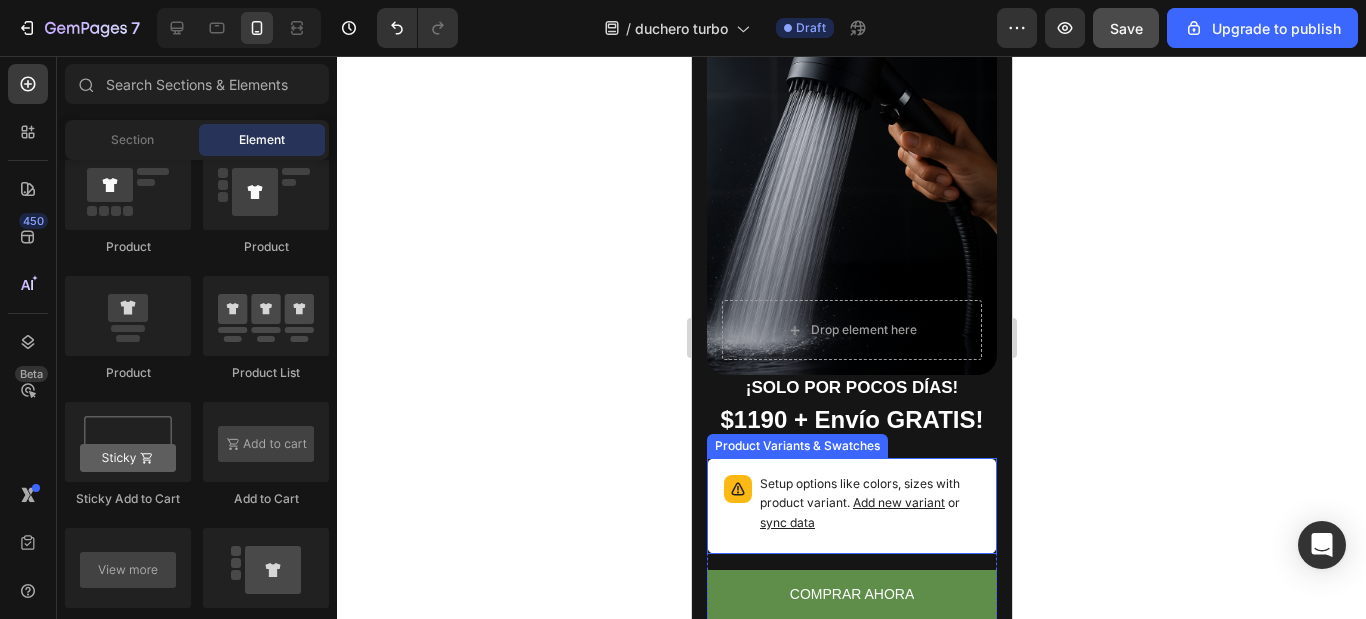 scroll, scrollTop: 600, scrollLeft: 0, axis: vertical 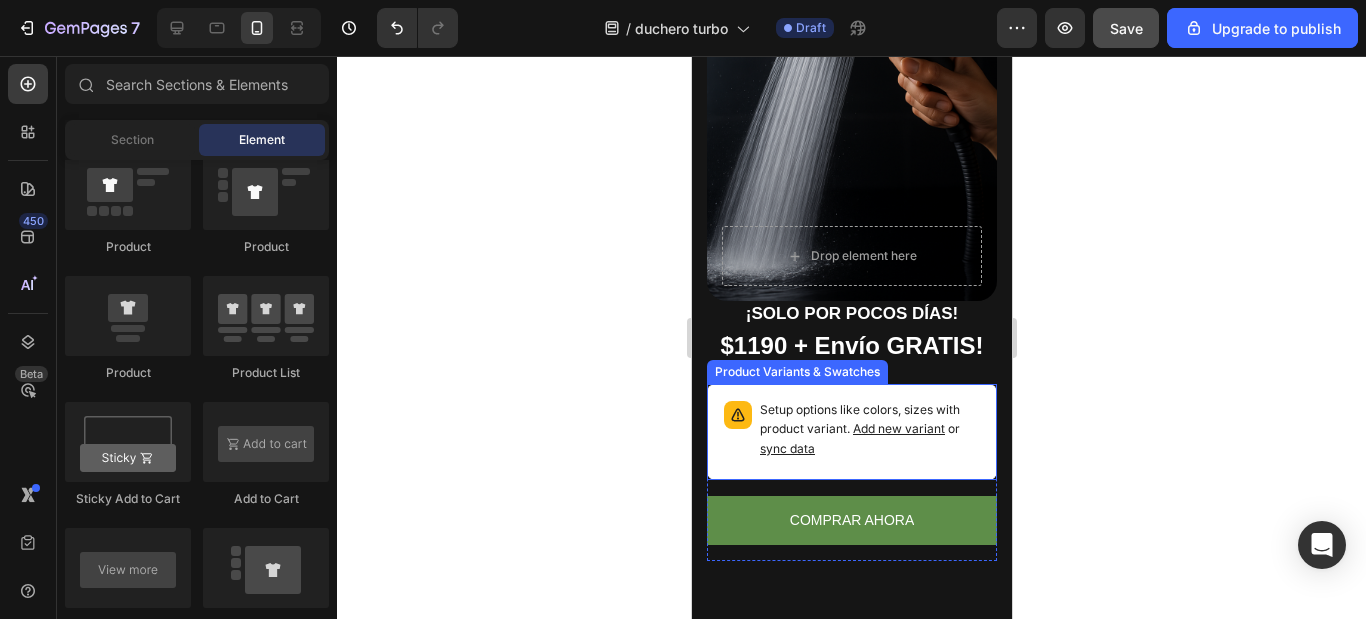 click on "Setup options like colors, sizes with product variant.       Add new variant   or   sync data" at bounding box center (869, 430) 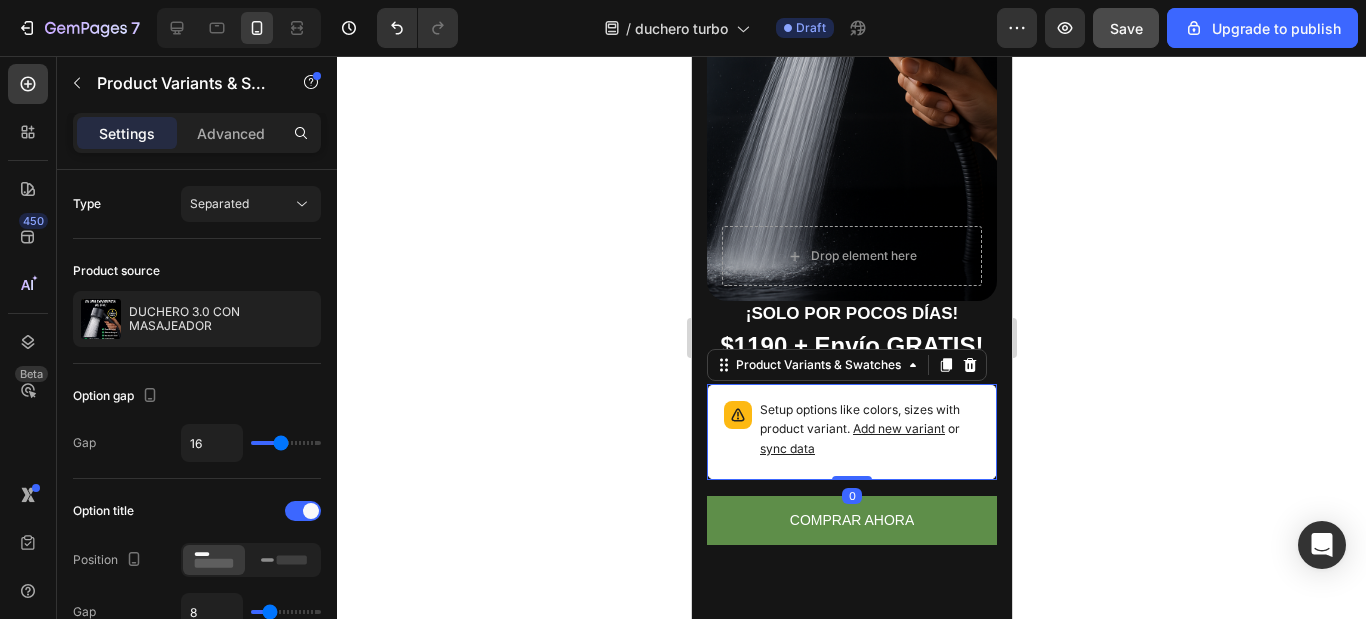 click on "Add new variant" at bounding box center [898, 428] 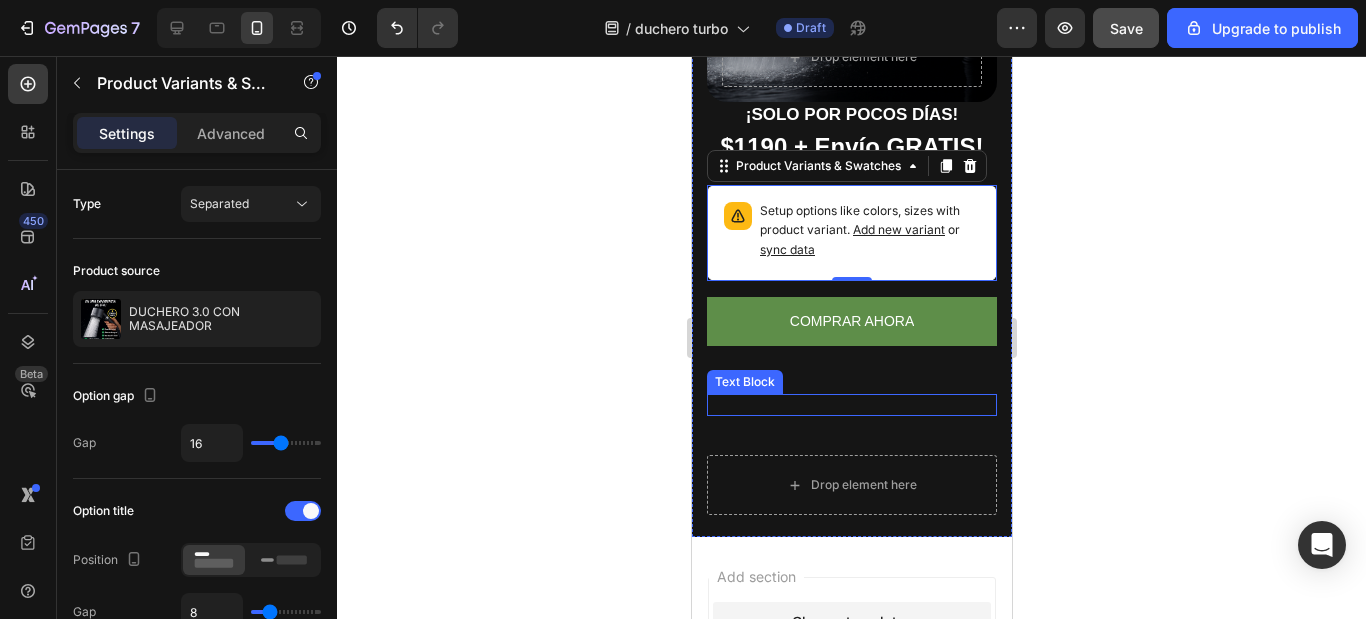 scroll, scrollTop: 800, scrollLeft: 0, axis: vertical 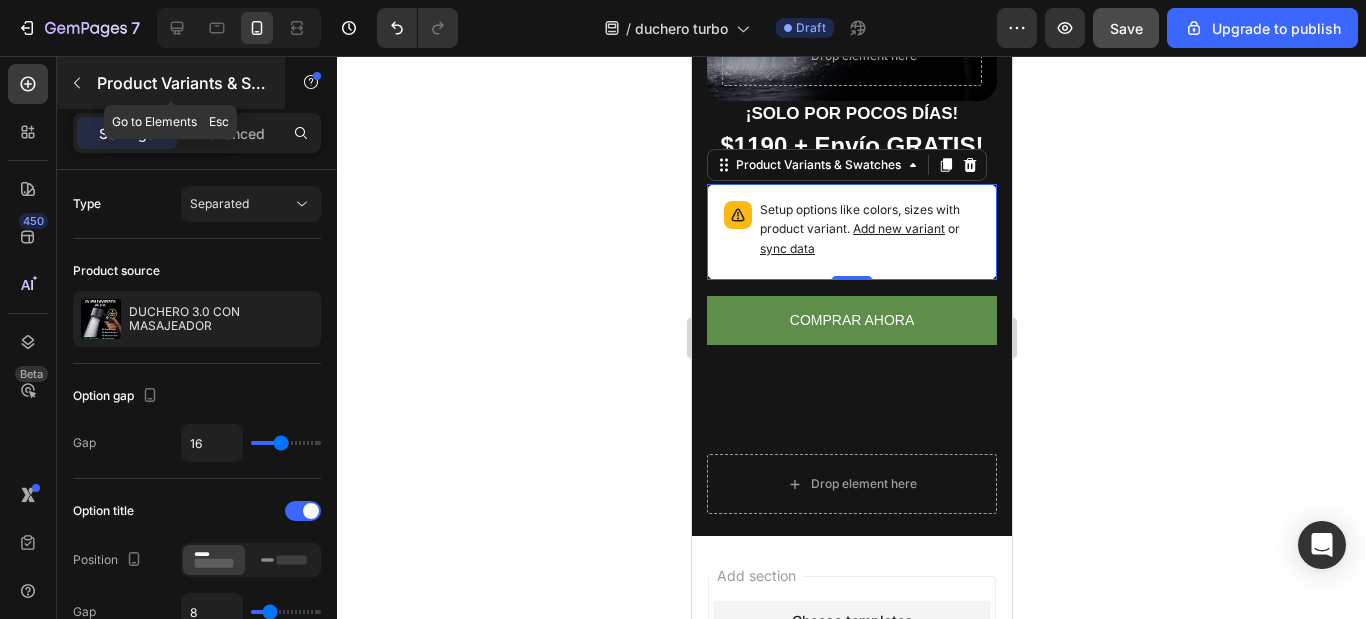 click at bounding box center [77, 83] 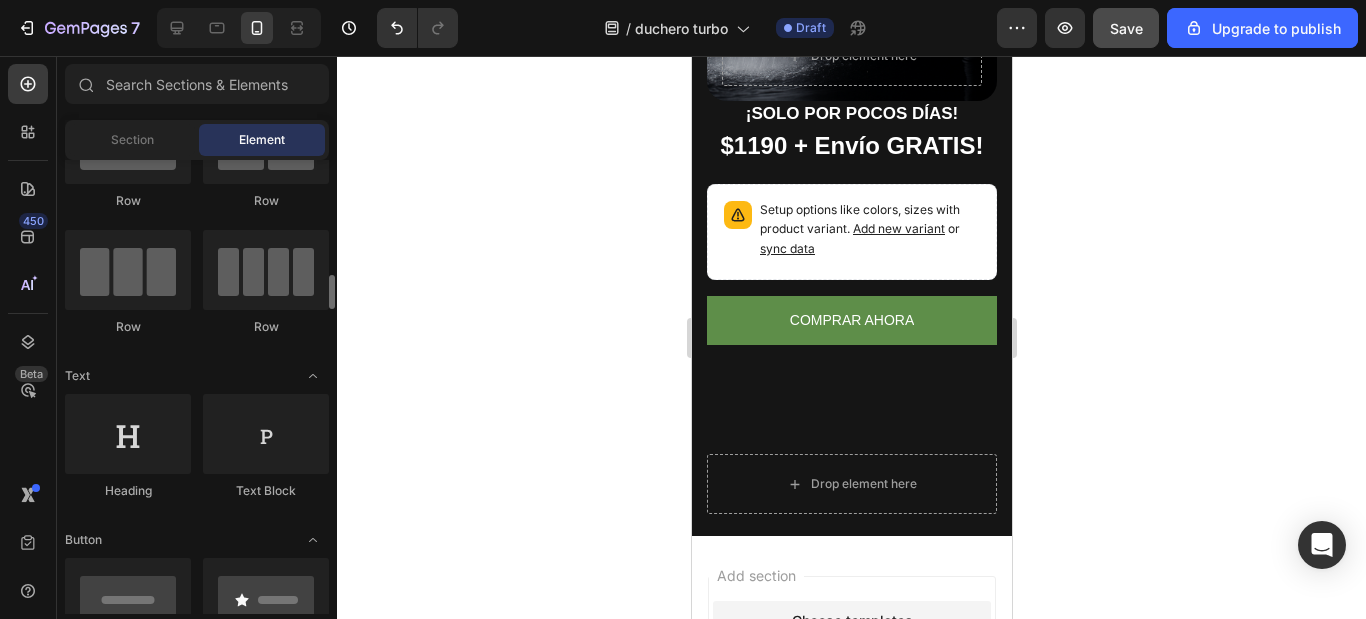 scroll, scrollTop: 200, scrollLeft: 0, axis: vertical 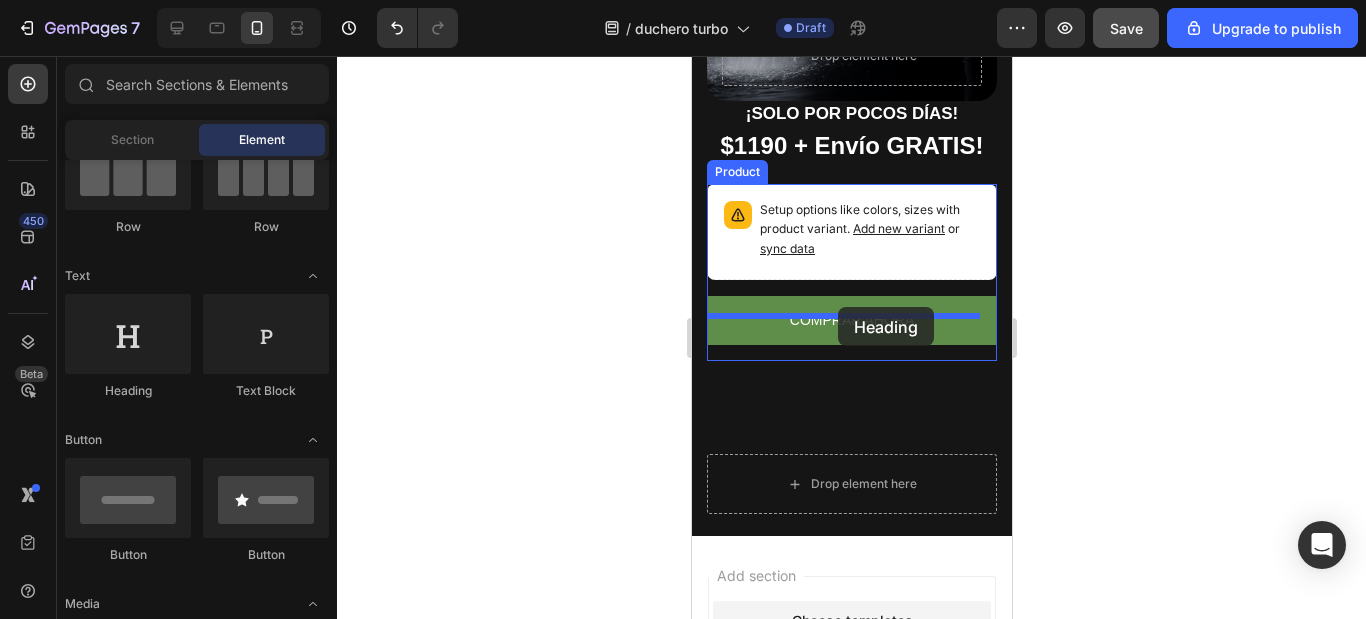 drag, startPoint x: 825, startPoint y: 388, endPoint x: 837, endPoint y: 307, distance: 81.88406 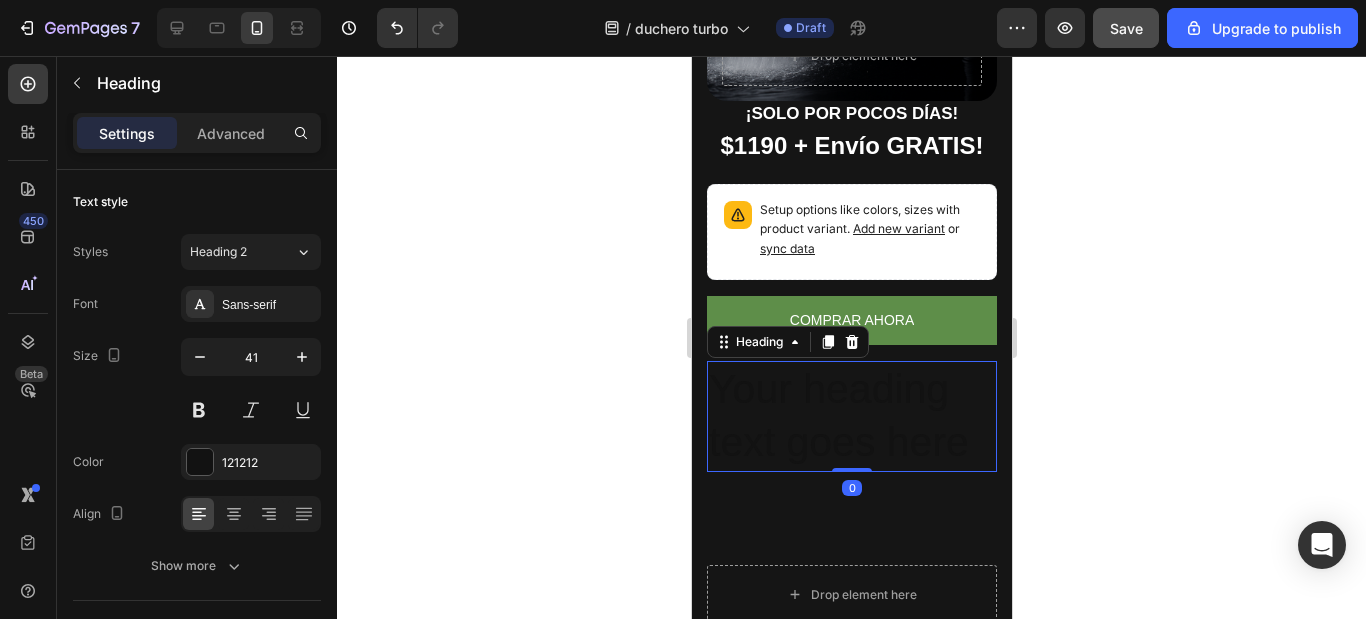 click on "Your heading text goes here" at bounding box center [851, 416] 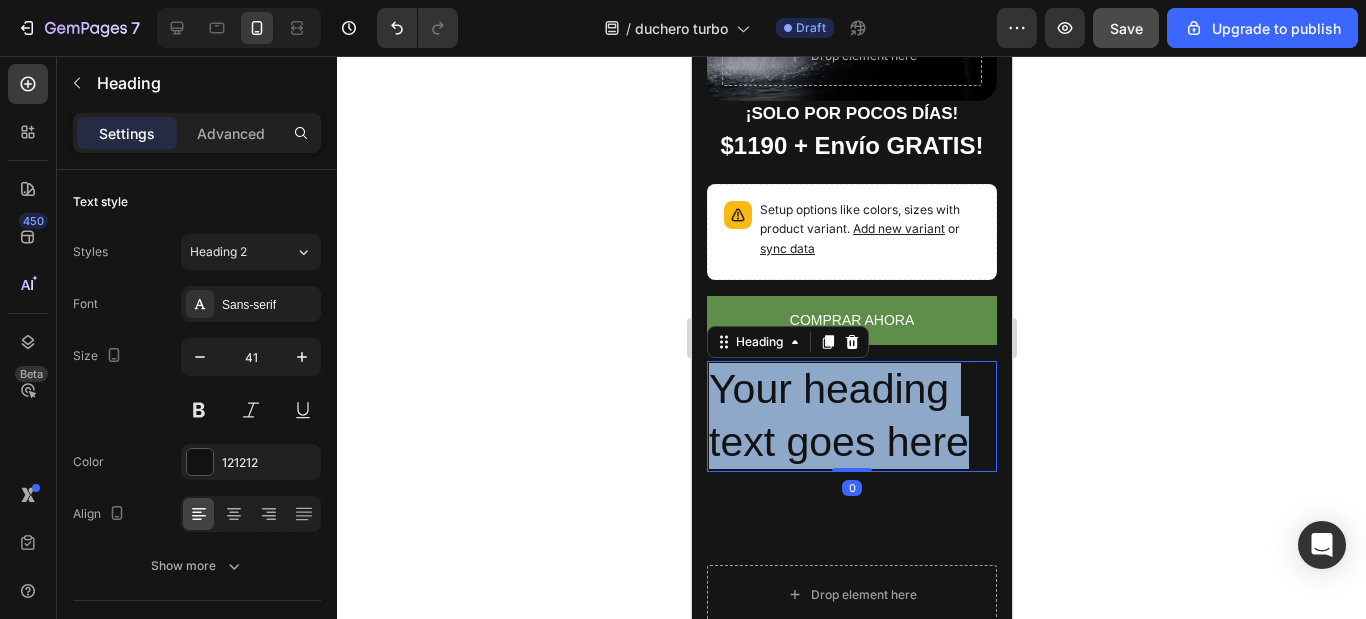 click on "Your heading text goes here" at bounding box center (851, 416) 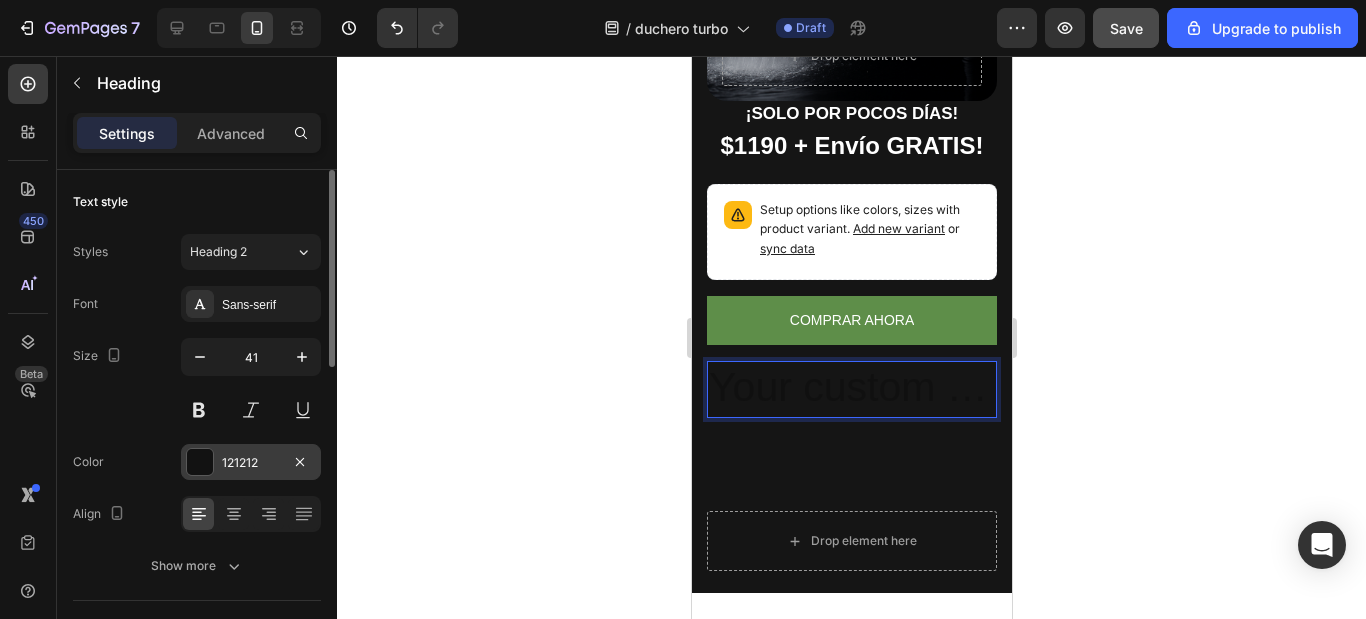 click at bounding box center [200, 462] 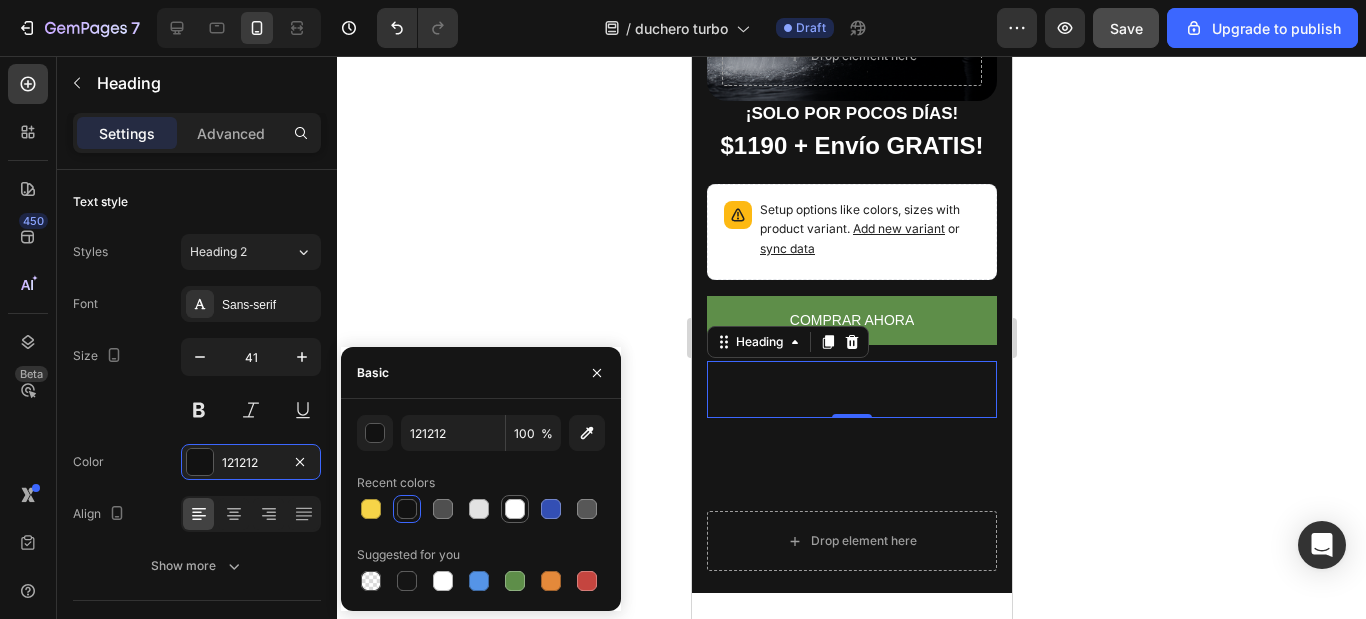 click at bounding box center [515, 509] 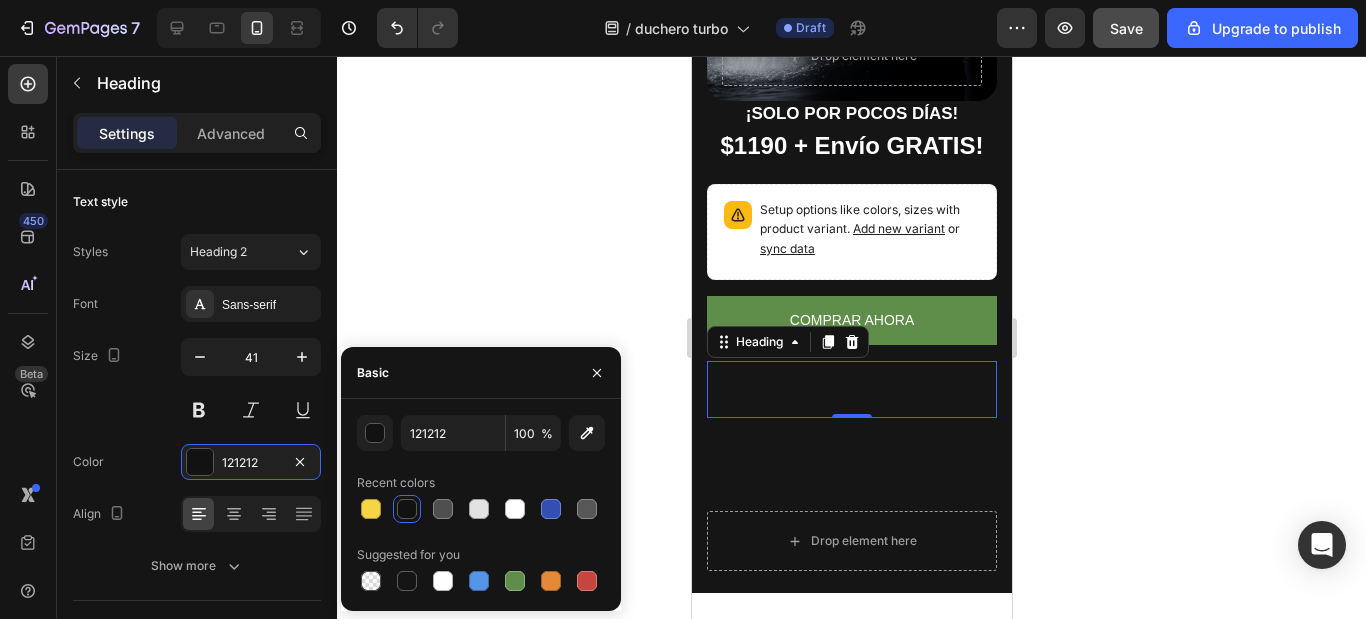type on "FFFFFF" 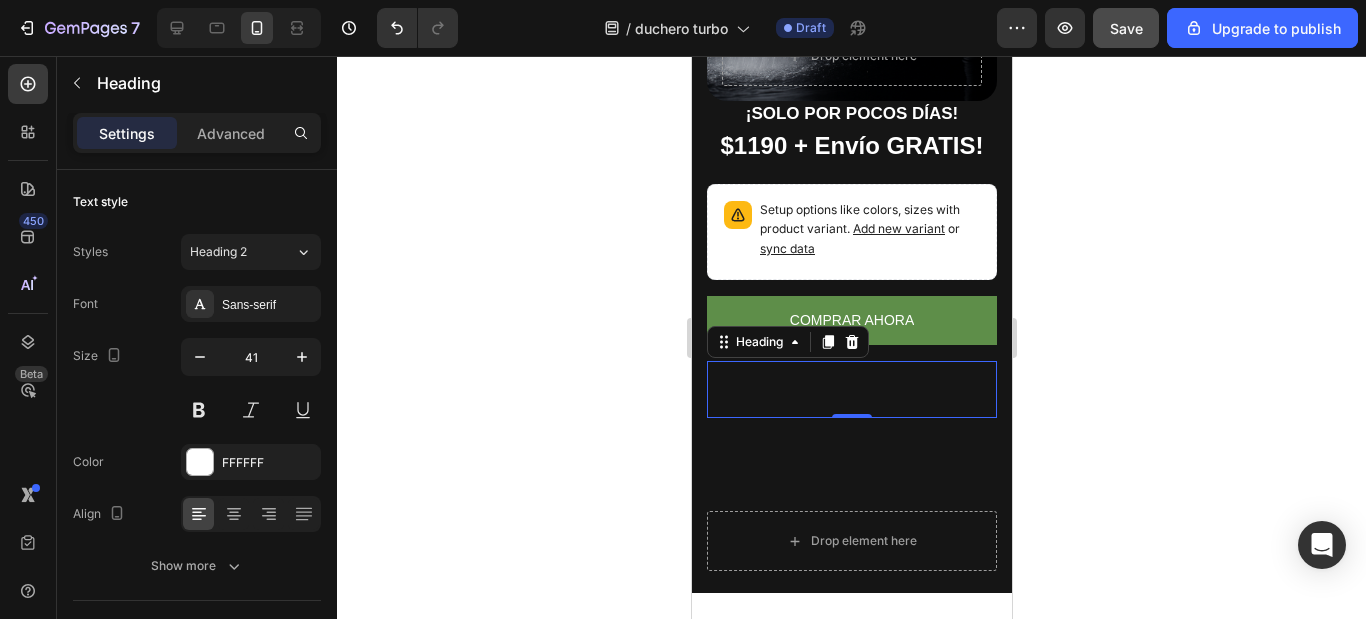 click at bounding box center [851, 389] 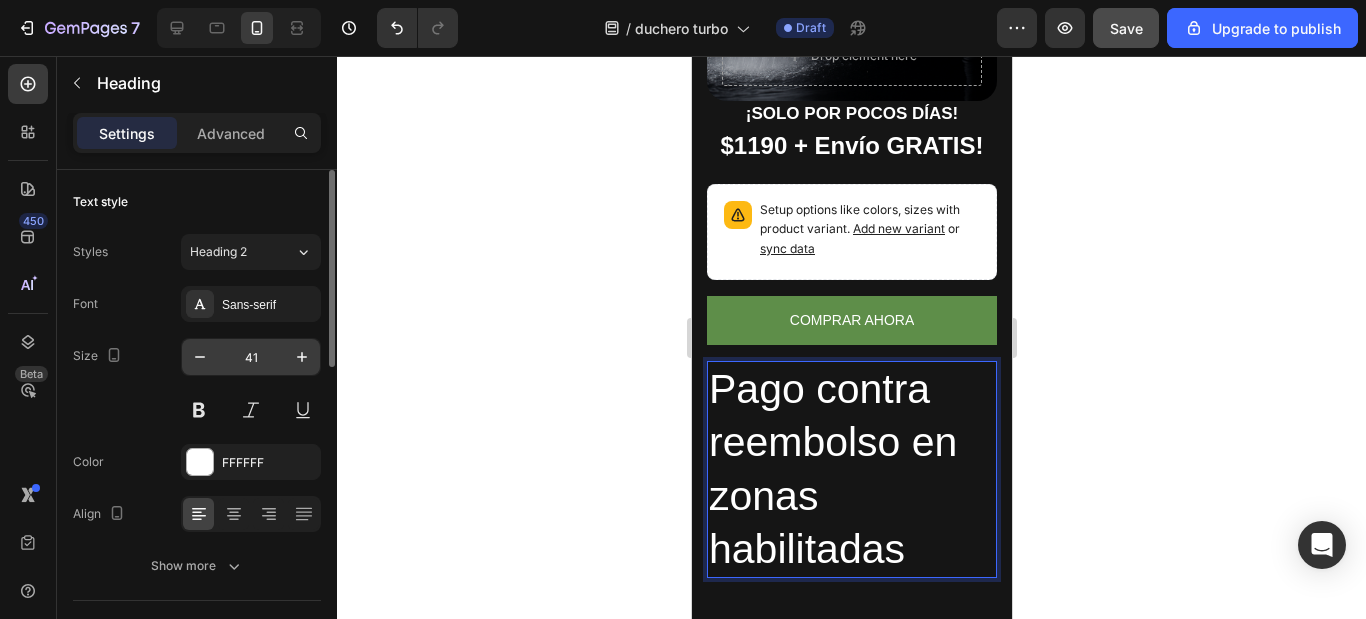 click on "41" at bounding box center [251, 357] 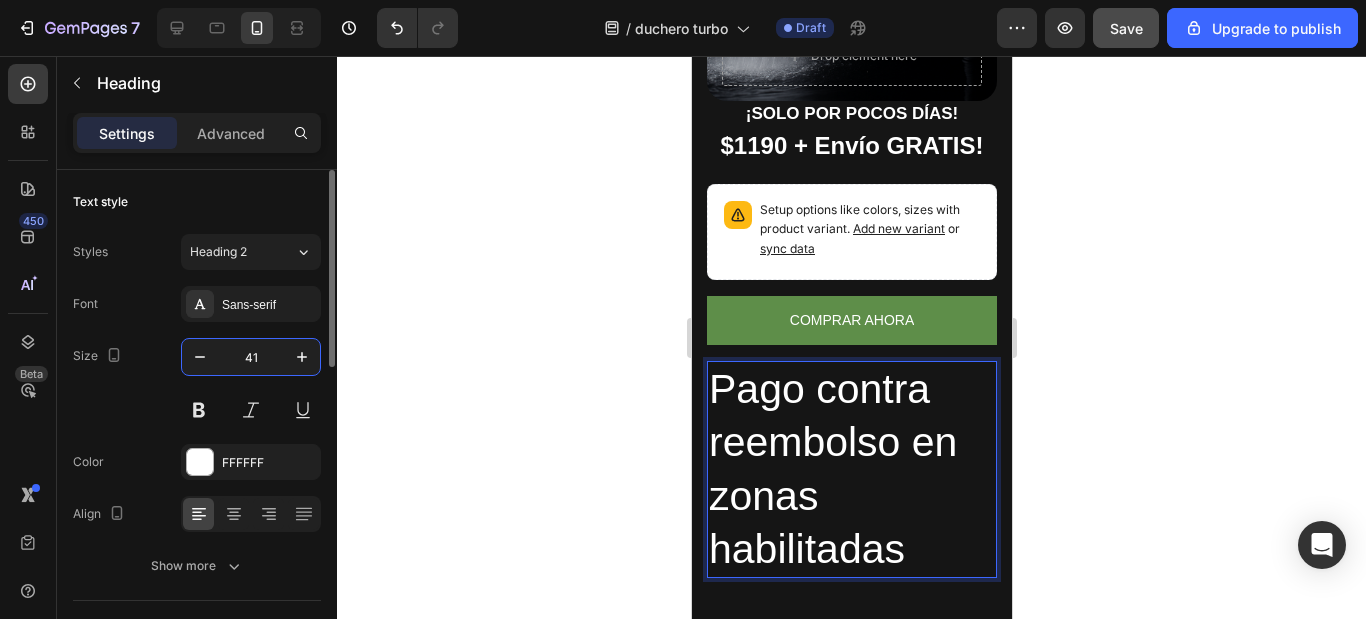 click on "41" at bounding box center [251, 357] 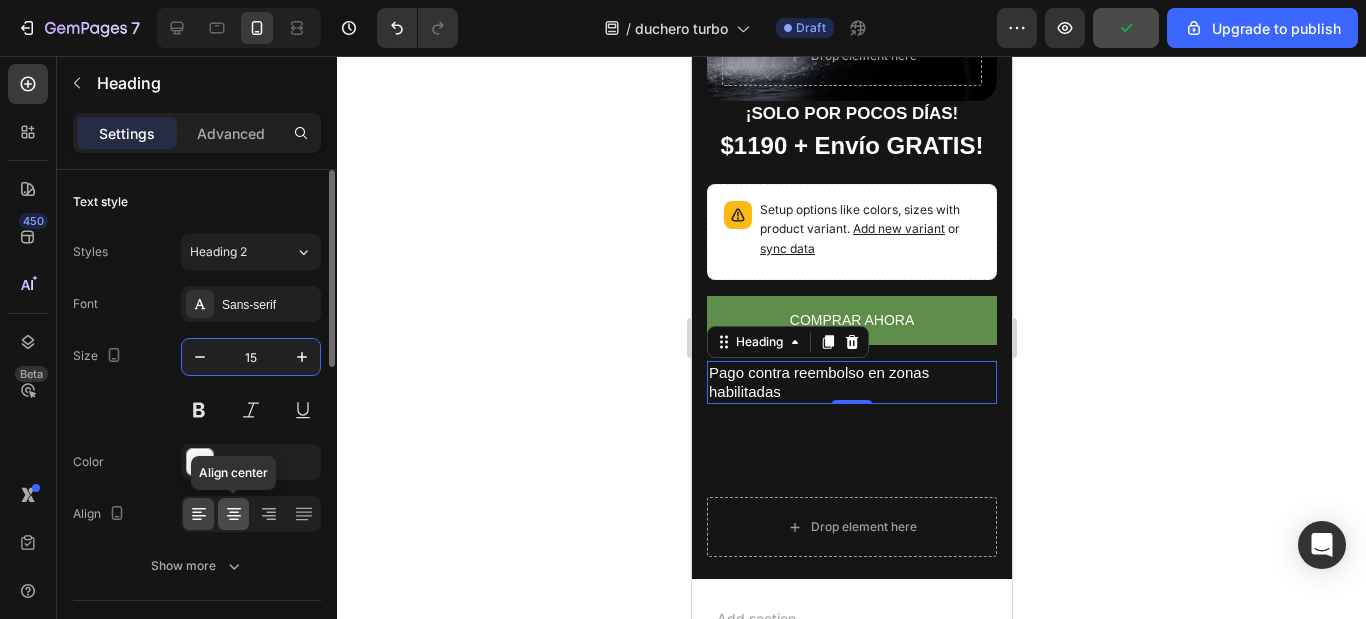 type on "15" 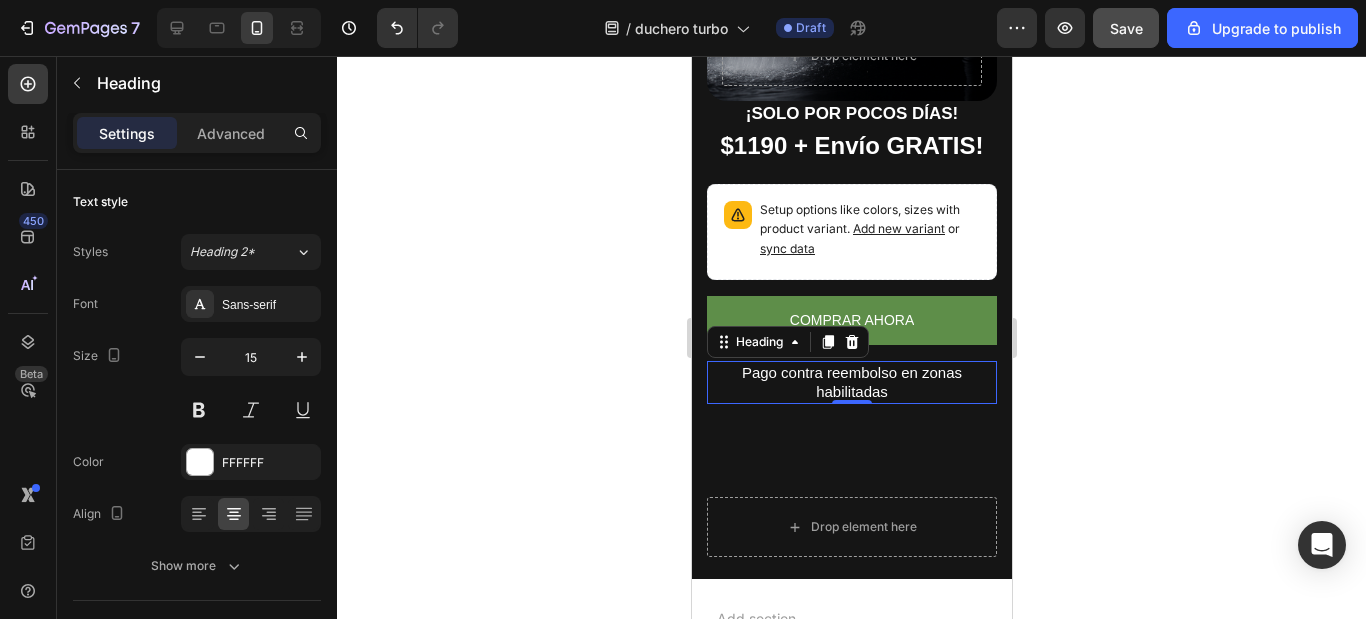 click 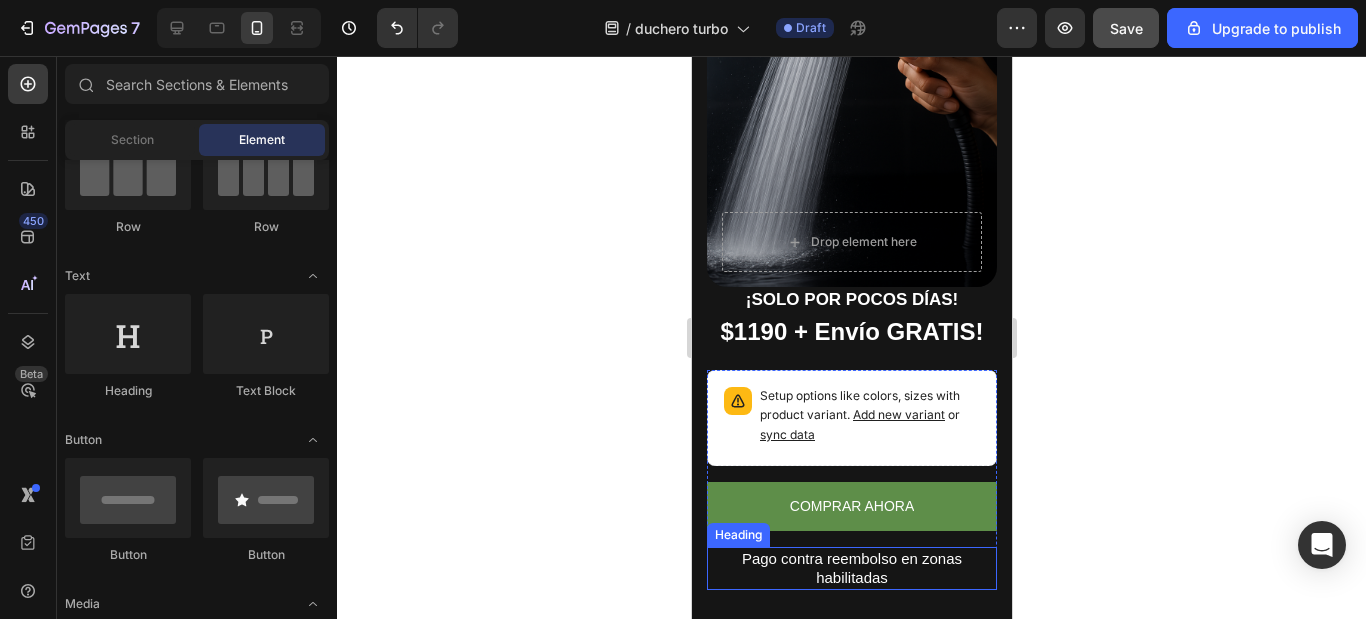 scroll, scrollTop: 600, scrollLeft: 0, axis: vertical 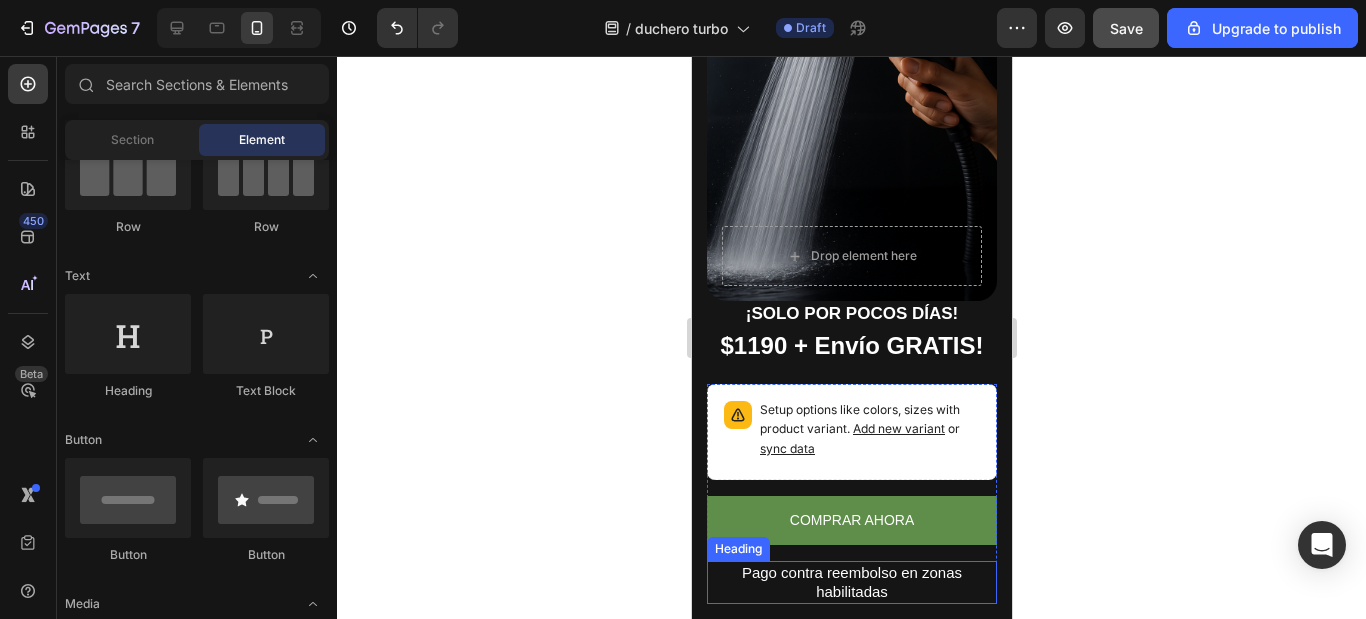 click on "Pago contra reembolso en zonas habilitadas" at bounding box center (851, 582) 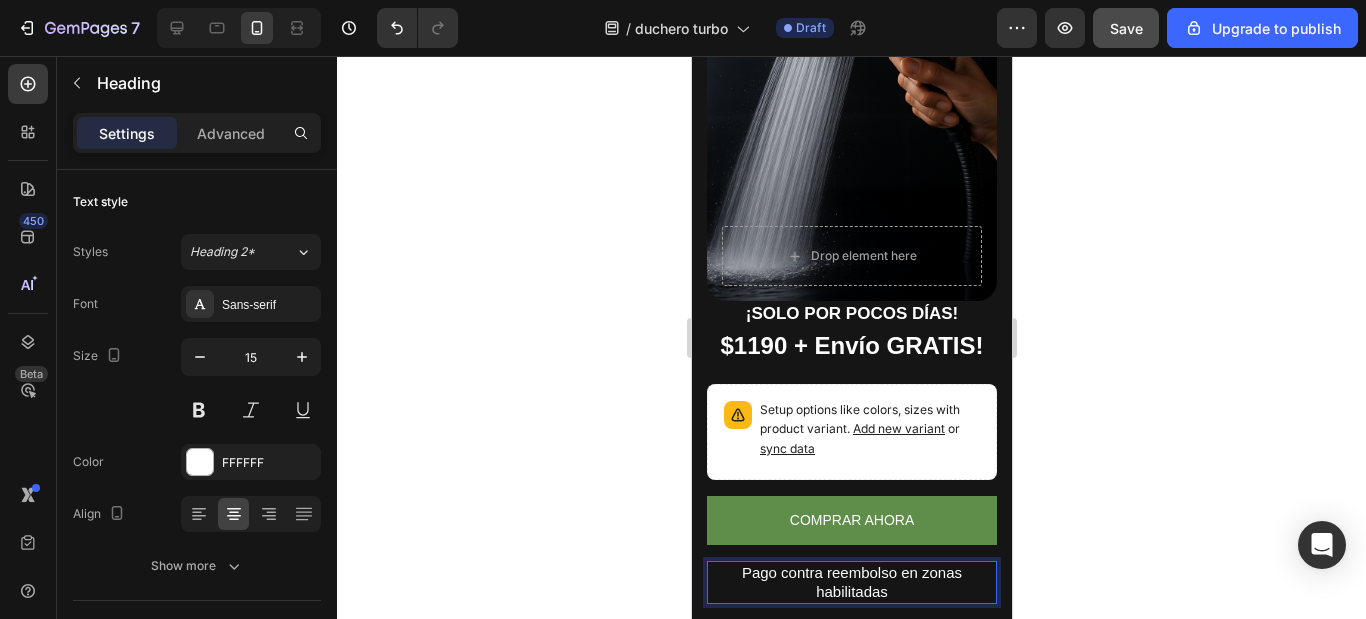 click on "Pago contra reembolso en zonas habilitadas" at bounding box center (851, 582) 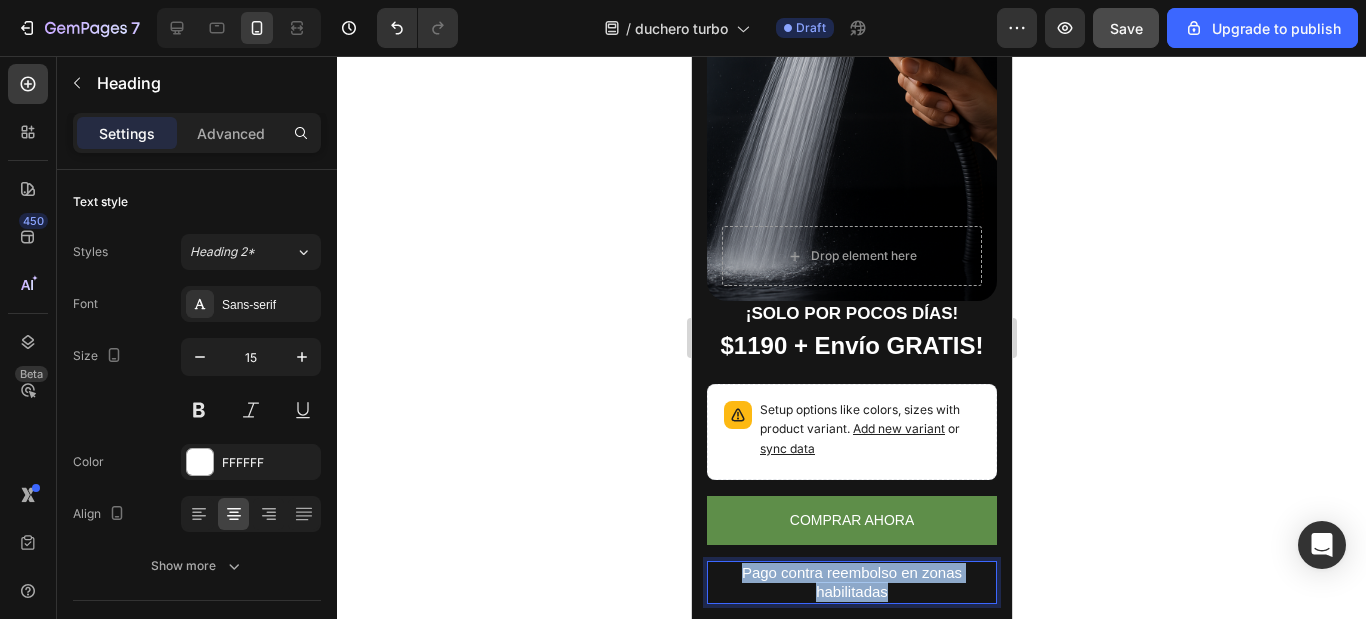 click on "Pago contra reembolso en zonas habilitadas" at bounding box center (851, 582) 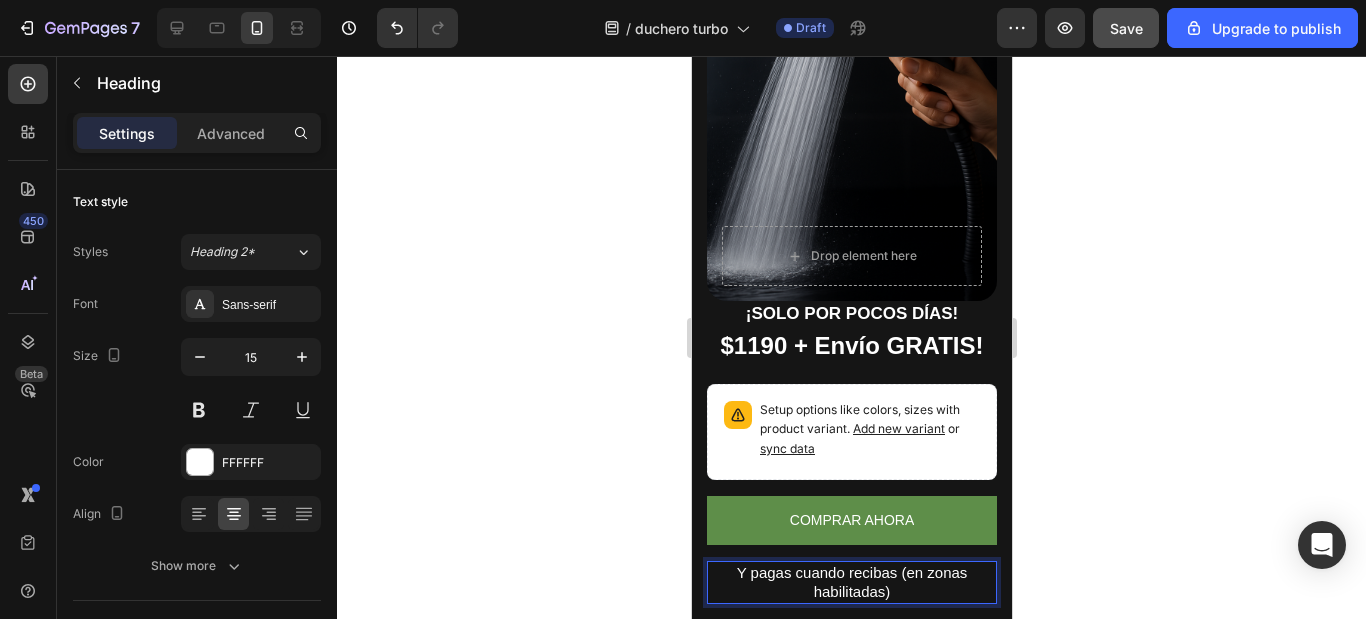 click on "Y pagas cuando recibas (en zonas habilitadas)" at bounding box center [851, 582] 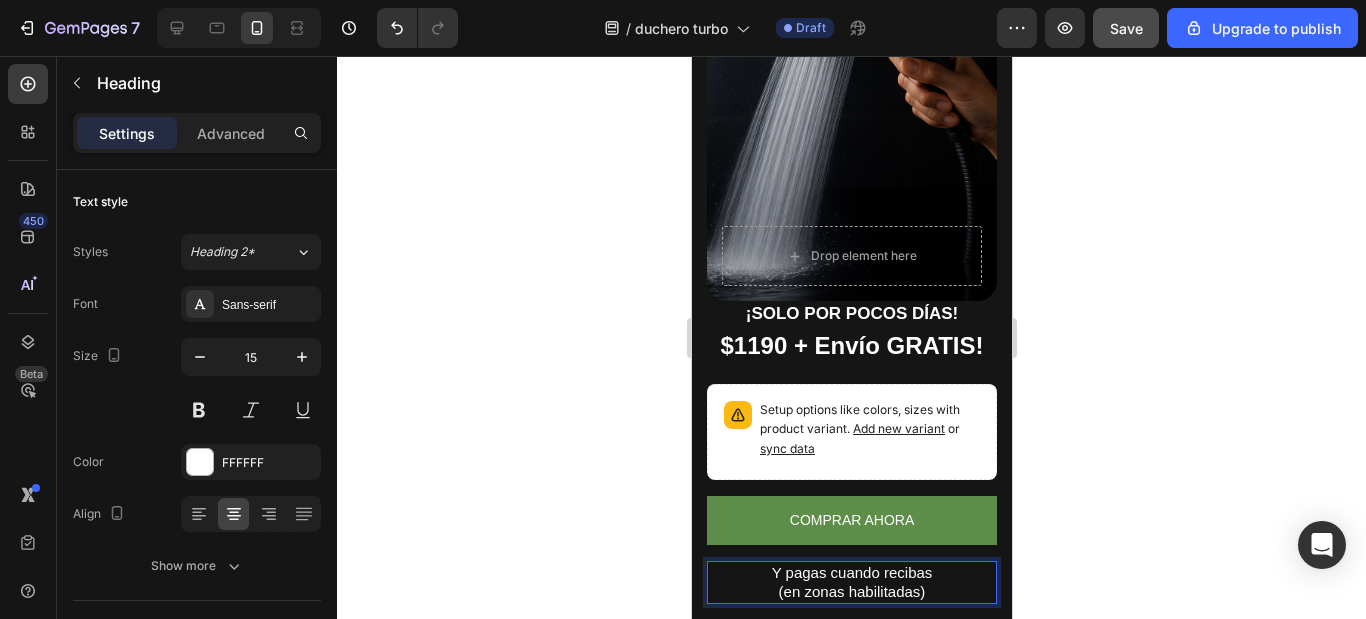click 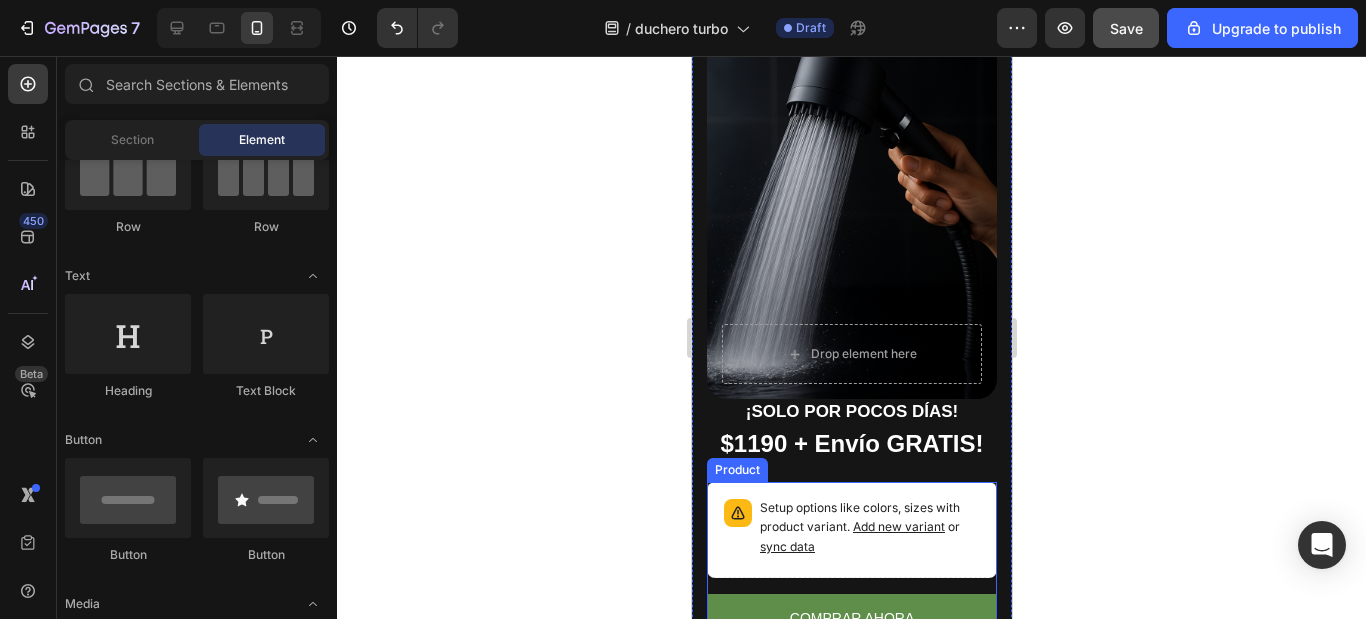 scroll, scrollTop: 700, scrollLeft: 0, axis: vertical 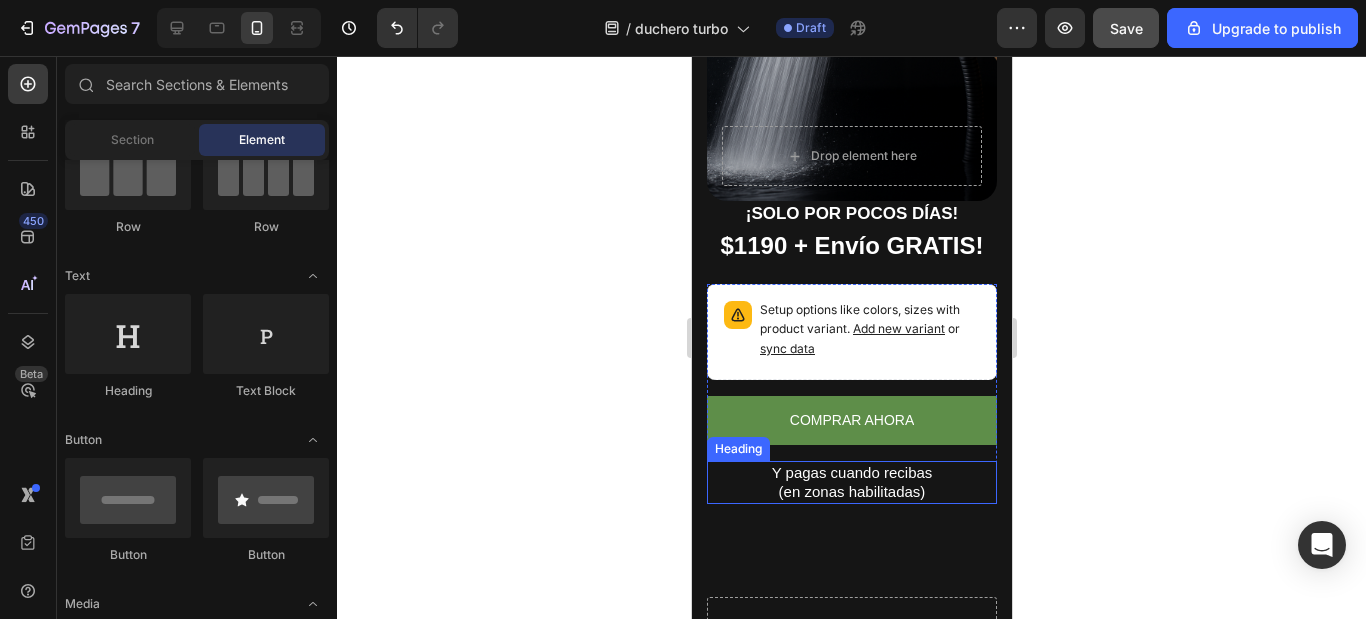click on "Y pagas cuando recibas  (en zonas habilitadas)" at bounding box center [851, 482] 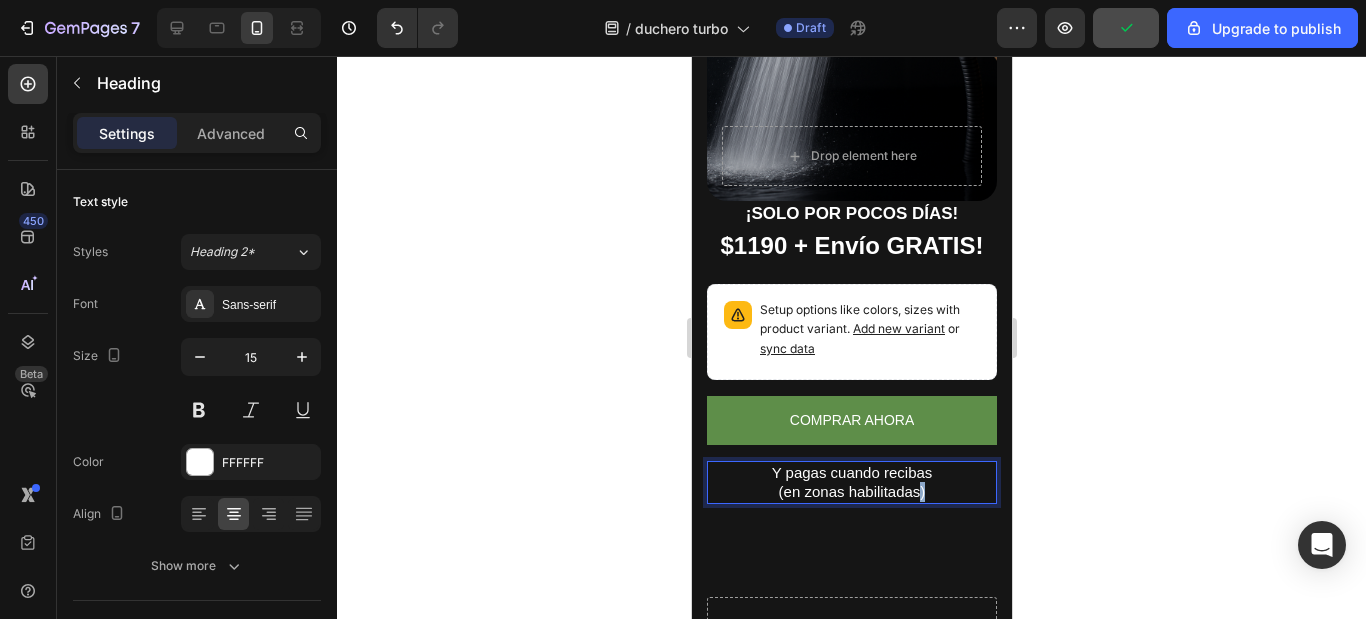 drag, startPoint x: 908, startPoint y: 441, endPoint x: 926, endPoint y: 456, distance: 23.43075 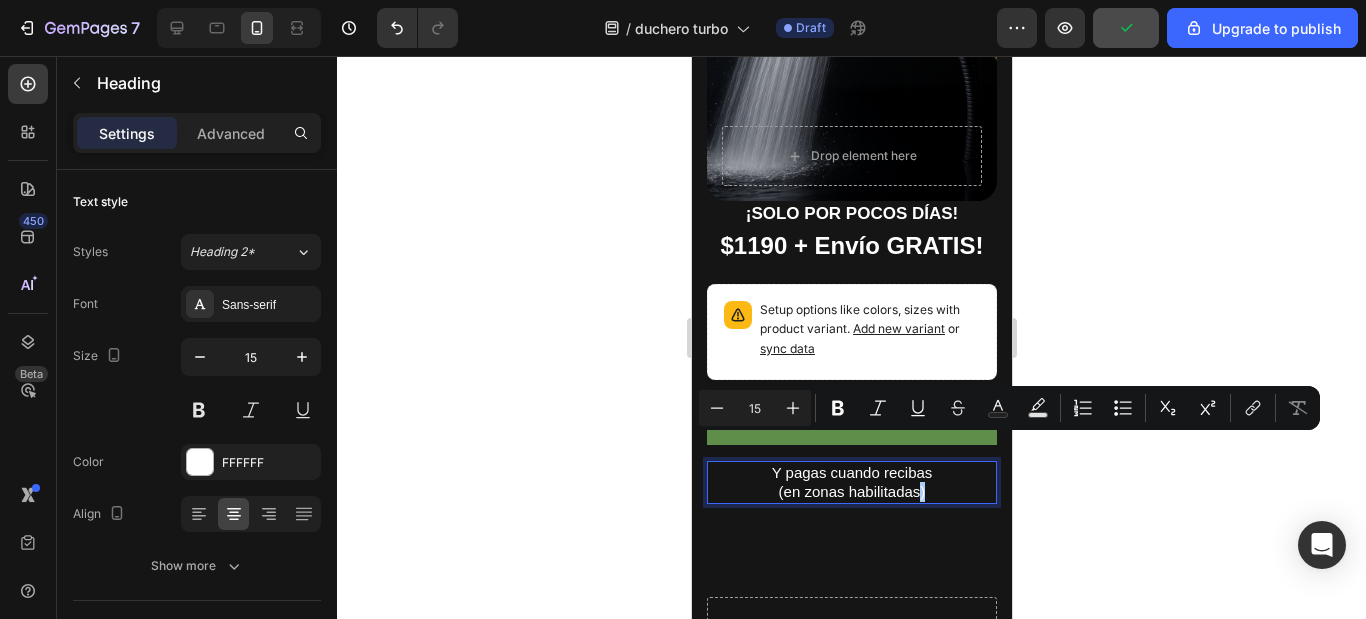 click 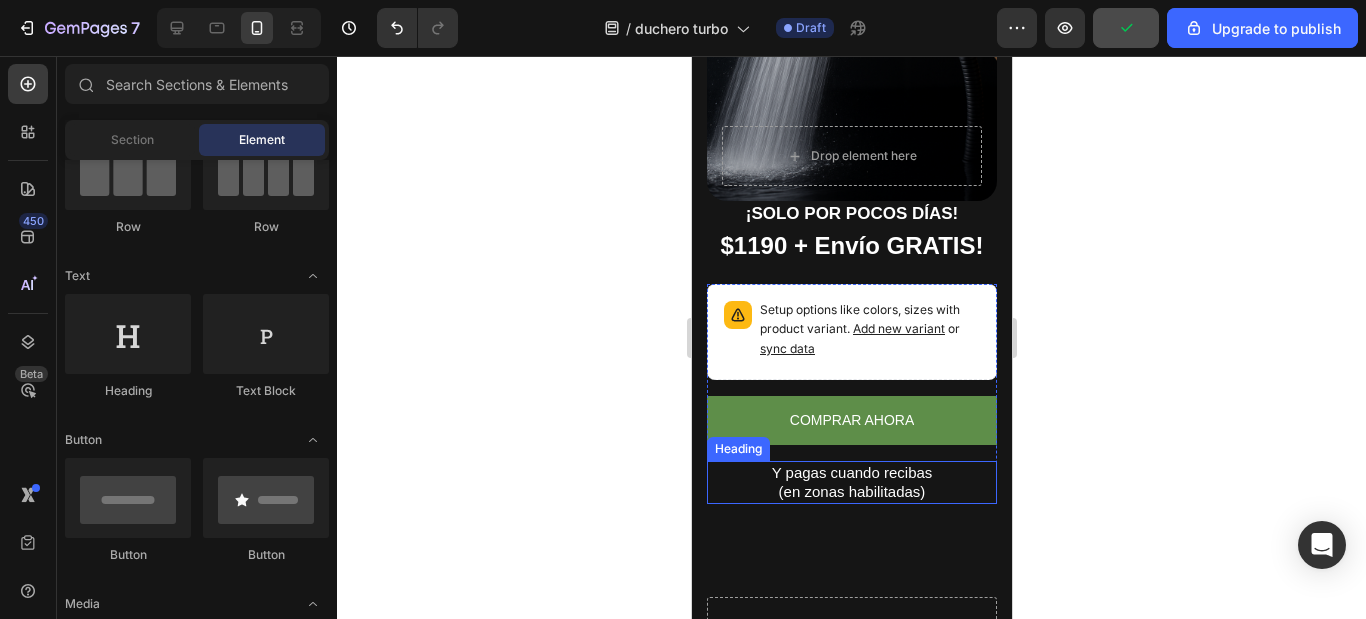 click on "Y pagas cuando recibas  (en zonas habilitadas)" at bounding box center (851, 482) 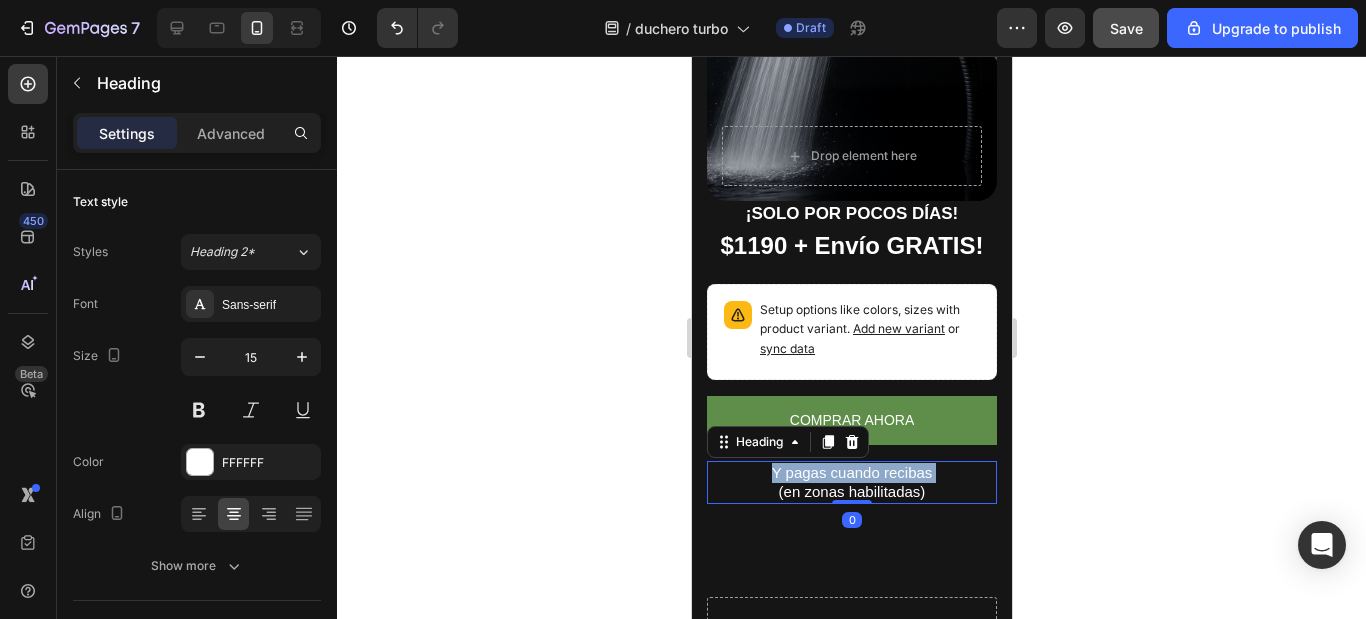 drag, startPoint x: 614, startPoint y: 422, endPoint x: 1297, endPoint y: 478, distance: 685.29193 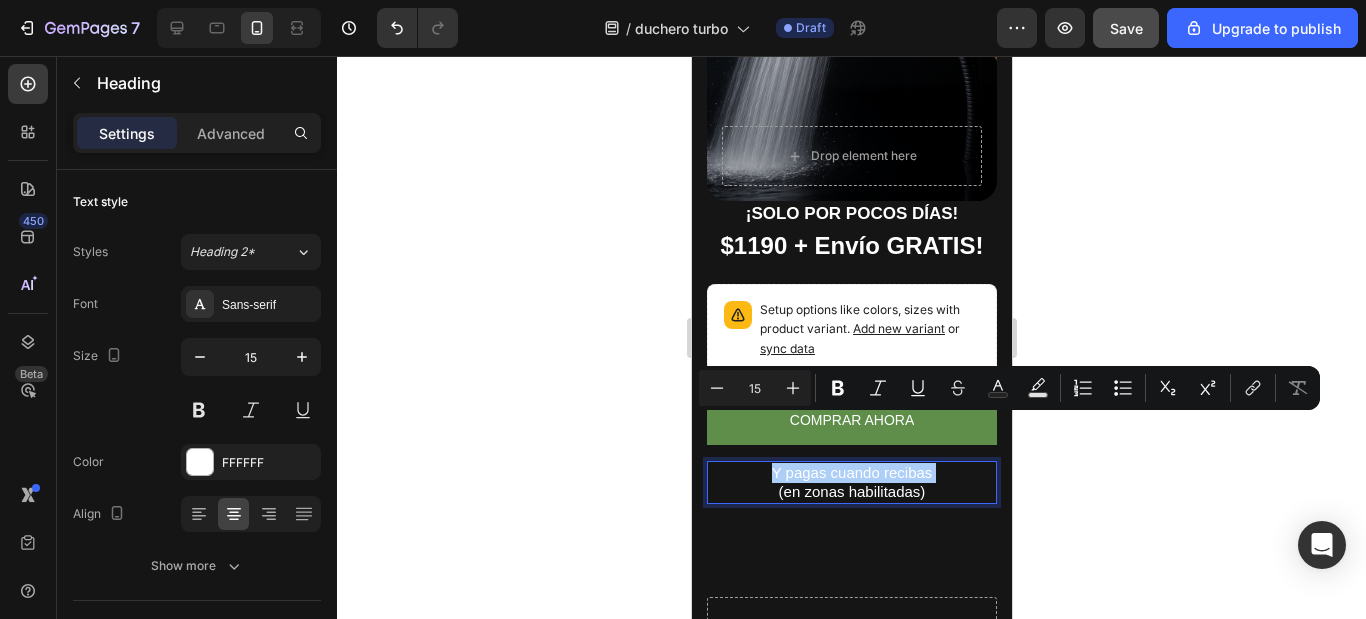 click 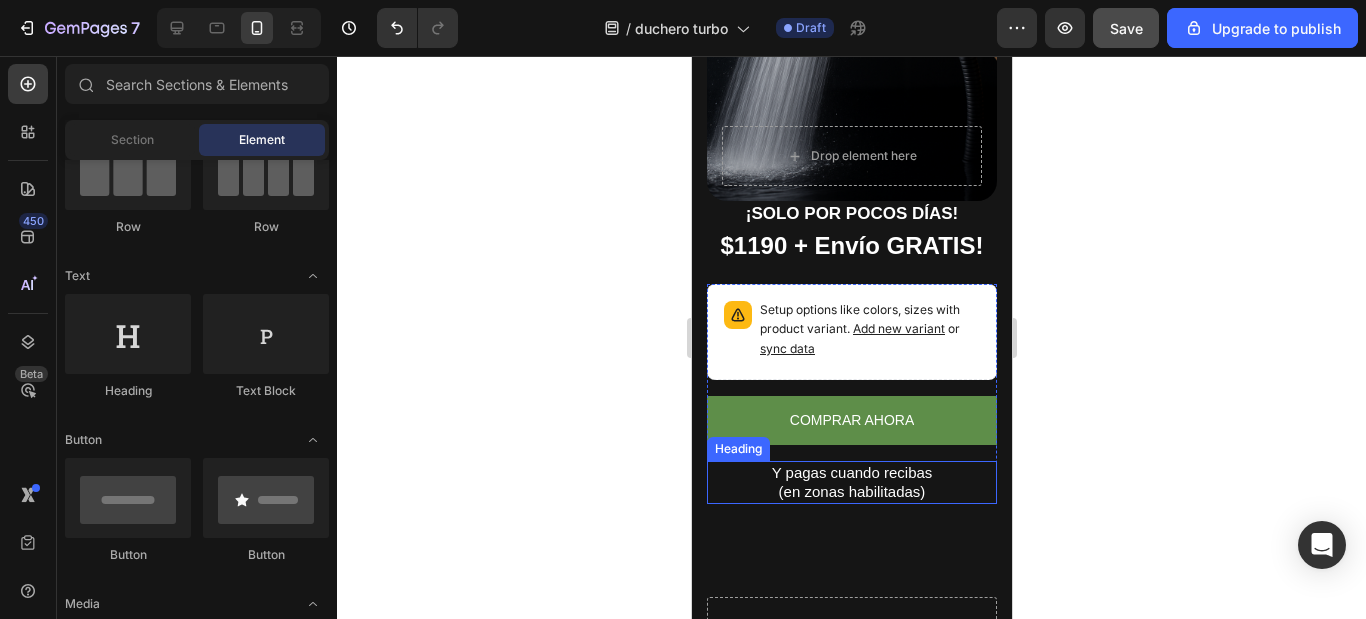 click on "Y pagas cuando recibas  (en zonas habilitadas)" at bounding box center (851, 482) 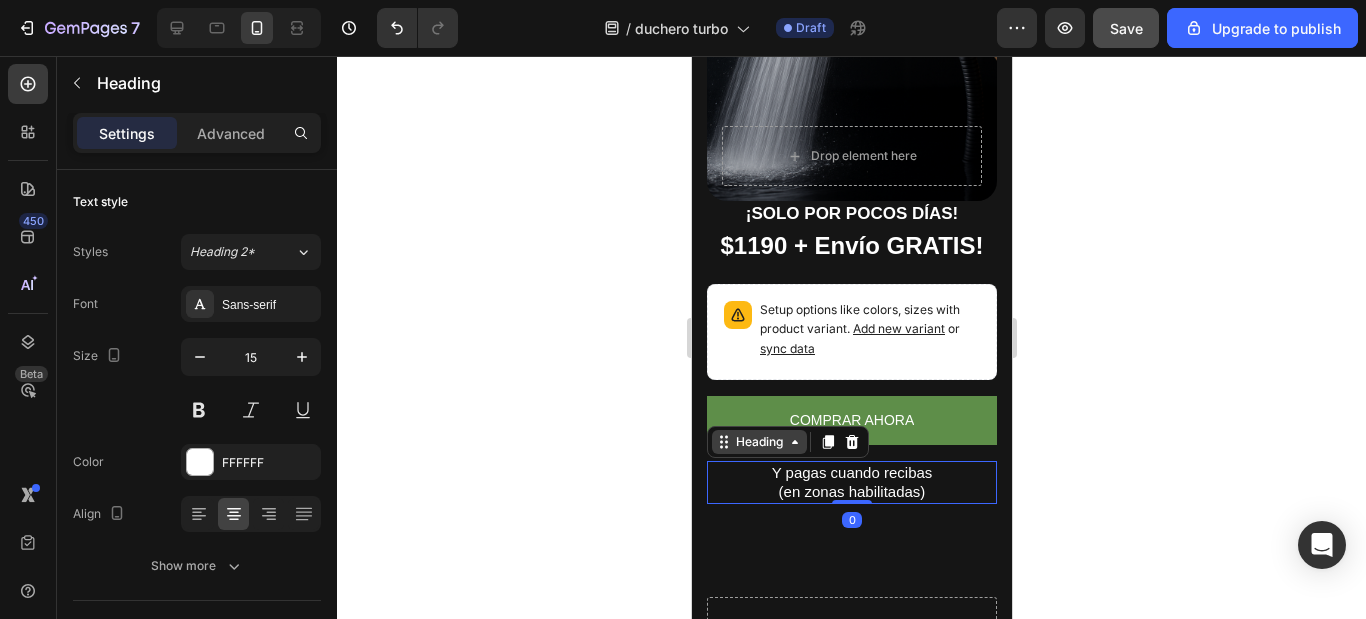 click on "Heading" at bounding box center [758, 442] 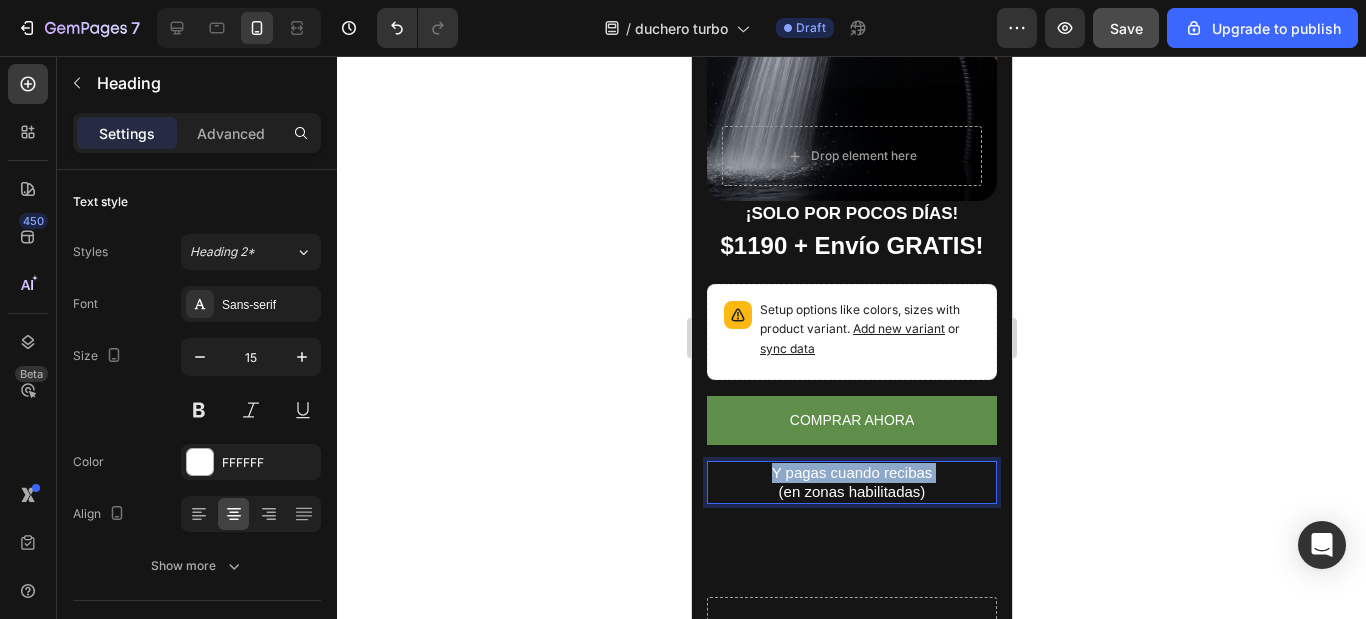 drag, startPoint x: 750, startPoint y: 442, endPoint x: 743, endPoint y: 421, distance: 22.135944 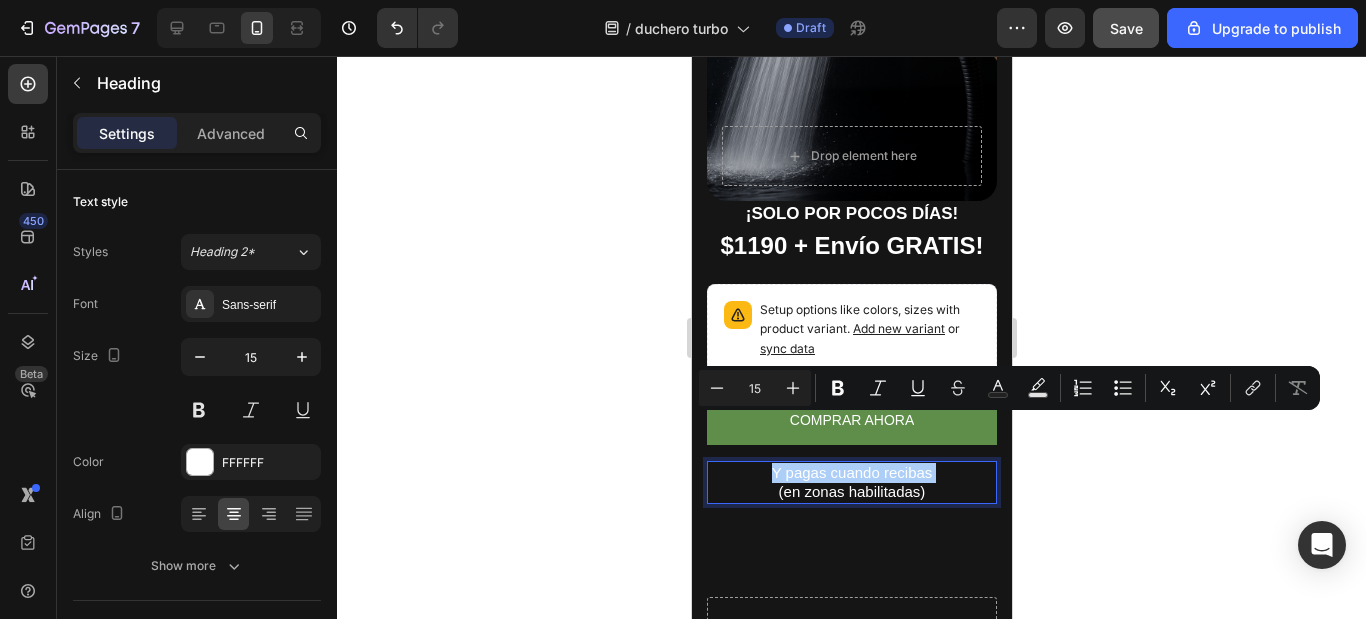 click 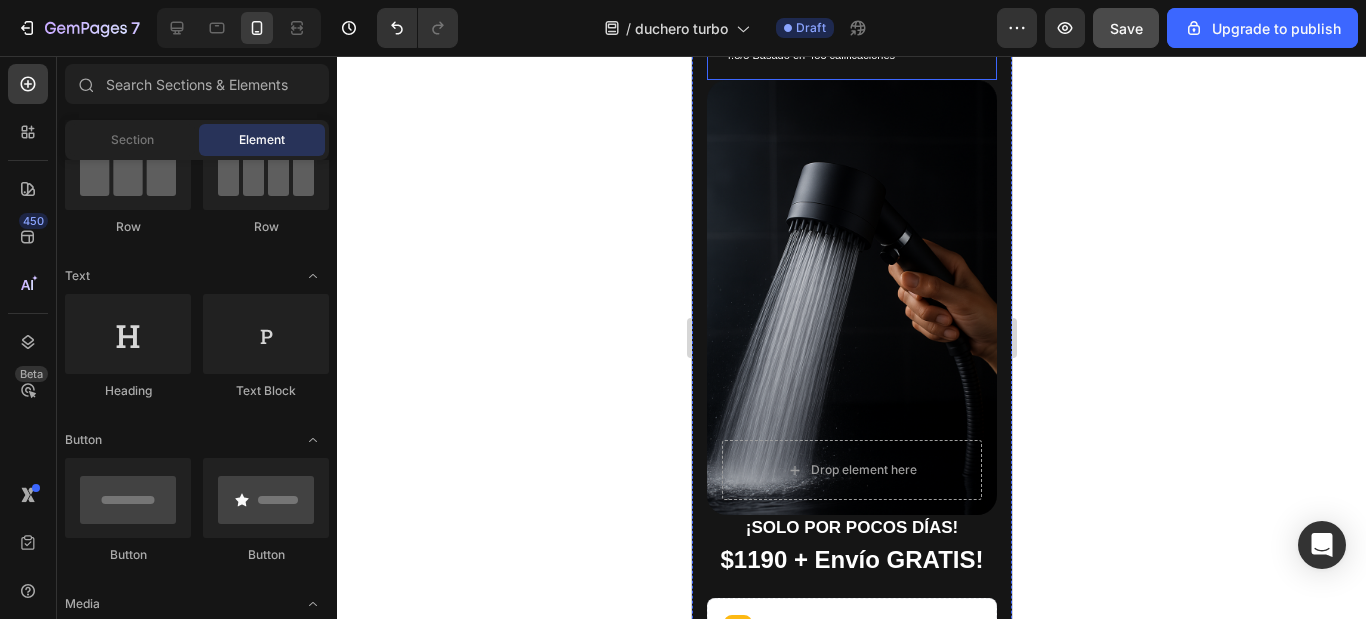 scroll, scrollTop: 600, scrollLeft: 0, axis: vertical 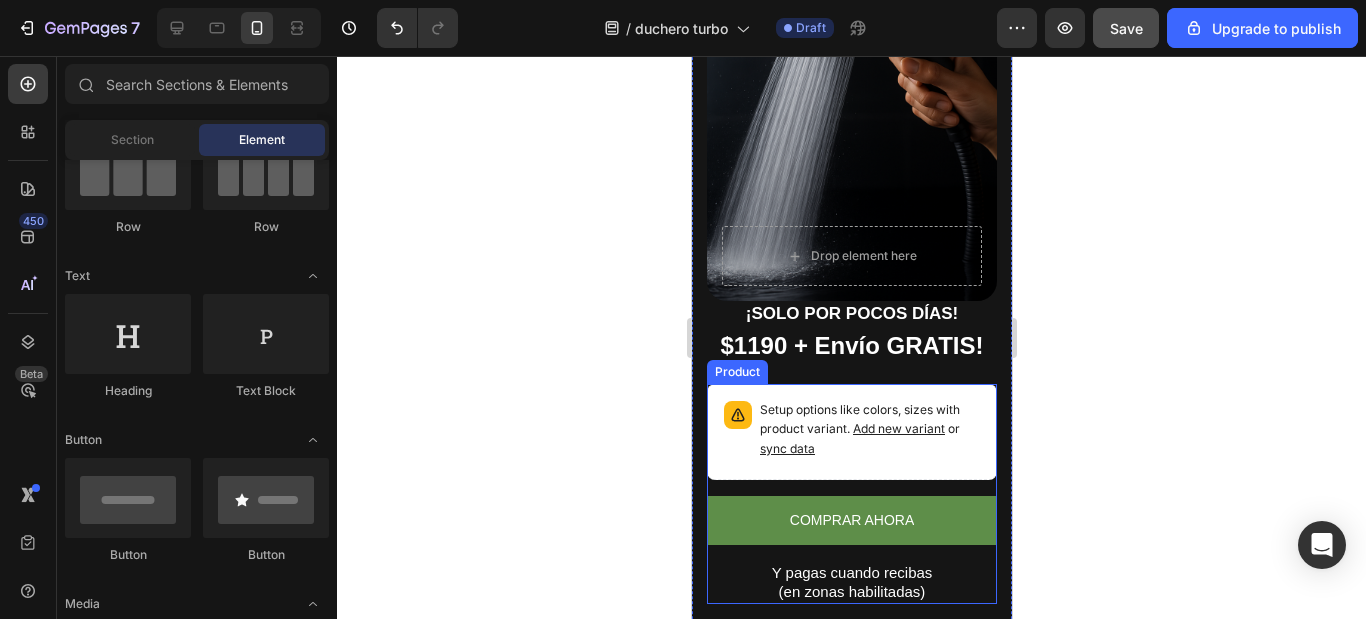 click on "COMPRAR AHORA Dynamic Checkout Y pagas cuando recibas  (en zonas habilitadas) Heading" at bounding box center (851, 550) 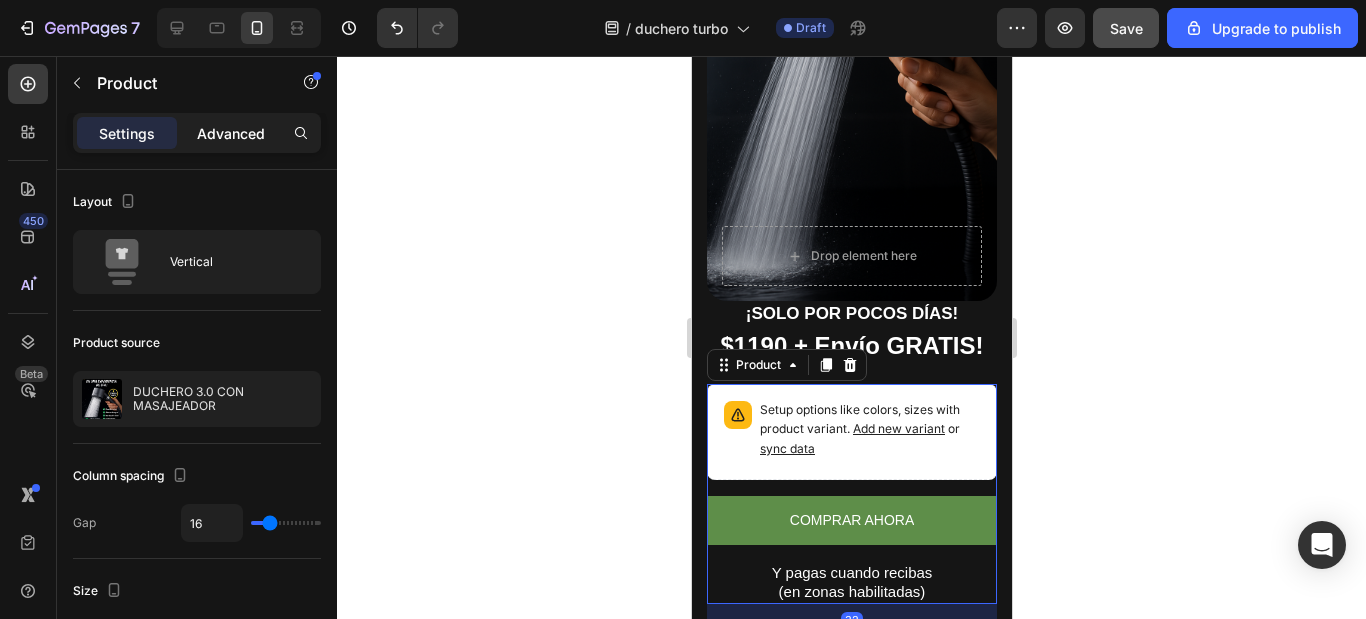 click on "Advanced" at bounding box center [231, 133] 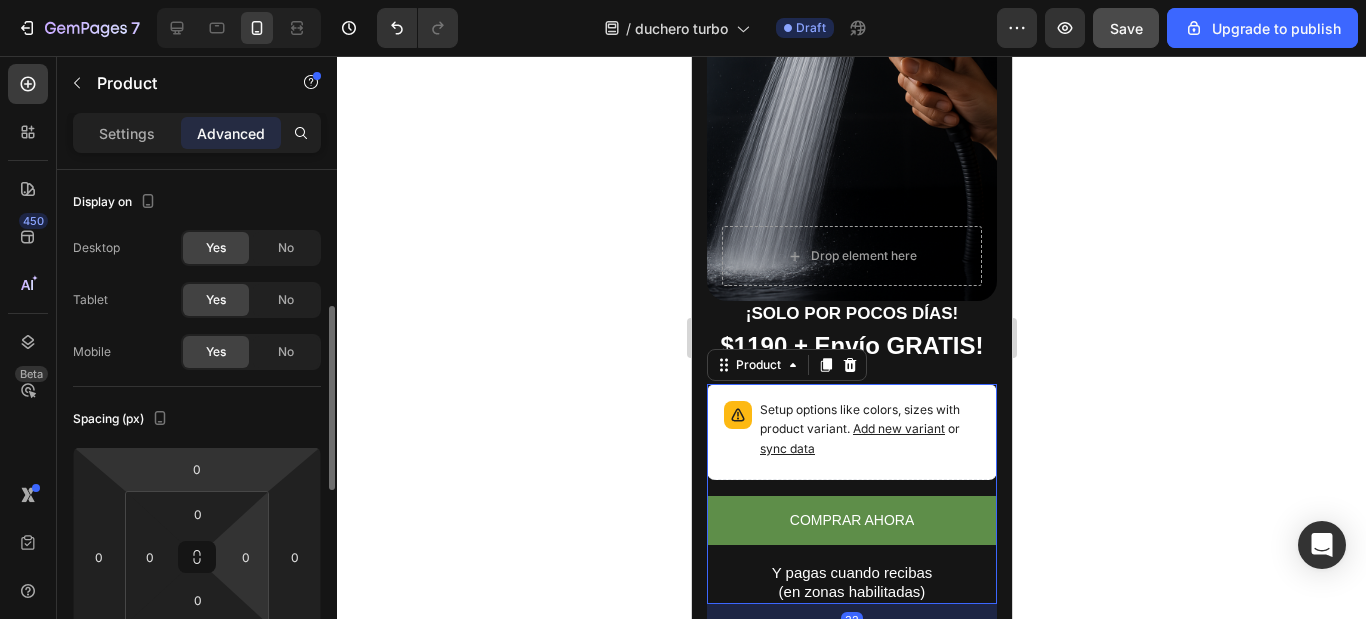 scroll, scrollTop: 300, scrollLeft: 0, axis: vertical 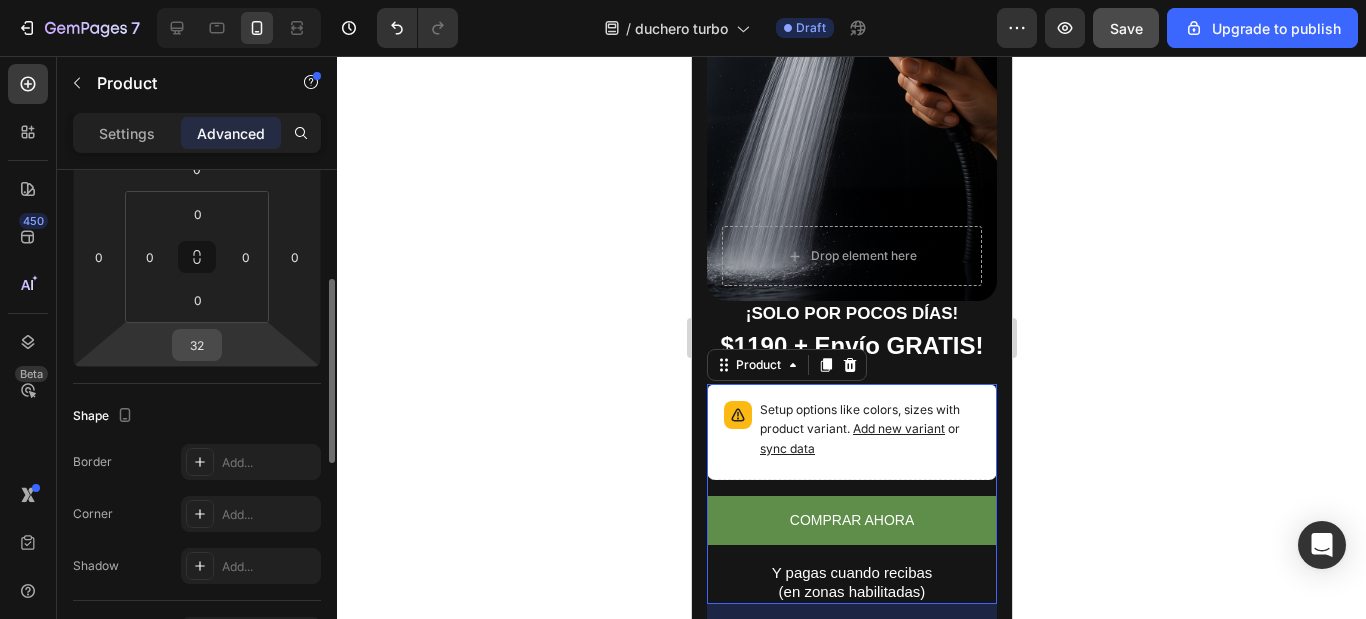 click on "32" at bounding box center (197, 345) 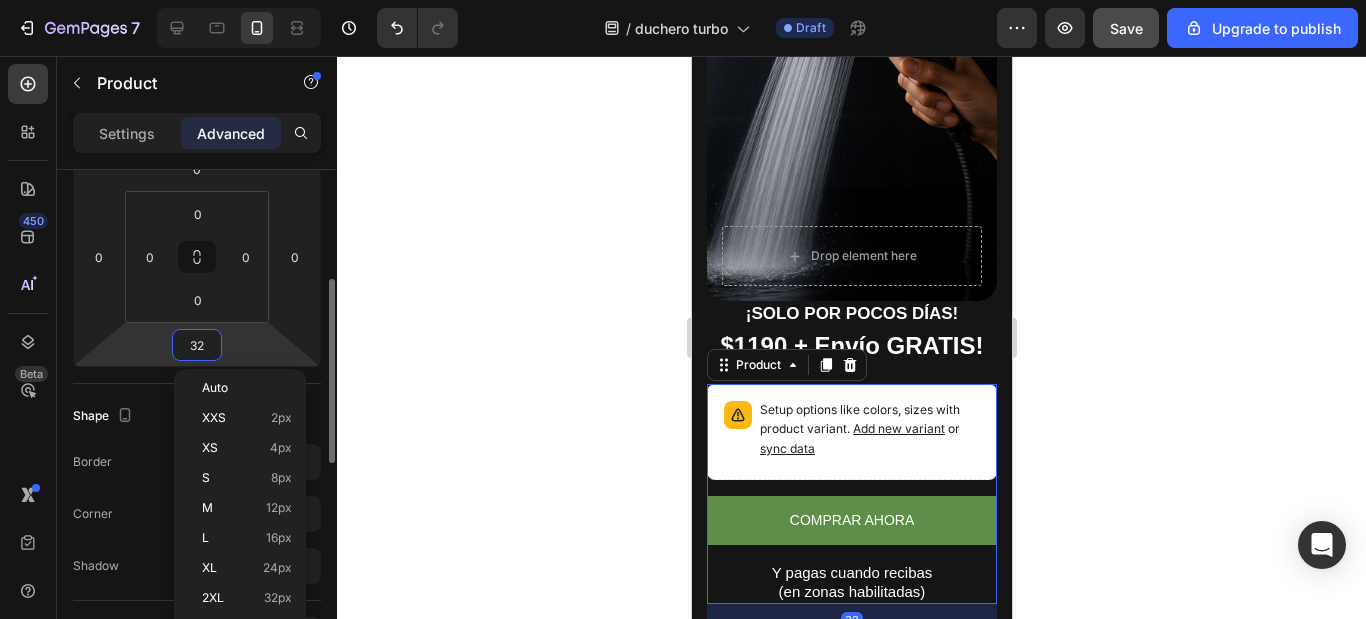 click on "32" at bounding box center (197, 345) 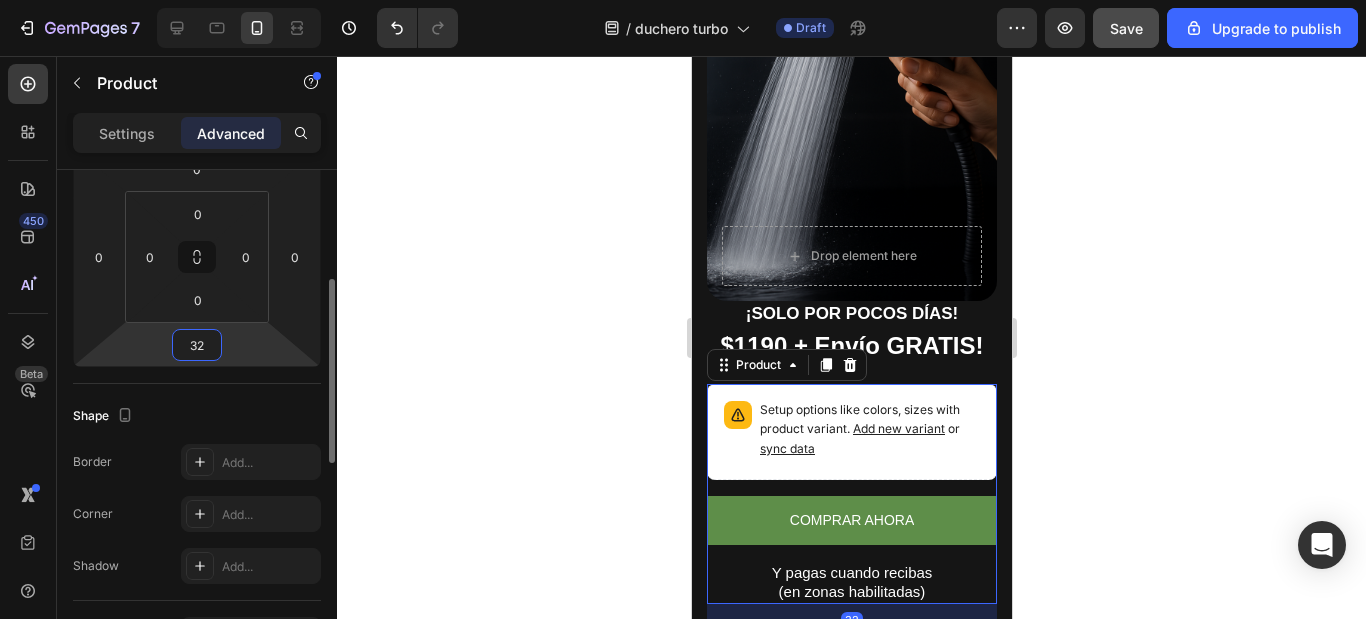 click on "32" at bounding box center [197, 345] 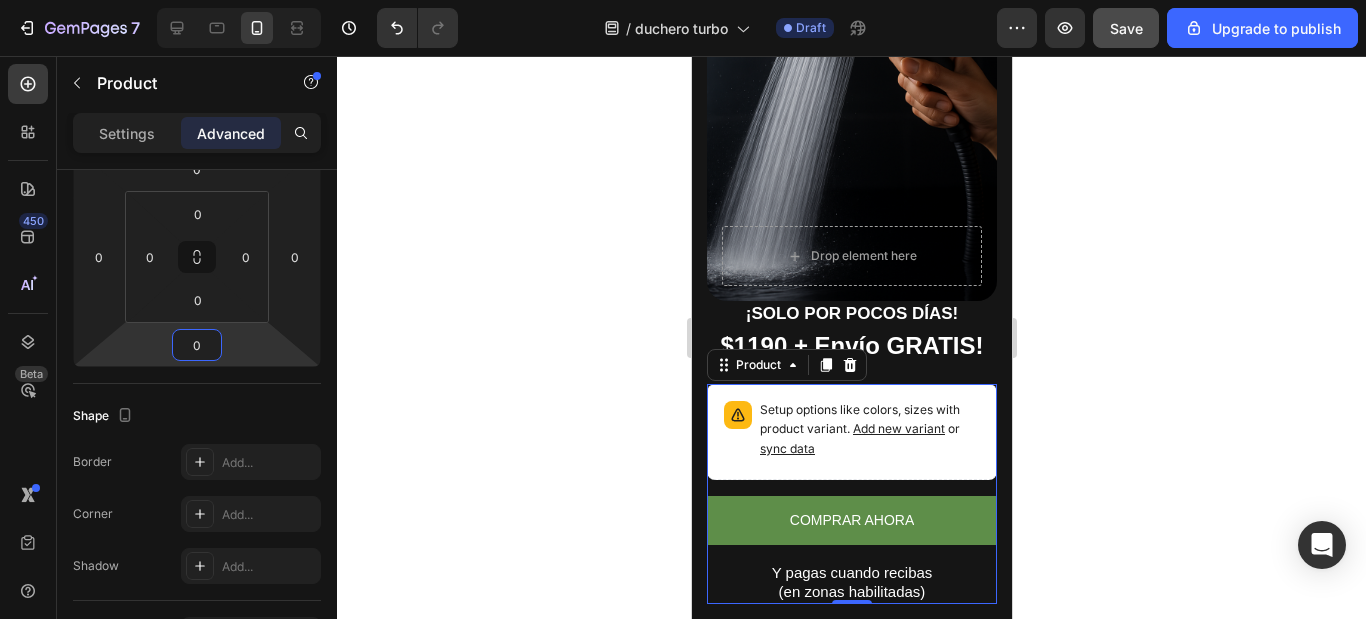 type on "0" 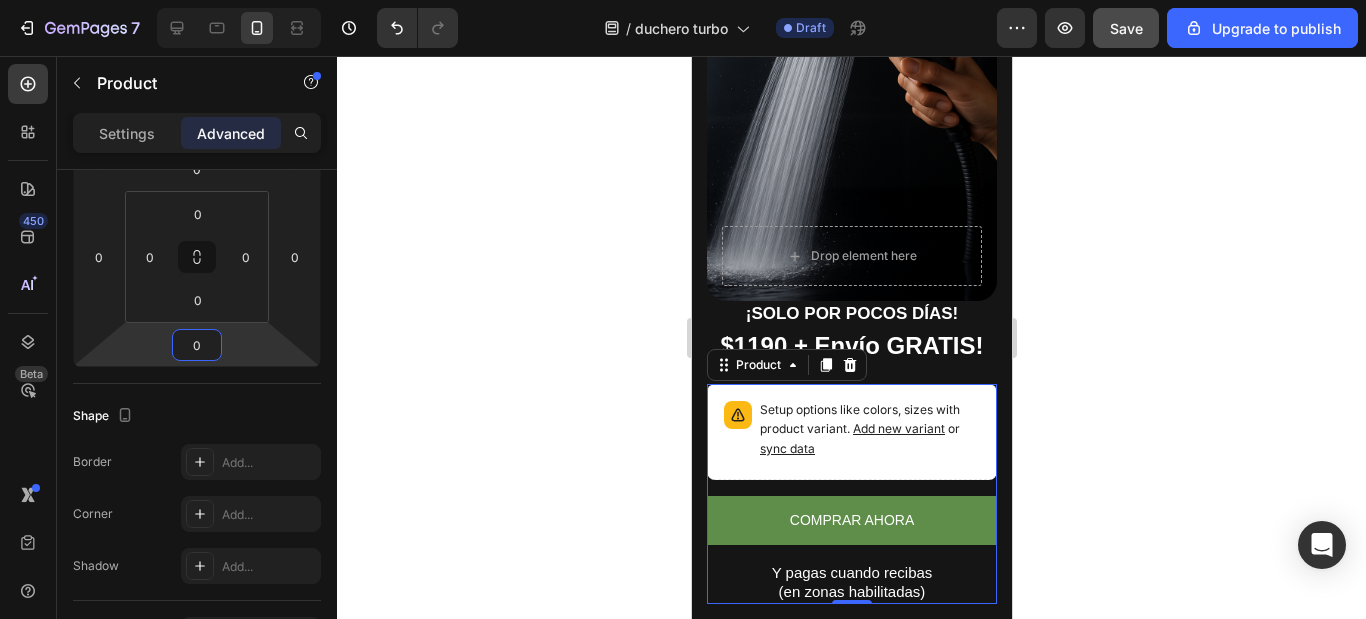 click on "COMPRAR AHORA Dynamic Checkout Y pagas cuando recibas  (en zonas habilitadas) Heading" at bounding box center [851, 550] 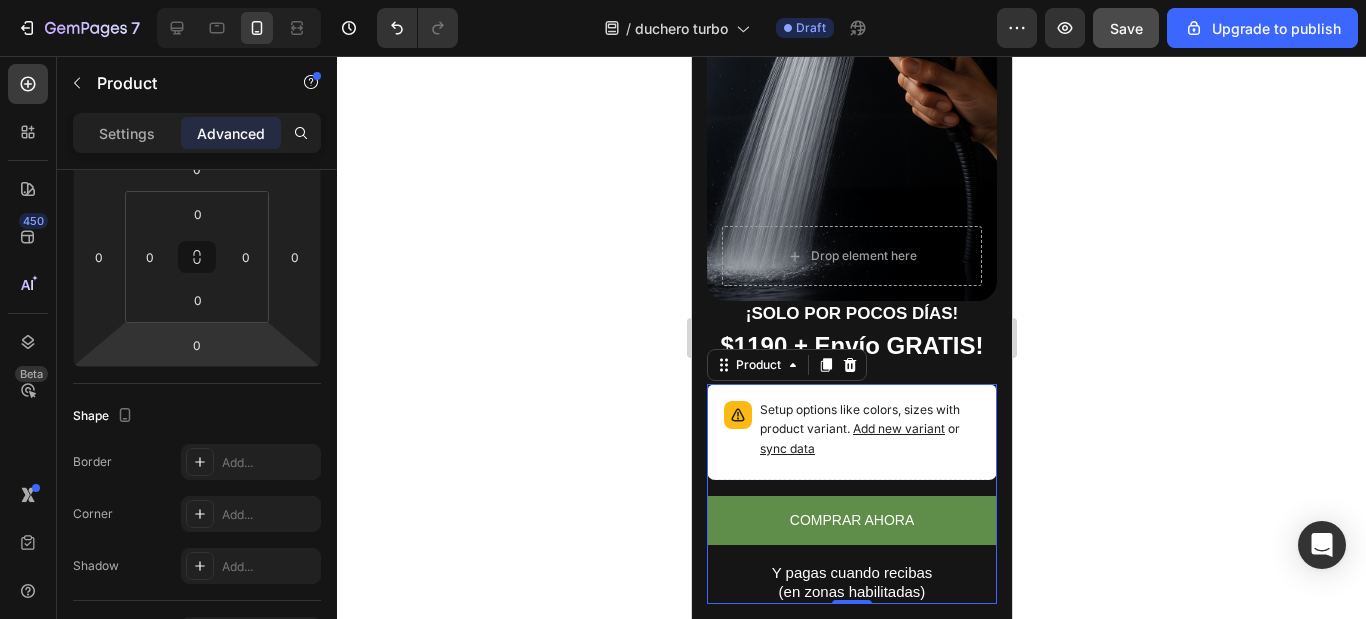 click on "COMPRAR AHORA Dynamic Checkout Y pagas cuando recibas  (en zonas habilitadas) Heading" at bounding box center [851, 550] 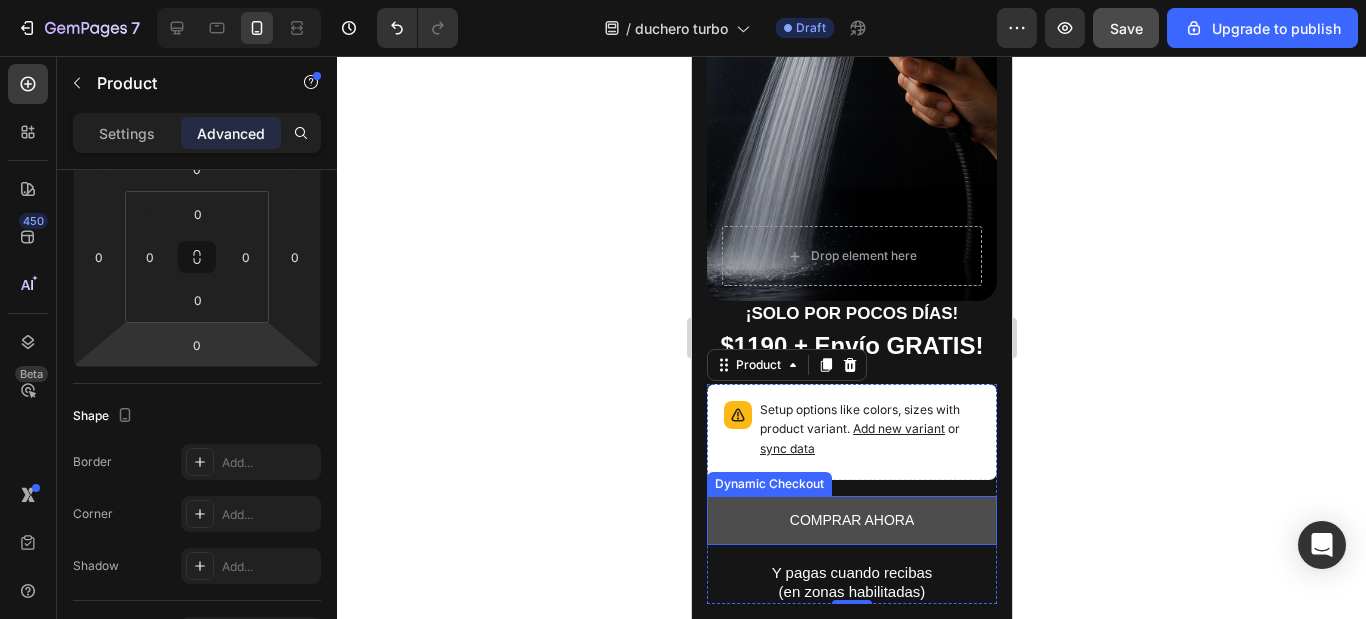 click on "COMPRAR AHORA" at bounding box center [851, 520] 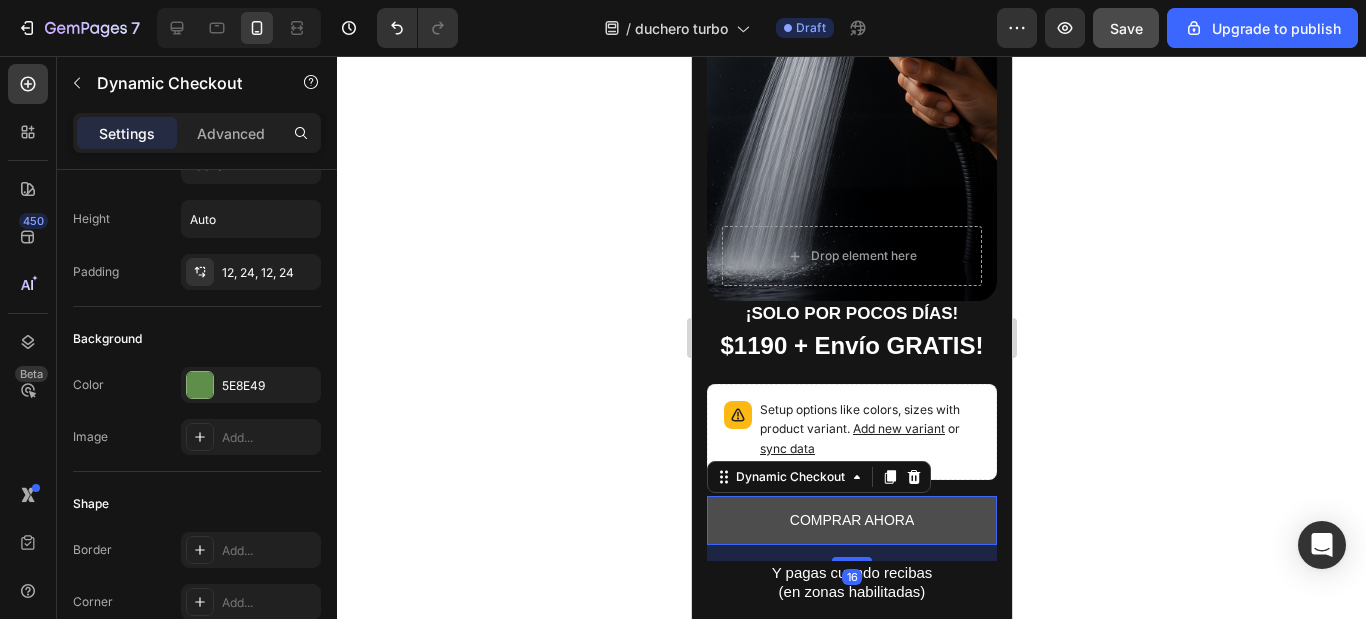scroll, scrollTop: 0, scrollLeft: 0, axis: both 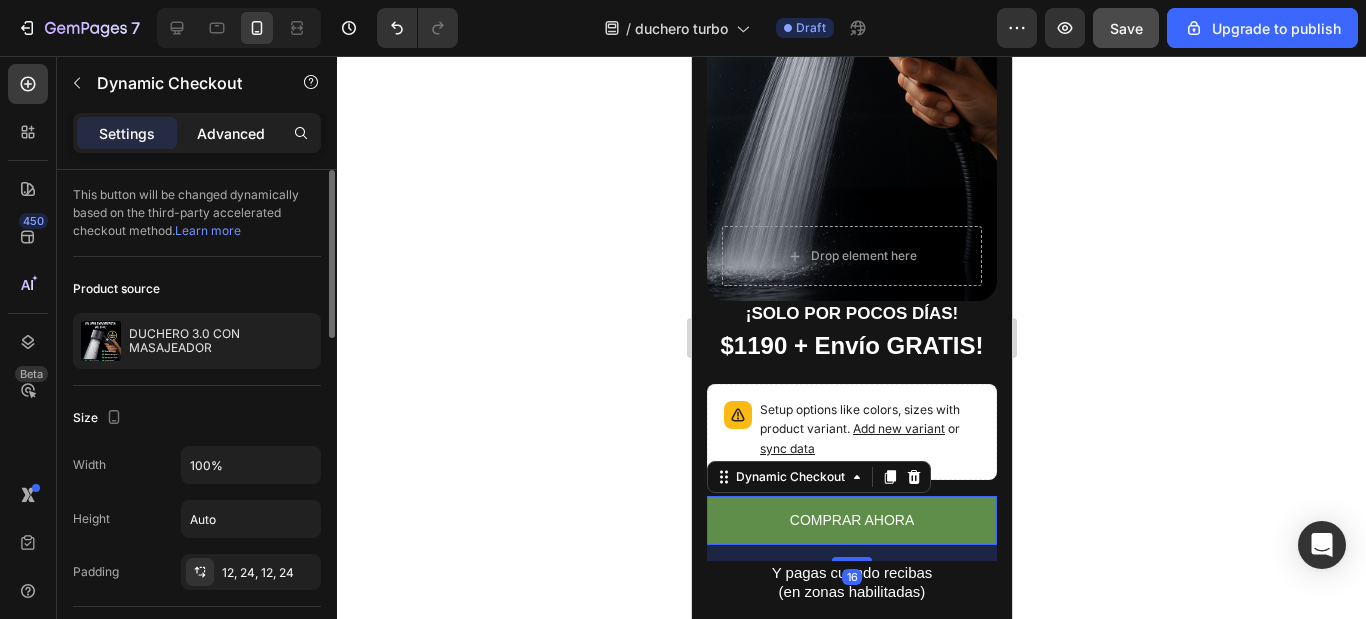 click on "Advanced" at bounding box center [231, 133] 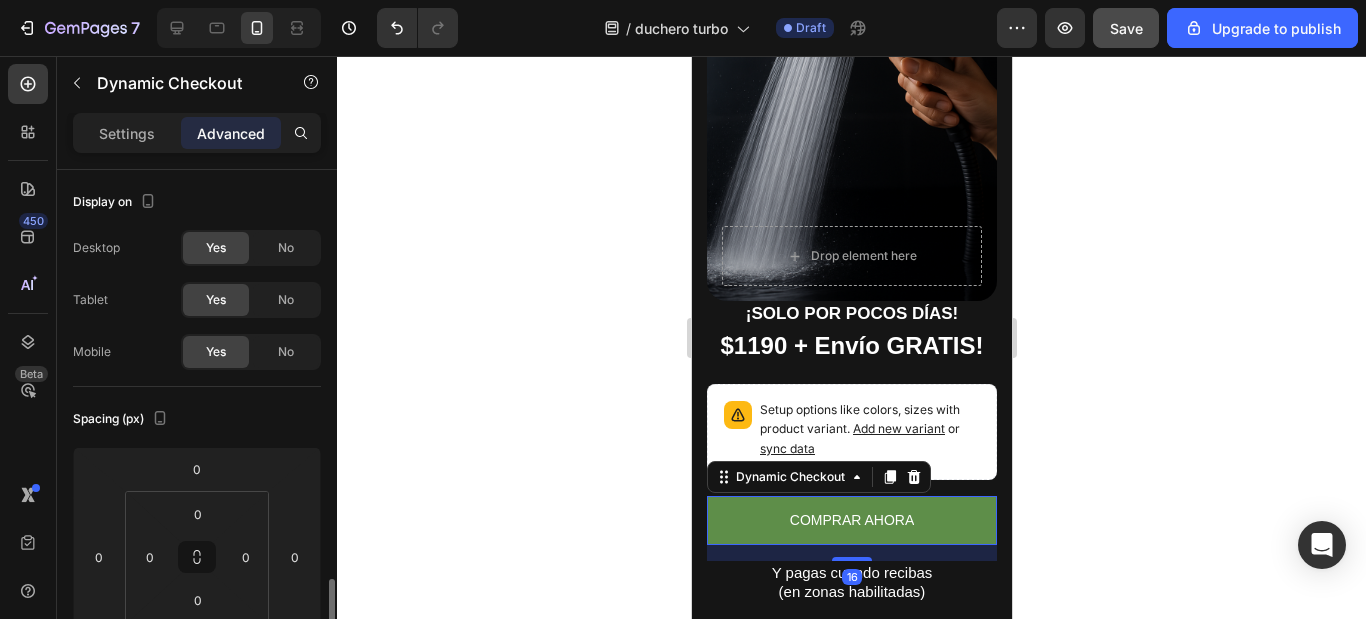 scroll, scrollTop: 300, scrollLeft: 0, axis: vertical 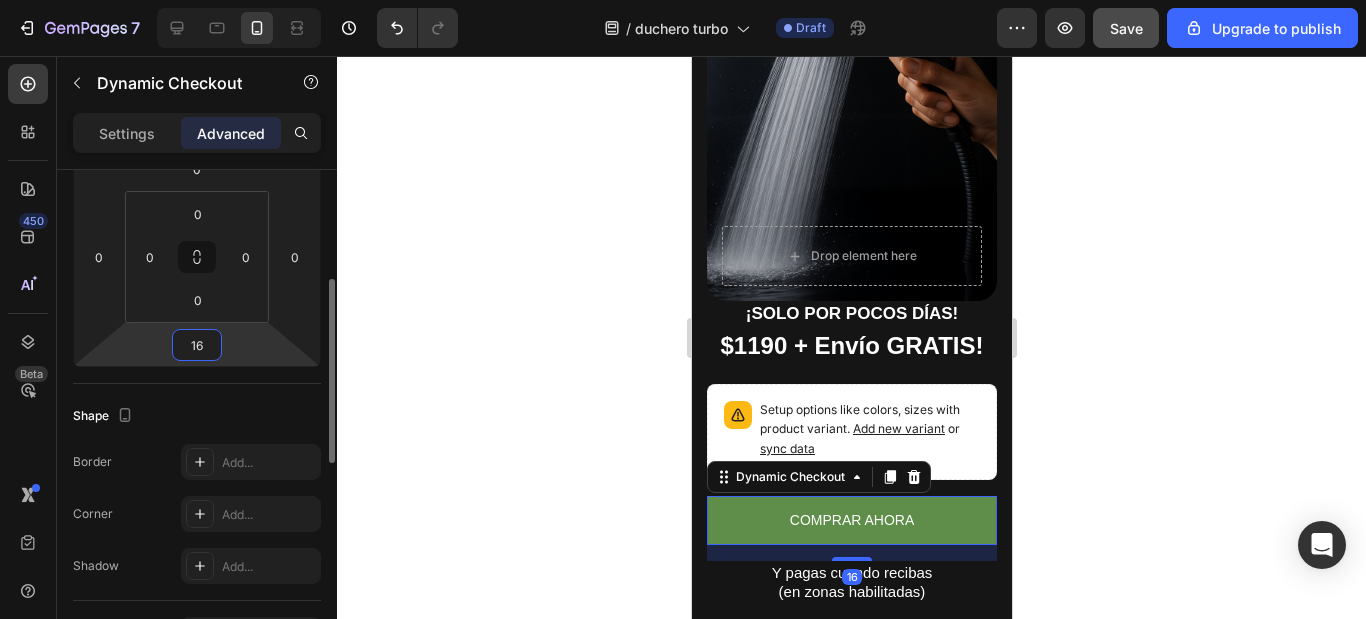 drag, startPoint x: 205, startPoint y: 346, endPoint x: 145, endPoint y: 339, distance: 60.40695 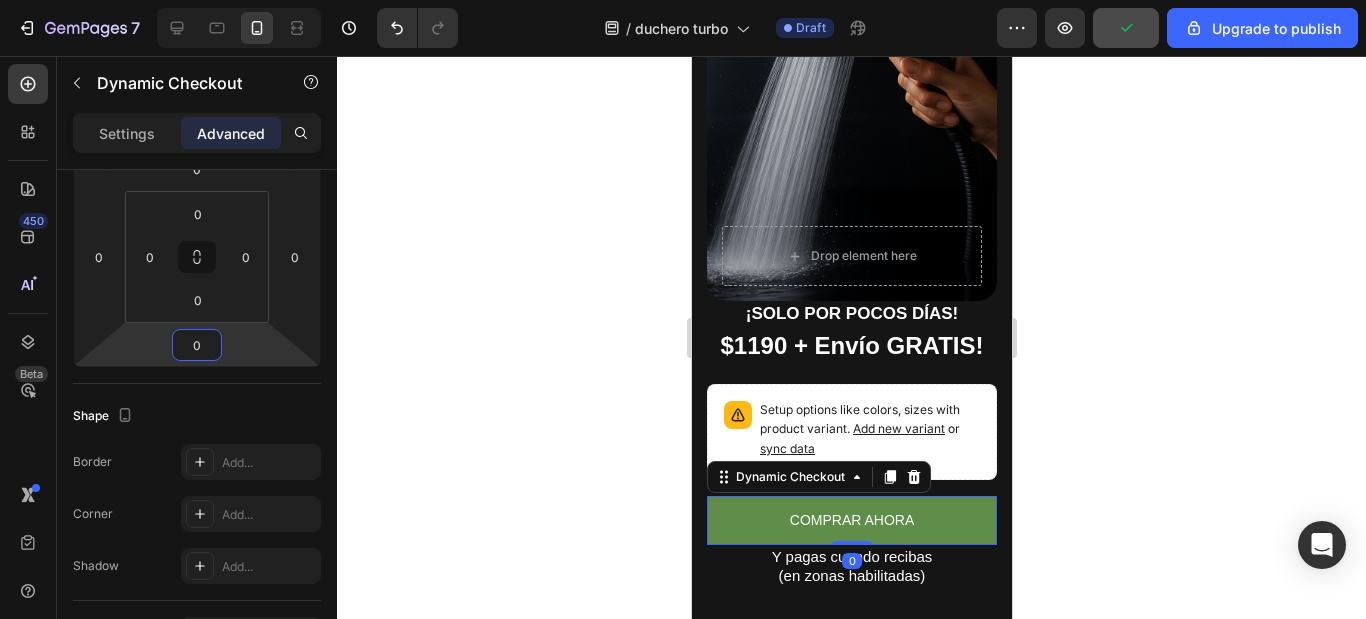 click 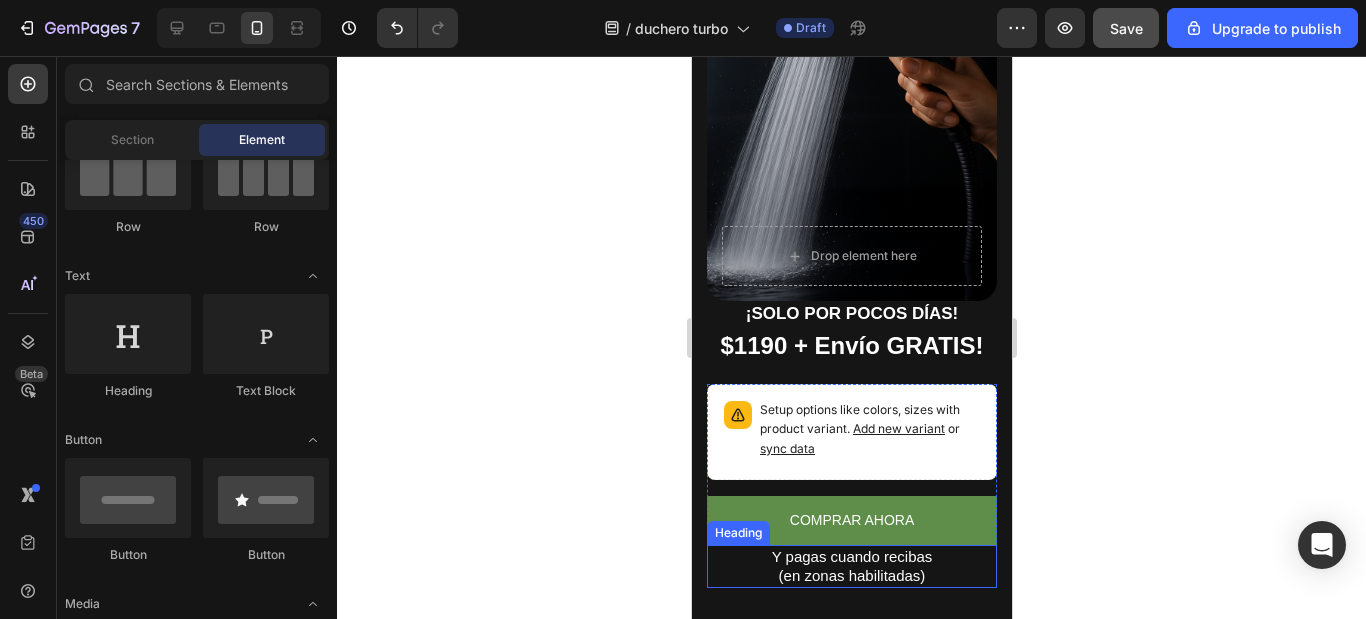 click on "Y pagas cuando recibas  (en zonas habilitadas)" at bounding box center [851, 566] 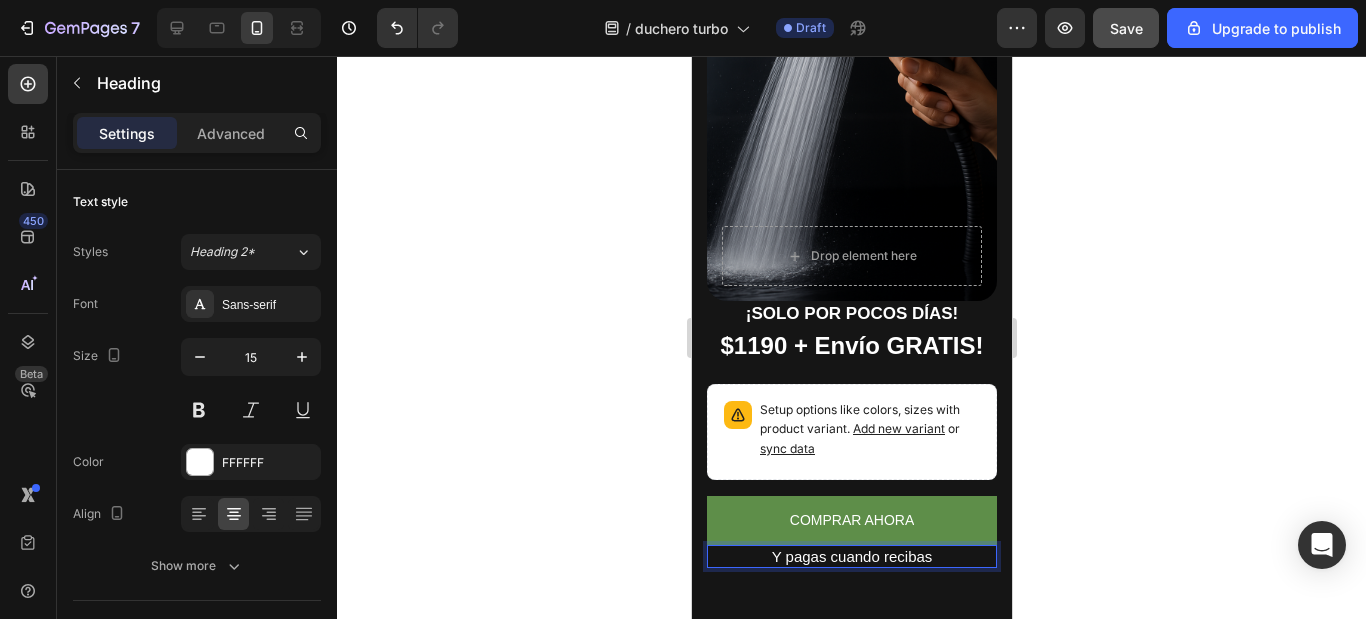 click 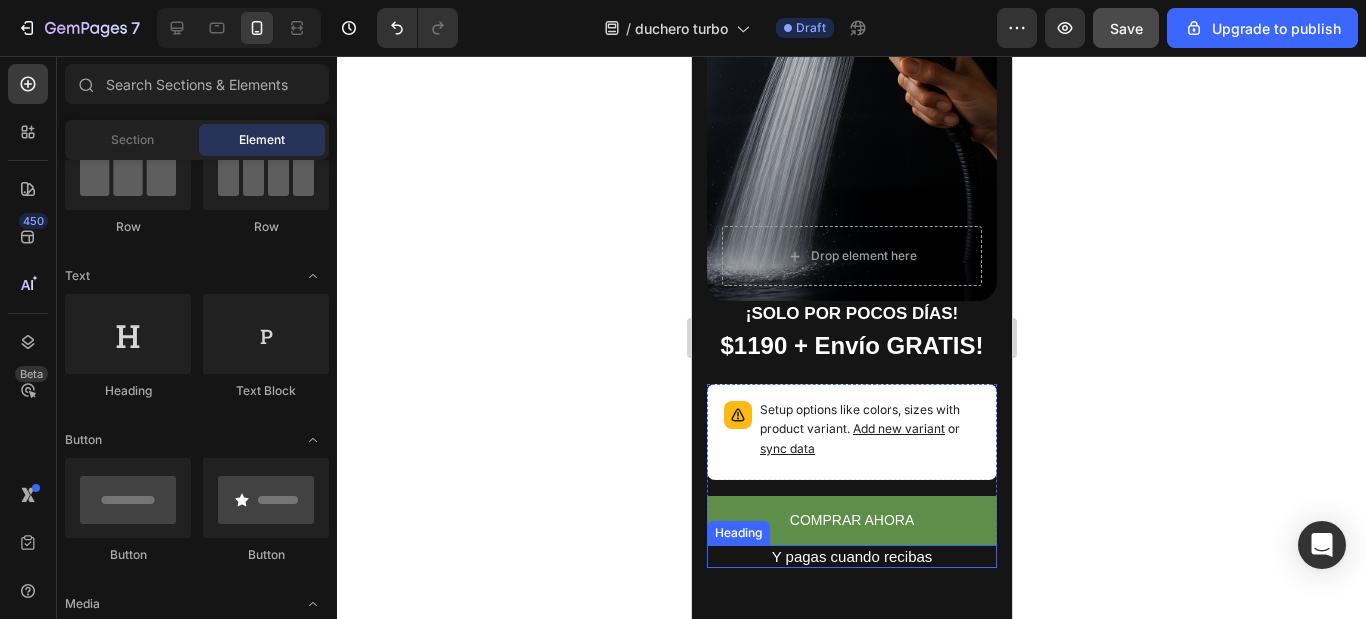 click on "Y pagas cuando recibas" at bounding box center (851, 557) 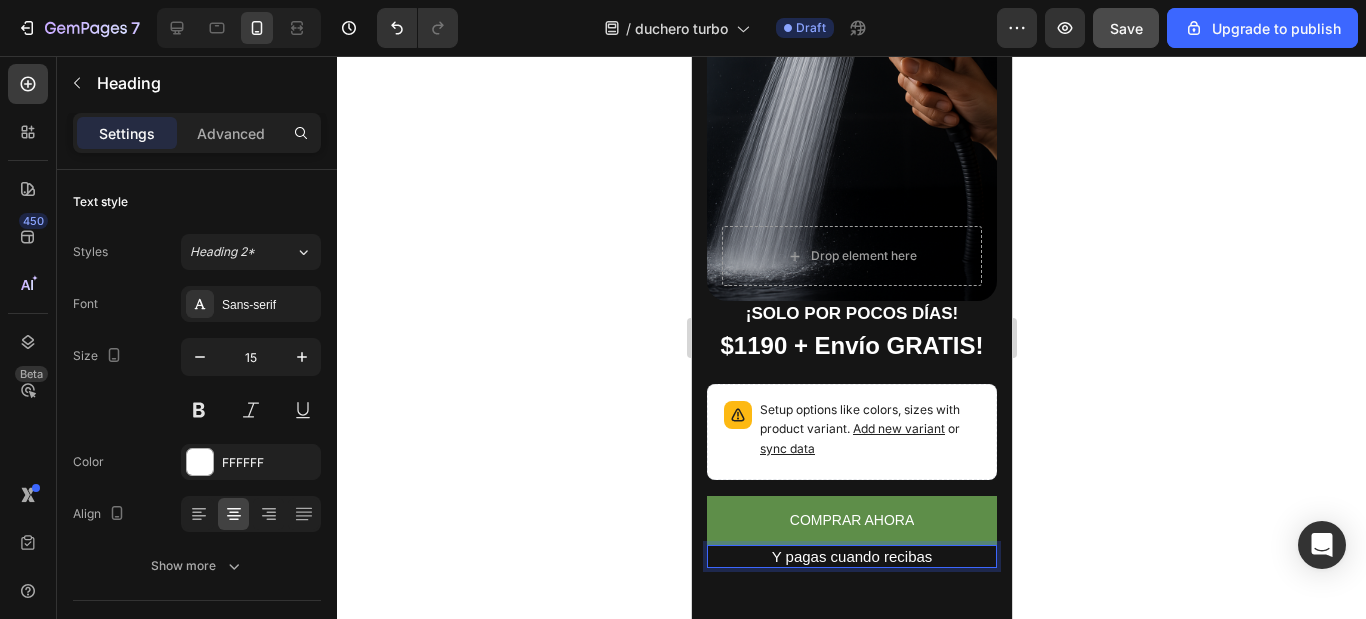 click on "Y pagas cuando recibas" at bounding box center [851, 557] 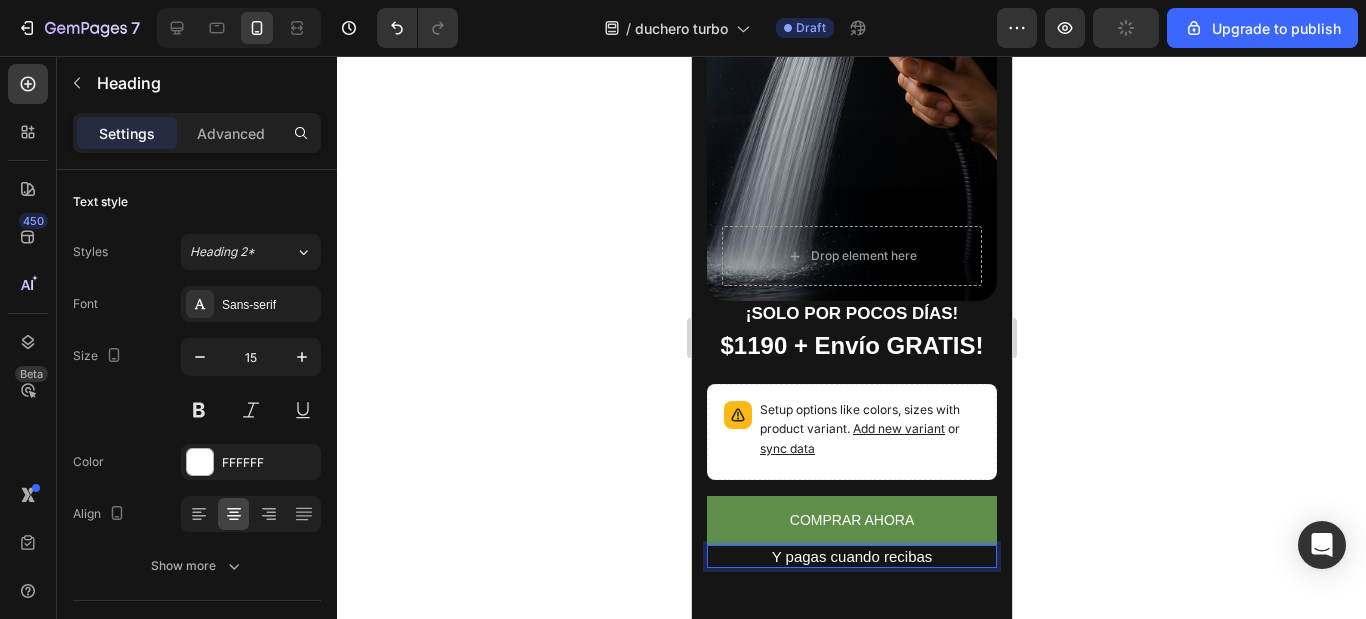 click on "Y pagas cuando recibas" at bounding box center (851, 557) 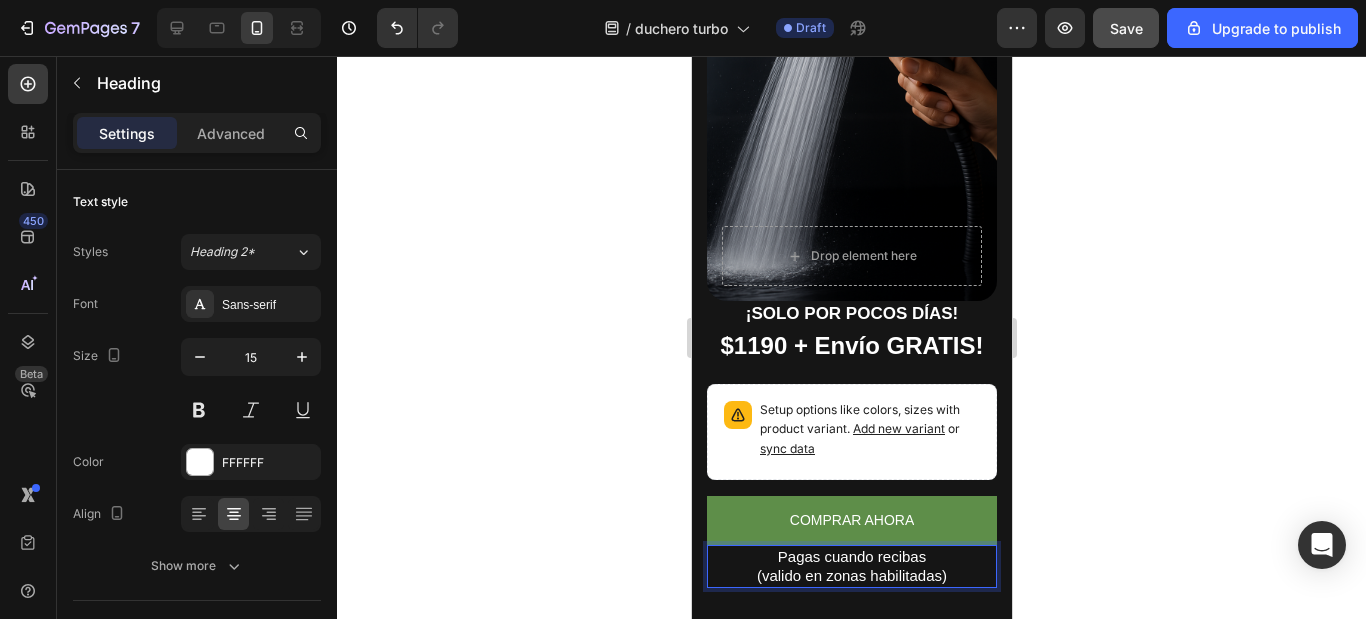 click 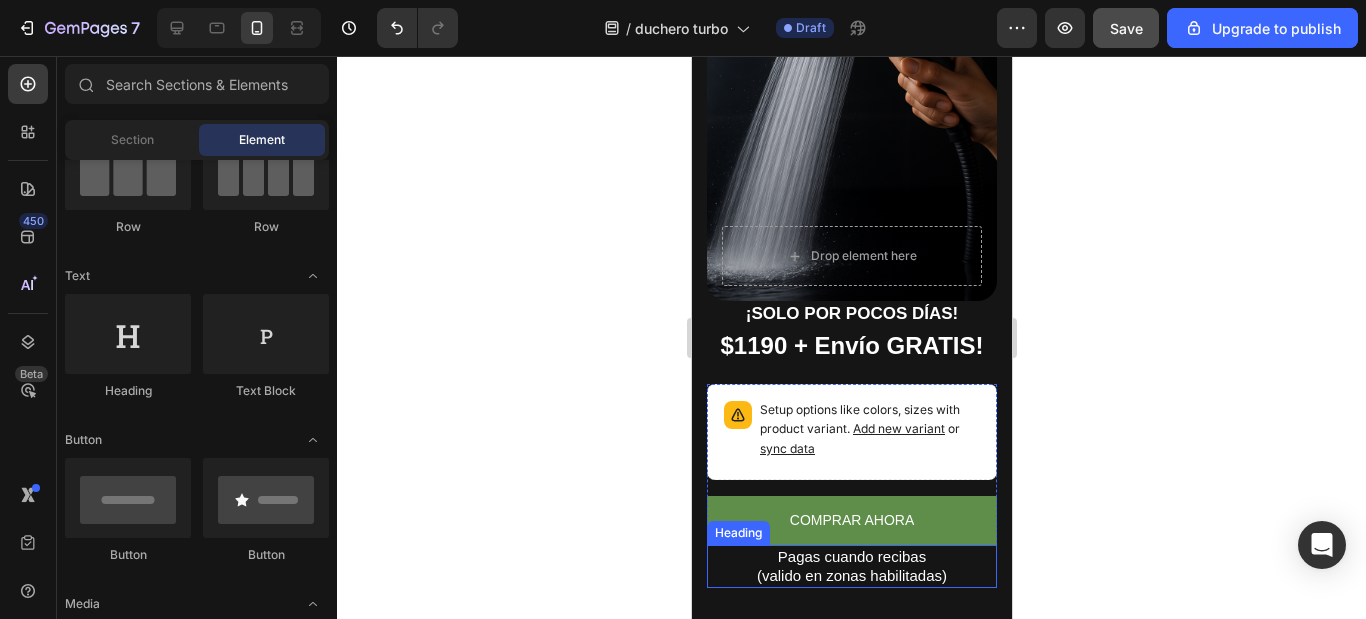 click on "Pagas cuando recibas  (valido en zonas habilitadas)" at bounding box center [851, 566] 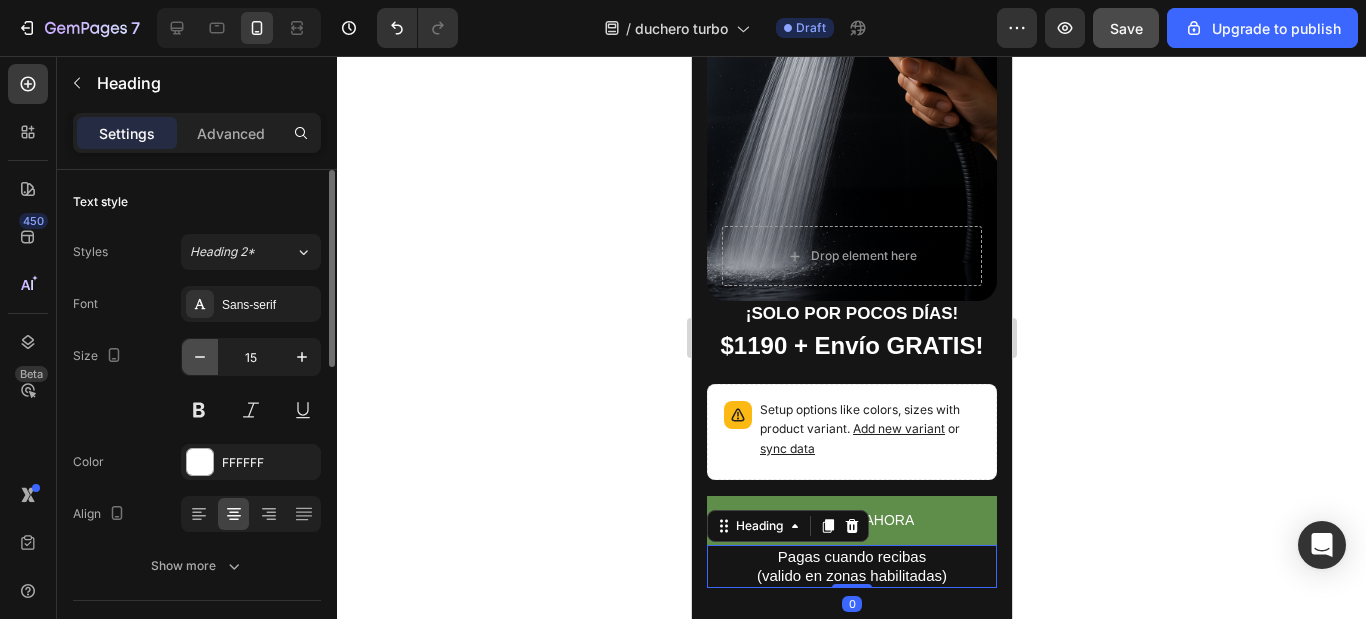click 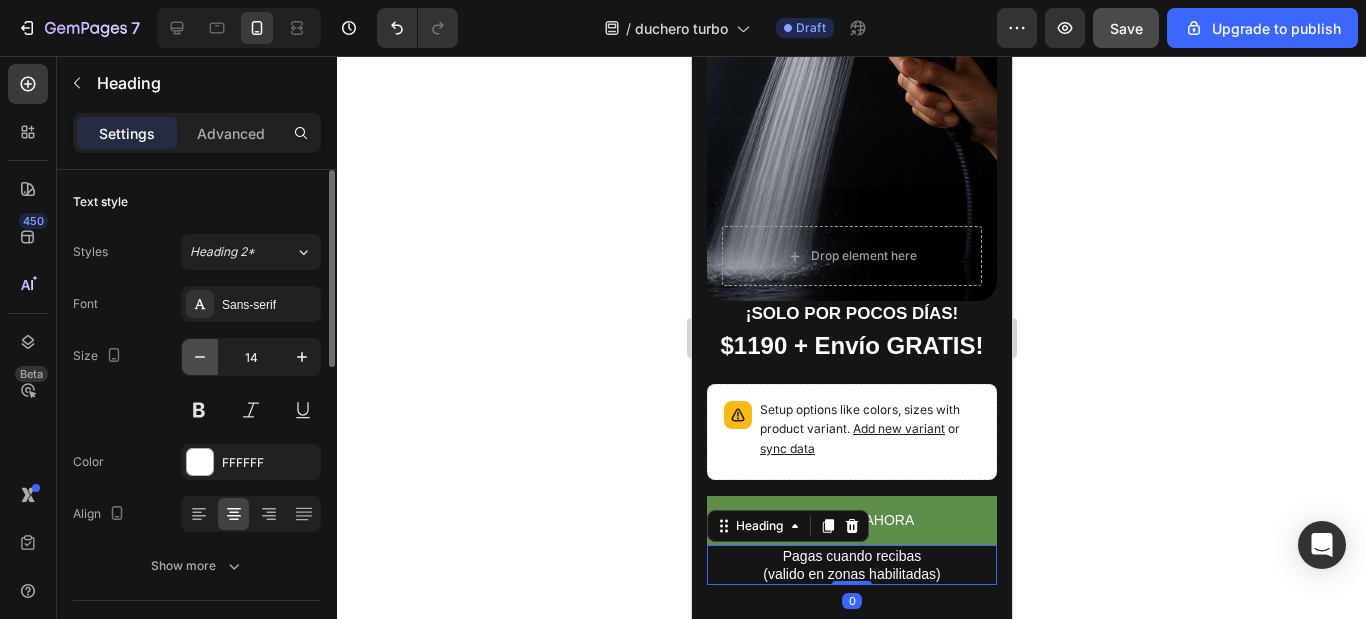 click 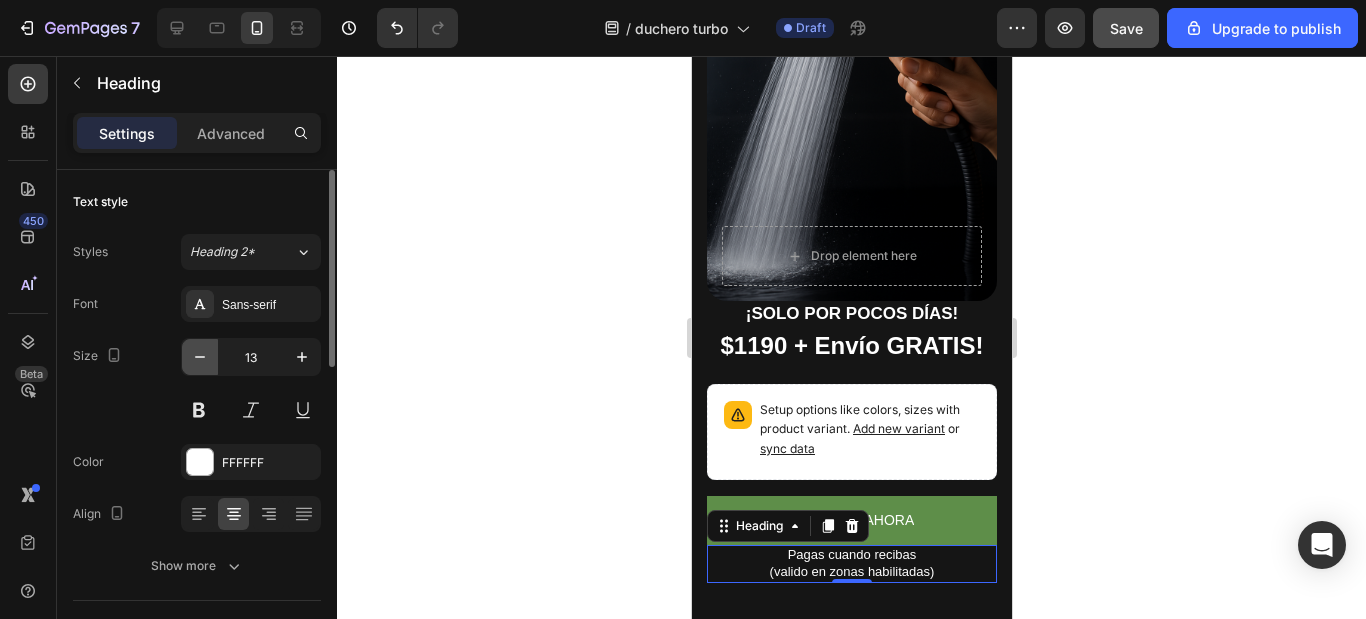 click 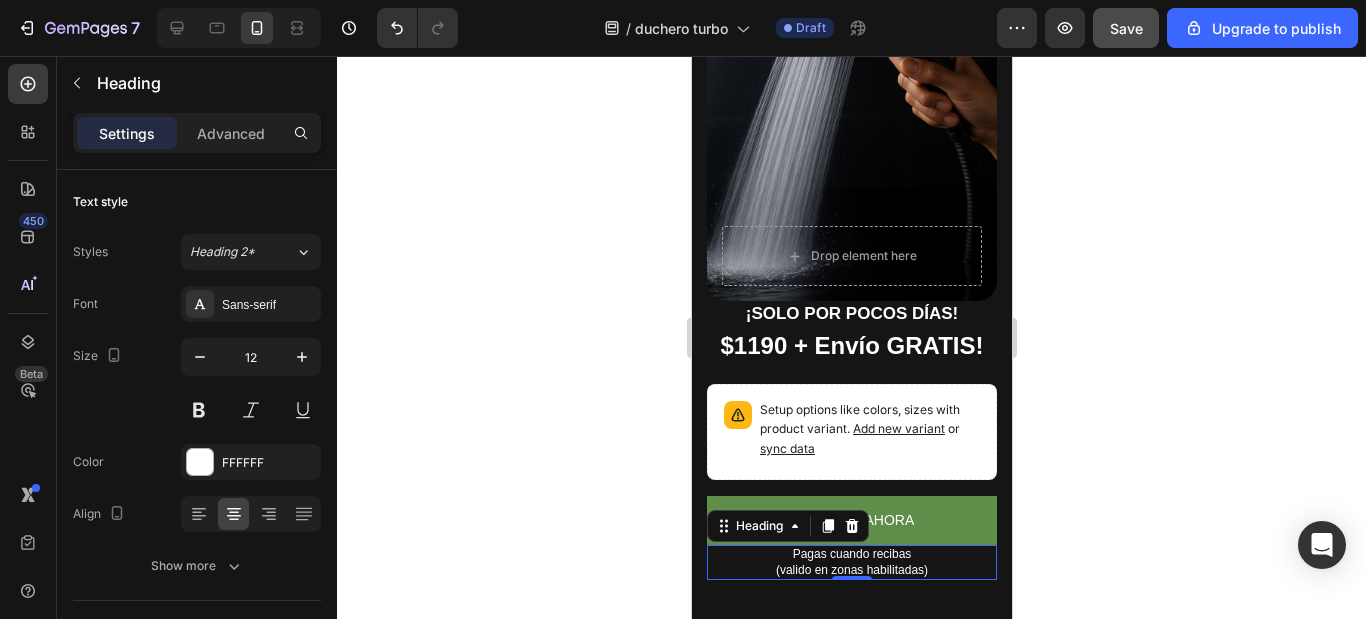 click 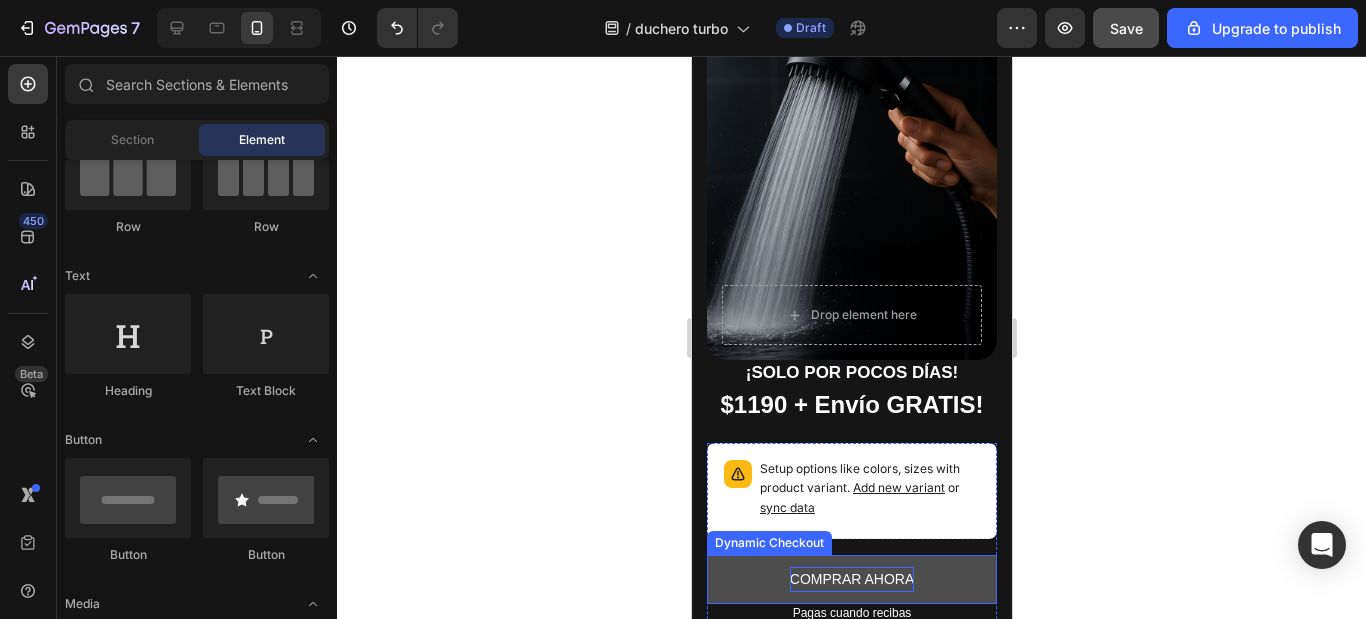 scroll, scrollTop: 300, scrollLeft: 0, axis: vertical 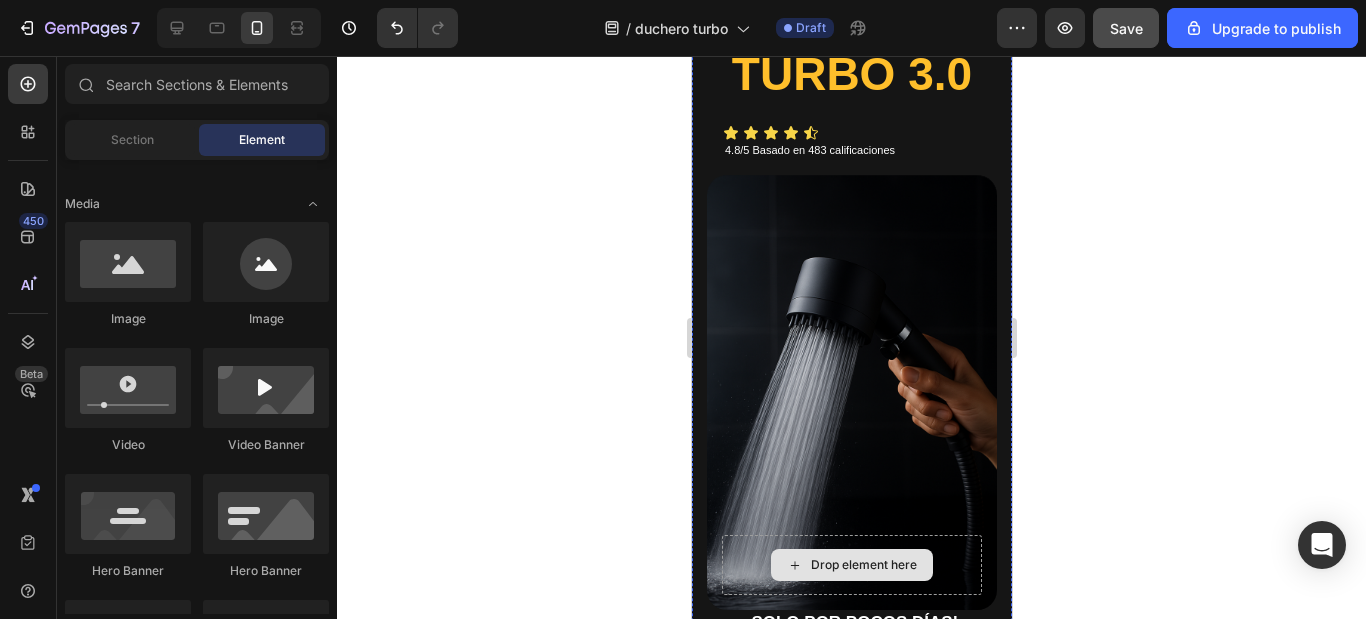 click on "¡TRANSFORMÁ TU DUCHA" at bounding box center (850, -79) 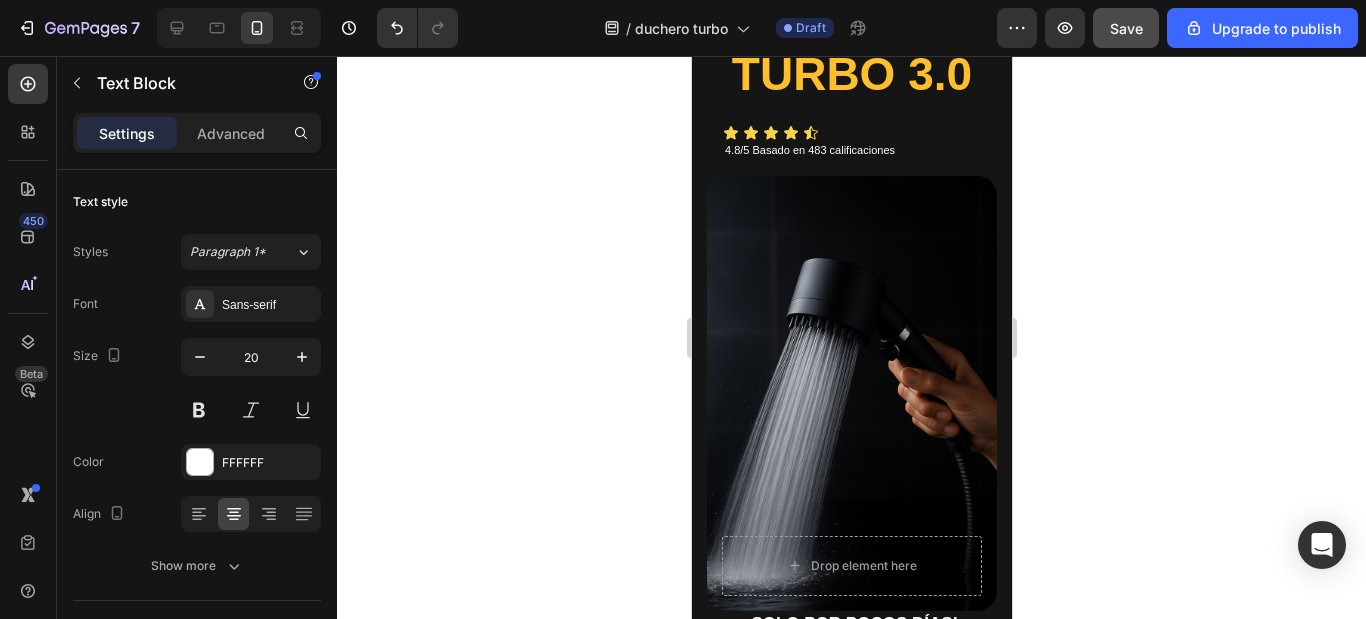 scroll, scrollTop: 0, scrollLeft: 0, axis: both 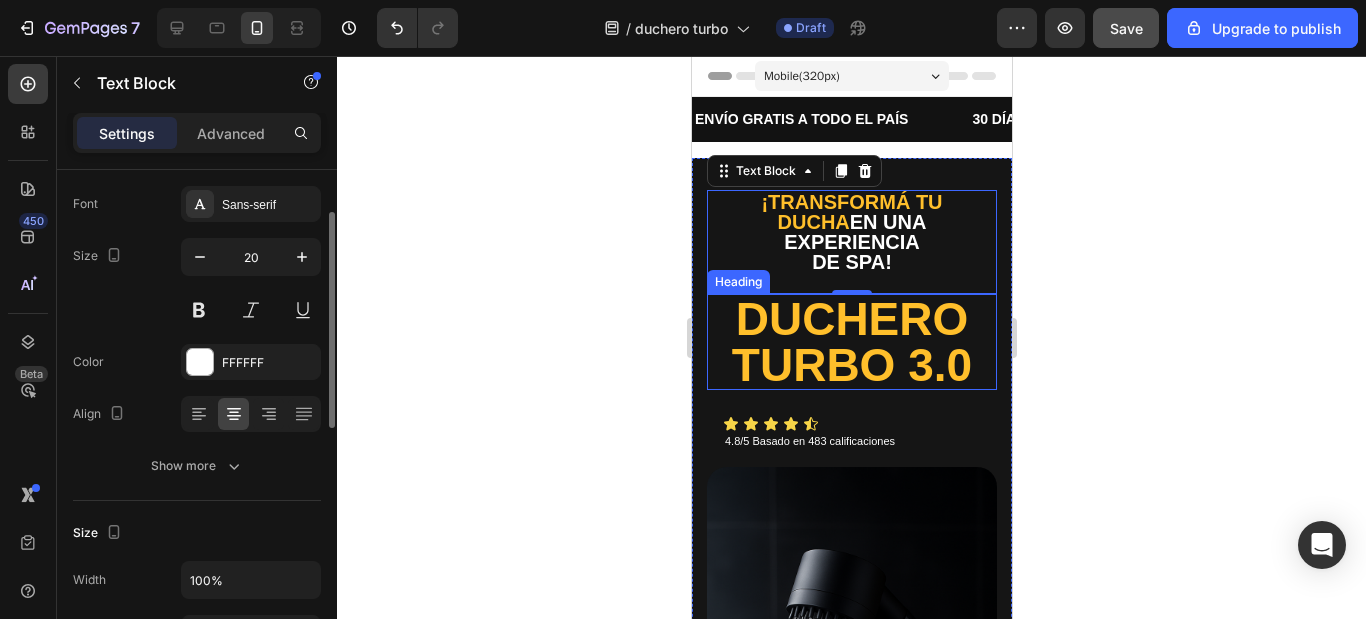 click on "DUCHERO TURBO 3.0" at bounding box center (851, 342) 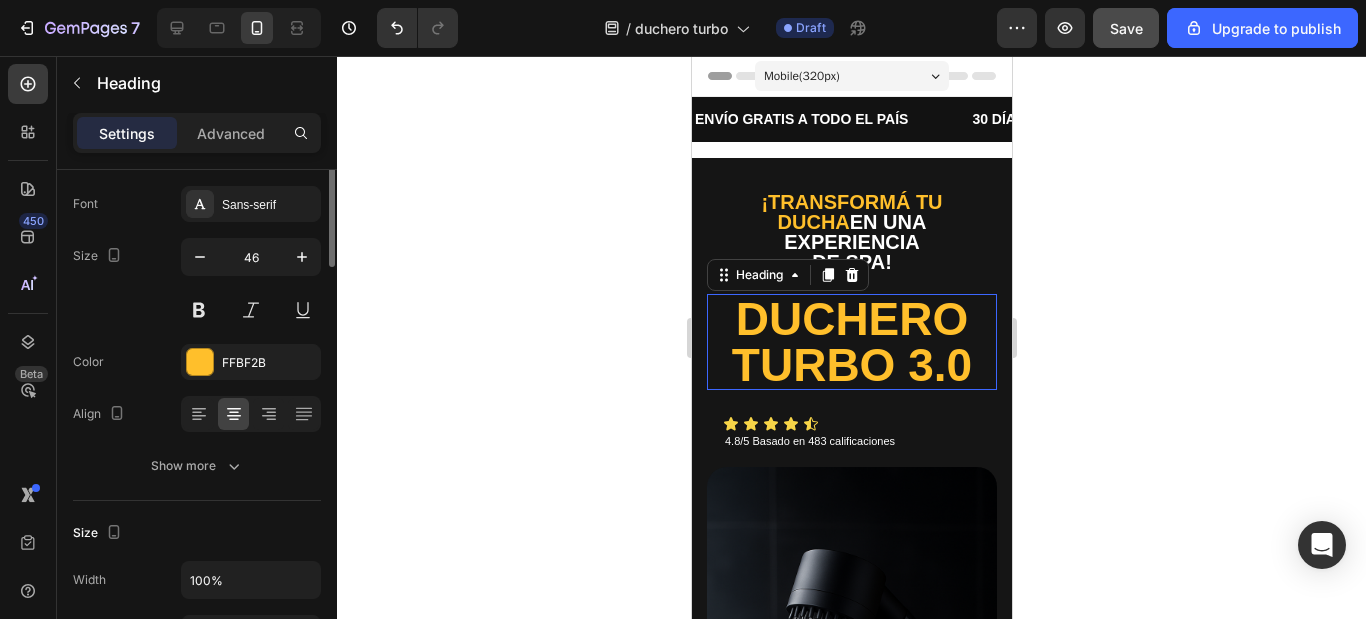 scroll, scrollTop: 0, scrollLeft: 0, axis: both 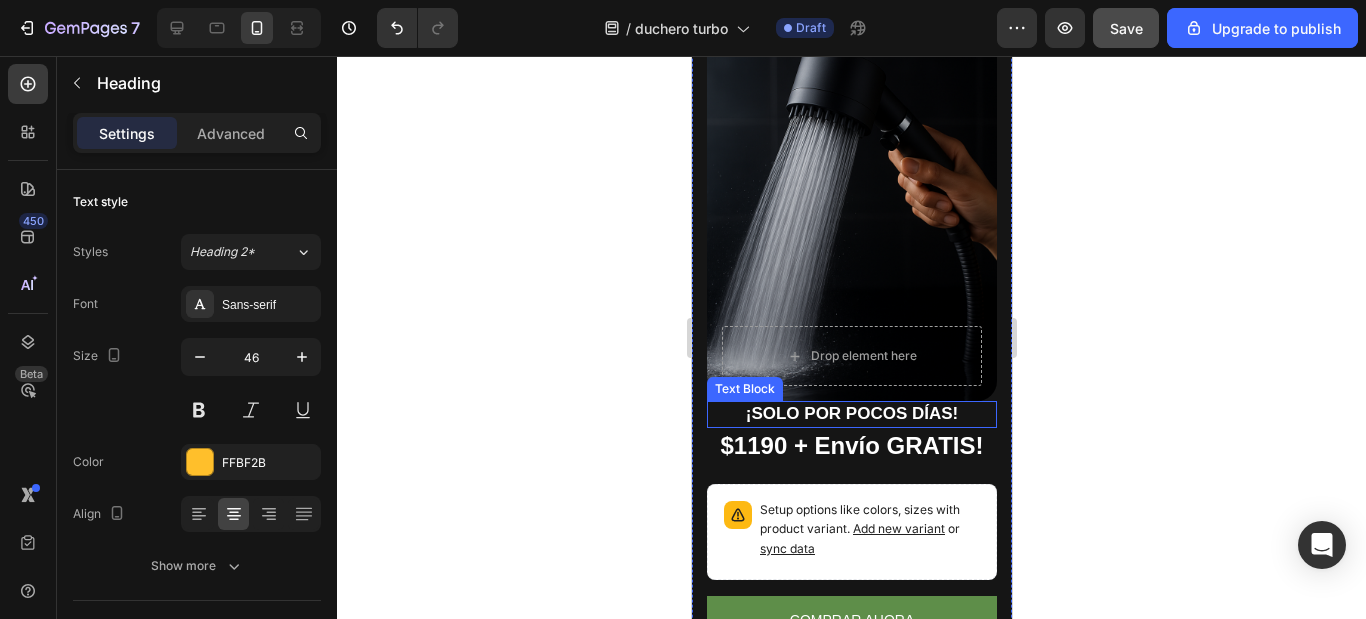 click on "¡SOLO POR POCOS DÍAS!" at bounding box center [851, 414] 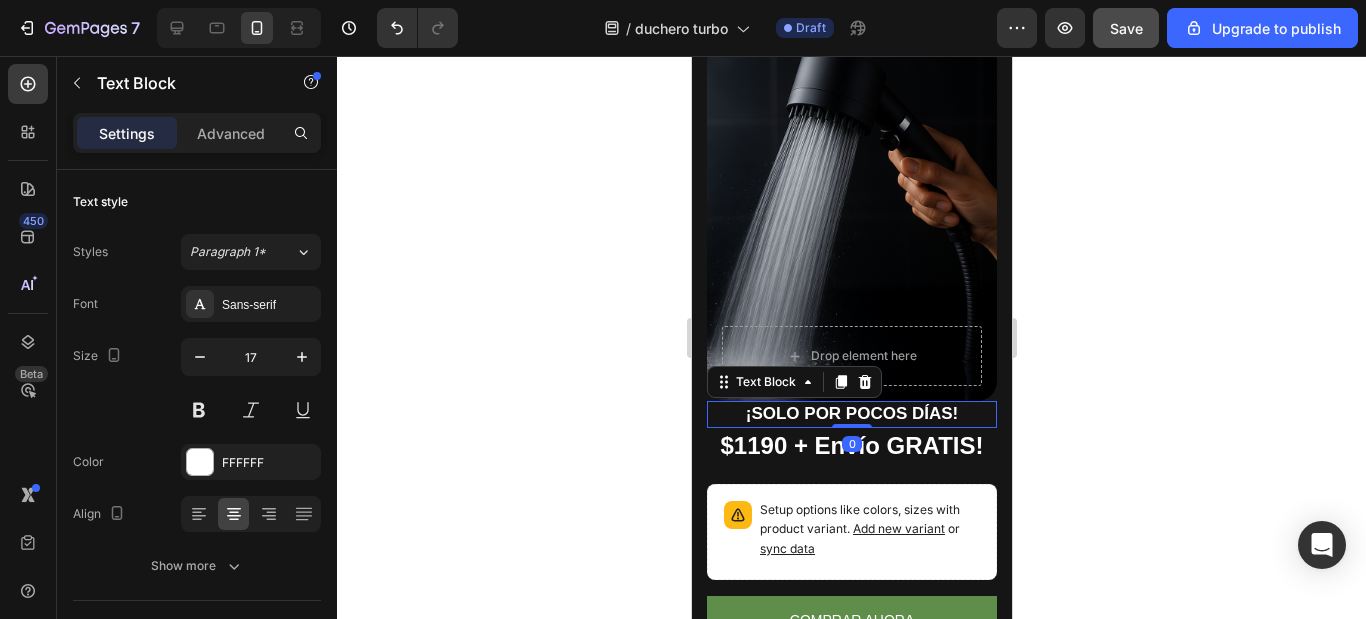 click on "0" at bounding box center [851, 444] 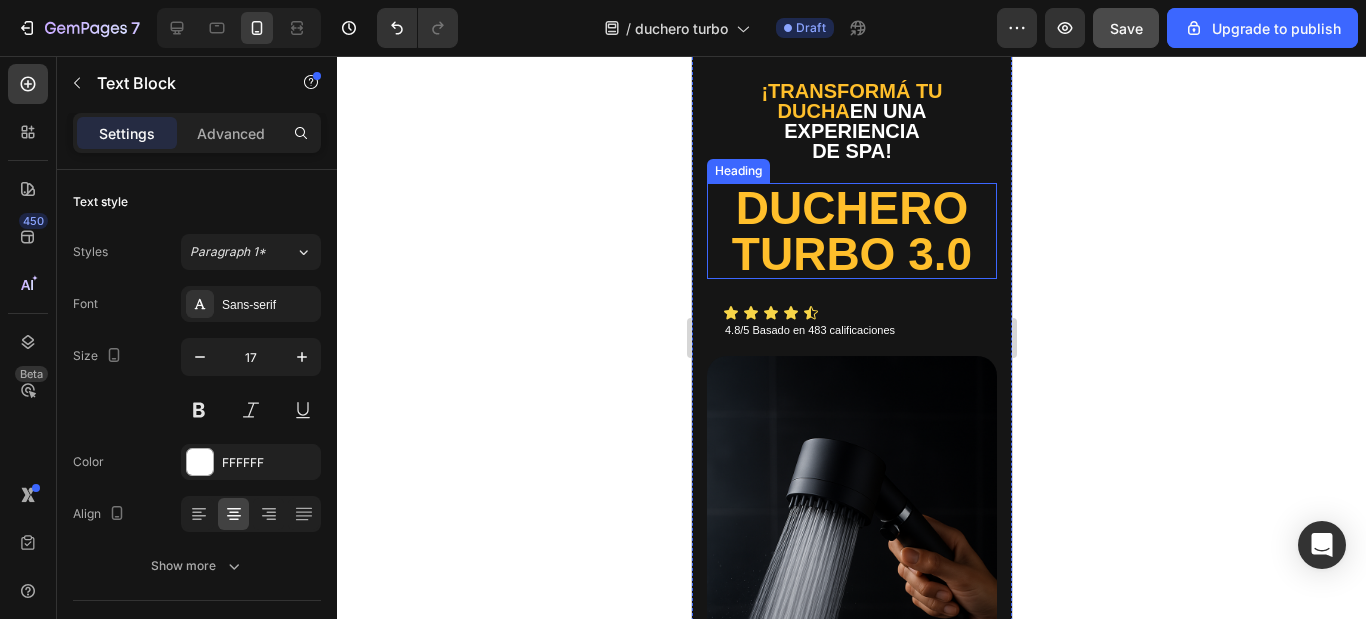 scroll, scrollTop: 0, scrollLeft: 0, axis: both 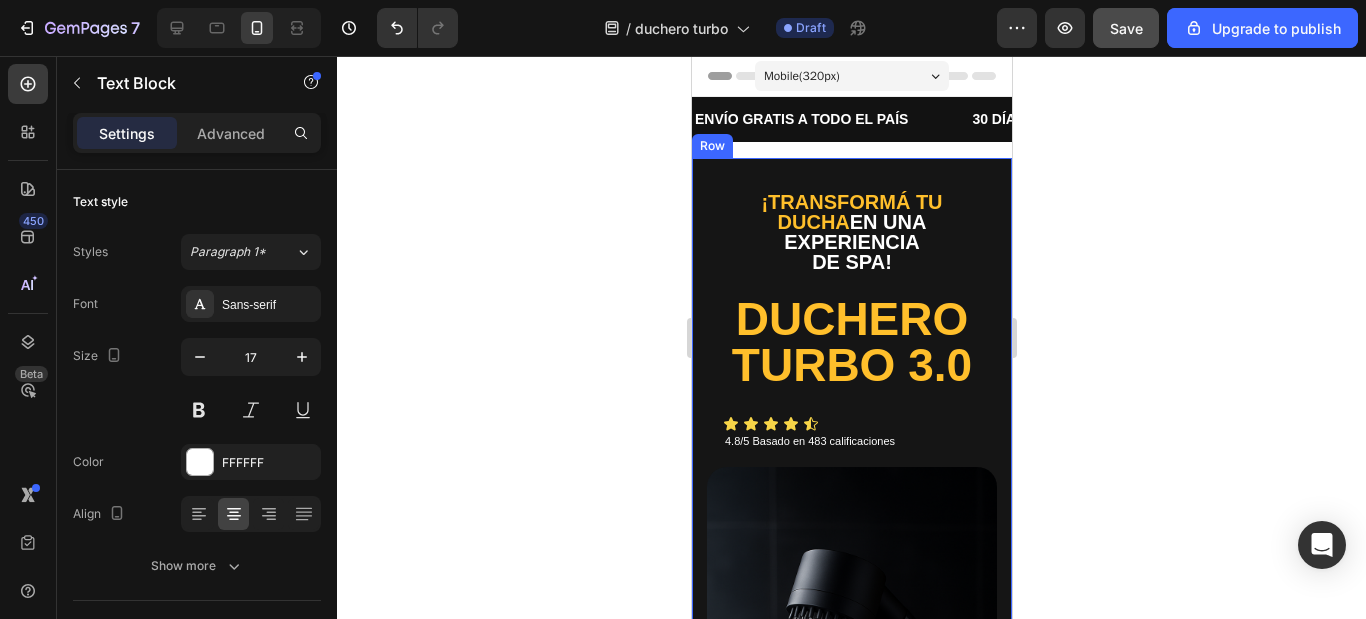 click on "DUCHERO TURBO 3.0" at bounding box center [851, 342] 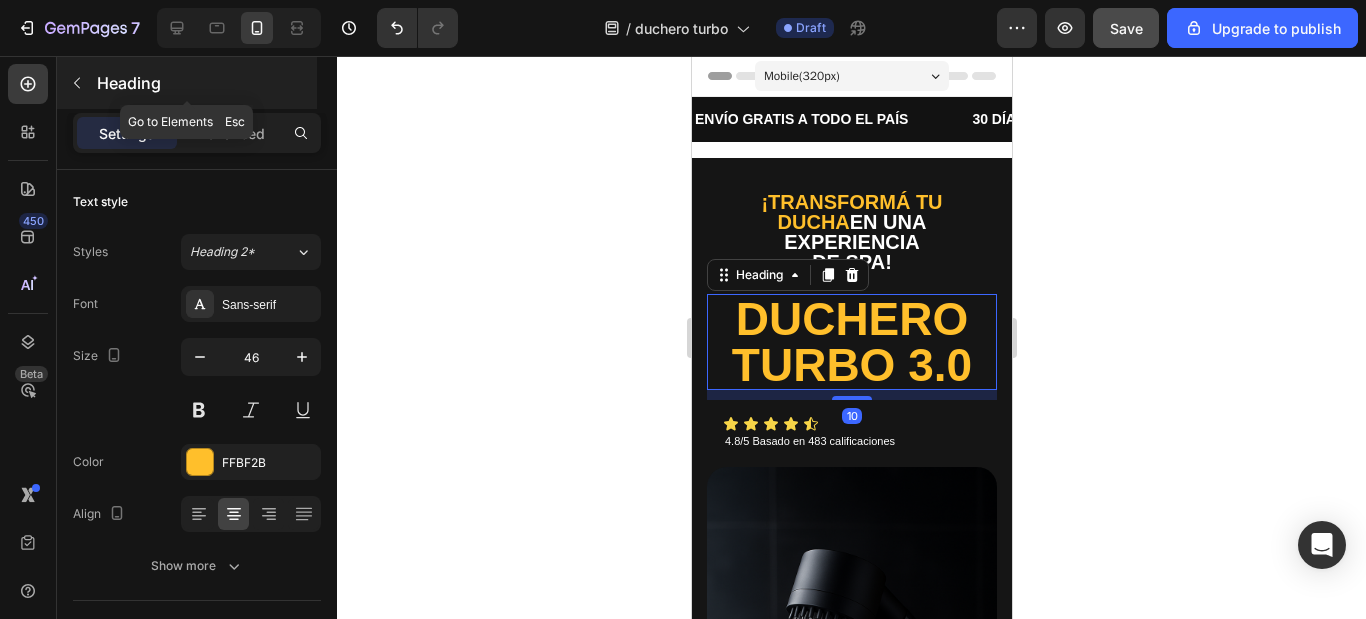 click 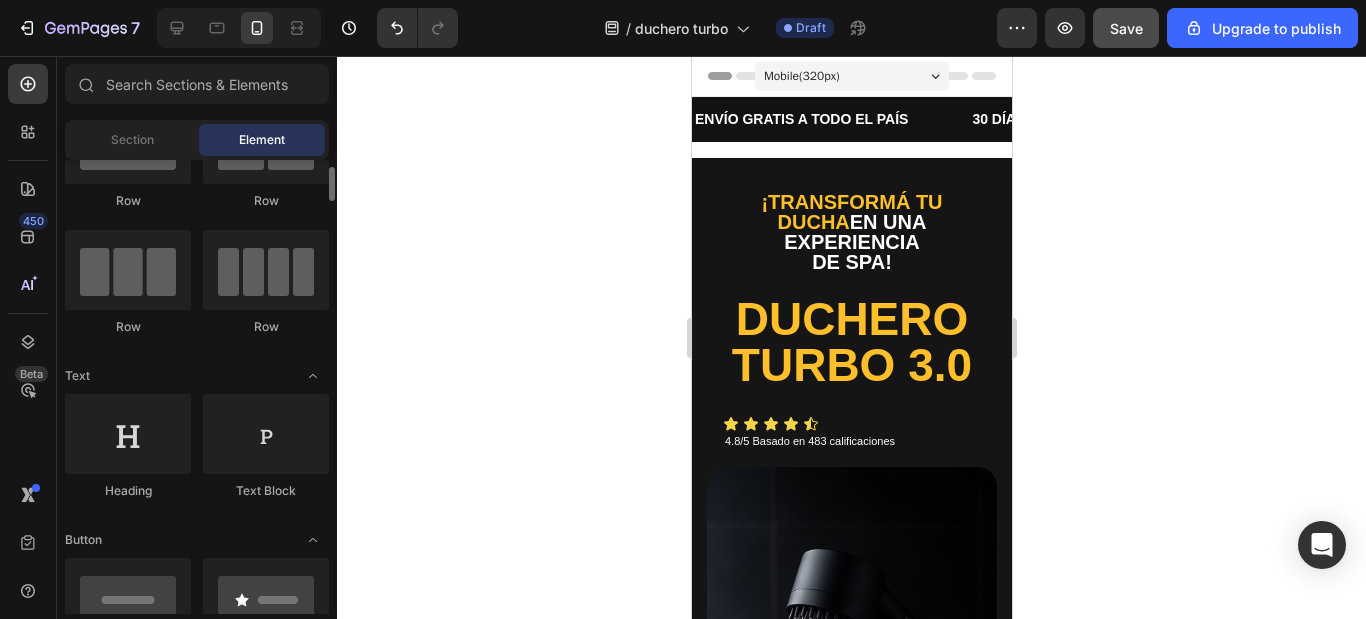 scroll, scrollTop: 0, scrollLeft: 0, axis: both 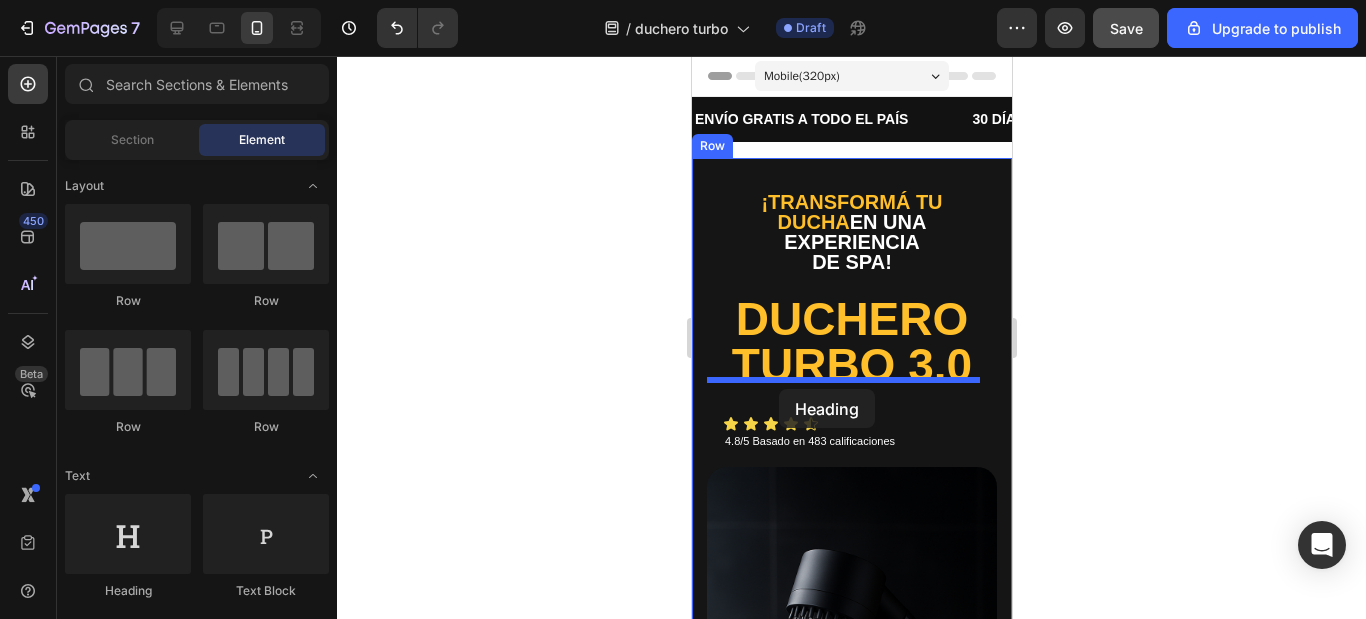 drag, startPoint x: 831, startPoint y: 592, endPoint x: 778, endPoint y: 389, distance: 209.80467 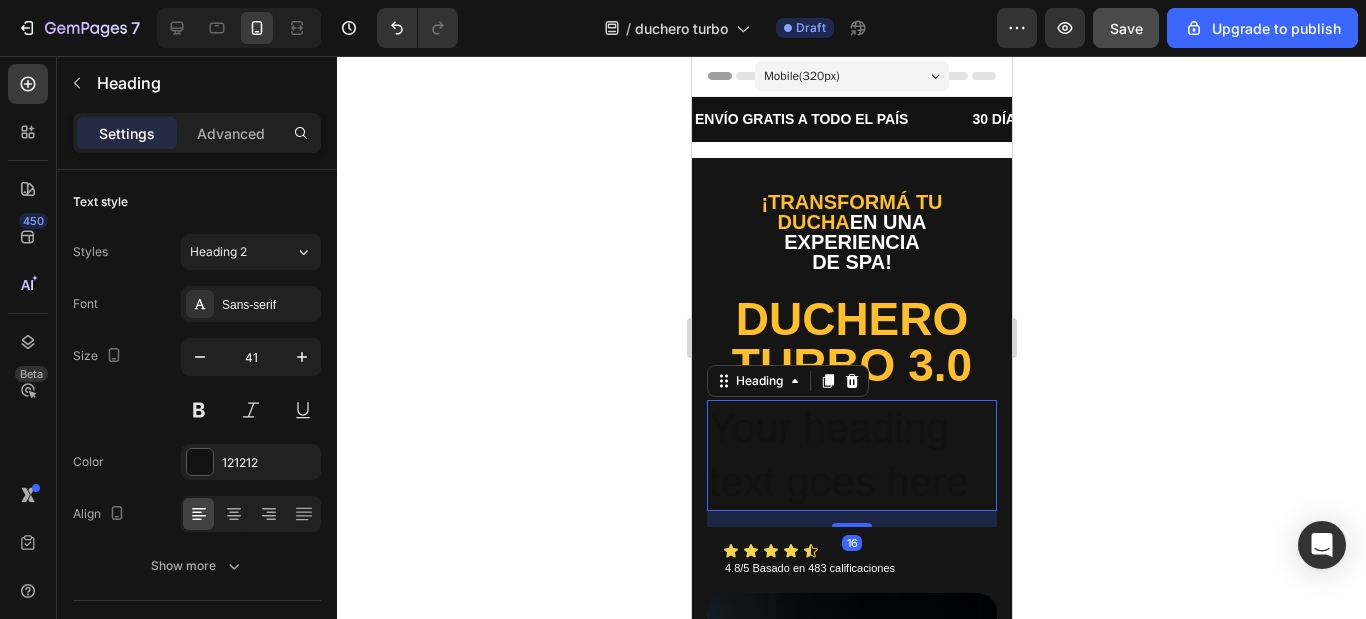 click on "Your heading text goes here" at bounding box center [851, 455] 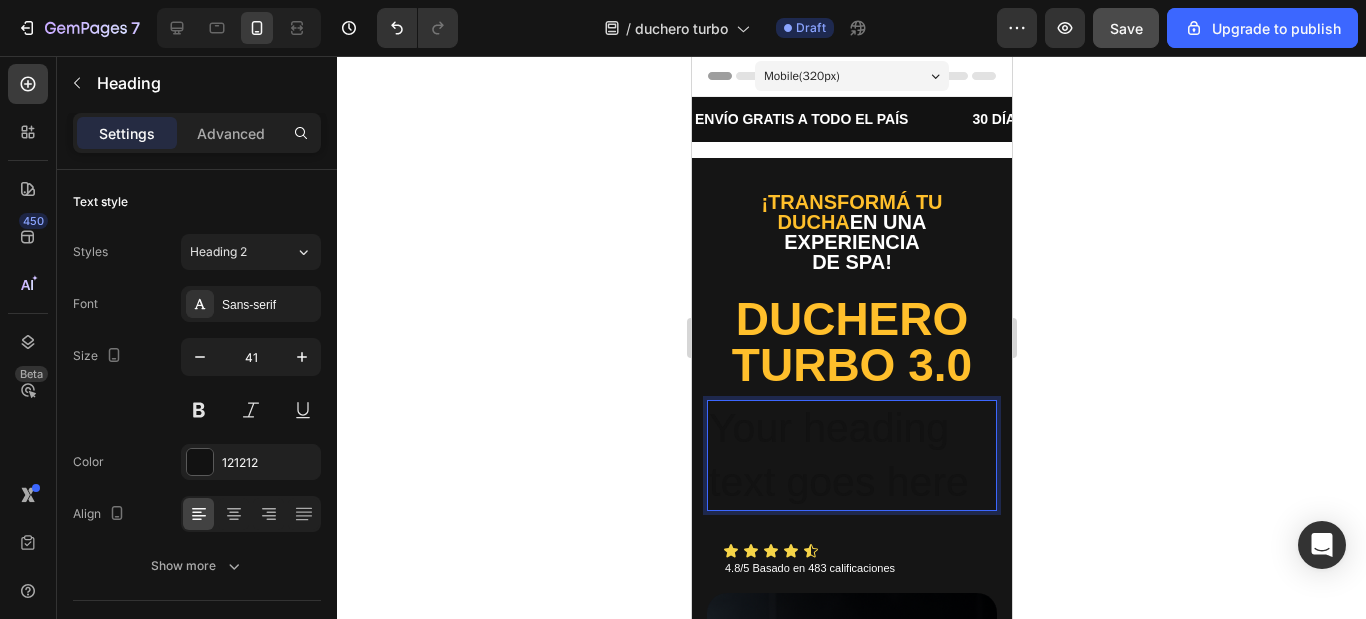 click on "Your heading text goes here" at bounding box center [851, 455] 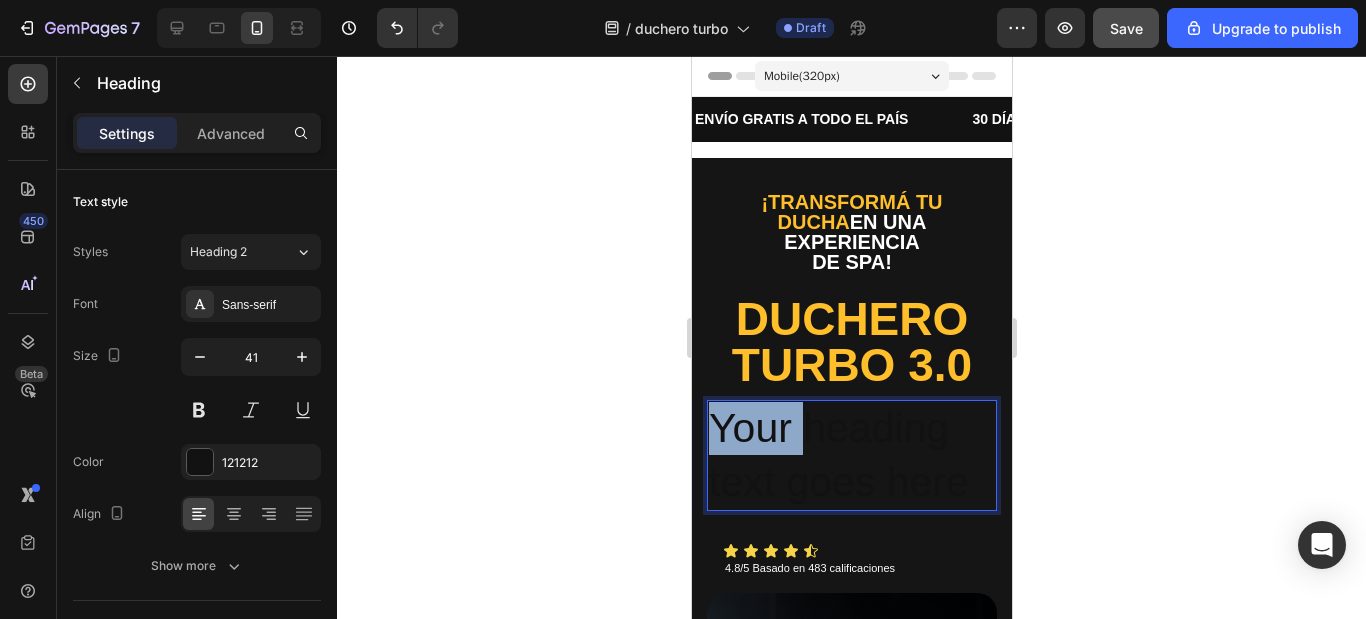 click on "Your heading text goes here" at bounding box center [851, 455] 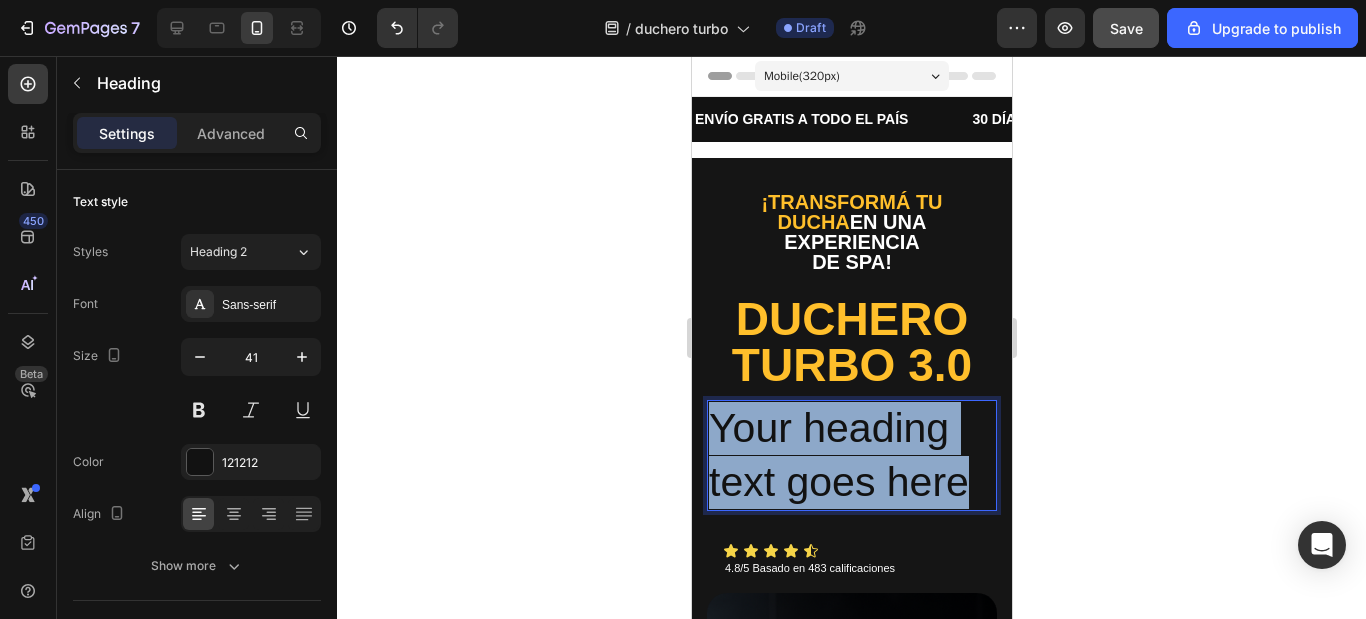 click on "Your heading text goes here" at bounding box center (851, 455) 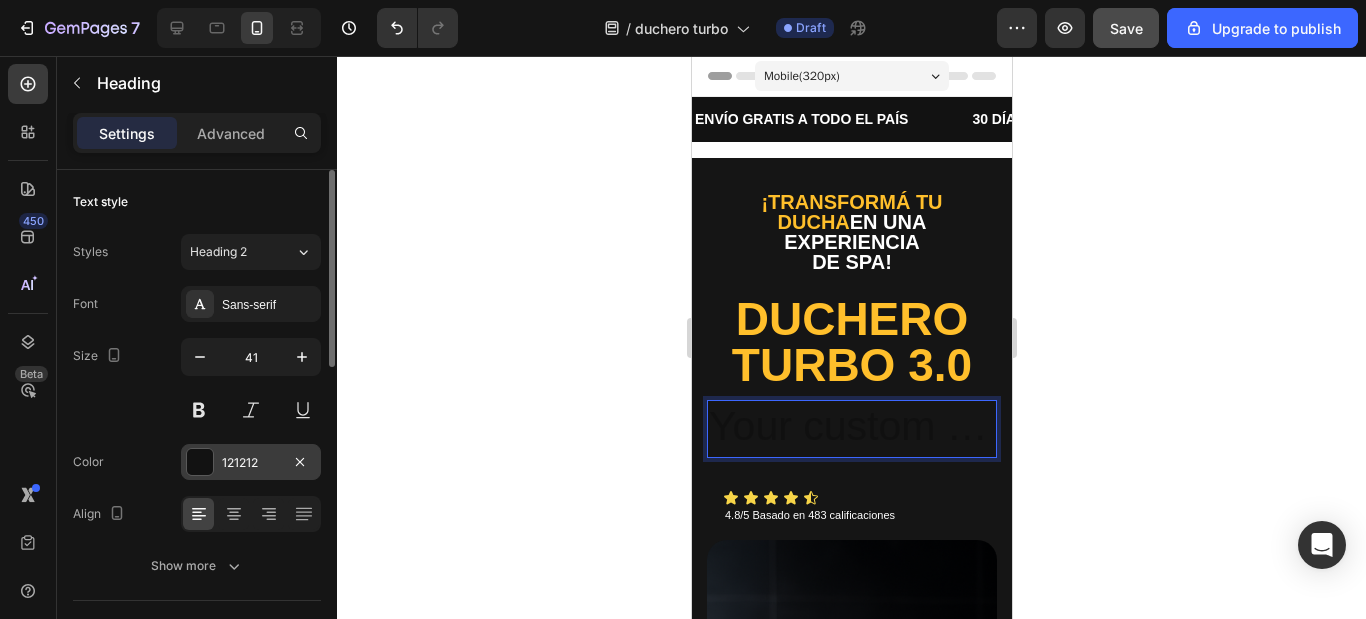 click at bounding box center [200, 462] 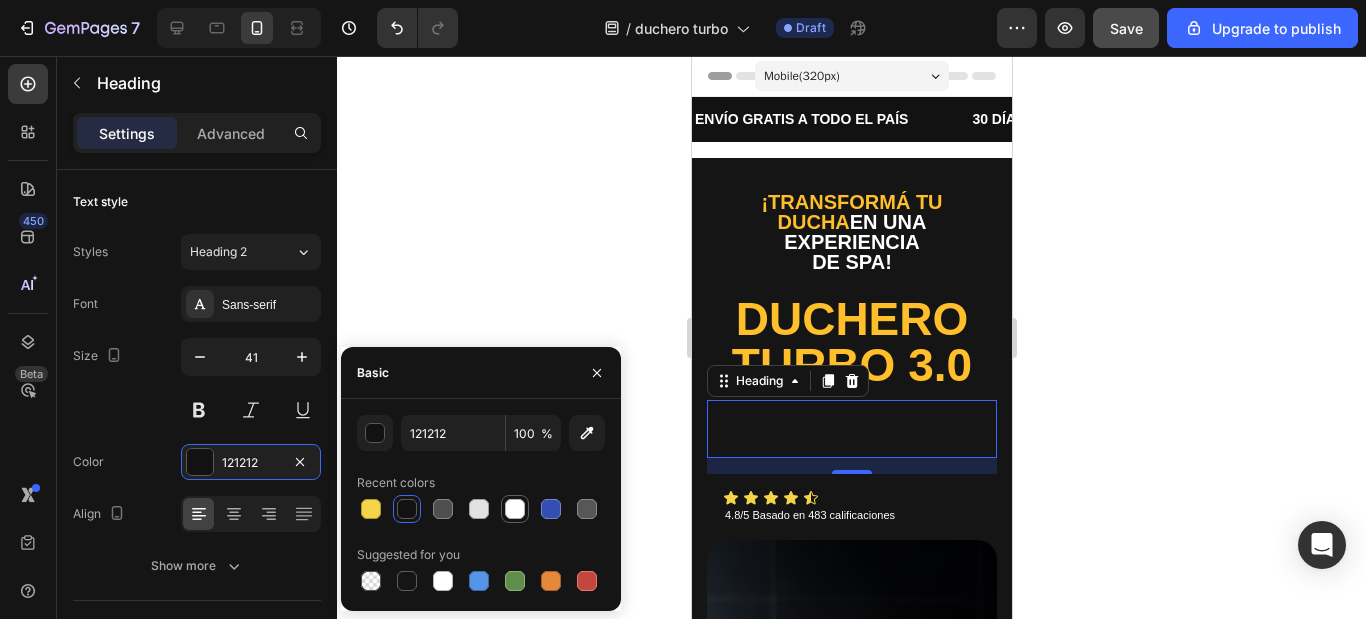 click at bounding box center (515, 509) 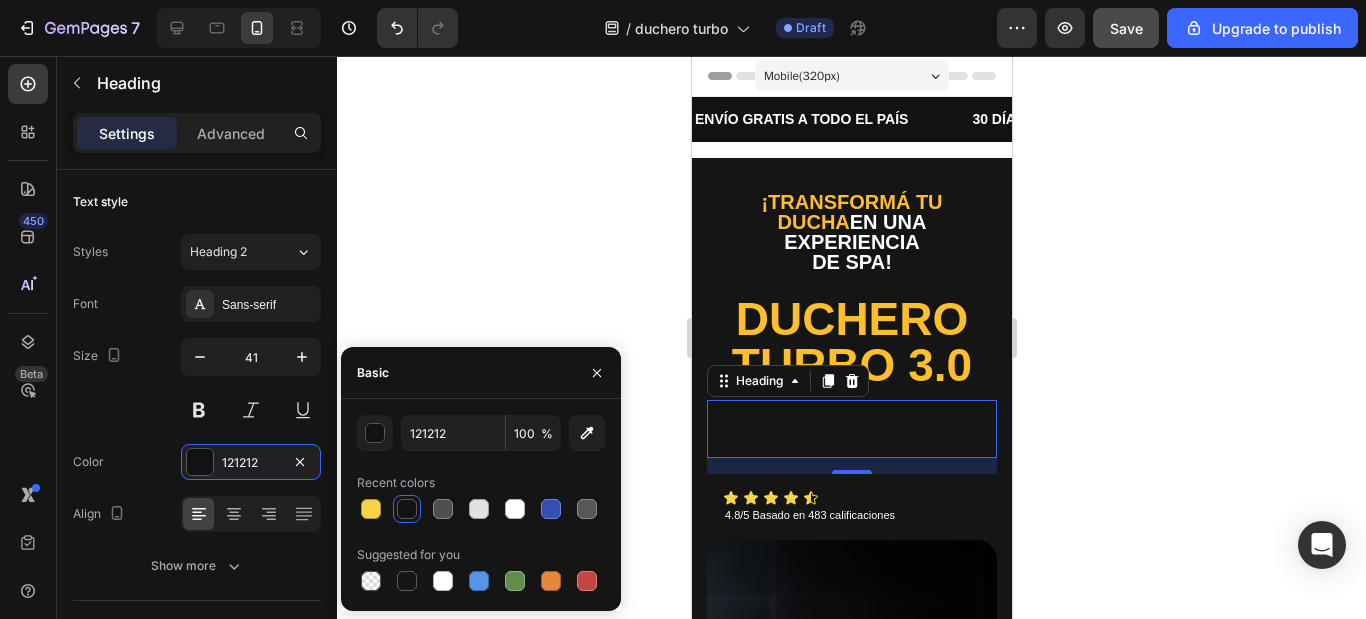 type on "FFFFFF" 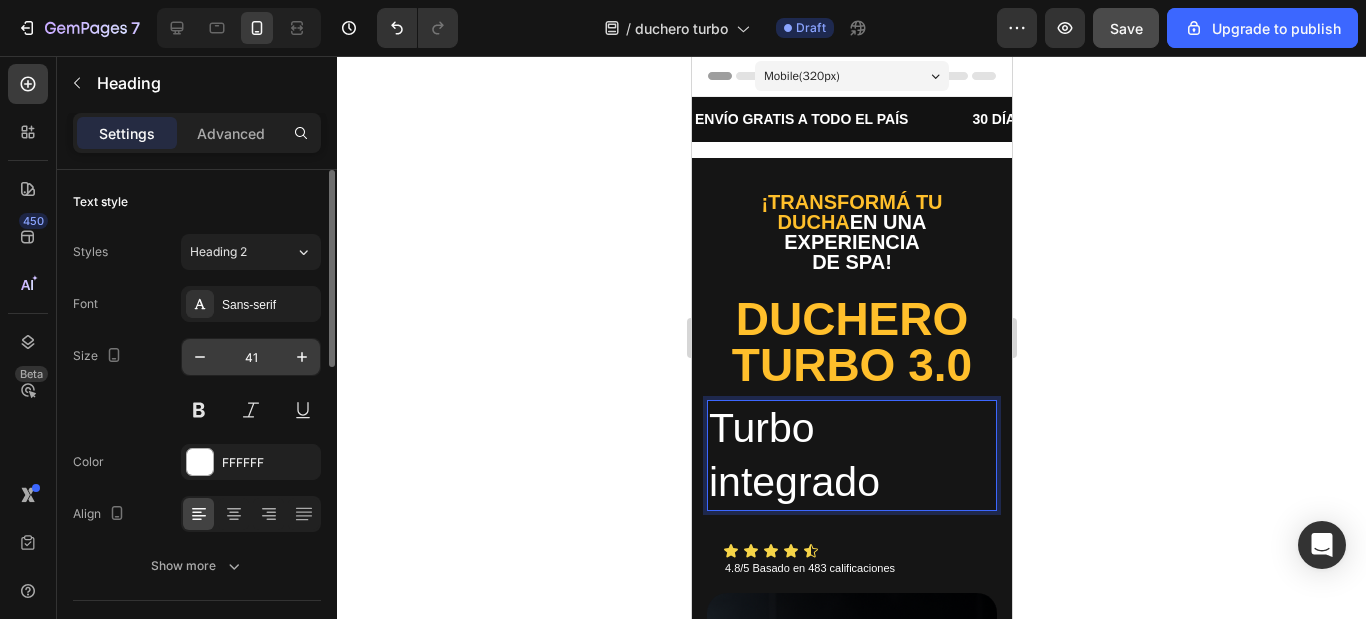 click on "41" at bounding box center [251, 357] 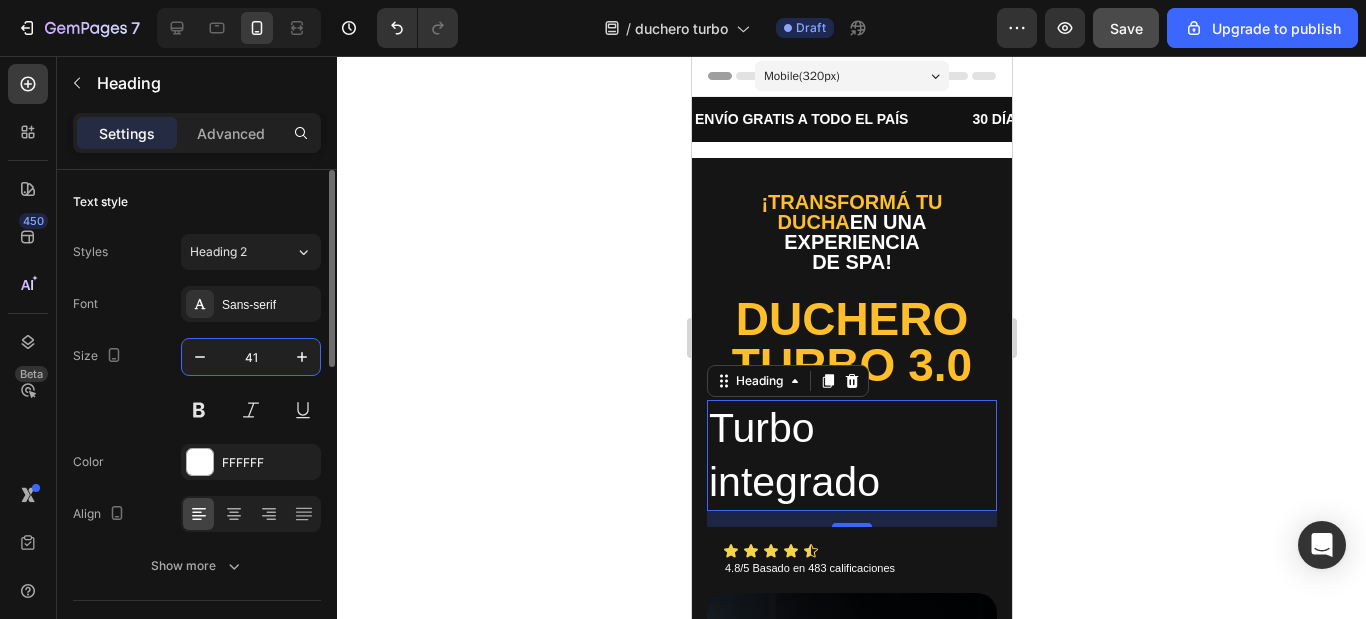 click on "41" at bounding box center [251, 357] 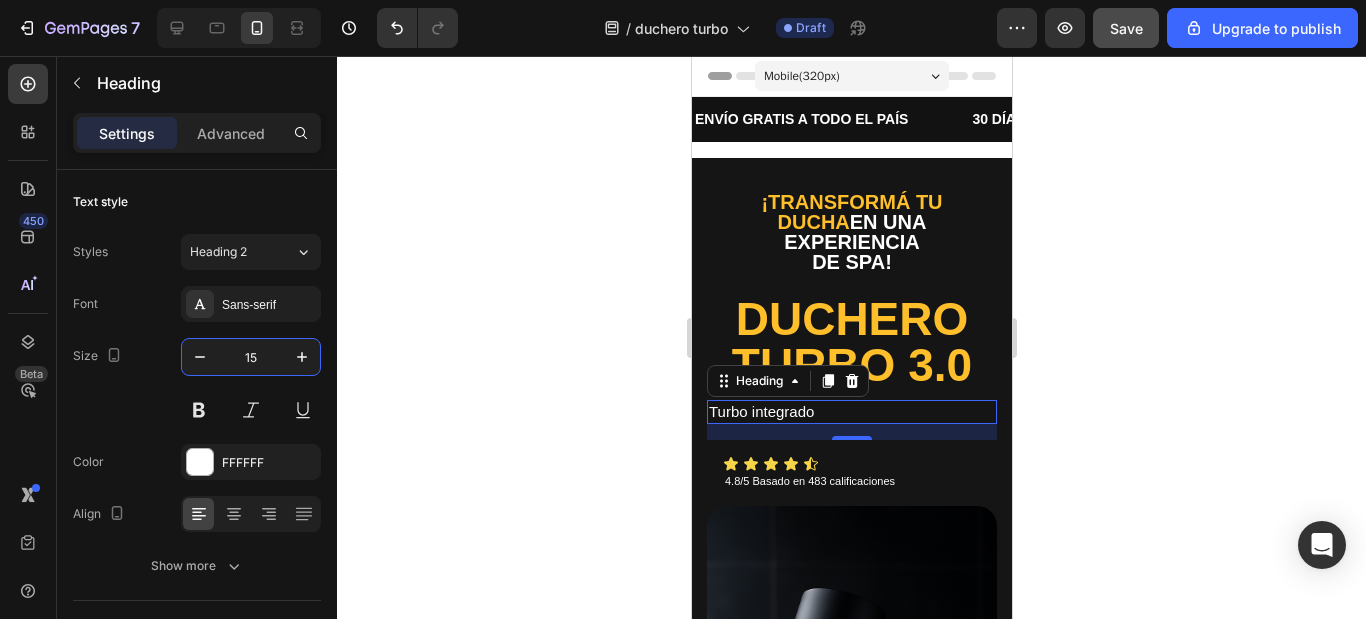 type on "15" 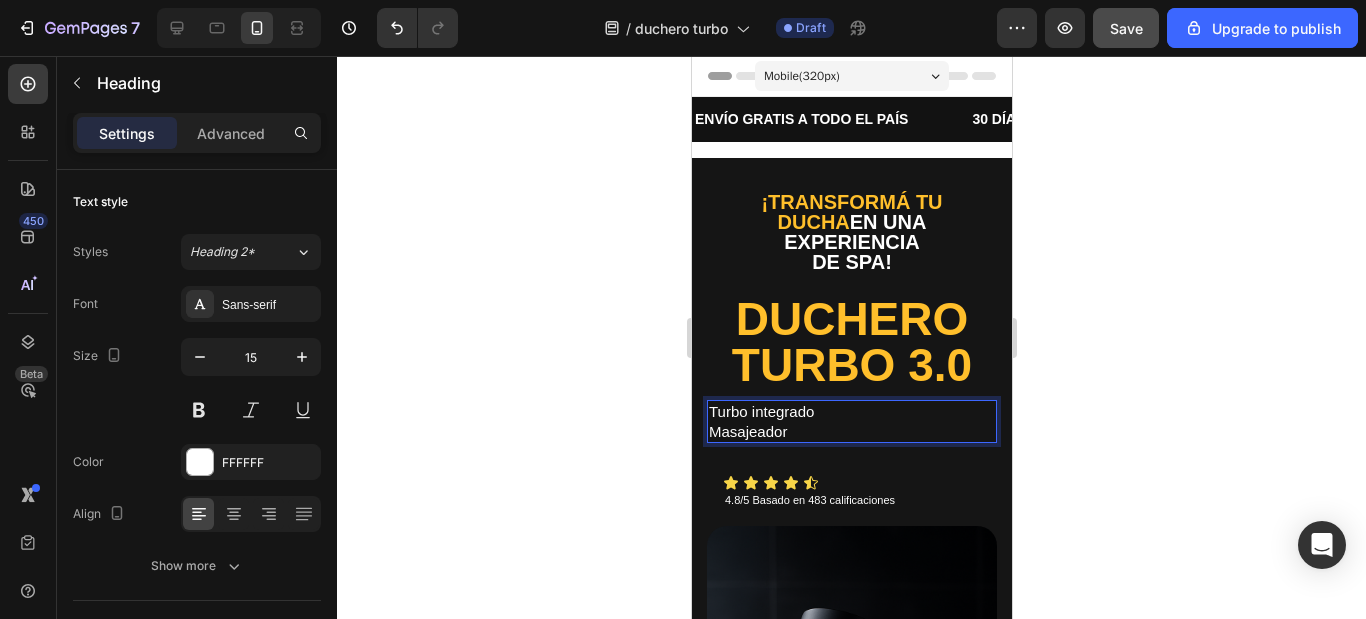 click on "Turbo integrado Masajeador" at bounding box center (851, 421) 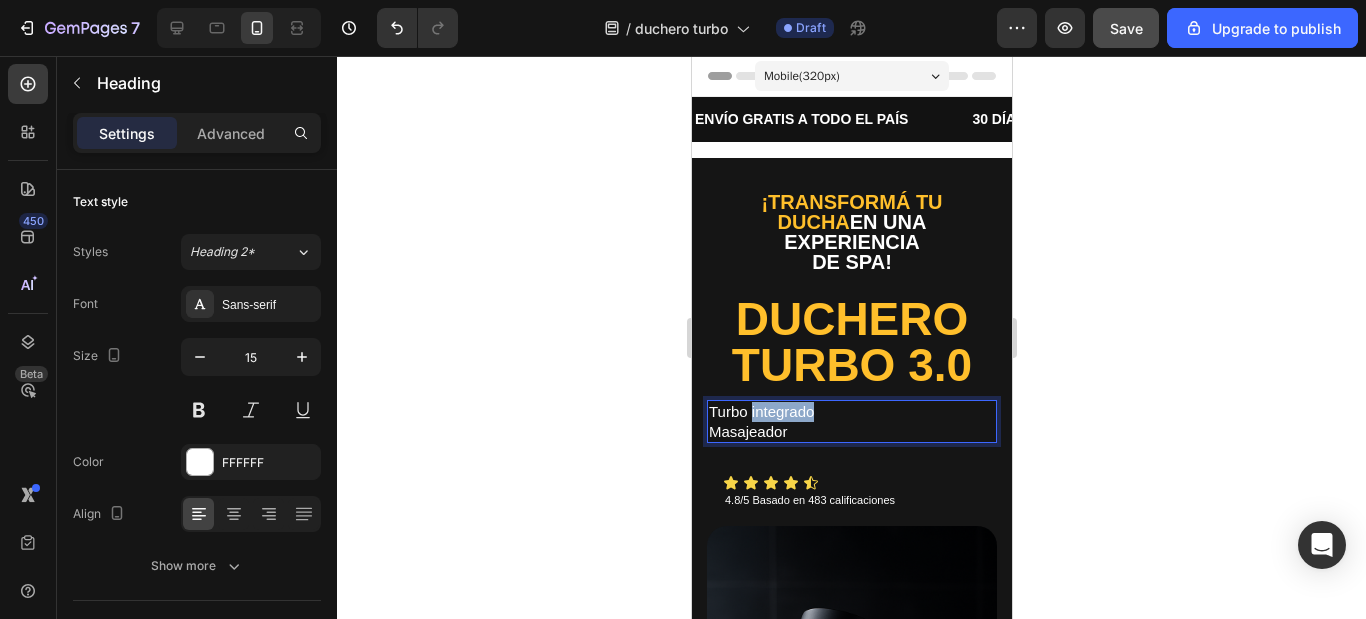 click on "Turbo integrado Masajeador" at bounding box center [851, 421] 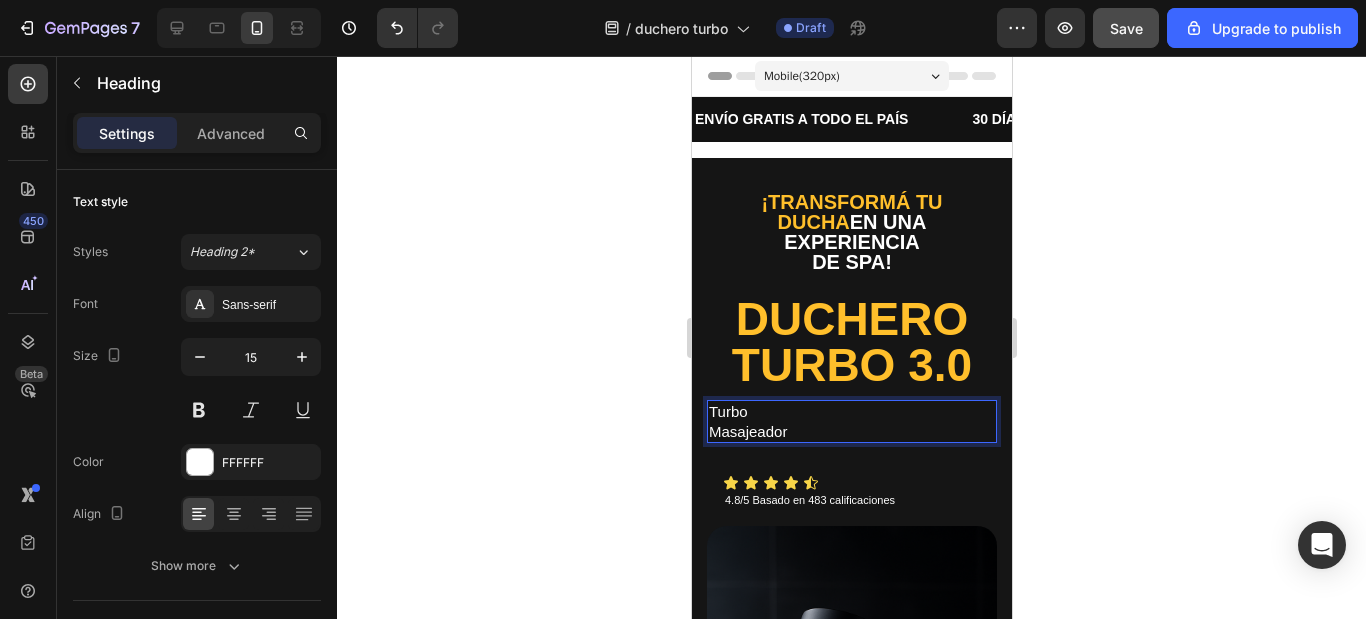 click on "Turbo  Masajeador" at bounding box center [851, 421] 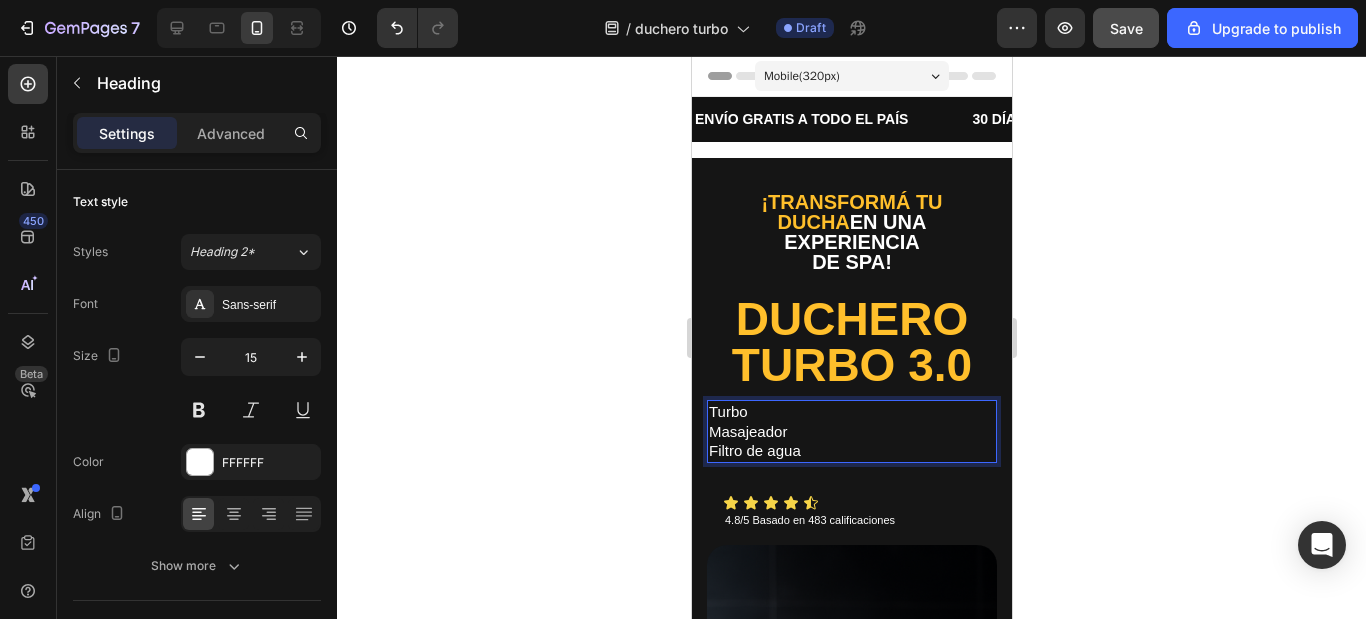 click 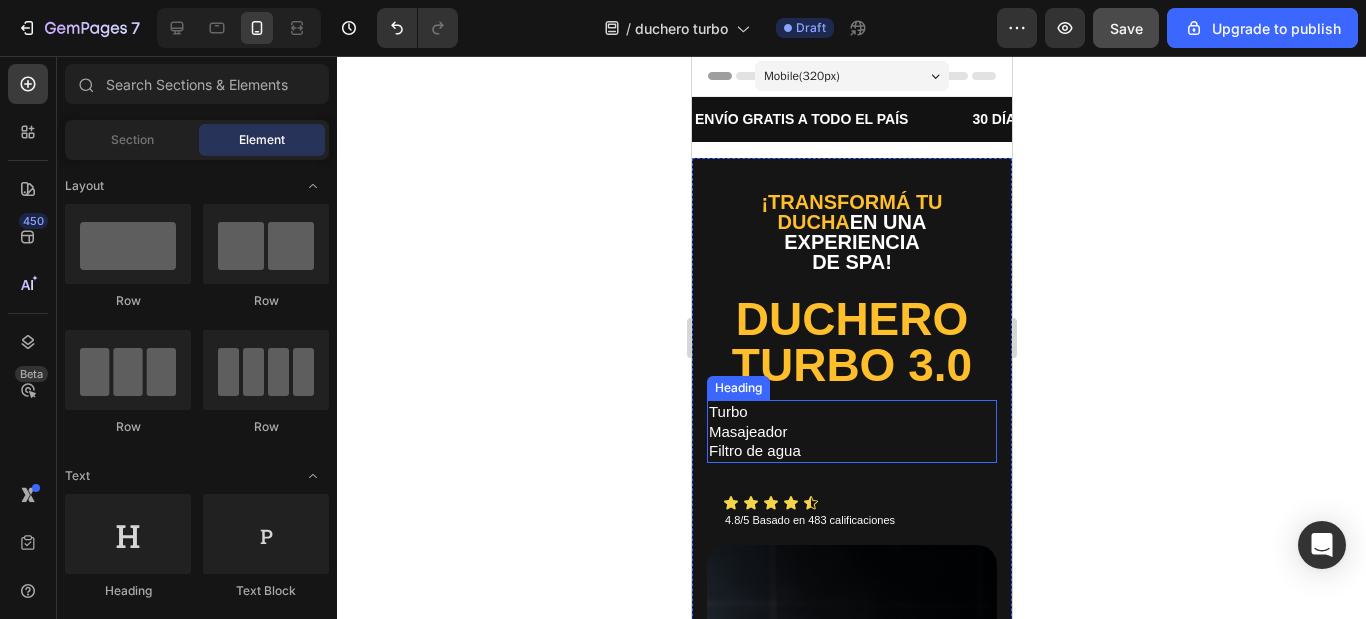 click on "Turbo  Masajeador Filtro de agua" at bounding box center [851, 431] 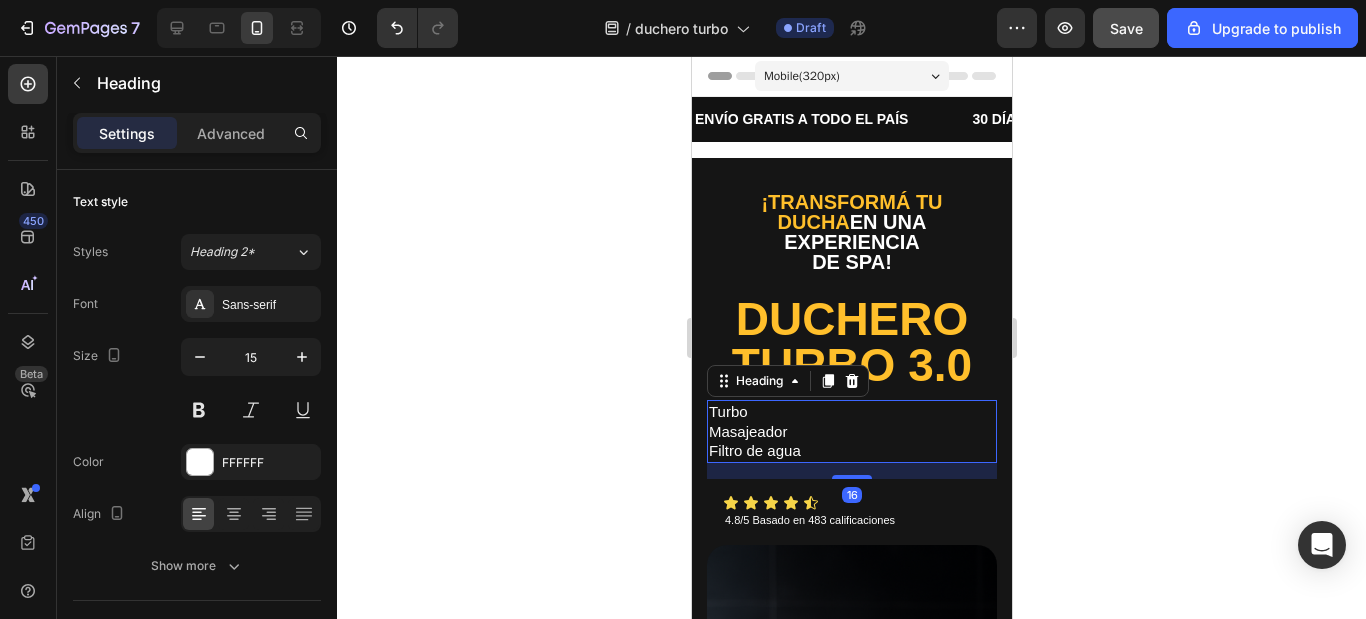click 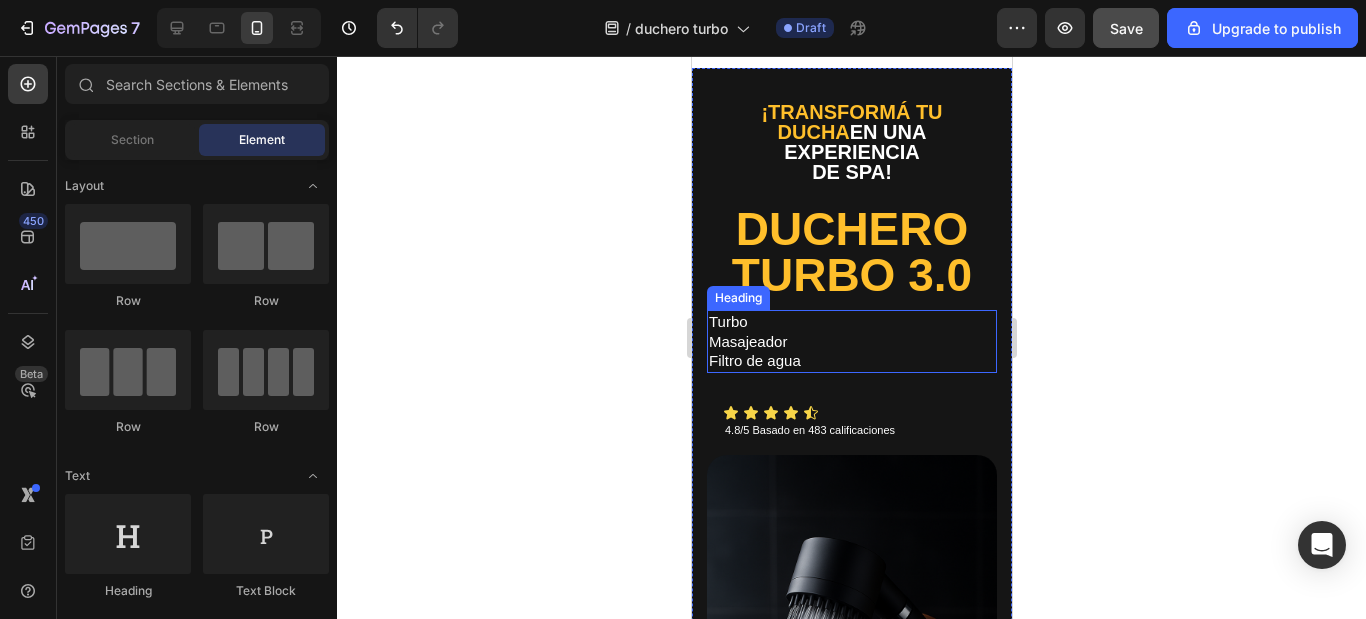 scroll, scrollTop: 0, scrollLeft: 0, axis: both 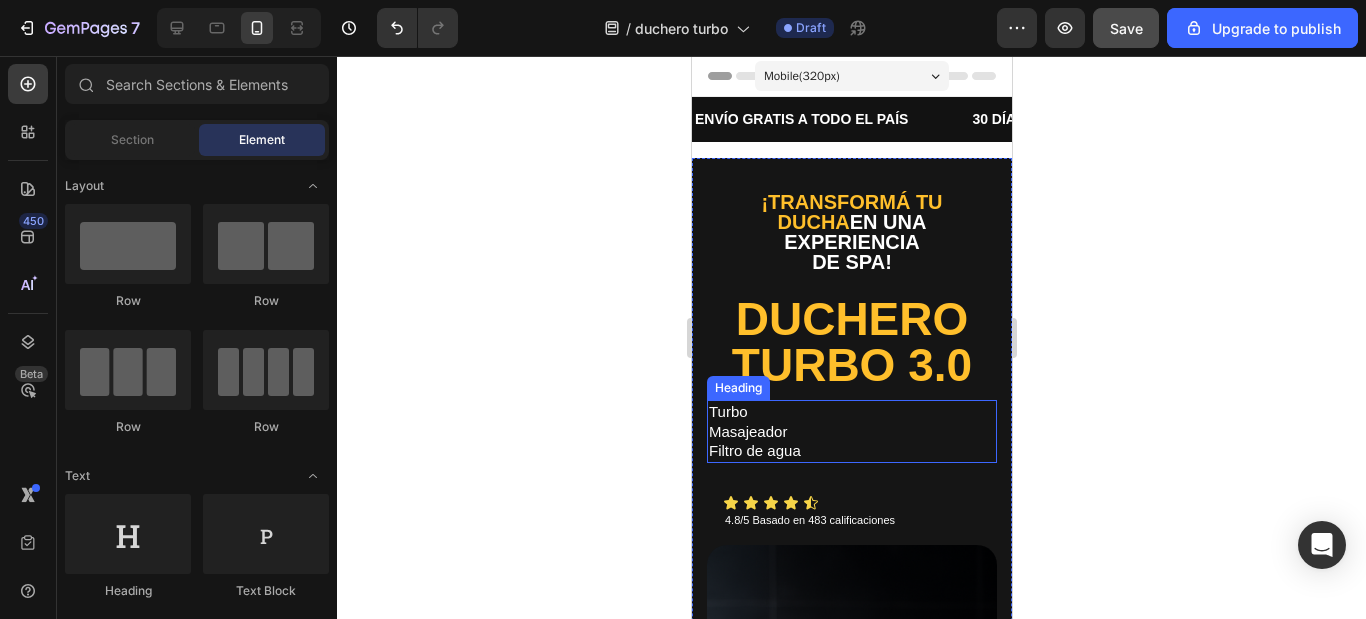 click on "Turbo  Masajeador Filtro de agua" at bounding box center [851, 431] 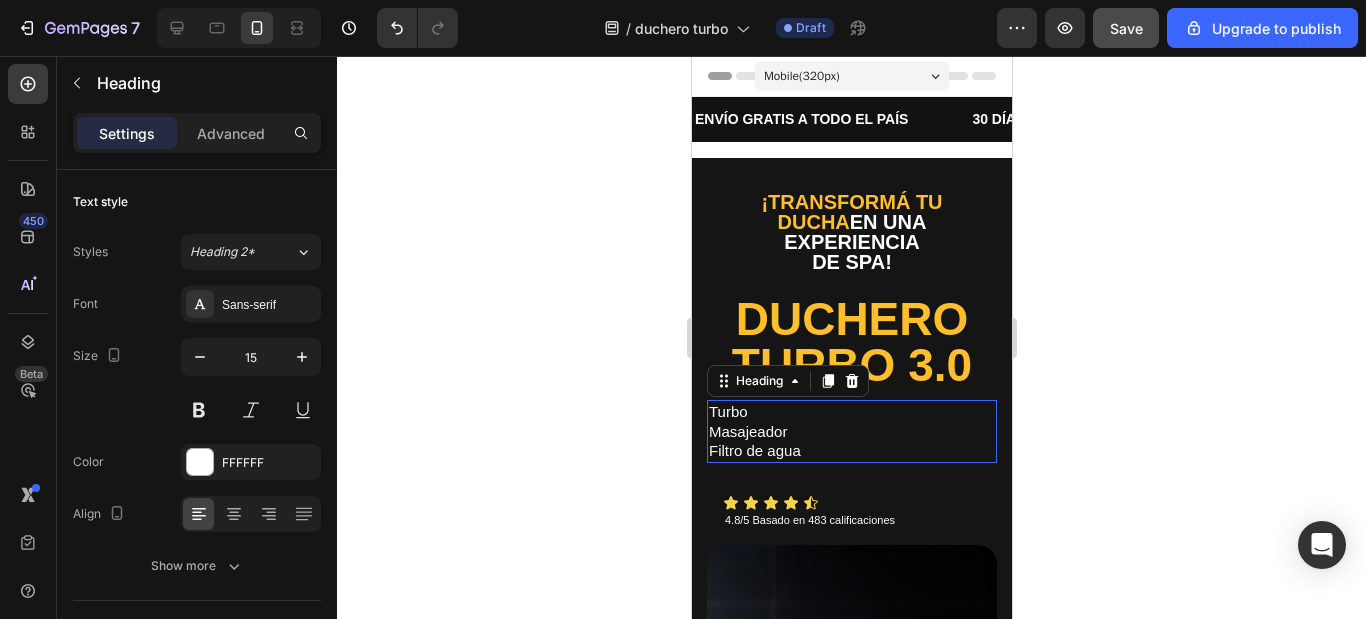 click on "Turbo  Masajeador Filtro de agua" at bounding box center (851, 431) 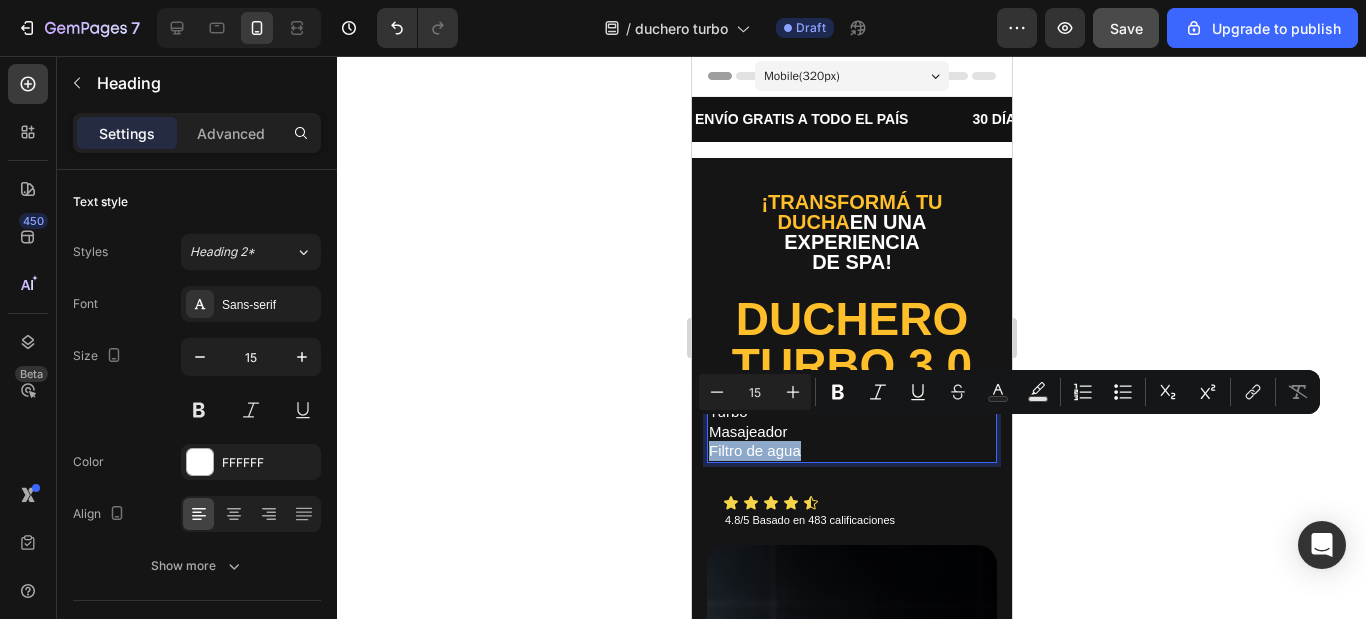 click on "Turbo  Masajeador Filtro de agua" at bounding box center (851, 431) 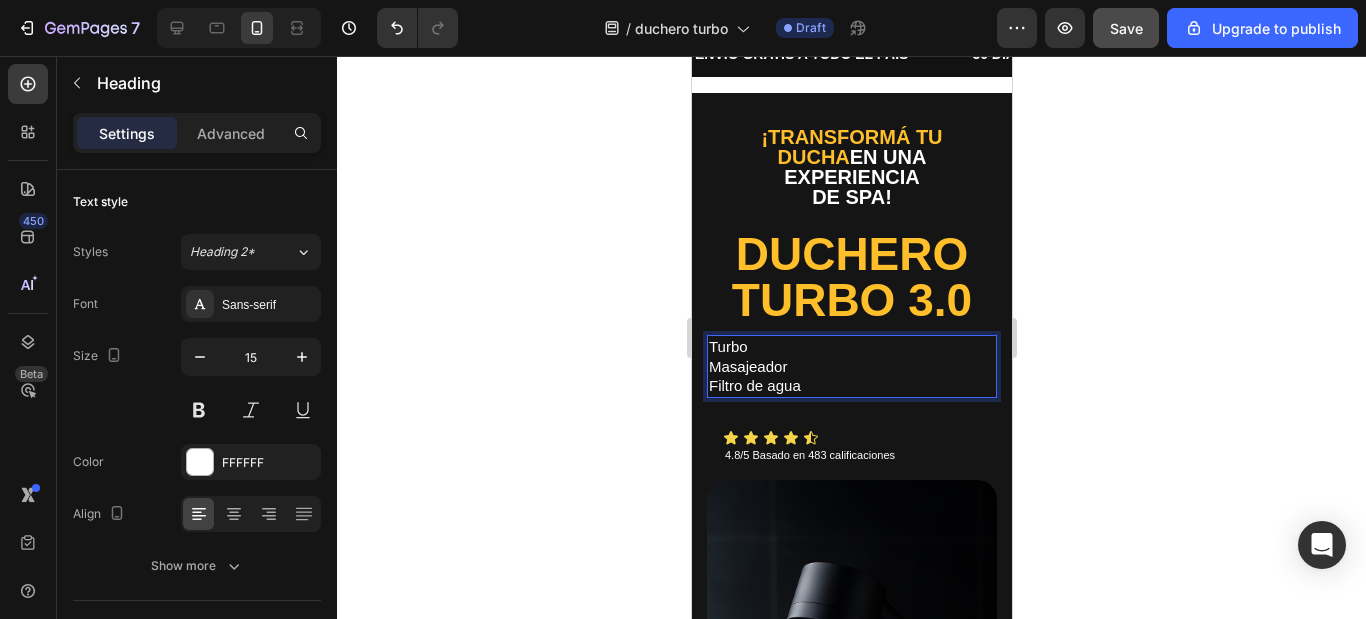 scroll, scrollTop: 100, scrollLeft: 0, axis: vertical 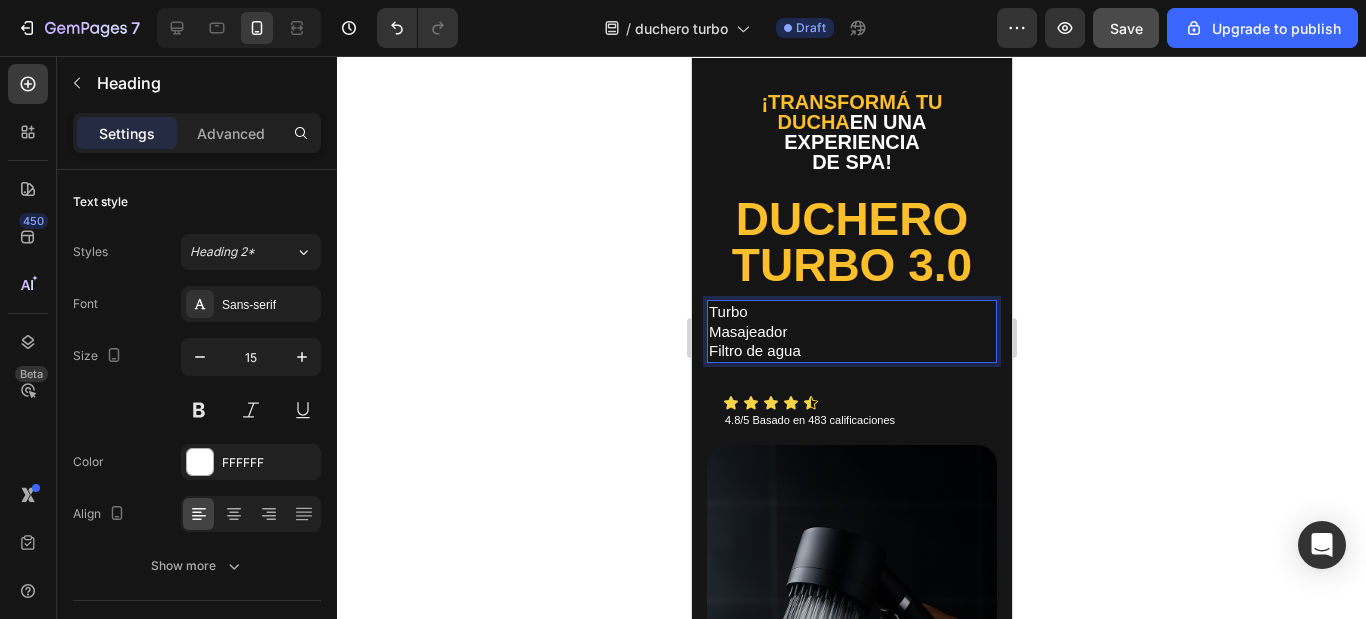 click on "Turbo  Masajeador Filtro de agua" at bounding box center [851, 331] 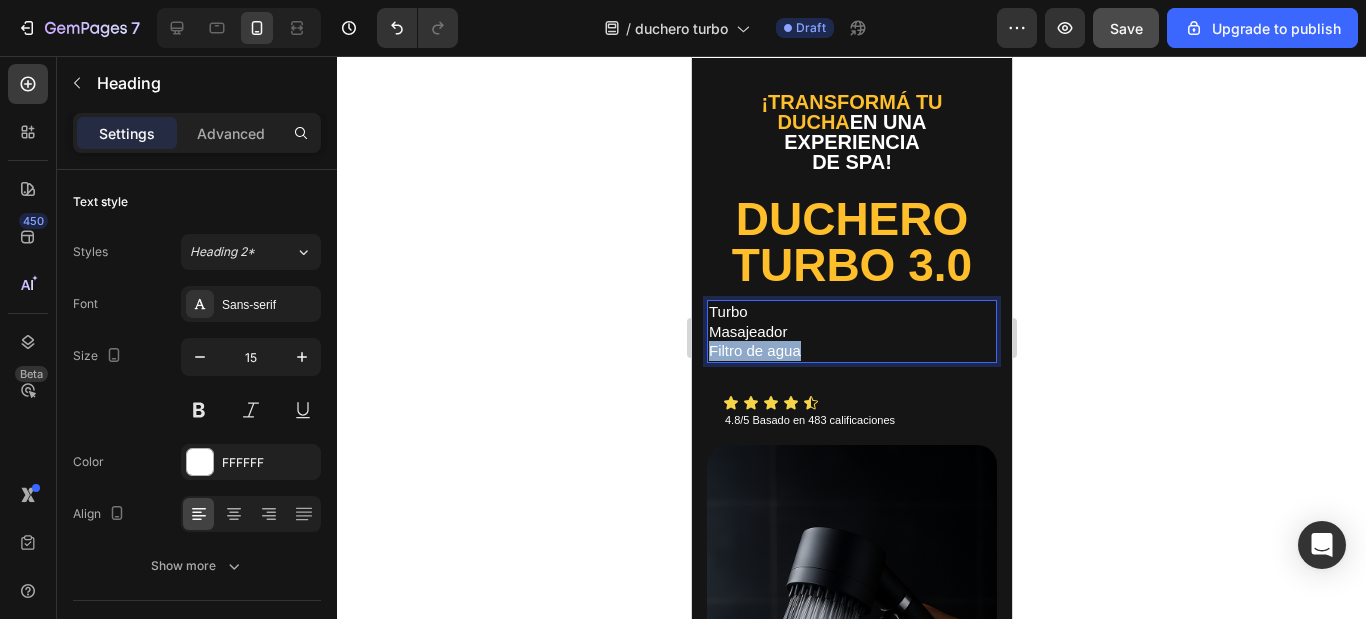 click on "Turbo  Masajeador Filtro de agua" at bounding box center (851, 331) 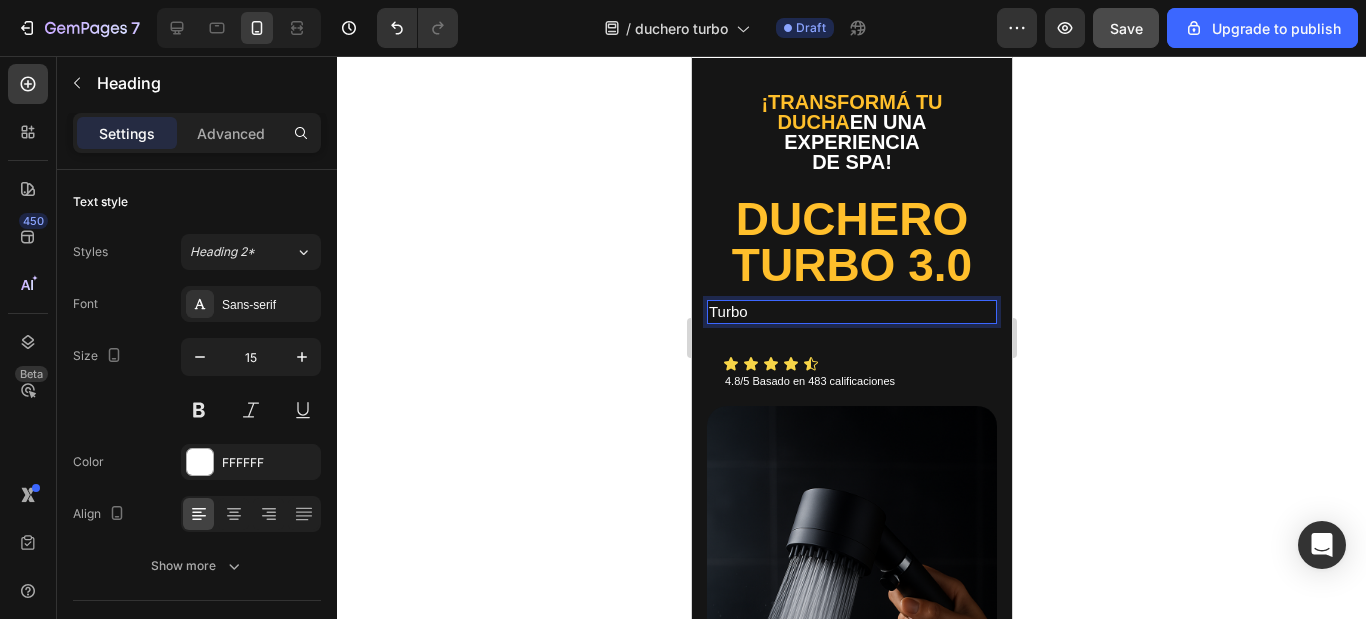 click on "Turbo" at bounding box center [851, 312] 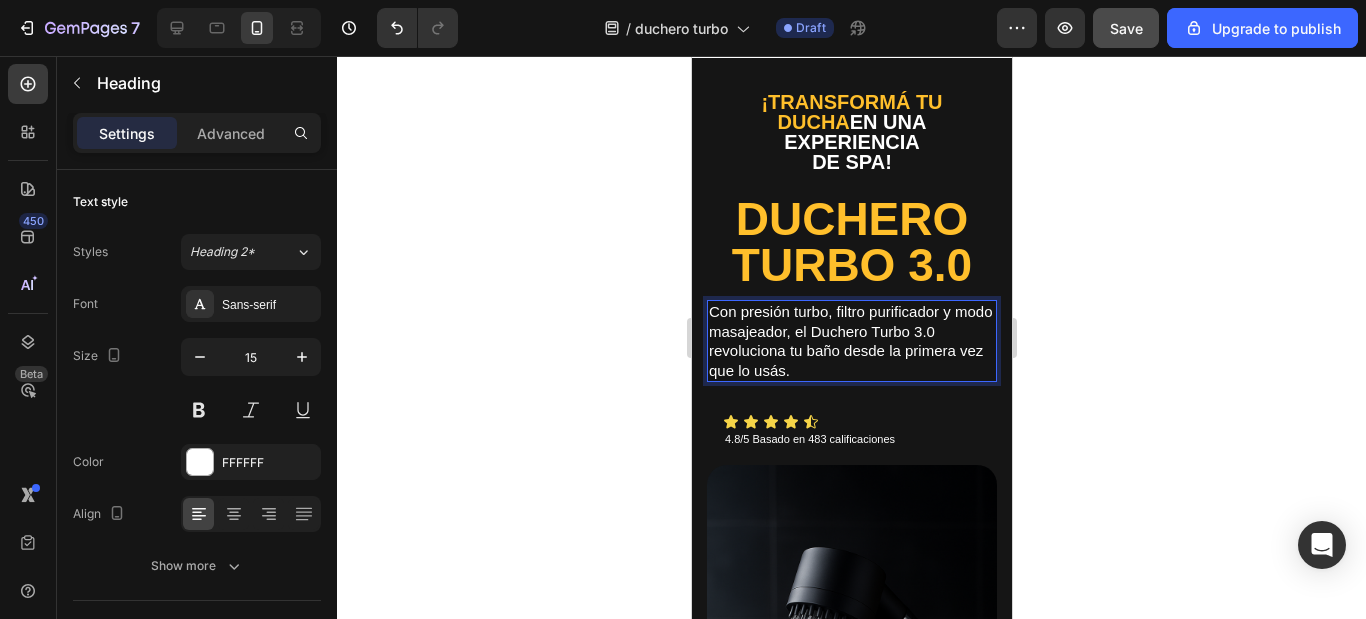 click on "Con presión turbo, filtro purificador y modo masajeador, el Duchero Turbo 3.0 revoluciona tu baño desde la primera vez que lo usás." at bounding box center (851, 341) 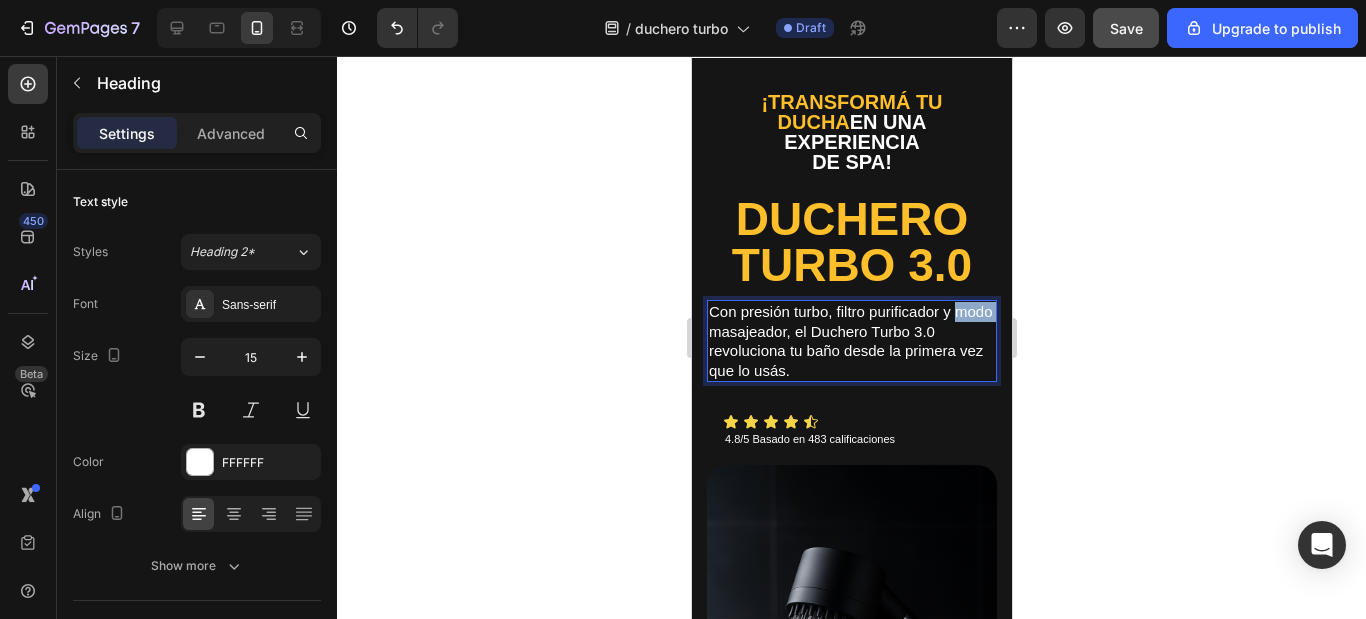 click on "Con presión turbo, filtro purificador y modo masajeador, el Duchero Turbo 3.0 revoluciona tu baño desde la primera vez que lo usás." at bounding box center (851, 341) 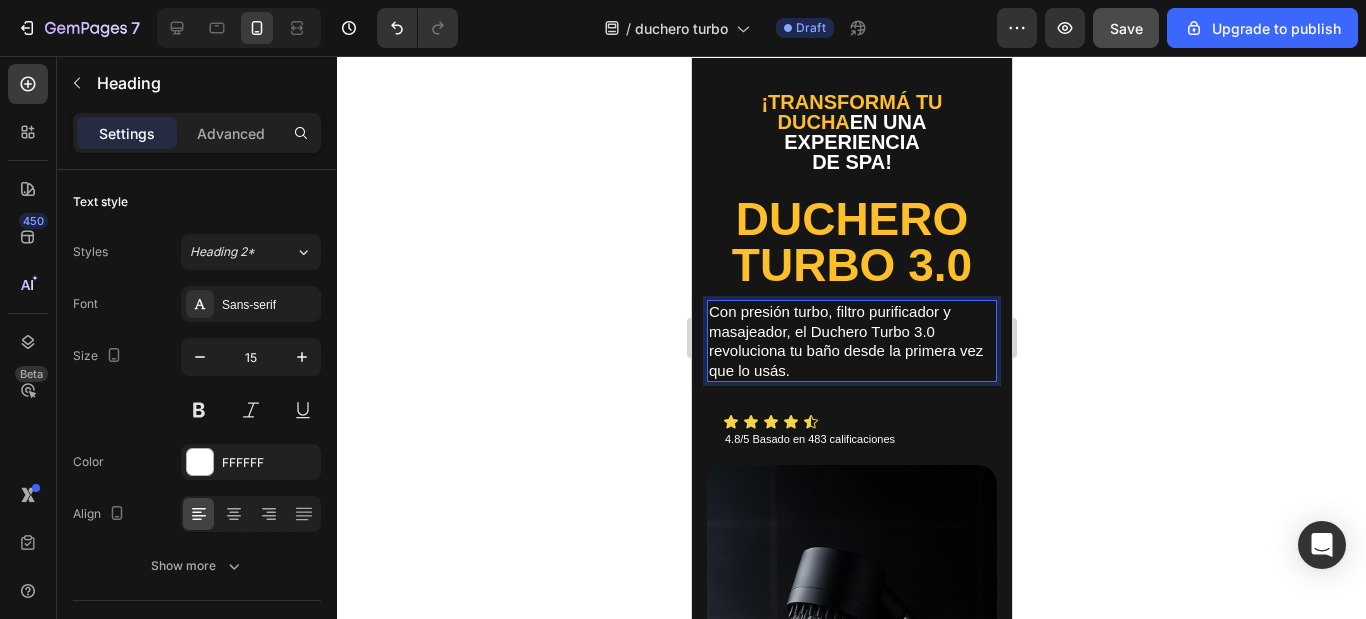 click on "Con presión turbo, filtro purificador y masajeador, el Duchero Turbo 3.0 revoluciona tu baño desde la primera vez que lo usás." at bounding box center (851, 341) 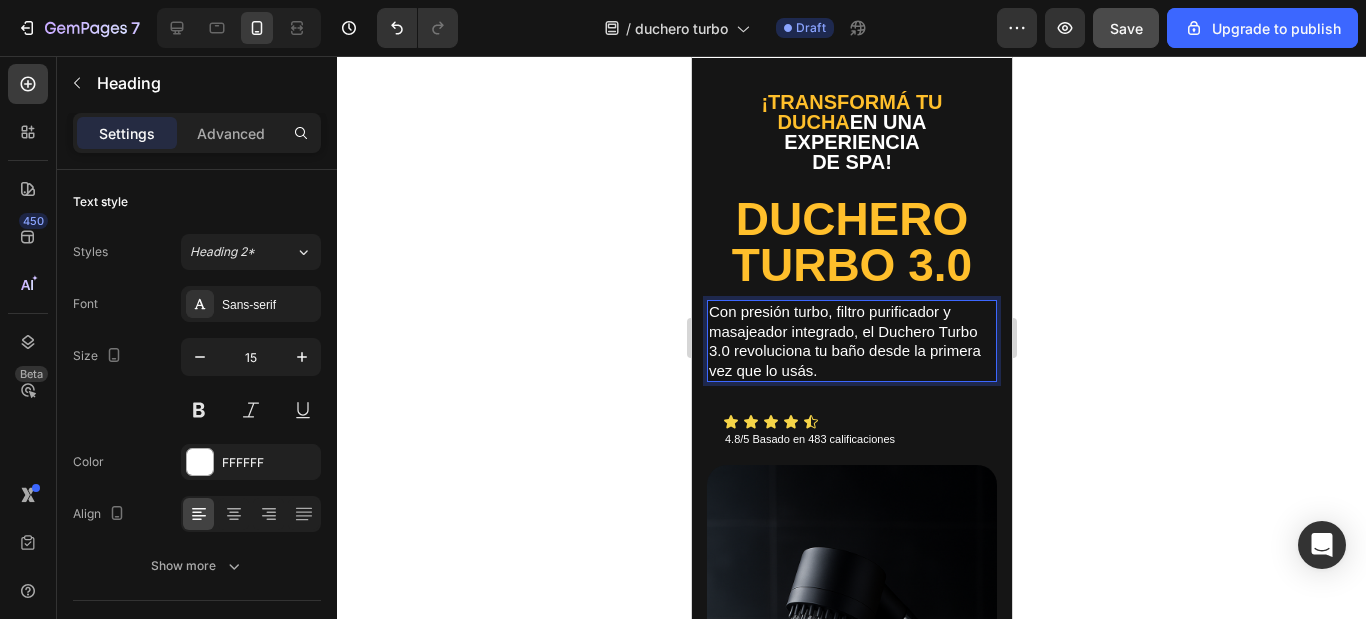 click on "Con presión turbo, filtro purificador y masajeador integrado, el Duchero Turbo 3.0 revoluciona tu baño desde la primera vez que lo usás." at bounding box center (851, 341) 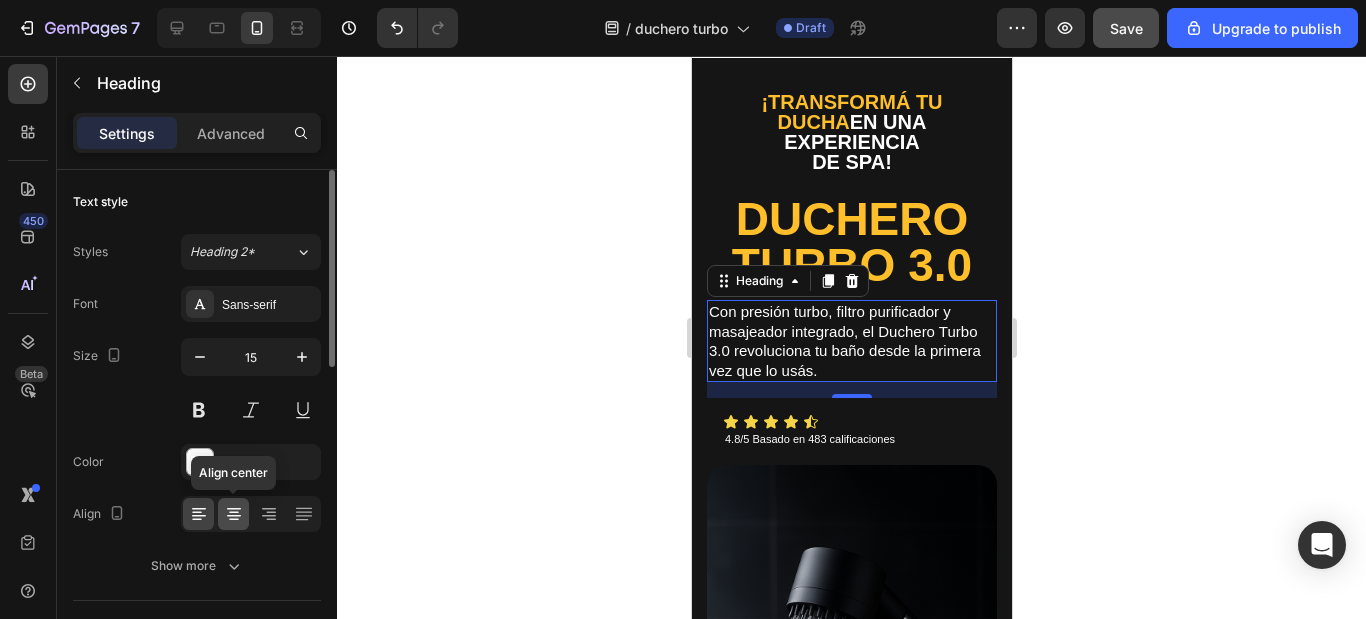click 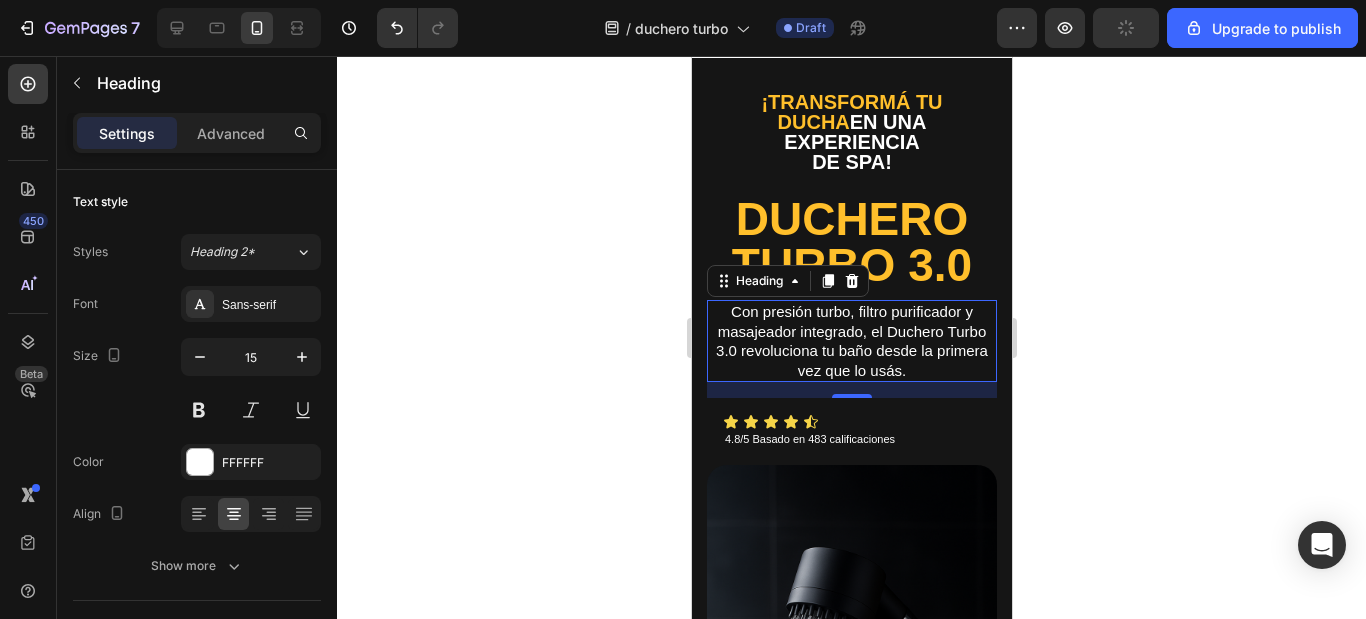 click 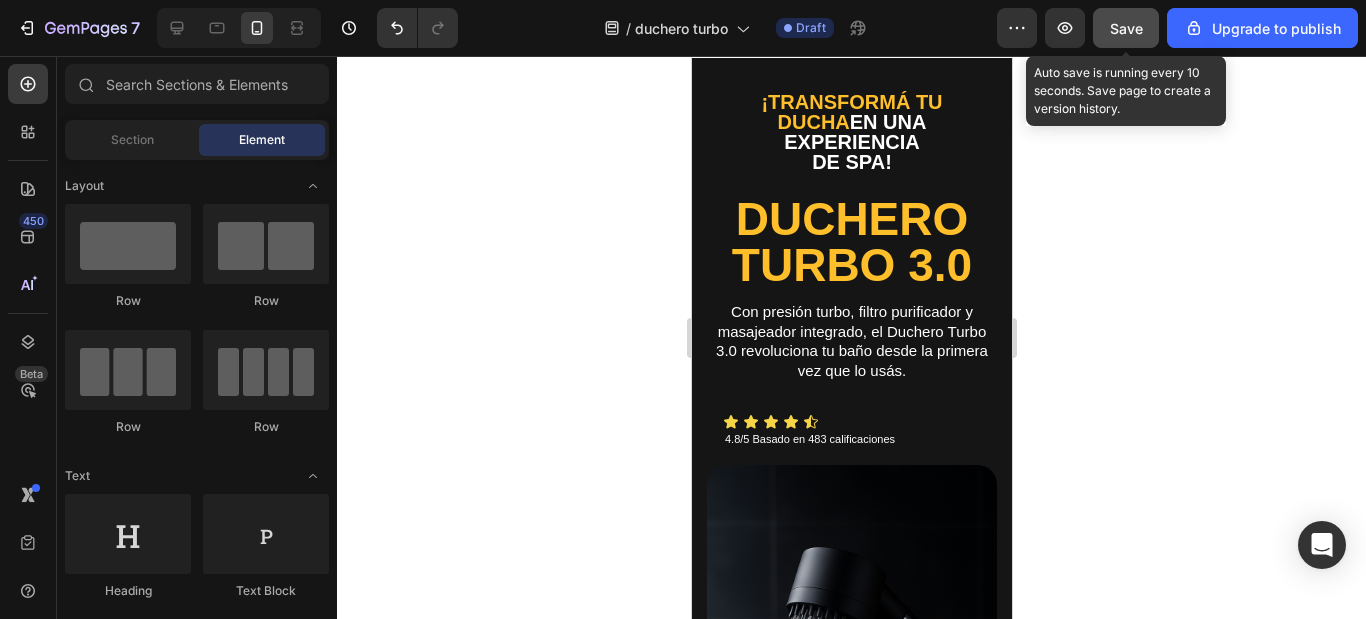 click on "Save" at bounding box center [1126, 28] 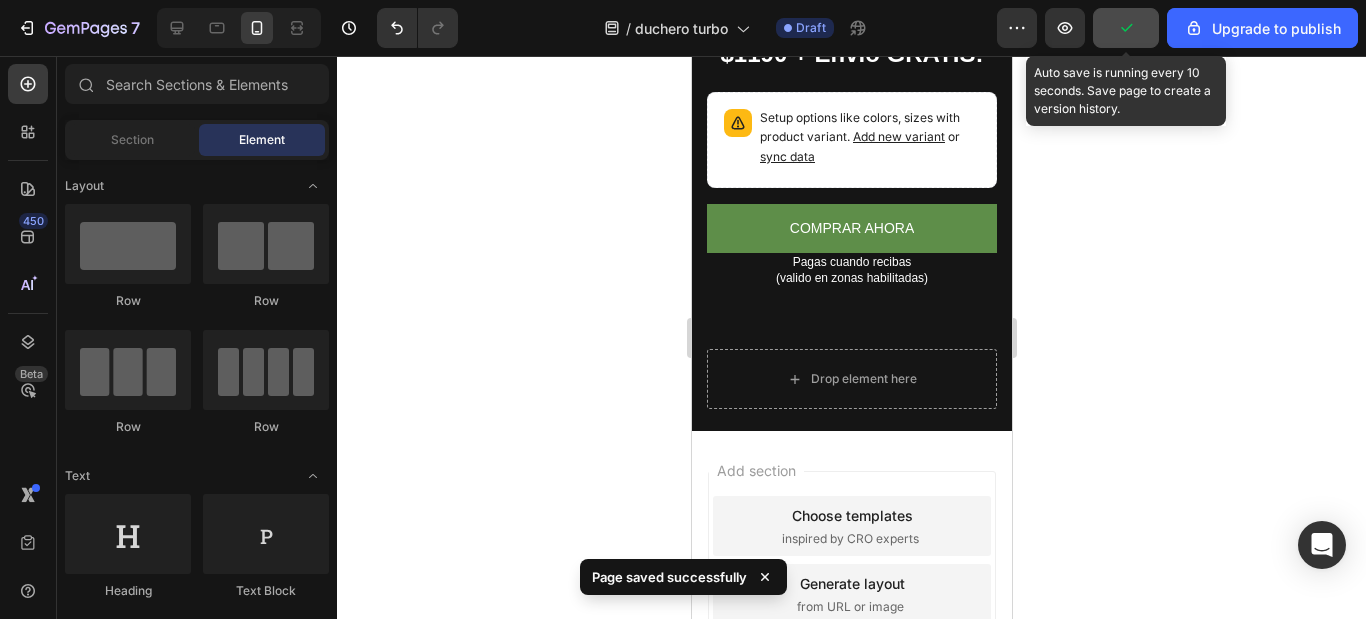 scroll, scrollTop: 1000, scrollLeft: 0, axis: vertical 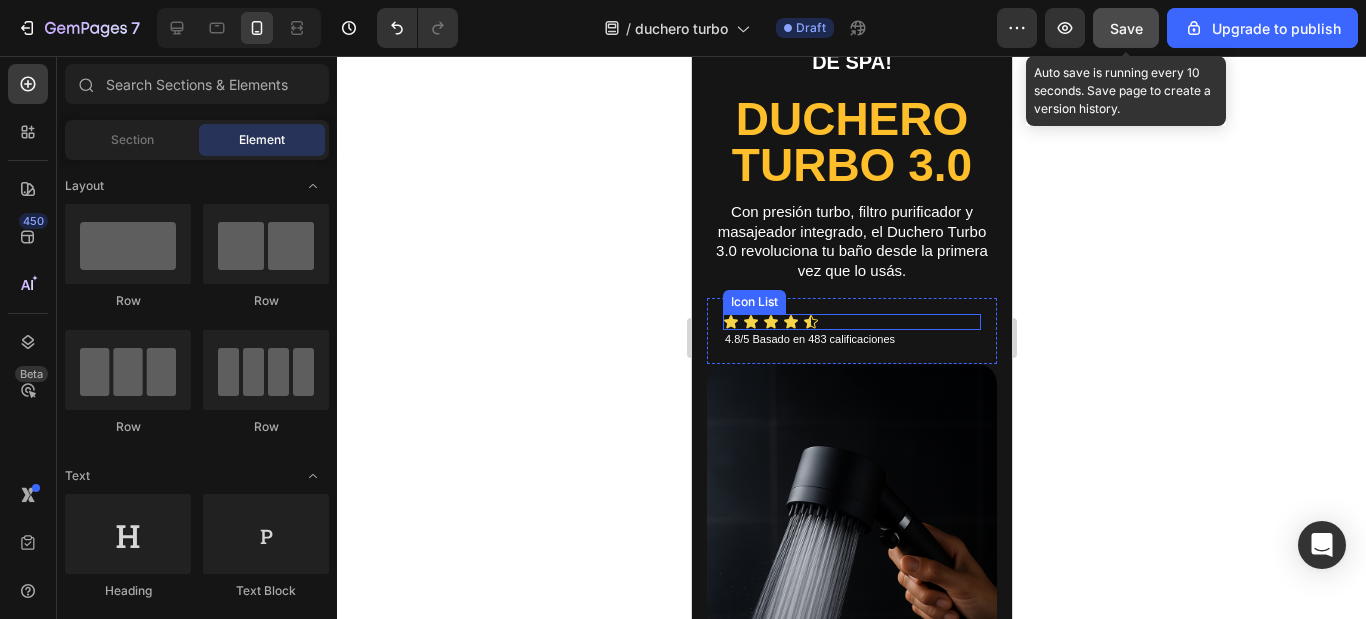 click on "Icon Icon Icon Icon Icon" at bounding box center (851, 322) 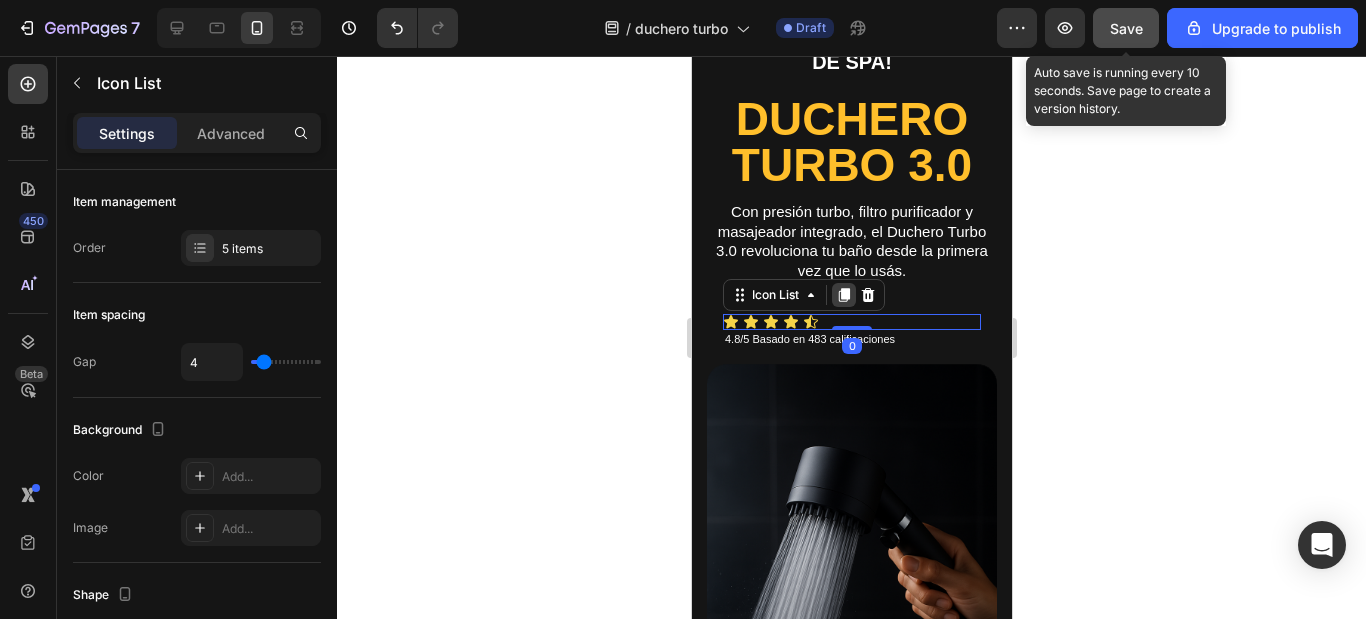 click 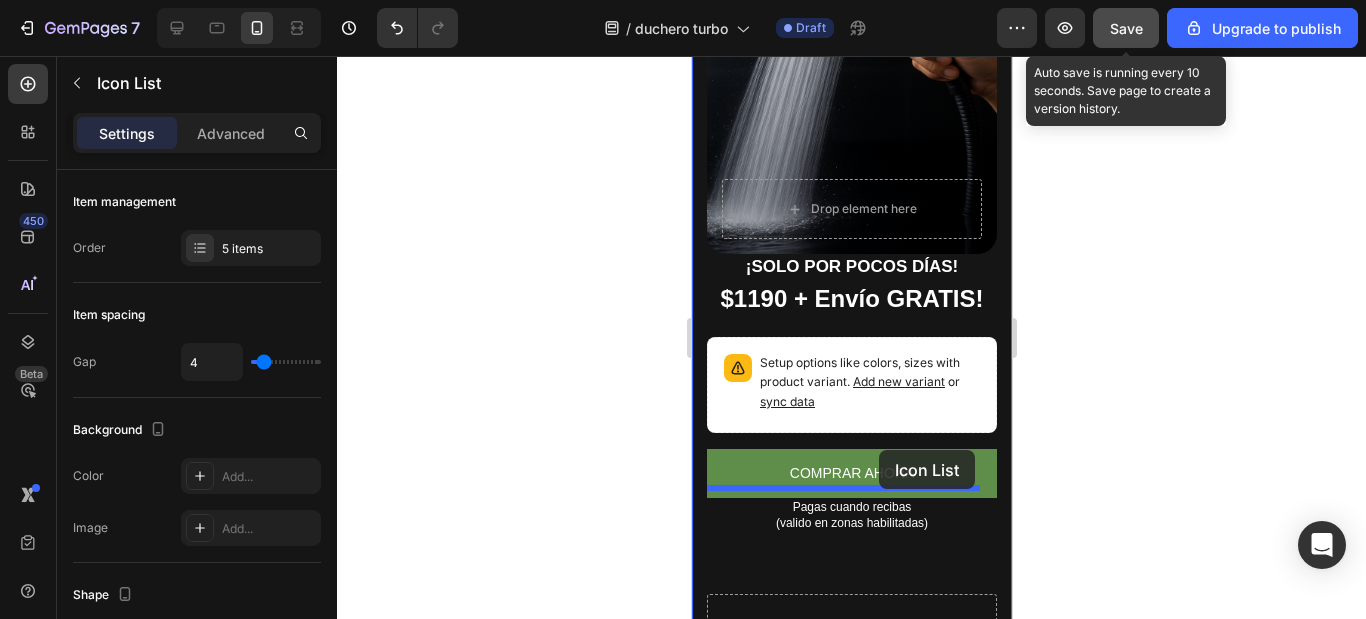 scroll, scrollTop: 863, scrollLeft: 0, axis: vertical 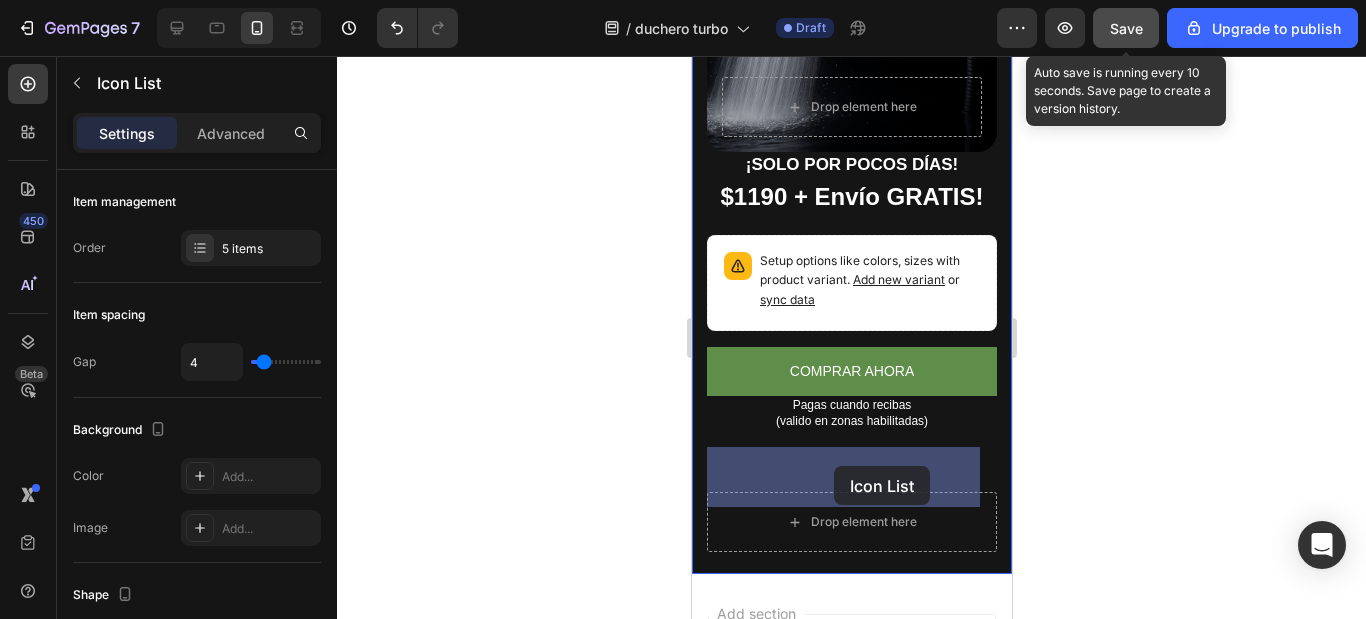 drag, startPoint x: 851, startPoint y: 313, endPoint x: 833, endPoint y: 466, distance: 154.05519 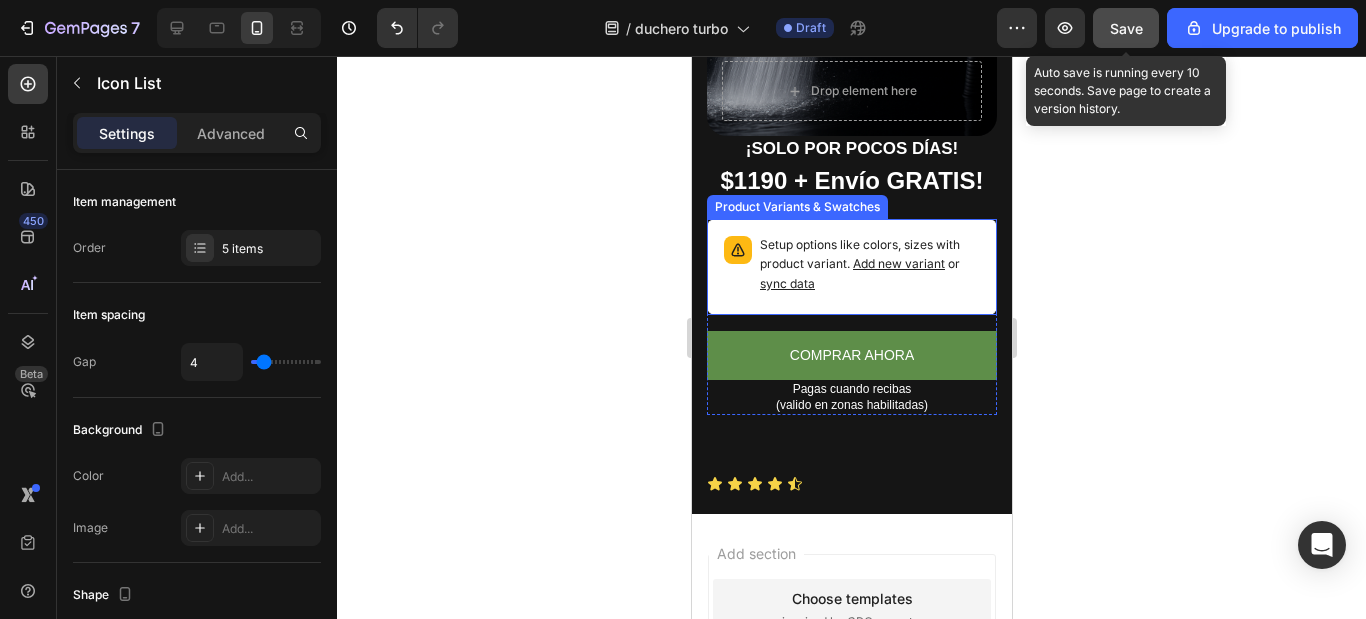 scroll, scrollTop: 847, scrollLeft: 0, axis: vertical 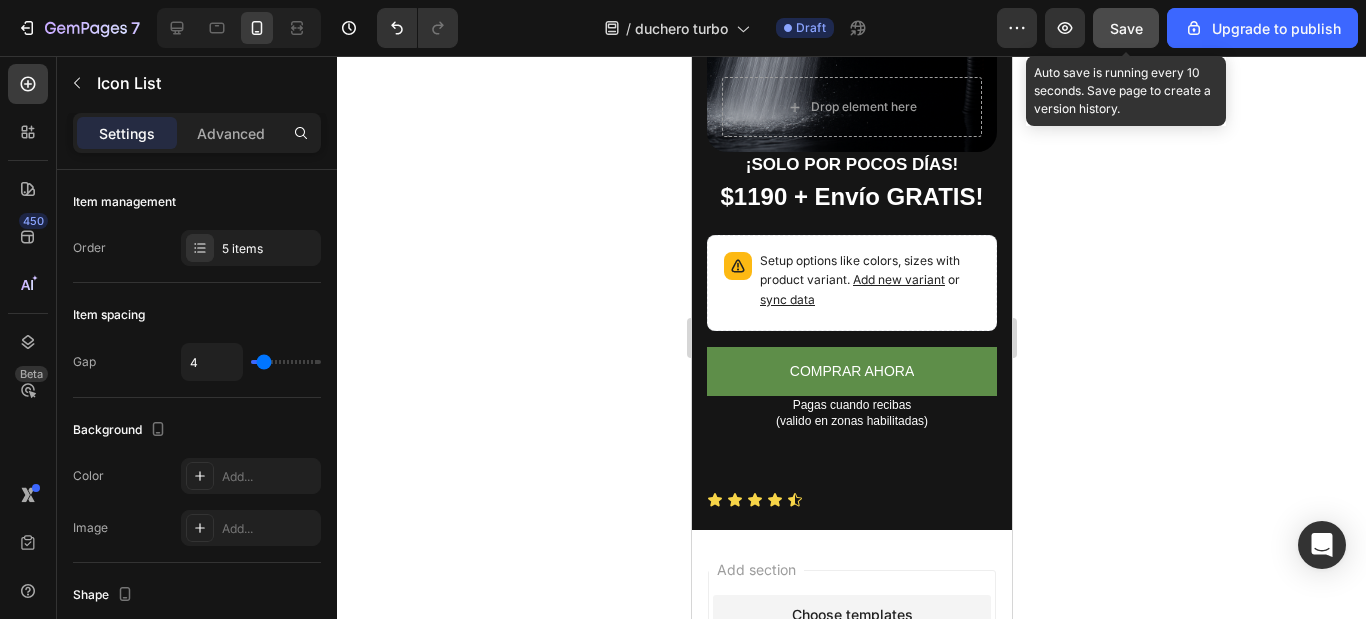drag, startPoint x: 804, startPoint y: 450, endPoint x: 861, endPoint y: 463, distance: 58.463665 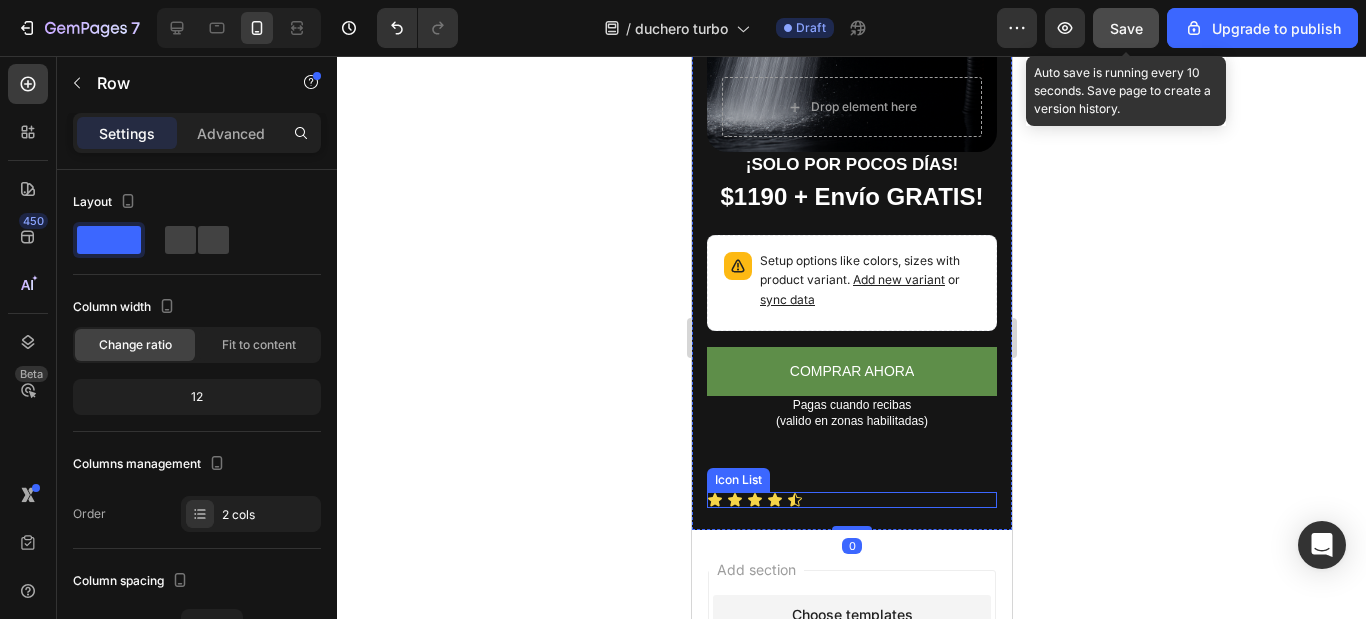 click on "Icon Icon Icon Icon Icon" at bounding box center [851, 500] 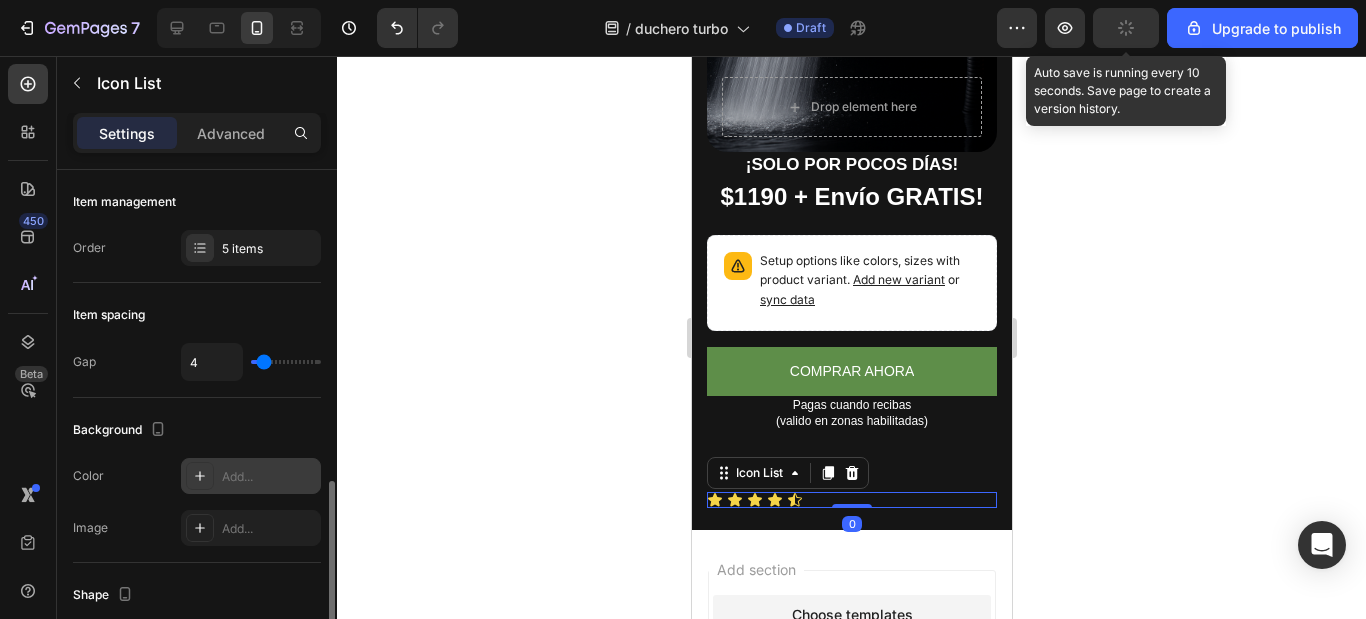 scroll, scrollTop: 300, scrollLeft: 0, axis: vertical 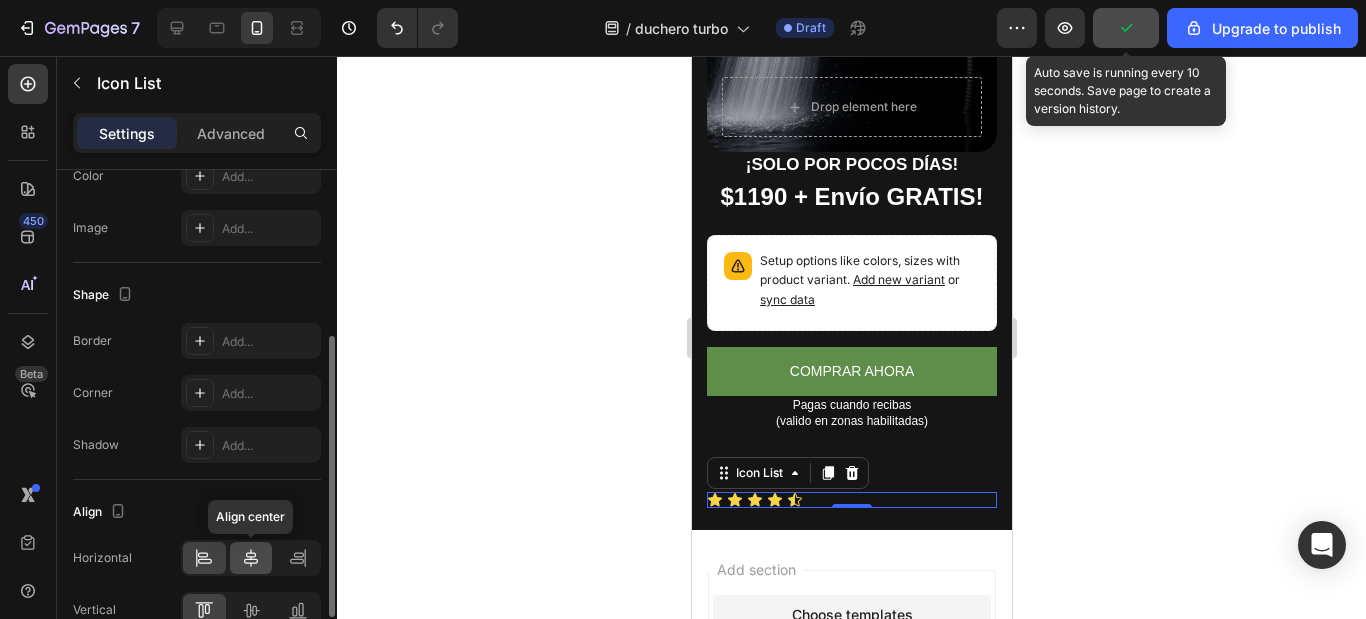 click 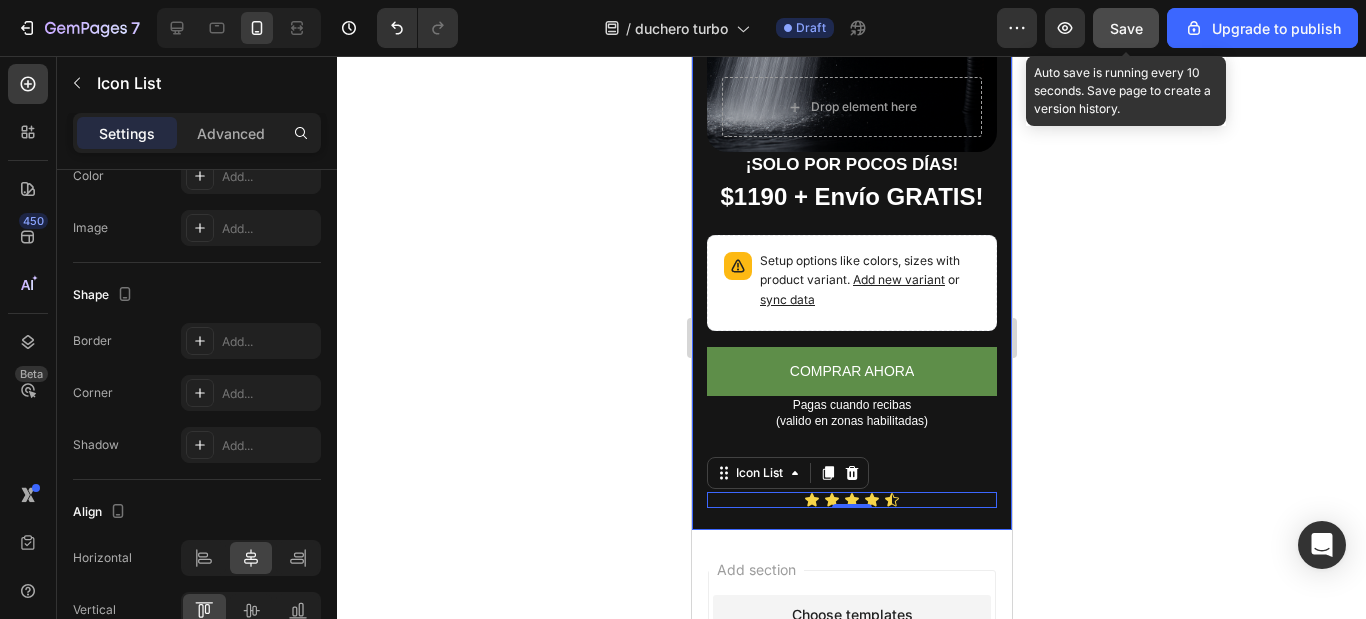 click on "¡TRANSFORMÁ TU DUCHA  EN UNA EXPERIENCIA  DE SPA! Text Block DUCHERO TURBO 3.0 Heading Con presión turbo, filtro purificador y masajeador integrado, el Duchero Turbo 3.0 revoluciona tu baño desde la primera vez que lo usás. Heading Icon Icon Icon Icon Icon Icon List 4.8/5 Basado en 483 calificaciones Heading Row
Drop element here Hero Banner ¡SOLO POR POCOS DÍAS! Text Block $1190 + Envío GRATIS!  Text Block Setup options like colors, sizes with product variant.       Add new variant   or   sync data Product Variants & Swatches COMPRAR AHORA Dynamic Checkout Pagas cuando recibas  (valido en zonas habilitadas) Heading Product Text Block" at bounding box center [851, -83] 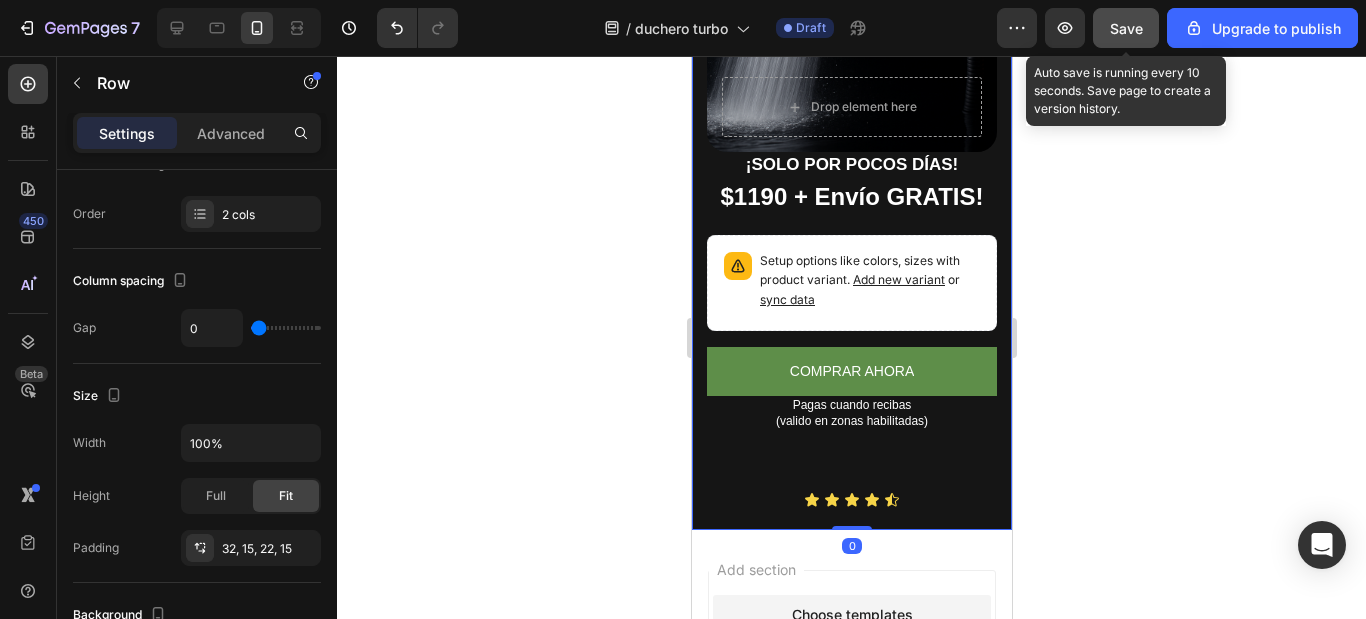 scroll, scrollTop: 0, scrollLeft: 0, axis: both 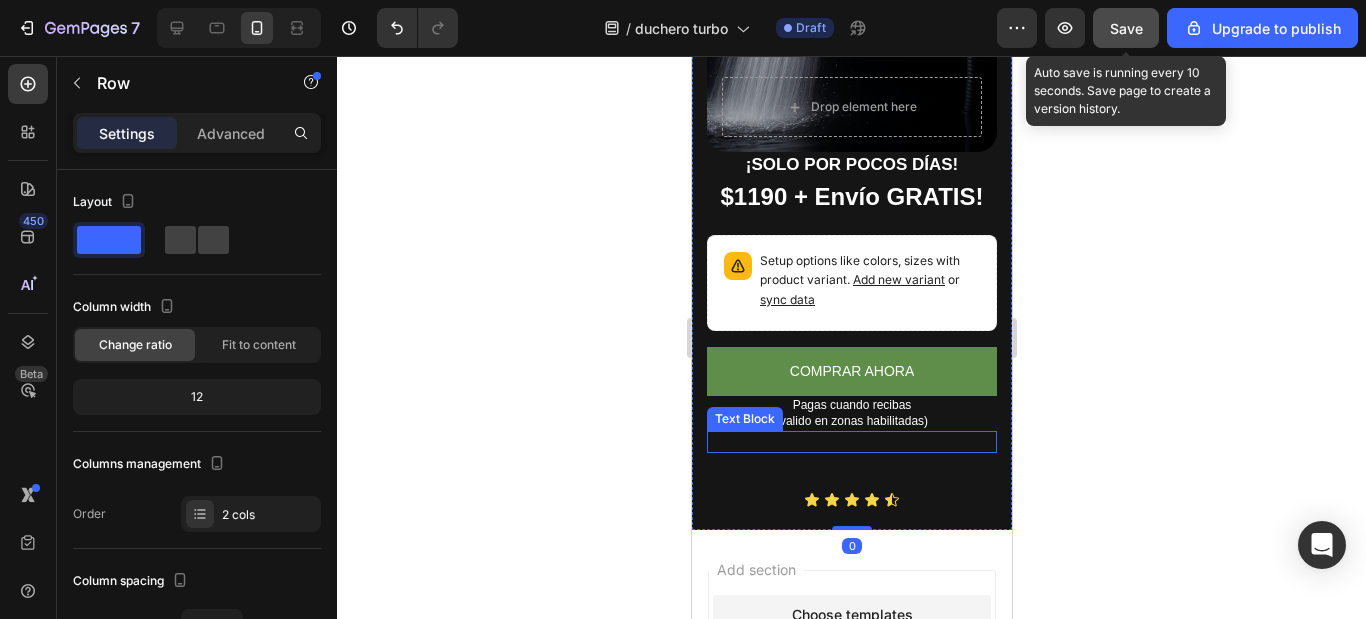 click at bounding box center [851, 442] 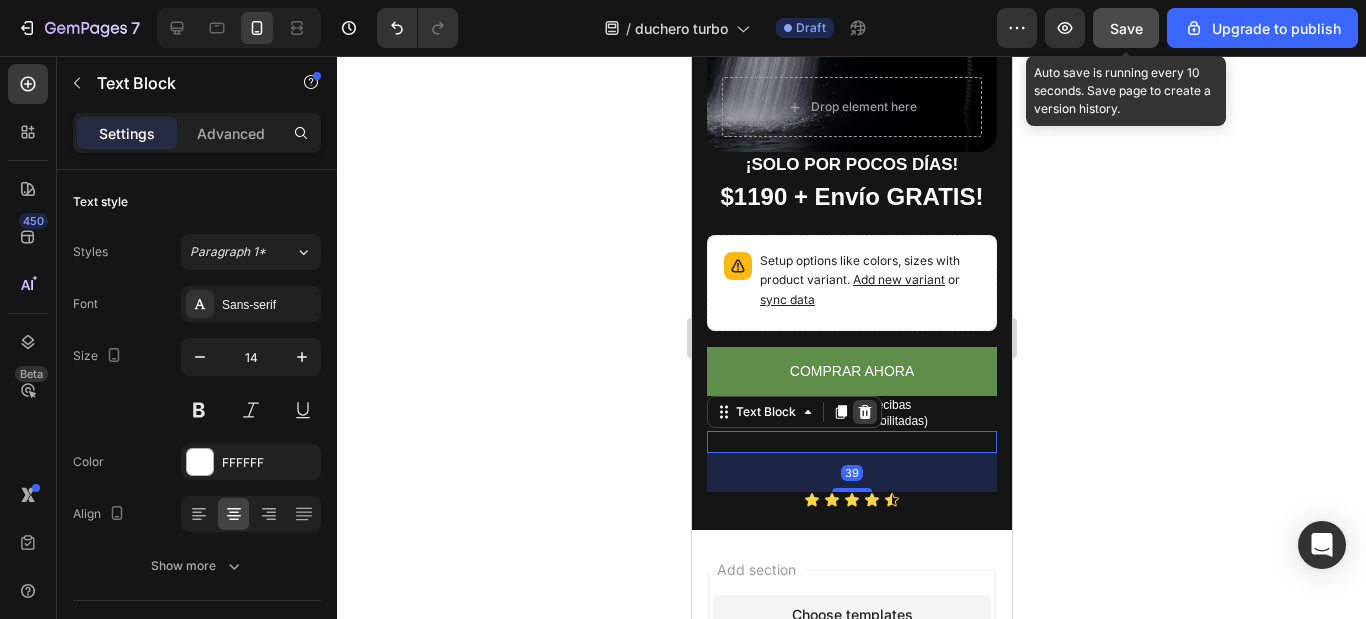 click 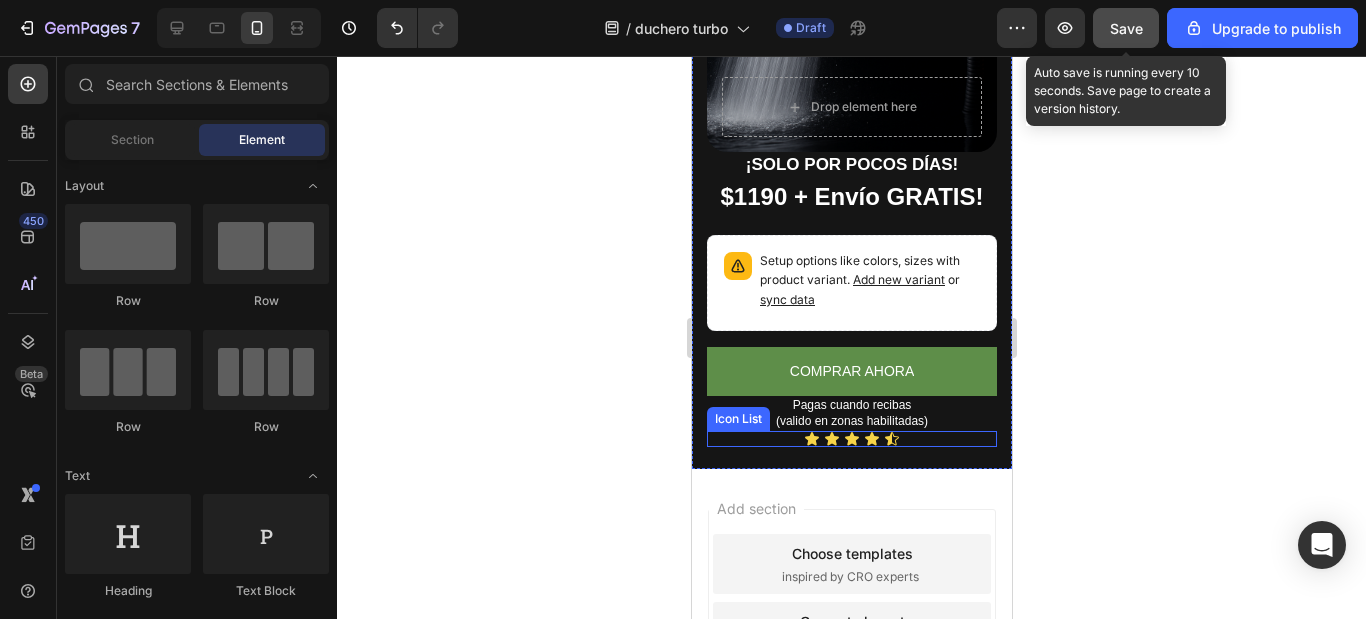 click on "Icon Icon Icon Icon Icon" at bounding box center [851, 439] 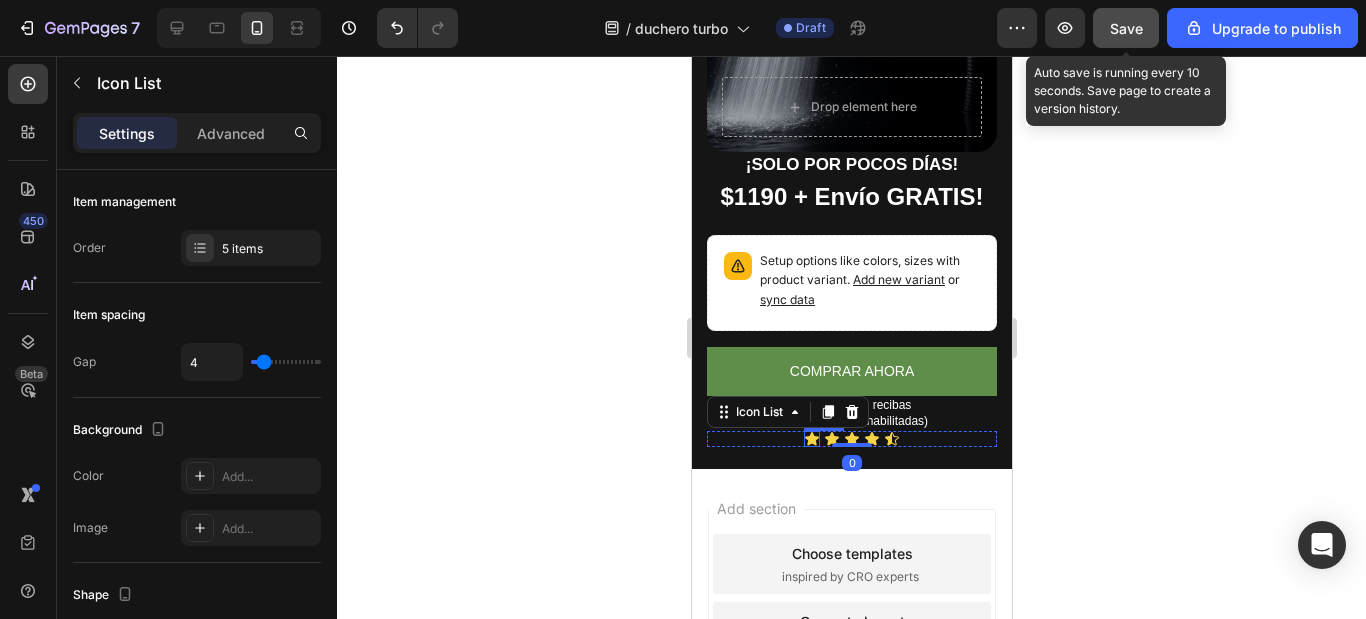 click 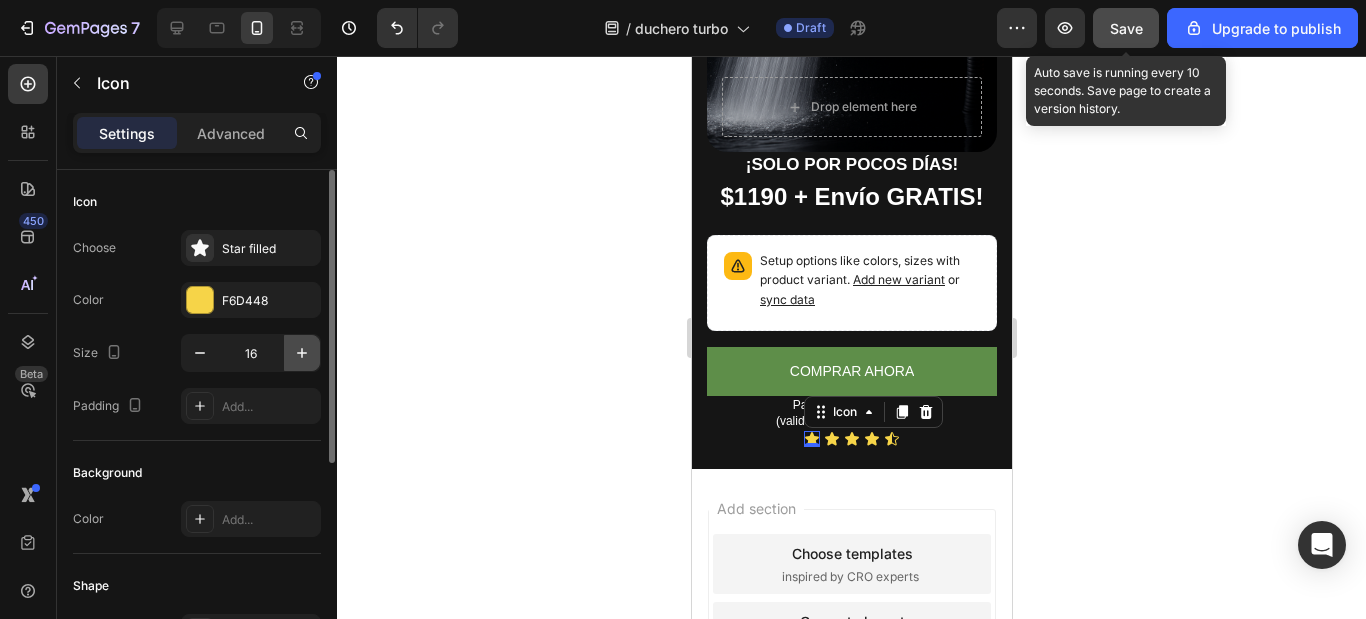click 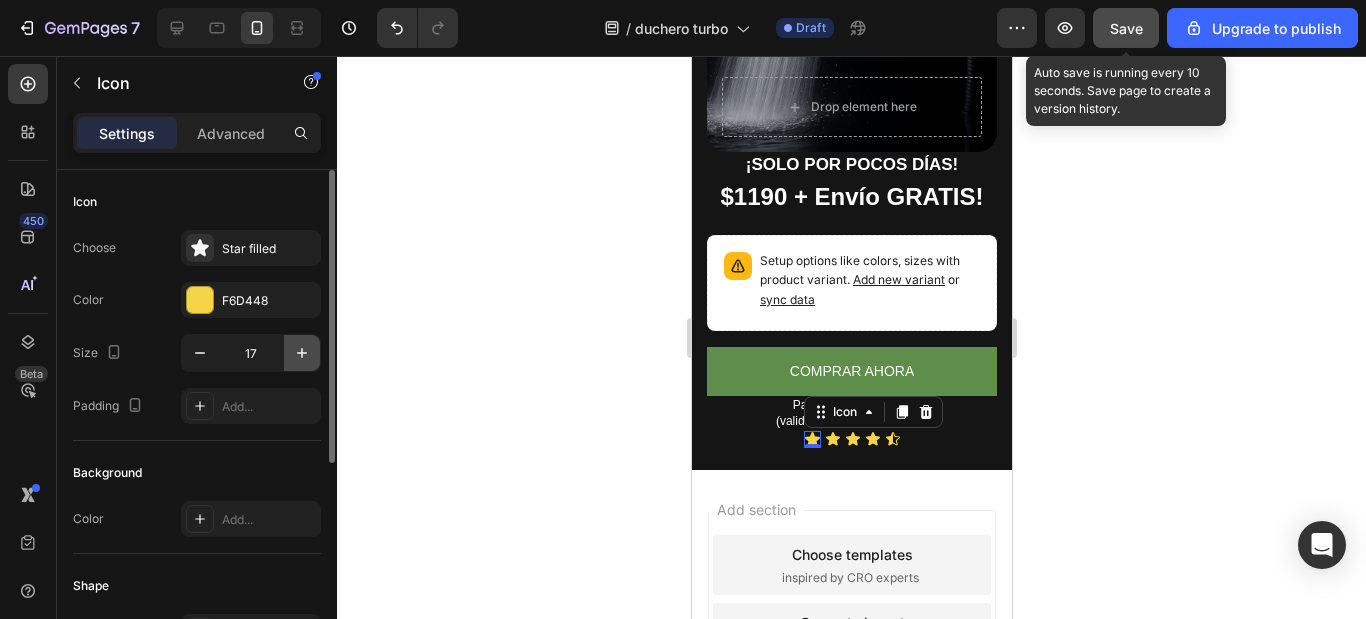 click 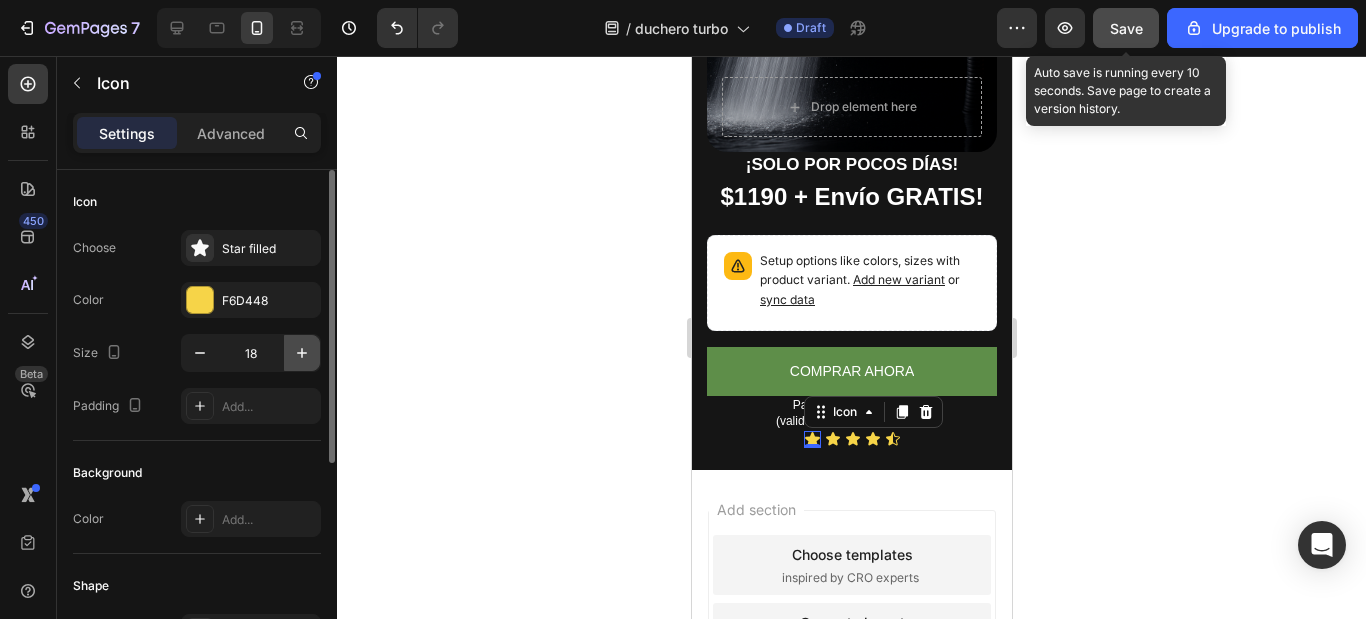 click 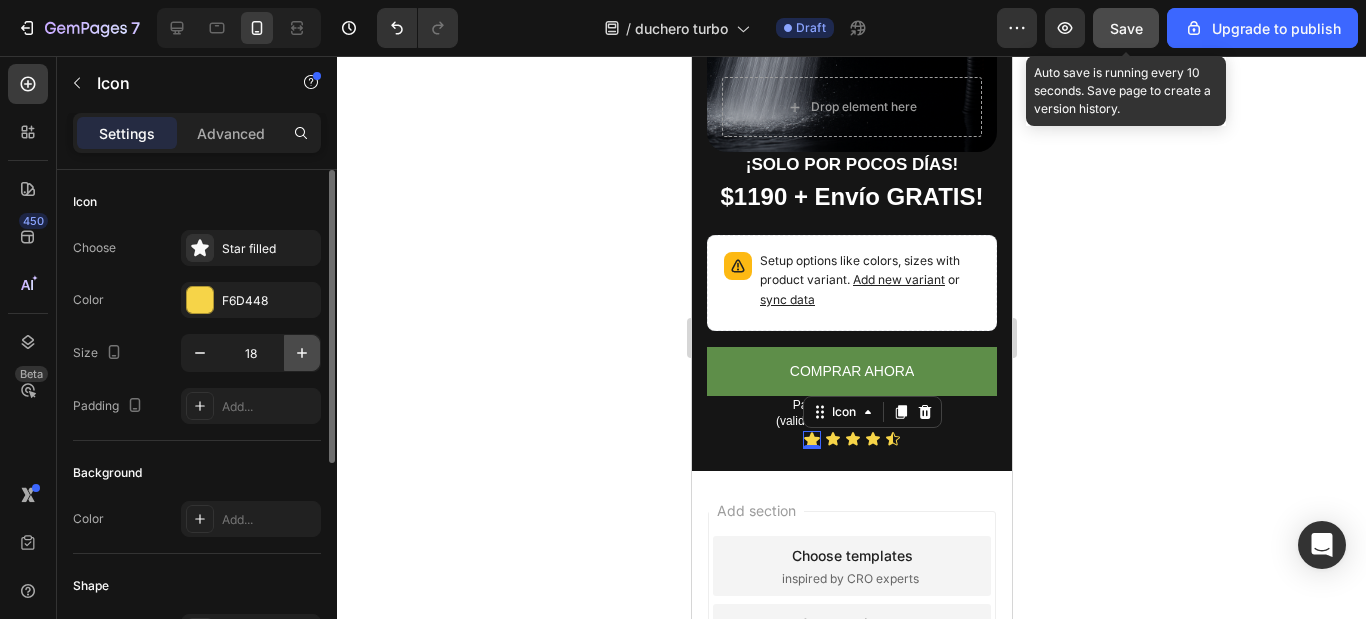 click 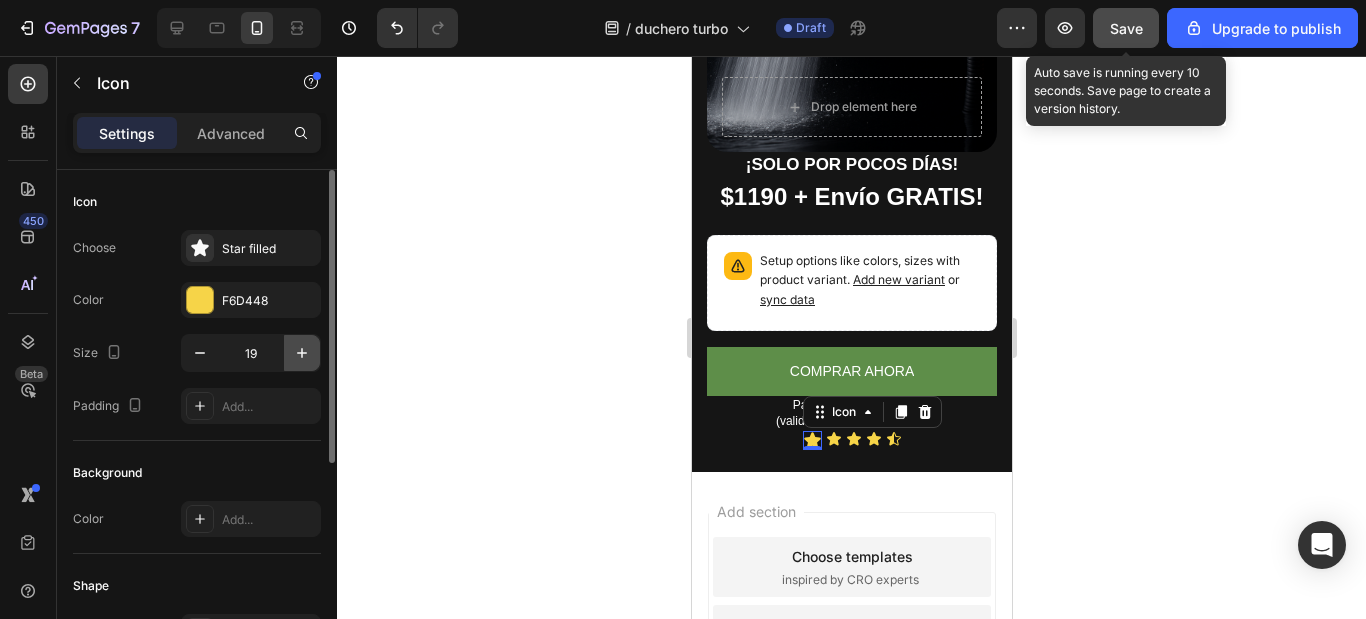 click 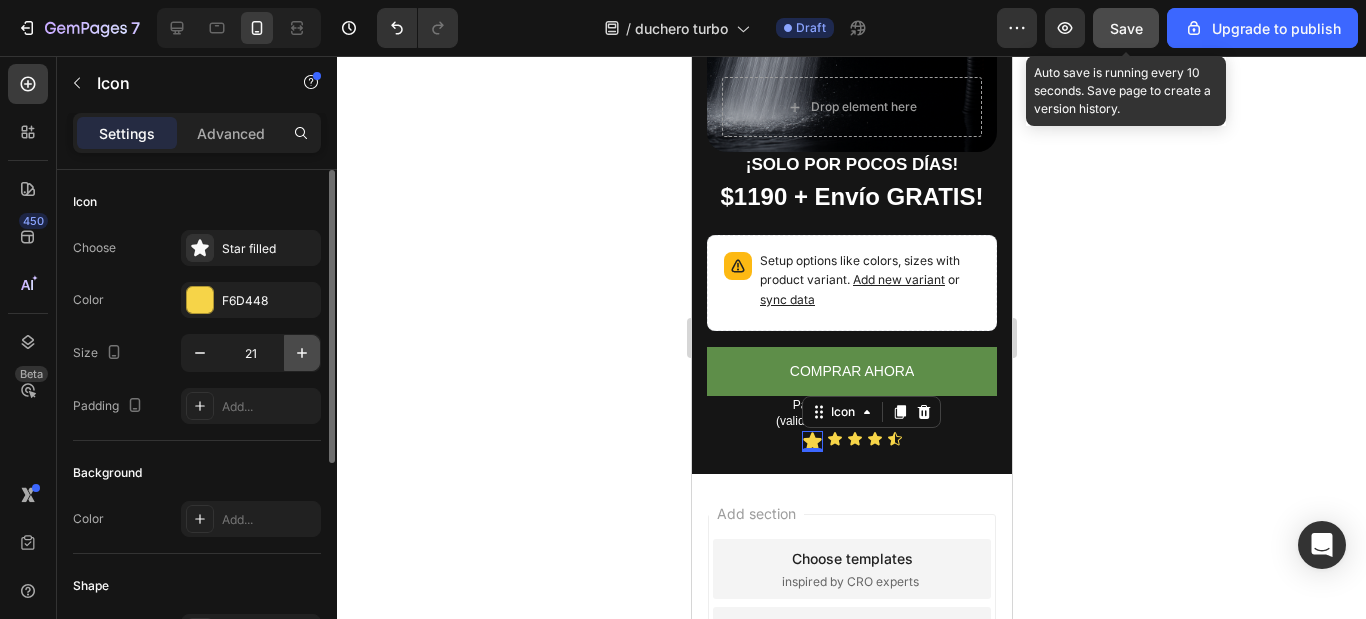 click 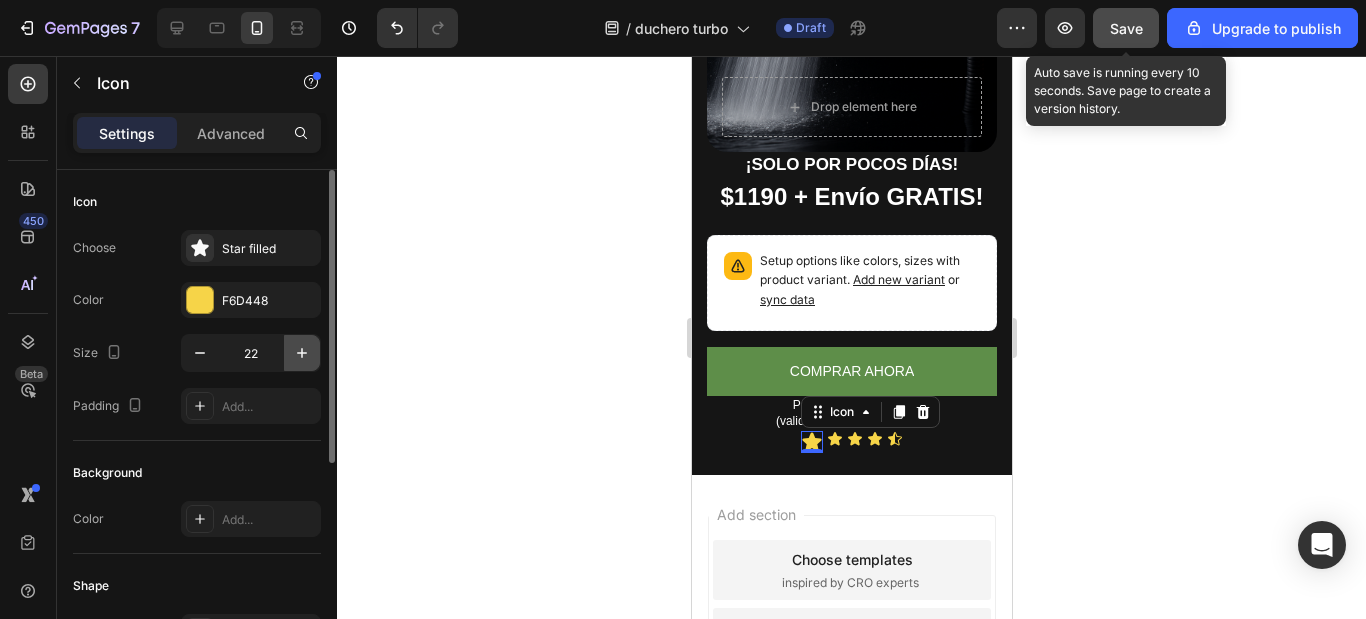 click 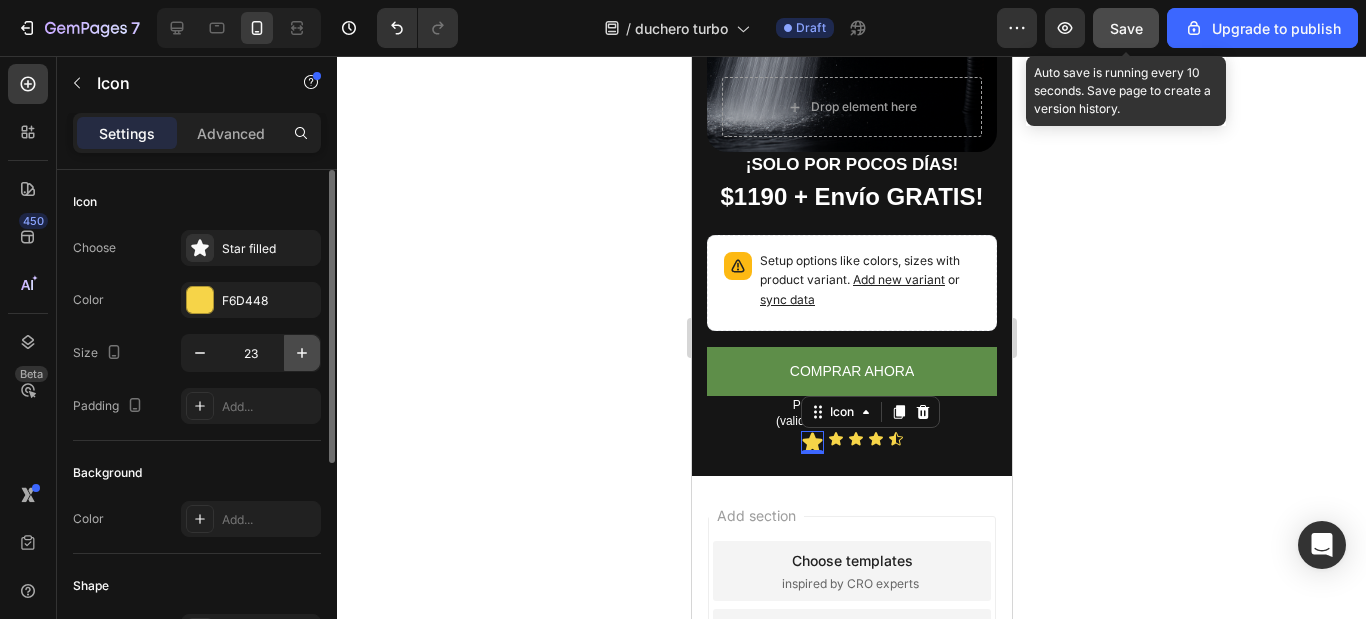 click 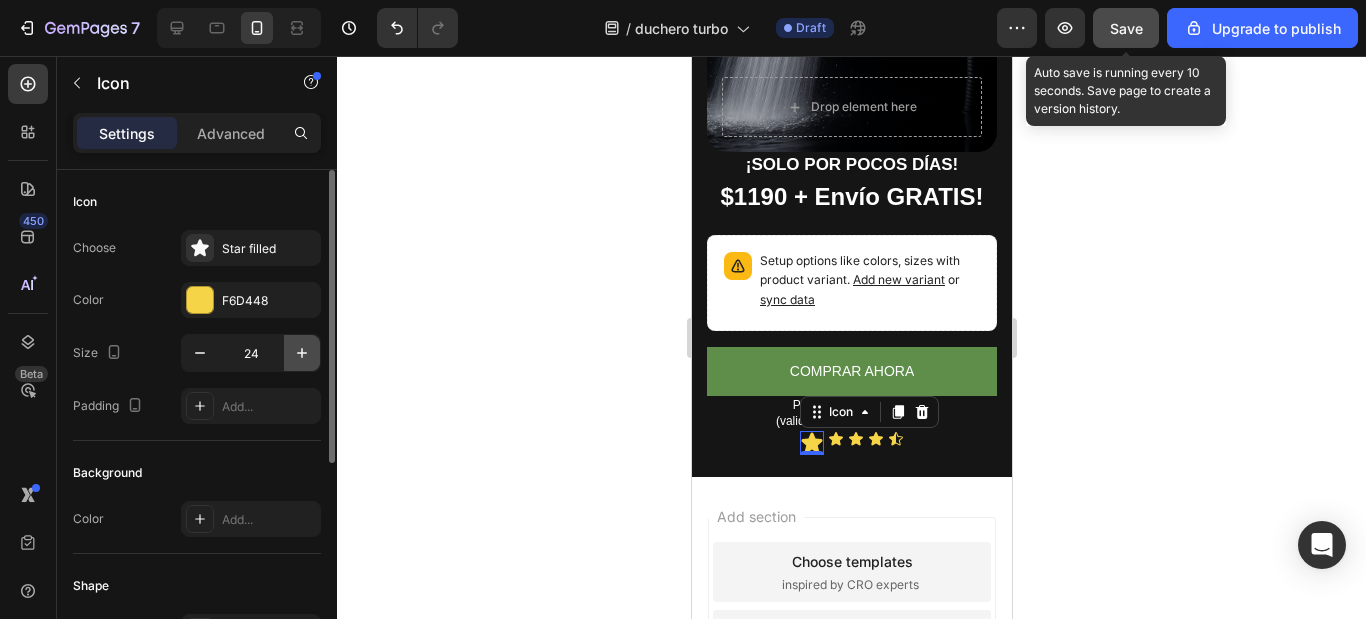 click 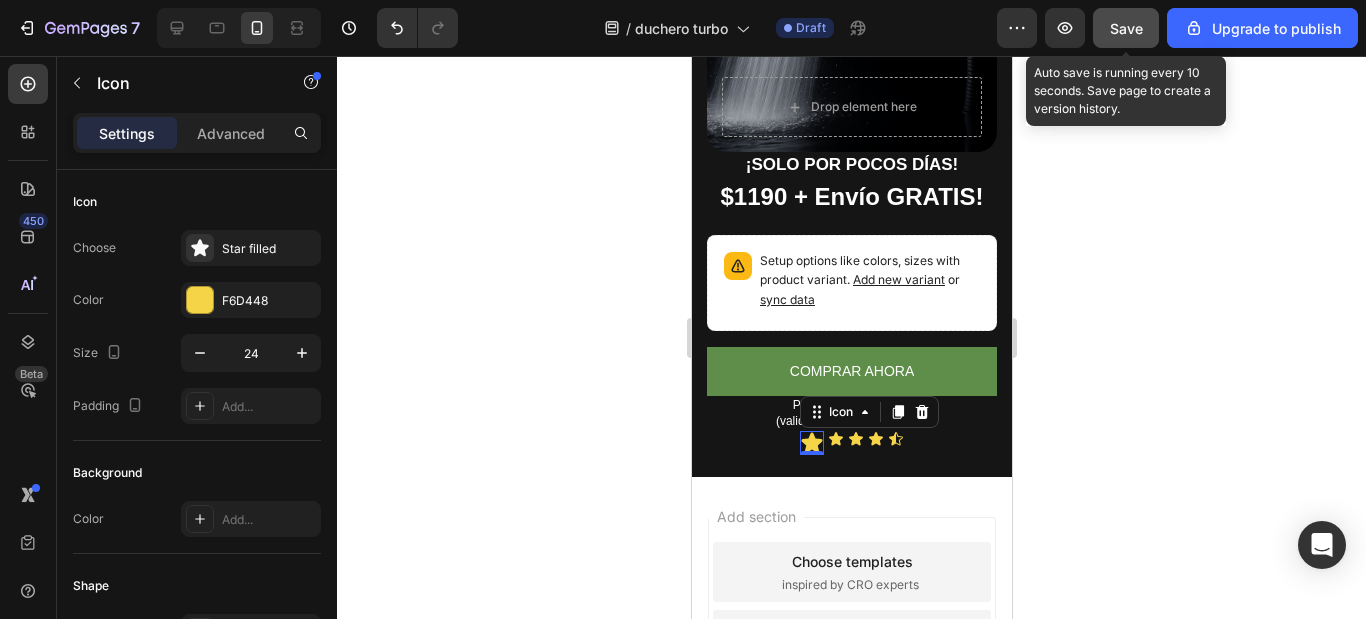 type on "25" 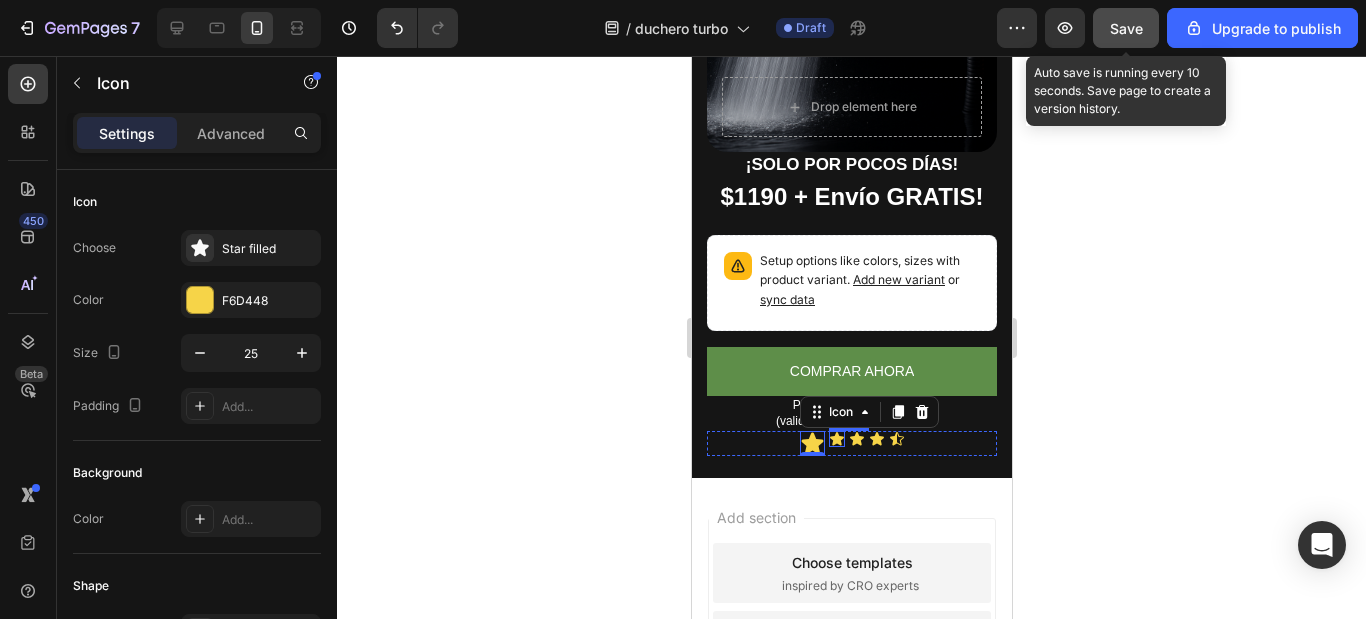 click 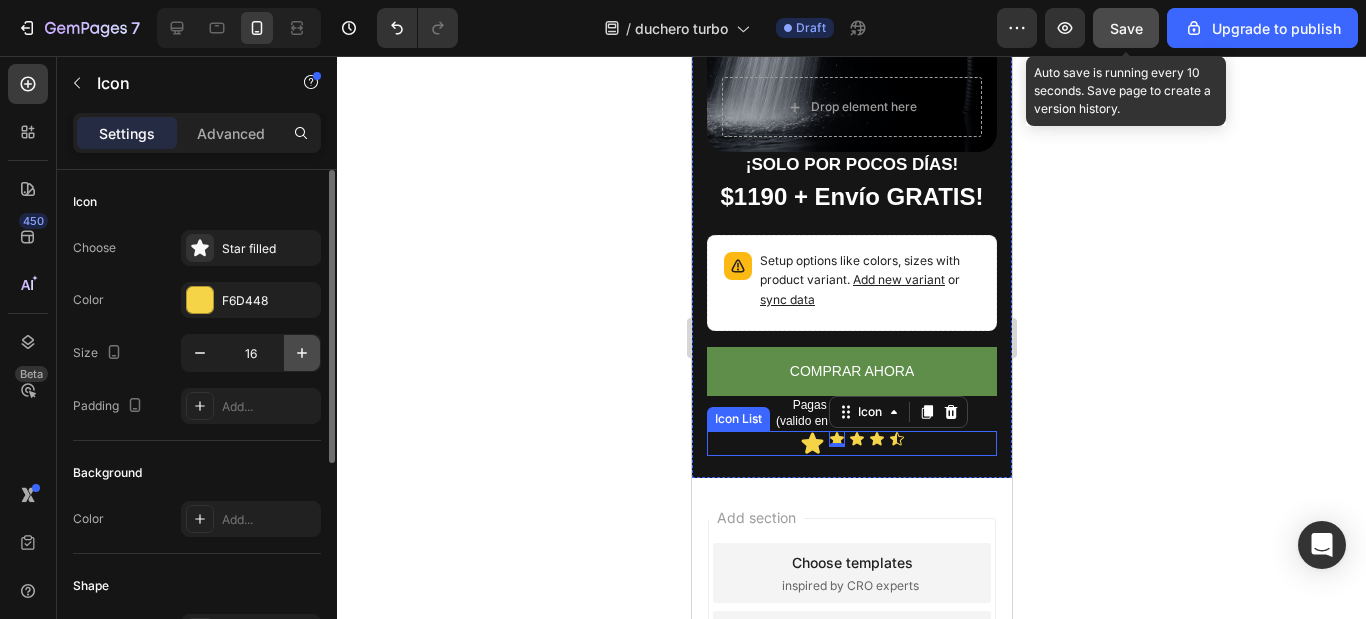 click 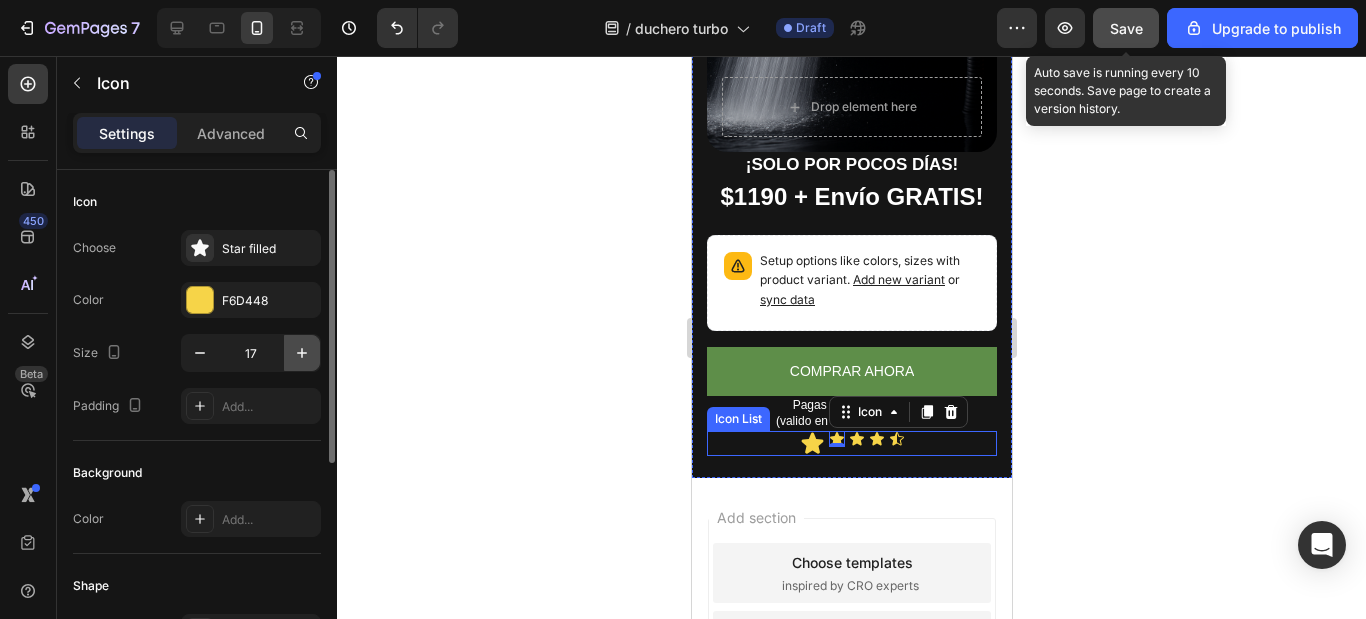 click 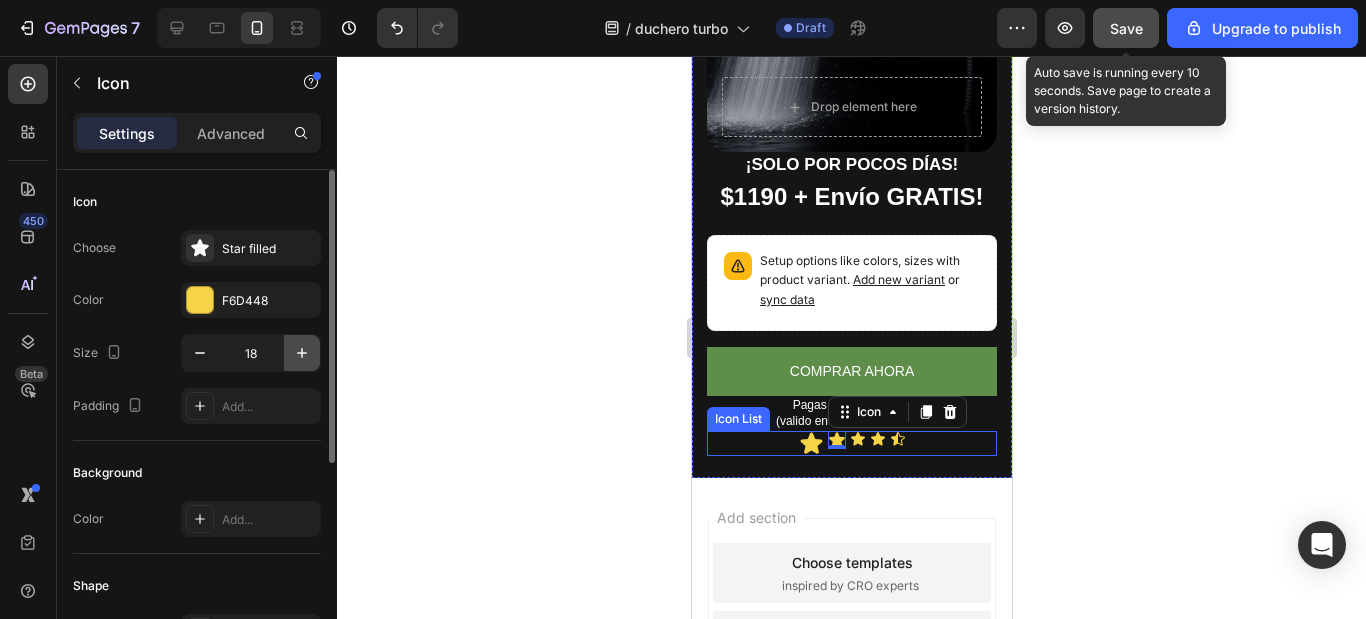 click 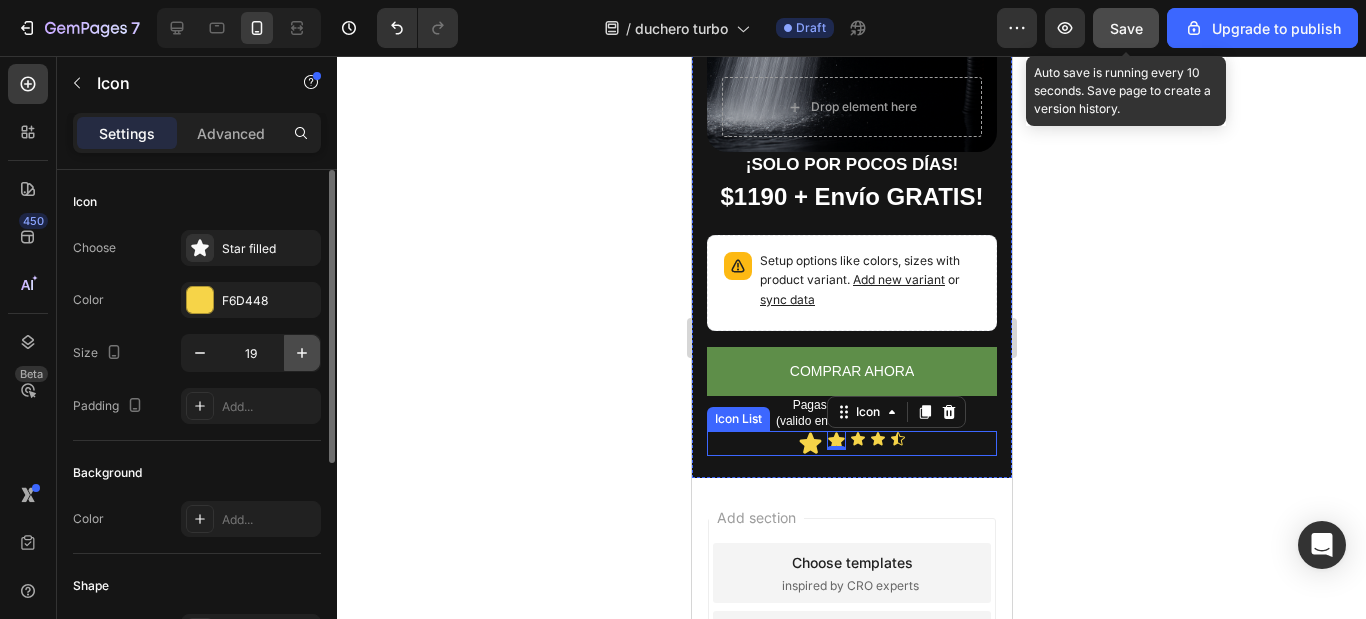 click 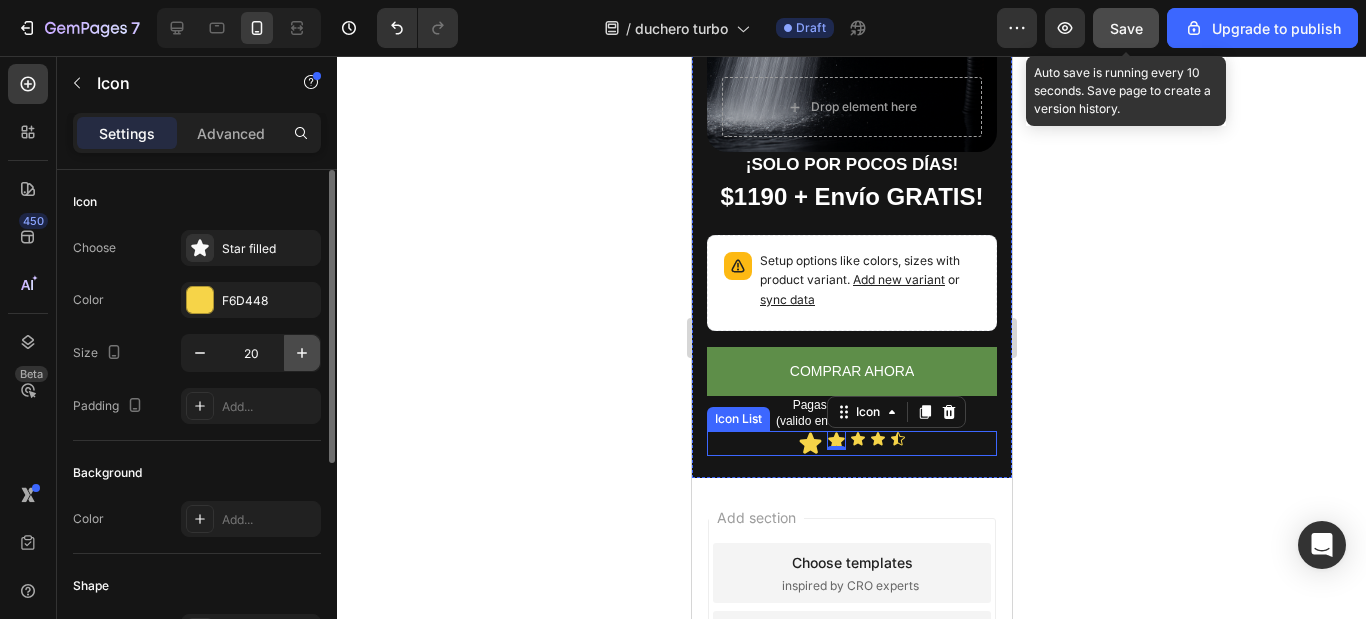 click 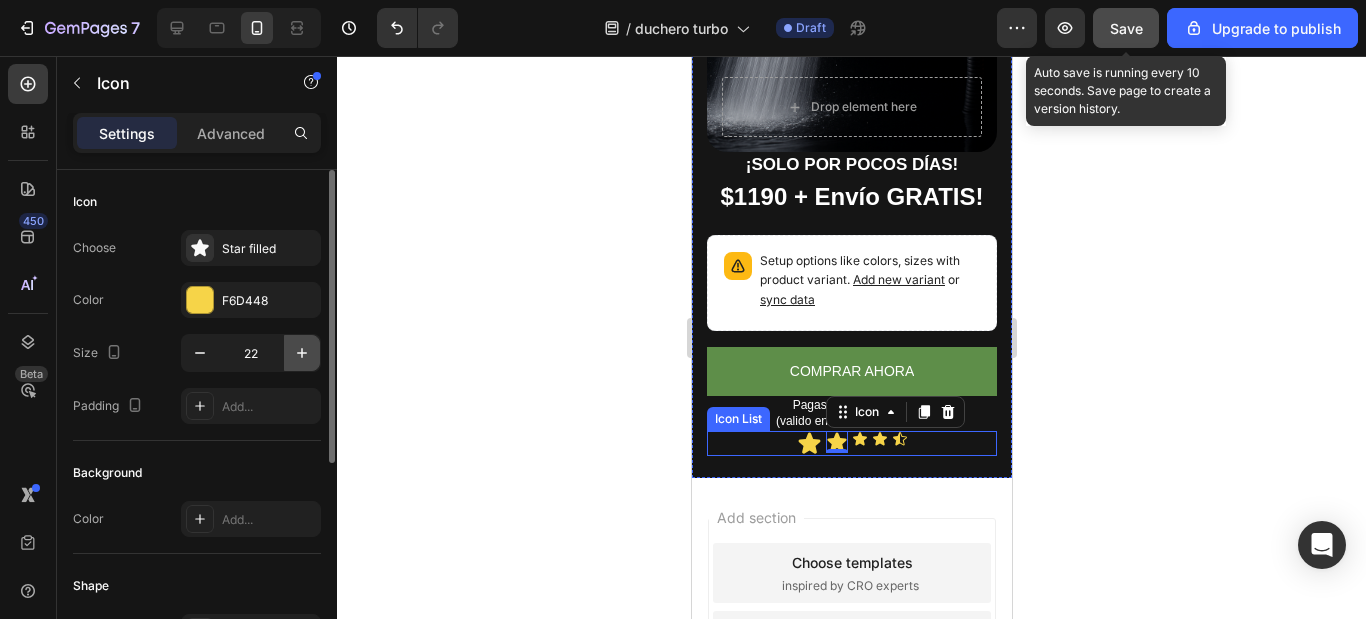 click 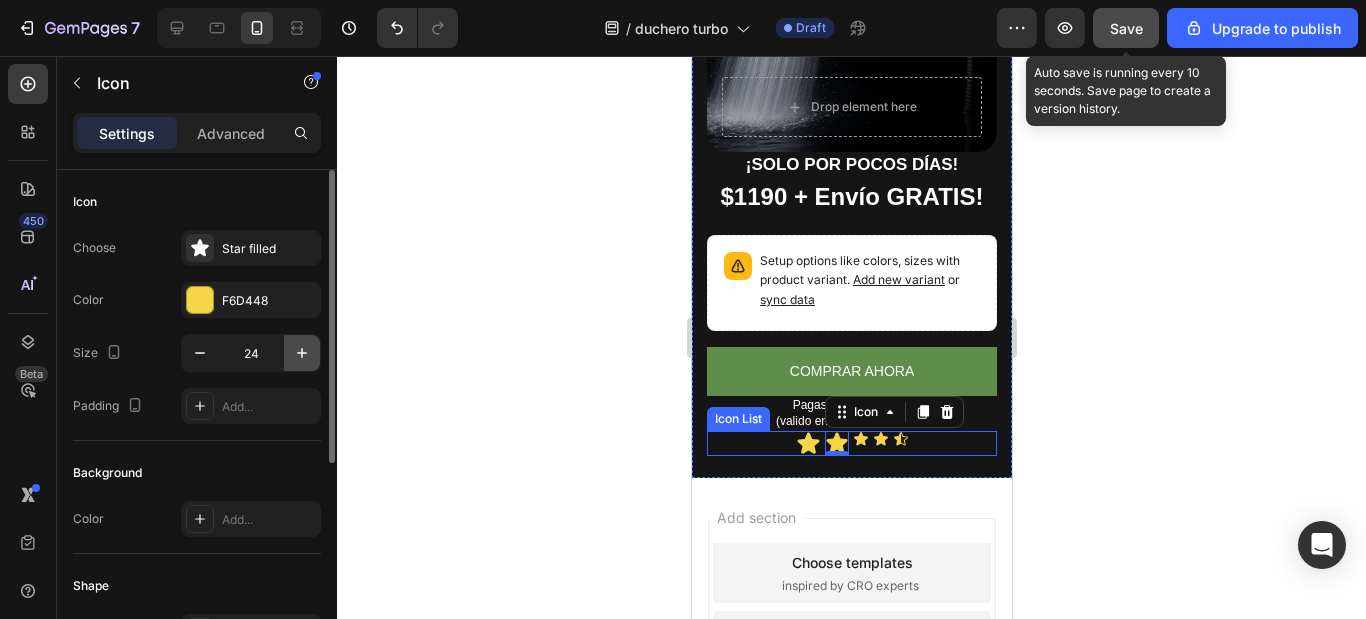 click 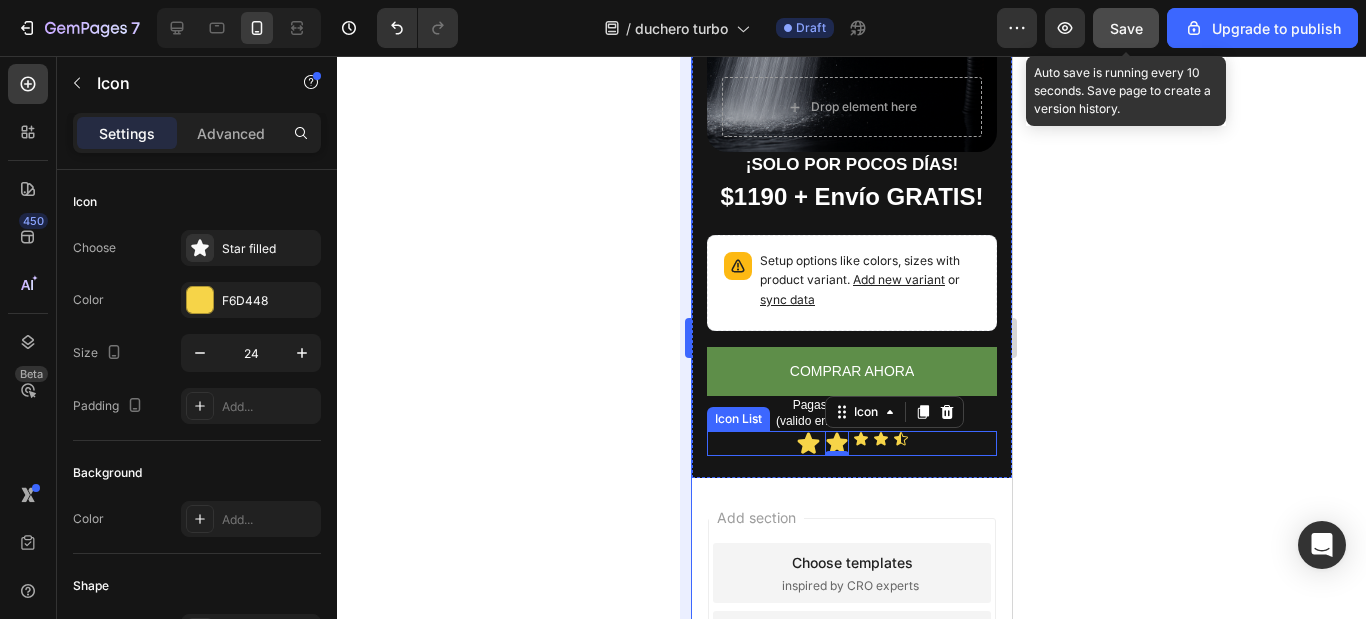 type on "25" 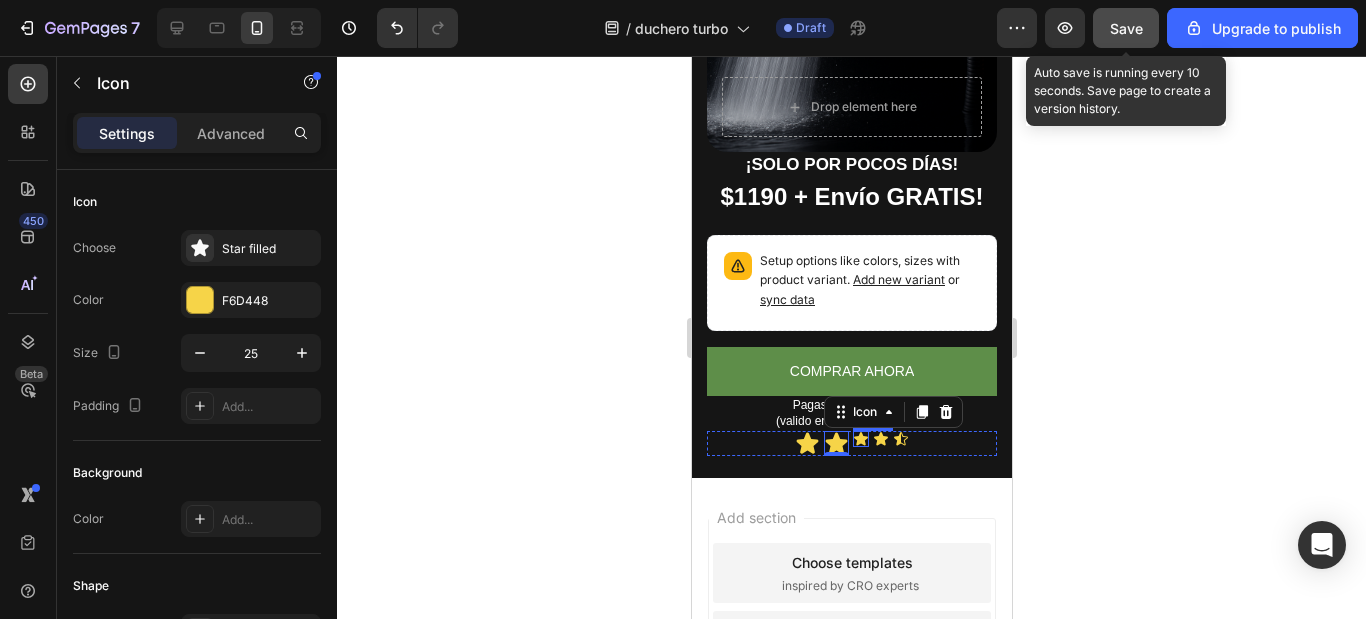 click 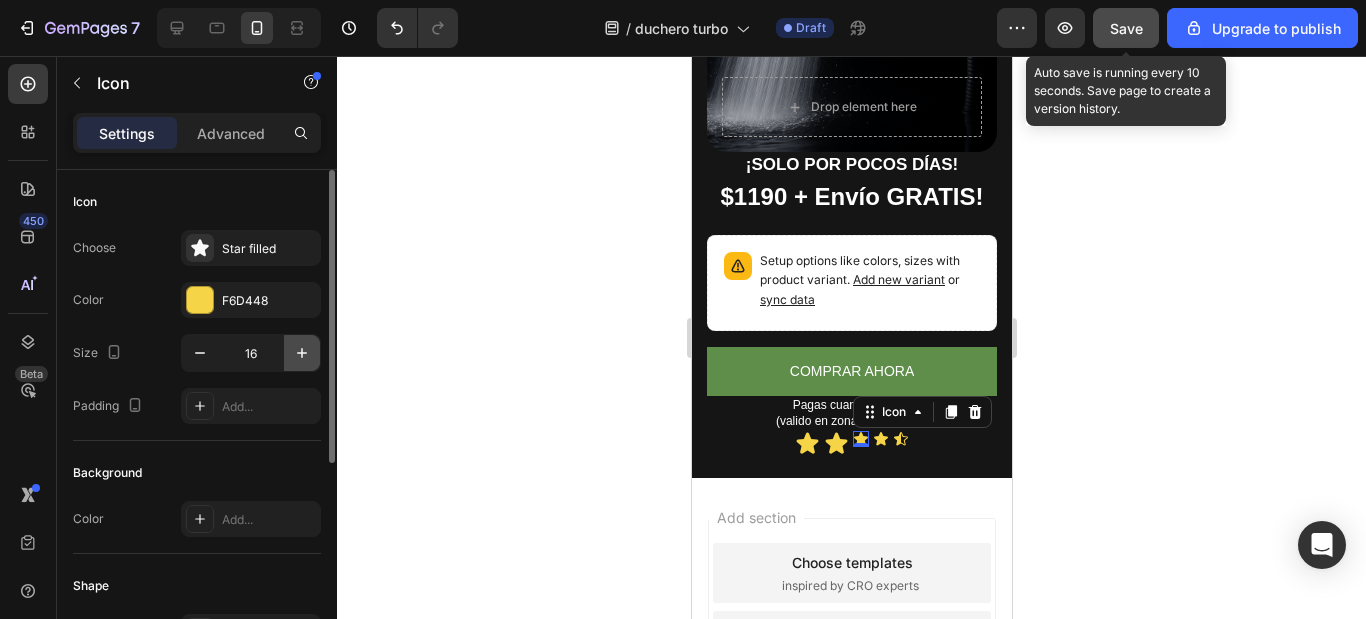 click 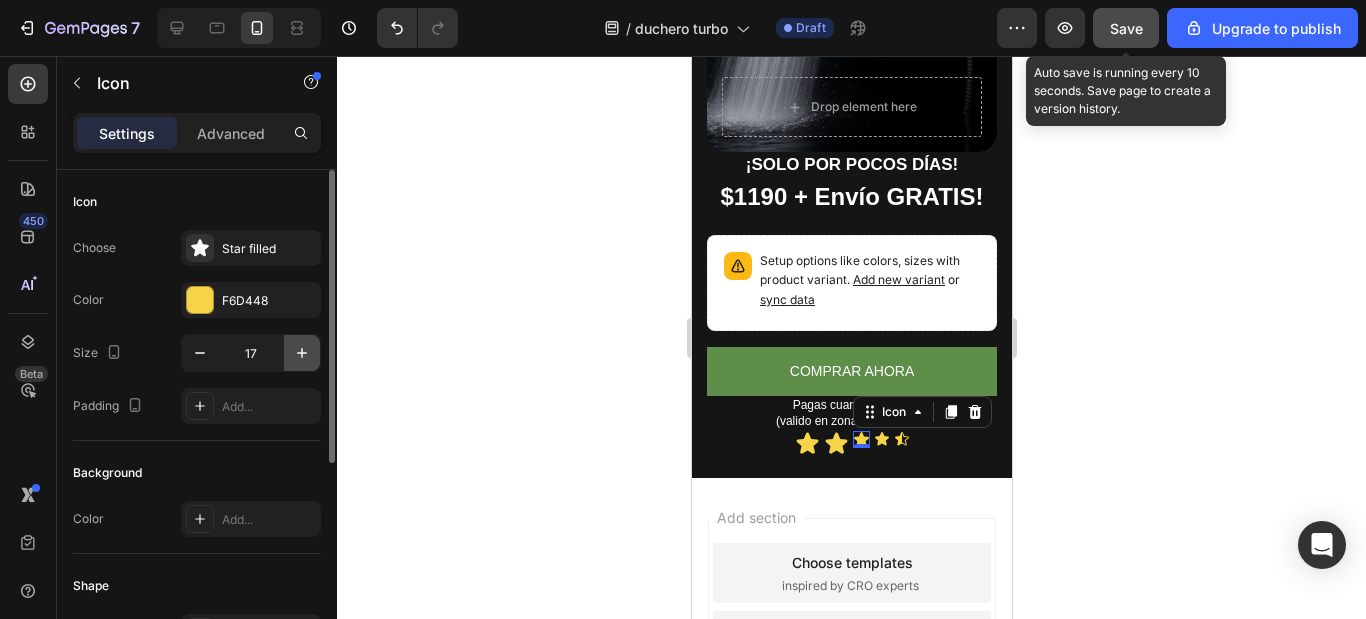 click 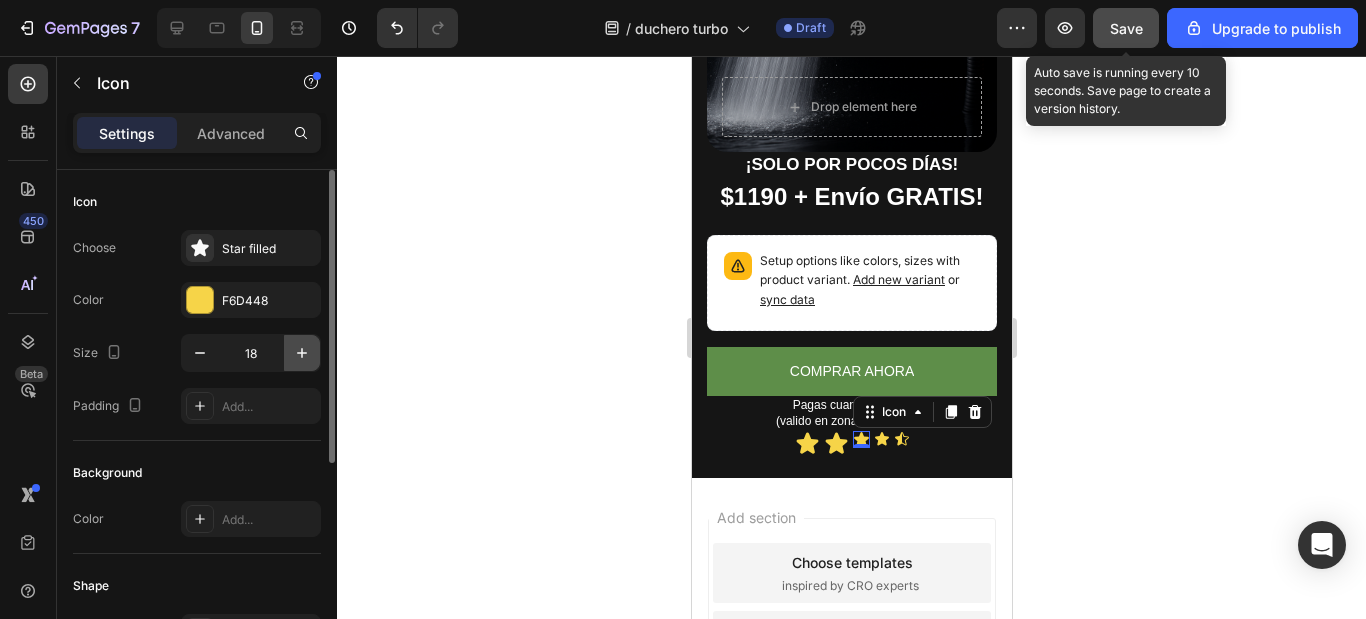 click 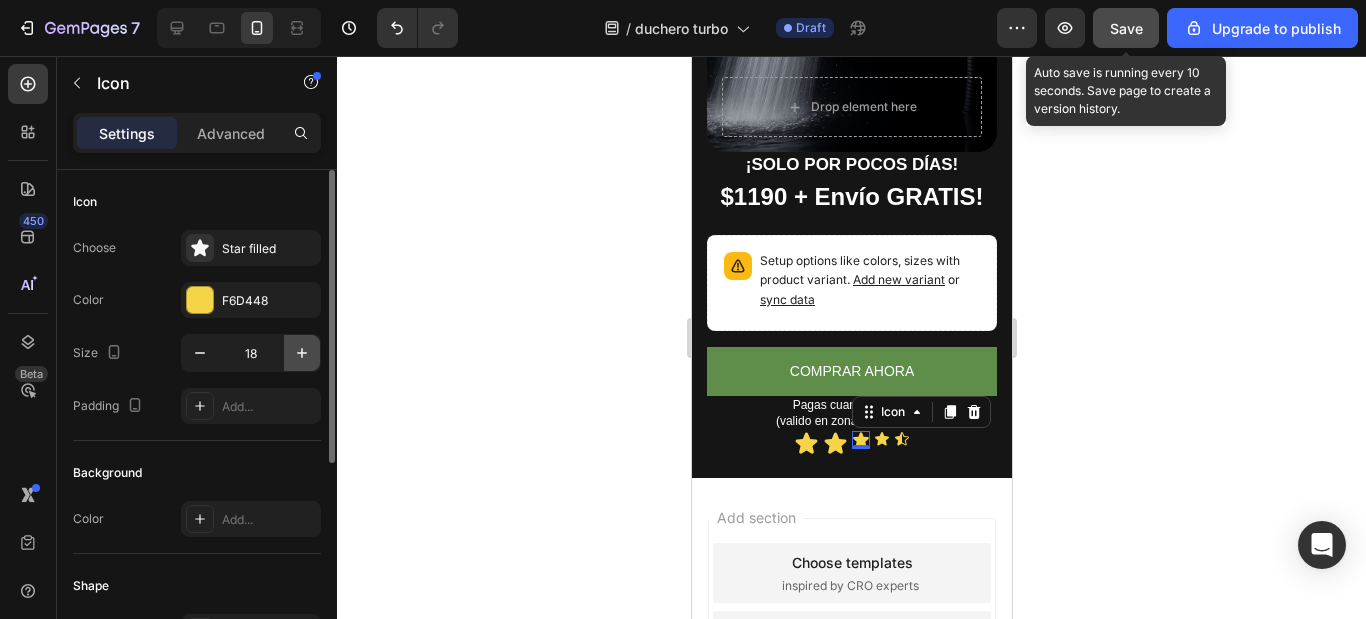 click 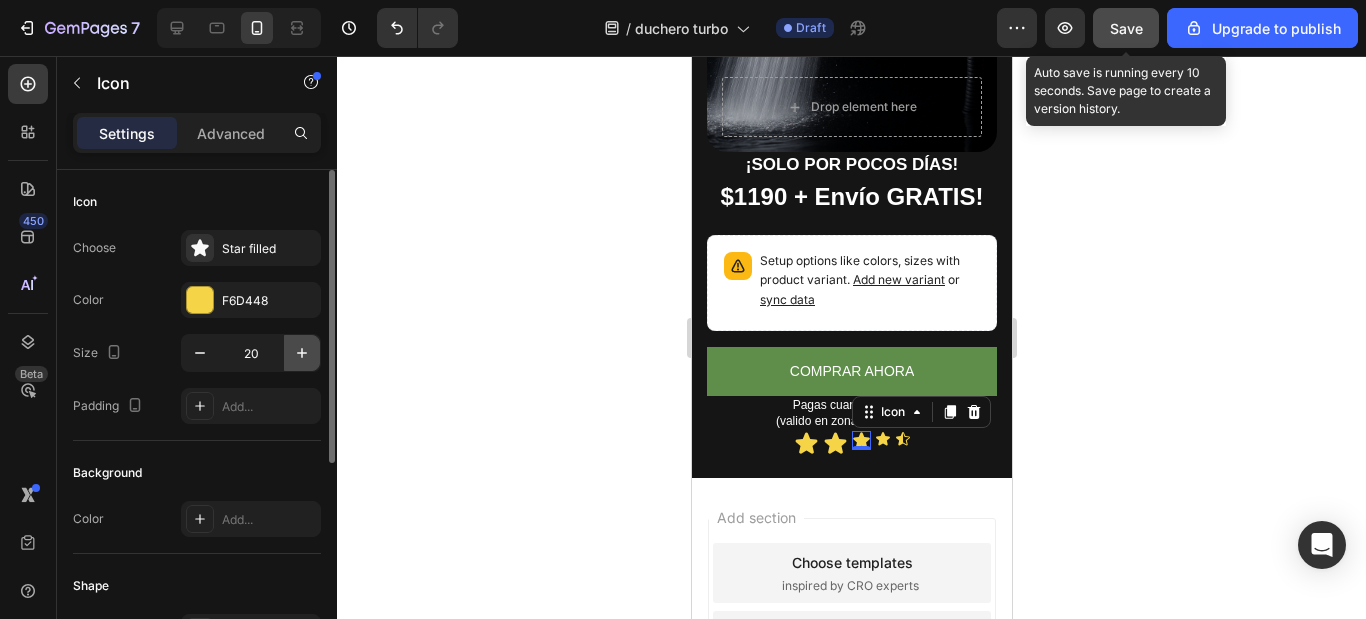 click 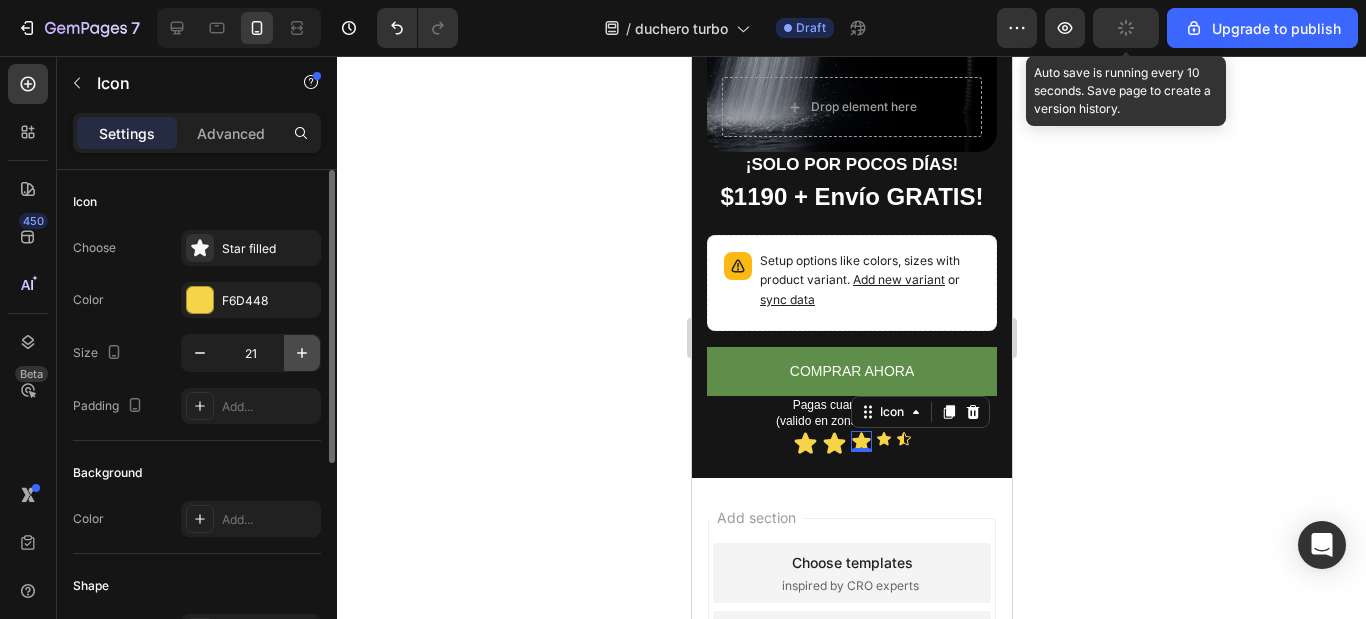 click 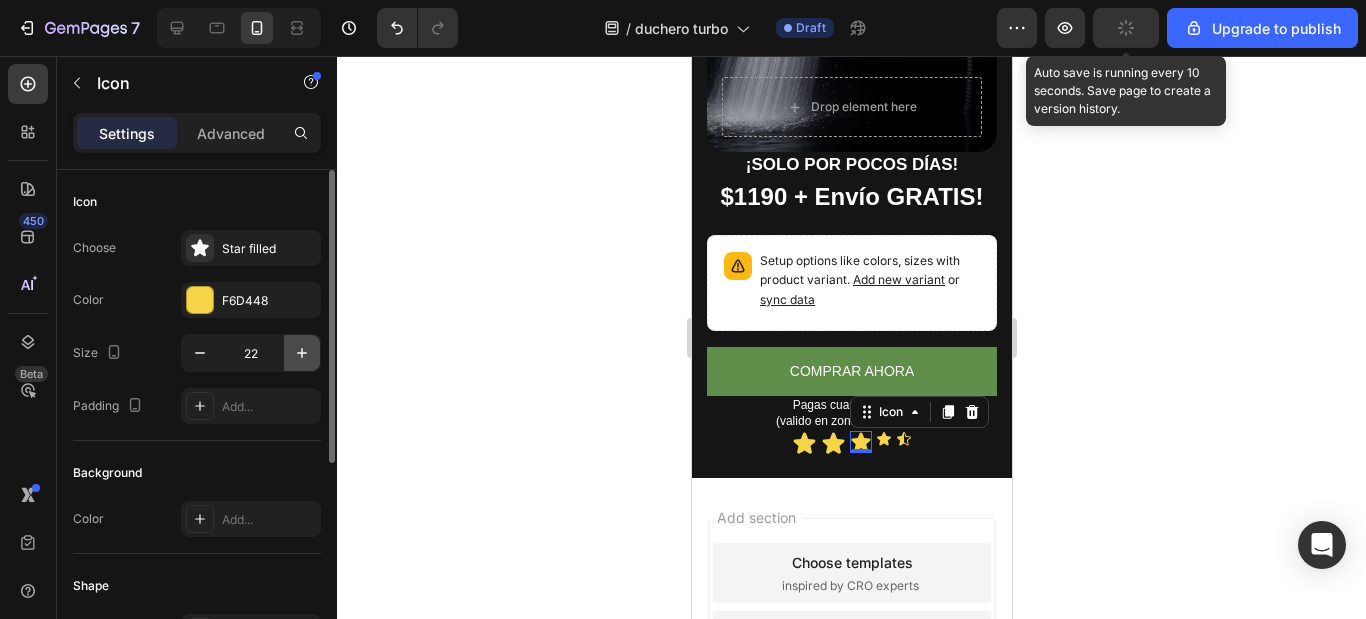 click 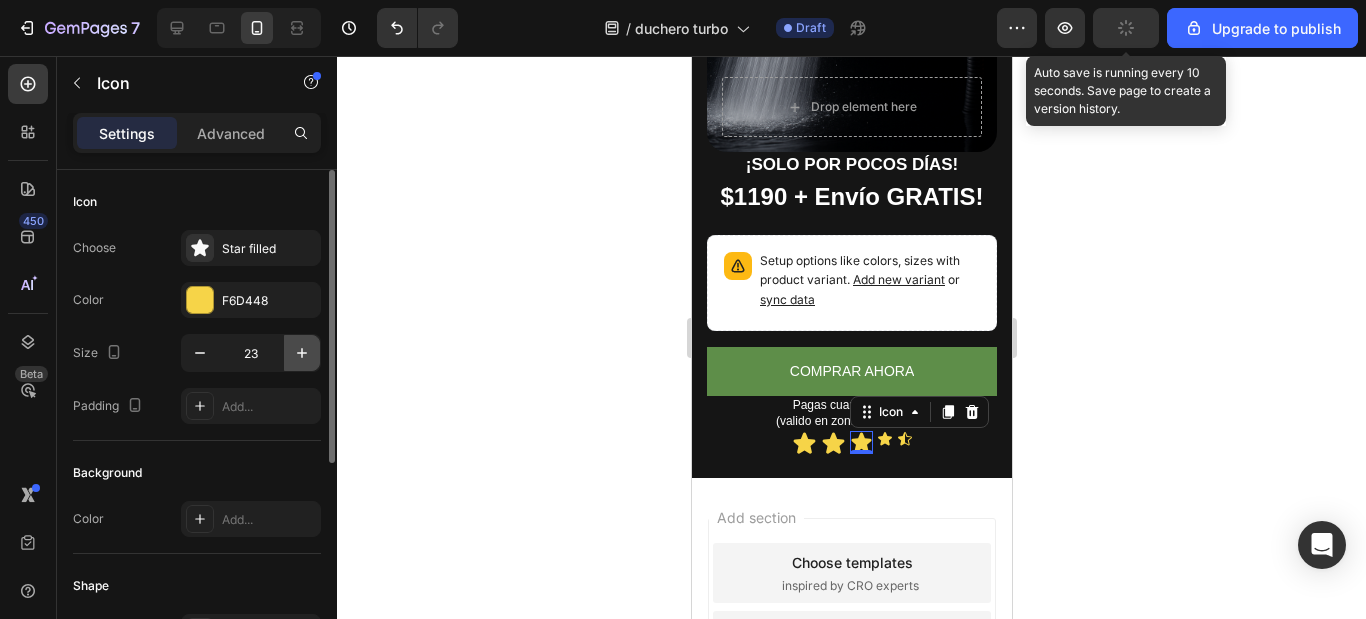 click 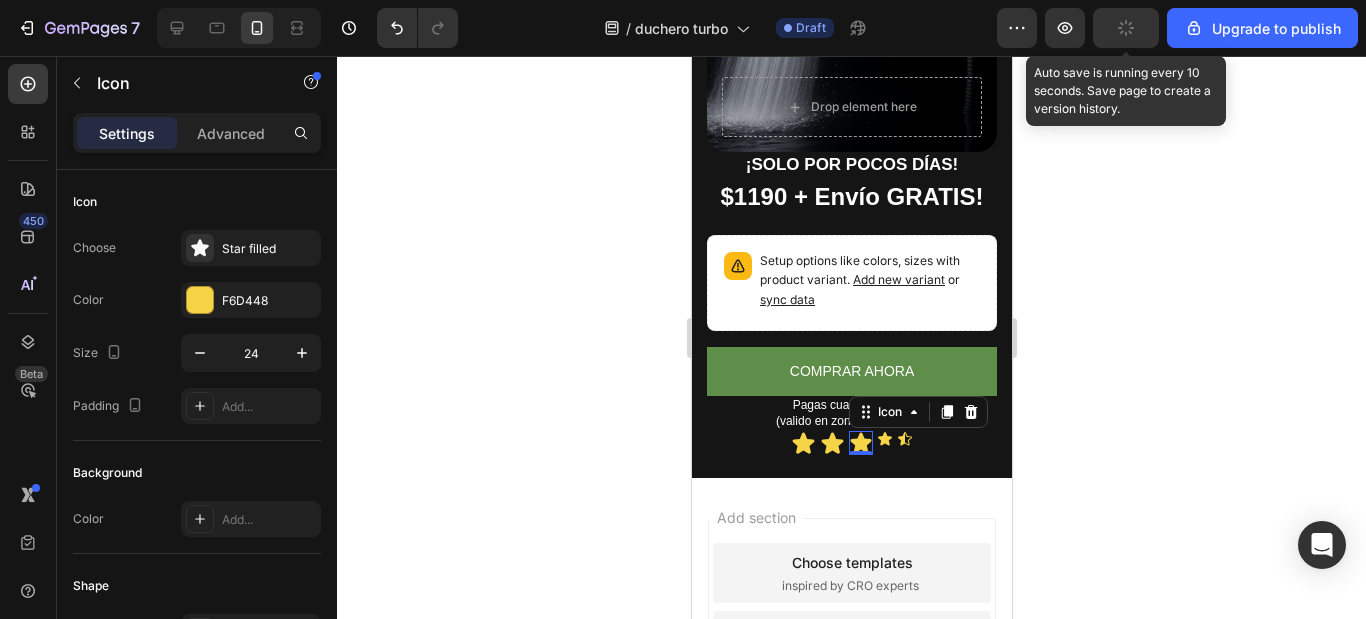 click 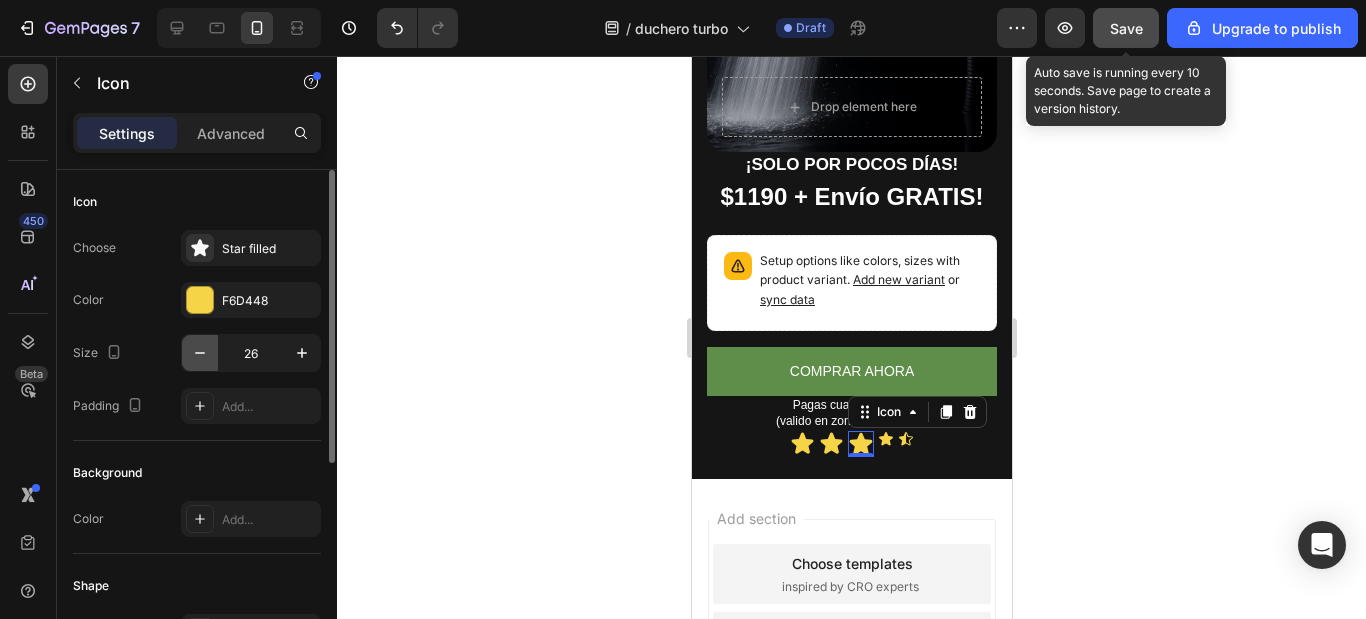 click 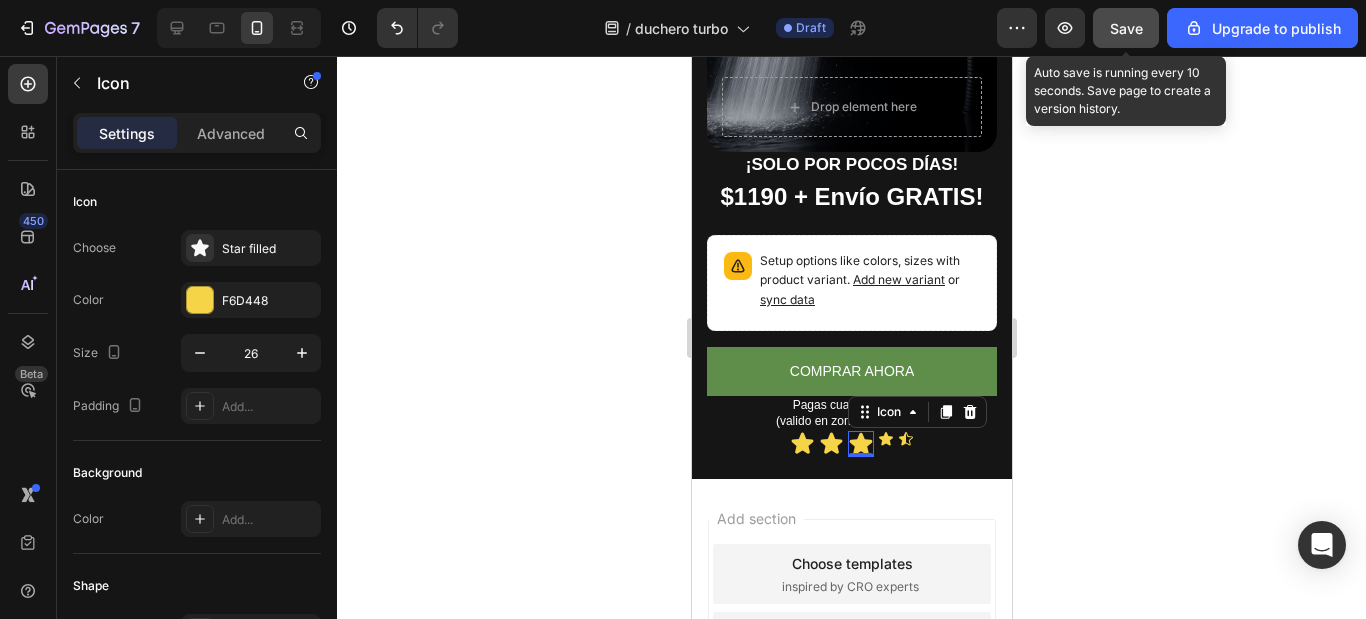 type on "25" 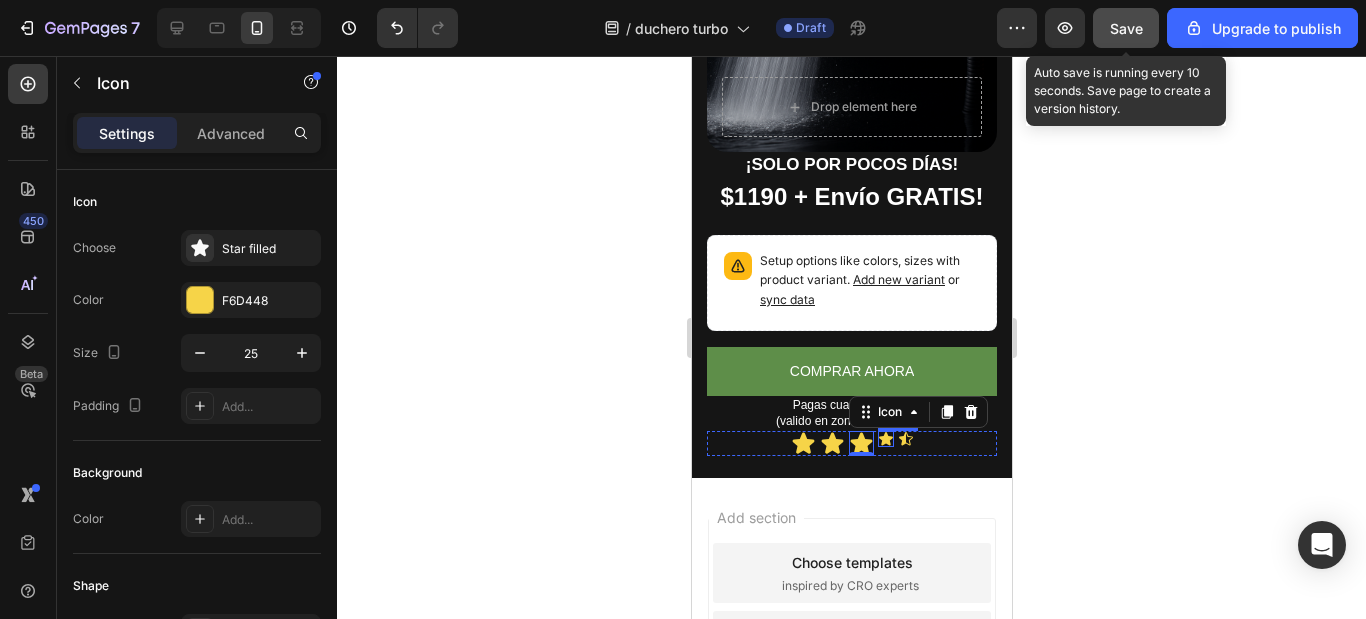 click 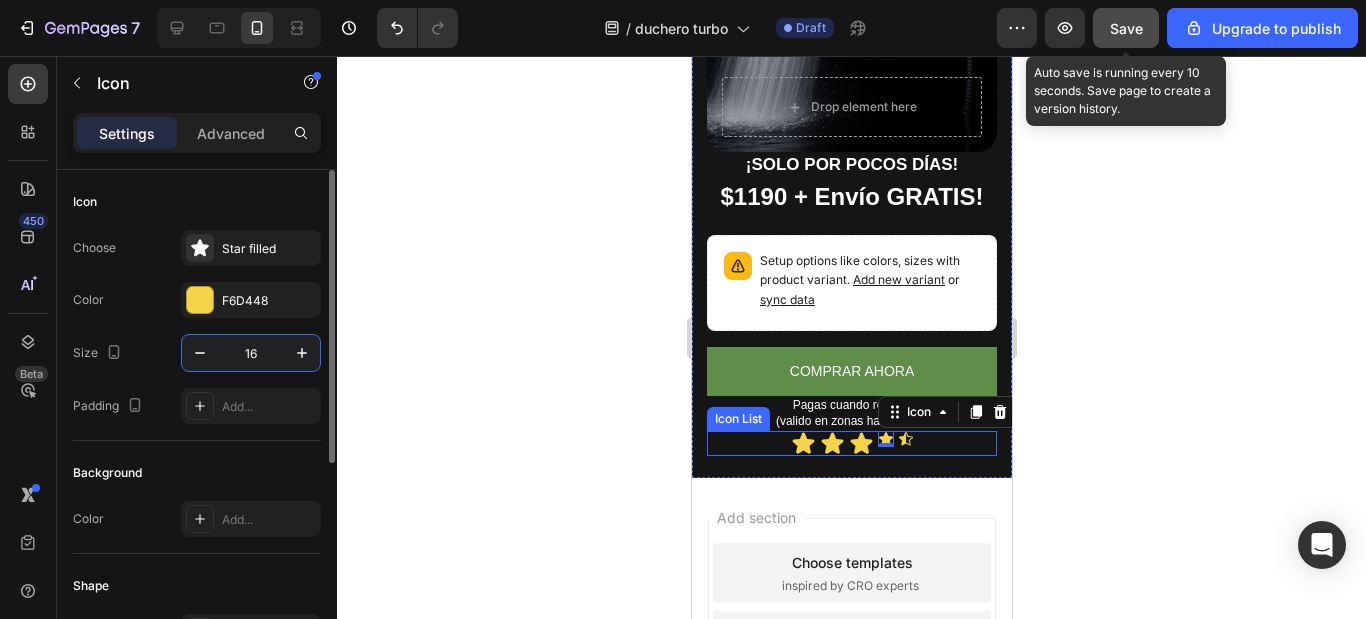 click on "16" at bounding box center [251, 353] 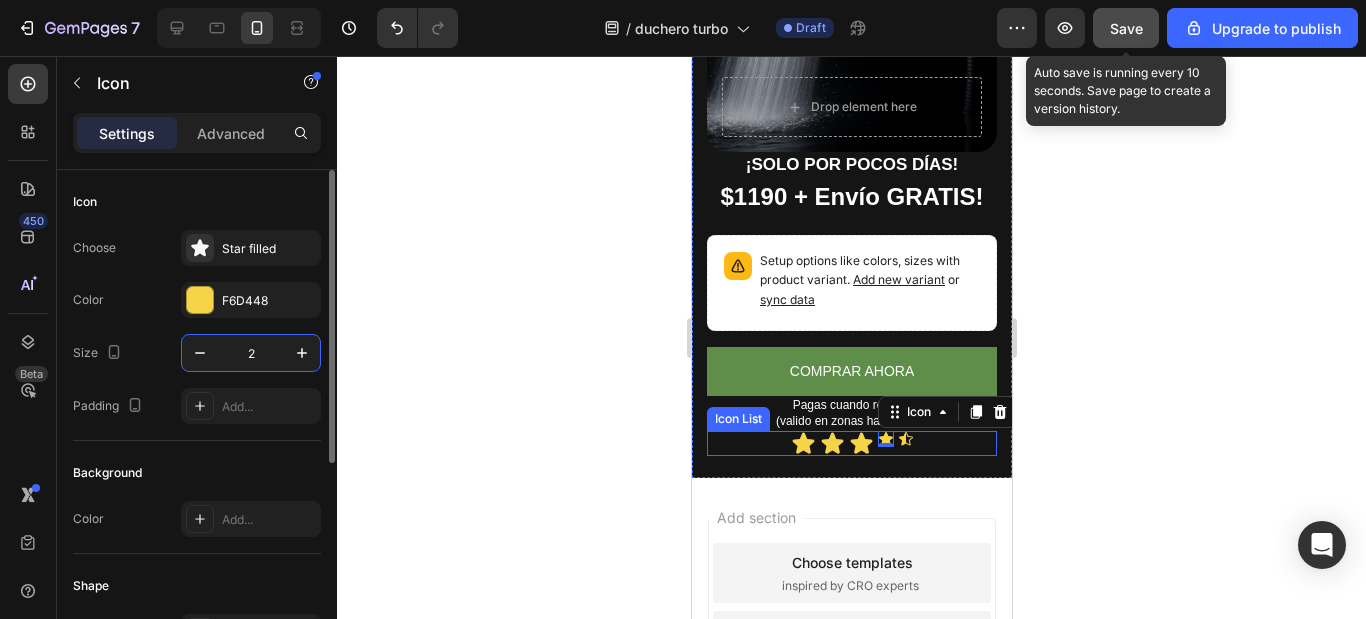 type on "25" 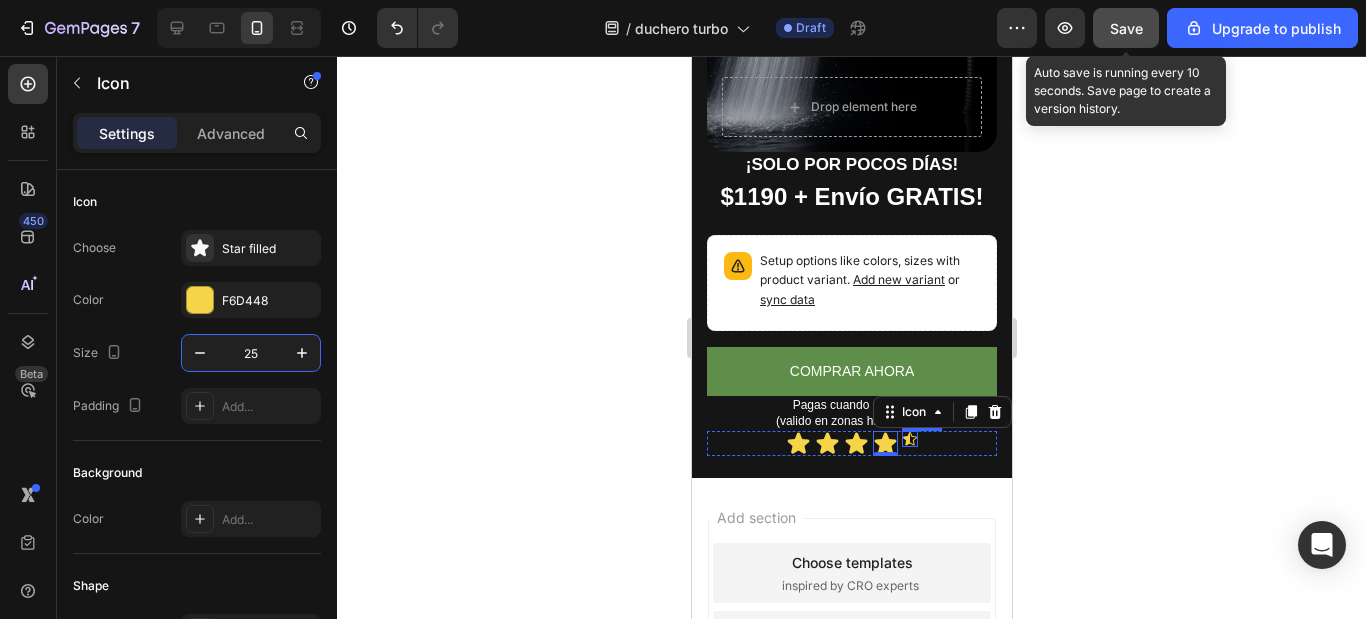 click 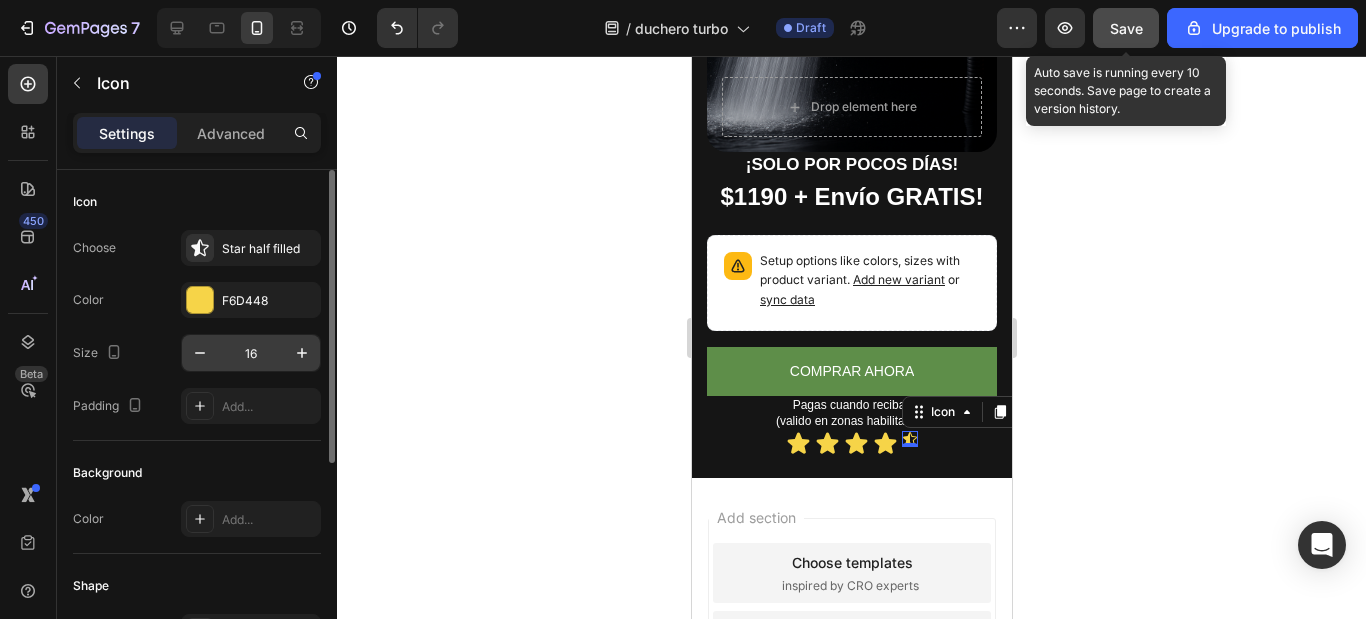 click on "16" at bounding box center (251, 353) 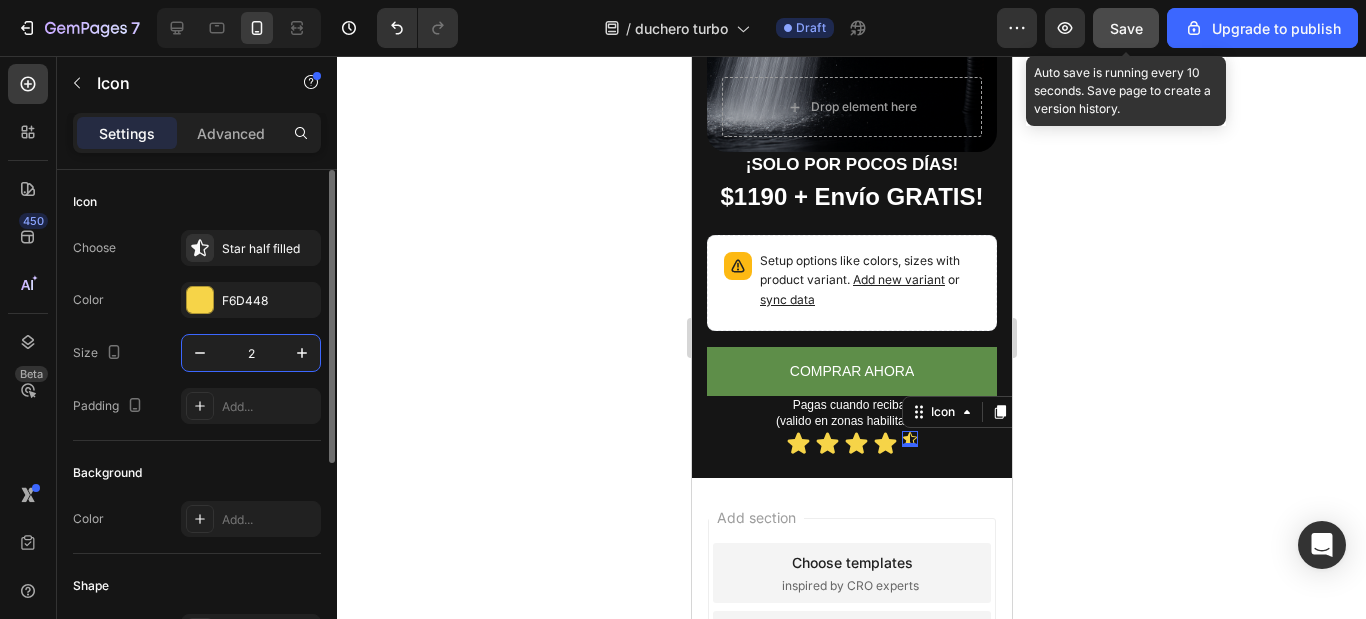 type on "25" 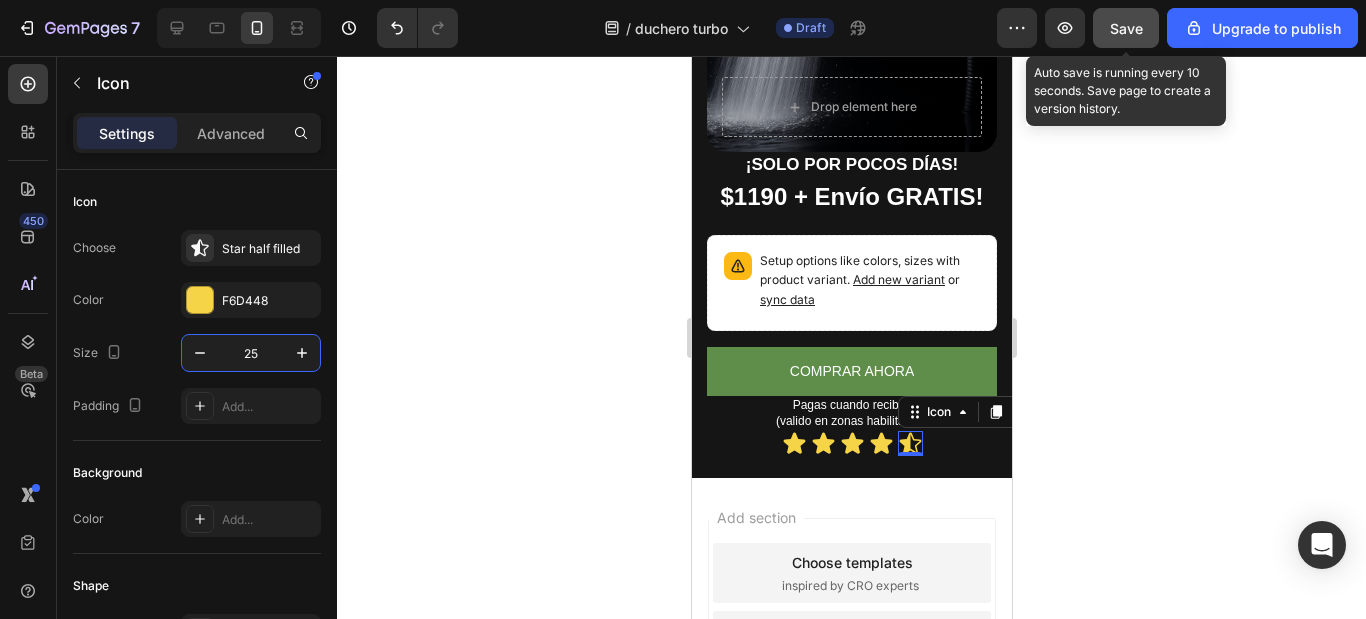 click 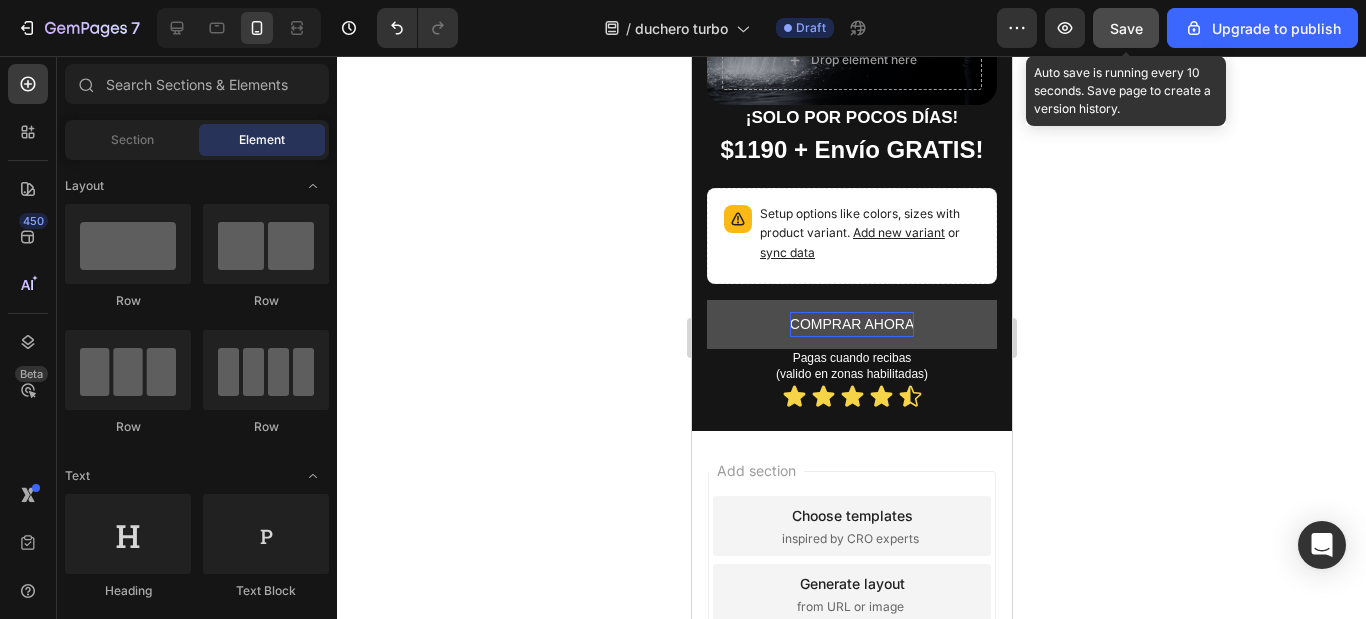 scroll, scrollTop: 885, scrollLeft: 0, axis: vertical 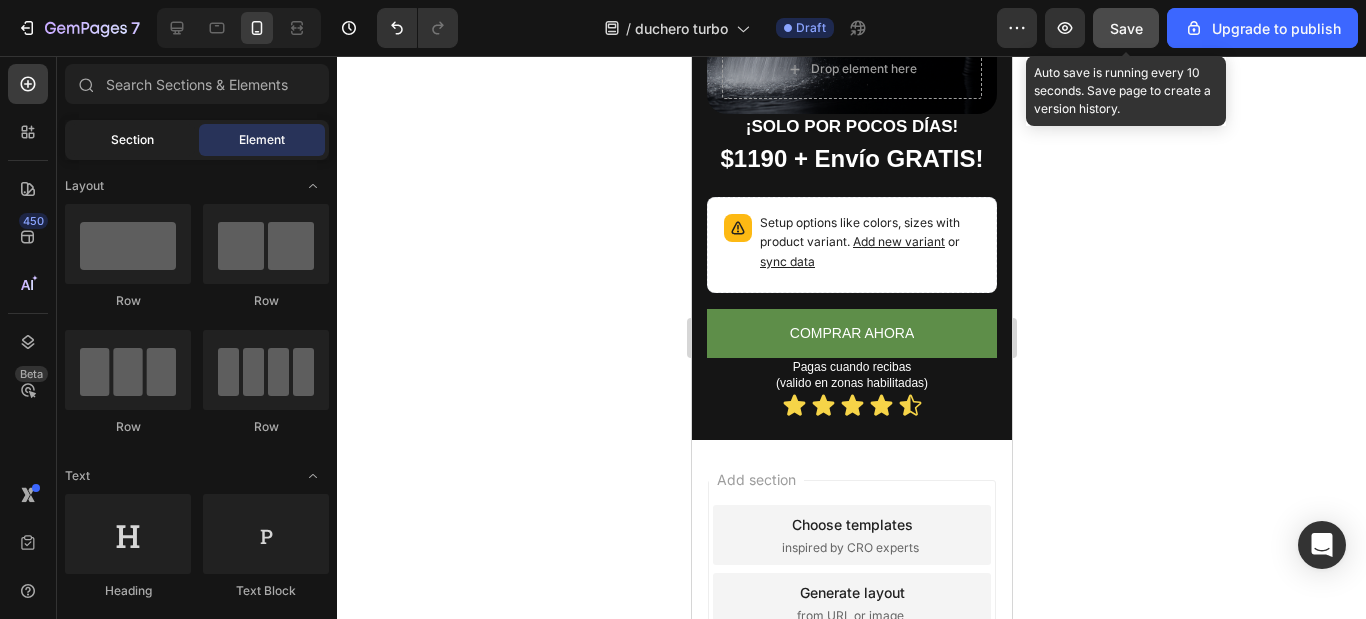 click on "Section" 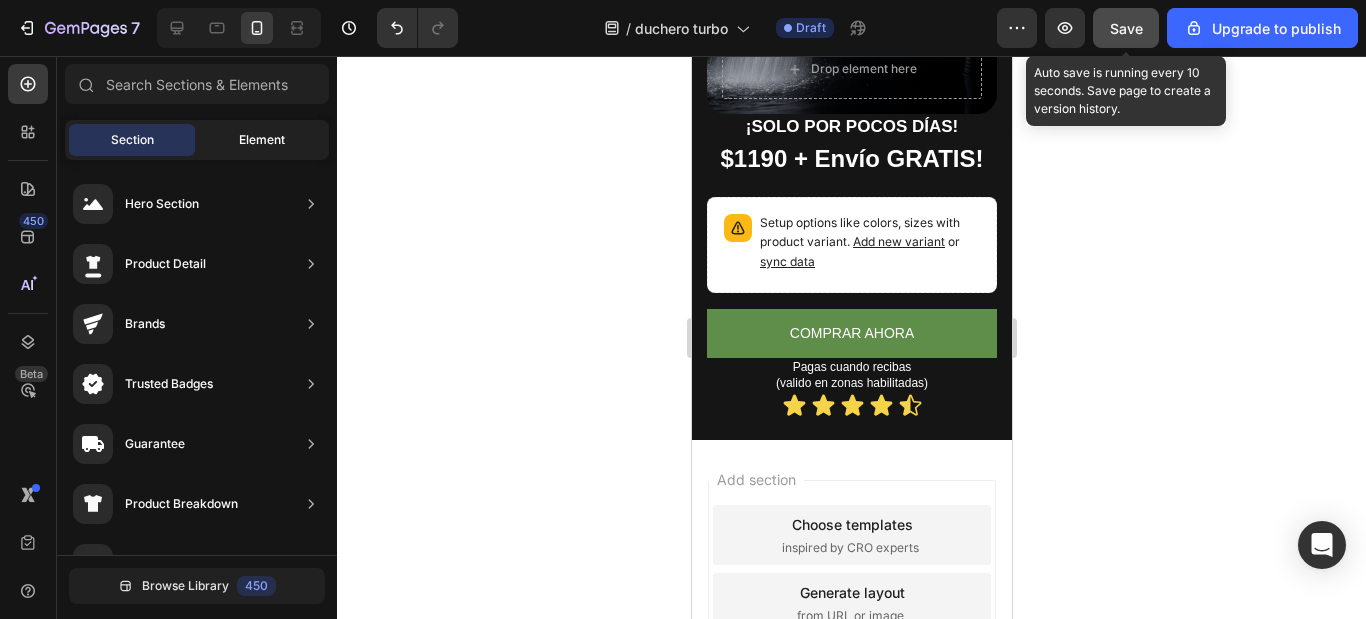 click on "Element" at bounding box center (262, 140) 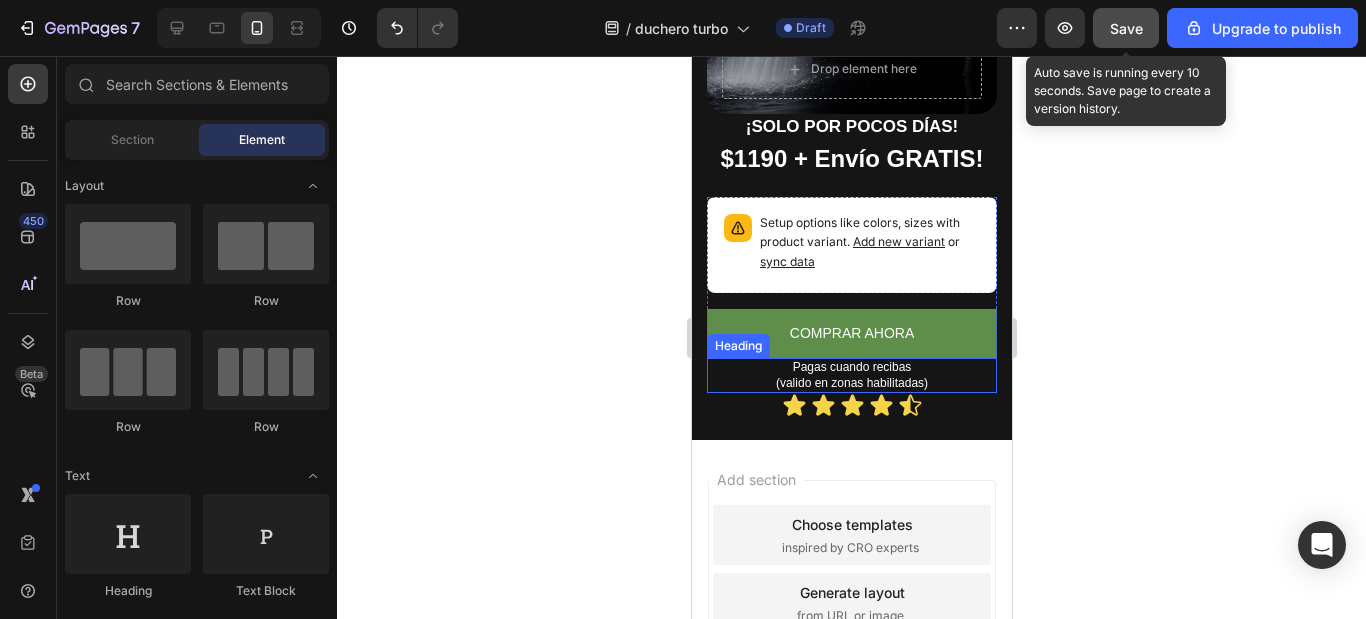 click on "Icon Icon Icon Icon Icon" at bounding box center (851, 405) 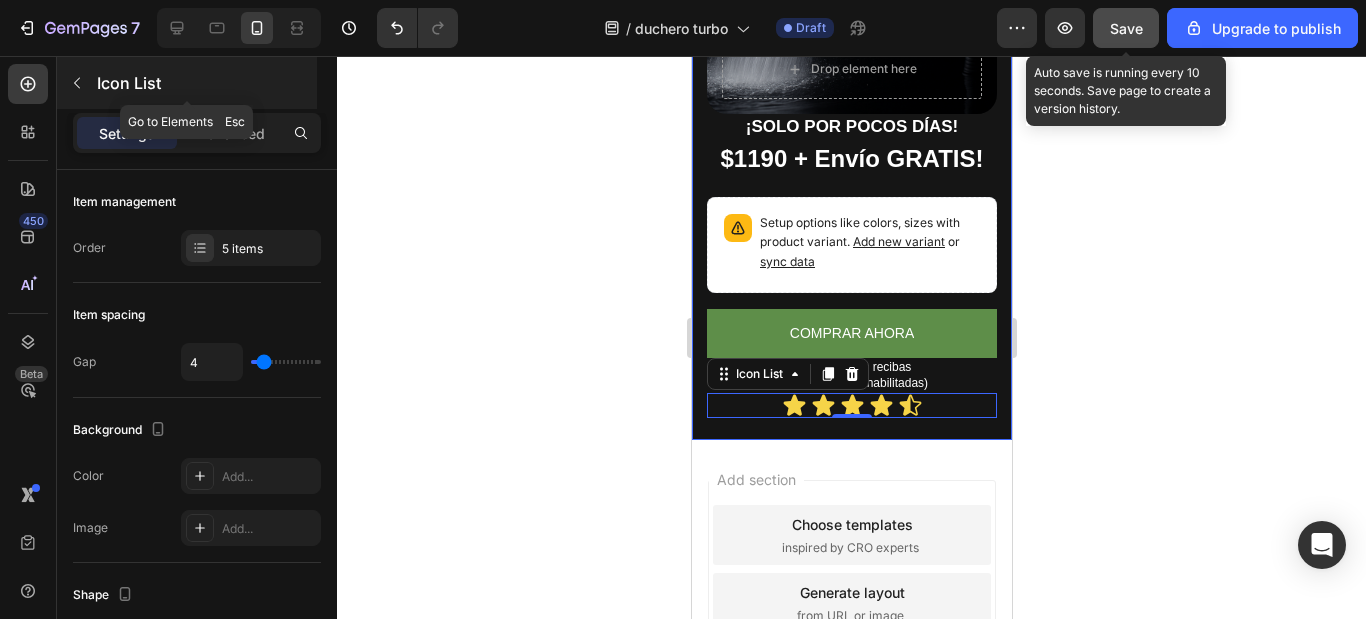 click at bounding box center (77, 83) 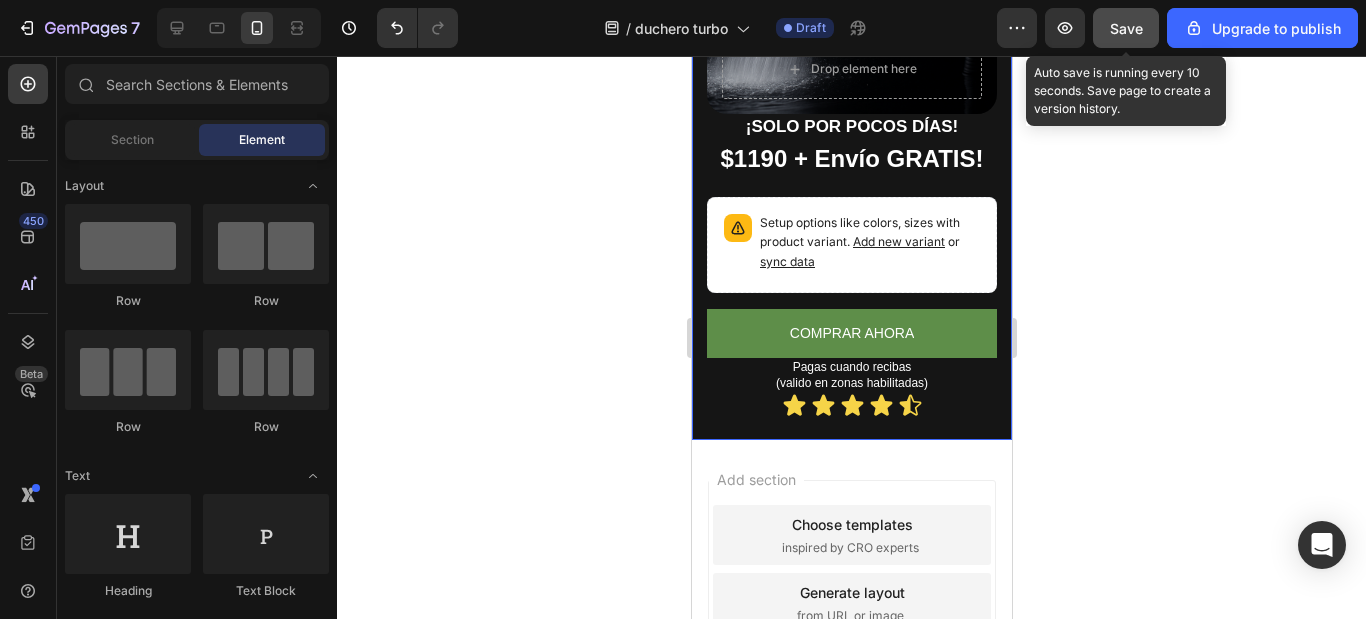 scroll, scrollTop: 100, scrollLeft: 0, axis: vertical 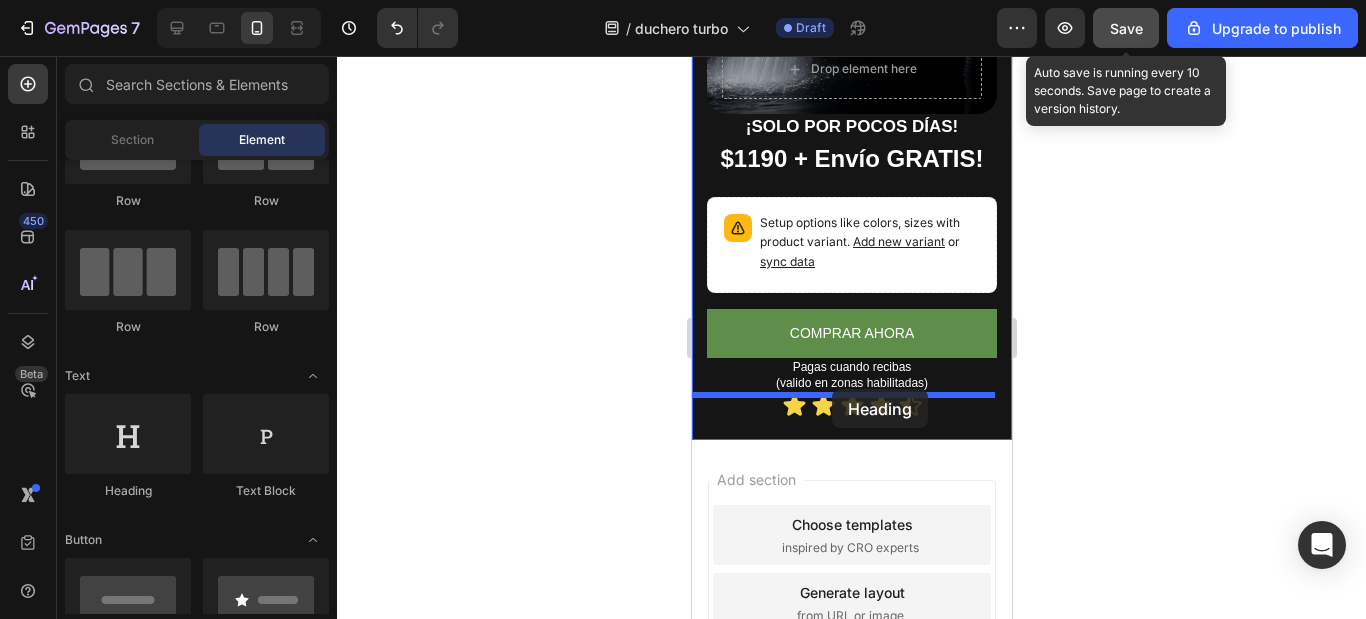 drag, startPoint x: 825, startPoint y: 517, endPoint x: 831, endPoint y: 389, distance: 128.14055 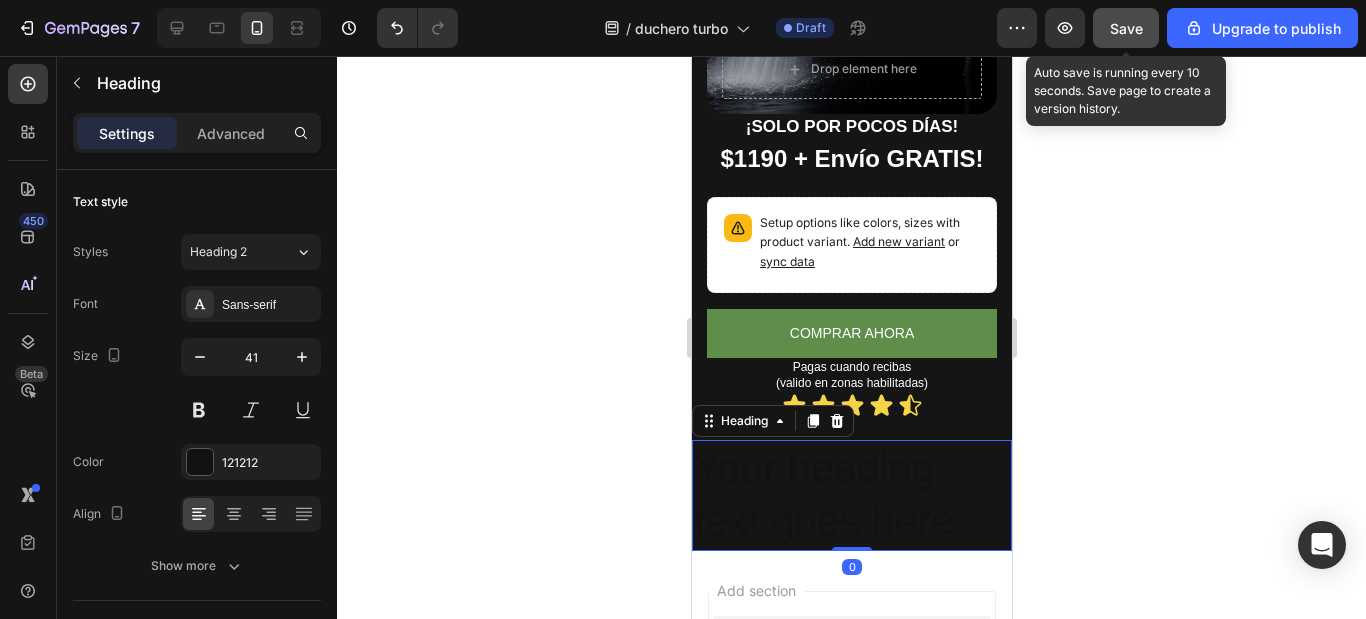 click on "Your heading text goes here" at bounding box center (851, 495) 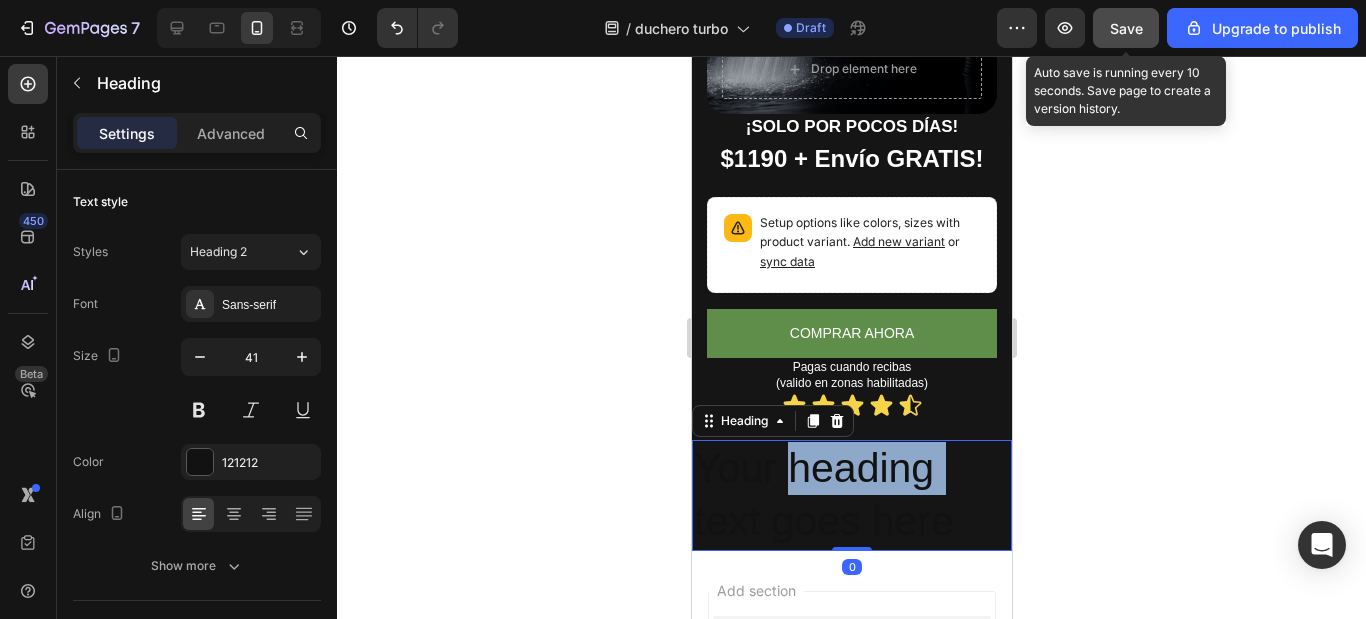 click on "Your heading text goes here" at bounding box center (851, 495) 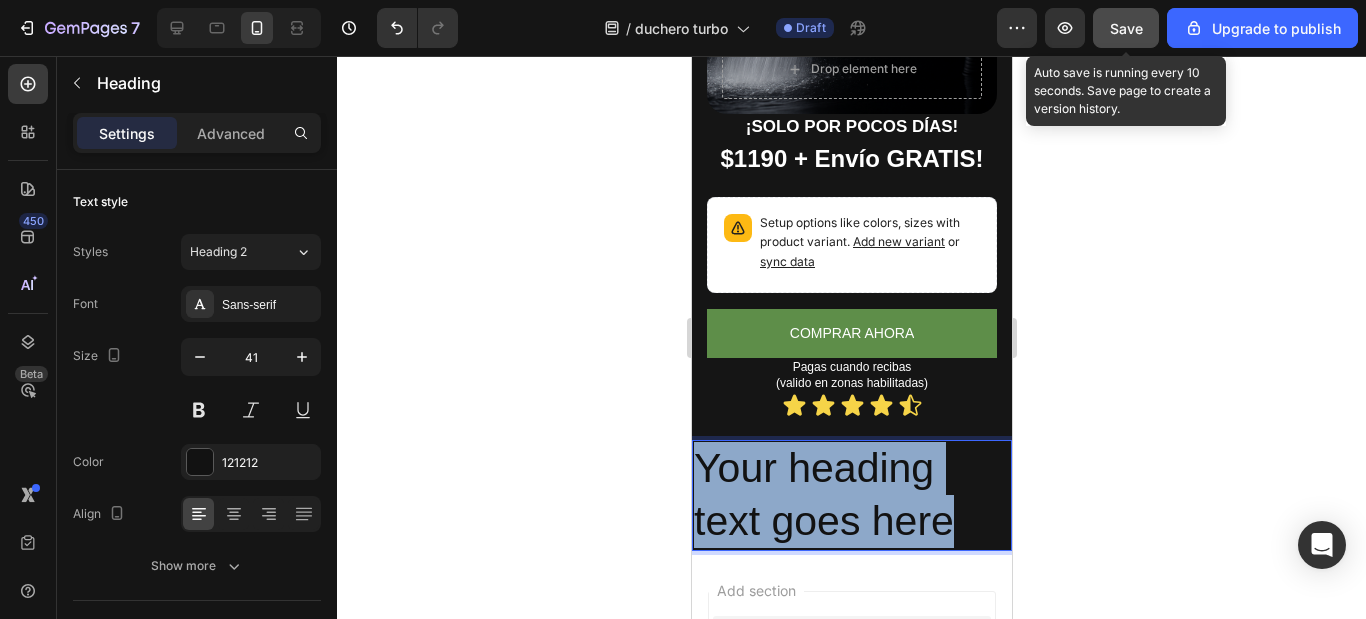 click on "Your heading text goes here" at bounding box center [851, 495] 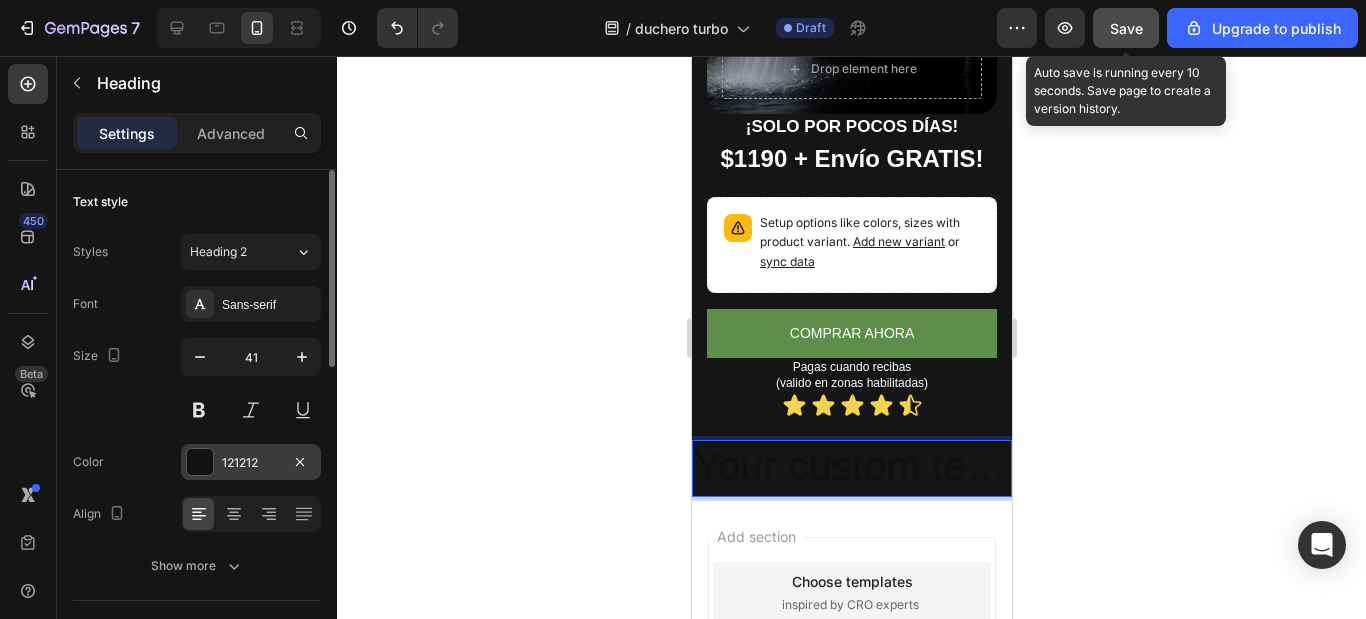 click at bounding box center [200, 462] 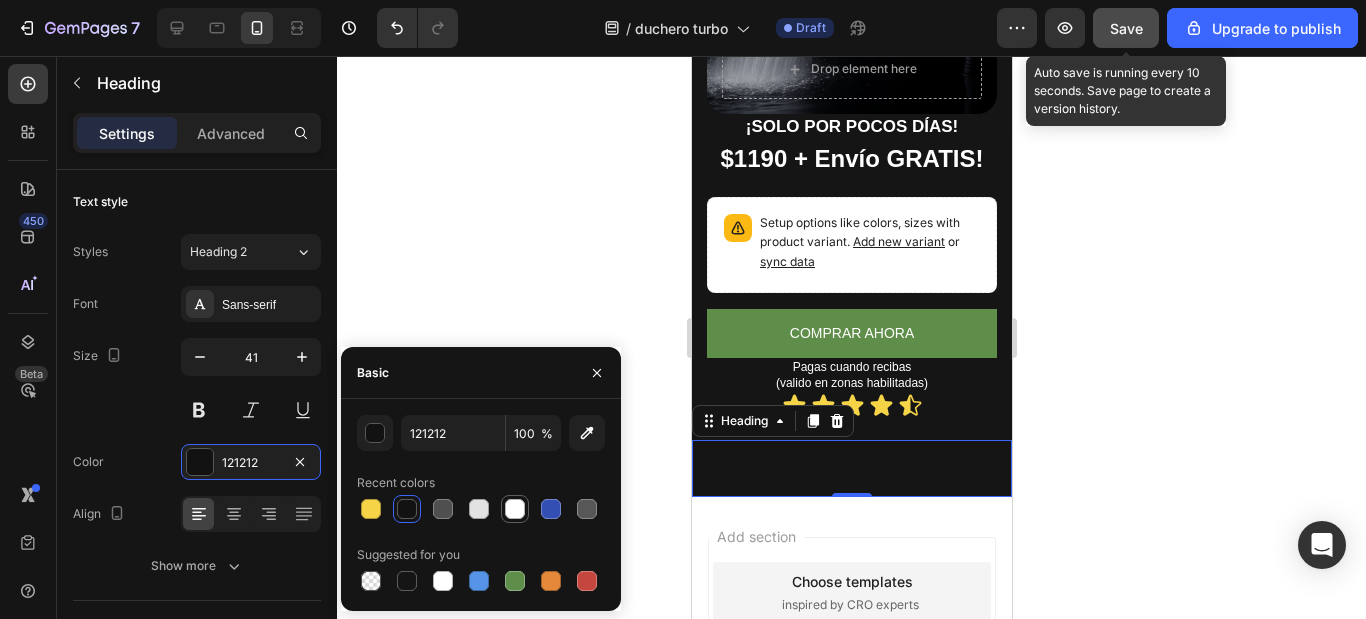 click at bounding box center (515, 509) 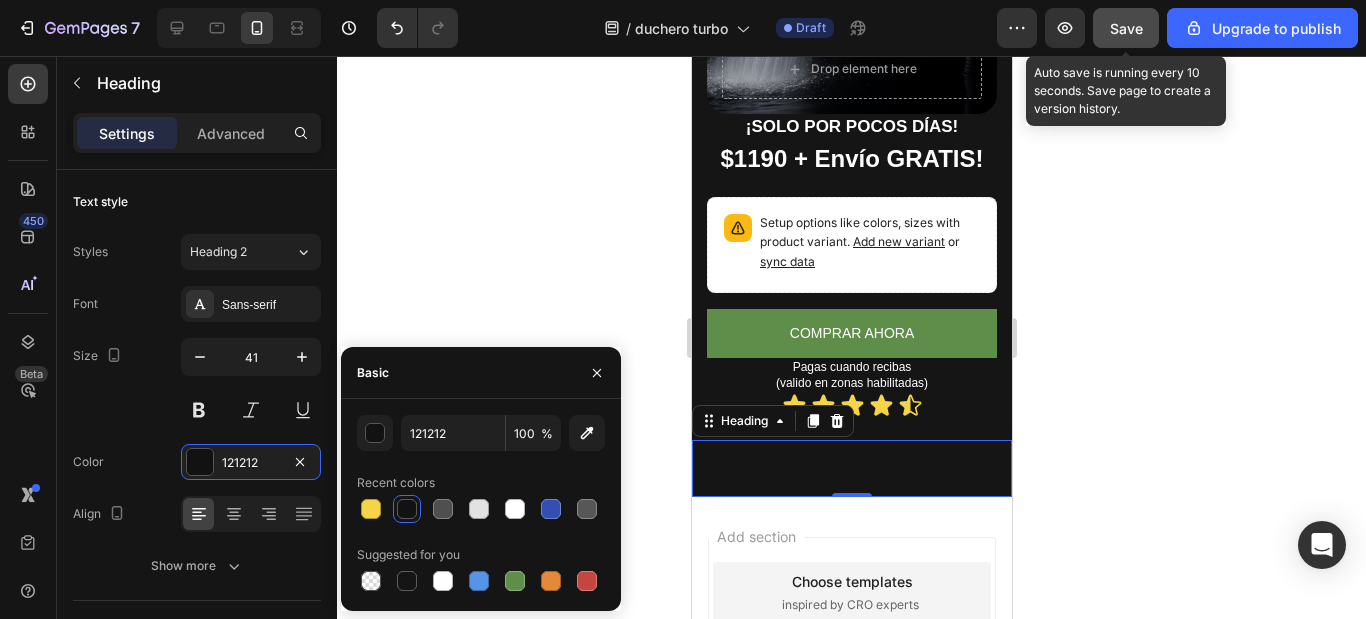 type on "FFFFFF" 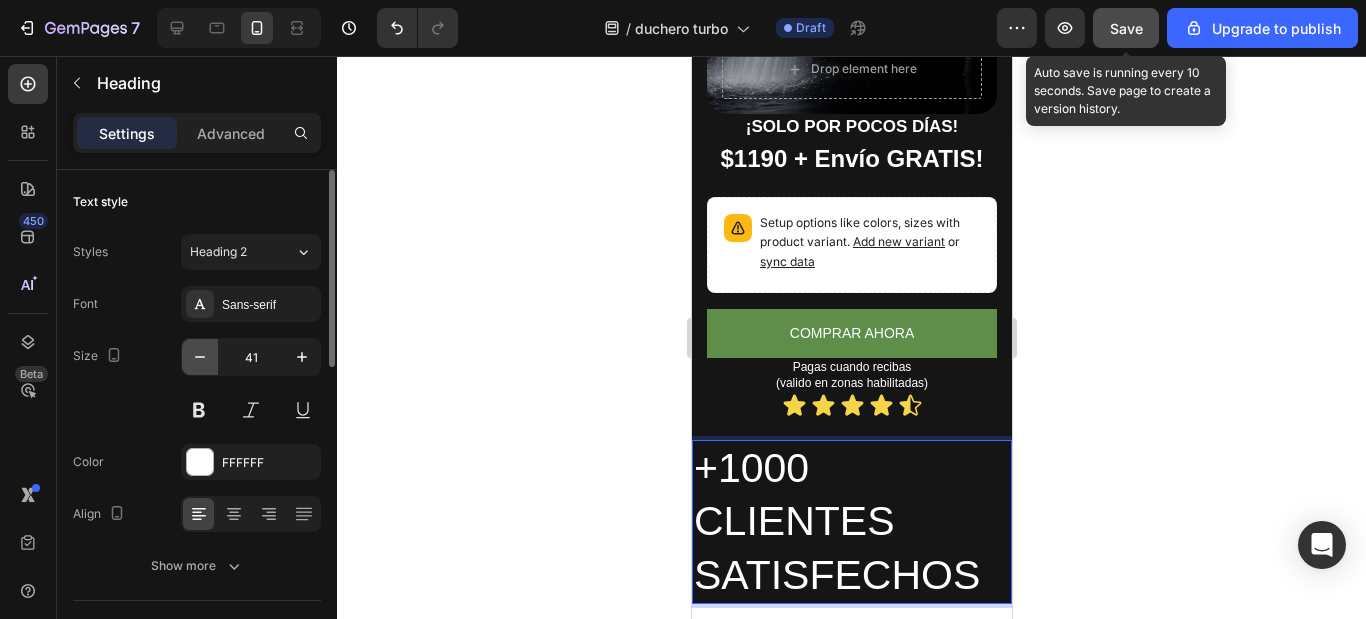 click at bounding box center [200, 357] 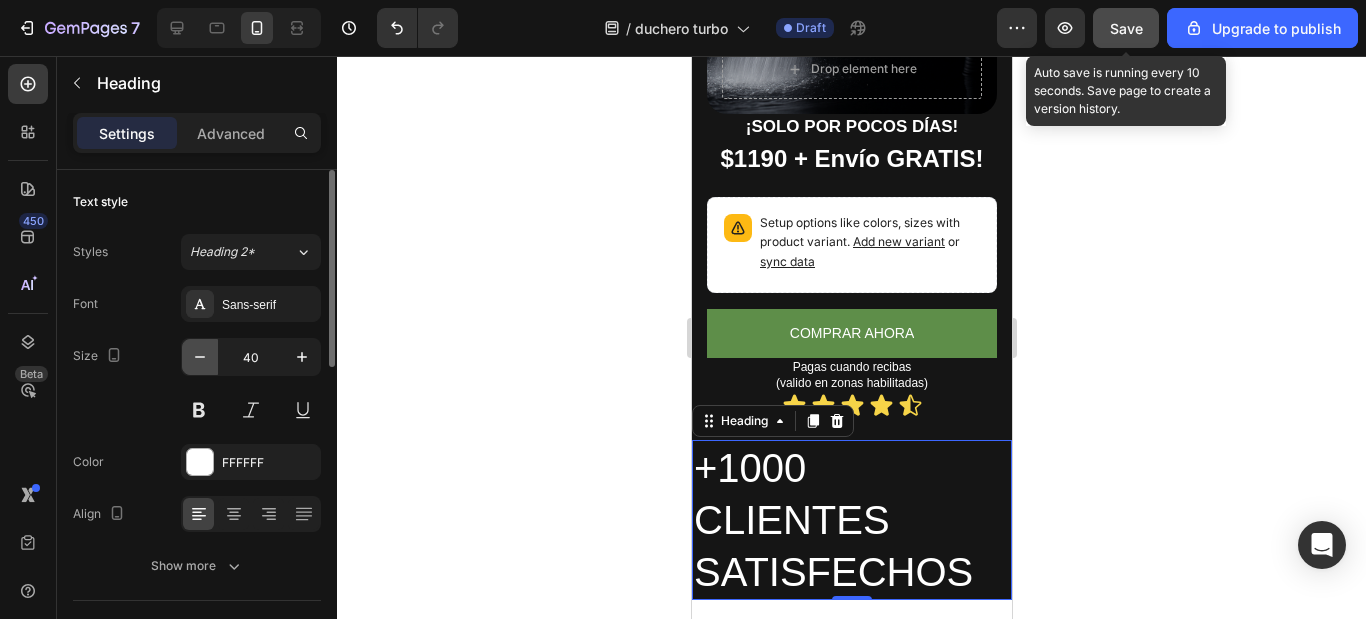 click at bounding box center [200, 357] 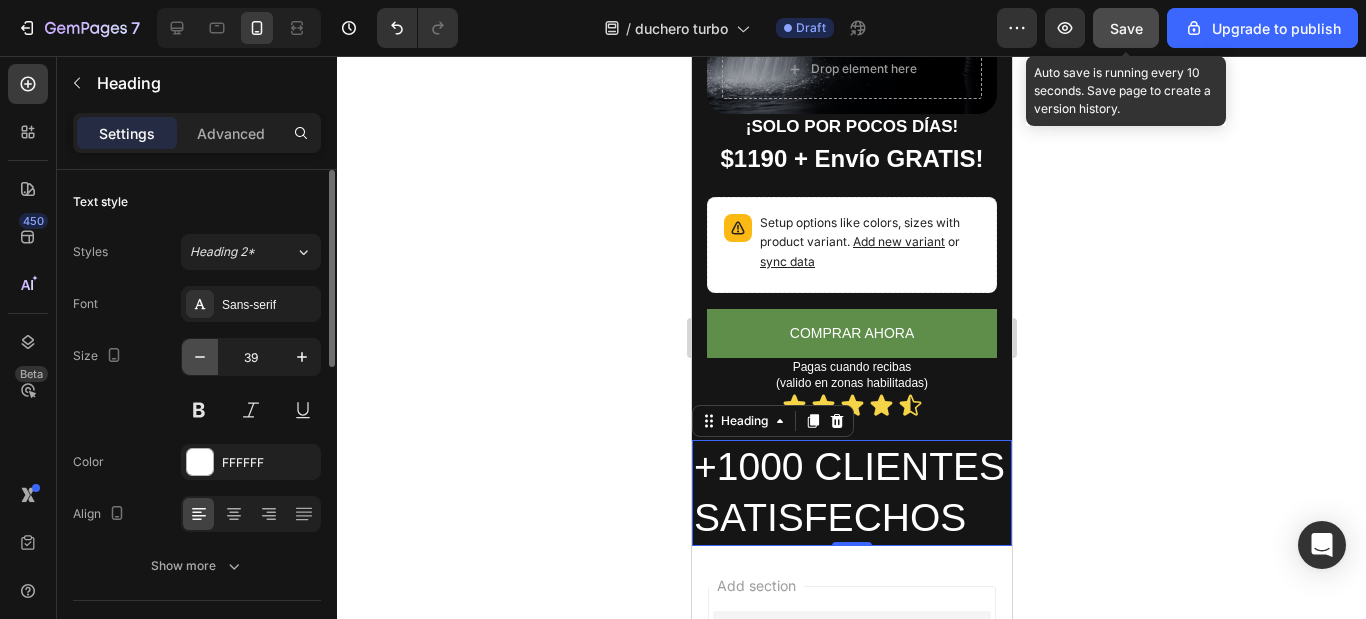 click at bounding box center (200, 357) 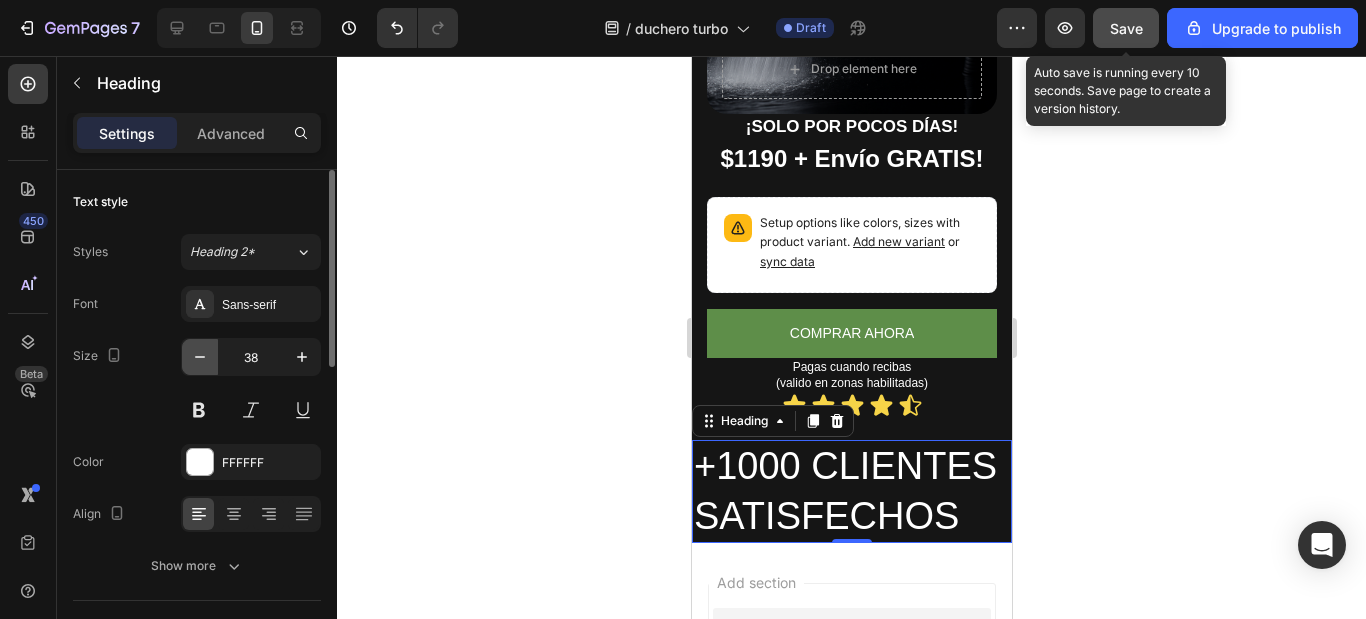 click at bounding box center [200, 357] 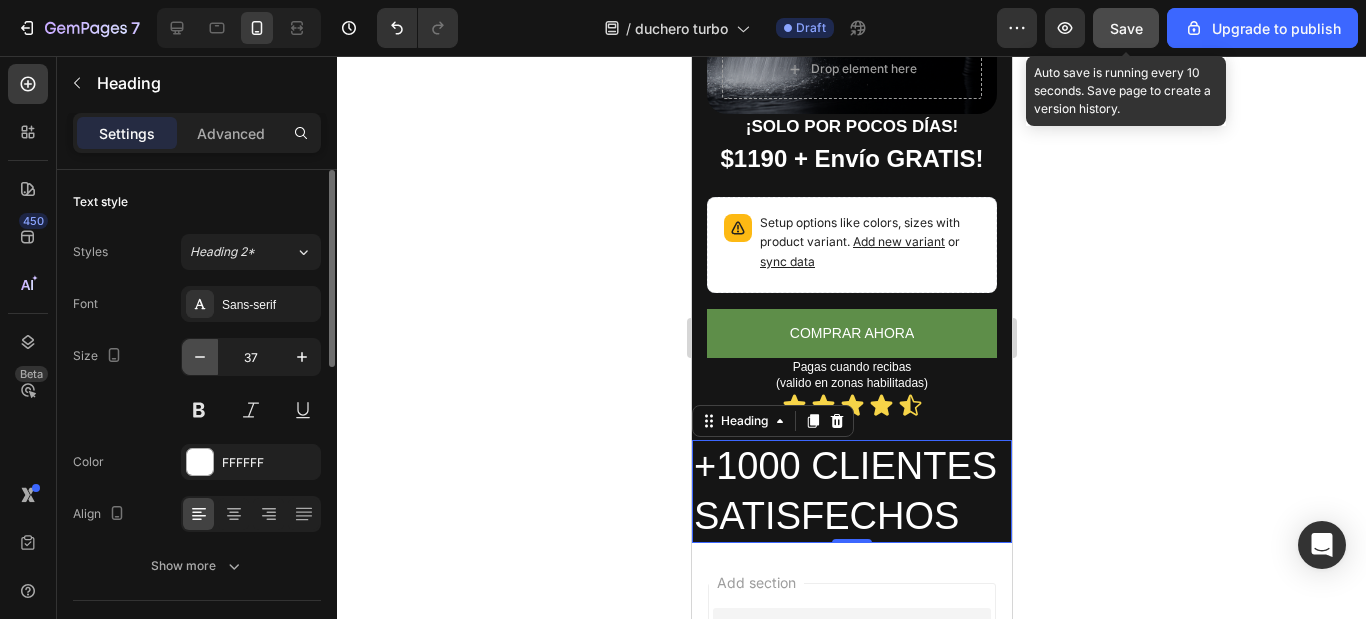 click at bounding box center [200, 357] 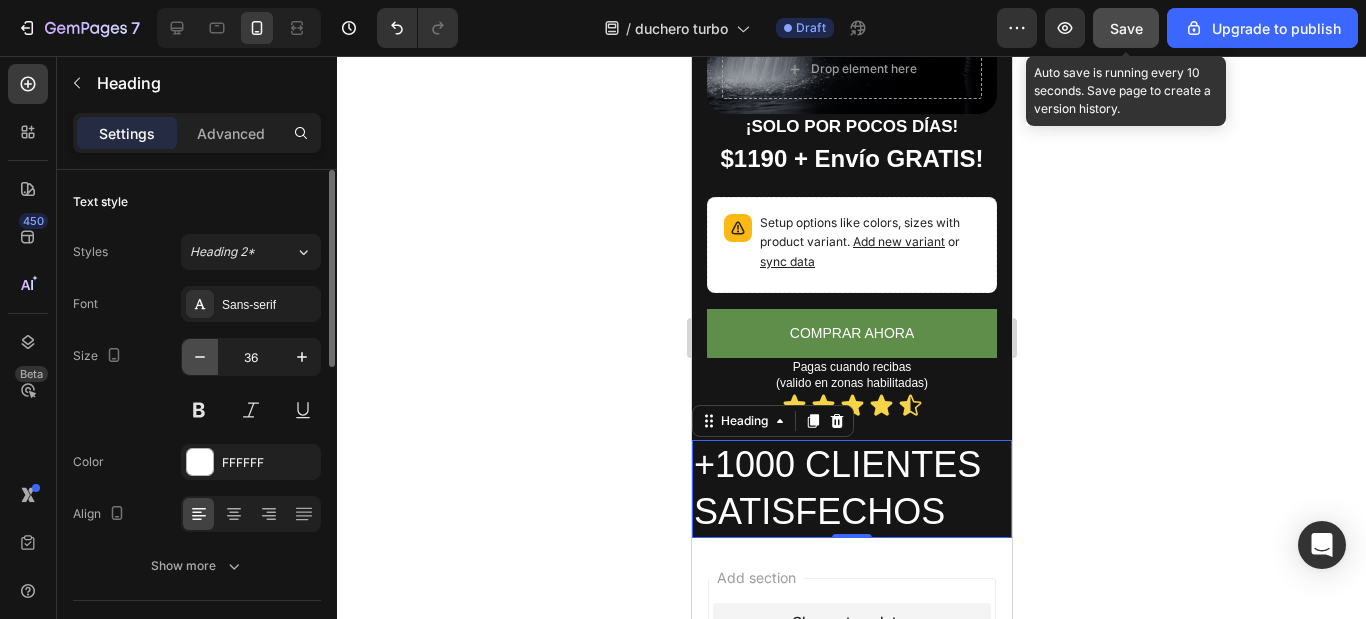 click at bounding box center [200, 357] 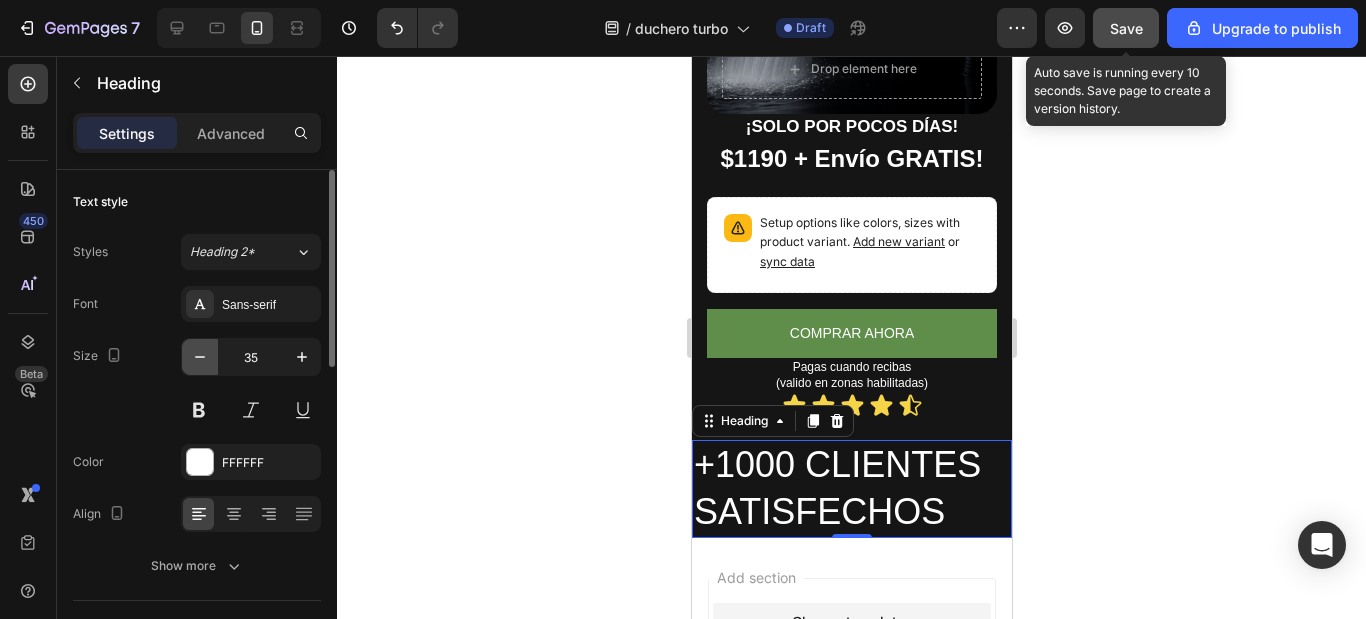 click at bounding box center (200, 357) 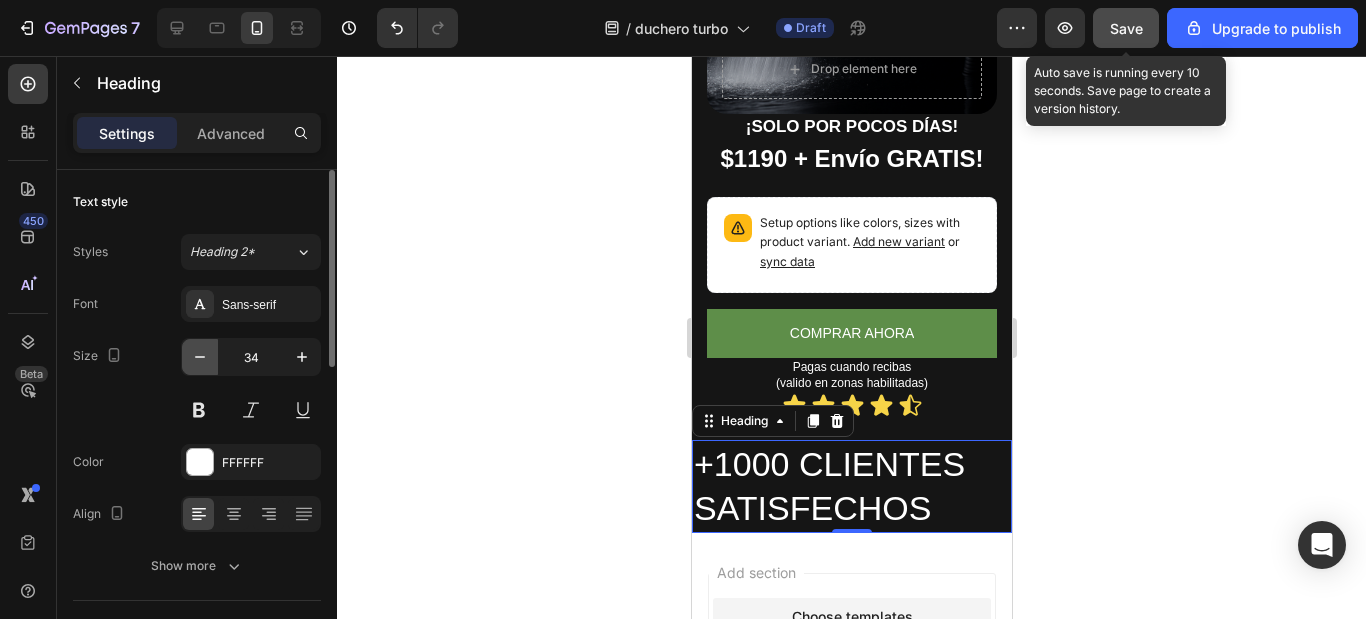 click at bounding box center (200, 357) 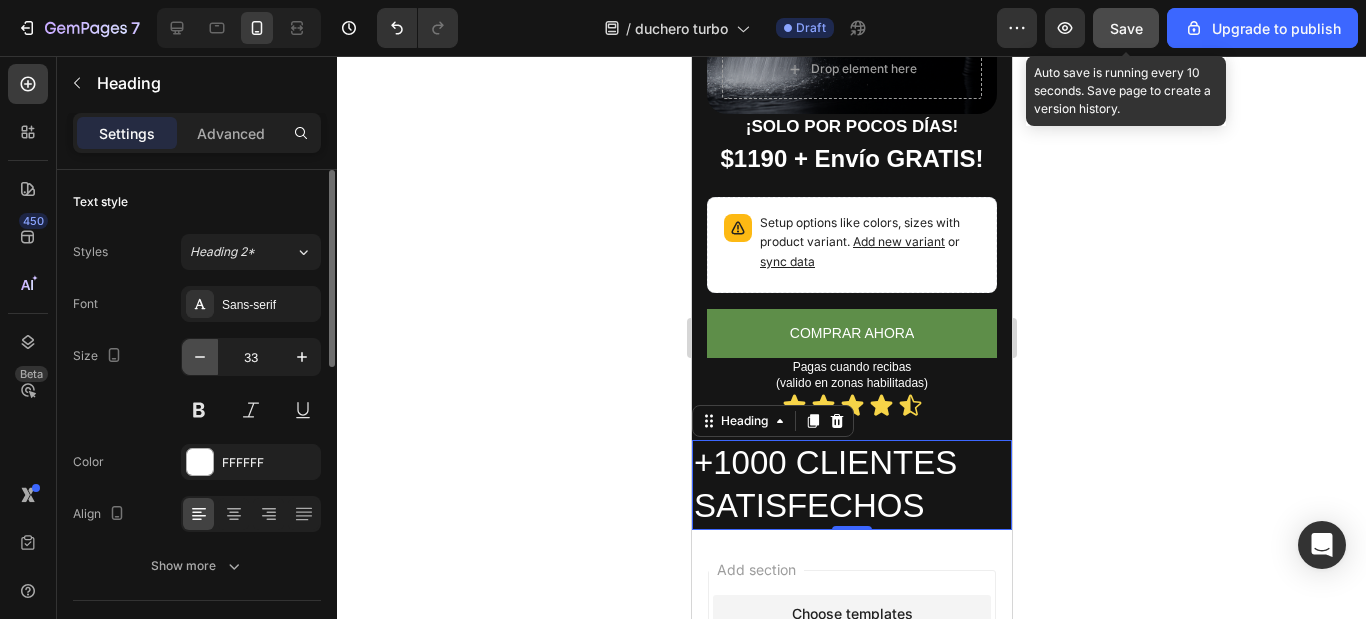 click at bounding box center (200, 357) 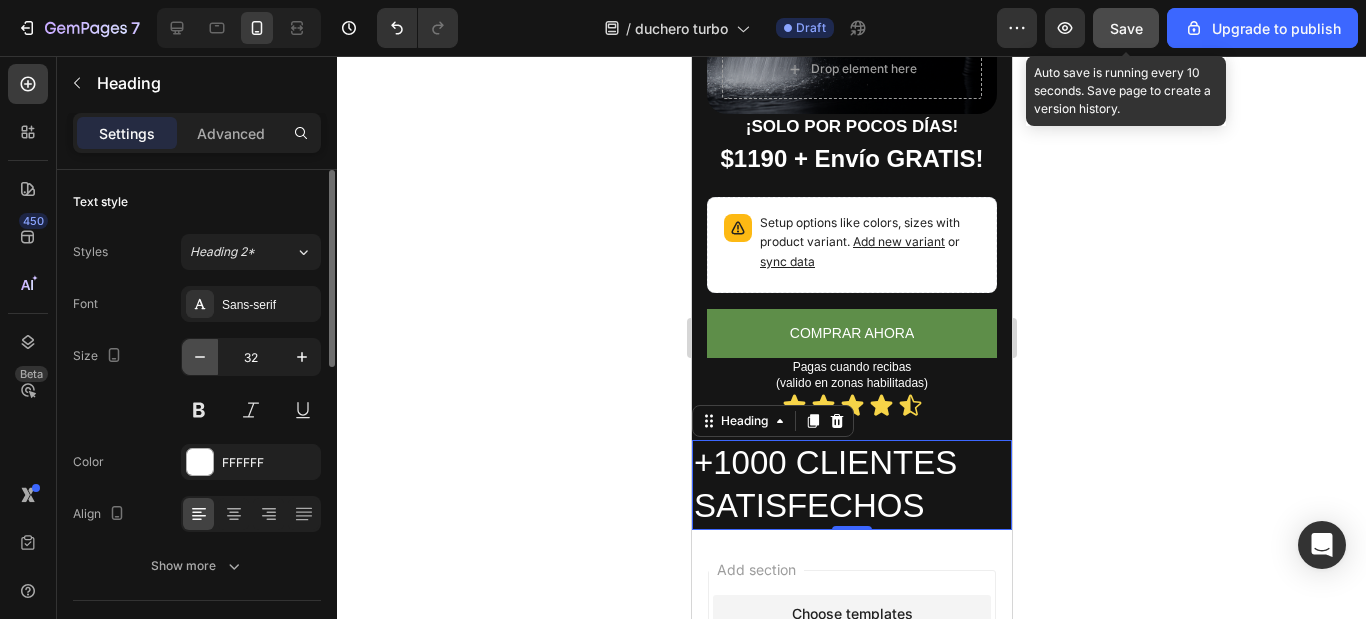 click at bounding box center [200, 357] 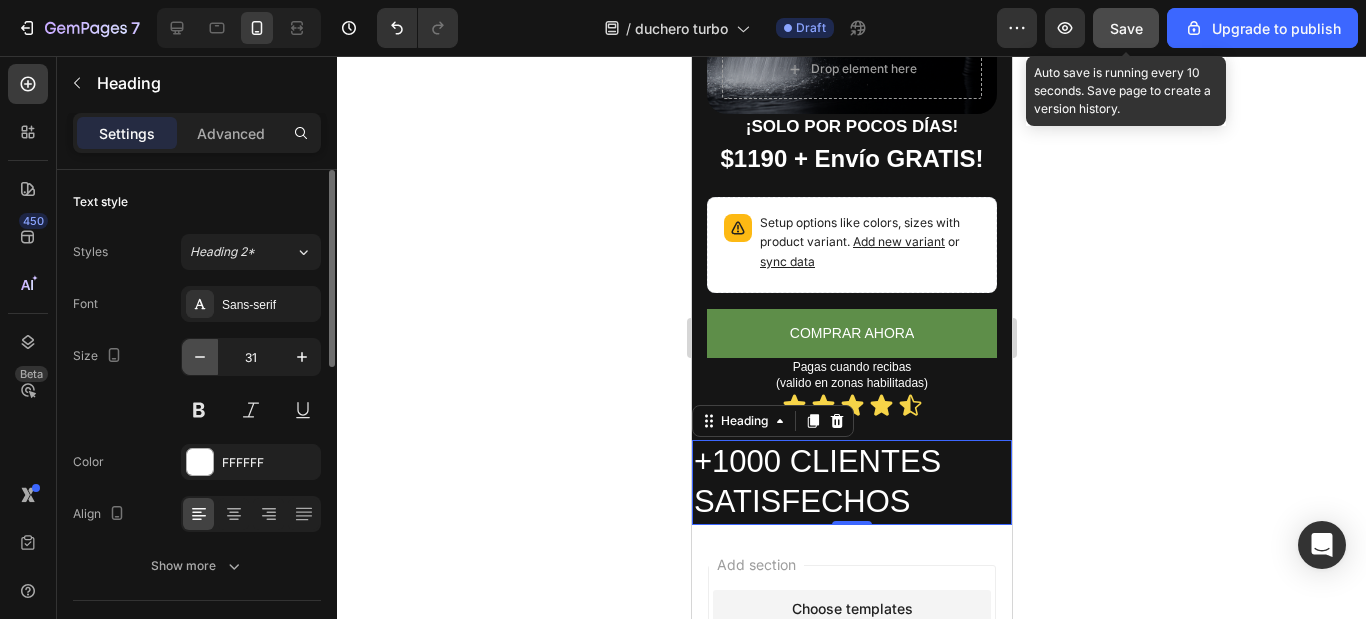 click at bounding box center [200, 357] 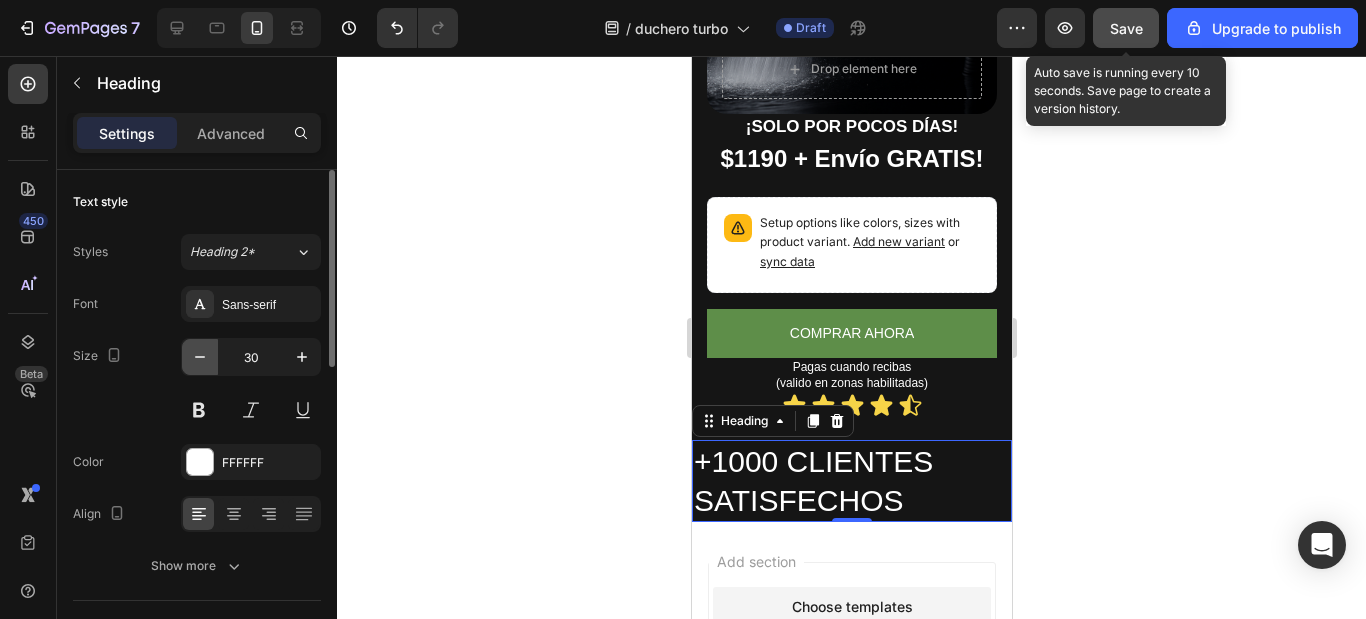 click at bounding box center [200, 357] 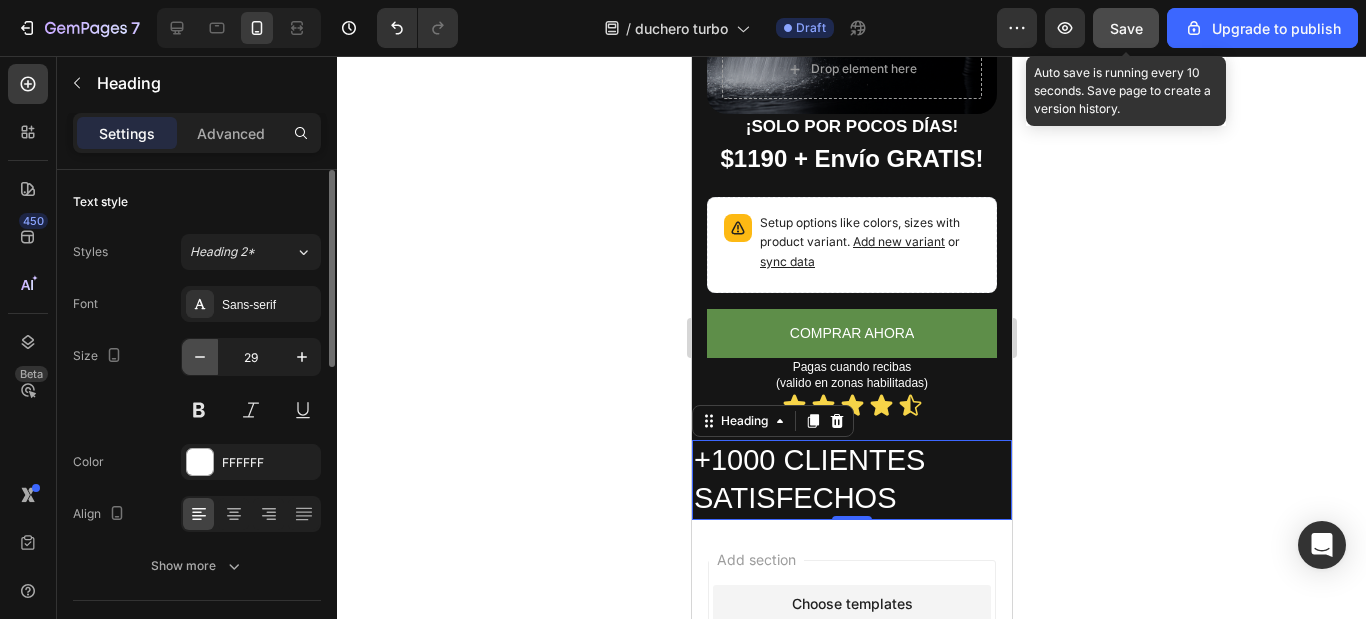click at bounding box center (200, 357) 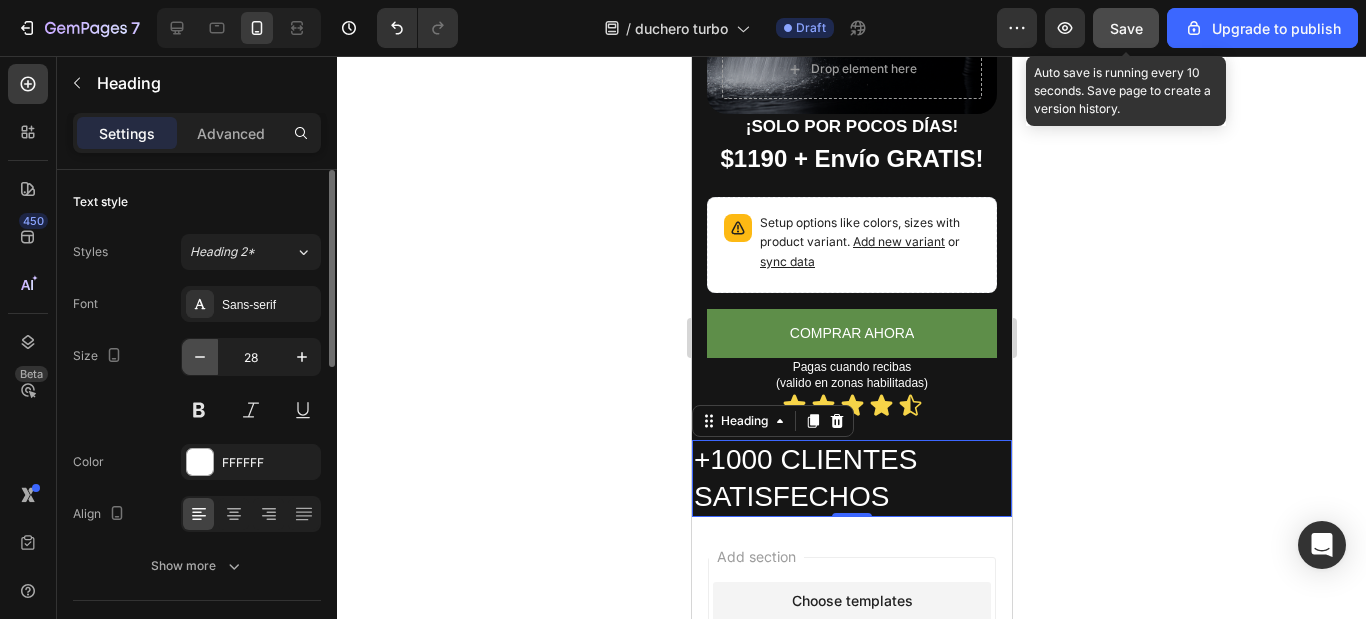 click at bounding box center [200, 357] 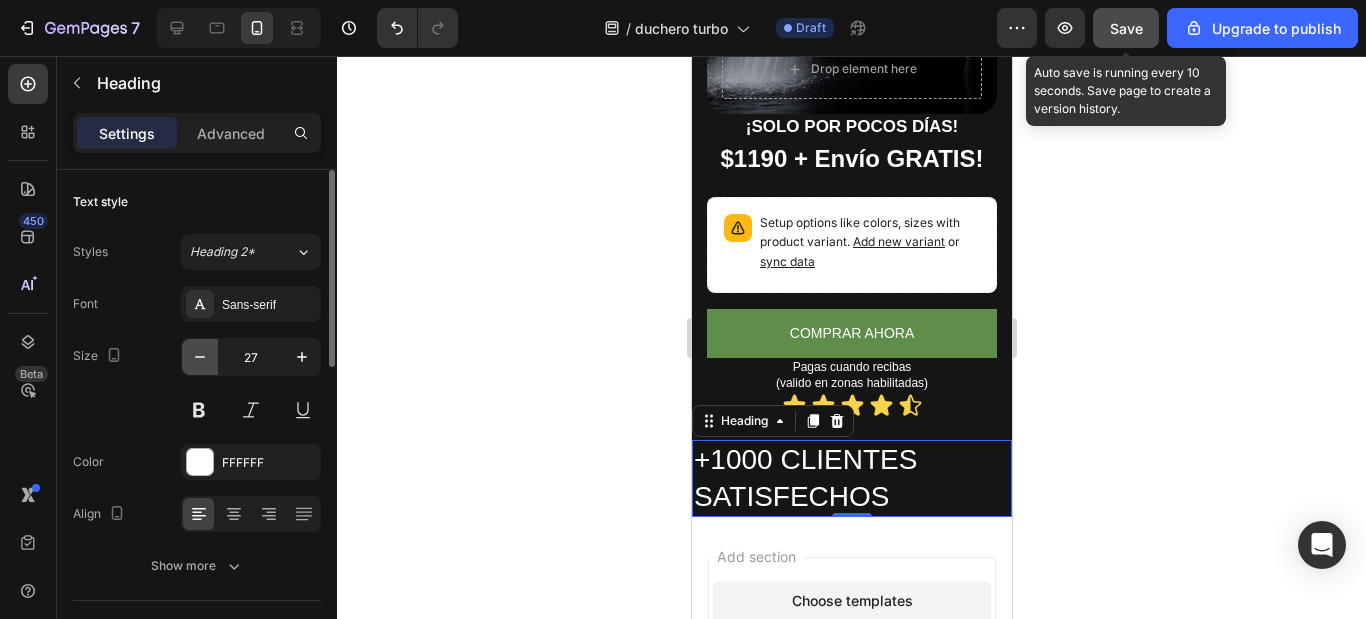 click at bounding box center [200, 357] 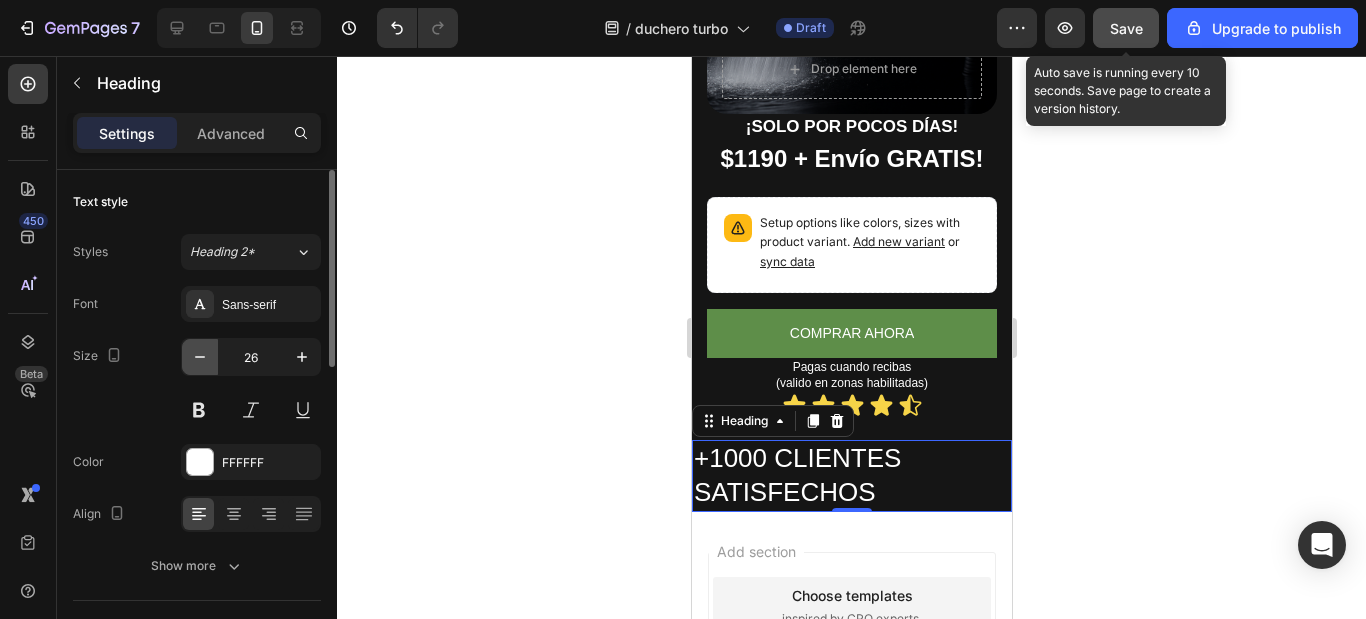 click at bounding box center (200, 357) 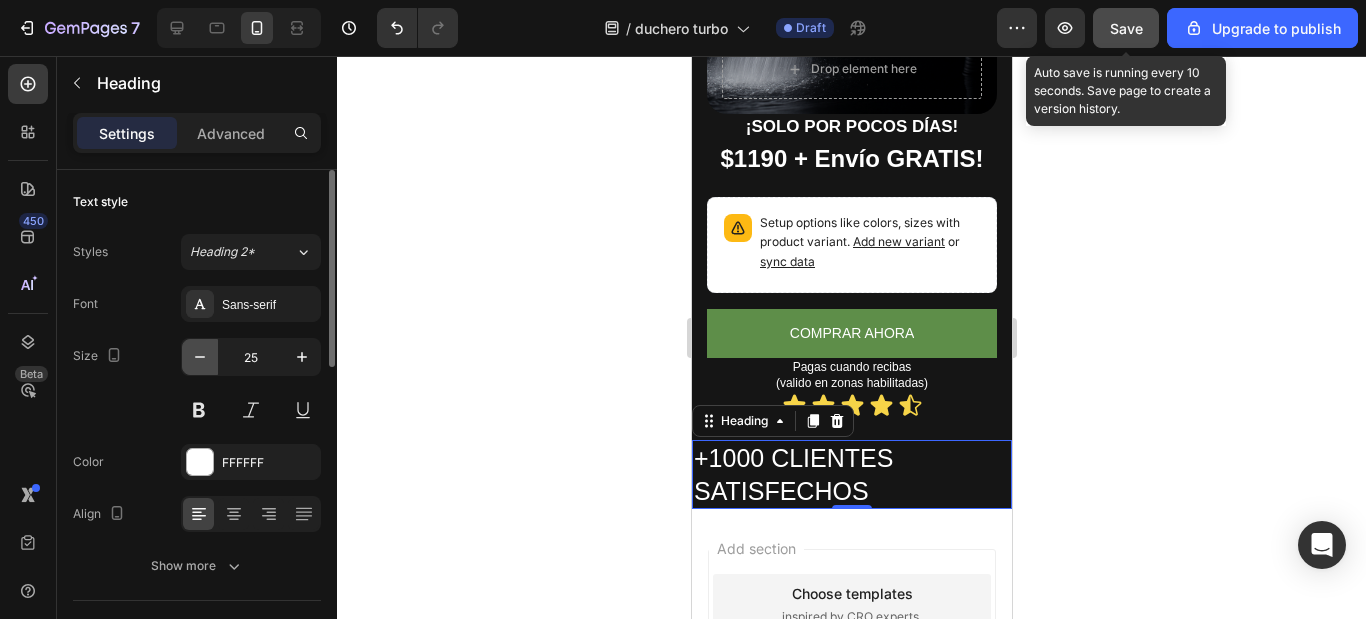 click at bounding box center (200, 357) 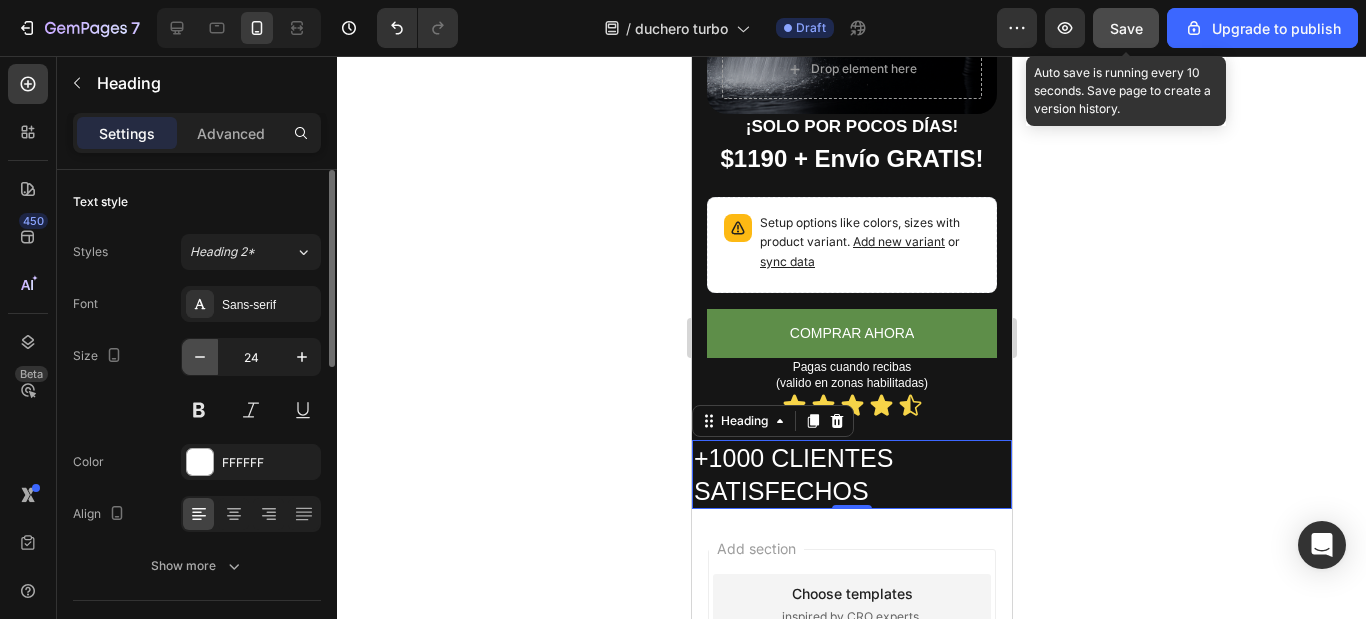 click at bounding box center [200, 357] 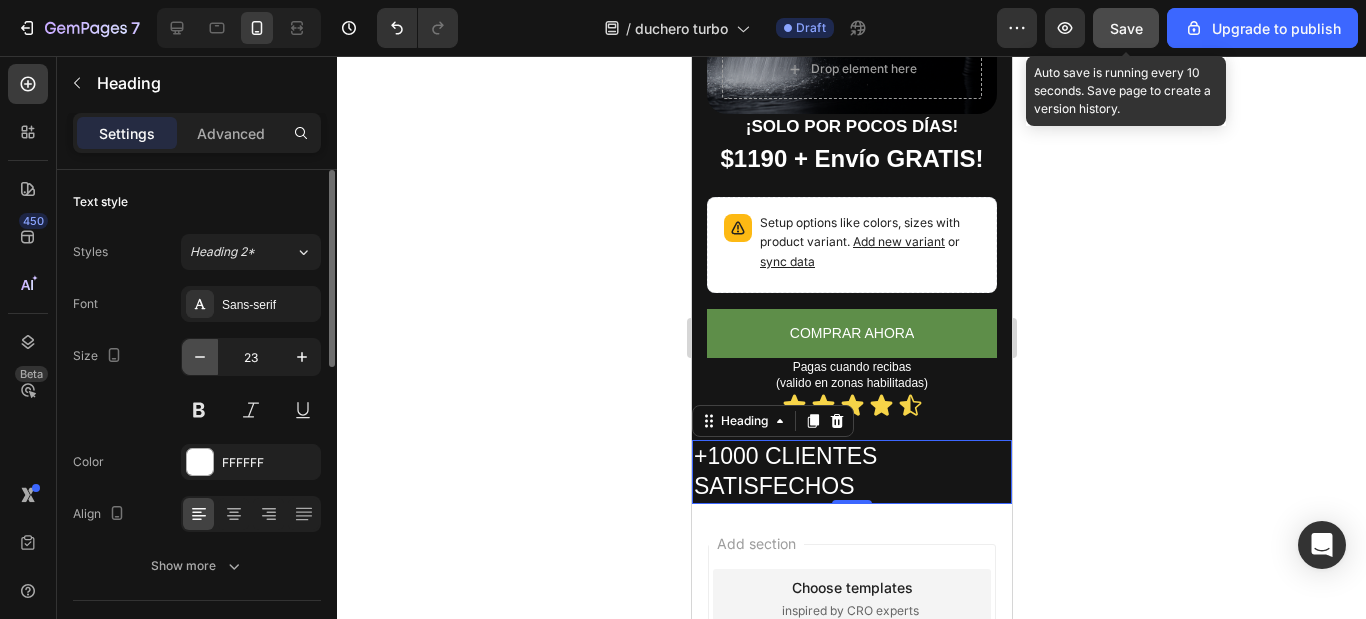 click at bounding box center (200, 357) 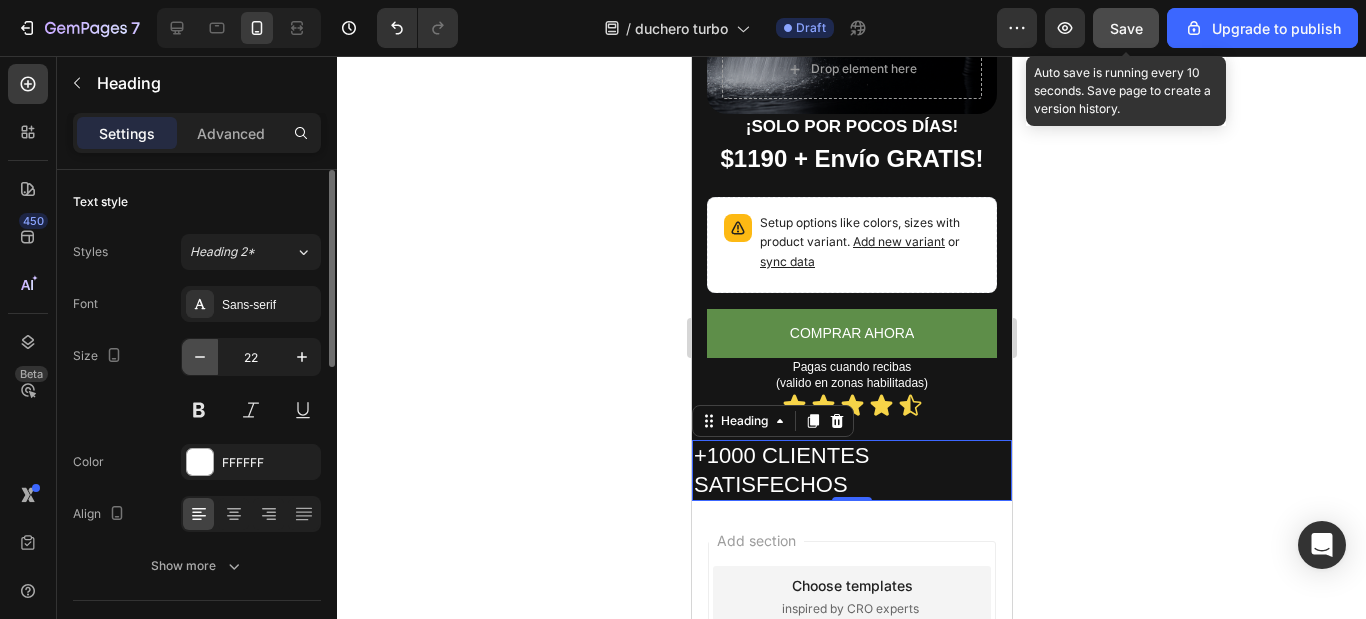click at bounding box center (200, 357) 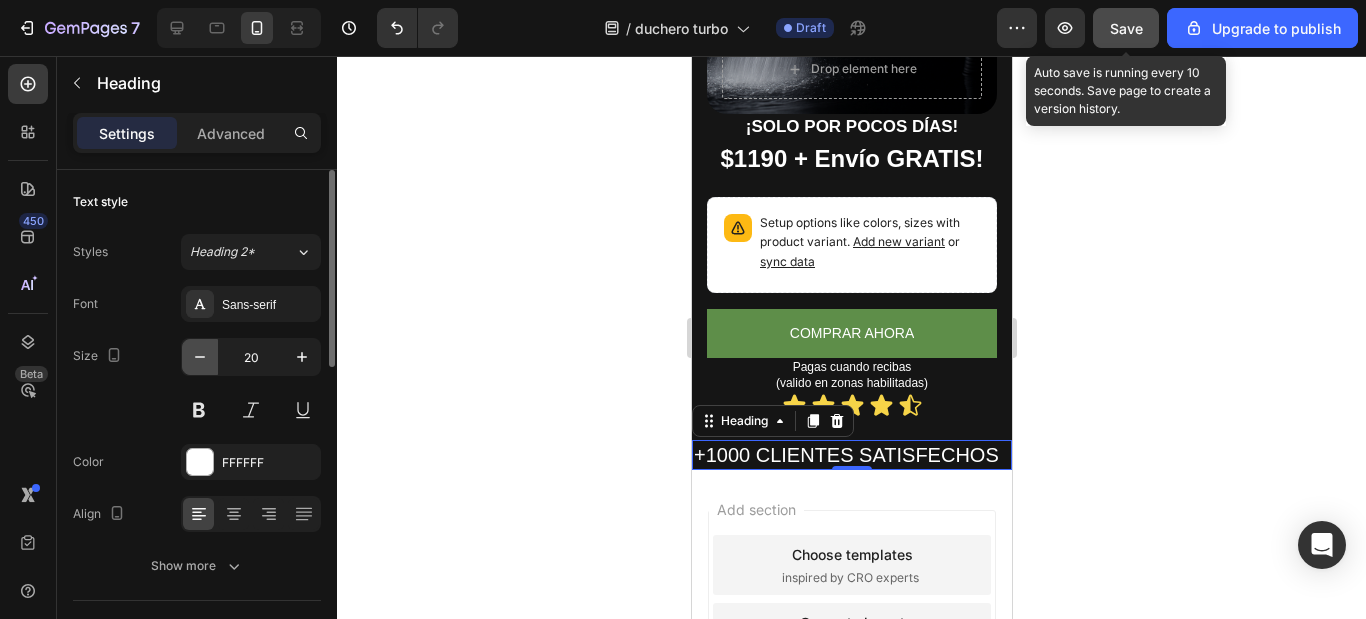 click at bounding box center [200, 357] 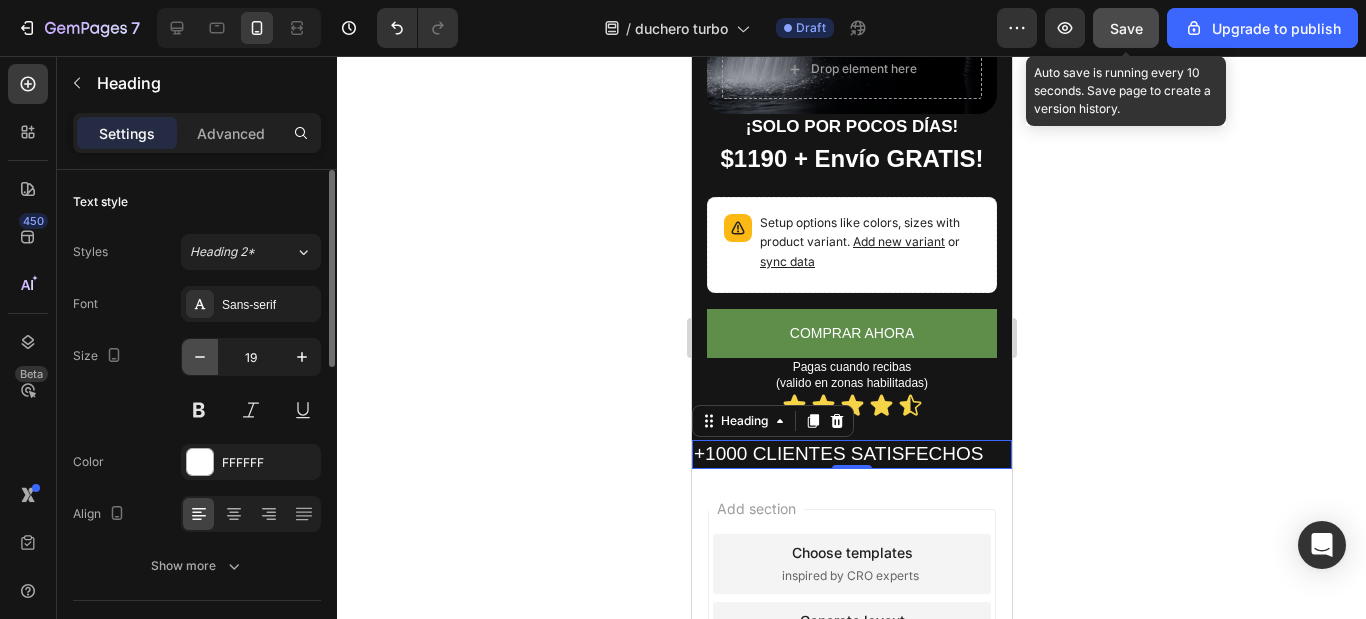 click at bounding box center [200, 357] 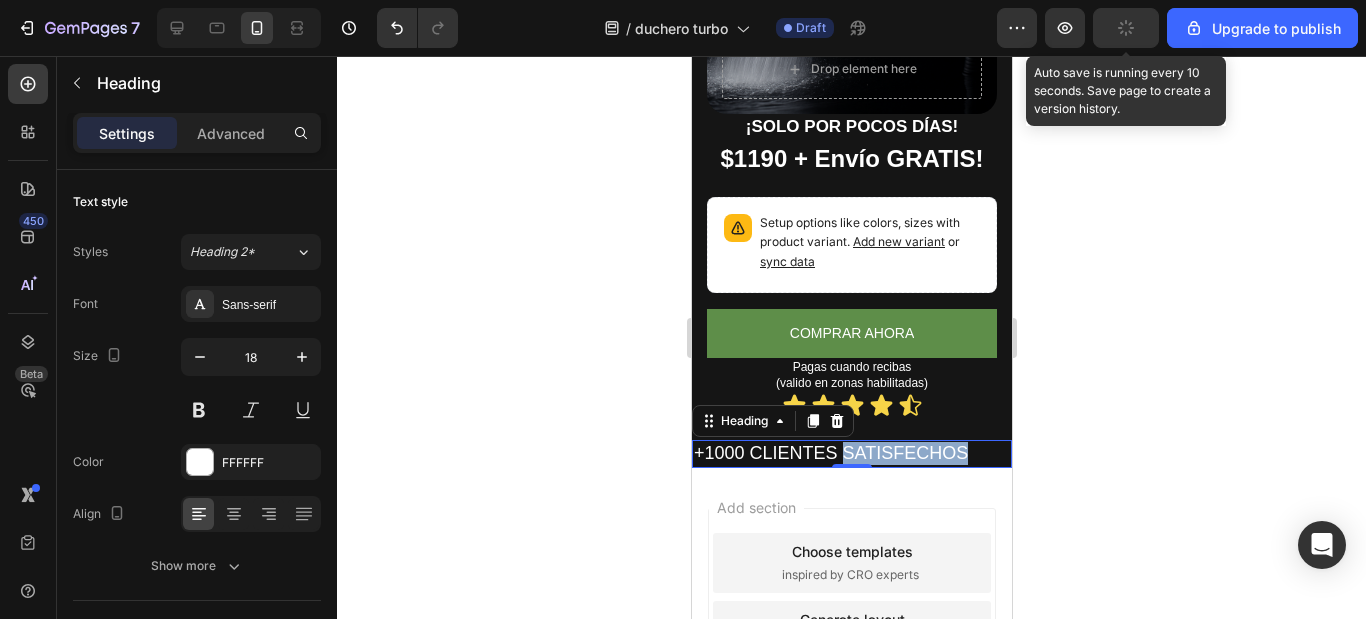 click on "+1000 CLIENTES SATISFECHOS" at bounding box center (851, 453) 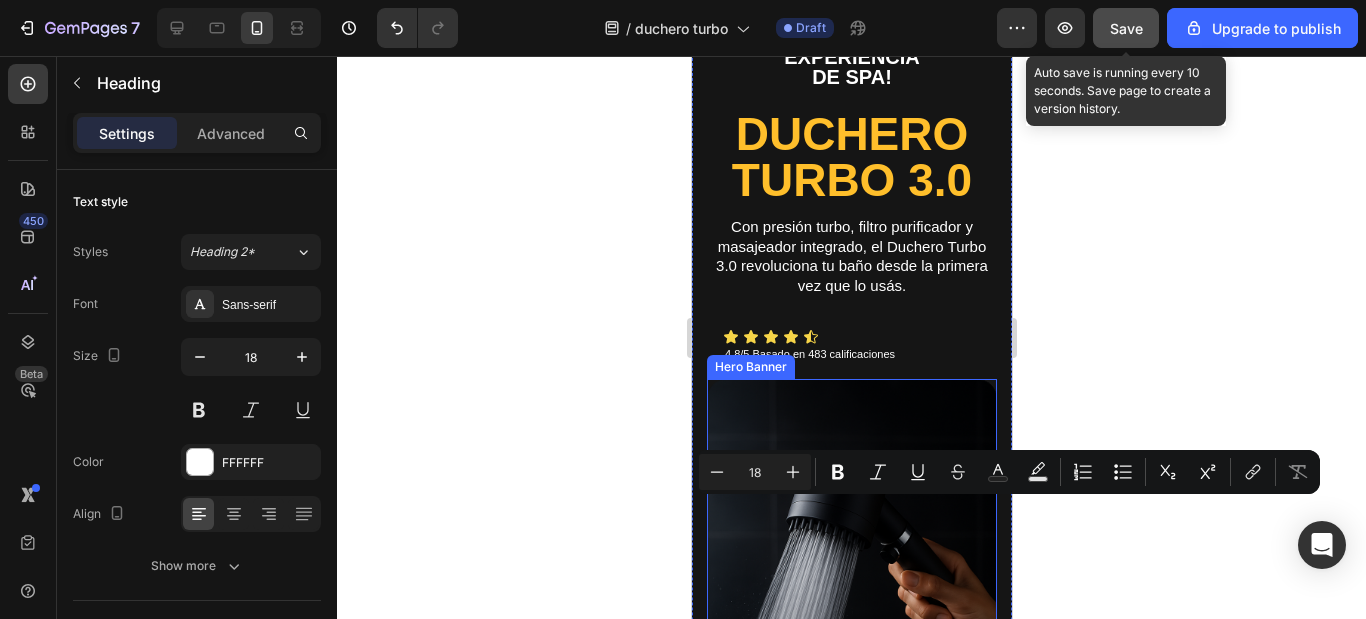 scroll, scrollTop: 785, scrollLeft: 0, axis: vertical 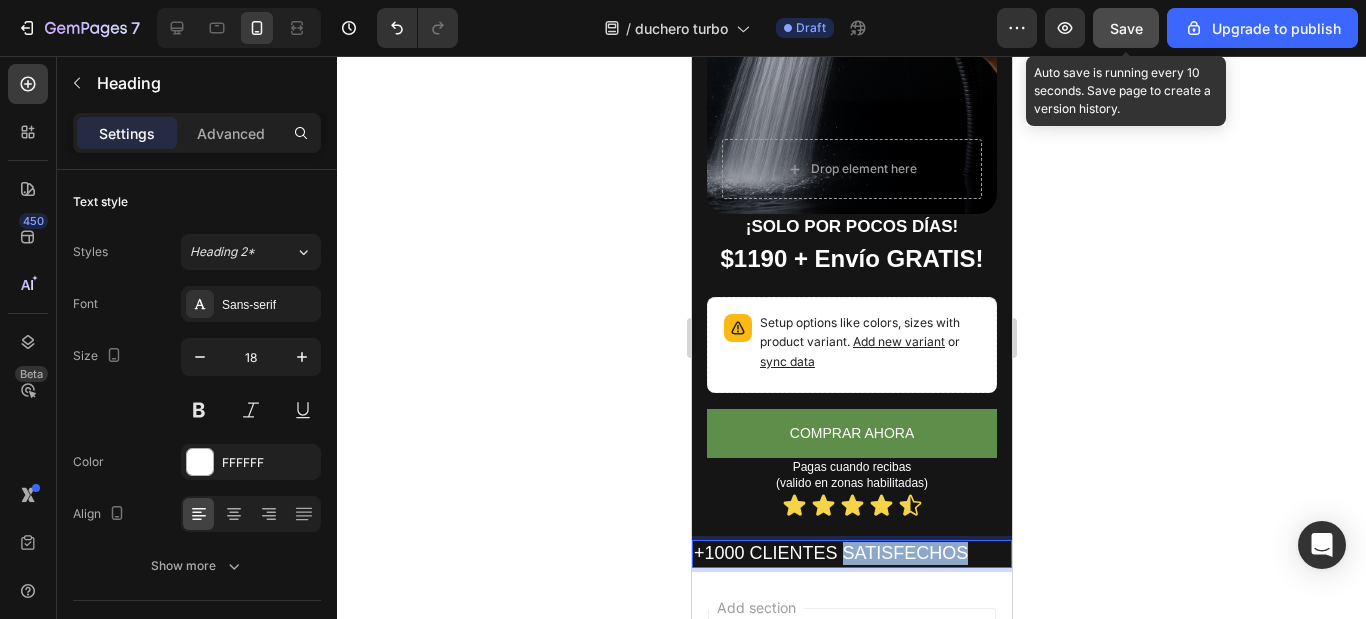 click on "+1000 CLIENTES SATISFECHOS" at bounding box center (851, 553) 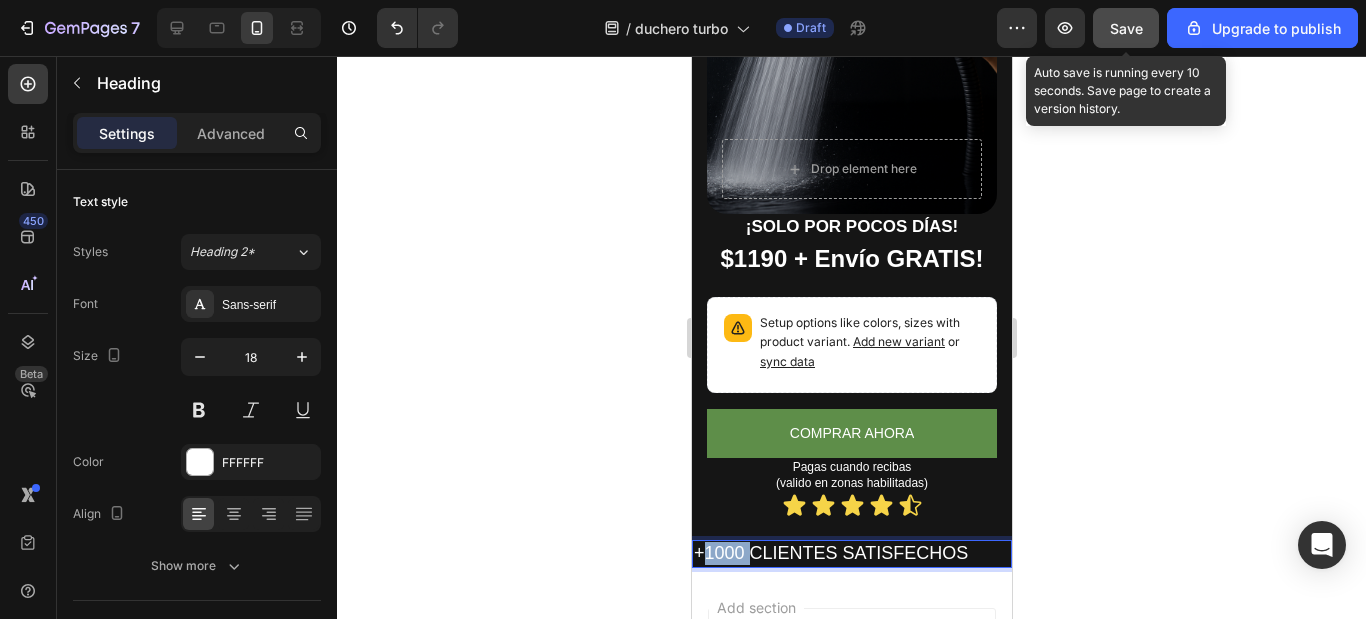 click on "+1000 CLIENTES SATISFECHOS" at bounding box center [851, 553] 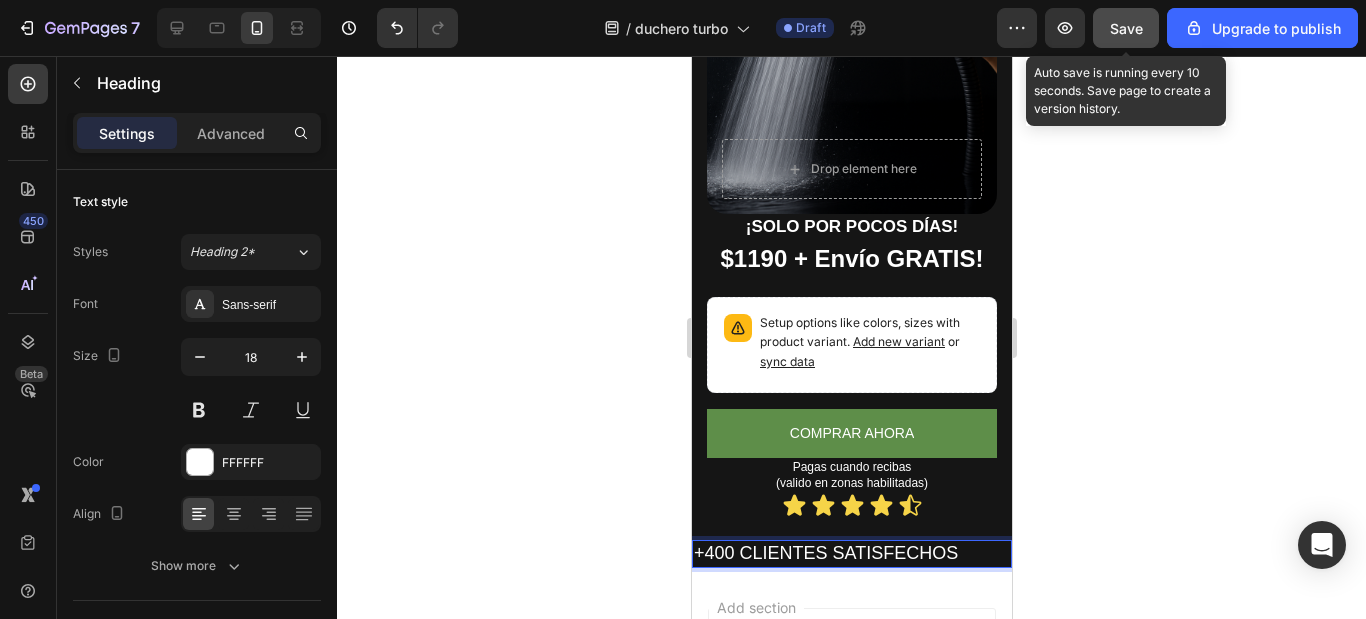 click on "+400 CLIENTES SATISFECHOS" at bounding box center (851, 553) 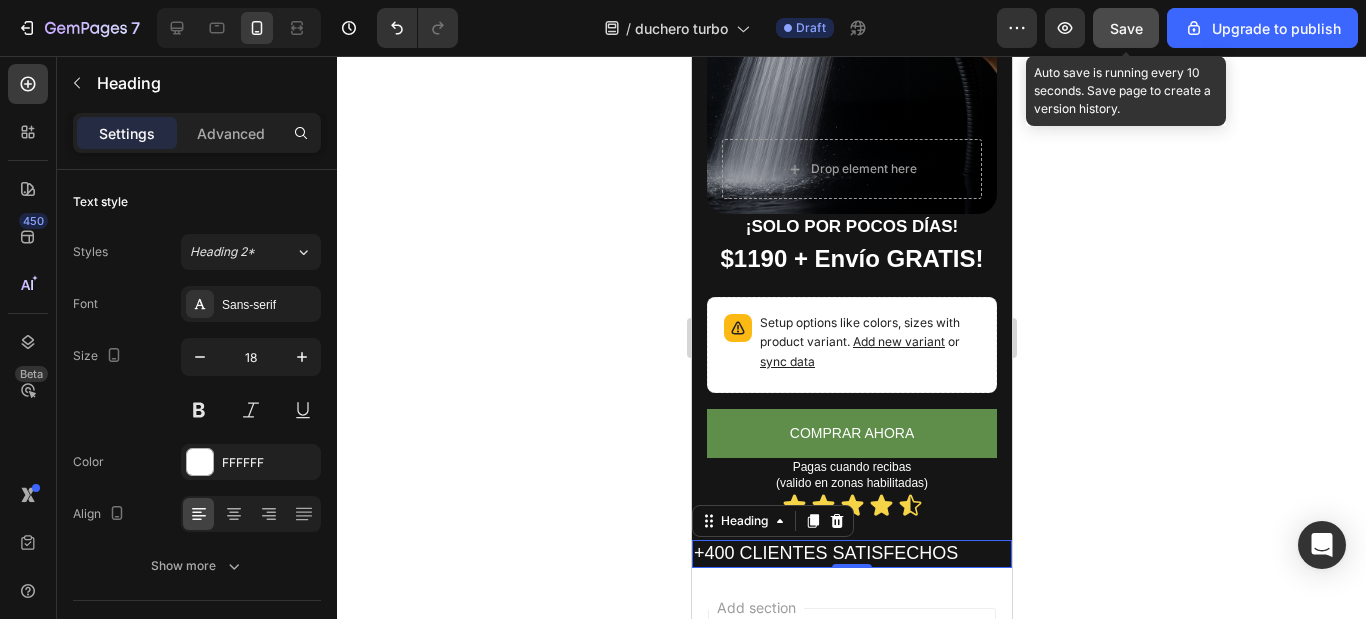 click 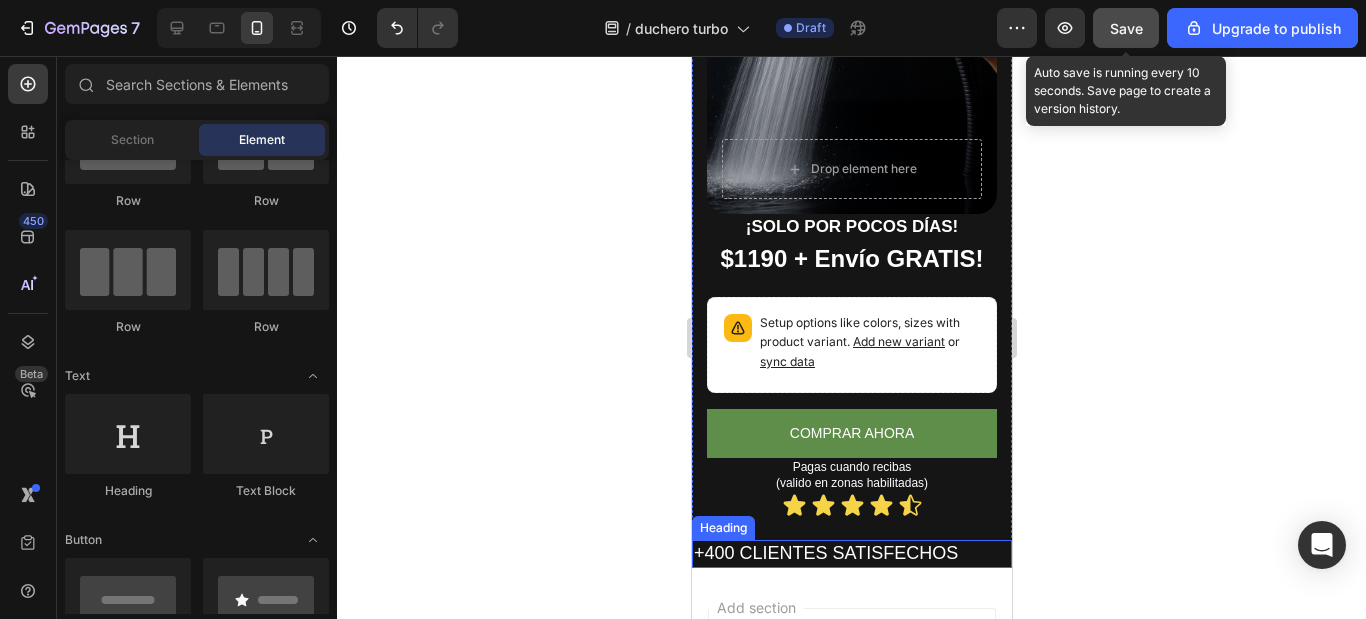 click on "+400 CLIENTES SATISFECHOS" at bounding box center (851, 553) 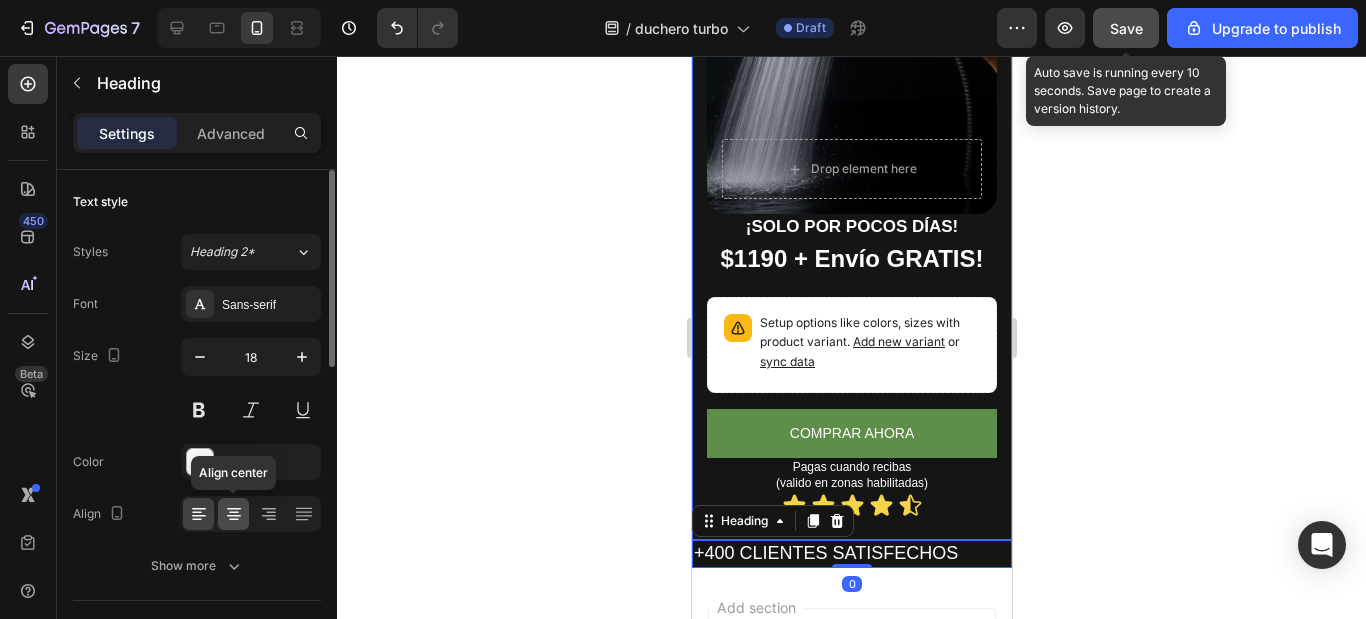 click 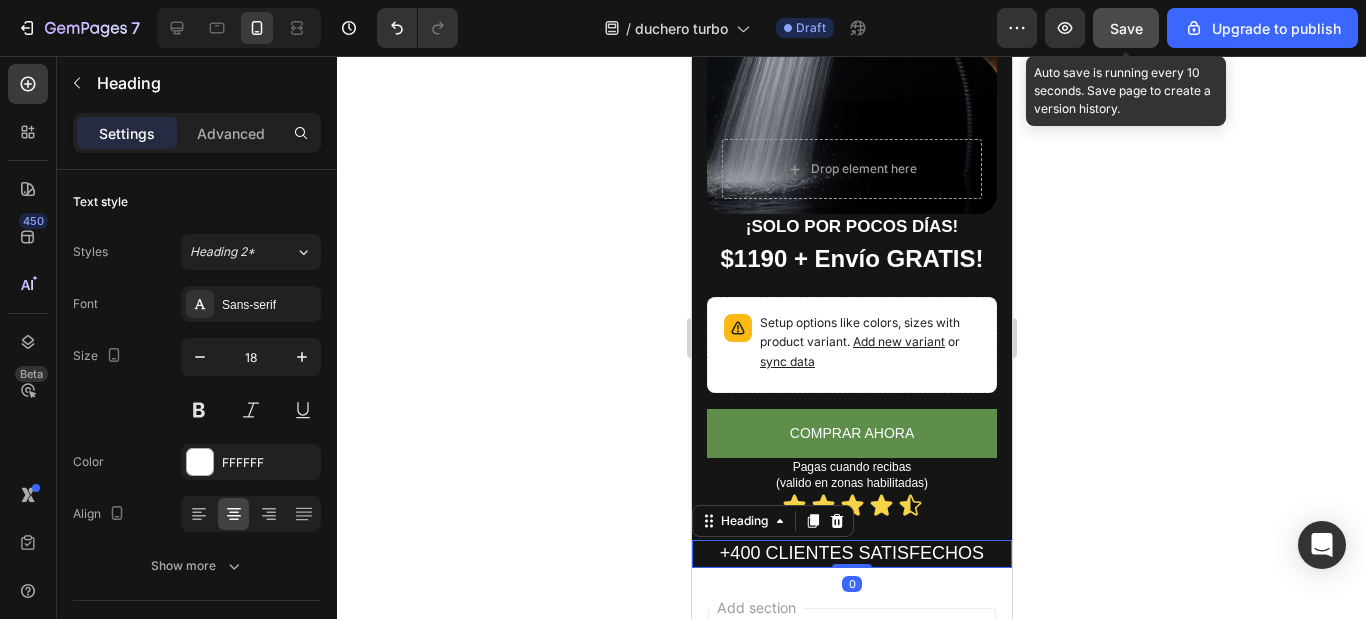 click 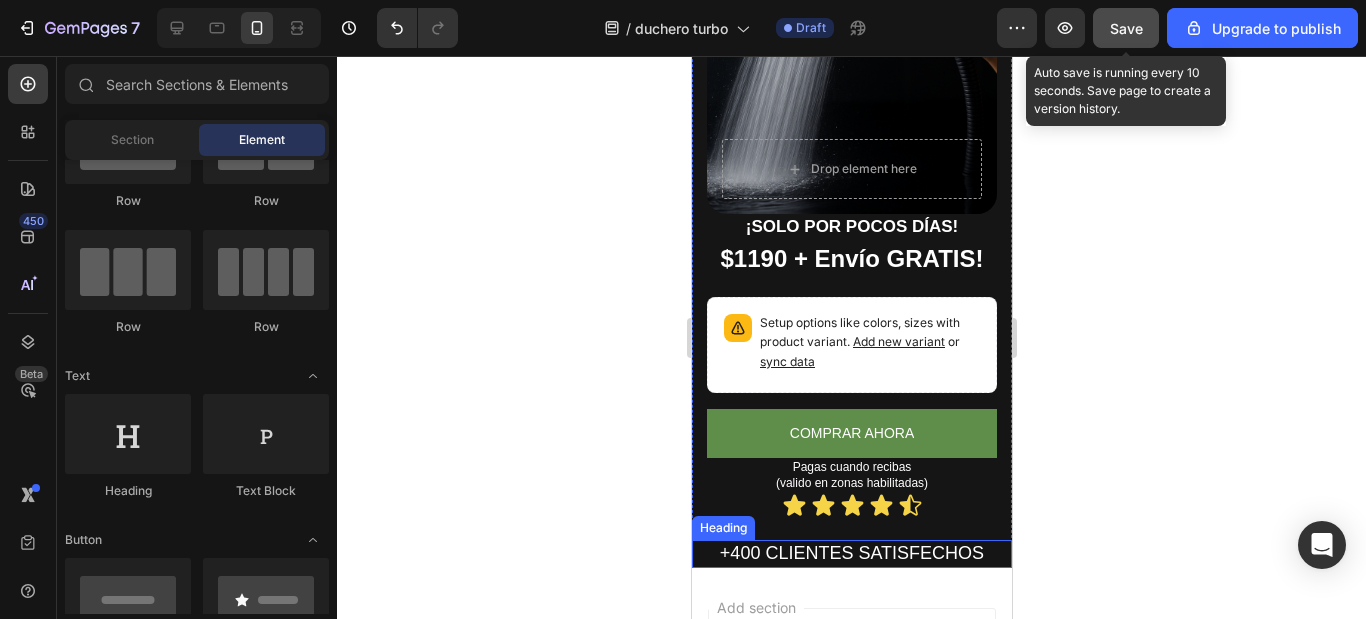 click on "+400 CLIENTES SATISFECHOS" at bounding box center (851, 553) 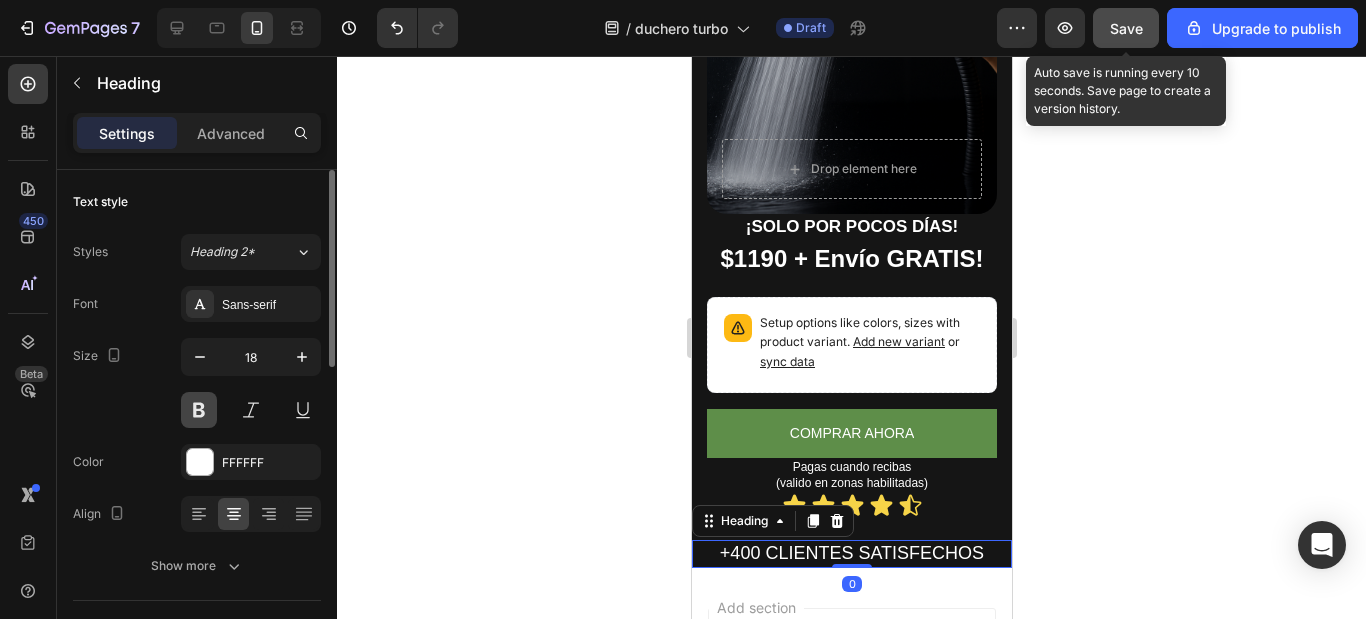 click at bounding box center (199, 410) 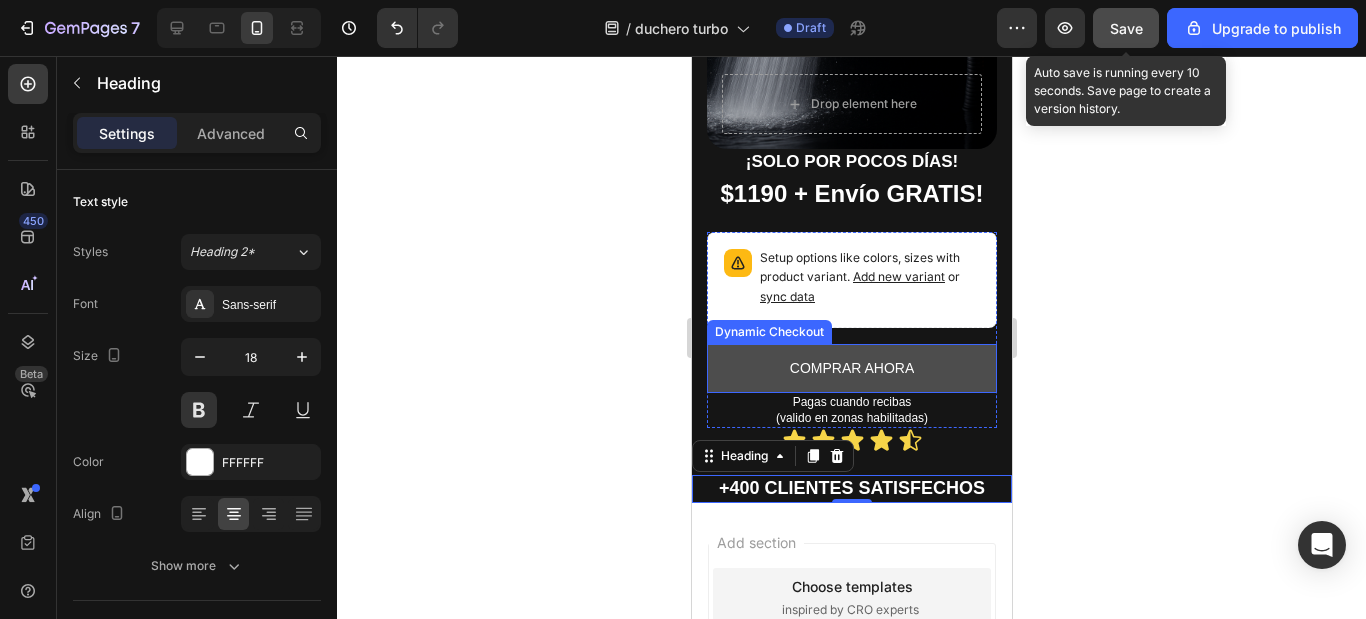scroll, scrollTop: 885, scrollLeft: 0, axis: vertical 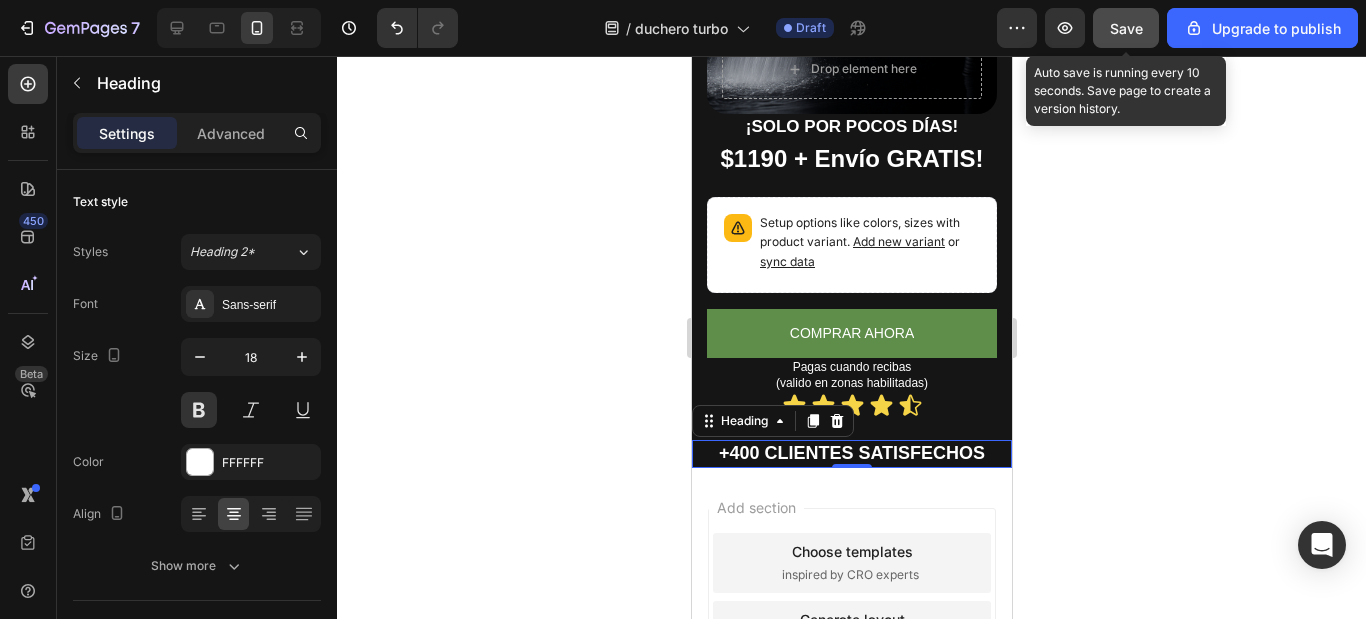 click on "Save" 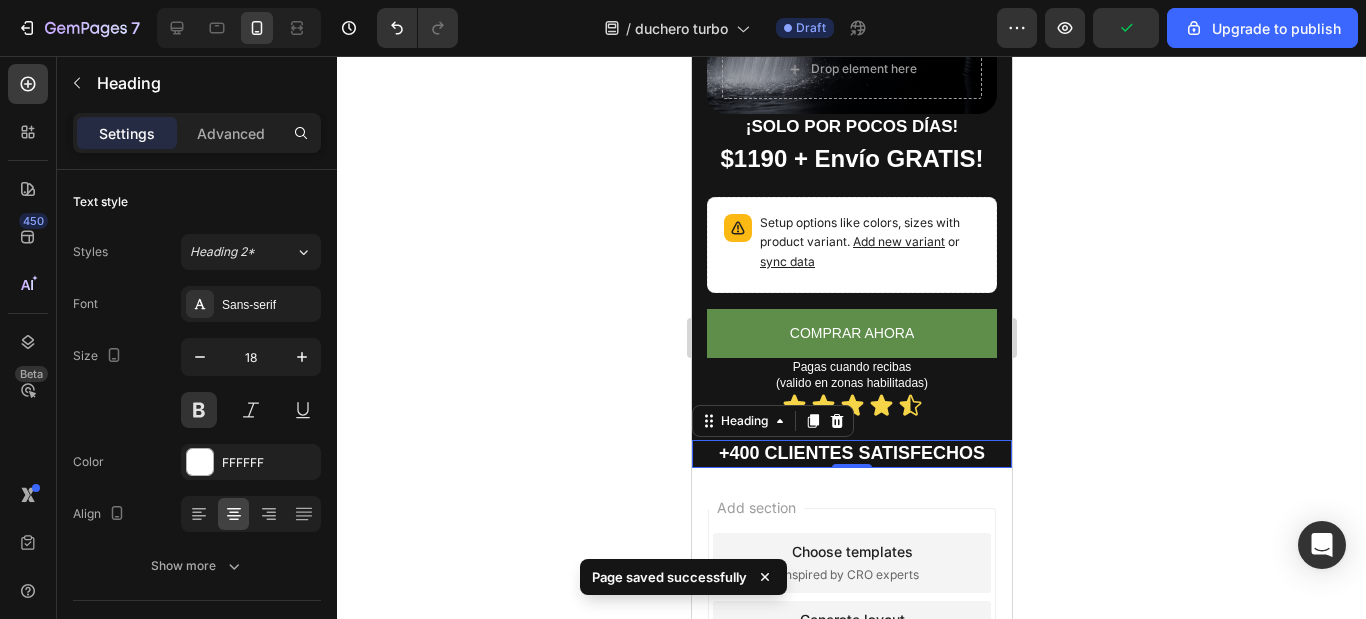 scroll, scrollTop: 985, scrollLeft: 0, axis: vertical 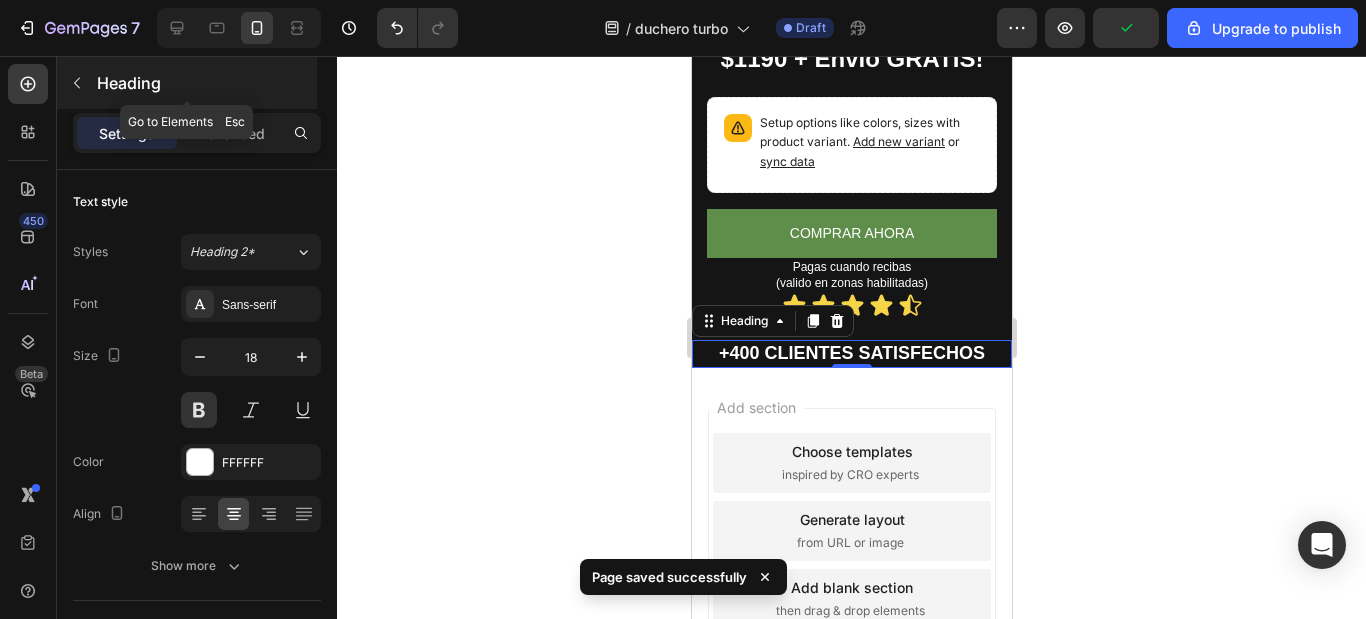 click 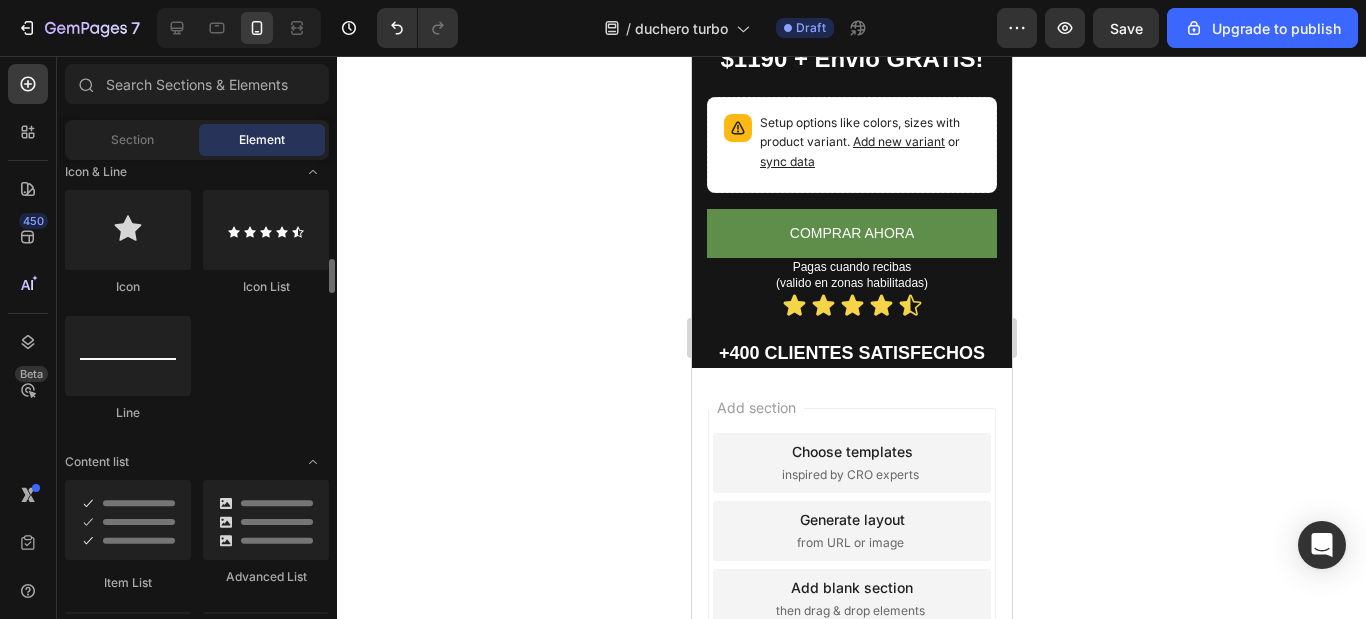 scroll, scrollTop: 1500, scrollLeft: 0, axis: vertical 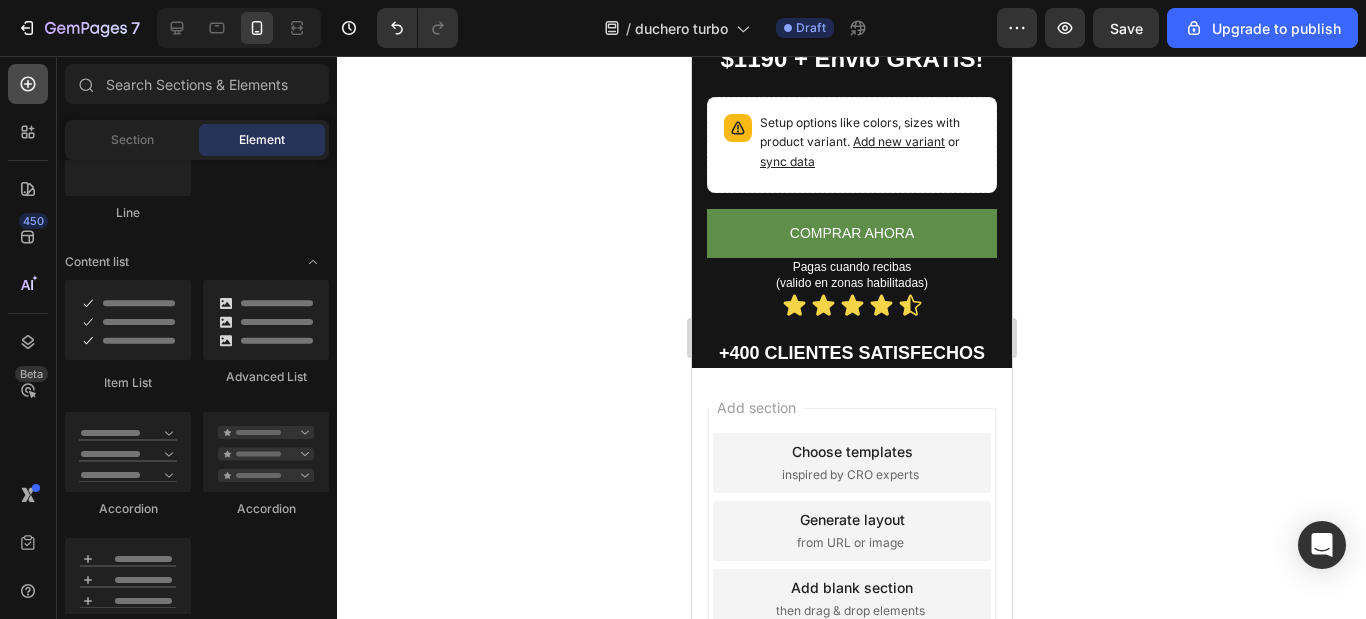 click 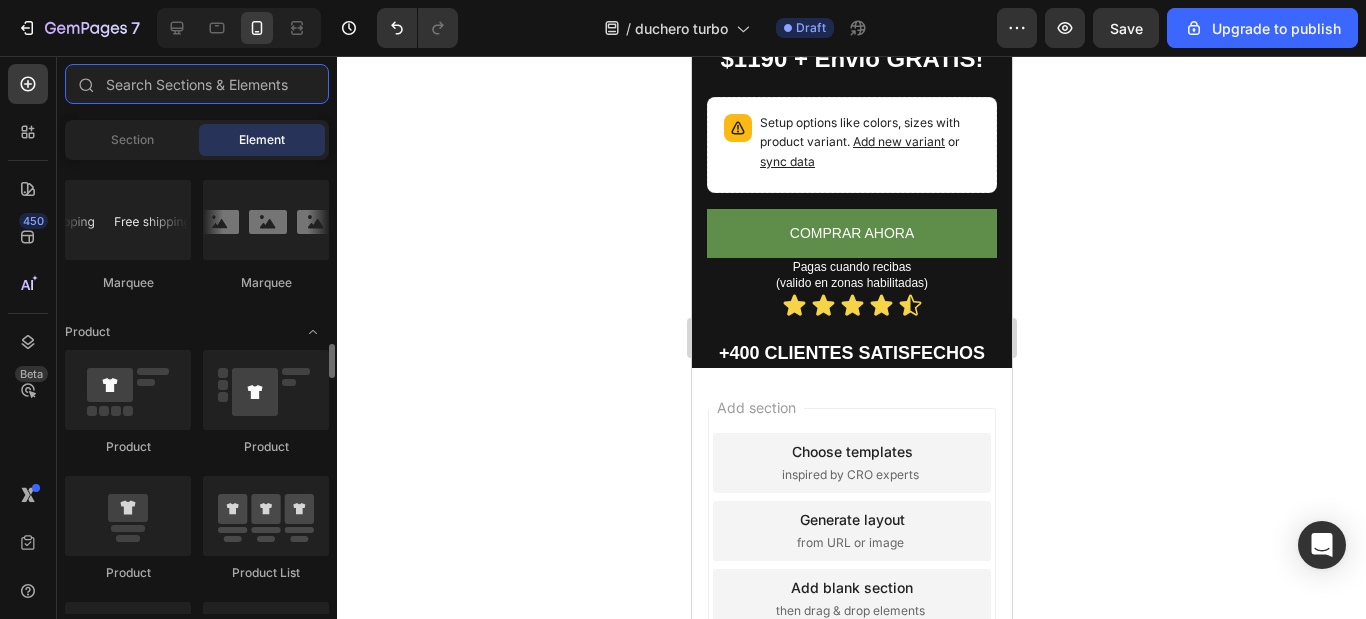 scroll, scrollTop: 1800, scrollLeft: 0, axis: vertical 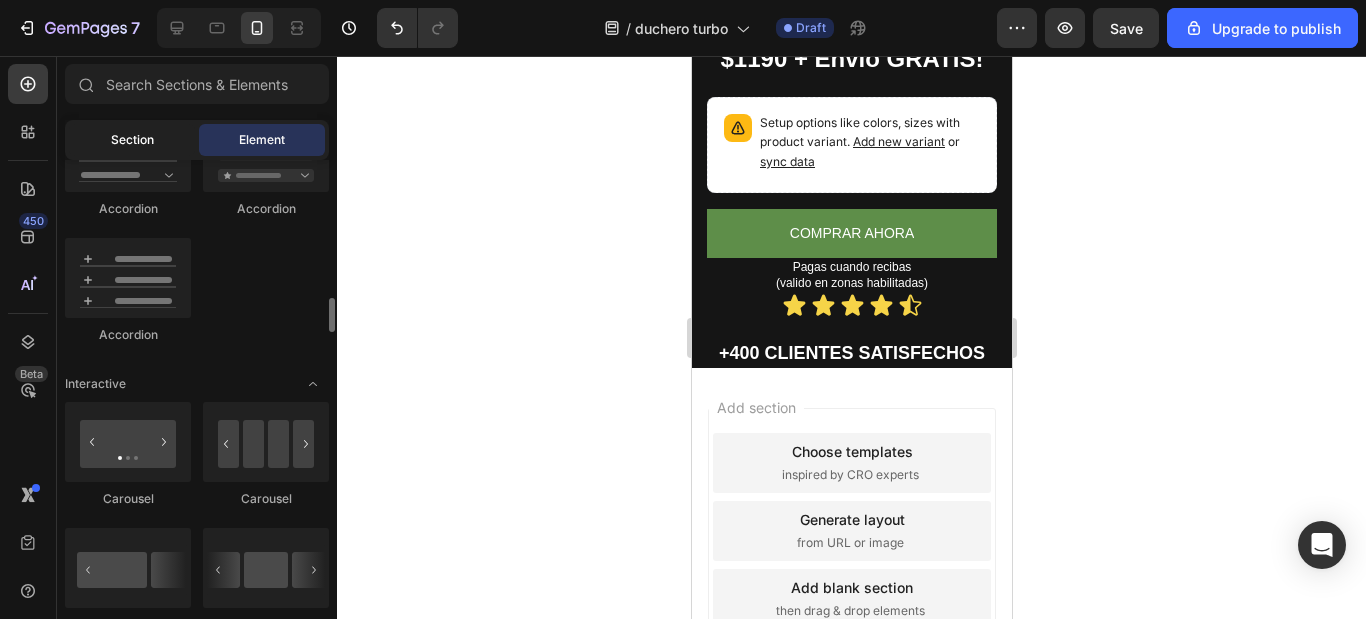 click on "Section" 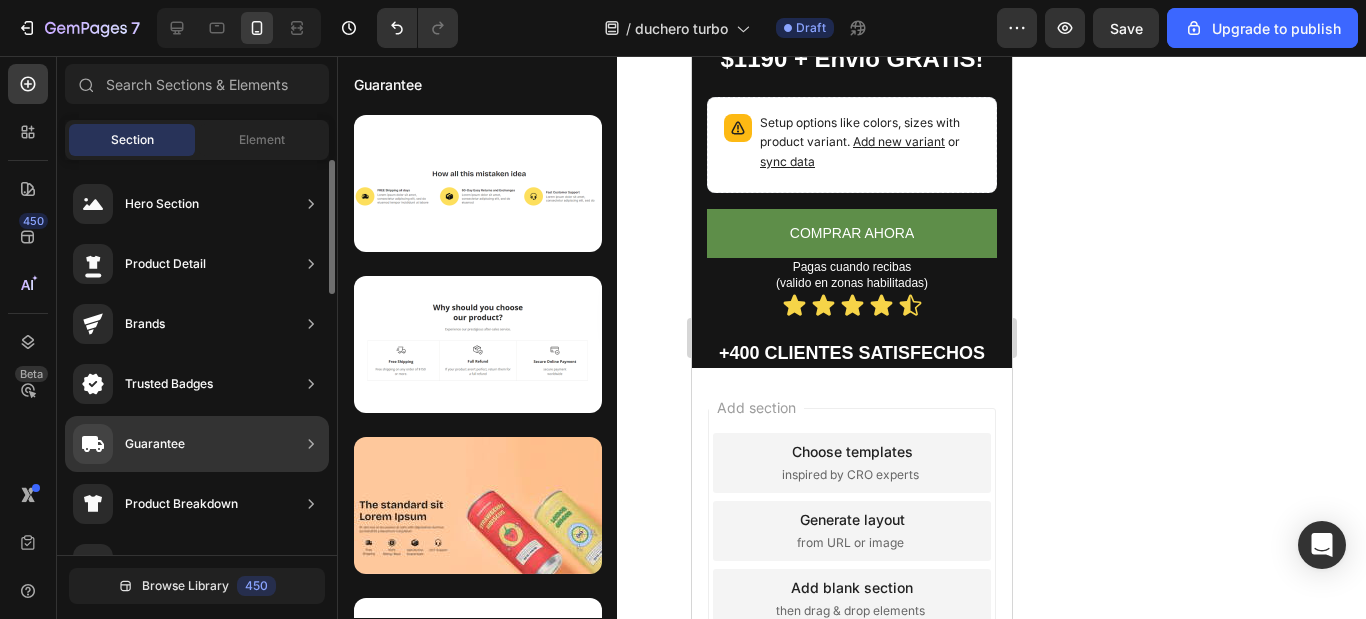 scroll, scrollTop: 100, scrollLeft: 0, axis: vertical 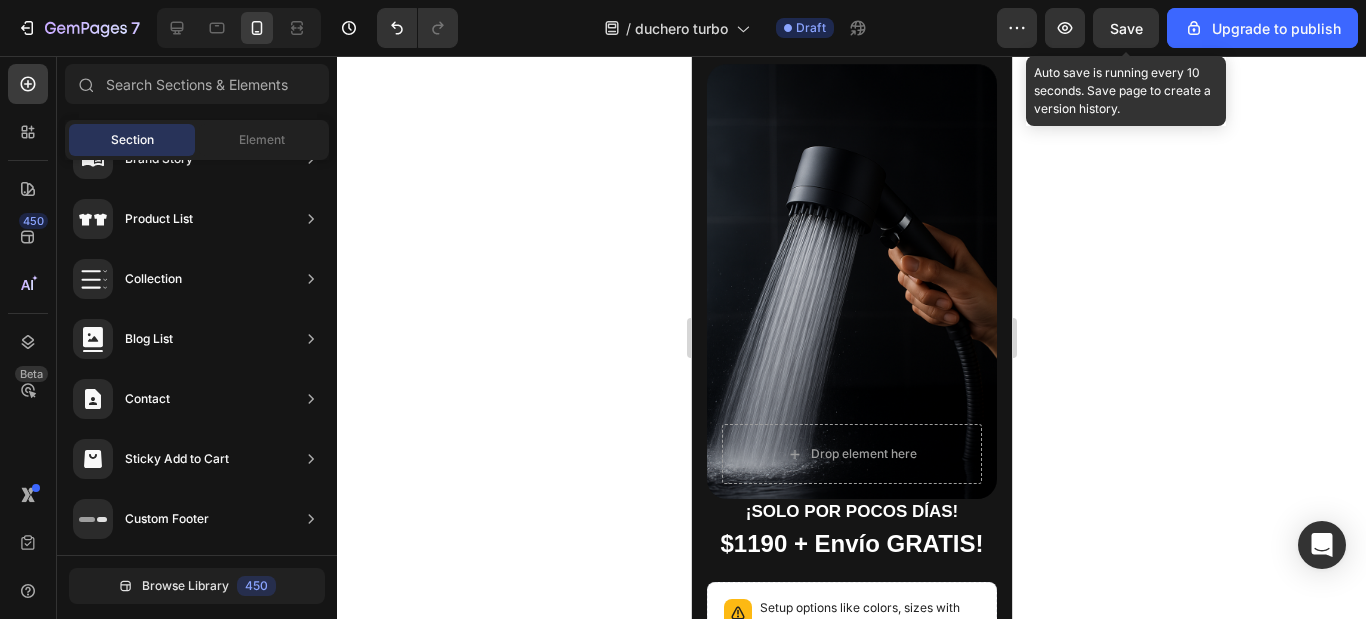 click on "Save" at bounding box center [1126, 28] 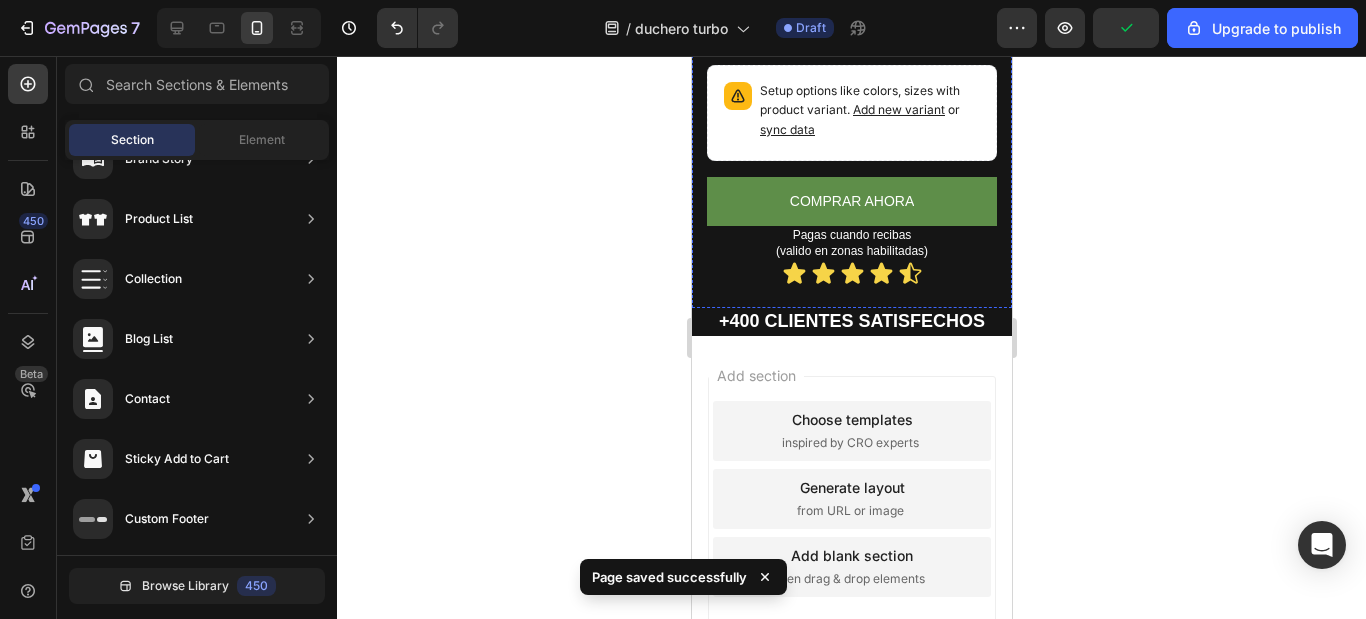 scroll, scrollTop: 1100, scrollLeft: 0, axis: vertical 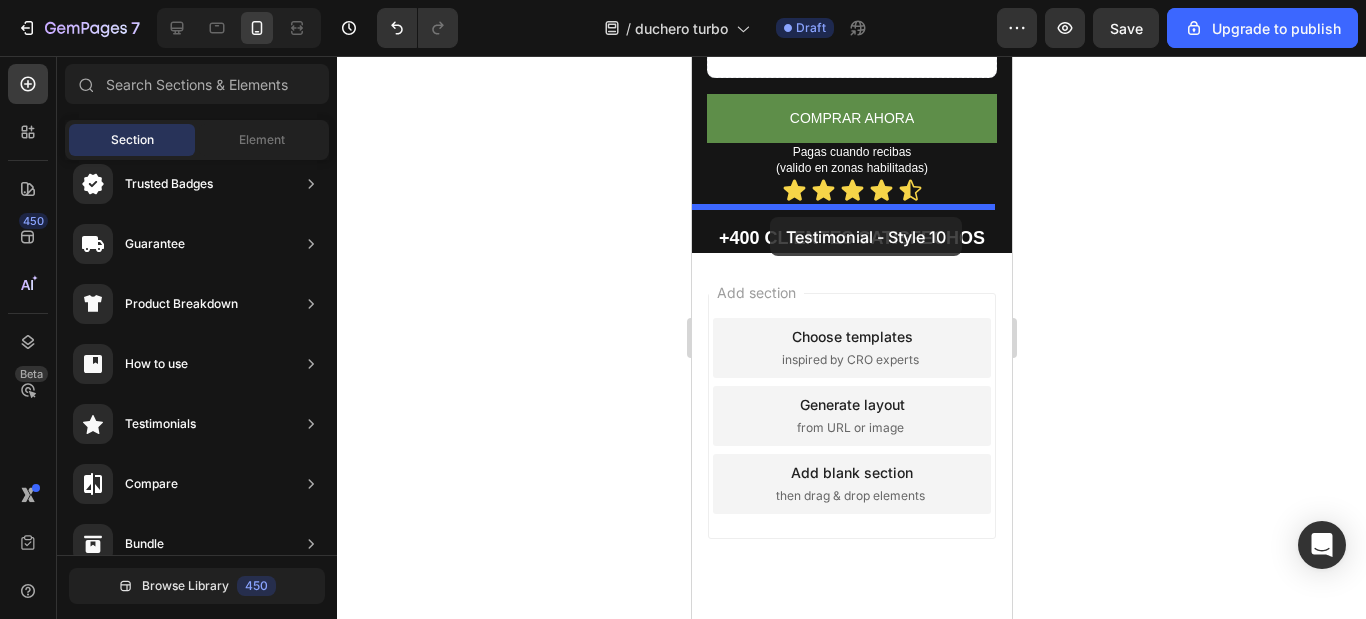 drag, startPoint x: 1167, startPoint y: 245, endPoint x: 1167, endPoint y: 306, distance: 61 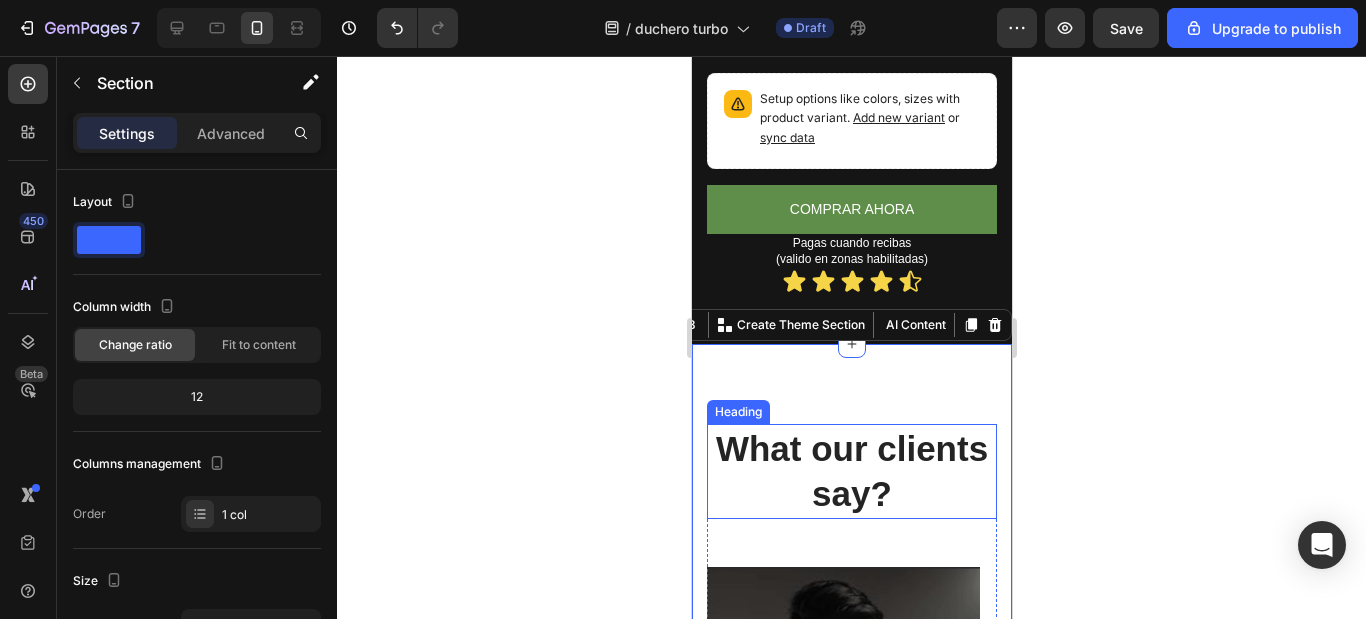 scroll, scrollTop: 981, scrollLeft: 0, axis: vertical 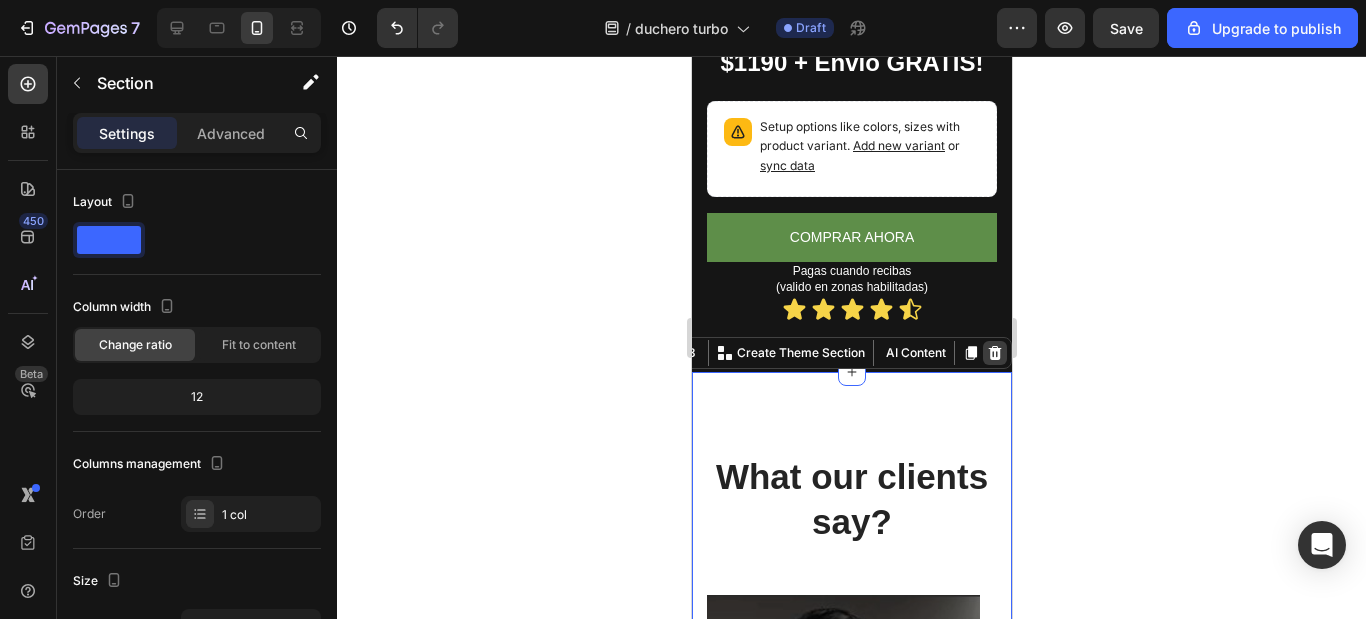 click 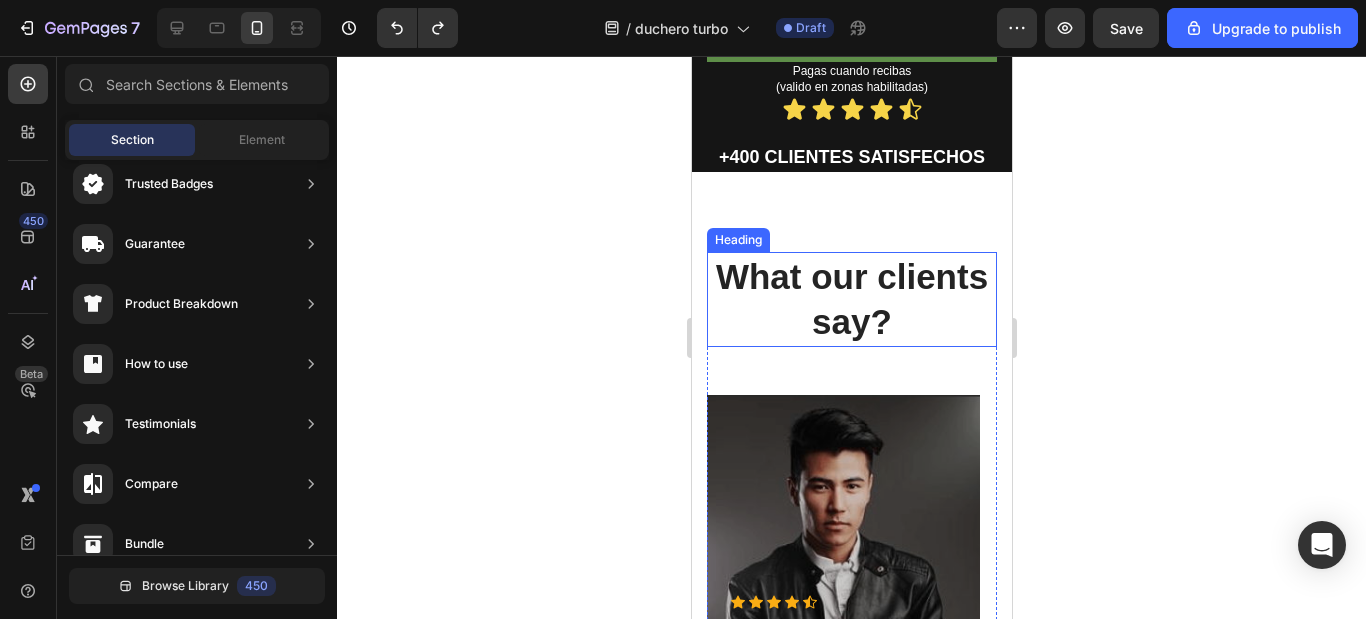 scroll, scrollTop: 981, scrollLeft: 0, axis: vertical 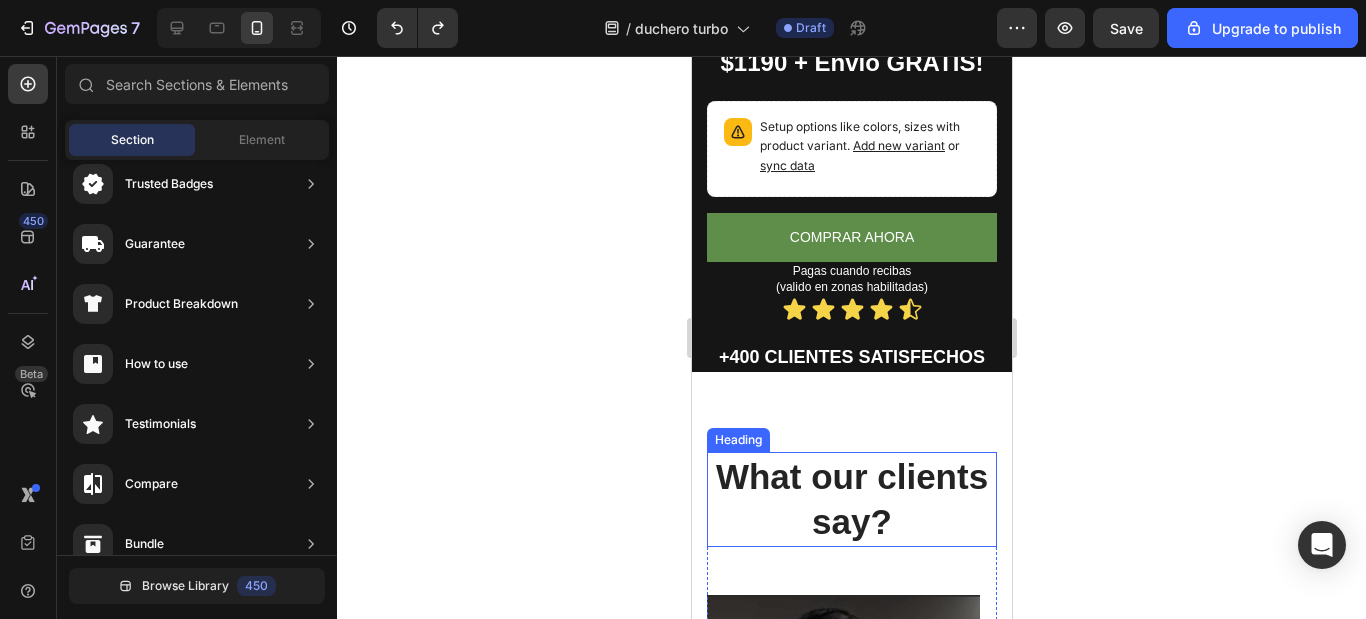 click on "What our clients say?" at bounding box center (851, 499) 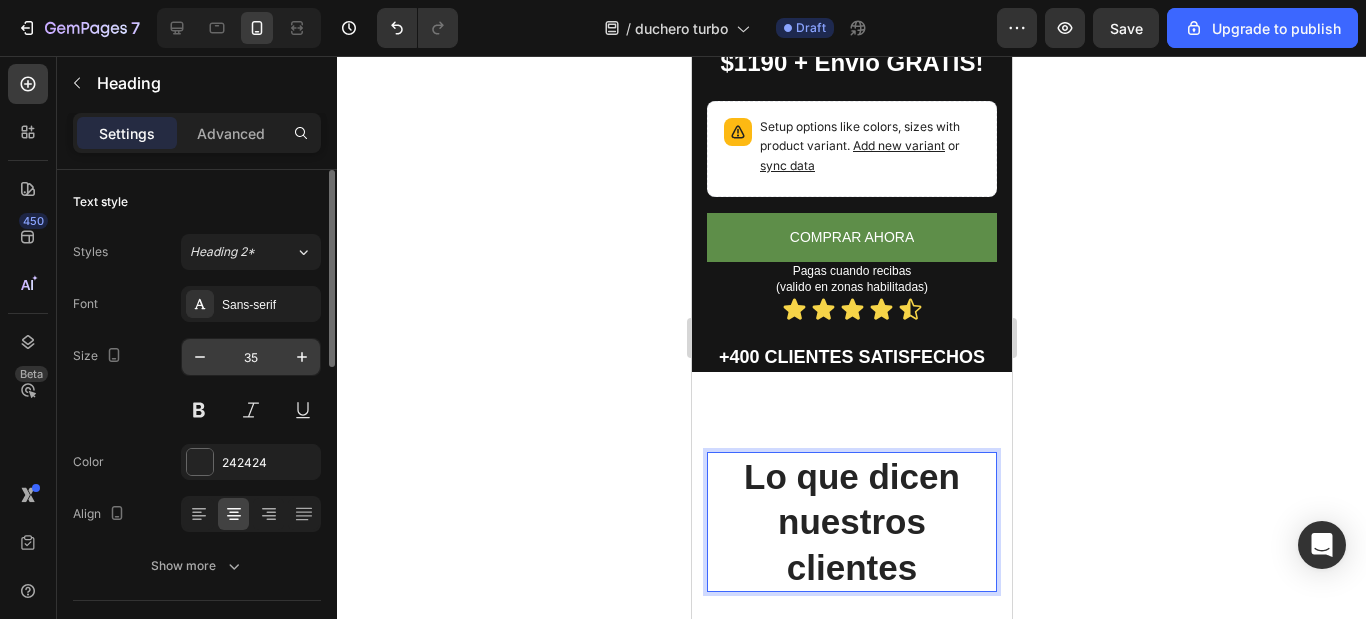 click on "35" at bounding box center [251, 357] 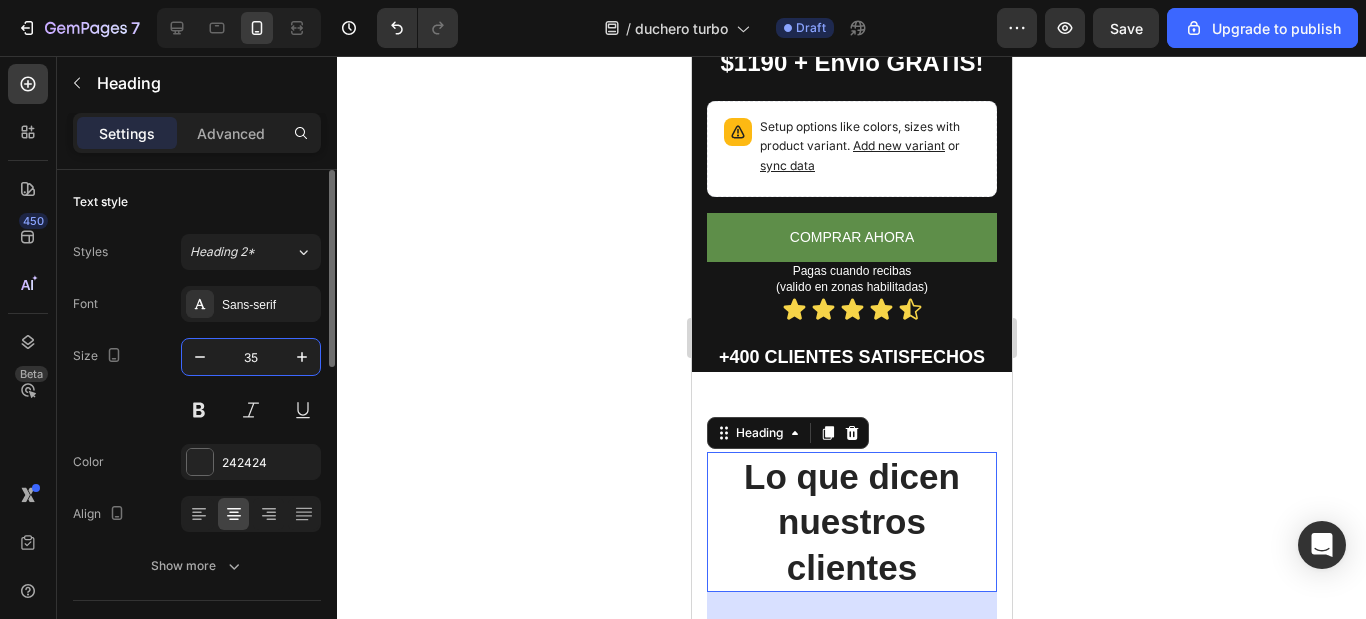 click on "35" at bounding box center (251, 357) 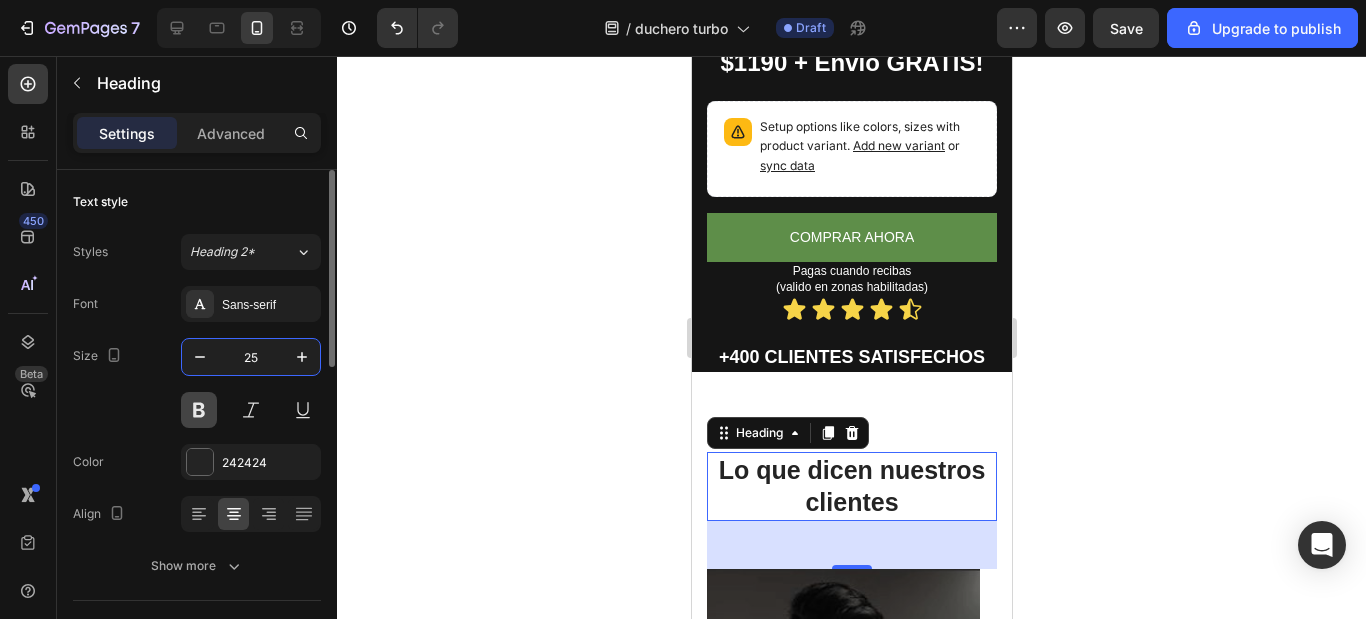 type on "25" 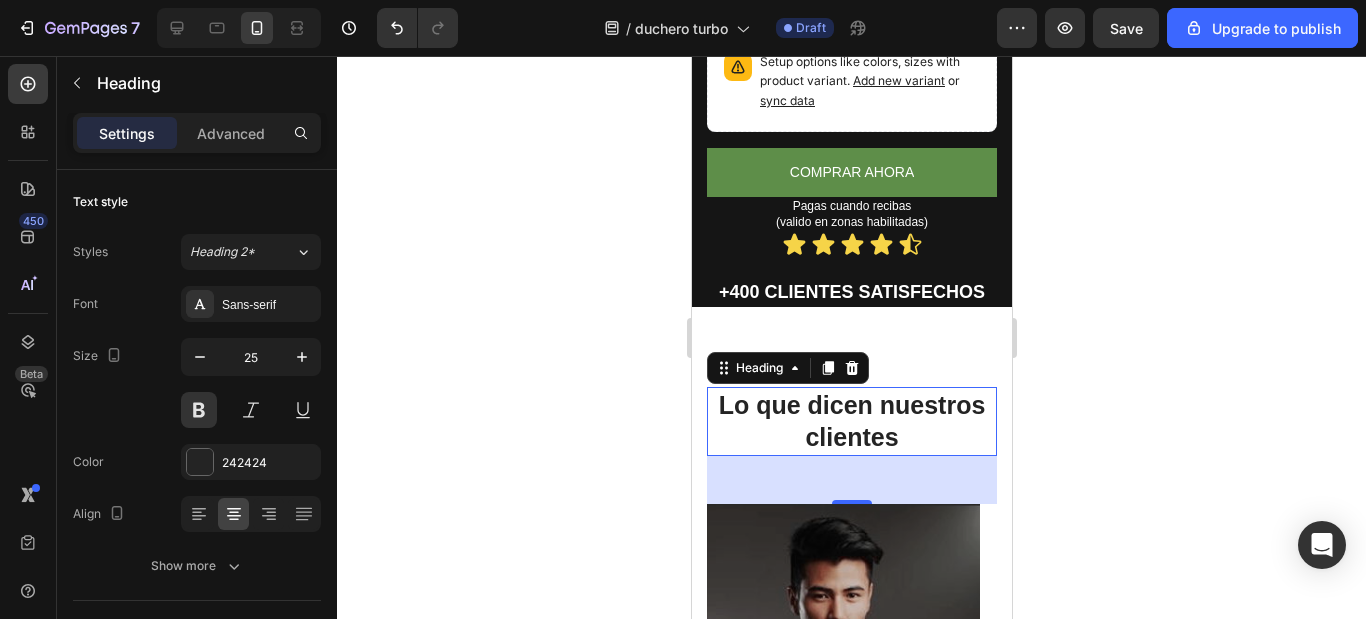 scroll, scrollTop: 1081, scrollLeft: 0, axis: vertical 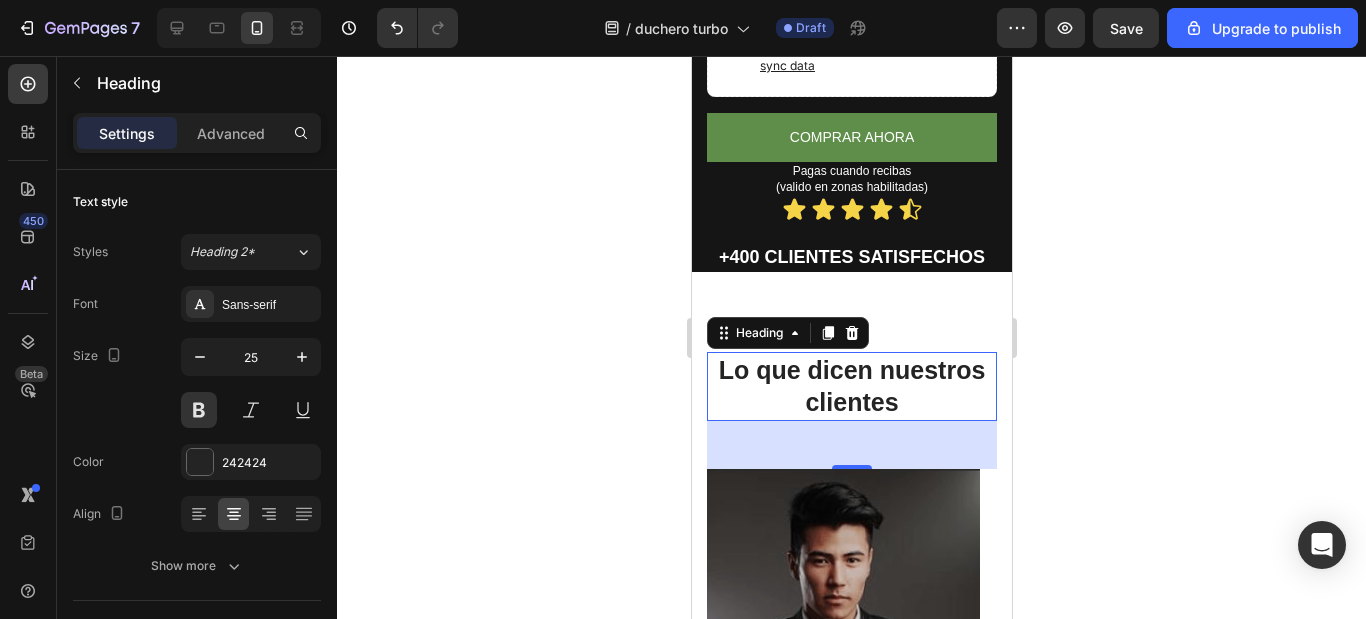 click on "Lo que dicen nuestros clientes" at bounding box center (851, 386) 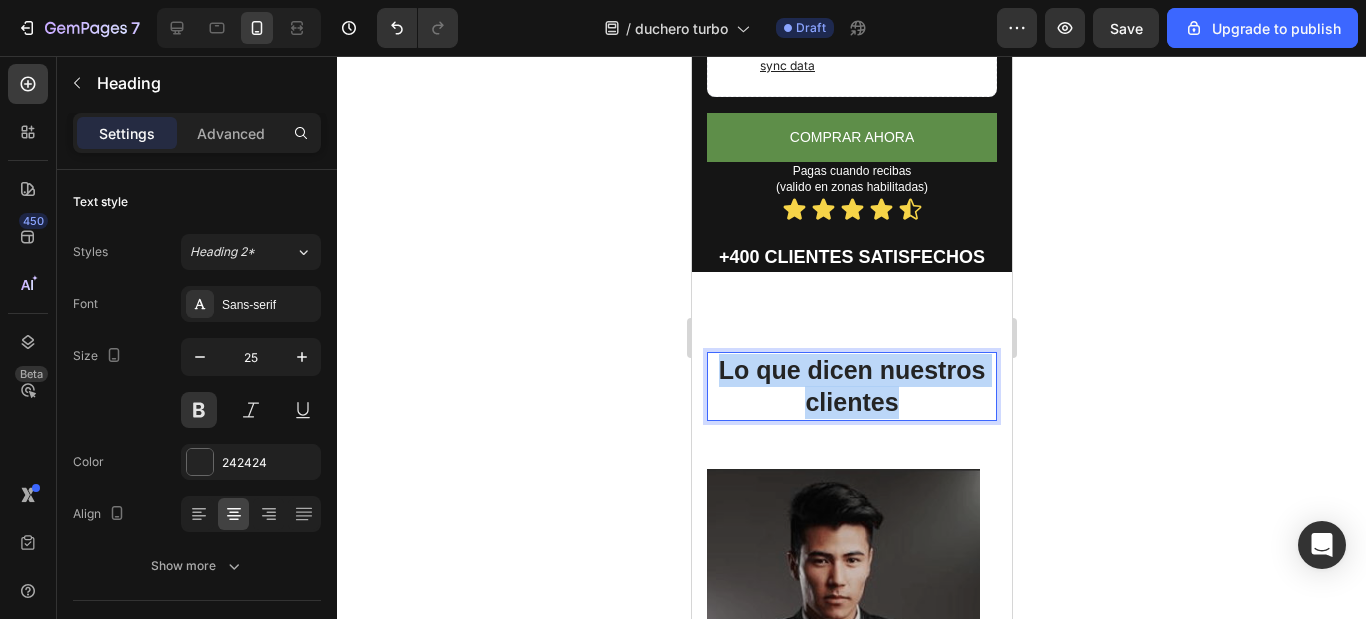 click on "Lo que dicen nuestros clientes" at bounding box center (851, 386) 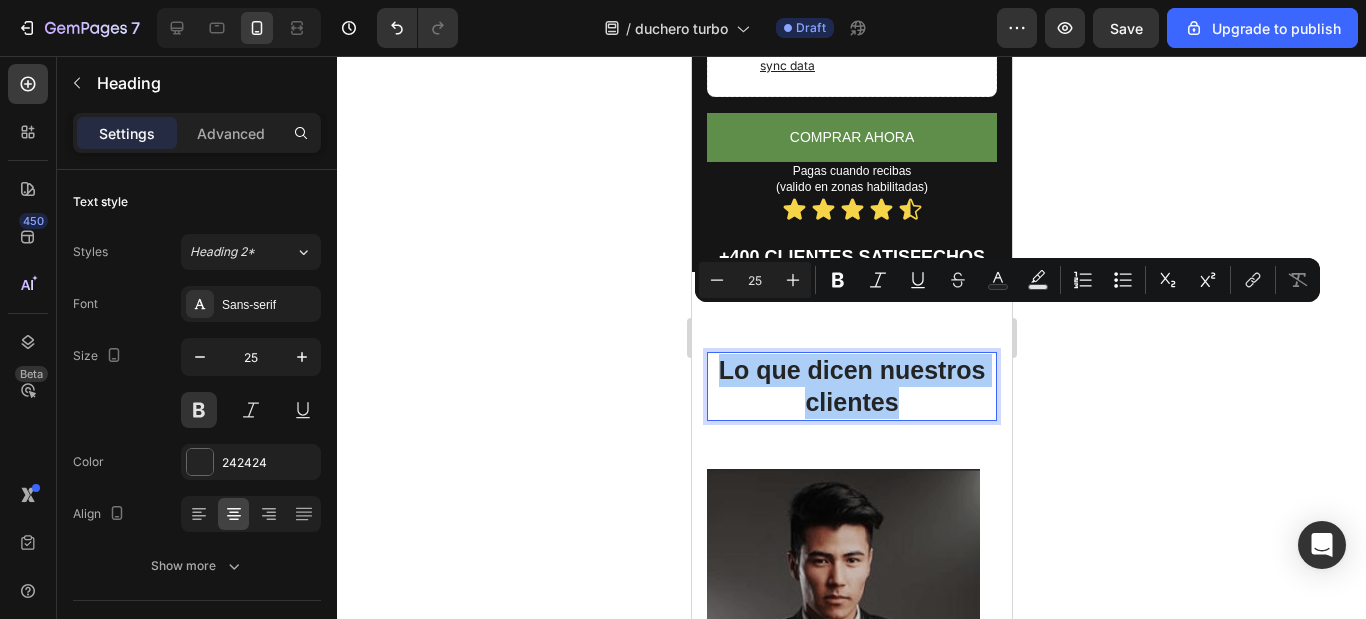 click 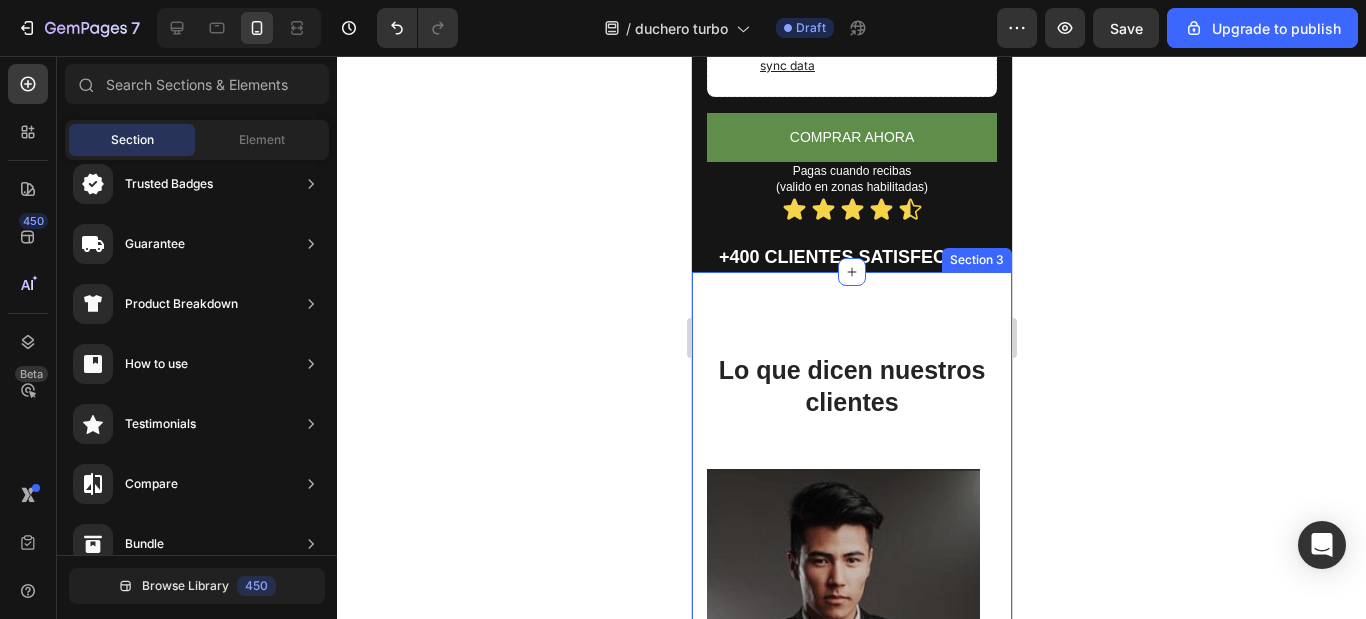 click on "Lo que dicen nuestros clientes Heading                Icon                Icon                Icon                Icon
Icon Icon List Hoz Work well for my problem feet Text block "This drink has become one of my  favorite things, and I haverecommended it to a lot of people." Text block - Timothy A. Text block Row Hero Banner                Icon                Icon                Icon                Icon
Icon Icon List Hoz Work well for my problem feet Text block "This drink has become one of my  favorite things, and I haverecommended it to a lot of people." Text block - Olivia P. Text block Row Hero Banner                Icon                Icon                Icon                Icon
Icon Icon List Hoz You're walking on a cloud! Text block "Love it! Great for summer! Good taste, it really owns up to its name “sparkling”, cold with bubbles and lime flavor." Text block - Ryan S. Text block Row Hero Banner Carousel Row Section 3" at bounding box center (851, 648) 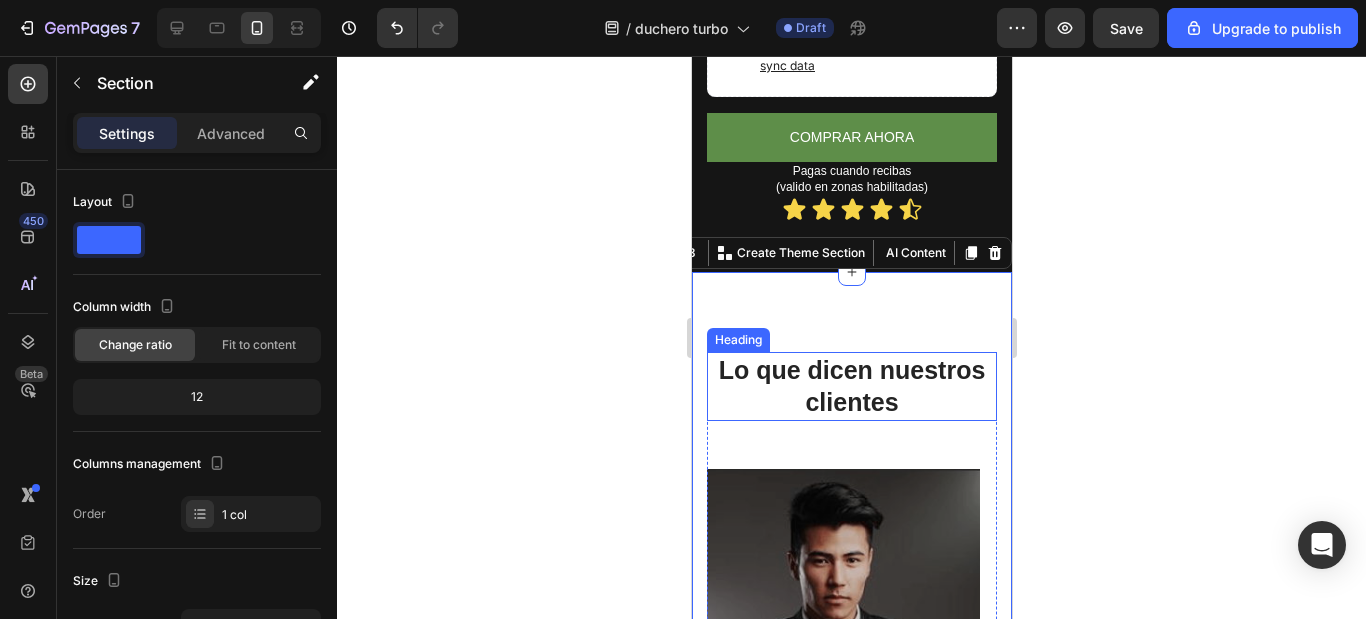 click on "Lo que dicen nuestros clientes" at bounding box center [851, 386] 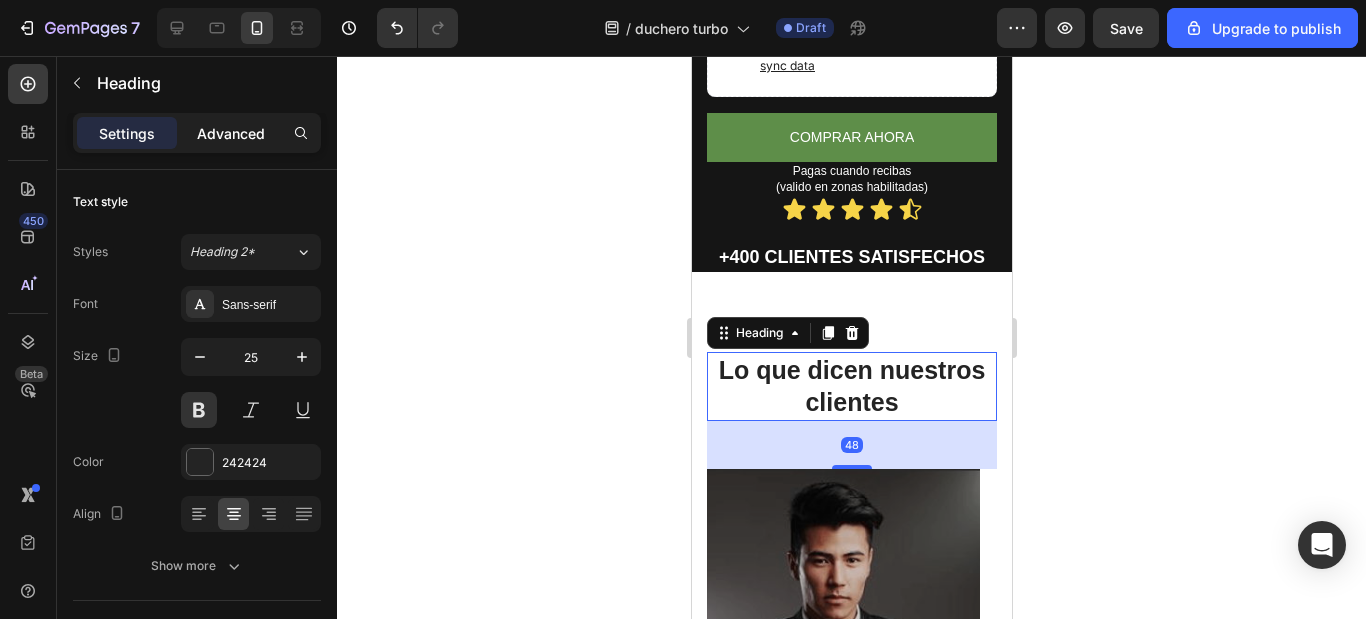 click on "Advanced" at bounding box center (231, 133) 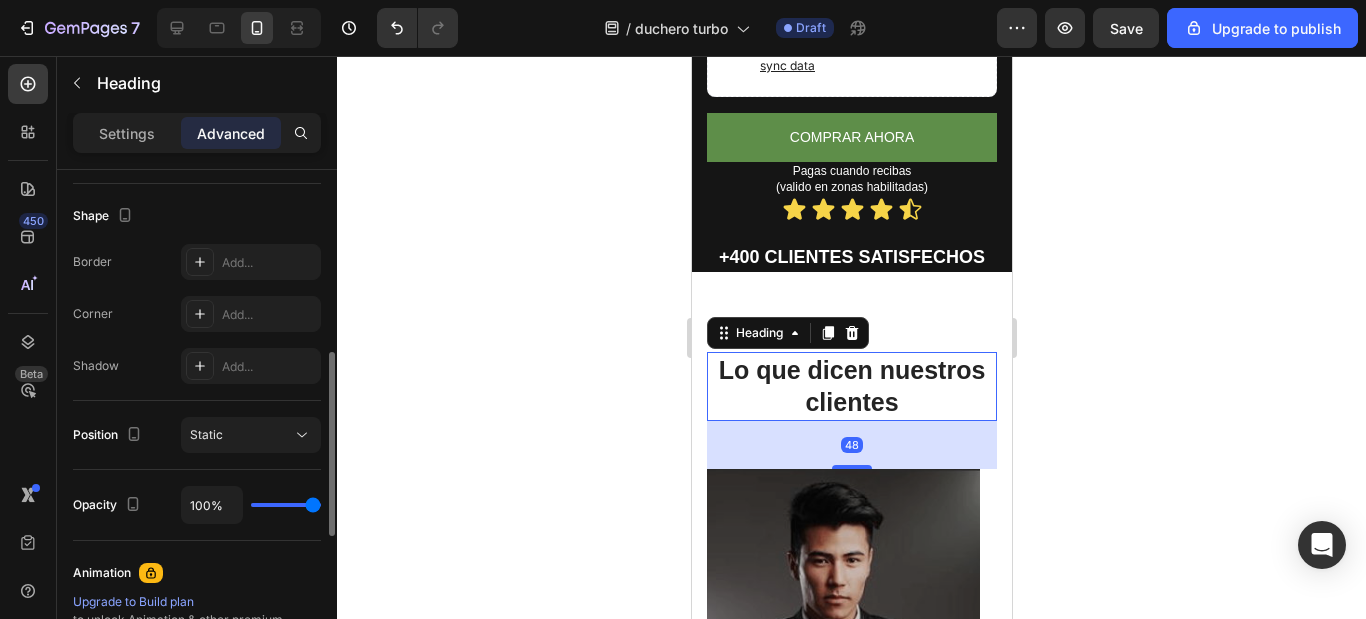 scroll, scrollTop: 300, scrollLeft: 0, axis: vertical 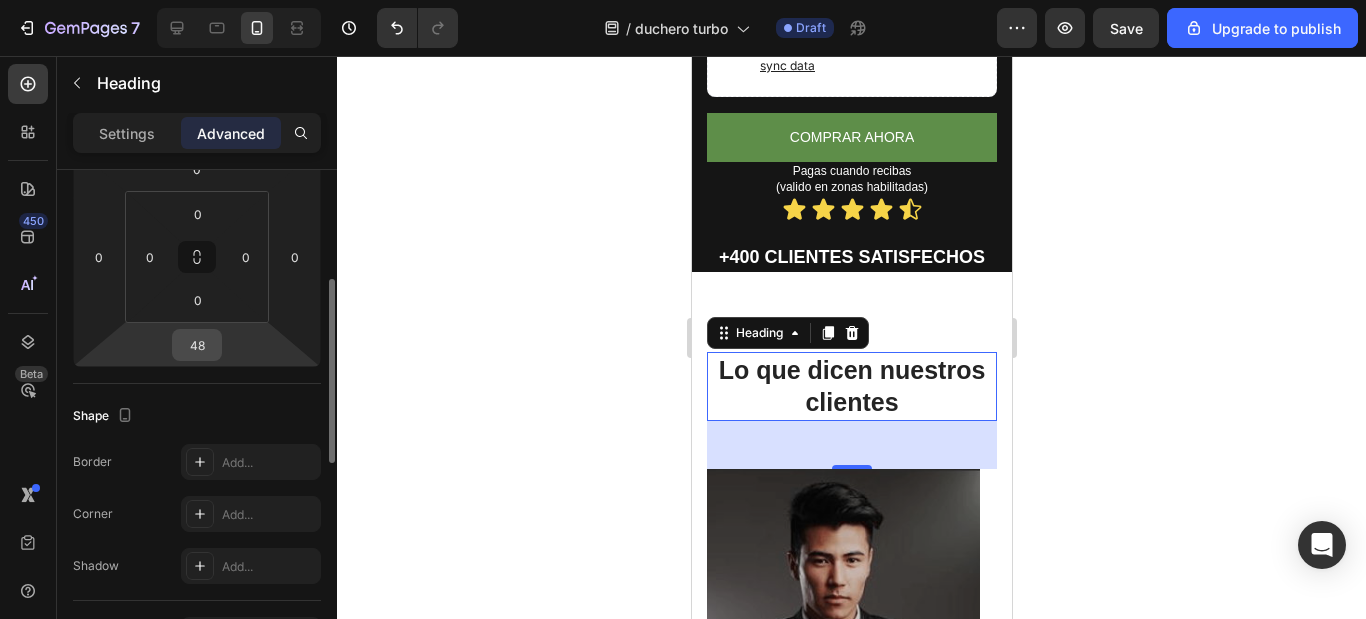 click on "48" at bounding box center [197, 345] 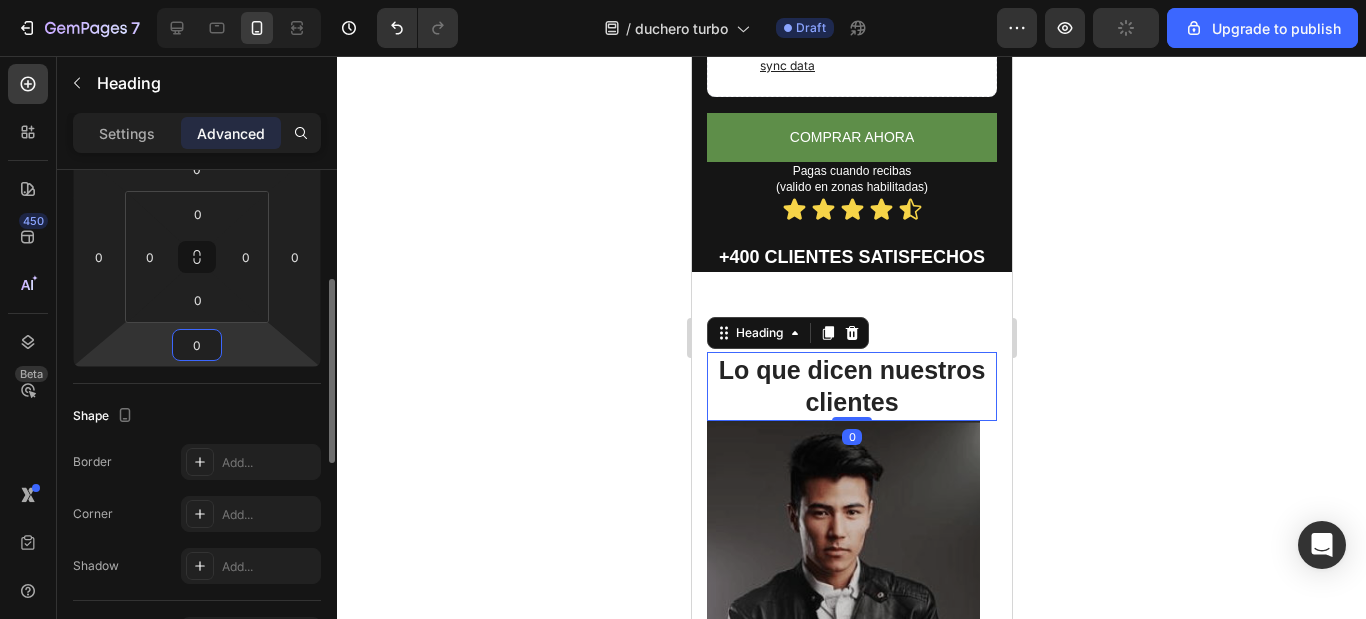type on "0" 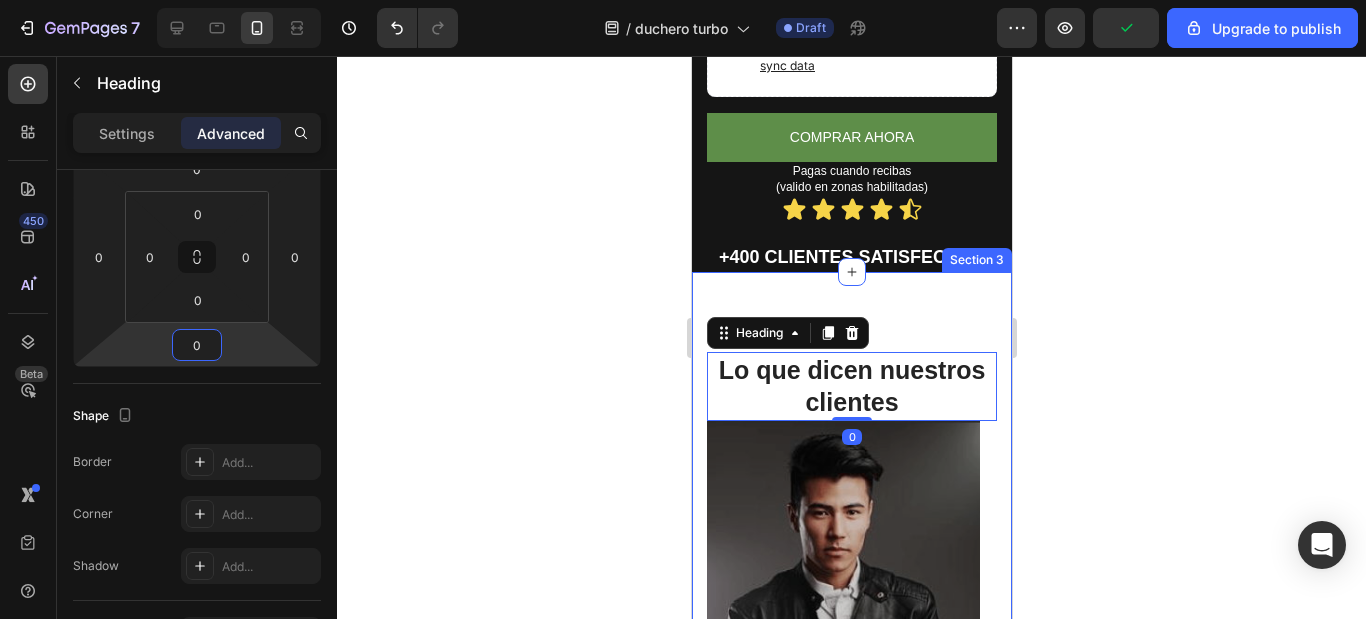 click on "Lo que dicen nuestros clientes Heading   0                Icon                Icon                Icon                Icon
Icon Icon List Hoz Work well for my problem feet Text block "This drink has become one of my  favorite things, and I haverecommended it to a lot of people." Text block - Timothy A. Text block Row Hero Banner                Icon                Icon                Icon                Icon
Icon Icon List Hoz Work well for my problem feet Text block "This drink has become one of my  favorite things, and I haverecommended it to a lot of people." Text block - Olivia P. Text block Row Hero Banner                Icon                Icon                Icon                Icon
Icon Icon List Hoz You're walking on a cloud! Text block "Love it! Great for summer! Good taste, it really owns up to its name “sparkling”, cold with bubbles and lime flavor." Text block - Ryan S. Text block Row Hero Banner Carousel Row Section 3" at bounding box center (851, 624) 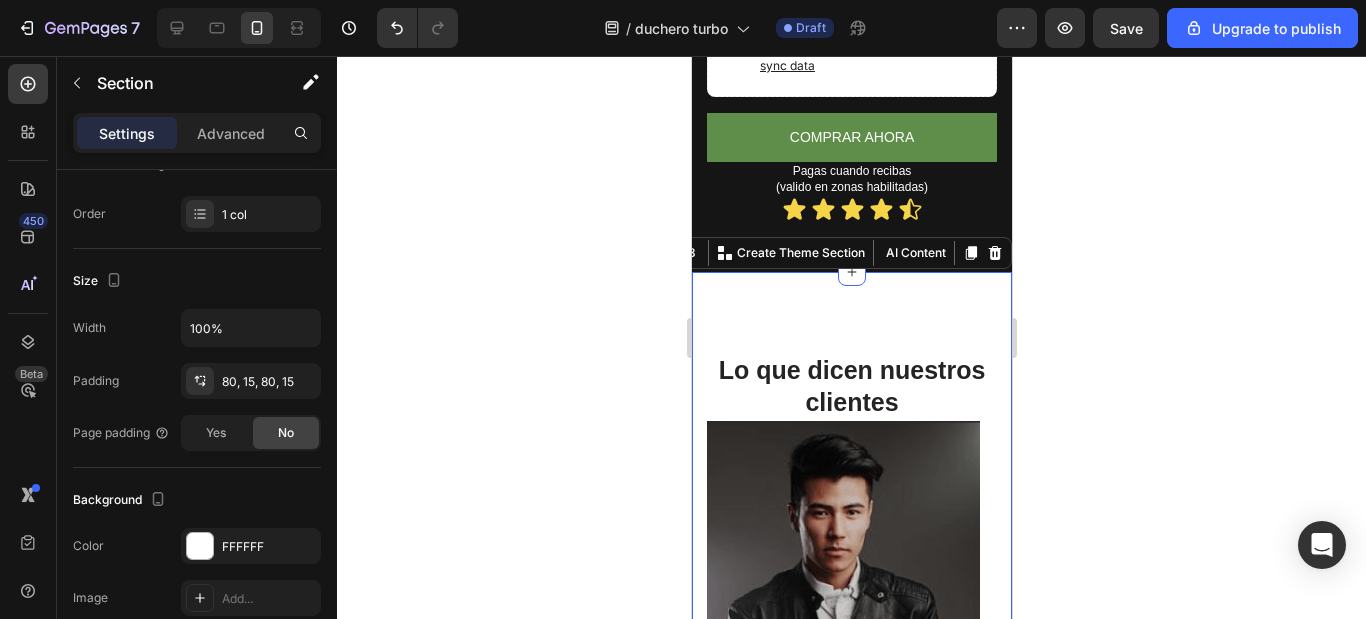 scroll, scrollTop: 0, scrollLeft: 0, axis: both 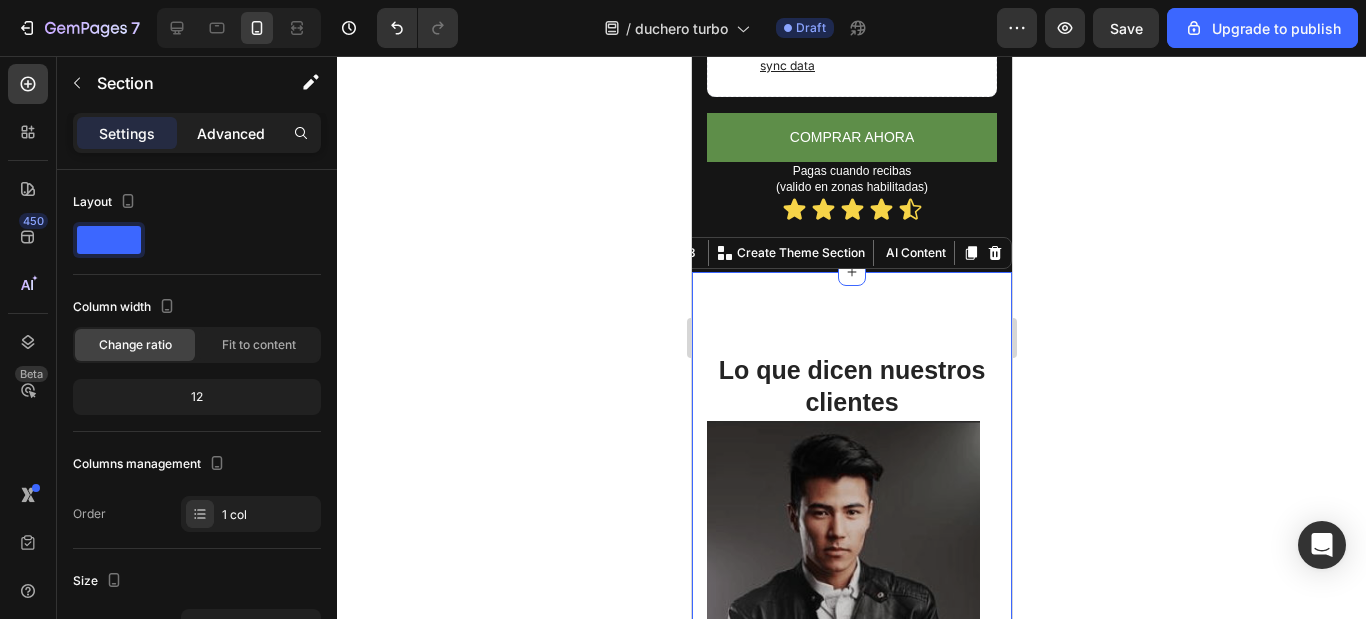 click on "Advanced" at bounding box center [231, 133] 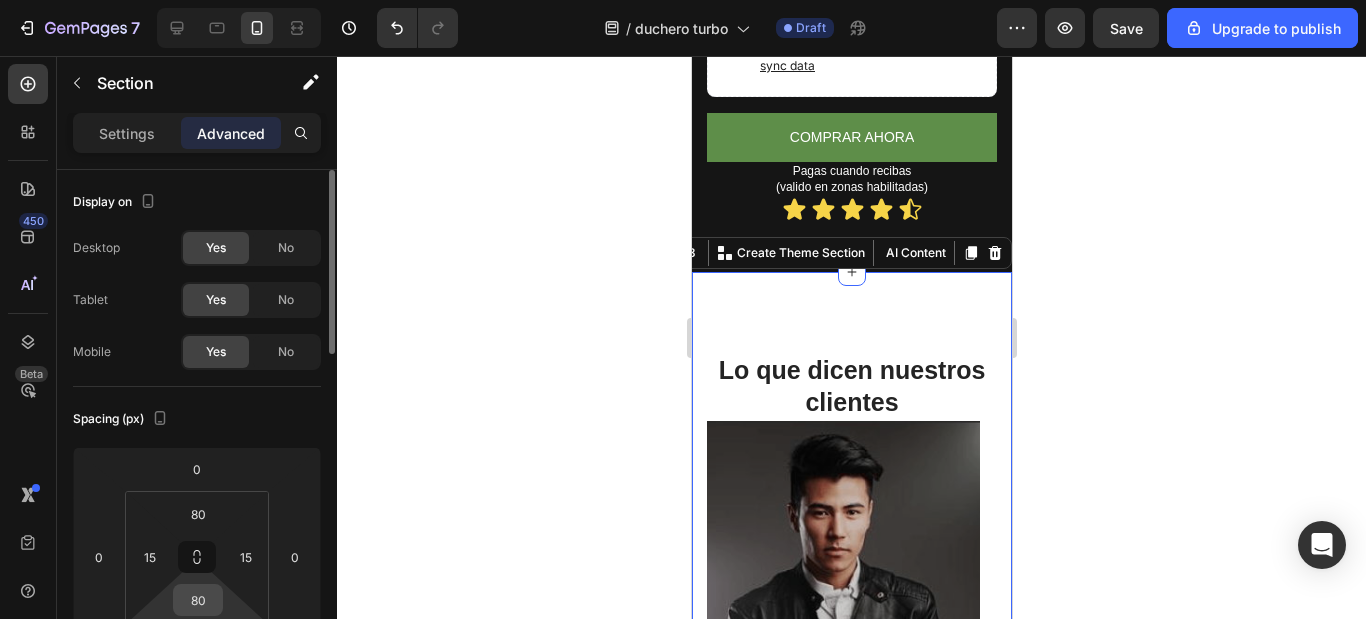 scroll, scrollTop: 200, scrollLeft: 0, axis: vertical 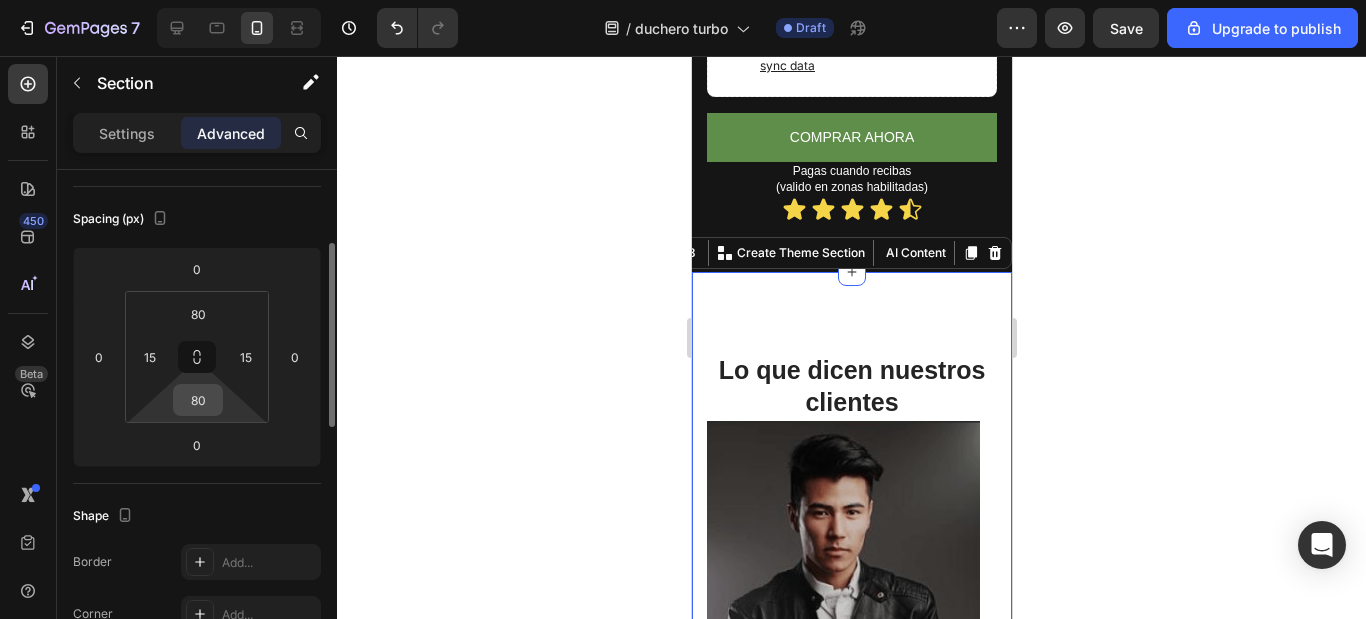 click on "80" at bounding box center (198, 400) 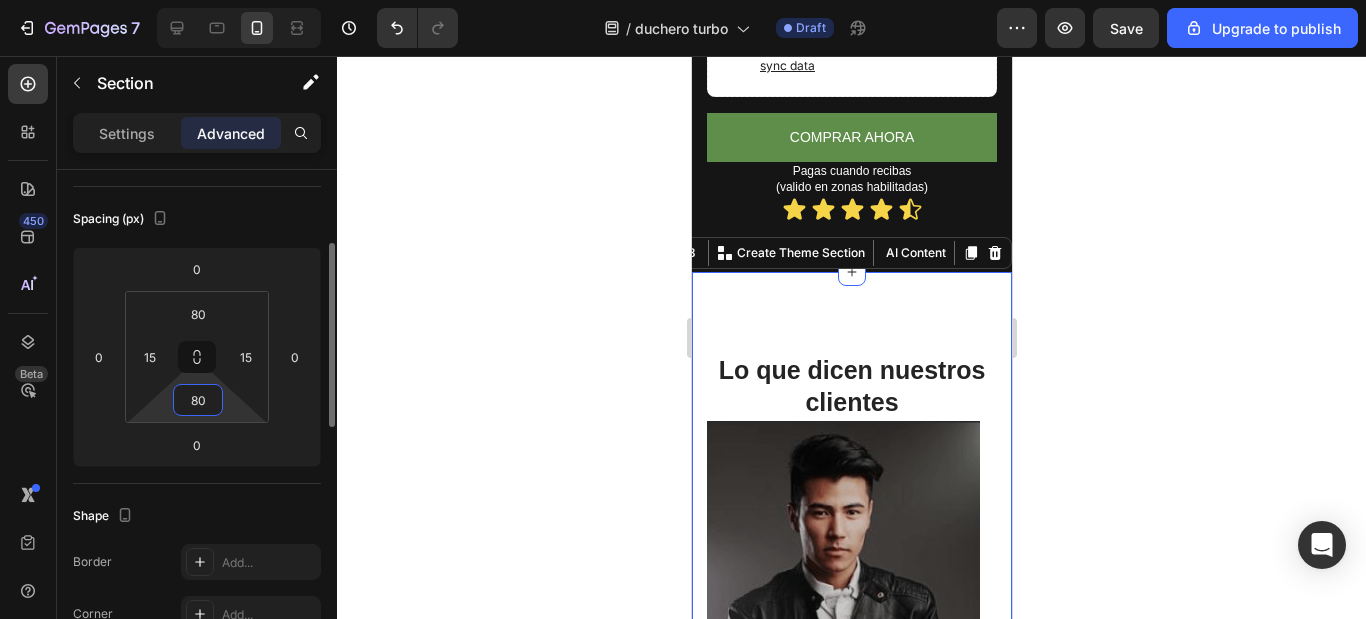 click on "80" at bounding box center [198, 400] 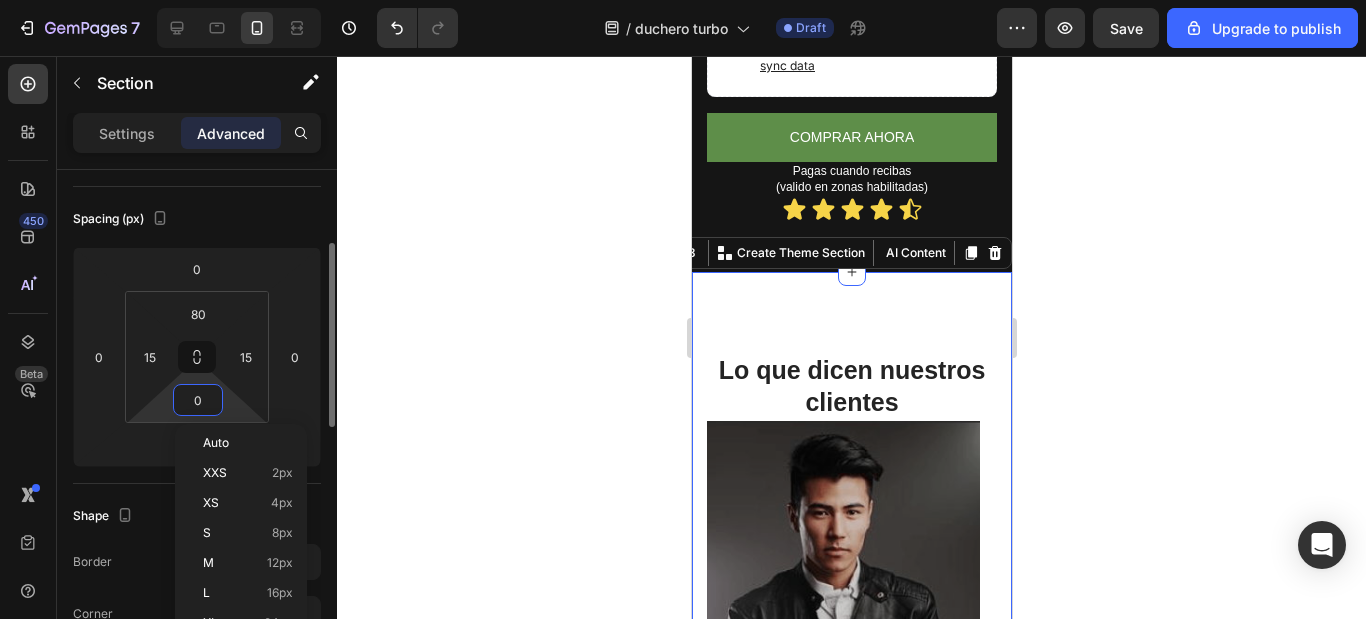 type on "0" 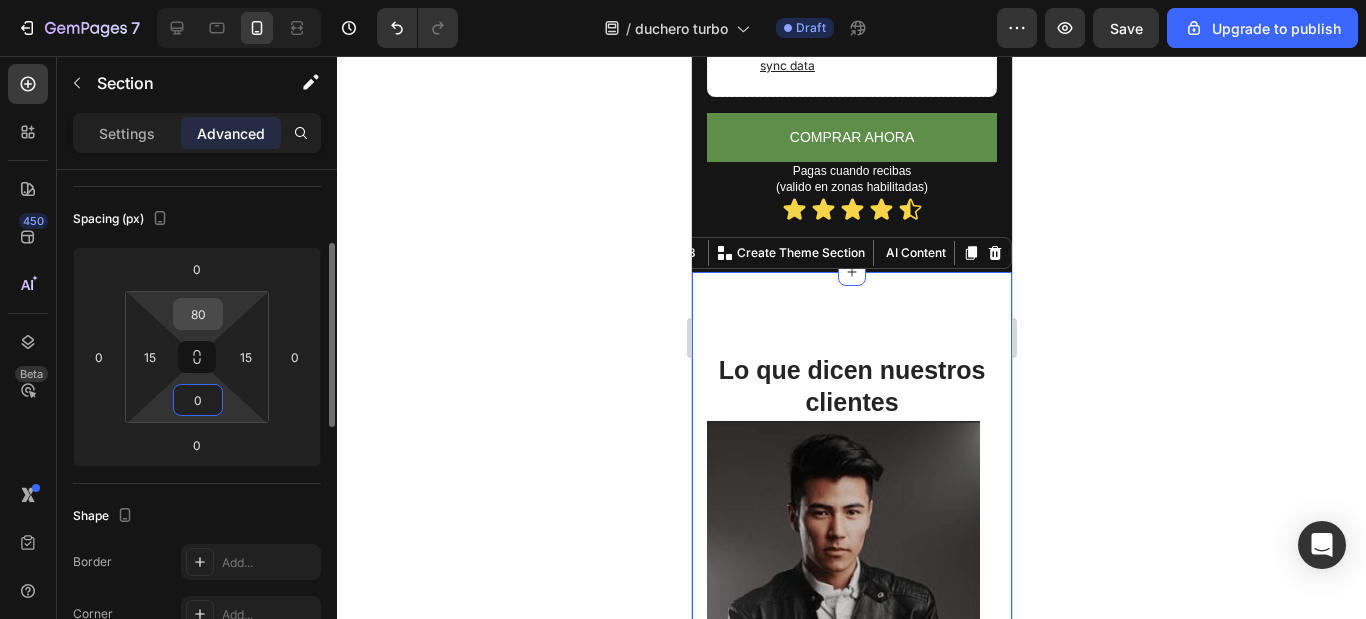 click on "80" at bounding box center (198, 314) 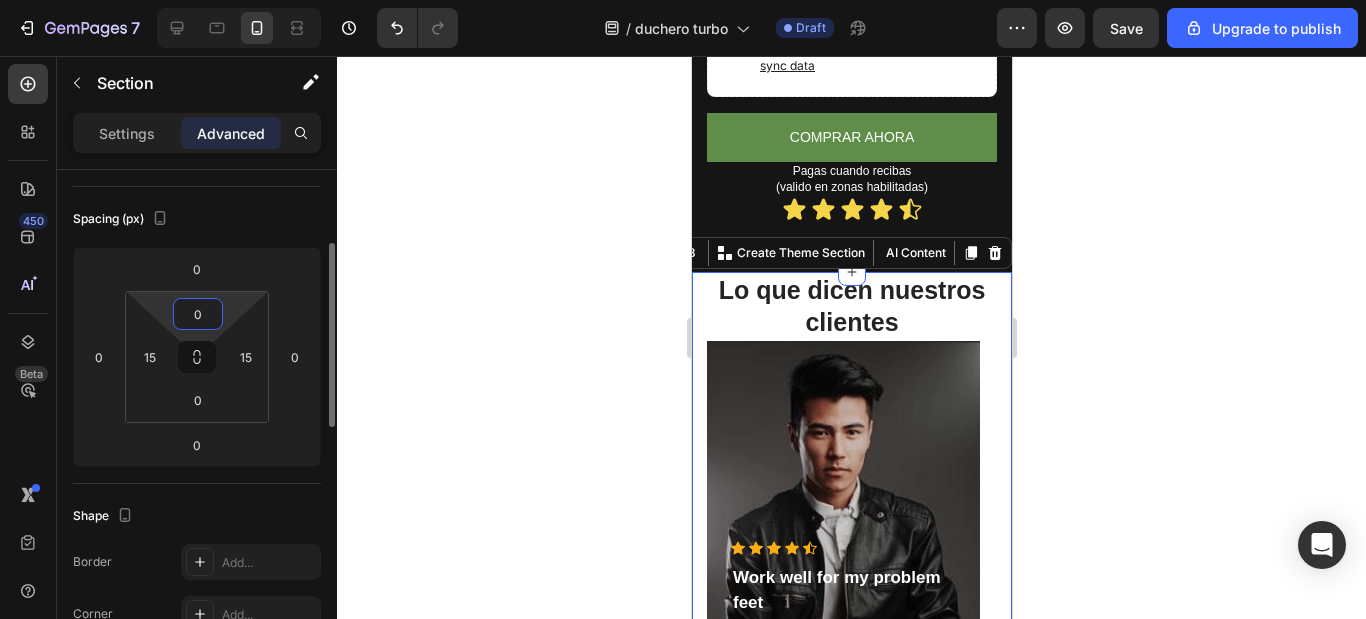 type on "0" 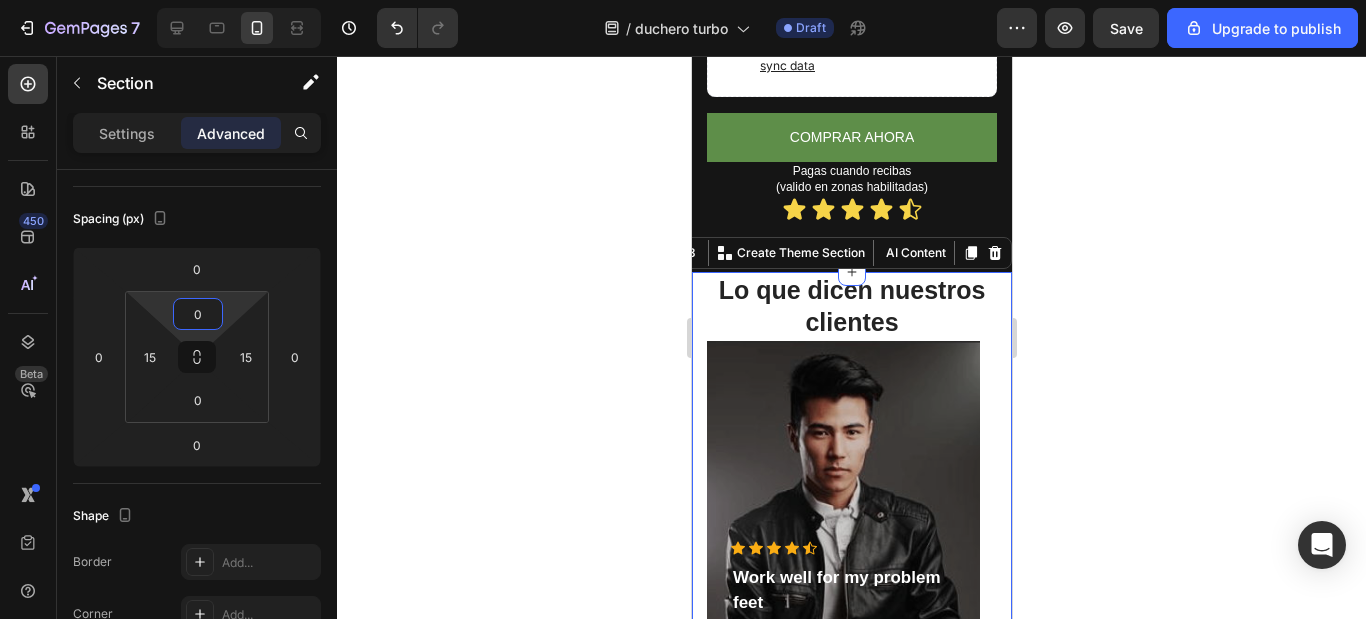 click 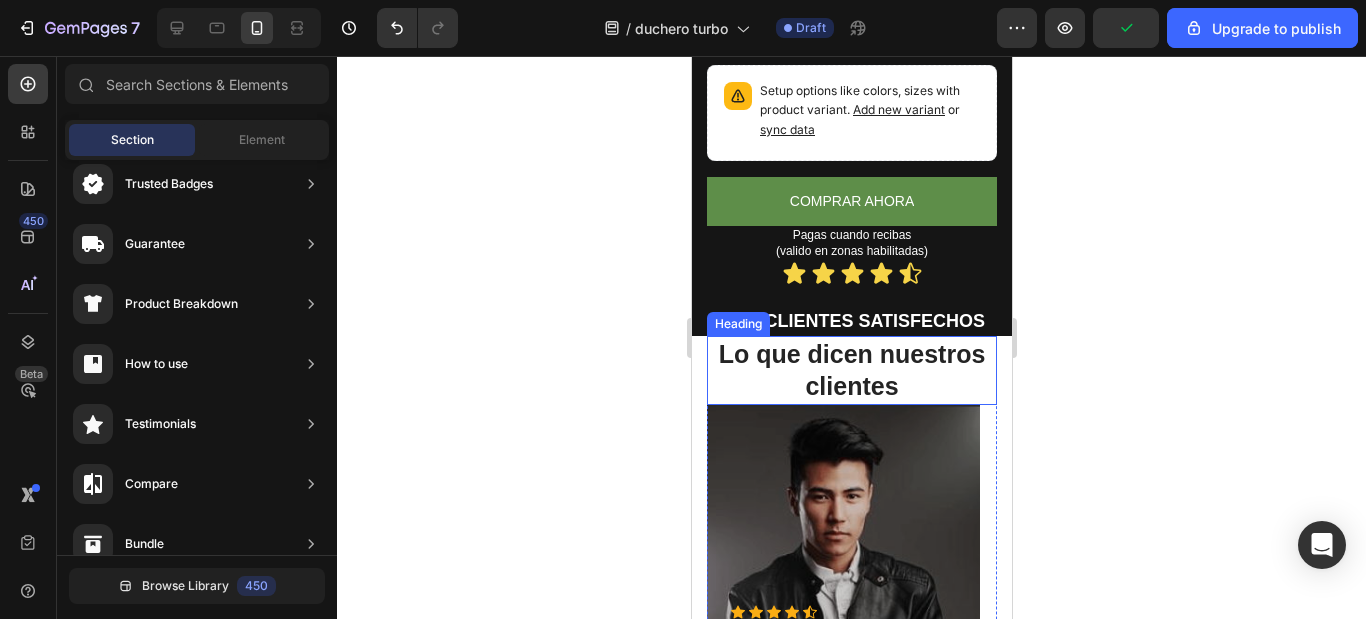 scroll, scrollTop: 981, scrollLeft: 0, axis: vertical 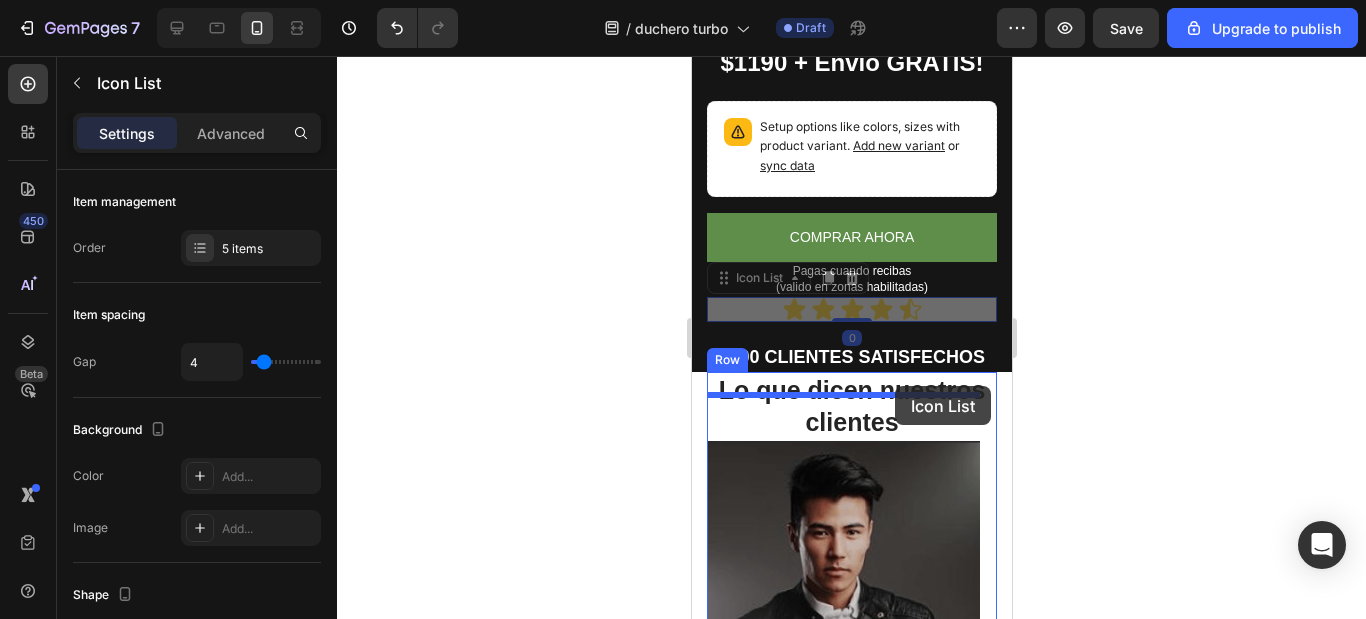 drag, startPoint x: 734, startPoint y: 263, endPoint x: 894, endPoint y: 386, distance: 201.81427 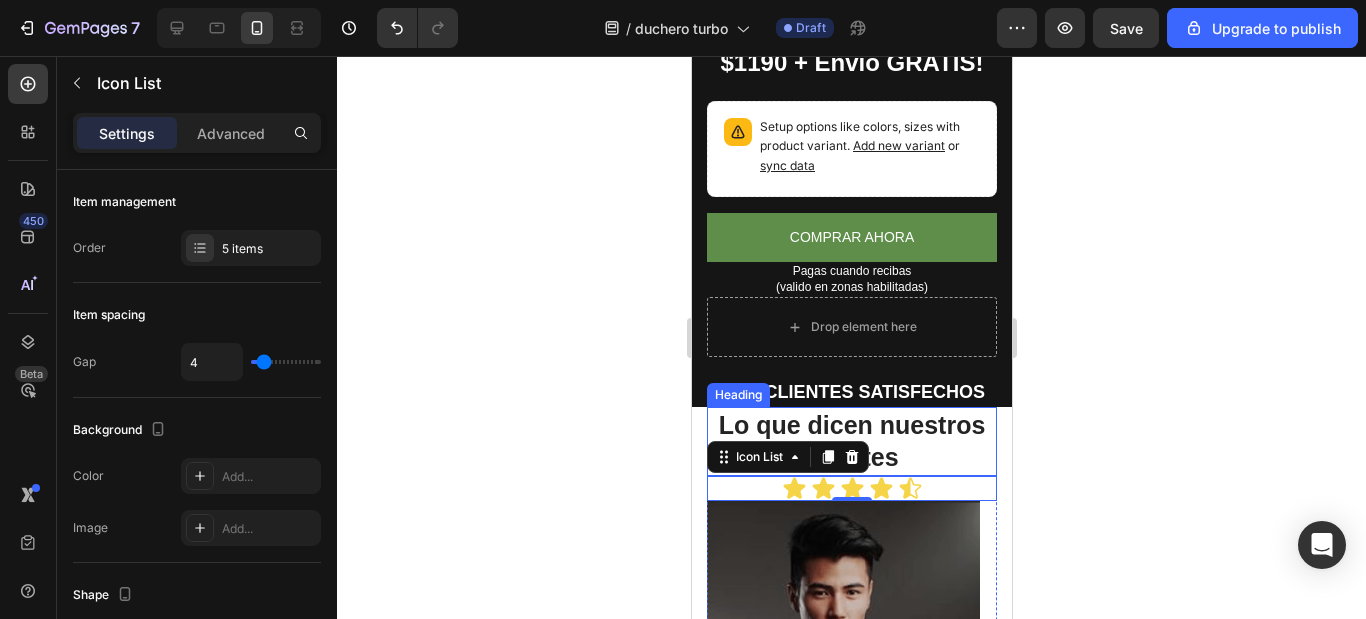 click on "Lo que dicen nuestros clientes" at bounding box center (851, 441) 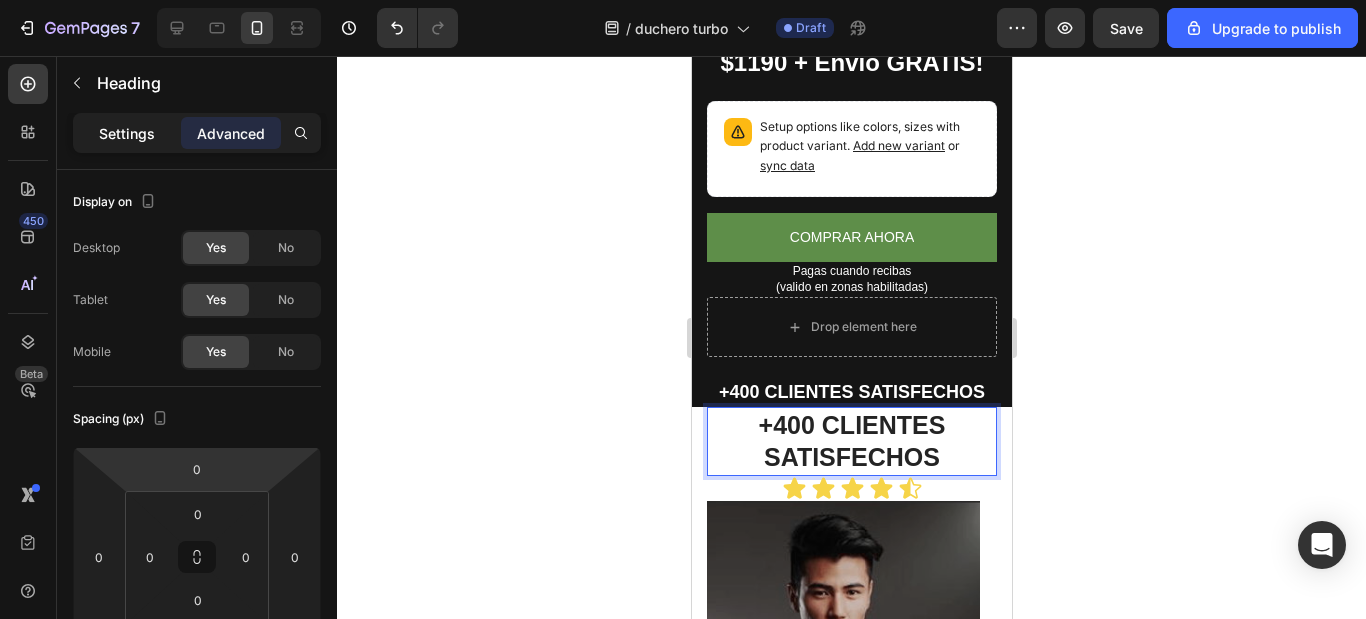click on "Settings" at bounding box center (127, 133) 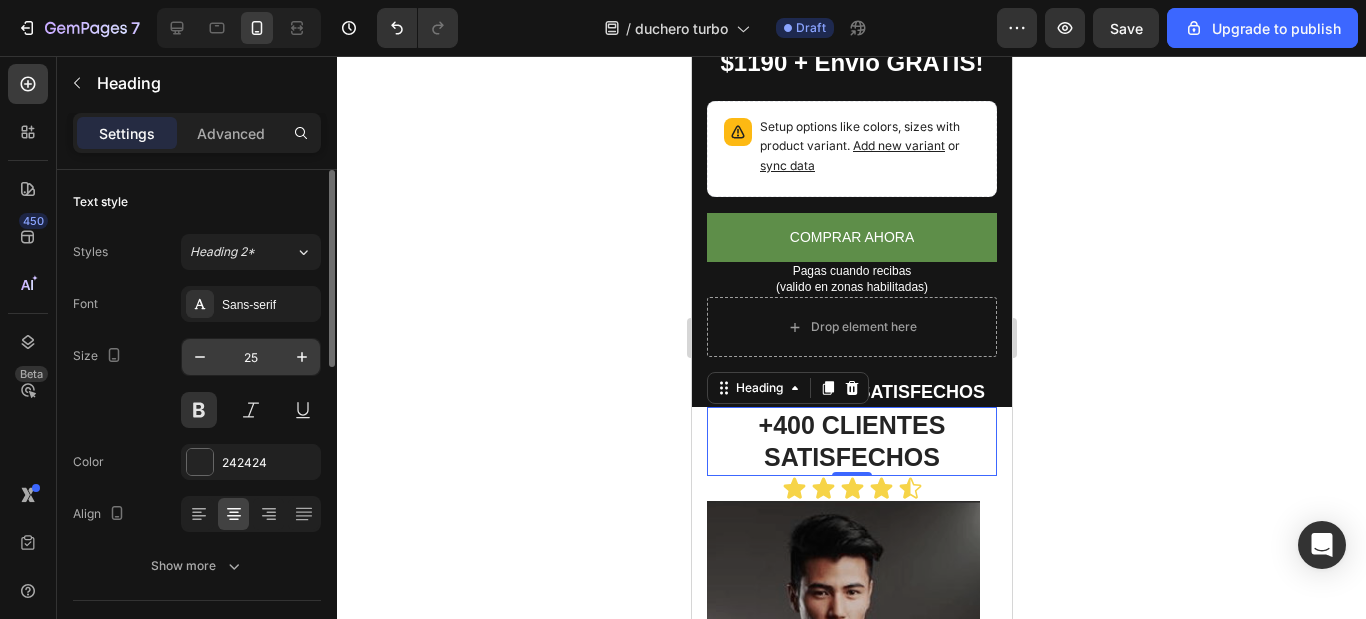 click on "25" at bounding box center (251, 357) 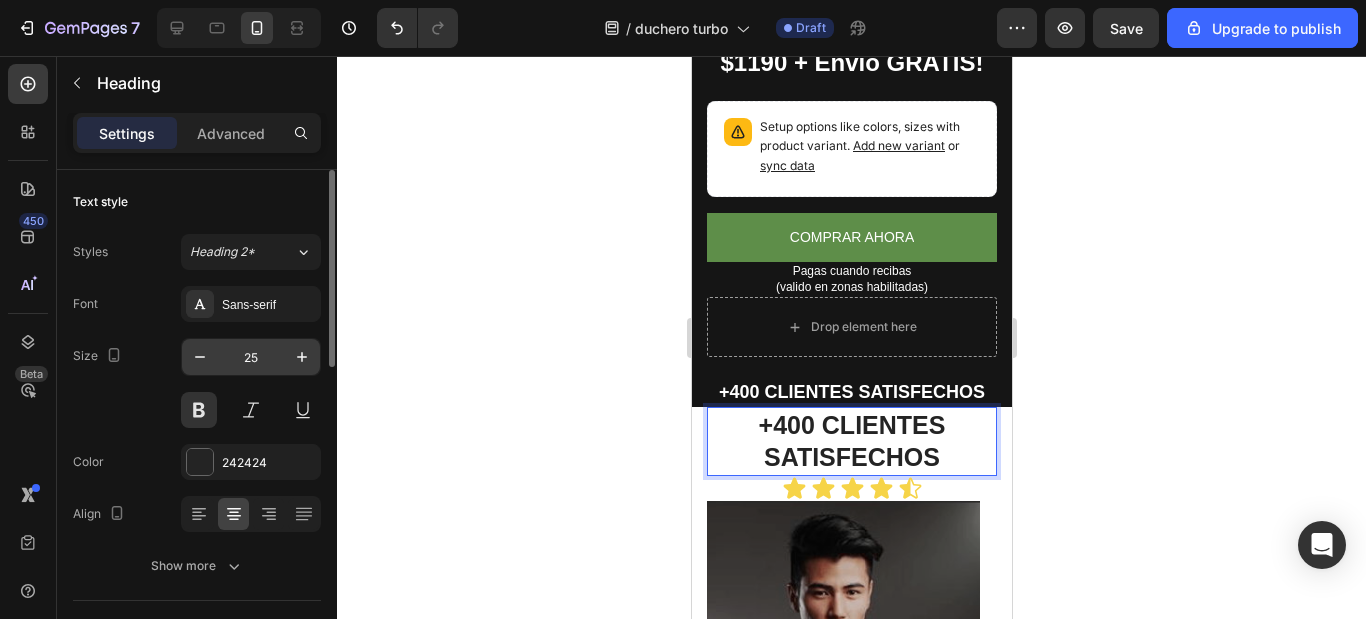 click on "25" at bounding box center [251, 357] 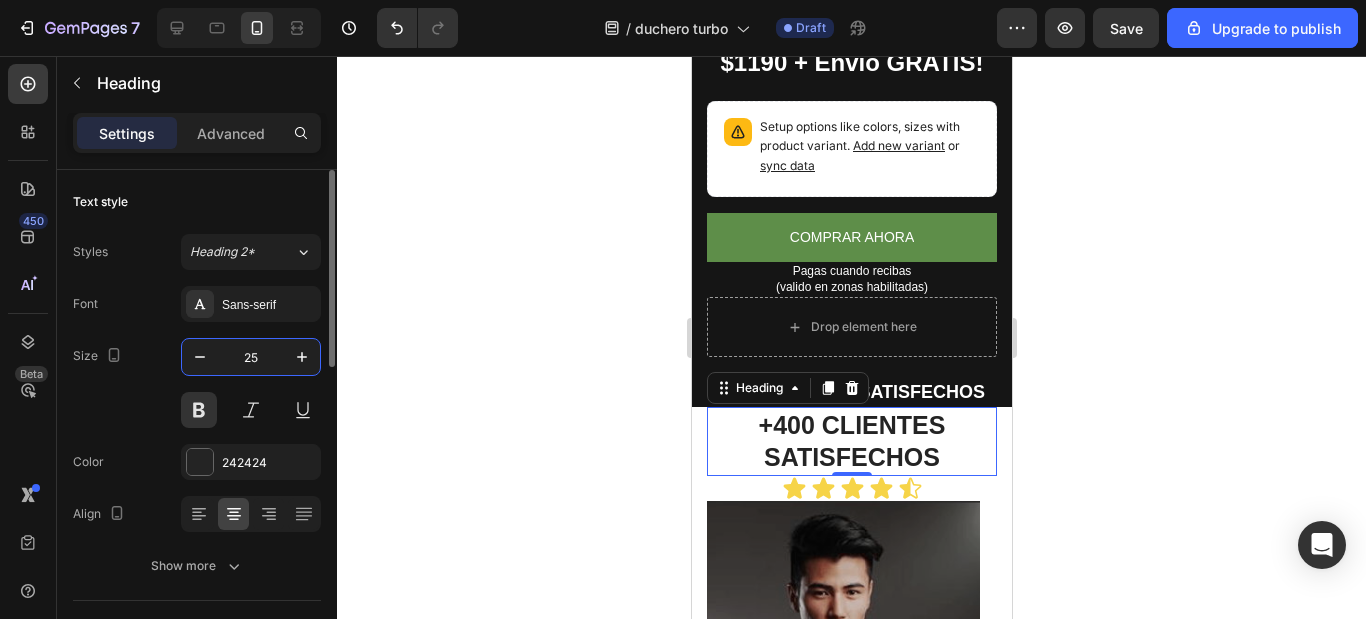 click on "25" at bounding box center [251, 357] 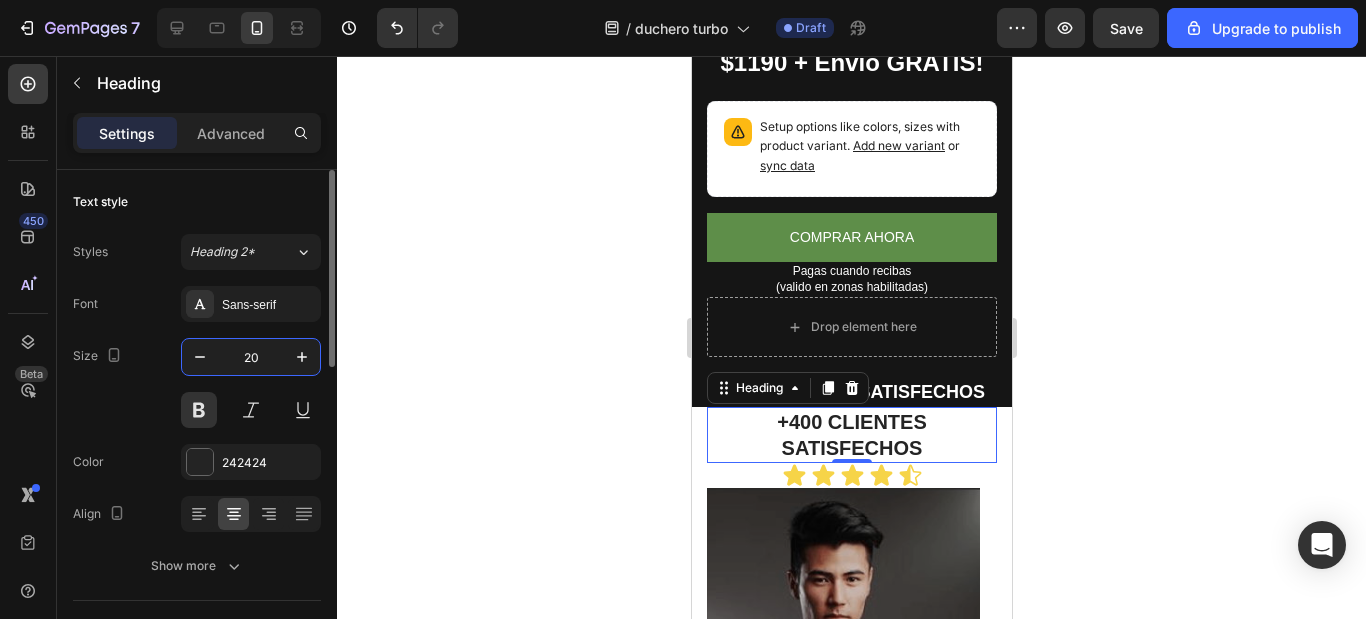 click on "20" at bounding box center [251, 357] 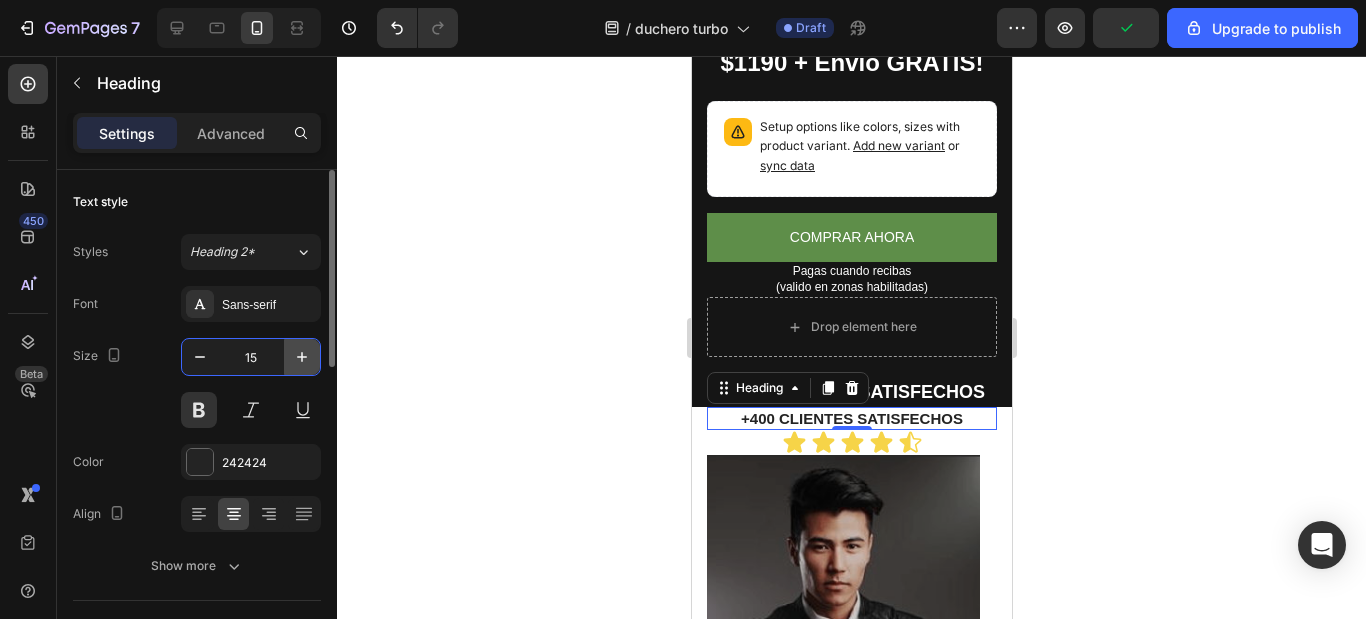 click 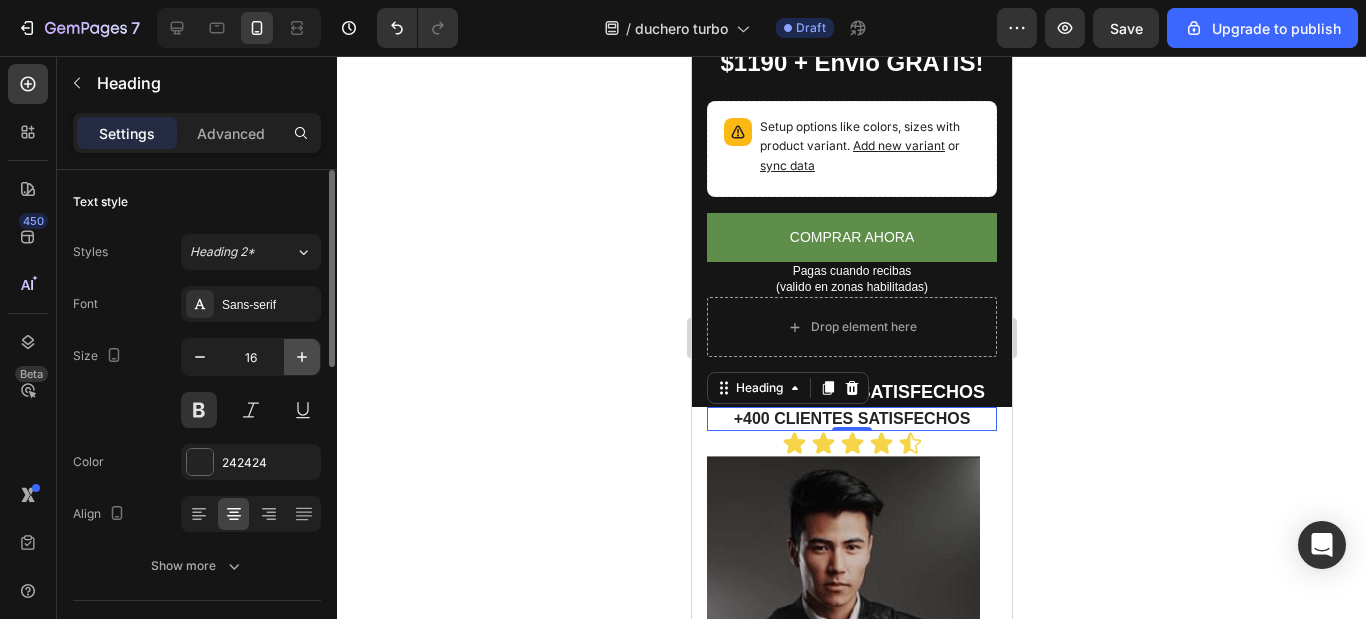 click 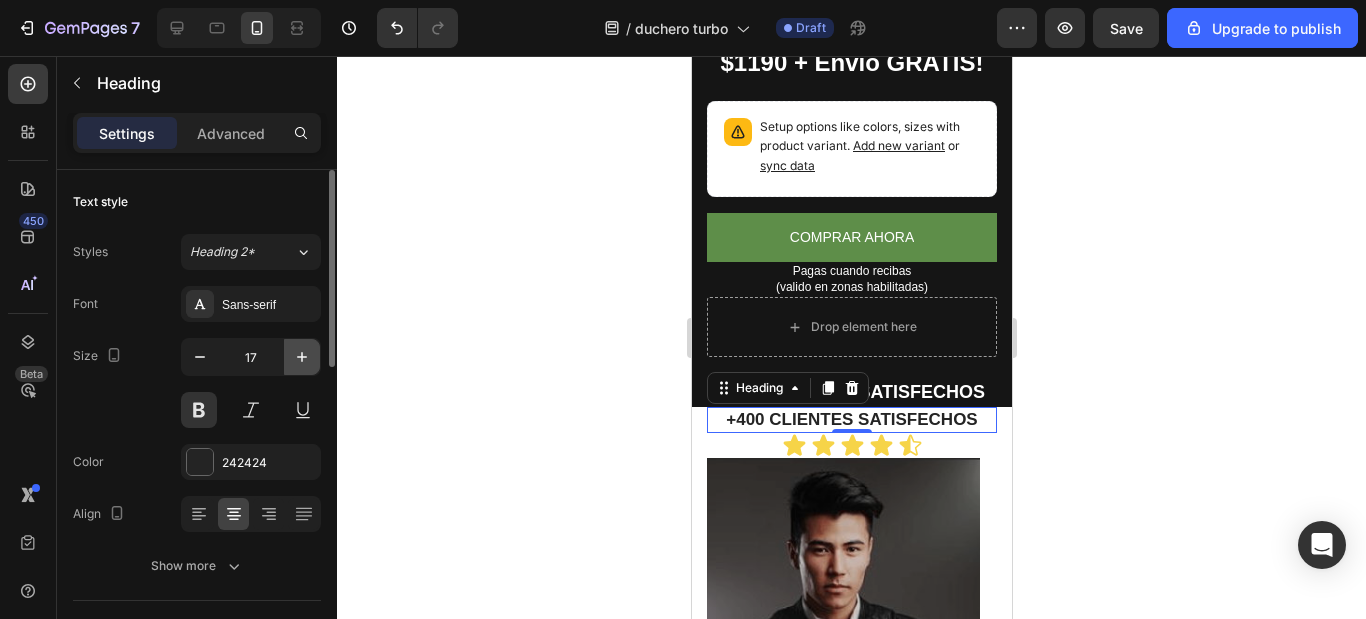 click 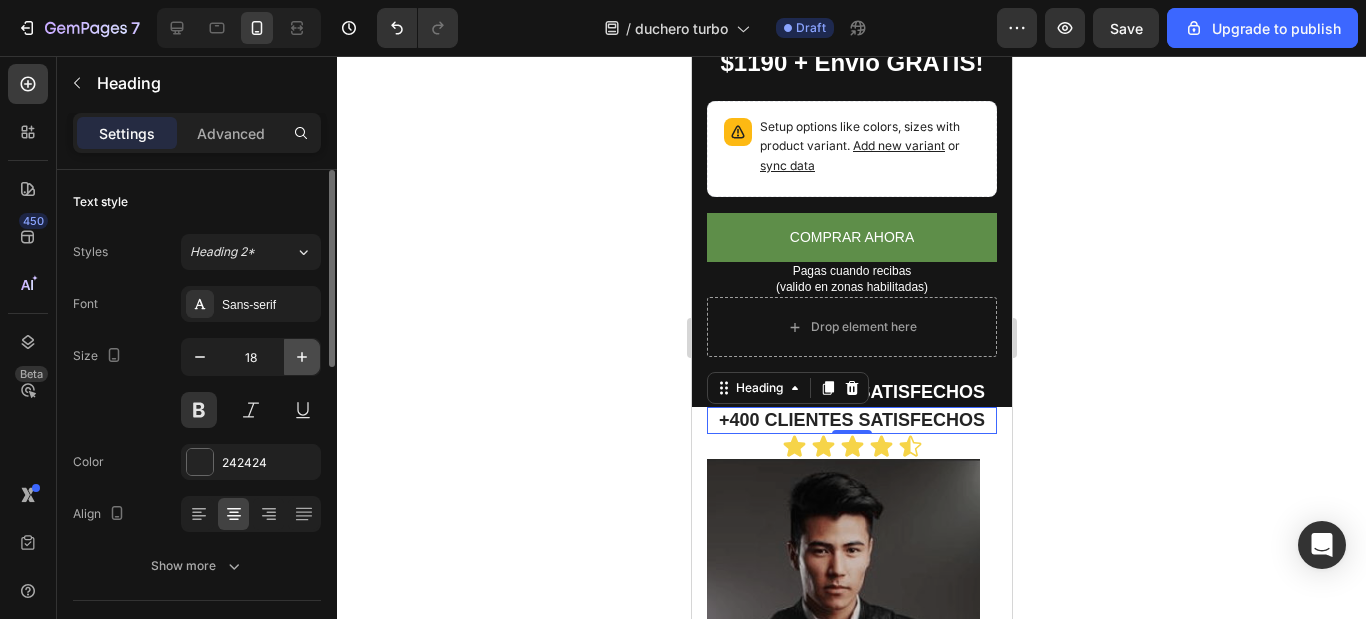 click 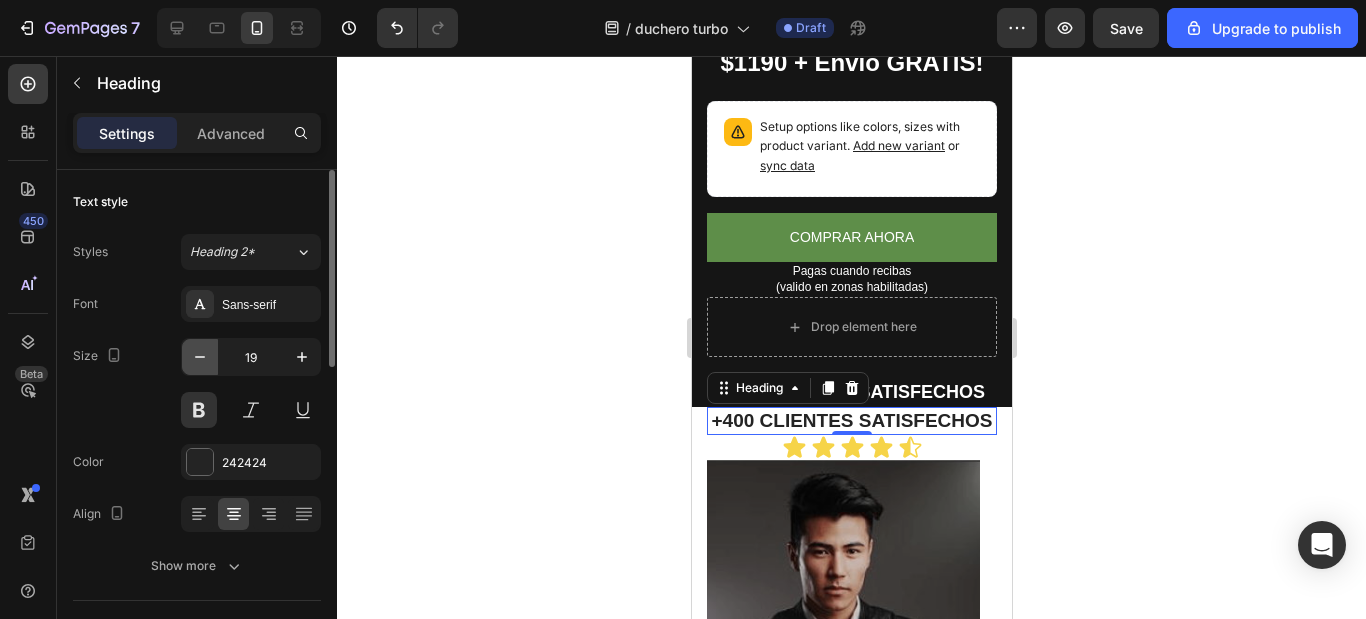 click 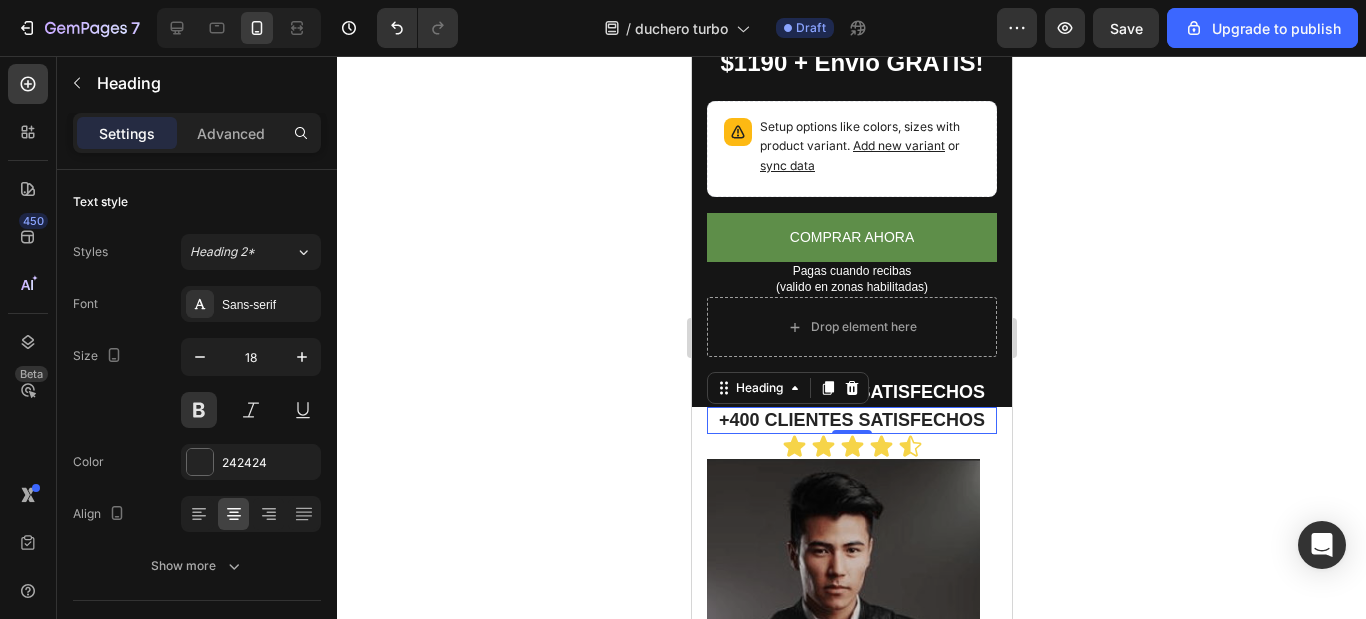 click 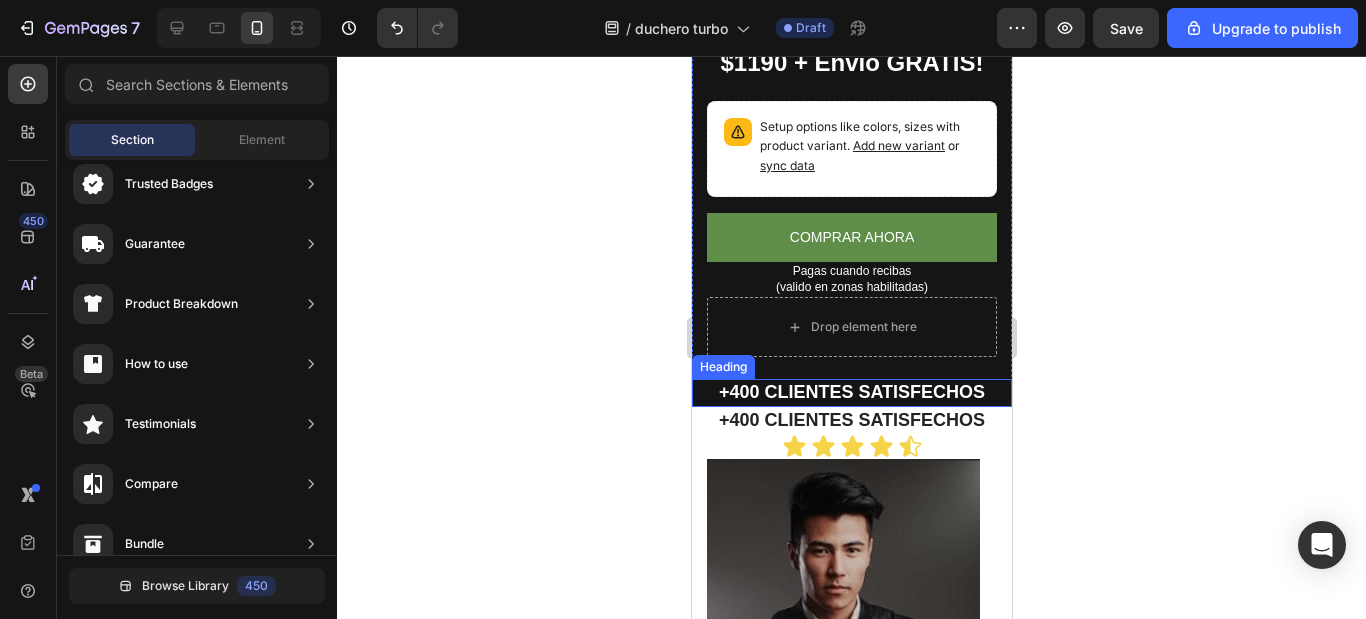 click on "+400 CLIENTES SATISFECHOS" at bounding box center (851, 392) 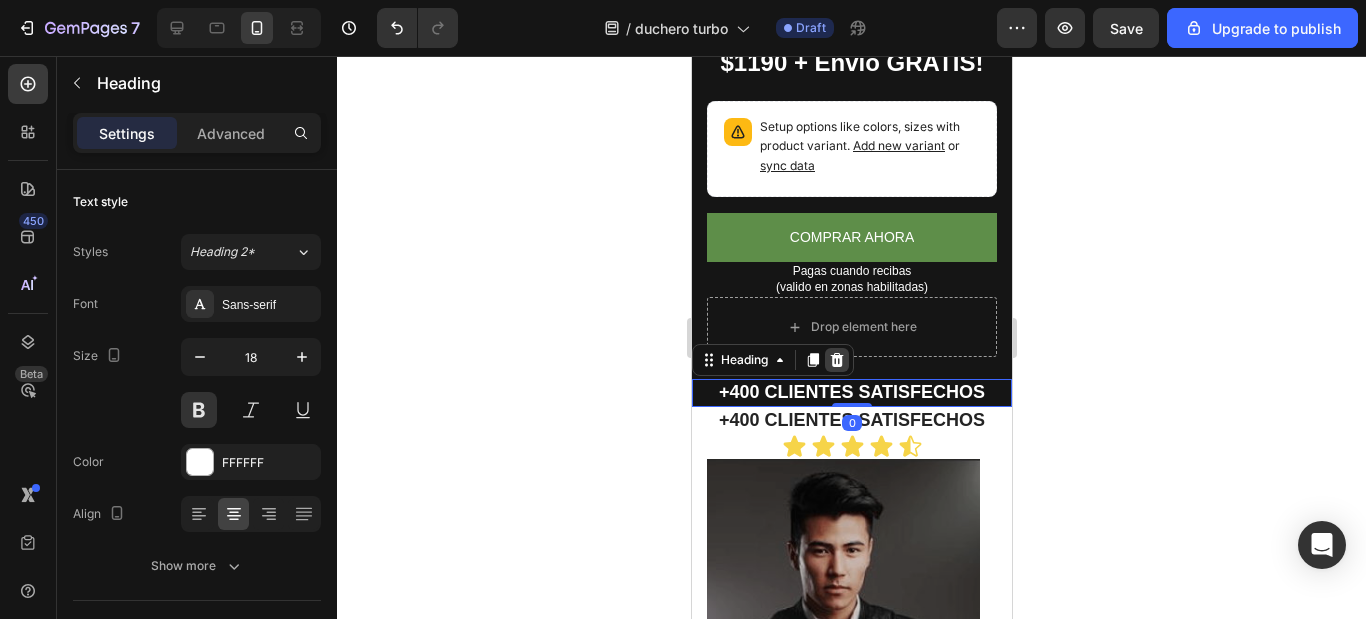 click 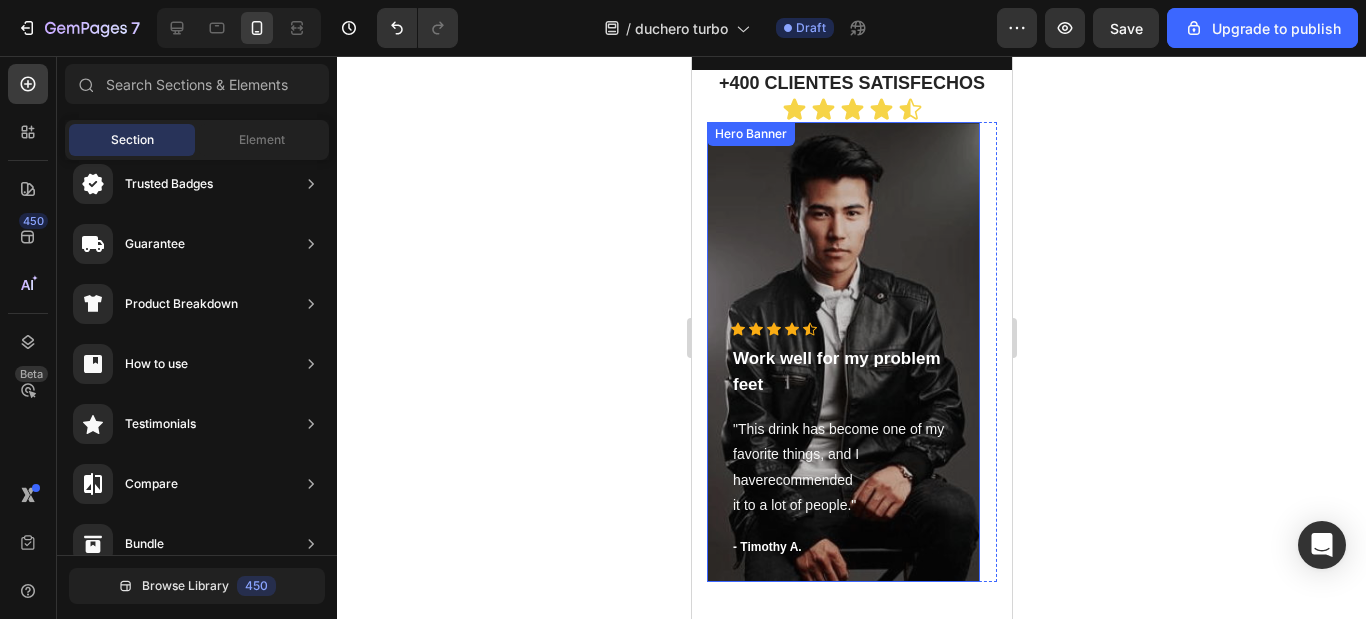 scroll, scrollTop: 1309, scrollLeft: 0, axis: vertical 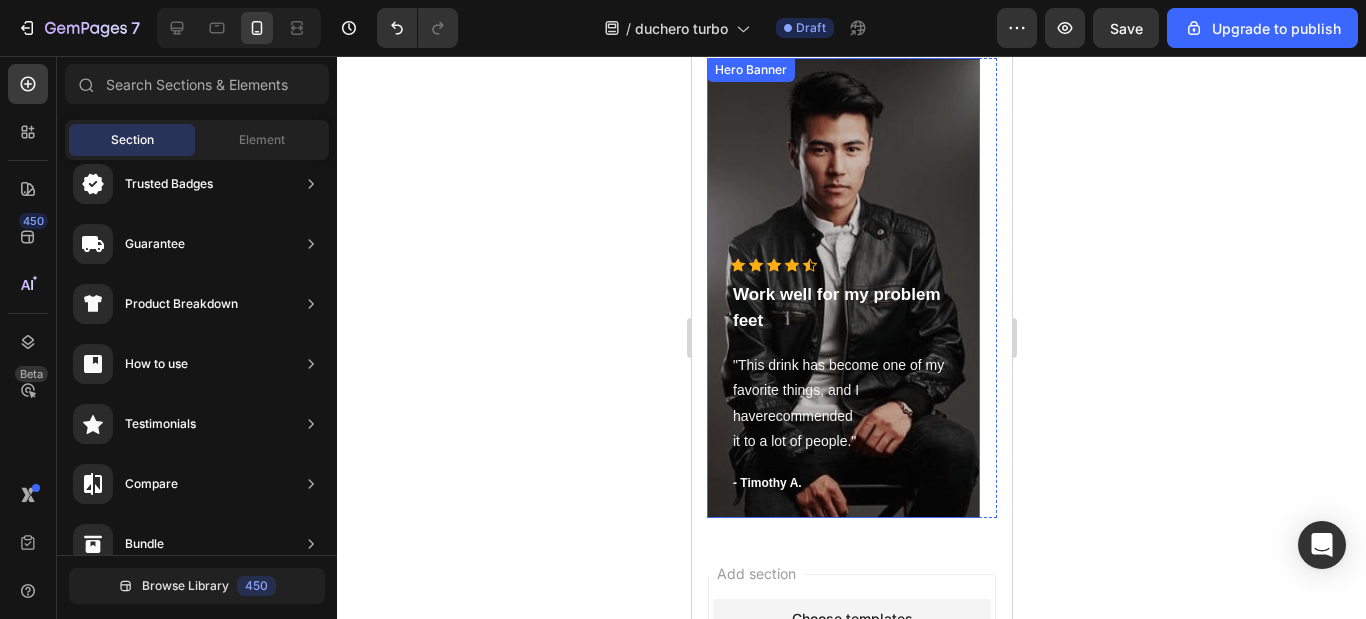 click at bounding box center (842, 288) 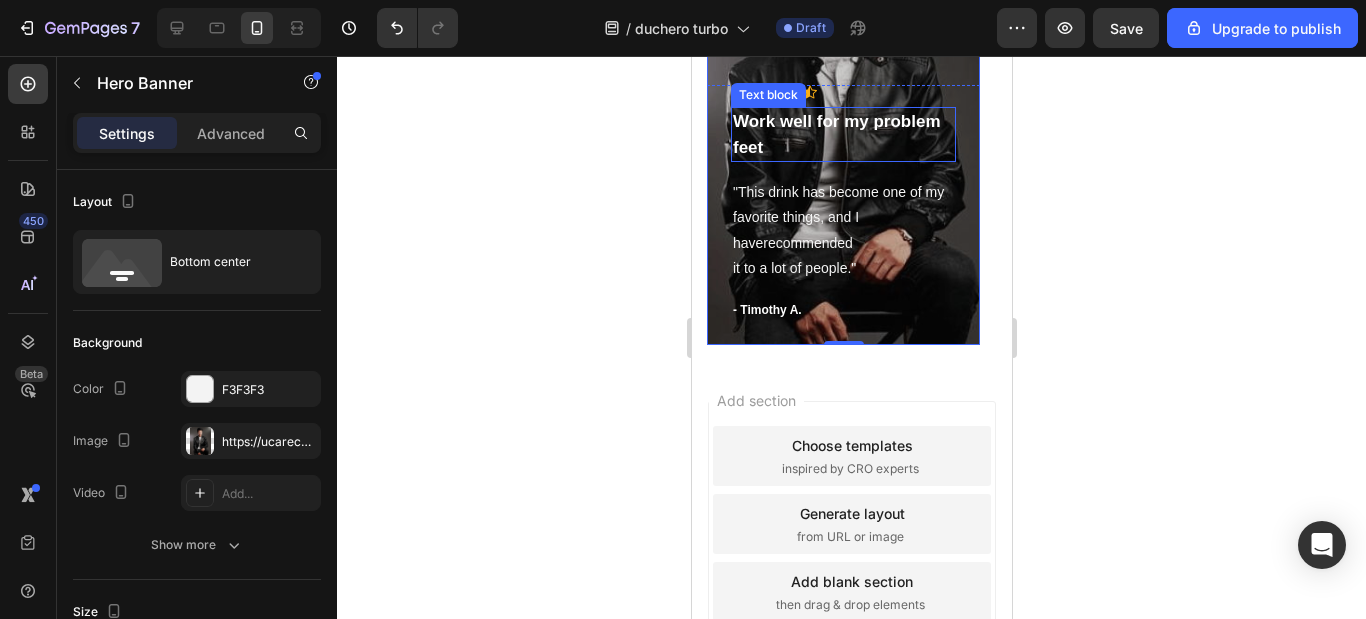 scroll, scrollTop: 1509, scrollLeft: 0, axis: vertical 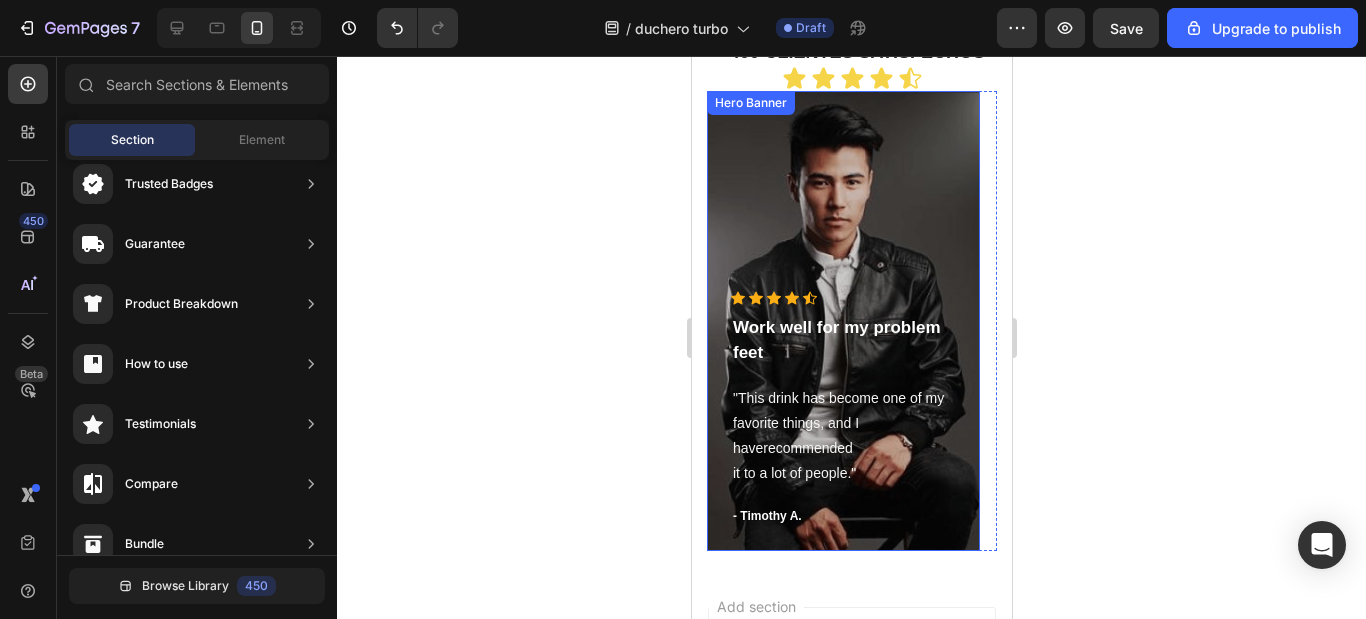 click at bounding box center [842, 321] 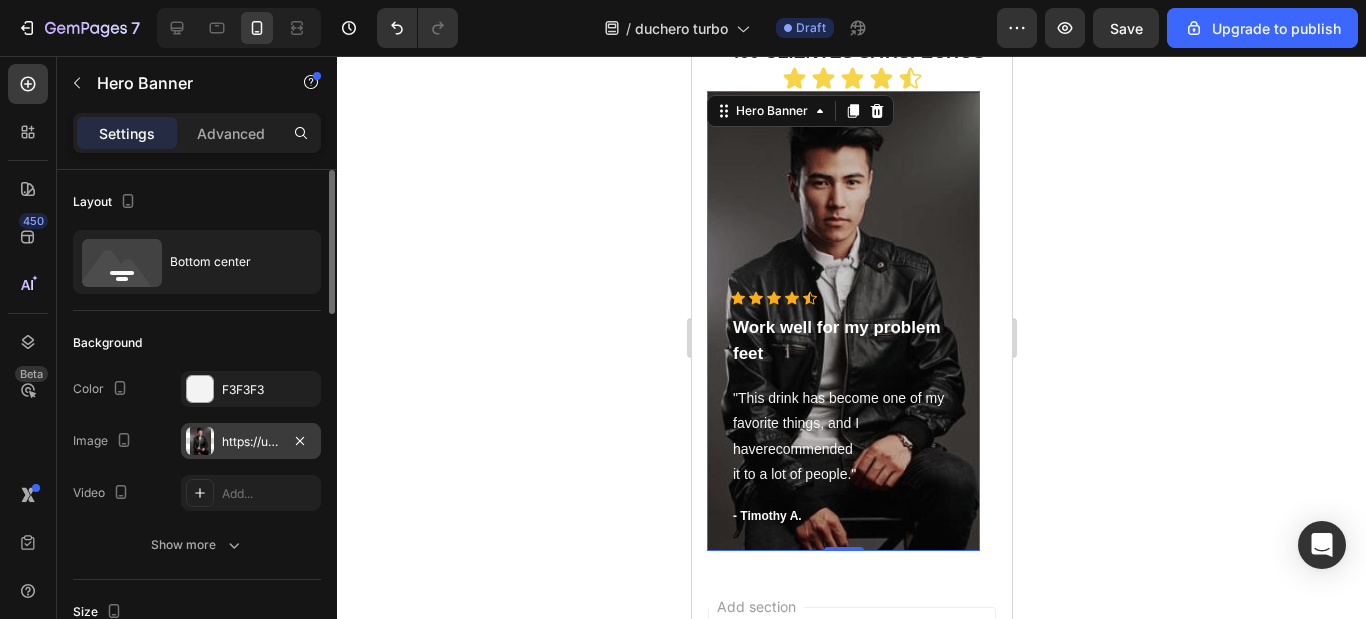 click on "https://ucarecdn.com/1aecb1d6-7ebe-4d52-ae2e-ec64806a3255/-/format/auto/" at bounding box center [251, 442] 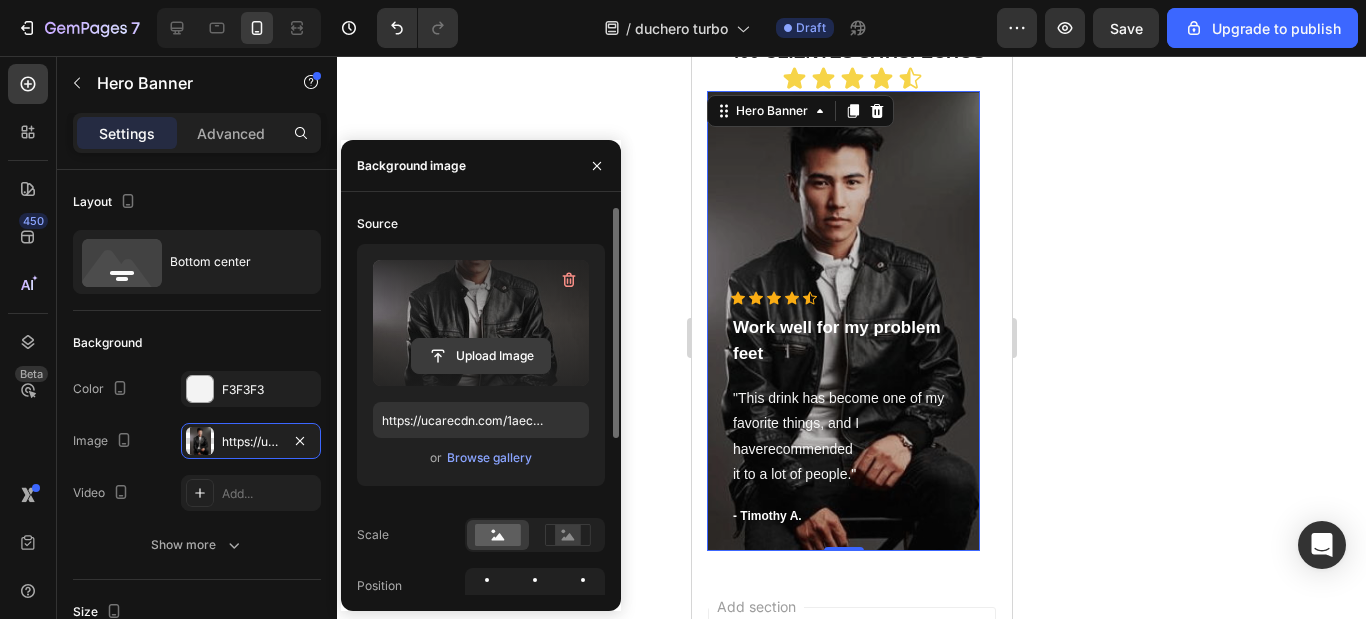 click 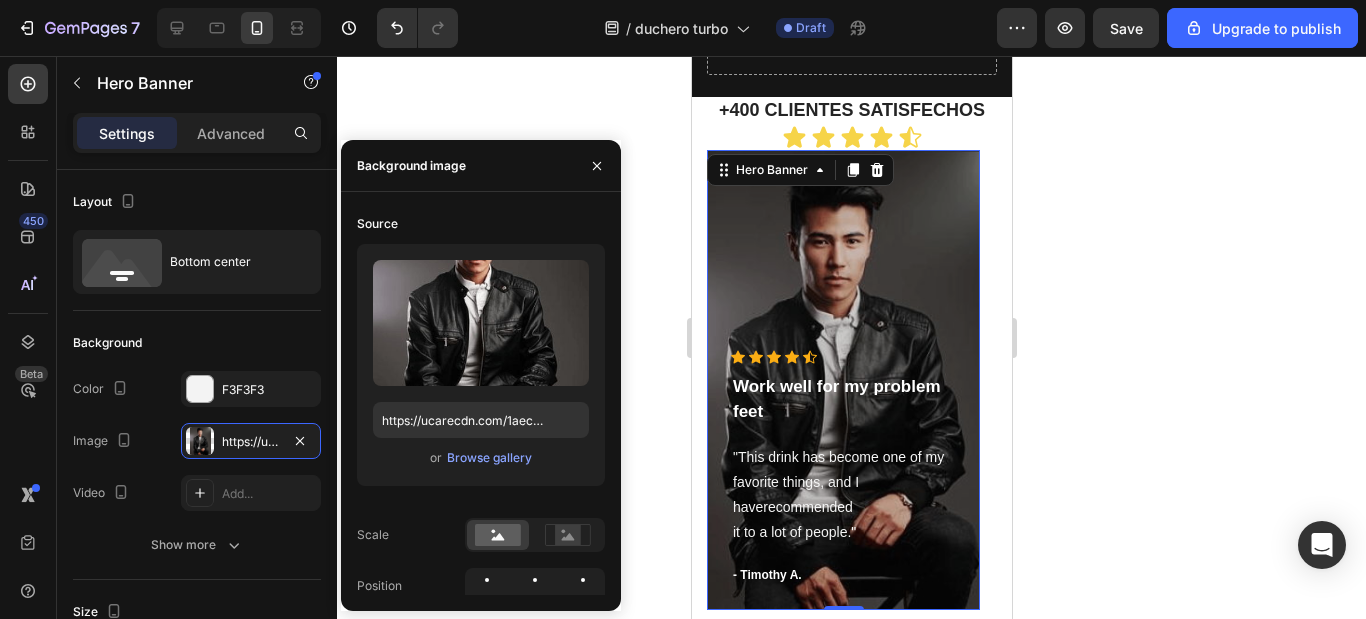 scroll, scrollTop: 1176, scrollLeft: 0, axis: vertical 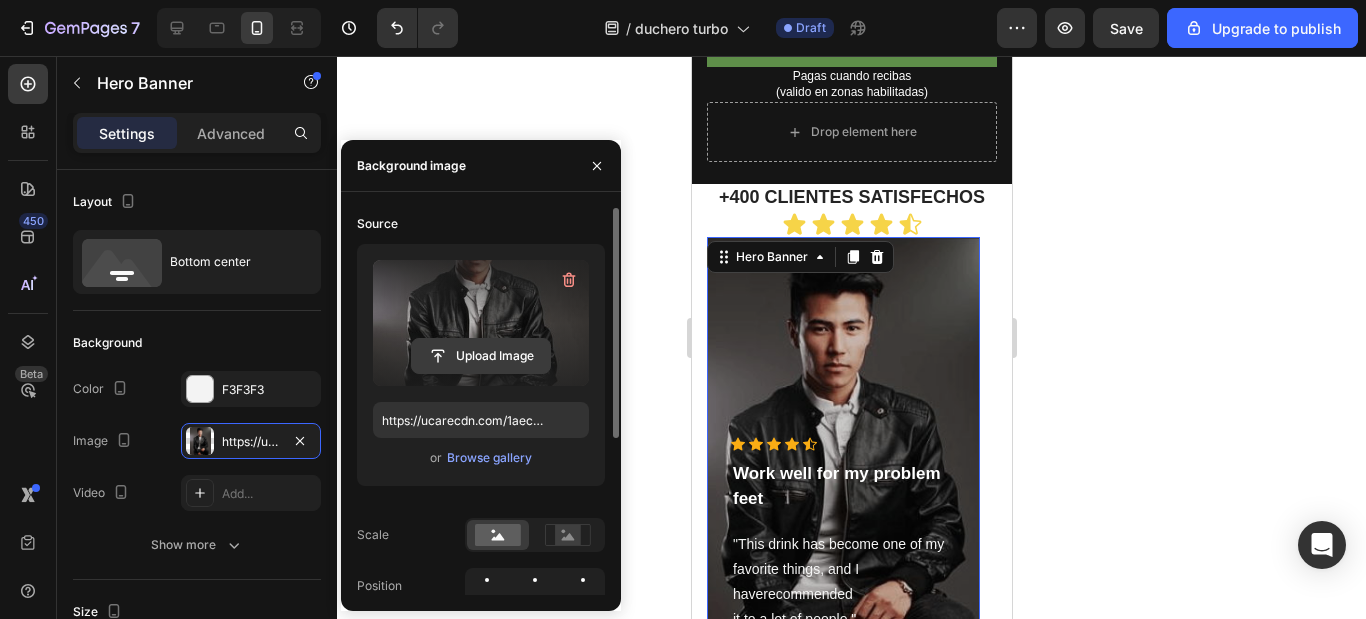click 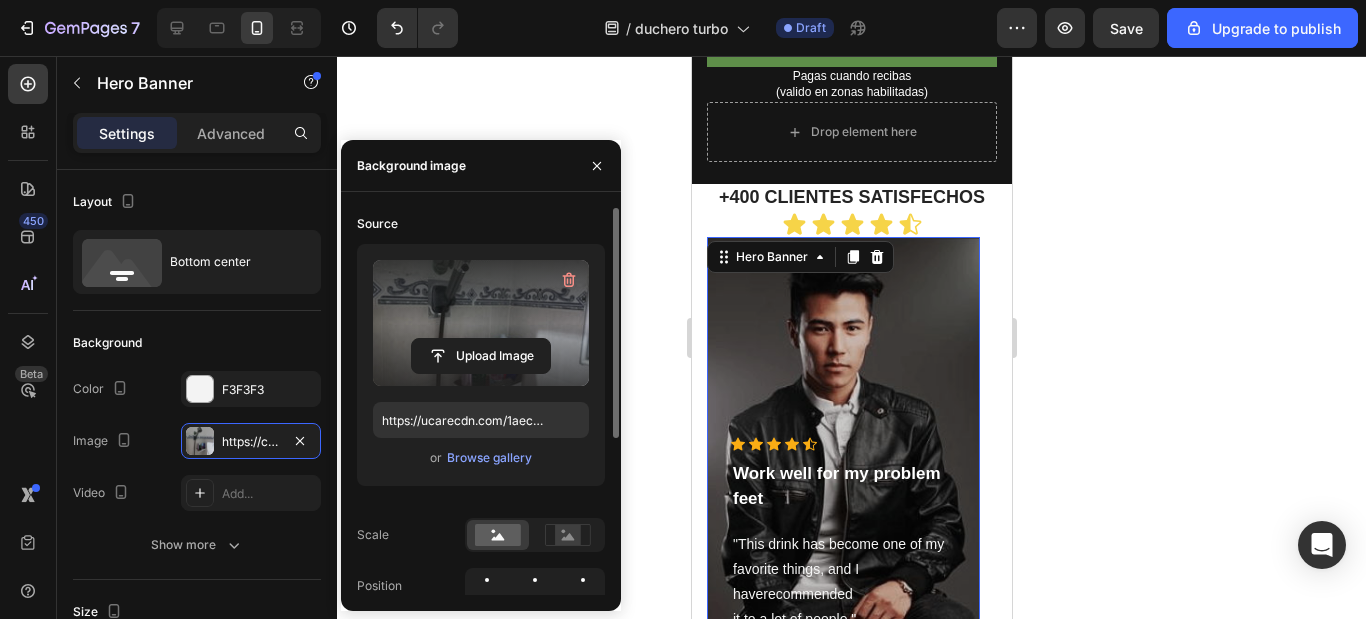 type on "https://cdn.shopify.com/s/files/1/0903/3816/5041/files/gempages_540788056240686047-f730771a-4639-4674-9fa4-8cd1142421f4.webp" 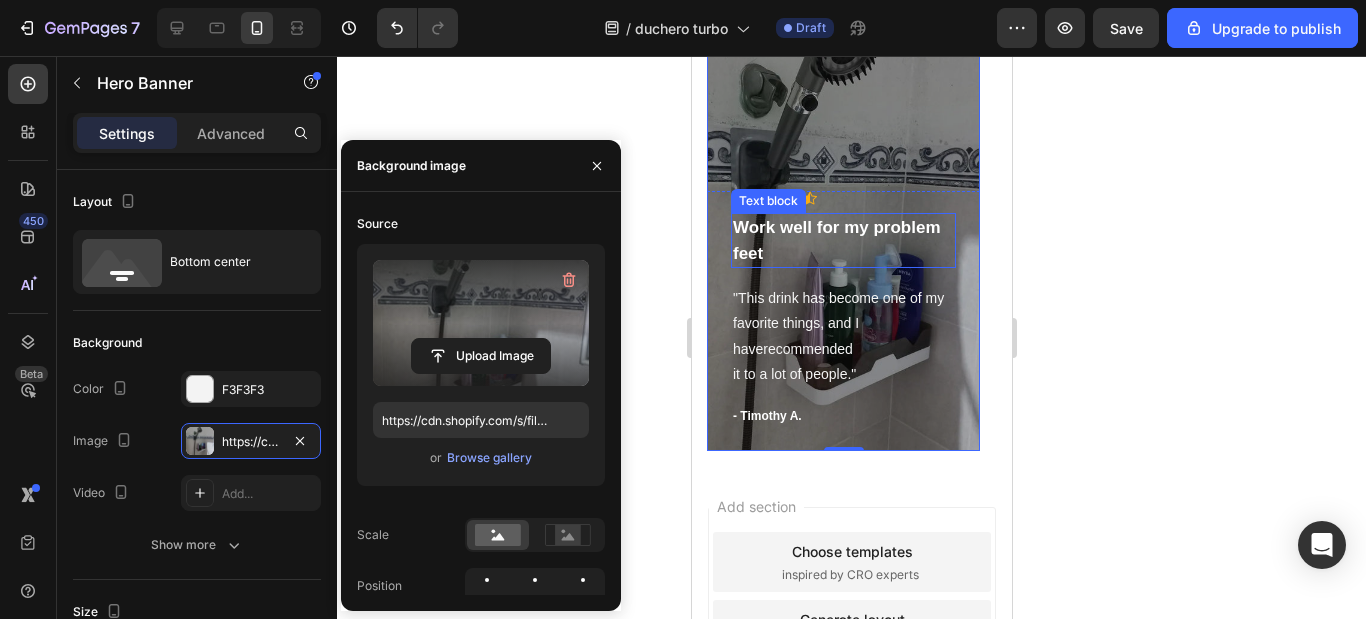 scroll, scrollTop: 1276, scrollLeft: 0, axis: vertical 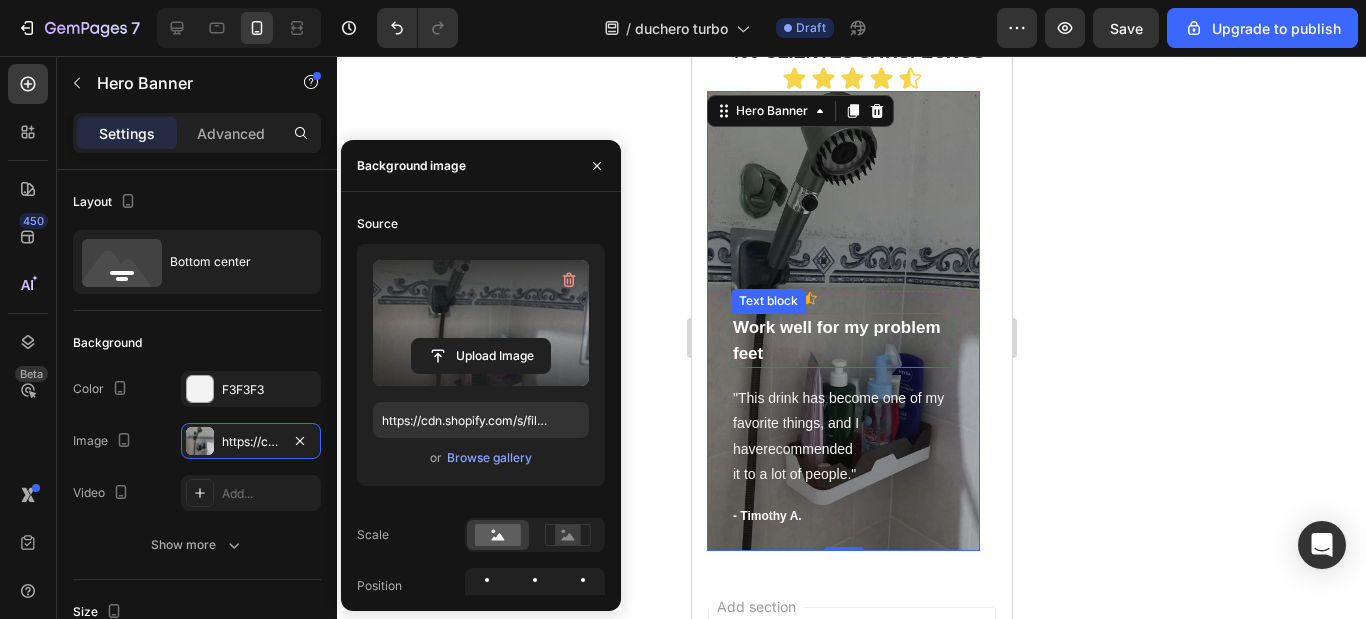 click on "Work well for my problem feet" at bounding box center [842, 340] 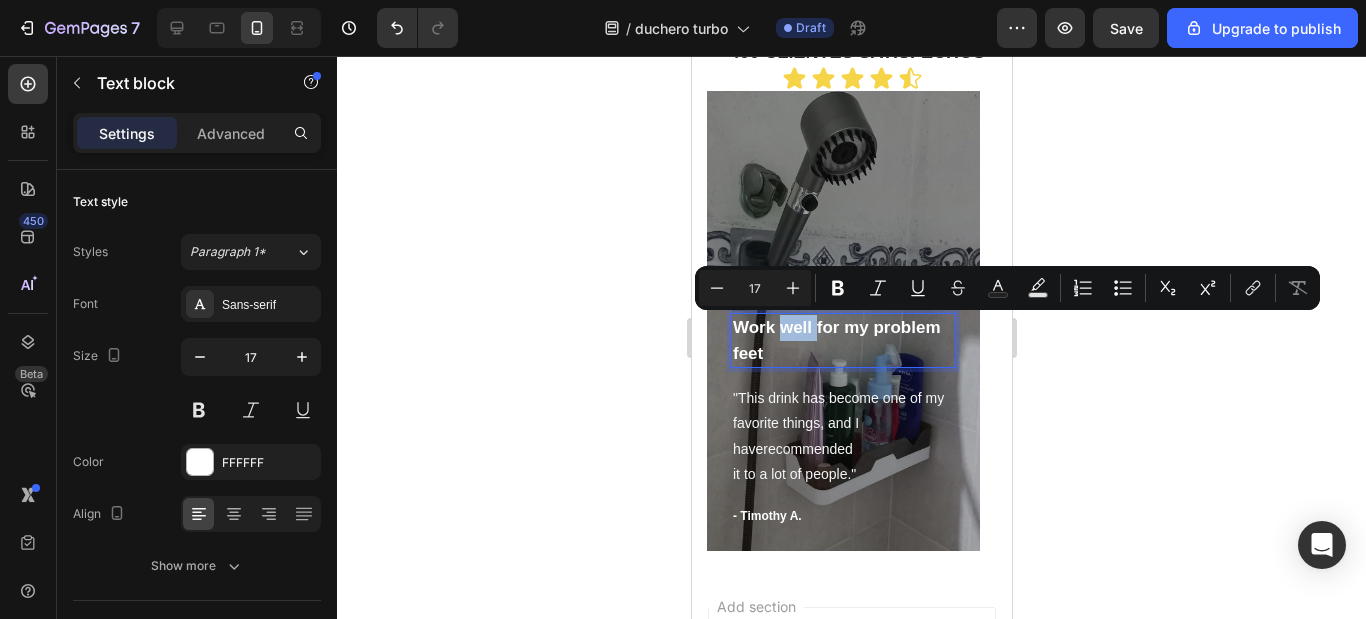 click on "Work well for my problem feet" at bounding box center [842, 340] 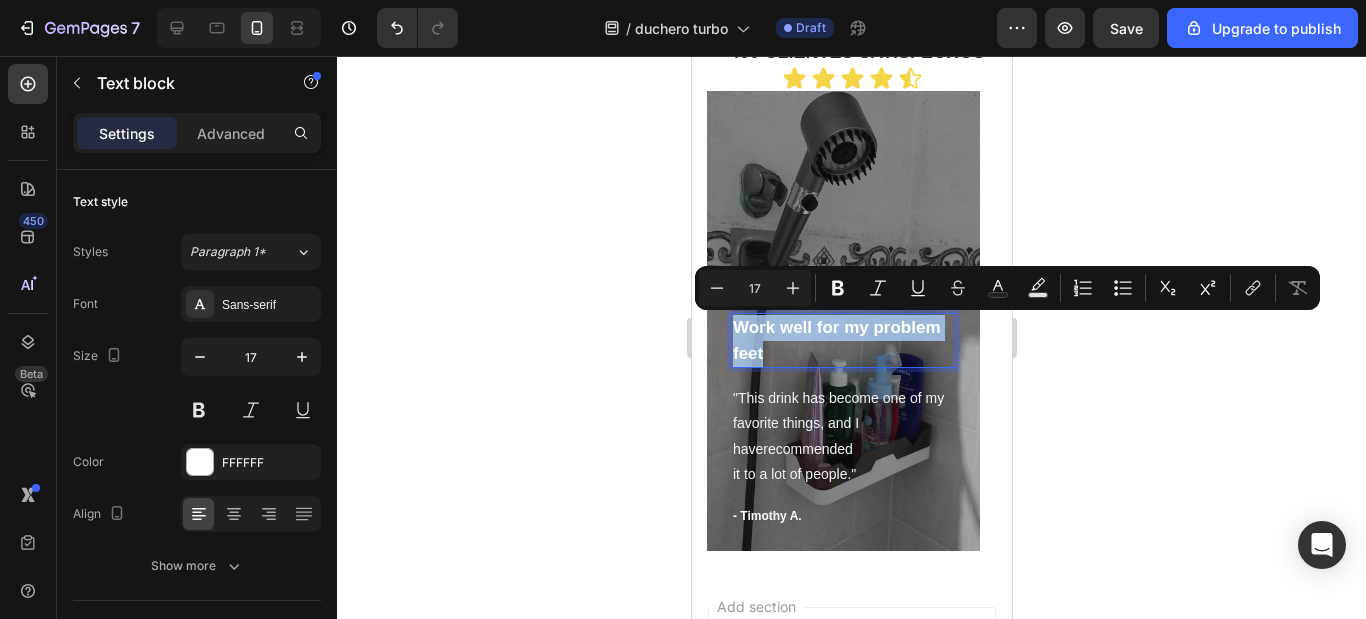 drag, startPoint x: 765, startPoint y: 354, endPoint x: 733, endPoint y: 322, distance: 45.254833 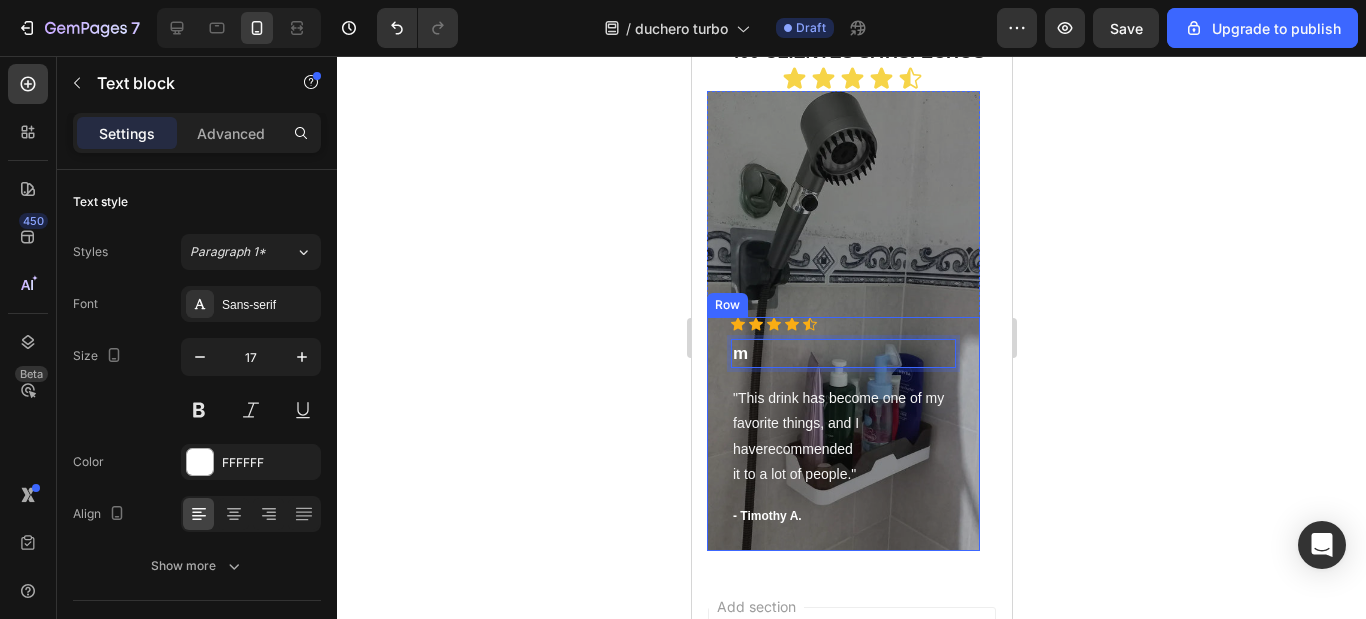 scroll, scrollTop: 1302, scrollLeft: 0, axis: vertical 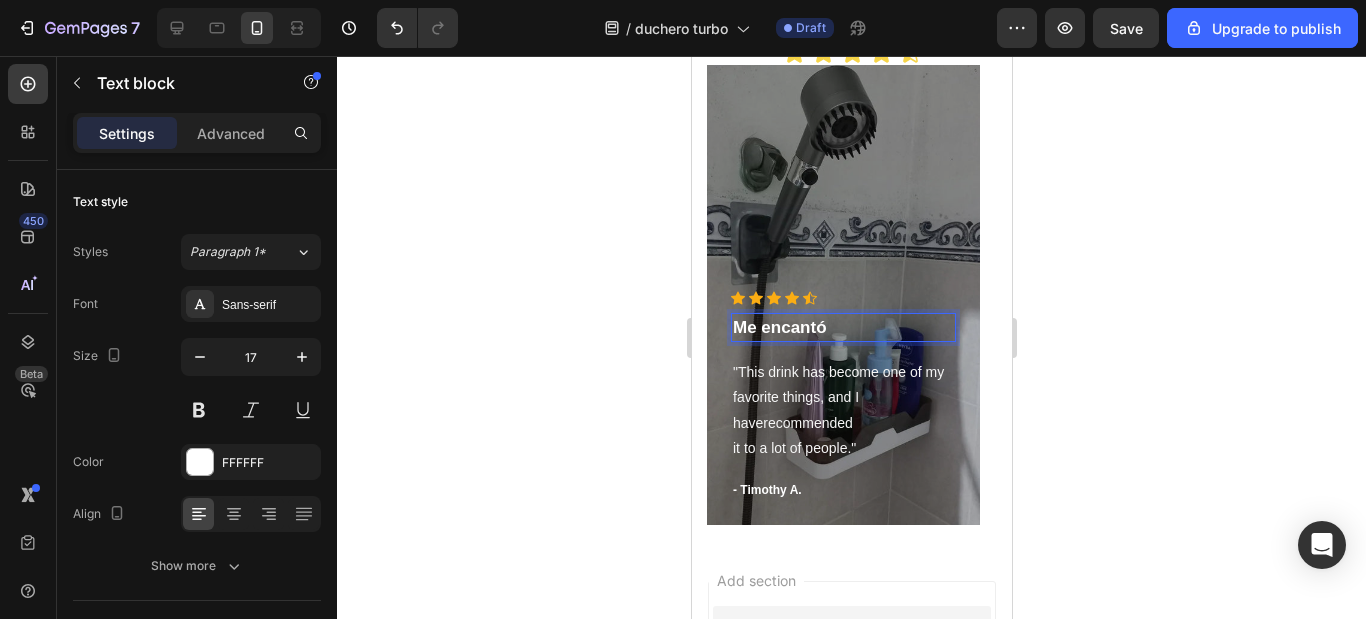 click 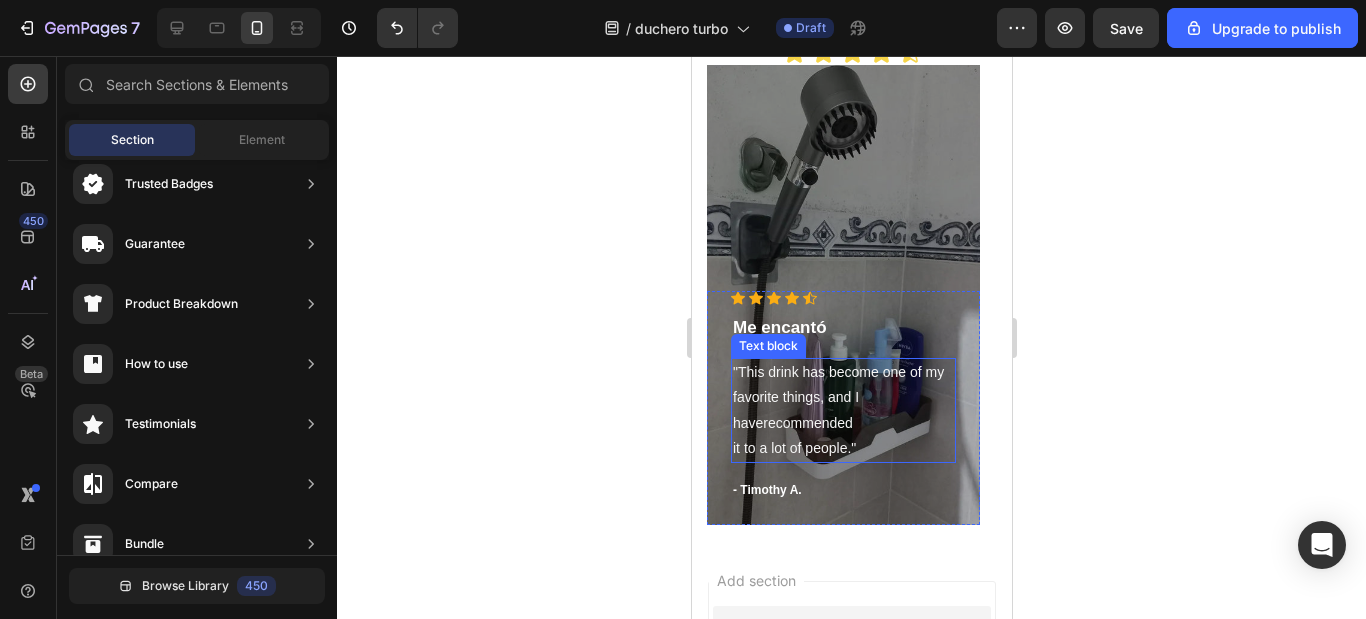 click on ""This drink has become one of my  favorite things, and I haverecommended it to a lot of people."" at bounding box center [842, 410] 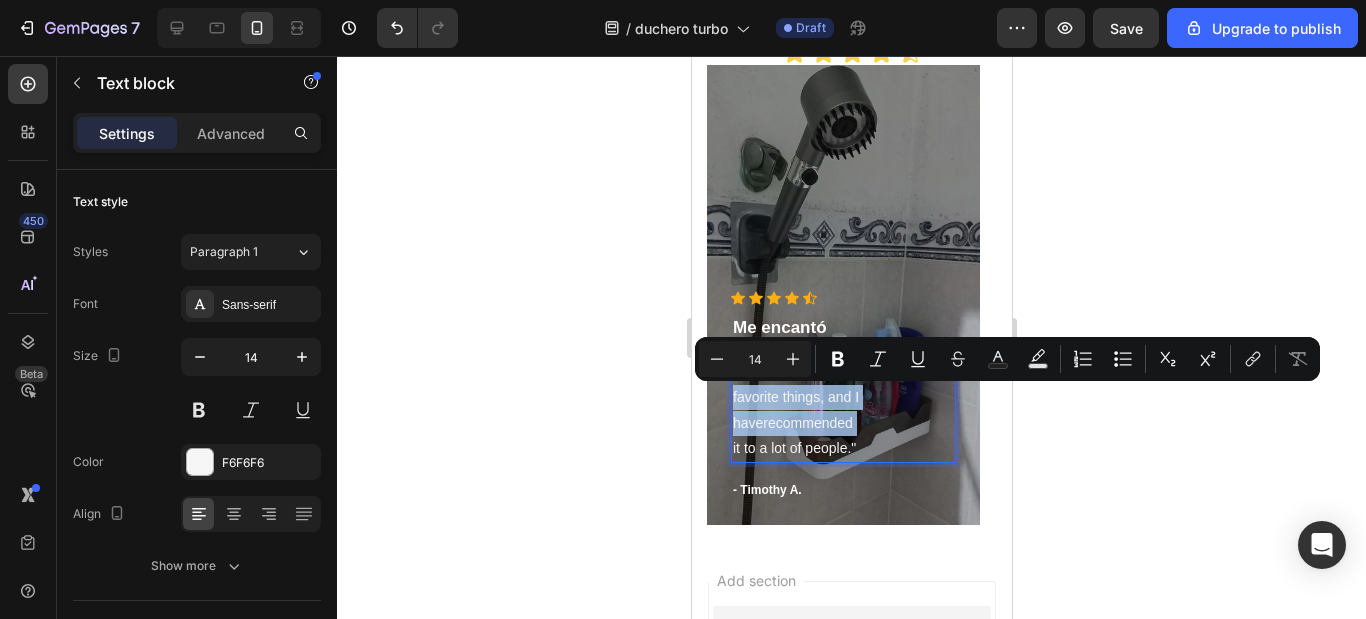 click on ""This drink has become one of my  favorite things, and I haverecommended it to a lot of people."" at bounding box center [842, 410] 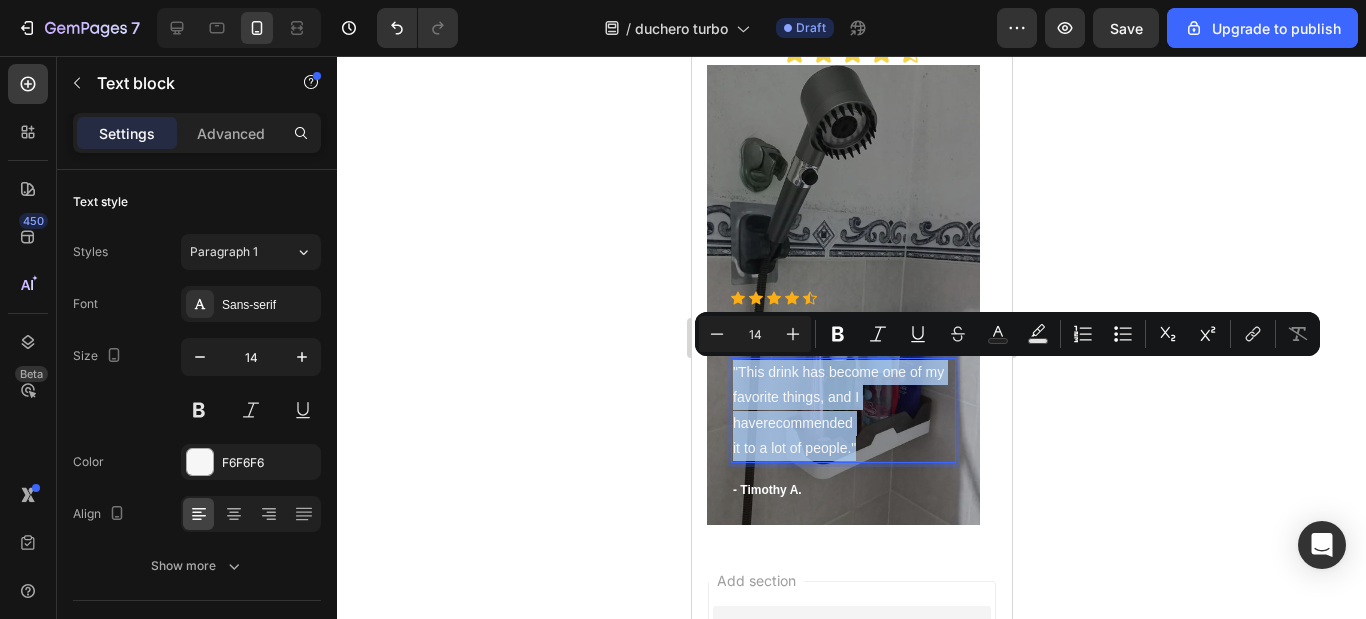 drag, startPoint x: 859, startPoint y: 451, endPoint x: 733, endPoint y: 375, distance: 147.14618 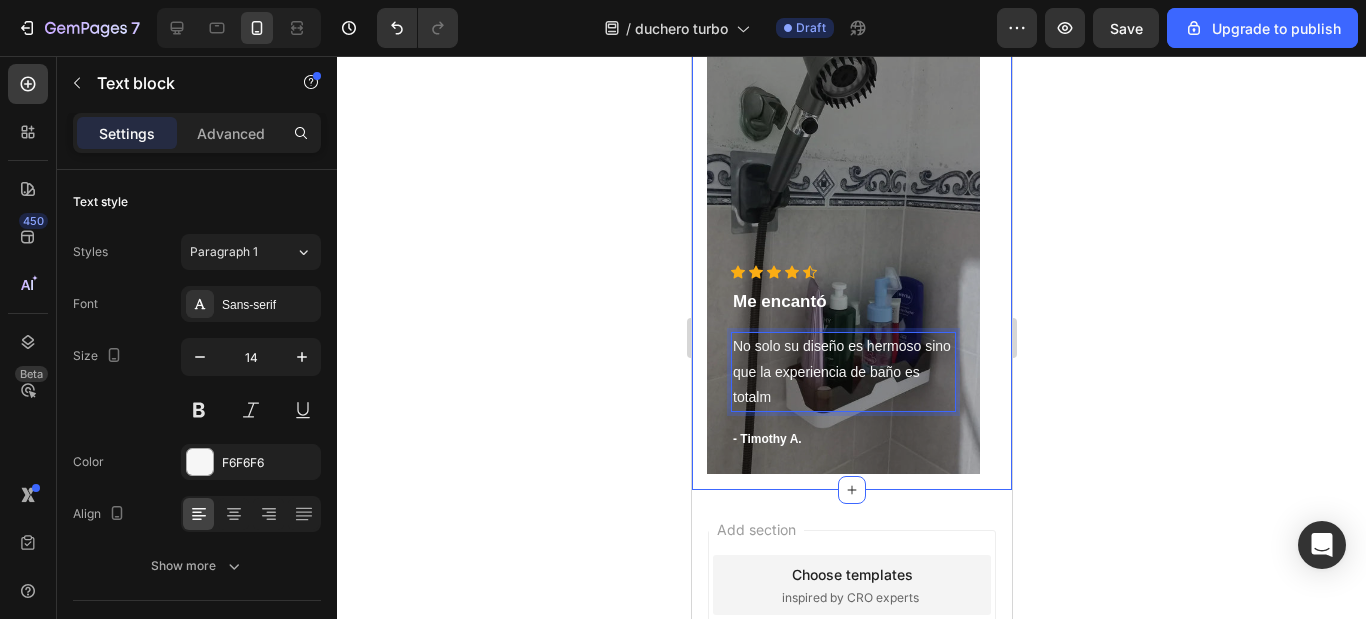 scroll, scrollTop: 1327, scrollLeft: 0, axis: vertical 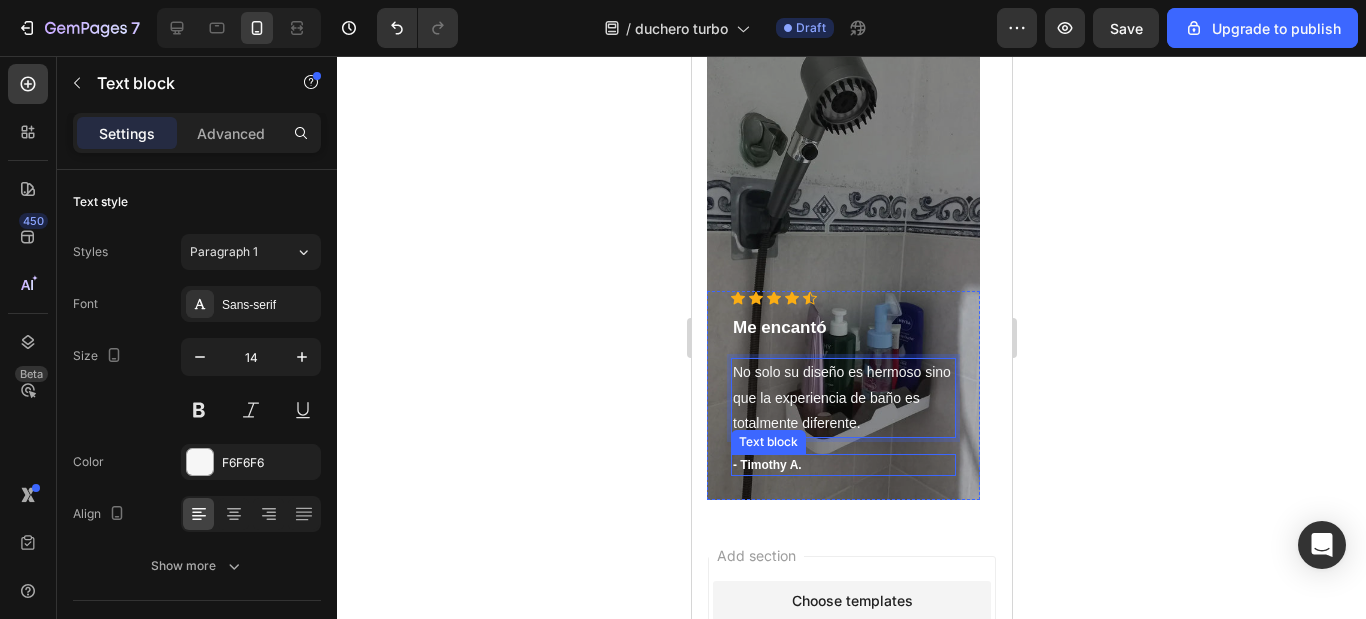 click on "- Timothy A." at bounding box center (842, 465) 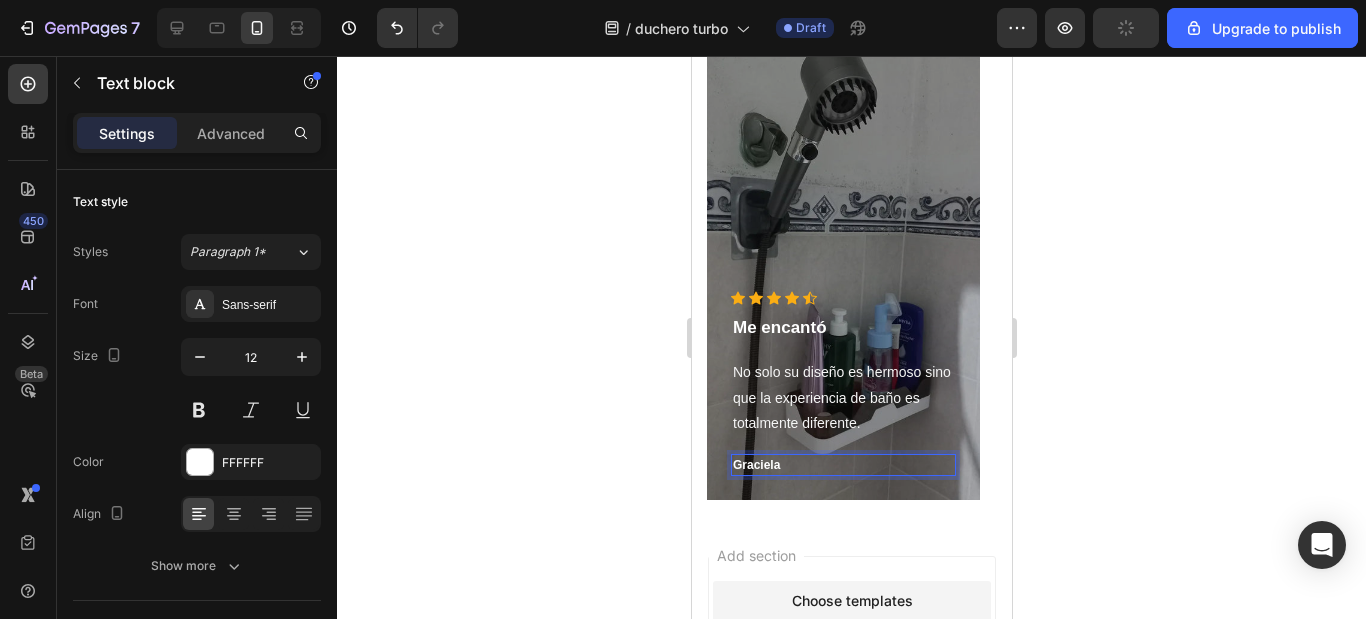 click 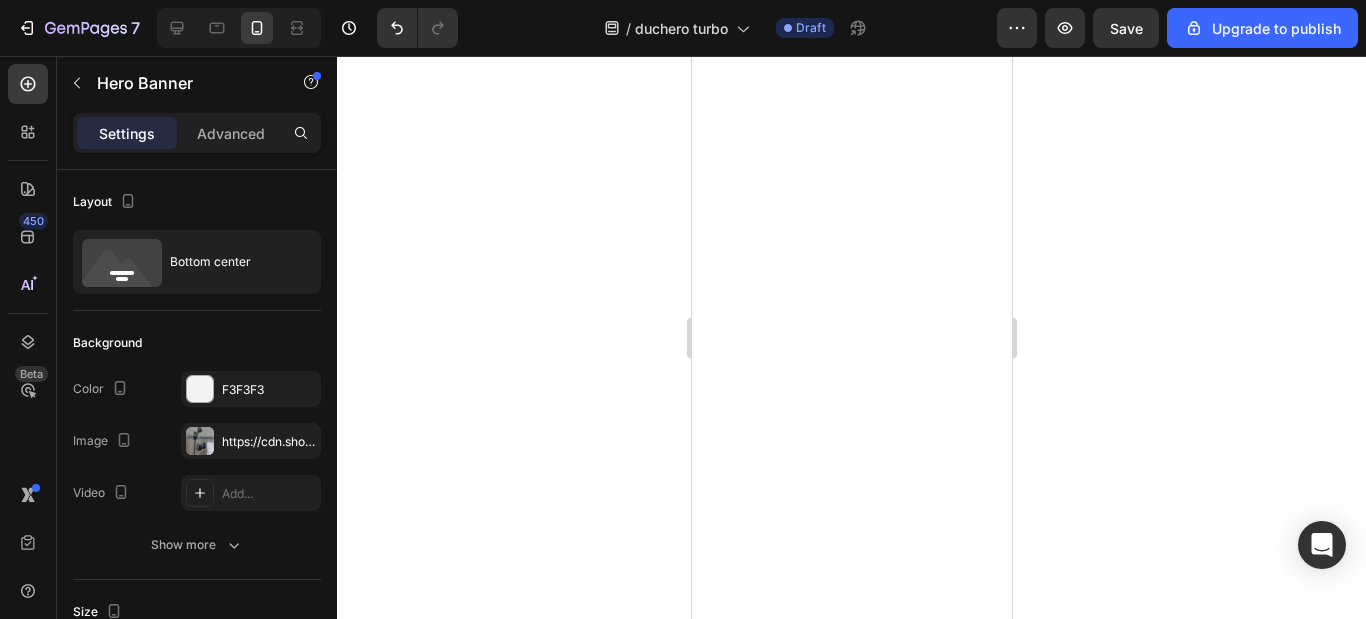 scroll, scrollTop: 0, scrollLeft: 0, axis: both 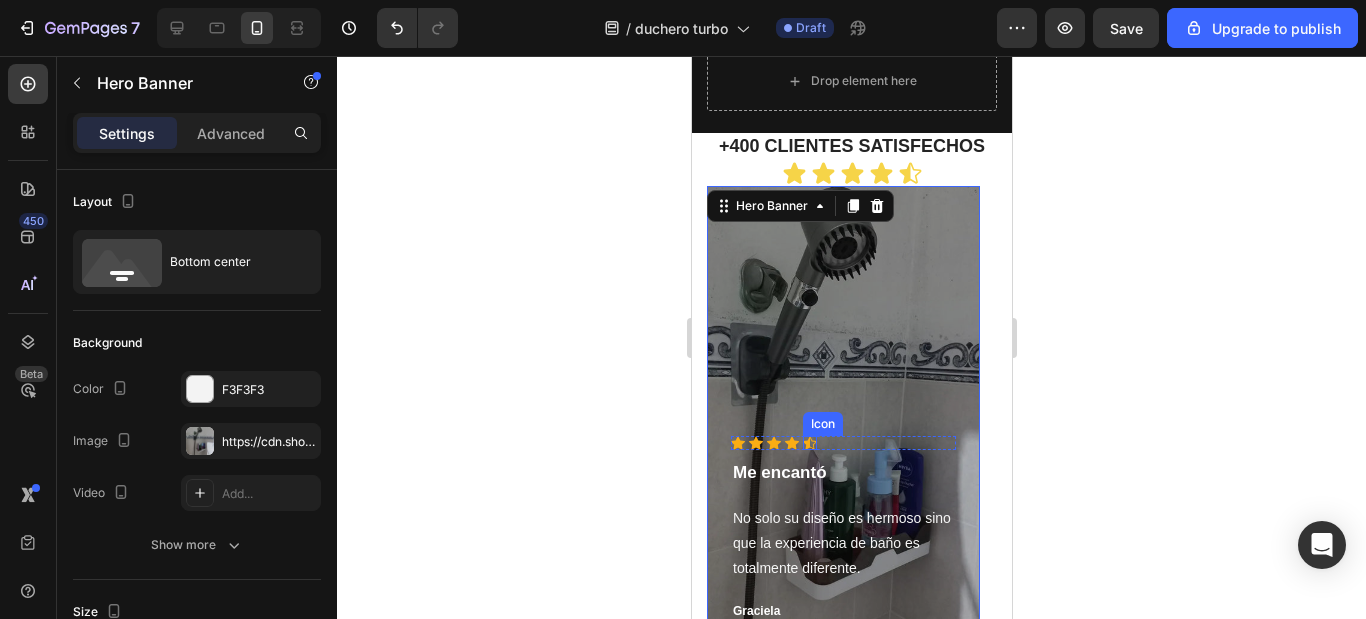 click on "Icon" at bounding box center [809, 443] 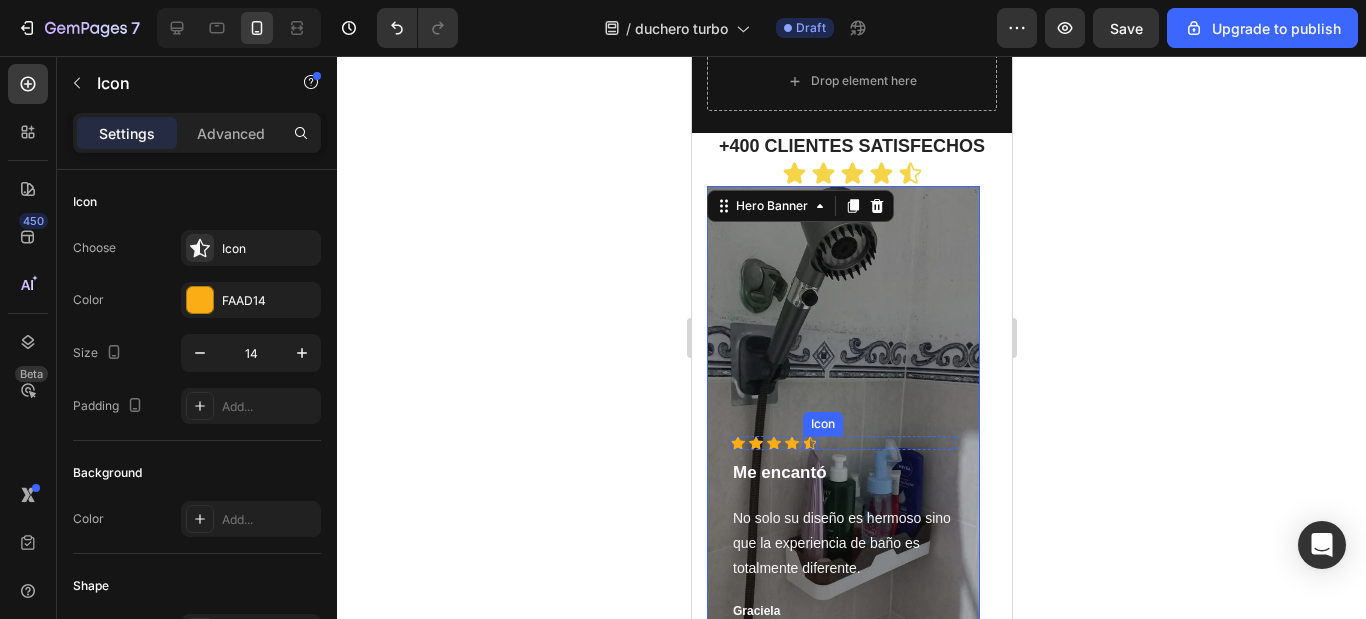 scroll, scrollTop: 1227, scrollLeft: 0, axis: vertical 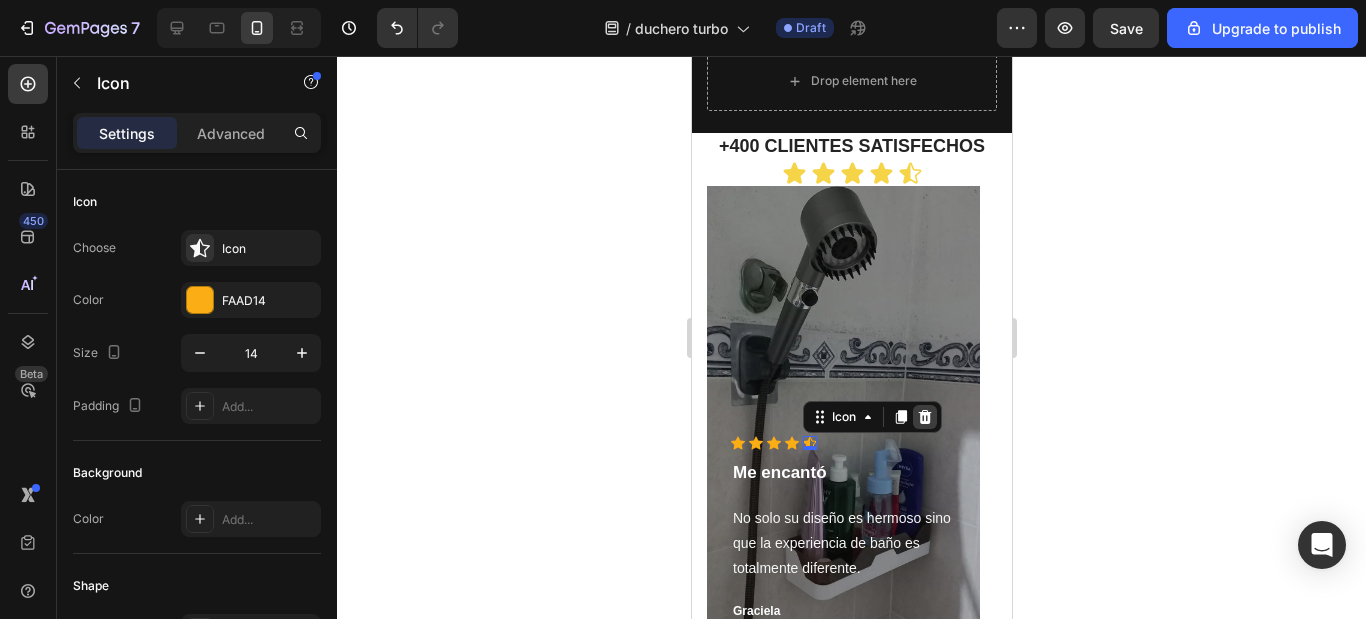 click 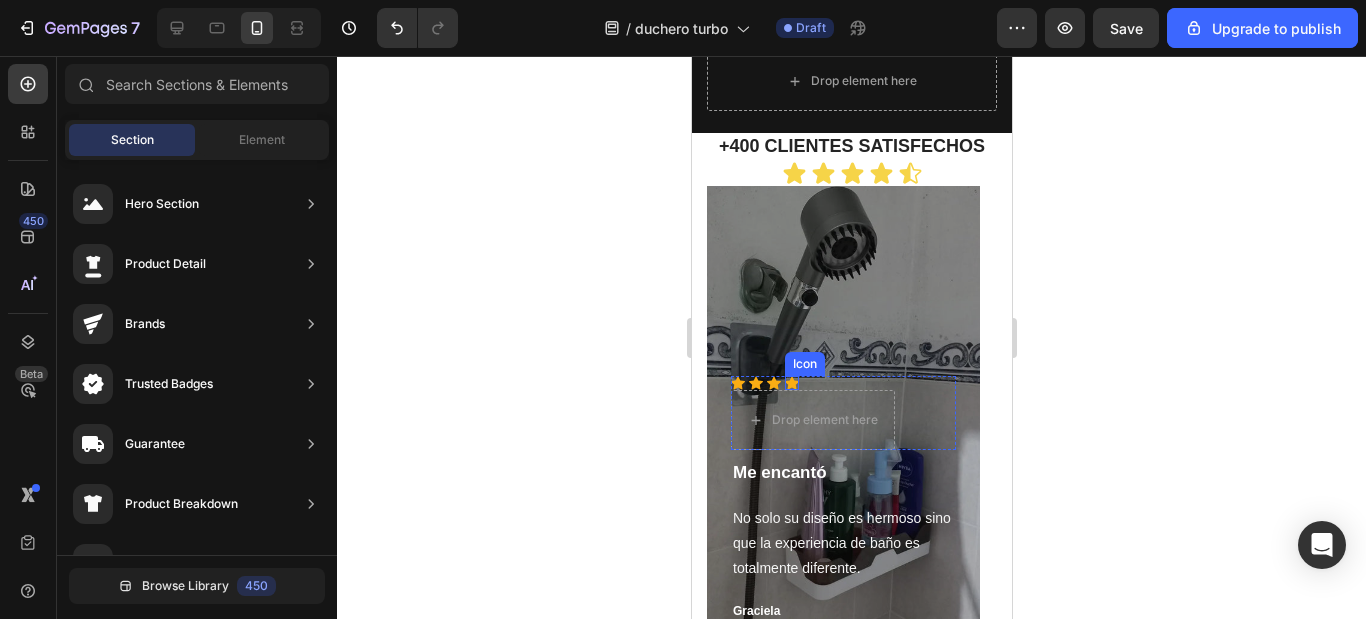 click 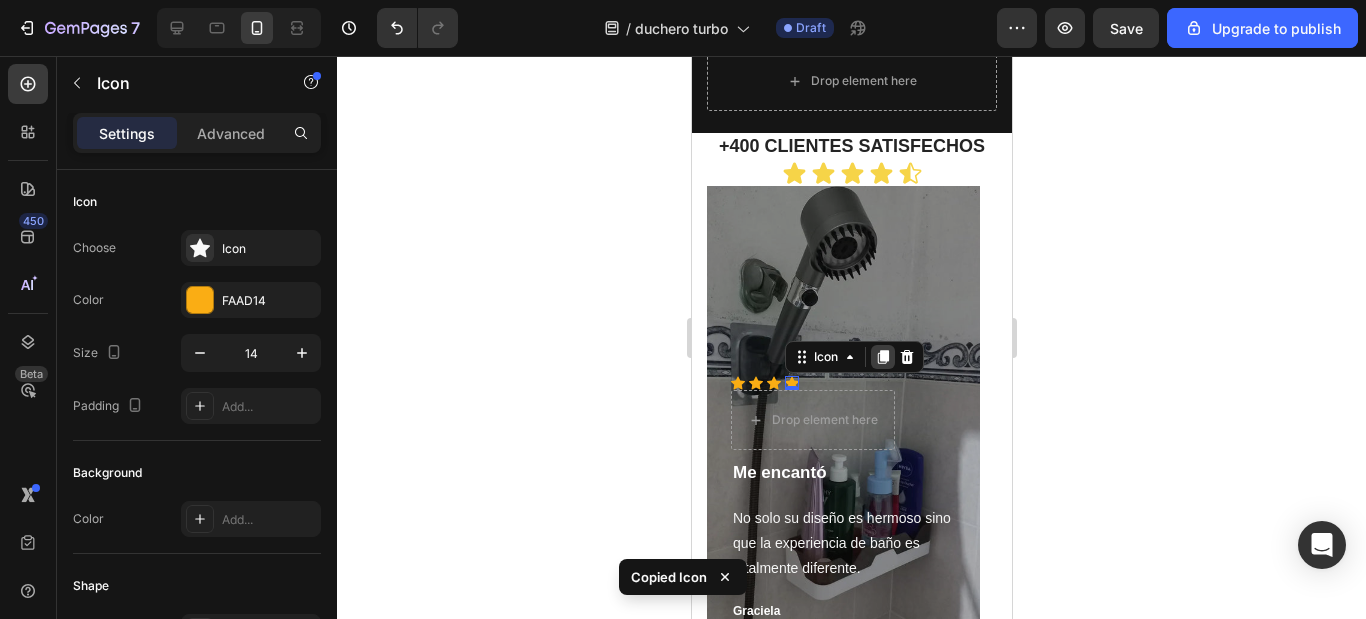 click at bounding box center (882, 357) 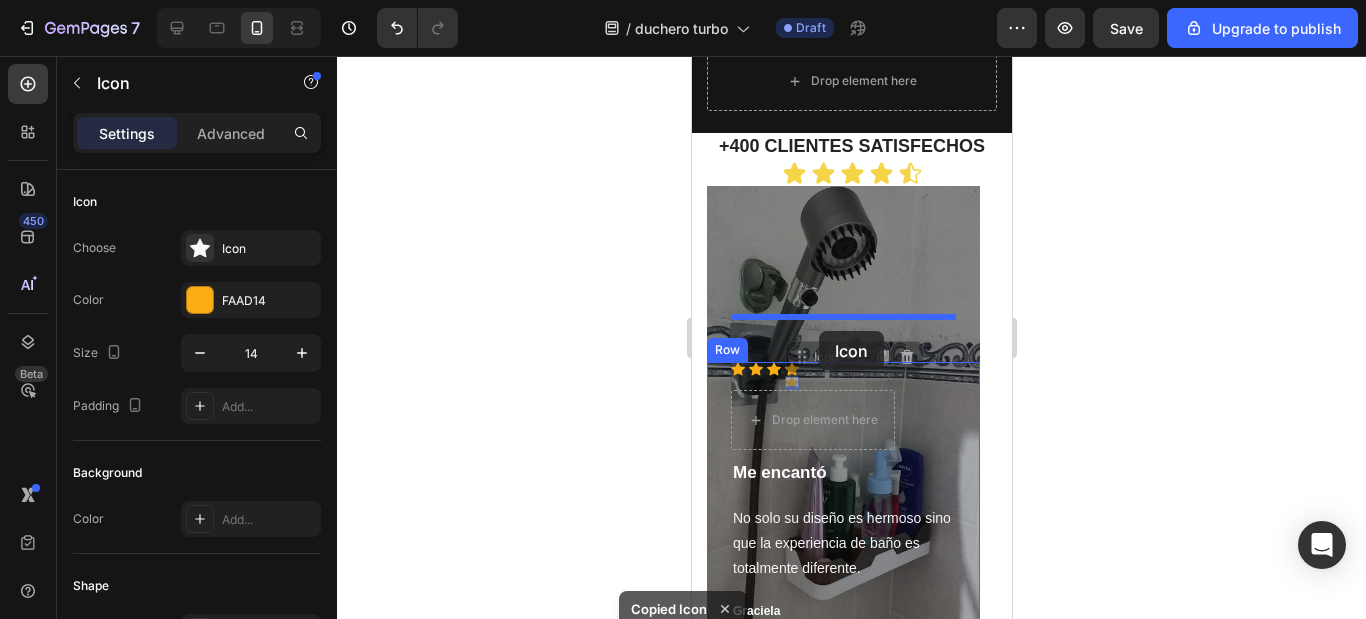 drag, startPoint x: 790, startPoint y: 333, endPoint x: 818, endPoint y: 331, distance: 28.071337 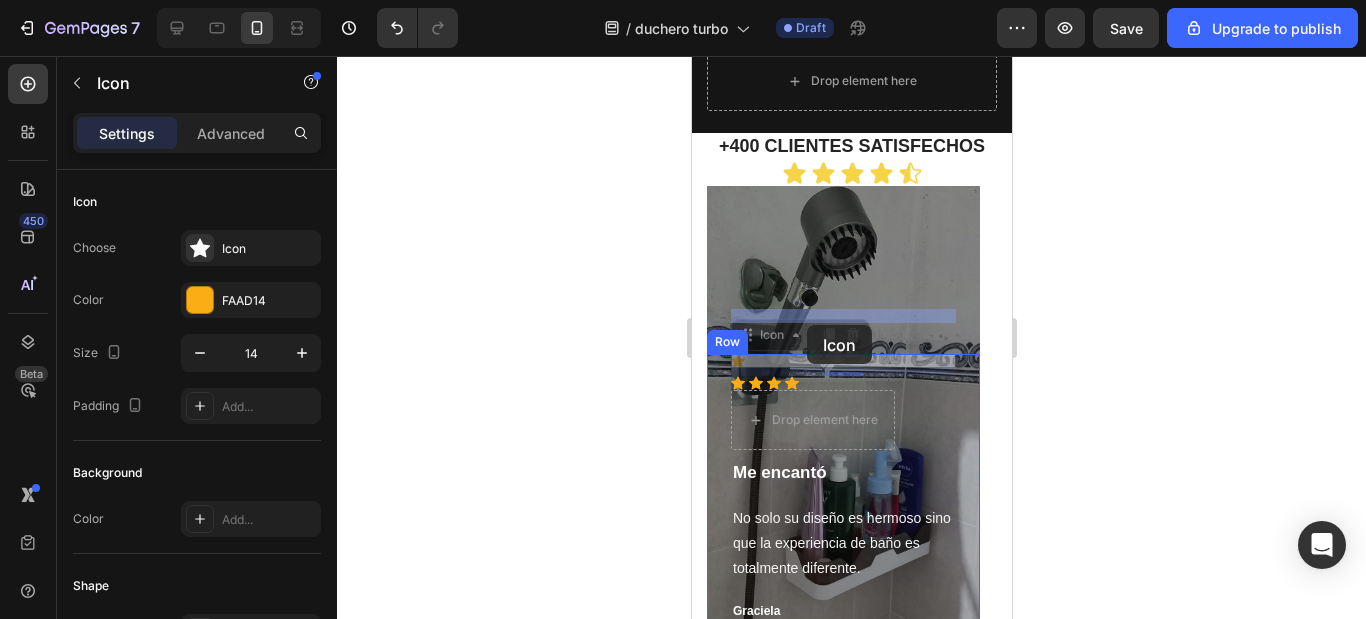 drag, startPoint x: 740, startPoint y: 315, endPoint x: 806, endPoint y: 325, distance: 66.75328 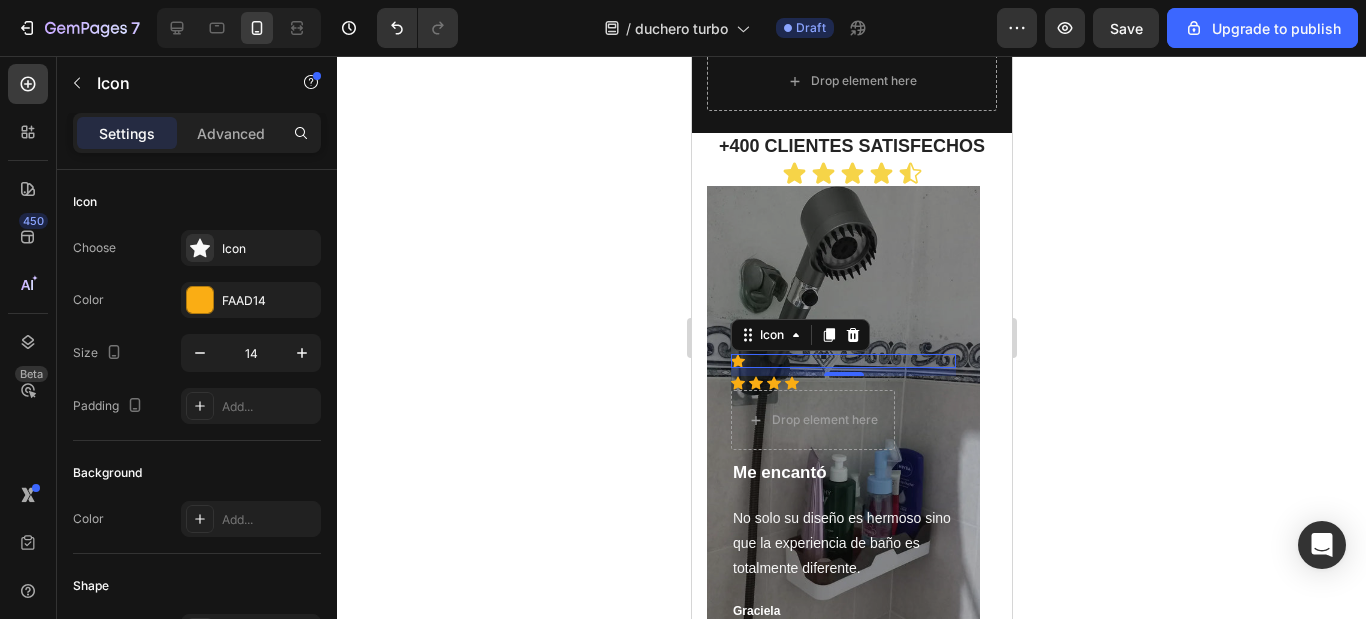 click 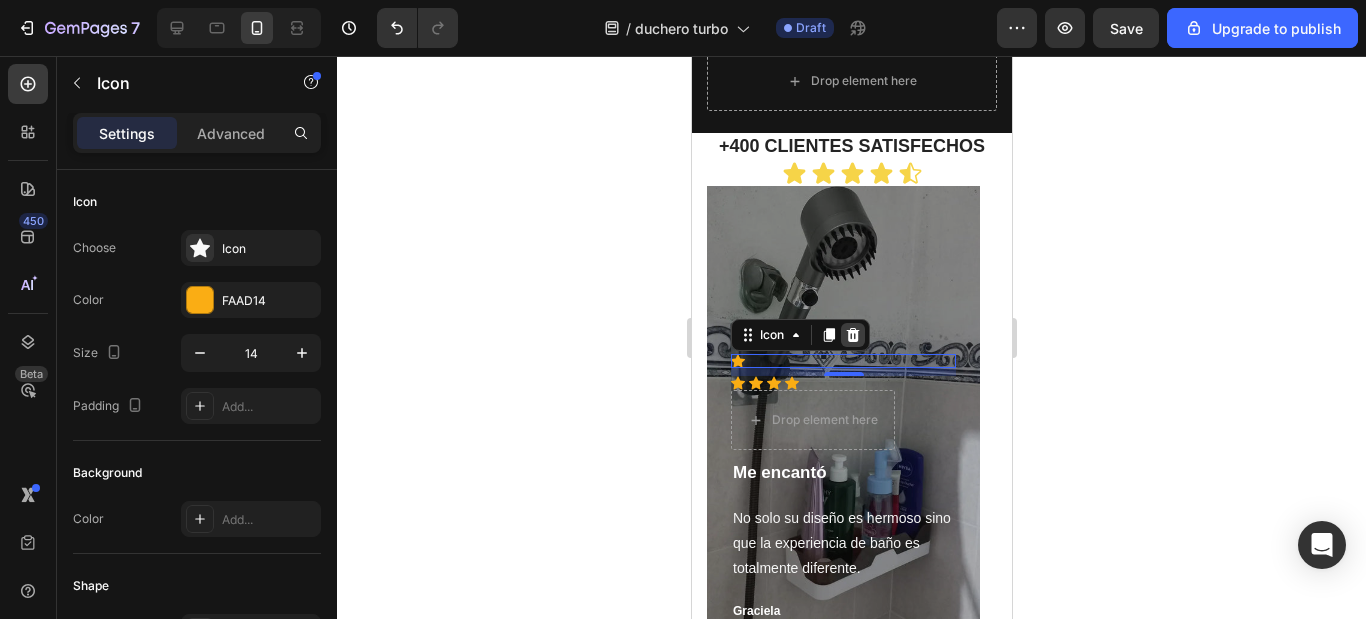 click 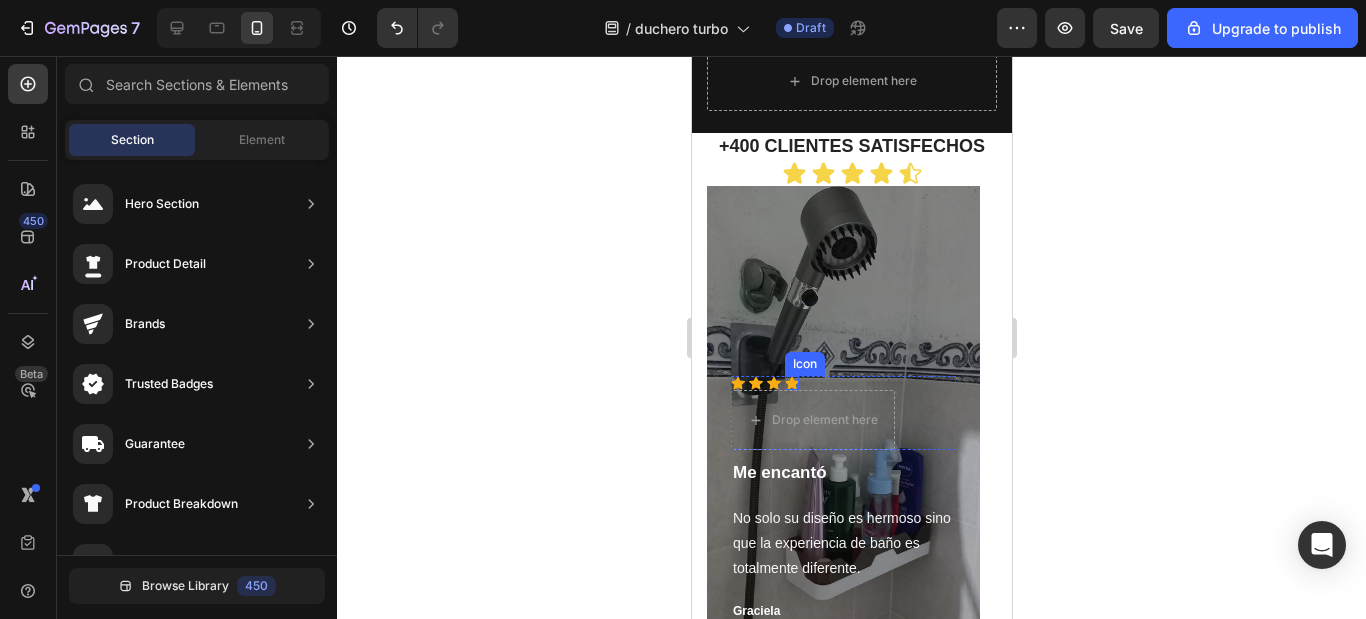 click 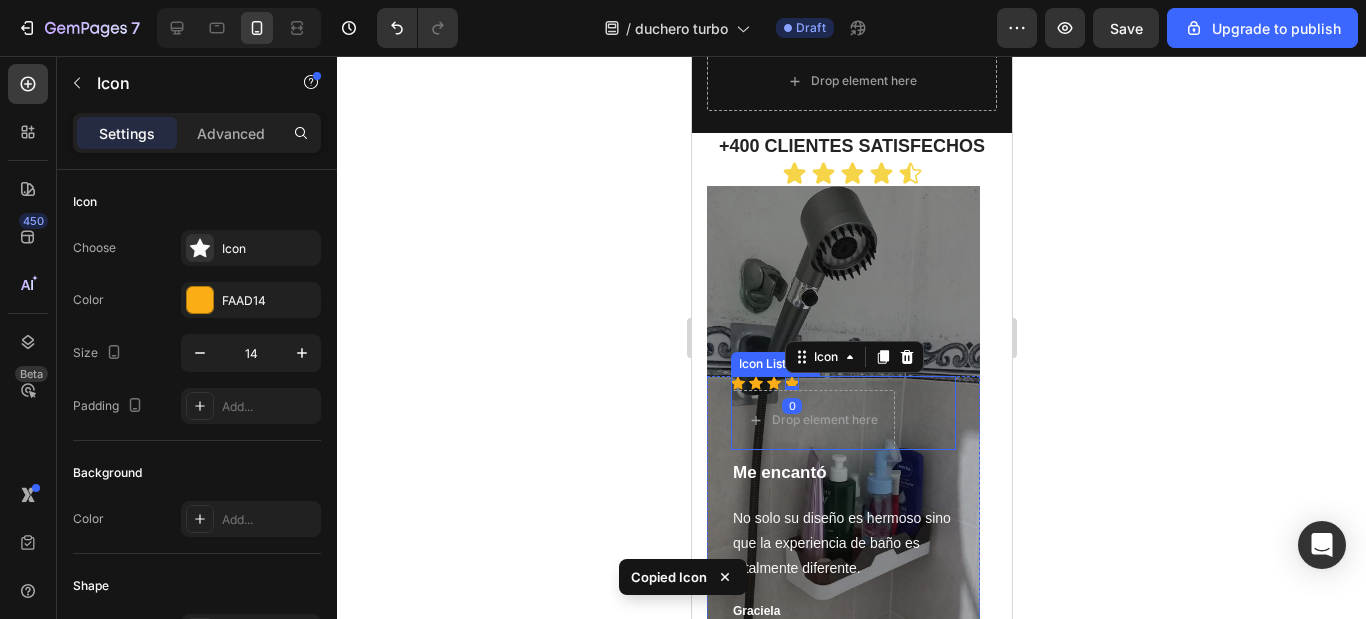 click on "Icon                Icon                Icon                Icon   0
Drop element here" at bounding box center (842, 413) 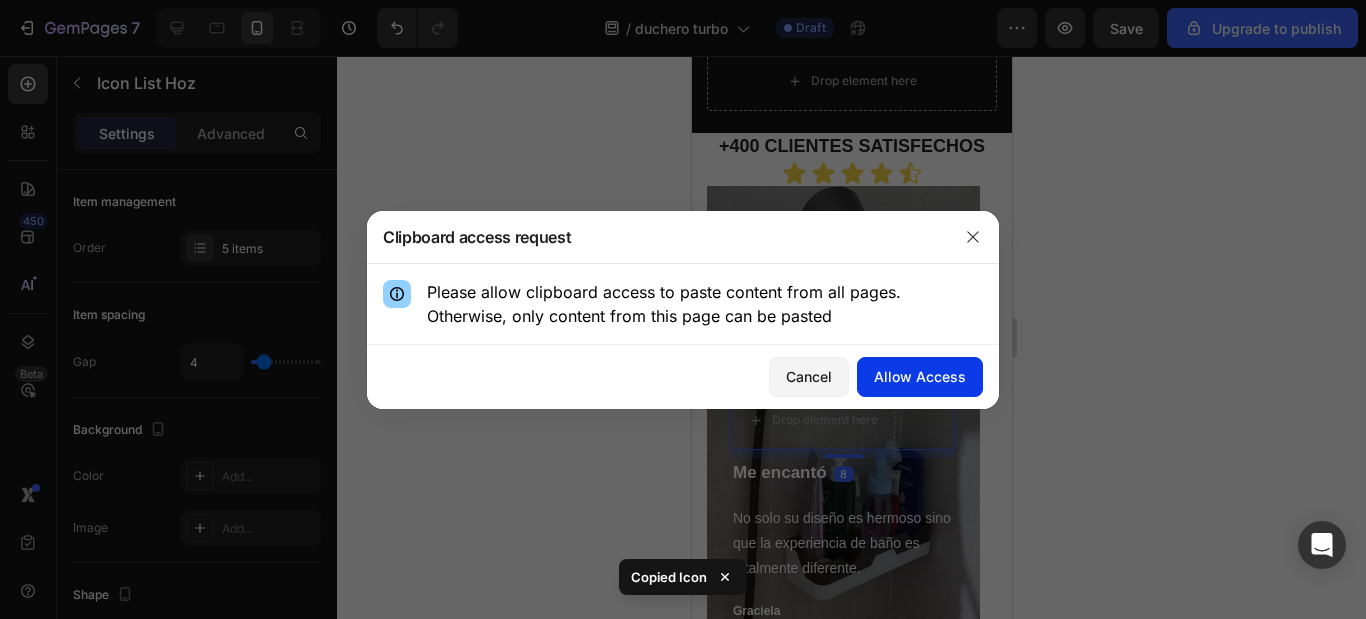 click on "Allow Access" at bounding box center [920, 376] 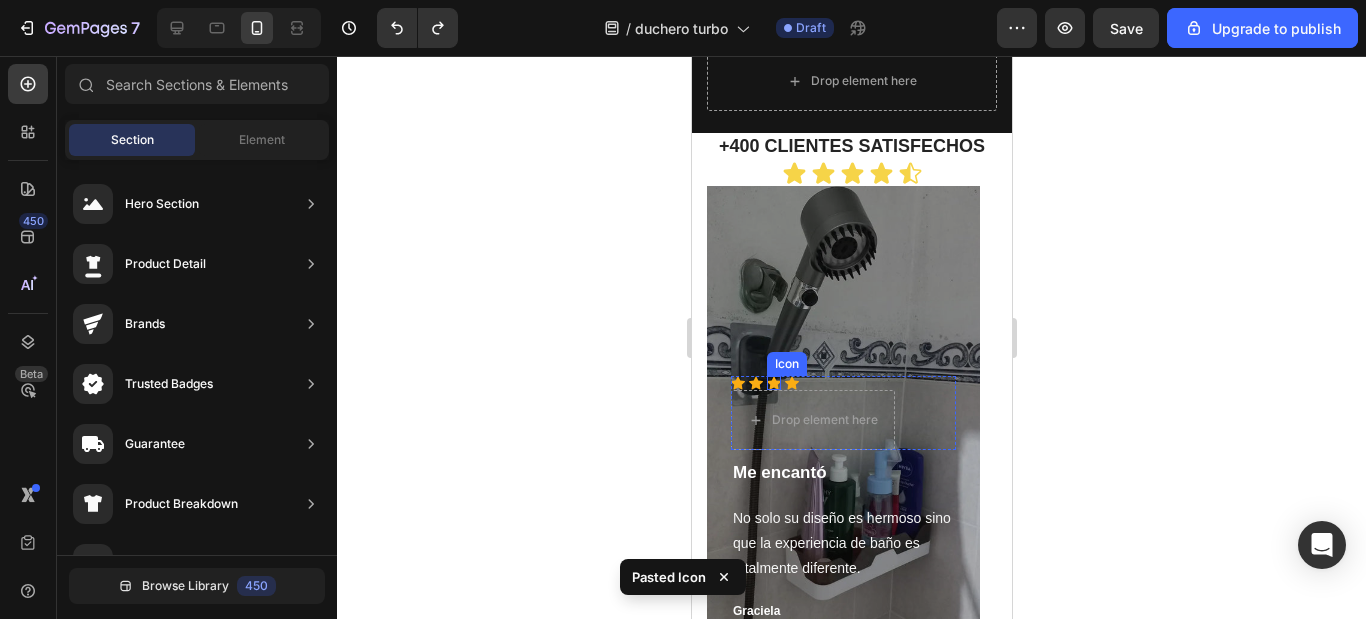 click 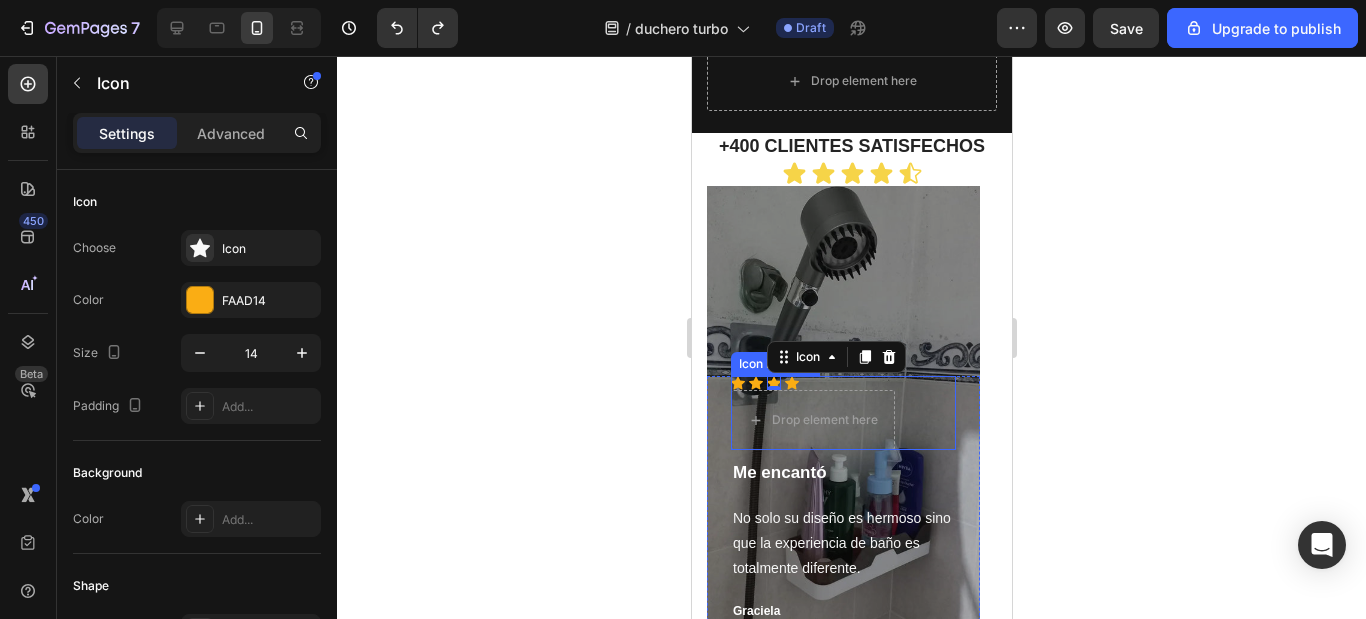 click on "Icon                Icon                Icon   0                Icon
Drop element here" at bounding box center [842, 413] 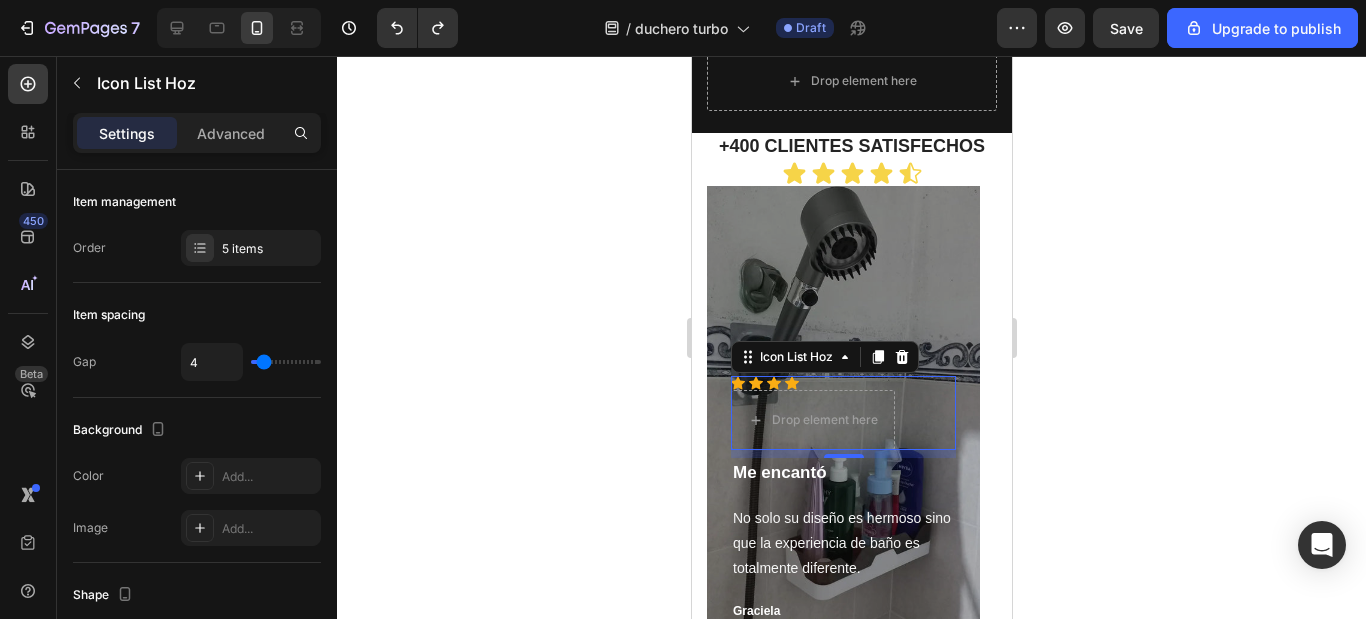 click 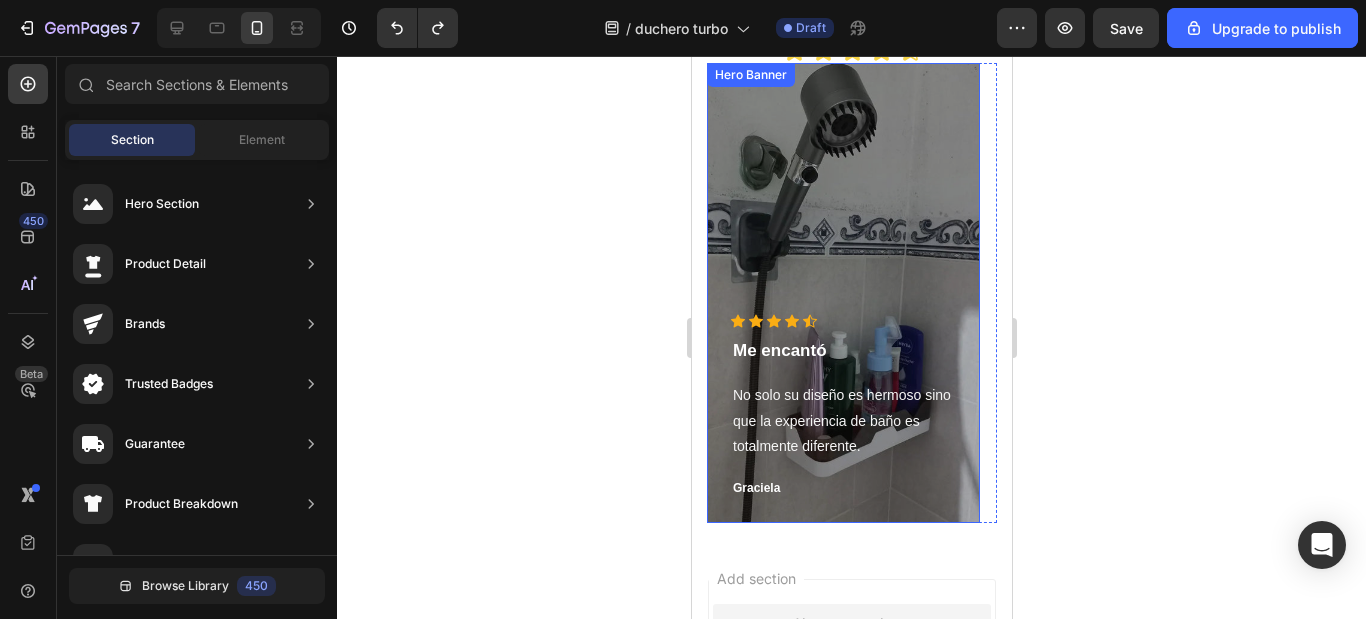 scroll, scrollTop: 1327, scrollLeft: 0, axis: vertical 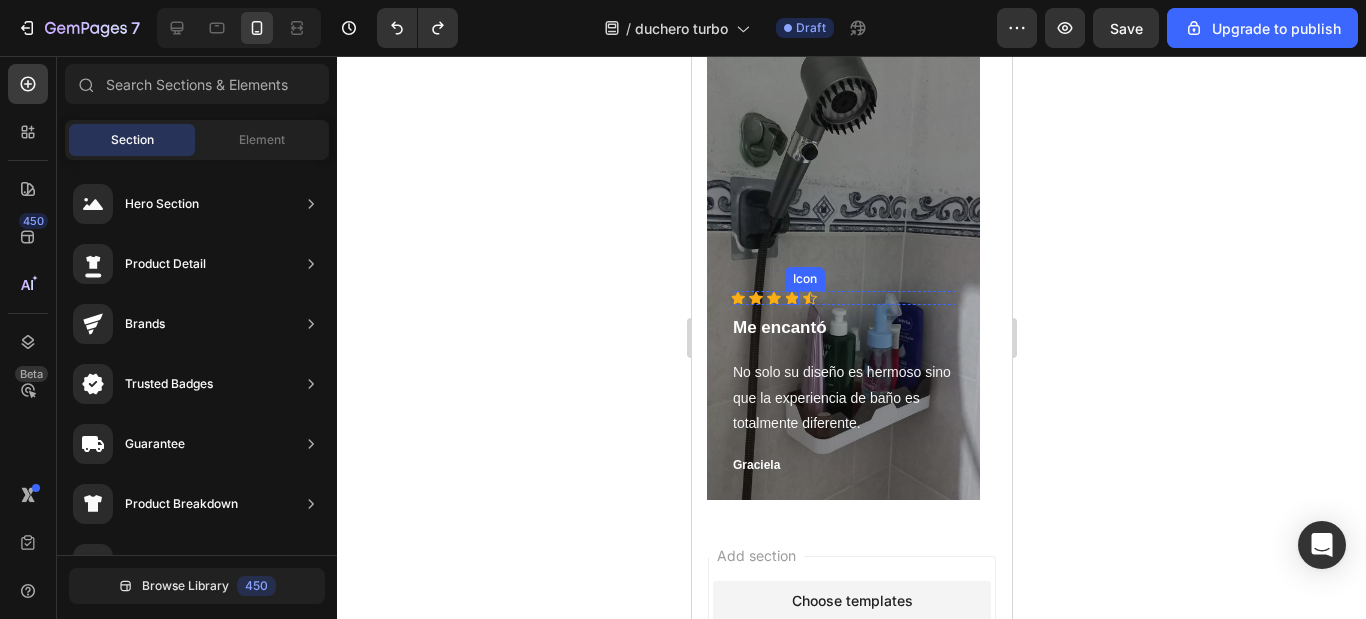 click 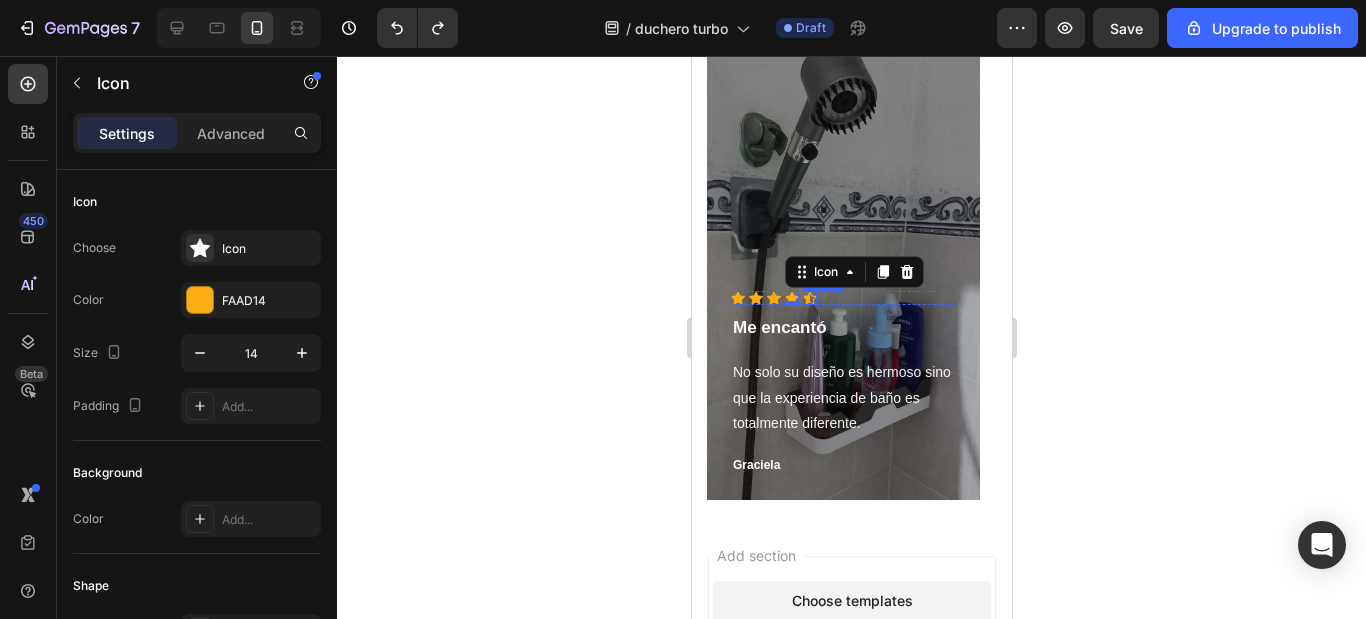 click 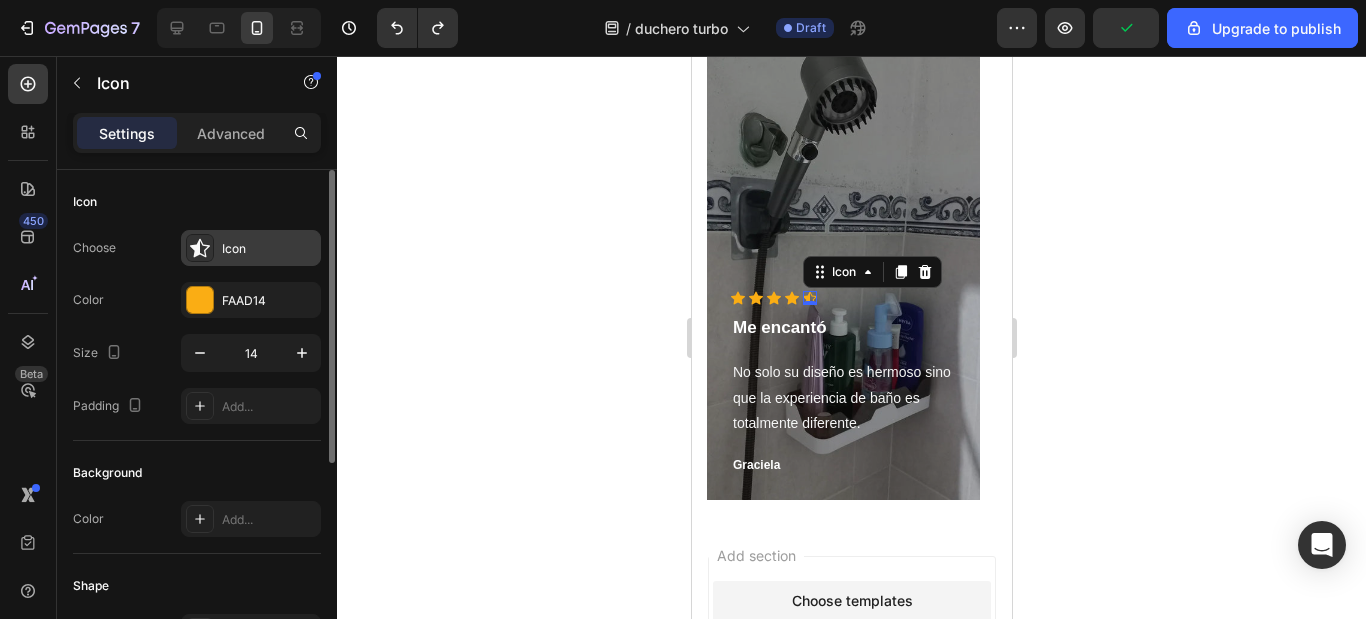 click on "Icon" at bounding box center [269, 249] 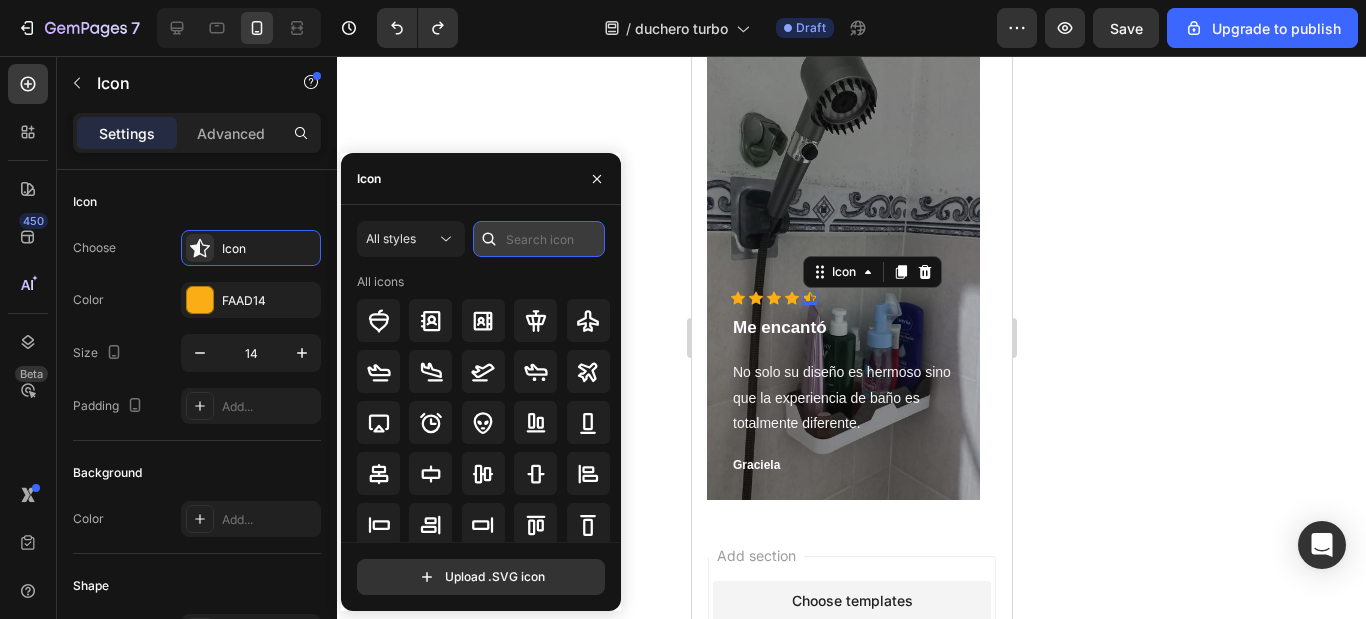 click at bounding box center (539, 239) 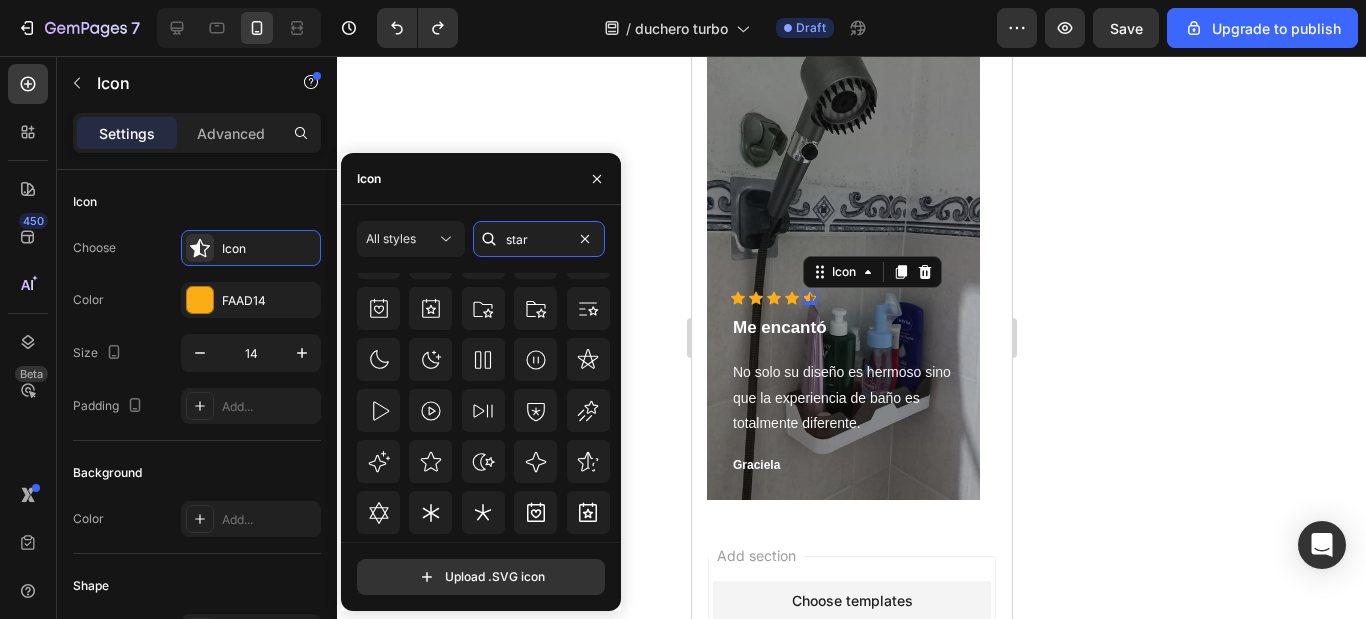 scroll, scrollTop: 351, scrollLeft: 0, axis: vertical 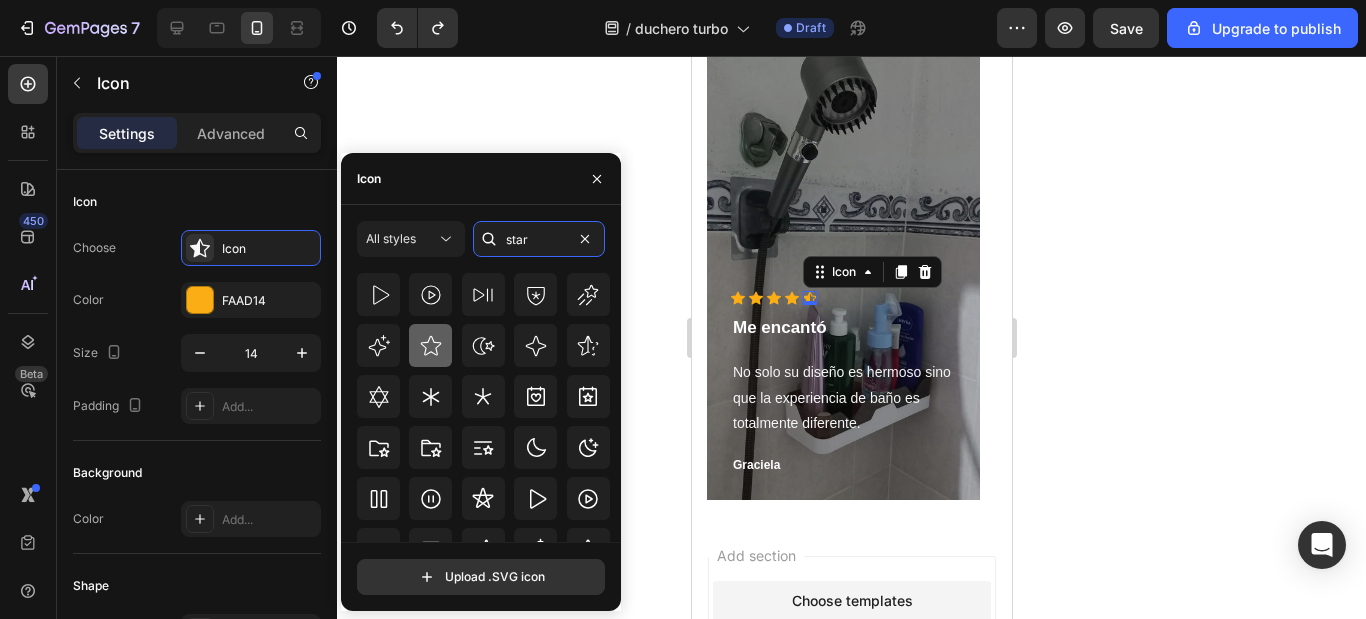 type on "star" 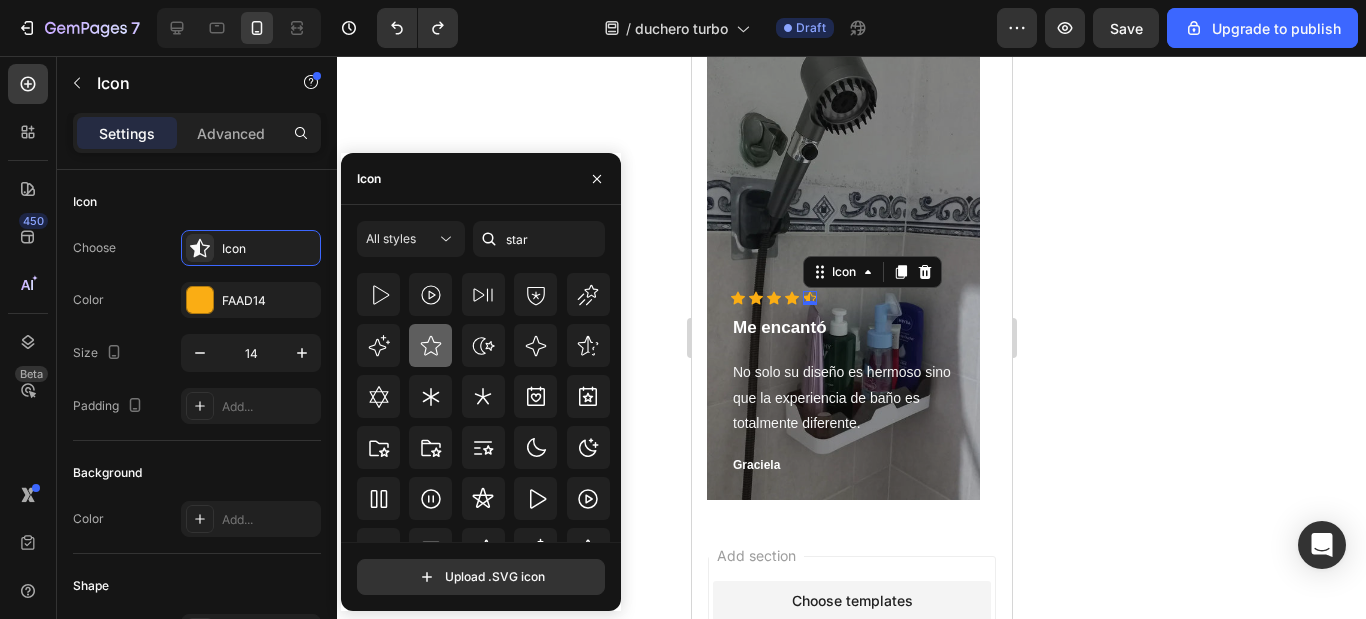 click 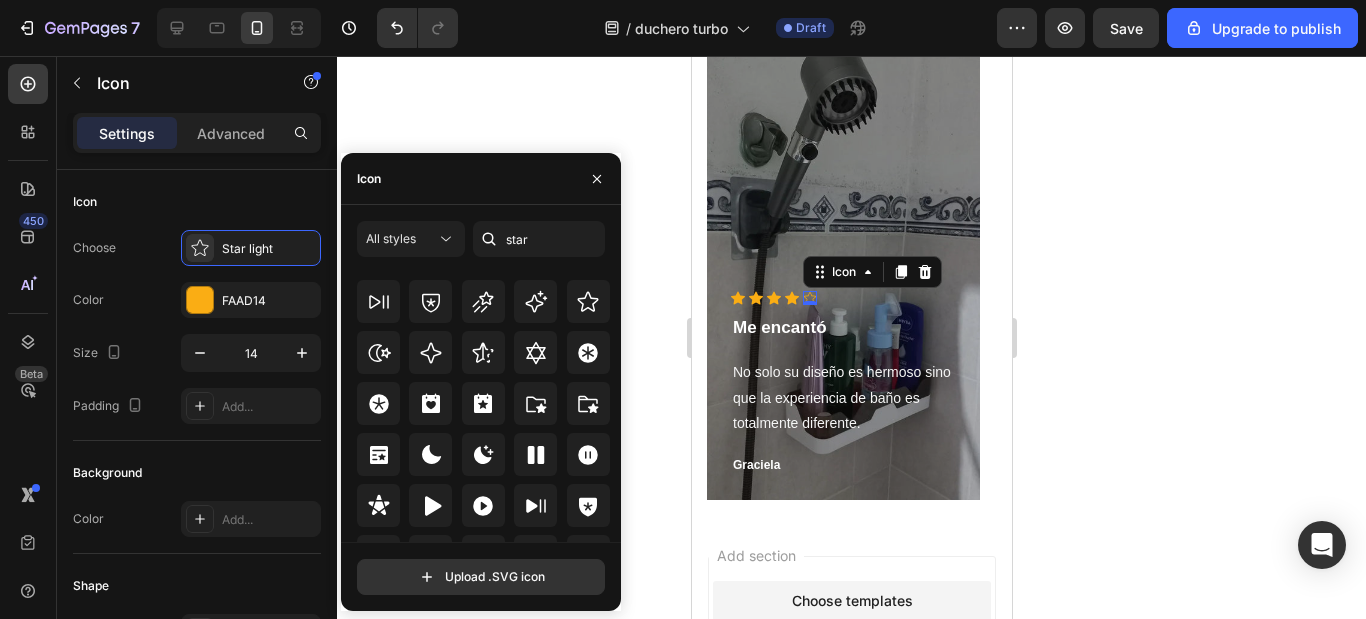 scroll, scrollTop: 638, scrollLeft: 0, axis: vertical 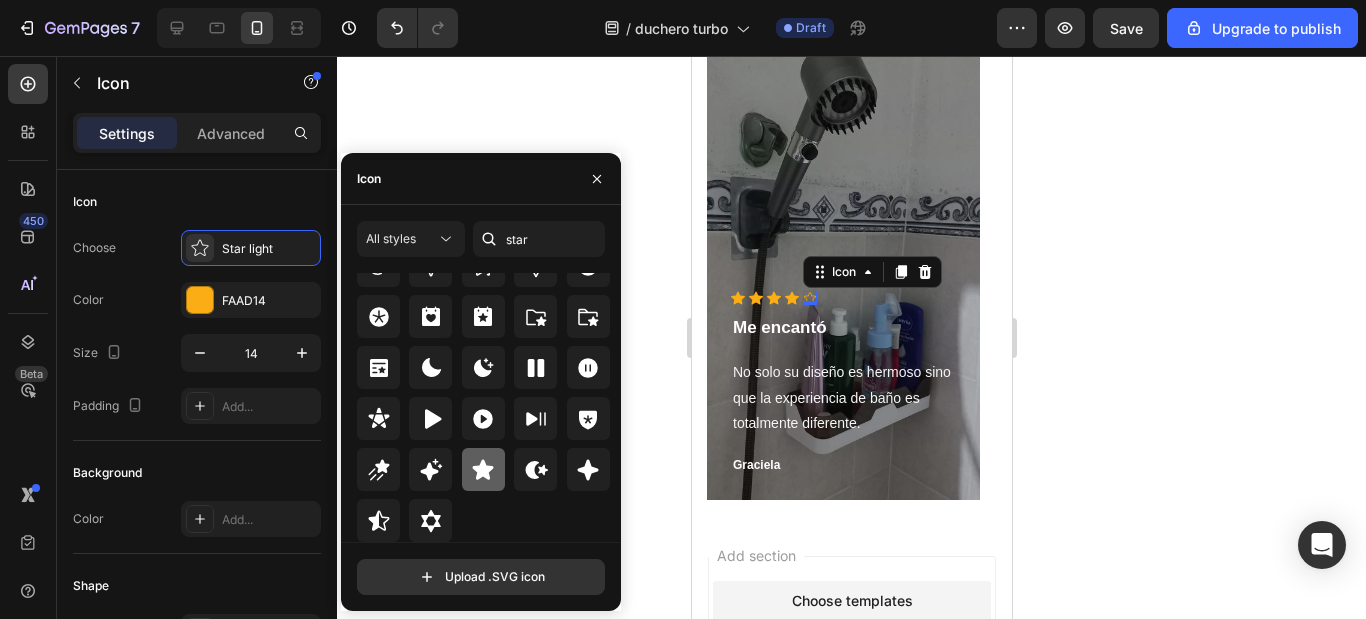 click 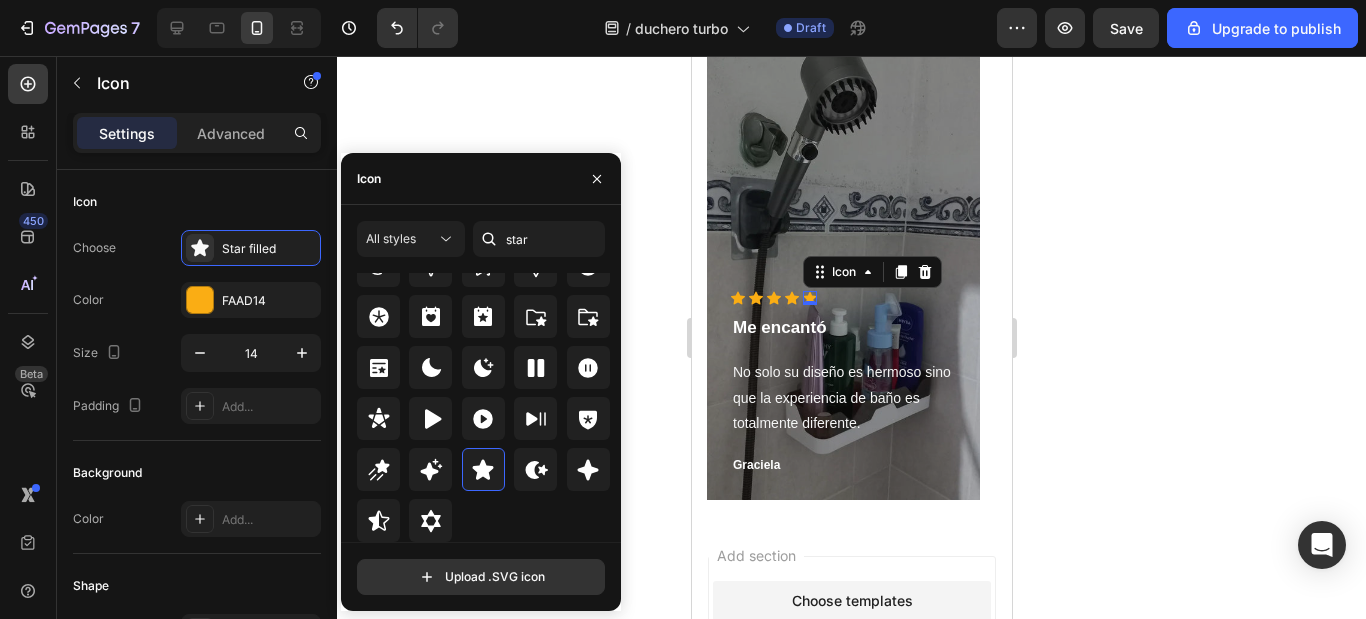 click 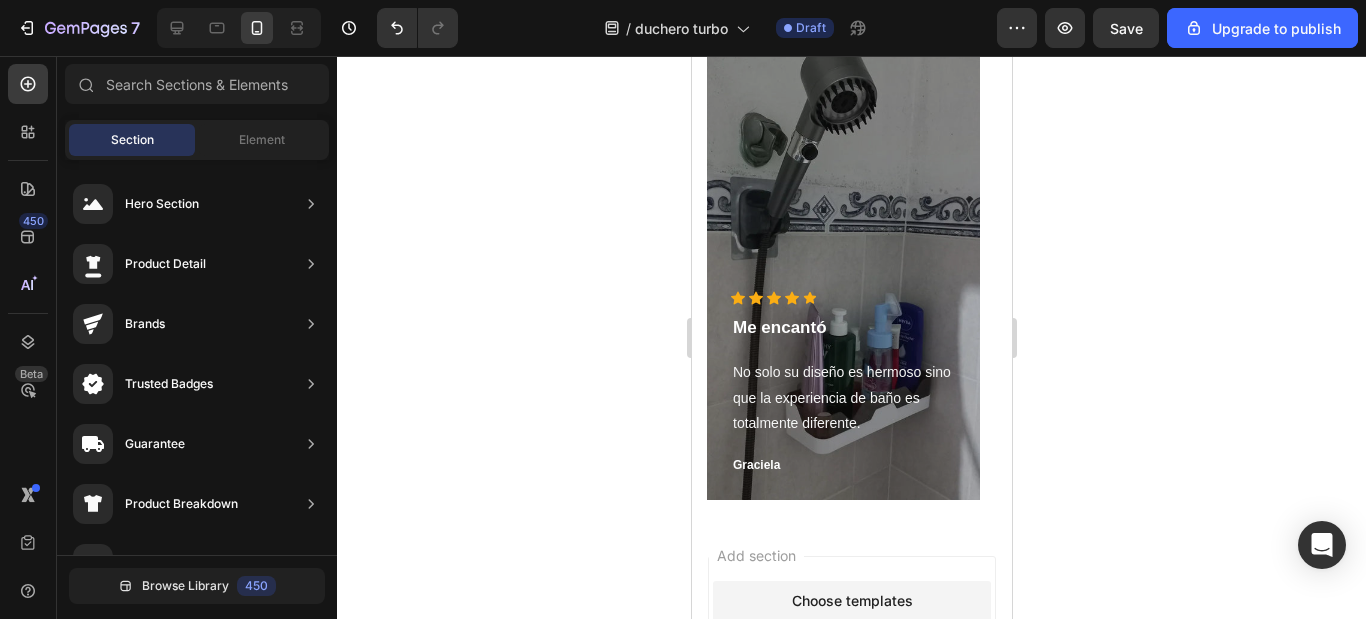 click 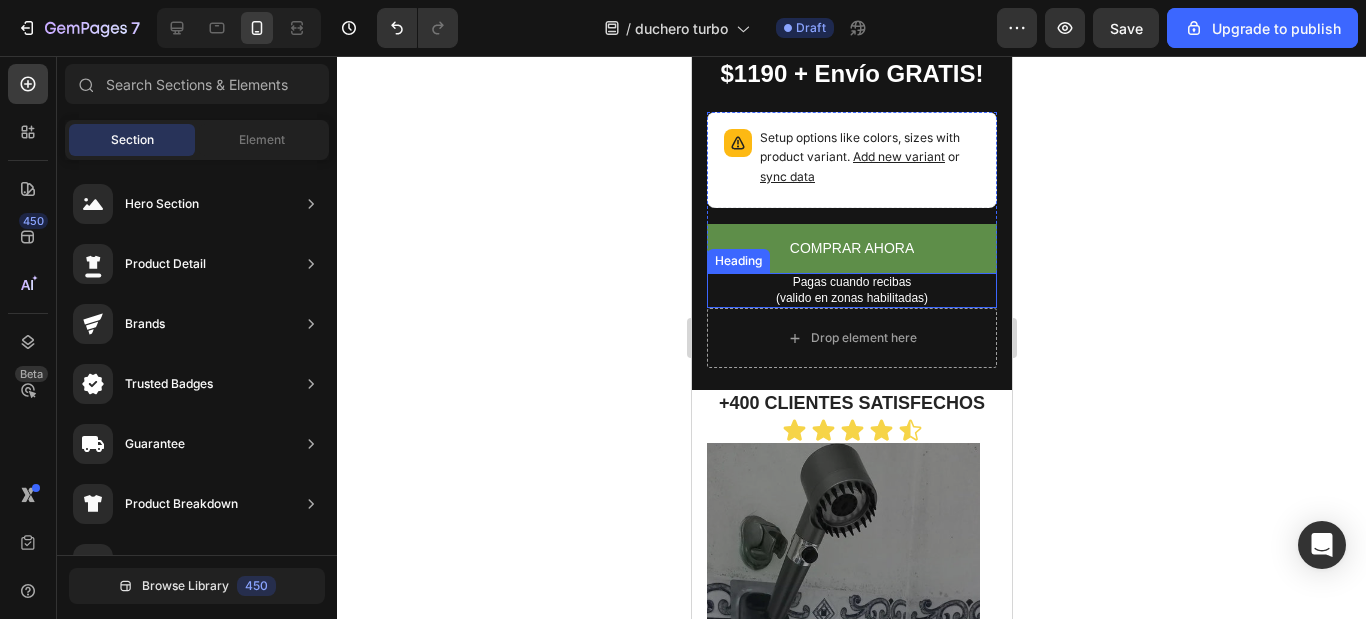 scroll, scrollTop: 1027, scrollLeft: 0, axis: vertical 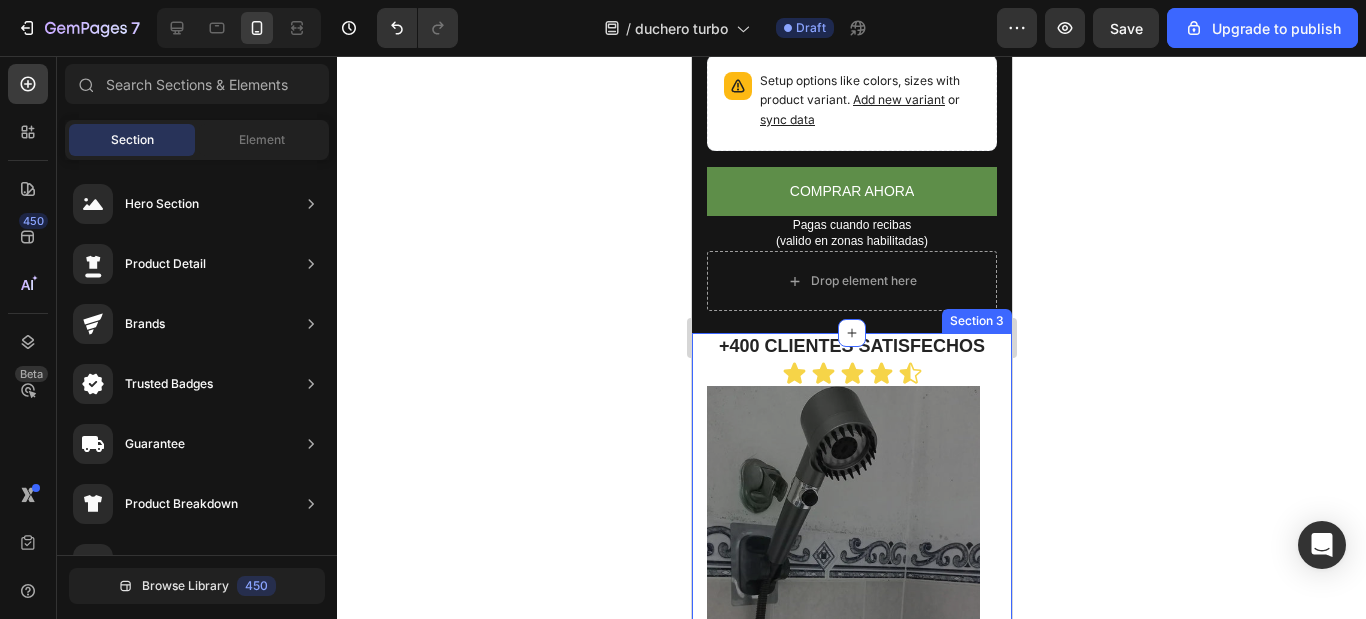 click on "+400 CLIENTES SATISFECHOS Heading Icon Icon Icon Icon Icon Icon List                Icon                Icon                Icon                Icon
Icon Icon List Hoz Me encantó  Text block No solo su diseño es hermoso sino que la experiencia de baño es totalmente diferente.  Text block Graciela Text block Row Hero Banner                Icon                Icon                Icon                Icon
Icon Icon List Hoz Work well for my problem feet Text block "This drink has become one of my  favorite things, and I haverecommended it to a lot of people." Text block - Olivia P. Text block Row Hero Banner                Icon                Icon                Icon                Icon
Icon Icon List Hoz You're walking on a cloud! Text block "Love it! Great for summer! Good taste, it really owns up to its name “sparkling”, cold with bubbles and lime flavor." Text block - Ryan S. Text block Row Hero Banner Carousel Row Section 3" at bounding box center [851, 597] 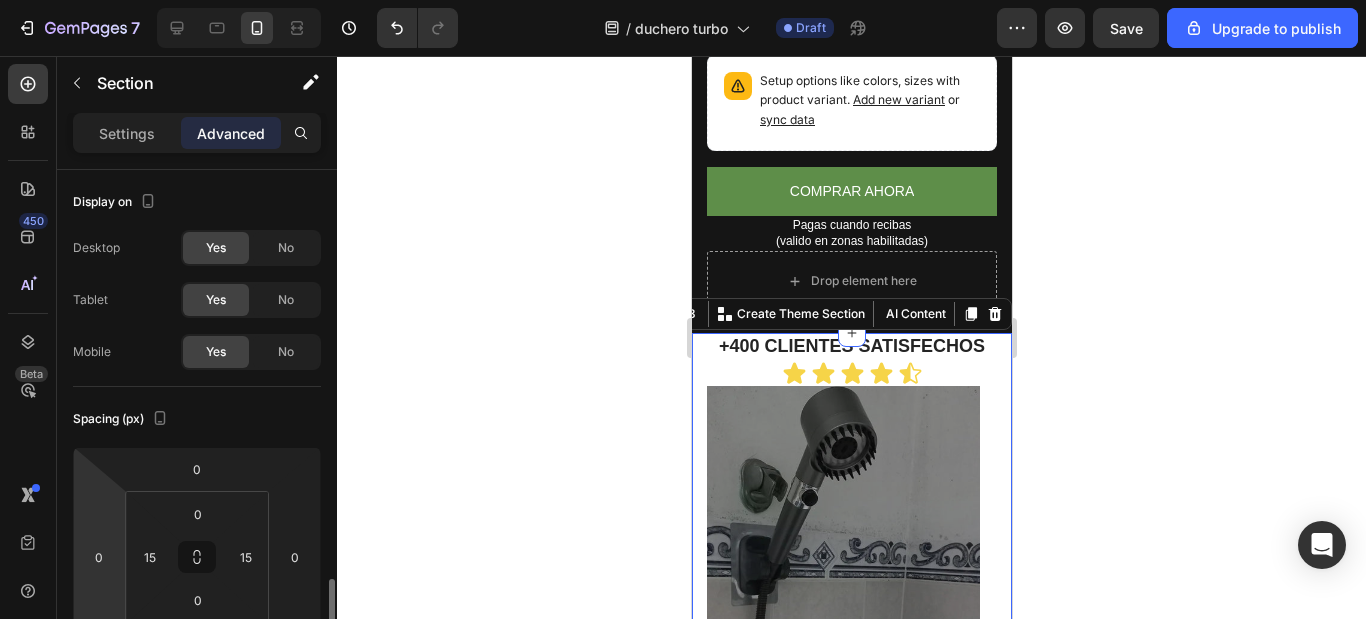 scroll, scrollTop: 300, scrollLeft: 0, axis: vertical 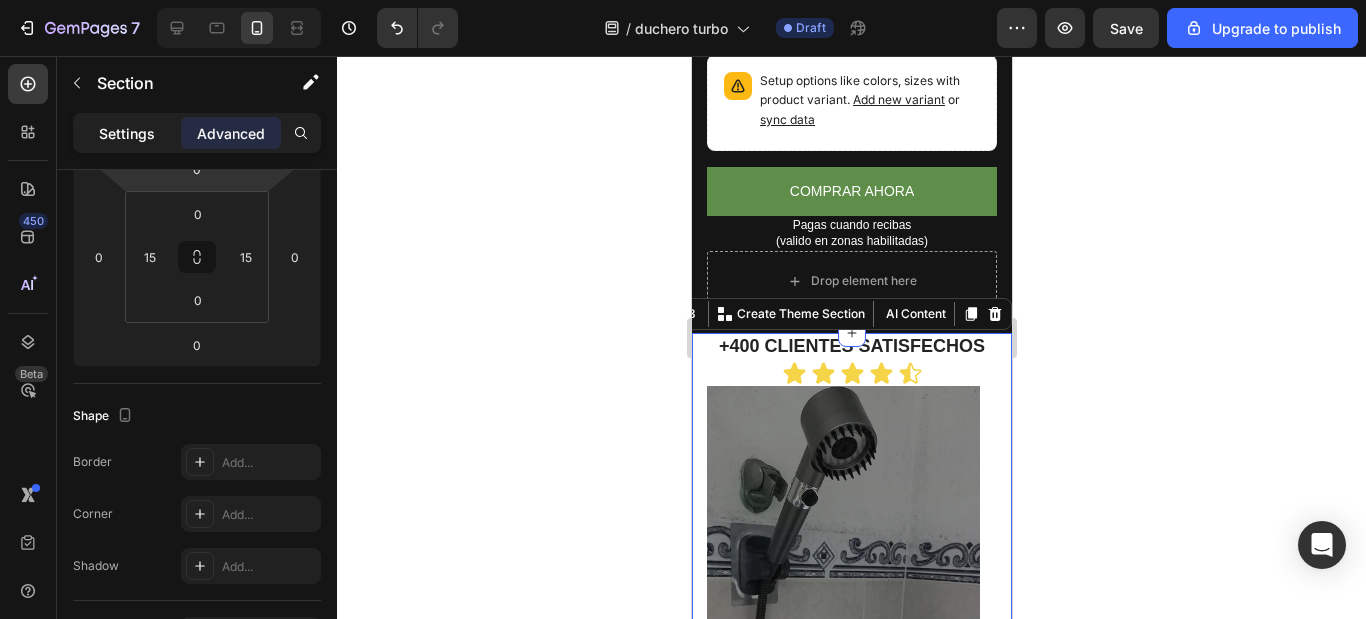 click on "Settings" at bounding box center [127, 133] 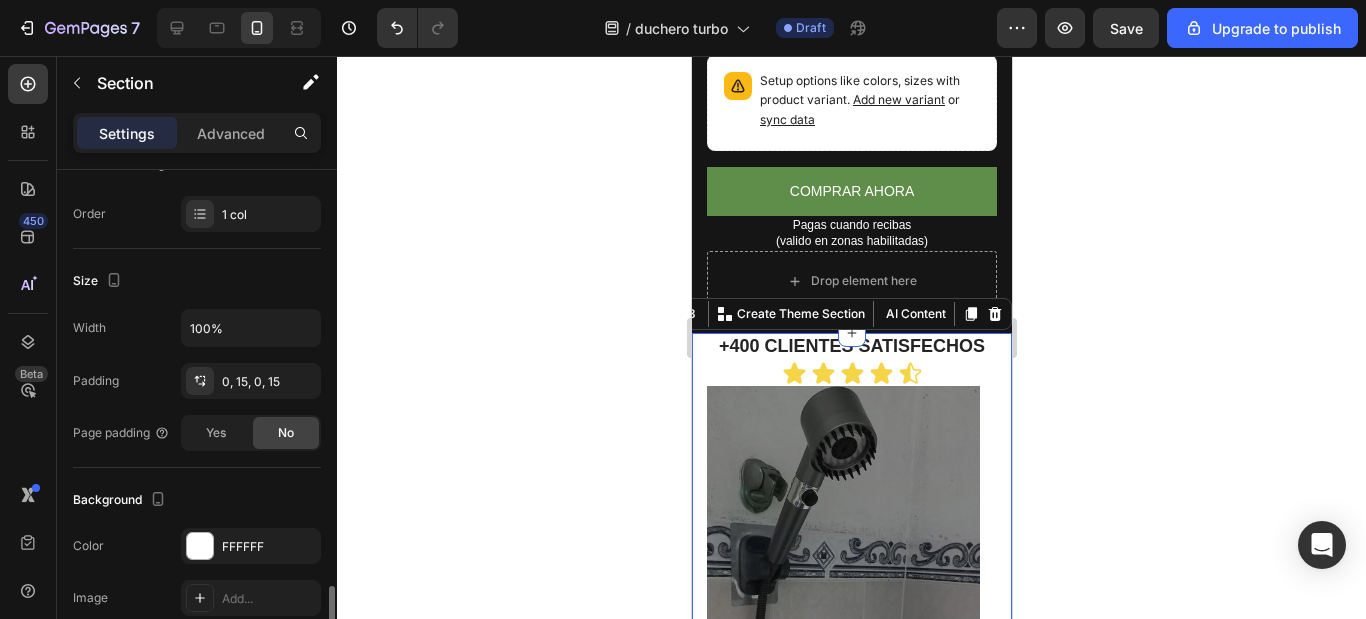 scroll, scrollTop: 500, scrollLeft: 0, axis: vertical 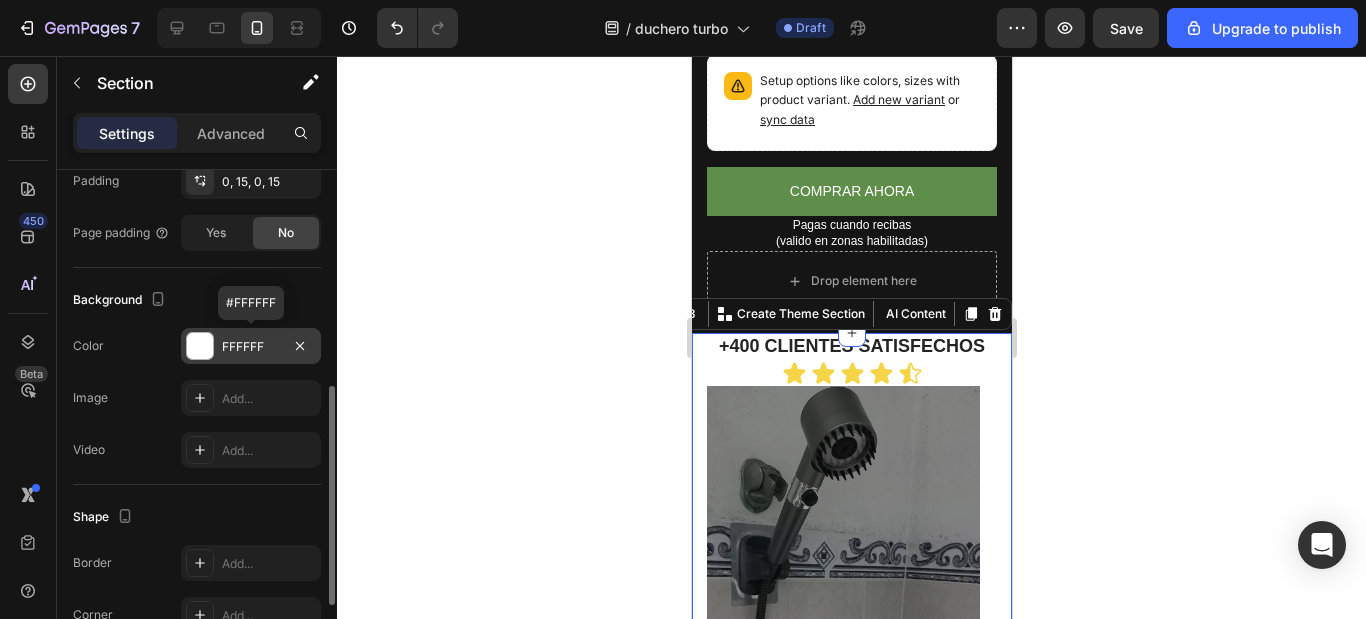 click at bounding box center [200, 346] 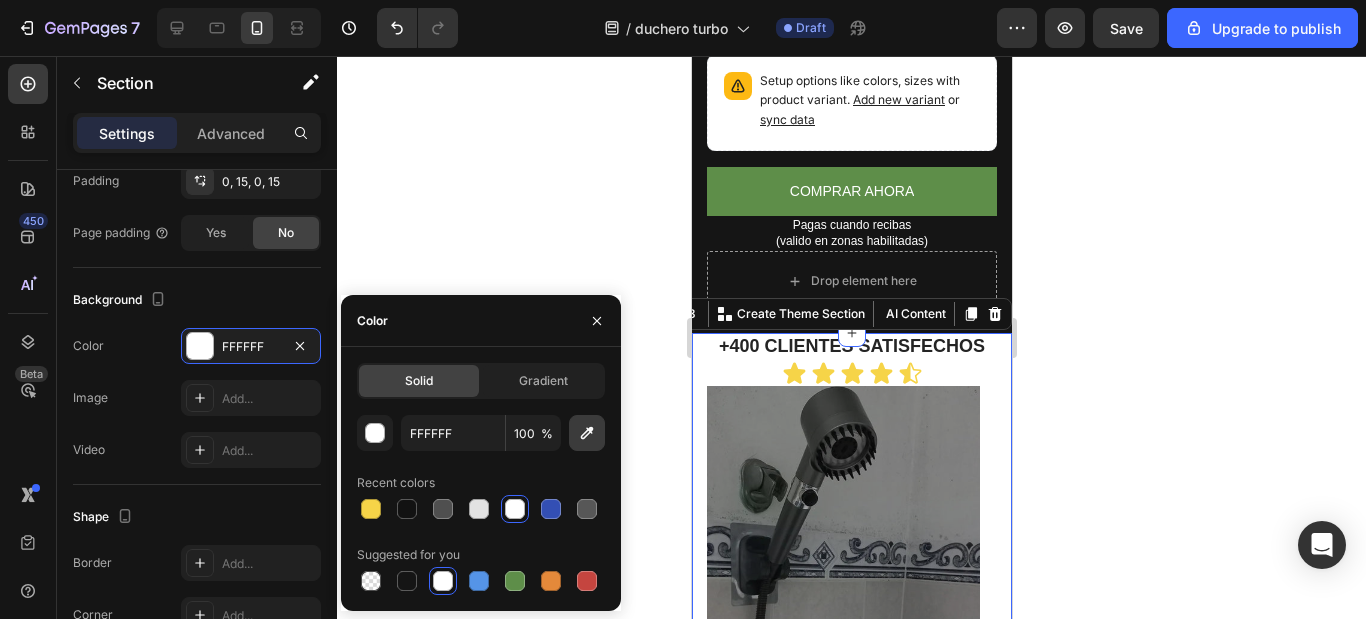 click 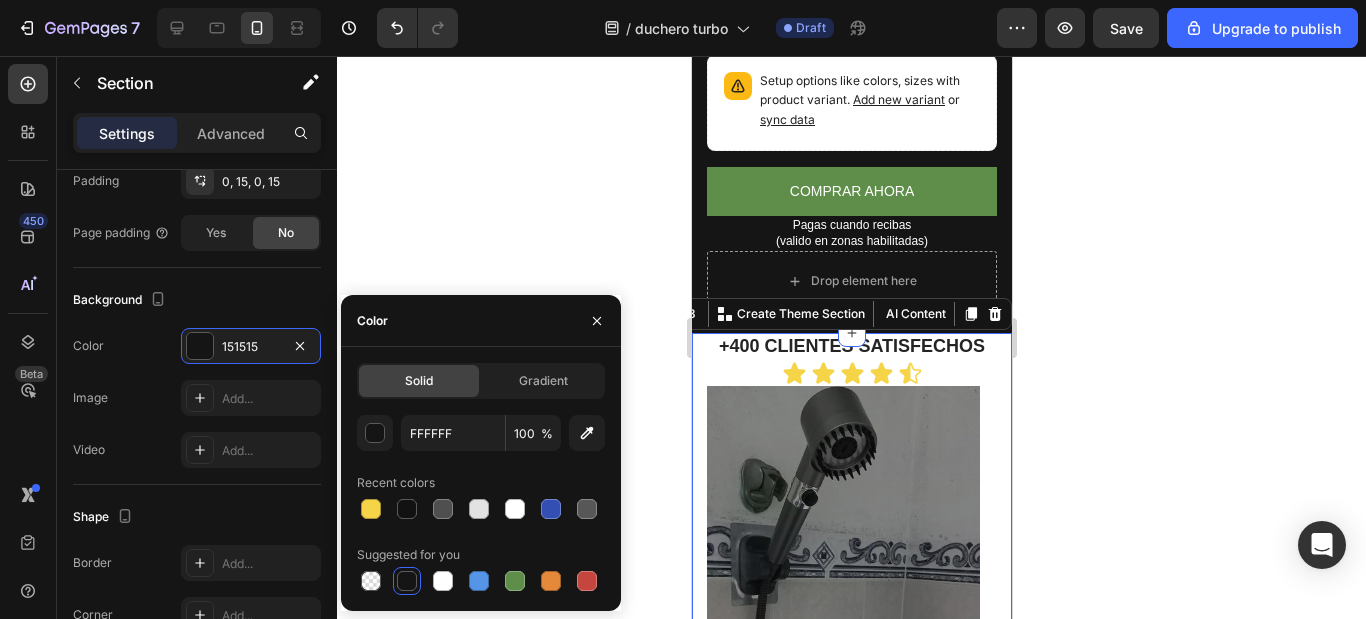 type on "151515" 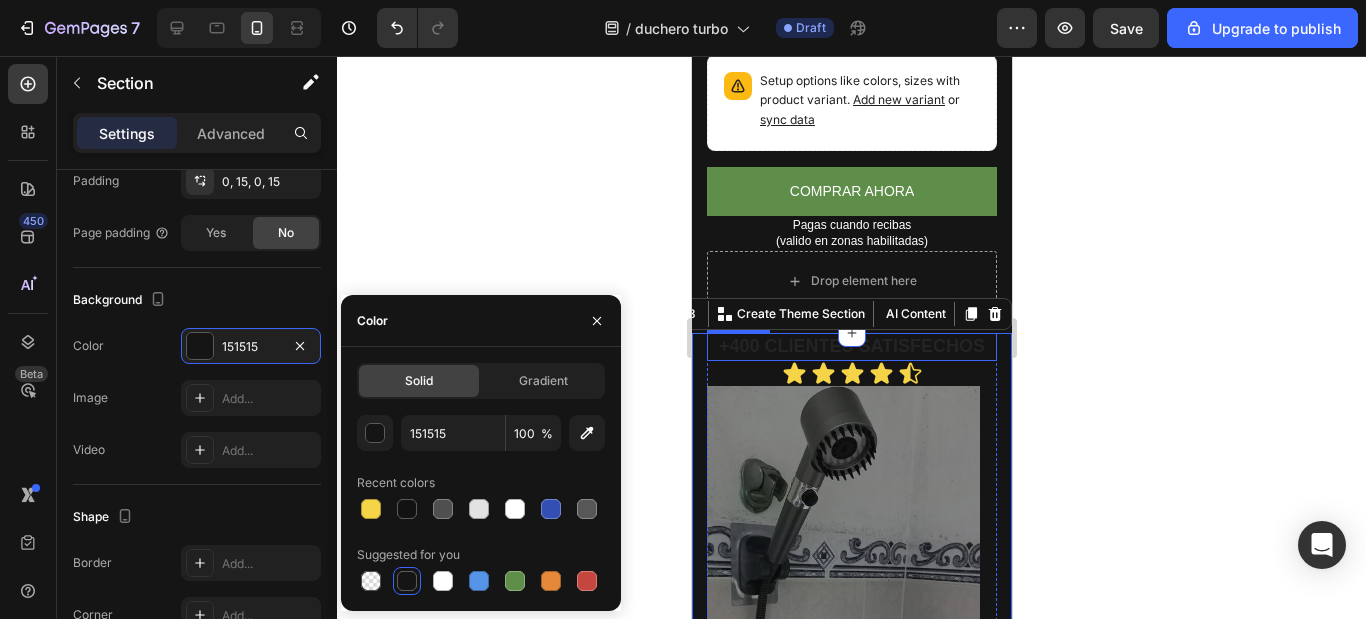 click on "+400 CLIENTES SATISFECHOS" at bounding box center [851, 346] 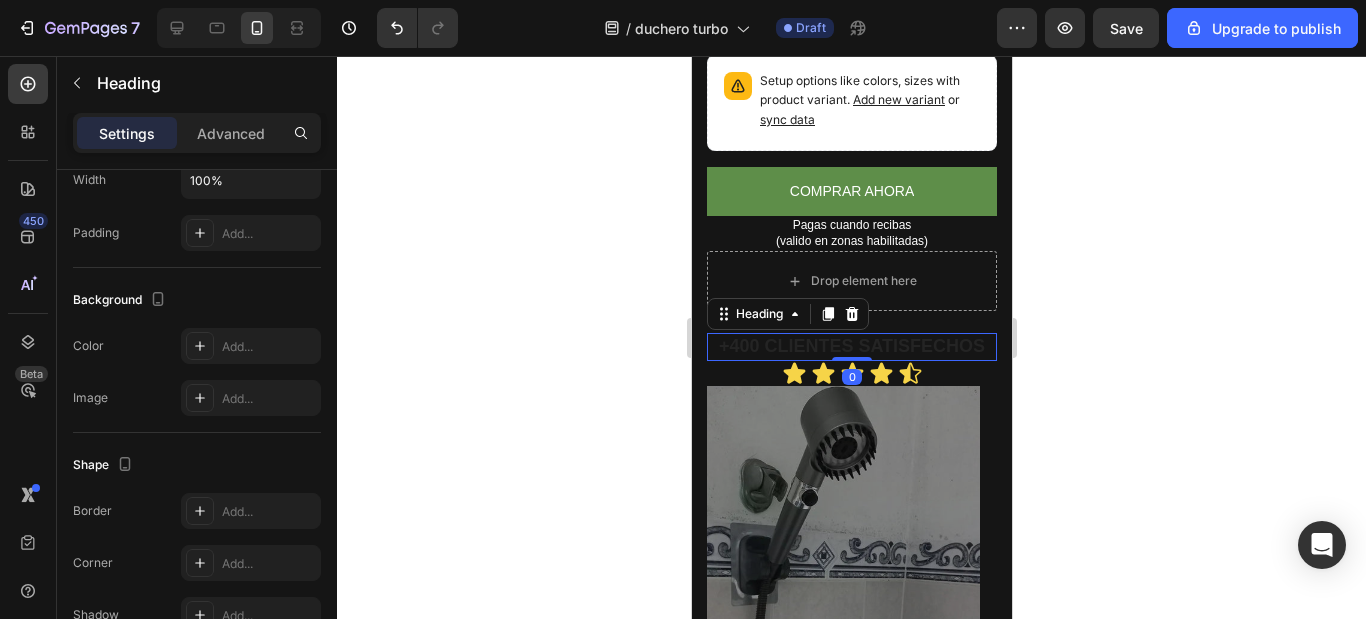 scroll, scrollTop: 0, scrollLeft: 0, axis: both 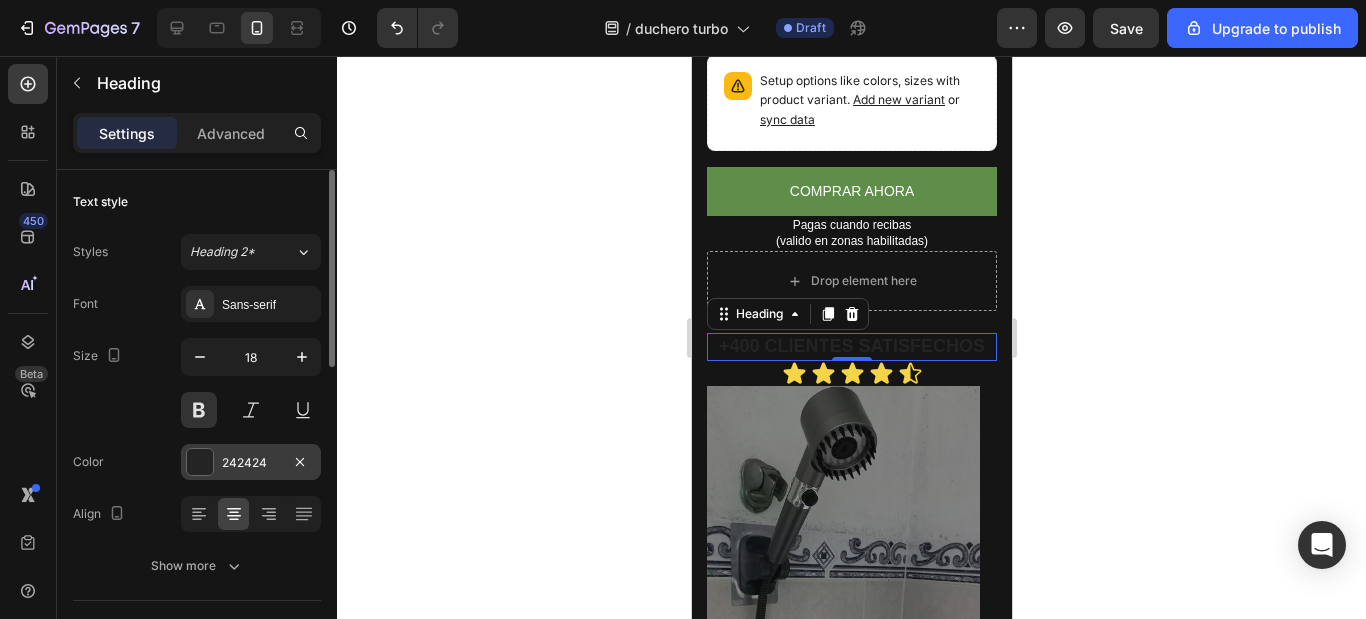 click at bounding box center [200, 462] 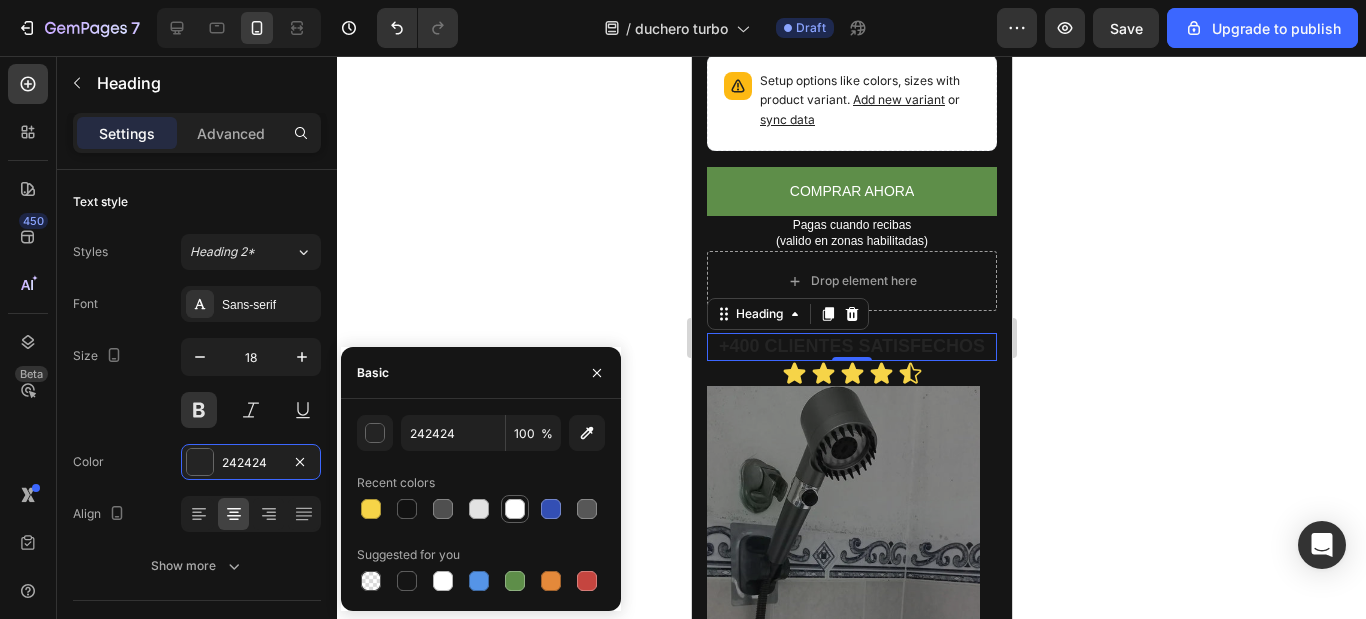 click at bounding box center (515, 509) 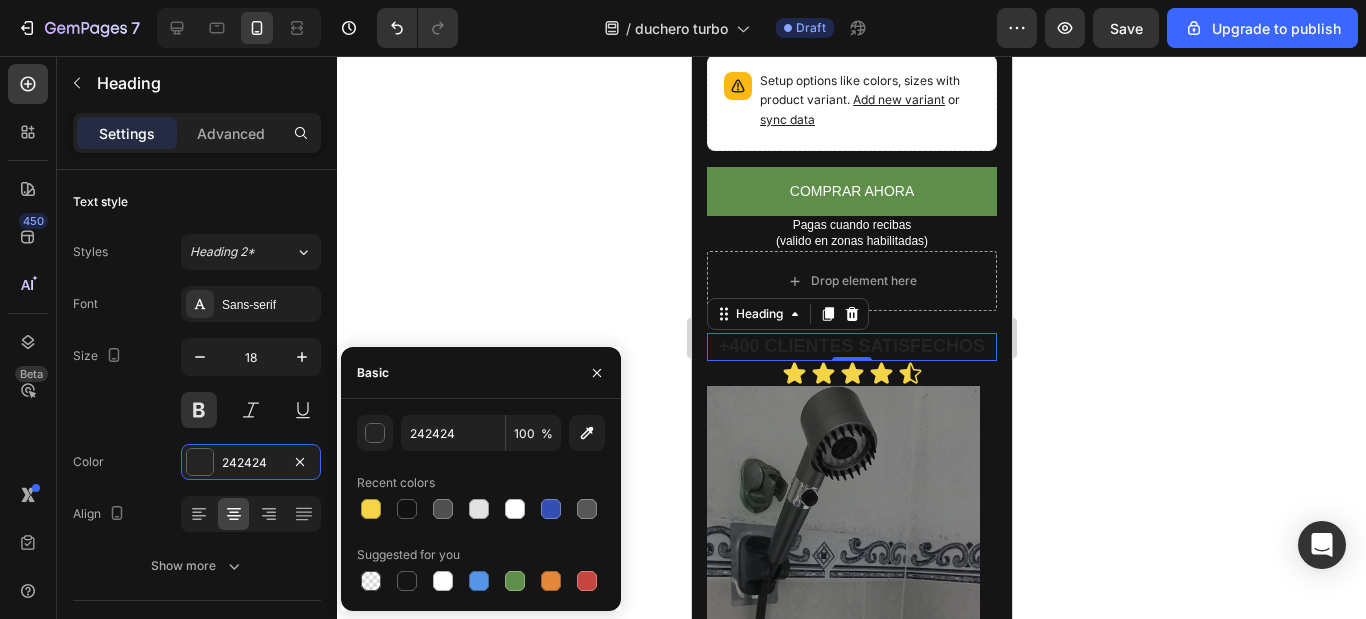 type on "FFFFFF" 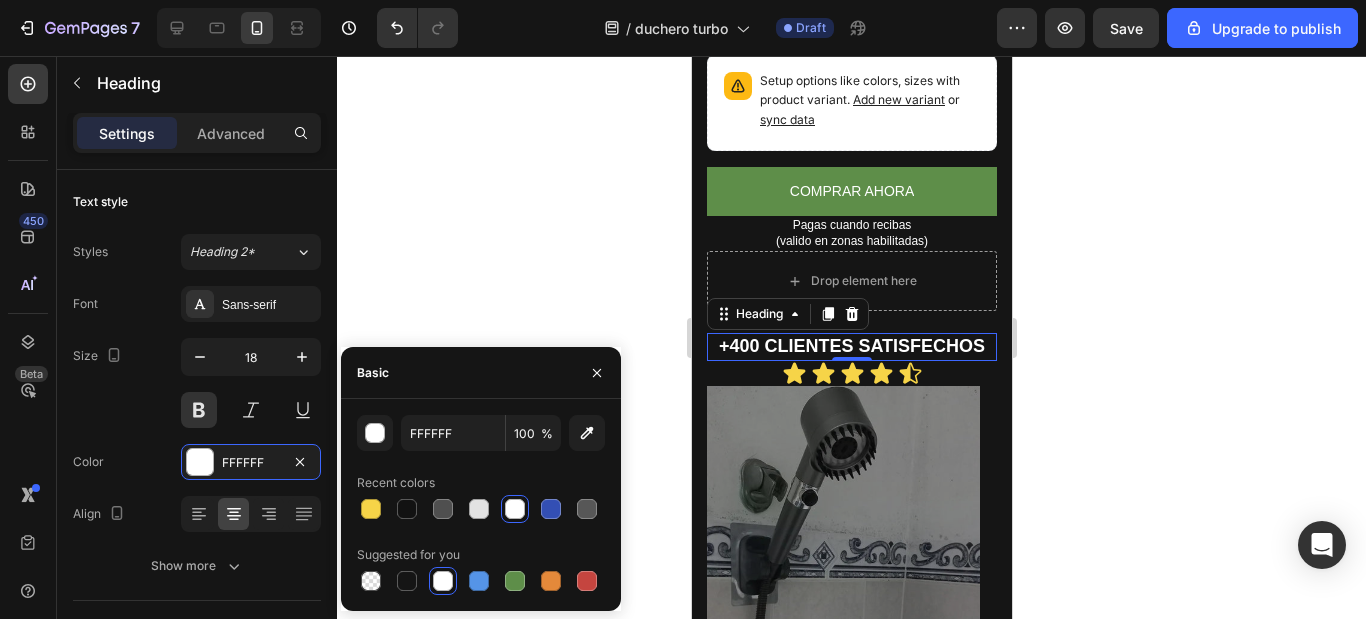 click 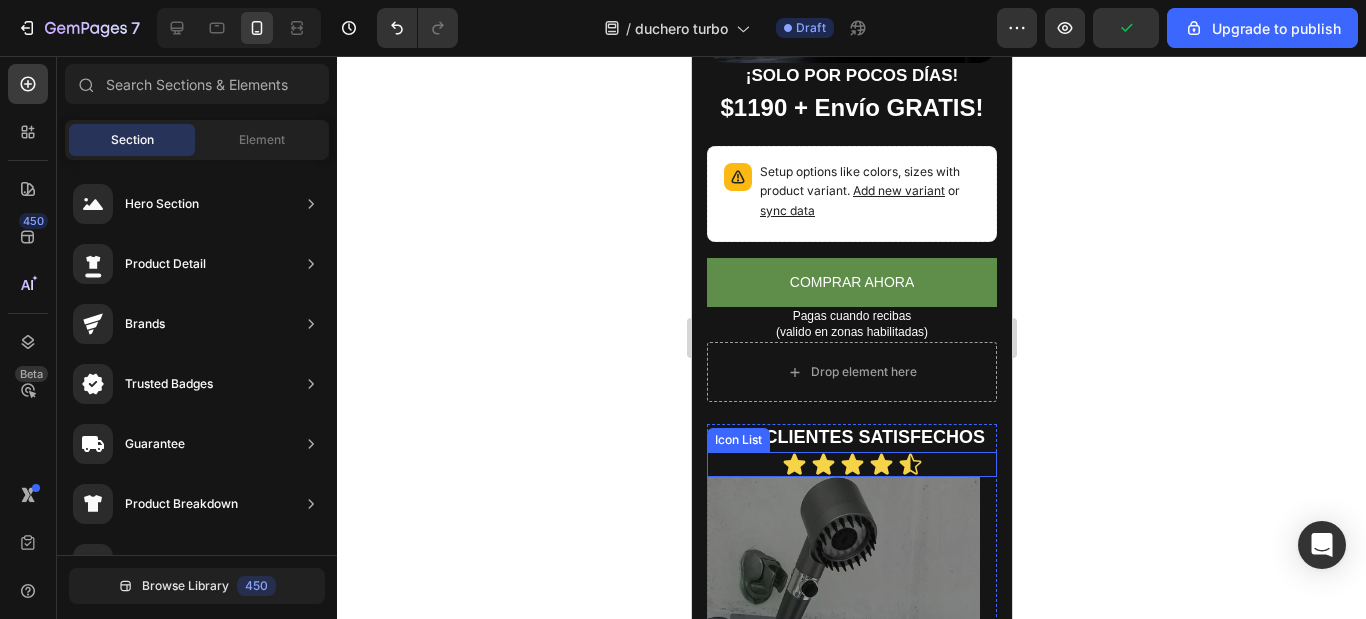 scroll, scrollTop: 1027, scrollLeft: 0, axis: vertical 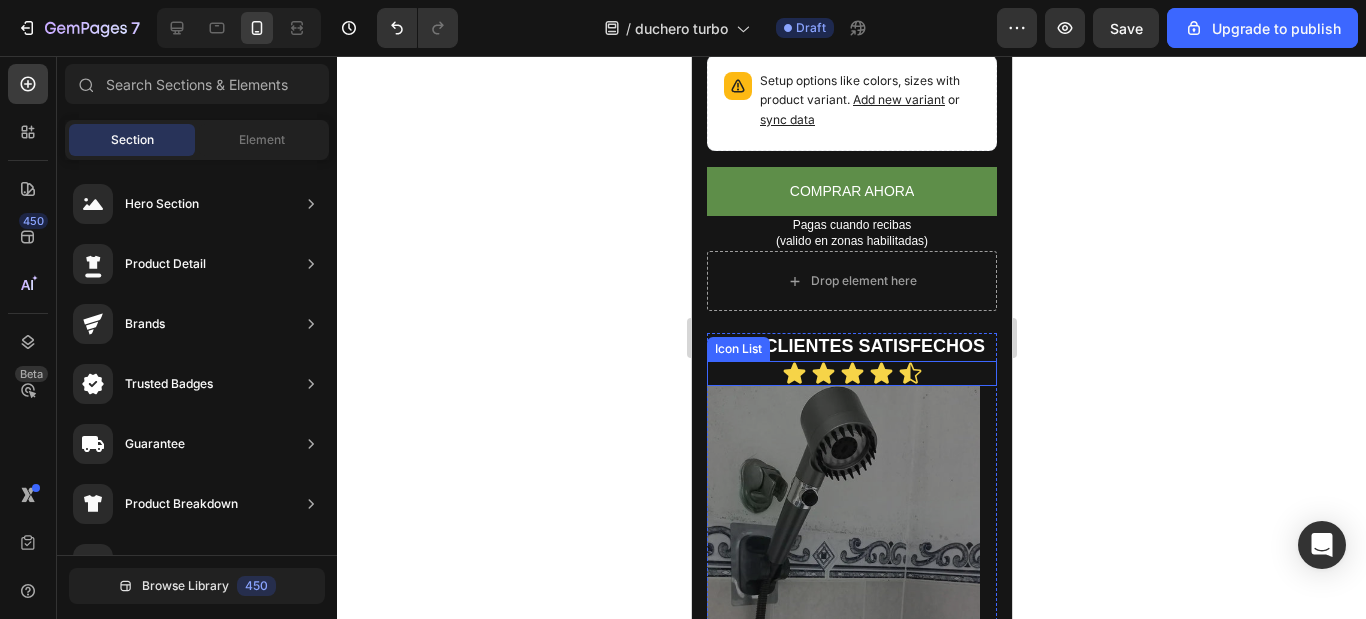 click on "Icon Icon Icon Icon Icon" at bounding box center [851, 373] 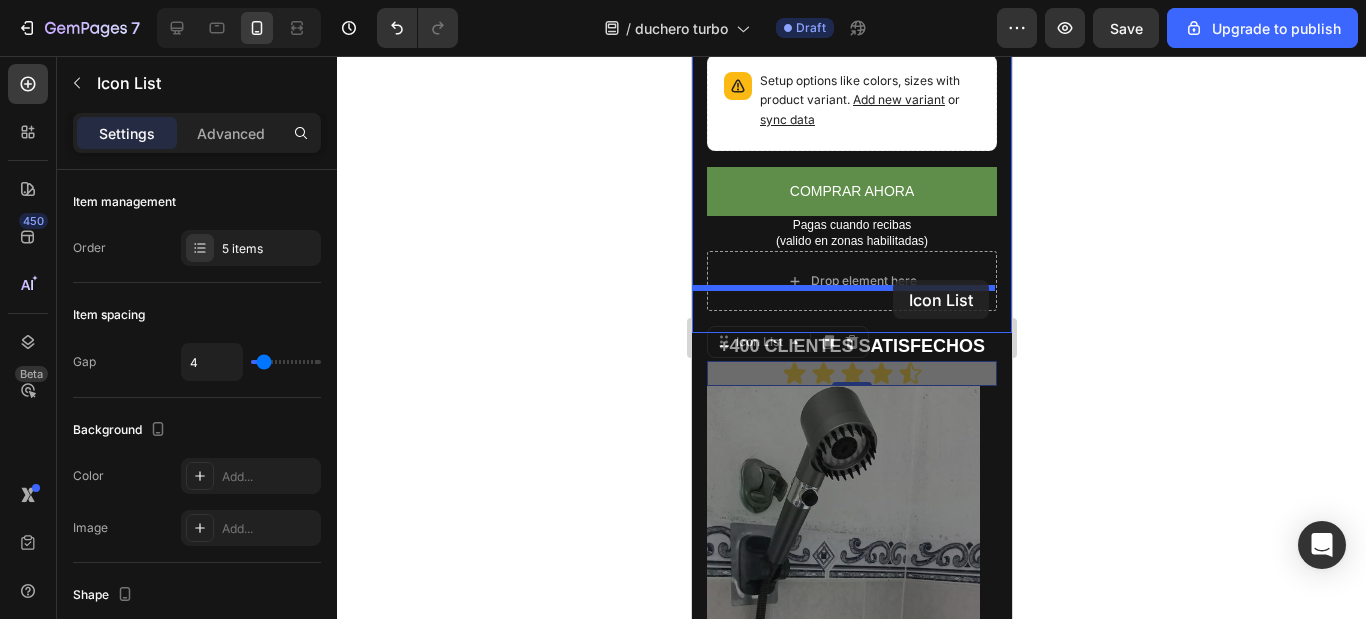 drag, startPoint x: 924, startPoint y: 328, endPoint x: 1764, endPoint y: 374, distance: 841.2586 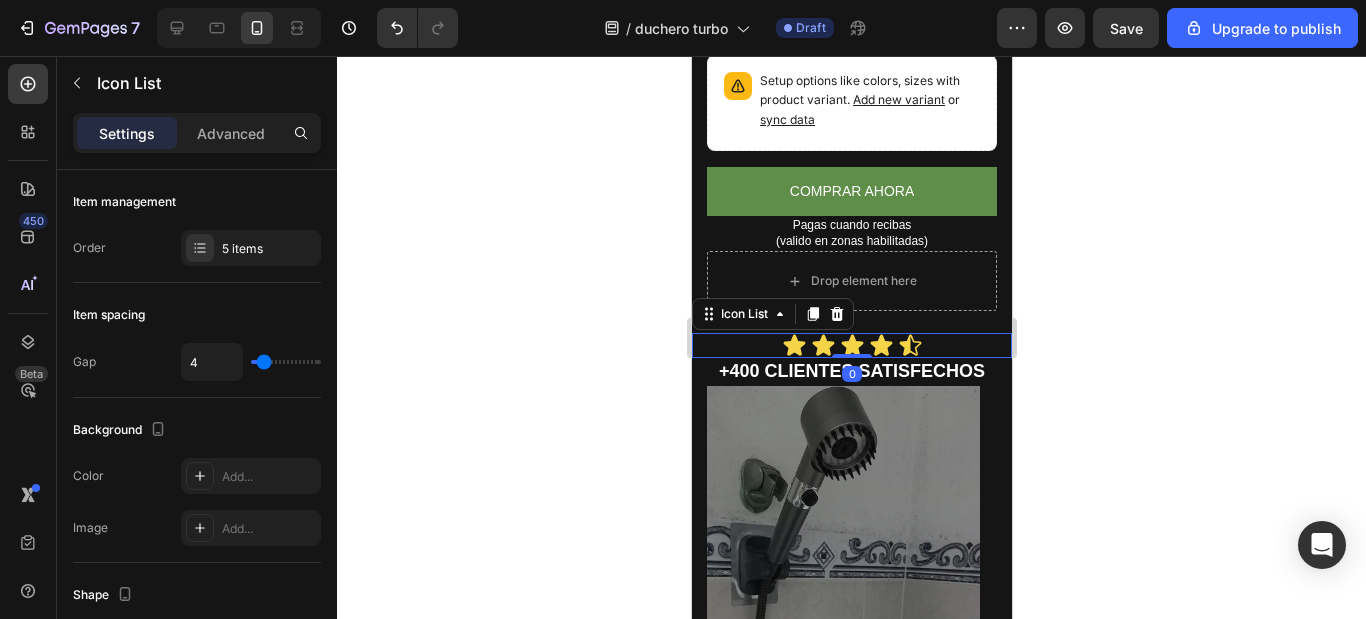 click 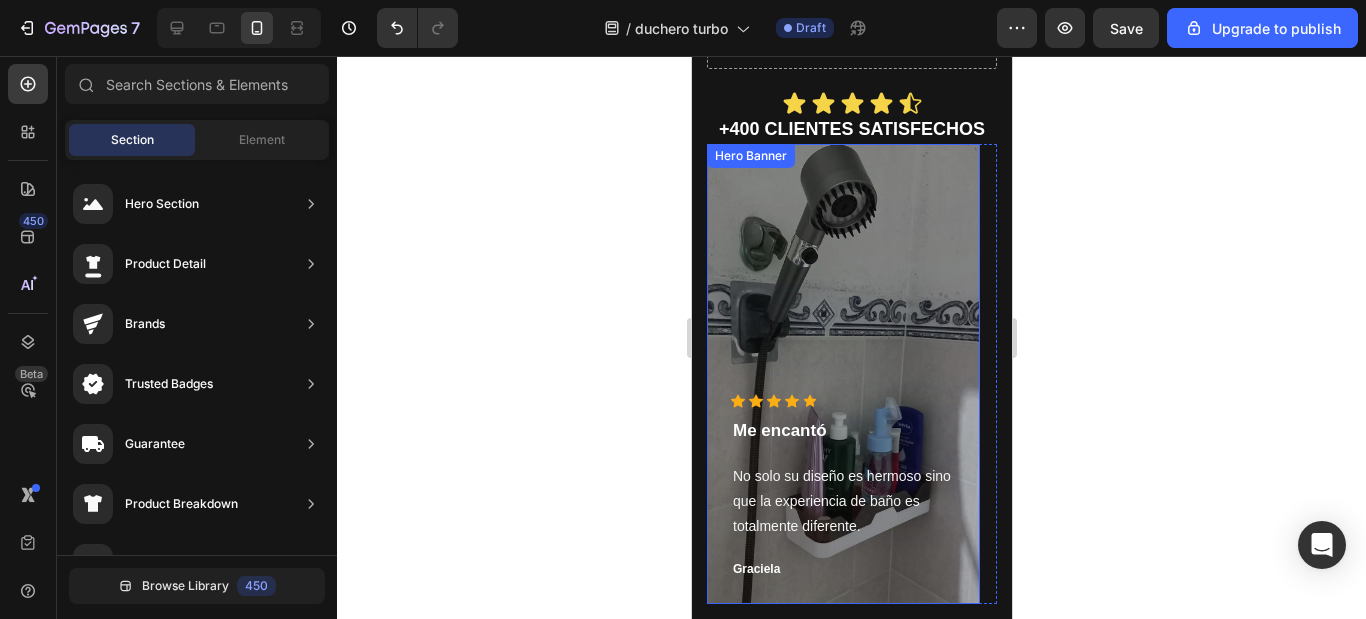 scroll, scrollTop: 1027, scrollLeft: 0, axis: vertical 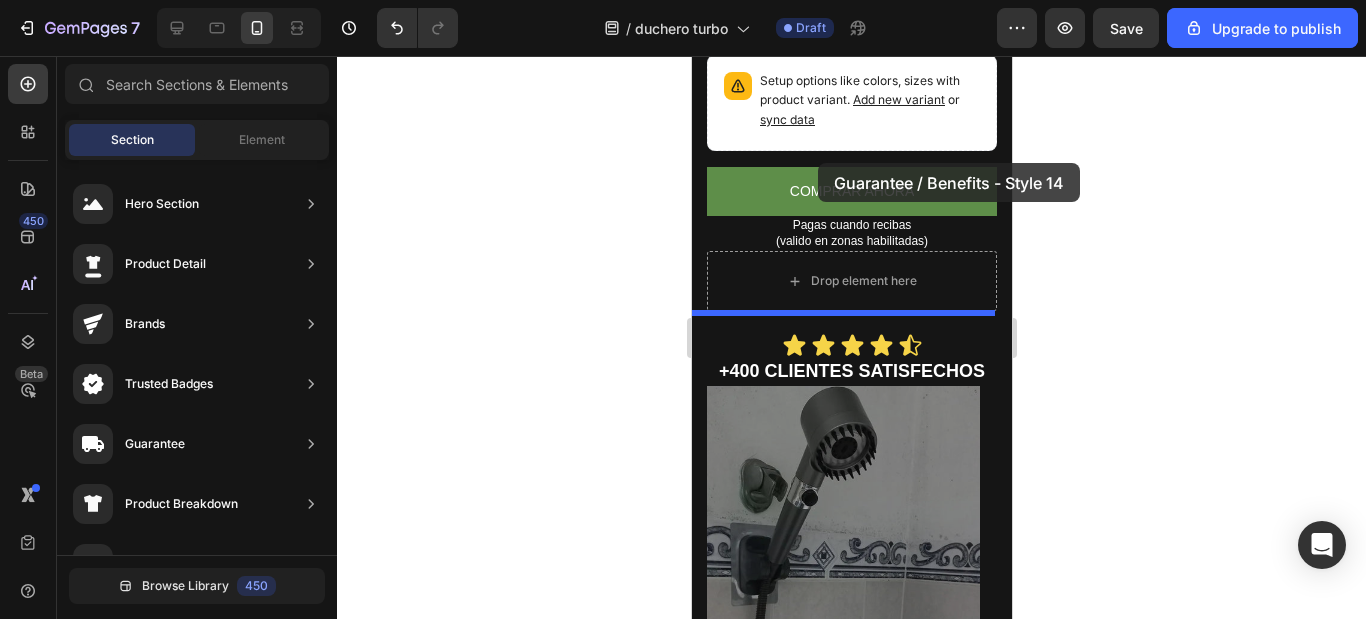 drag, startPoint x: 1118, startPoint y: 520, endPoint x: 817, endPoint y: 163, distance: 466.95825 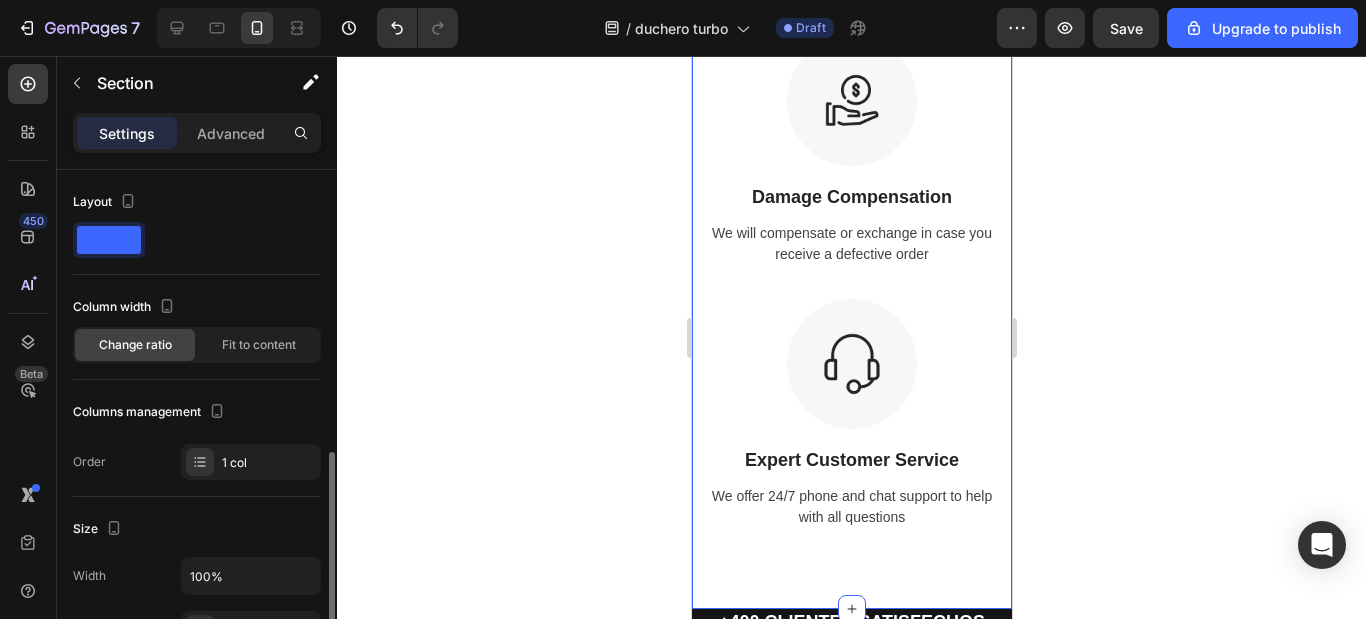 scroll, scrollTop: 1933, scrollLeft: 0, axis: vertical 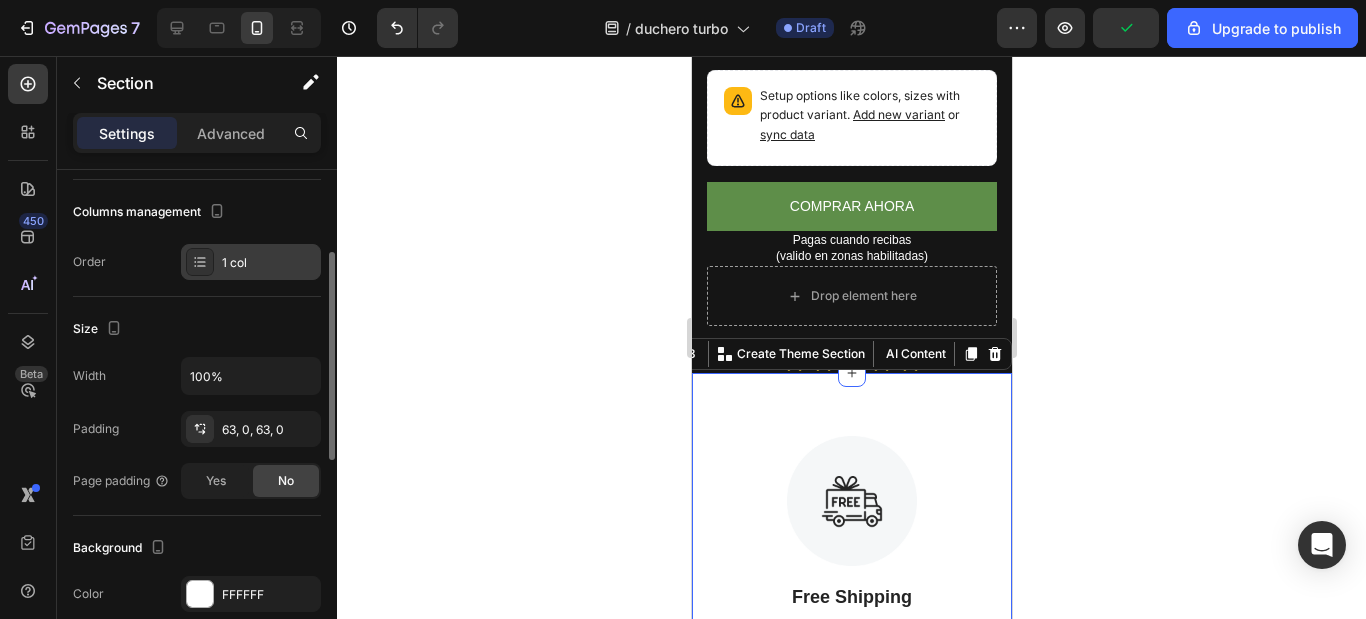 click on "1 col" at bounding box center [269, 263] 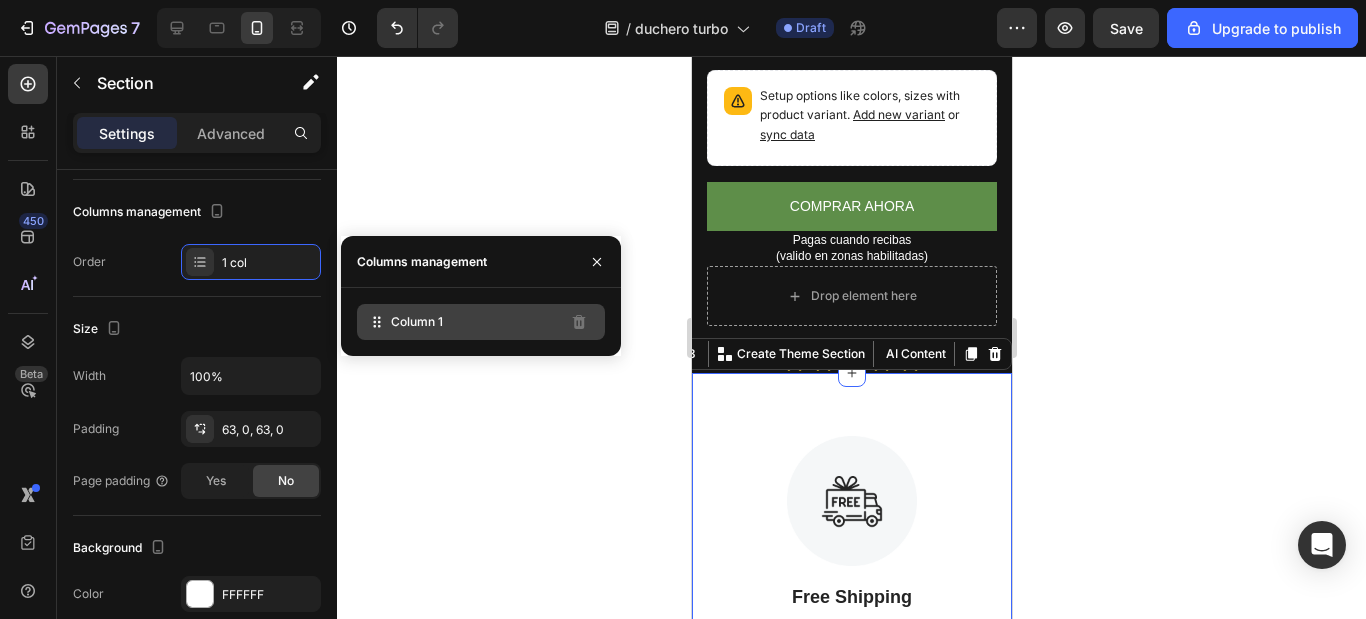 click on "Column 1" 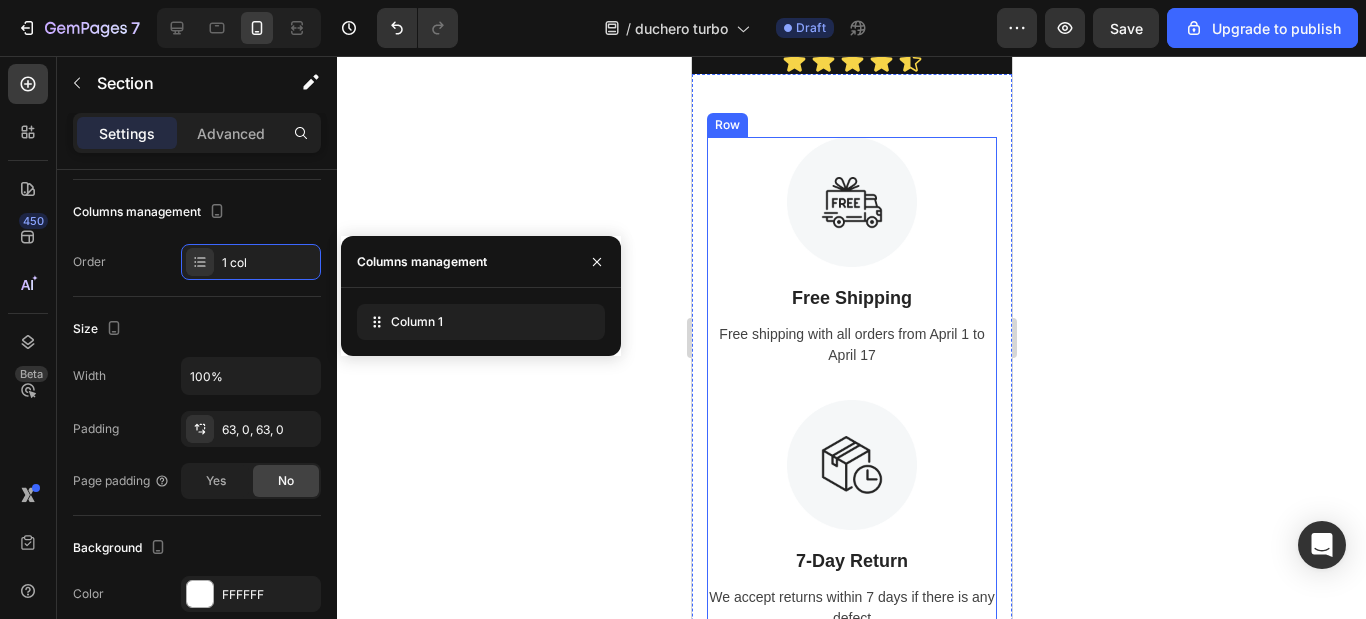 scroll, scrollTop: 910, scrollLeft: 0, axis: vertical 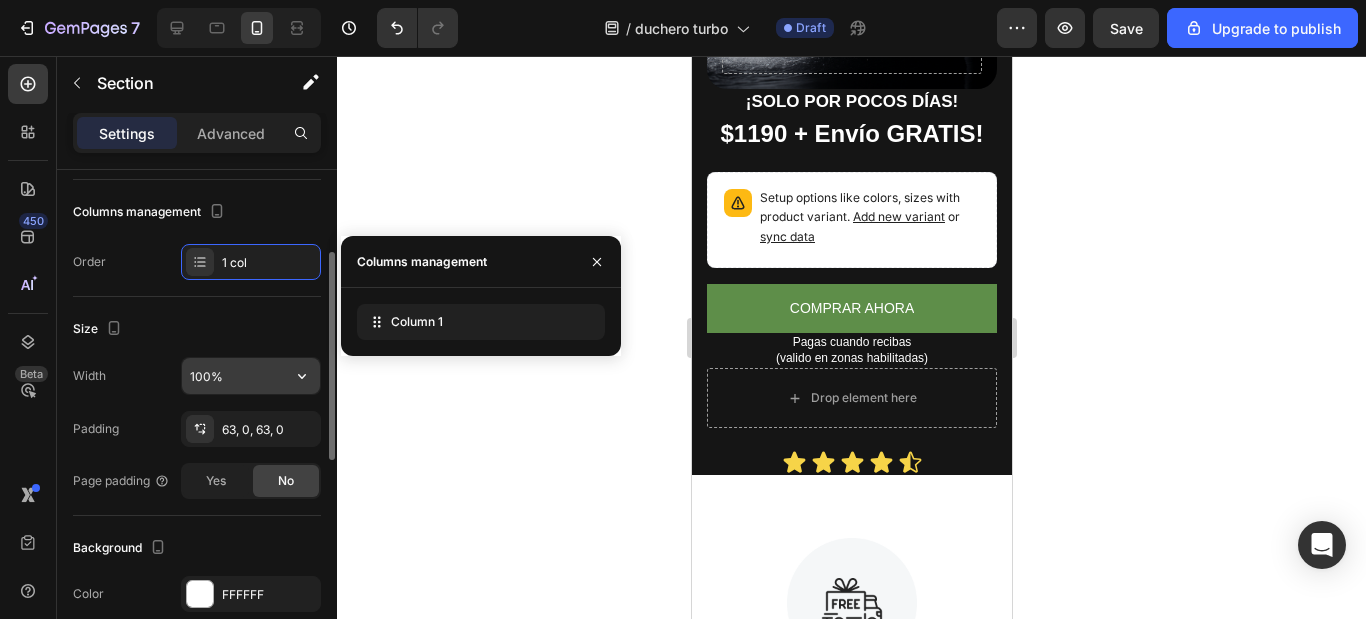 click on "100%" at bounding box center [251, 376] 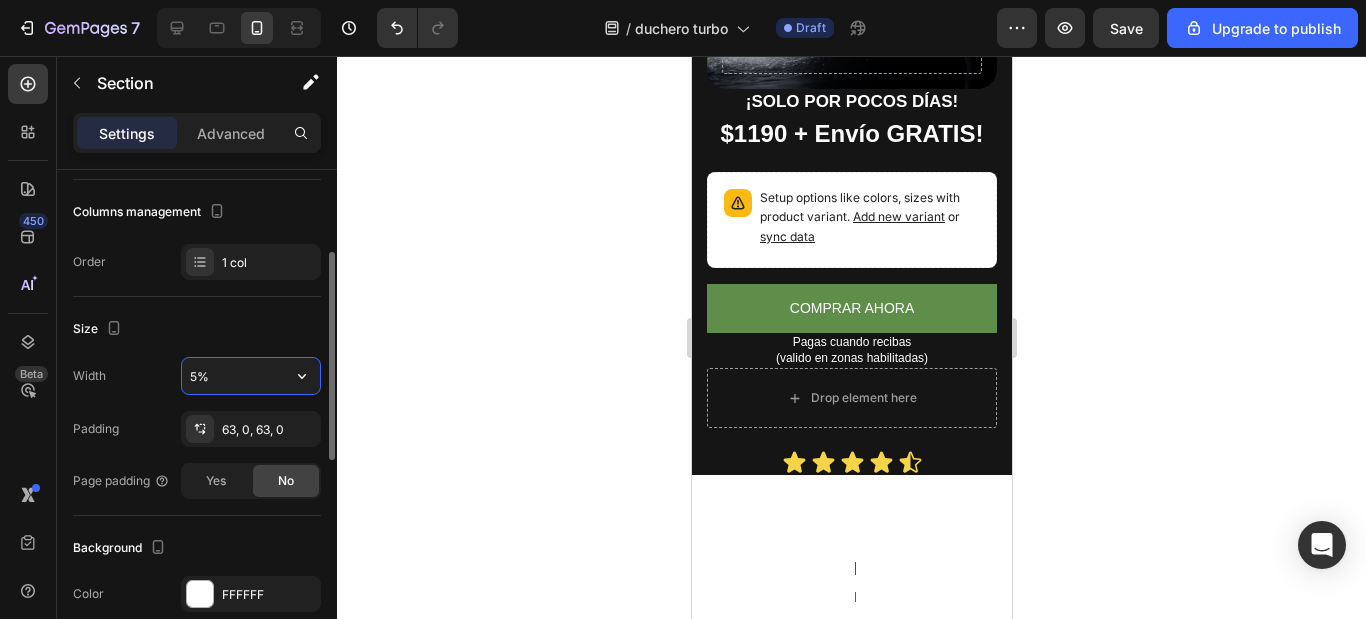 type on "50%" 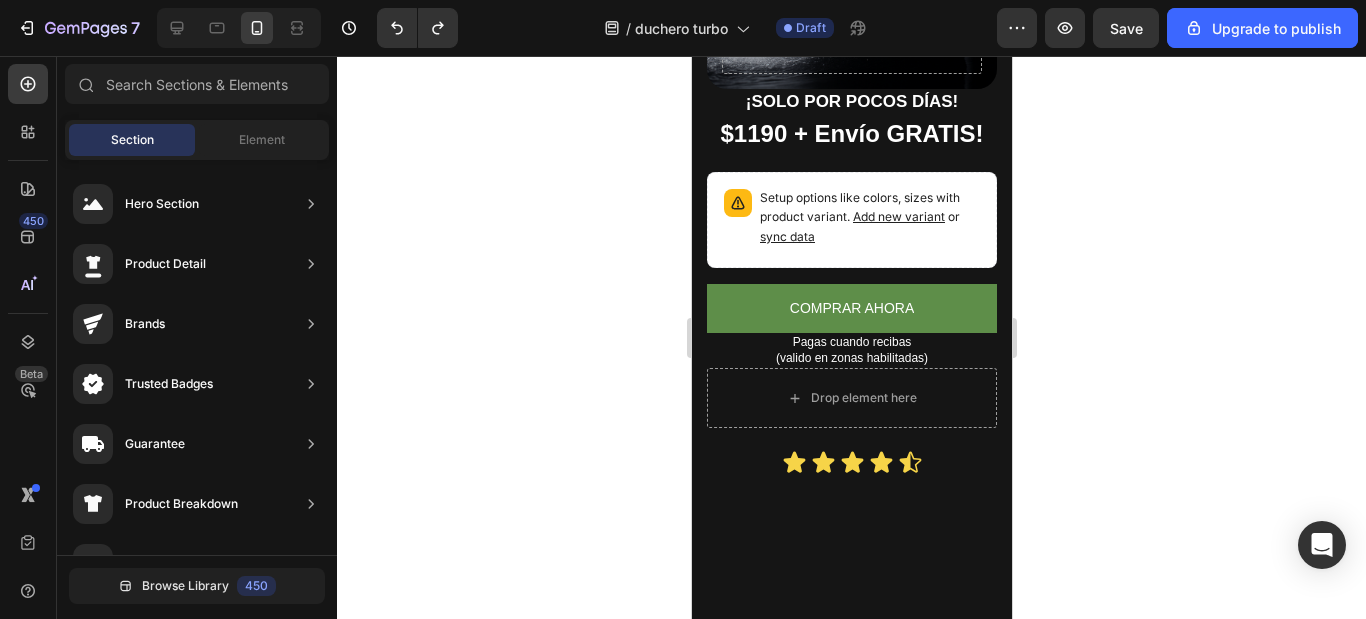 scroll, scrollTop: 610, scrollLeft: 0, axis: vertical 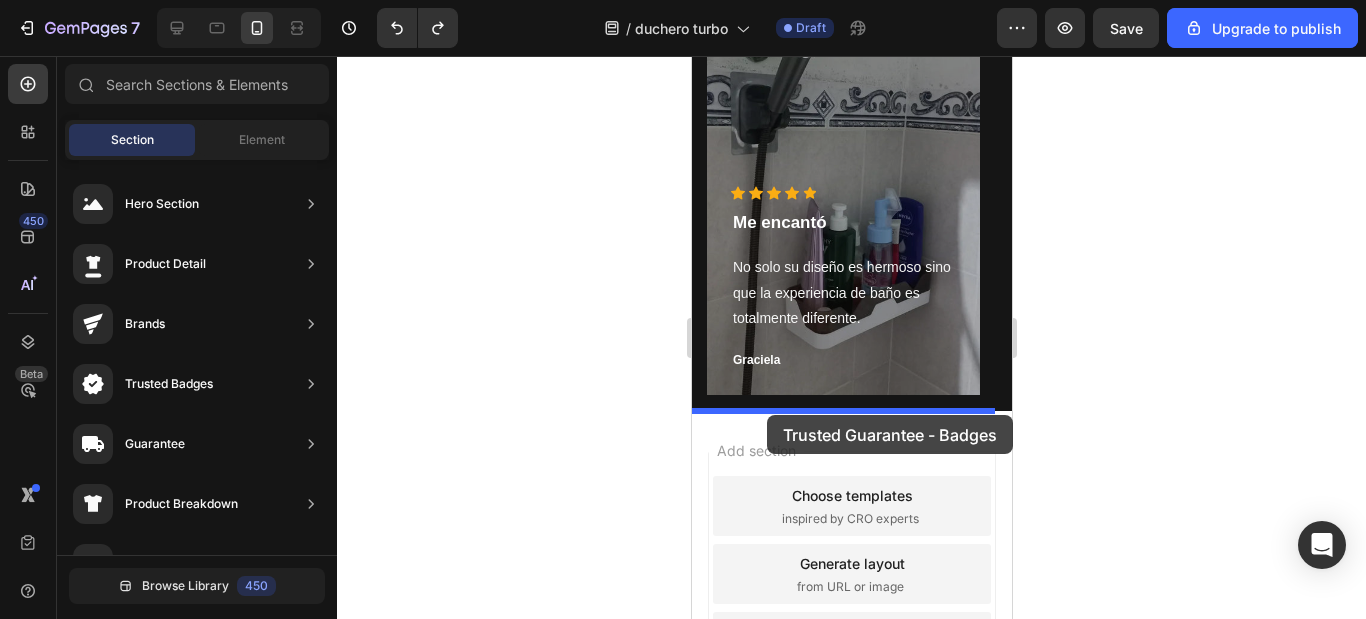 drag, startPoint x: 1155, startPoint y: 621, endPoint x: 766, endPoint y: 415, distance: 440.17838 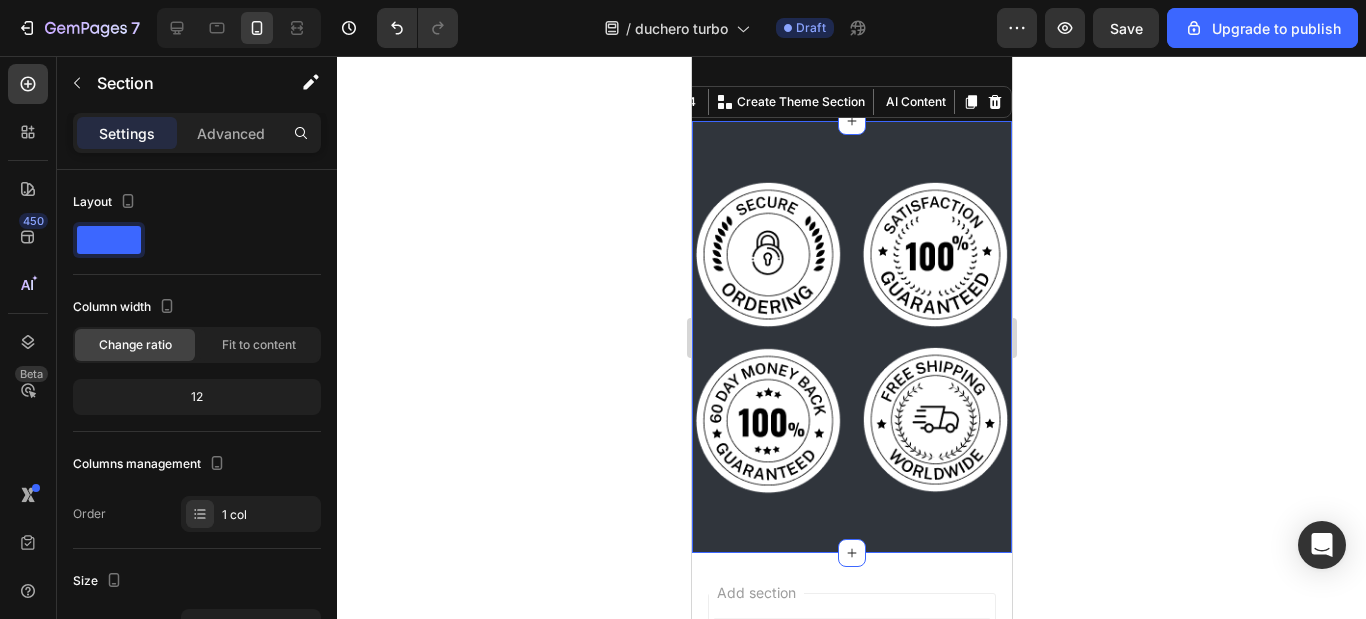 scroll, scrollTop: 1832, scrollLeft: 0, axis: vertical 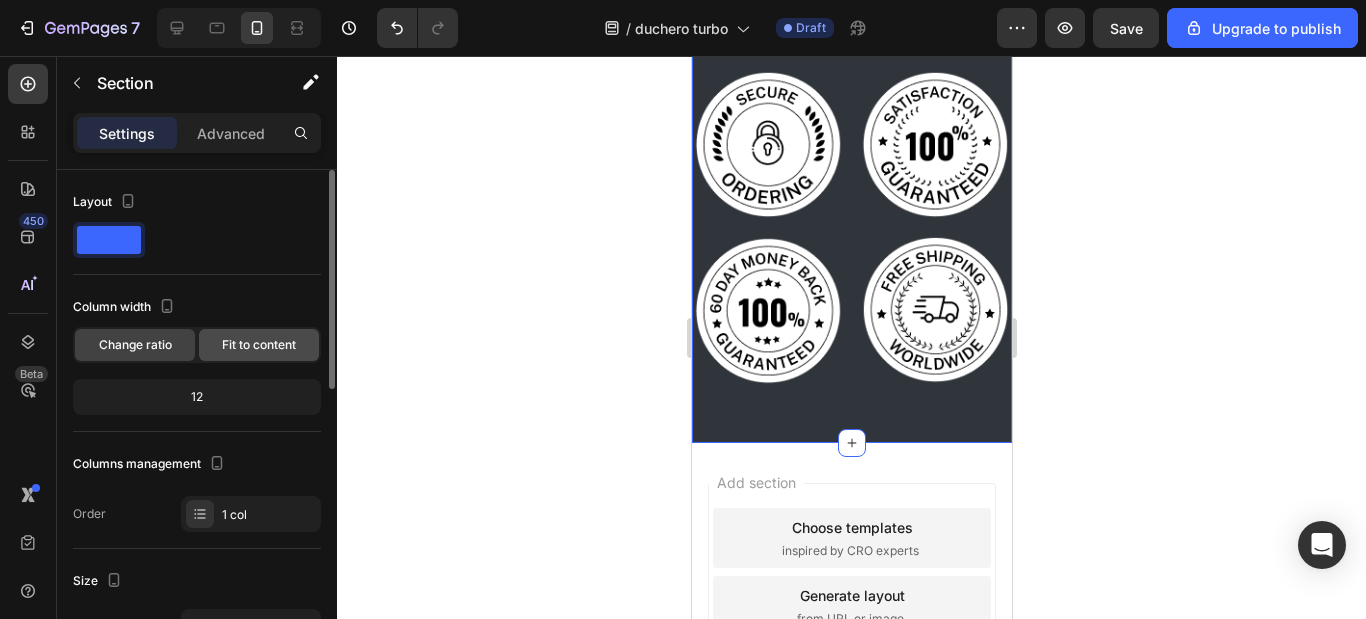 click on "Fit to content" 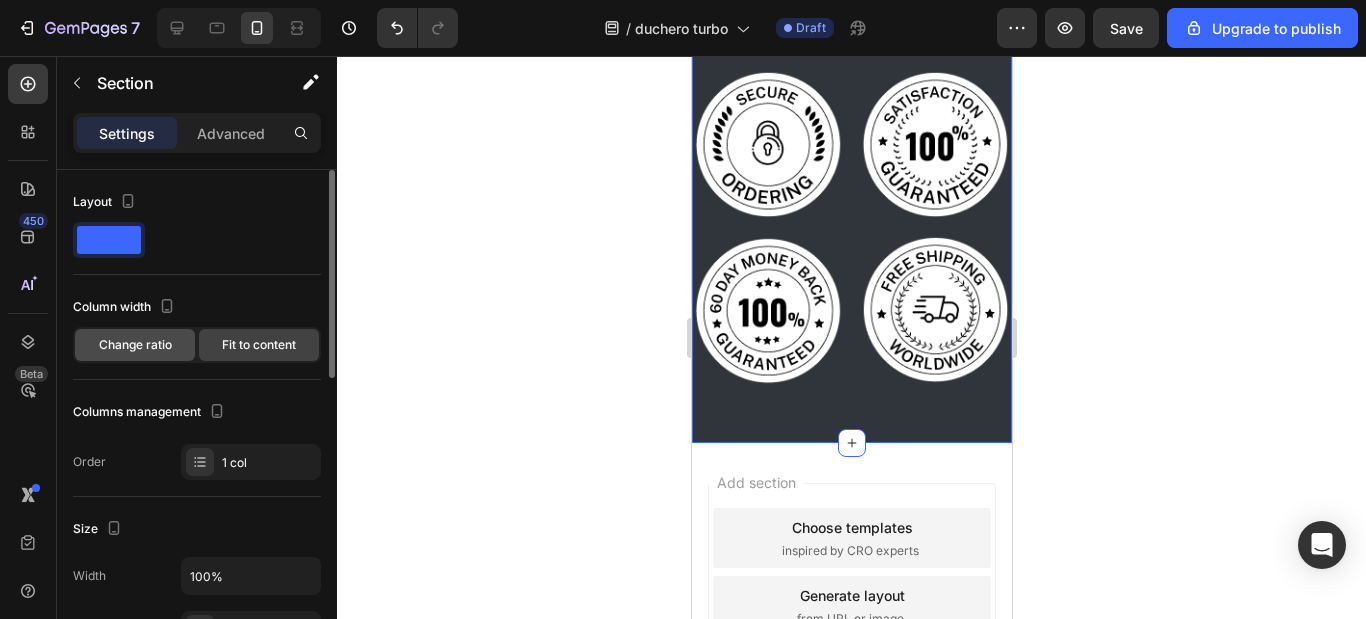 click on "Change ratio" 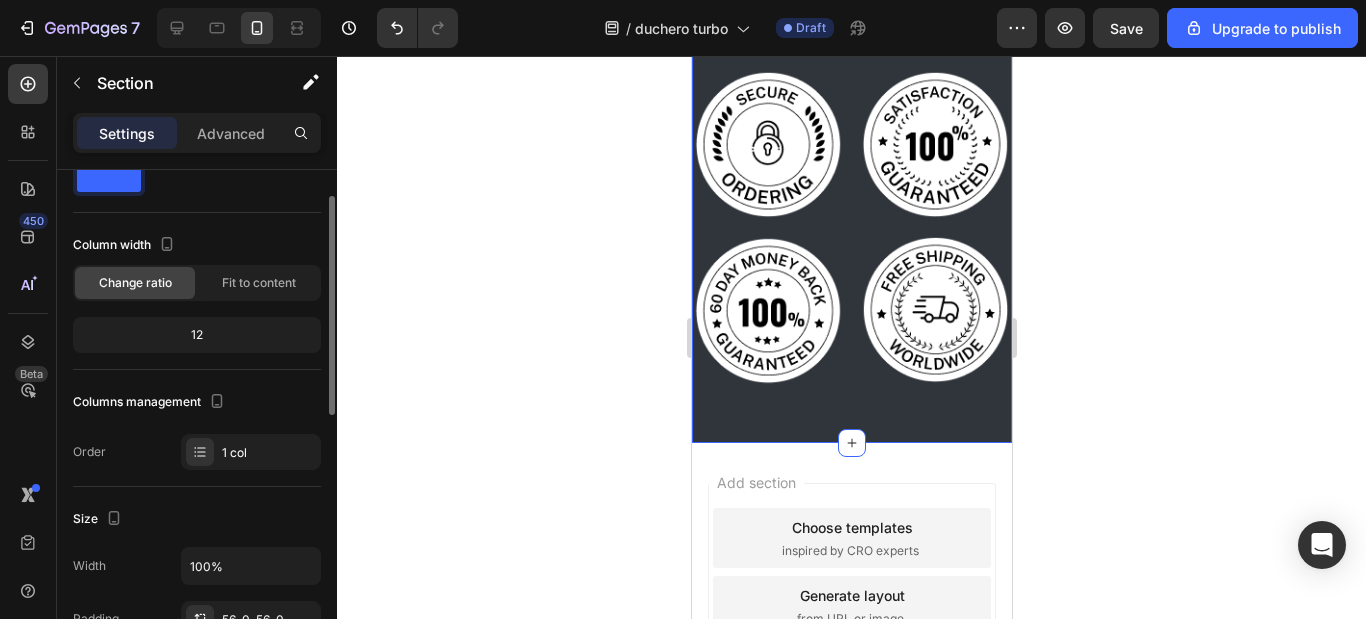 scroll, scrollTop: 0, scrollLeft: 0, axis: both 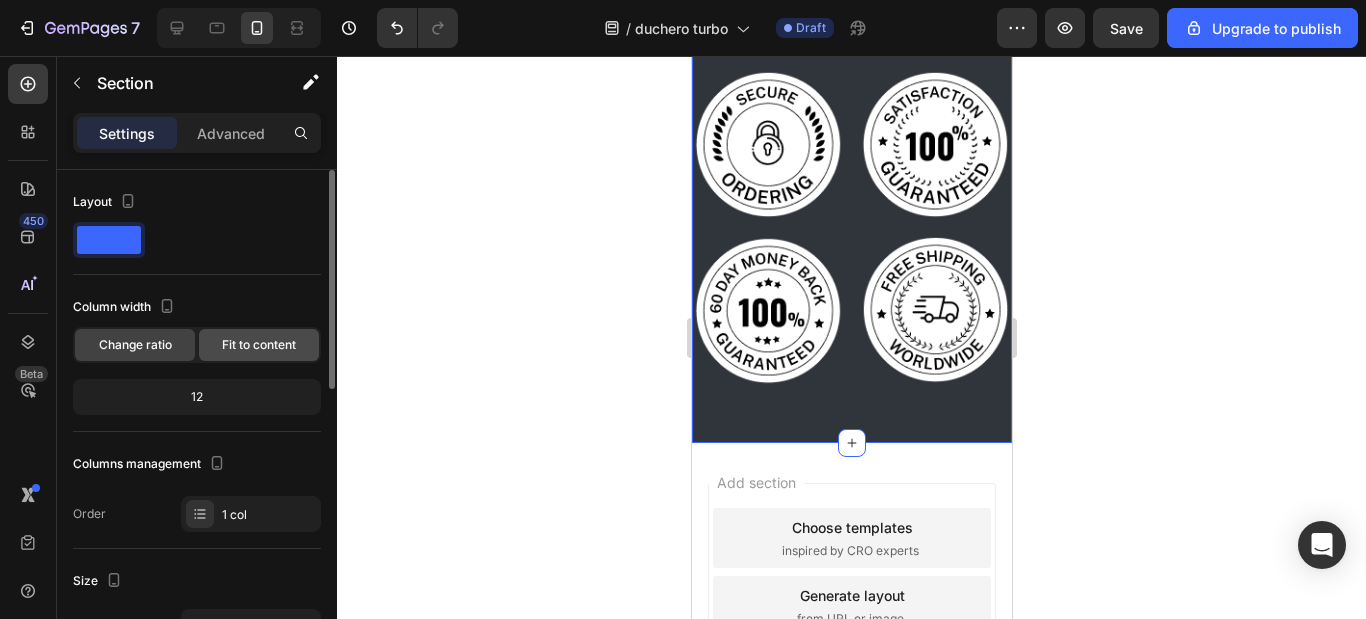 click on "Fit to content" 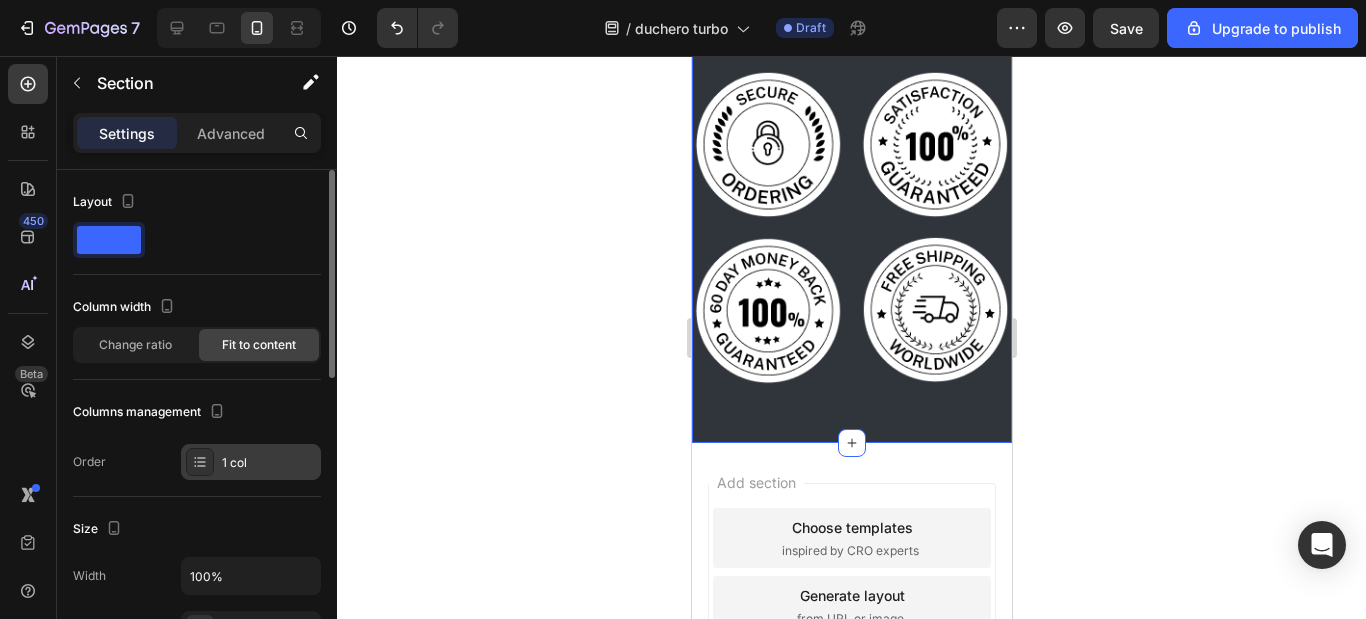 click on "1 col" at bounding box center (251, 462) 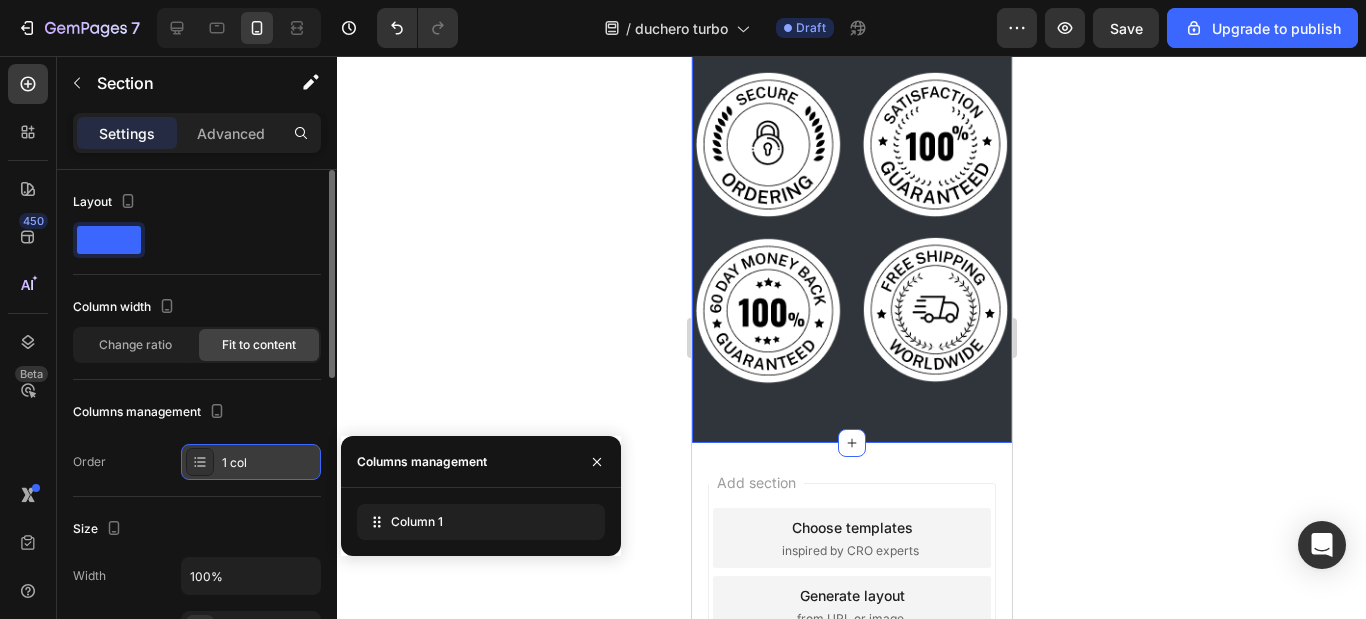 click on "1 col" at bounding box center [251, 462] 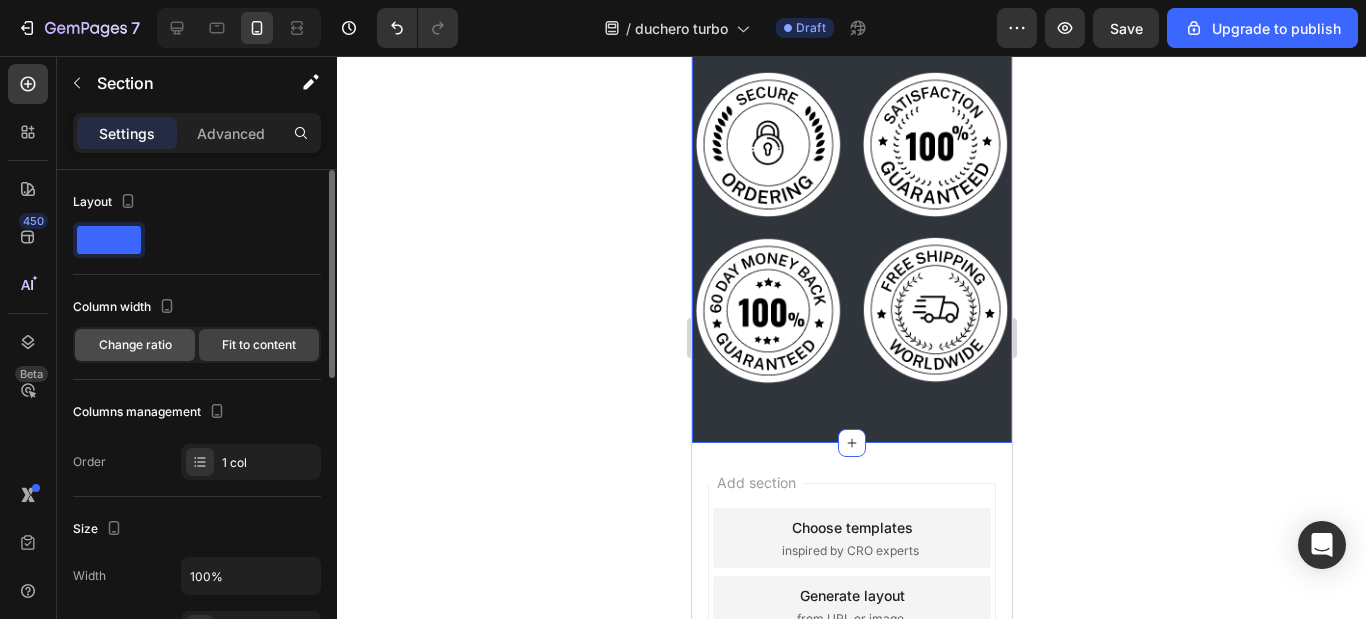 click on "Change ratio" 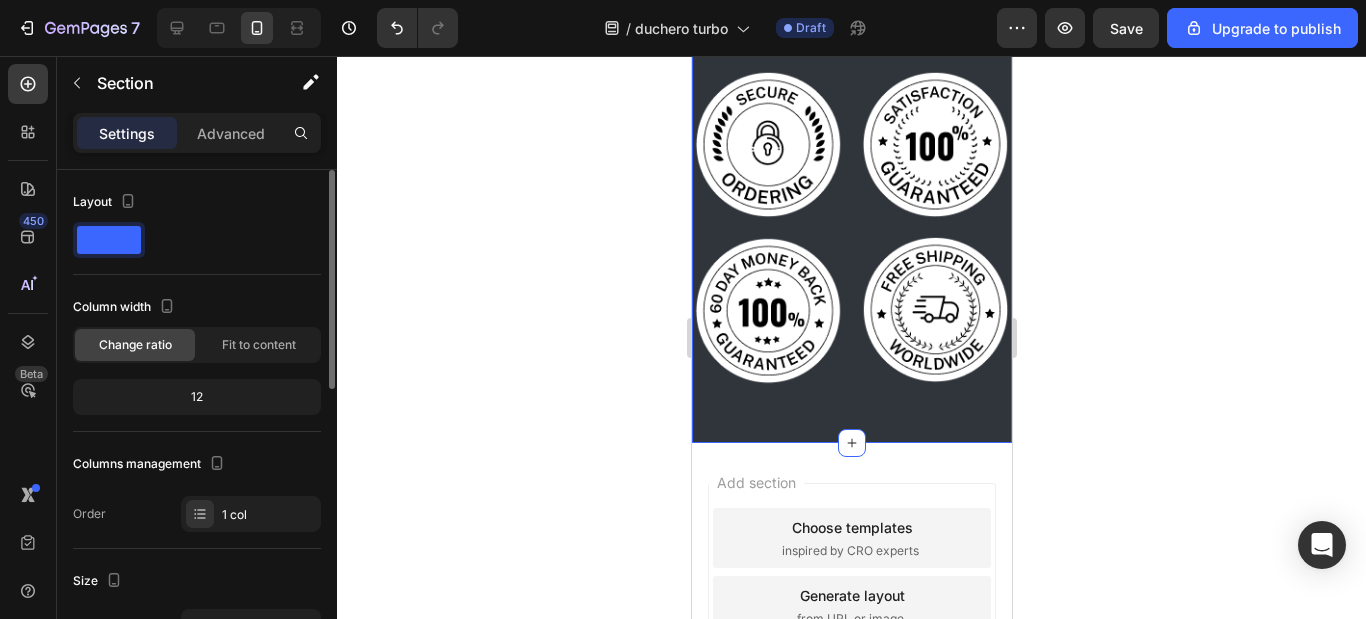 click on "12" 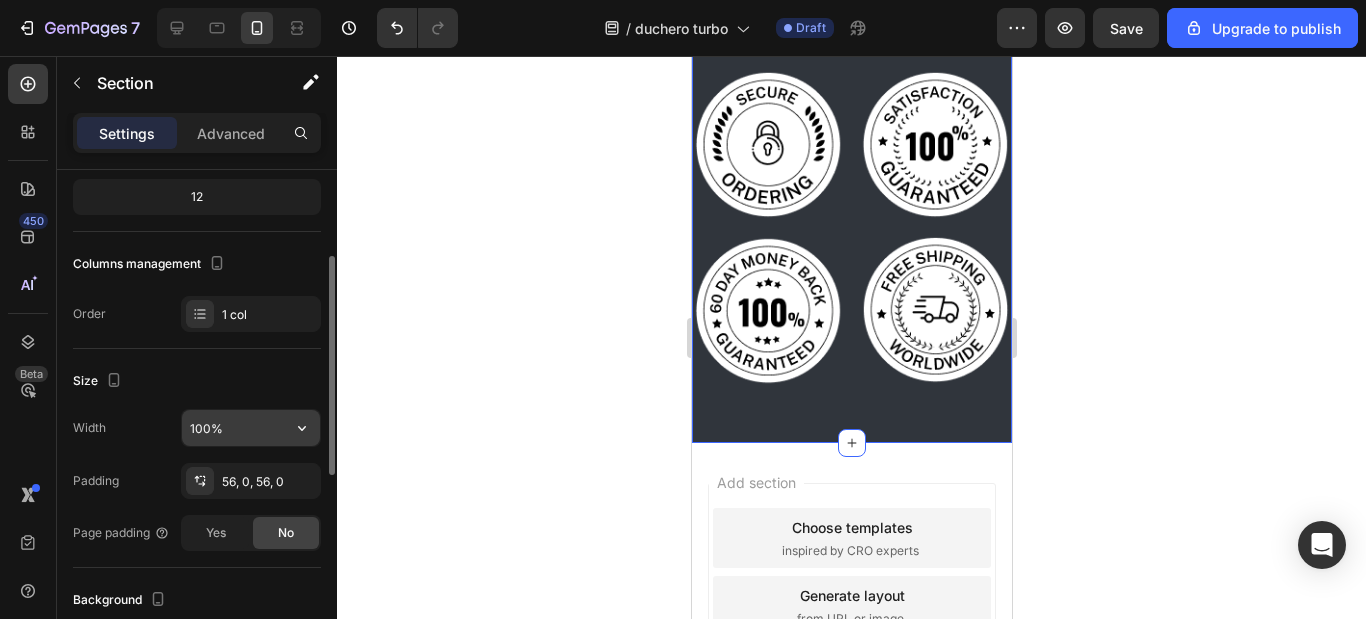 click on "100%" at bounding box center [251, 428] 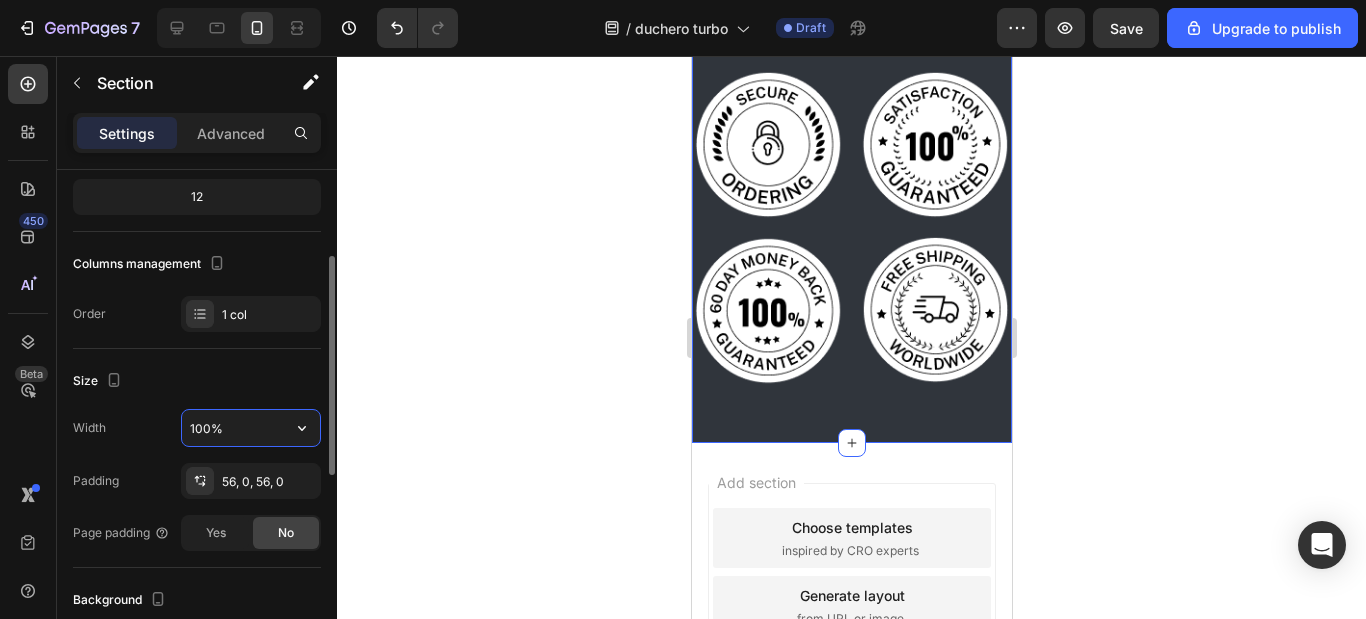 click on "100%" at bounding box center [251, 428] 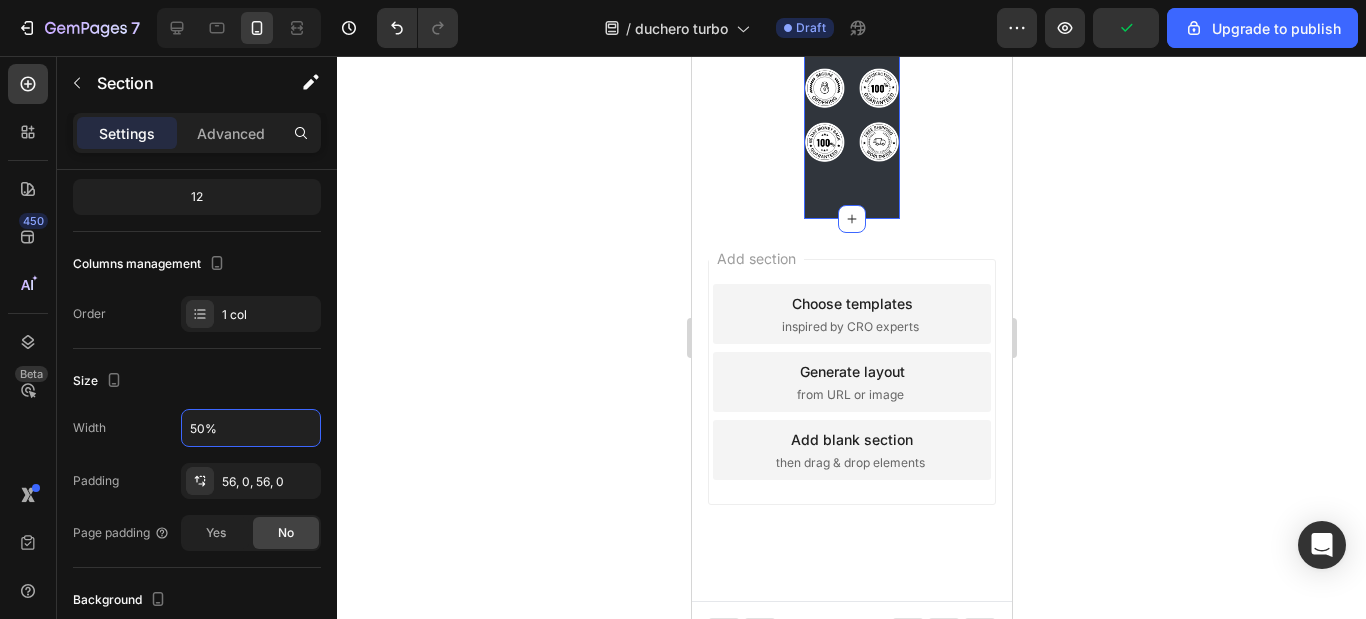 scroll, scrollTop: 1772, scrollLeft: 0, axis: vertical 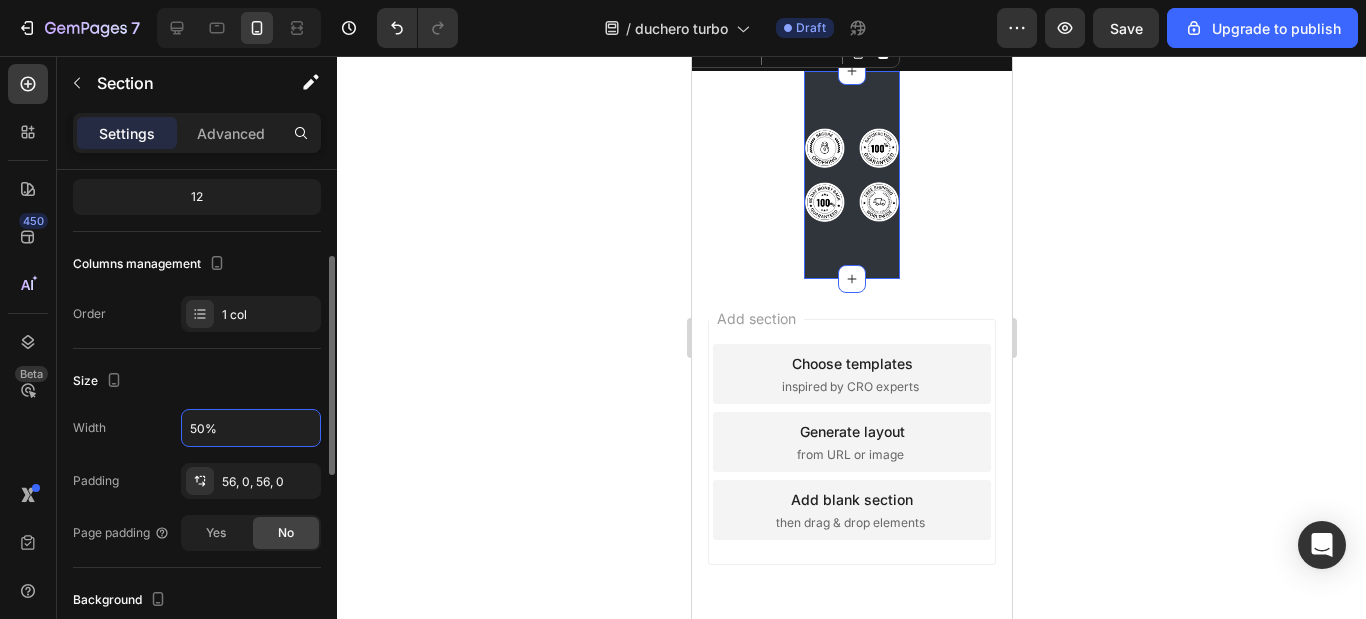 drag, startPoint x: 202, startPoint y: 426, endPoint x: 178, endPoint y: 426, distance: 24 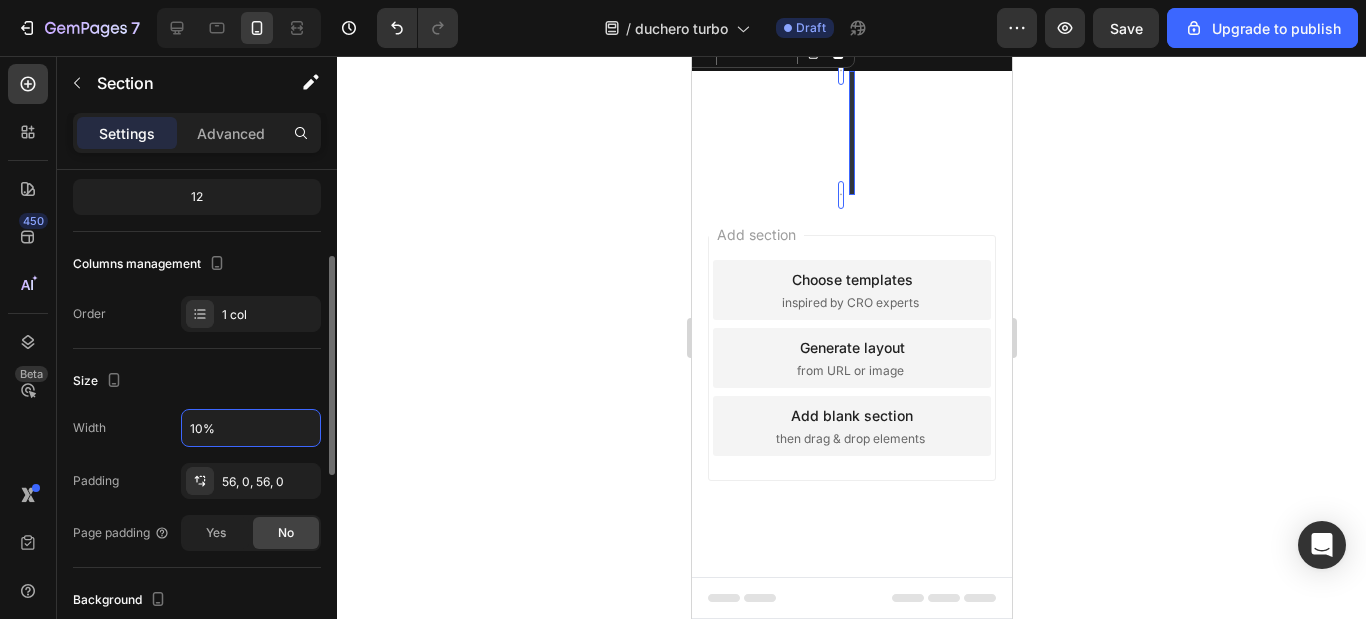 type on "100%" 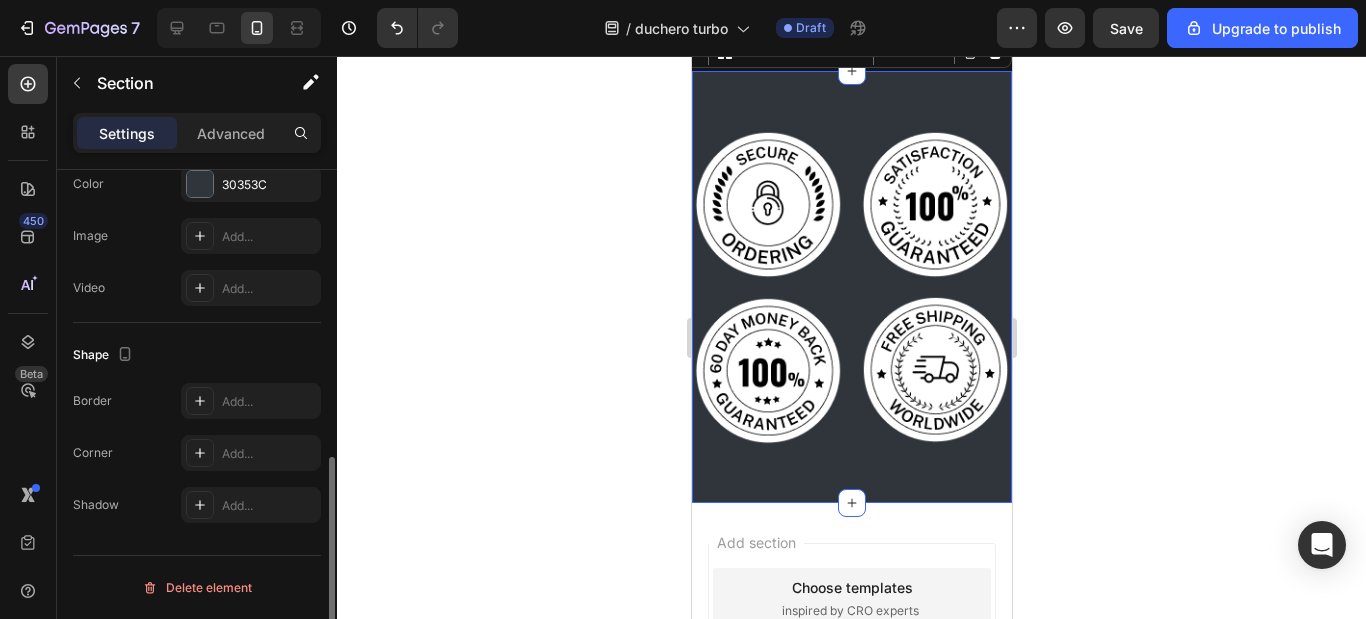 scroll, scrollTop: 0, scrollLeft: 0, axis: both 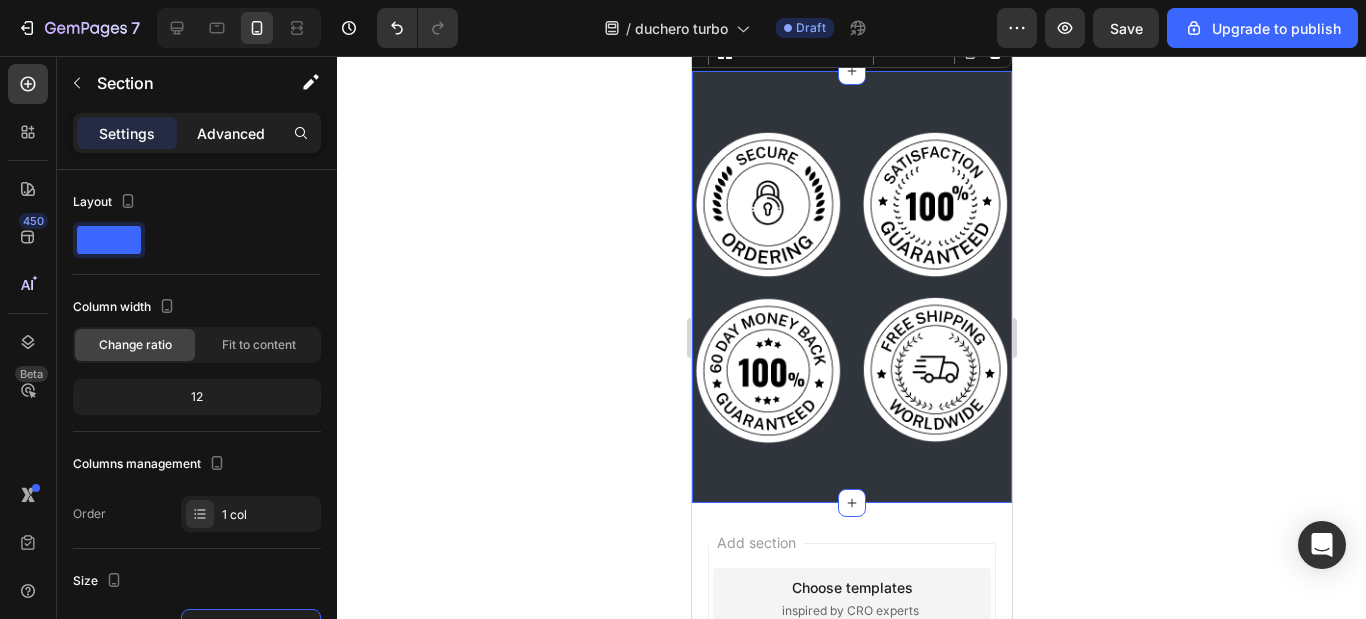 click on "Advanced" at bounding box center (231, 133) 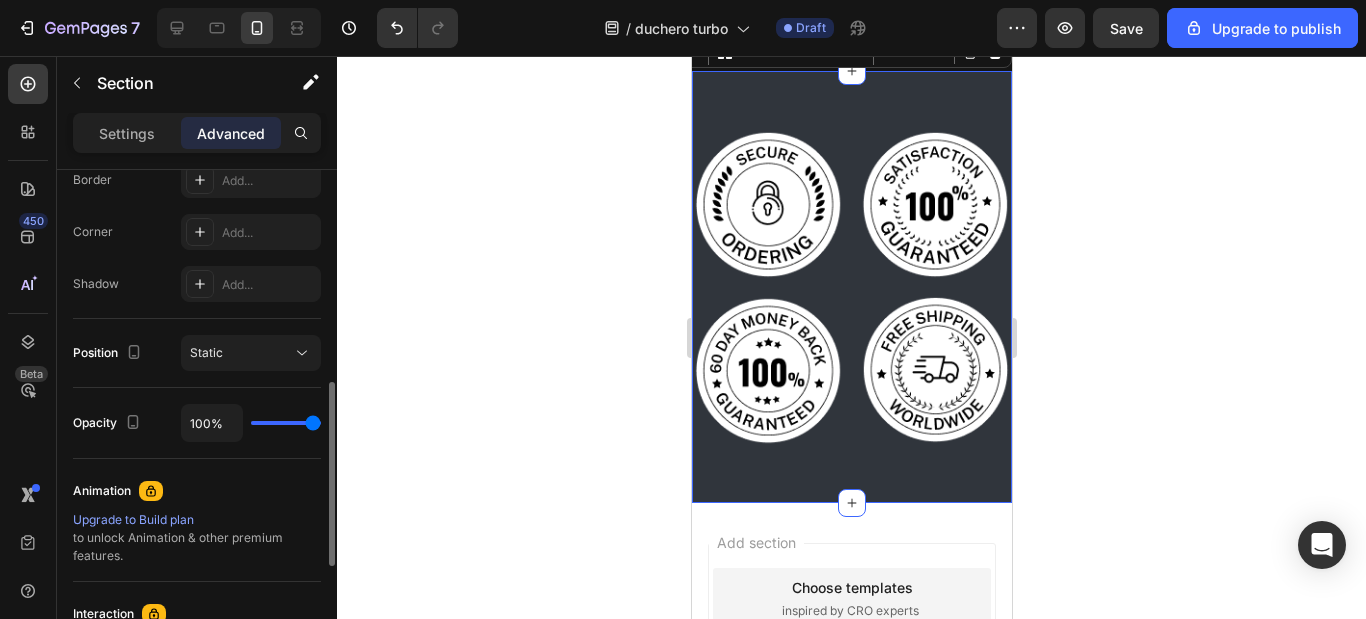 scroll, scrollTop: 482, scrollLeft: 0, axis: vertical 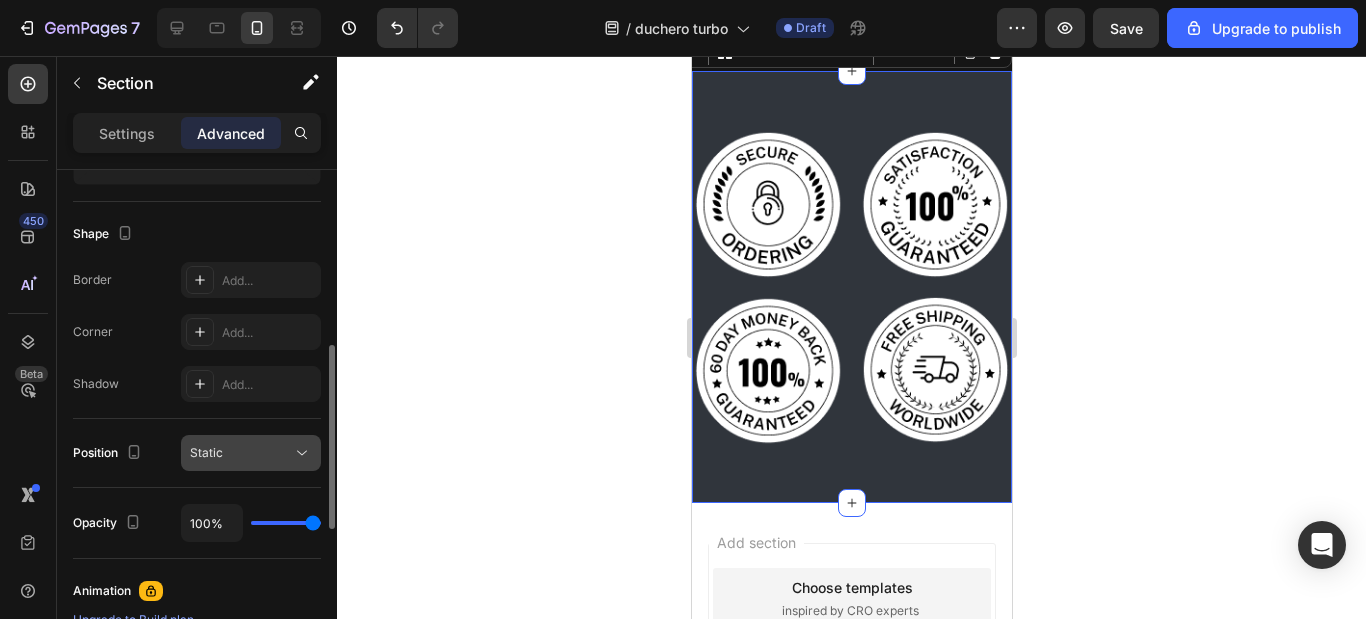 click on "Static" at bounding box center (241, 453) 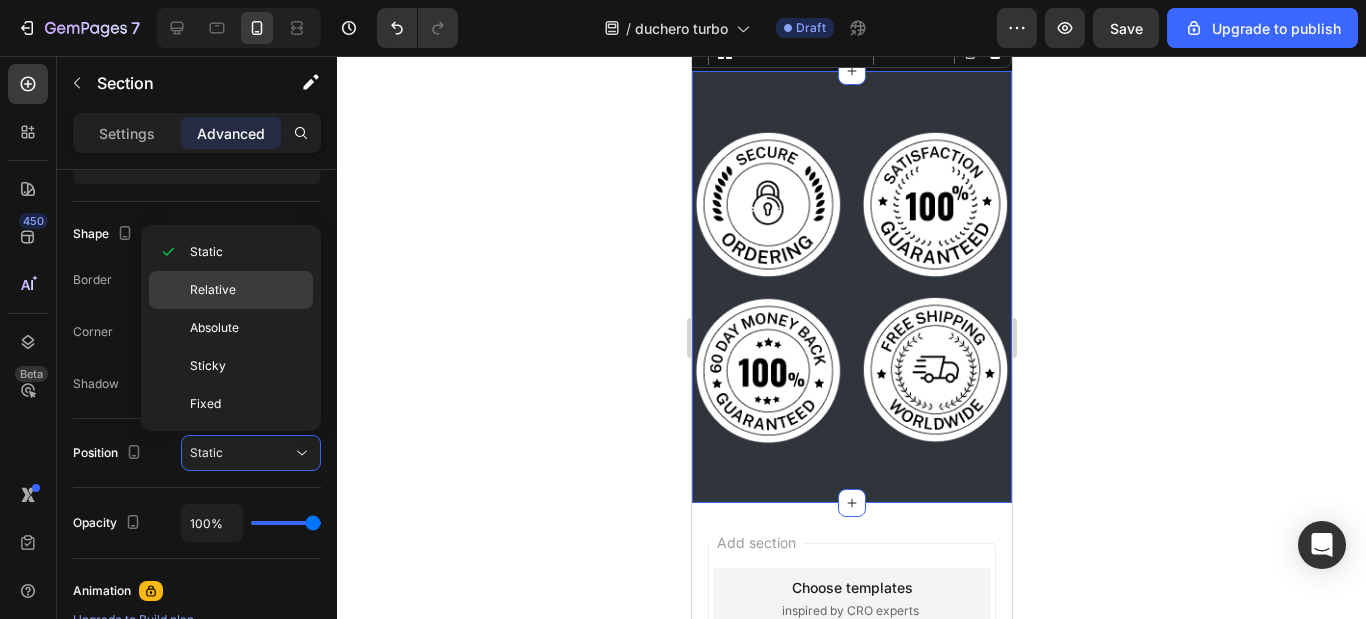 click on "Relative" at bounding box center [213, 290] 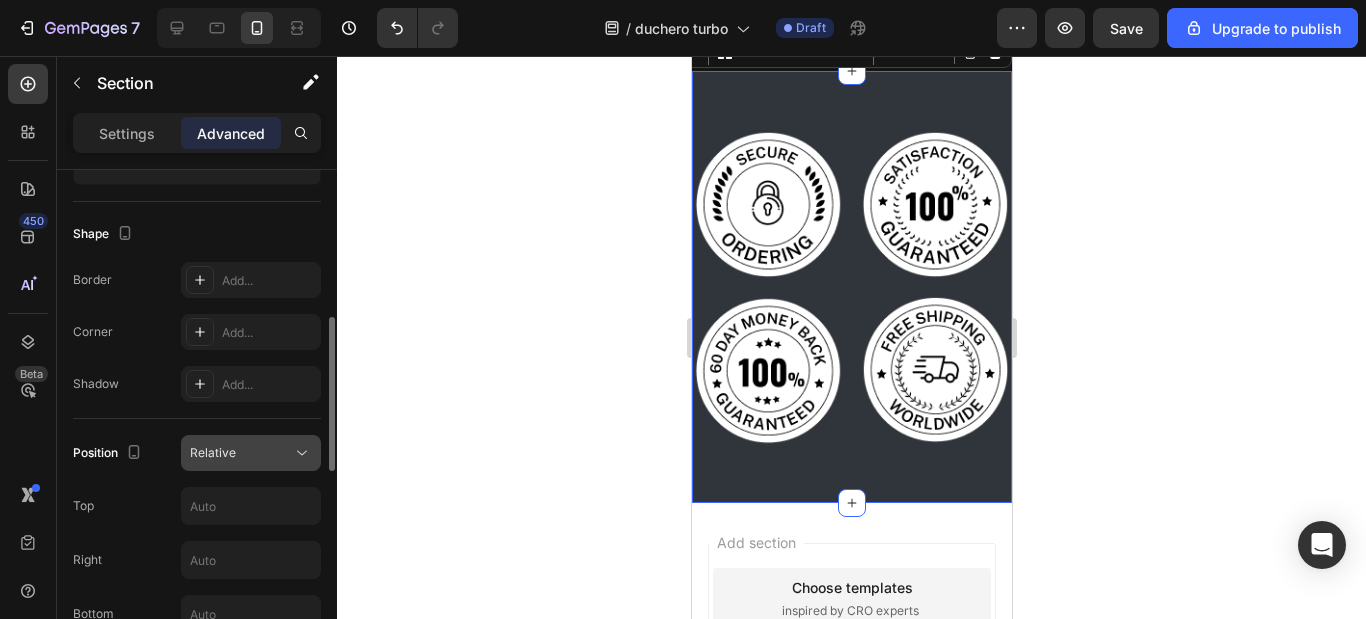 click on "Relative" 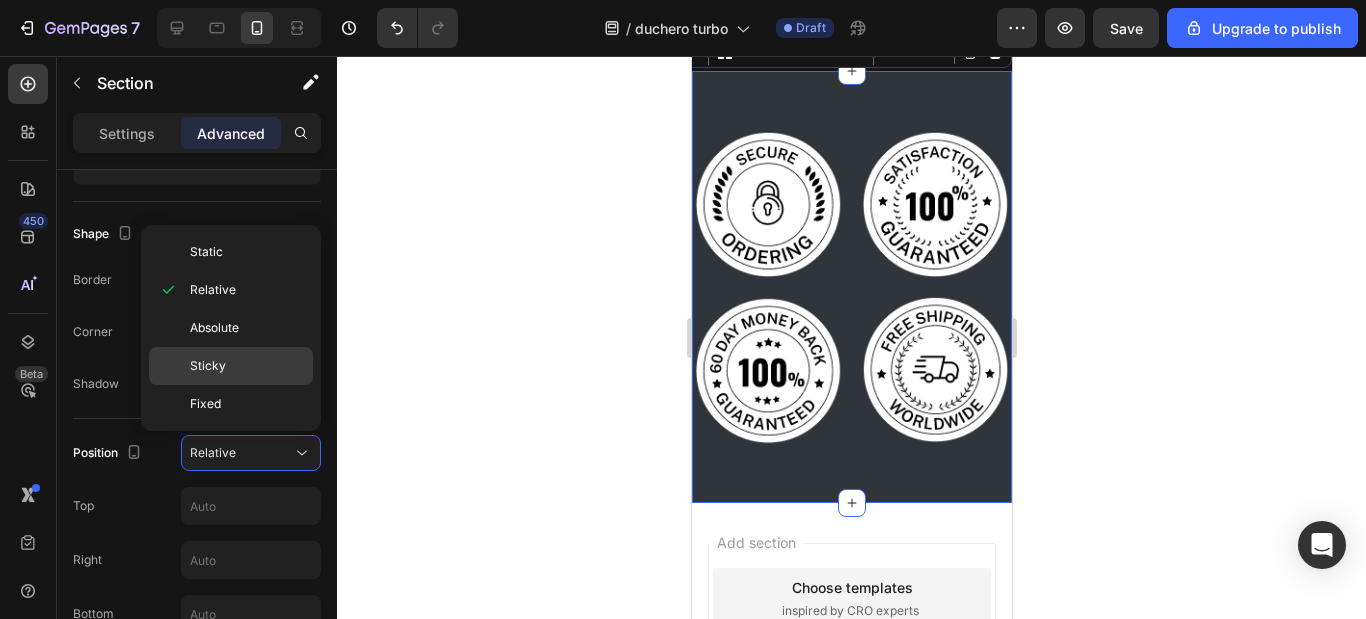 click on "Sticky" at bounding box center [247, 366] 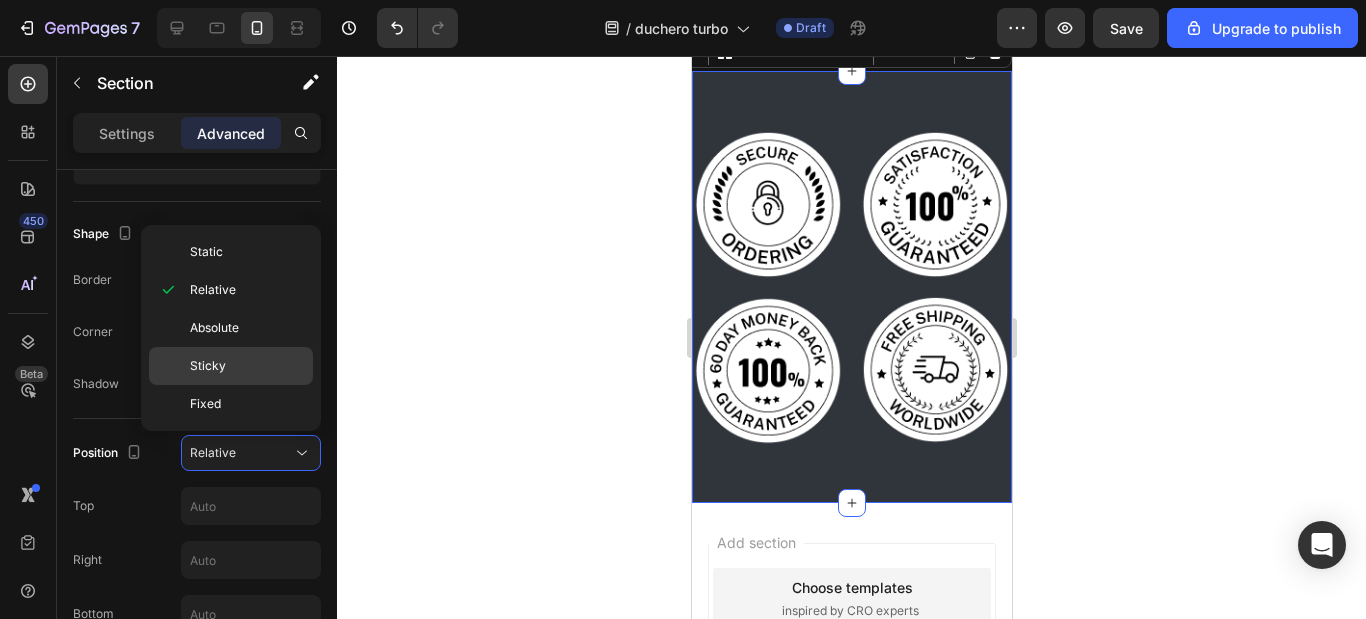 type on "0" 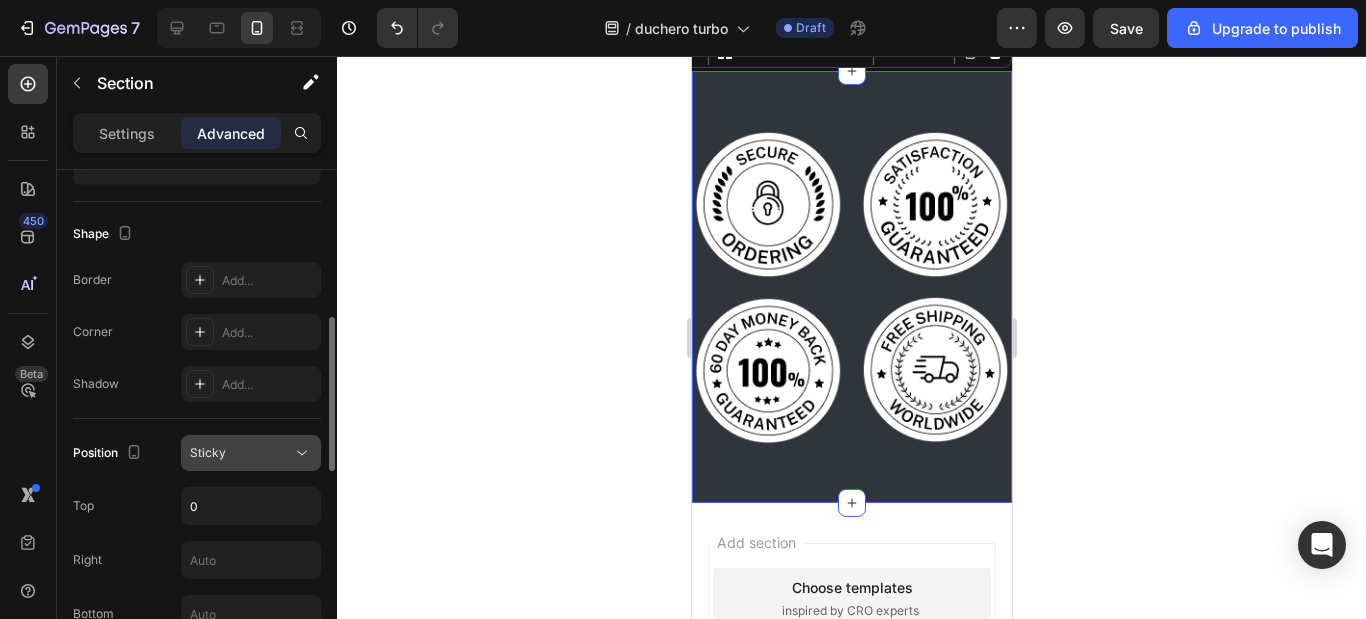click on "Sticky" 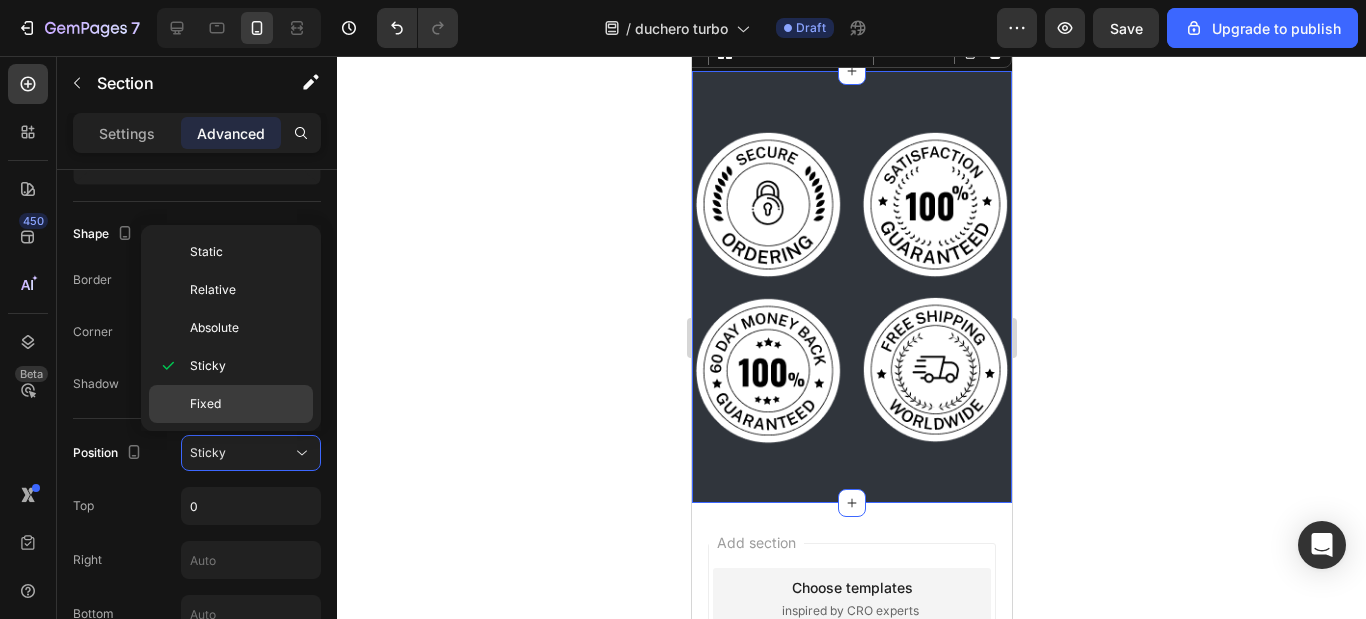 click on "Fixed" at bounding box center (247, 404) 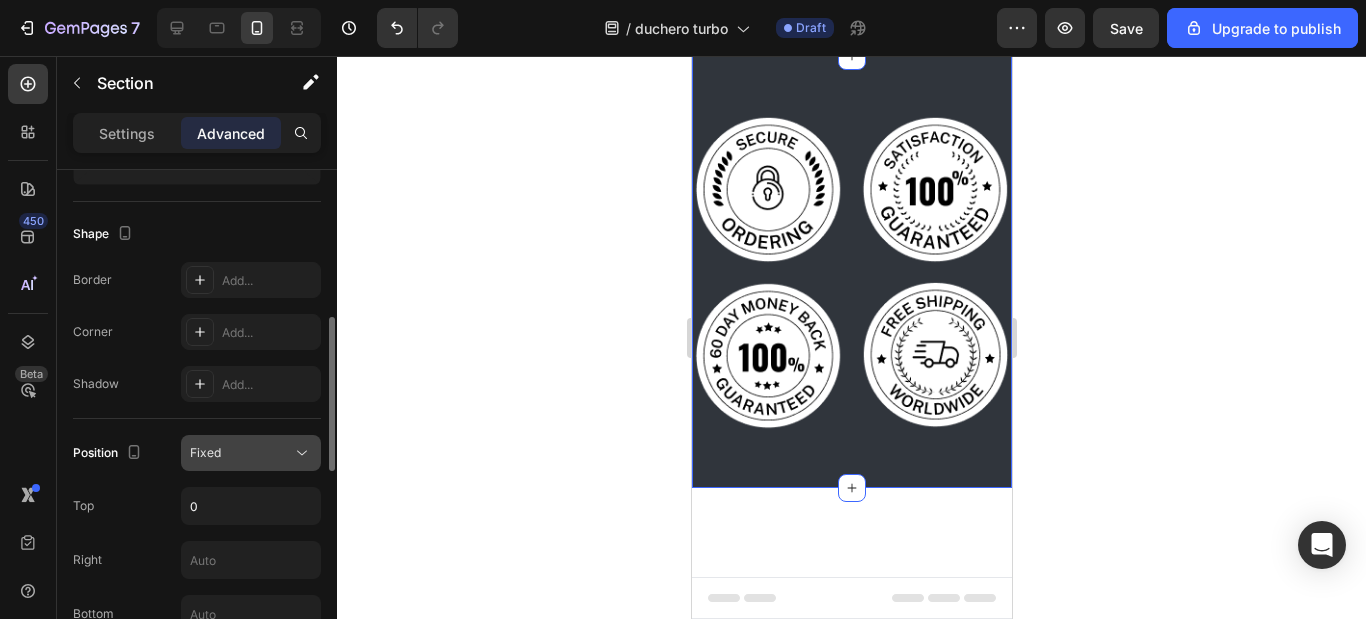 scroll, scrollTop: 1648, scrollLeft: 0, axis: vertical 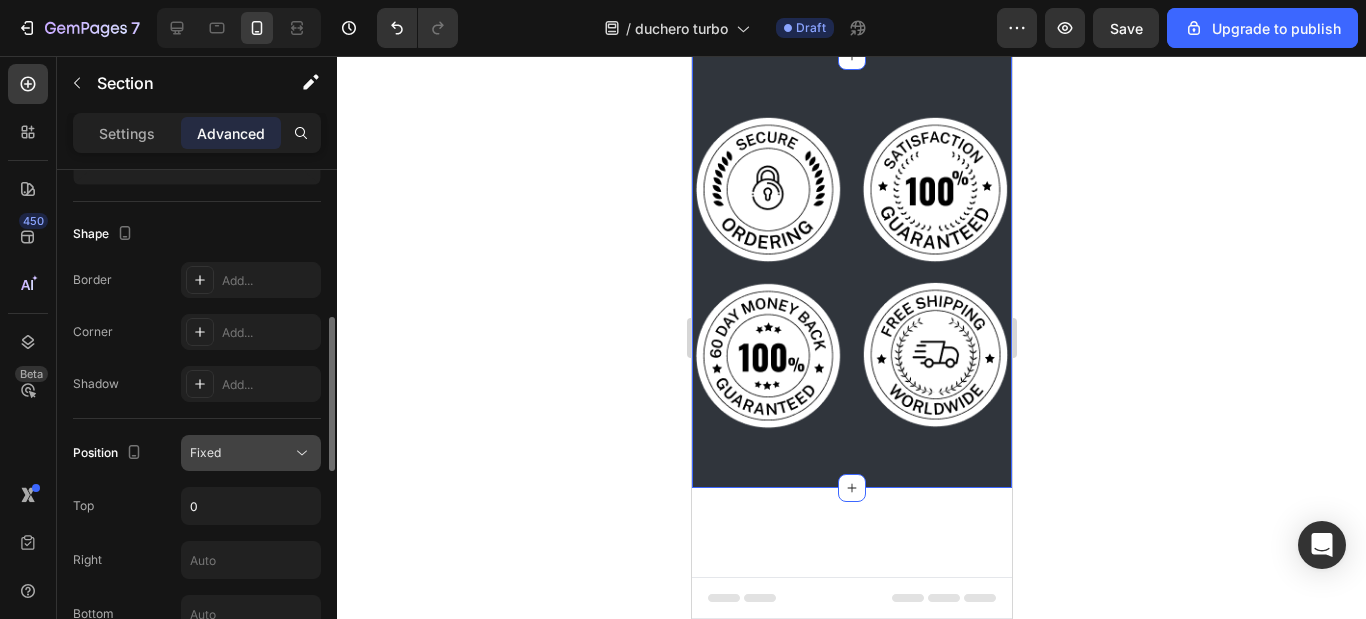 click on "Fixed" at bounding box center (241, 453) 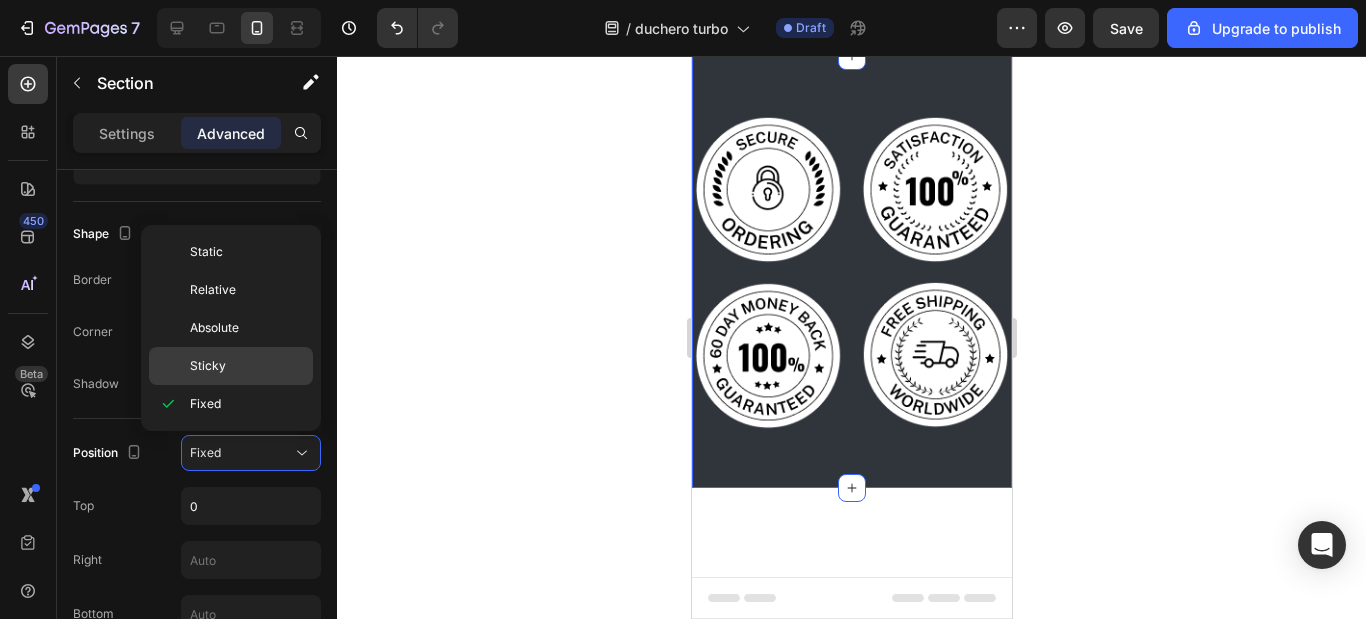 click on "Sticky" 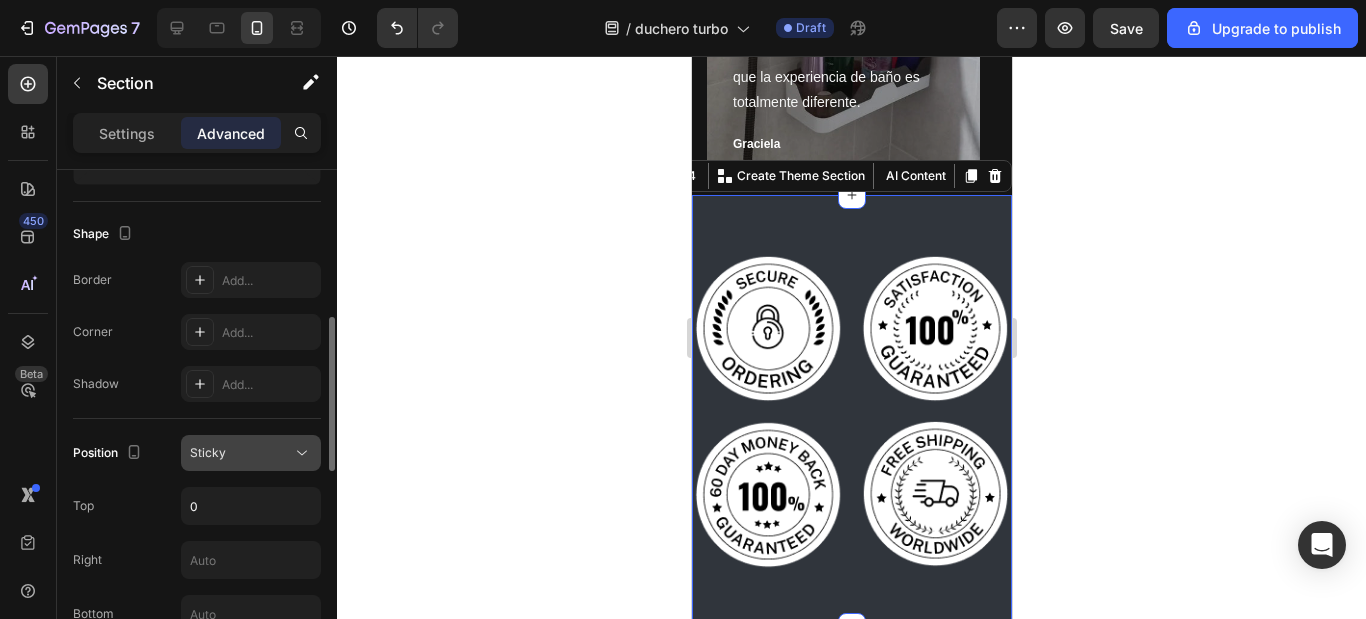 click on "Sticky" 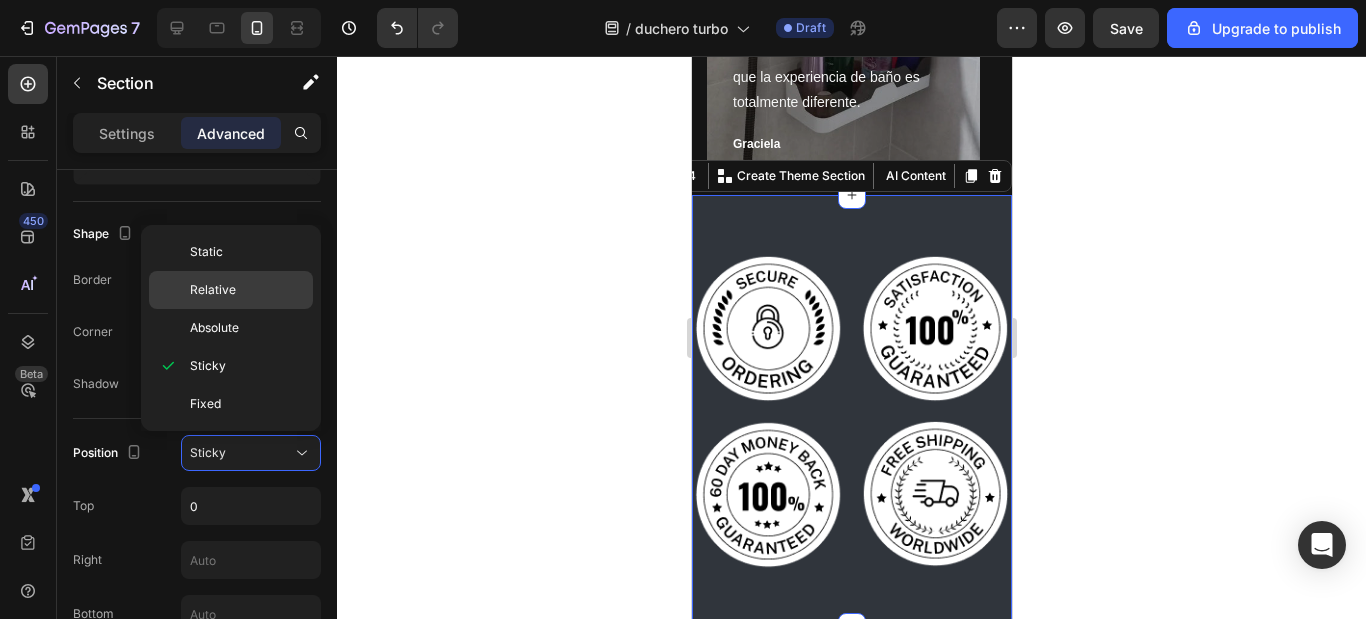 click on "Relative" at bounding box center (247, 290) 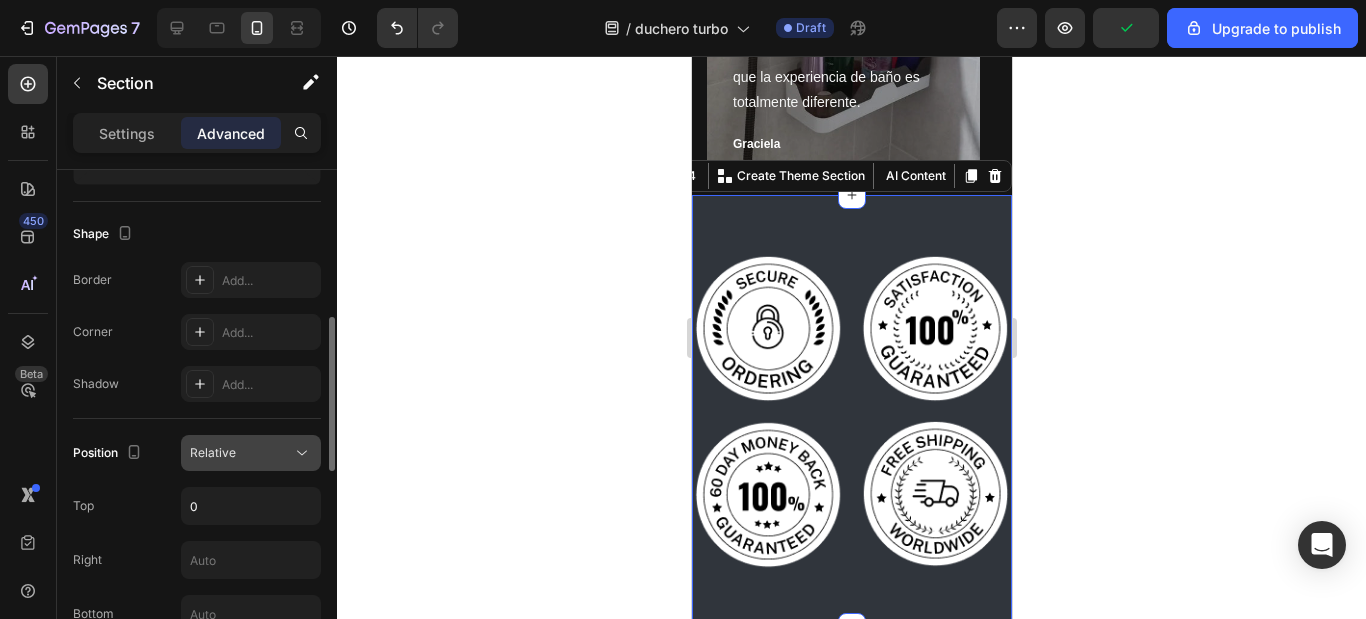 click on "Relative" 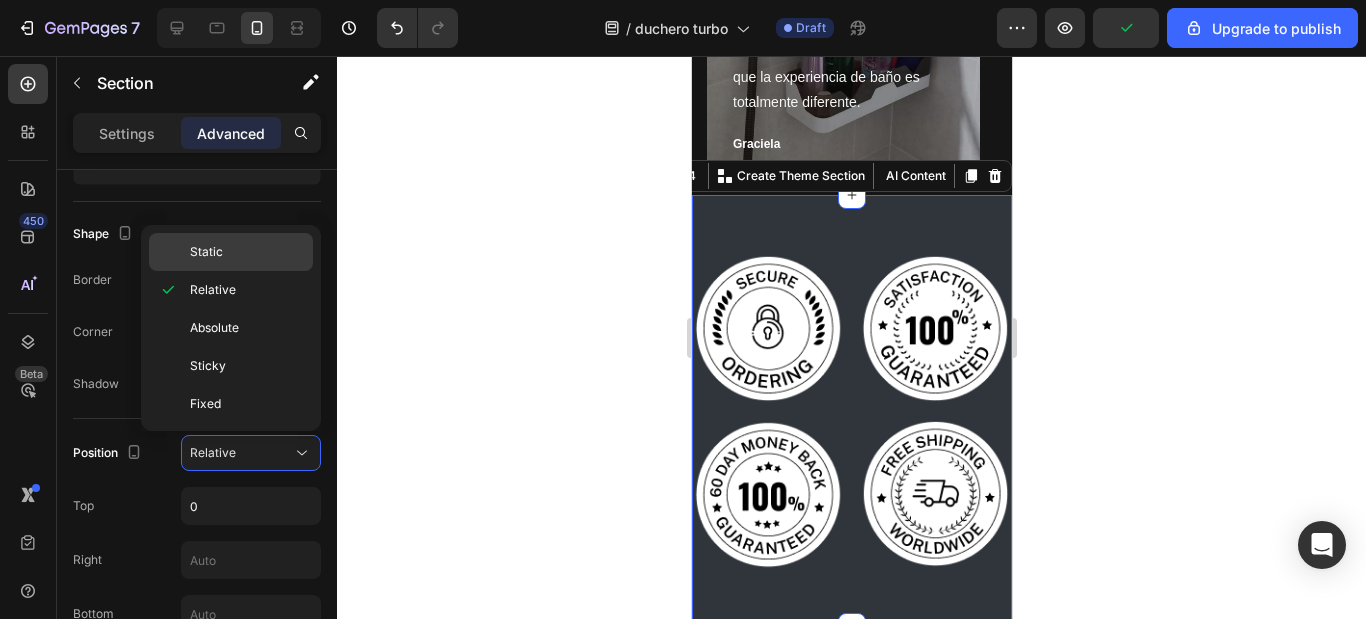 click on "Static" at bounding box center [247, 252] 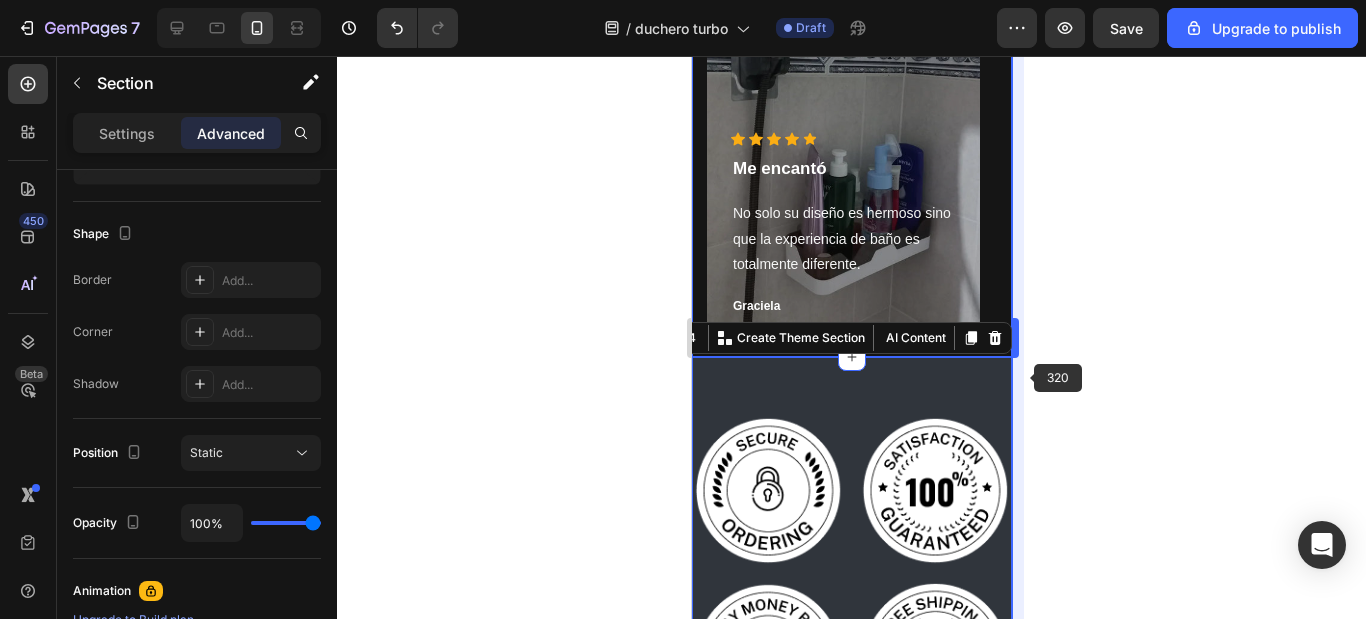 scroll, scrollTop: 1448, scrollLeft: 0, axis: vertical 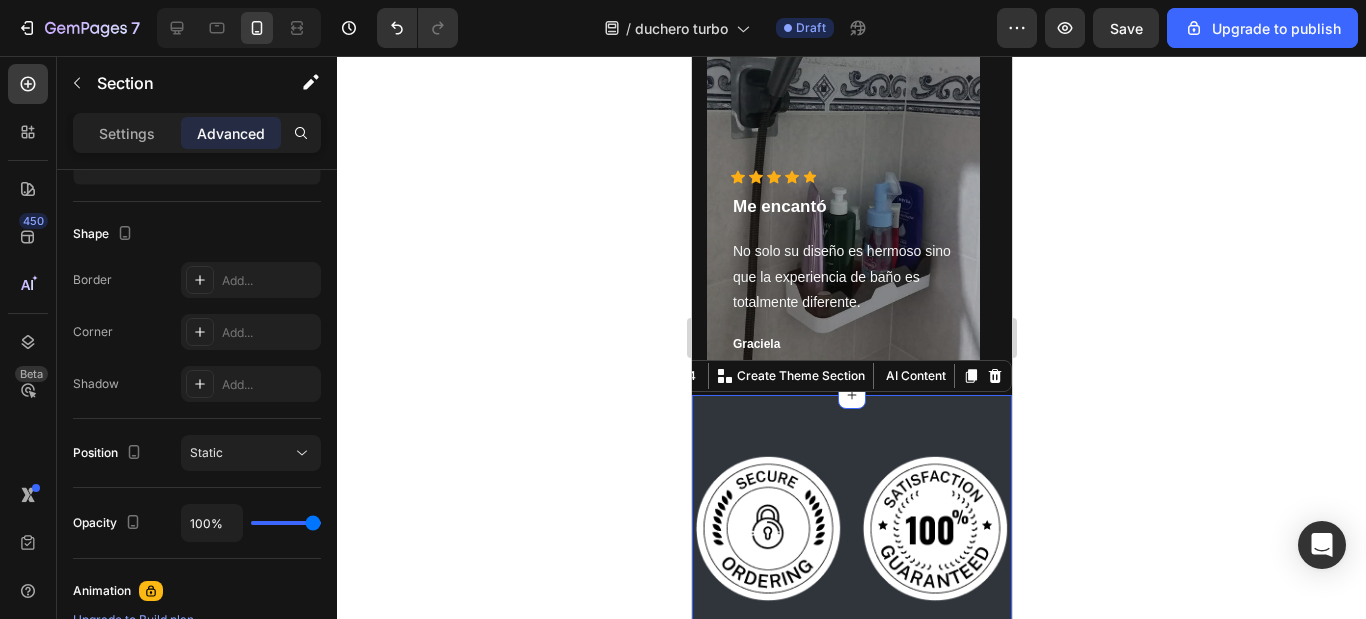 click on "Image Image Image Image Row Section 4   You can create reusable sections Create Theme Section AI Content Write with GemAI What would you like to describe here? Tone and Voice Persuasive Product Set de toallas para baño Show more Generate" at bounding box center (851, 611) 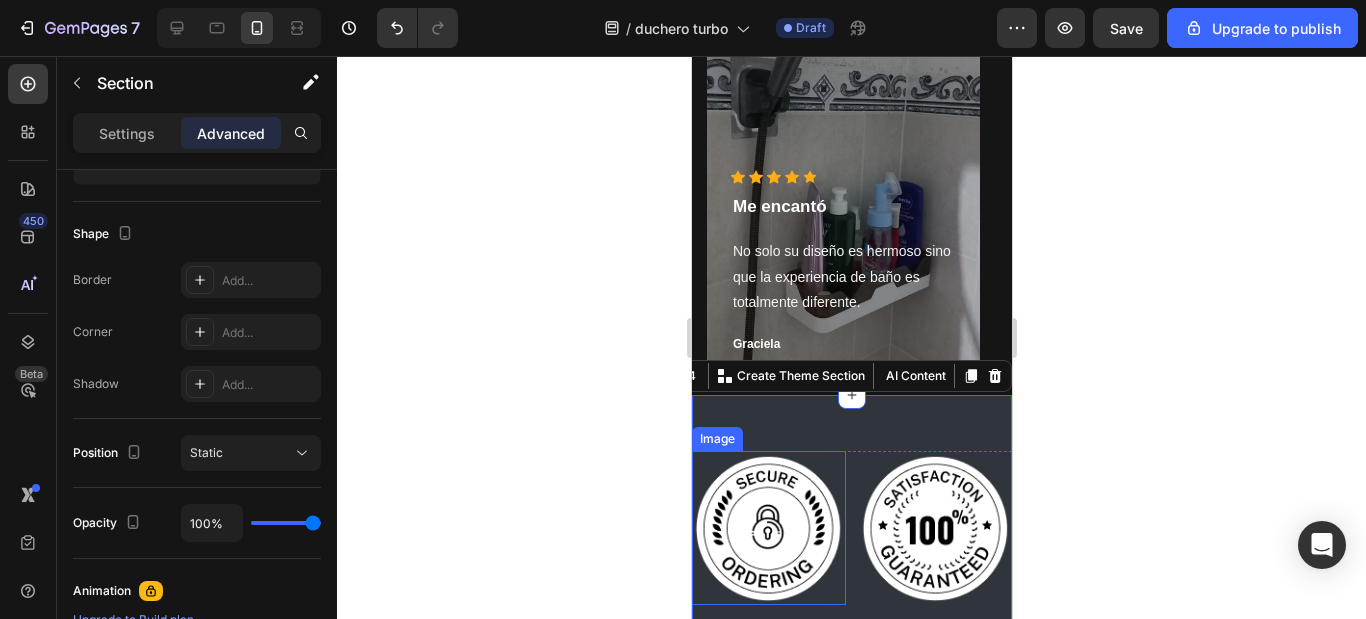 click at bounding box center (768, 528) 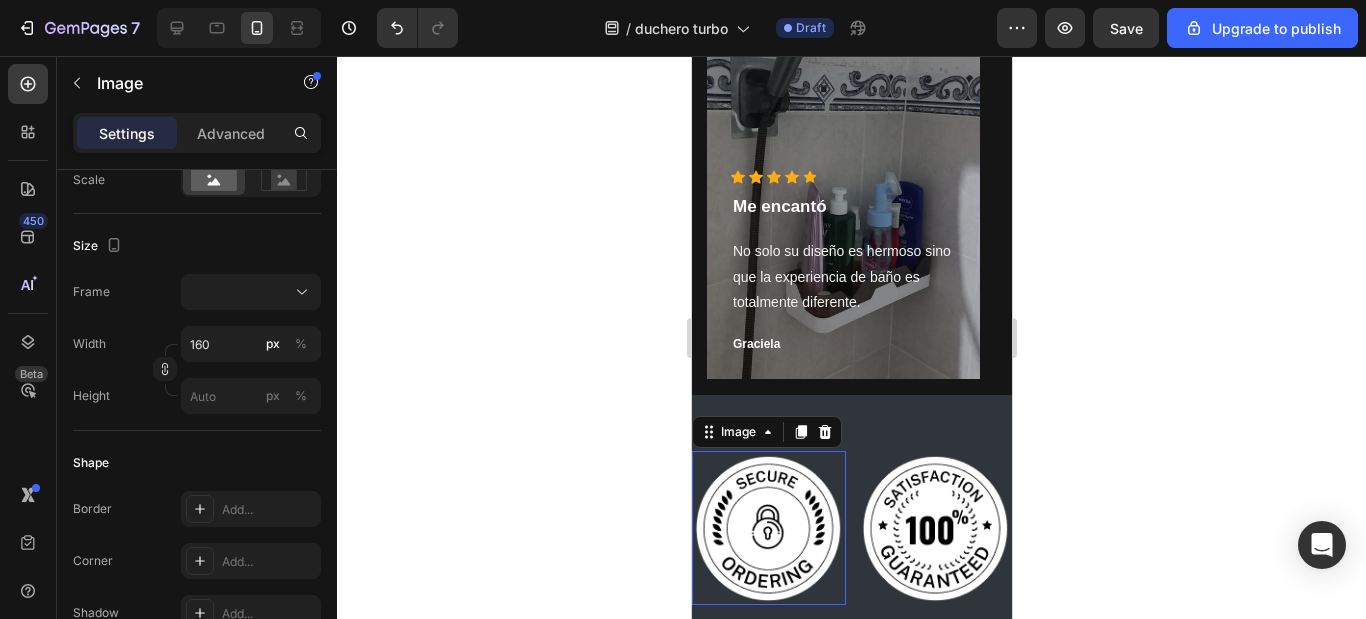 scroll, scrollTop: 0, scrollLeft: 0, axis: both 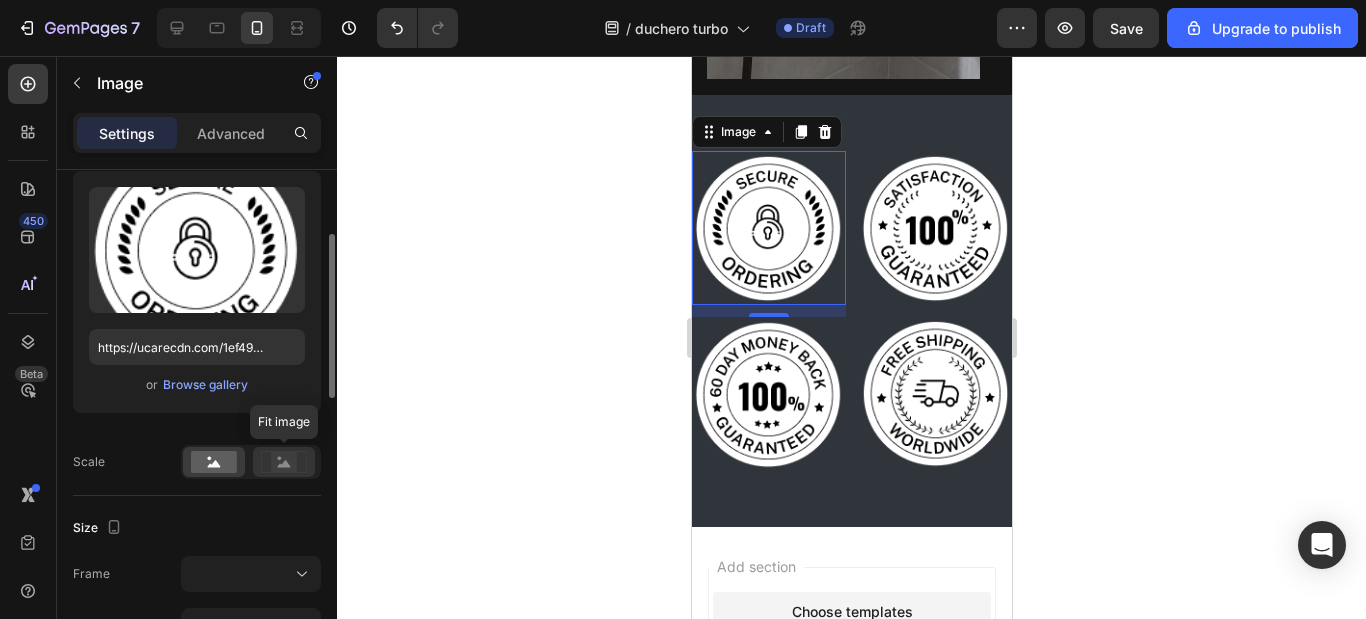 click 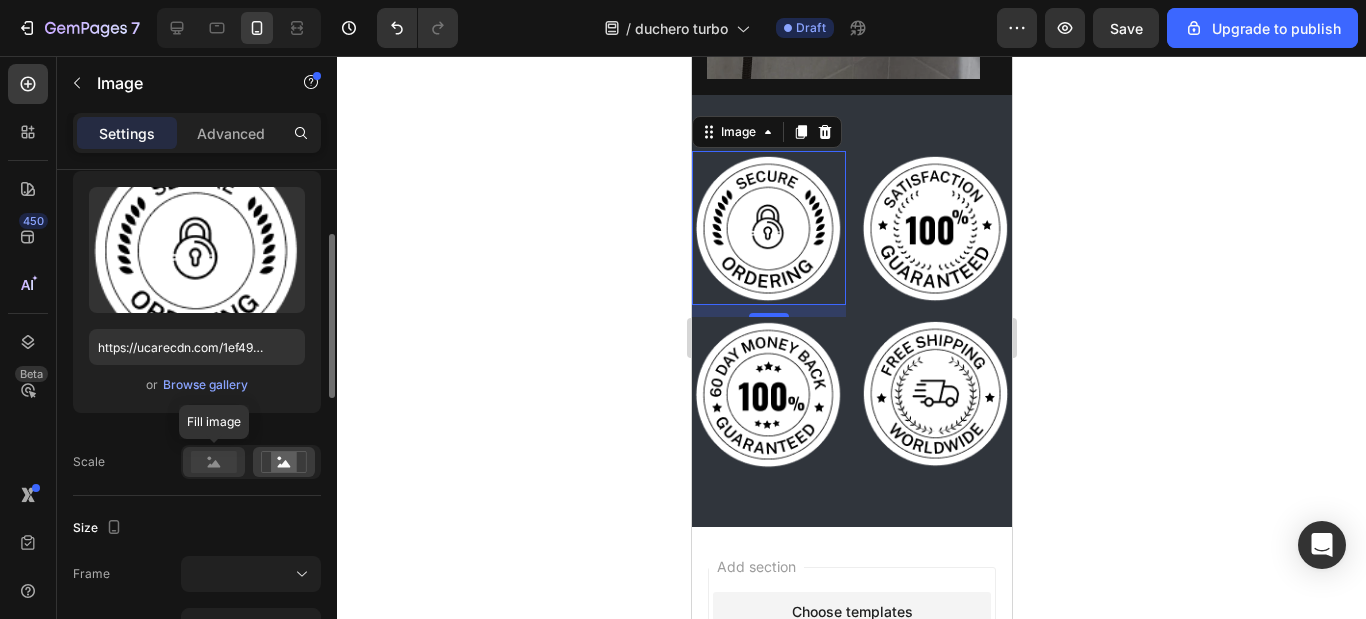 click 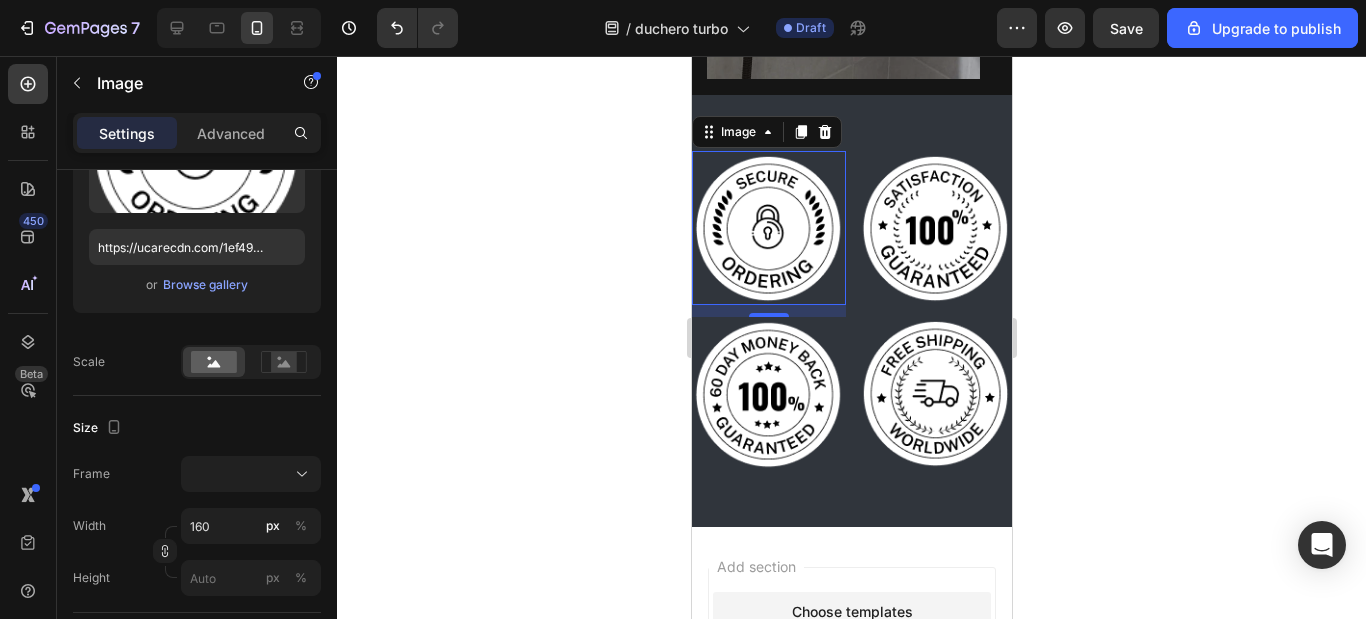 scroll, scrollTop: 0, scrollLeft: 0, axis: both 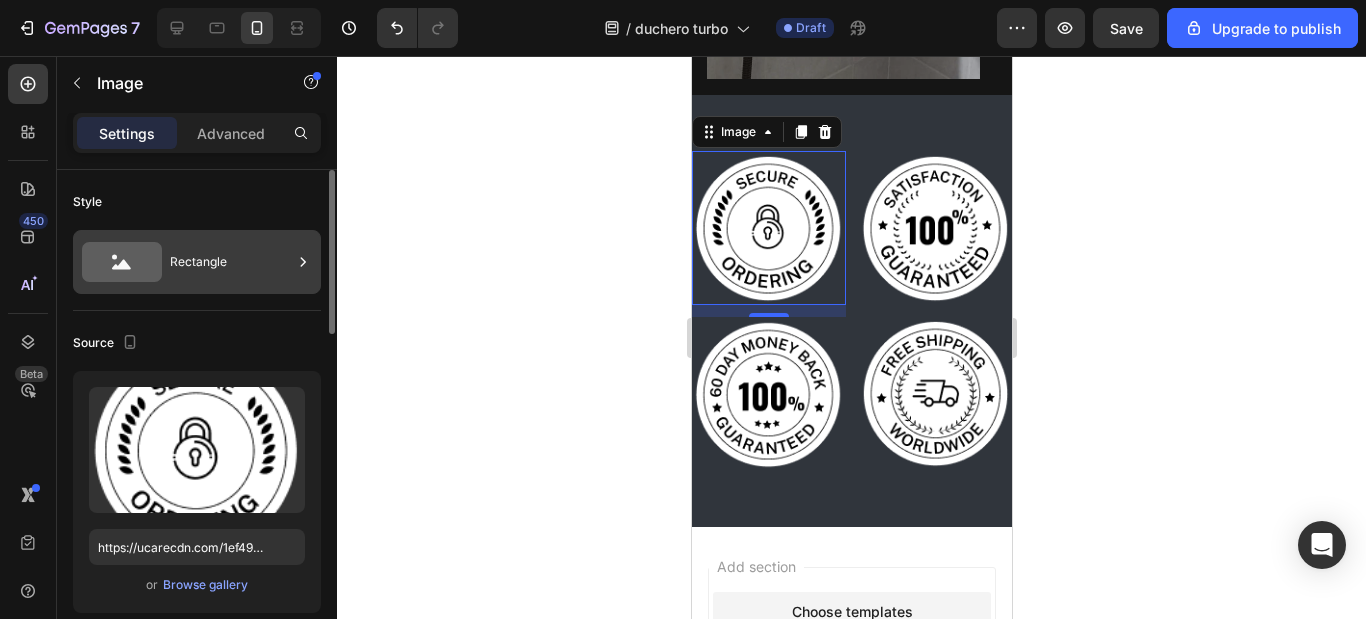 click on "Rectangle" at bounding box center [231, 262] 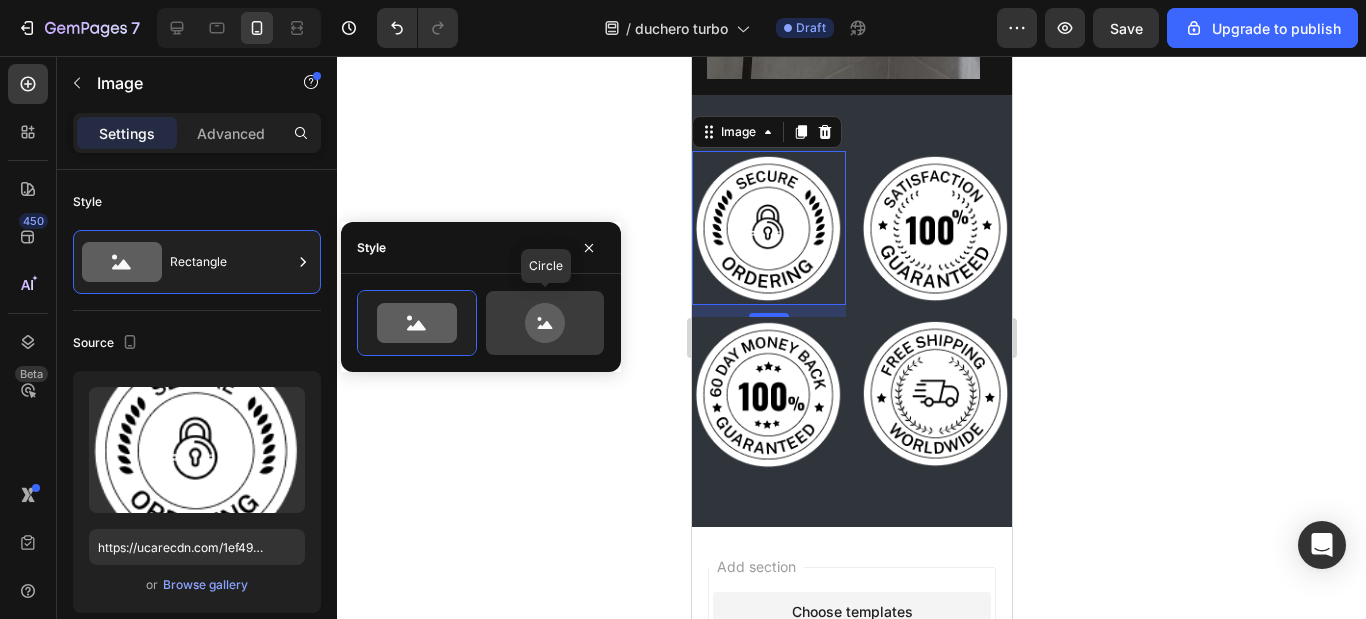 click 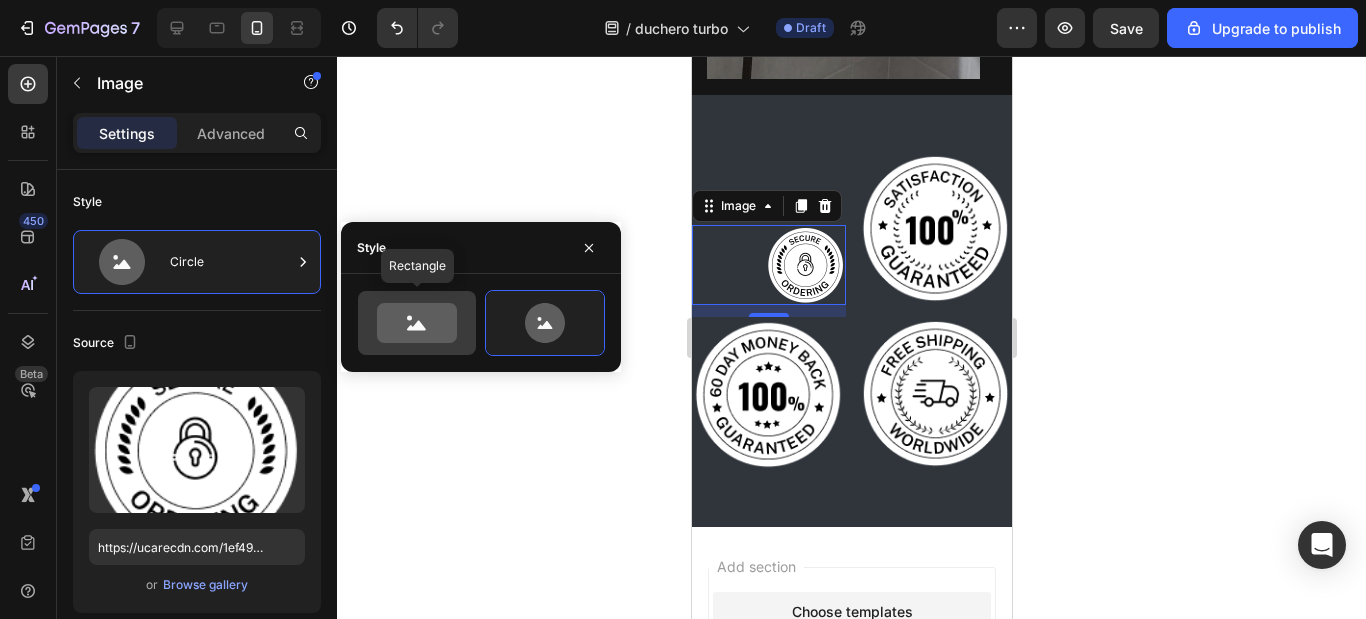 click 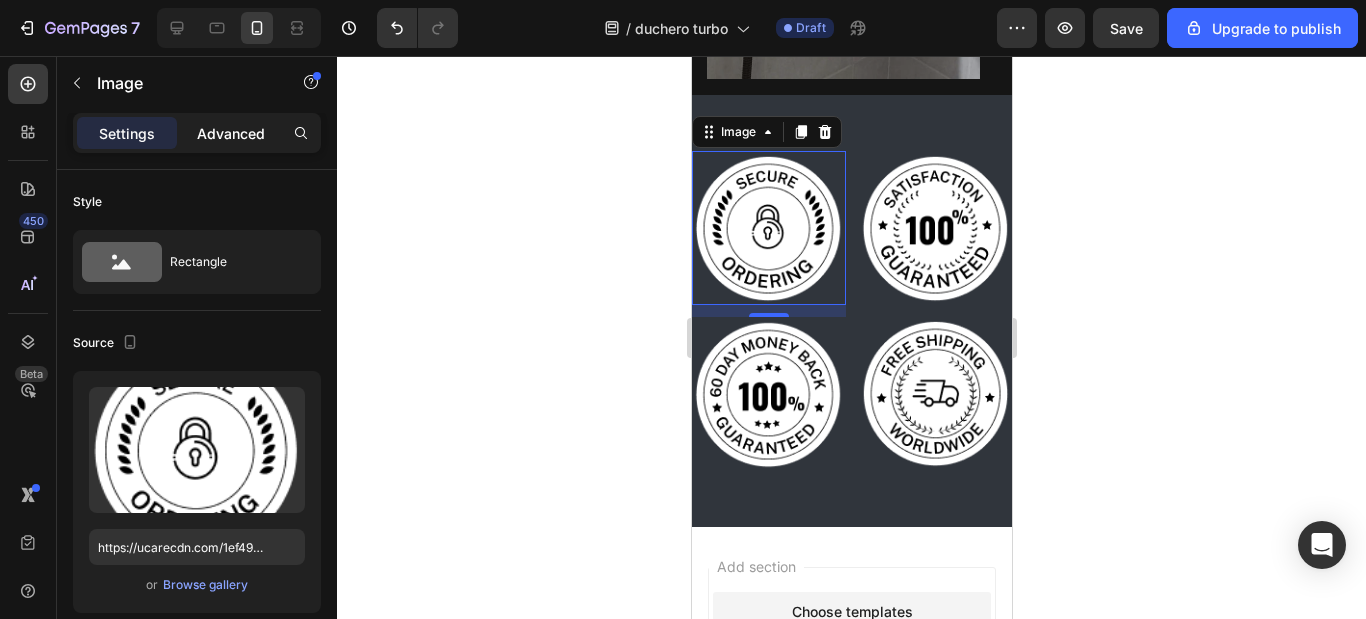click on "Advanced" at bounding box center (231, 133) 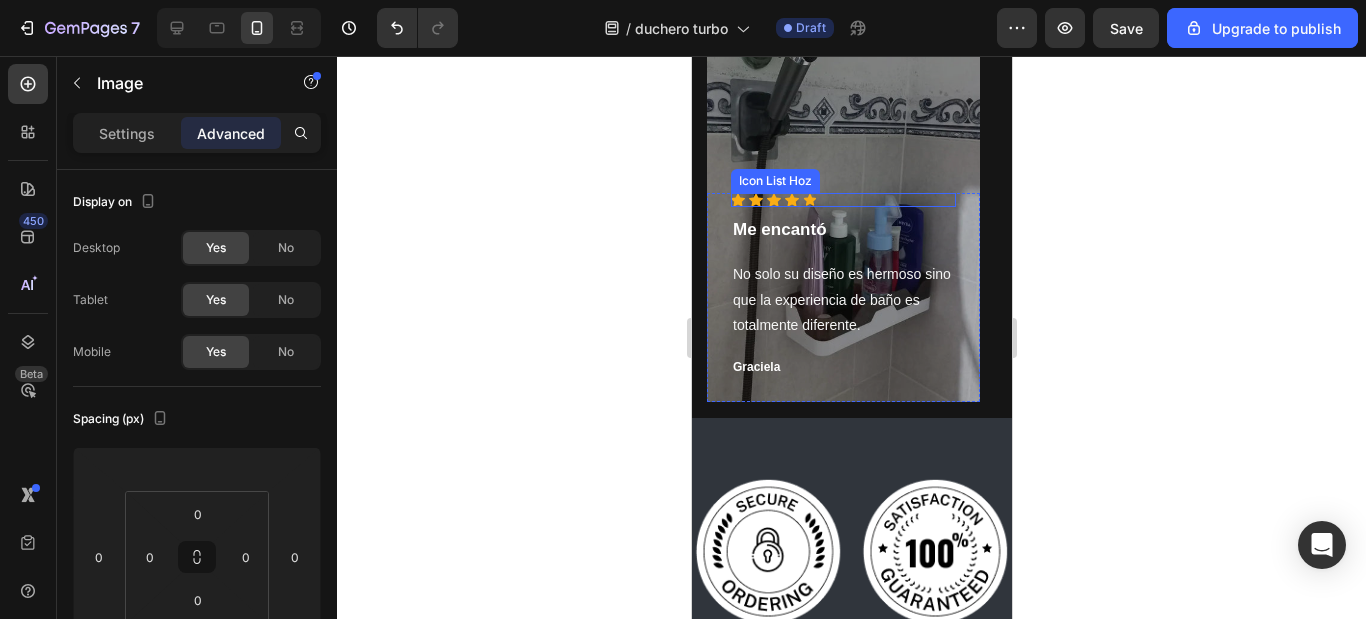 scroll, scrollTop: 1448, scrollLeft: 0, axis: vertical 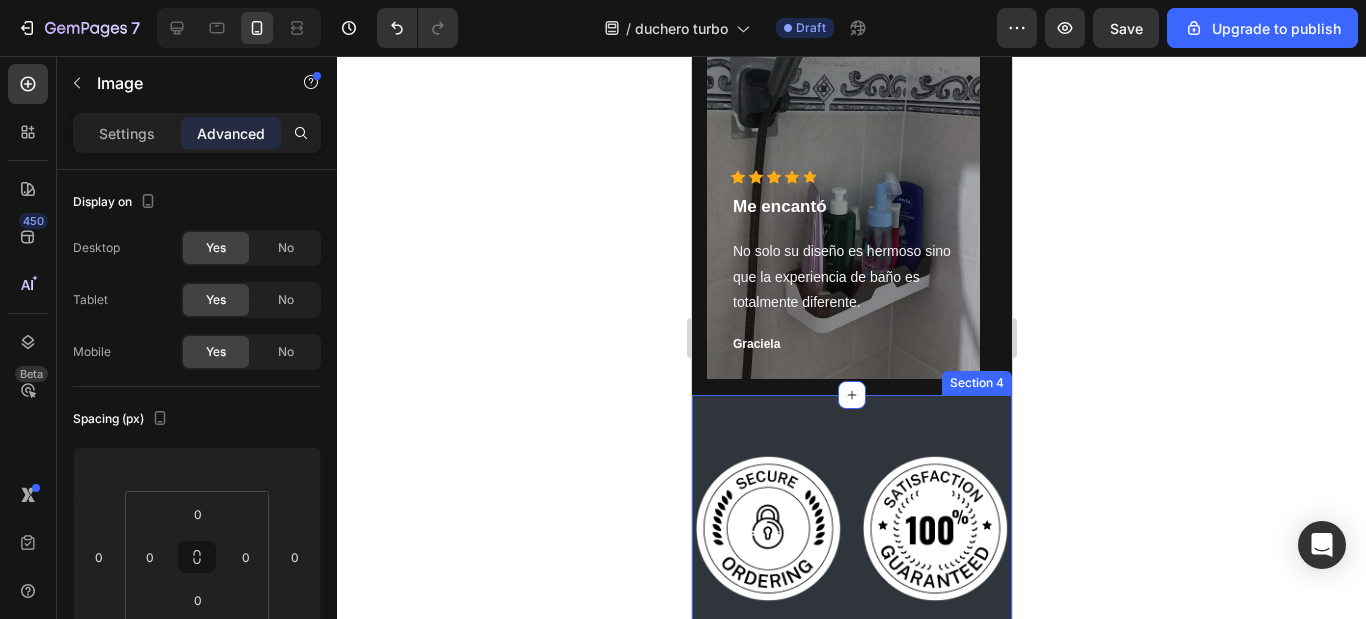 click on "Image Image Image Image Row Section 4" at bounding box center (851, 611) 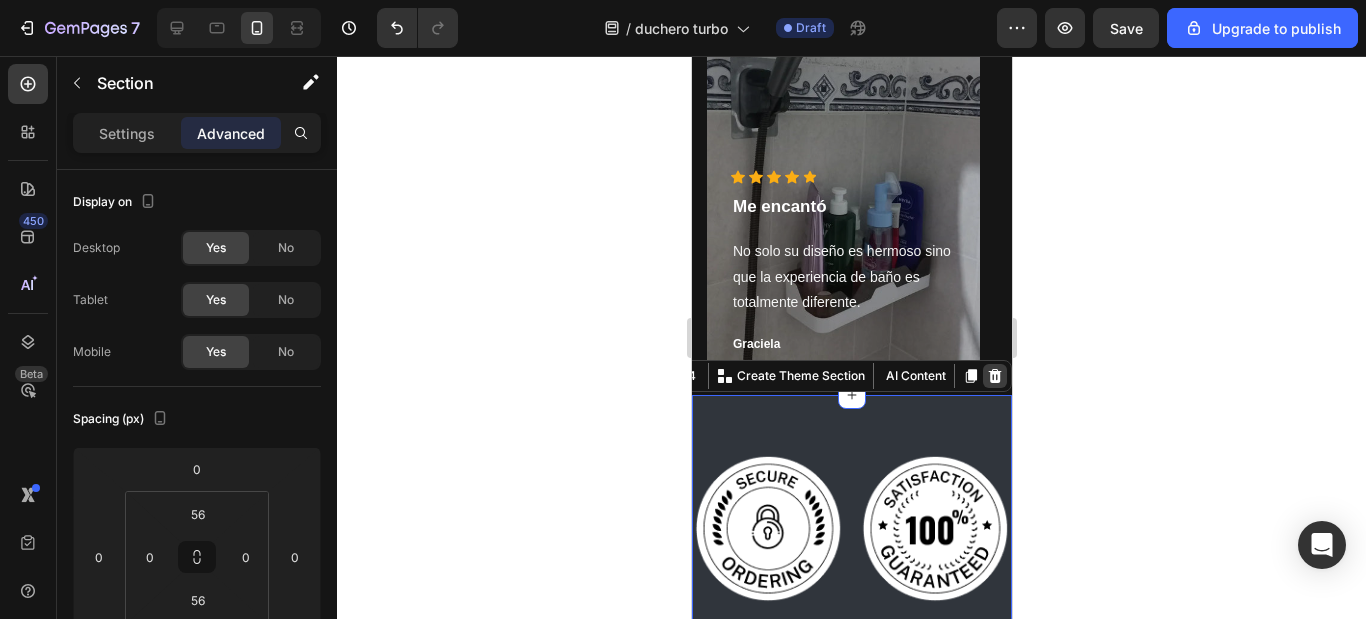 click 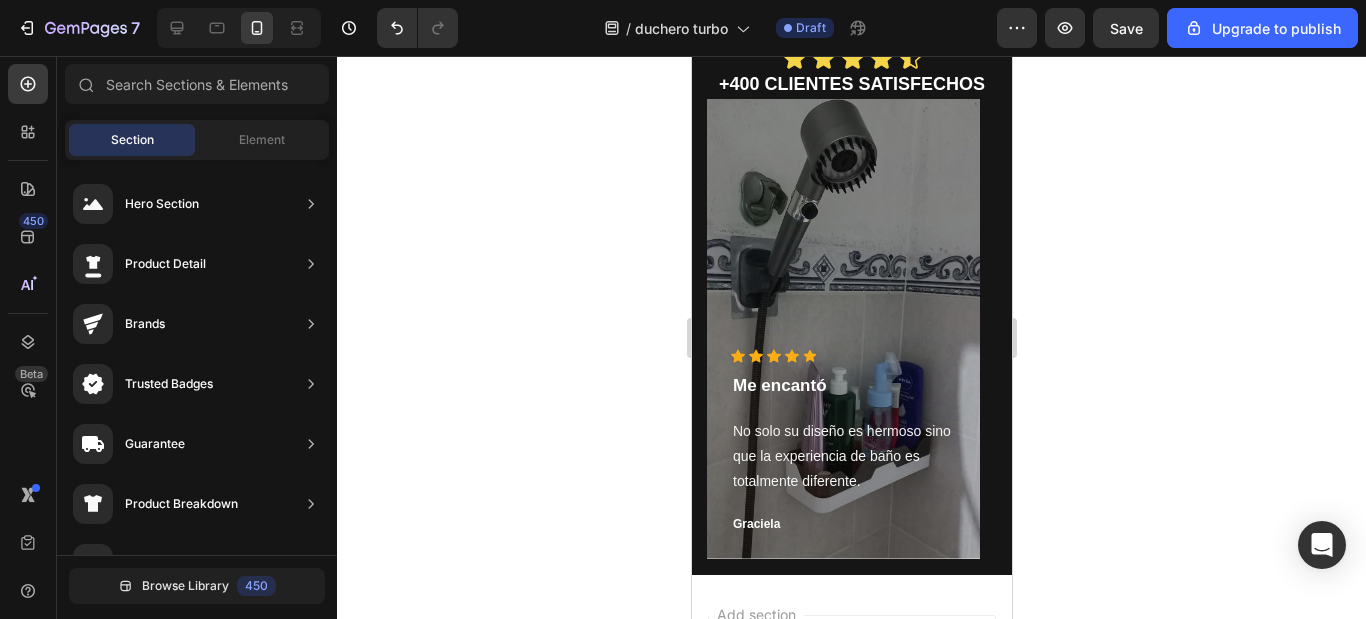 scroll, scrollTop: 849, scrollLeft: 0, axis: vertical 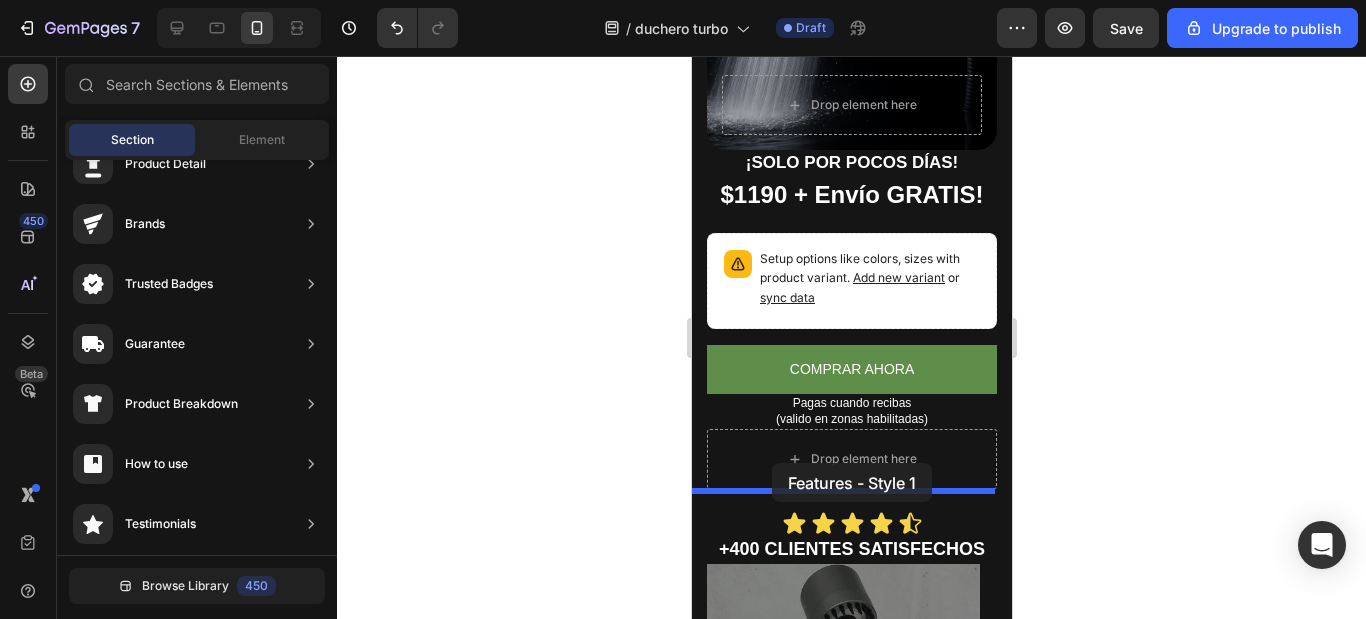 drag, startPoint x: 1136, startPoint y: 500, endPoint x: 771, endPoint y: 463, distance: 366.87054 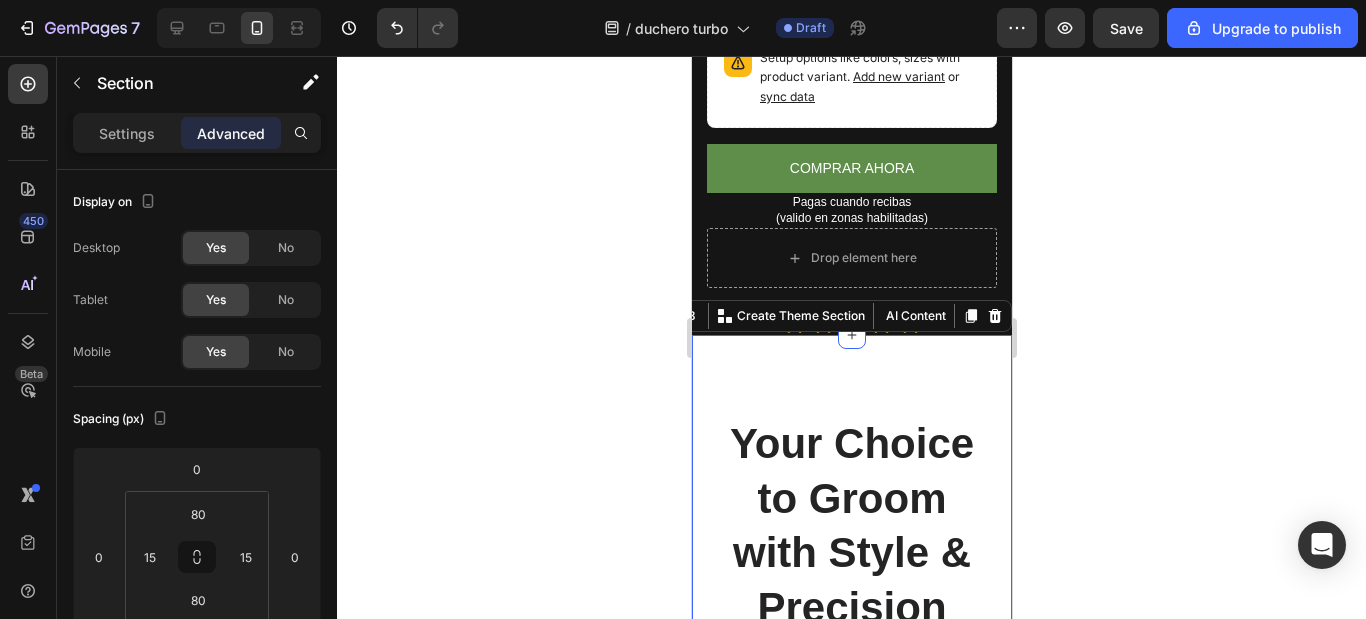 scroll, scrollTop: 1113, scrollLeft: 0, axis: vertical 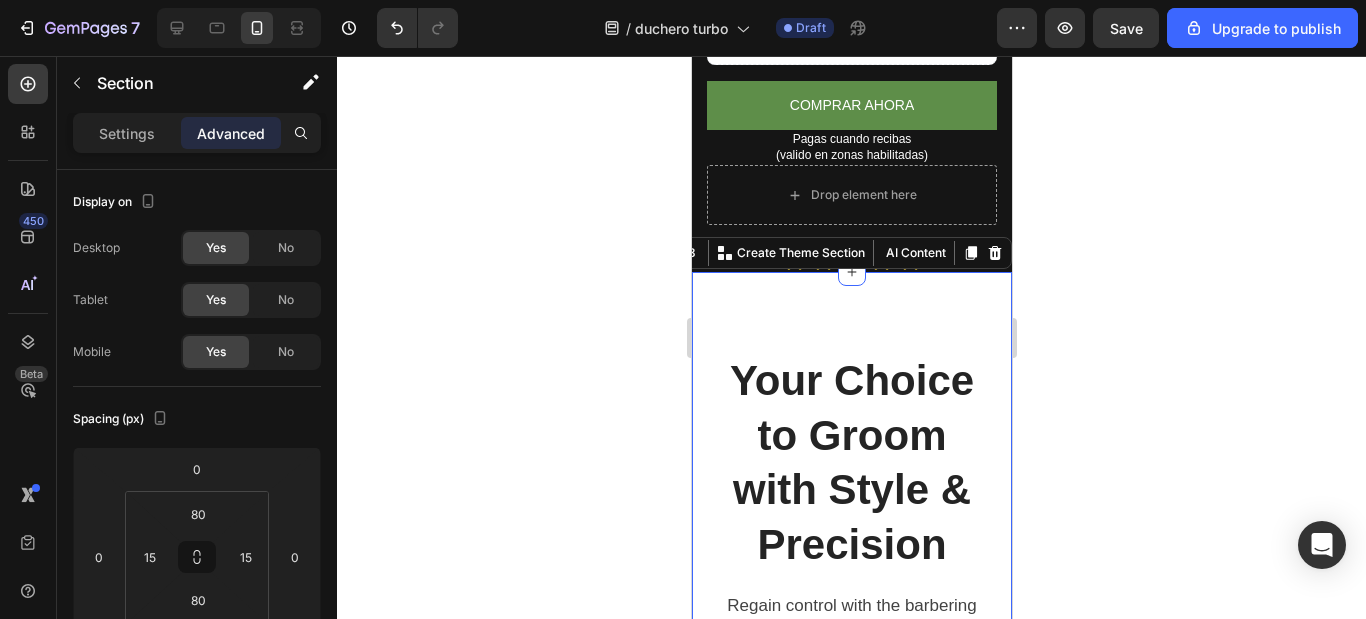 click 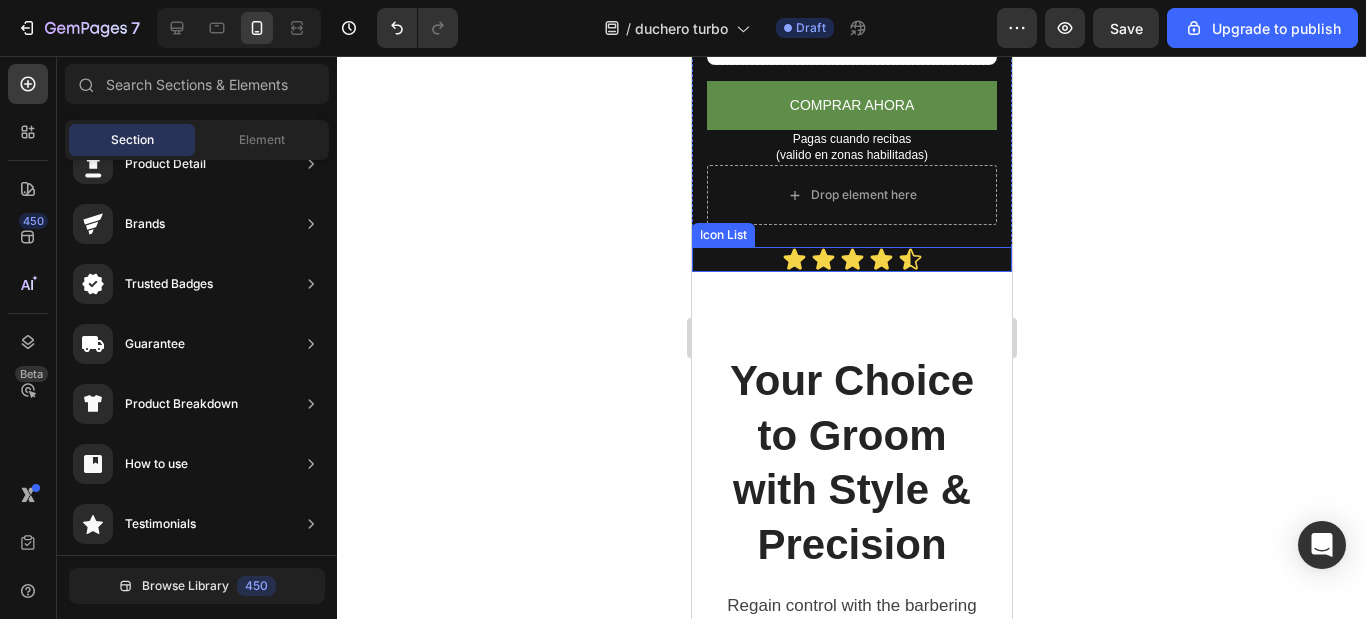 click on "Icon Icon Icon Icon Icon" at bounding box center (851, 259) 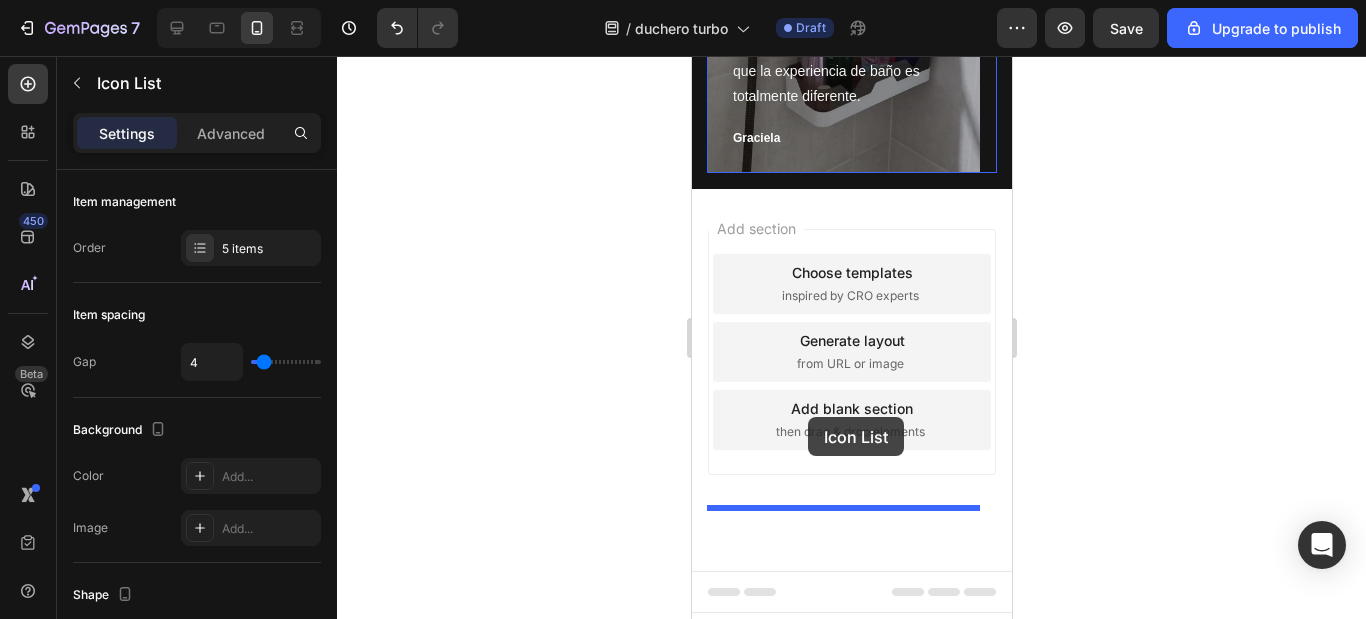 scroll, scrollTop: 2959, scrollLeft: 0, axis: vertical 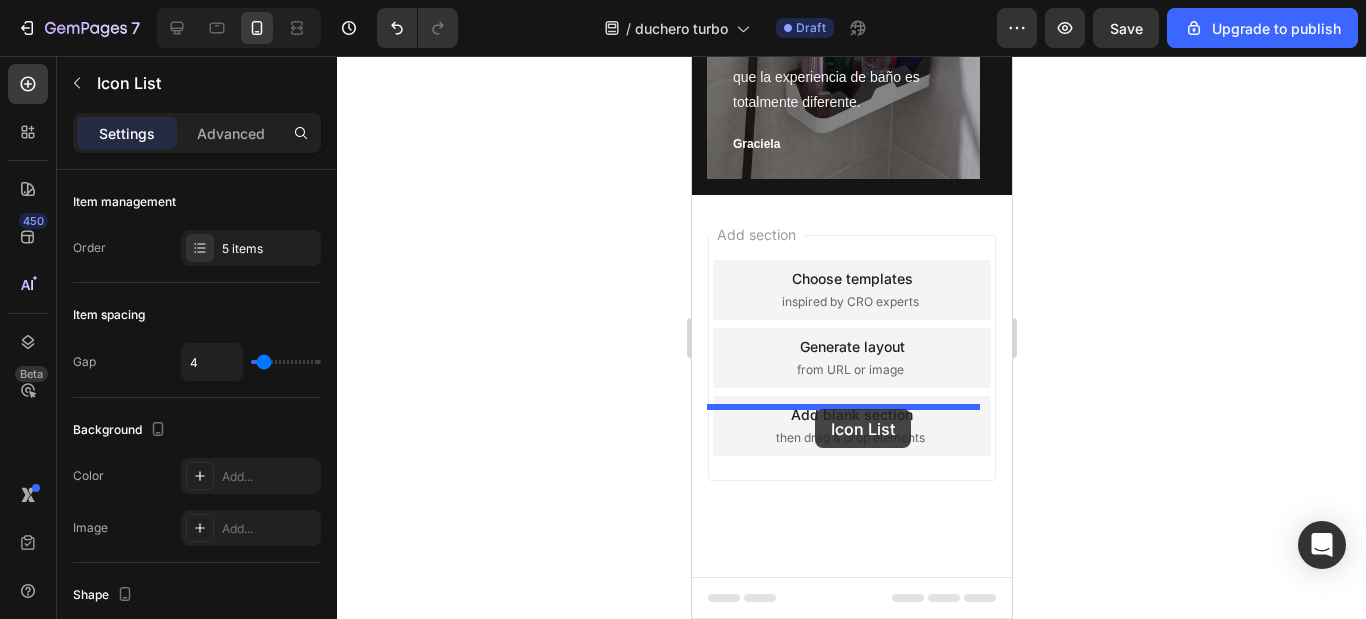 drag, startPoint x: 960, startPoint y: 205, endPoint x: 814, endPoint y: 409, distance: 250.86252 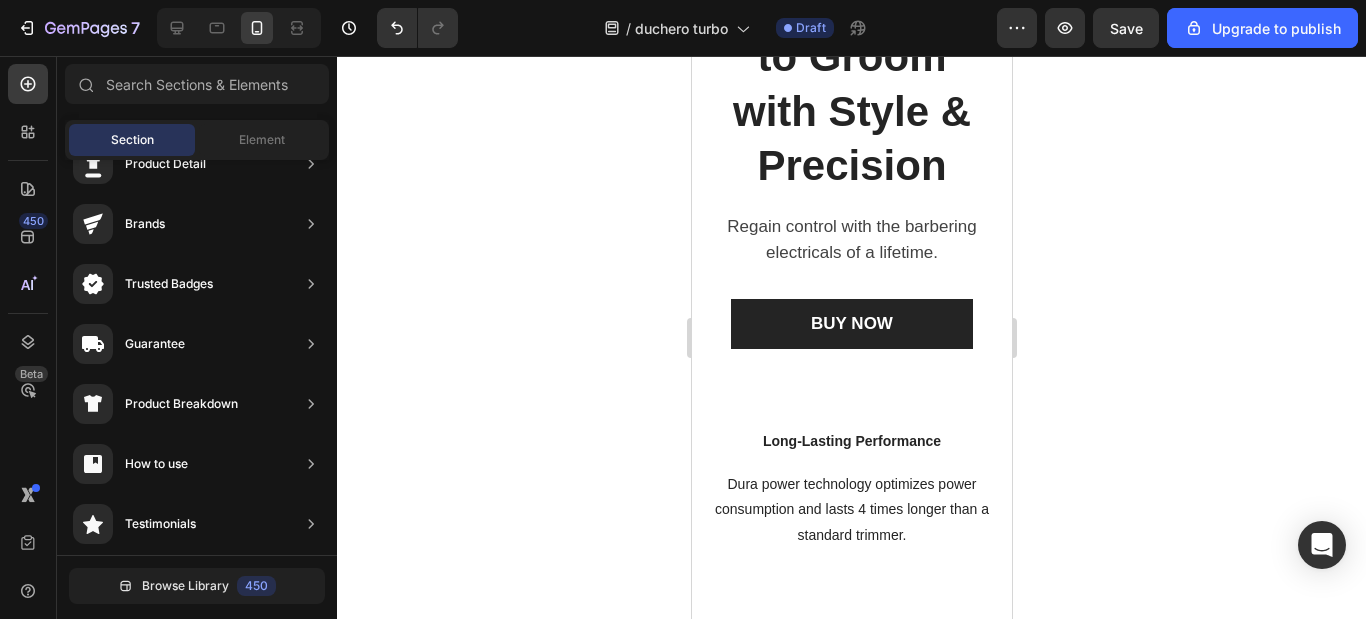 scroll, scrollTop: 1356, scrollLeft: 0, axis: vertical 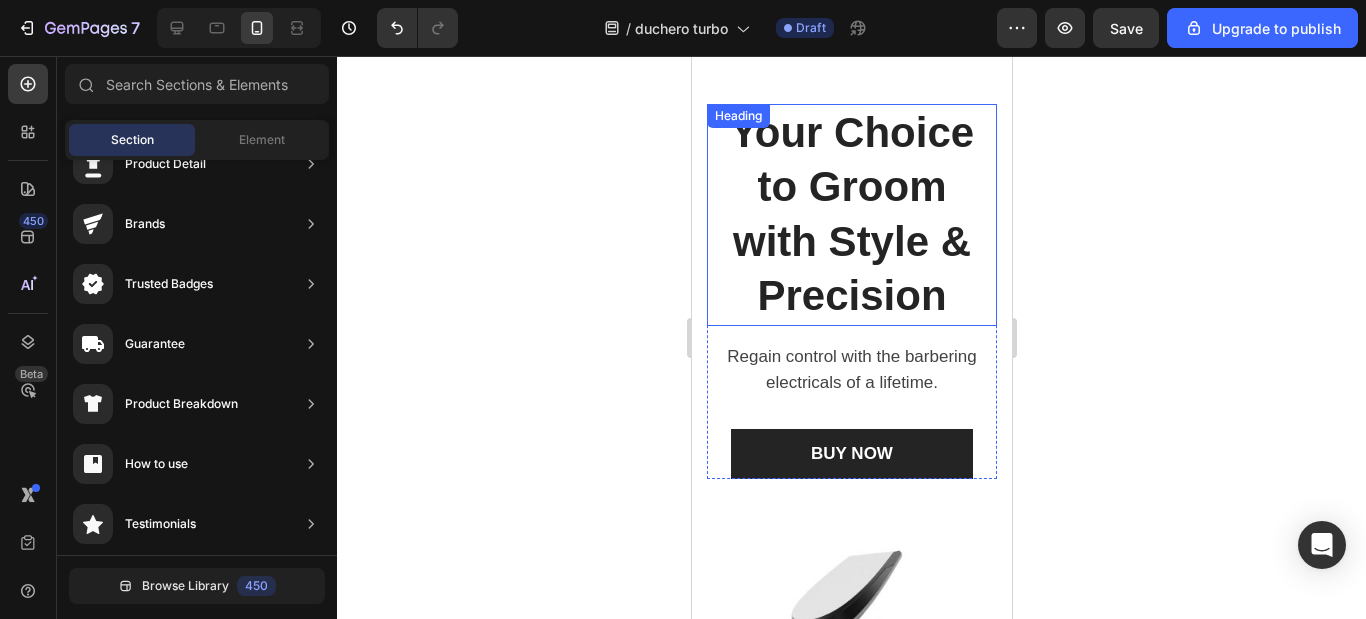 click on "Your Choice to Groom with Style & Precision" at bounding box center [851, 215] 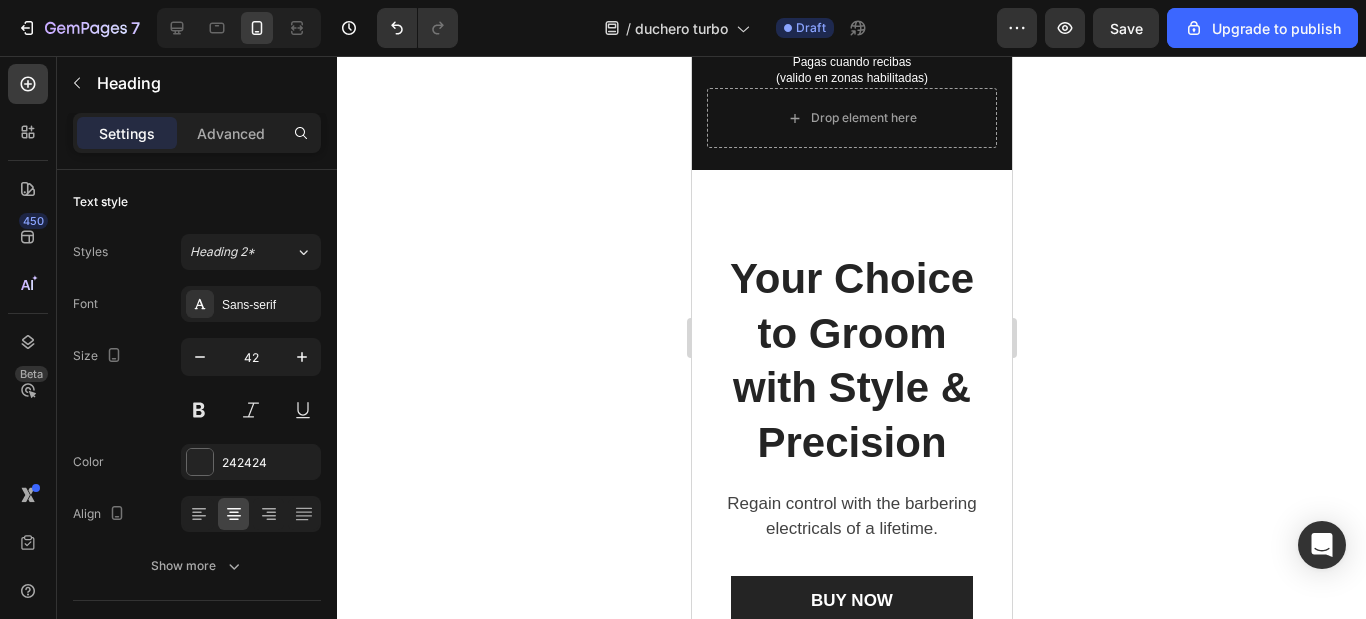 scroll, scrollTop: 1191, scrollLeft: 0, axis: vertical 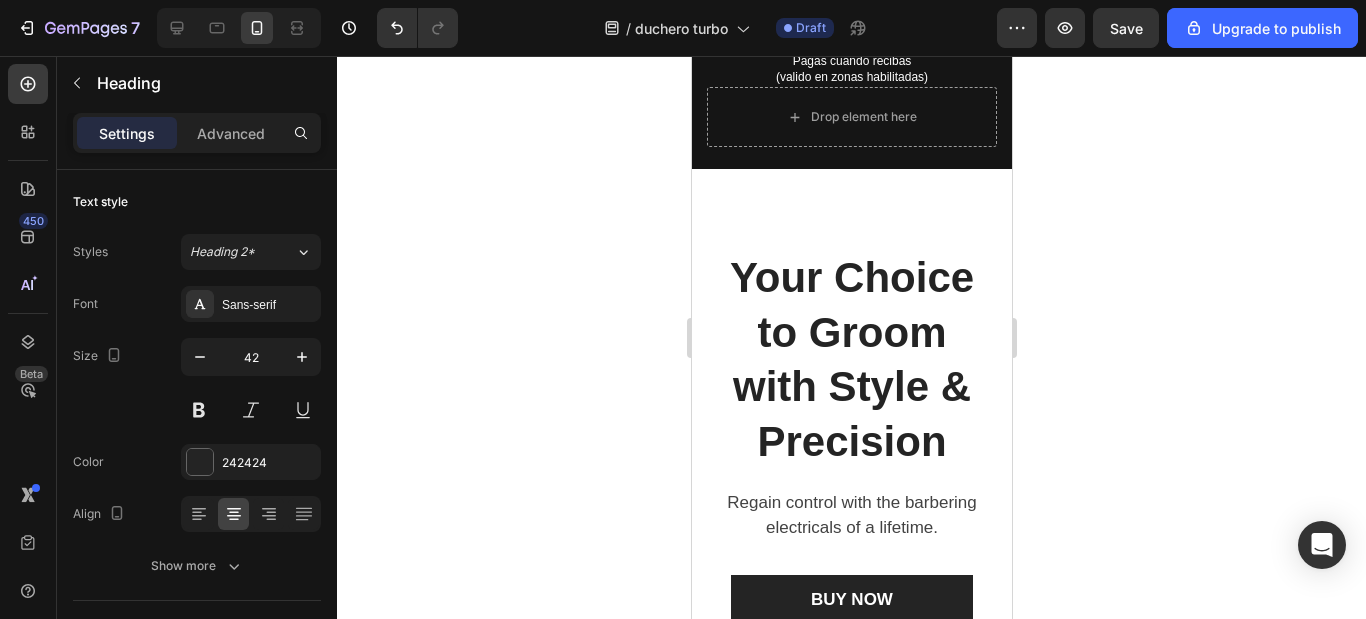 click on "Your Choice to Groom with Style & Precision" at bounding box center (851, 360) 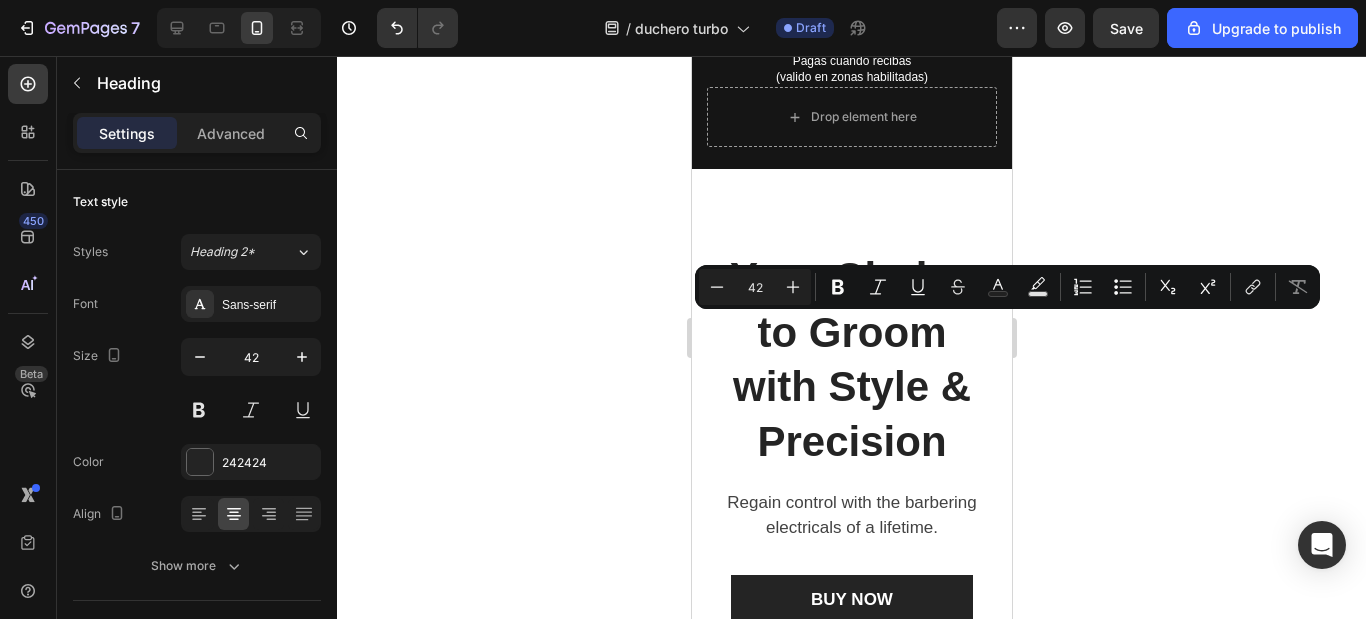 click on "Your Choice to Groom with Style & Precision" at bounding box center [851, 360] 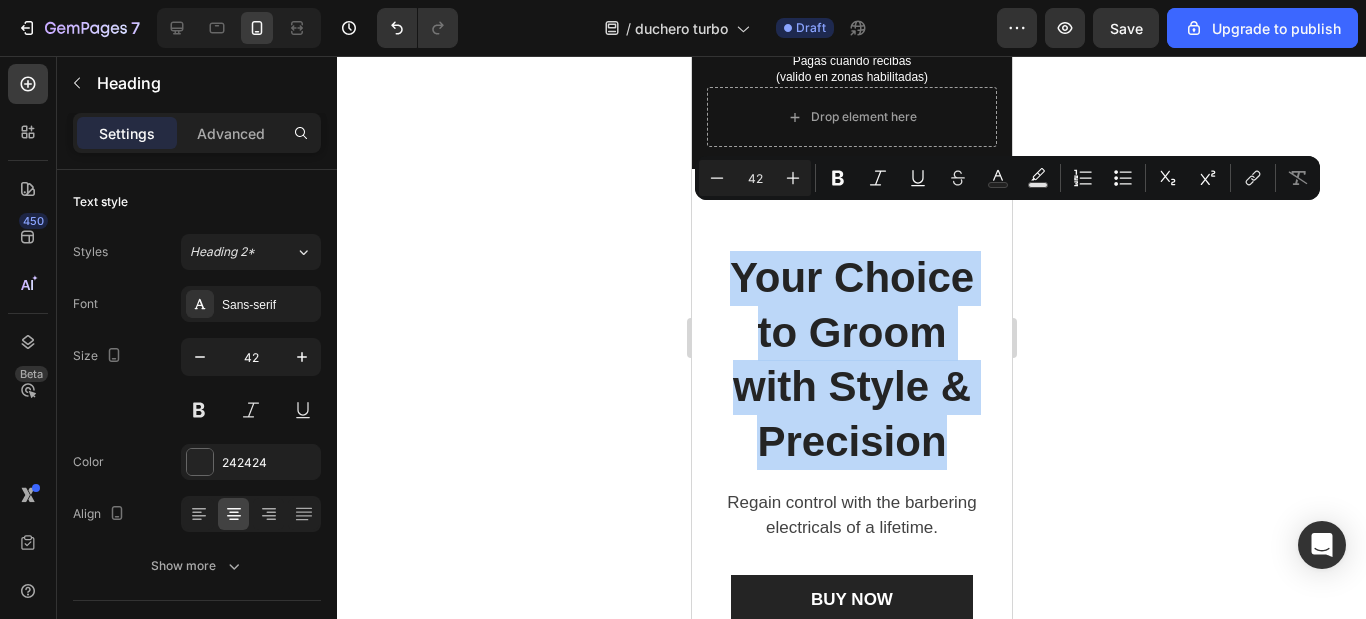 drag, startPoint x: 934, startPoint y: 447, endPoint x: 752, endPoint y: 227, distance: 285.52408 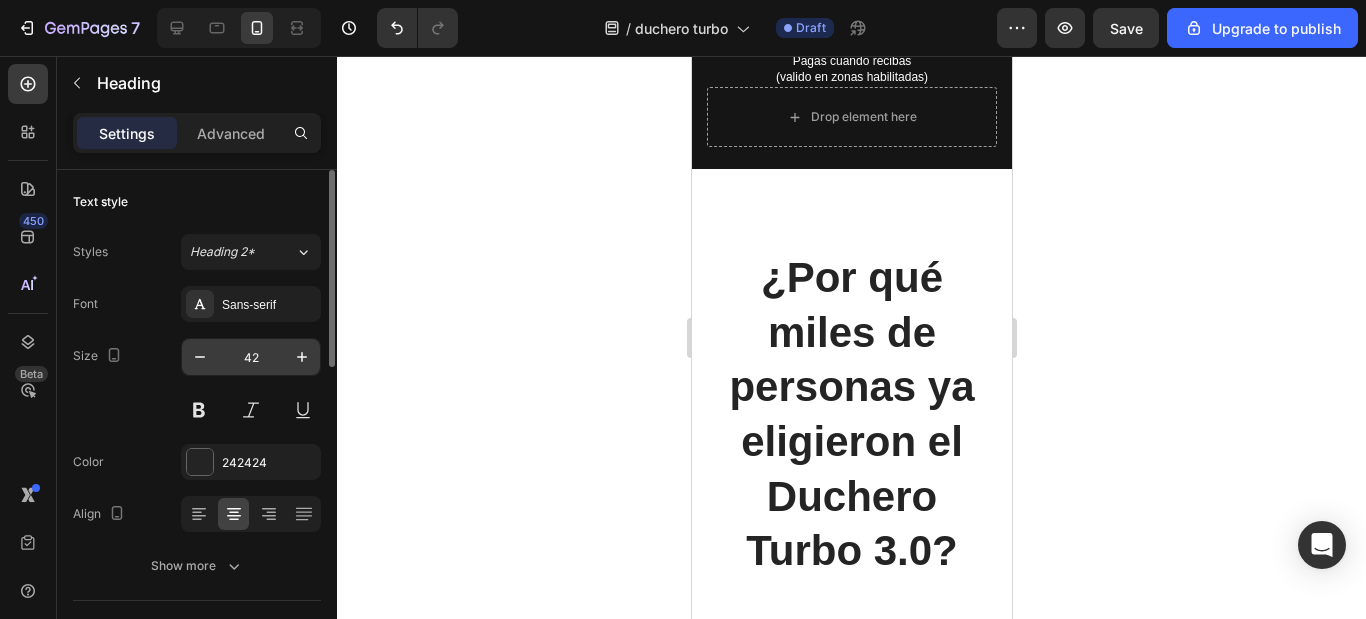 click on "42" at bounding box center (251, 357) 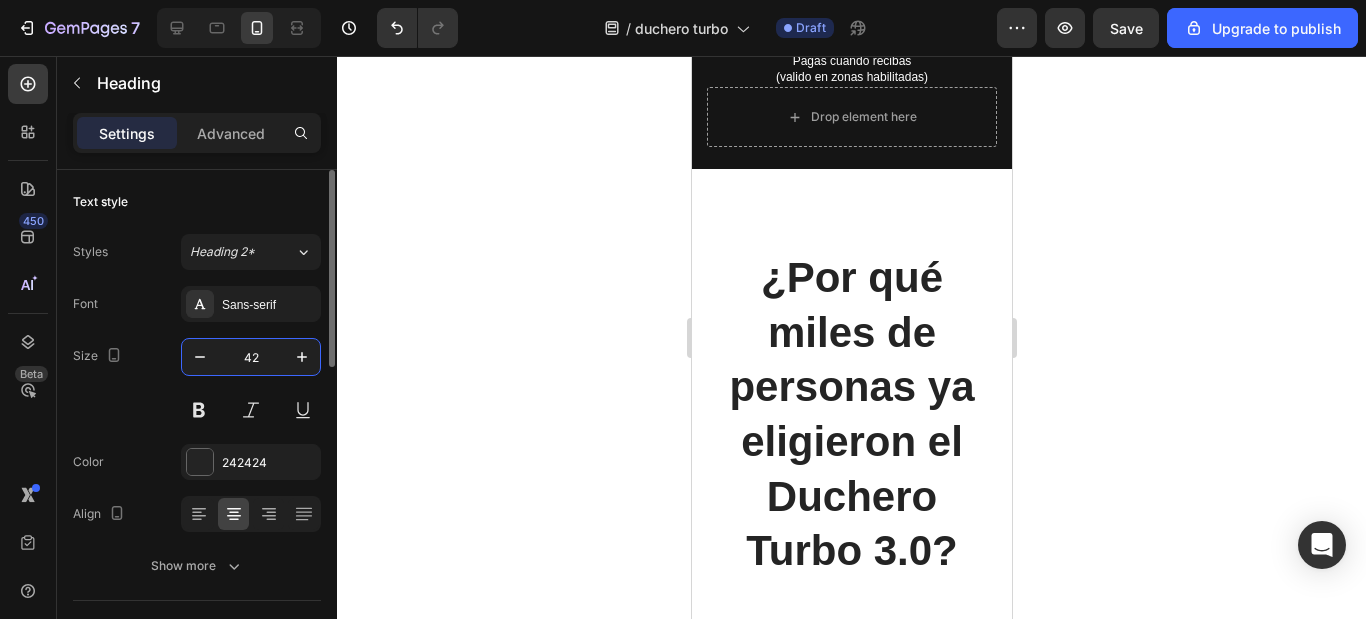 click on "42" at bounding box center (251, 357) 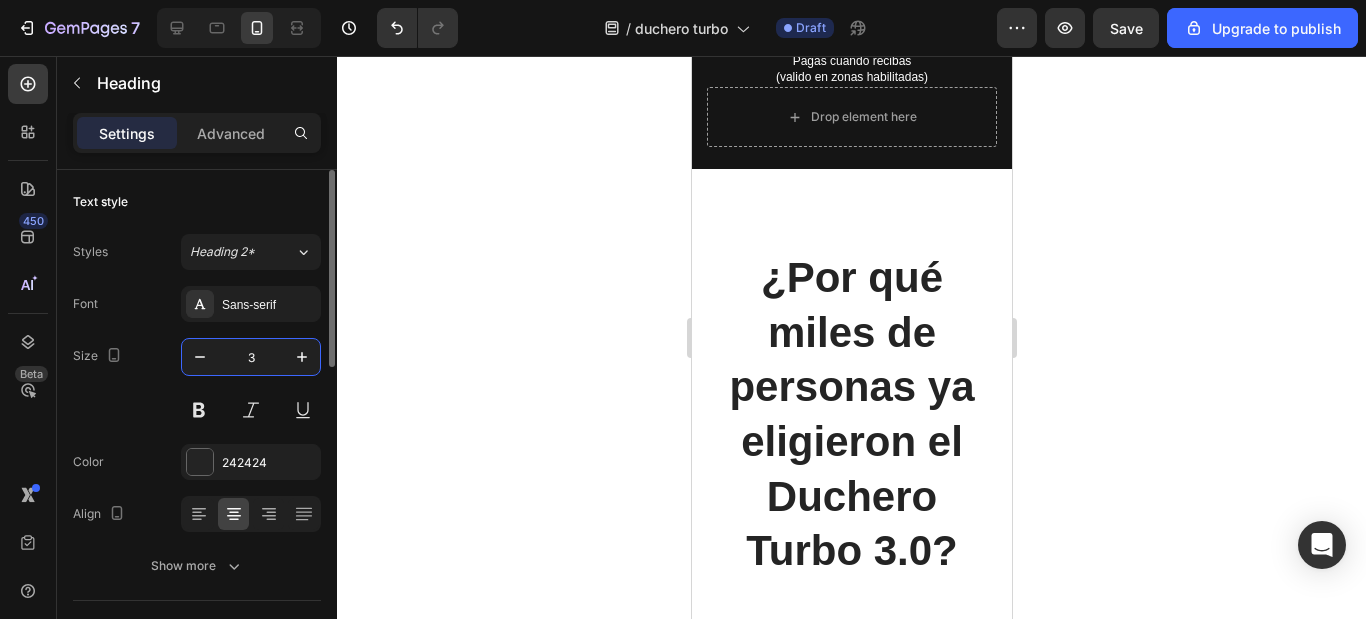 type on "32" 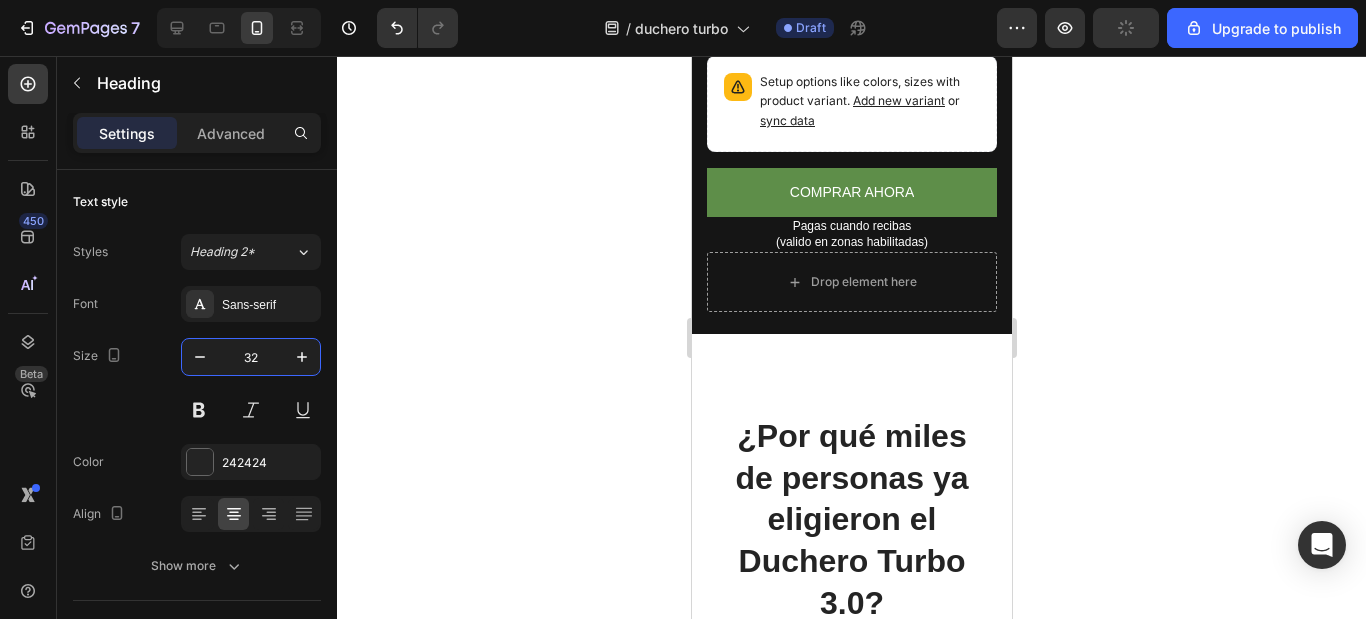 scroll, scrollTop: 1091, scrollLeft: 0, axis: vertical 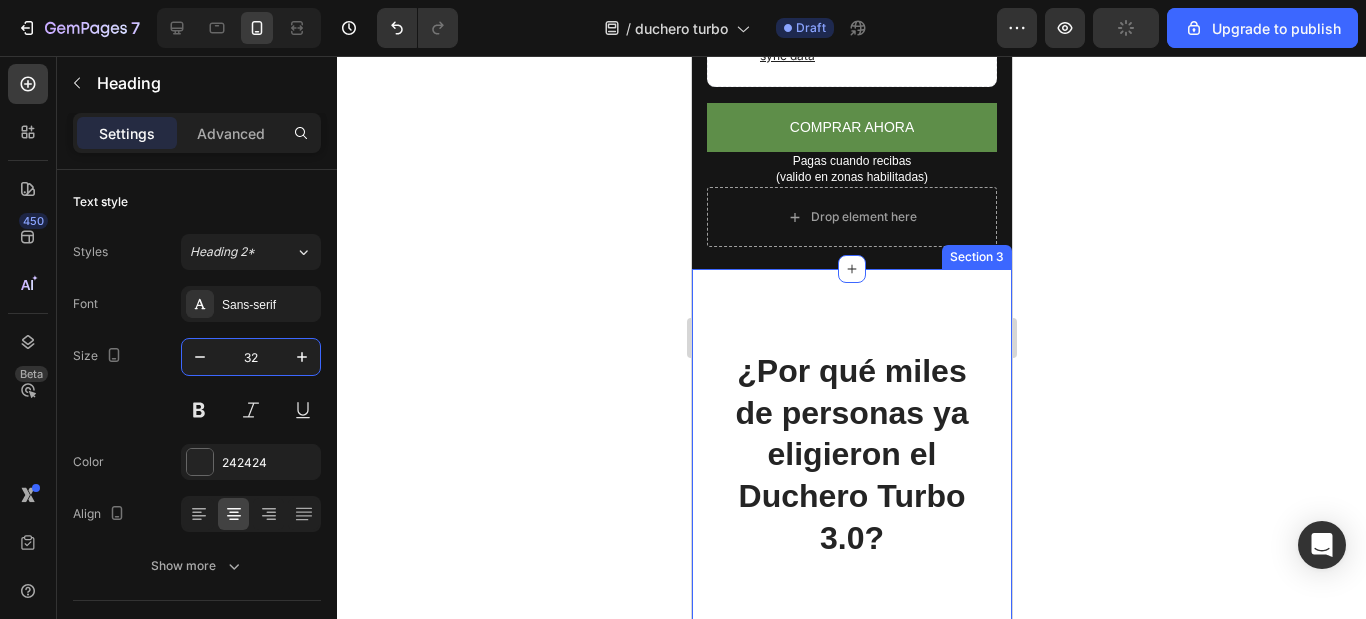 click on "¿Por qué miles de personas ya eligieron el Duchero Turbo 3.0?   Heading Regain control with the barbering electricals of a lifetime. Text block BUY NOW Button Row Image Long-Lasting Performance Text block Dura power technology optimizes power consumption and lasts 4 times longer than a standard trimmer. Text block Row Image Skin-Friendly Touch Text block Blades stay extra-sharp but still have  rounded blade tips and combs to  prevent irritation. Text block Row Image Image Self-Sharpening Stainless Steel Blades Text block The trimmer's steel blades delicately rub  against one another, sharpening themselves  as they trim. Text block Row Image Effortless Trimming with the Zoom Wheel Text block Simply crank the wheel to pick and lock in the desired length settings with 20 various length options. Text block Row Row Icon Icon Icon Icon Icon Icon List Section 3" at bounding box center (851, 1290) 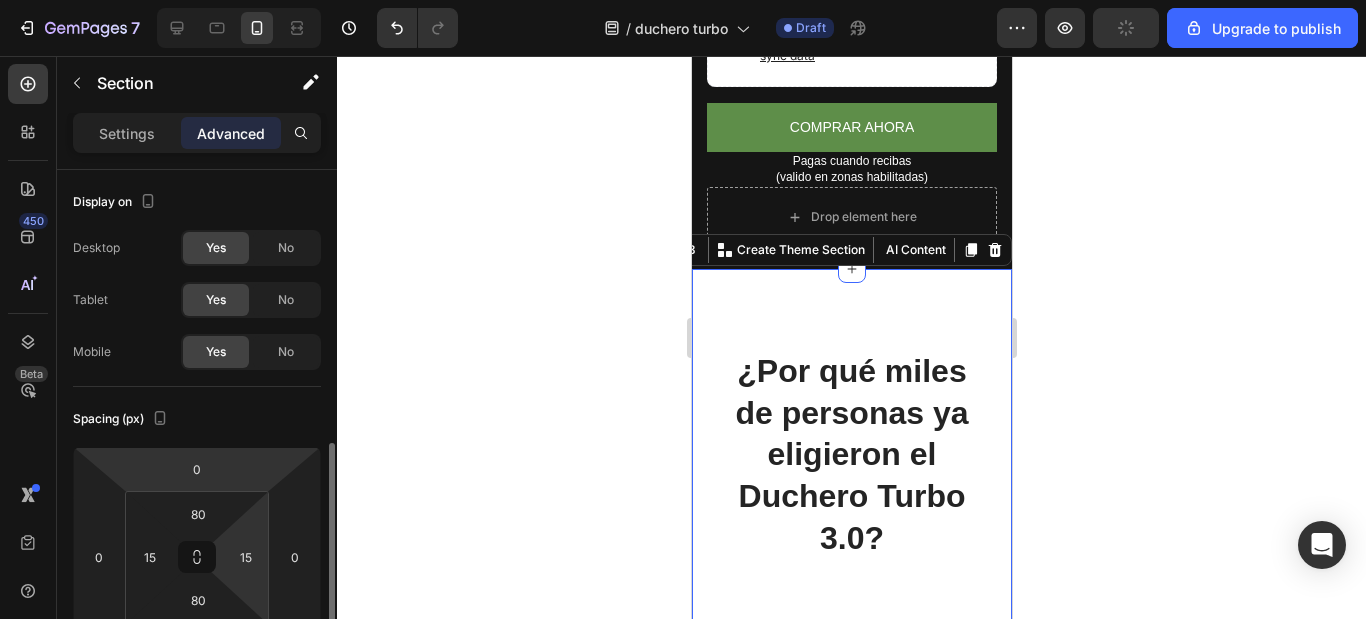 scroll, scrollTop: 0, scrollLeft: 0, axis: both 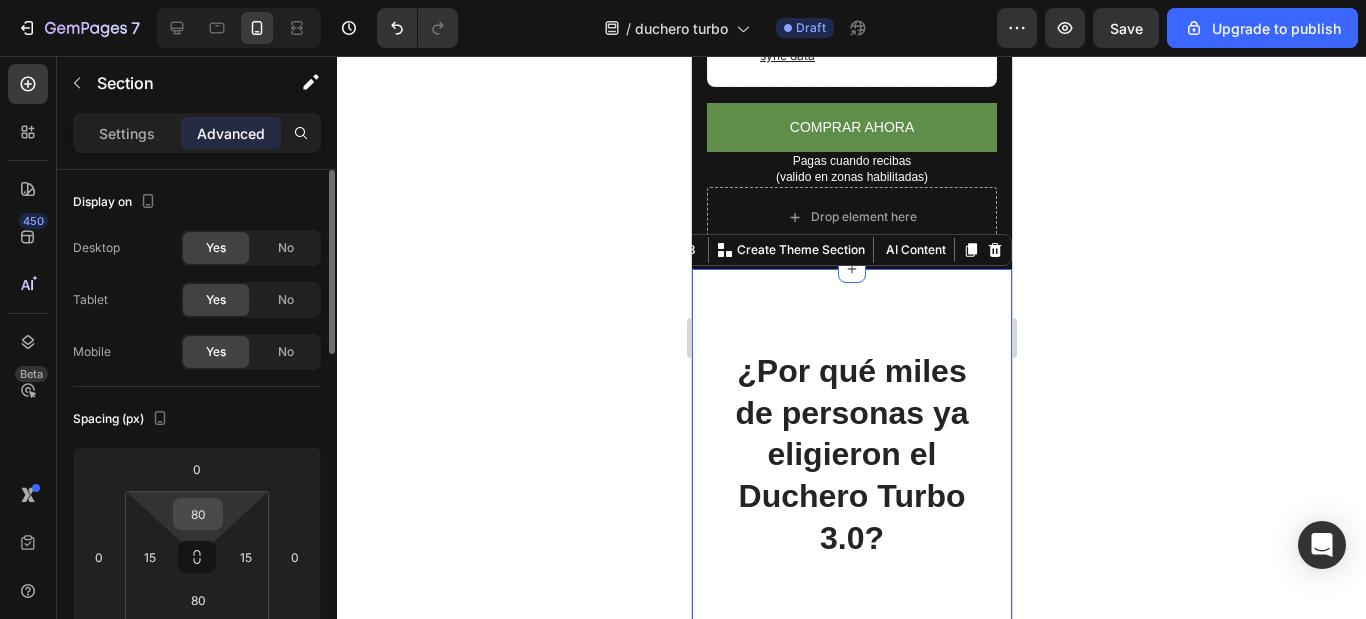 click on "80" at bounding box center (198, 514) 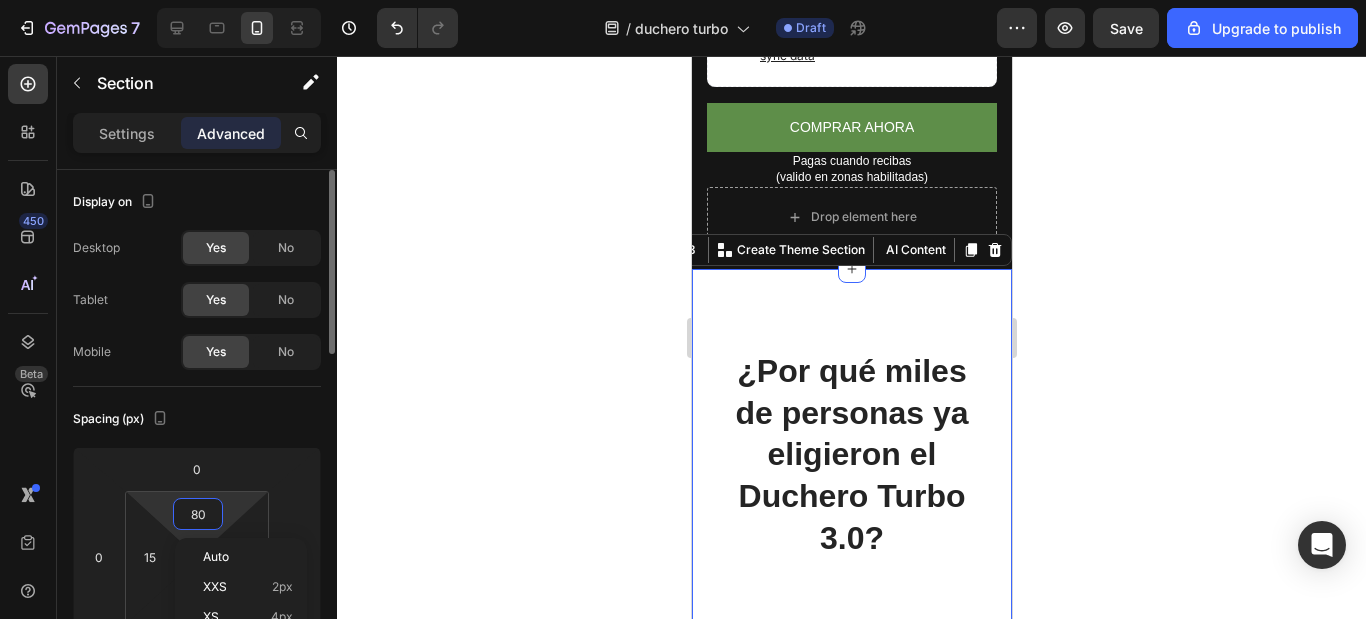 click on "80" at bounding box center (198, 514) 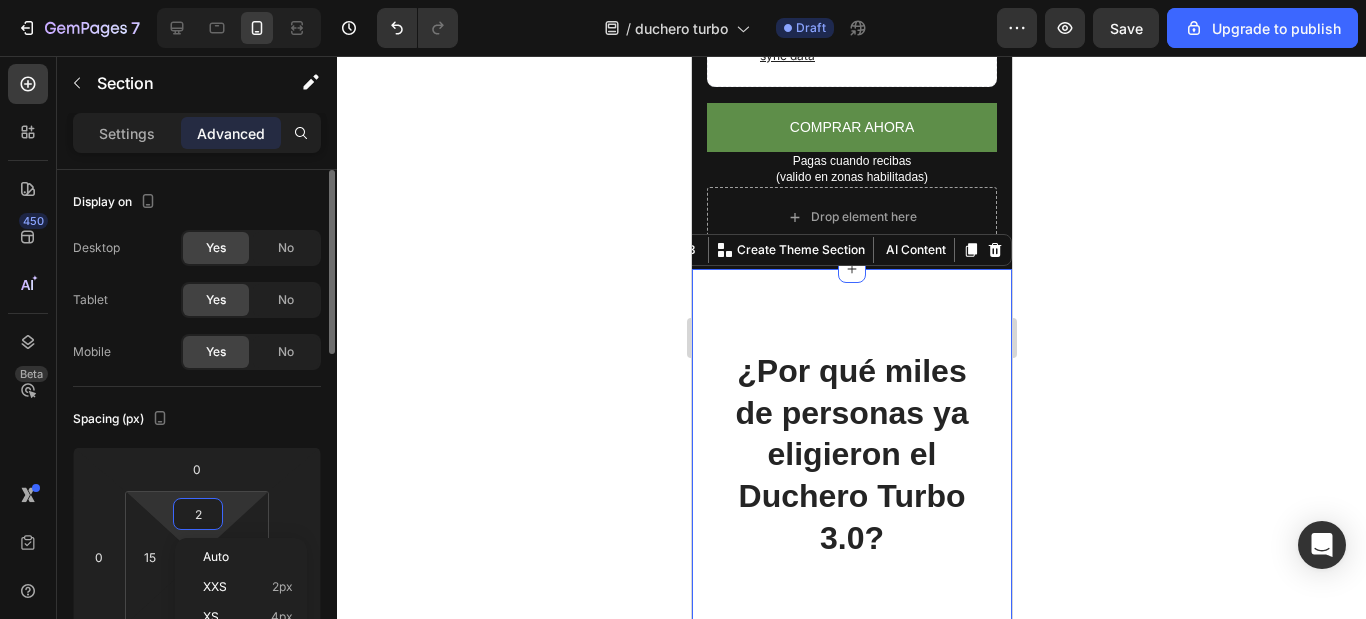 type on "20" 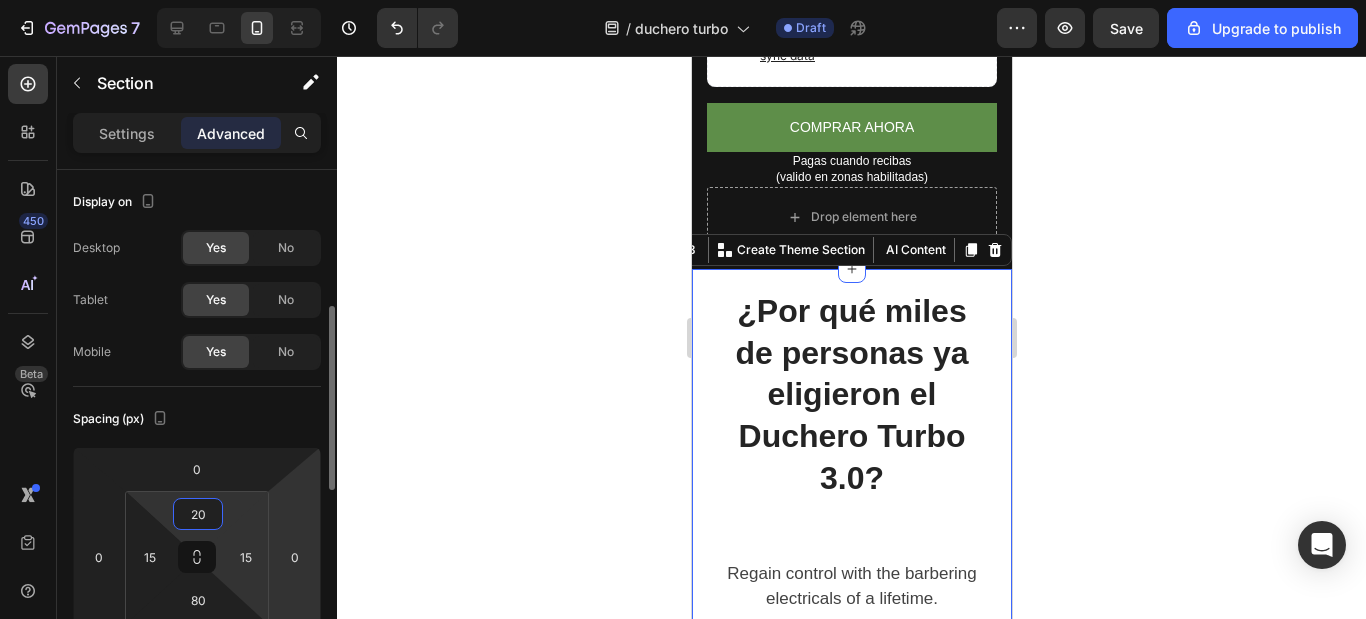 scroll, scrollTop: 100, scrollLeft: 0, axis: vertical 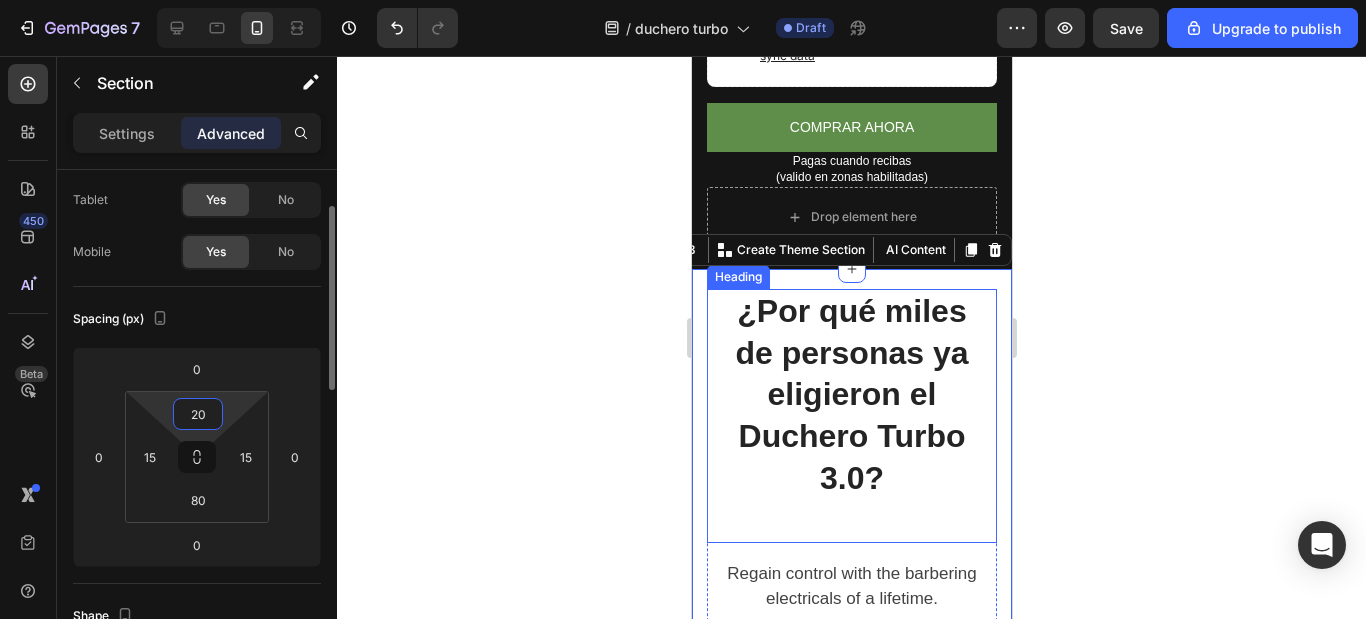 click on "¿Por qué miles de personas ya eligieron el Duchero Turbo 3.0?" at bounding box center [851, 416] 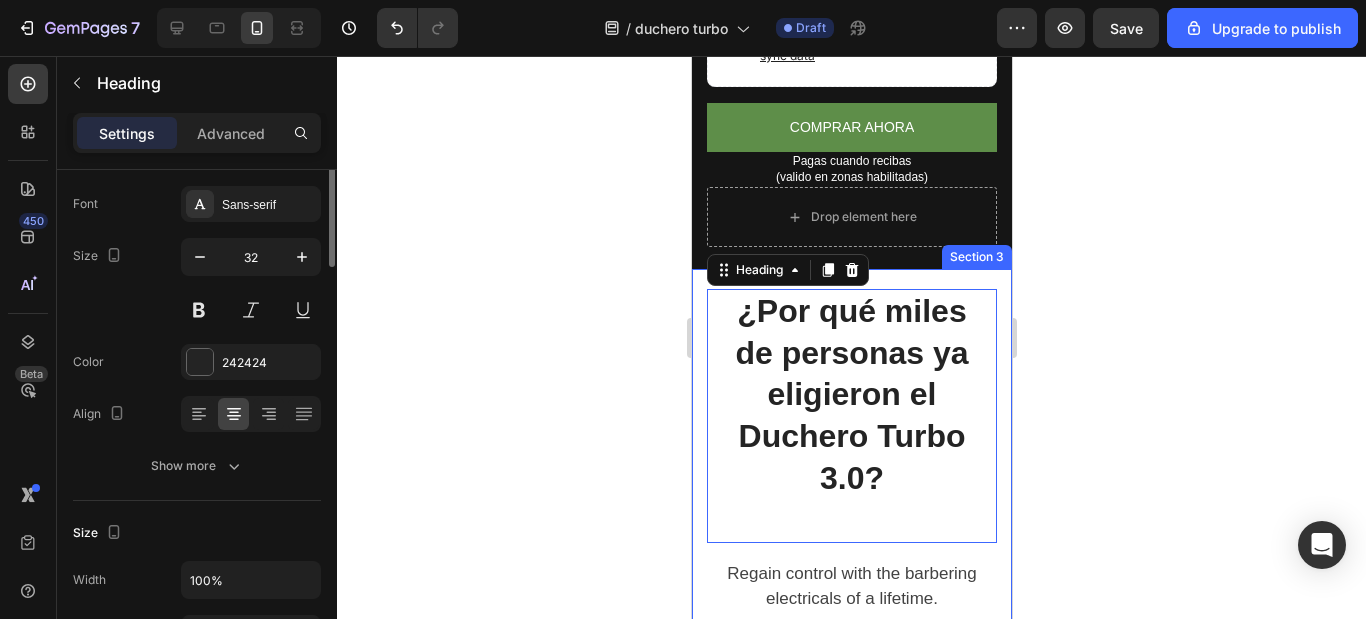 scroll, scrollTop: 0, scrollLeft: 0, axis: both 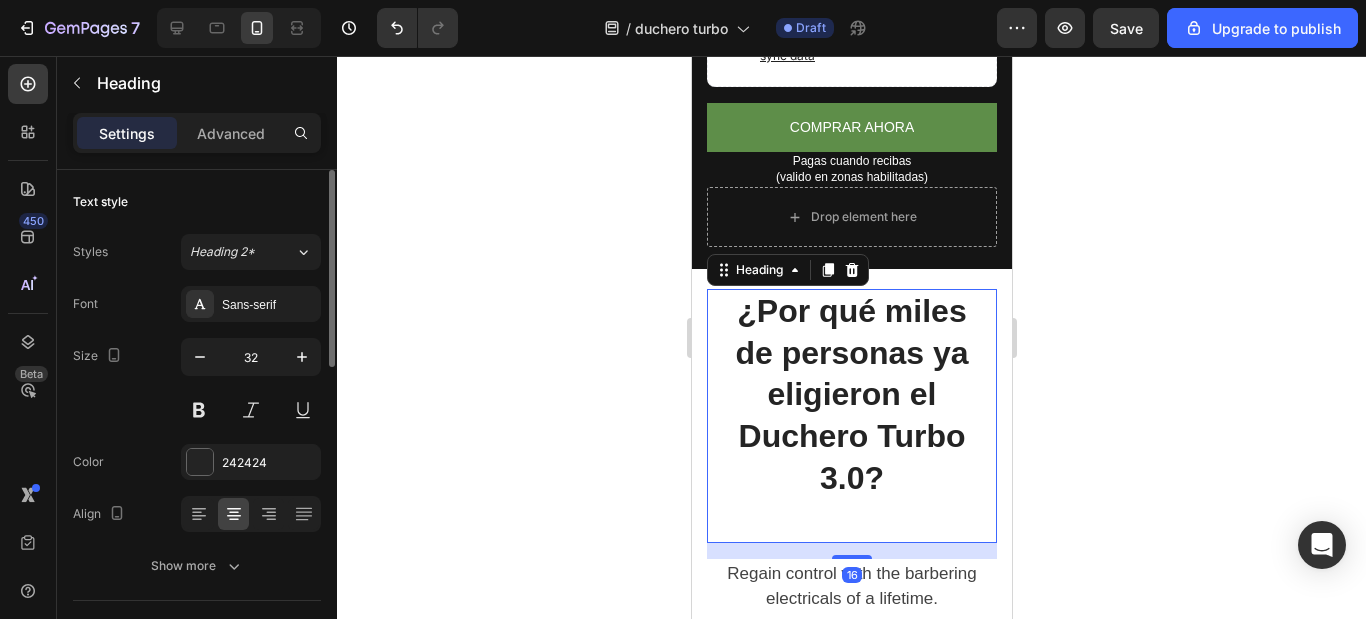 click on "¿Por qué miles de personas ya eligieron el Duchero Turbo 3.0?" at bounding box center (851, 416) 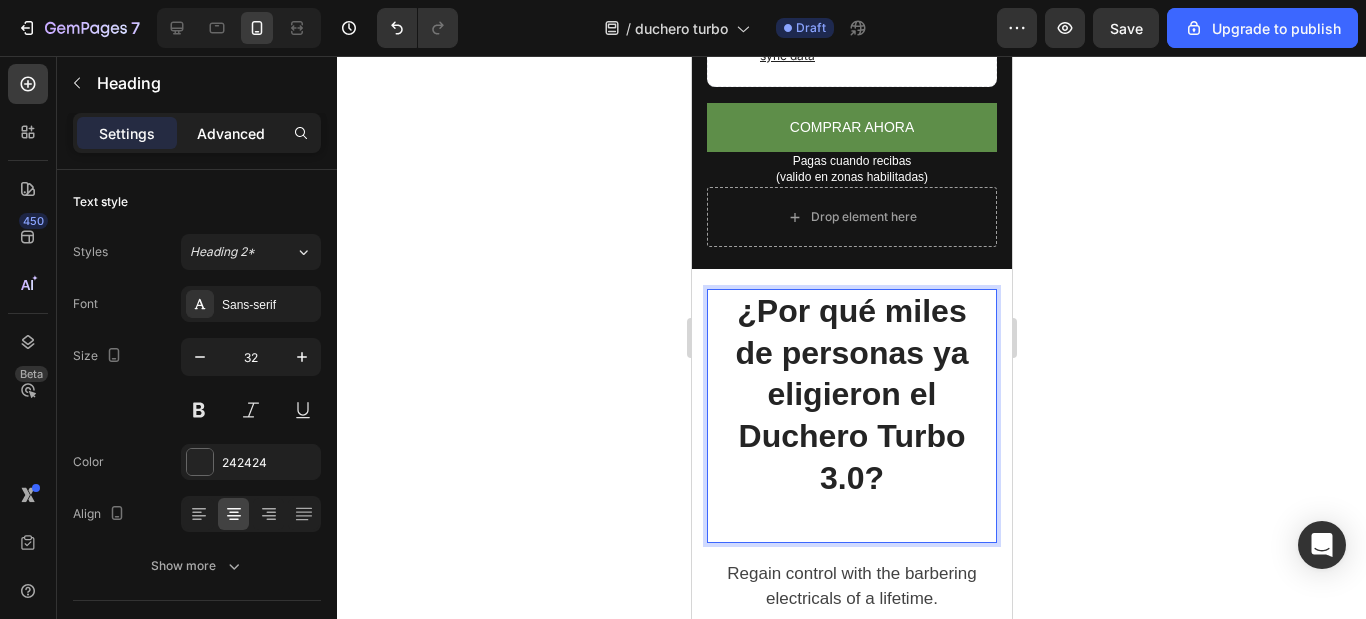 click on "Advanced" at bounding box center [231, 133] 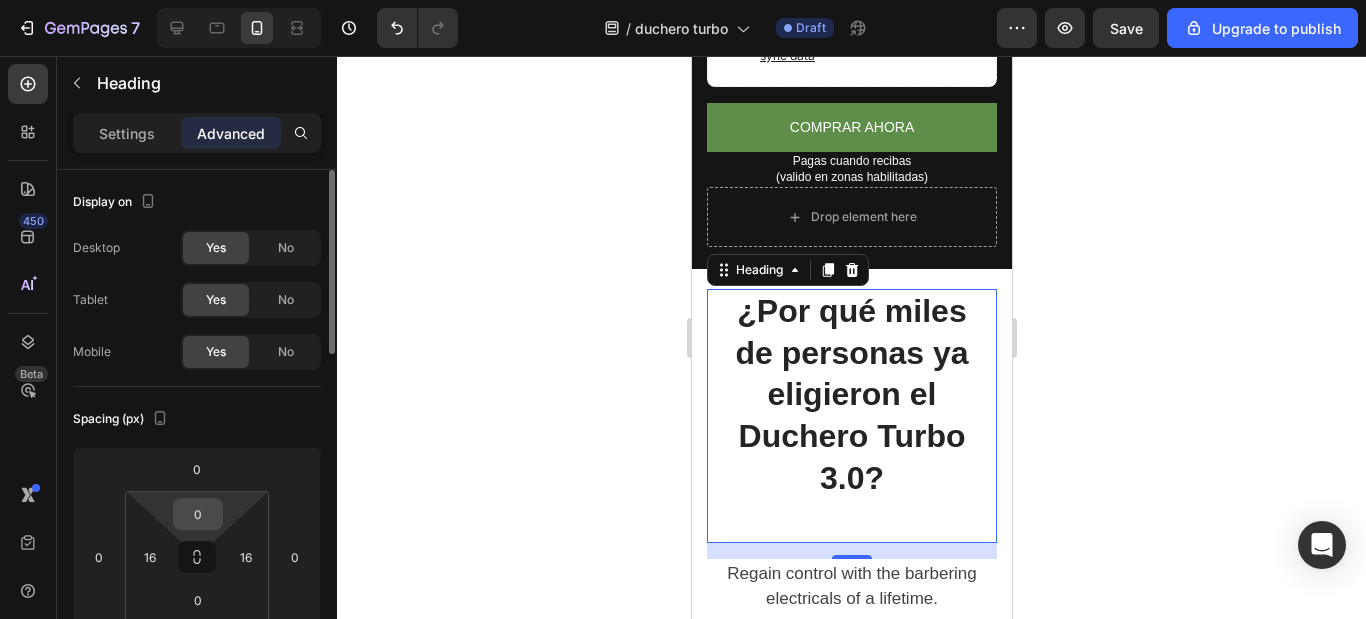 scroll, scrollTop: 100, scrollLeft: 0, axis: vertical 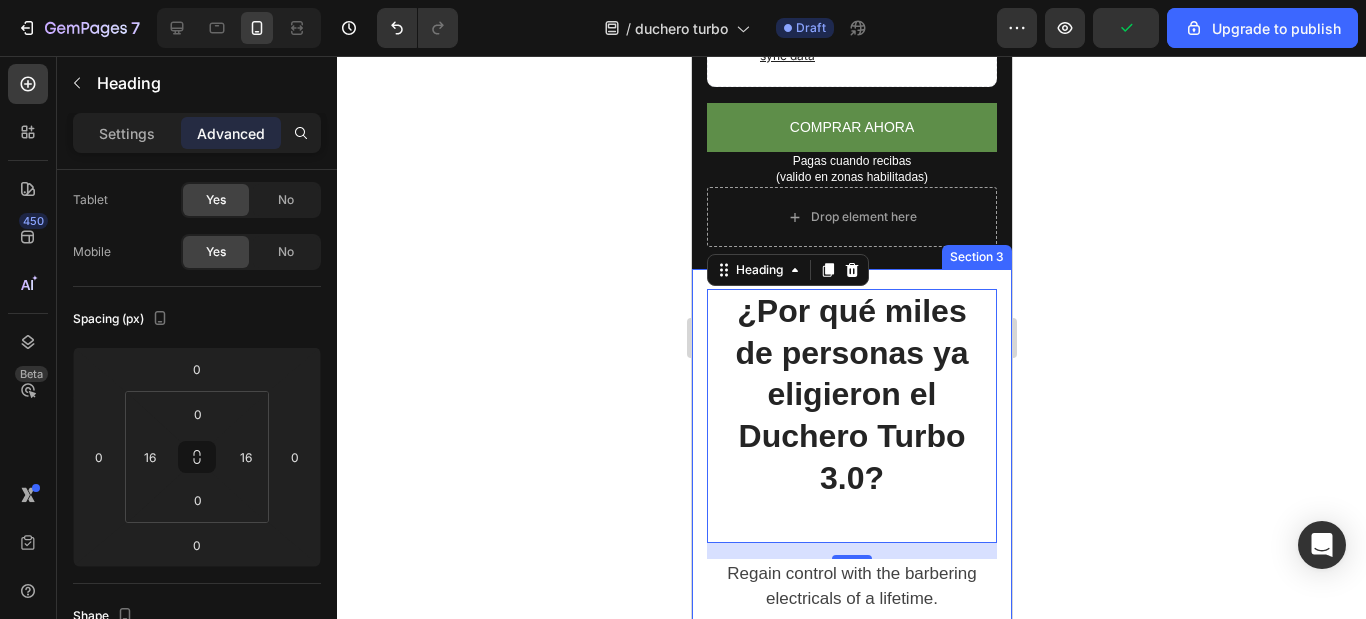 click on "¿Por qué miles de personas ya eligieron el Duchero Turbo 3.0?   Heading   16 Regain control with the barbering electricals of a lifetime. Text block BUY NOW Button Row Image Long-Lasting Performance Text block Dura power technology optimizes power consumption and lasts 4 times longer than a standard trimmer. Text block Row Image Skin-Friendly Touch Text block Blades stay extra-sharp but still have  rounded blade tips and combs to  prevent irritation. Text block Row Image Image Self-Sharpening Stainless Steel Blades Text block The trimmer's steel blades delicately rub  against one another, sharpening themselves  as they trim. Text block Row Image Effortless Trimming with the Zoom Wheel Text block Simply crank the wheel to pick and lock in the desired length settings with 20 various length options. Text block Row Row Icon Icon Icon Icon Icon Icon List Section 3" at bounding box center [851, 1260] 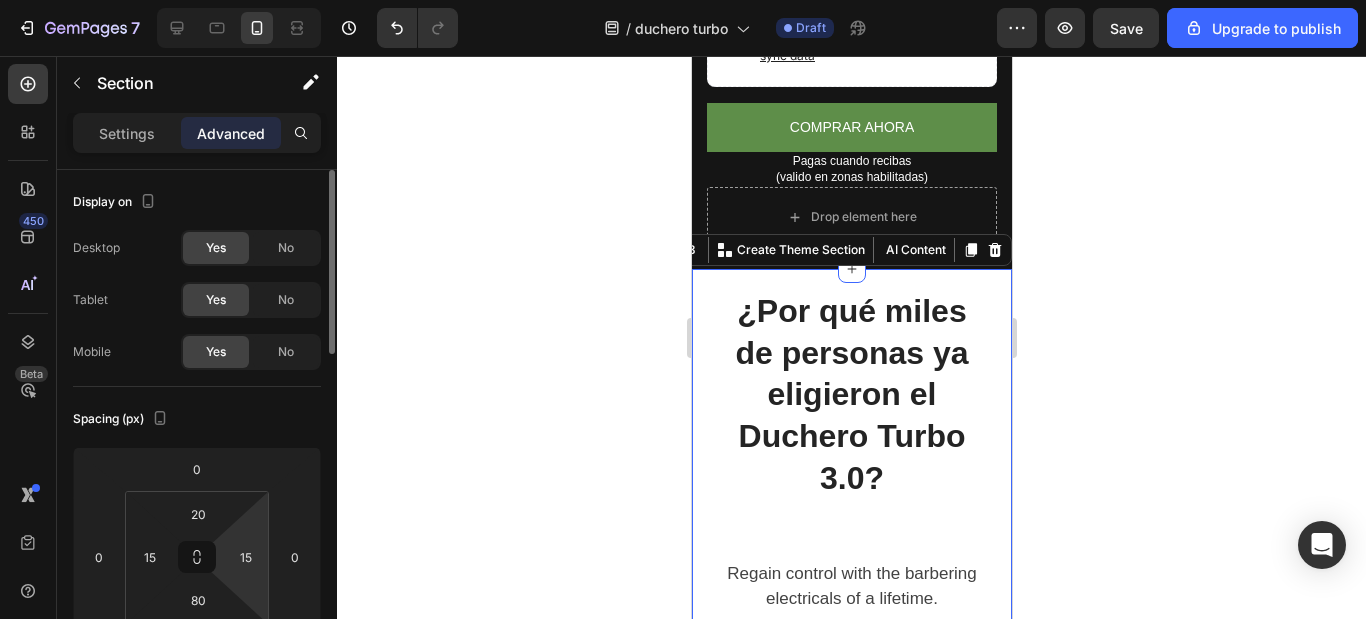 scroll, scrollTop: 100, scrollLeft: 0, axis: vertical 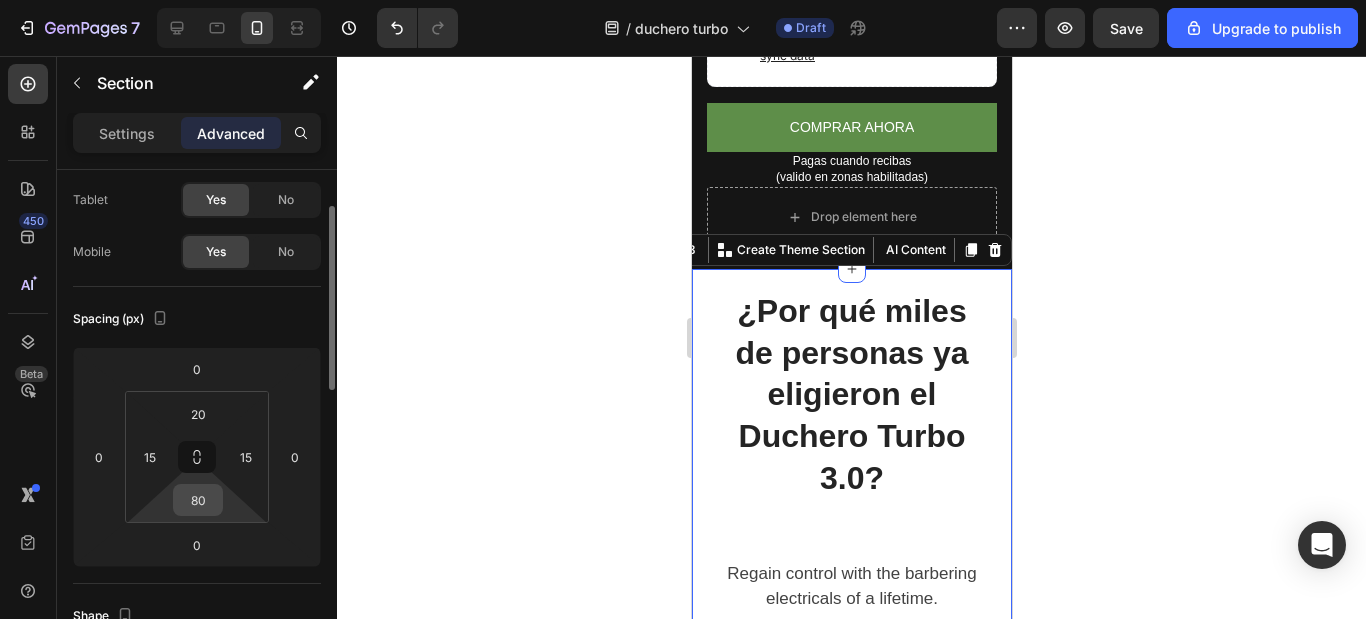 click on "80" at bounding box center [198, 500] 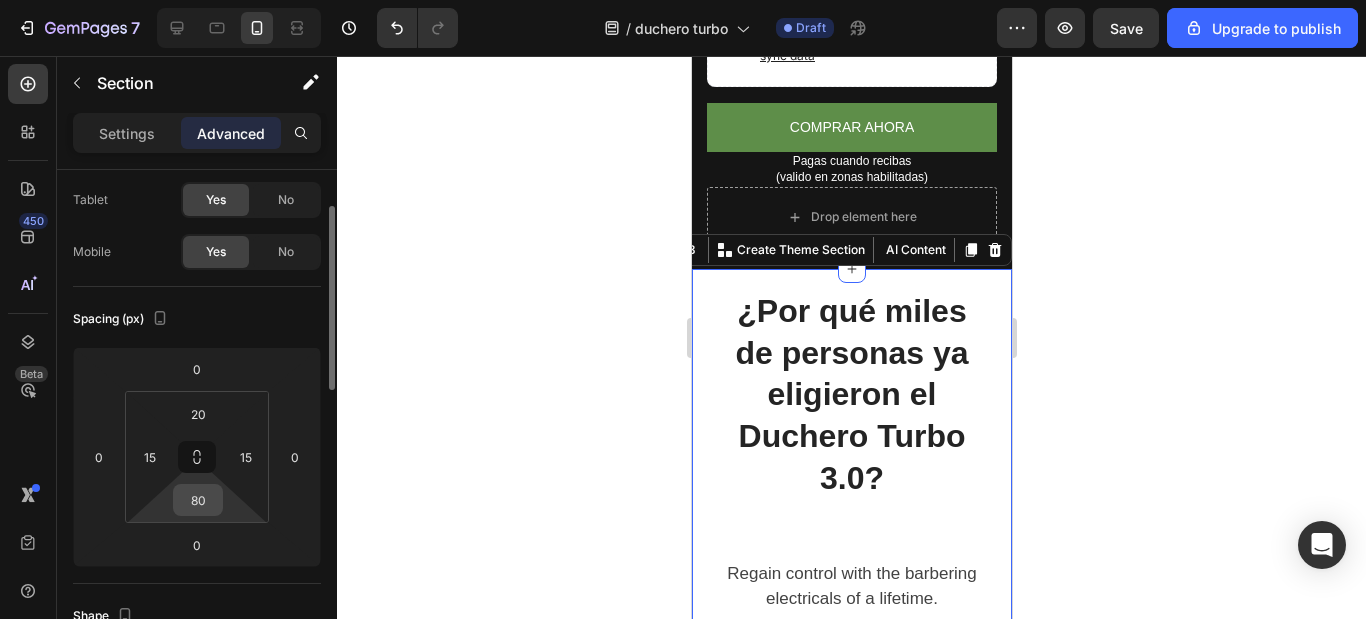 click on "80" at bounding box center (198, 500) 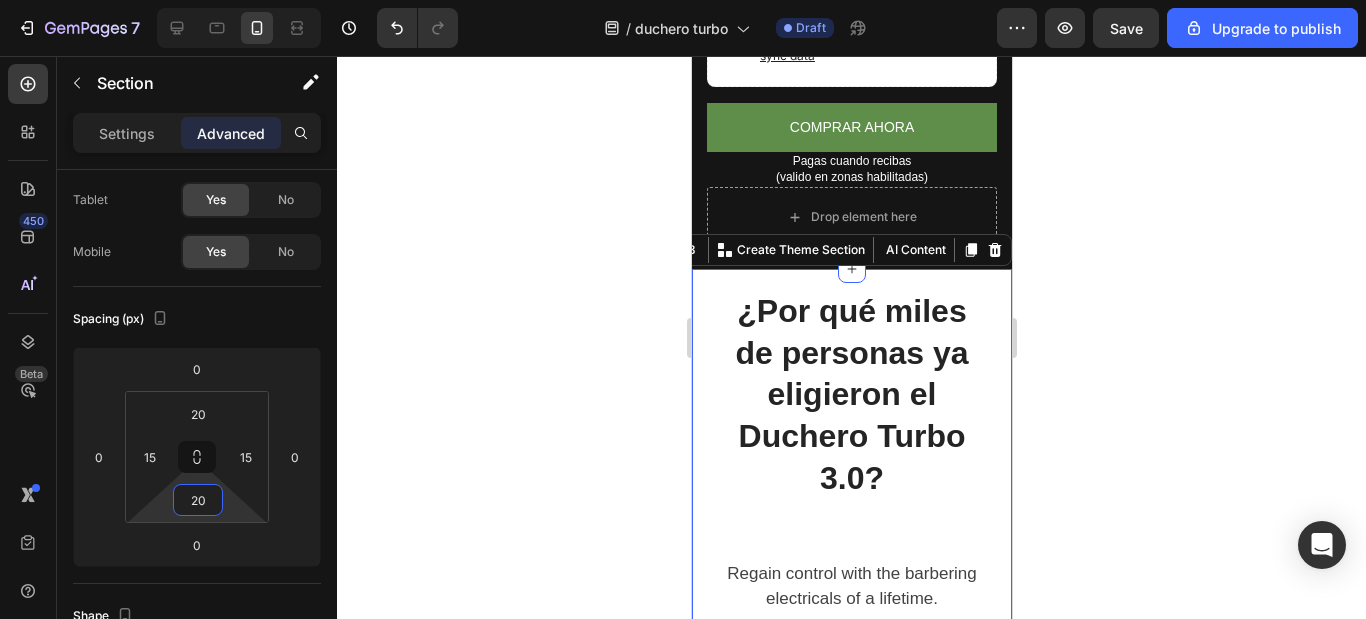 type on "20" 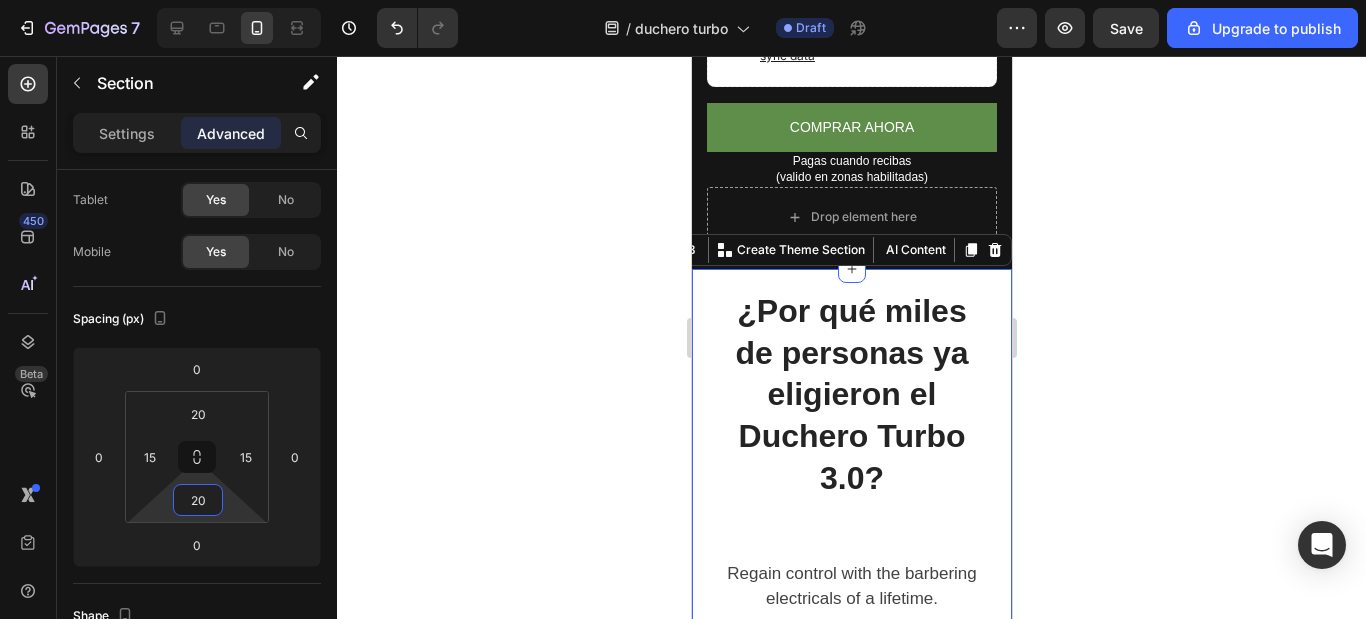 click 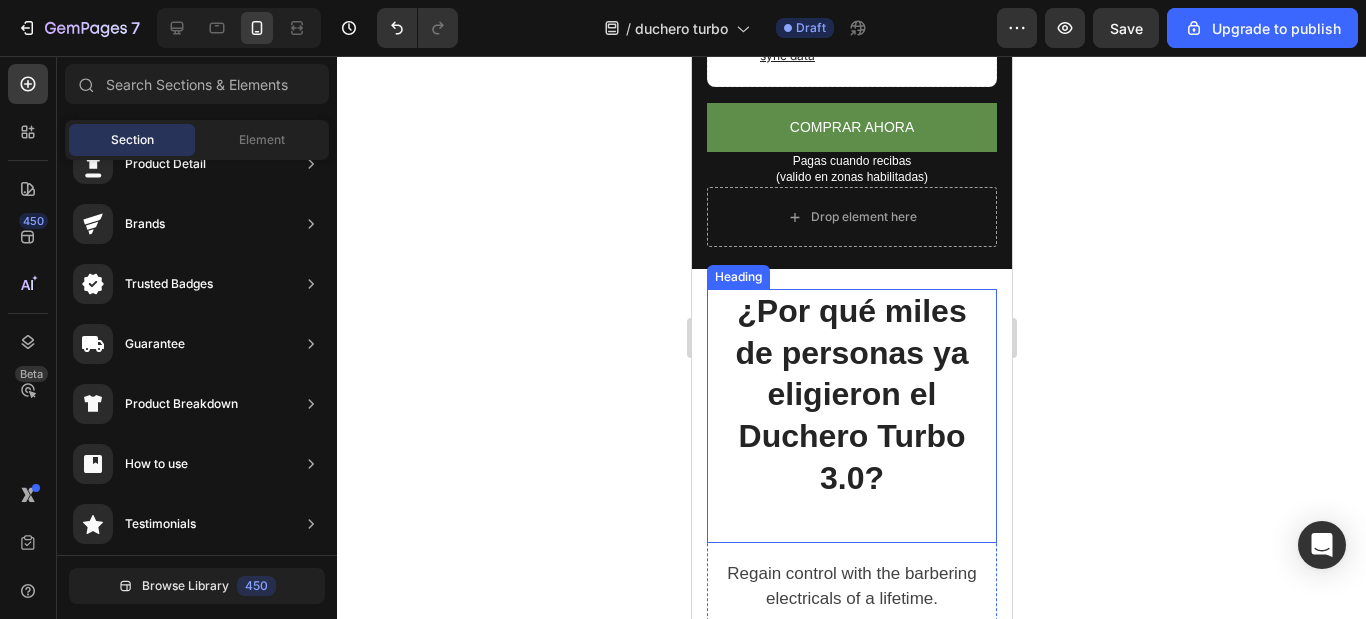 click on "¿Por qué miles de personas ya eligieron el Duchero Turbo 3.0?" at bounding box center (851, 416) 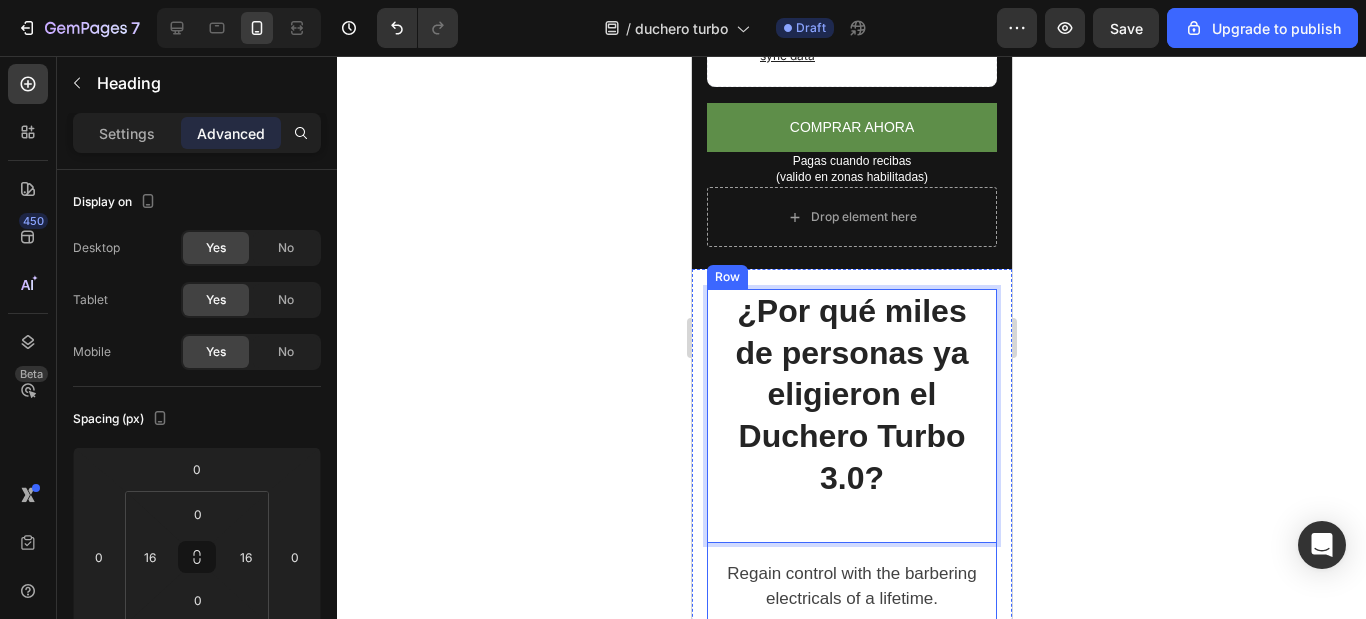 click on "¿Por qué miles de personas ya eligieron el Duchero Turbo 3.0?   Heading   16 Regain control with the barbering electricals of a lifetime. Text block BUY NOW Button" at bounding box center (851, 492) 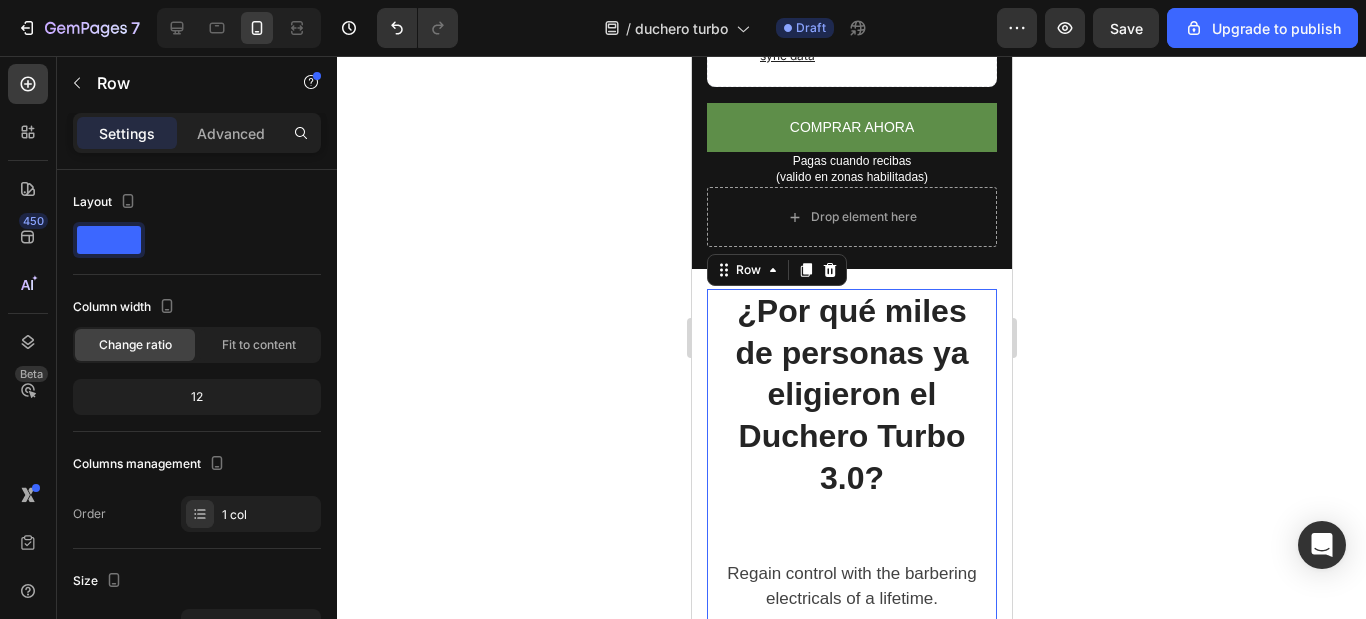click on "Regain control with the barbering electricals of a lifetime." at bounding box center [851, 586] 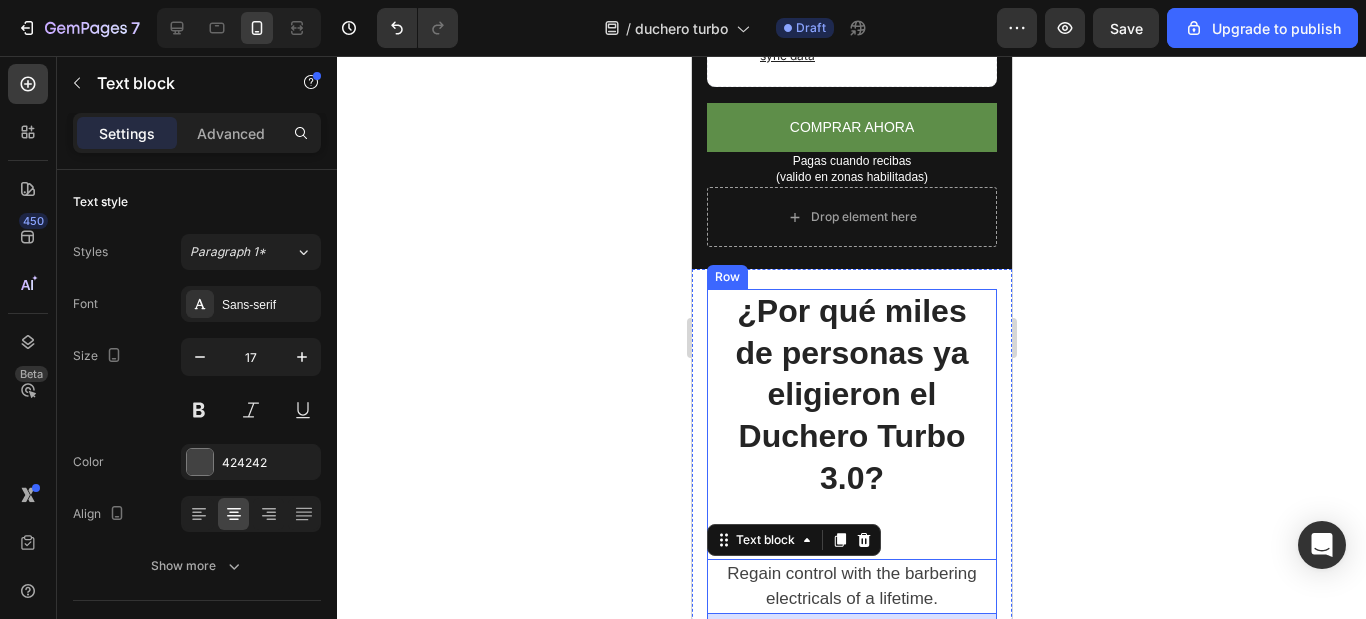 click on "¿Por qué miles de personas ya eligieron el Duchero Turbo 3.0?" at bounding box center [851, 416] 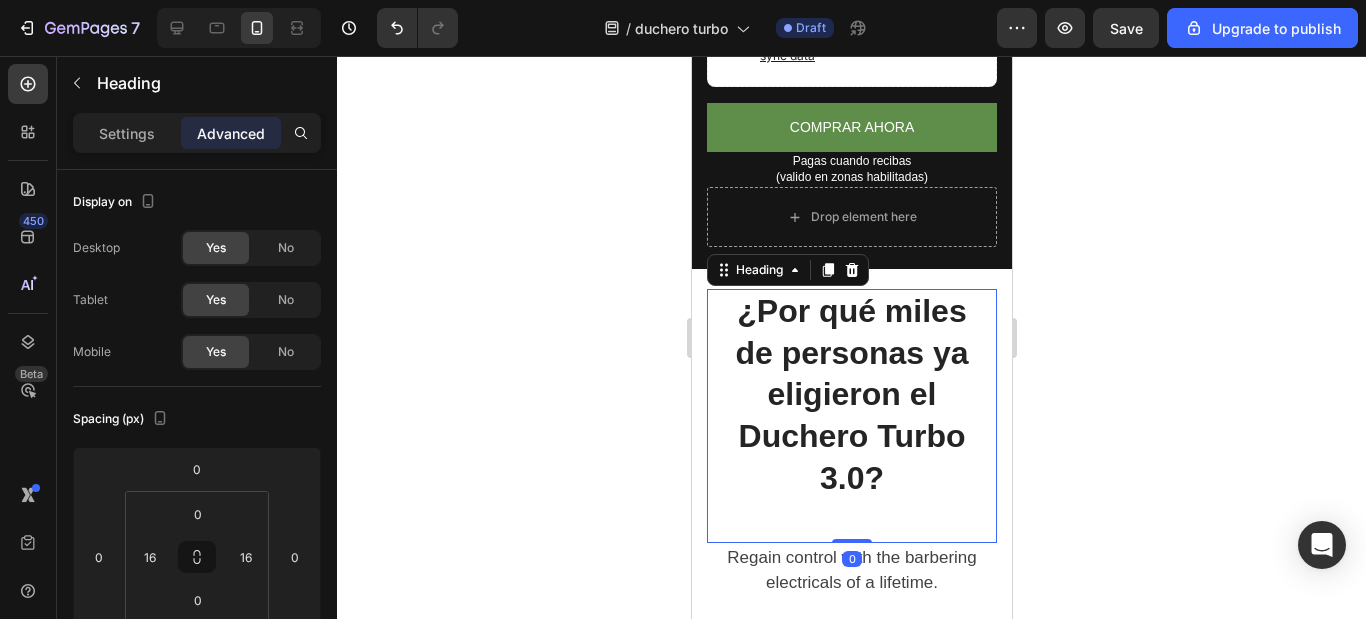 click on "¿Por qué miles de personas ya eligieron el Duchero Turbo 3.0?   Heading   0" at bounding box center (851, 416) 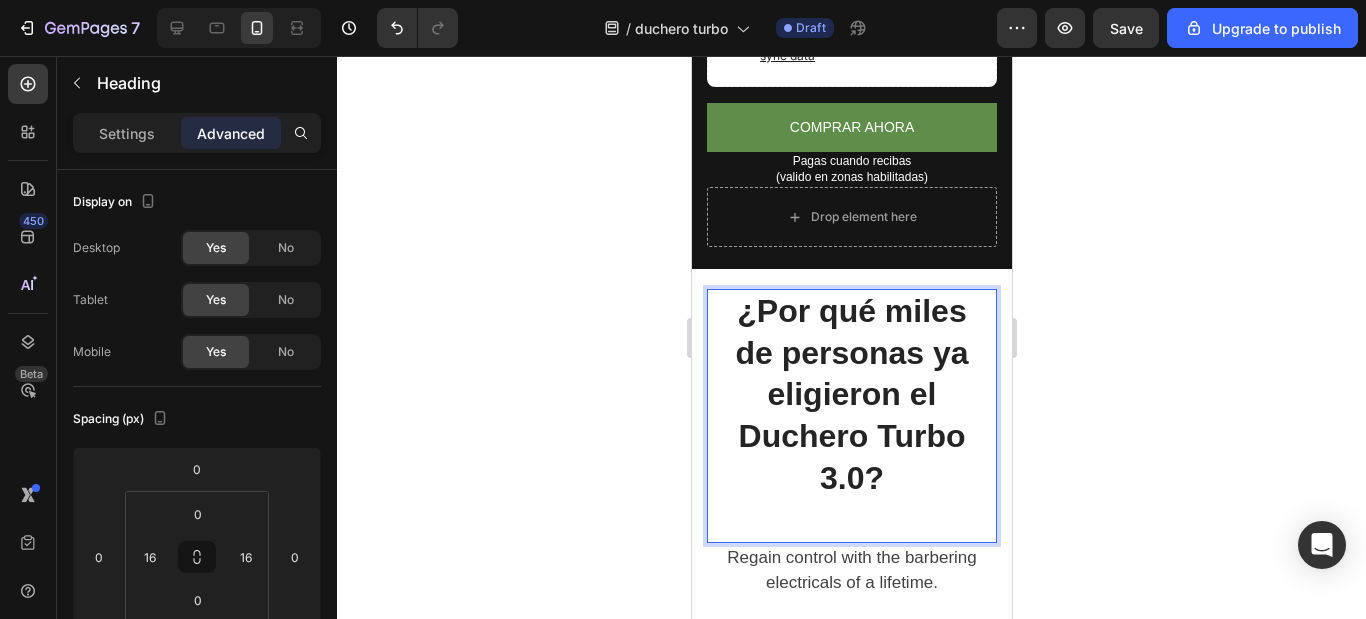 click on "¿Por qué miles de personas ya eligieron el Duchero Turbo 3.0?" at bounding box center [851, 416] 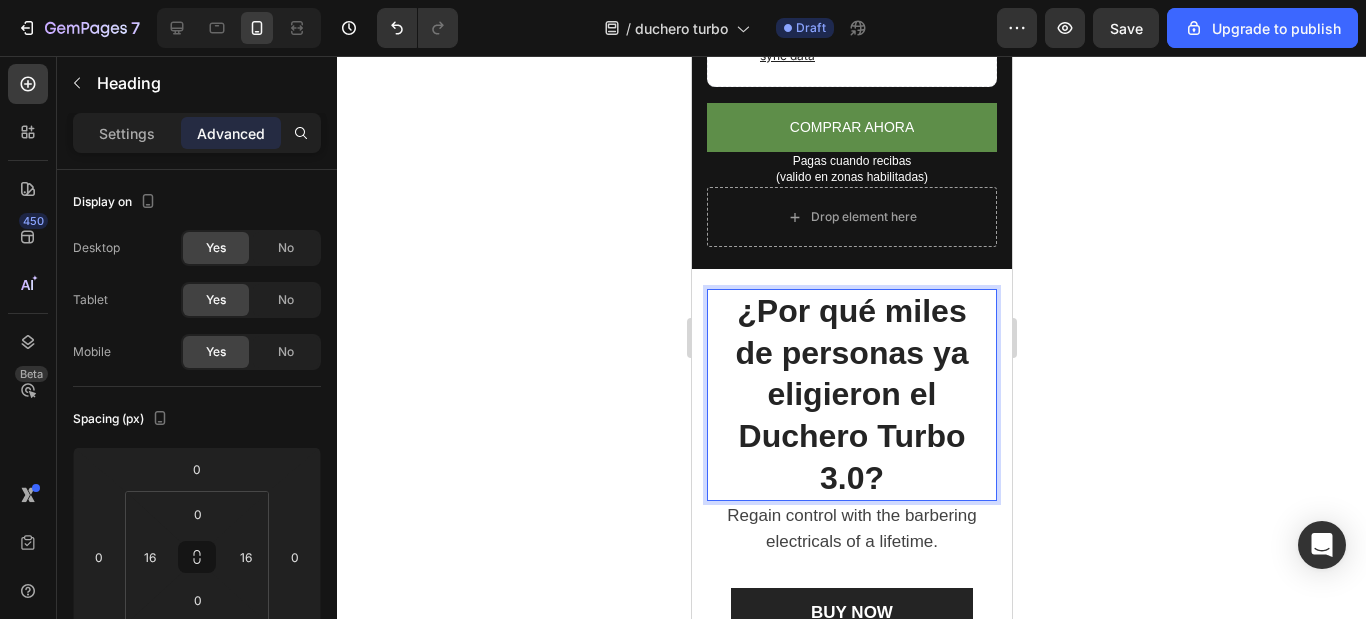 click 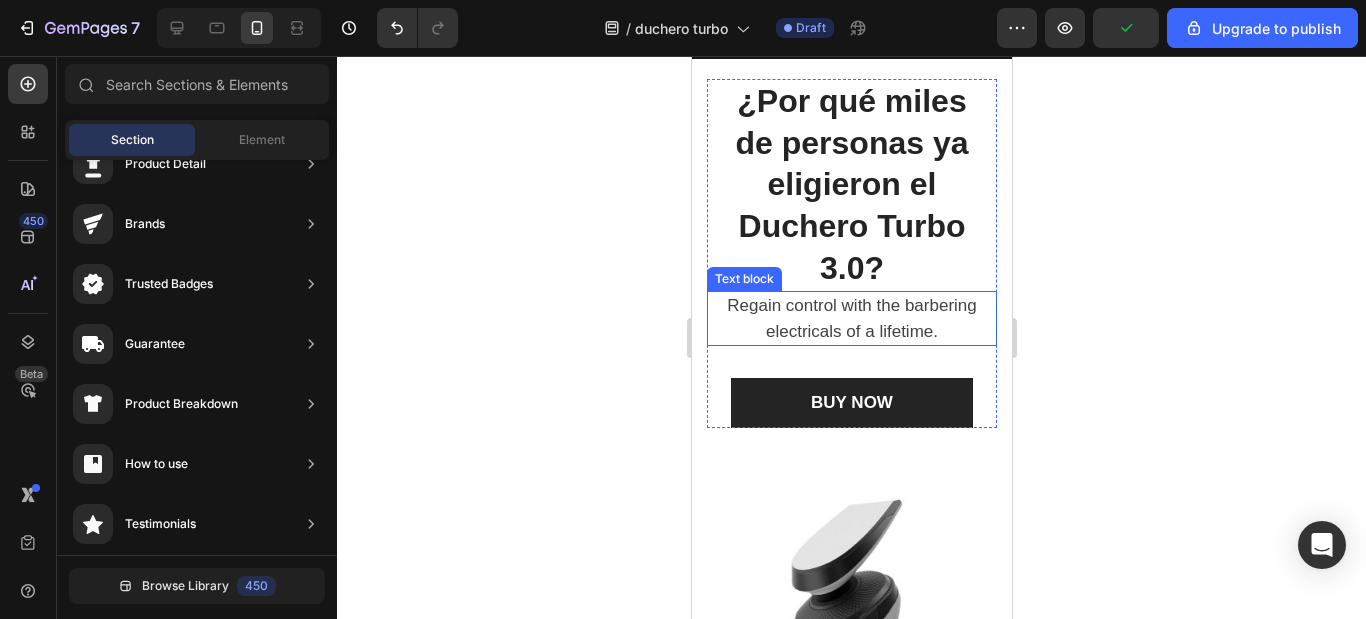 scroll, scrollTop: 1191, scrollLeft: 0, axis: vertical 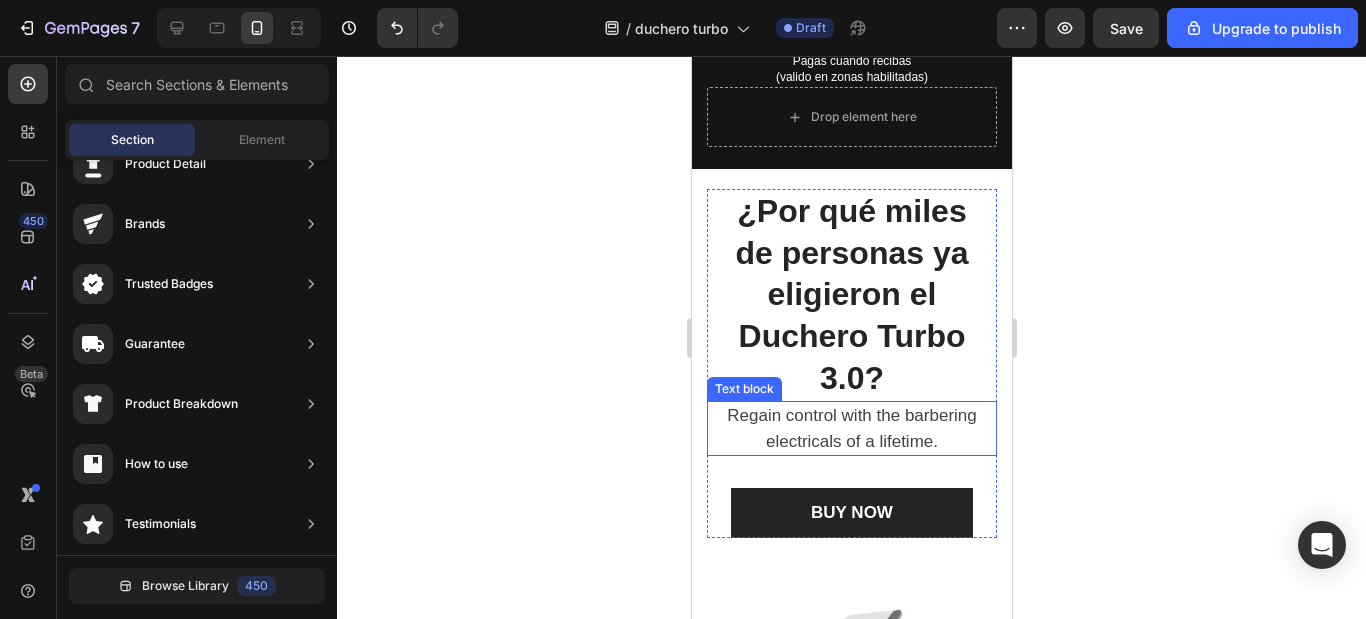 click on "Regain control with the barbering electricals of a lifetime." at bounding box center (851, 428) 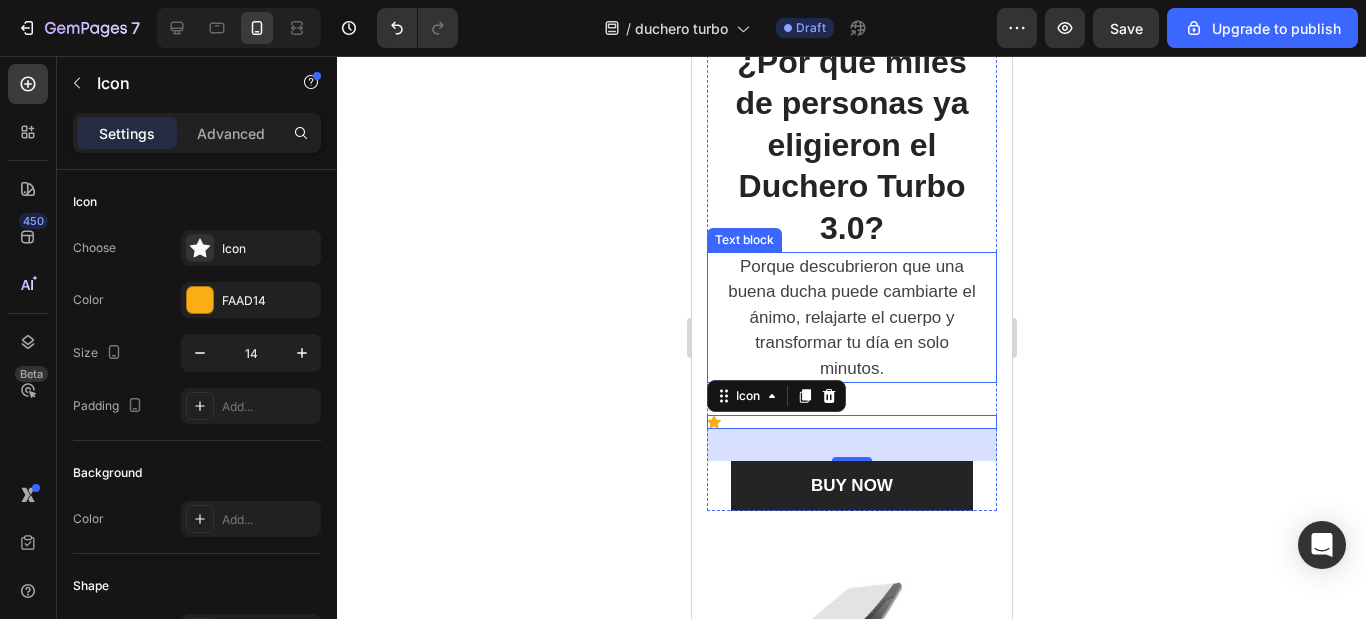 scroll, scrollTop: 1291, scrollLeft: 0, axis: vertical 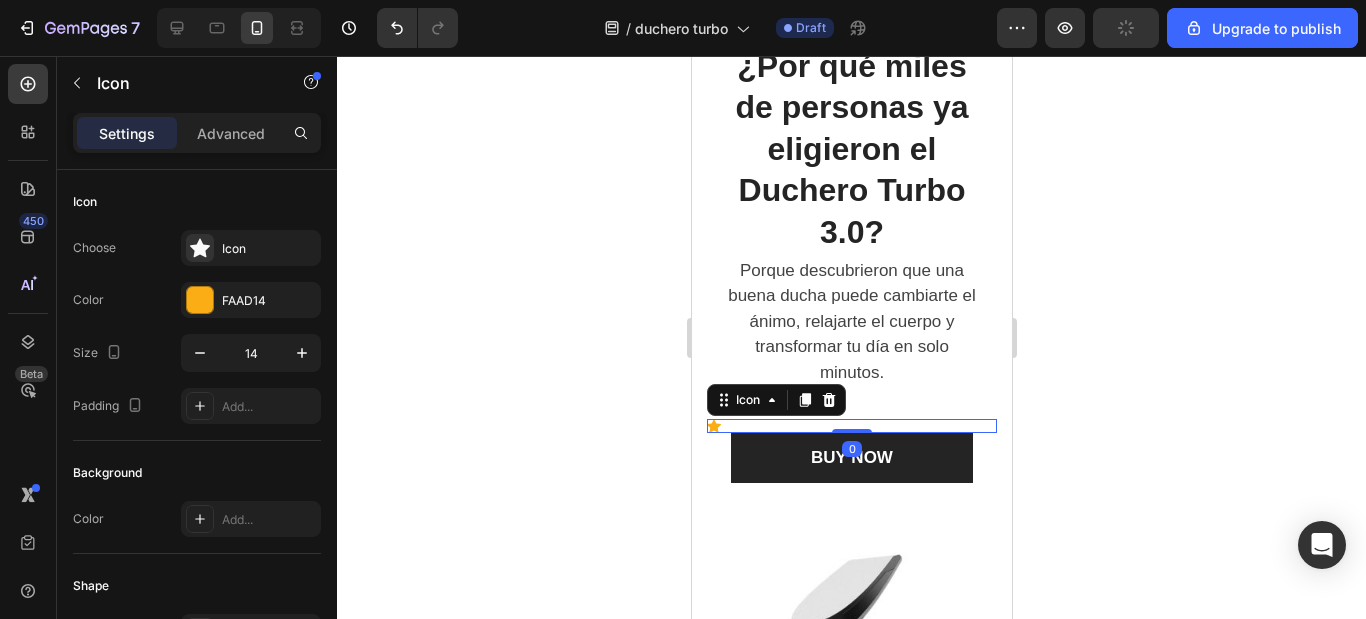 drag, startPoint x: 859, startPoint y: 461, endPoint x: 866, endPoint y: 421, distance: 40.60788 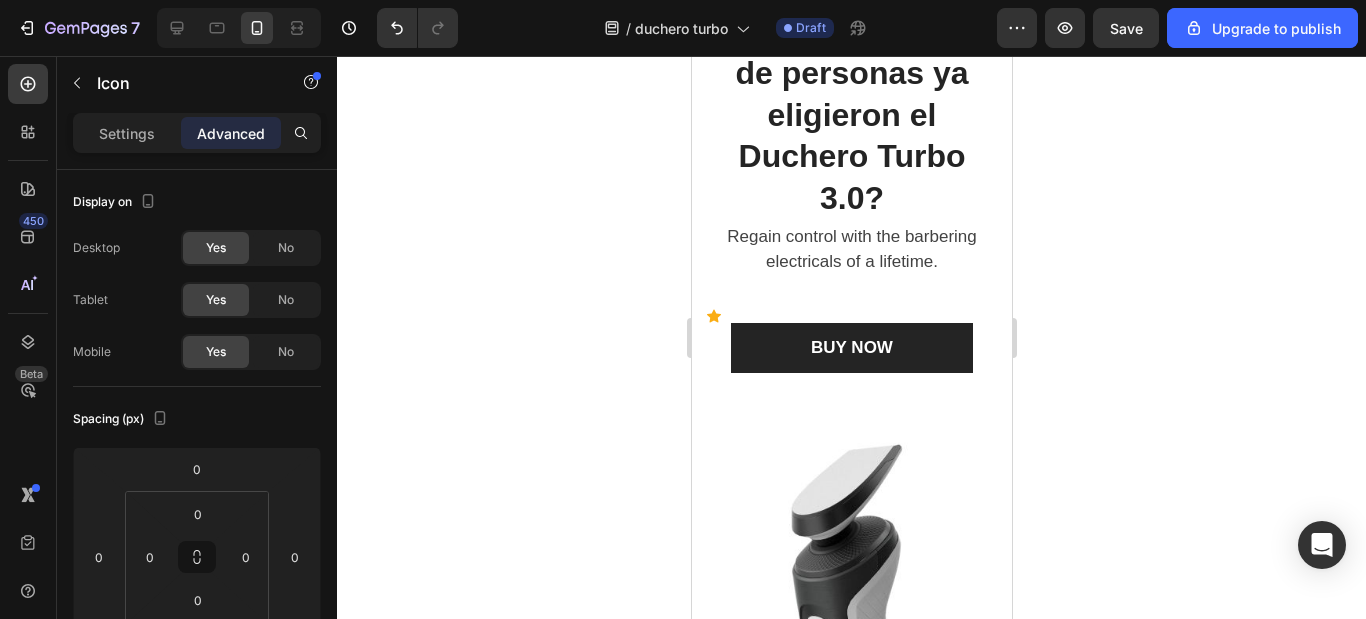 scroll, scrollTop: 1291, scrollLeft: 0, axis: vertical 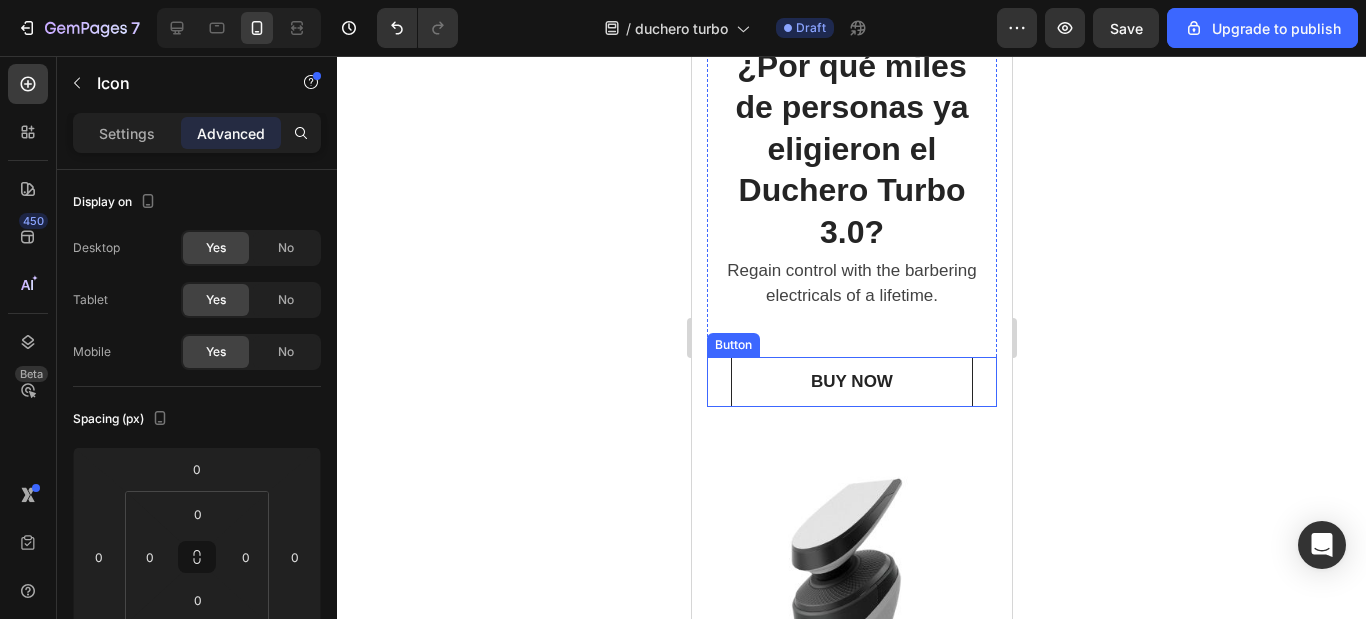 click on "BUY NOW" at bounding box center (851, 382) 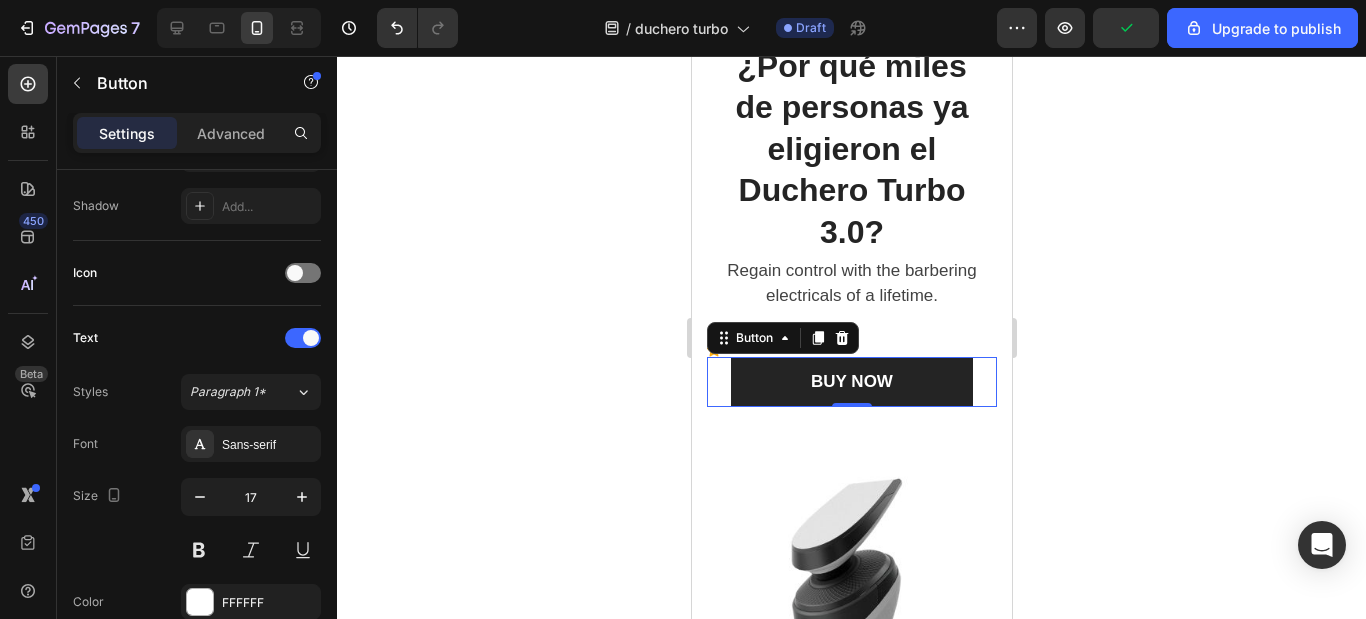 scroll, scrollTop: 0, scrollLeft: 0, axis: both 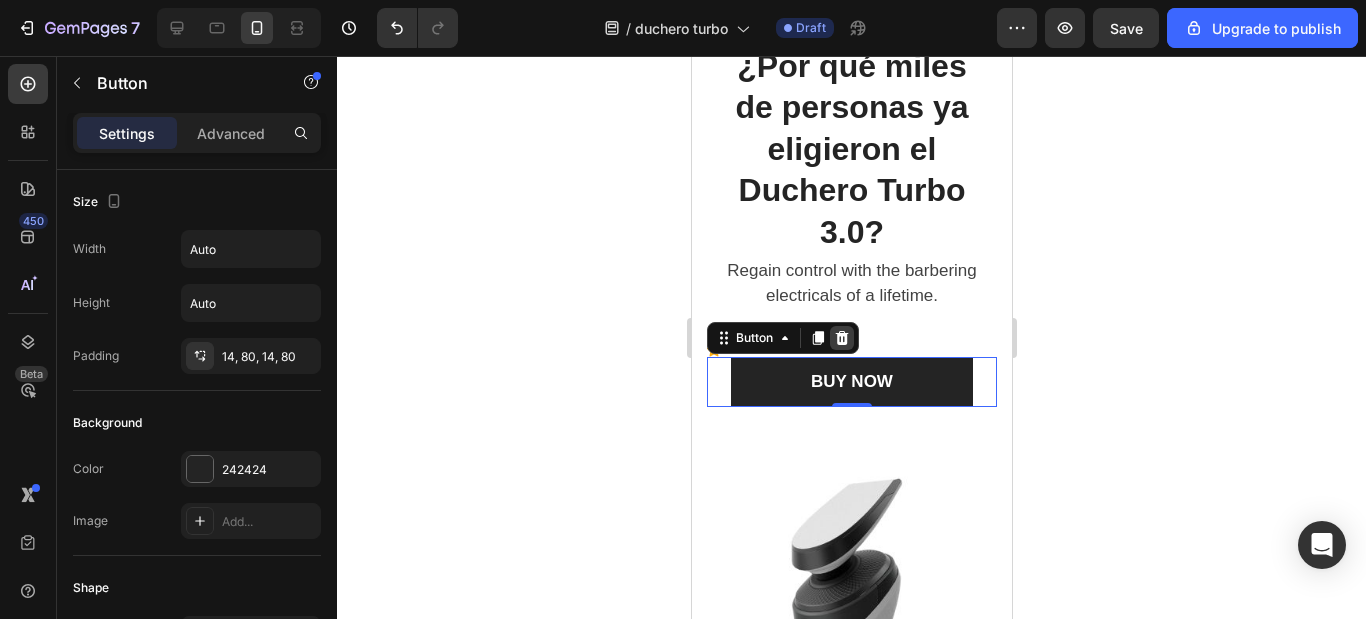 click 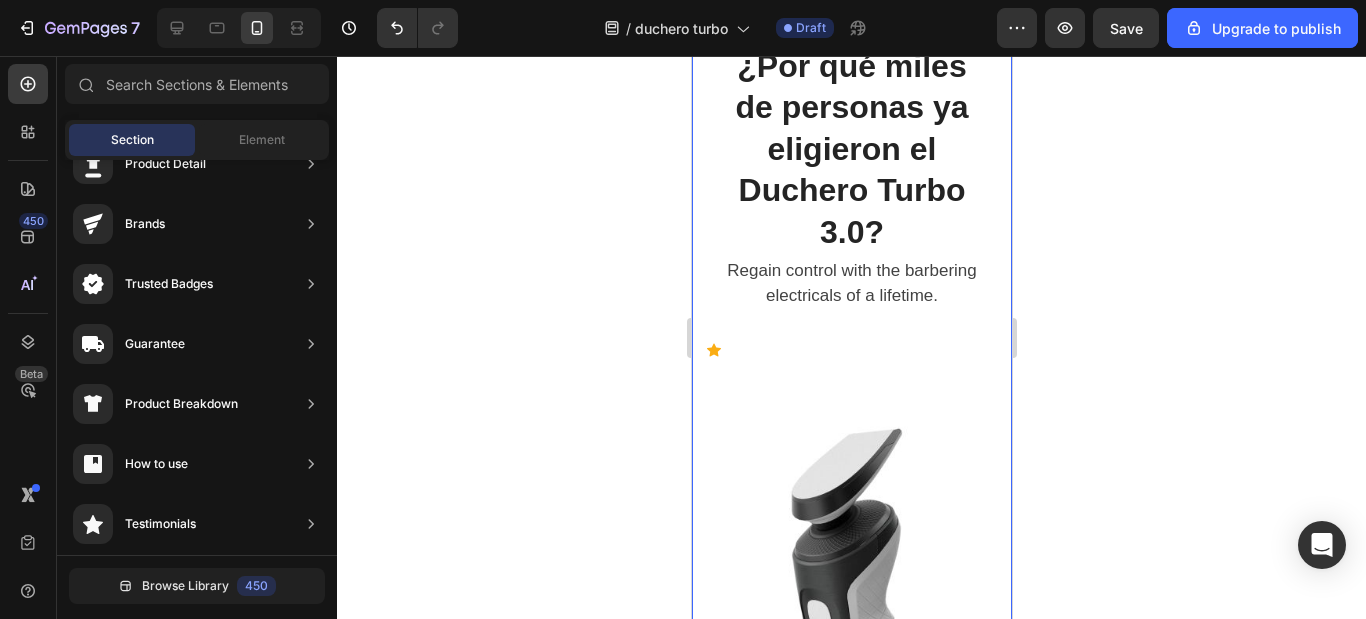 click on "¿Por qué miles de personas ya eligieron el Duchero Turbo 3.0? Heading Regain control with the barbering electricals of a lifetime. Text block                Icon" at bounding box center [851, 200] 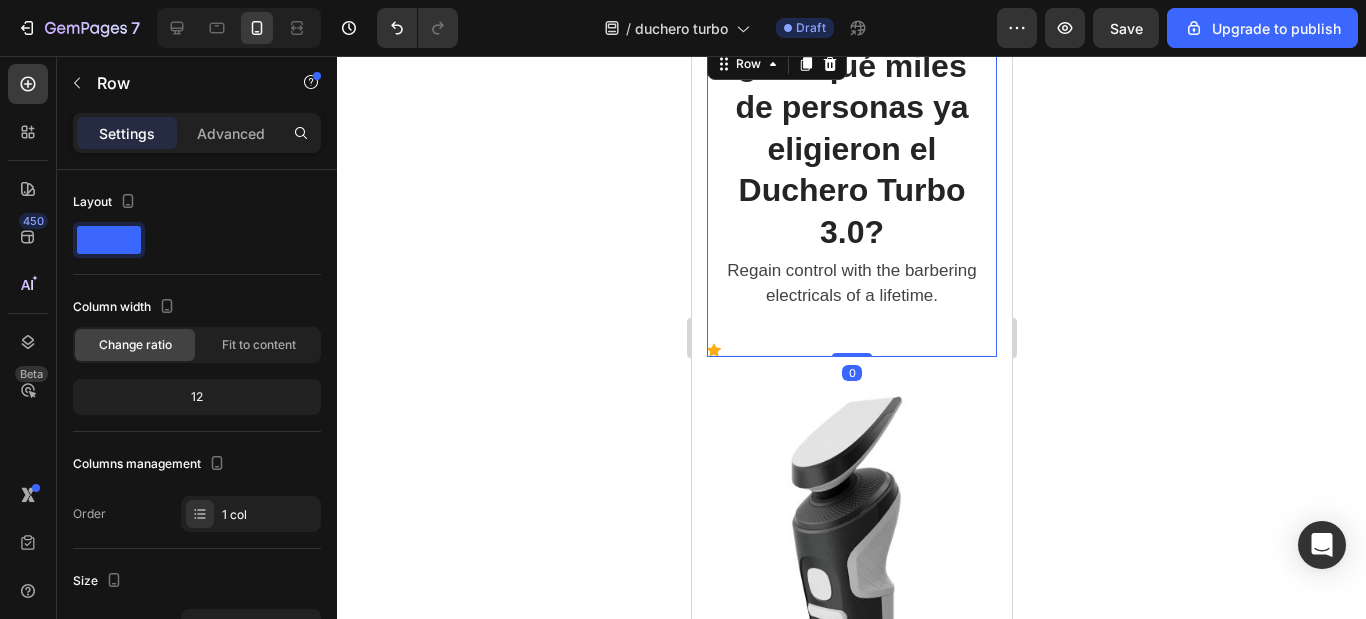 drag, startPoint x: 847, startPoint y: 411, endPoint x: 857, endPoint y: 359, distance: 52.95281 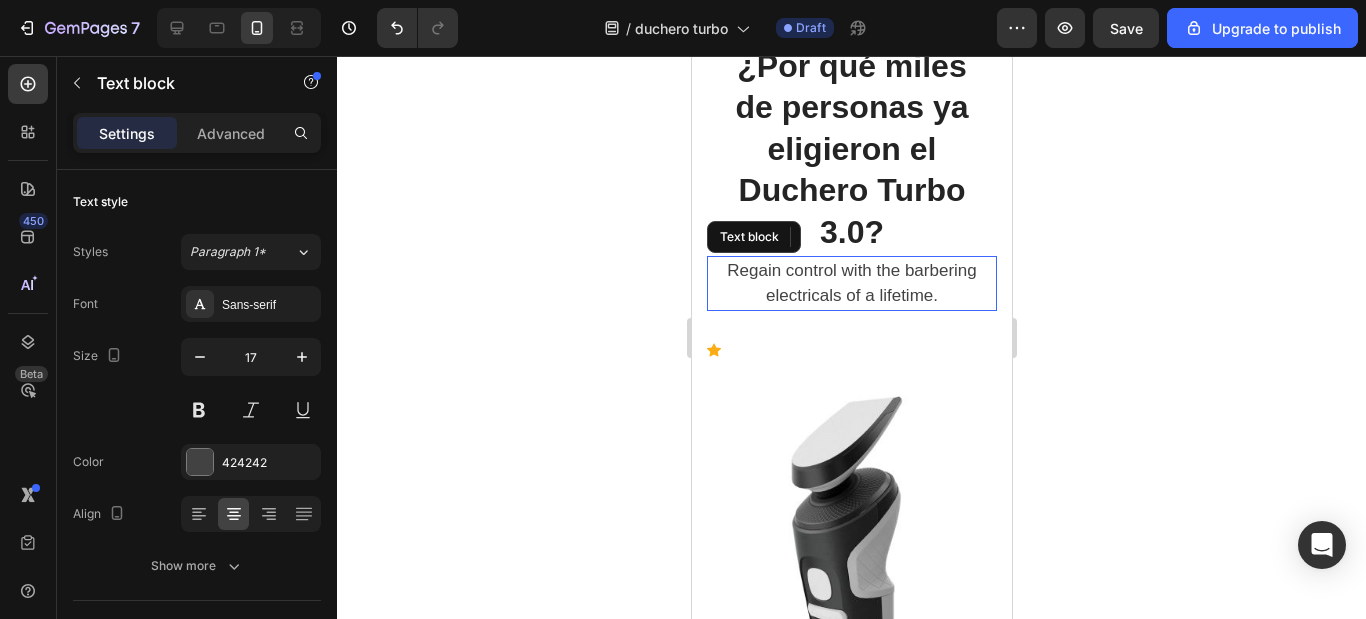 click on "Regain control with the barbering electricals of a lifetime." at bounding box center [851, 283] 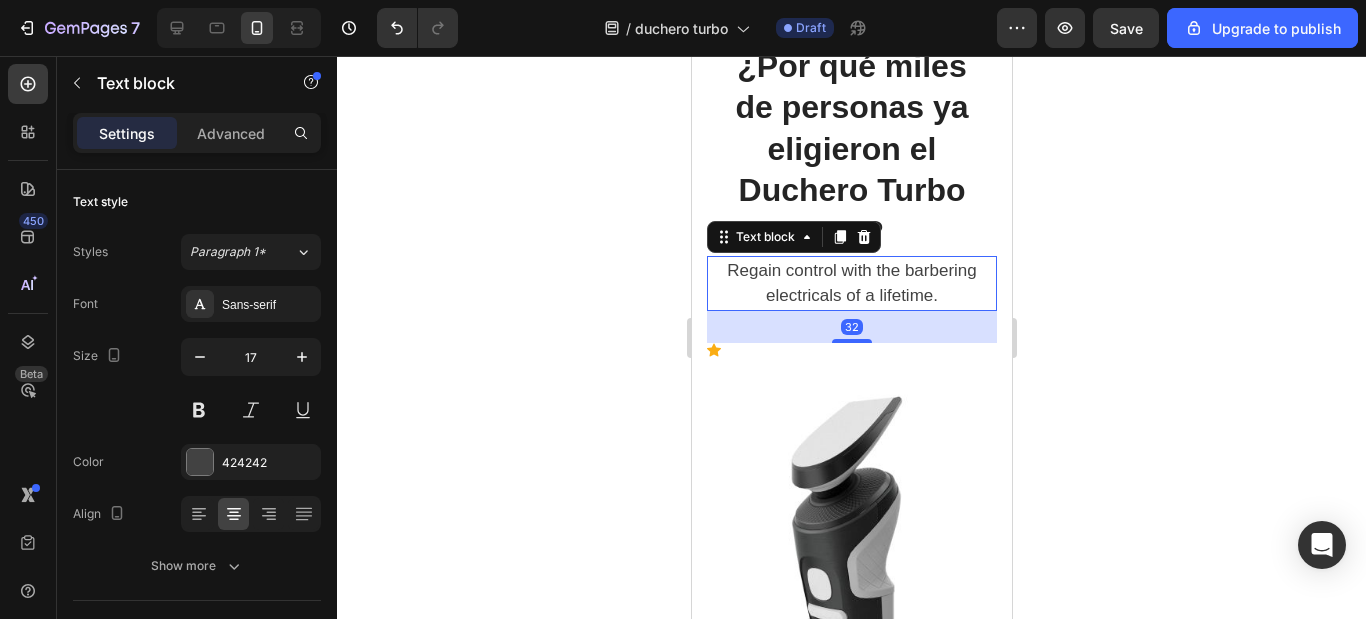 click on "32" at bounding box center (851, 327) 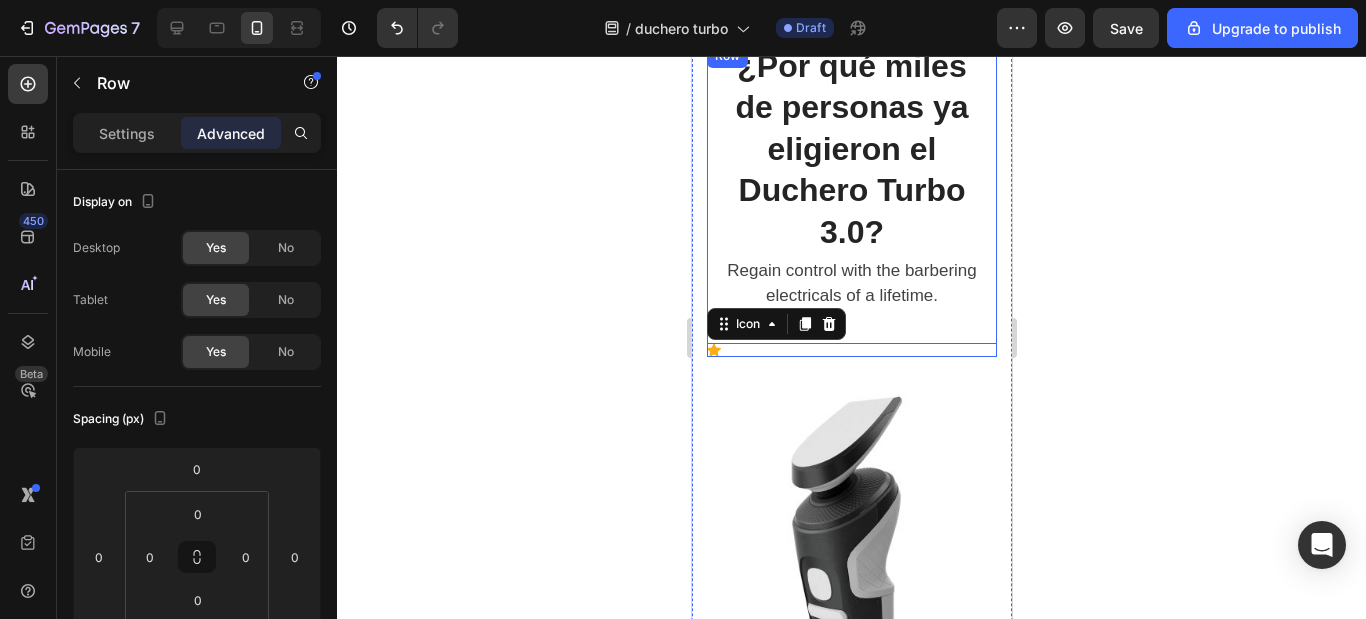 click on "¿Por qué miles de personas ya eligieron el Duchero Turbo 3.0? Heading Regain control with the barbering electricals of a lifetime. Text block                Icon   0" at bounding box center (851, 200) 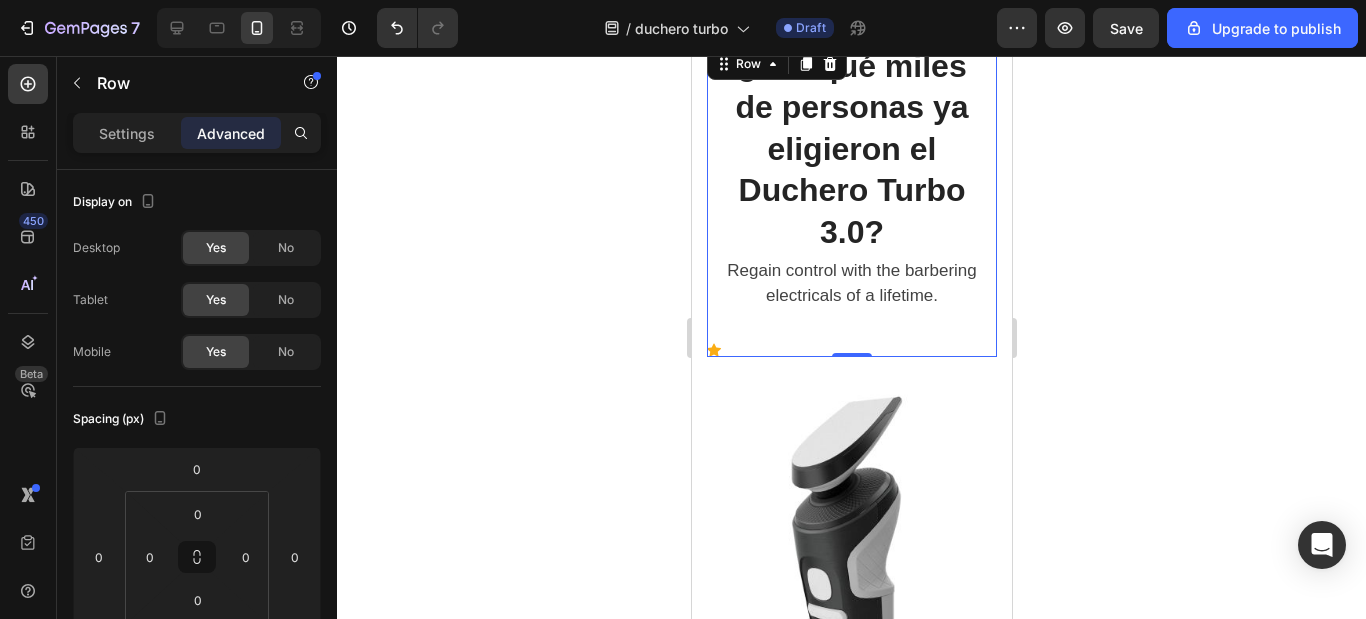 click on "¿Por qué miles de personas ya eligieron el Duchero Turbo 3.0? Heading Regain control with the barbering electricals of a lifetime. Text block                Icon" at bounding box center (851, 200) 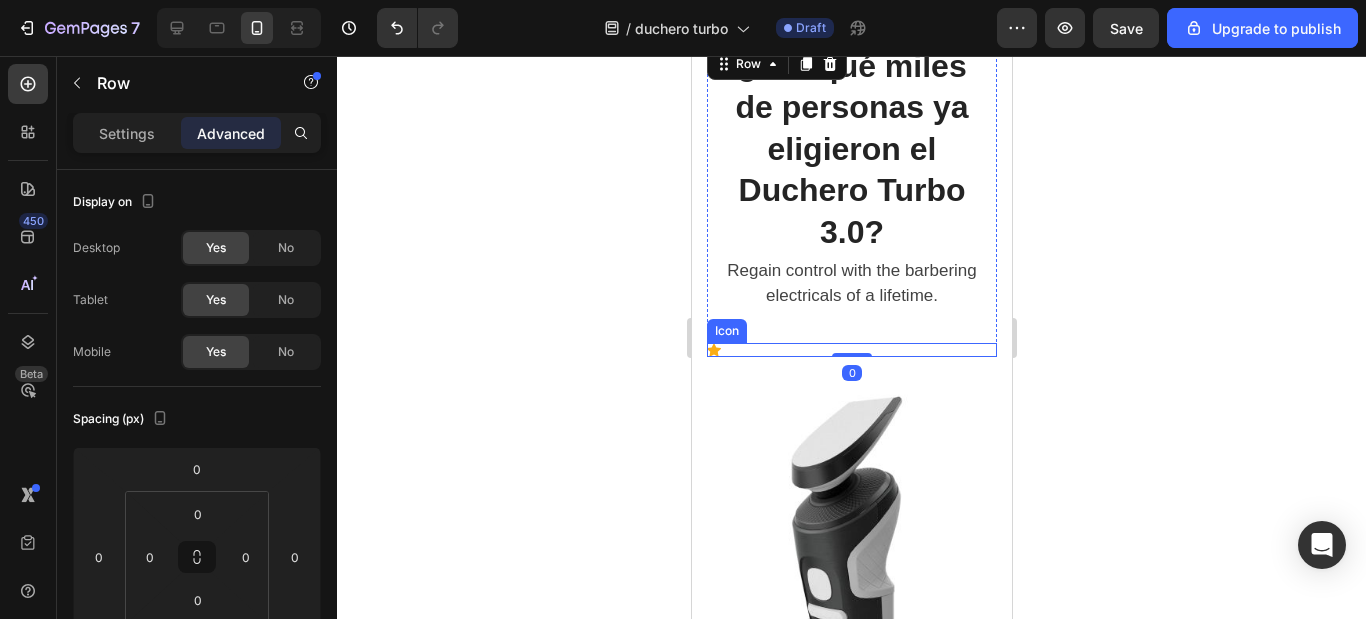 click on "Icon" at bounding box center [851, 350] 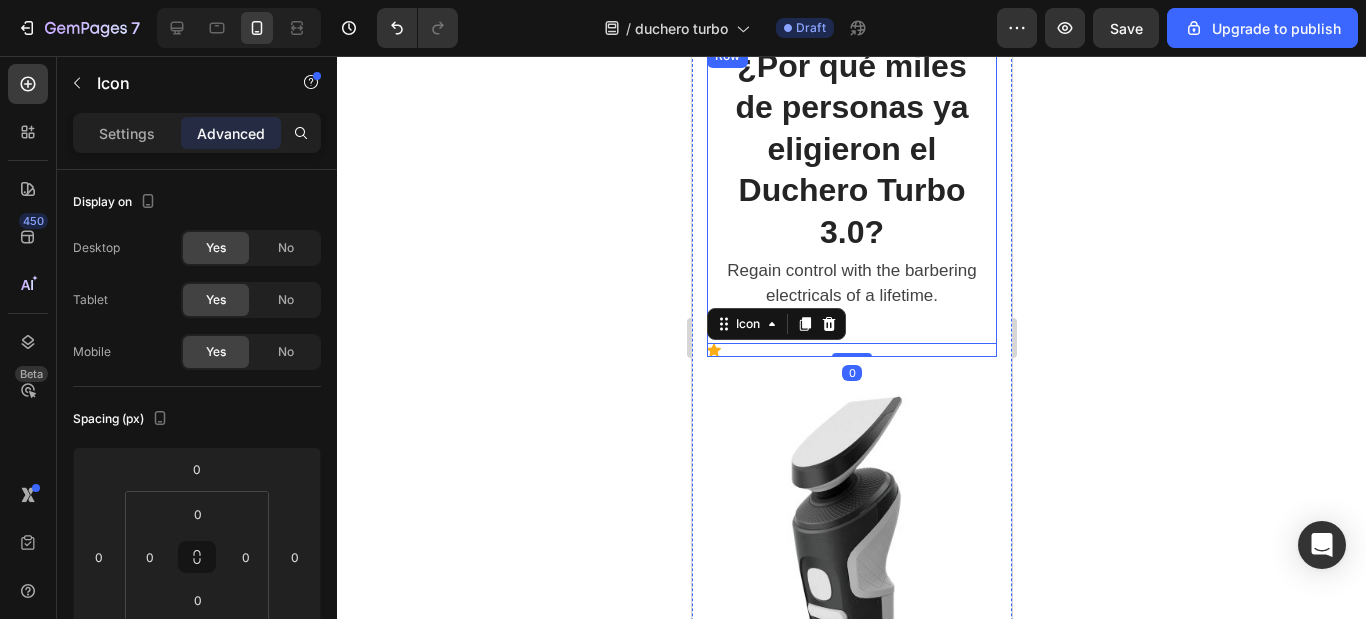 click on "¿Por qué miles de personas ya eligieron el Duchero Turbo 3.0? Heading Regain control with the barbering electricals of a lifetime. Text block                Icon   0" at bounding box center [851, 200] 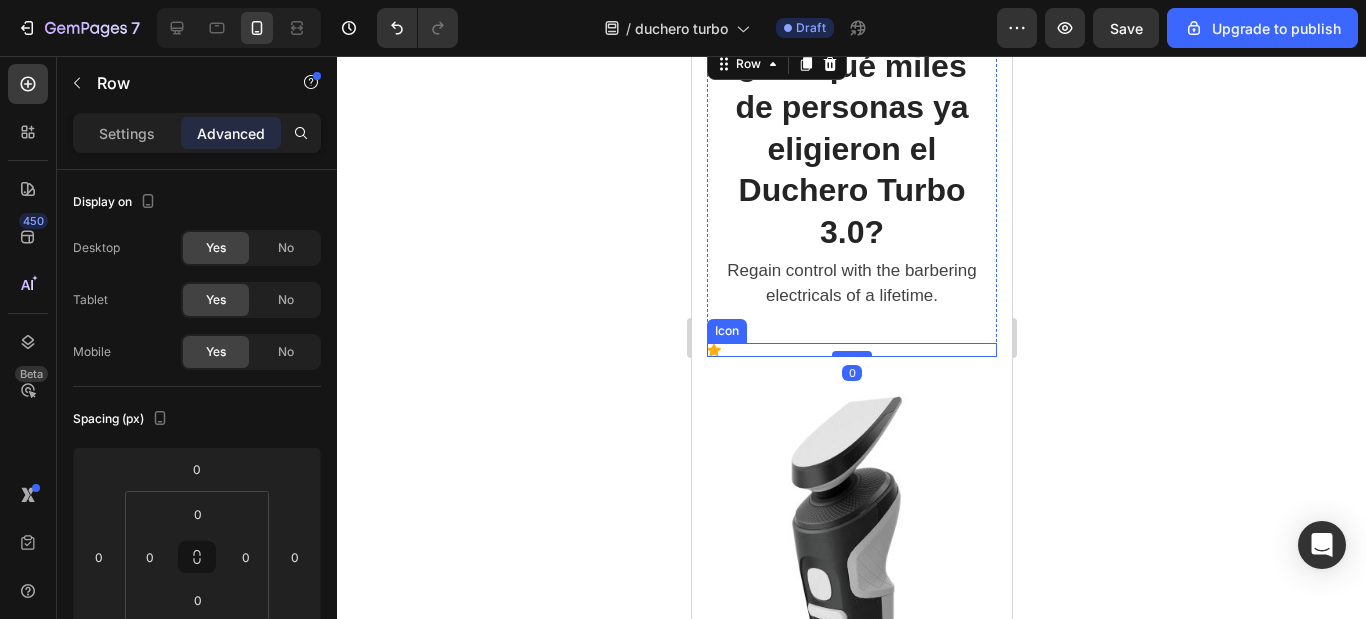 click at bounding box center (851, 354) 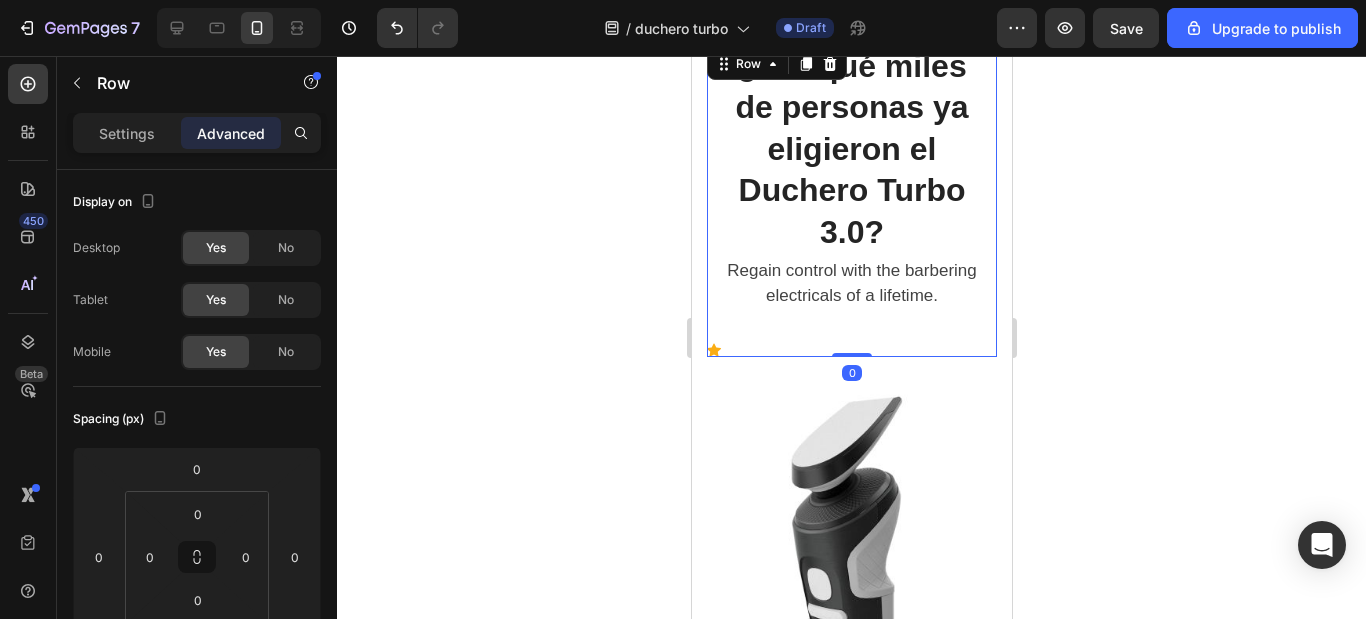 drag, startPoint x: 855, startPoint y: 378, endPoint x: 838, endPoint y: 377, distance: 17.029387 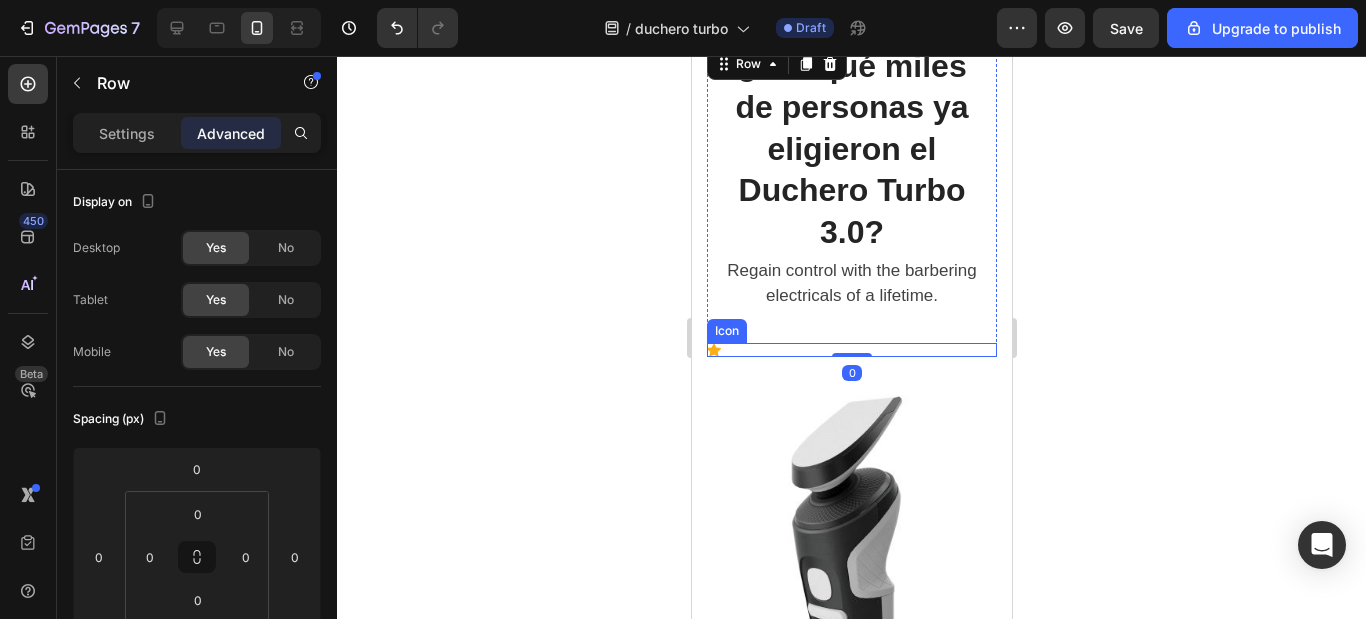 click on "Regain control with the barbering electricals of a lifetime." at bounding box center [851, 283] 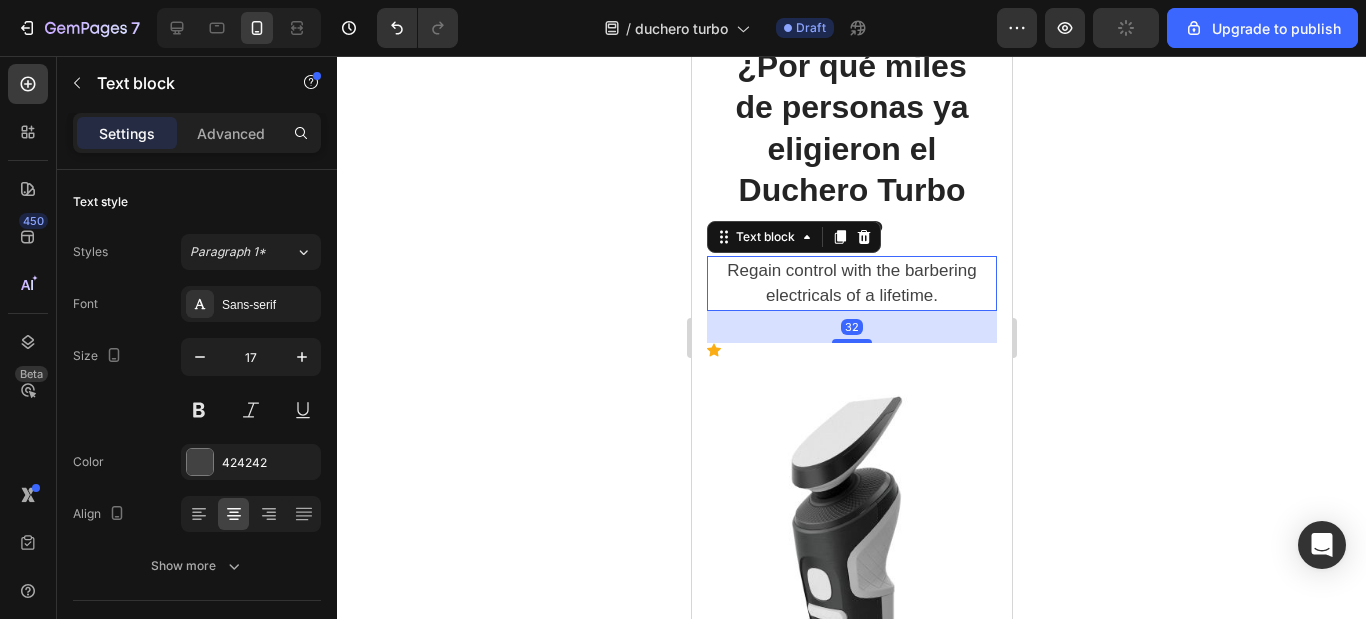 click on "32" at bounding box center [851, 327] 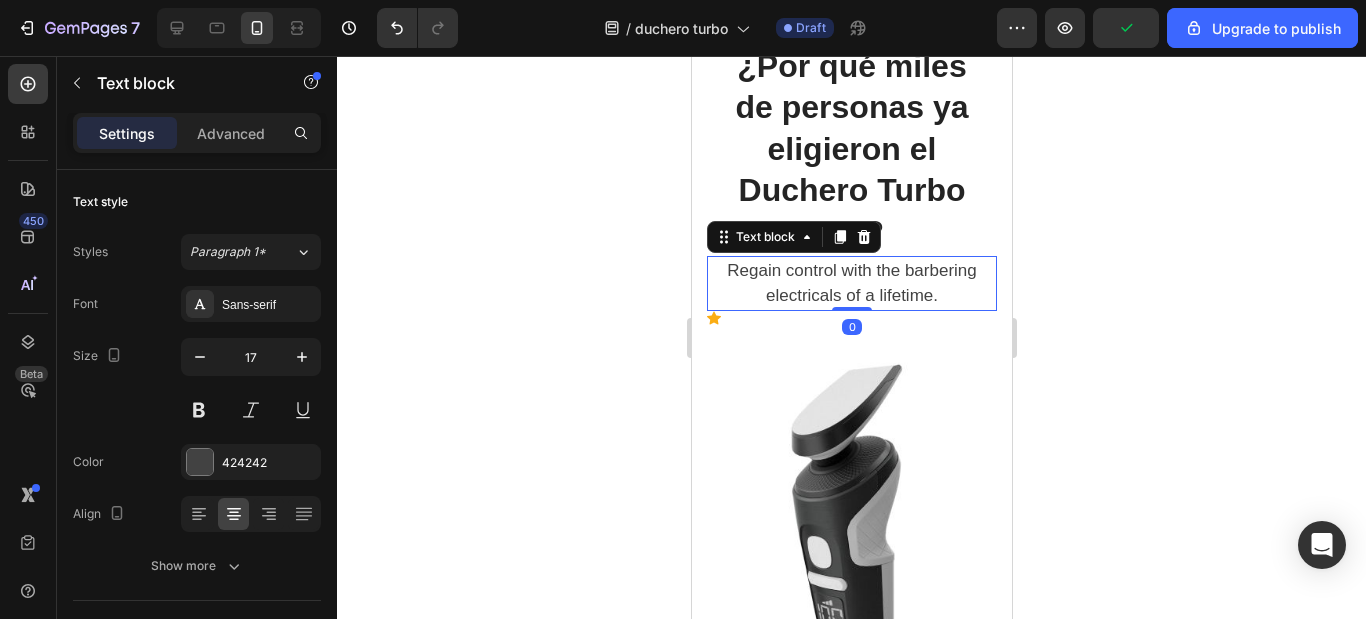 click on "Regain control with the barbering electricals of a lifetime. Text block   0" at bounding box center (851, 283) 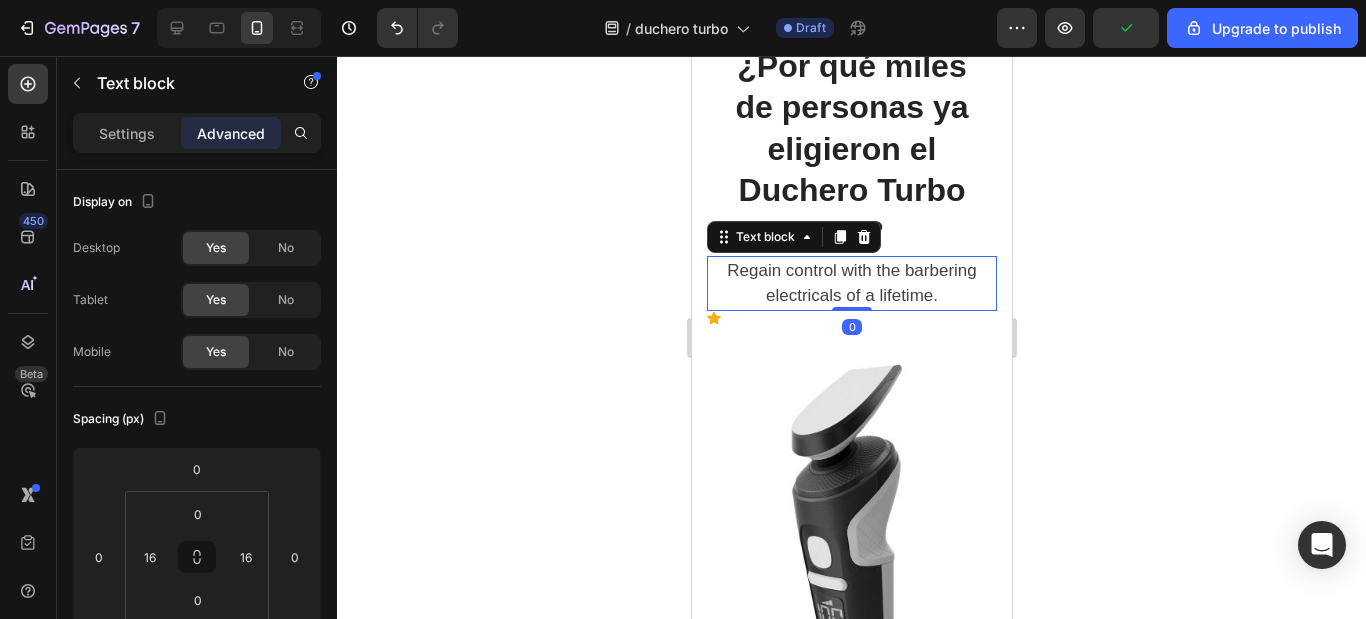 click 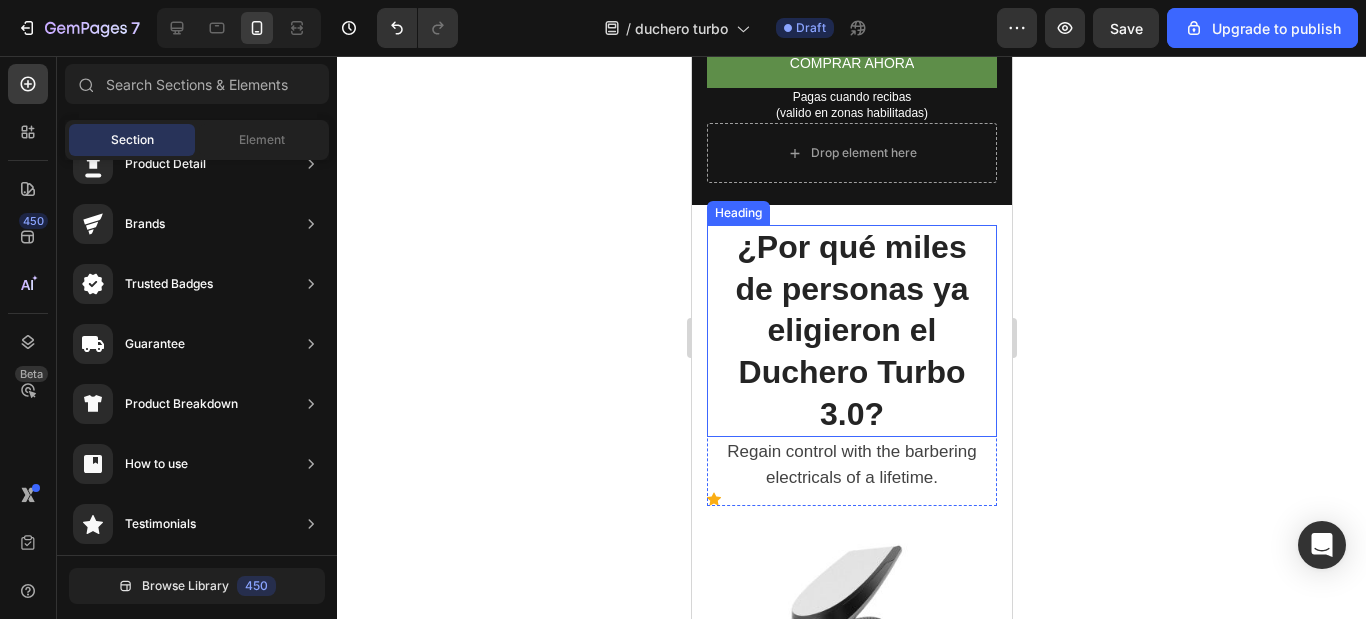 scroll, scrollTop: 1191, scrollLeft: 0, axis: vertical 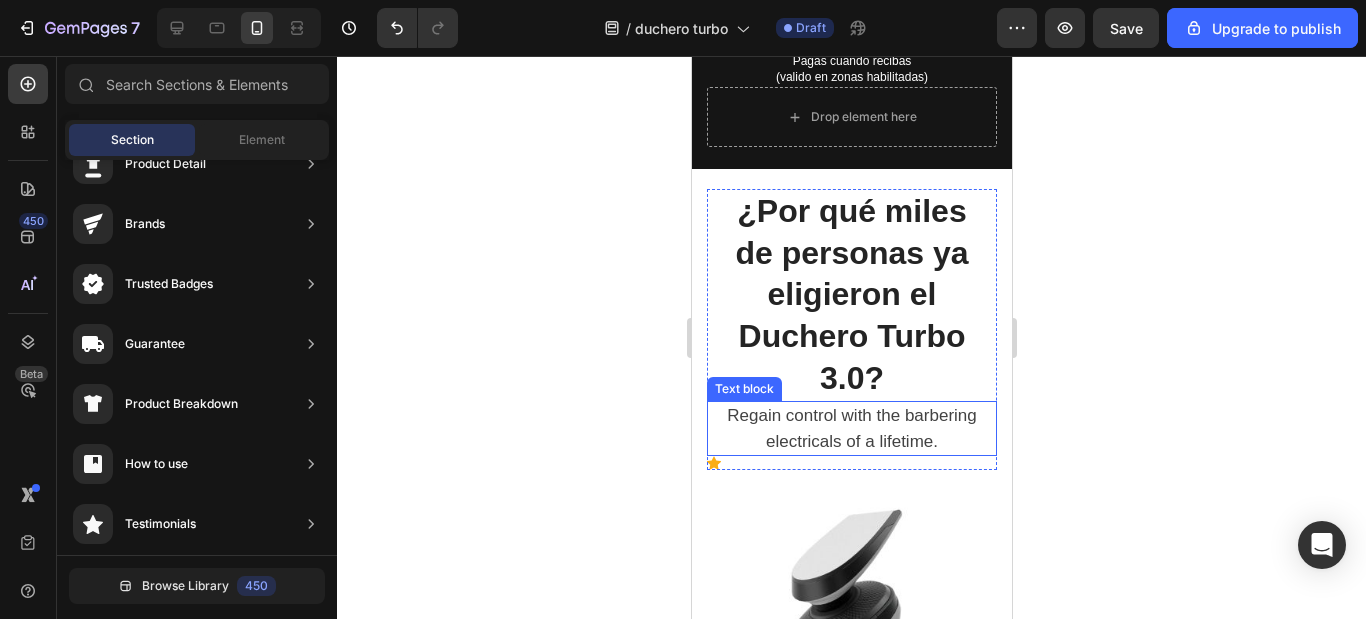 click on "Regain control with the barbering electricals of a lifetime." at bounding box center (851, 428) 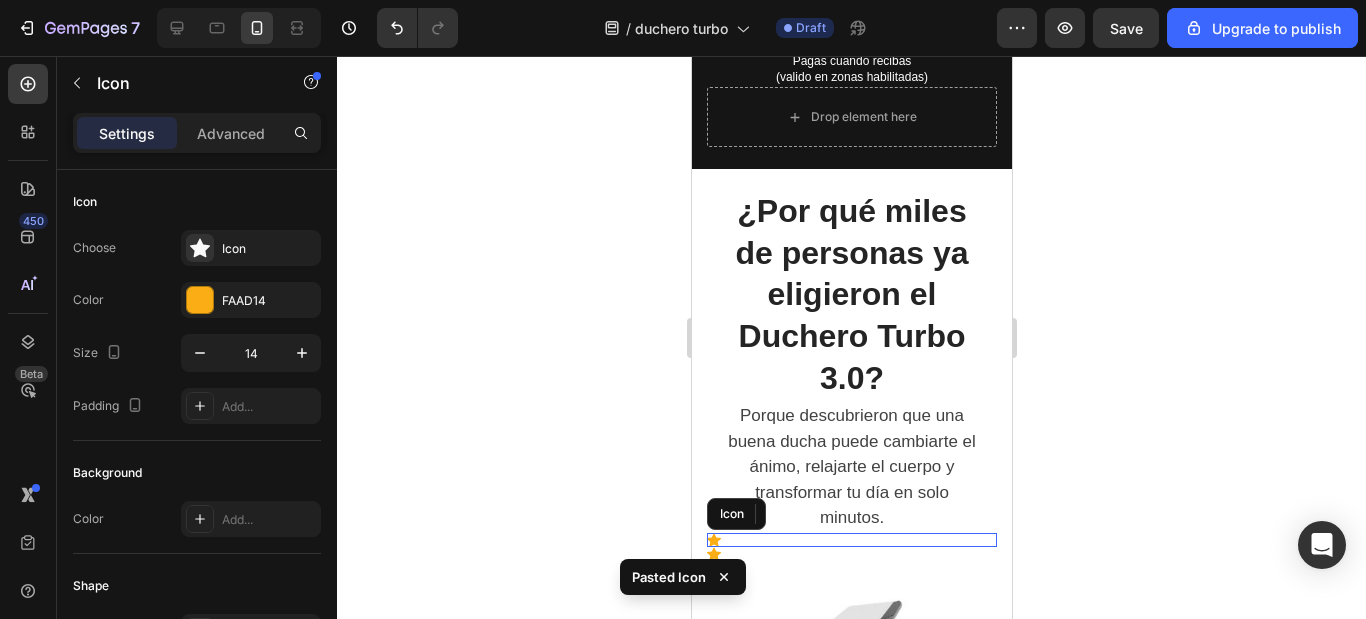 click on "Porque descubrieron que una buena ducha puede cambiarte el ánimo, relajarte el cuerpo y transformar tu día en solo minutos." at bounding box center [851, 467] 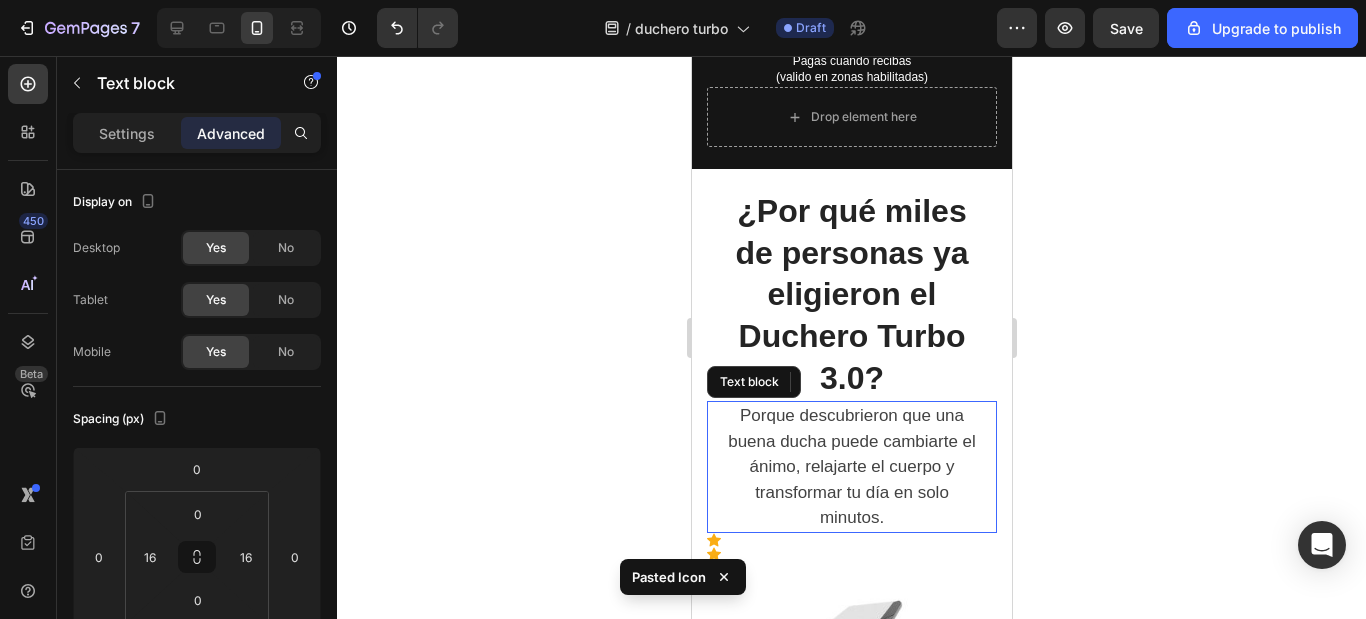 click on "Porque descubrieron que una buena ducha puede cambiarte el ánimo, relajarte el cuerpo y transformar tu día en solo minutos." at bounding box center (851, 467) 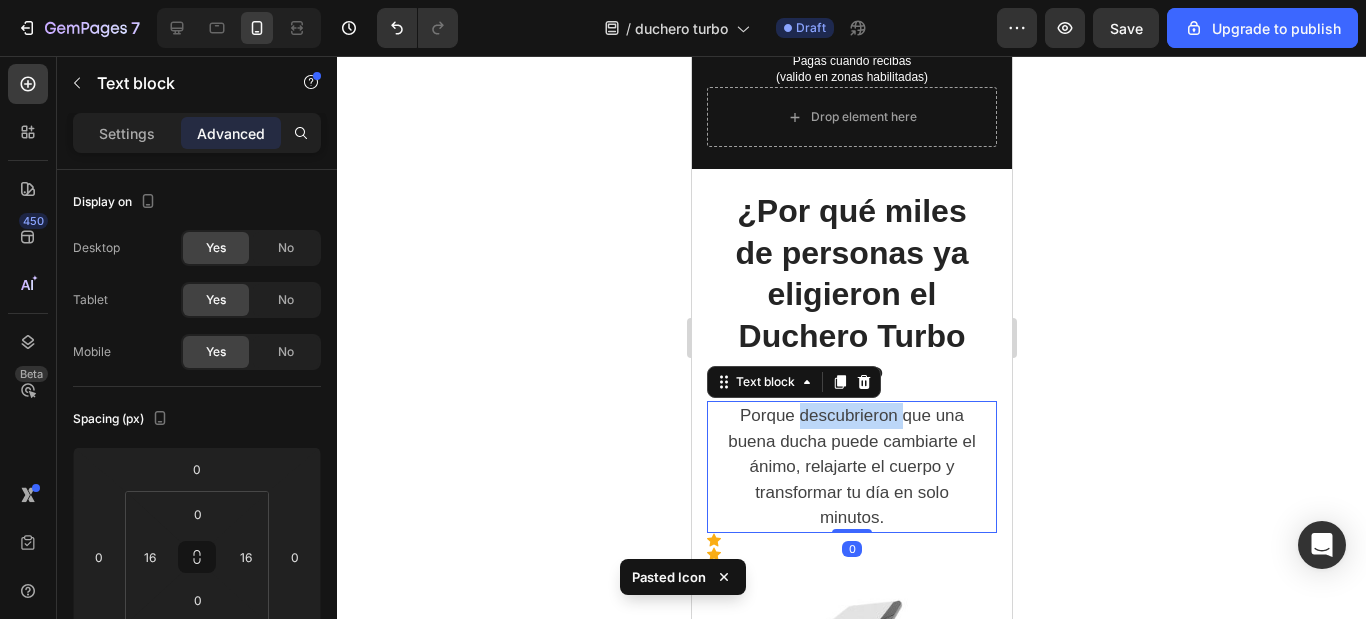 click on "Porque descubrieron que una buena ducha puede cambiarte el ánimo, relajarte el cuerpo y transformar tu día en solo minutos." at bounding box center [851, 467] 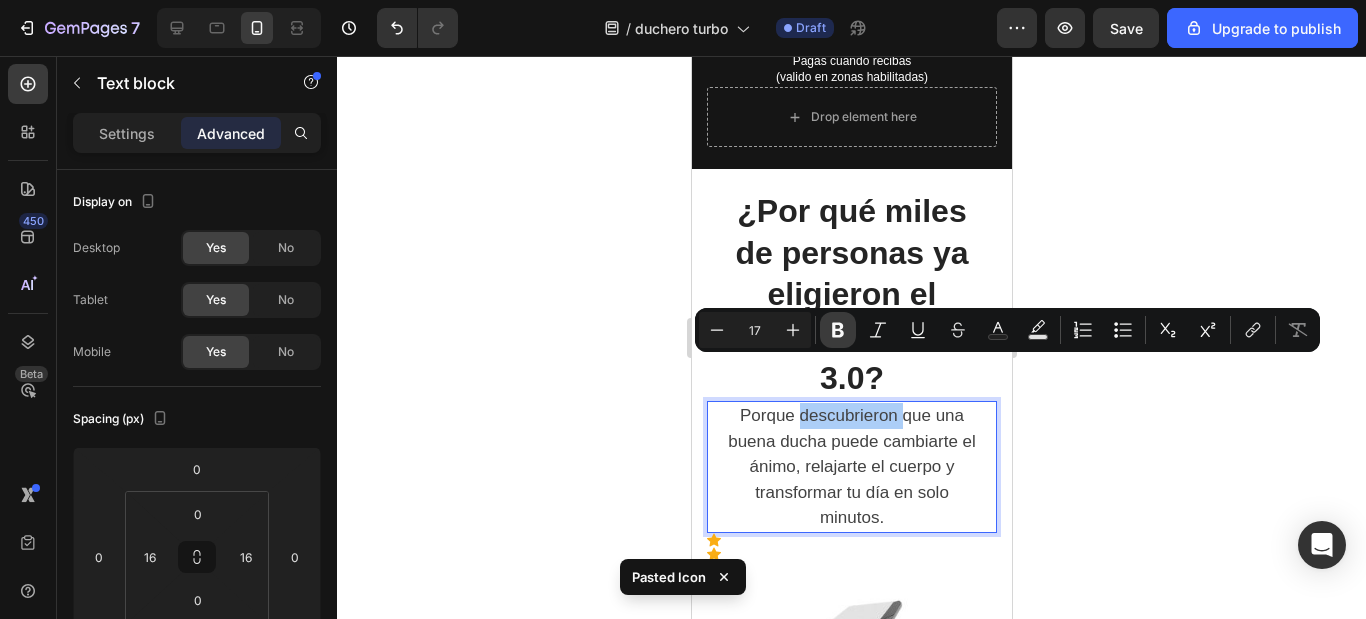 click 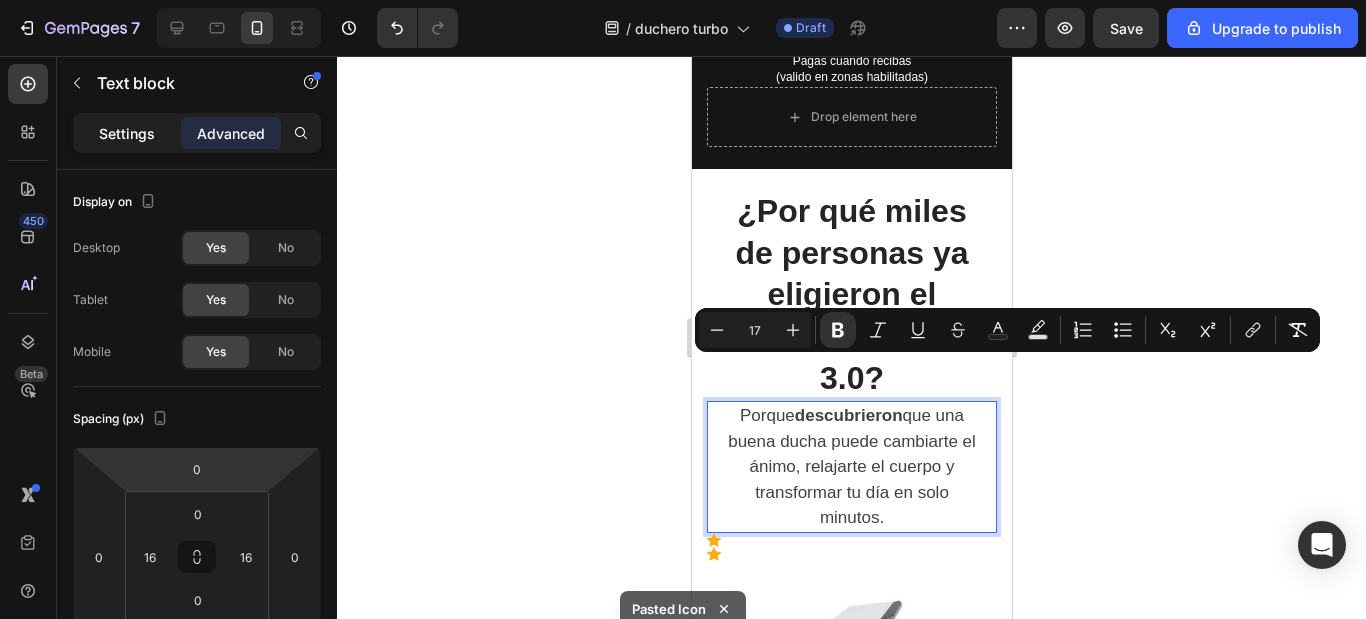 click on "Settings" at bounding box center (127, 133) 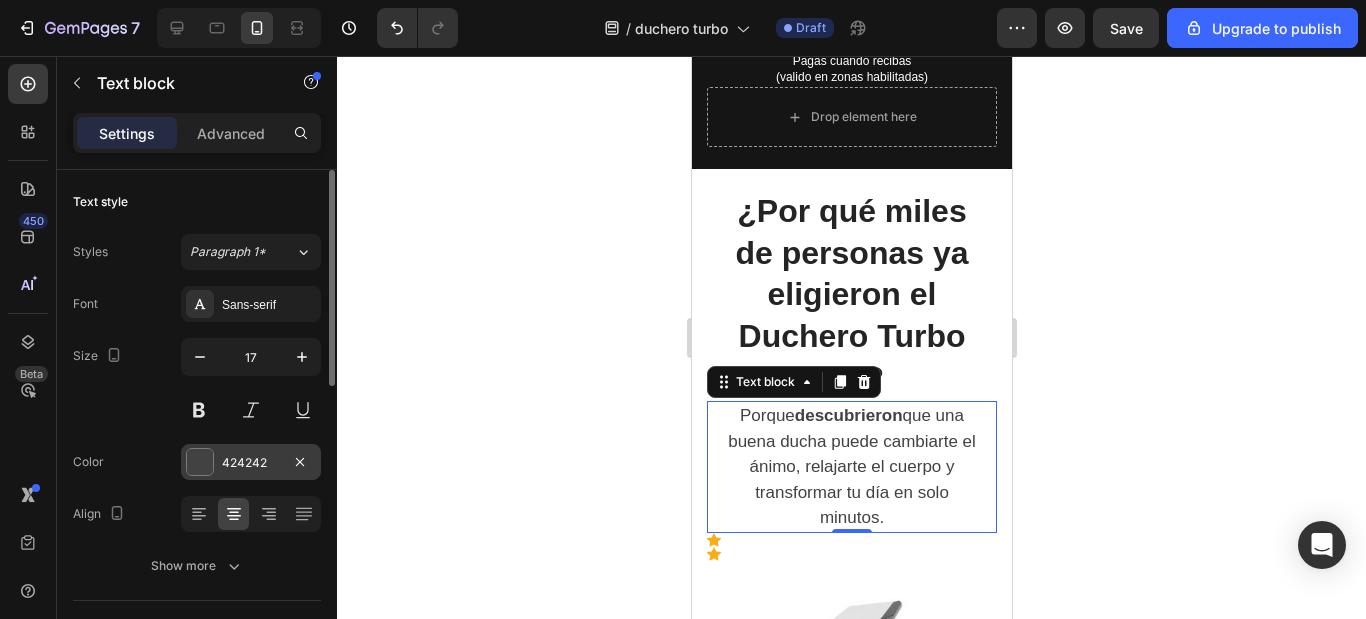 click at bounding box center [200, 462] 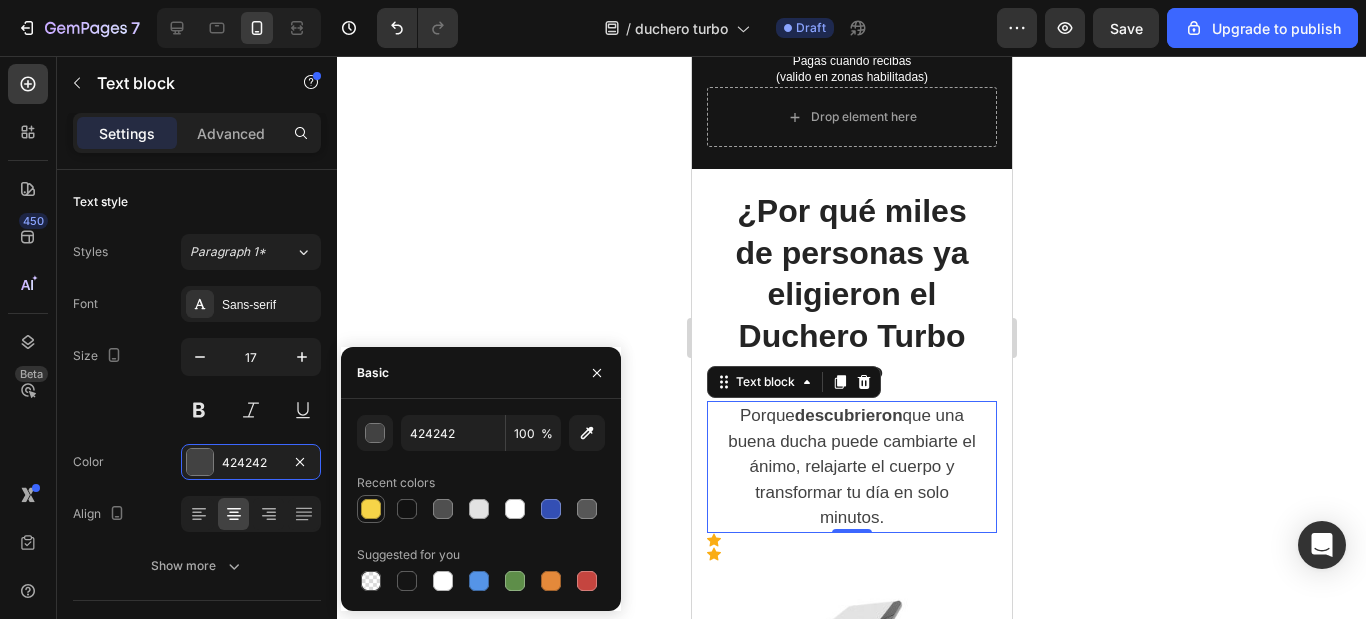 click at bounding box center (371, 509) 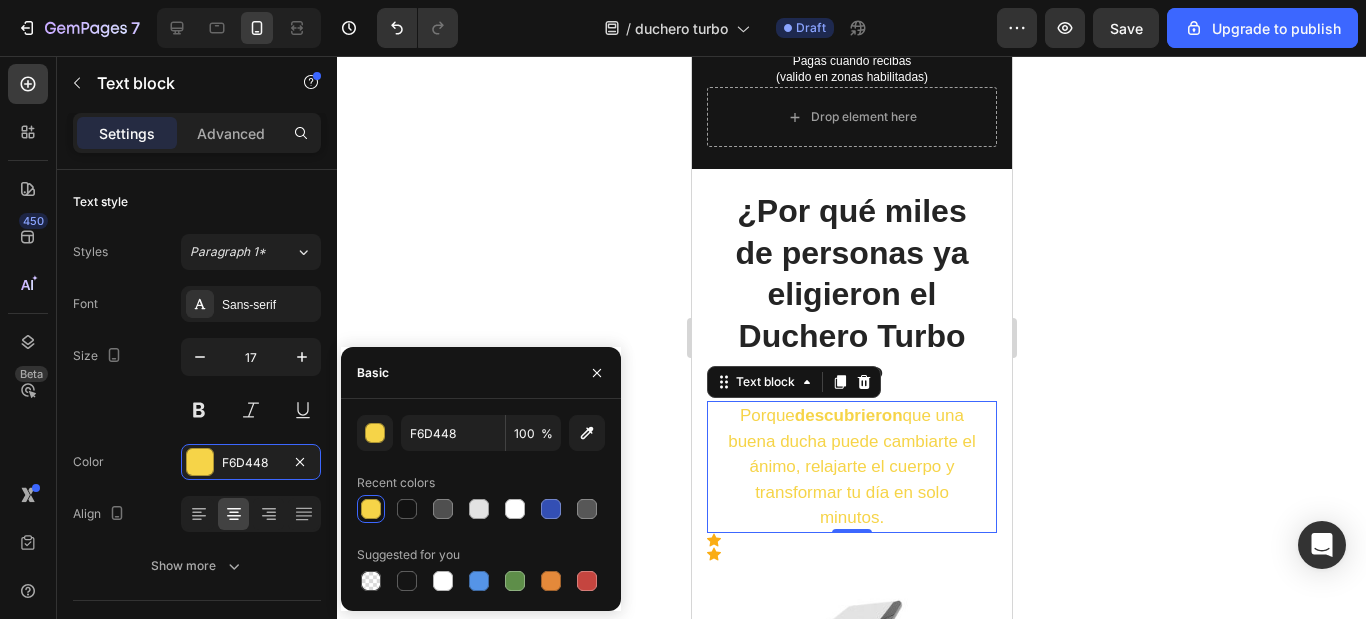 type on "424242" 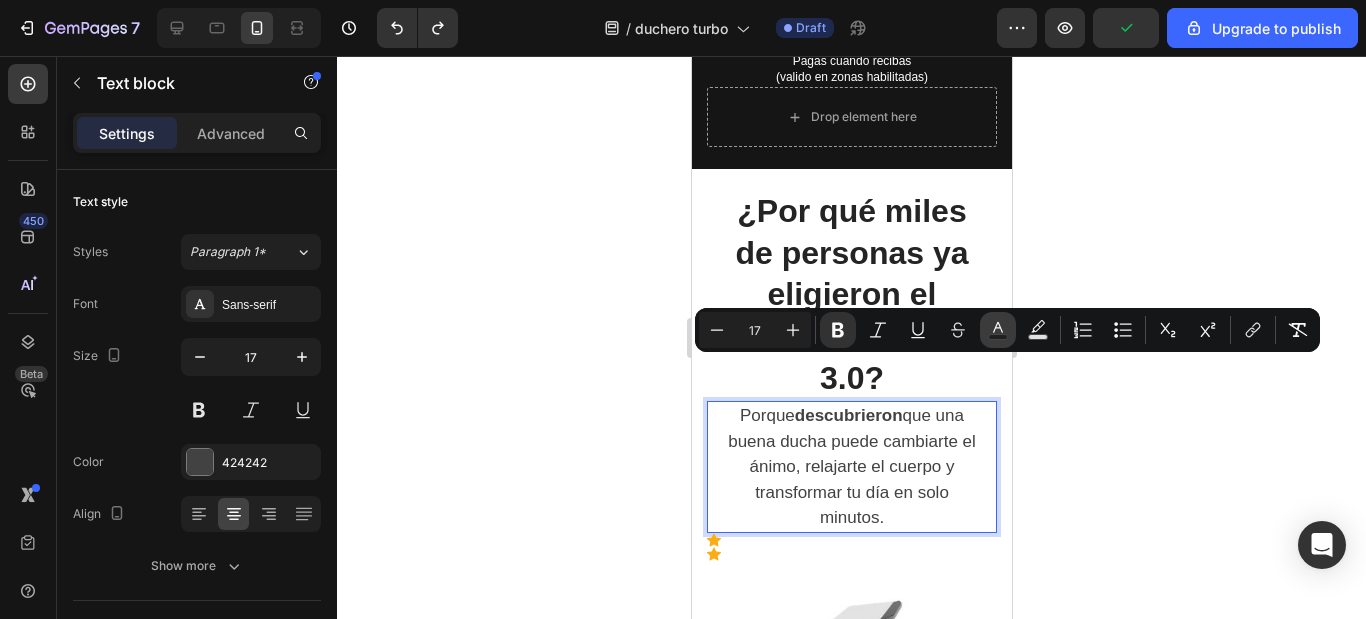 click 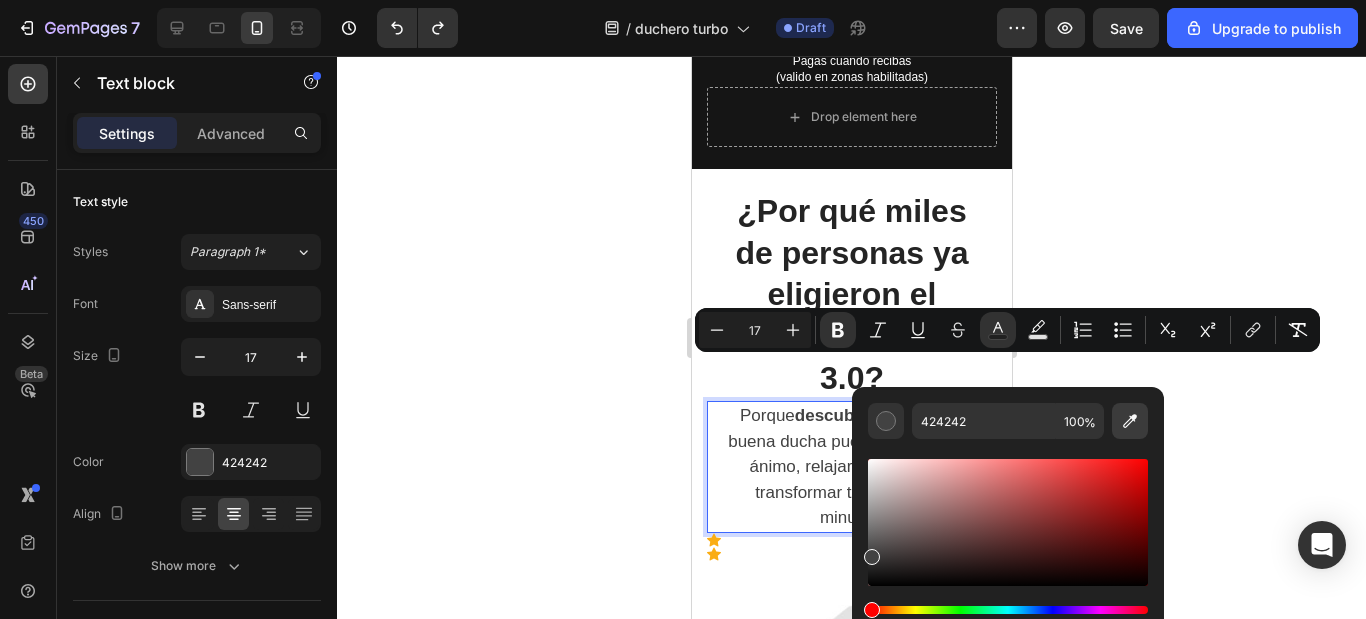 click 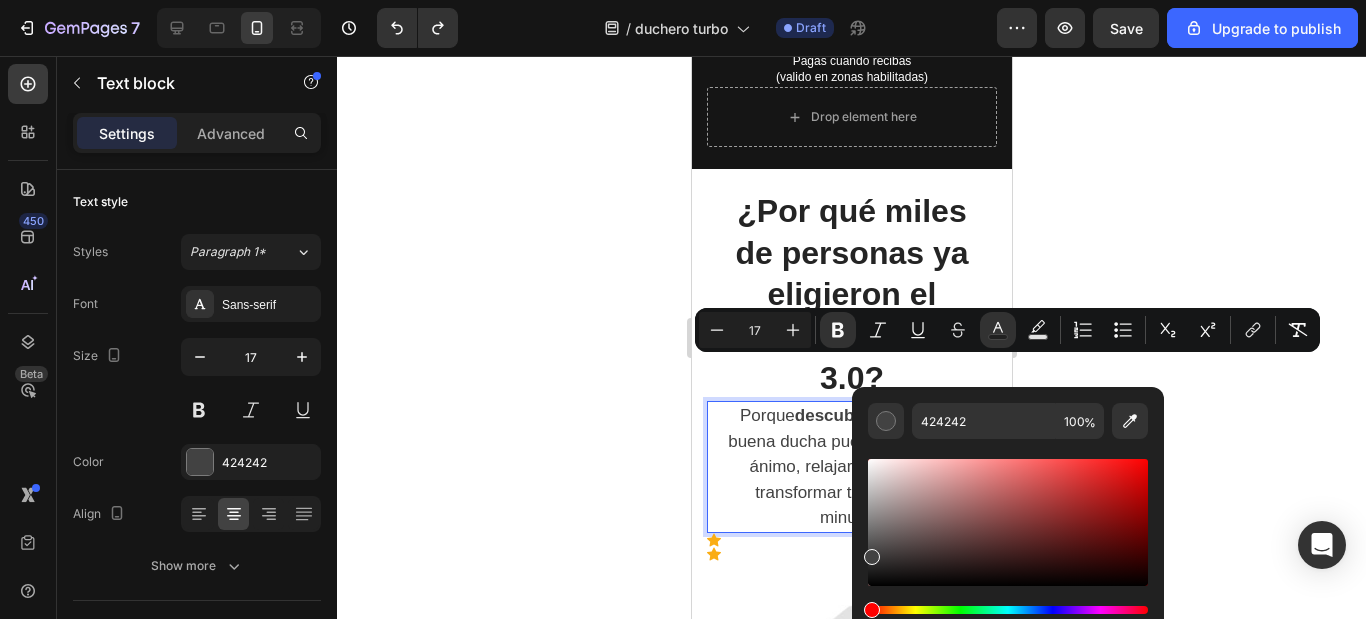 type on "FBB52C" 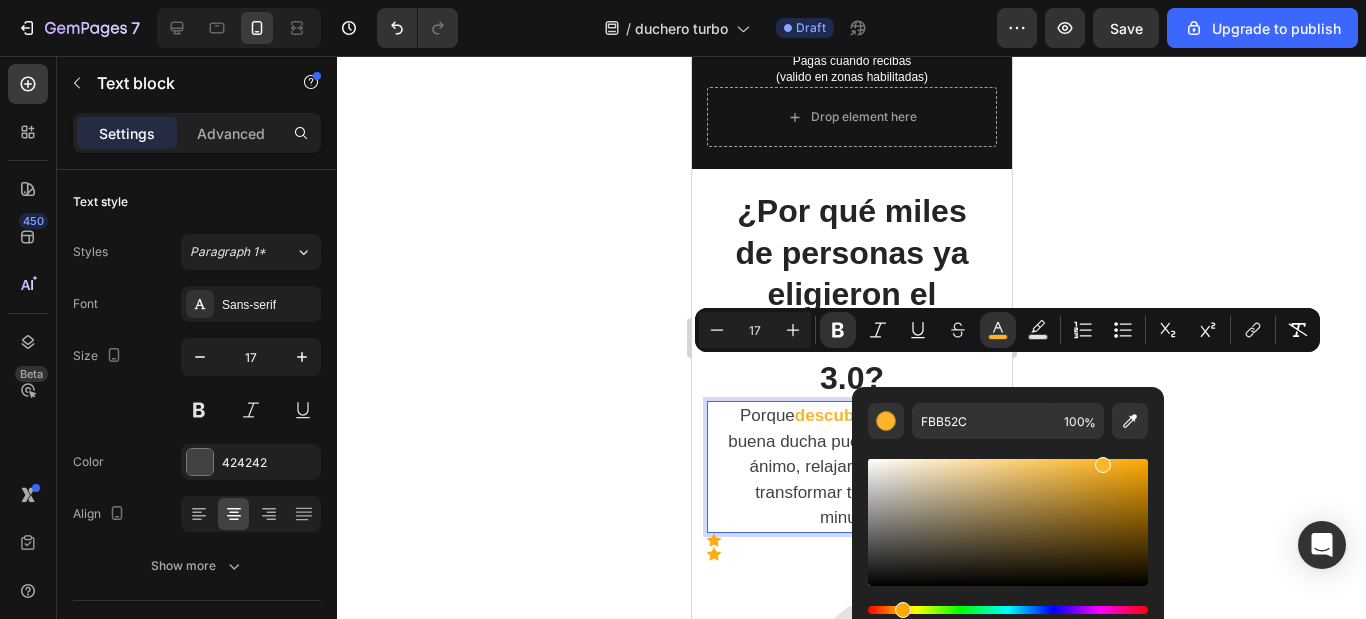 click 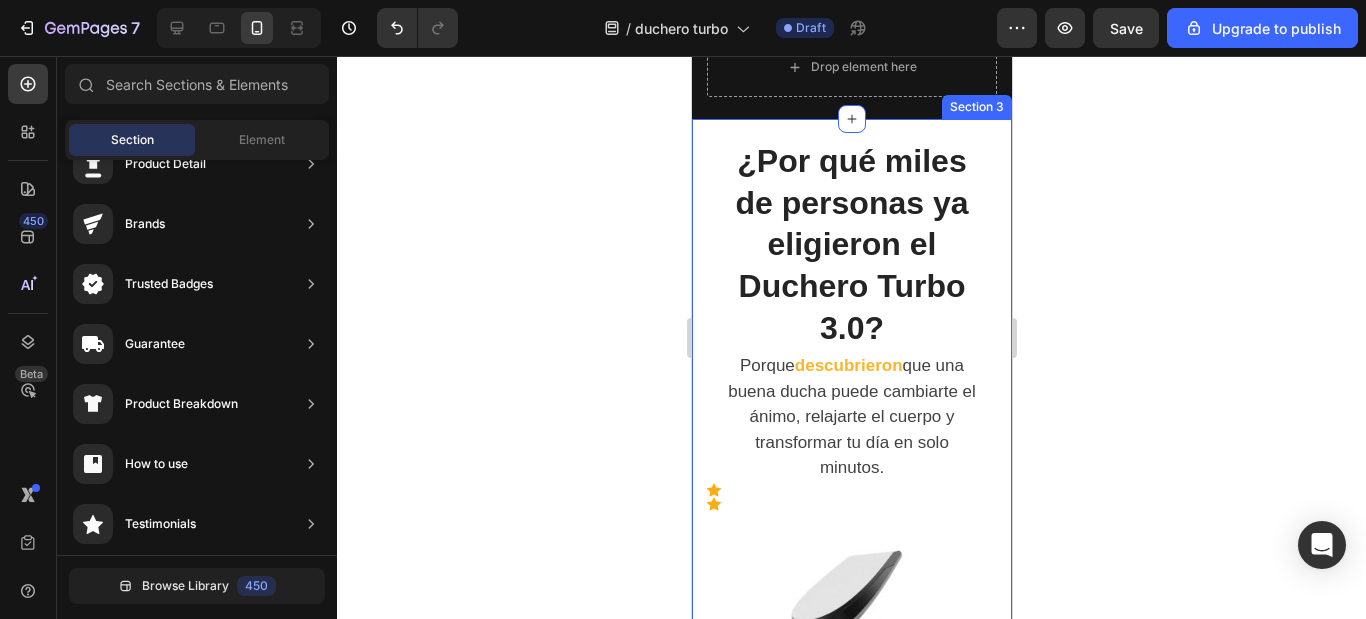scroll, scrollTop: 1091, scrollLeft: 0, axis: vertical 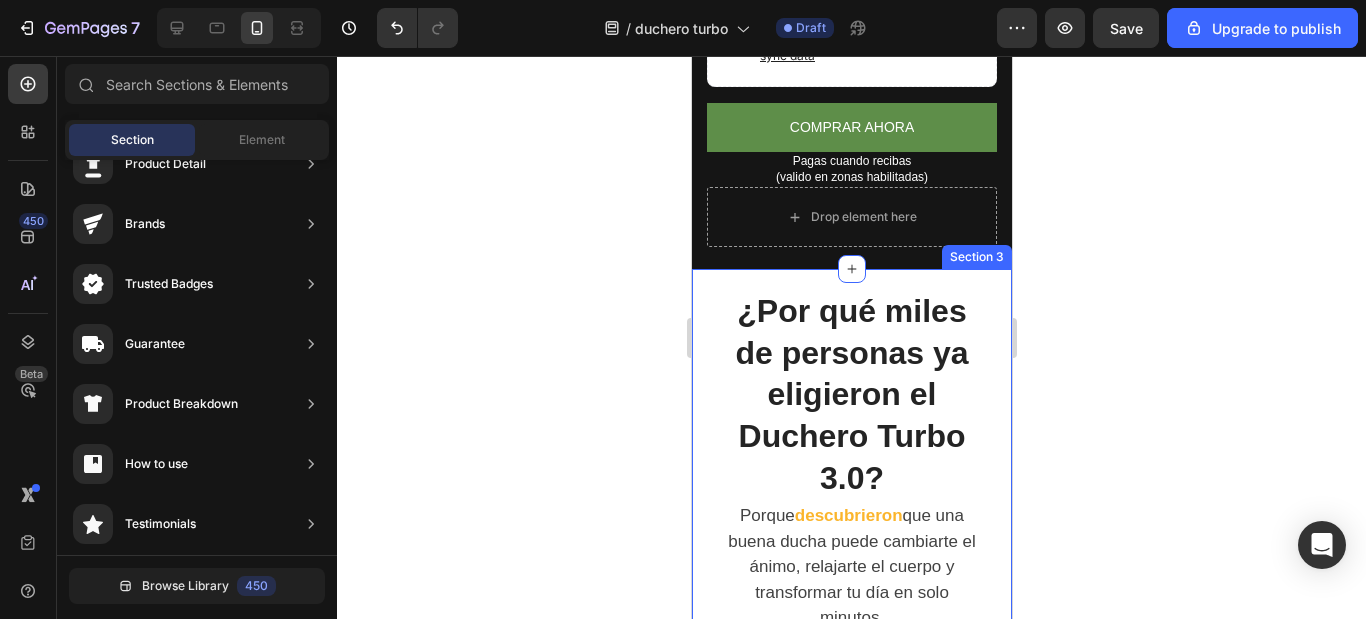 click on "¿Por qué miles de personas ya eligieron el Duchero Turbo 3.0? Heading Porque  descubrieron  que una buena ducha puede cambiarte el ánimo, relajarte el cuerpo y transformar tu día en solo minutos. Text block                Icon                Icon Row Image Long-Lasting Performance Text block Dura power technology optimizes power consumption and lasts 4 times longer than a standard trimmer. Text block Row Image Skin-Friendly Touch Text block Blades stay extra-sharp but still have  rounded blade tips and combs to  prevent irritation. Text block Row Image Image Self-Sharpening Stainless Steel Blades Text block The trimmer's steel blades delicately rub  against one another, sharpening themselves  as they trim. Text block Row Image Effortless Trimming with the Zoom Wheel Text block Simply crank the wheel to pick and lock in the desired length settings with 20 various length options. Text block Row Row Icon Icon Icon Icon Icon Icon List Section 3" at bounding box center [851, 1196] 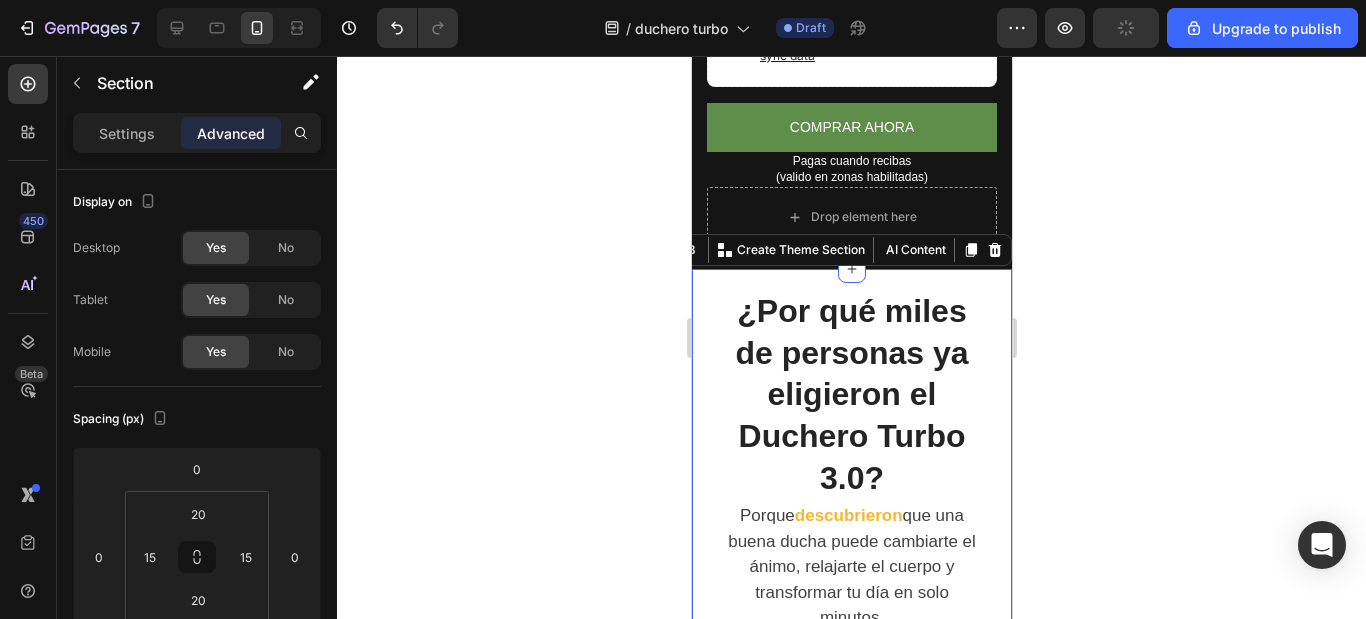 scroll, scrollTop: 400, scrollLeft: 0, axis: vertical 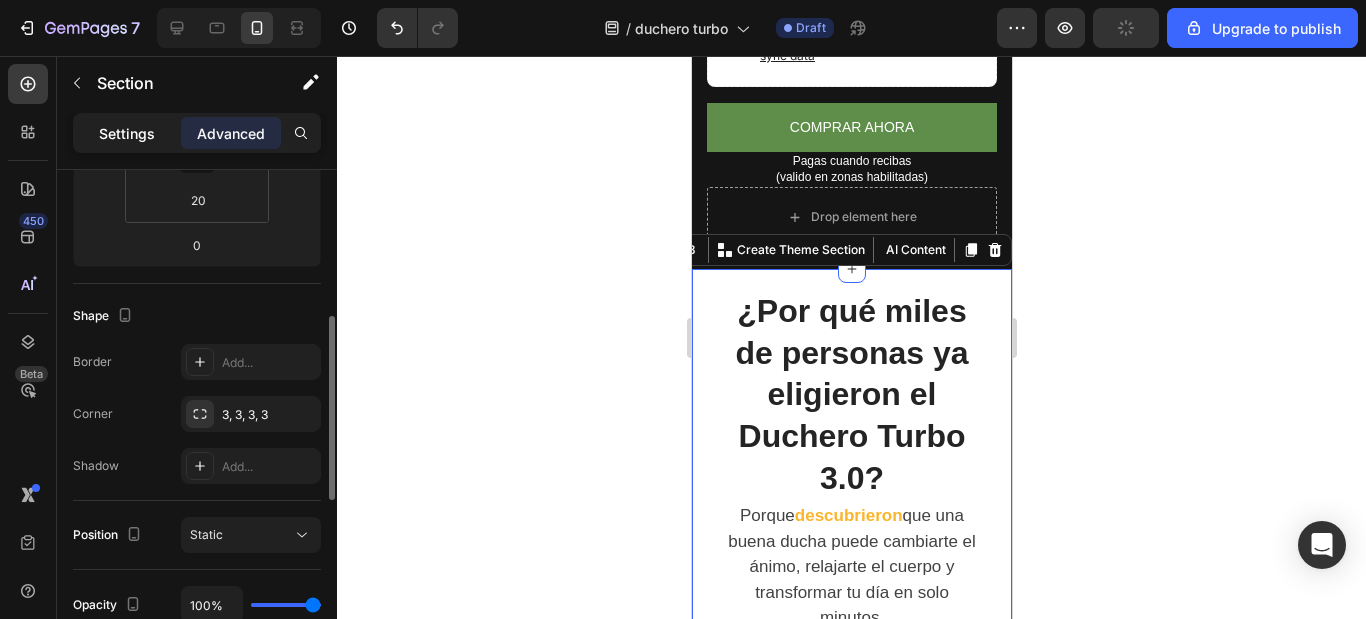 click on "Settings" at bounding box center (127, 133) 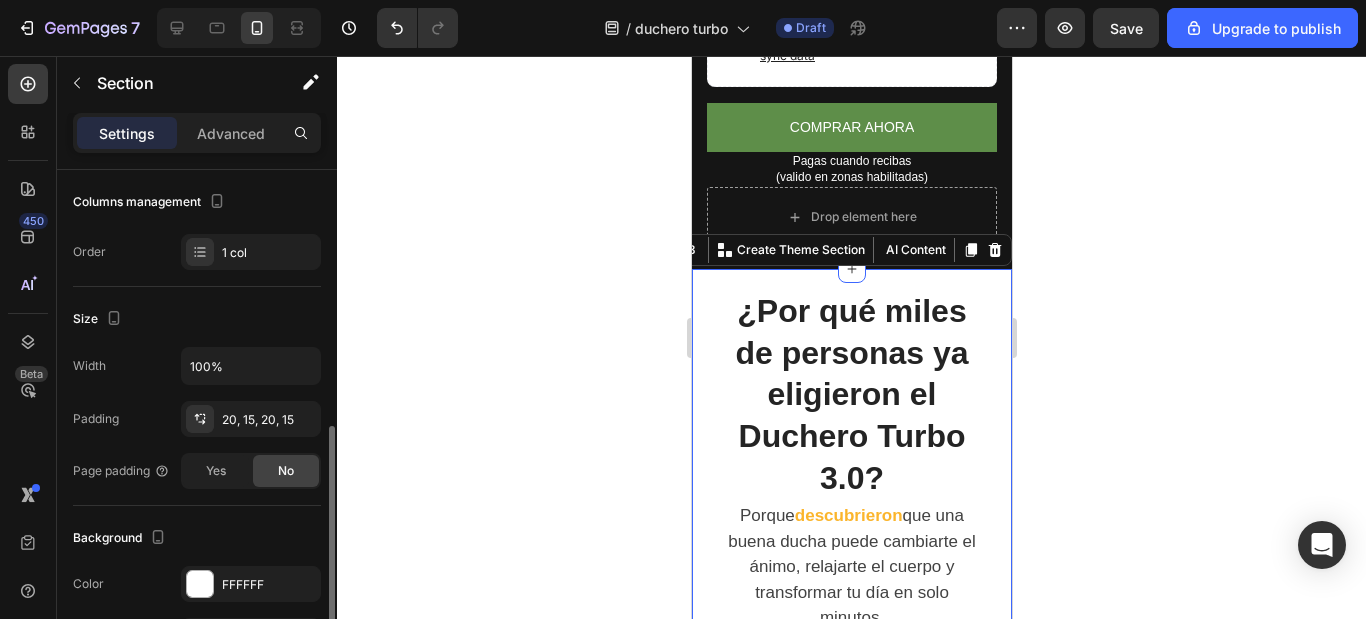 scroll, scrollTop: 362, scrollLeft: 0, axis: vertical 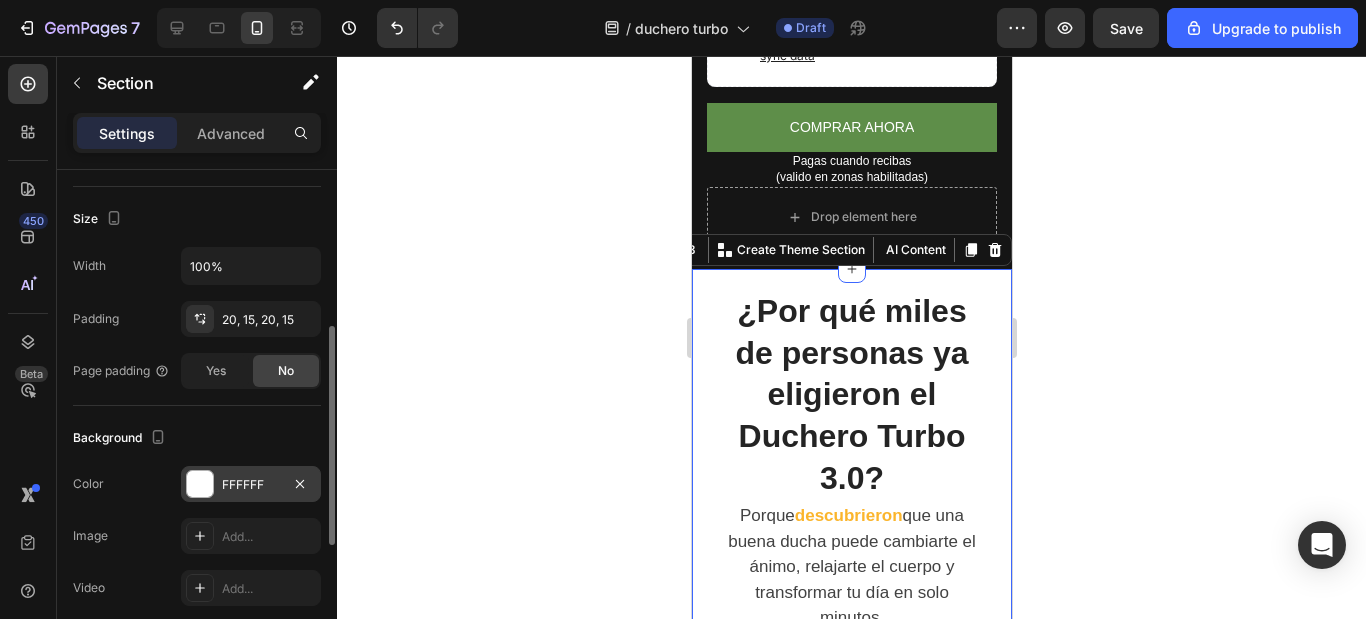 click on "FFFFFF" at bounding box center [251, 484] 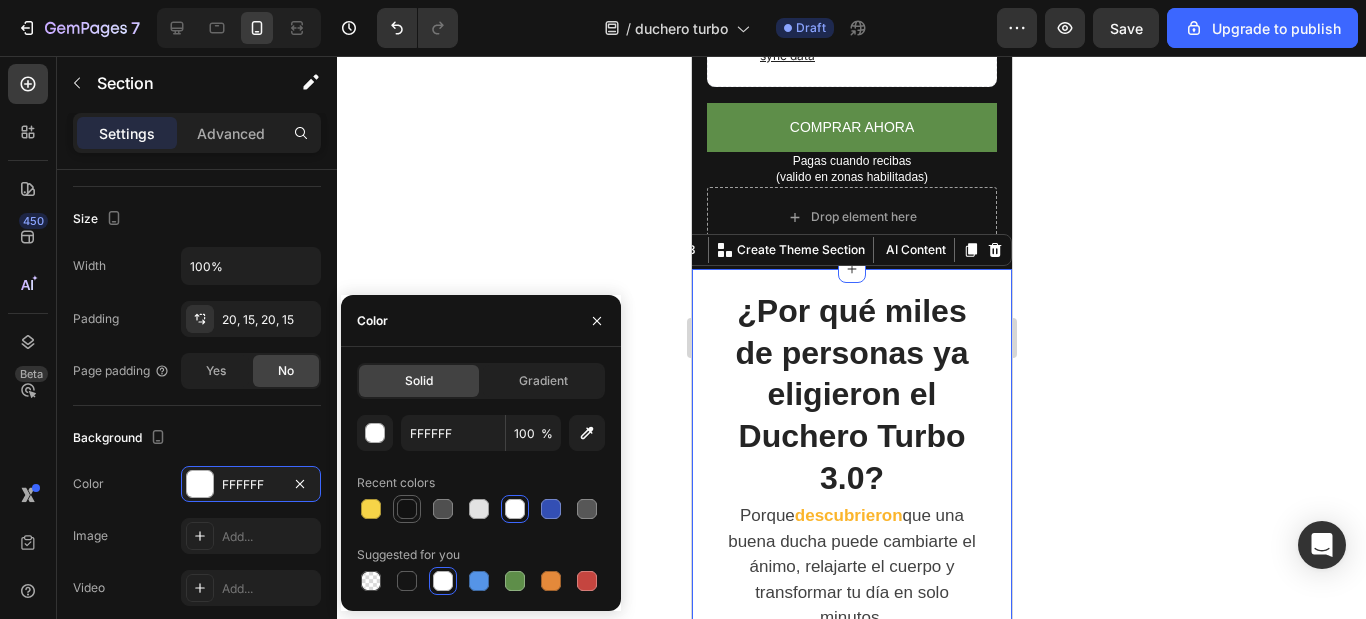 click at bounding box center [407, 509] 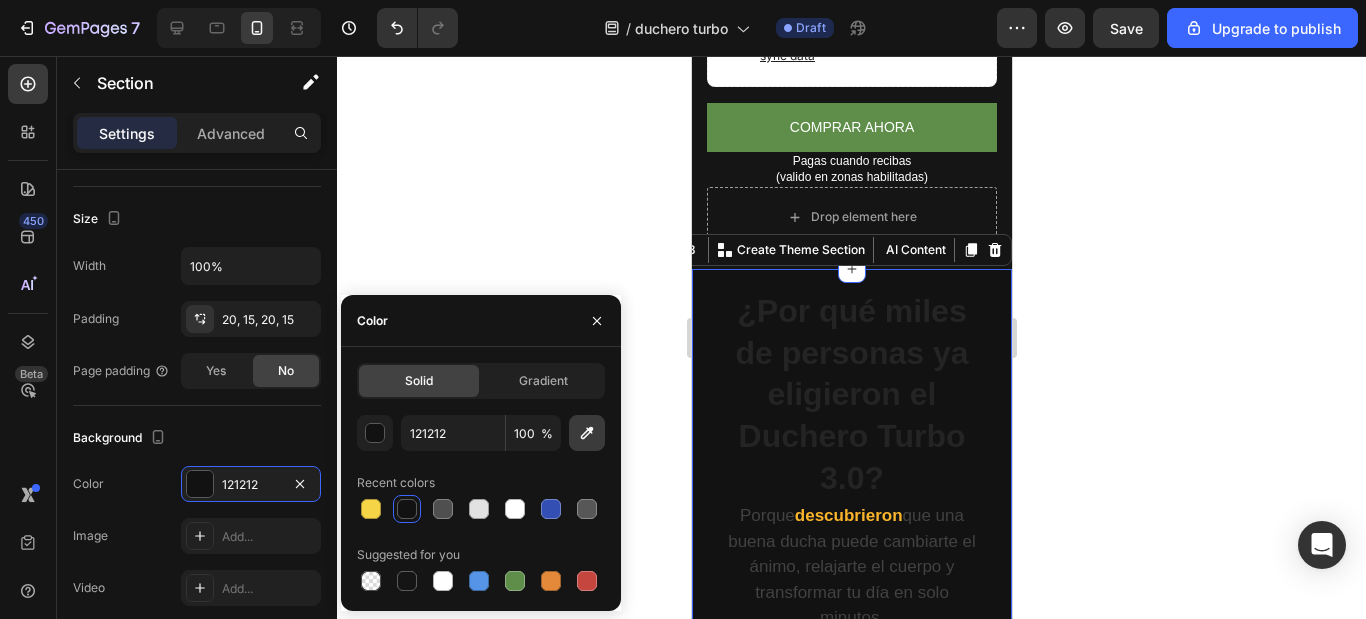 click 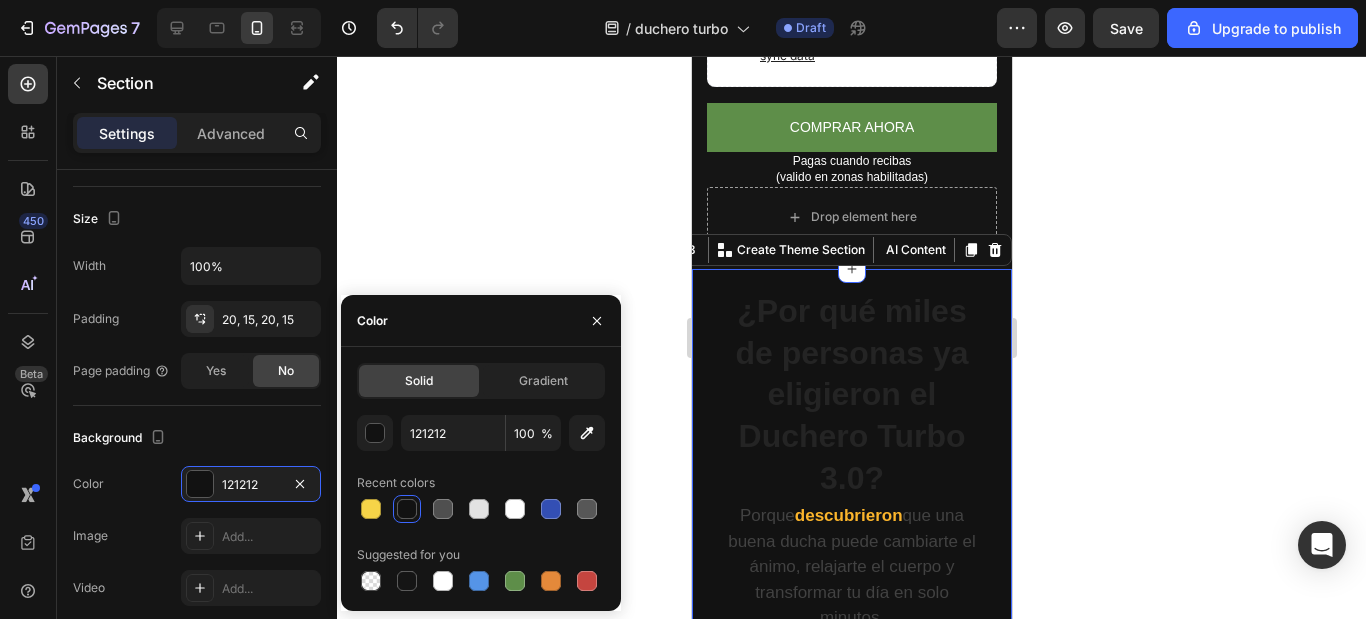 type on "151515" 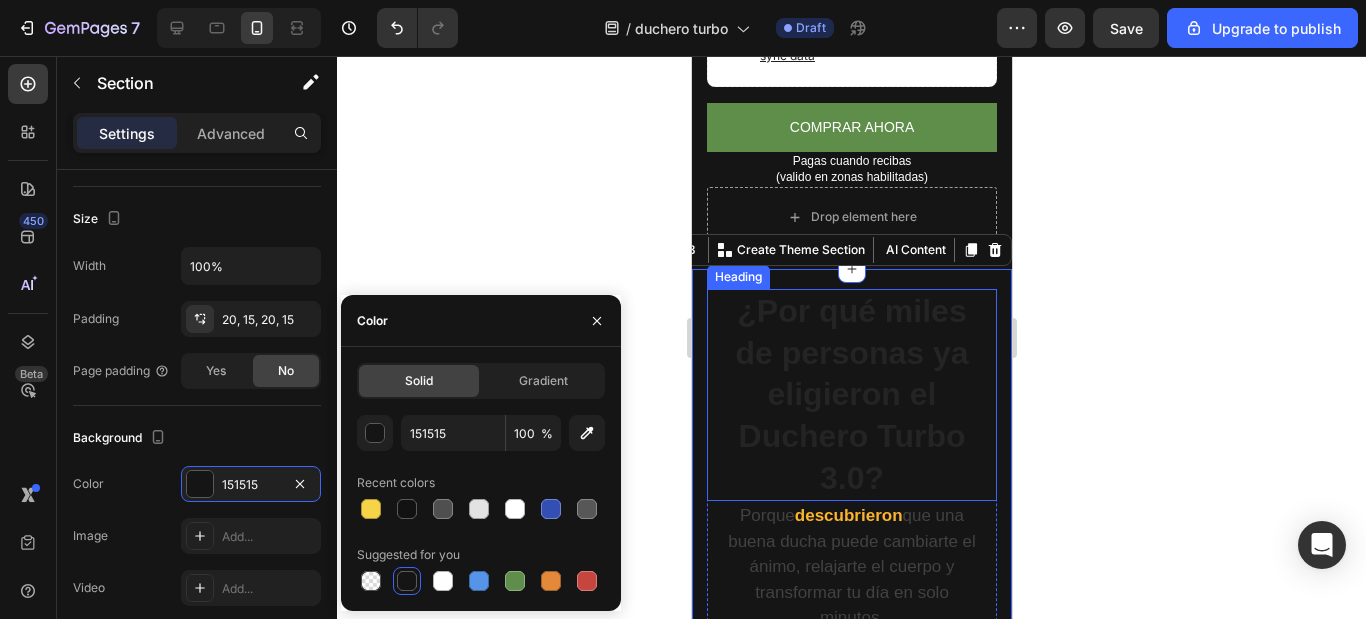 click on "¿Por qué miles de personas ya eligieron el Duchero Turbo 3.0?" at bounding box center [851, 395] 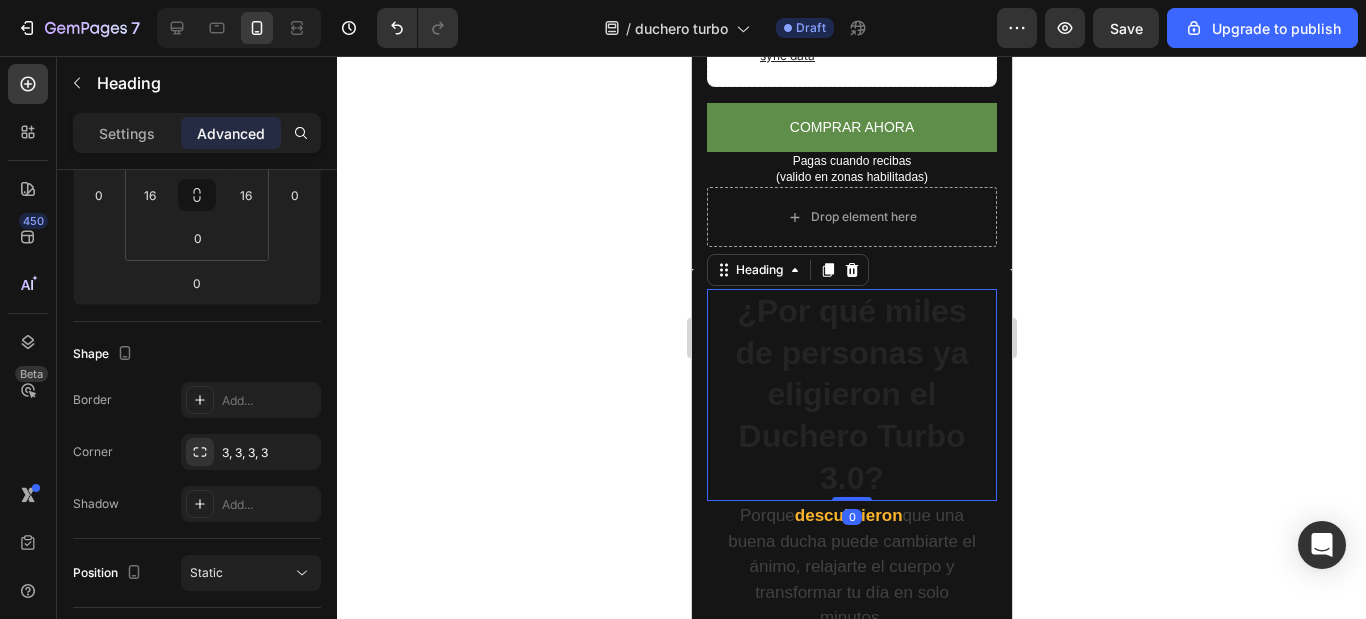 scroll, scrollTop: 0, scrollLeft: 0, axis: both 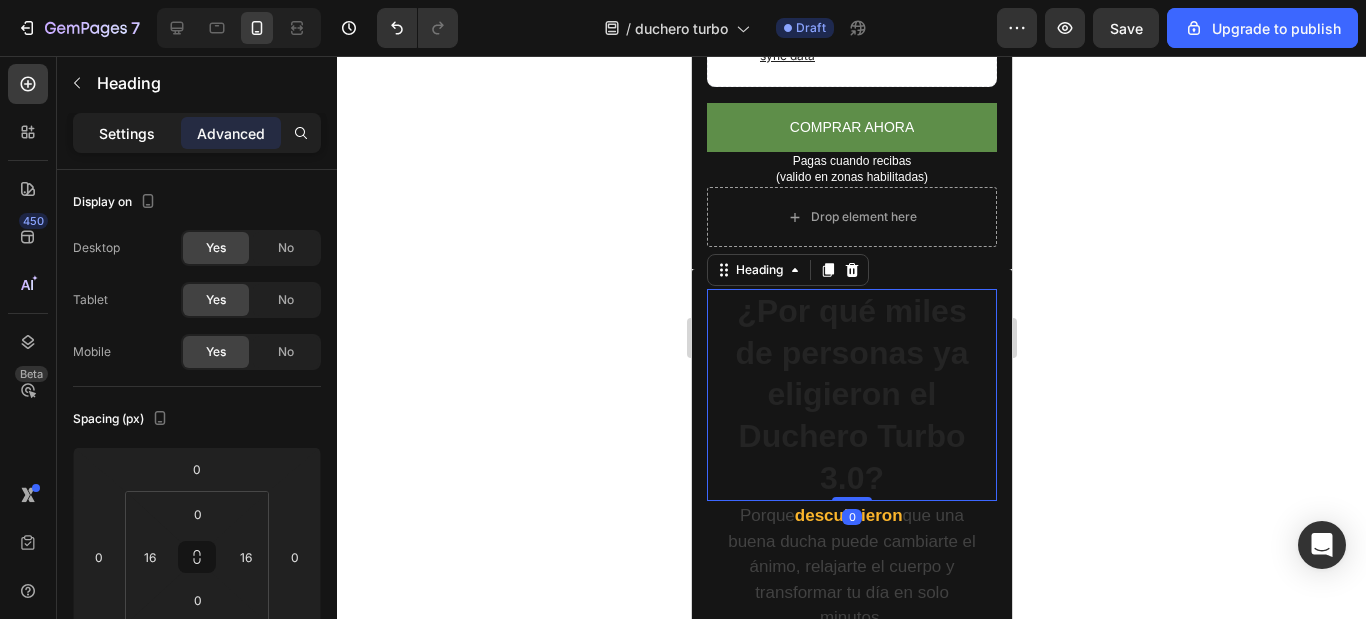 click on "Settings" at bounding box center [127, 133] 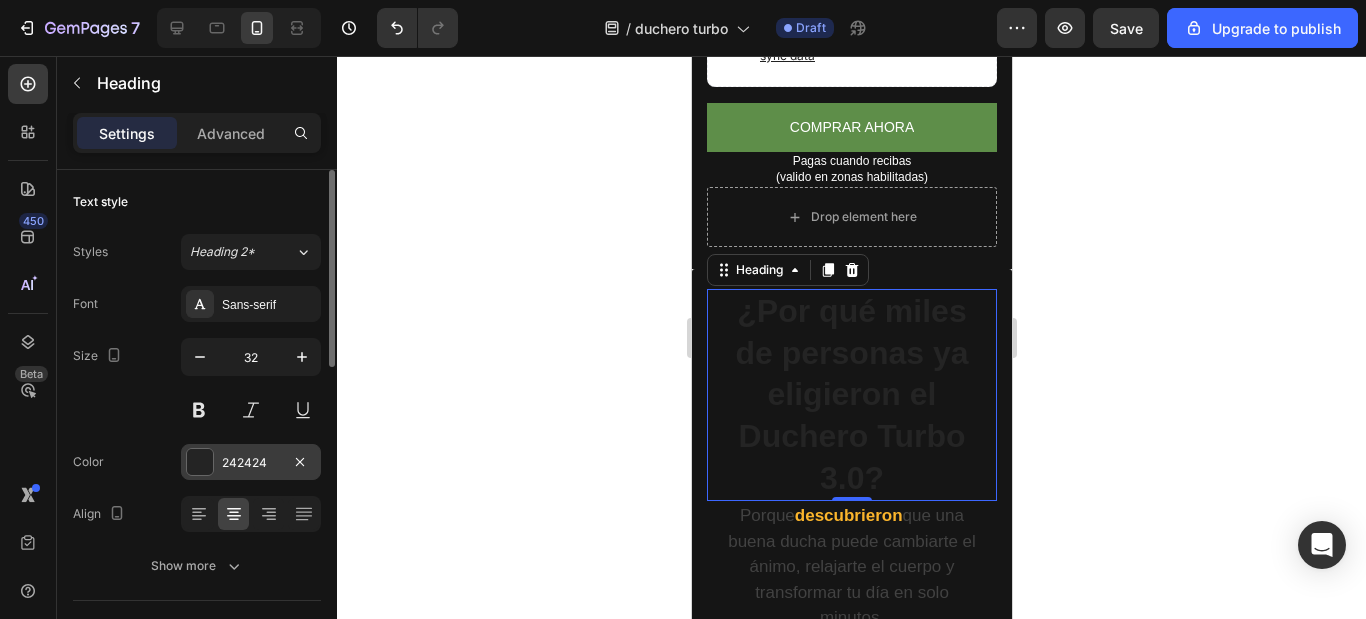 click on "242424" at bounding box center [251, 462] 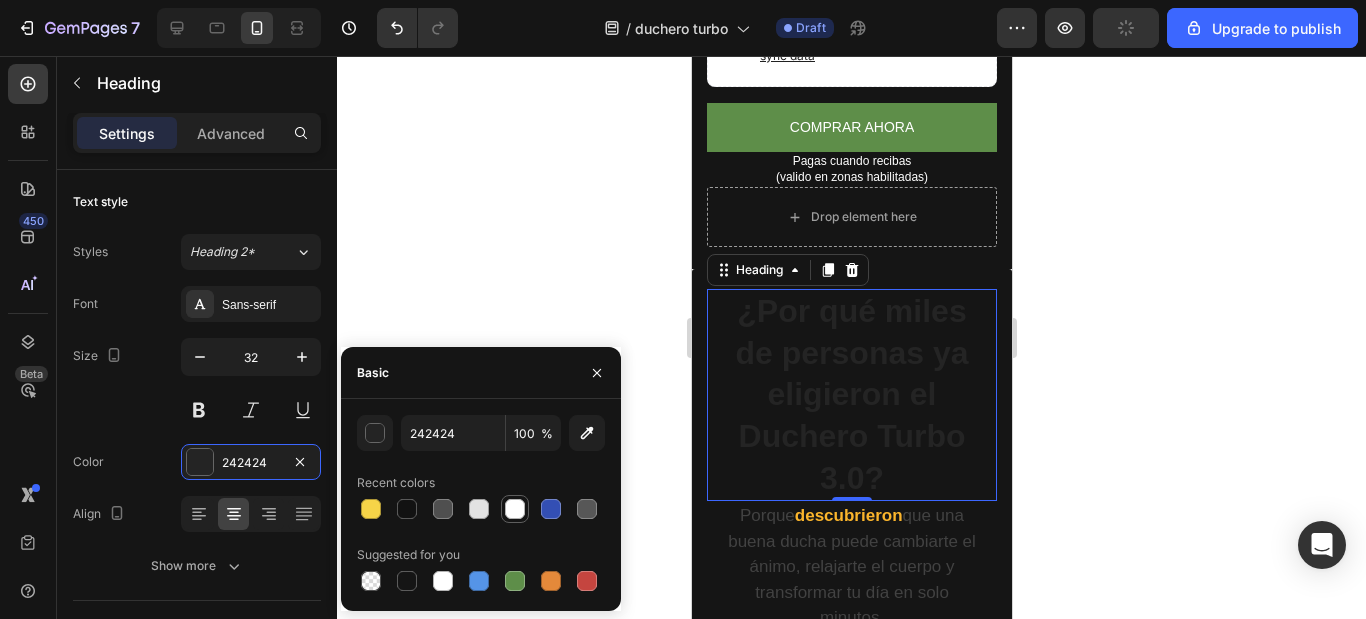 click at bounding box center (515, 509) 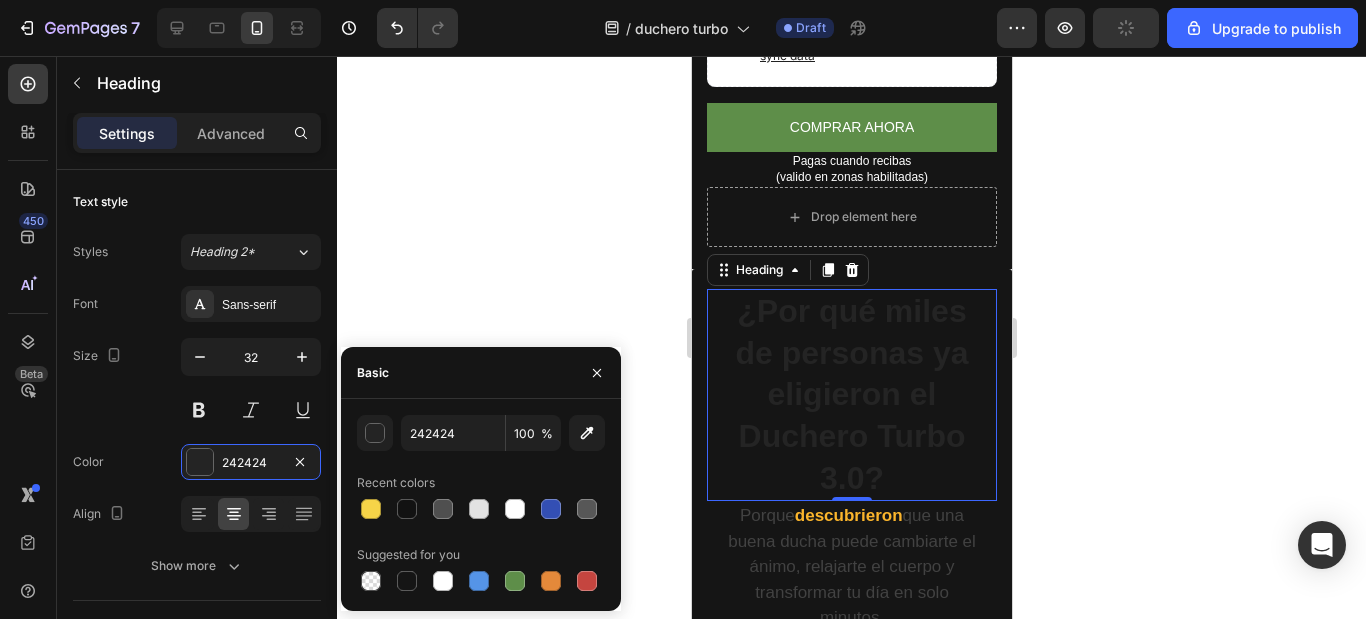 type on "FFFFFF" 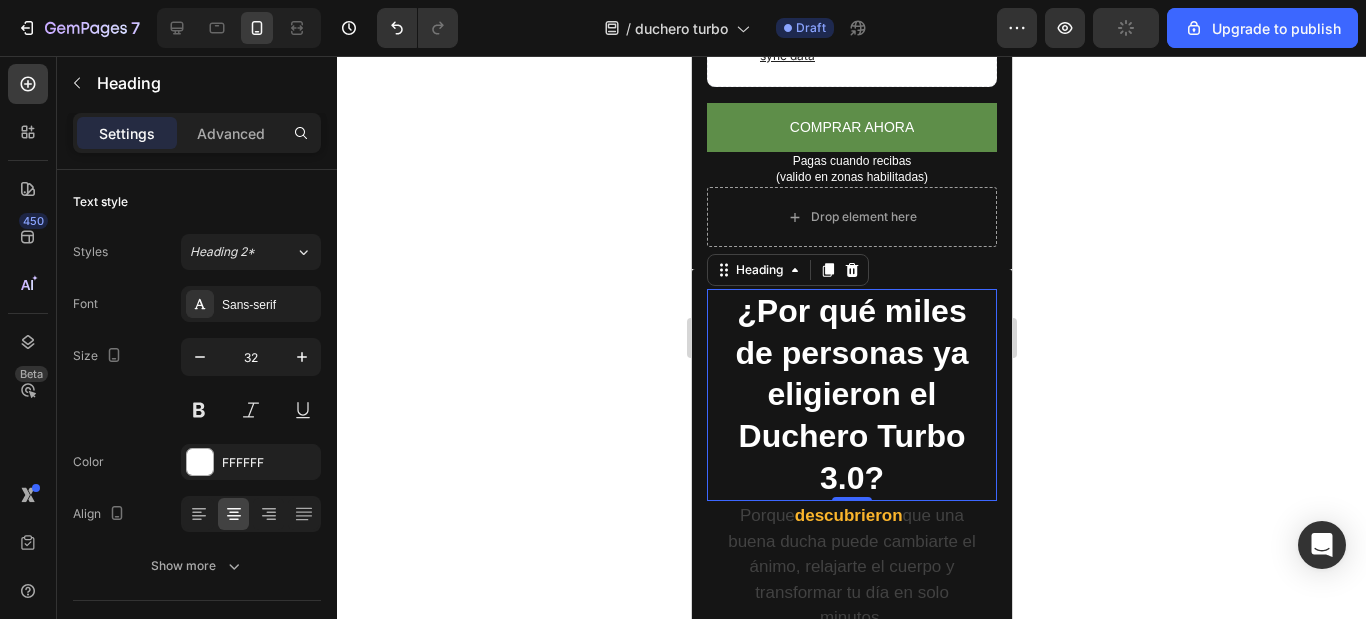 click 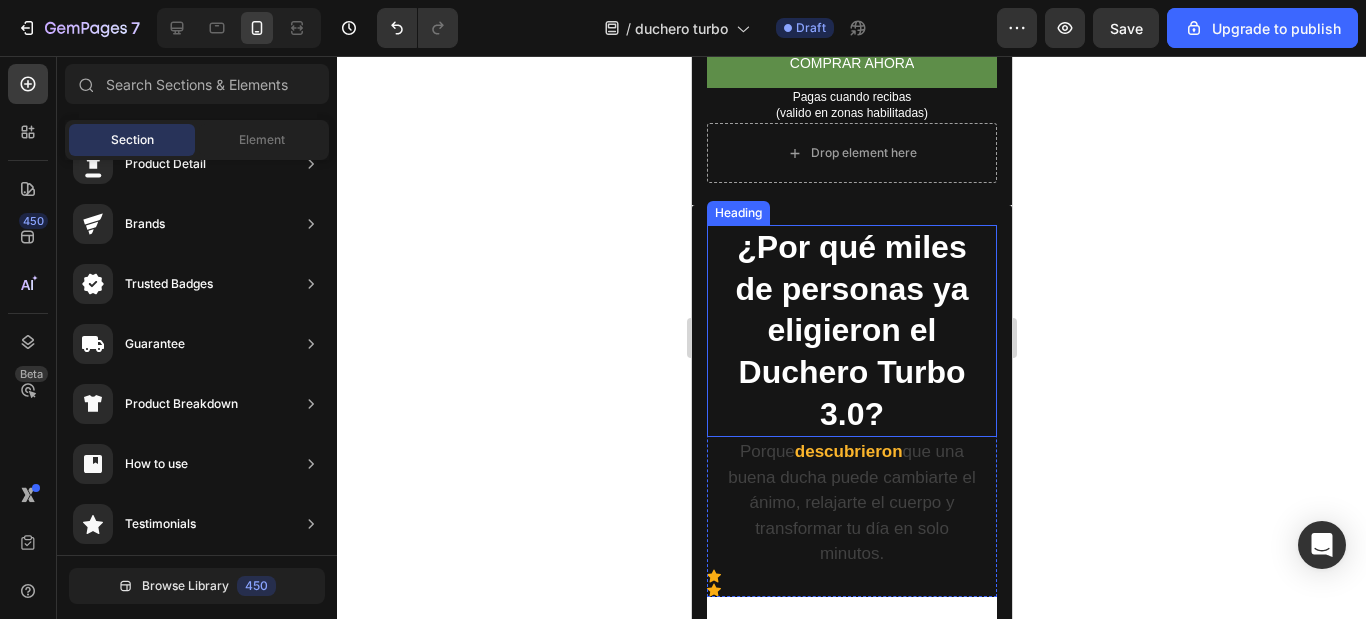 scroll, scrollTop: 1191, scrollLeft: 0, axis: vertical 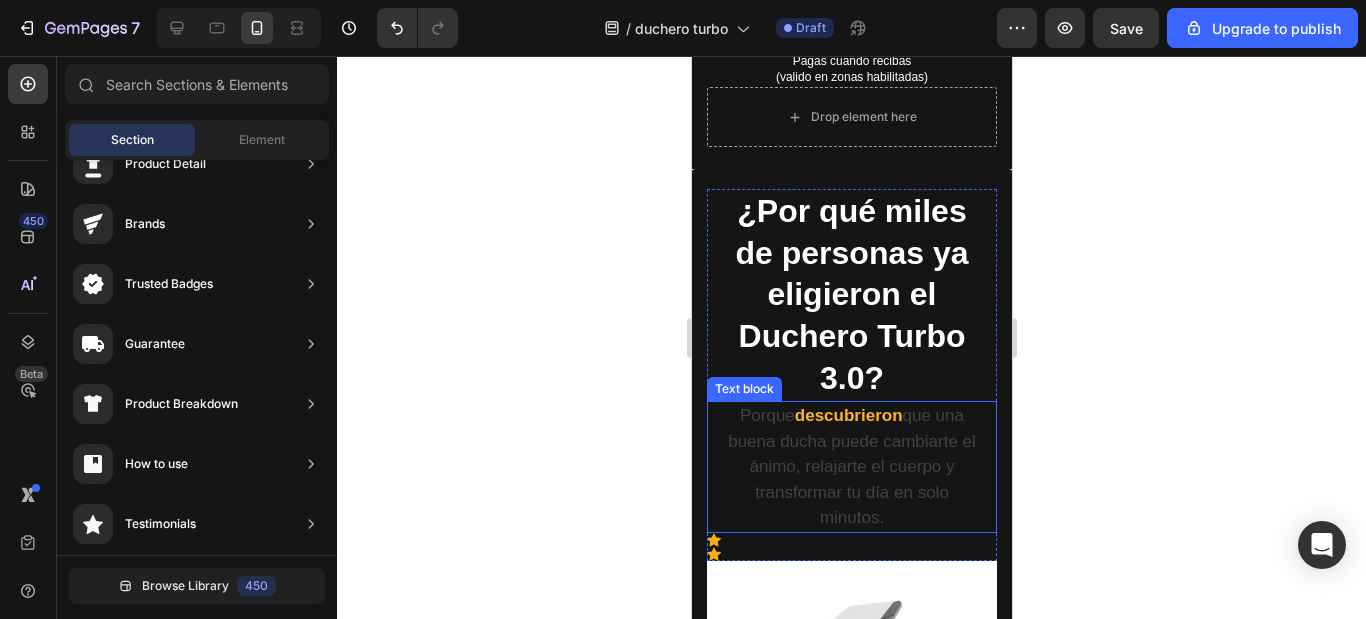 click on "Porque  descubrieron  que una buena ducha puede cambiarte el ánimo, relajarte el cuerpo y transformar tu día en solo minutos." at bounding box center (851, 467) 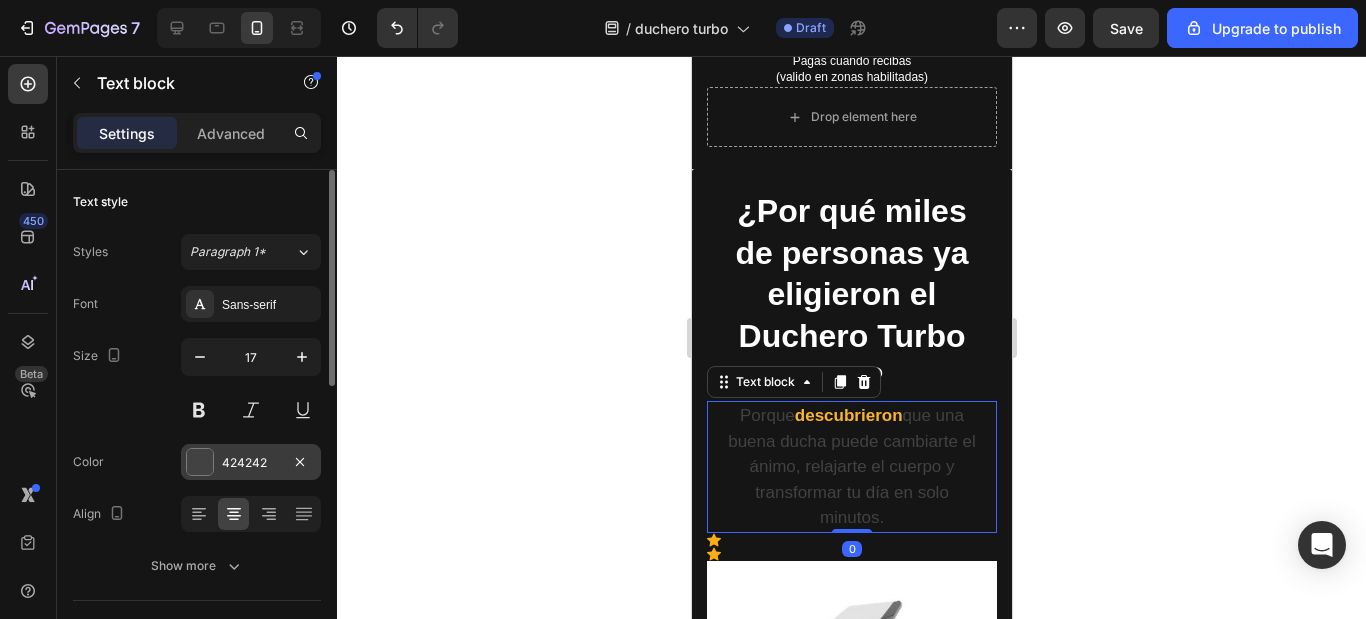 click at bounding box center [200, 462] 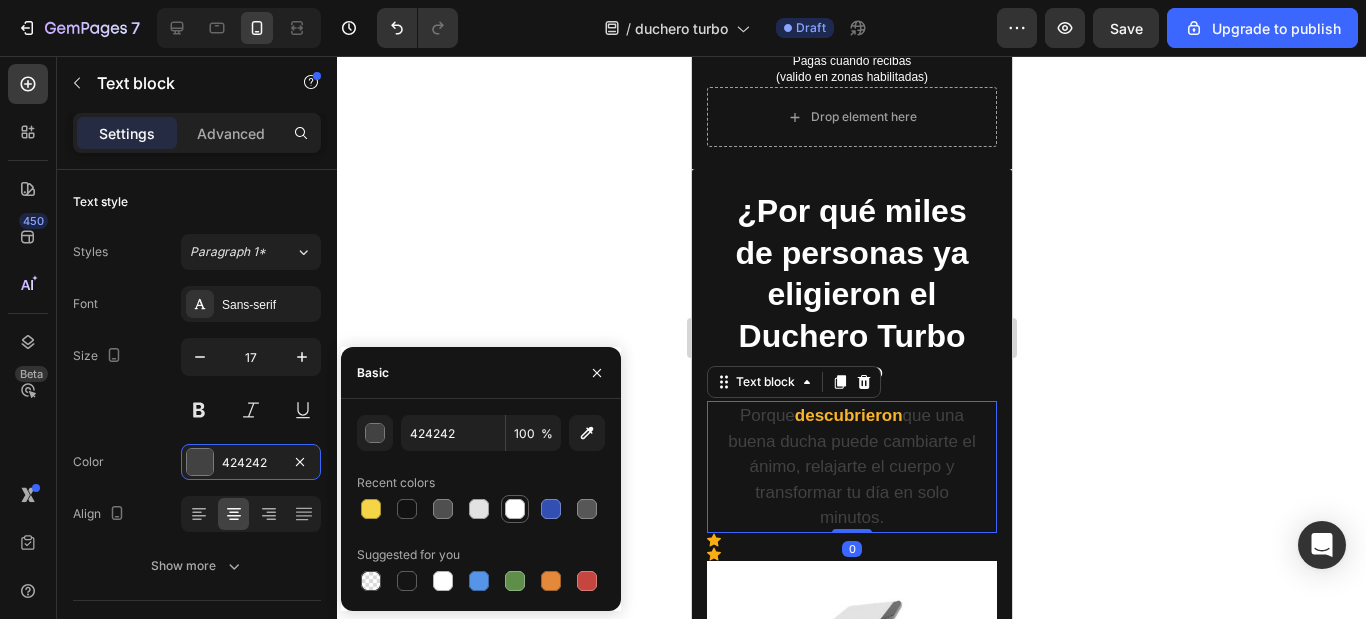 click at bounding box center [515, 509] 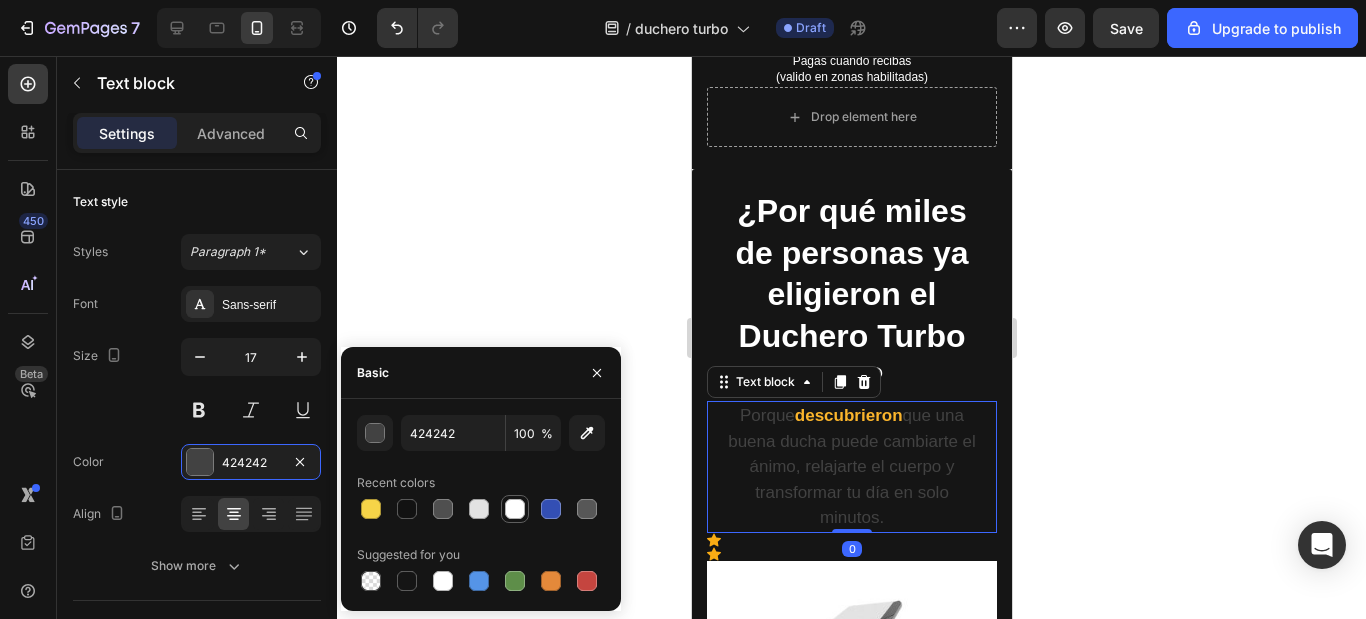 type on "FFFFFF" 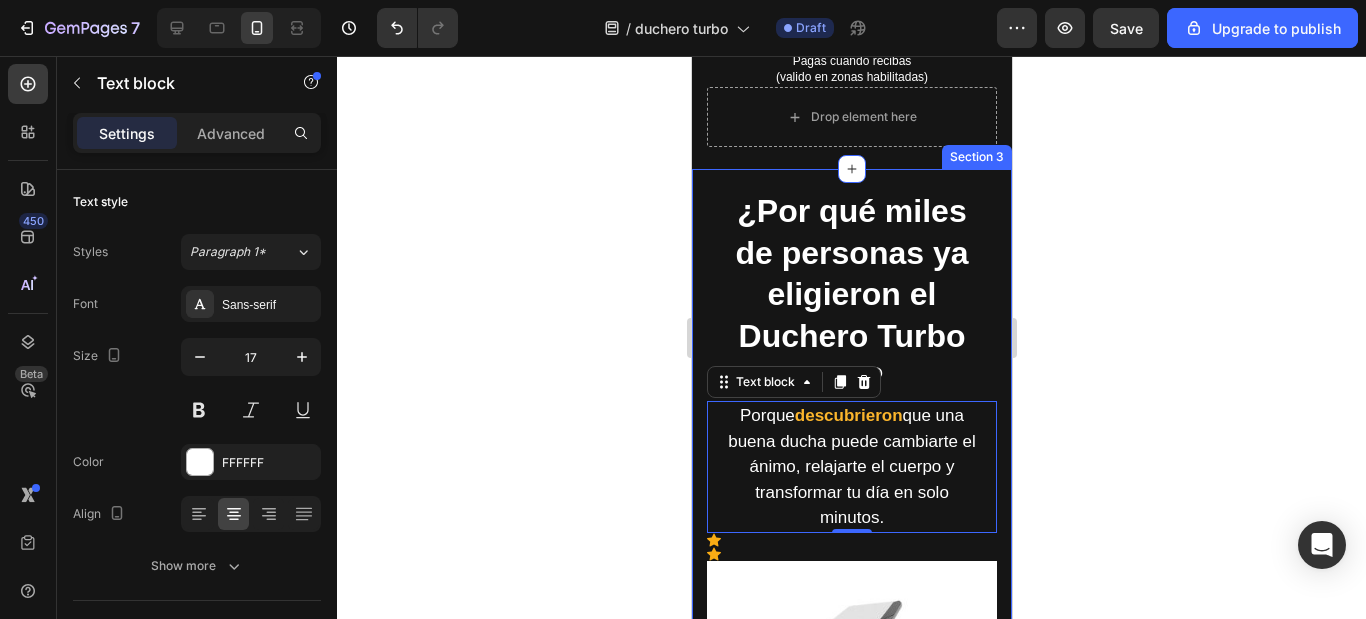 click 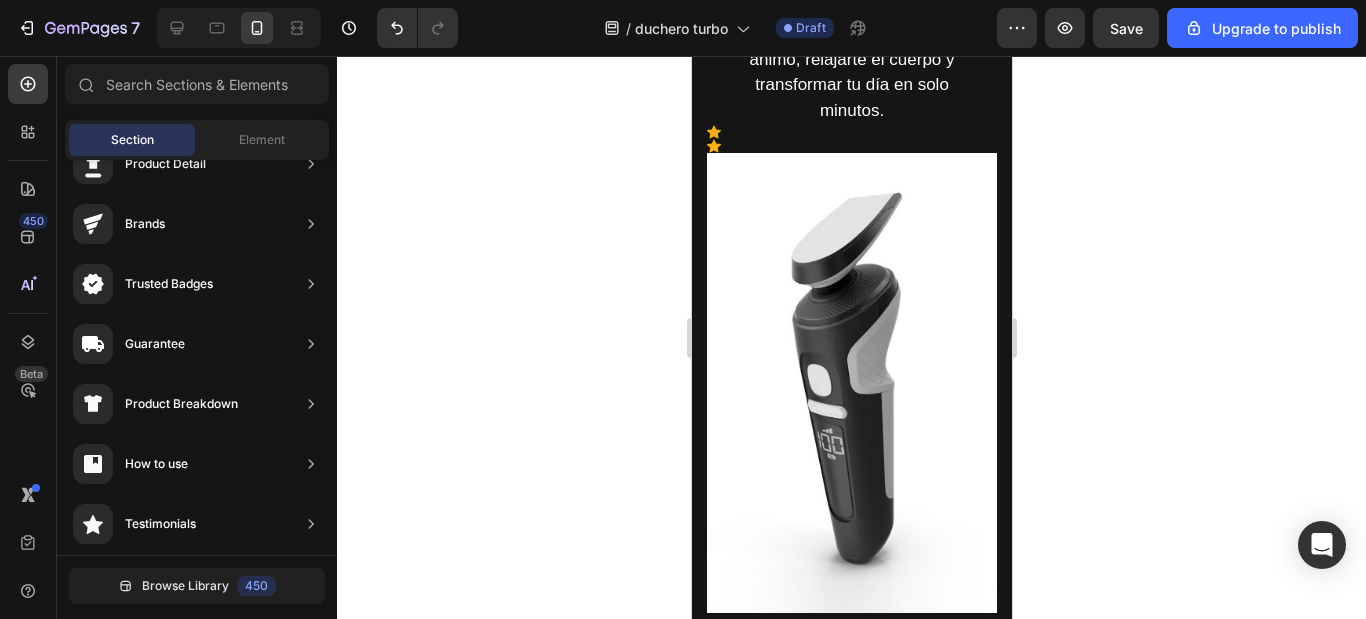 scroll, scrollTop: 1500, scrollLeft: 0, axis: vertical 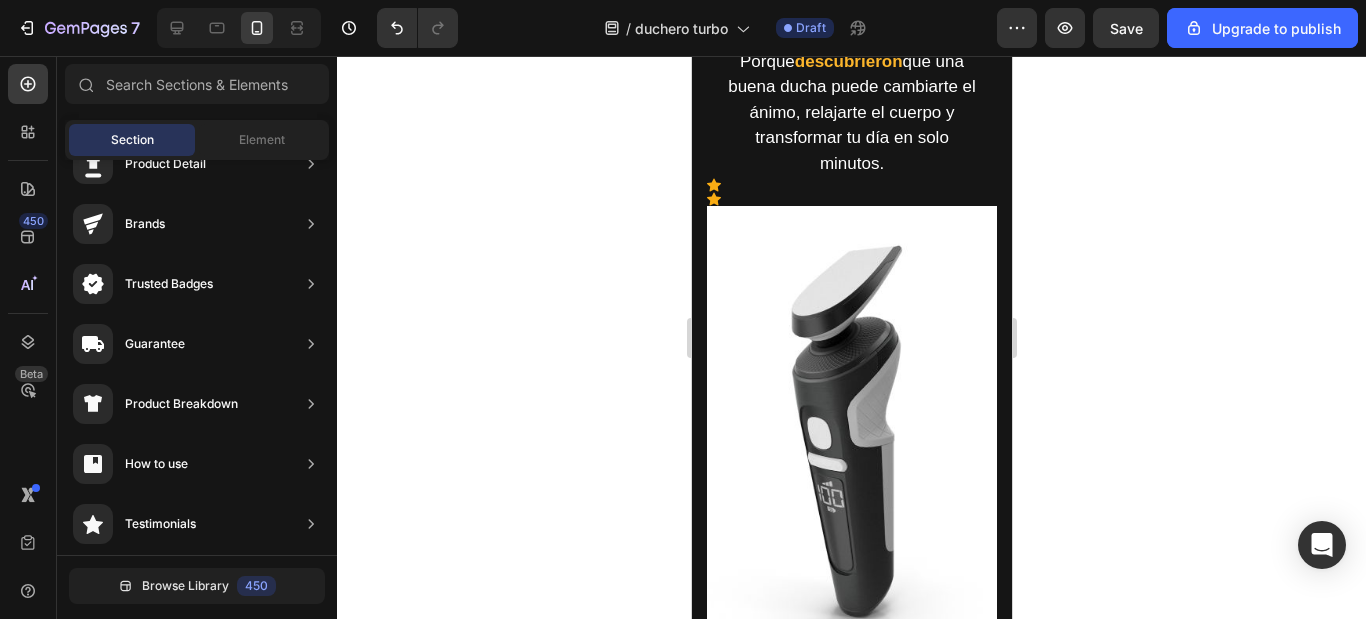 click at bounding box center (851, 436) 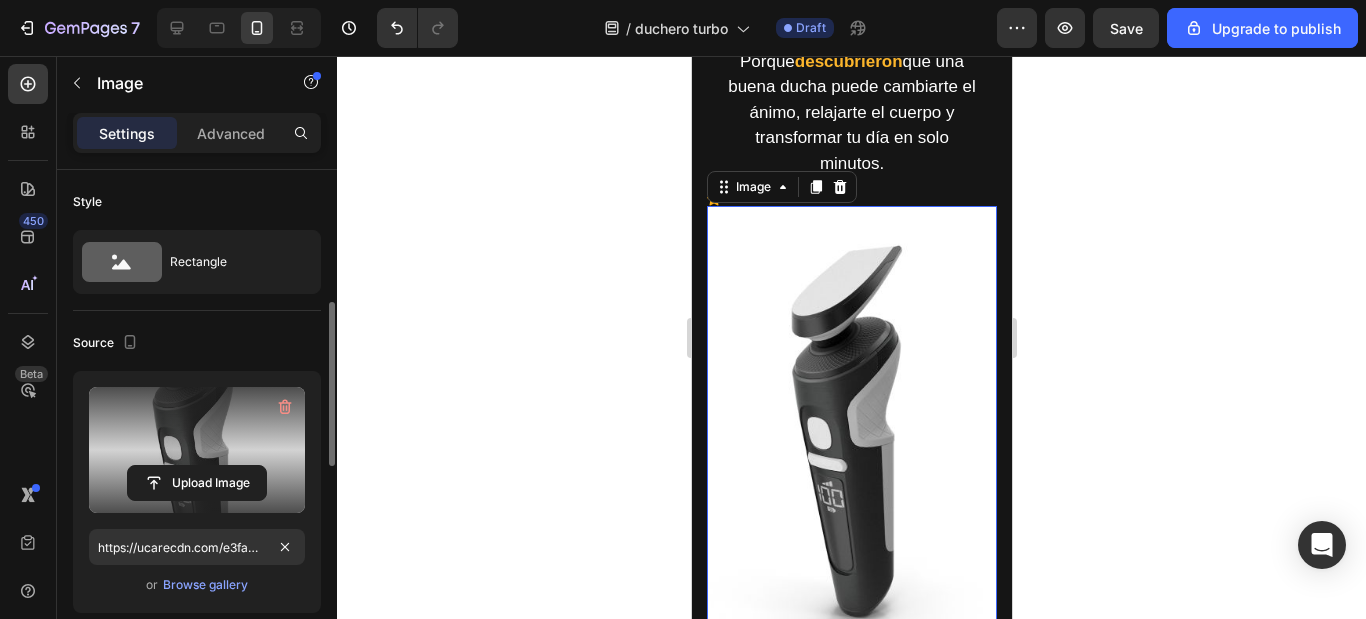 scroll, scrollTop: 100, scrollLeft: 0, axis: vertical 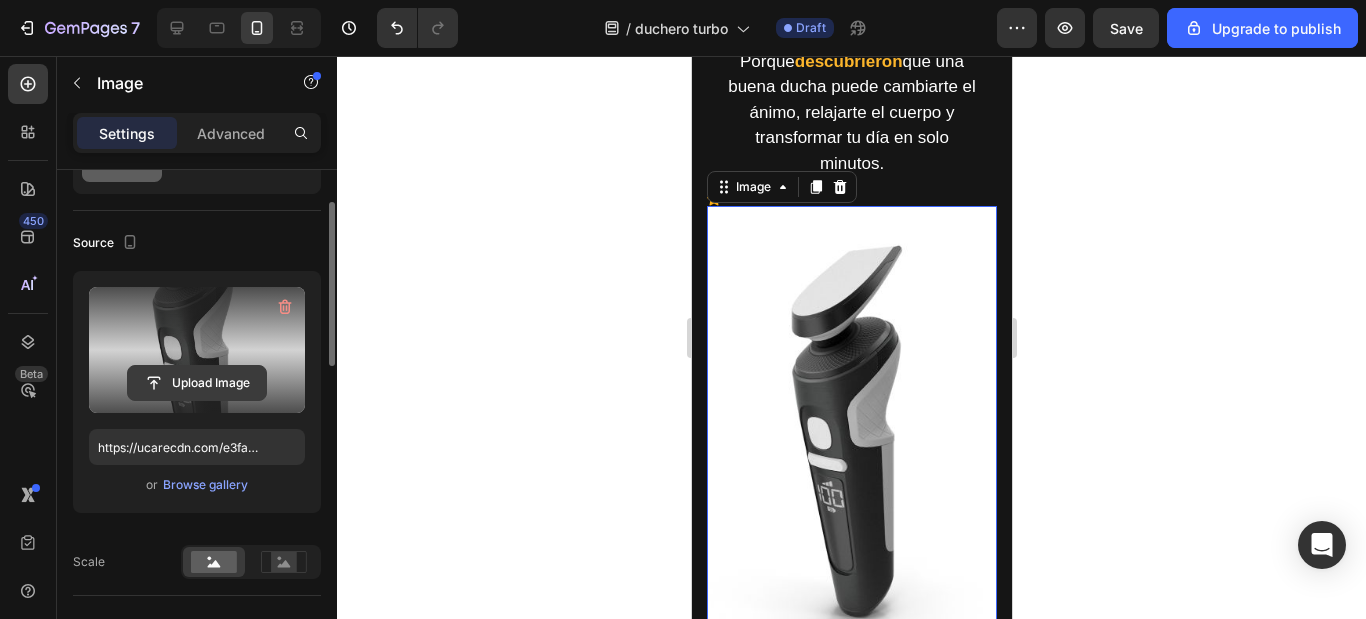 click 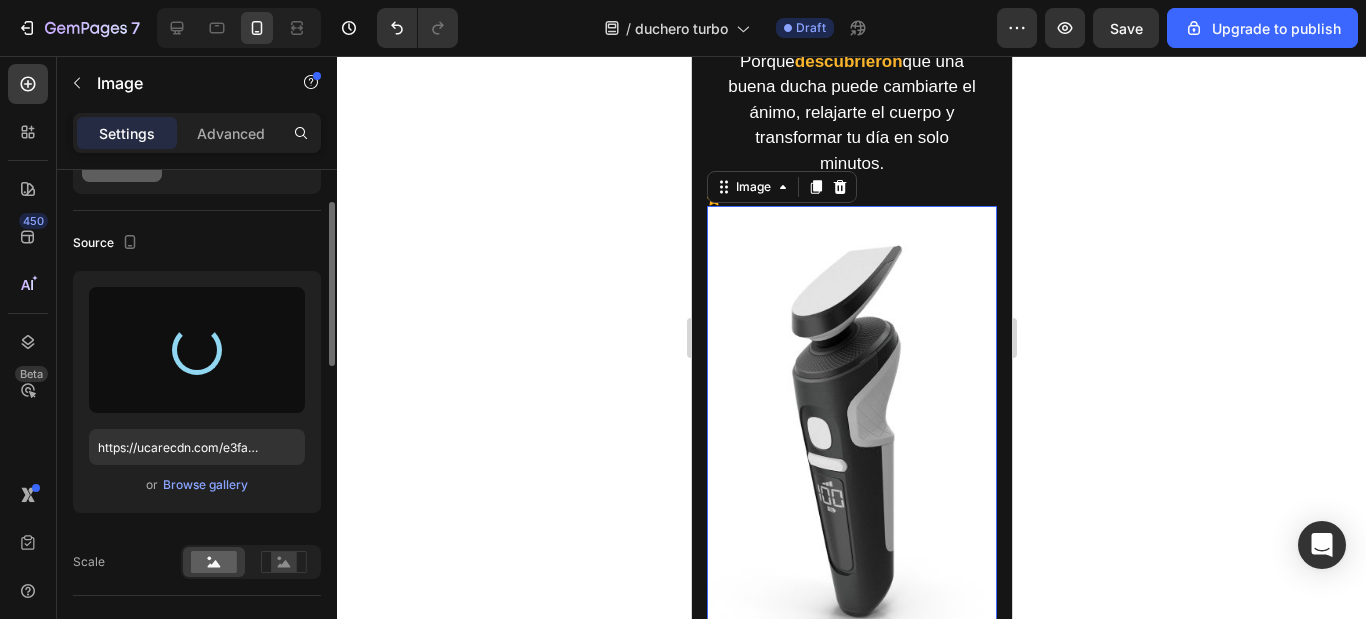 type on "https://cdn.shopify.com/s/files/1/0903/3816/5041/files/gempages_540788056240686047-fd4518d2-e9ff-419a-ac96-cf5059096660.png" 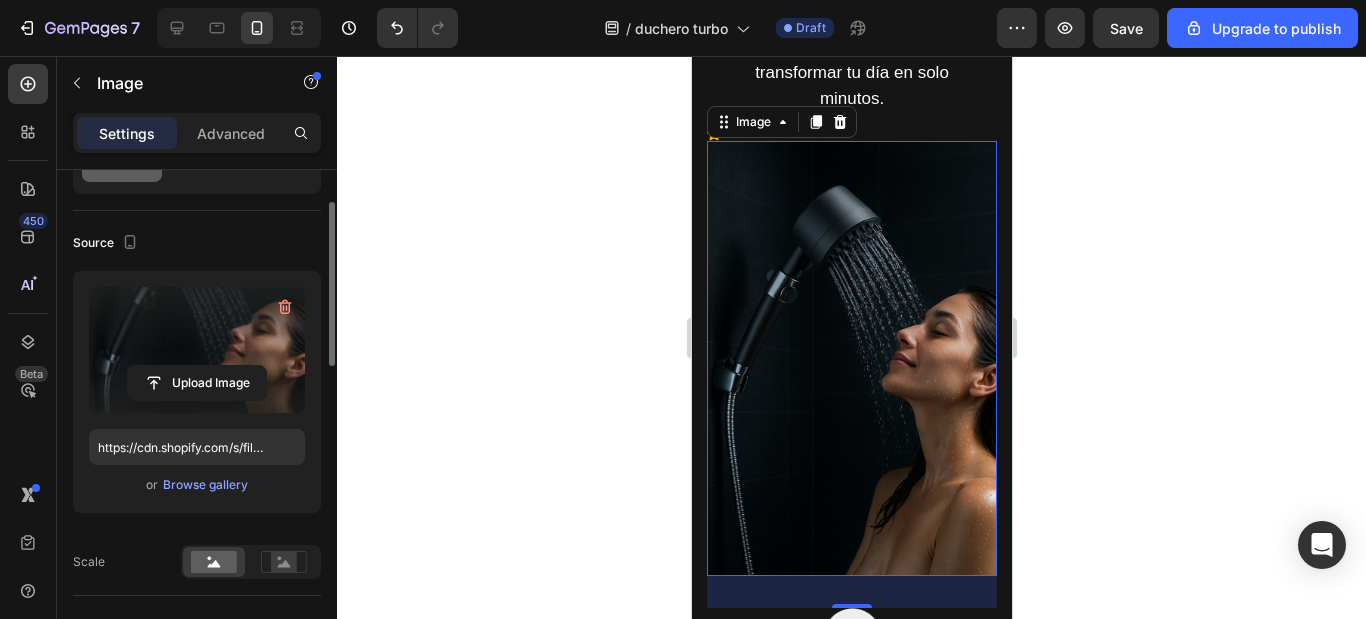 scroll, scrollTop: 1600, scrollLeft: 0, axis: vertical 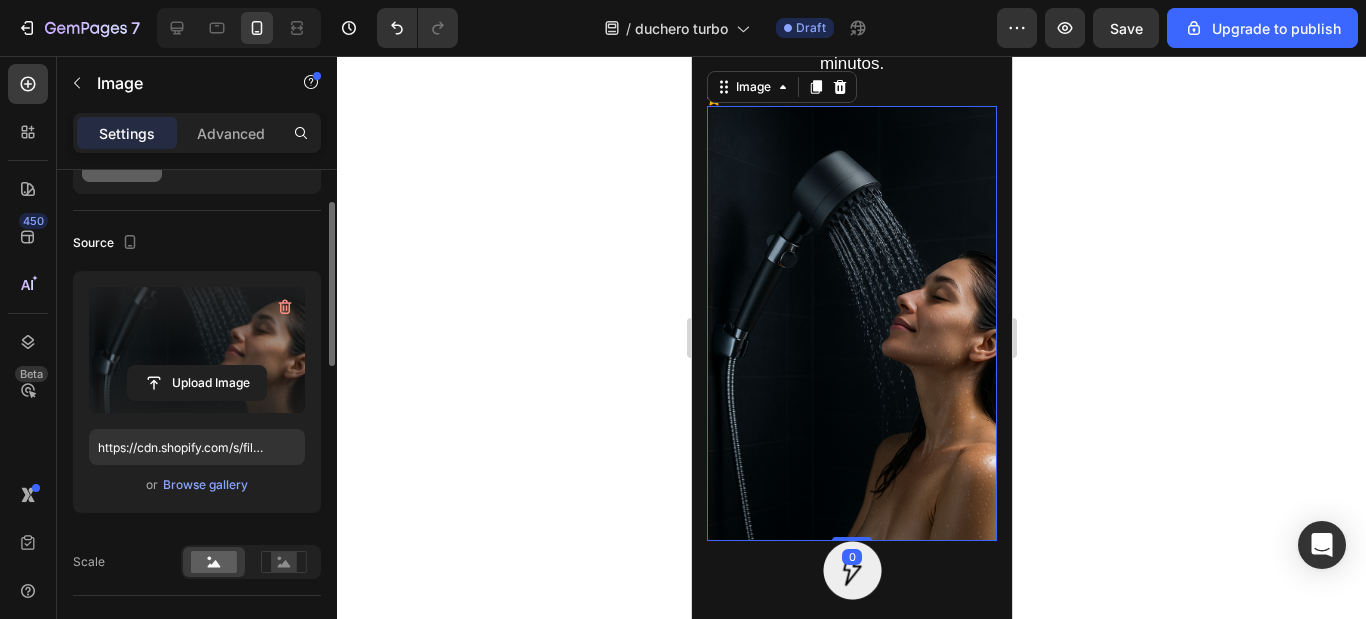 drag, startPoint x: 853, startPoint y: 545, endPoint x: 856, endPoint y: 496, distance: 49.09175 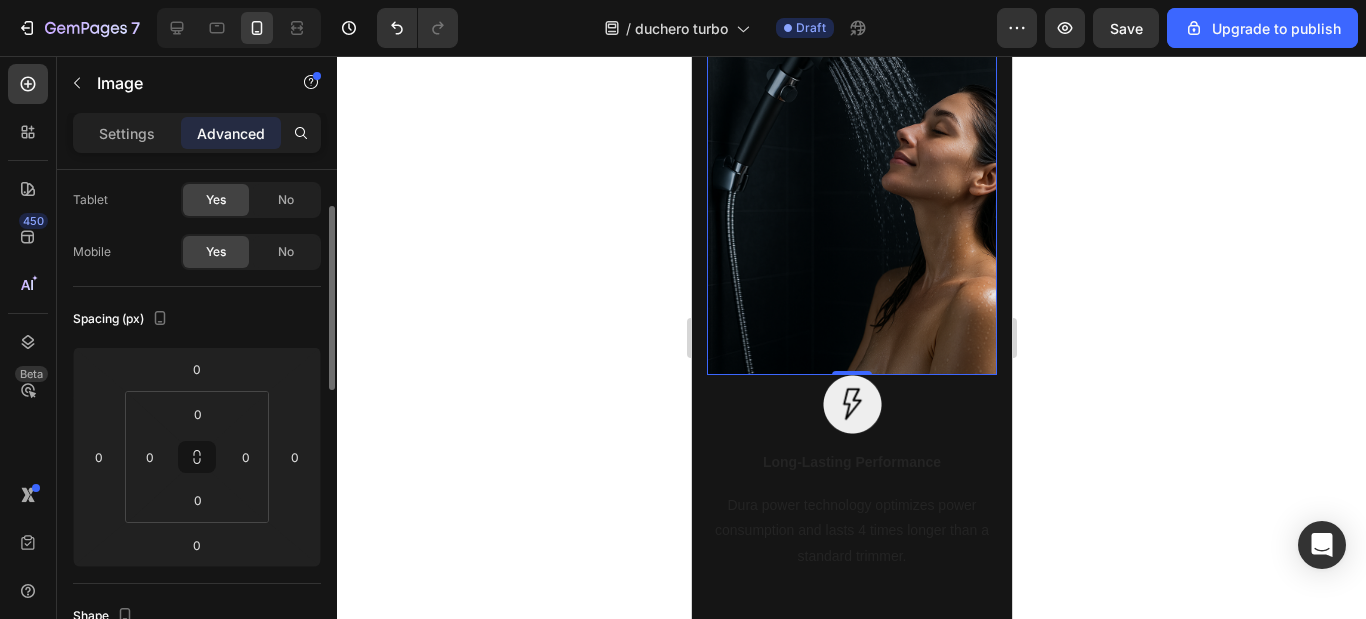 scroll, scrollTop: 1800, scrollLeft: 0, axis: vertical 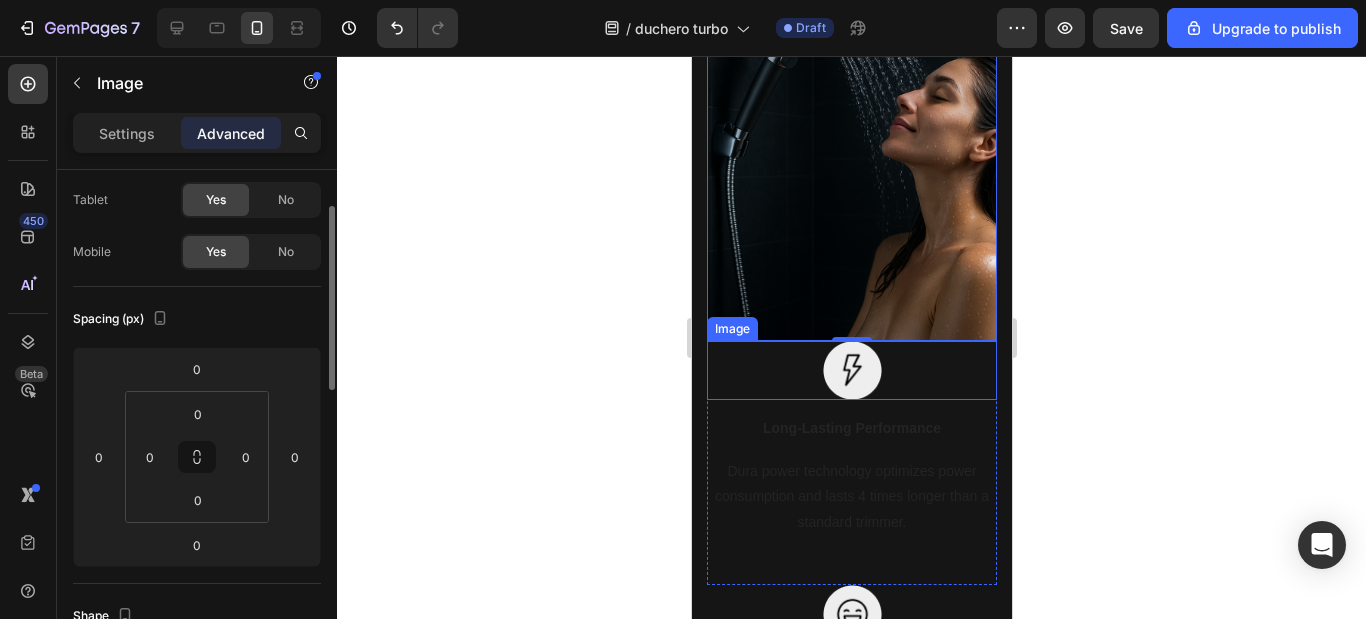 click at bounding box center (851, 370) 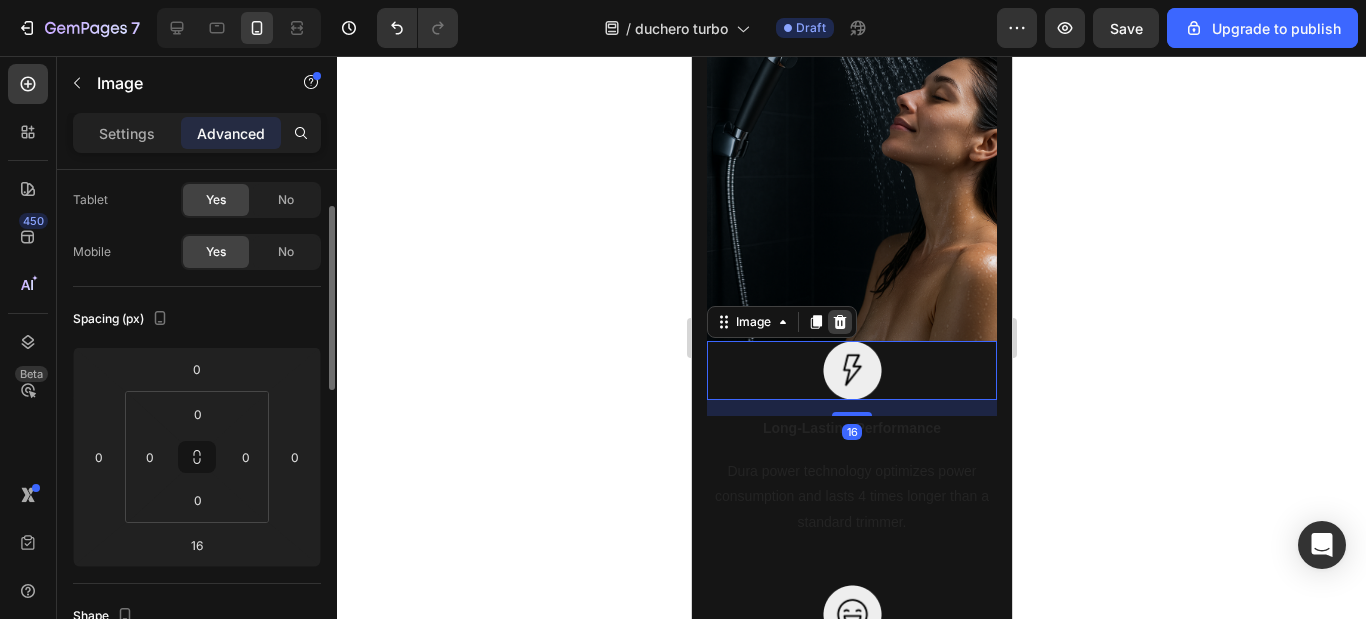 click 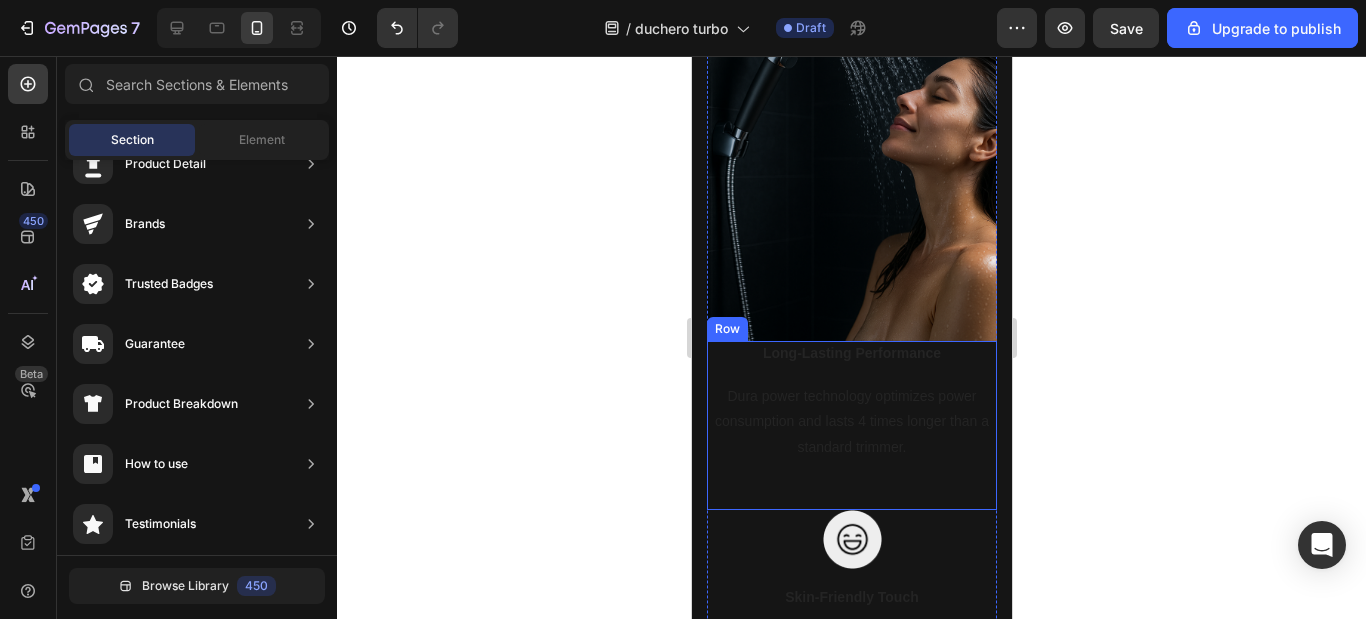 click on "Long-Lasting Performance Text block Dura power technology optimizes power consumption and lasts 4 times longer than a standard trimmer. Text block" at bounding box center (851, 401) 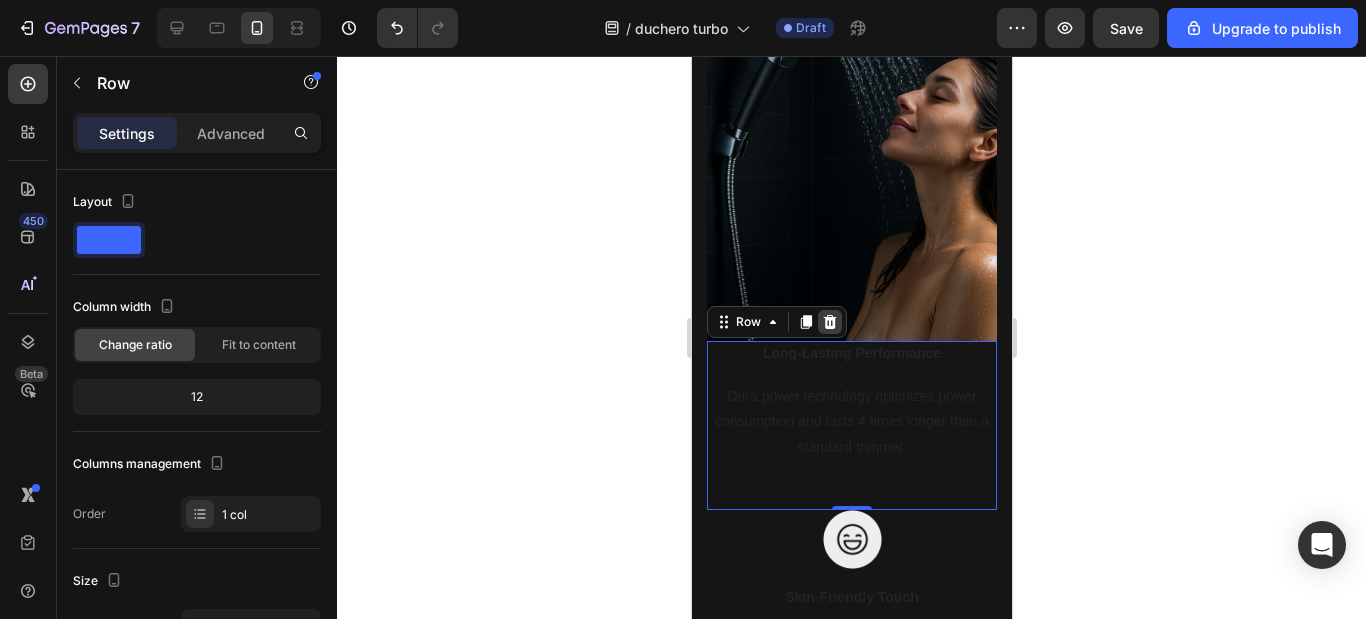 click 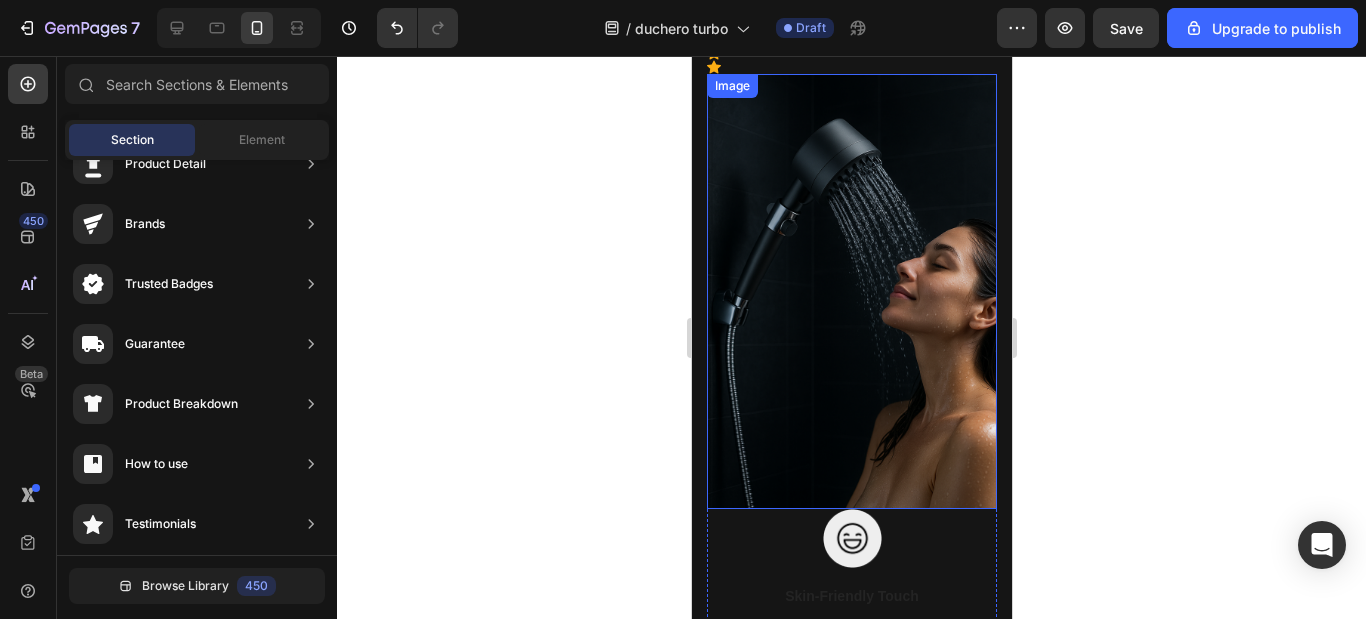 scroll, scrollTop: 1732, scrollLeft: 0, axis: vertical 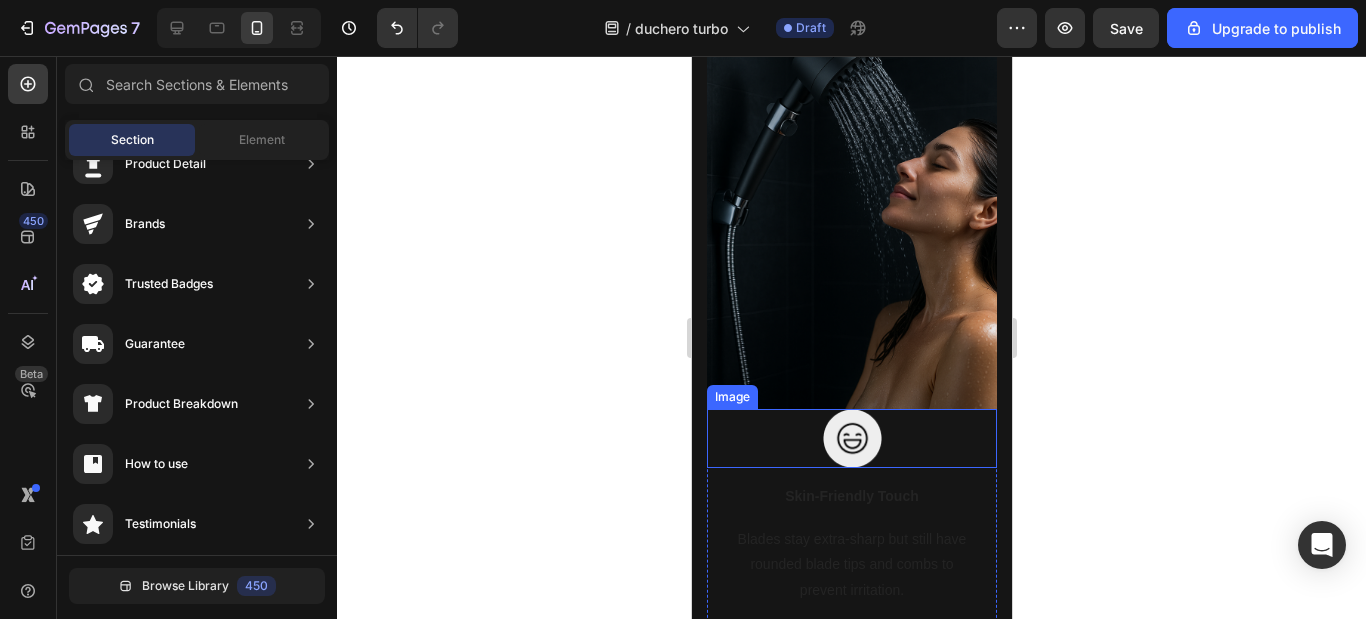click at bounding box center (851, 438) 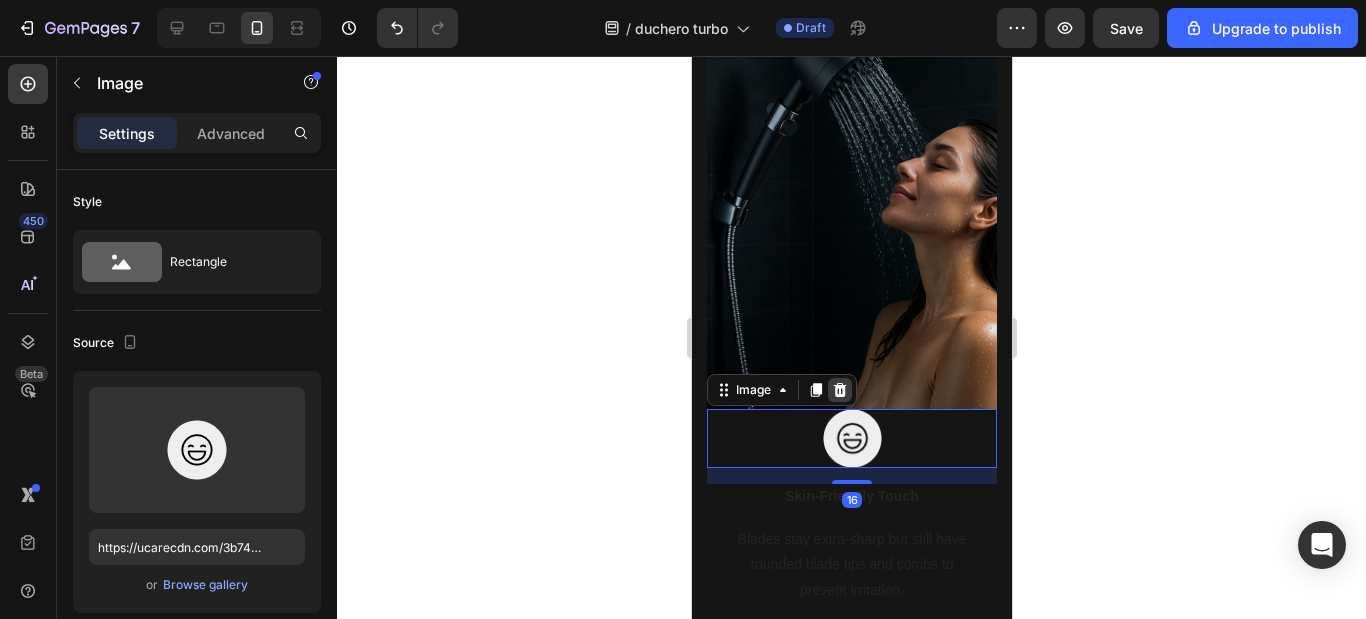 click 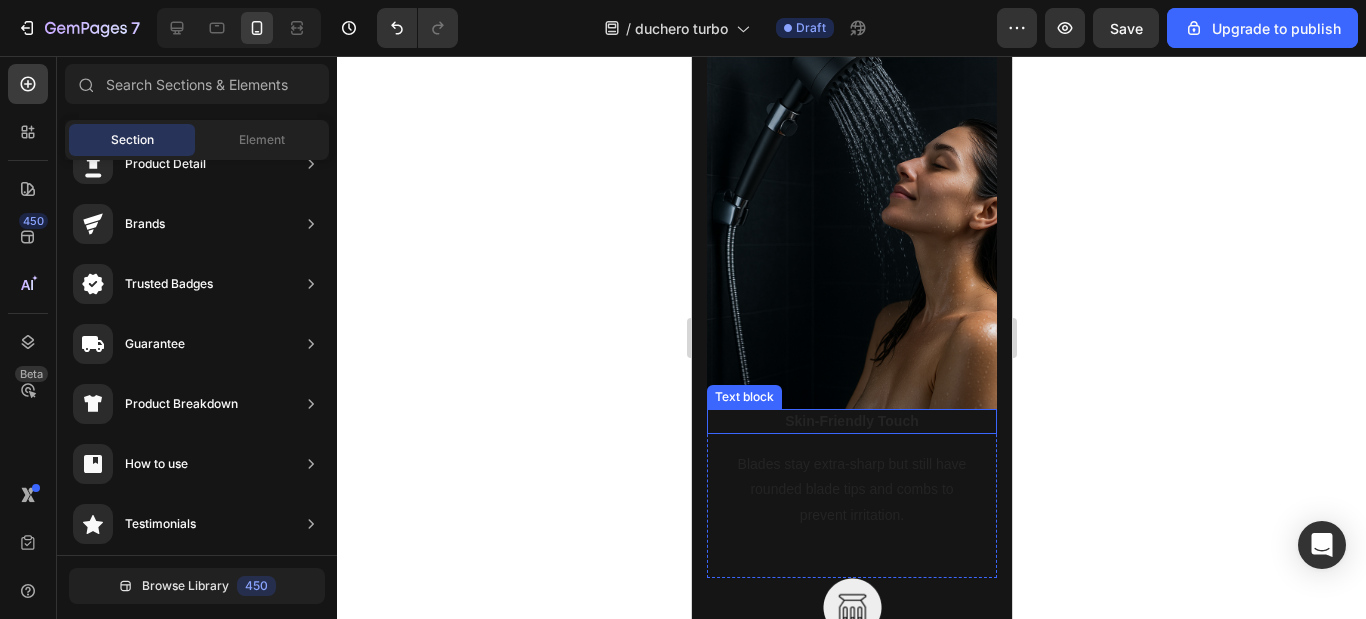 click on "Skin-Friendly Touch Text block Blades stay extra-sharp but still have  rounded blade tips and combs to  prevent irritation. Text block" at bounding box center [851, 469] 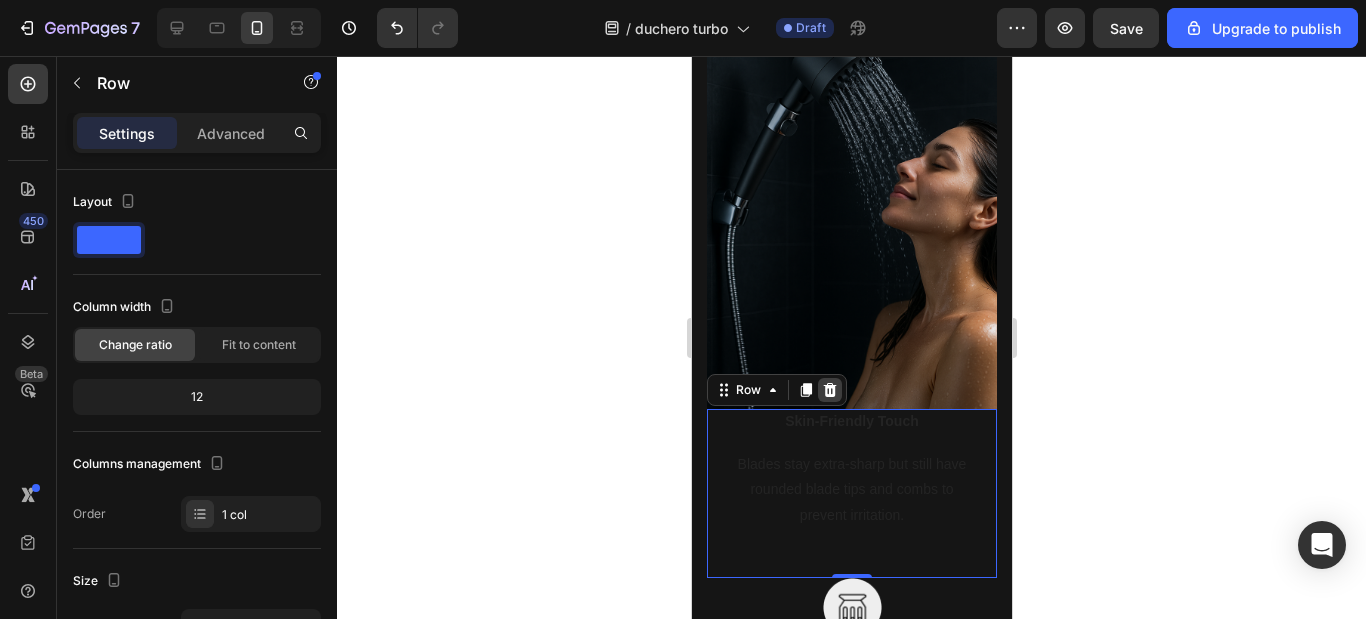 click 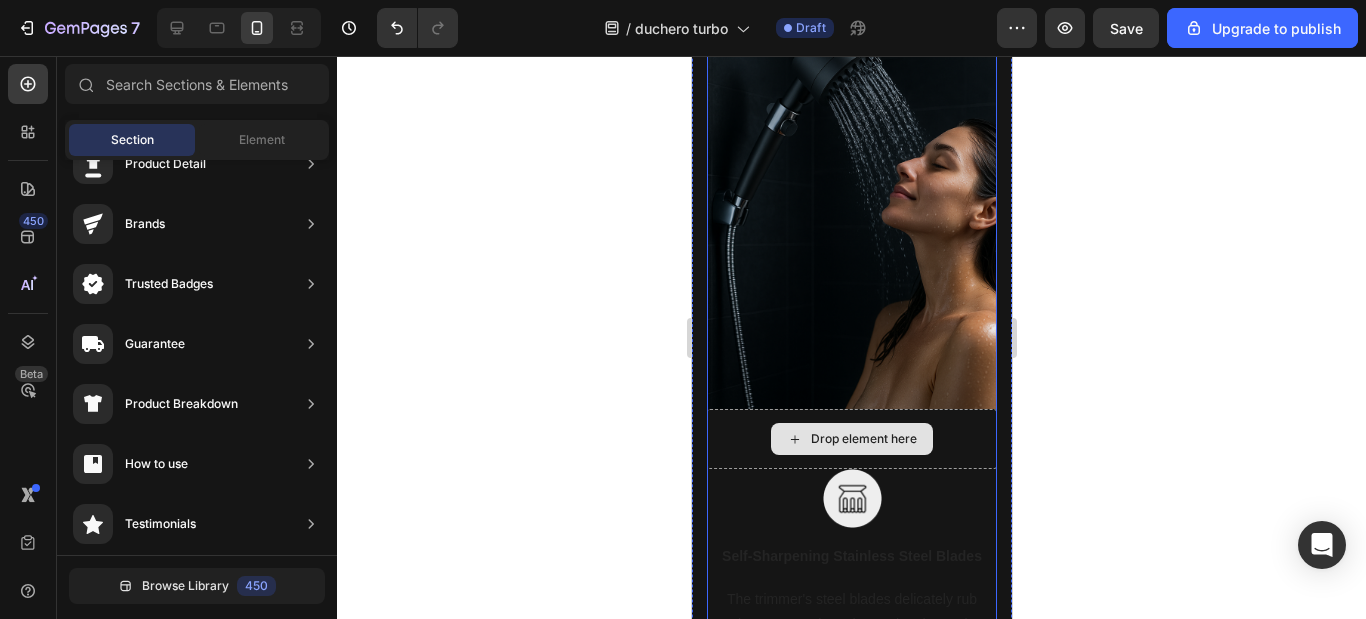 click on "Drop element here" at bounding box center [851, 439] 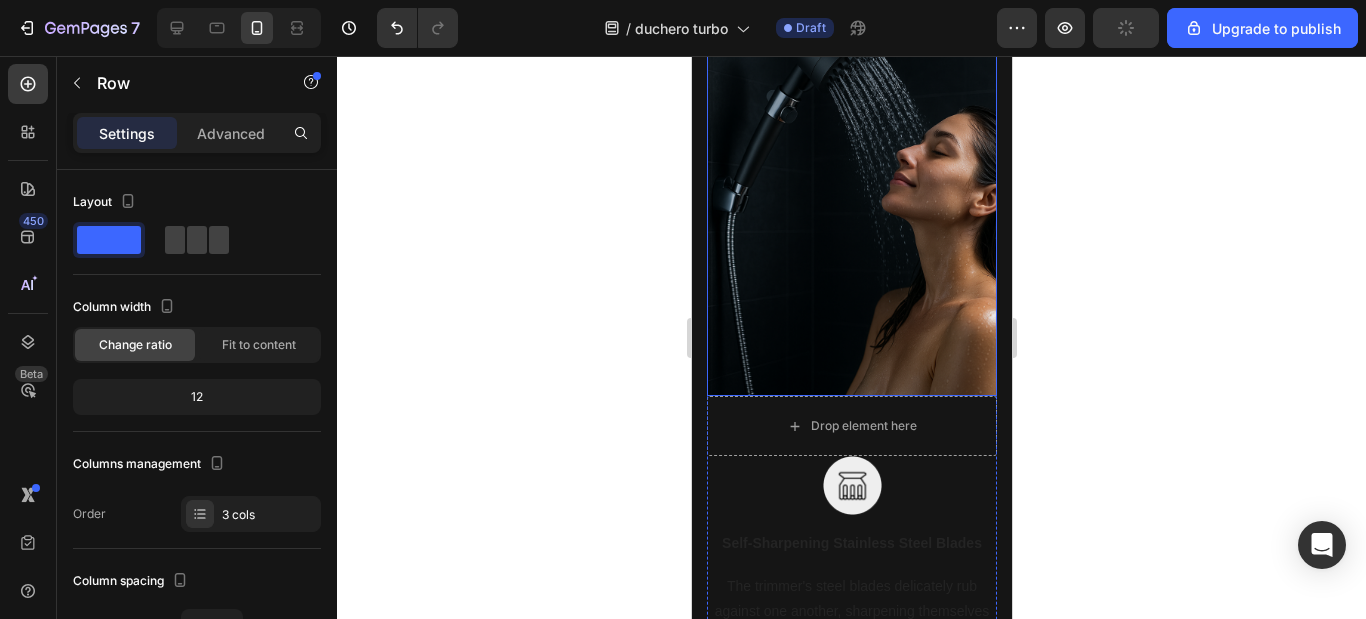 scroll, scrollTop: 1932, scrollLeft: 0, axis: vertical 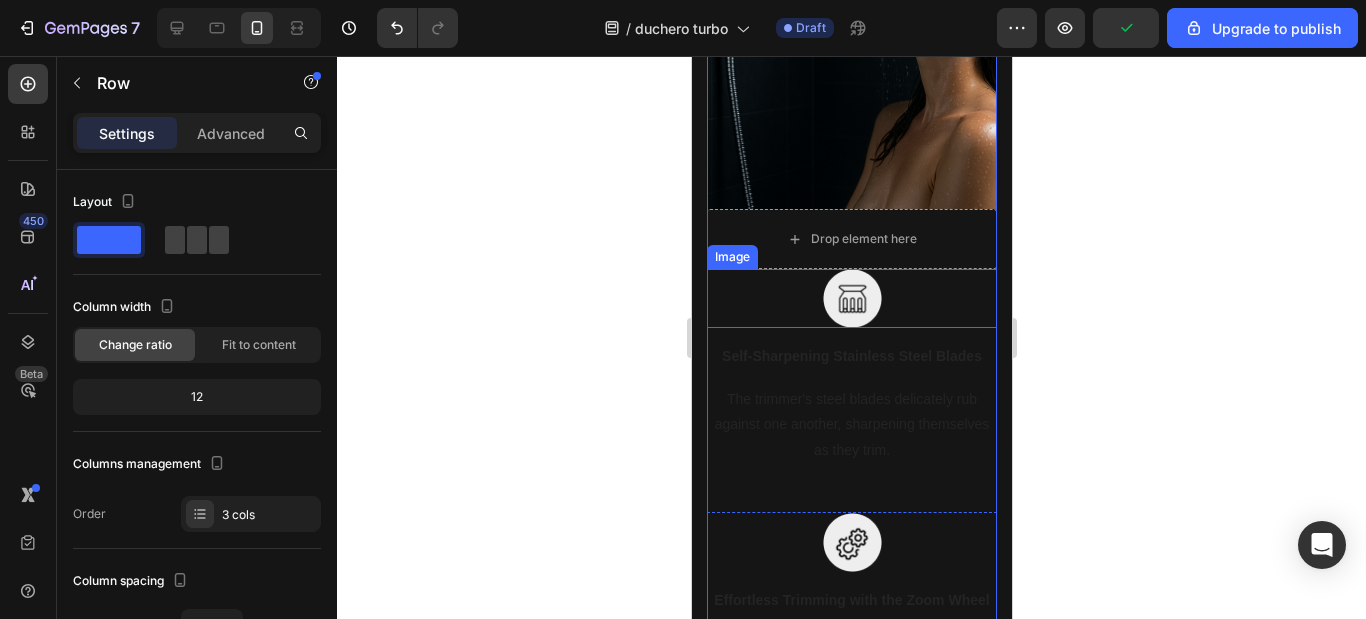 click at bounding box center (851, 298) 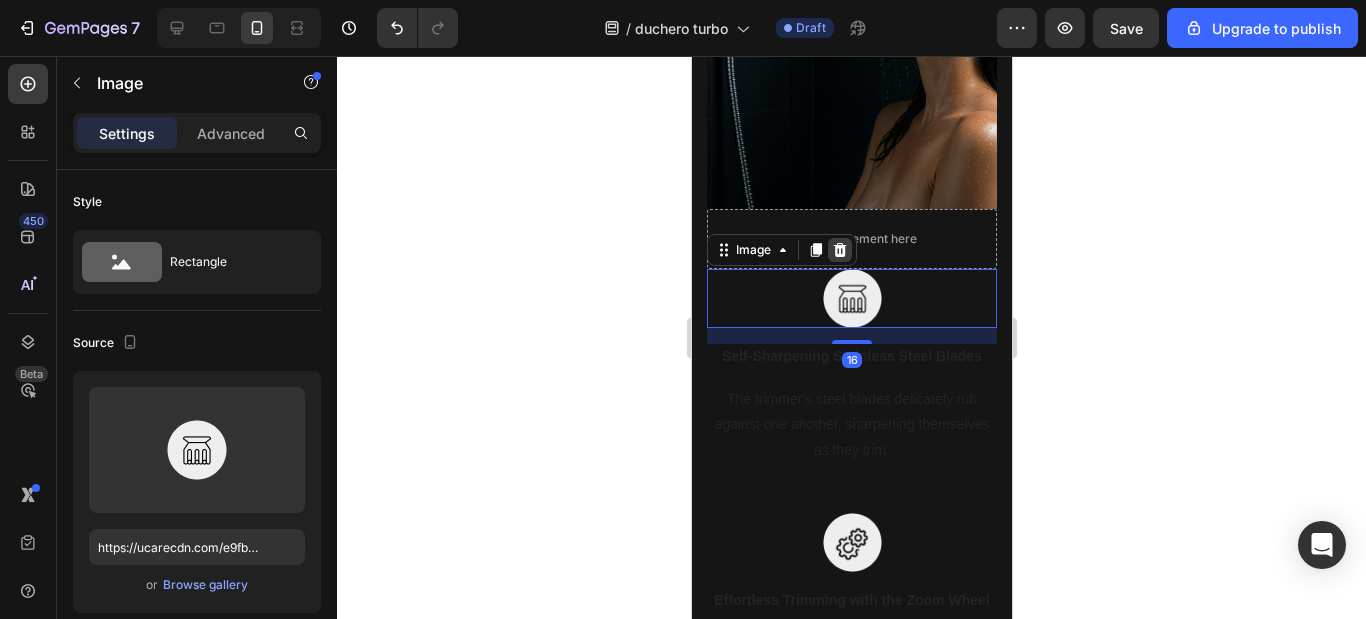 click 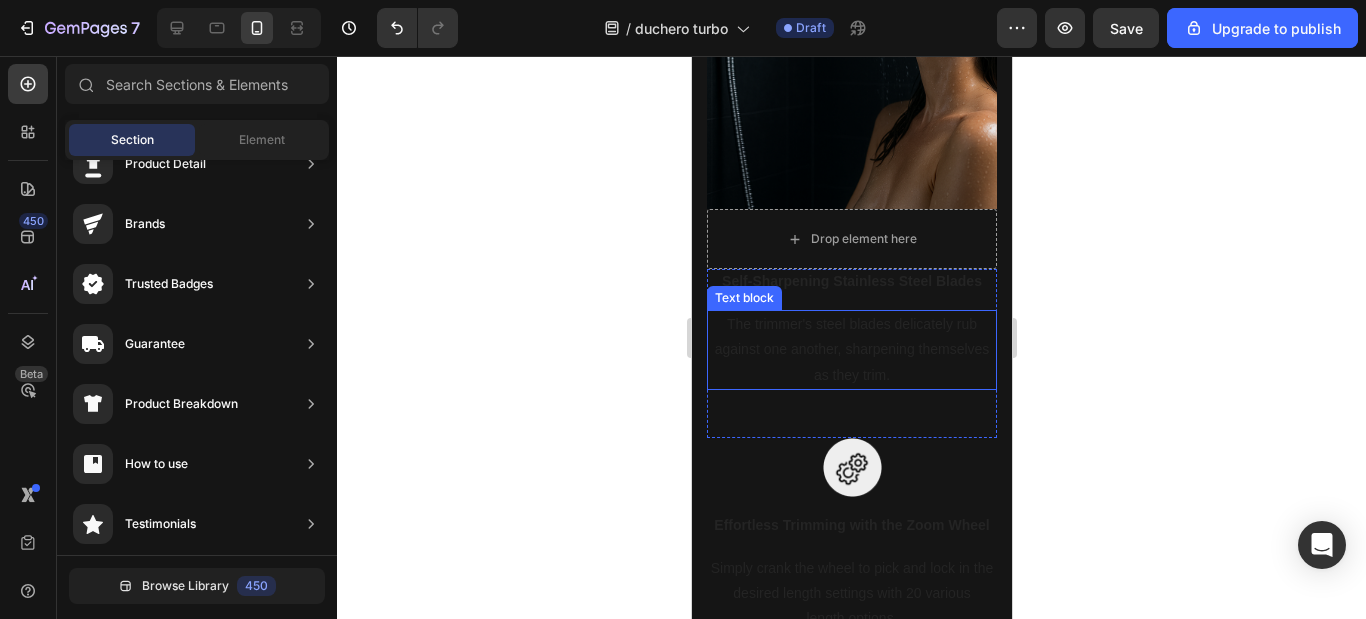 click on "The trimmer's steel blades delicately rub  against one another, sharpening themselves  as they trim." at bounding box center (851, 350) 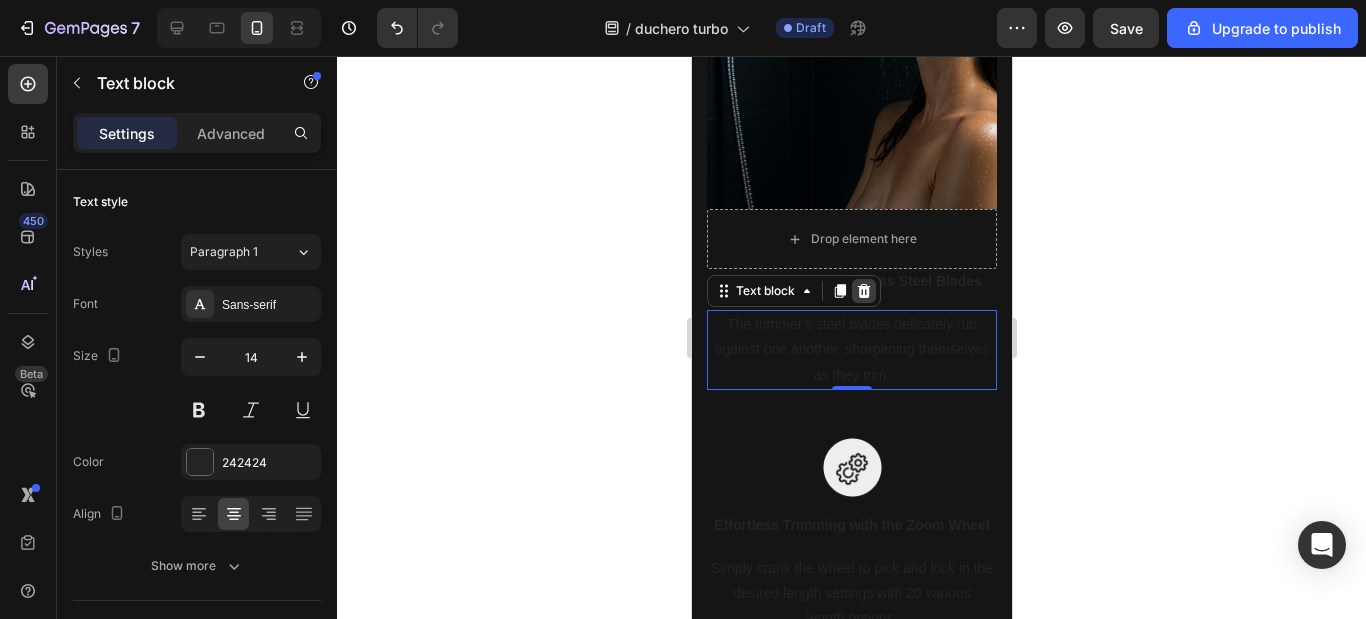 click 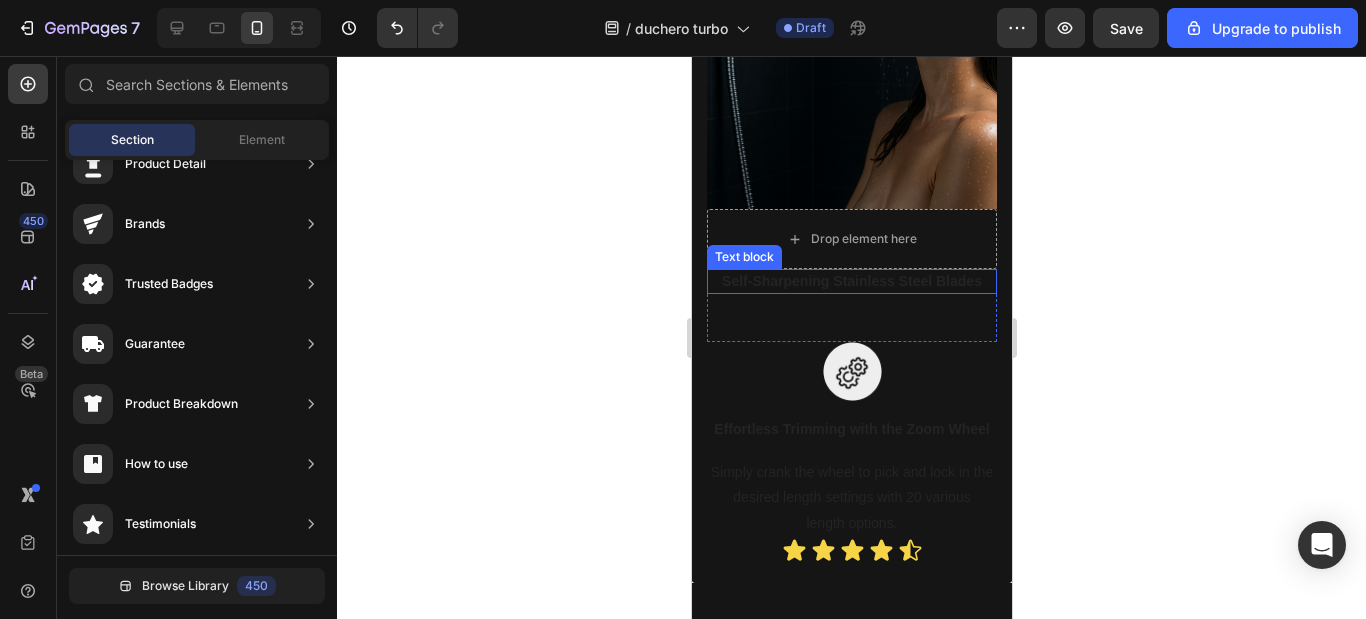 click on "Self-Sharpening Stainless Steel Blades" at bounding box center (851, 281) 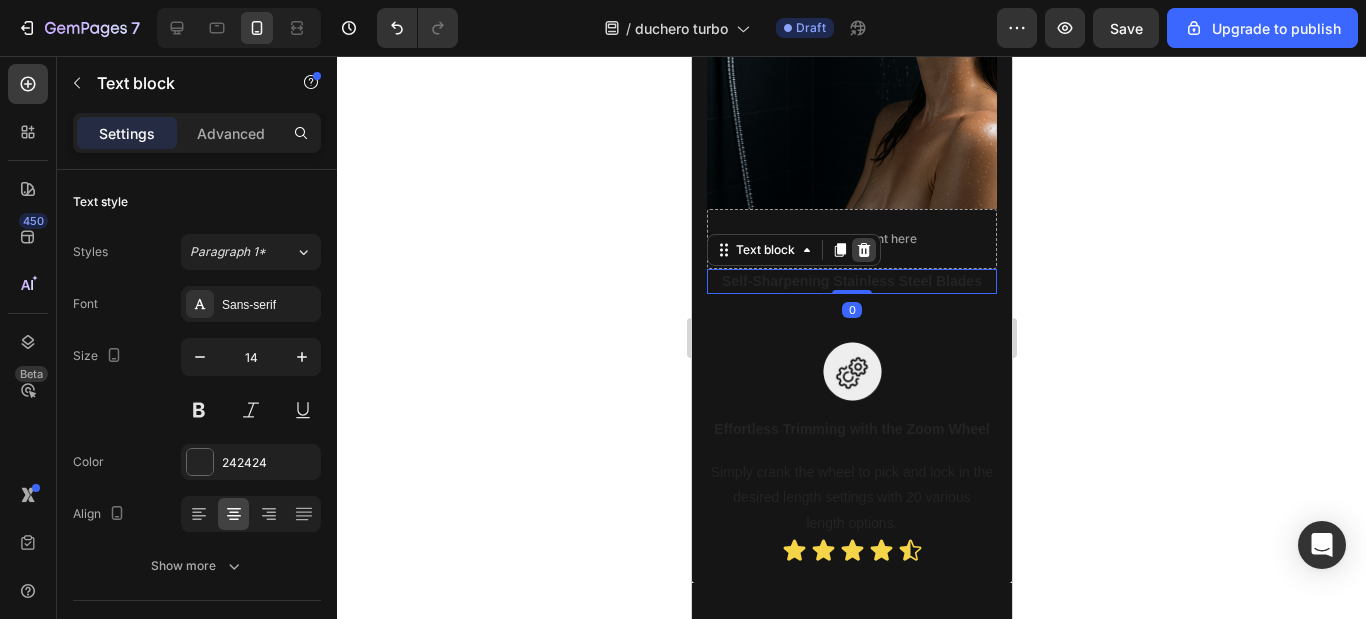 click 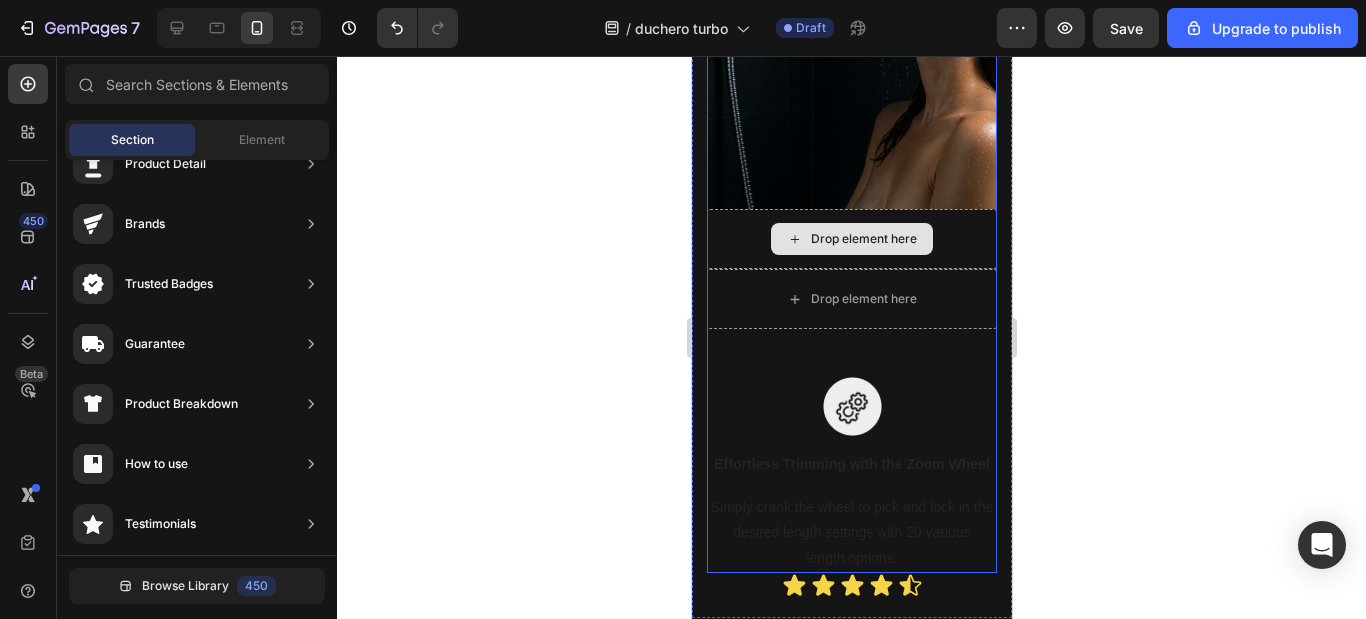click on "Drop element here" at bounding box center (851, 239) 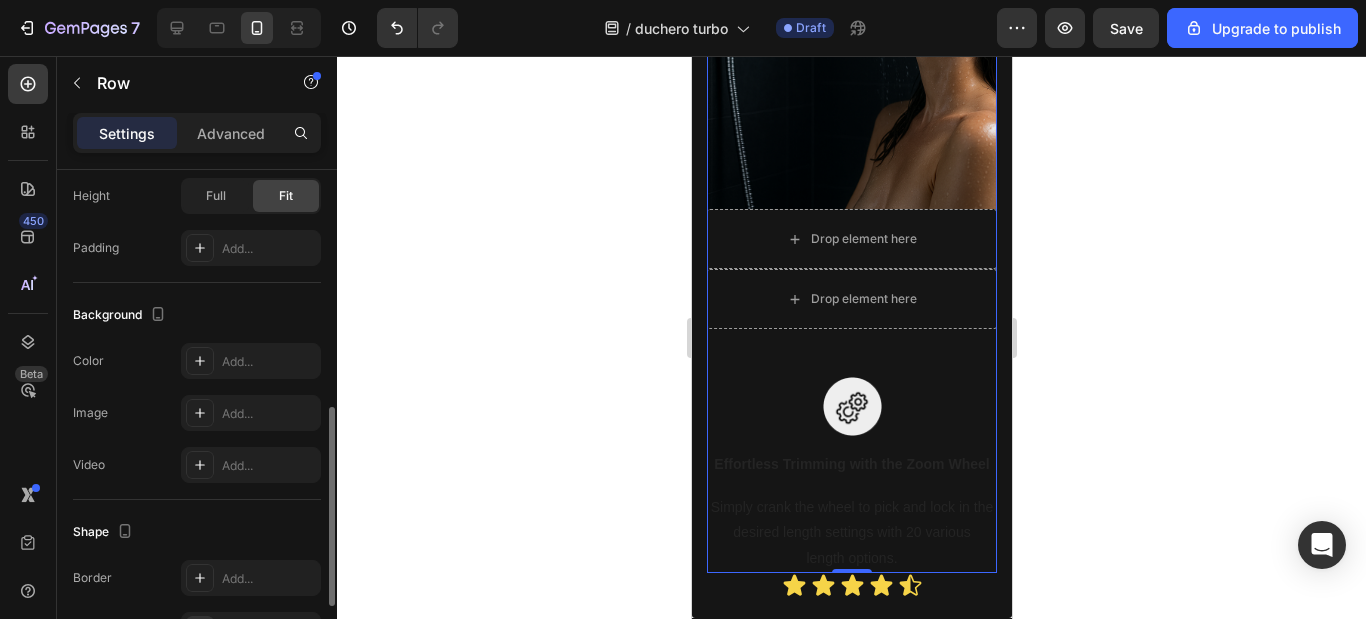 scroll, scrollTop: 777, scrollLeft: 0, axis: vertical 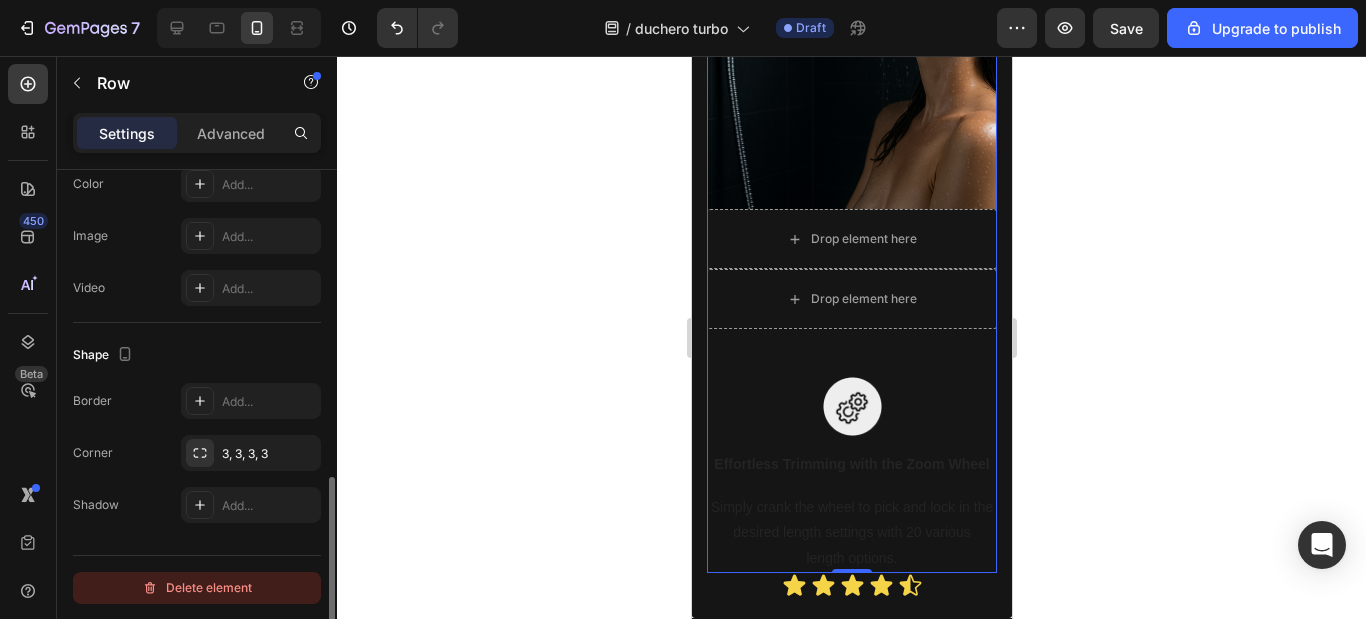 drag, startPoint x: 207, startPoint y: 581, endPoint x: 237, endPoint y: 405, distance: 178.53851 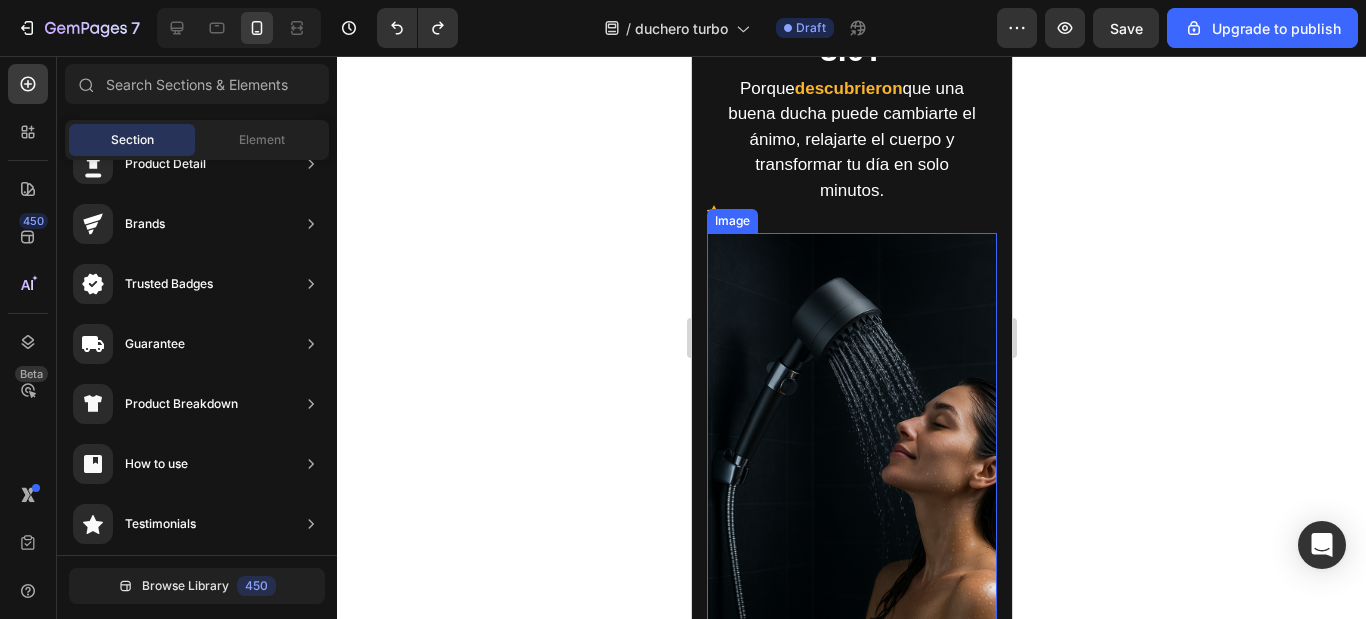 scroll, scrollTop: 1438, scrollLeft: 0, axis: vertical 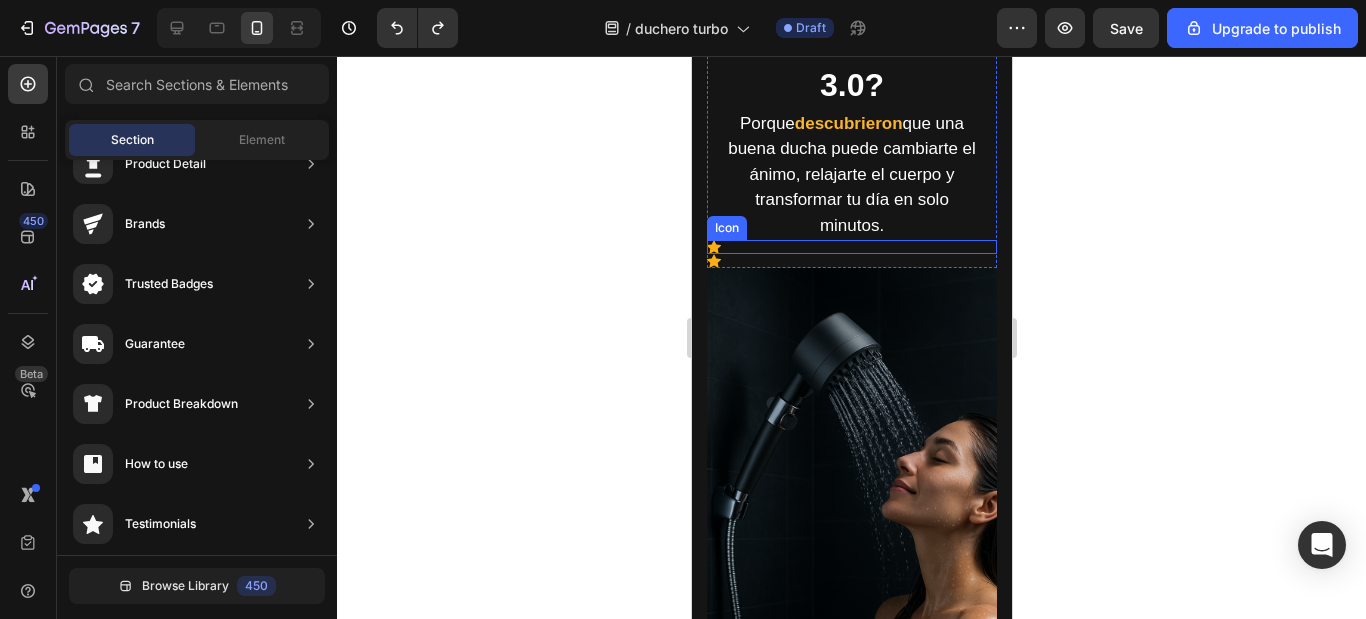 click 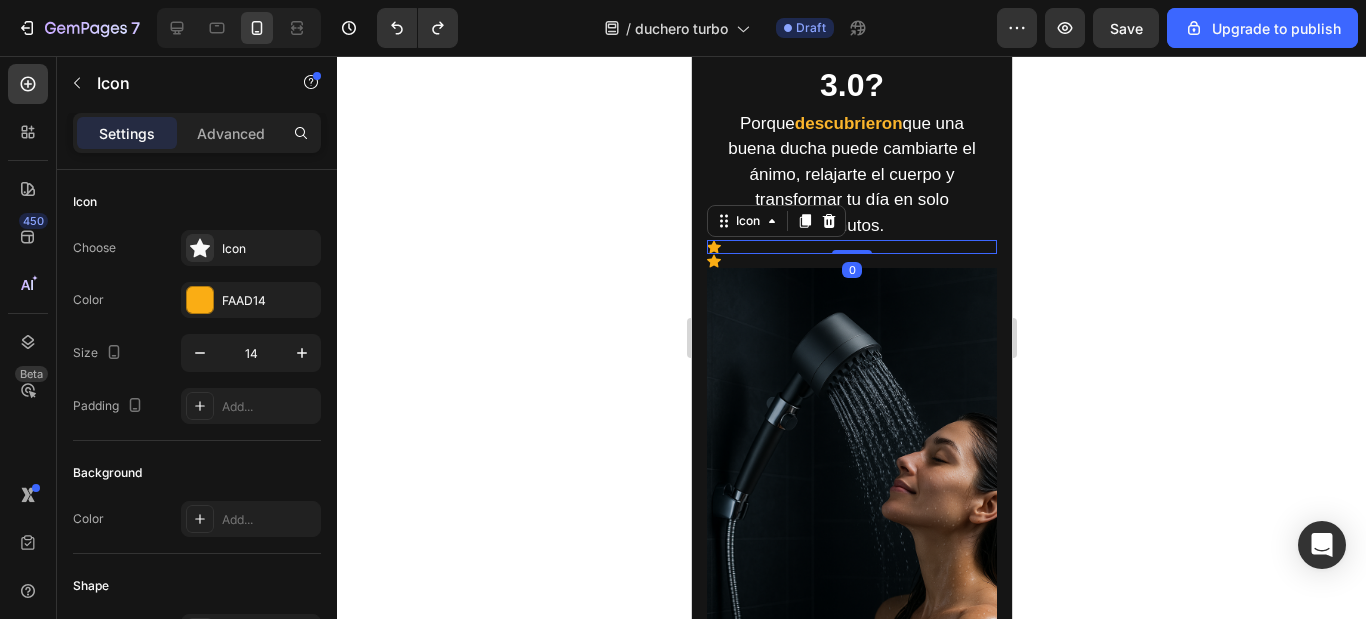 click on "Icon   0" at bounding box center [851, 247] 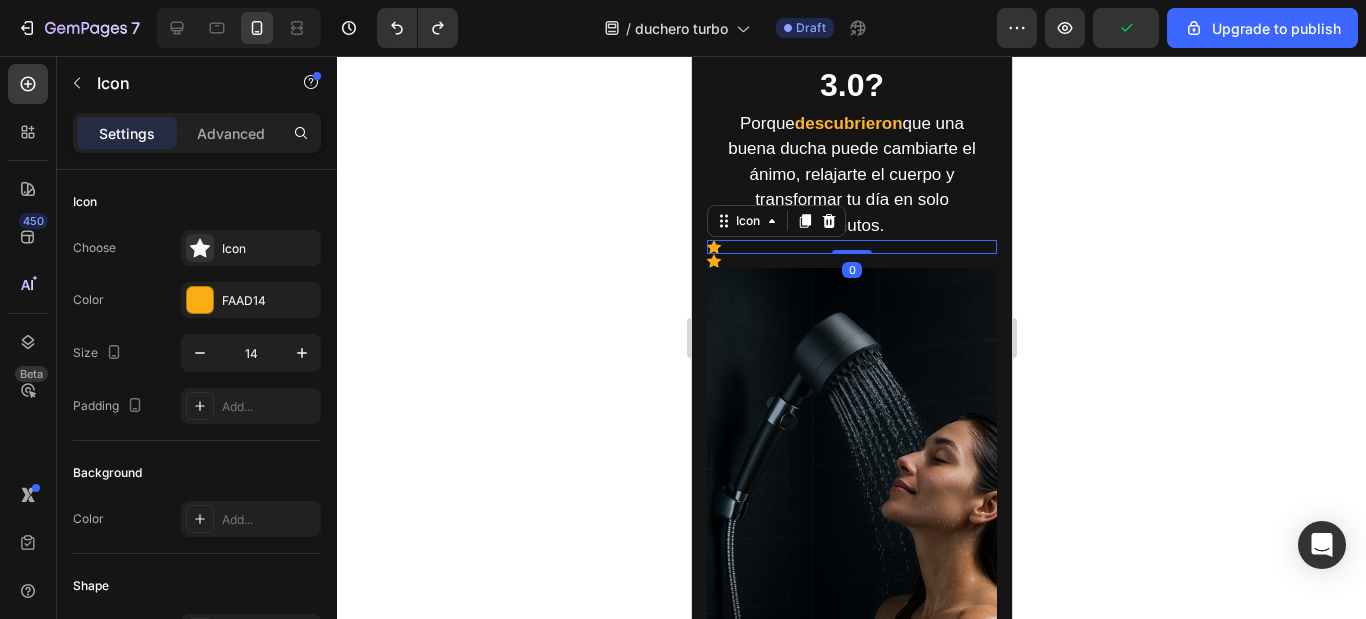 drag, startPoint x: 841, startPoint y: 252, endPoint x: 850, endPoint y: 242, distance: 13.453624 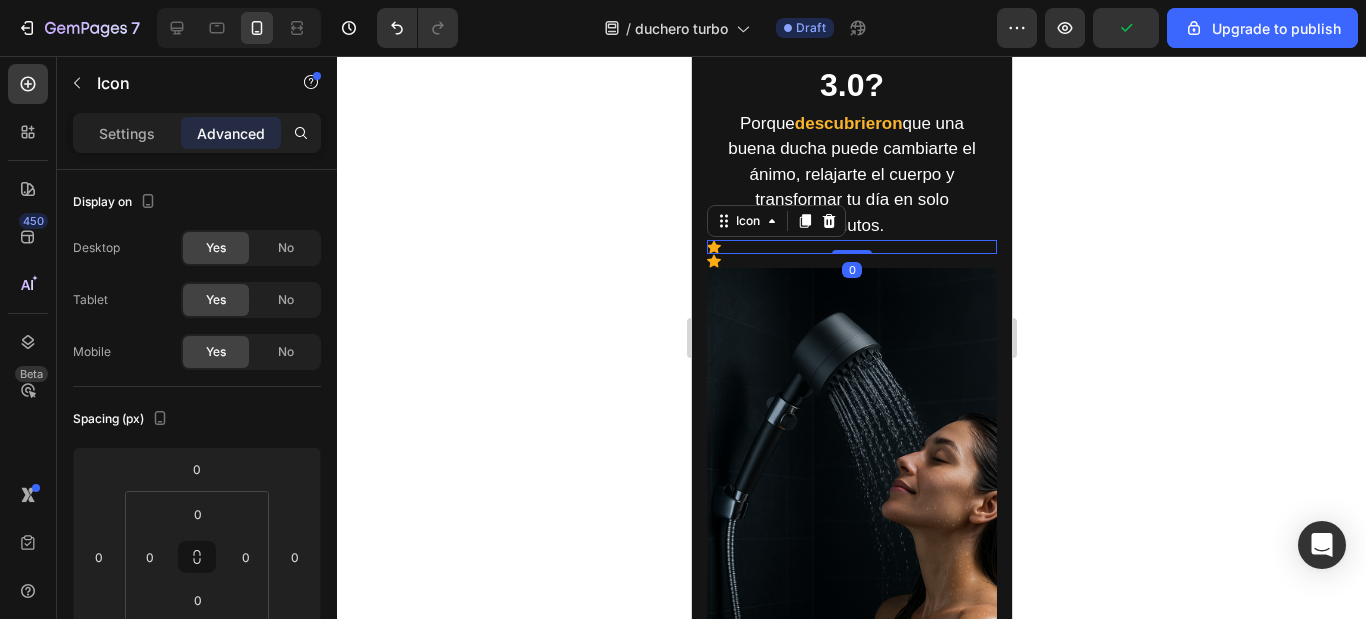 click on "Icon   0" at bounding box center (851, 247) 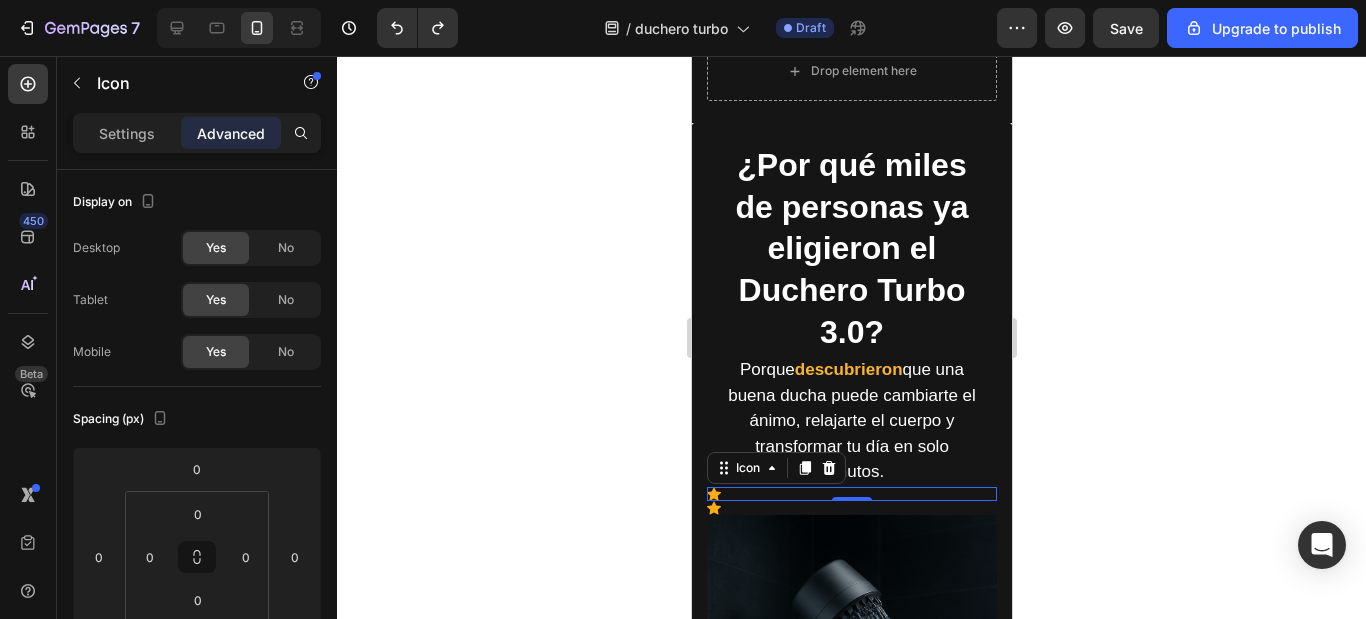 scroll, scrollTop: 1238, scrollLeft: 0, axis: vertical 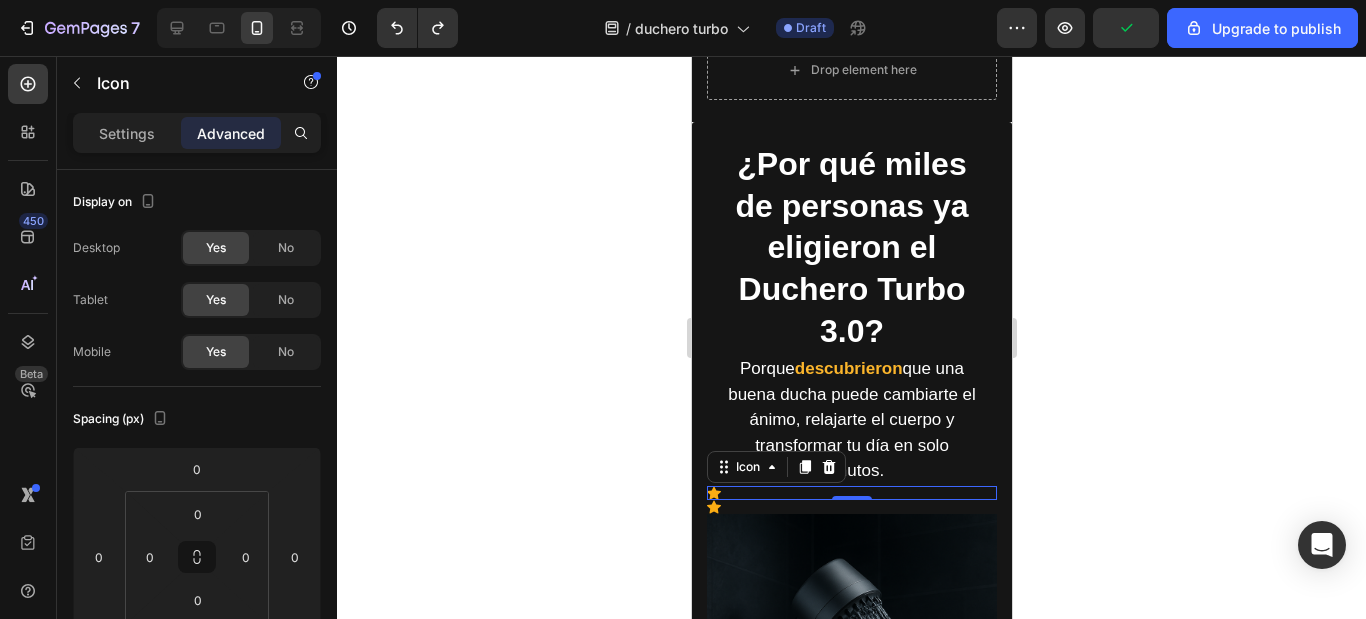click on "Icon   0" at bounding box center (851, 493) 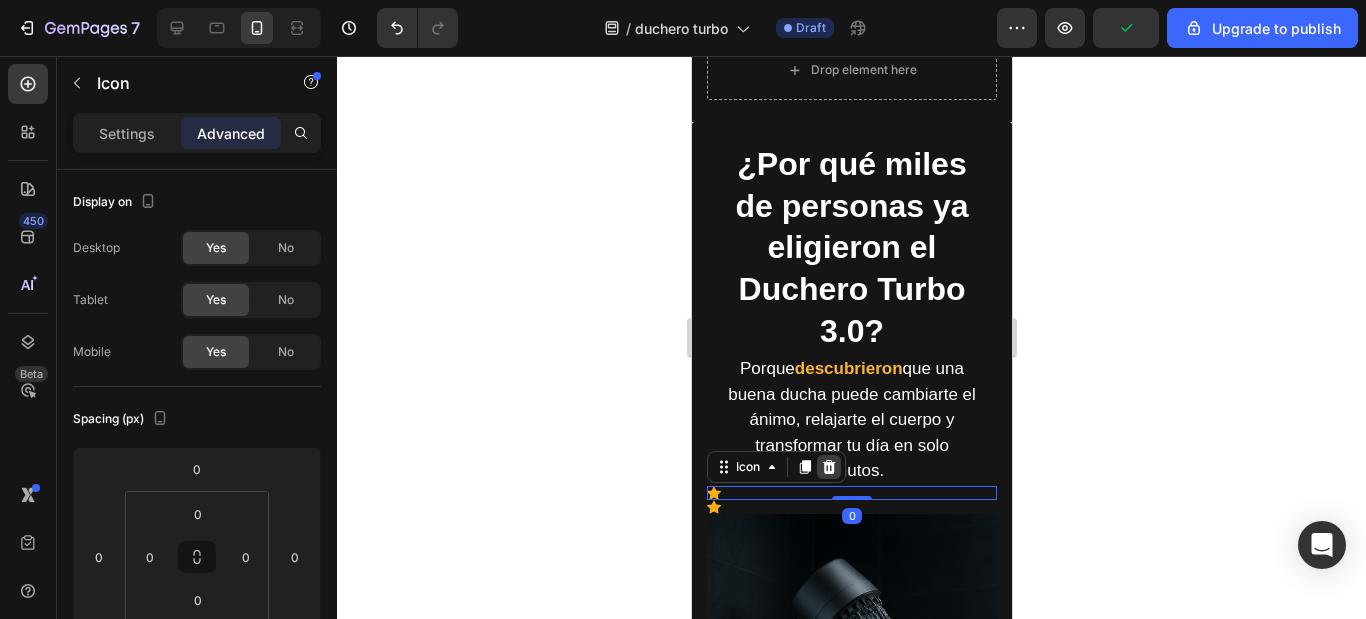 click 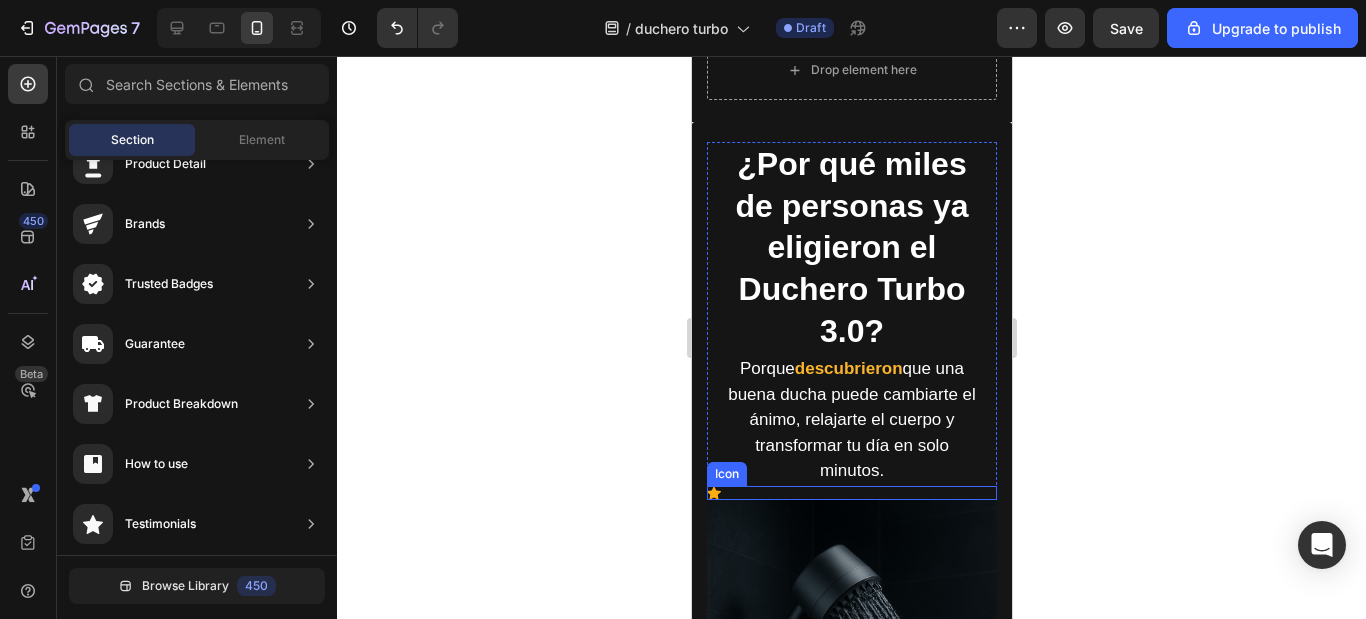 click on "Icon" at bounding box center (851, 493) 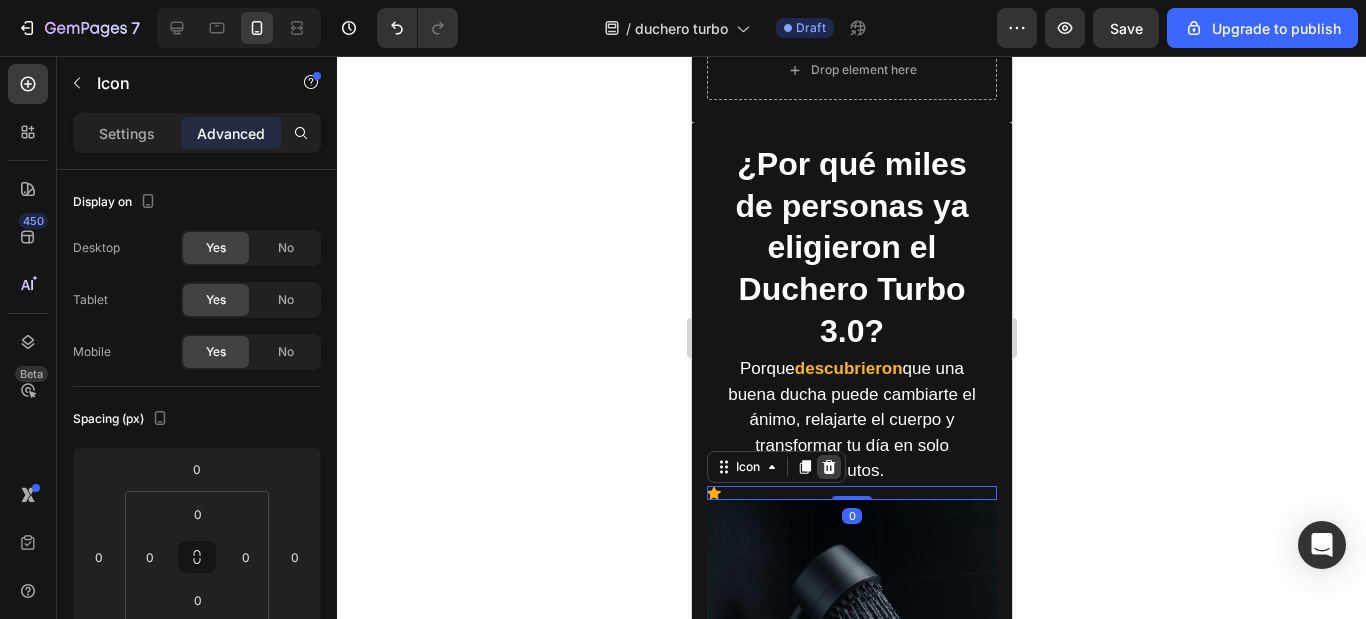 click 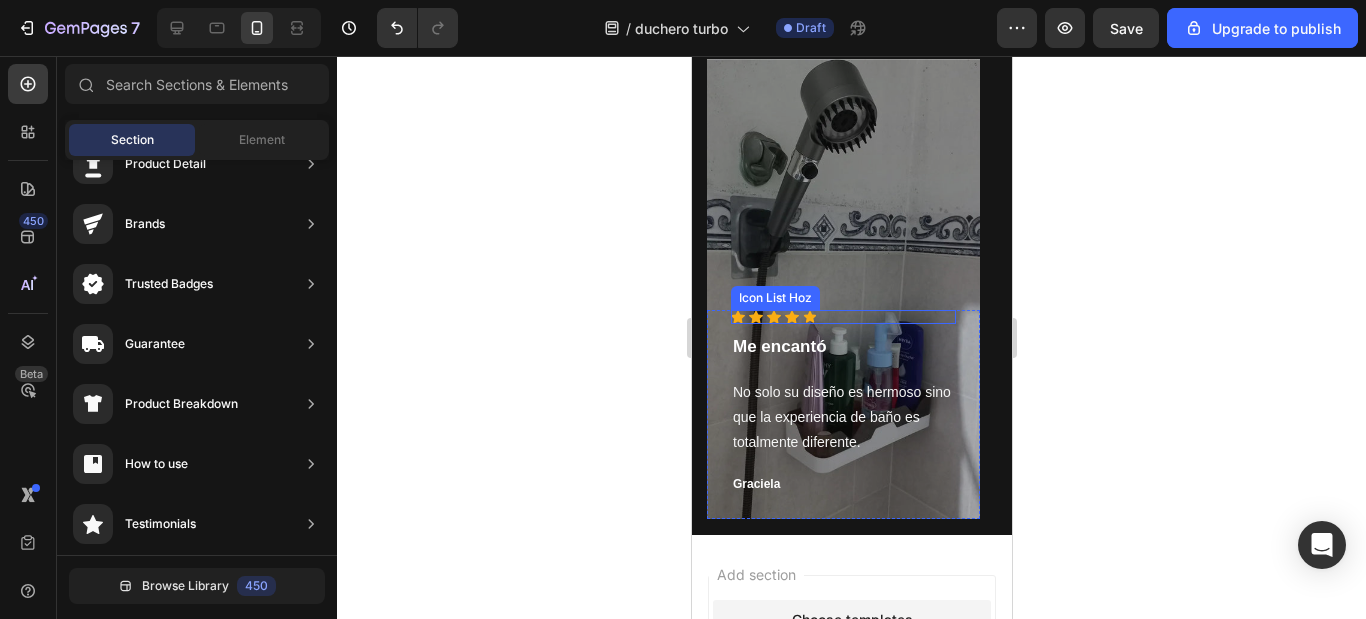scroll, scrollTop: 2338, scrollLeft: 0, axis: vertical 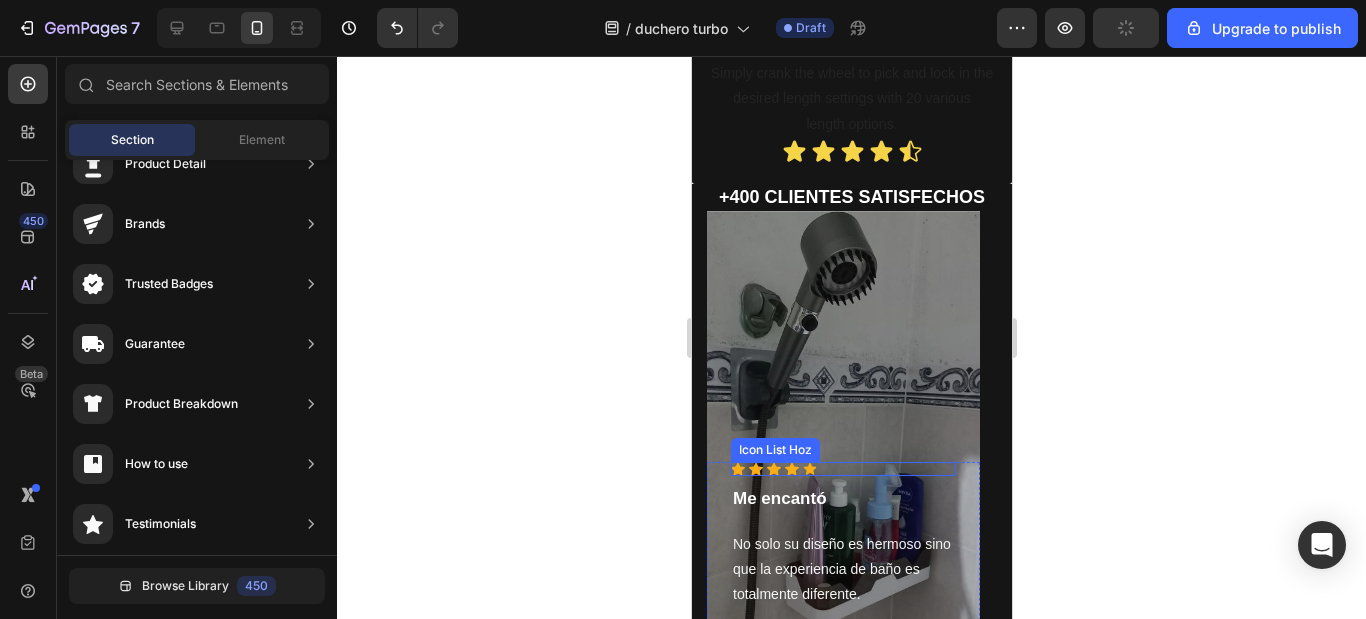 click on "Icon                Icon                Icon                Icon
Icon" at bounding box center [842, 469] 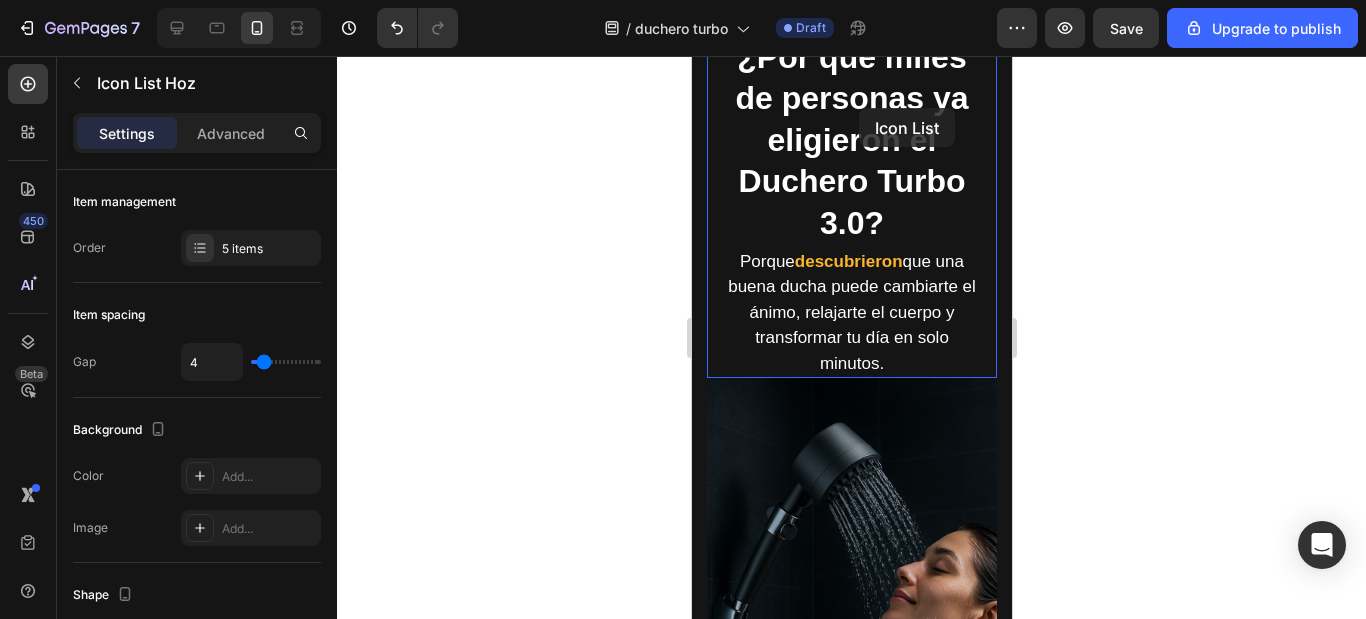 scroll, scrollTop: 1260, scrollLeft: 0, axis: vertical 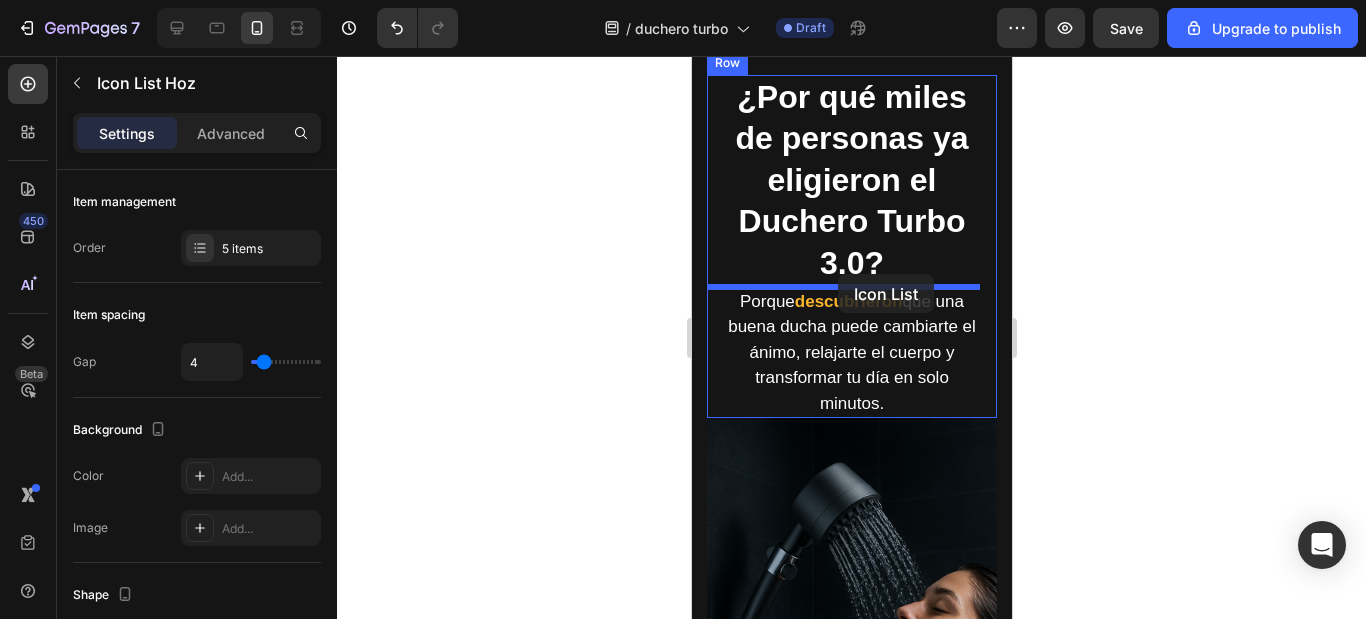drag, startPoint x: 831, startPoint y: 463, endPoint x: 837, endPoint y: 274, distance: 189.09521 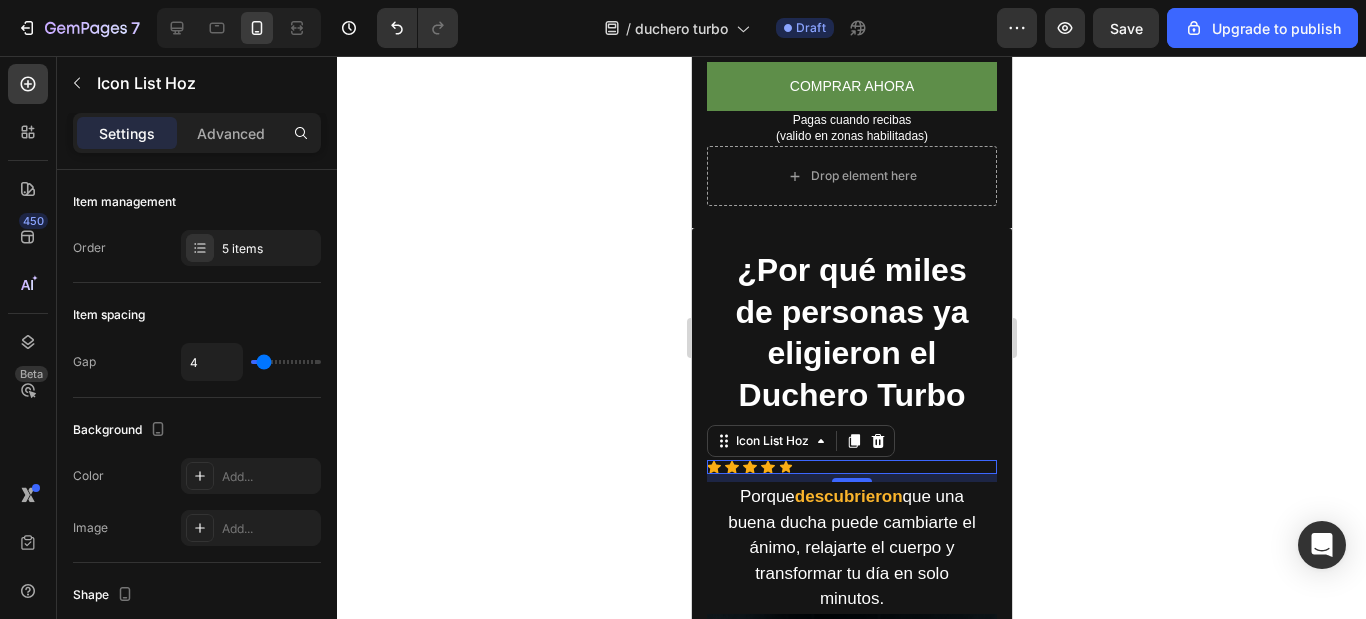 scroll, scrollTop: 1160, scrollLeft: 0, axis: vertical 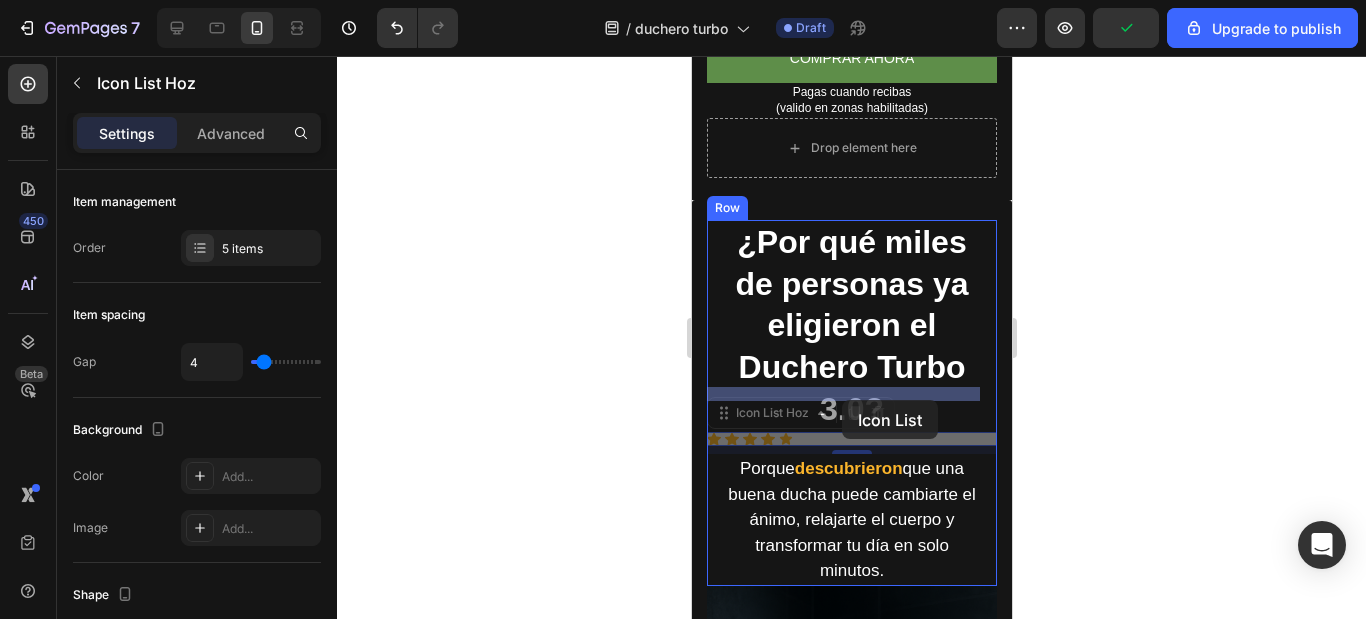 drag, startPoint x: 804, startPoint y: 393, endPoint x: 841, endPoint y: 400, distance: 37.65634 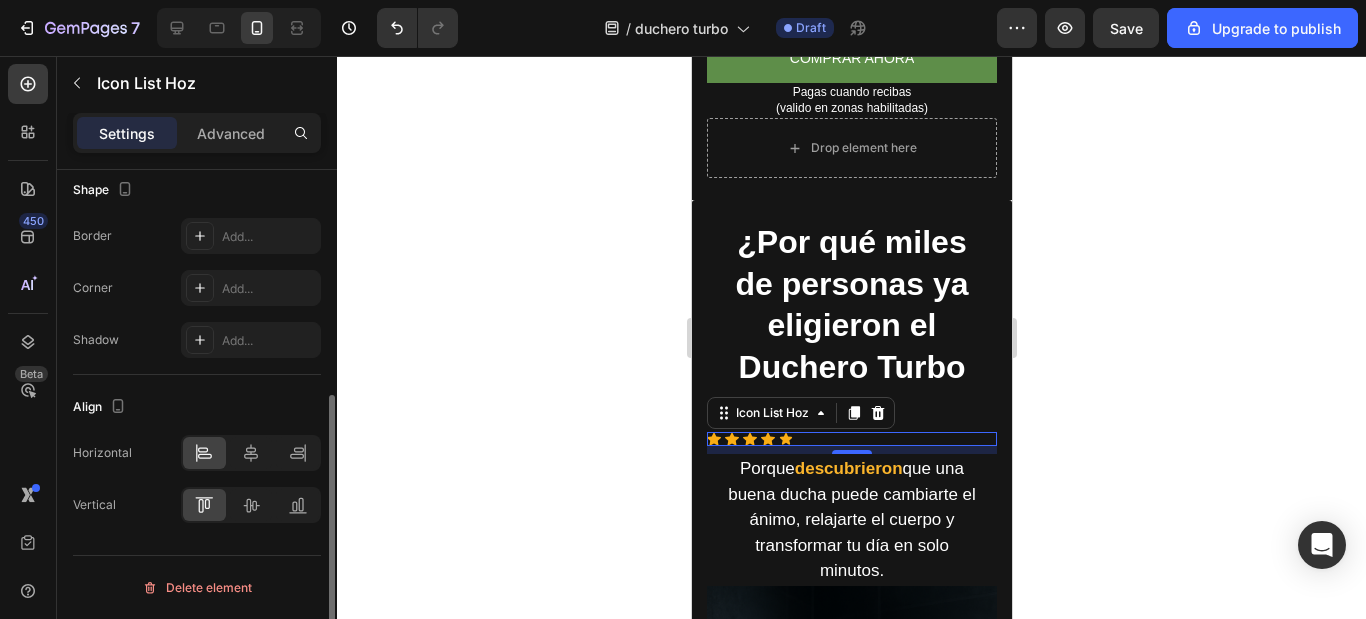 scroll, scrollTop: 0, scrollLeft: 0, axis: both 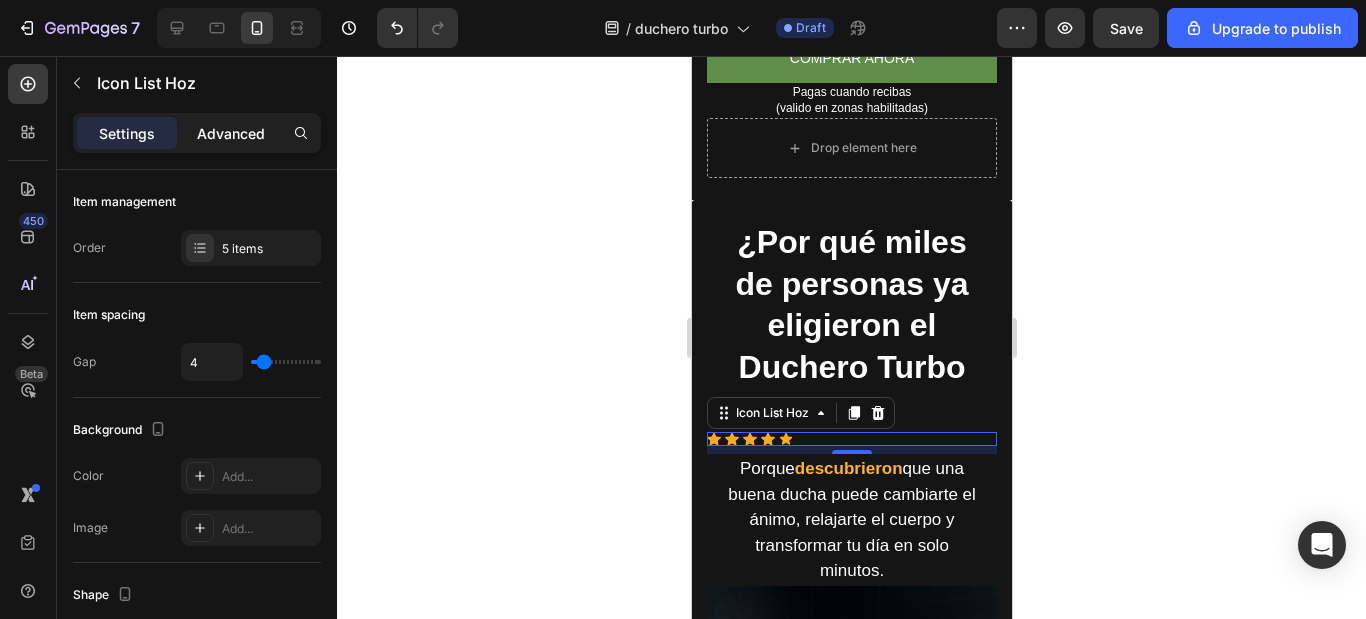 click on "Advanced" at bounding box center [231, 133] 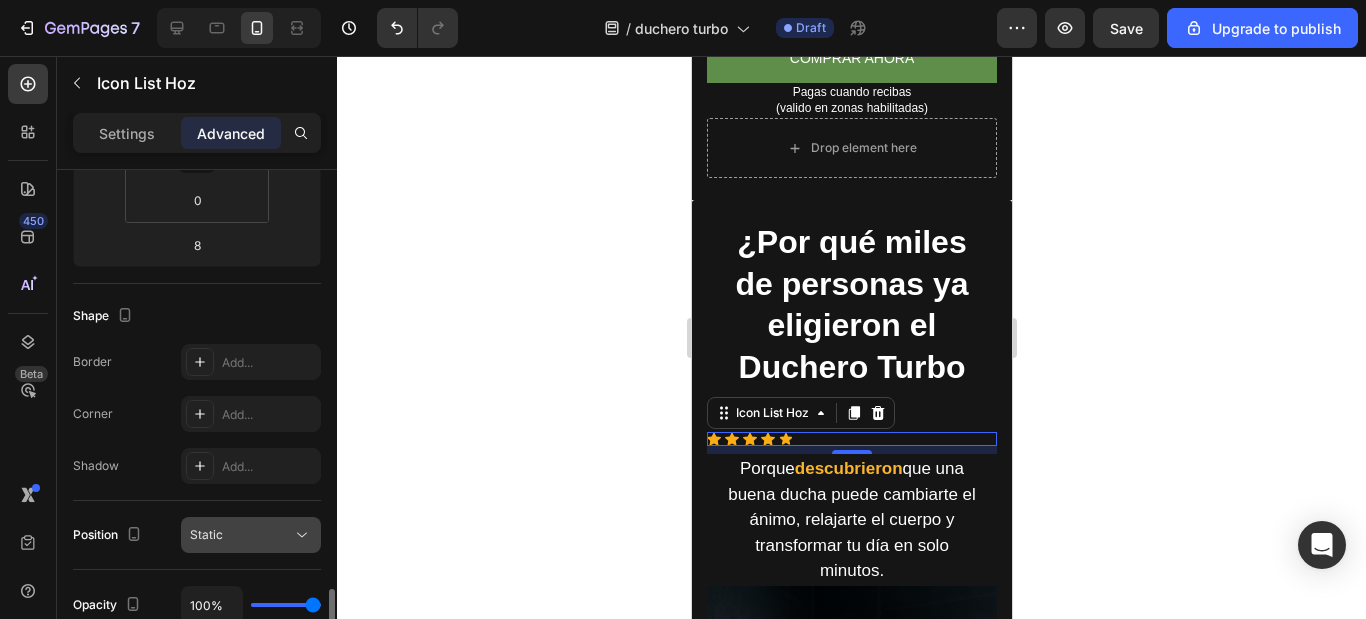 scroll, scrollTop: 882, scrollLeft: 0, axis: vertical 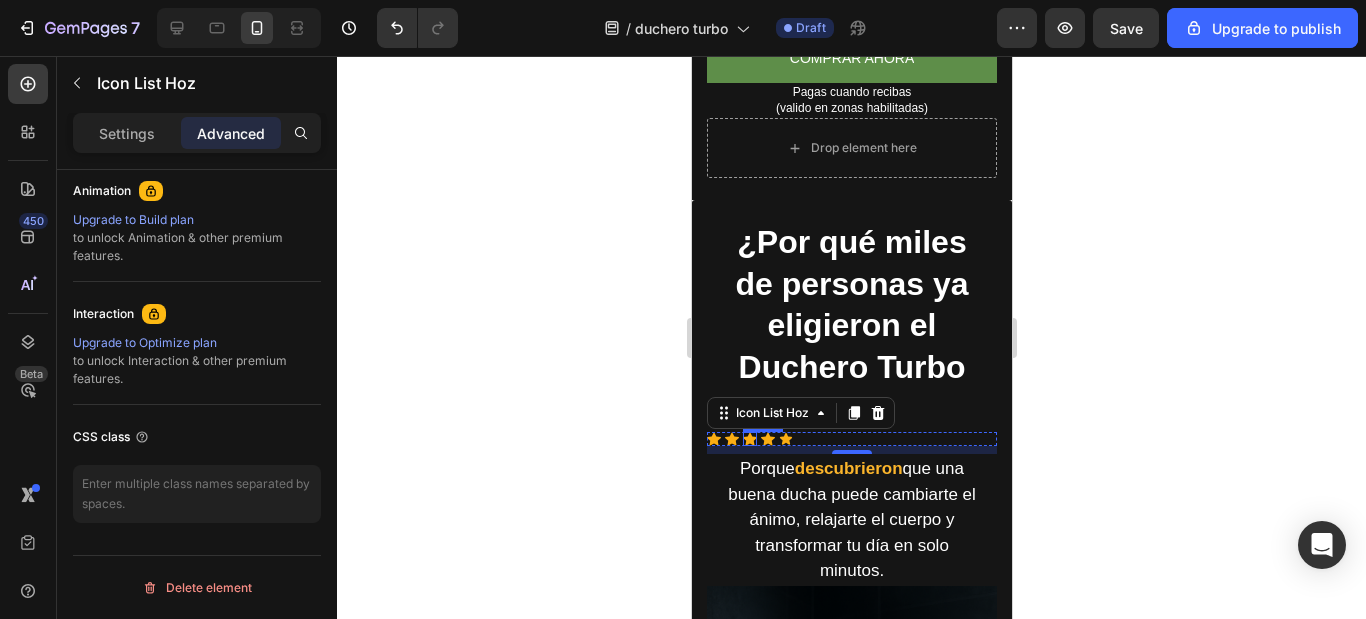 click 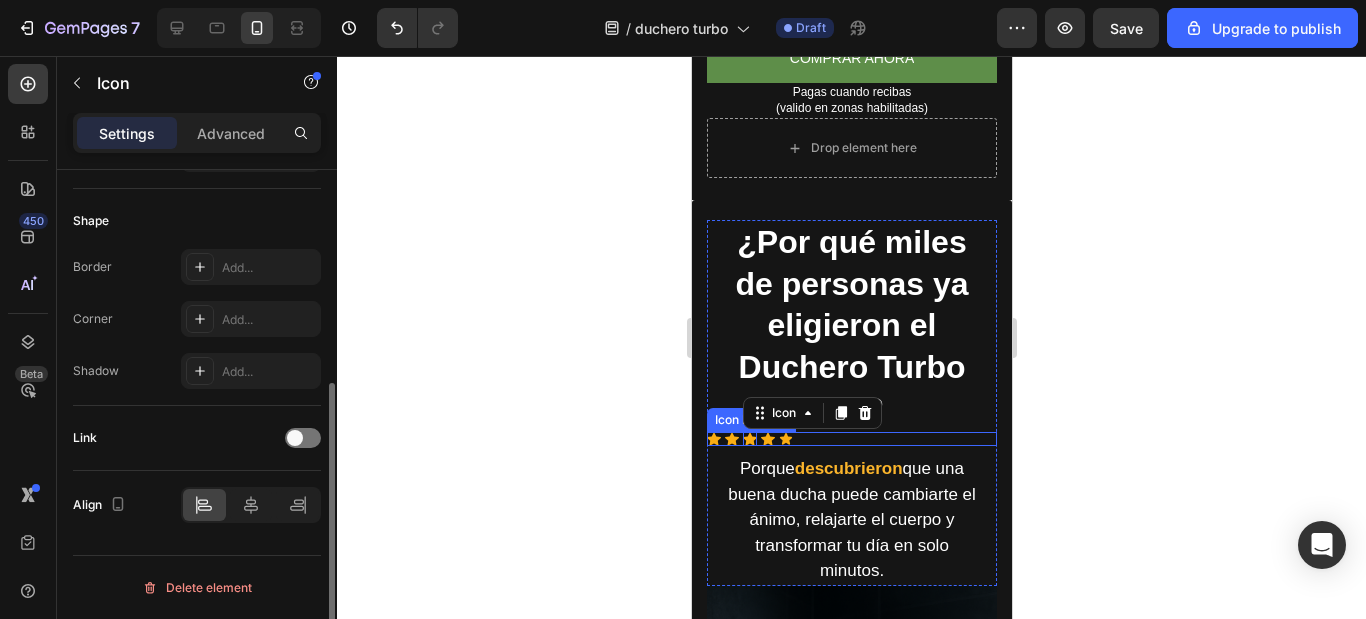 click on "Icon                Icon                Icon   0                Icon
Icon" at bounding box center (851, 439) 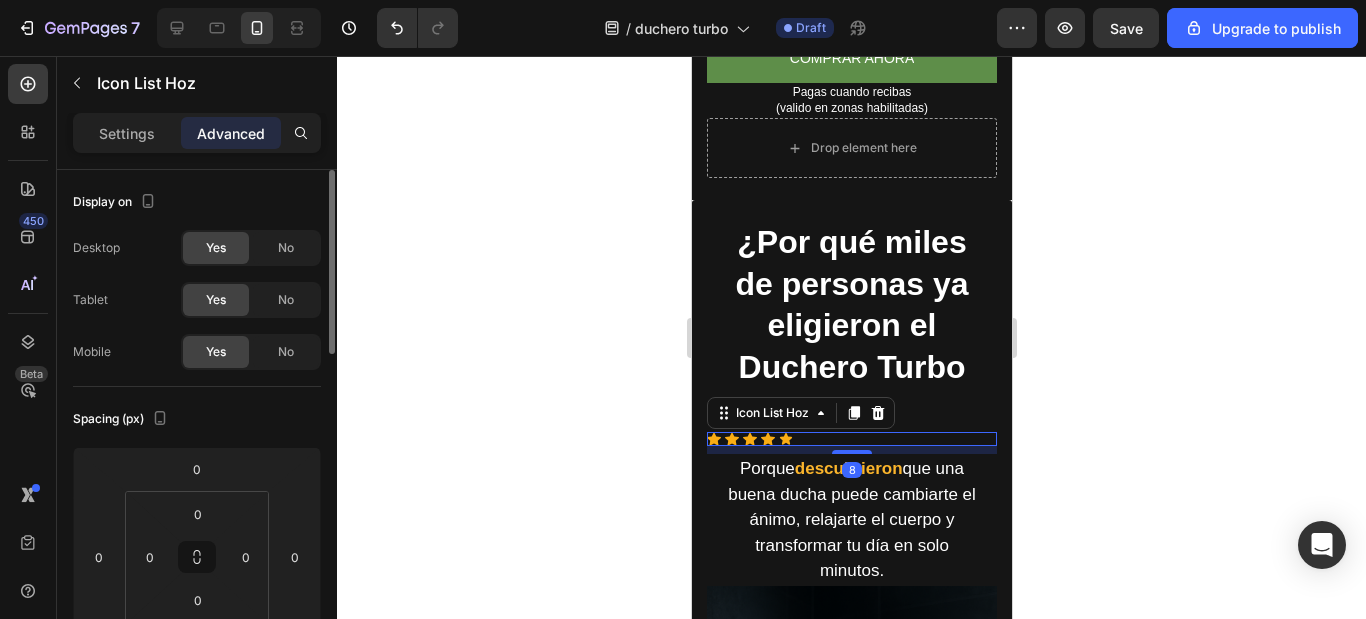 scroll, scrollTop: 300, scrollLeft: 0, axis: vertical 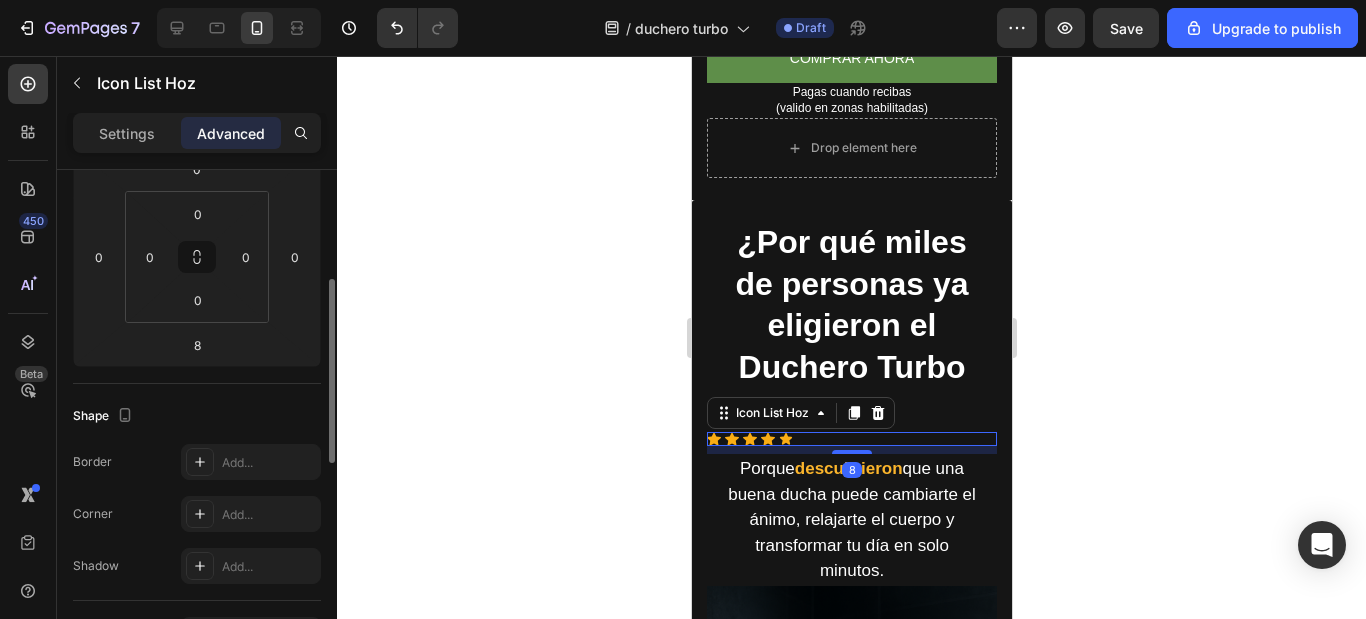 click on "Settings" at bounding box center (127, 133) 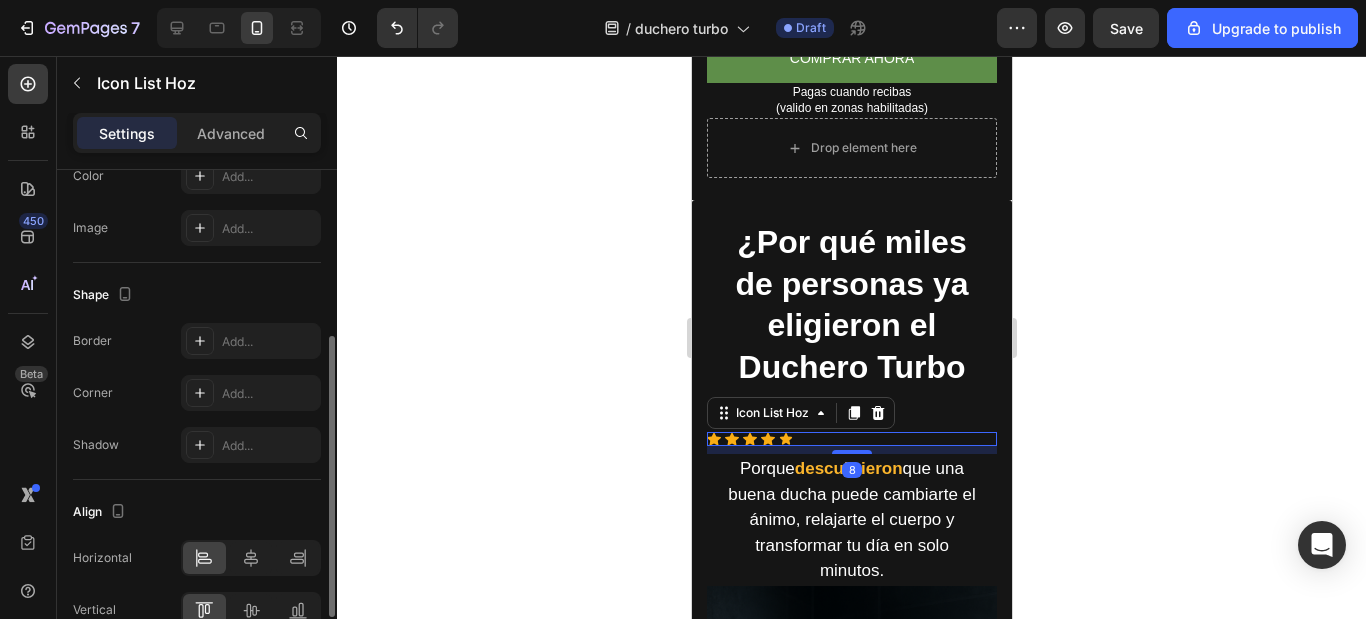 scroll, scrollTop: 400, scrollLeft: 0, axis: vertical 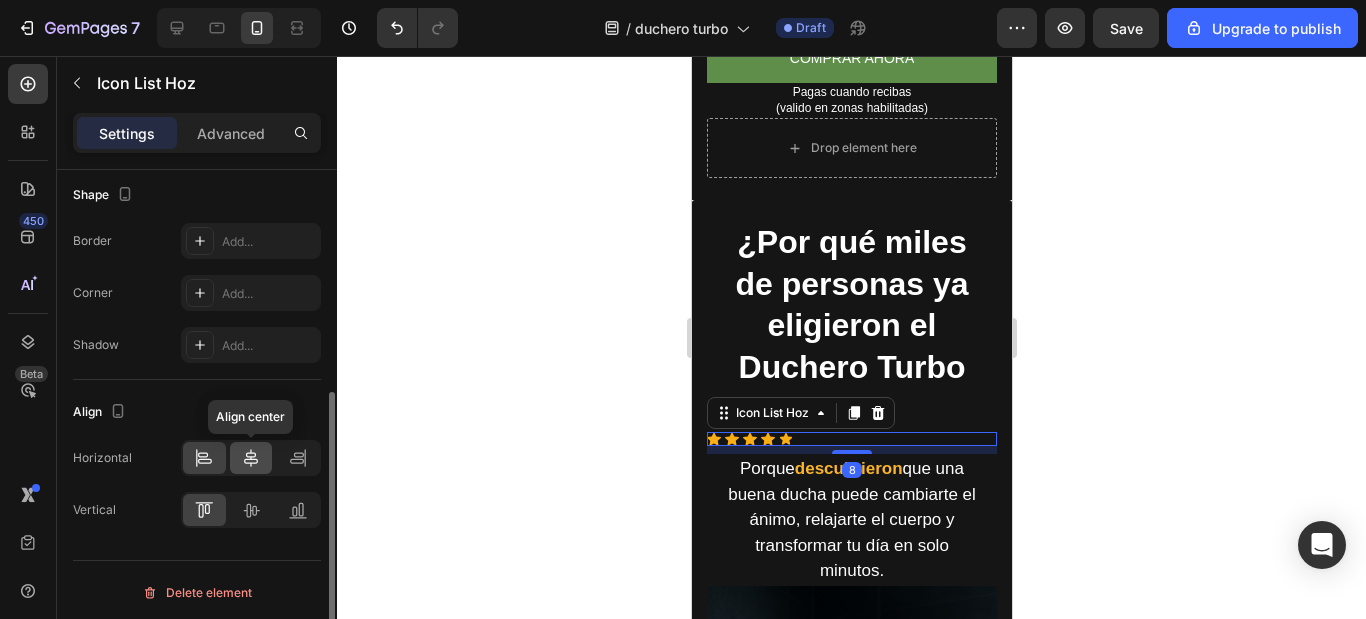 click 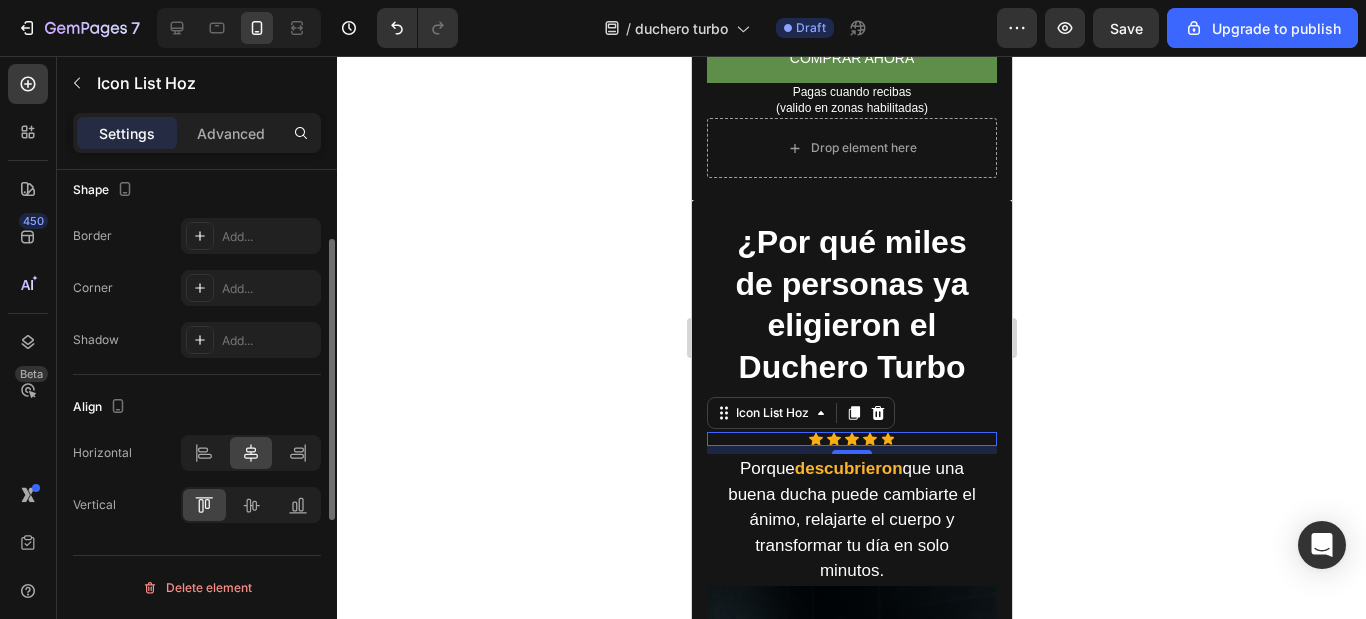 scroll, scrollTop: 0, scrollLeft: 0, axis: both 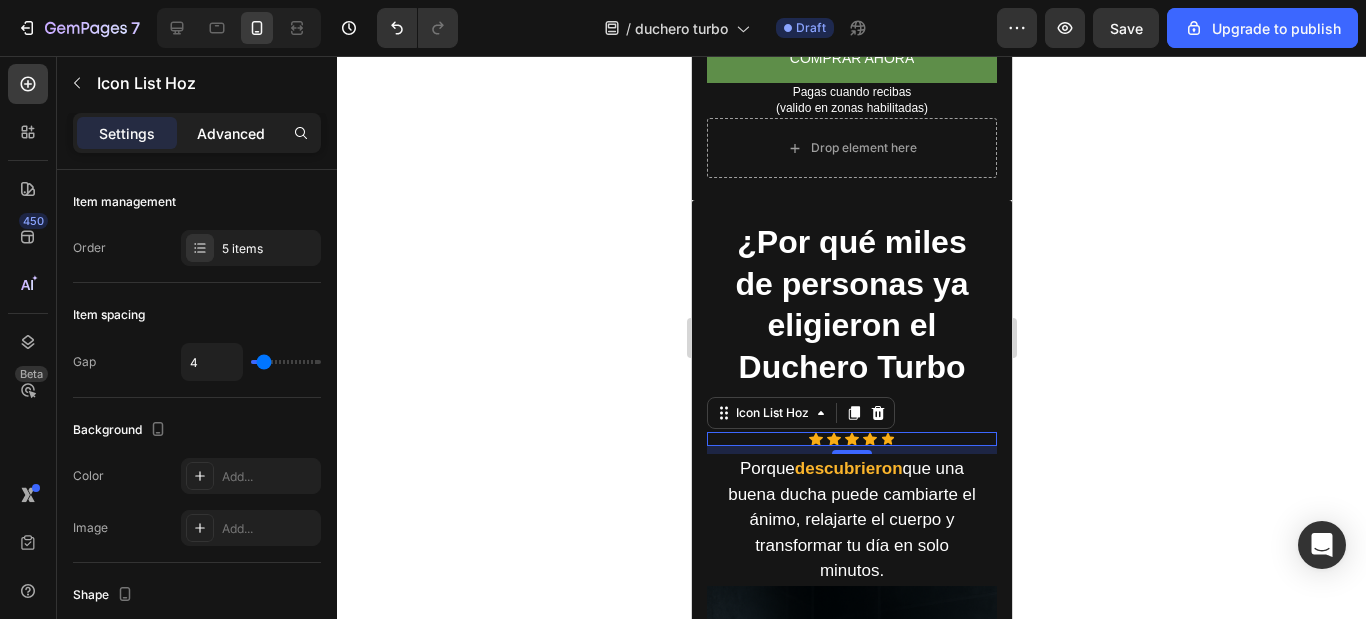 click on "Advanced" at bounding box center [231, 133] 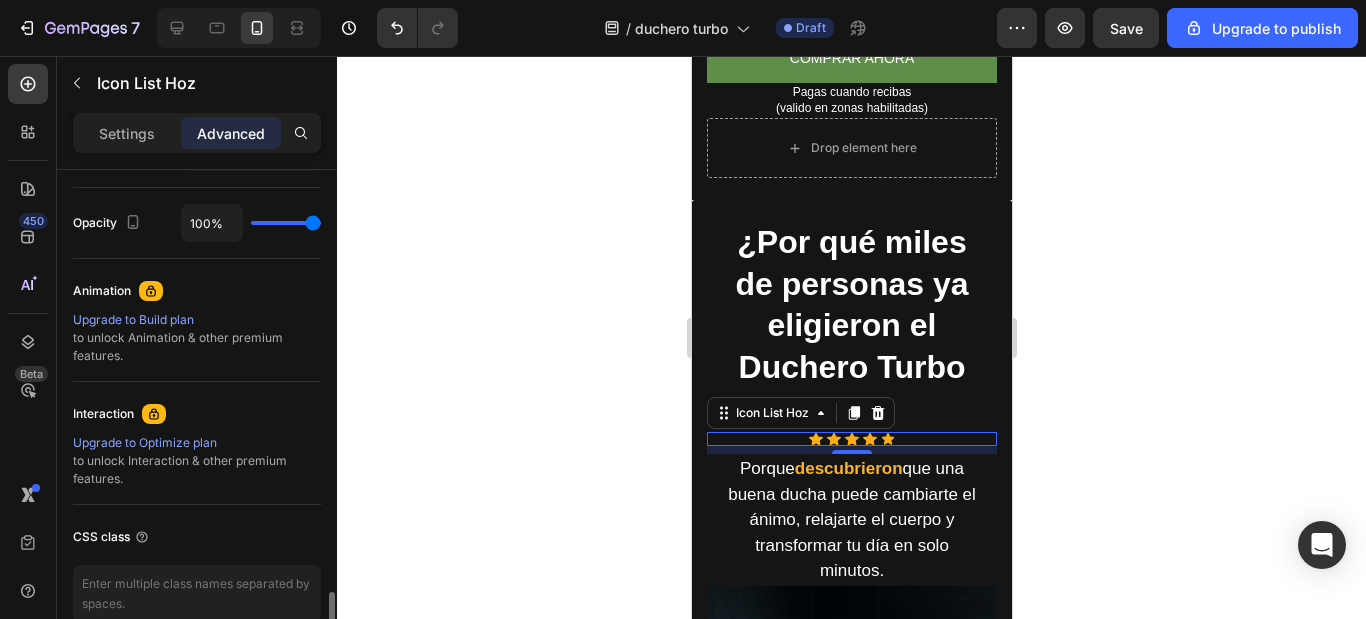 scroll, scrollTop: 882, scrollLeft: 0, axis: vertical 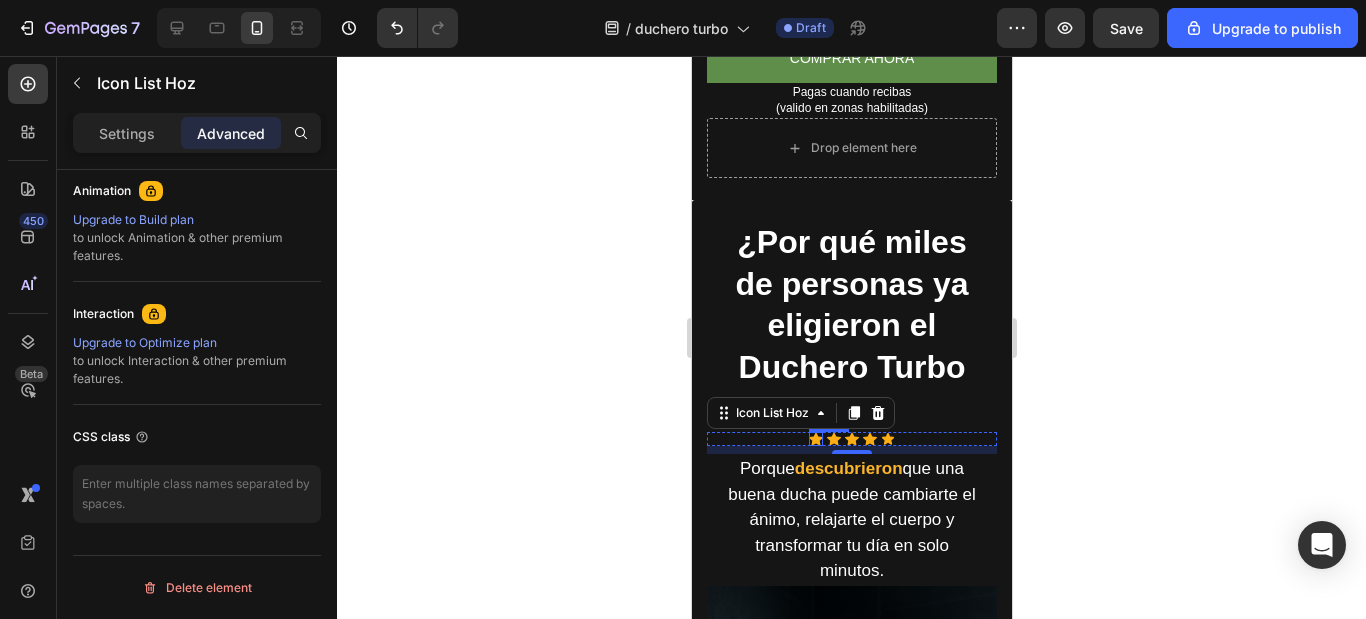 click 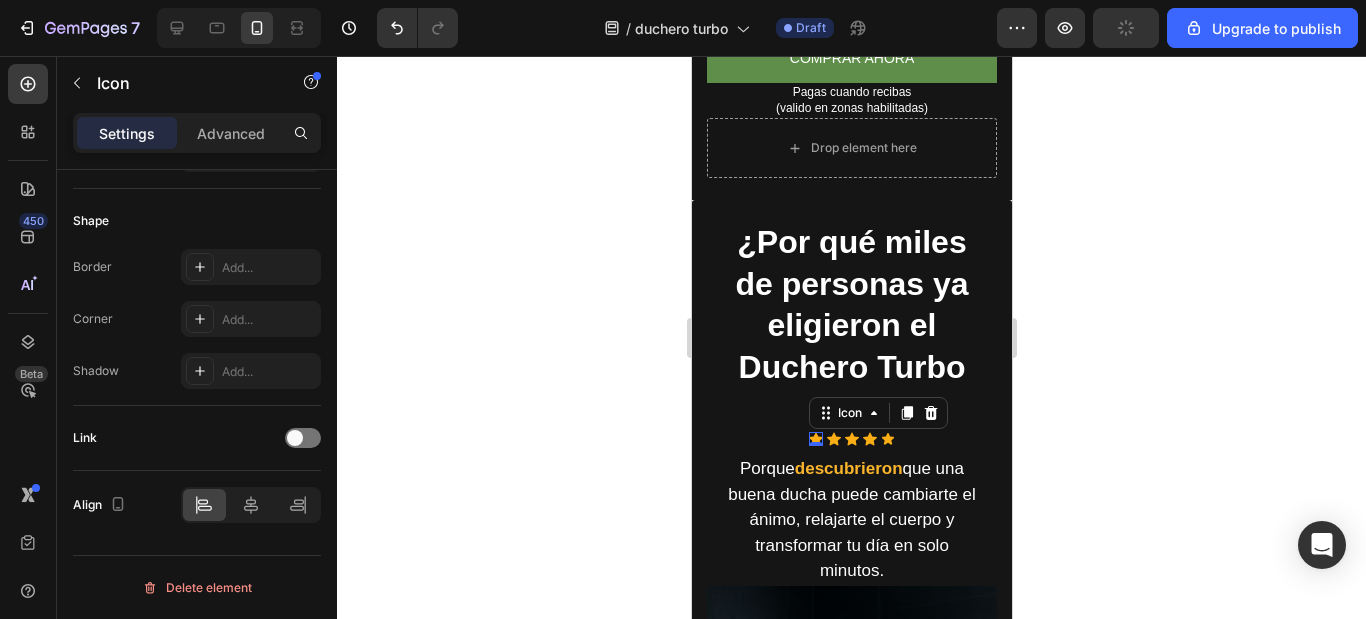 scroll, scrollTop: 0, scrollLeft: 0, axis: both 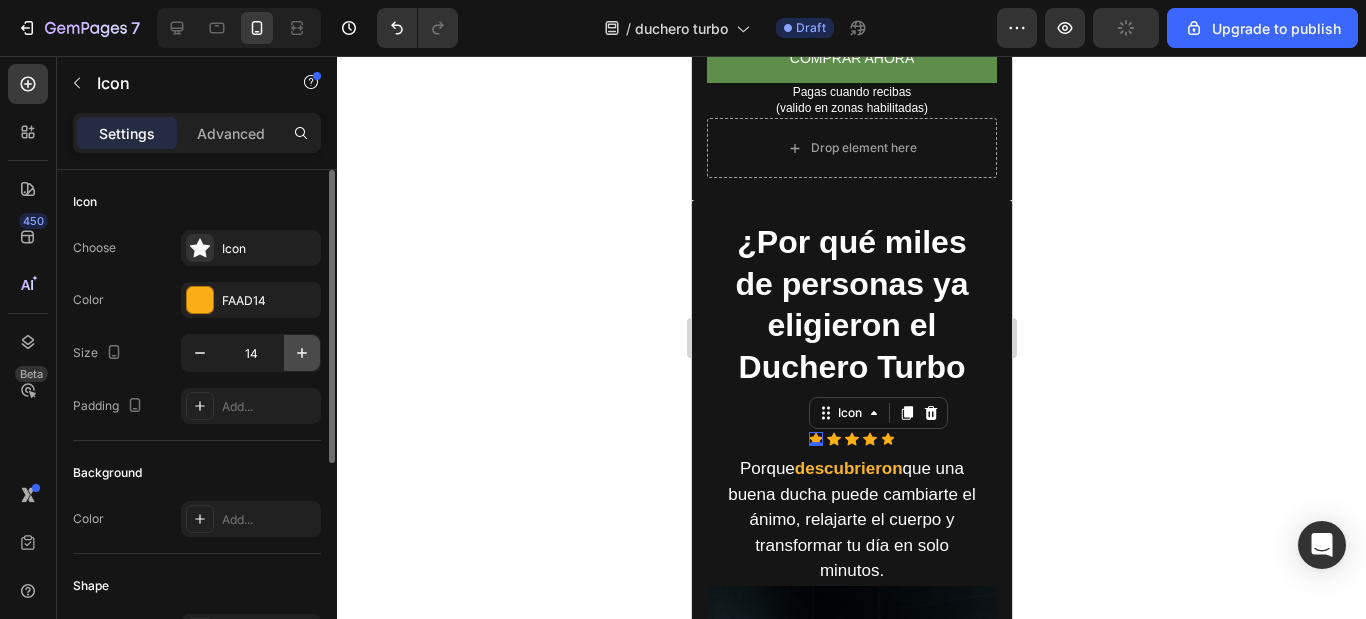 click 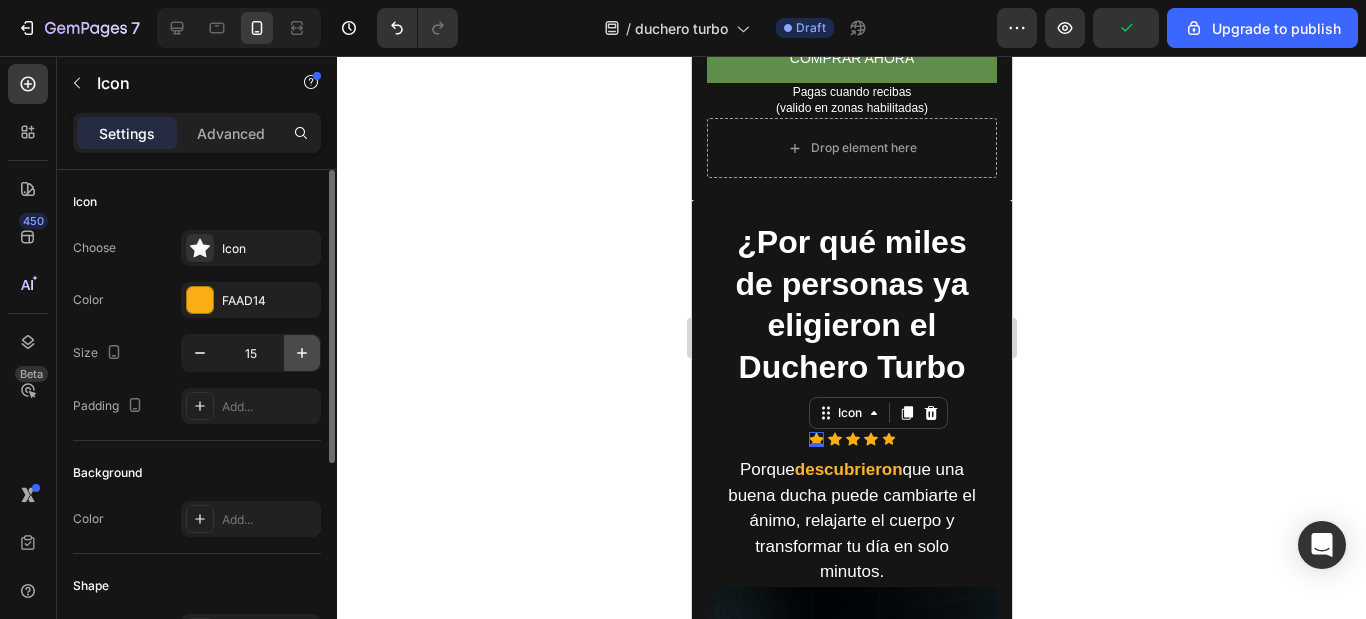 click 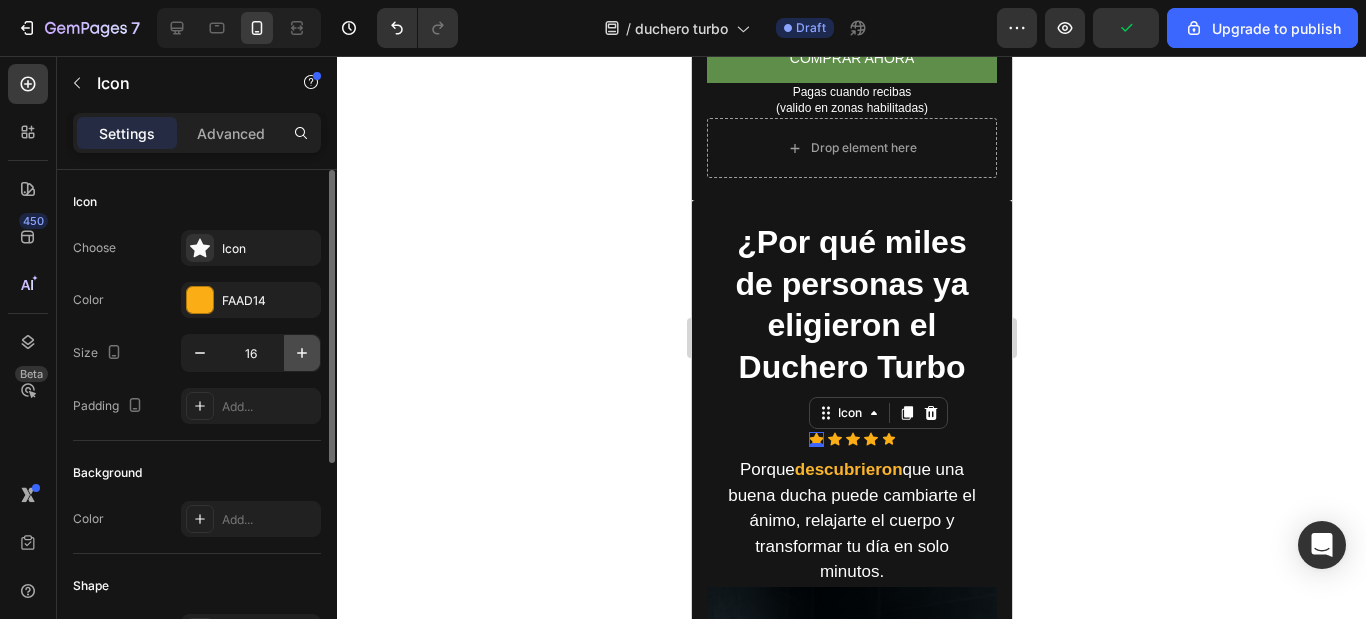 click 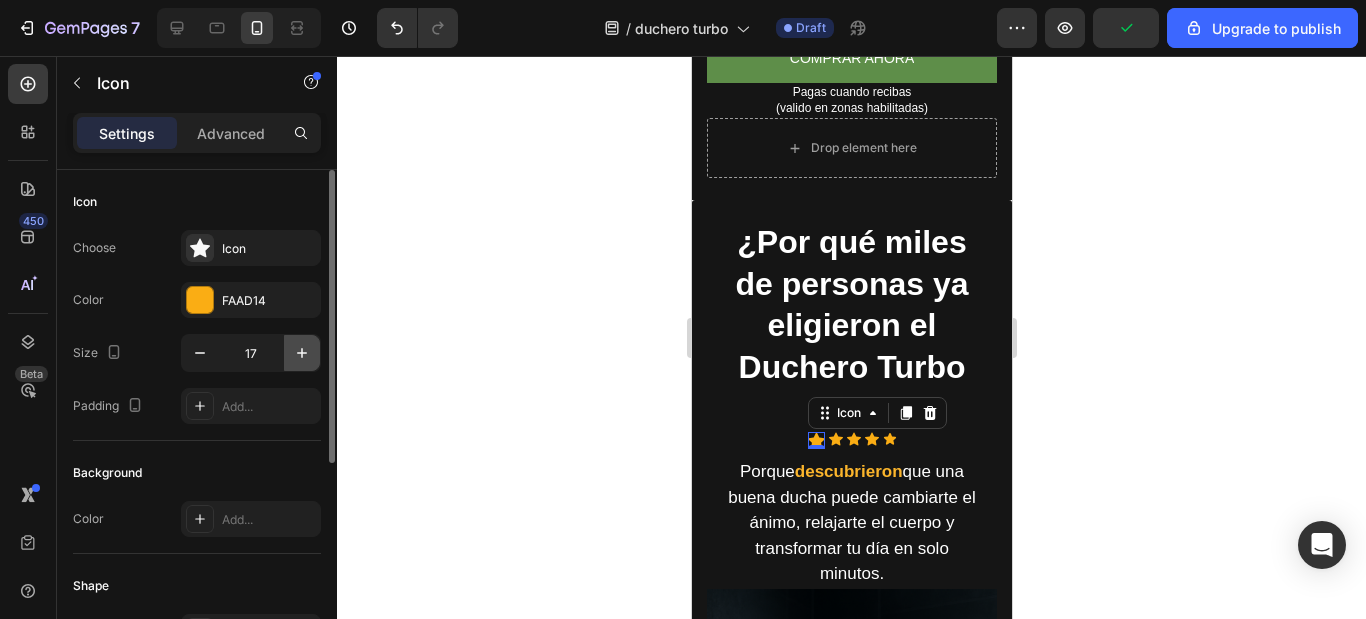 click 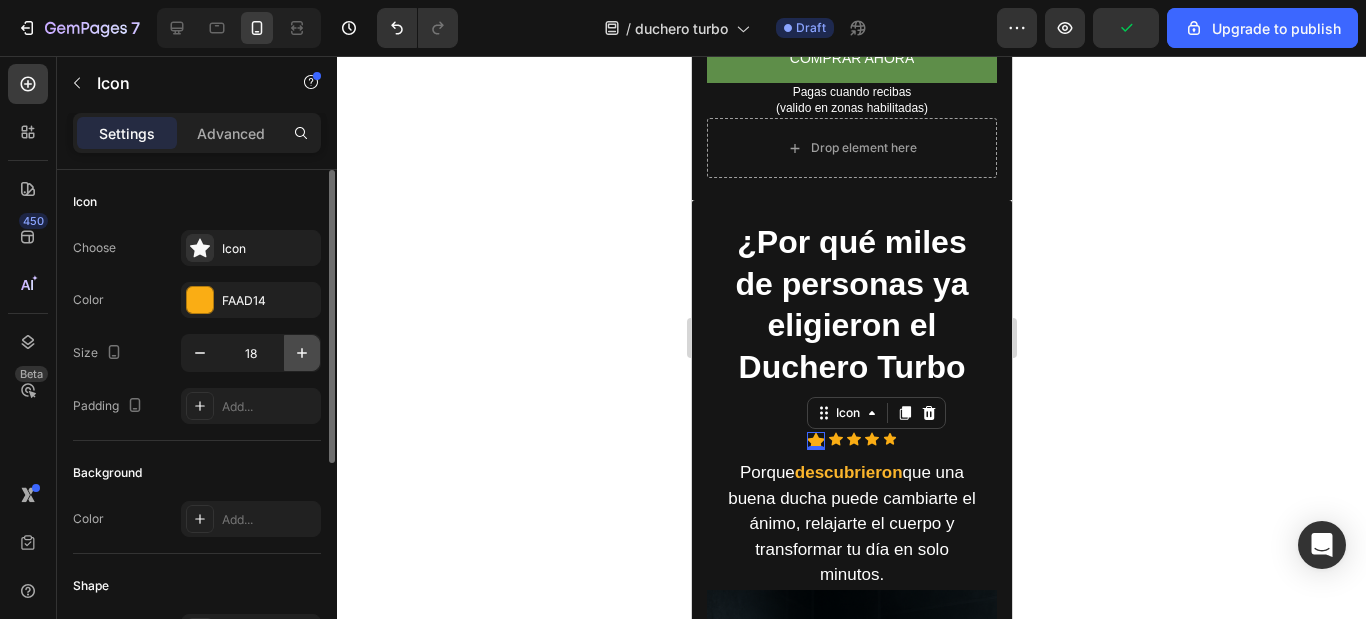 click 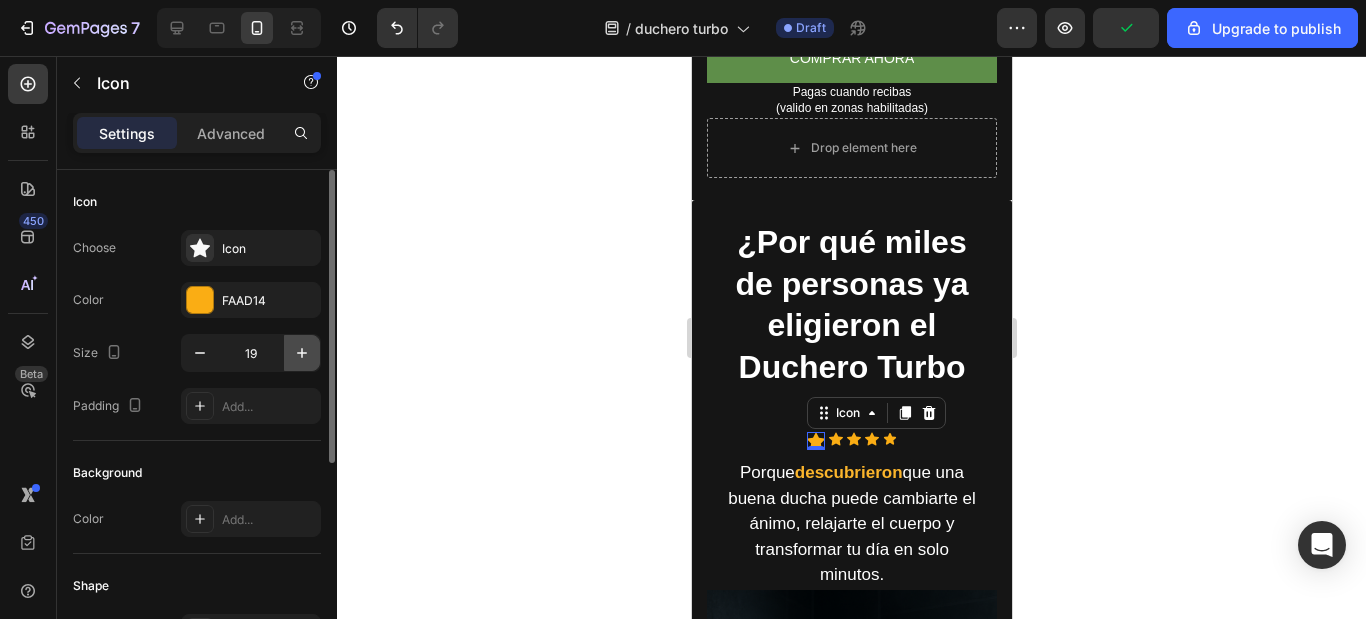 type on "20" 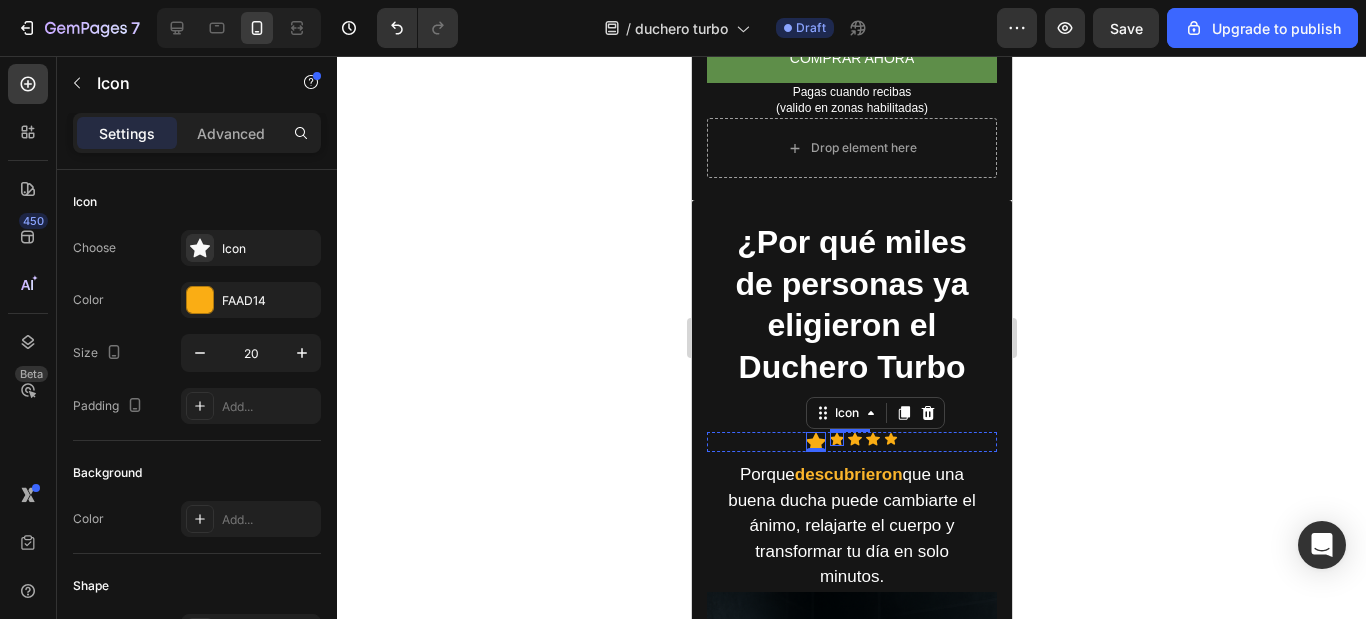 click 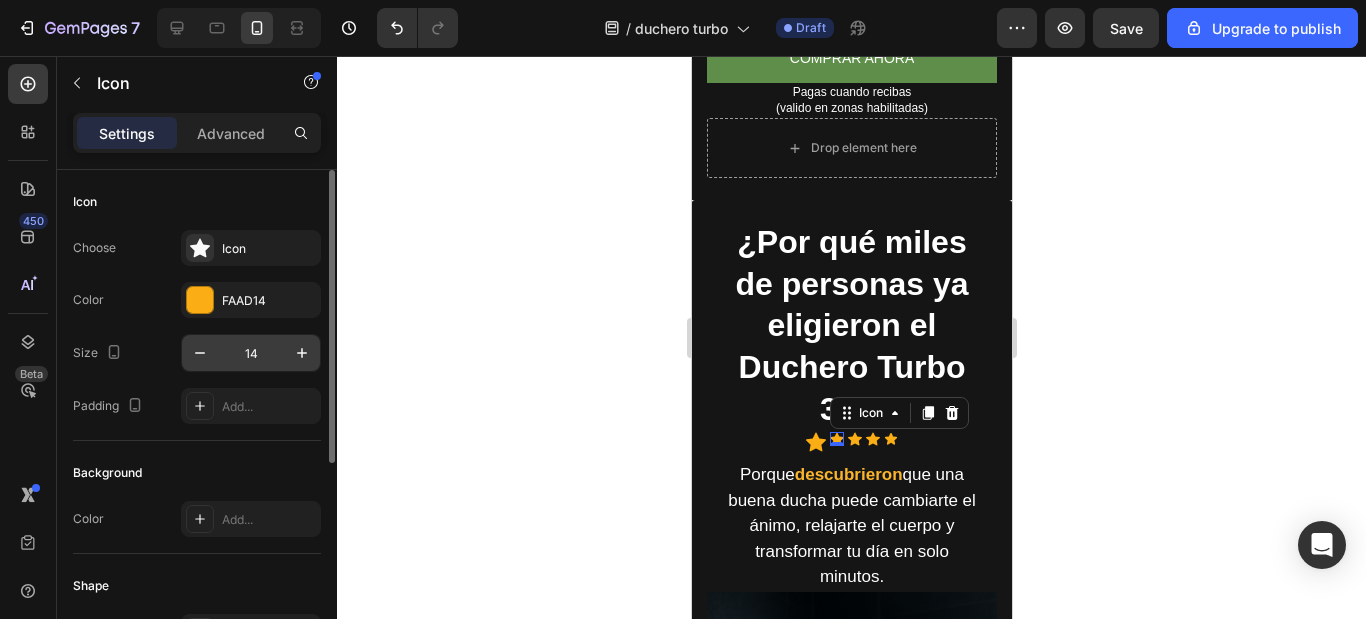 click on "14" at bounding box center (251, 353) 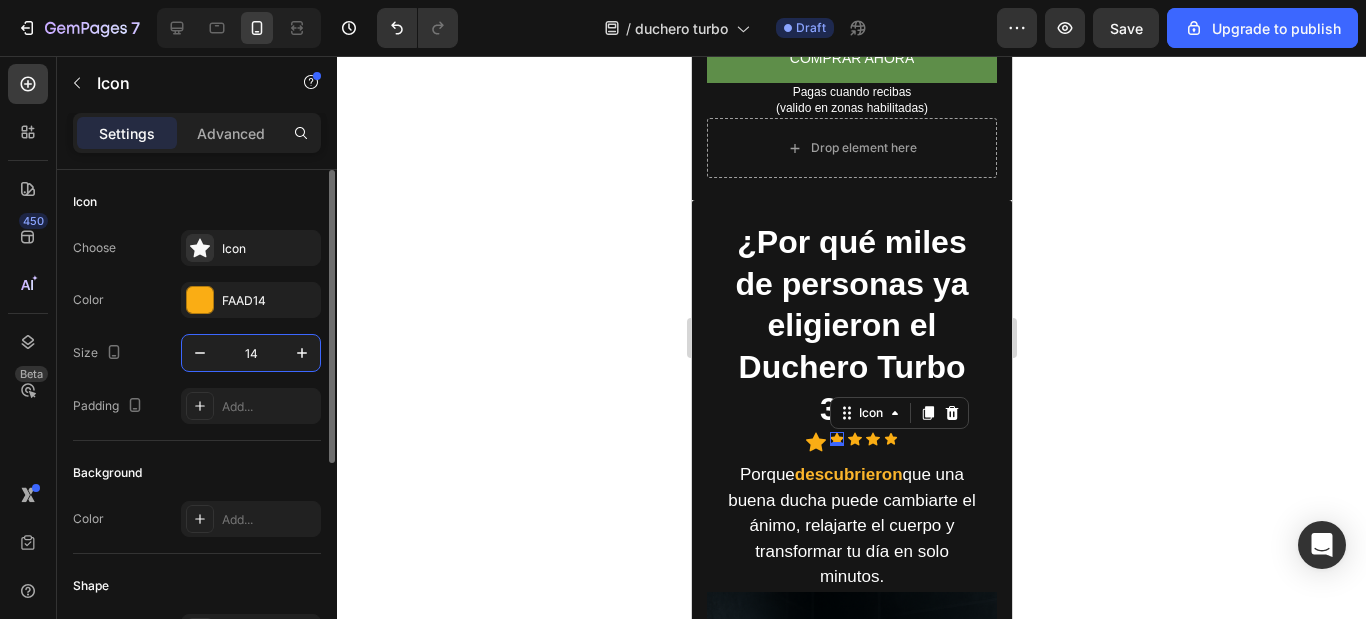 click on "14" at bounding box center (251, 353) 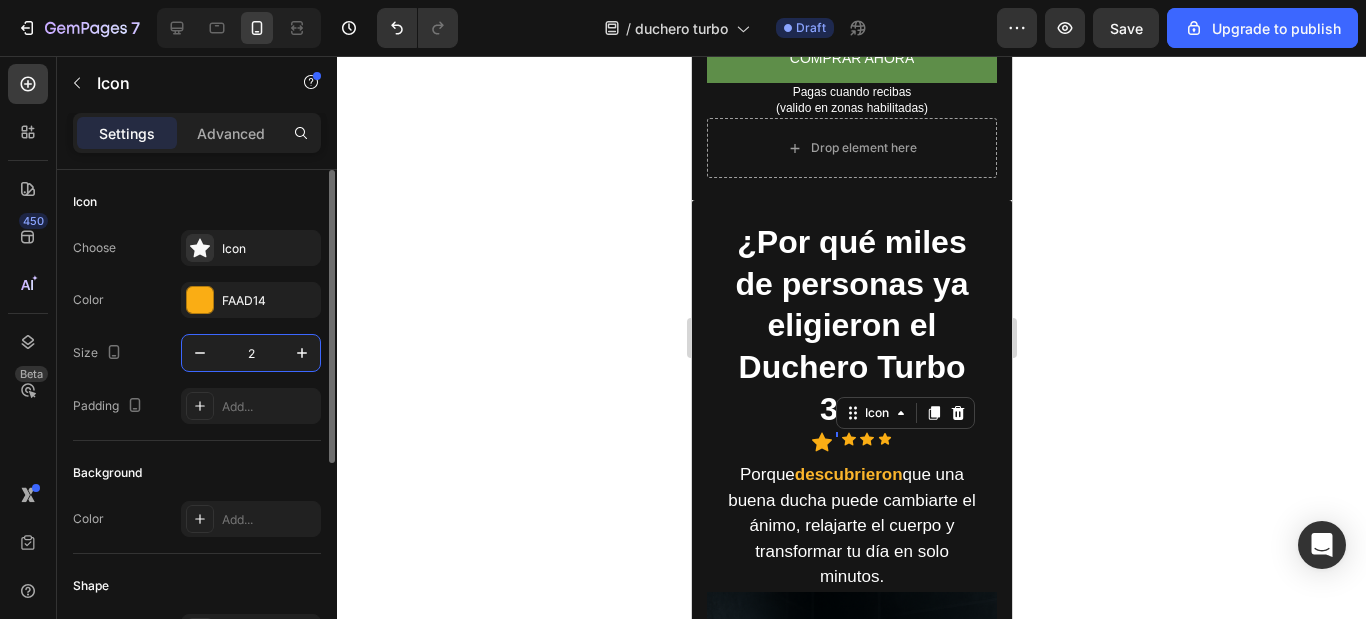 type on "20" 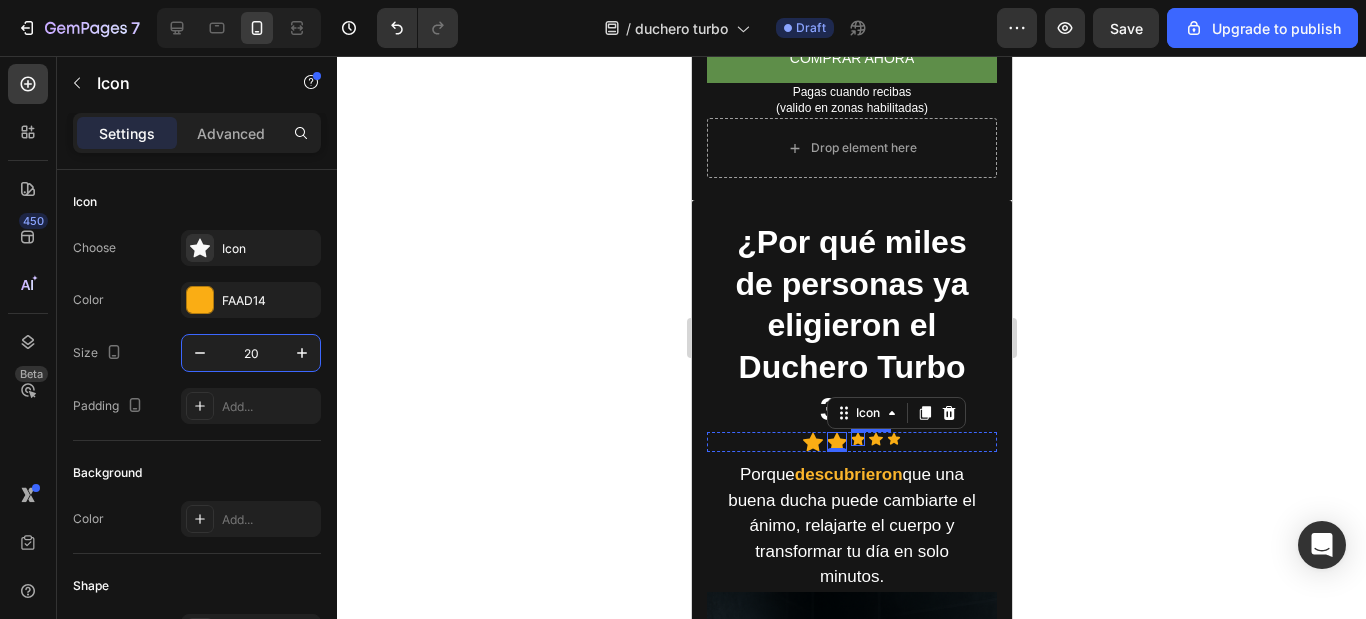 click 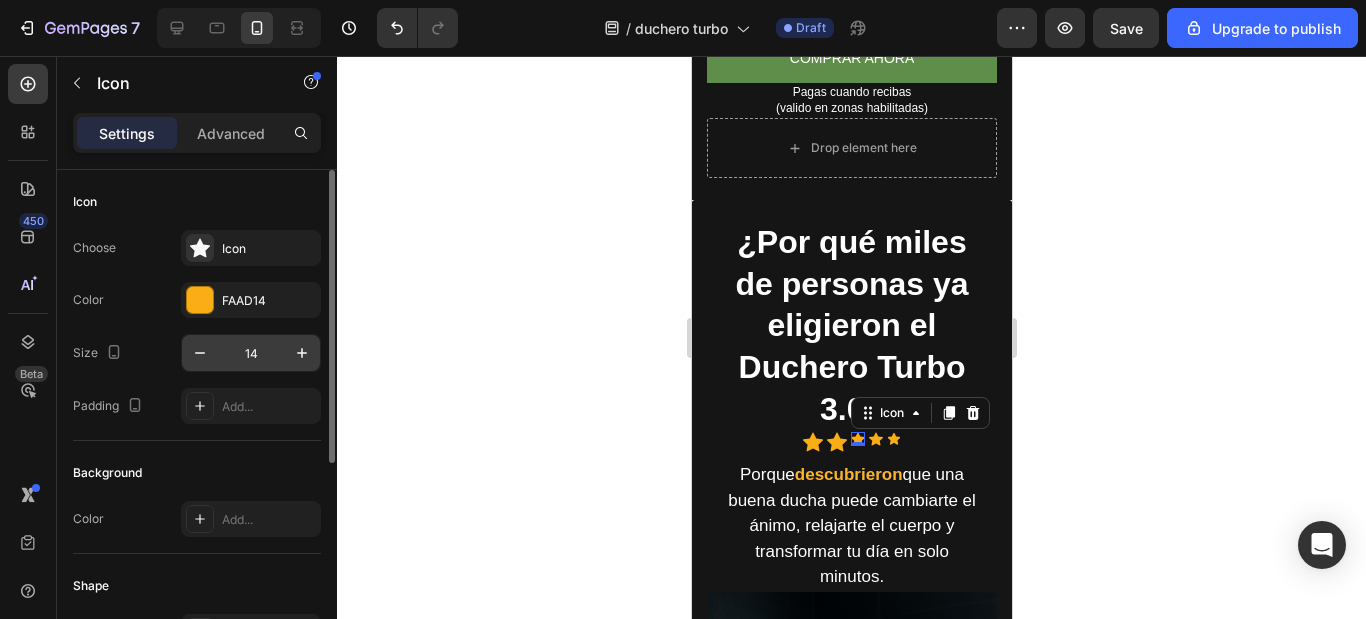 click on "14" at bounding box center (251, 353) 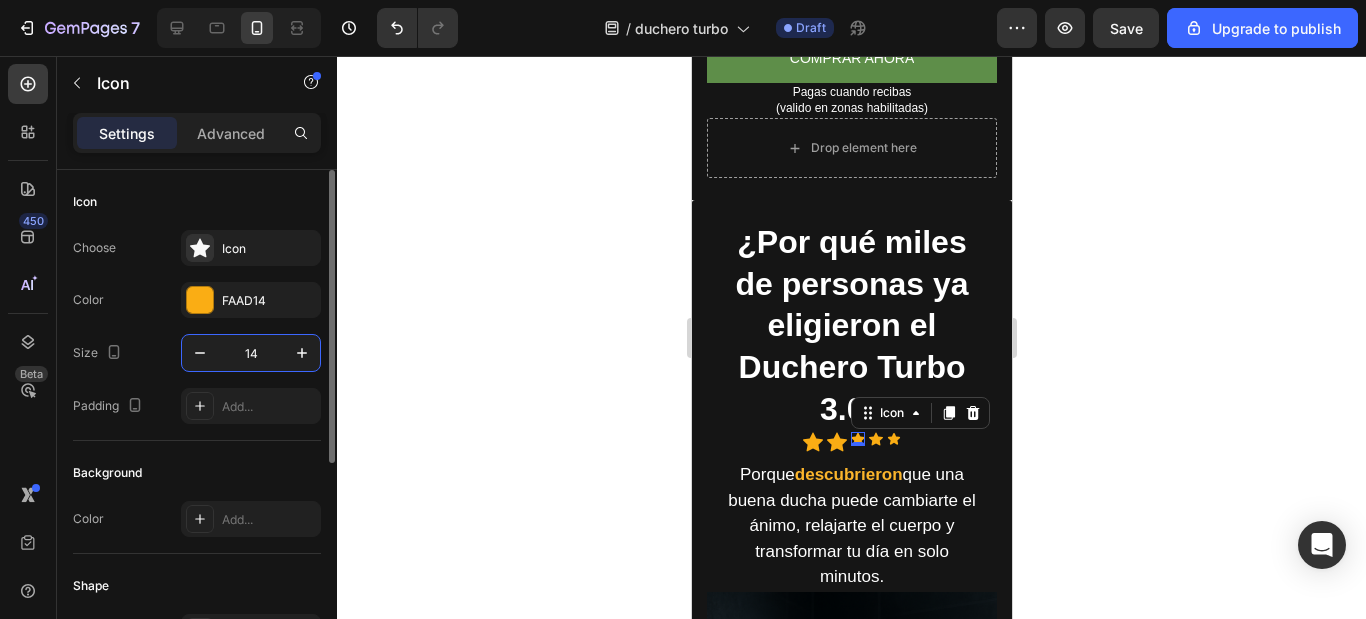 click on "14" at bounding box center [251, 353] 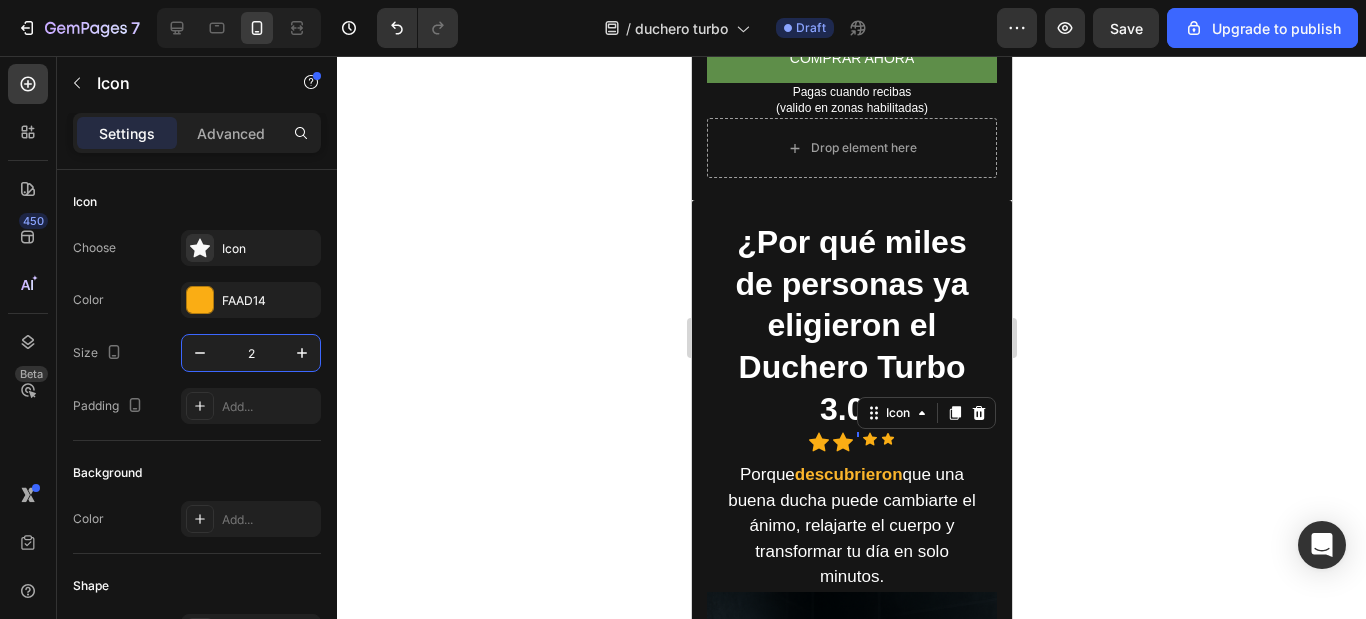 type on "20" 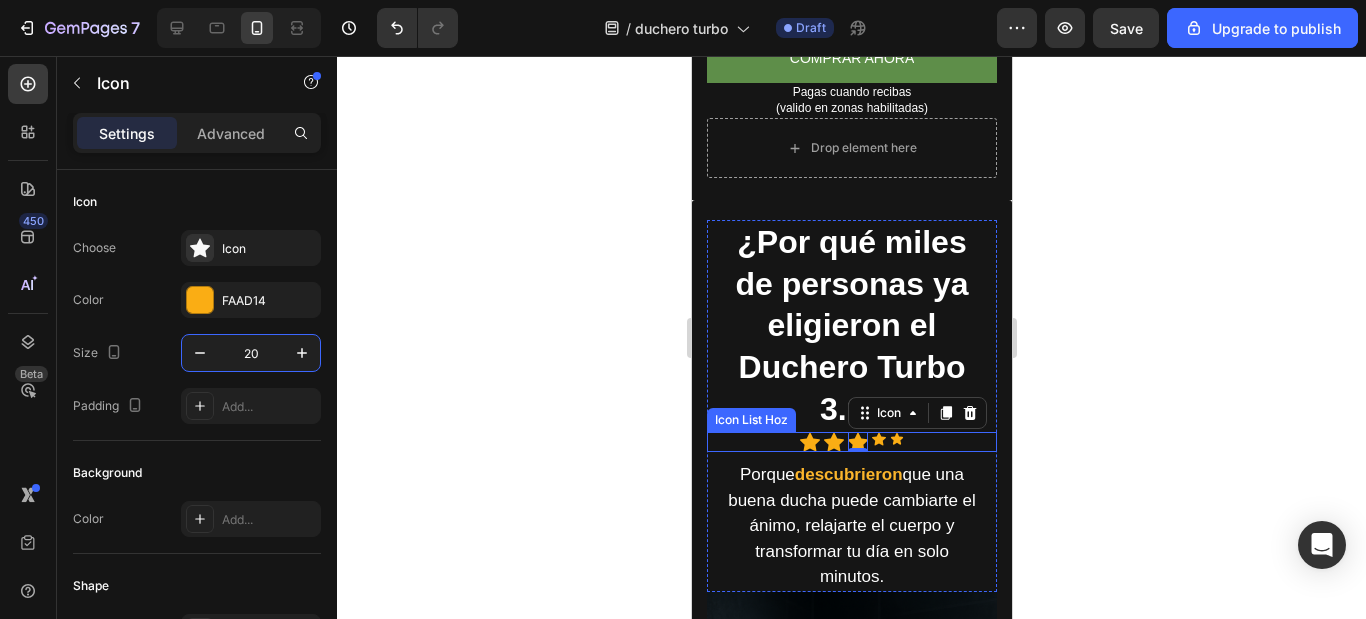 click 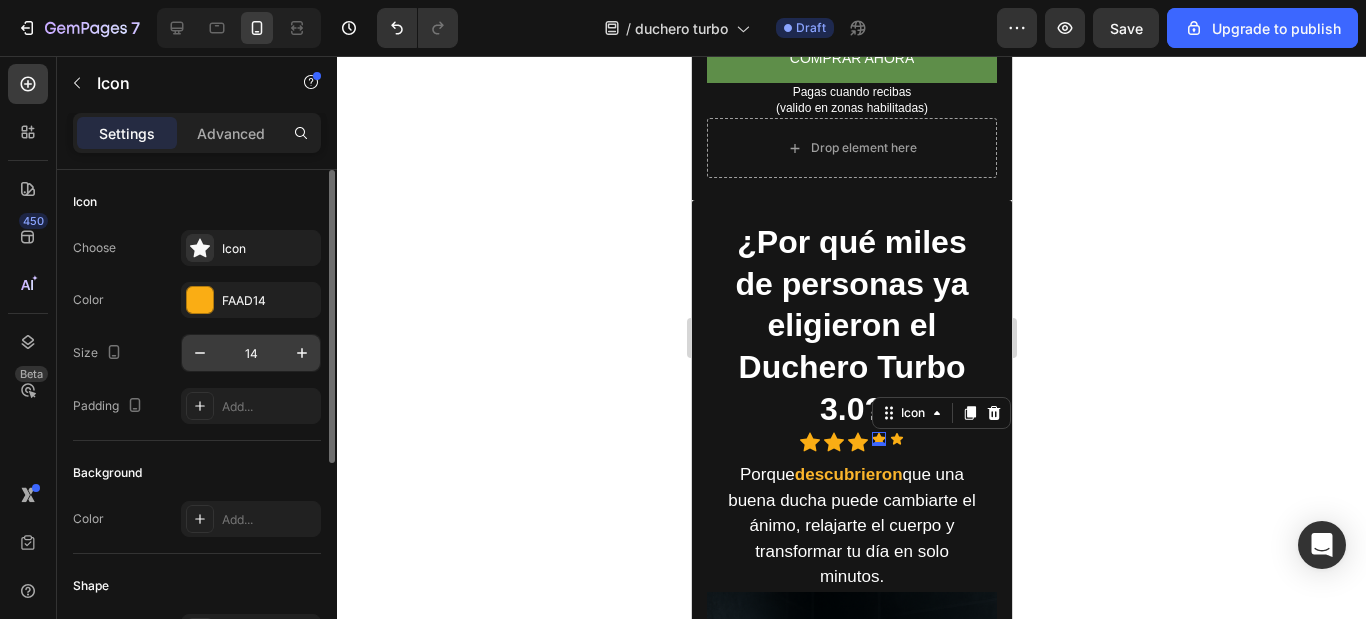 click on "14" at bounding box center (251, 353) 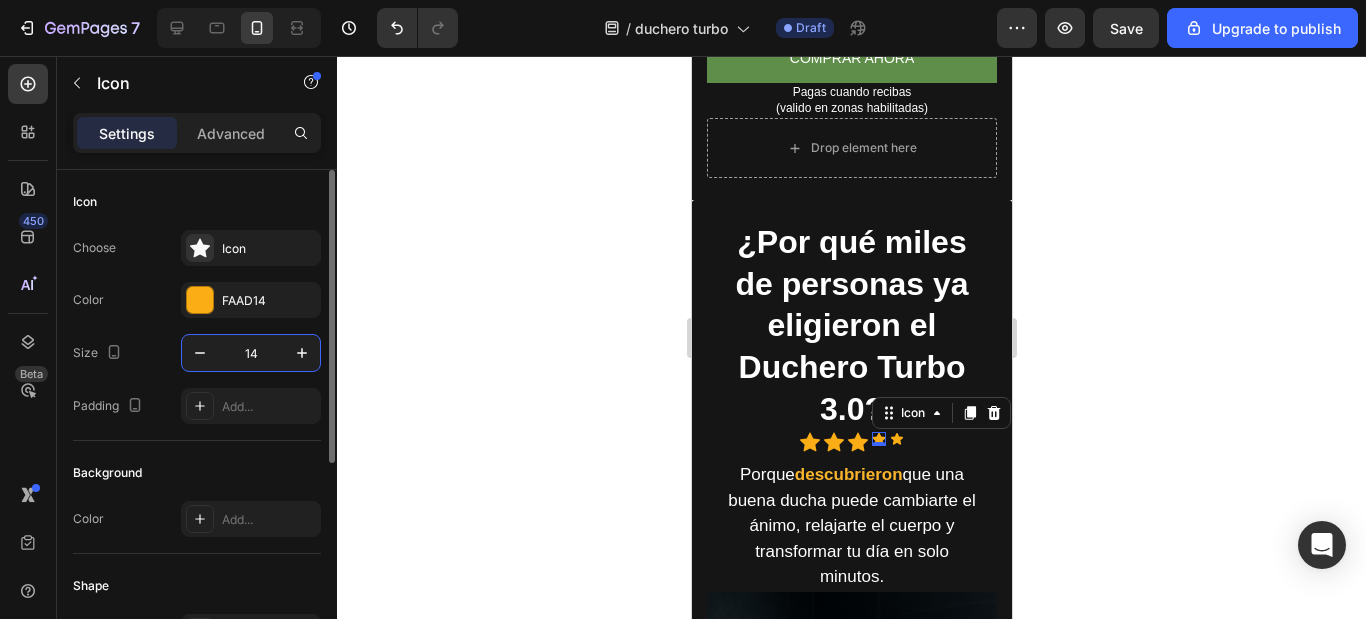 click on "14" at bounding box center (251, 353) 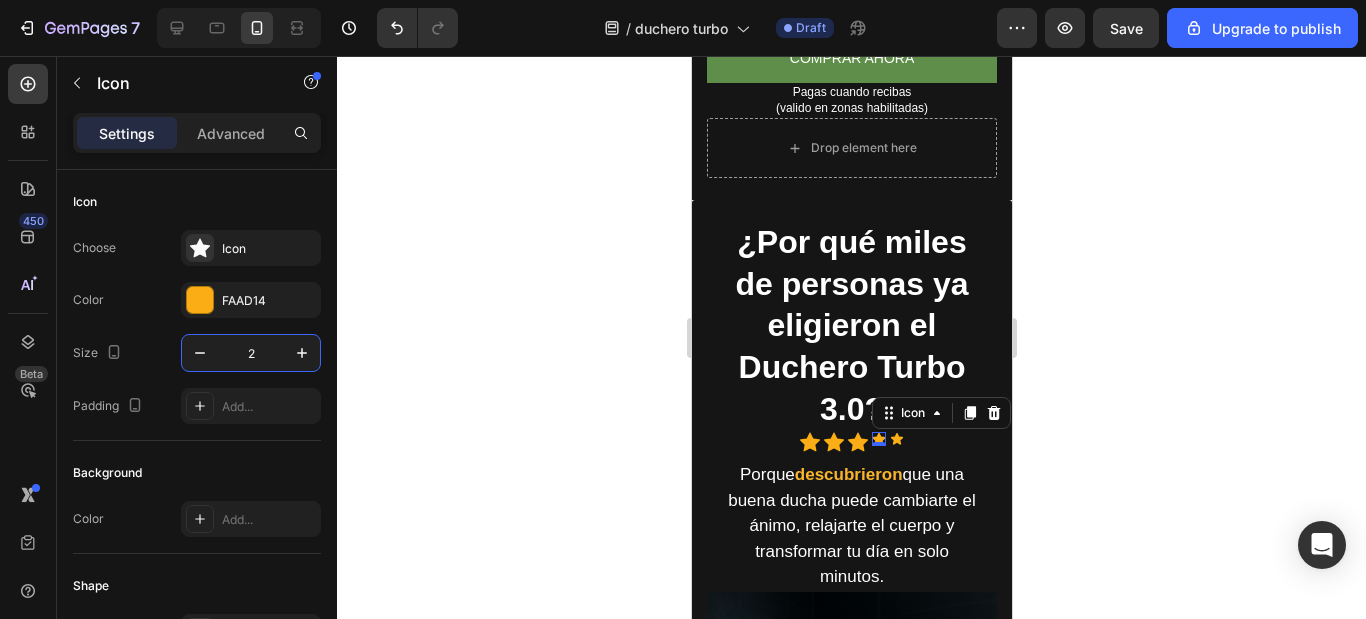 type on "20" 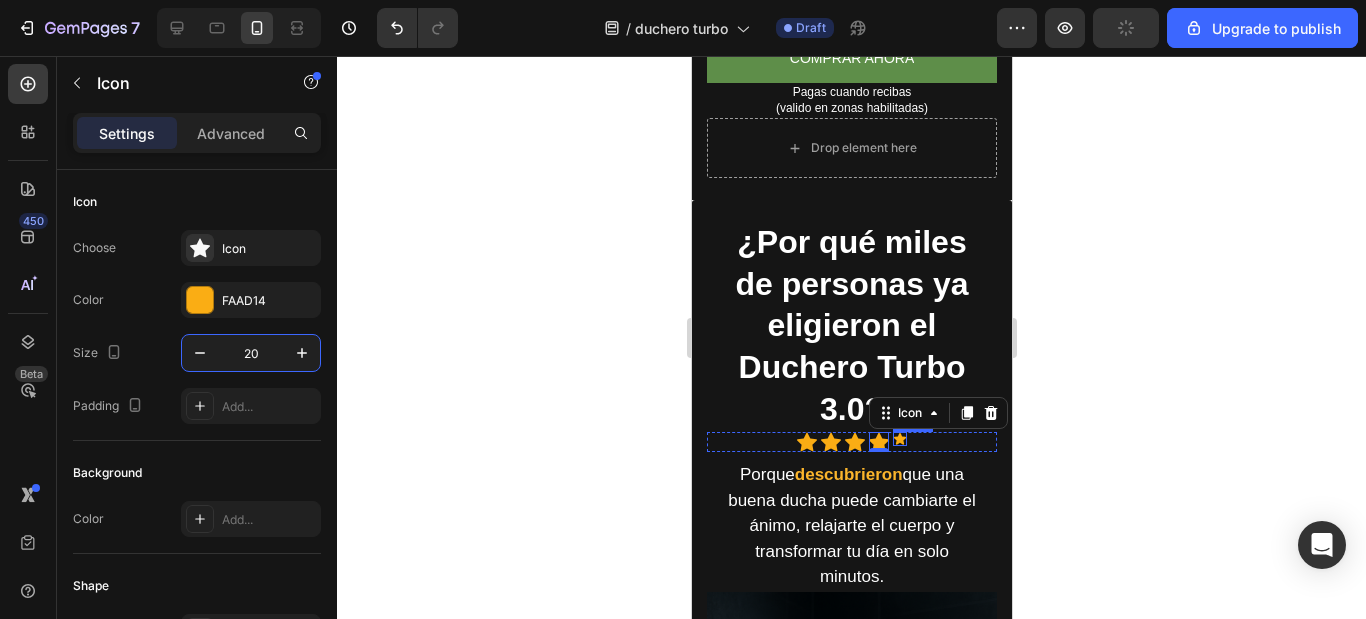 click 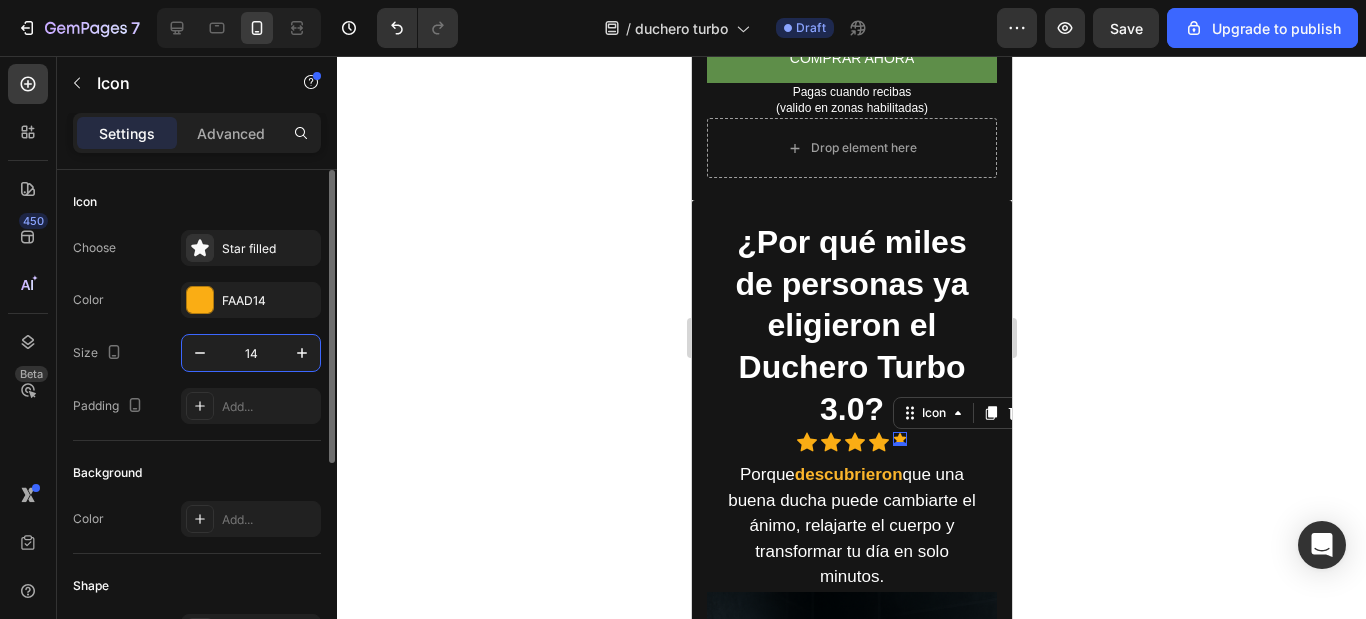 click on "14" at bounding box center [251, 353] 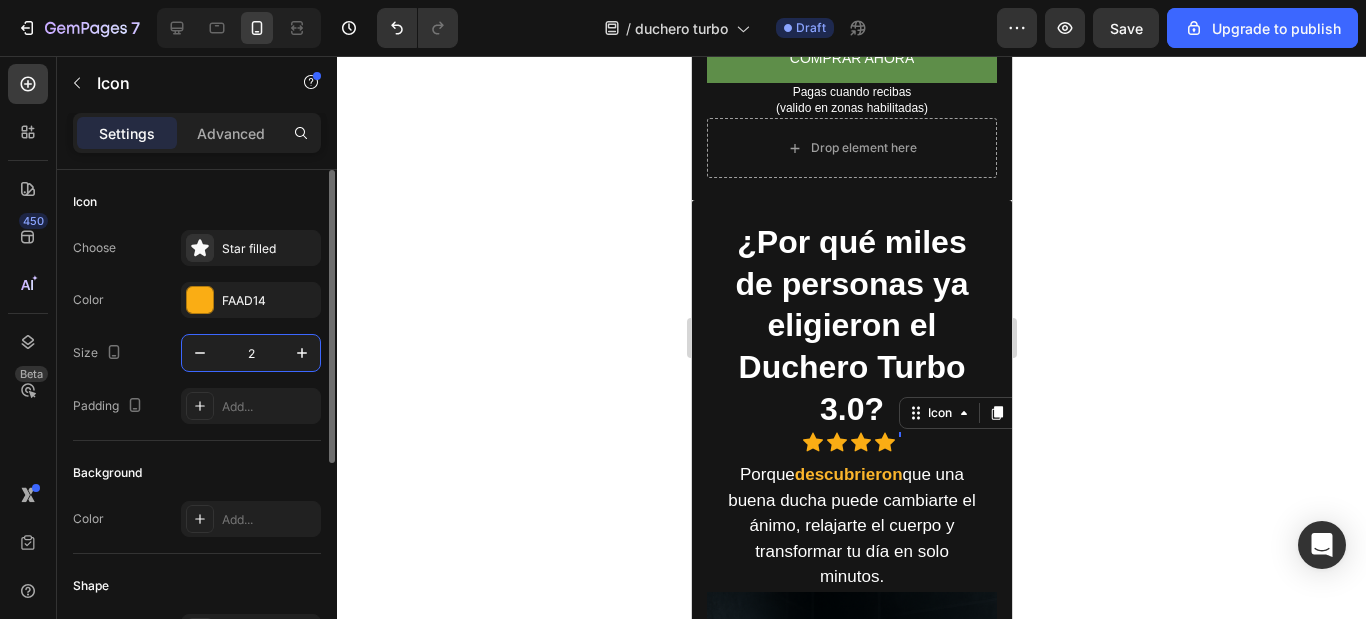 type on "20" 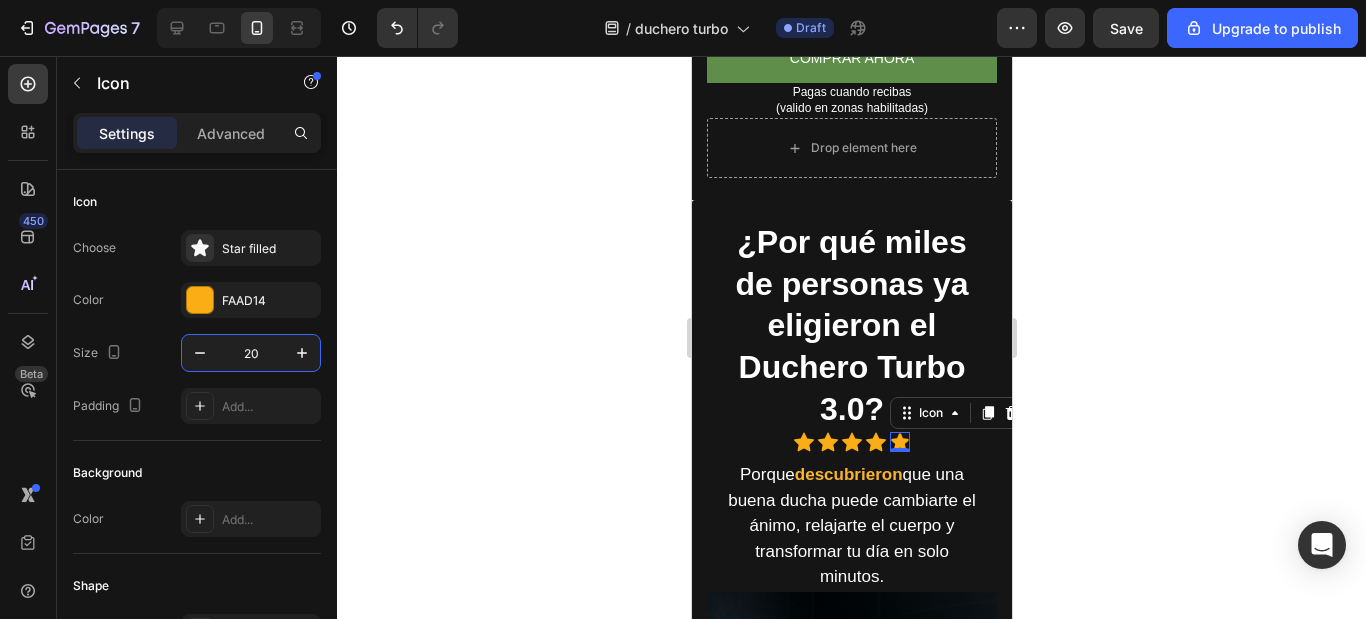 click 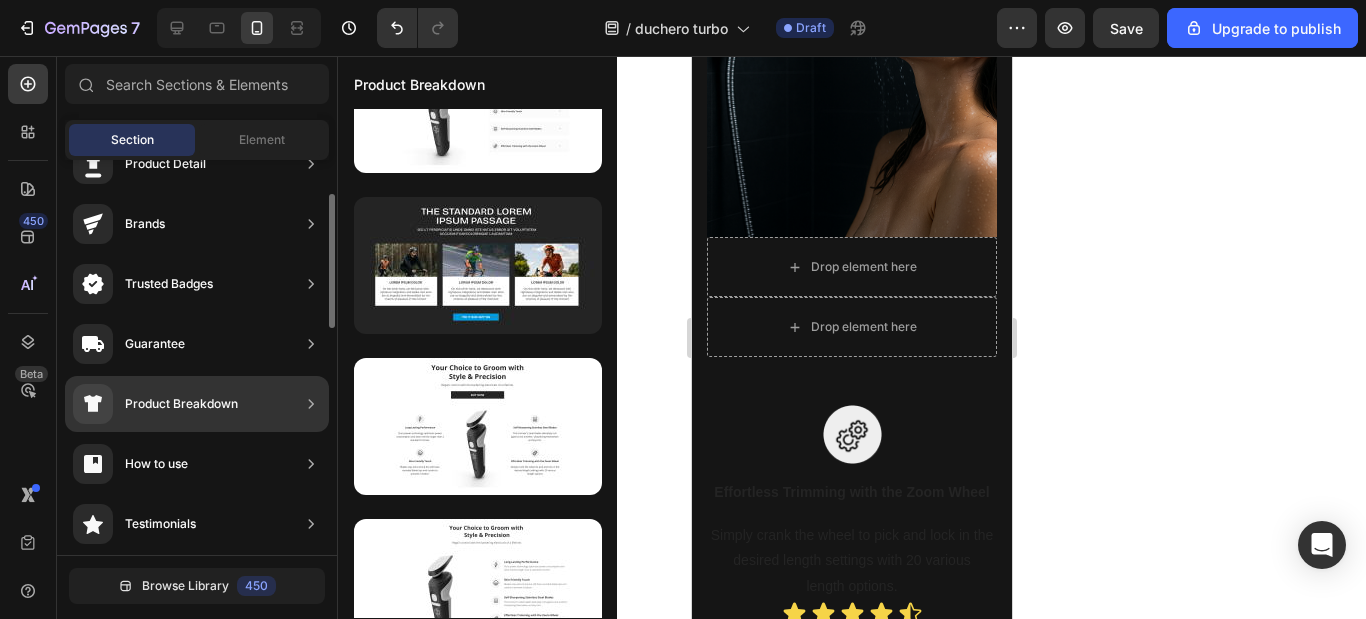 scroll, scrollTop: 2000, scrollLeft: 0, axis: vertical 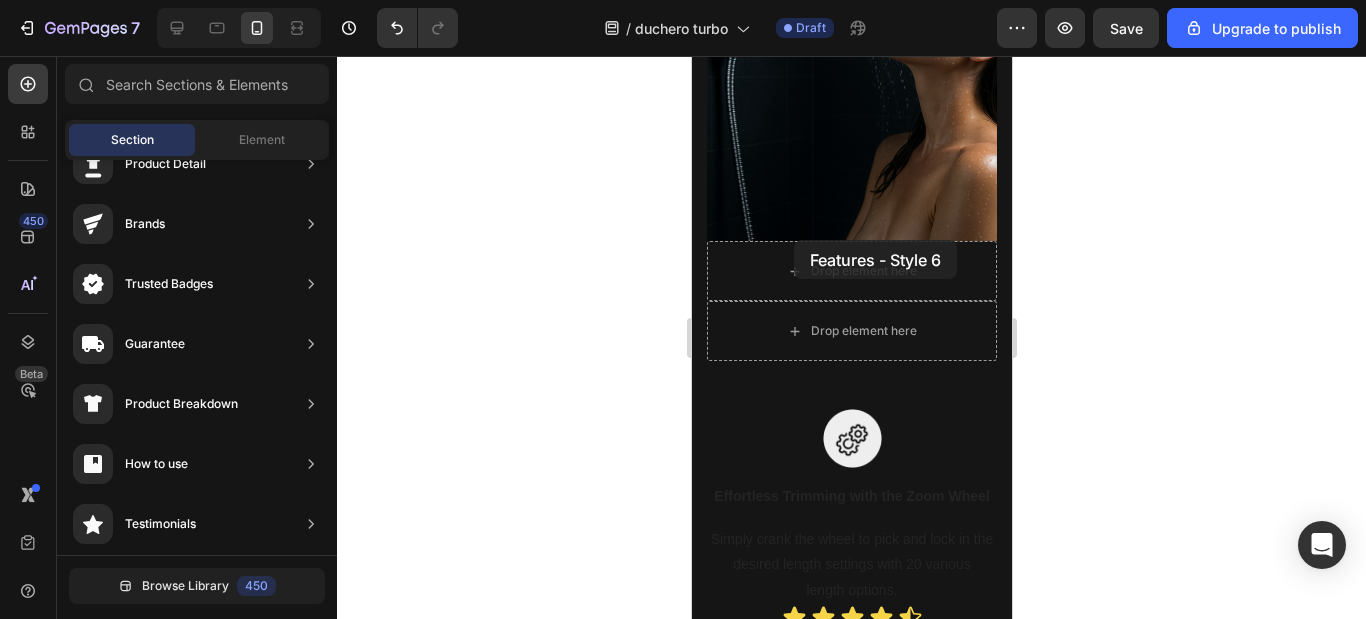 drag, startPoint x: 1124, startPoint y: 397, endPoint x: 793, endPoint y: 240, distance: 366.34683 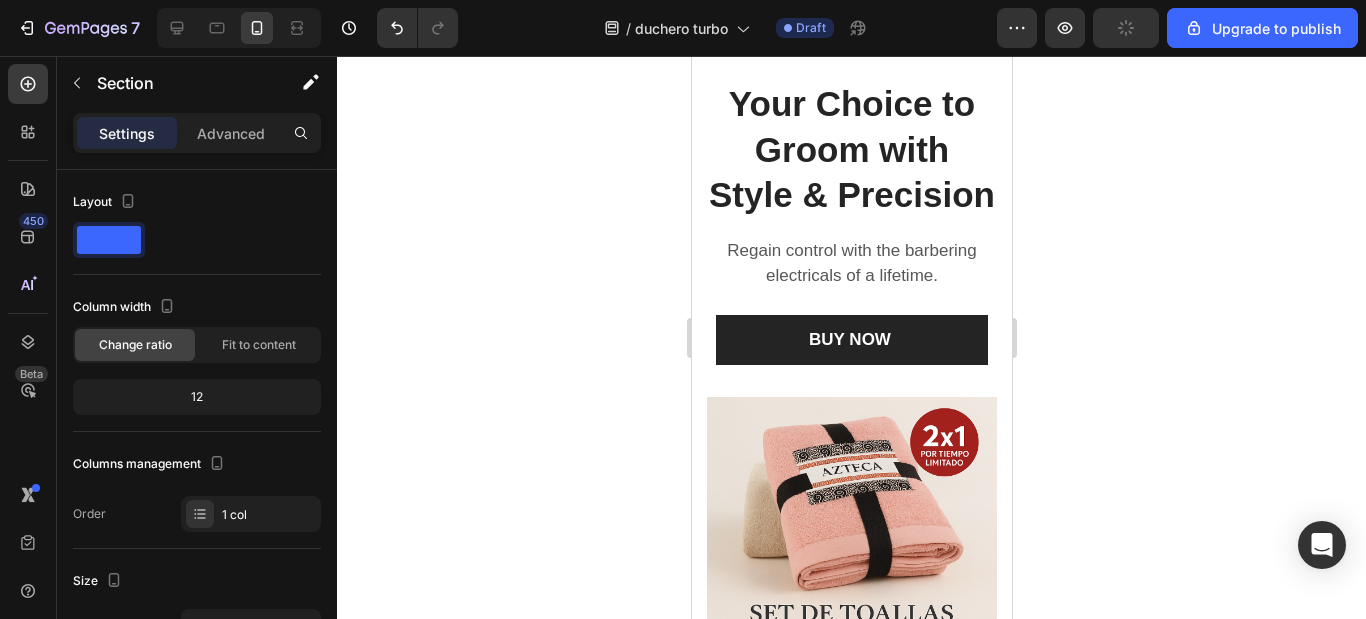 scroll, scrollTop: 2846, scrollLeft: 0, axis: vertical 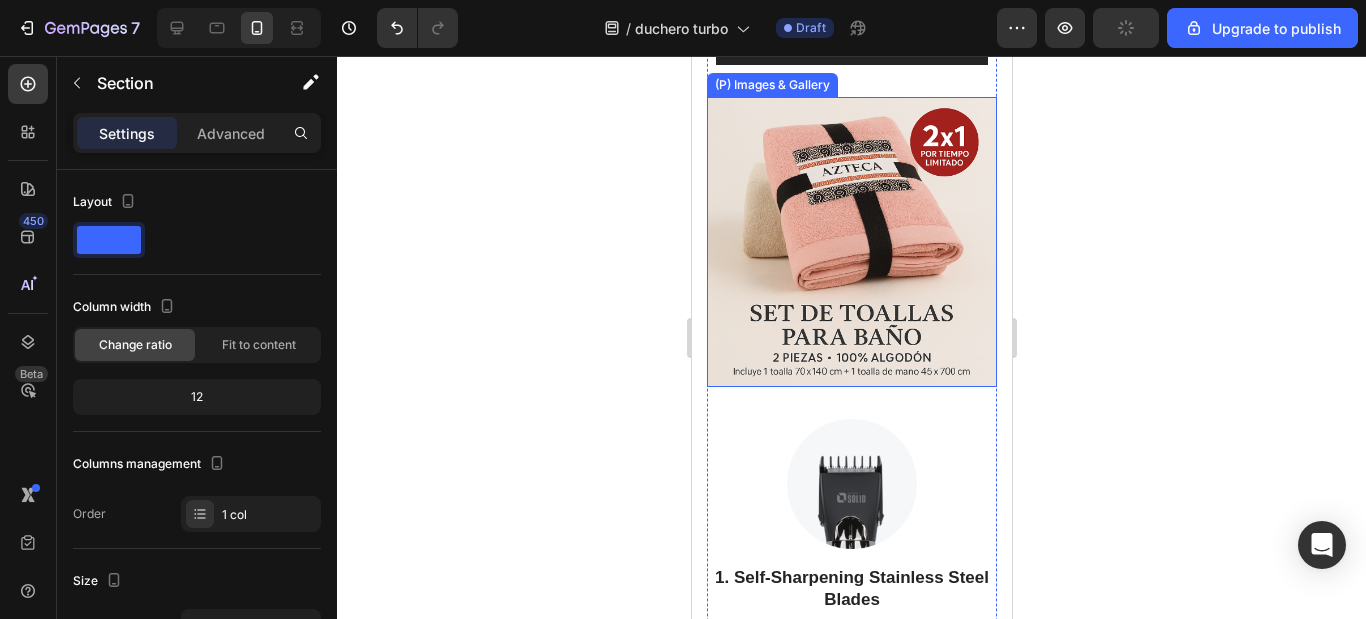 click at bounding box center [851, 242] 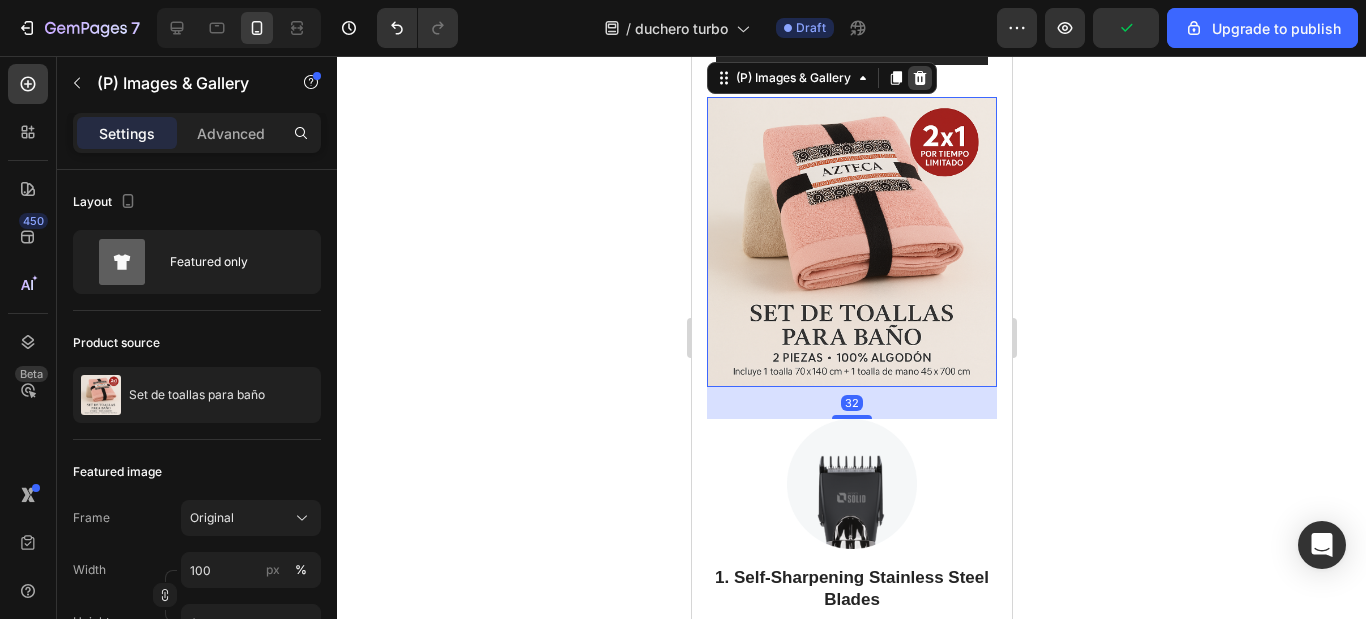 click 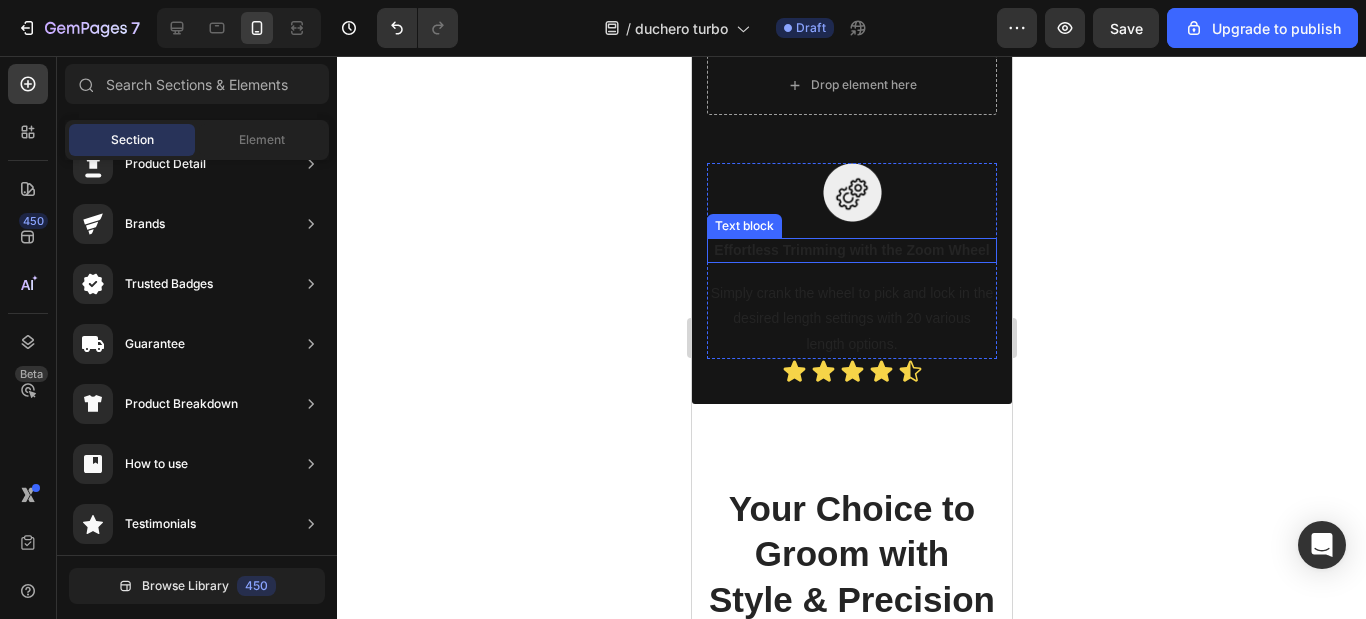 scroll, scrollTop: 1946, scrollLeft: 0, axis: vertical 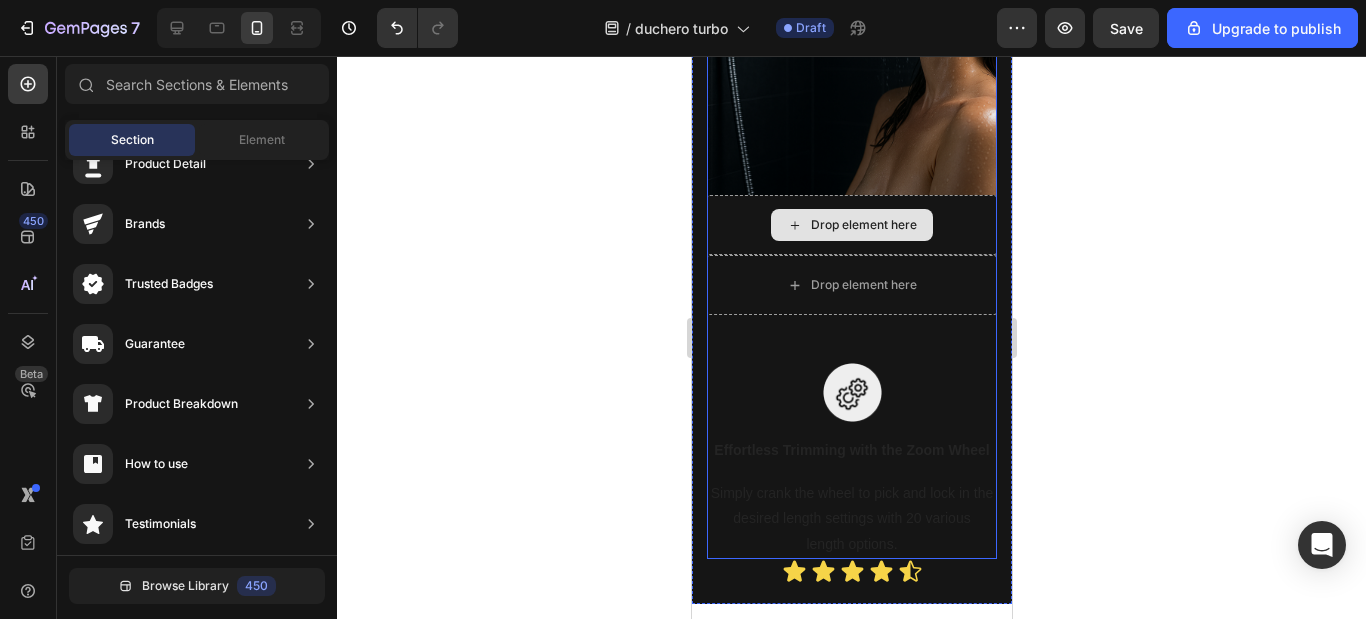 click at bounding box center [851, 392] 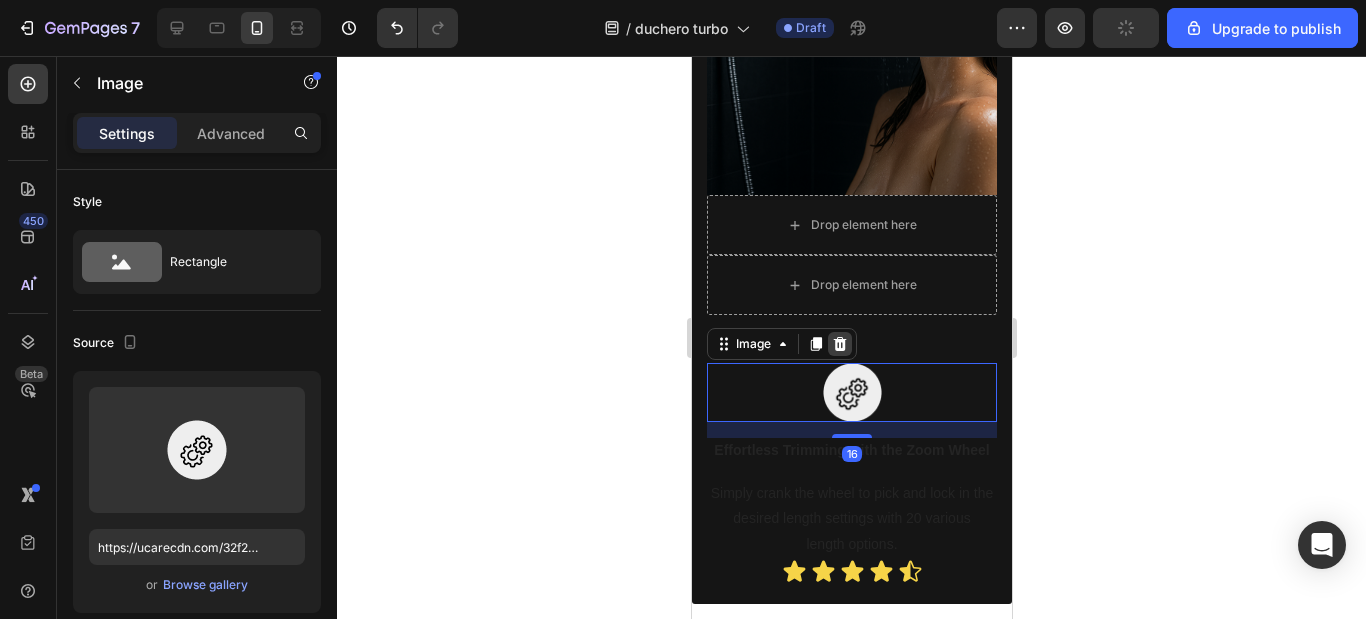 click 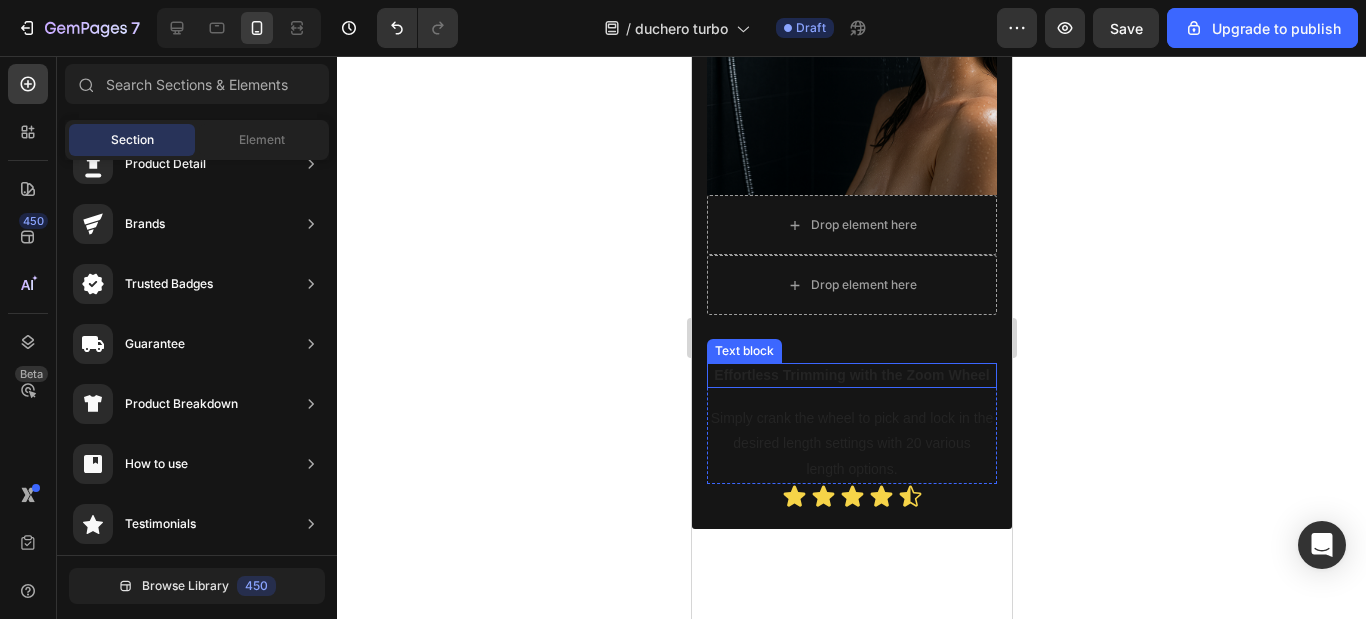 click on "Effortless Trimming with the Zoom Wheel" at bounding box center [851, 375] 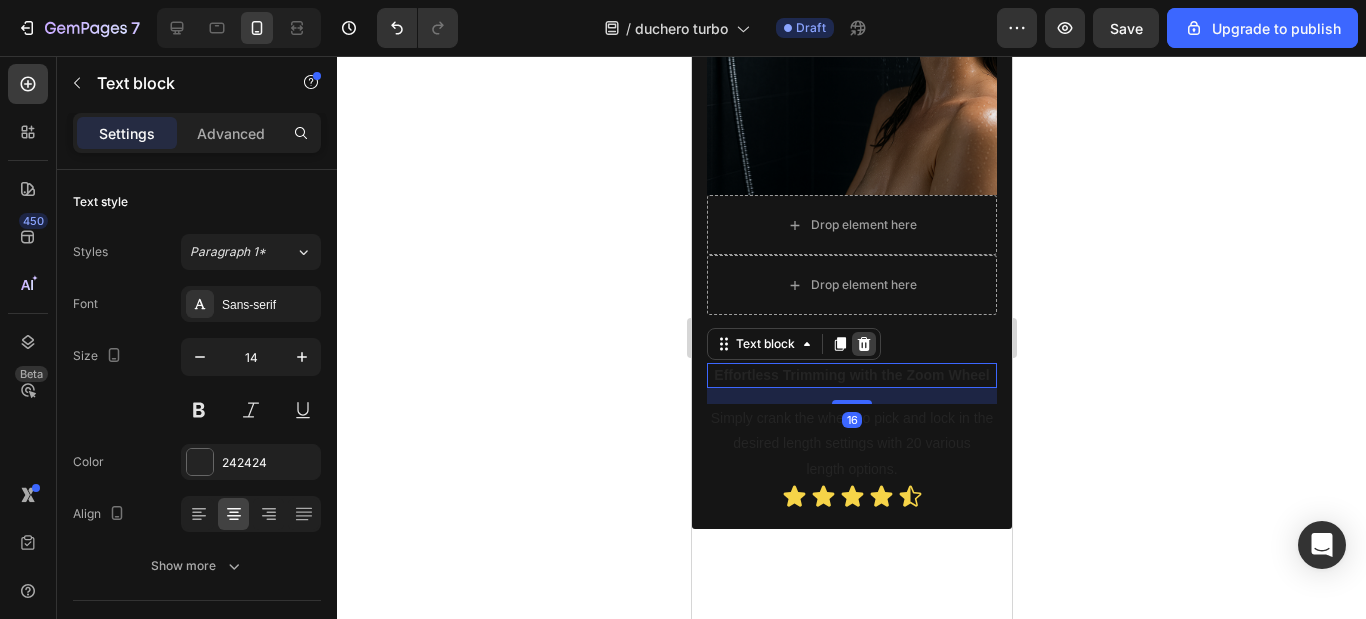 click 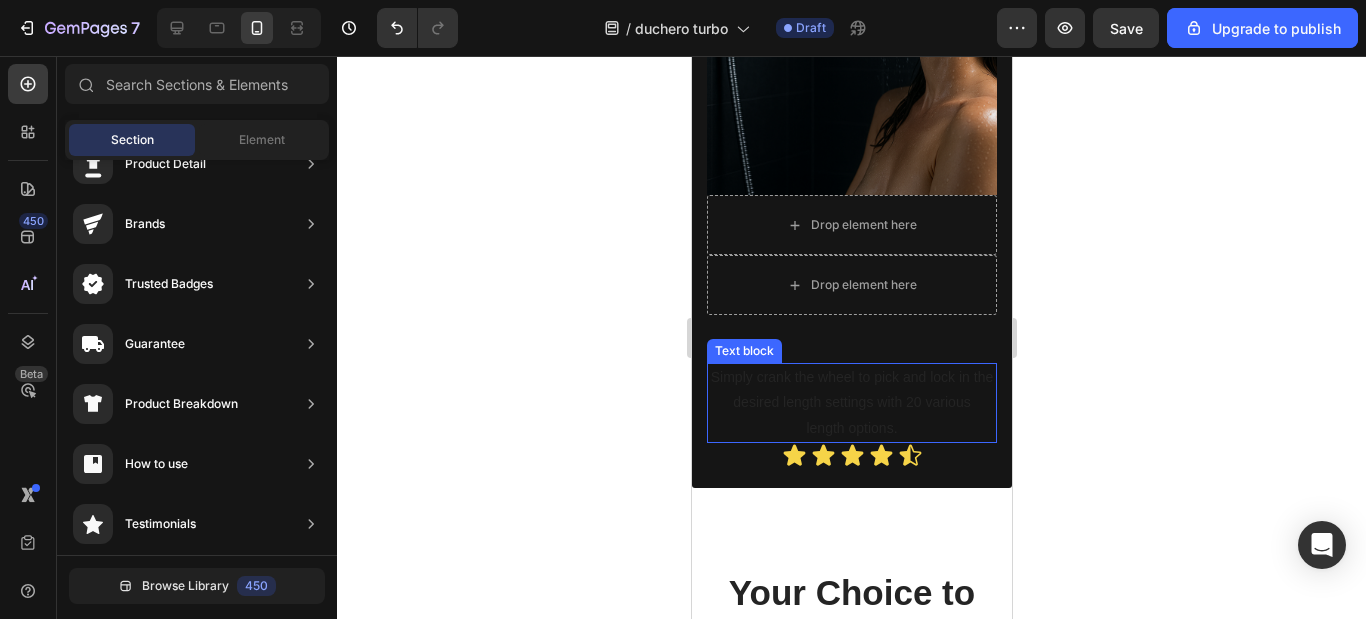 click on "Simply crank the wheel to pick and lock in the desired length settings with 20 various length options." at bounding box center [851, 403] 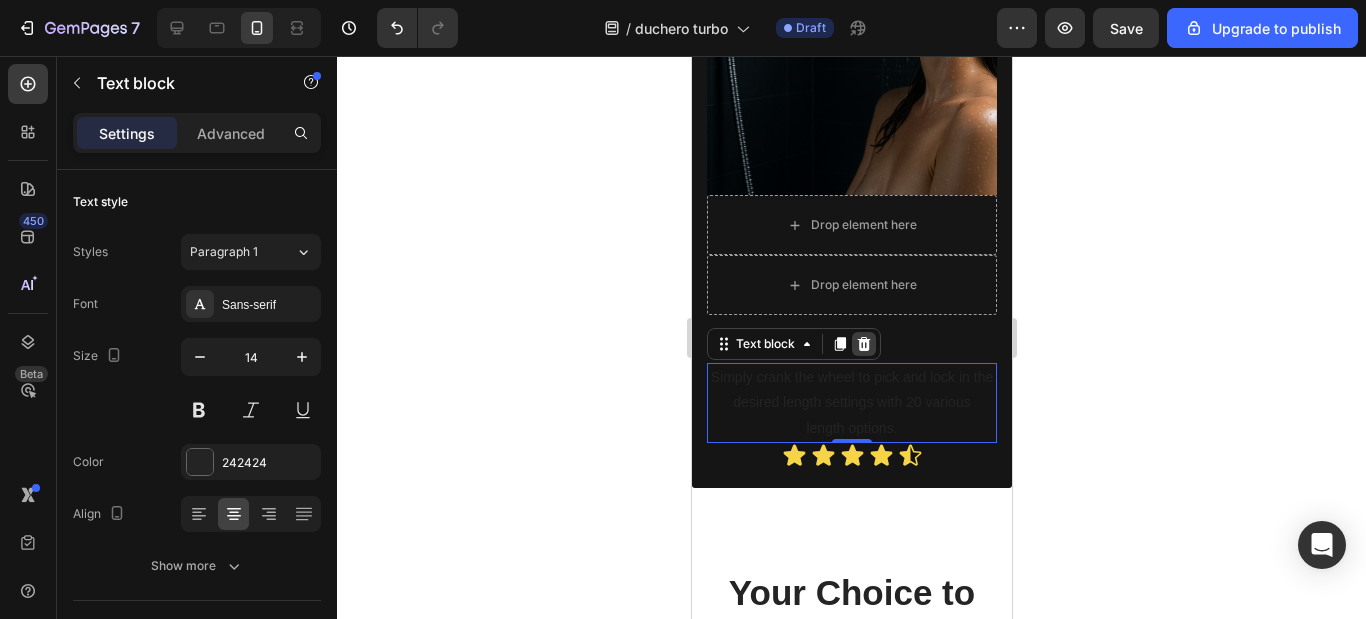click at bounding box center (863, 344) 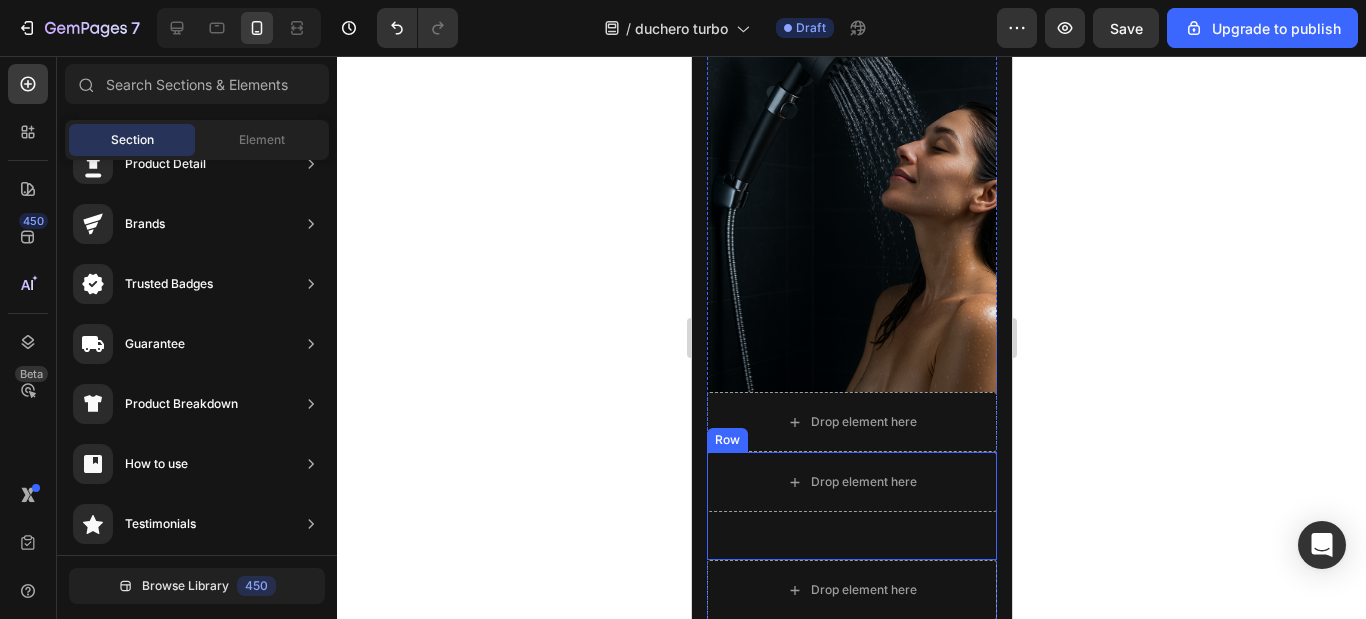 scroll, scrollTop: 2046, scrollLeft: 0, axis: vertical 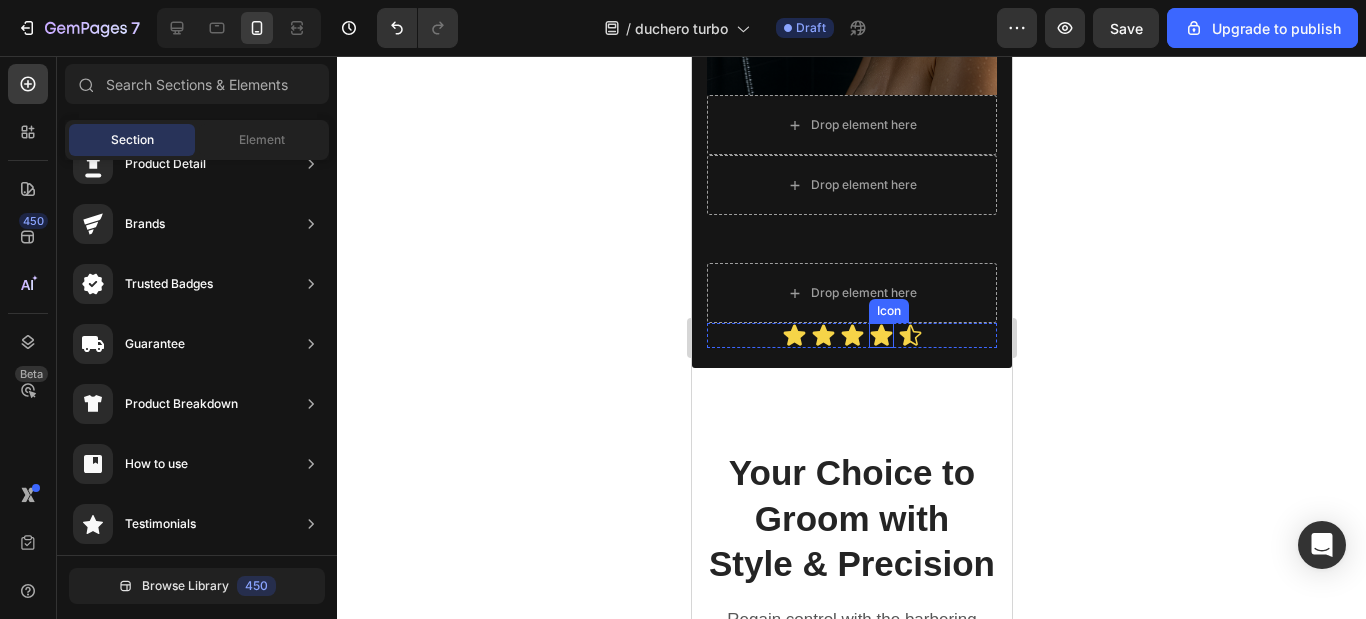 click 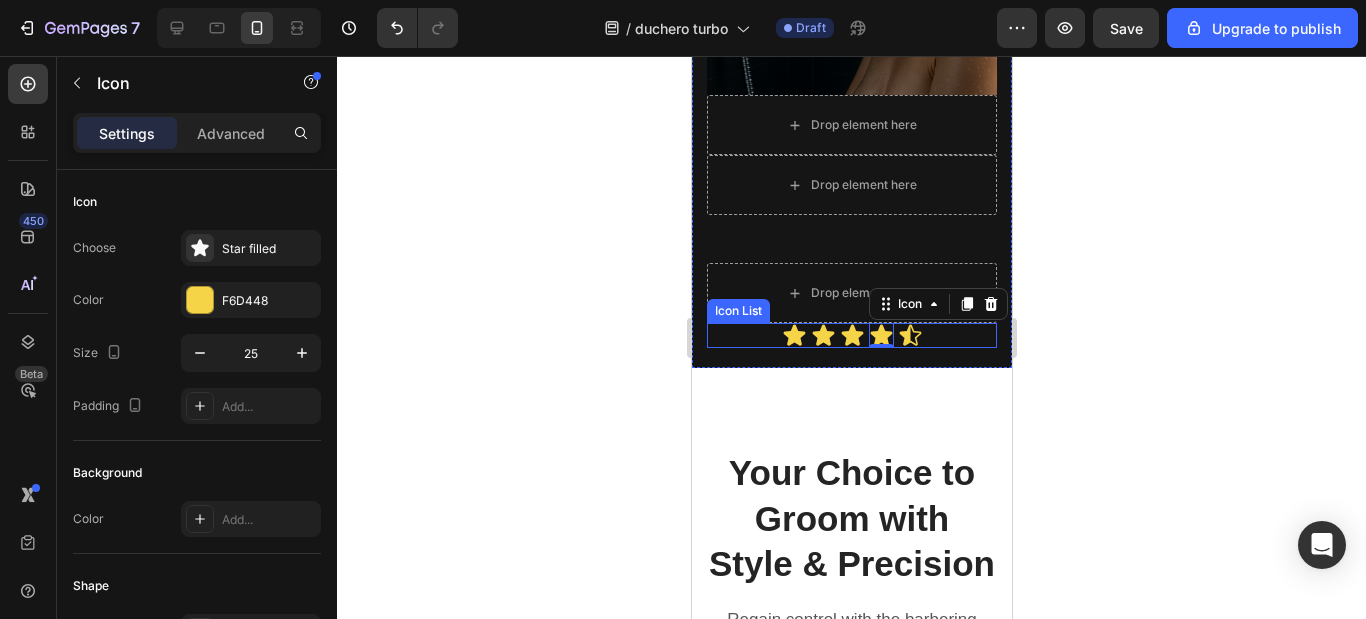 click on "Icon Icon Icon Icon   0 Icon" at bounding box center [851, 335] 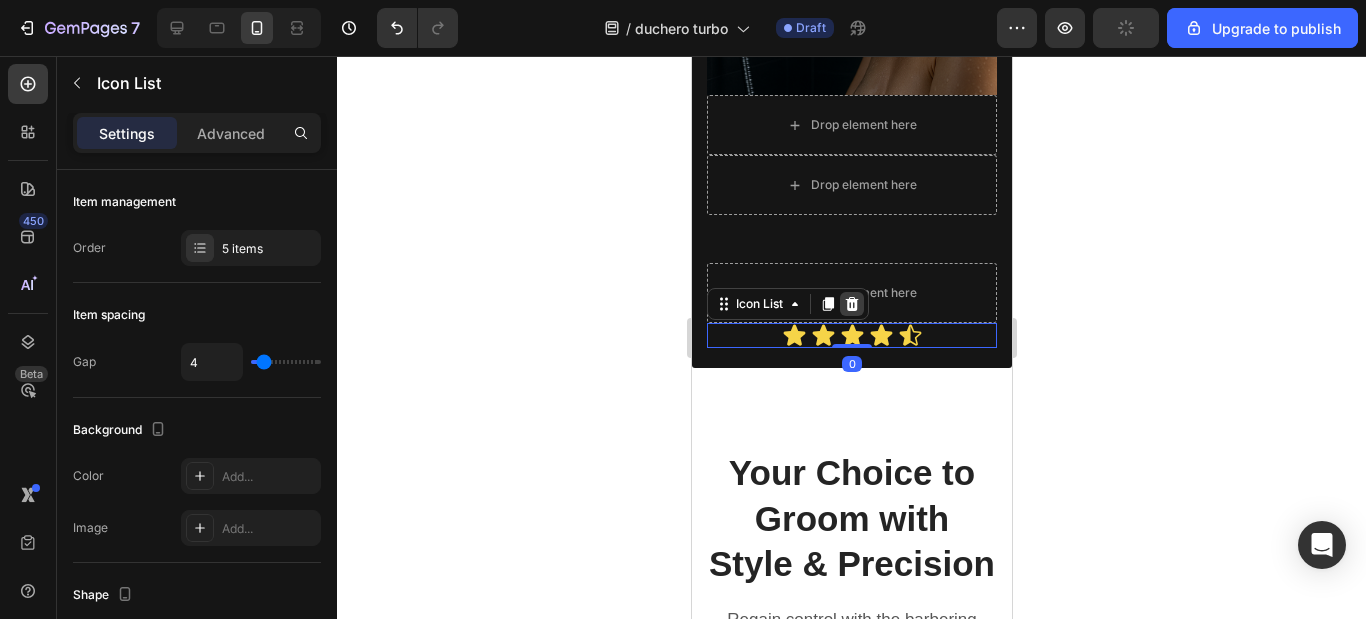click 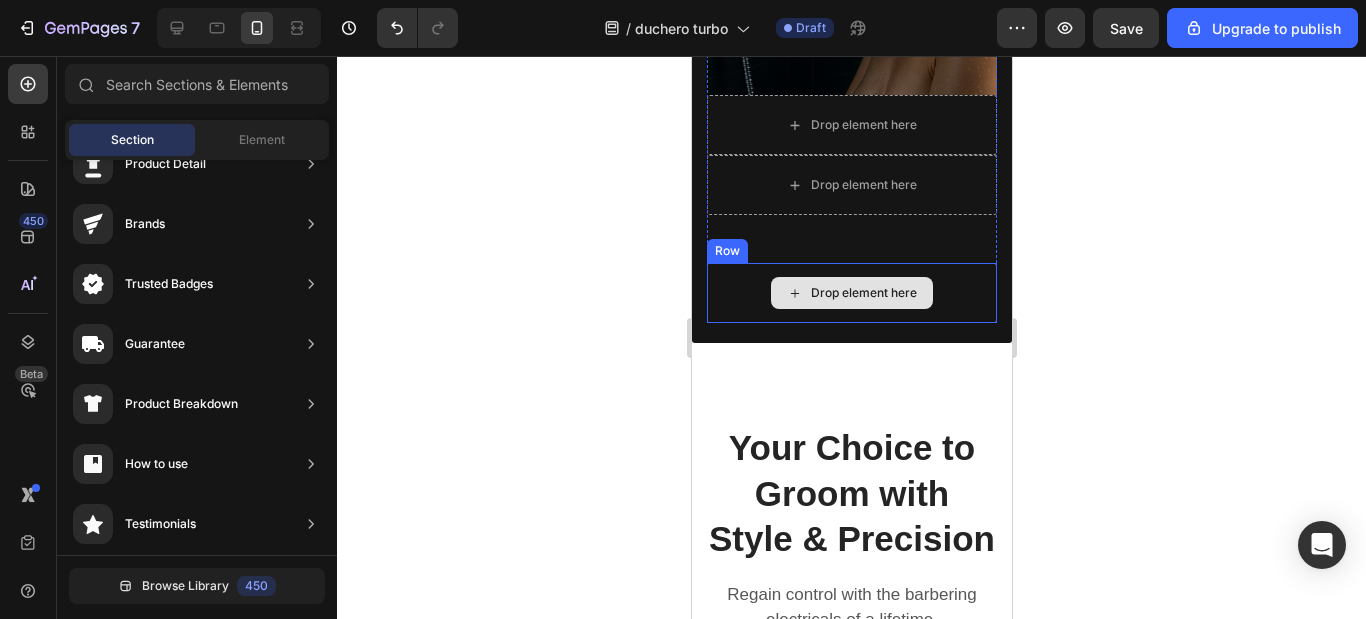click on "Drop element here" at bounding box center [851, 293] 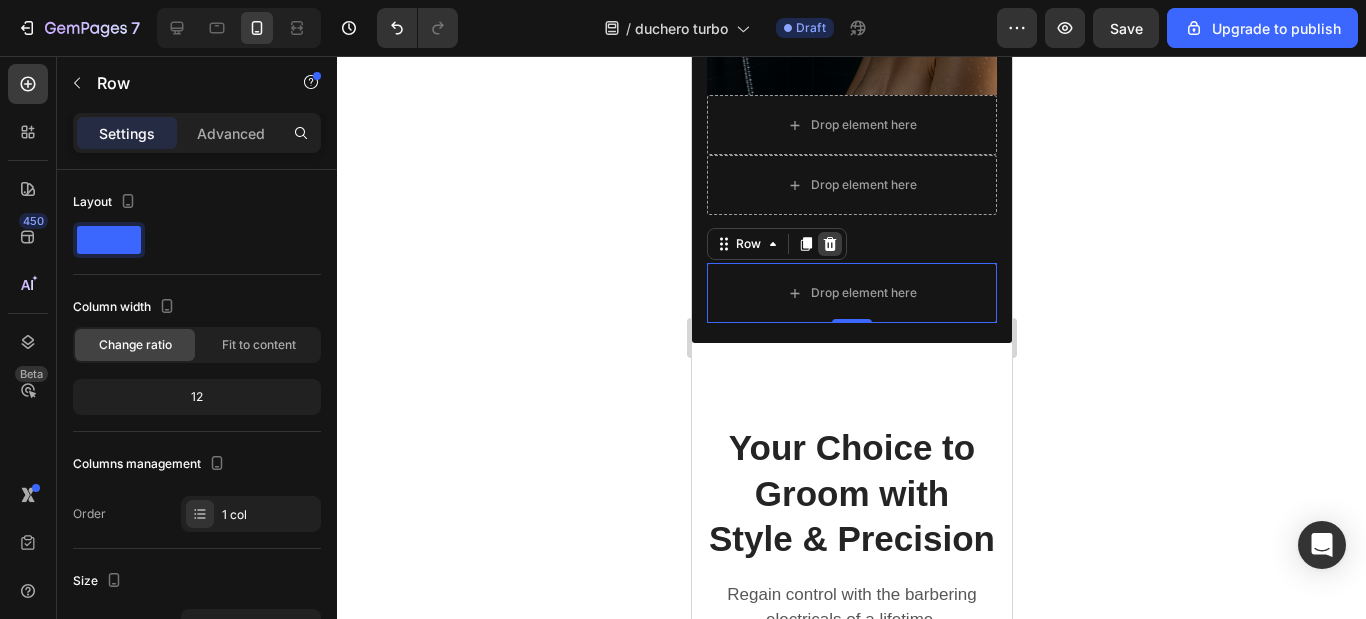 click 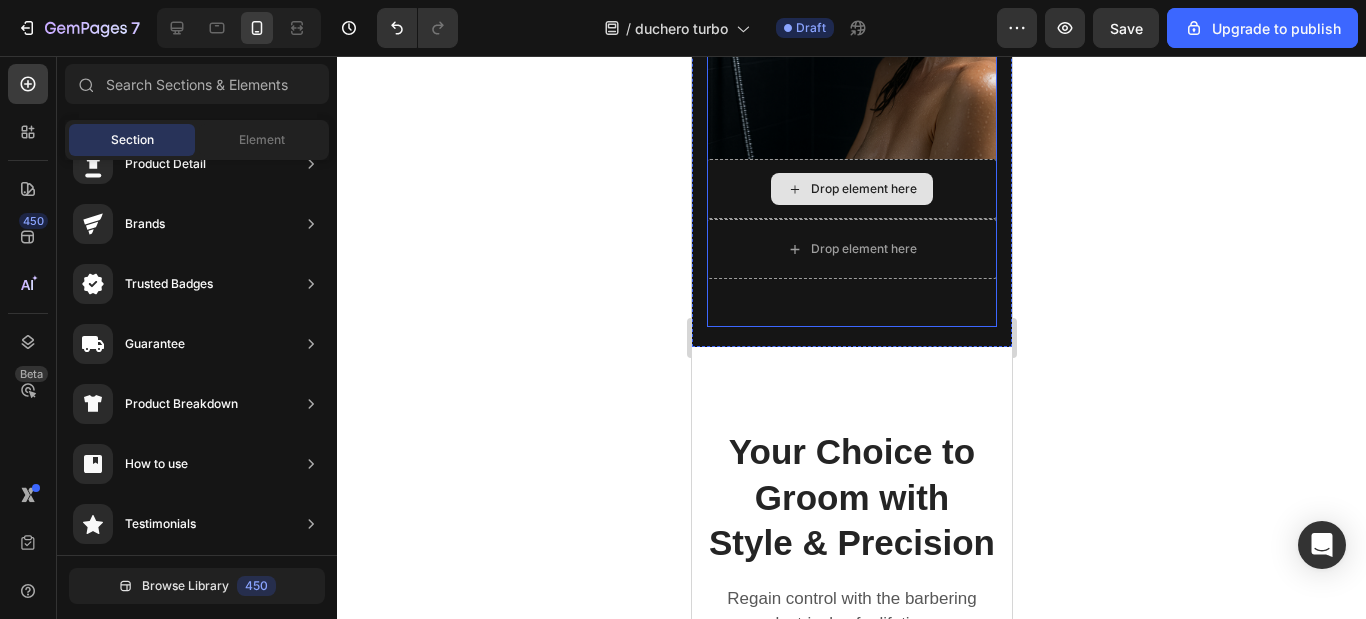 scroll, scrollTop: 1946, scrollLeft: 0, axis: vertical 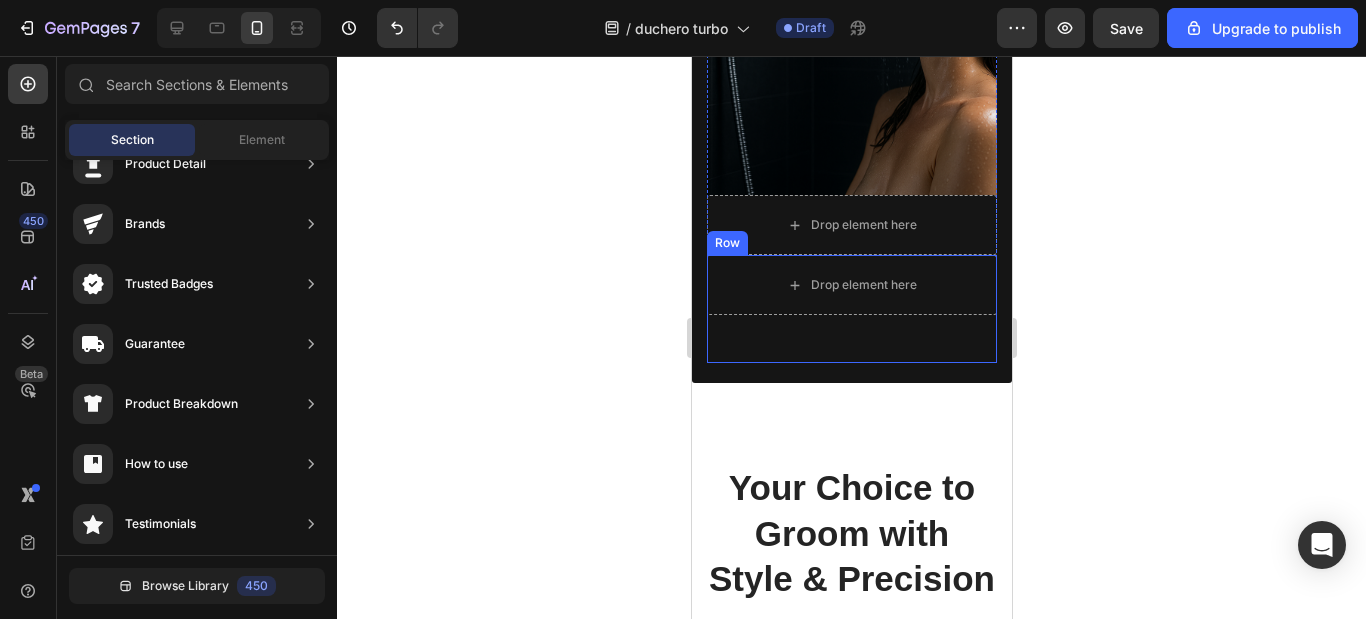 click on "Drop element here Row" at bounding box center (851, 309) 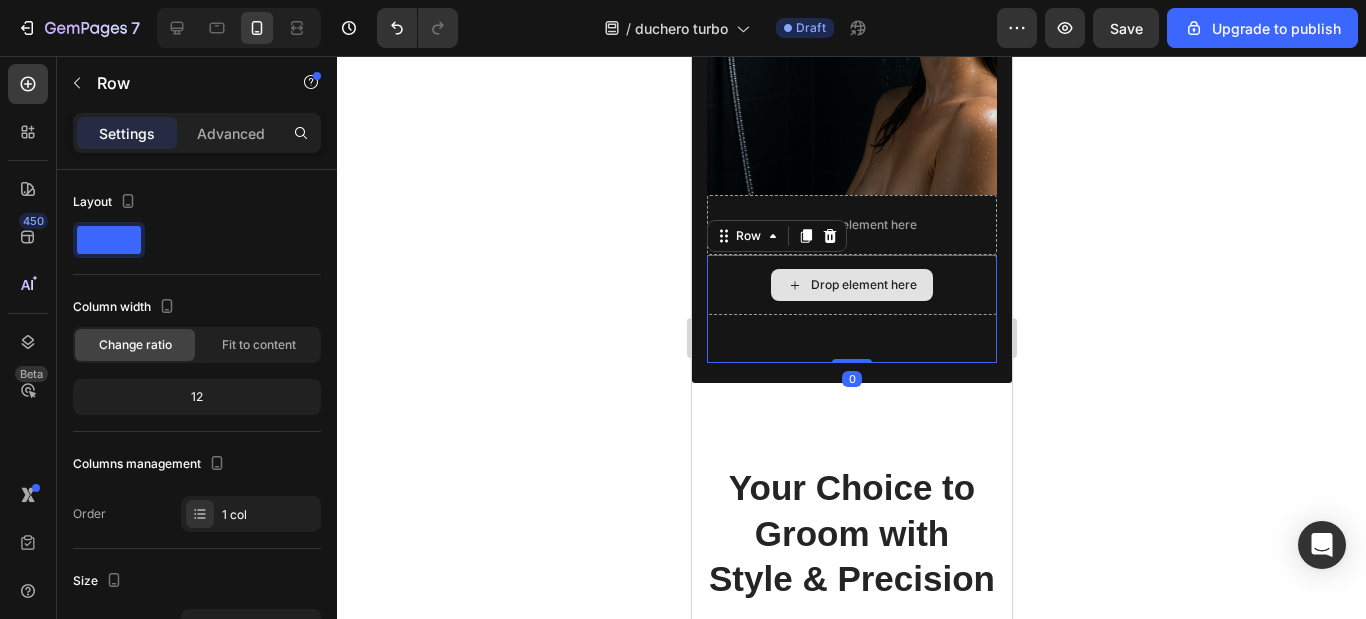 click on "Drop element here" at bounding box center (851, 285) 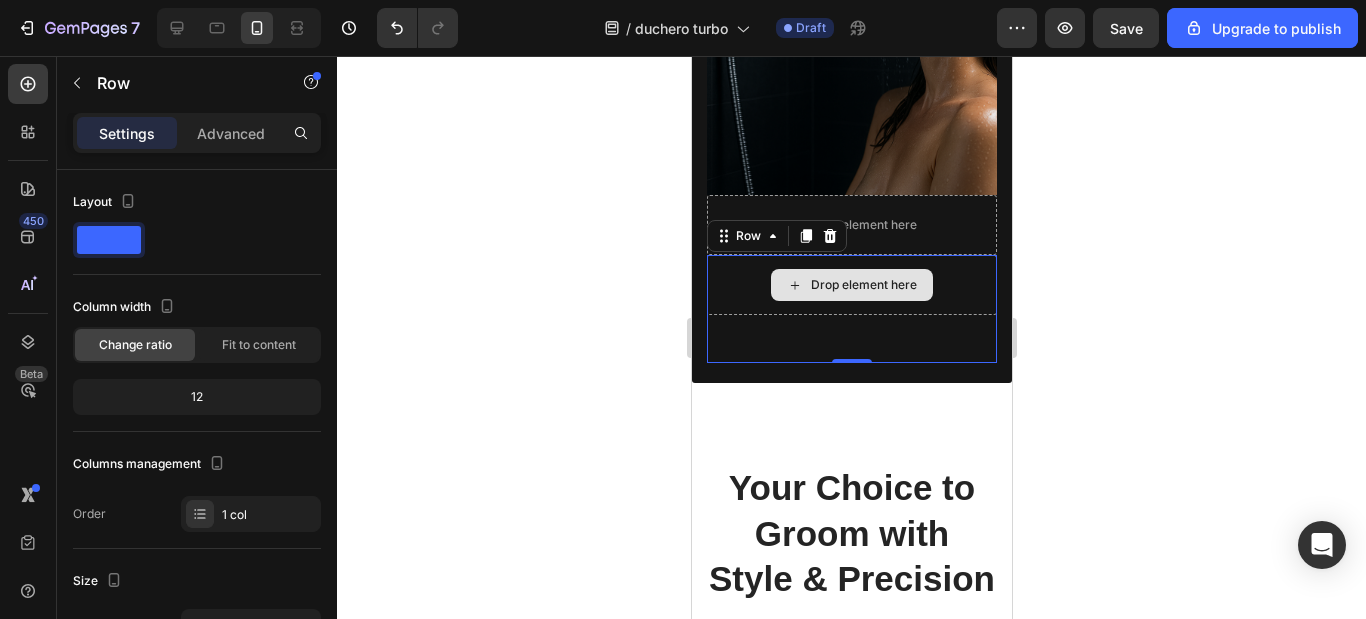 scroll, scrollTop: 1846, scrollLeft: 0, axis: vertical 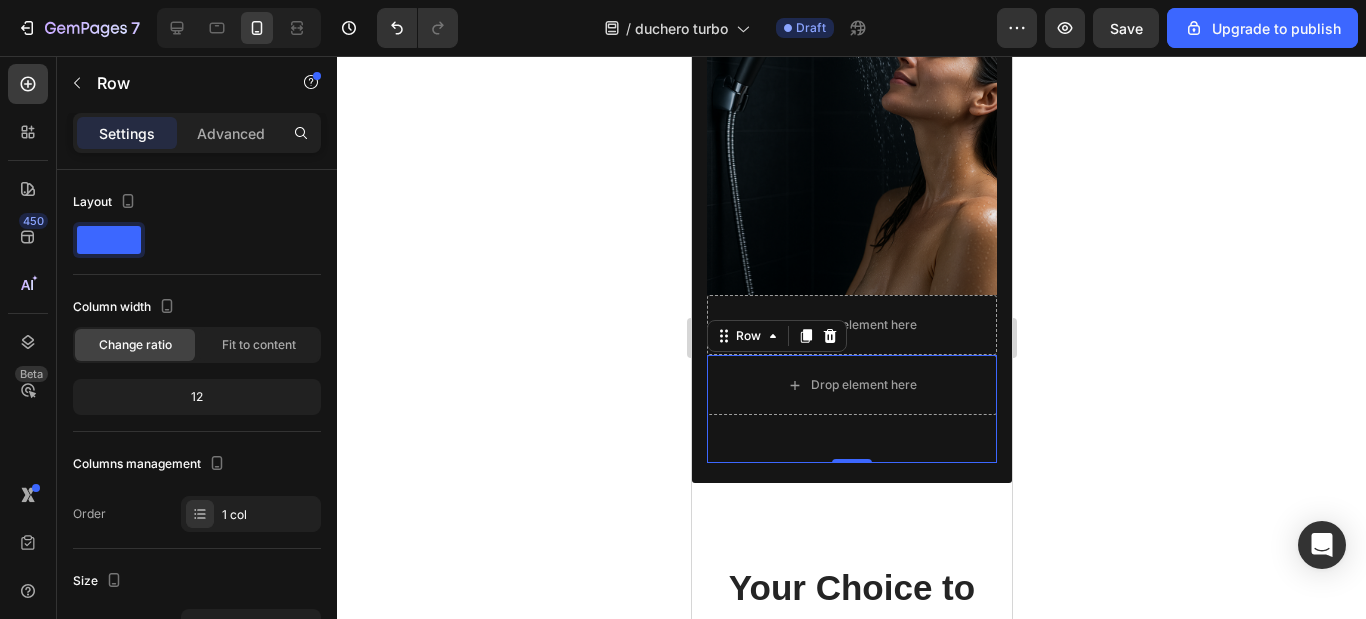 click on "Drop element here Row   0" at bounding box center (851, 409) 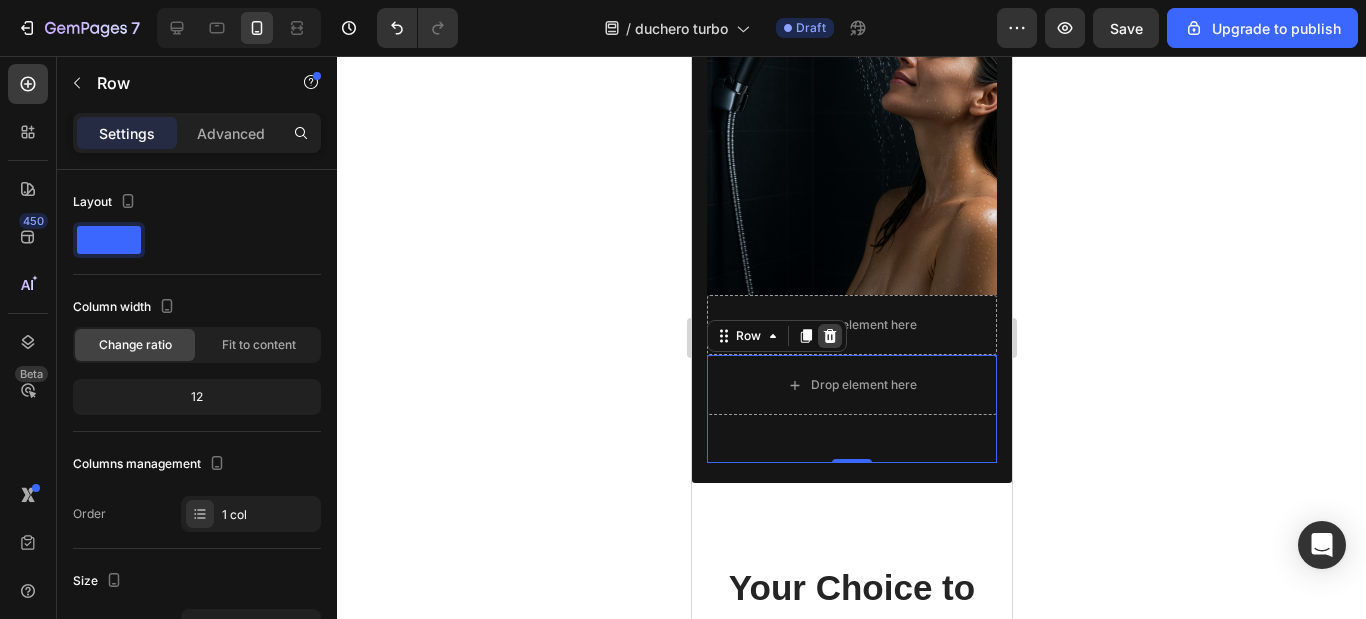 click 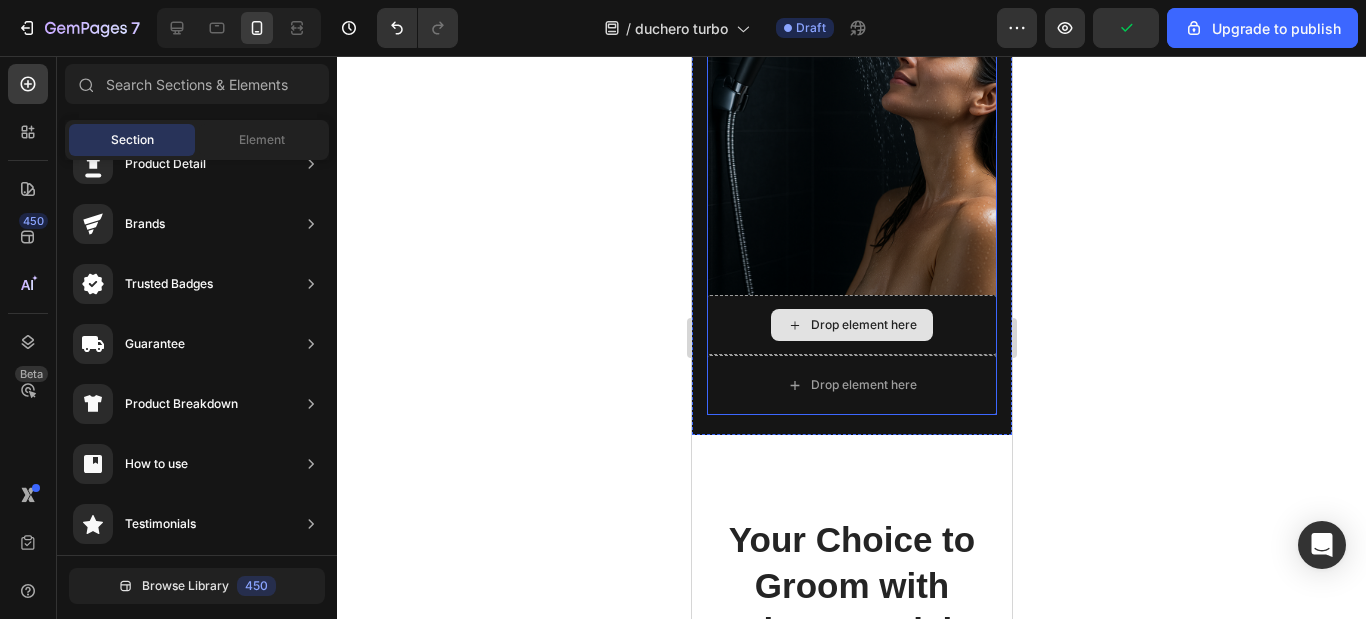 click on "Drop element here" at bounding box center (851, 325) 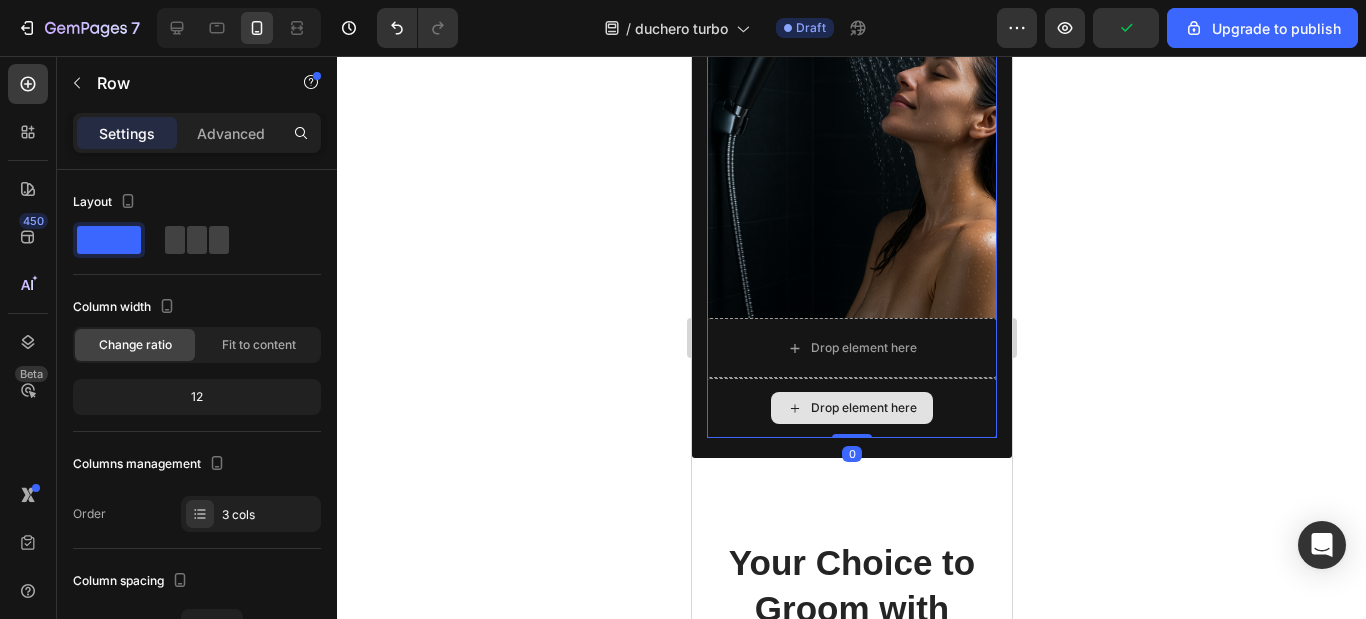 scroll, scrollTop: 1746, scrollLeft: 0, axis: vertical 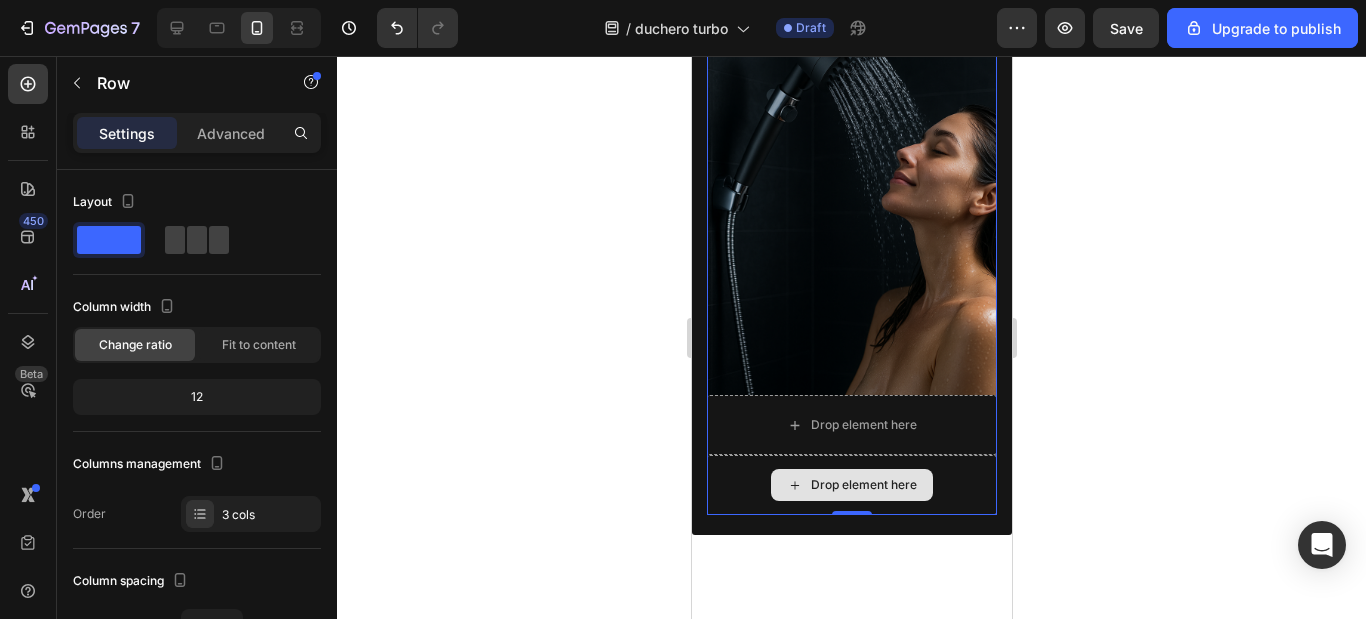 click on "Drop element here" at bounding box center (851, 485) 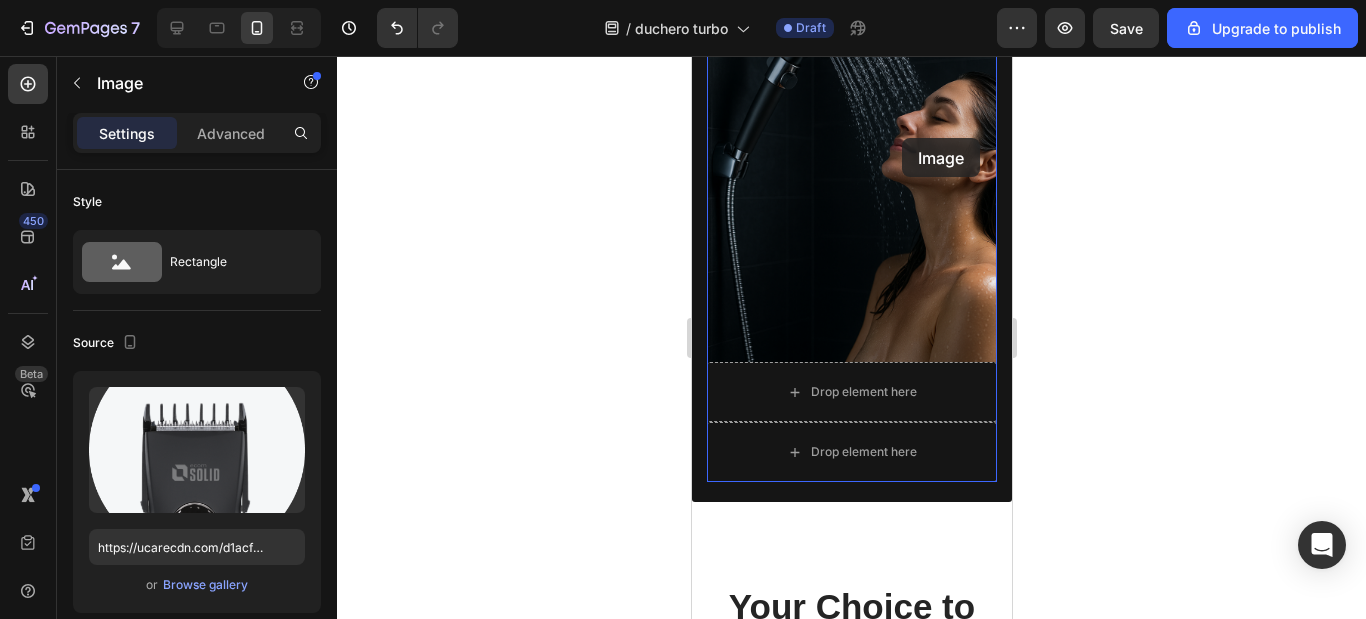 scroll, scrollTop: 1735, scrollLeft: 0, axis: vertical 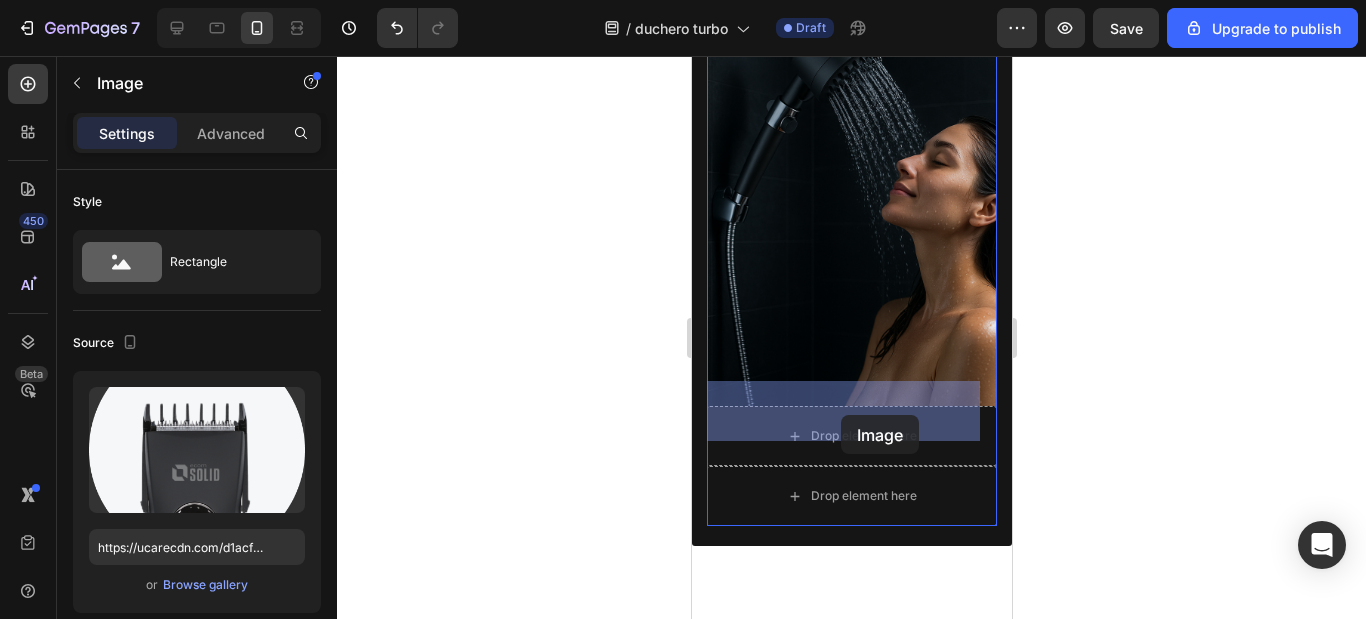 drag, startPoint x: 927, startPoint y: 443, endPoint x: 840, endPoint y: 415, distance: 91.394745 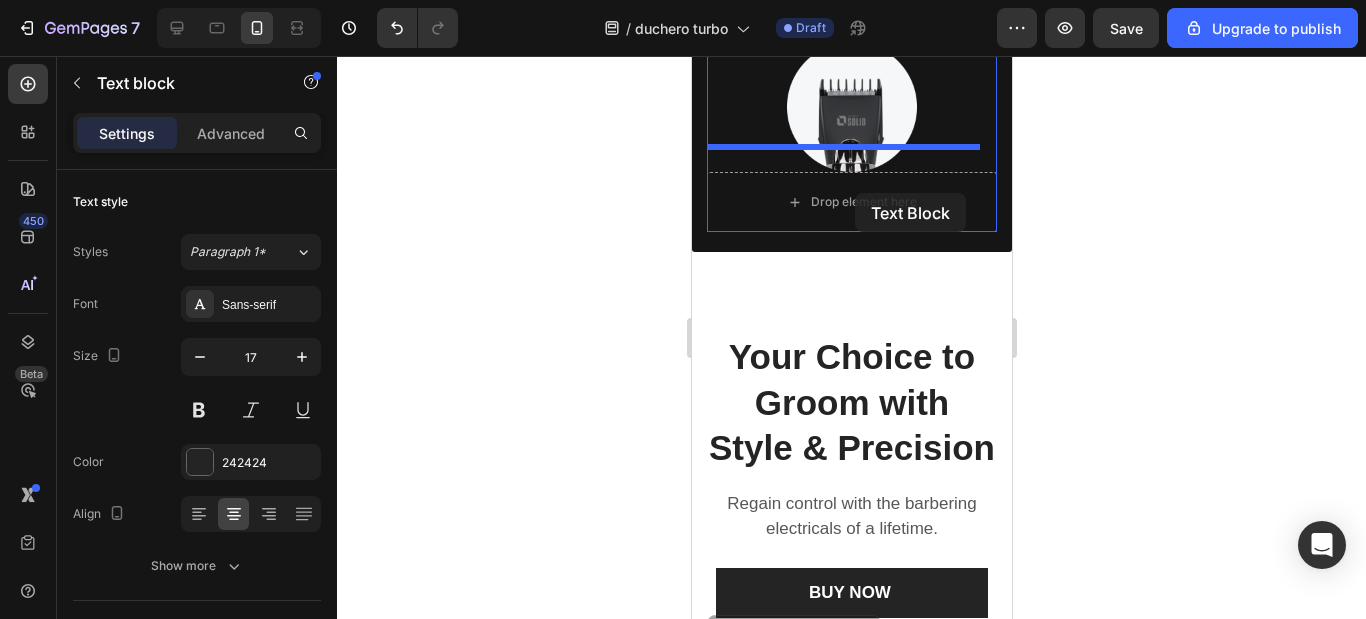 scroll, scrollTop: 2083, scrollLeft: 0, axis: vertical 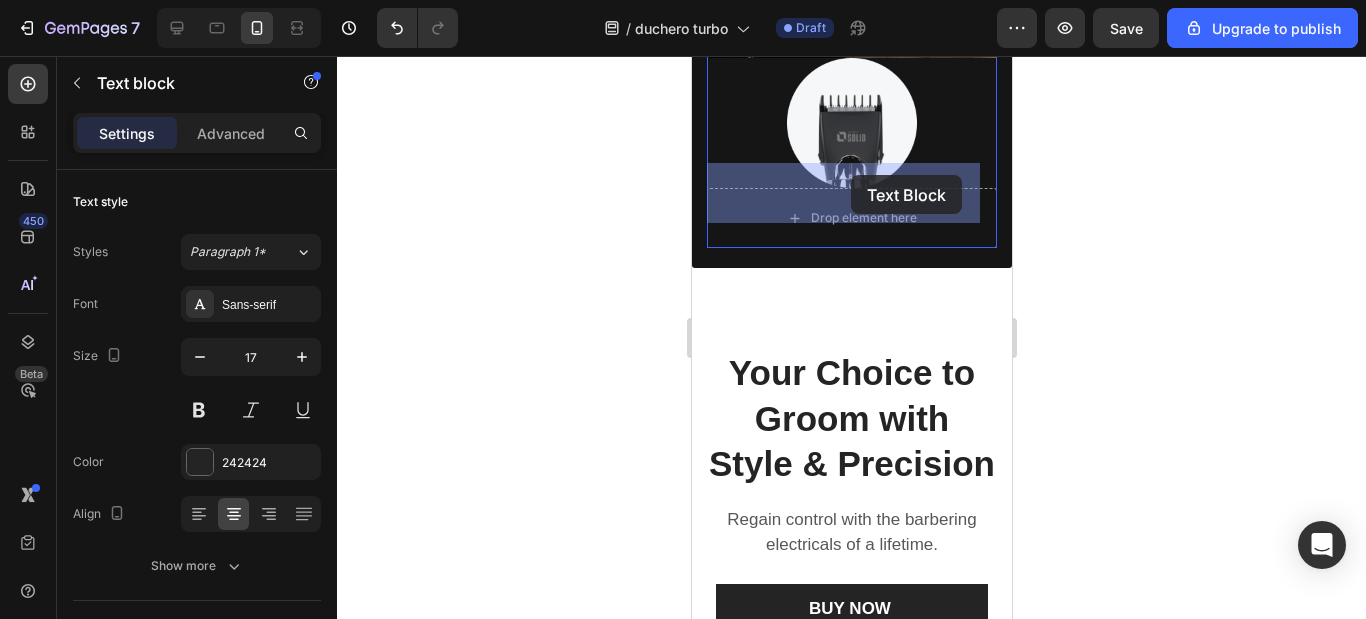 drag, startPoint x: 891, startPoint y: 475, endPoint x: 850, endPoint y: 175, distance: 302.7887 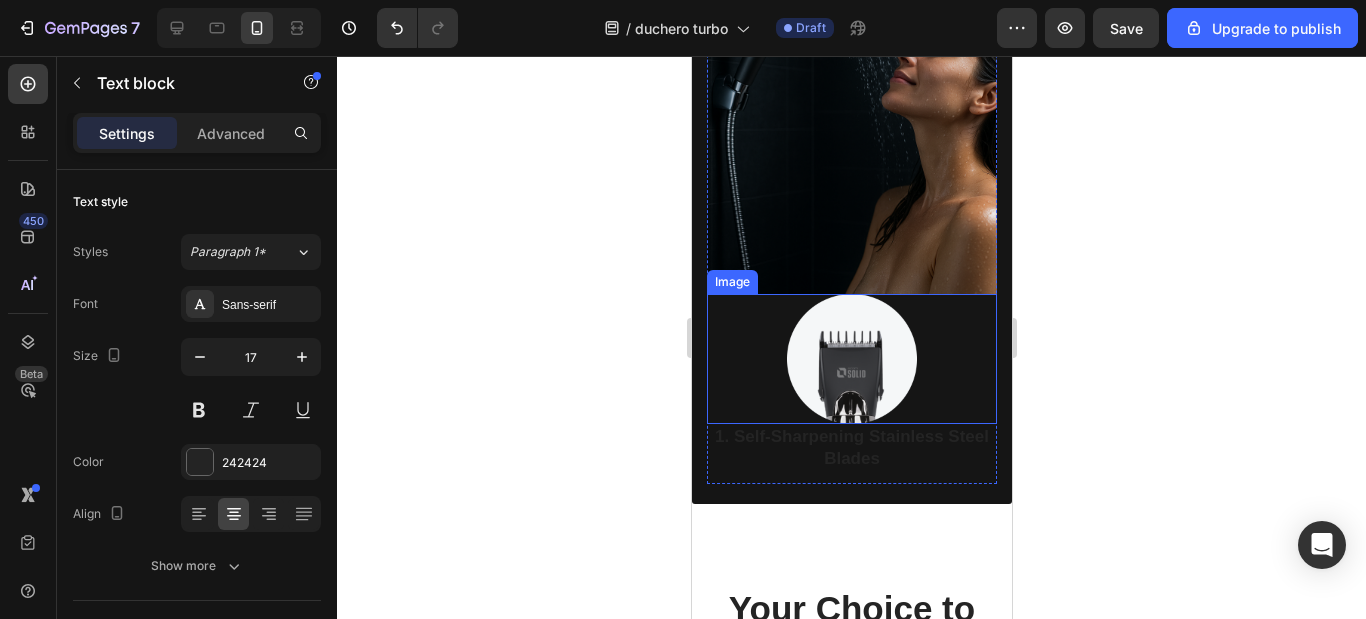scroll, scrollTop: 1883, scrollLeft: 0, axis: vertical 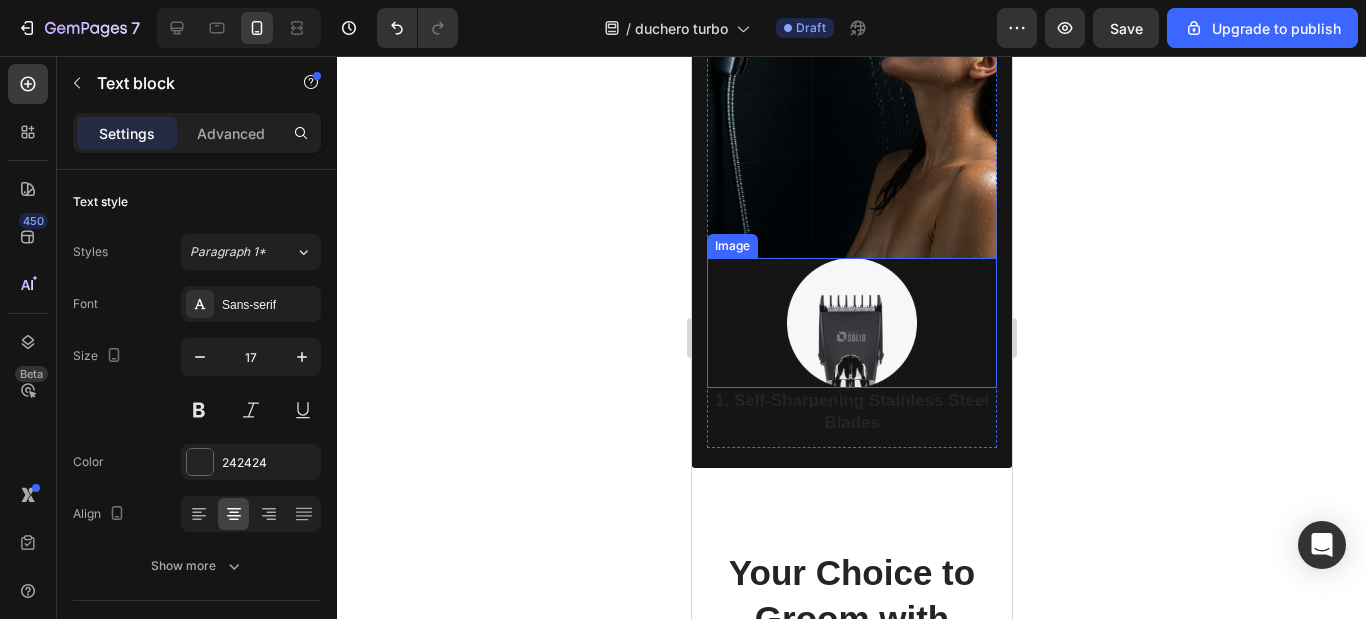 click at bounding box center [851, 323] 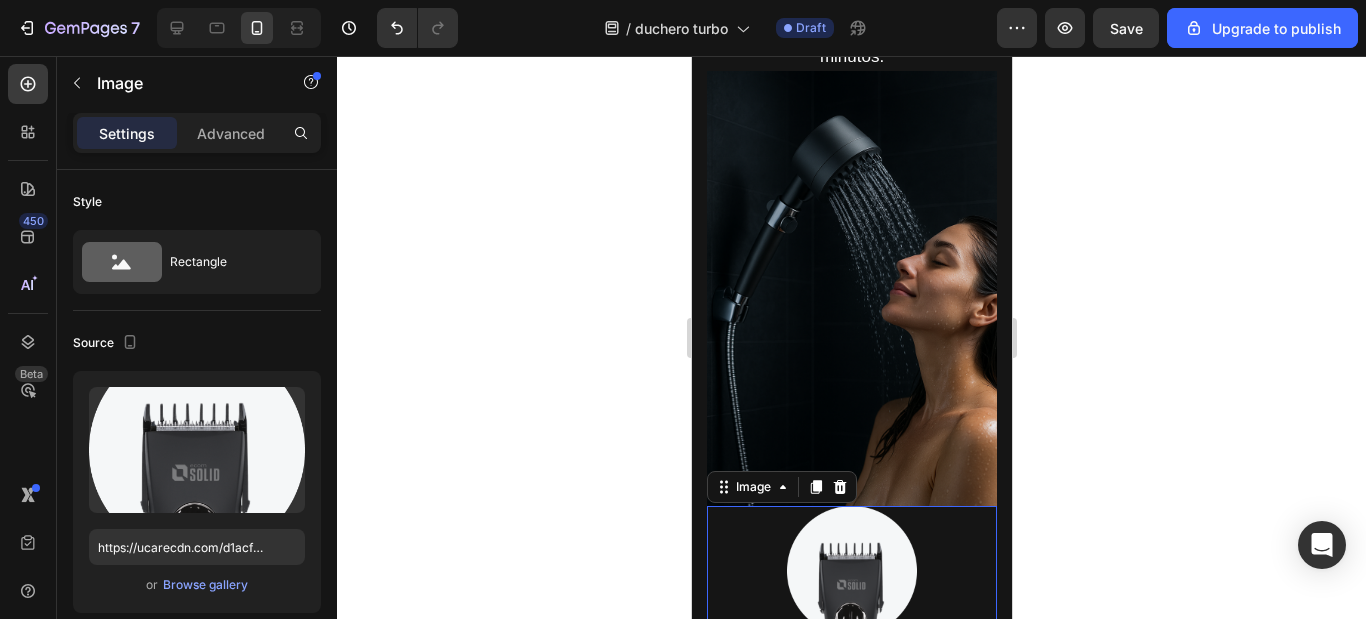 scroll, scrollTop: 1783, scrollLeft: 0, axis: vertical 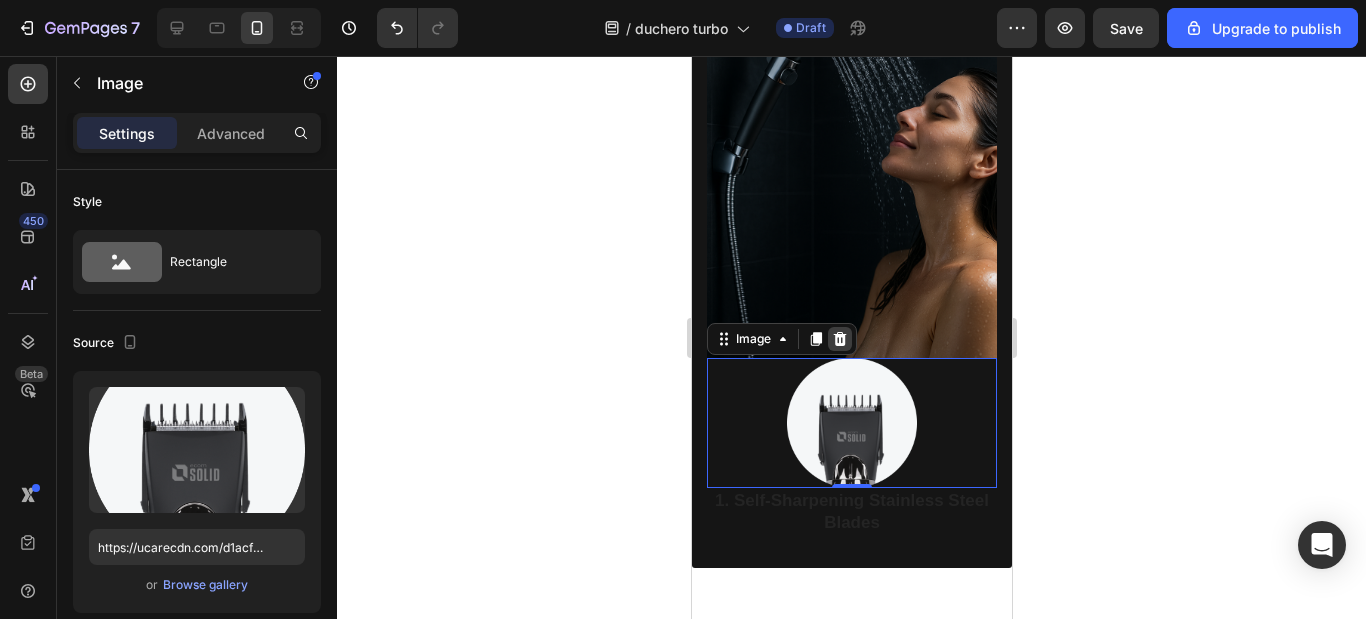 click at bounding box center (839, 339) 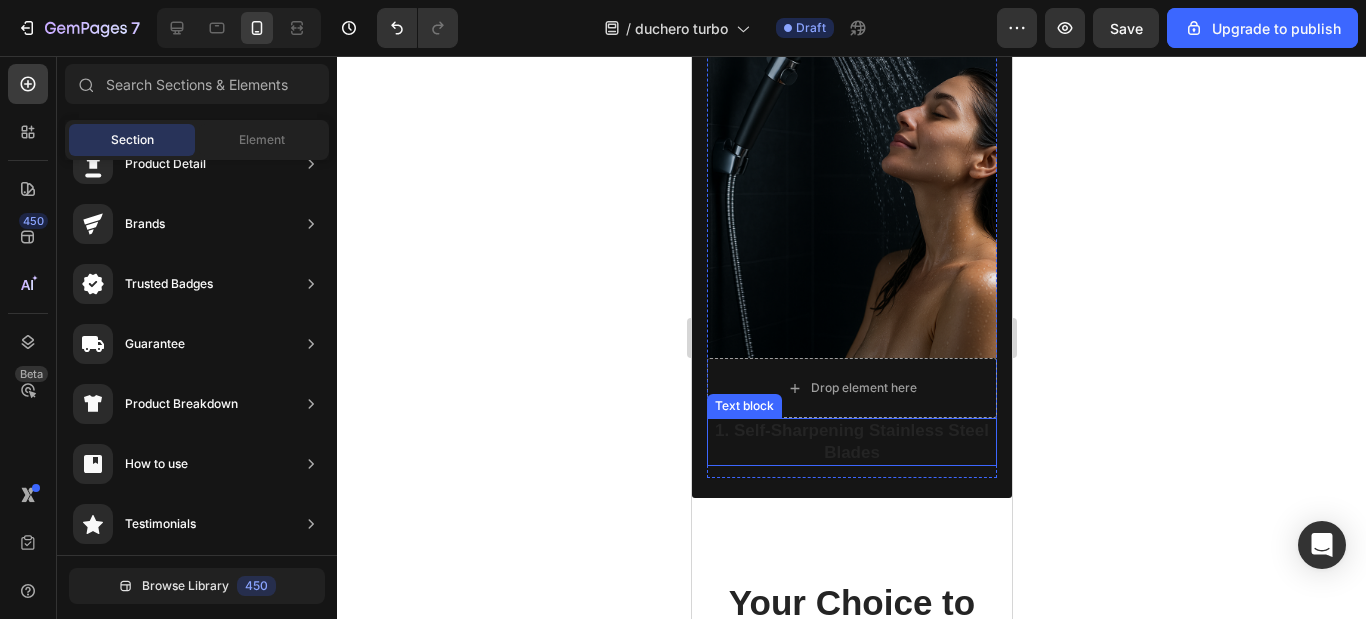click on "1. Self-Sharpening Stainless Steel Blades" at bounding box center (851, 442) 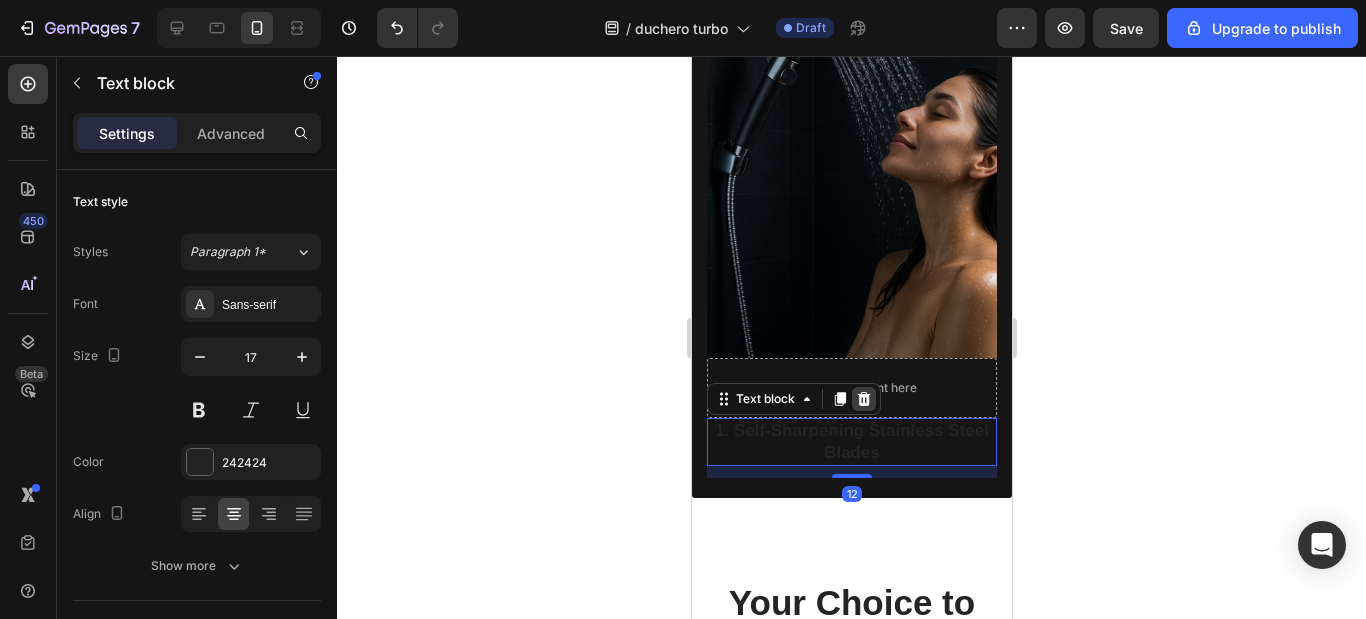 click 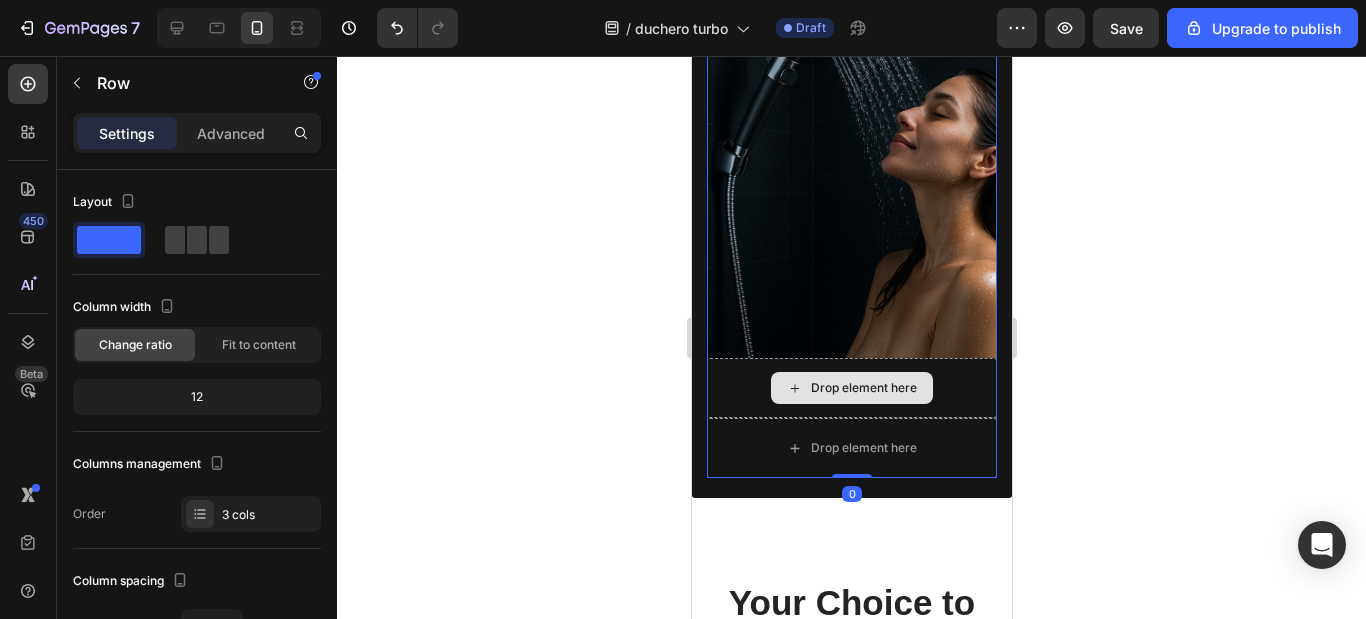 drag, startPoint x: 848, startPoint y: 449, endPoint x: 869, endPoint y: 357, distance: 94.36631 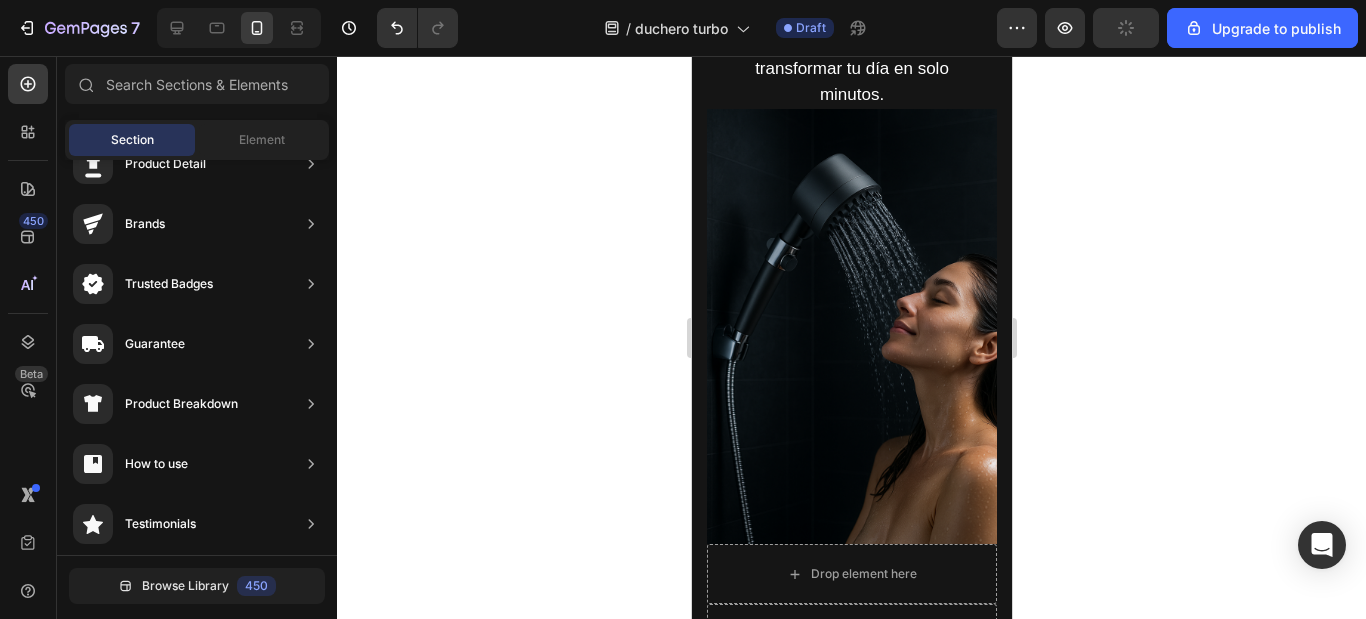 scroll, scrollTop: 1985, scrollLeft: 0, axis: vertical 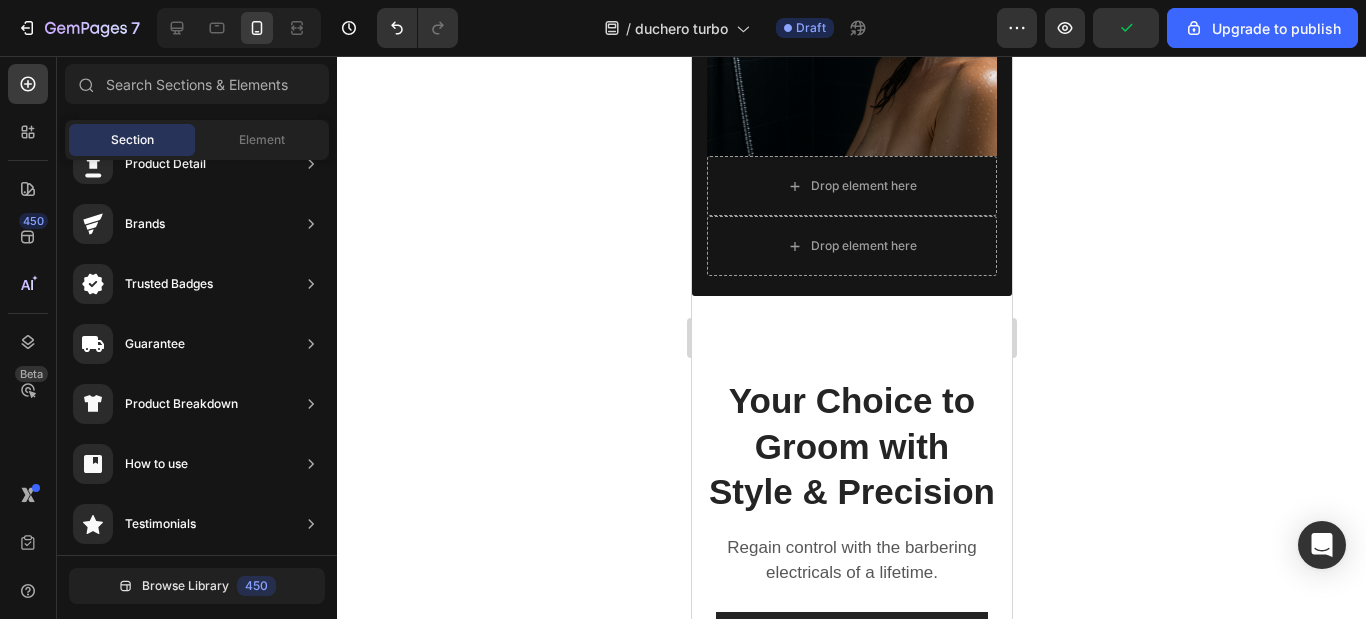 drag, startPoint x: 1002, startPoint y: 316, endPoint x: 1710, endPoint y: 434, distance: 717.766 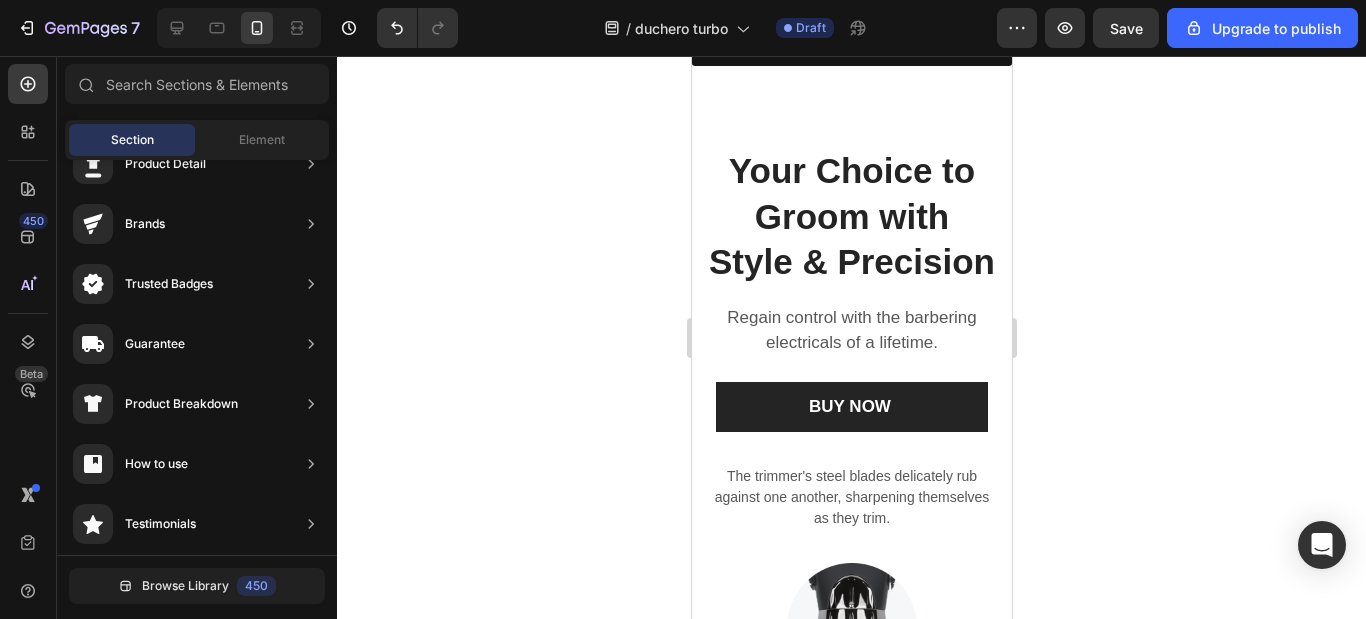 scroll, scrollTop: 1985, scrollLeft: 0, axis: vertical 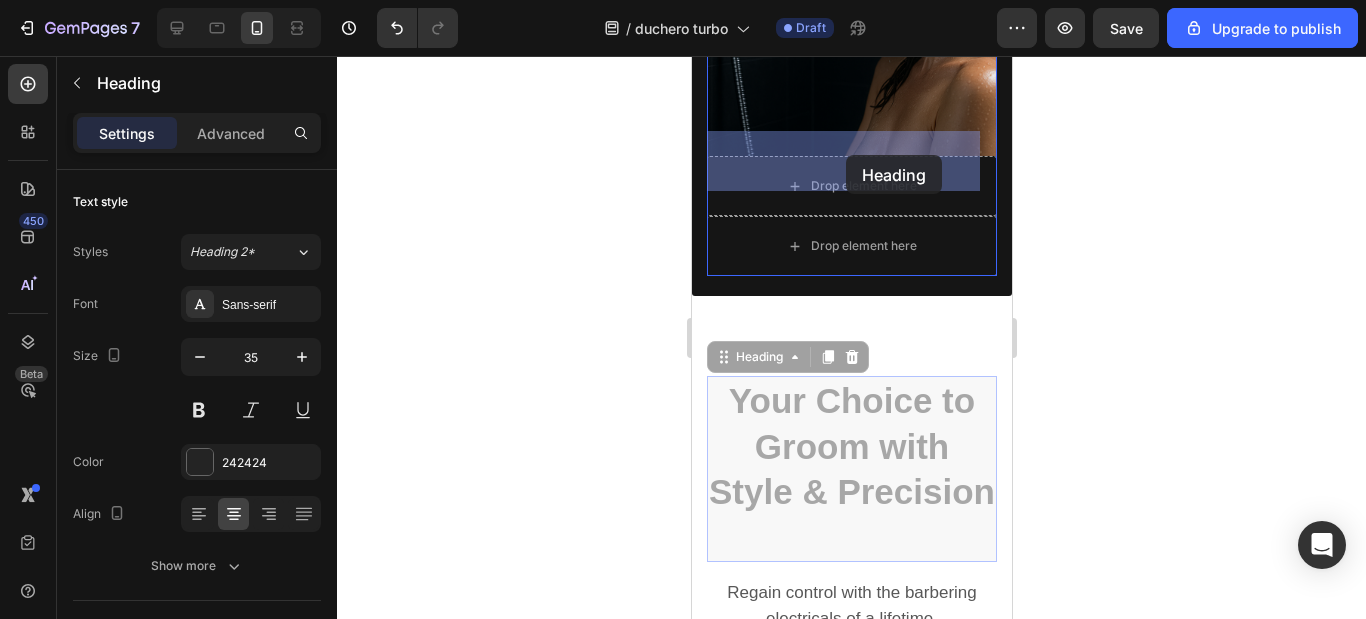 drag, startPoint x: 857, startPoint y: 411, endPoint x: 845, endPoint y: 155, distance: 256.2811 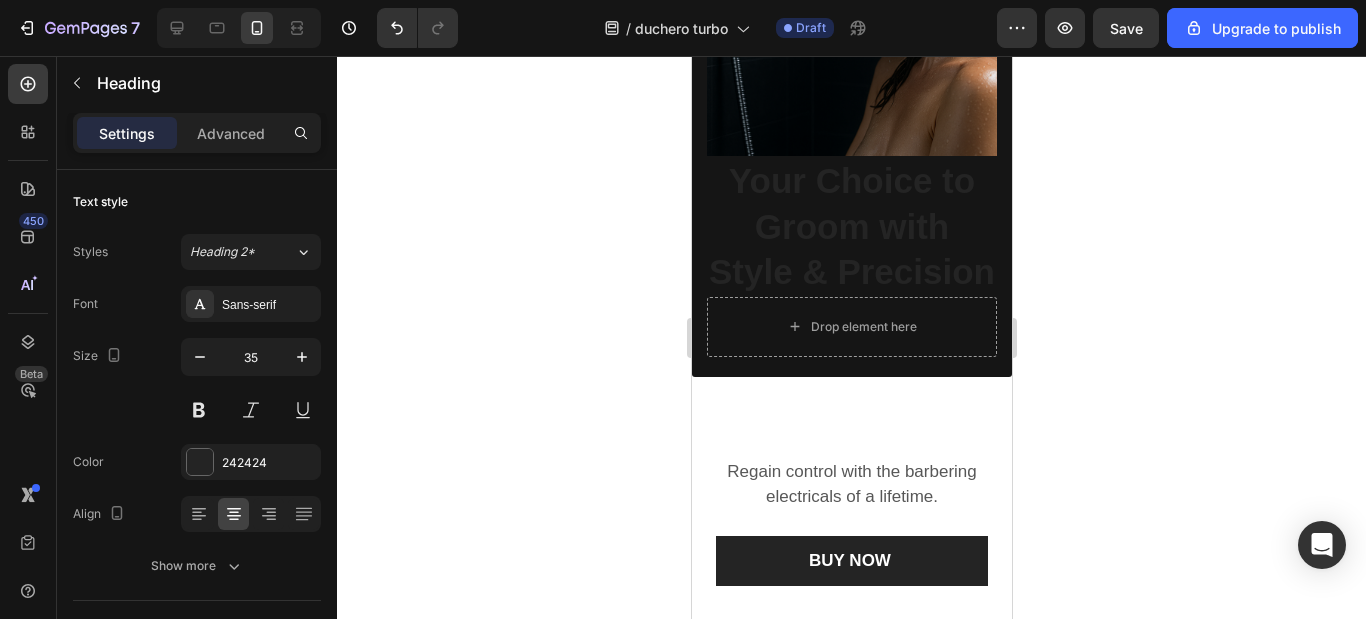 click on "Your Choice to Groom with Style & Precision" at bounding box center (851, 226) 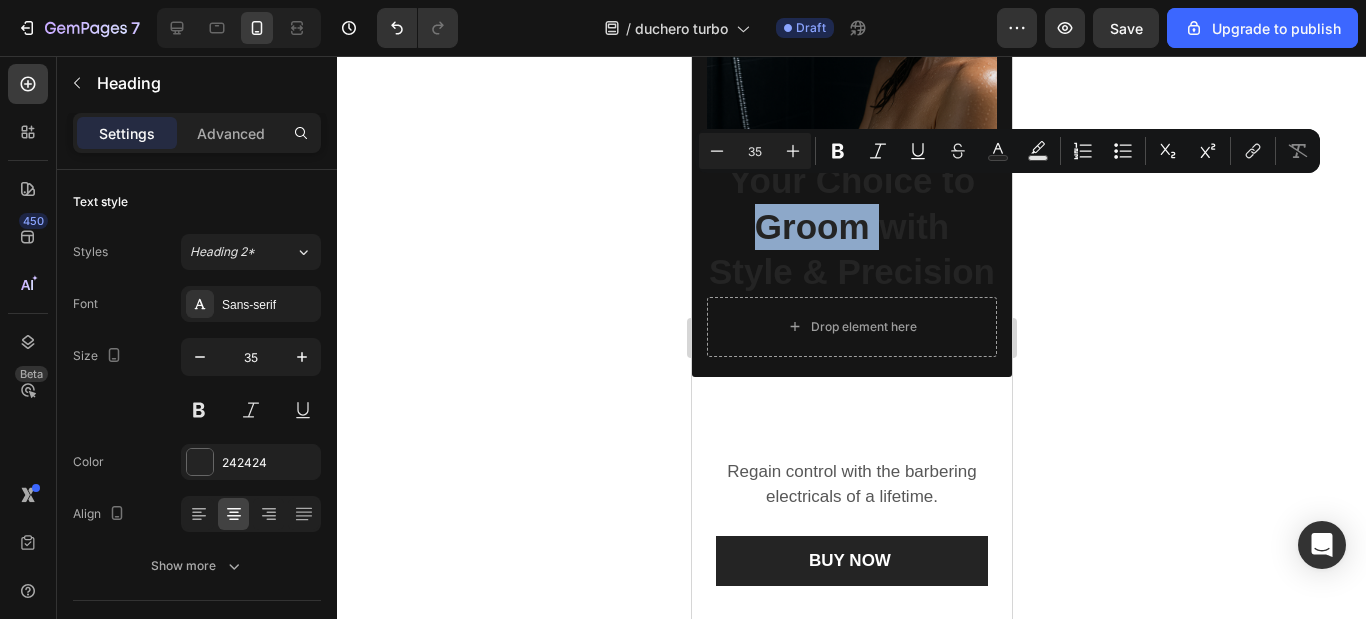 click on "Your Choice to Groom with Style & Precision" at bounding box center [851, 226] 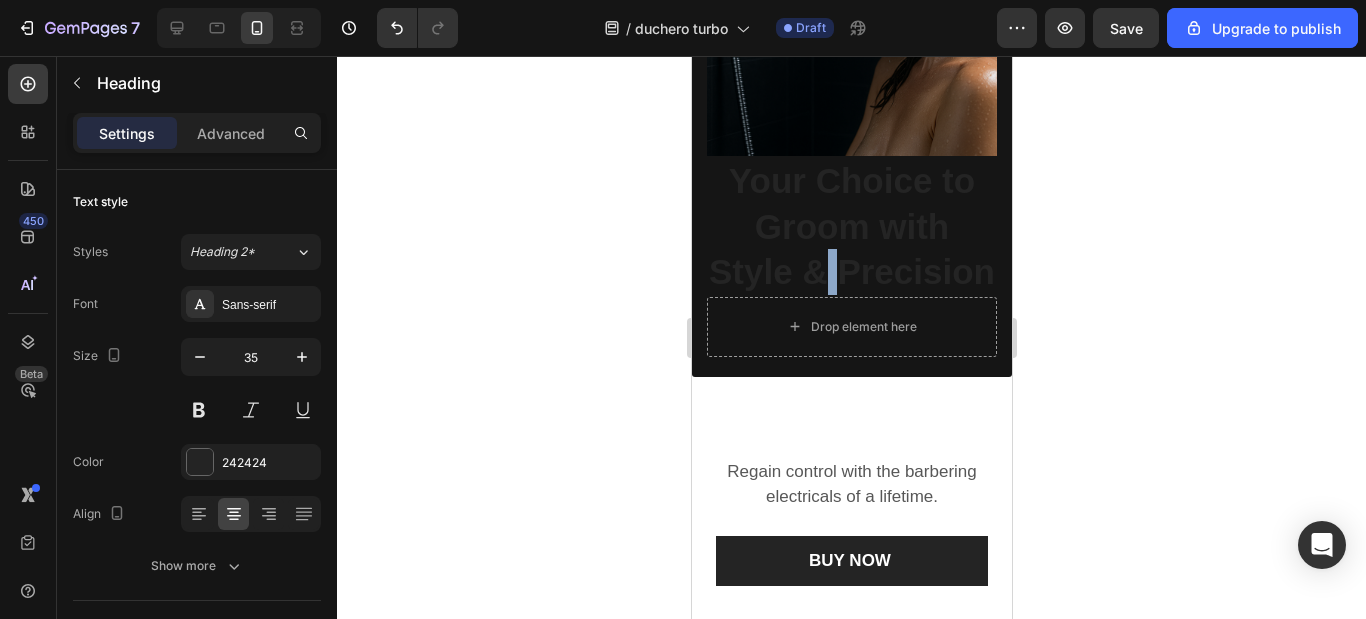 click on "Your Choice to Groom with Style & Precision" at bounding box center [851, 226] 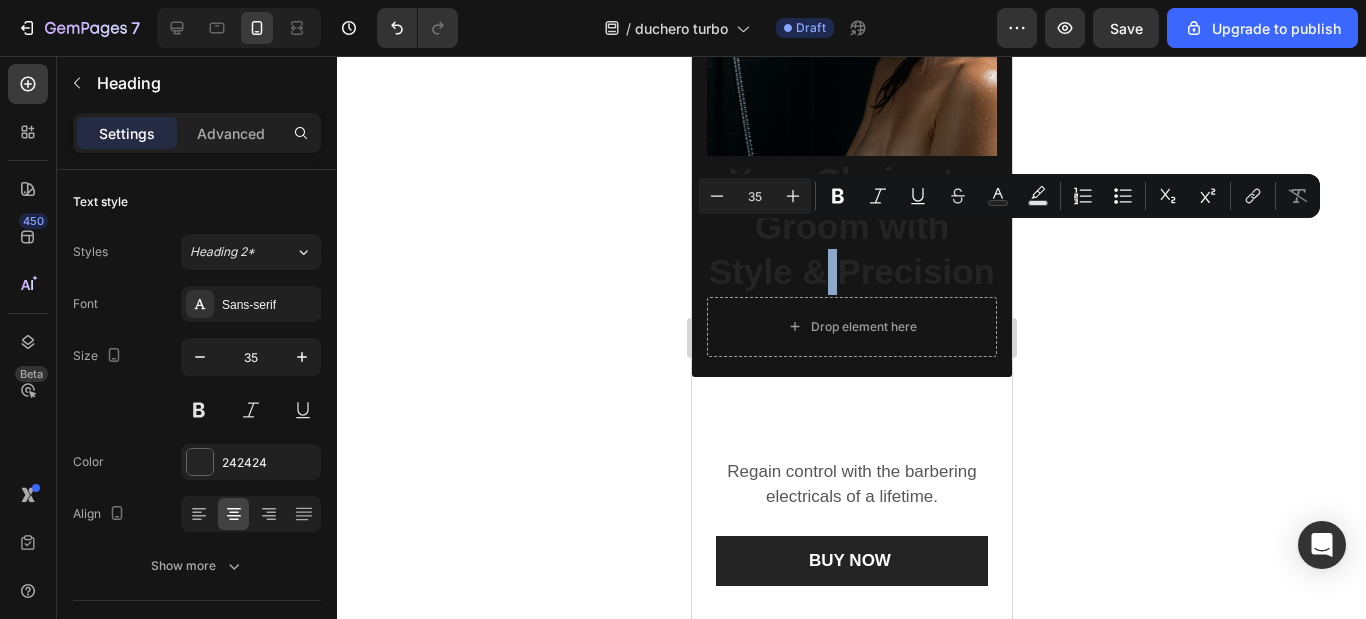 click on "Your Choice to Groom with Style & Precision" at bounding box center (851, 226) 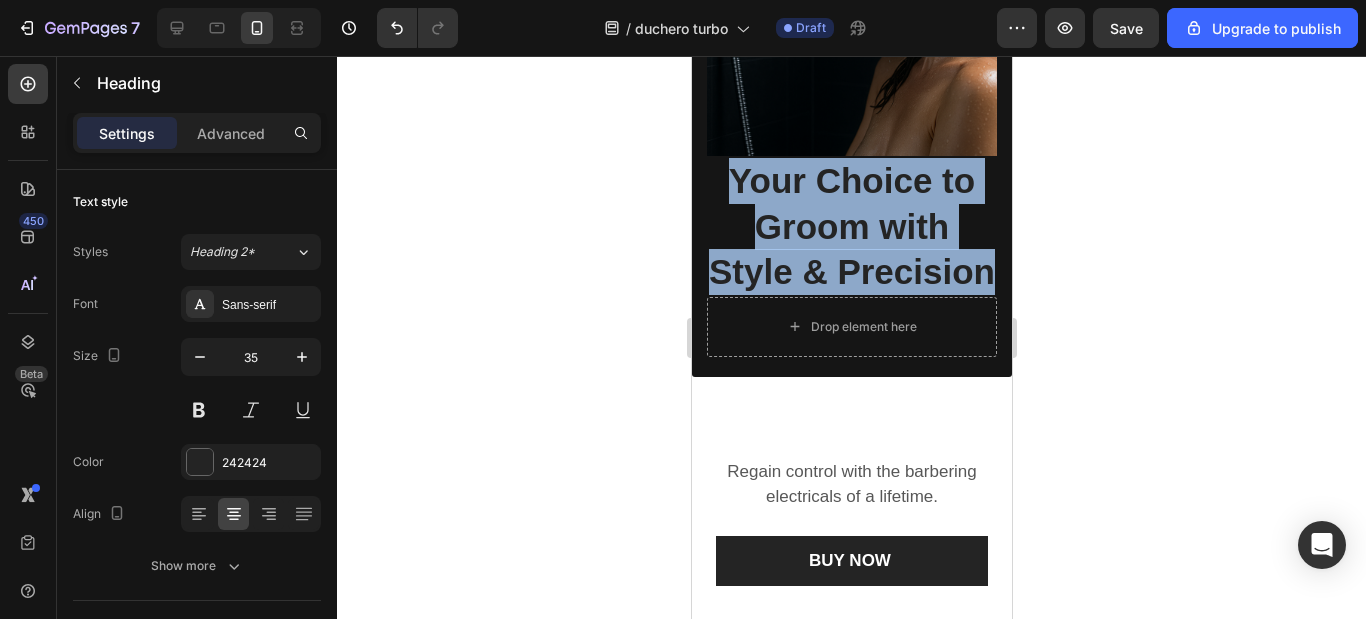 drag, startPoint x: 918, startPoint y: 293, endPoint x: 727, endPoint y: 172, distance: 226.10175 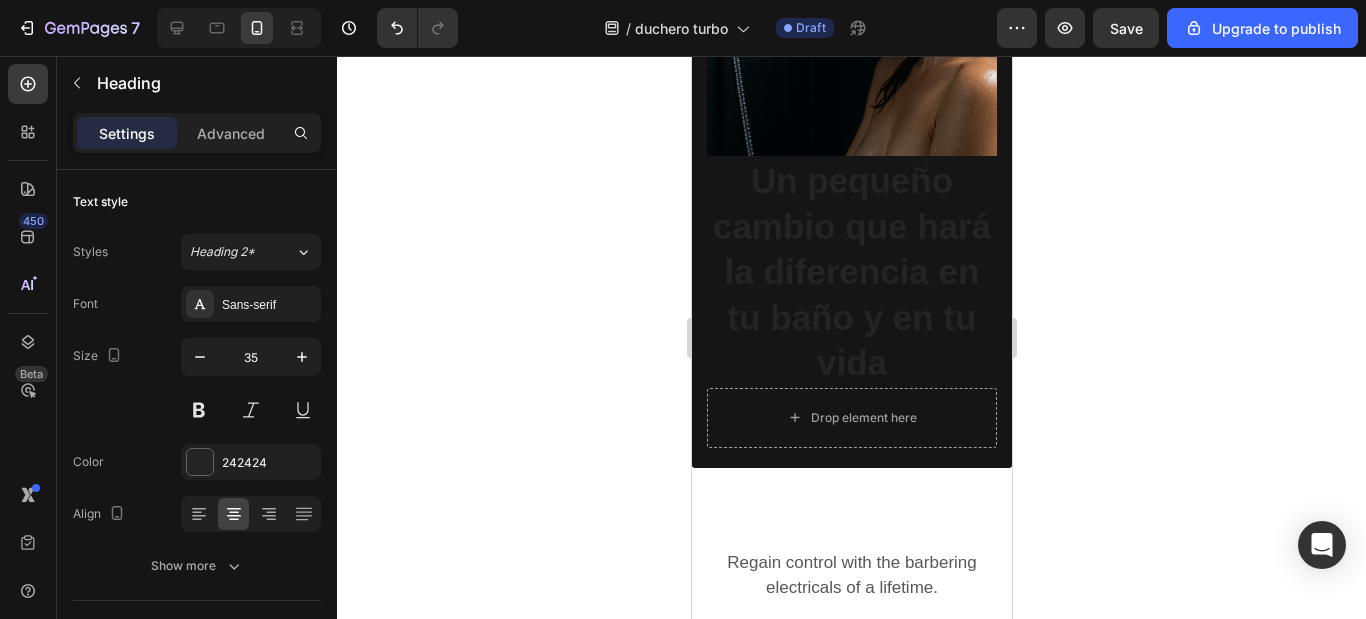 click on "Un pequeño cambio que hará la diferencia en tu baño y en tu vida" at bounding box center (851, 272) 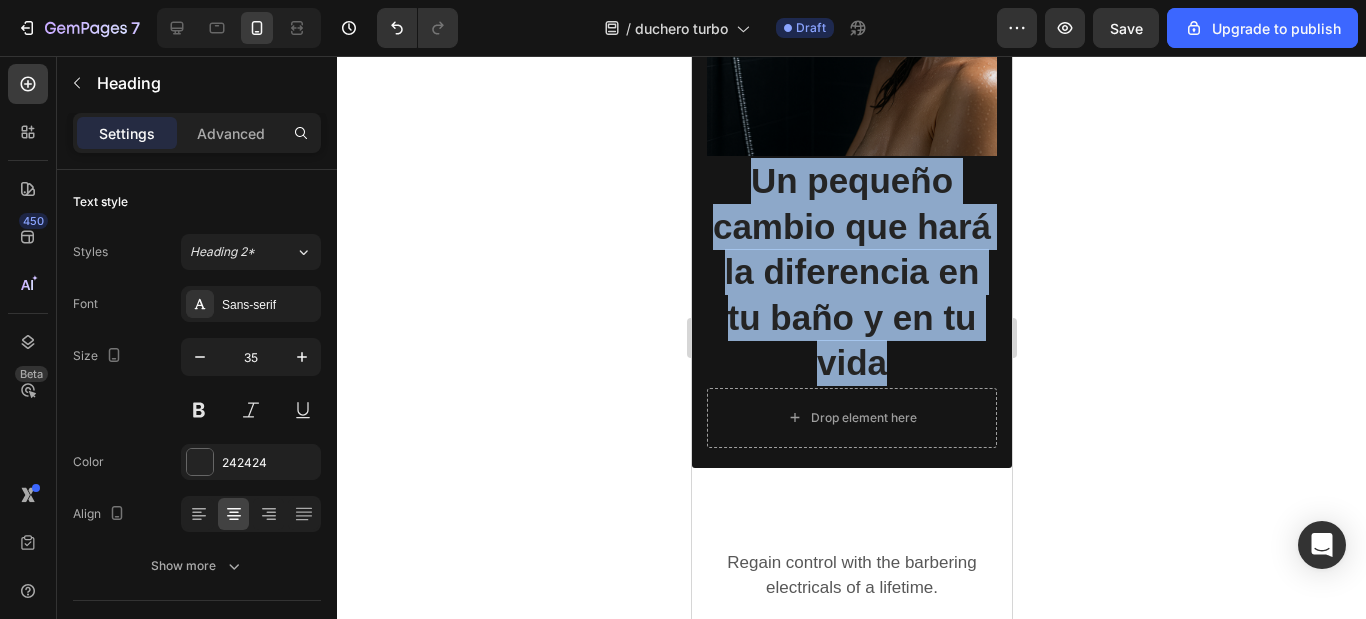 drag, startPoint x: 873, startPoint y: 363, endPoint x: 745, endPoint y: 170, distance: 231.588 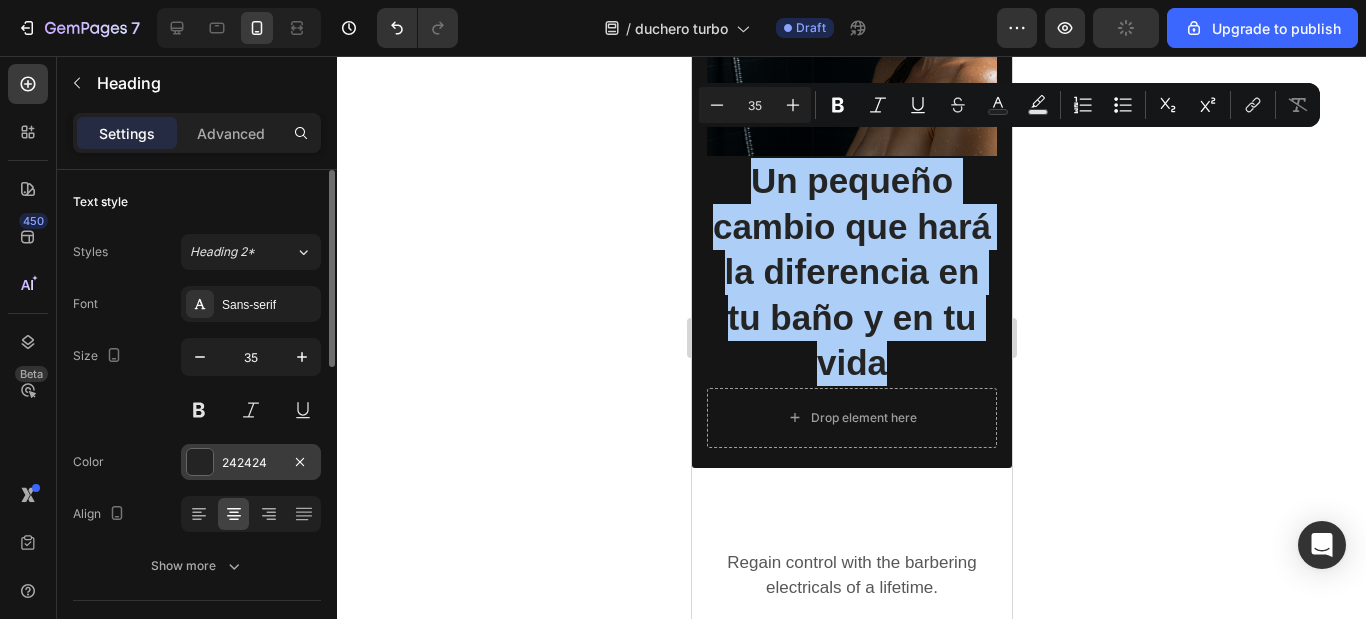 click at bounding box center [200, 462] 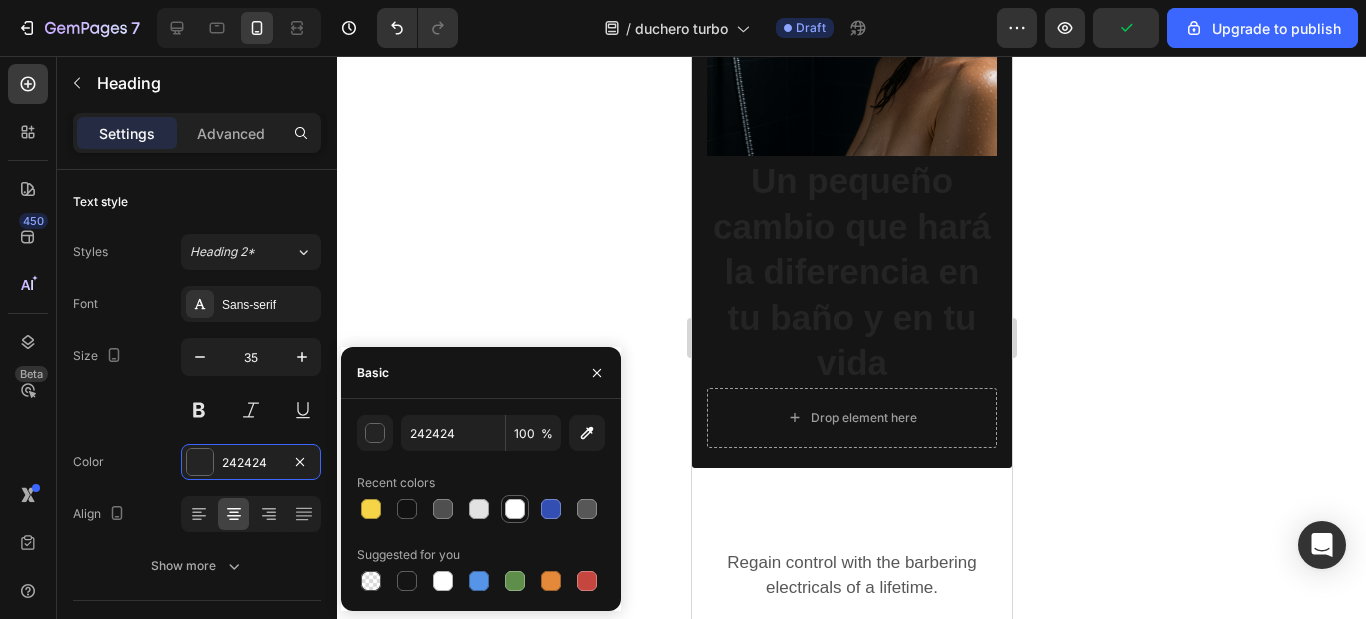 click at bounding box center [515, 509] 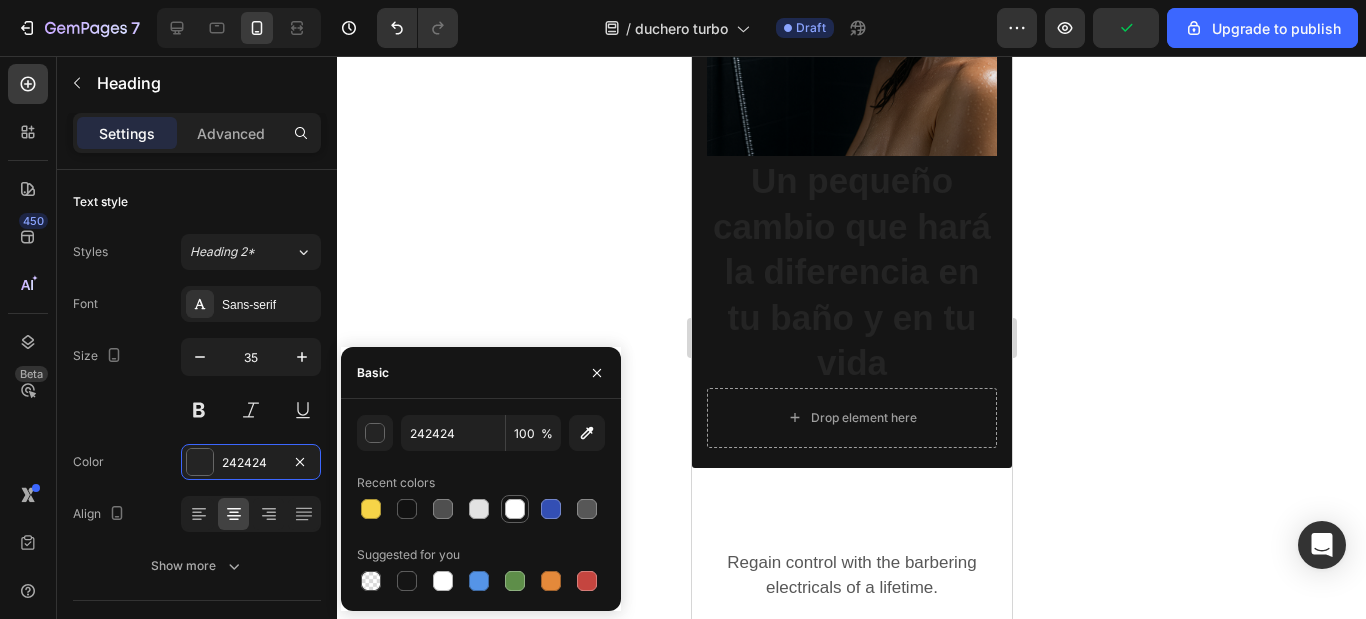 type on "FFFFFF" 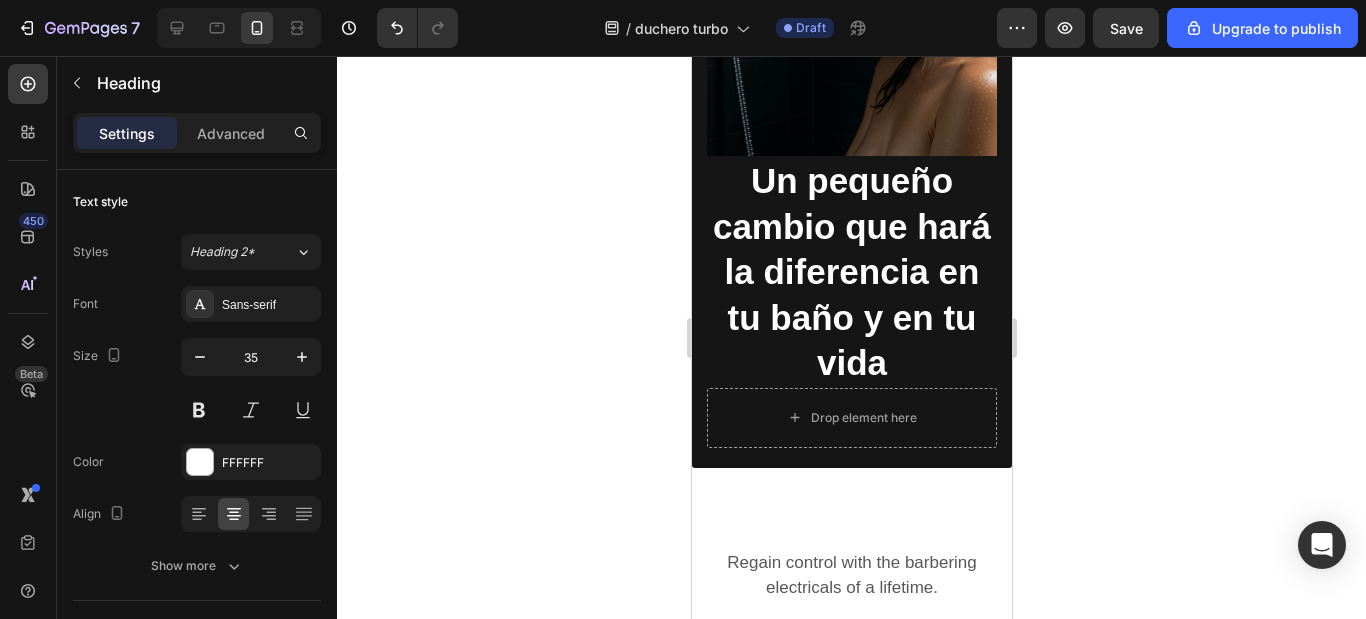 click 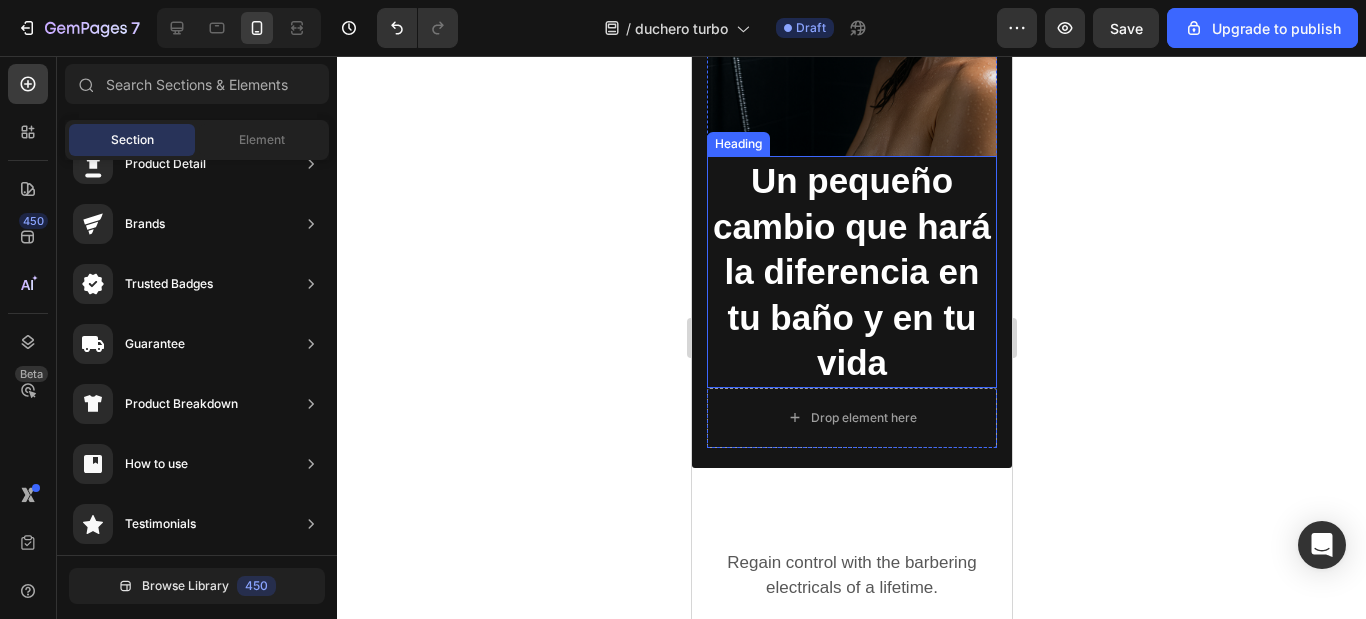 click on "Un pequeño cambio que hará la diferencia en tu baño y en tu vida" at bounding box center [851, 272] 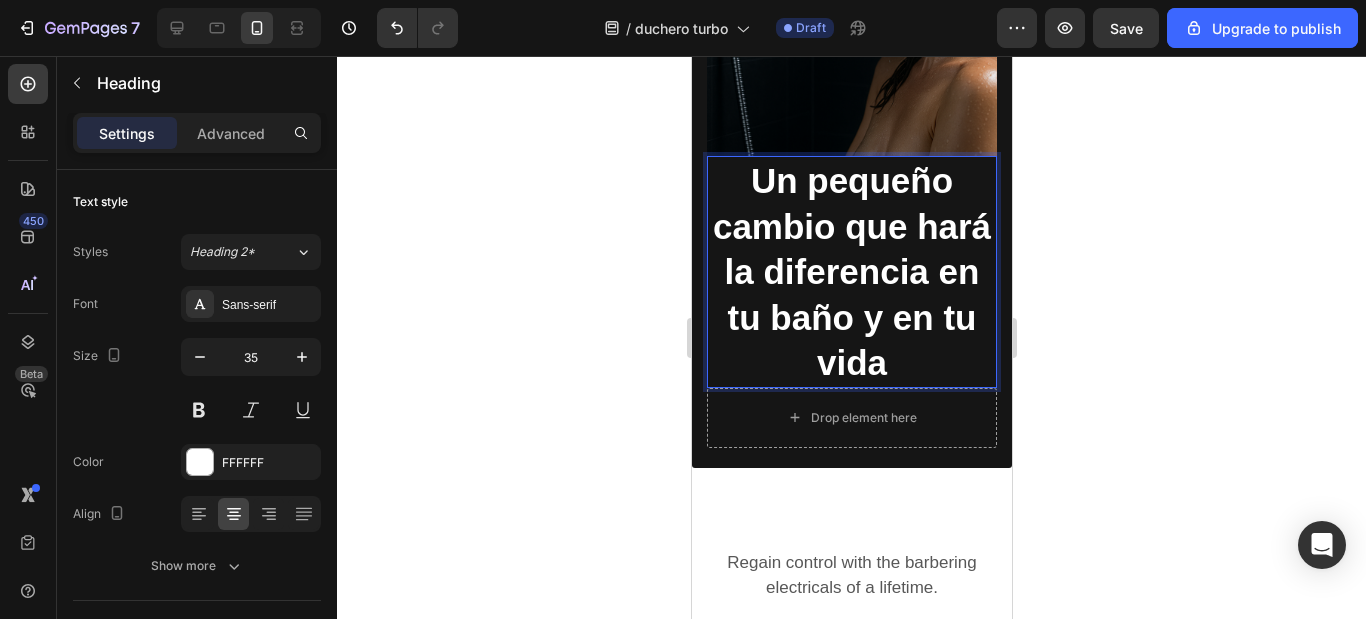 click on "Un pequeño cambio que hará la diferencia en tu baño y en tu vida" at bounding box center [851, 272] 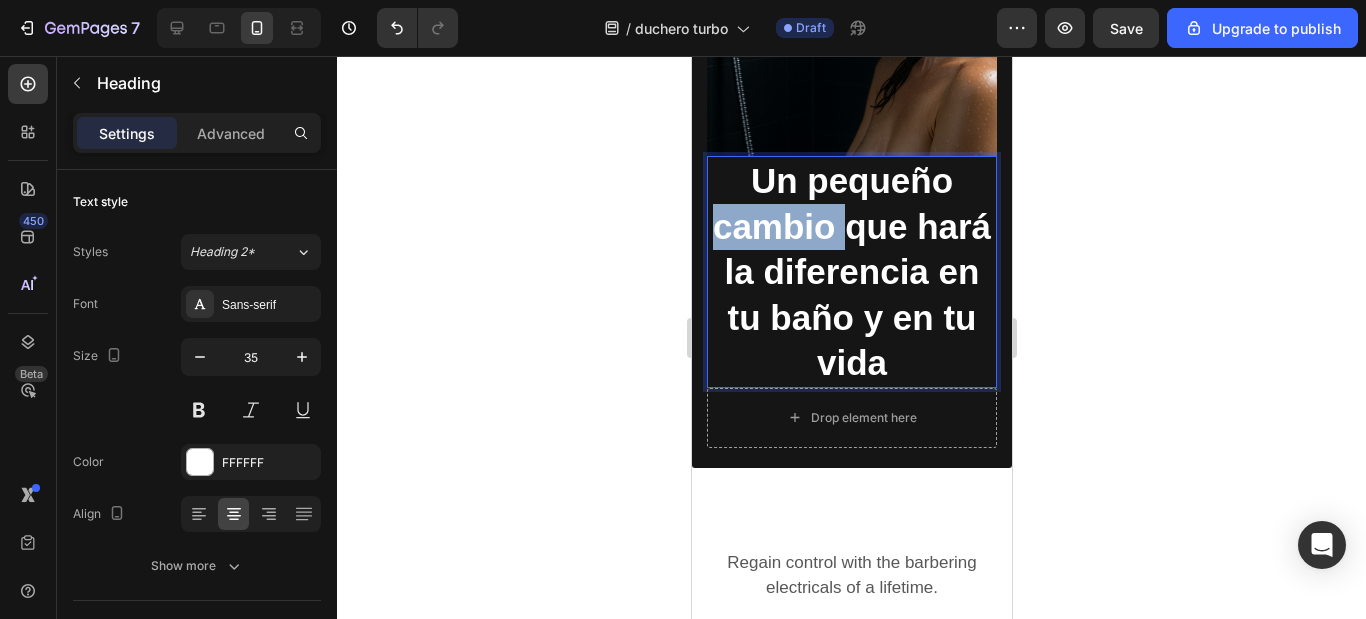 click on "Un pequeño cambio que hará la diferencia en tu baño y en tu vida" at bounding box center [851, 272] 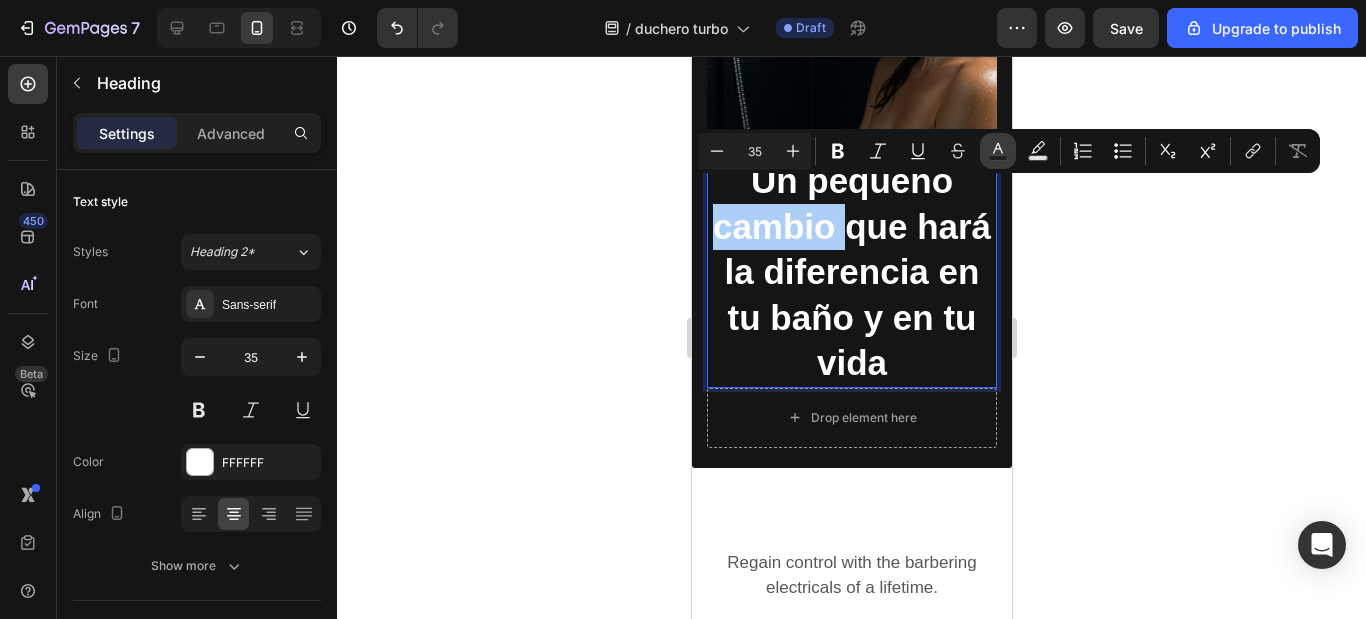 click on "Text Color" at bounding box center [998, 151] 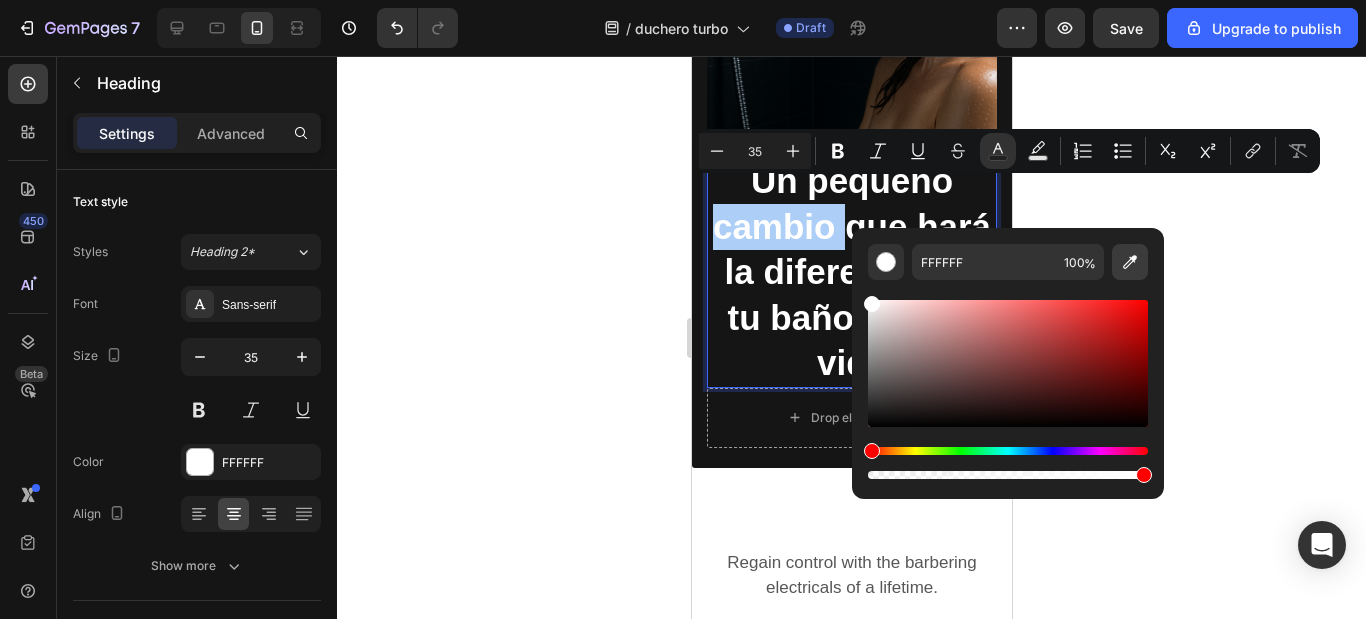 click 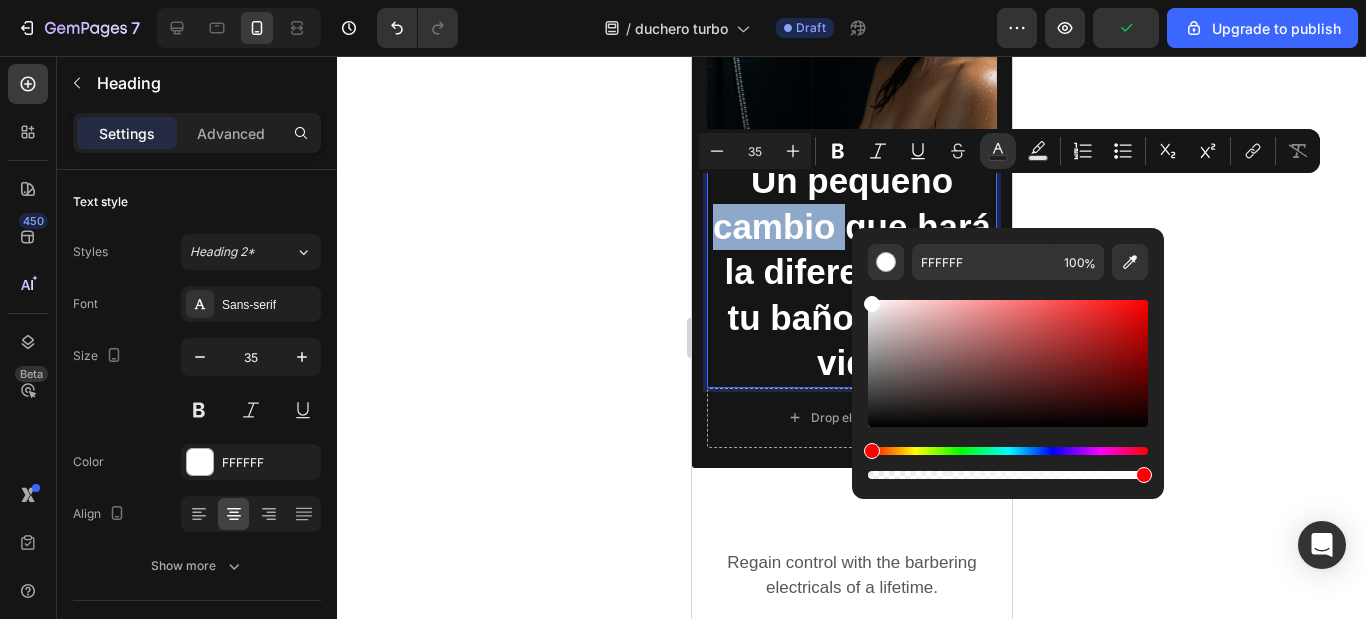 type on "212121" 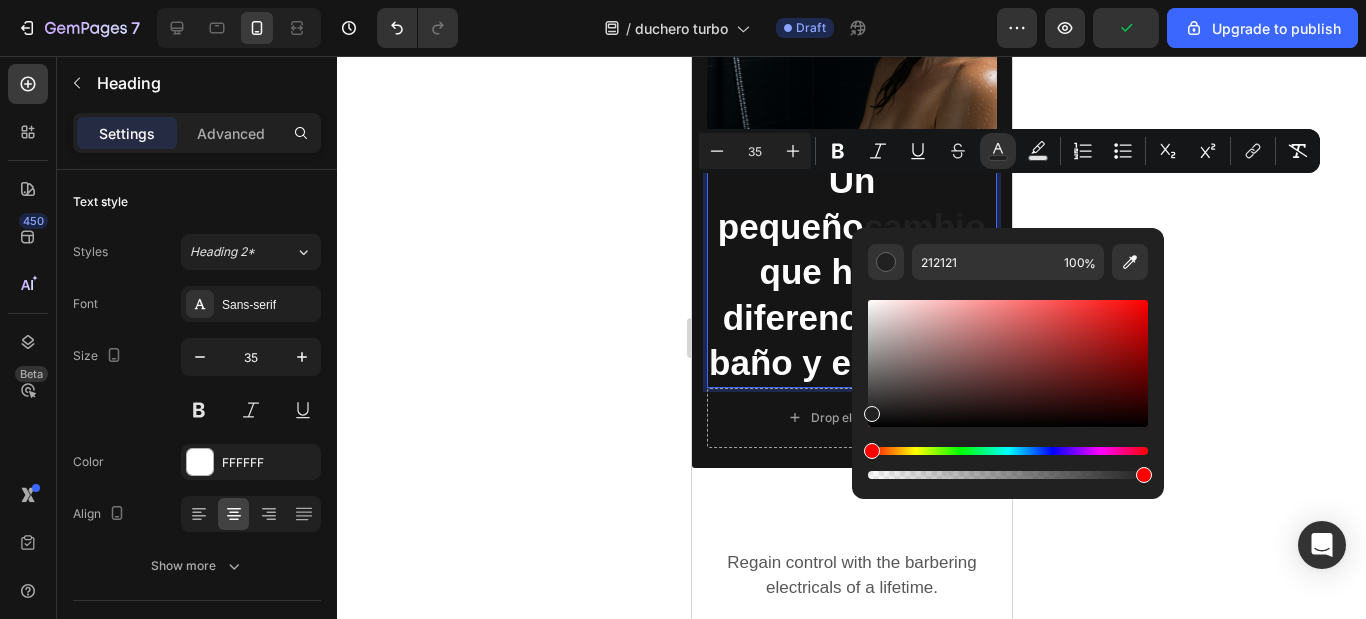 click 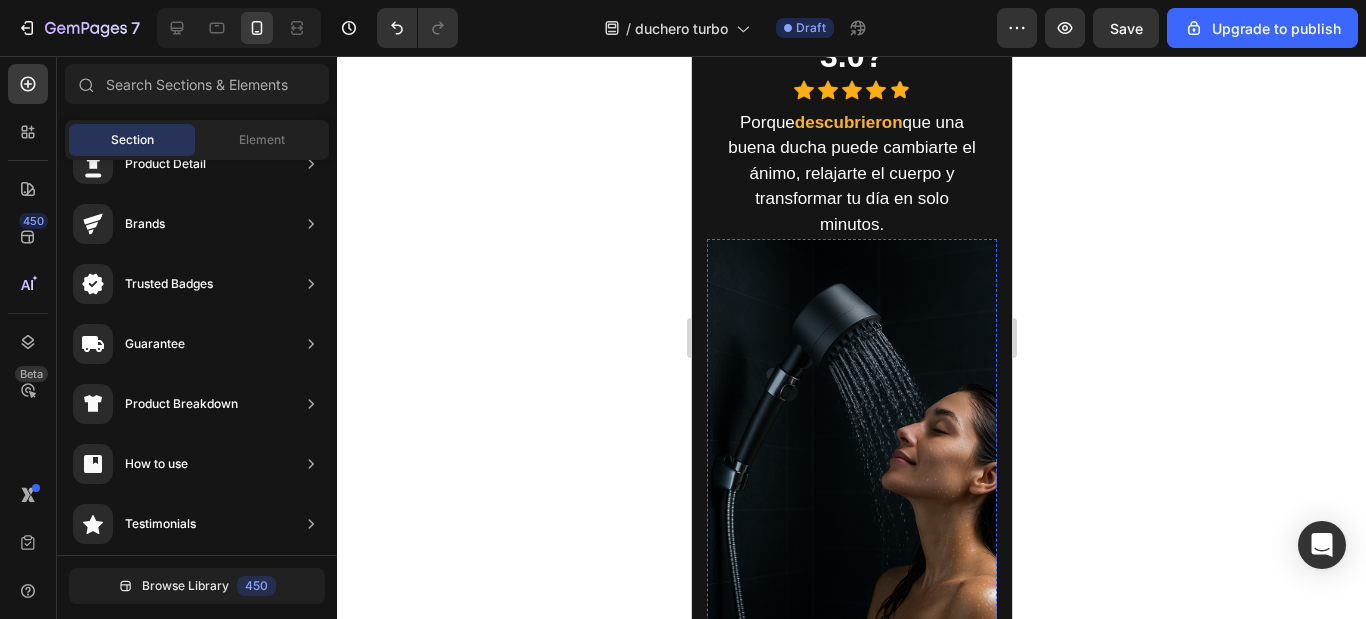 scroll, scrollTop: 1297, scrollLeft: 0, axis: vertical 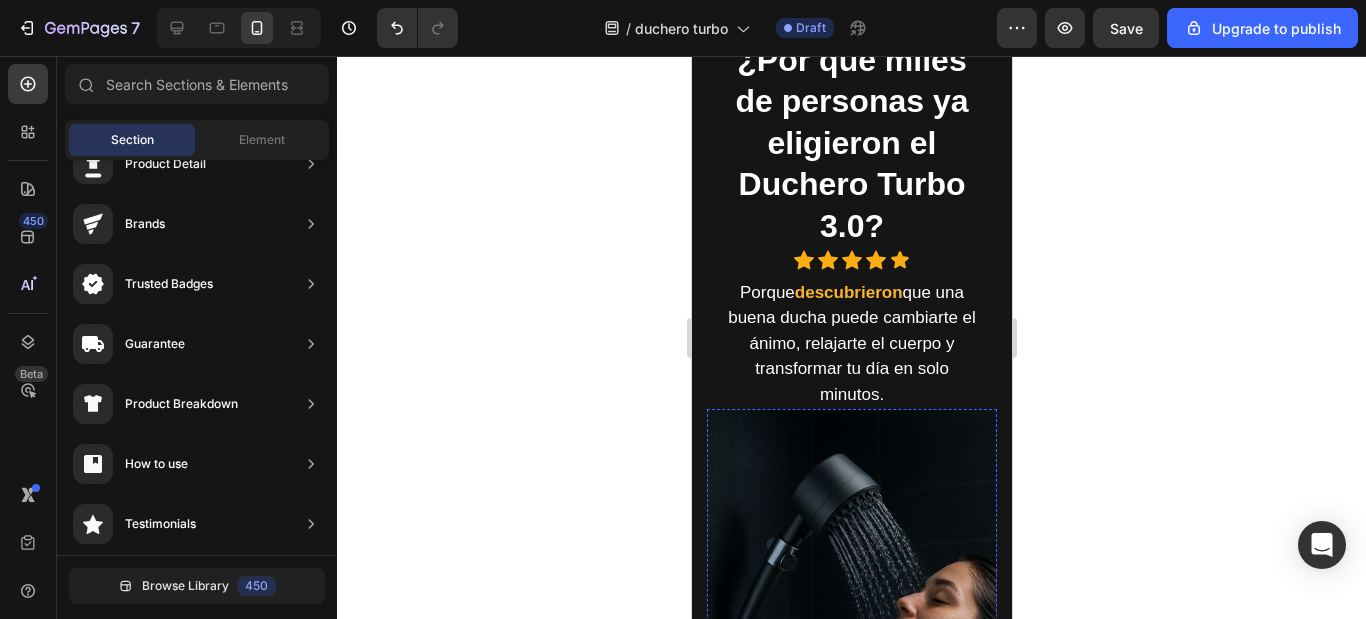 click on "¿Por qué miles de personas ya eligieron el Duchero Turbo 3.0?" at bounding box center [851, 144] 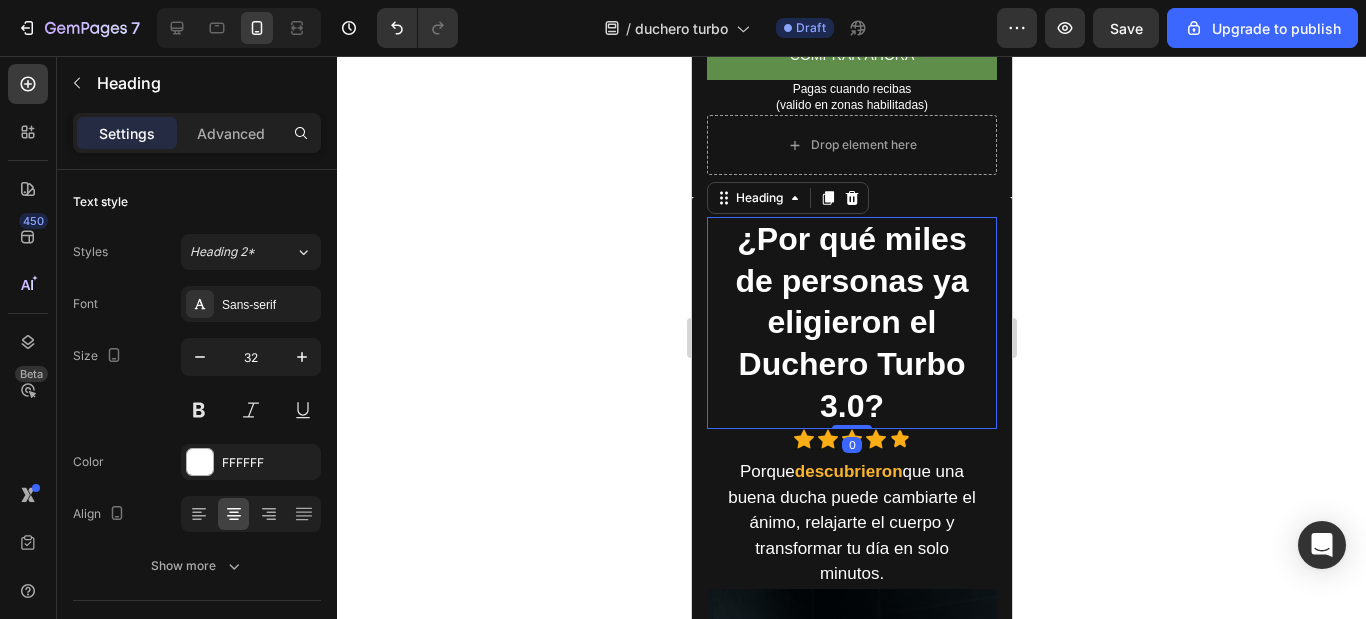 scroll, scrollTop: 1185, scrollLeft: 0, axis: vertical 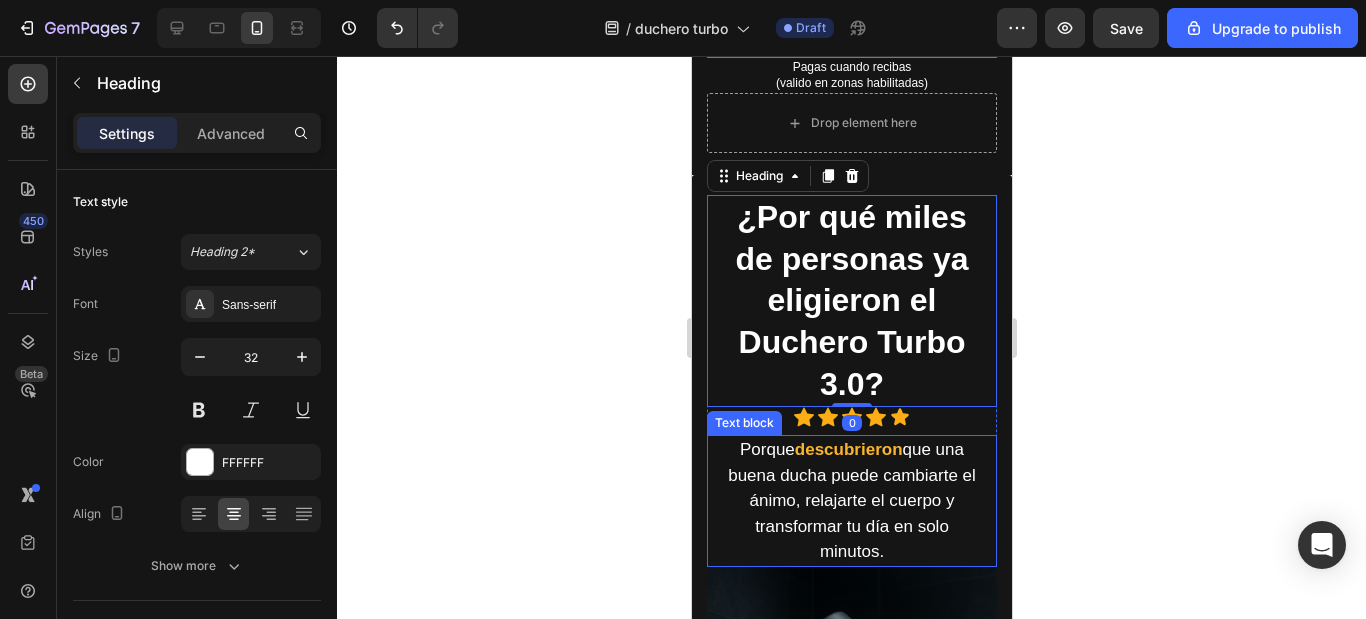 click on "descubrieron" at bounding box center (848, 449) 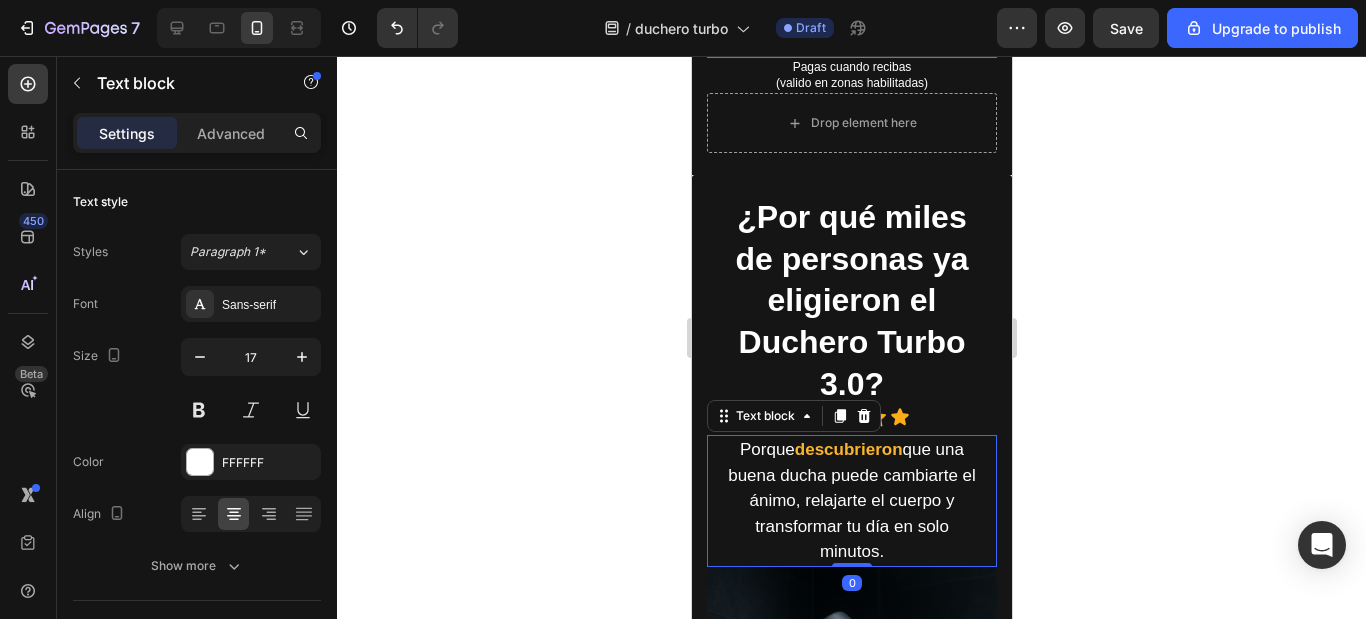 click on "descubrieron" at bounding box center (848, 449) 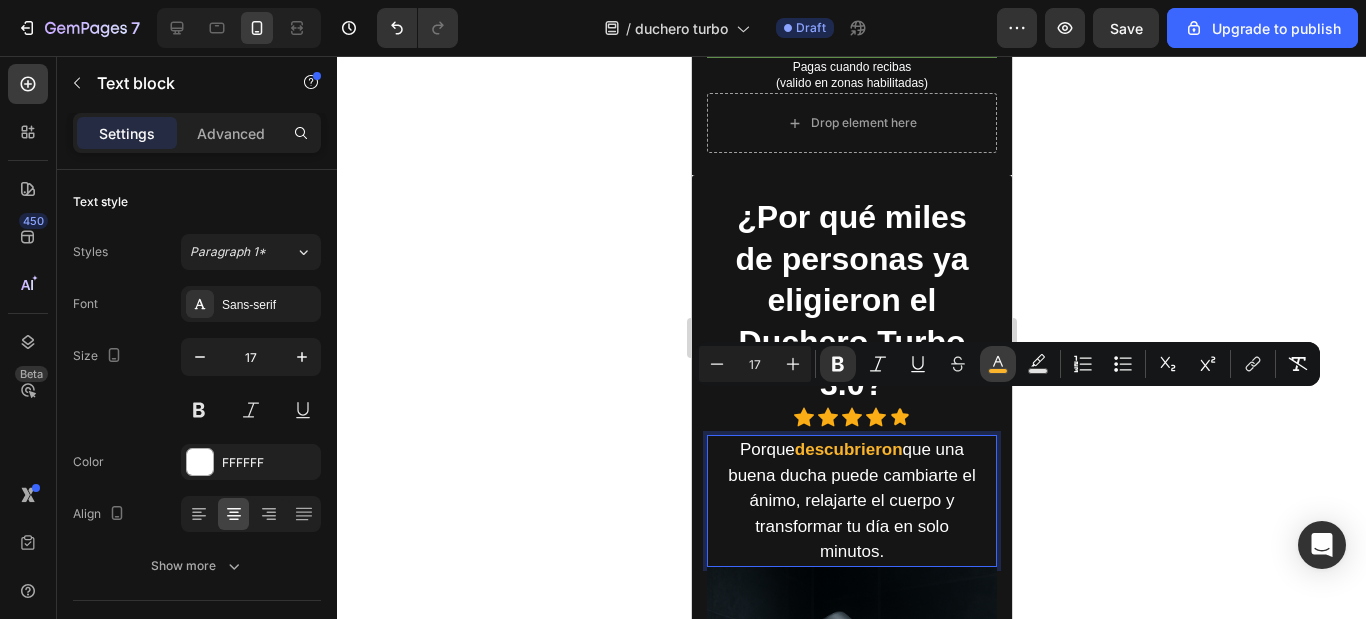click 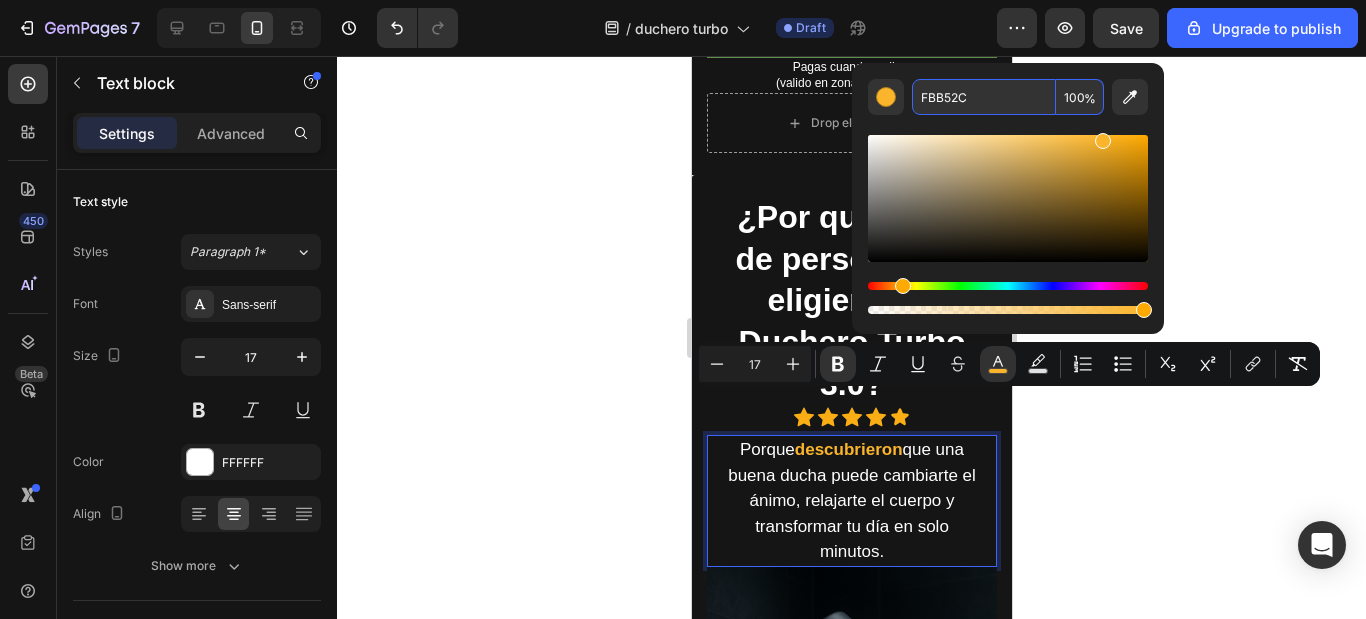 click on "FBB52C" at bounding box center (984, 97) 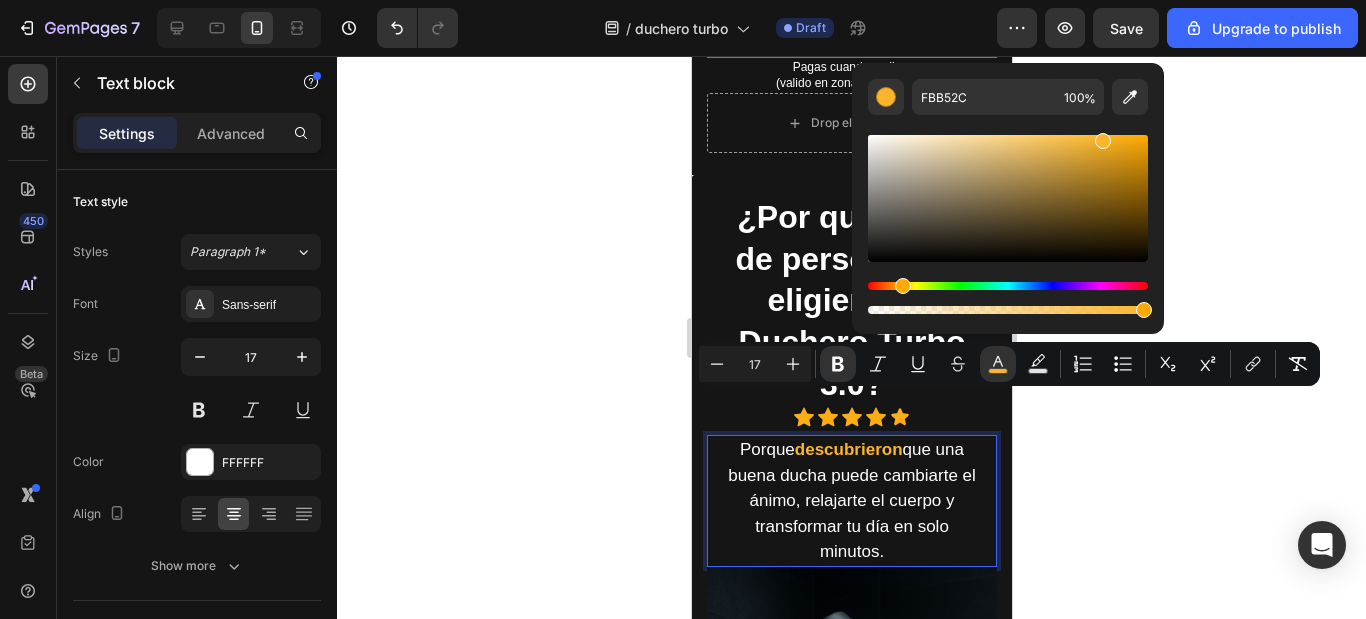 click 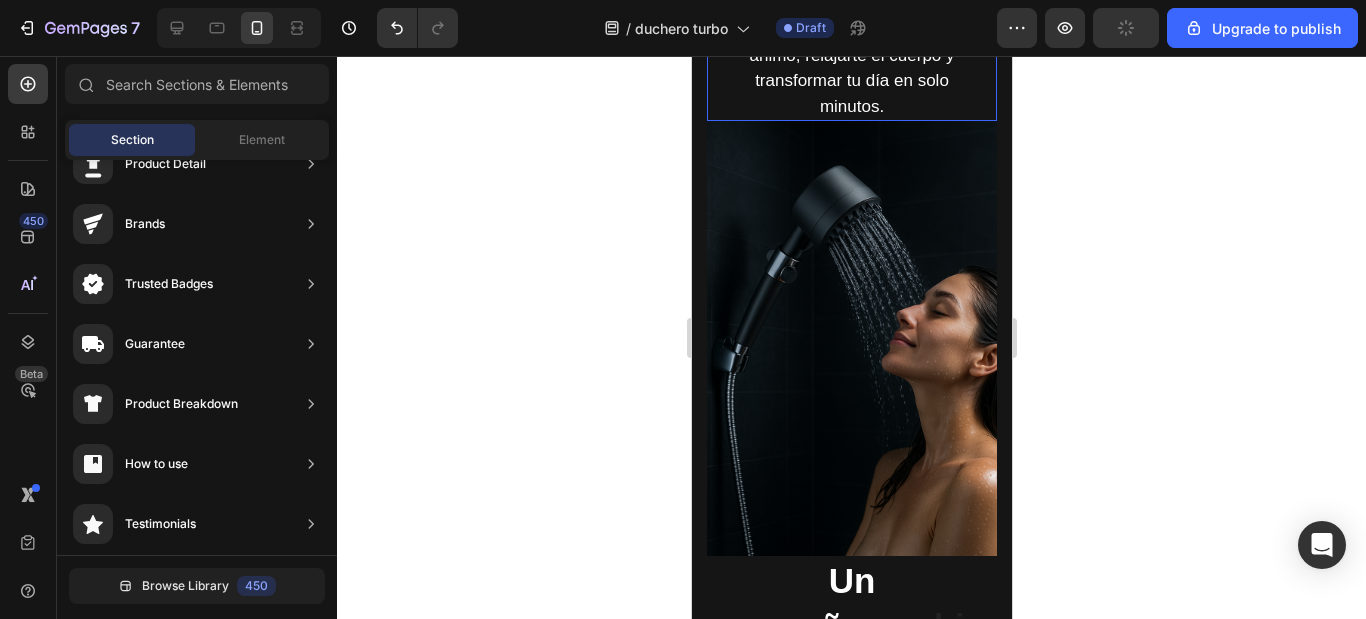 scroll, scrollTop: 1698, scrollLeft: 0, axis: vertical 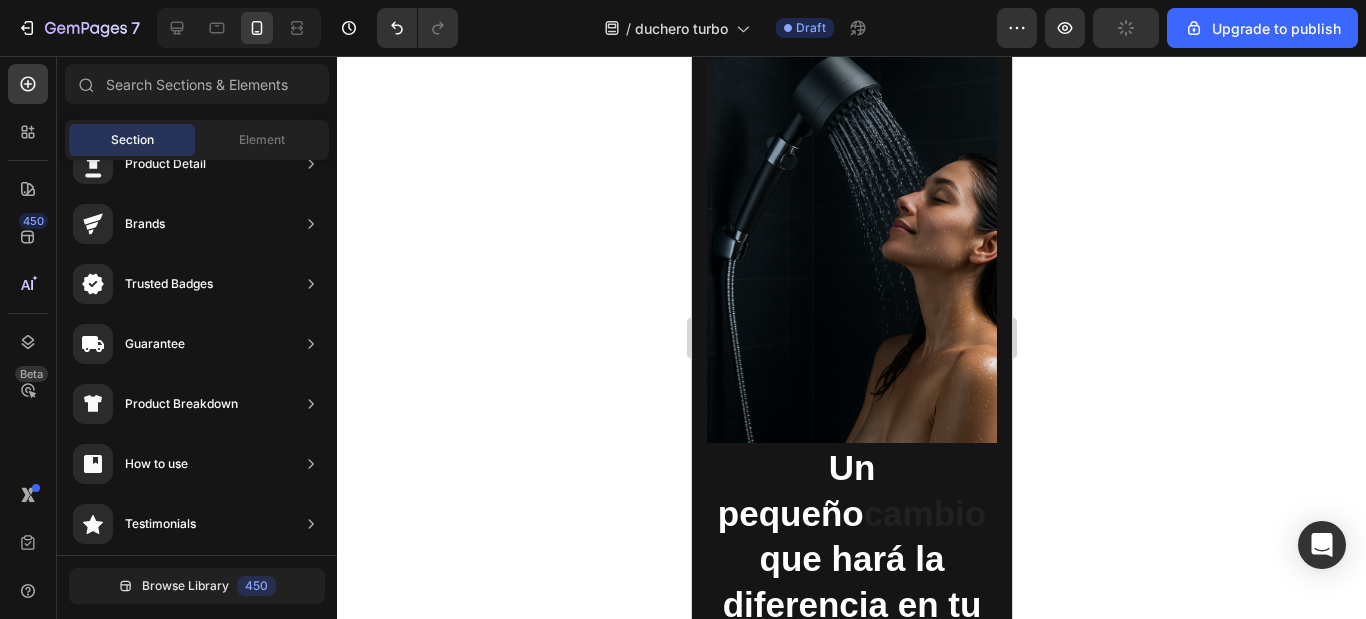 click on "cambio" at bounding box center [924, 513] 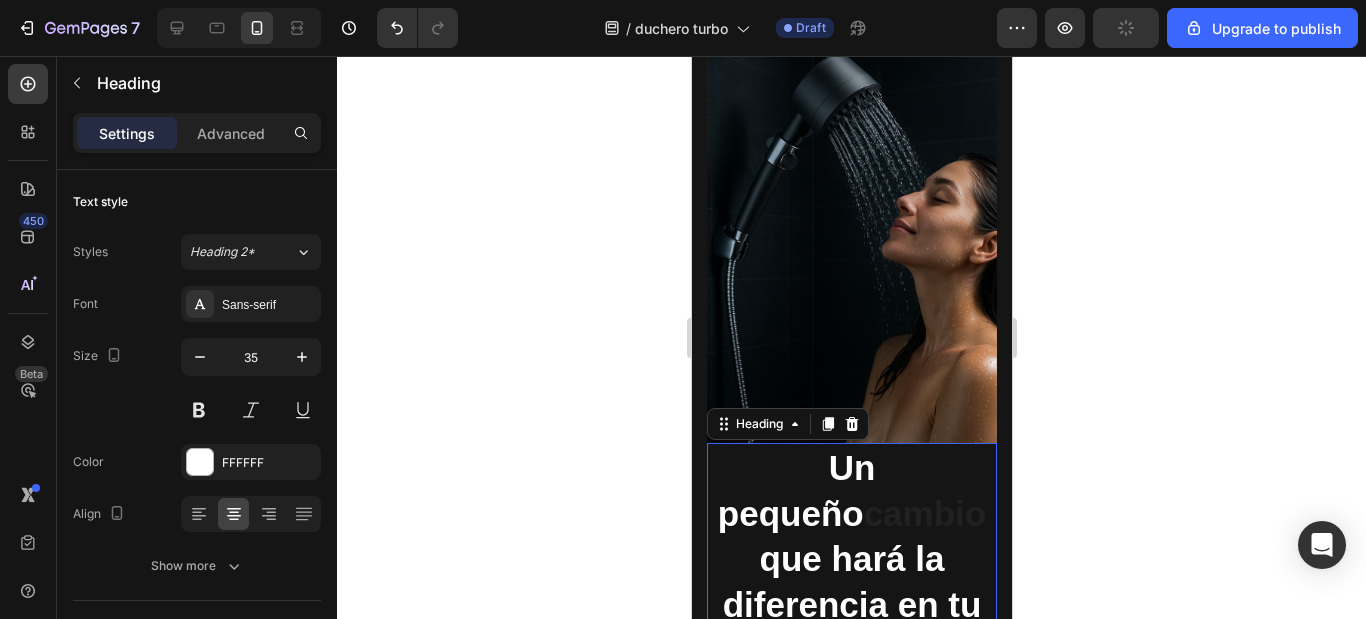 scroll, scrollTop: 1885, scrollLeft: 0, axis: vertical 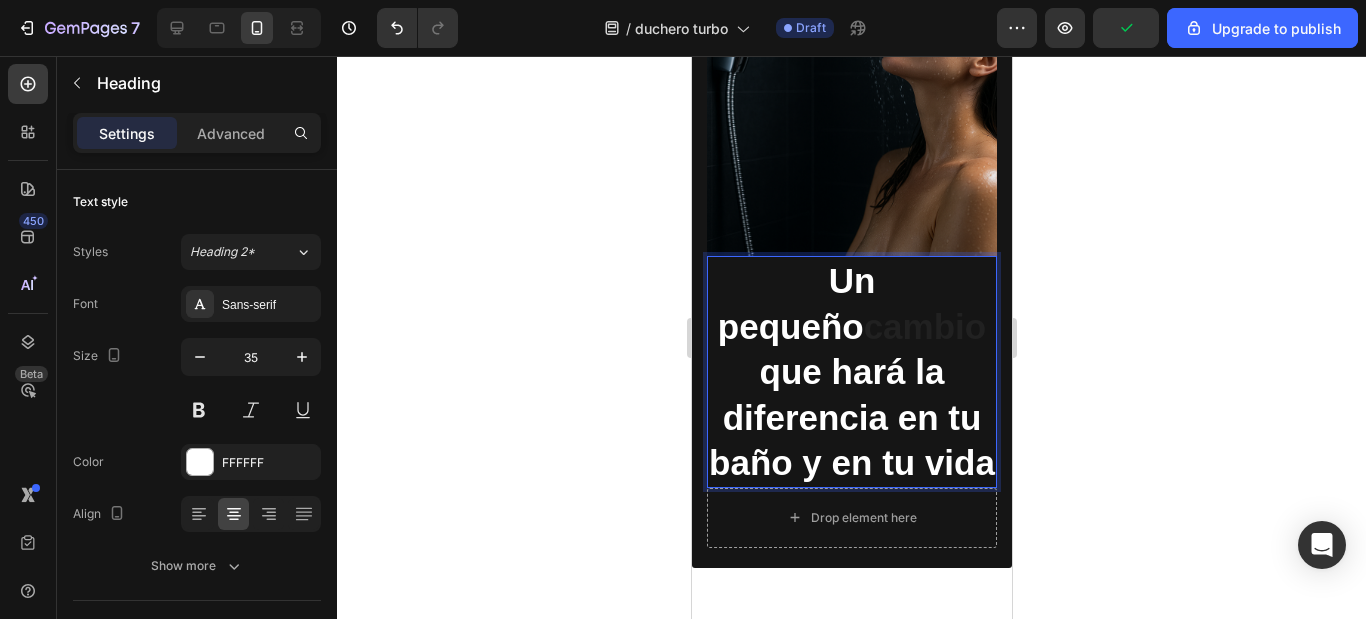 click on "cambio" at bounding box center [924, 326] 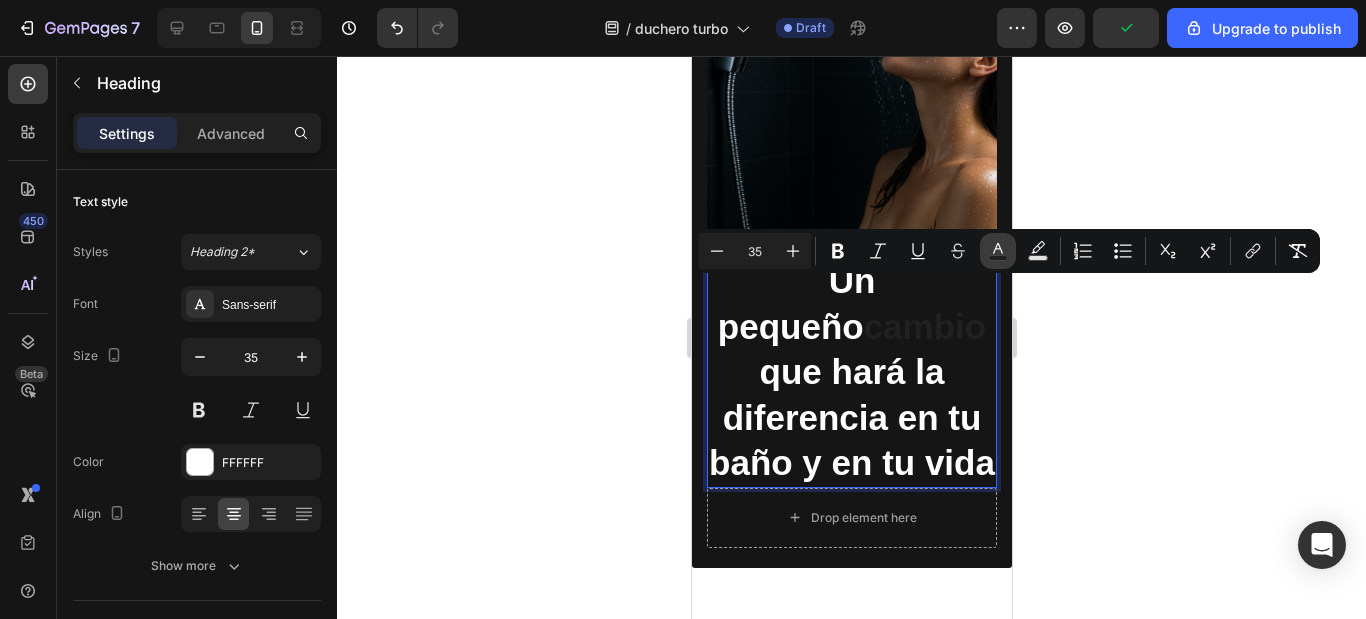 click 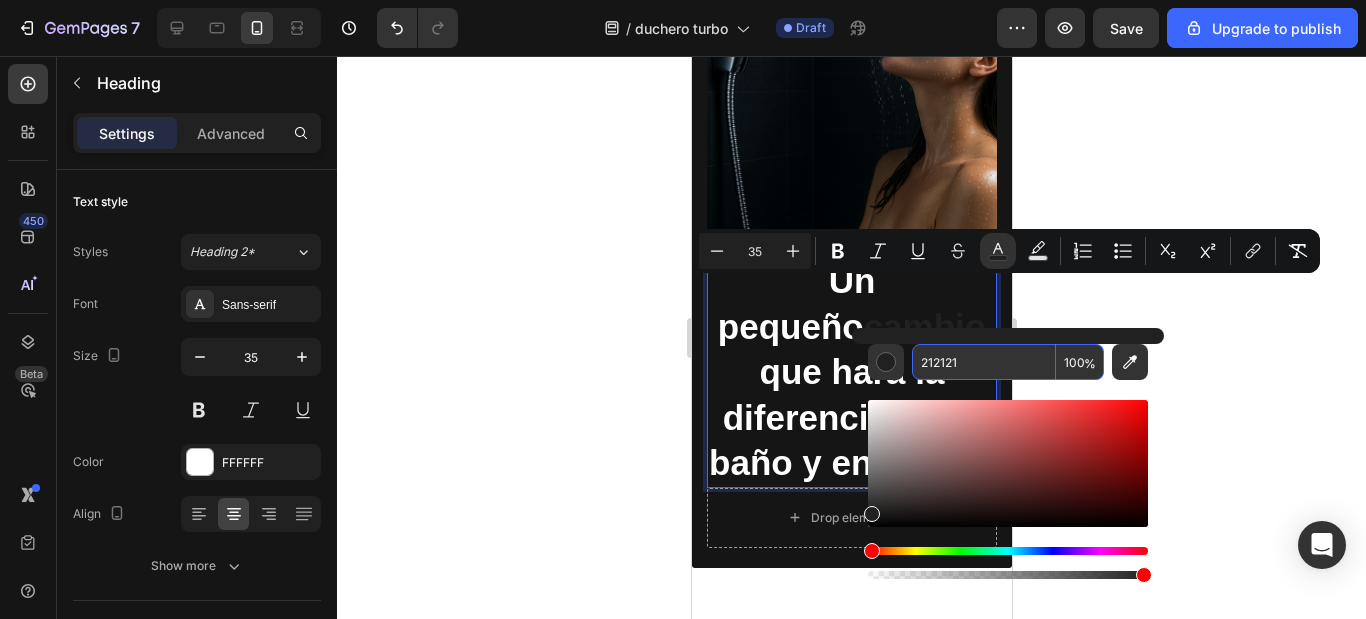 click on "212121" at bounding box center [984, 362] 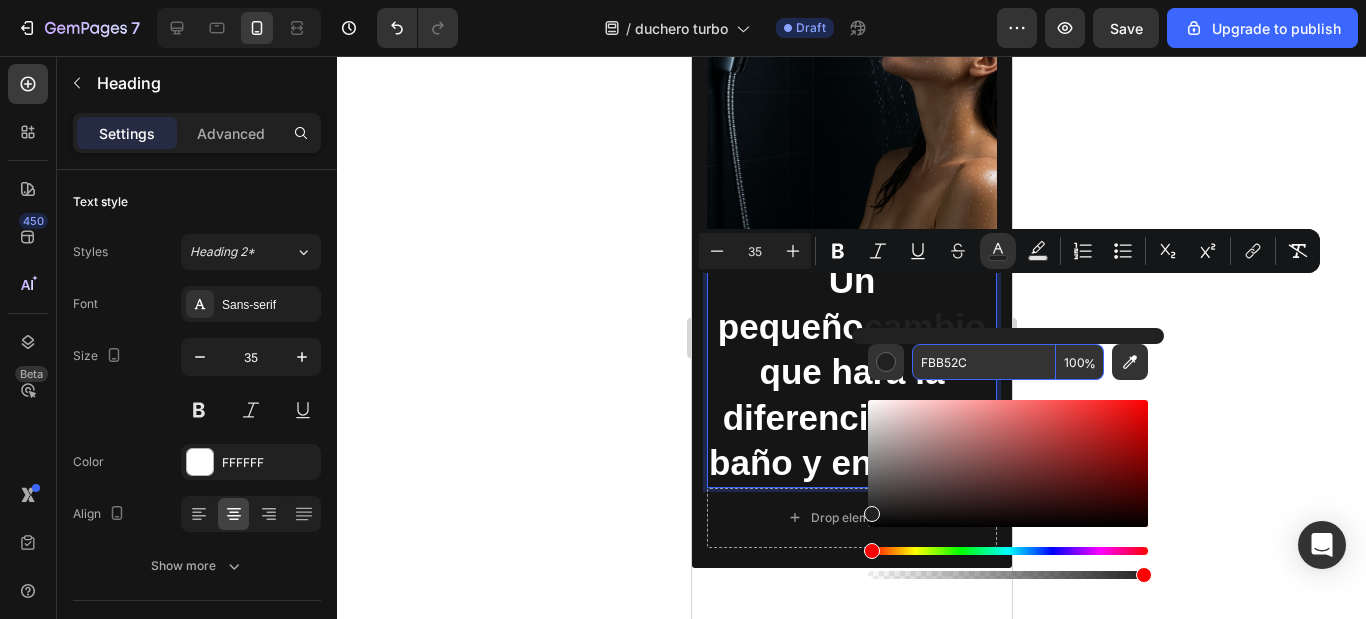 type on "FBB52C" 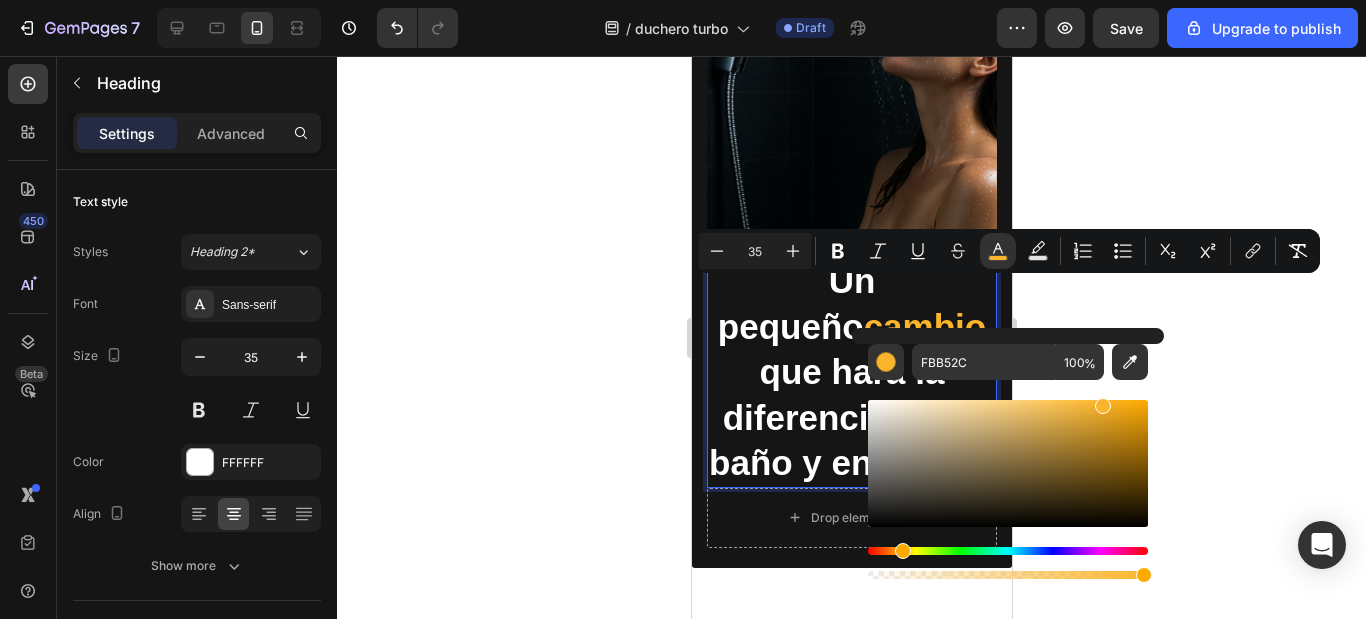 click 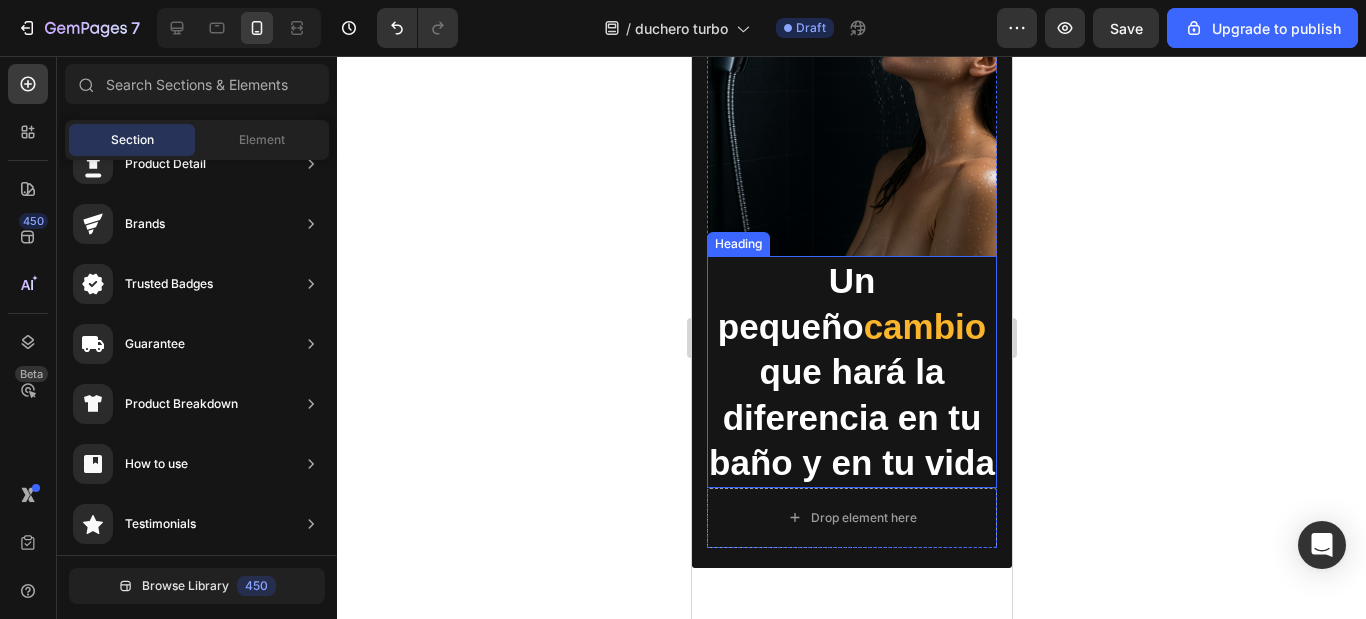 scroll, scrollTop: 1985, scrollLeft: 0, axis: vertical 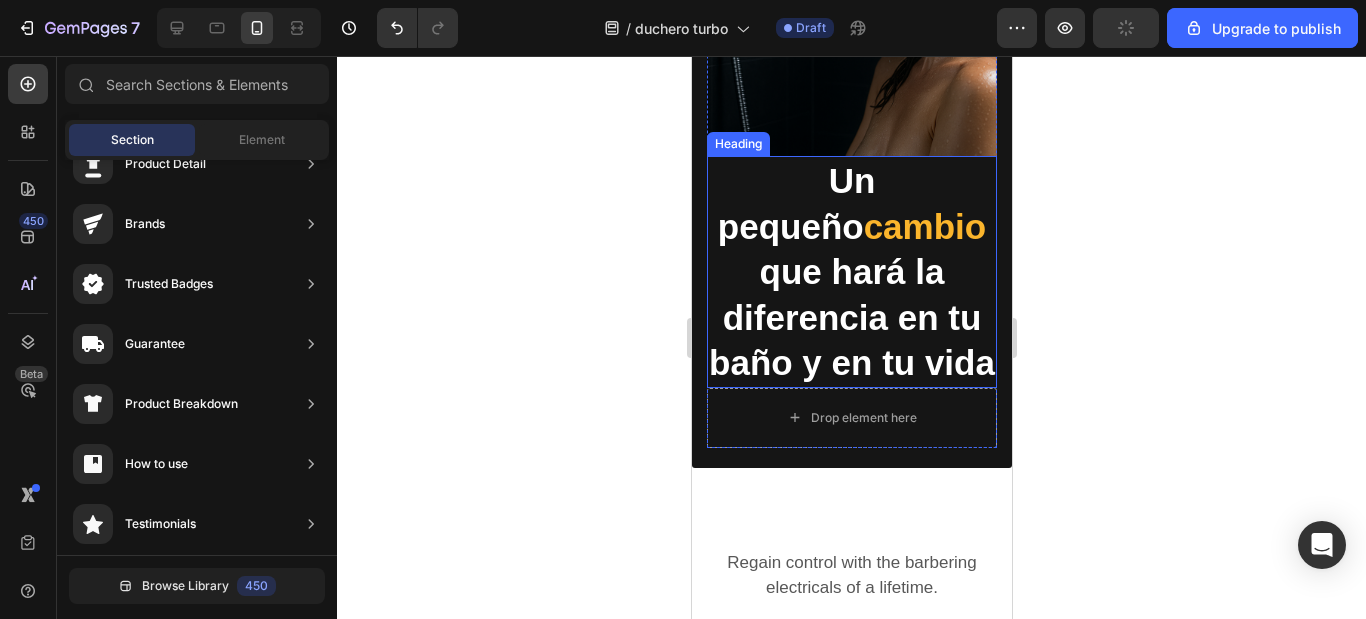 click on "Un pequeño  cambio  que hará la diferencia en tu baño y en tu vida" at bounding box center [851, 272] 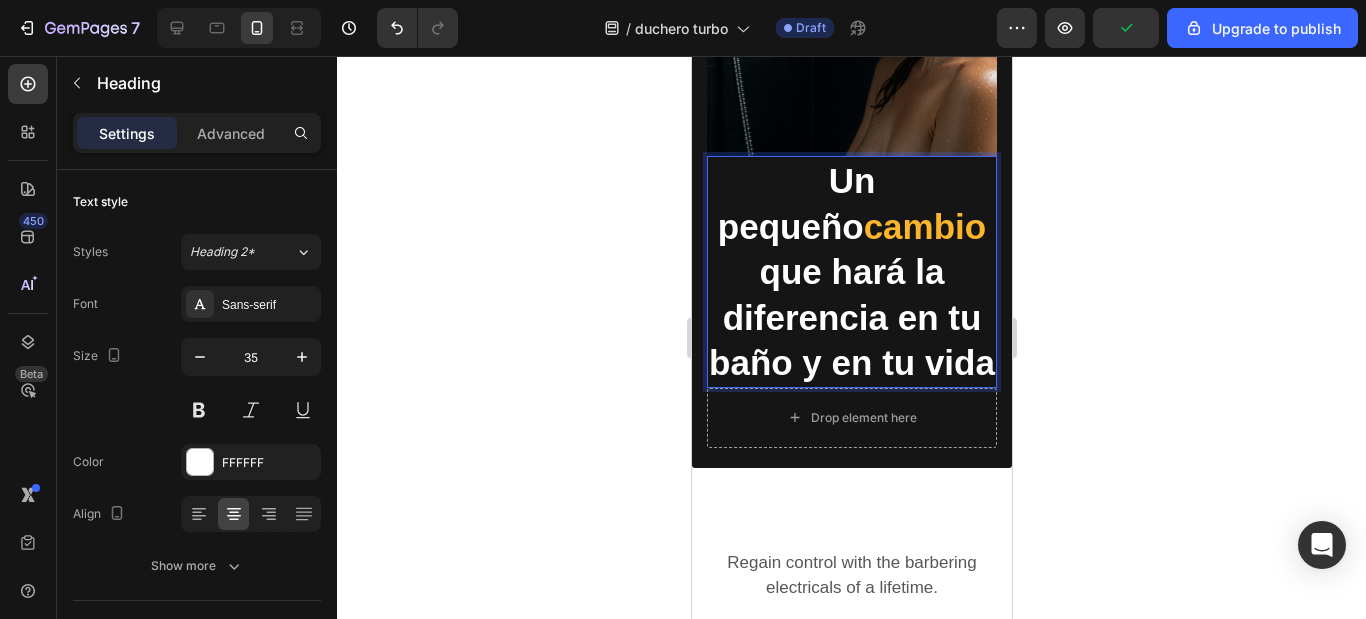 click on "Un pequeño  cambio  que hará la diferencia en tu baño y en tu vida" at bounding box center (851, 272) 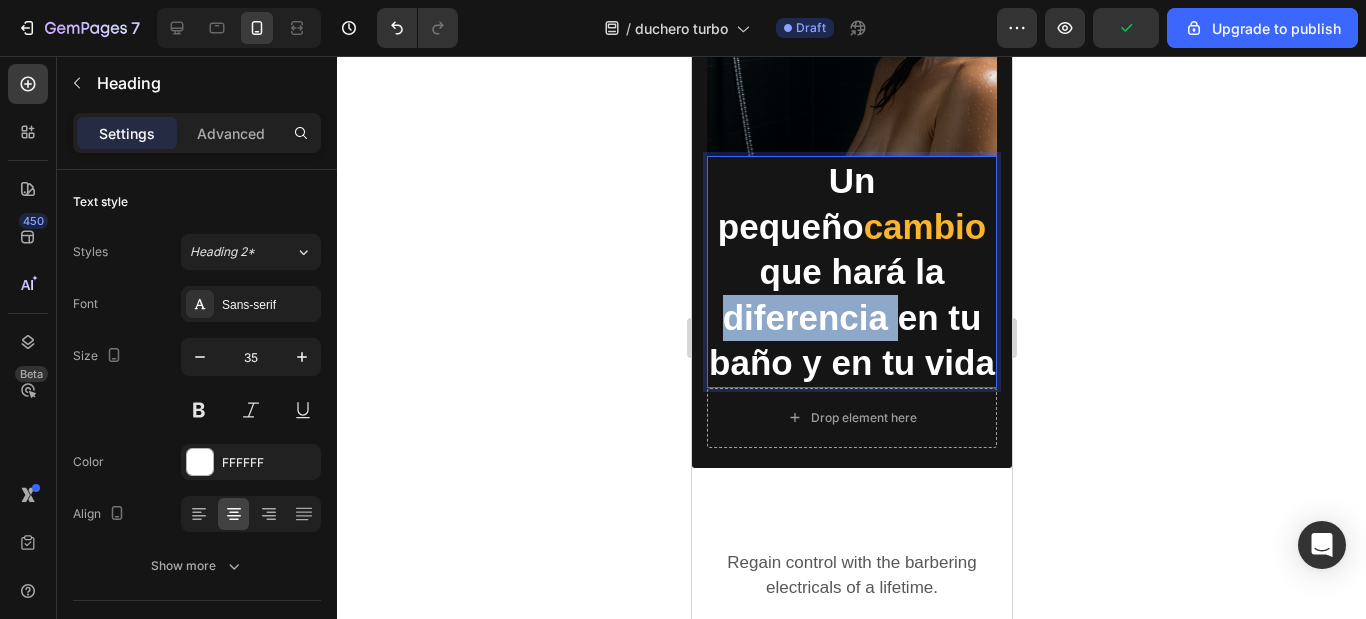 click on "Un pequeño  cambio  que hará la diferencia en tu baño y en tu vida" at bounding box center (851, 272) 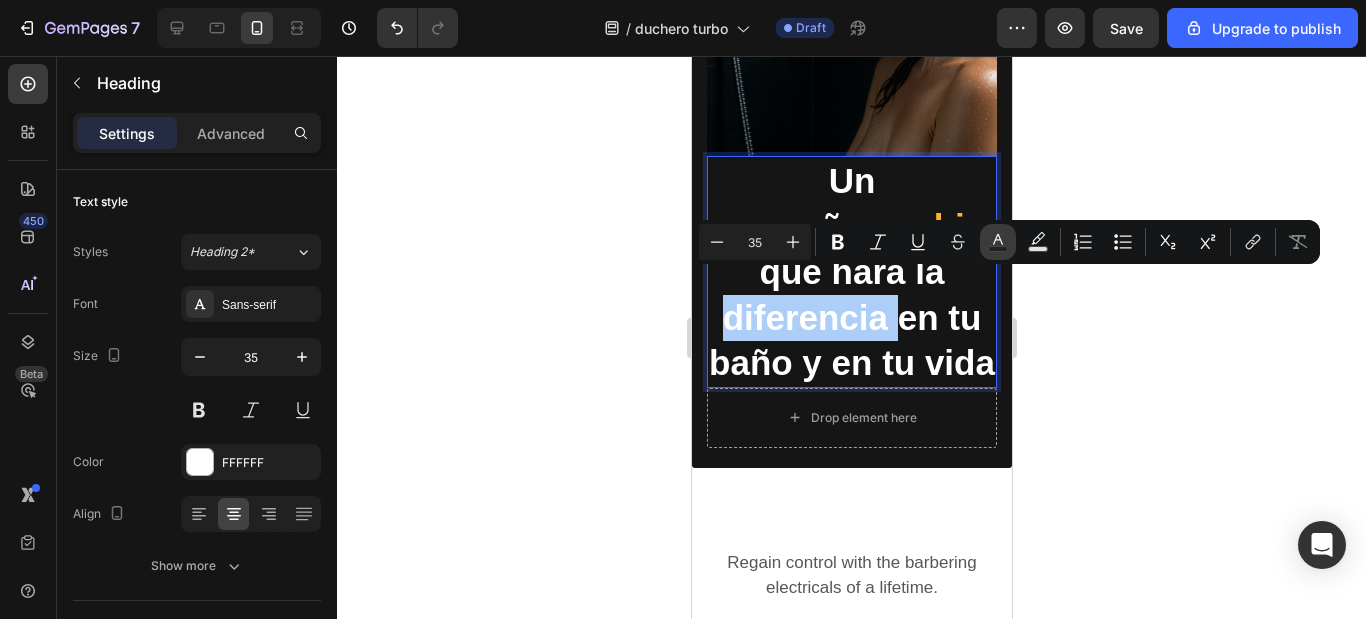 click on "Text Color" at bounding box center (998, 242) 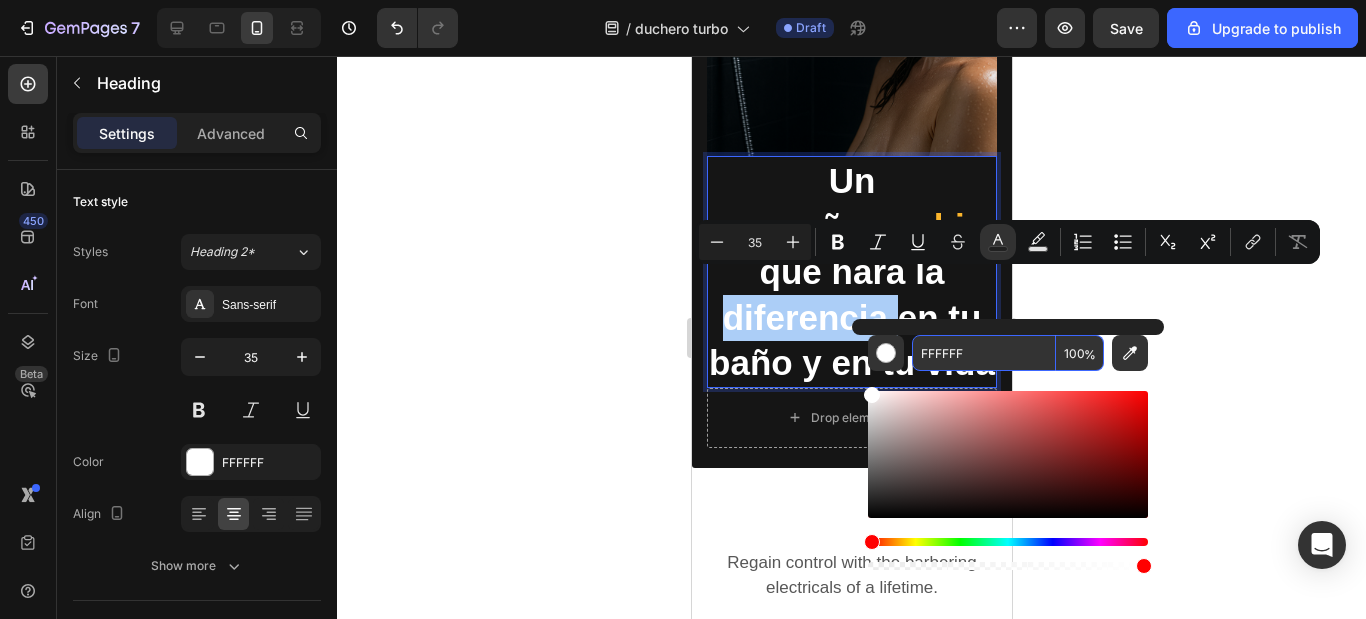 click on "FFFFFF" at bounding box center (984, 353) 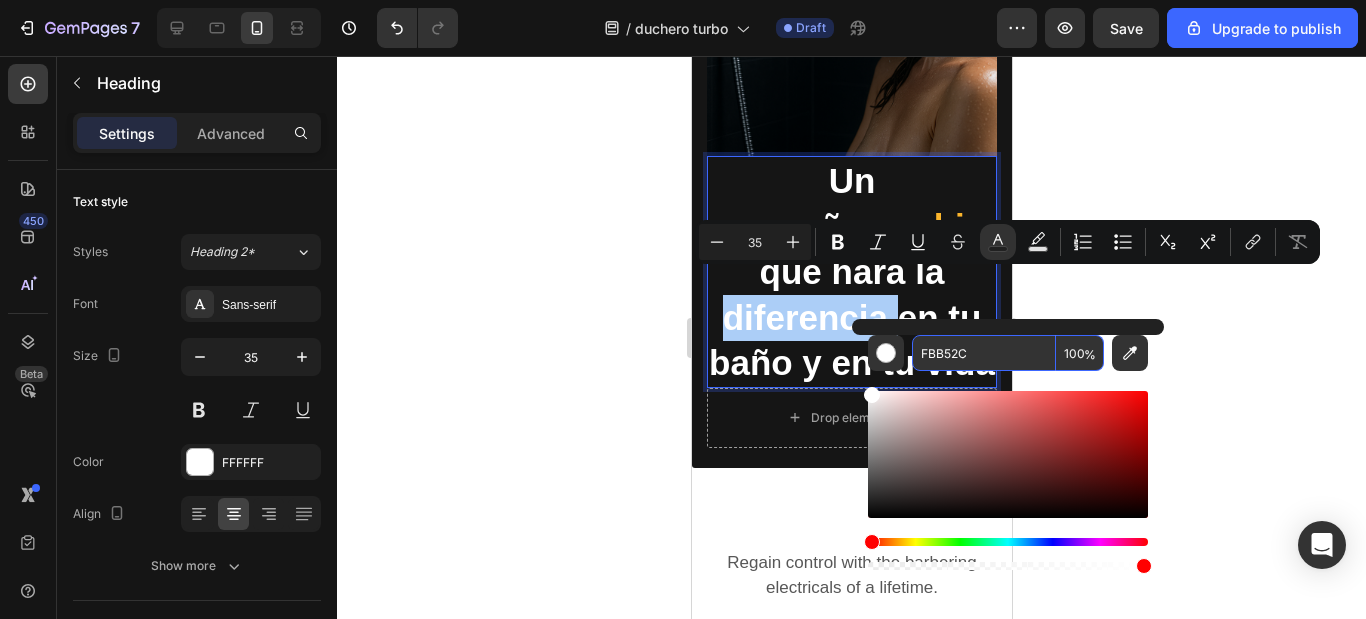 type on "FBB52C" 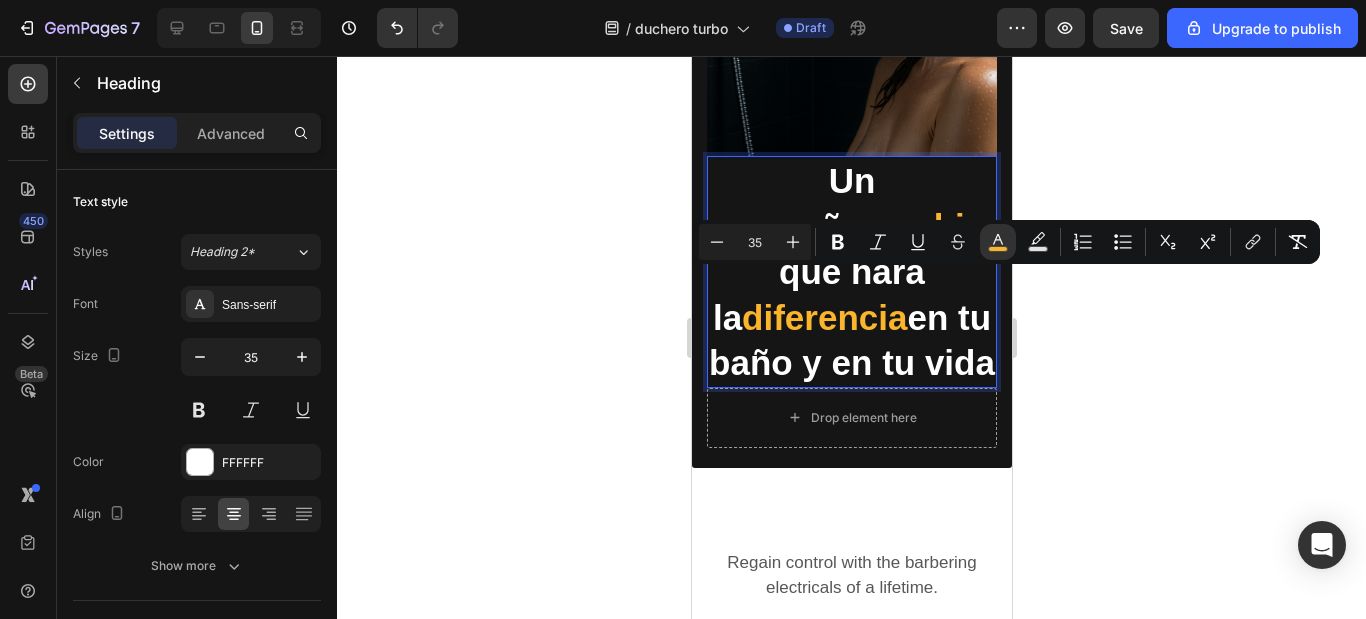 click 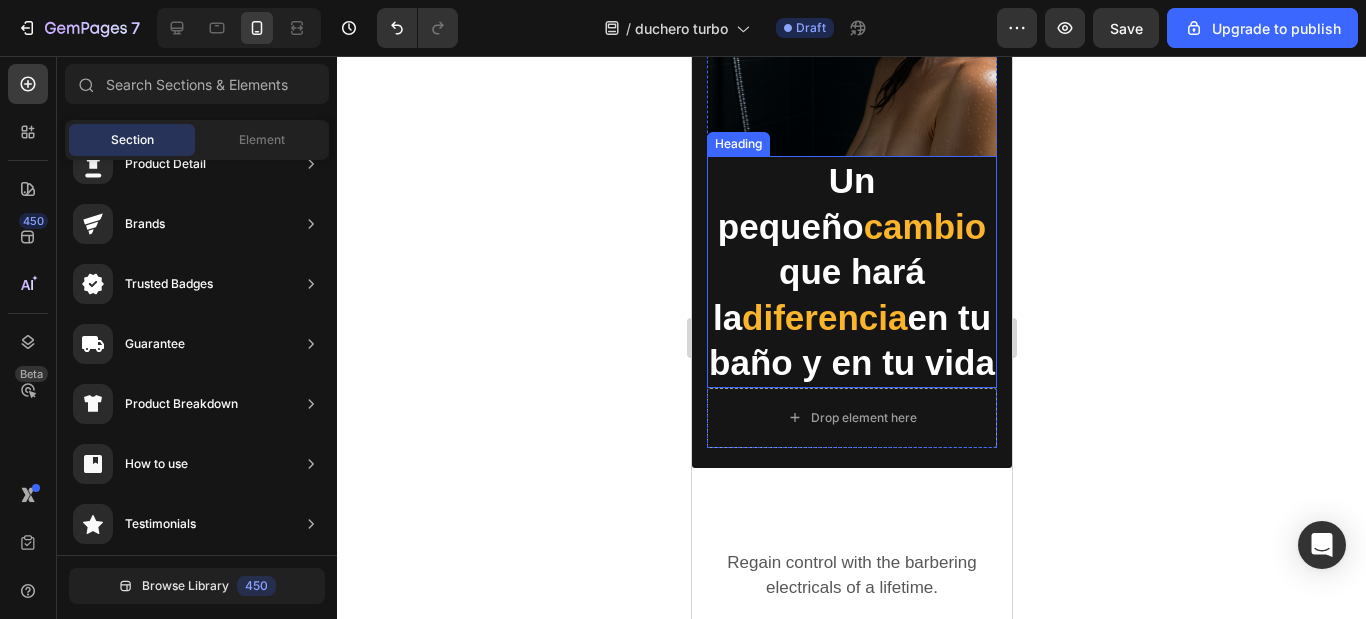 click on "Un pequeño  cambio  que hará la  diferencia  en tu baño y en tu vida" at bounding box center (851, 272) 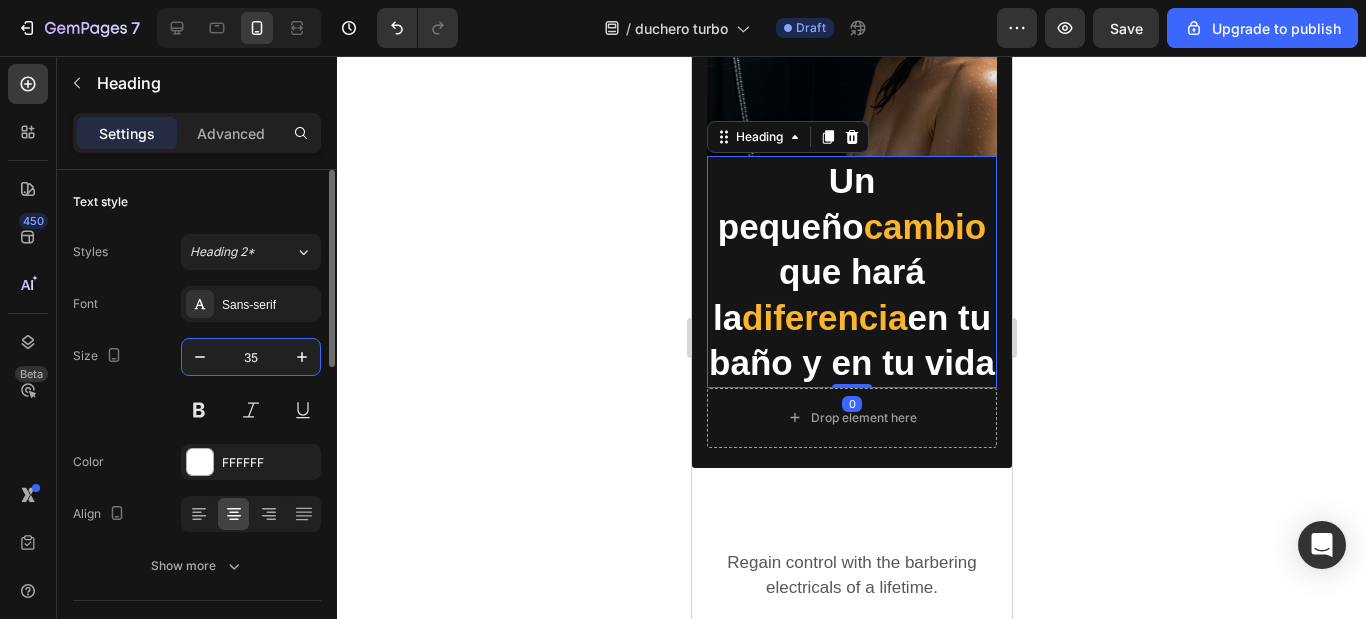 click on "35" at bounding box center [251, 357] 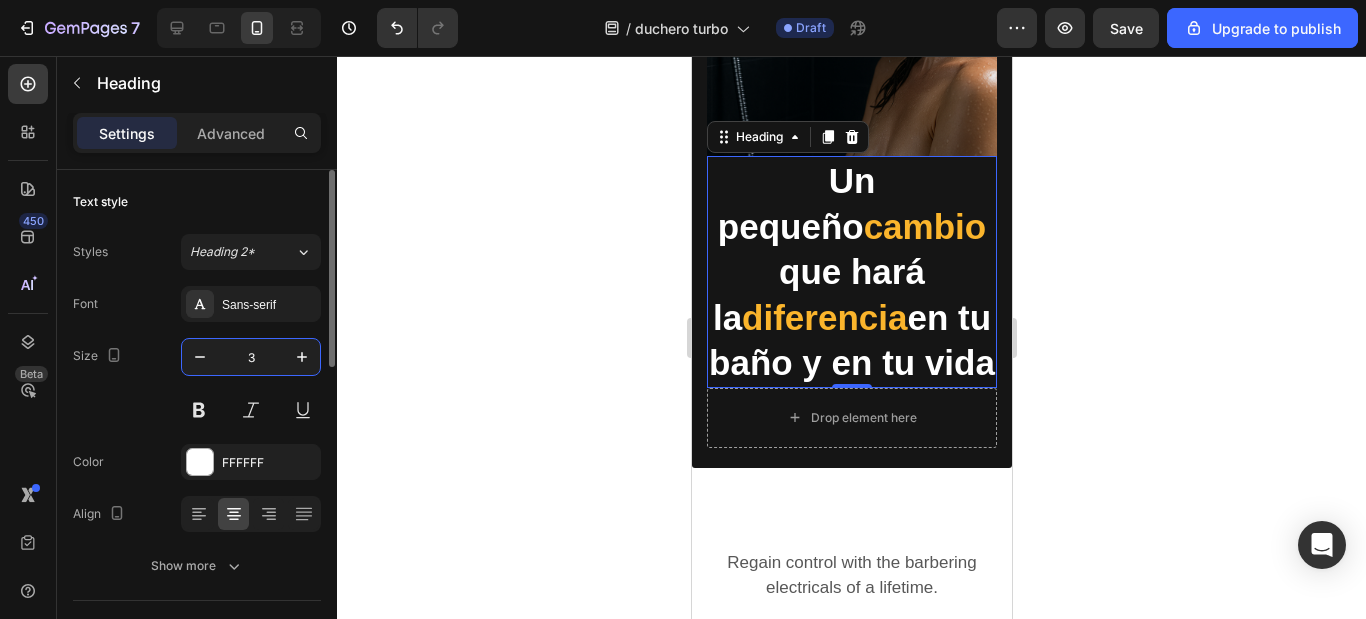 type on "30" 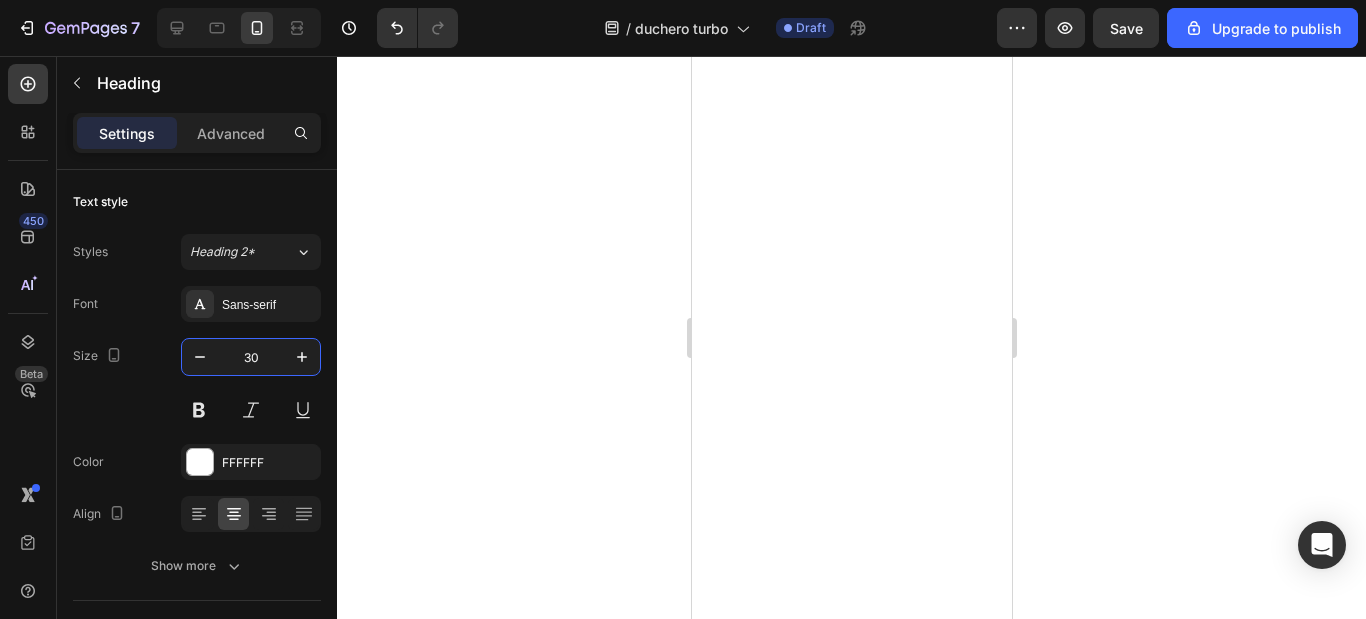 click 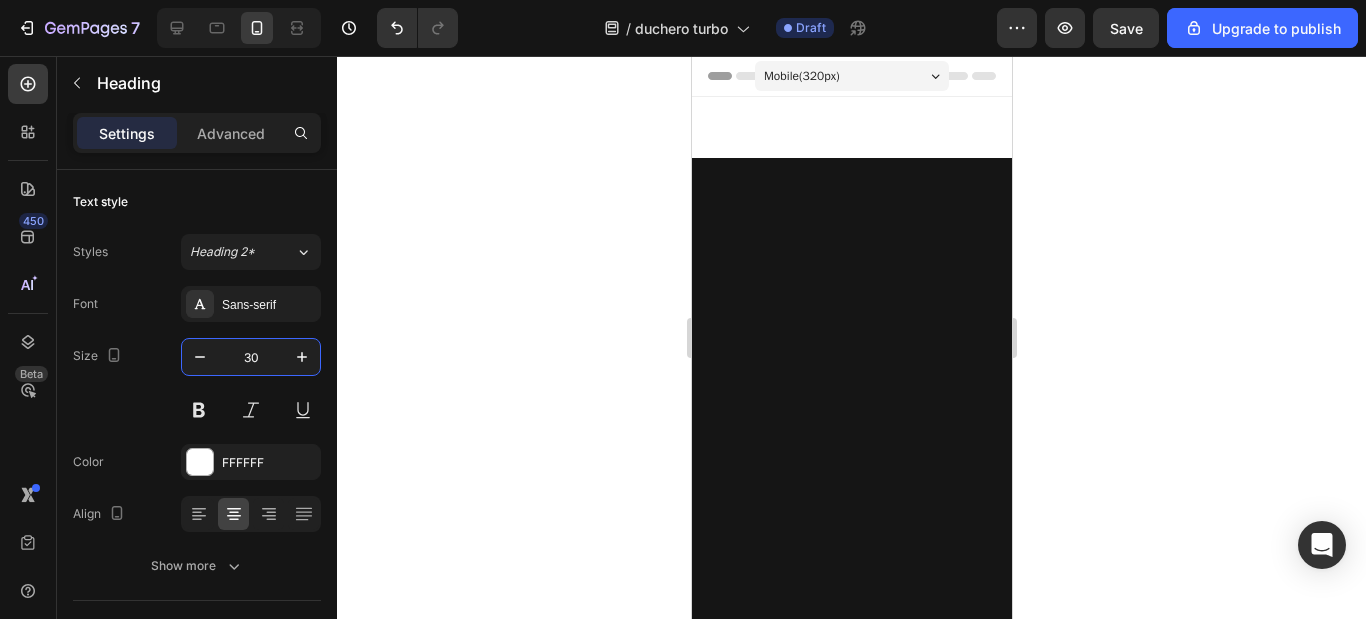 scroll, scrollTop: 0, scrollLeft: 0, axis: both 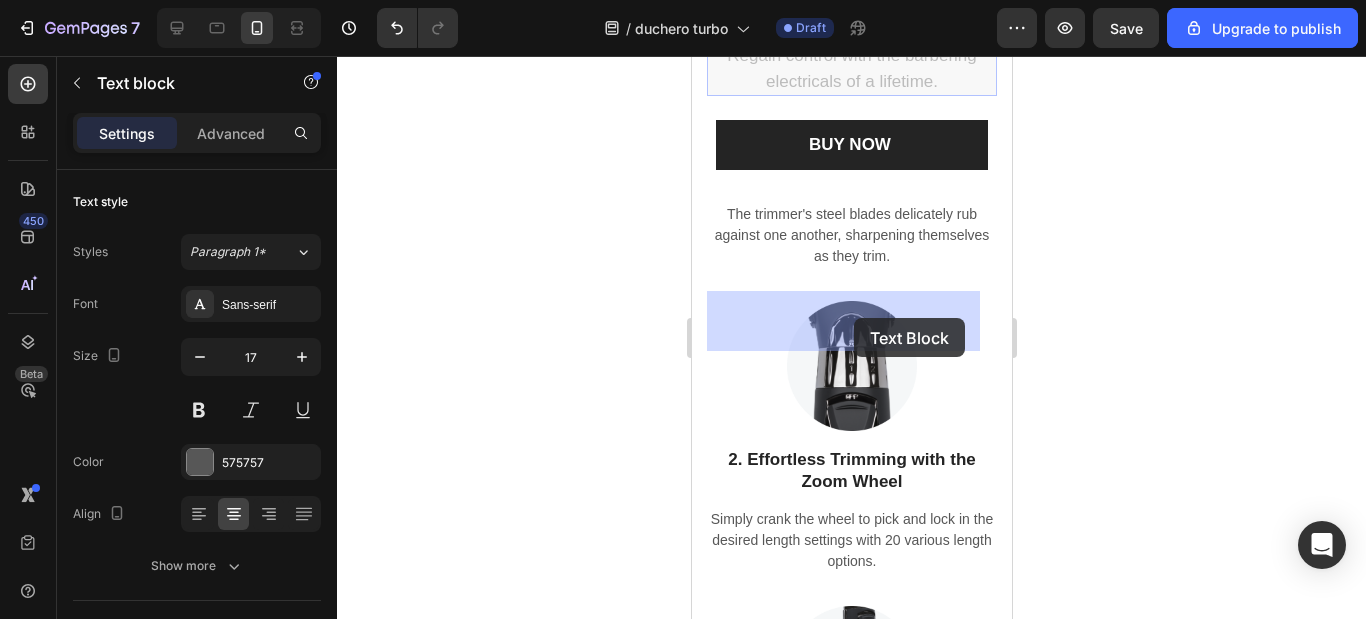 drag, startPoint x: 863, startPoint y: 478, endPoint x: 853, endPoint y: 318, distance: 160.3122 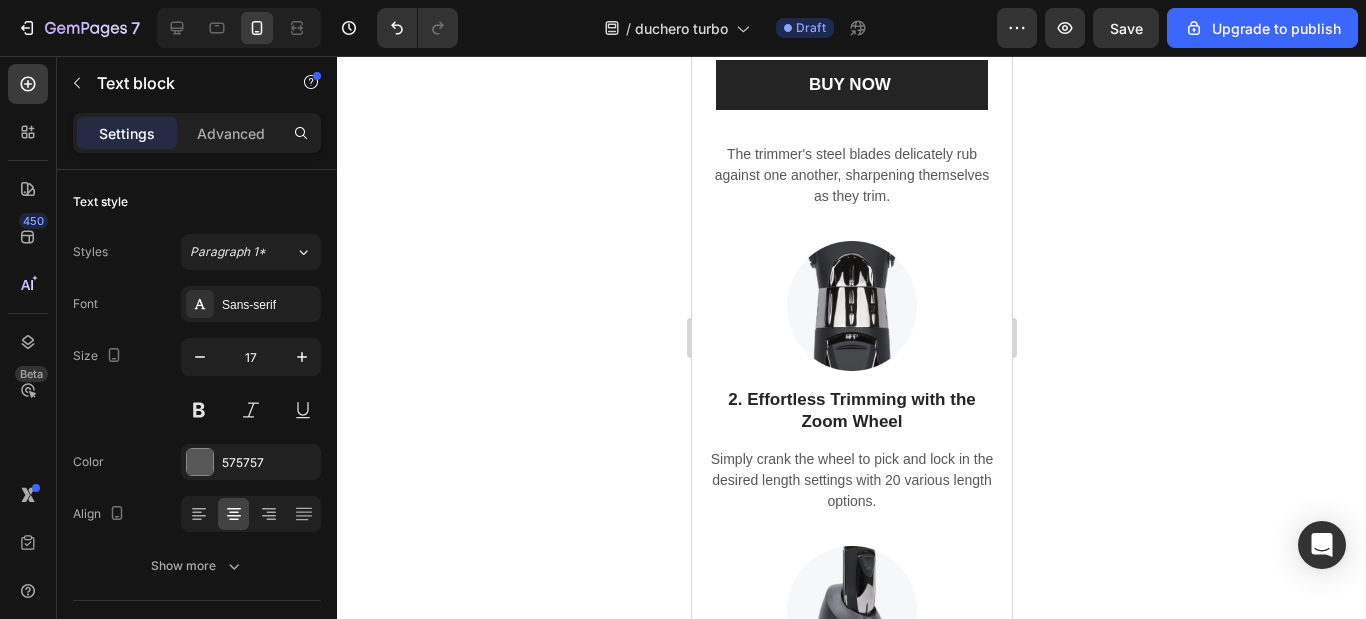 click on "Regain control with the barbering electricals of a lifetime." at bounding box center [851, -92] 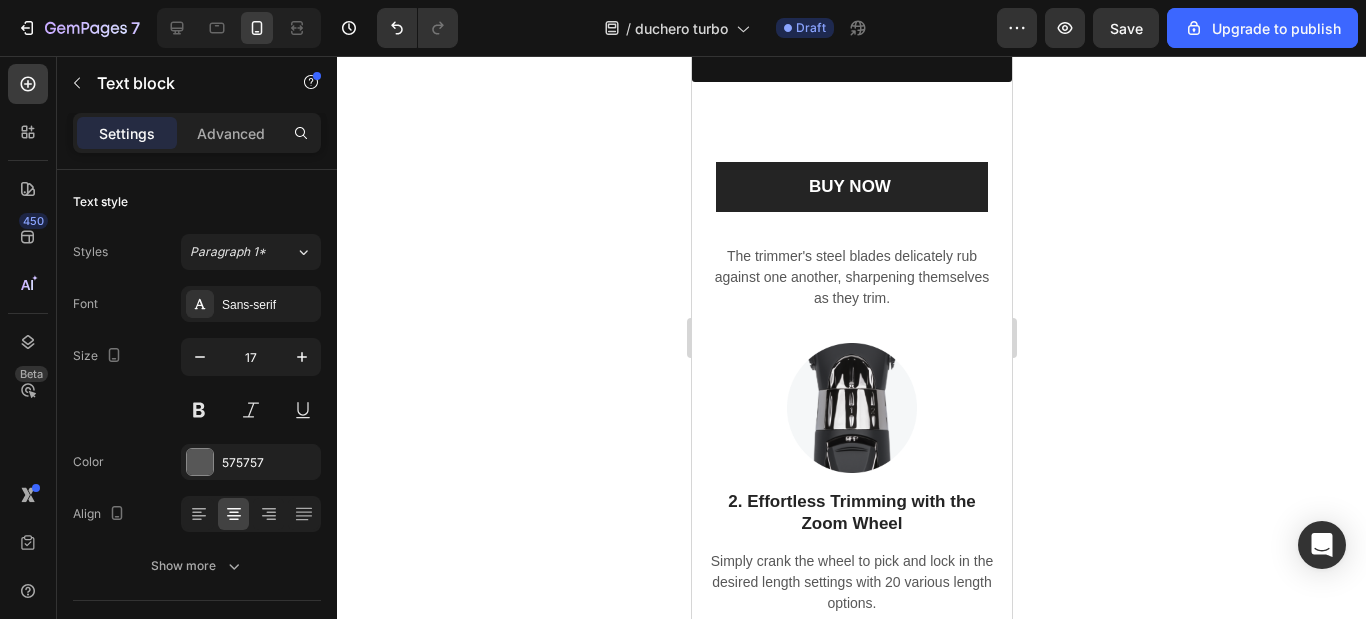 click on "Imaginá llegar a casa, abrir la ducha y que en segundos tu cuerpo sienta alivio, placer y descanso. Eso es lo que hace el Duchero Turbo 3.0: convierte tu rutina diaria en el mejor momento del día." at bounding box center [851, -41] 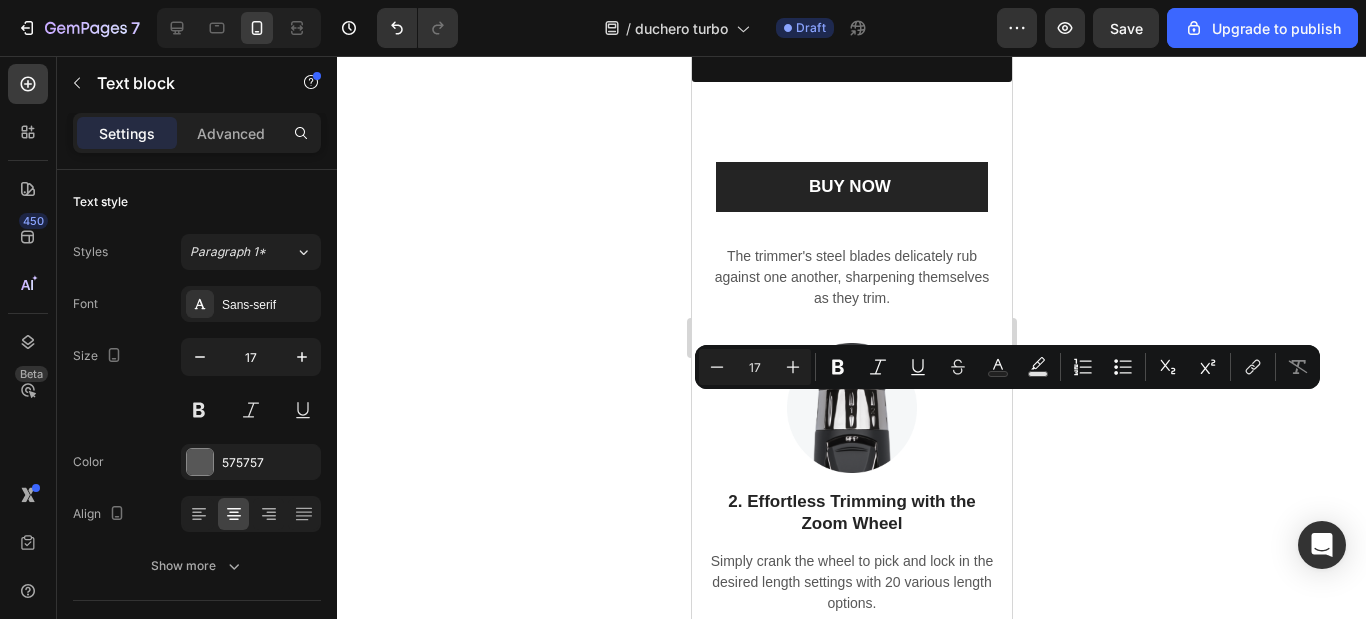 click on "Imaginá llegar a casa, abrir la ducha y que en segundos tu cuerpo sienta alivio, placer y descanso. Eso es lo que hace el Duchero Turbo 3.0: convierte tu rutina diaria en el mejor momento del día." at bounding box center (851, -41) 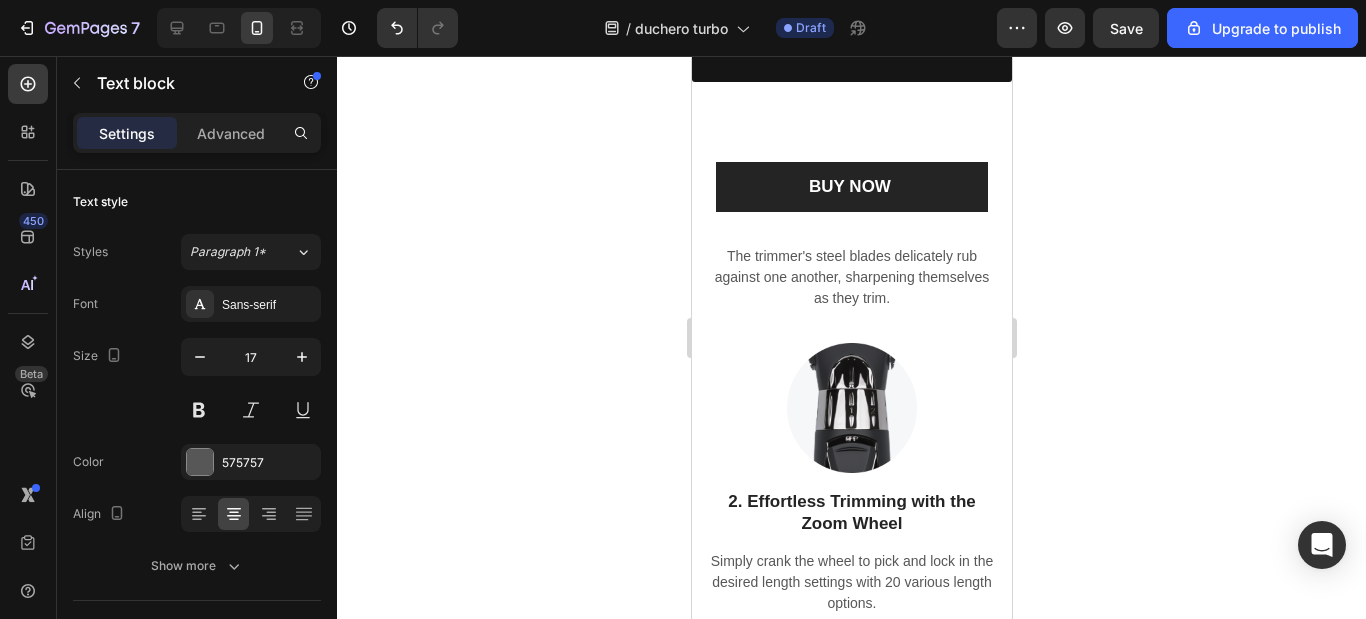 drag, startPoint x: 729, startPoint y: 406, endPoint x: 952, endPoint y: 466, distance: 230.93073 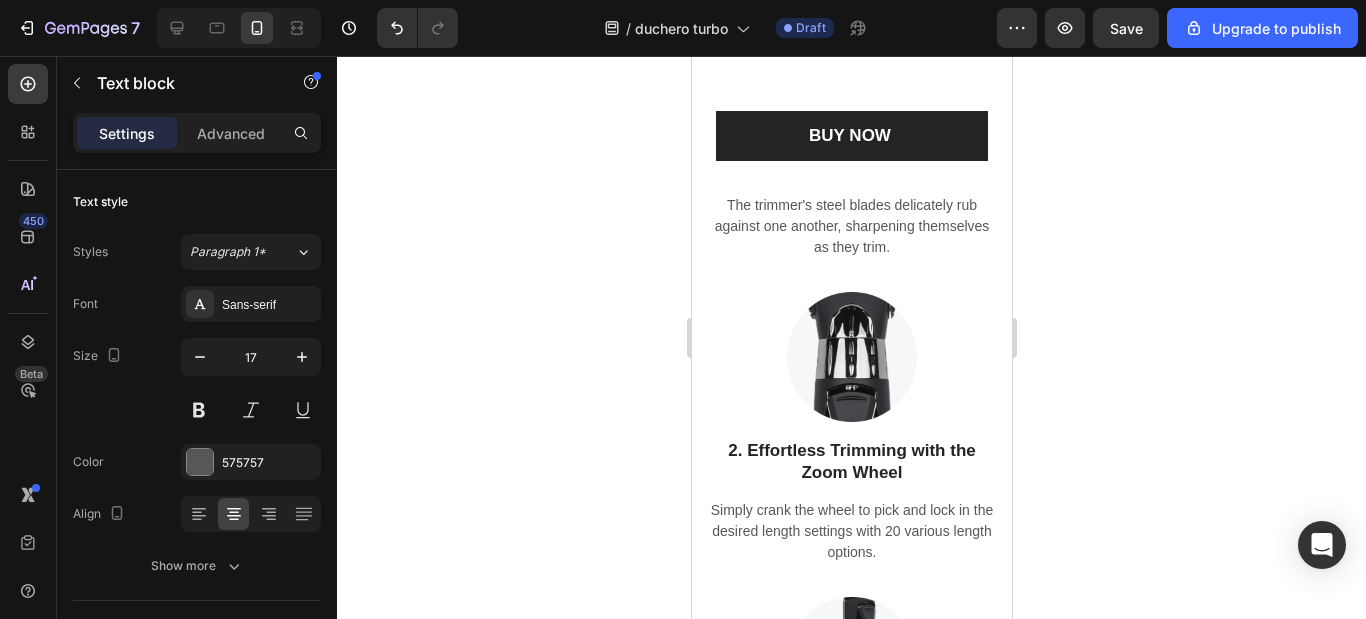 drag, startPoint x: 910, startPoint y: 384, endPoint x: 736, endPoint y: 306, distance: 190.68298 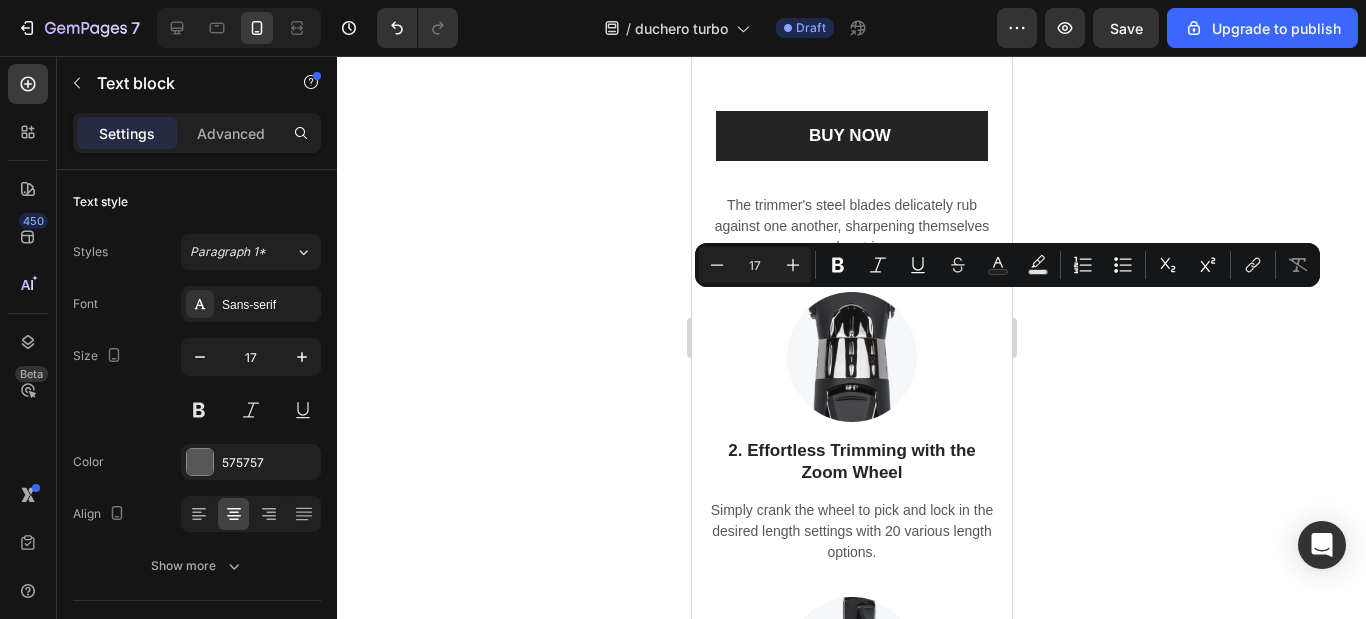 drag, startPoint x: 726, startPoint y: 300, endPoint x: 901, endPoint y: 377, distance: 191.19101 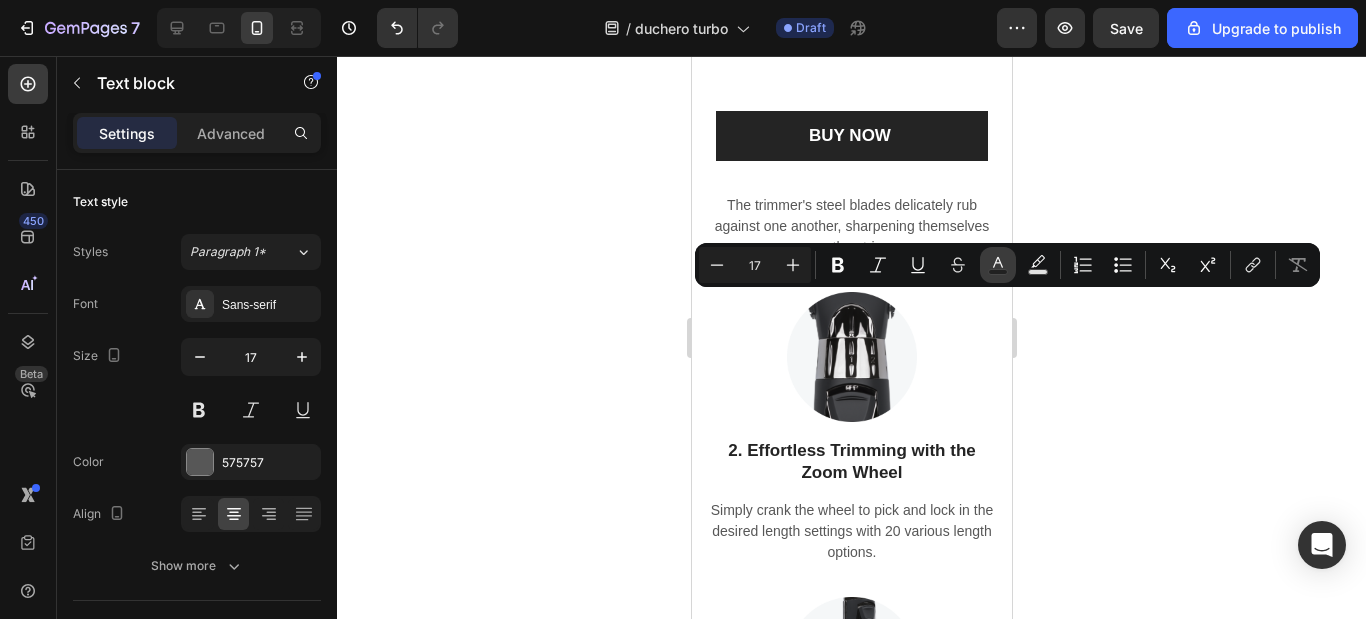 click 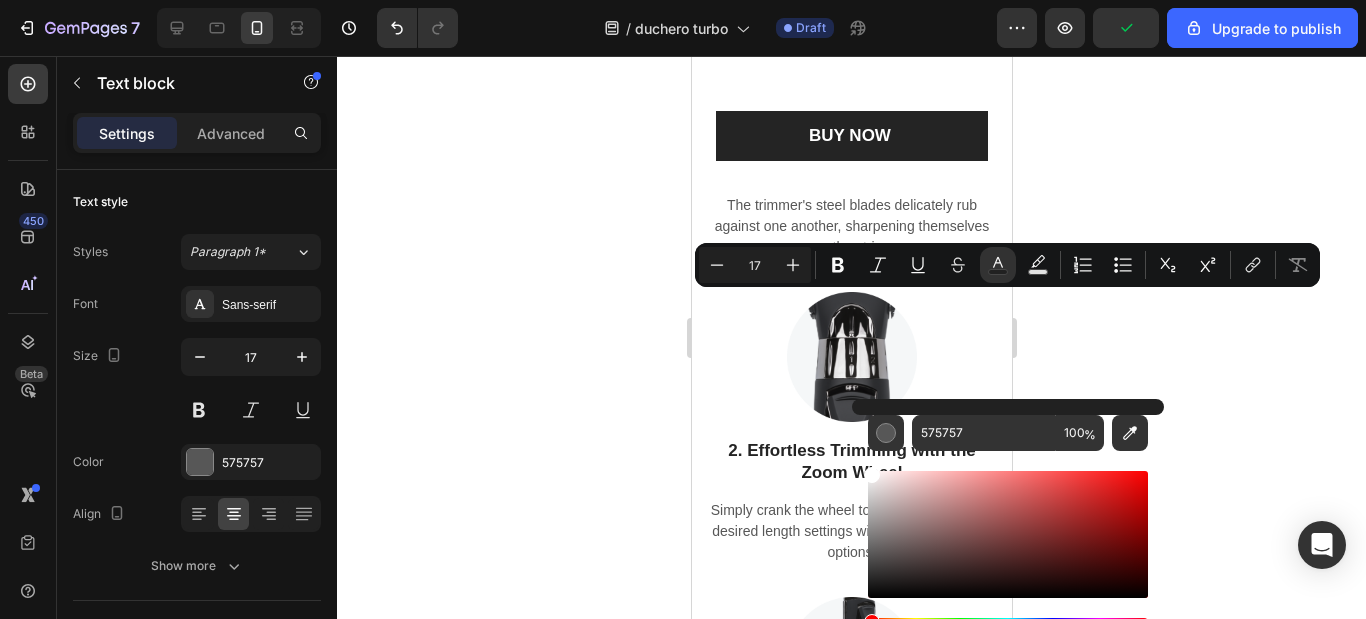 drag, startPoint x: 1575, startPoint y: 563, endPoint x: 845, endPoint y: 450, distance: 738.6941 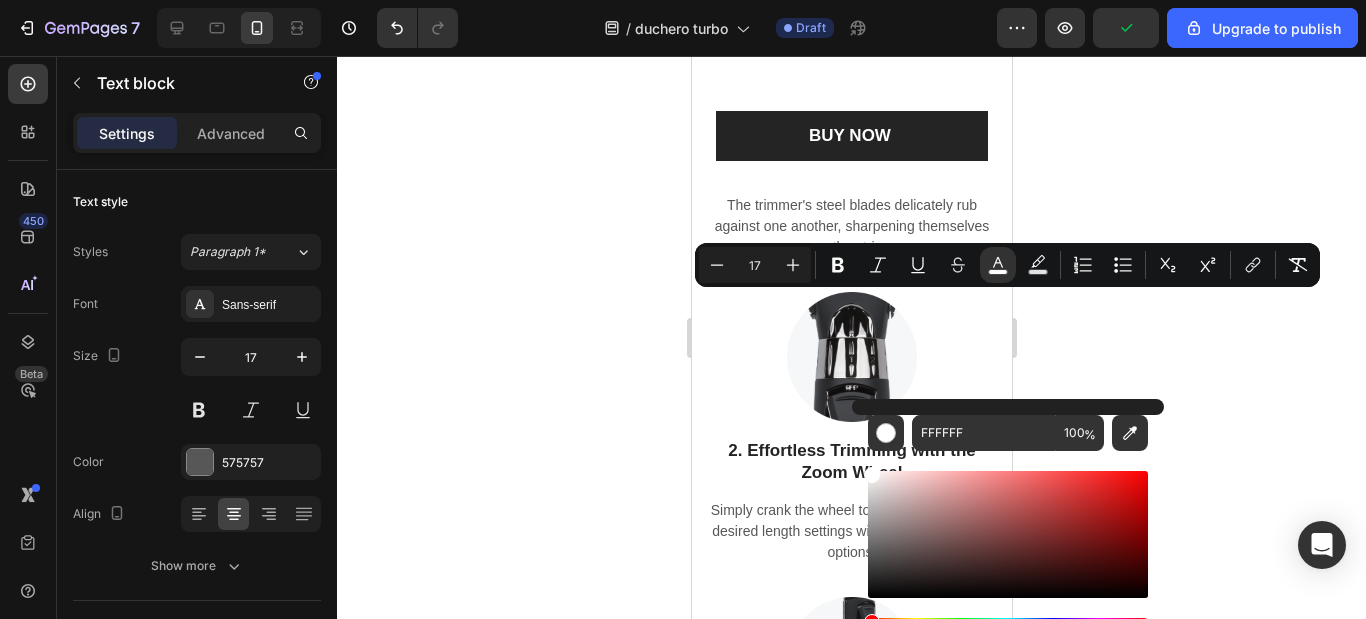 click 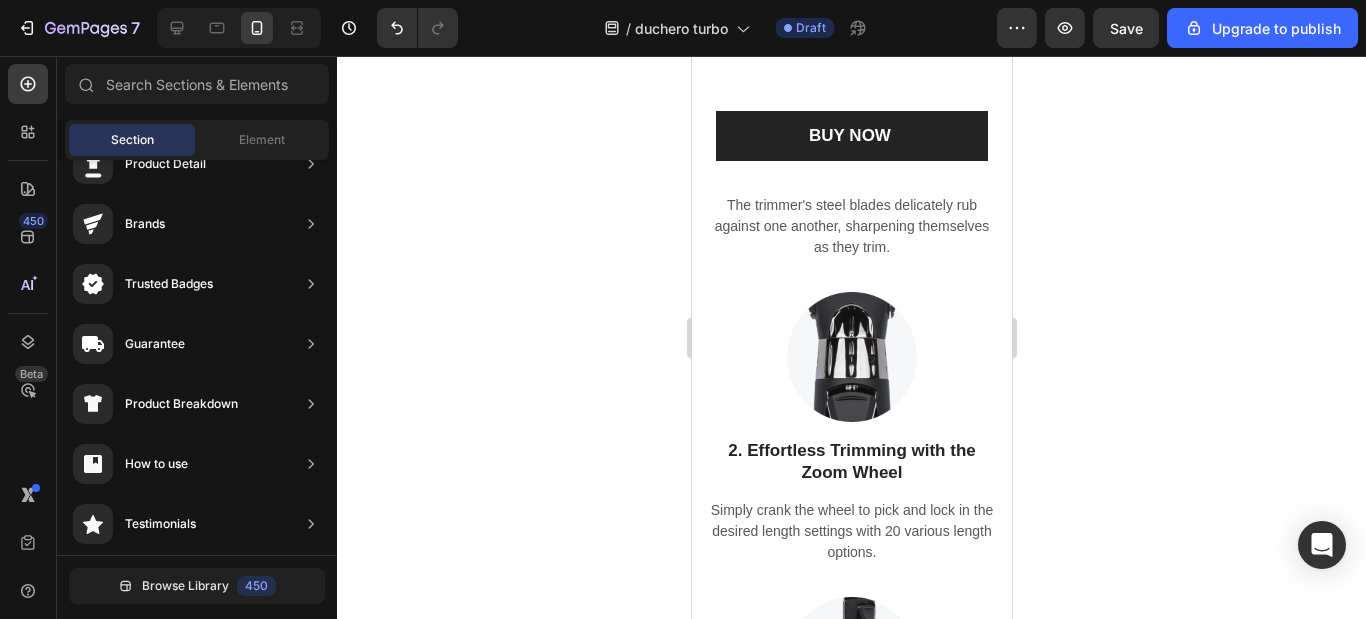 click on "Imaginá llegar a casa, abrir la ducha y que en segundos tu cuerpo sienta alivio, placer y descanso." at bounding box center (851, -79) 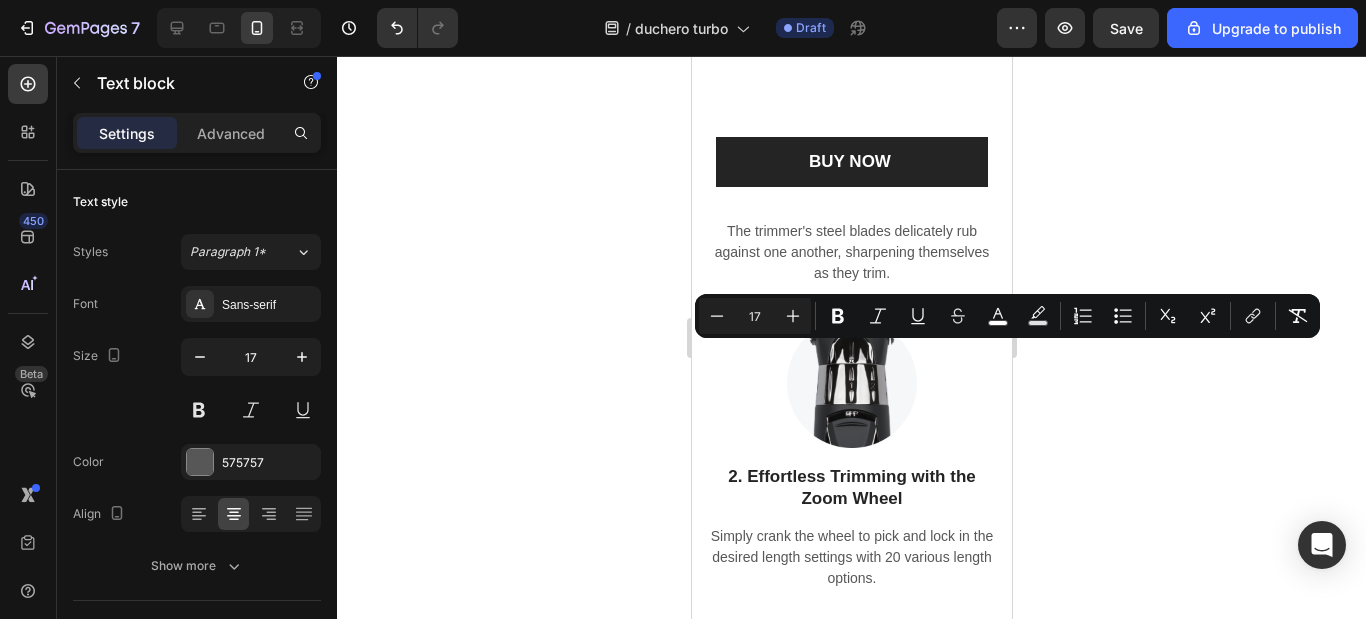 drag, startPoint x: 839, startPoint y: 354, endPoint x: 880, endPoint y: 357, distance: 41.109608 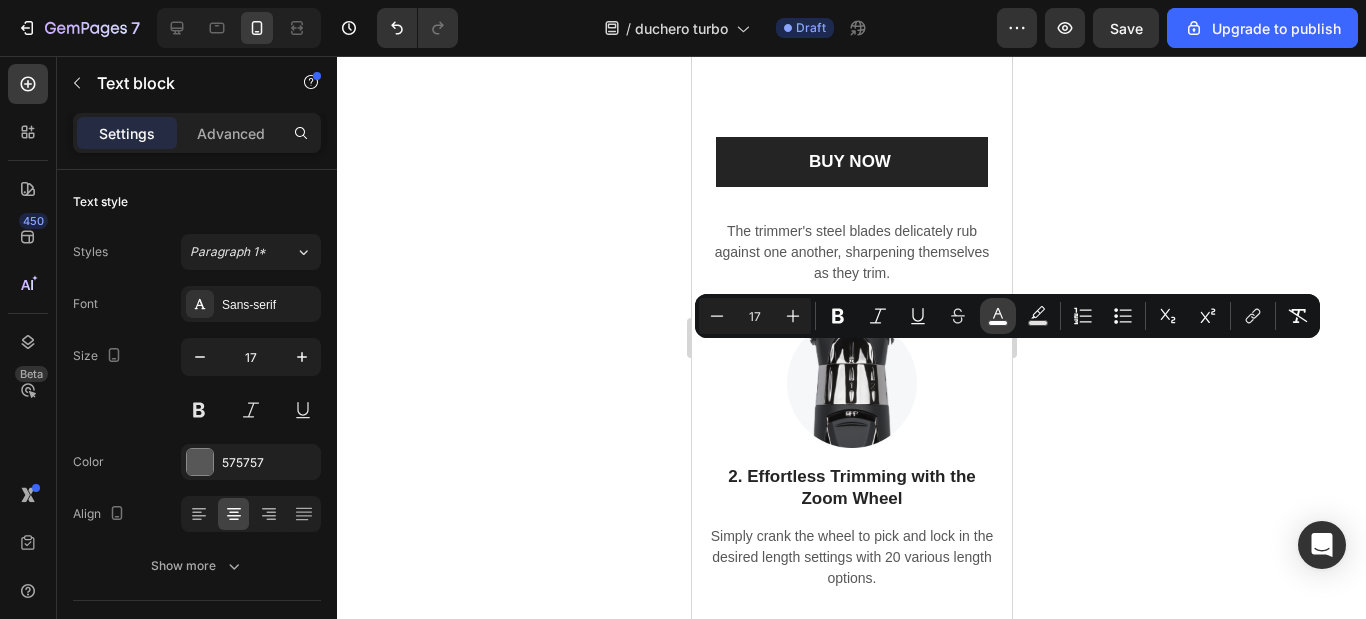 click 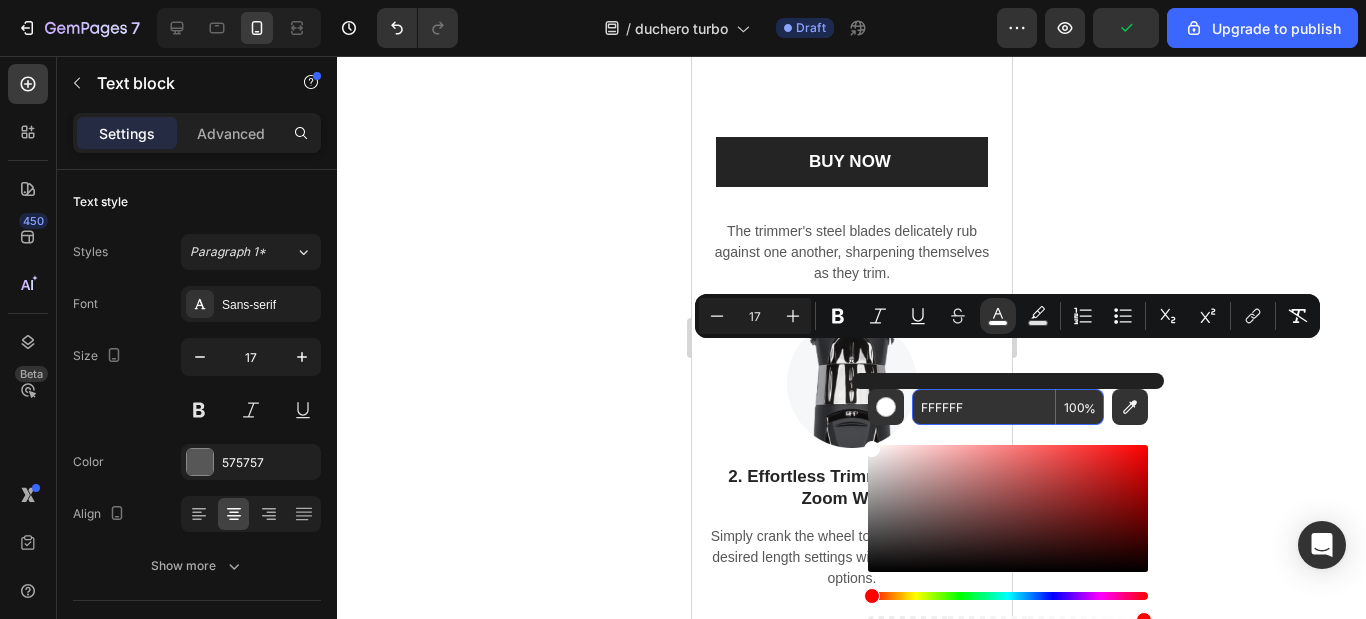 click on "FFFFFF" at bounding box center (984, 407) 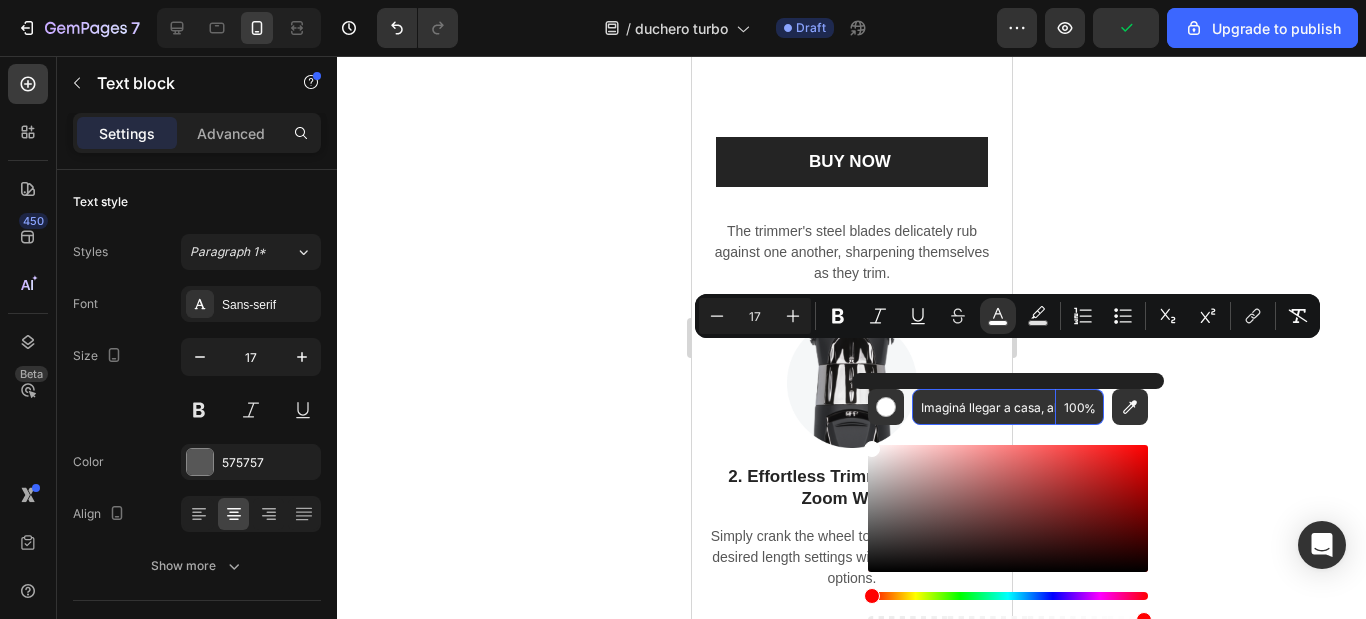 scroll, scrollTop: 0, scrollLeft: 969, axis: horizontal 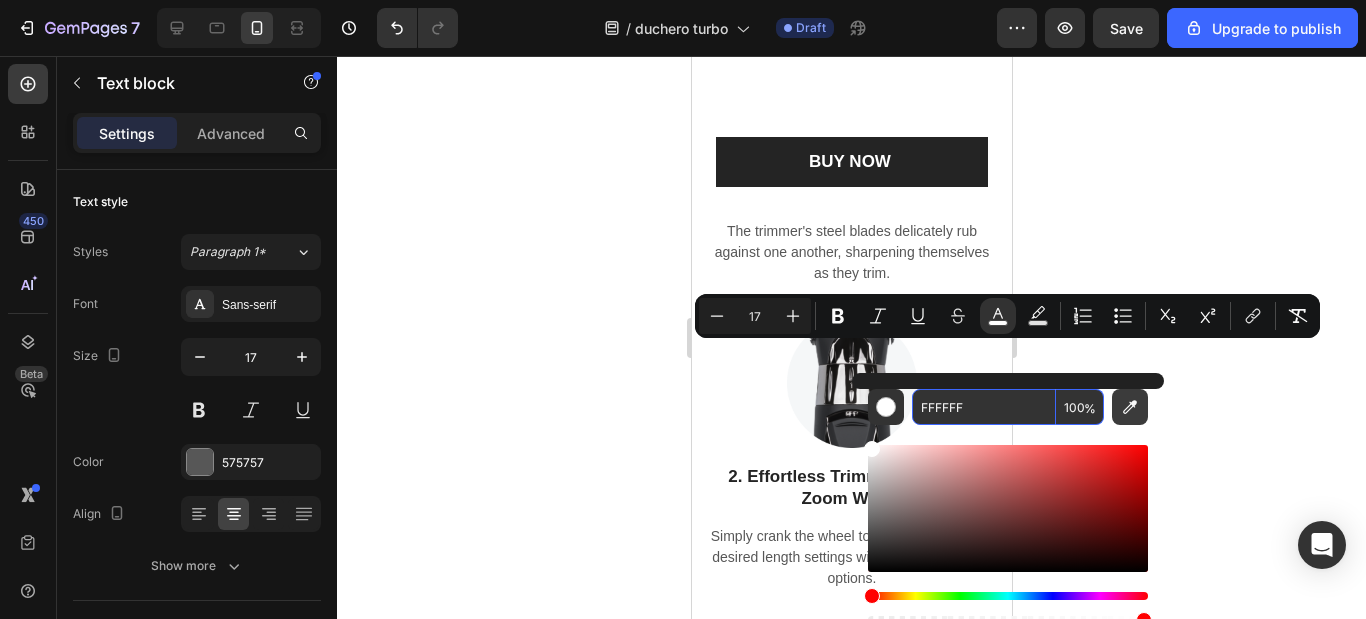 click 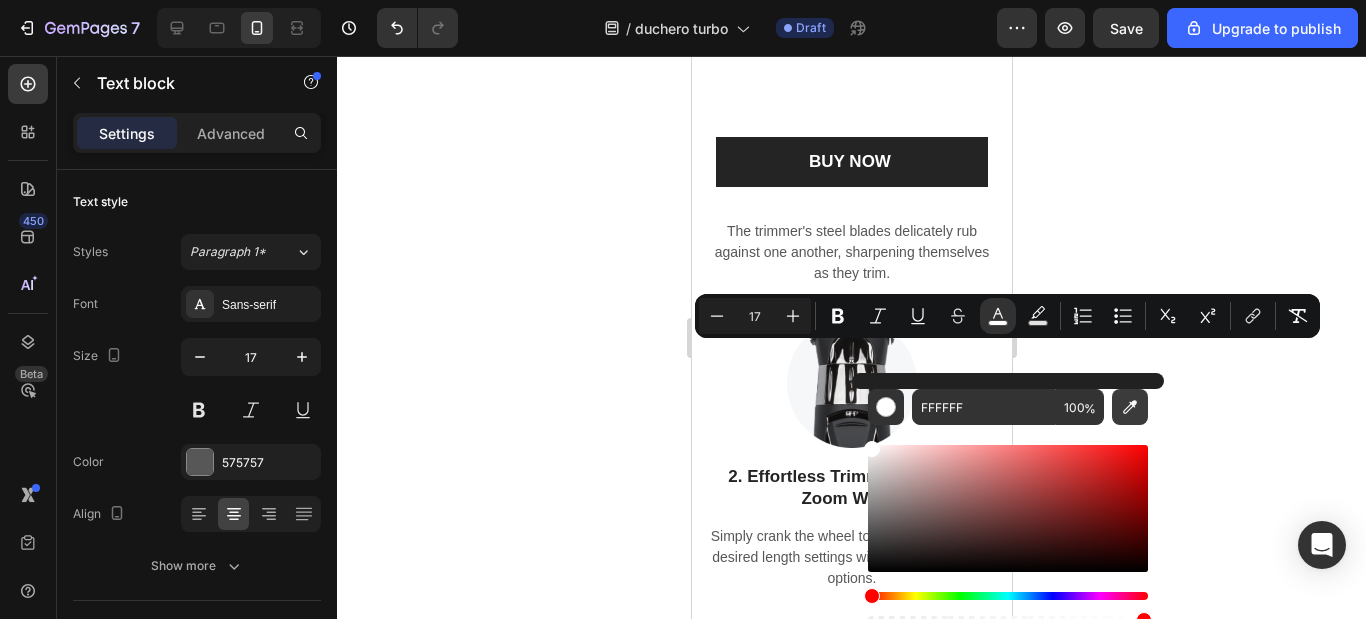 scroll, scrollTop: 0, scrollLeft: 0, axis: both 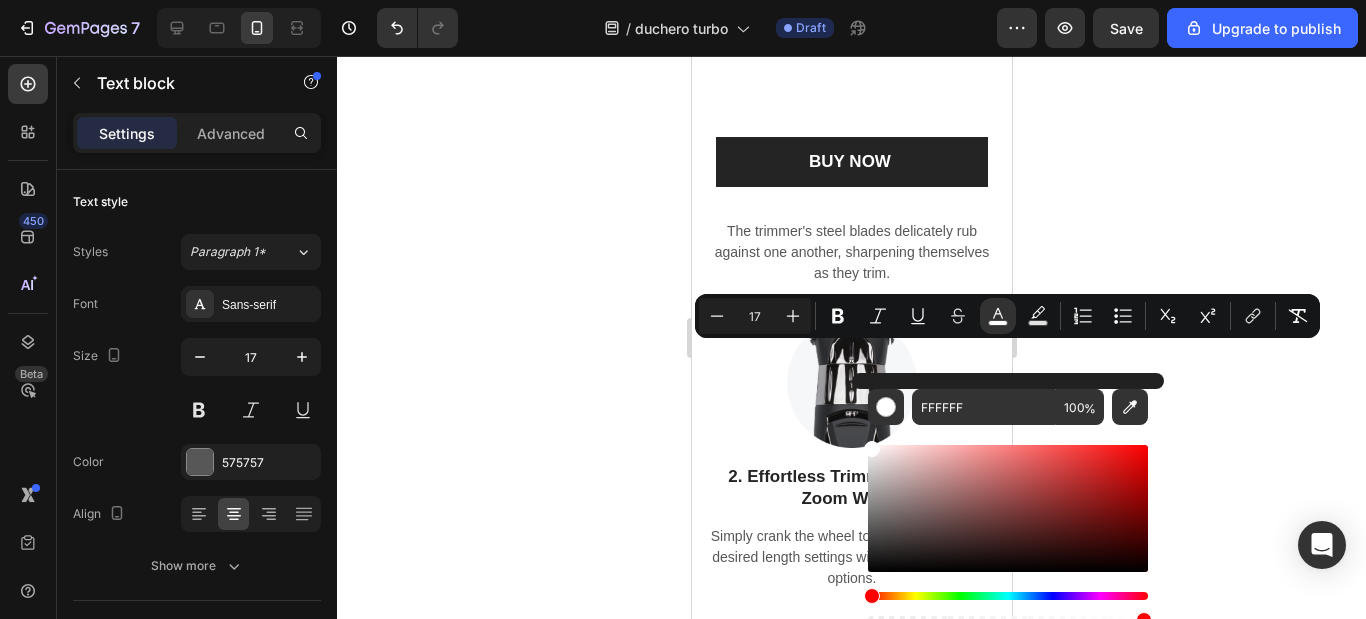 type on "FBB52C" 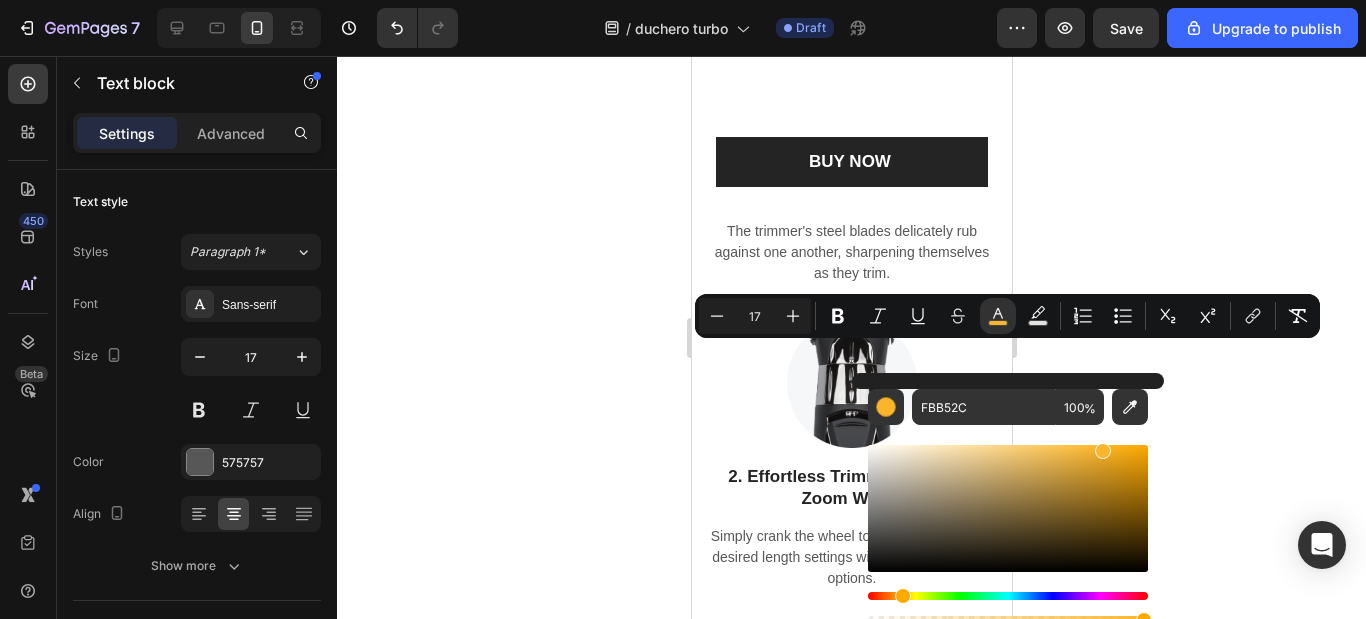 click 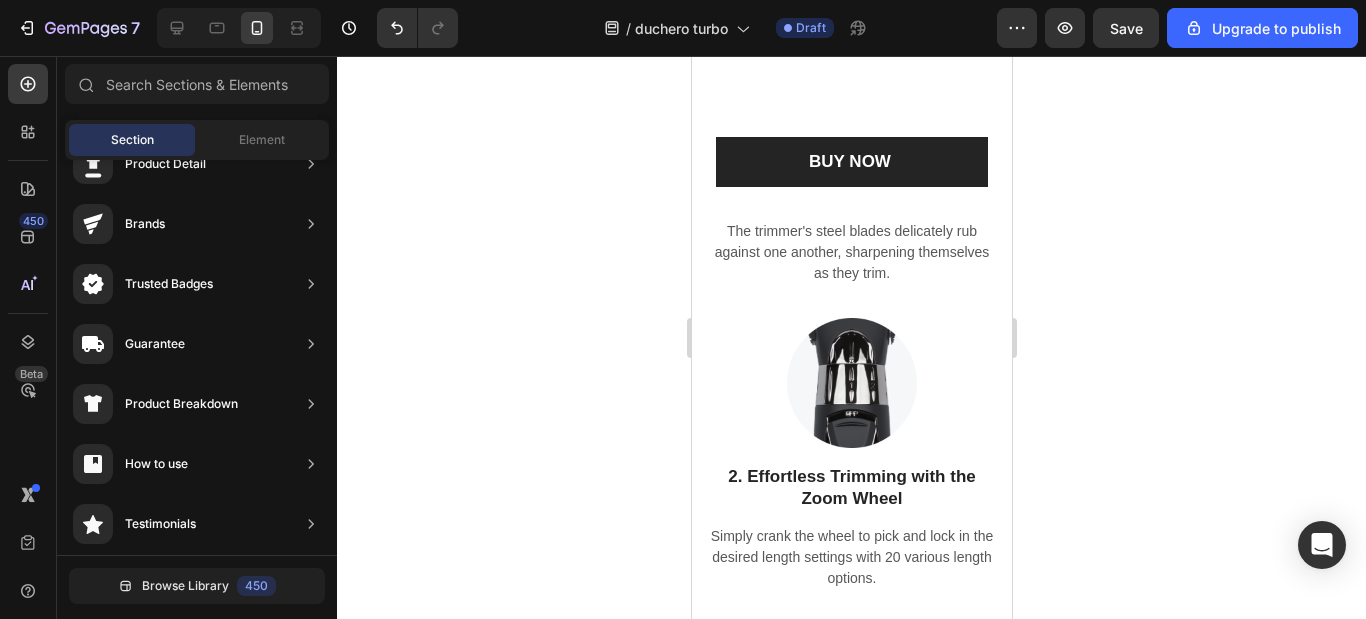 click on ", placer y descanso." at bounding box center (892, -54) 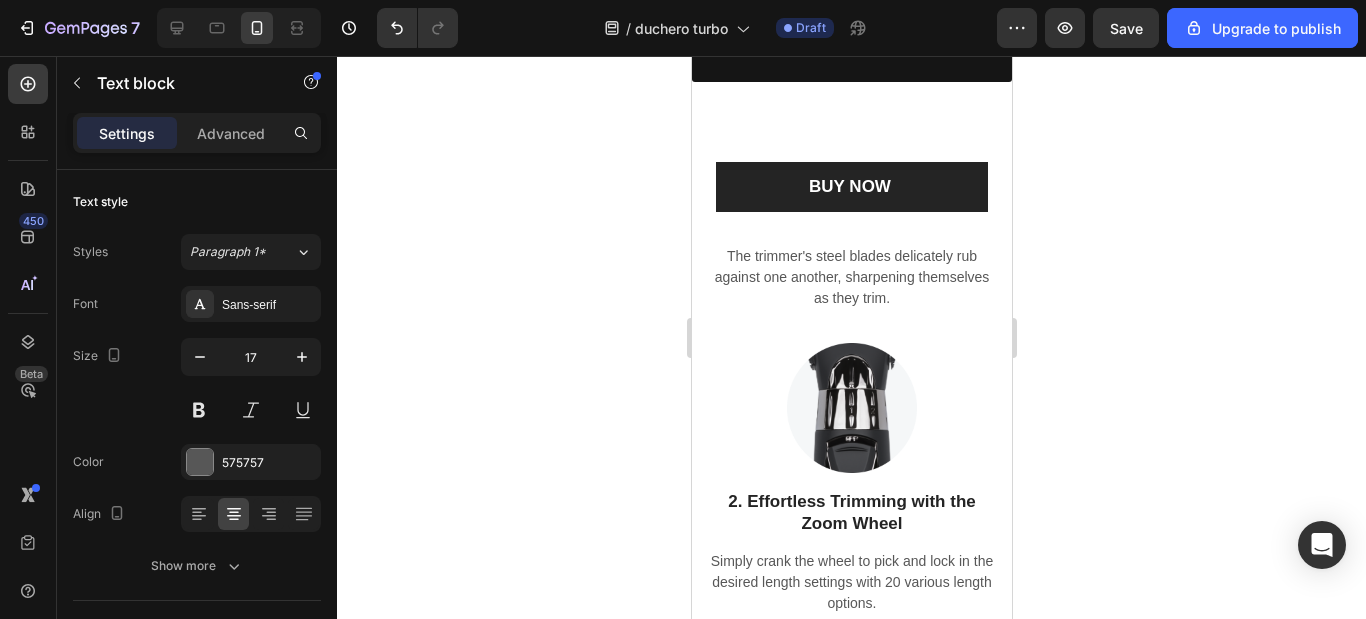 click on ", placer y descanso." at bounding box center (892, -54) 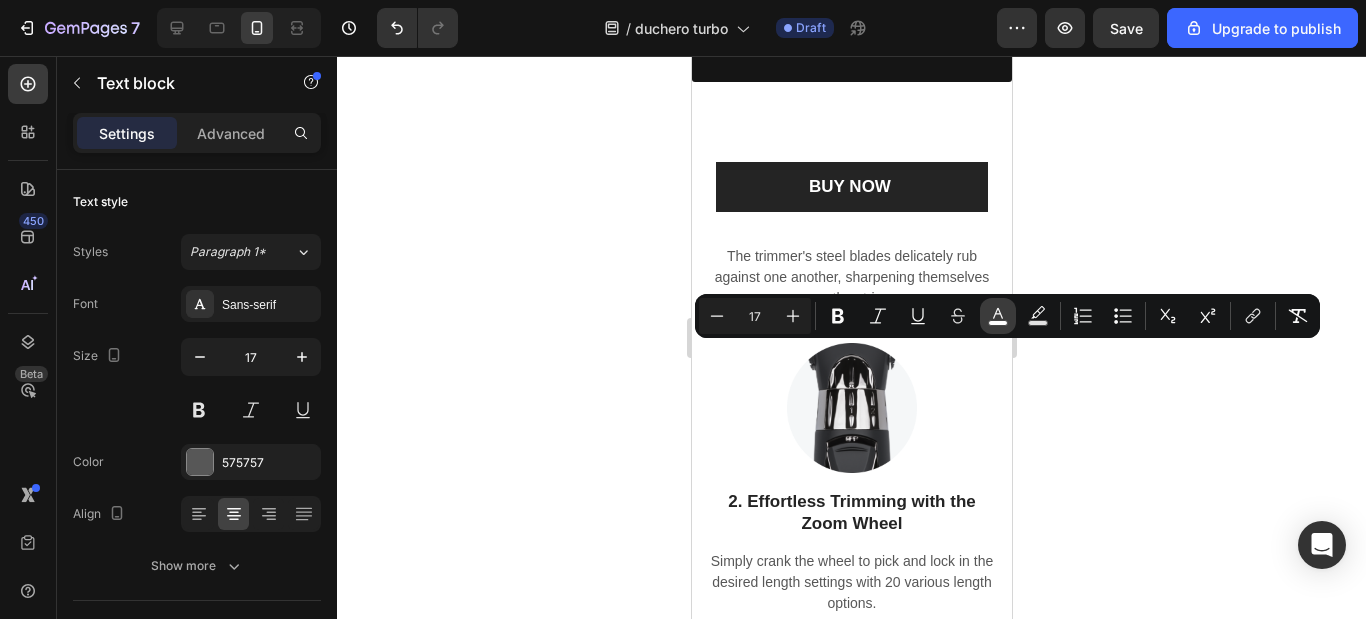 click 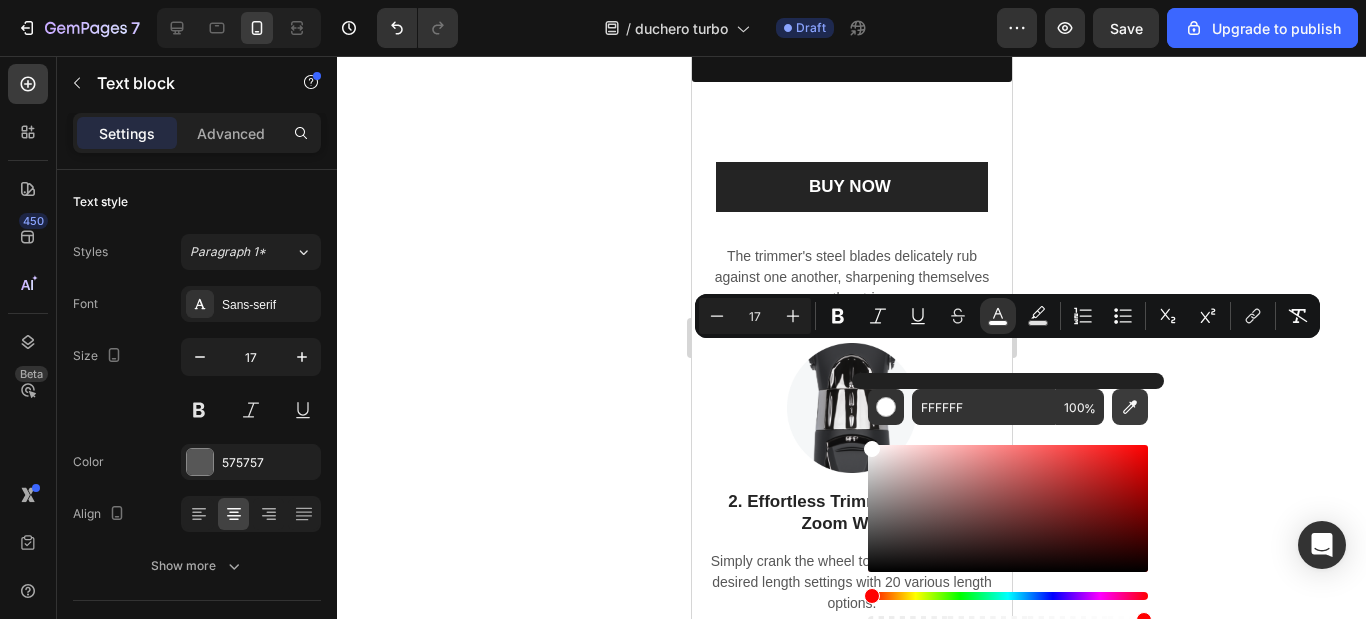 click 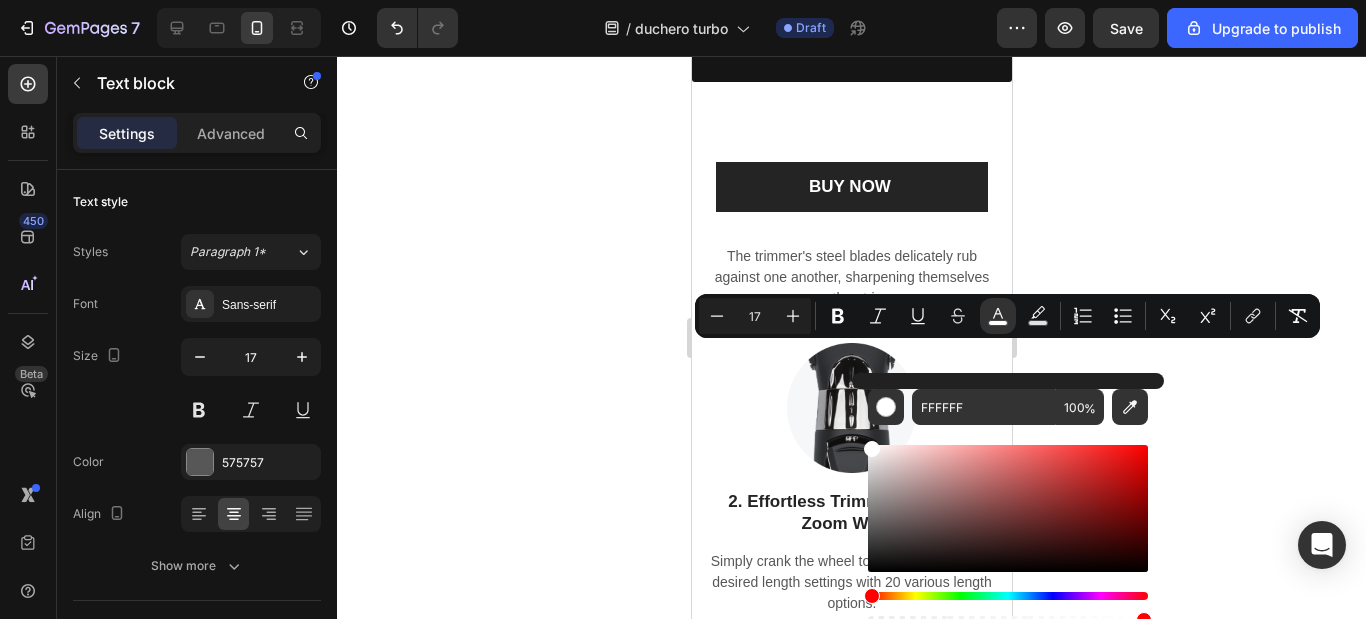 type on "FBB525" 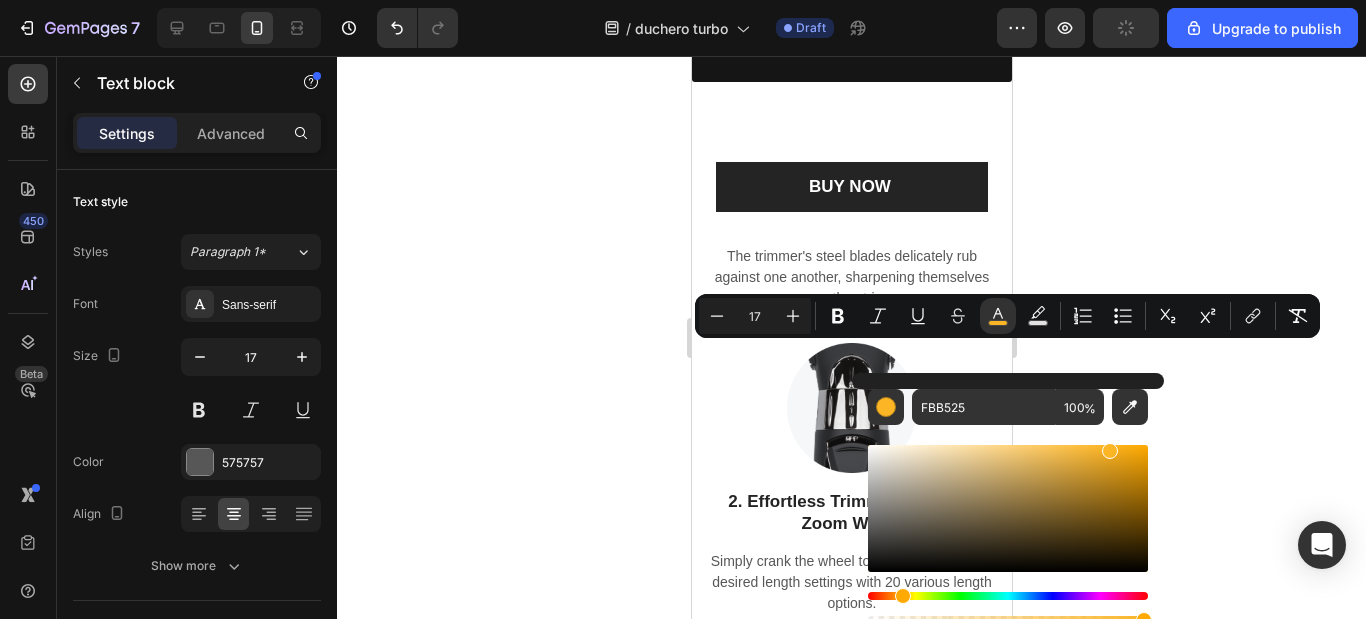 click 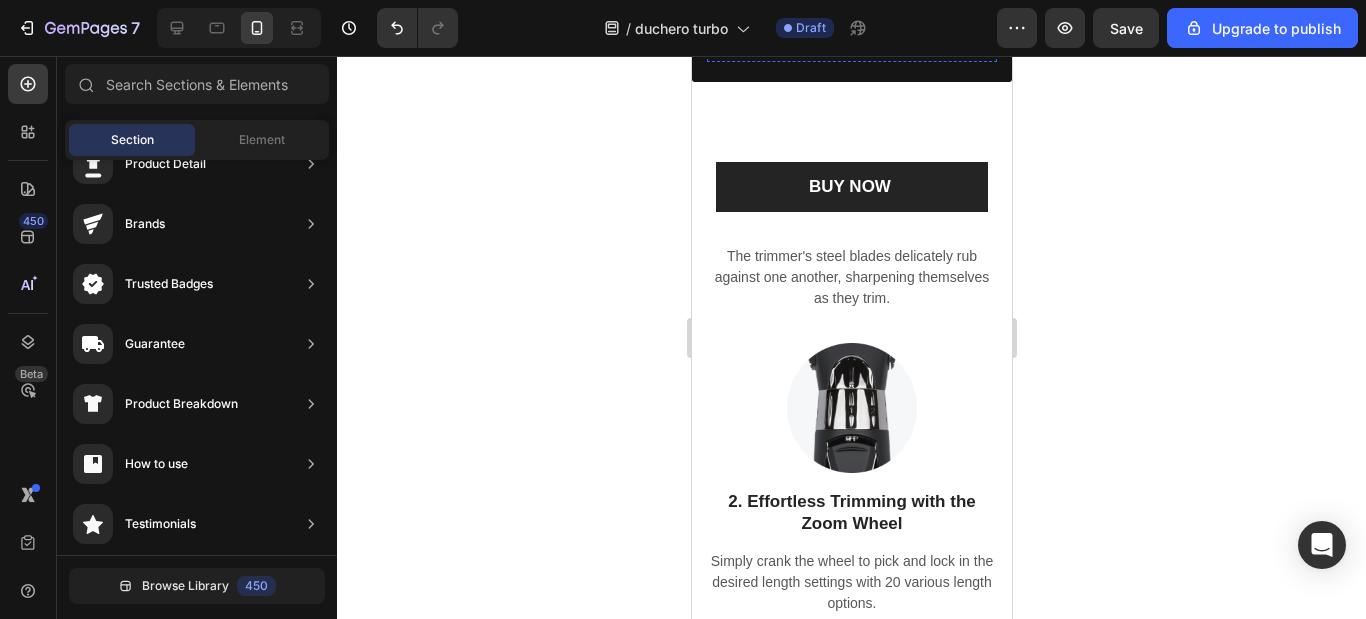 click on "y descanso." at bounding box center [918, -54] 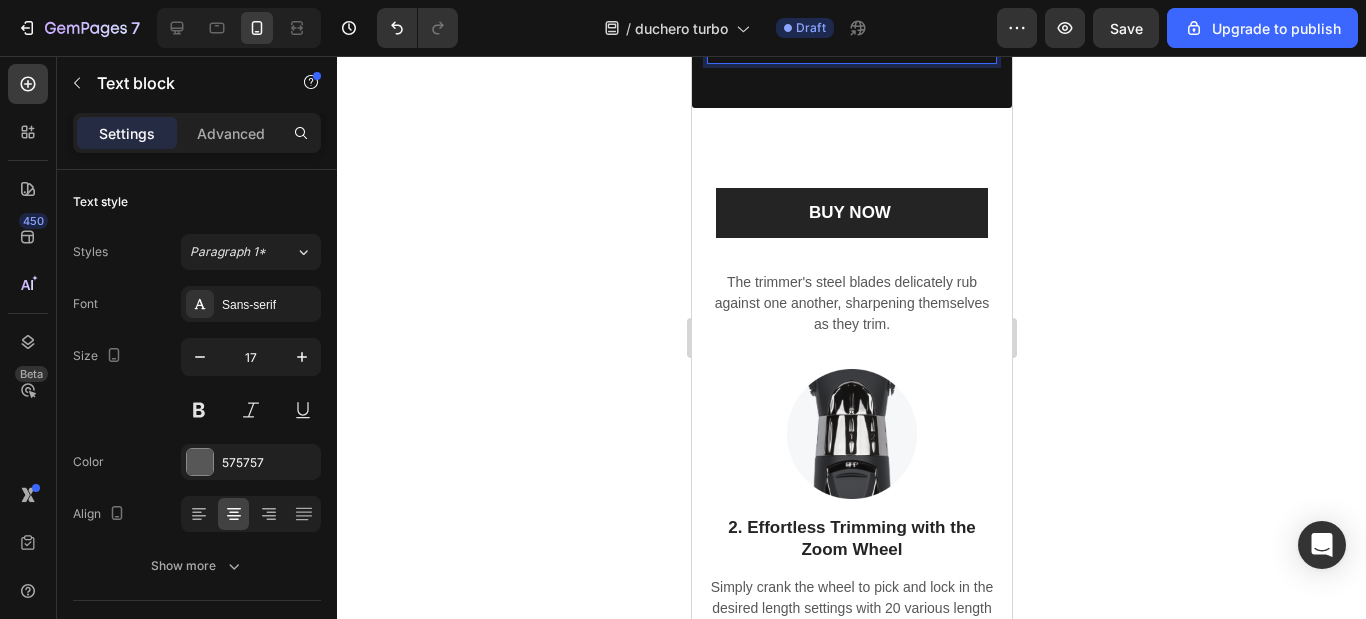 click on "y descanso." at bounding box center (918, -54) 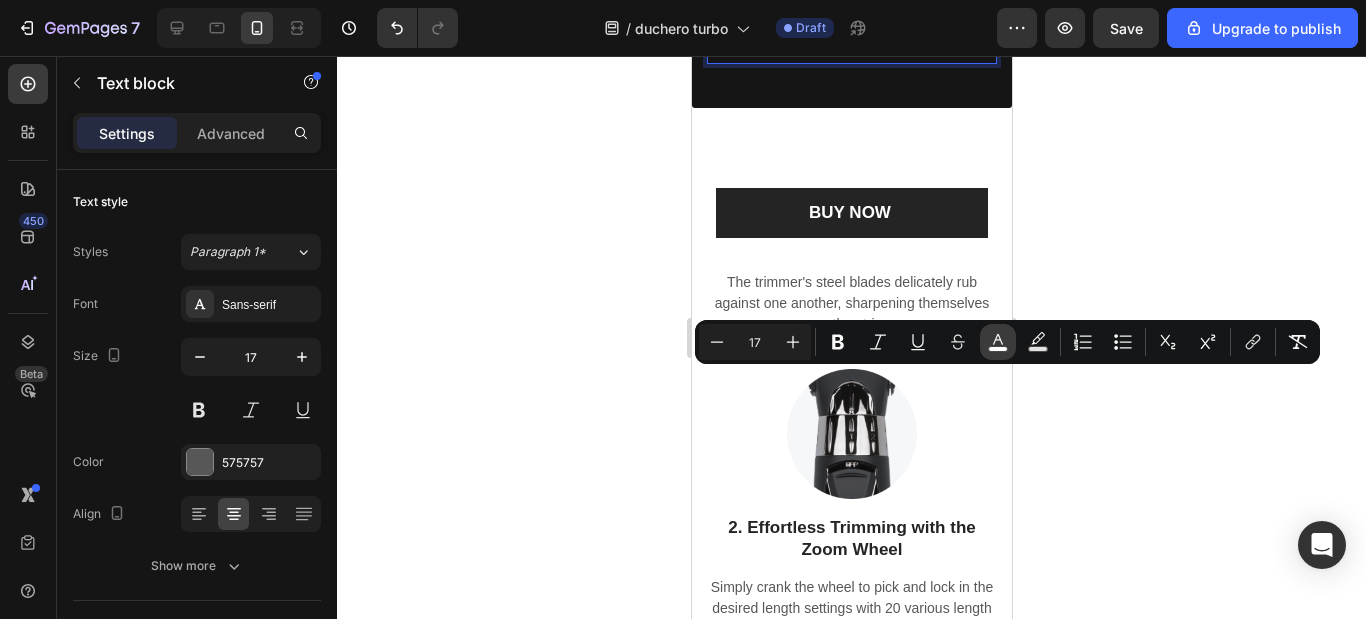 click 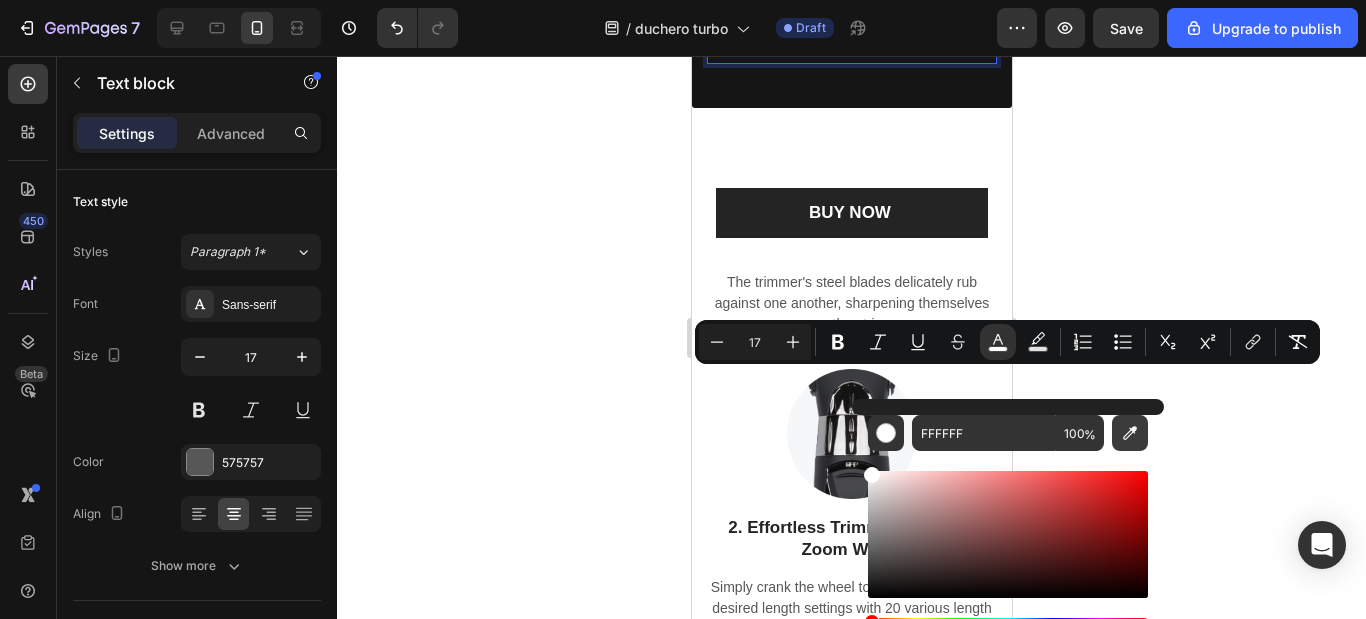 click at bounding box center [1130, 433] 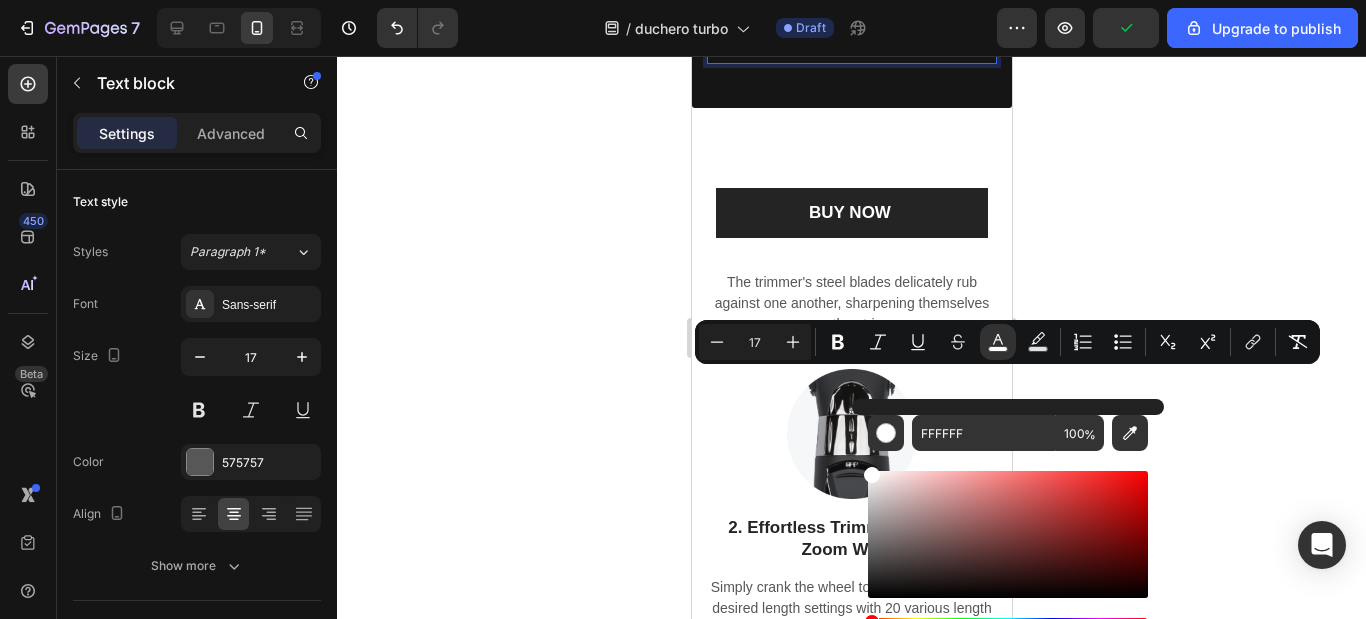 type on "FBB52C" 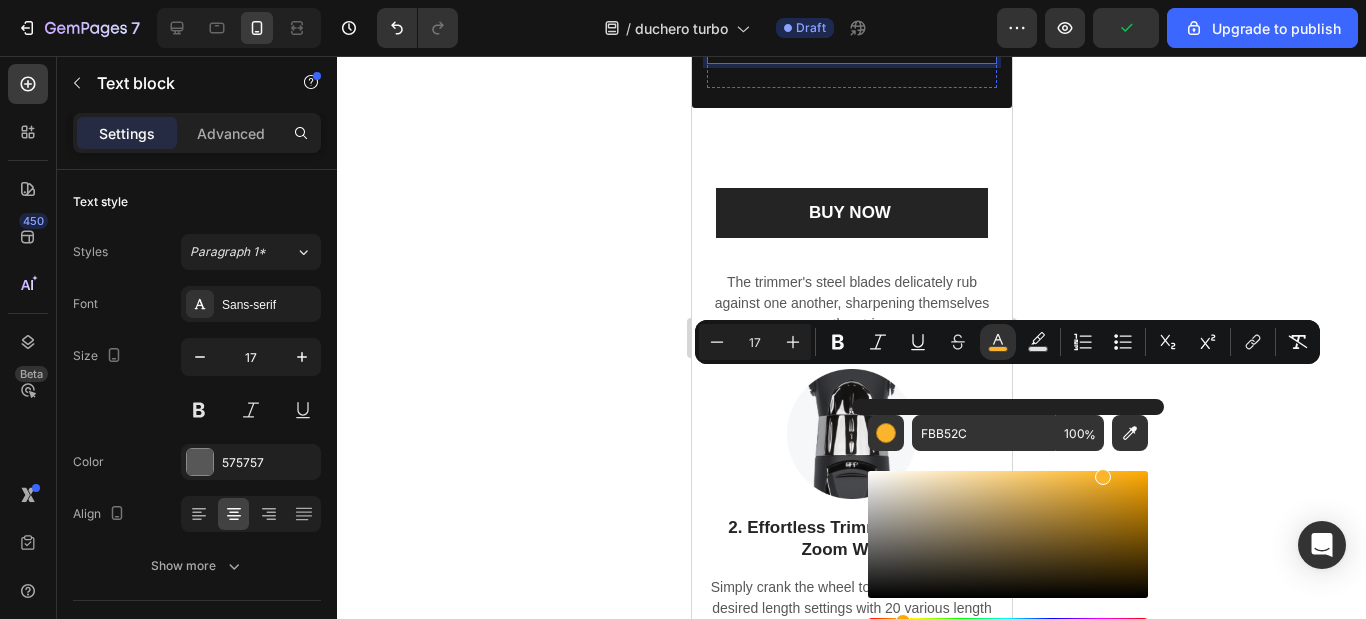 click 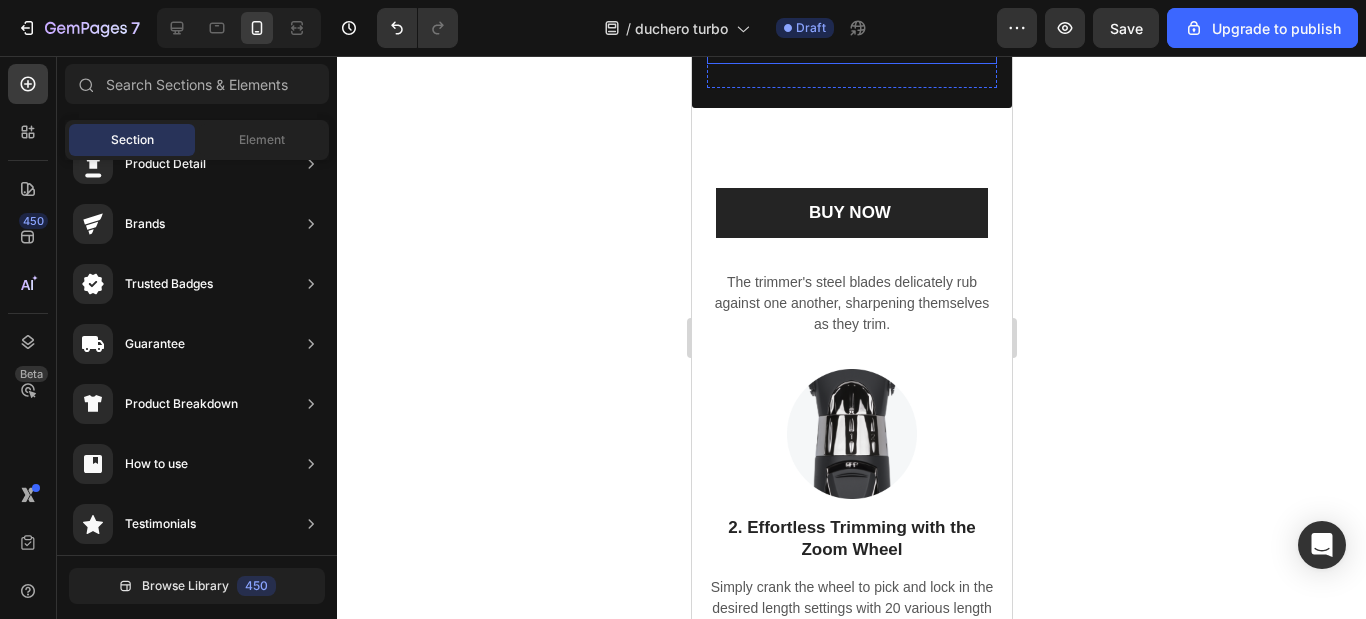 click on "alivio" at bounding box center [805, -54] 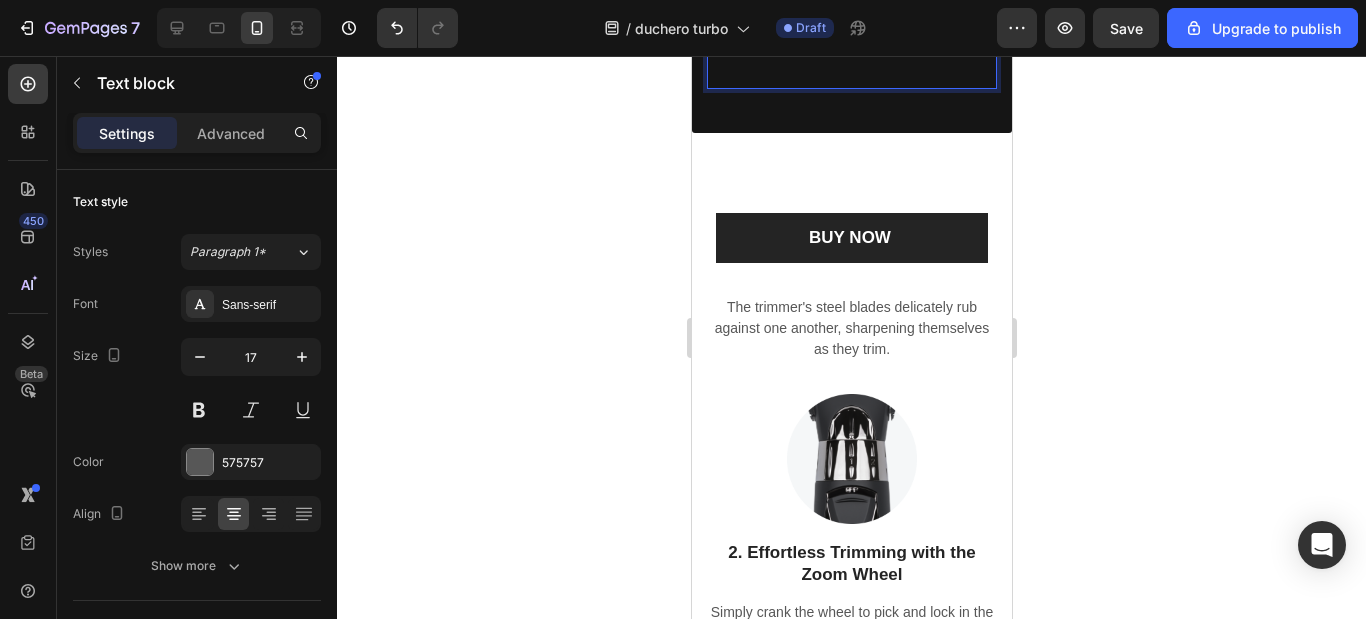 click on "alivio" at bounding box center (805, -54) 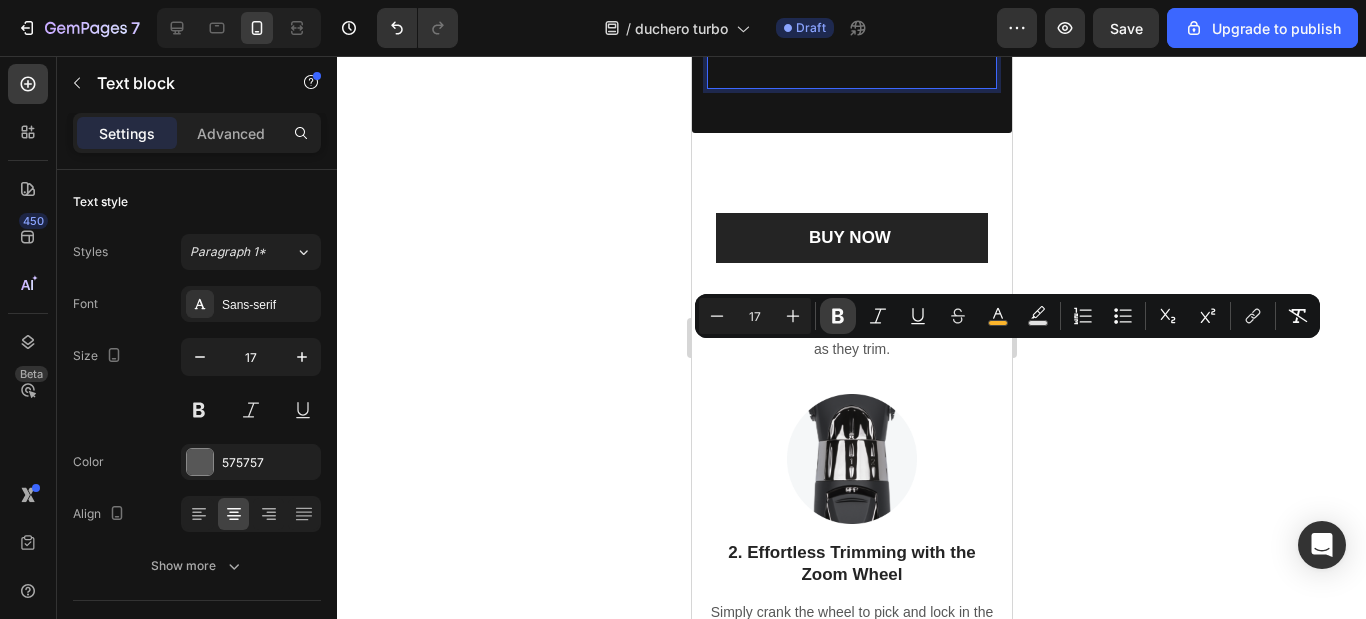 drag, startPoint x: 845, startPoint y: 315, endPoint x: 221, endPoint y: 302, distance: 624.1354 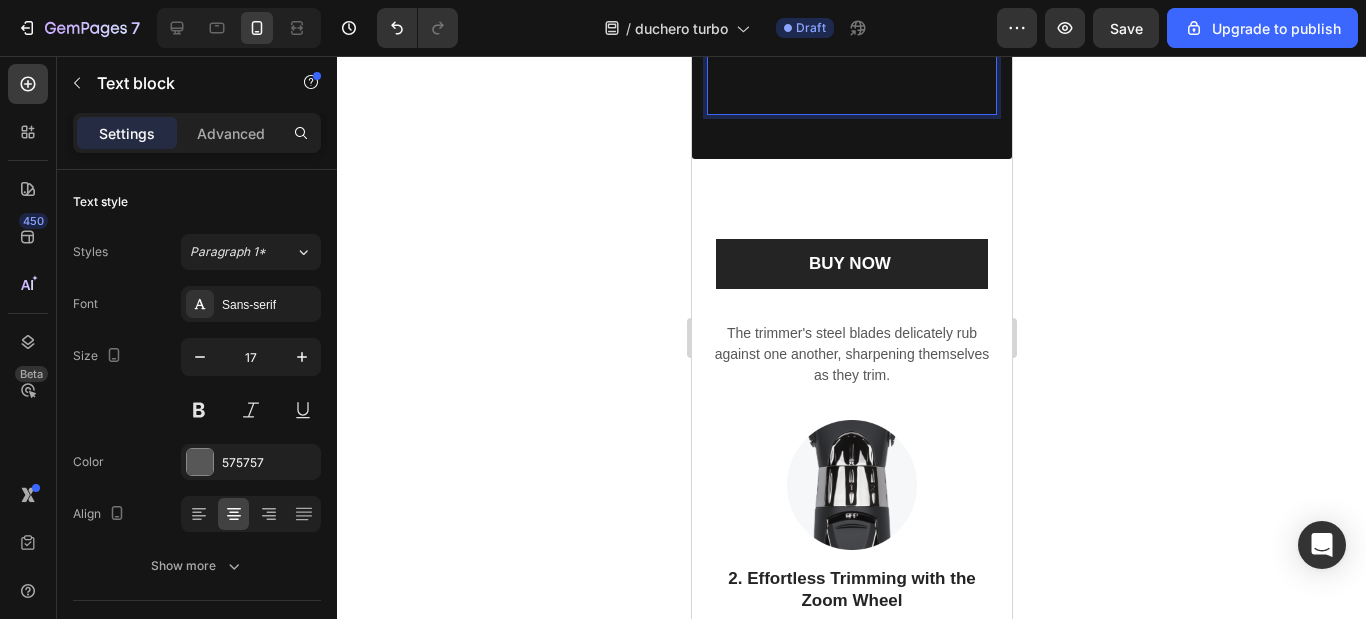click on "placer" at bounding box center [855, -54] 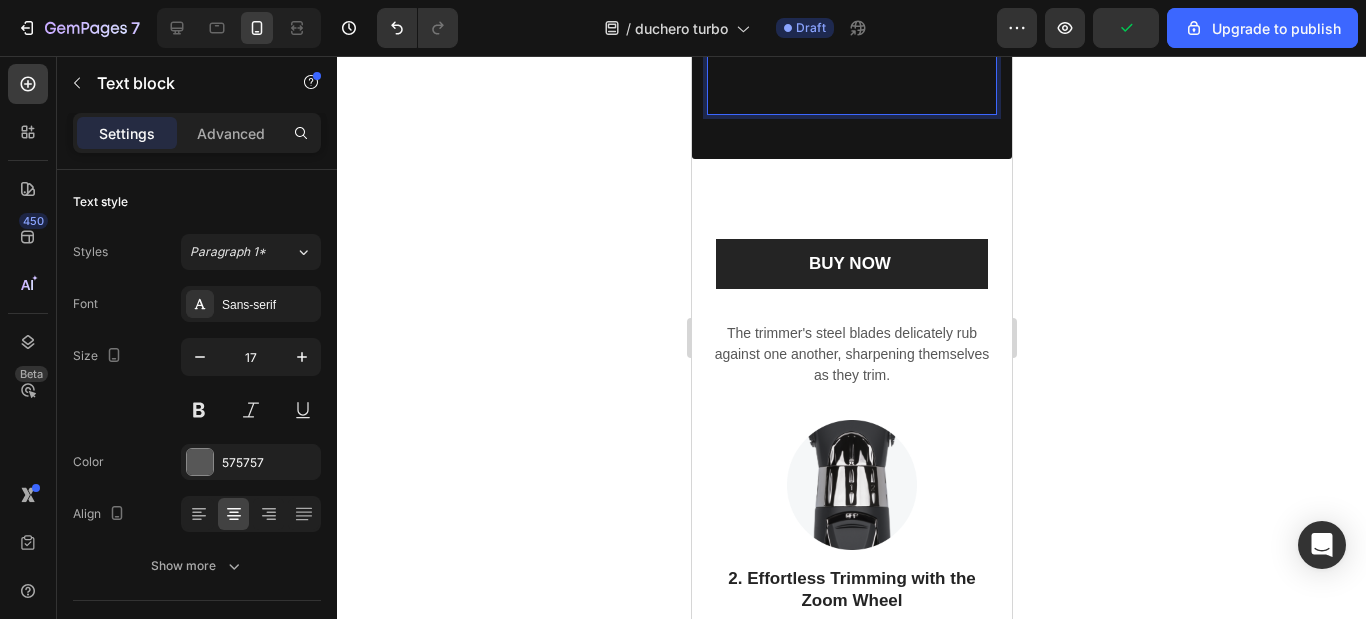 drag, startPoint x: 891, startPoint y: 352, endPoint x: 932, endPoint y: 357, distance: 41.303753 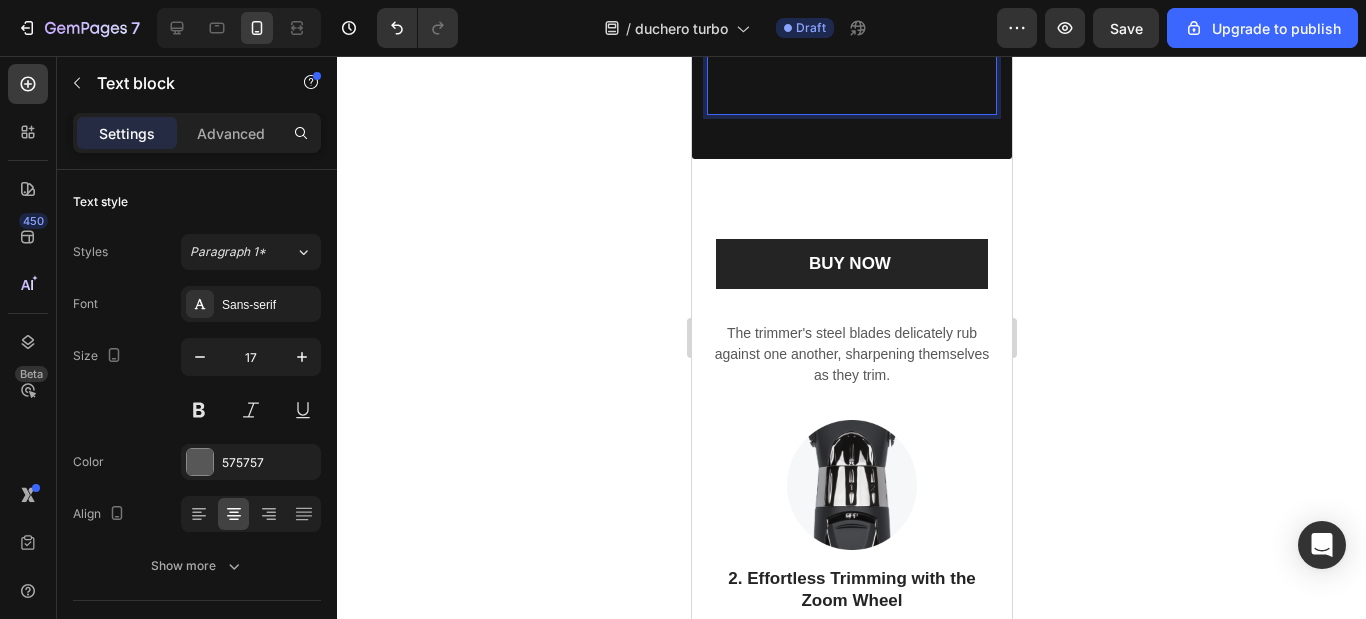 click on "placer" at bounding box center (855, -54) 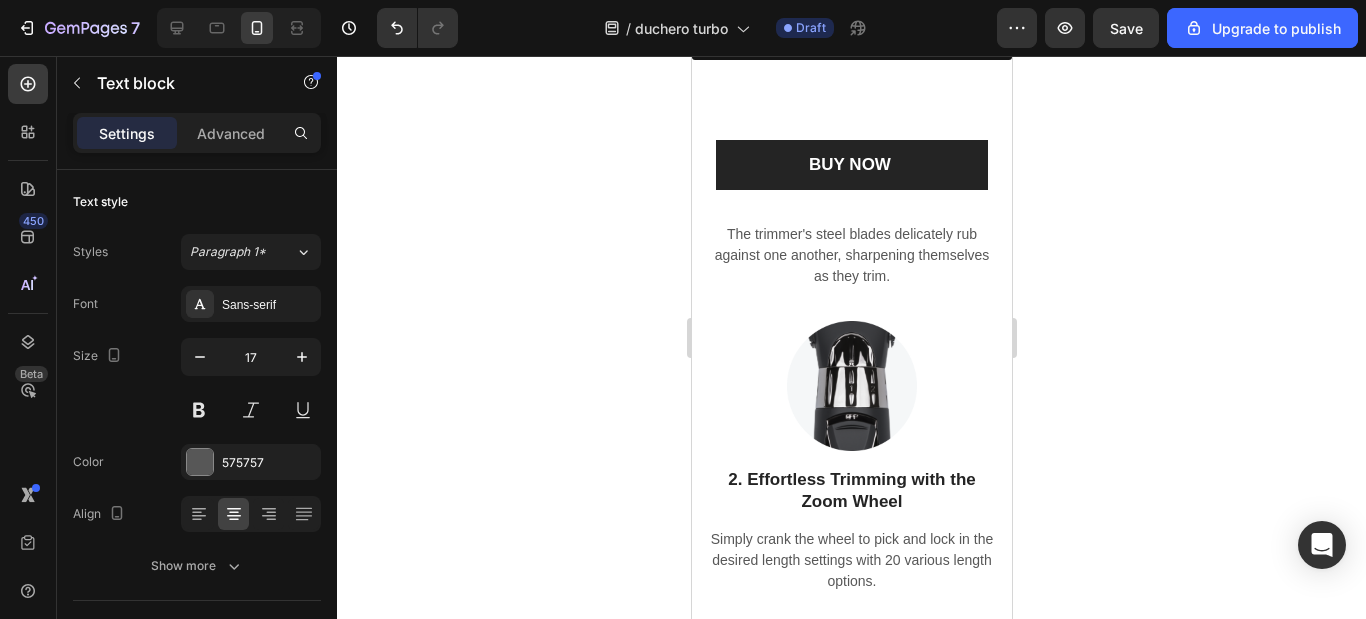 scroll, scrollTop: 2085, scrollLeft: 0, axis: vertical 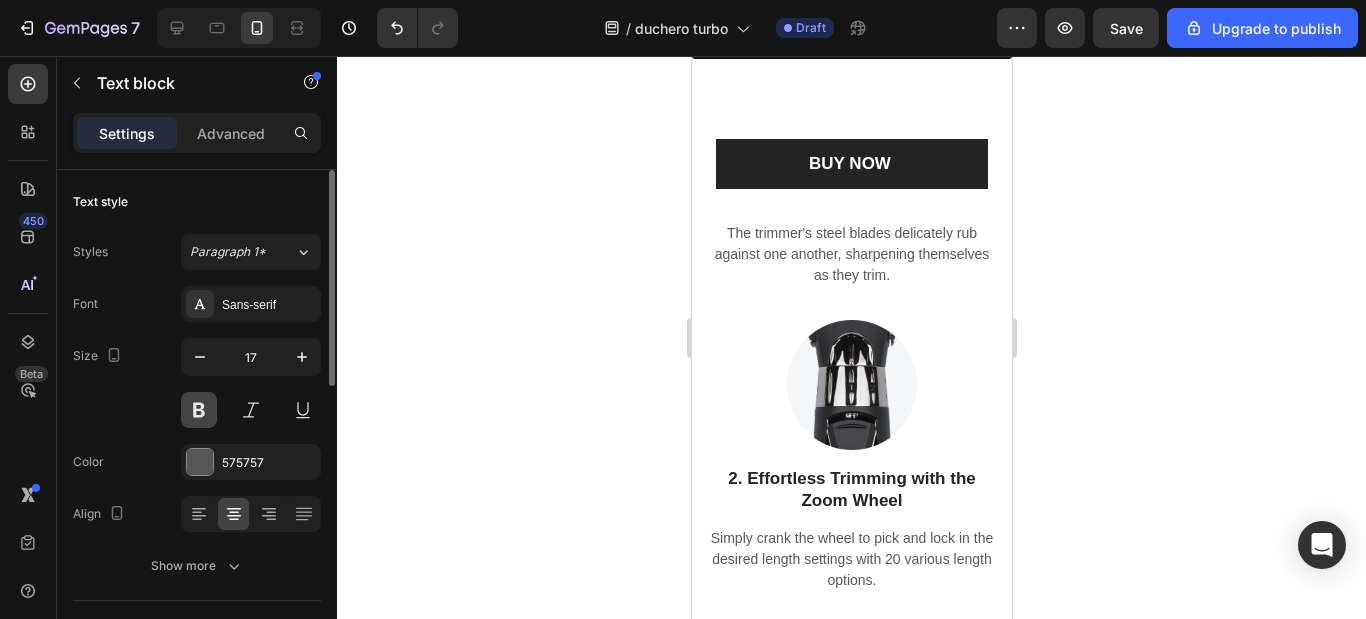 click at bounding box center [199, 410] 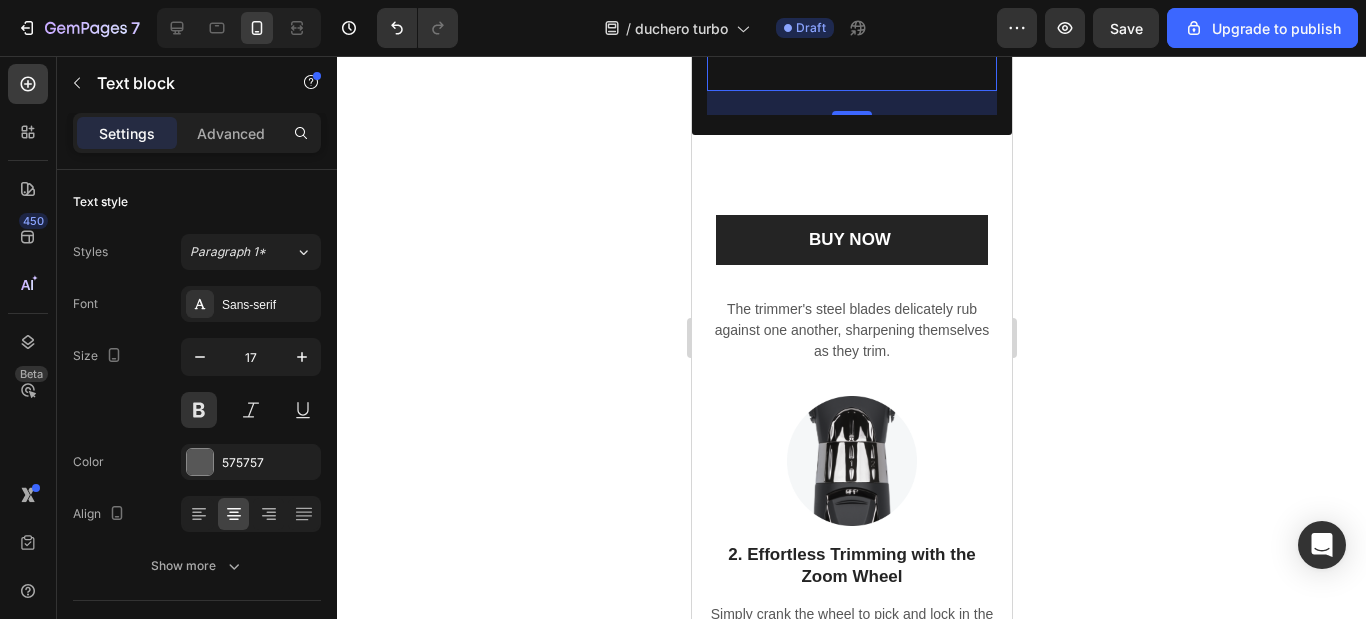 type 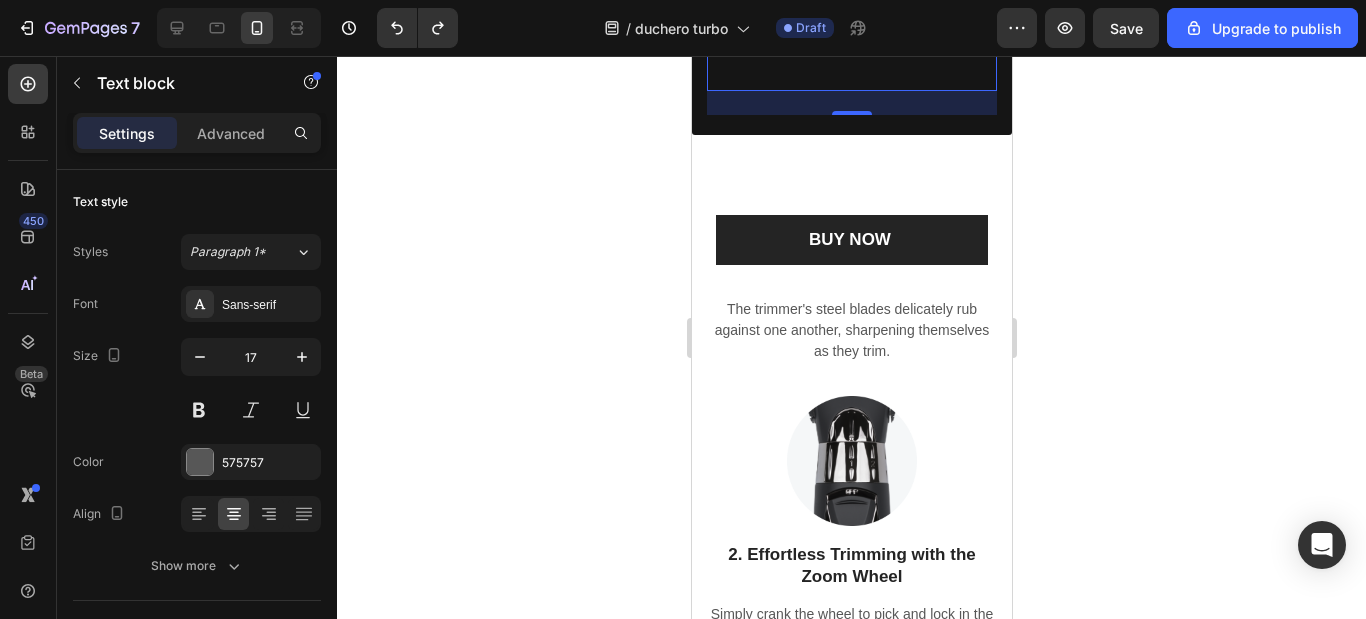 click on "placer" at bounding box center [855, -154] 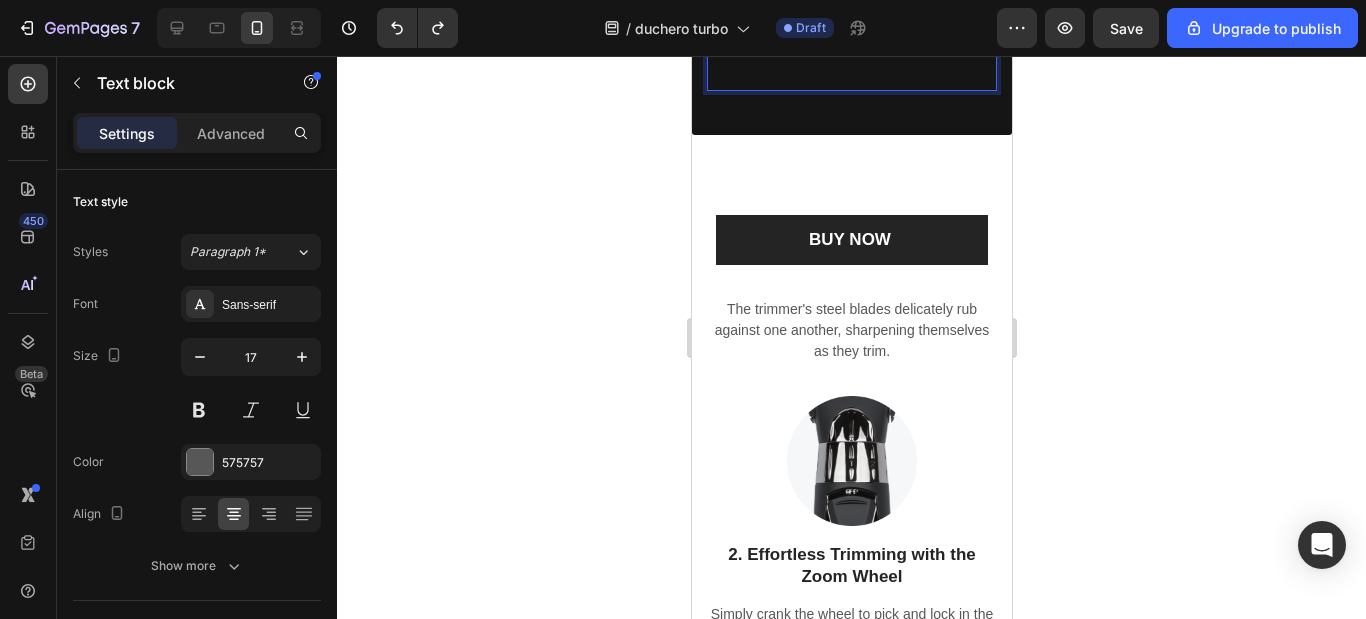 click on "placer" at bounding box center (855, -154) 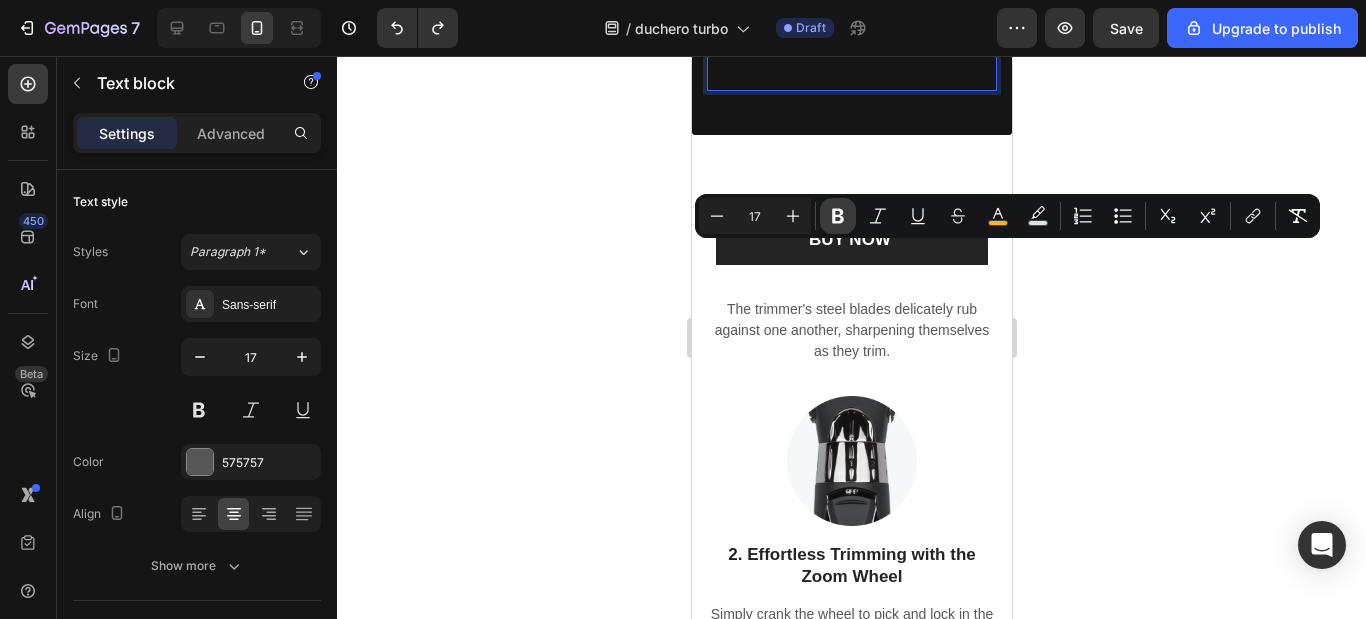 drag, startPoint x: 835, startPoint y: 219, endPoint x: 156, endPoint y: 216, distance: 679.00665 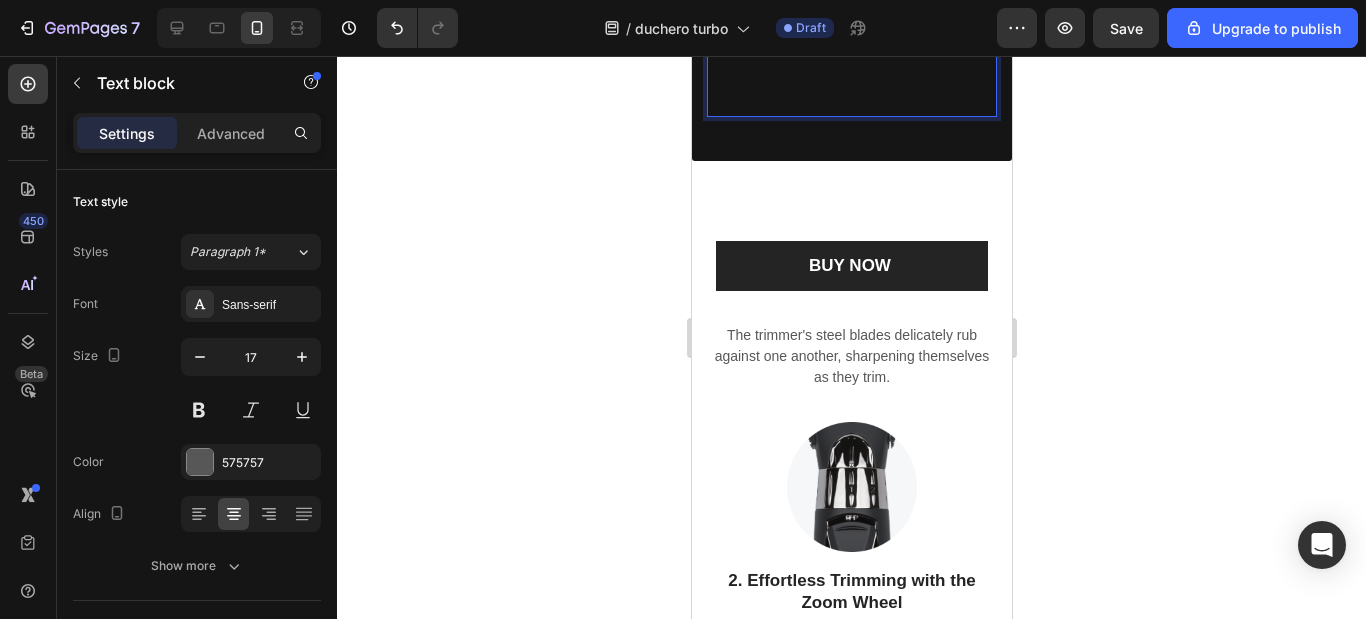 click on "descanso" at bounding box center [924, -154] 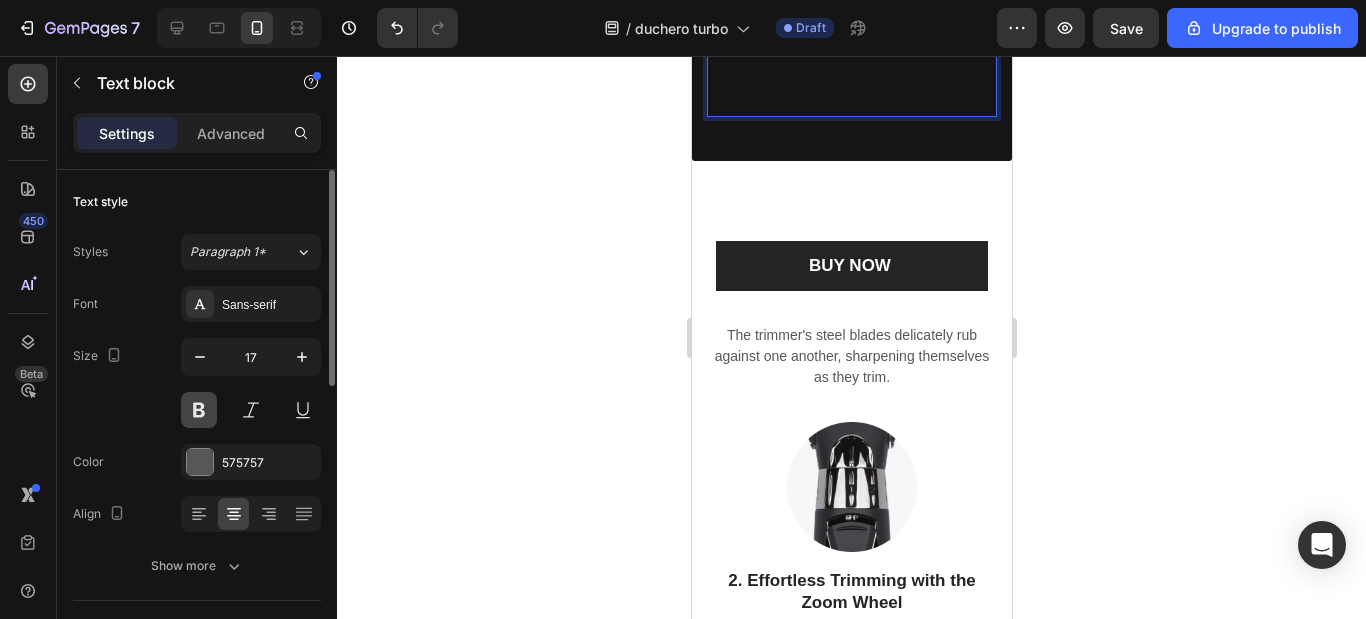 click at bounding box center (199, 410) 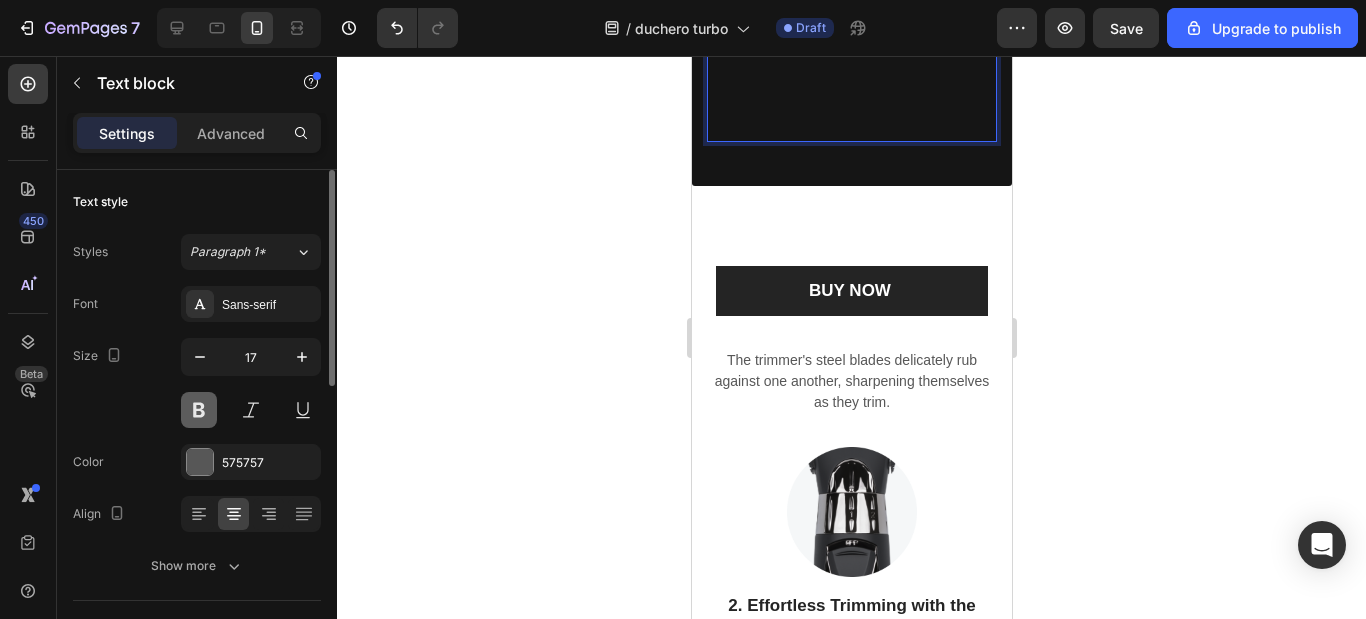 click at bounding box center [199, 410] 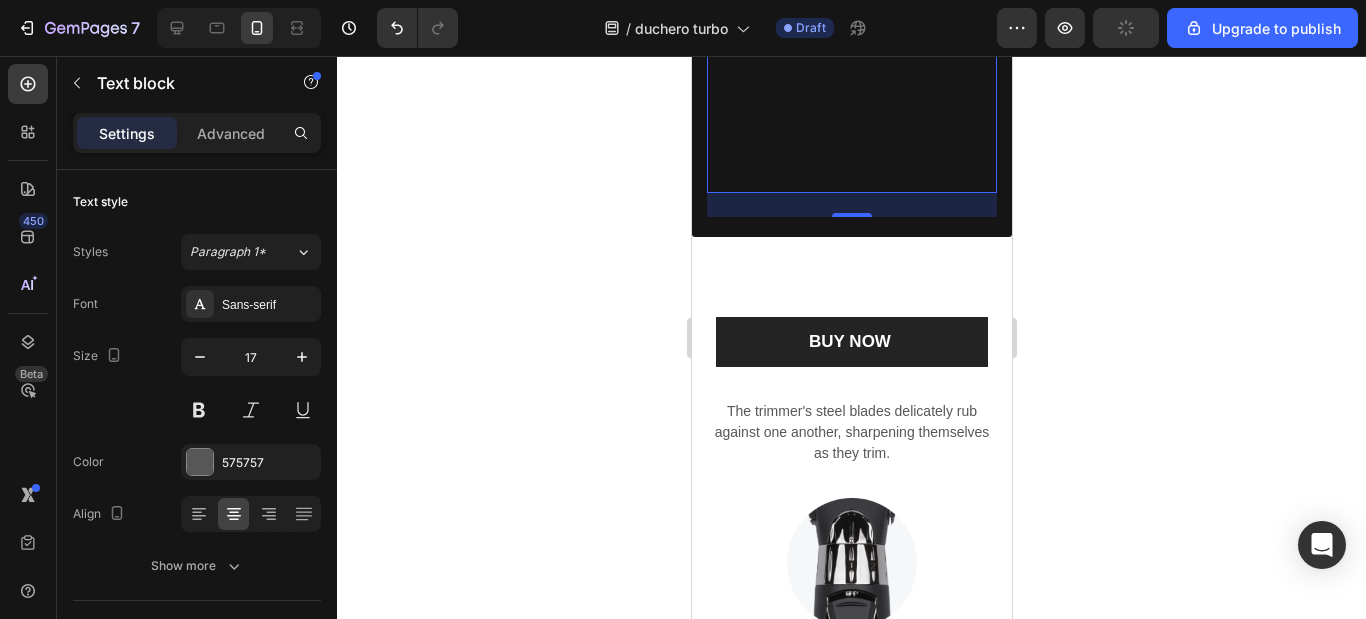 click on "descanso" at bounding box center (924, -154) 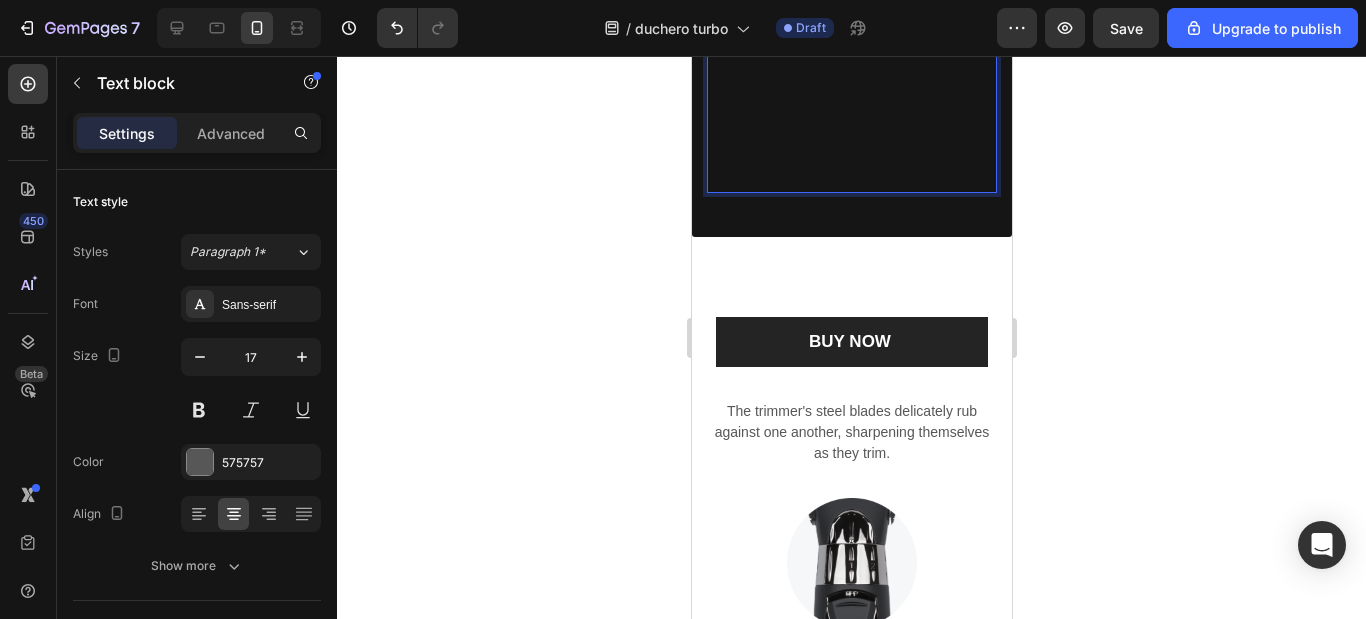 click on "descanso" at bounding box center (924, -154) 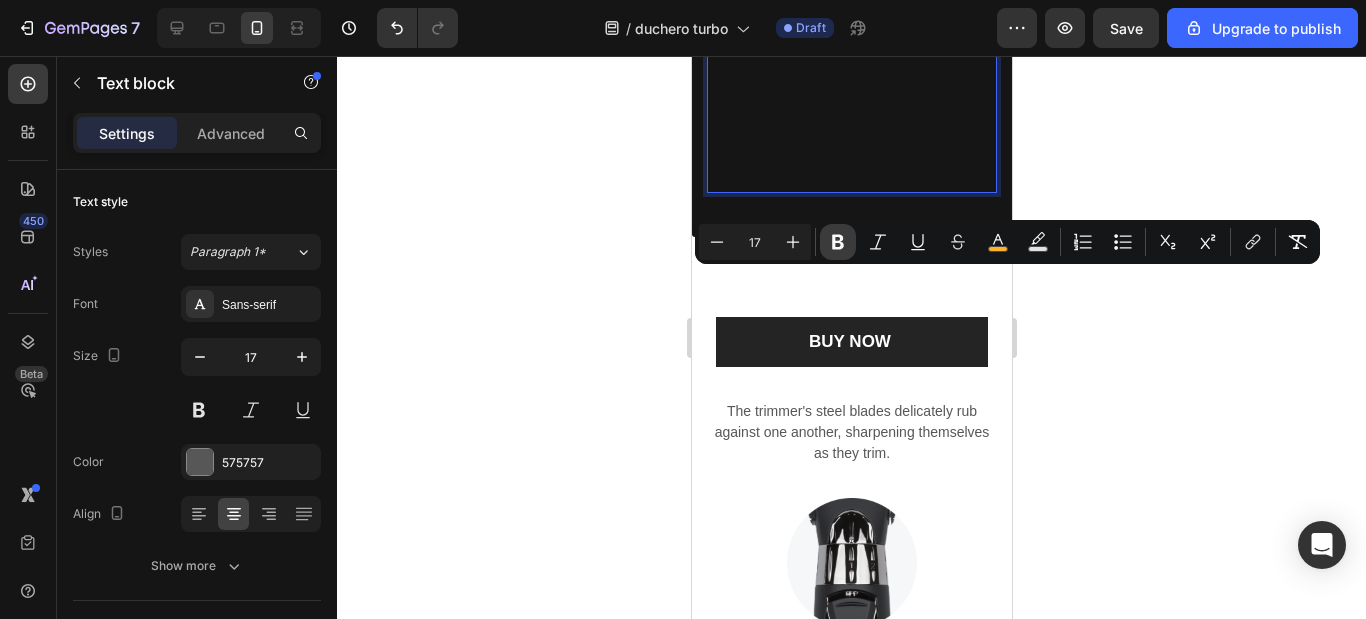 click on "Bold" at bounding box center (838, 242) 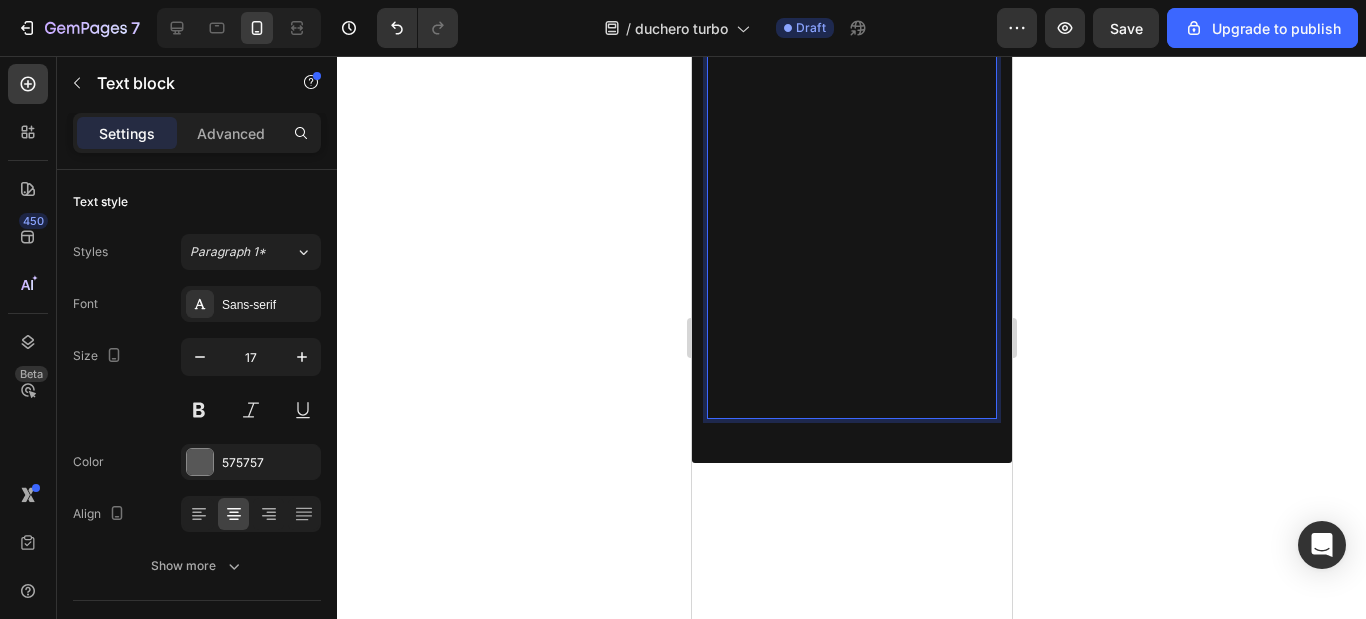 scroll, scrollTop: 1785, scrollLeft: 0, axis: vertical 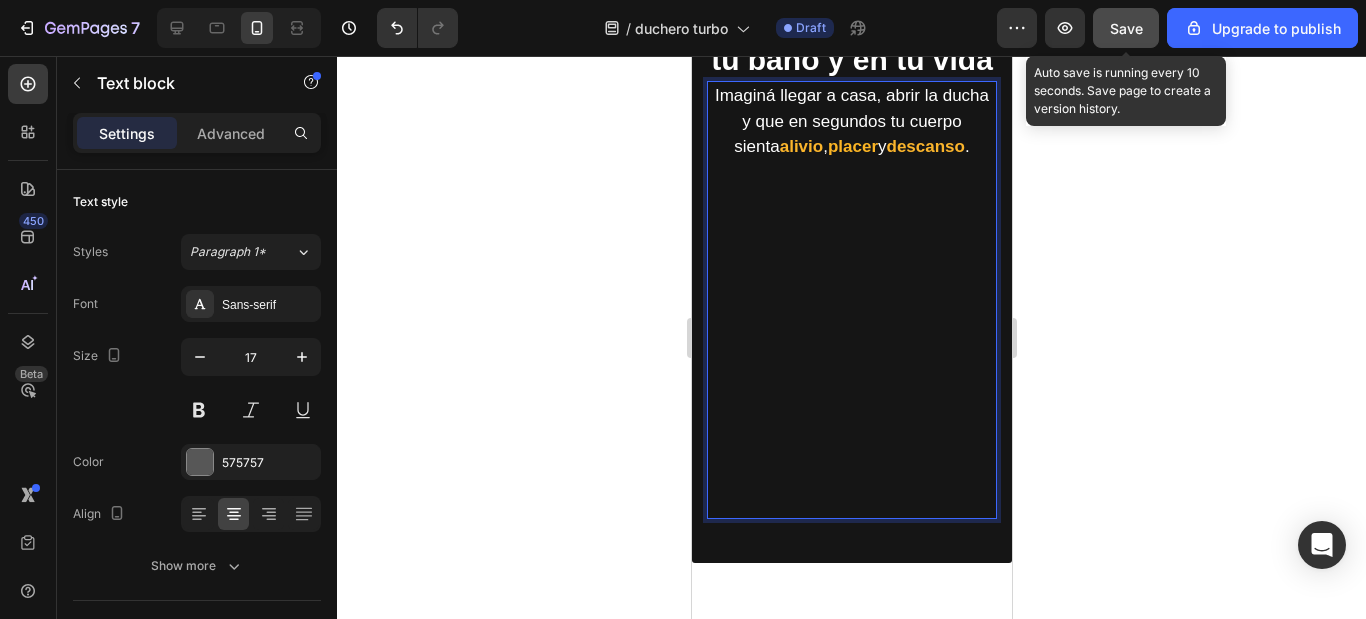 click on "Save" at bounding box center [1126, 28] 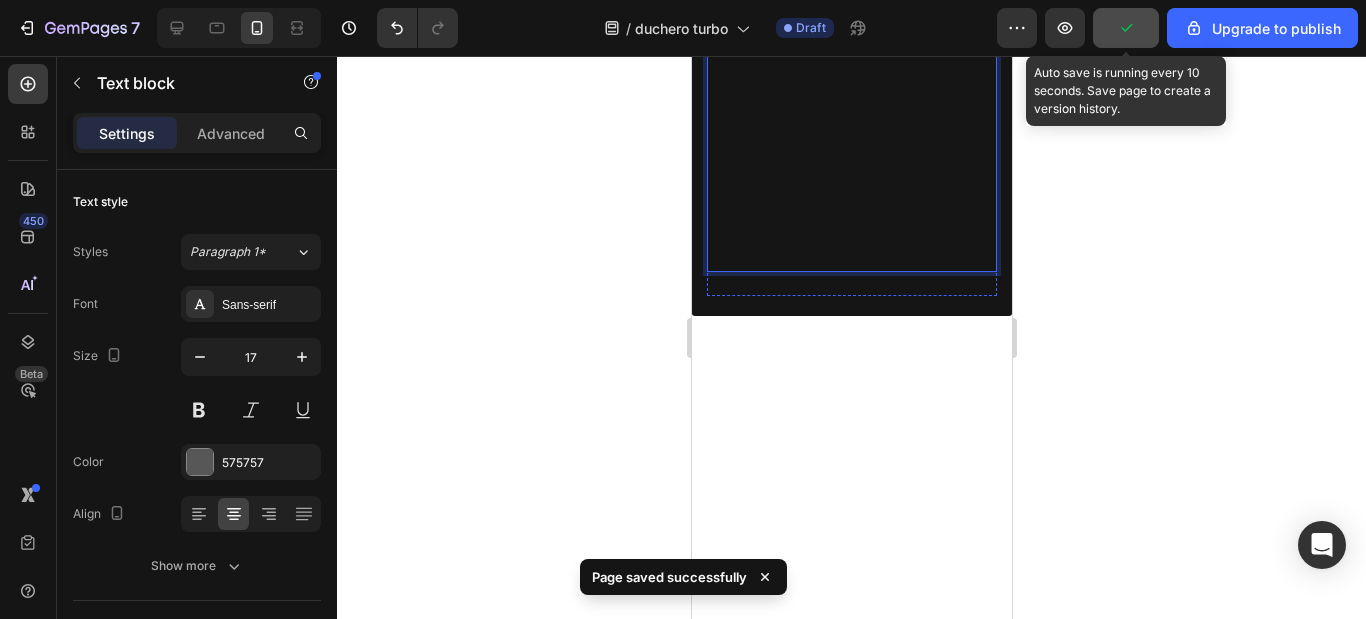 scroll, scrollTop: 2085, scrollLeft: 0, axis: vertical 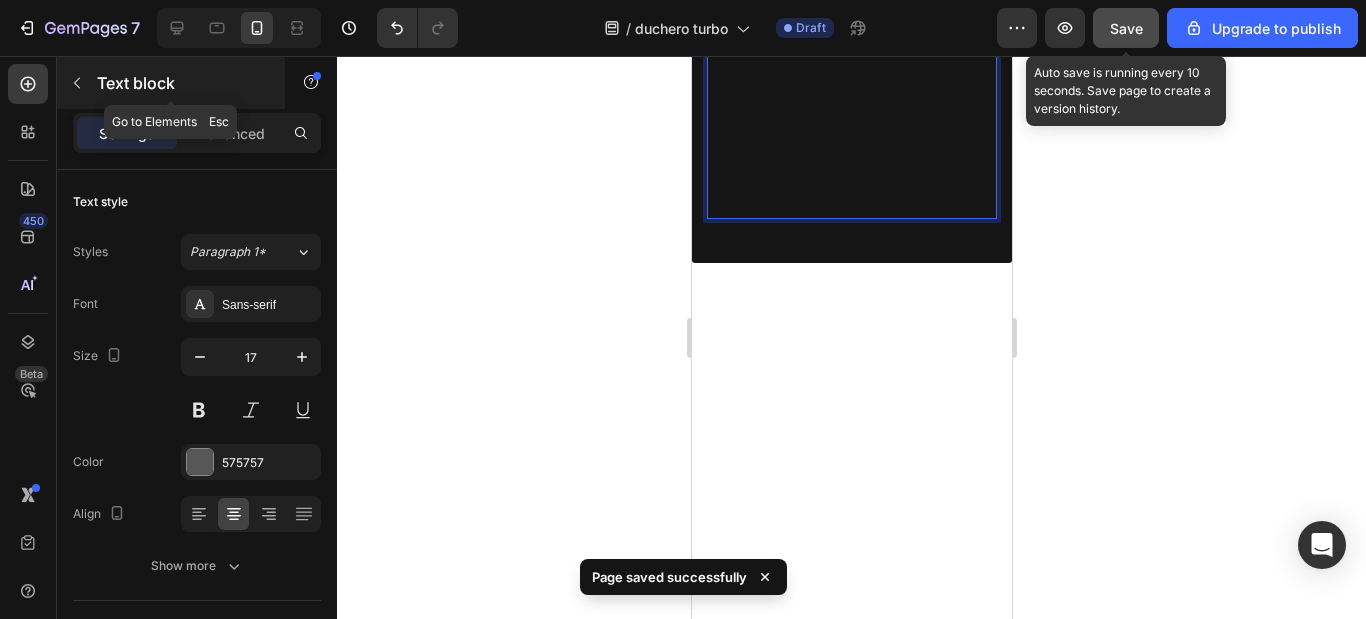 click 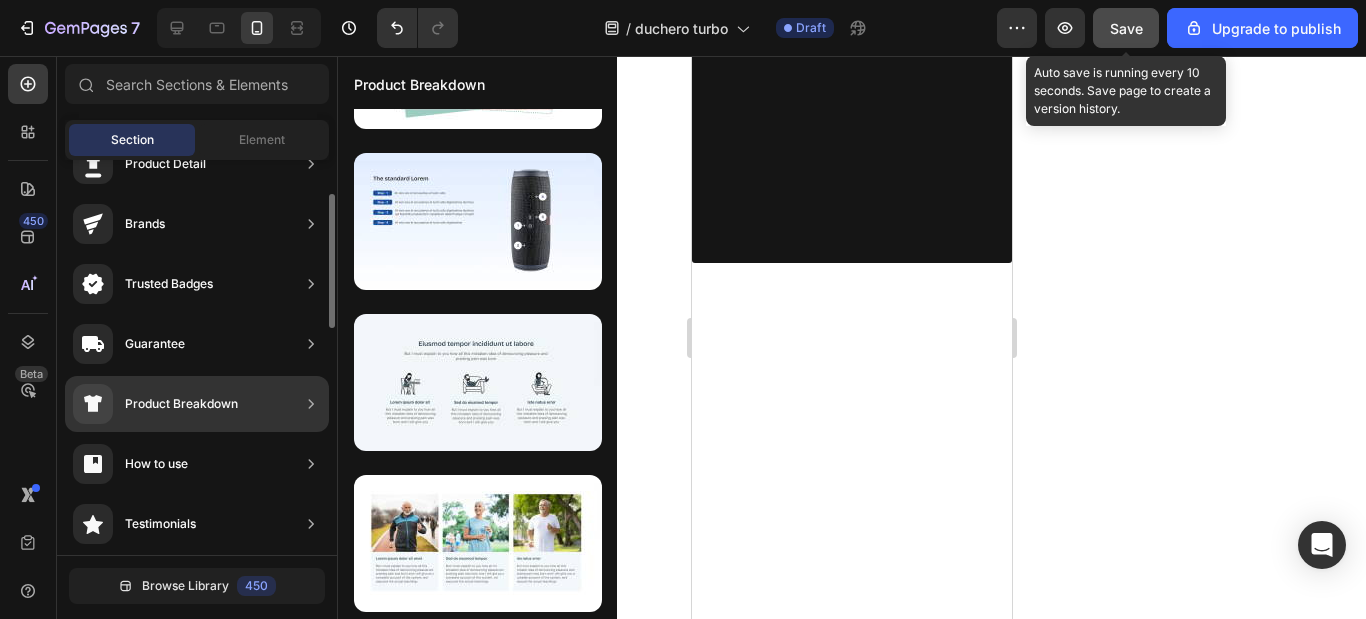 scroll, scrollTop: 123, scrollLeft: 0, axis: vertical 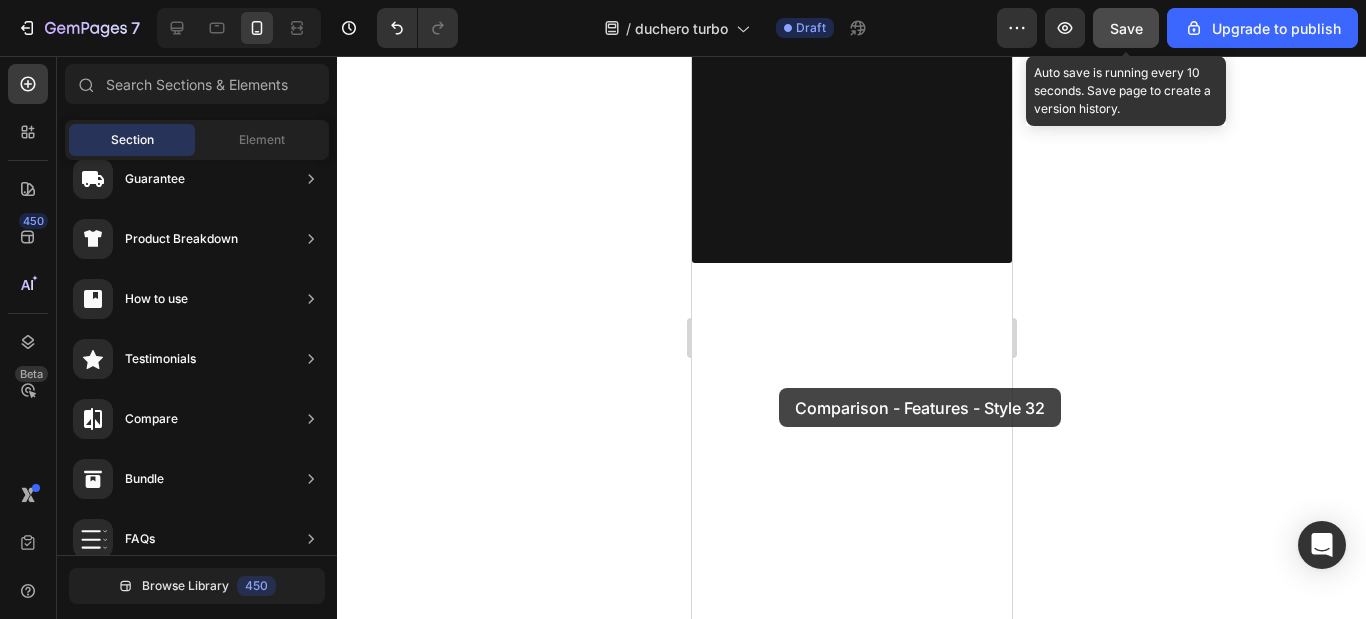 drag, startPoint x: 1175, startPoint y: 487, endPoint x: 778, endPoint y: 388, distance: 409.15768 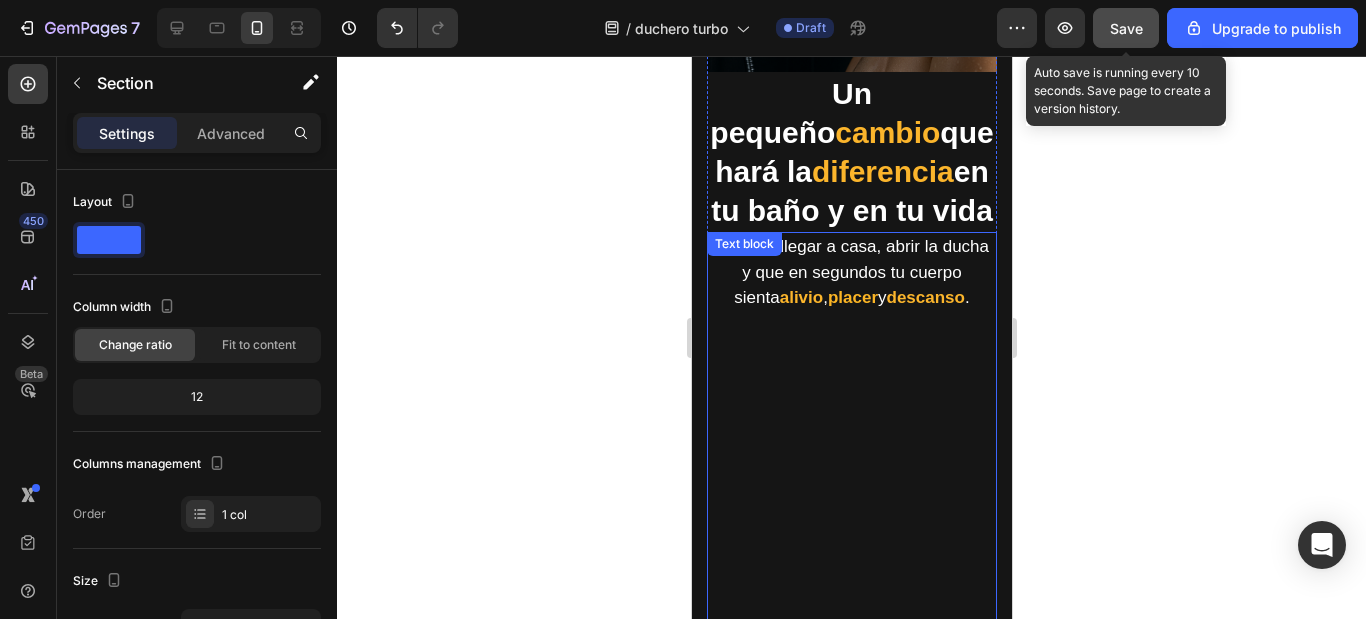 scroll, scrollTop: 2056, scrollLeft: 0, axis: vertical 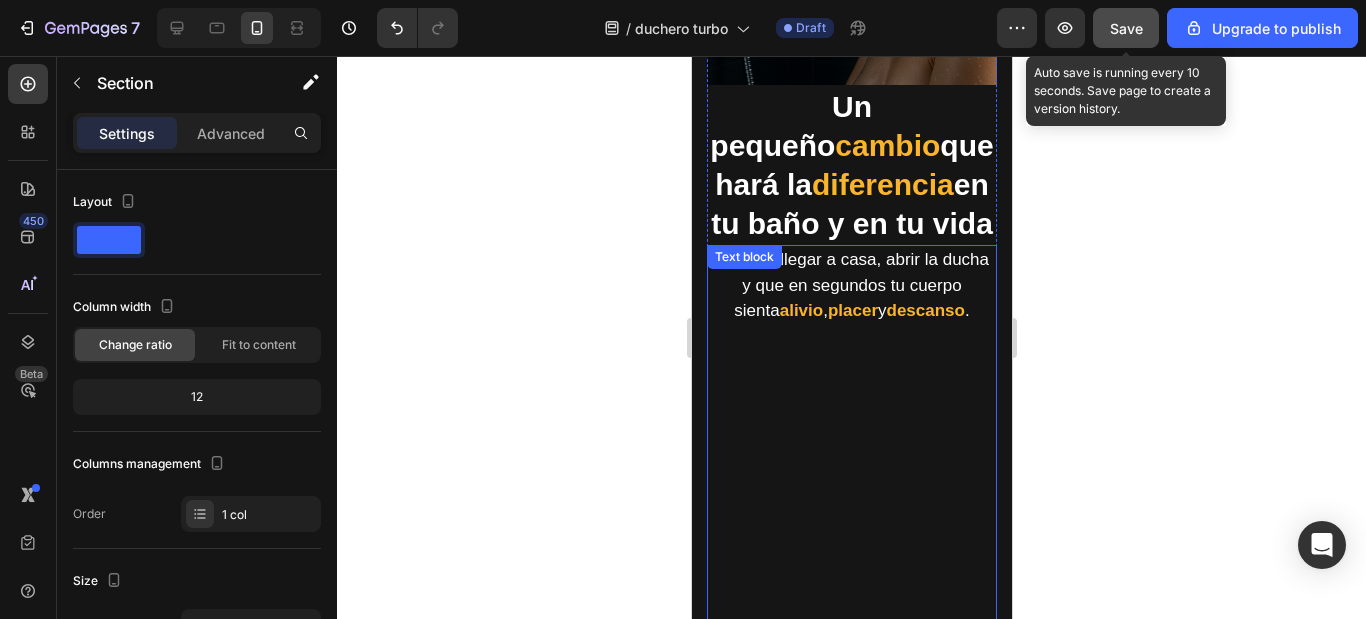 click on "Imaginá llegar a casa, abrir la ducha y que en segundos tu cuerpo sienta  alivio ,  placer  y  descanso ." at bounding box center (851, 451) 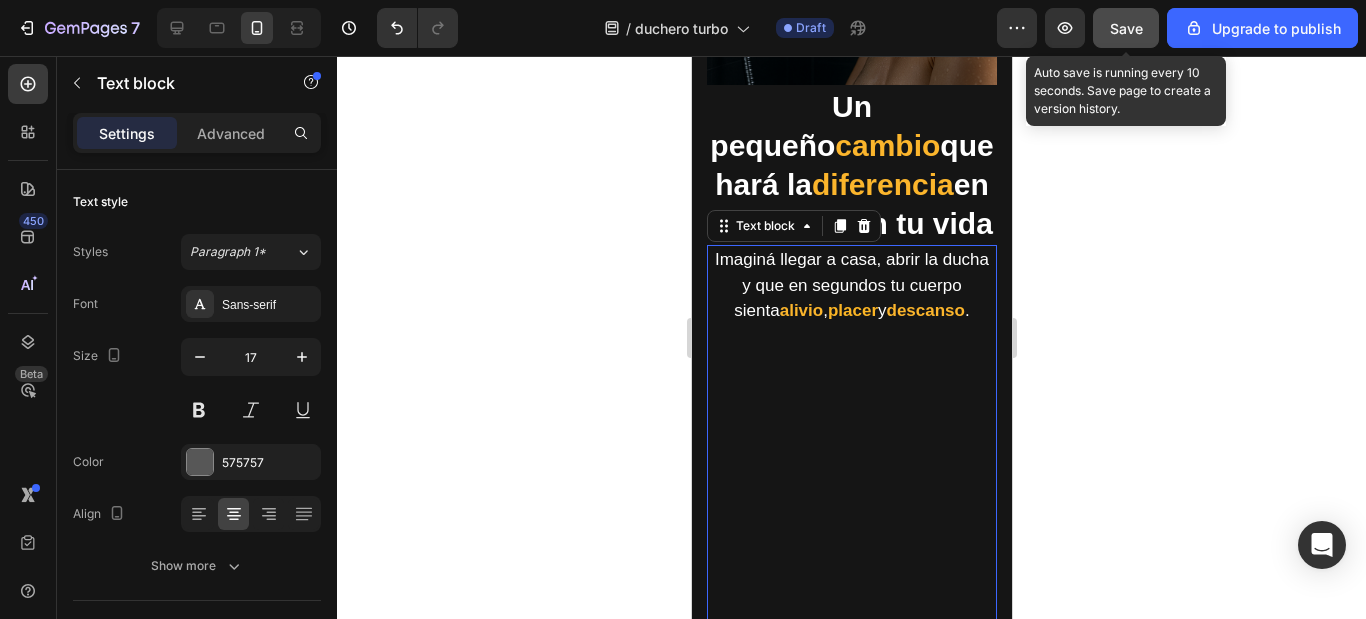 click at bounding box center (851, 1104) 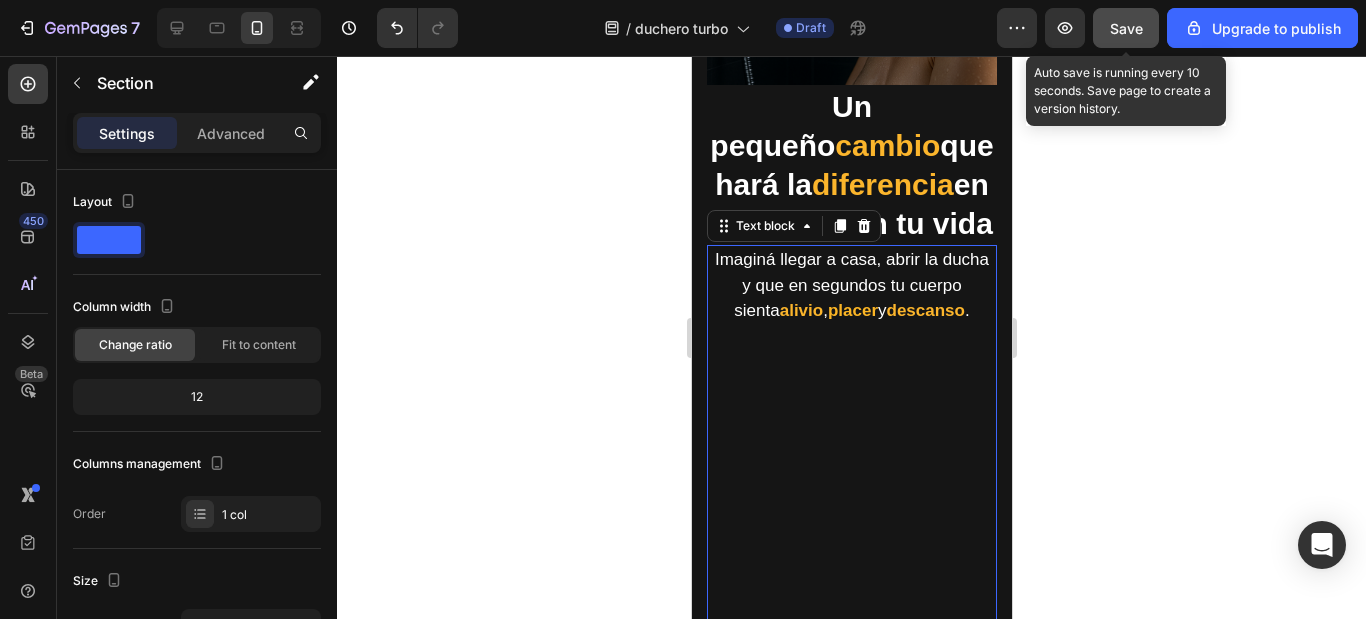scroll, scrollTop: 2356, scrollLeft: 0, axis: vertical 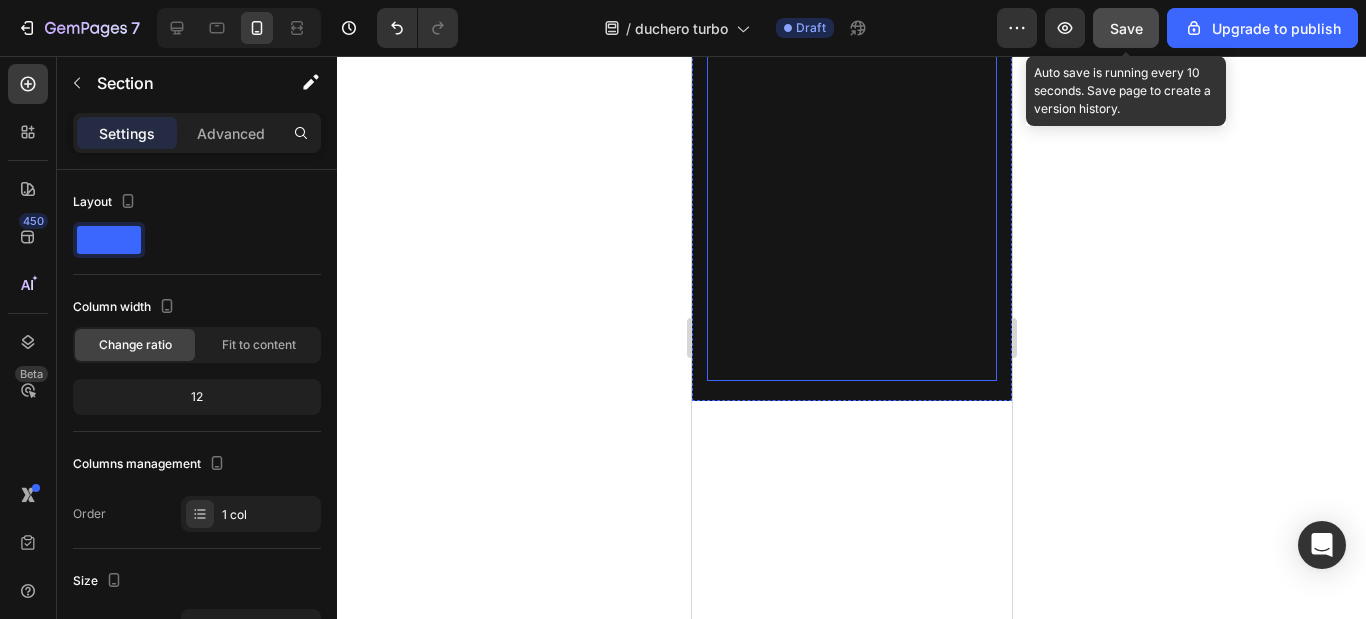 click on "Imaginá llegar a casa, abrir la ducha y que en segundos tu cuerpo sienta  alivio ,  placer  y  descanso ." at bounding box center (851, 151) 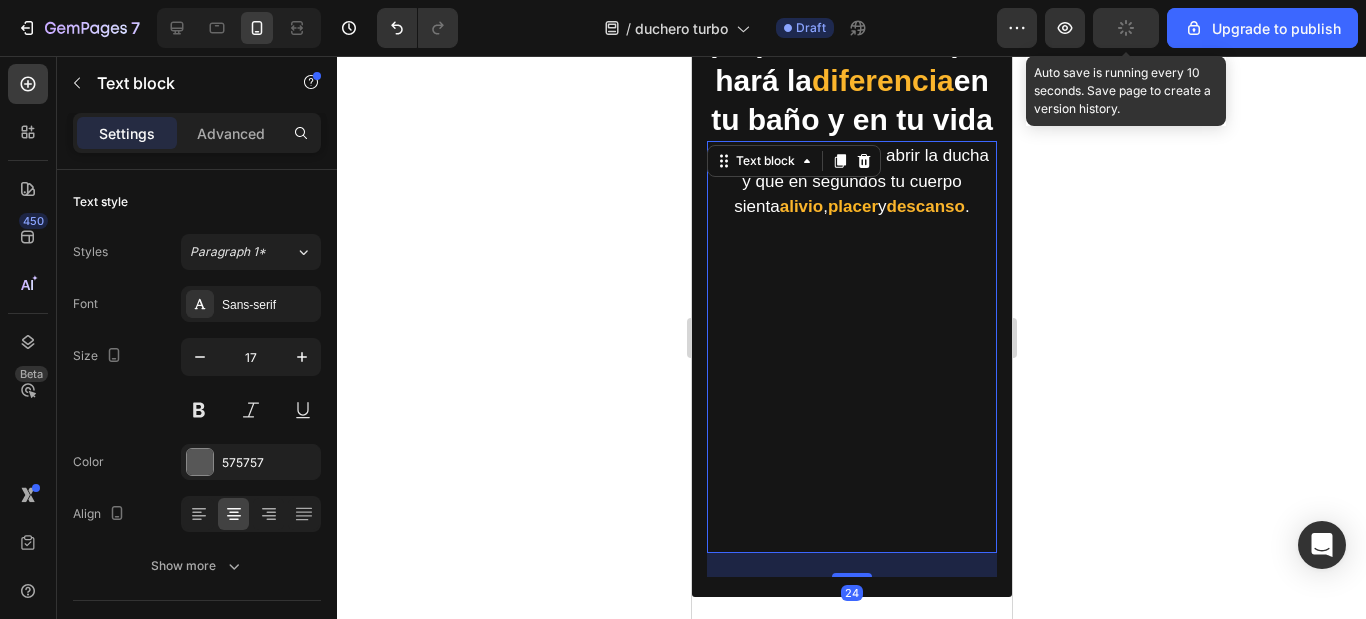 scroll, scrollTop: 2156, scrollLeft: 0, axis: vertical 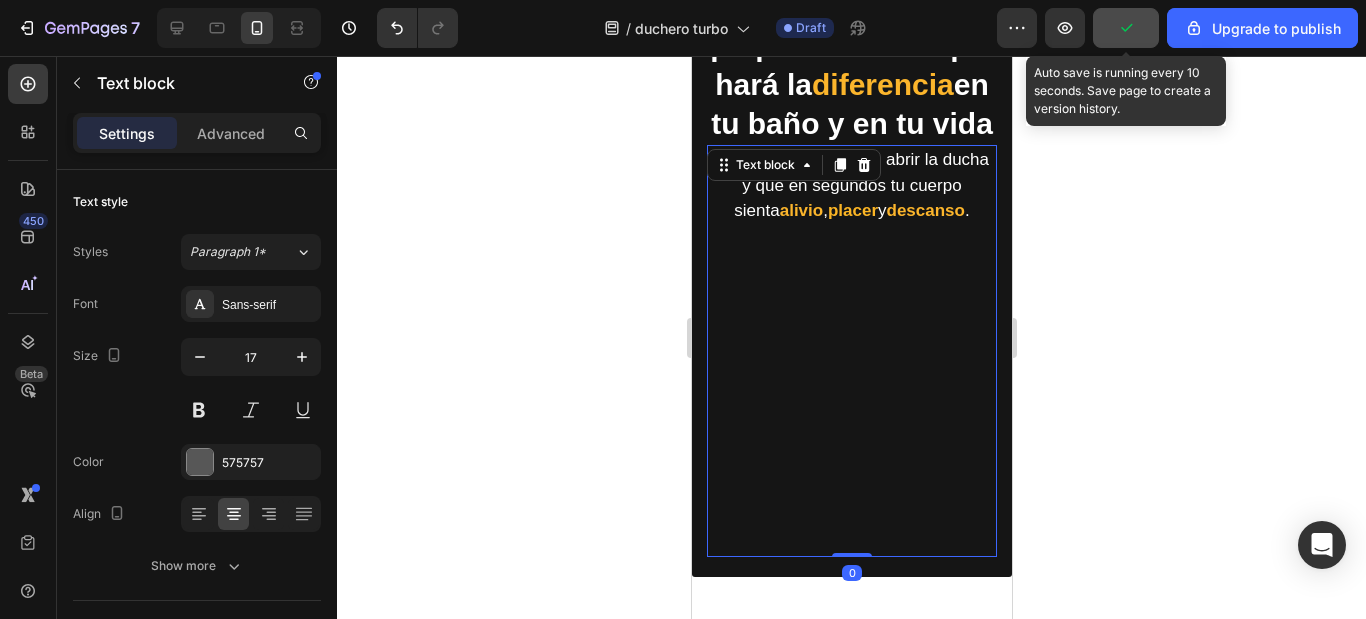 drag, startPoint x: 840, startPoint y: 581, endPoint x: 855, endPoint y: 536, distance: 47.434166 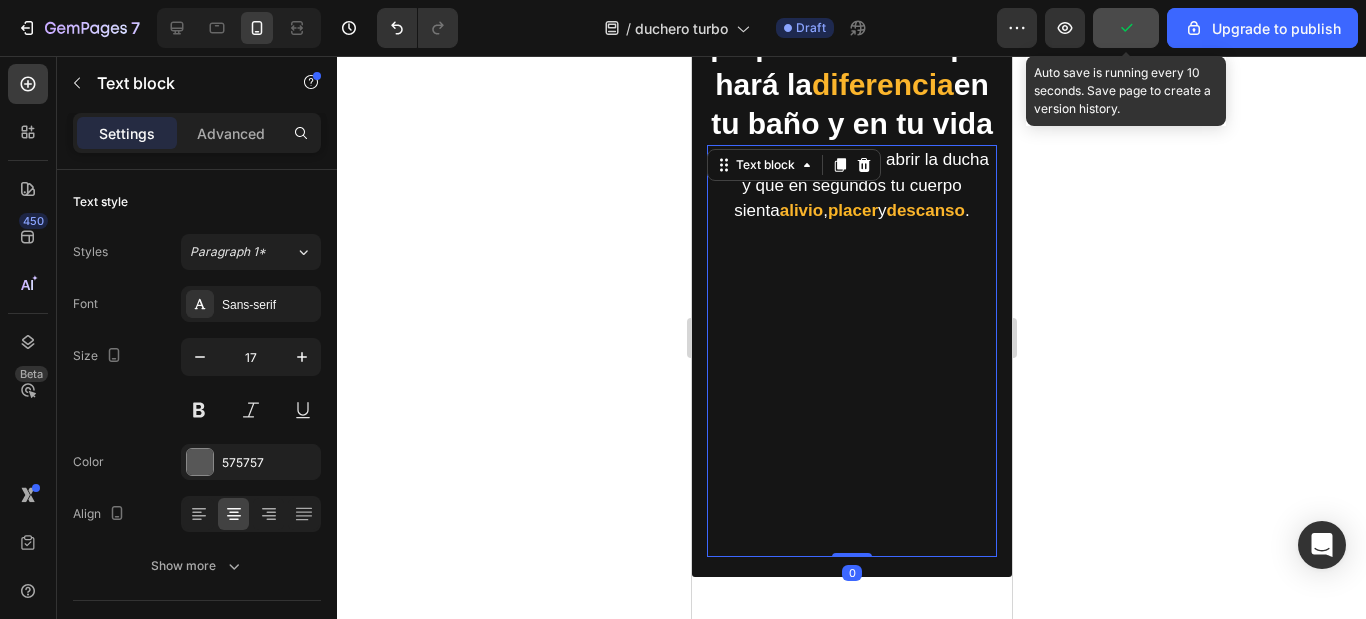 click on "Imaginá llegar a casa, abrir la ducha y que en segundos tu cuerpo sienta  alivio ,  placer  y  descanso . ⁠⁠⁠⁠⁠⁠⁠" at bounding box center (851, 351) 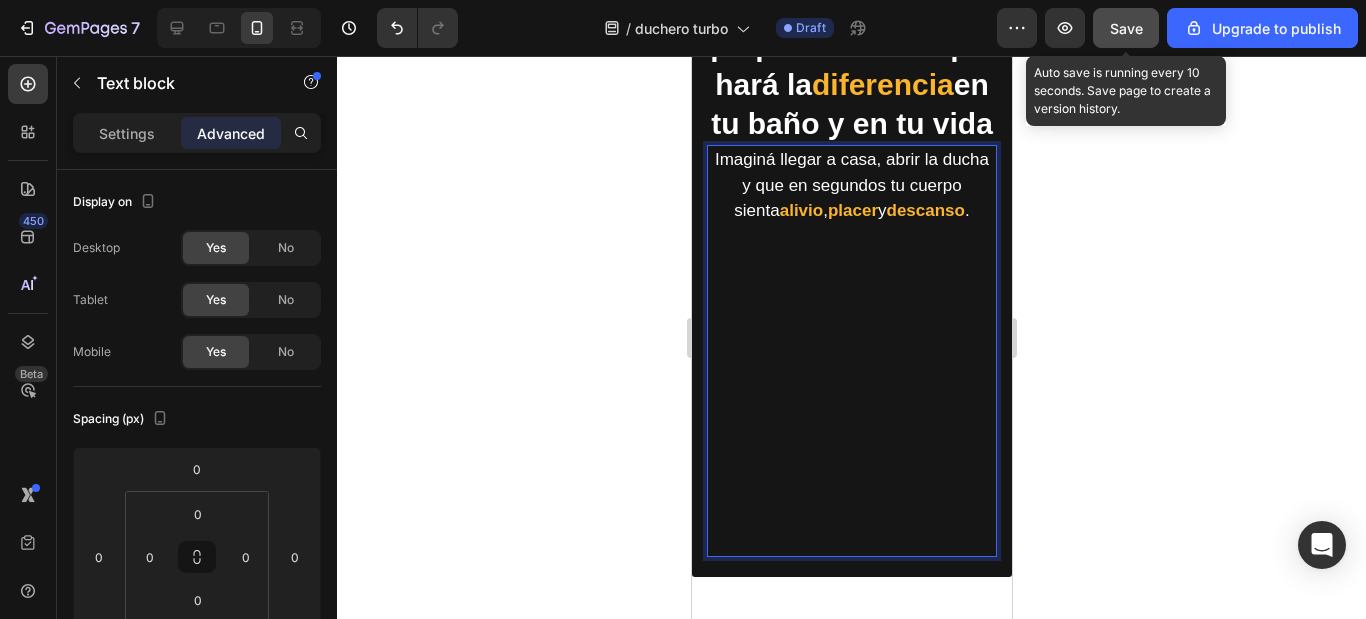 click on "Imaginá llegar a casa, abrir la ducha y que en segundos tu cuerpo sienta  alivio ,  placer  y  descanso . ⁠⁠⁠⁠⁠⁠⁠" at bounding box center (851, 351) 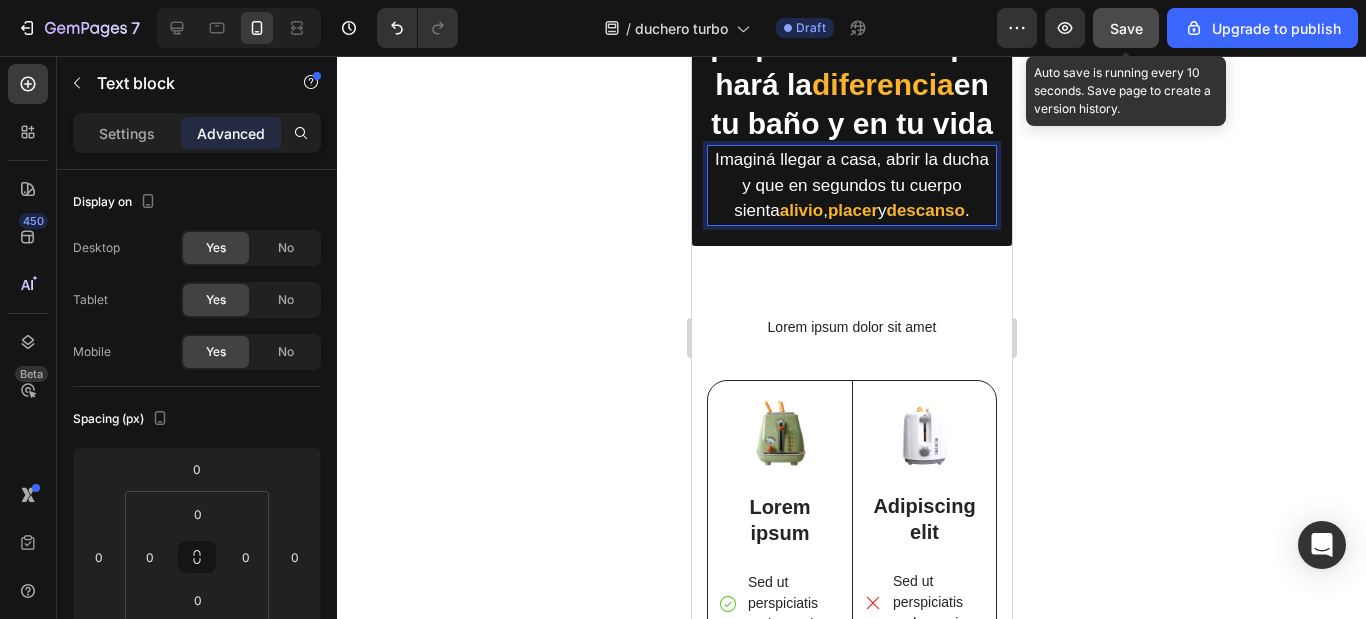click 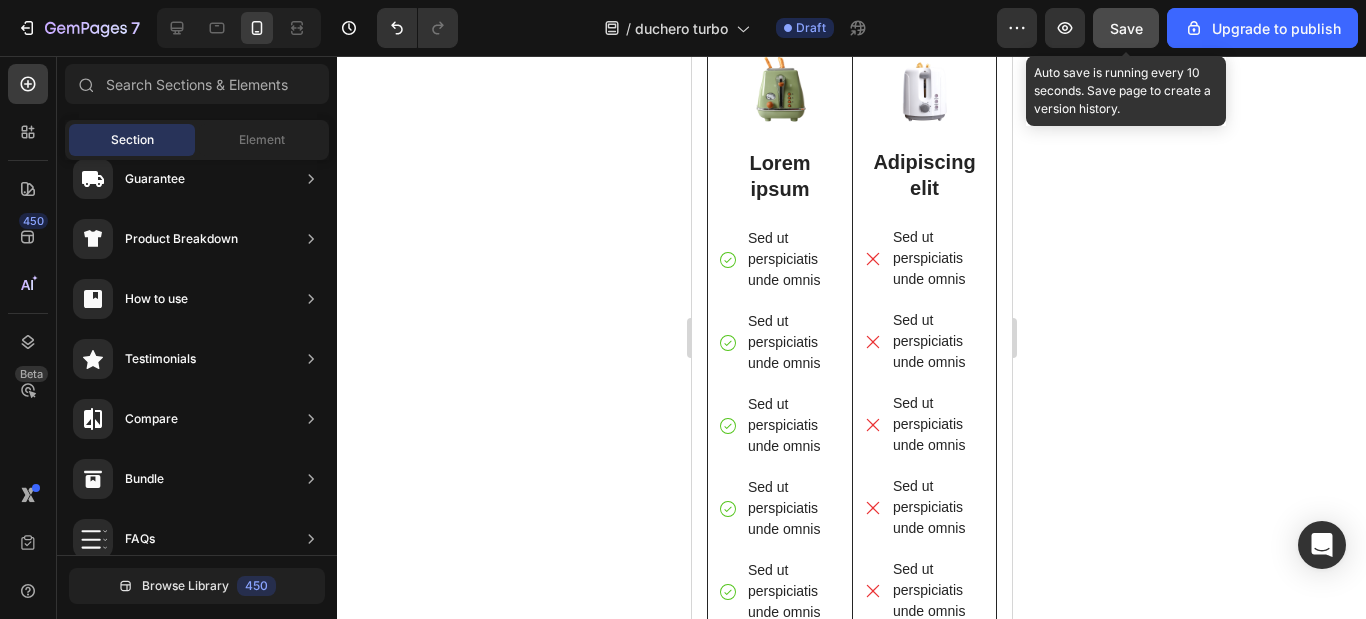 scroll, scrollTop: 2400, scrollLeft: 0, axis: vertical 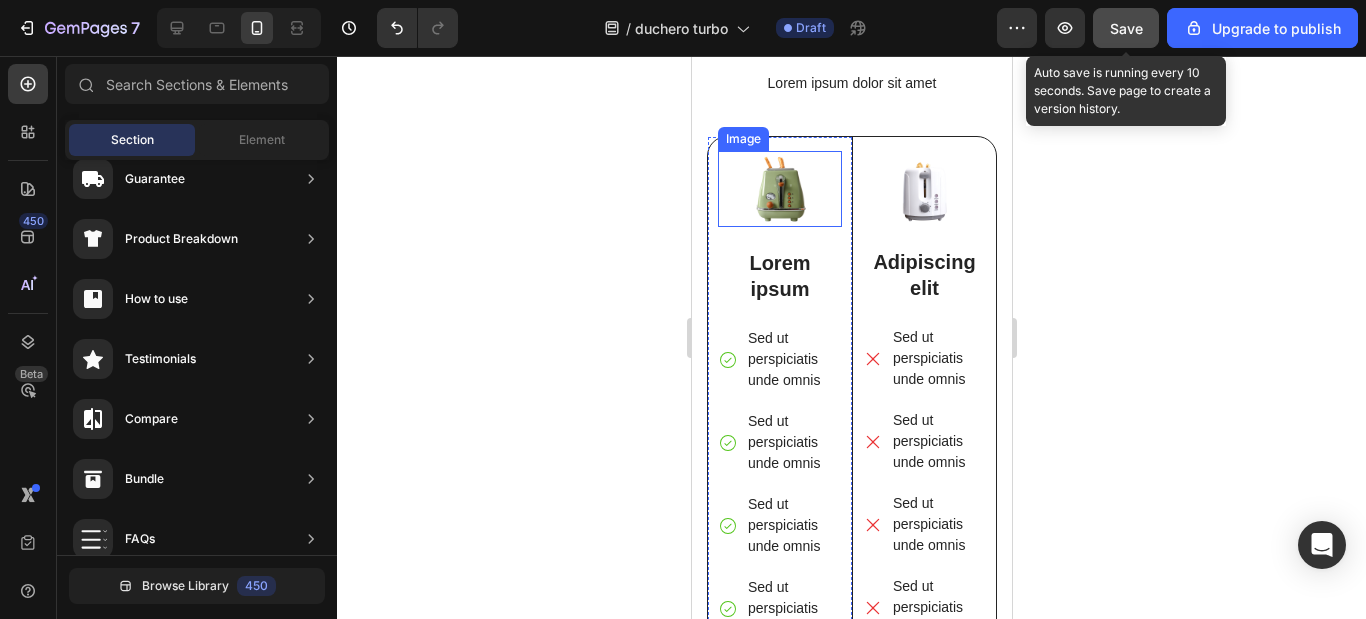 click at bounding box center (779, 189) 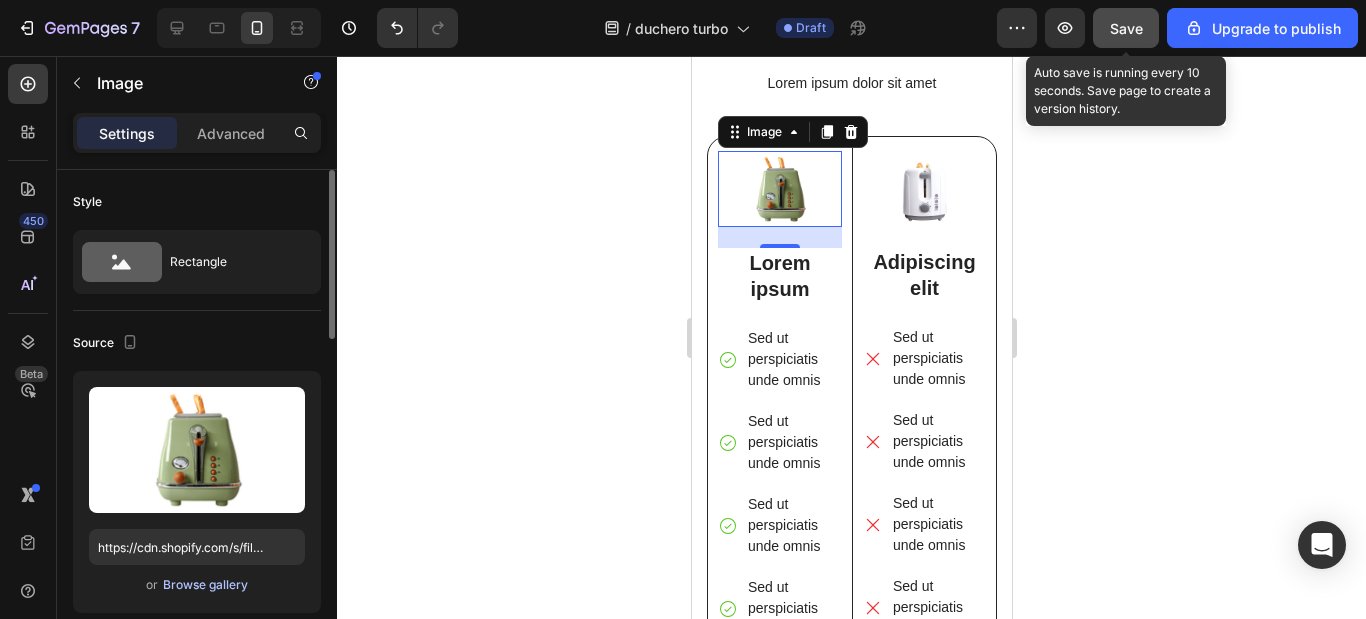 click on "Browse gallery" at bounding box center (205, 585) 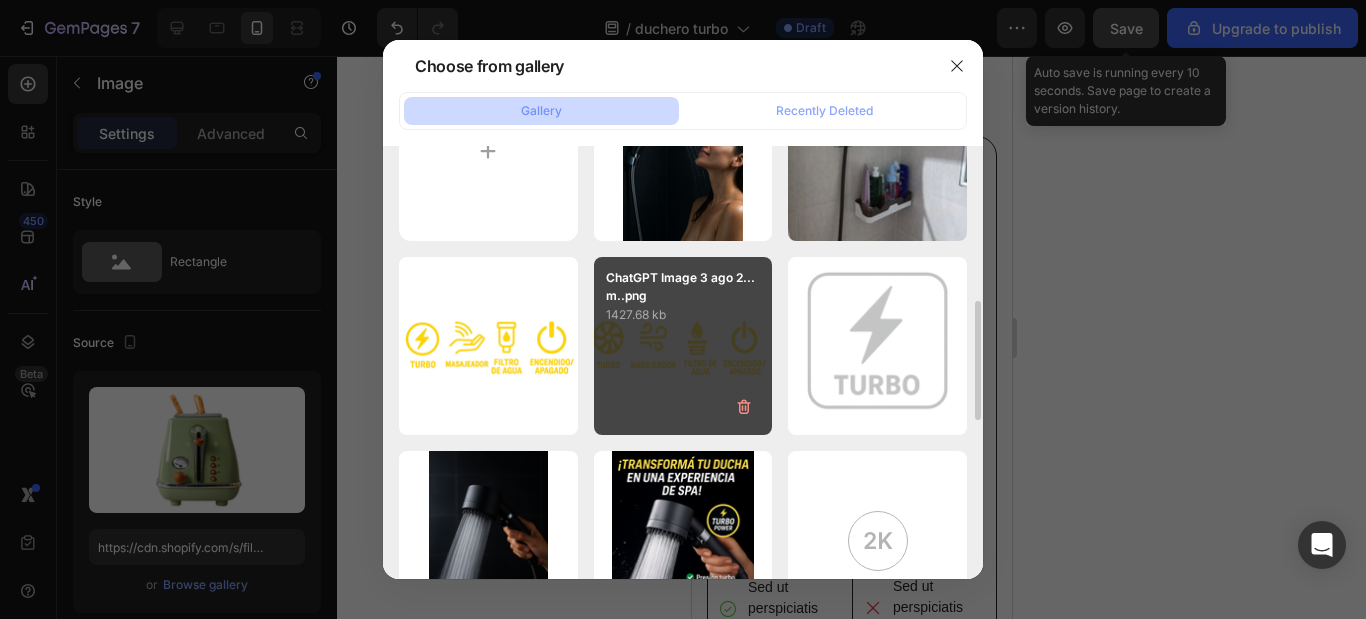 scroll, scrollTop: 200, scrollLeft: 0, axis: vertical 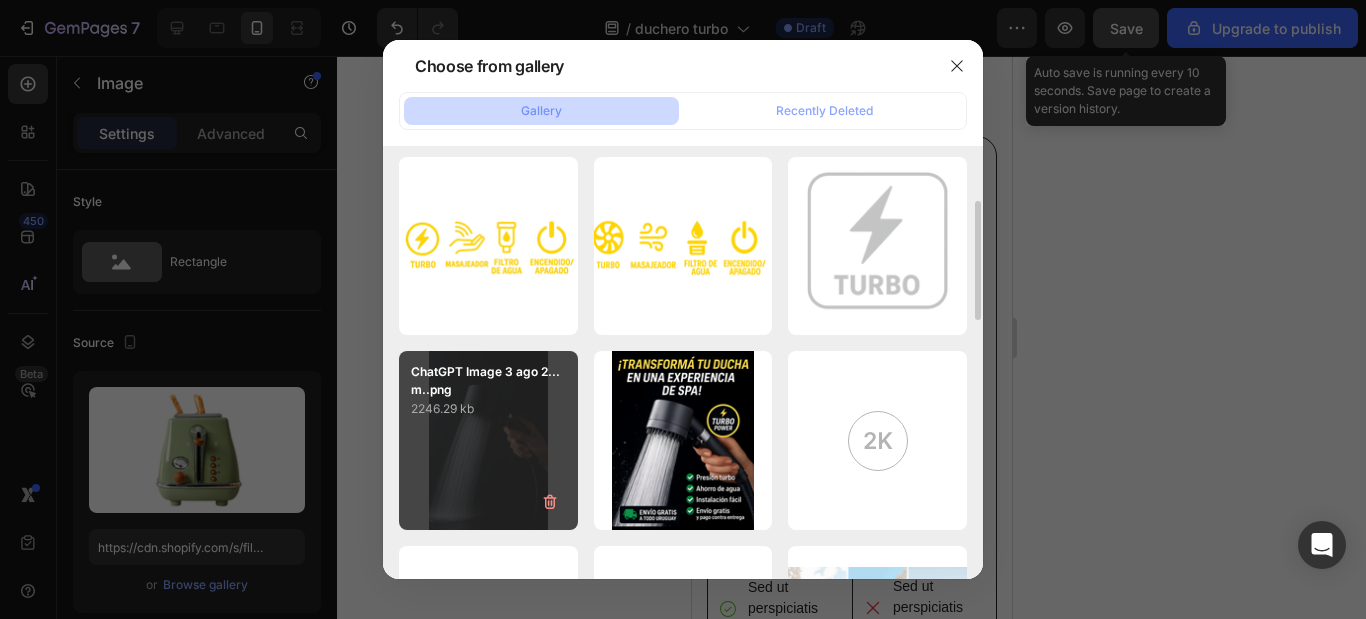 click on "2246.29 kb" at bounding box center [488, 409] 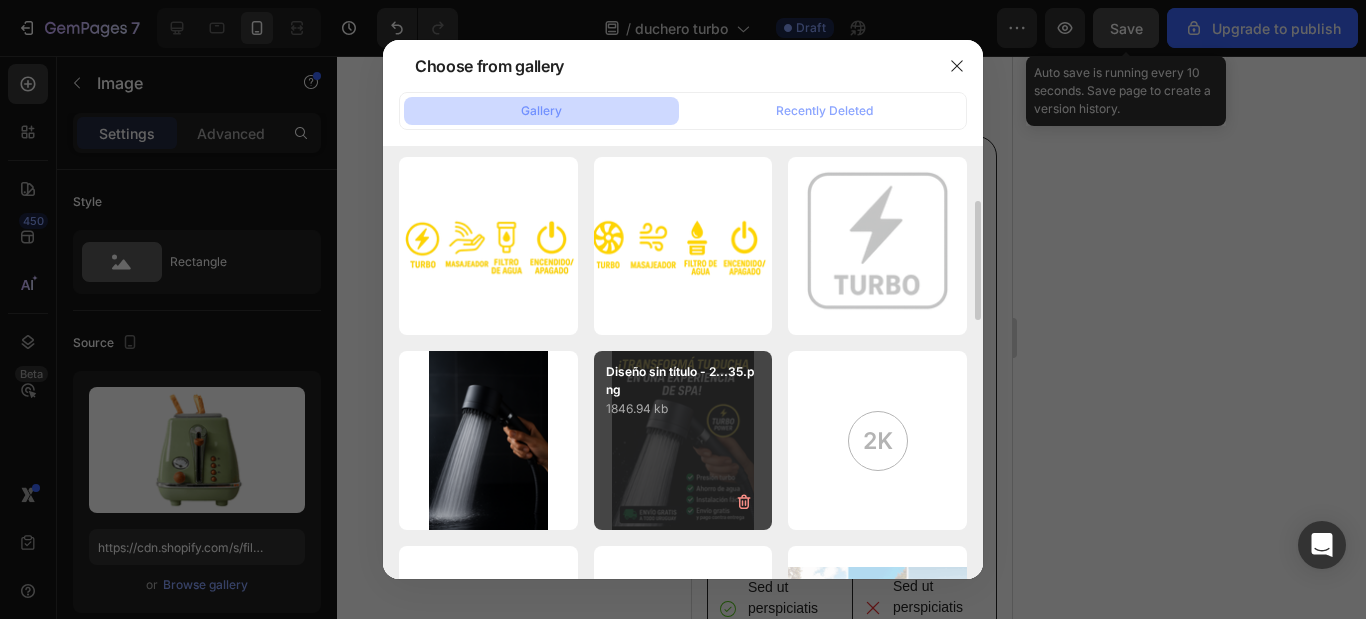 type on "https://cdn.shopify.com/s/files/1/0903/3816/5041/files/gempages_540788056240686047-c6577fbe-622c-4355-982c-7d37f7cb62ee.png" 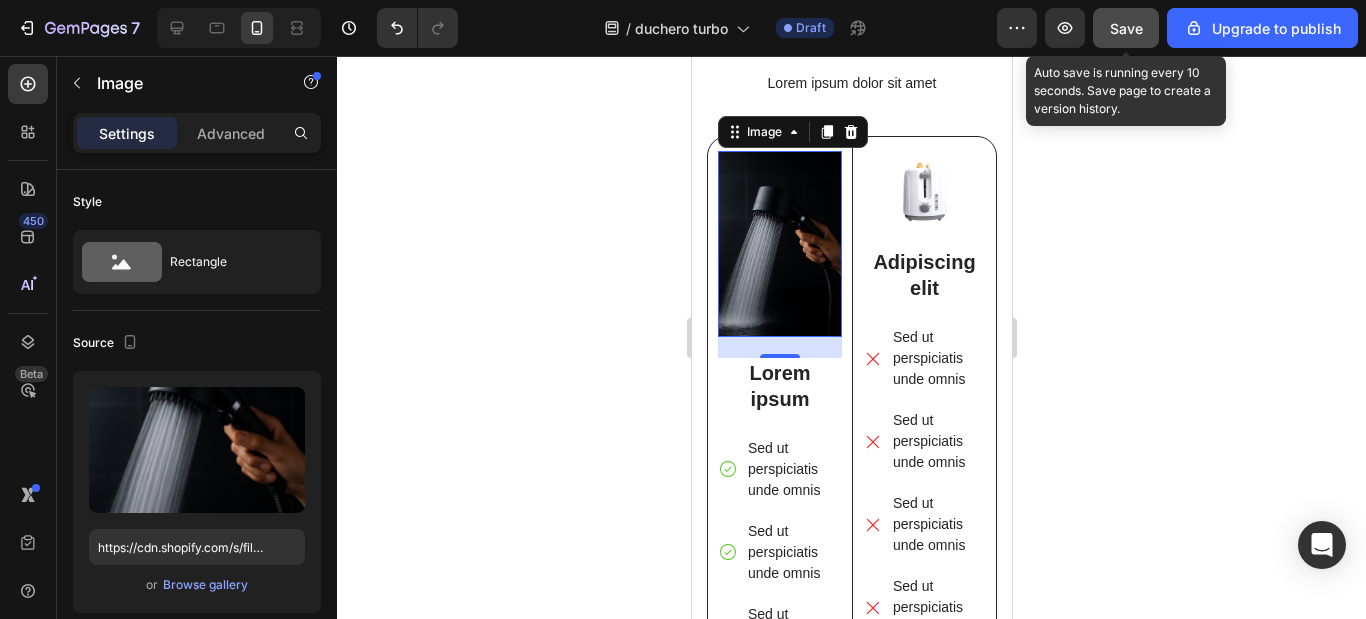 click 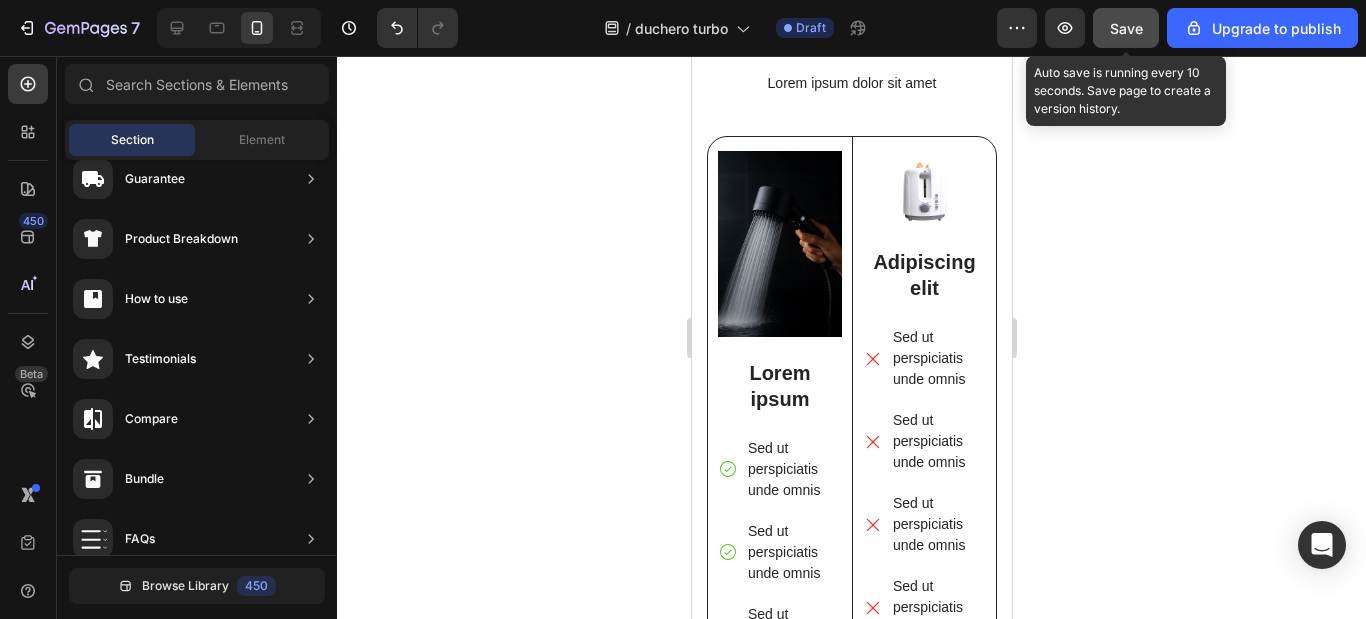 drag, startPoint x: 1125, startPoint y: 34, endPoint x: 241, endPoint y: 302, distance: 923.73157 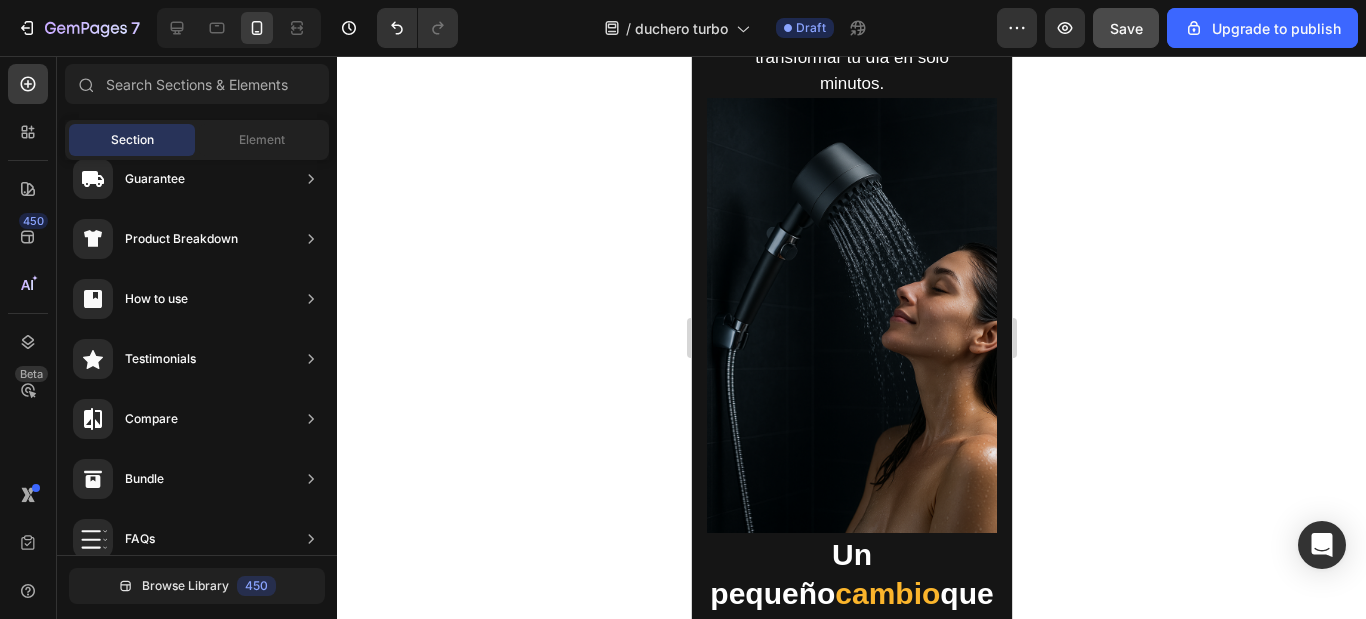 scroll, scrollTop: 1795, scrollLeft: 0, axis: vertical 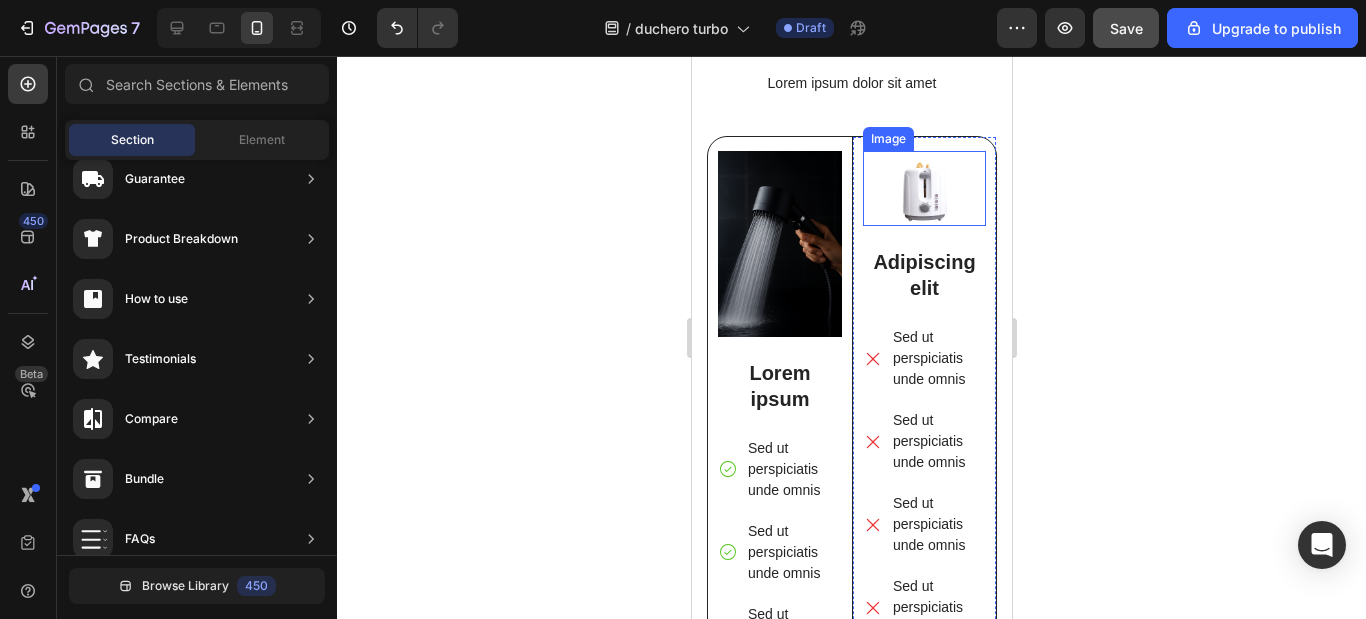 click at bounding box center [923, 189] 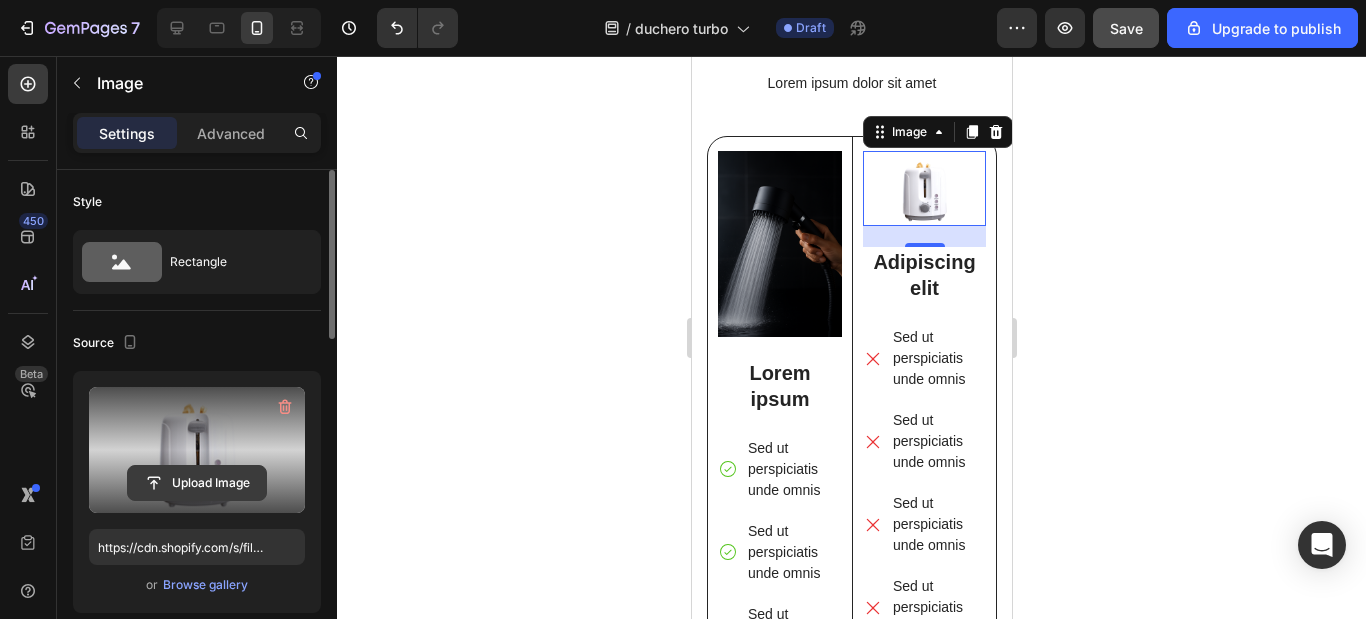 click 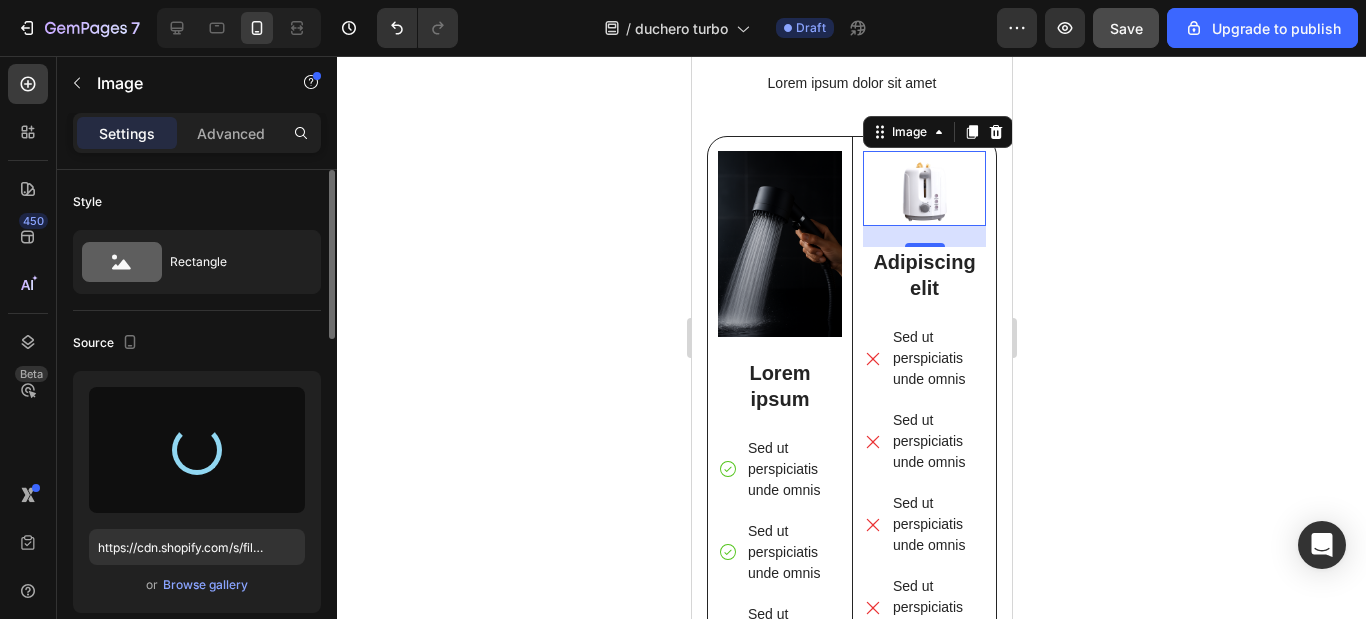 type on "https://cdn.shopify.com/s/files/1/0903/3816/5041/files/gempages_540788056240686047-3a0e7ffe-a5fb-4d20-9757-644f33980a42.png" 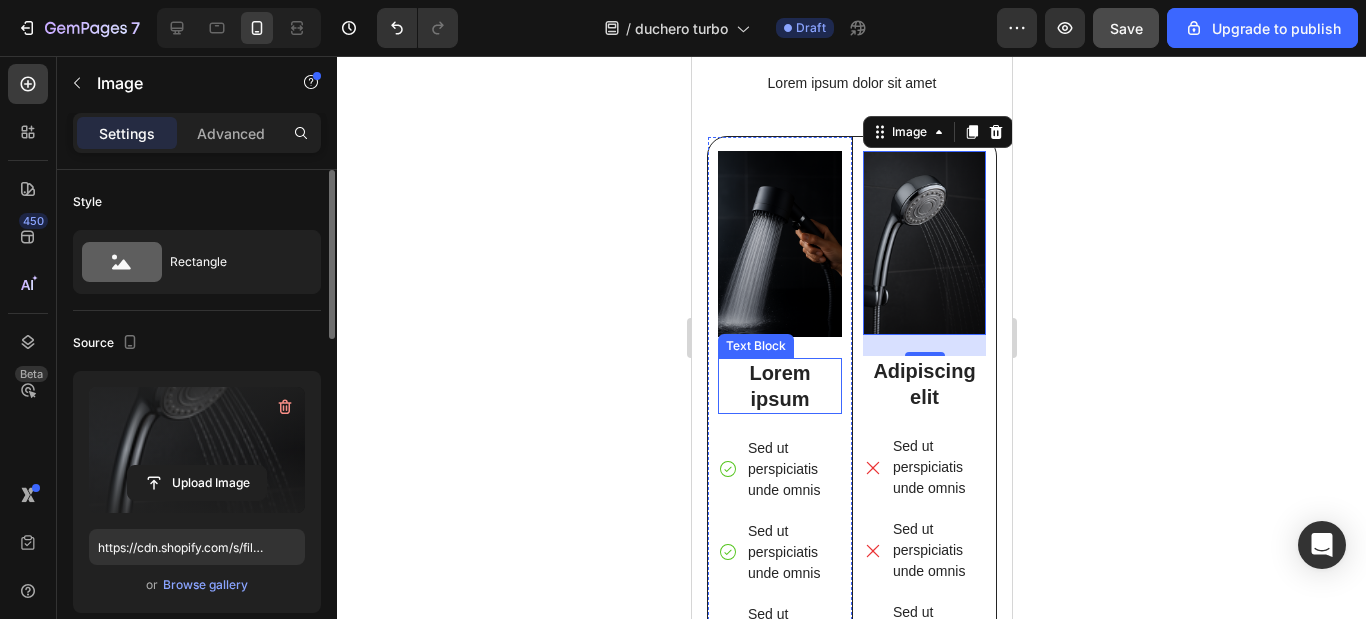 click on "Lorem ipsum" at bounding box center [779, 386] 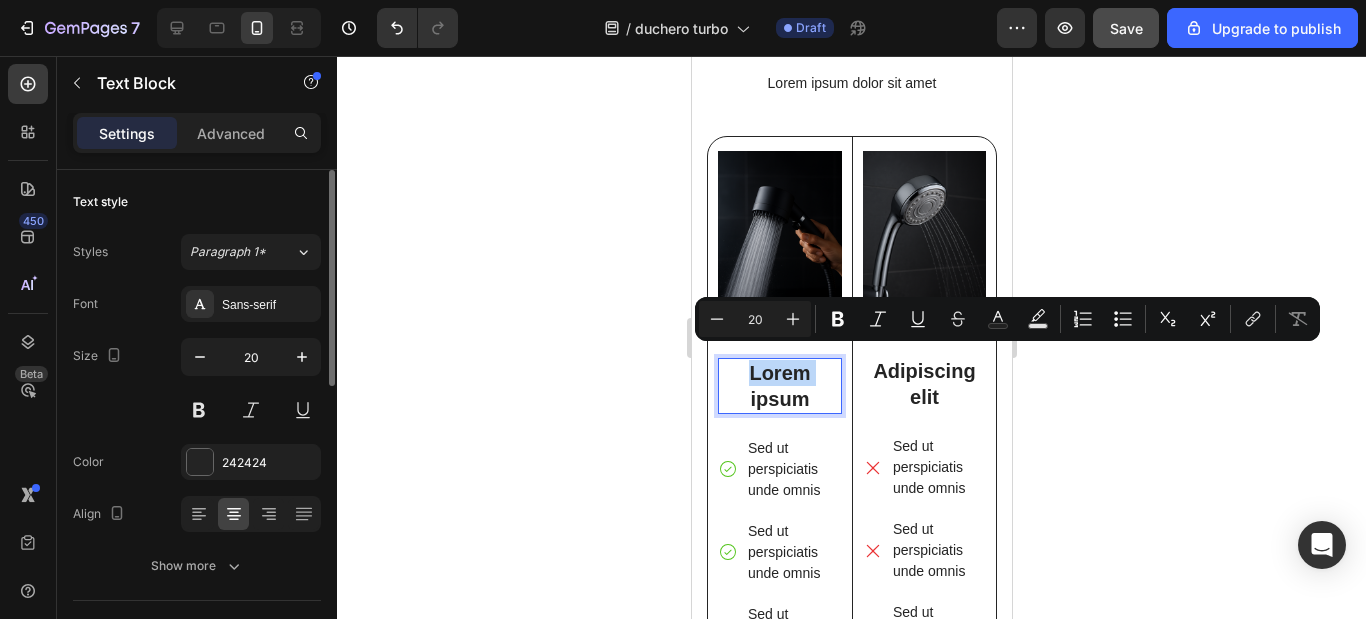 click on "Lorem ipsum" at bounding box center (779, 386) 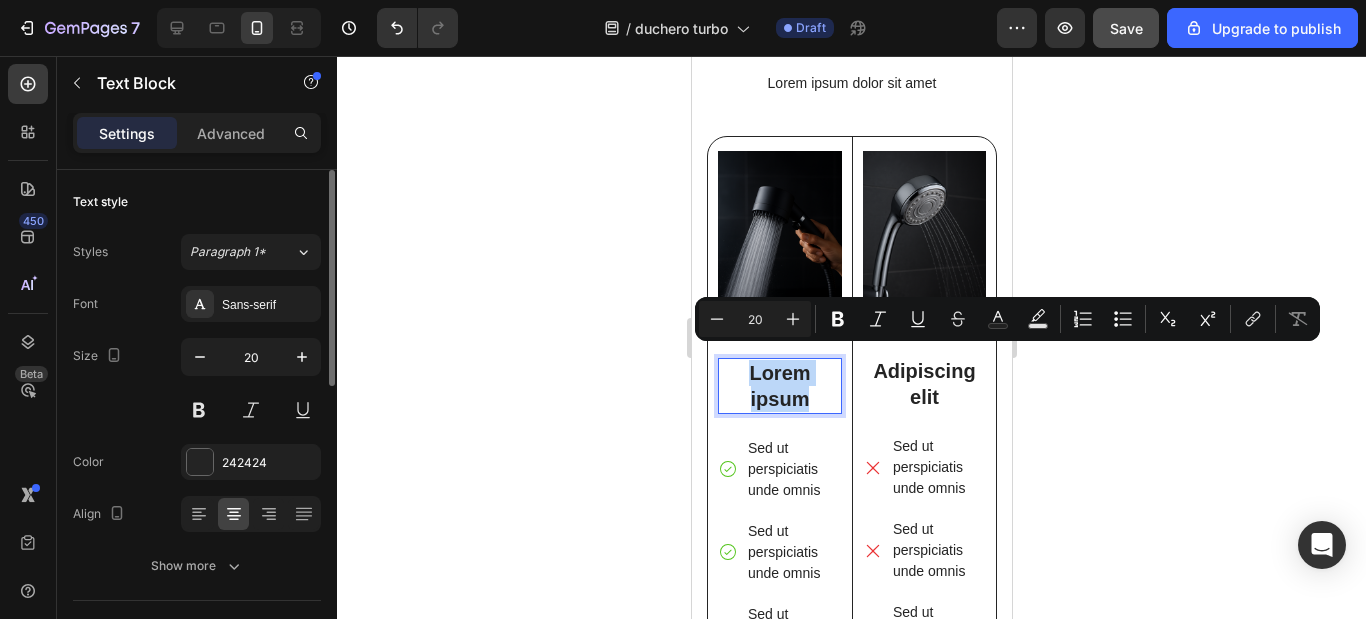 drag, startPoint x: 805, startPoint y: 387, endPoint x: 742, endPoint y: 353, distance: 71.5891 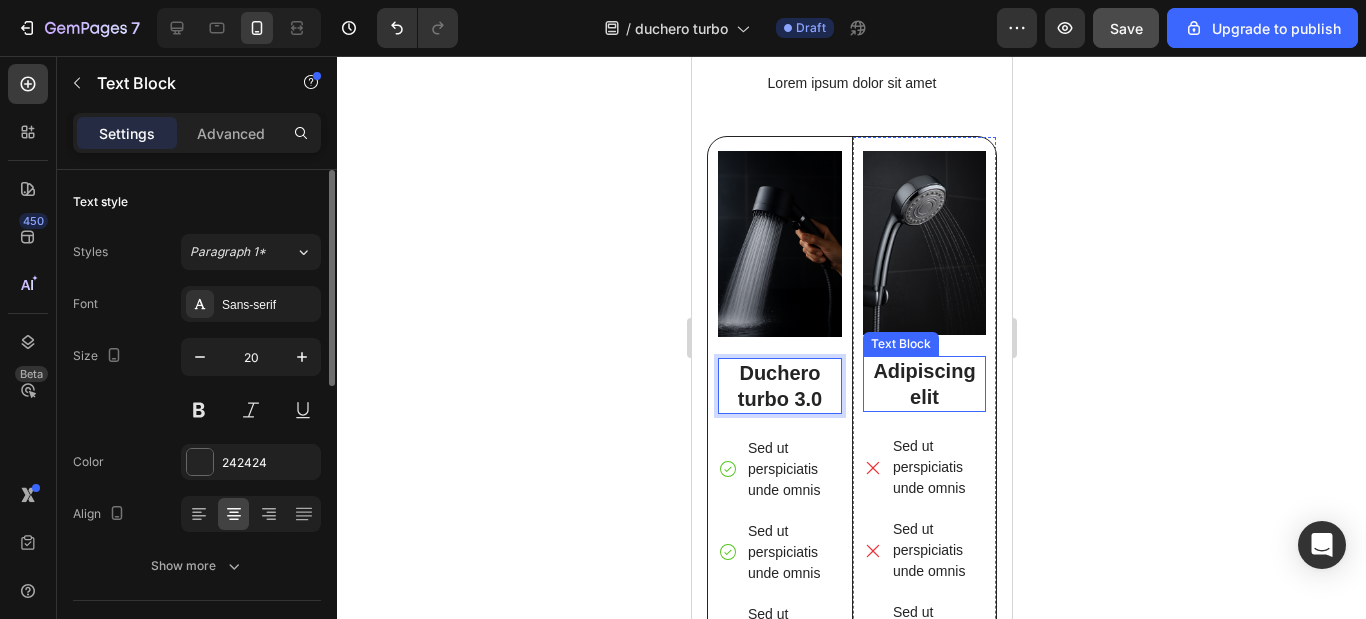 click on "Adipiscing elit" at bounding box center [923, 384] 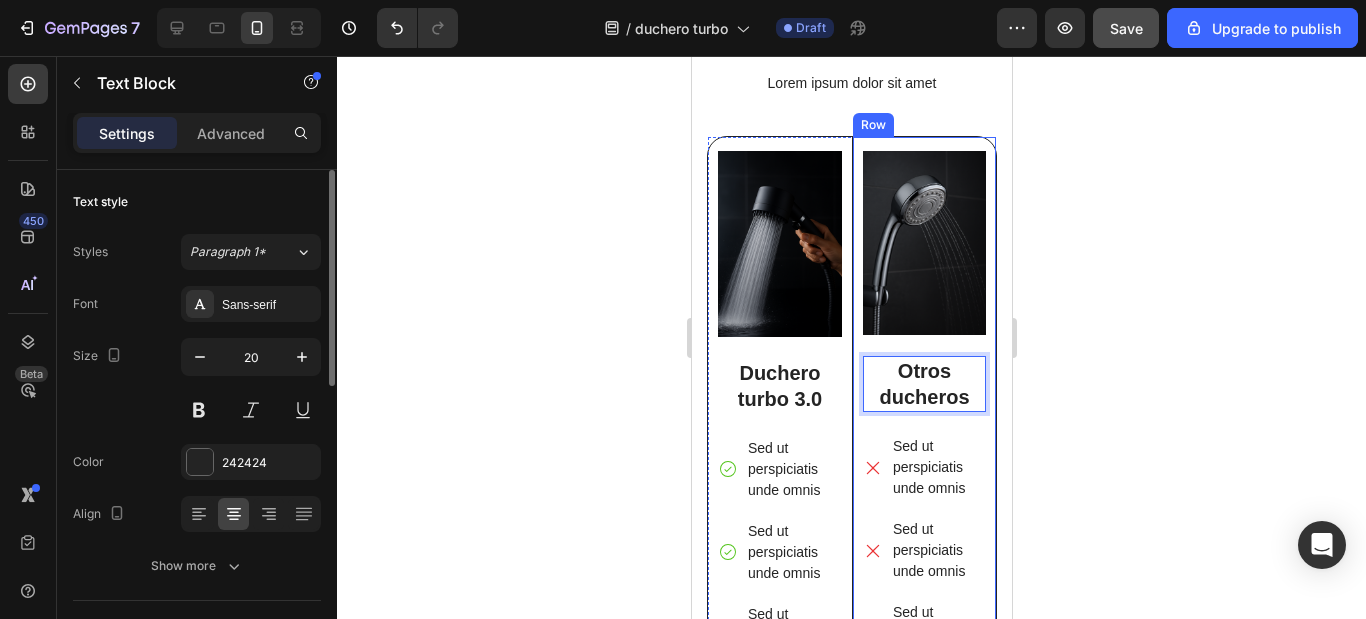 click 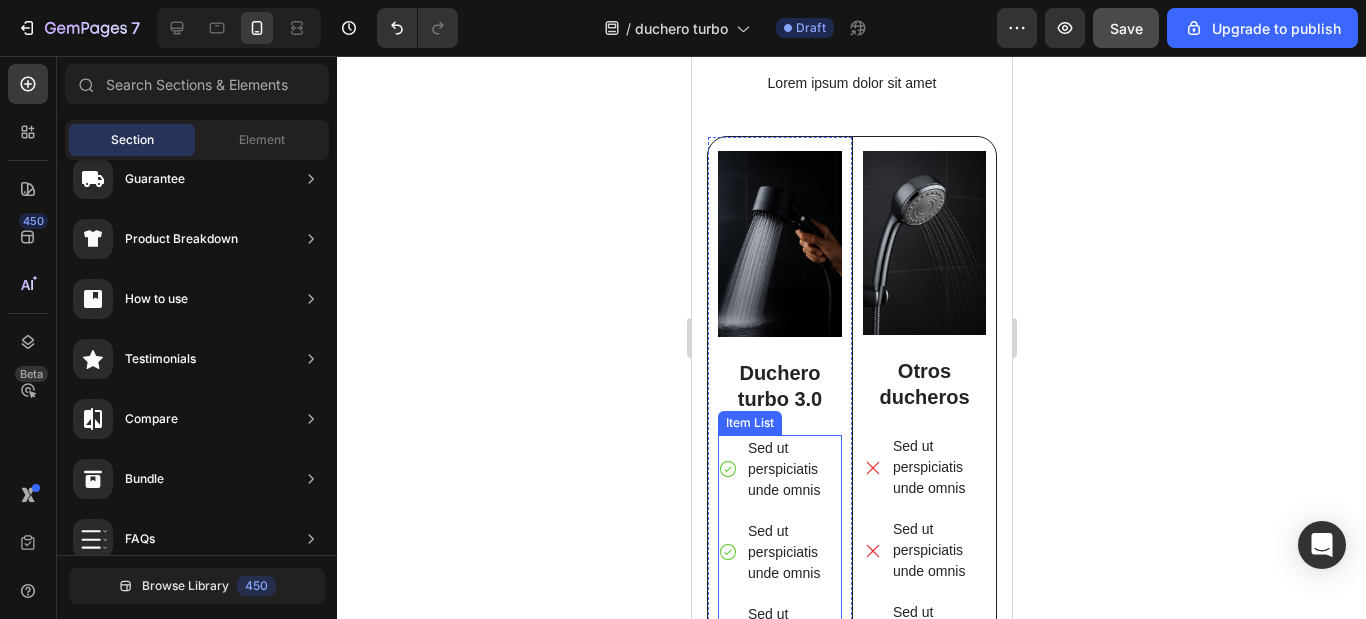 click on "Sed ut perspiciatis unde omnis" at bounding box center (792, 469) 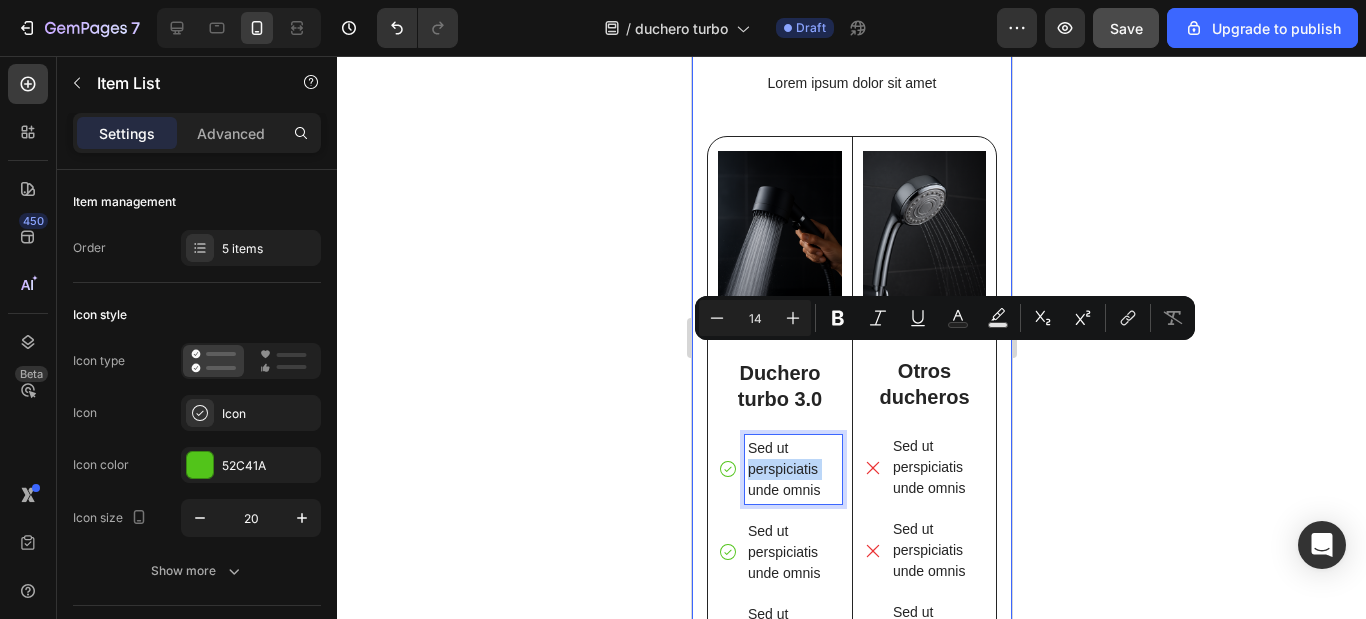 scroll, scrollTop: 2500, scrollLeft: 0, axis: vertical 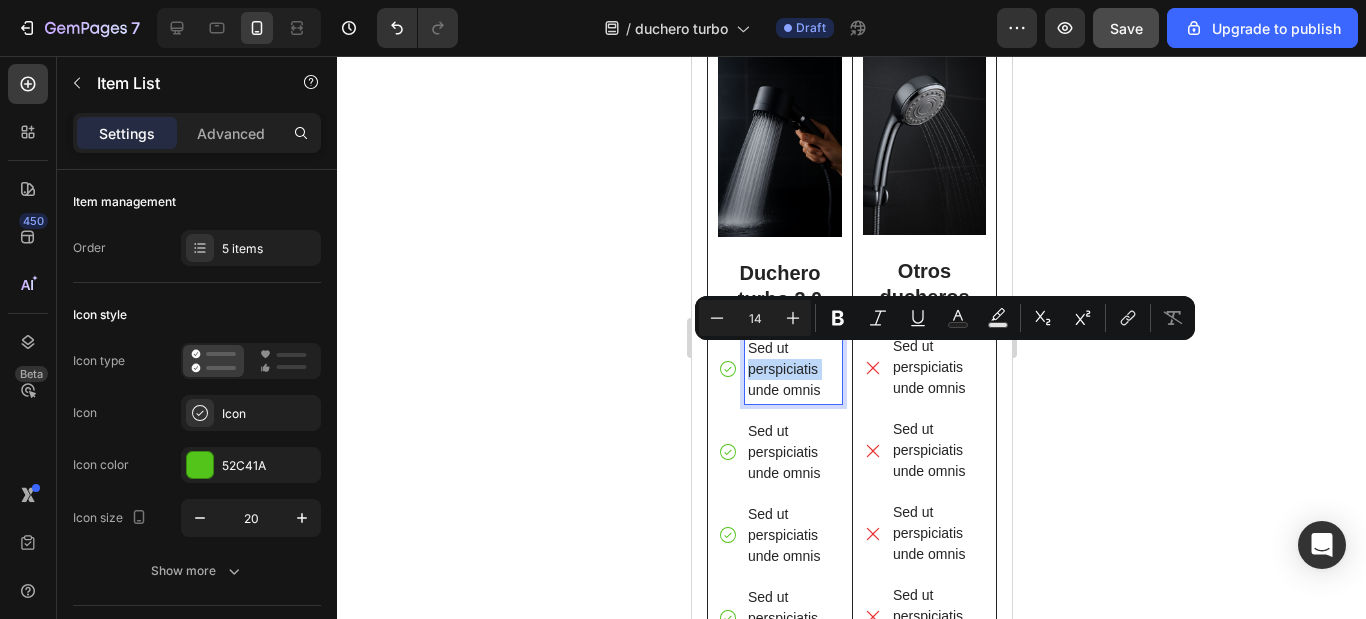 click on "Sed ut perspiciatis unde omnis" at bounding box center (792, 369) 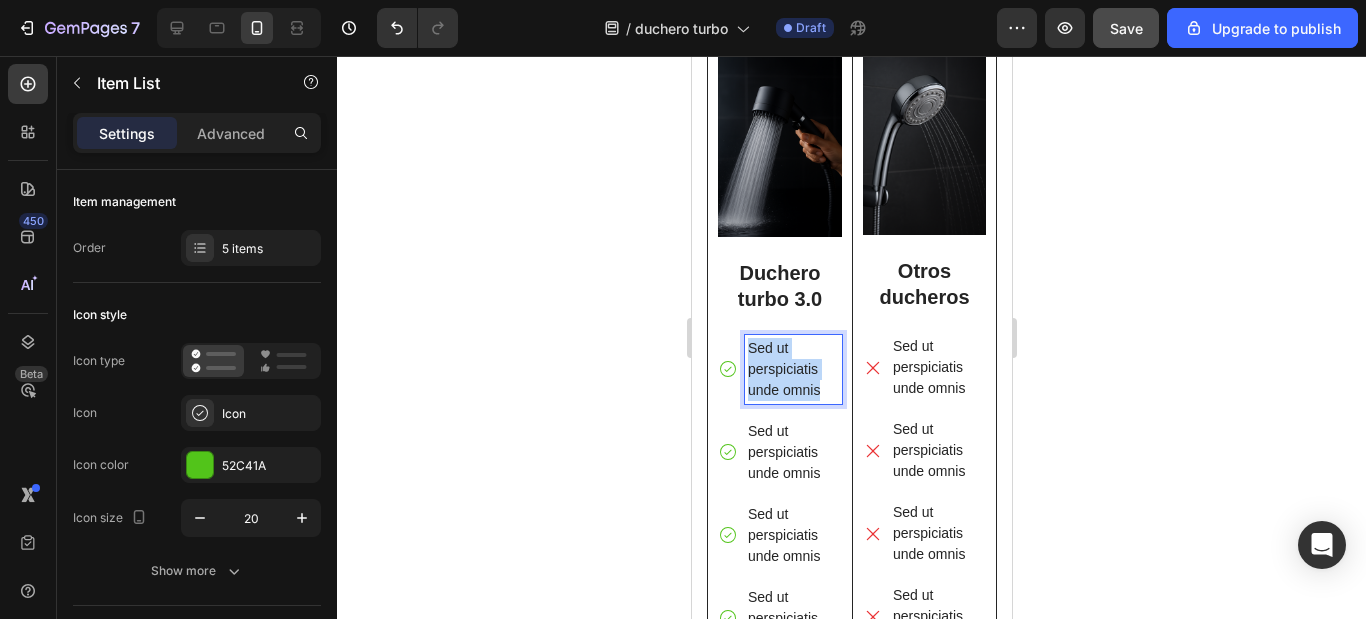 drag, startPoint x: 821, startPoint y: 375, endPoint x: 746, endPoint y: 333, distance: 85.95929 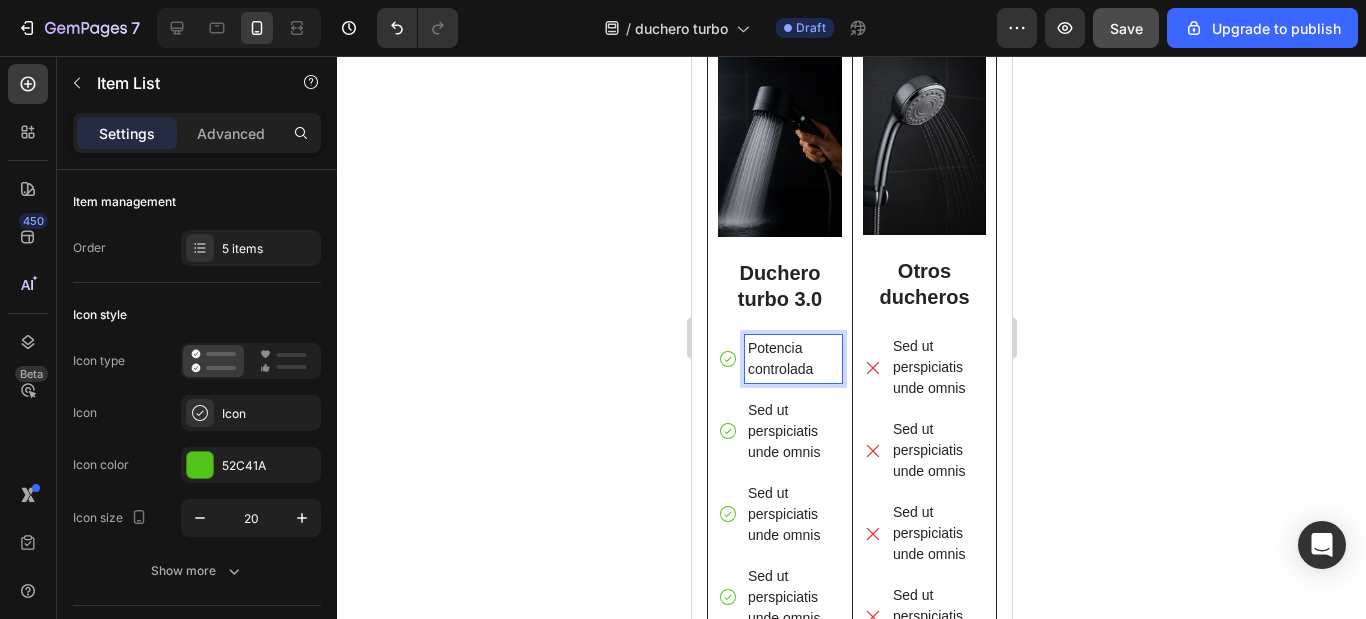 click on "Potencia controlada" at bounding box center (792, 359) 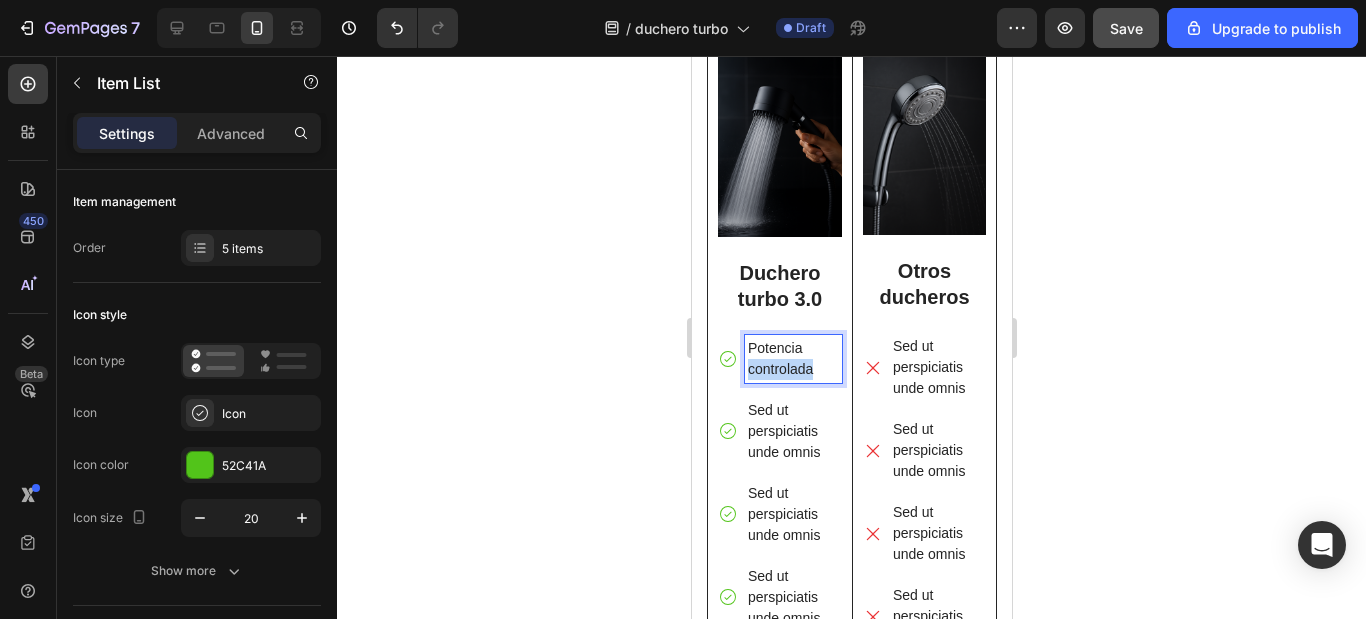 click on "Potencia controlada" at bounding box center [792, 359] 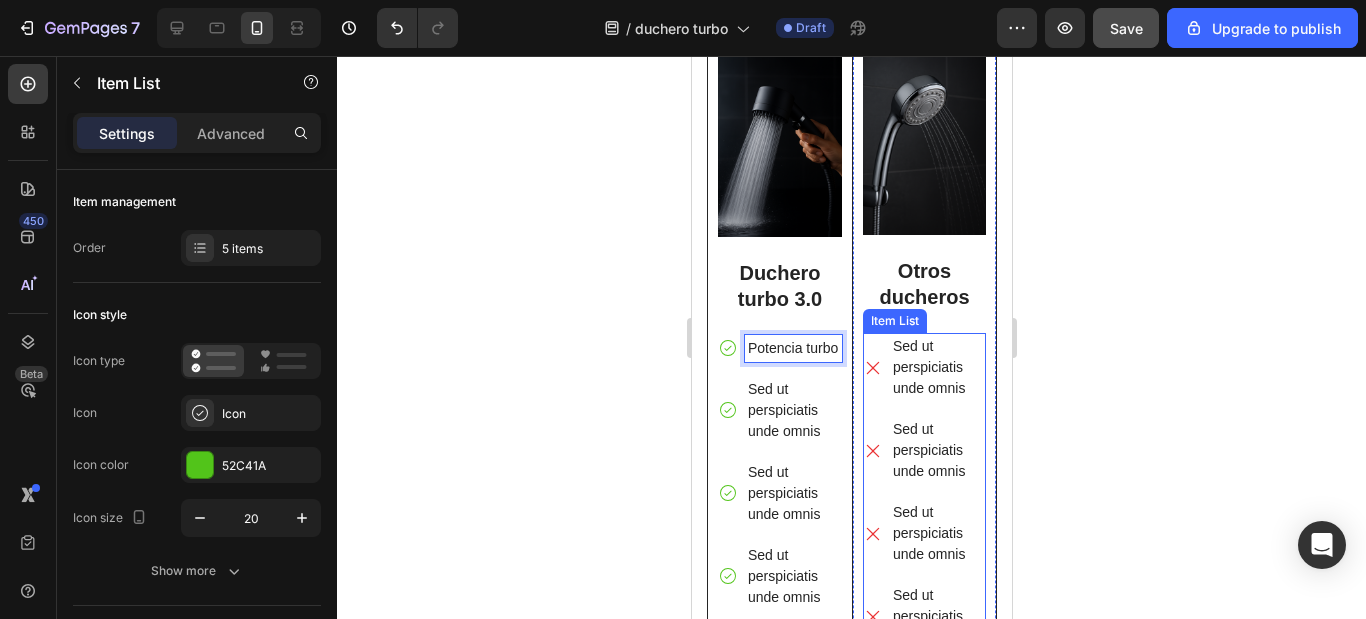 click on "Sed ut perspiciatis unde omnis" at bounding box center (937, 367) 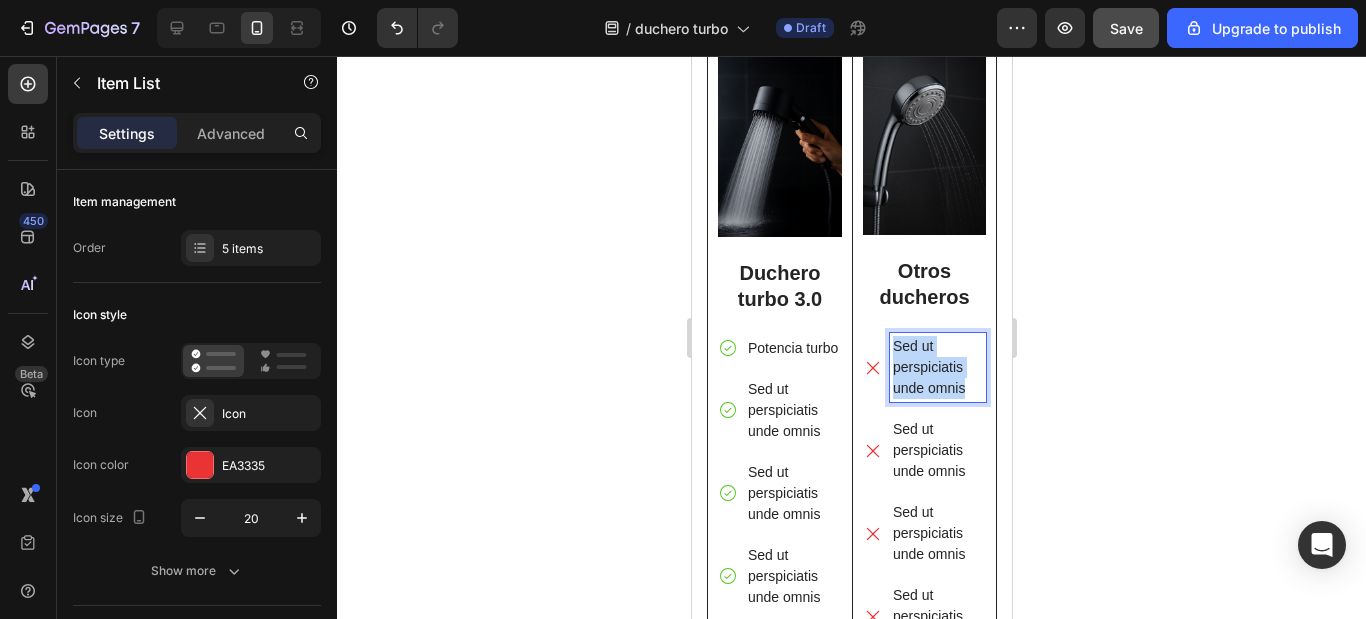 drag, startPoint x: 954, startPoint y: 380, endPoint x: 886, endPoint y: 329, distance: 85 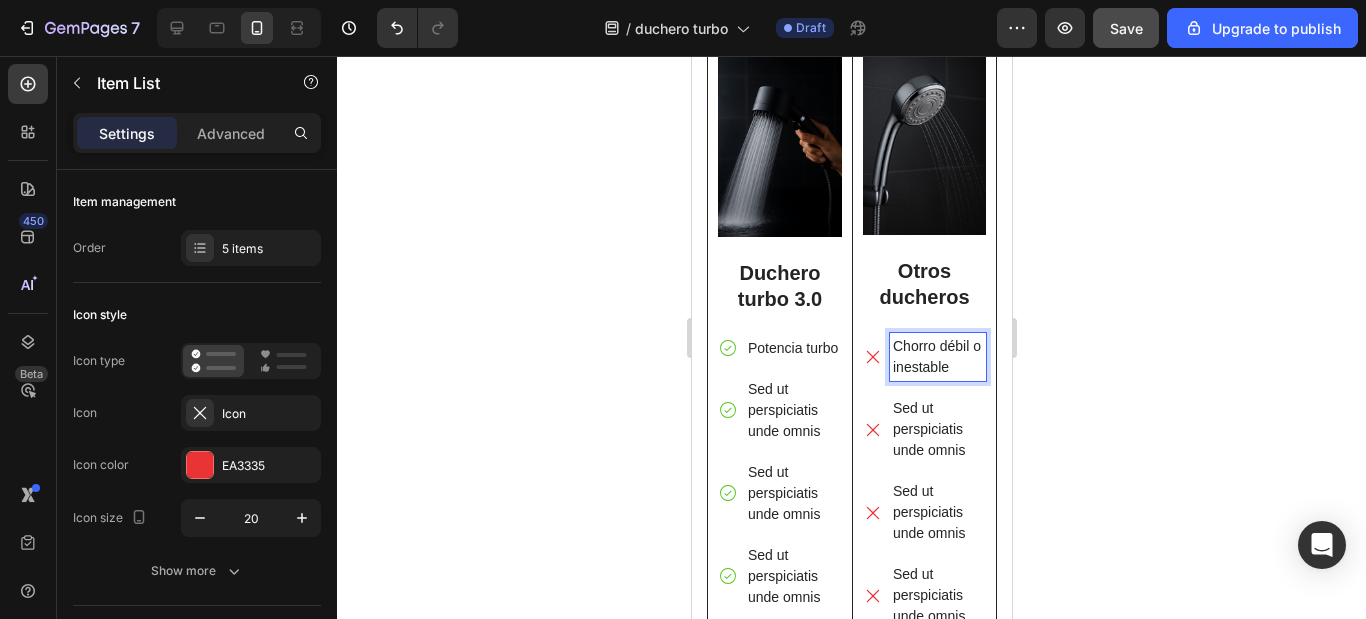 click on "Chorro débil o inestable" at bounding box center (937, 357) 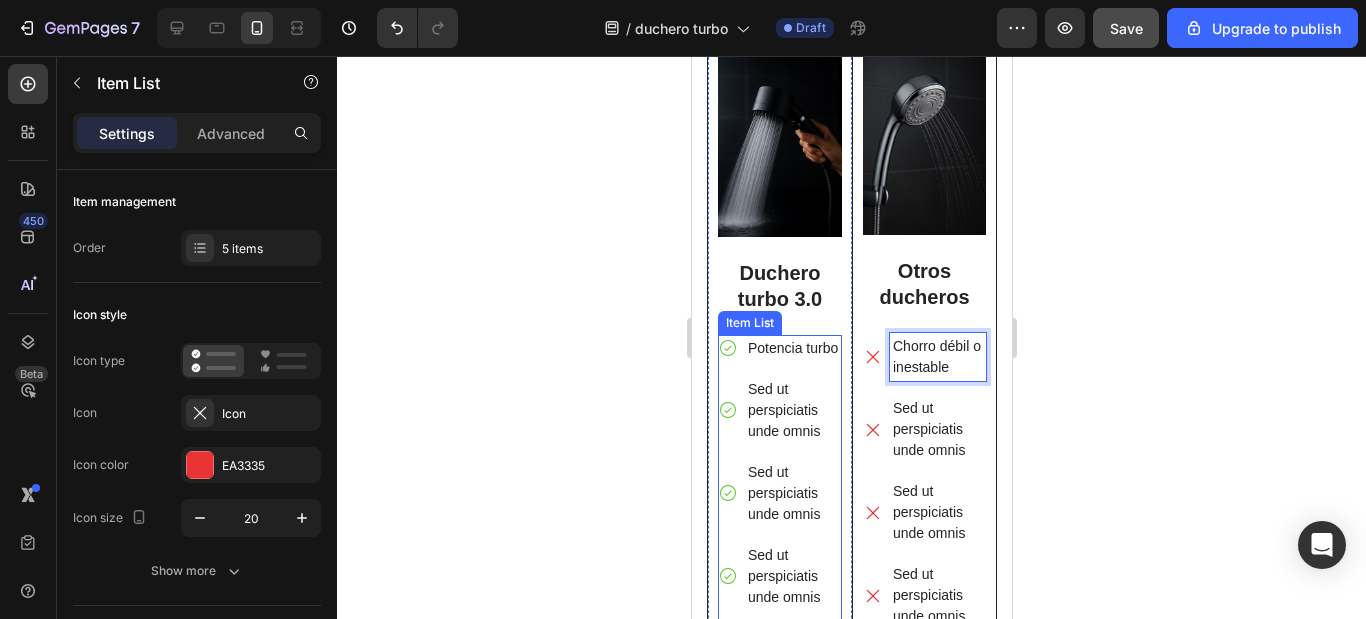 click on "Sed ut perspiciatis unde omnis" at bounding box center [792, 410] 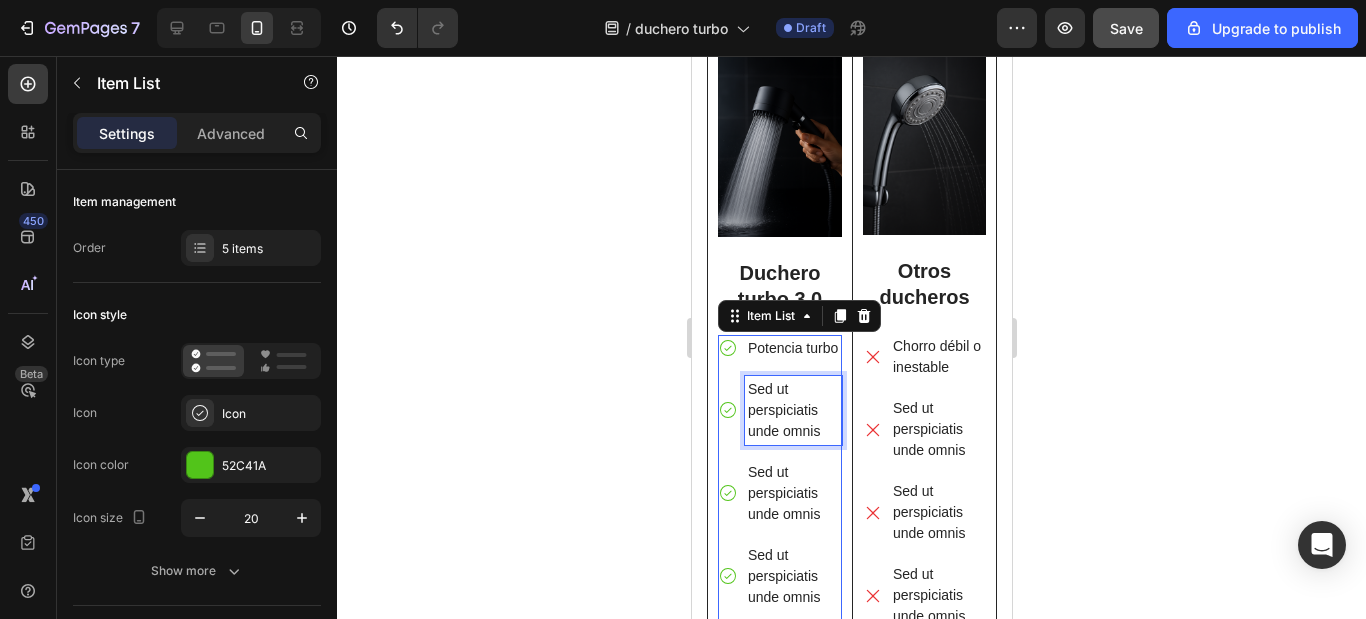drag, startPoint x: 826, startPoint y: 439, endPoint x: 809, endPoint y: 418, distance: 27.018513 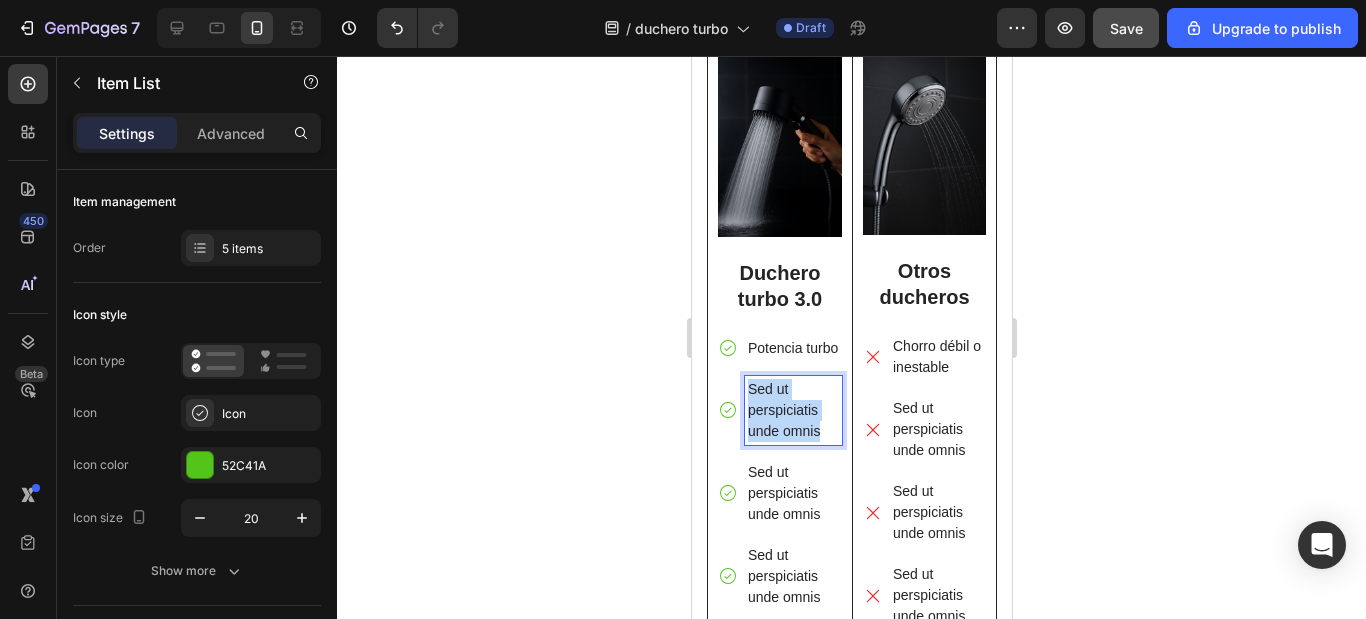 drag, startPoint x: 819, startPoint y: 435, endPoint x: 738, endPoint y: 394, distance: 90.78546 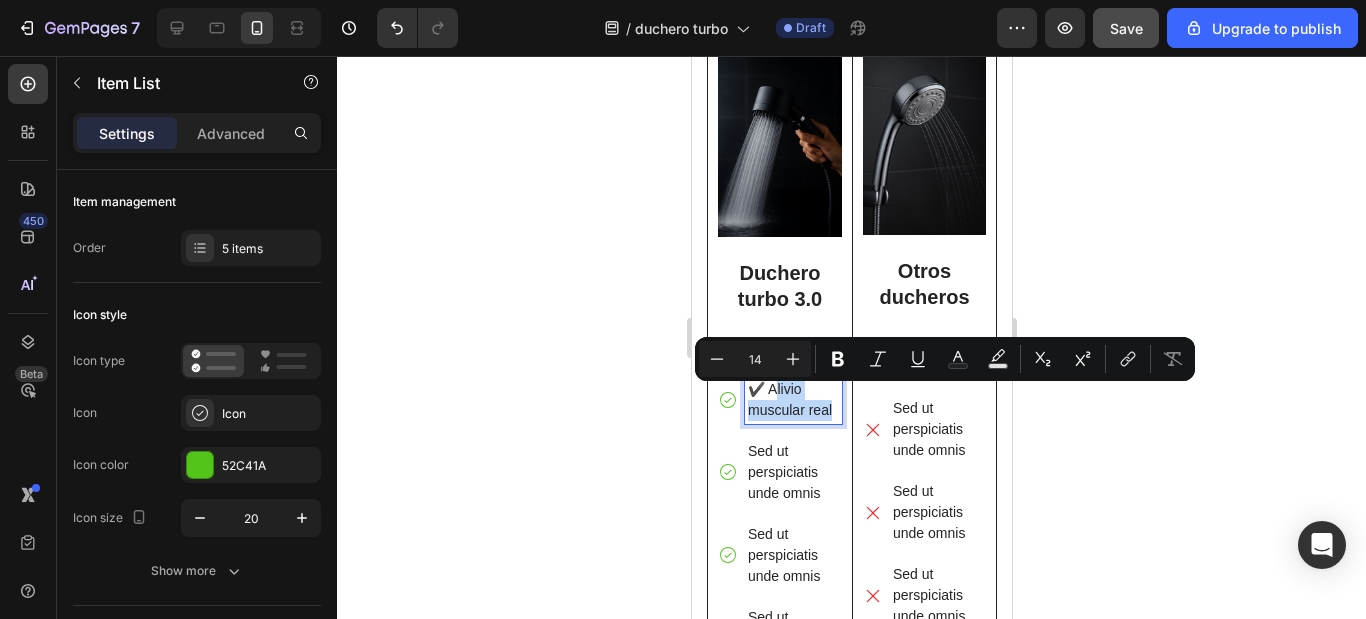 drag, startPoint x: 779, startPoint y: 438, endPoint x: 774, endPoint y: 396, distance: 42.296574 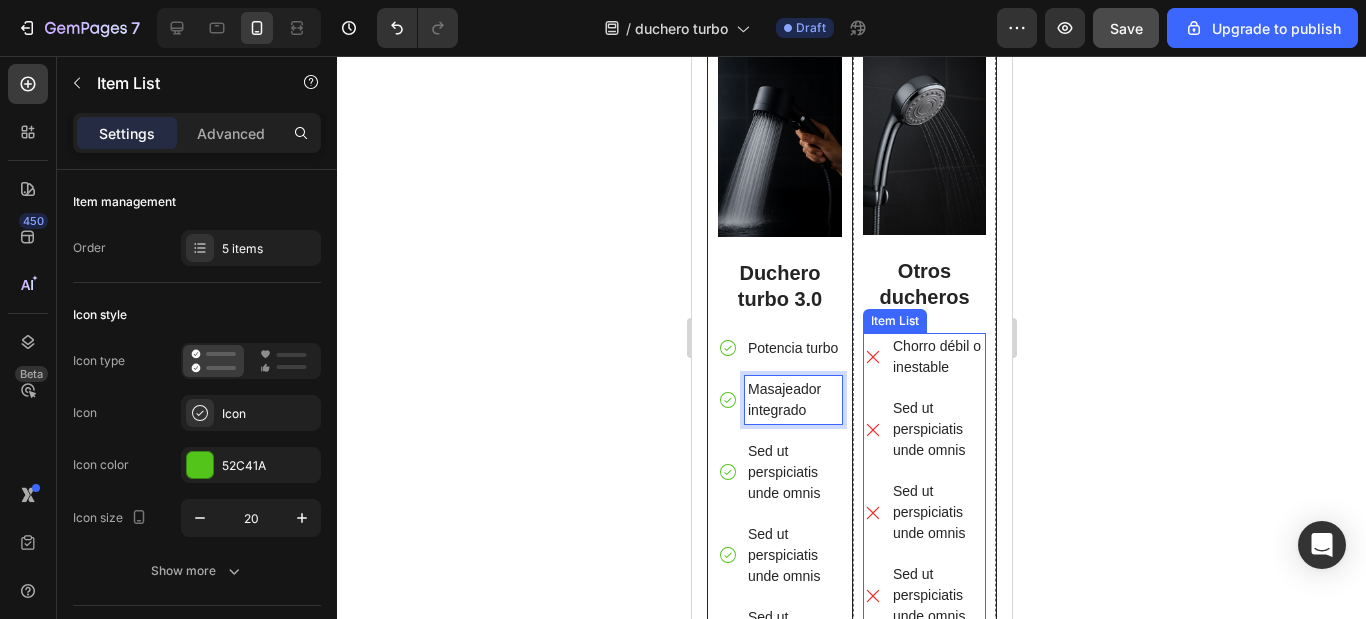 click on "Sed ut perspiciatis unde omnis" at bounding box center [937, 429] 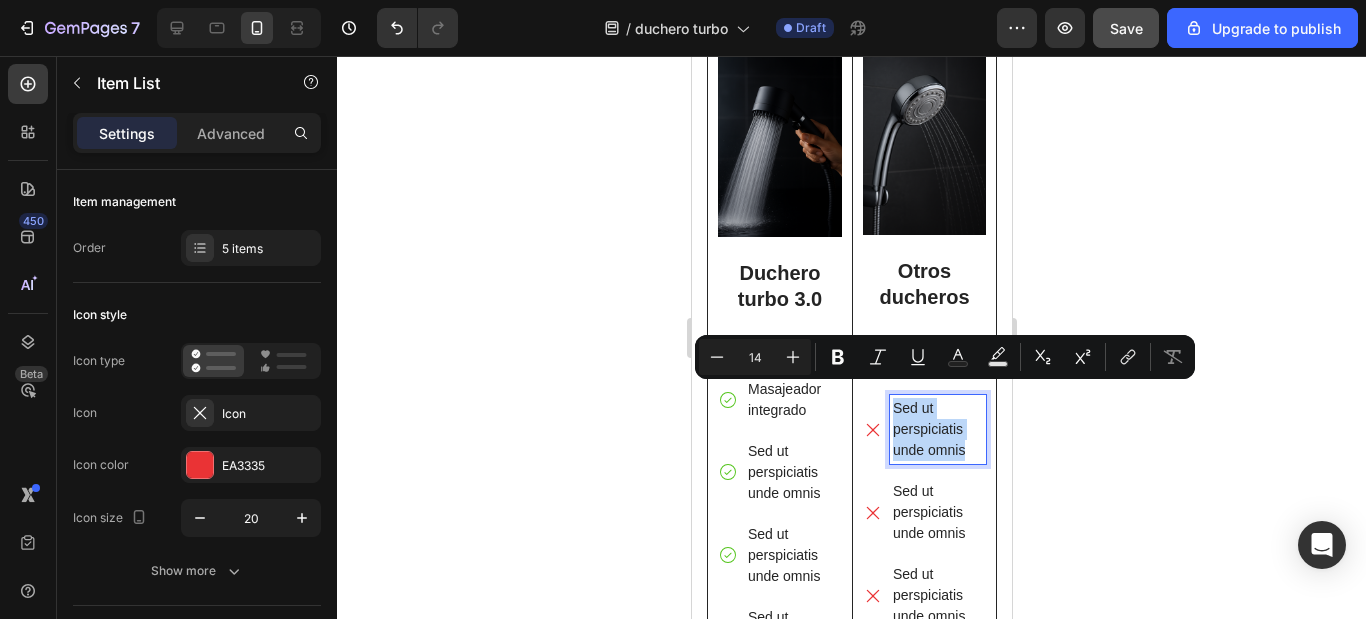 drag, startPoint x: 922, startPoint y: 413, endPoint x: 881, endPoint y: 394, distance: 45.188496 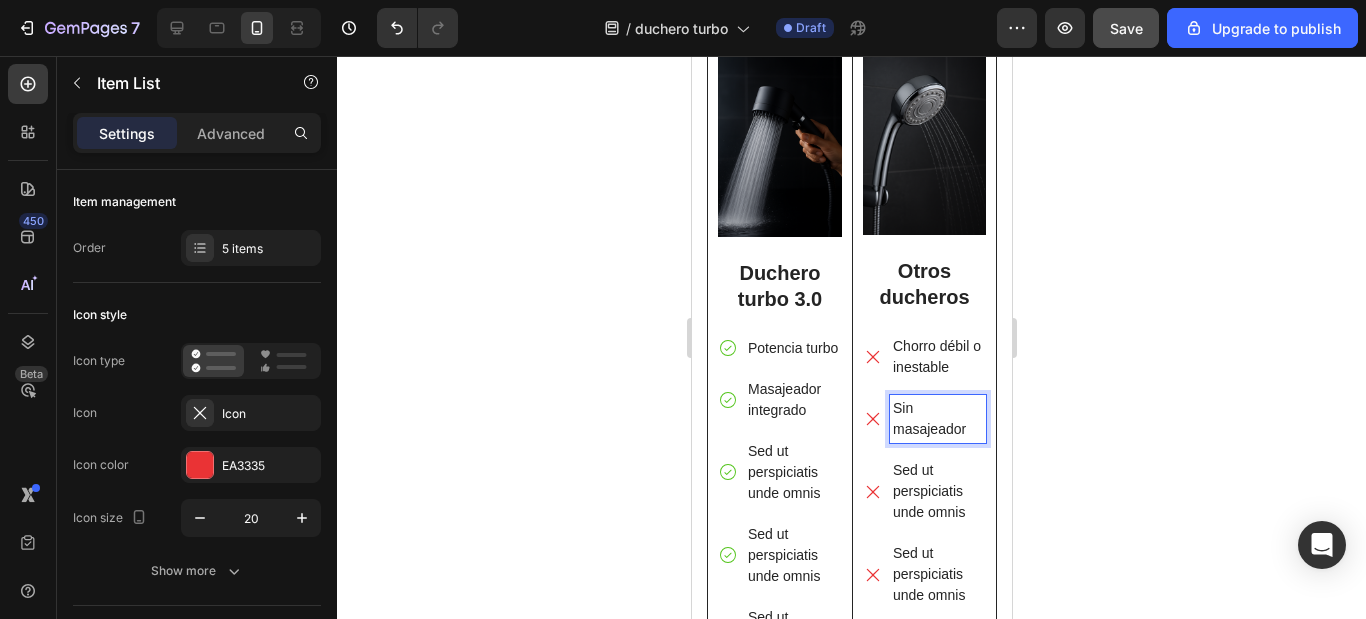 click 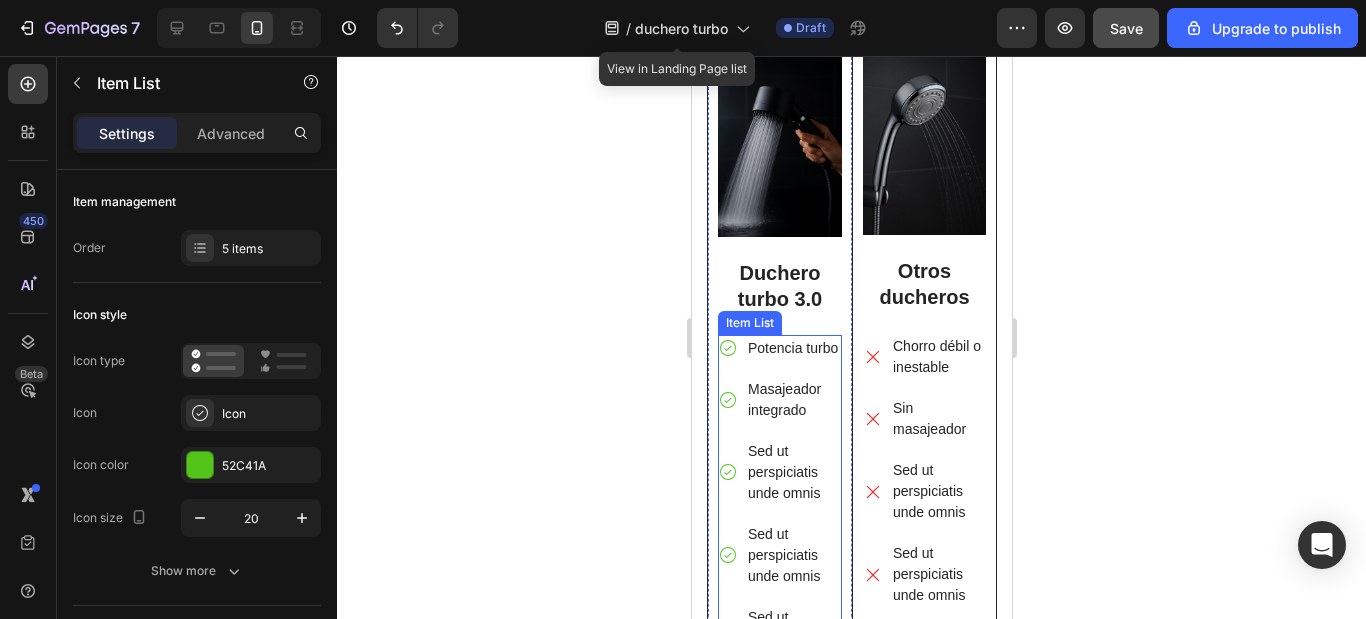 click on "Sed ut perspiciatis unde omnis" at bounding box center [792, 472] 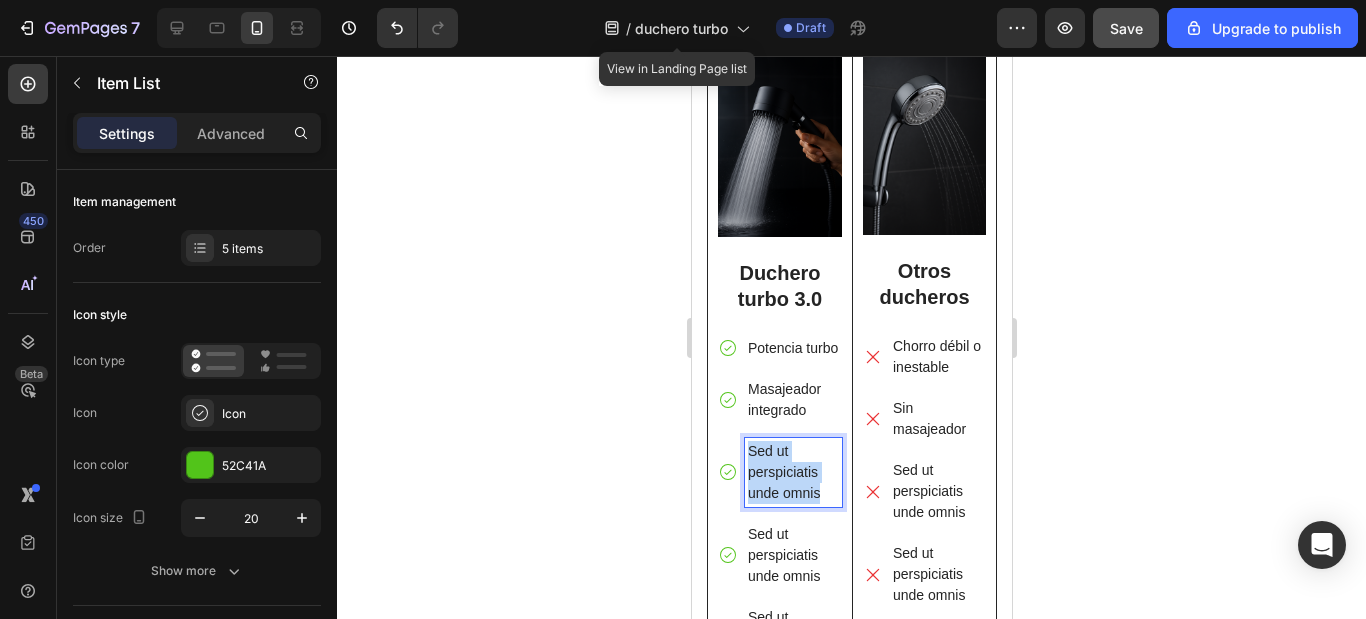 drag, startPoint x: 821, startPoint y: 502, endPoint x: 750, endPoint y: 458, distance: 83.528435 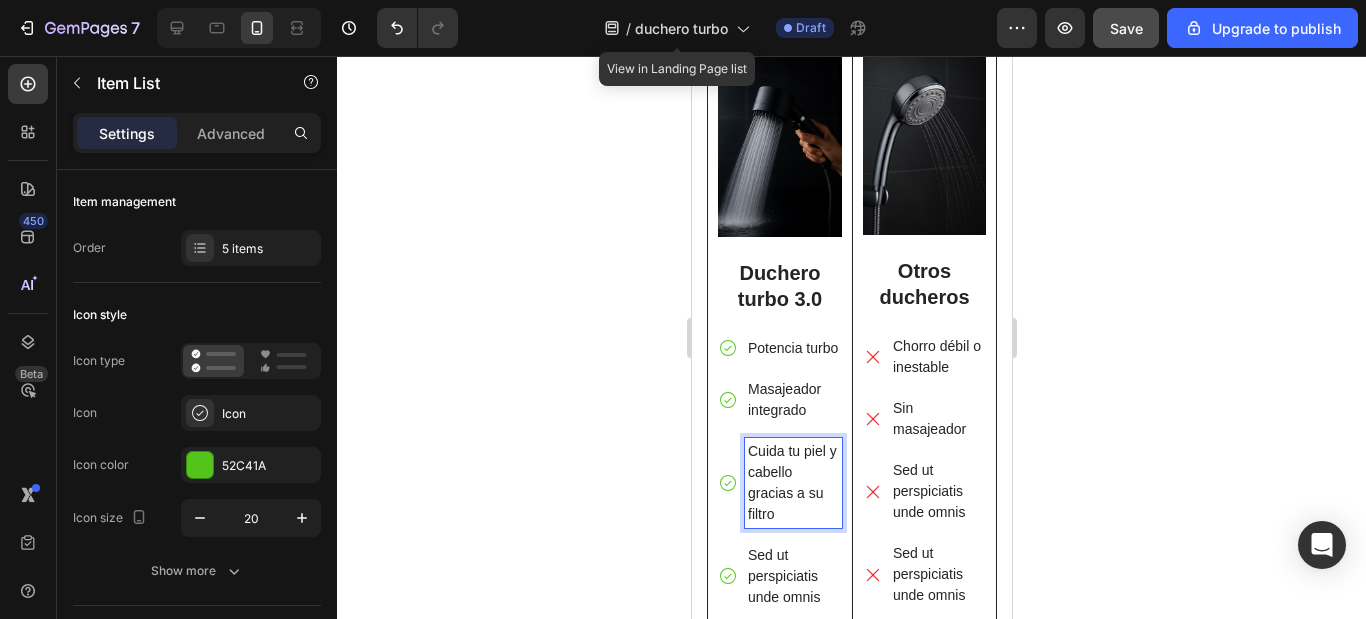 click 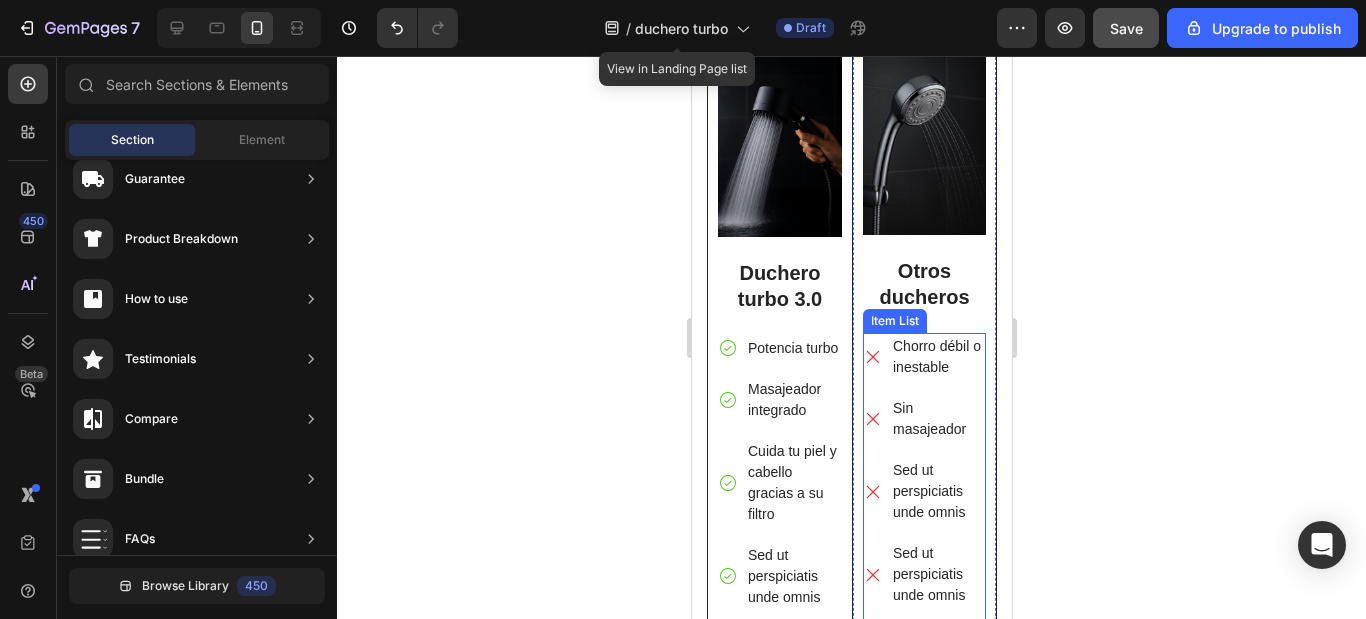 click on "Sed ut perspiciatis unde omnis" at bounding box center [937, 491] 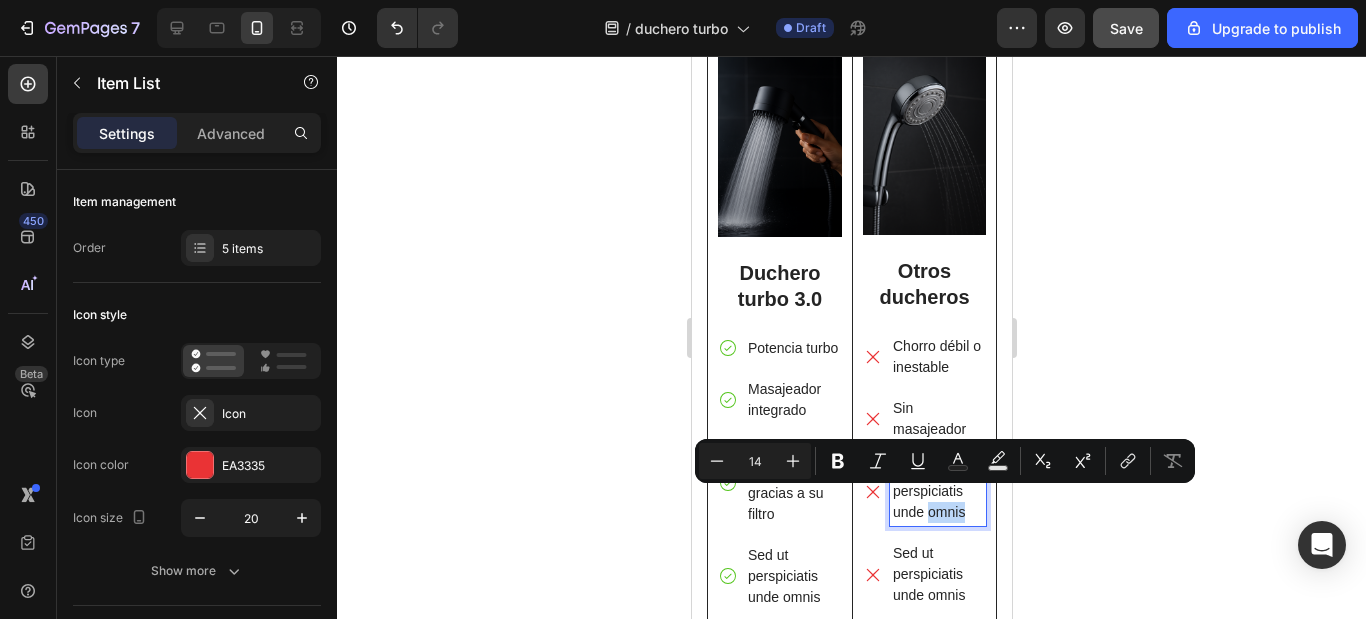 click on "Sed ut perspiciatis unde omnis" at bounding box center [937, 491] 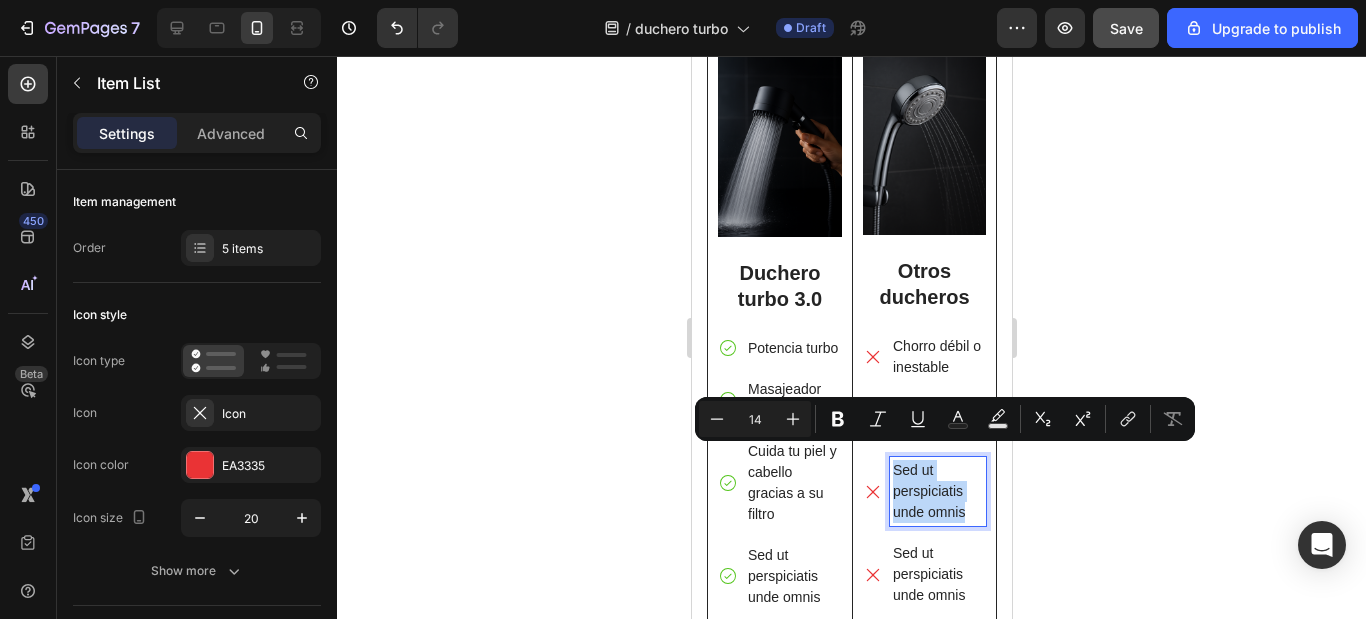 drag, startPoint x: 959, startPoint y: 501, endPoint x: 886, endPoint y: 452, distance: 87.92042 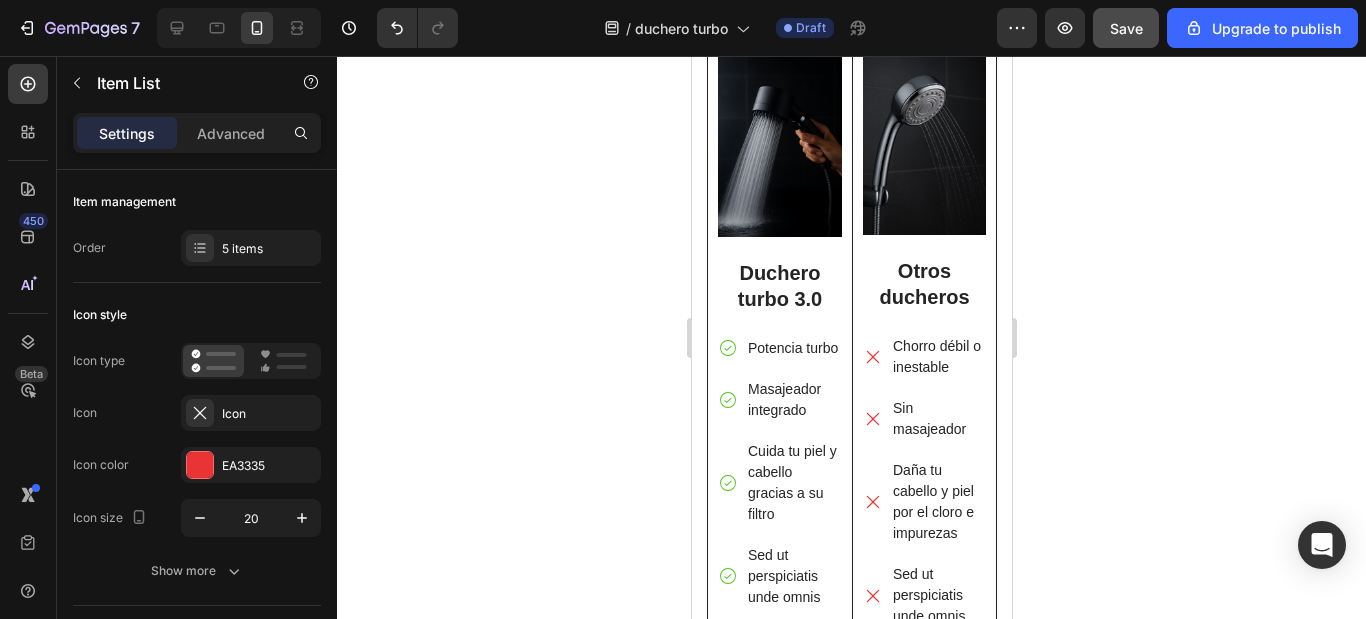 click 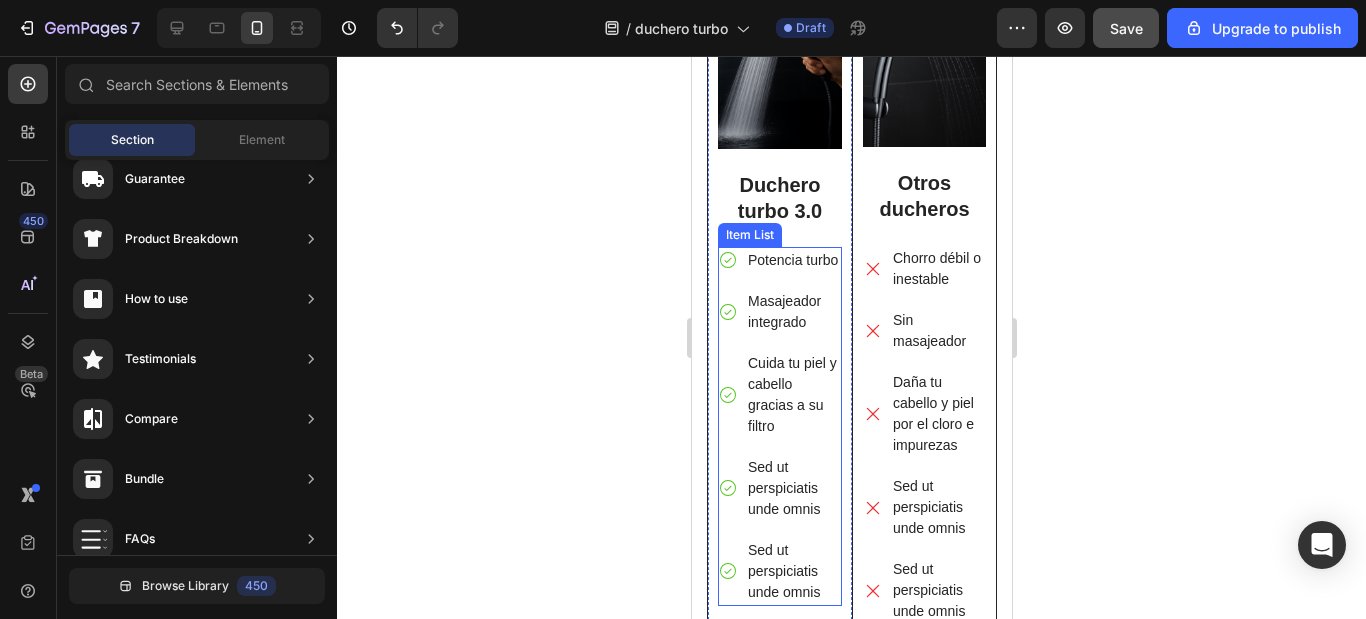 scroll, scrollTop: 2600, scrollLeft: 0, axis: vertical 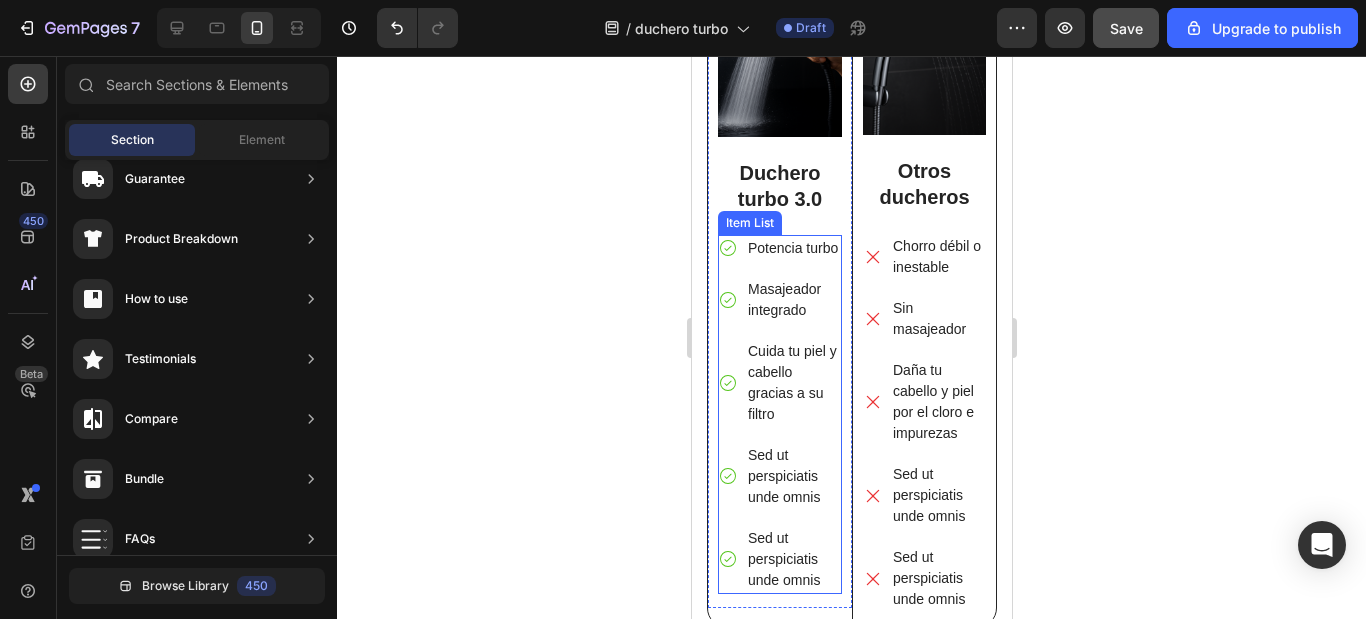 click on "Cuida tu piel y cabello gracias a su filtro" at bounding box center (792, 383) 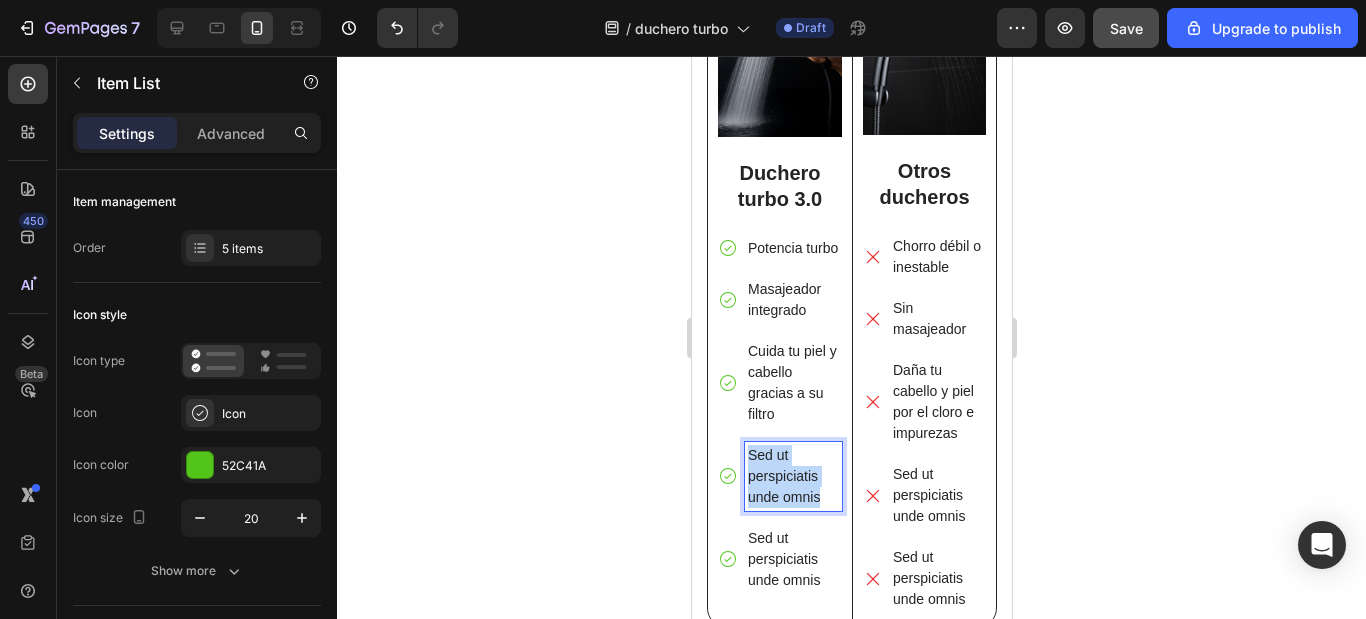 drag, startPoint x: 778, startPoint y: 497, endPoint x: 744, endPoint y: 463, distance: 48.08326 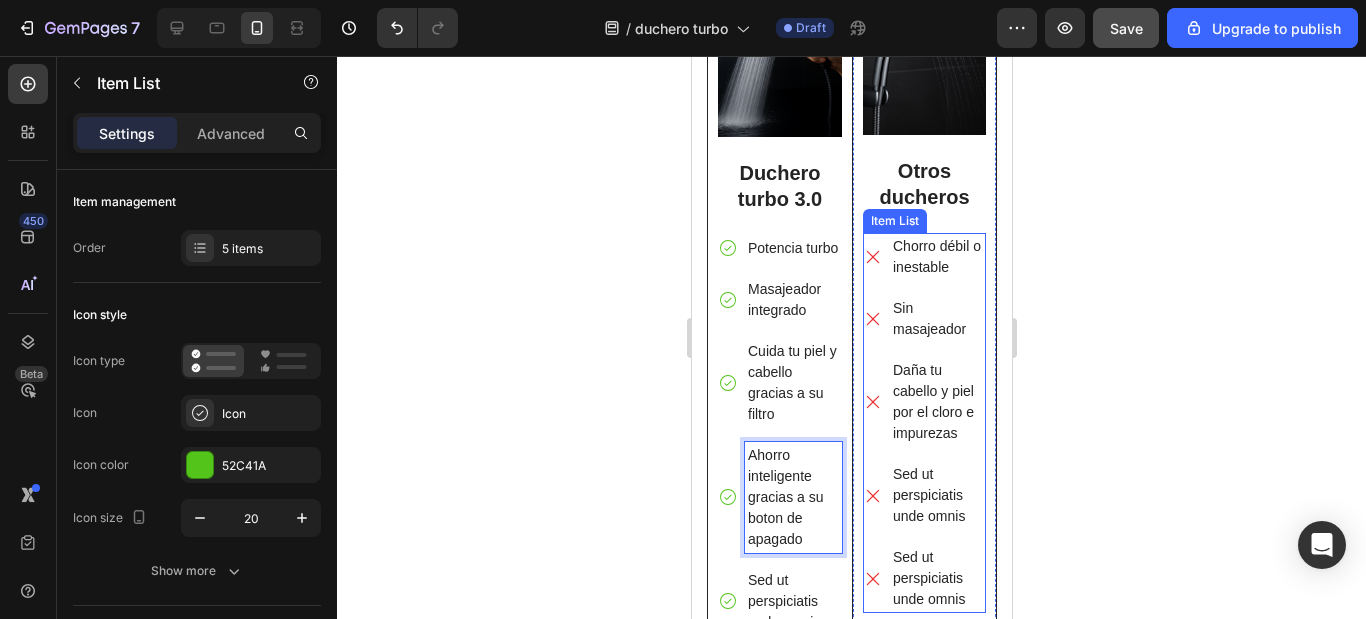 click on "Sed ut perspiciatis unde omnis" at bounding box center [937, 495] 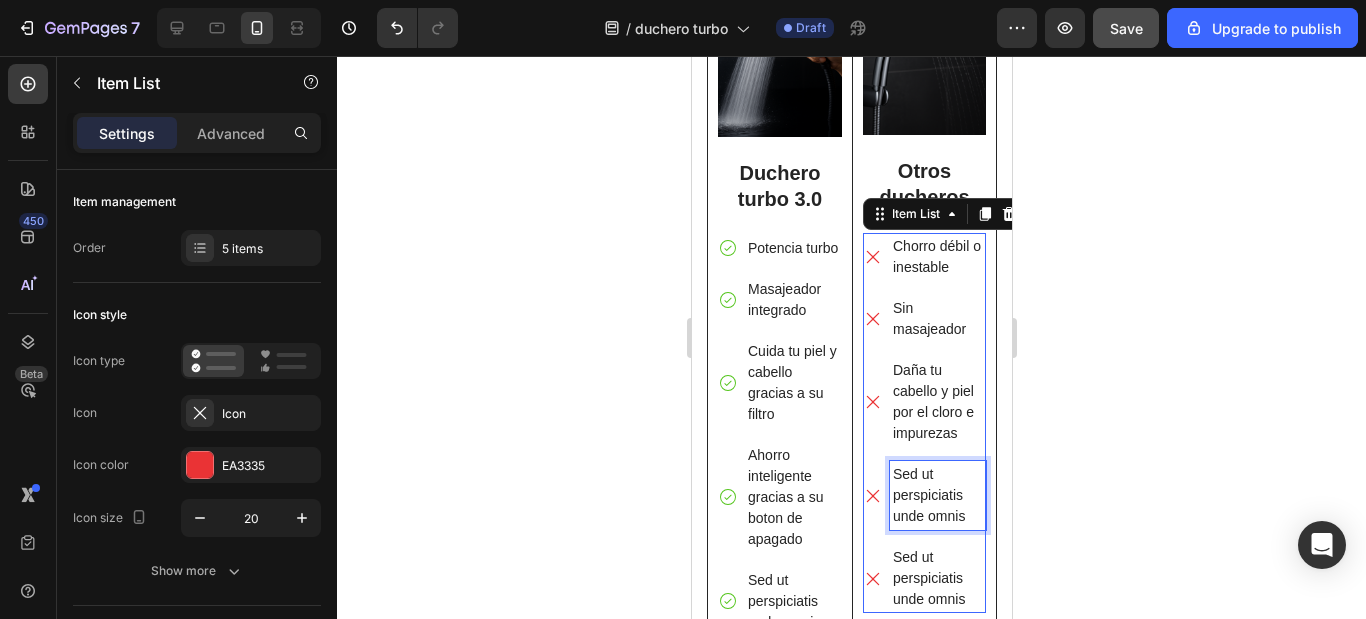 drag, startPoint x: 917, startPoint y: 491, endPoint x: 953, endPoint y: 501, distance: 37.363083 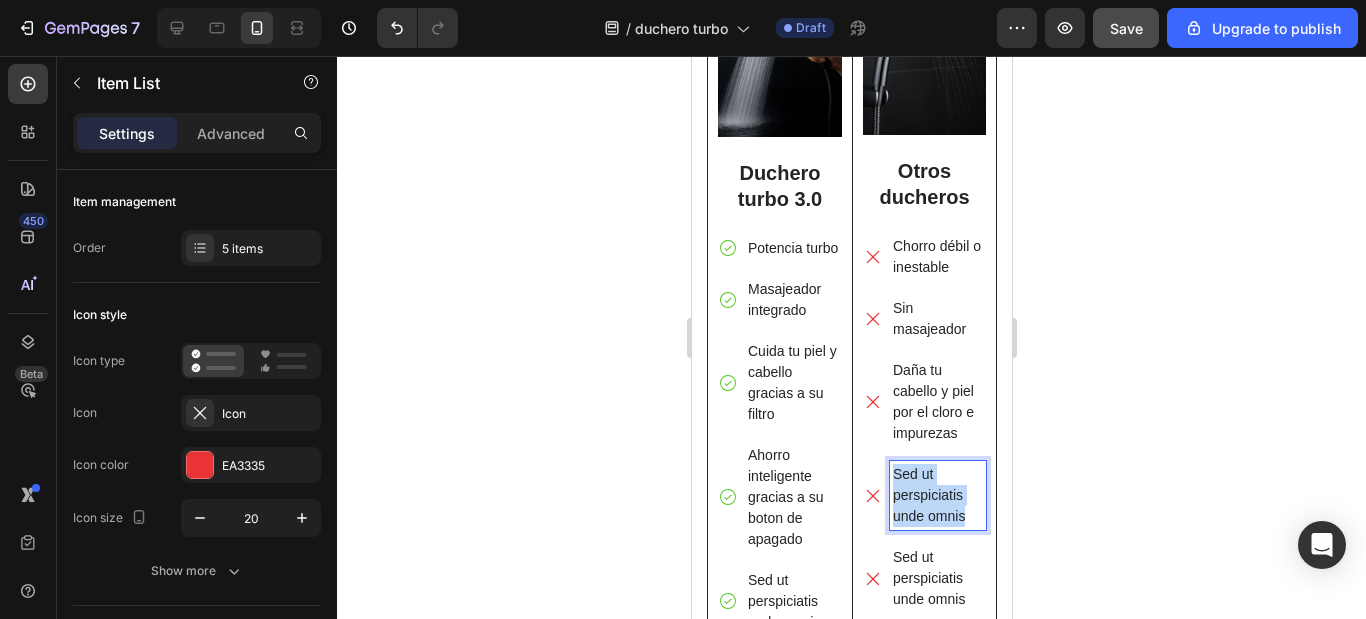 drag, startPoint x: 957, startPoint y: 504, endPoint x: 881, endPoint y: 457, distance: 89.358826 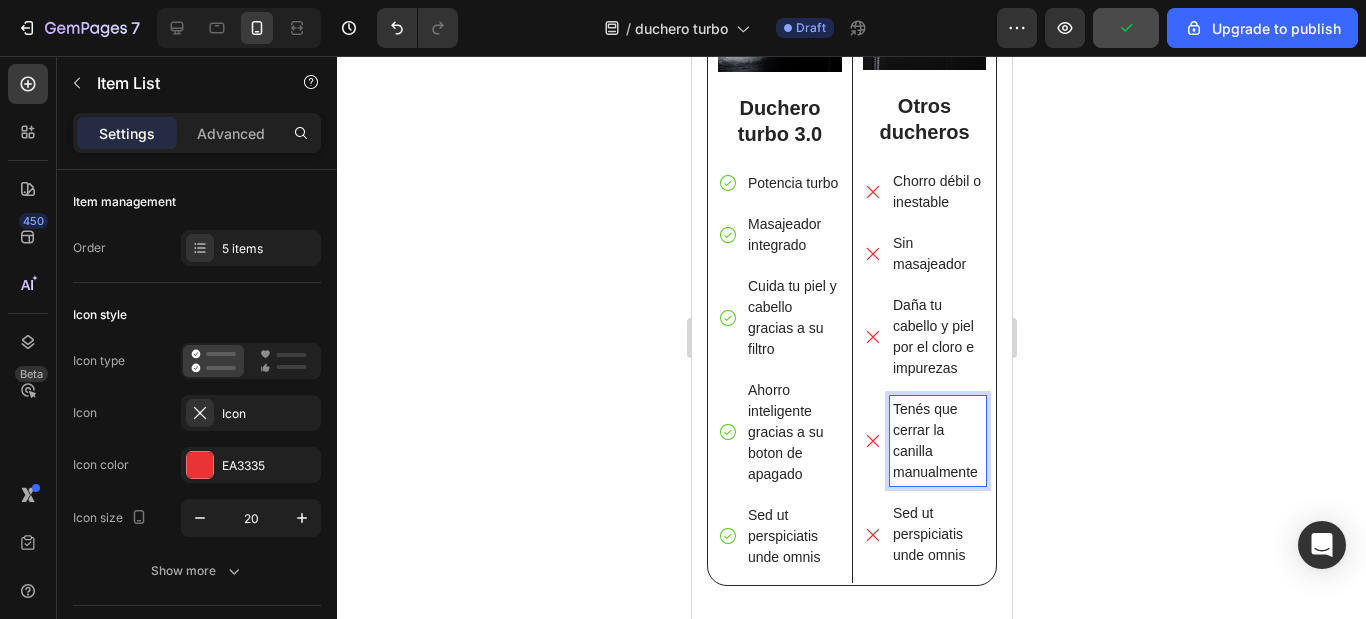 scroll, scrollTop: 2700, scrollLeft: 0, axis: vertical 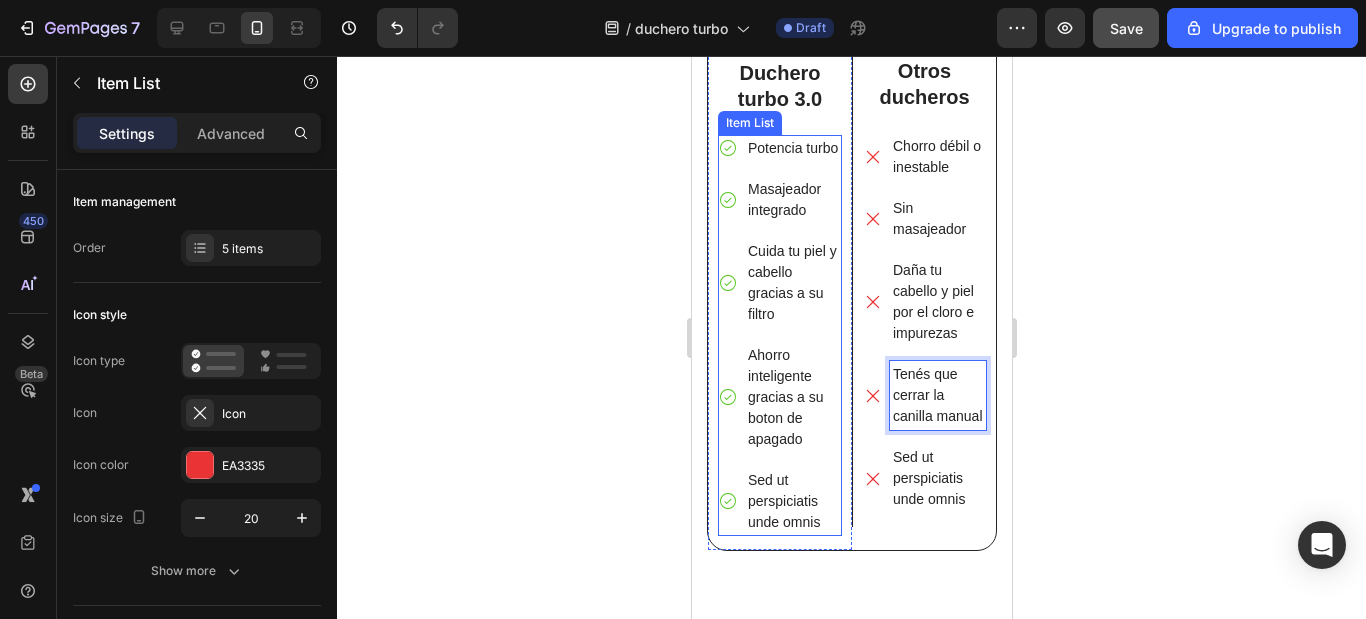 click on "Sed ut perspiciatis unde omnis" at bounding box center [792, 501] 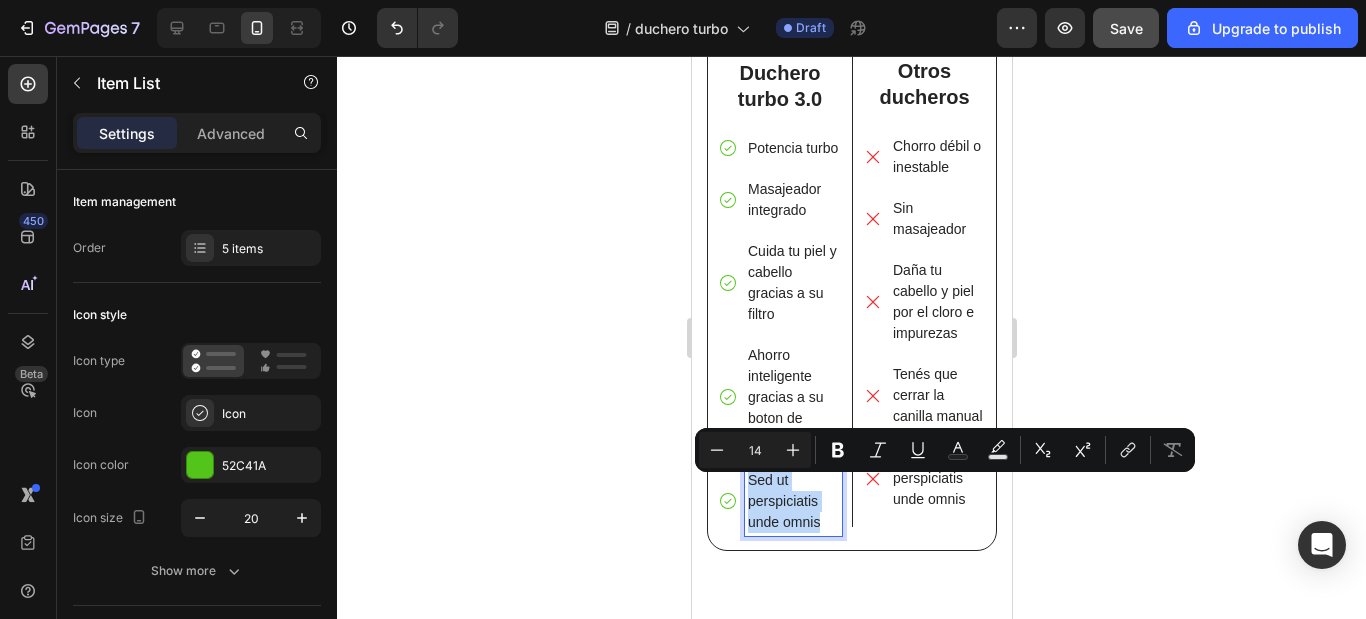 drag, startPoint x: 762, startPoint y: 512, endPoint x: 745, endPoint y: 482, distance: 34.48188 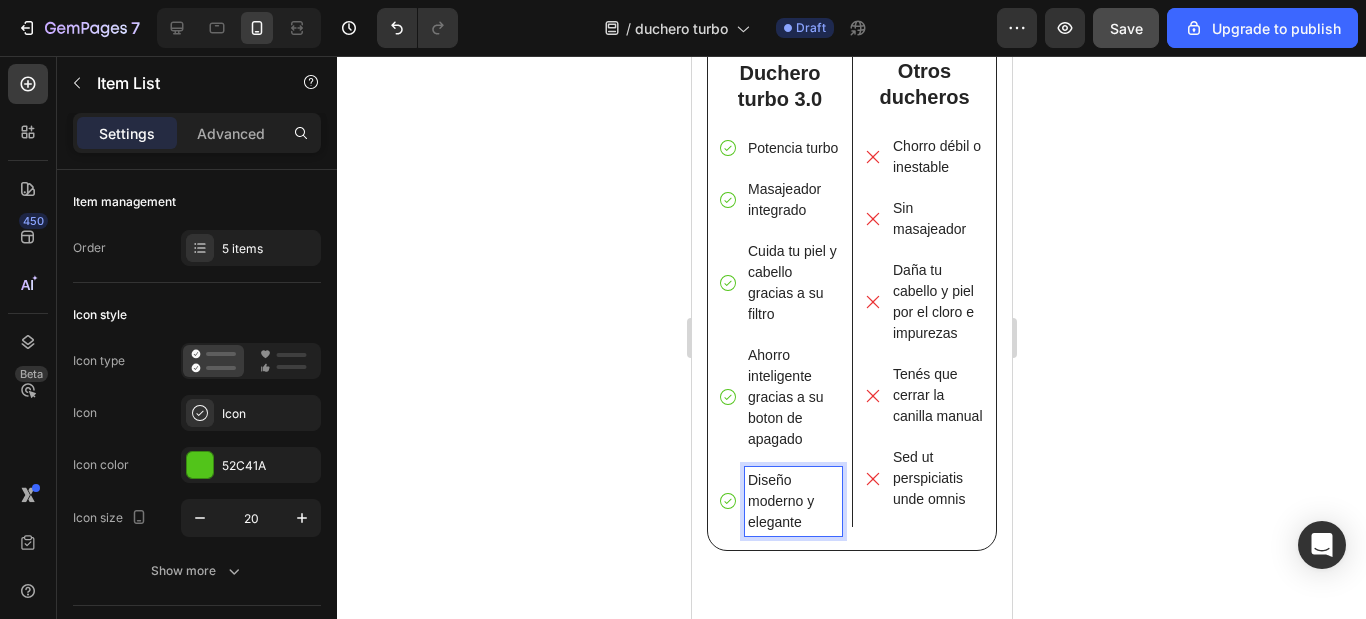 click on "Diseño moderno y elegante" at bounding box center (792, 501) 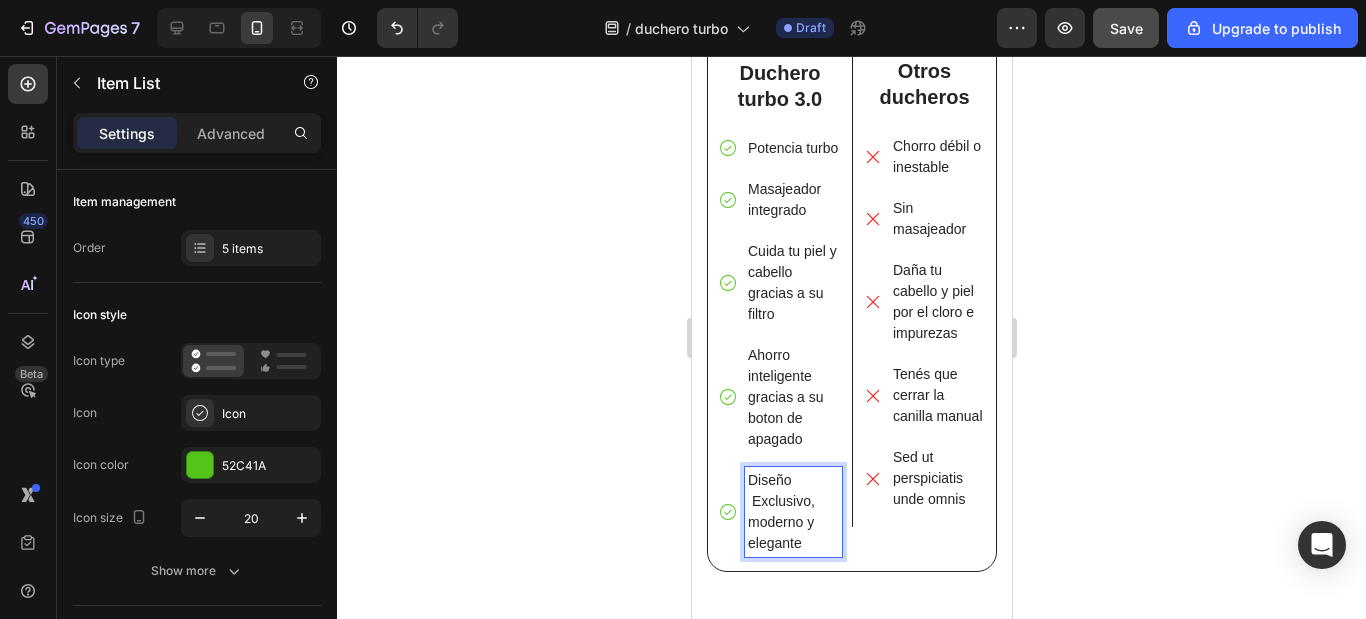 click on "Diseño  Exclusivo, moderno y elegante" at bounding box center (792, 512) 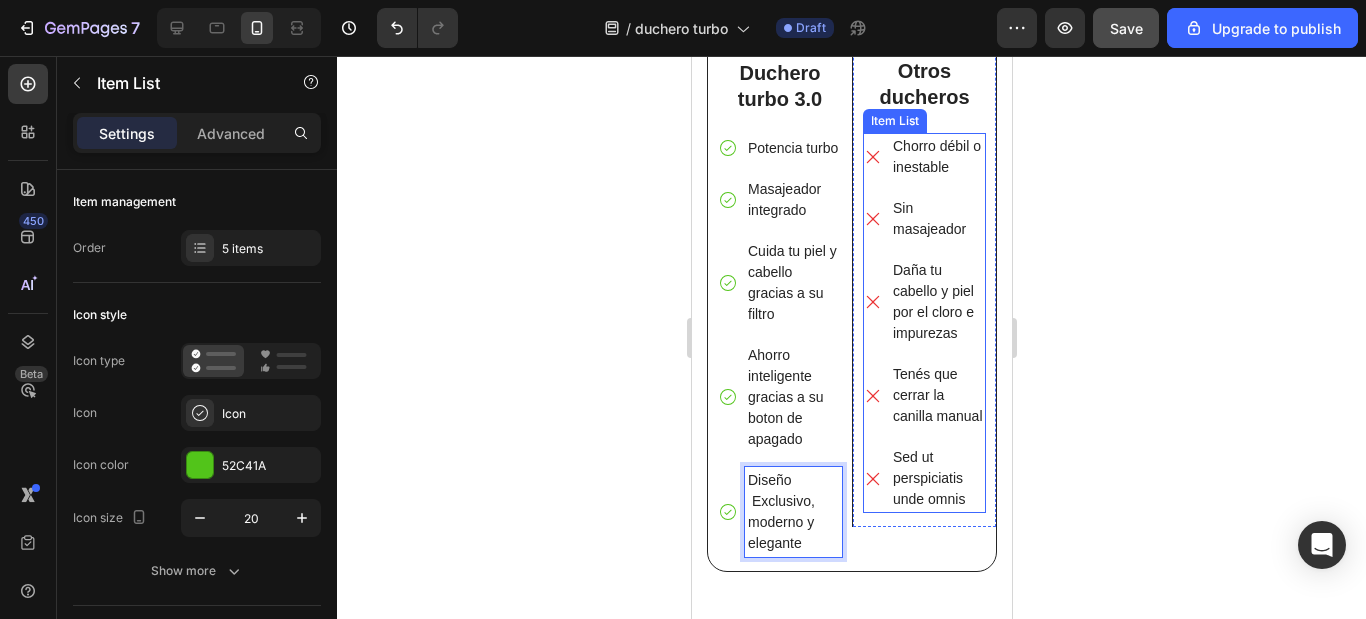 click on "Sed ut perspiciatis unde omnis" at bounding box center [937, 478] 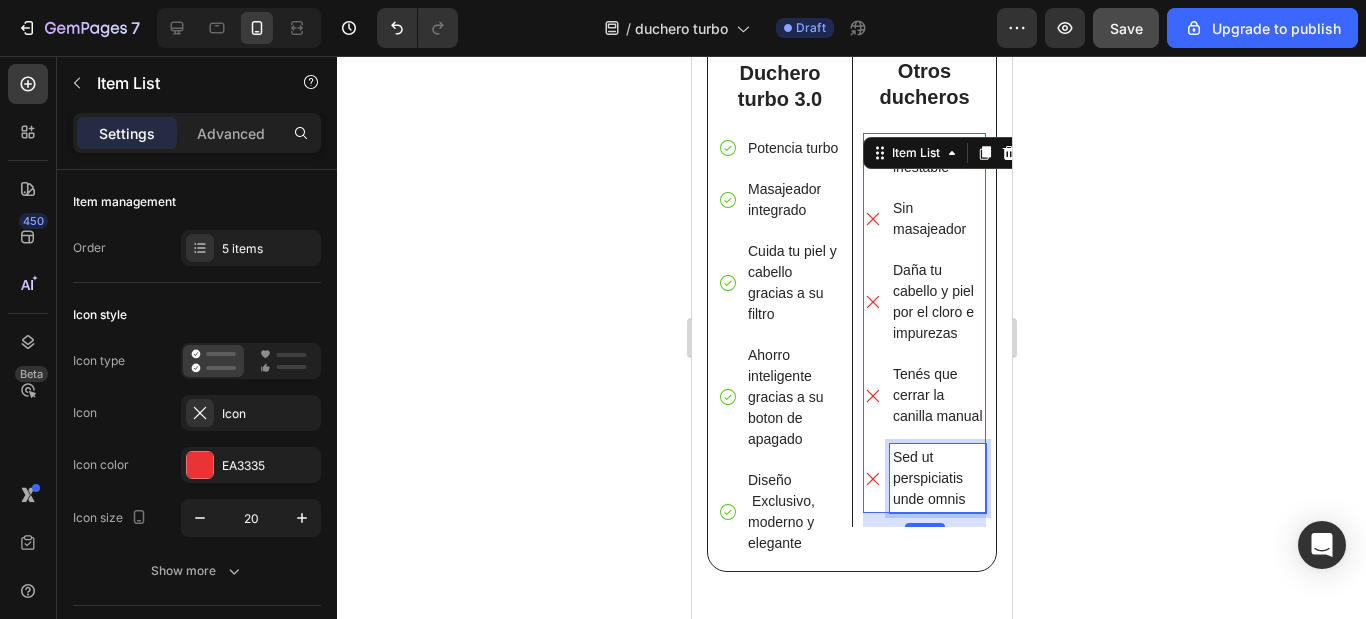 click on "Sed ut perspiciatis unde omnis" at bounding box center [937, 478] 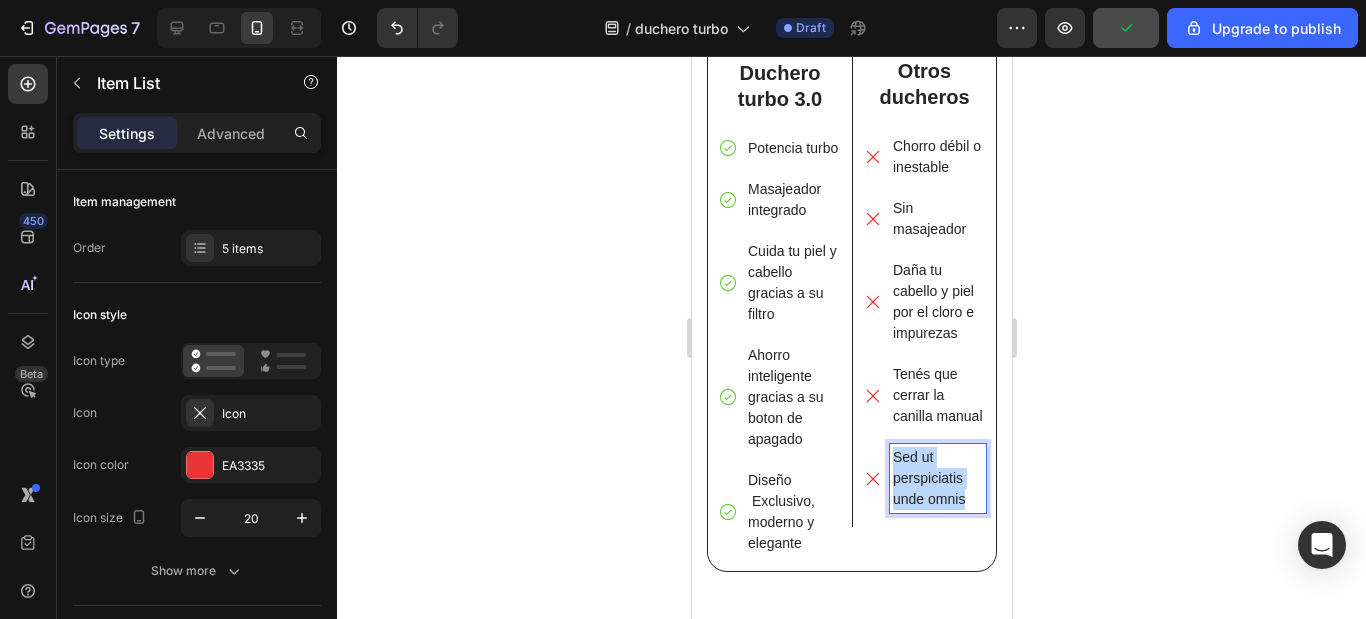 drag, startPoint x: 959, startPoint y: 509, endPoint x: 884, endPoint y: 464, distance: 87.46428 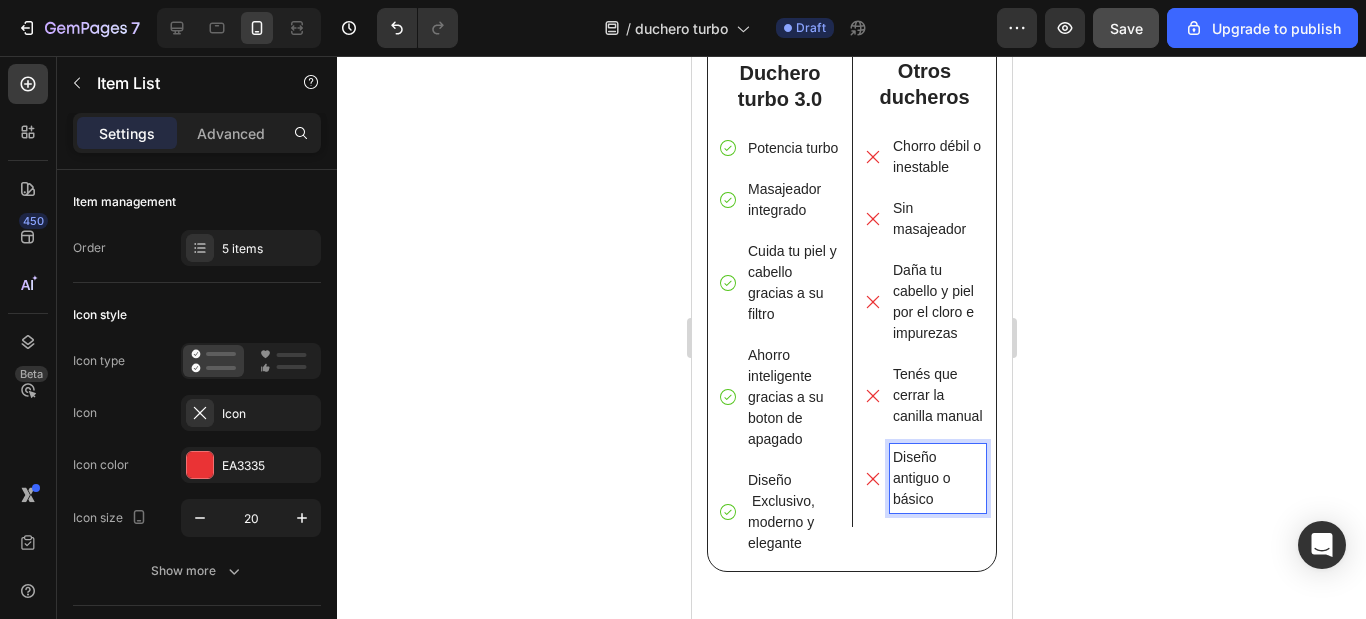 click on "Diseño antiguo o básico" at bounding box center [937, 478] 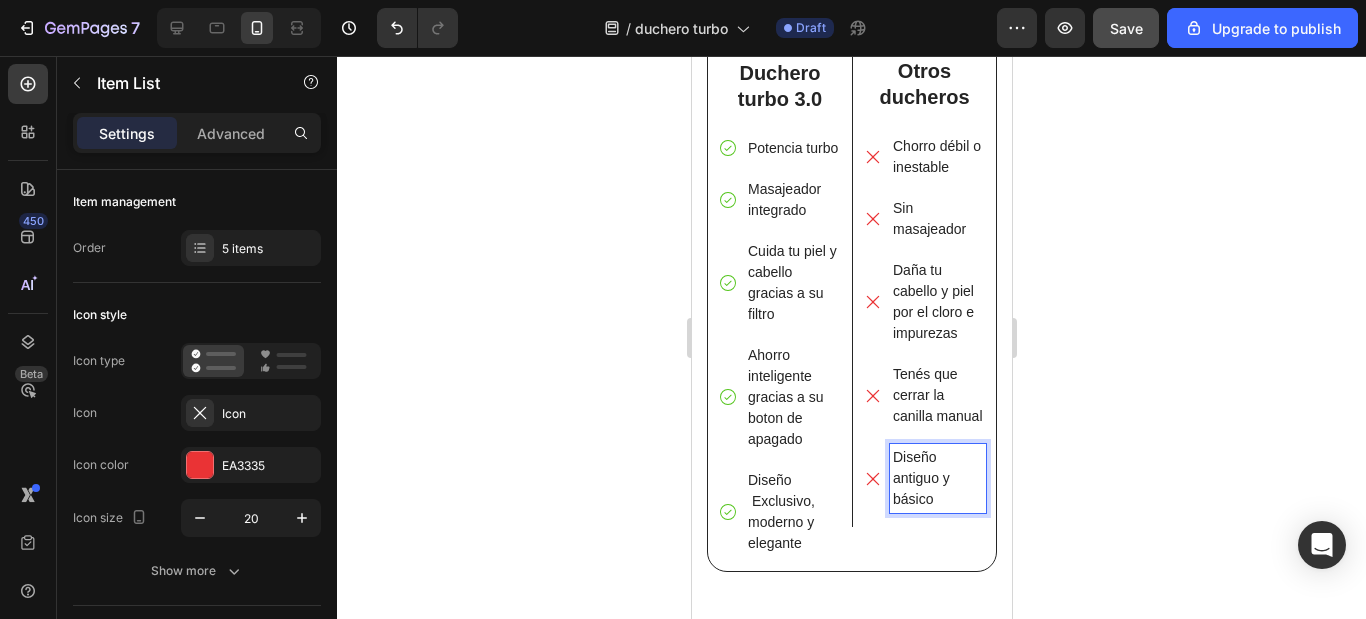 click on "Diseño antiguo y básico" at bounding box center [937, 478] 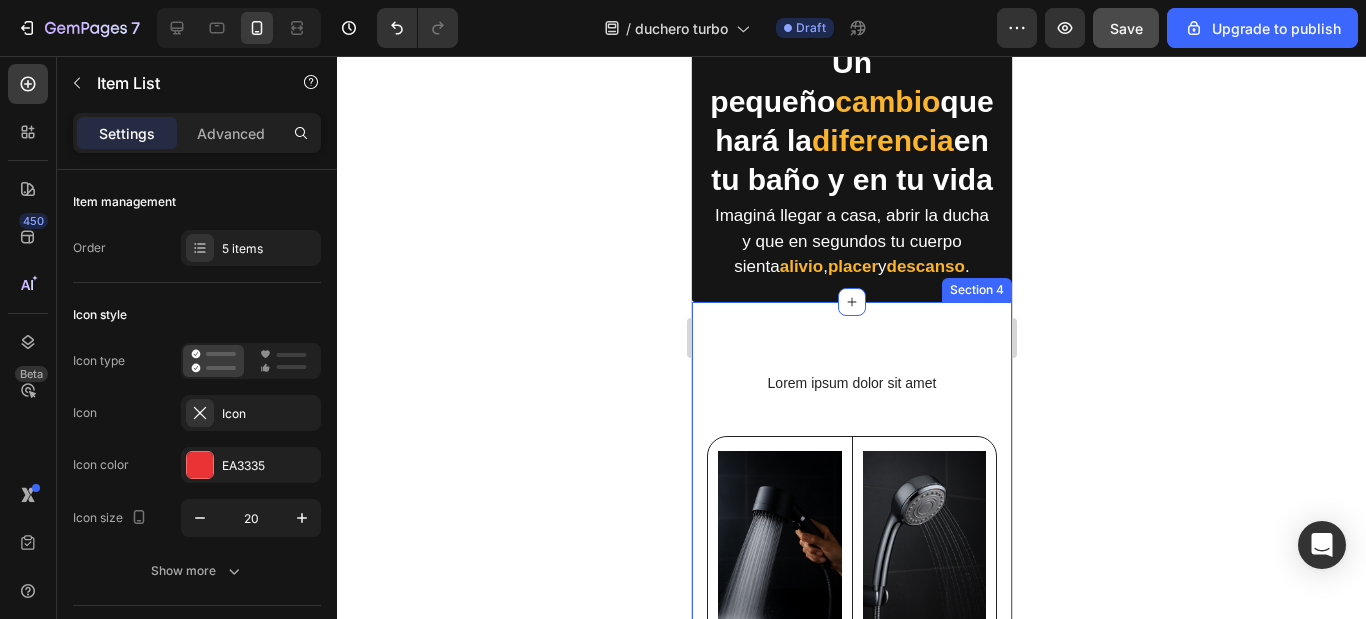 scroll, scrollTop: 2200, scrollLeft: 0, axis: vertical 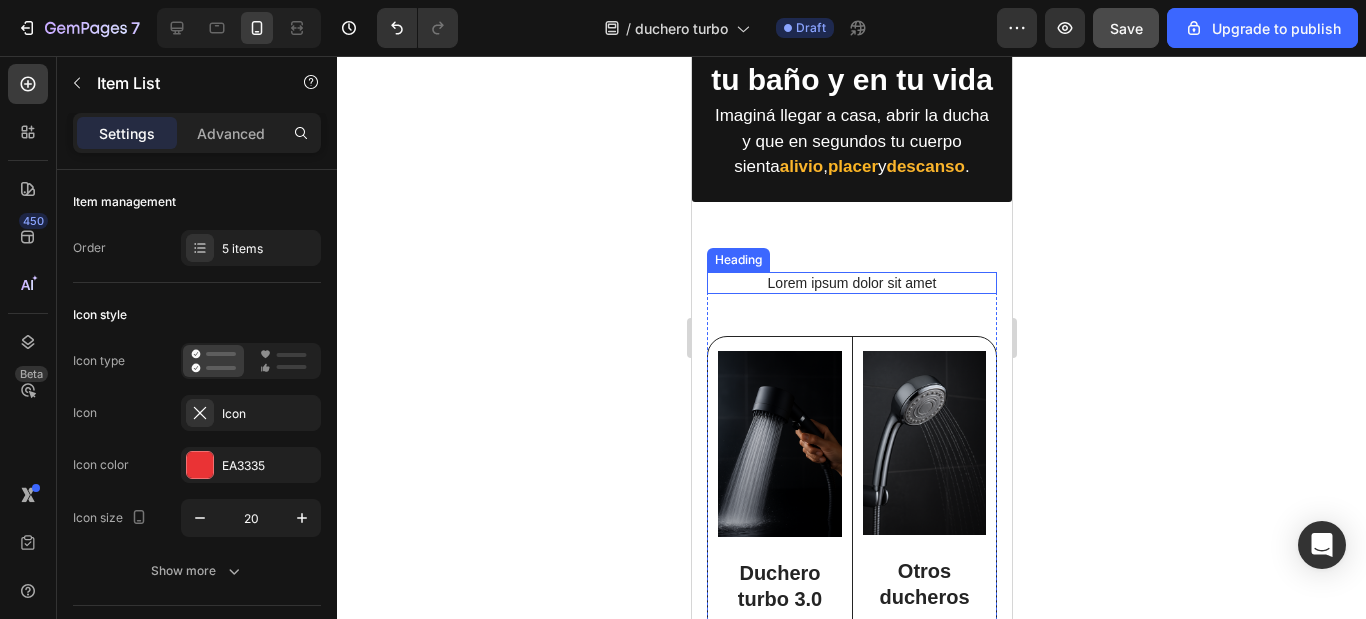 click on "Lorem ipsum dolor sit amet" at bounding box center [851, 283] 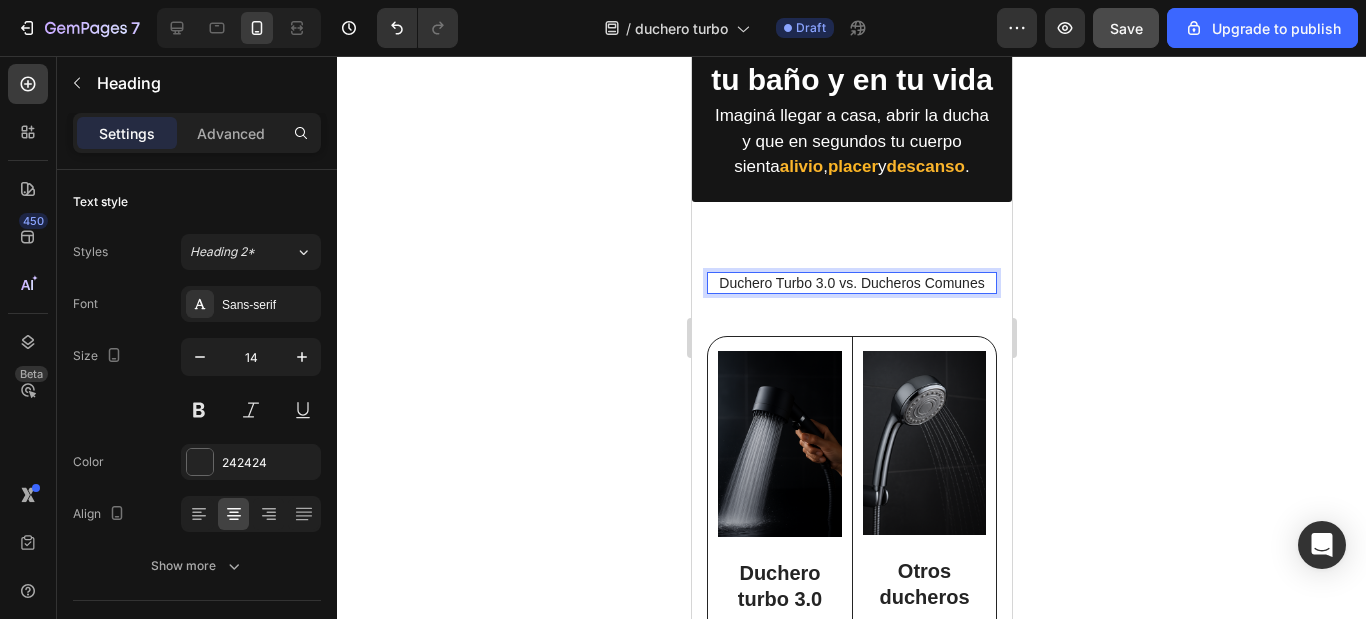 click 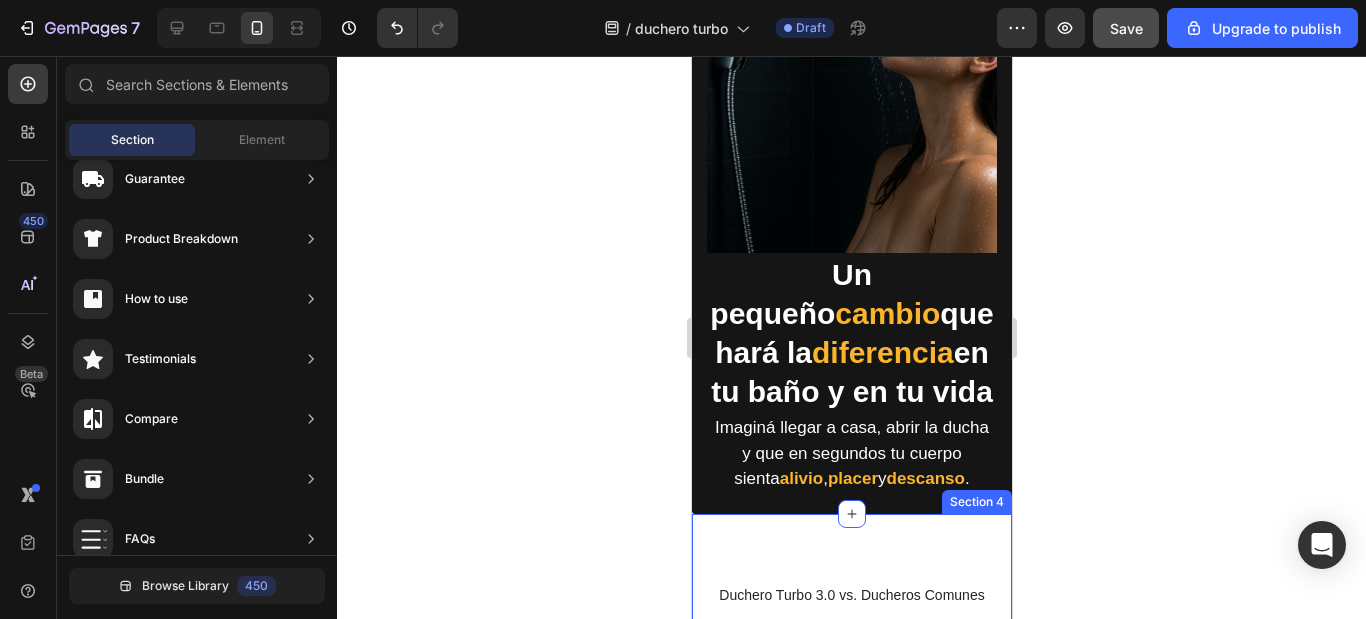 scroll, scrollTop: 1900, scrollLeft: 0, axis: vertical 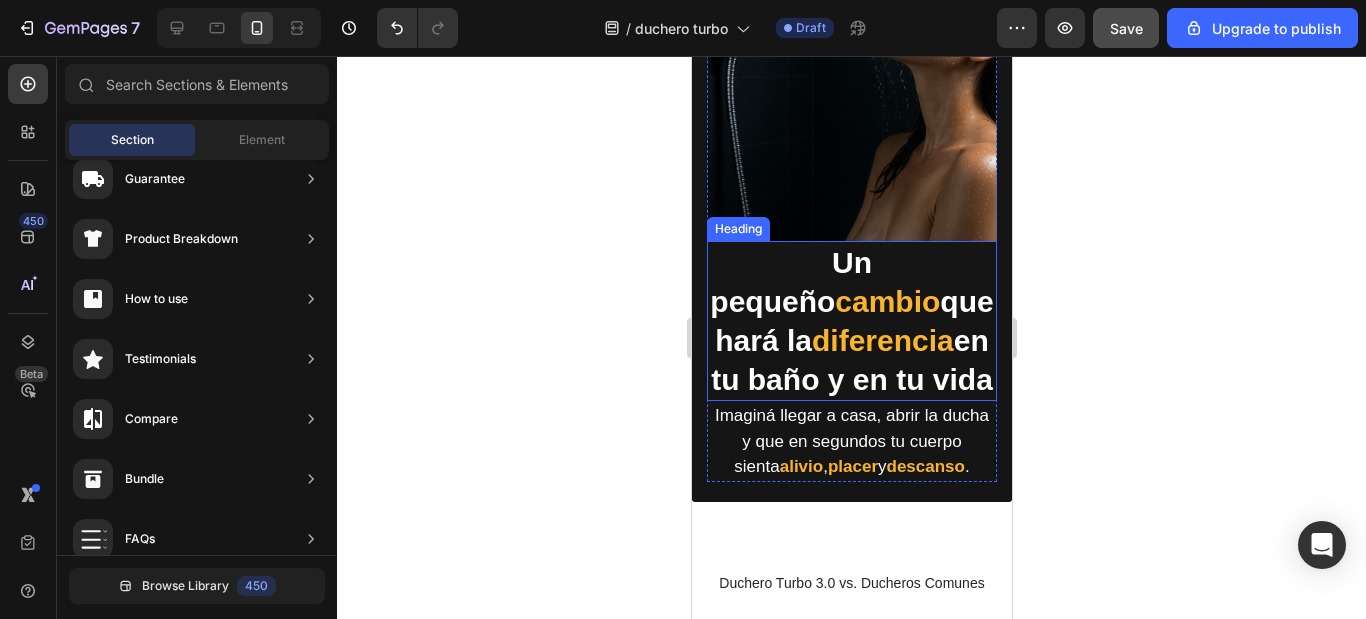 click on "Un pequeño  cambio  que hará la  diferencia  en tu baño y en tu vida" at bounding box center [851, 321] 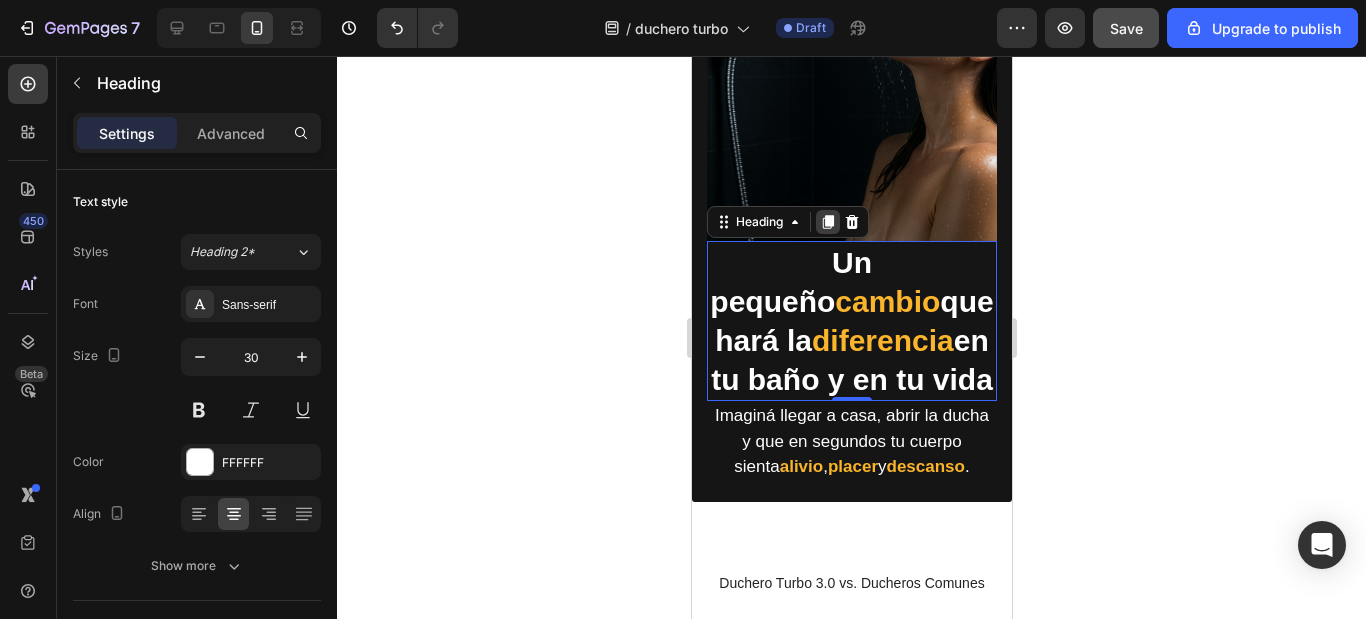 click 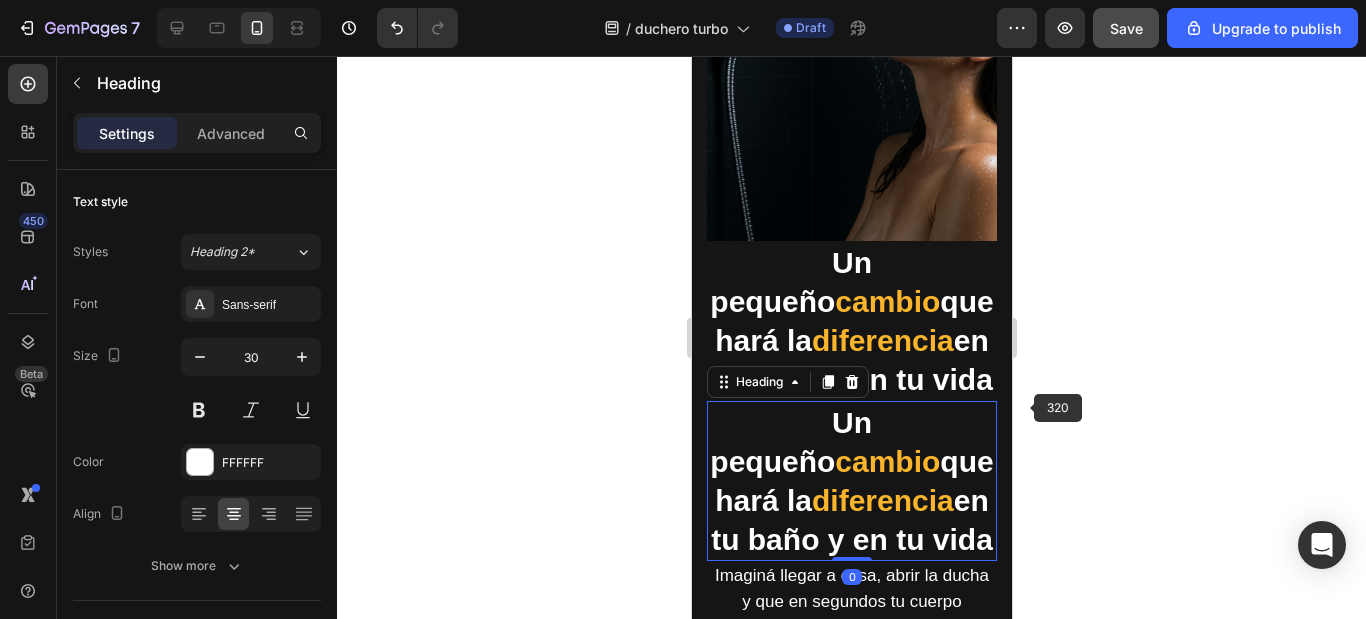 scroll, scrollTop: 2200, scrollLeft: 0, axis: vertical 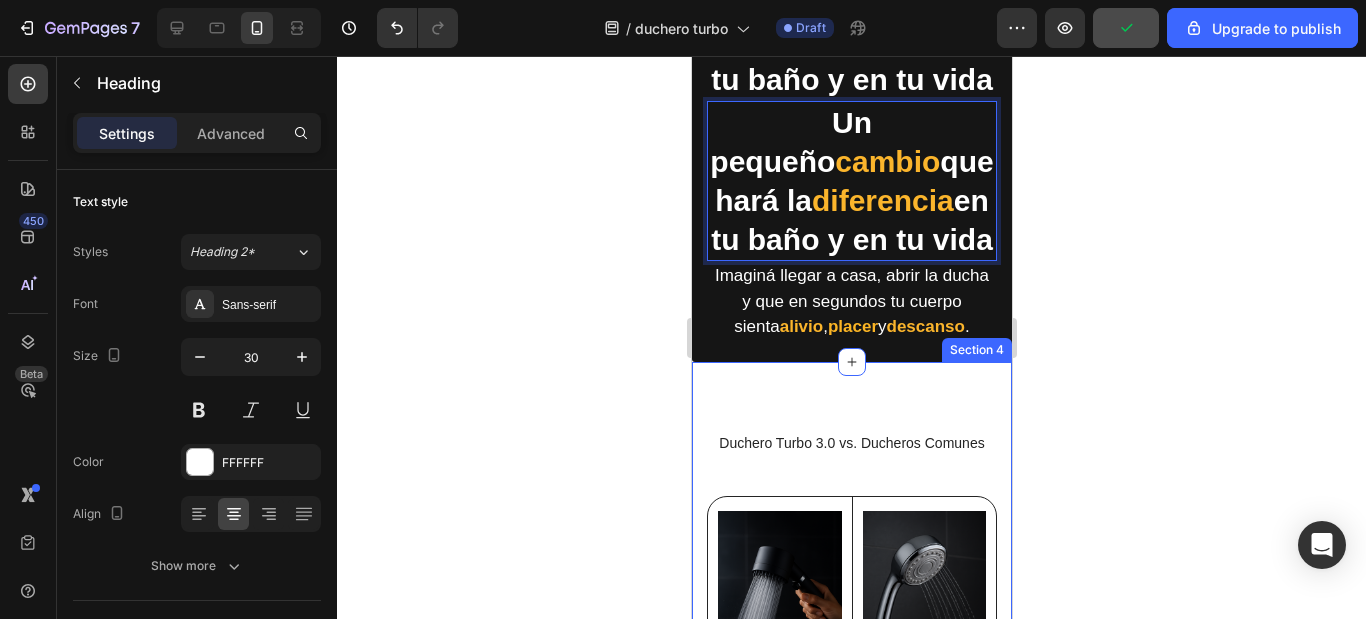 drag, startPoint x: 904, startPoint y: 325, endPoint x: 944, endPoint y: 405, distance: 89.44272 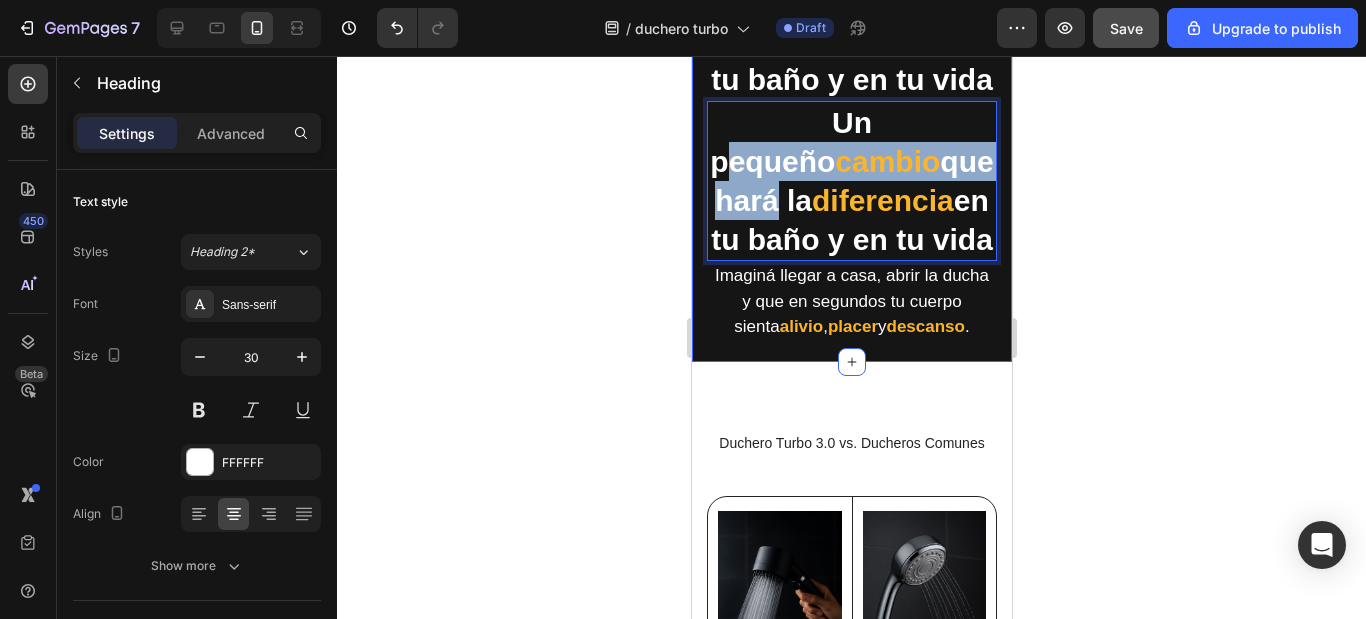 drag, startPoint x: 827, startPoint y: 102, endPoint x: 981, endPoint y: 151, distance: 161.60754 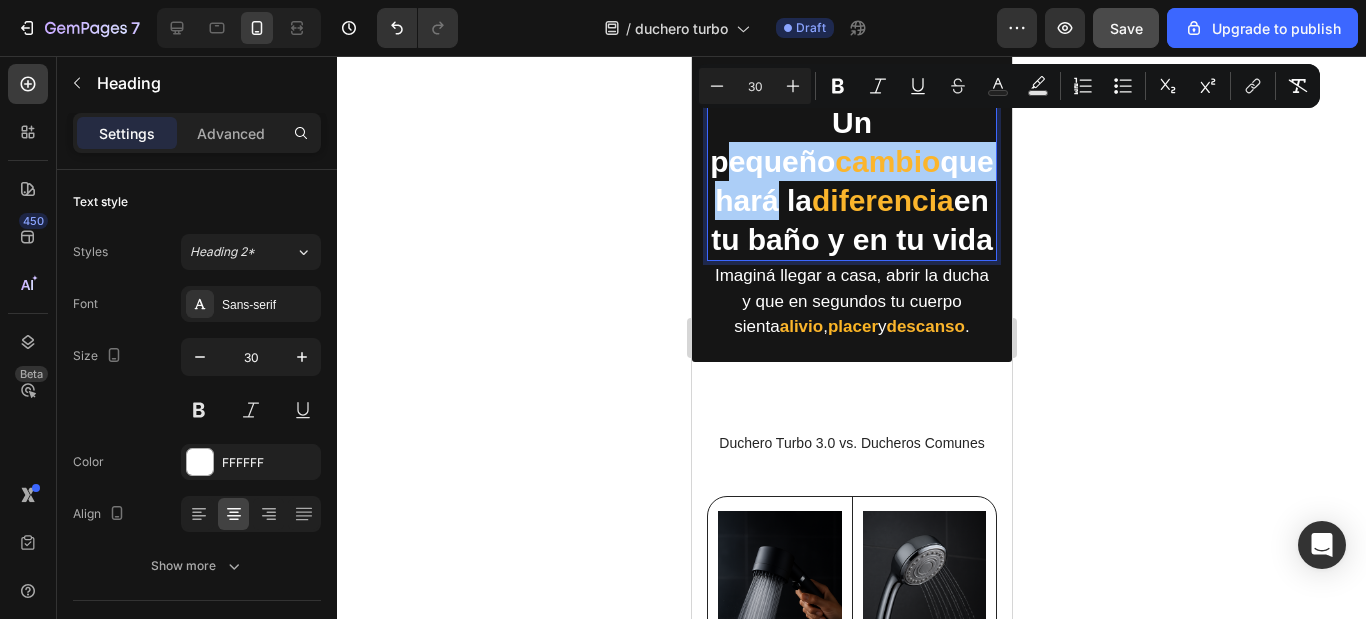 click 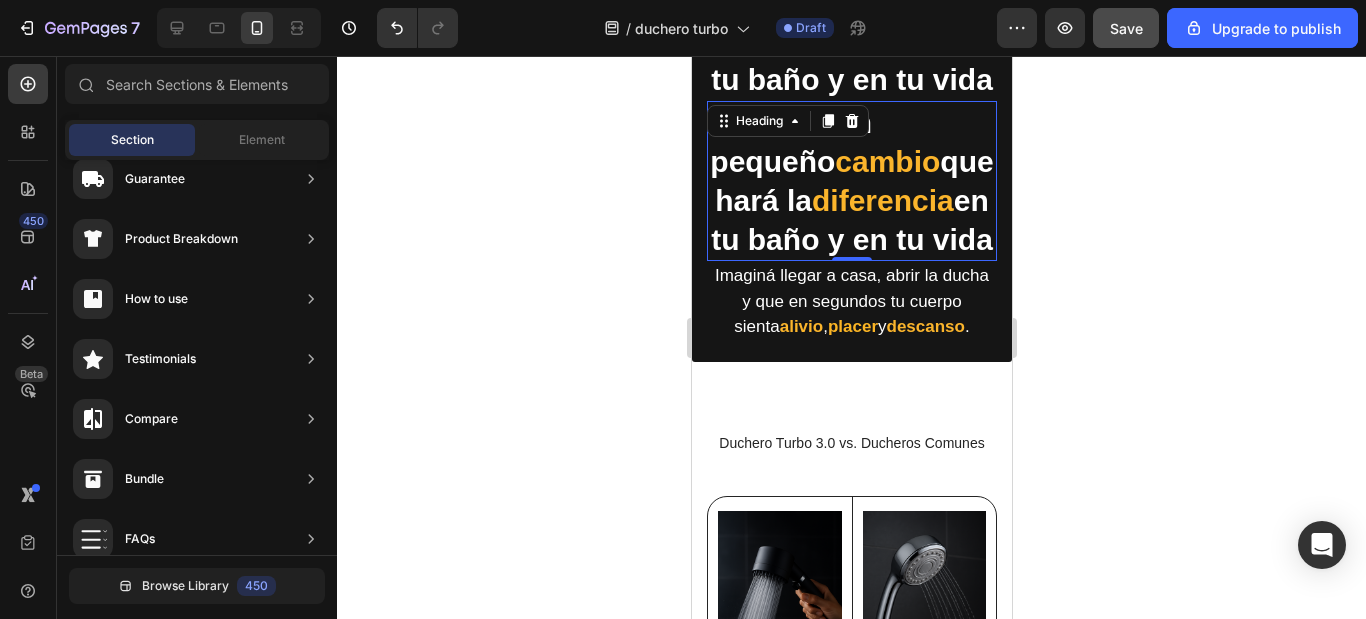 drag, startPoint x: 819, startPoint y: 171, endPoint x: 749, endPoint y: 411, distance: 250 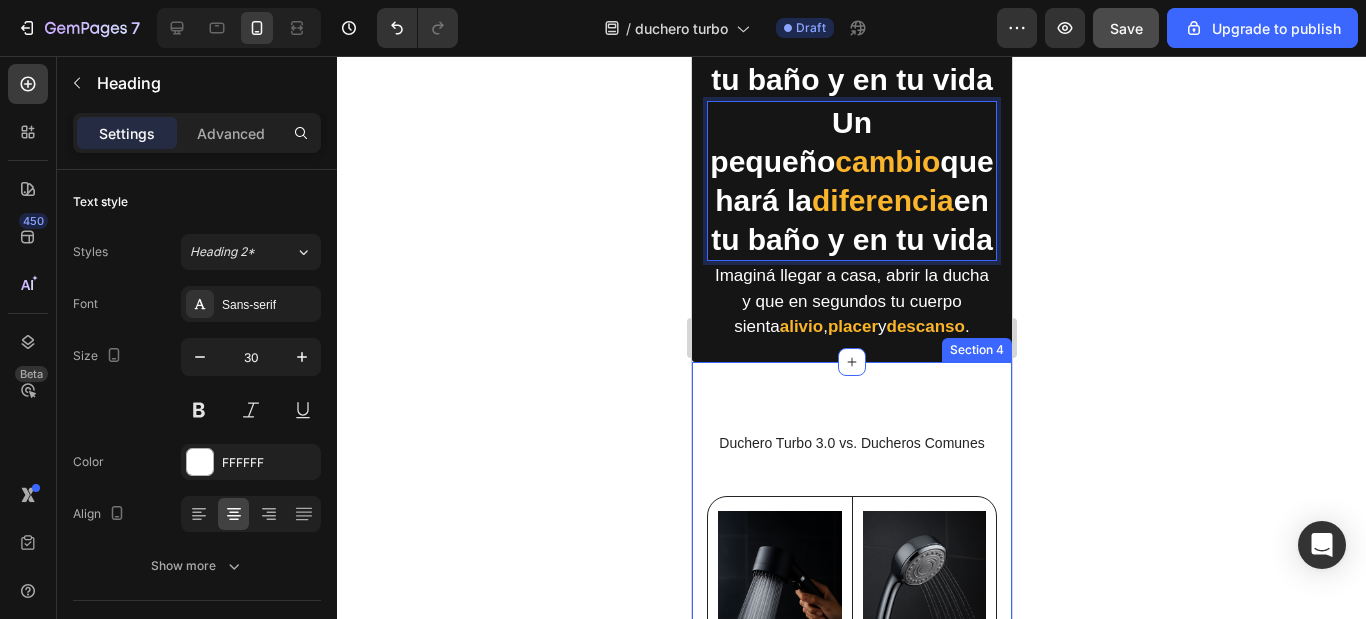 drag, startPoint x: 749, startPoint y: 411, endPoint x: 762, endPoint y: 384, distance: 29.966648 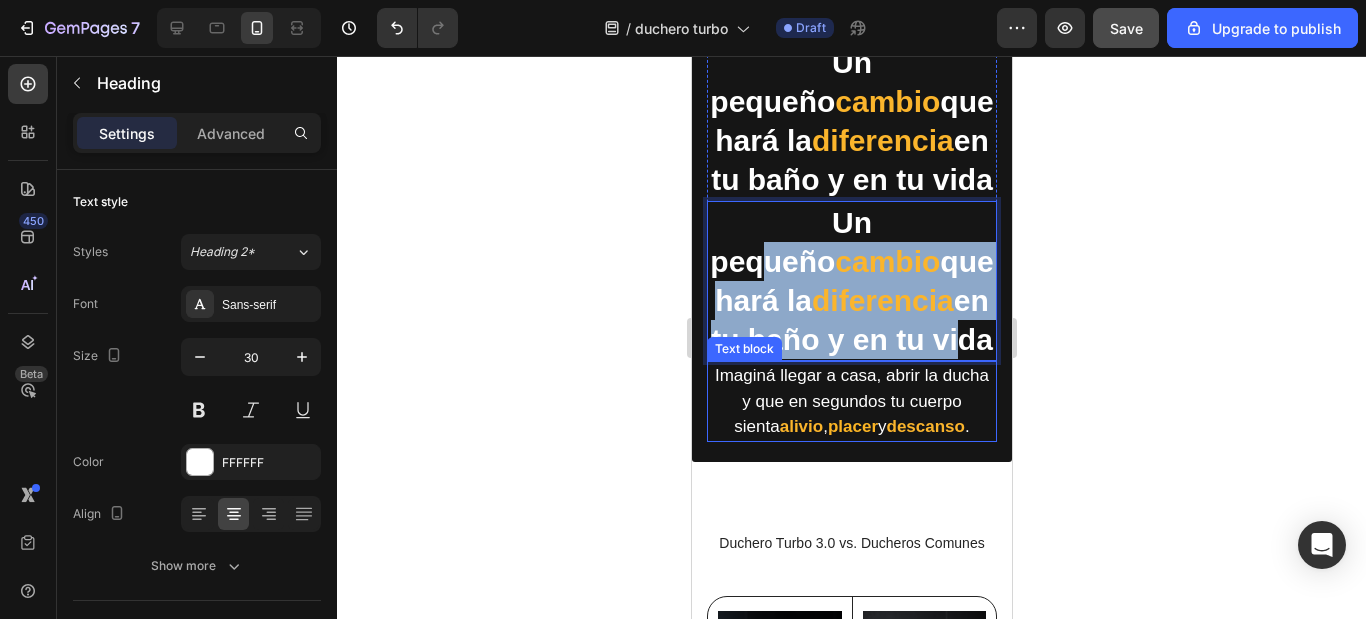drag, startPoint x: 865, startPoint y: 206, endPoint x: 927, endPoint y: 377, distance: 181.89282 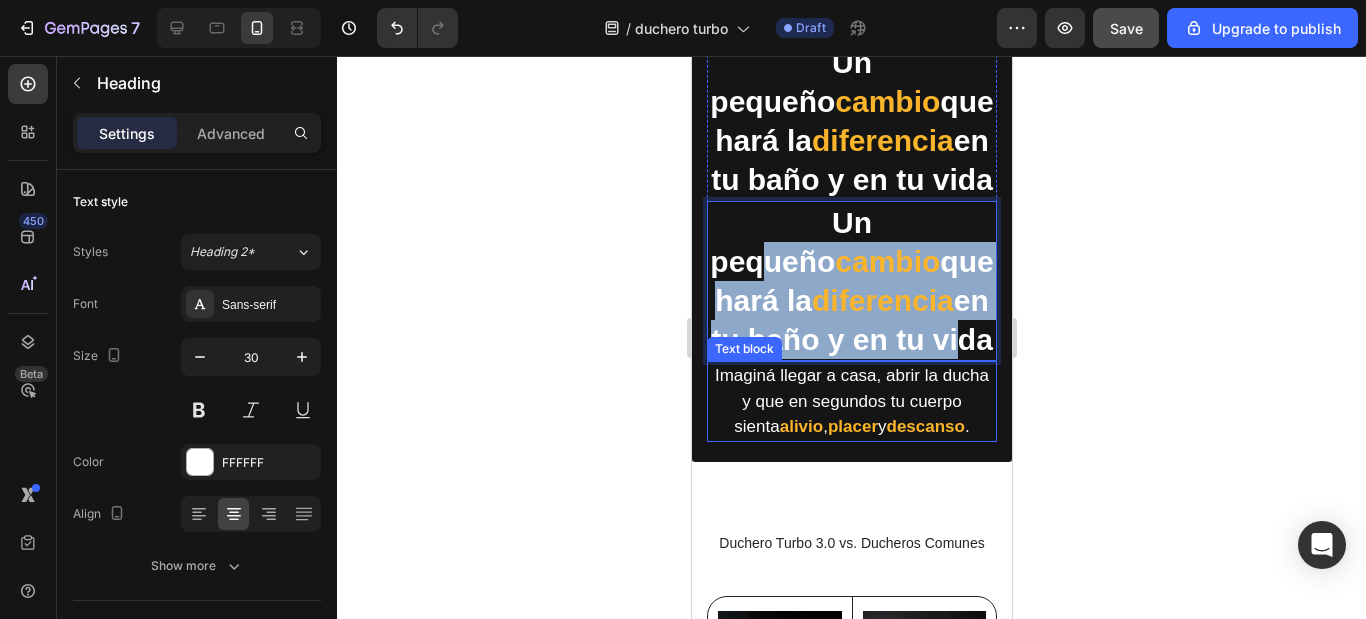 click on "Un pequeño  cambio  que hará la  diferencia  en tu baño y en tu vida Heading Un pequeño  cambio  que hará la  diferencia  en tu baño y en tu vida Heading   0 Image Imaginá llegar a casa, abrir la ducha y que en segundos tu cuerpo sienta  alivio ,  placer  y  descanso . Text block Row" at bounding box center [851, 24] 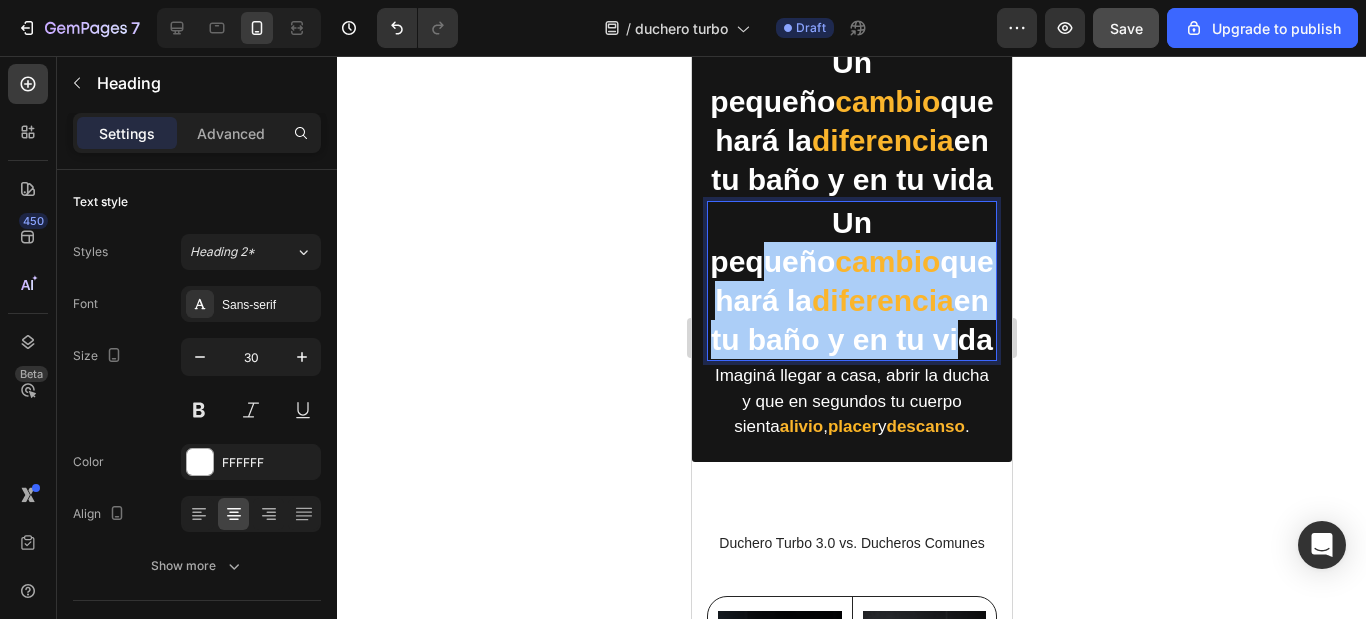 click 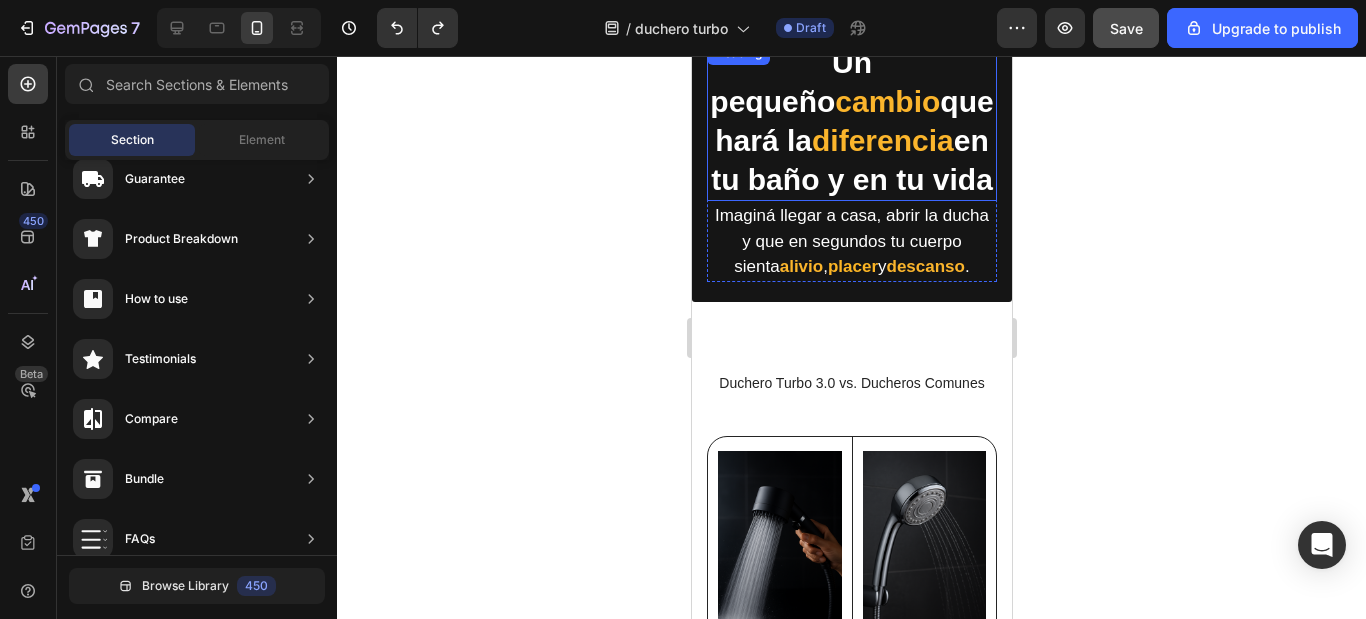 click on "diferencia" at bounding box center [882, 140] 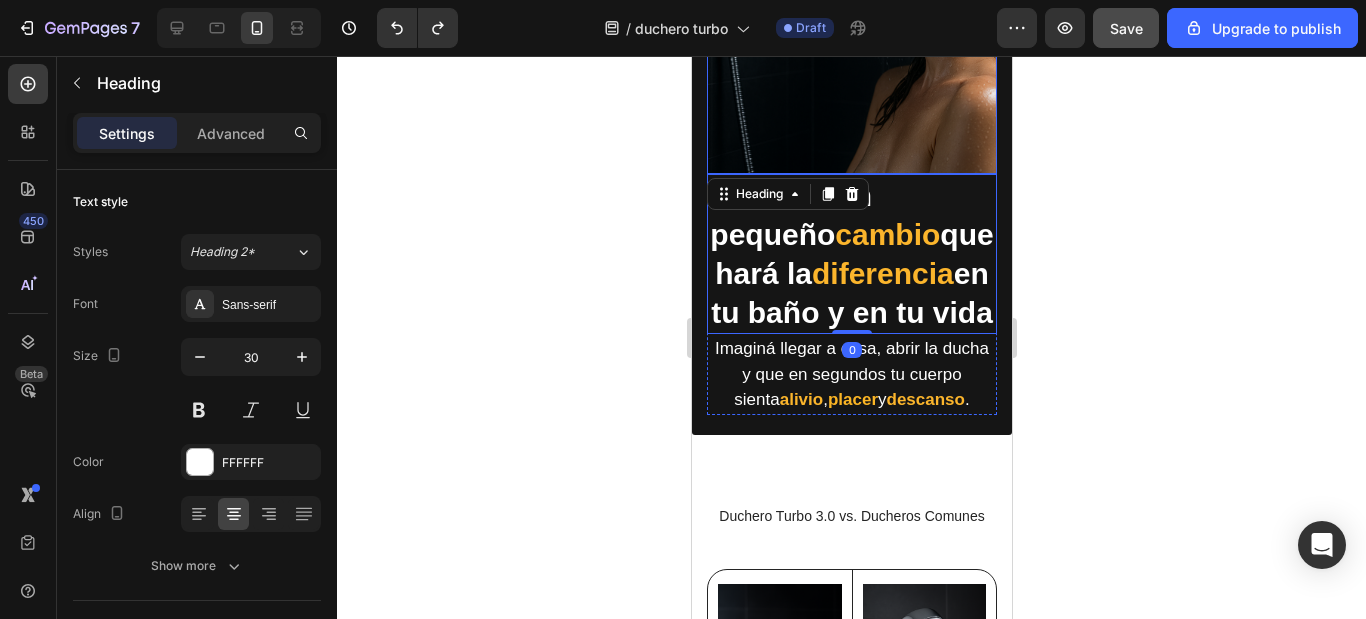 scroll, scrollTop: 1900, scrollLeft: 0, axis: vertical 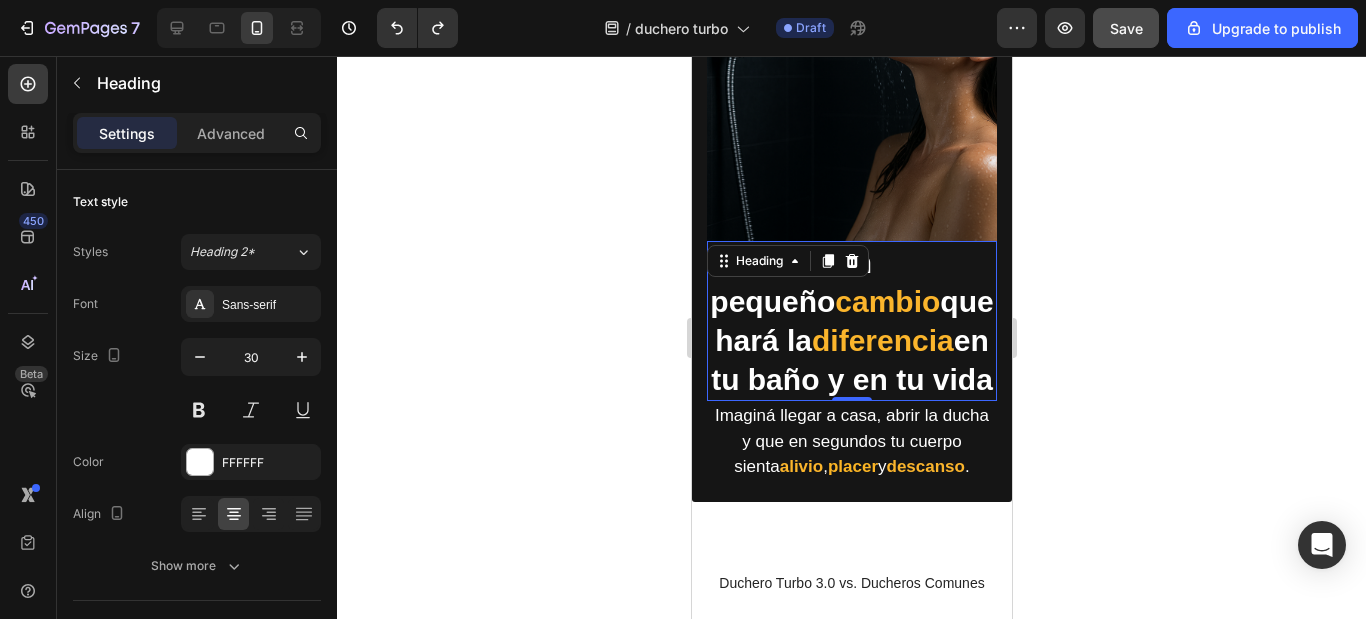 copy on "ueño  cambio  que hará la  diferencia  en tu baño y en tu vi" 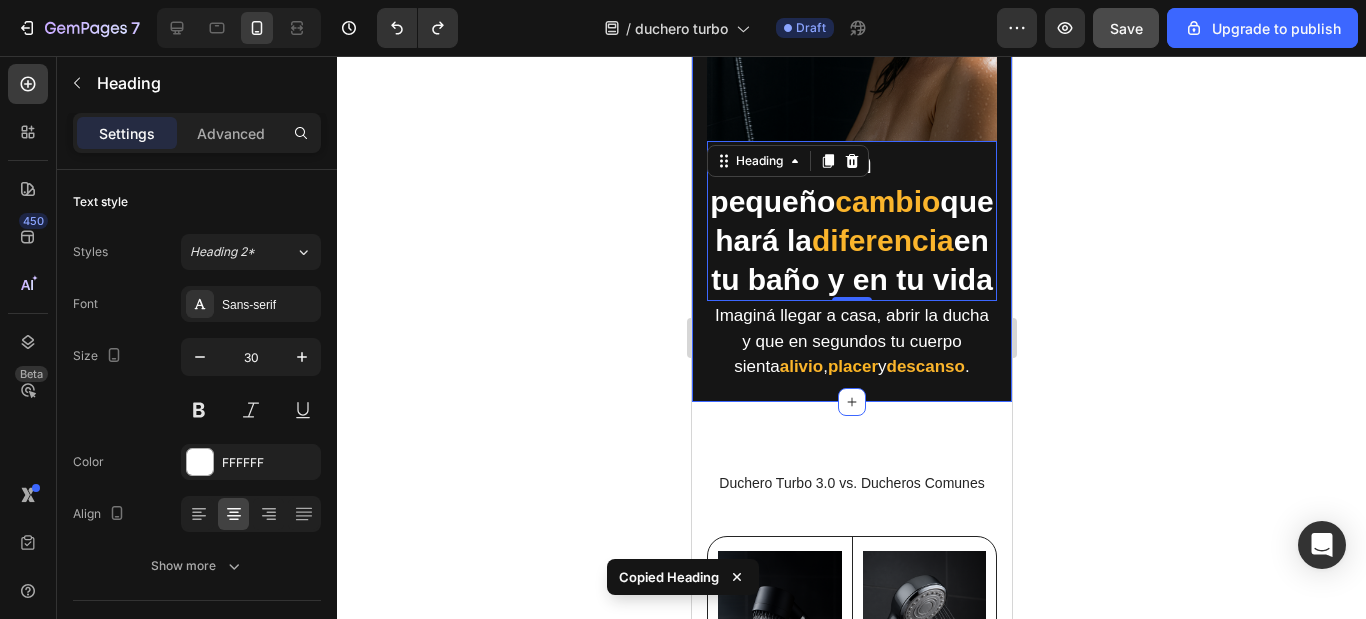 scroll, scrollTop: 2100, scrollLeft: 0, axis: vertical 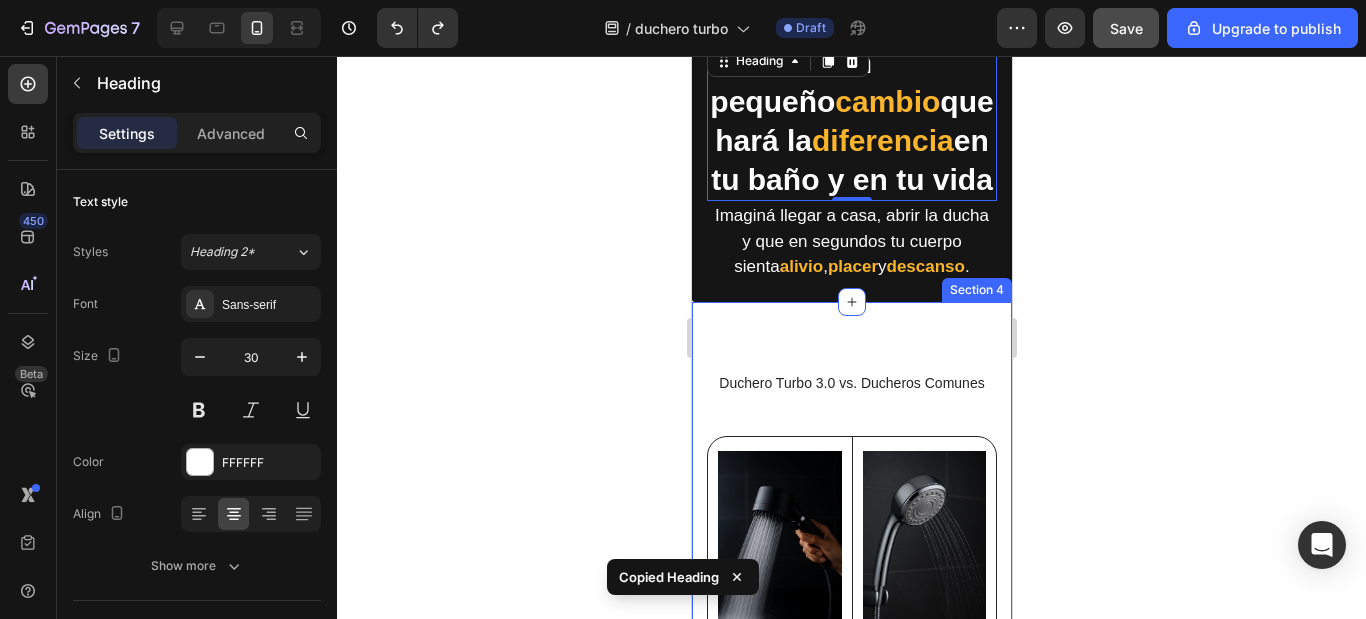 click on "Duchero Turbo 3.0 vs. Ducheros Comunes Heading Image Duchero turbo 3.0 Text Block
Potencia turbo
Masajeador integrado
Cuida tu piel y cabello gracias a su filtro
Ahorro inteligente gracias a su boton de apagado
Diseño  Exclusivo, moderno y elegante Item List Row Image Otros ducheros Text Block
Chorro débil o inestable
Sin masajeador
Daña tu cabello y piel por el cloro e impurezas
Tenés que cerrar la canilla manual
Diseño antiguo y básico Item List Row Row Row Section 4" at bounding box center [851, 773] 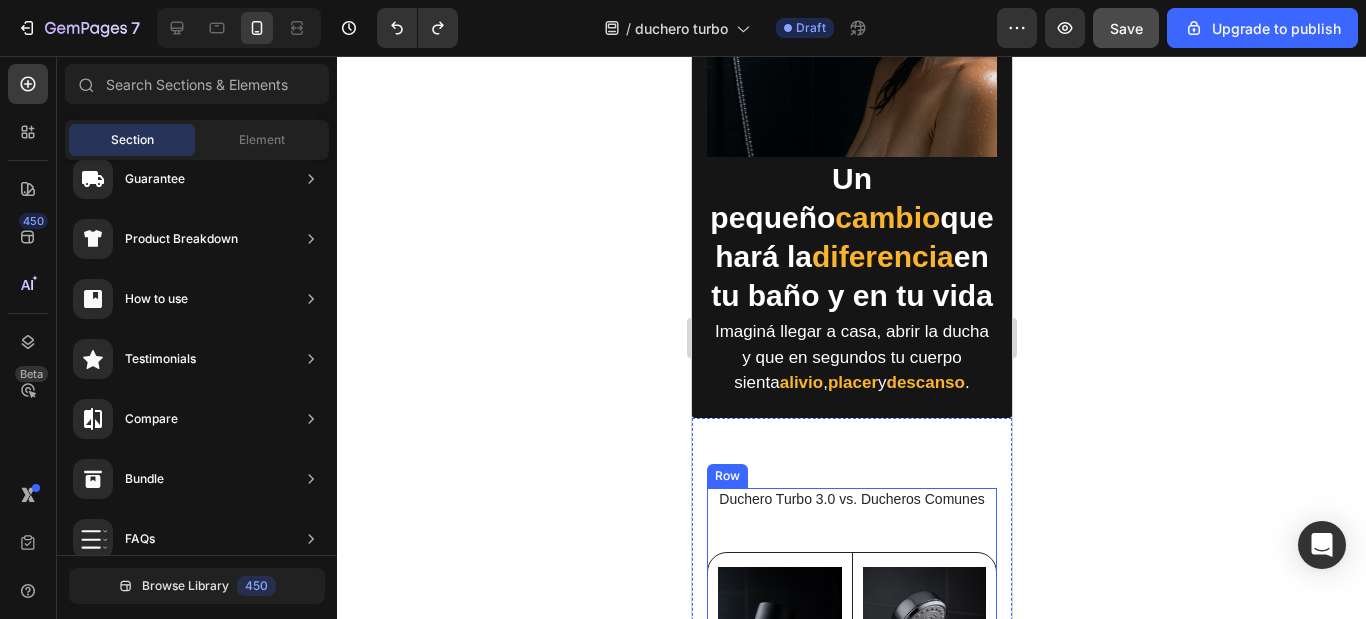 scroll, scrollTop: 1884, scrollLeft: 0, axis: vertical 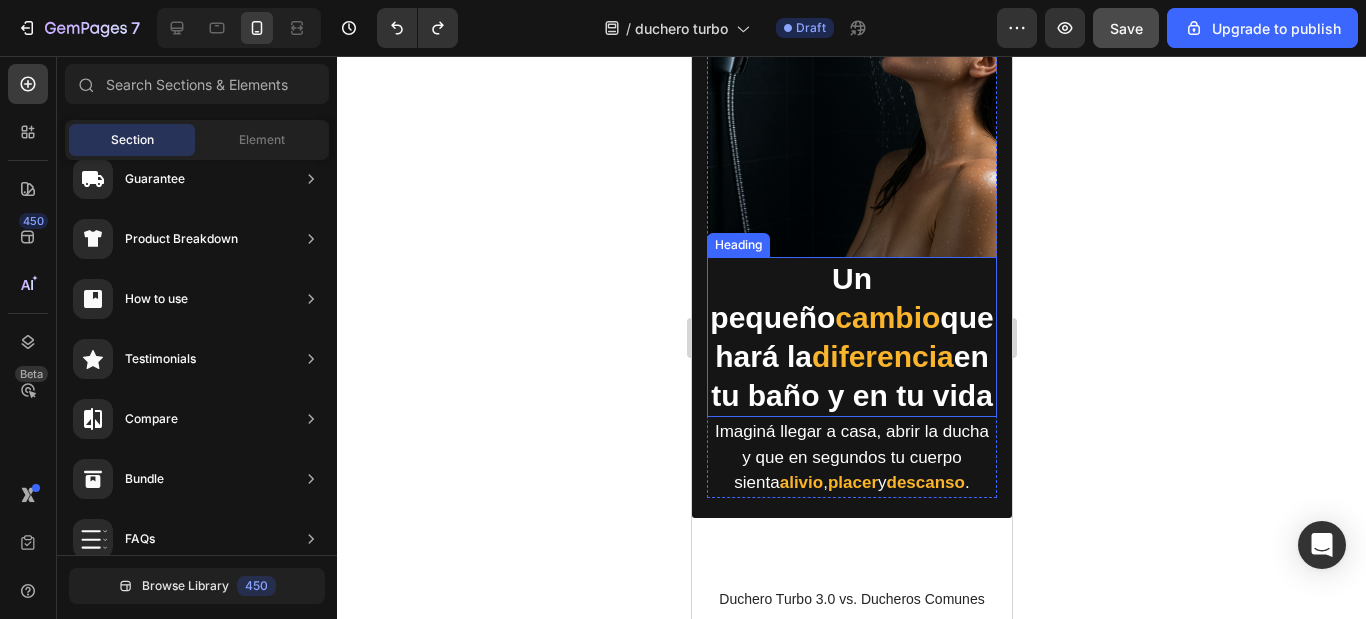 click on "Un pequeño  cambio  que hará la  diferencia  en tu baño y en tu vida" at bounding box center (851, 337) 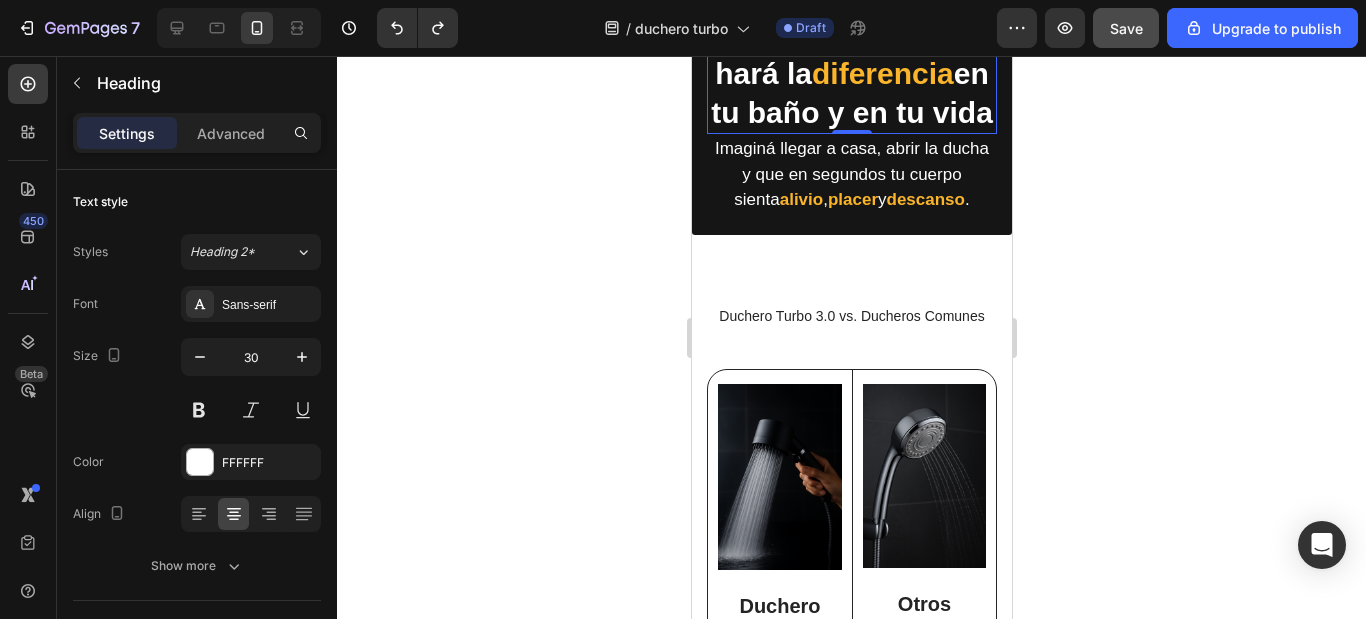 scroll, scrollTop: 2184, scrollLeft: 0, axis: vertical 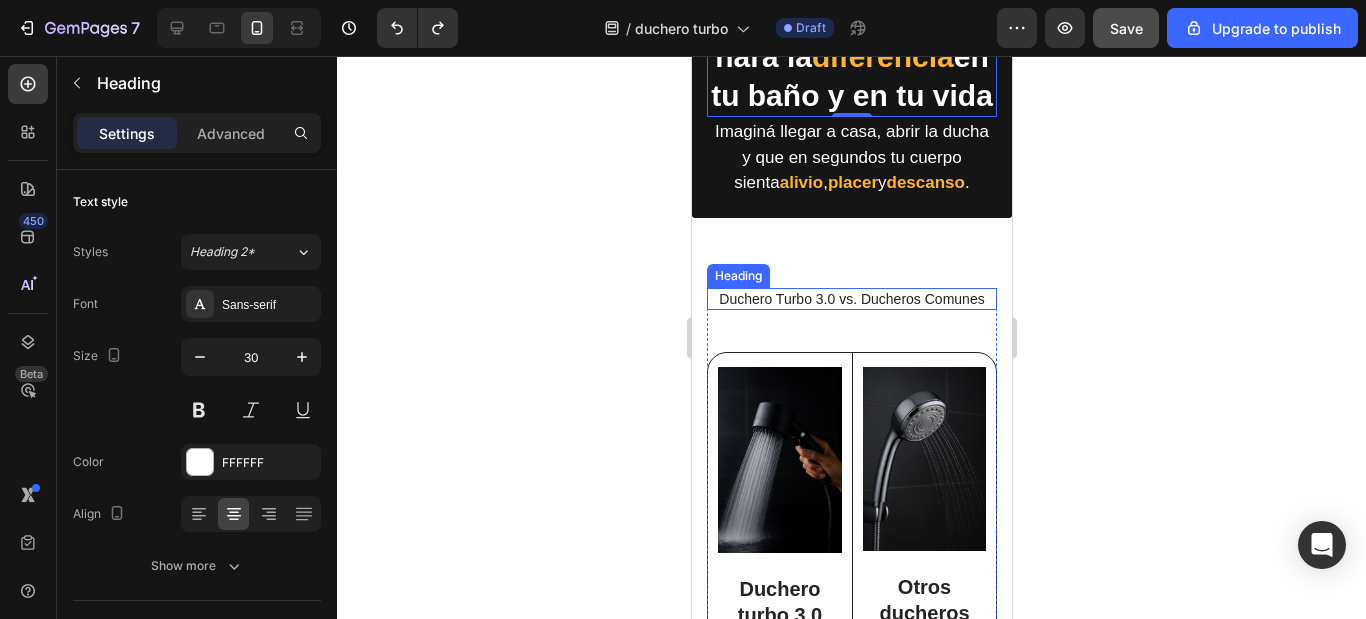 click on "Duchero Turbo 3.0 vs. Ducheros Comunes" at bounding box center (851, 299) 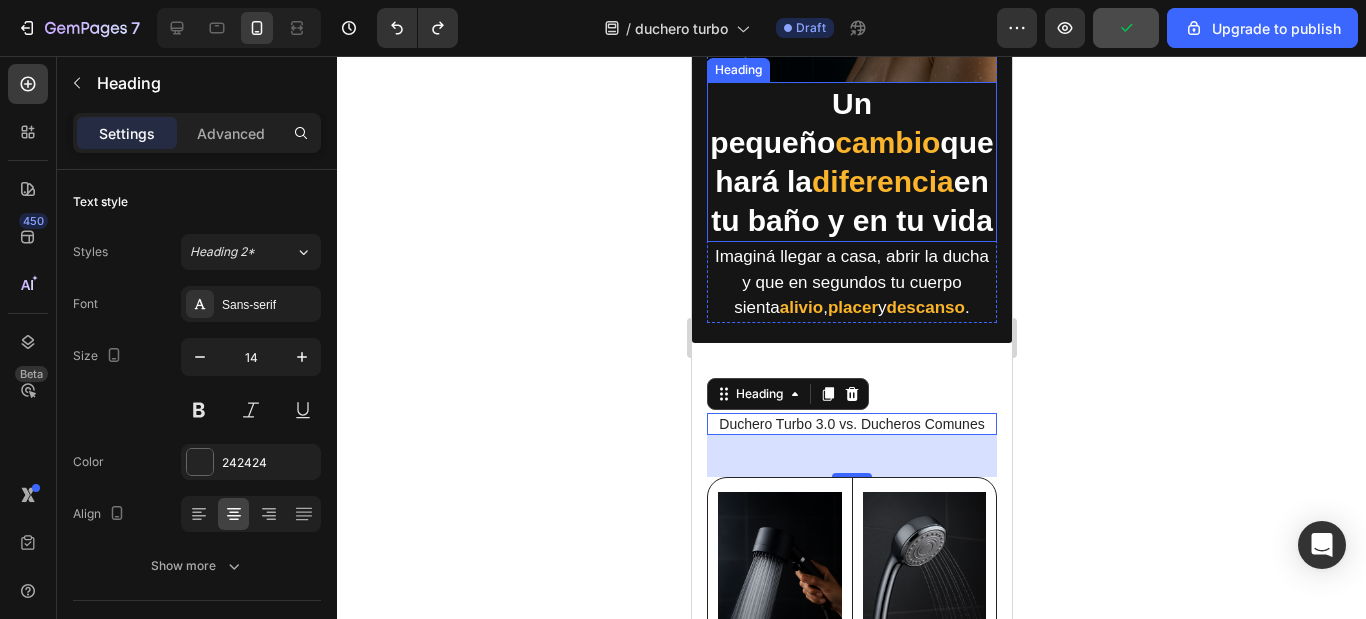 scroll, scrollTop: 2084, scrollLeft: 0, axis: vertical 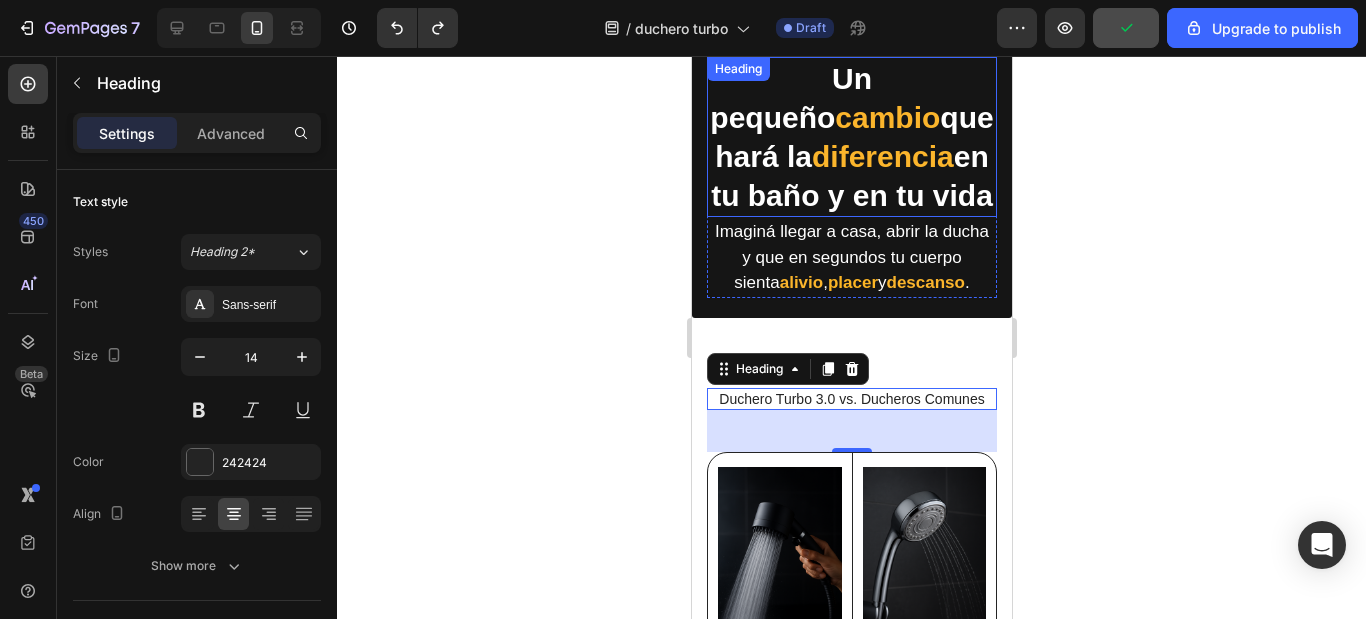 click on "Un pequeño  cambio  que hará la  diferencia  en tu baño y en tu vida" at bounding box center (851, 137) 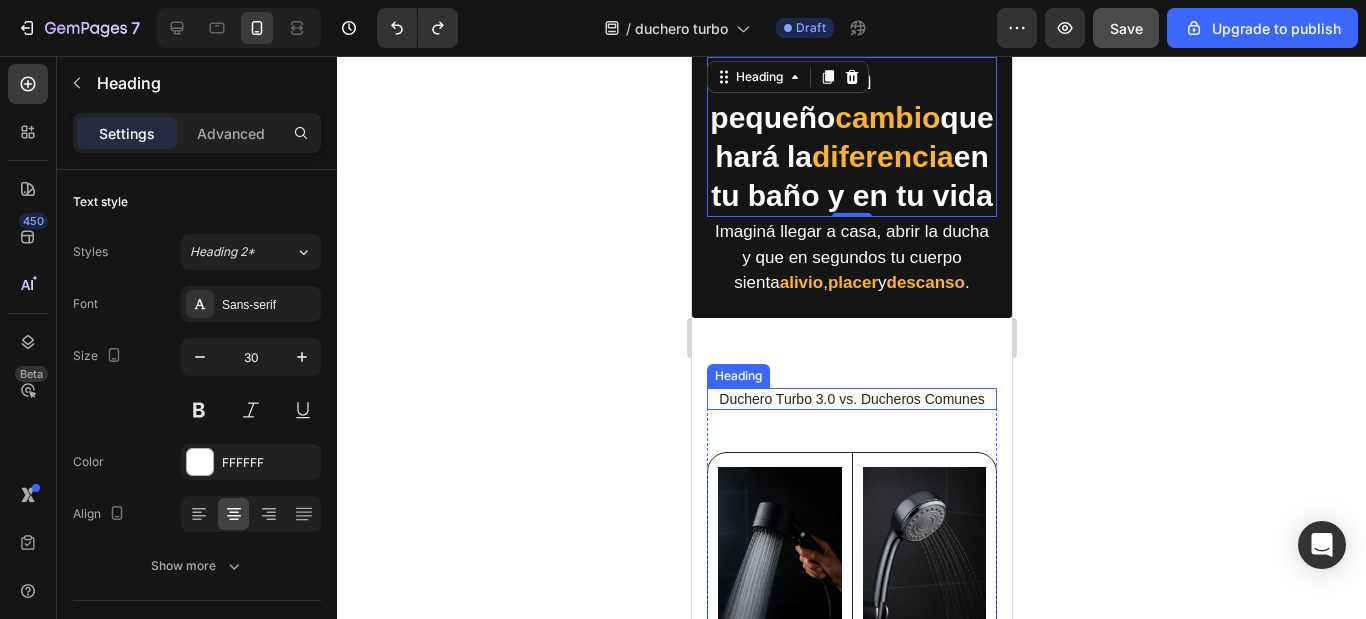 click on "Duchero Turbo 3.0 vs. Ducheros Comunes" at bounding box center (851, 399) 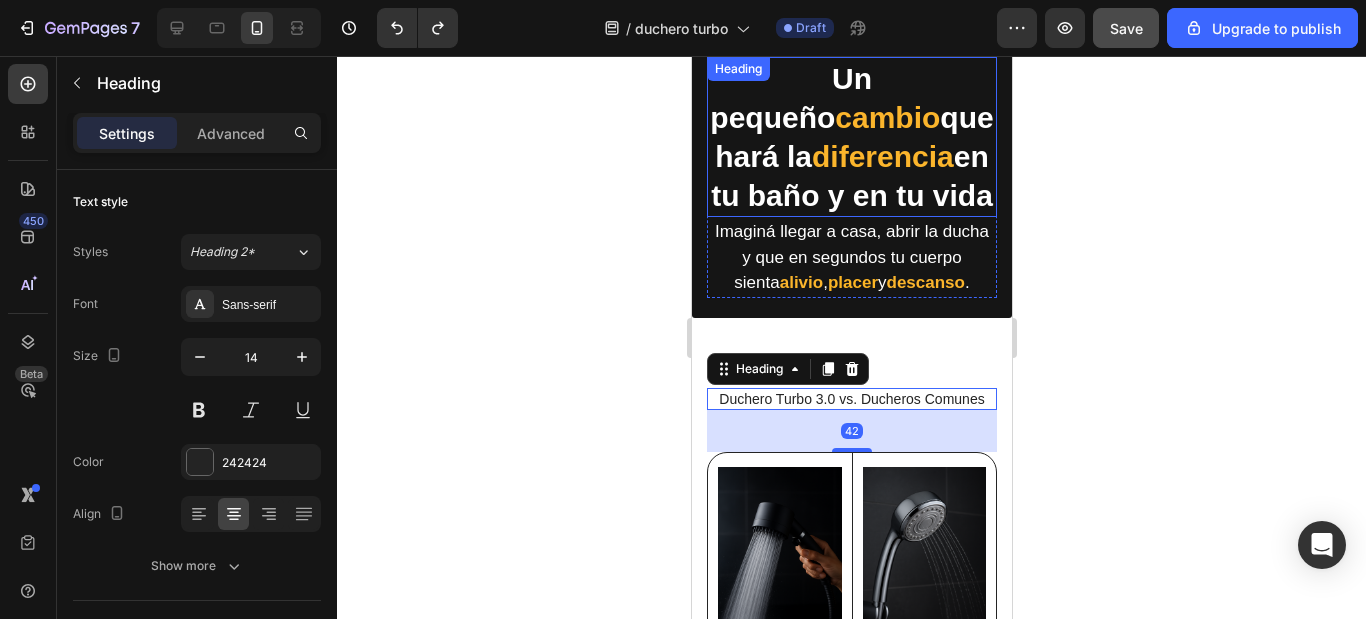 click on "diferencia" at bounding box center (882, 156) 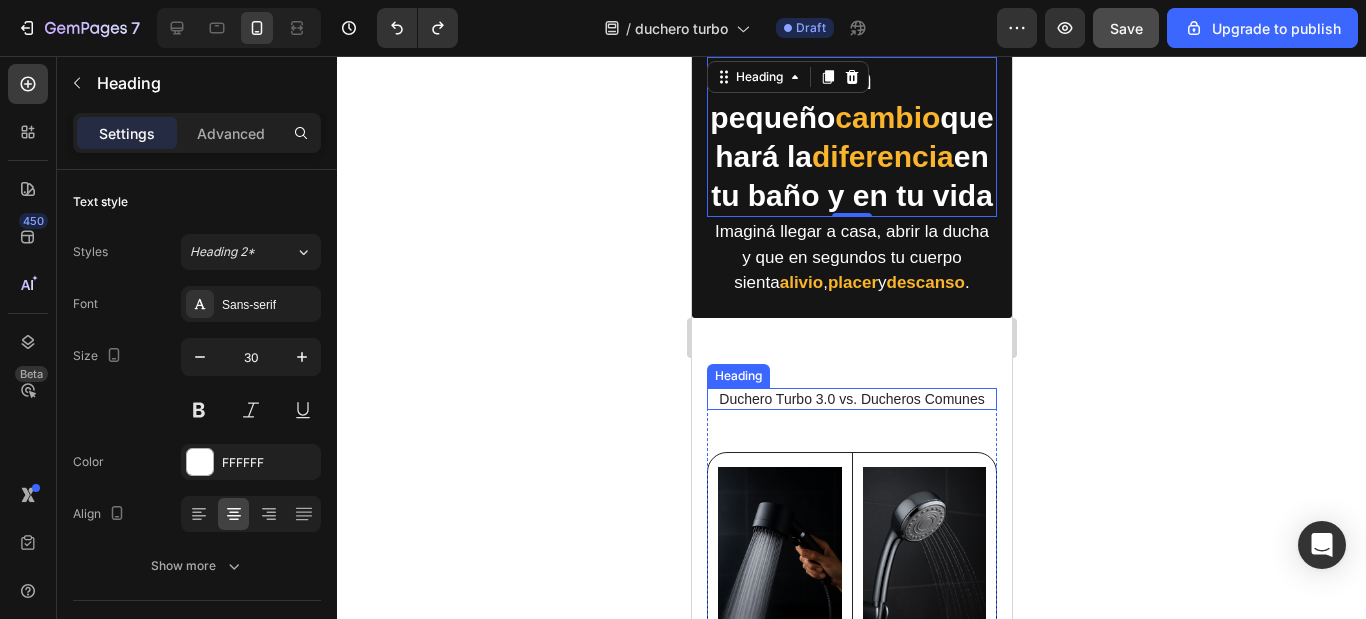 click on "Duchero Turbo 3.0 vs. Ducheros Comunes" at bounding box center [851, 399] 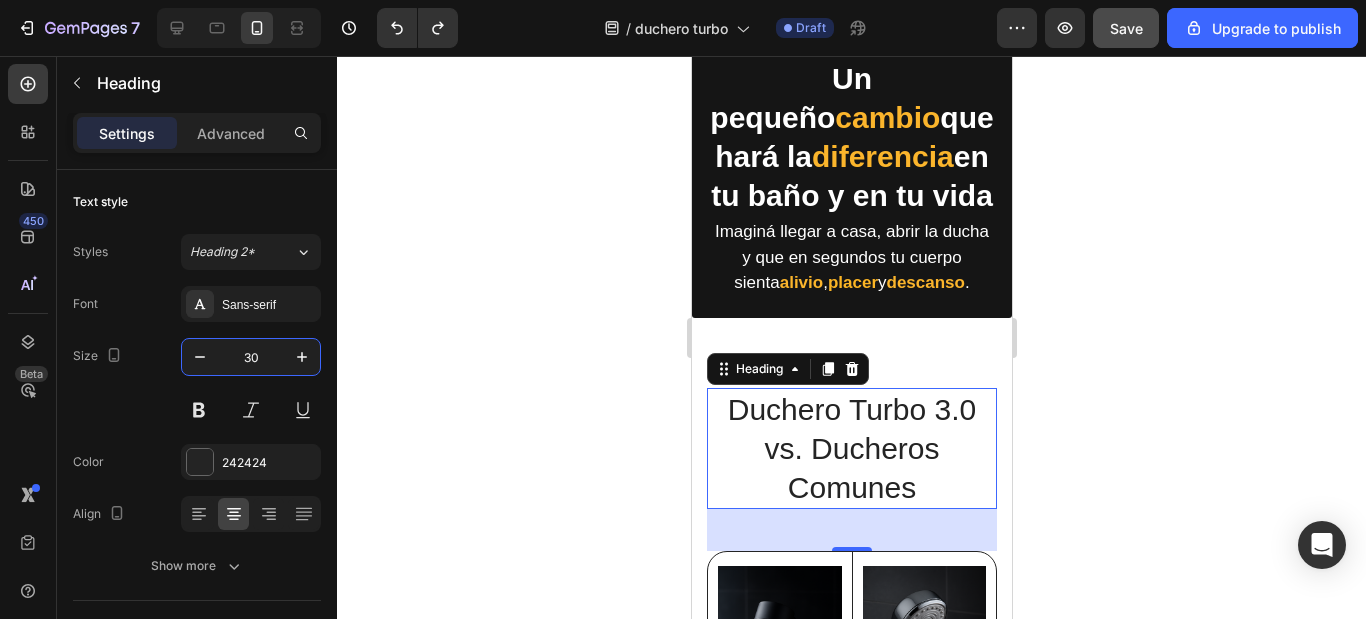 type on "30" 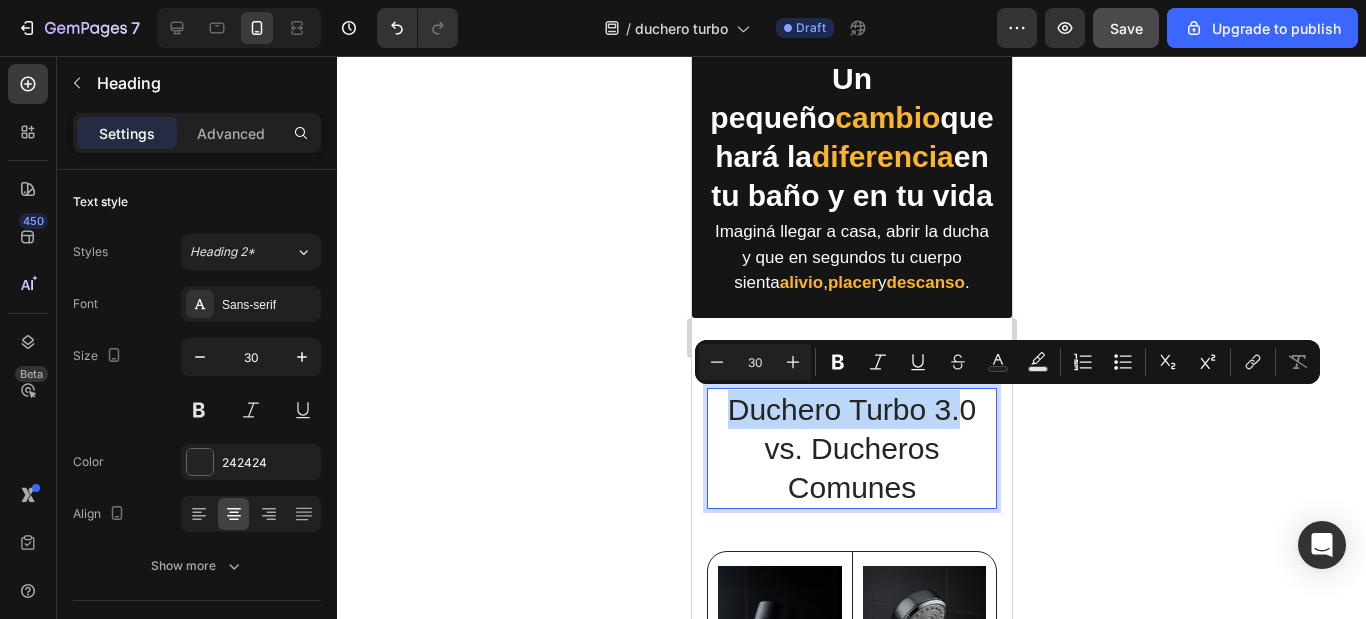 drag, startPoint x: 723, startPoint y: 412, endPoint x: 953, endPoint y: 407, distance: 230.05434 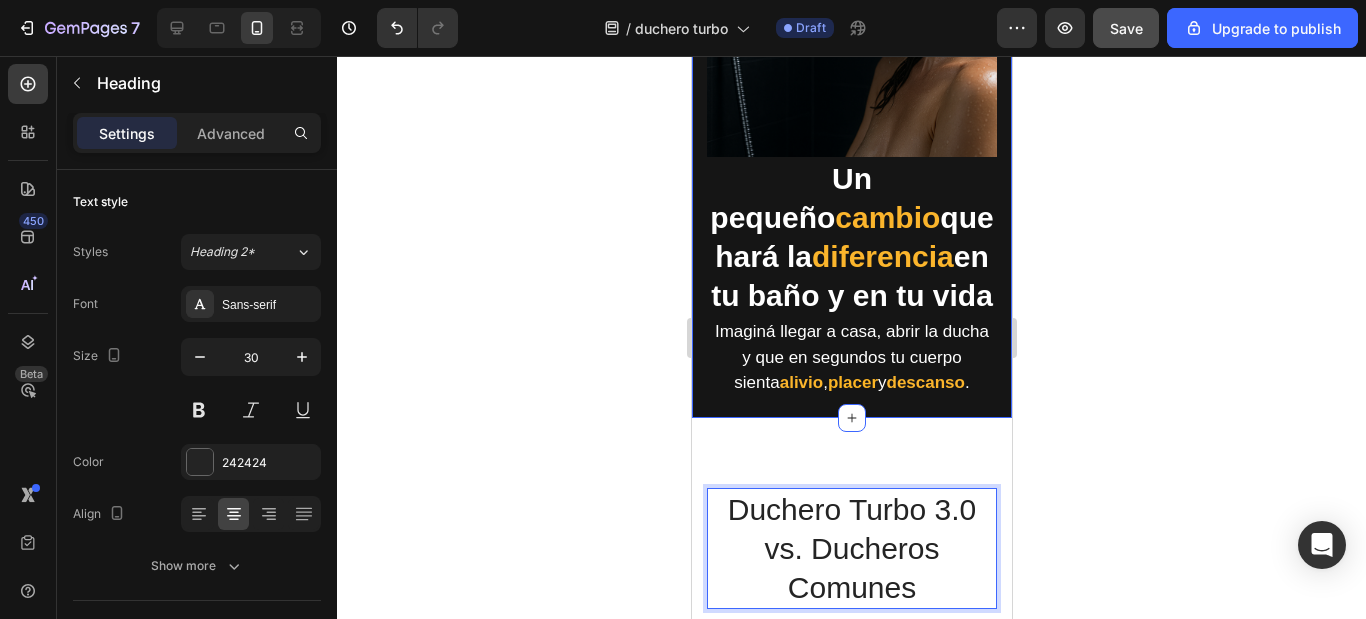scroll, scrollTop: 2084, scrollLeft: 0, axis: vertical 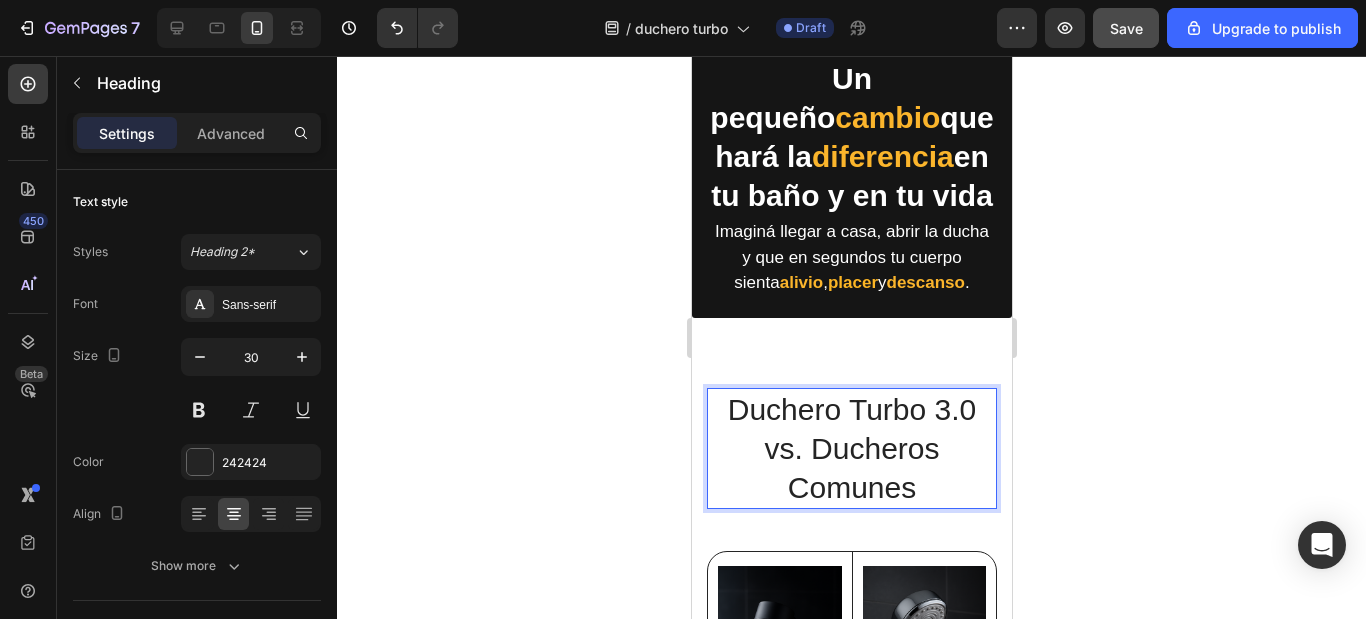 click on "Duchero Turbo 3.0 vs. Ducheros Comunes" at bounding box center (851, 448) 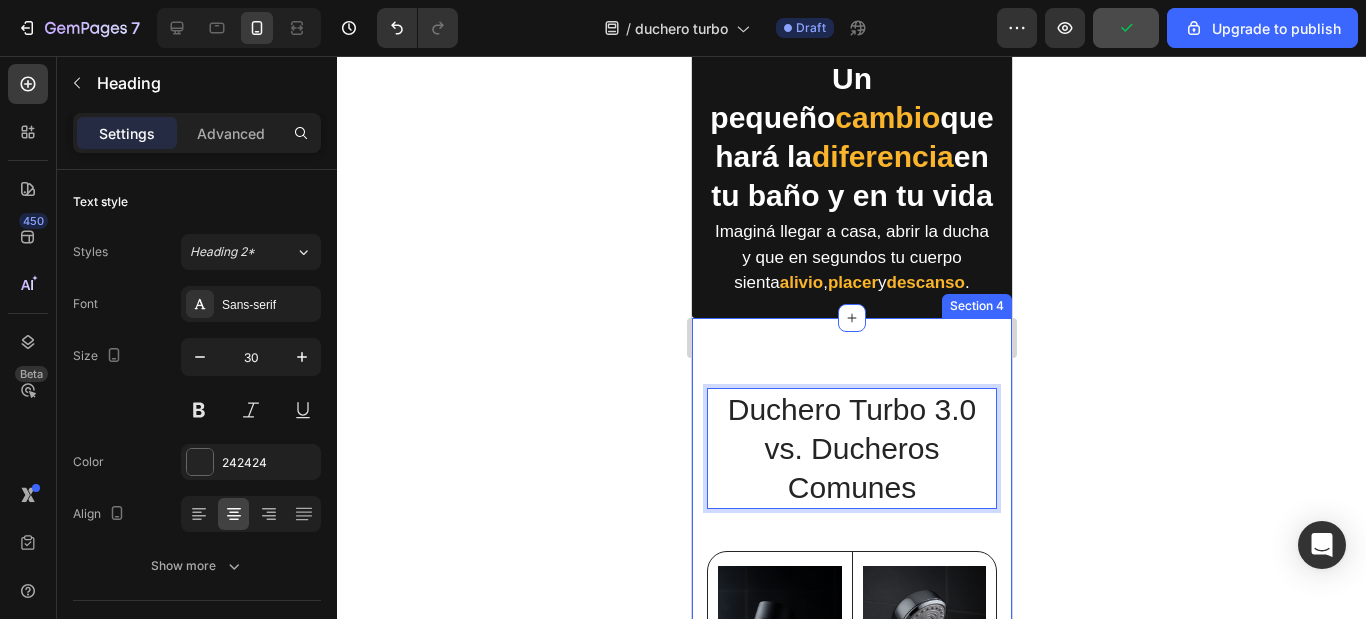 click on "Duchero Turbo 3.0 vs. Ducheros Comunes Heading   42 Image Duchero turbo 3.0 Text Block
Potencia turbo
Masajeador integrado
Cuida tu piel y cabello gracias a su filtro
Ahorro inteligente gracias a su boton de apagado
Diseño  Exclusivo, moderno y elegante Item List Row Image Otros ducheros Text Block
Chorro débil o inestable
Sin masajeador
Daña tu cabello y piel por el cloro e impurezas
Tenés que cerrar la canilla manual
Diseño antiguo y básico Item List Row Row Row Section 4" at bounding box center (851, 838) 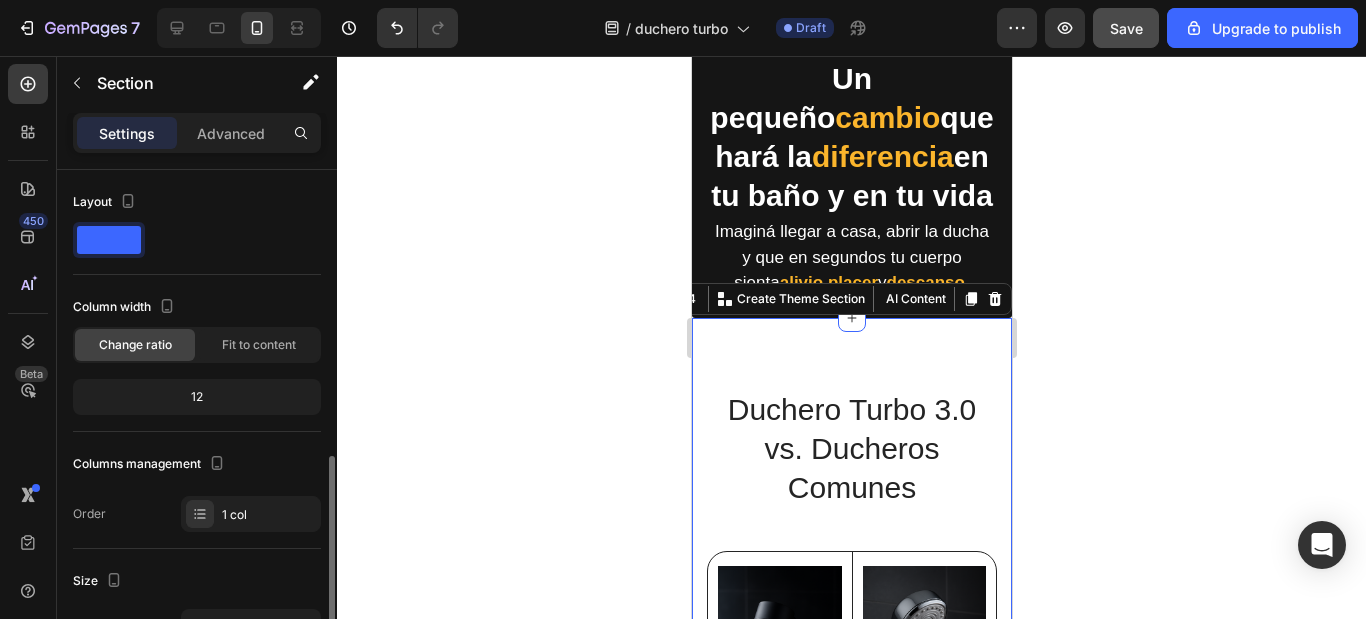 scroll, scrollTop: 200, scrollLeft: 0, axis: vertical 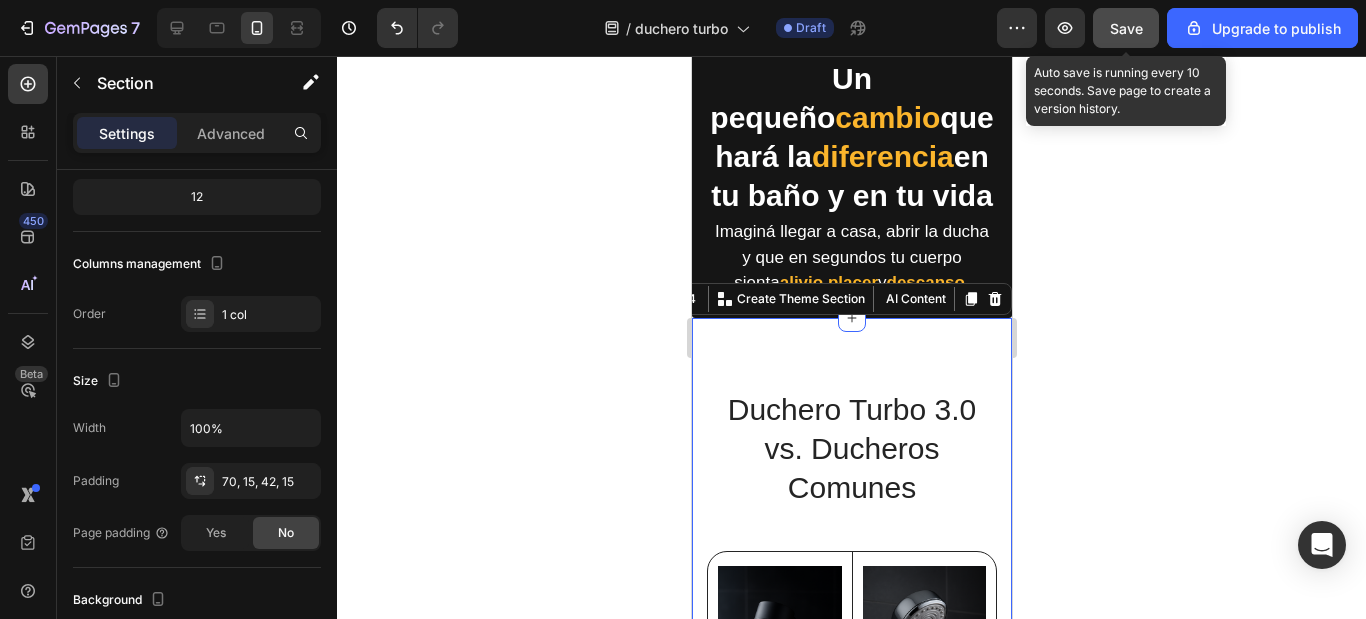 click on "Save" at bounding box center (1126, 28) 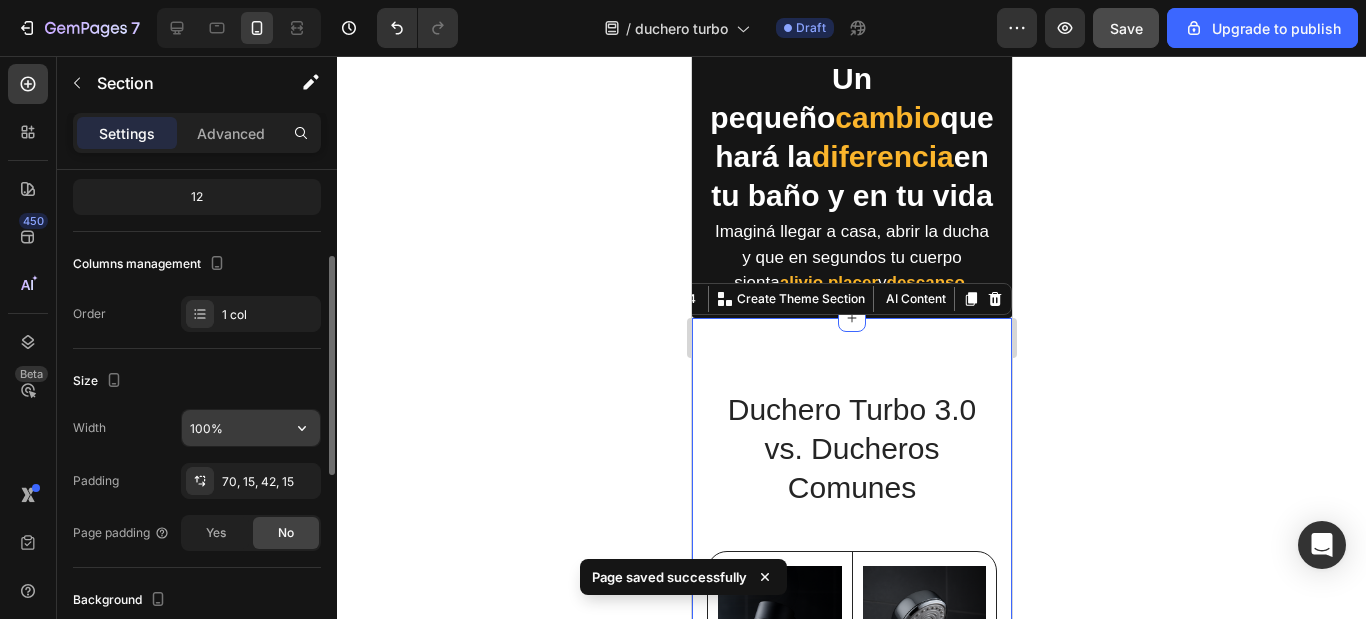 scroll, scrollTop: 300, scrollLeft: 0, axis: vertical 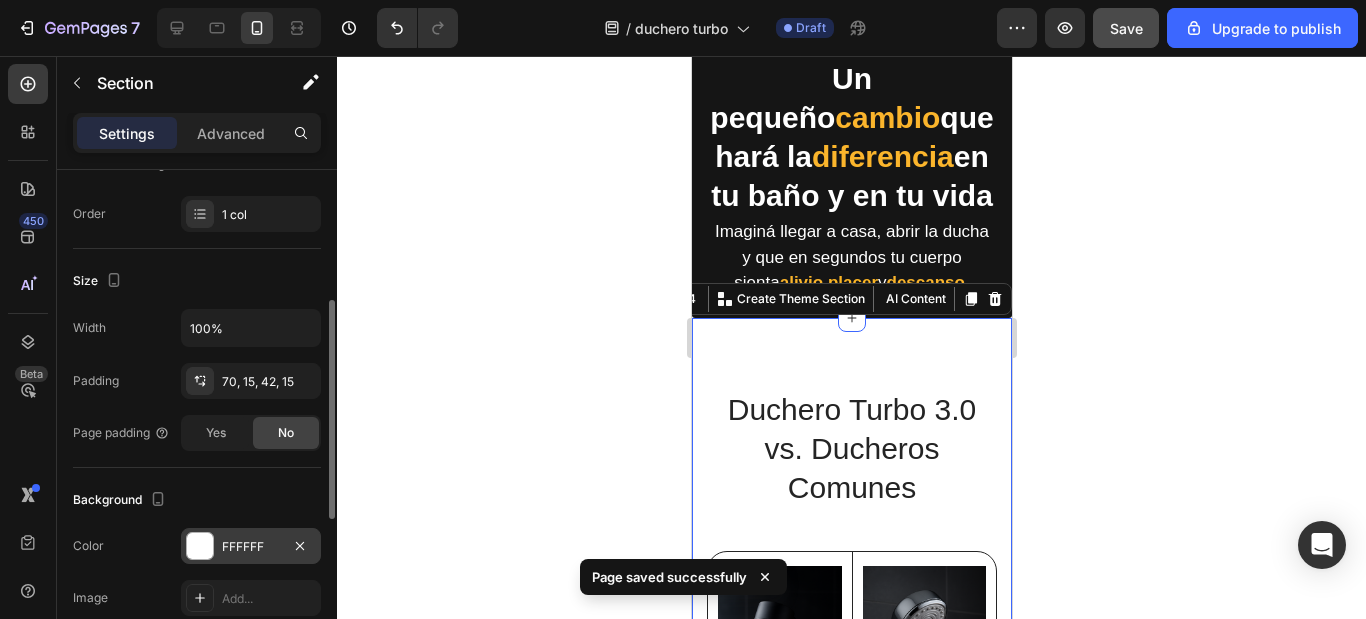 click at bounding box center (200, 546) 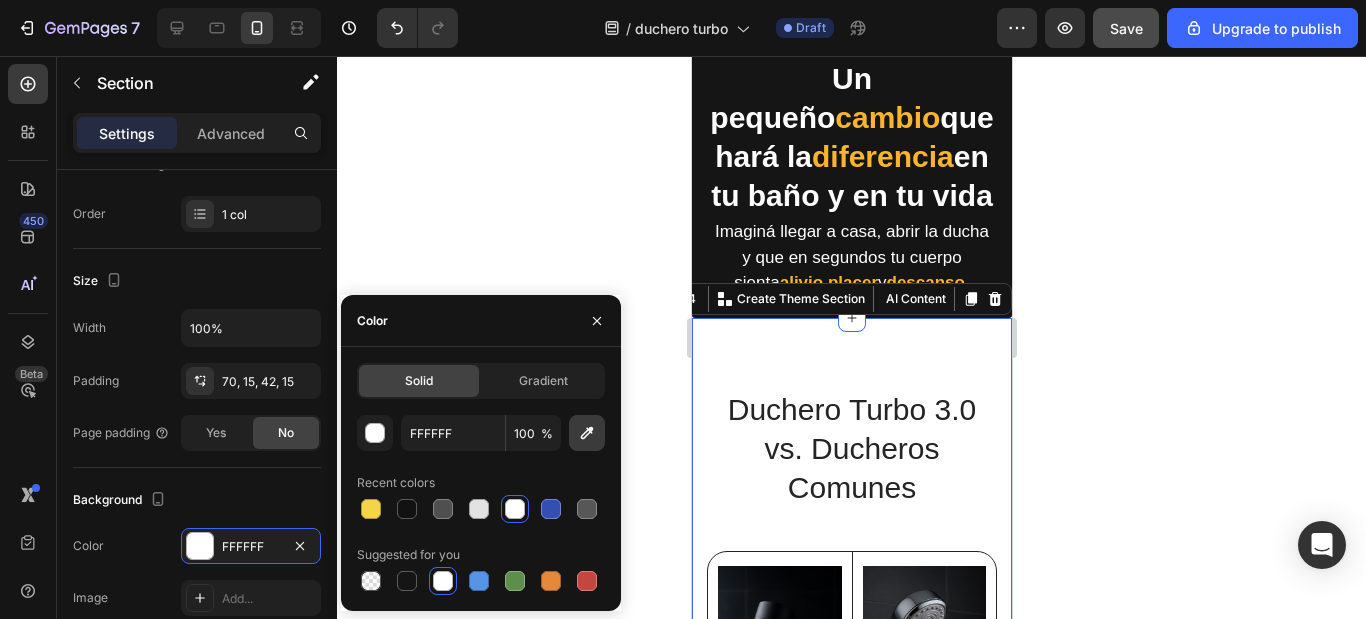 click at bounding box center (587, 433) 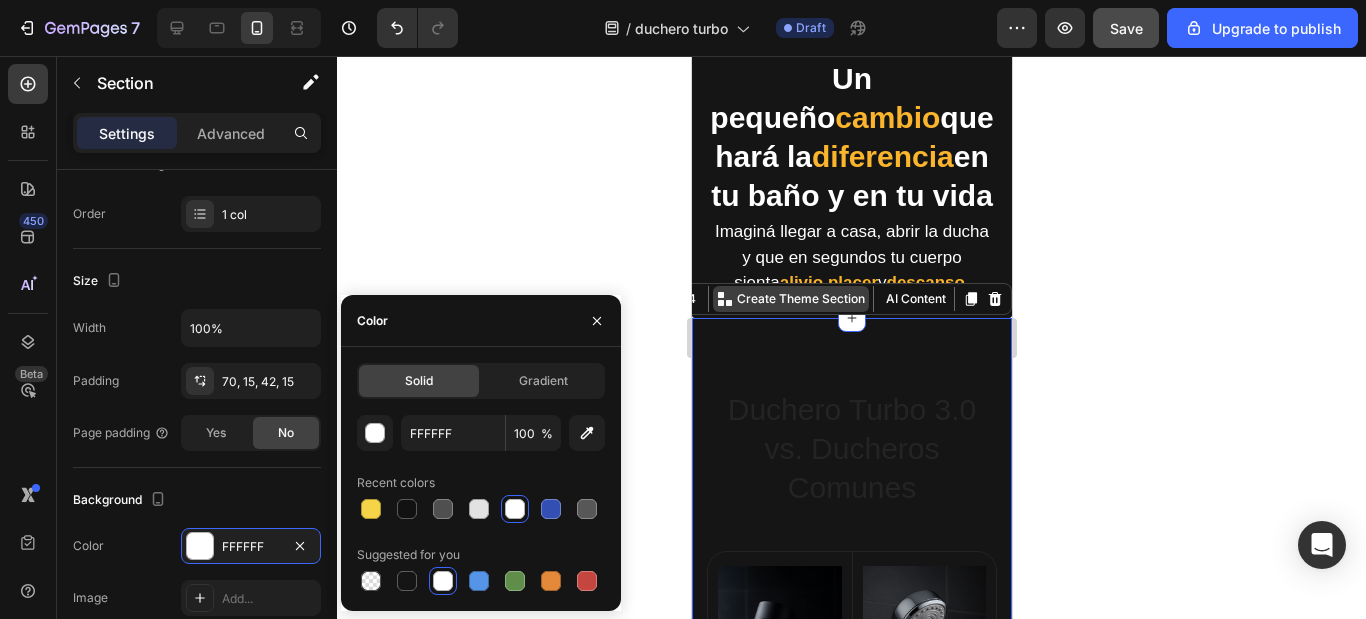 type on "151515" 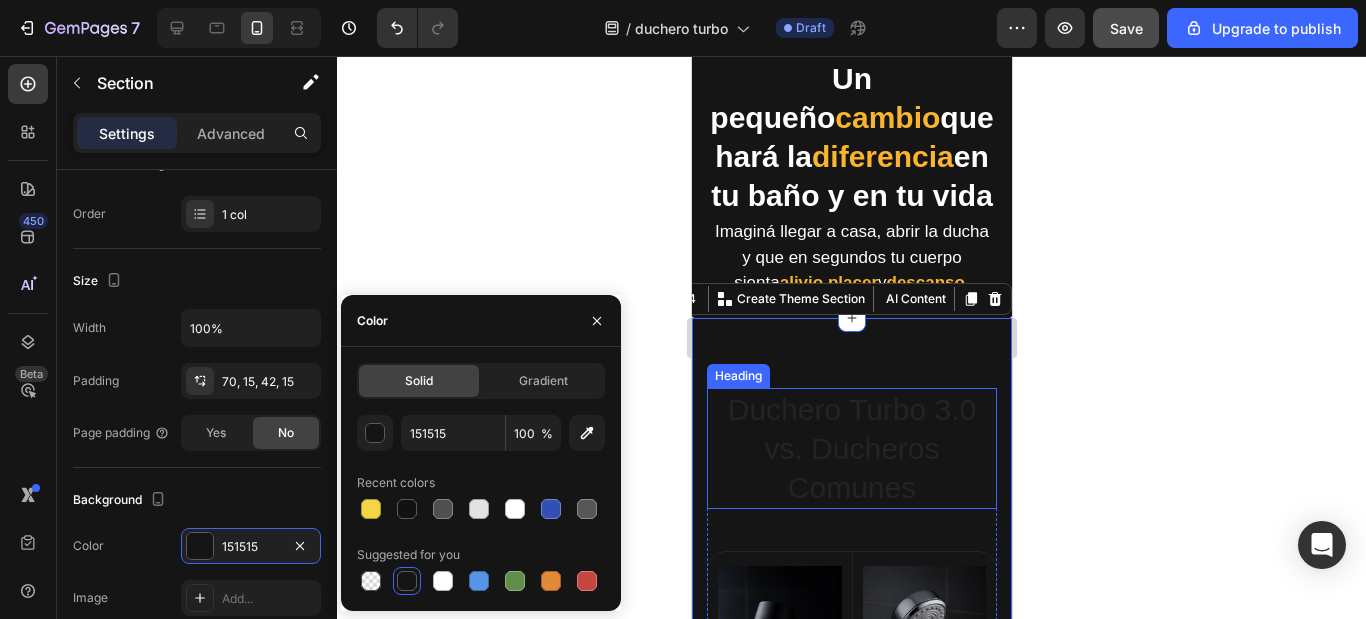 click on "Duchero Turbo 3.0 vs. Ducheros Comunes" at bounding box center (851, 448) 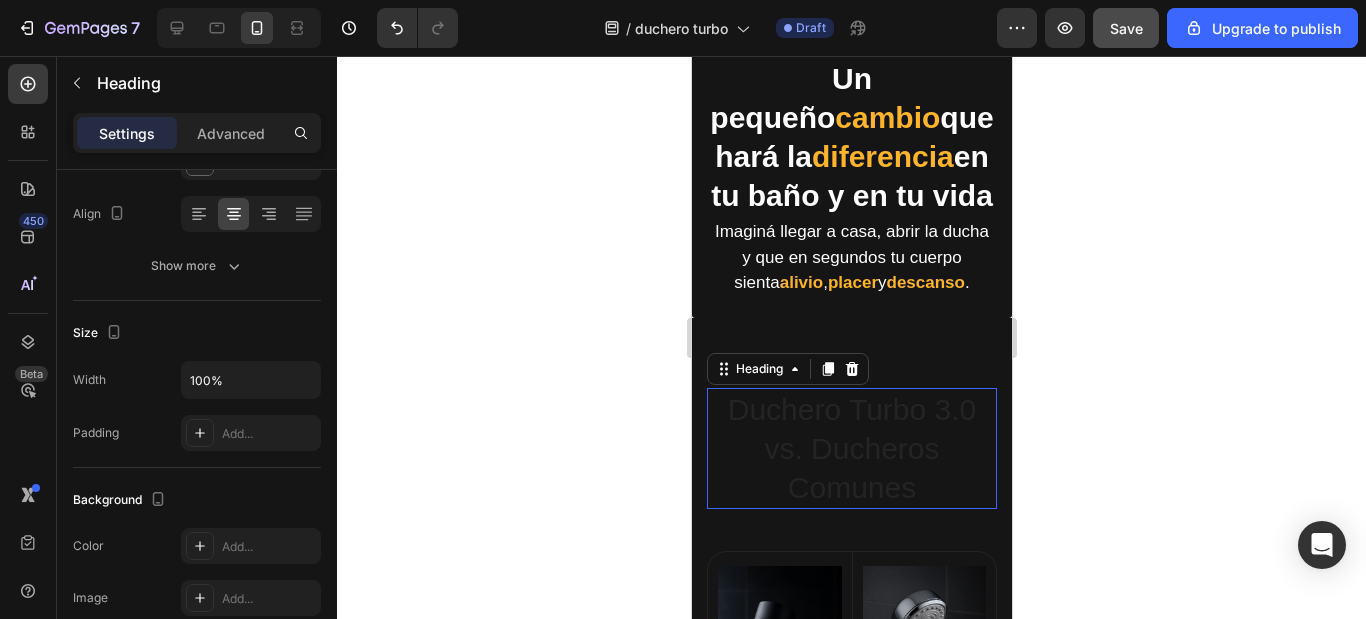scroll, scrollTop: 0, scrollLeft: 0, axis: both 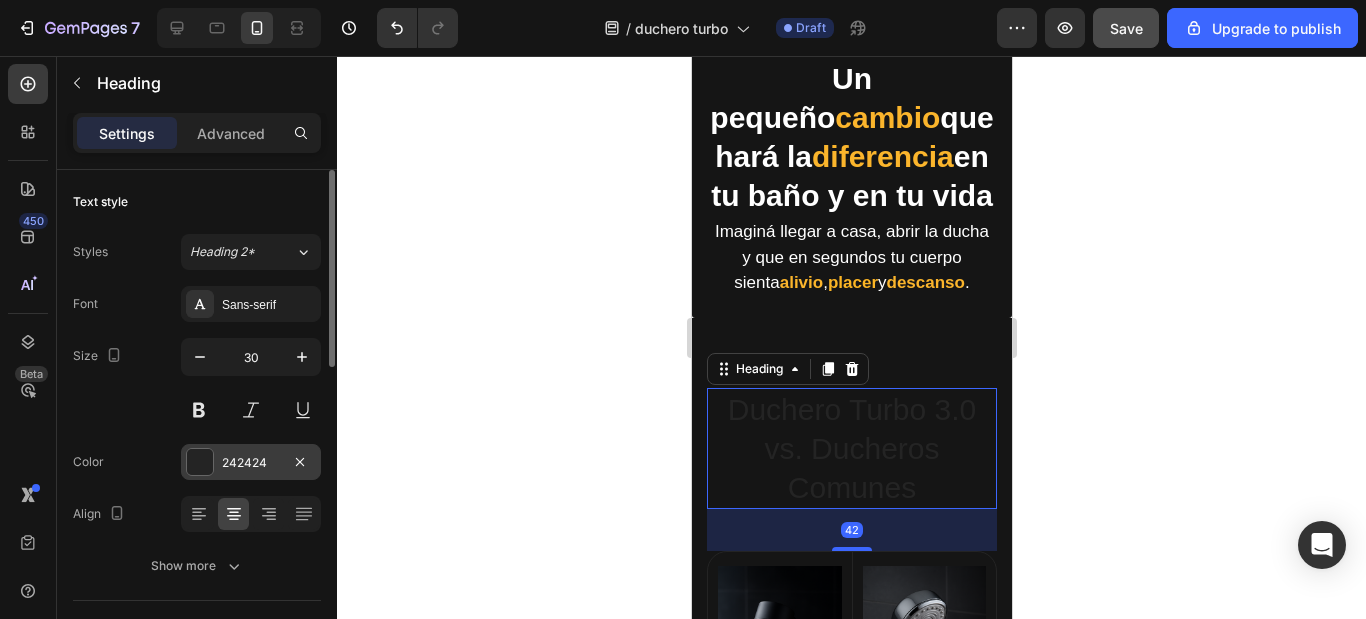 click at bounding box center (200, 462) 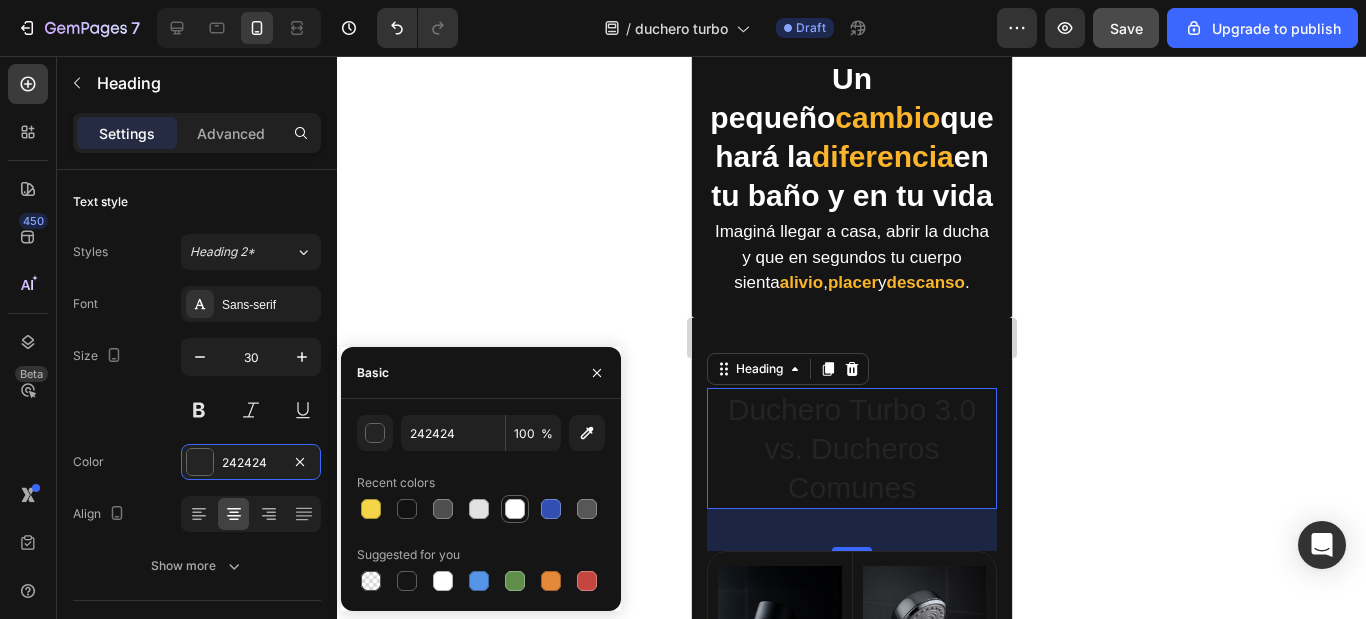 click at bounding box center [515, 509] 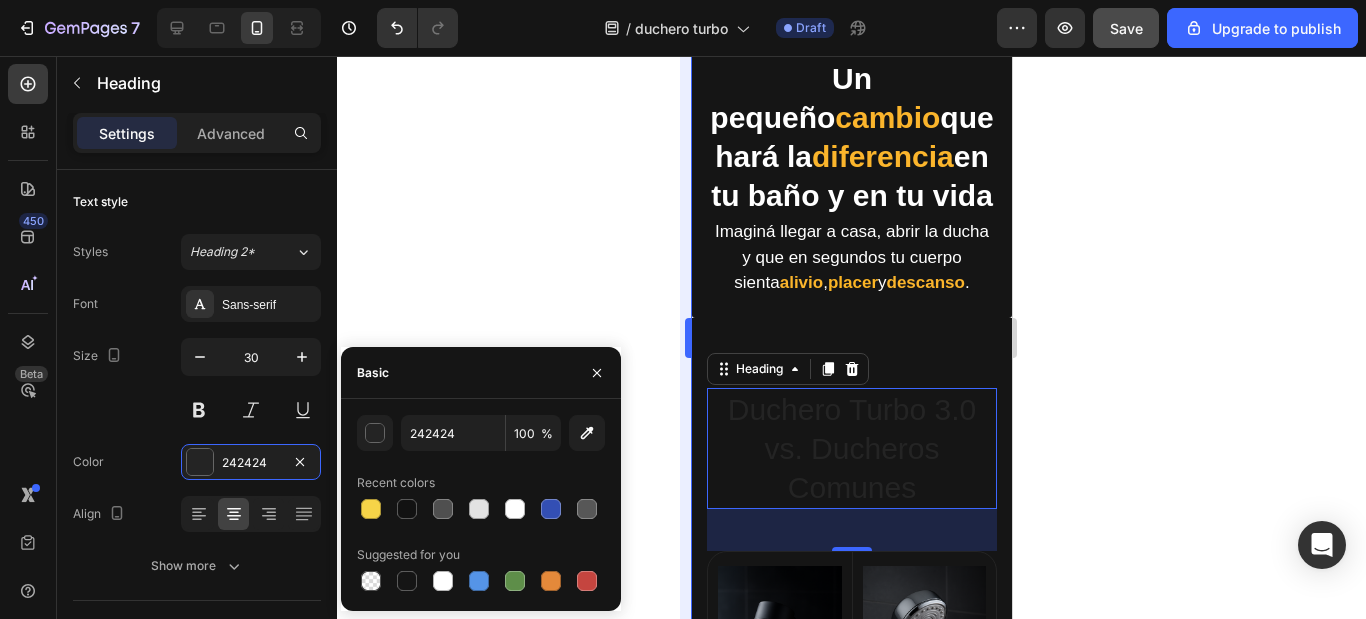 type on "FFFFFF" 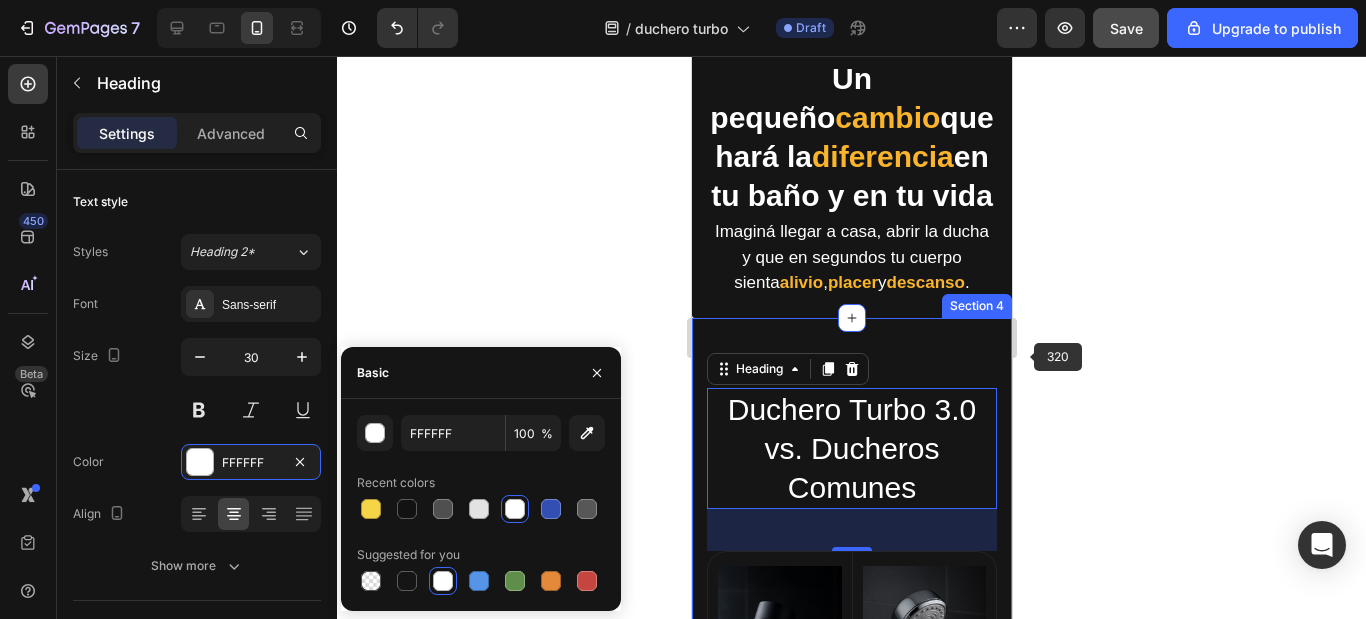 click 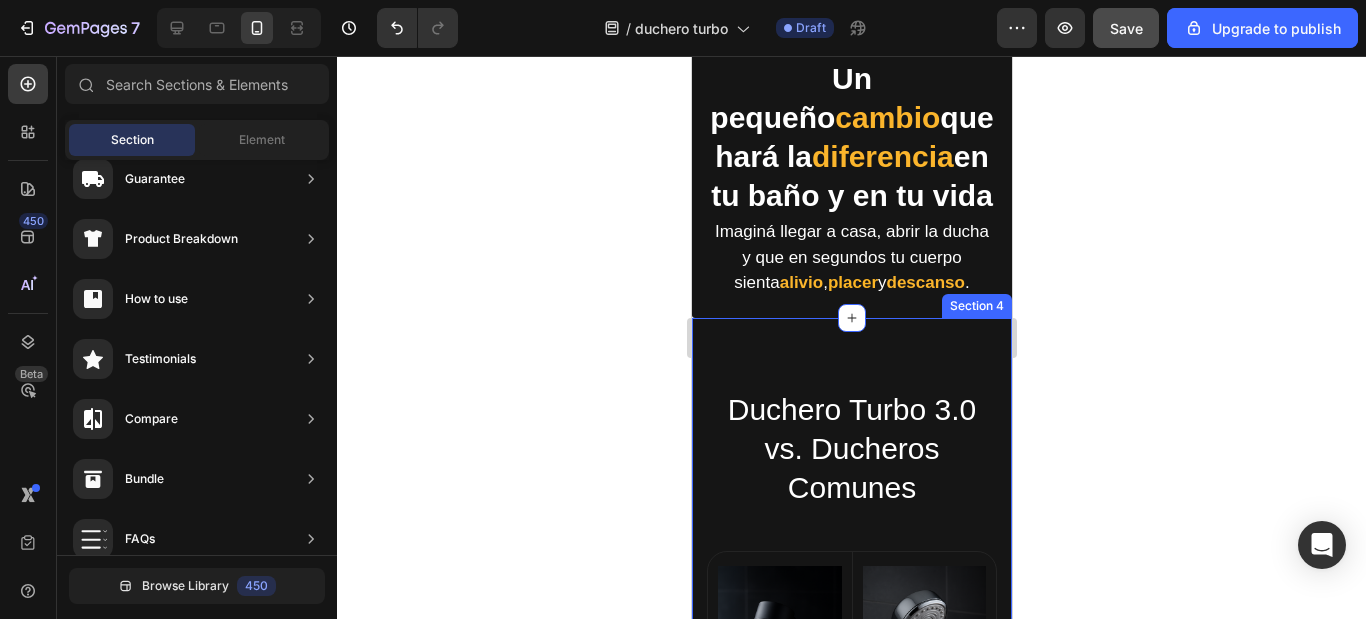 click on "Duchero Turbo 3.0 vs. Ducheros Comunes Heading Image Duchero turbo 3.0 Text Block
Potencia turbo
Masajeador integrado
Cuida tu piel y cabello gracias a su filtro
Ahorro inteligente gracias a su boton de apagado
Diseño  Exclusivo, moderno y elegante Item List Row Image Otros ducheros Text Block
Chorro débil o inestable
Sin masajeador
Daña tu cabello y piel por el cloro e impurezas
Tenés que cerrar la canilla manual
Diseño antiguo y básico Item List Row Row Row Section 4" at bounding box center [851, 838] 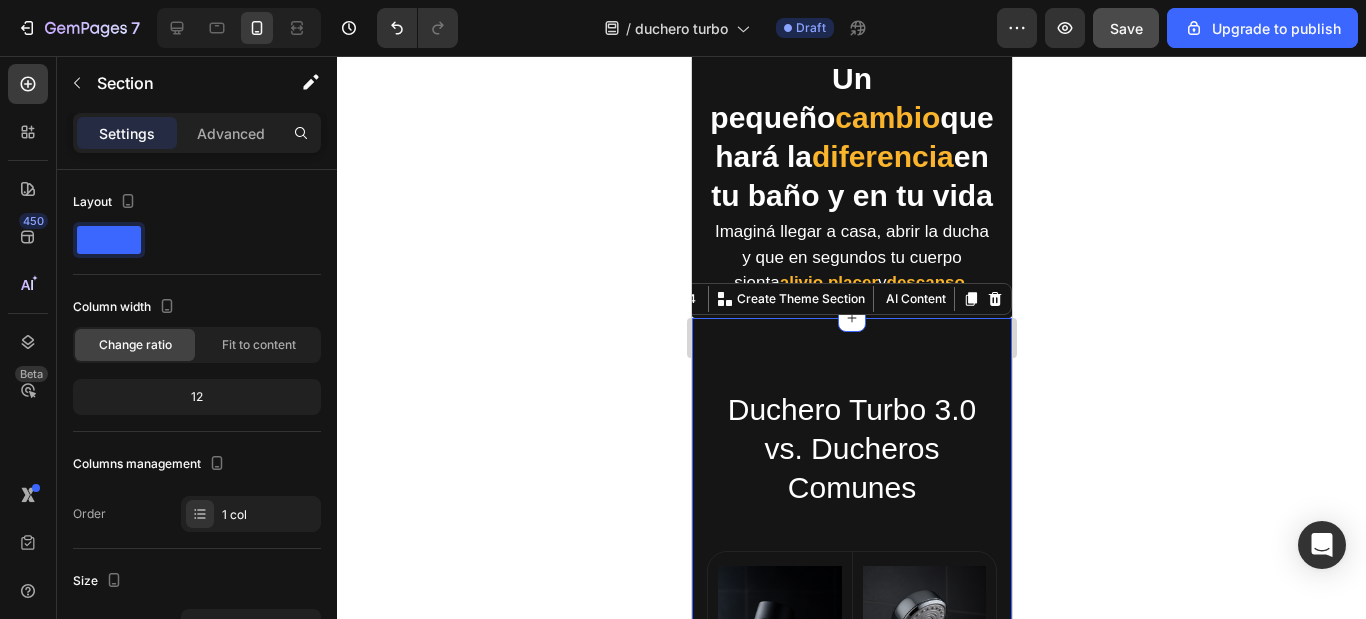 click on "Duchero Turbo 3.0 vs. Ducheros Comunes Heading Image Duchero turbo 3.0 Text Block
Potencia turbo
Masajeador integrado
Cuida tu piel y cabello gracias a su filtro
Ahorro inteligente gracias a su boton de apagado
Diseño  Exclusivo, moderno y elegante Item List Row Image Otros ducheros Text Block
Chorro débil o inestable
Sin masajeador
Daña tu cabello y piel por el cloro e impurezas
Tenés que cerrar la canilla manual
Diseño antiguo y básico Item List Row Row Row Section 4   You can create reusable sections Create Theme Section AI Content Write with GemAI What would you like to describe here? Tone and Voice Persuasive Product Set de toallas para baño Show more Generate" at bounding box center (851, 838) 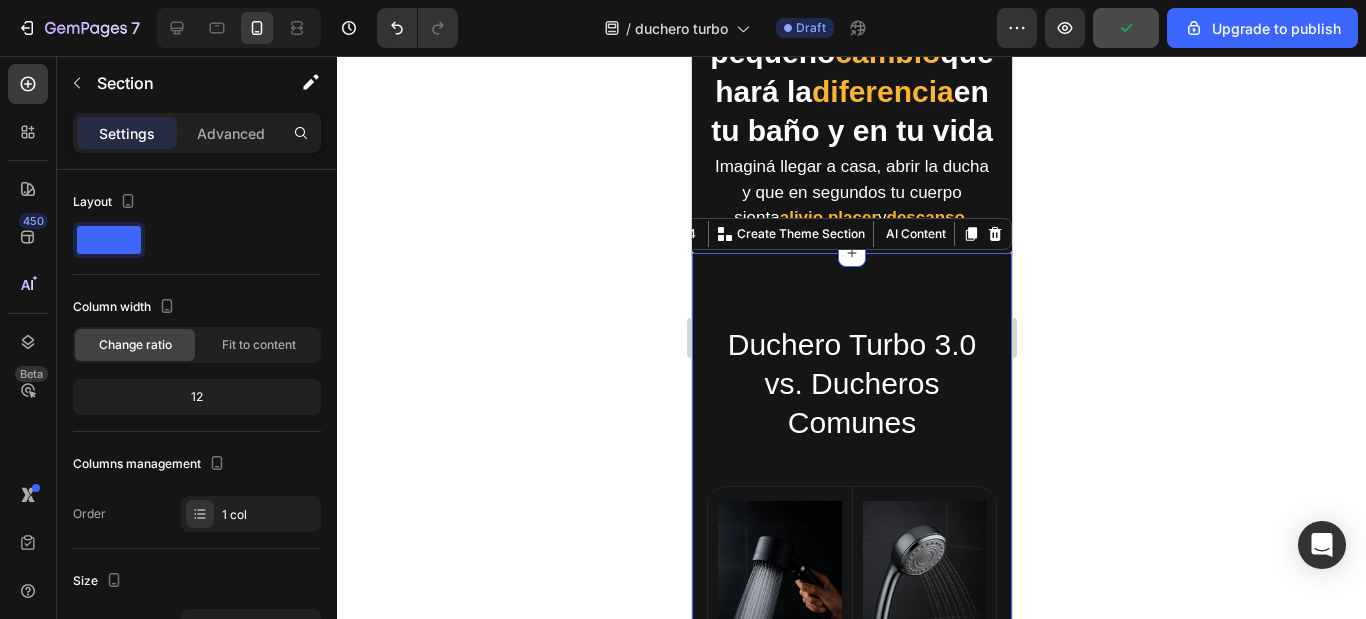 scroll, scrollTop: 2184, scrollLeft: 0, axis: vertical 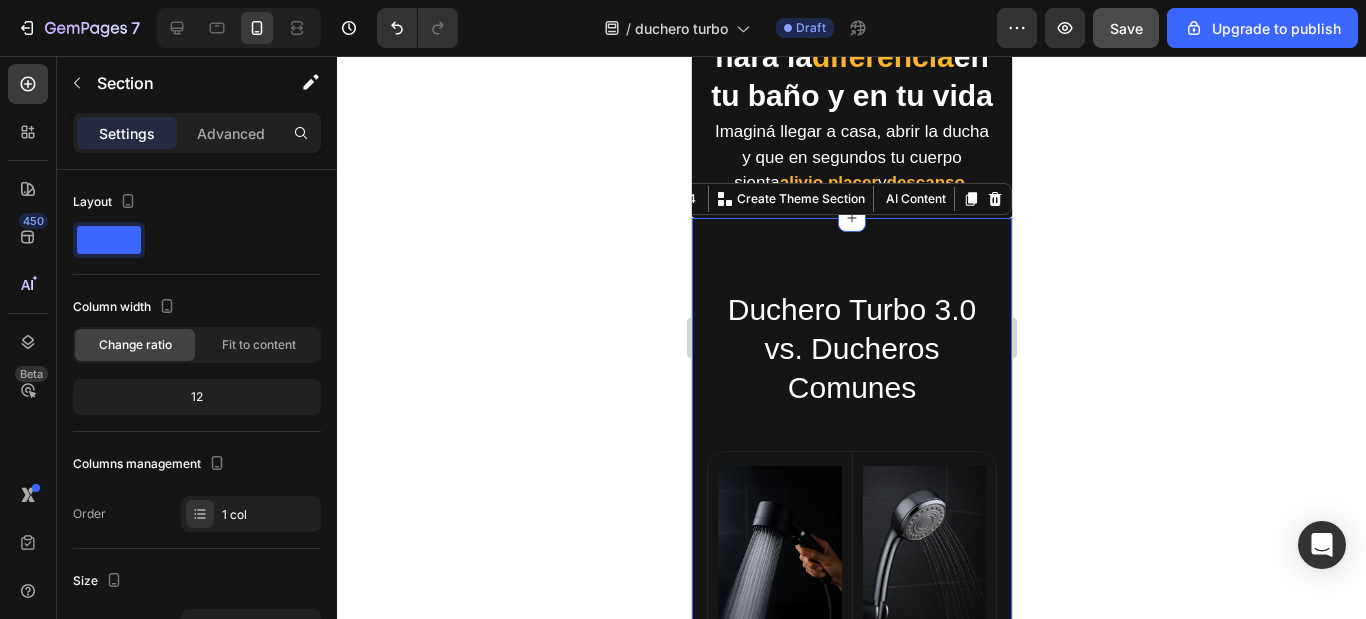 click on "Duchero Turbo 3.0 vs. Ducheros Comunes Heading Image Duchero turbo 3.0 Text Block
Potencia turbo
Masajeador integrado
Cuida tu piel y cabello gracias a su filtro
Ahorro inteligente gracias a su boton de apagado
Diseño  Exclusivo, moderno y elegante Item List Row Image Otros ducheros Text Block
Chorro débil o inestable
Sin masajeador
Daña tu cabello y piel por el cloro e impurezas
Tenés que cerrar la canilla manual
Diseño antiguo y básico Item List Row Row Row Section 4   You can create reusable sections Create Theme Section AI Content Write with GemAI What would you like to describe here? Tone and Voice Persuasive Product Set de toallas para baño Show more Generate" at bounding box center (851, 738) 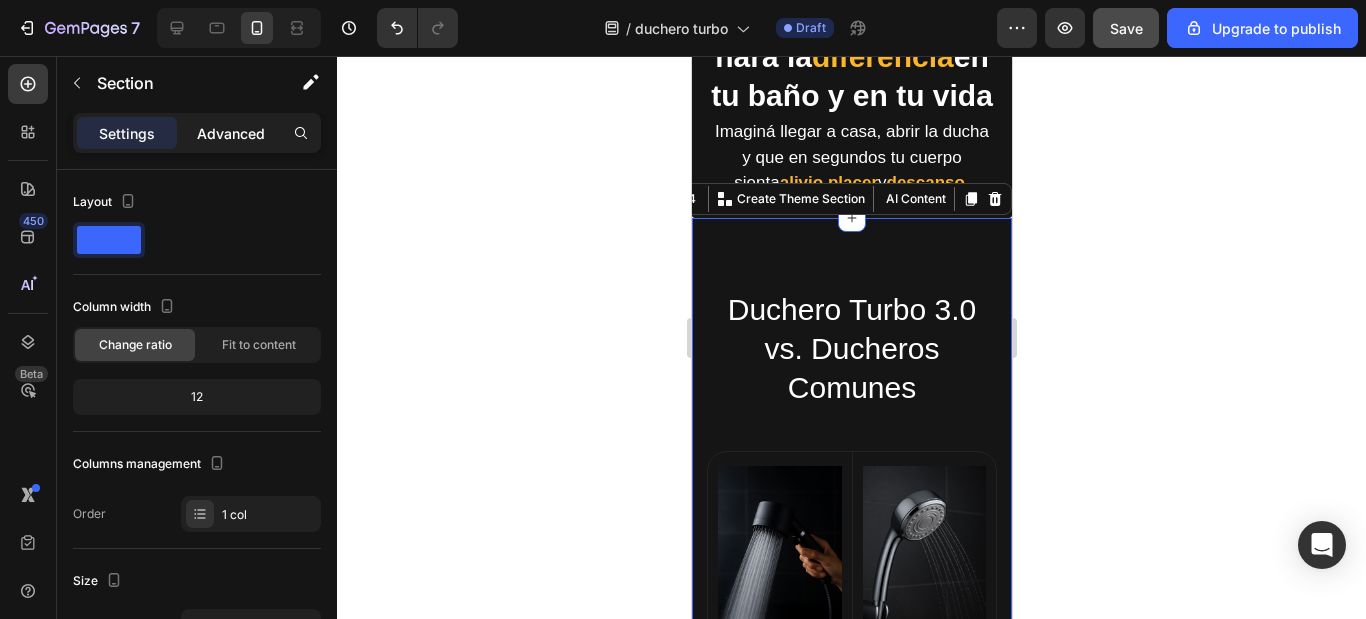 click on "Advanced" 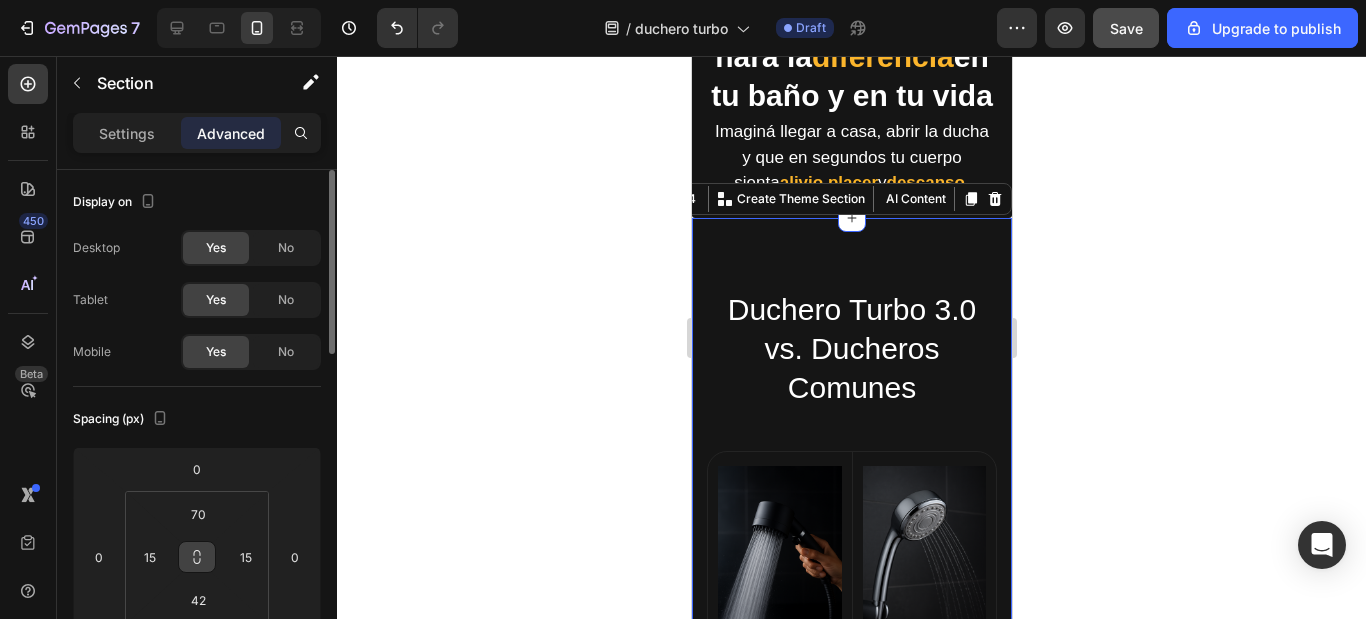 scroll, scrollTop: 100, scrollLeft: 0, axis: vertical 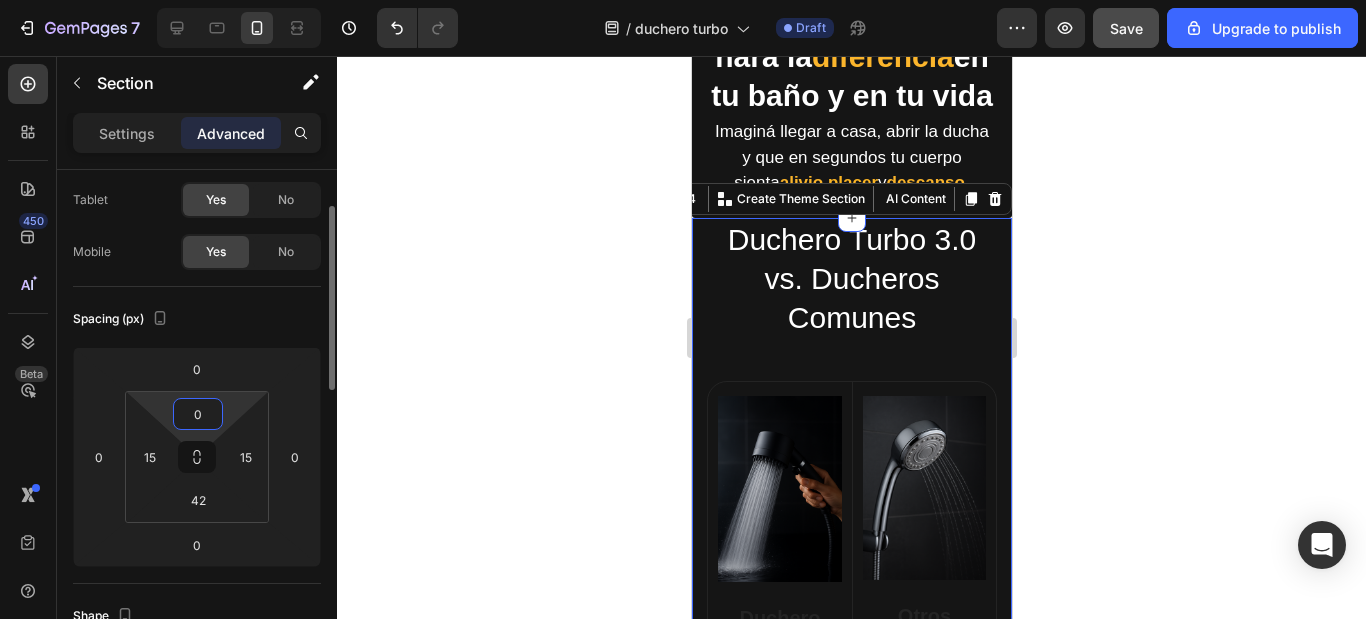 type on "0" 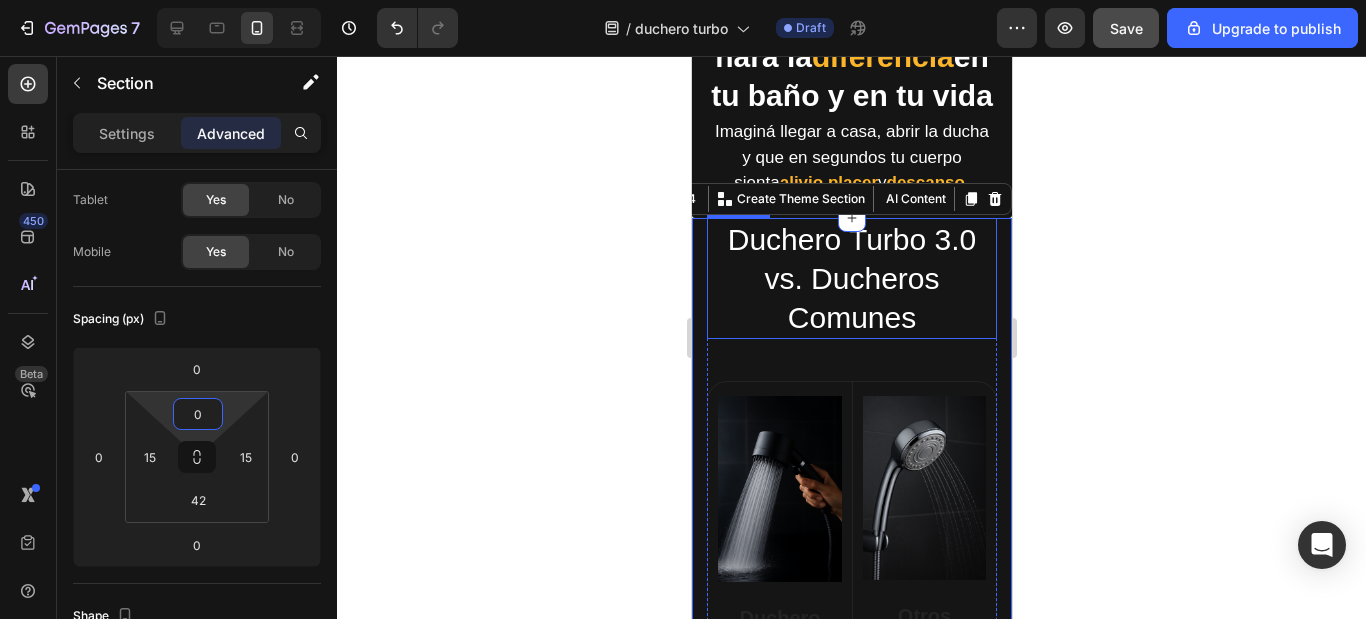click 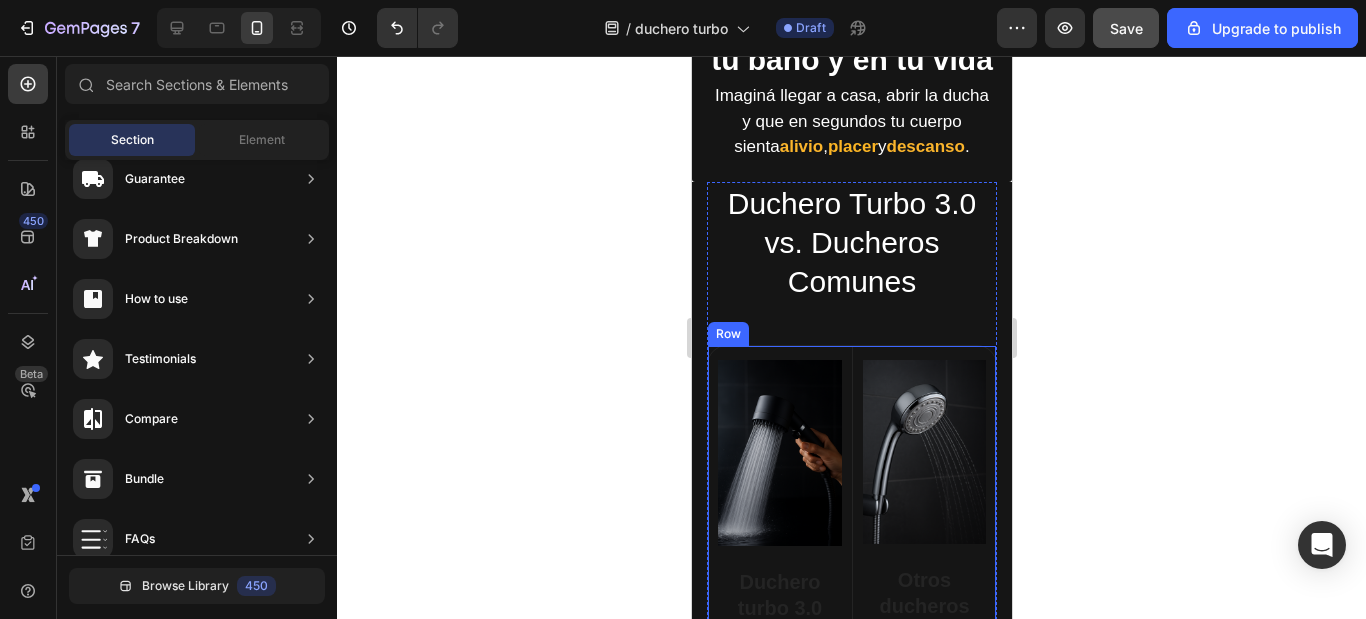 scroll, scrollTop: 2184, scrollLeft: 0, axis: vertical 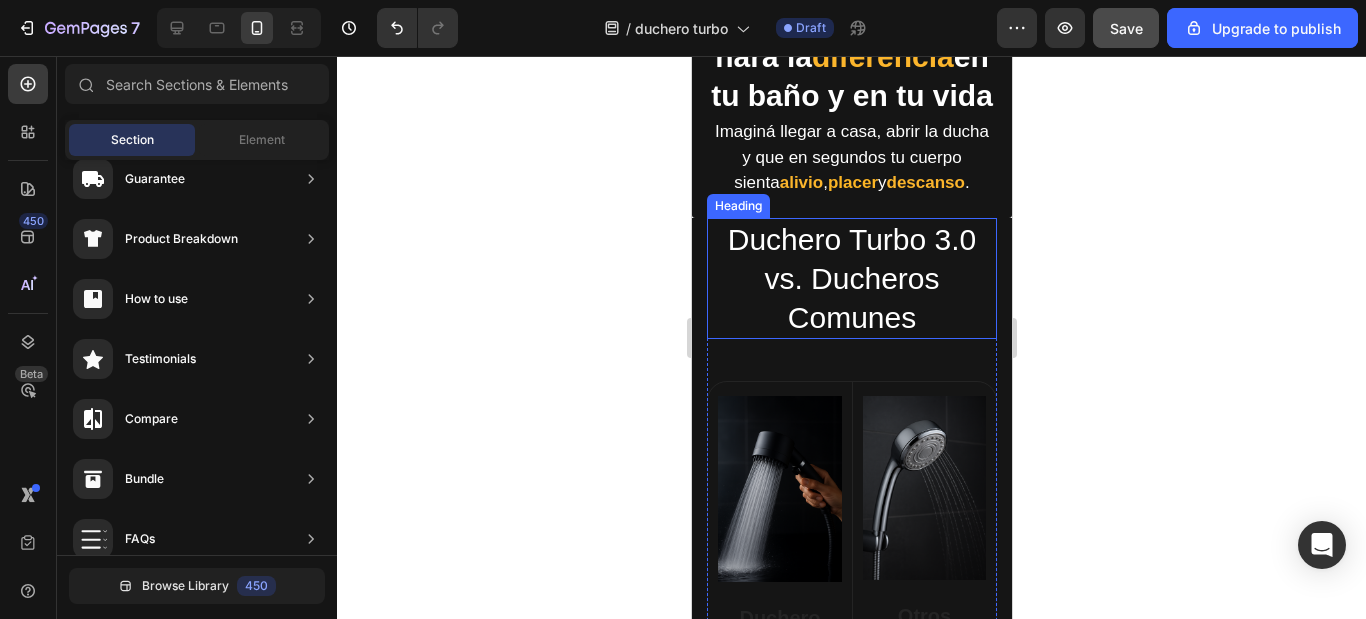 click on "Duchero Turbo 3.0 vs. Ducheros Comunes" at bounding box center [851, 278] 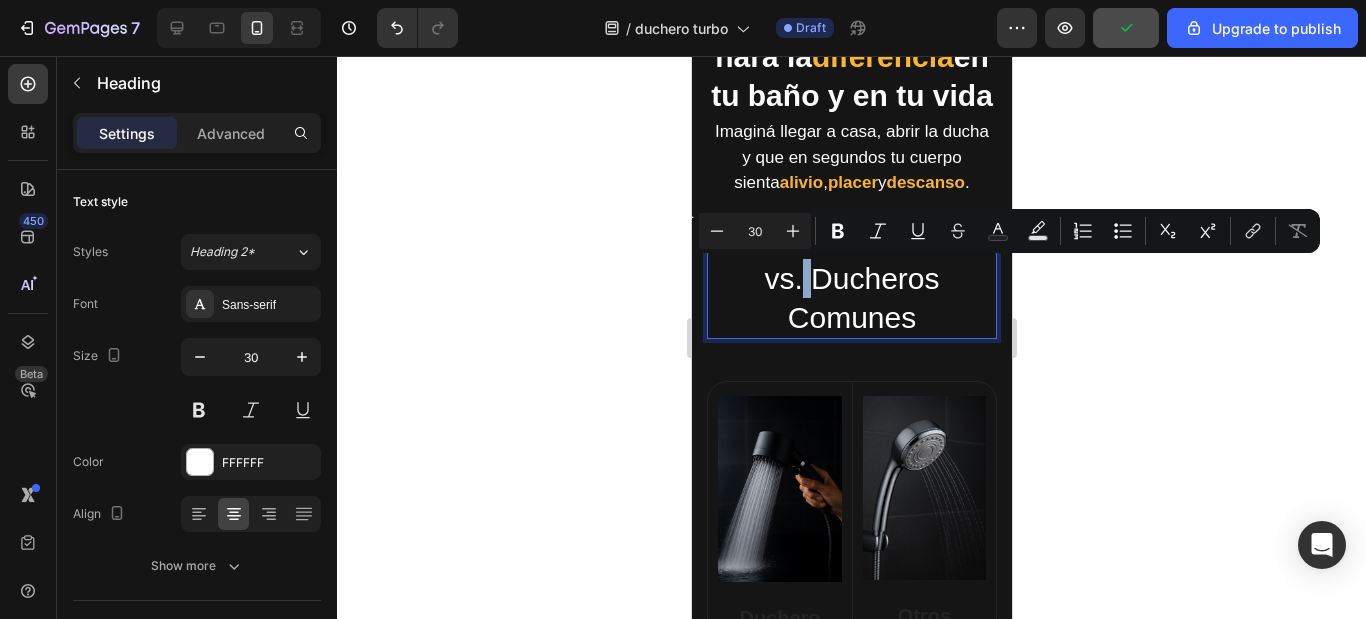 click on "Duchero Turbo 3.0 vs. Ducheros Comunes" at bounding box center [851, 278] 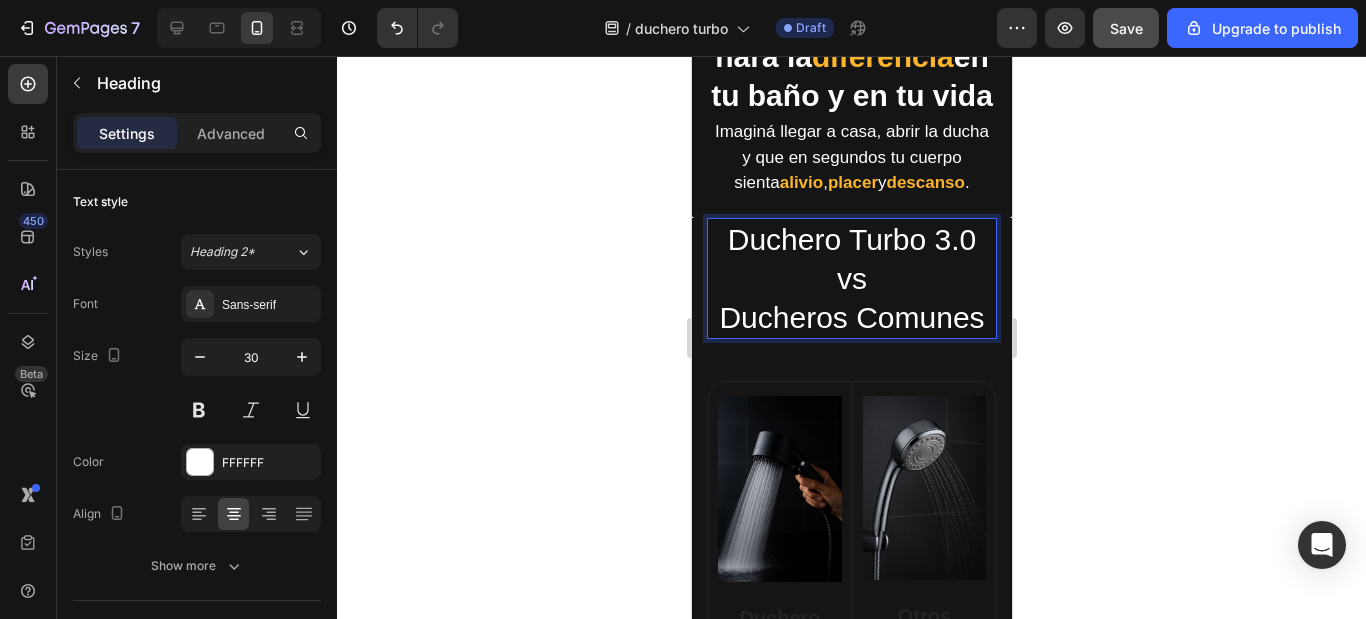 drag, startPoint x: 915, startPoint y: 358, endPoint x: 779, endPoint y: 314, distance: 142.94055 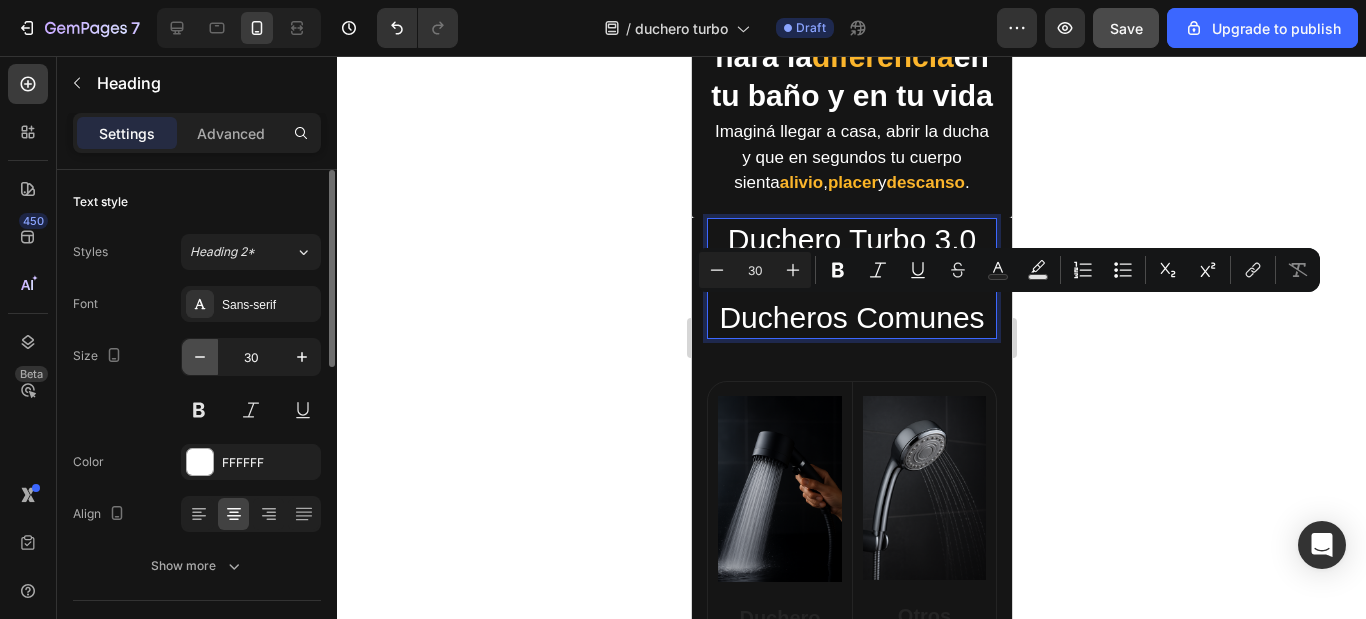 click 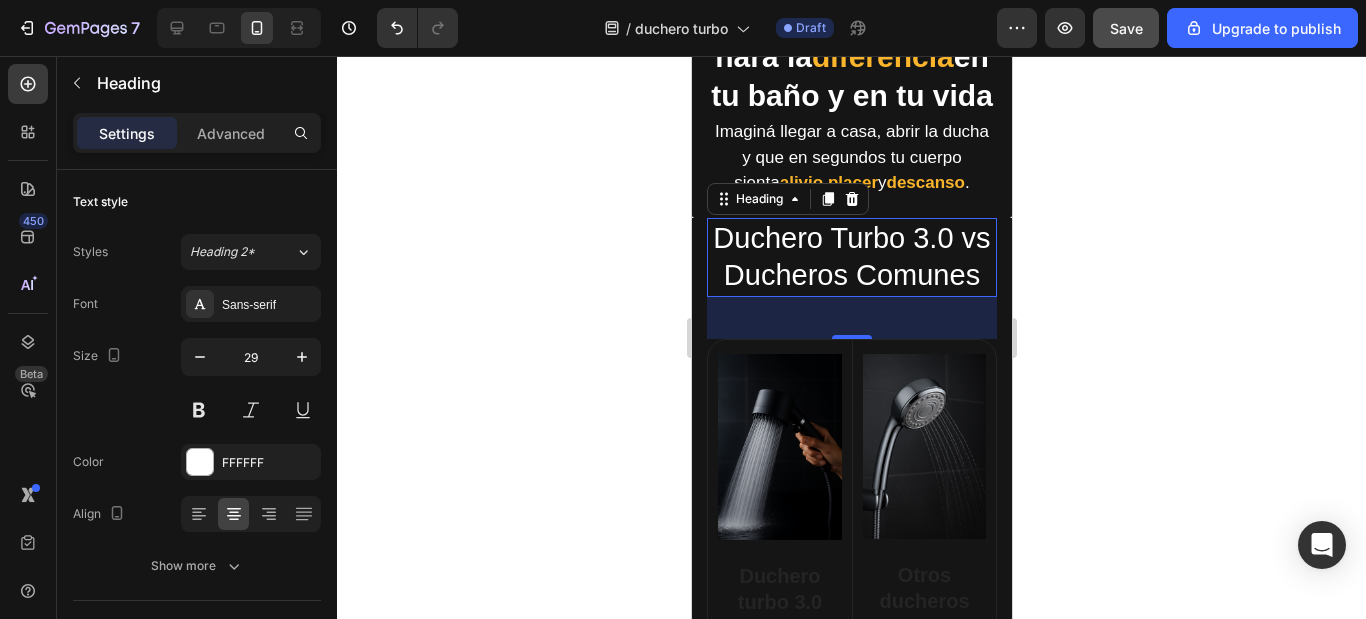 click 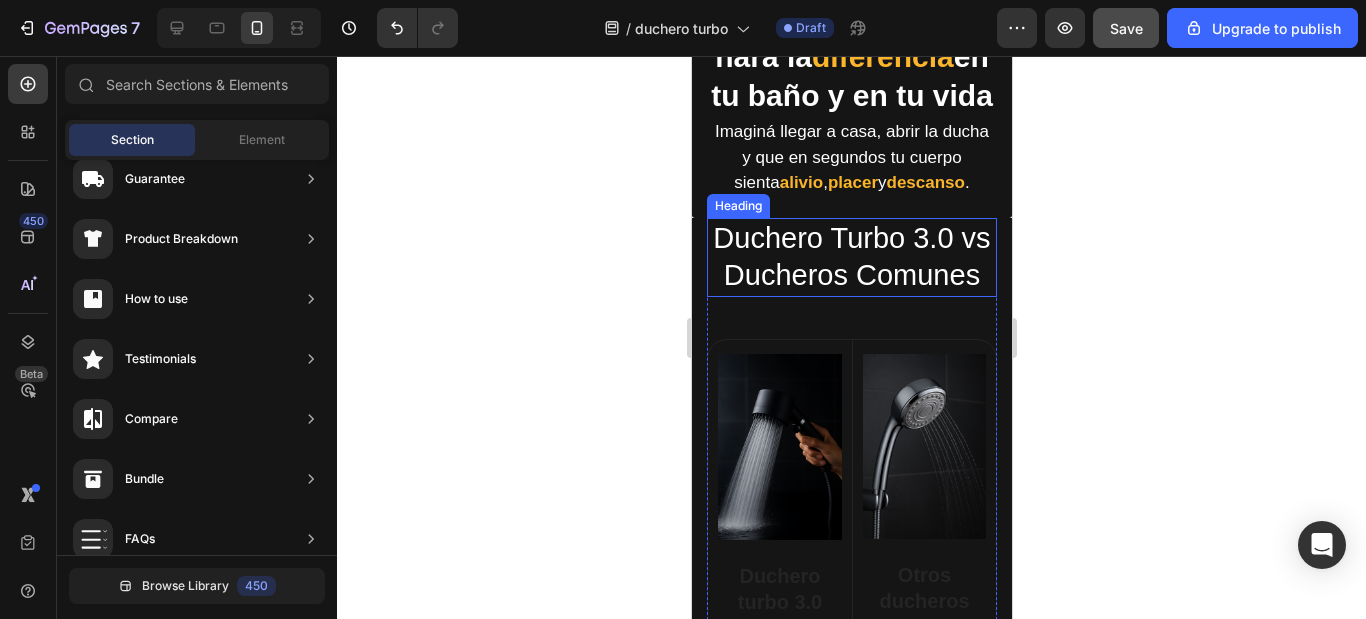 click on "Duchero Turbo 3.0 vs  Ducheros Comunes" at bounding box center [851, 257] 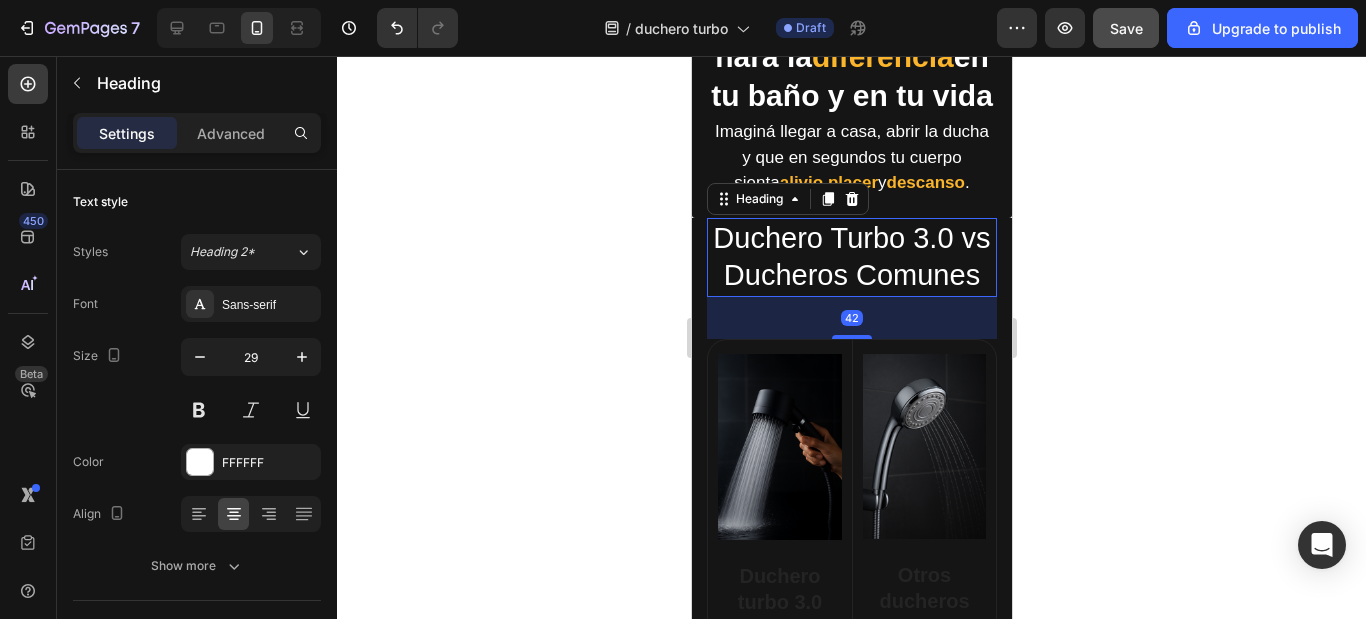 click on "Duchero Turbo 3.0 vs  Ducheros Comunes" at bounding box center (851, 257) 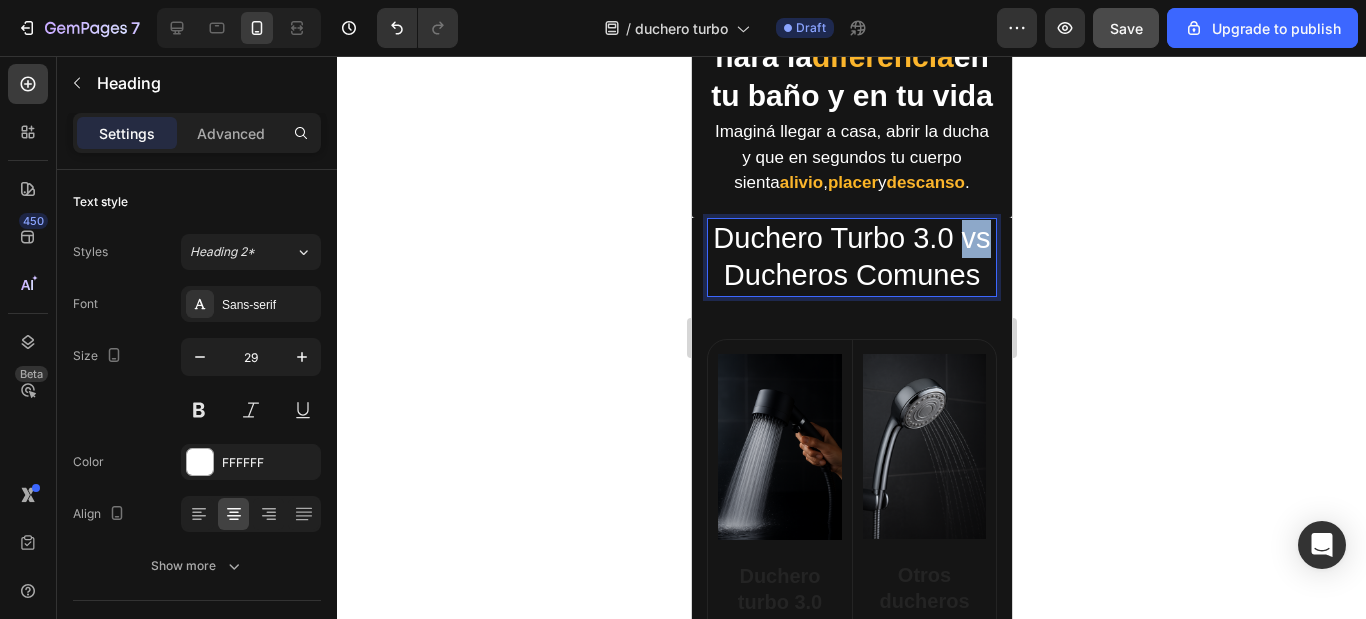 click on "Duchero Turbo 3.0 vs  Ducheros Comunes" at bounding box center [851, 257] 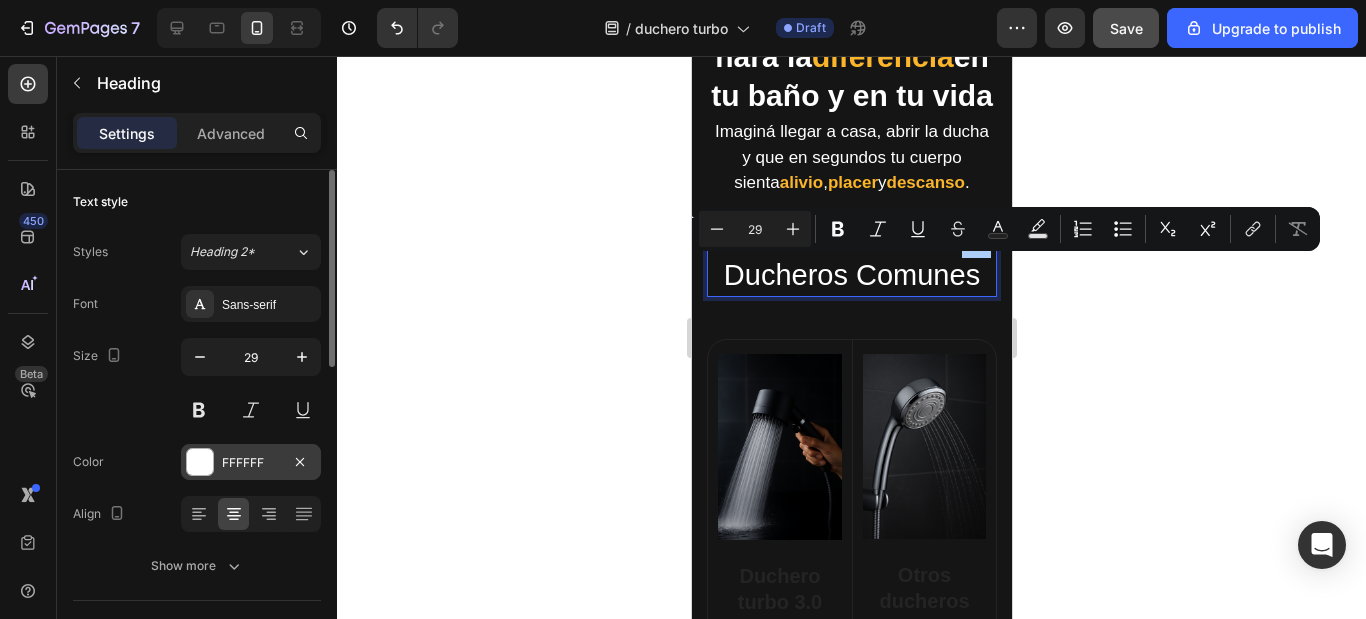 click at bounding box center [200, 462] 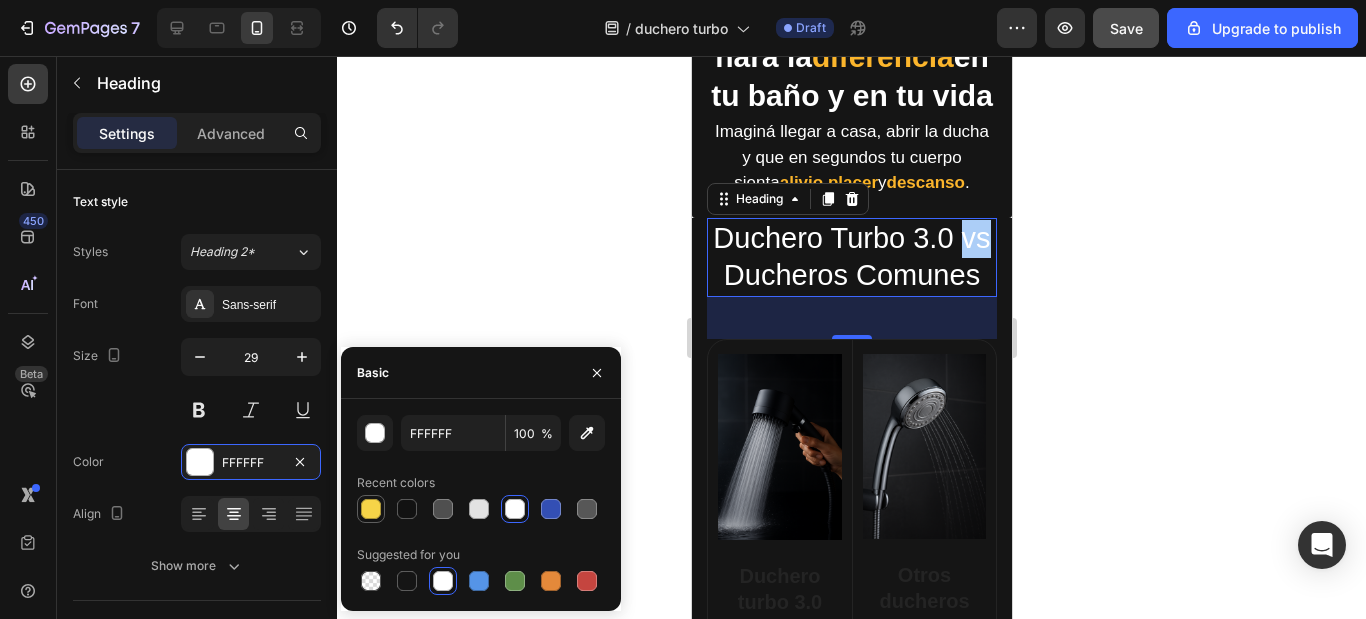 click at bounding box center [371, 509] 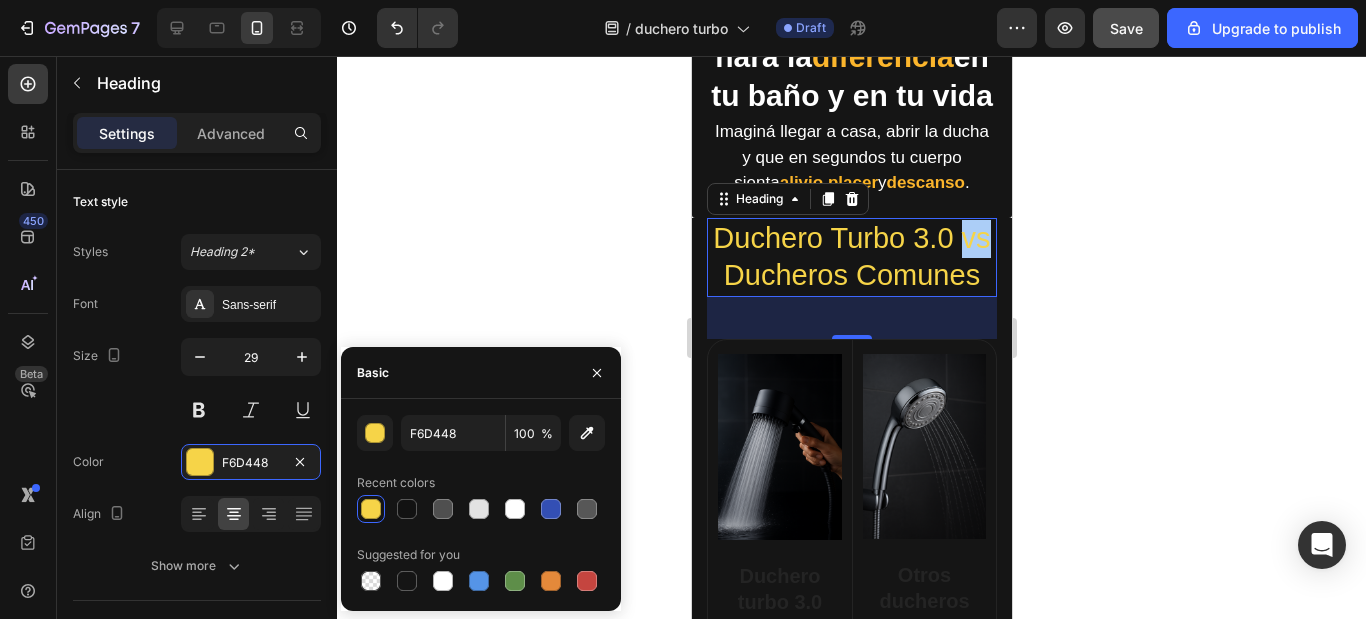 click 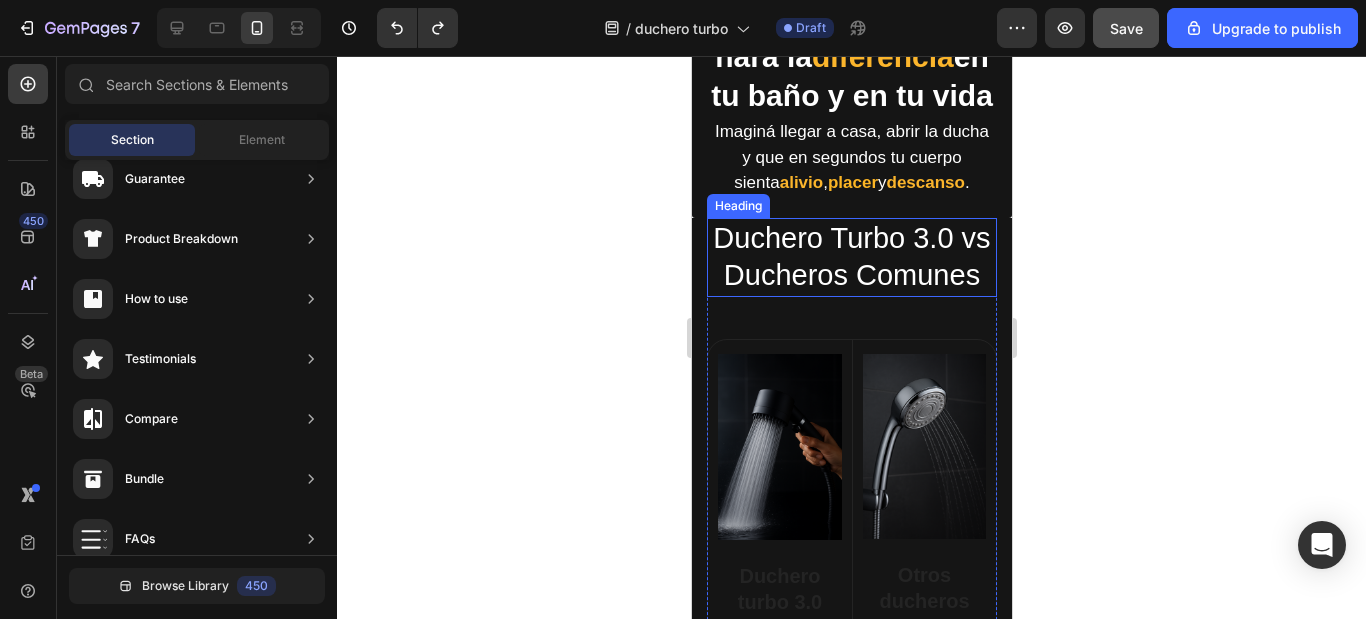 click on "Duchero Turbo 3.0 vs  Ducheros Comunes" at bounding box center (851, 257) 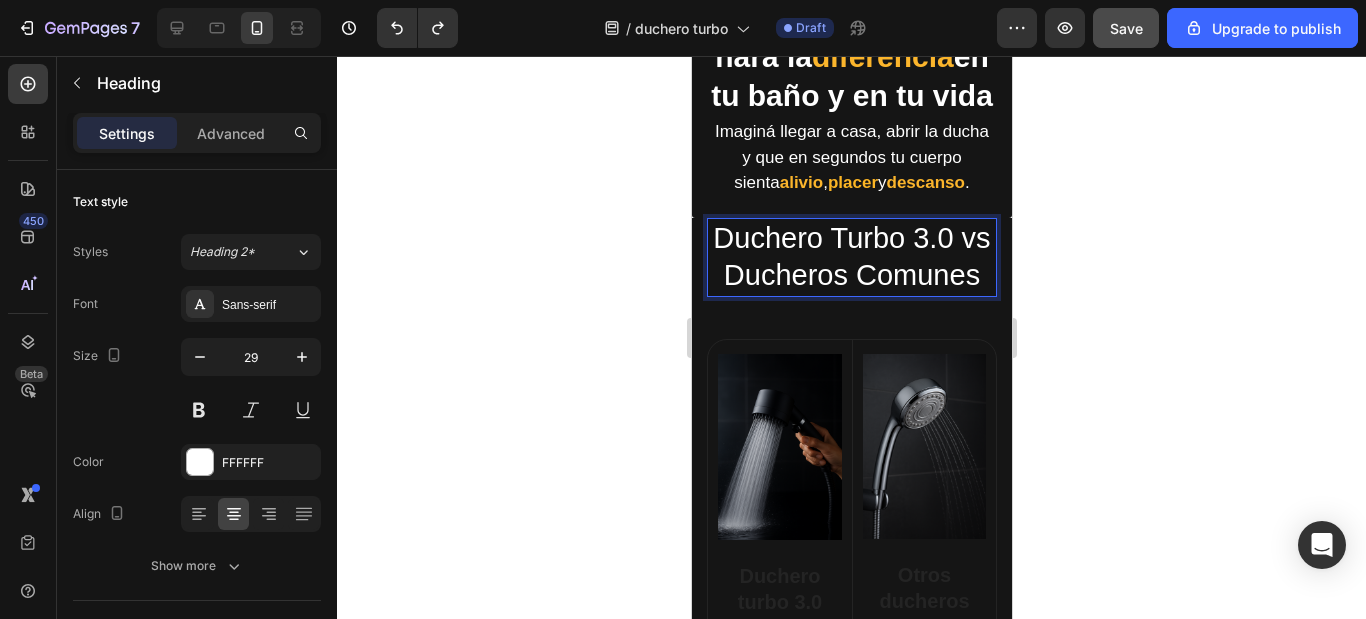 drag, startPoint x: 834, startPoint y: 280, endPoint x: 851, endPoint y: 278, distance: 17.117243 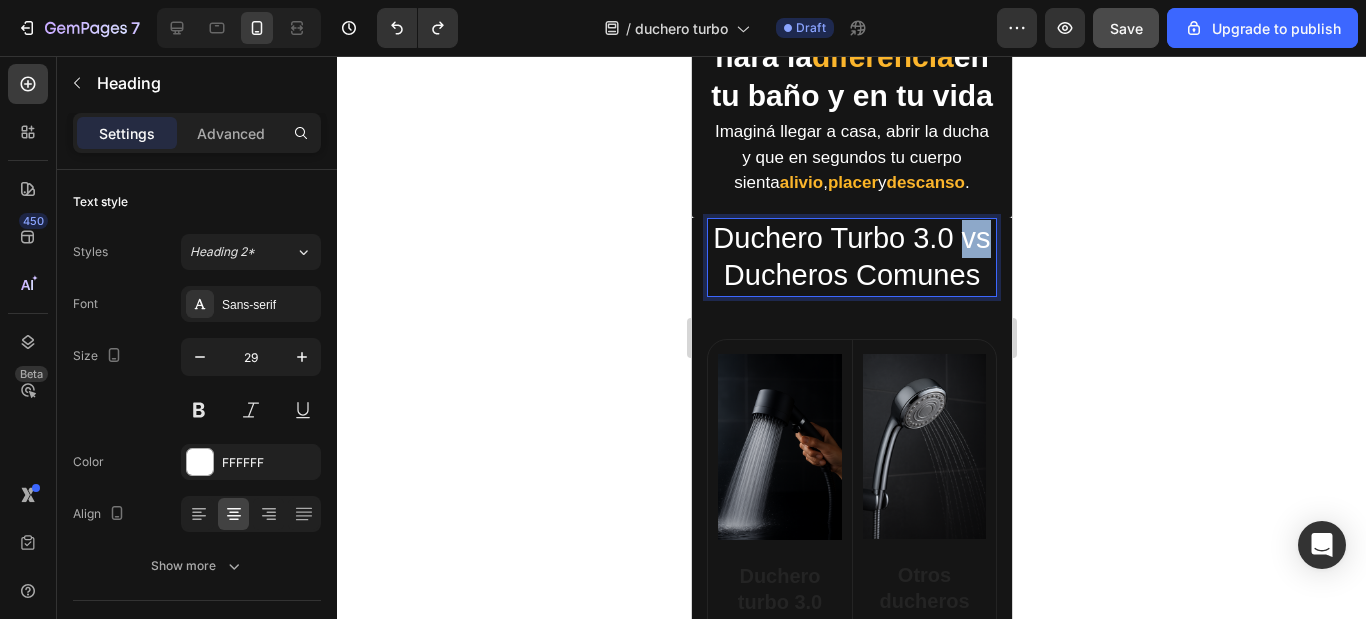 drag, startPoint x: 860, startPoint y: 275, endPoint x: 829, endPoint y: 270, distance: 31.400637 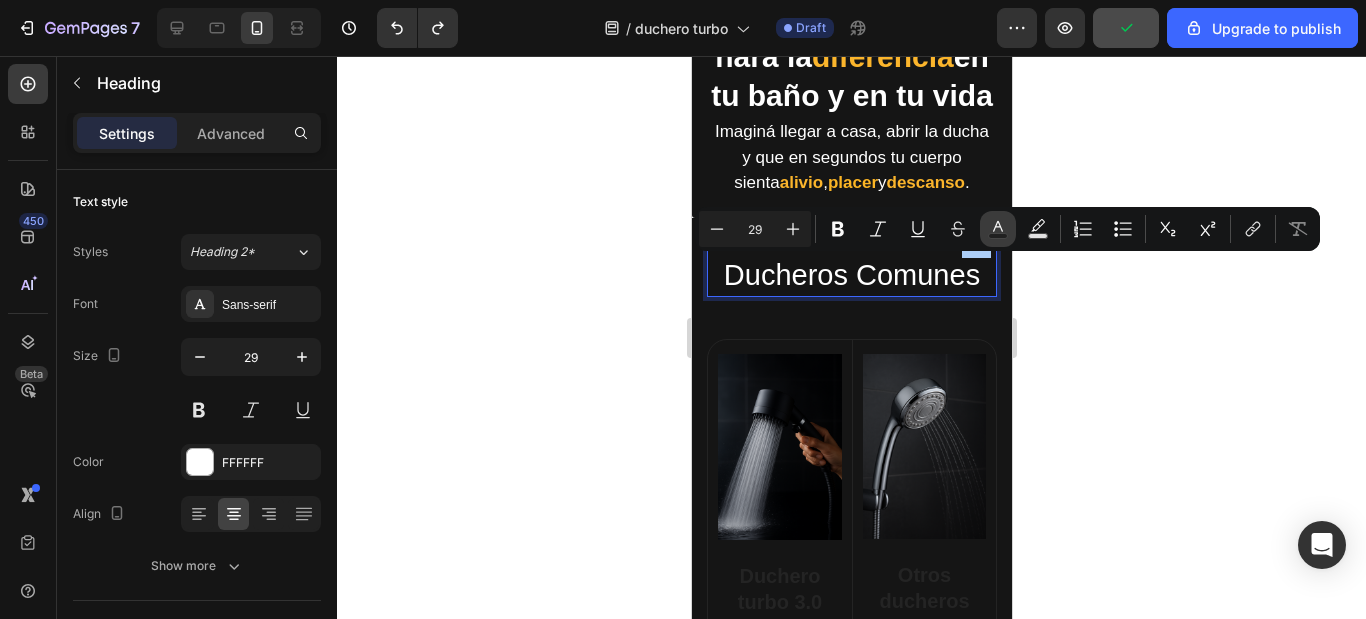 click 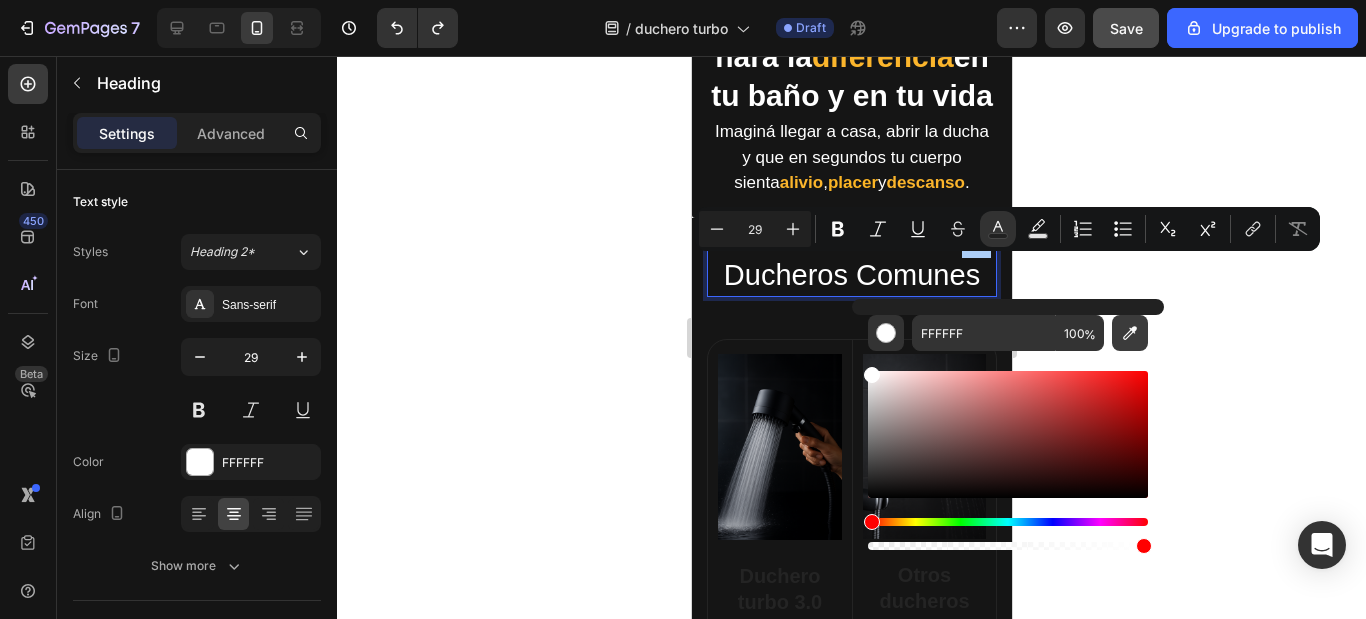 click 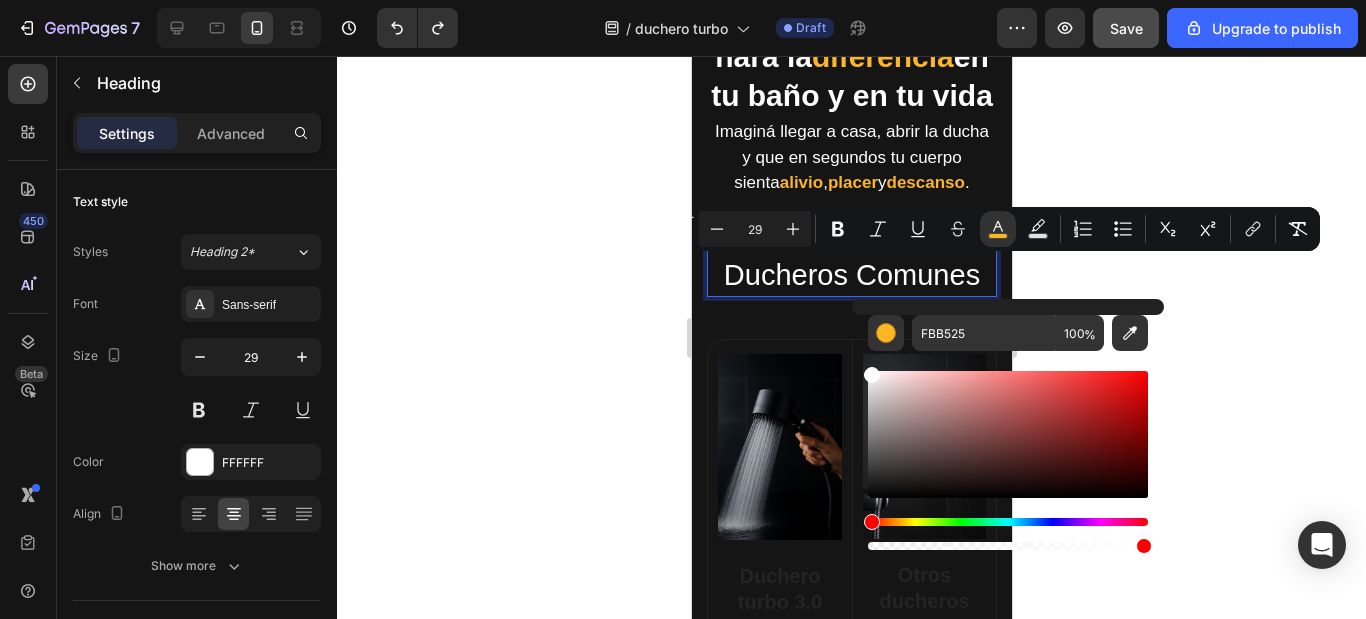 click 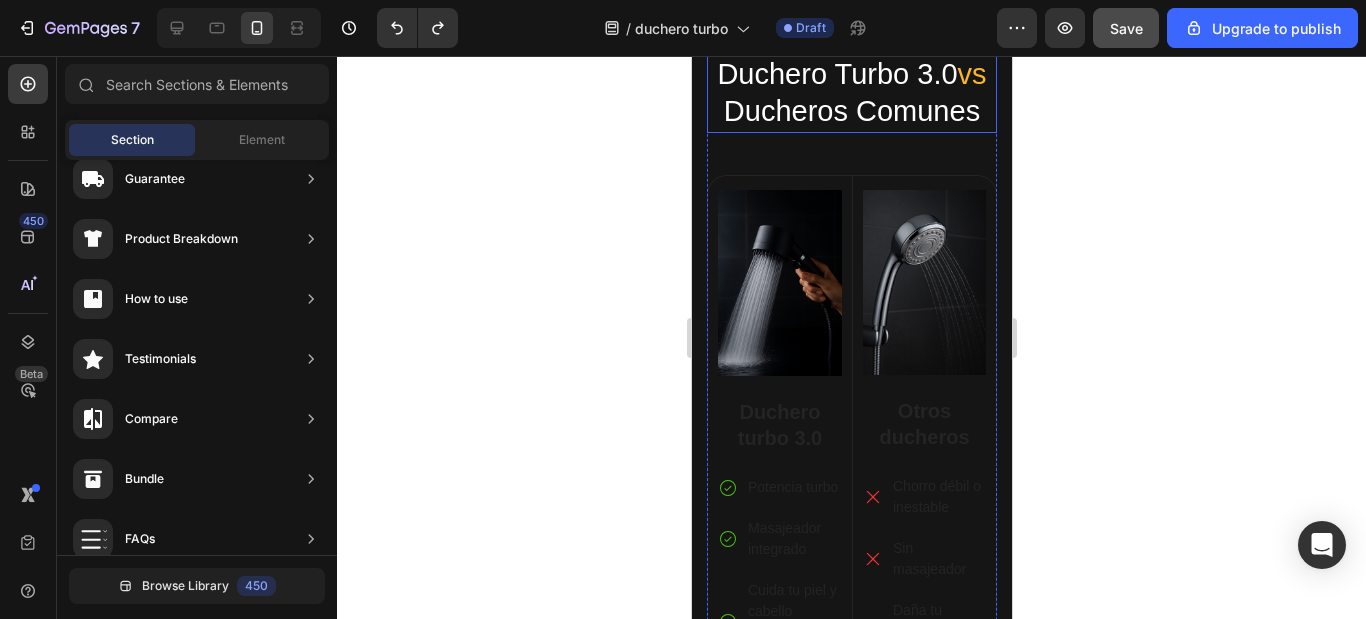 scroll, scrollTop: 2384, scrollLeft: 0, axis: vertical 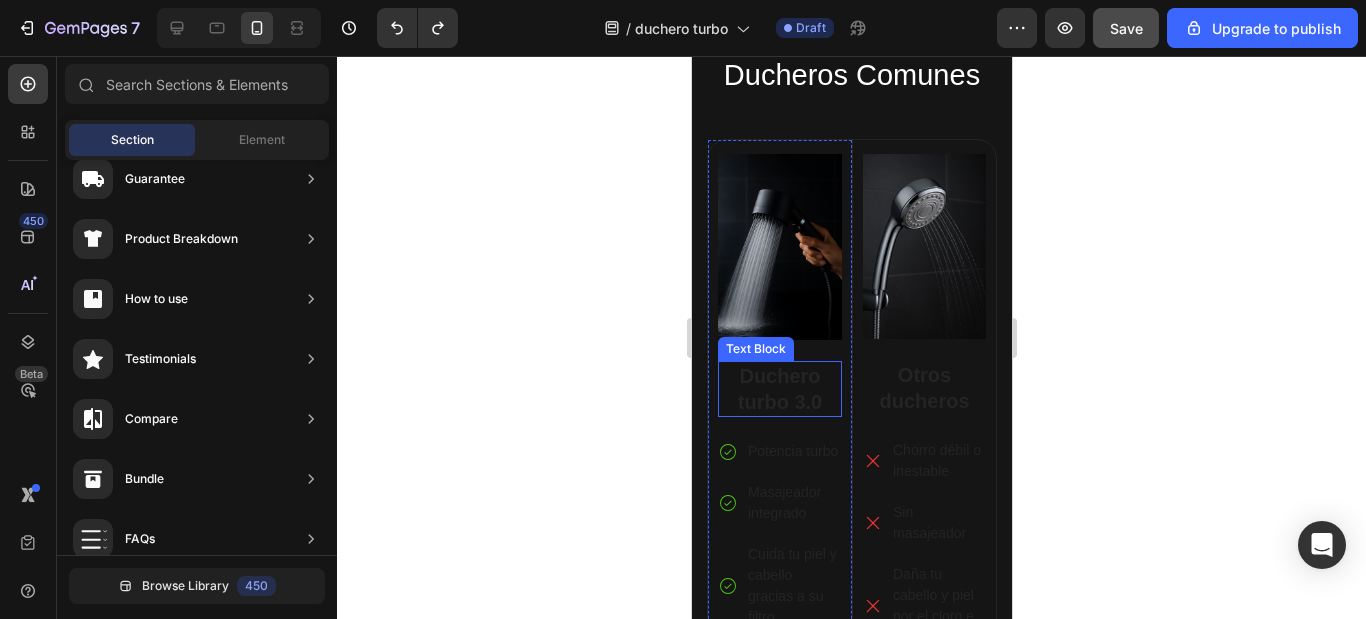 click on "Duchero turbo 3.0" at bounding box center [779, 389] 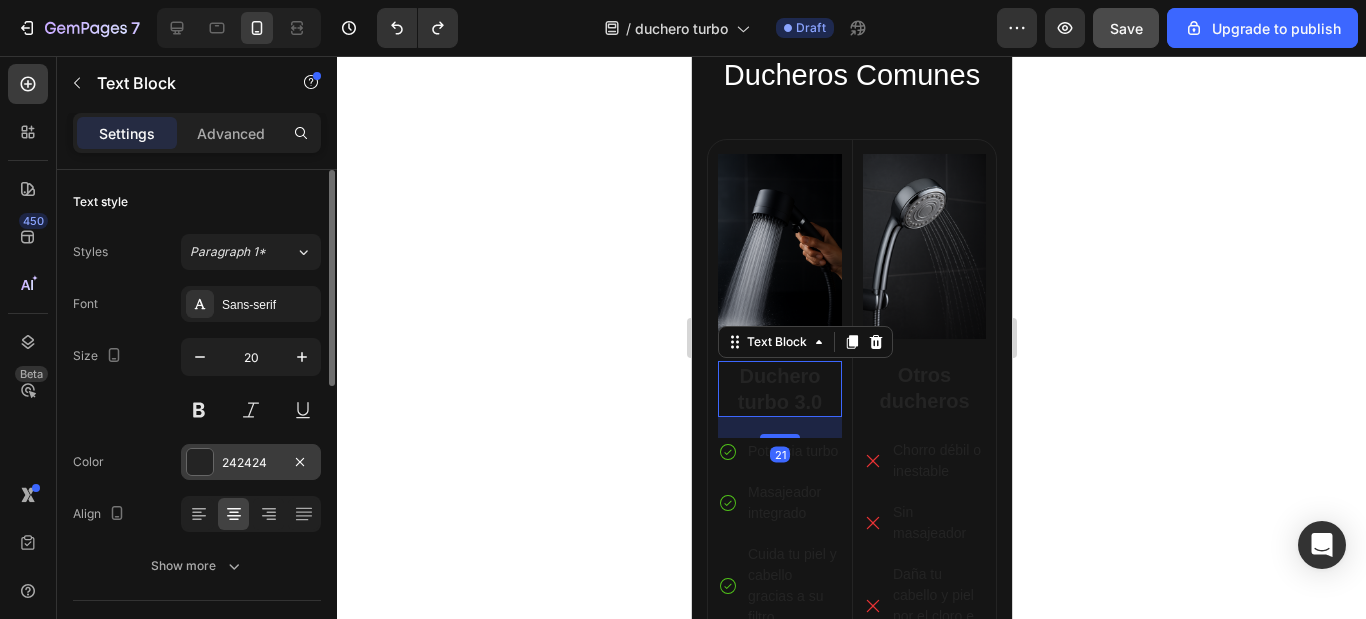 click at bounding box center [200, 462] 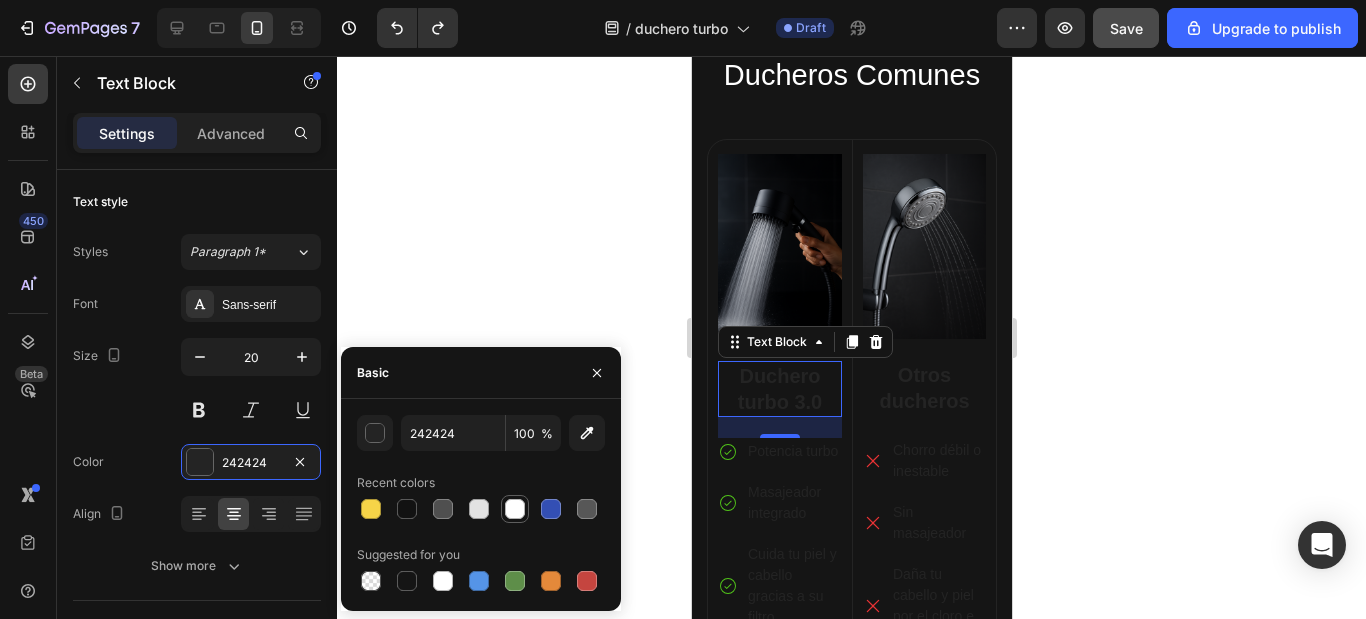 click at bounding box center (515, 509) 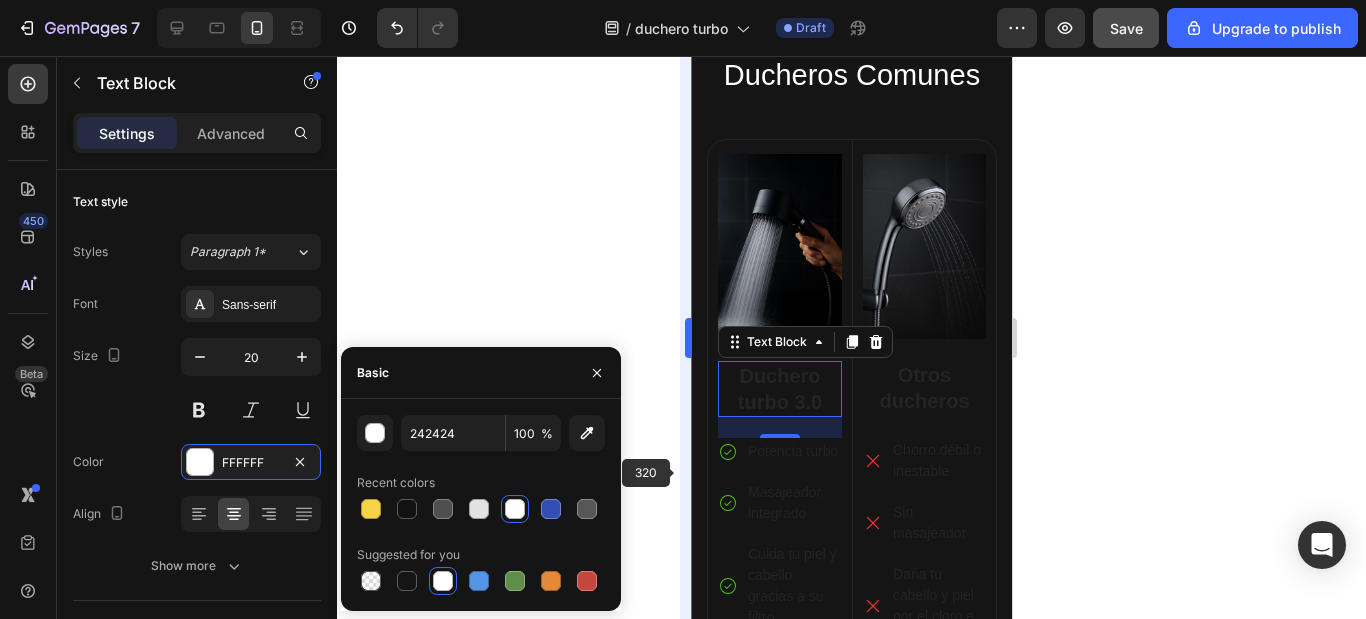 type on "FFFFFF" 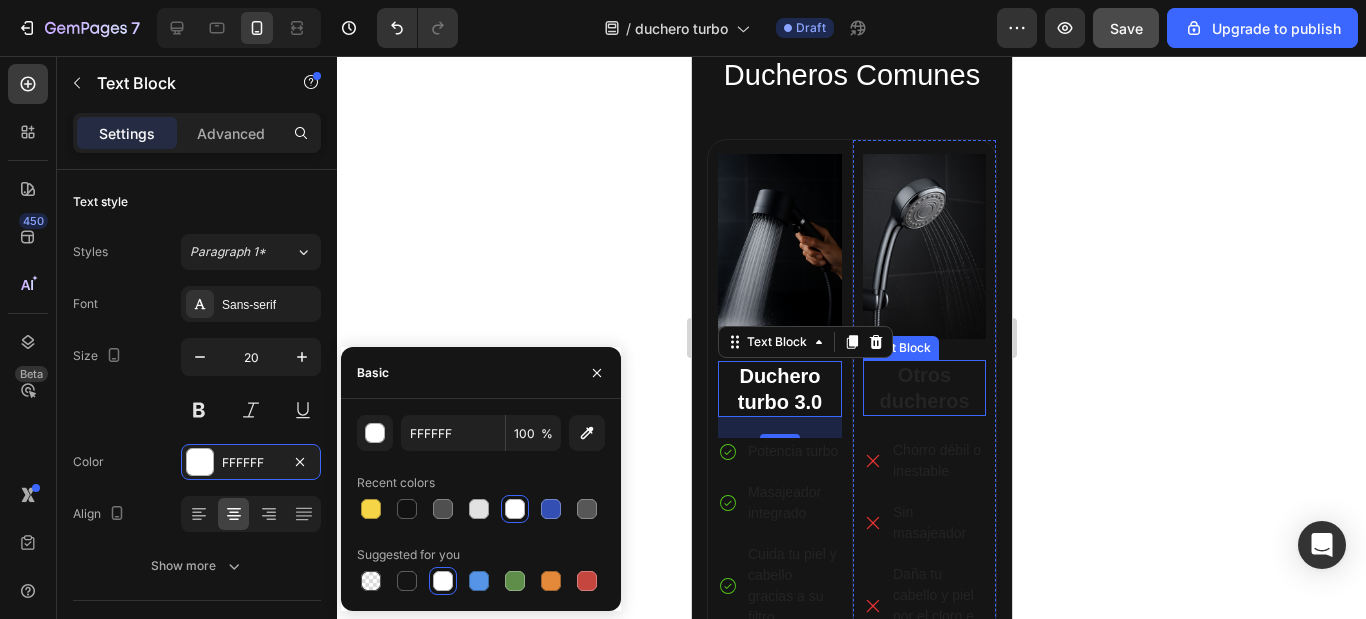 click on "Otros ducheros" at bounding box center [923, 388] 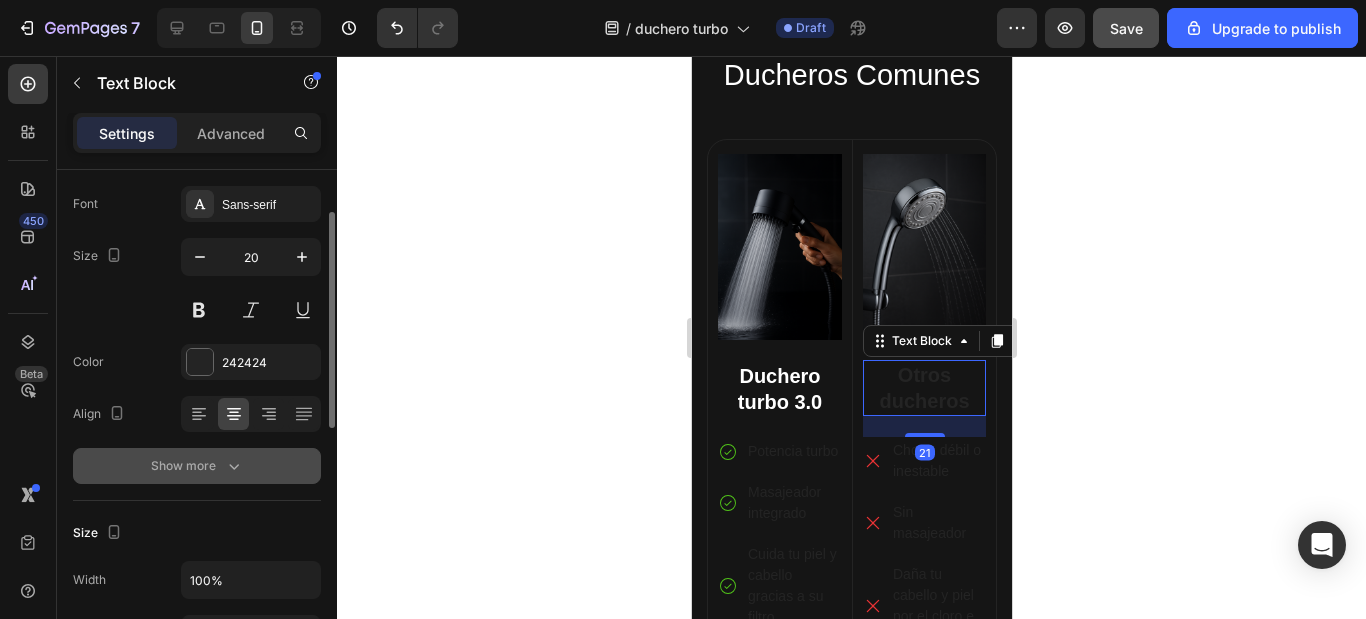 scroll, scrollTop: 200, scrollLeft: 0, axis: vertical 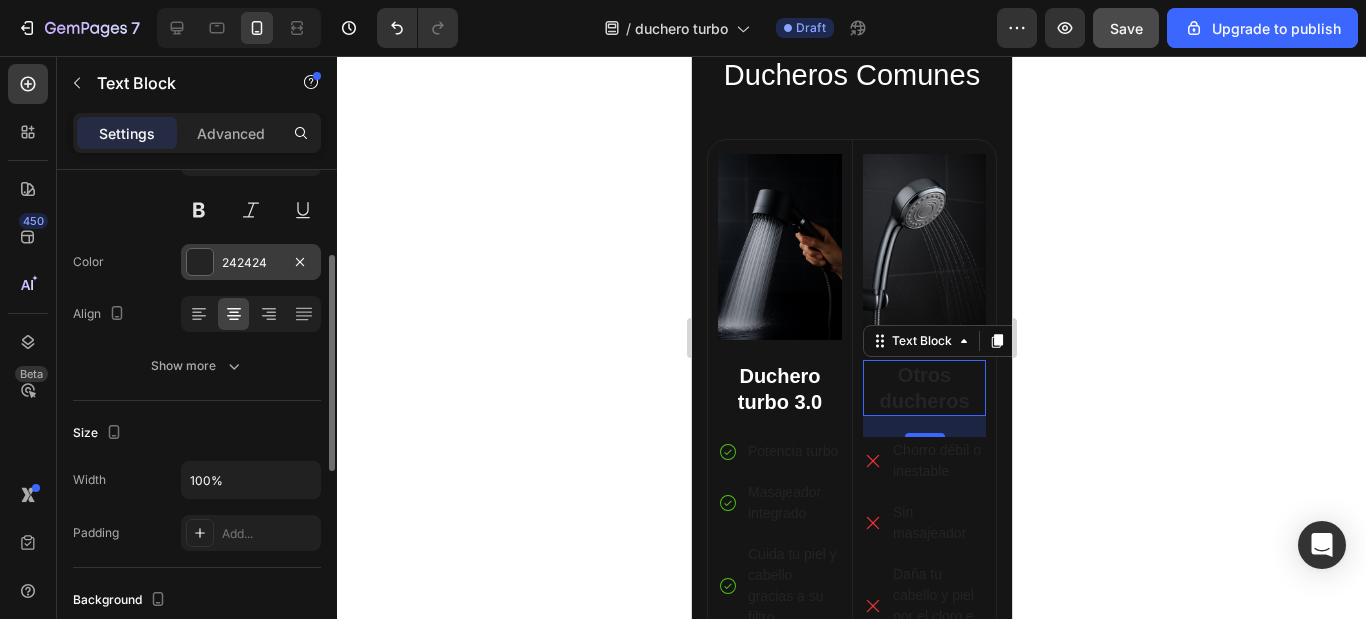click at bounding box center (200, 262) 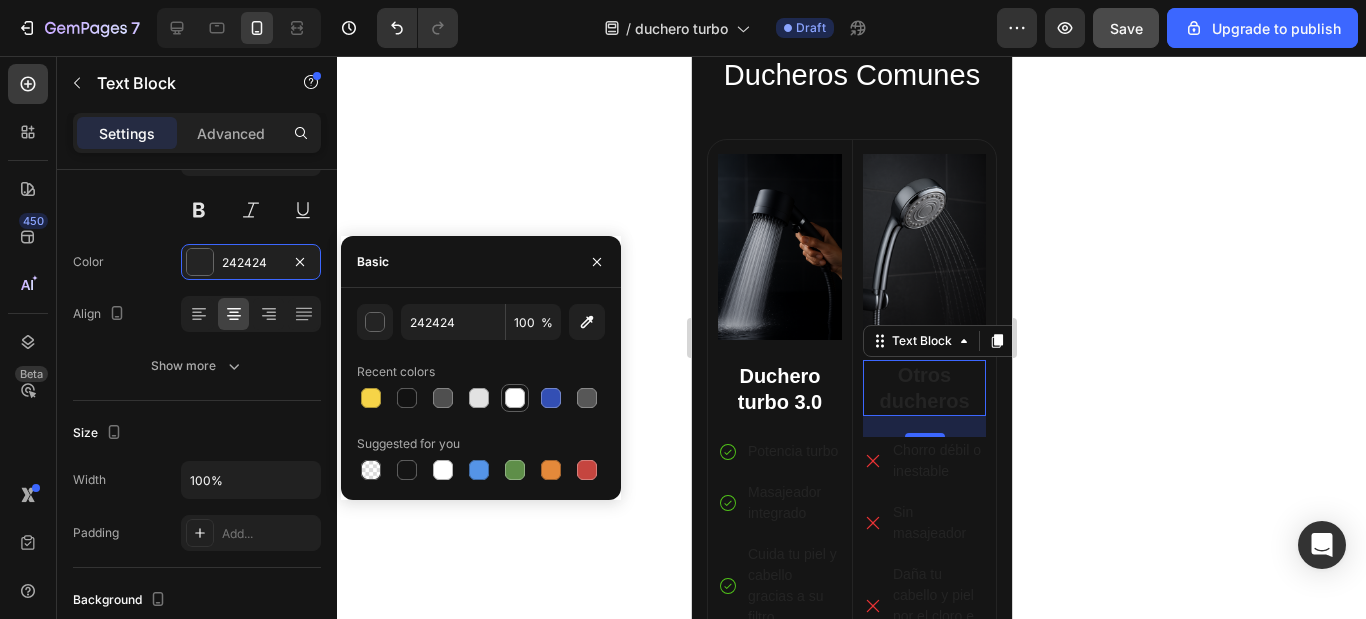 click at bounding box center (515, 398) 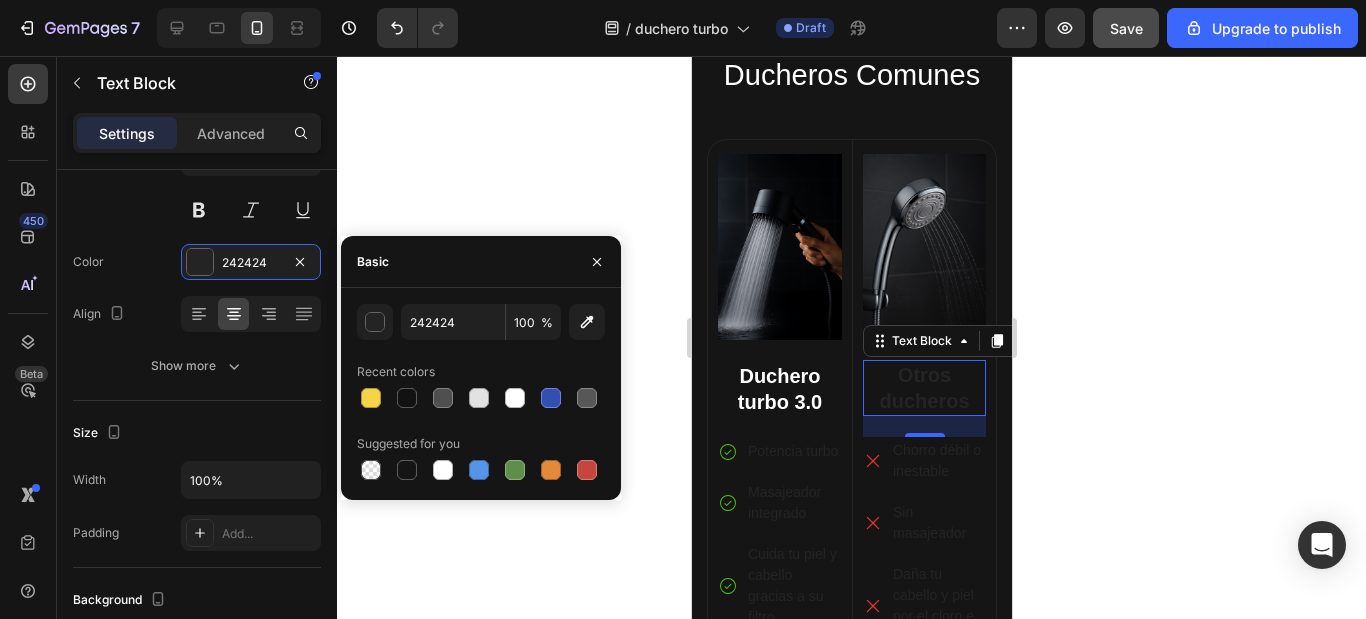 type on "FFFFFF" 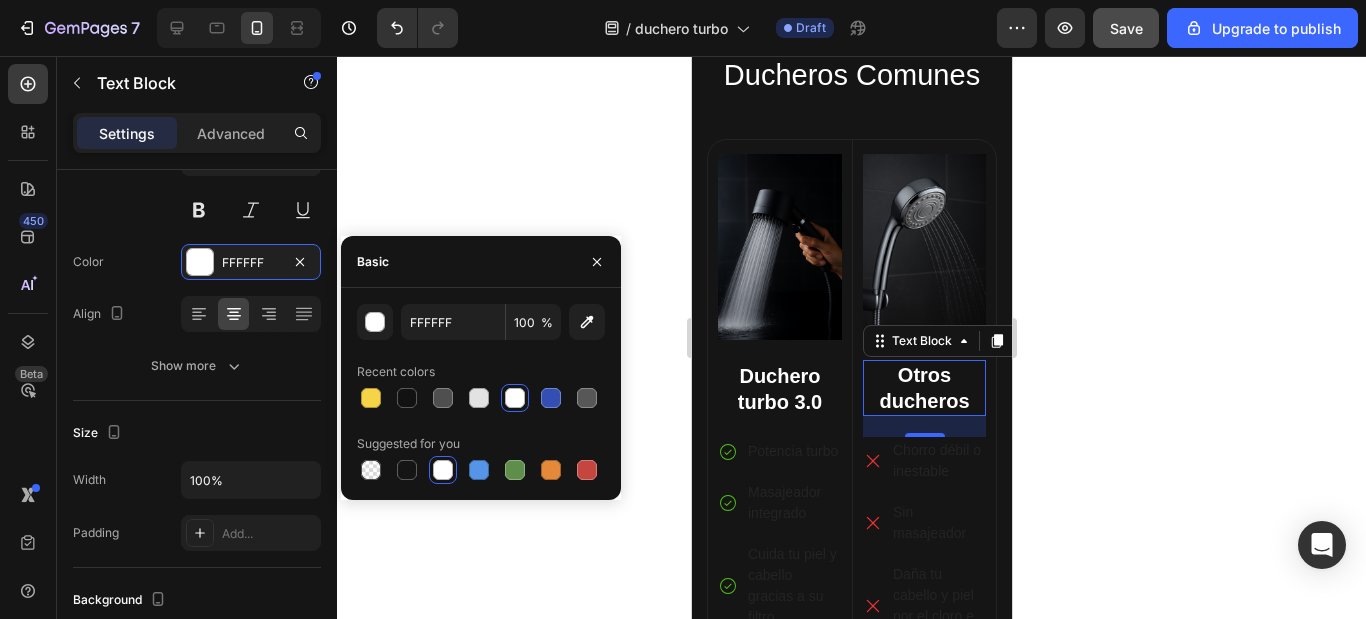 click 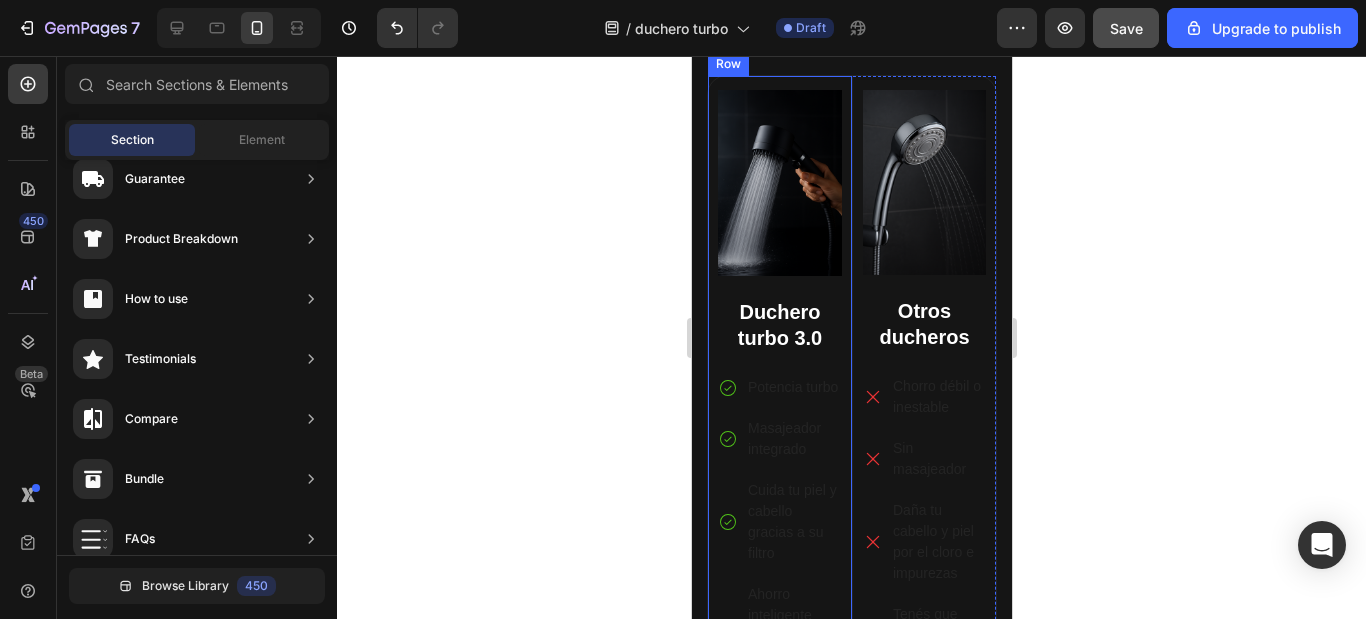 scroll, scrollTop: 2484, scrollLeft: 0, axis: vertical 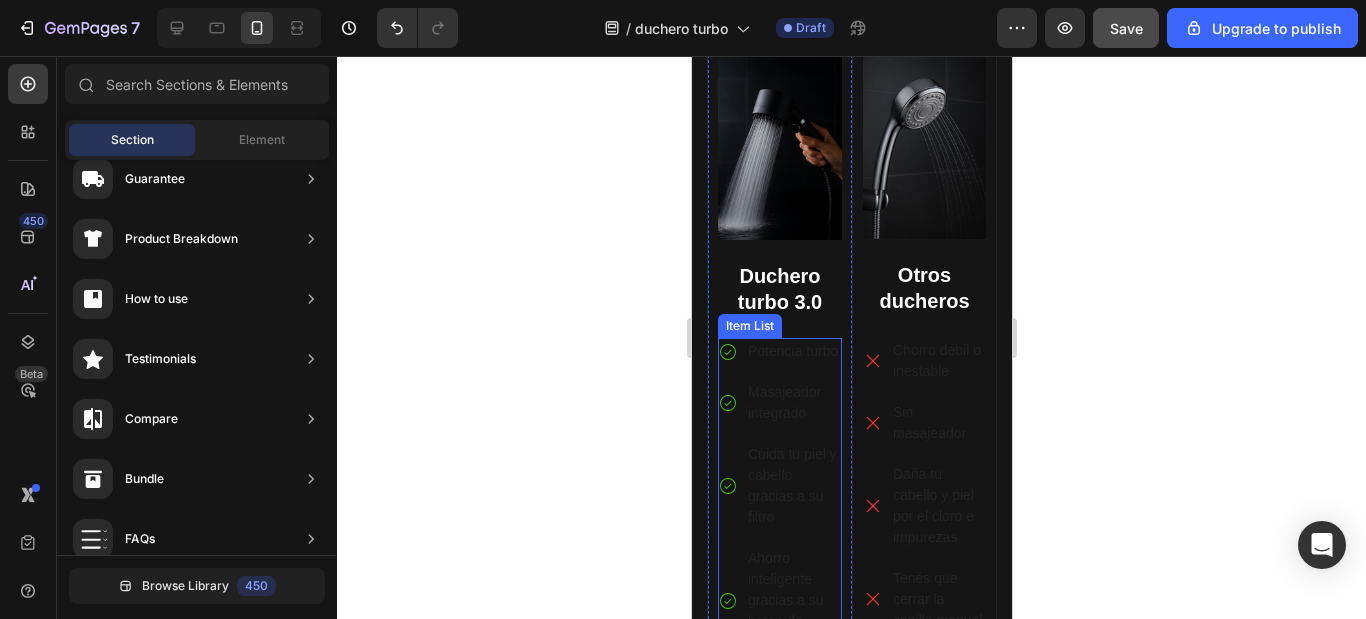 click on "Potencia turbo" at bounding box center (792, 351) 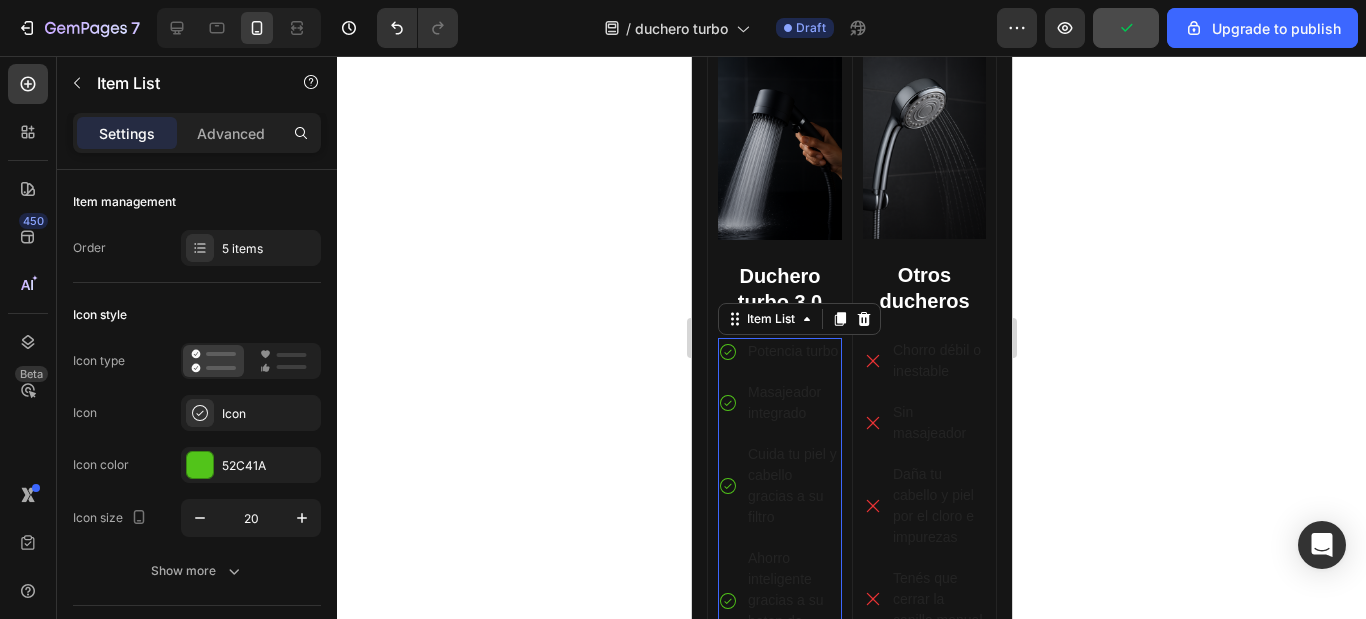 click on "Potencia turbo" at bounding box center (792, 351) 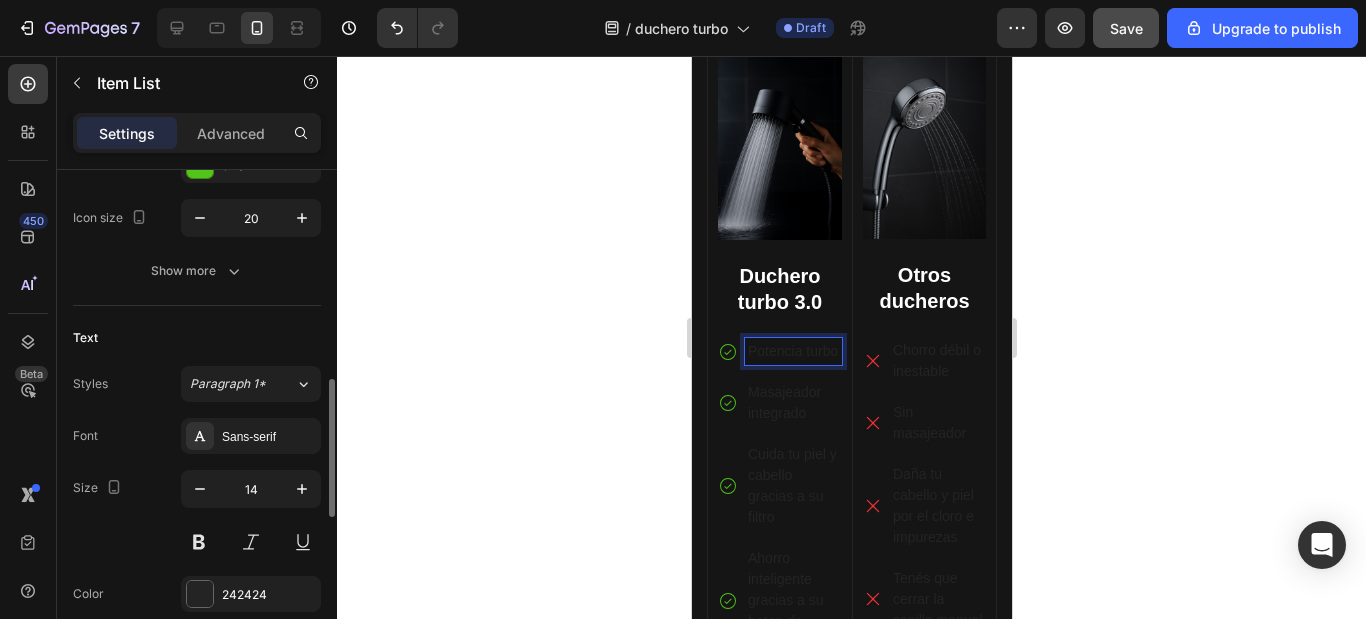 scroll, scrollTop: 400, scrollLeft: 0, axis: vertical 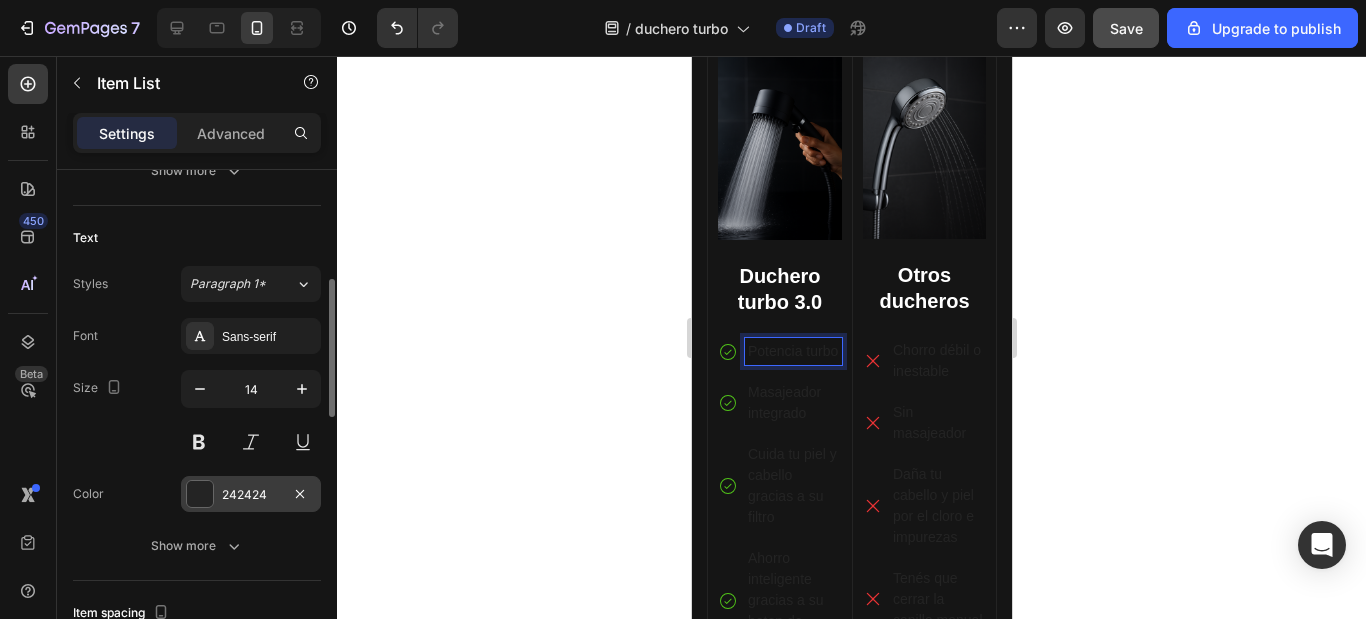 click on "242424" at bounding box center (251, 495) 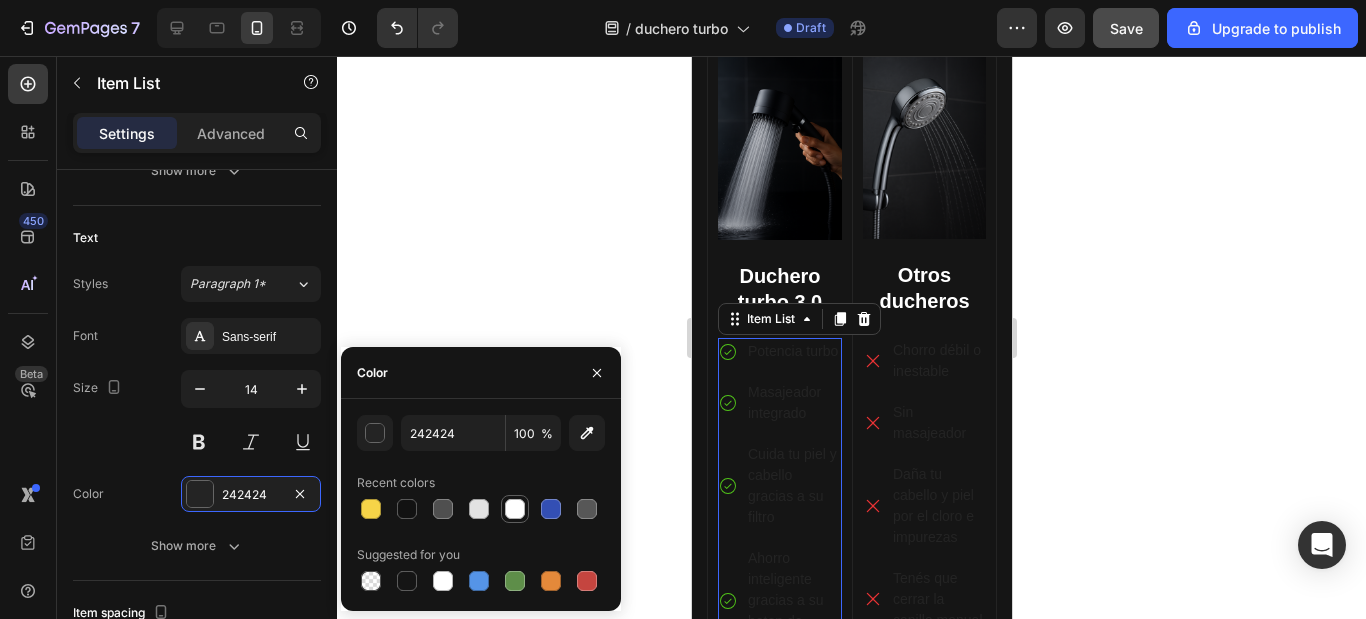 click at bounding box center (515, 509) 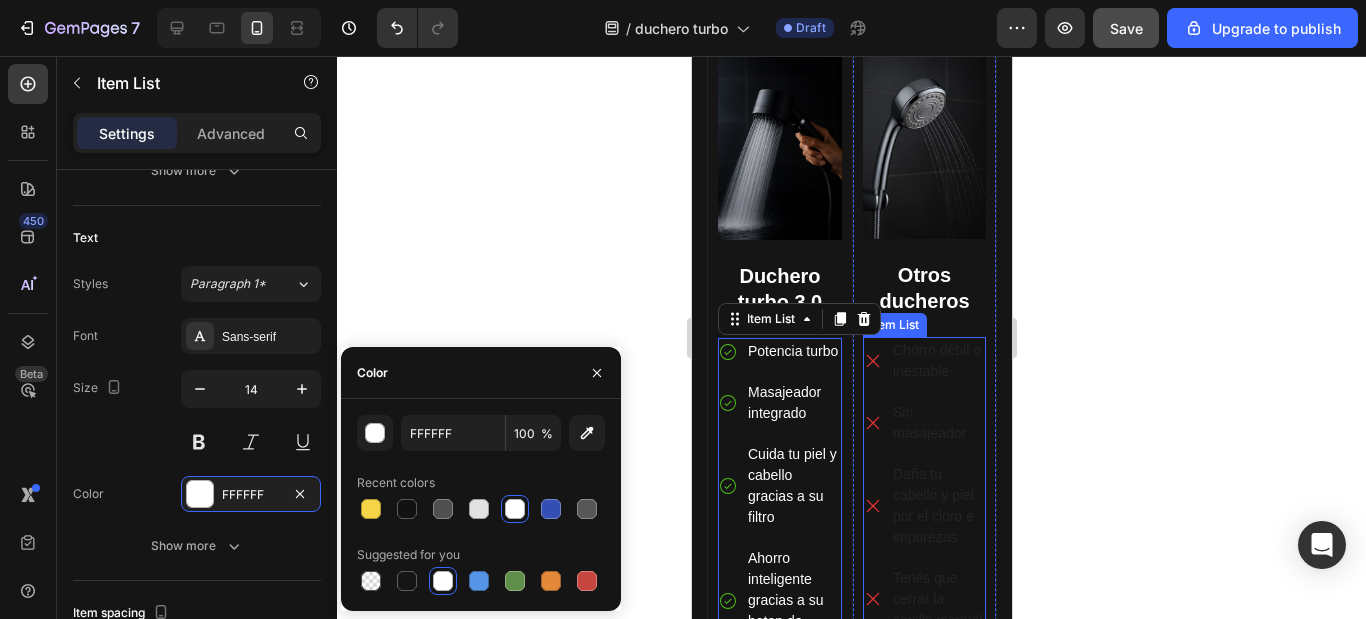 click on "Chorro débil o inestable" at bounding box center [937, 361] 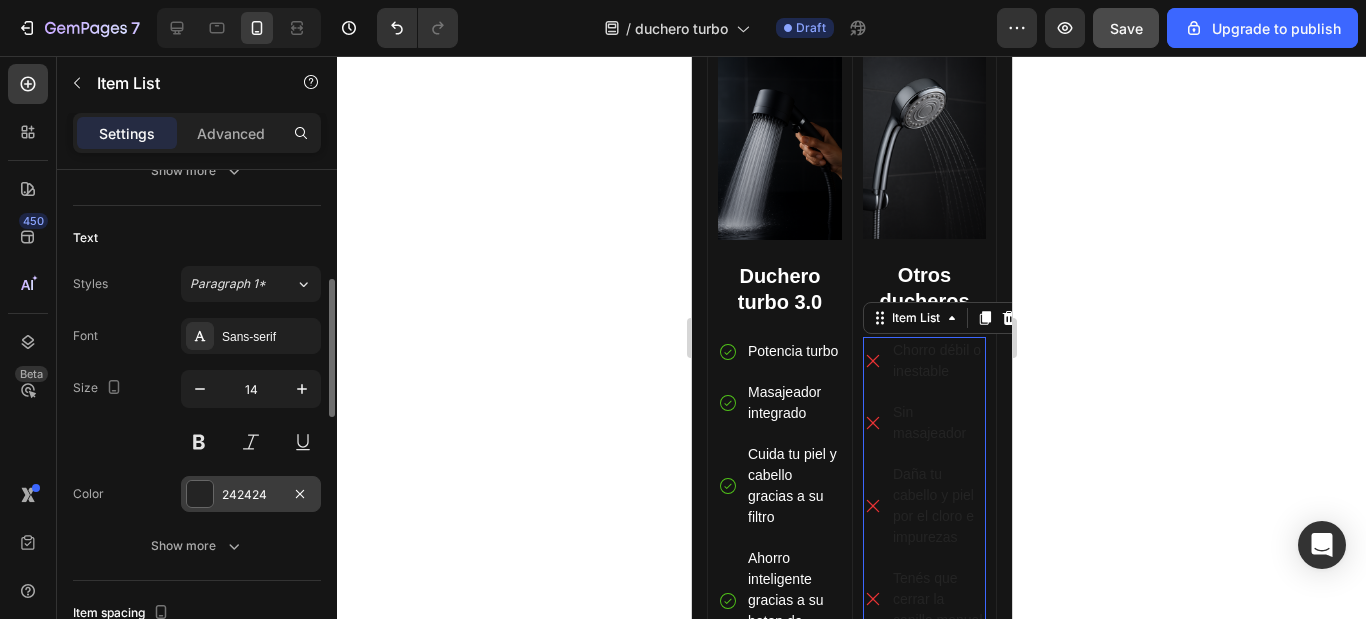 click on "242424" at bounding box center [251, 494] 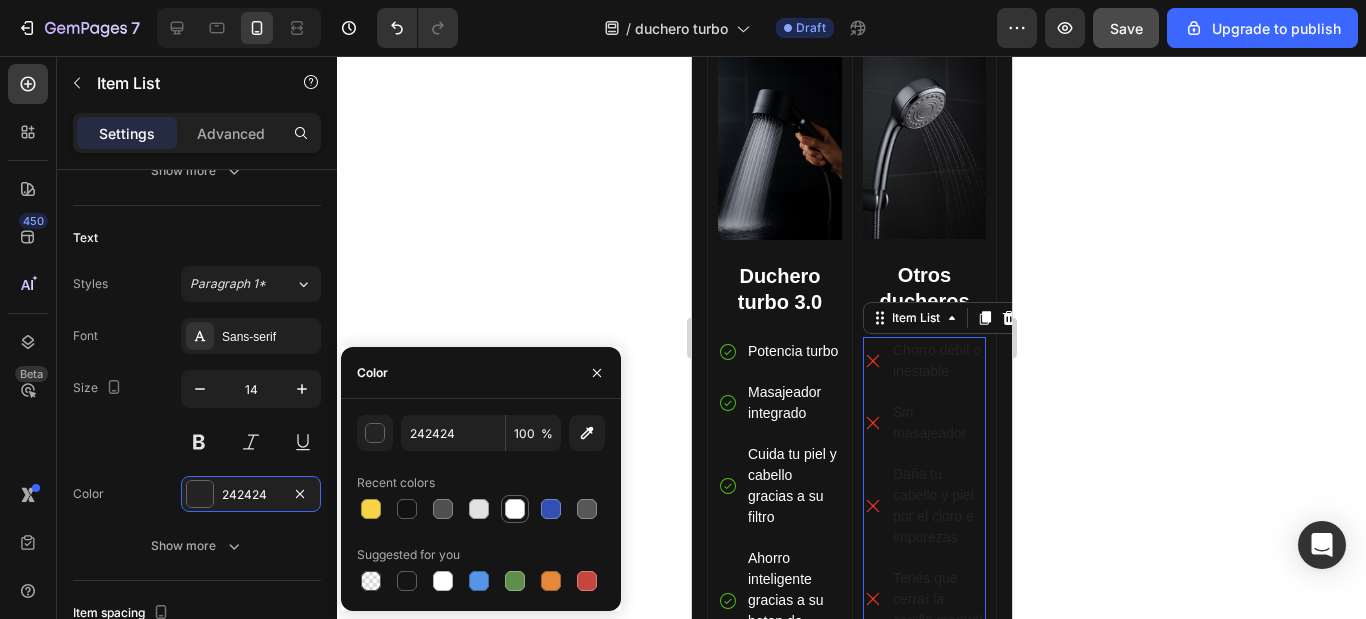 click at bounding box center [515, 509] 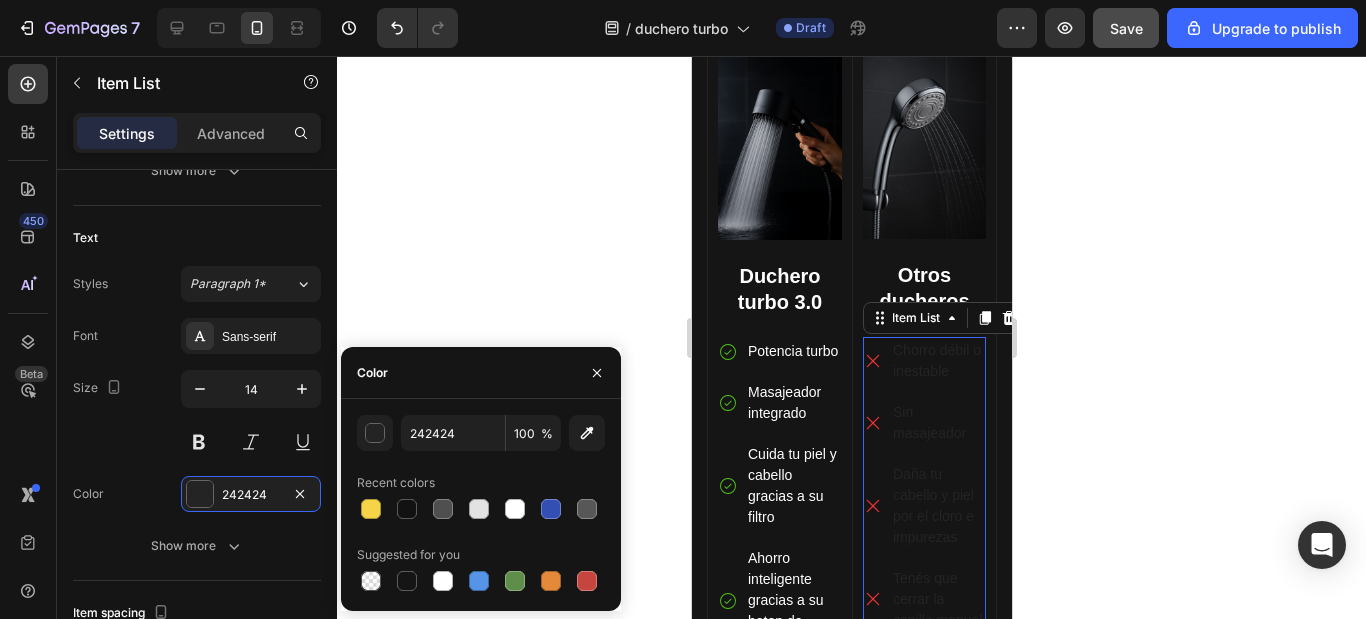 type on "FFFFFF" 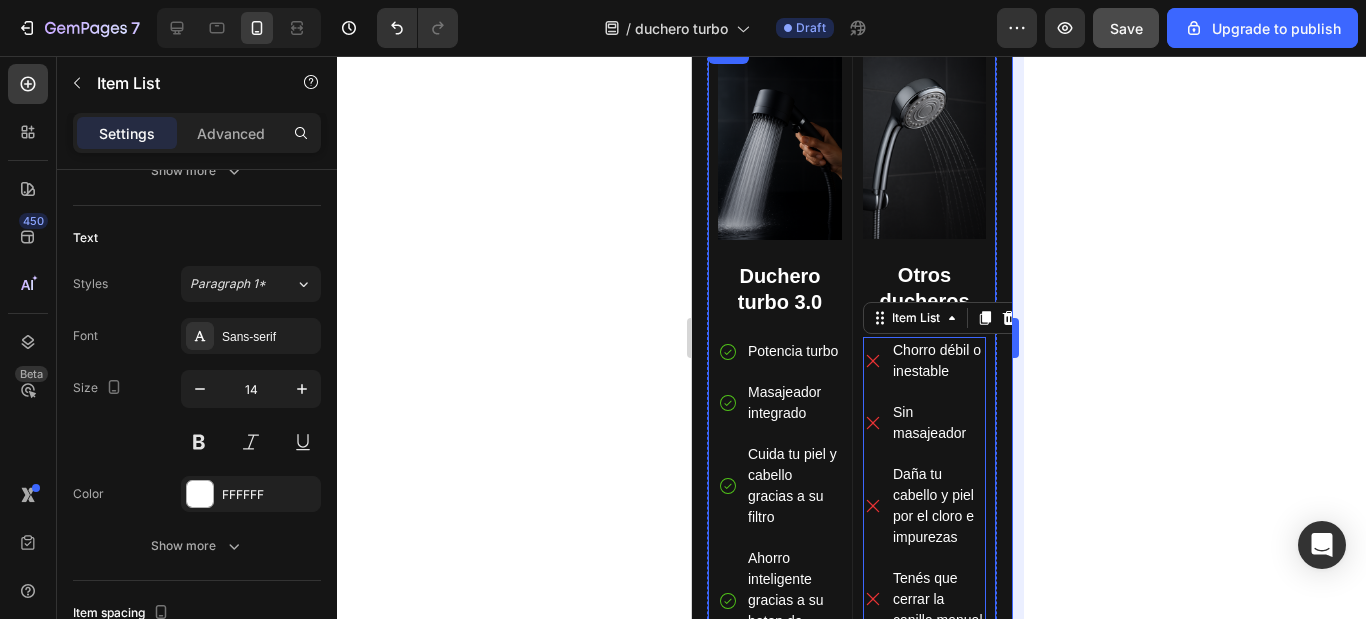 click 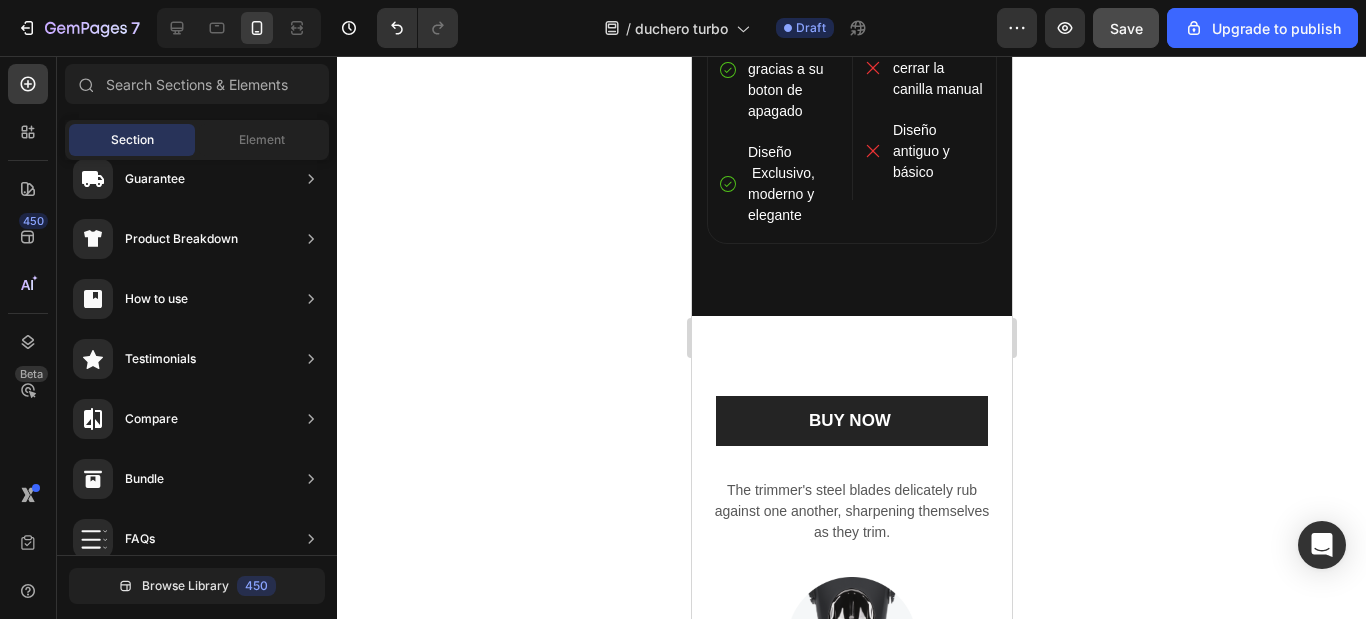 scroll, scrollTop: 3066, scrollLeft: 0, axis: vertical 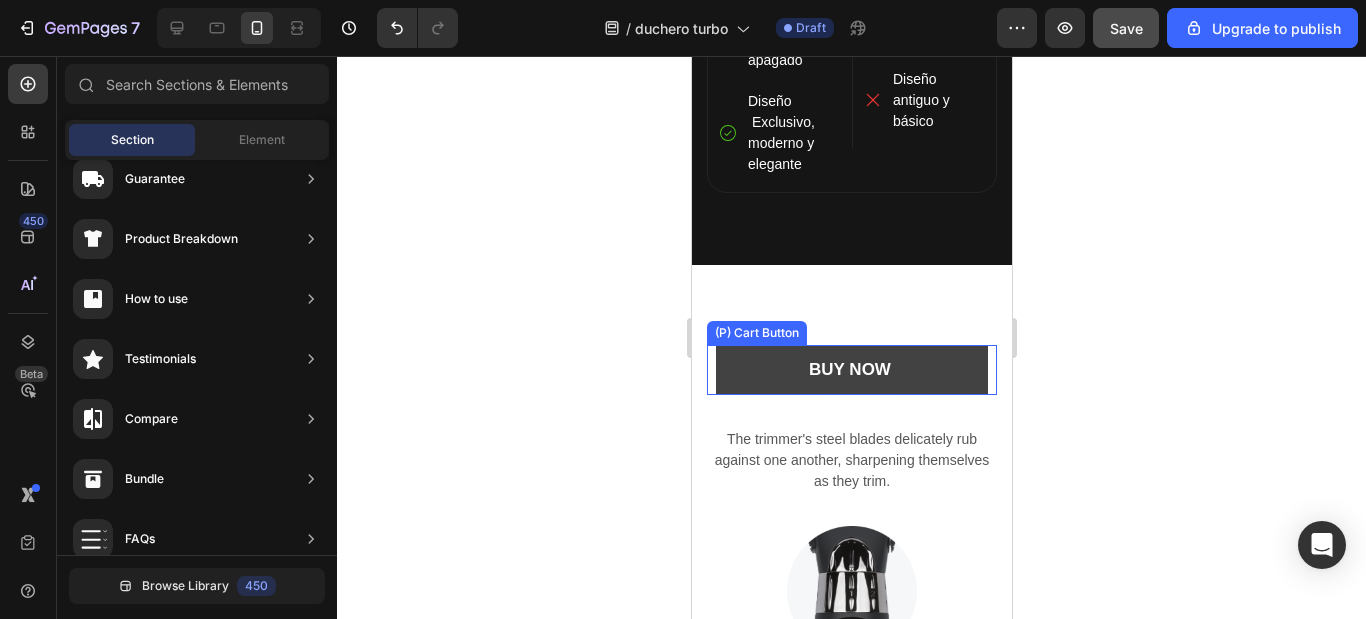 click on "BUY NOW" at bounding box center [851, 370] 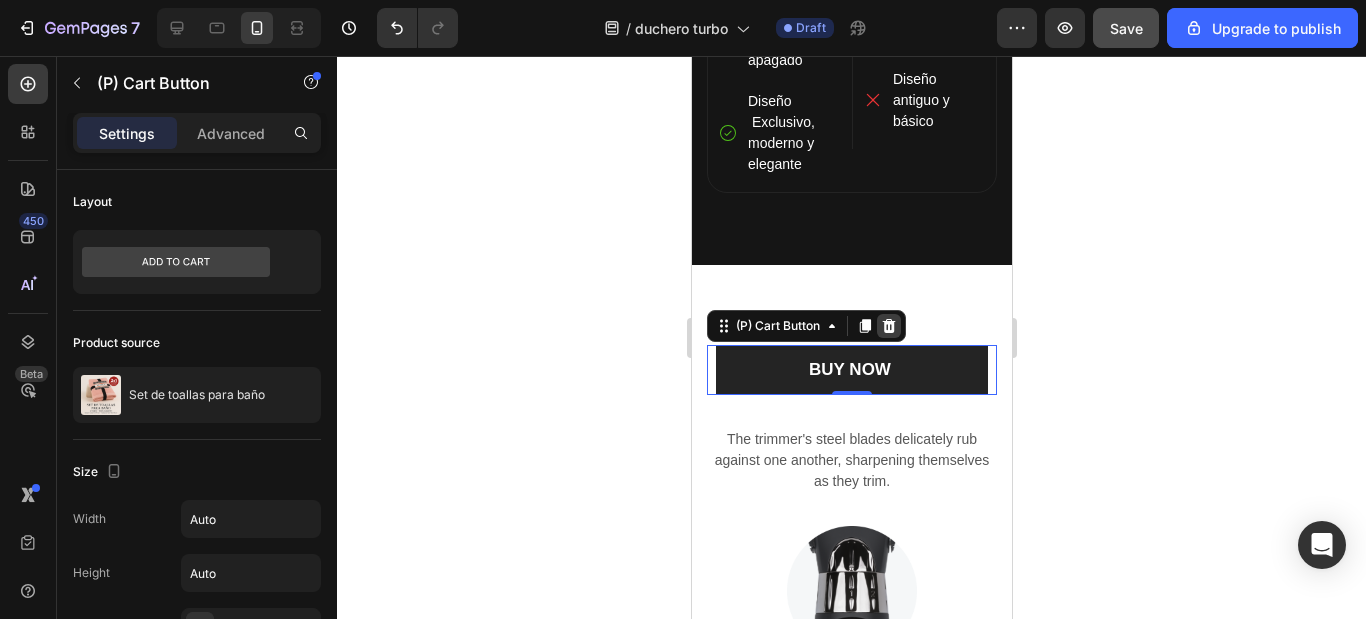 click 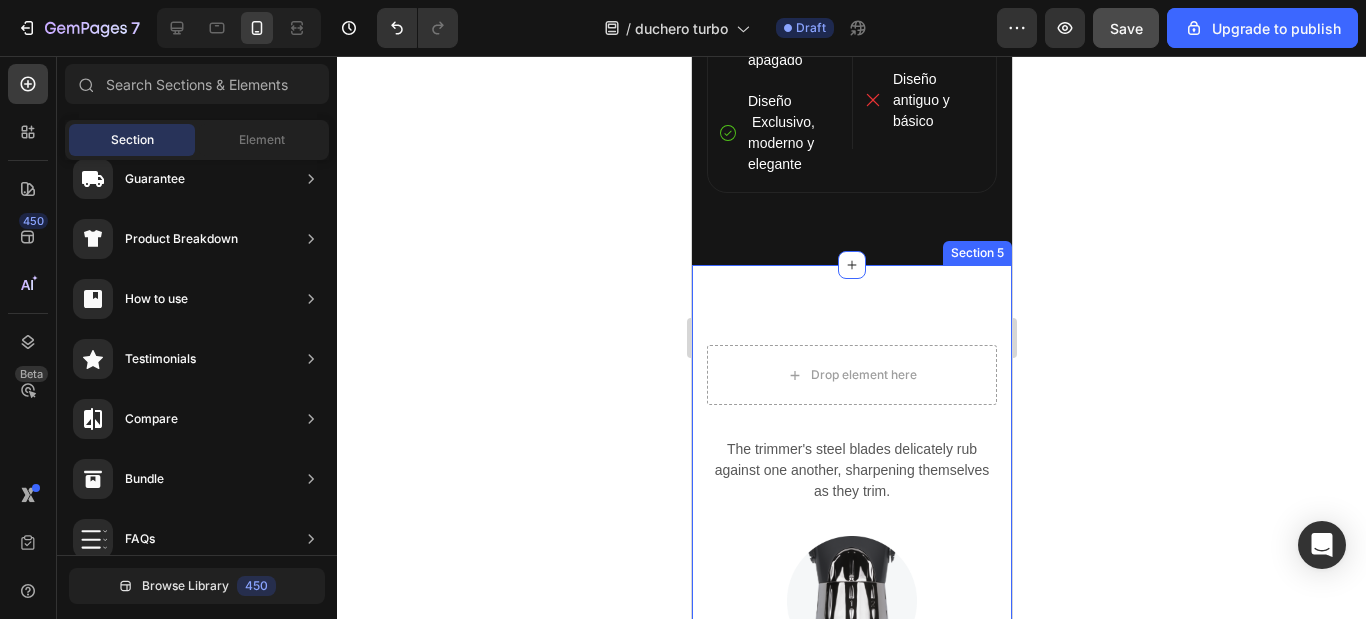 click on "Drop element here Row Row The trimmer's steel blades delicately rub against one another, sharpening themselves as they trim. Text block Row Image 2. Effortless Trimming with the Zoom Wheel Text block Simply crank the wheel to pick and lock in the desired length settings with 20 various length options. Text block Row Image 3. Long-Lasting Performance Text block Dura power technology lasts 4 times longer than a standard trimmer. Text block Row Image 4. Skin-Friendly Touch  Text block Blades stay extra-sharp but still have rounded blade tips and combs to prevent irritation. Text block Row Row Row Product Section 5" at bounding box center [851, 839] 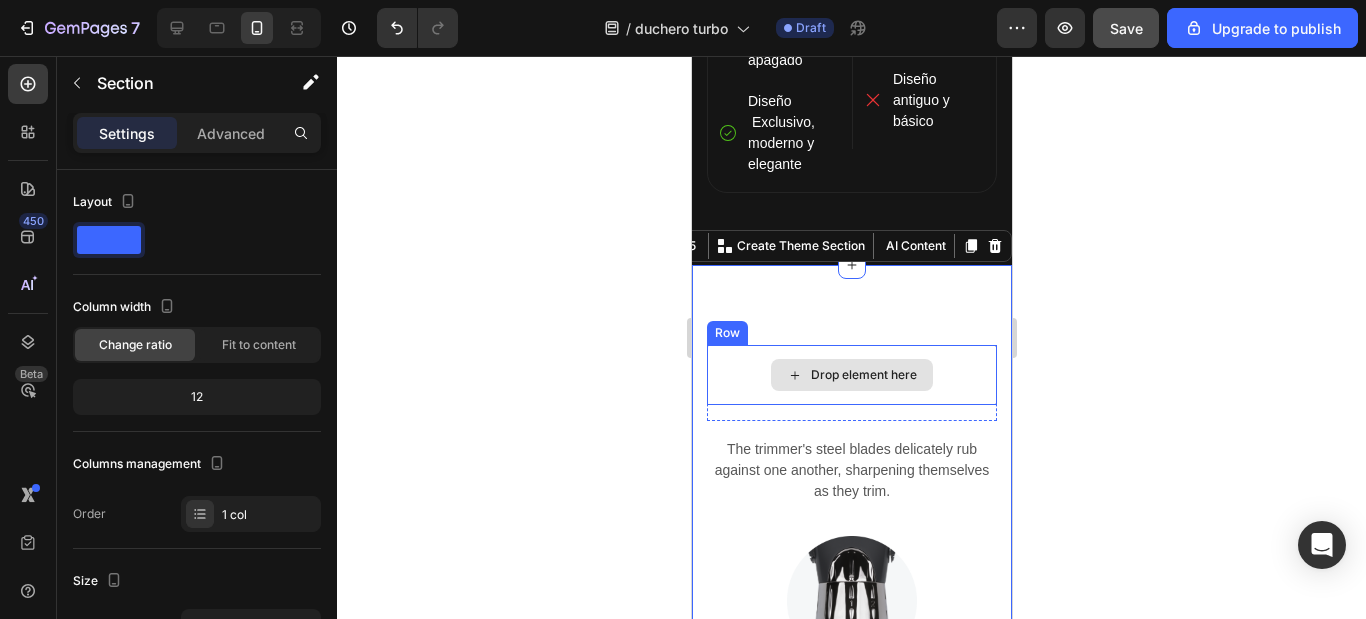 click on "Drop element here" at bounding box center [851, 375] 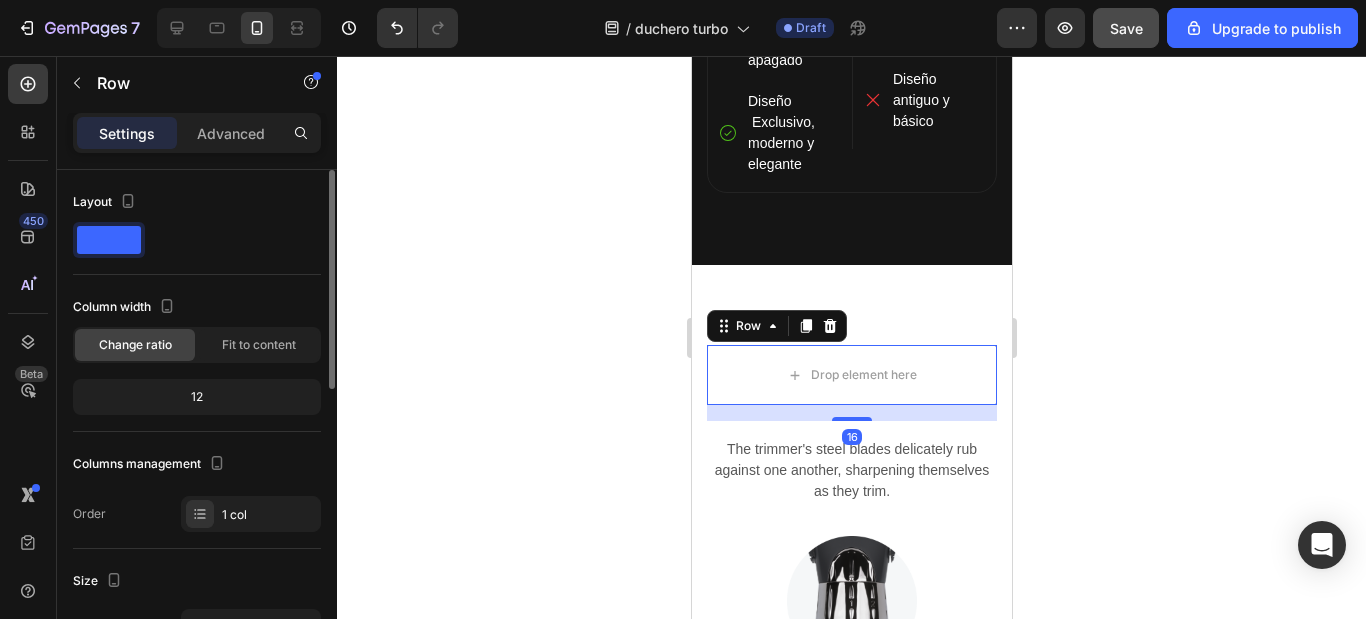 scroll, scrollTop: 500, scrollLeft: 0, axis: vertical 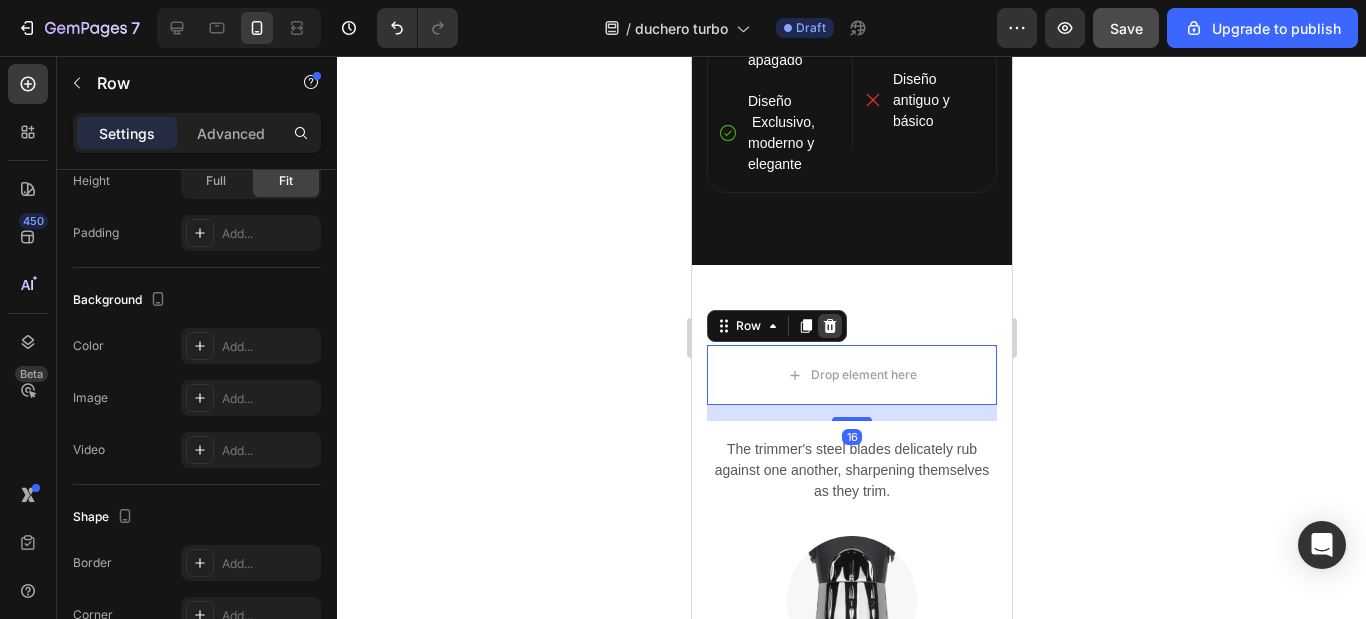 click 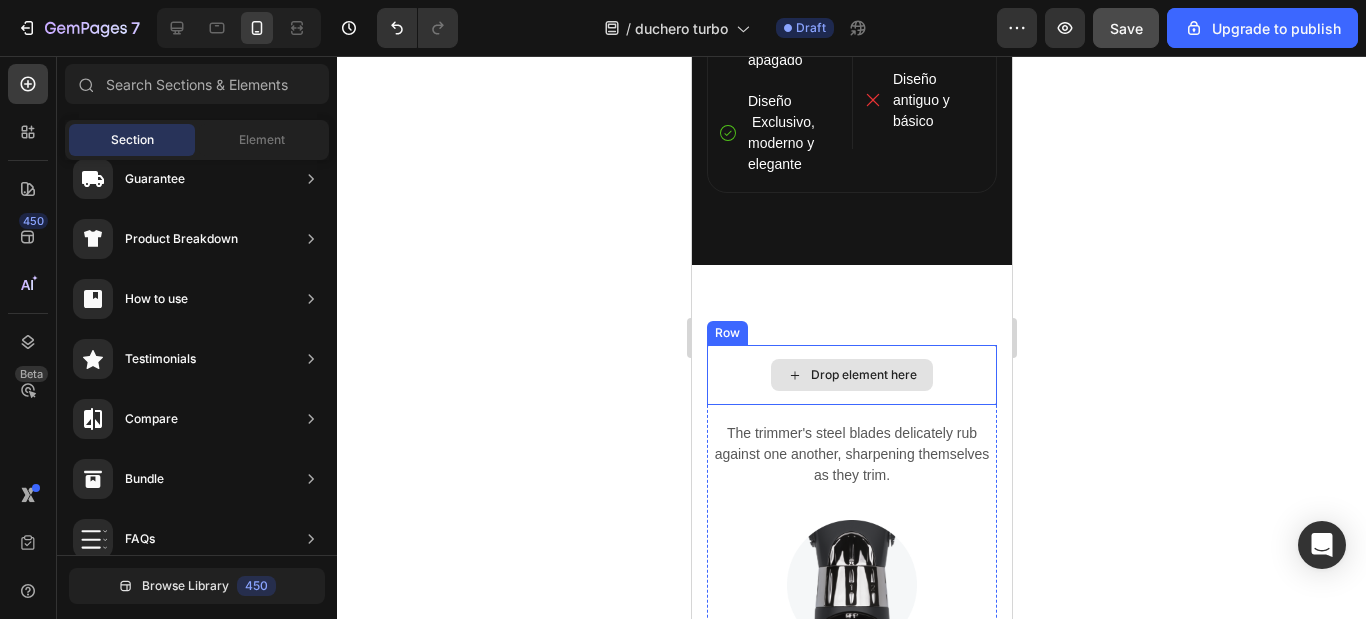 click on "Drop element here" at bounding box center (851, 375) 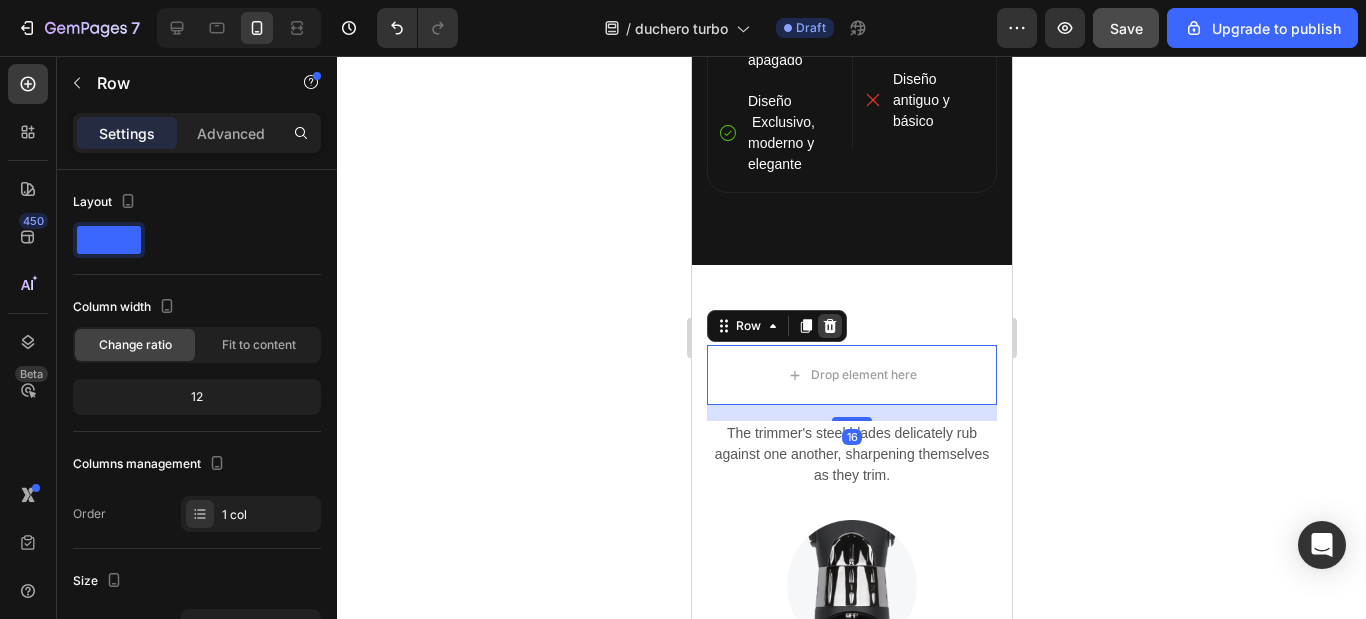 click 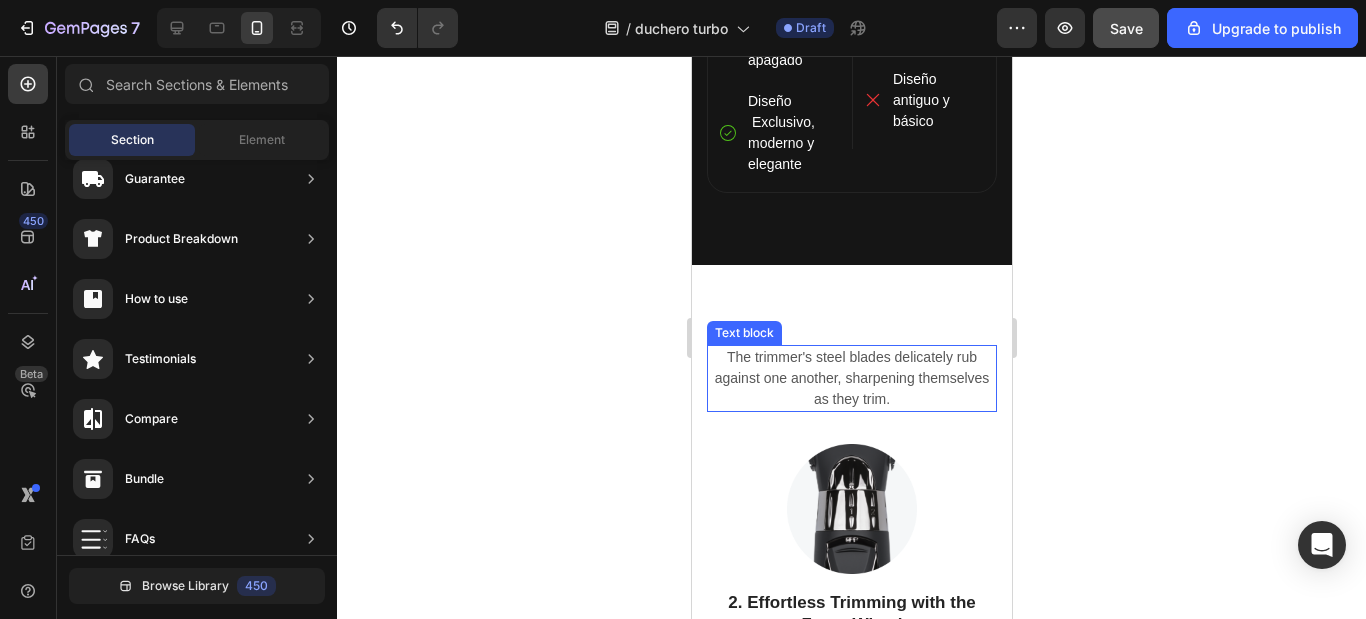 click on "The trimmer's steel blades delicately rub against one another, sharpening themselves as they trim." at bounding box center (851, 378) 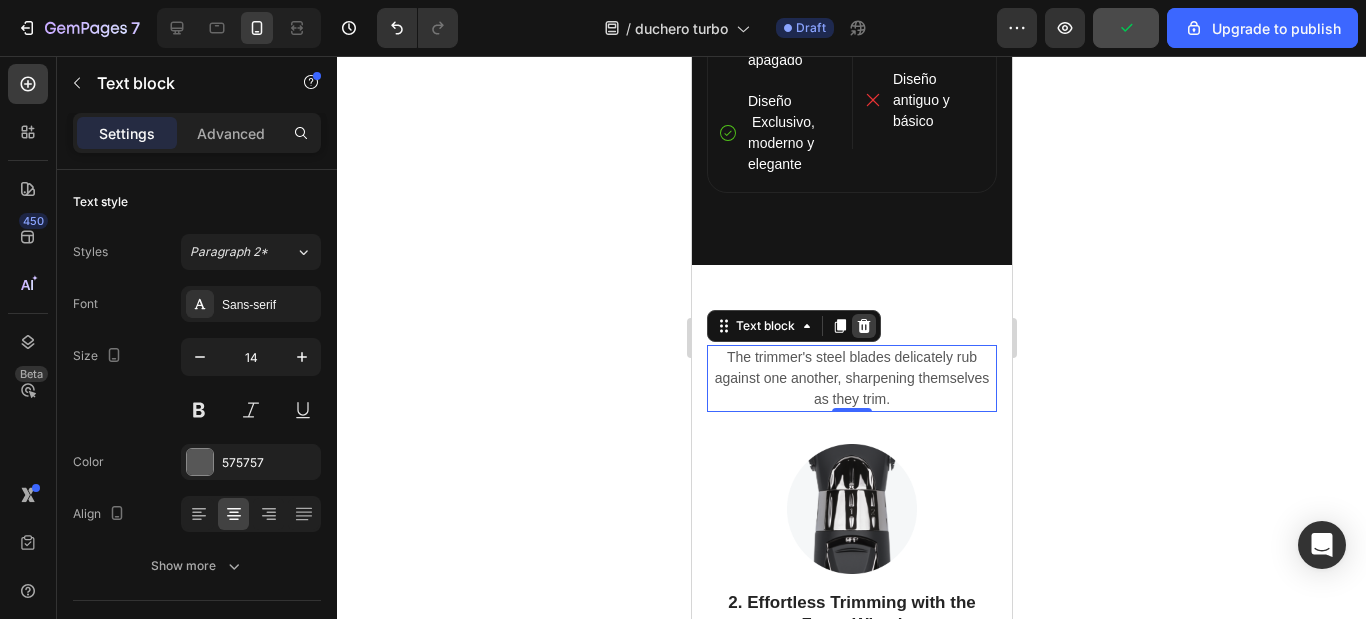 click 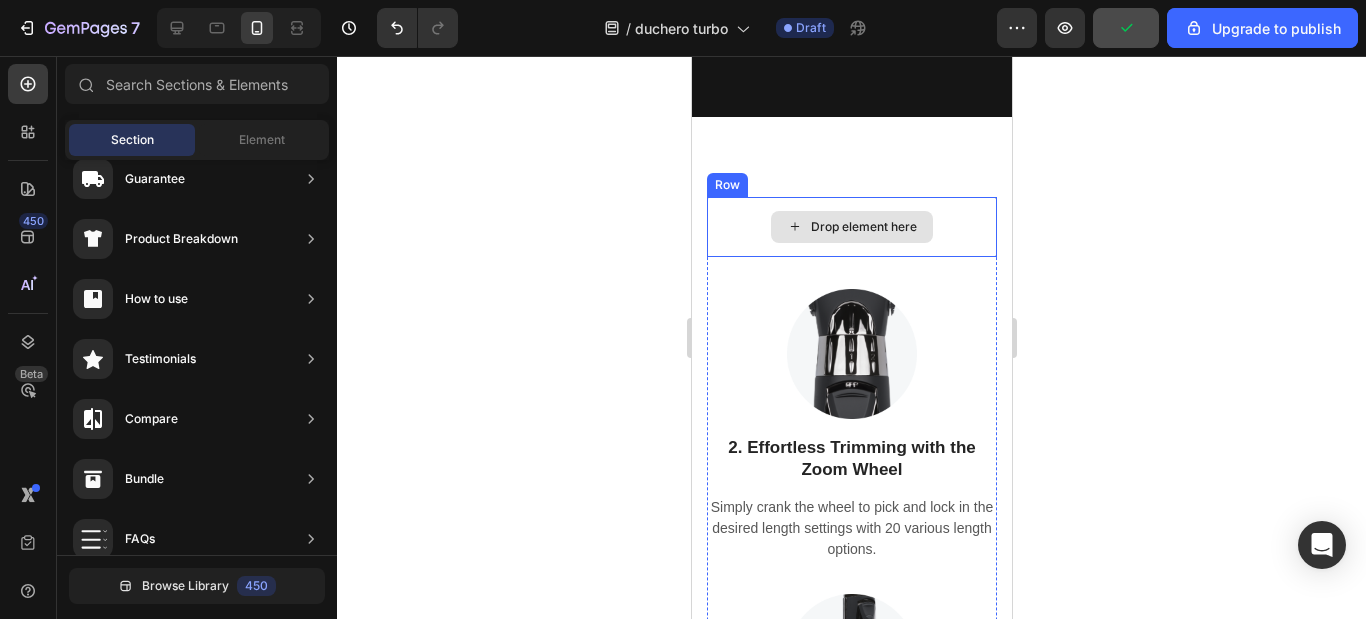 scroll, scrollTop: 3366, scrollLeft: 0, axis: vertical 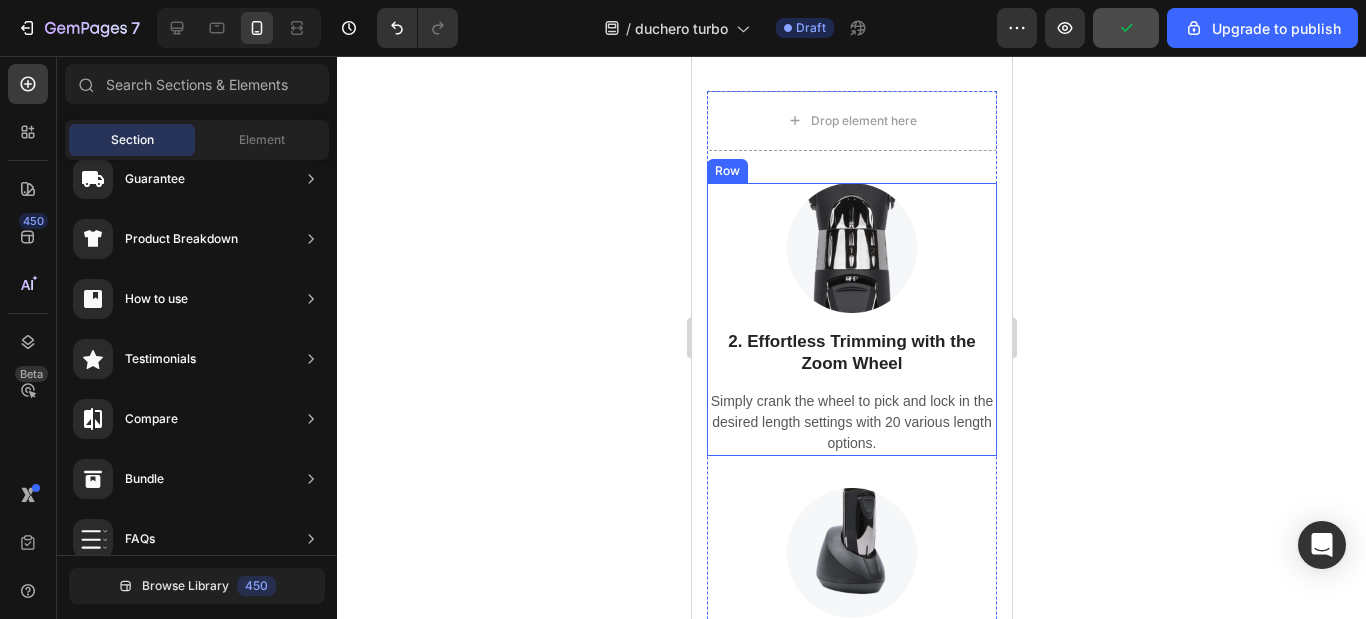 click on "Image 2. Effortless Trimming with the Zoom Wheel Text block Simply crank the wheel to pick and lock in the desired length settings with 20 various length options. Text block" at bounding box center [851, 319] 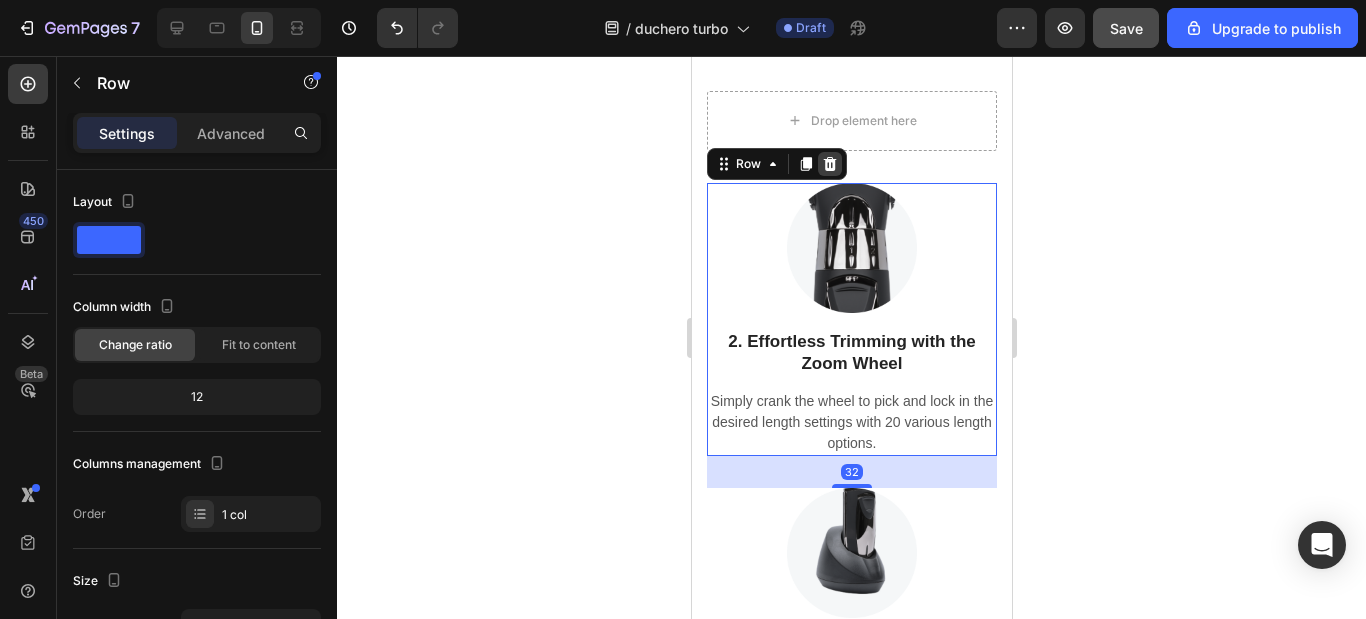 click 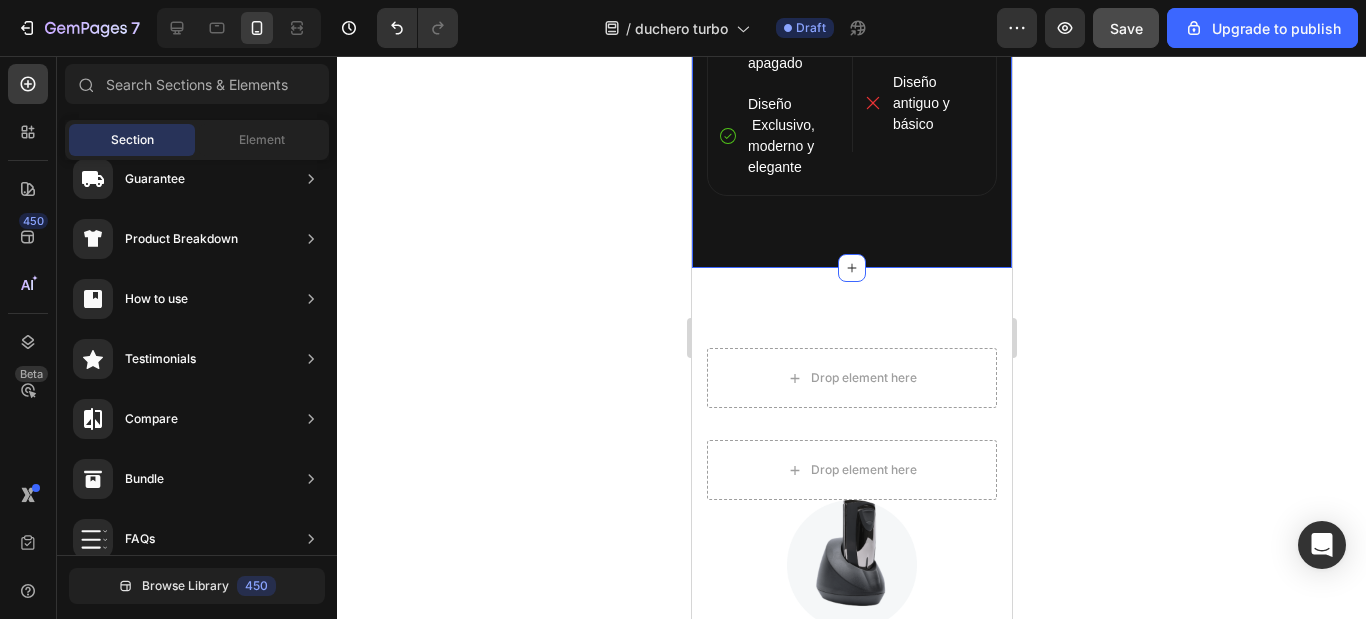scroll, scrollTop: 3166, scrollLeft: 0, axis: vertical 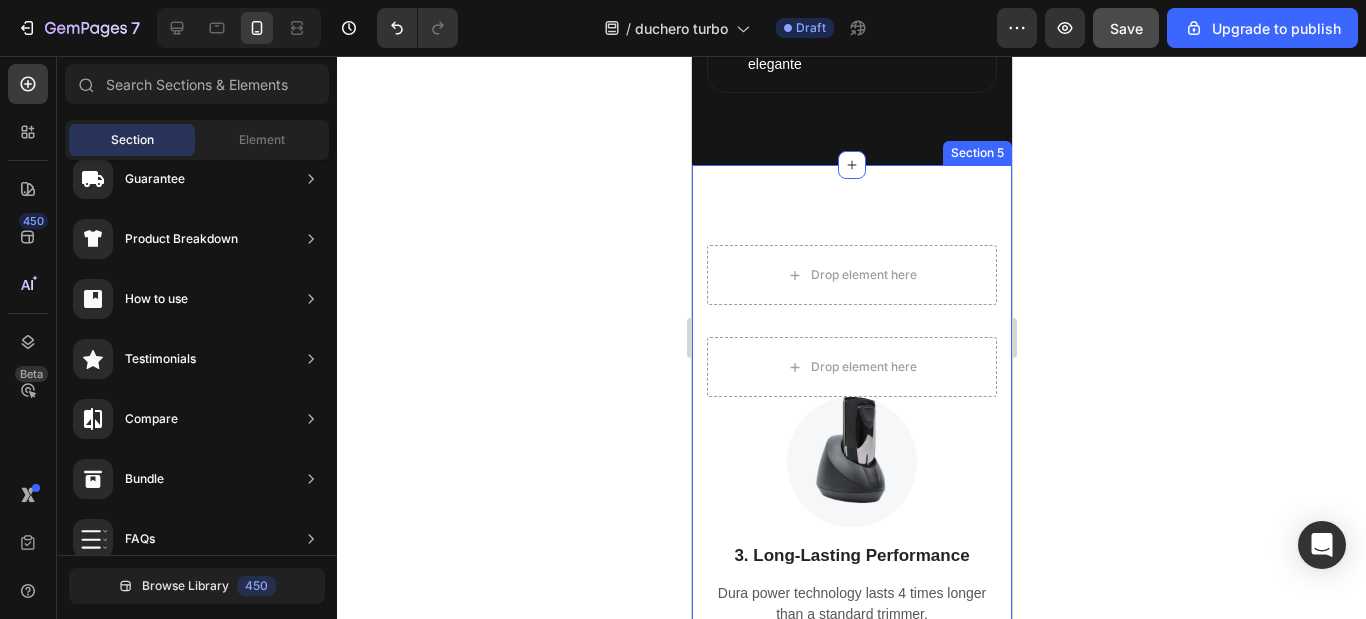 click on "Drop element here Row
Drop element here Image 3. Long-Lasting Performance Text block Dura power technology lasts 4 times longer than a standard trimmer. Text block Row Image 4. Skin-Friendly Touch  Text block Blades stay extra-sharp but still have rounded blade tips and combs to prevent irritation. Text block Row Row Row Product Section 5" at bounding box center [851, 567] 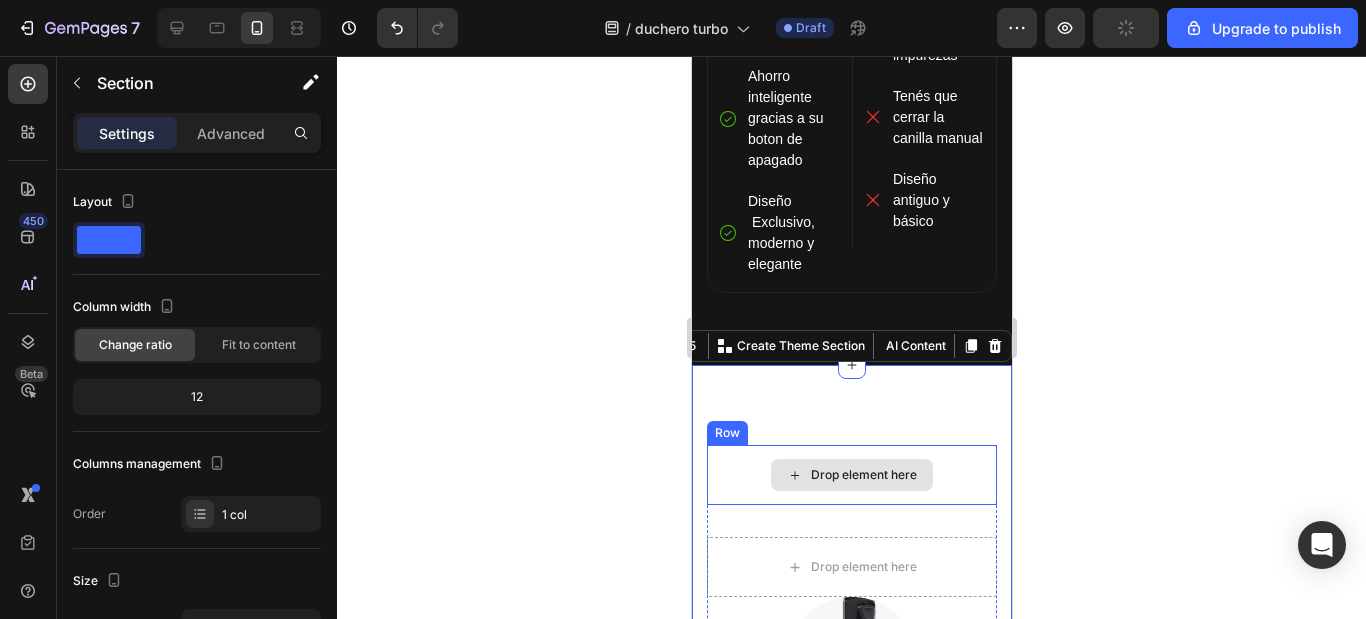 scroll, scrollTop: 3066, scrollLeft: 0, axis: vertical 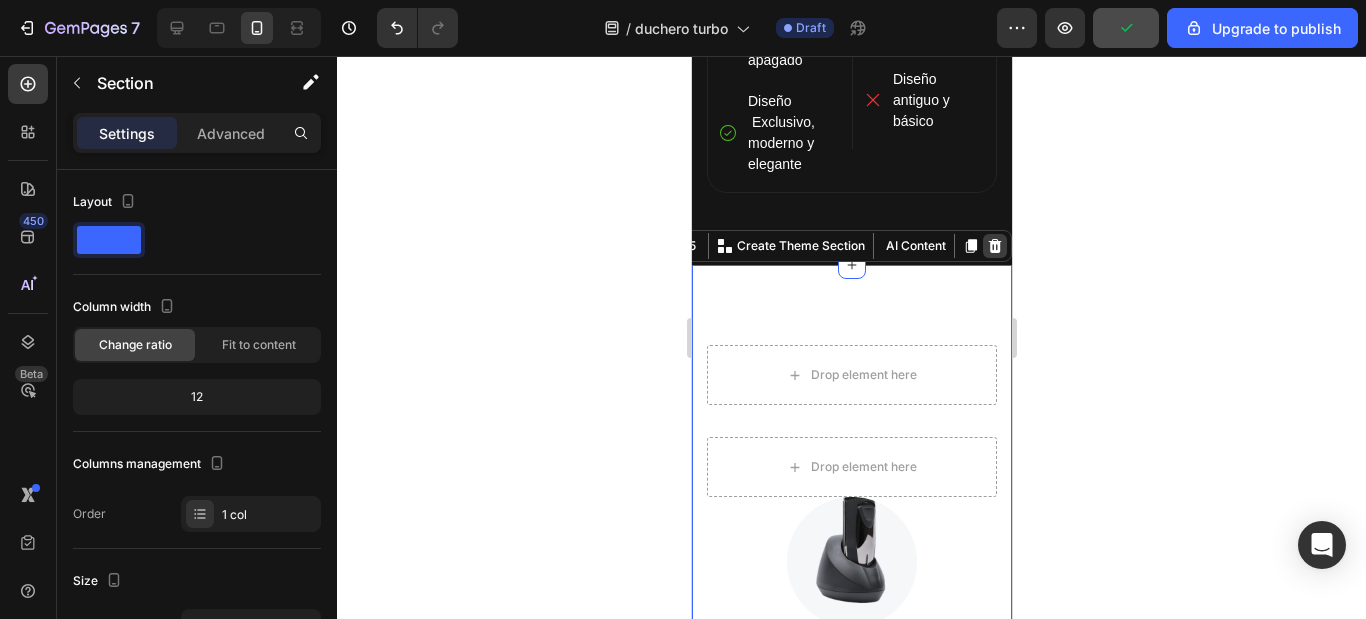 click 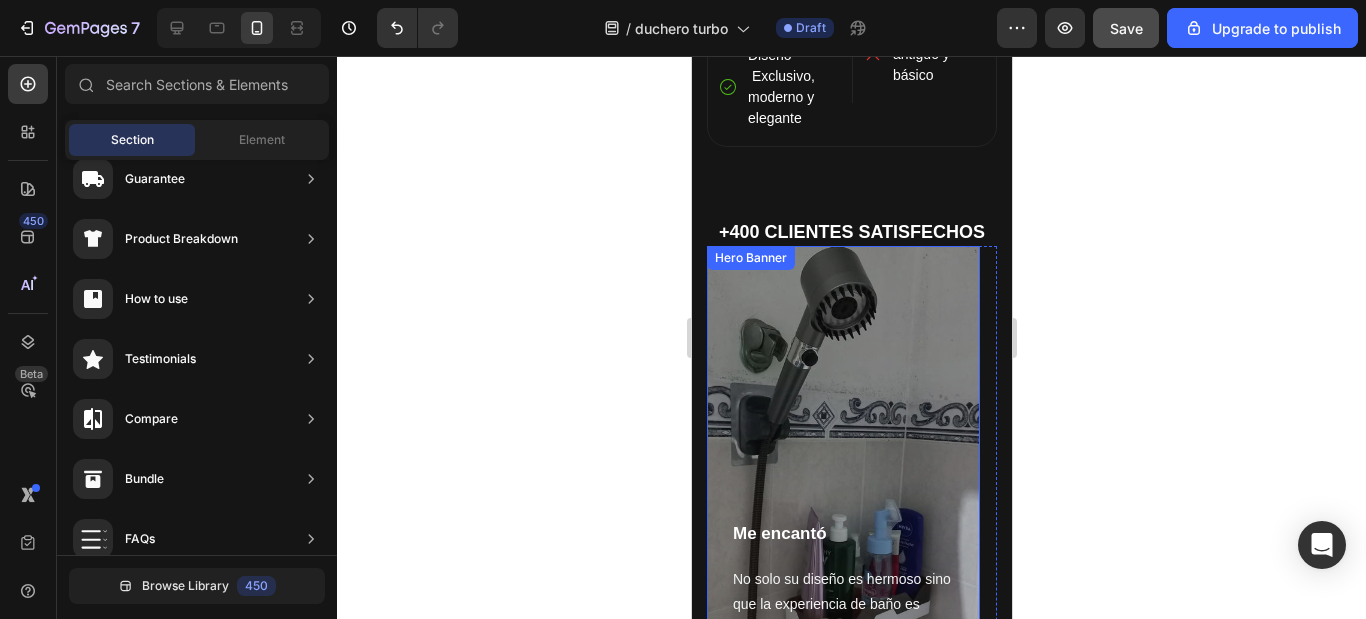 scroll, scrollTop: 3212, scrollLeft: 0, axis: vertical 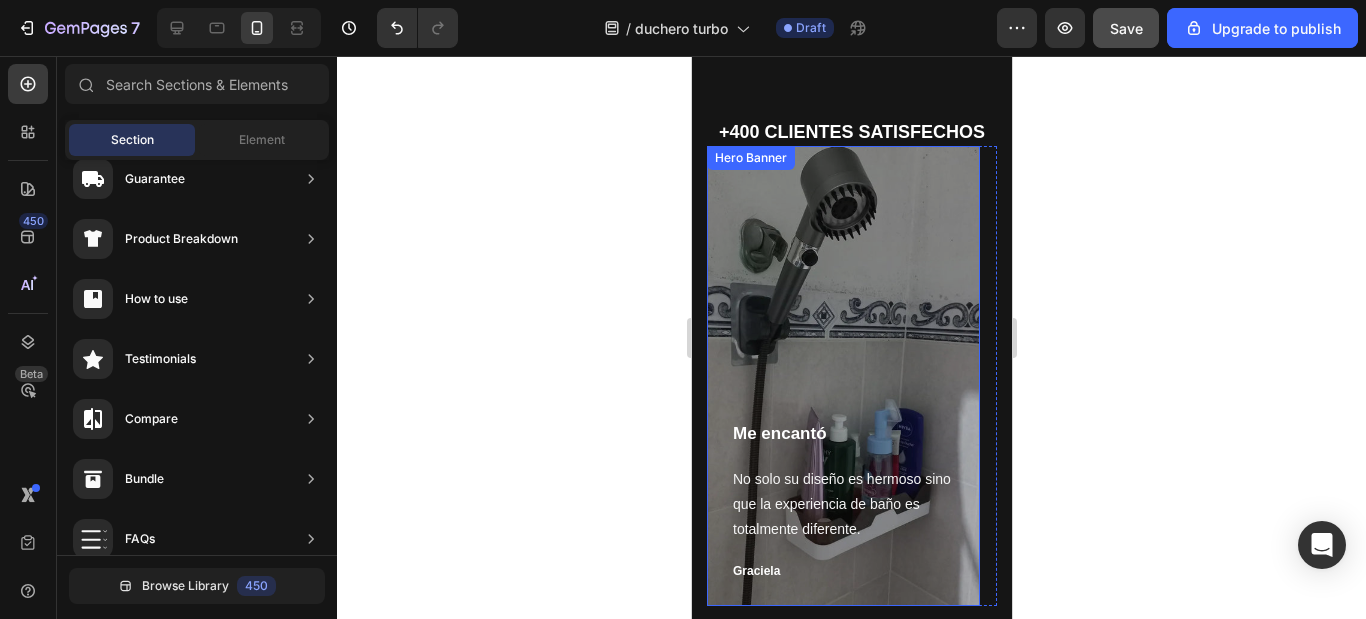 click at bounding box center [842, 376] 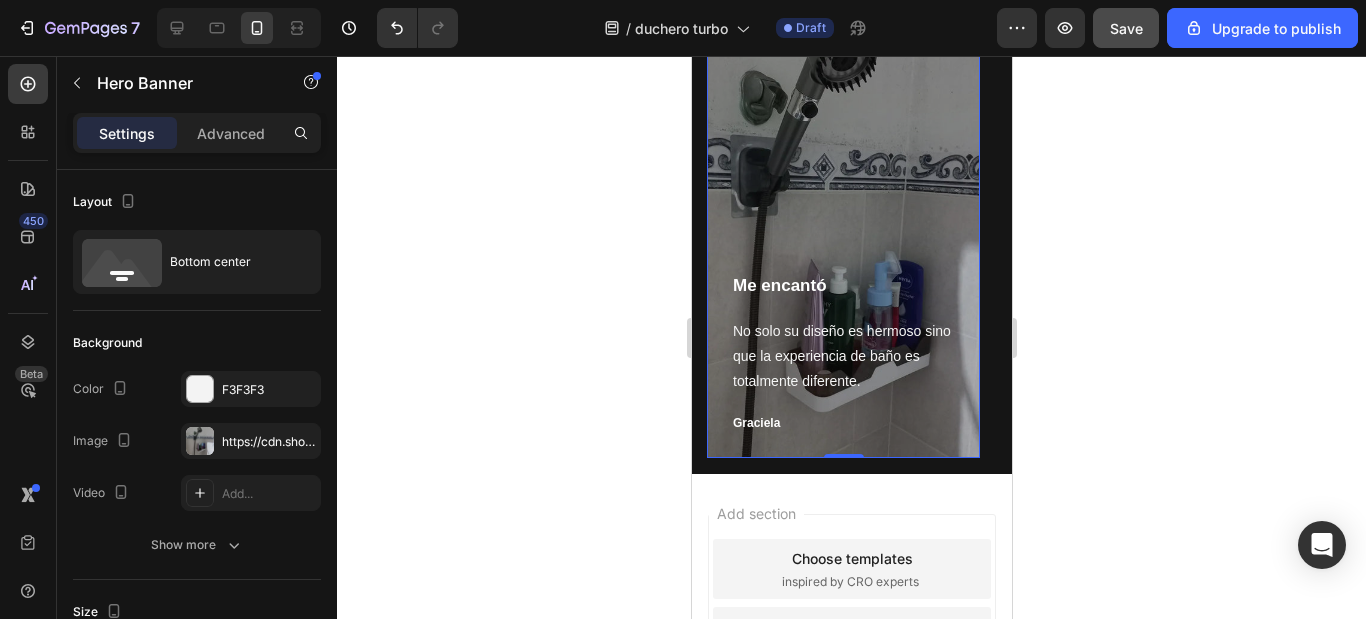 scroll, scrollTop: 3212, scrollLeft: 0, axis: vertical 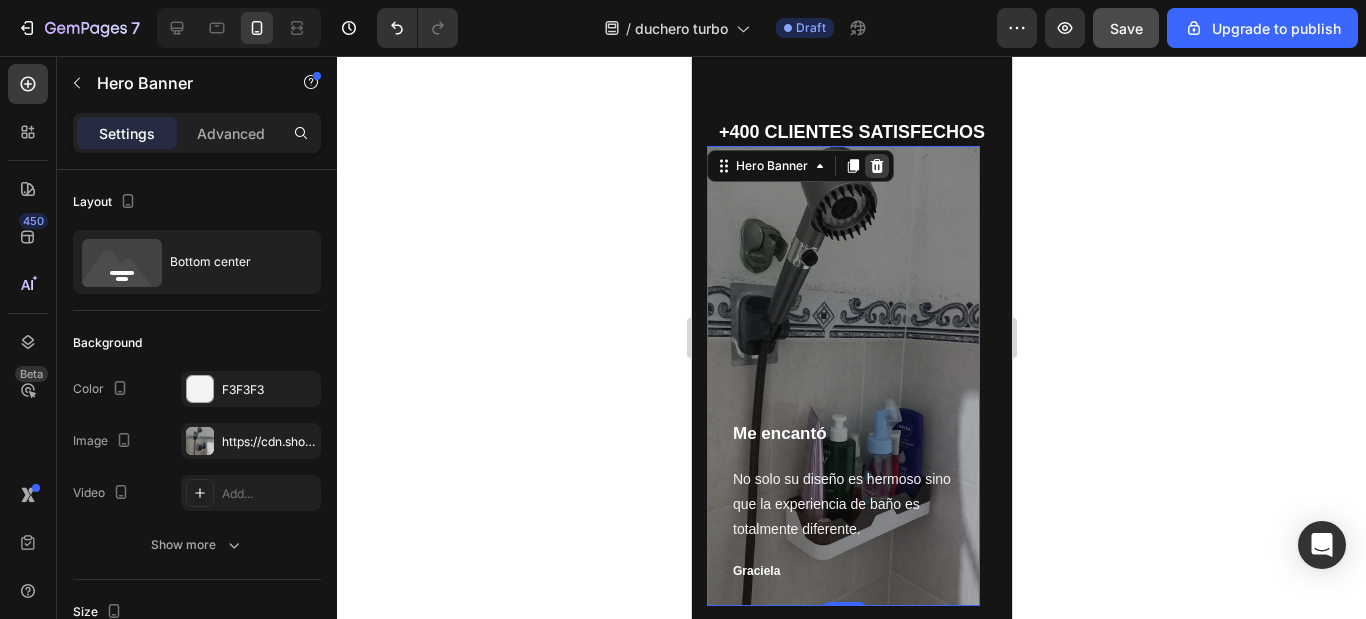 click 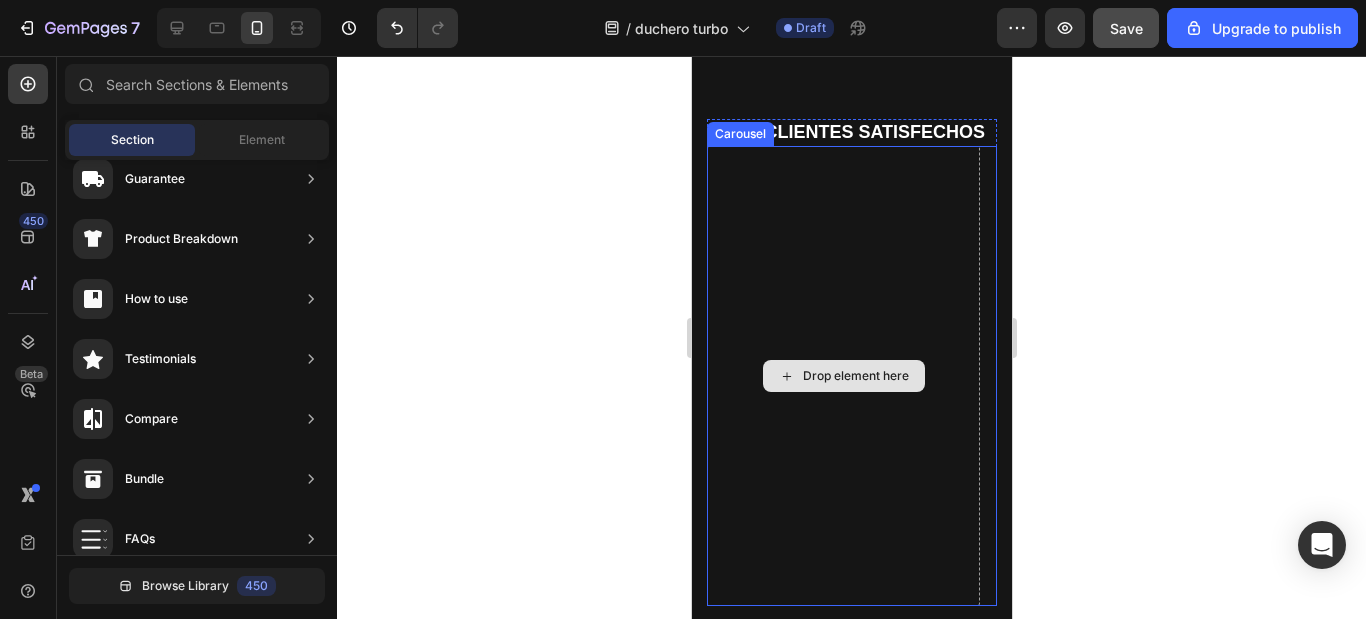 click on "Drop element here" at bounding box center [842, 376] 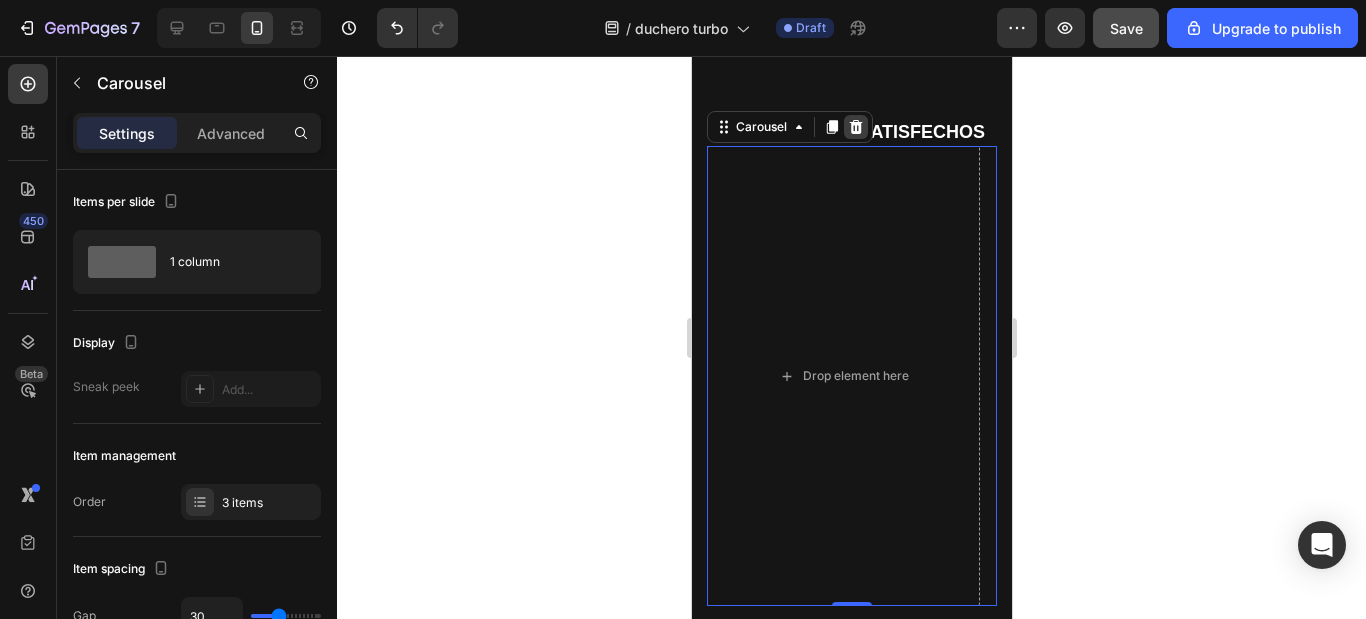 click 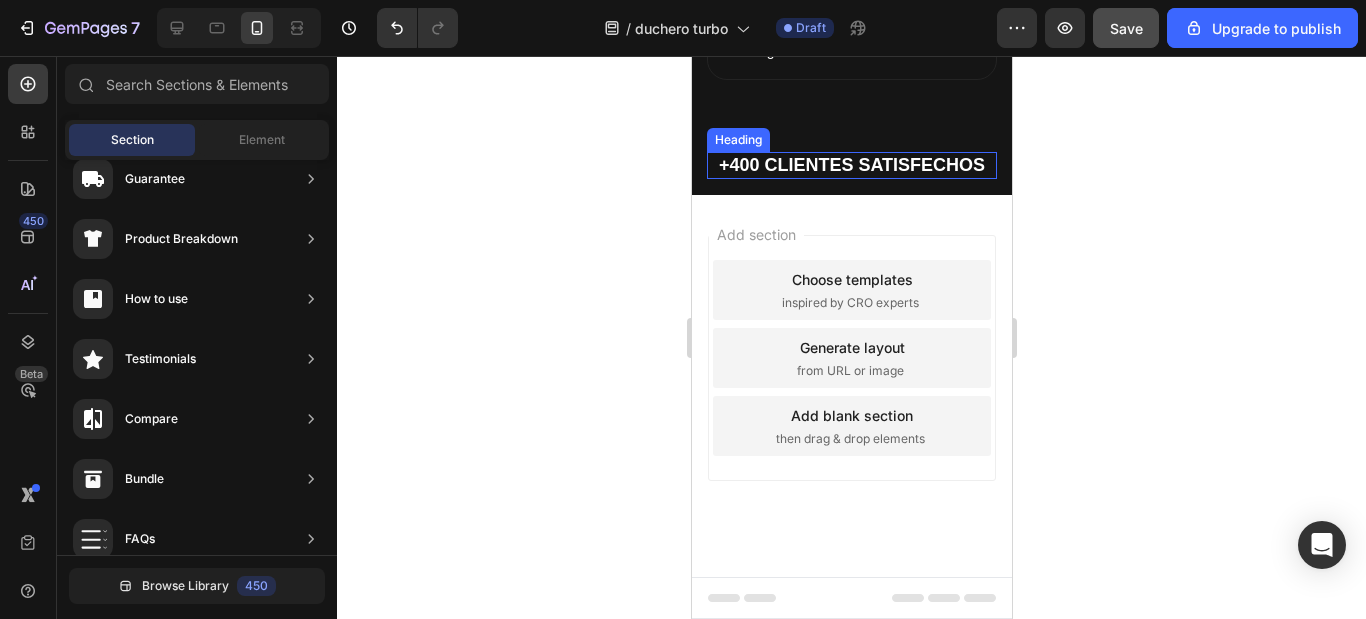 click on "+400 CLIENTES SATISFECHOS" at bounding box center (851, 165) 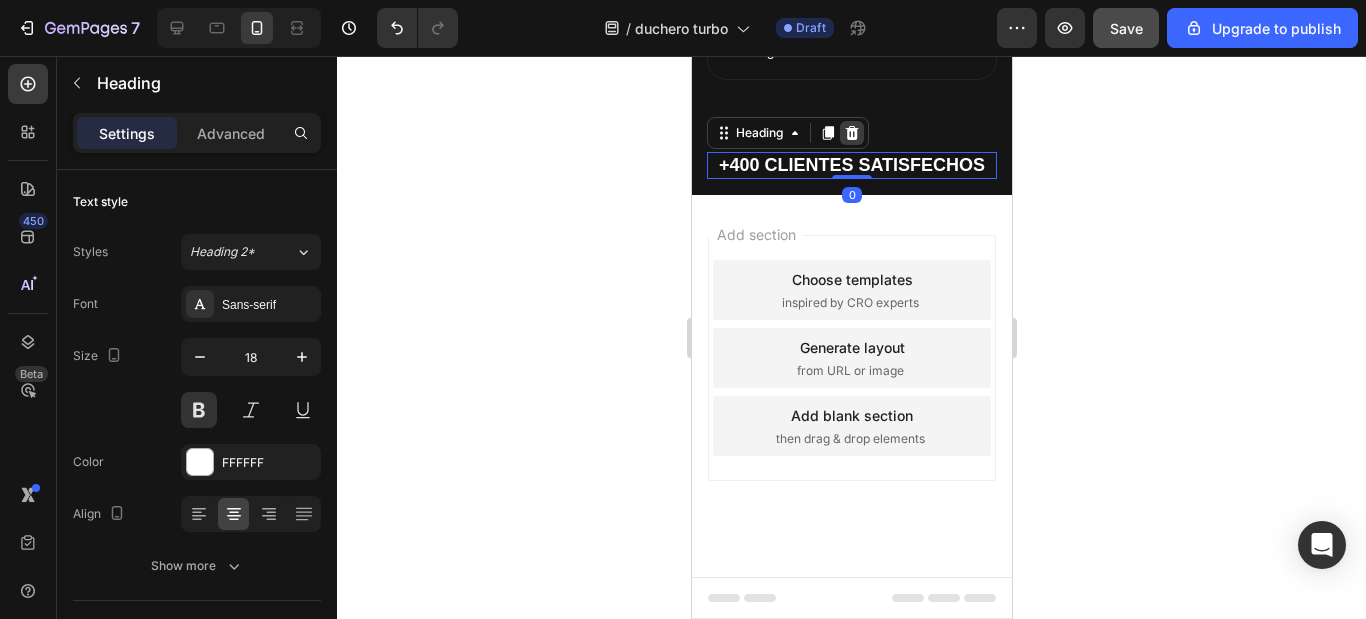 click 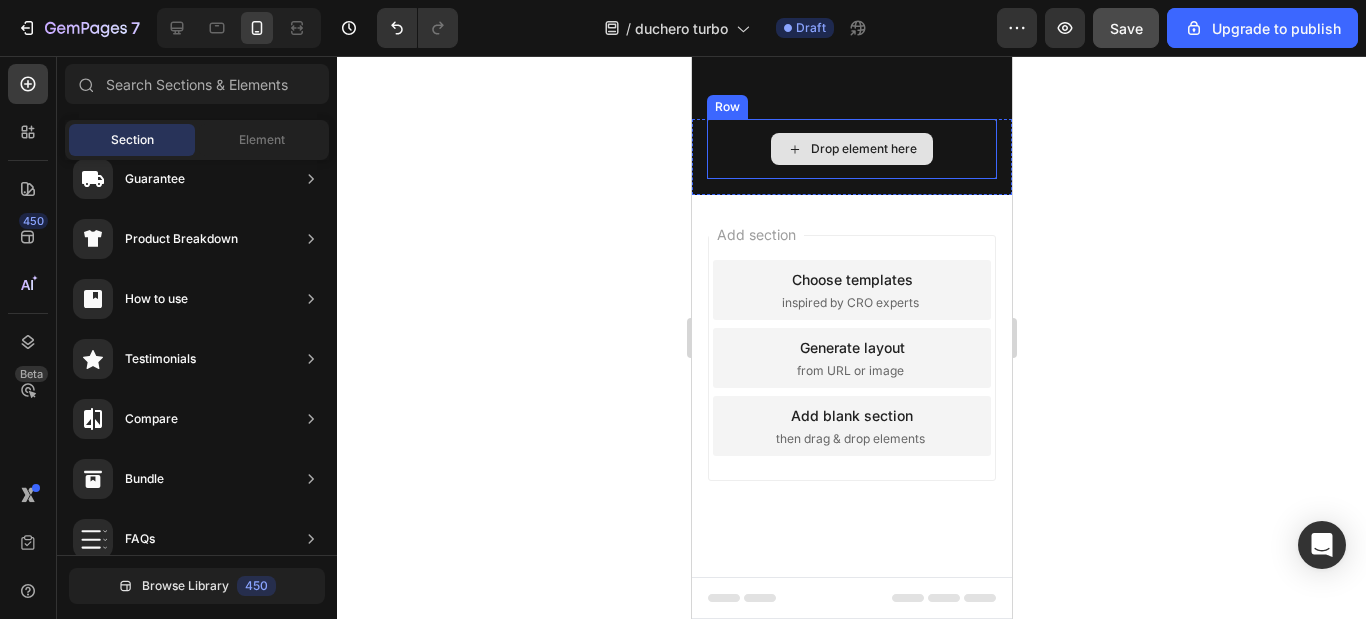 click on "Drop element here" at bounding box center (851, 149) 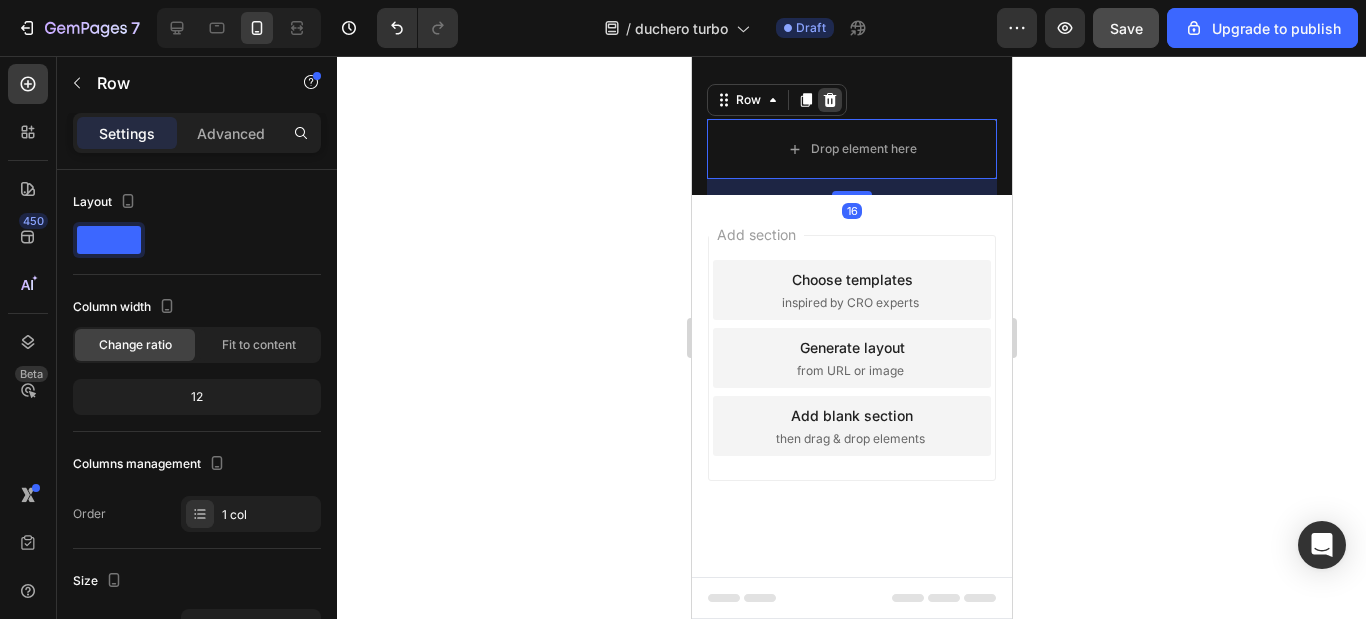 click 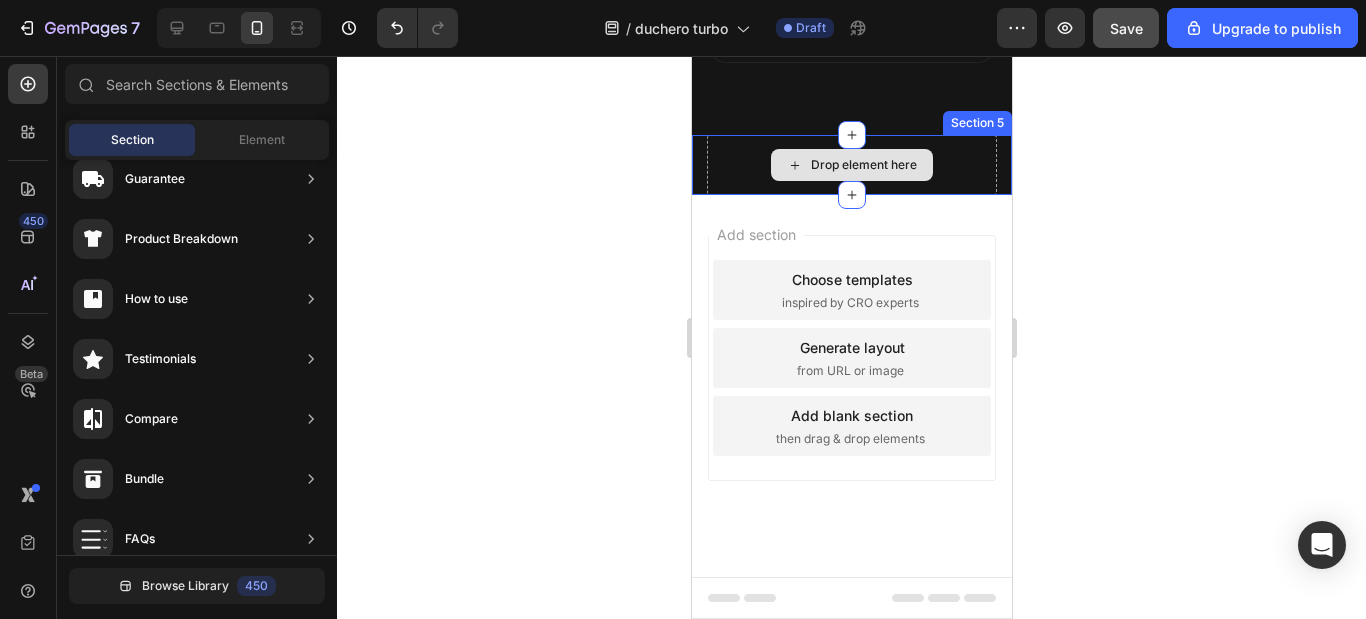 click on "Drop element here" at bounding box center (851, 165) 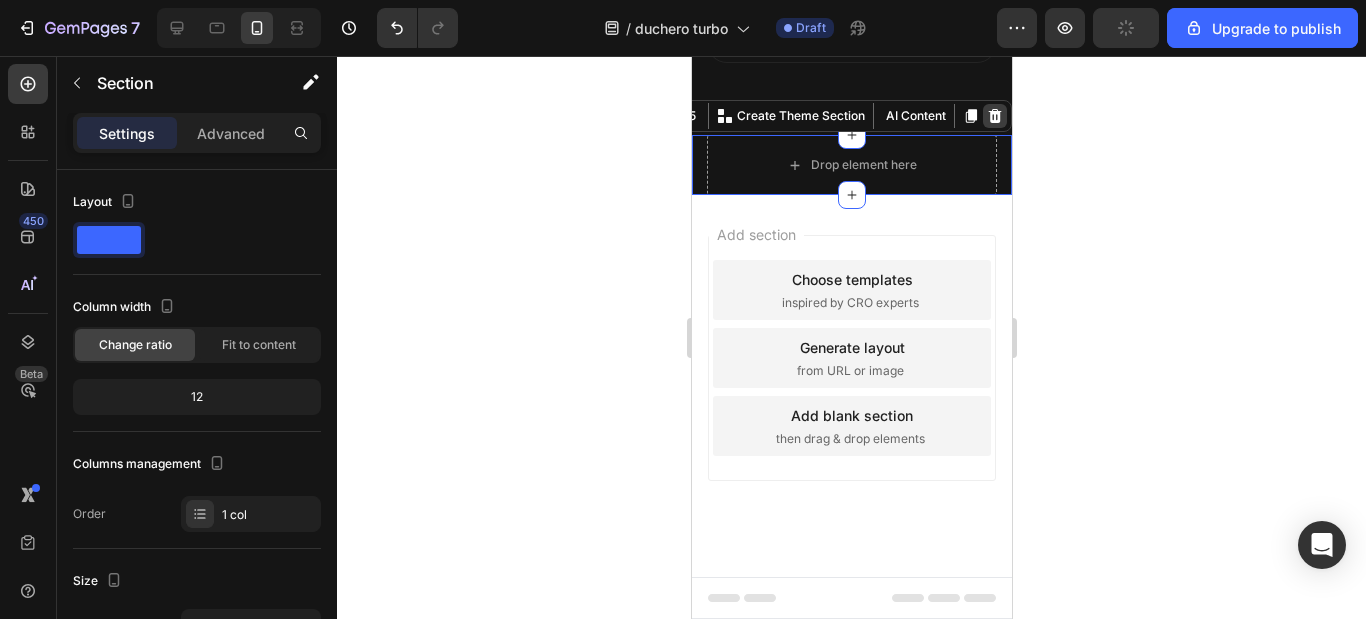 click 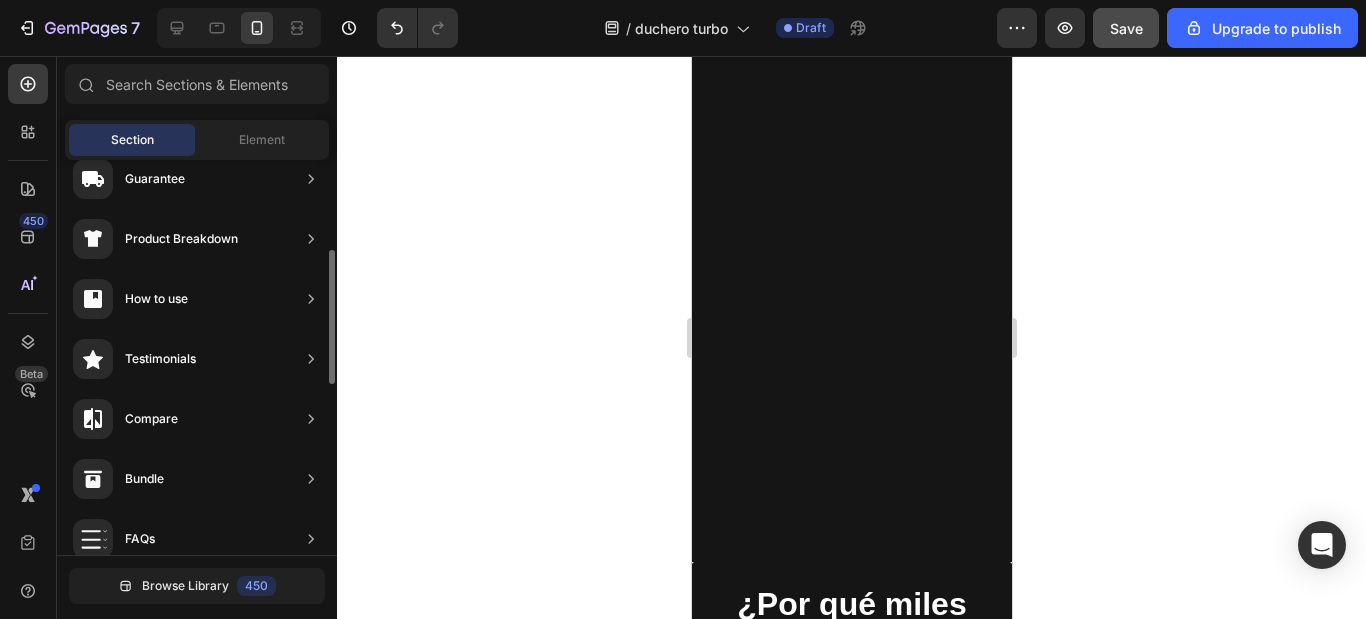 scroll, scrollTop: 1800, scrollLeft: 0, axis: vertical 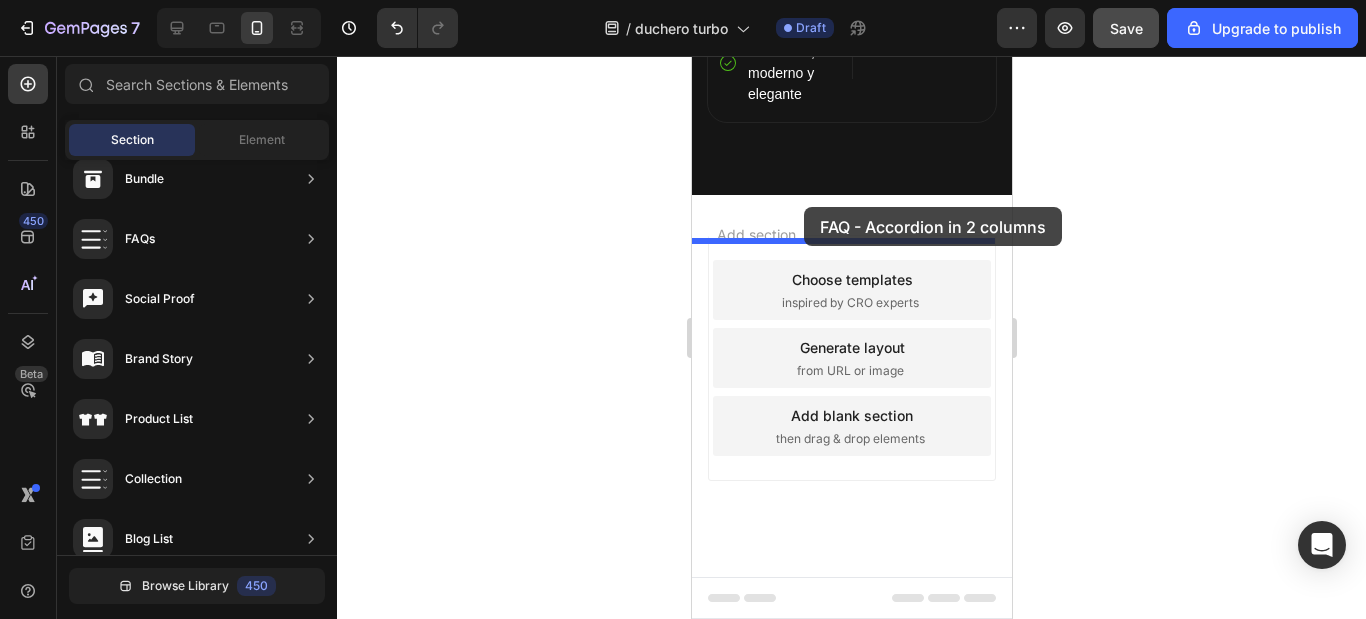 drag, startPoint x: 1138, startPoint y: 409, endPoint x: 803, endPoint y: 207, distance: 391.1892 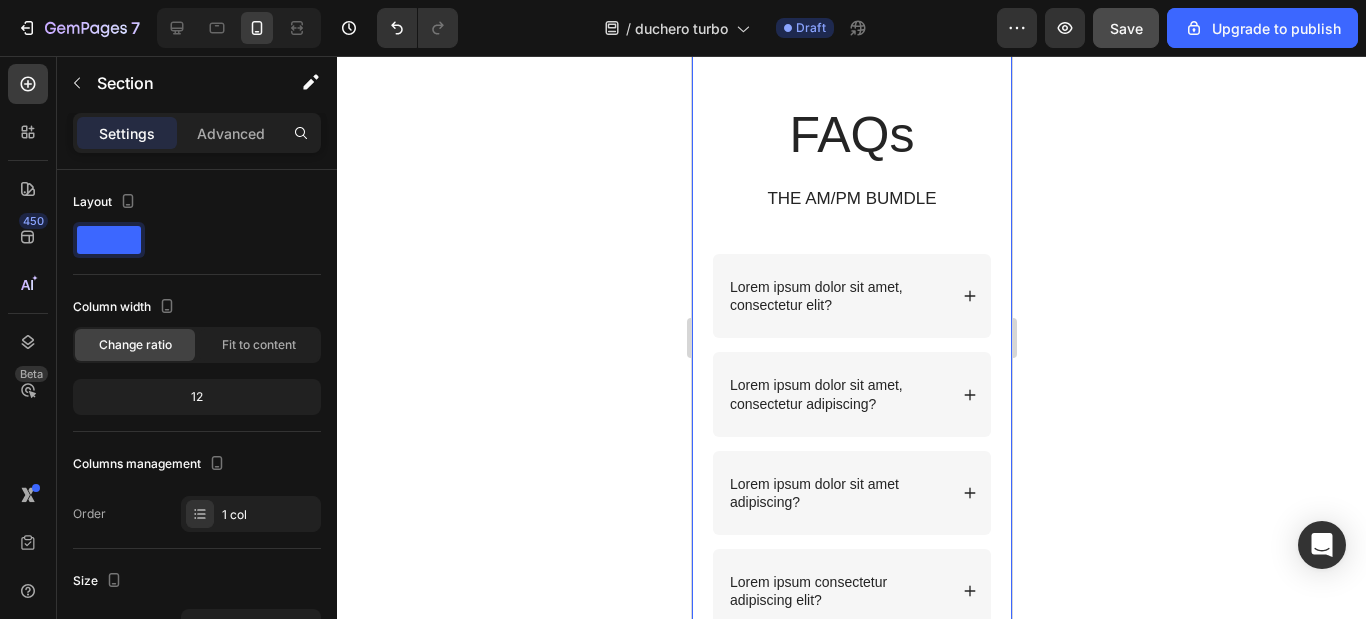 scroll, scrollTop: 3351, scrollLeft: 0, axis: vertical 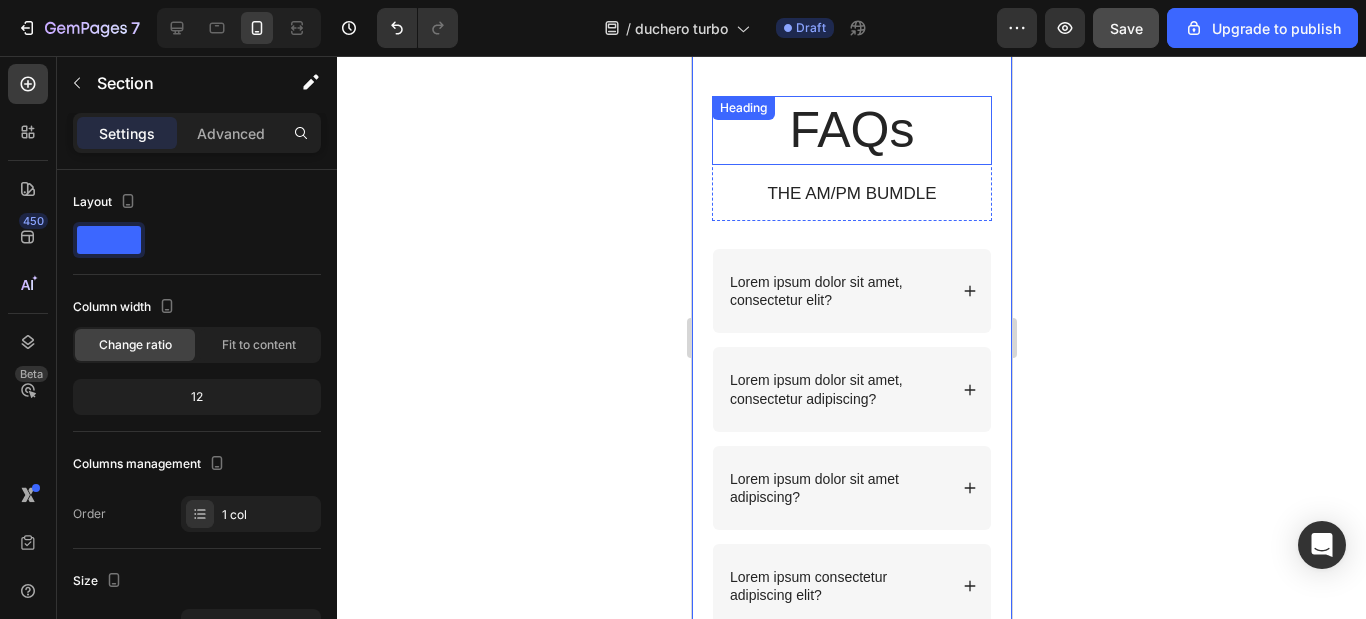 click on "FAQs" at bounding box center [851, 130] 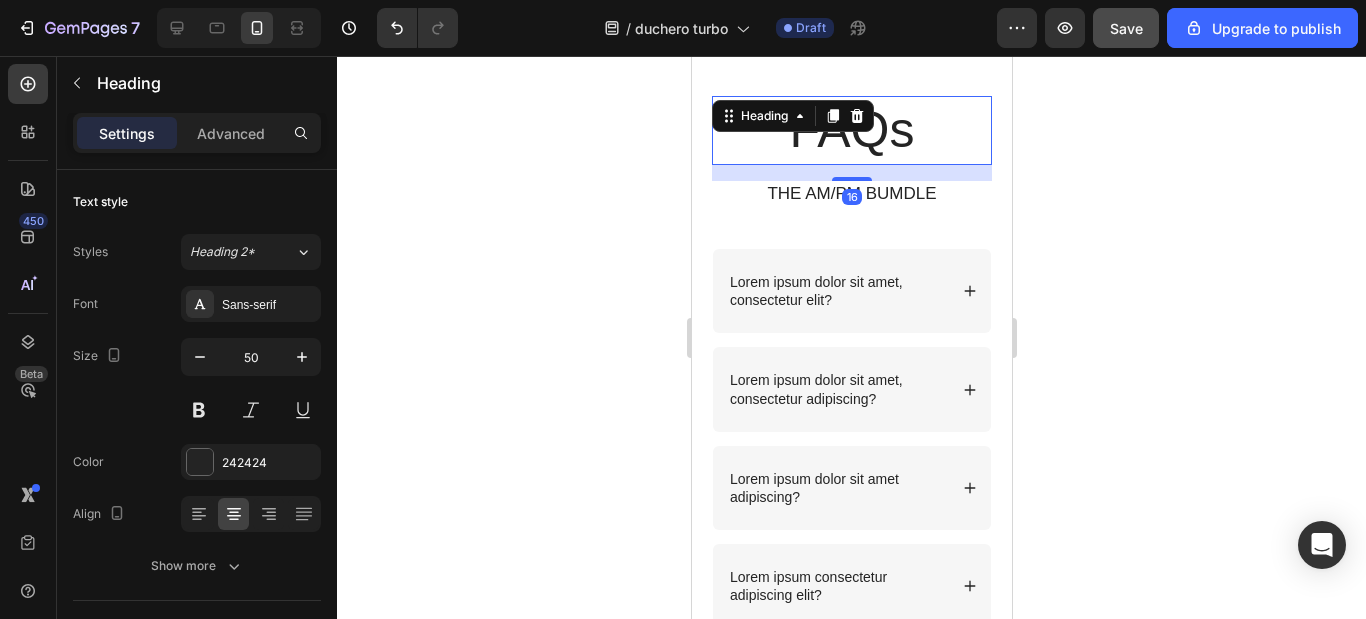 click on "FAQs" at bounding box center (851, 130) 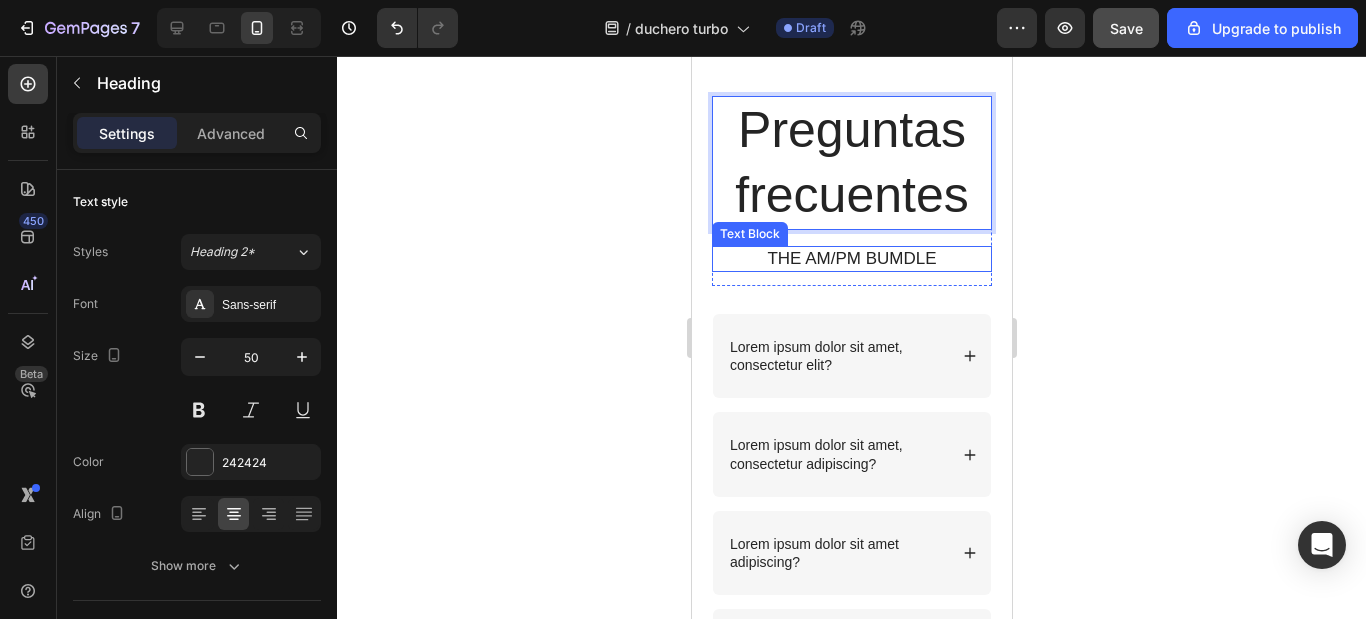 click on "THE AM/PM BUMDLE" at bounding box center (851, 259) 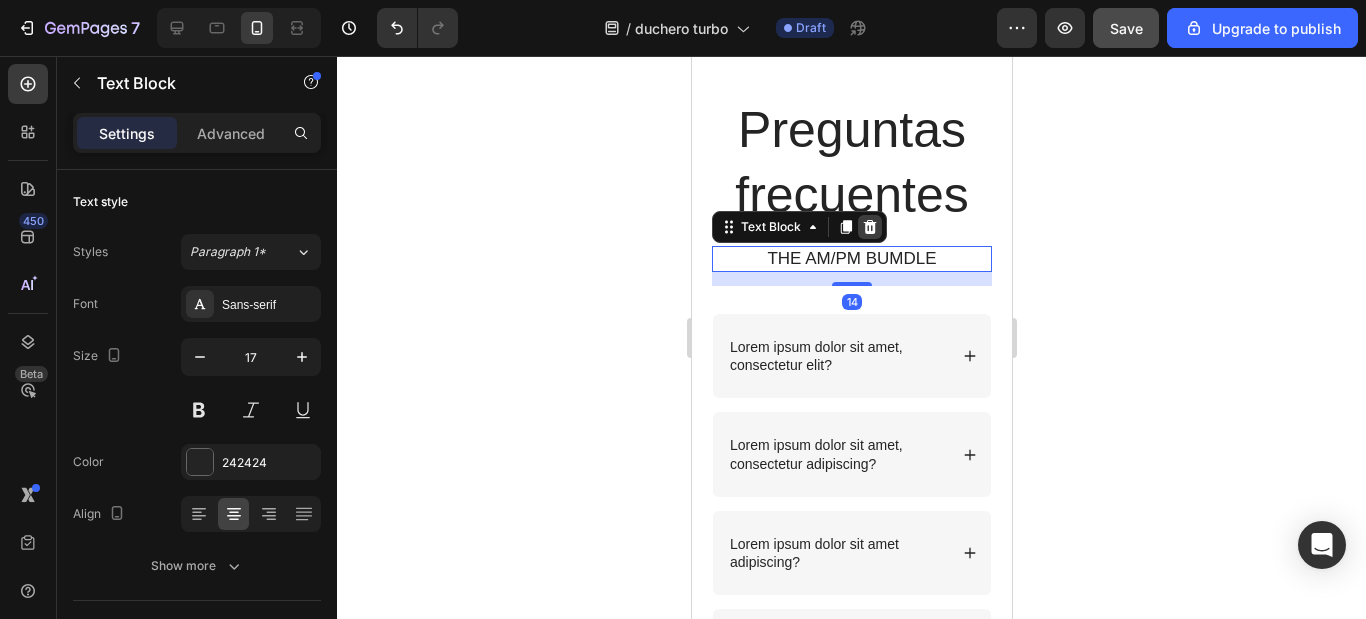 click 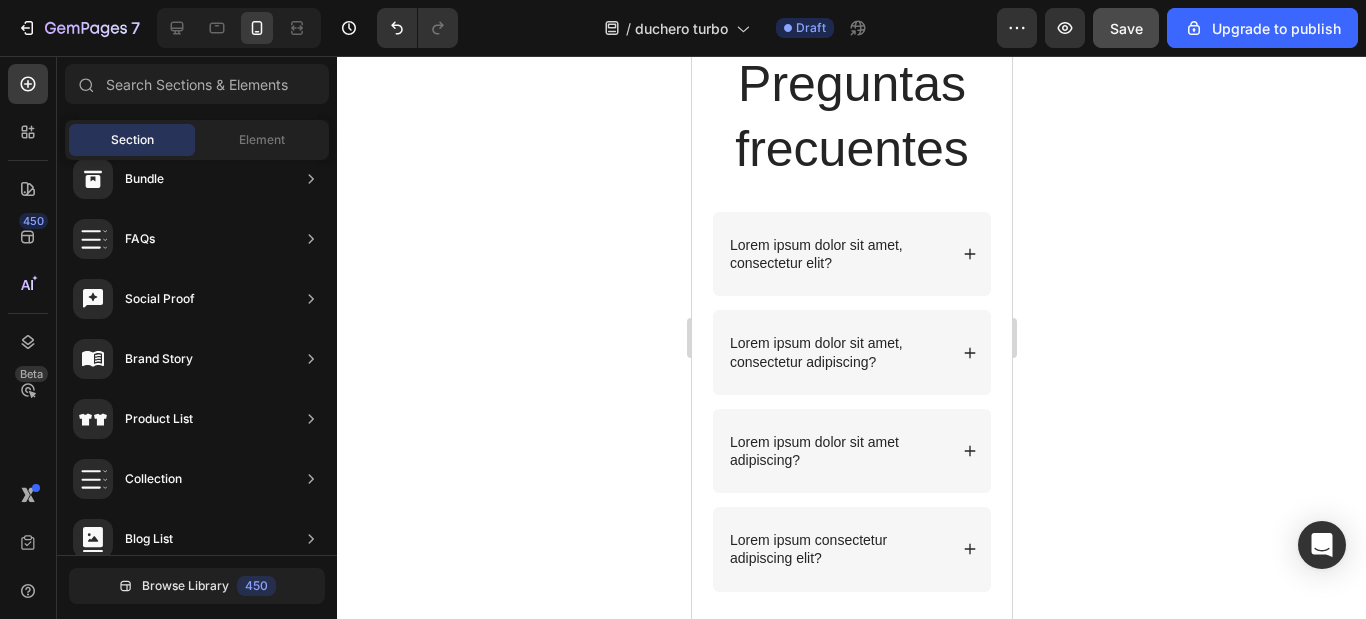 scroll, scrollTop: 3051, scrollLeft: 0, axis: vertical 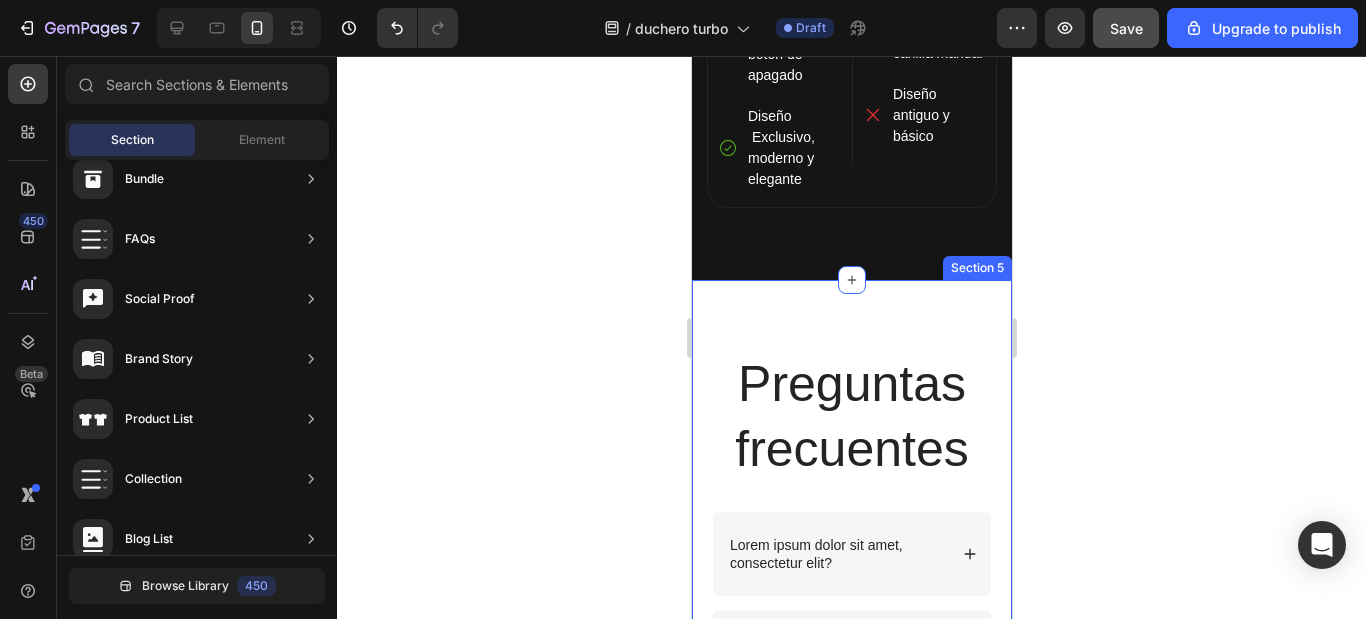 click on "Preguntas frecuentes Heading Row
Lorem ipsum dolor sit amet, consectetur elit?
Lorem ipsum dolor sit amet, consectetur adipiscing? Accordion
Lorem ipsum dolor sit amet adipiscing?
Lorem ipsum consectetur adipiscing elit? Accordion Row Section 5" at bounding box center [851, 621] 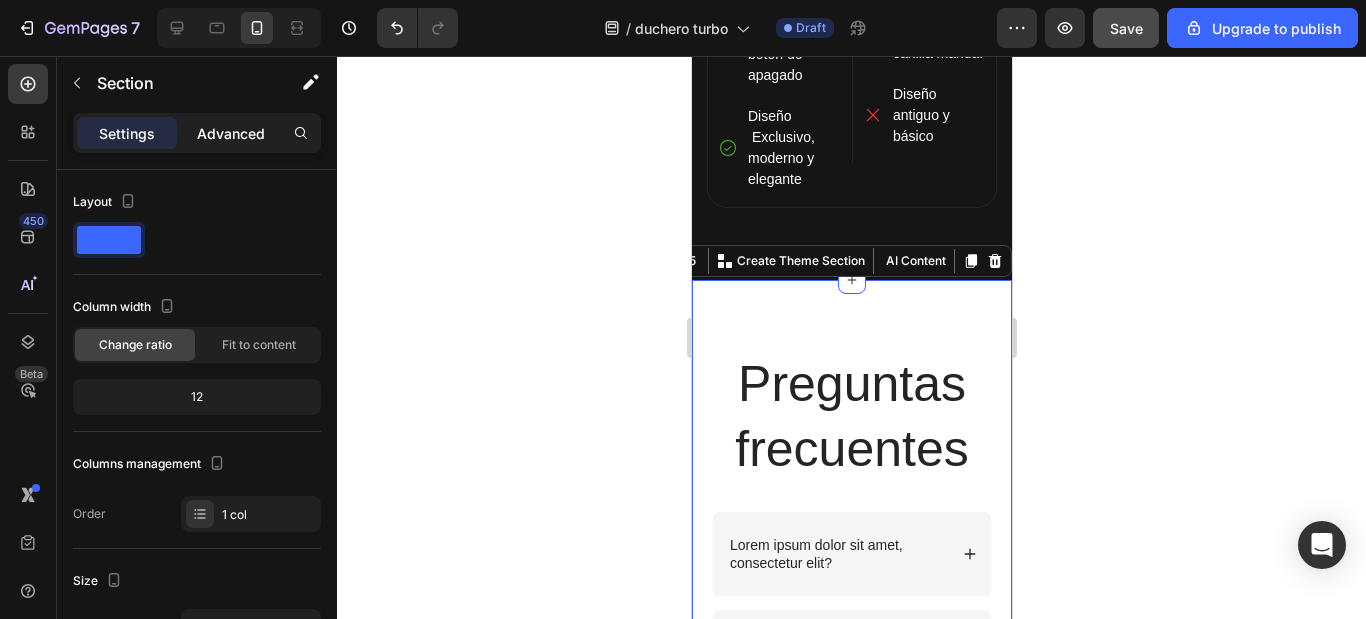 click on "Advanced" at bounding box center (231, 133) 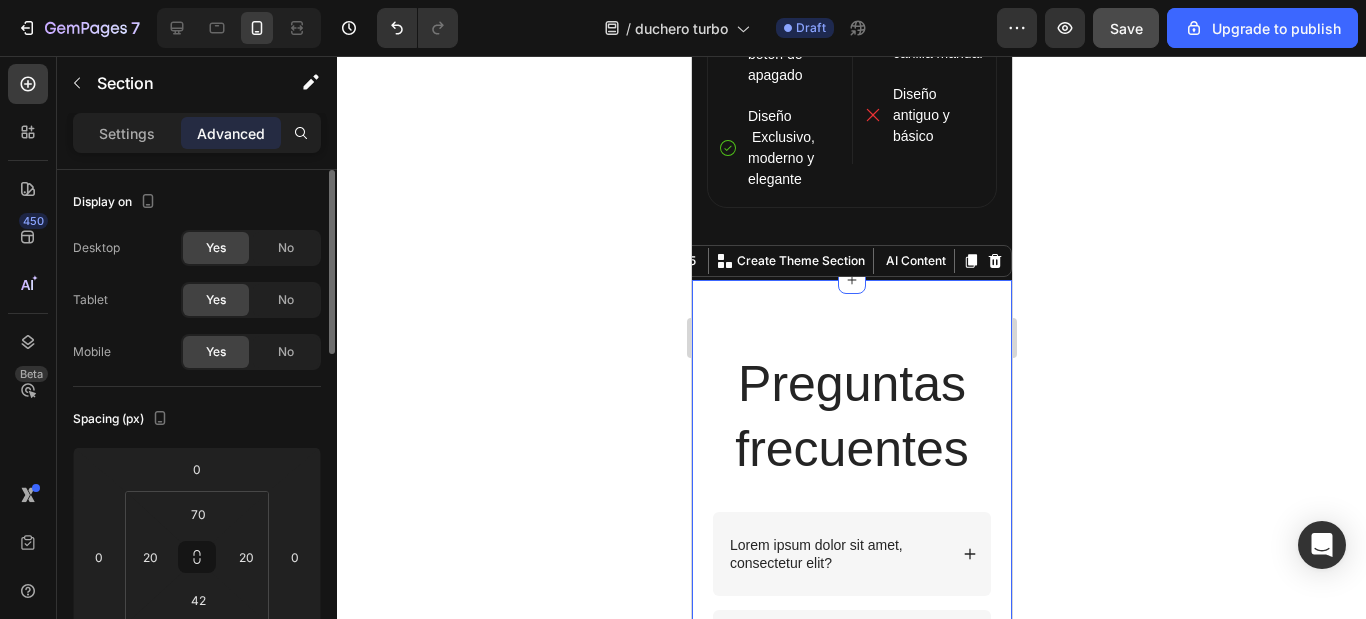 scroll, scrollTop: 100, scrollLeft: 0, axis: vertical 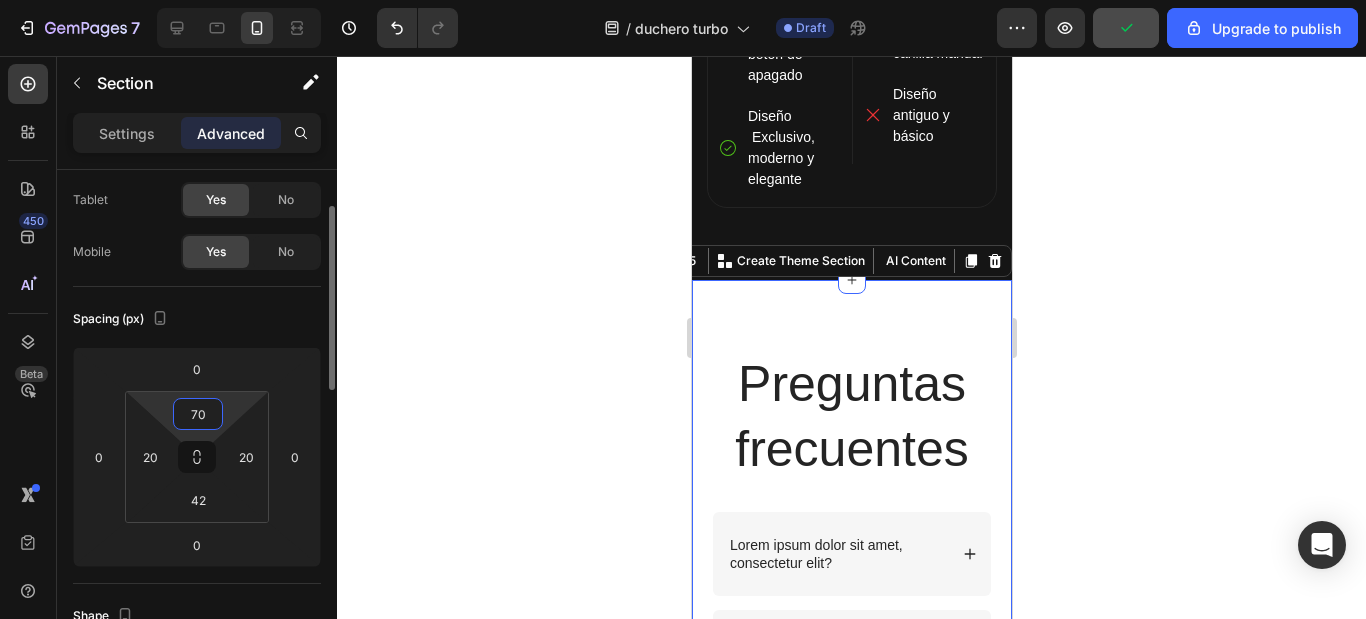 drag, startPoint x: 208, startPoint y: 415, endPoint x: 155, endPoint y: 412, distance: 53.08484 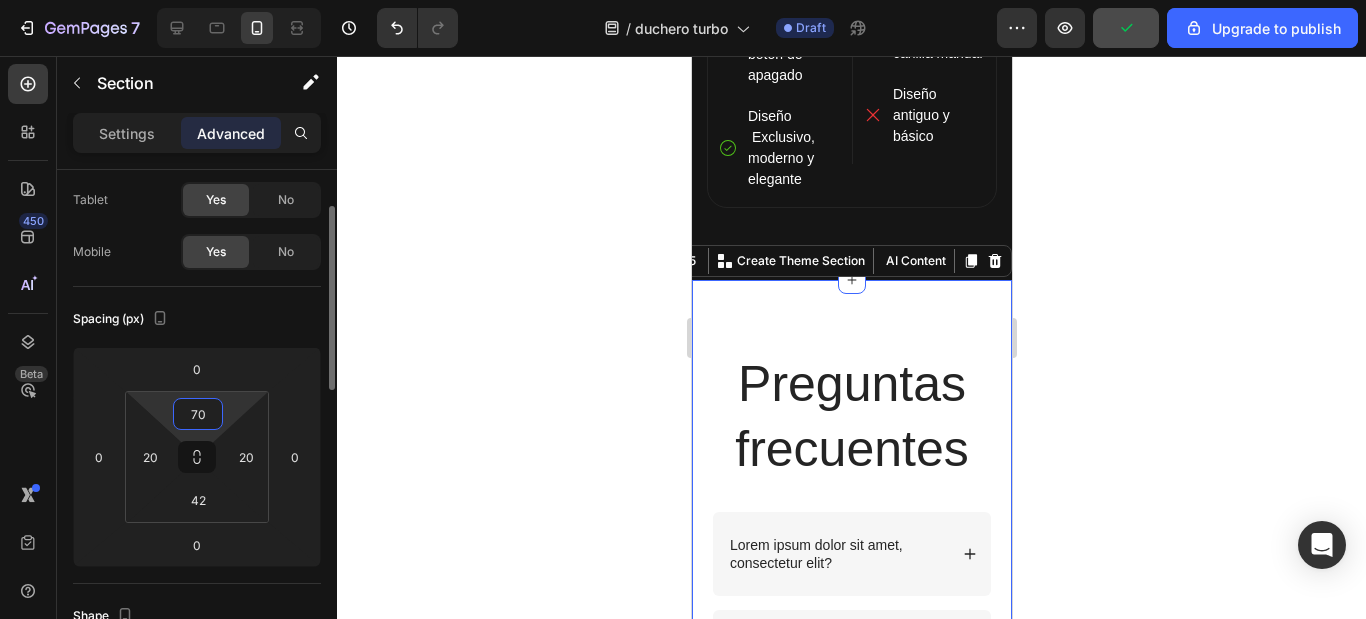 drag, startPoint x: 211, startPoint y: 415, endPoint x: 184, endPoint y: 409, distance: 27.658634 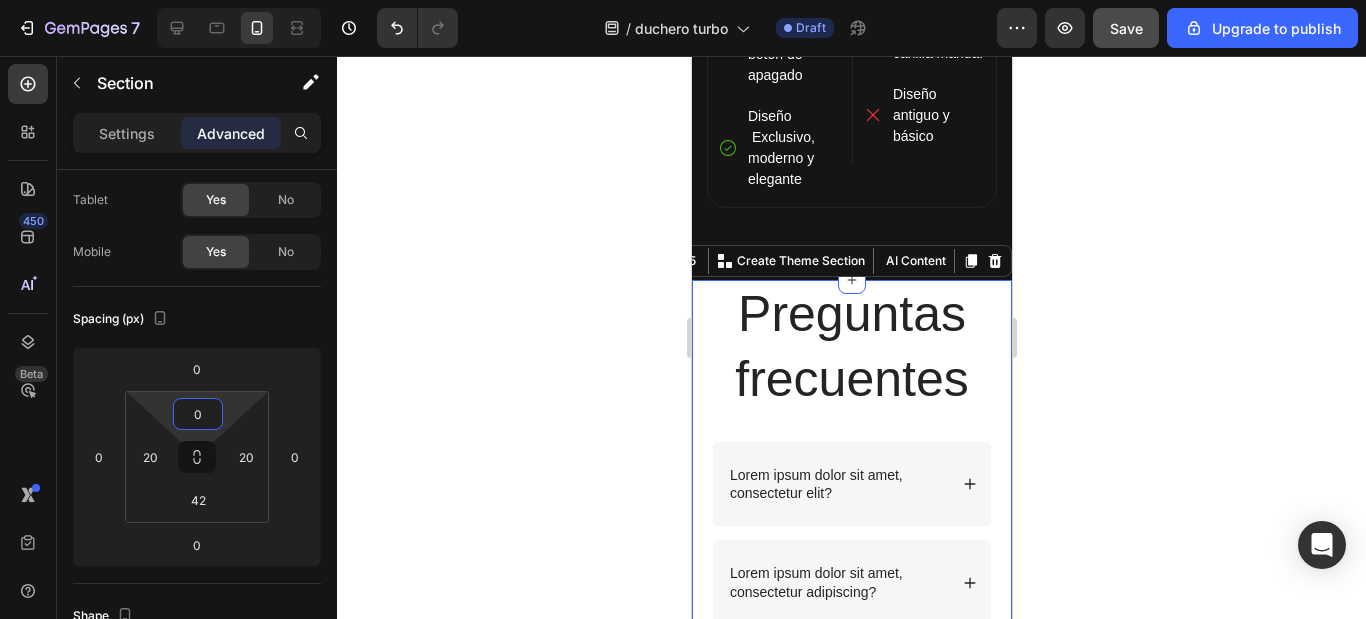 type on "0" 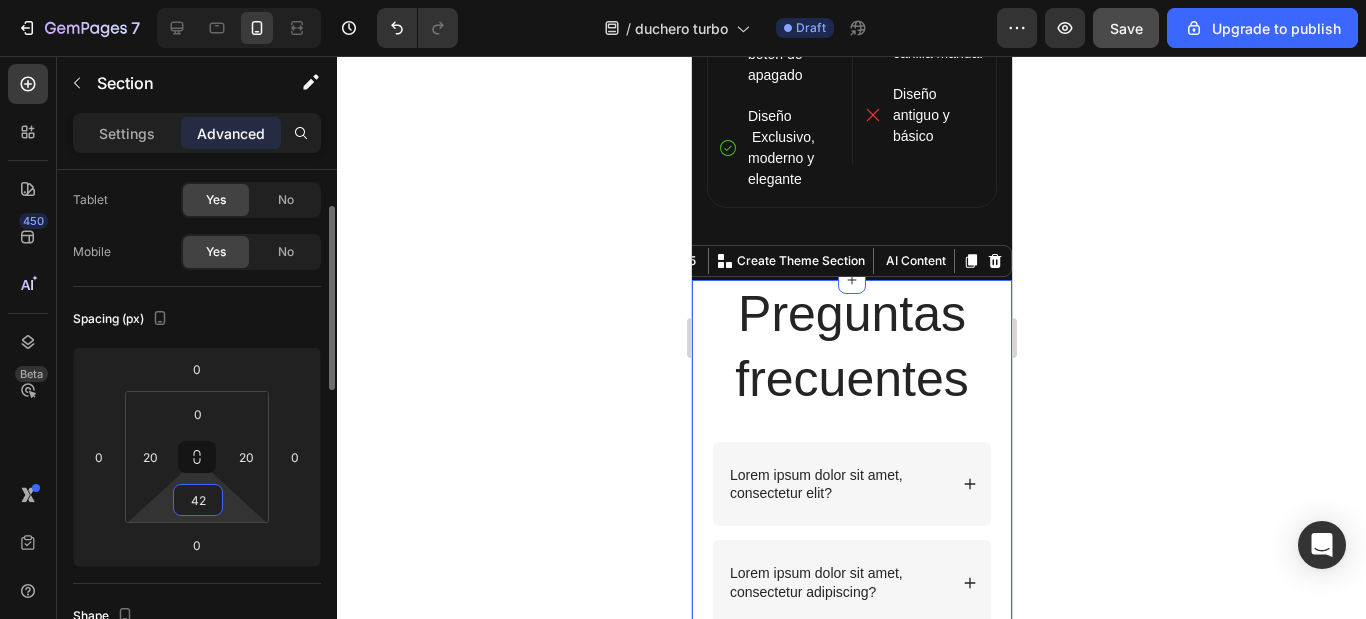 drag, startPoint x: 209, startPoint y: 504, endPoint x: 189, endPoint y: 504, distance: 20 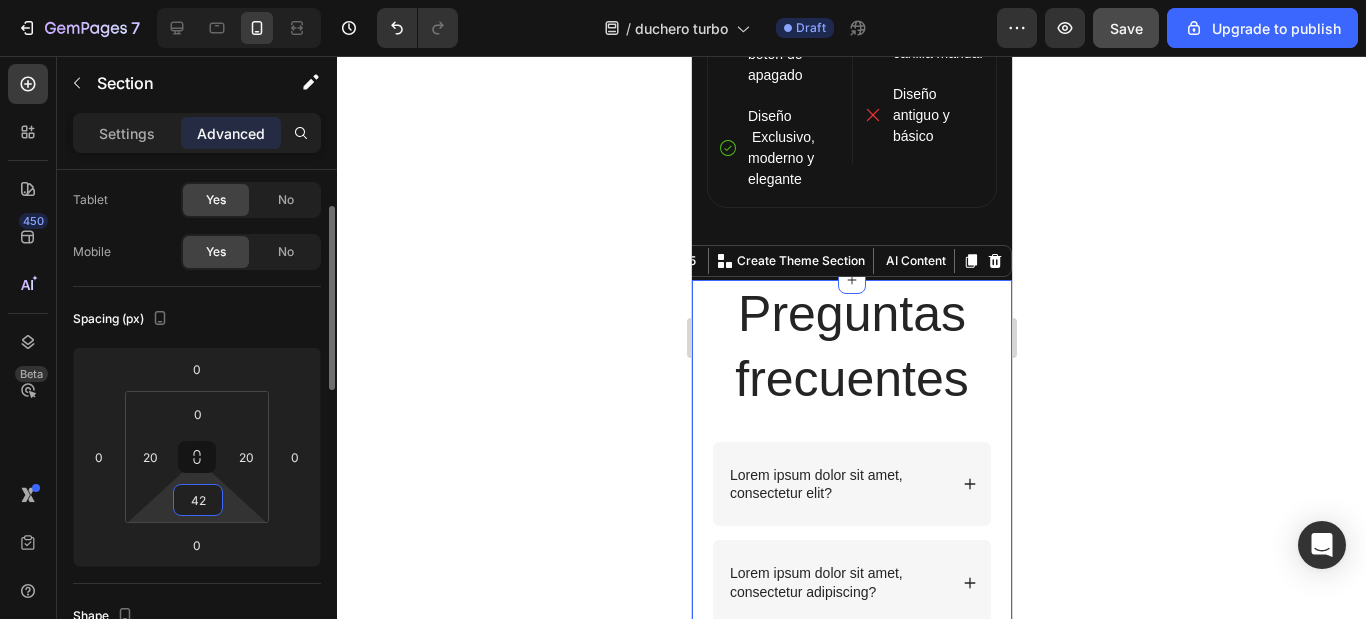 click on "42" at bounding box center (198, 500) 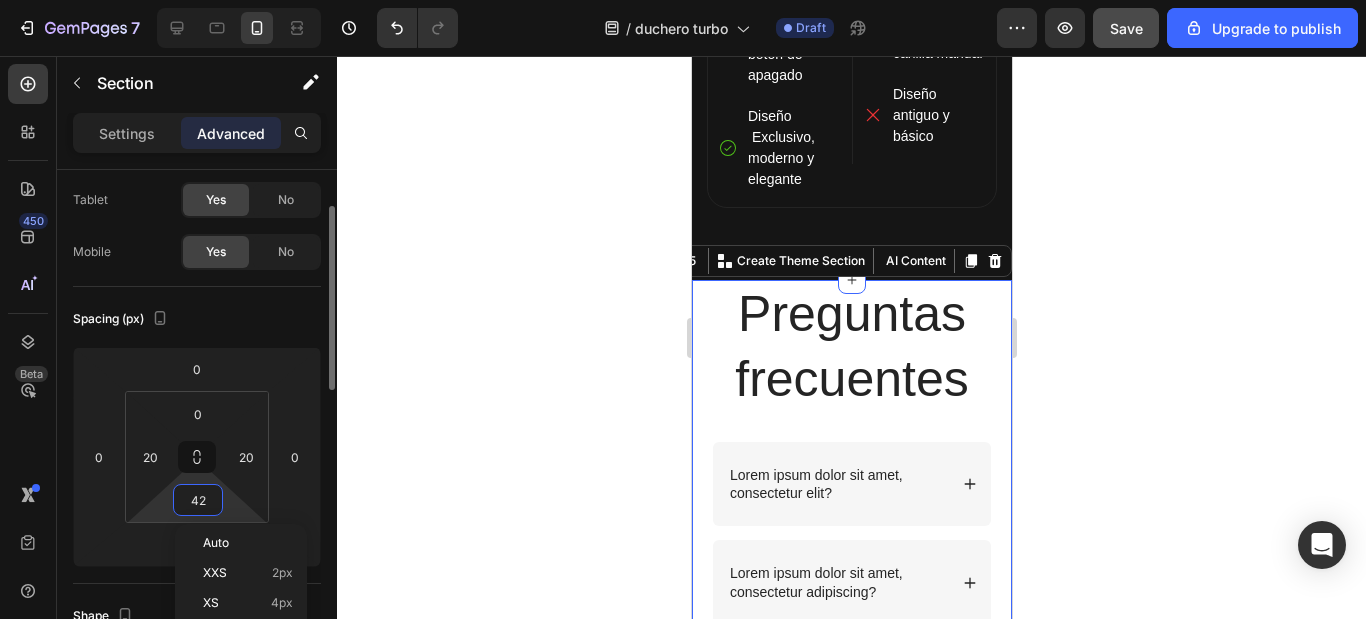 type on "0" 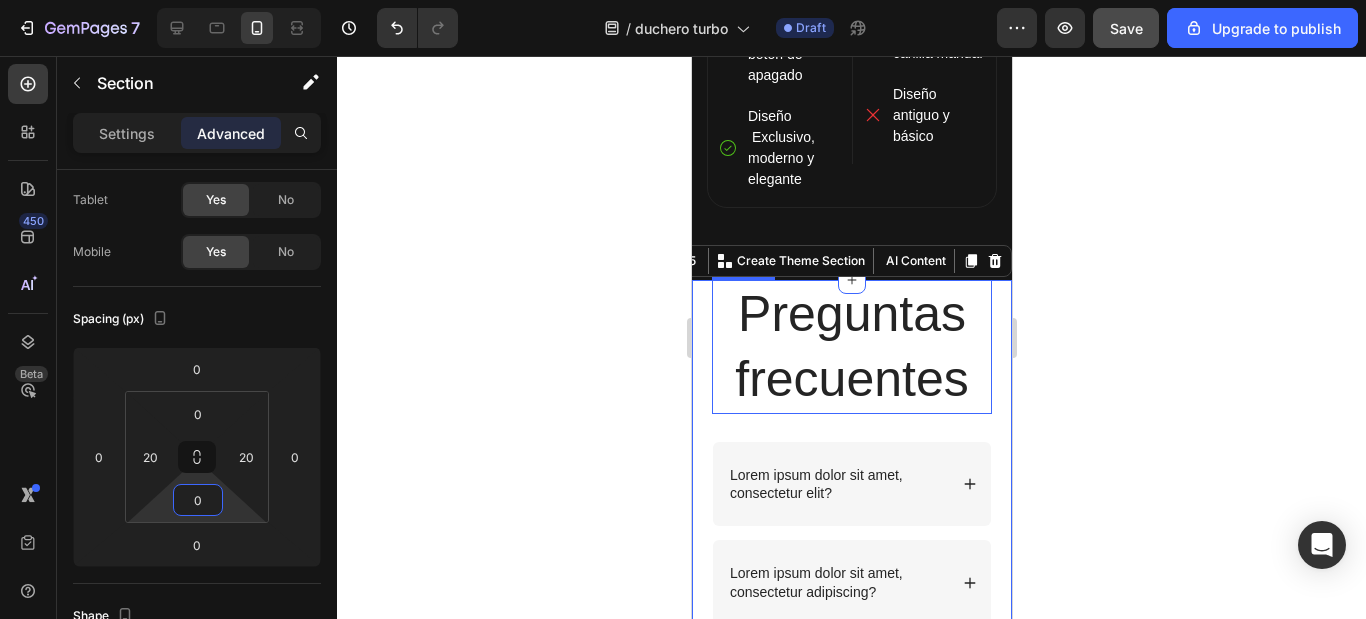 click 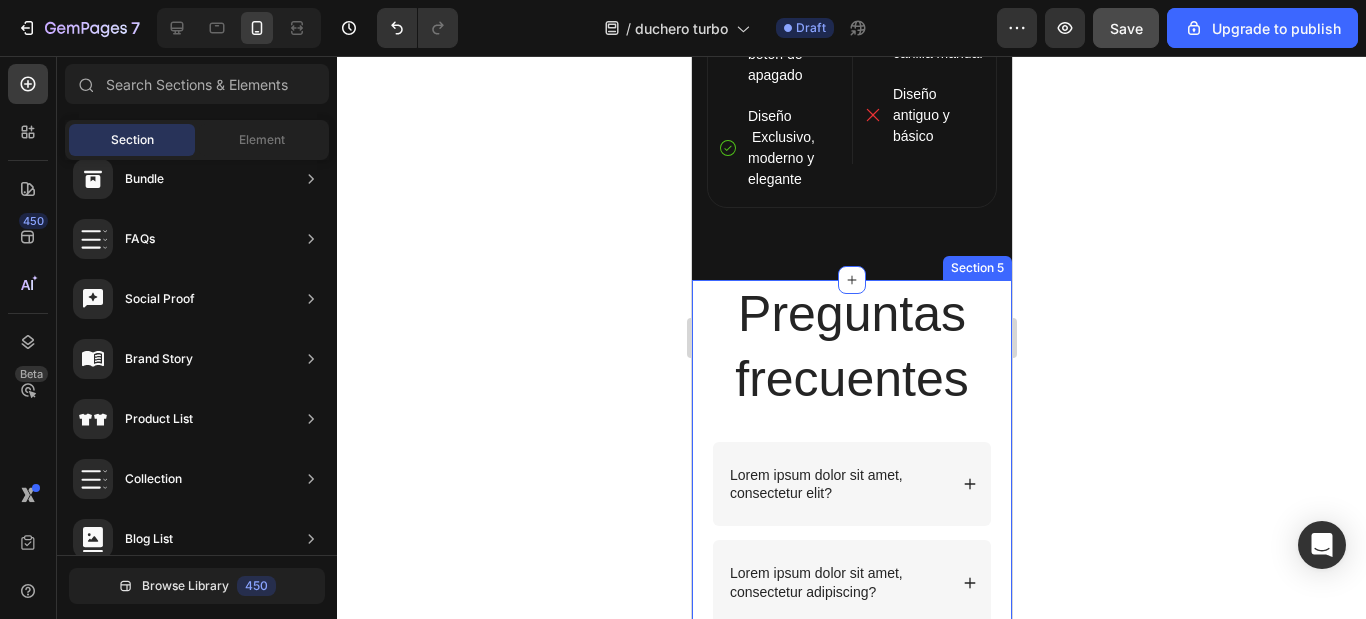click on "Preguntas frecuentes Heading Row
Lorem ipsum dolor sit amet, consectetur elit?
Lorem ipsum dolor sit amet, consectetur adipiscing? Accordion
Lorem ipsum dolor sit amet adipiscing?
Lorem ipsum consectetur adipiscing elit? Accordion Row Section 5" at bounding box center [851, 565] 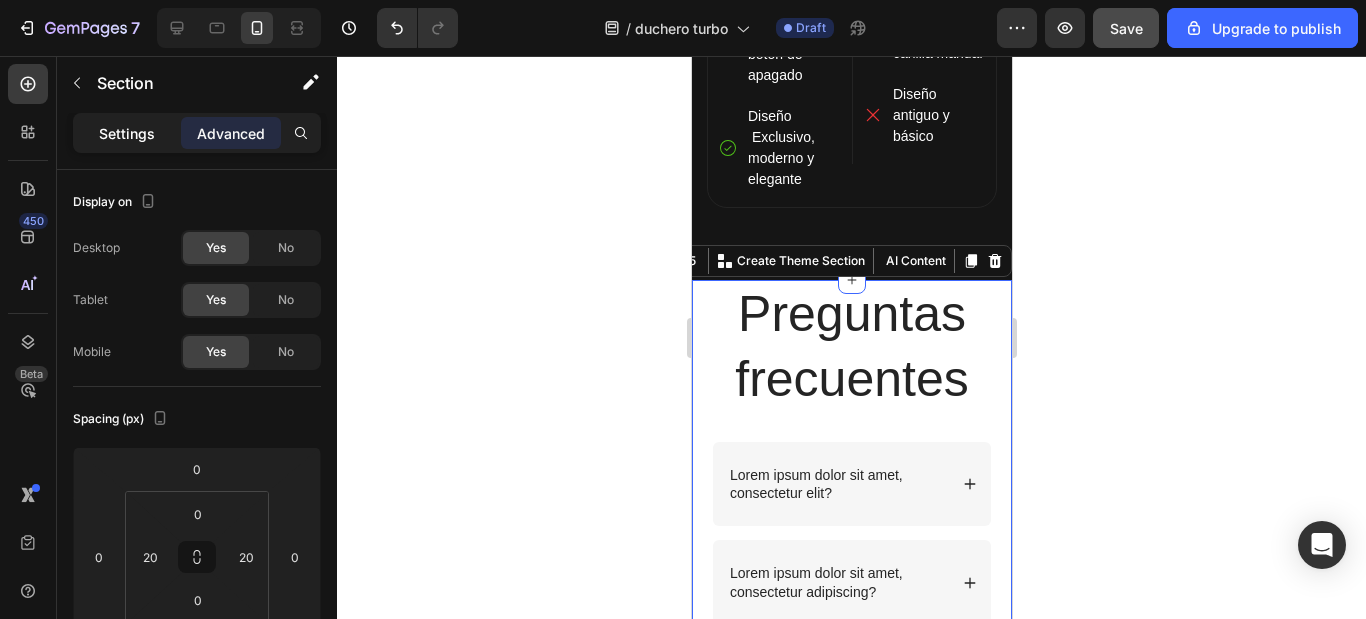 click on "Settings" 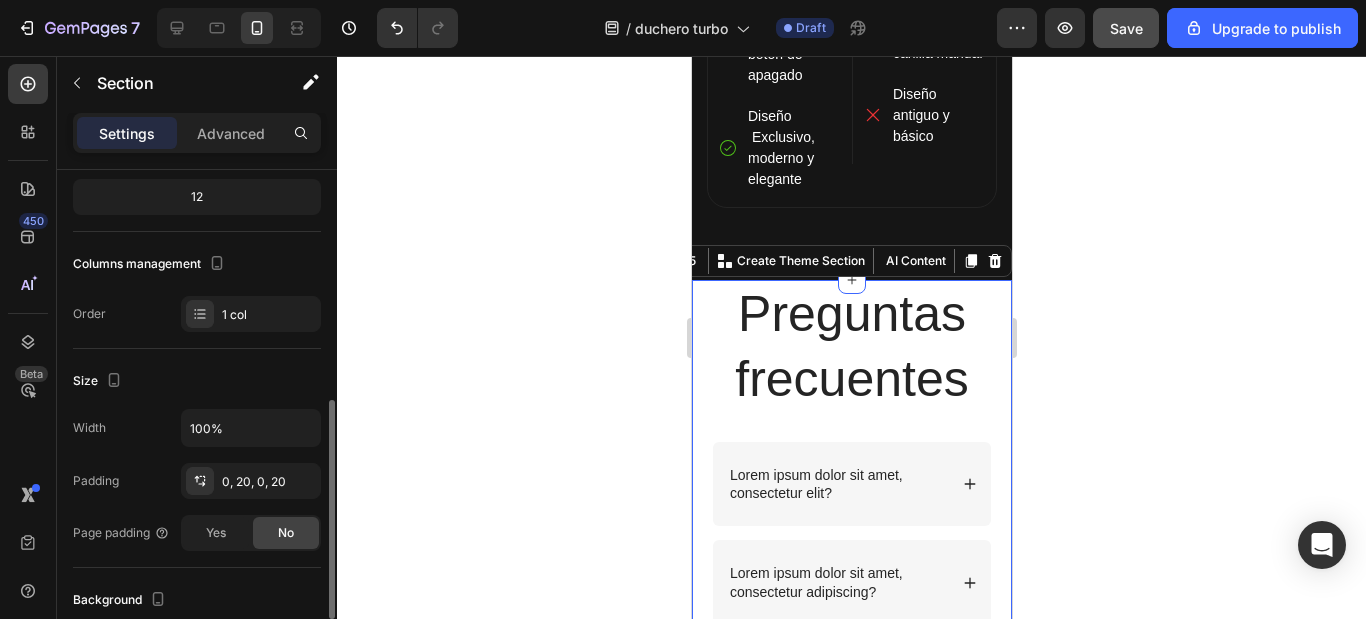 scroll, scrollTop: 400, scrollLeft: 0, axis: vertical 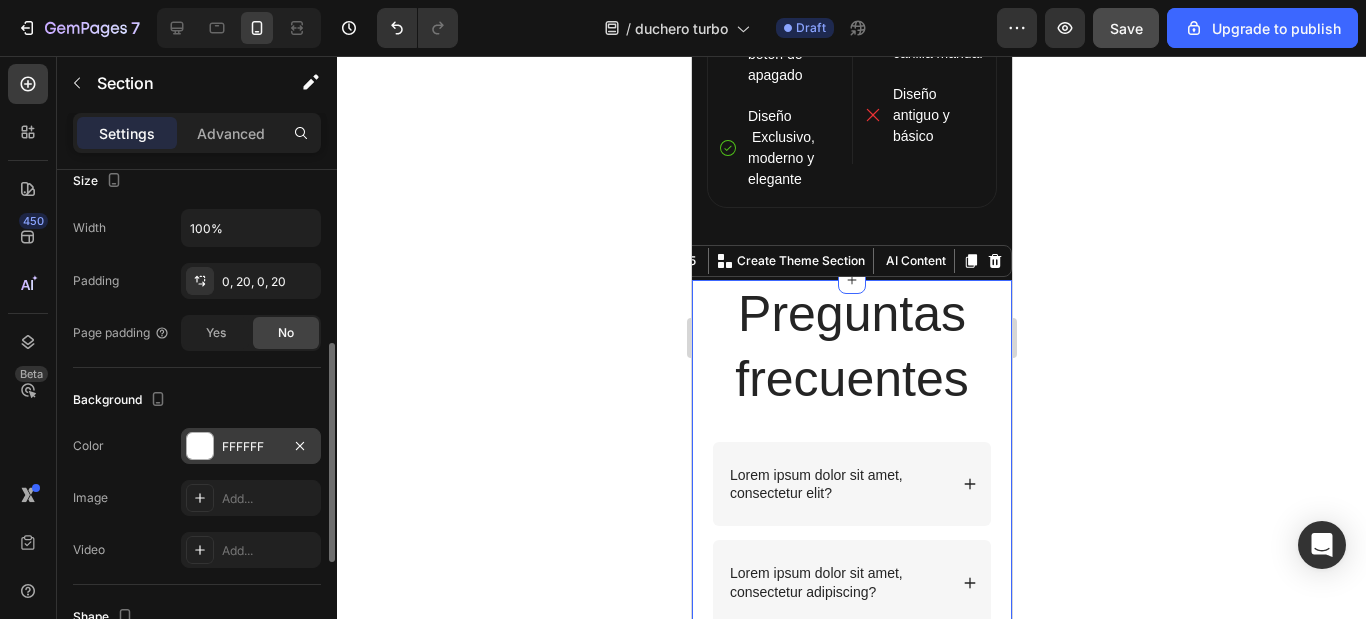 click at bounding box center [200, 446] 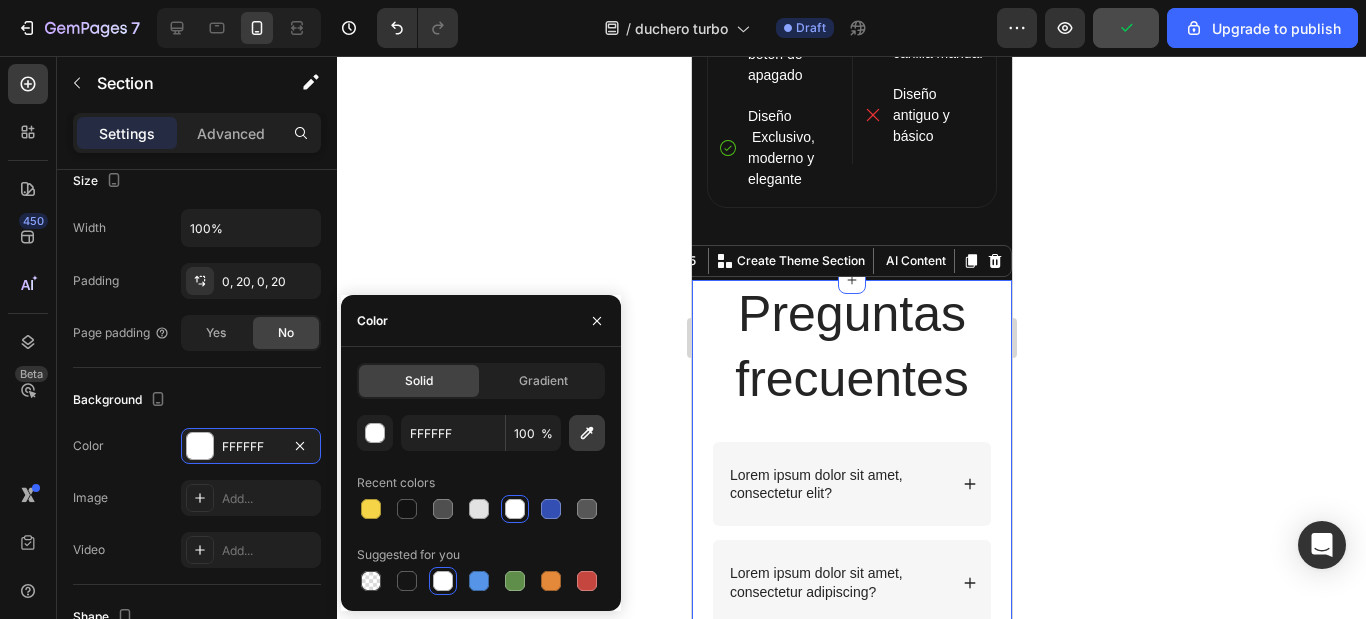 click 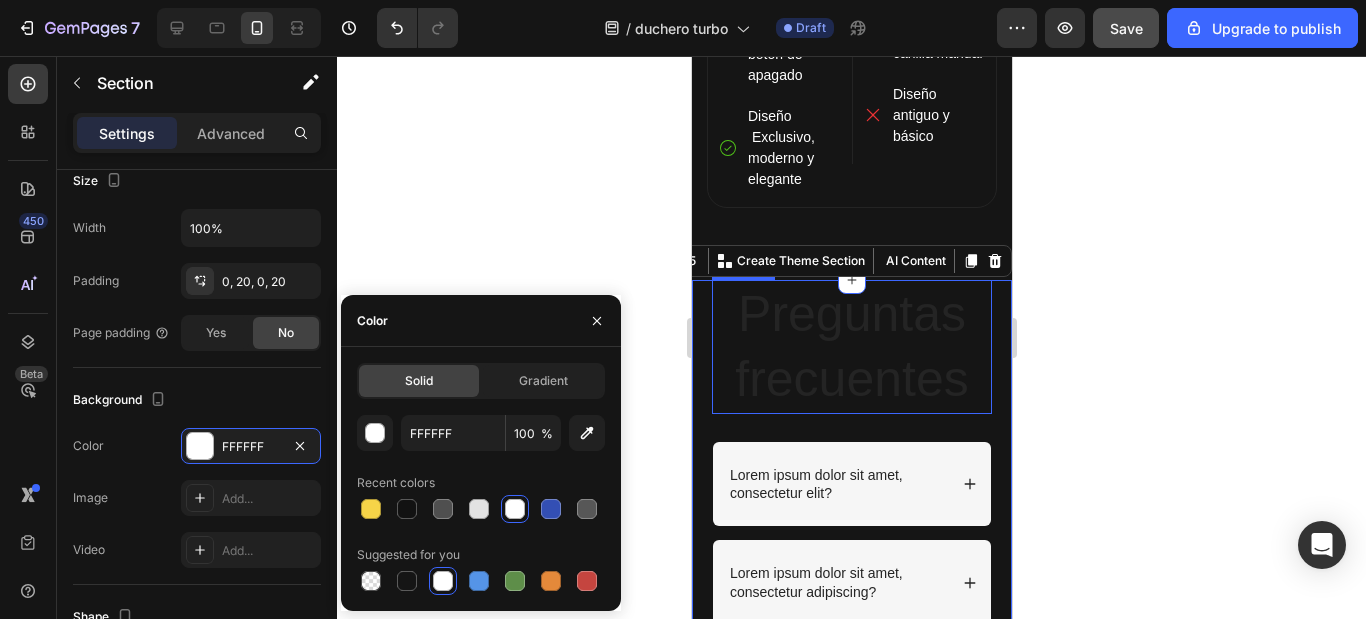 type on "151515" 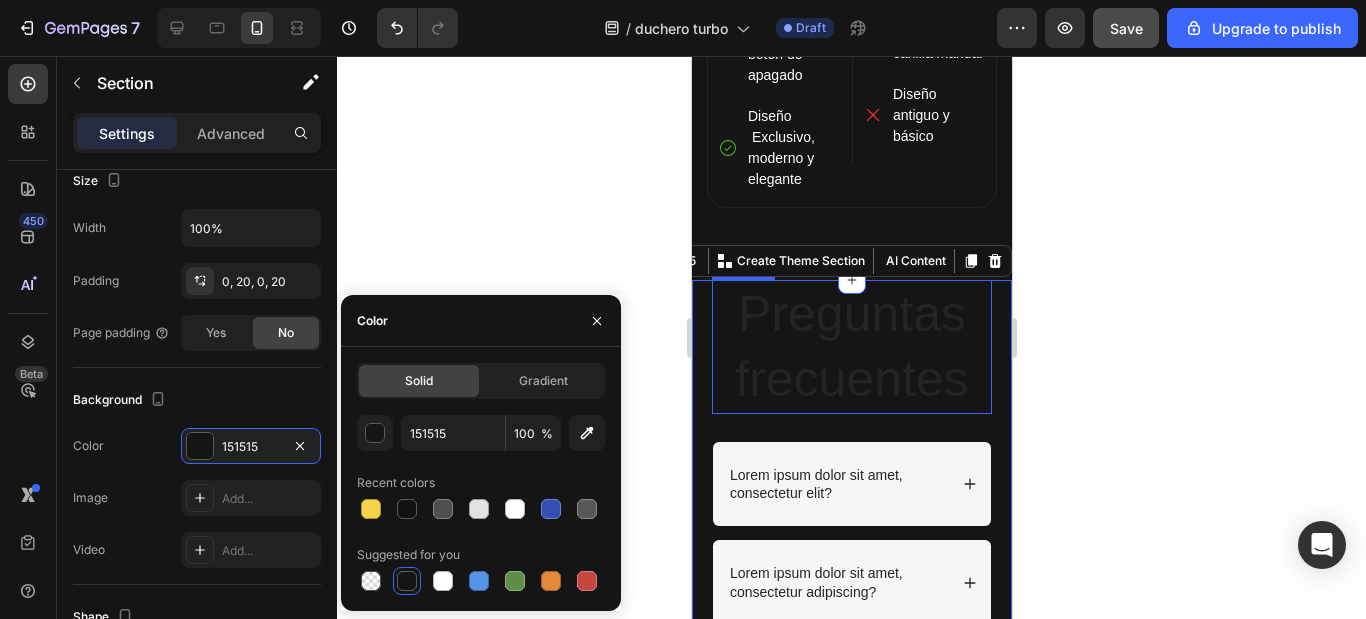 click on "Preguntas frecuentes" at bounding box center [851, 347] 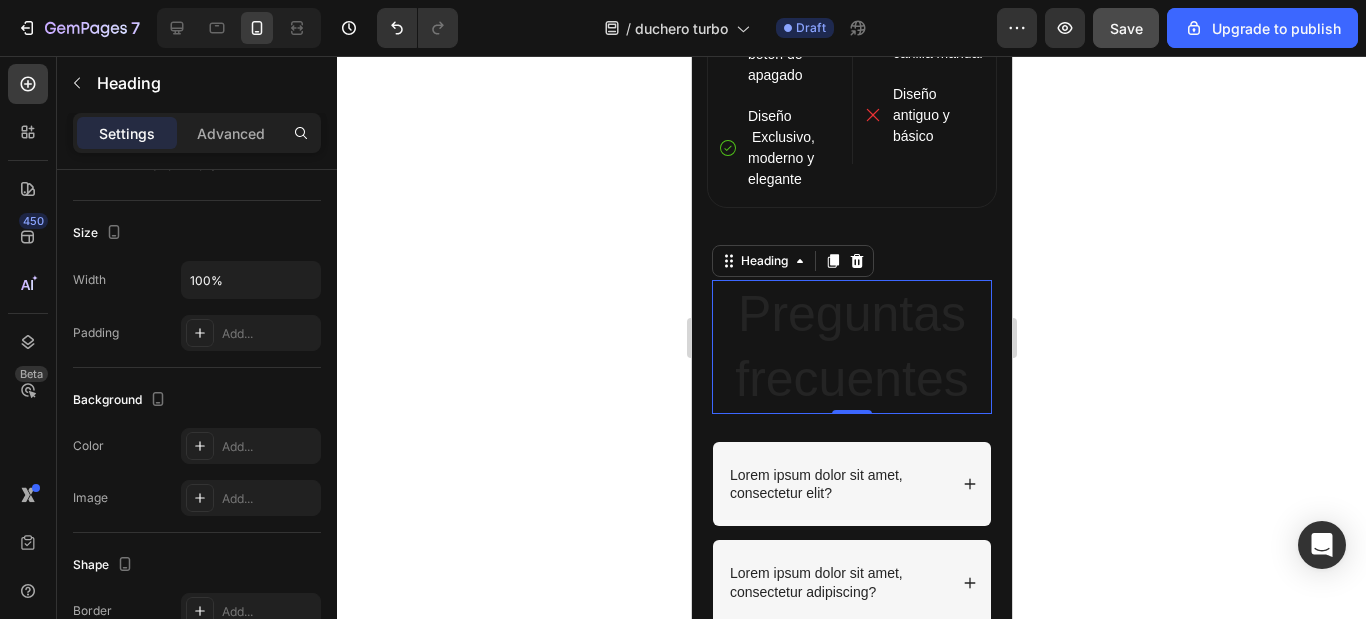 scroll, scrollTop: 0, scrollLeft: 0, axis: both 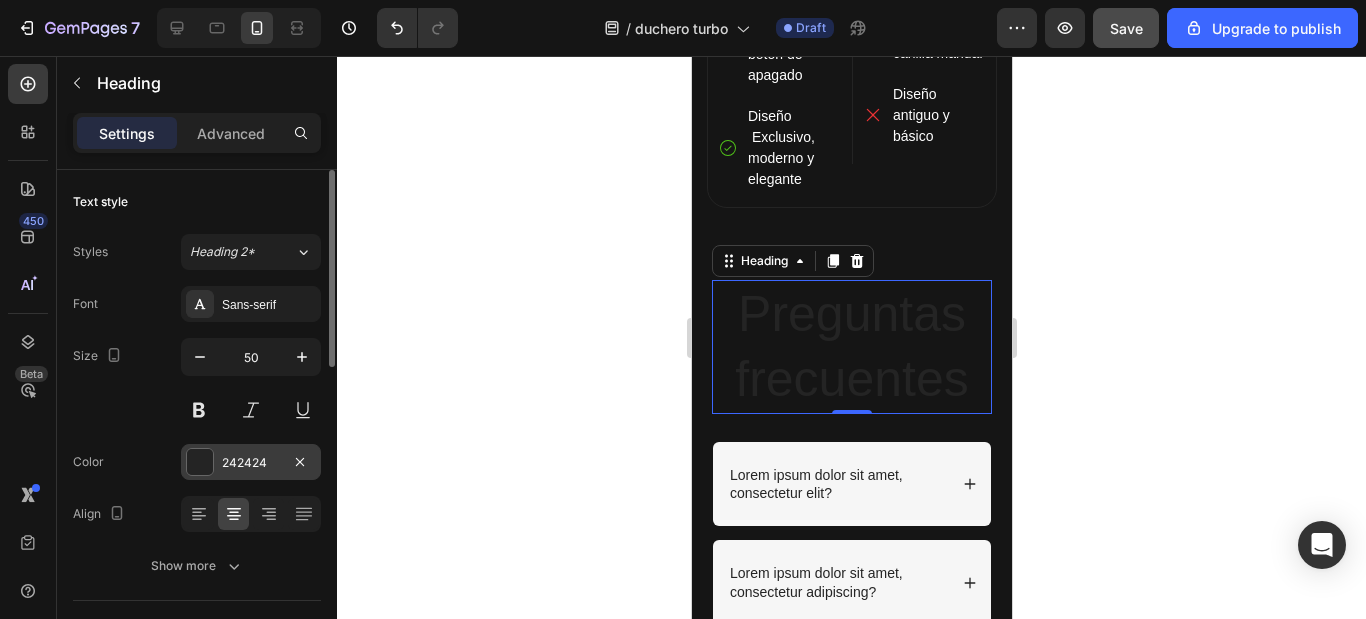 click at bounding box center (200, 462) 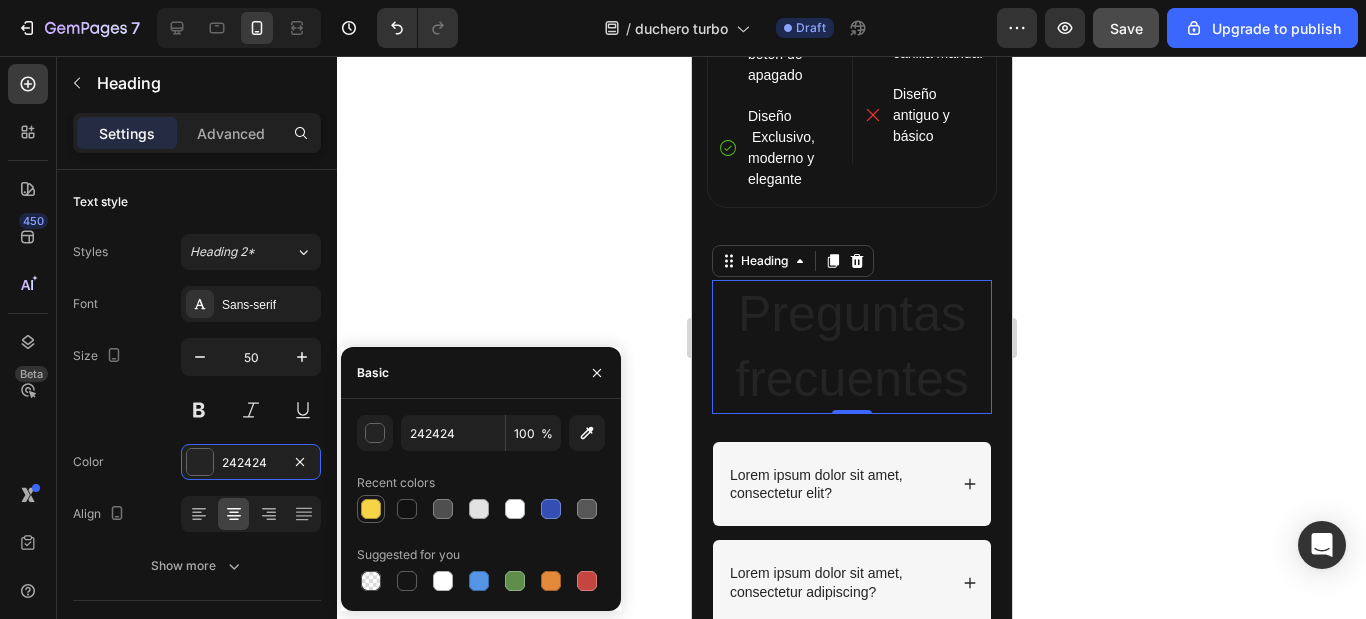 click at bounding box center (371, 509) 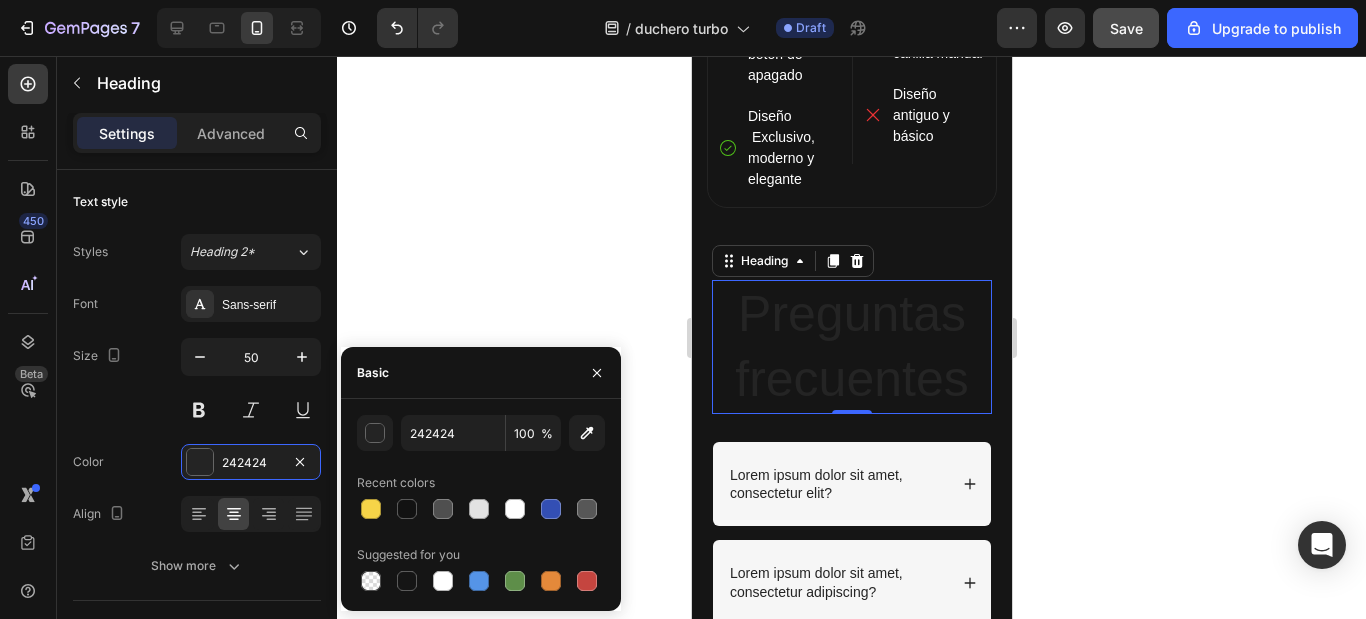 type on "F6D448" 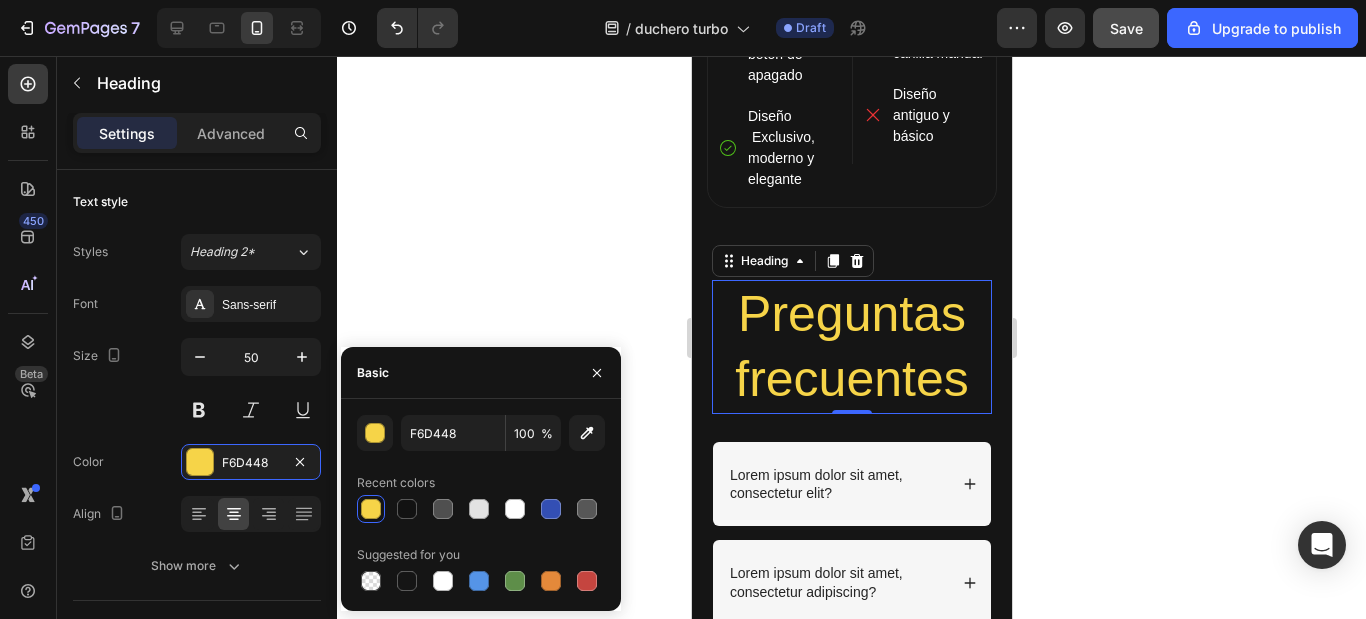 click 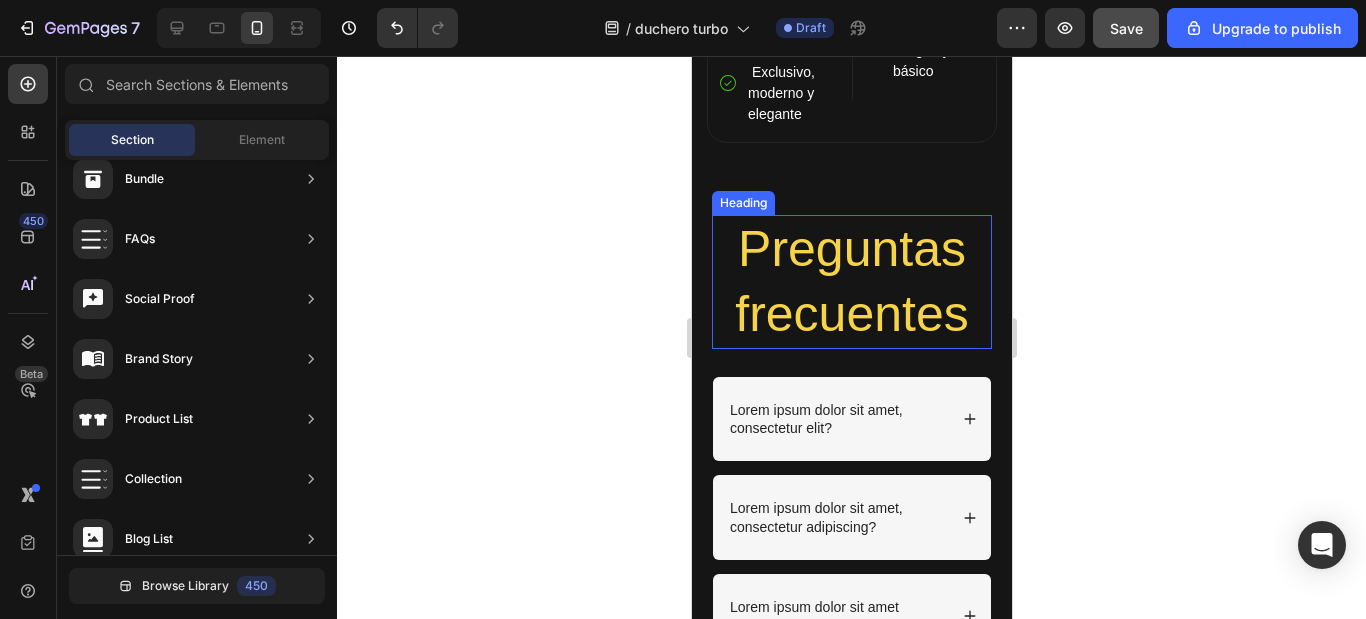 scroll, scrollTop: 3151, scrollLeft: 0, axis: vertical 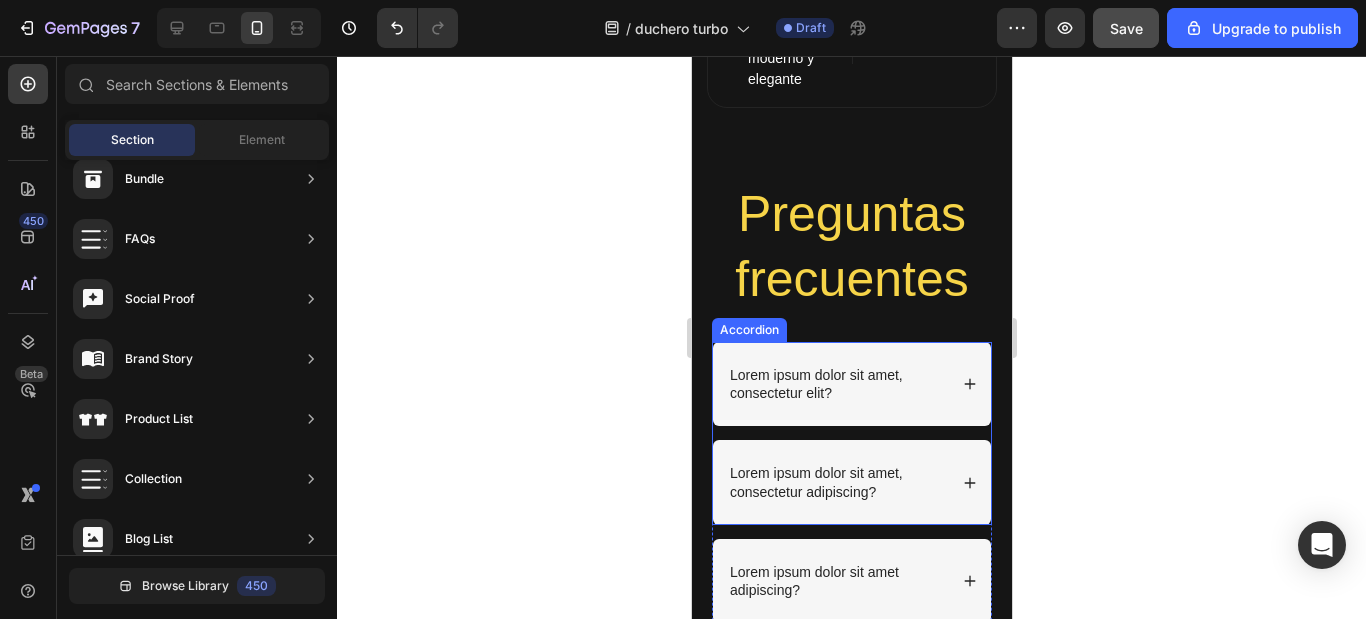 click on "Lorem ipsum dolor sit amet, consectetur elit?" at bounding box center (836, 384) 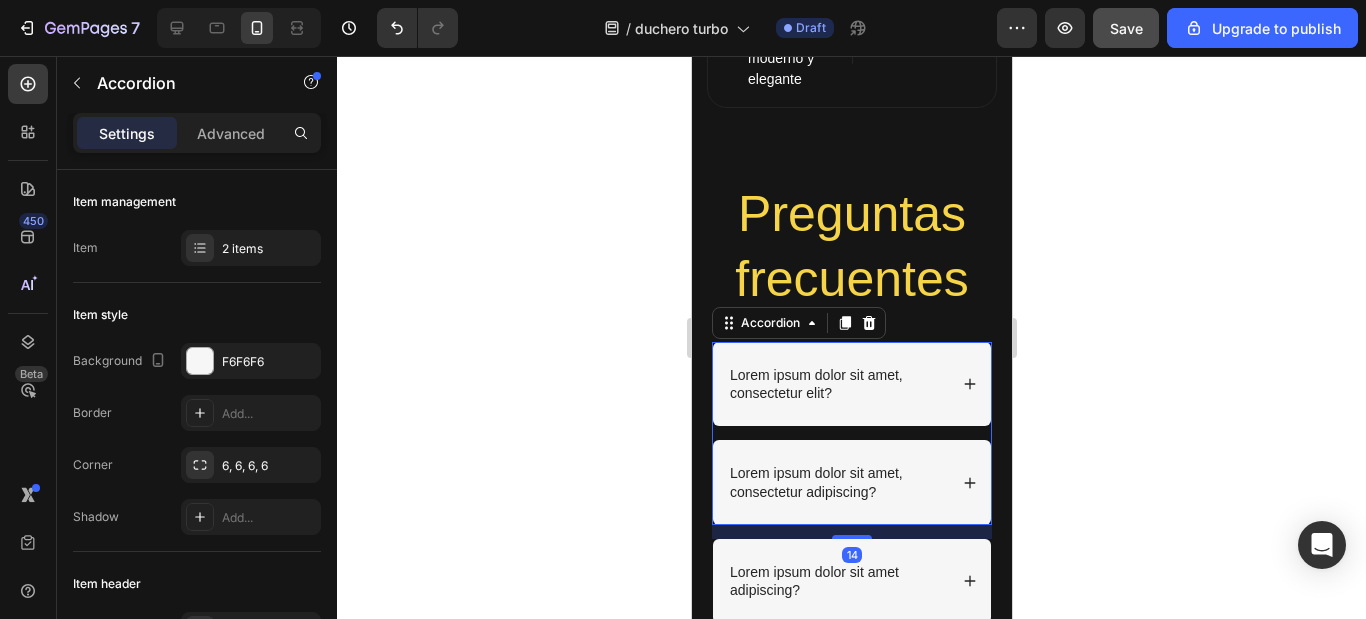 click on "Lorem ipsum dolor sit amet, consectetur elit?" at bounding box center [836, 384] 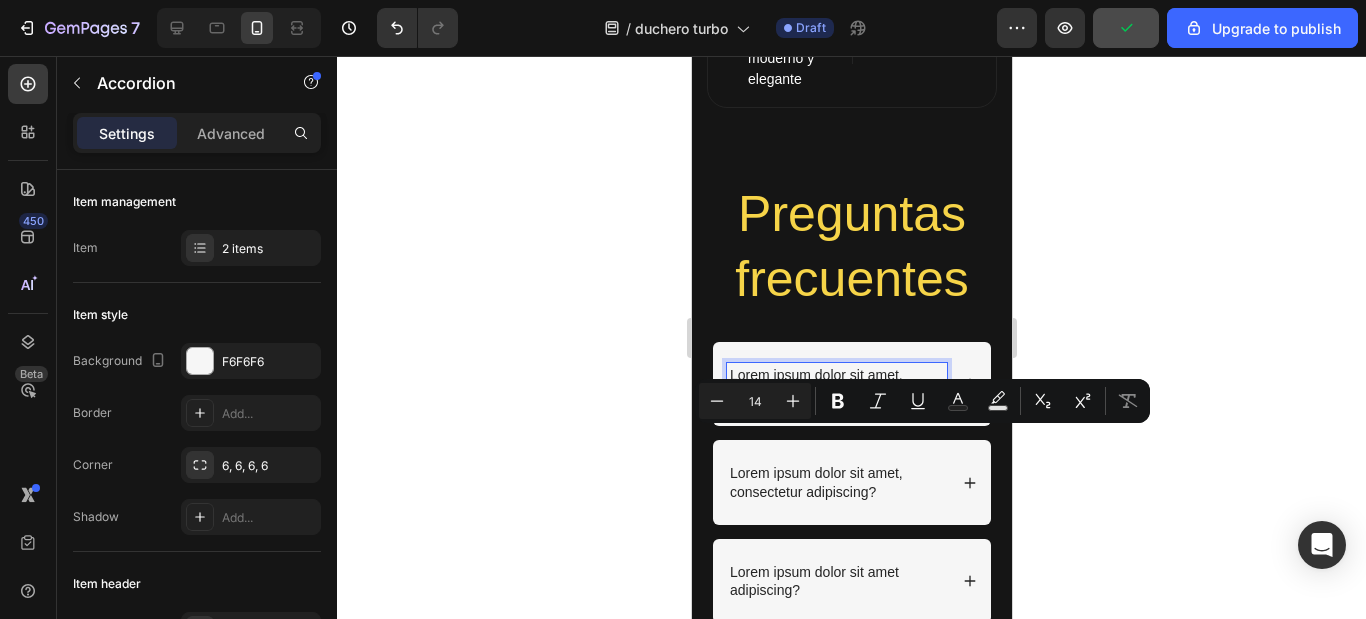 click on "Lorem ipsum dolor sit amet, consectetur elit?" at bounding box center [836, 384] 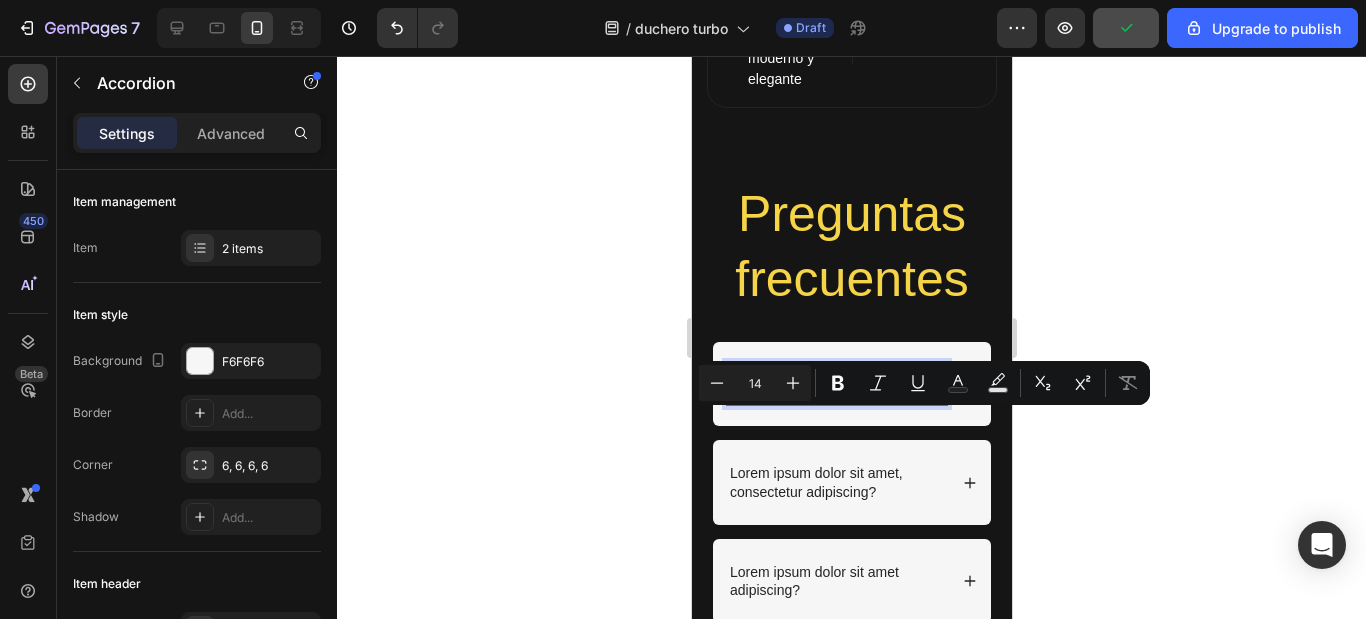drag, startPoint x: 842, startPoint y: 437, endPoint x: 727, endPoint y: 414, distance: 117.27745 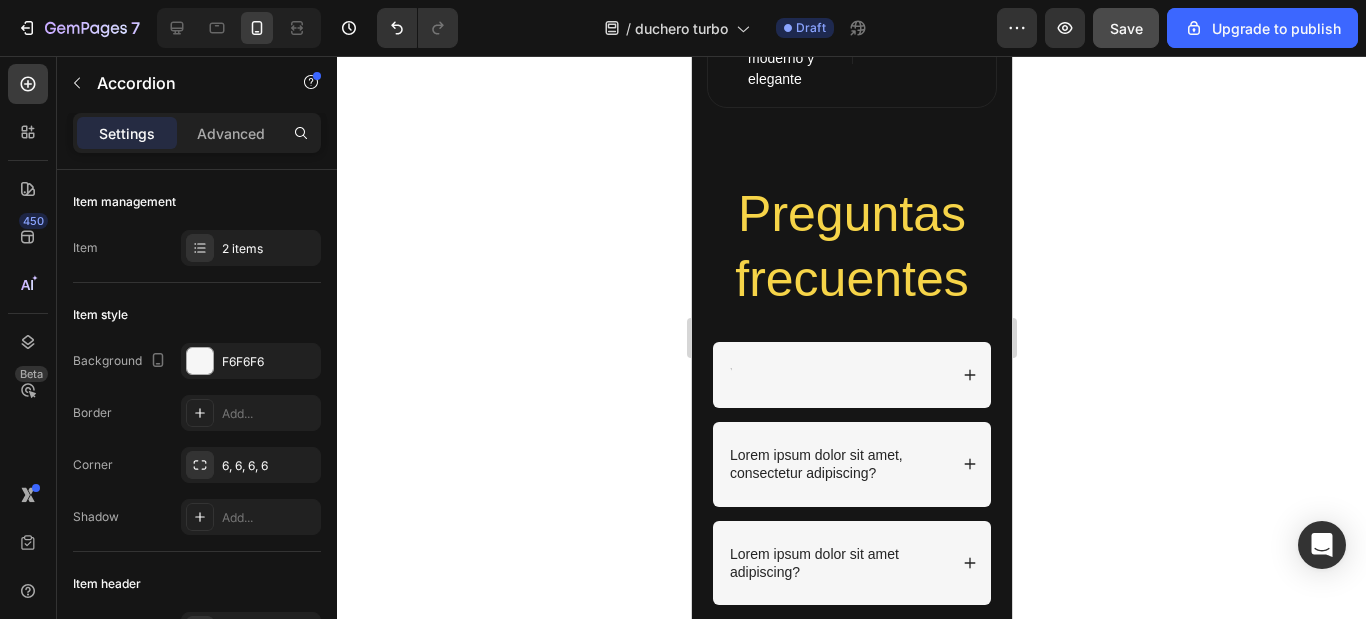scroll, scrollTop: 3147, scrollLeft: 0, axis: vertical 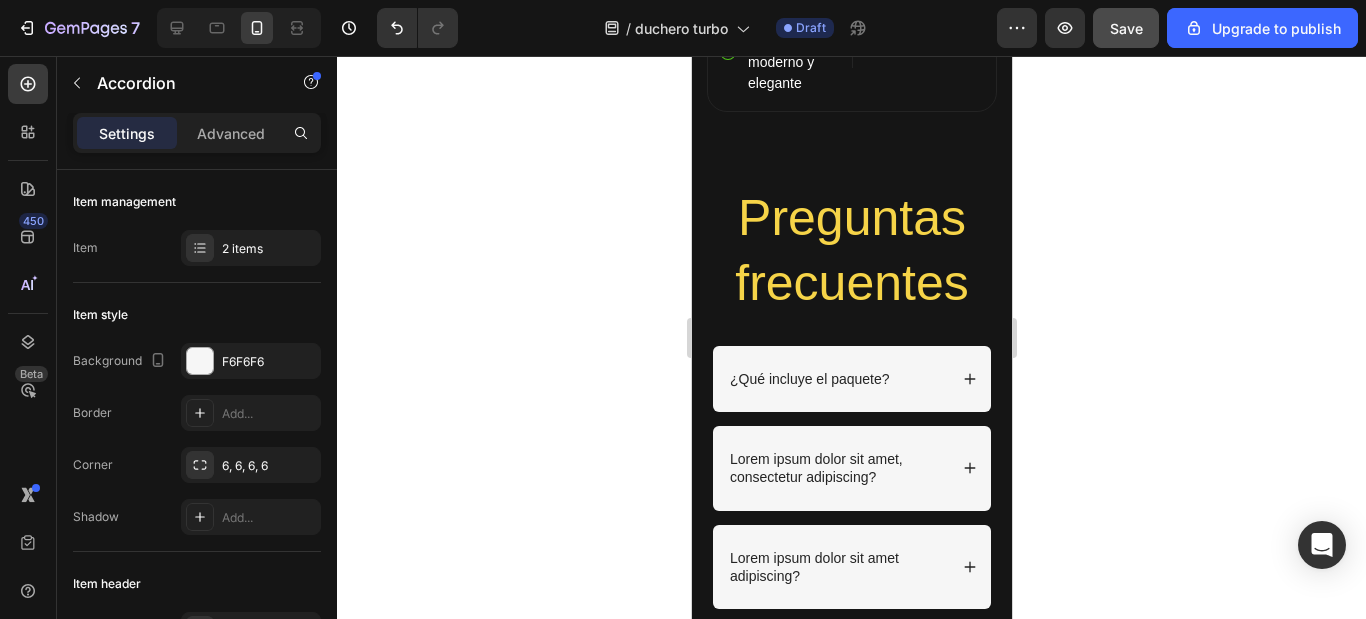 click 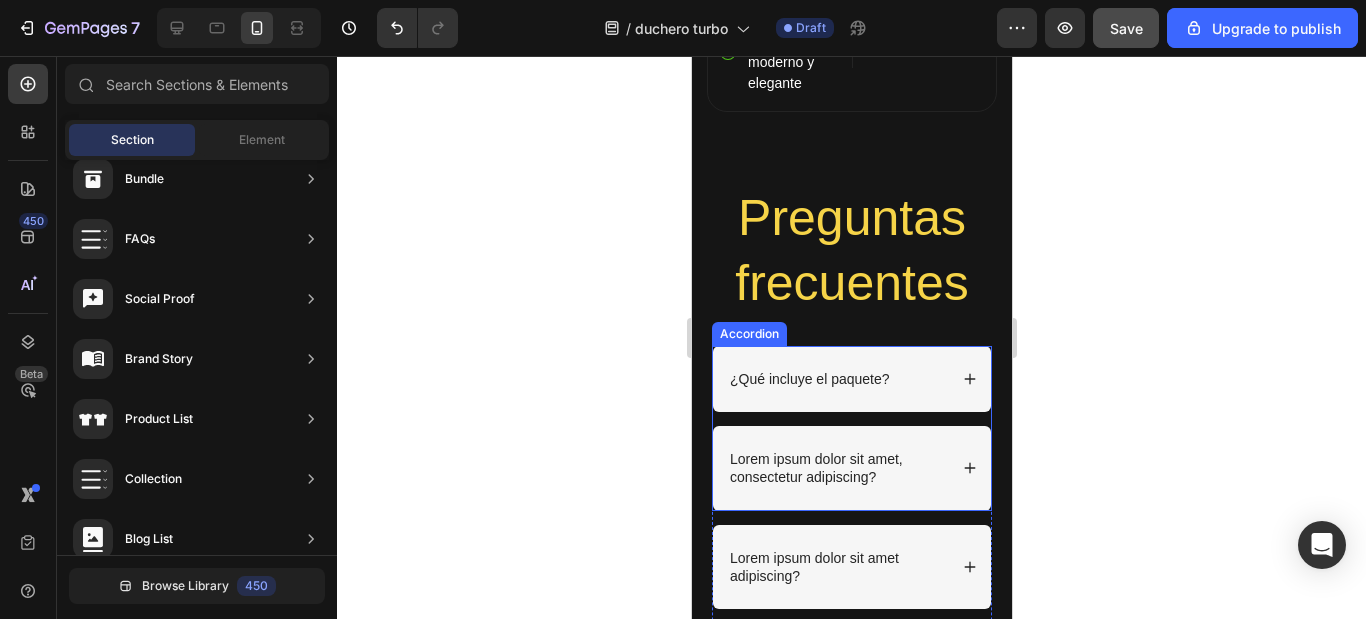 click on "¿Qué incluye el paquete?" at bounding box center [836, 379] 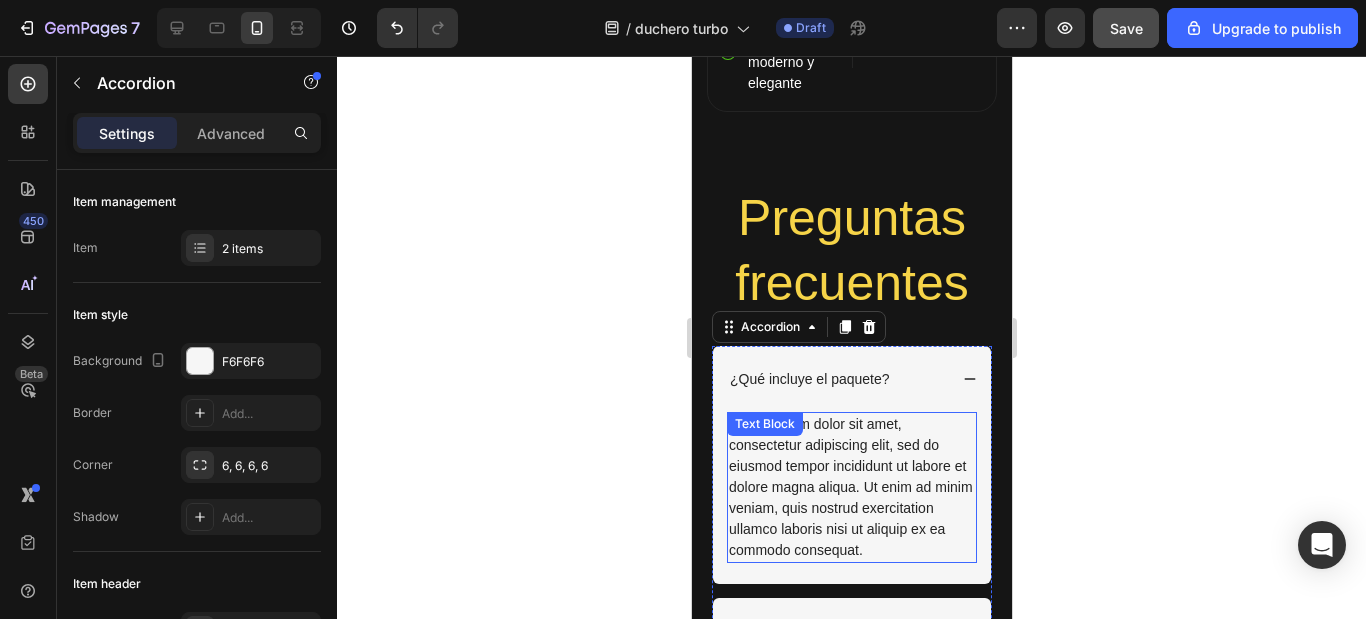 scroll, scrollTop: 3247, scrollLeft: 0, axis: vertical 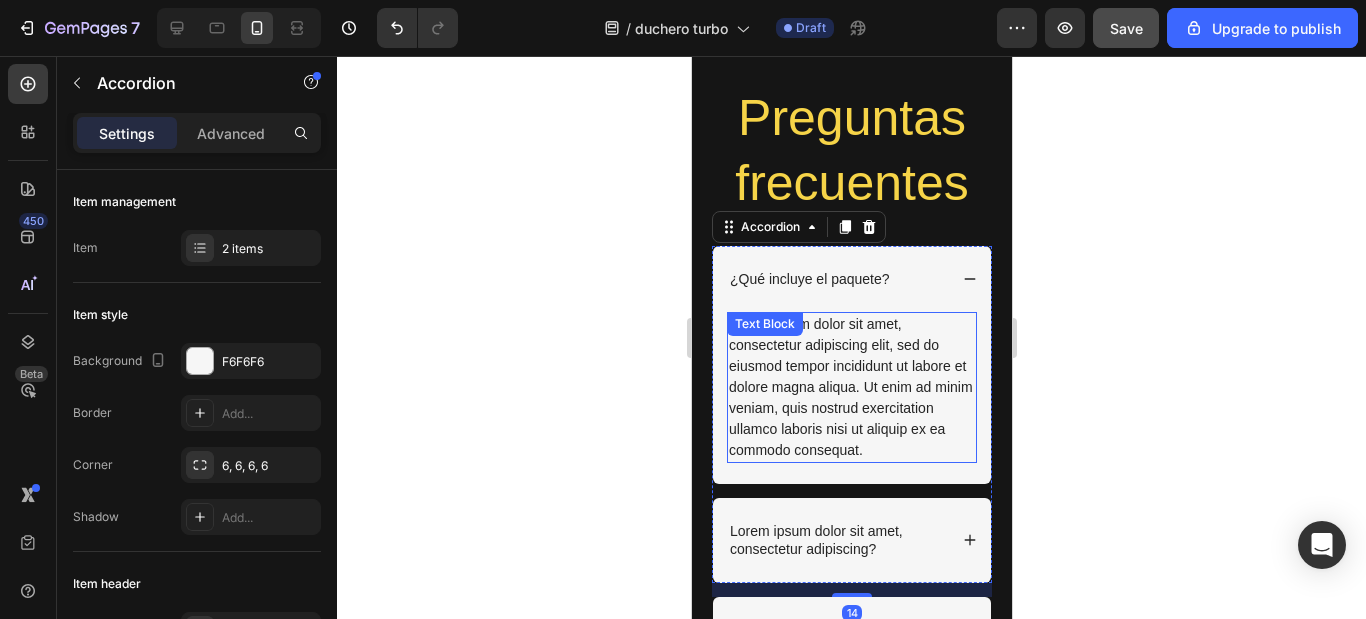 click on "Lorem ipsum dolor sit amet, consectetur adipiscing elit, sed do eiusmod tempor incididunt ut labore et dolore magna aliqua. Ut enim ad minim veniam, quis nostrud exercitation ullamco laboris nisi ut aliquip ex ea commodo consequat." at bounding box center (851, 387) 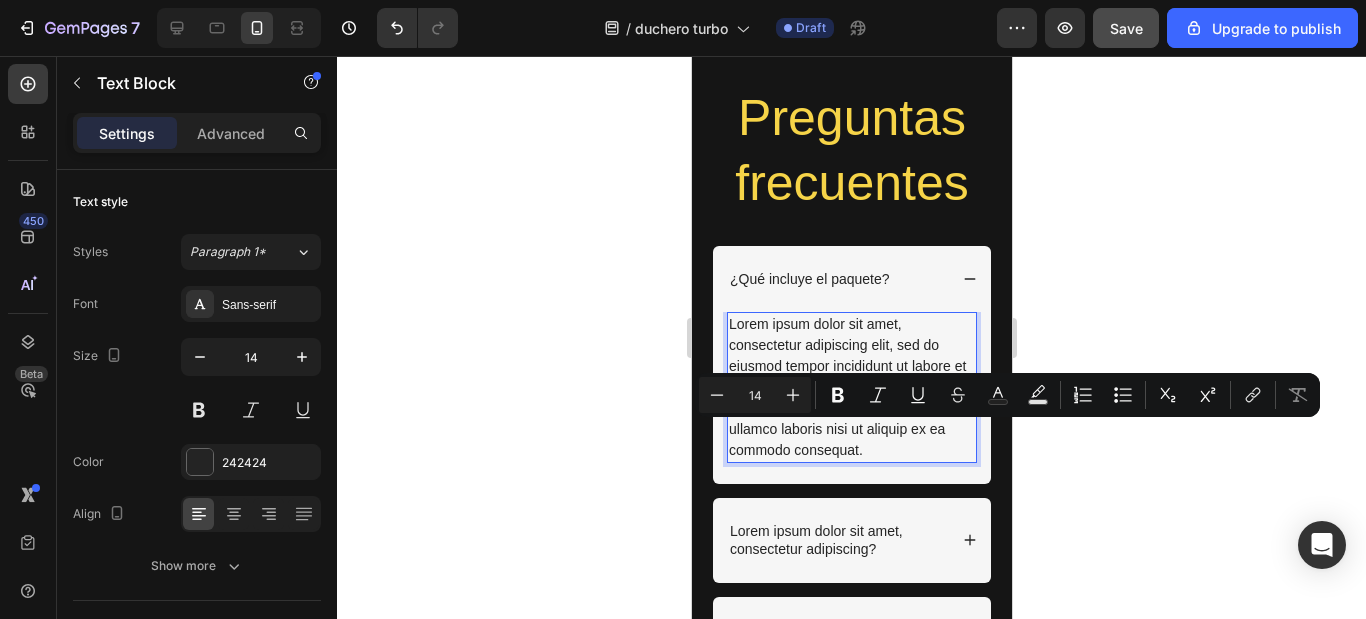 click on "Lorem ipsum dolor sit amet, consectetur adipiscing elit, sed do eiusmod tempor incididunt ut labore et dolore magna aliqua. Ut enim ad minim veniam, quis nostrud exercitation ullamco laboris nisi ut aliquip ex ea commodo consequat." at bounding box center (851, 387) 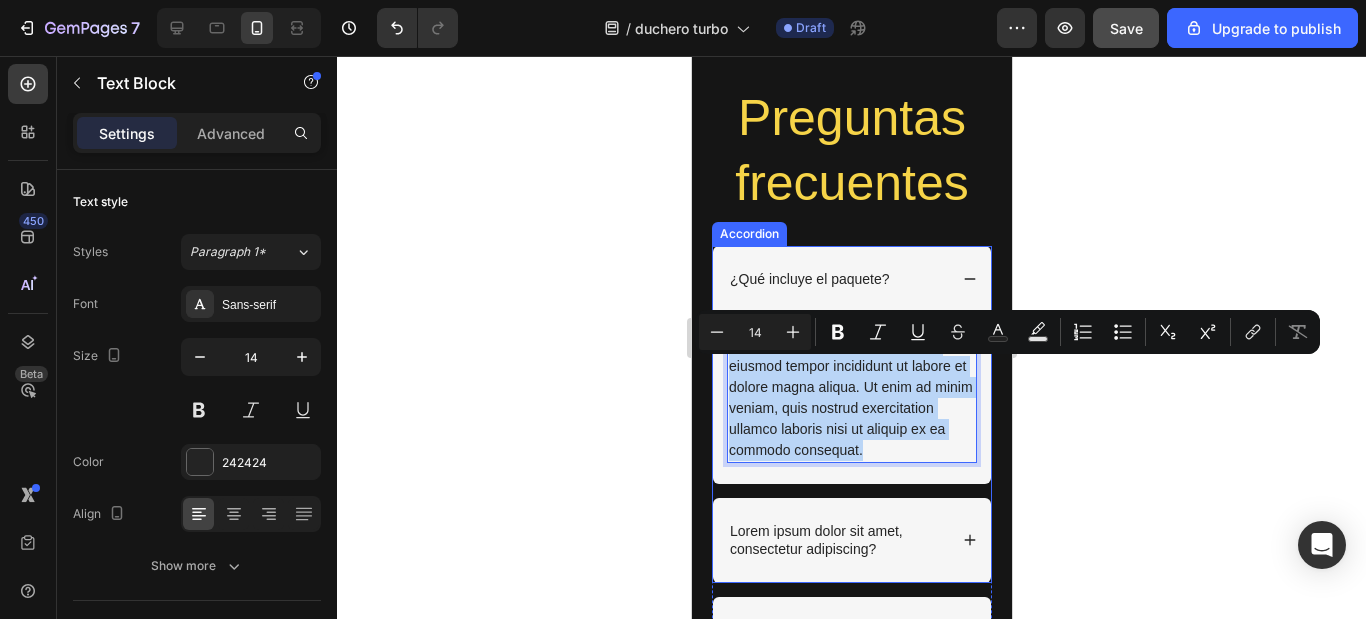 drag, startPoint x: 946, startPoint y: 494, endPoint x: 716, endPoint y: 374, distance: 259.42242 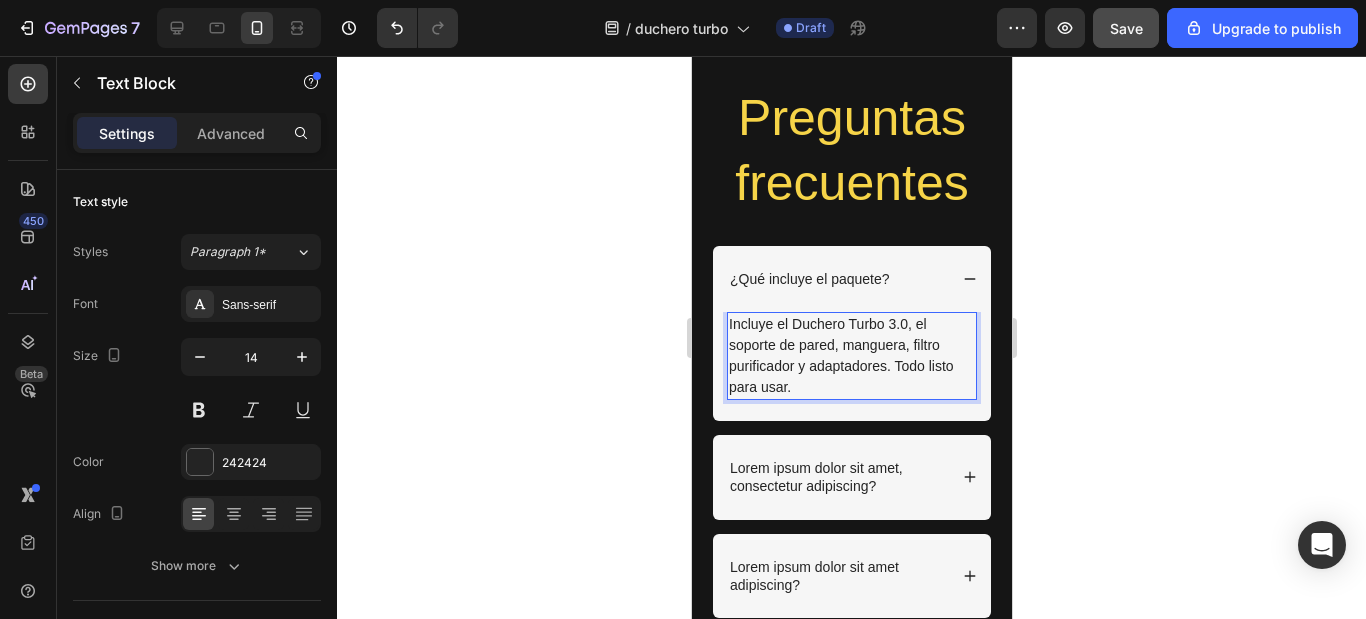 click on "Incluye el Duchero Turbo 3.0, el soporte de pared, manguera, filtro purificador y adaptadores. Todo listo para usar." at bounding box center (851, 356) 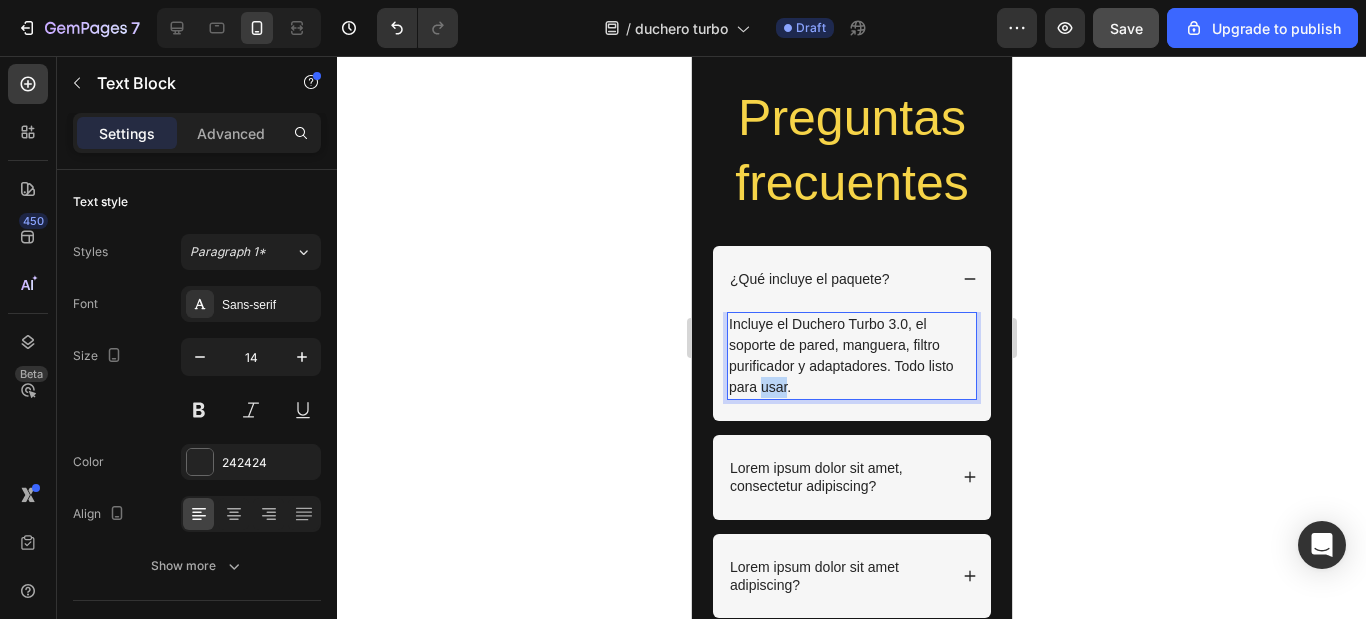 click on "Incluye el Duchero Turbo 3.0, el soporte de pared, manguera, filtro purificador y adaptadores. Todo listo para usar." at bounding box center (851, 356) 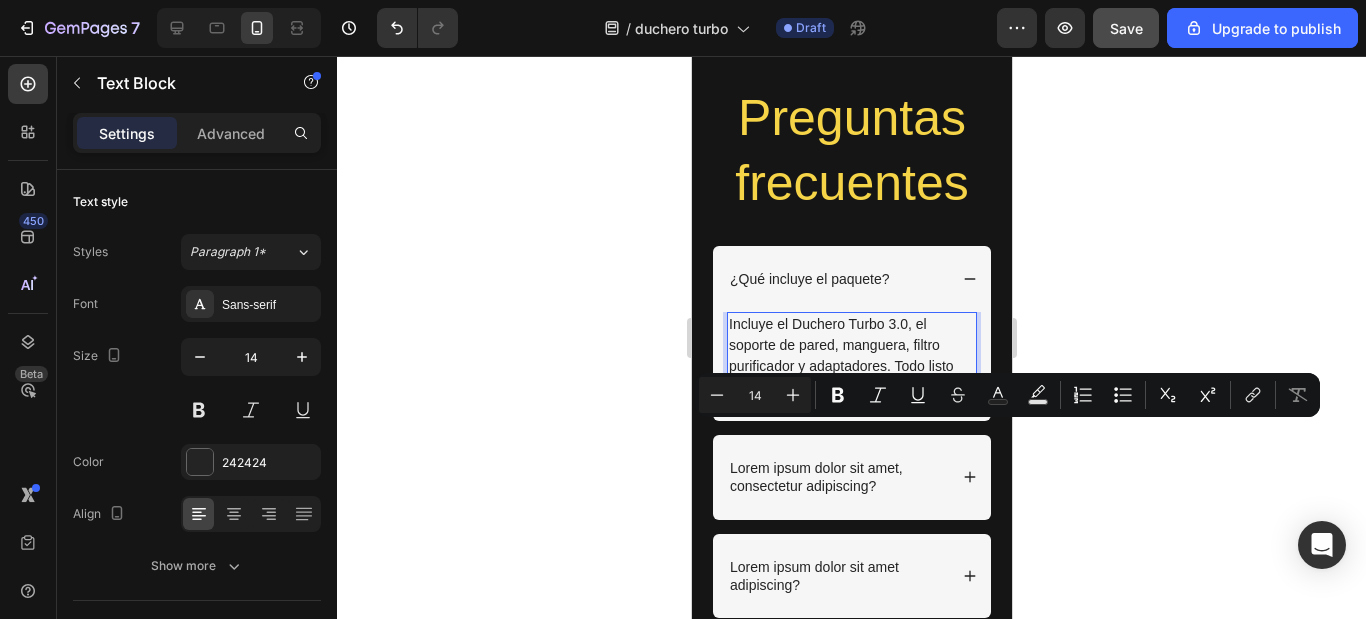 click on "Incluye el Duchero Turbo 3.0, el soporte de pared, manguera, filtro purificador y adaptadores. Todo listo para usar." at bounding box center (851, 356) 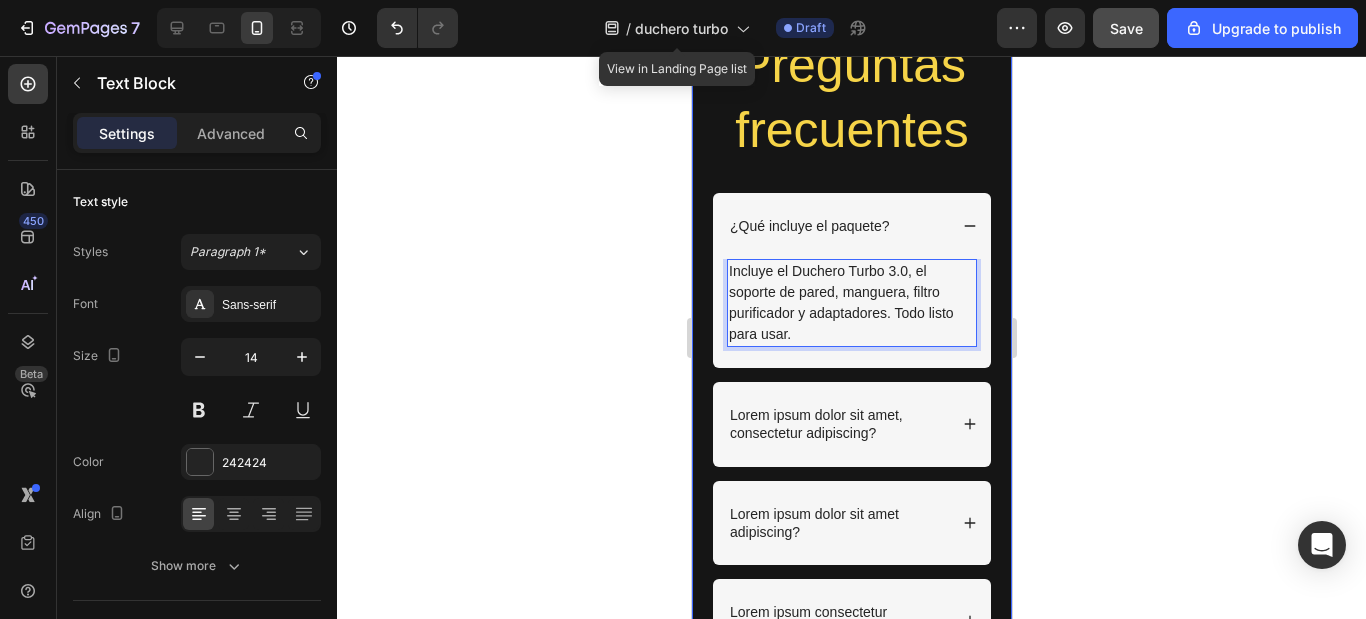 scroll, scrollTop: 3347, scrollLeft: 0, axis: vertical 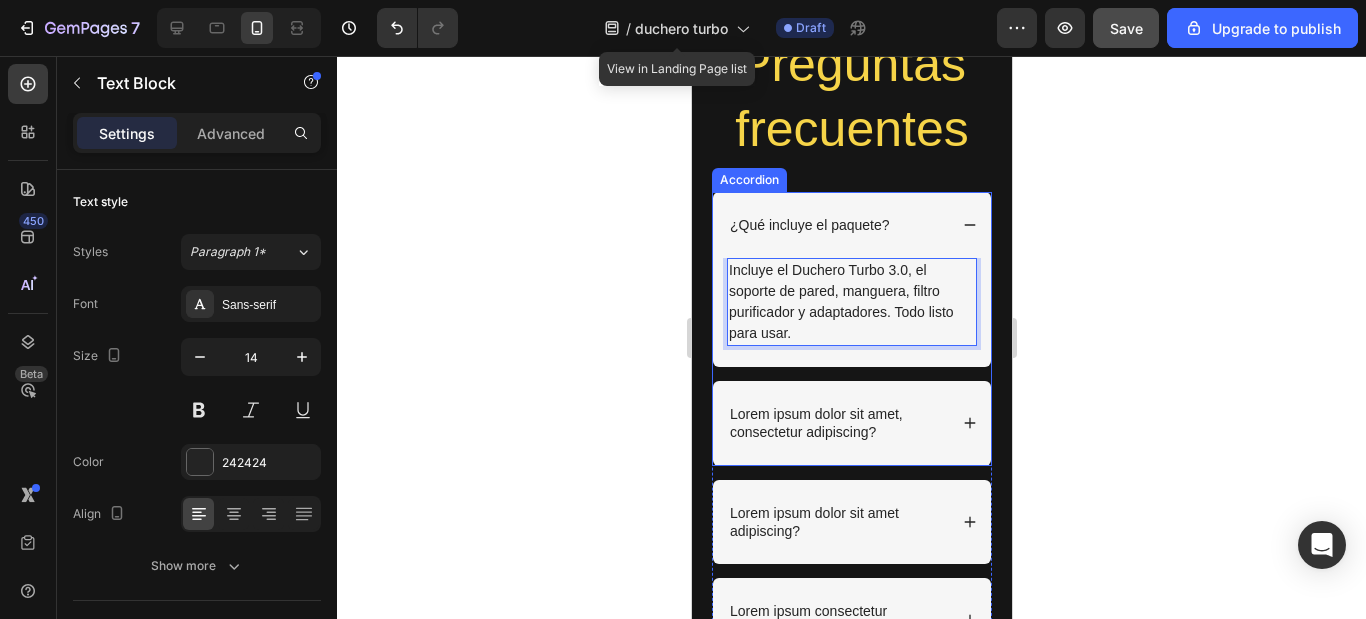 click 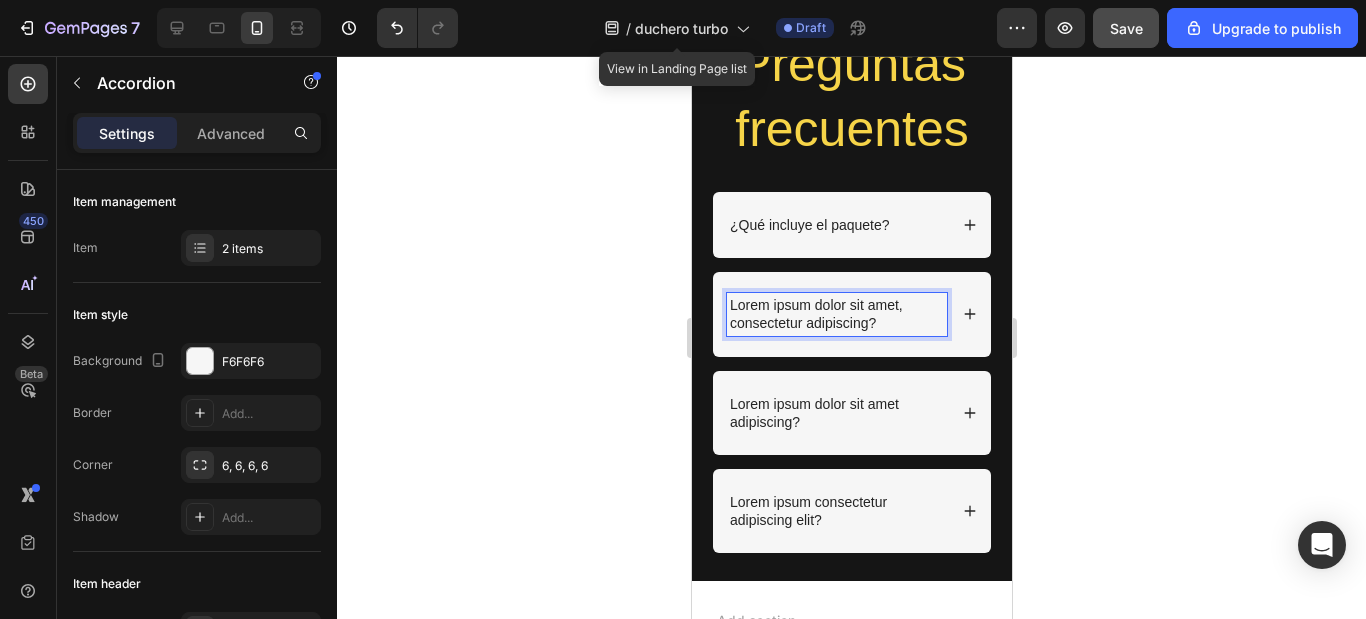 click on "Lorem ipsum dolor sit amet, consectetur adipiscing?" at bounding box center (836, 314) 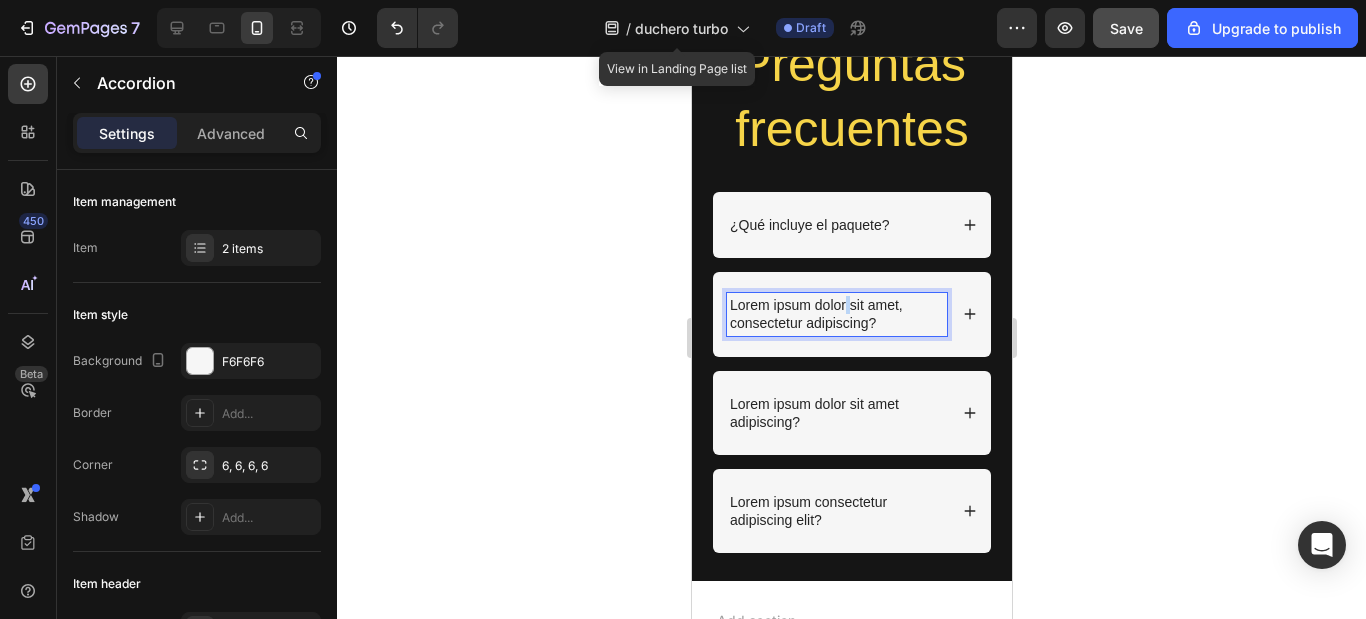 click on "Lorem ipsum dolor sit amet, consectetur adipiscing?" at bounding box center (836, 314) 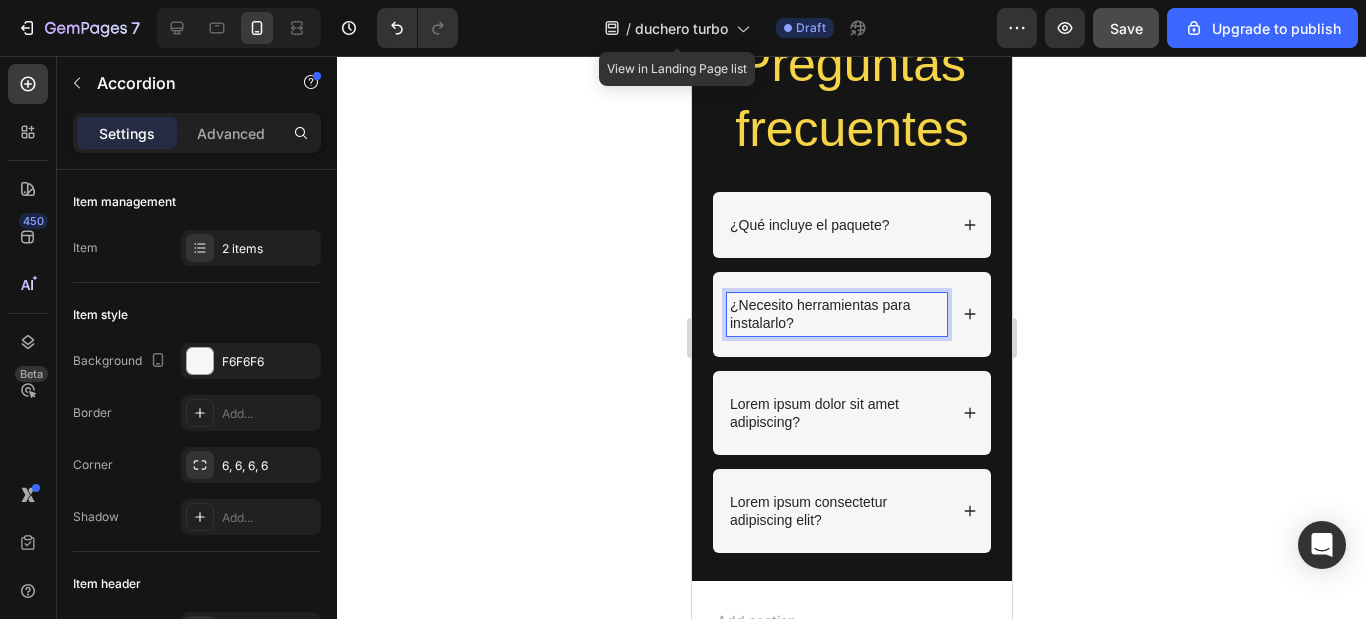 click 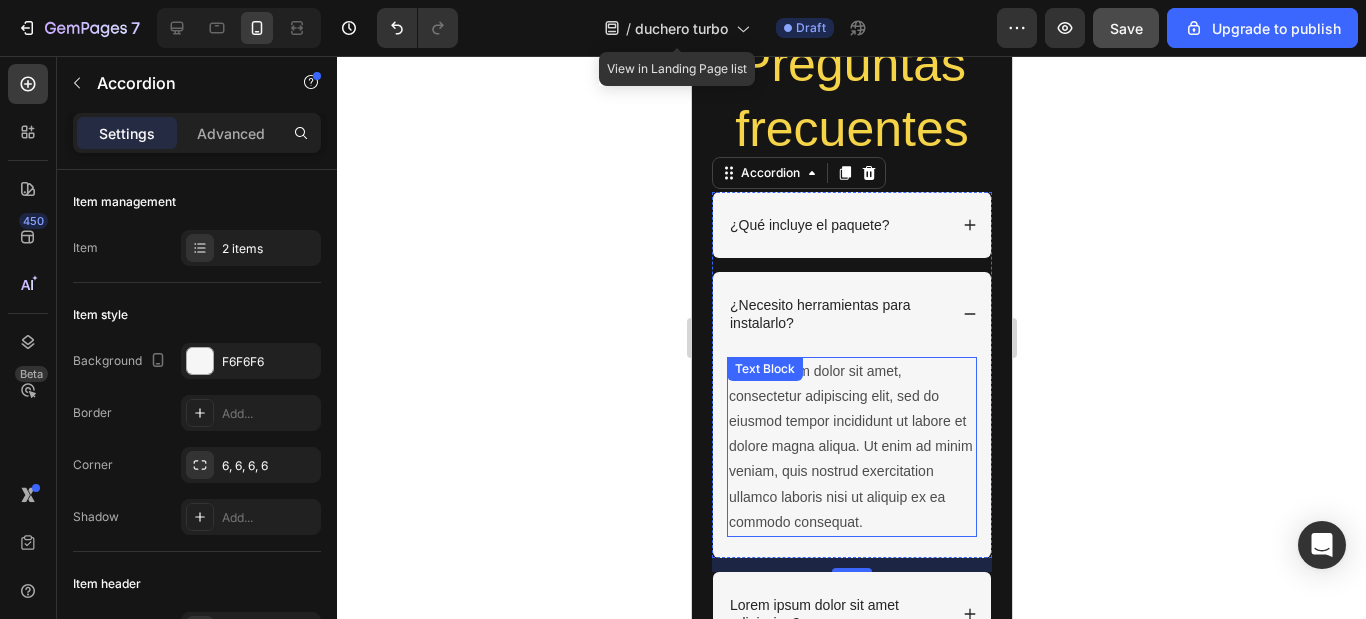 click on "Lorem ipsum dolor sit amet, consectetur adipiscing elit, sed do eiusmod tempor incididunt ut labore et dolore magna aliqua. Ut enim ad minim veniam, quis nostrud exercitation ullamco laboris nisi ut aliquip ex ea commodo consequat." at bounding box center (851, 447) 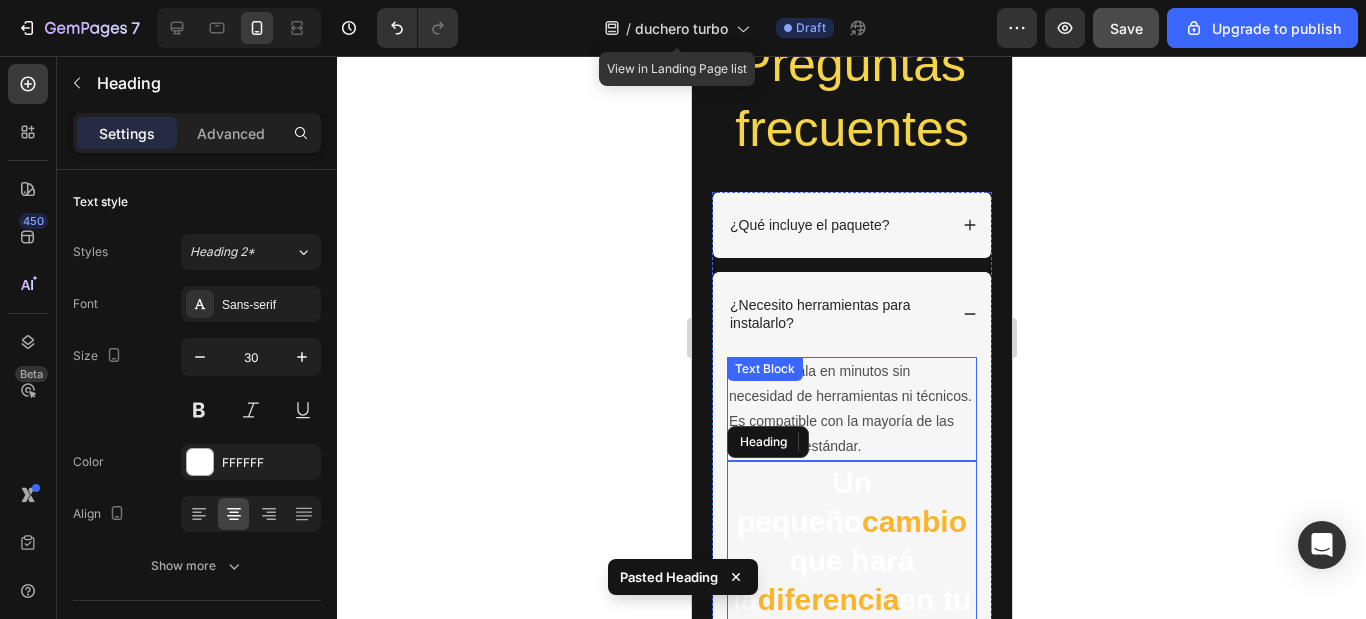 click on "No. Se instala en minutos sin necesidad de herramientas ni técnicos. Es compatible con la mayoría de las conexiones estándar." at bounding box center (851, 409) 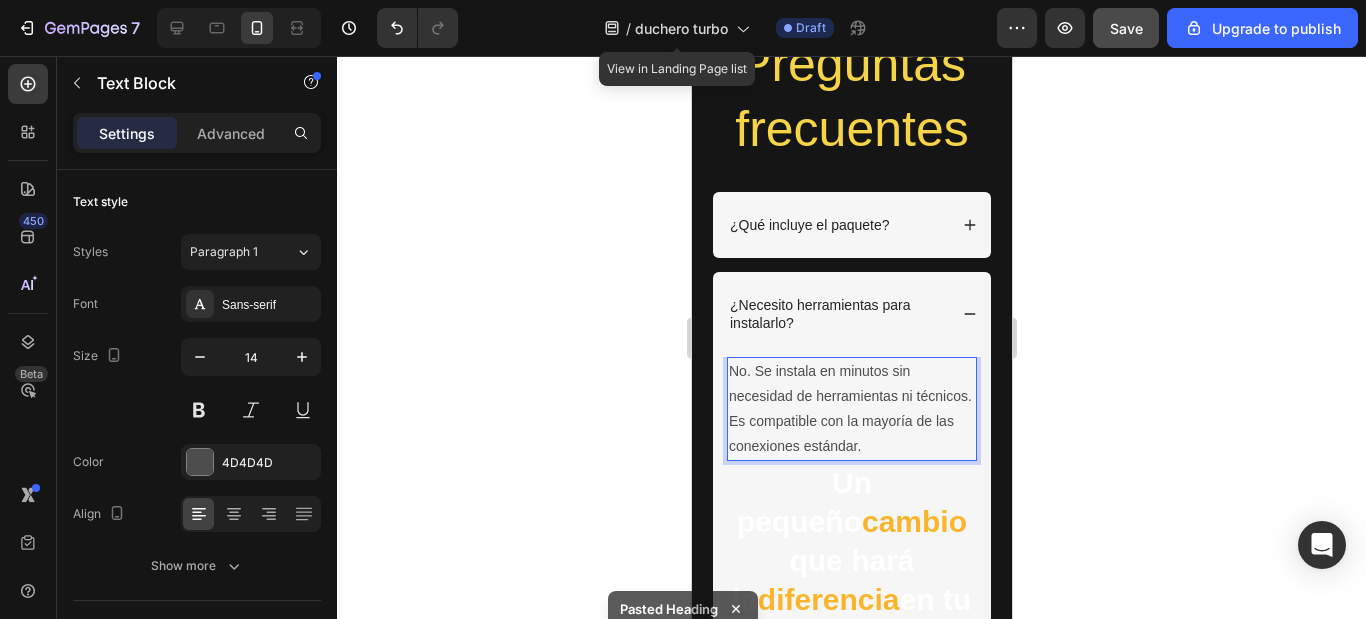 scroll, scrollTop: 3582, scrollLeft: 0, axis: vertical 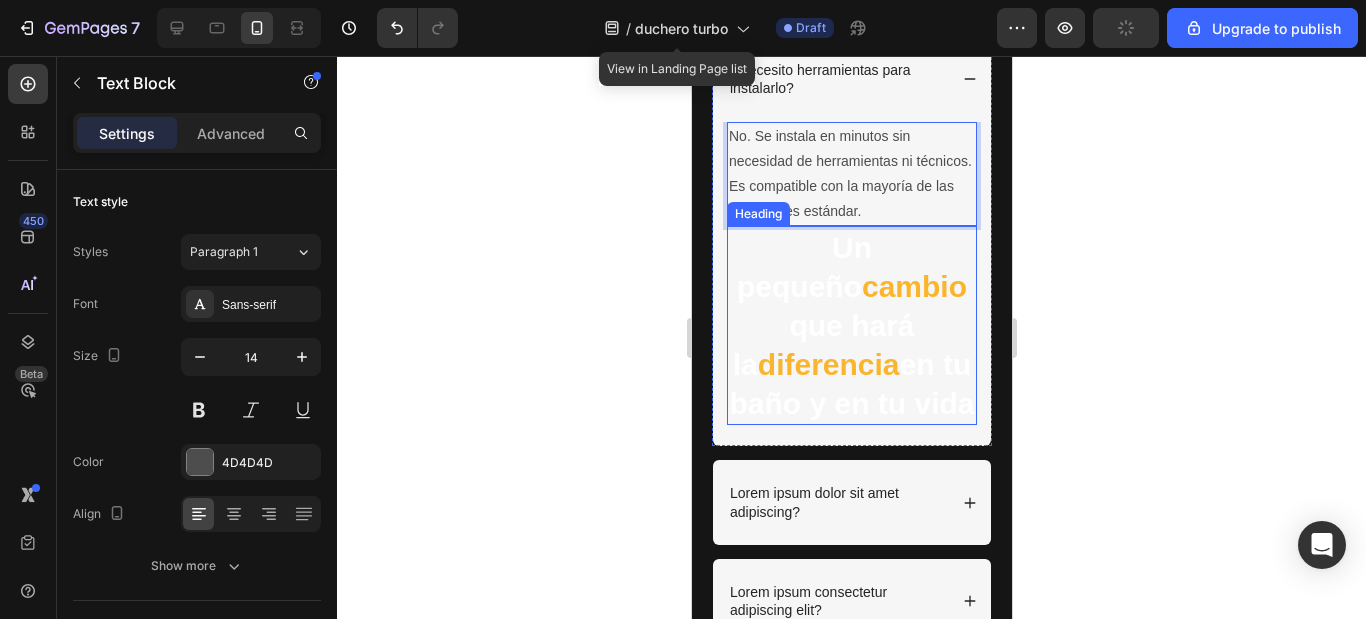 click on "Un pequeño  cambio  que hará la  diferencia  en tu baño y en tu vida" at bounding box center (851, 325) 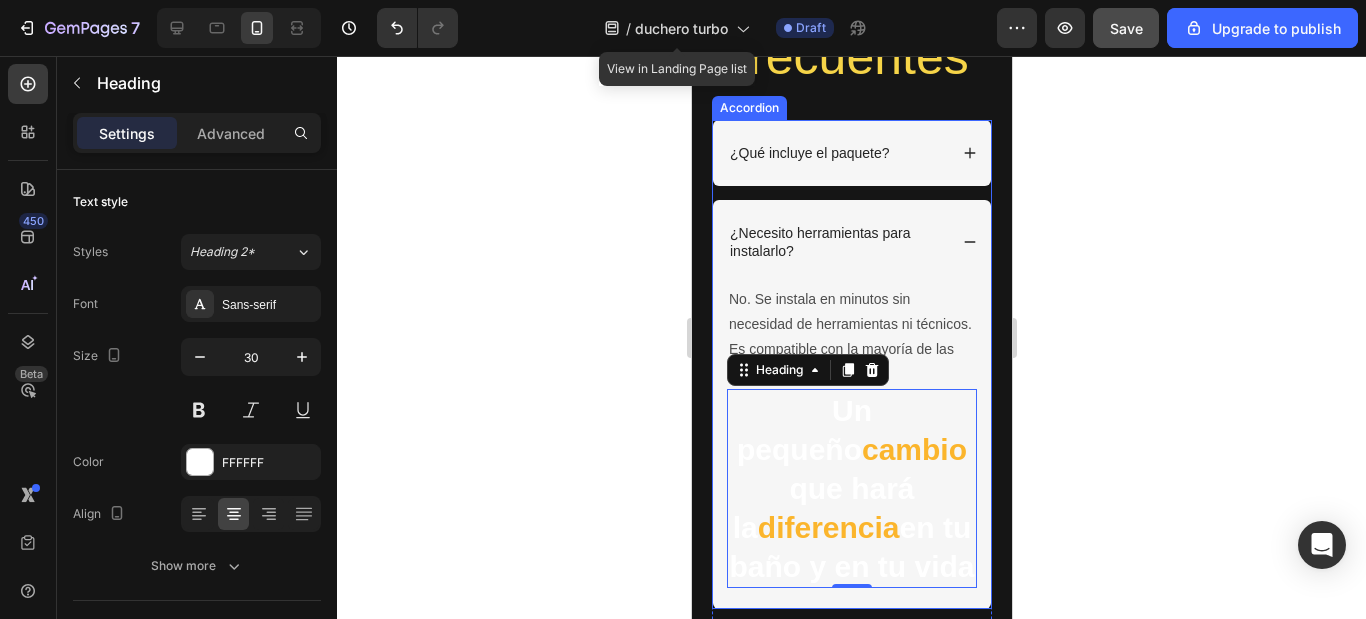 scroll, scrollTop: 3482, scrollLeft: 0, axis: vertical 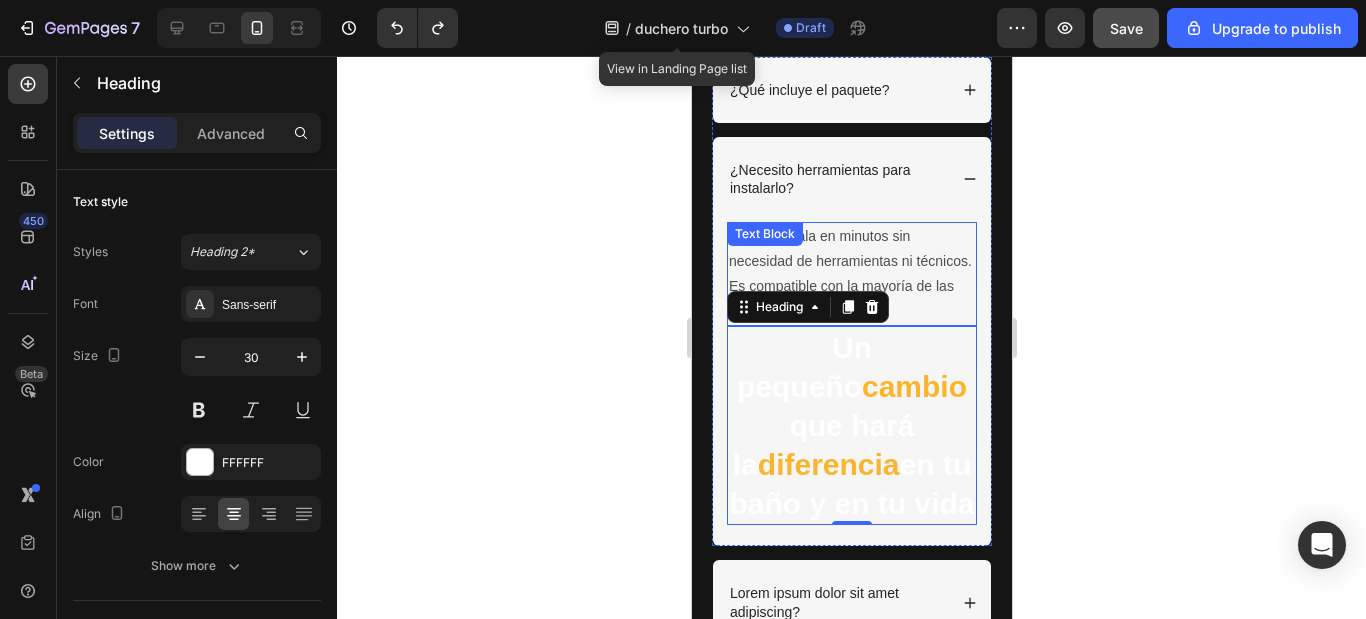 click on "No. Se instala en minutos sin necesidad de herramientas ni técnicos. Es compatible con la mayoría de las conexiones estándar." at bounding box center (851, 274) 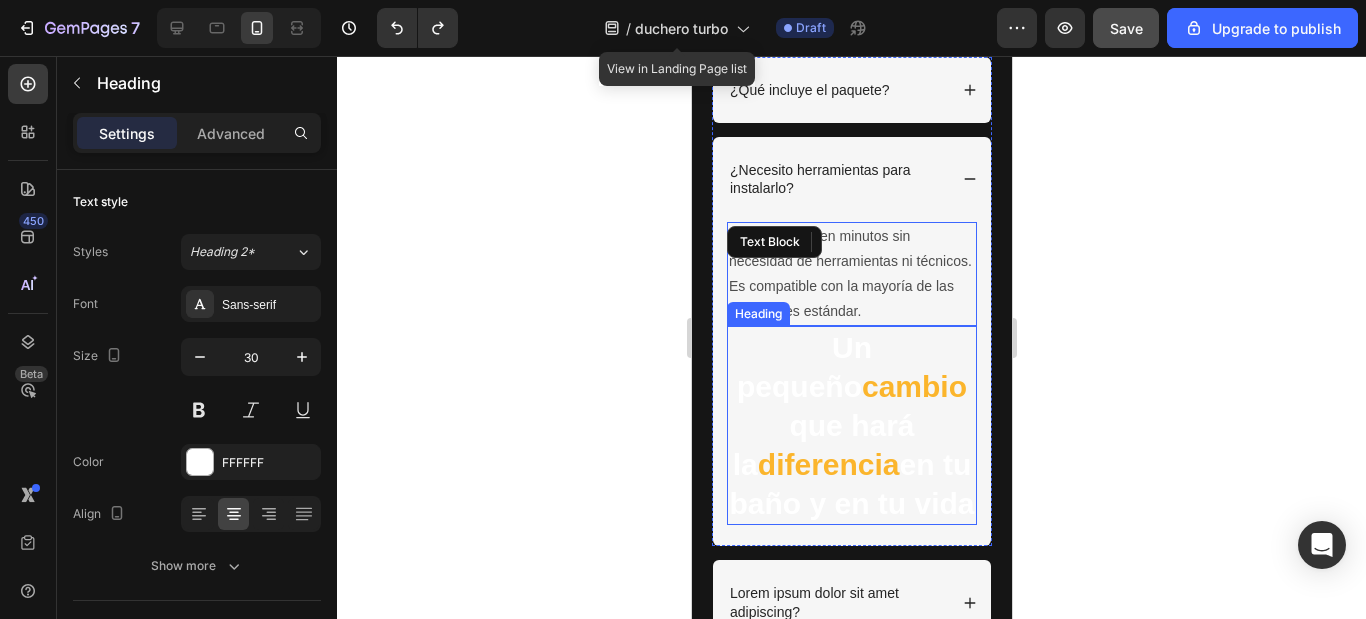 click on "Un pequeño  cambio  que hará la  diferencia  en tu baño y en tu vida" at bounding box center [851, 425] 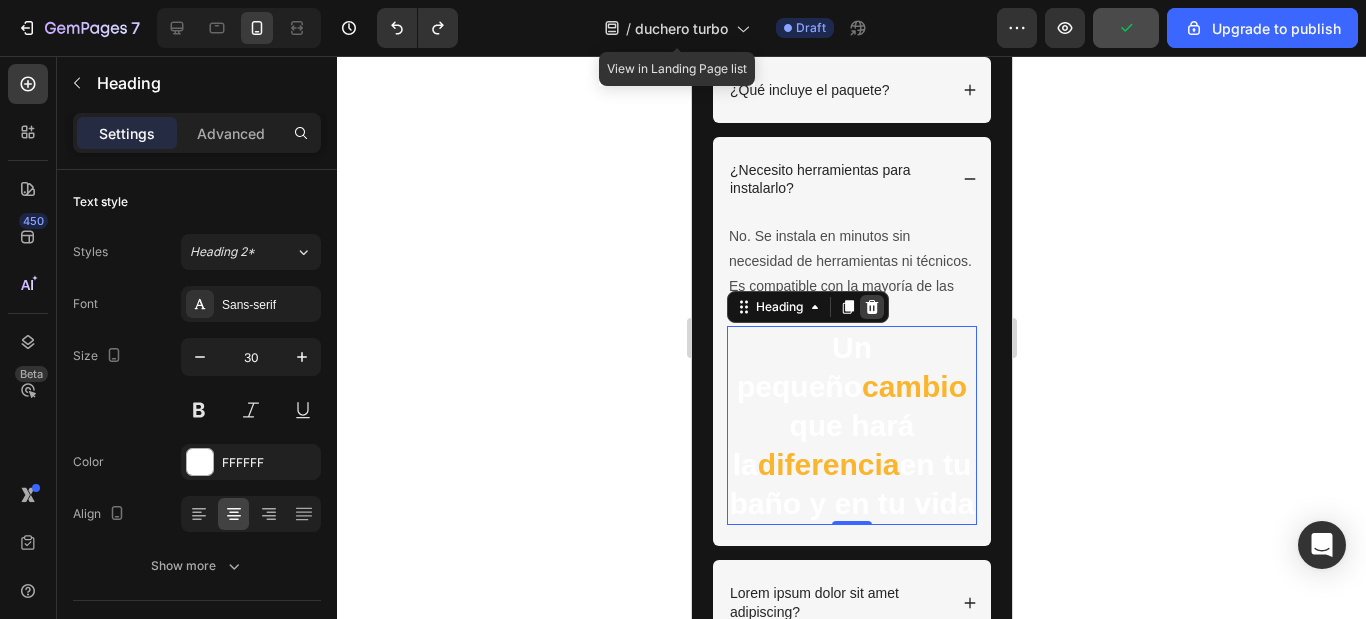 click 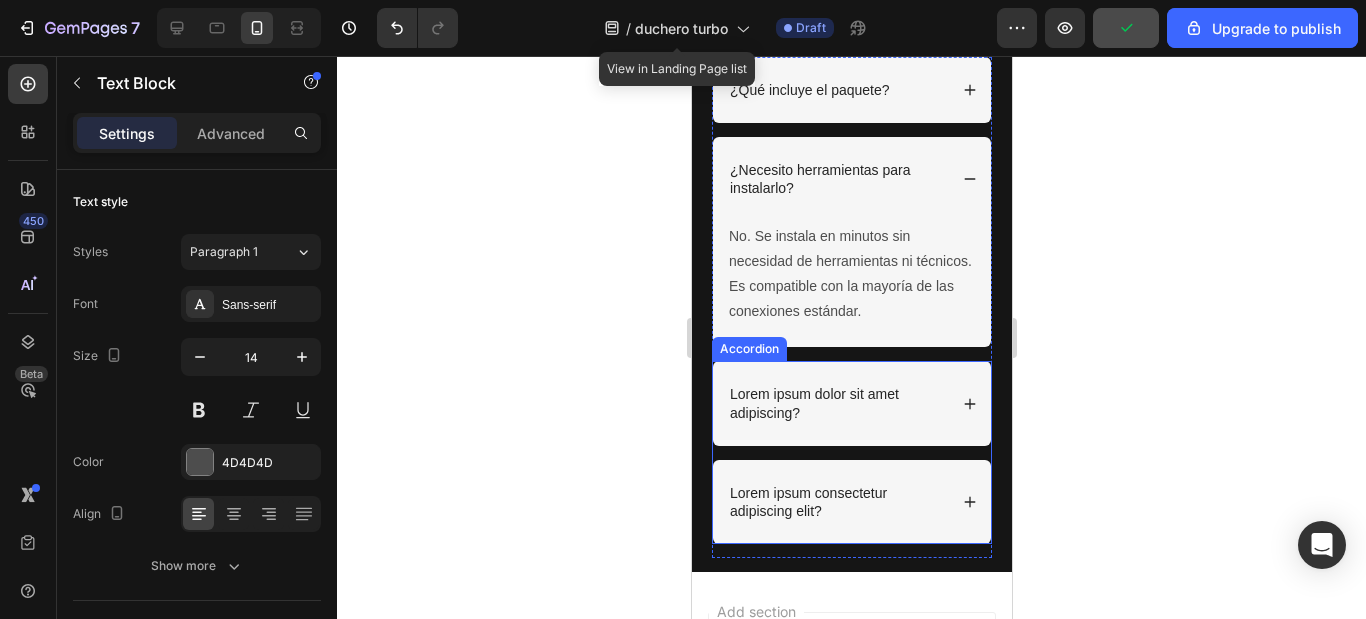 click on "No. Se instala en minutos sin necesidad de herramientas ni técnicos. Es compatible con la mayoría de las conexiones estándar." at bounding box center (851, 274) 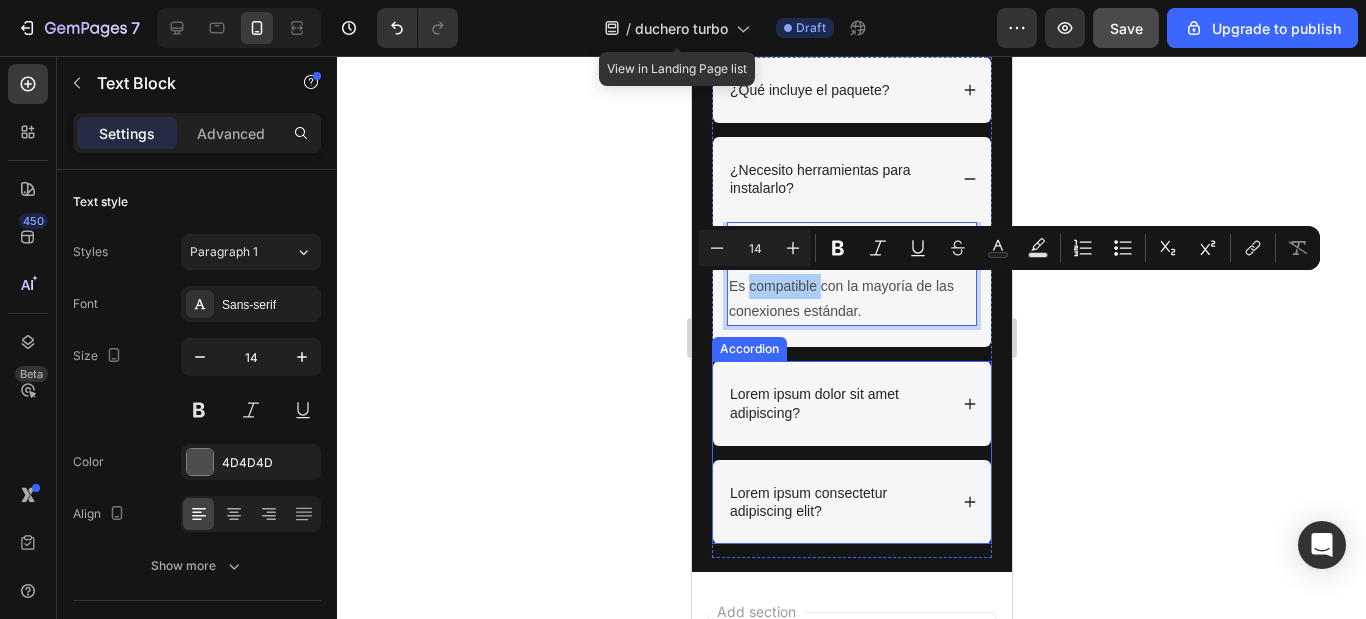 click 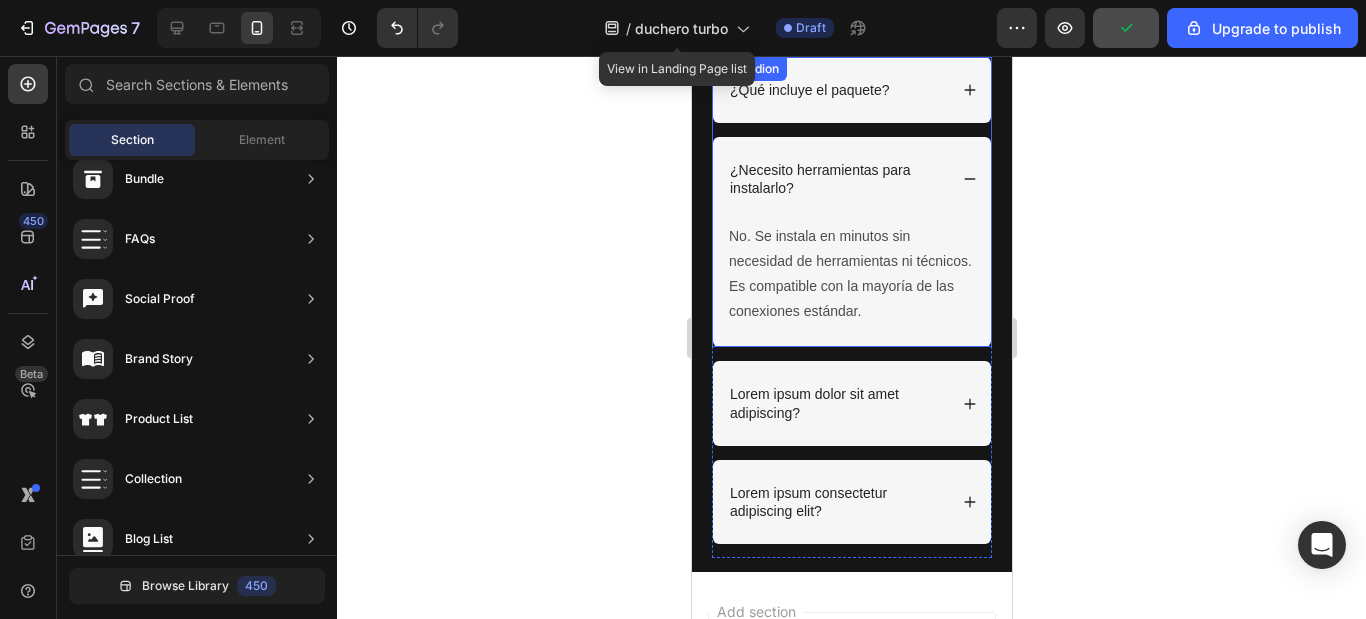 click 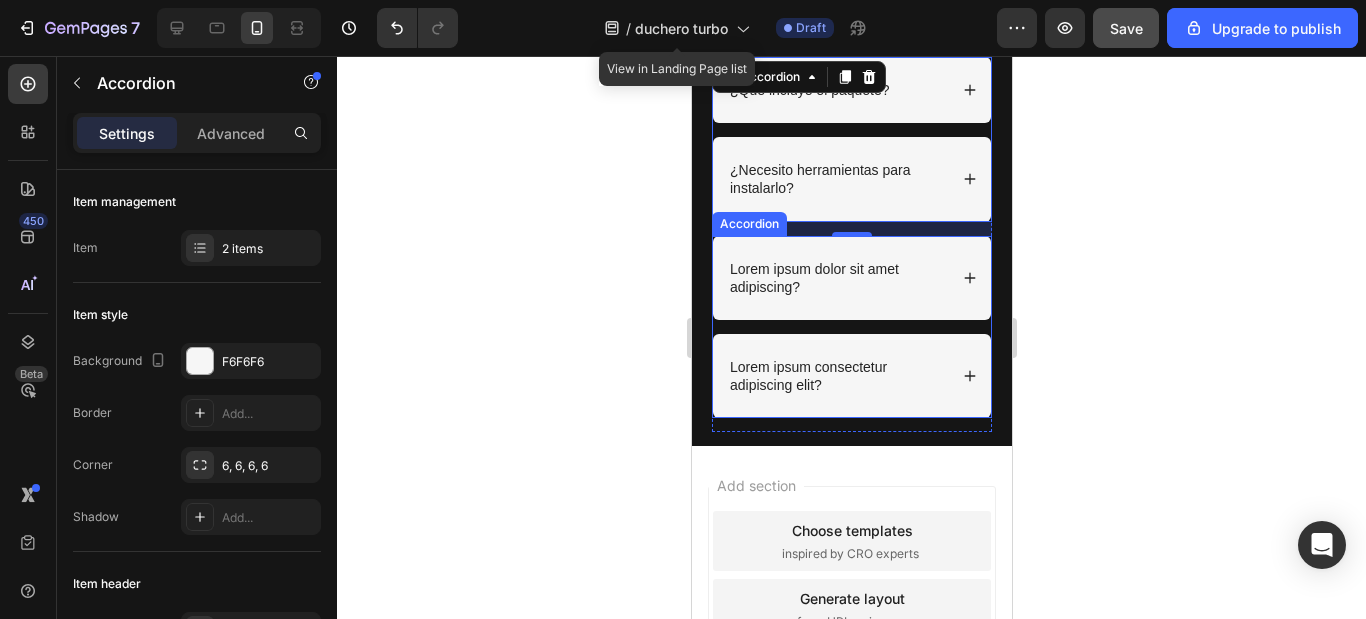 click on "Lorem ipsum dolor sit amet adipiscing?" at bounding box center (836, 278) 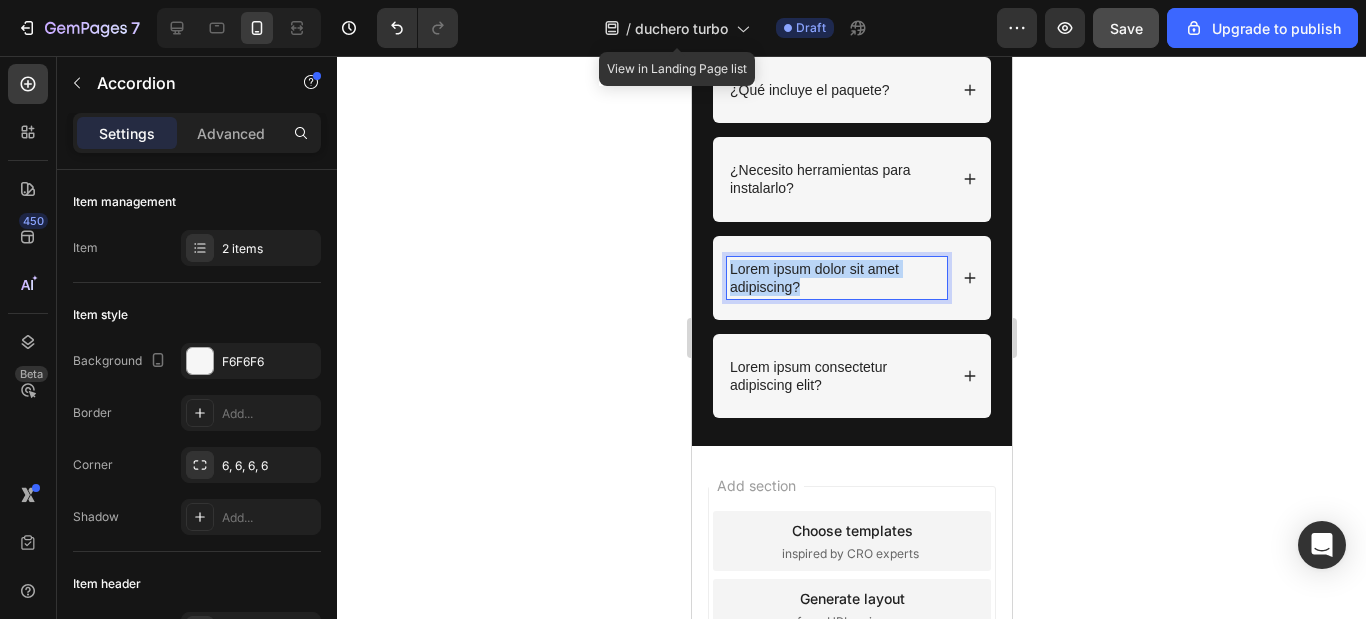 drag, startPoint x: 805, startPoint y: 288, endPoint x: 728, endPoint y: 258, distance: 82.637764 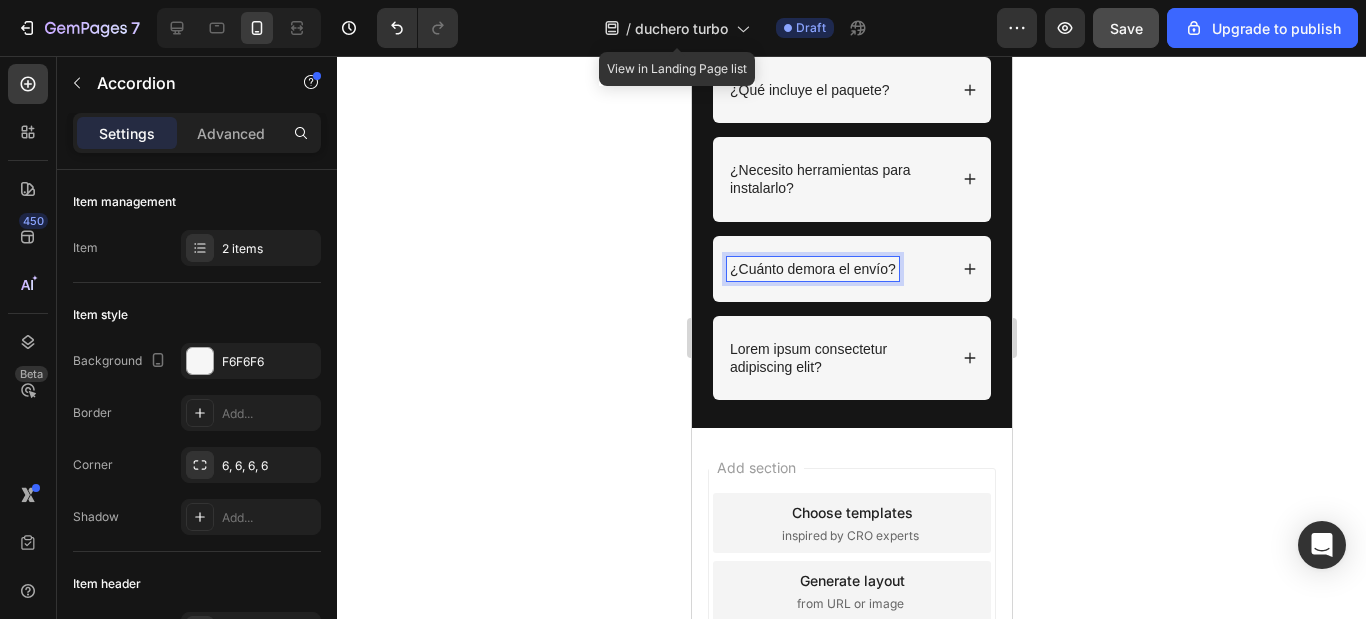 click 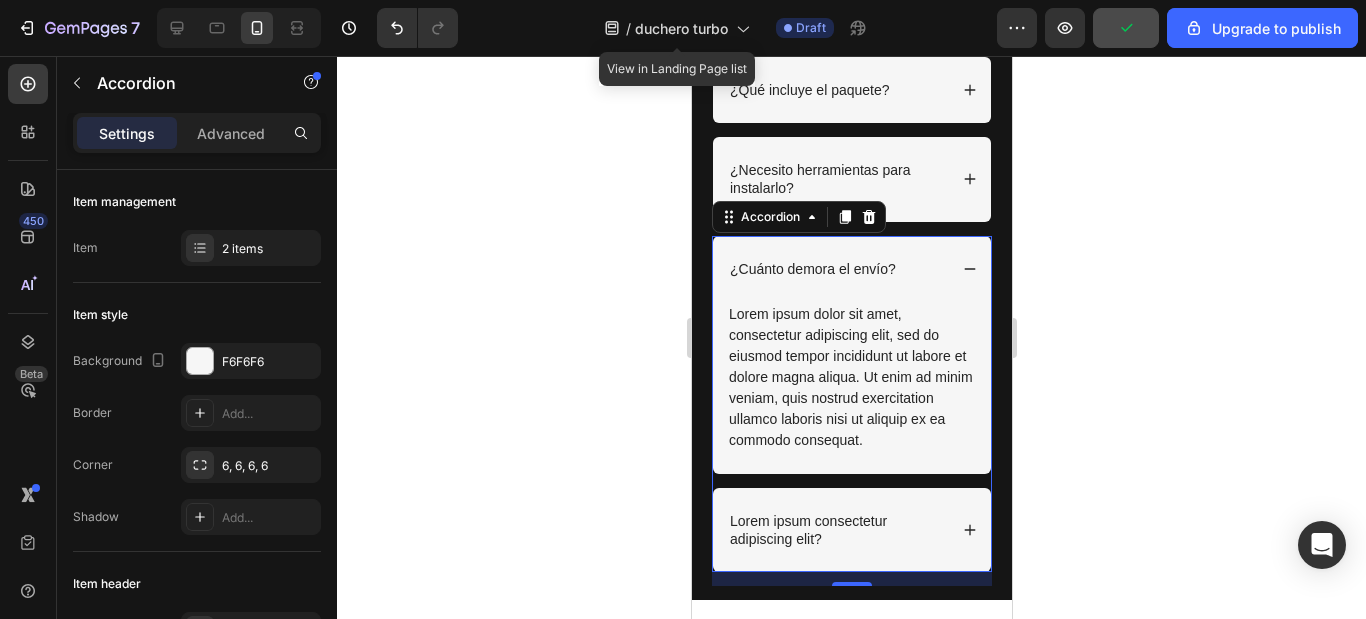 click on "Lorem ipsum dolor sit amet, consectetur adipiscing elit, sed do eiusmod tempor incididunt ut labore et dolore magna aliqua. Ut enim ad minim veniam, quis nostrud exercitation ullamco laboris nisi ut aliquip ex ea commodo consequat." at bounding box center (851, 377) 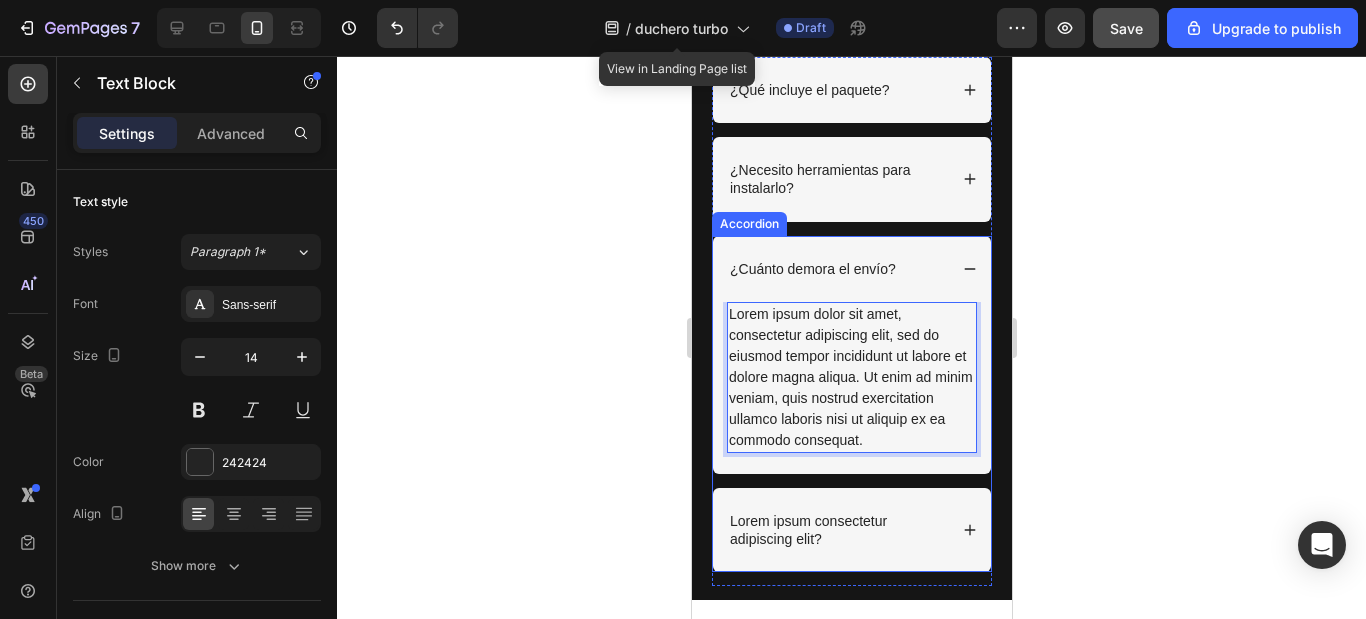 drag, startPoint x: 875, startPoint y: 432, endPoint x: 724, endPoint y: 324, distance: 185.64752 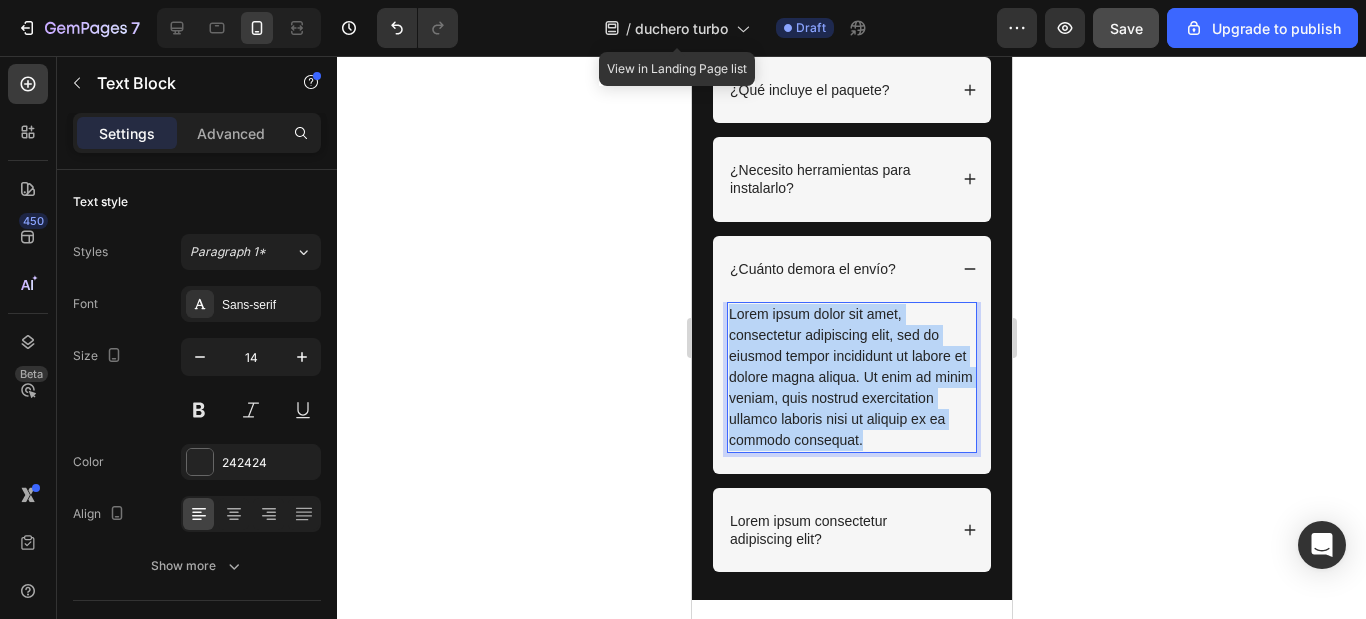 drag, startPoint x: 945, startPoint y: 442, endPoint x: 727, endPoint y: 311, distance: 254.33246 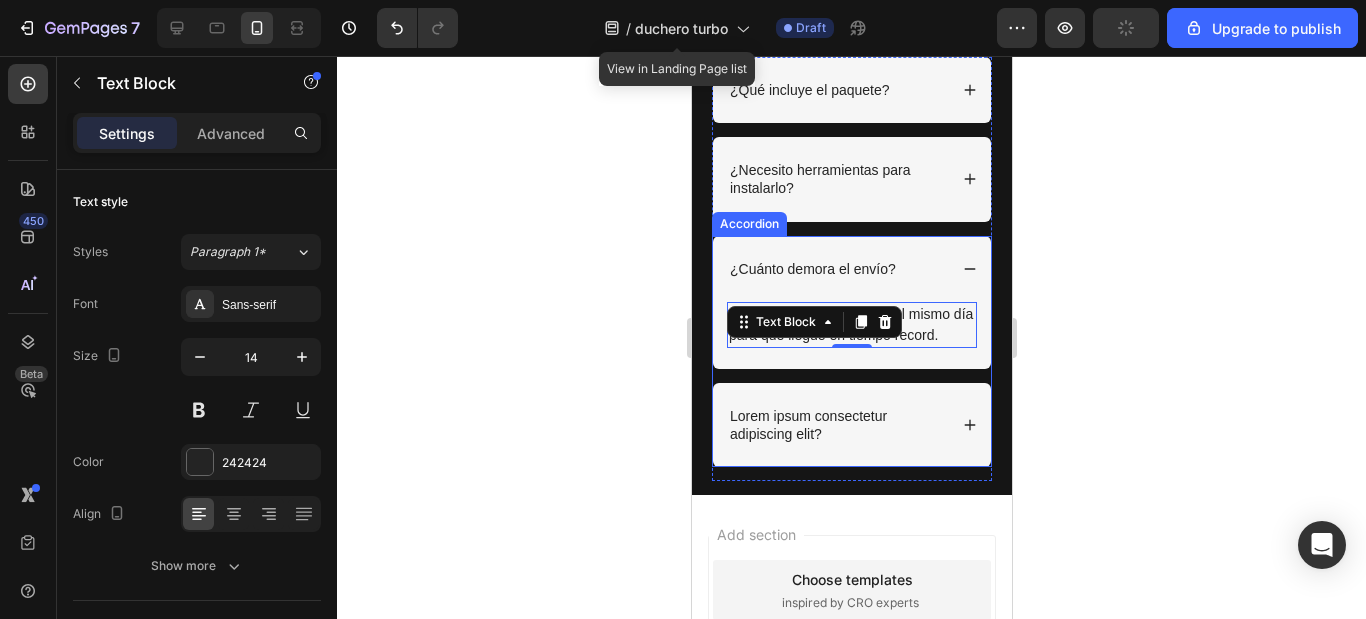 click on "Lorem ipsum consectetur adipiscing elit?" at bounding box center [836, 425] 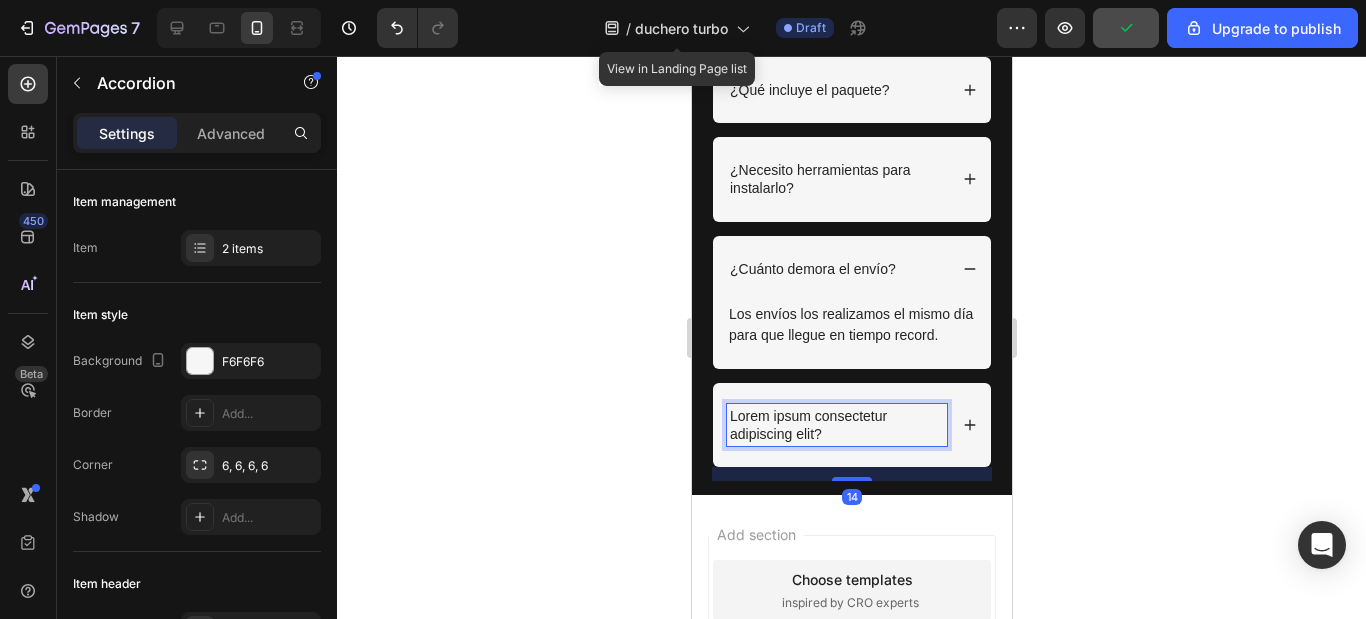 click on "Lorem ipsum consectetur adipiscing elit?" at bounding box center [836, 425] 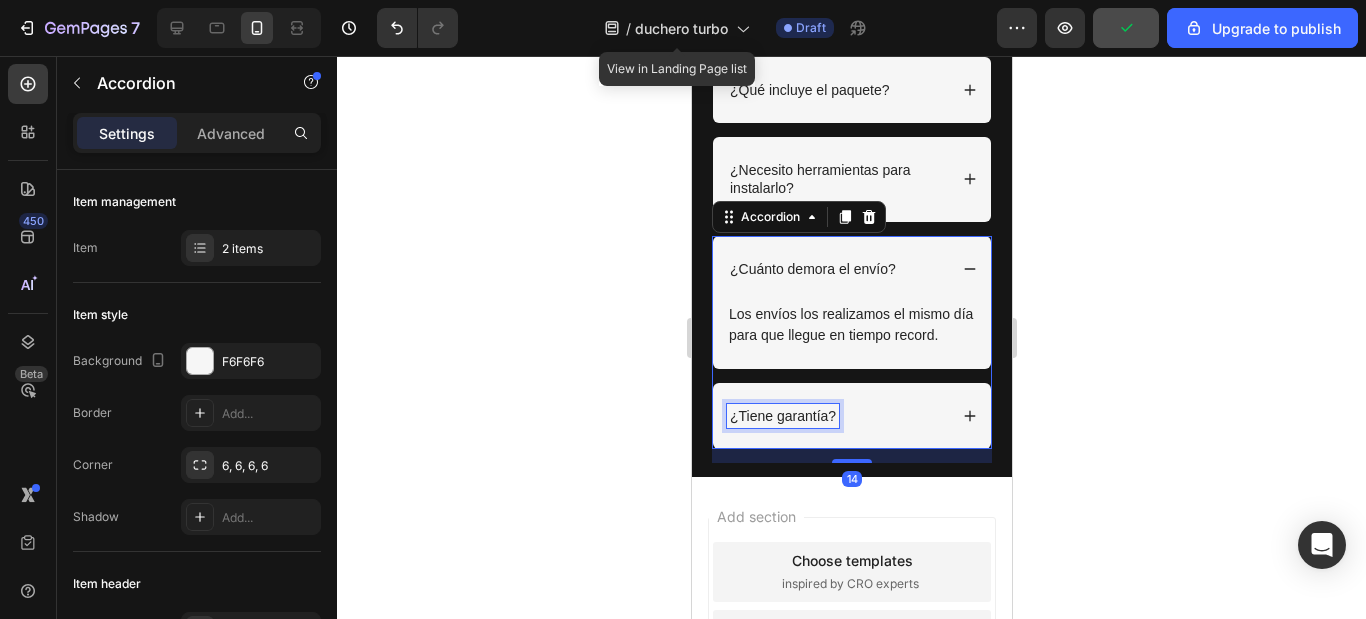 click 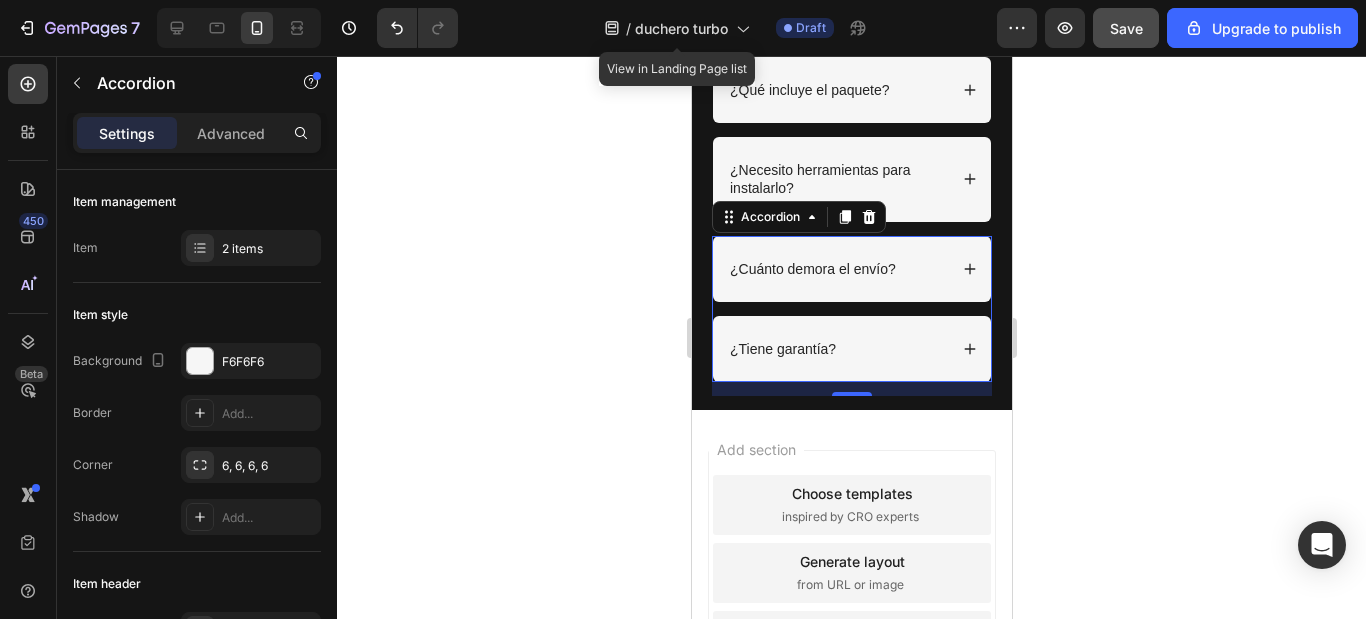 click 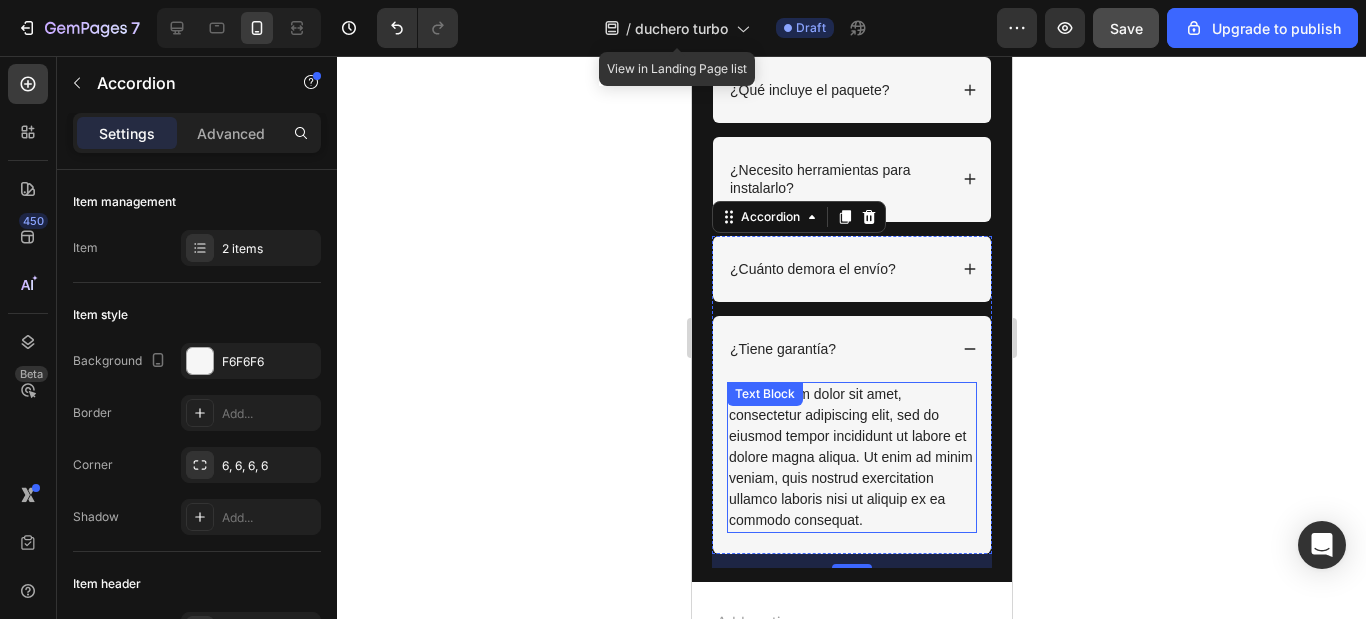 click on "Lorem ipsum dolor sit amet, consectetur adipiscing elit, sed do eiusmod tempor incididunt ut labore et dolore magna aliqua. Ut enim ad minim veniam, quis nostrud exercitation ullamco laboris nisi ut aliquip ex ea commodo consequat." at bounding box center [851, 457] 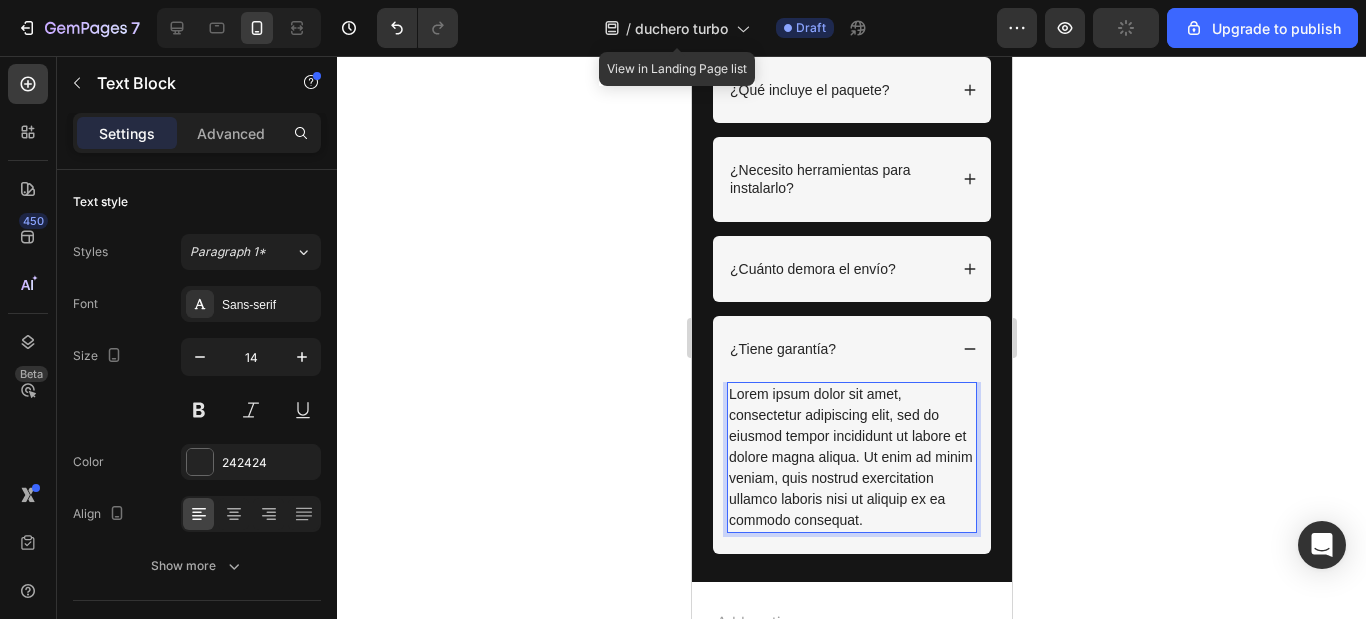 click on "Lorem ipsum dolor sit amet, consectetur adipiscing elit, sed do eiusmod tempor incididunt ut labore et dolore magna aliqua. Ut enim ad minim veniam, quis nostrud exercitation ullamco laboris nisi ut aliquip ex ea commodo consequat." at bounding box center (851, 457) 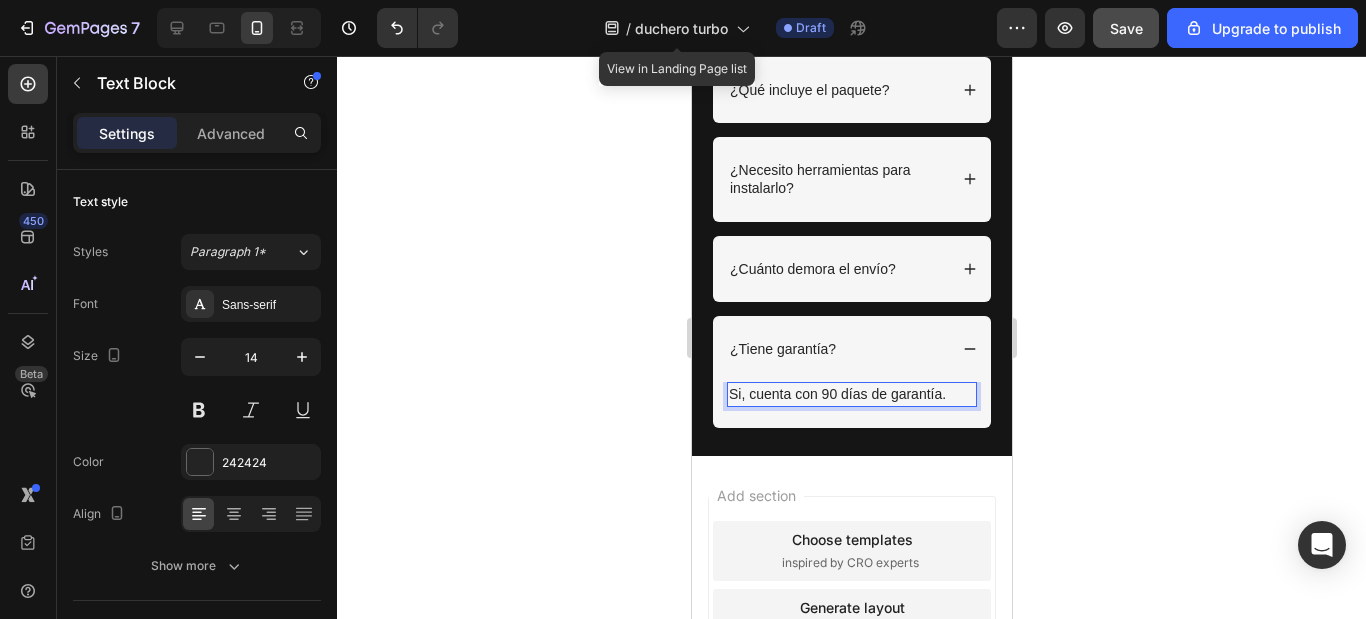 click 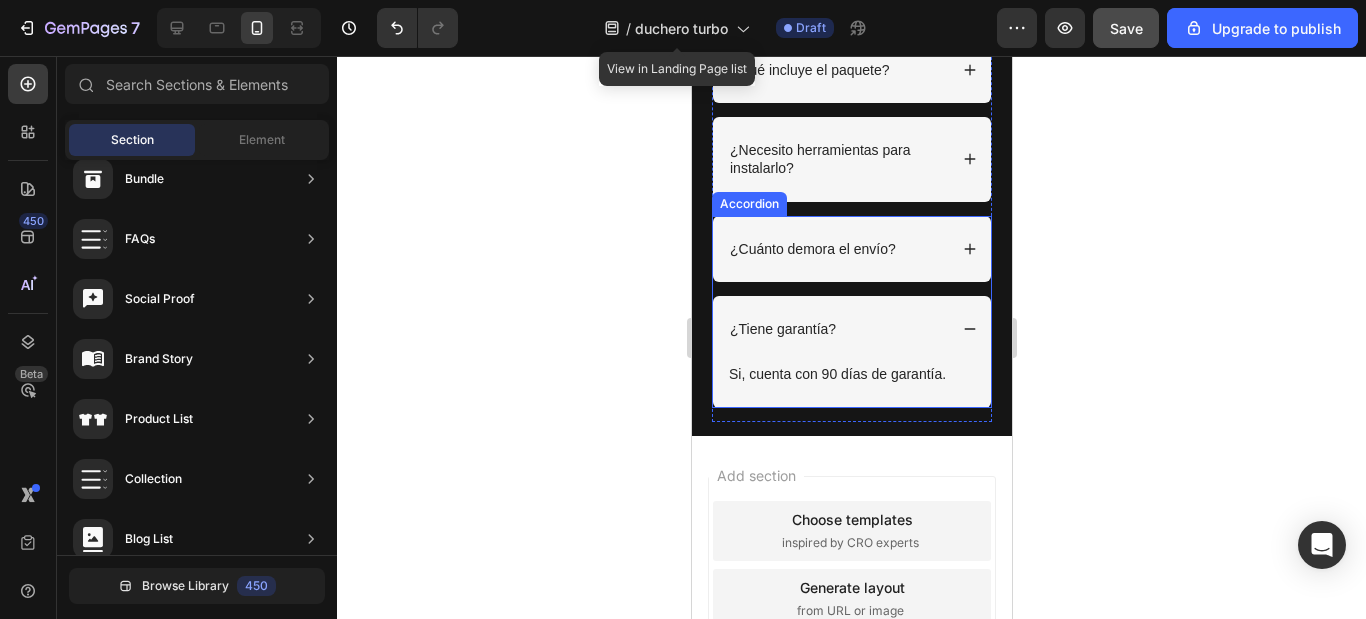 scroll, scrollTop: 3355, scrollLeft: 0, axis: vertical 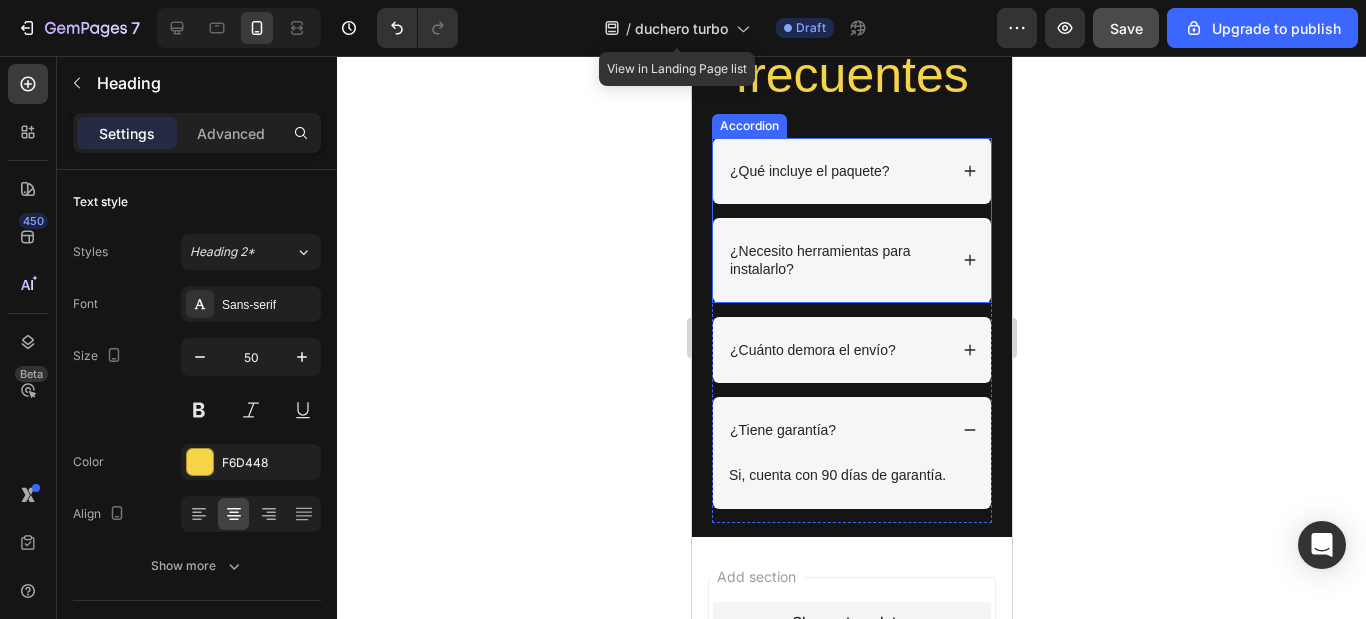click on "Preguntas frecuentes" at bounding box center [851, 43] 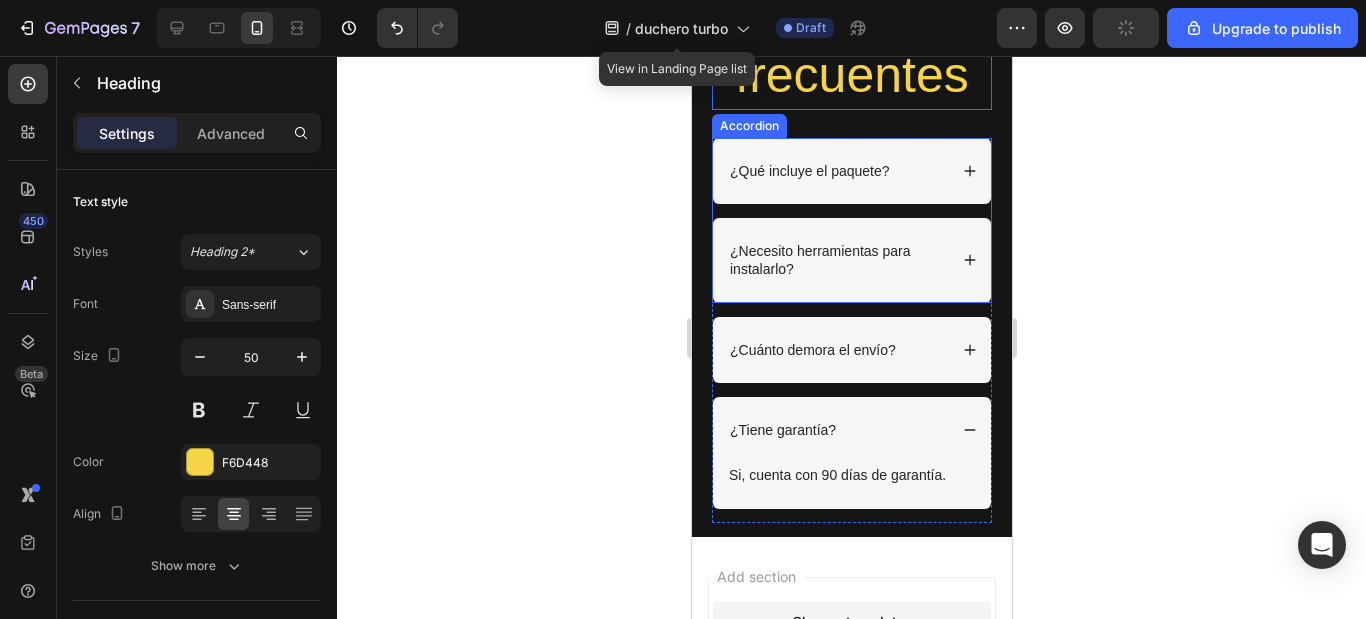 click on "¿Qué incluye el paquete?" at bounding box center [851, 171] 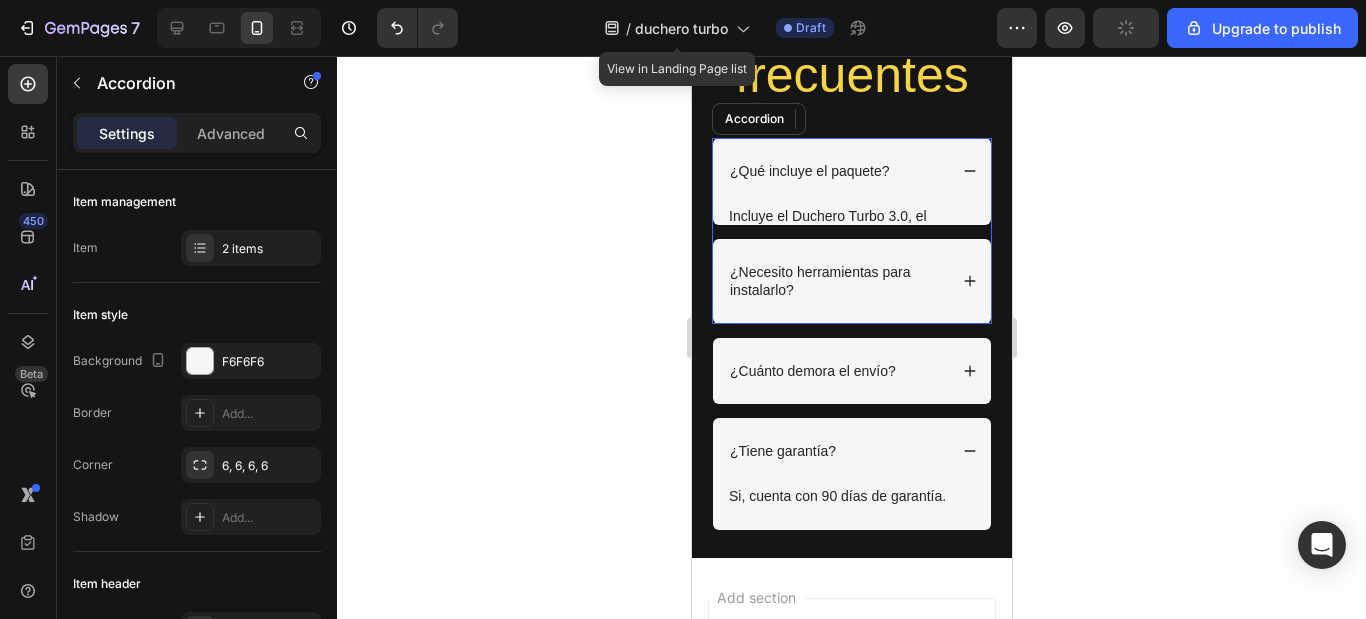 click at bounding box center [200, 361] 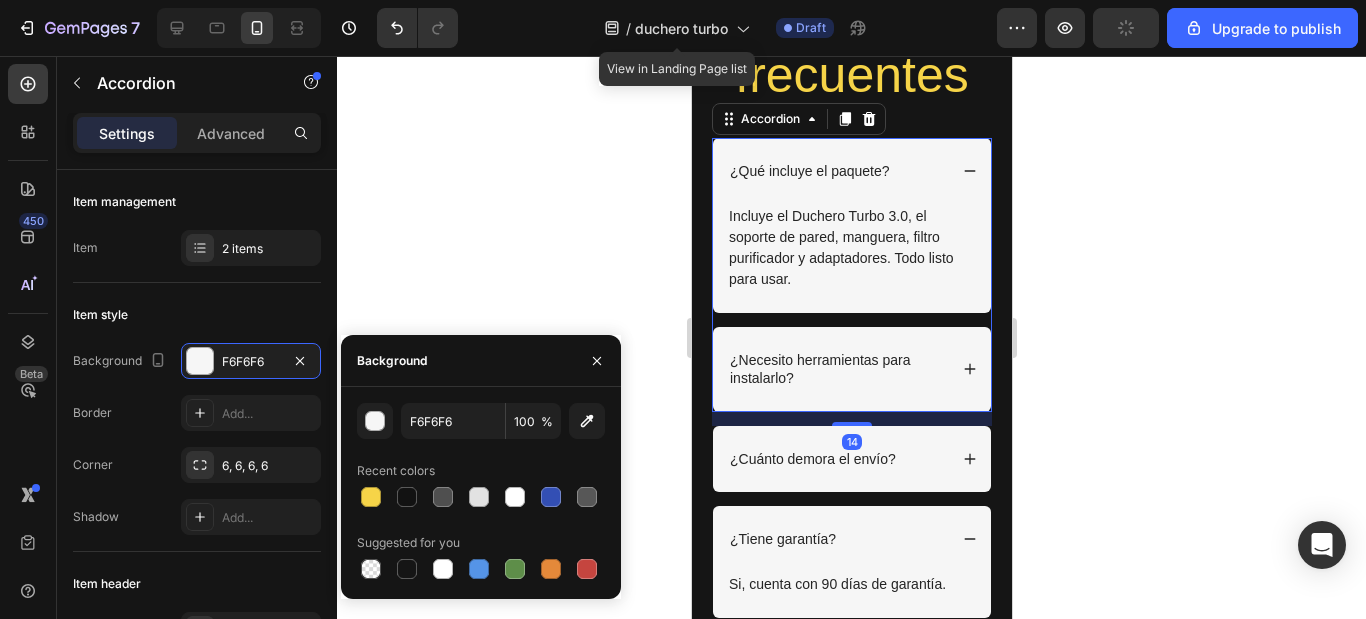 scroll, scrollTop: 3243, scrollLeft: 0, axis: vertical 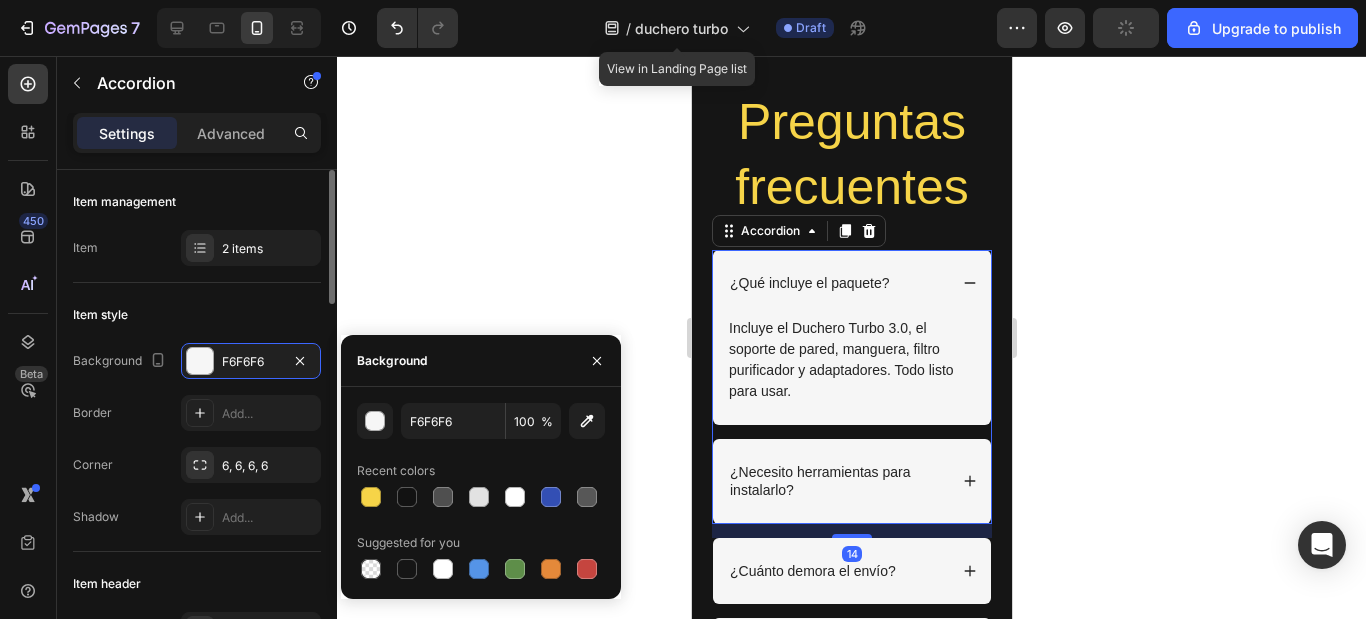 click on "Item style" at bounding box center [197, 315] 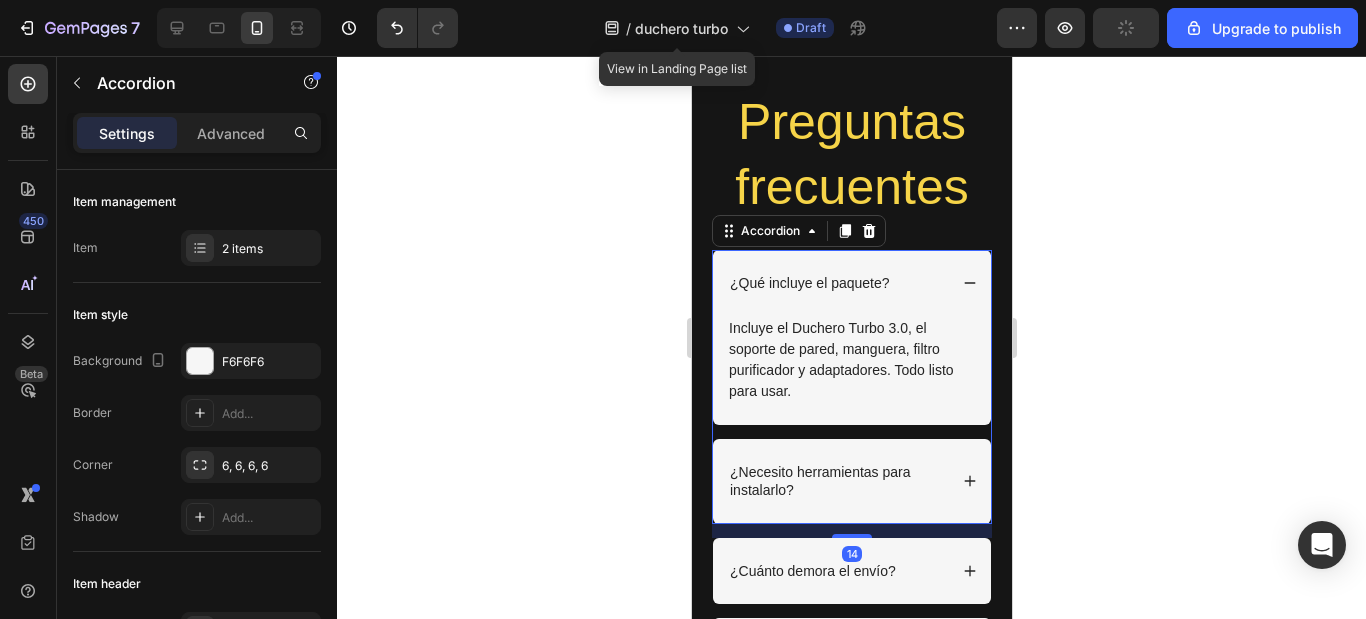click 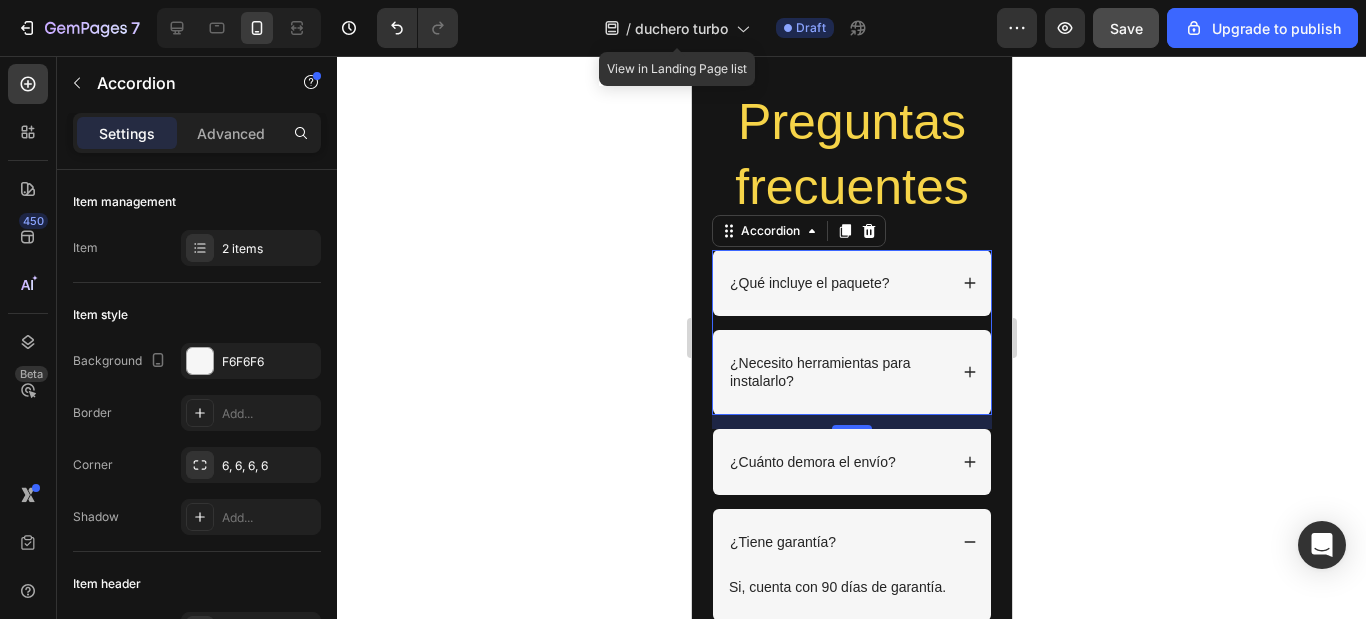click on "¿Qué incluye el paquete?" at bounding box center (851, 283) 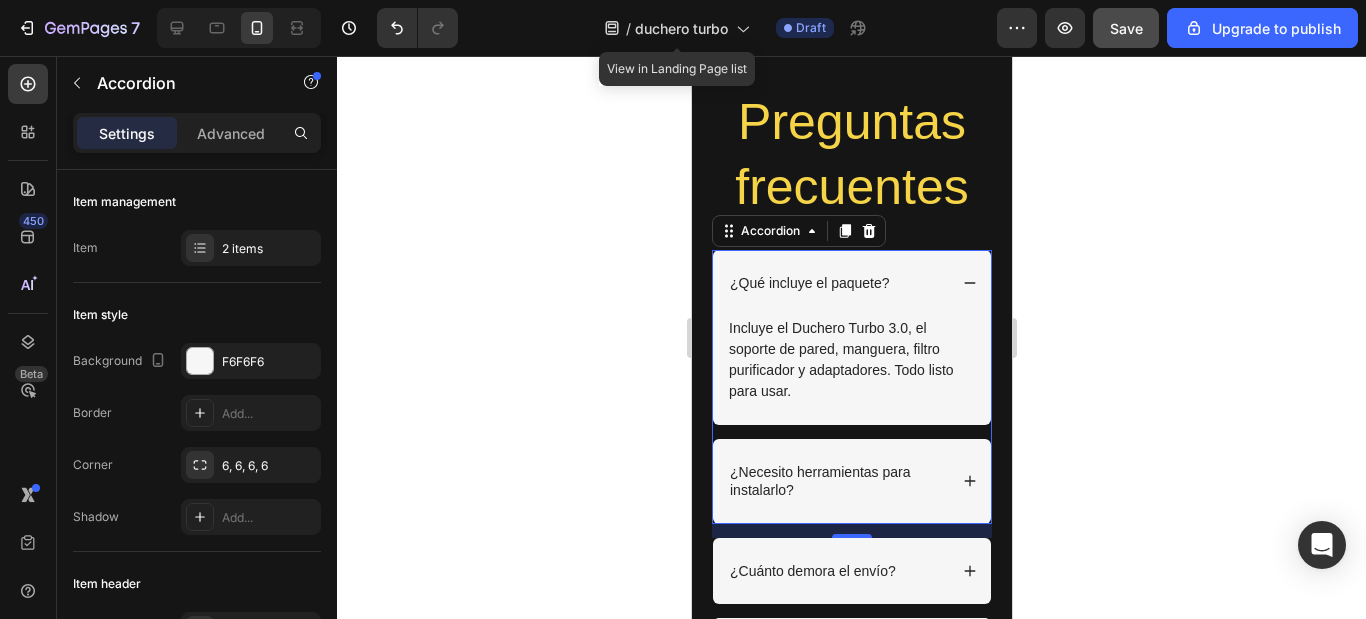 click on "¿Qué incluye el paquete?" at bounding box center (851, 283) 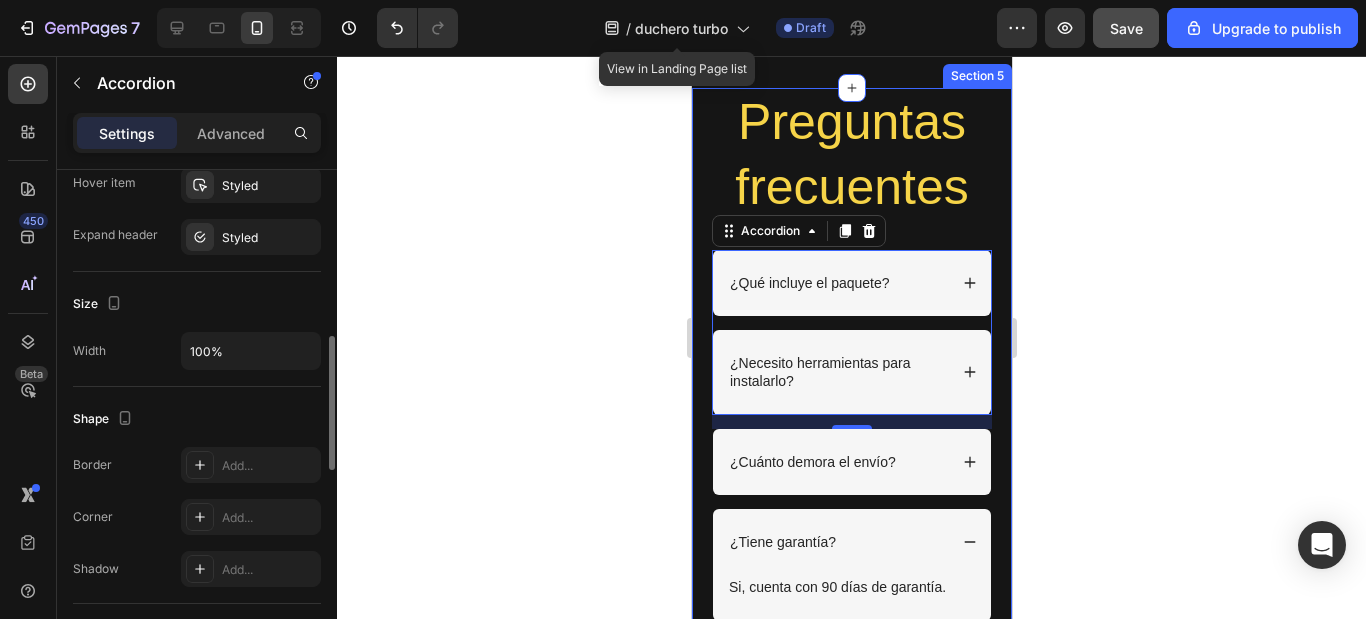 scroll, scrollTop: 900, scrollLeft: 0, axis: vertical 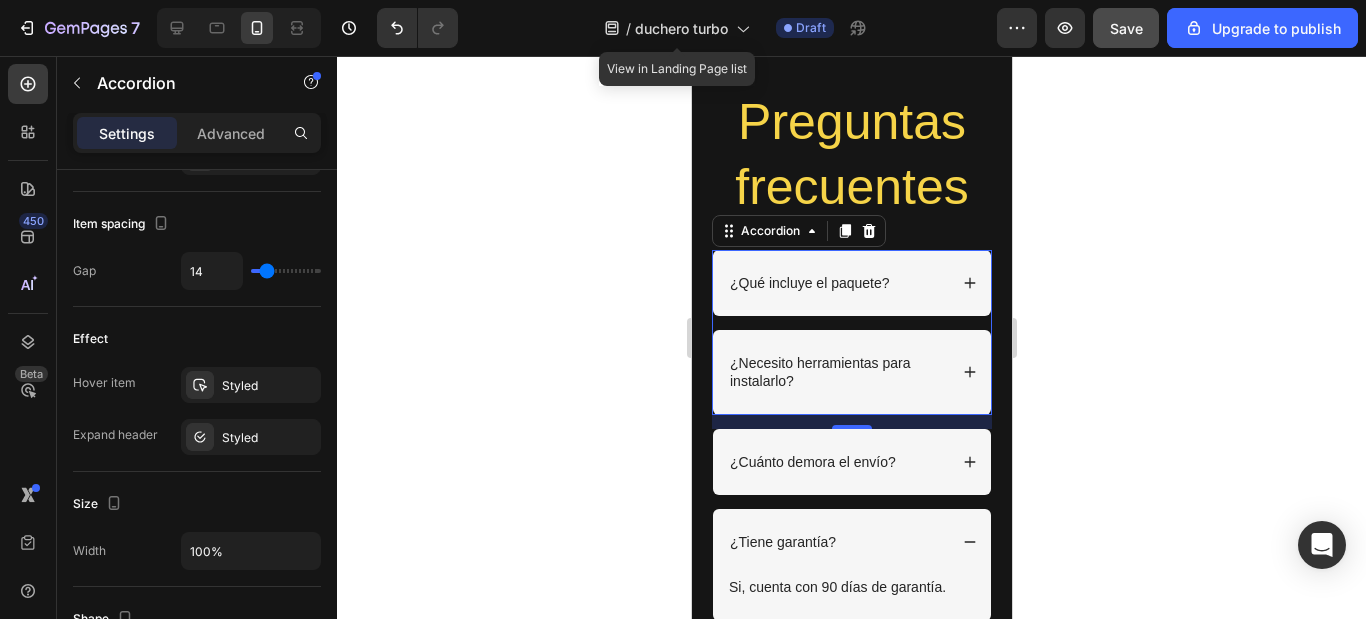 click on "¿Qué incluye el paquete?" at bounding box center [851, 283] 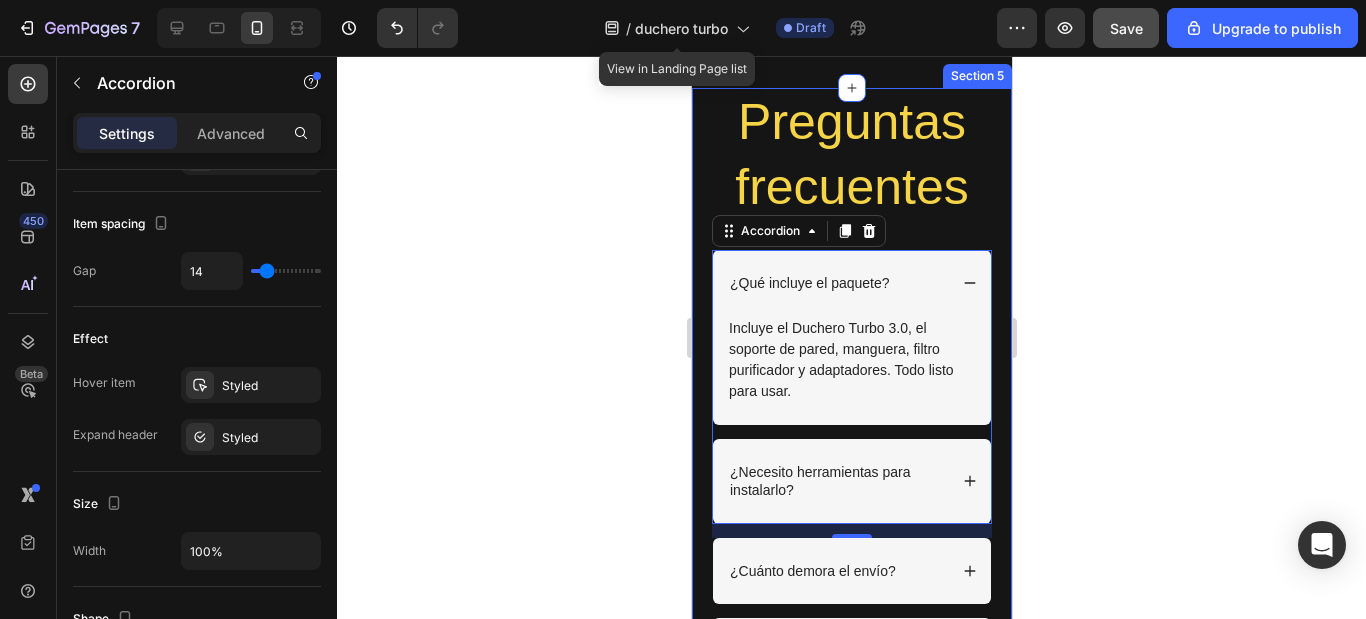 click on "Preguntas frecuentes Heading Row
¿Qué incluye el paquete? Incluye el Duchero Turbo 3.0, el soporte de pared, manguera, filtro purificador y adaptadores. Todo listo para usar. Text Block
¿Necesito herramientas para instalarlo? Accordion   14
¿Cuánto demora el envío?
¿Tiene garantía? Si, cuenta con 90 días de garantía. Text Block Accordion Row Section 5" at bounding box center (851, 423) 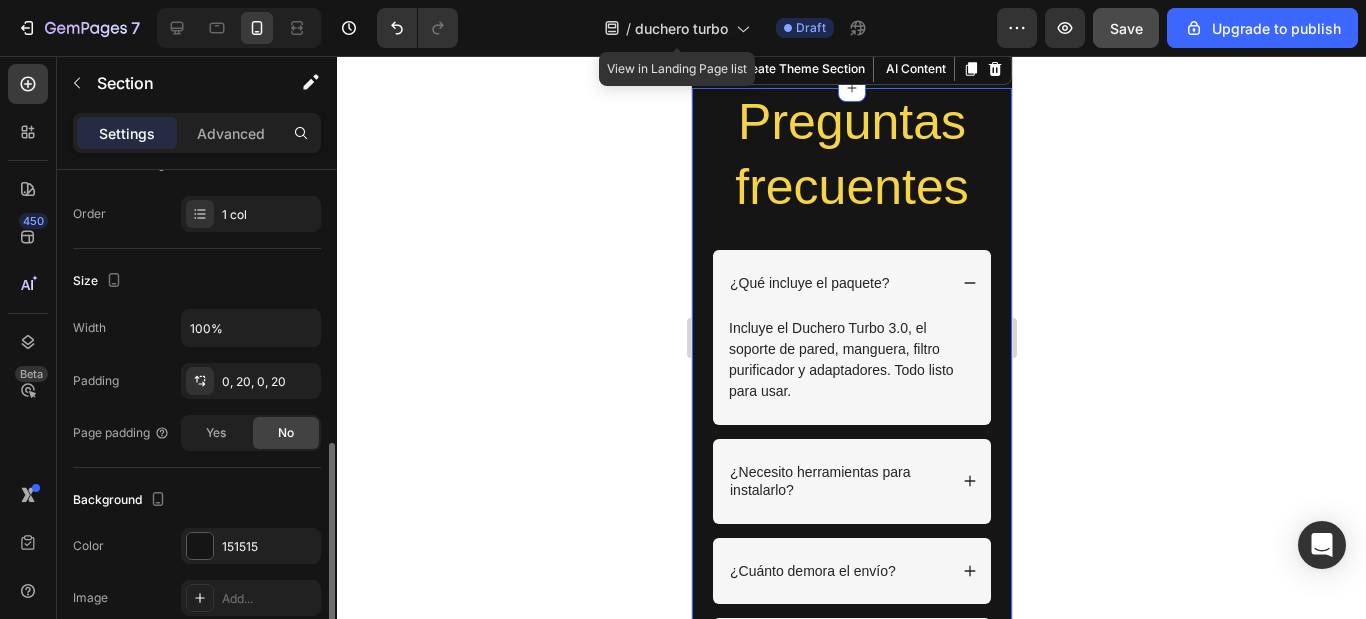 scroll, scrollTop: 400, scrollLeft: 0, axis: vertical 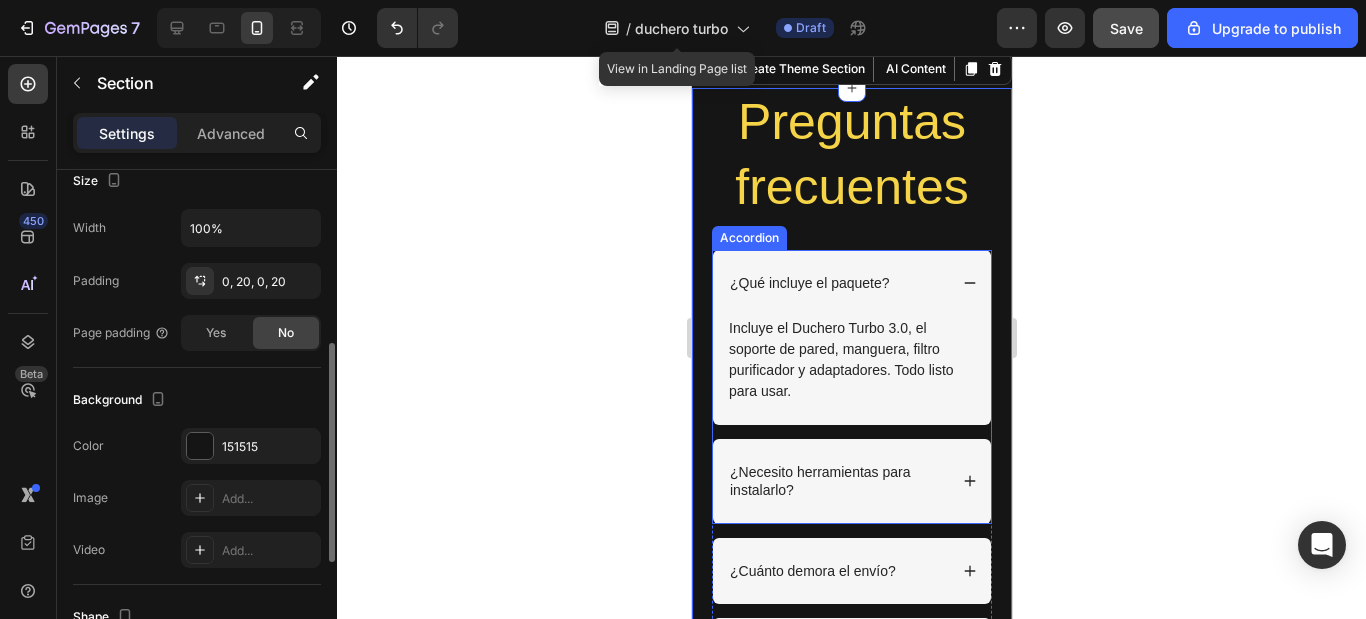 click 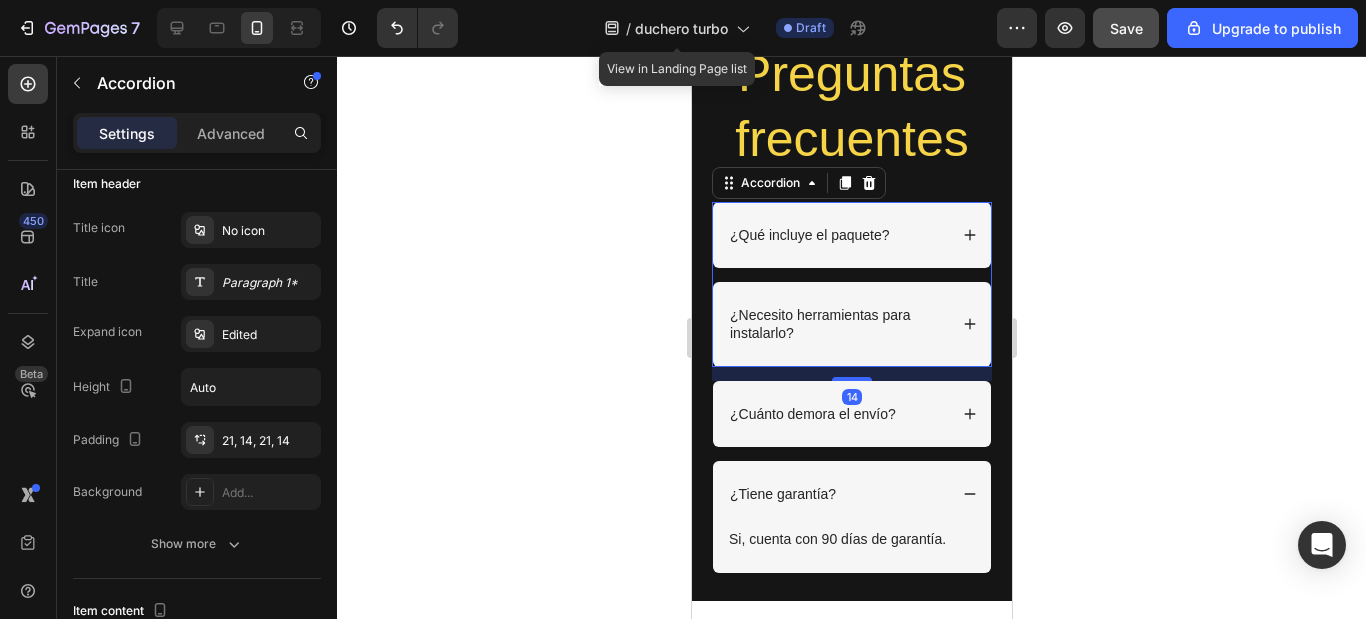 scroll, scrollTop: 0, scrollLeft: 0, axis: both 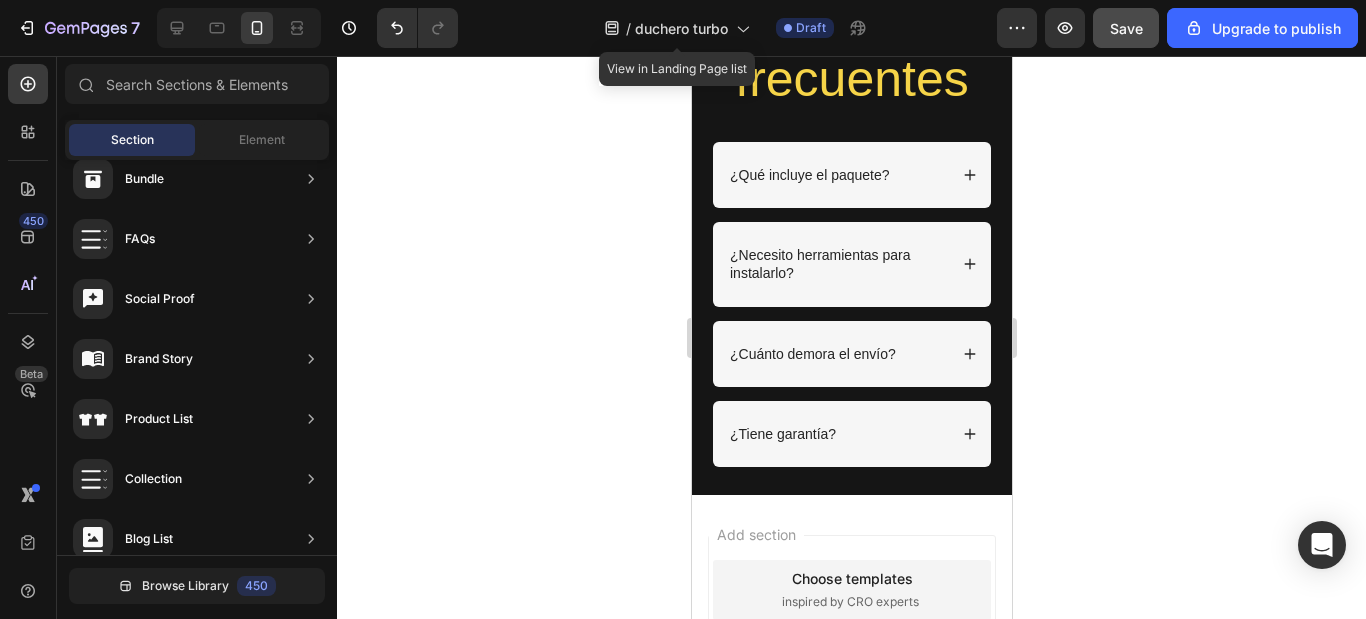 drag, startPoint x: 999, startPoint y: 516, endPoint x: 1344, endPoint y: 94, distance: 545.0771 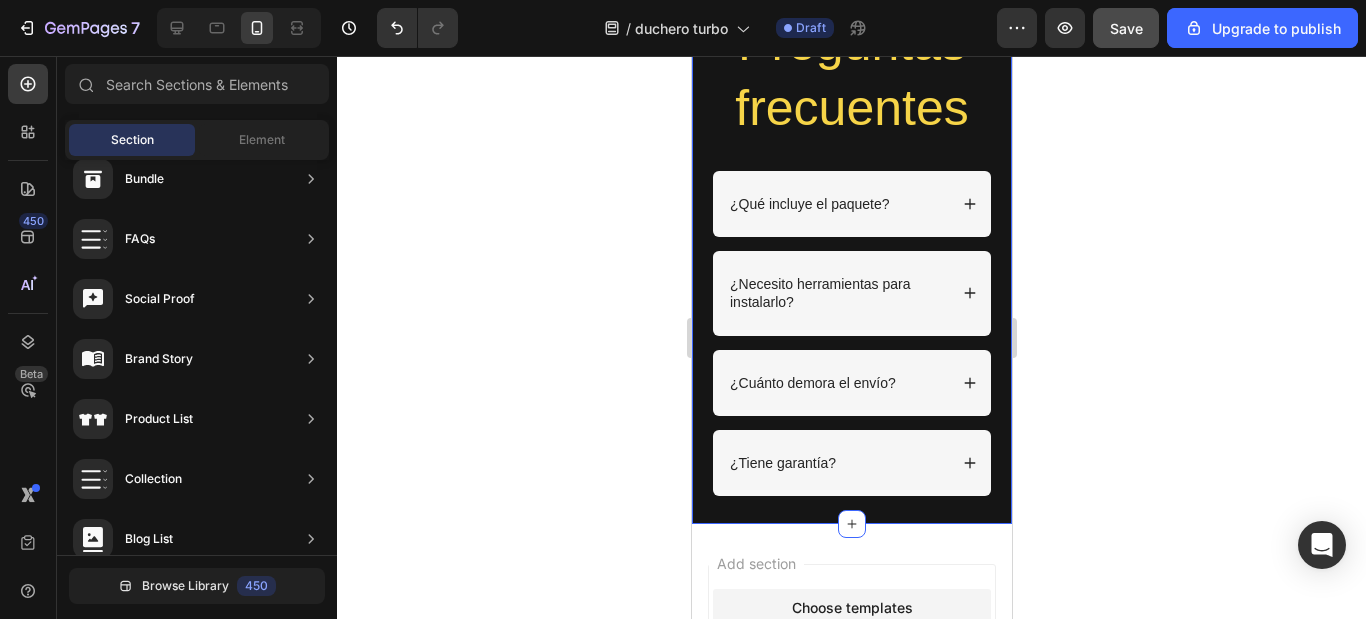 scroll, scrollTop: 3360, scrollLeft: 0, axis: vertical 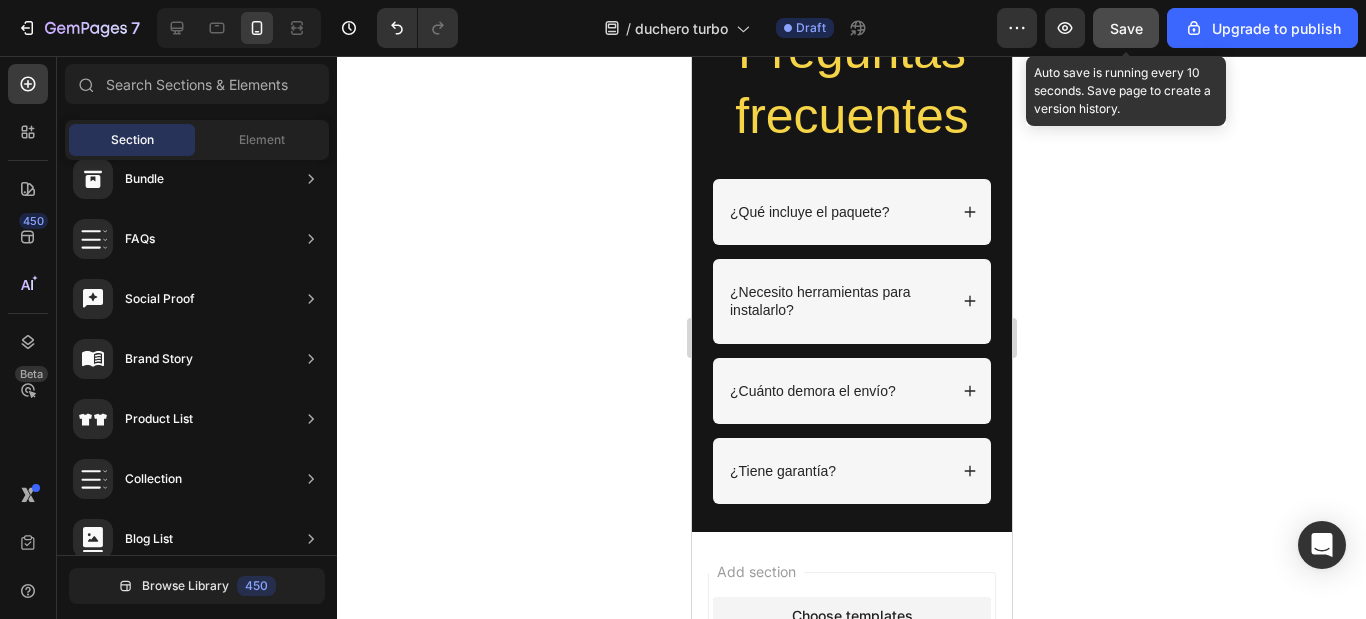 click on "Save" at bounding box center [1126, 28] 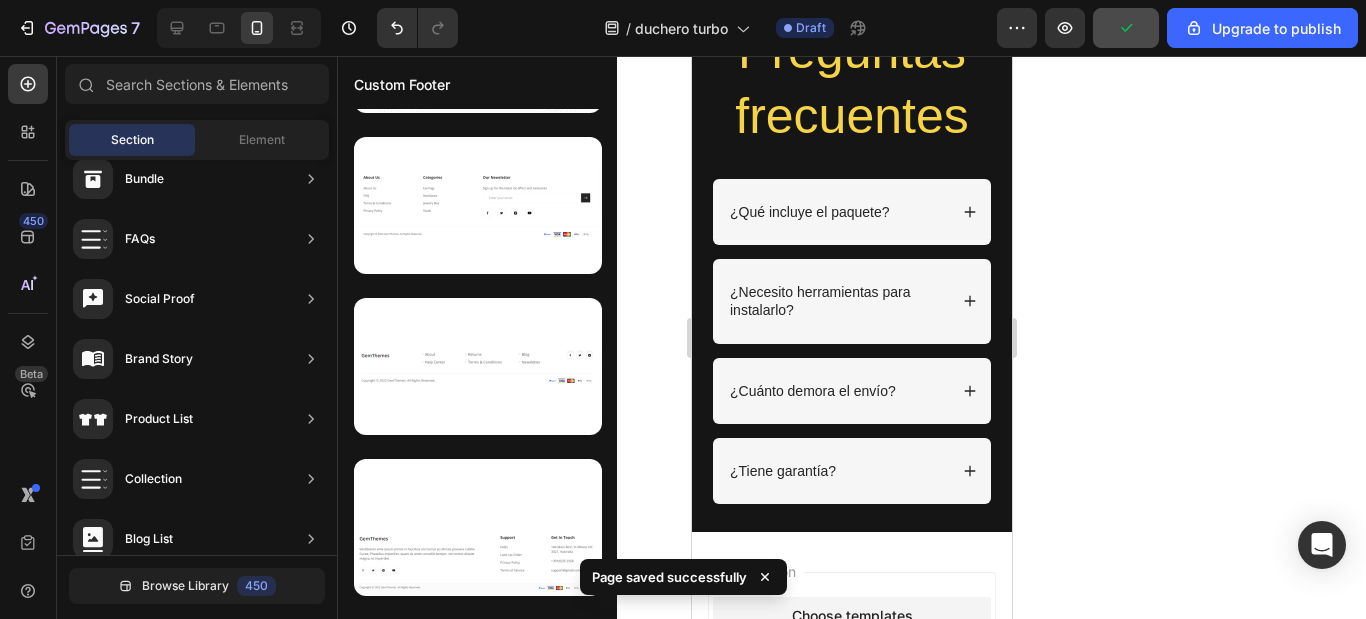 scroll, scrollTop: 765, scrollLeft: 0, axis: vertical 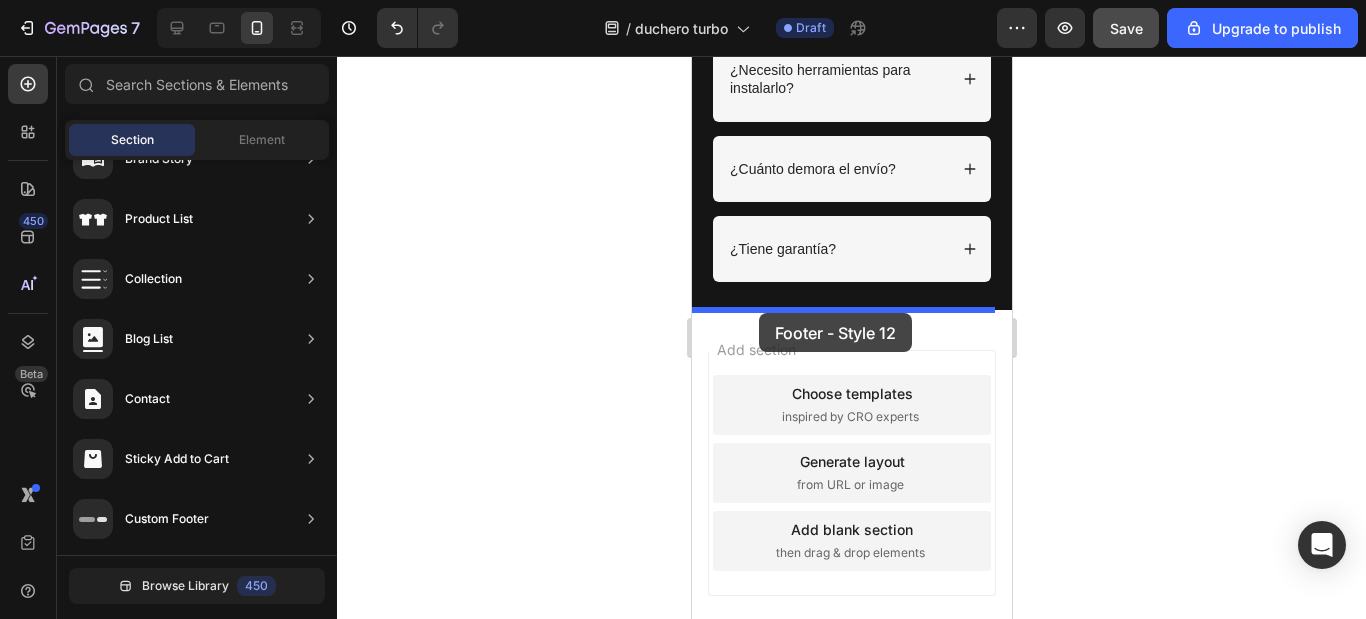 drag, startPoint x: 1091, startPoint y: 394, endPoint x: 758, endPoint y: 313, distance: 342.70978 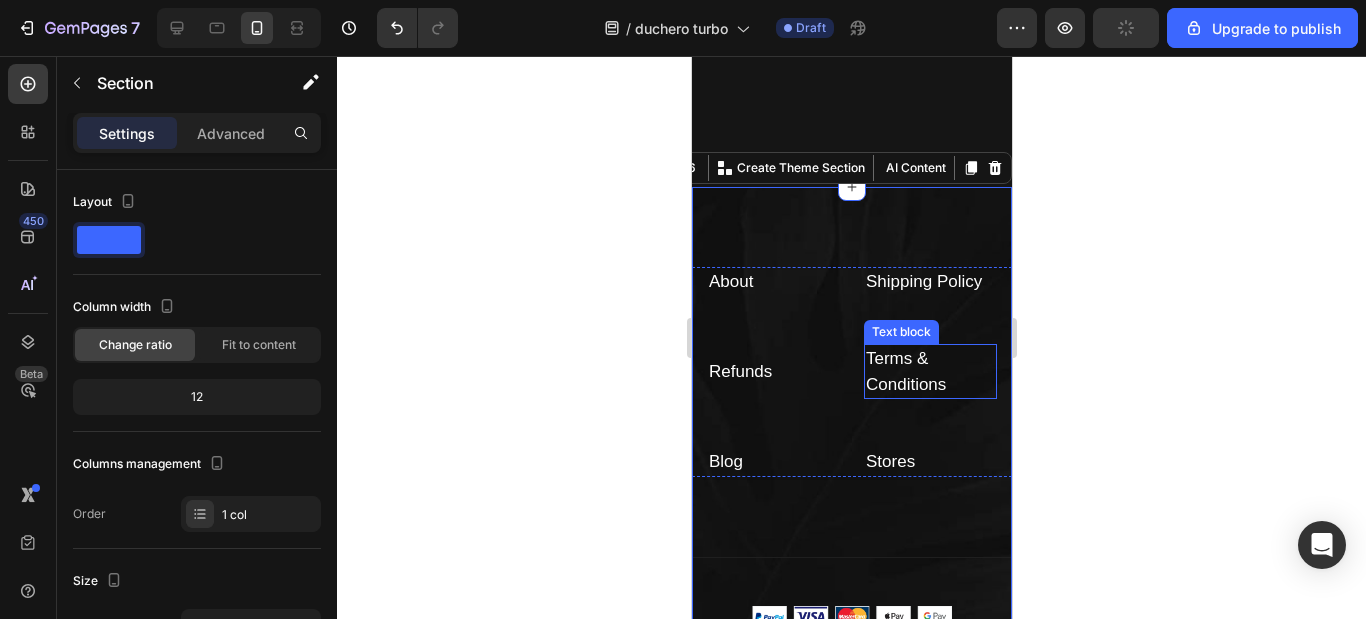 scroll, scrollTop: 4166, scrollLeft: 0, axis: vertical 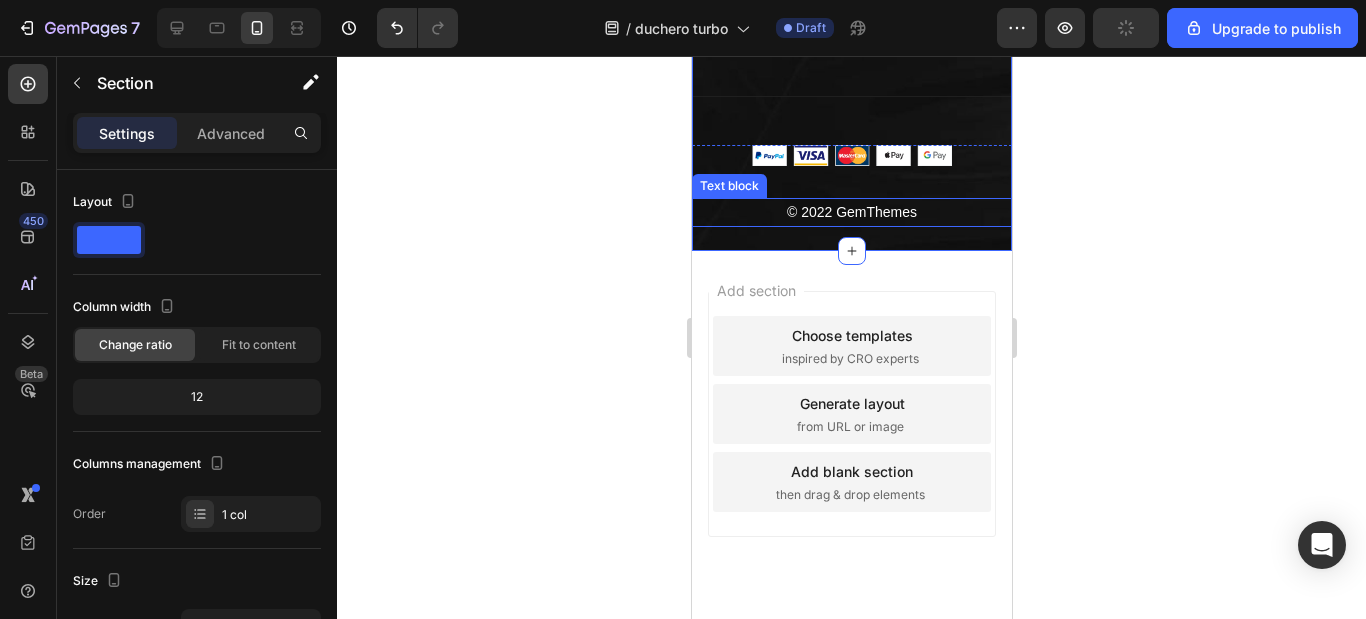 click on "© 2022 GemThemes" at bounding box center [851, 212] 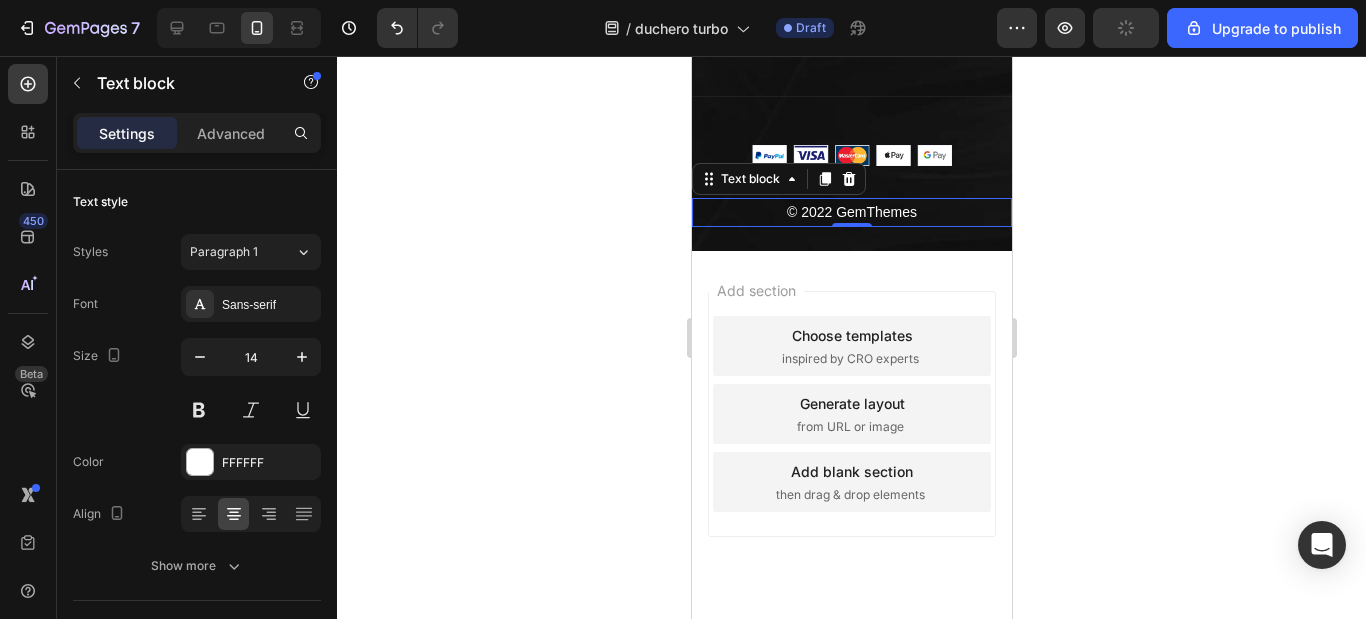 click on "© 2022 GemThemes" at bounding box center [851, 212] 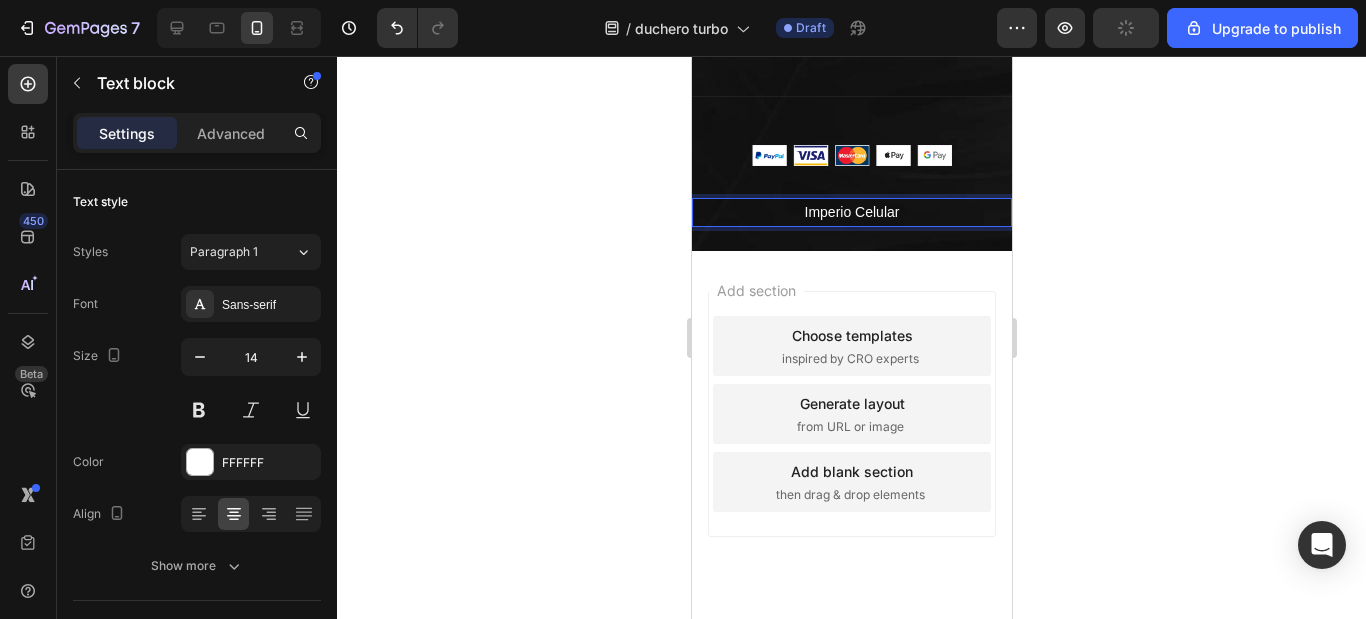 click 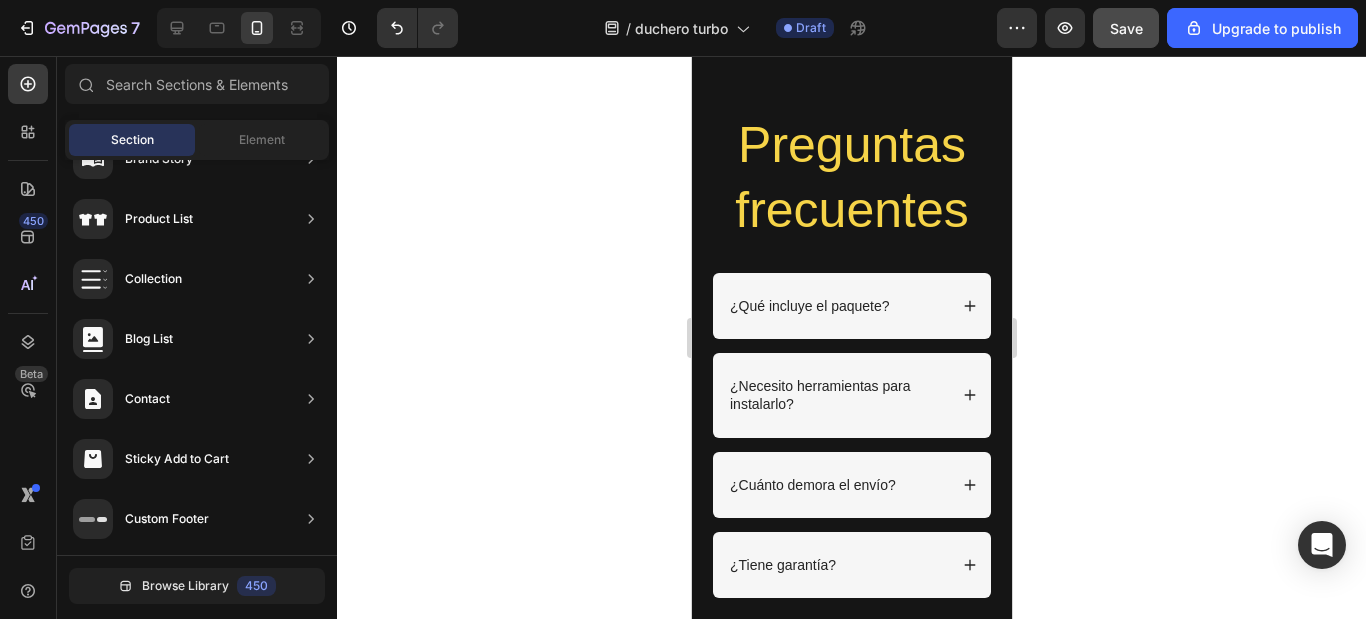 scroll, scrollTop: 3366, scrollLeft: 0, axis: vertical 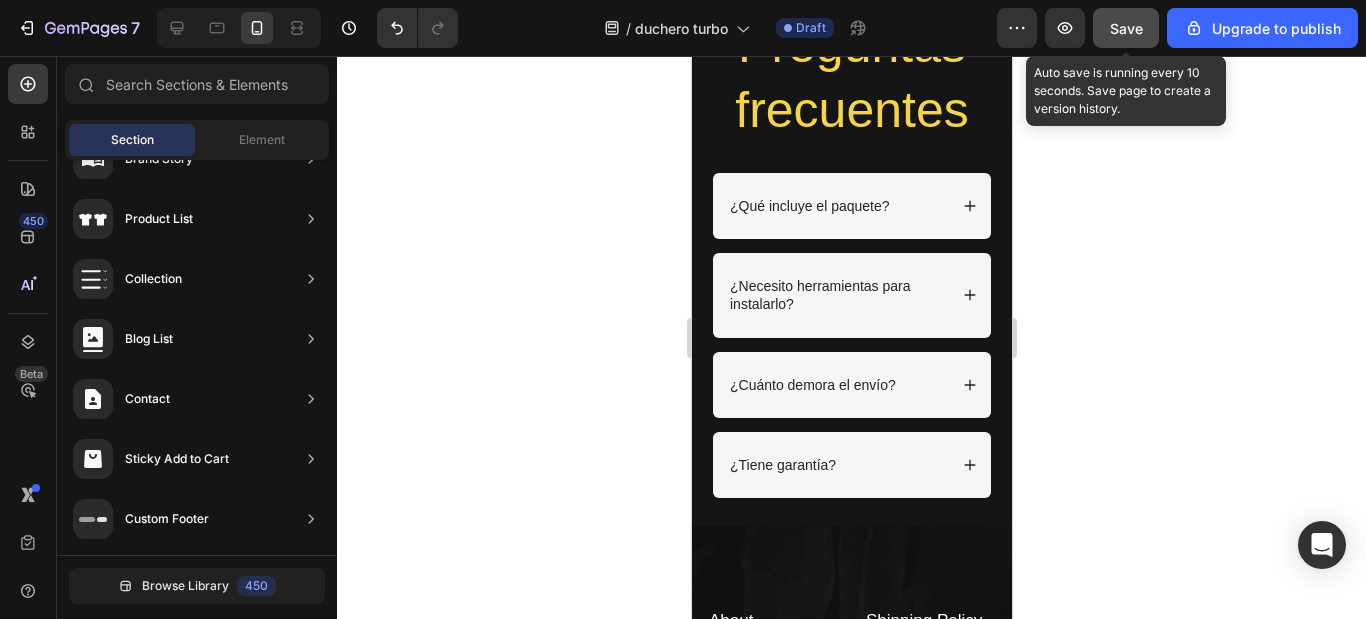 click on "Save" at bounding box center (1126, 28) 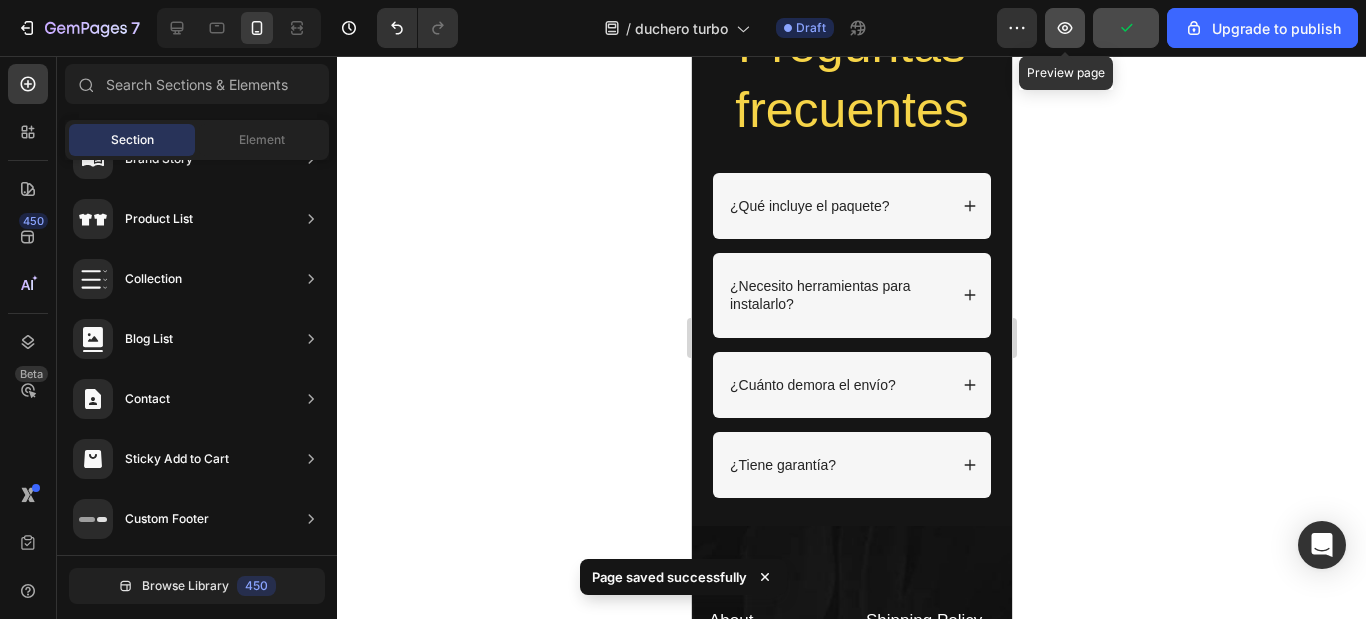 click 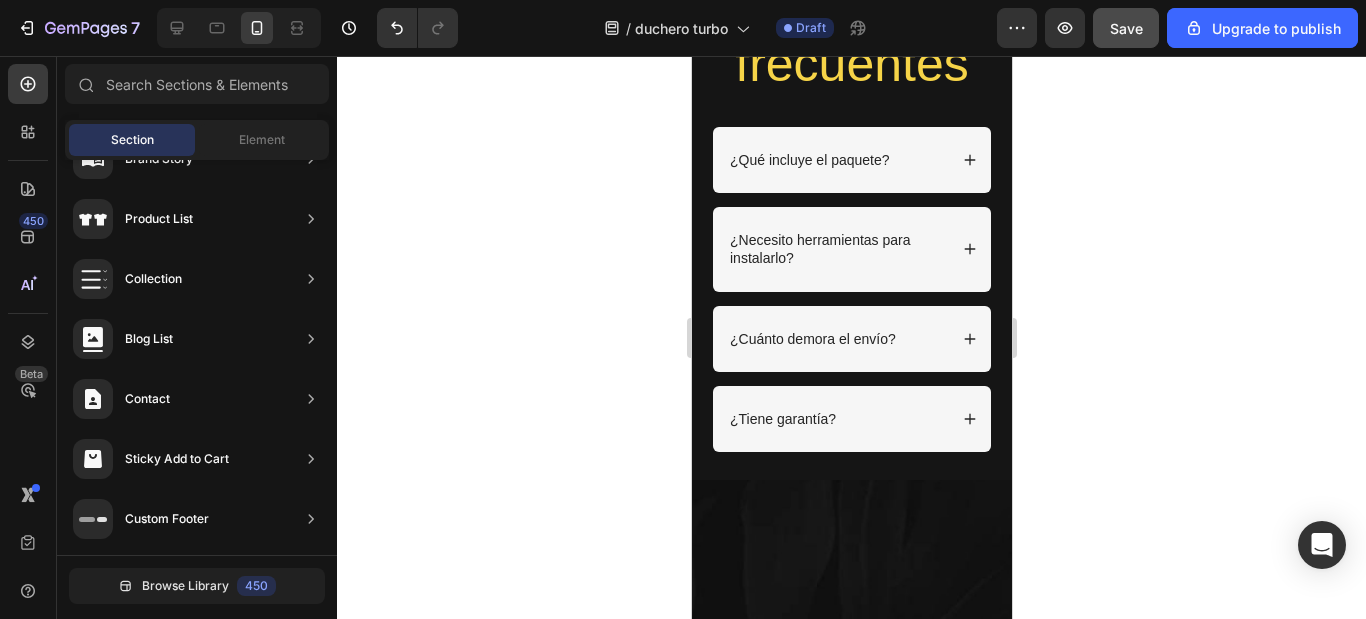 scroll, scrollTop: 0, scrollLeft: 0, axis: both 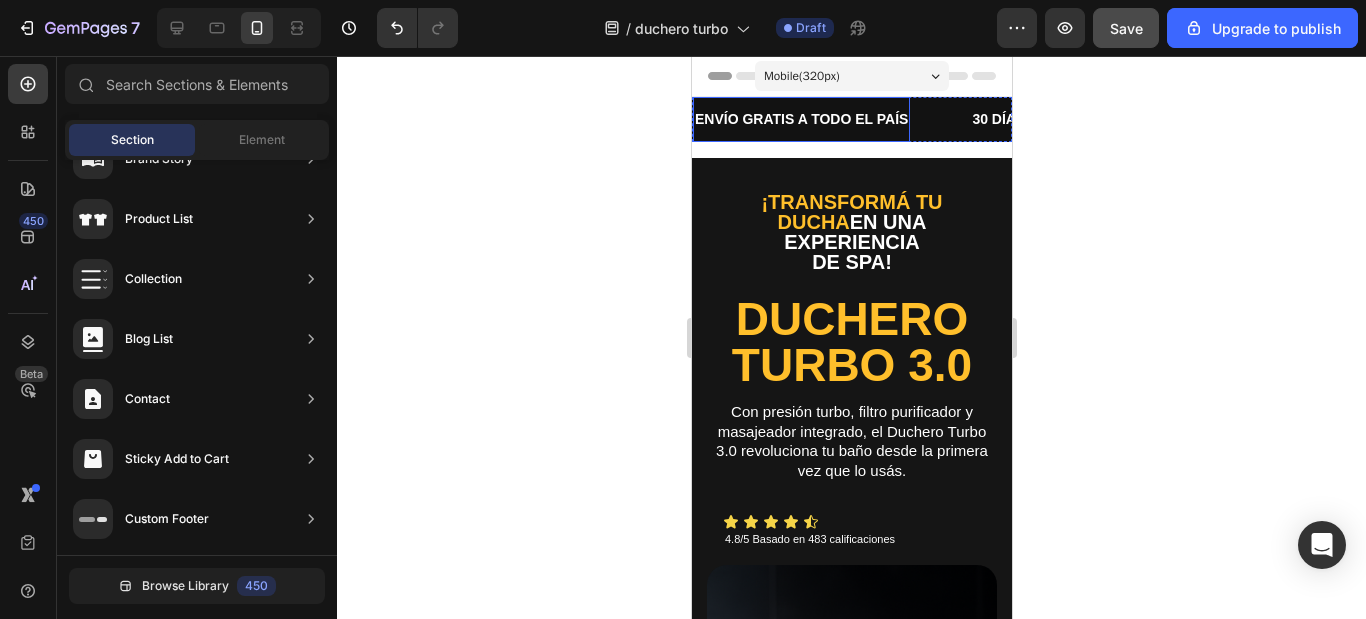 click on "30 DÍAS DE GARANTÍA" at bounding box center (1048, 119) 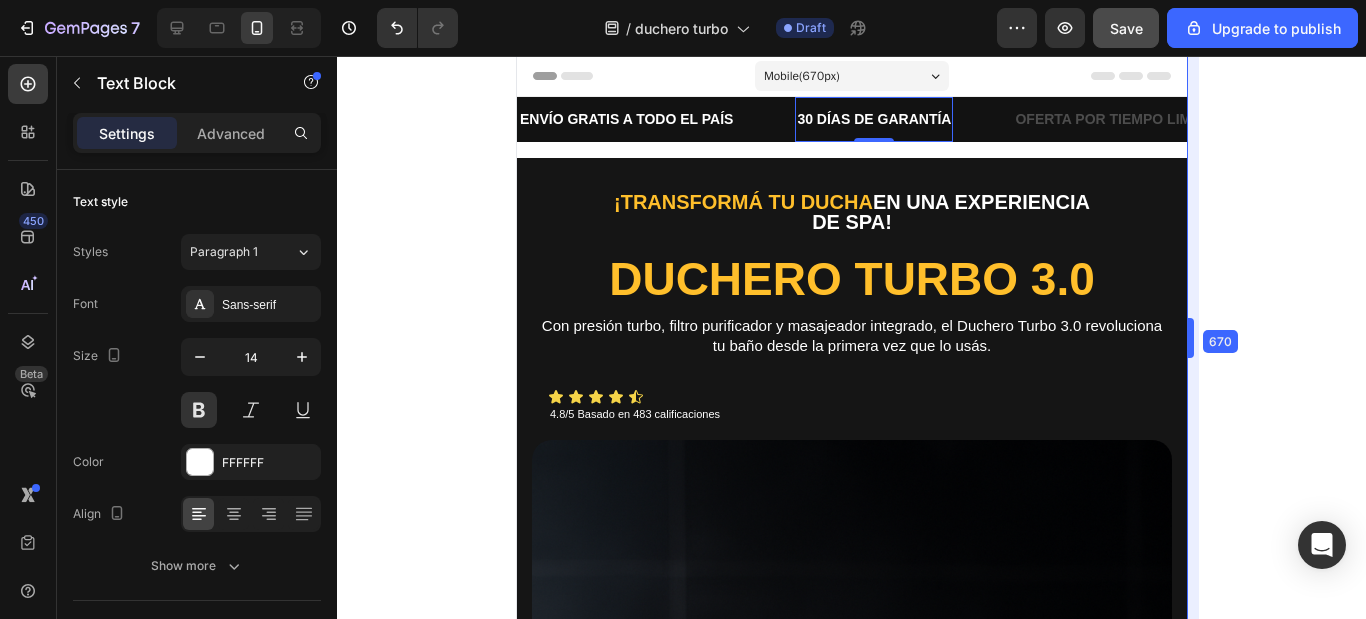 drag, startPoint x: 1015, startPoint y: 158, endPoint x: 1365, endPoint y: 192, distance: 351.64755 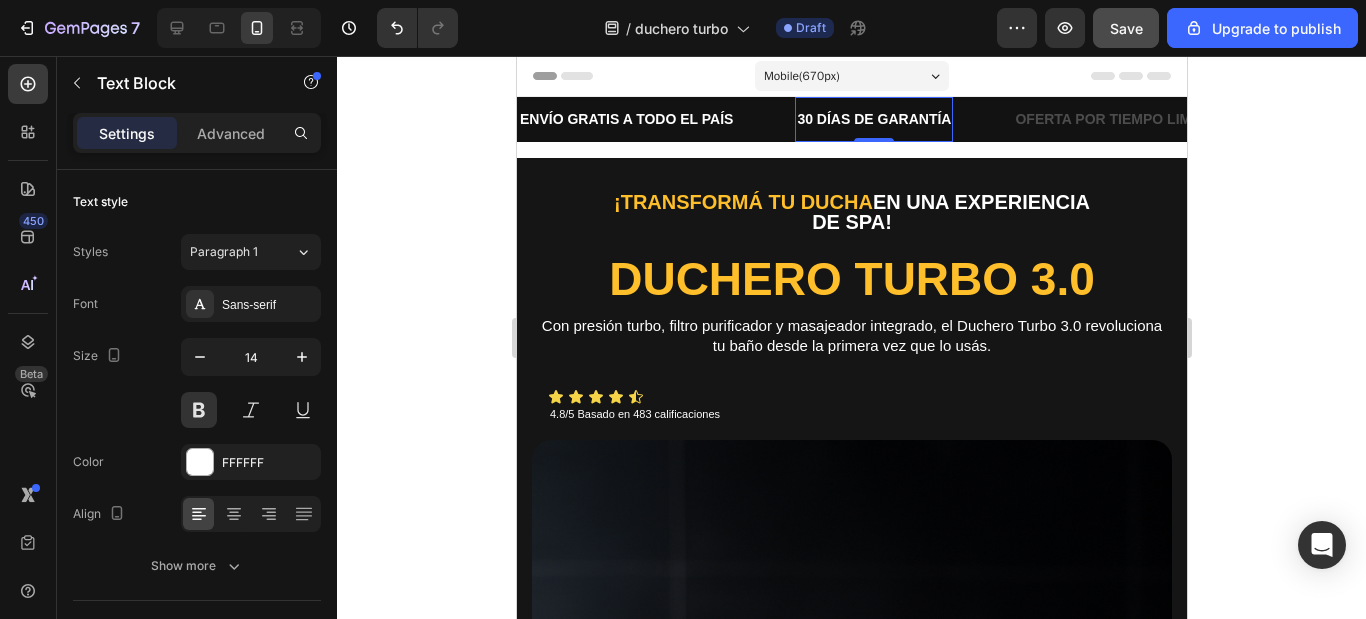 click on "OFERTA POR TIEMPO LIMITADO" at bounding box center [1123, 119] 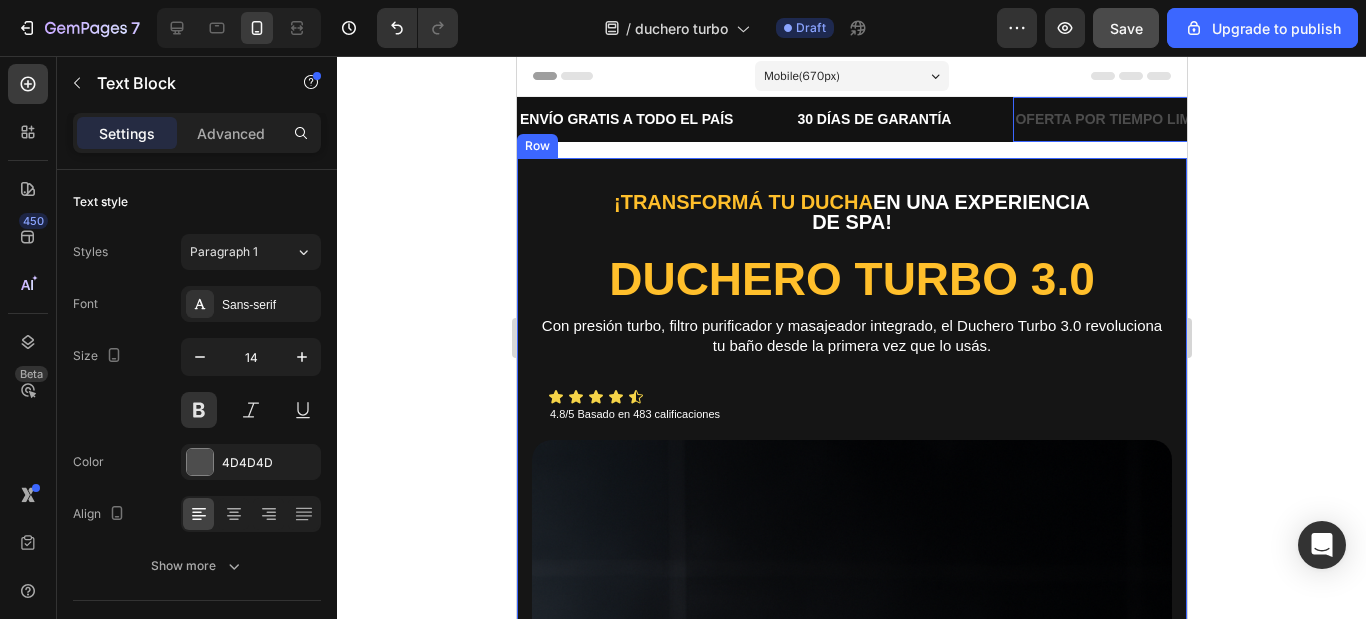click on "OFERTA POR TIEMPO LIMITADO" at bounding box center [1123, 119] 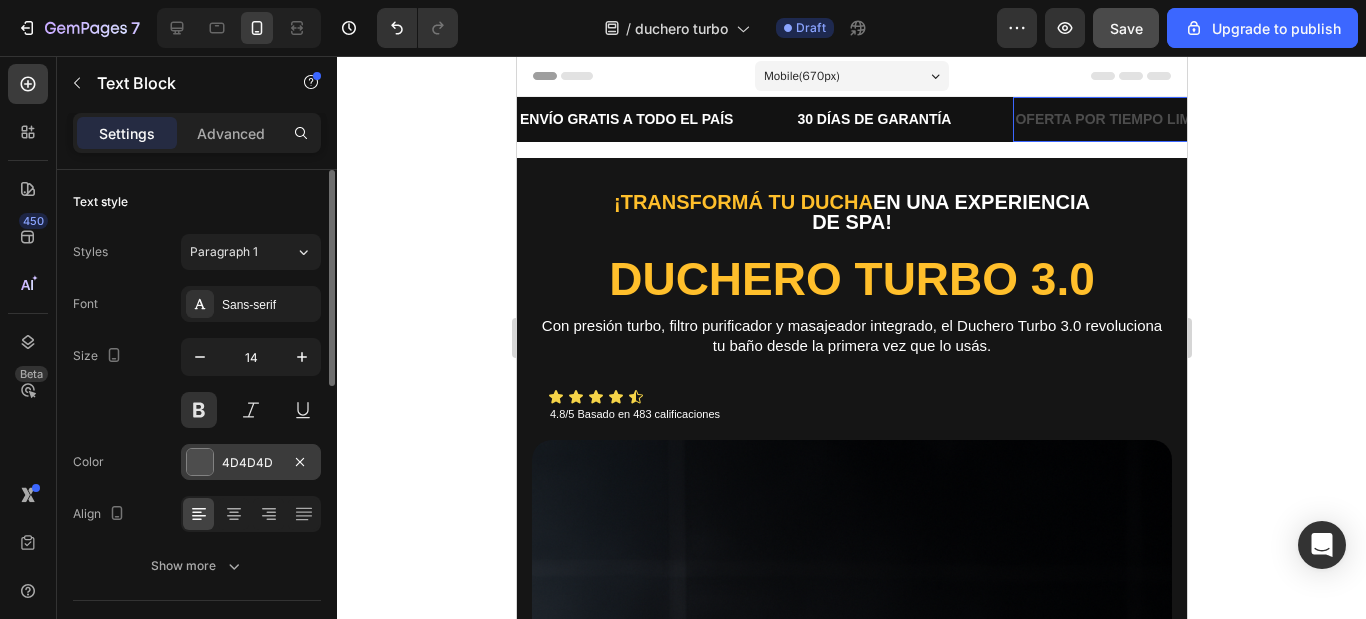 click at bounding box center (200, 462) 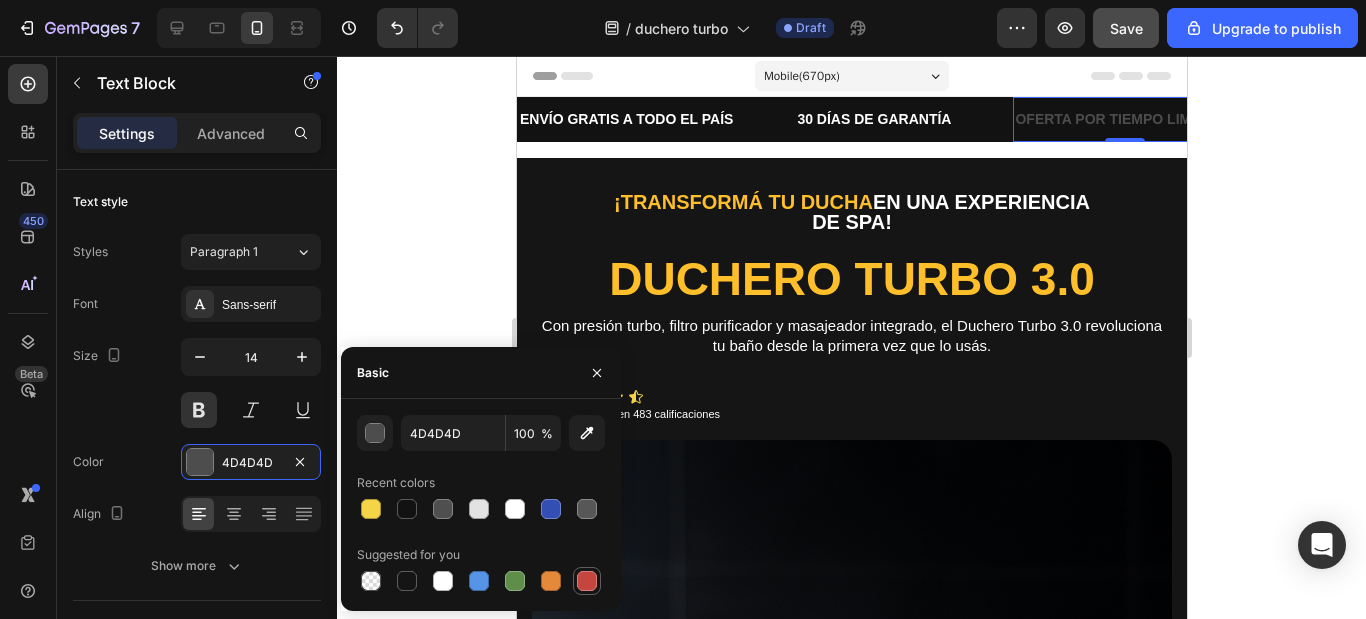 click at bounding box center [587, 581] 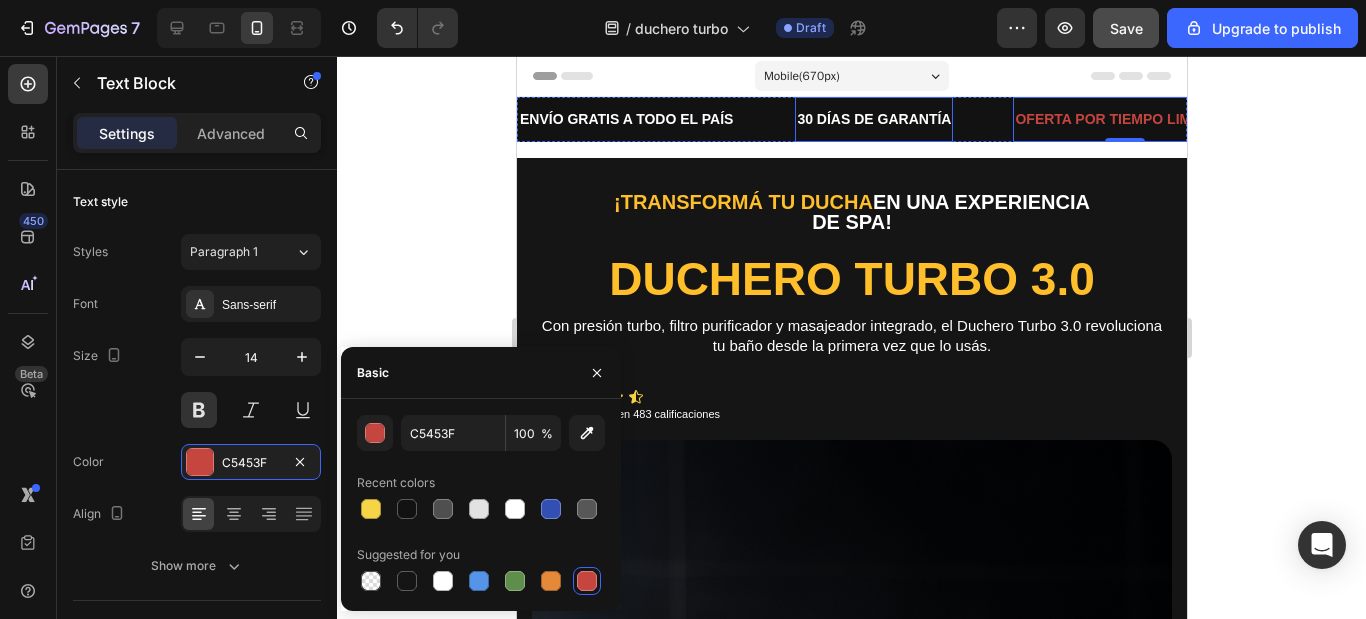 click on "30 DÍAS DE GARANTÍA" at bounding box center [873, 119] 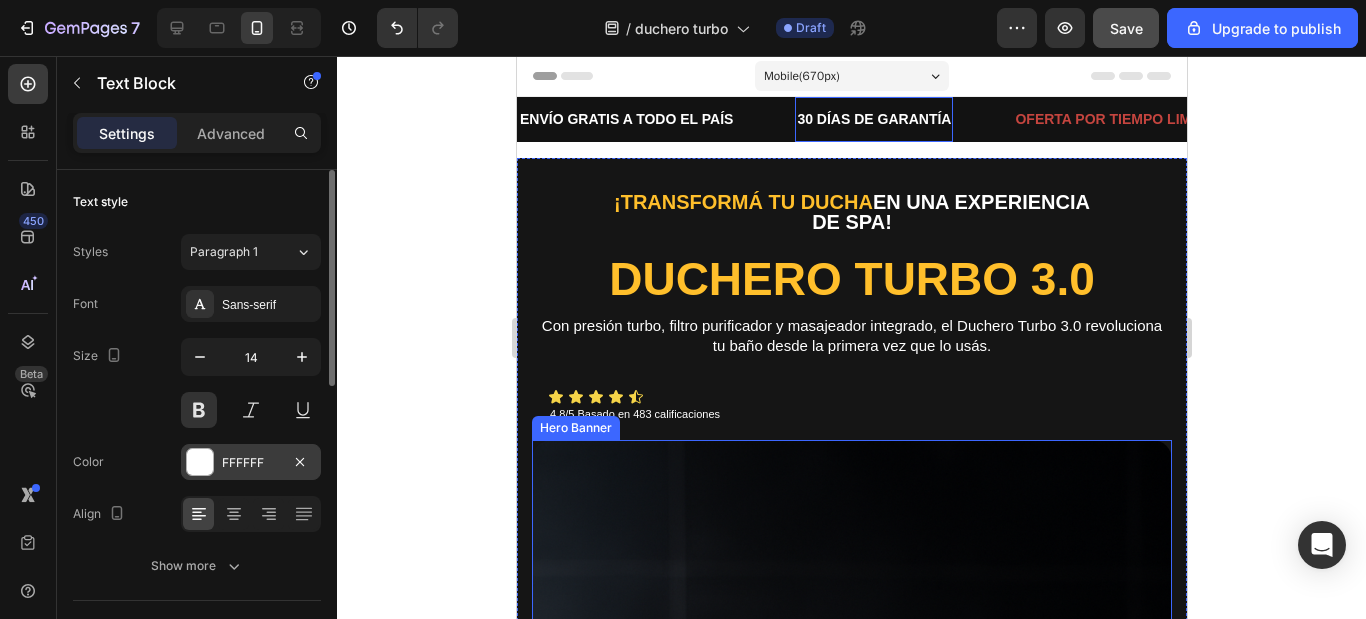 click at bounding box center (200, 462) 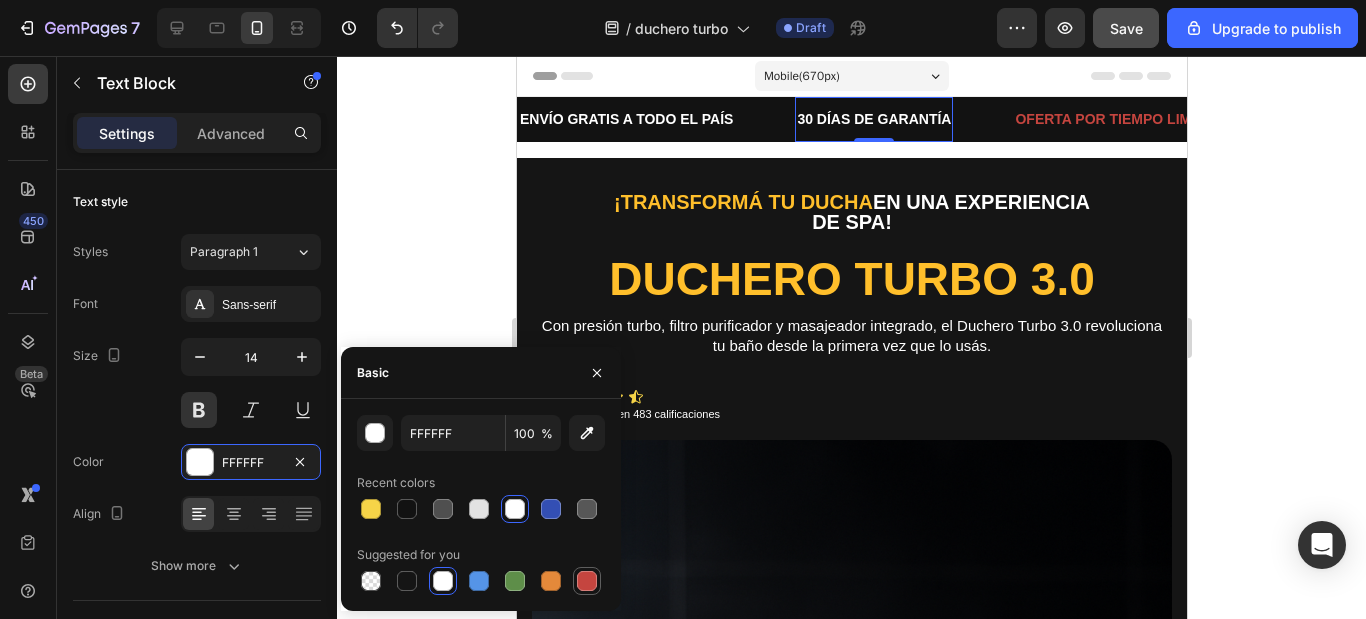 click at bounding box center (587, 581) 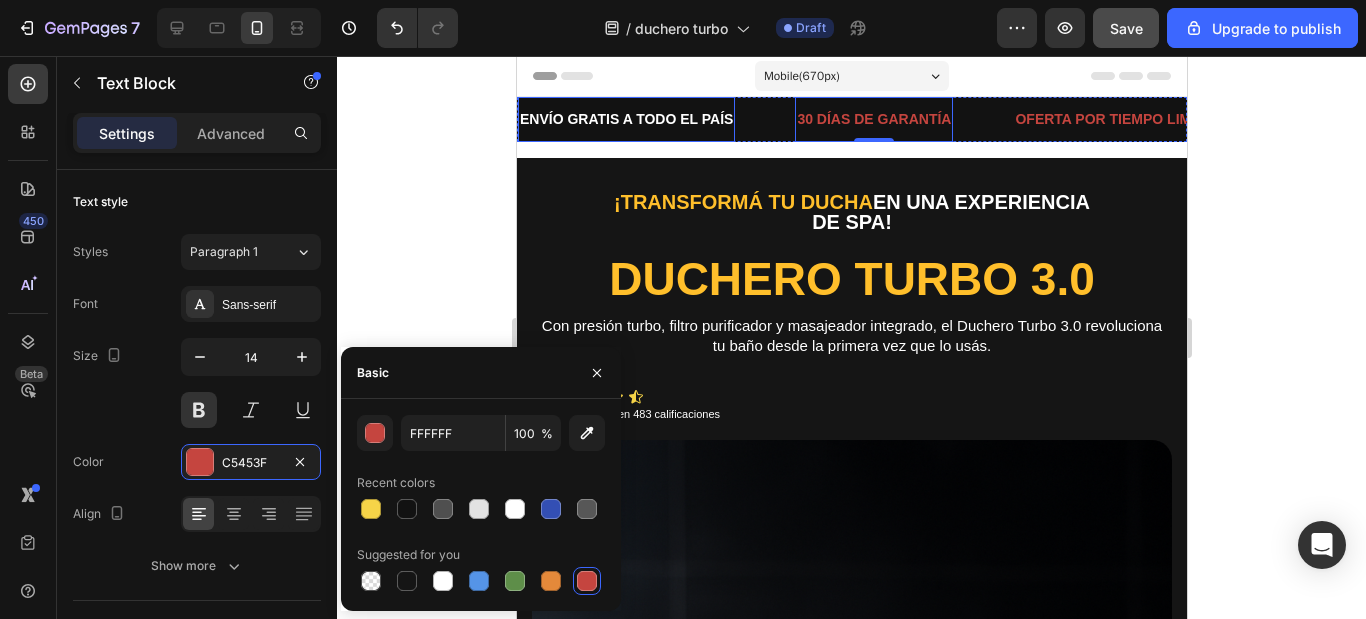 type on "C5453F" 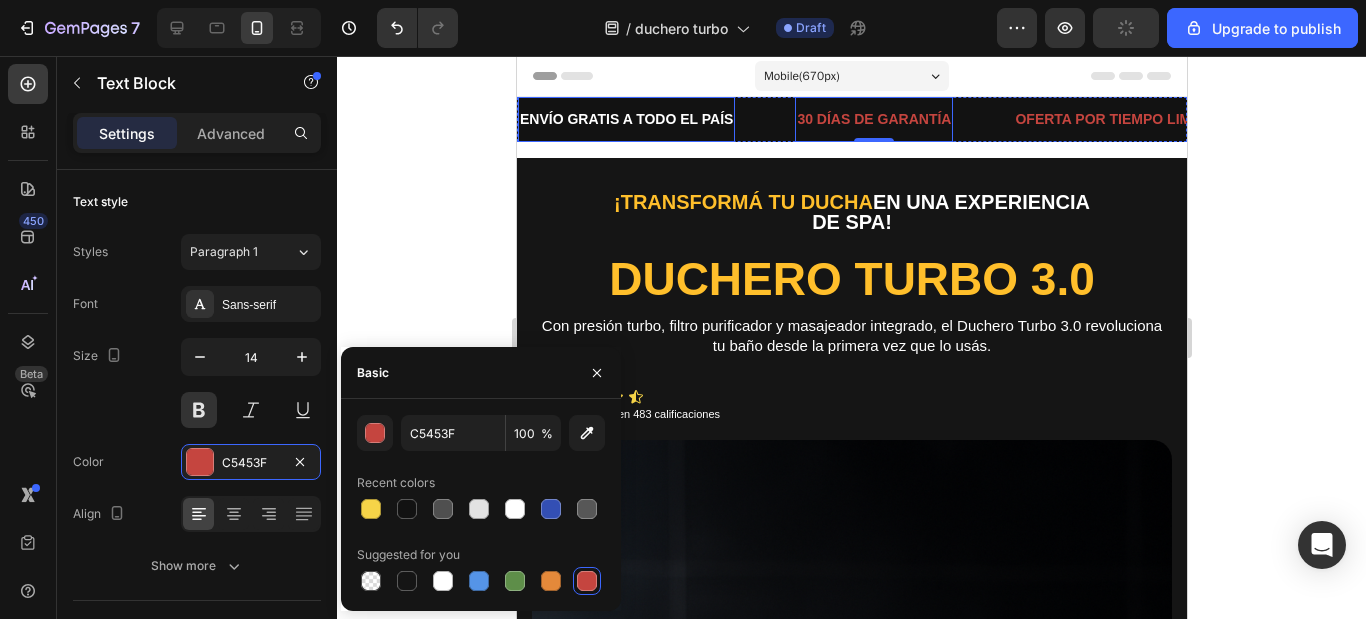 click on "ENVÍO GRATIS A TODO EL PAÍS" at bounding box center [625, 119] 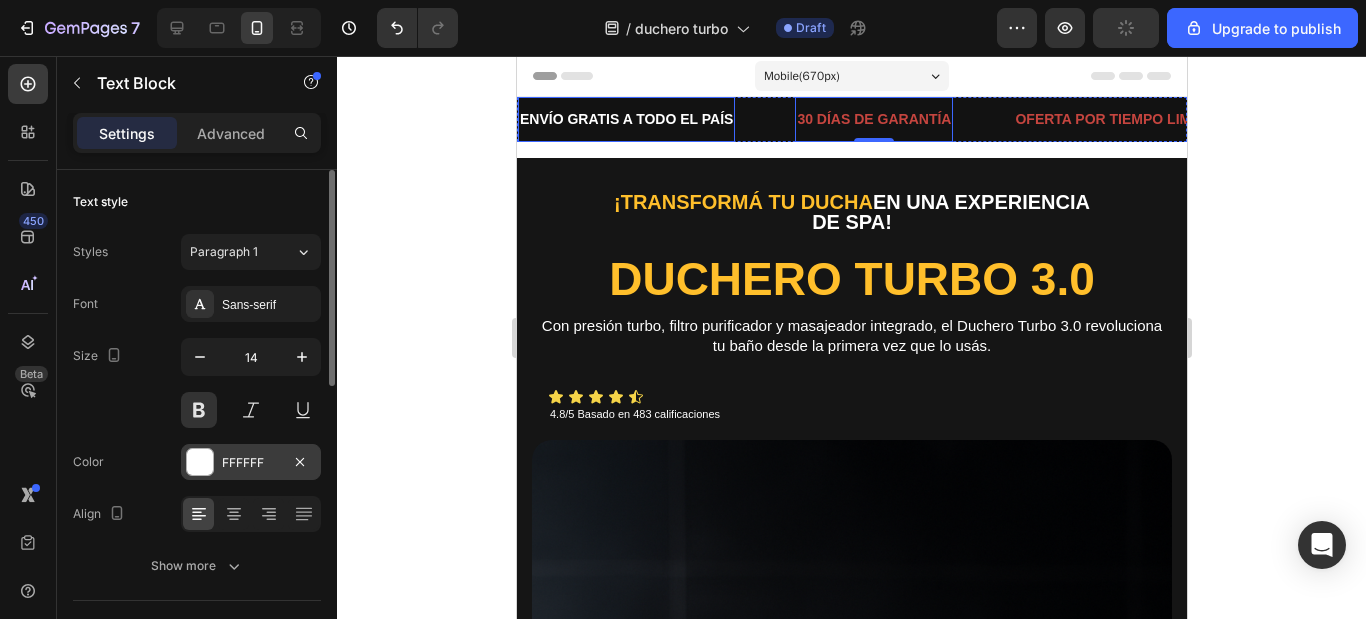 click at bounding box center (200, 462) 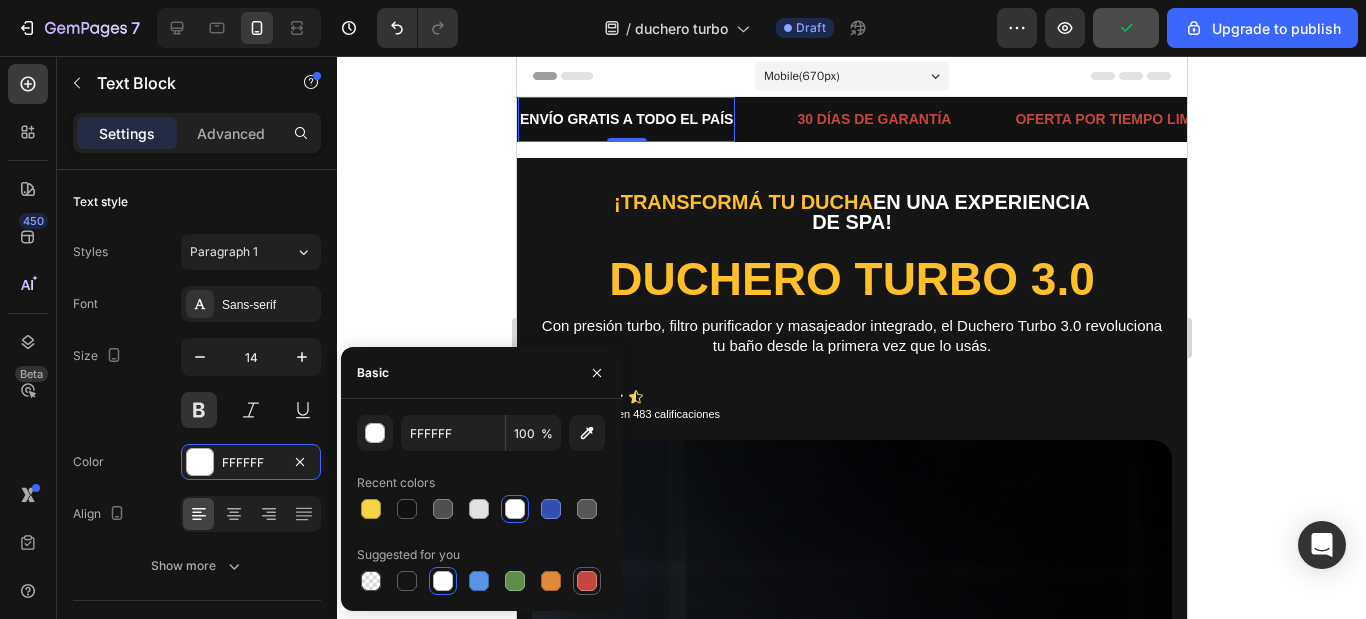 click at bounding box center [587, 581] 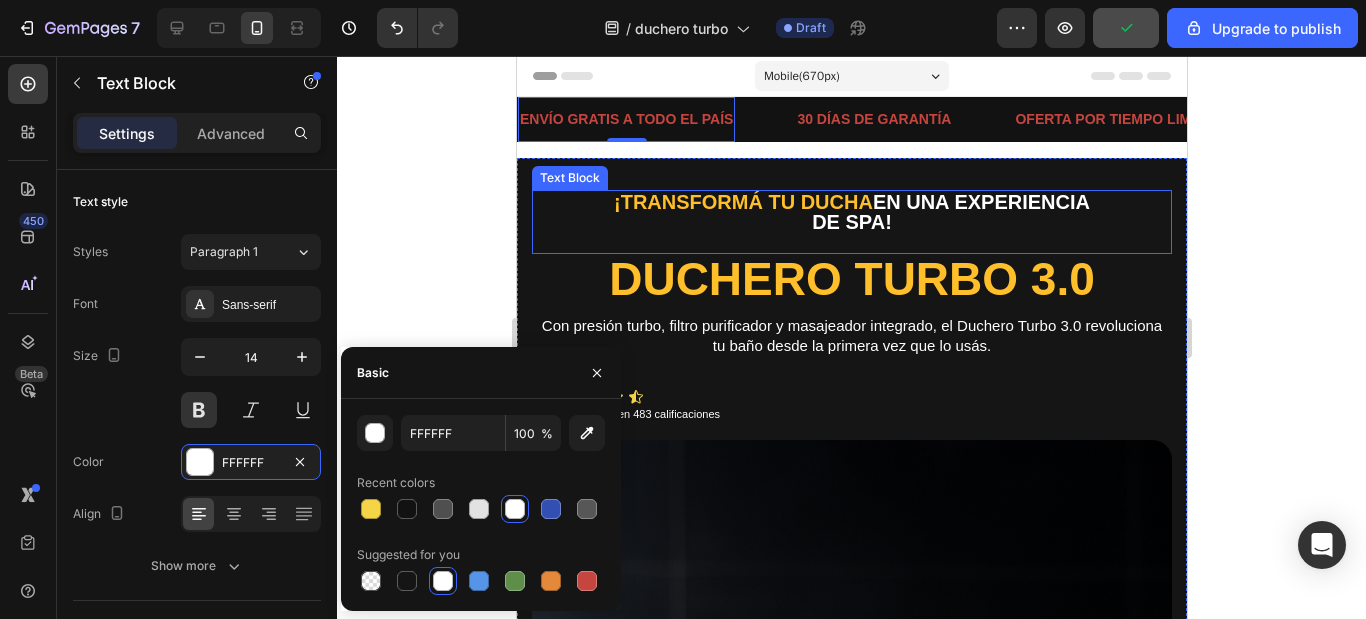 type on "C5453F" 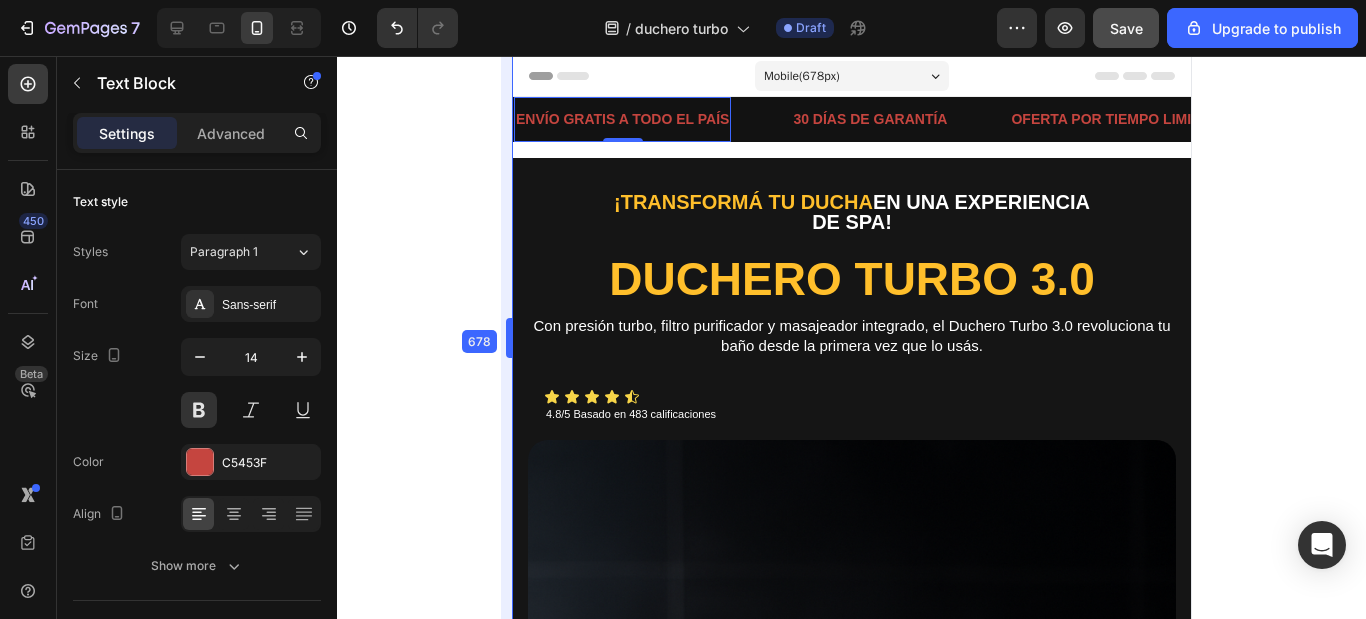 type on "16" 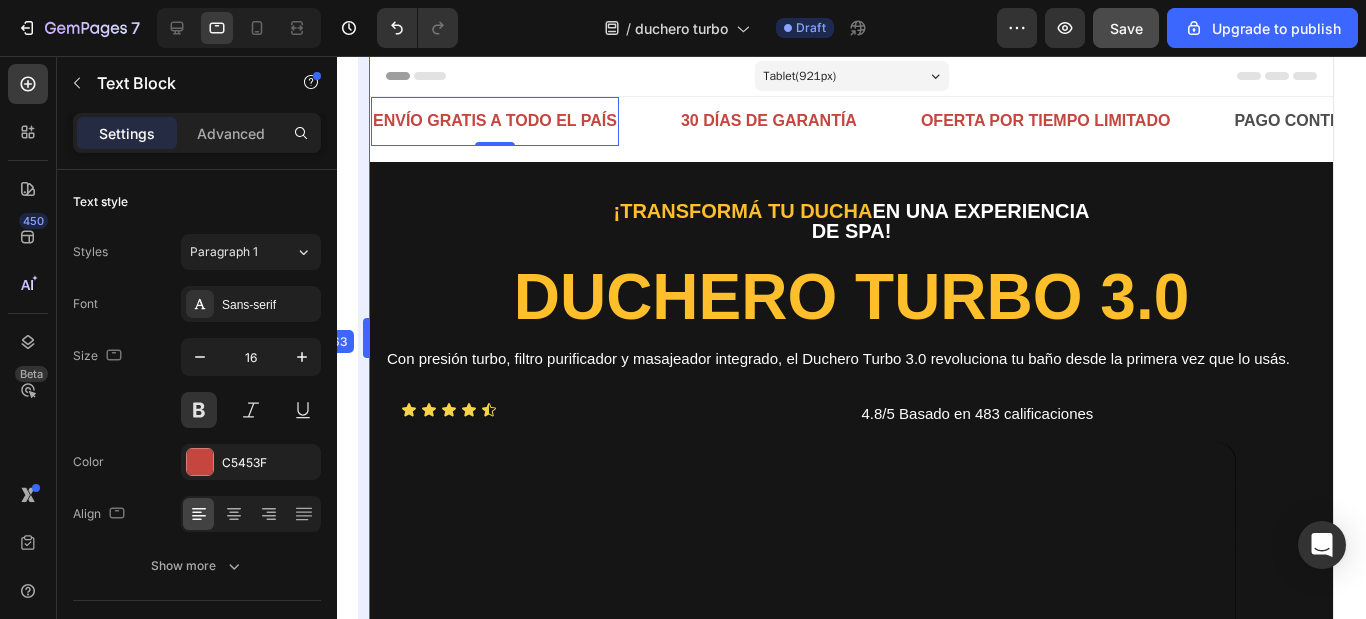 drag, startPoint x: 0, startPoint y: 136, endPoint x: 200, endPoint y: 198, distance: 209.38959 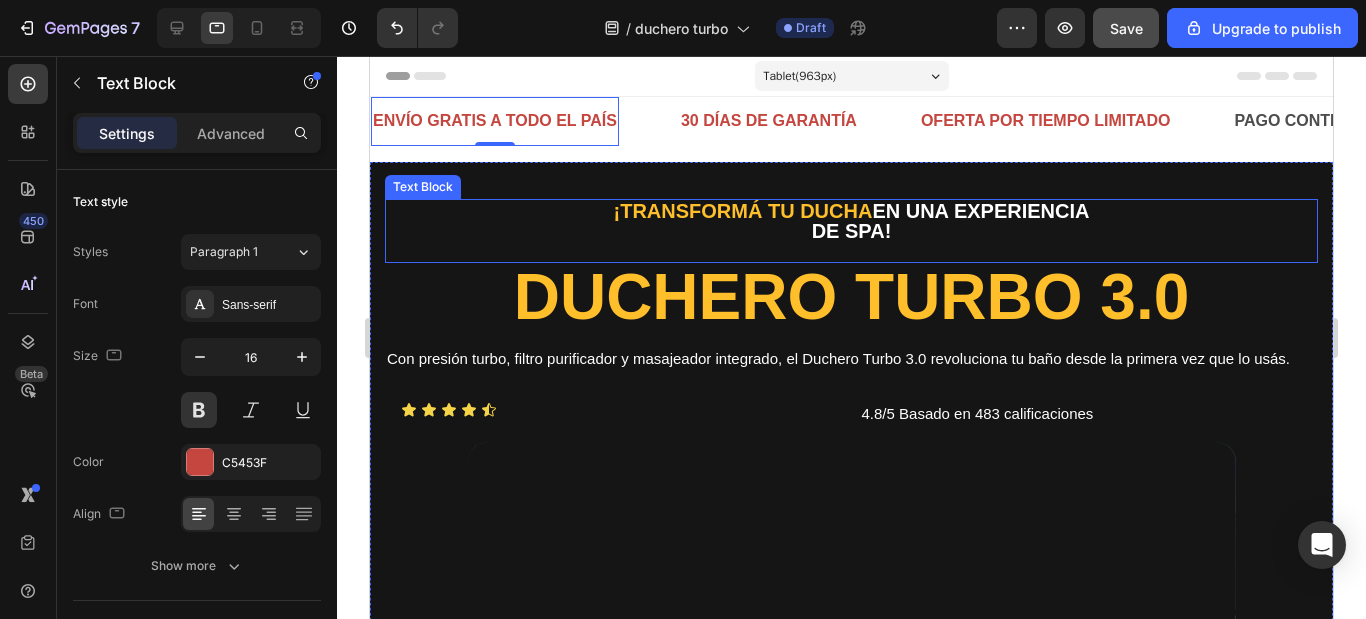 click on "PAGO CONTRA REEMBOLSO" at bounding box center [1347, 121] 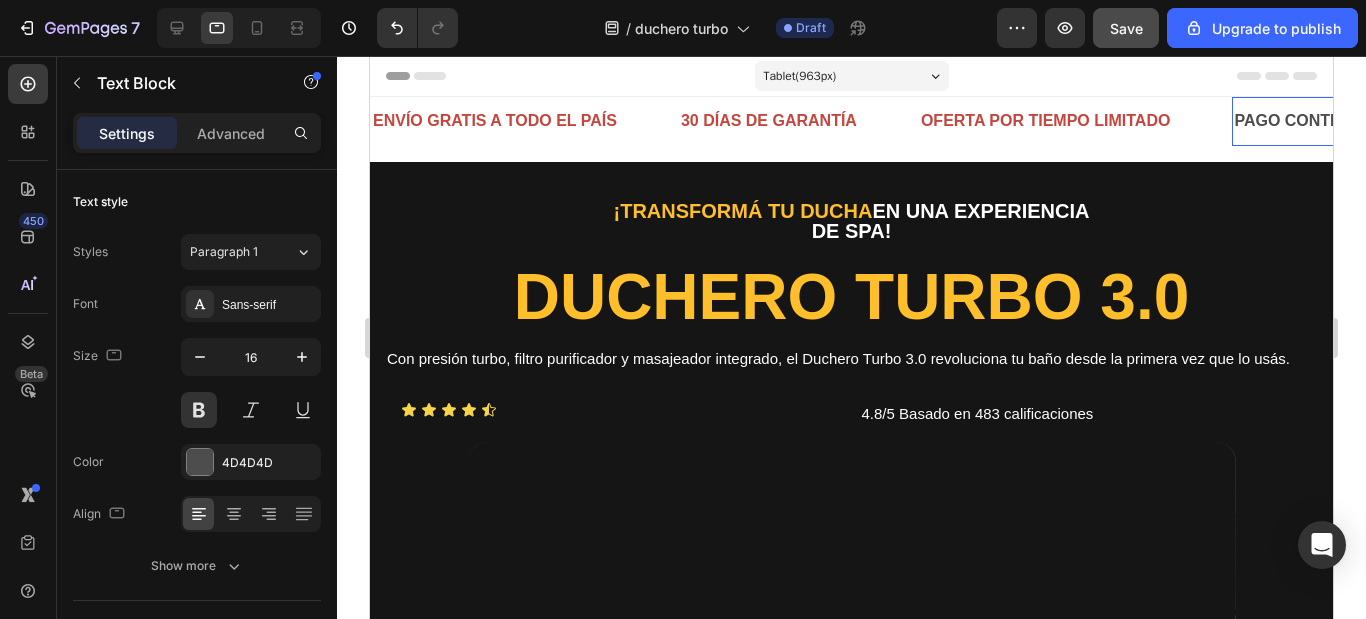 click on "PAGO CONTRA REEMBOLSO" at bounding box center (1347, 121) 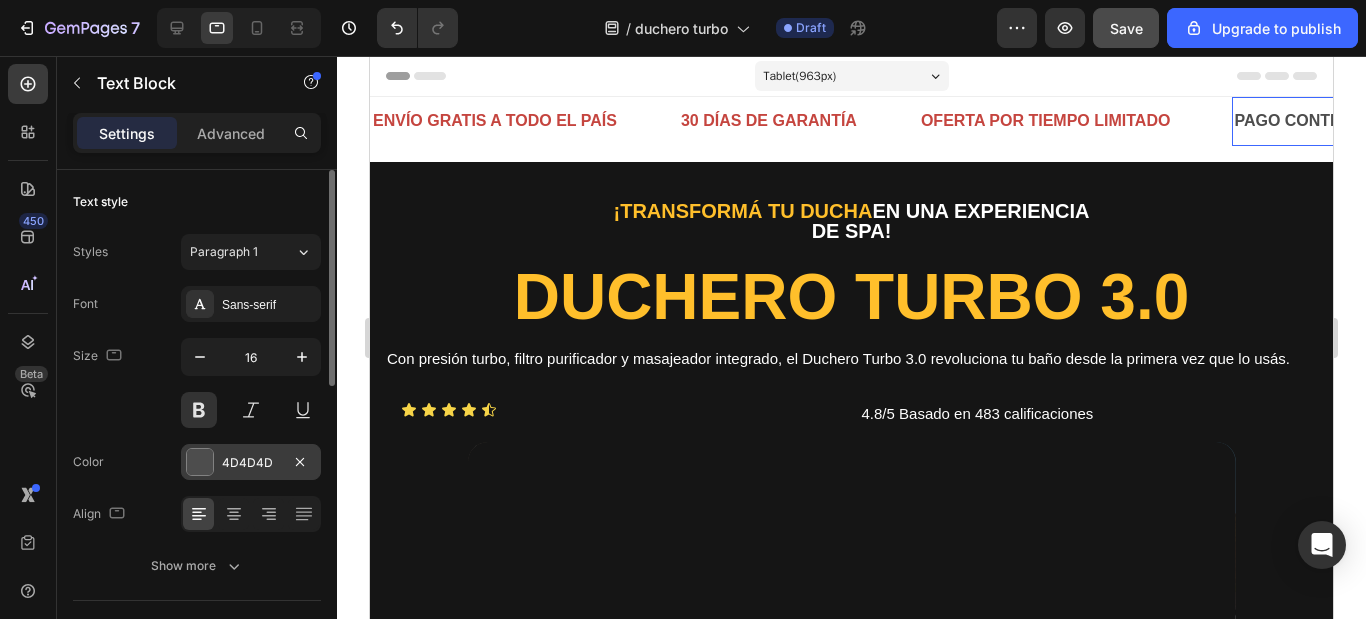 click at bounding box center [200, 462] 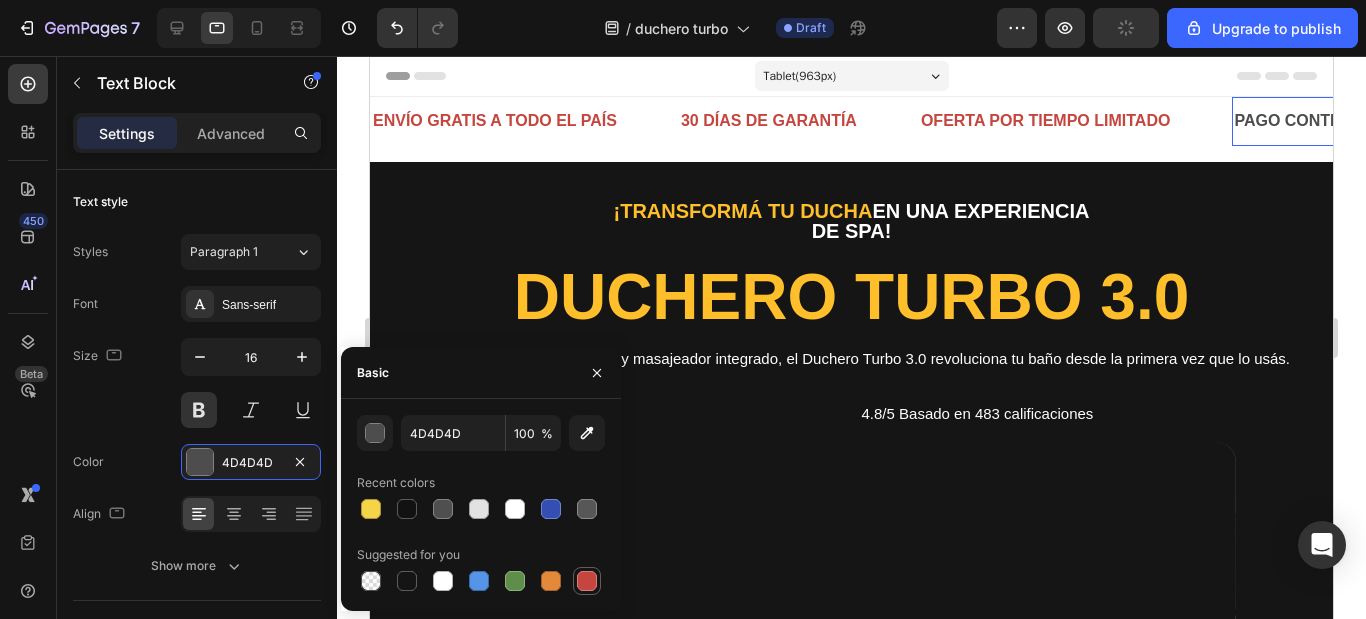 click at bounding box center [587, 581] 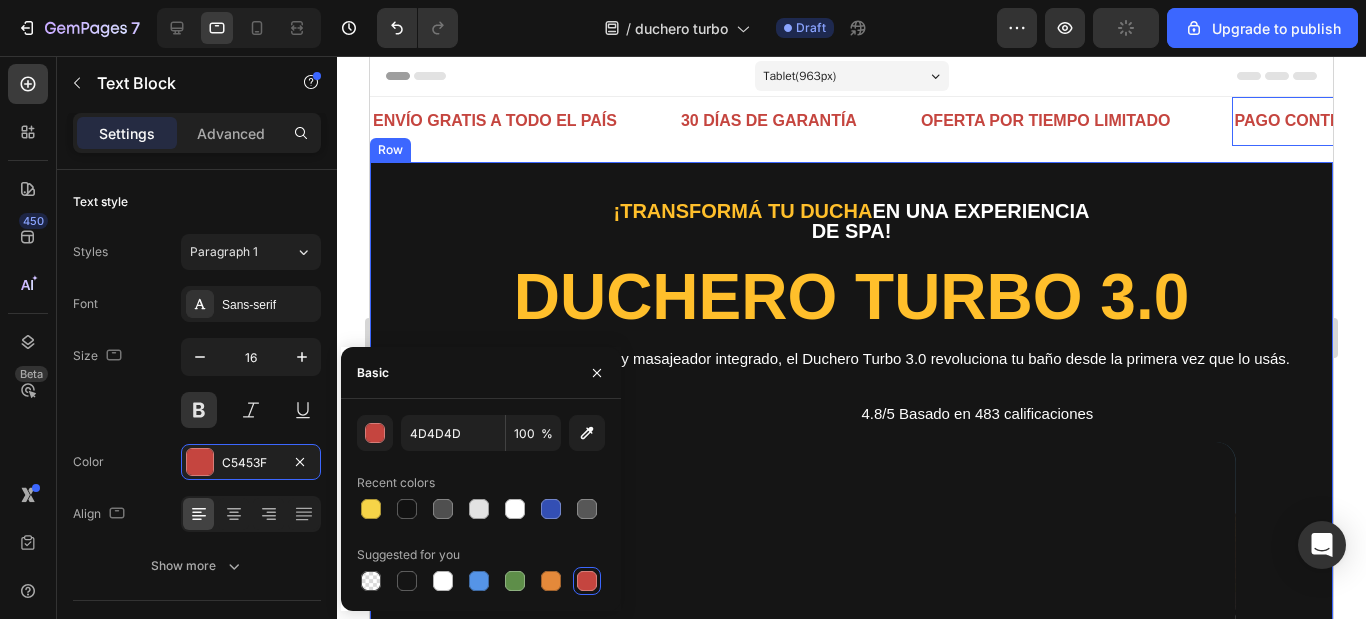 type on "C5453F" 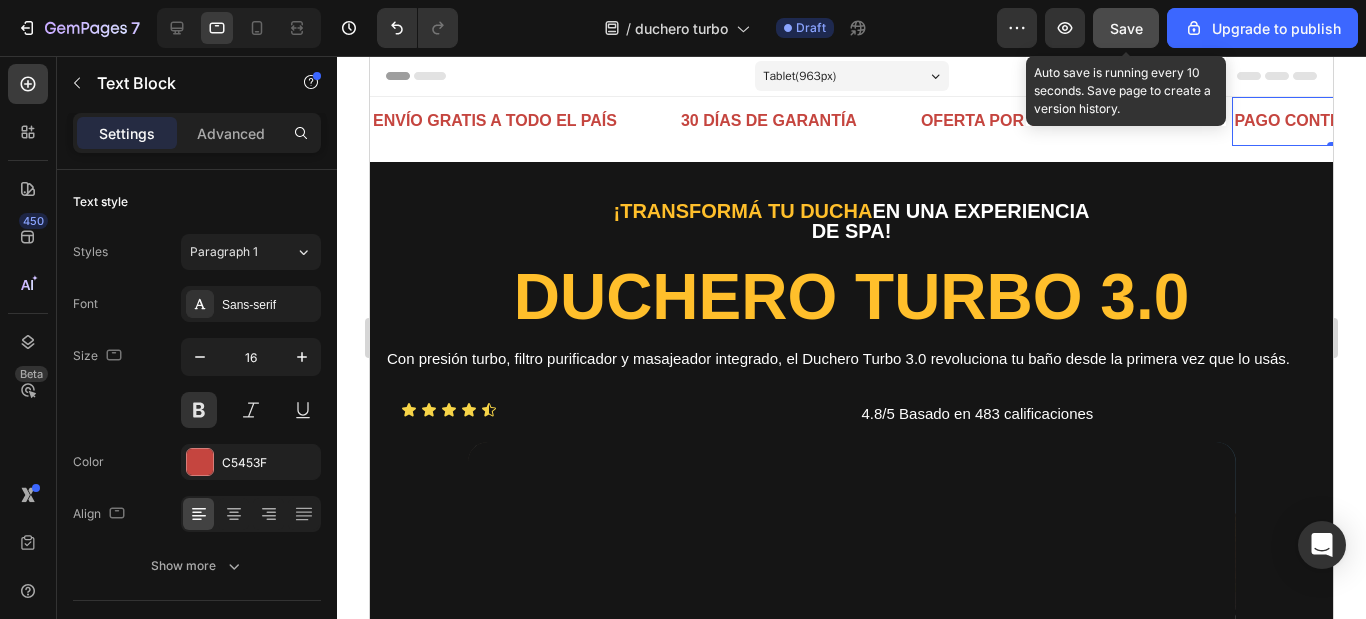 drag, startPoint x: 1148, startPoint y: 28, endPoint x: 943, endPoint y: 117, distance: 223.48602 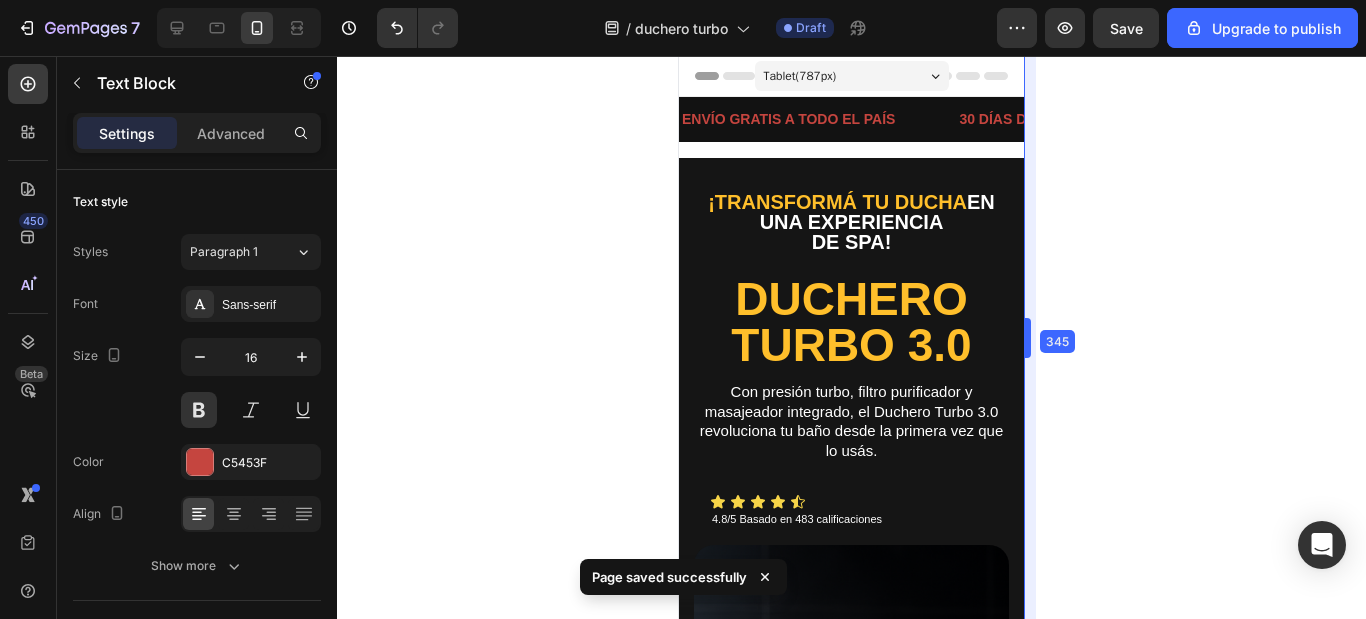 type on "14" 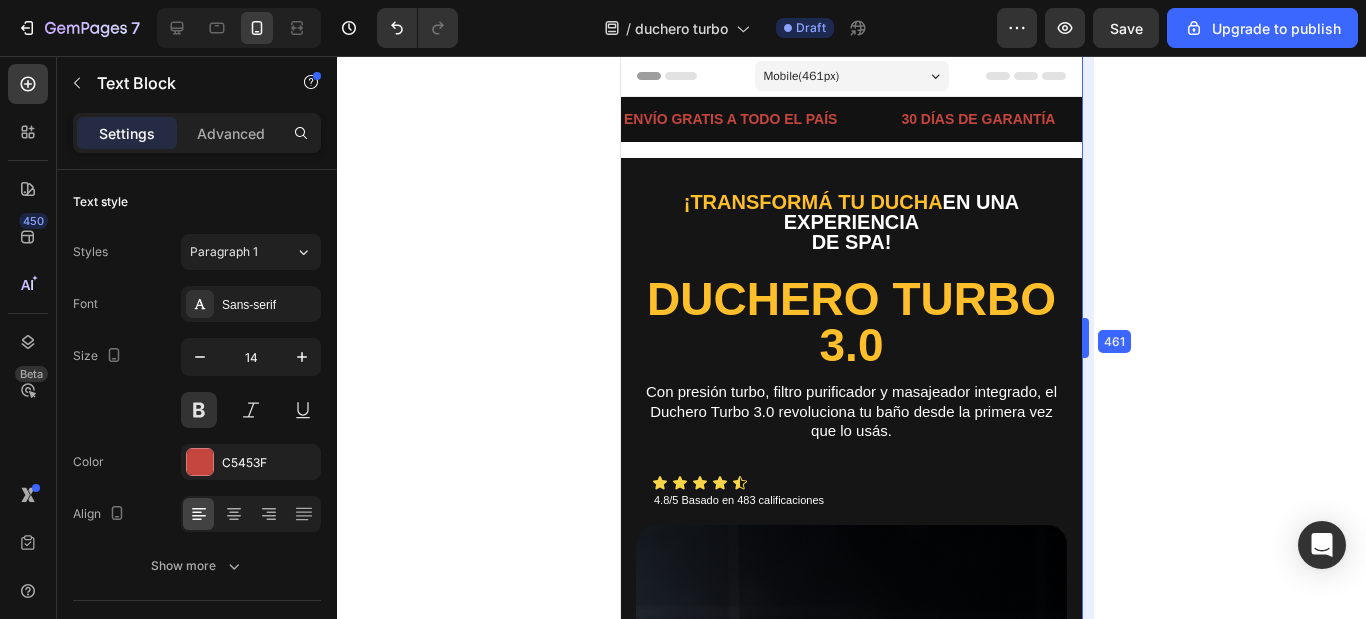 drag, startPoint x: 1341, startPoint y: 175, endPoint x: 218, endPoint y: 168, distance: 1123.0219 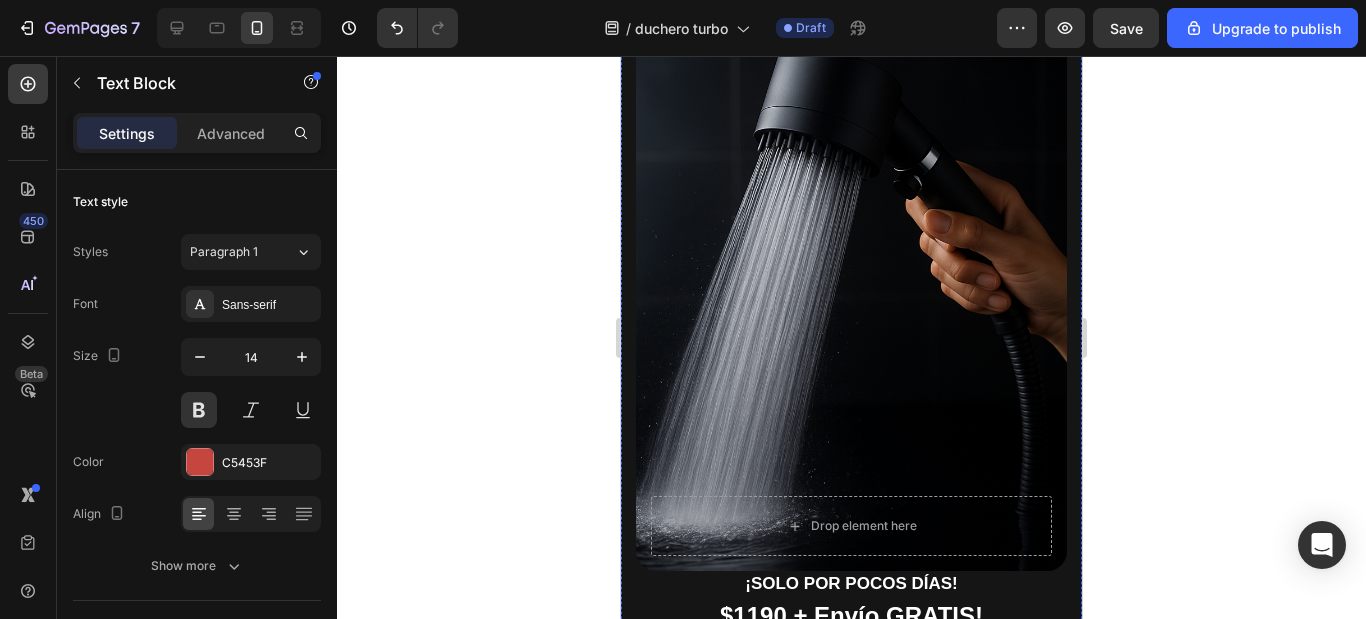 scroll, scrollTop: 800, scrollLeft: 0, axis: vertical 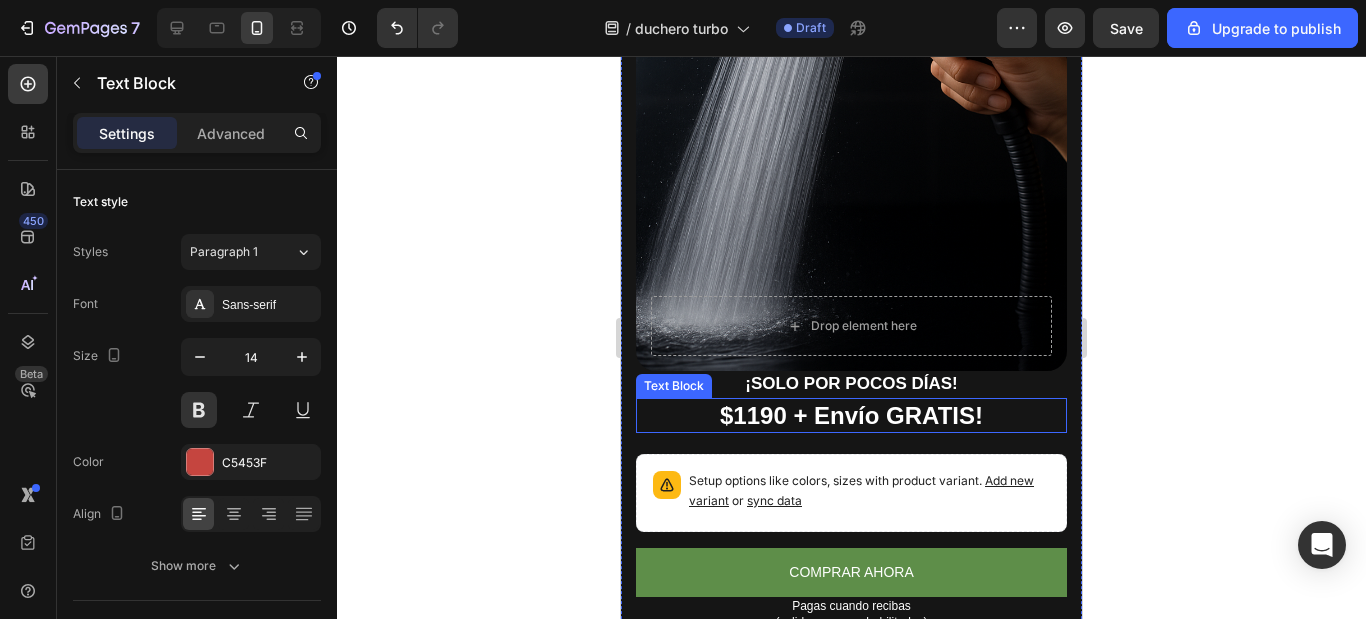 click on "¡SOLO POR POCOS DÍAS!" at bounding box center (851, 384) 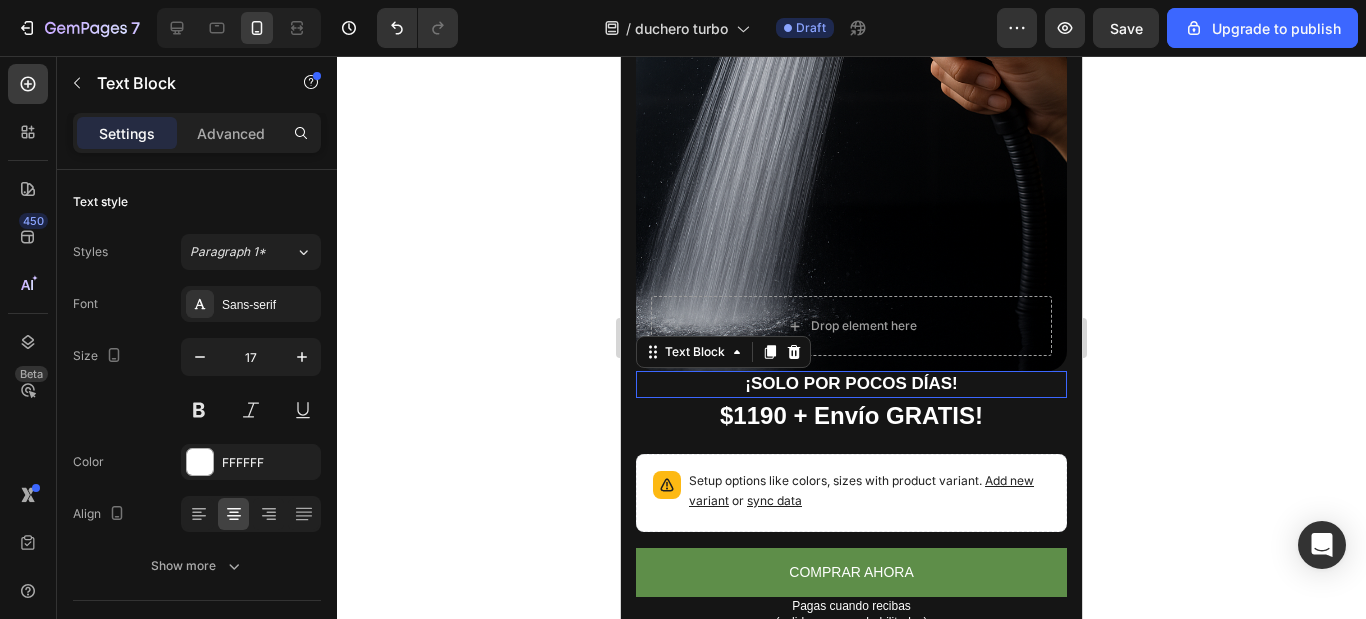 click on "¡SOLO POR POCOS DÍAS!" at bounding box center (851, 384) 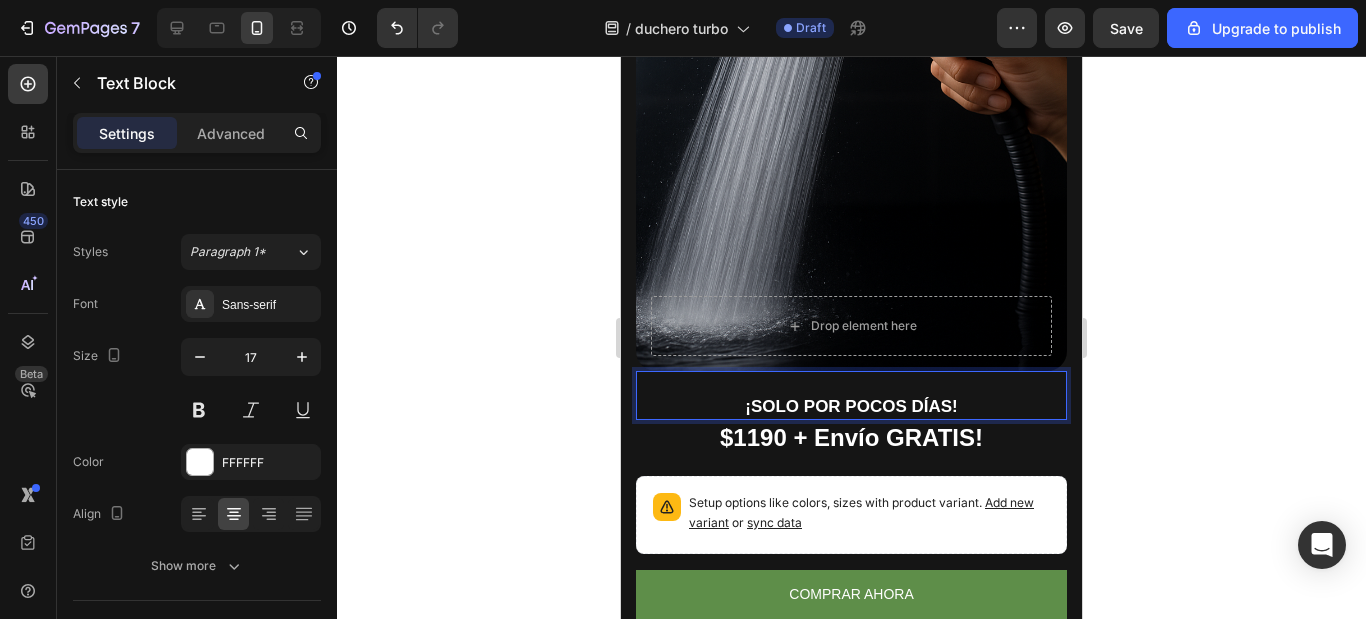 click on "¡SOLO POR POCOS DÍAS!" at bounding box center (851, 407) 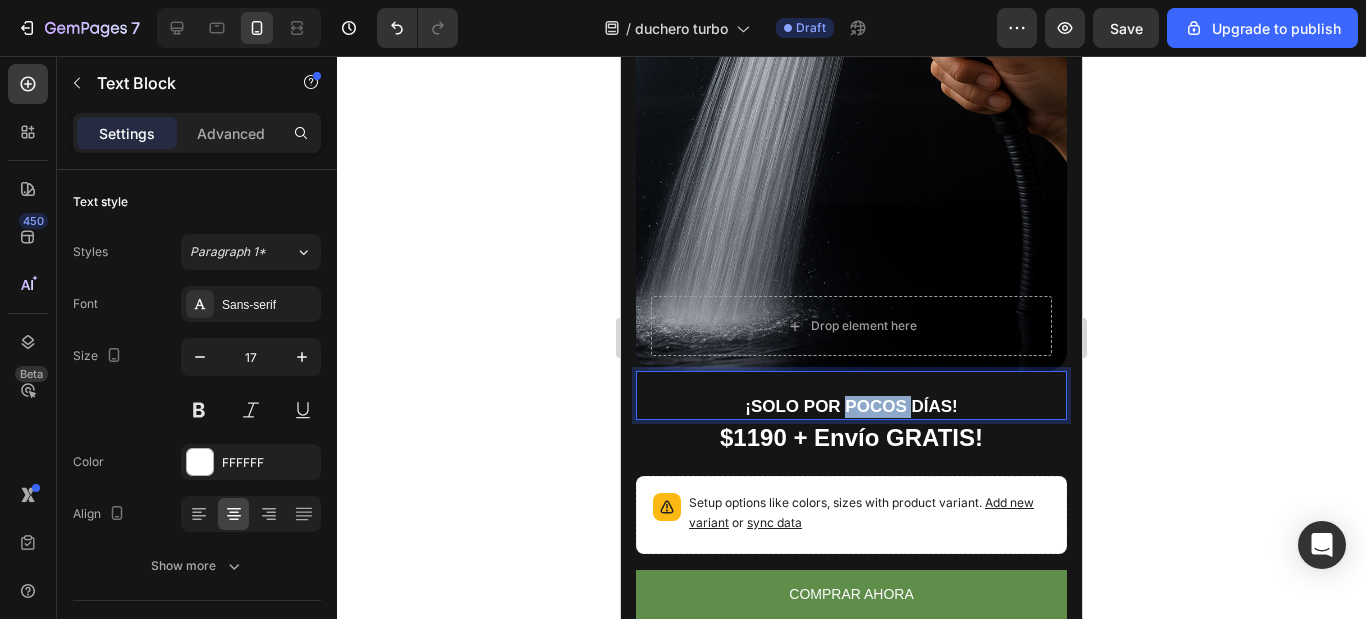 click on "¡SOLO POR POCOS DÍAS!" at bounding box center (851, 407) 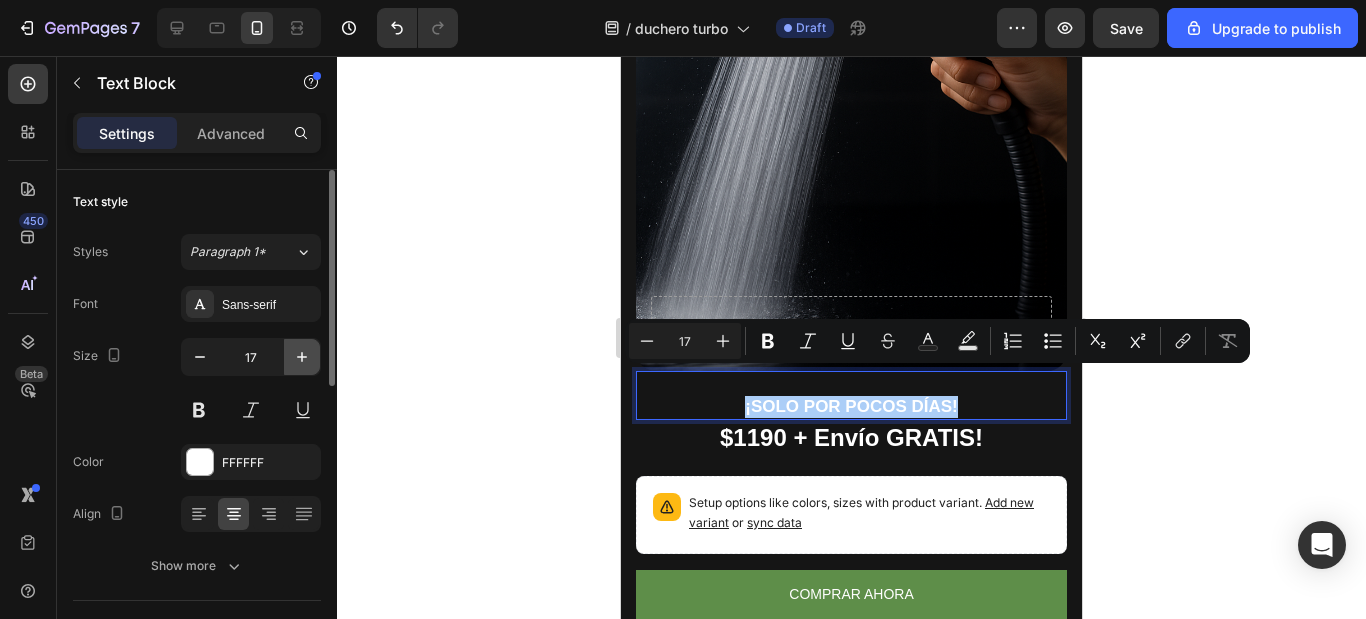 click 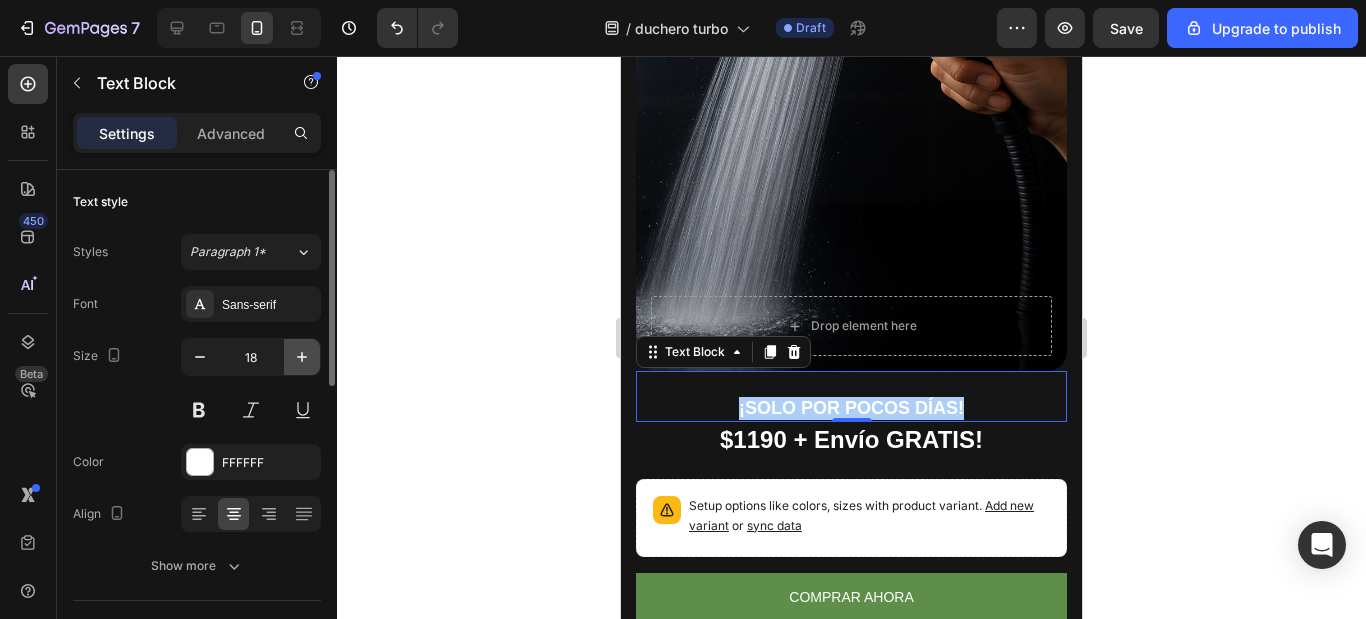 click 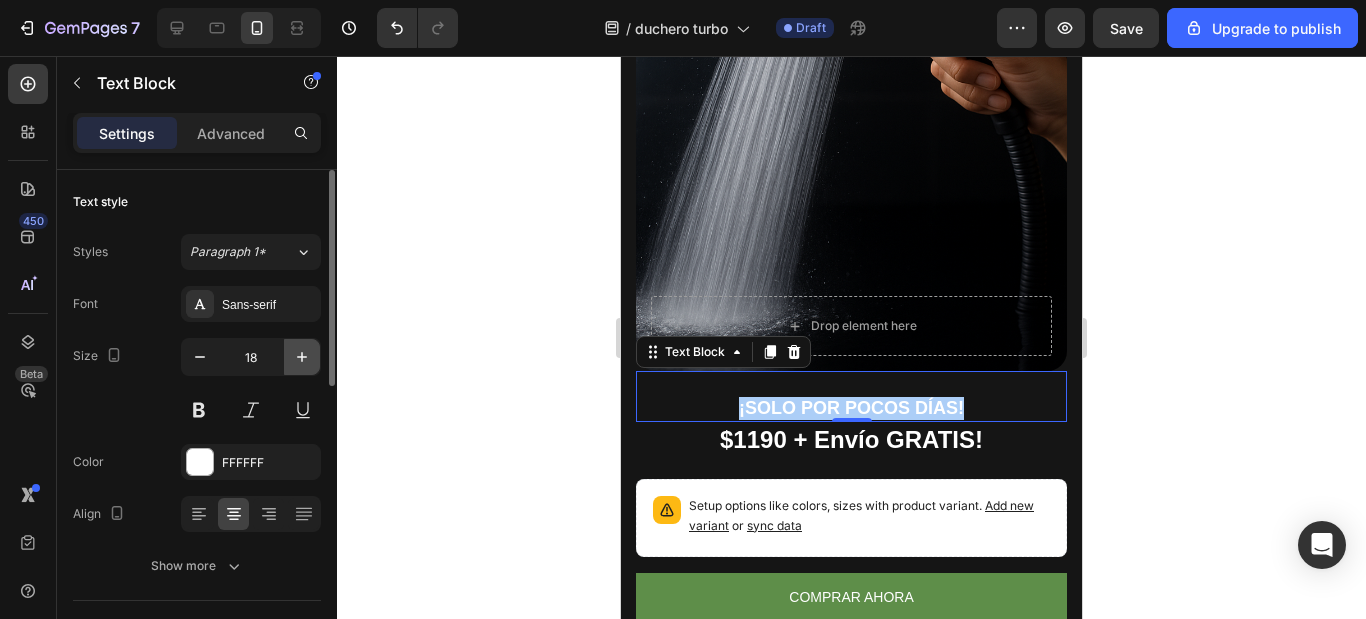 click 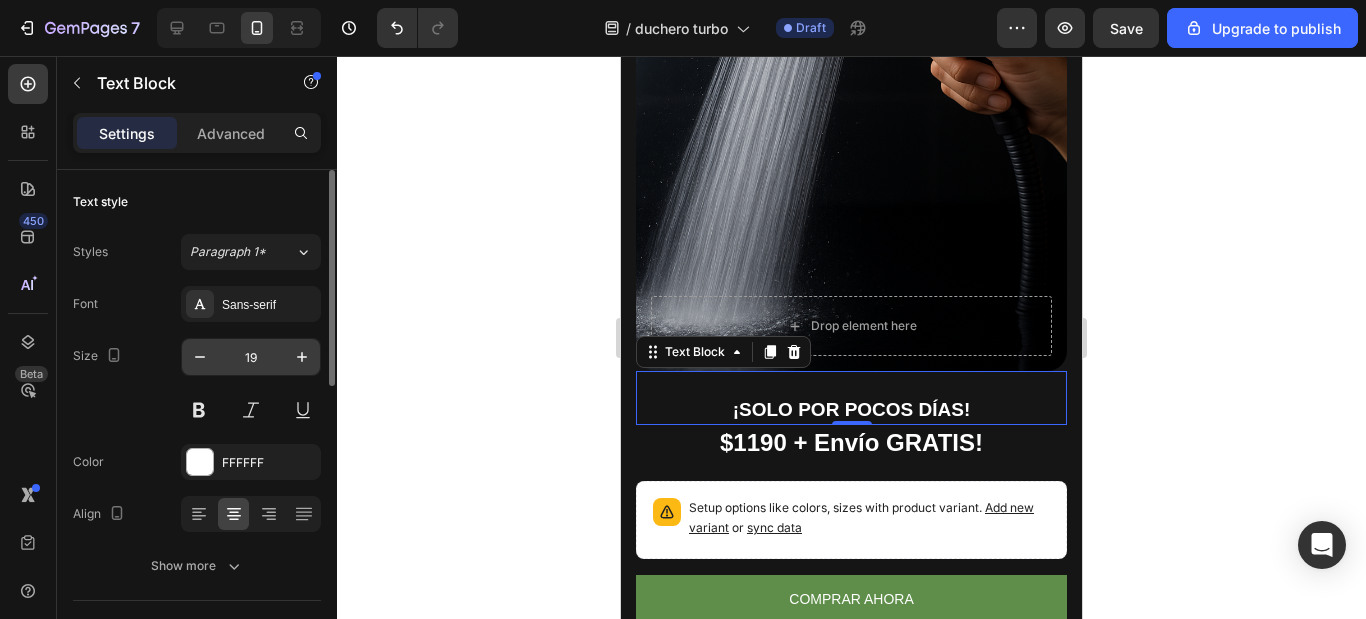 click on "19" at bounding box center (251, 357) 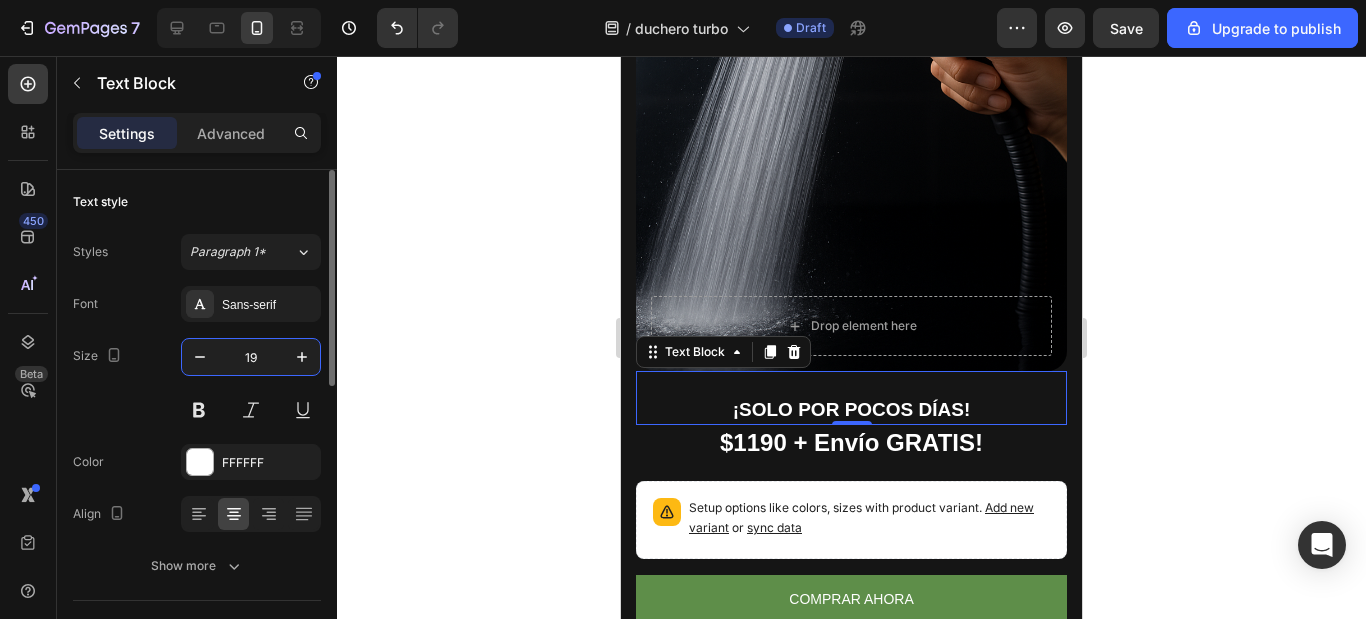 click on "19" at bounding box center [251, 357] 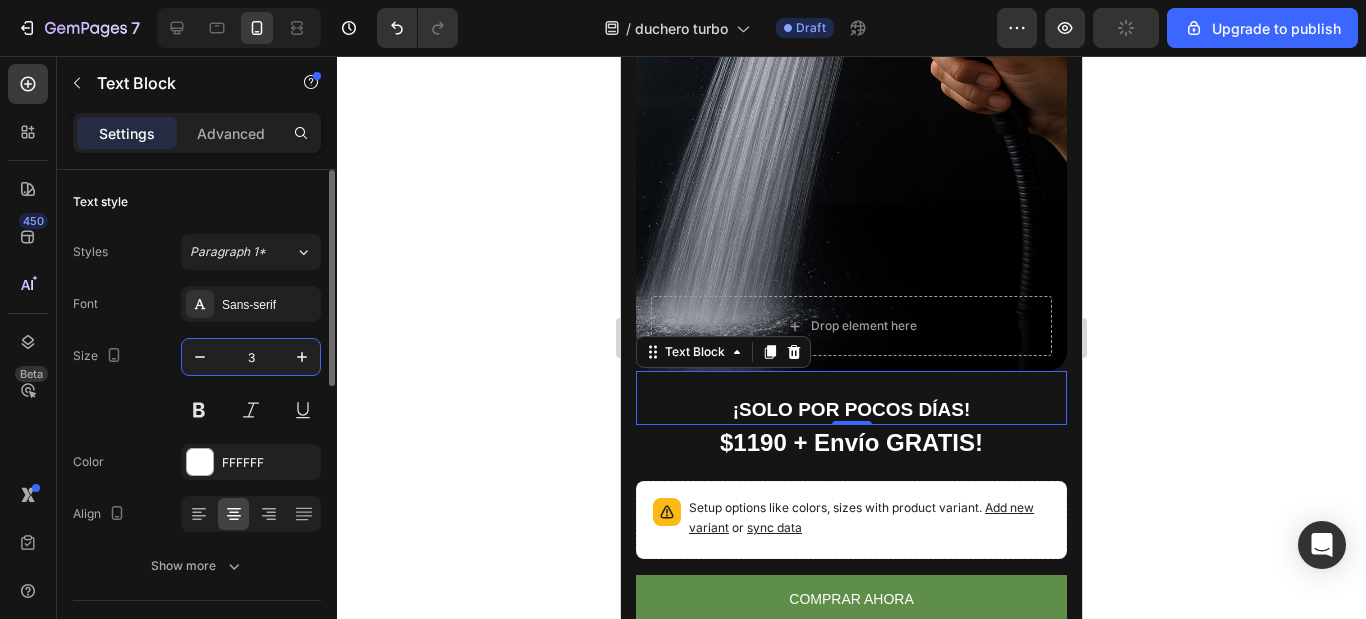 type on "30" 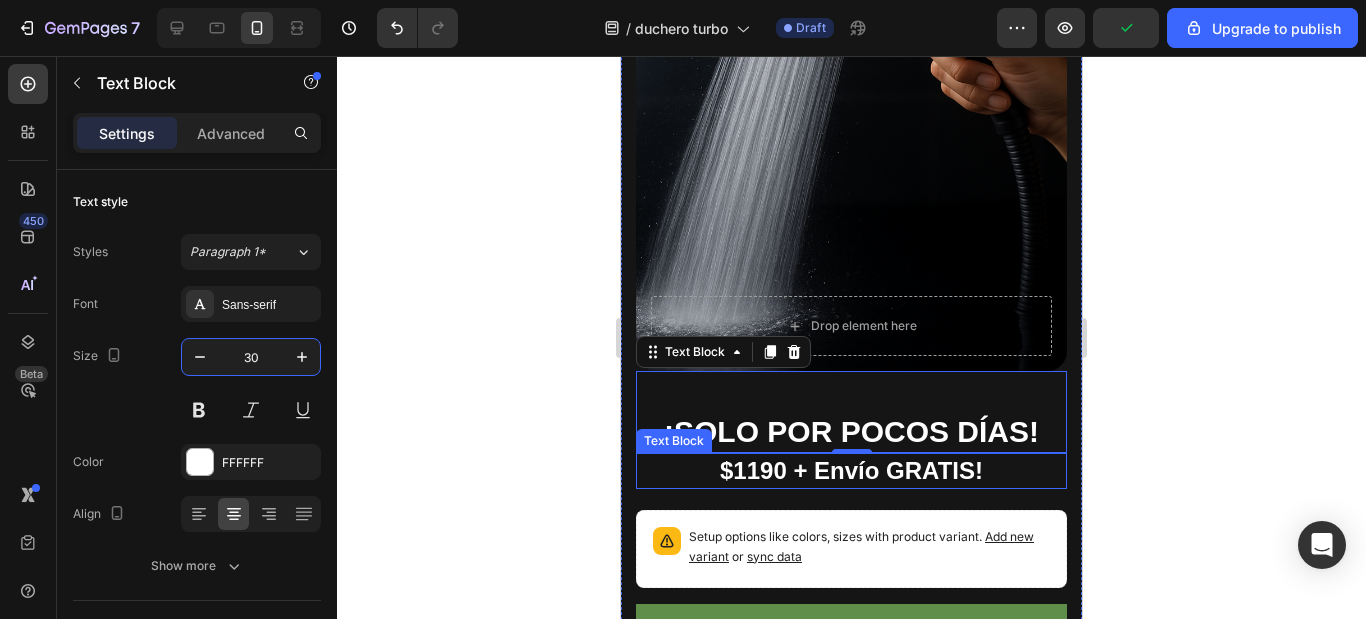 click on "$1190 + Envío GRATIS!" at bounding box center [851, 470] 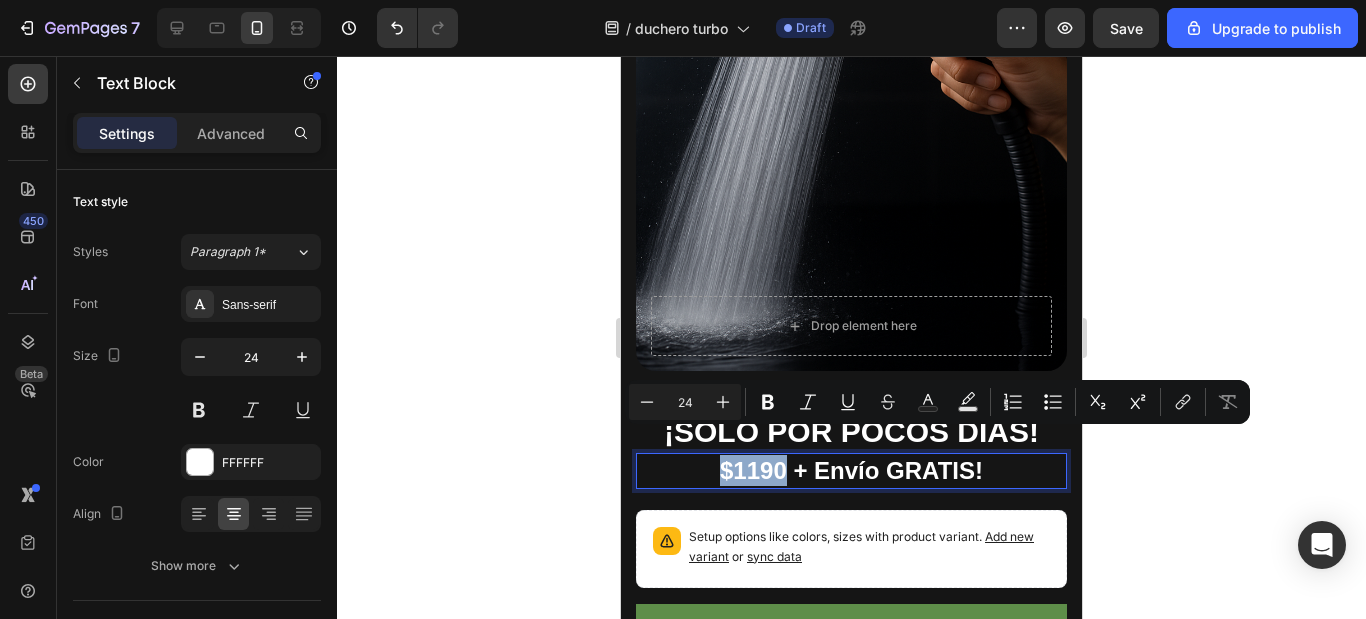 drag, startPoint x: 712, startPoint y: 446, endPoint x: 771, endPoint y: 446, distance: 59 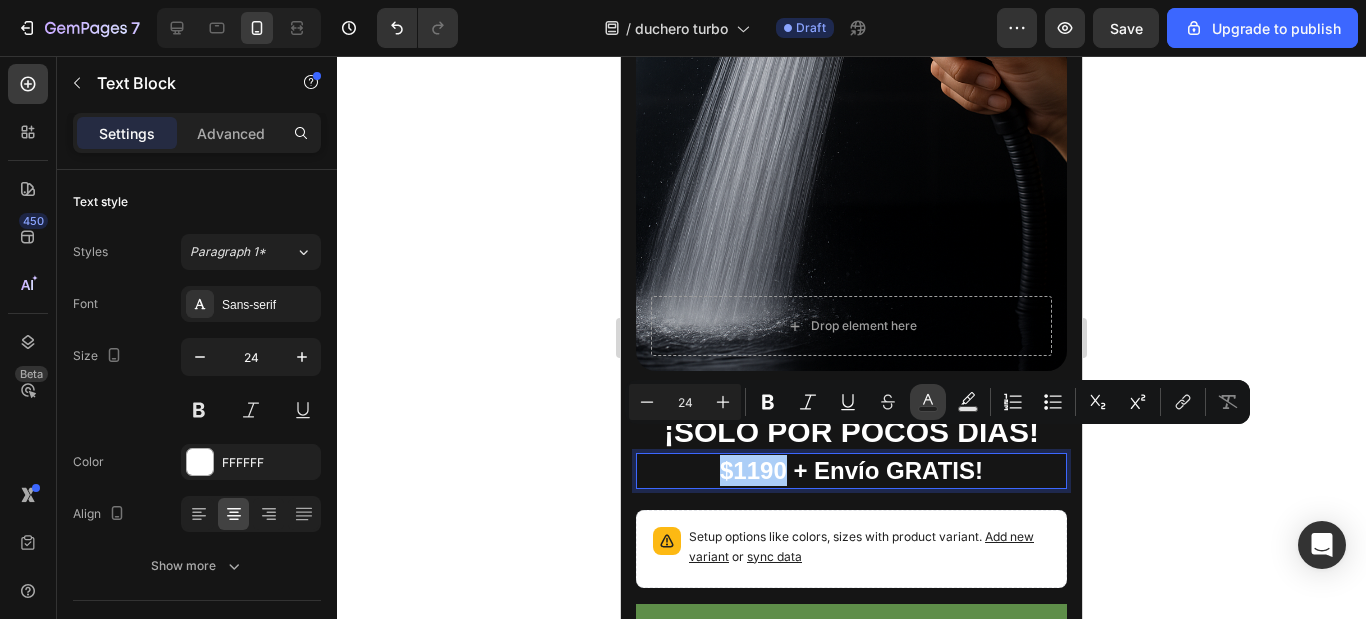 click 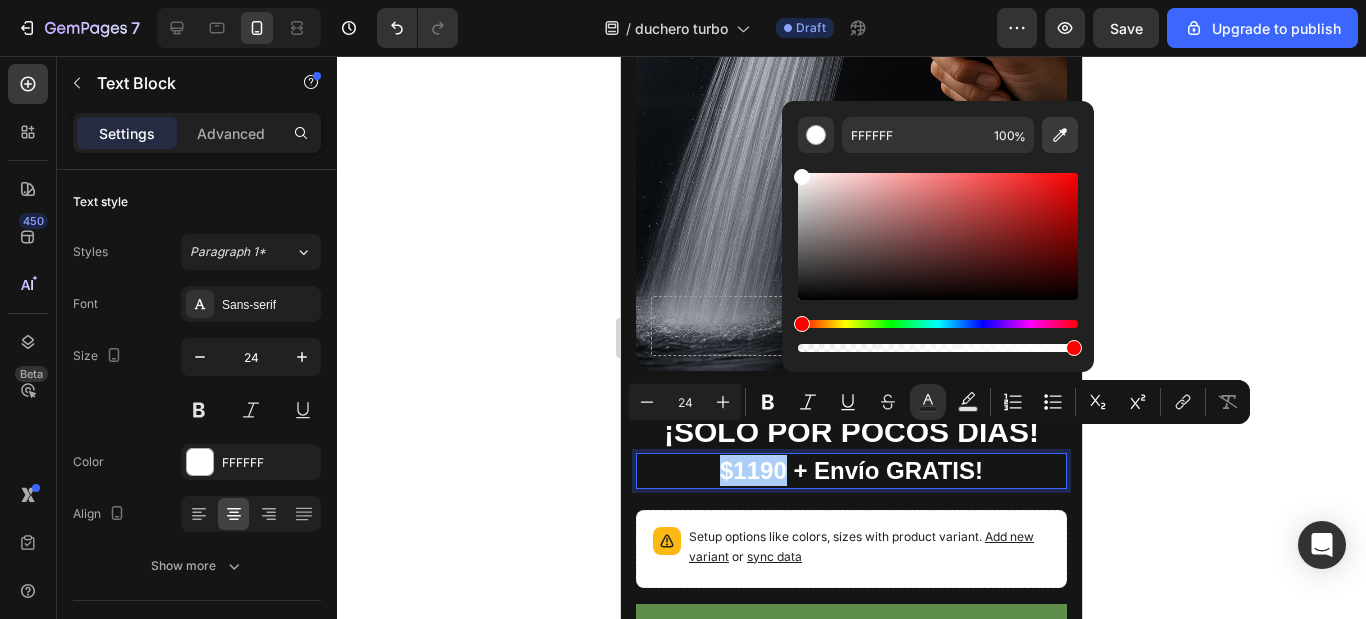 click 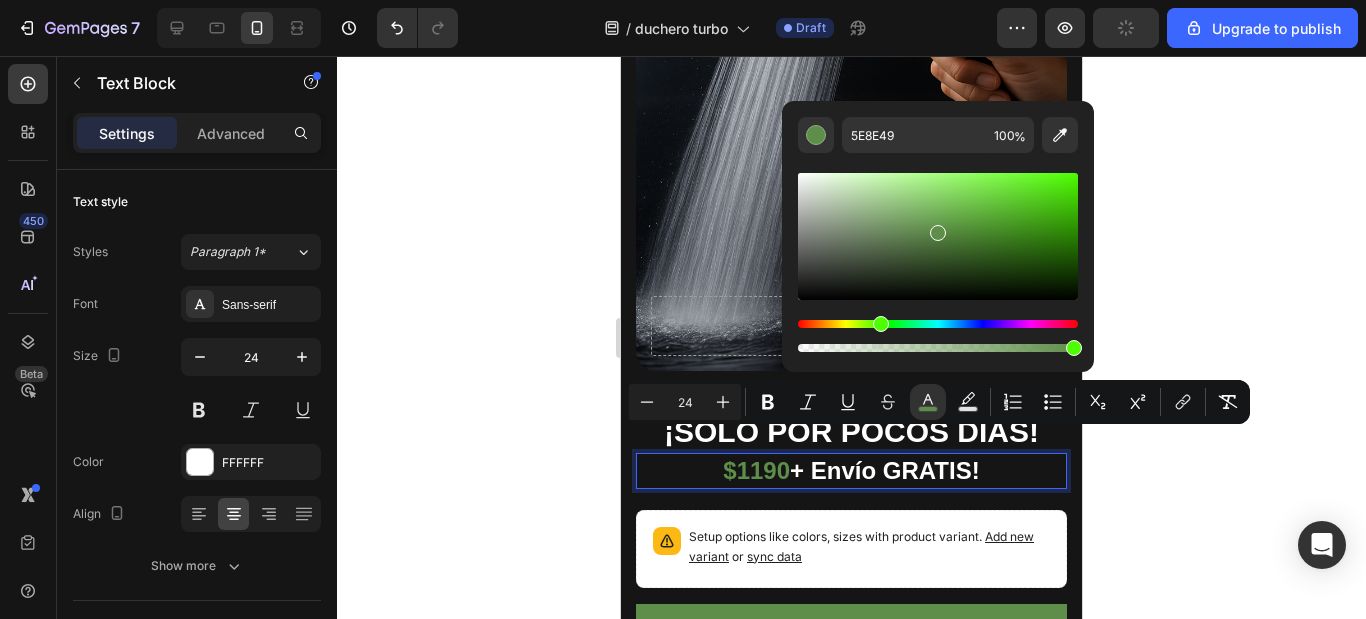 click 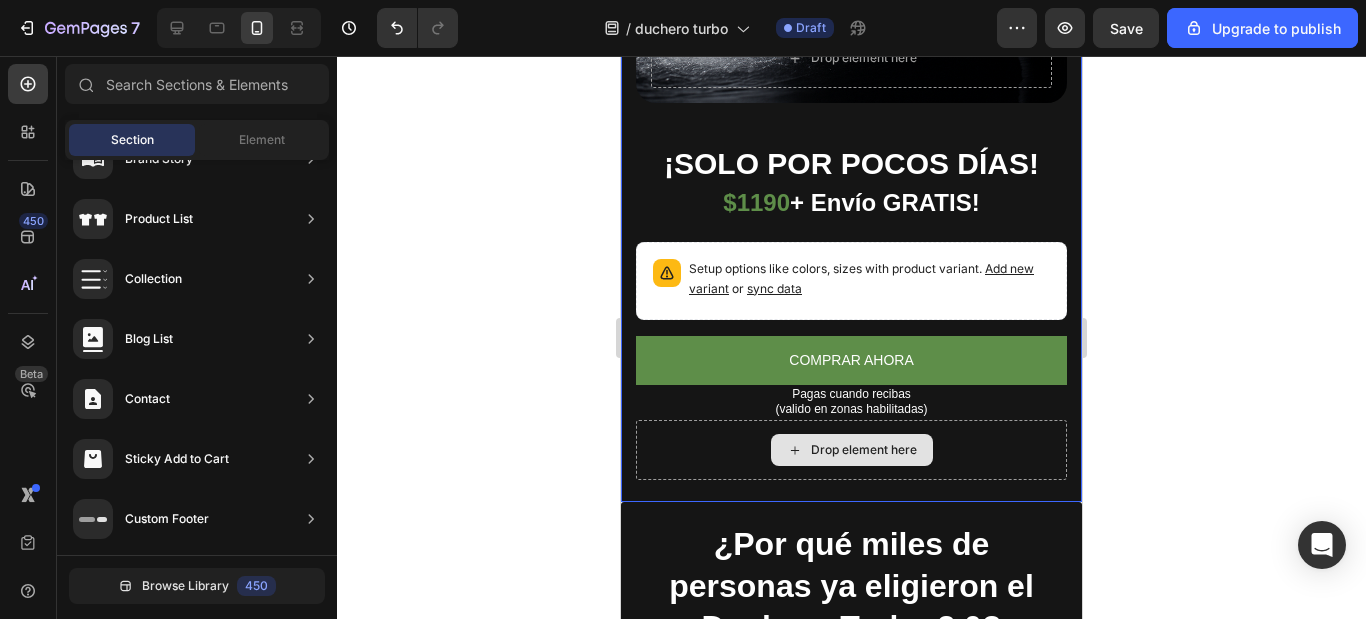 scroll, scrollTop: 1000, scrollLeft: 0, axis: vertical 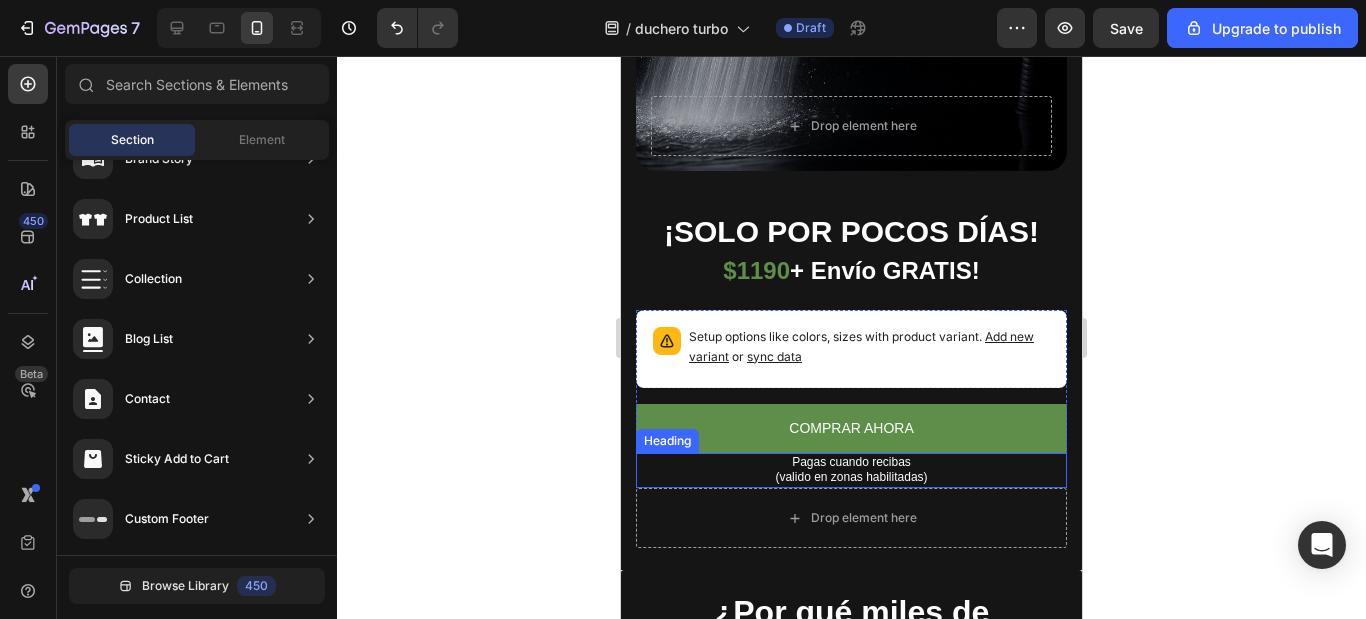 click on "Pagas cuando recibas  (valido en zonas habilitadas)" at bounding box center [851, 470] 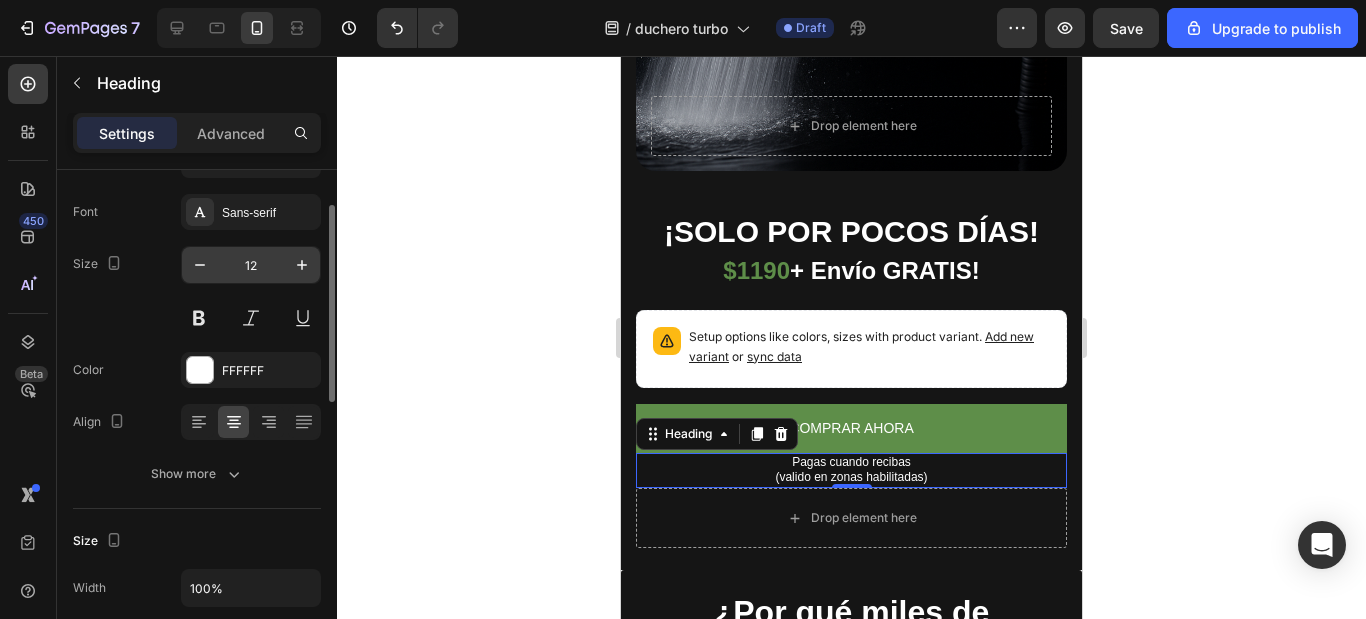 scroll, scrollTop: 0, scrollLeft: 0, axis: both 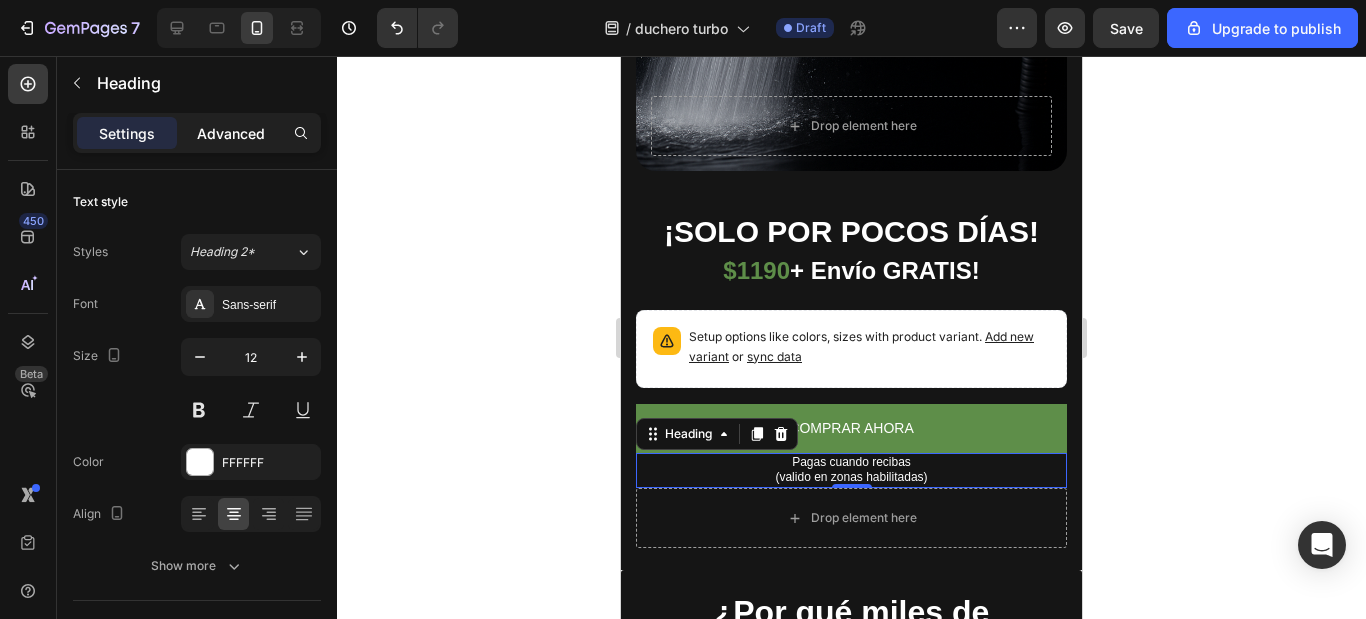 click on "Advanced" at bounding box center (231, 133) 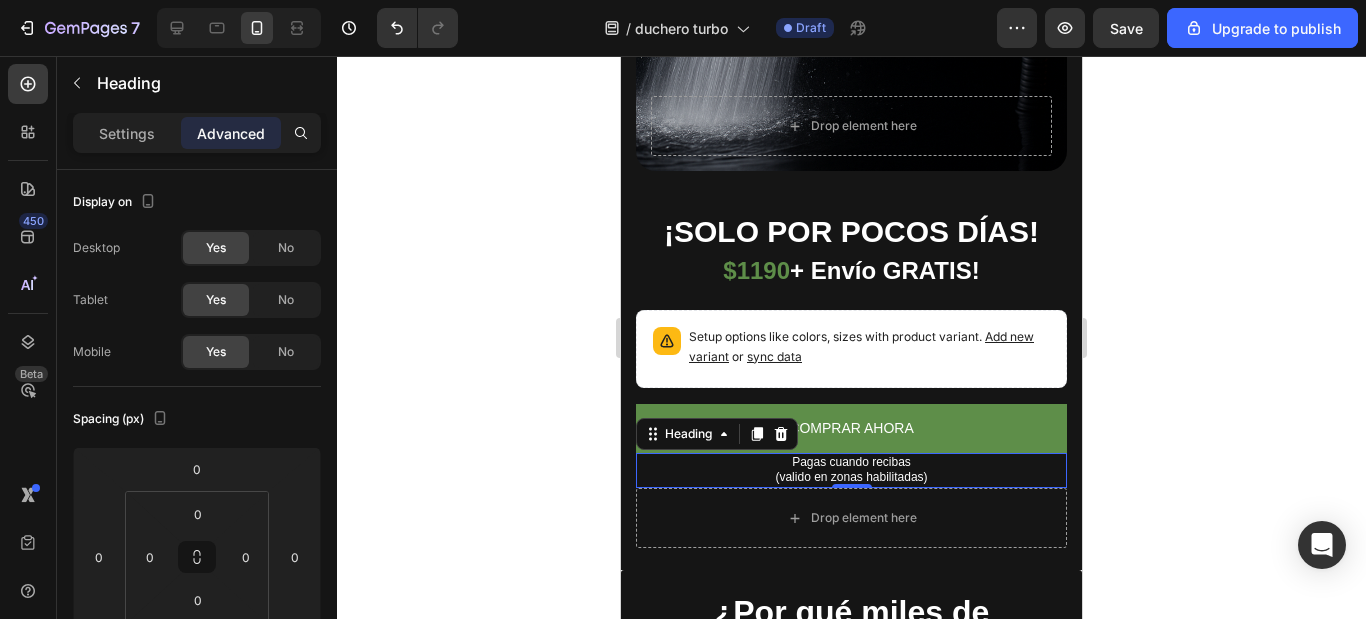 scroll, scrollTop: 882, scrollLeft: 0, axis: vertical 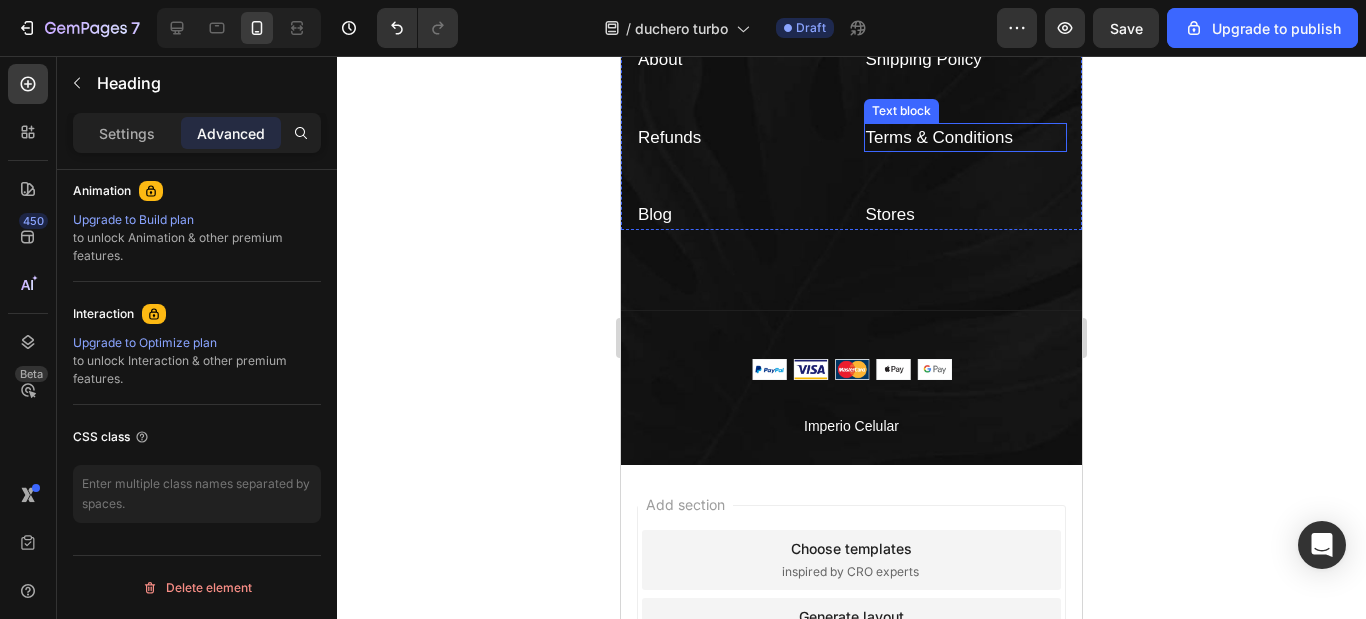 click on "About Text block Shipping Policy Text block Refunds Text block Terms & Conditions Text block Blog Text block Stores Text block Row                Title Line Image Imperio Celular Text block Row Section 6" at bounding box center [851, 215] 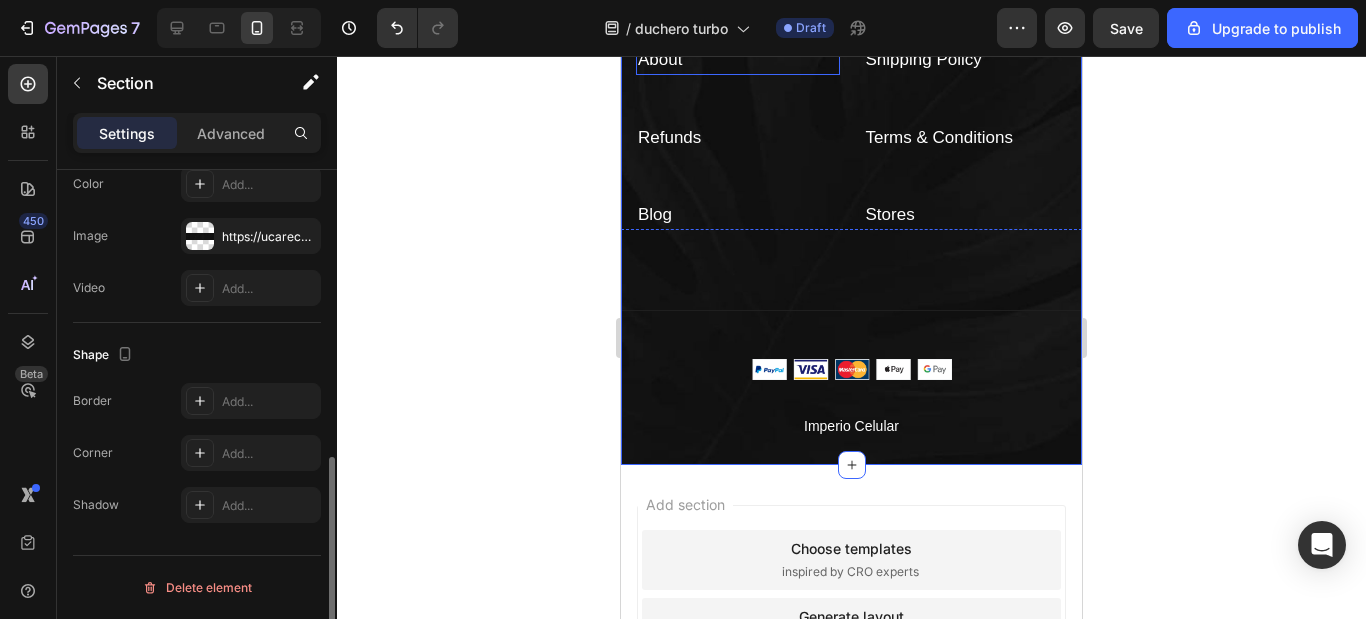scroll, scrollTop: 3700, scrollLeft: 0, axis: vertical 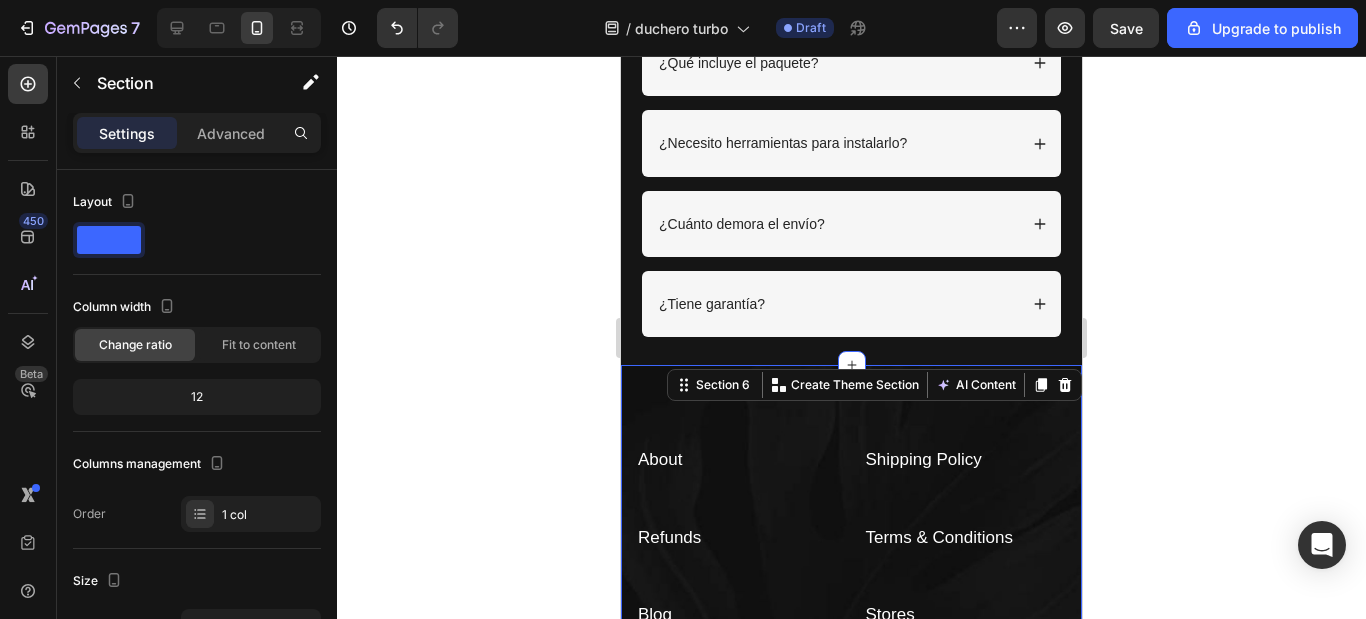 click on "About Text block Shipping Policy Text block Refunds Text block Terms & Conditions Text block Blog Text block Stores Text block Row                Title Line Image Imperio Celular Text block Row Section 6   You can create reusable sections Create Theme Section AI Content Write with GemAI What would you like to describe here? Tone and Voice Persuasive Product Set de toallas para baño Show more Generate" at bounding box center [851, 615] 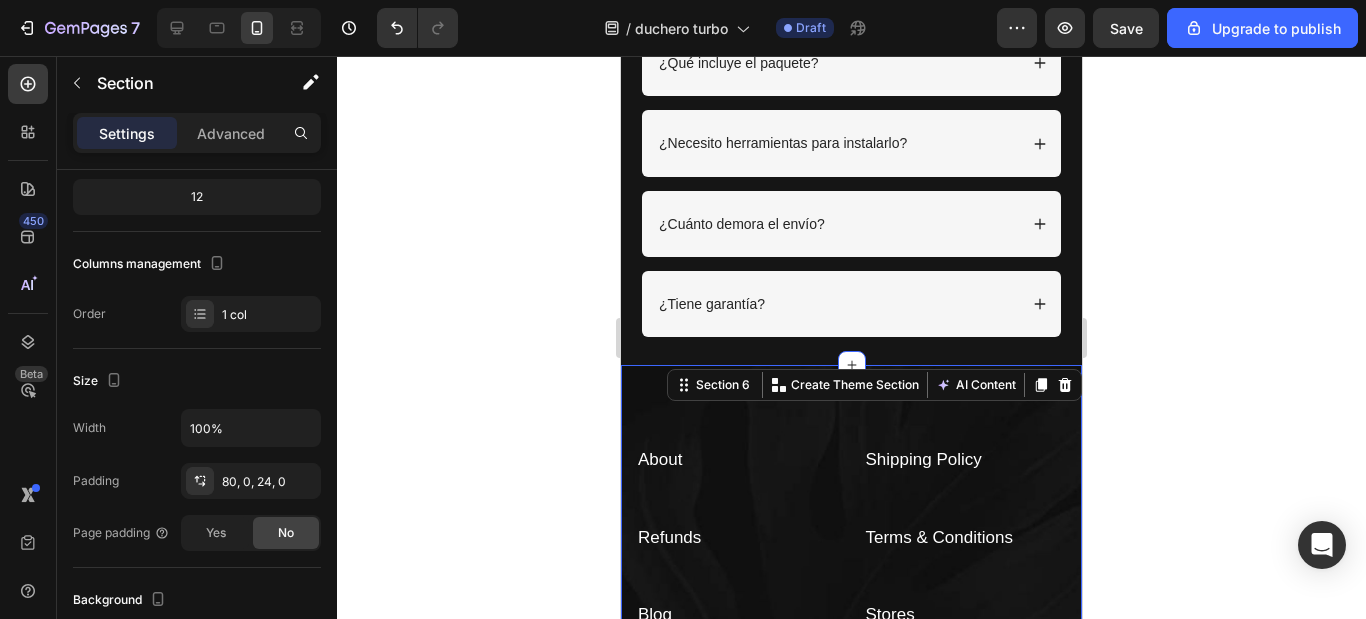 scroll, scrollTop: 500, scrollLeft: 0, axis: vertical 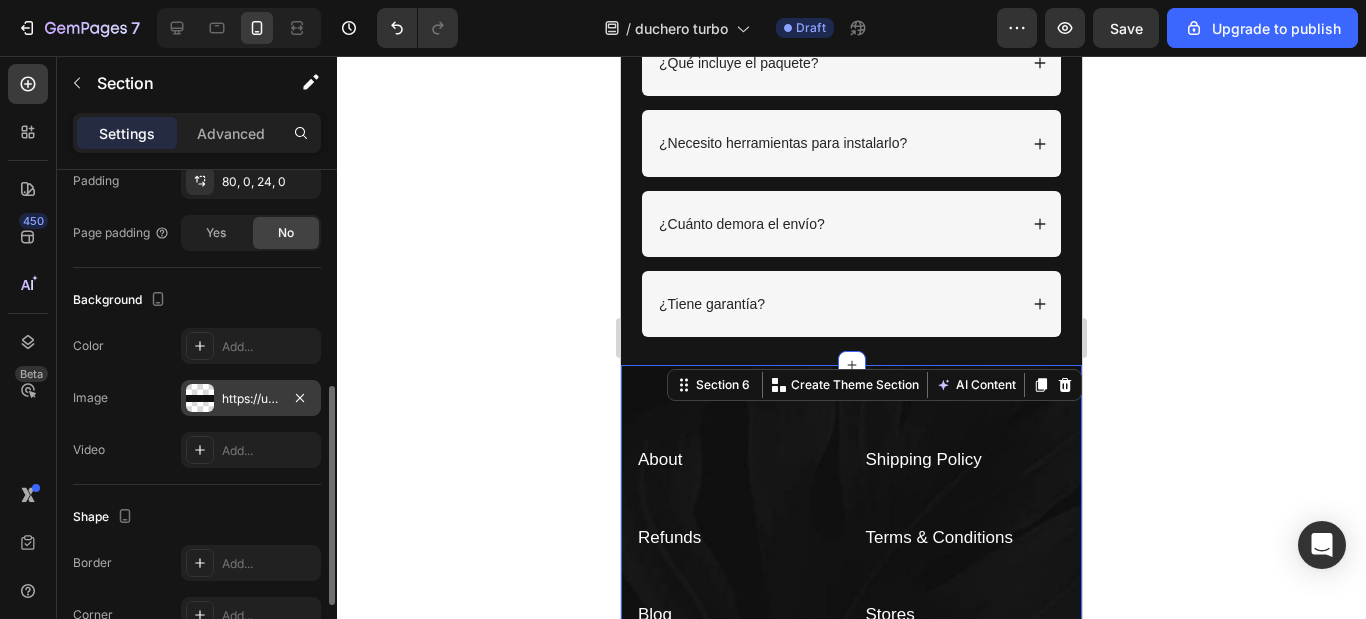 click on "https://ucarecdn.com/a20406a8-fa71-40d2-bee4-3e323f0981f6/-/format/auto/" at bounding box center (251, 399) 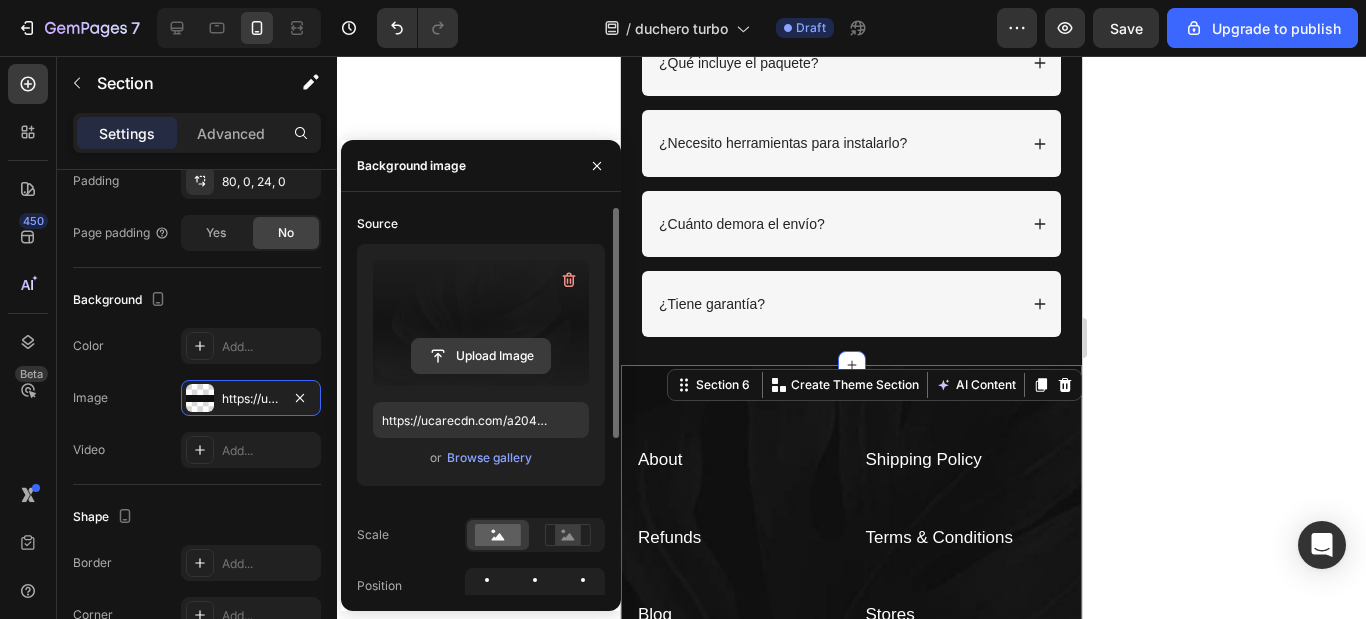 click 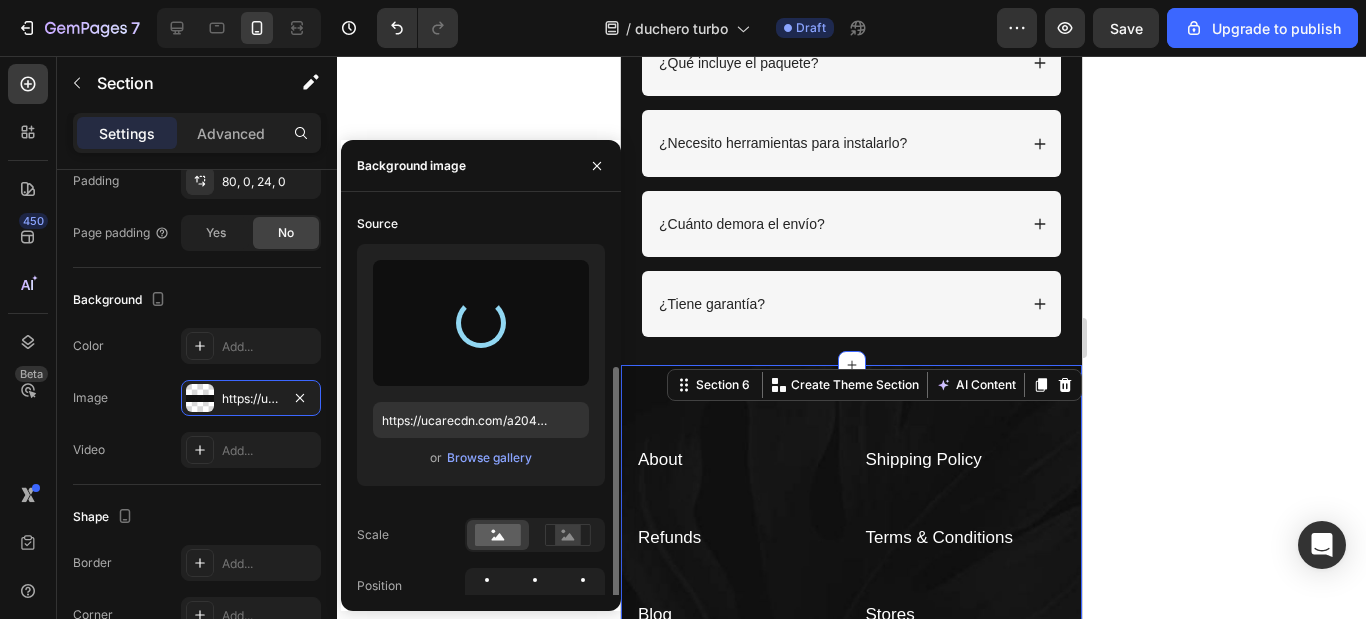 scroll, scrollTop: 100, scrollLeft: 0, axis: vertical 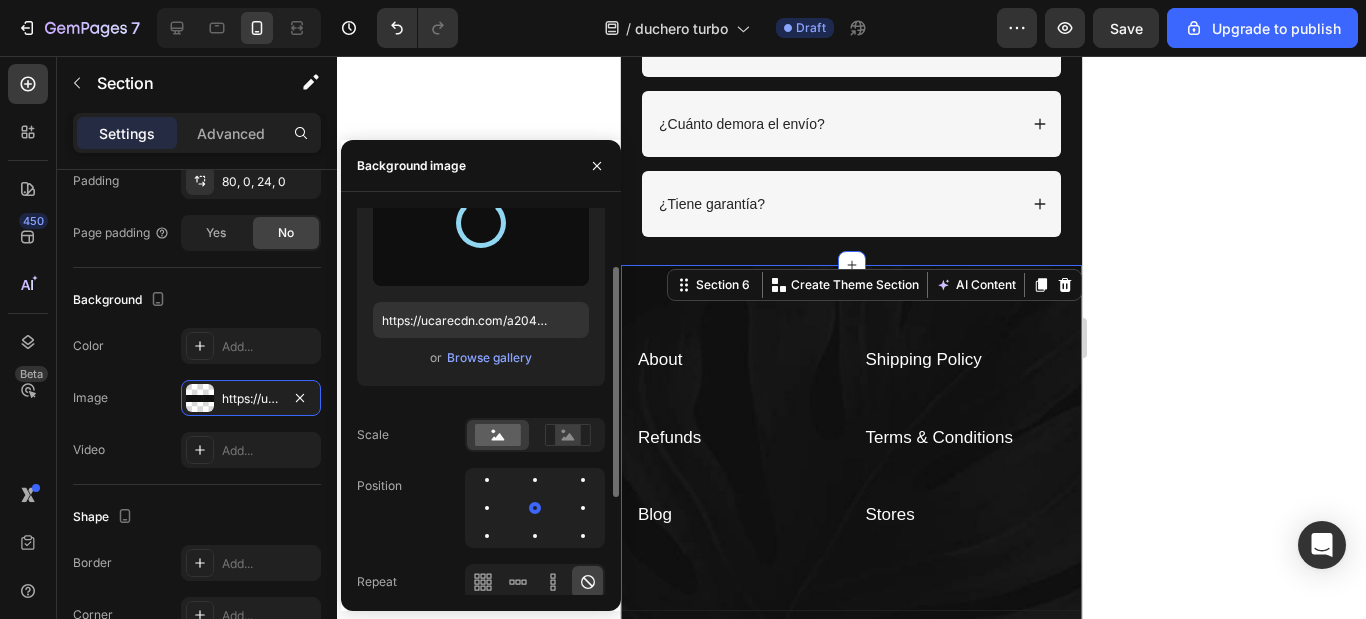 type on "https://cdn.shopify.com/s/files/1/0903/3816/5041/files/gempages_540788056240686047-dd1ef3be-5a25-430a-998b-cba101b577e1.png" 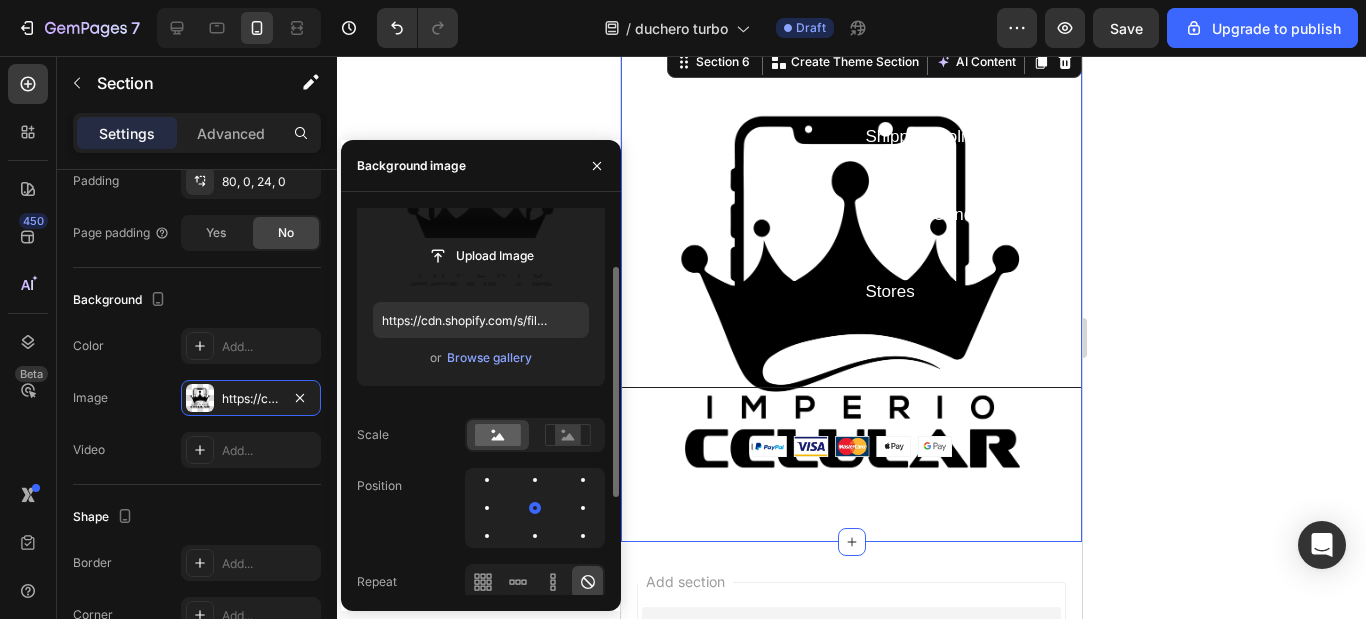 scroll, scrollTop: 3600, scrollLeft: 0, axis: vertical 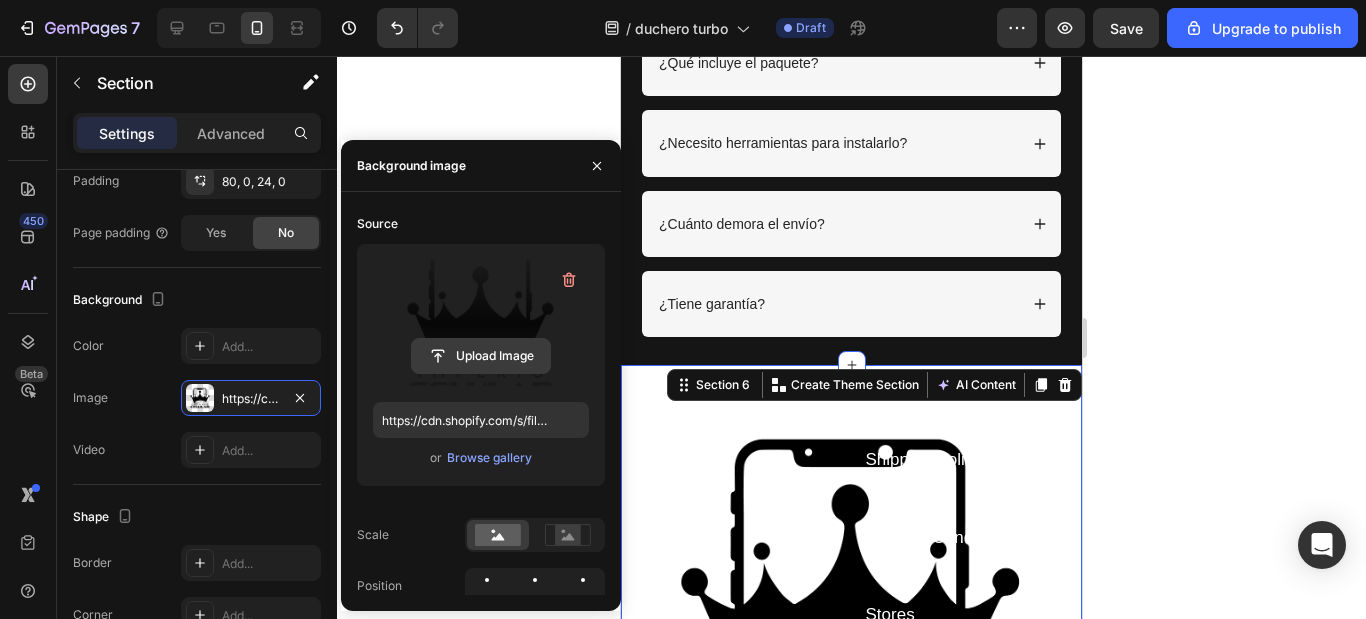 click 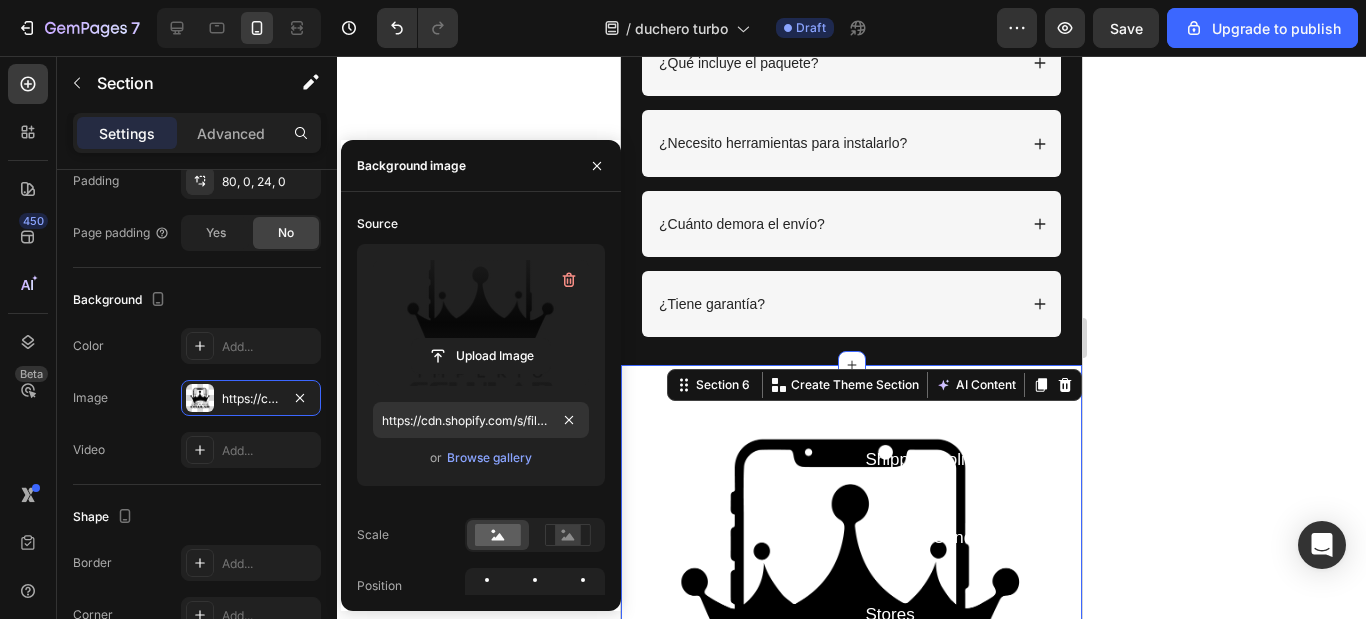 scroll, scrollTop: 3900, scrollLeft: 0, axis: vertical 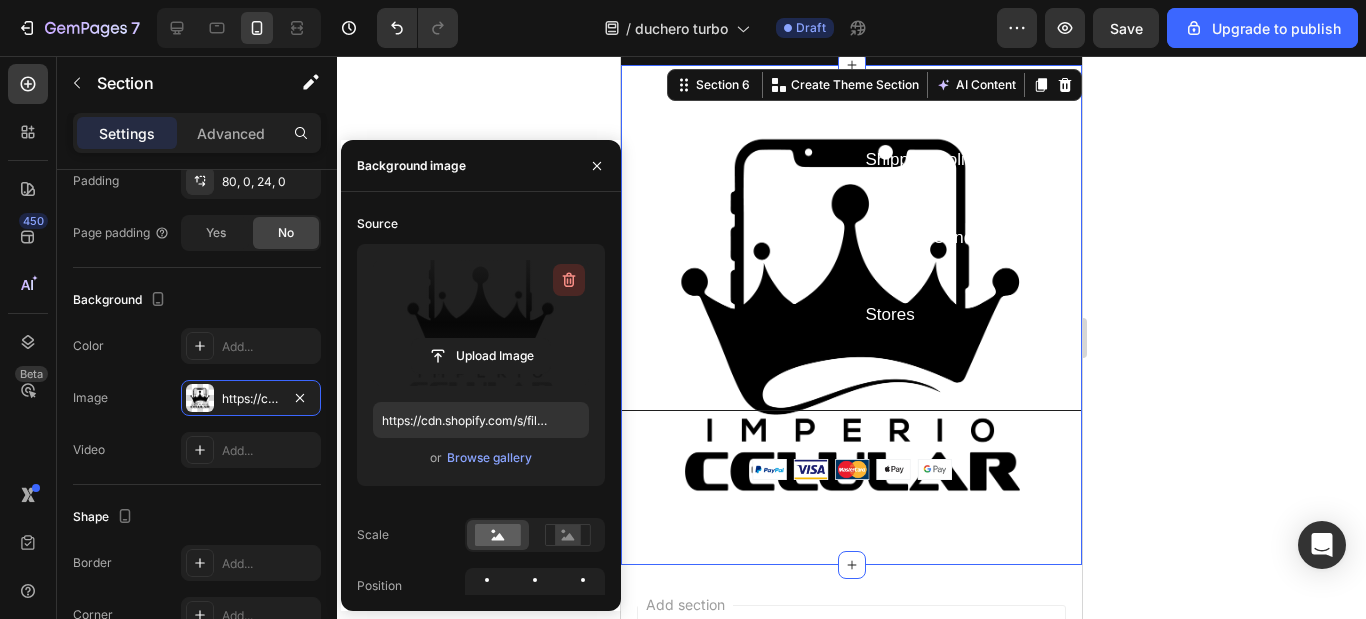 drag, startPoint x: 571, startPoint y: 276, endPoint x: 15, endPoint y: 298, distance: 556.43506 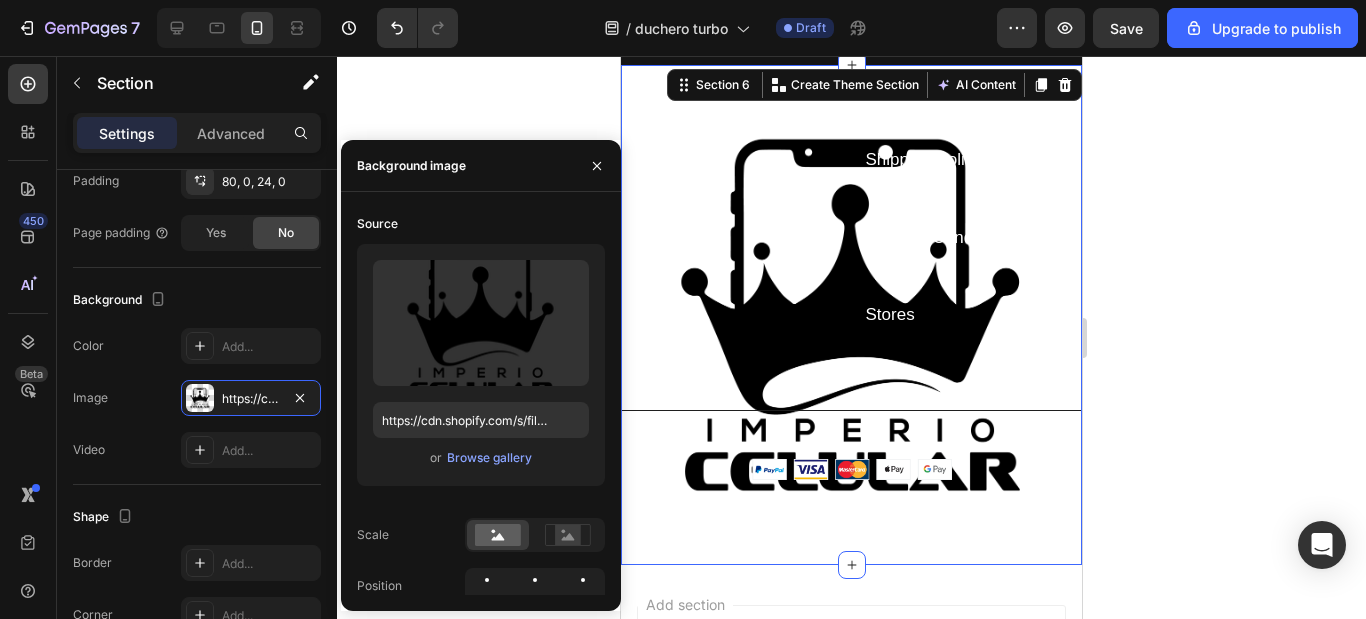 type 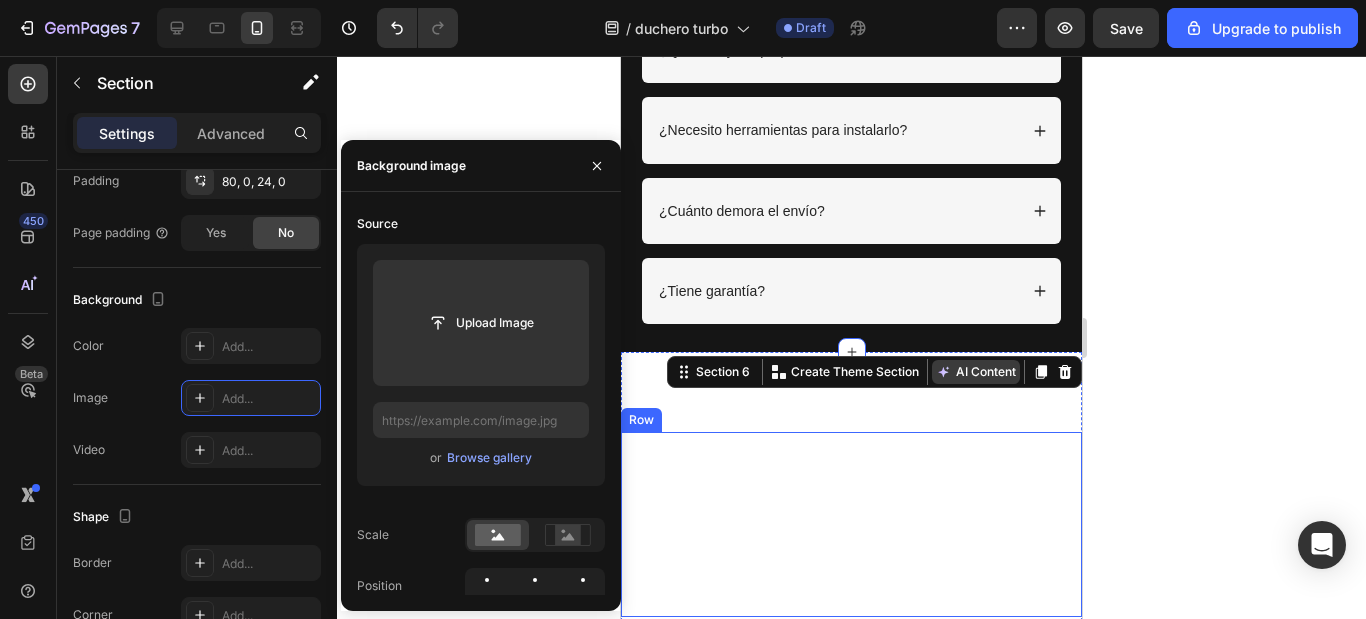scroll, scrollTop: 3600, scrollLeft: 0, axis: vertical 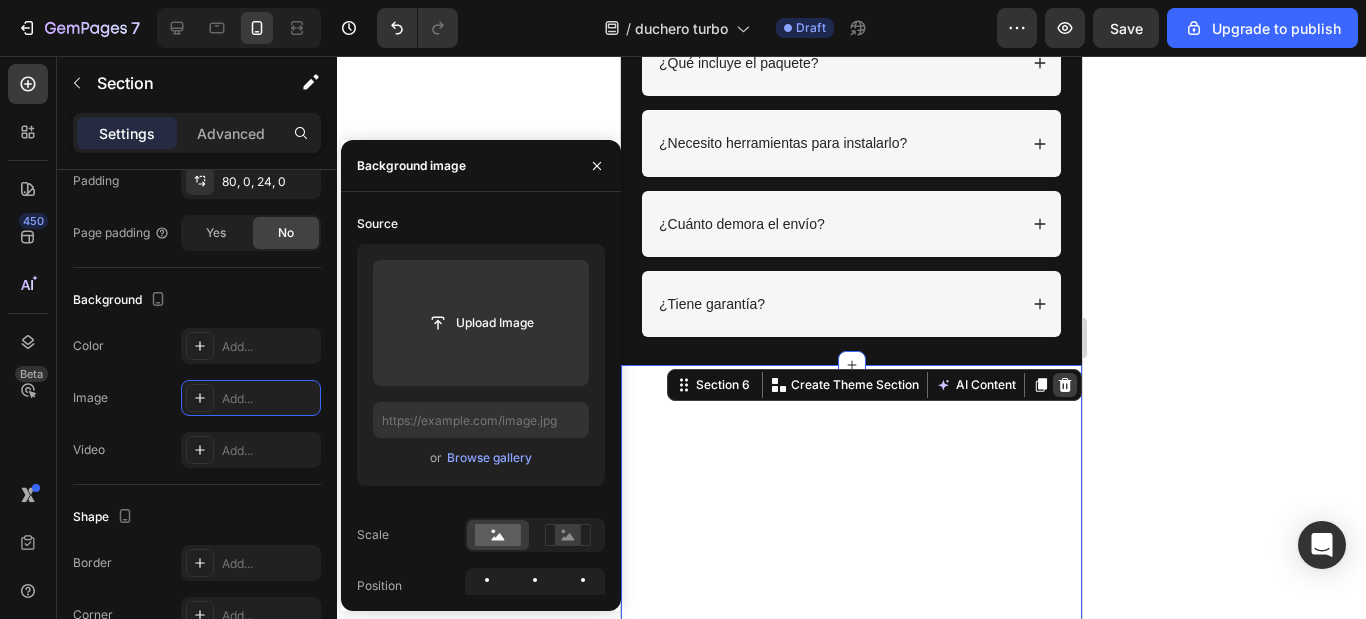 click 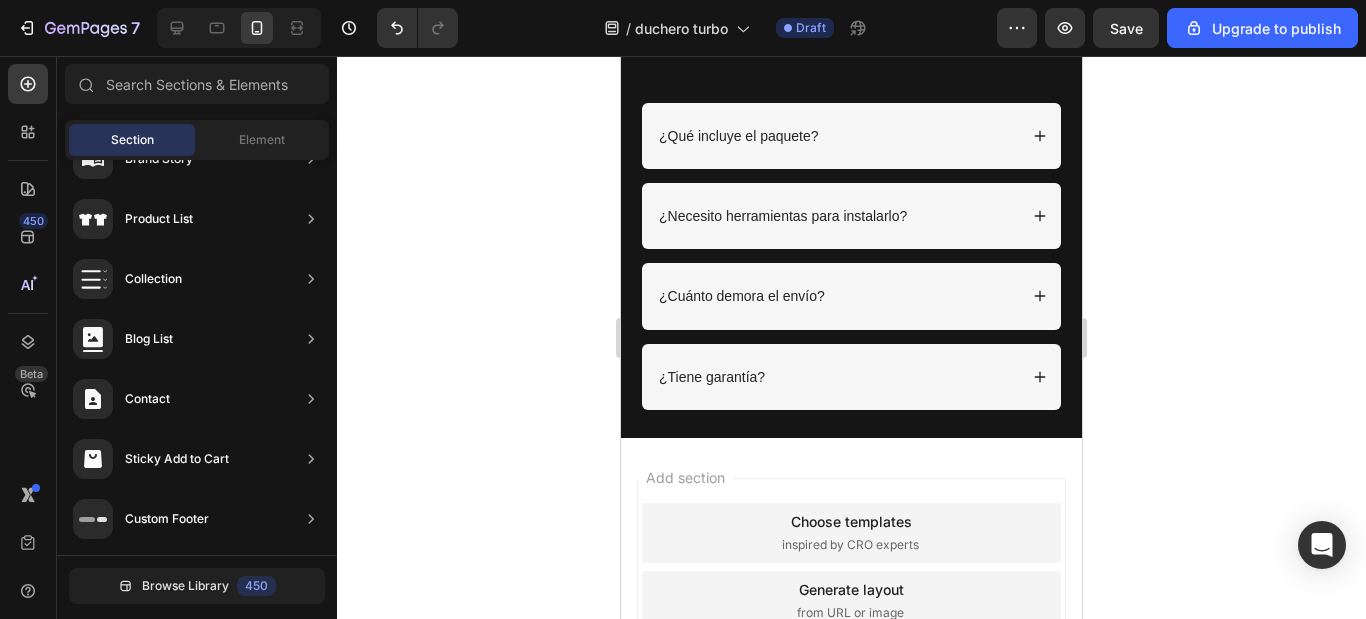 scroll, scrollTop: 300, scrollLeft: 0, axis: vertical 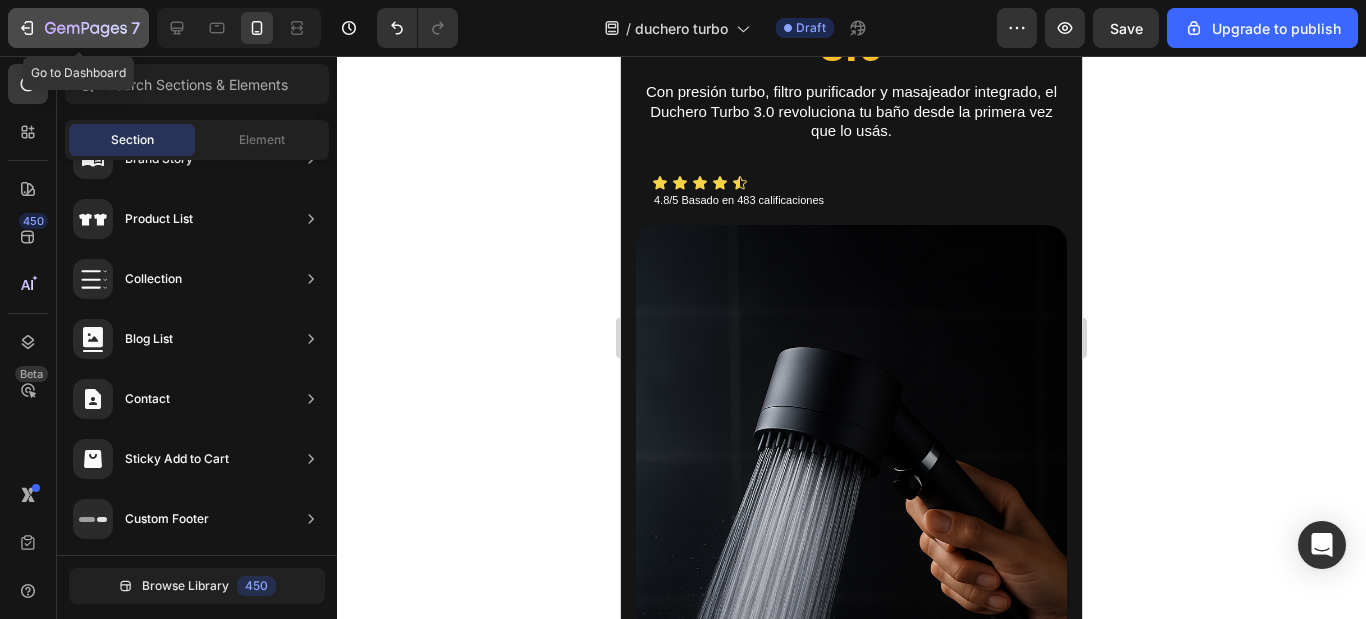 click 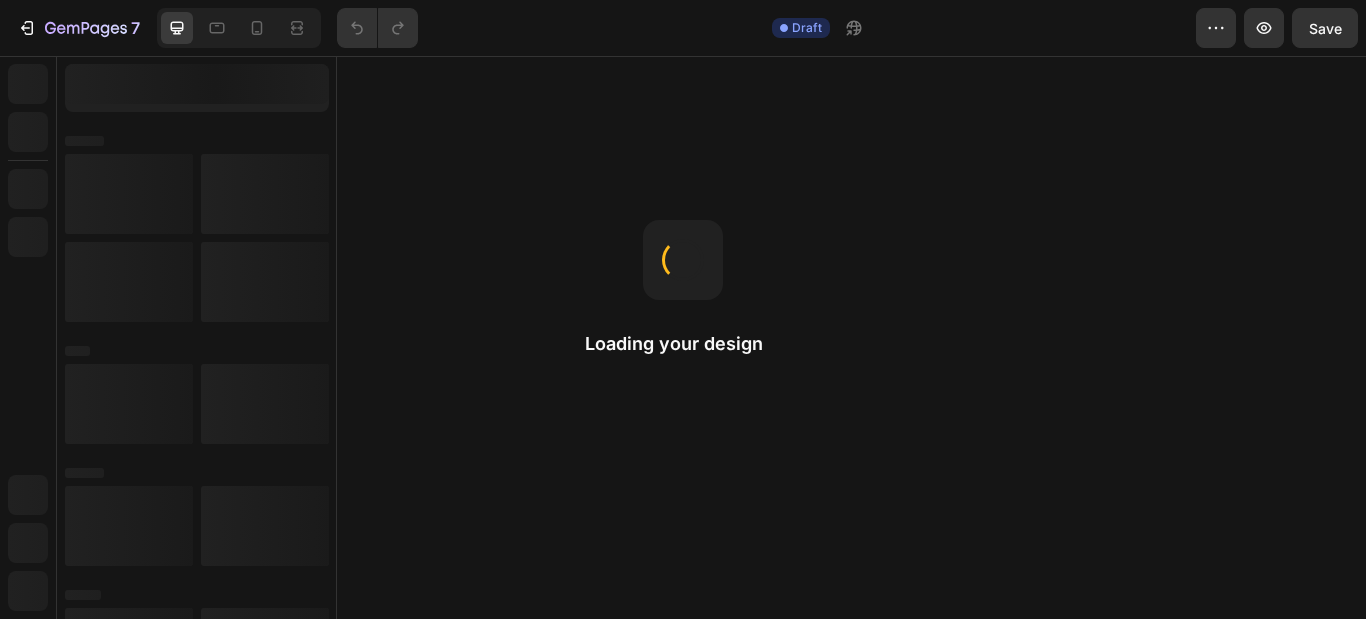 scroll, scrollTop: 0, scrollLeft: 0, axis: both 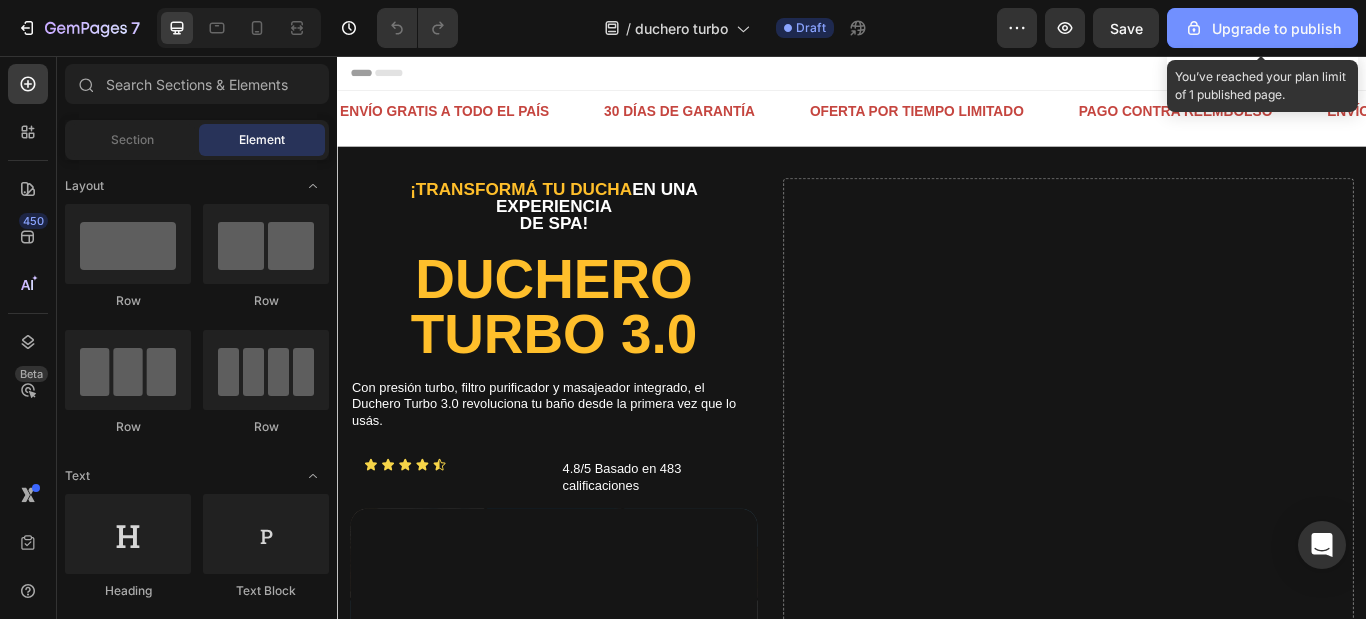 click on "Upgrade to publish" at bounding box center [1262, 28] 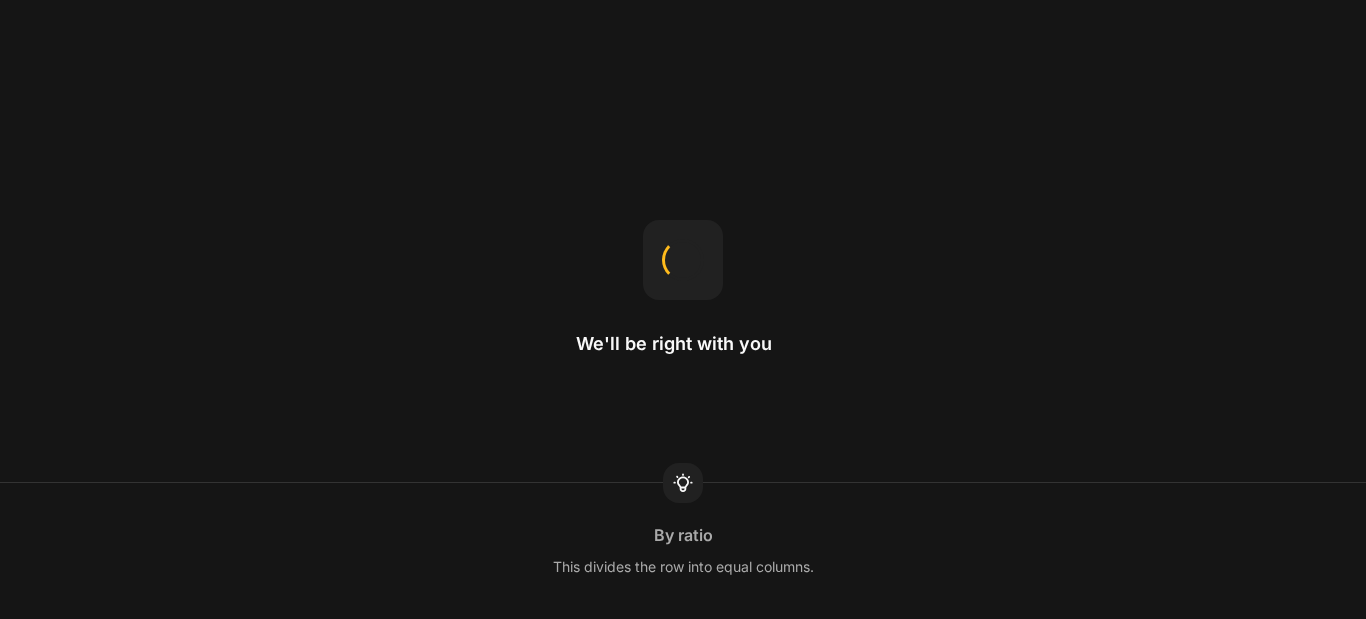 scroll, scrollTop: 0, scrollLeft: 0, axis: both 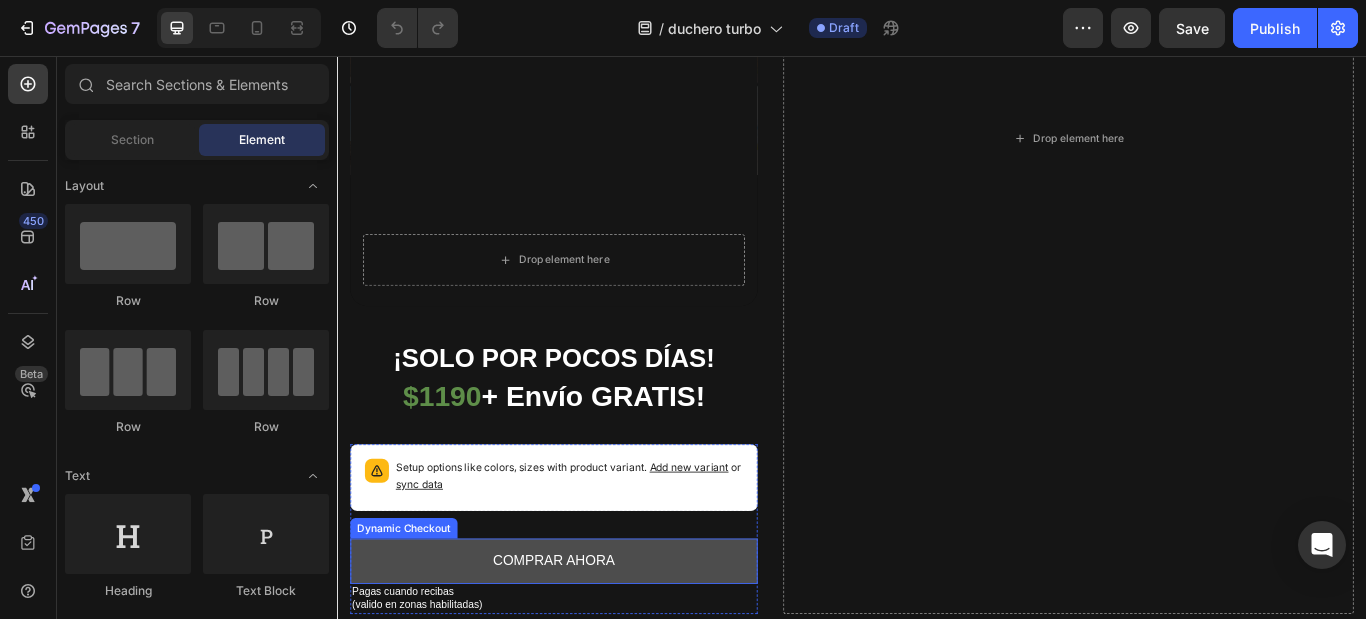 click on "COMPRAR AHORA" at bounding box center [589, 645] 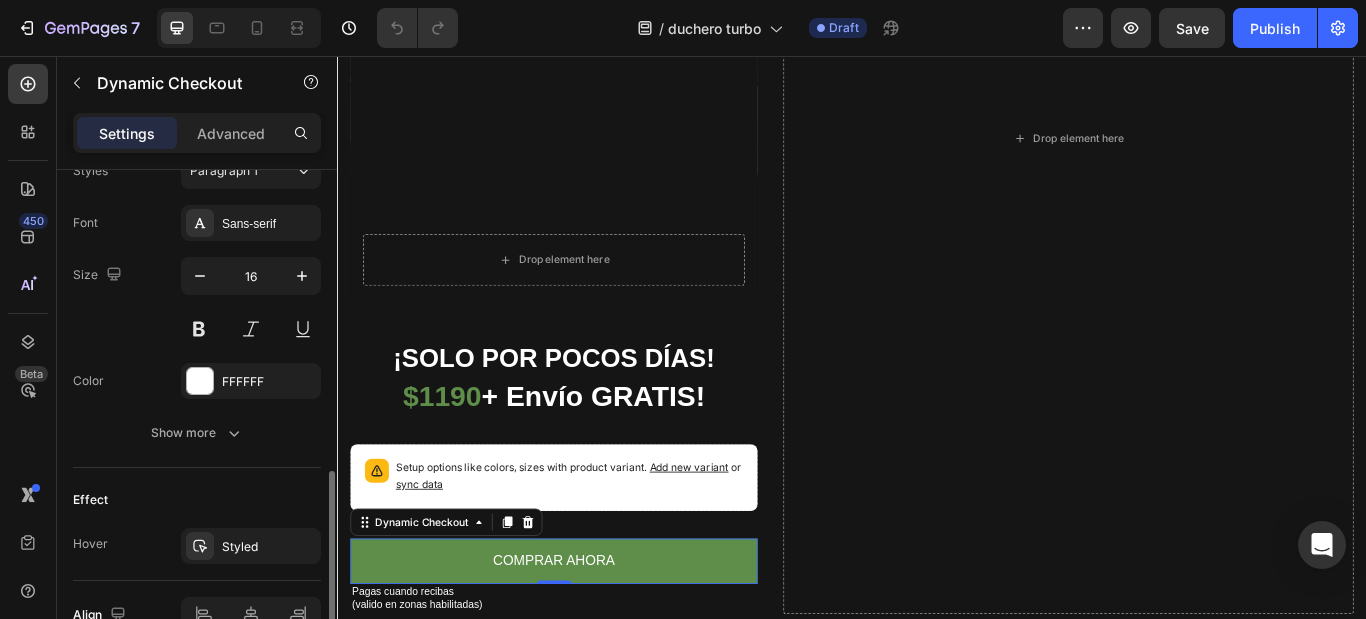 scroll, scrollTop: 1010, scrollLeft: 0, axis: vertical 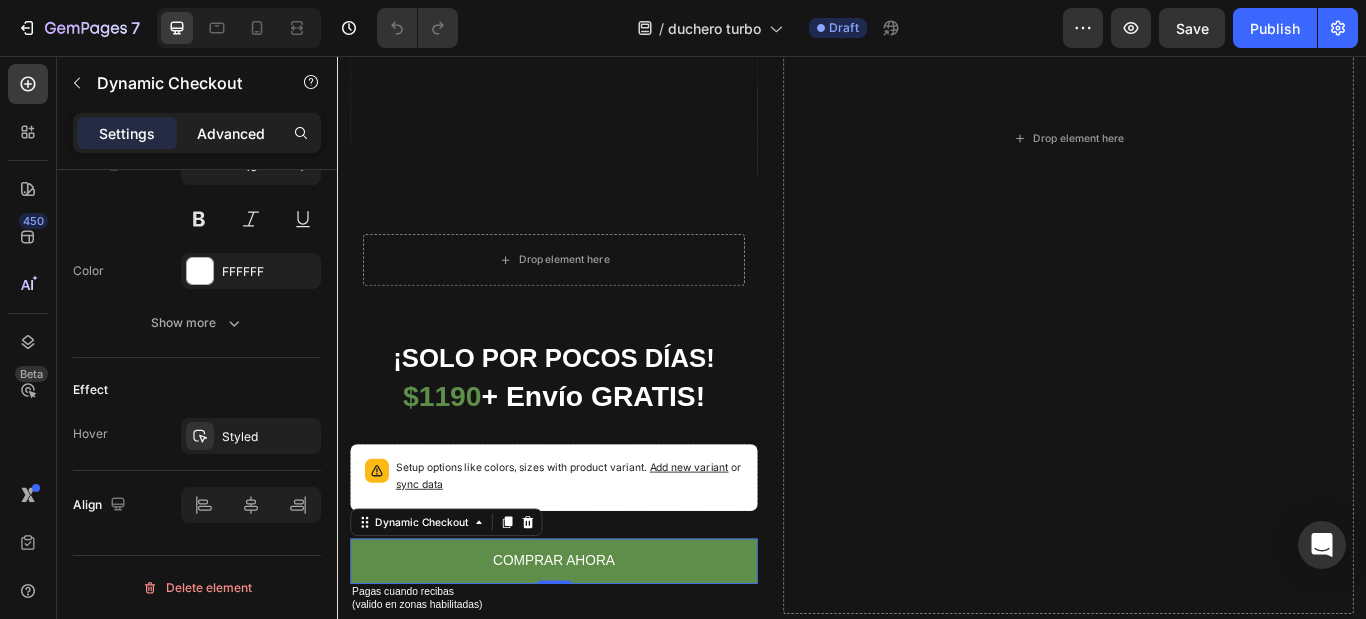 click on "Advanced" at bounding box center [231, 133] 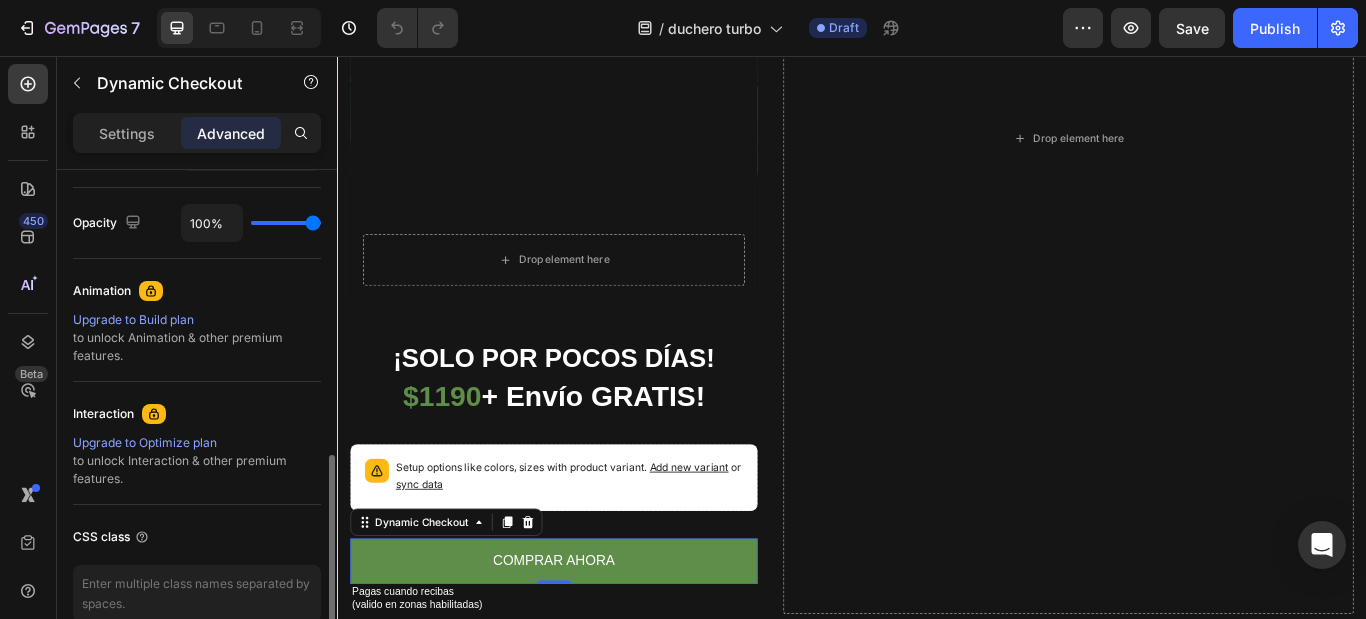 scroll, scrollTop: 882, scrollLeft: 0, axis: vertical 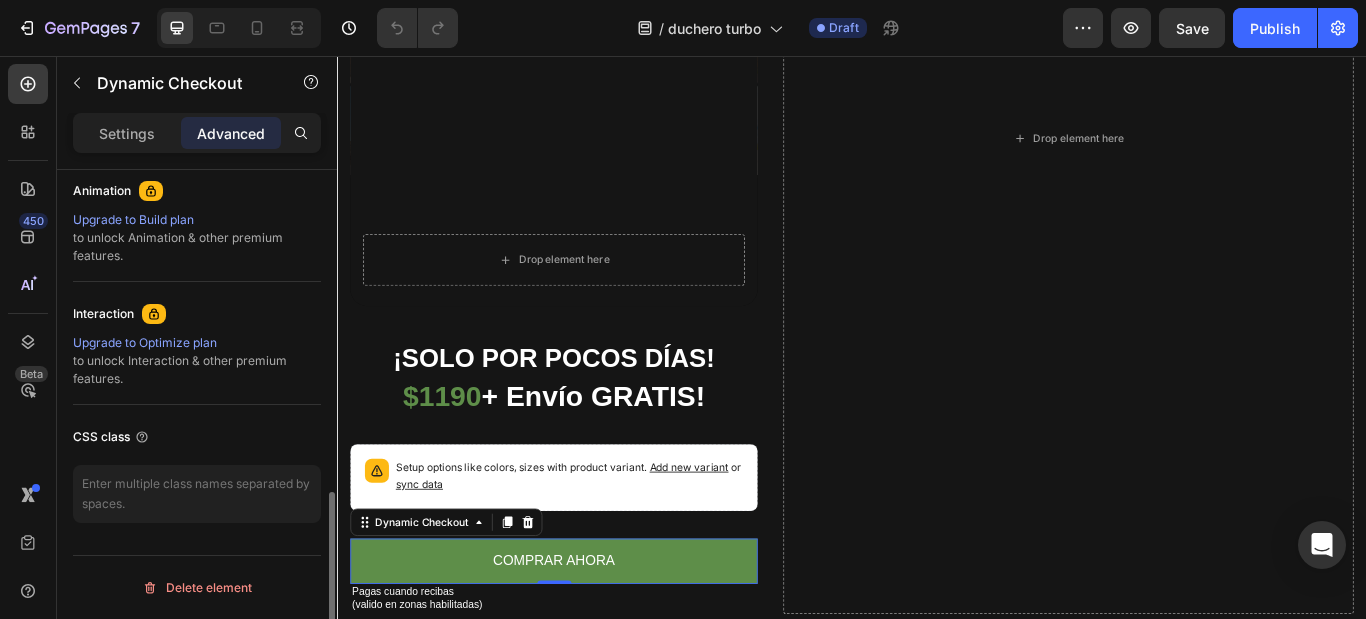 click on "Upgrade to Optimize plan" at bounding box center [197, 343] 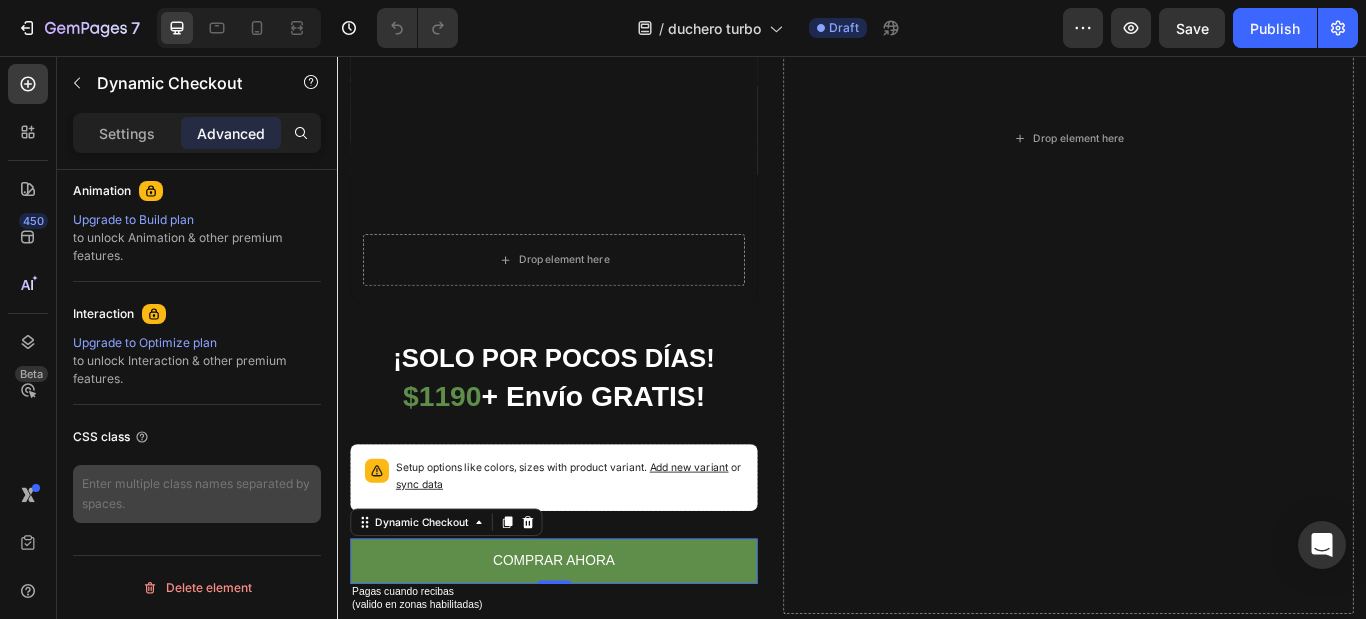 scroll, scrollTop: 482, scrollLeft: 0, axis: vertical 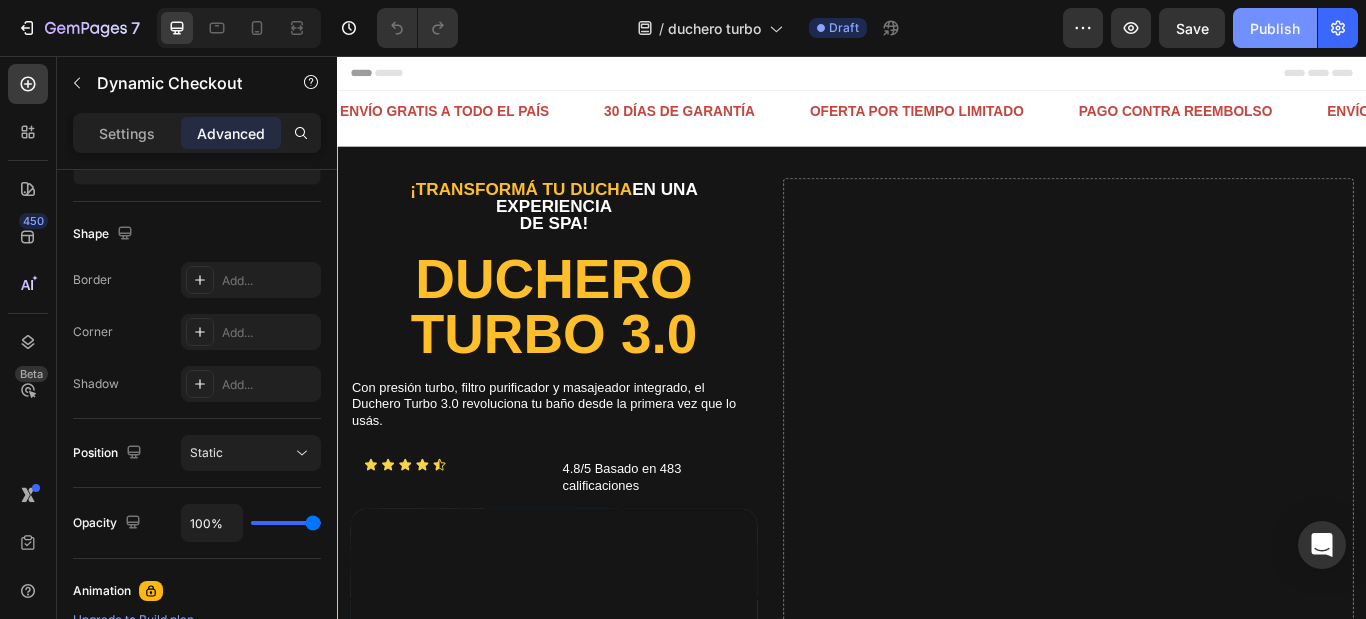 click on "Publish" at bounding box center [1275, 28] 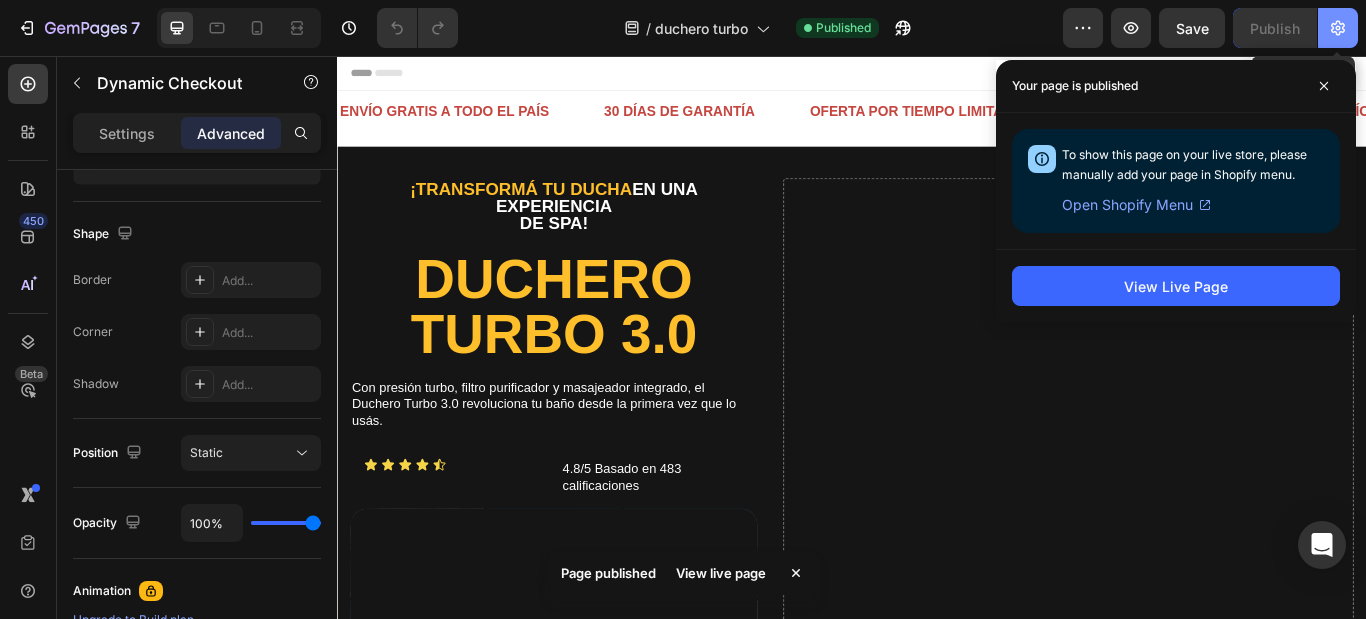 click 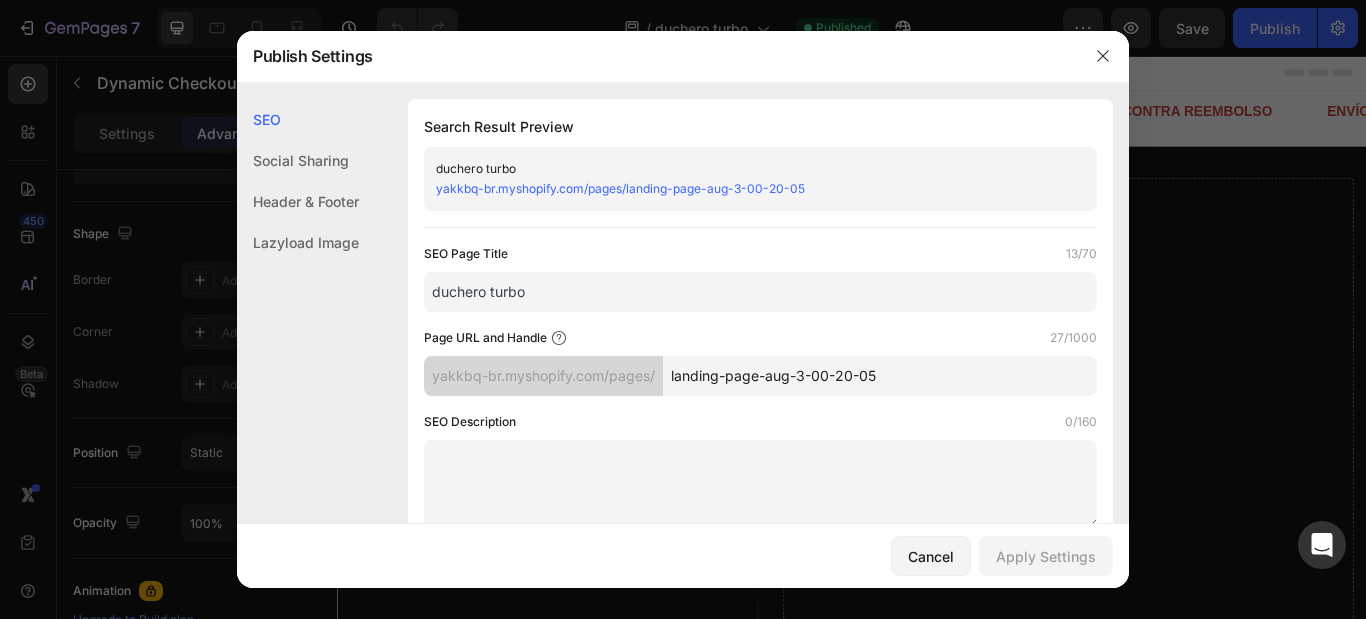 drag, startPoint x: 926, startPoint y: 379, endPoint x: 800, endPoint y: 365, distance: 126.77539 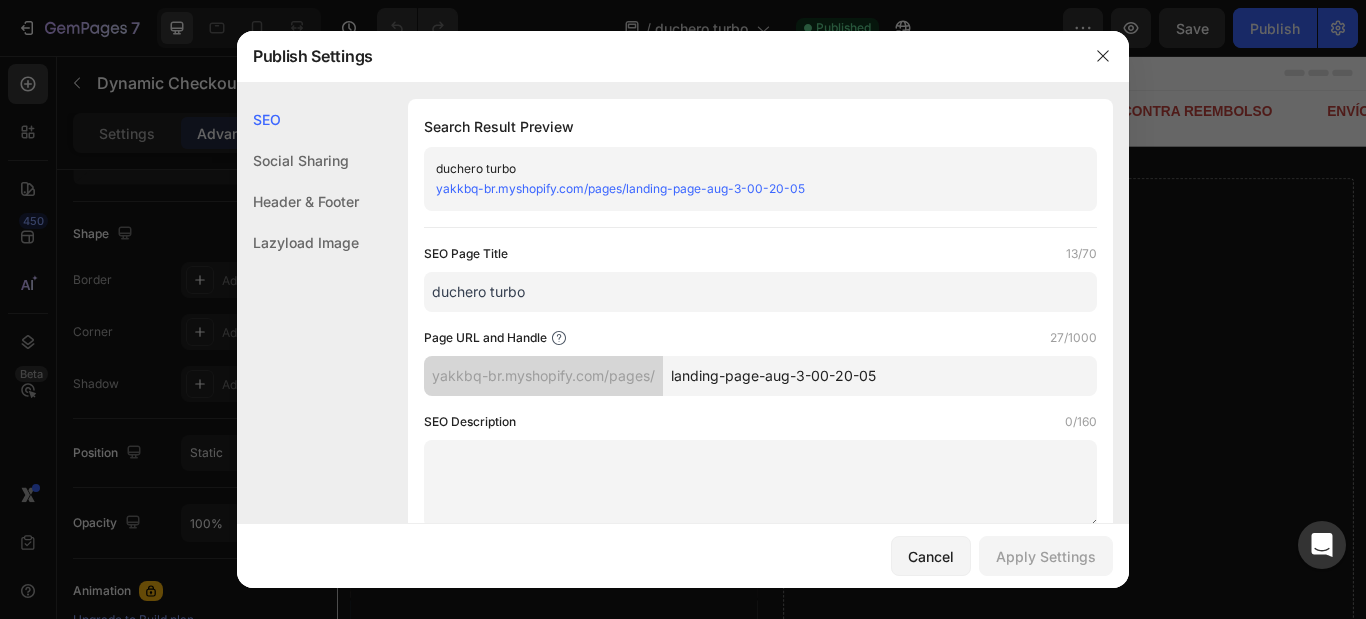 click on "yakkbq-br.myshopify.com/pages/ landing-page-aug-3-00-20-05" at bounding box center (760, 376) 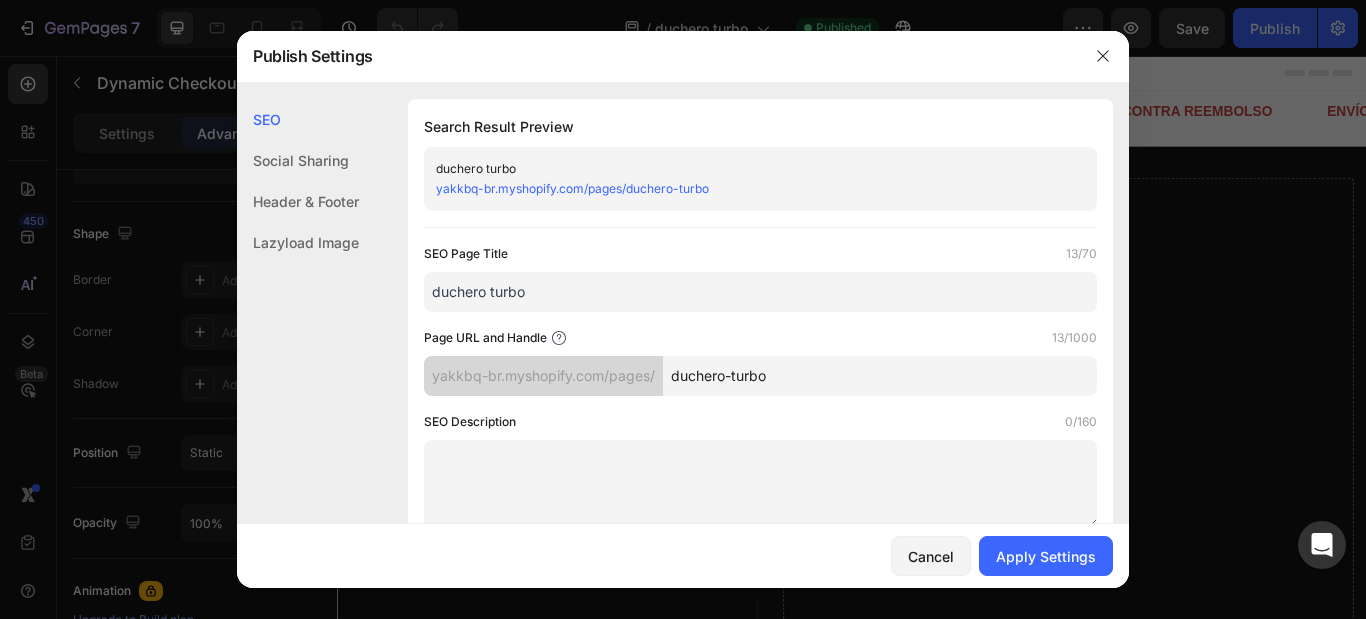 type on "duchero-turbo" 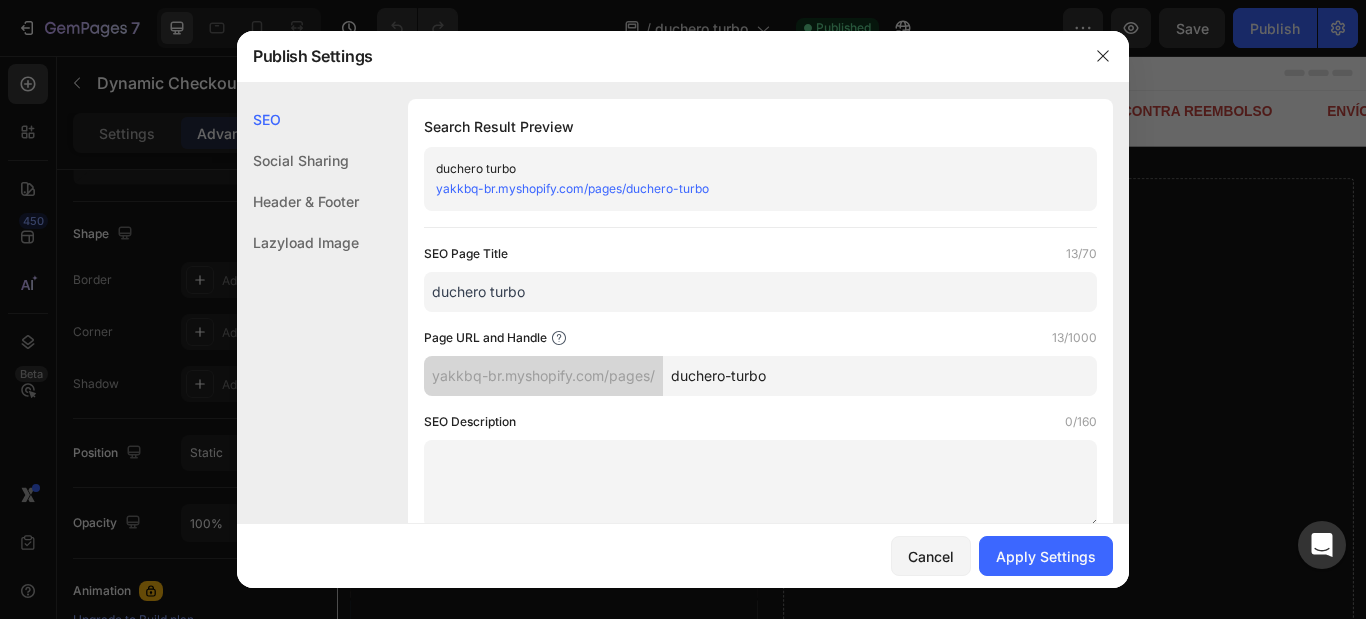 click on "Social Sharing" 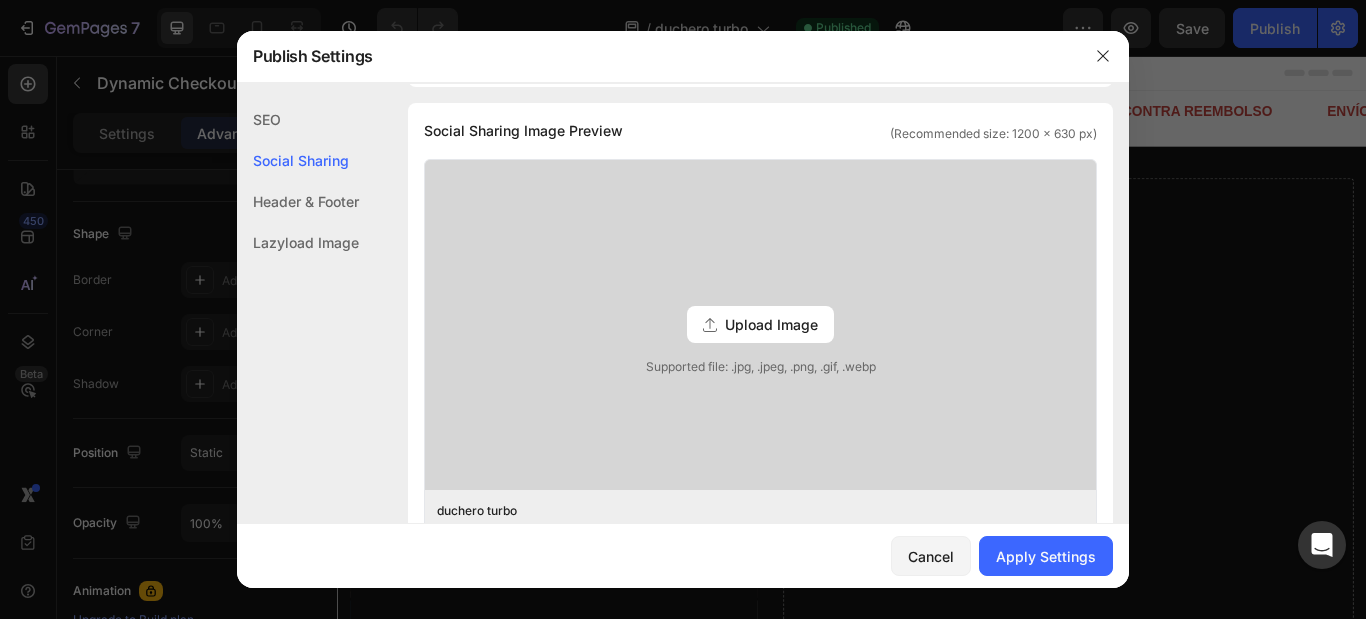 click on "Header & Footer" 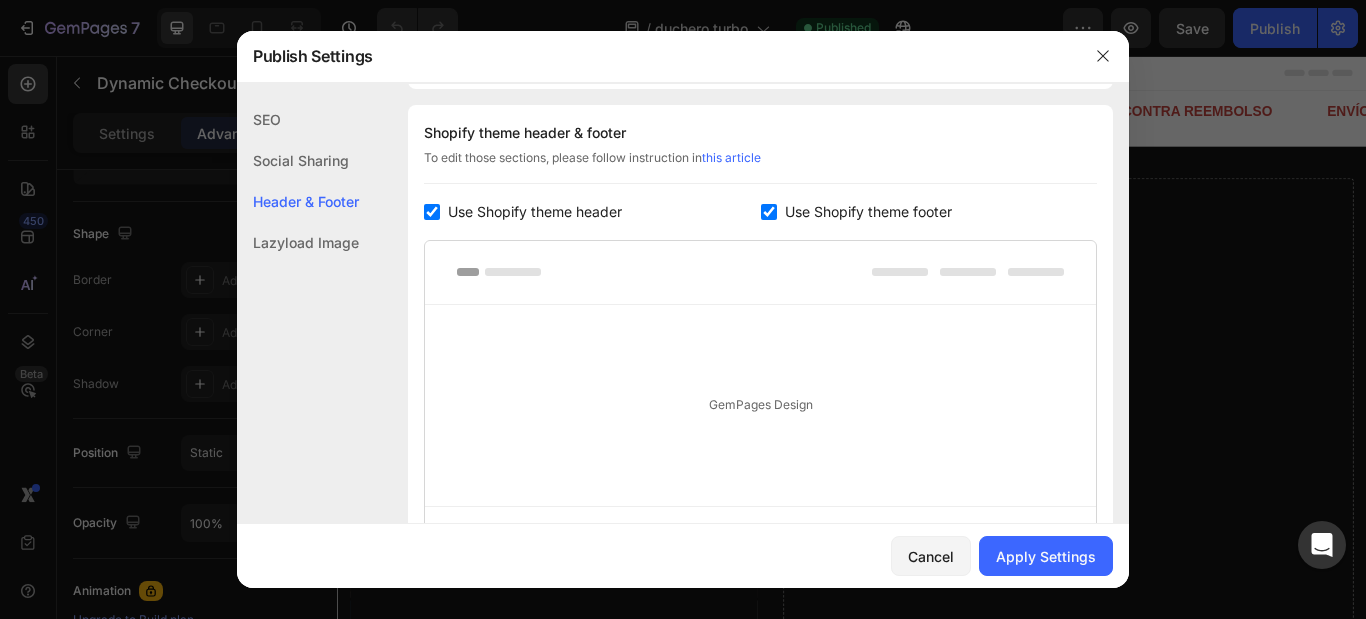 scroll, scrollTop: 937, scrollLeft: 0, axis: vertical 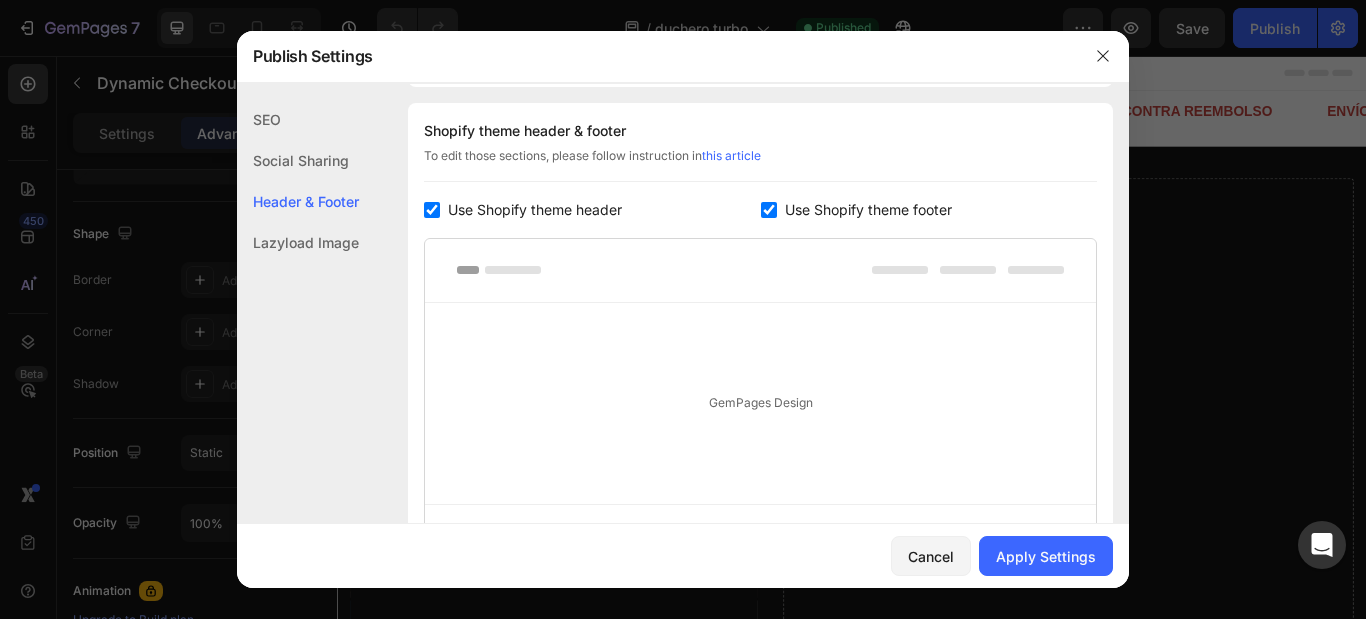 click on "SEO" 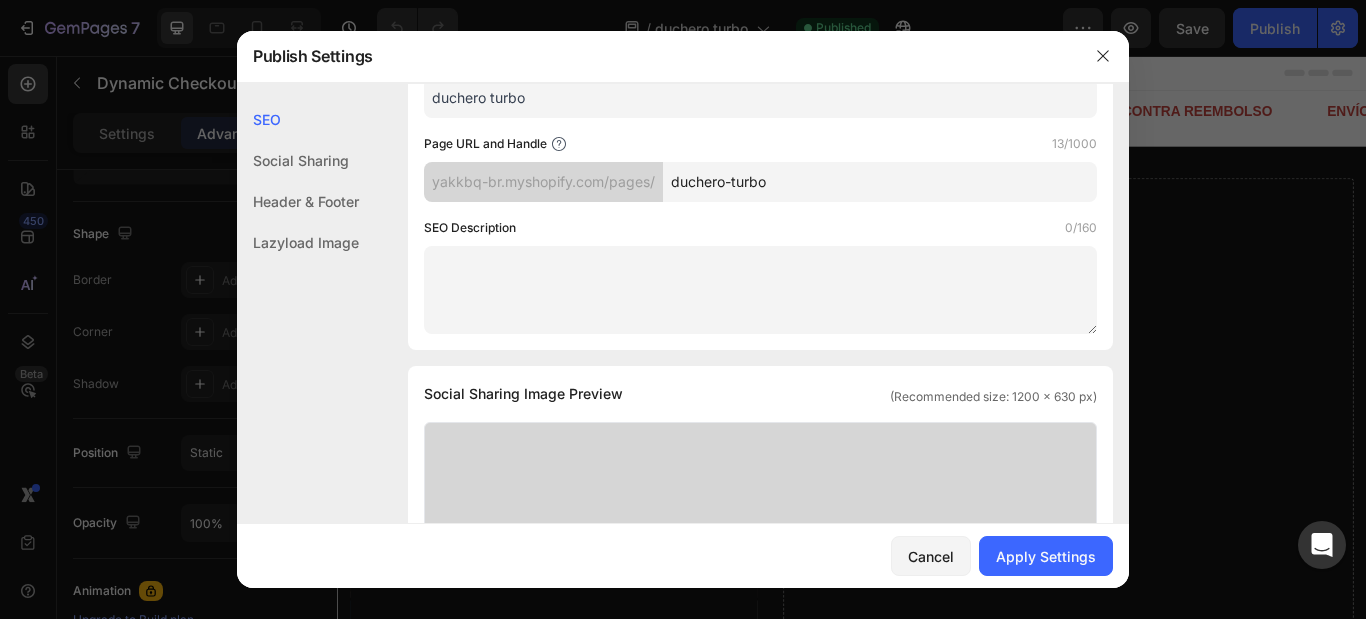 scroll, scrollTop: 0, scrollLeft: 0, axis: both 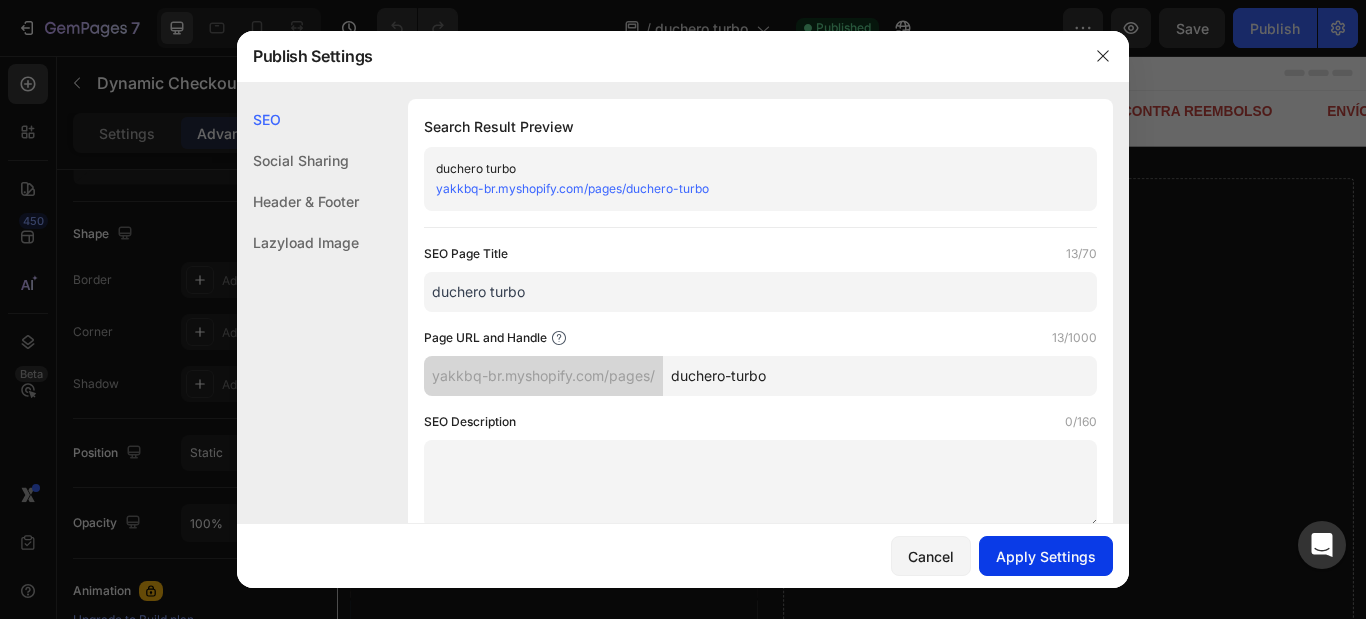 click on "Apply Settings" at bounding box center [1046, 556] 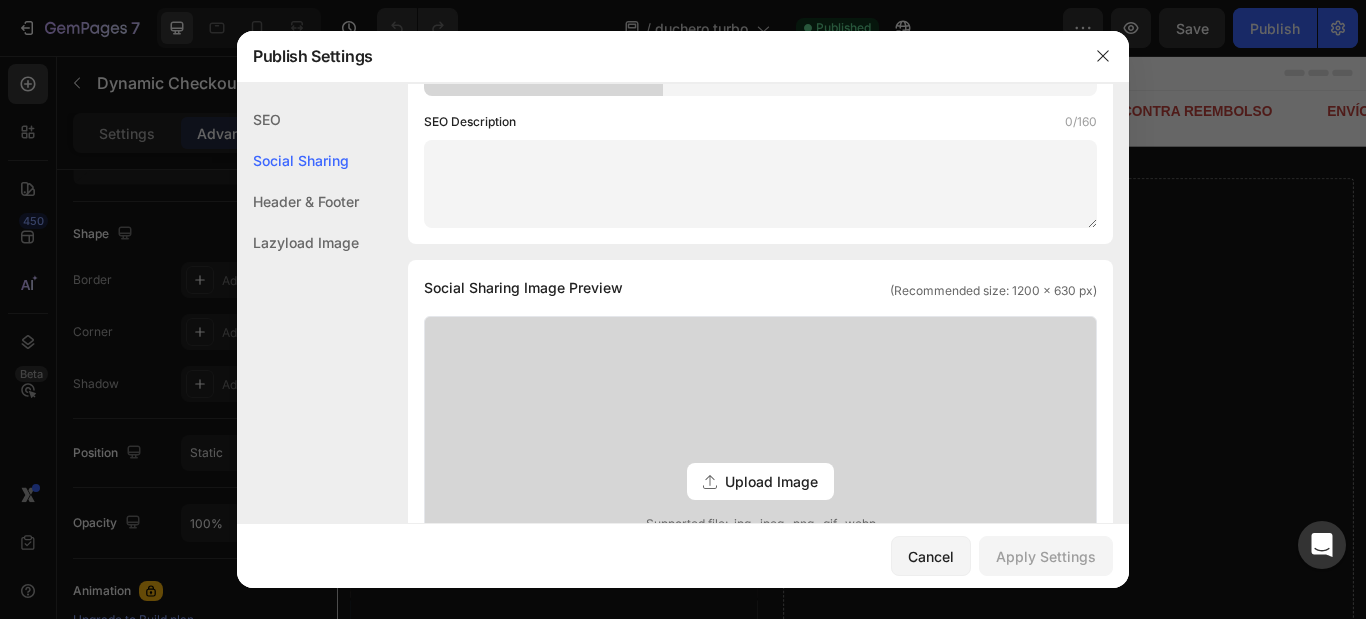 scroll, scrollTop: 0, scrollLeft: 0, axis: both 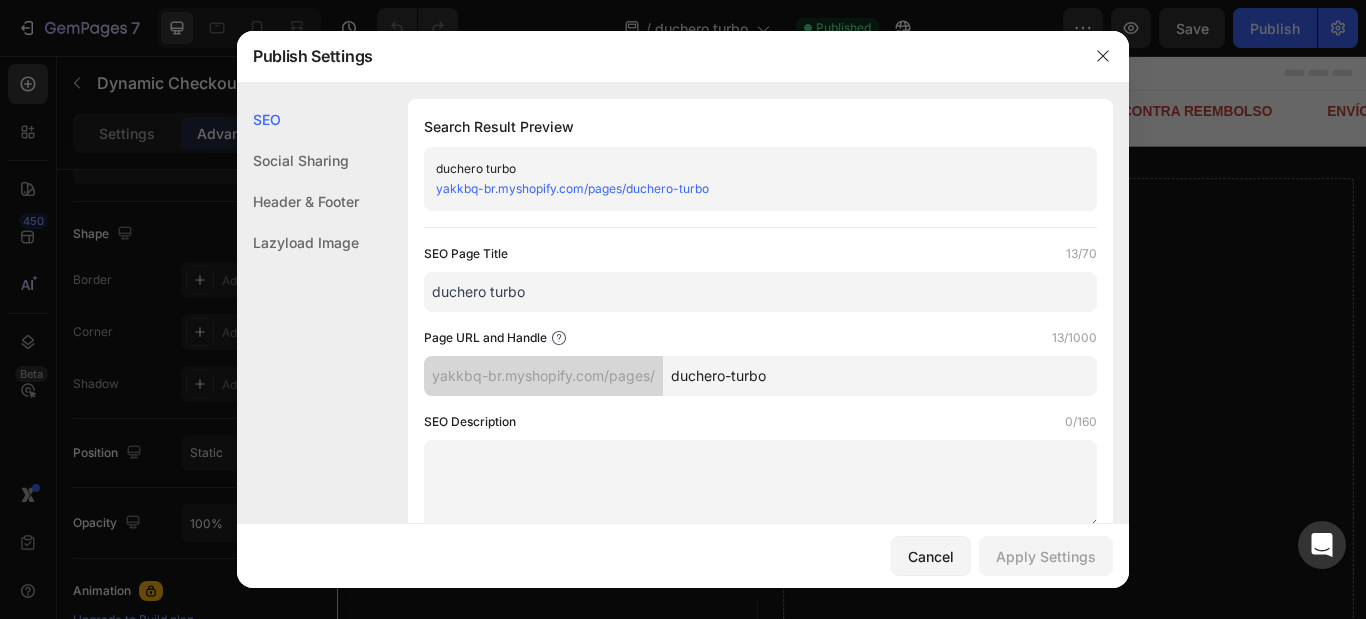 click on "yakkbq-br.myshopify.com/pages/" at bounding box center [543, 376] 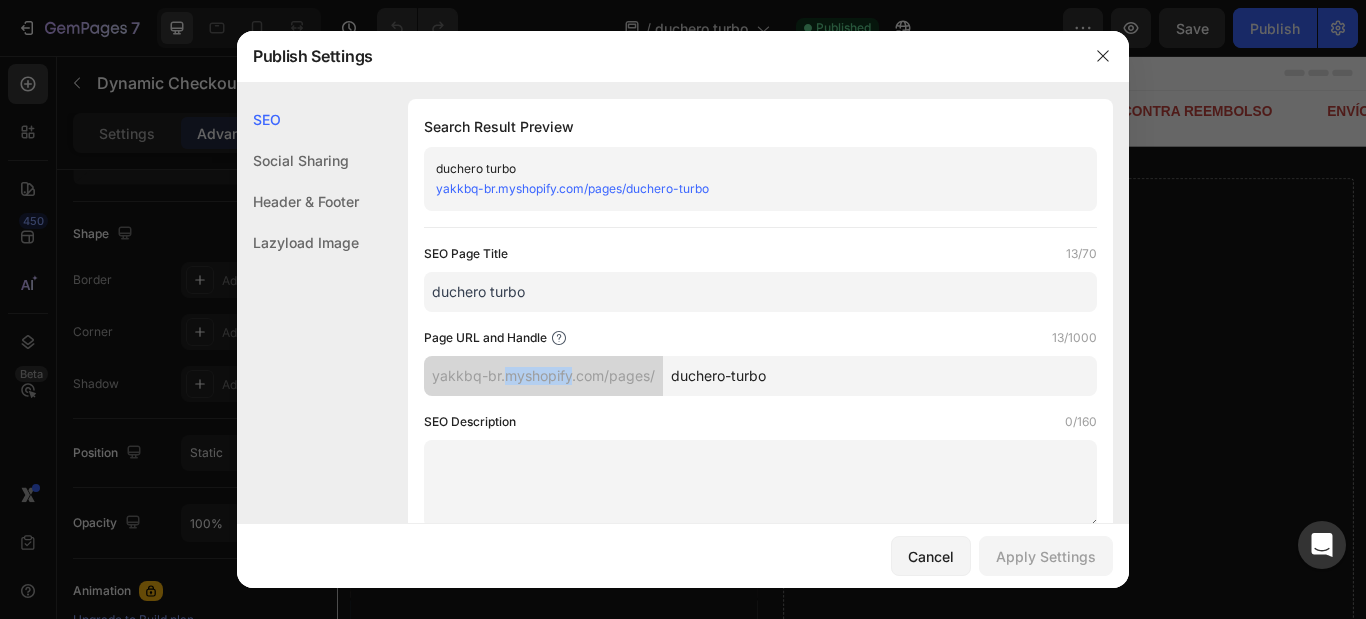 click on "yakkbq-br.myshopify.com/pages/" at bounding box center (543, 376) 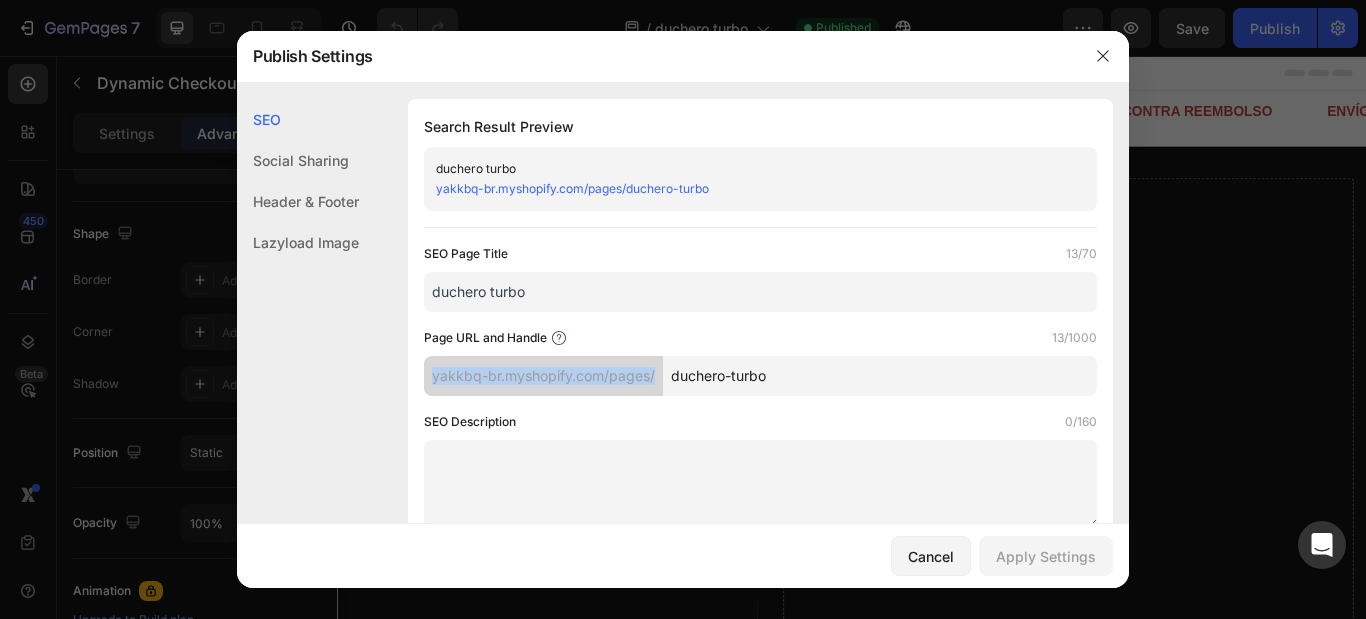 click on "yakkbq-br.myshopify.com/pages/" at bounding box center [543, 376] 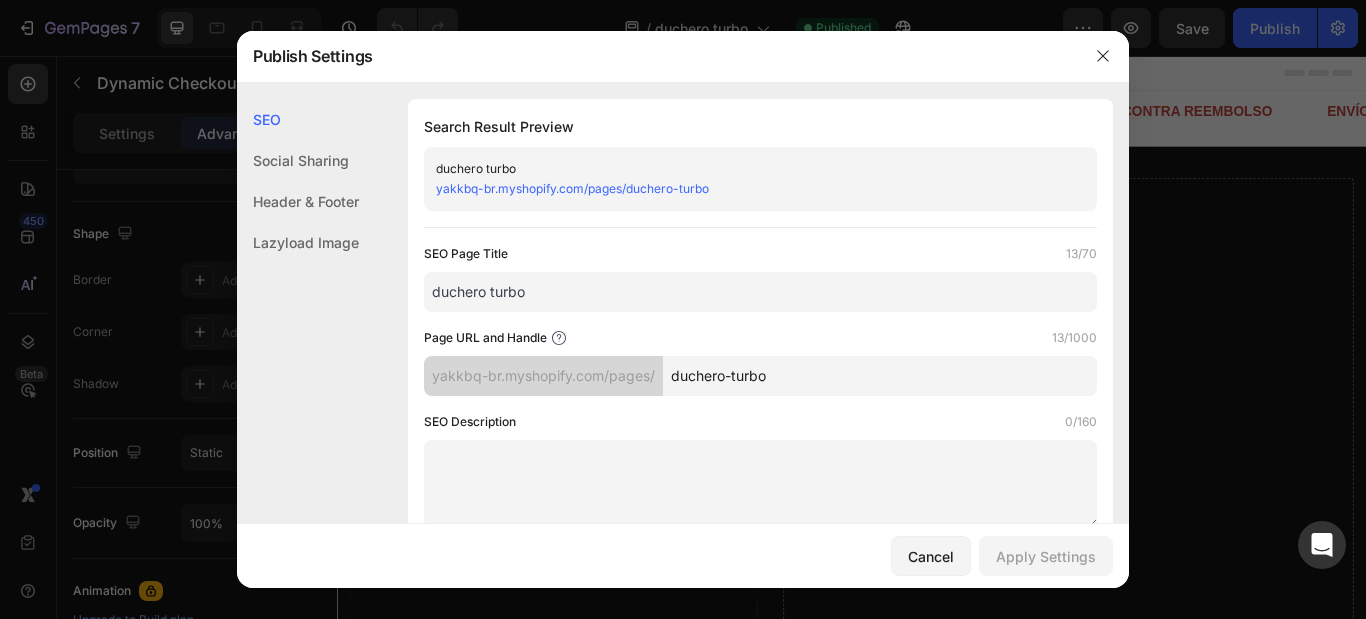 click on "duchero-turbo" at bounding box center [880, 376] 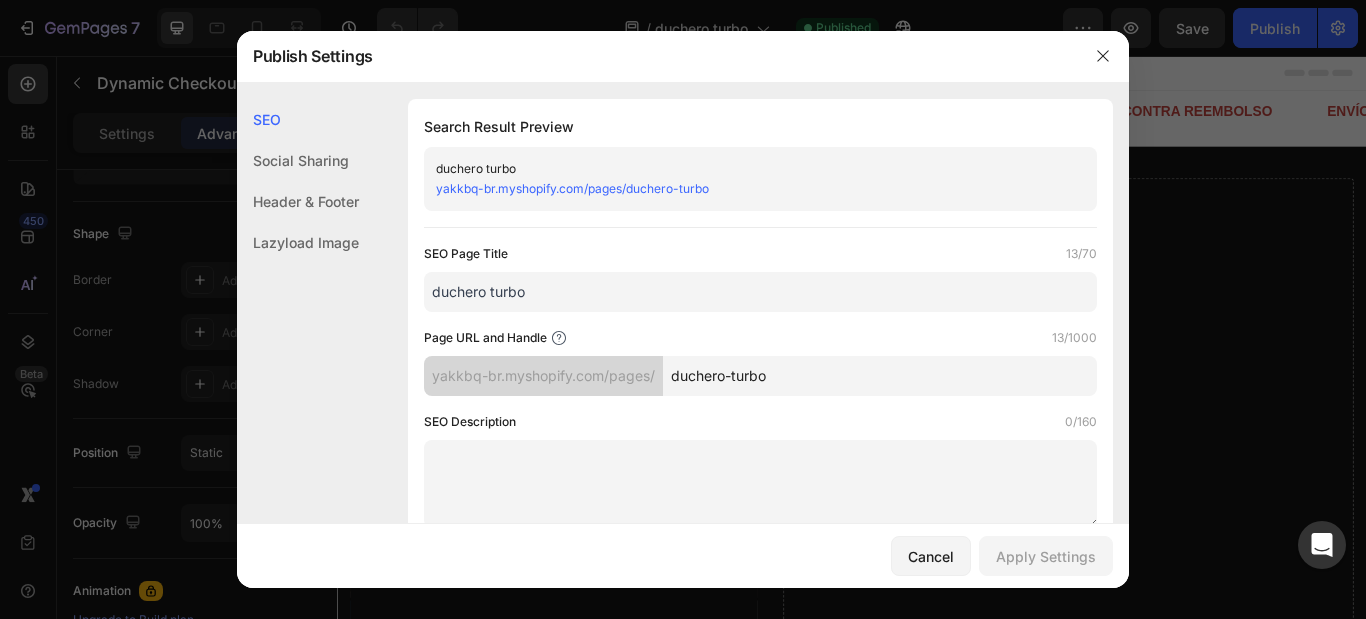 drag, startPoint x: 787, startPoint y: 379, endPoint x: 660, endPoint y: 370, distance: 127.3185 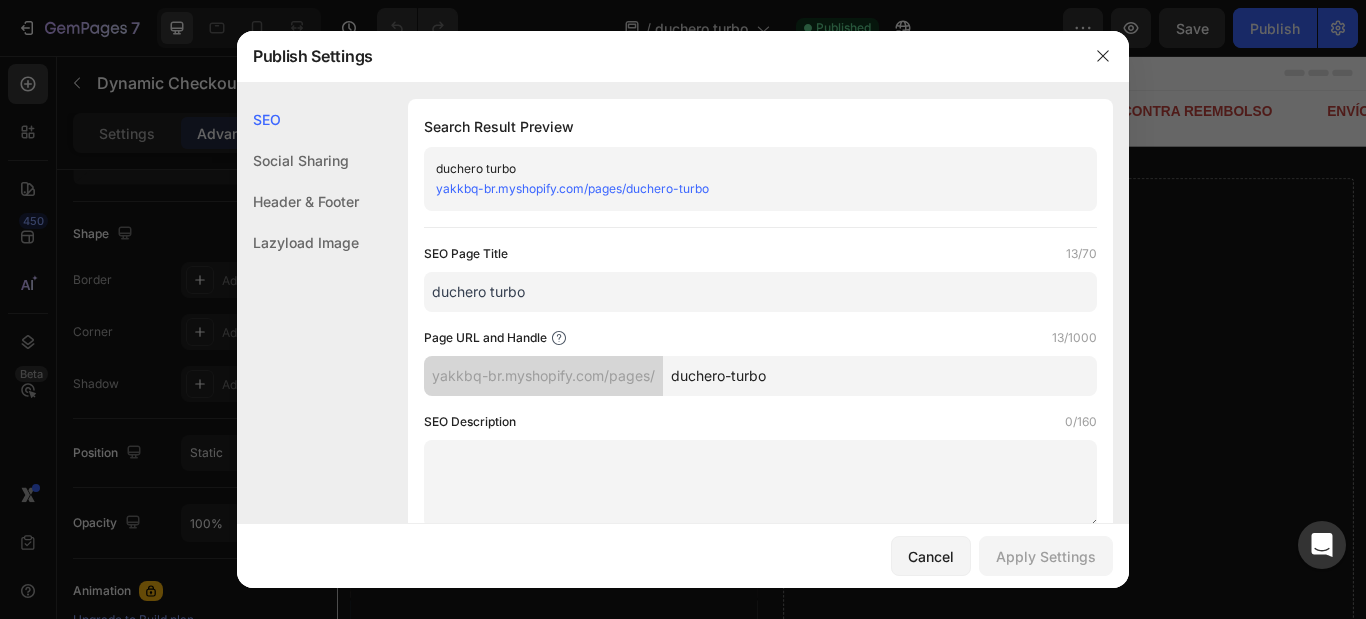 click on "yakkbq-br.myshopify.com/pages/ duchero-turbo" at bounding box center [760, 376] 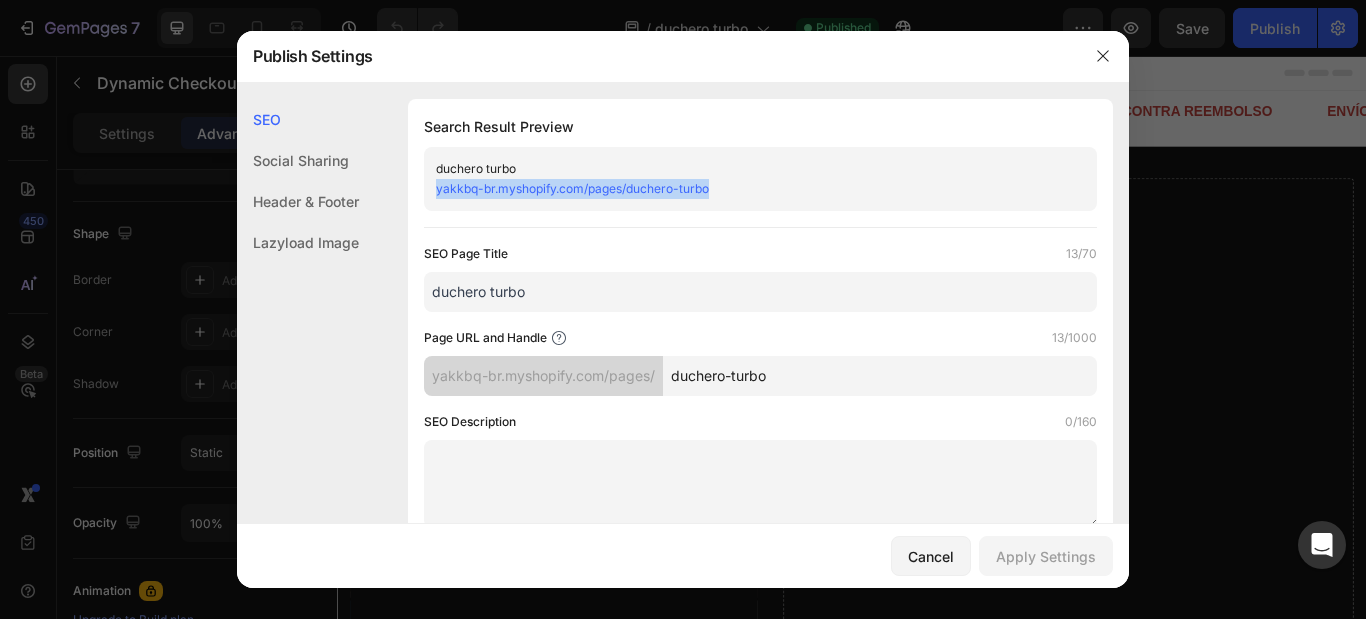 drag, startPoint x: 751, startPoint y: 188, endPoint x: 401, endPoint y: 188, distance: 350 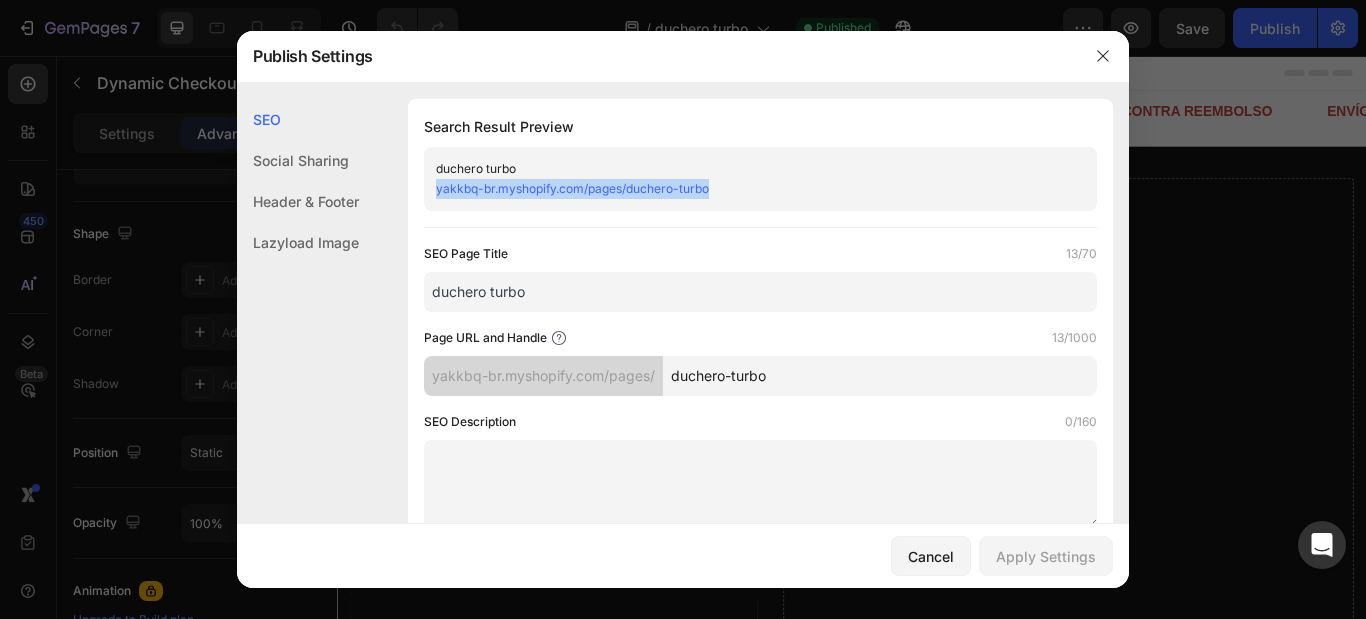 click on "SEO Search Result Preview duchero turbo yakkbq-br.myshopify.com/pages/duchero-turbo SEO Page Title  13/70  duchero turbo  Page URL and Handle  13/1000  yakkbq-br.myshopify.com/pages/ duchero-turbo  SEO Description  0/160  Social Sharing Social Sharing Image Preview (Recommended size: 1200 x 630 px) Upload Image  Supported file: .jpg, .jpeg, .png, .gif, .webp  duchero turbo yakkbq-br.myshopify.com/pages/duchero-turbo Header & Footer Shopify theme header & footer  To edit those sections, please follow instruction in  this article Use Shopify theme header Use Shopify theme footer GemPages Design Lazyload Image Lazyload Image Lazyload Image" at bounding box center (683, 876) 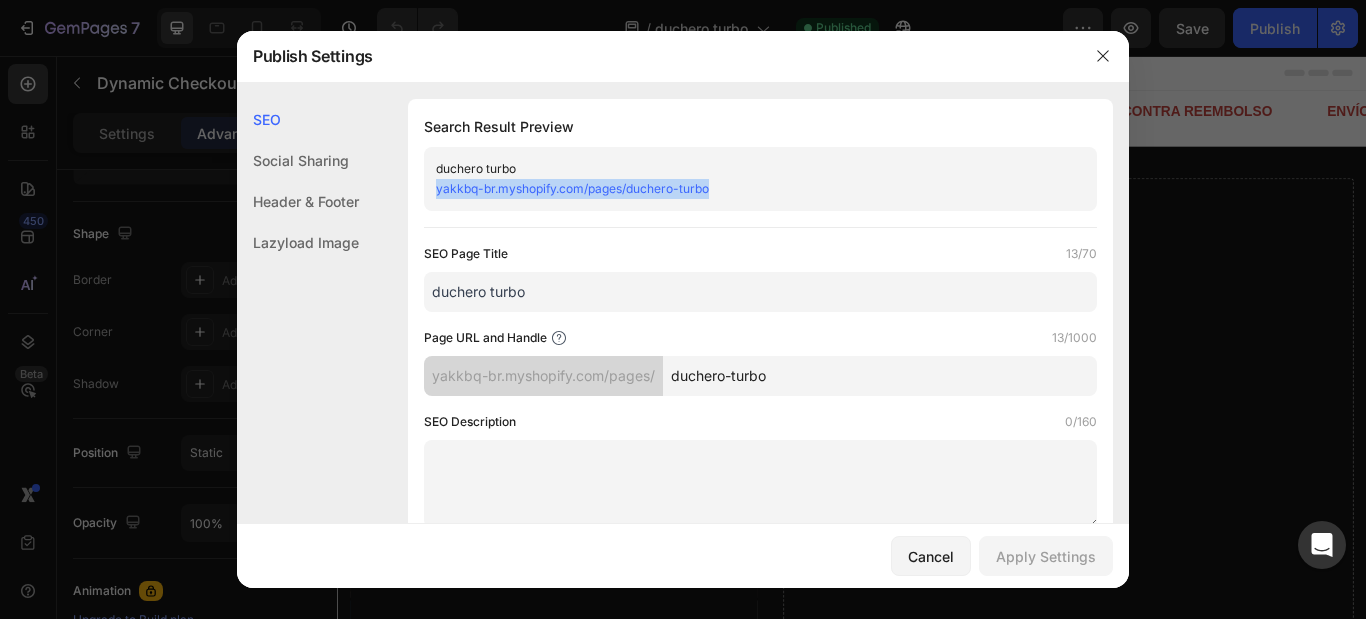 copy on "yakkbq-br.myshopify.com/pages/duchero-turbo" 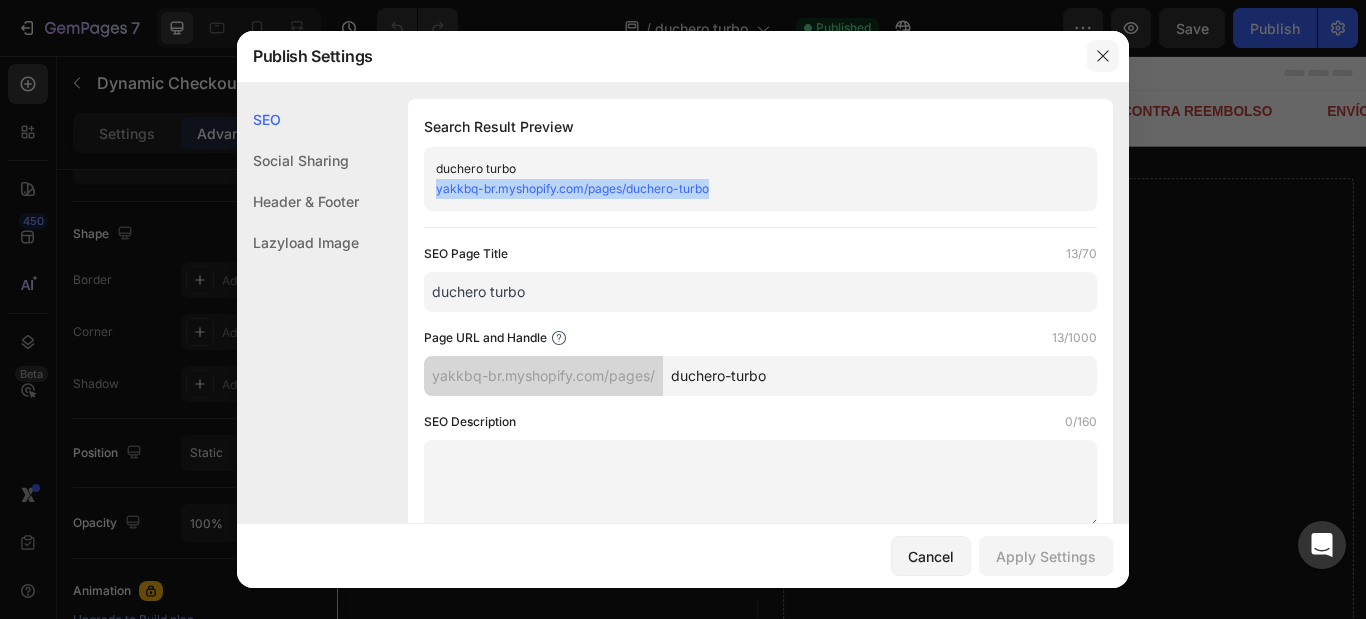 click at bounding box center [1103, 56] 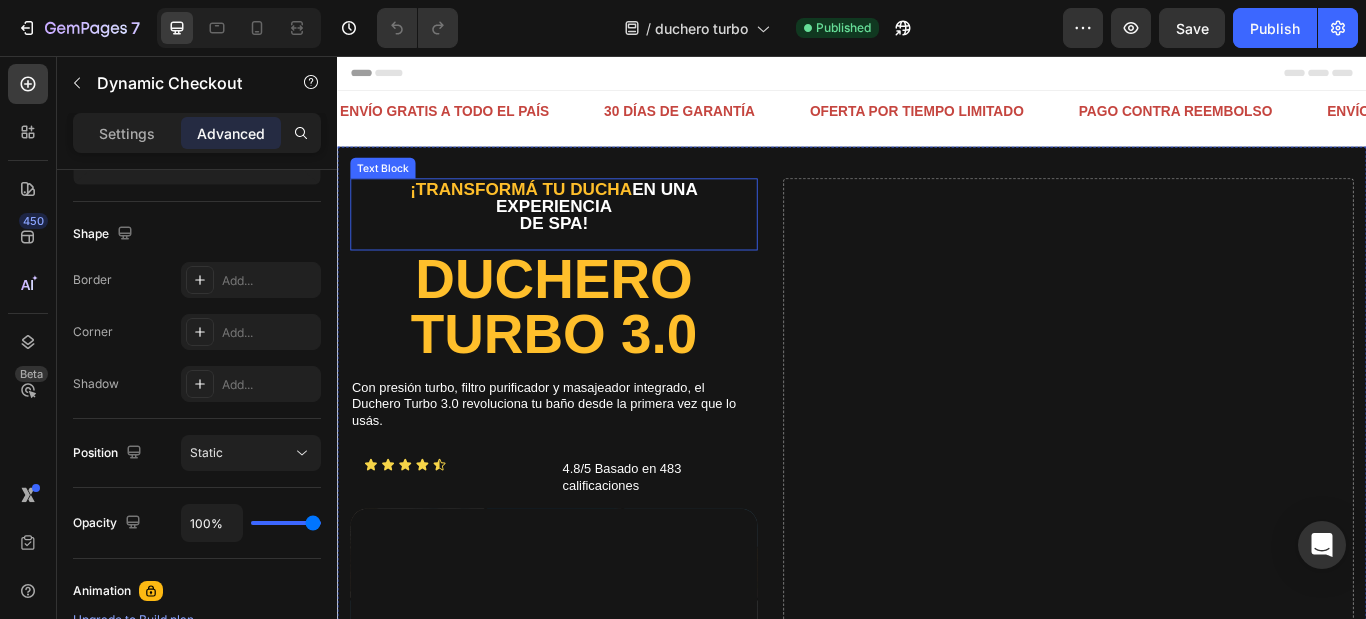 click on "DE SPA!" at bounding box center (589, 251) 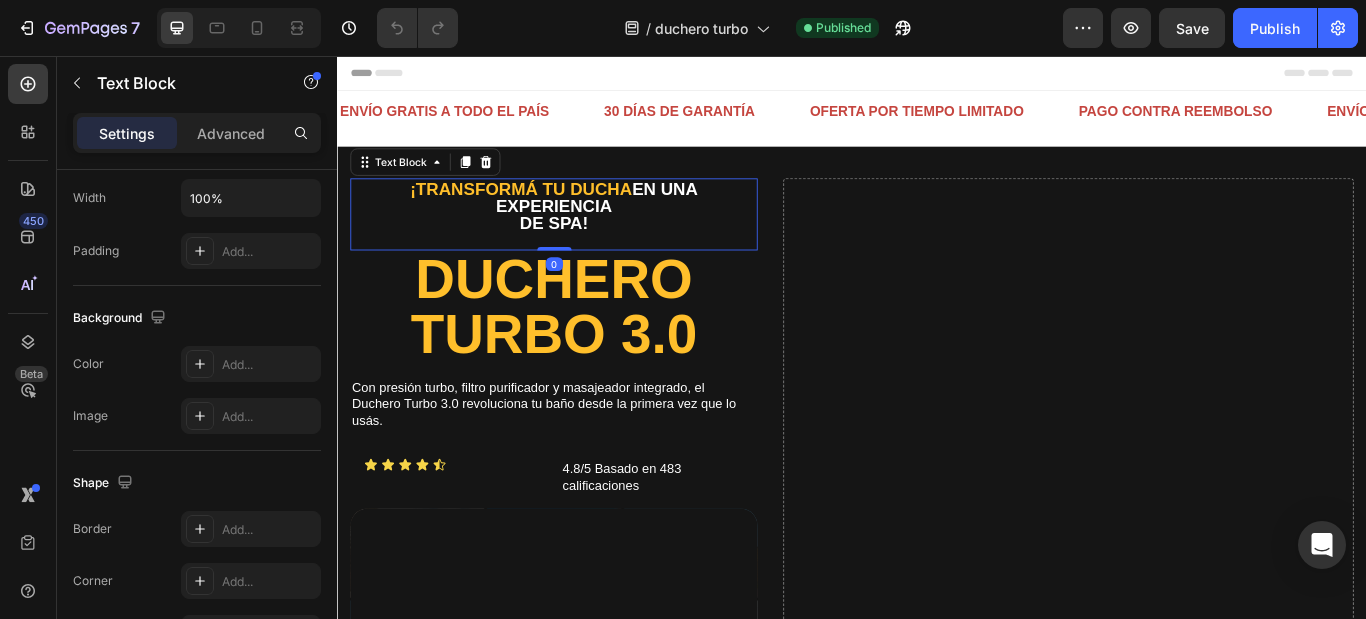 scroll, scrollTop: 0, scrollLeft: 0, axis: both 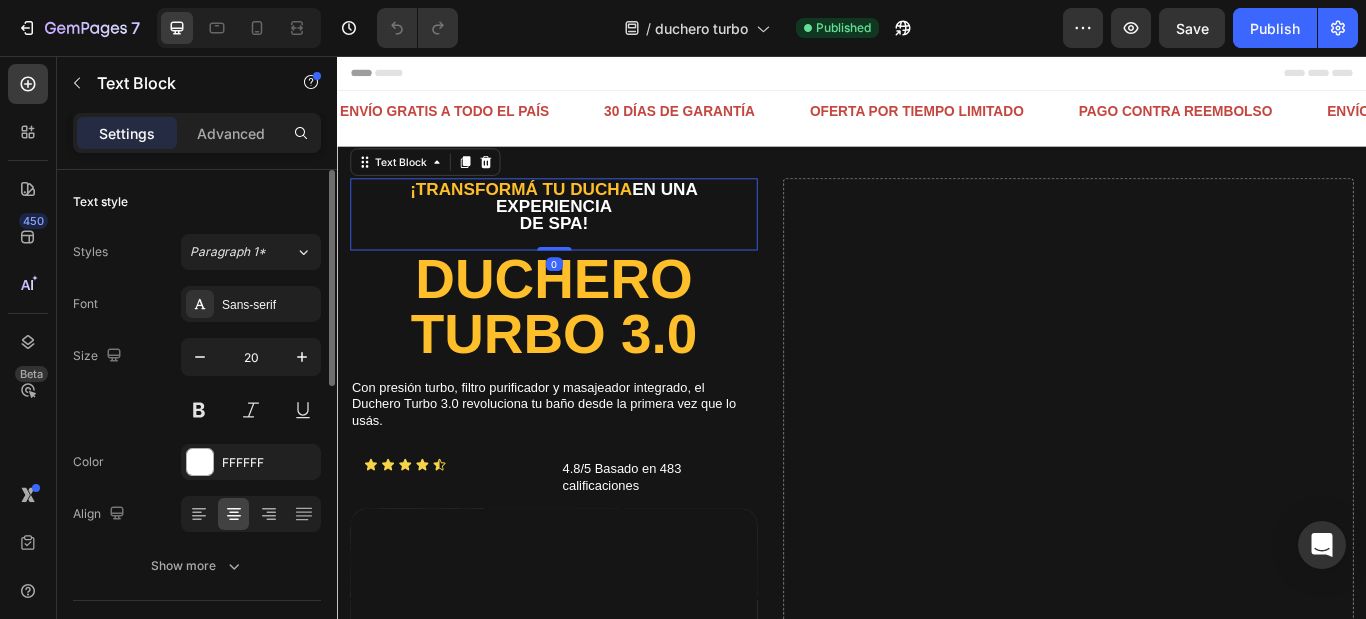 click on "DE SPA!" at bounding box center (589, 251) 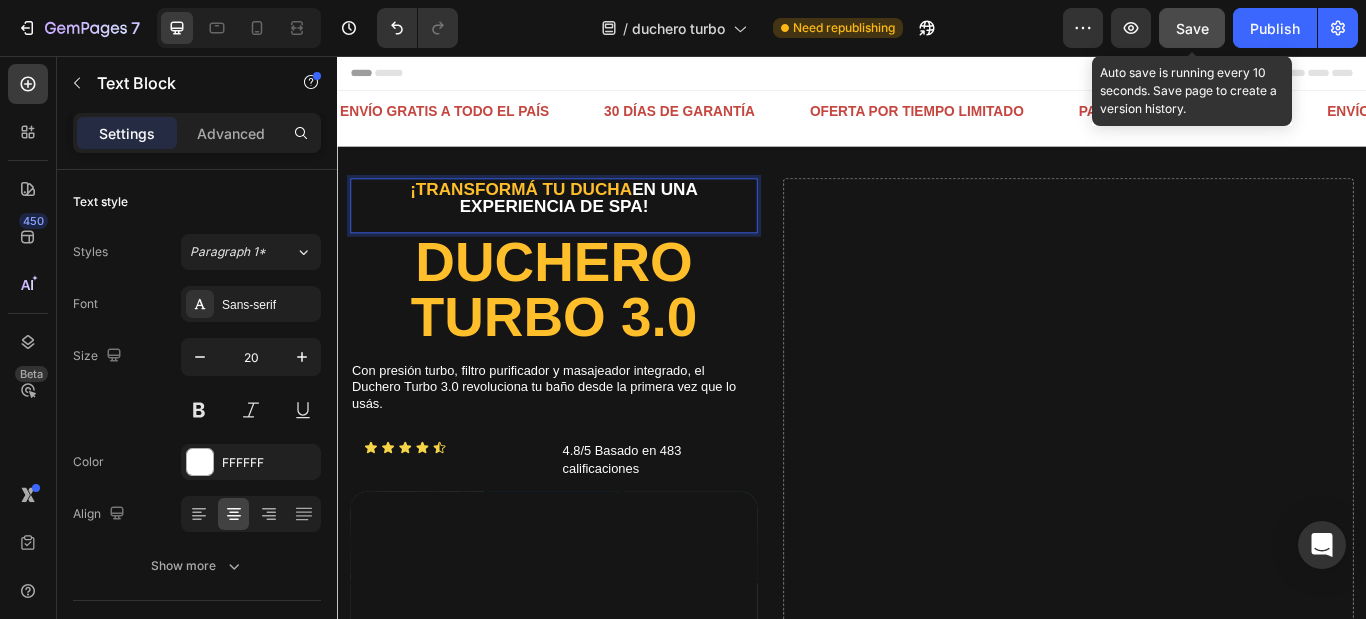 drag, startPoint x: 1206, startPoint y: 30, endPoint x: 338, endPoint y: 246, distance: 894.4719 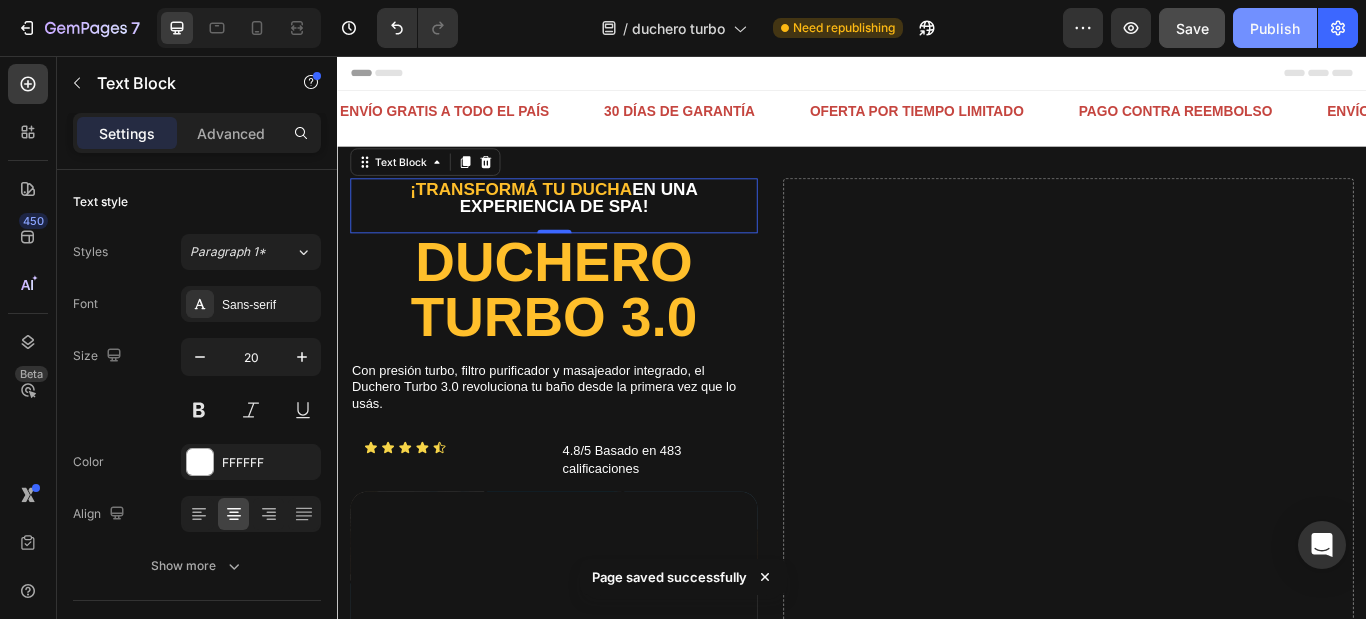 click on "Publish" at bounding box center (1275, 28) 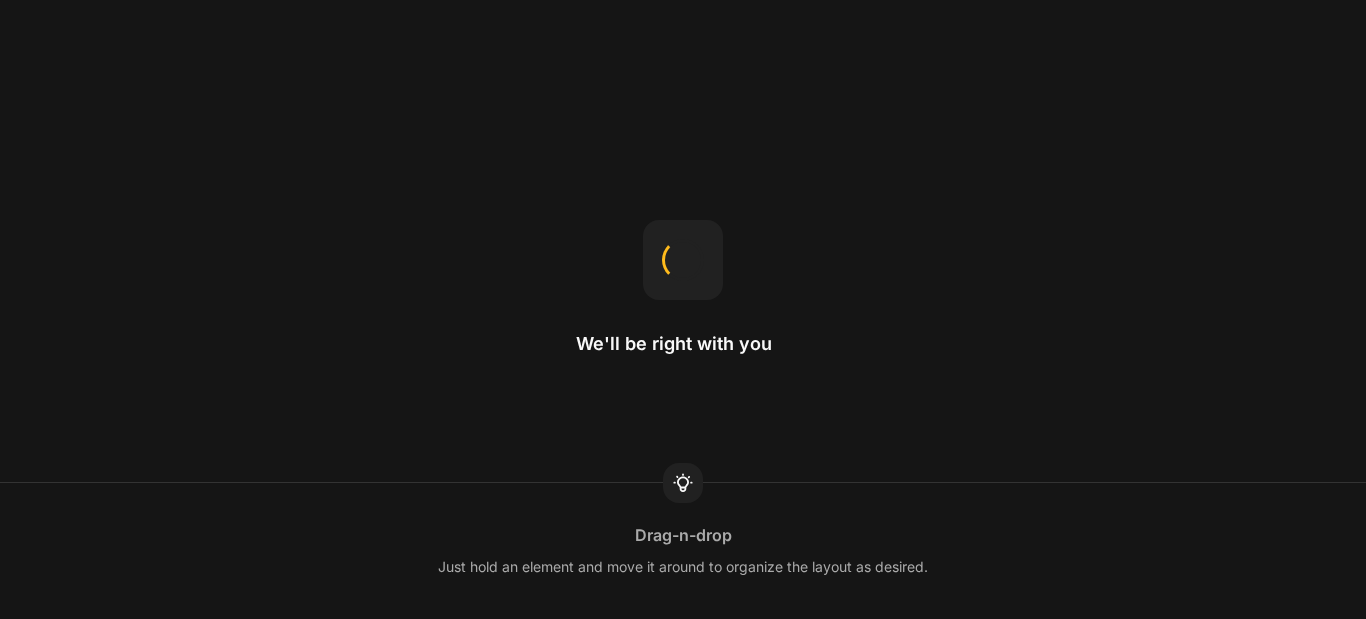 scroll, scrollTop: 0, scrollLeft: 0, axis: both 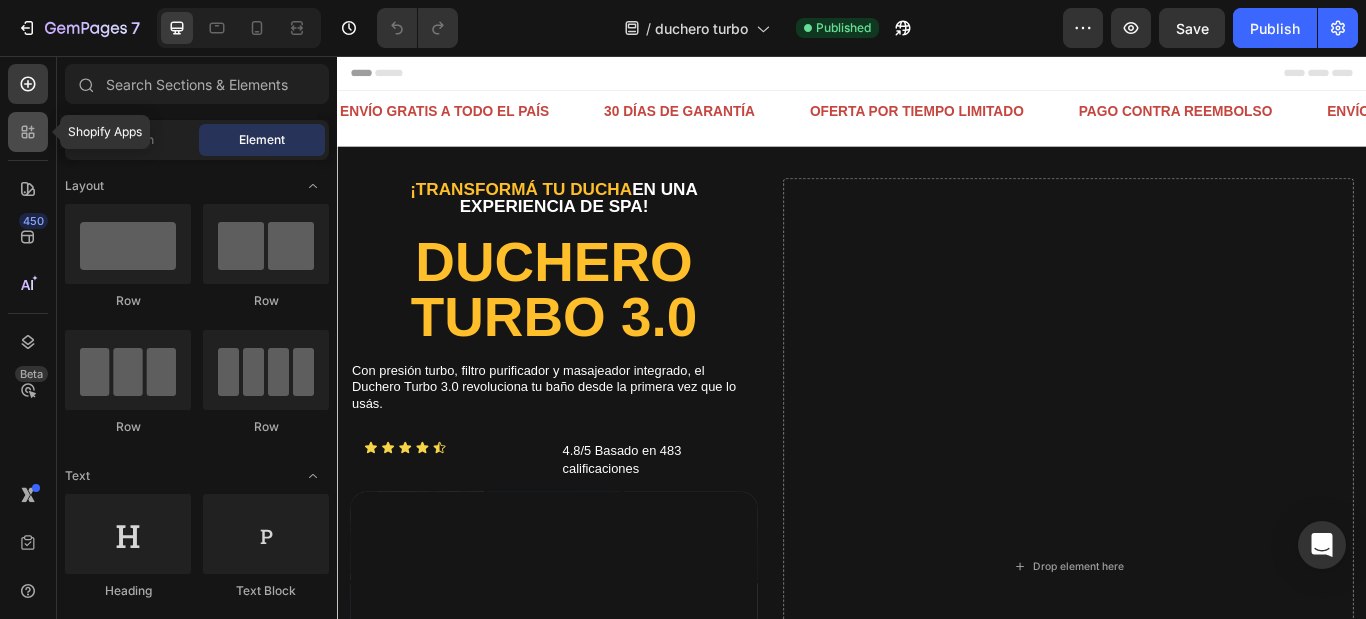 click 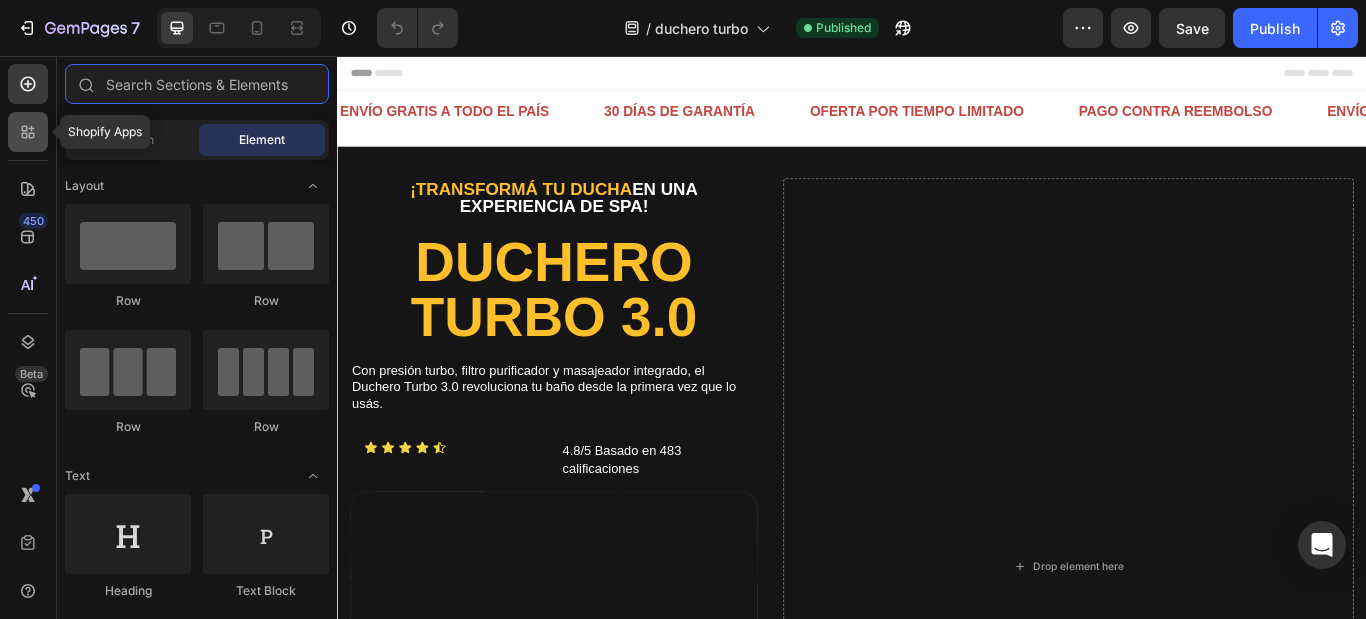 scroll, scrollTop: 0, scrollLeft: 0, axis: both 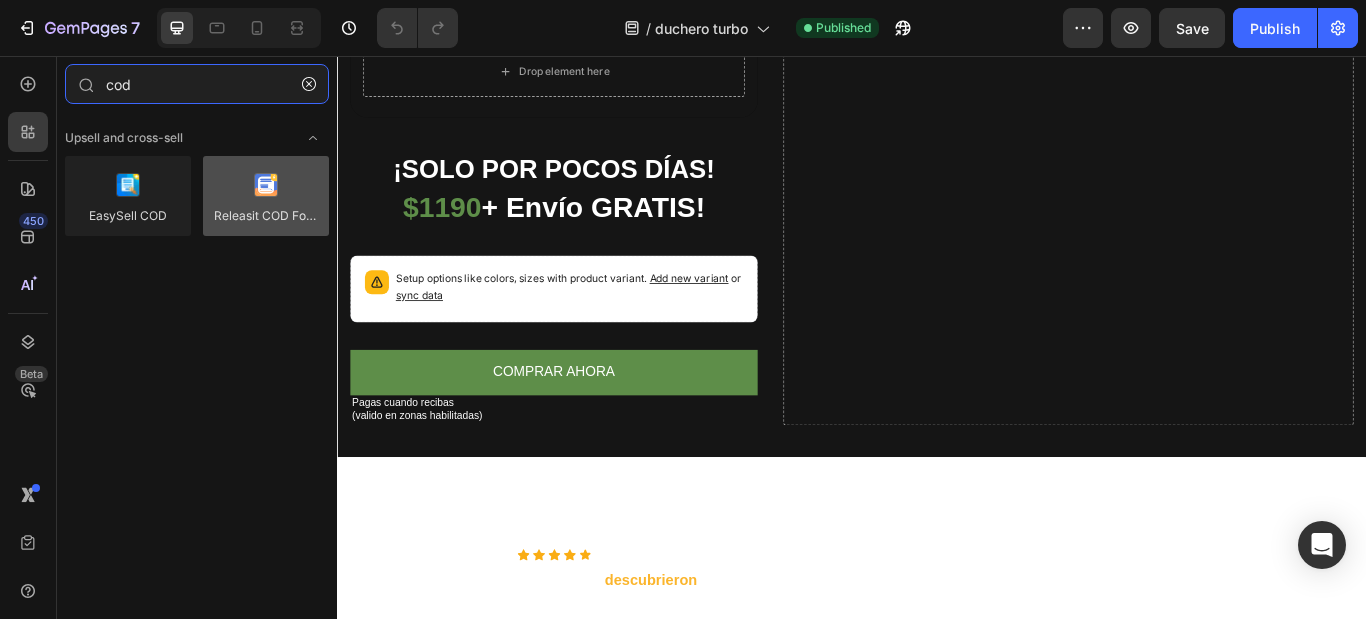 type on "cod" 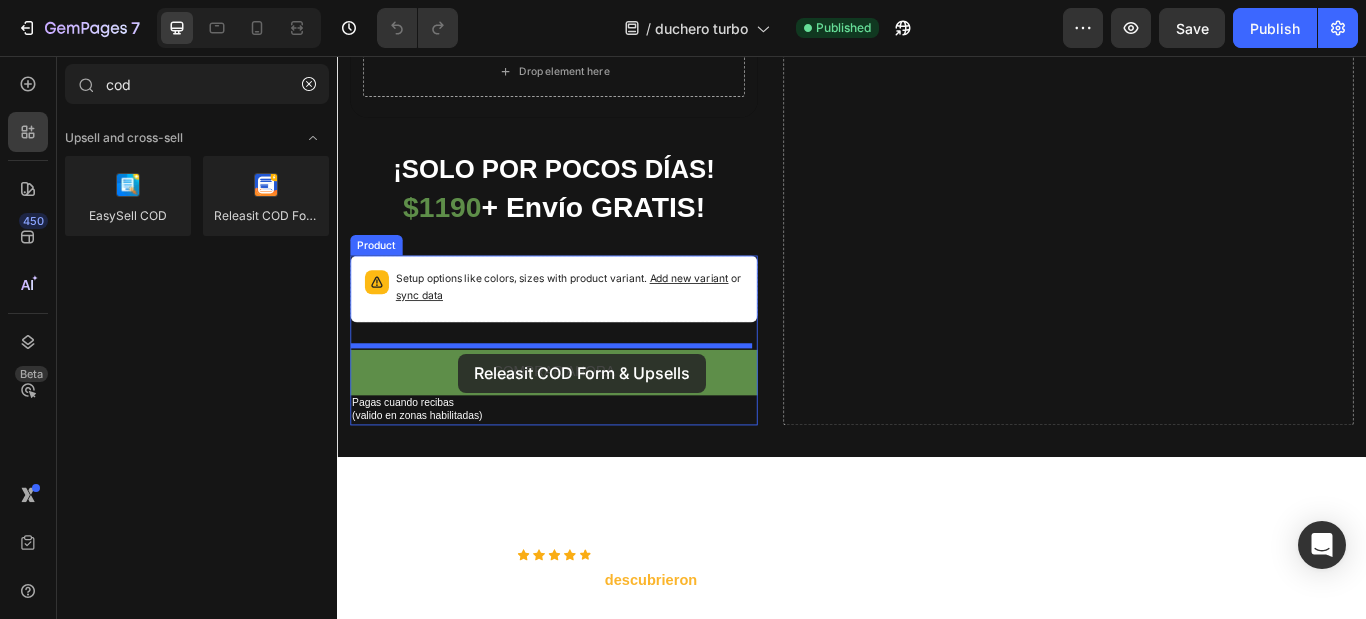 drag, startPoint x: 594, startPoint y: 256, endPoint x: 478, endPoint y: 403, distance: 187.25652 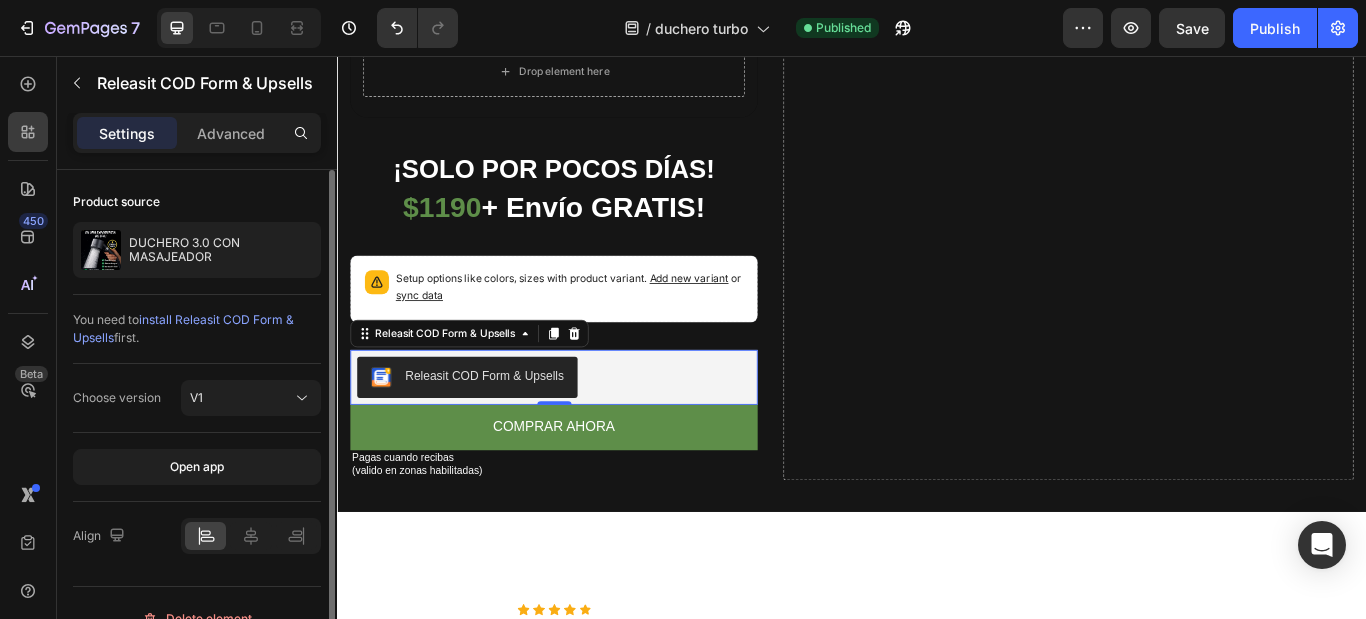 scroll, scrollTop: 31, scrollLeft: 0, axis: vertical 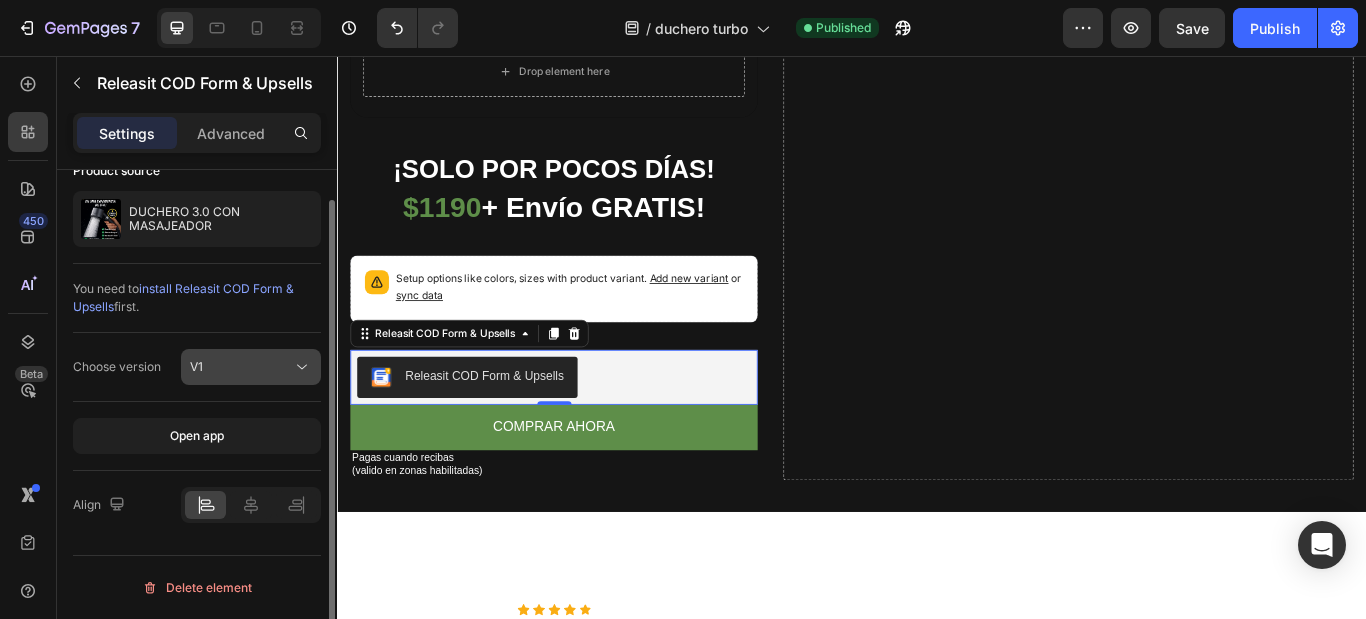 click on "V1" at bounding box center (241, 367) 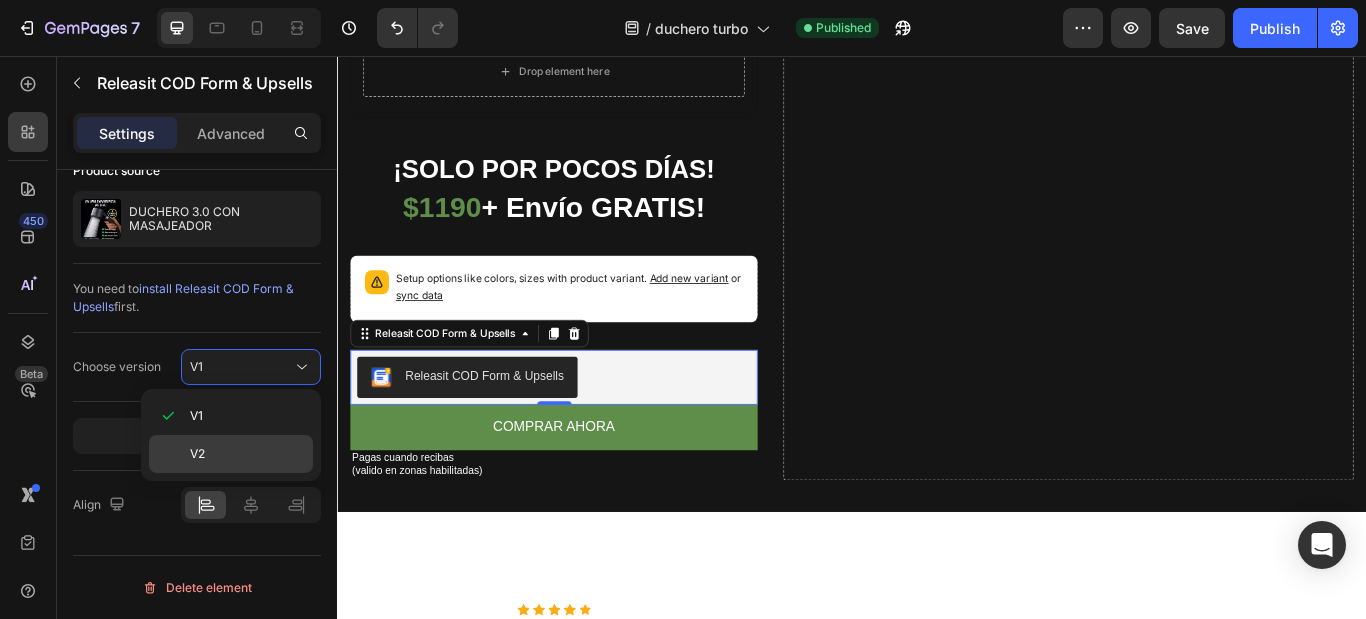 click on "V2" at bounding box center [247, 454] 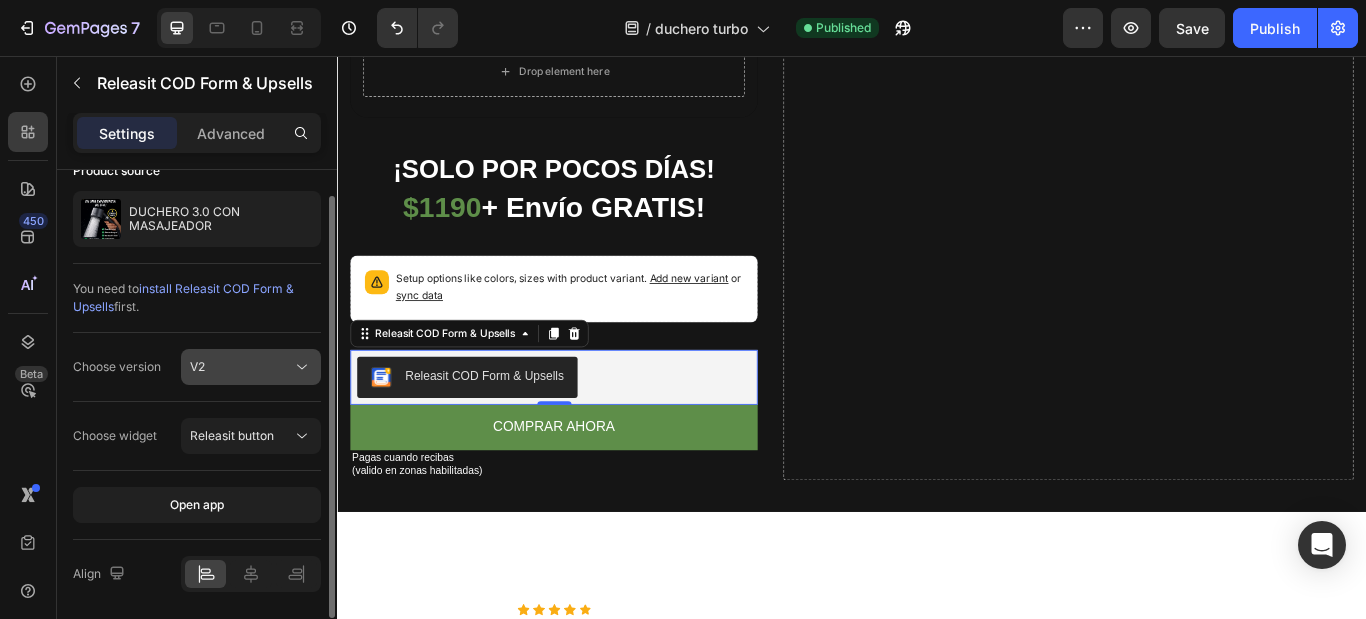 scroll, scrollTop: 100, scrollLeft: 0, axis: vertical 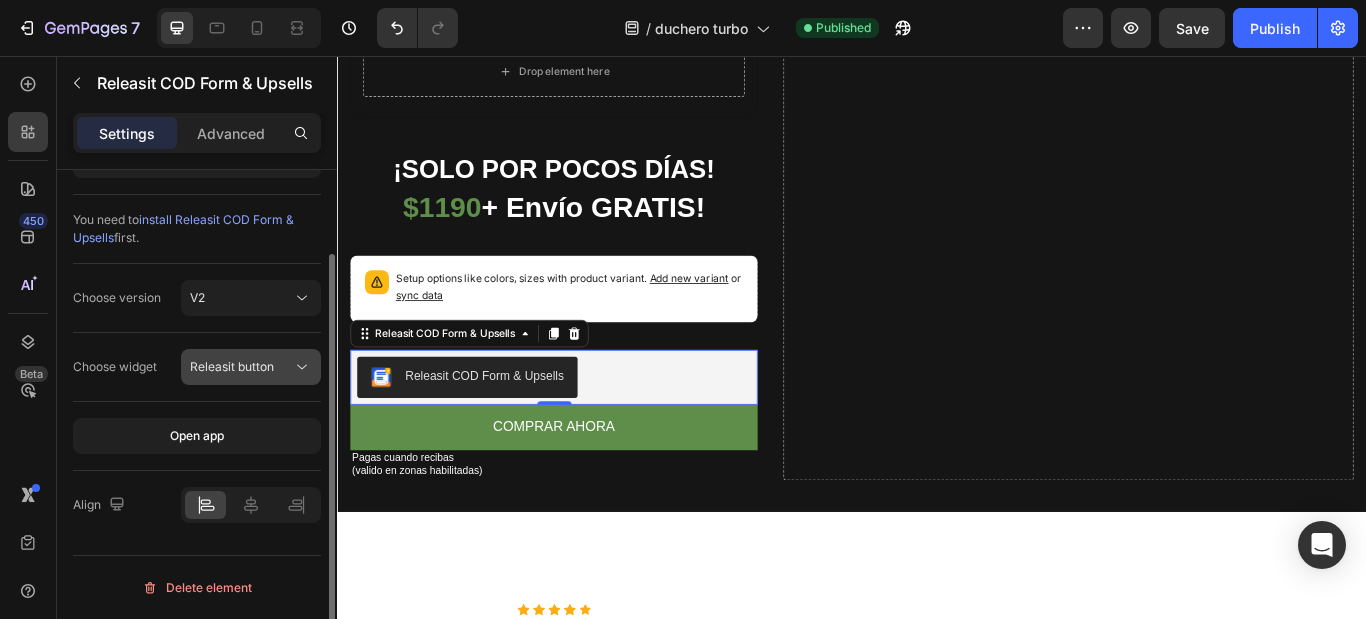 click on "Releasit button" at bounding box center [232, 366] 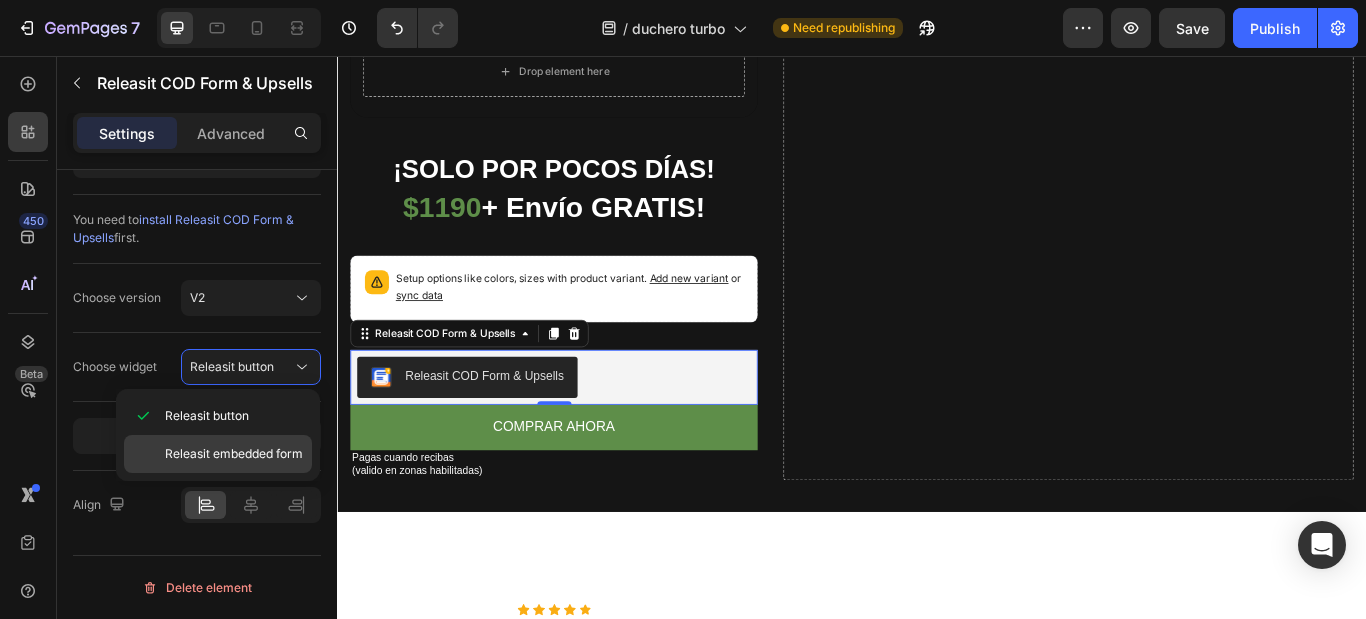 click on "Releasit embedded form" at bounding box center [234, 454] 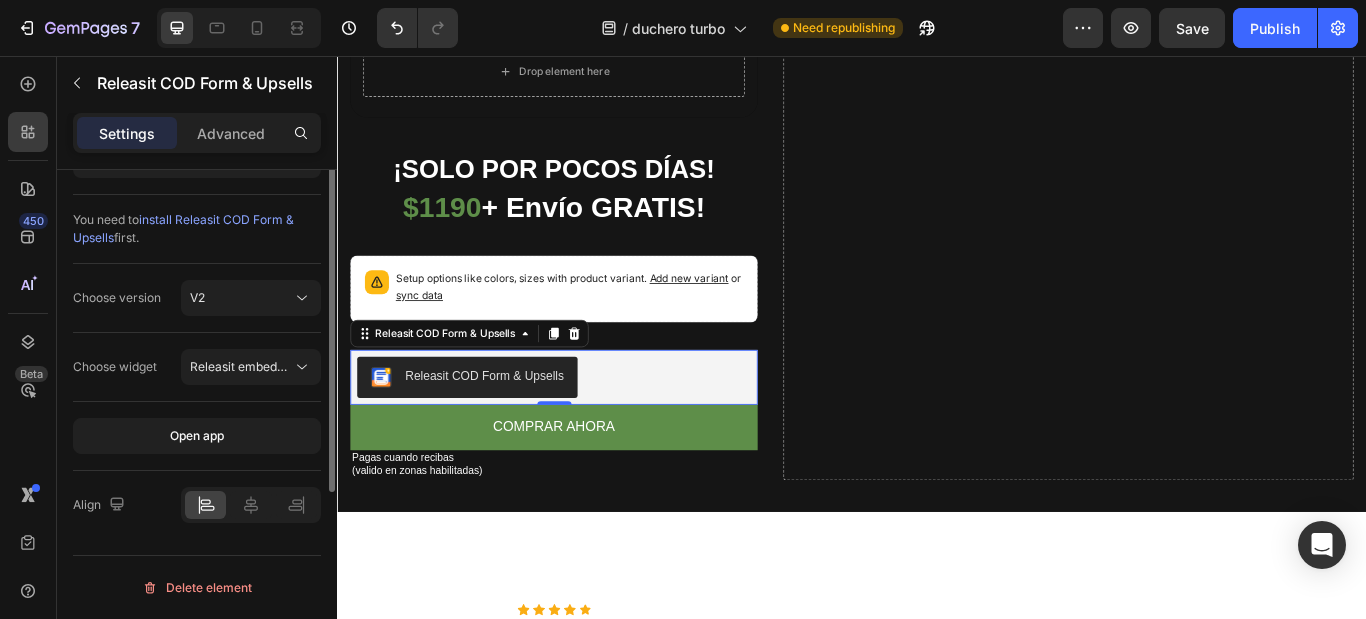 scroll, scrollTop: 0, scrollLeft: 0, axis: both 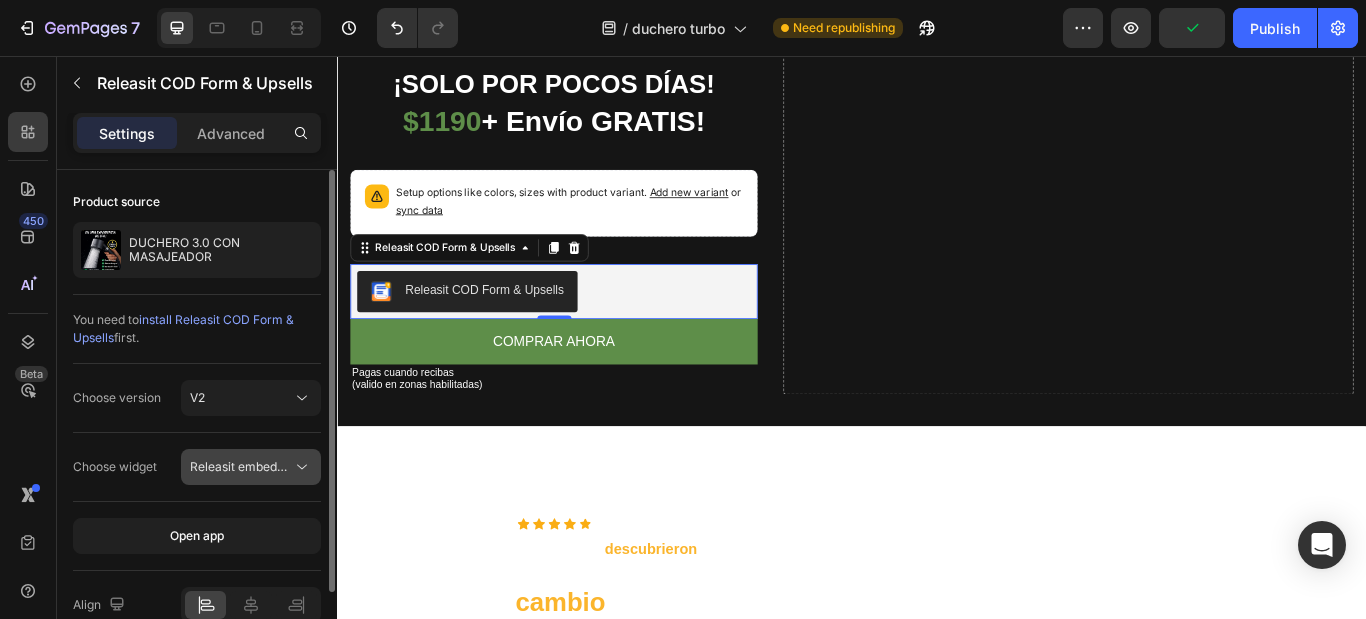 click on "Releasit embedded form" at bounding box center [259, 466] 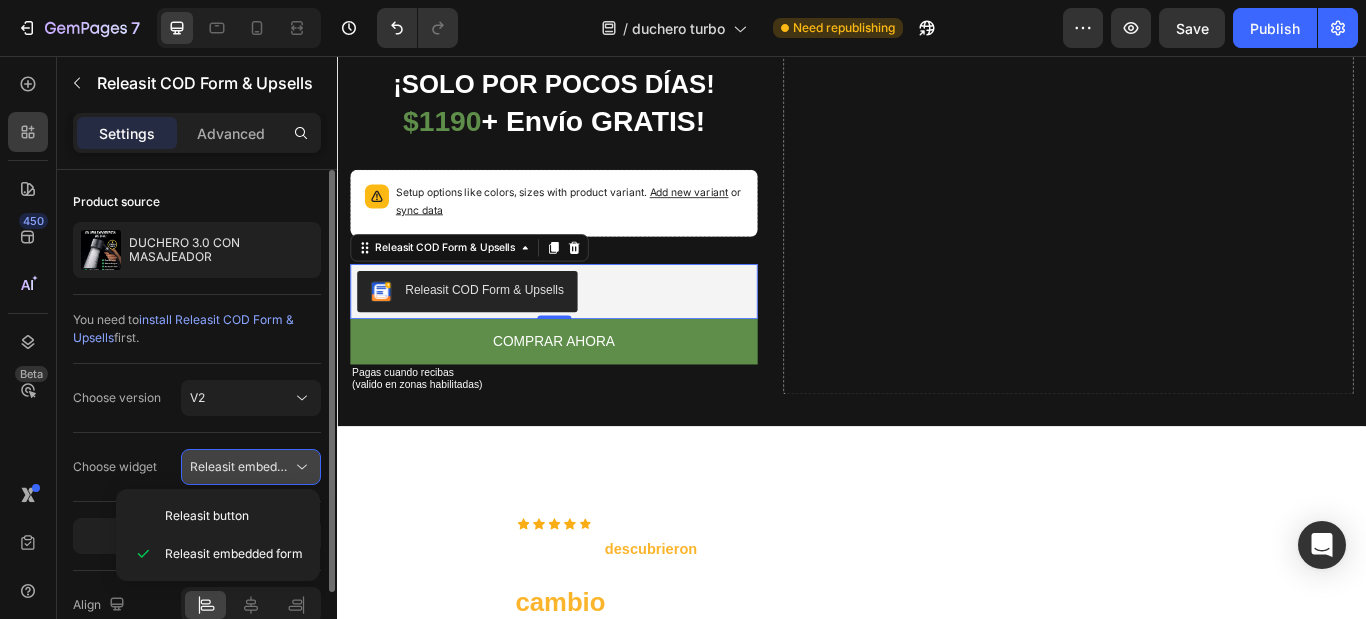 click on "Releasit embedded form" at bounding box center (259, 466) 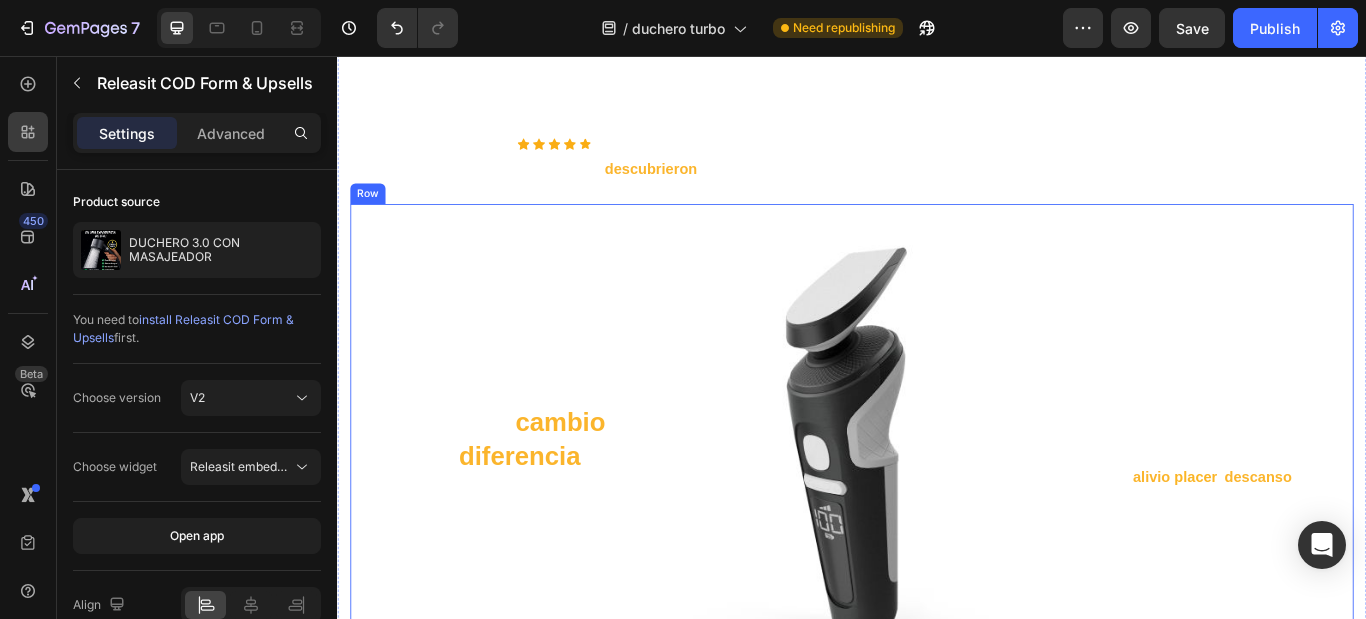 scroll, scrollTop: 1400, scrollLeft: 0, axis: vertical 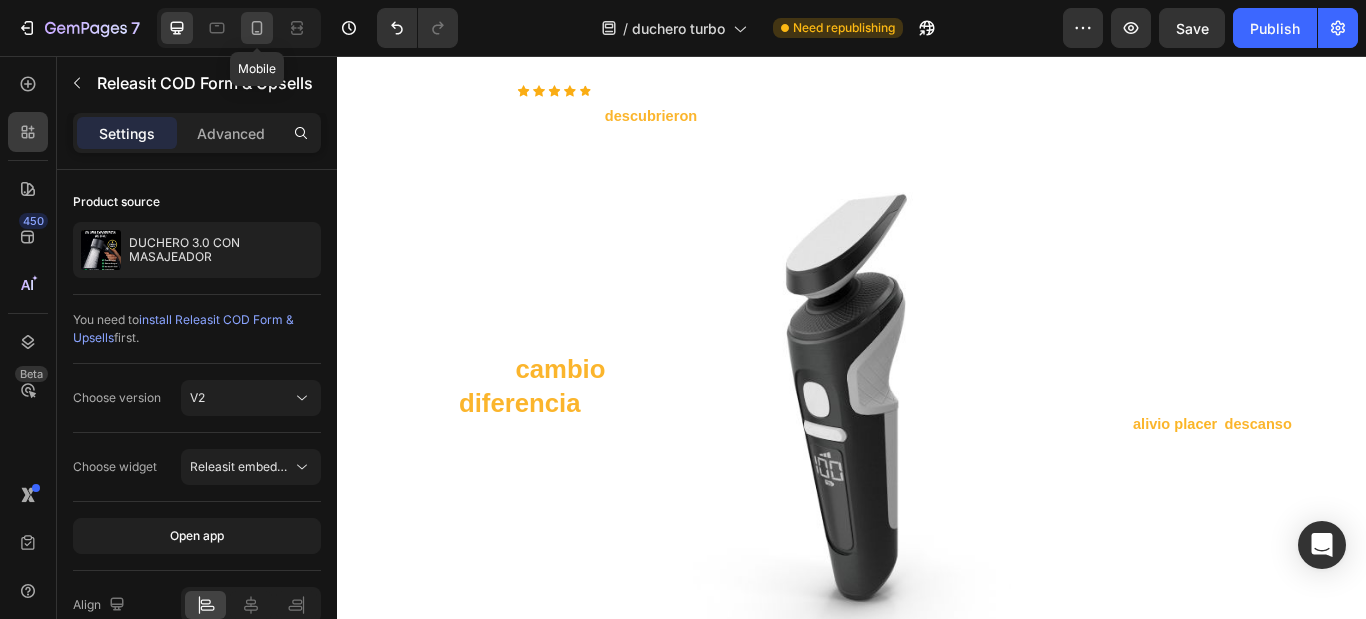 click 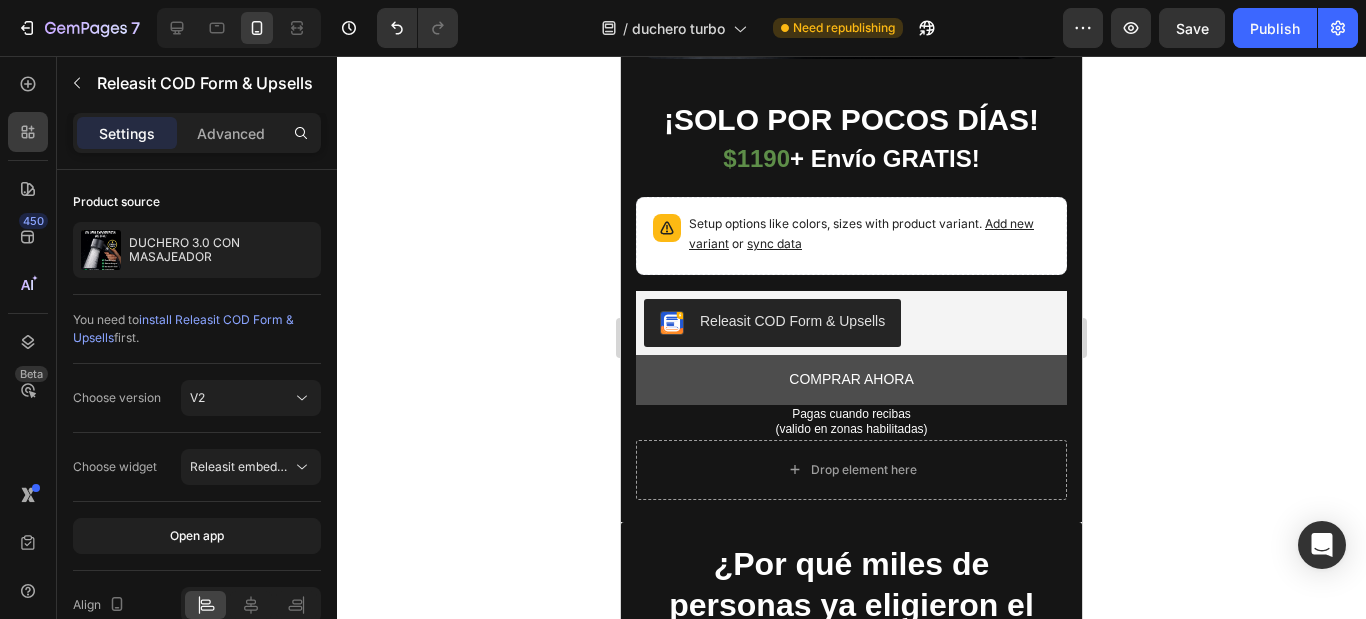 scroll, scrollTop: 1100, scrollLeft: 0, axis: vertical 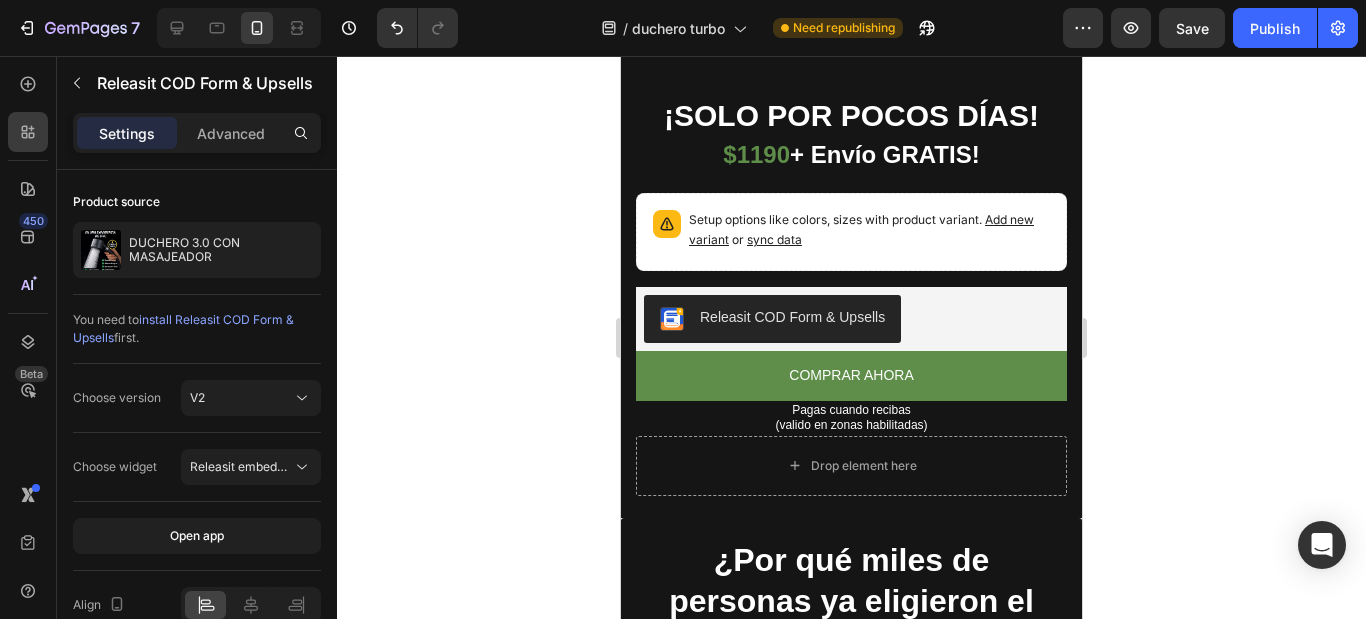 click on "Releasit COD Form & Upsells" at bounding box center [792, 317] 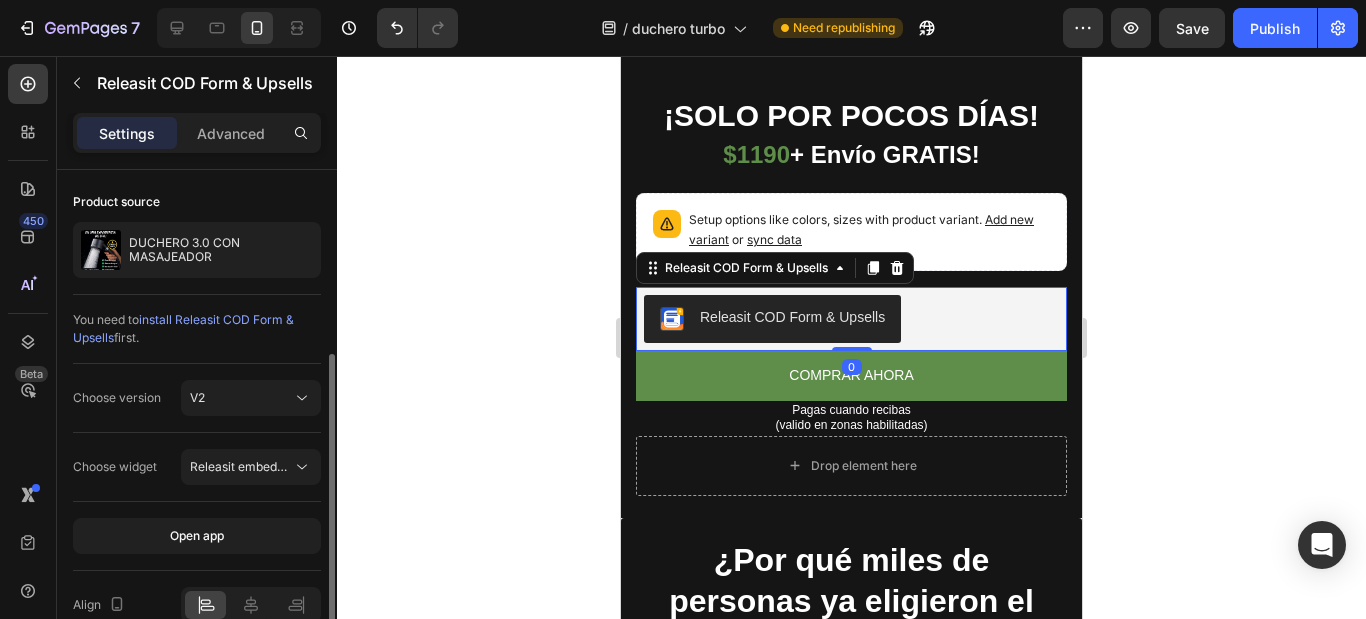 scroll, scrollTop: 100, scrollLeft: 0, axis: vertical 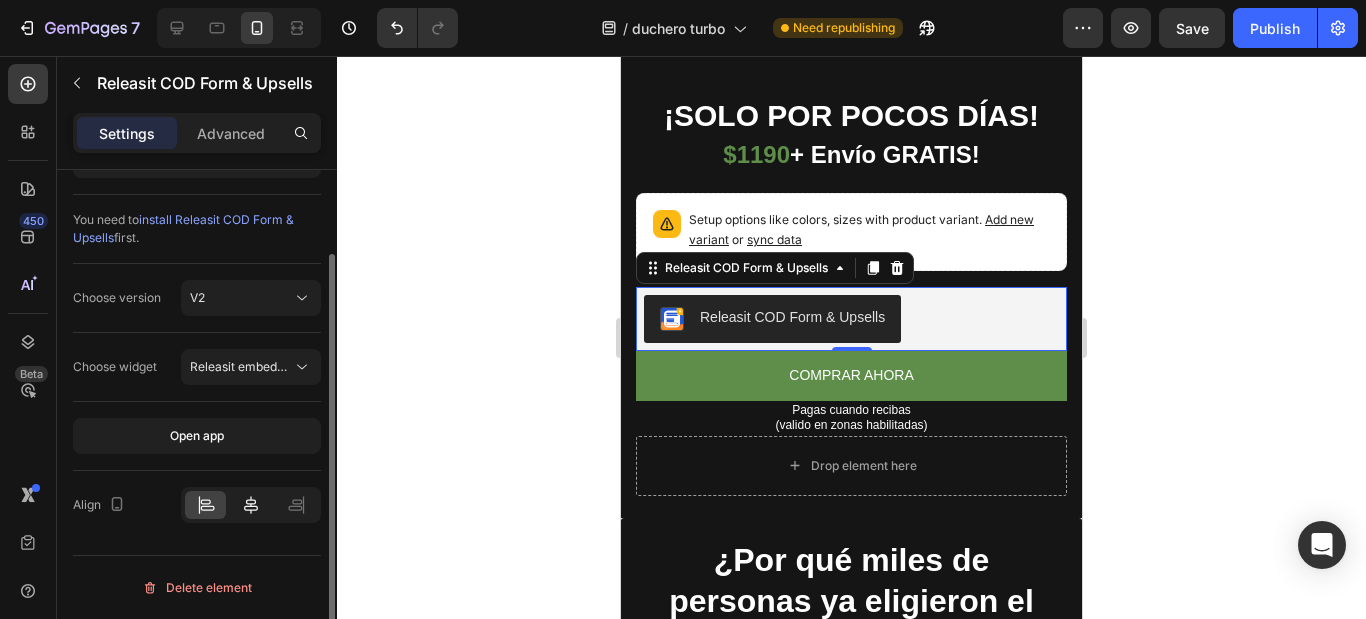 click 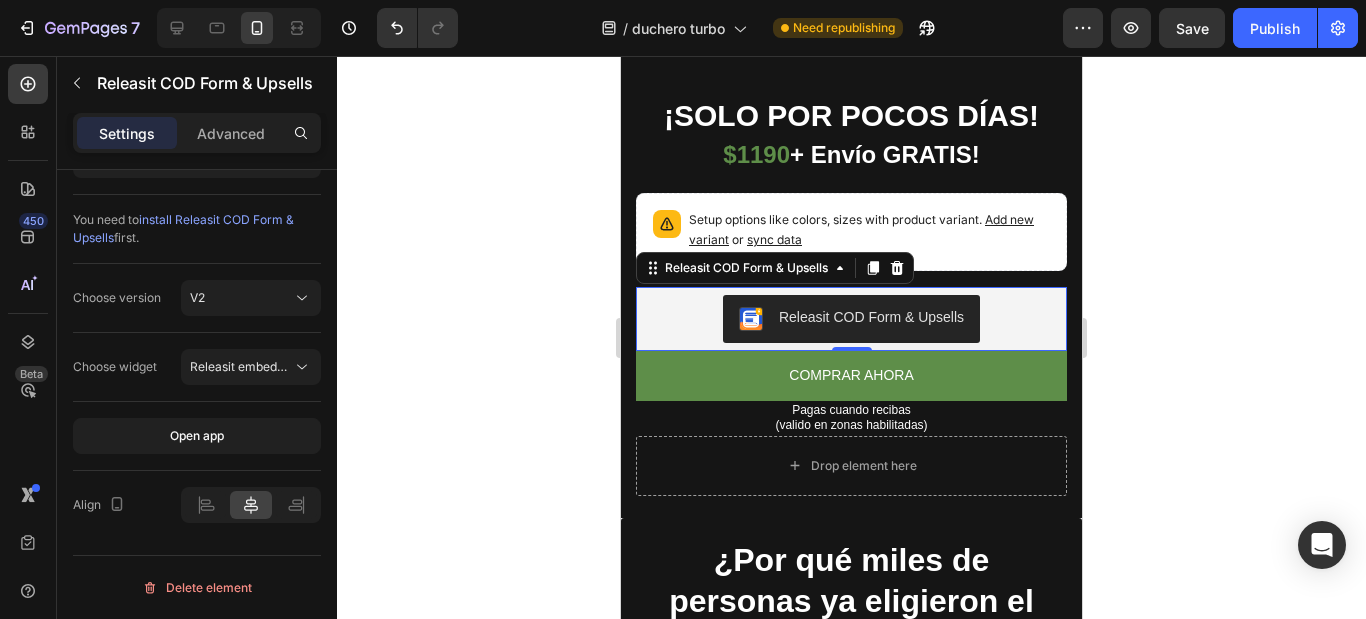 click on "Releasit COD Form & Upsells" at bounding box center (871, 317) 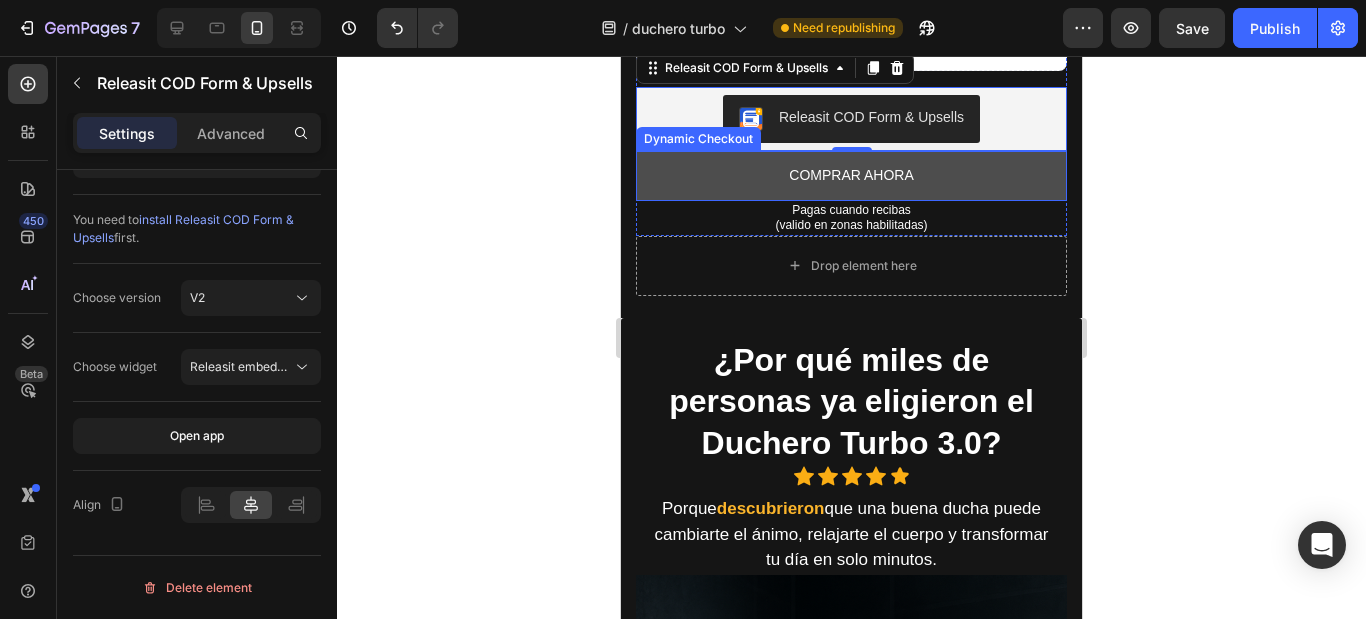scroll, scrollTop: 1500, scrollLeft: 0, axis: vertical 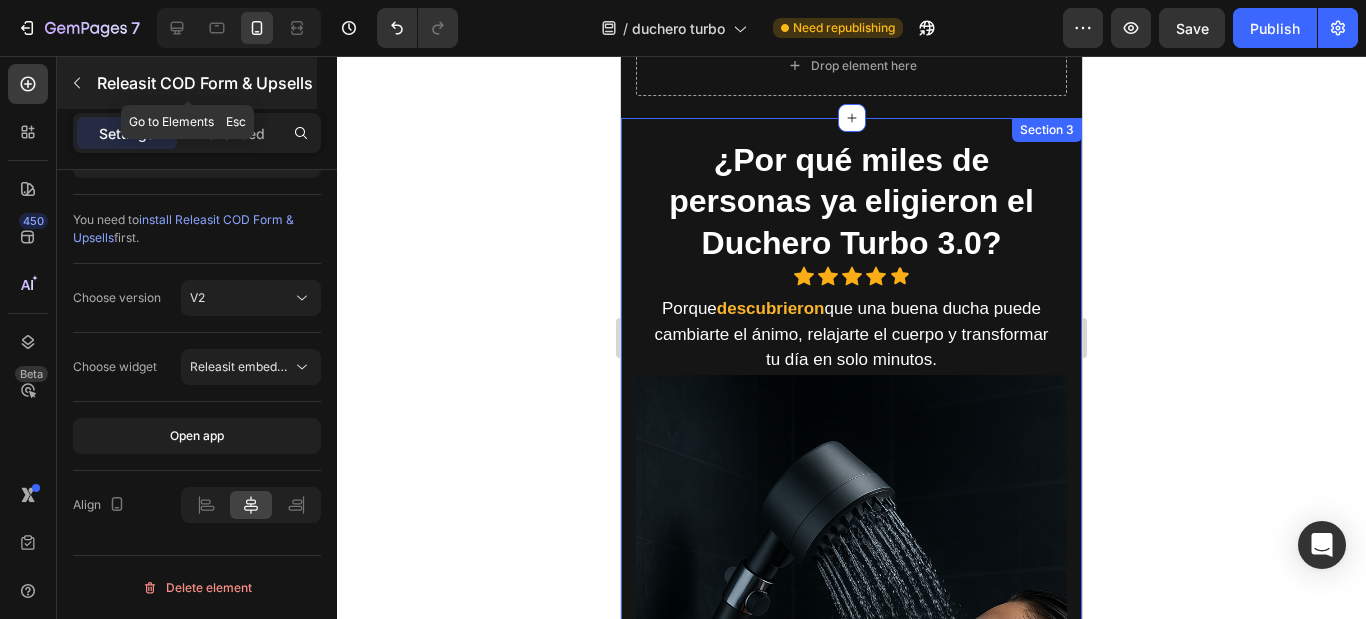 click 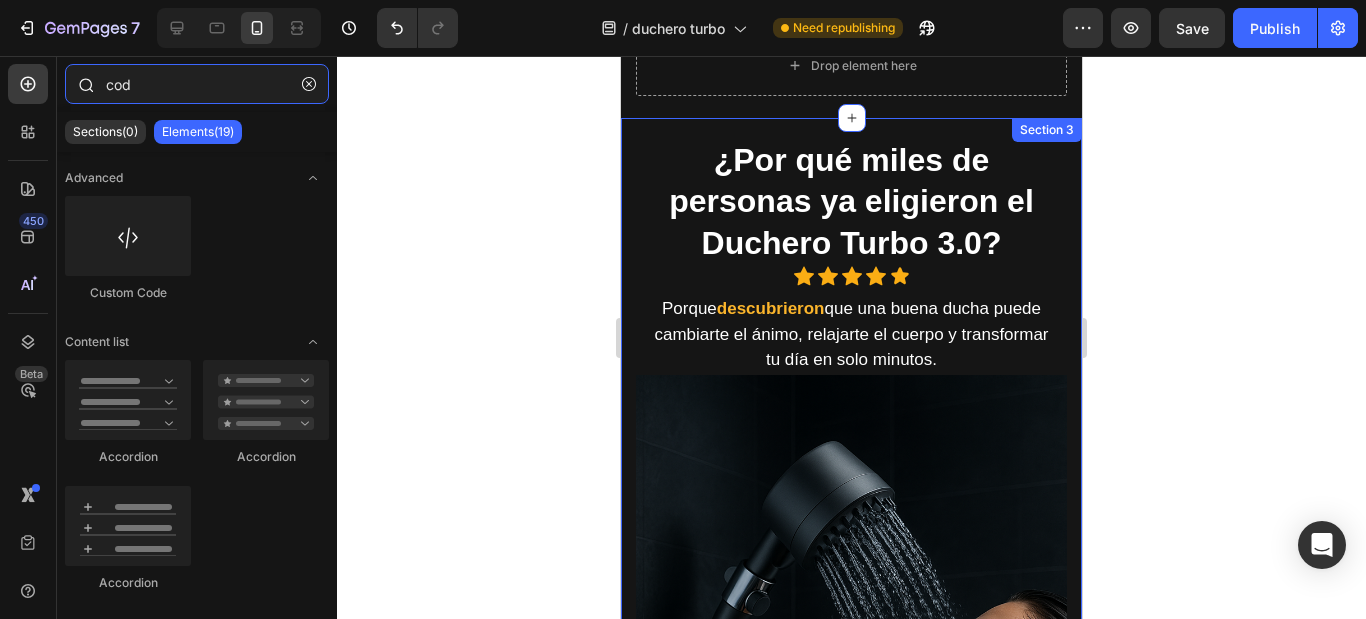 drag, startPoint x: 157, startPoint y: 83, endPoint x: 88, endPoint y: 83, distance: 69 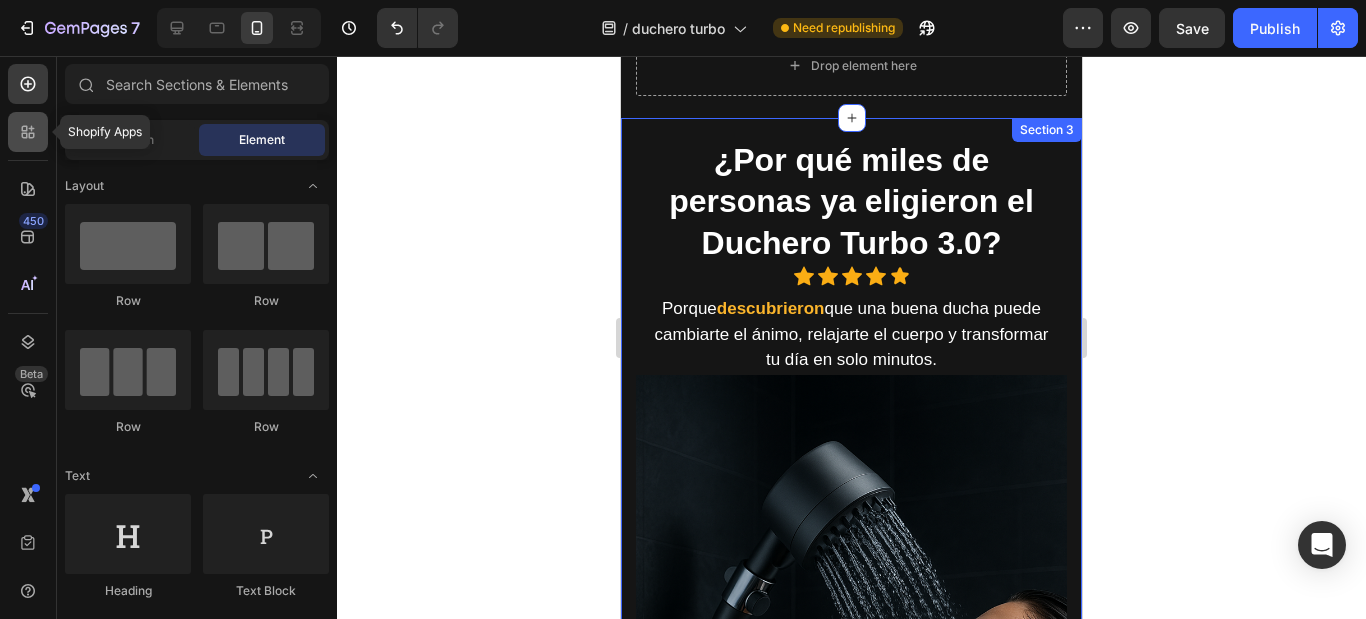 drag, startPoint x: 28, startPoint y: 122, endPoint x: 4, endPoint y: 301, distance: 180.60178 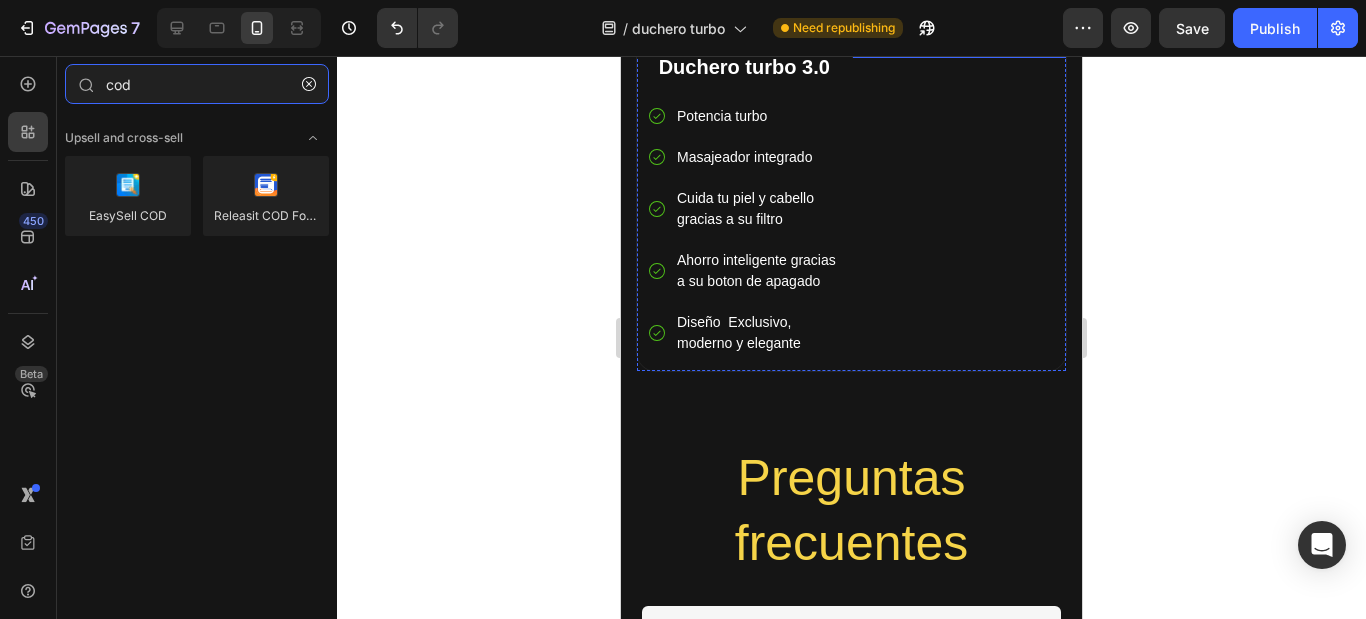 scroll, scrollTop: 3100, scrollLeft: 0, axis: vertical 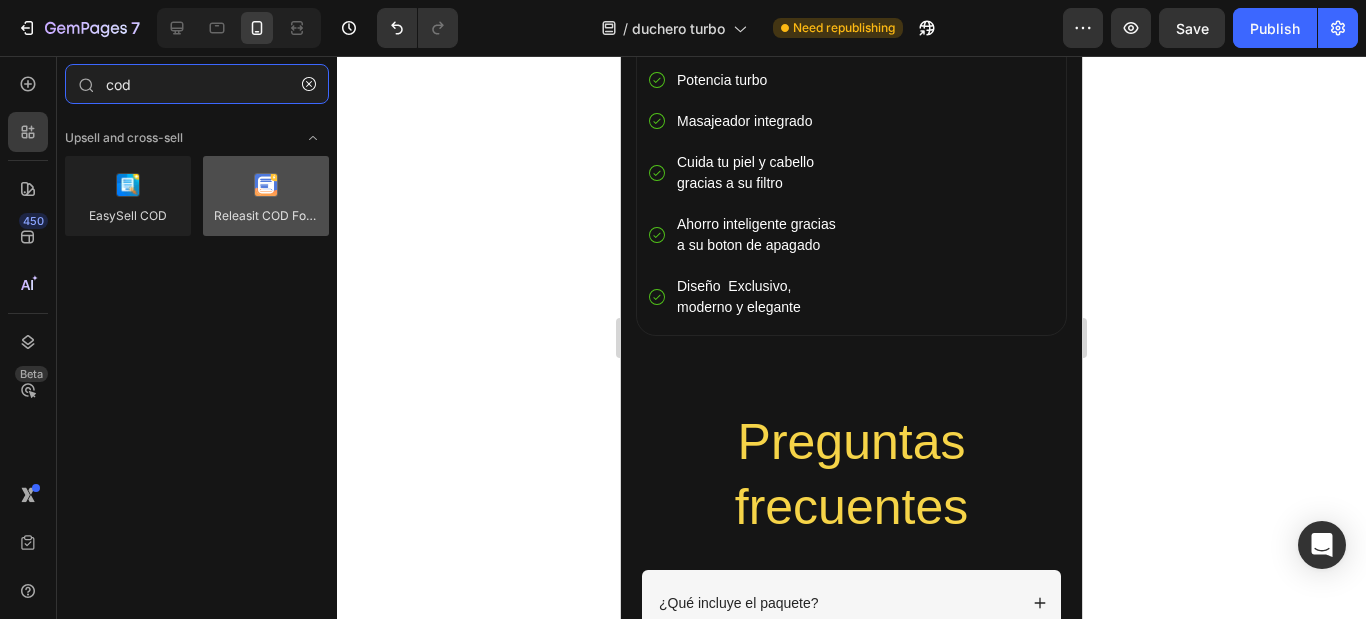 type on "cod" 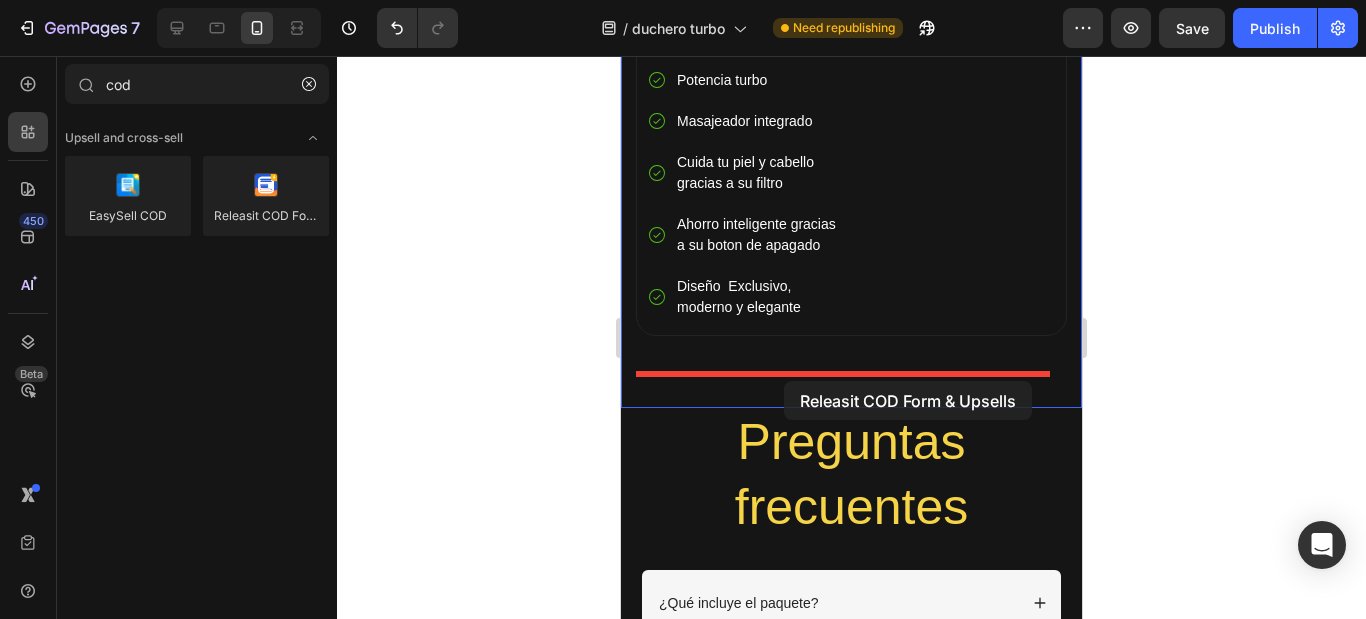 drag, startPoint x: 886, startPoint y: 279, endPoint x: 784, endPoint y: 381, distance: 144.24979 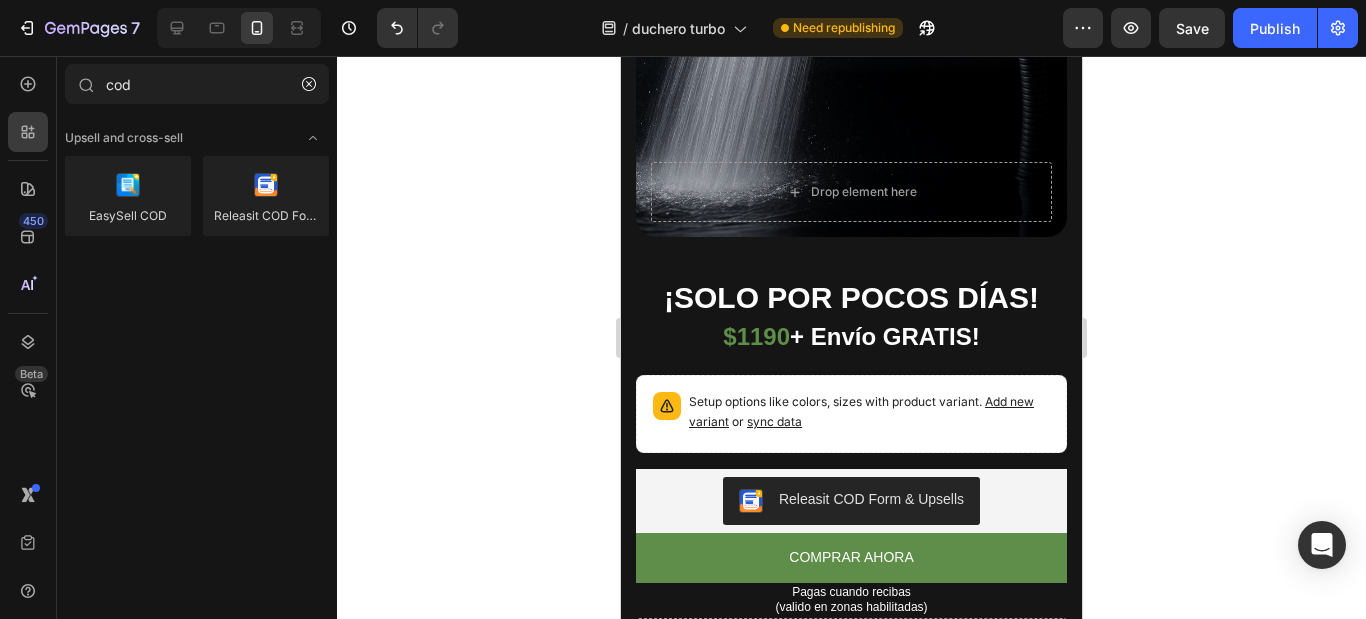 scroll, scrollTop: 1103, scrollLeft: 0, axis: vertical 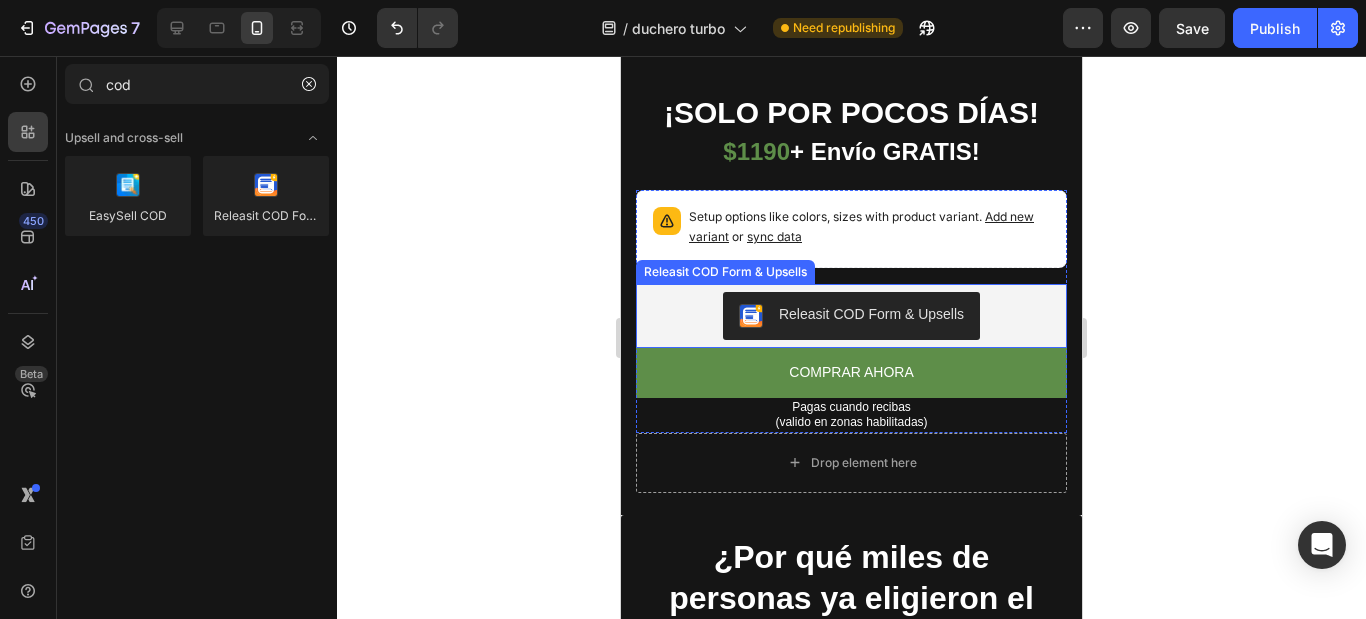 click on "Releasit COD Form & Upsells" at bounding box center [851, 316] 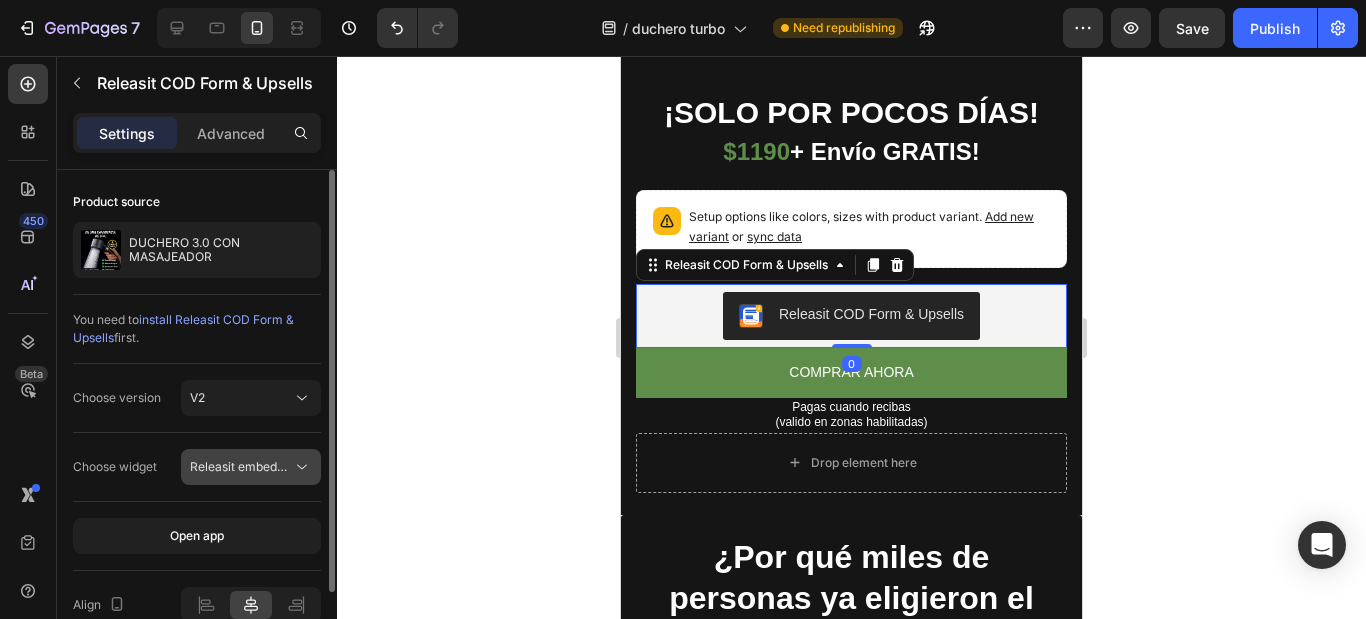 click on "Releasit embedded form" at bounding box center (259, 466) 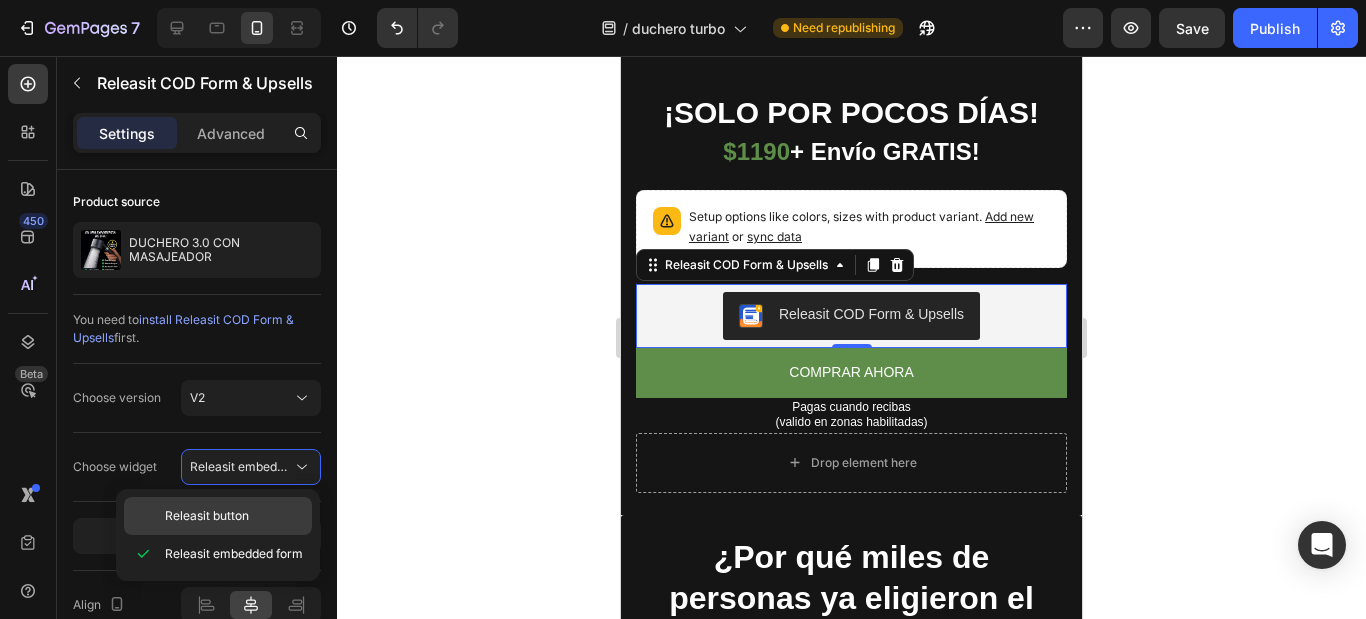 click on "Releasit button" at bounding box center (207, 516) 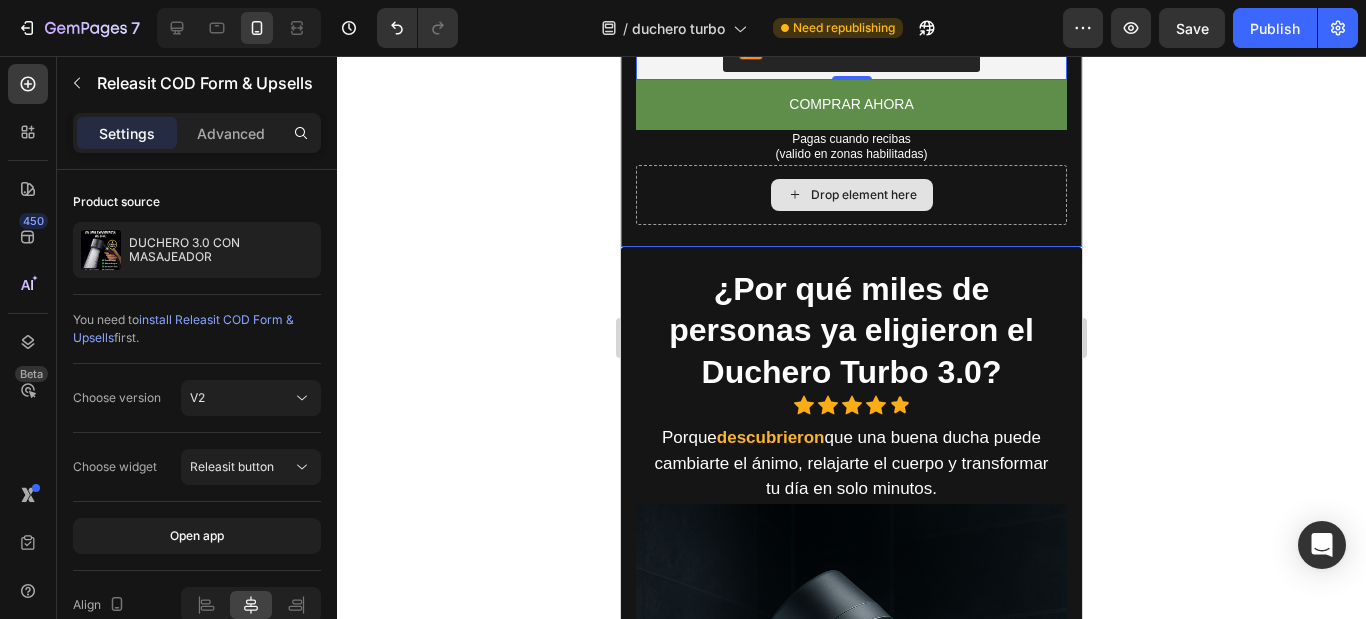 scroll, scrollTop: 1703, scrollLeft: 0, axis: vertical 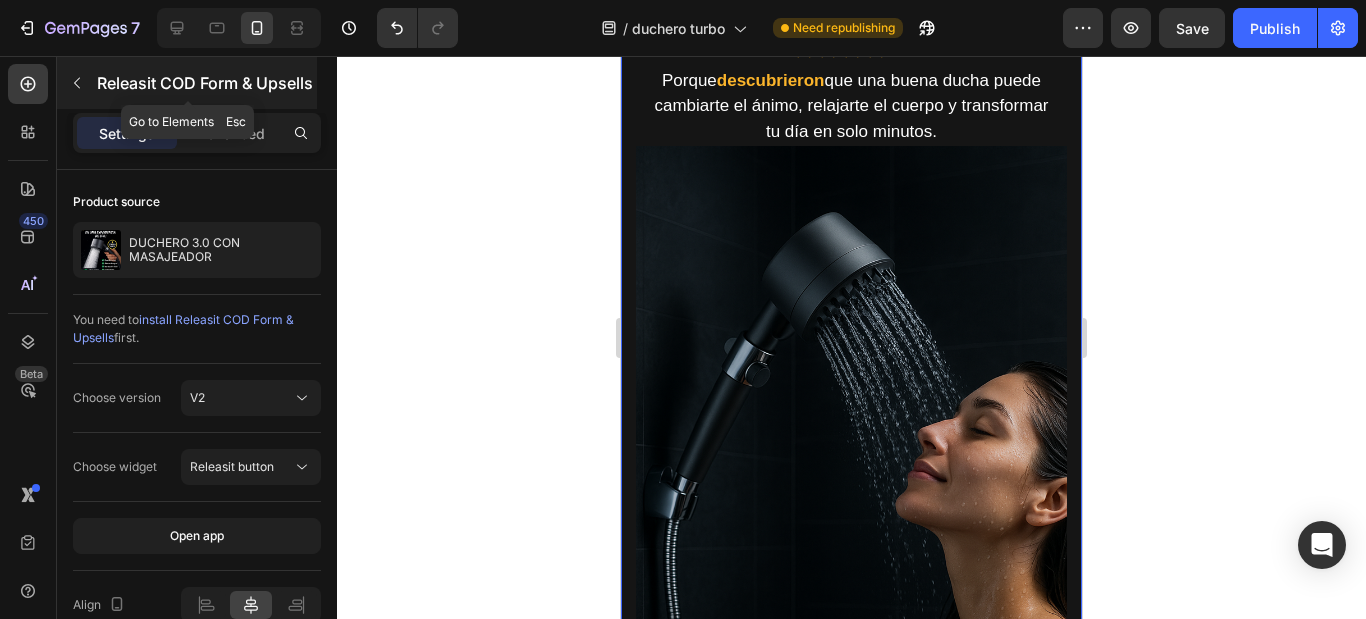 click 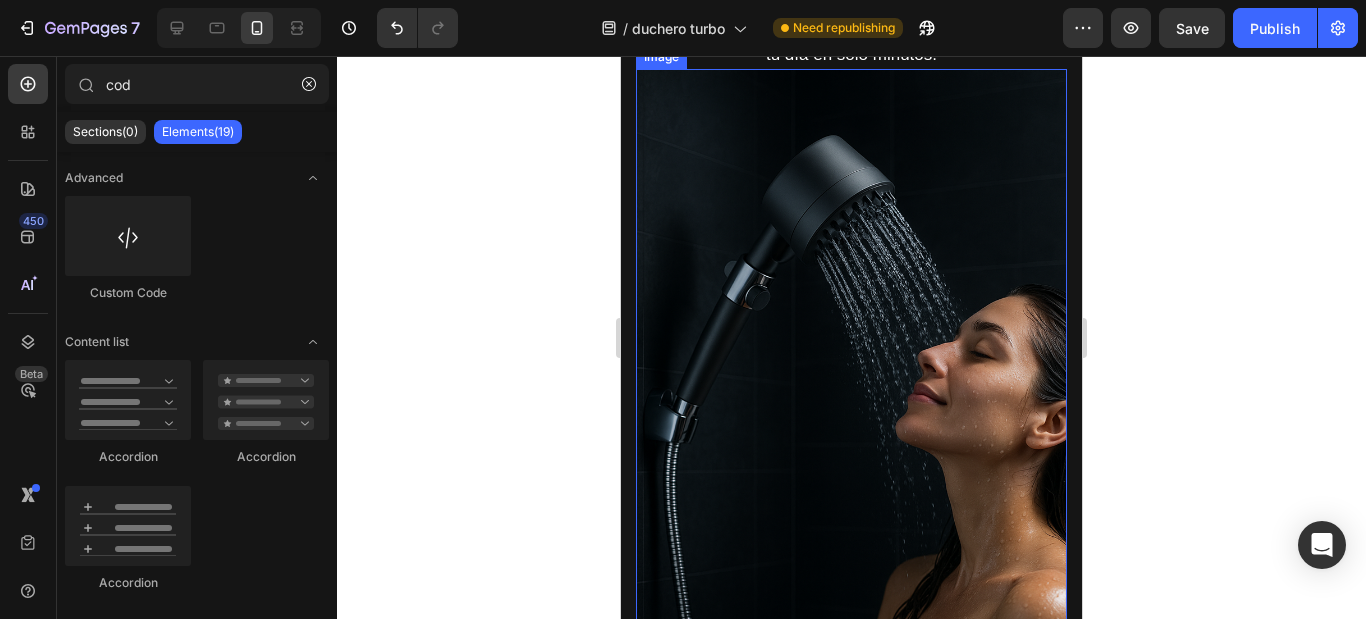 scroll, scrollTop: 1803, scrollLeft: 0, axis: vertical 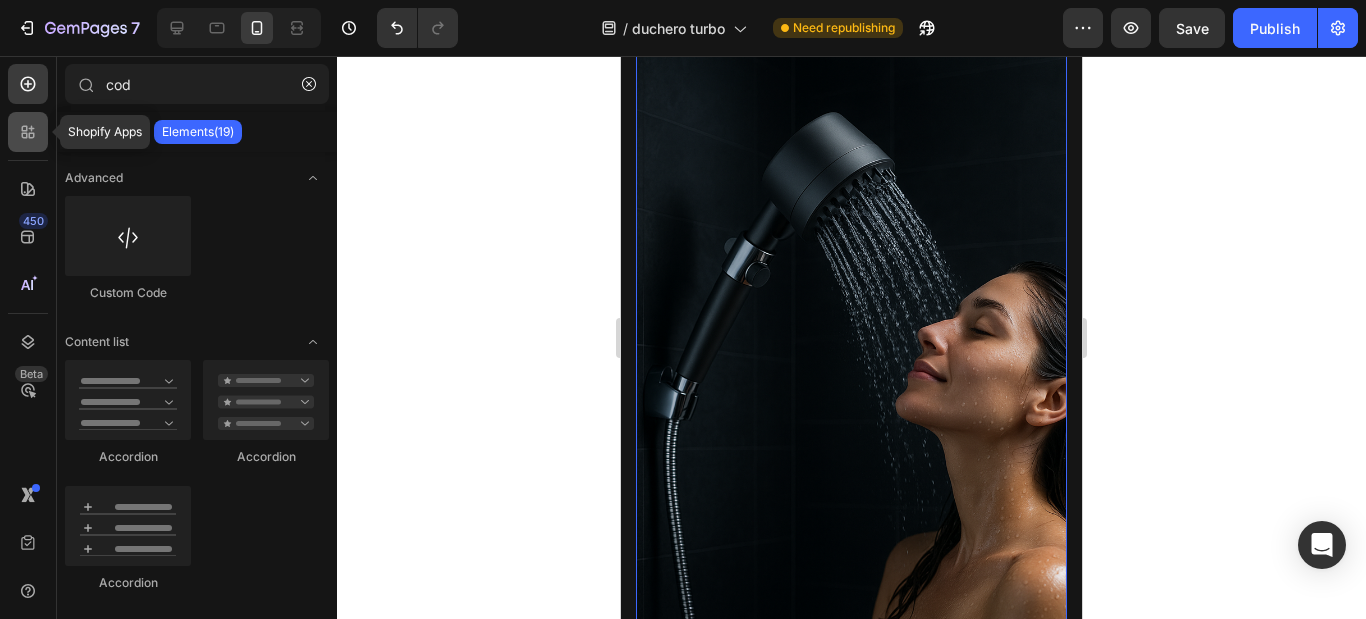 click 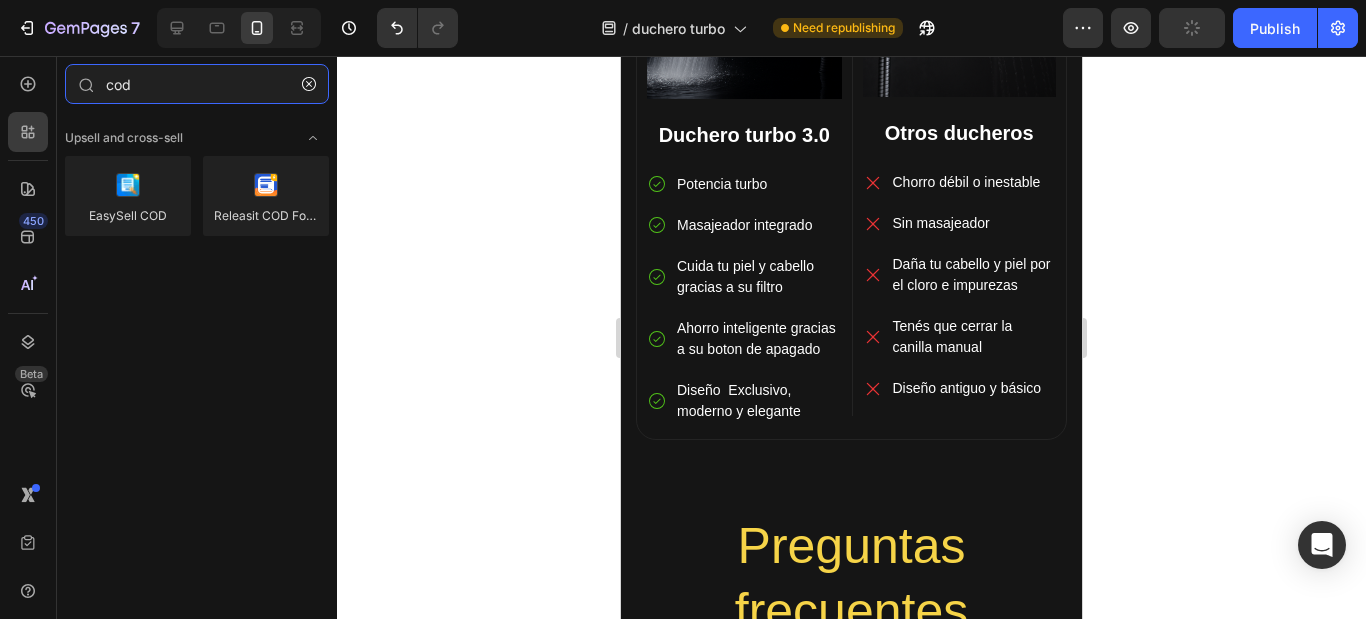 scroll, scrollTop: 3003, scrollLeft: 0, axis: vertical 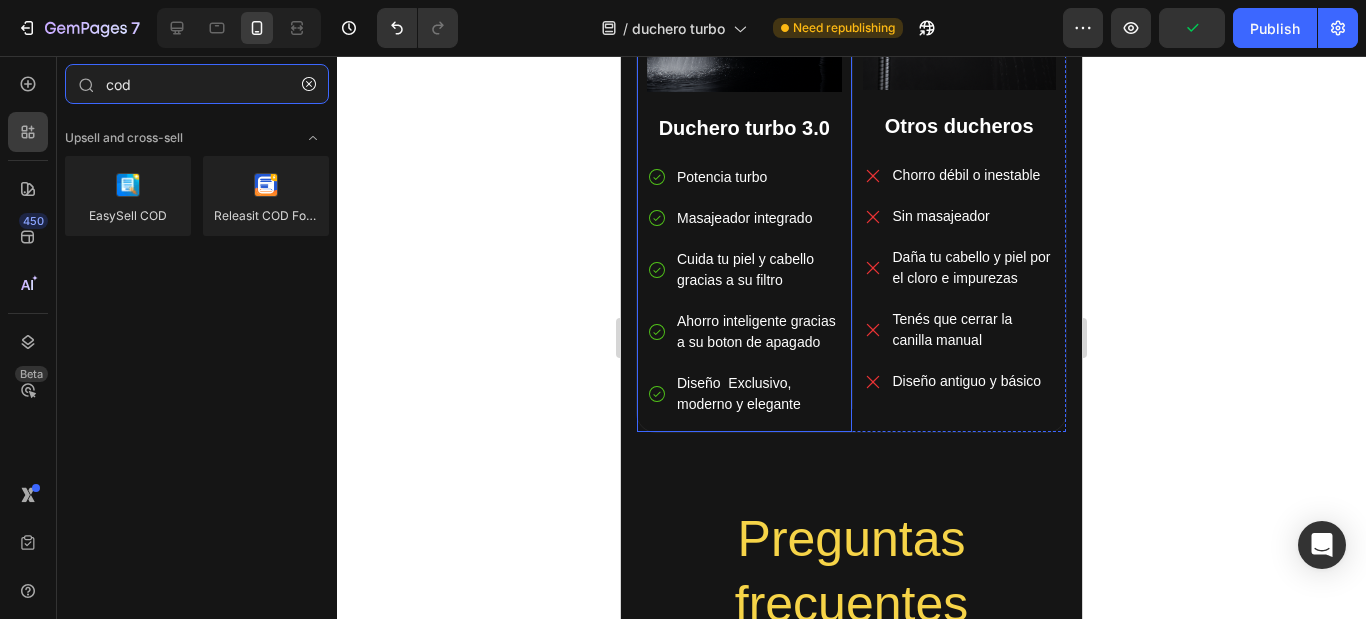 type on "cod" 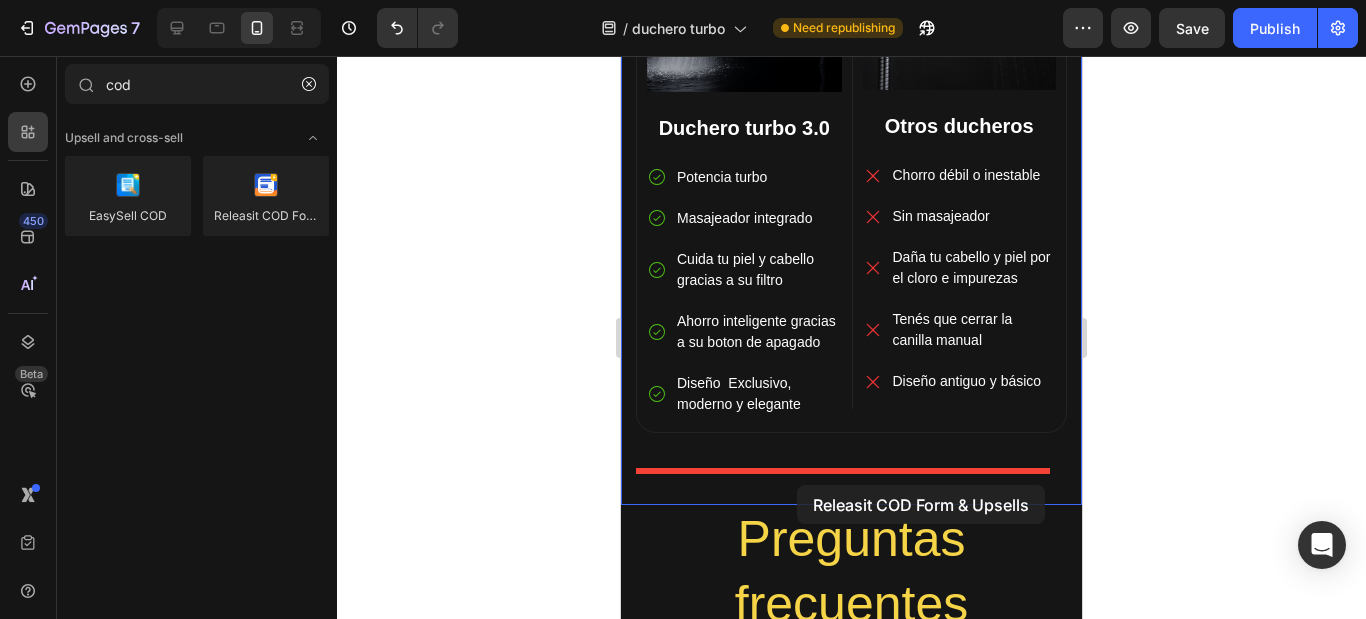 drag, startPoint x: 1220, startPoint y: 391, endPoint x: 797, endPoint y: 485, distance: 433.3186 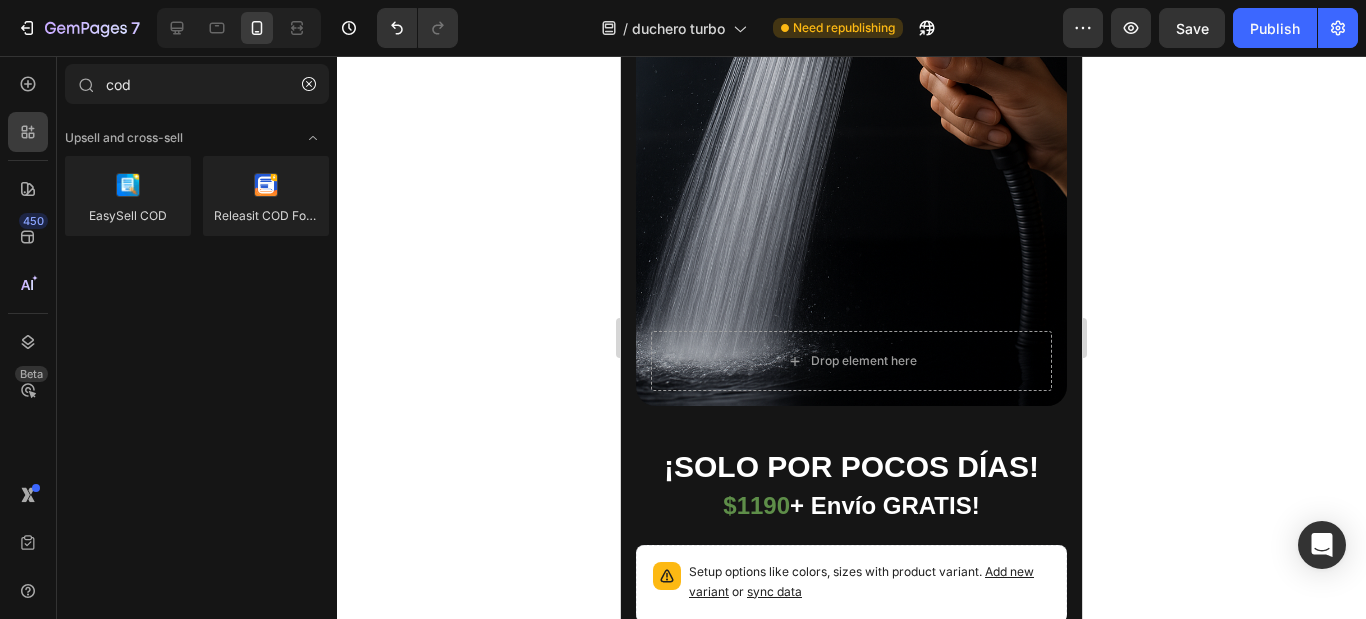 scroll, scrollTop: 1000, scrollLeft: 0, axis: vertical 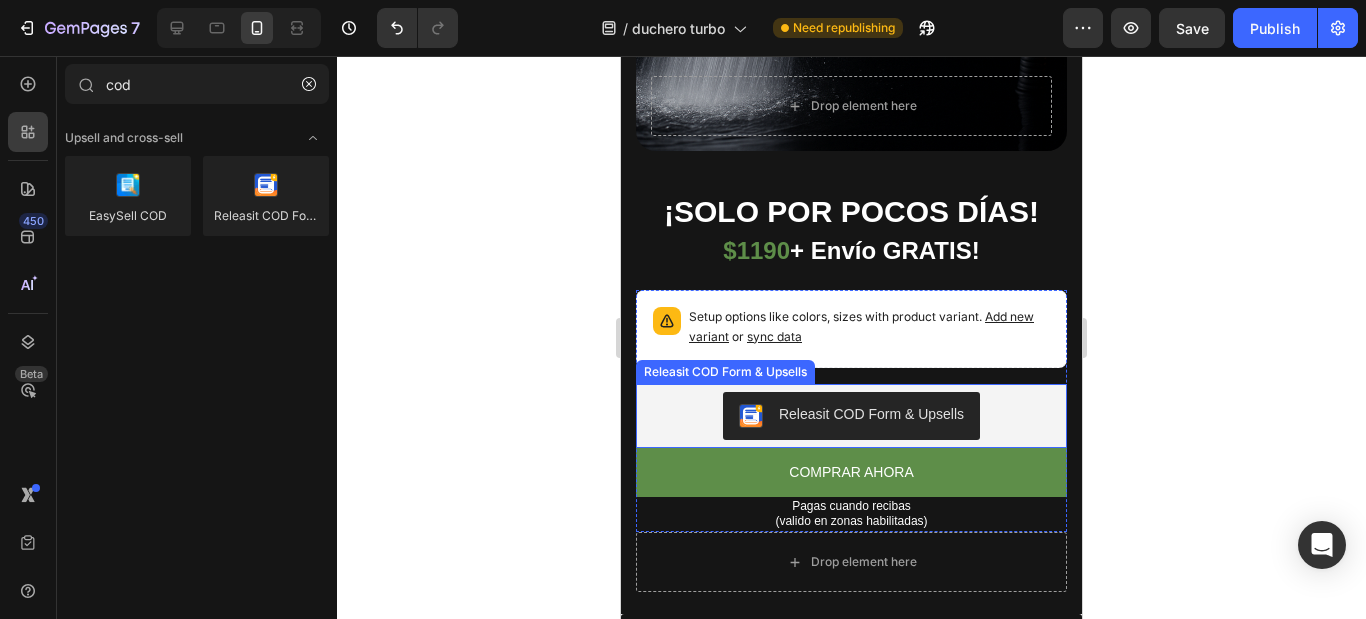 click on "Releasit COD Form & Upsells" at bounding box center (851, 416) 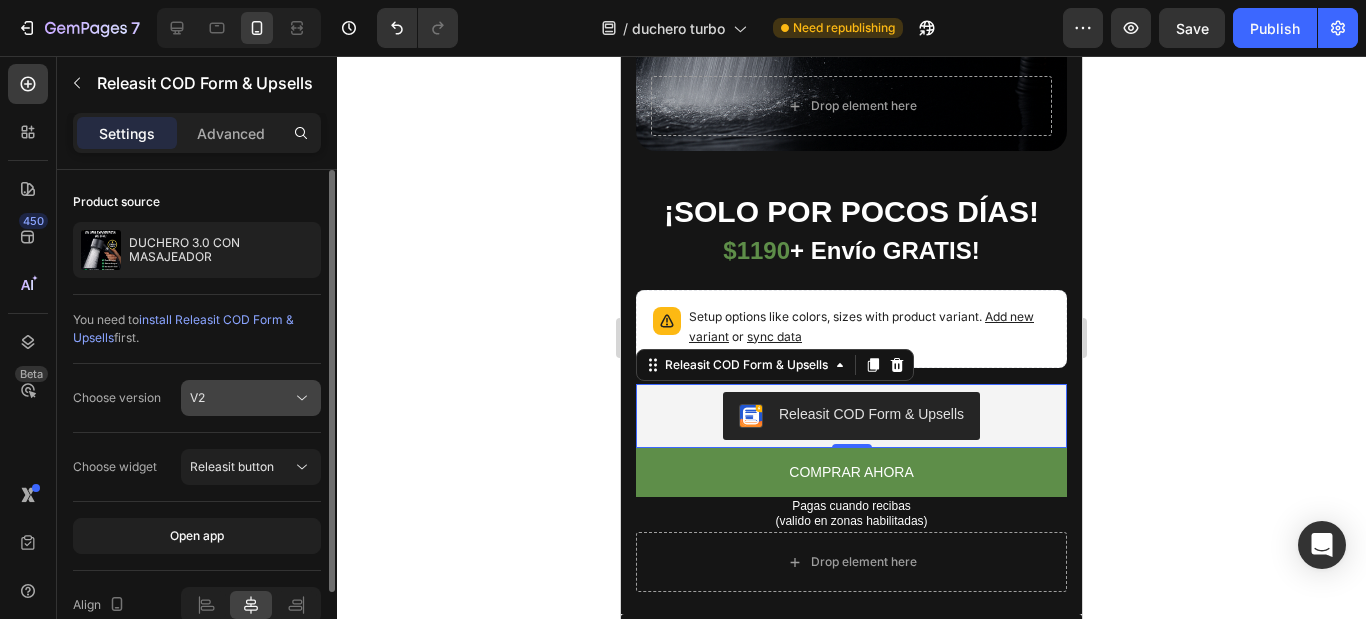 scroll, scrollTop: 100, scrollLeft: 0, axis: vertical 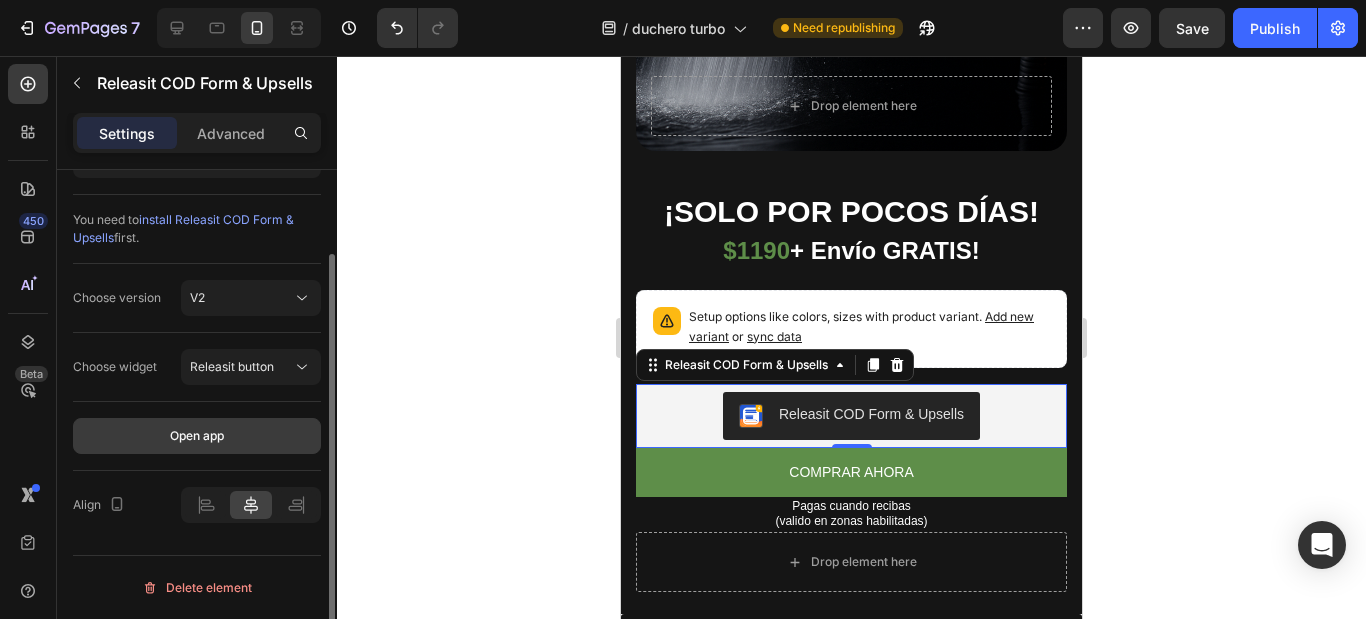 click on "Open app" at bounding box center (197, 436) 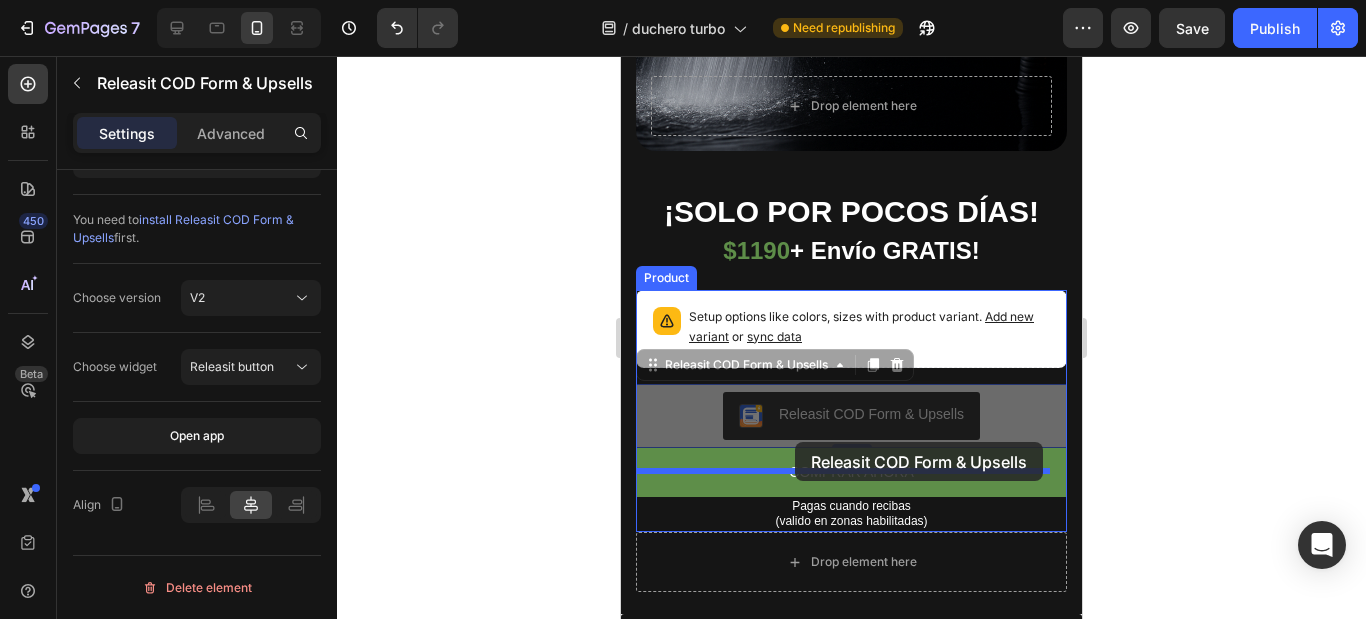 drag, startPoint x: 686, startPoint y: 372, endPoint x: 795, endPoint y: 442, distance: 129.5415 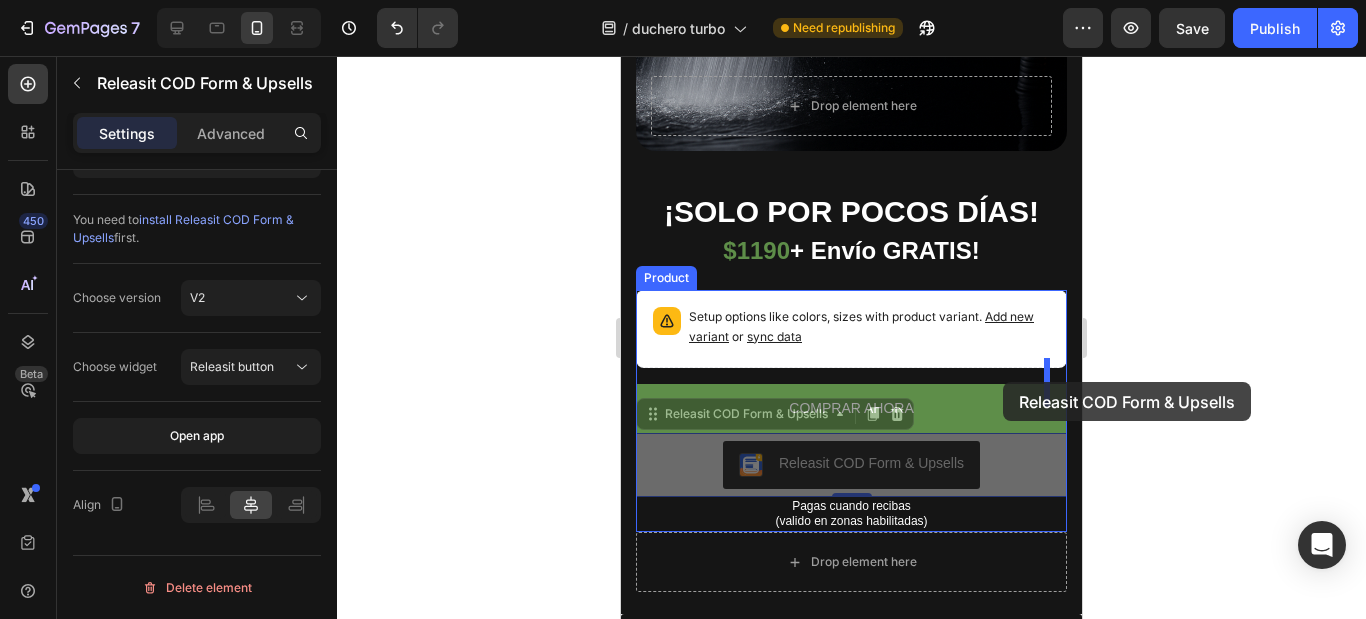 drag, startPoint x: 1011, startPoint y: 446, endPoint x: 1003, endPoint y: 382, distance: 64.49806 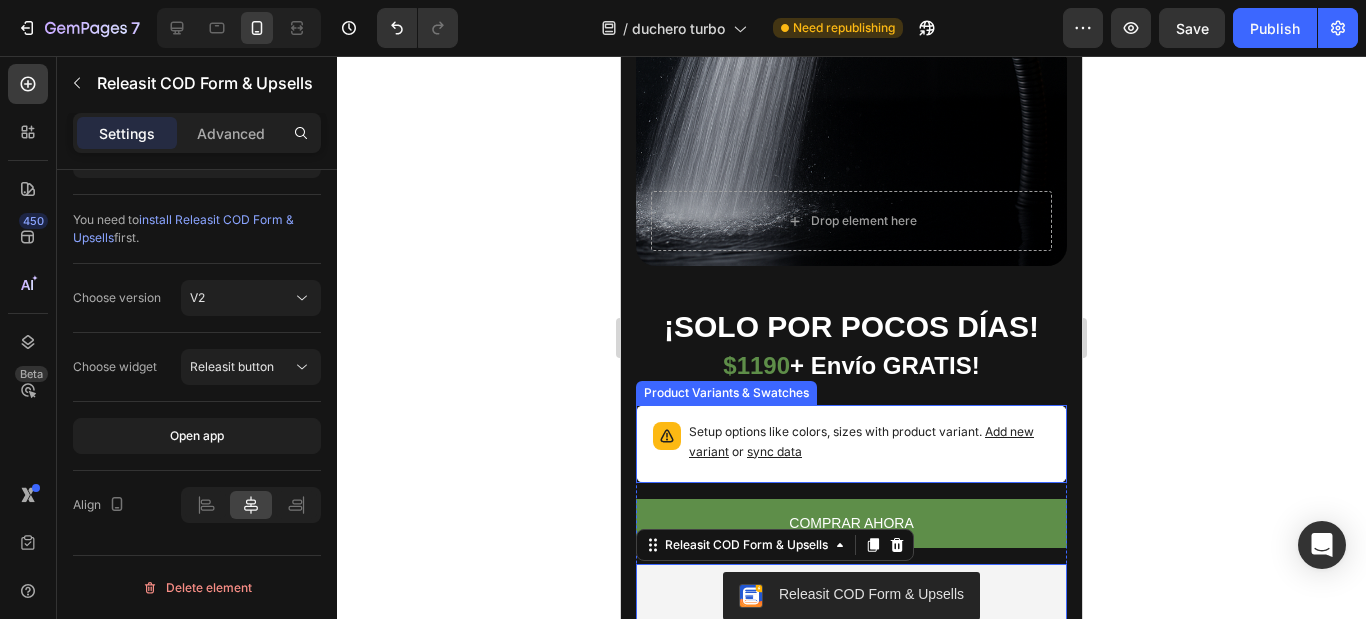 scroll, scrollTop: 1000, scrollLeft: 0, axis: vertical 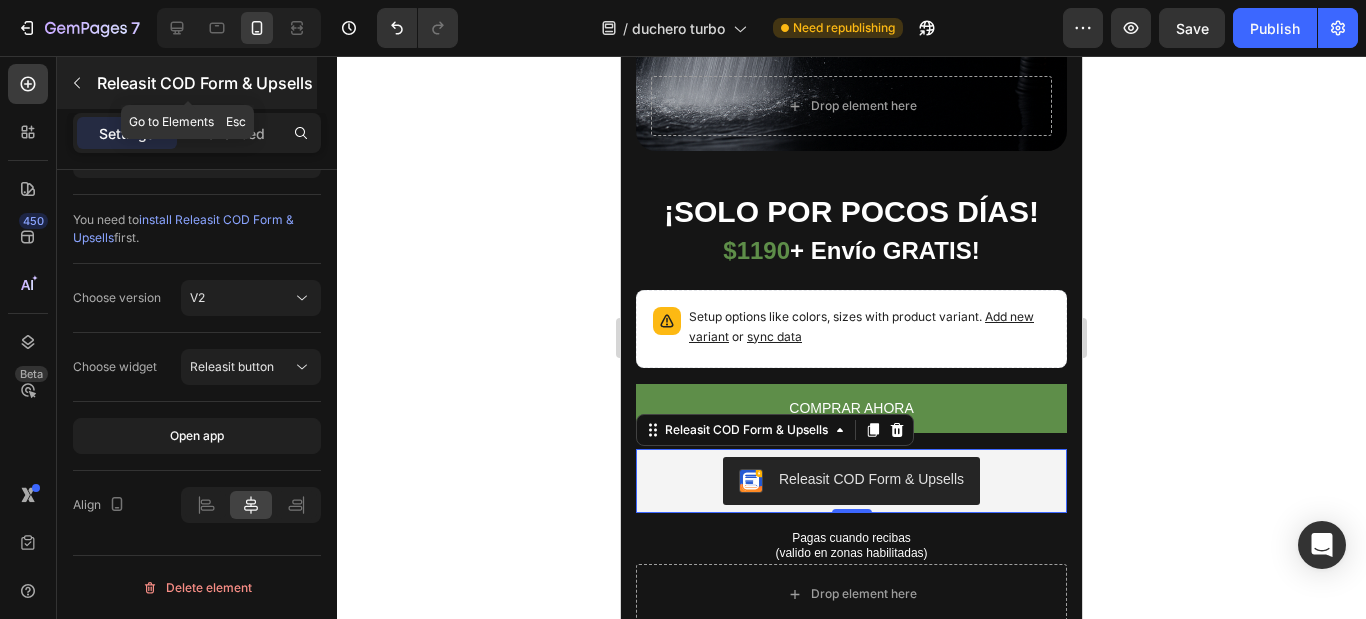 click 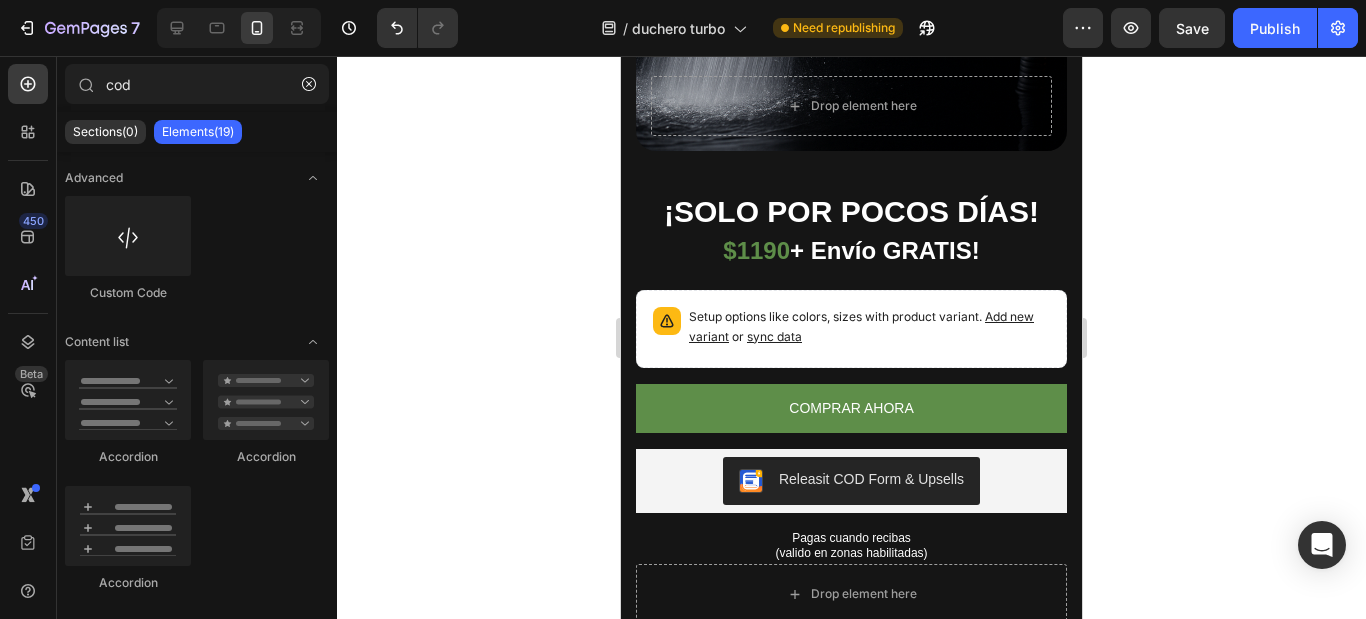 scroll, scrollTop: 200, scrollLeft: 0, axis: vertical 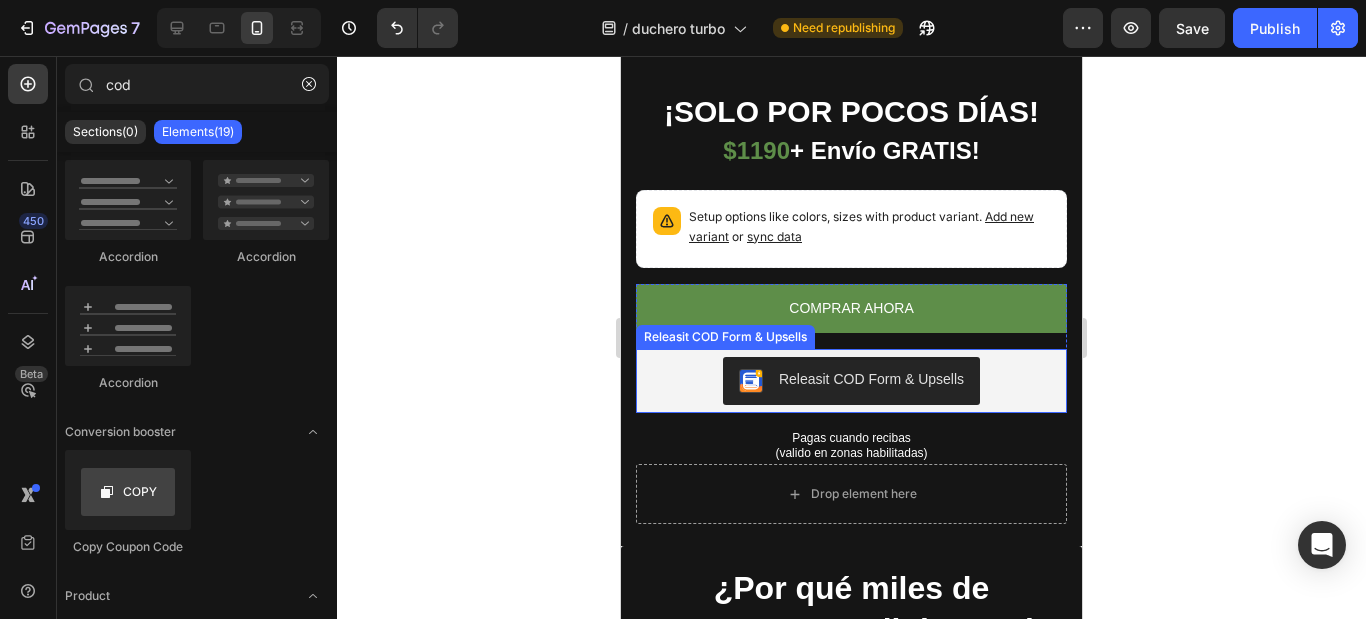 click on "Releasit COD Form & Upsells" at bounding box center [871, 379] 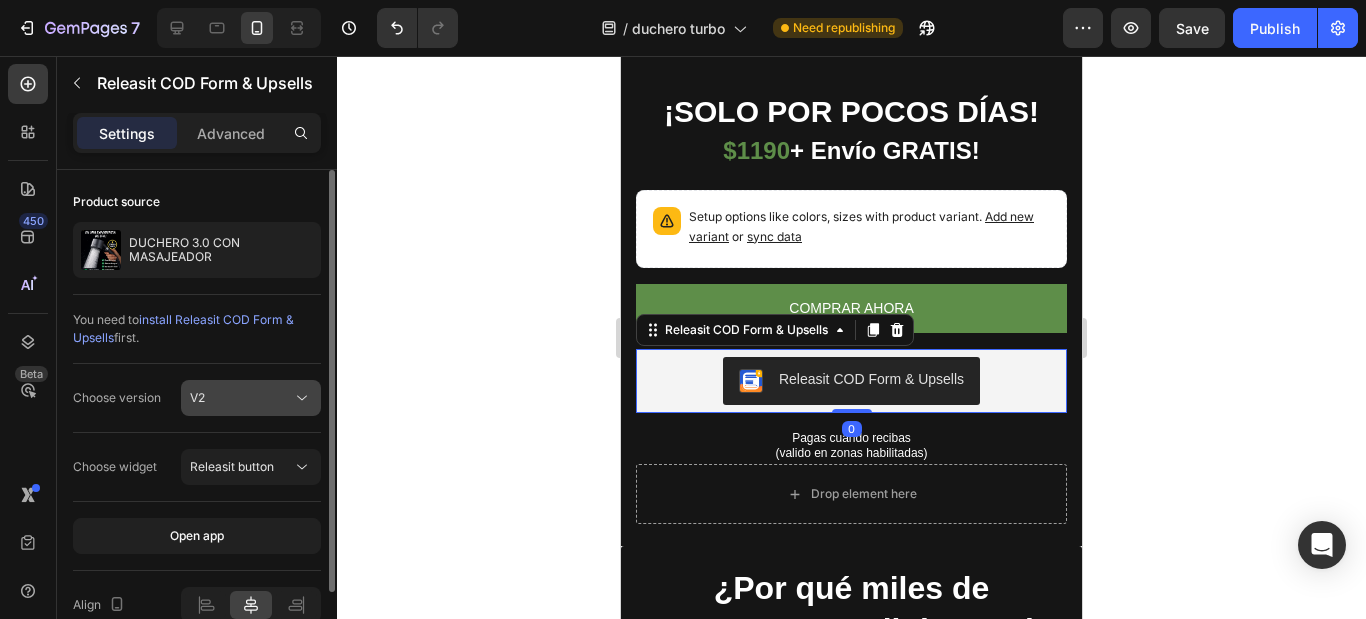 click on "V2" at bounding box center [241, 398] 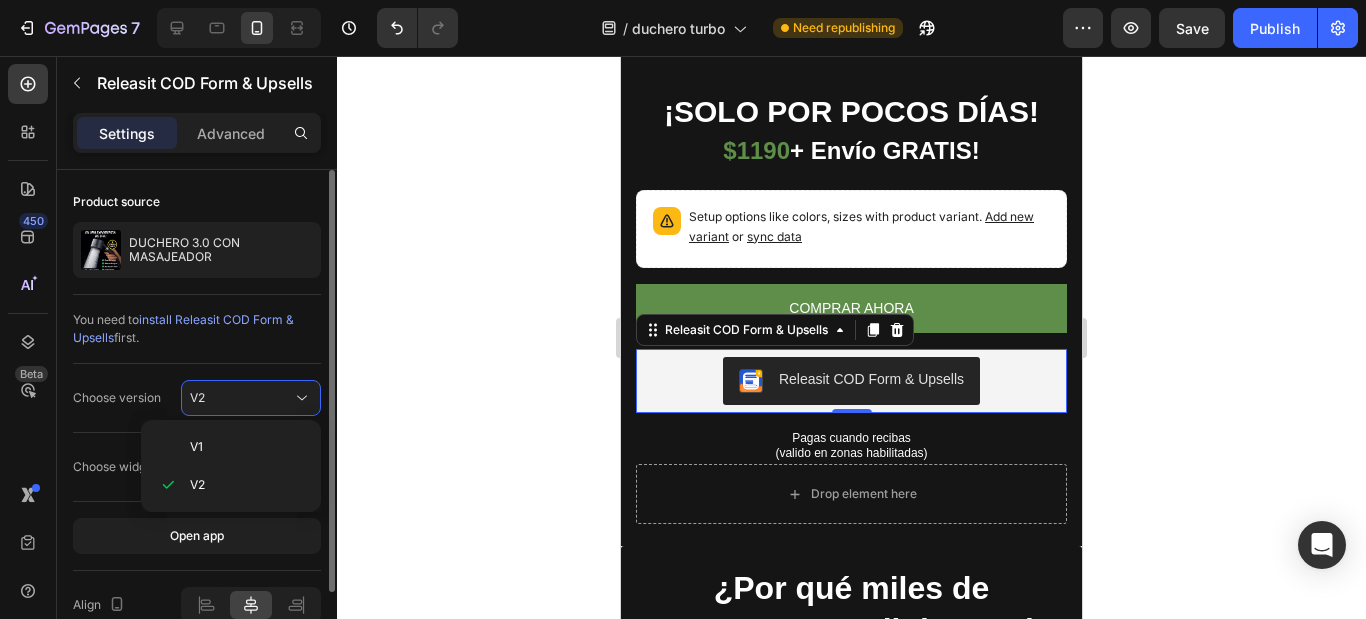 click on "You need to  install Releasit COD Form & Upsells  first." 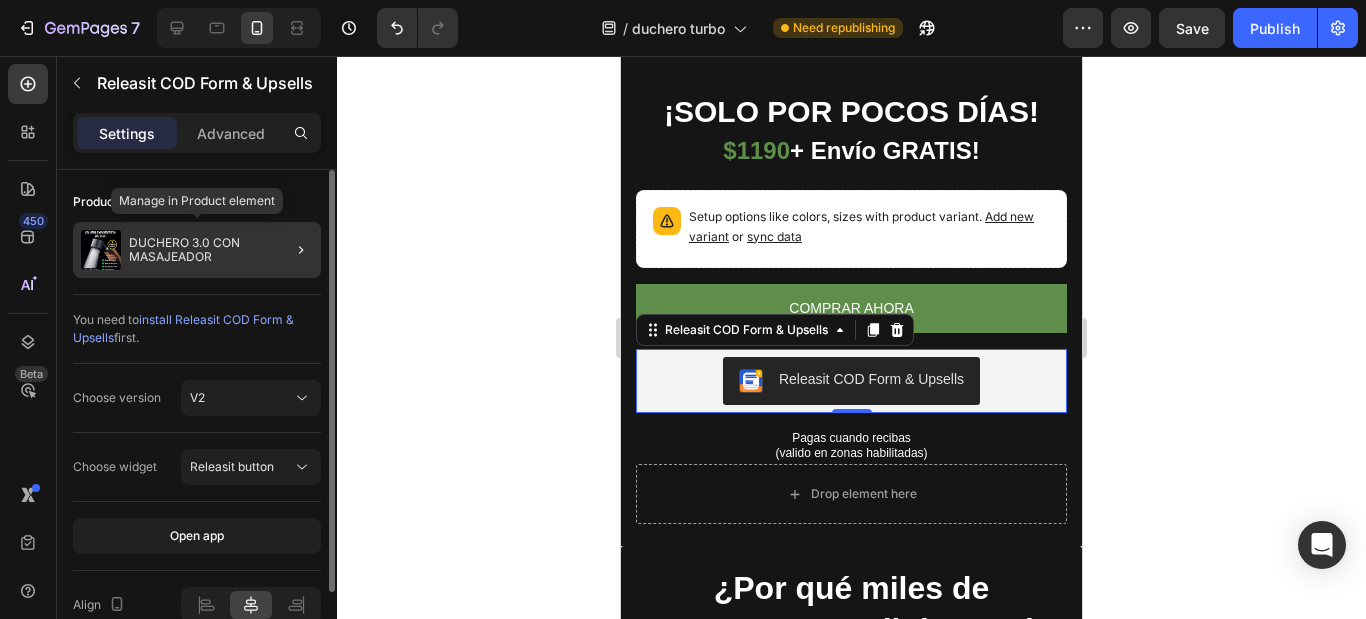scroll, scrollTop: 100, scrollLeft: 0, axis: vertical 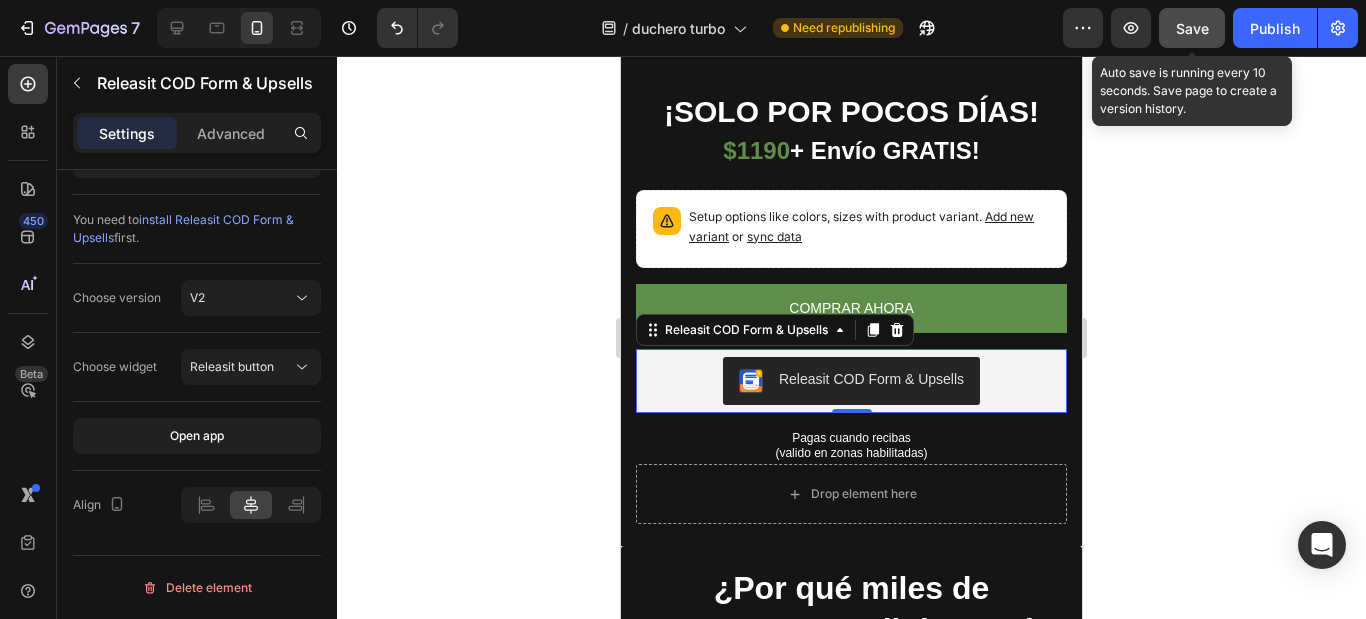 click on "Save" at bounding box center (1192, 28) 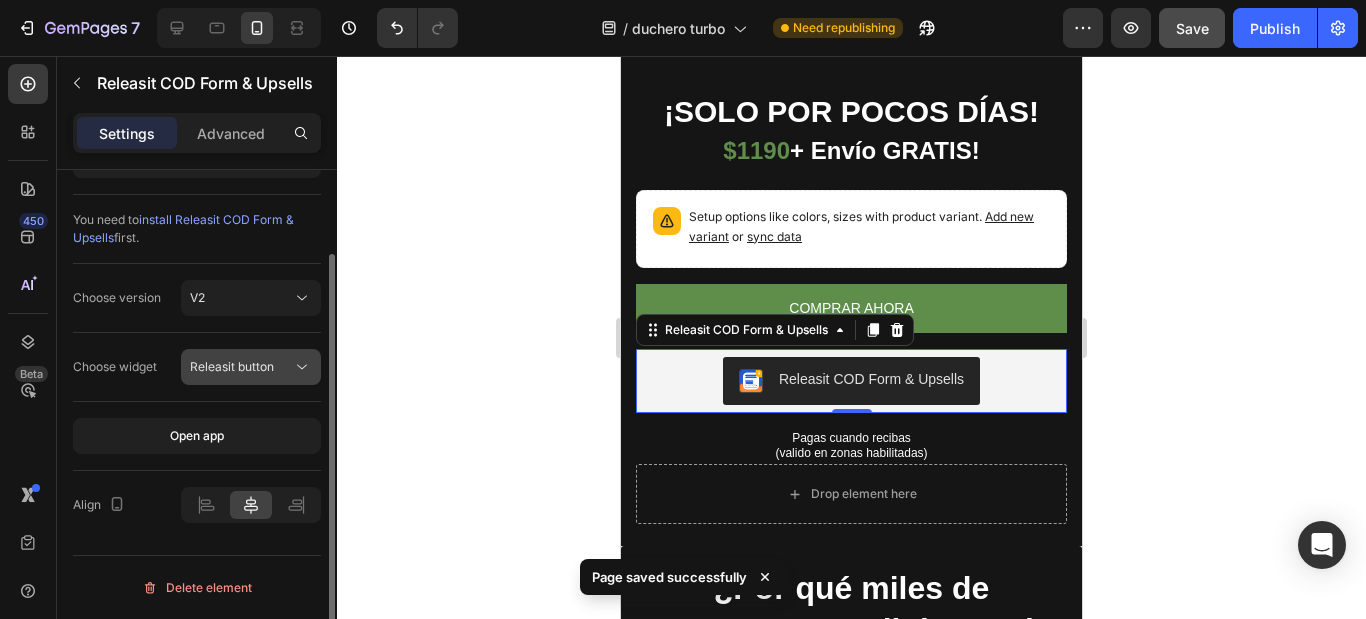 click on "Releasit button" at bounding box center (232, 366) 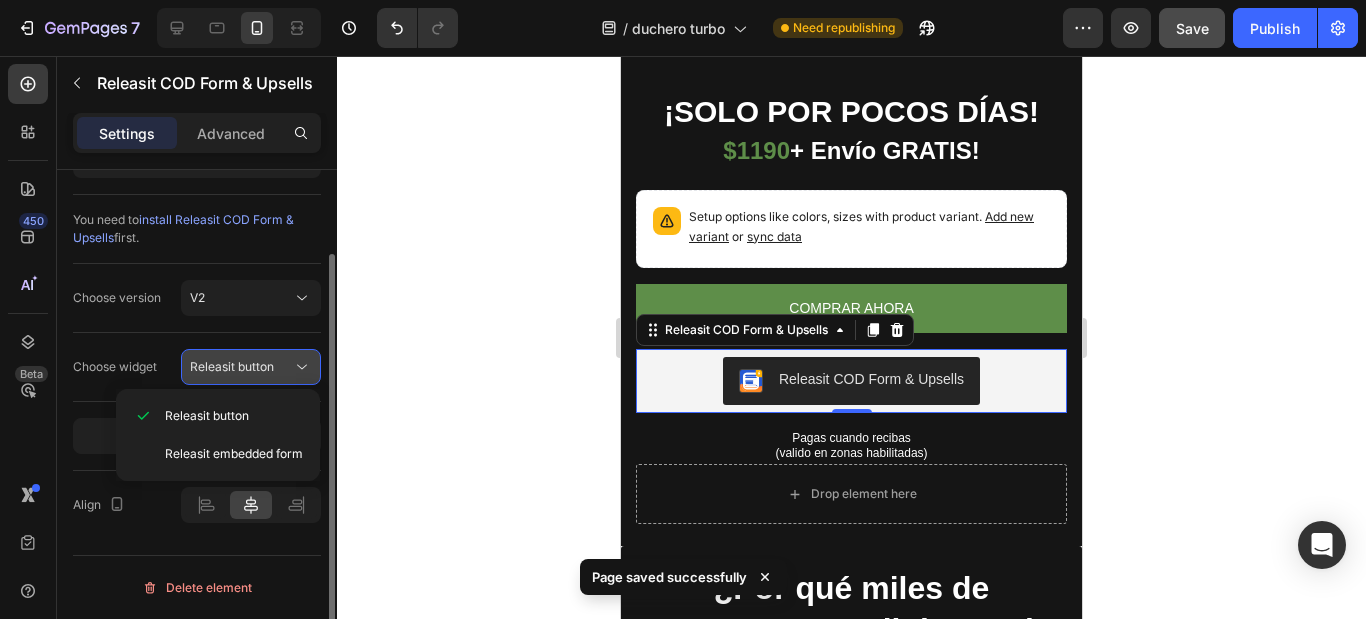 click on "Releasit button" at bounding box center [232, 366] 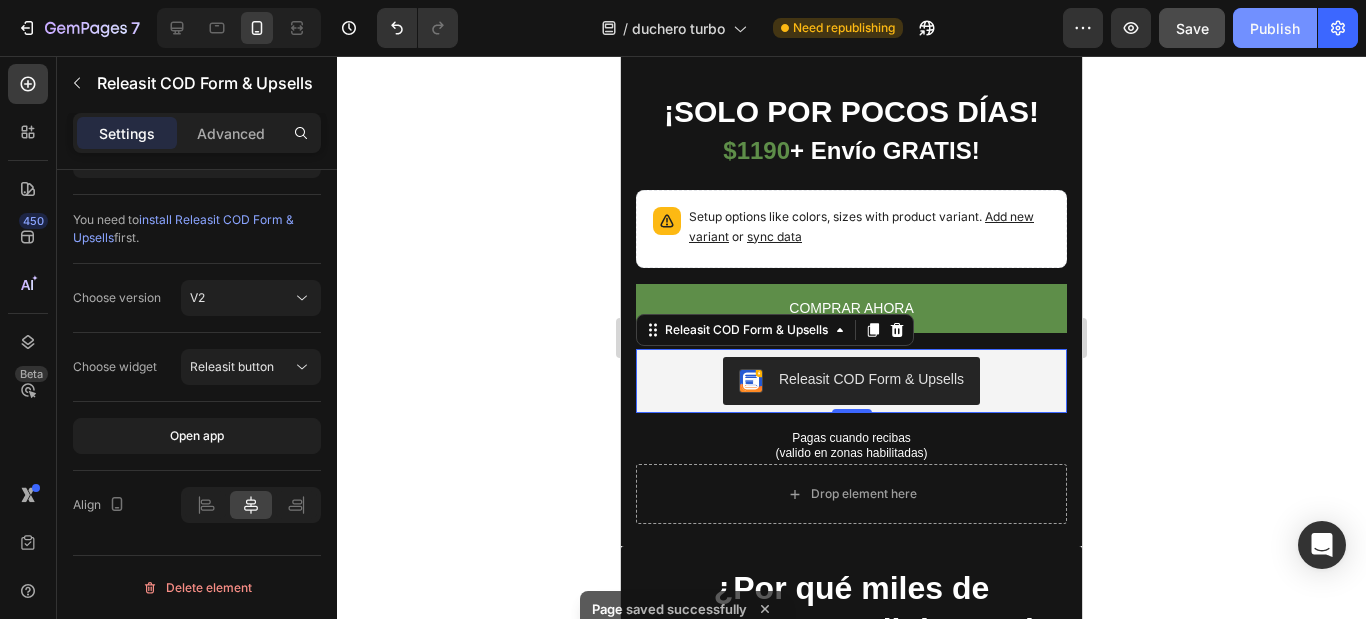 click on "Publish" at bounding box center [1275, 28] 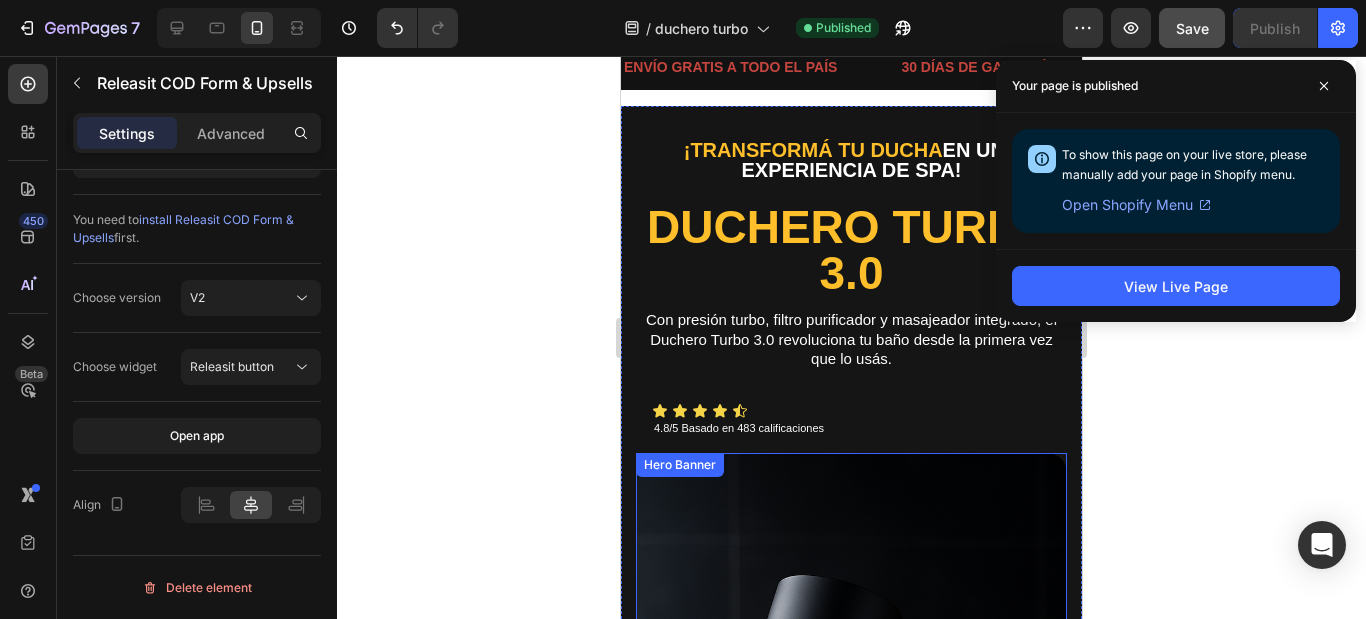 scroll, scrollTop: 0, scrollLeft: 0, axis: both 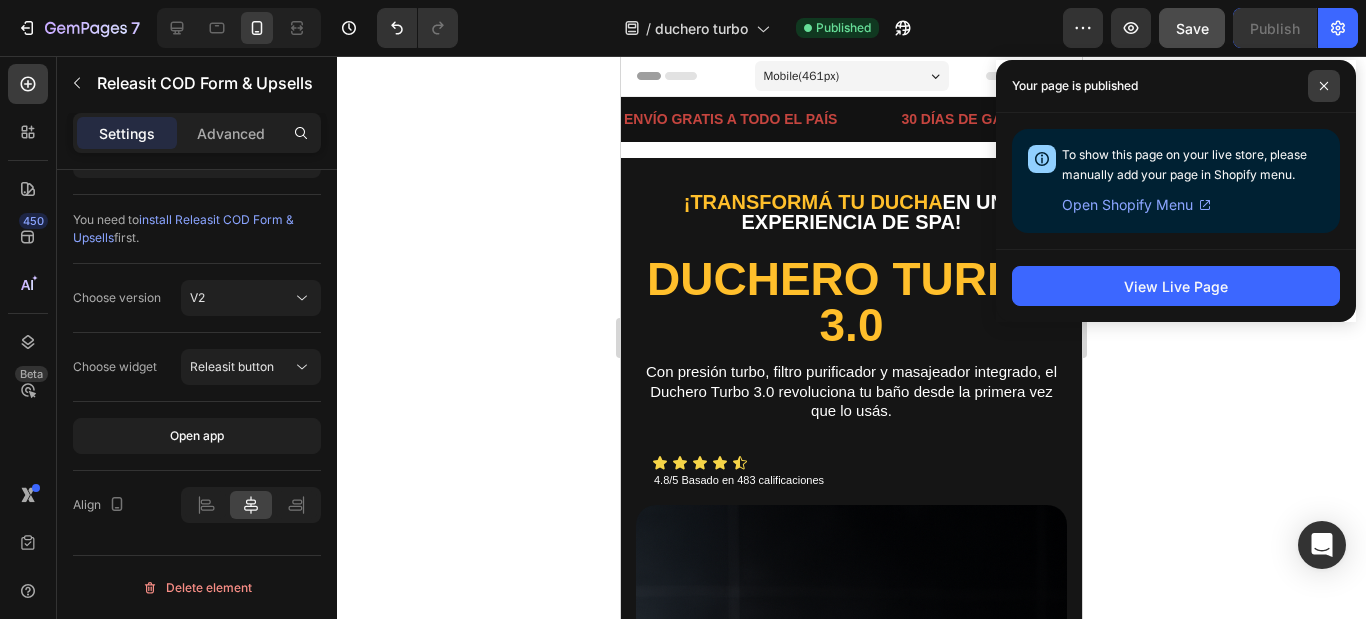 click 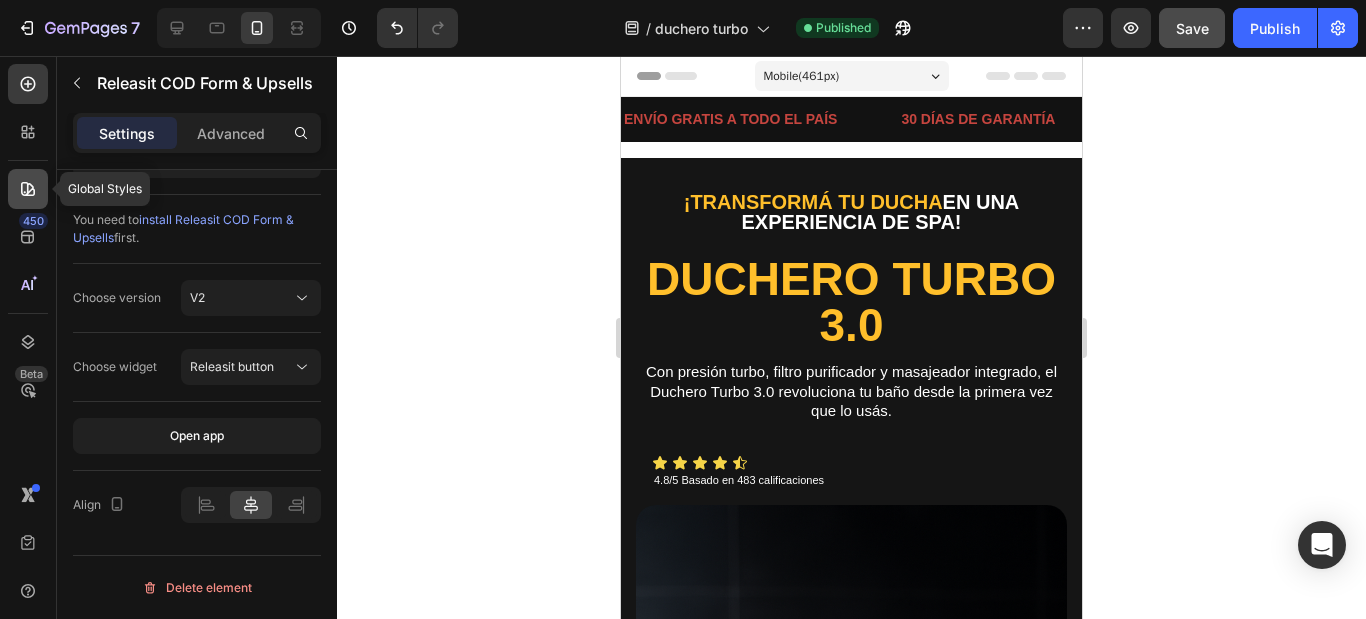 click 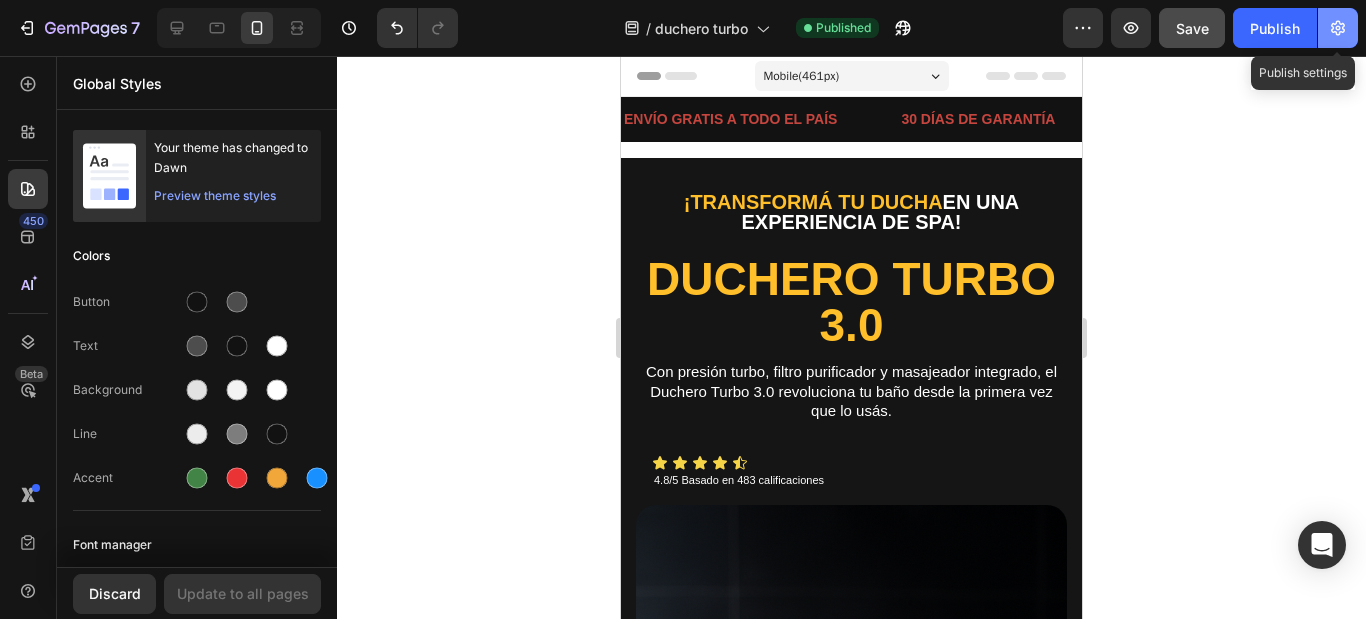click 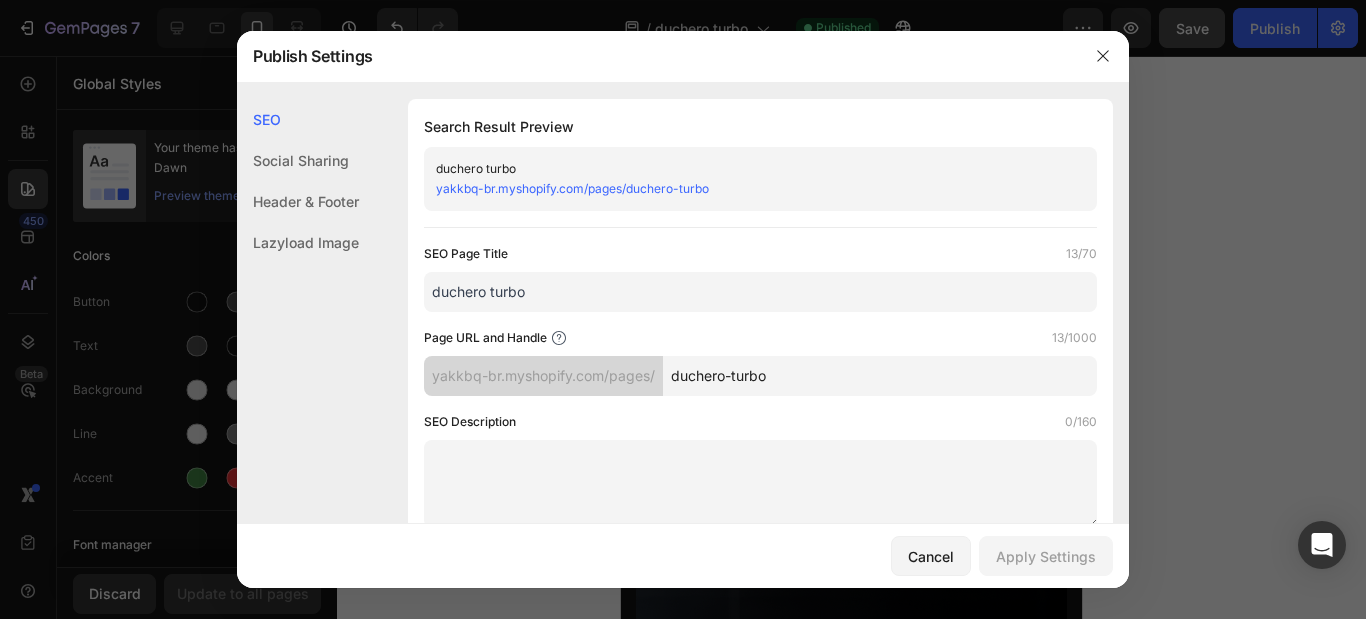 click on "Header & Footer" 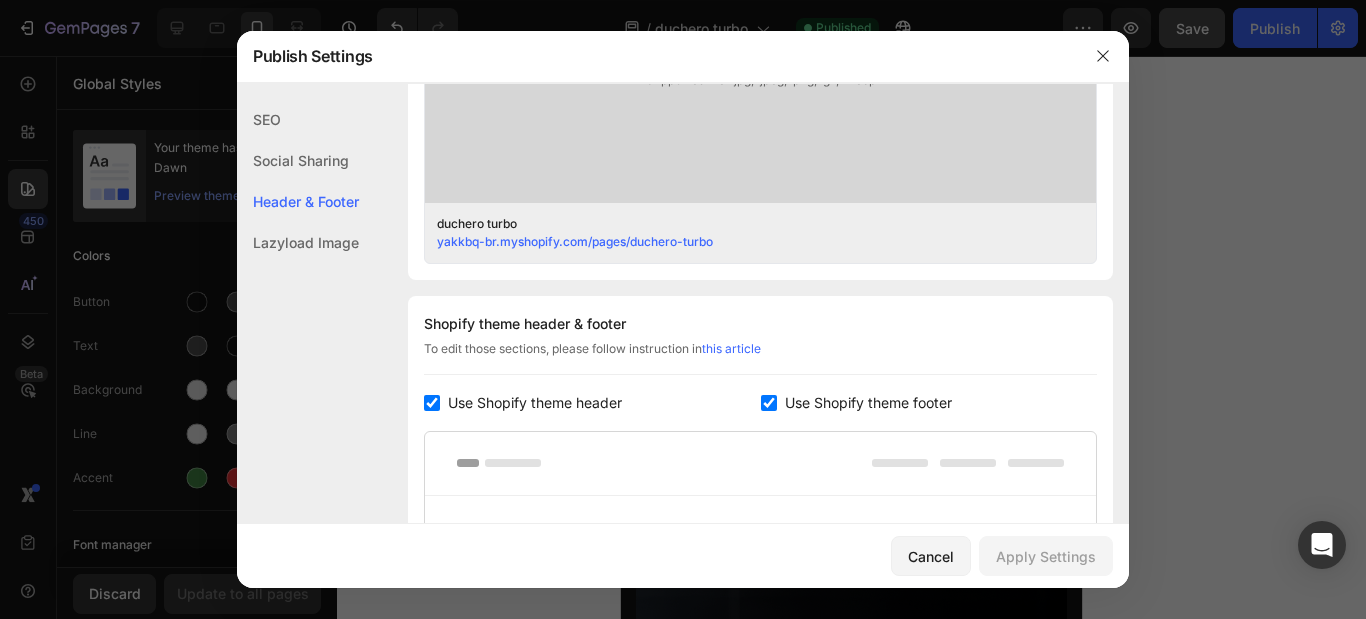 scroll, scrollTop: 937, scrollLeft: 0, axis: vertical 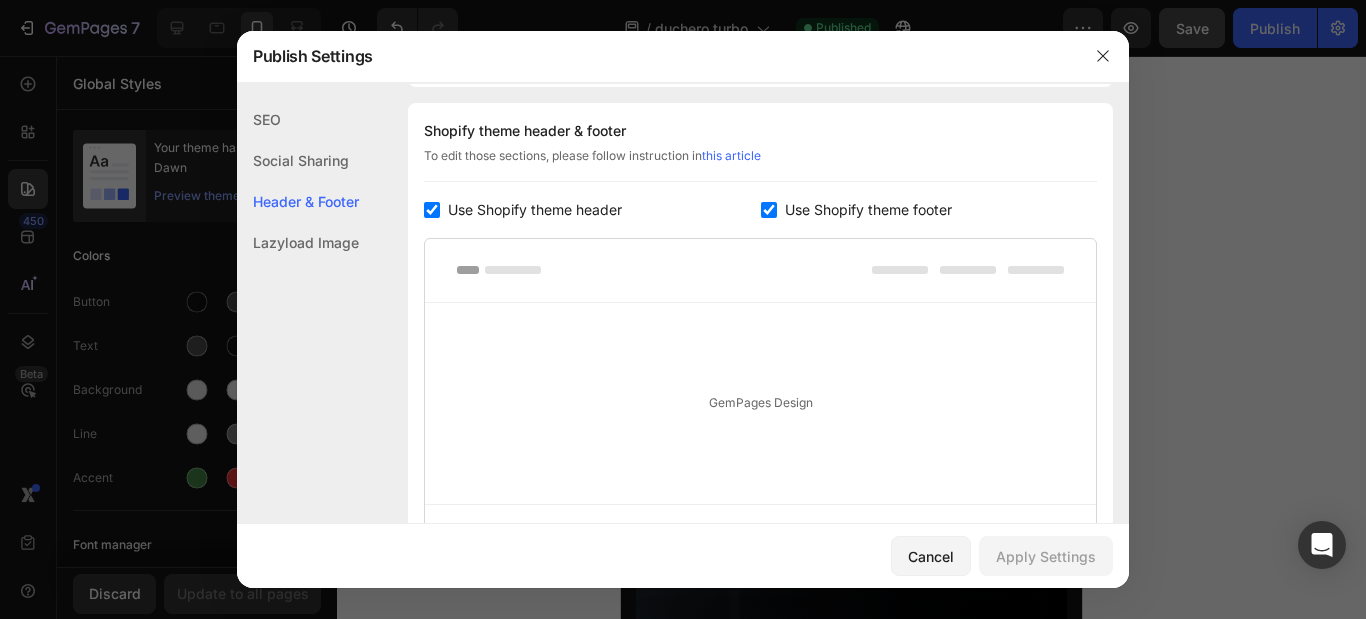 click at bounding box center [432, 210] 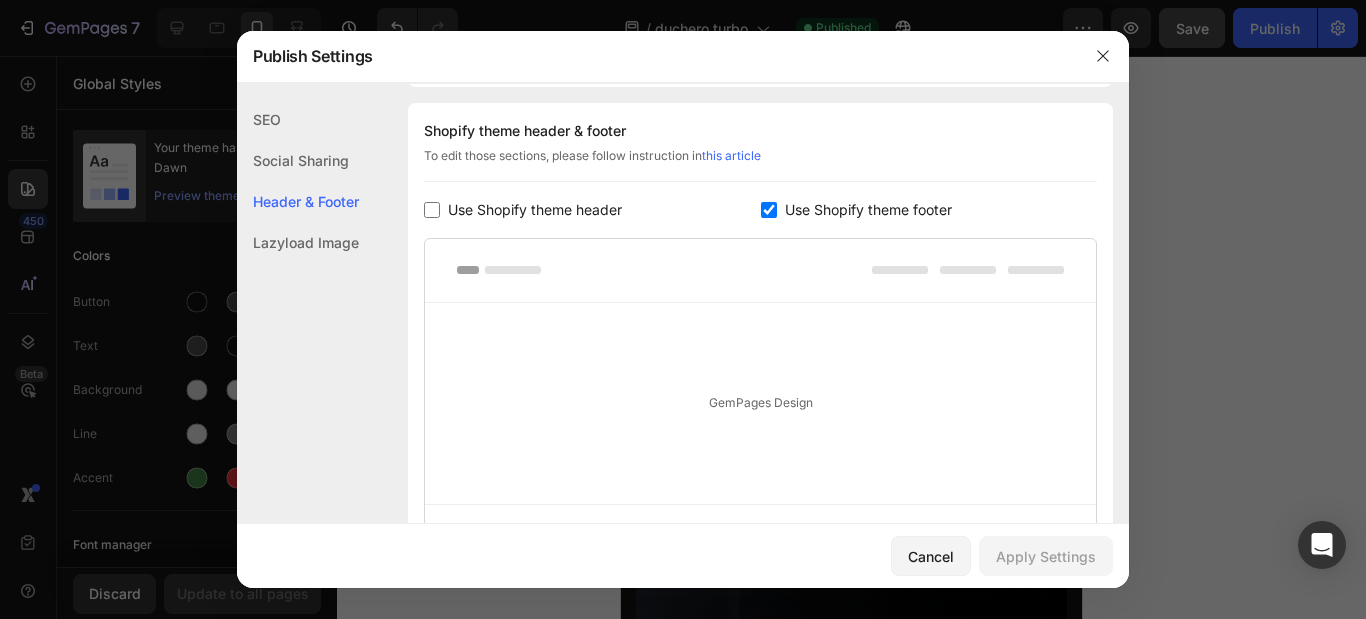 checkbox on "false" 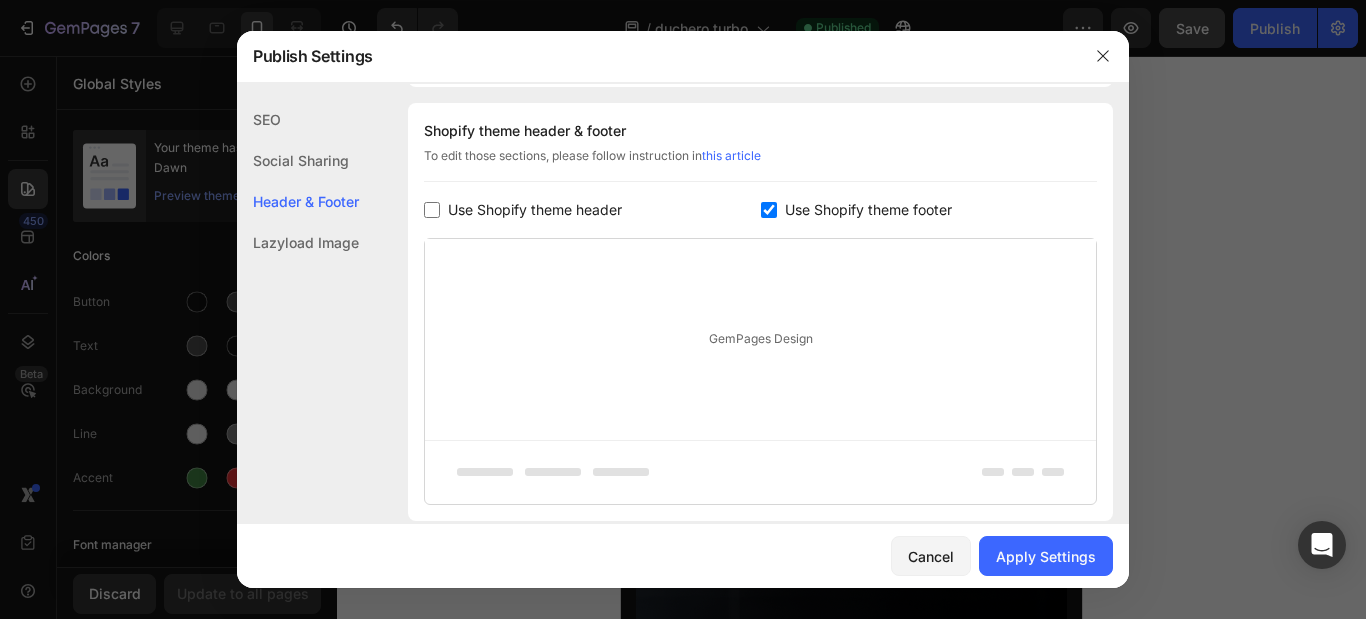 click at bounding box center (769, 210) 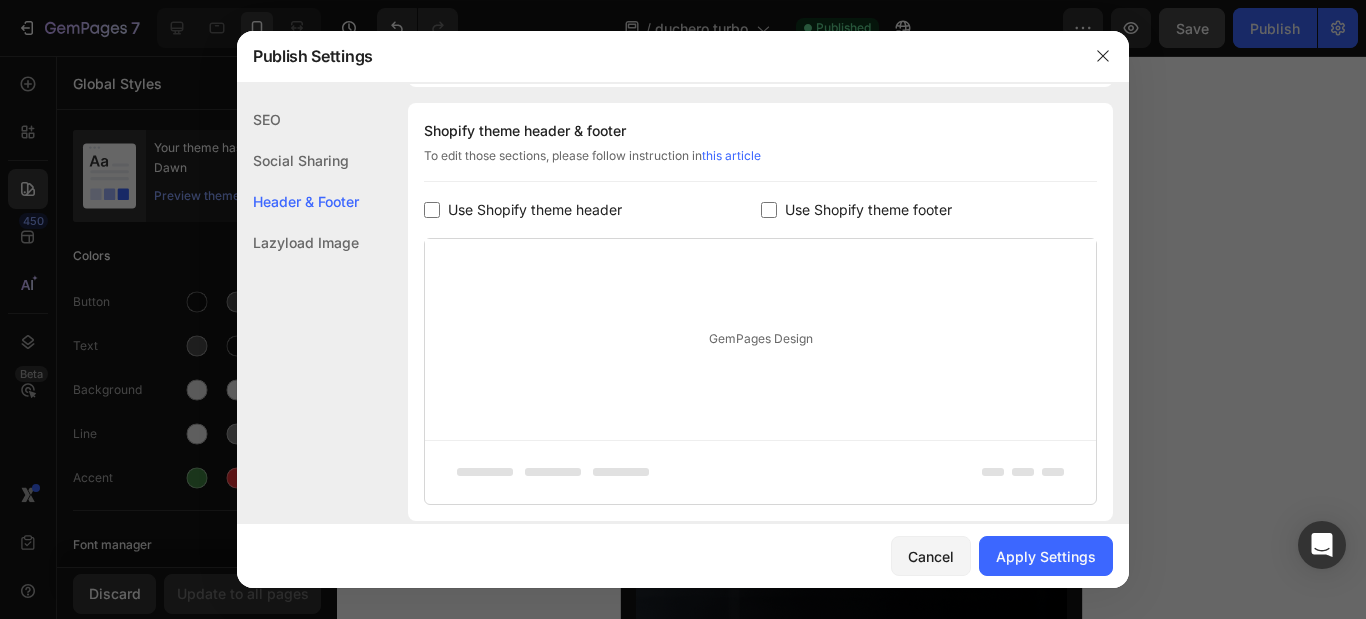 checkbox on "false" 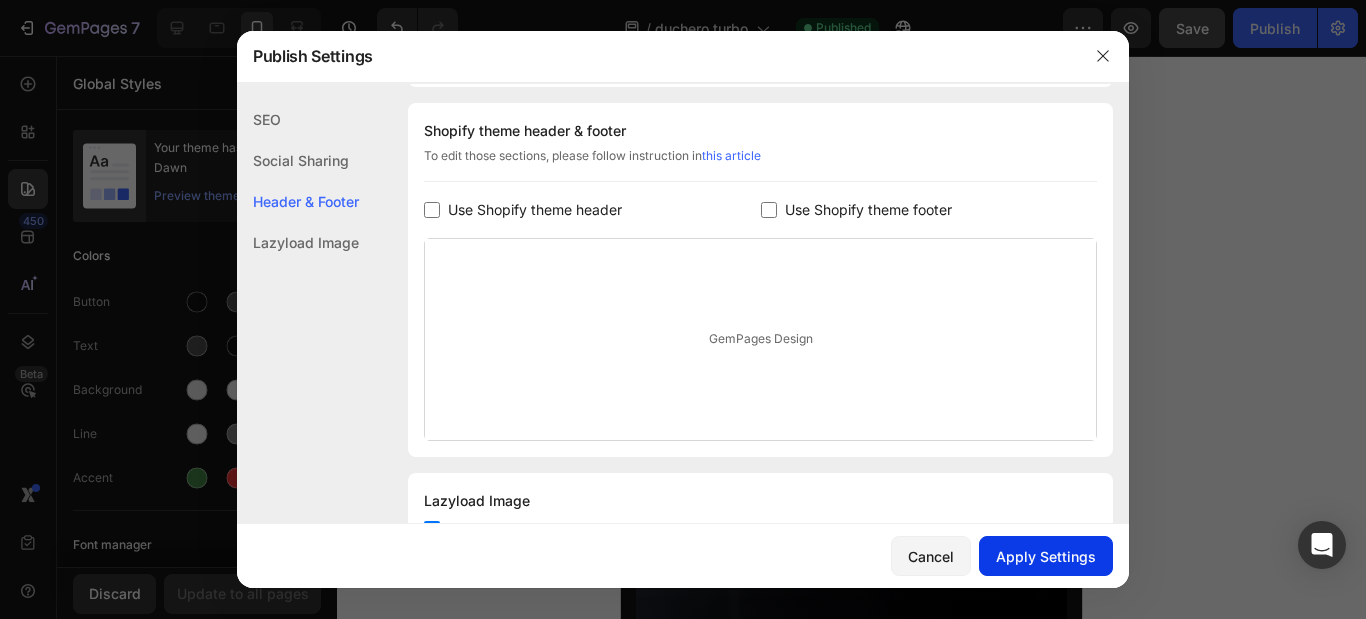 click on "Apply Settings" at bounding box center (1046, 556) 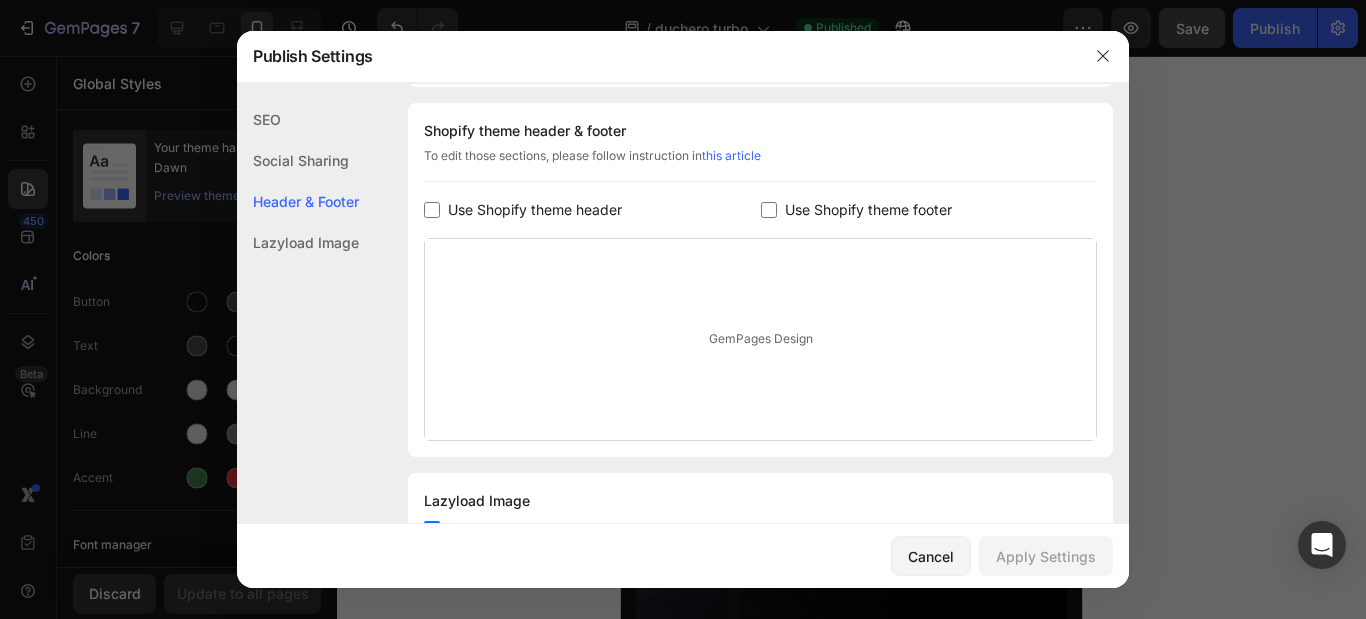 scroll, scrollTop: 837, scrollLeft: 0, axis: vertical 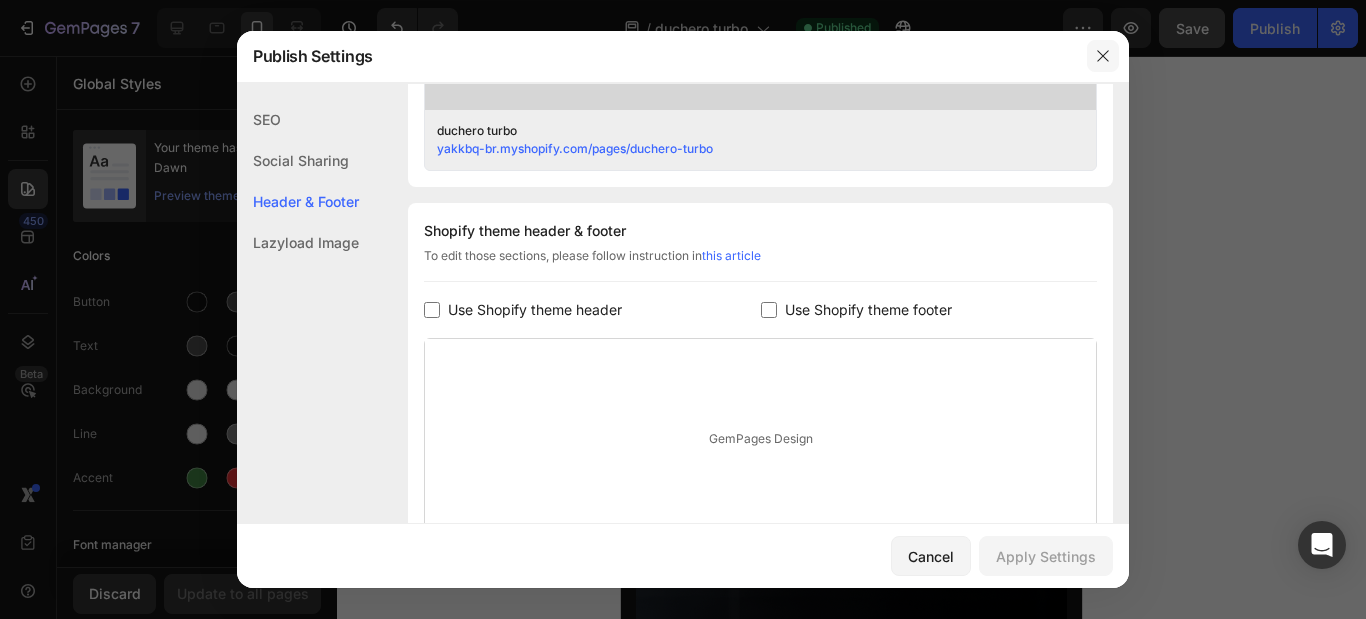 click 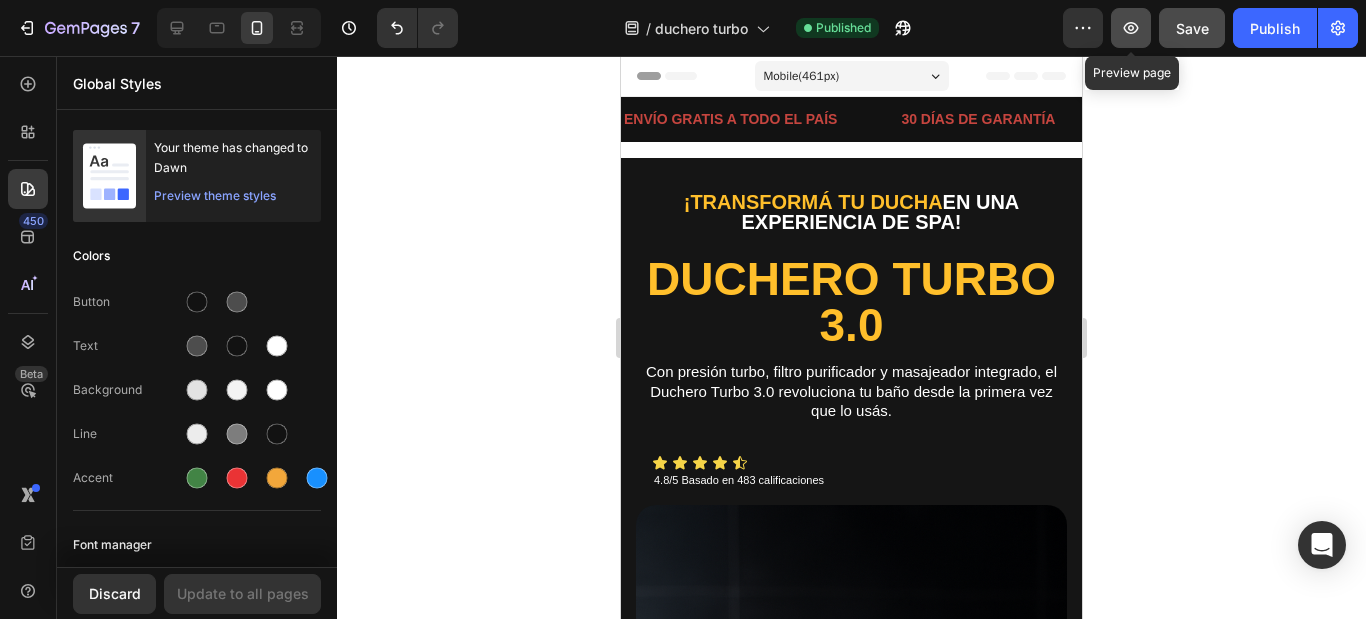 click 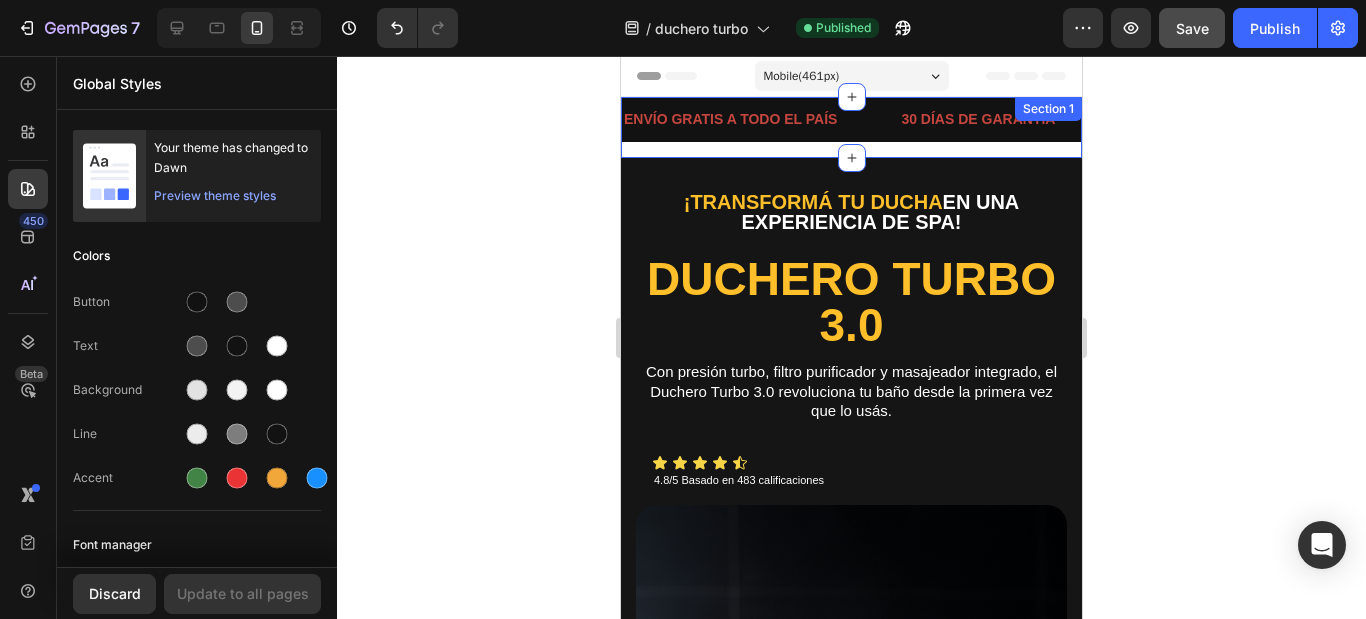 click on "ENVÍO GRATIS A TODO EL PAÍS Text Block 30 DÍAS DE GARANTÍA Text Block OFERTA POR TIEMPO LIMITADO Text Block PAGO CONTRA REEMBOLSO Text Block ENVÍO GRATIS A TODO EL PAÍS Text Block 30 DÍAS DE GARANTÍA Text Block OFERTA POR TIEMPO LIMITADO Text Block PAGO CONTRA REEMBOLSO Text Block Marquee Row" at bounding box center [851, 127] 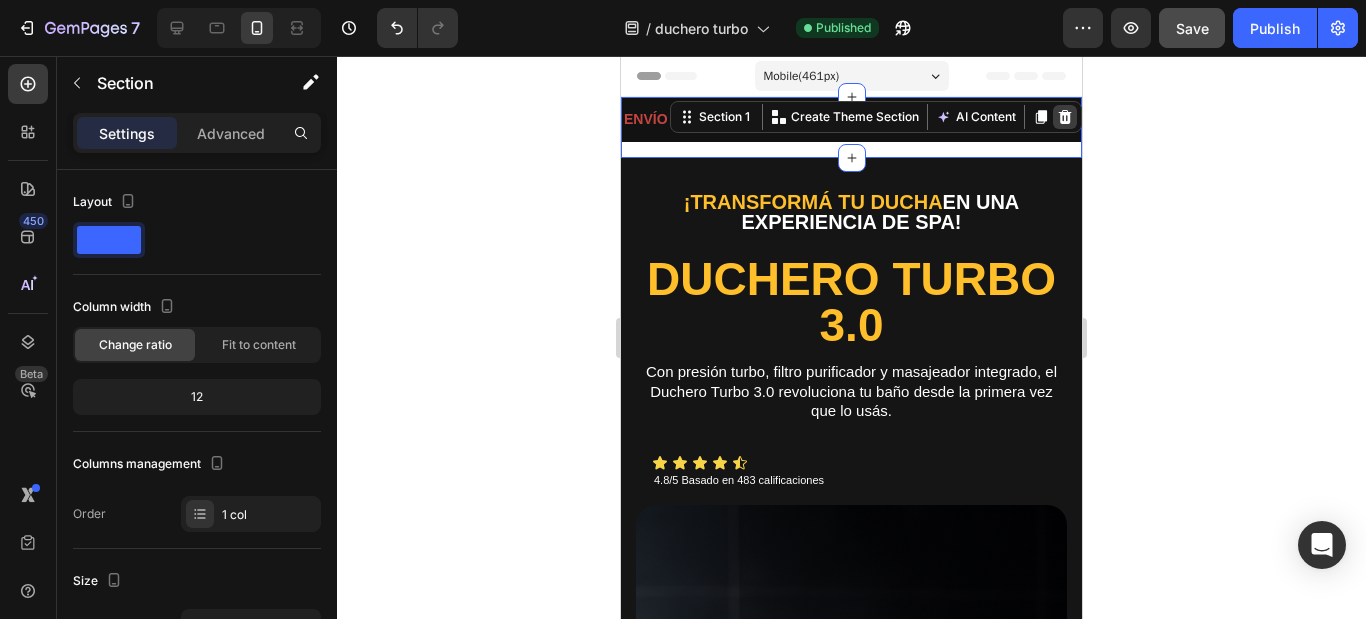 click 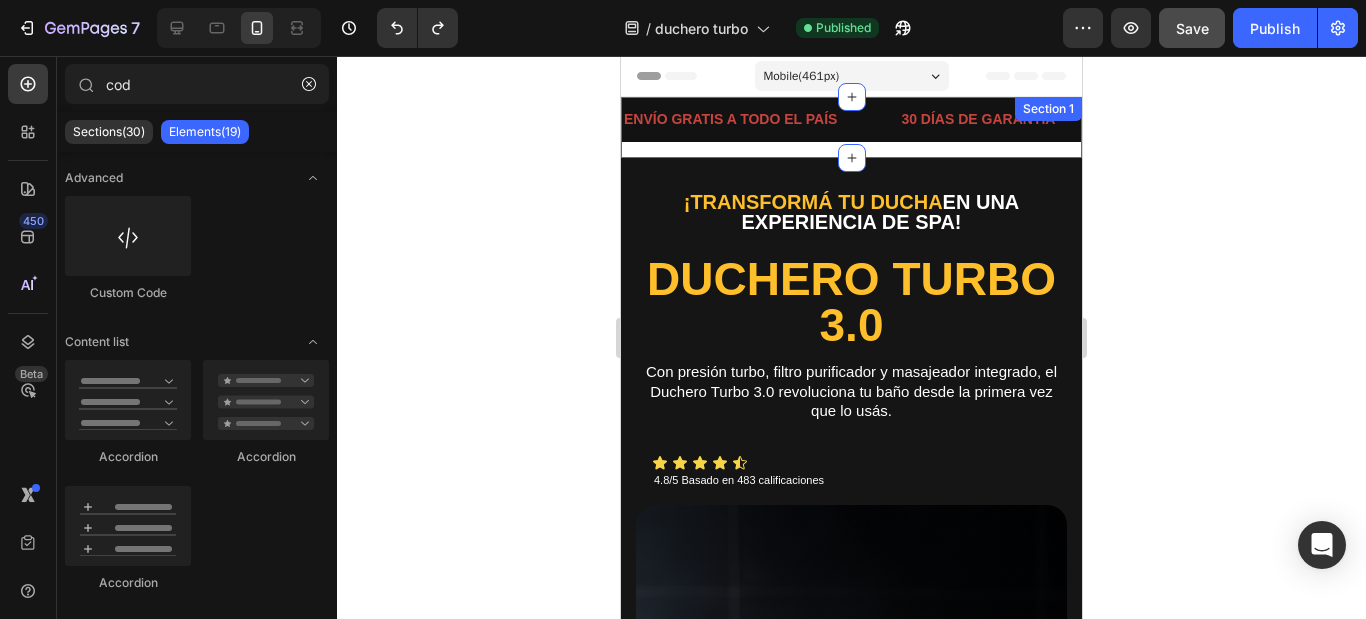 click on "ENVÍO GRATIS A TODO EL PAÍS Text Block 30 DÍAS DE GARANTÍA Text Block OFERTA POR TIEMPO LIMITADO Text Block PAGO CONTRA REEMBOLSO Text Block ENVÍO GRATIS A TODO EL PAÍS Text Block 30 DÍAS DE GARANTÍA Text Block OFERTA POR TIEMPO LIMITADO Text Block PAGO CONTRA REEMBOLSO Text Block Marquee Row" at bounding box center [851, 127] 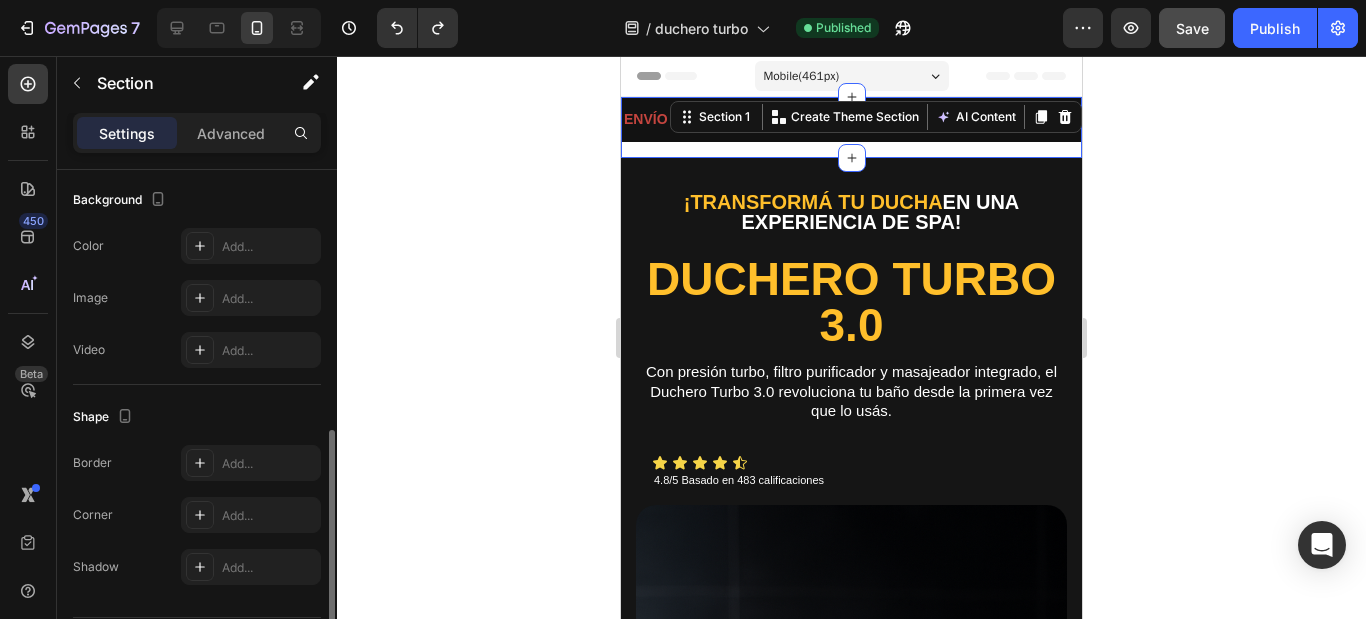 scroll, scrollTop: 662, scrollLeft: 0, axis: vertical 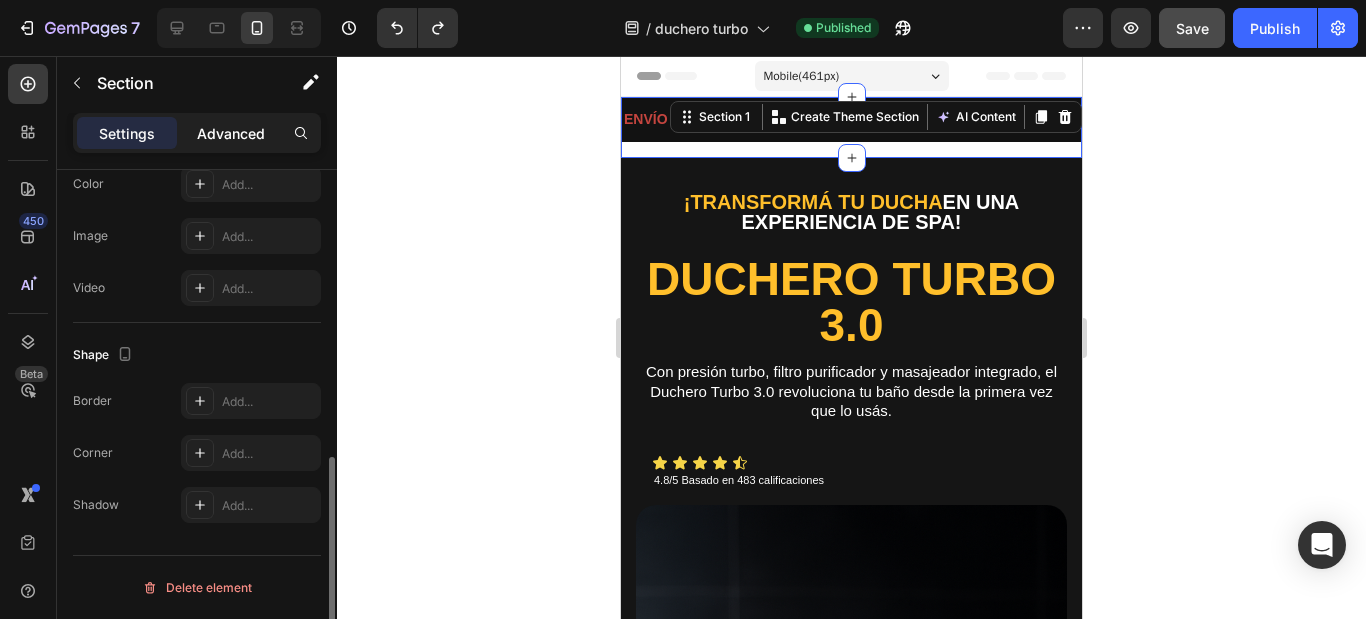 click on "Advanced" at bounding box center [231, 133] 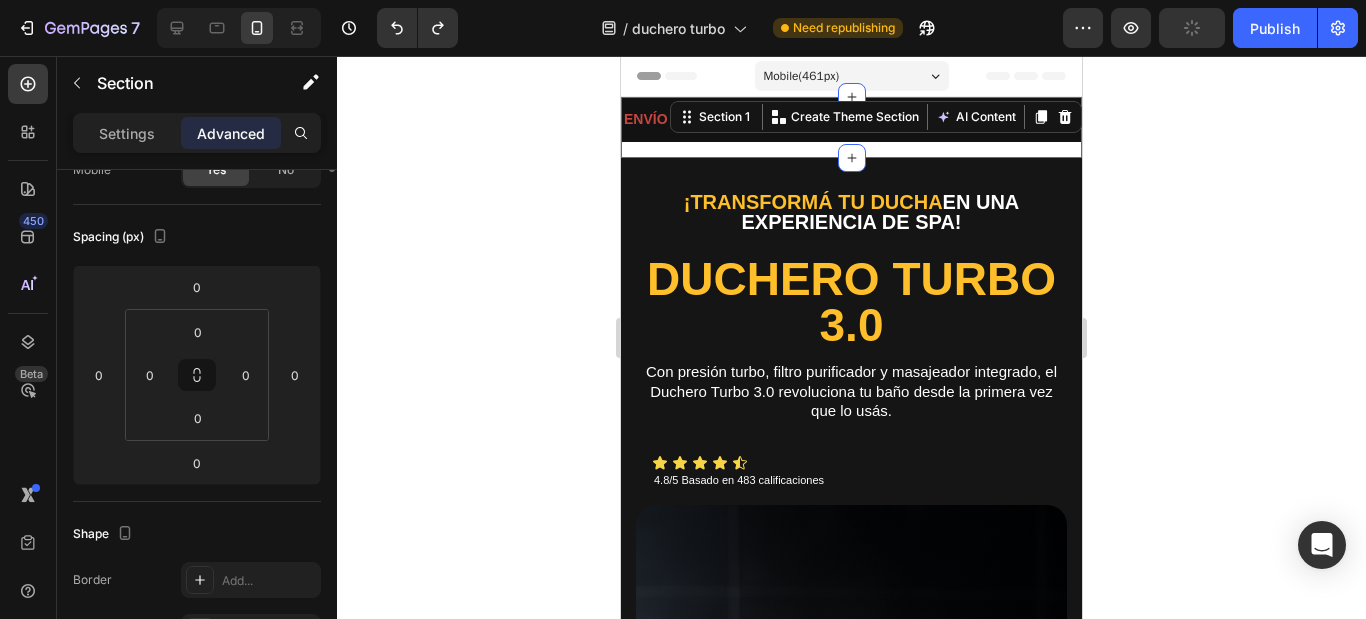 scroll, scrollTop: 0, scrollLeft: 0, axis: both 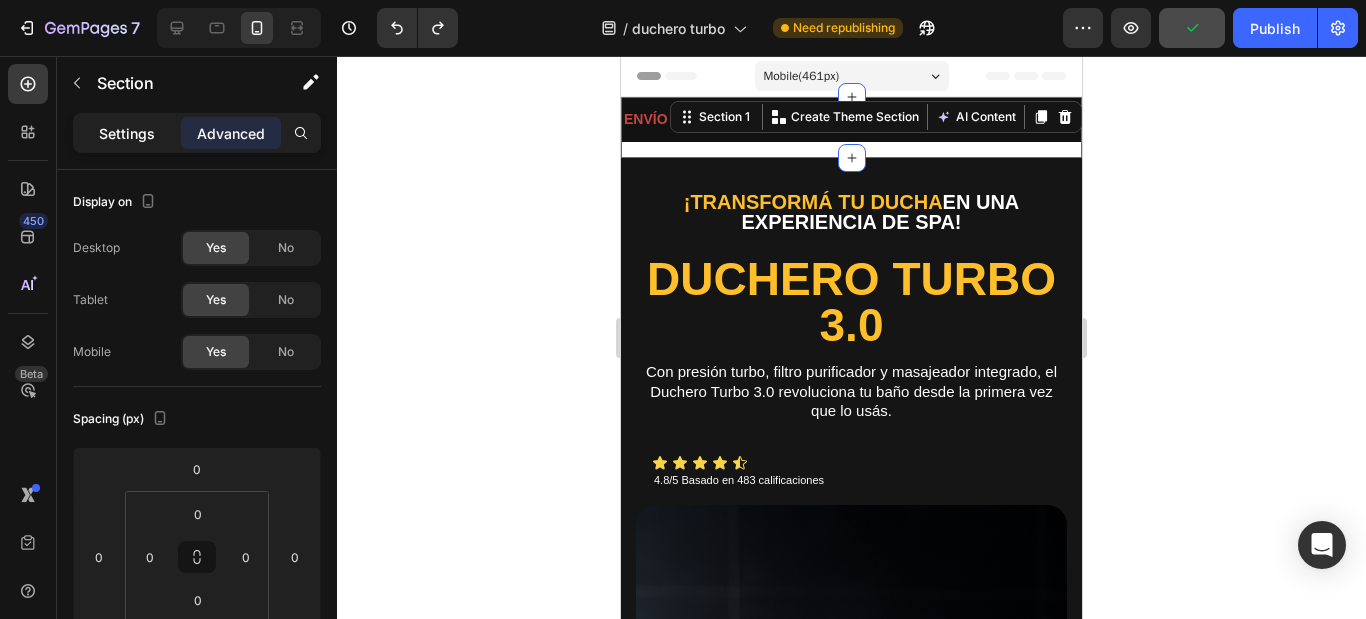 click on "Settings" at bounding box center [127, 133] 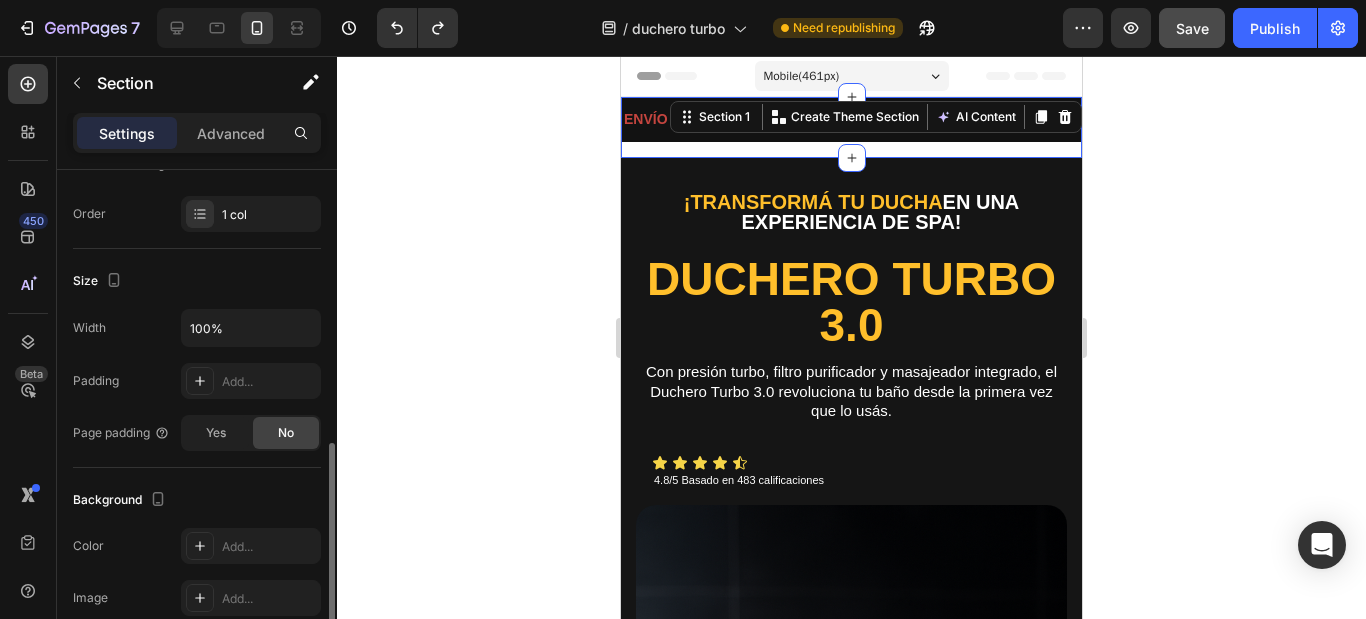 scroll, scrollTop: 400, scrollLeft: 0, axis: vertical 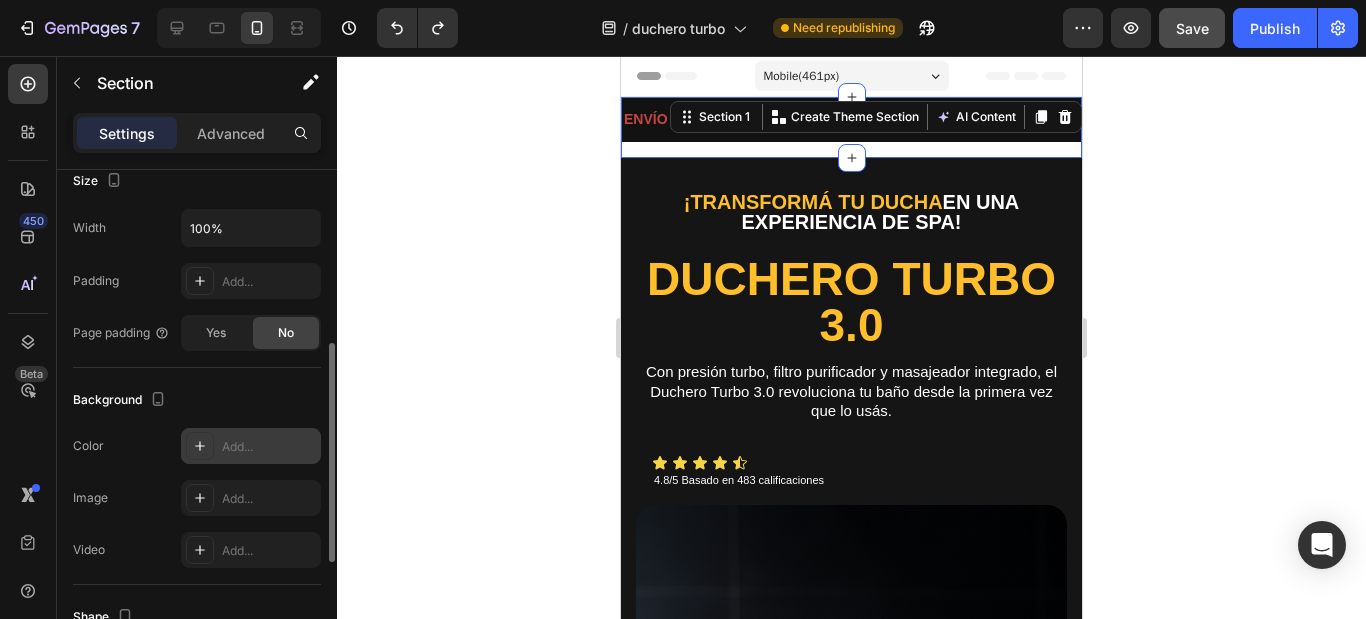 click on "Add..." at bounding box center (269, 447) 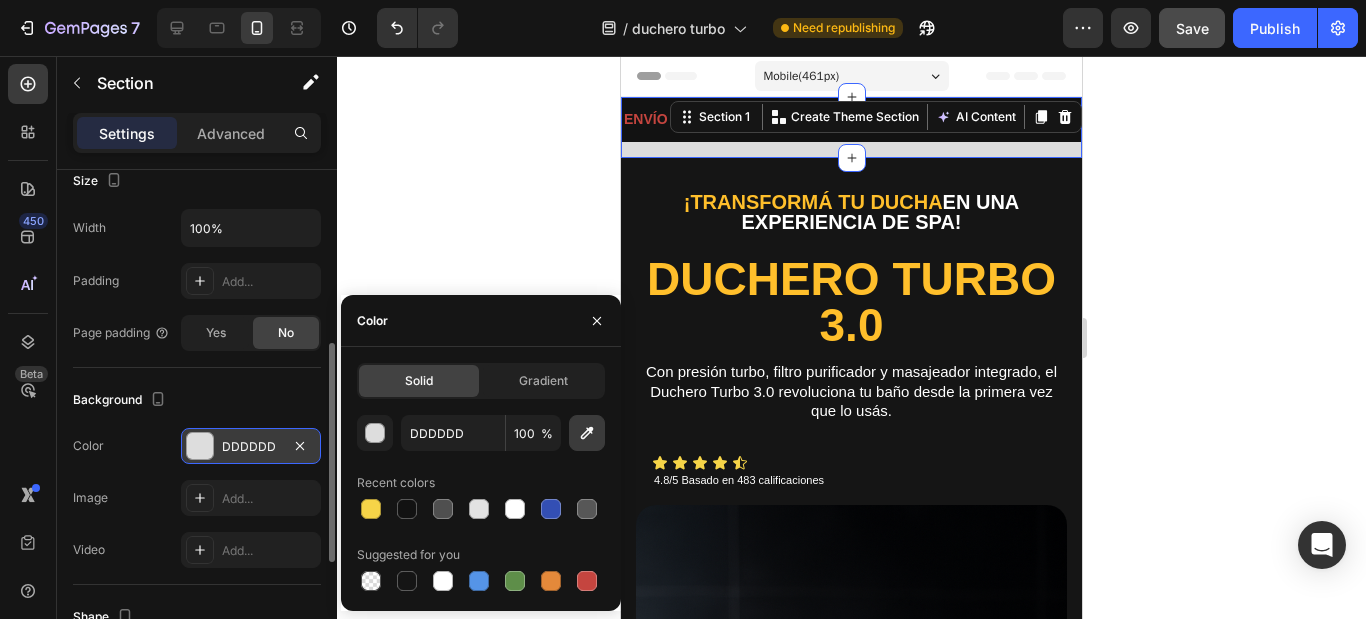 click 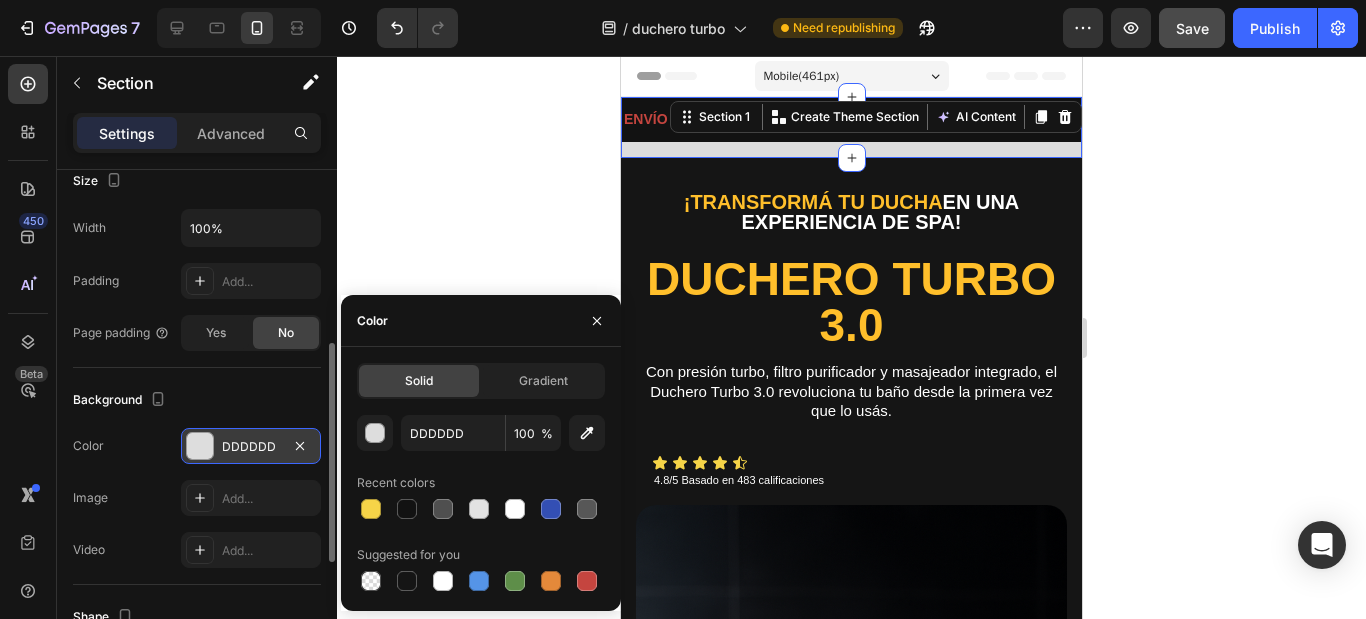 type on "151515" 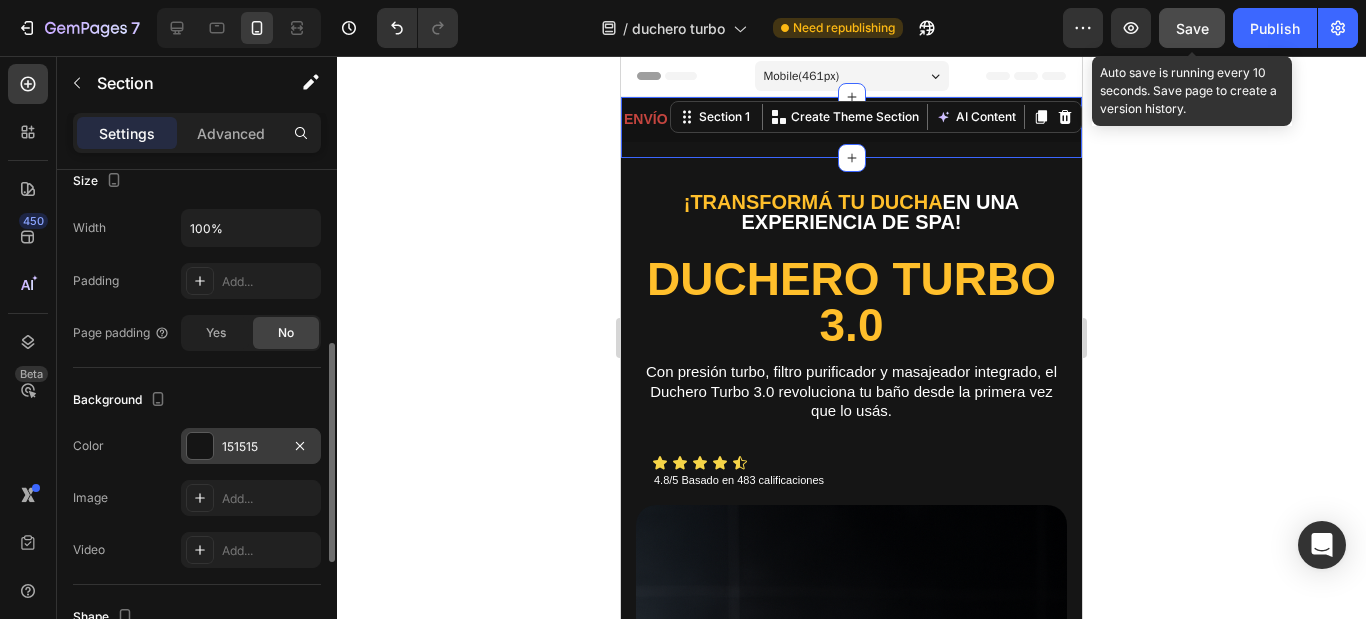 click on "Save" at bounding box center [1192, 28] 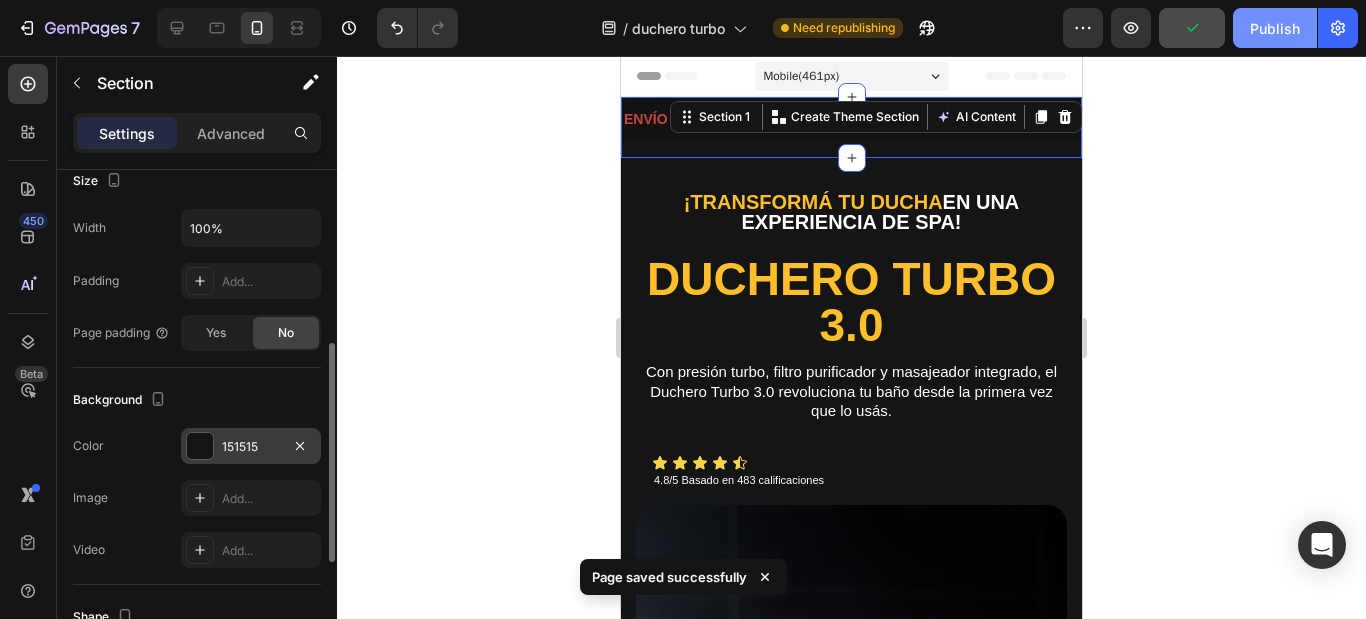 click on "Publish" at bounding box center [1275, 28] 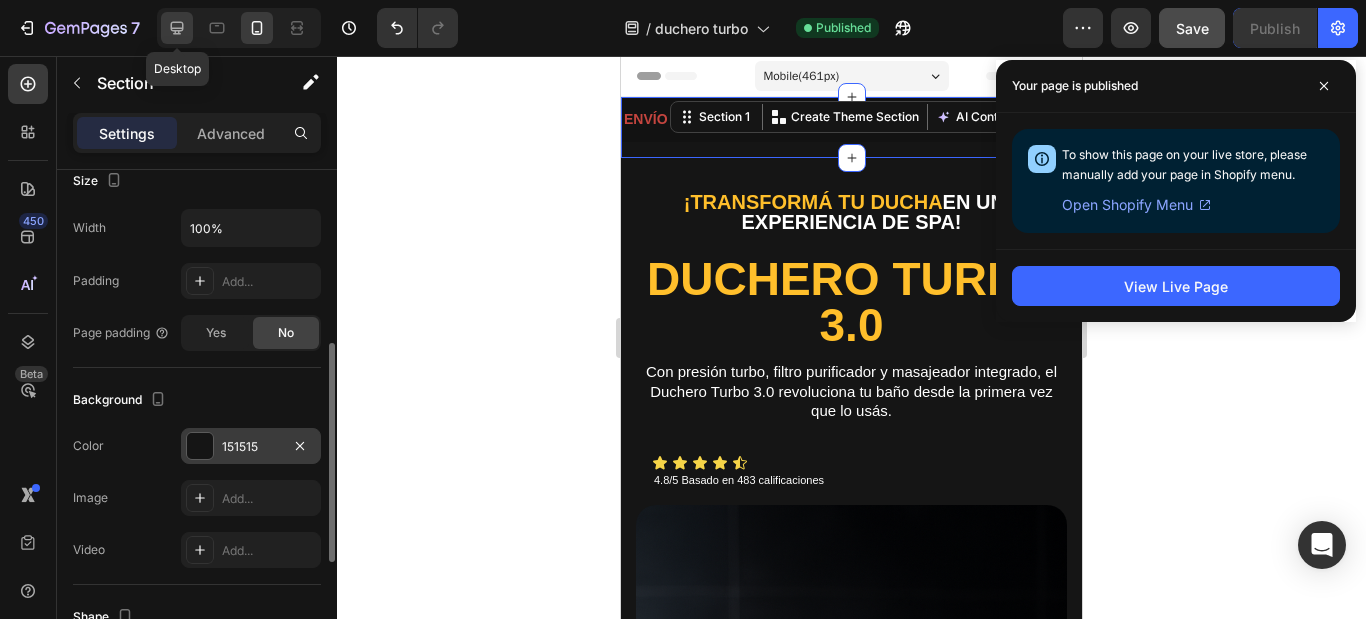 click 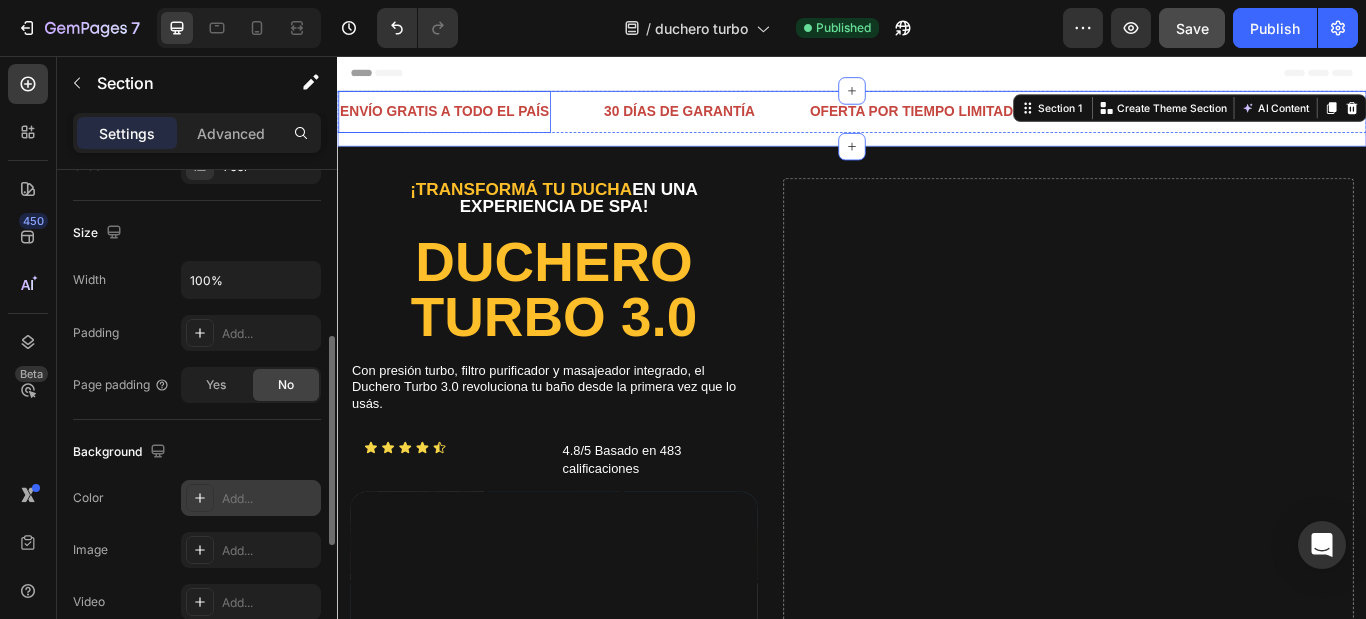 click on "ENVÍO GRATIS A TODO EL PAÍS" at bounding box center [462, 121] 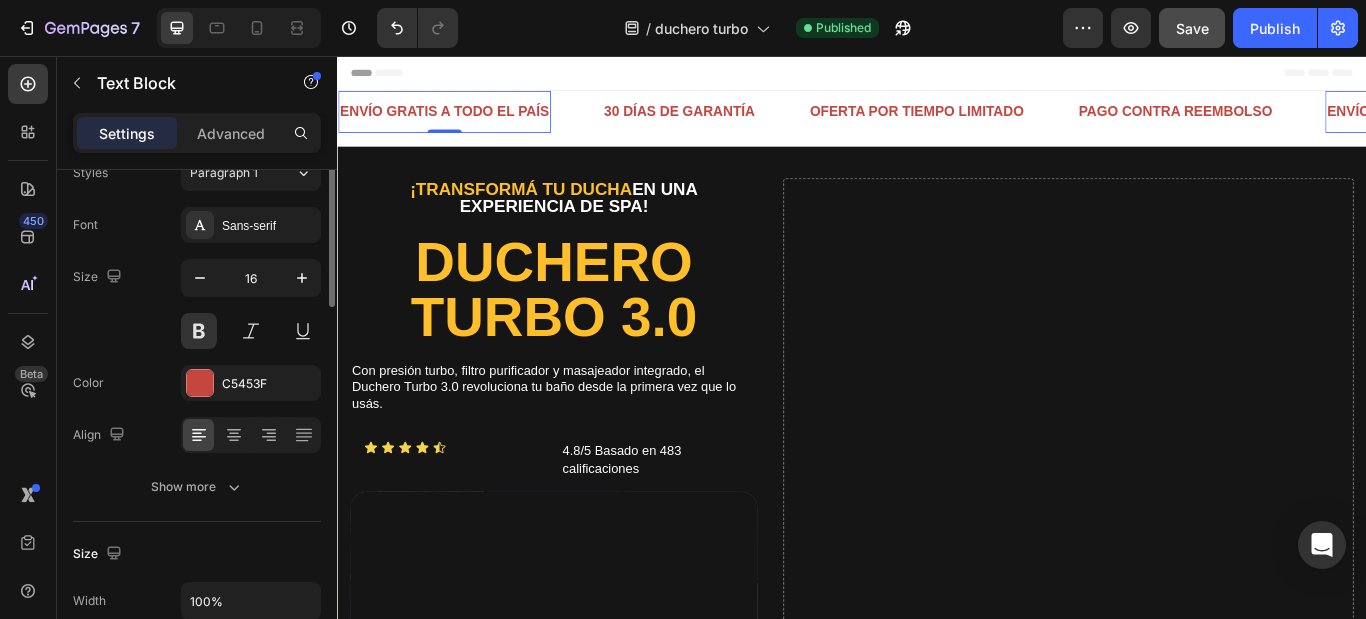scroll, scrollTop: 0, scrollLeft: 0, axis: both 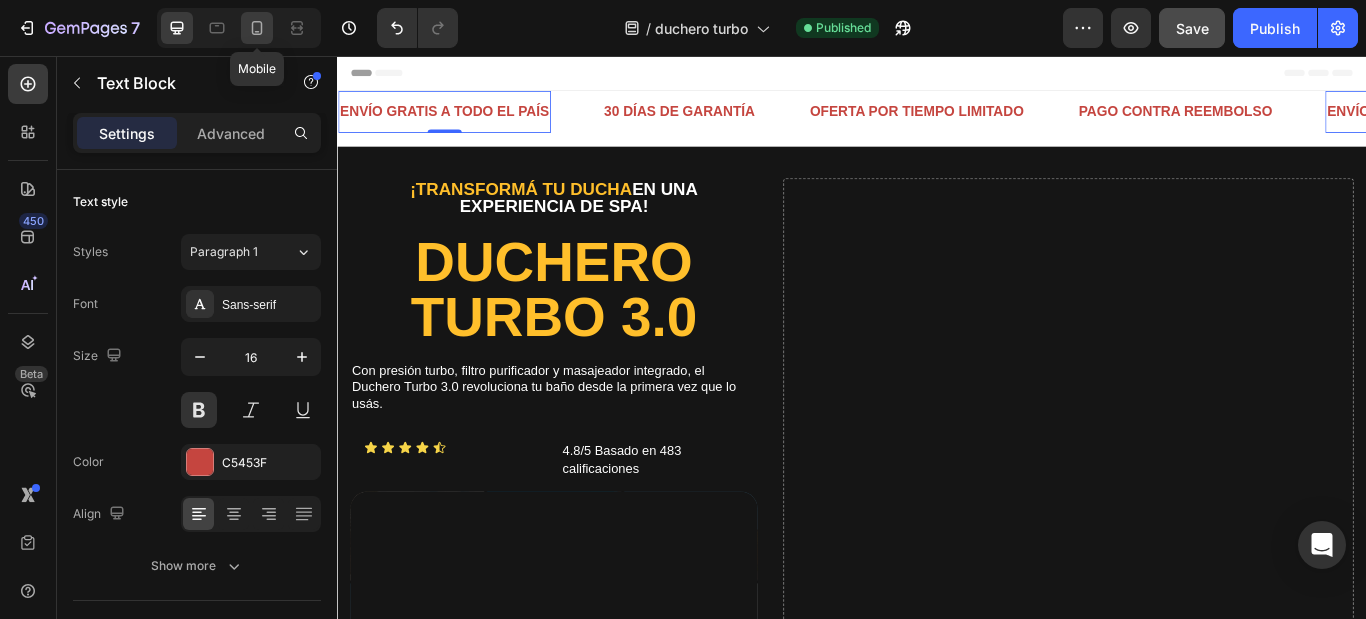 click 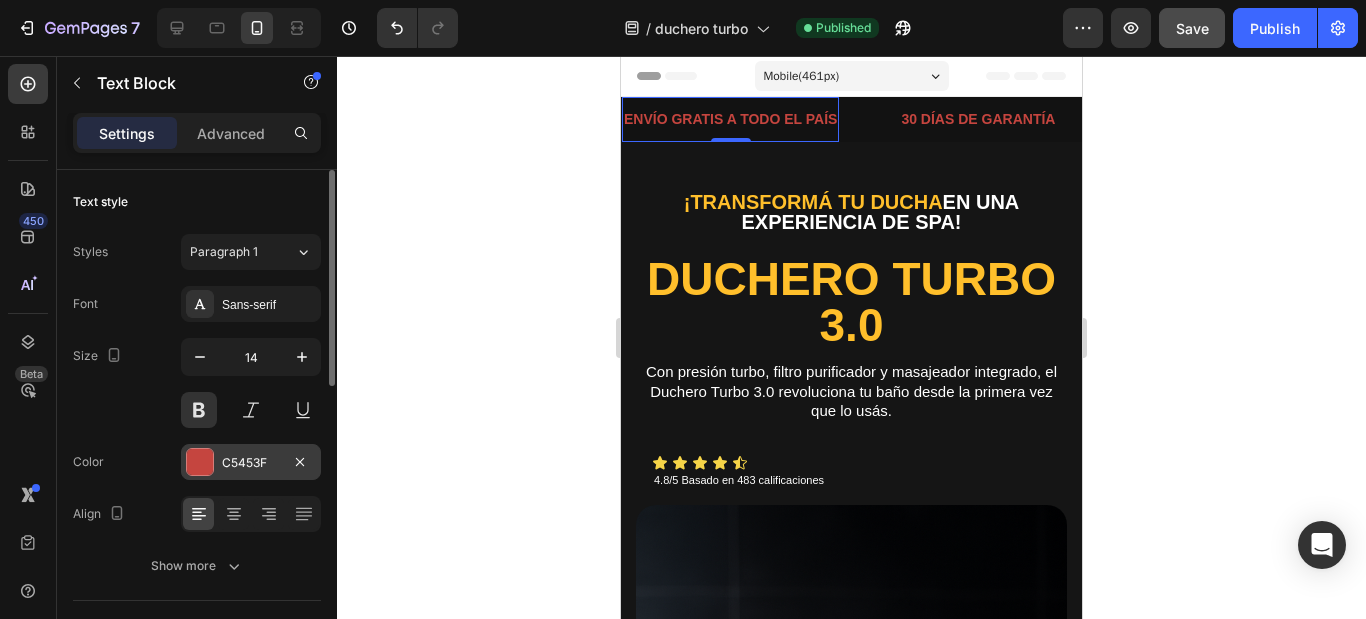 click at bounding box center (200, 462) 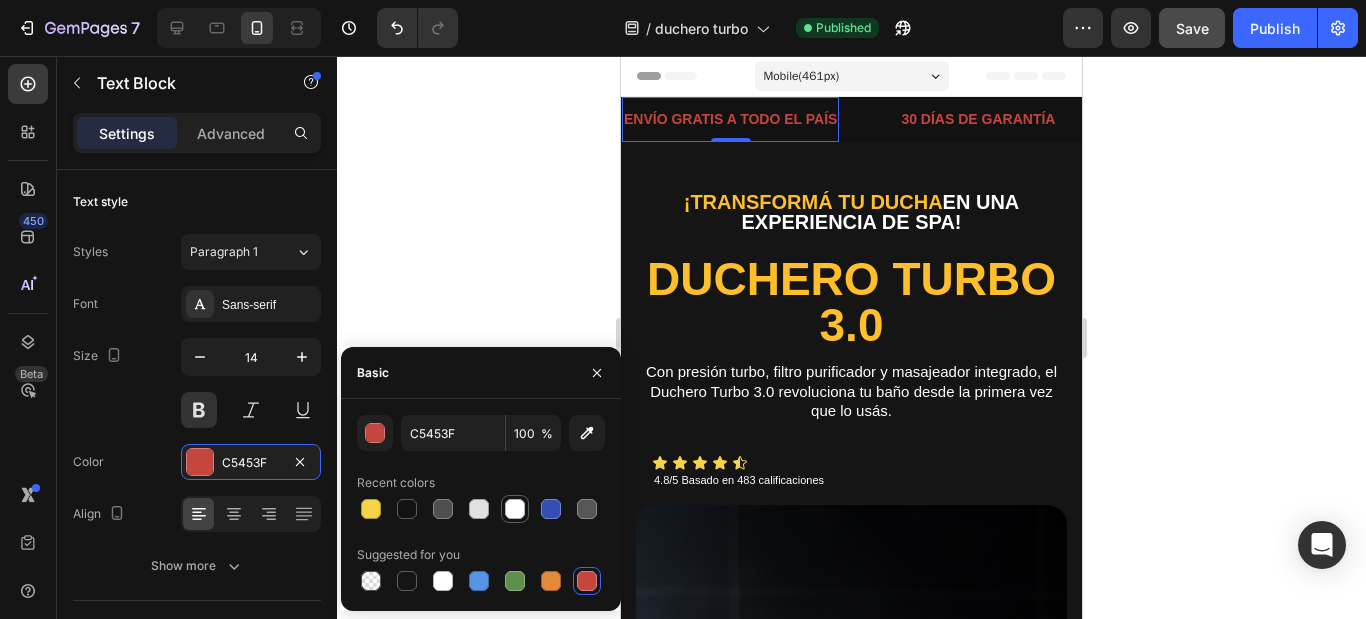 click at bounding box center [515, 509] 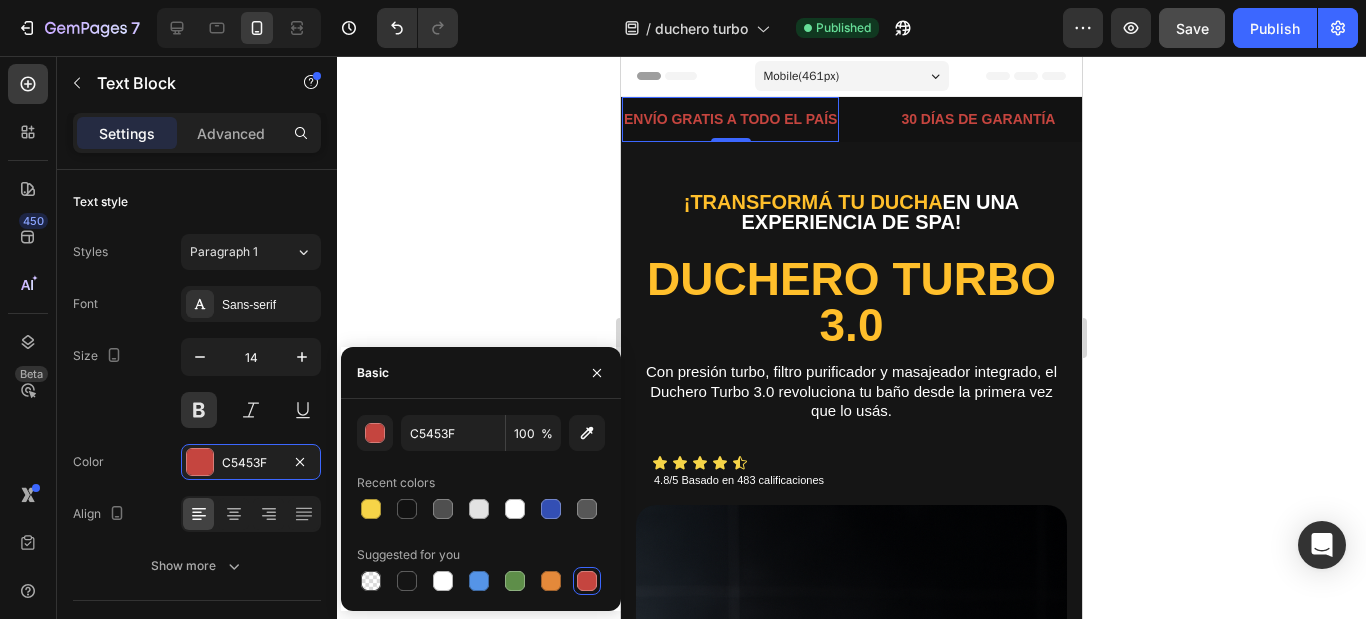 type on "FFFFFF" 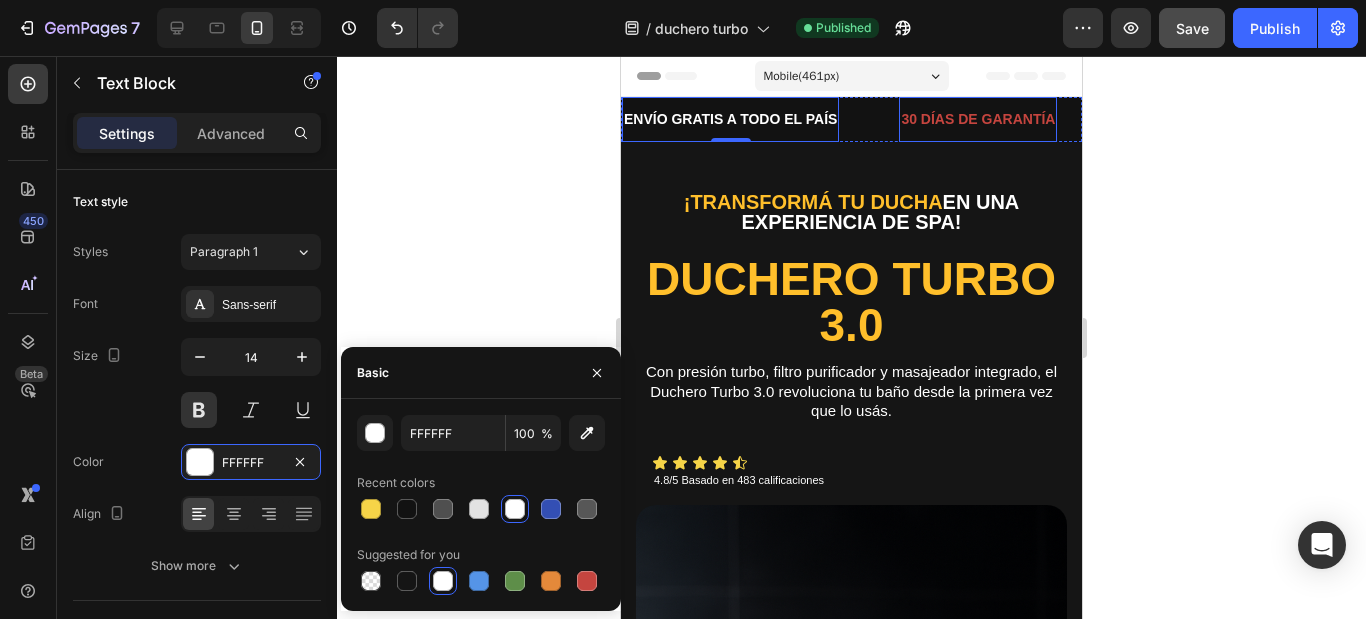 click on "30 DÍAS DE GARANTÍA" at bounding box center [978, 119] 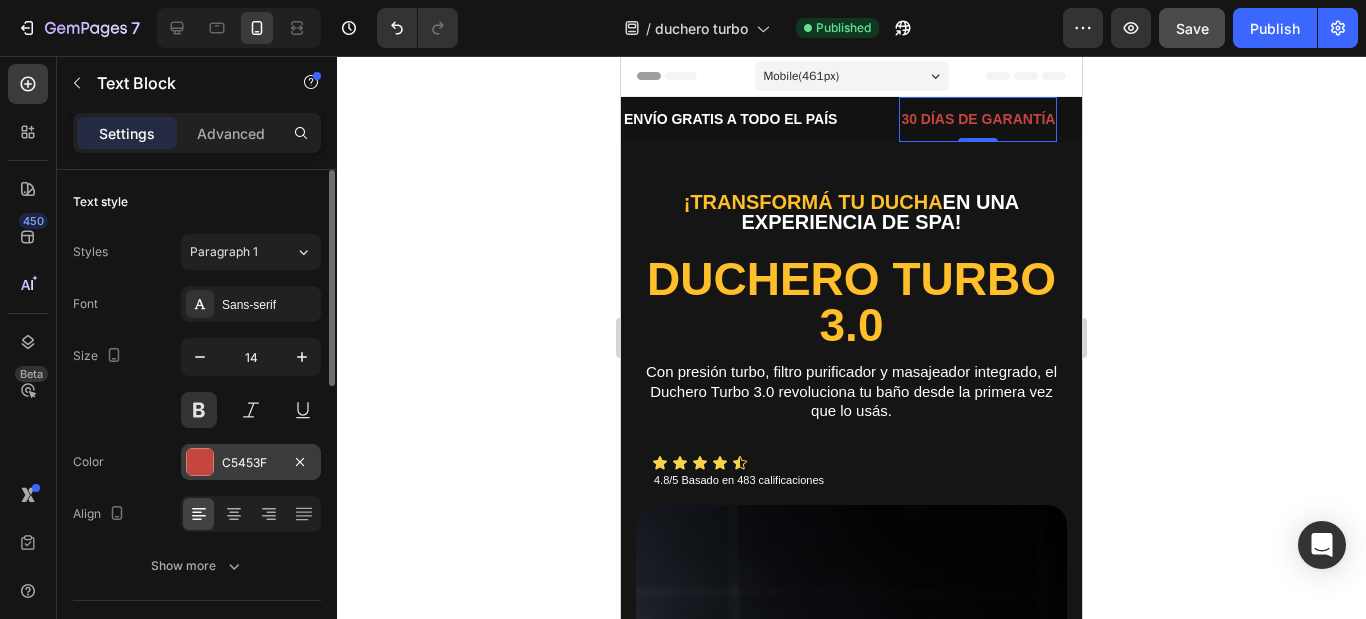 click at bounding box center [200, 462] 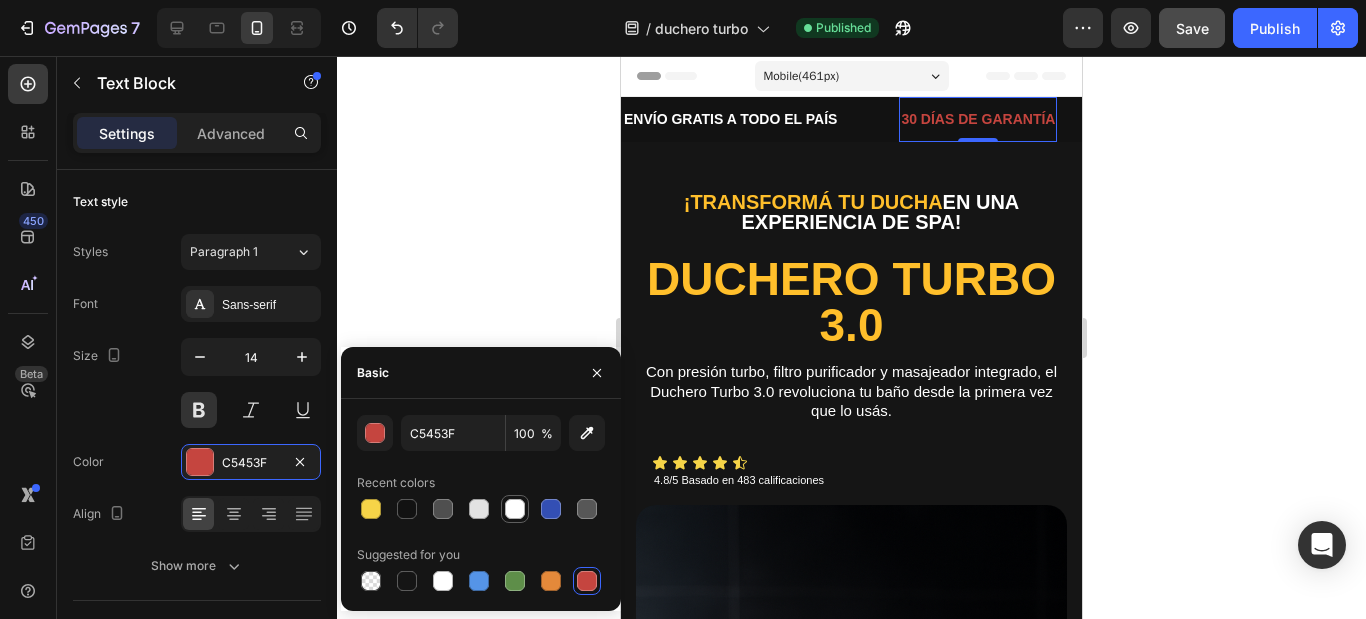 click at bounding box center [515, 509] 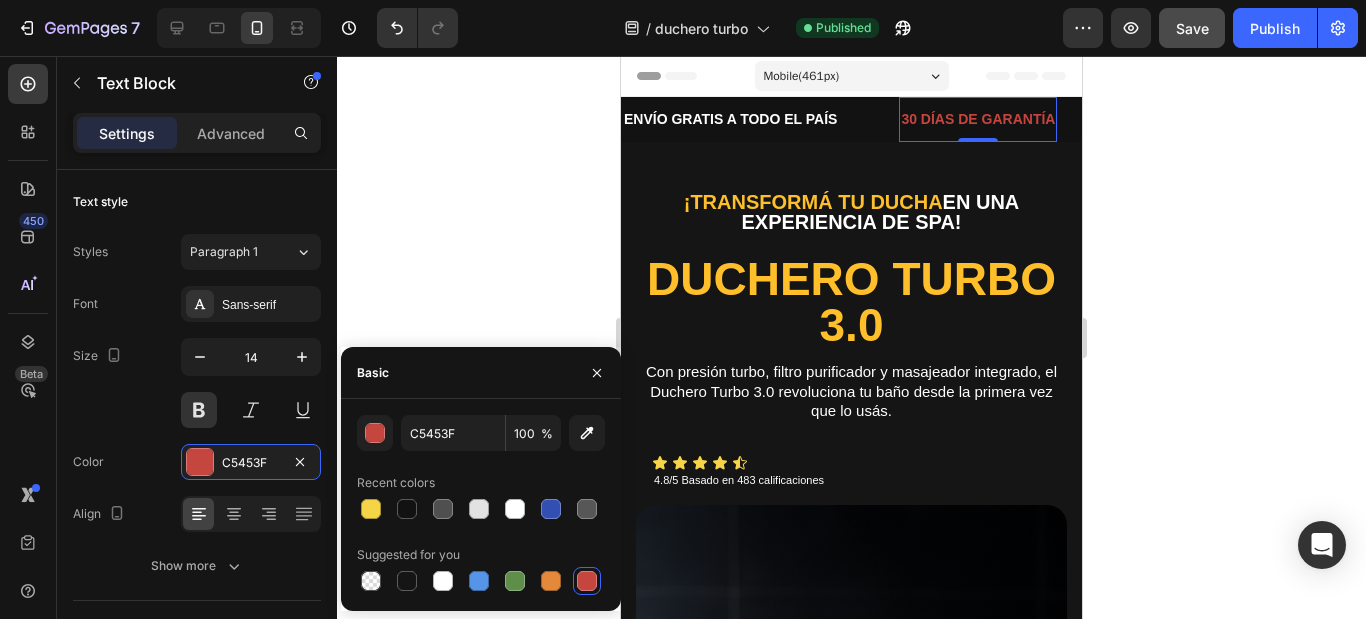 type on "FFFFFF" 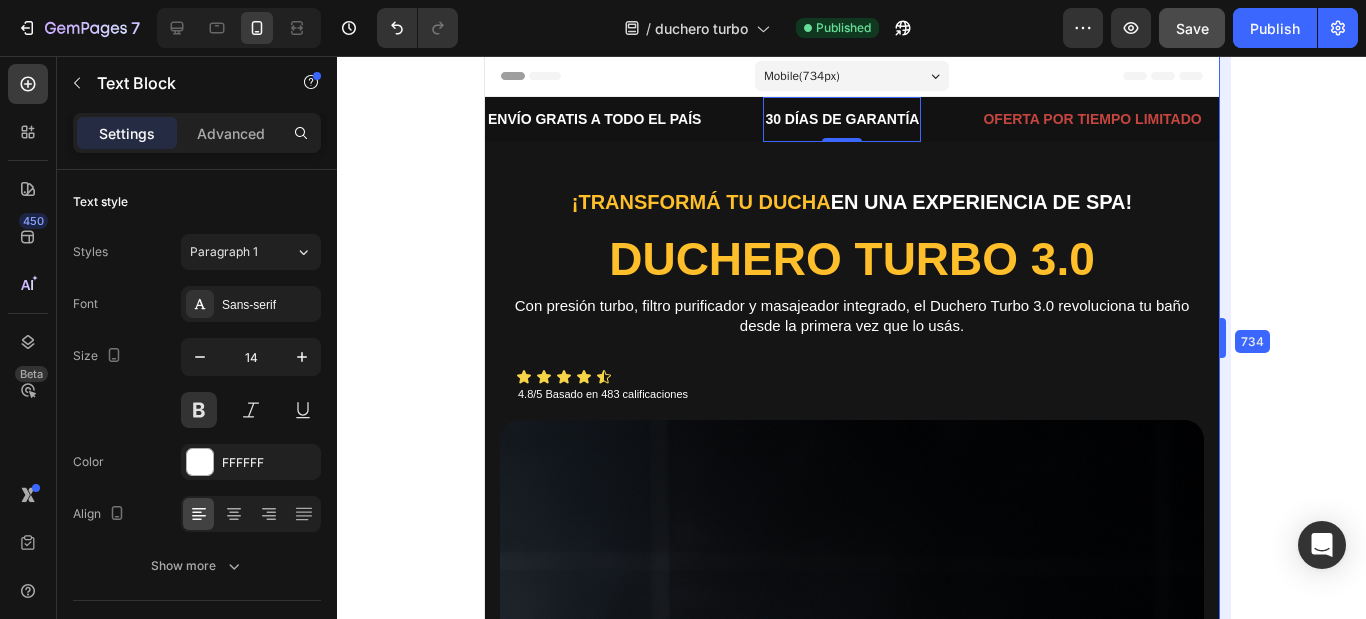 drag, startPoint x: 1092, startPoint y: 167, endPoint x: 1365, endPoint y: 194, distance: 274.3319 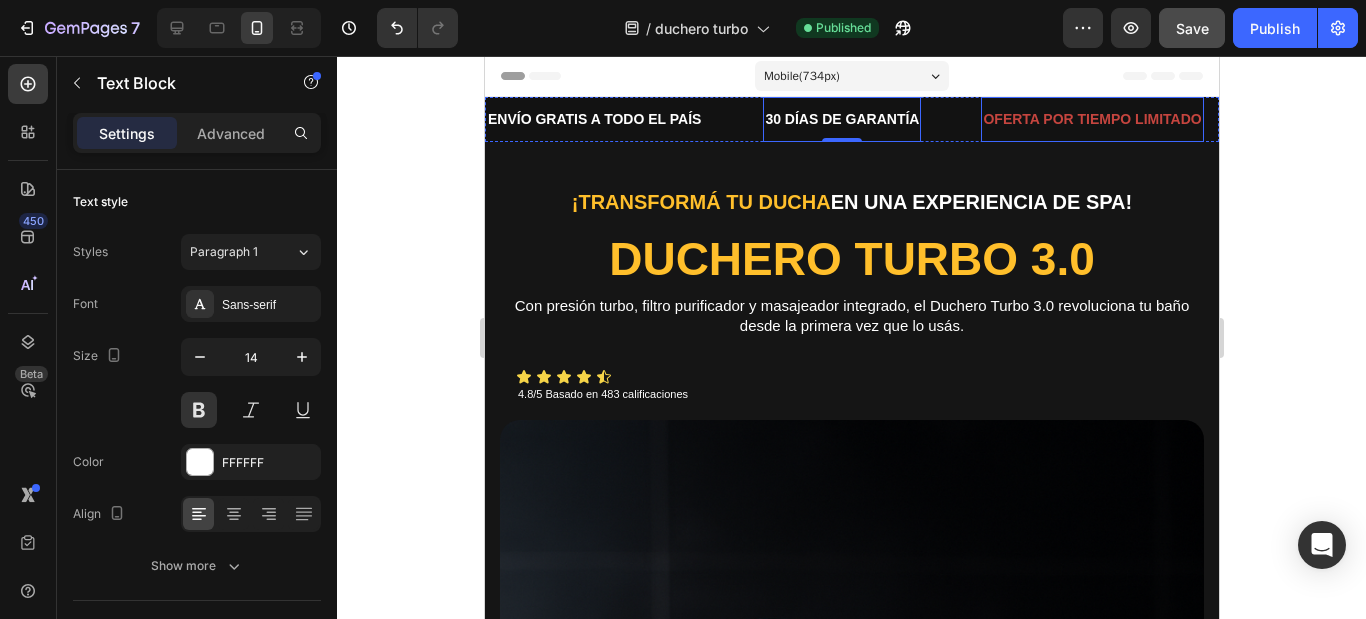 click on "OFERTA POR TIEMPO LIMITADO" at bounding box center (1091, 119) 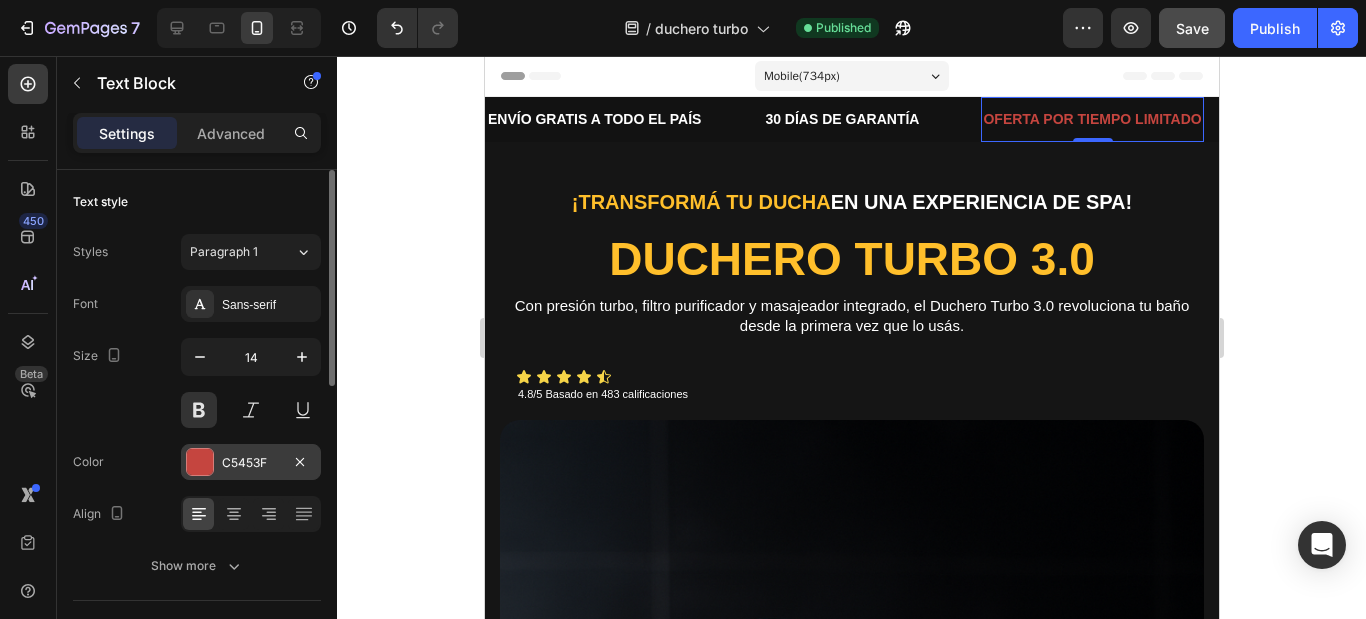 click on "C5453F" at bounding box center (251, 462) 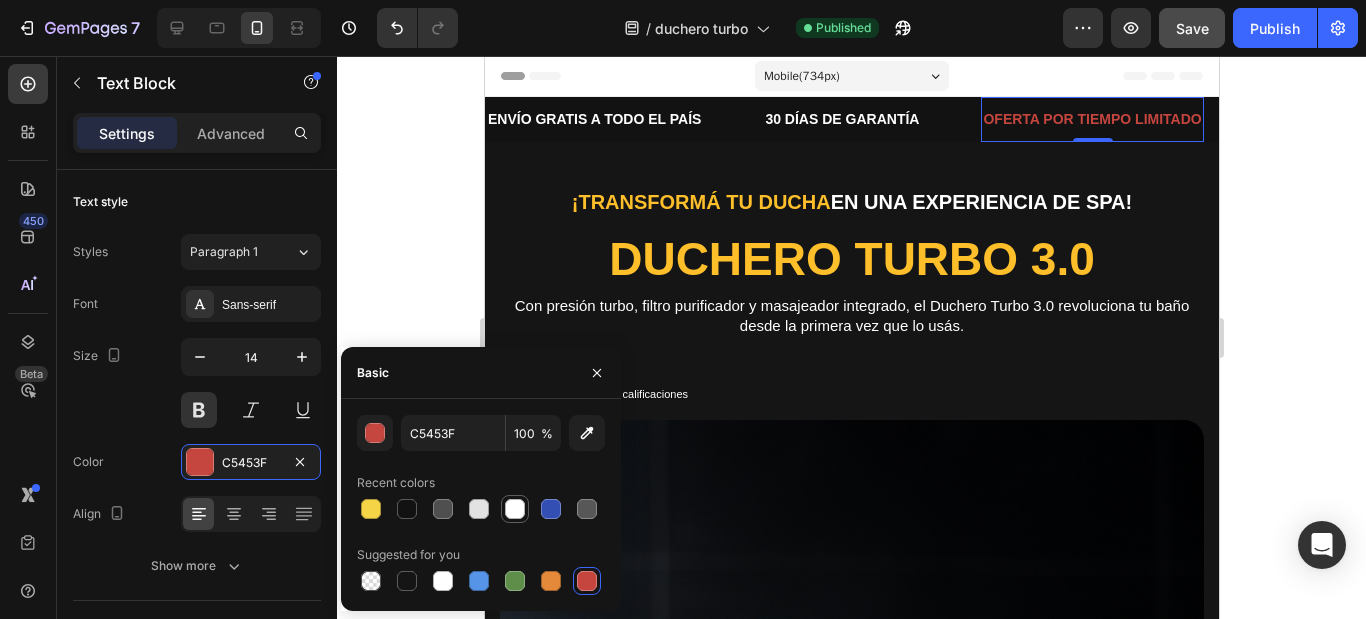 click at bounding box center [515, 509] 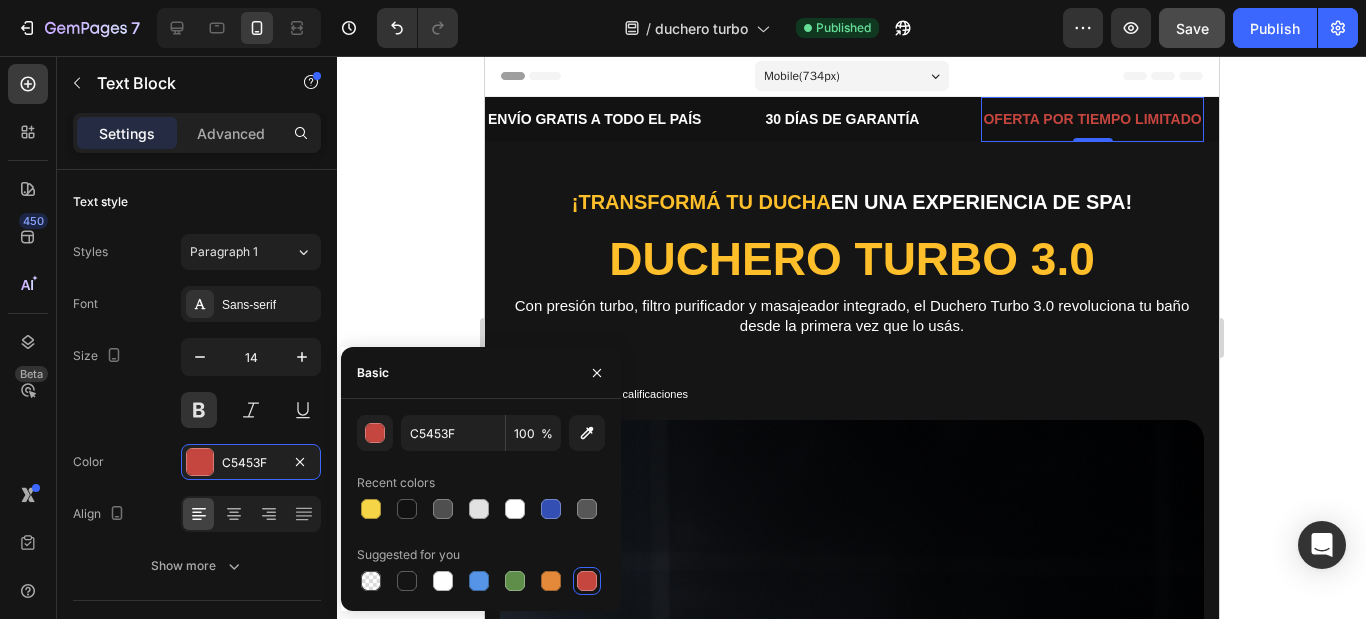 type on "FFFFFF" 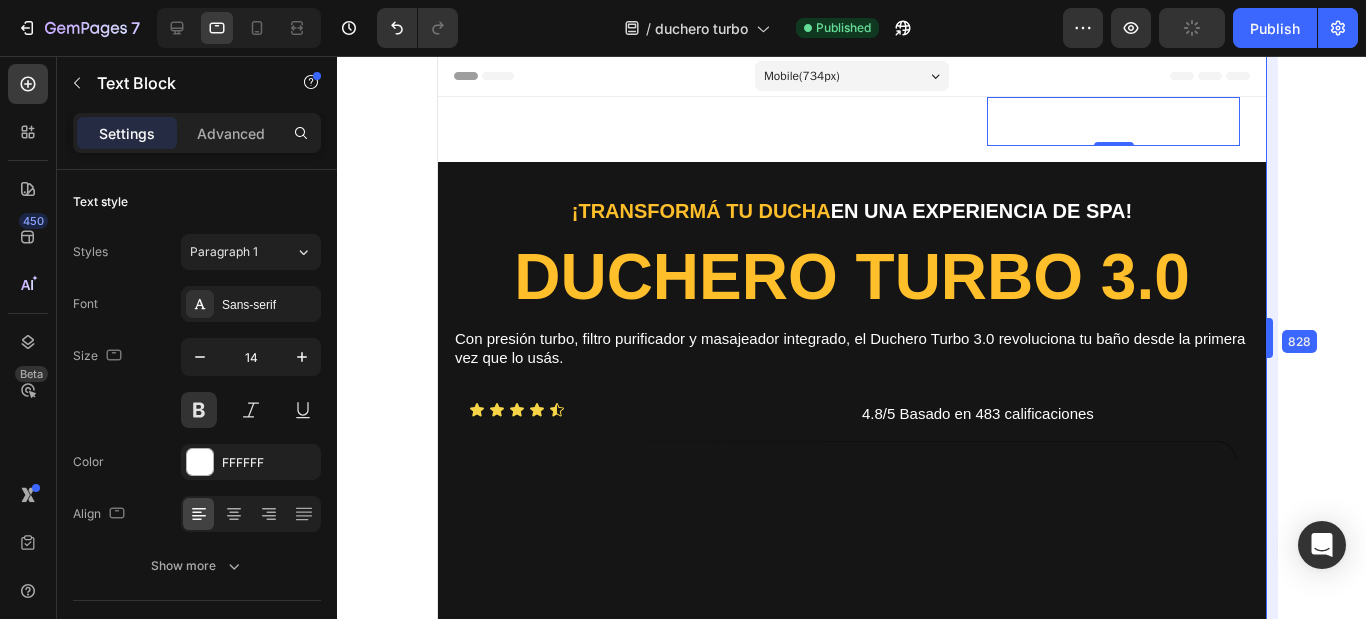 type on "16" 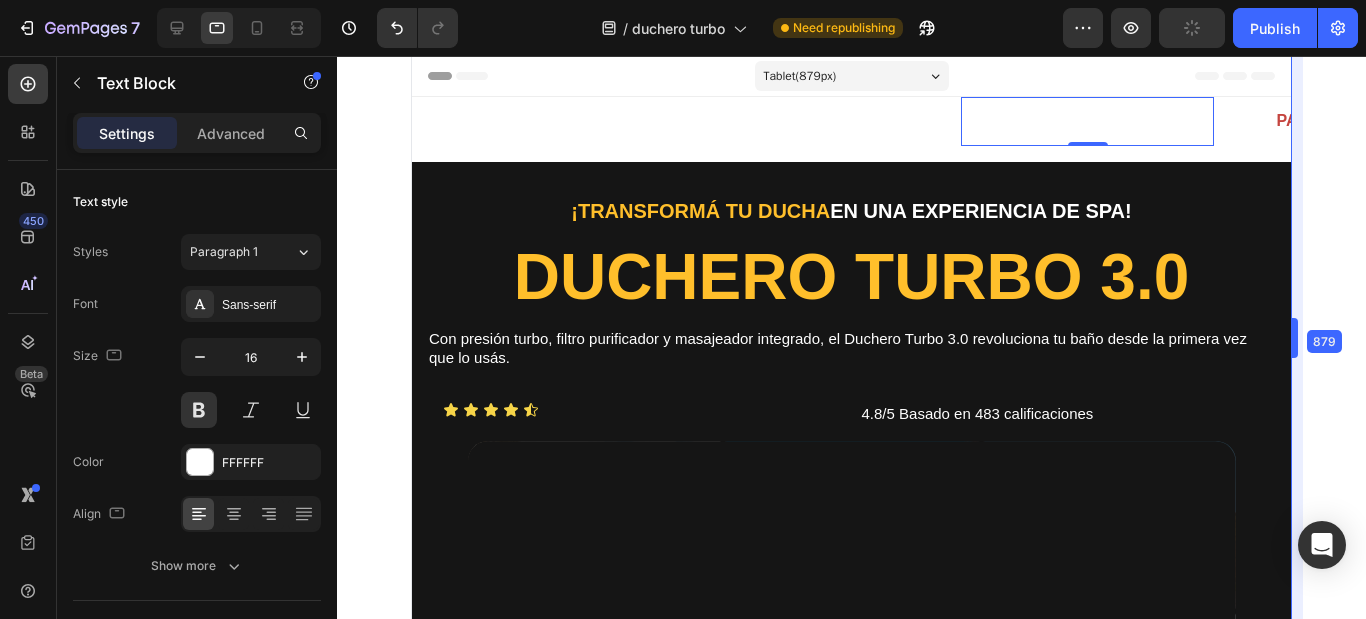 drag, startPoint x: 1220, startPoint y: 266, endPoint x: 1365, endPoint y: 281, distance: 145.7738 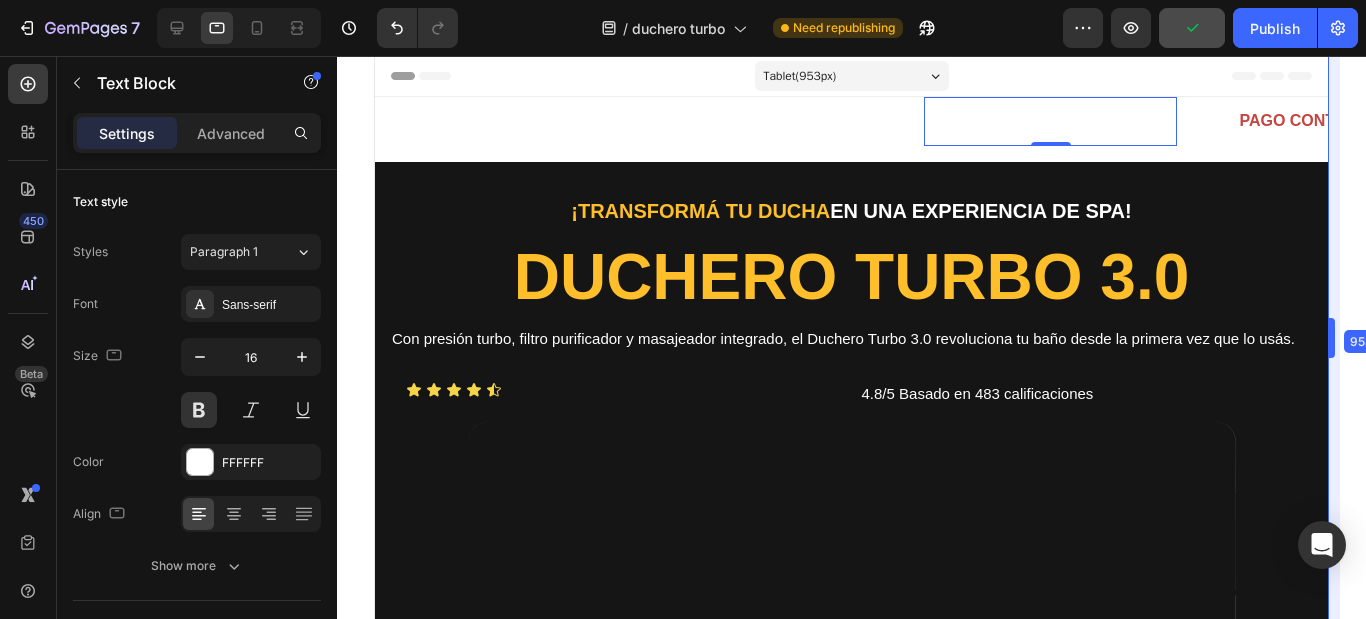drag, startPoint x: 1291, startPoint y: 262, endPoint x: 1365, endPoint y: 278, distance: 75.70998 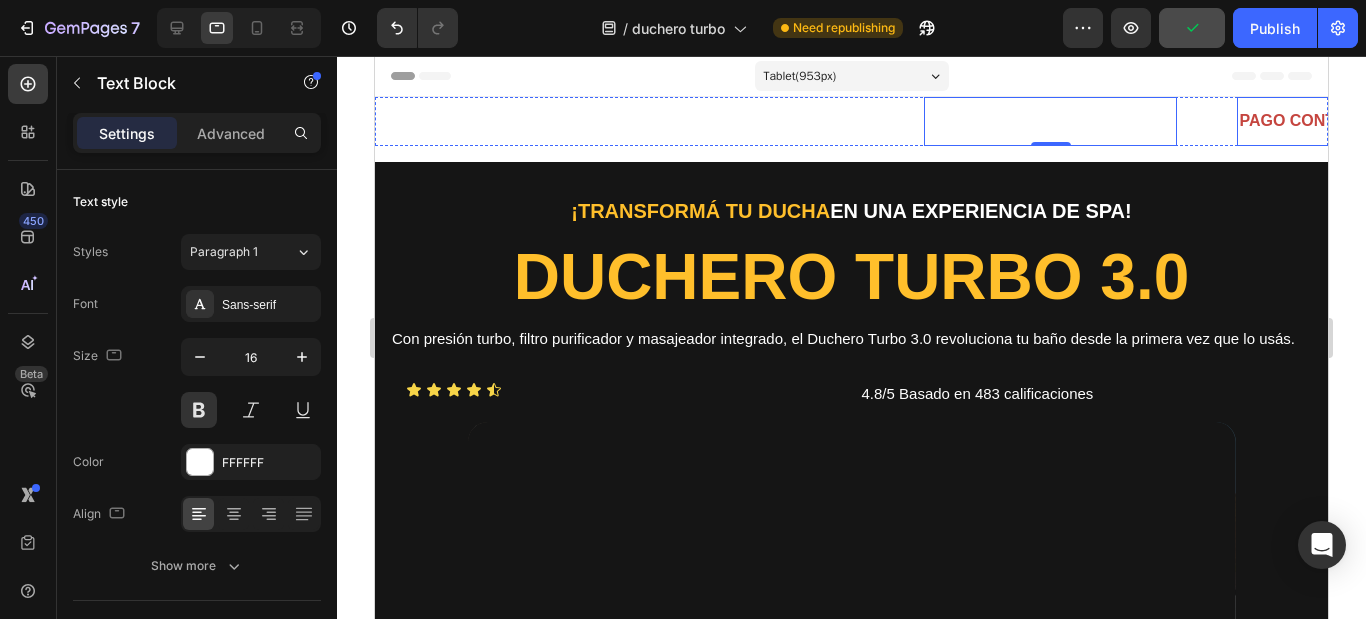 click on "PAGO CONTRA REEMBOLSO" at bounding box center (1352, 121) 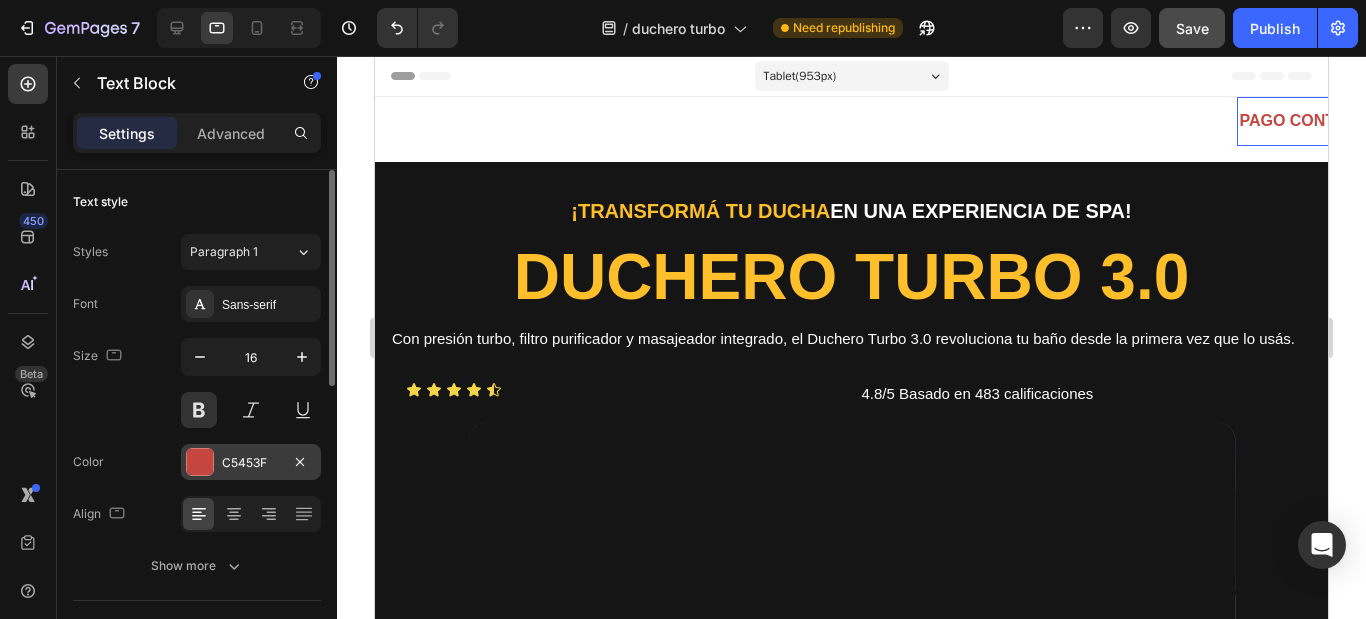 click on "C5453F" at bounding box center [251, 462] 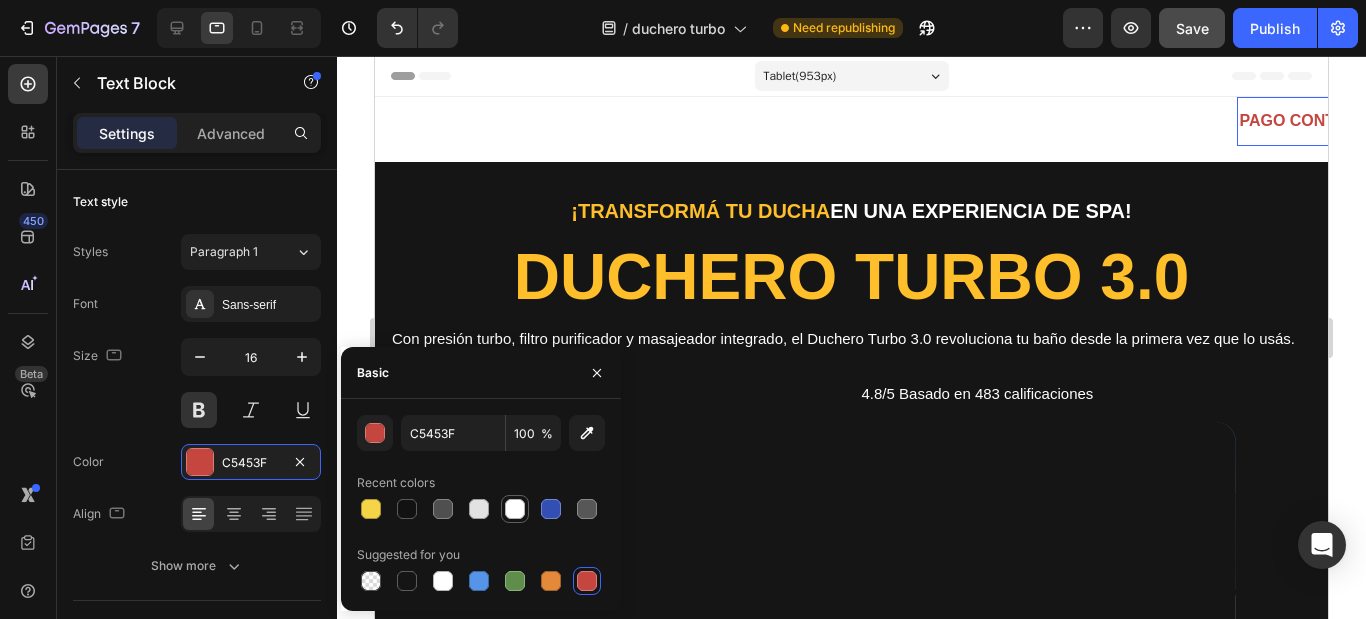 drag, startPoint x: 512, startPoint y: 505, endPoint x: 197, endPoint y: 241, distance: 411 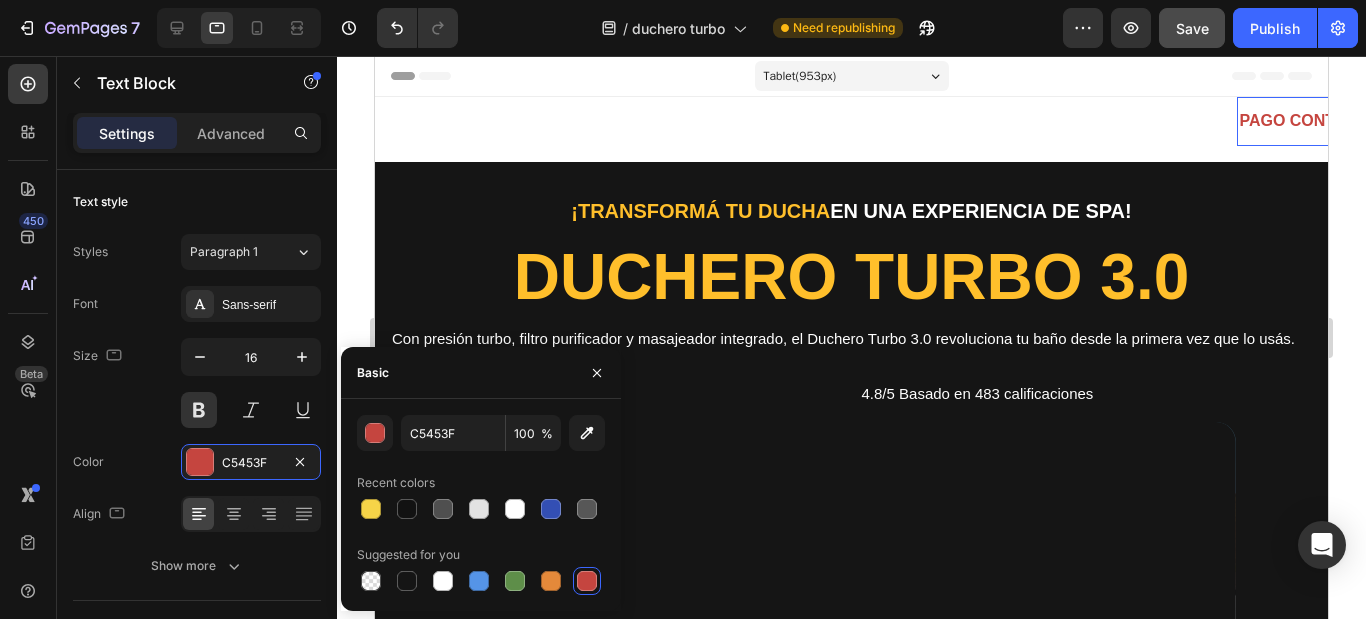 type on "FFFFFF" 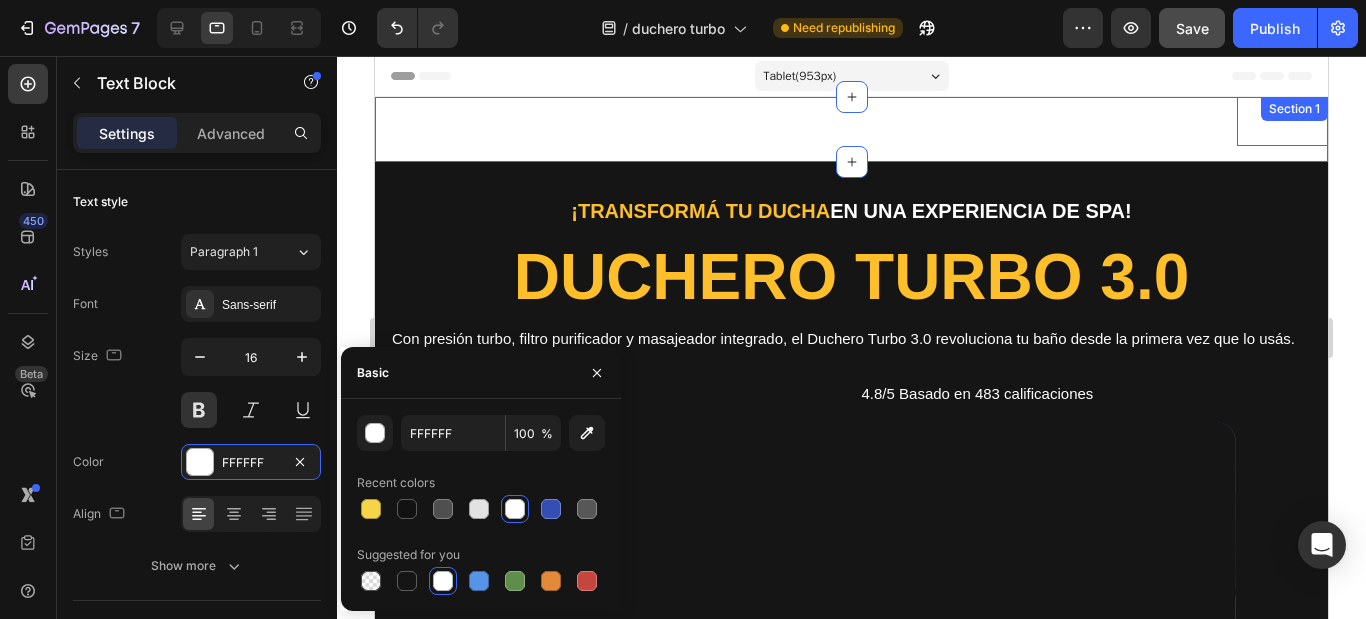 click on "ENVÍO GRATIS A TODO EL PAÍS Text Block 30 DÍAS DE GARANTÍA Text Block OFERTA POR TIEMPO LIMITADO Text Block PAGO CONTRA REEMBOLSO Text Block   0 ENVÍO GRATIS A TODO EL PAÍS Text Block 30 DÍAS DE GARANTÍA Text Block OFERTA POR TIEMPO LIMITADO Text Block PAGO CONTRA REEMBOLSO Text Block   0 Marquee Row" at bounding box center (851, 129) 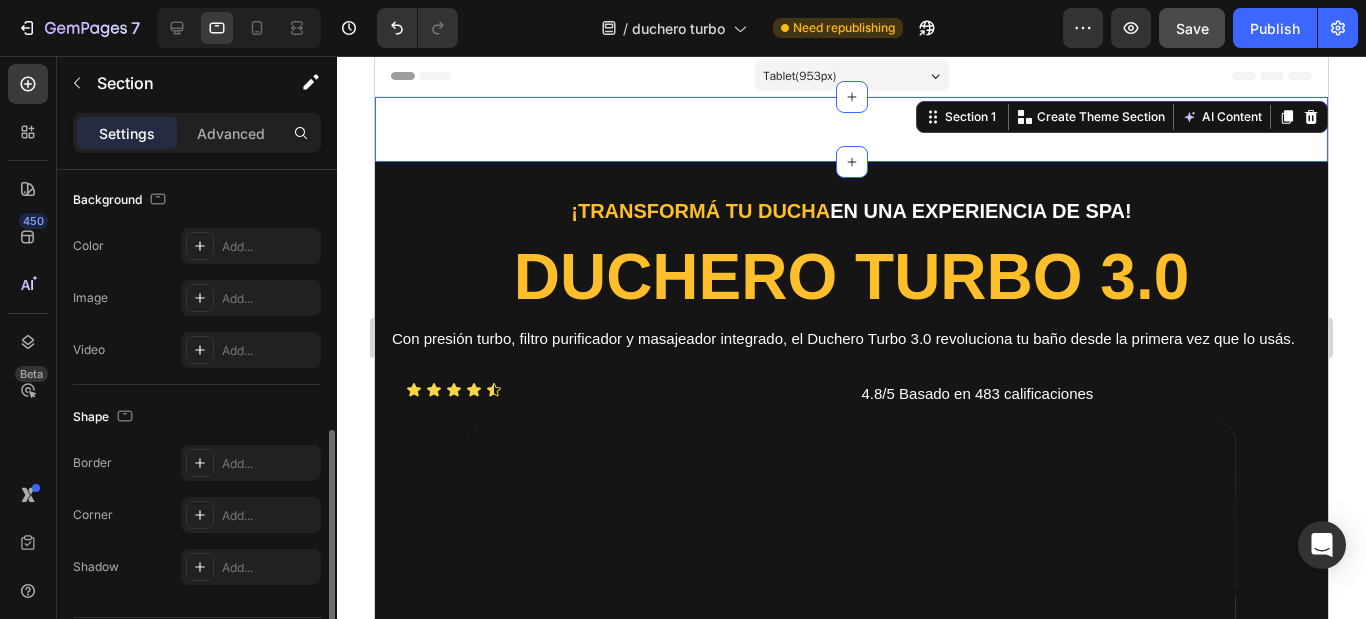 scroll, scrollTop: 500, scrollLeft: 0, axis: vertical 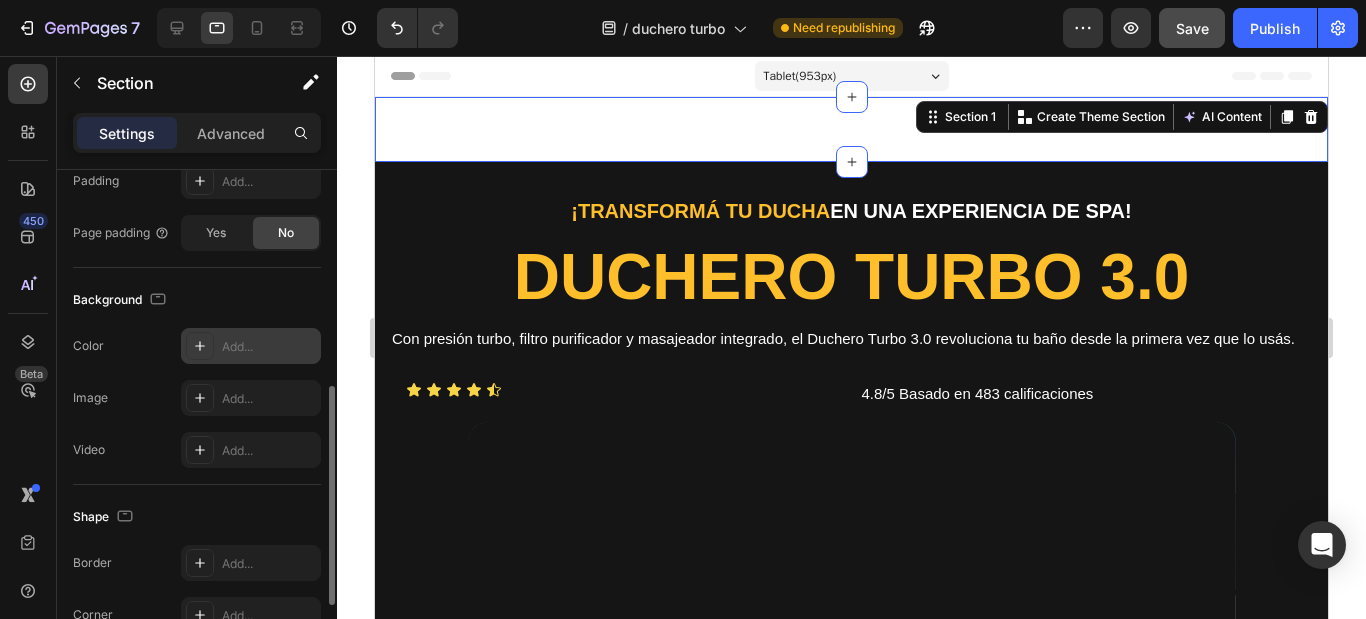 click on "Add..." at bounding box center [269, 347] 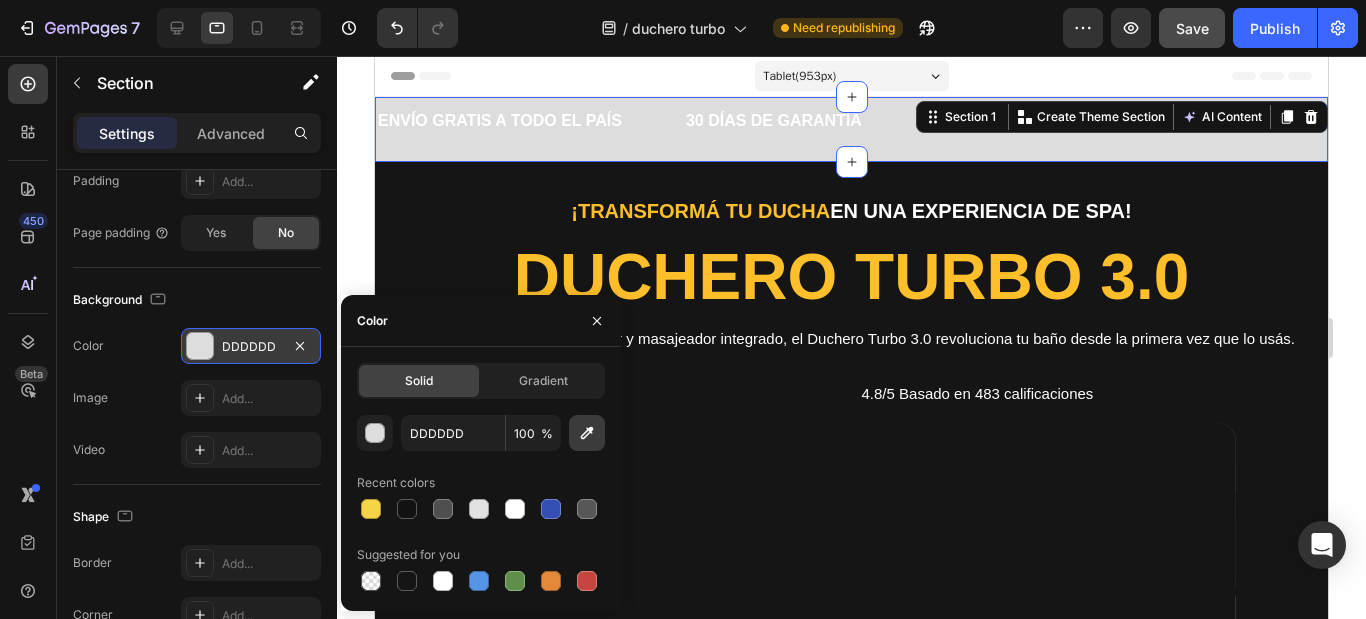 click 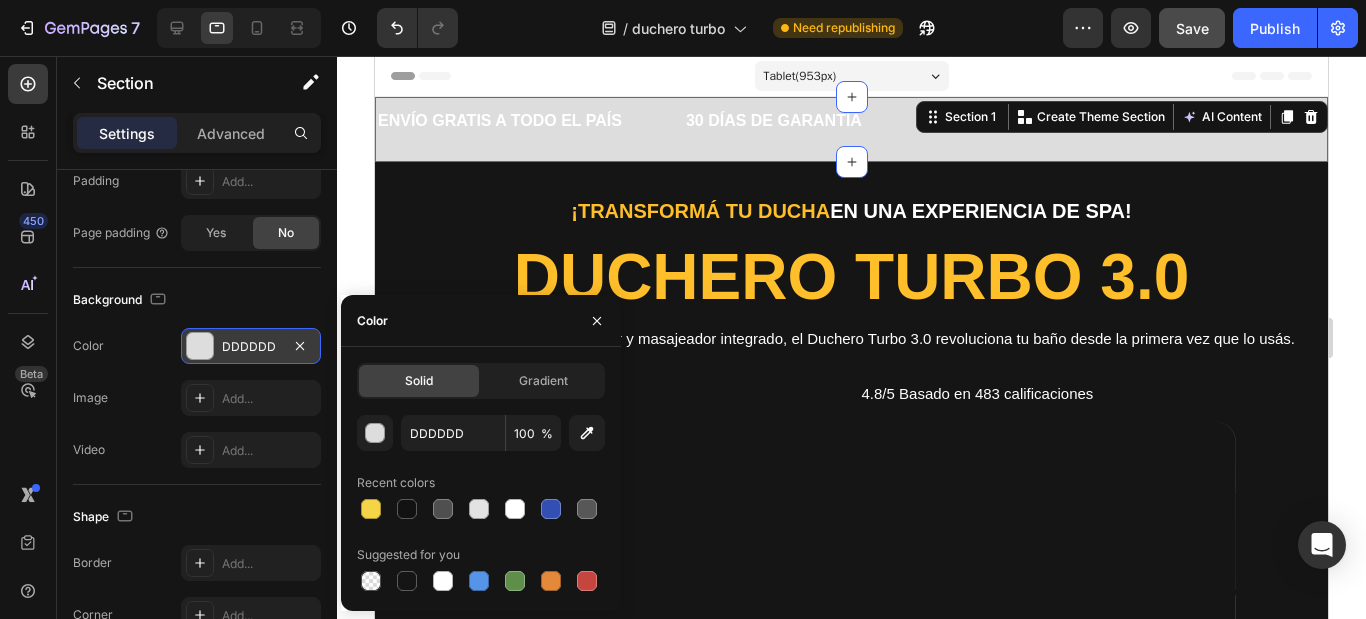 type on "151515" 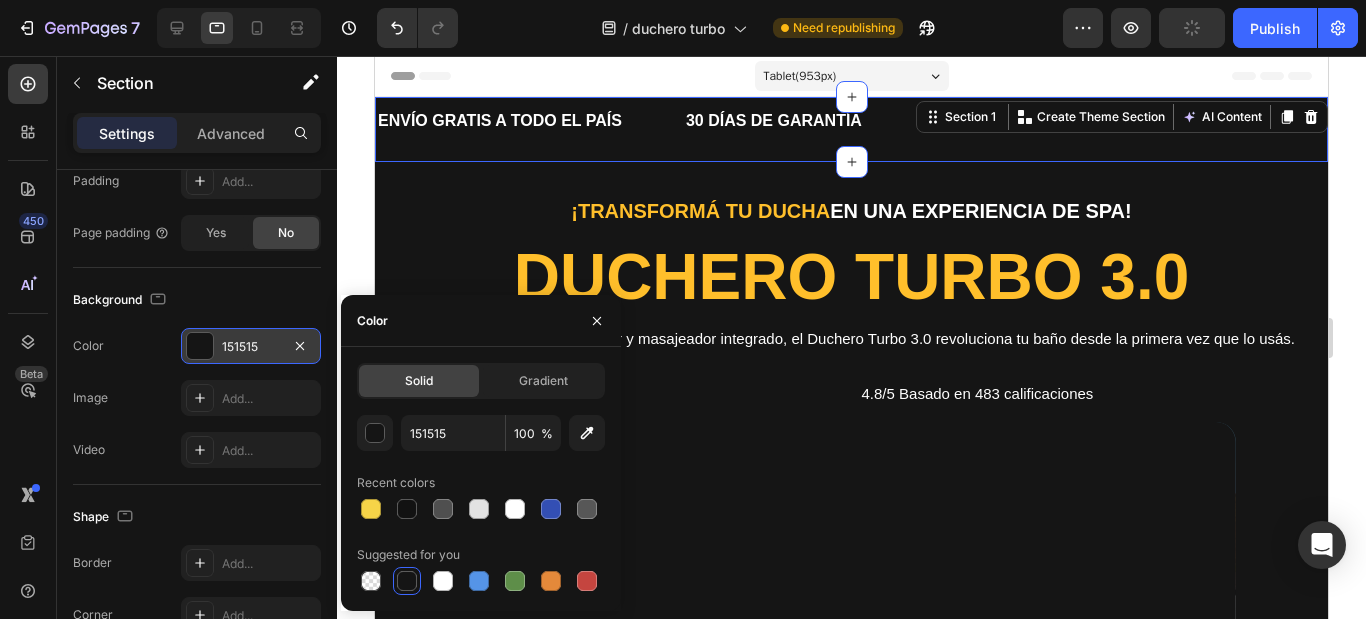 click 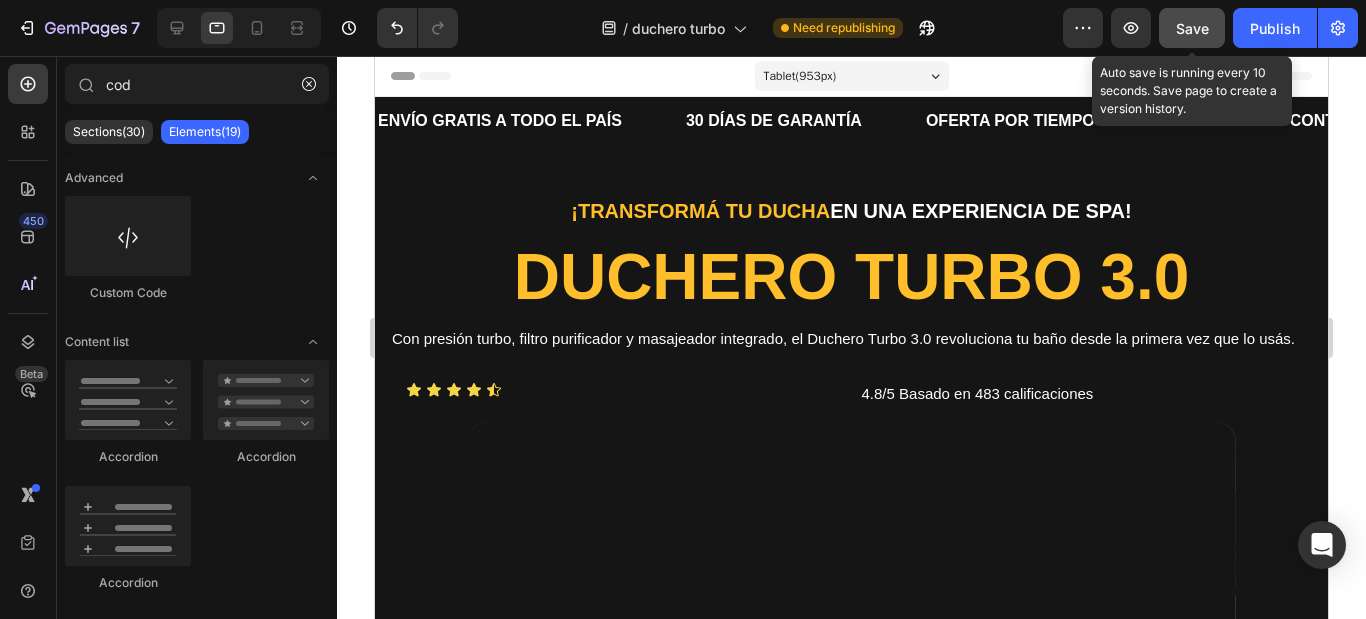 click on "Save" at bounding box center [1192, 28] 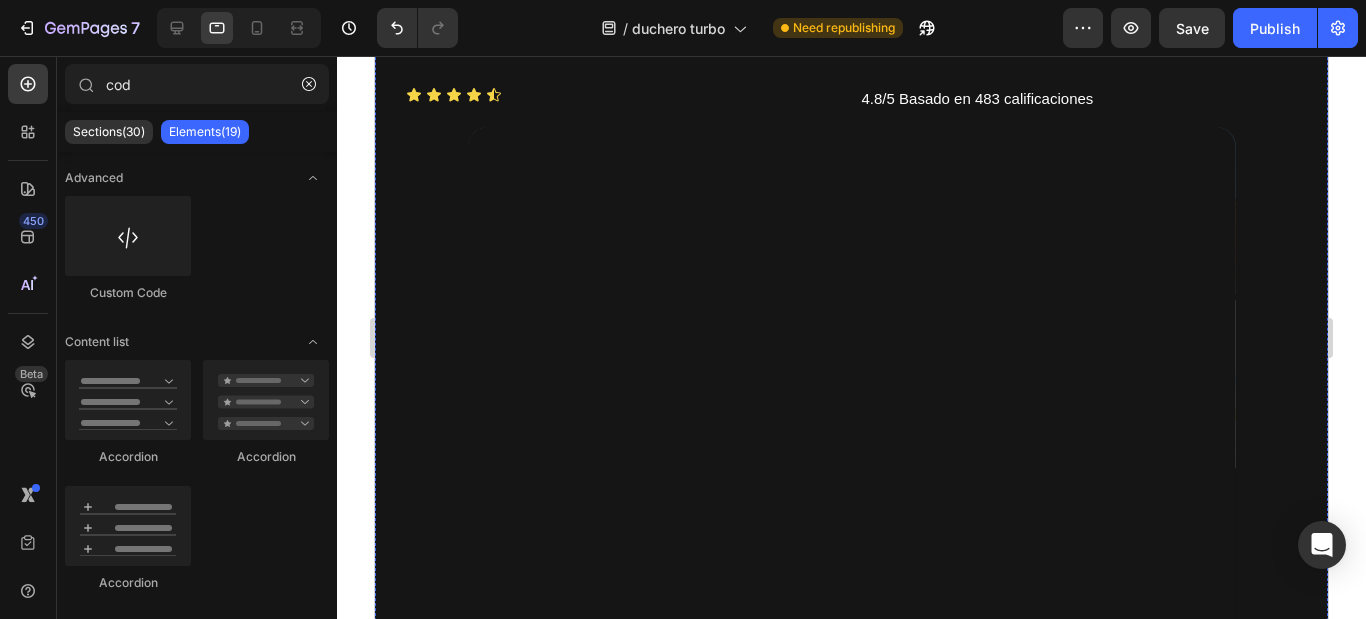 scroll, scrollTop: 0, scrollLeft: 0, axis: both 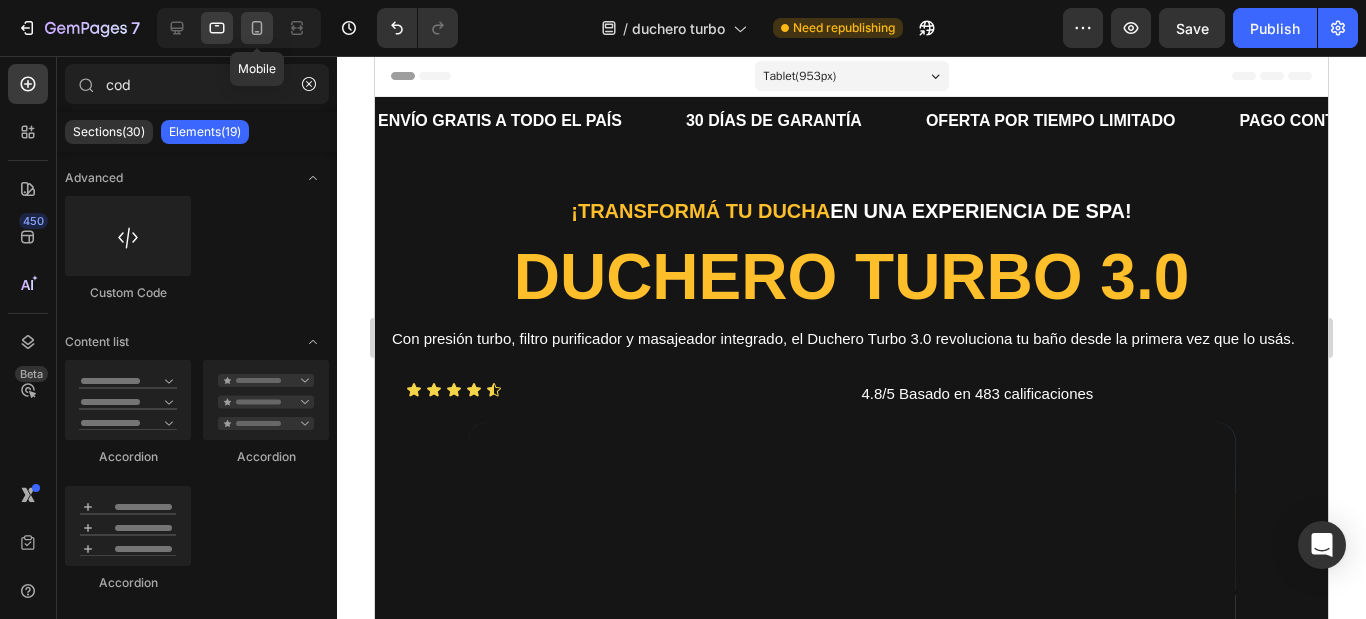 drag, startPoint x: 261, startPoint y: 28, endPoint x: 297, endPoint y: 241, distance: 216.02083 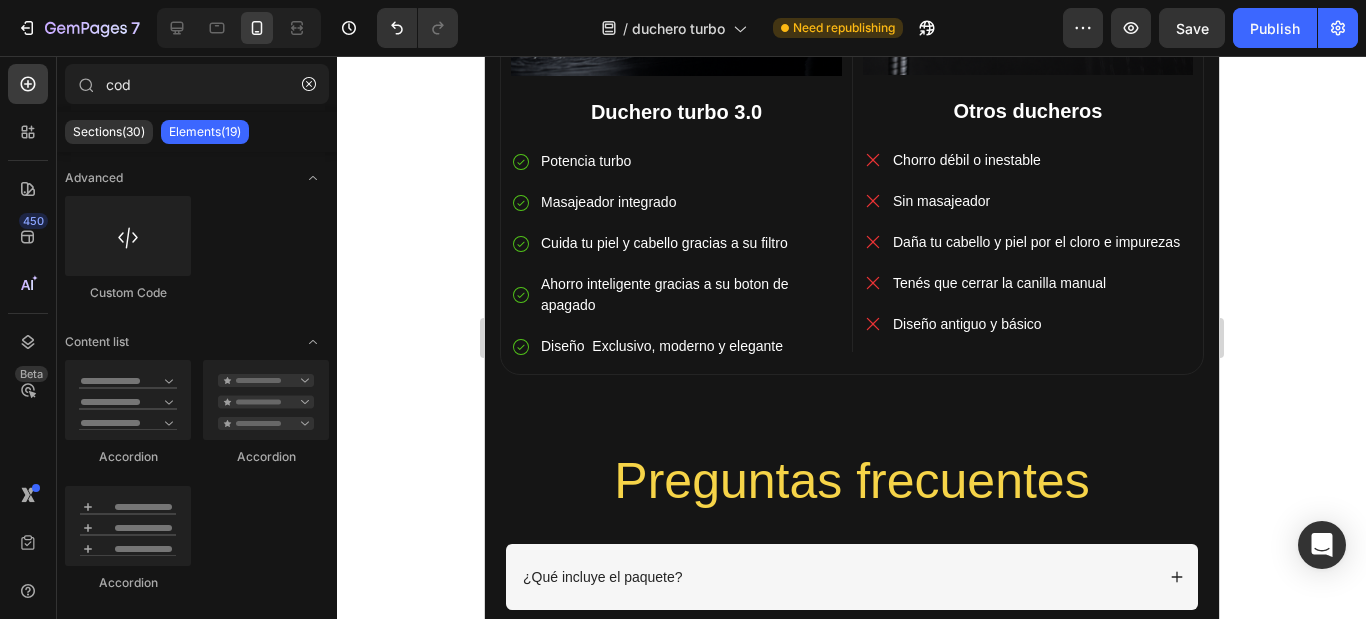 scroll, scrollTop: 3700, scrollLeft: 0, axis: vertical 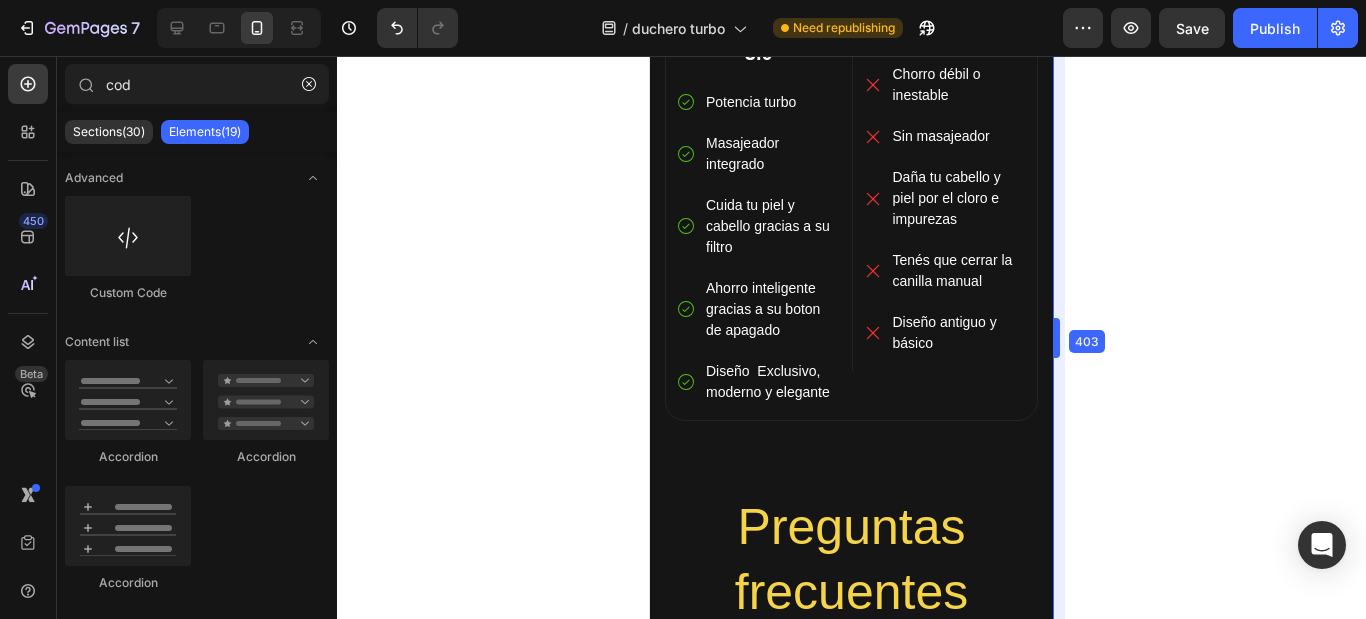 drag, startPoint x: 1225, startPoint y: 198, endPoint x: 247, endPoint y: 147, distance: 979.32886 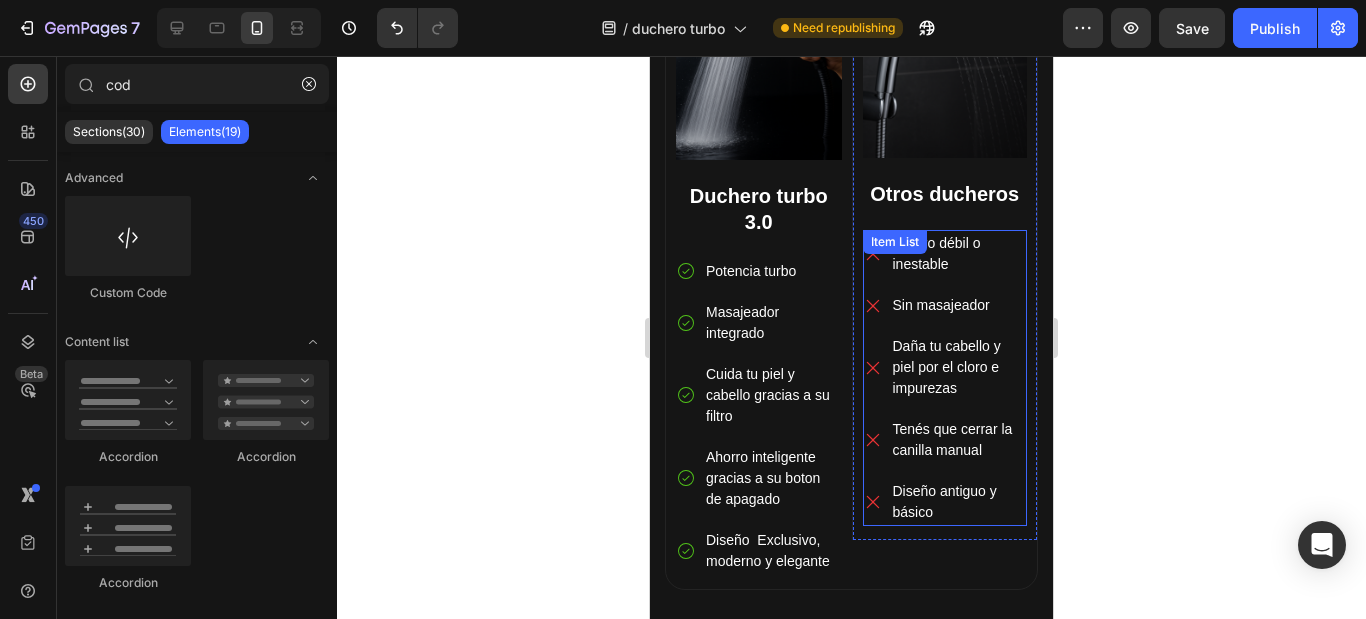 scroll, scrollTop: 3500, scrollLeft: 0, axis: vertical 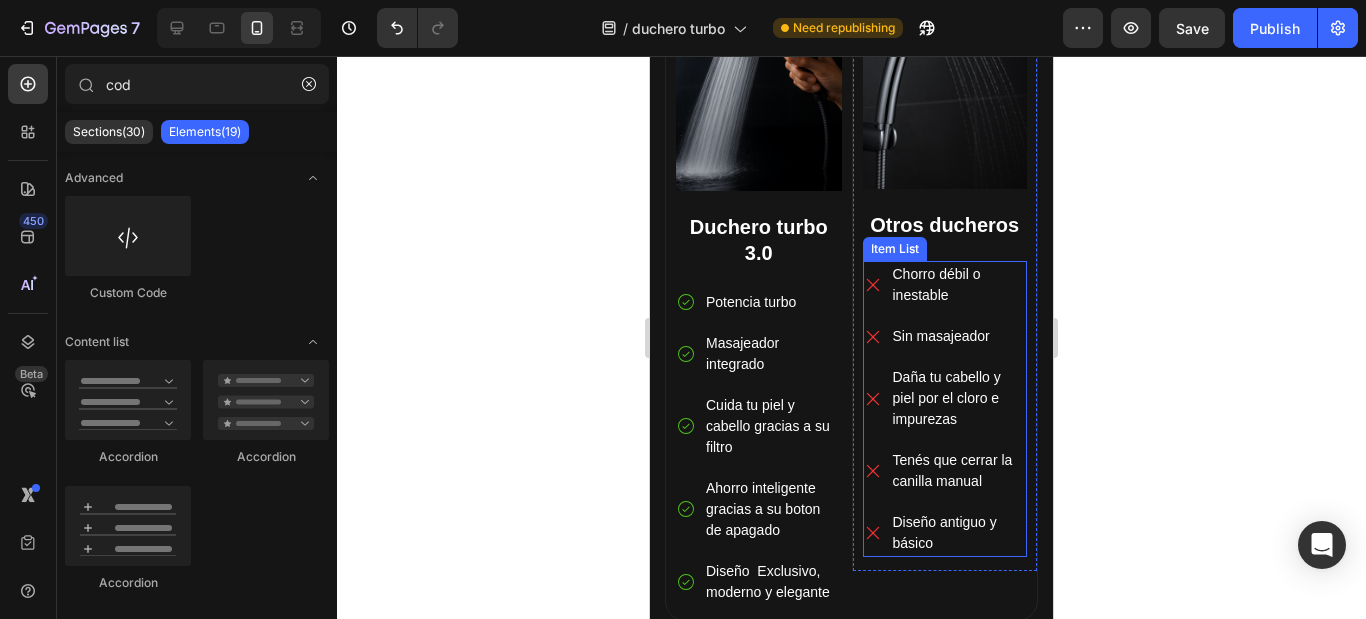 click on "Chorro débil o inestable" at bounding box center (945, 285) 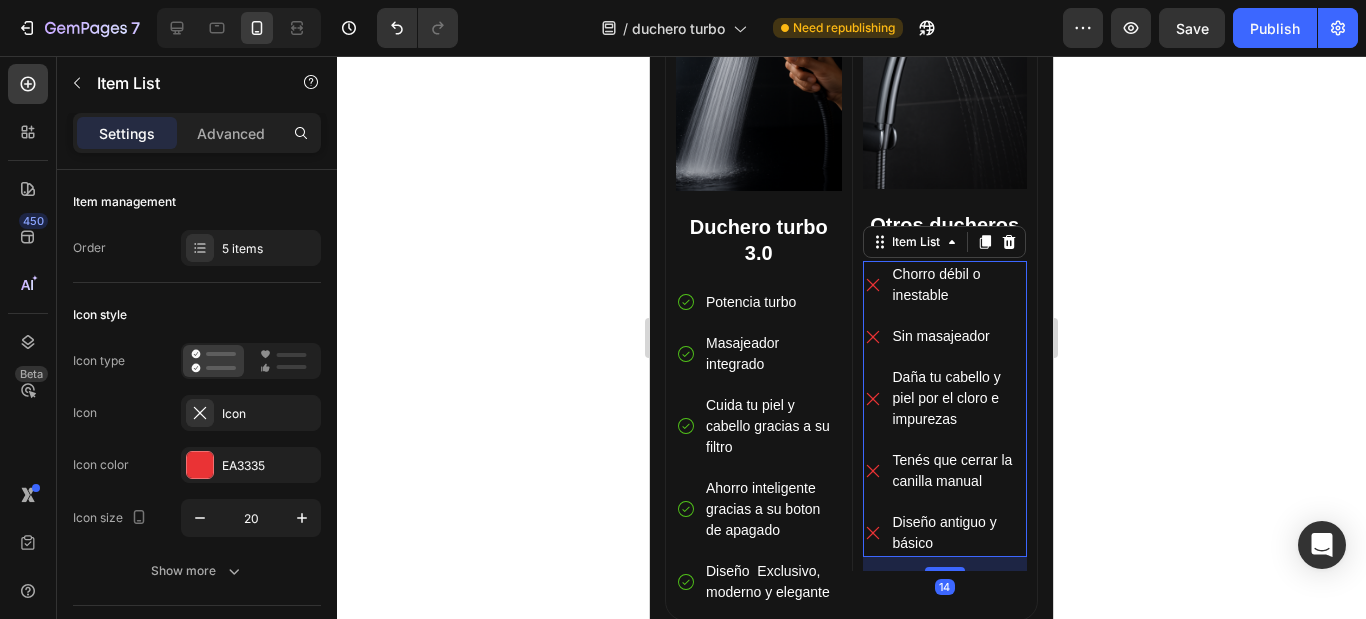 click 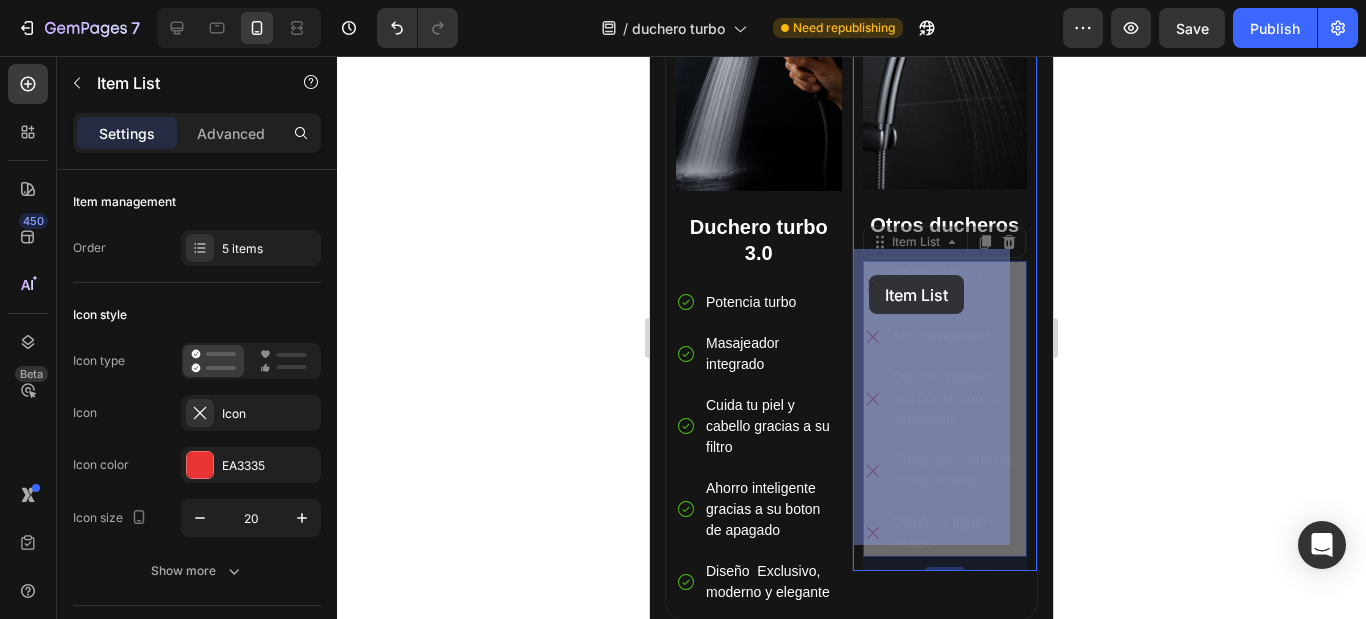 drag, startPoint x: 874, startPoint y: 258, endPoint x: 869, endPoint y: 269, distance: 12.083046 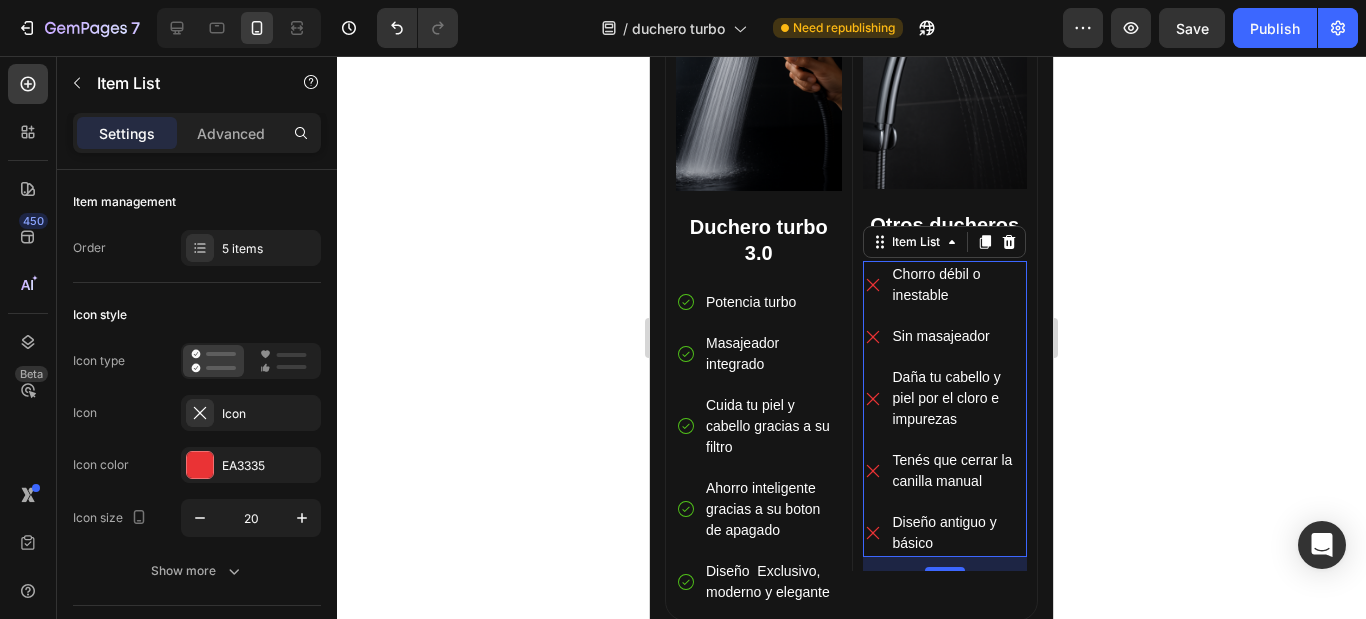 click 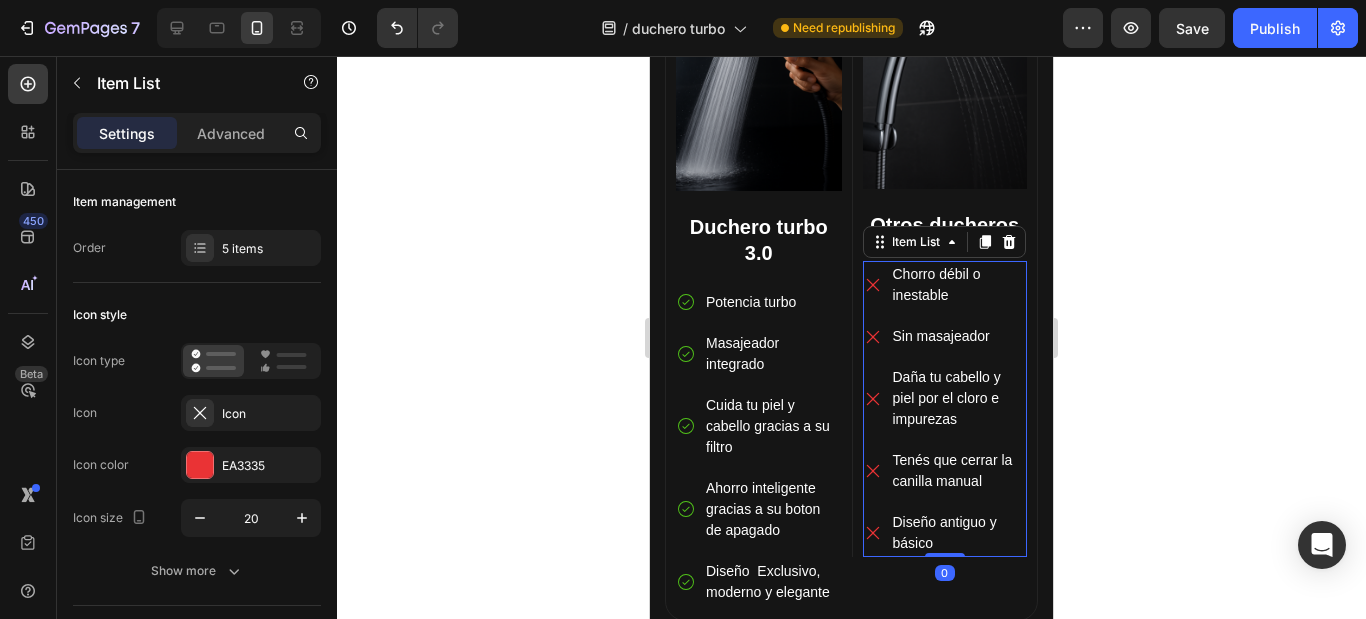 drag, startPoint x: 940, startPoint y: 558, endPoint x: 848, endPoint y: 252, distance: 319.5309 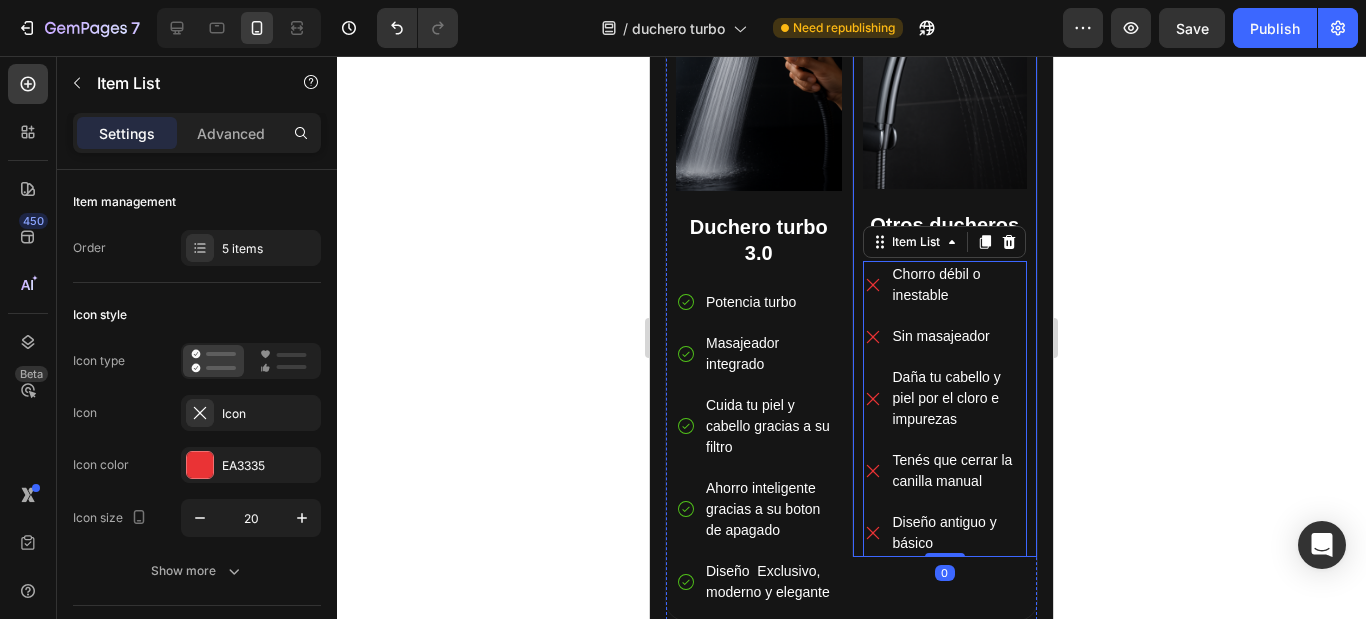 type on "100%" 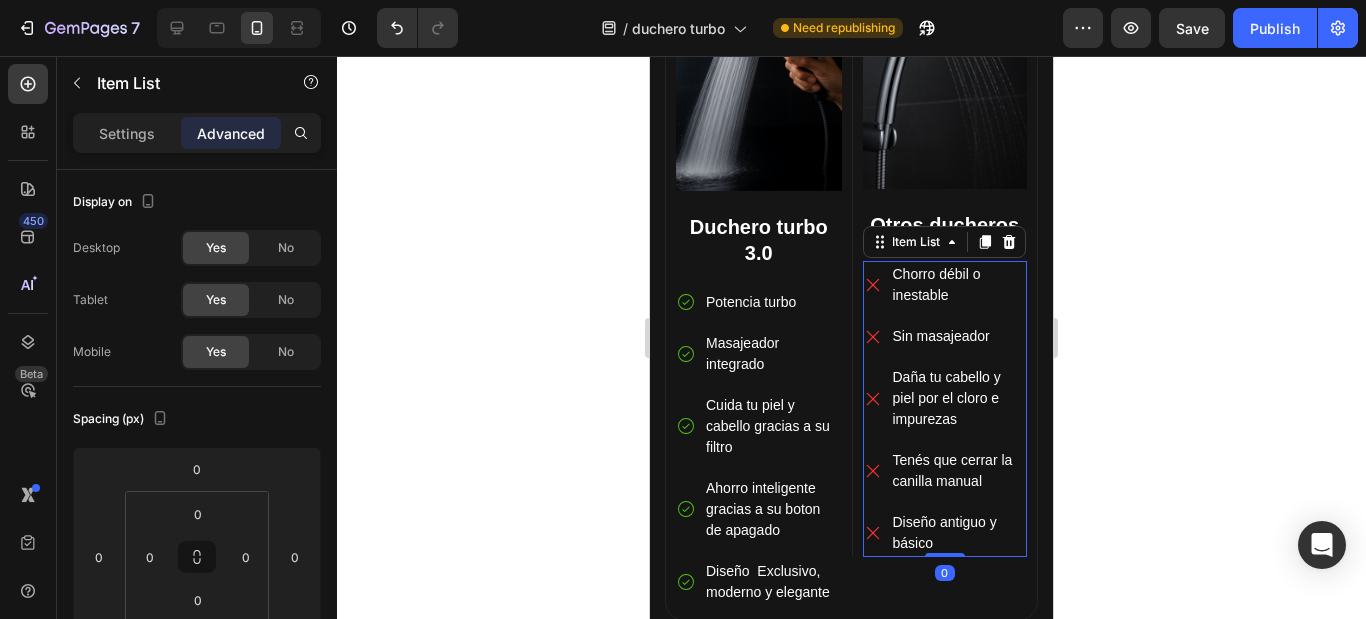 click on "Chorro débil o inestable" at bounding box center [945, 285] 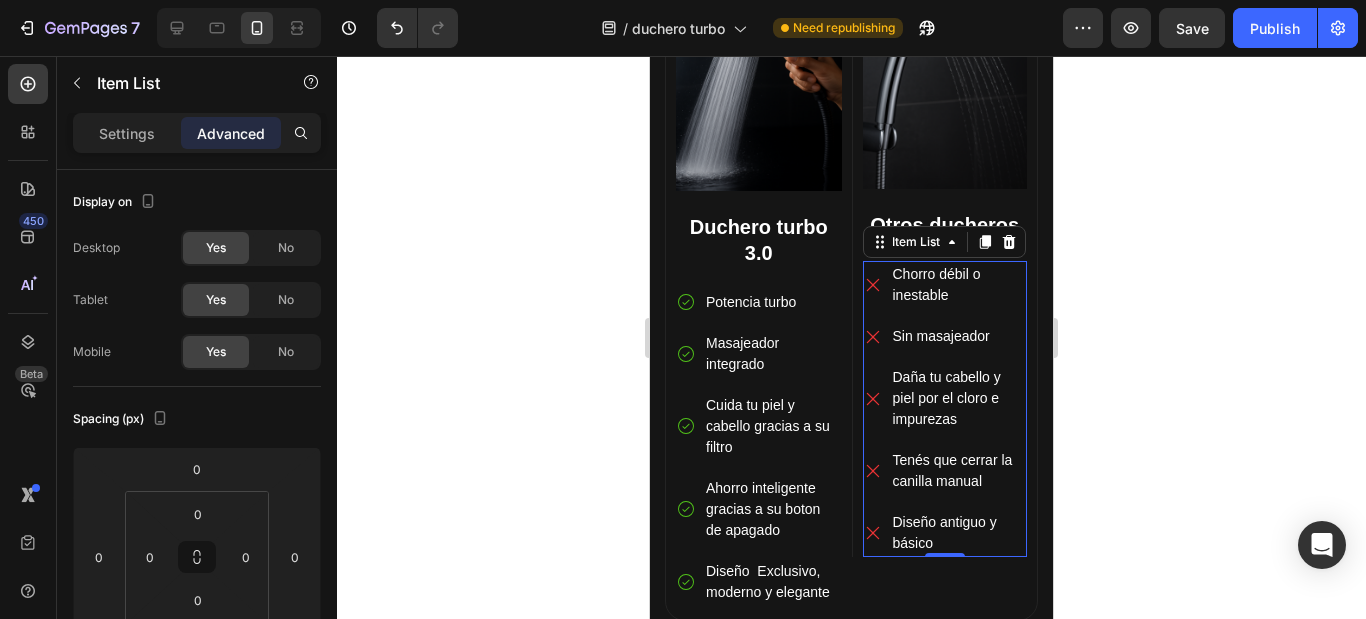 click on "Chorro débil o inestable" at bounding box center (959, 285) 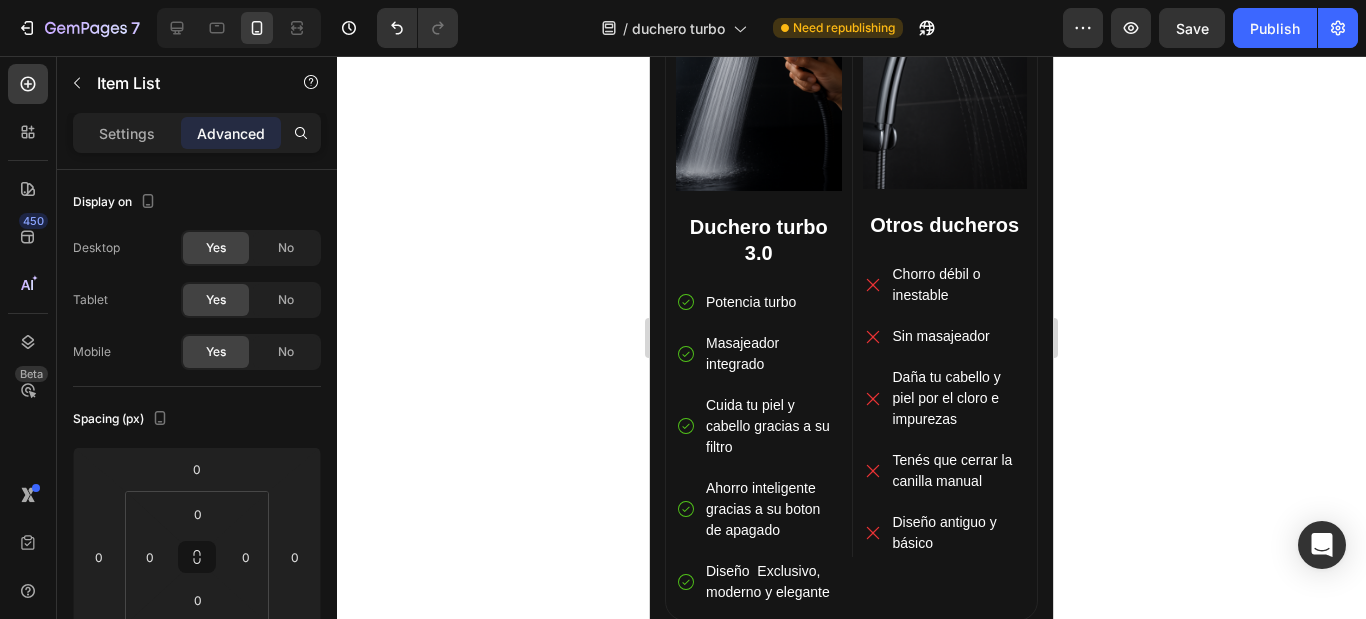 click 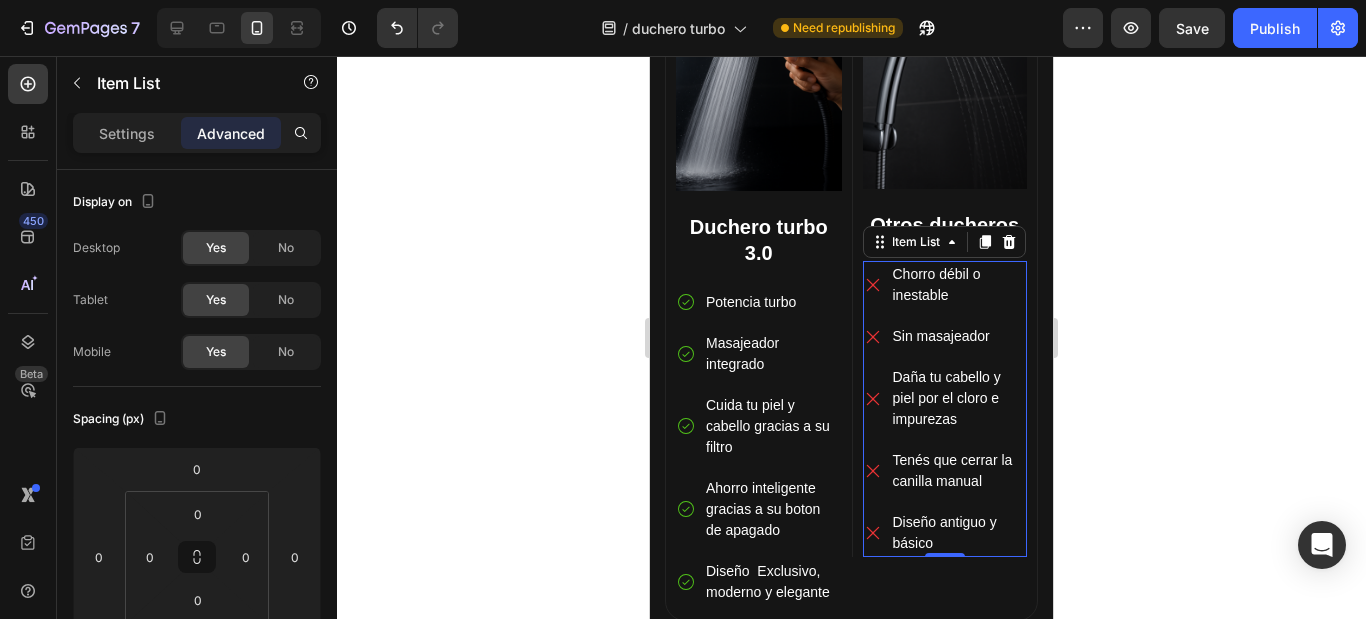 click on "Image Otros ducheros Text Block
Chorro débil o inestable
Sin masajeador
Daña tu cabello y piel por el cloro e impurezas
Tenés que cerrar la canilla manual
Diseño antiguo y básico Item List   0 Row" at bounding box center [945, 243] 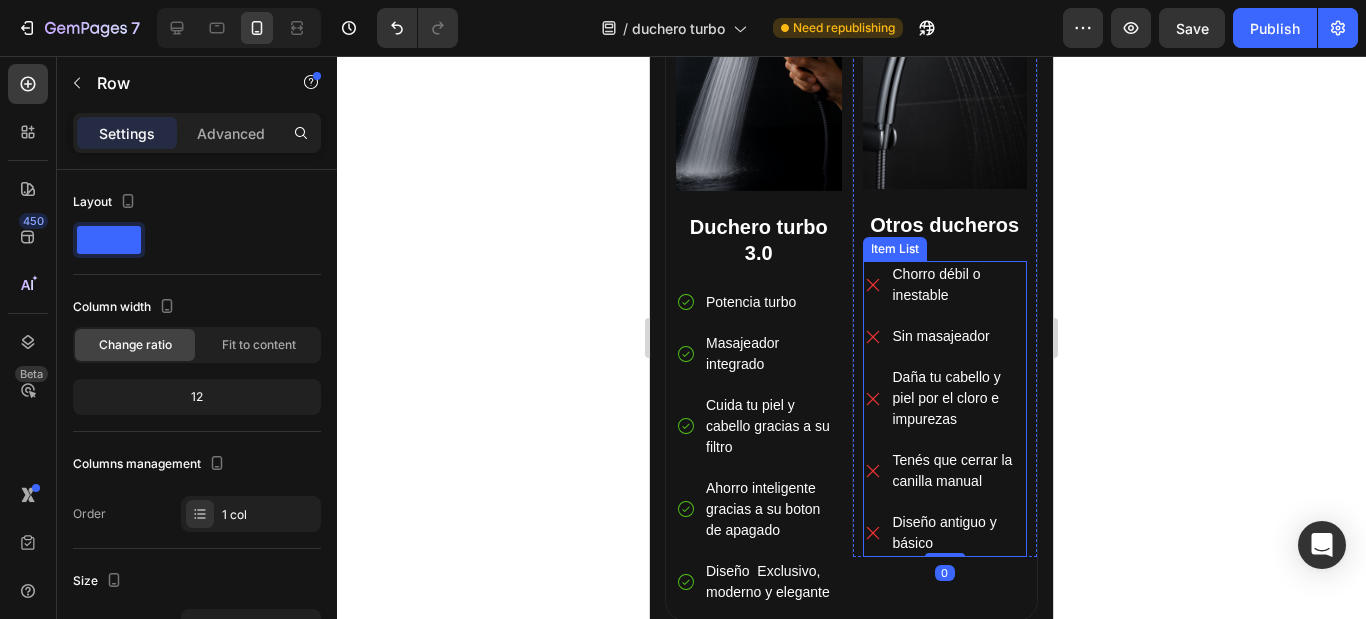 click on "Chorro débil o inestable" at bounding box center (945, 285) 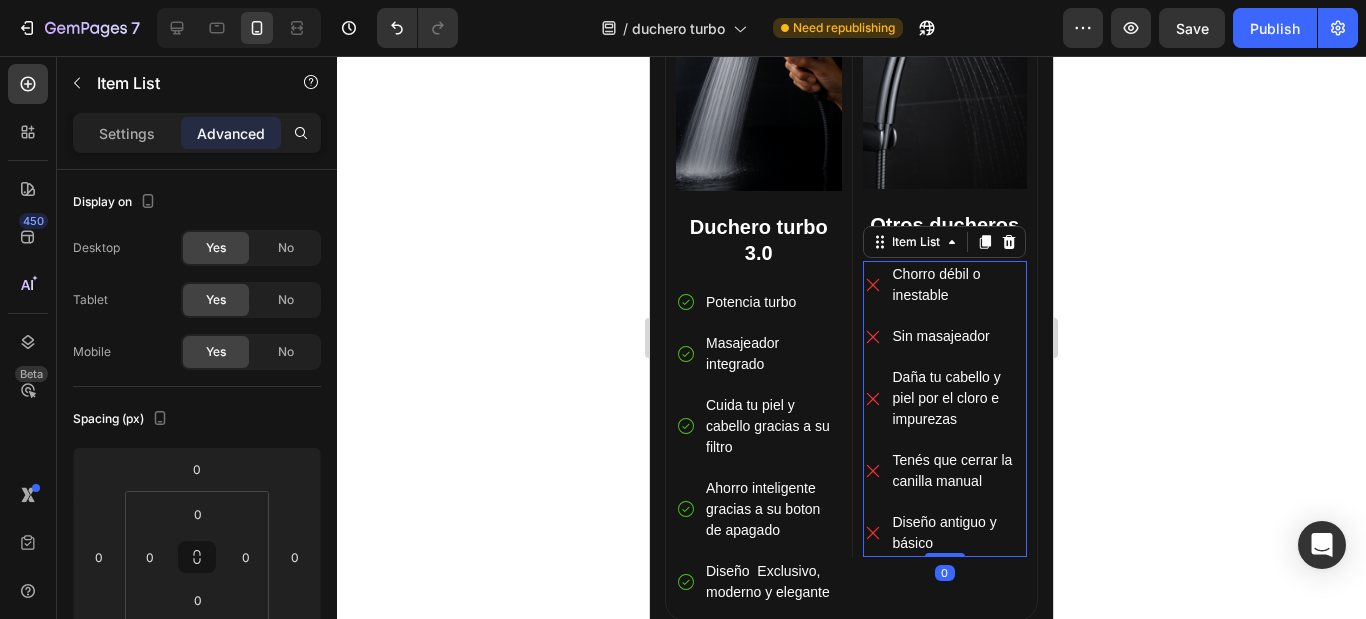 click 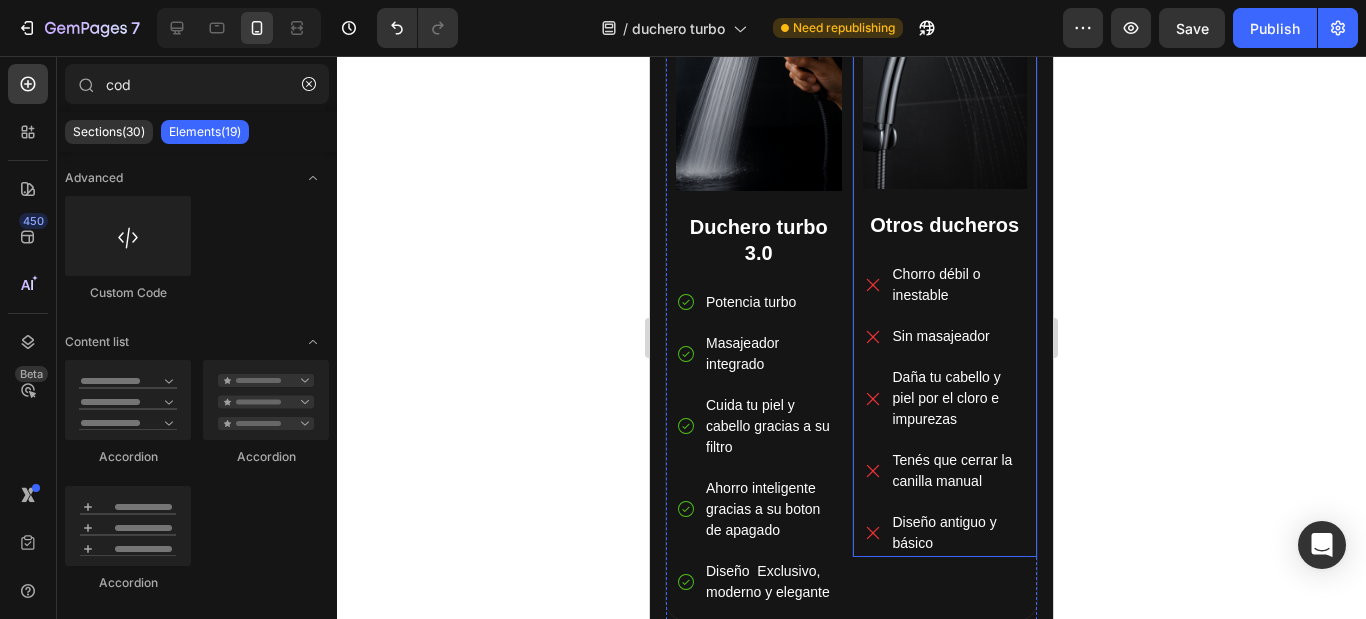 click on "Image Otros ducheros Text Block
Chorro débil o inestable
Sin masajeador
Daña tu cabello y piel por el cloro e impurezas
Tenés que cerrar la canilla manual
Diseño antiguo y básico Item List" at bounding box center [945, 250] 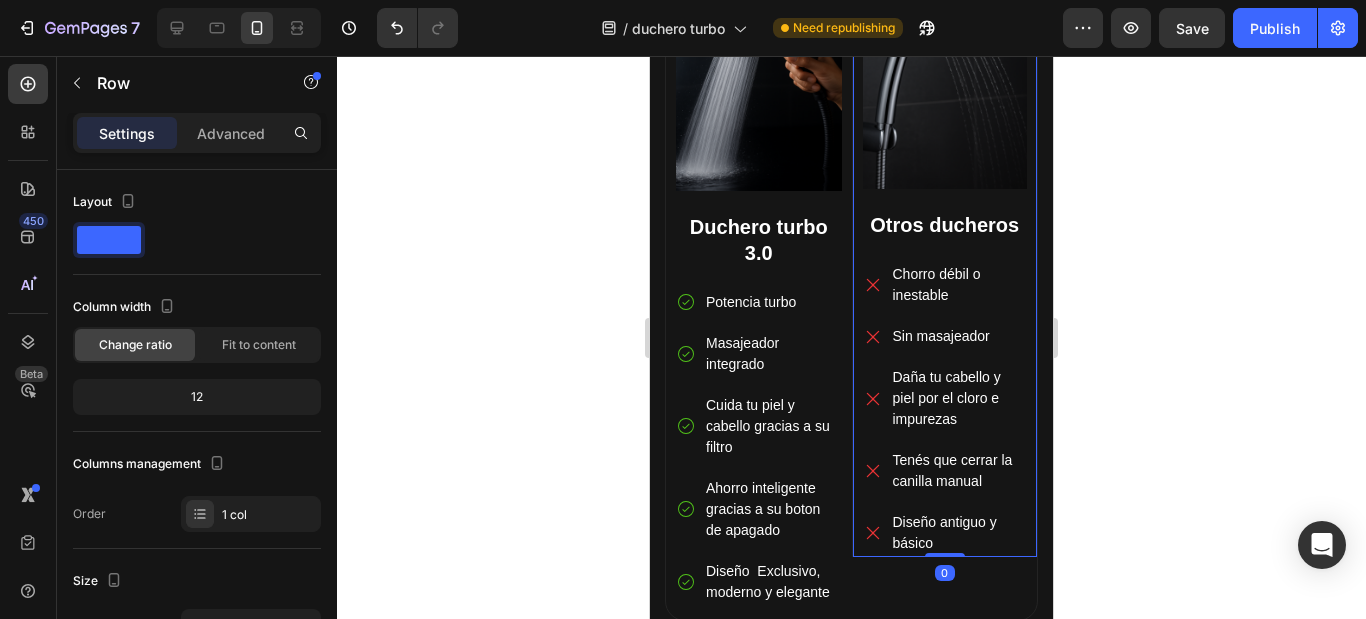 click on "Image Otros ducheros Text Block
Chorro débil o inestable
Sin masajeador
Daña tu cabello y piel por el cloro e impurezas
Tenés que cerrar la canilla manual
Diseño antiguo y básico Item List" at bounding box center (945, 250) 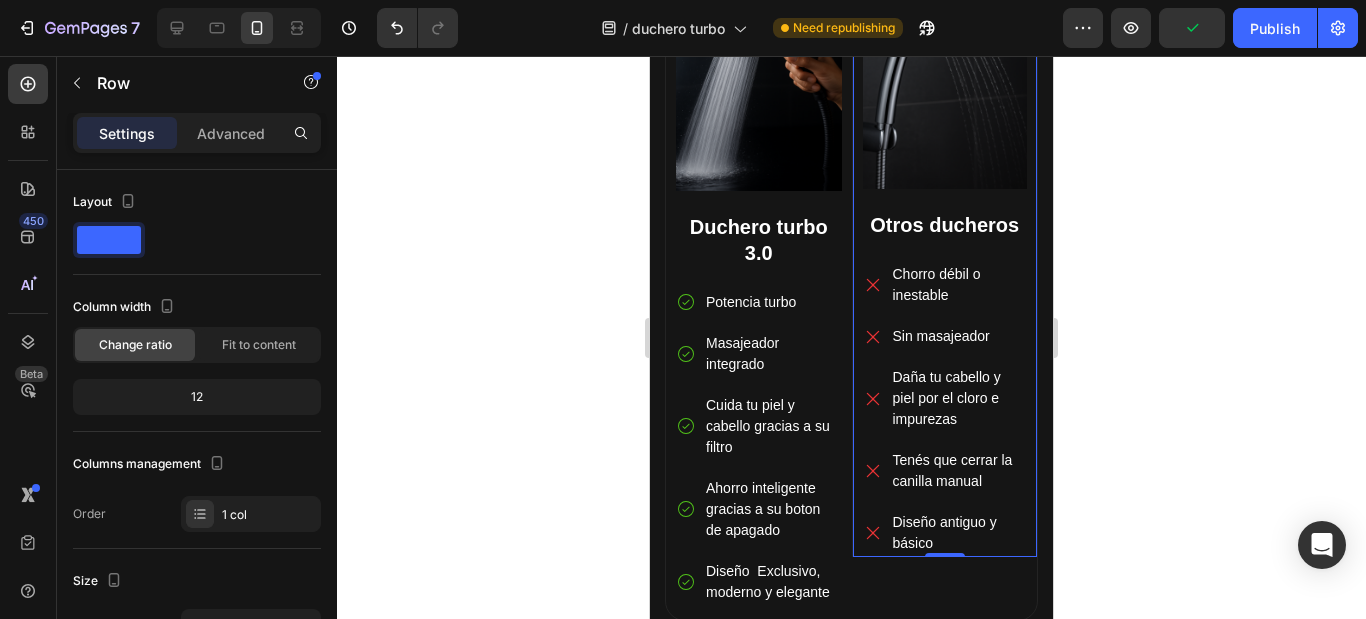 click on "Otros ducheros" at bounding box center (945, 225) 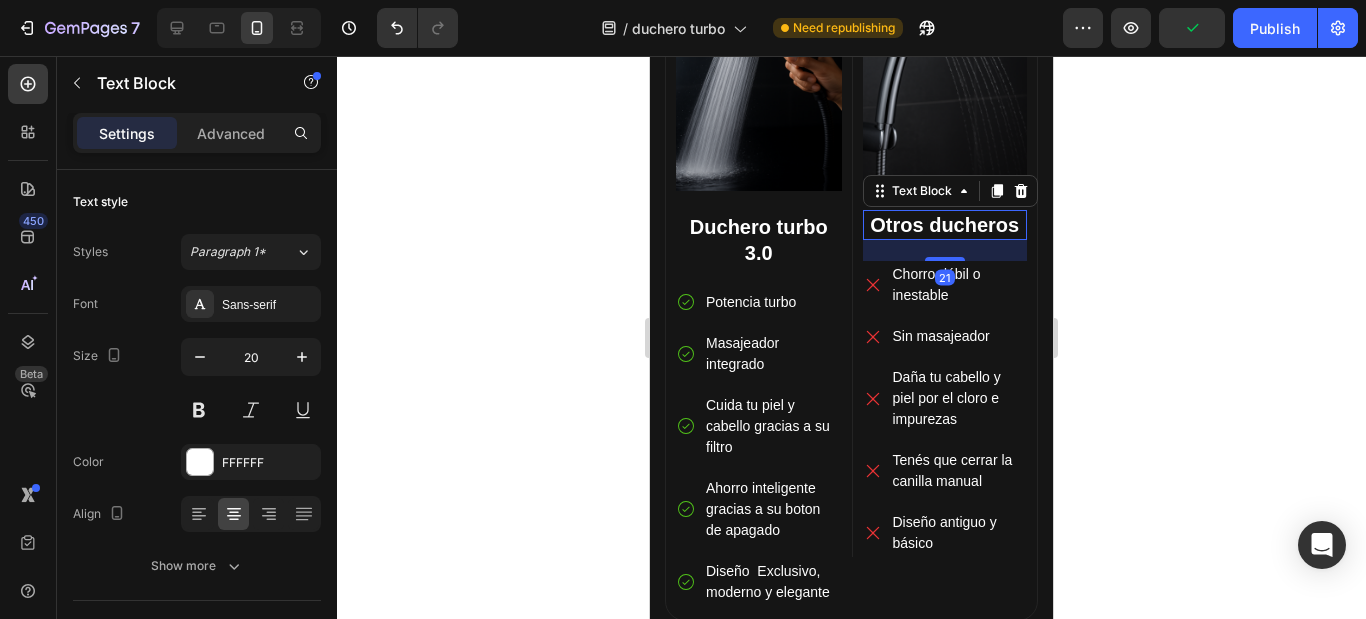 click on "Otros ducheros" at bounding box center (945, 225) 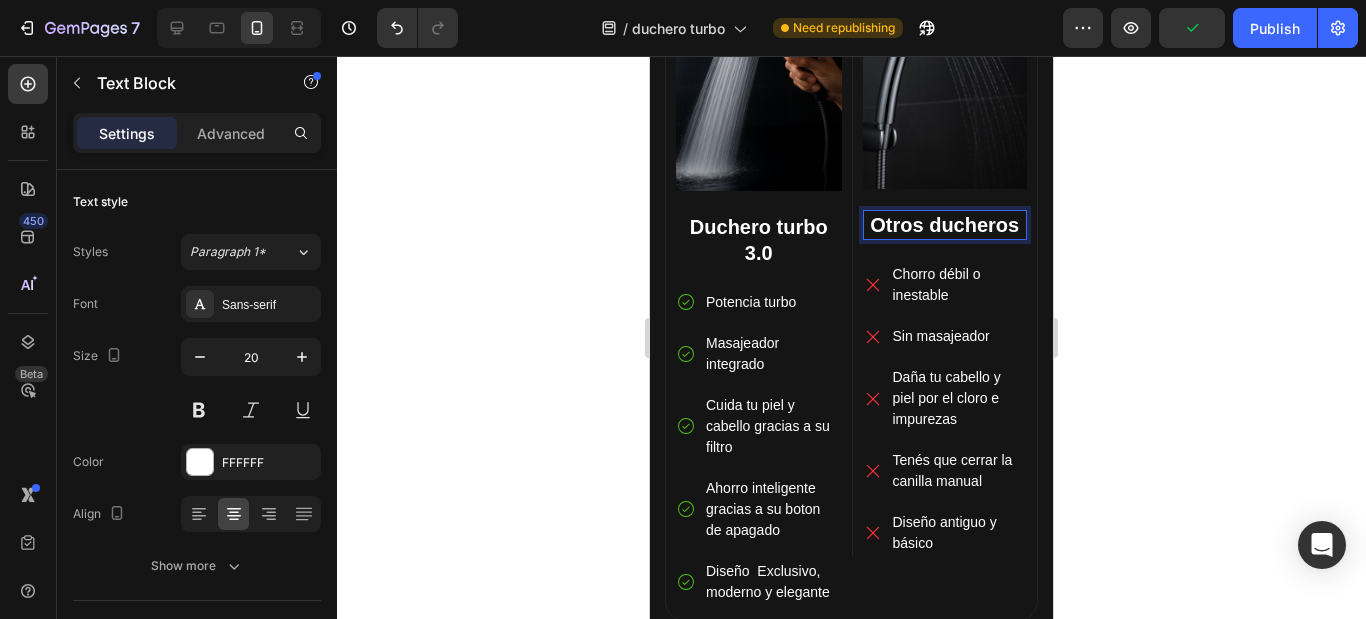 click on "Otros ducheros" at bounding box center [945, 225] 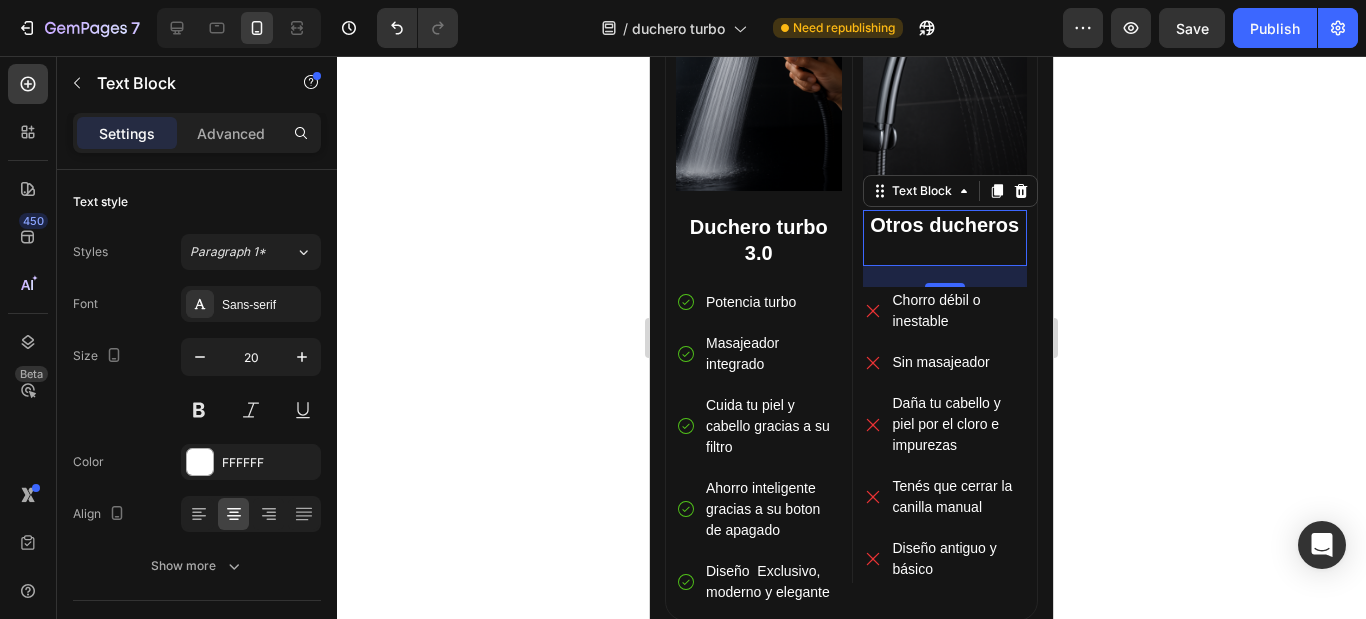 click 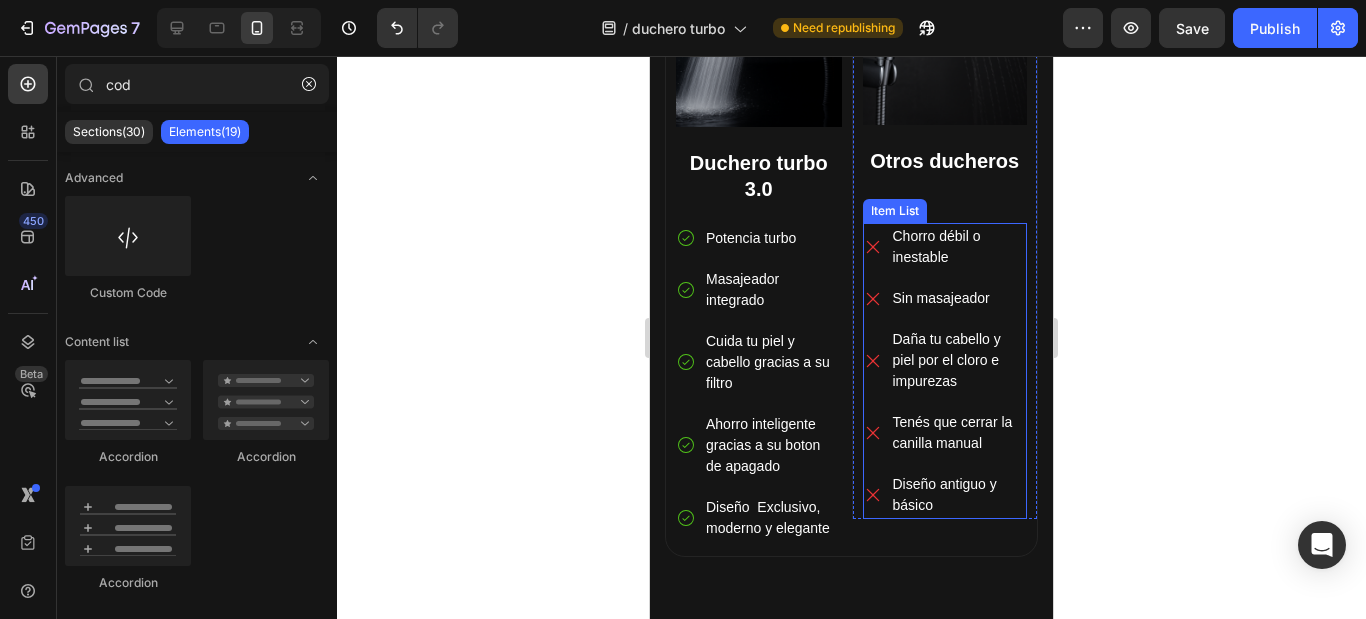 scroll, scrollTop: 3600, scrollLeft: 0, axis: vertical 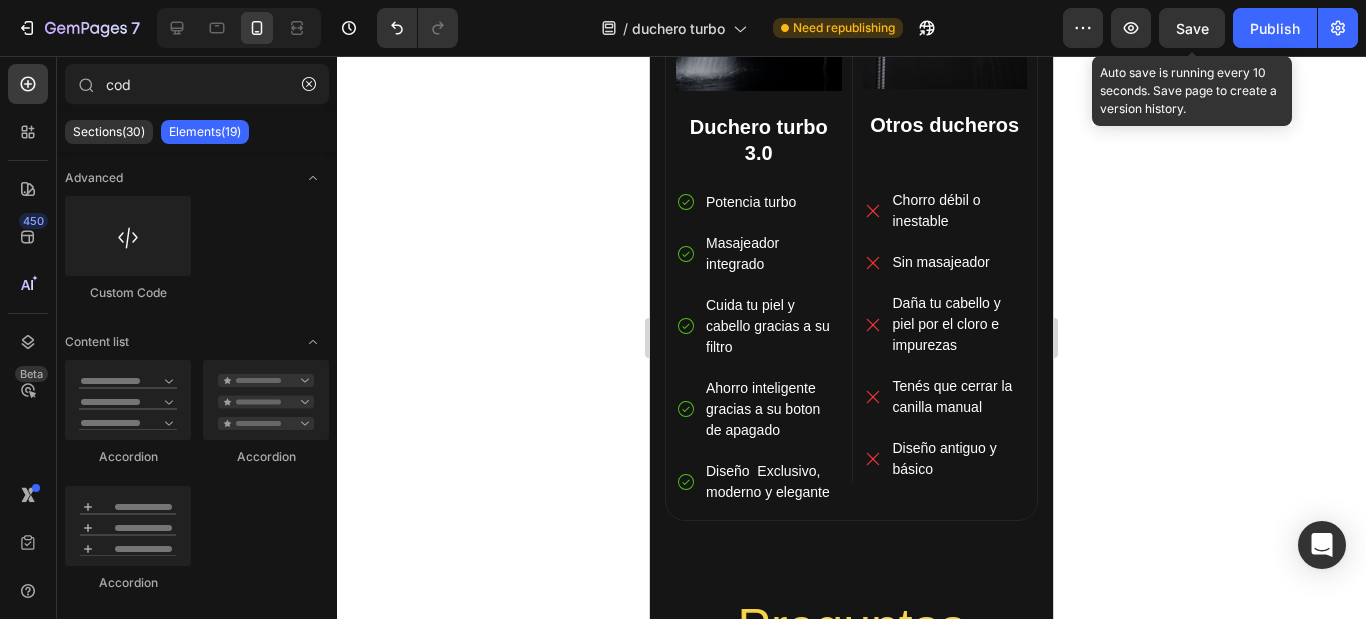 click on "Save" at bounding box center (1192, 28) 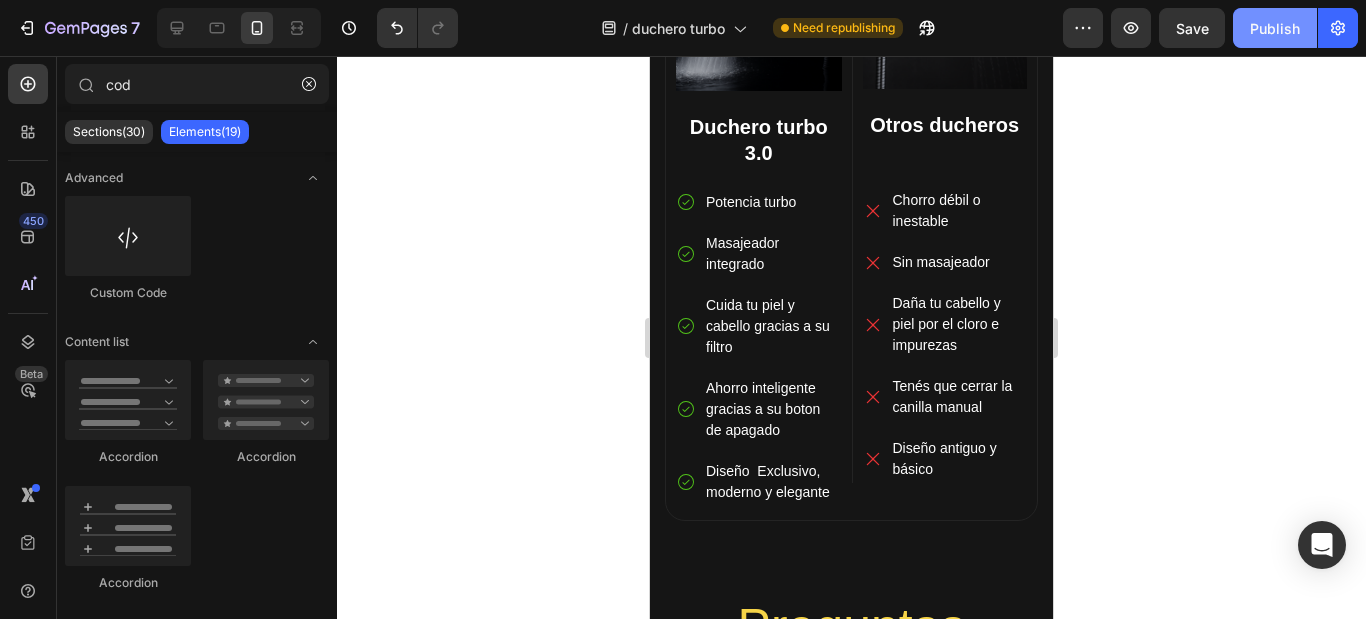 click on "Publish" 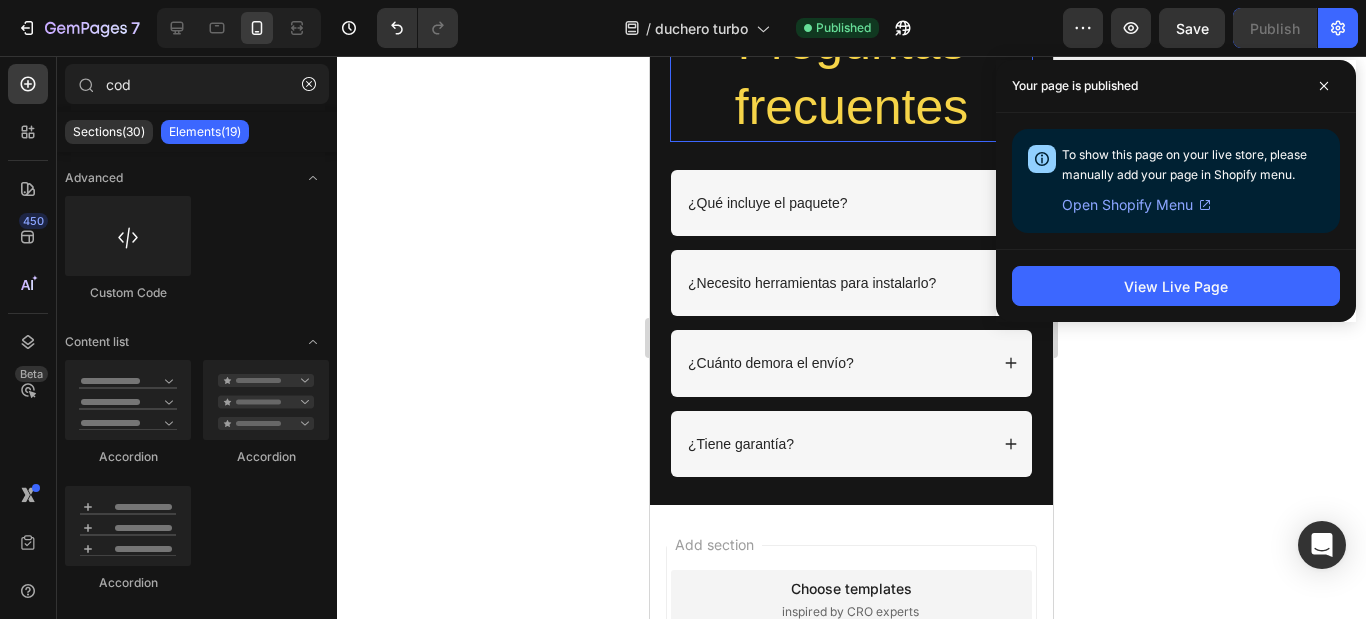 scroll, scrollTop: 3700, scrollLeft: 0, axis: vertical 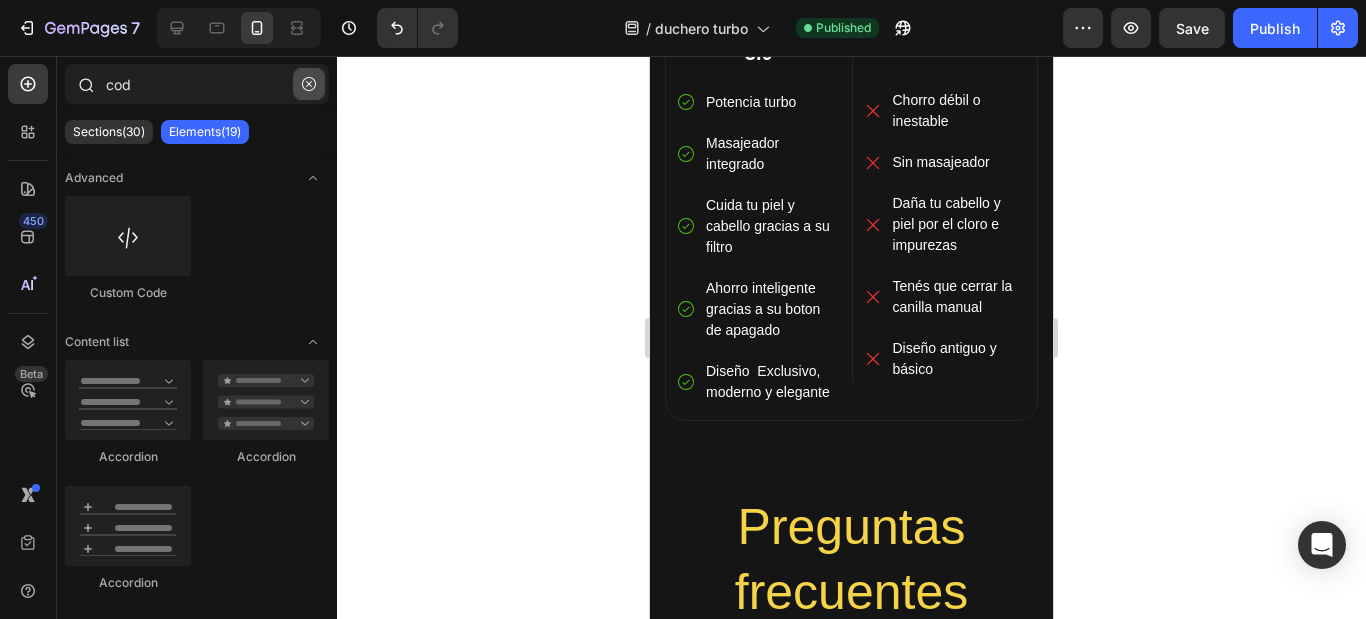 click 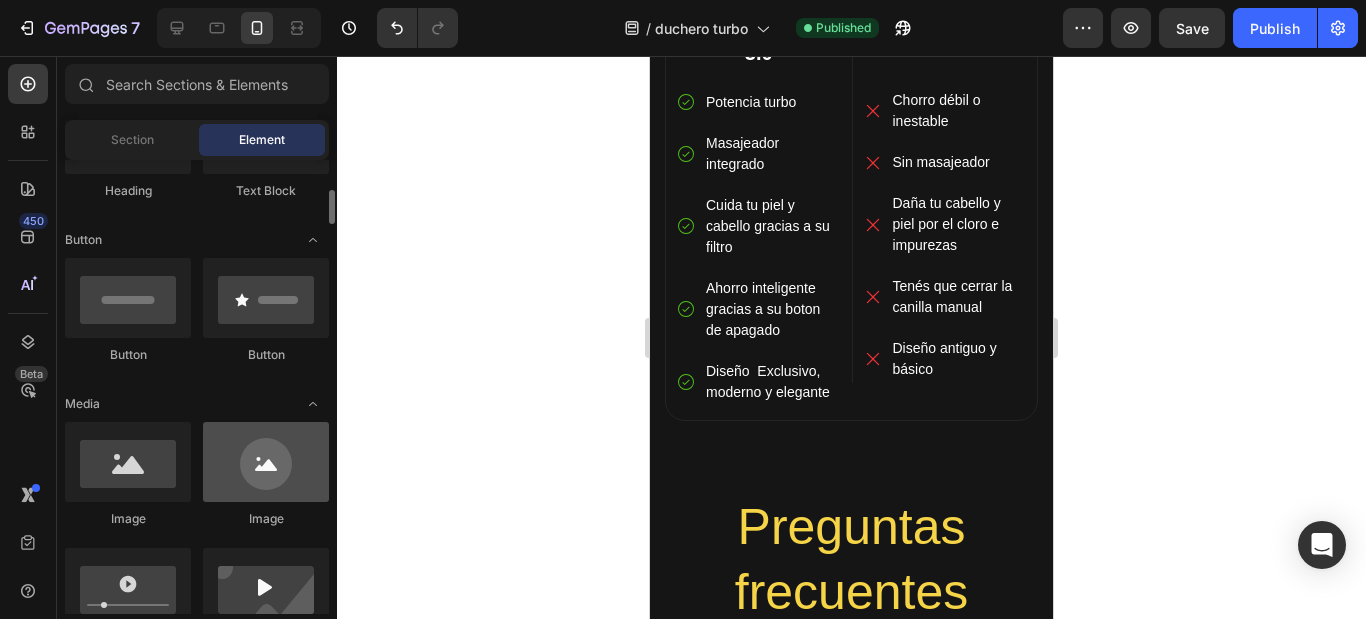 scroll, scrollTop: 500, scrollLeft: 0, axis: vertical 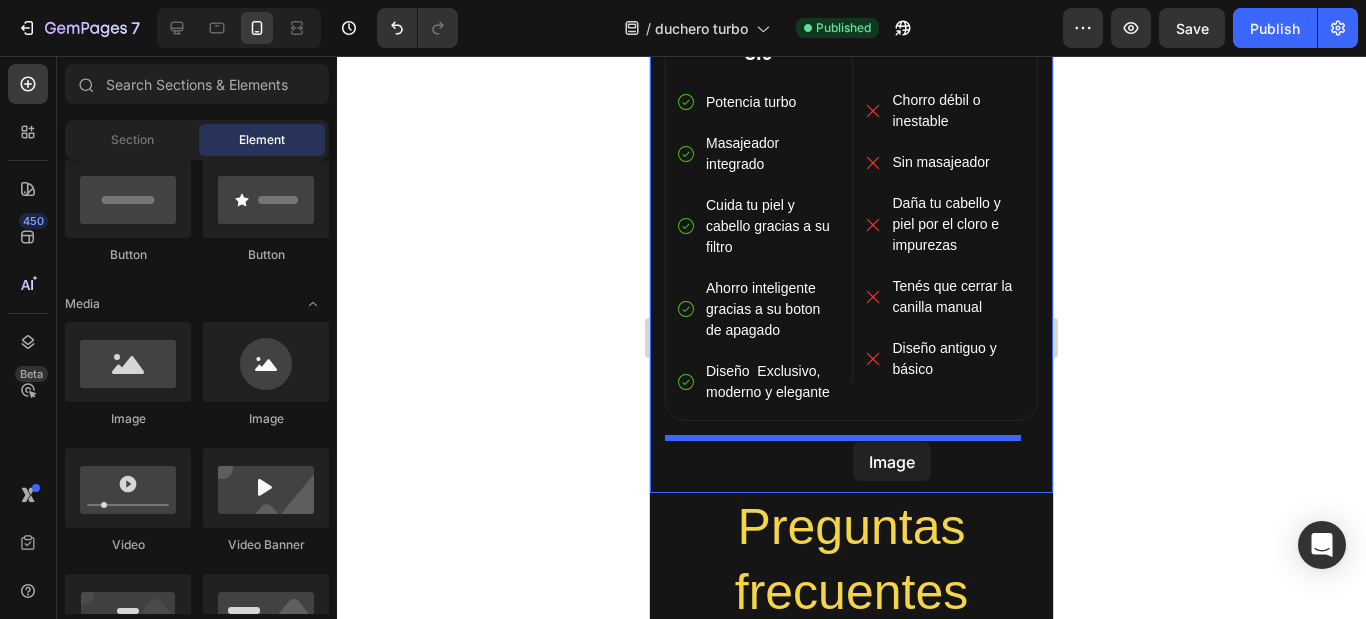drag, startPoint x: 885, startPoint y: 450, endPoint x: 853, endPoint y: 442, distance: 32.984844 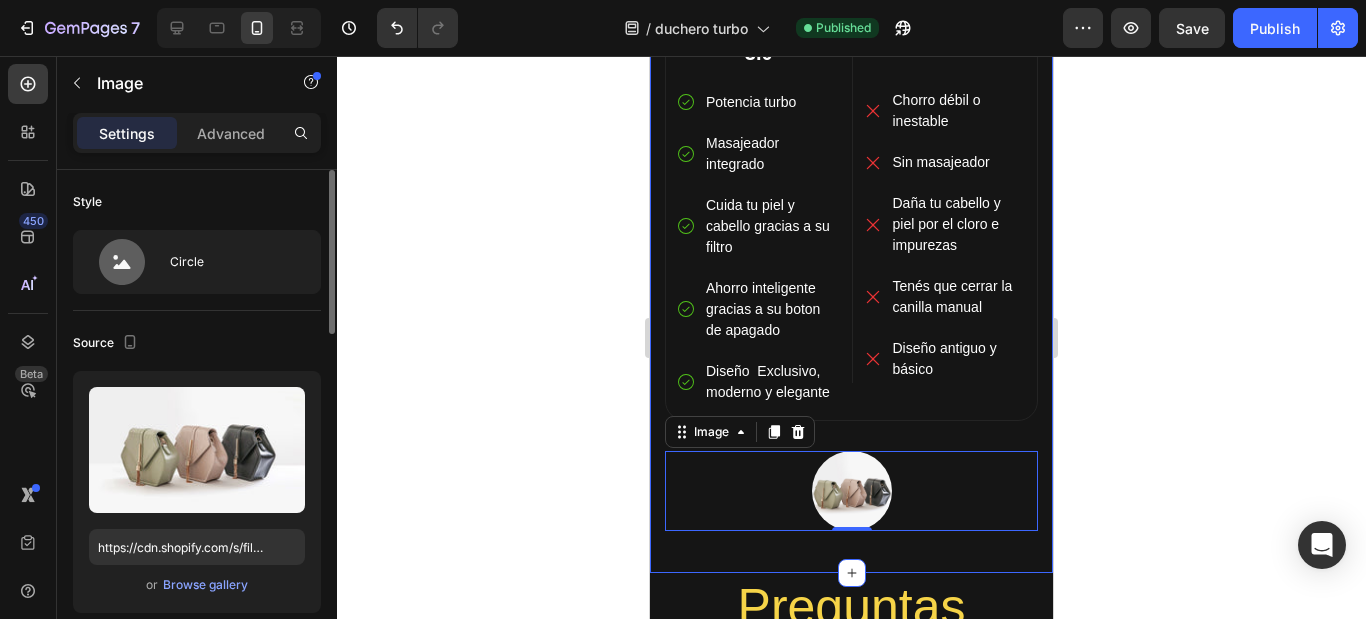 scroll, scrollTop: 200, scrollLeft: 0, axis: vertical 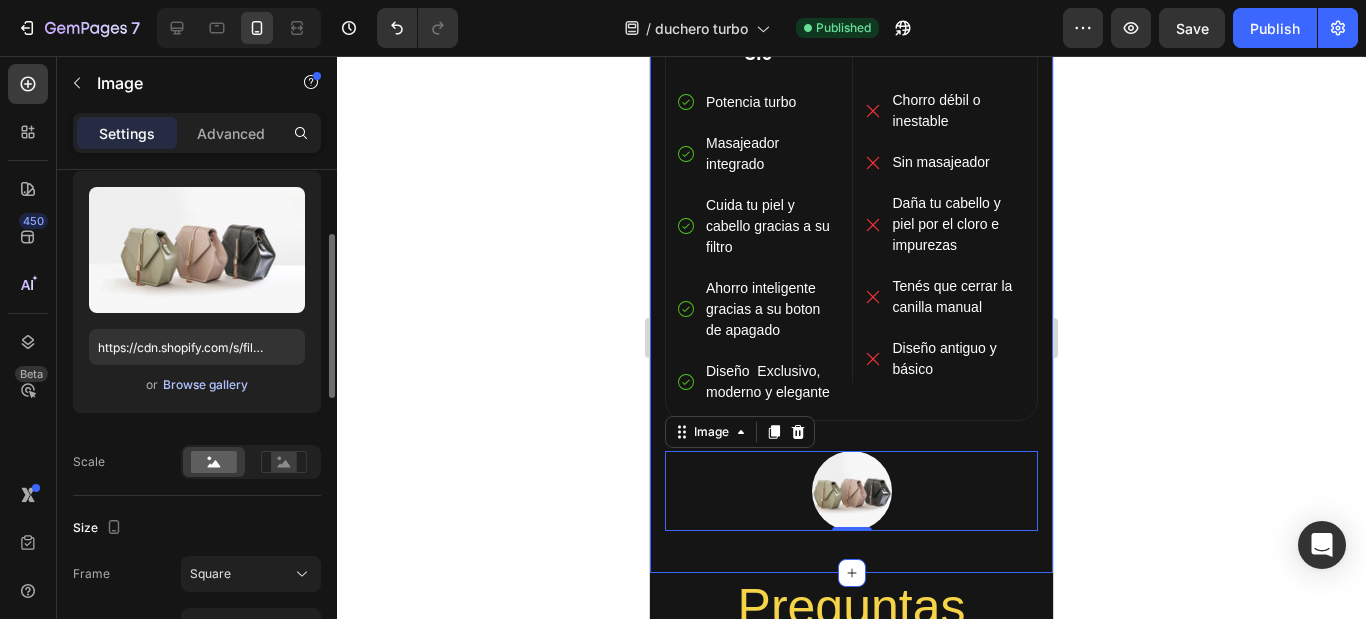 click on "Browse gallery" at bounding box center (205, 385) 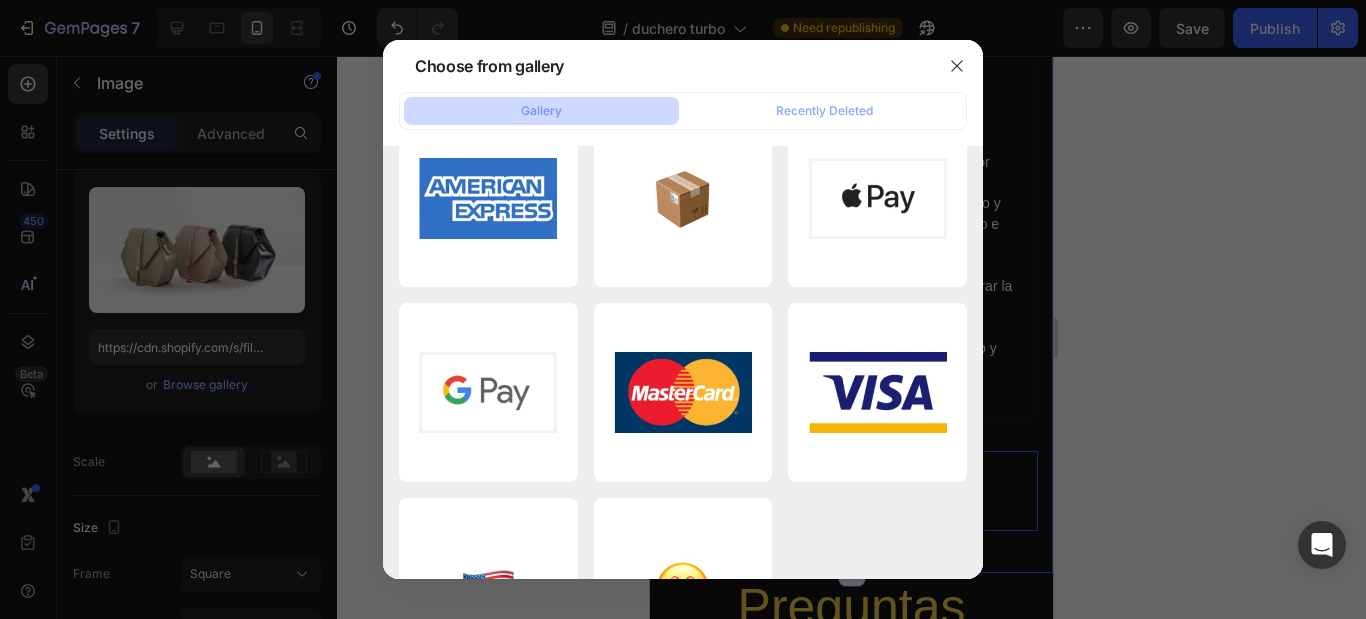 scroll, scrollTop: 2114, scrollLeft: 0, axis: vertical 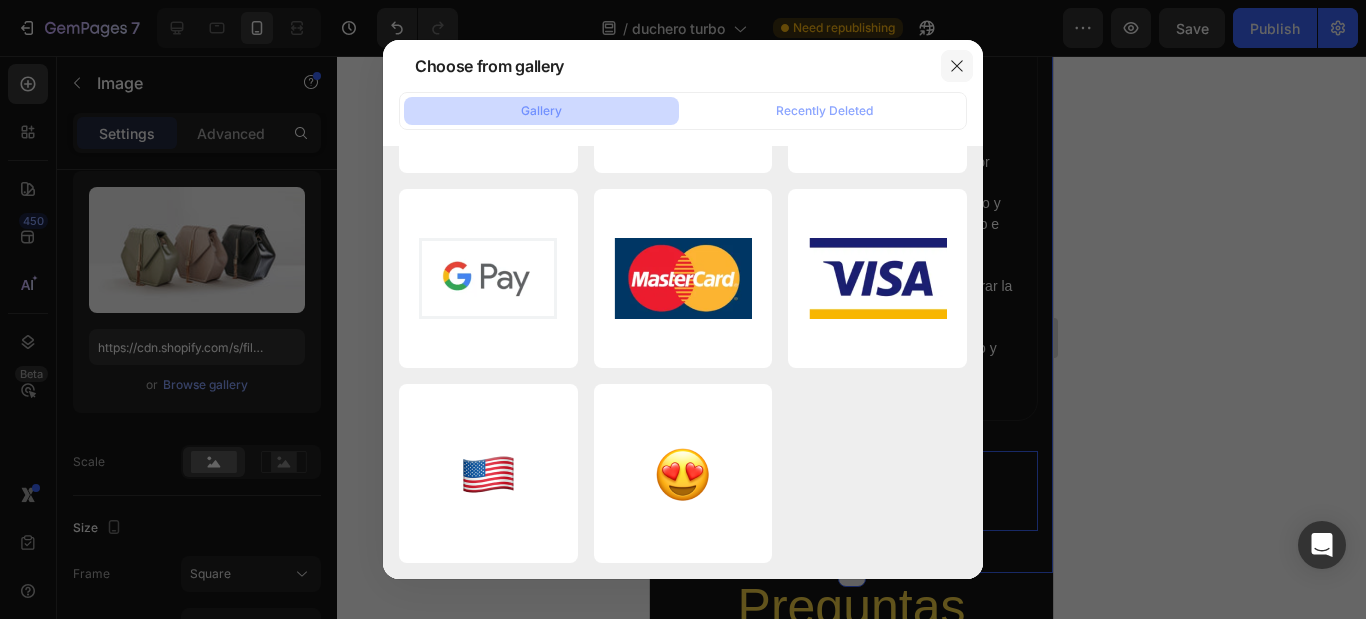 click 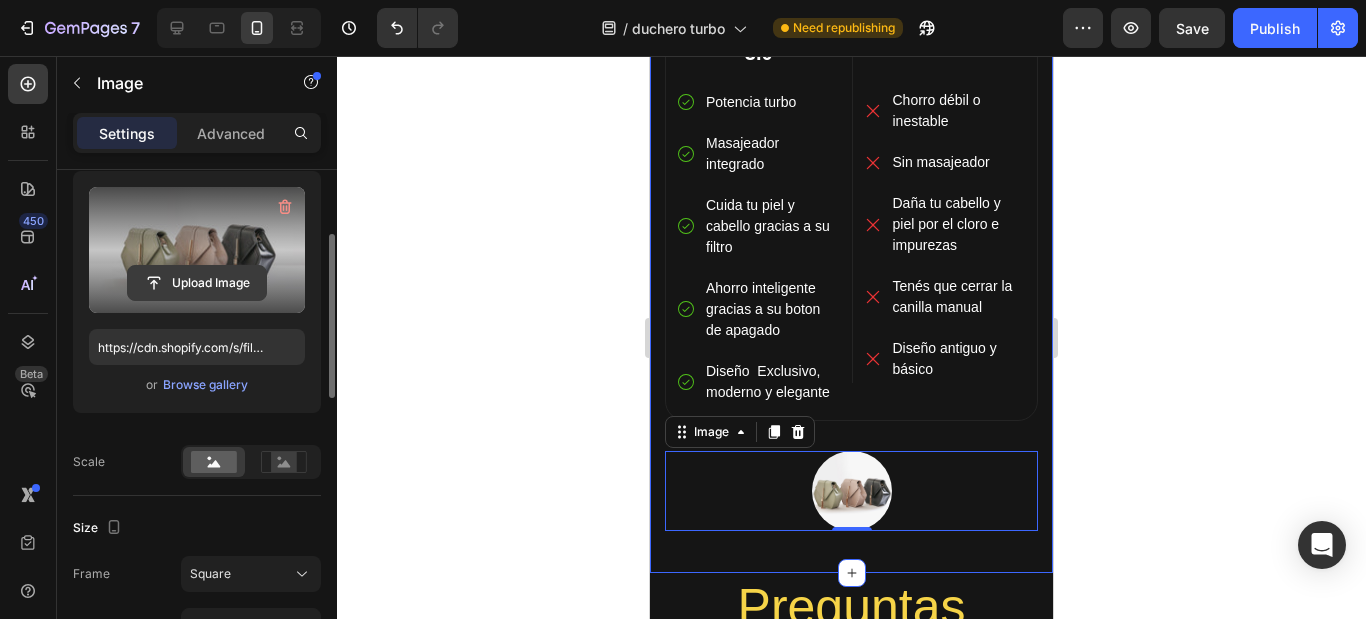 click 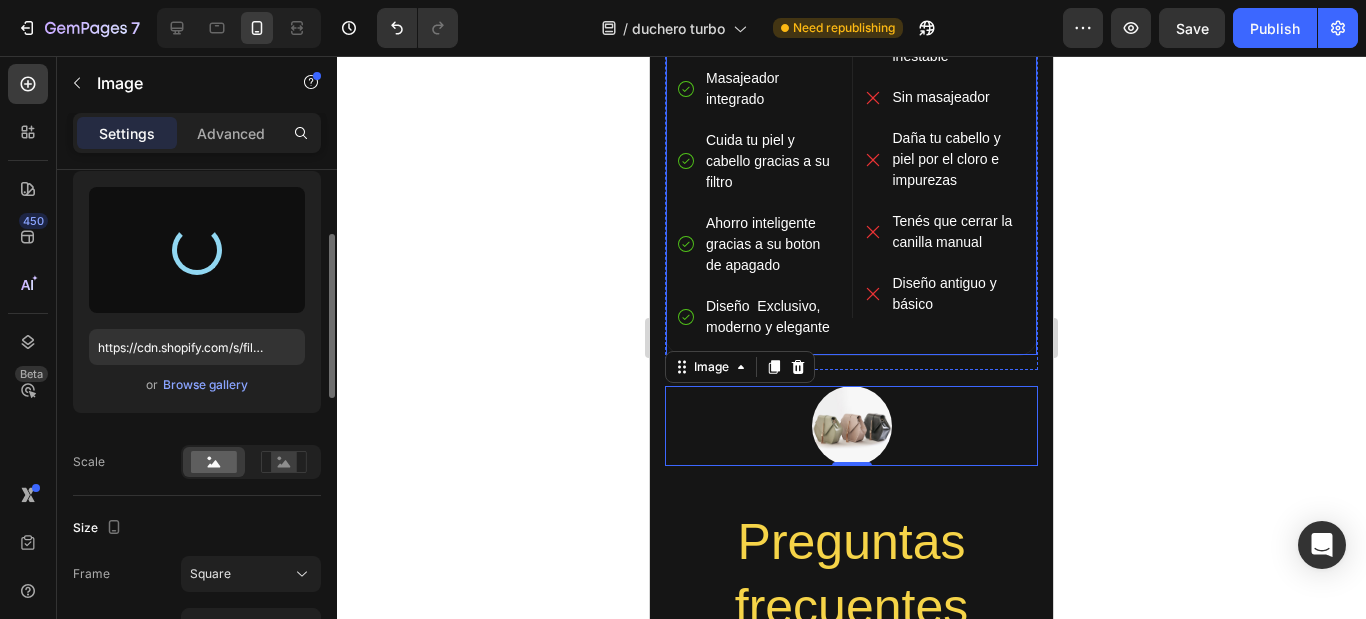 scroll, scrollTop: 3800, scrollLeft: 0, axis: vertical 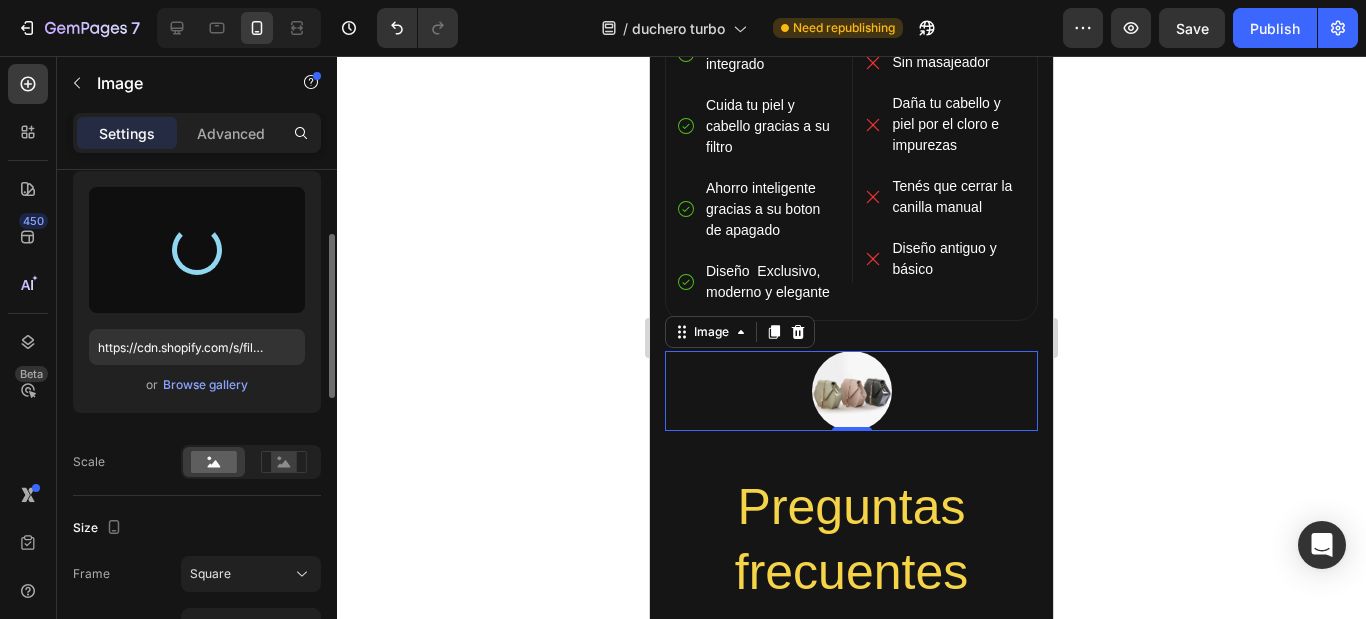 type on "https://cdn.shopify.com/s/files/1/0903/3816/5041/files/gempages_540788056240686047-453e0e2d-326f-4799-acca-e27e3147d789.webp" 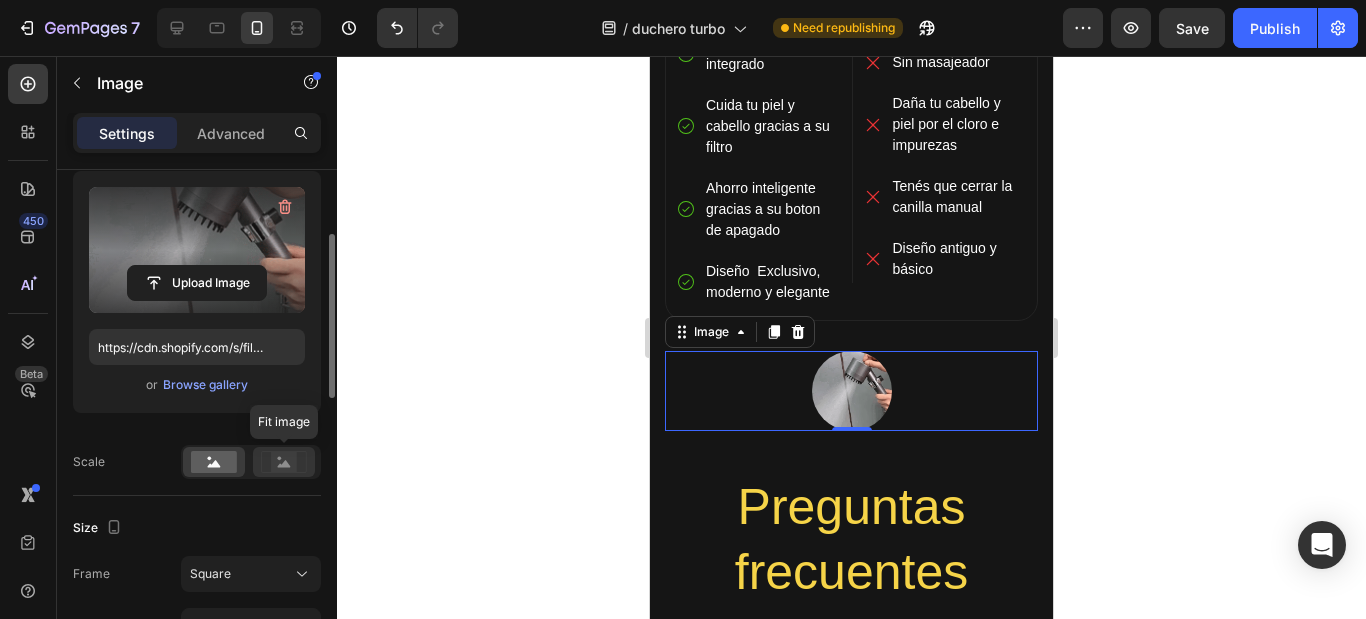 click 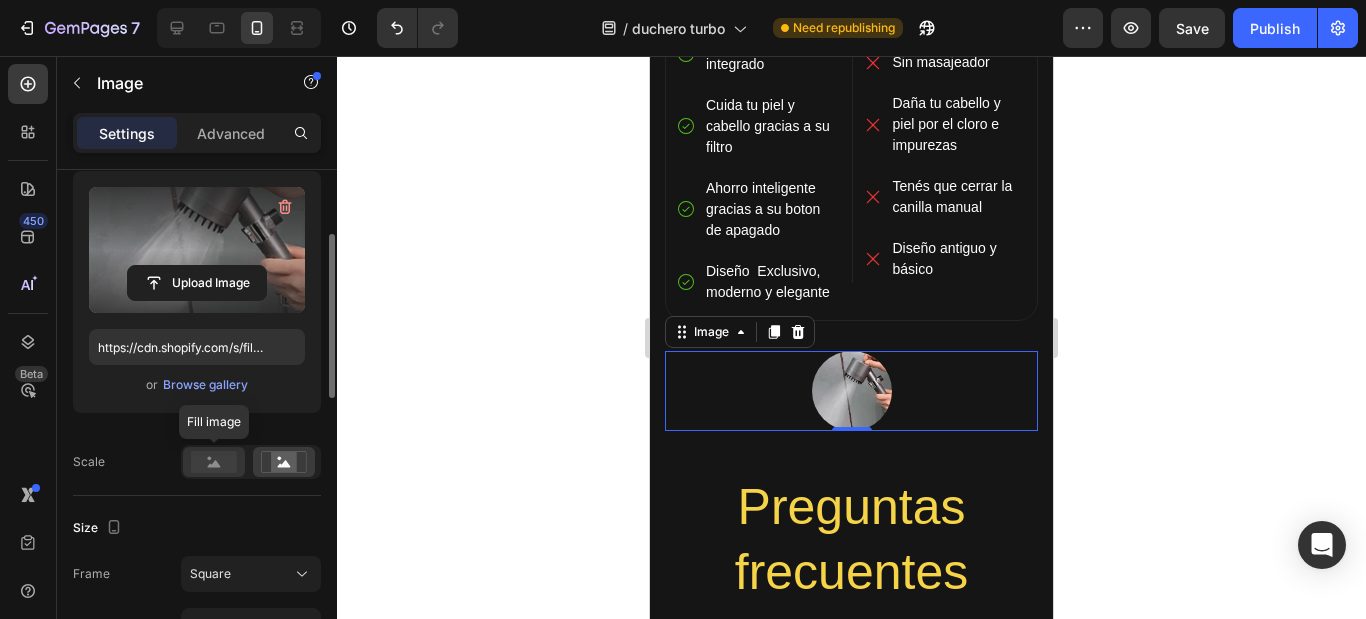 click 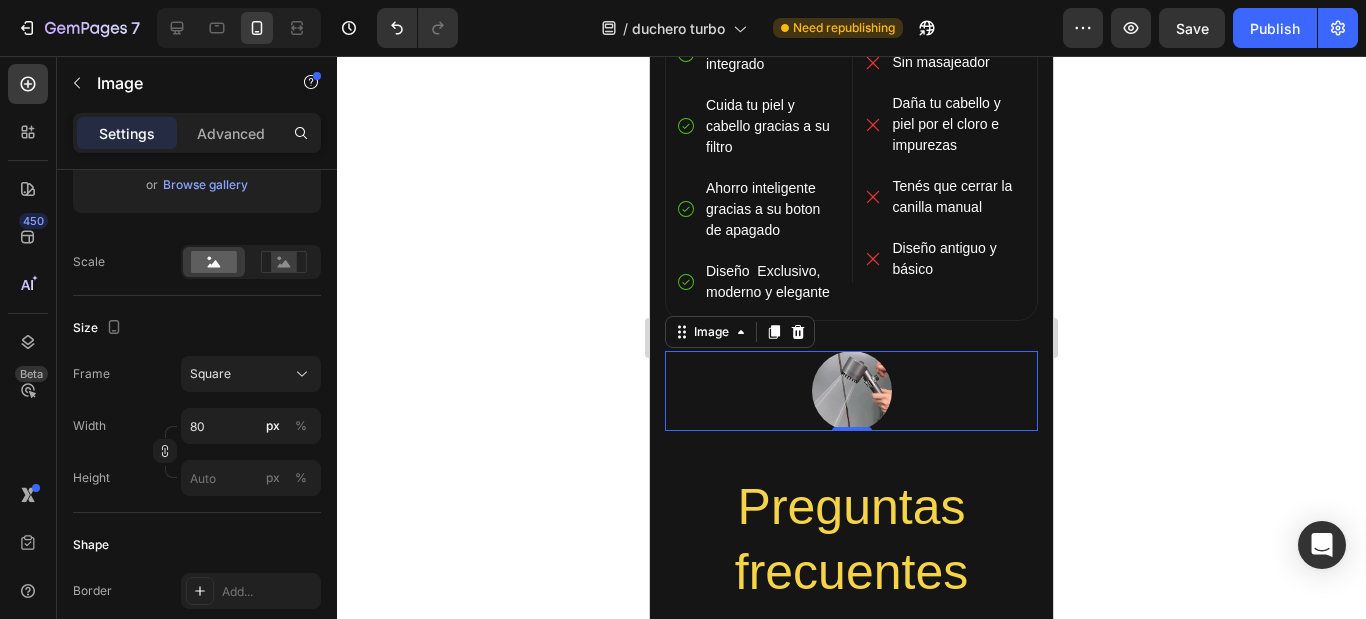 scroll, scrollTop: 0, scrollLeft: 0, axis: both 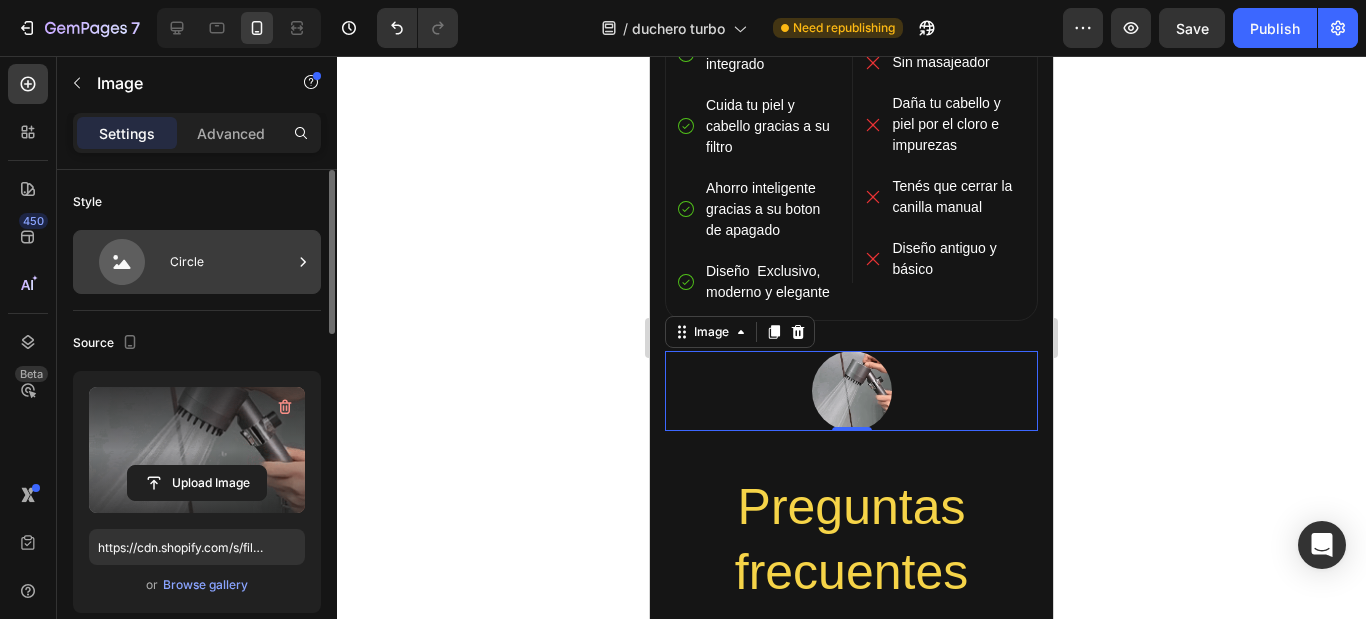 click on "Circle" at bounding box center [231, 262] 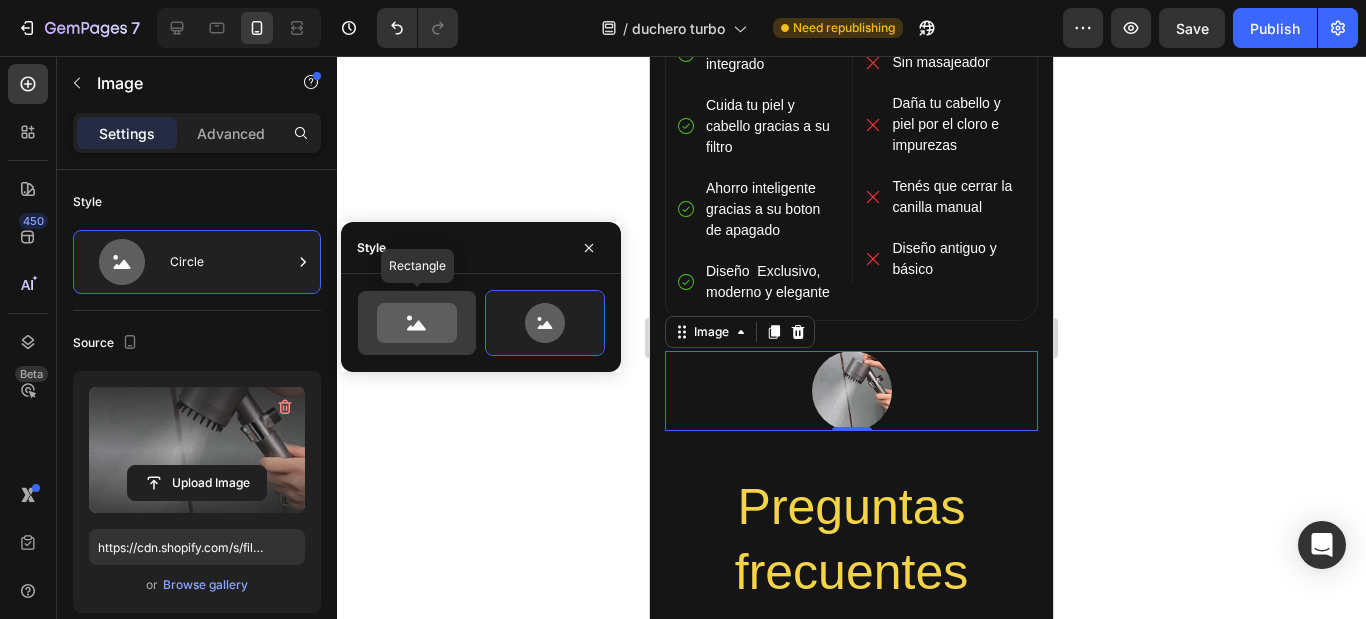 click 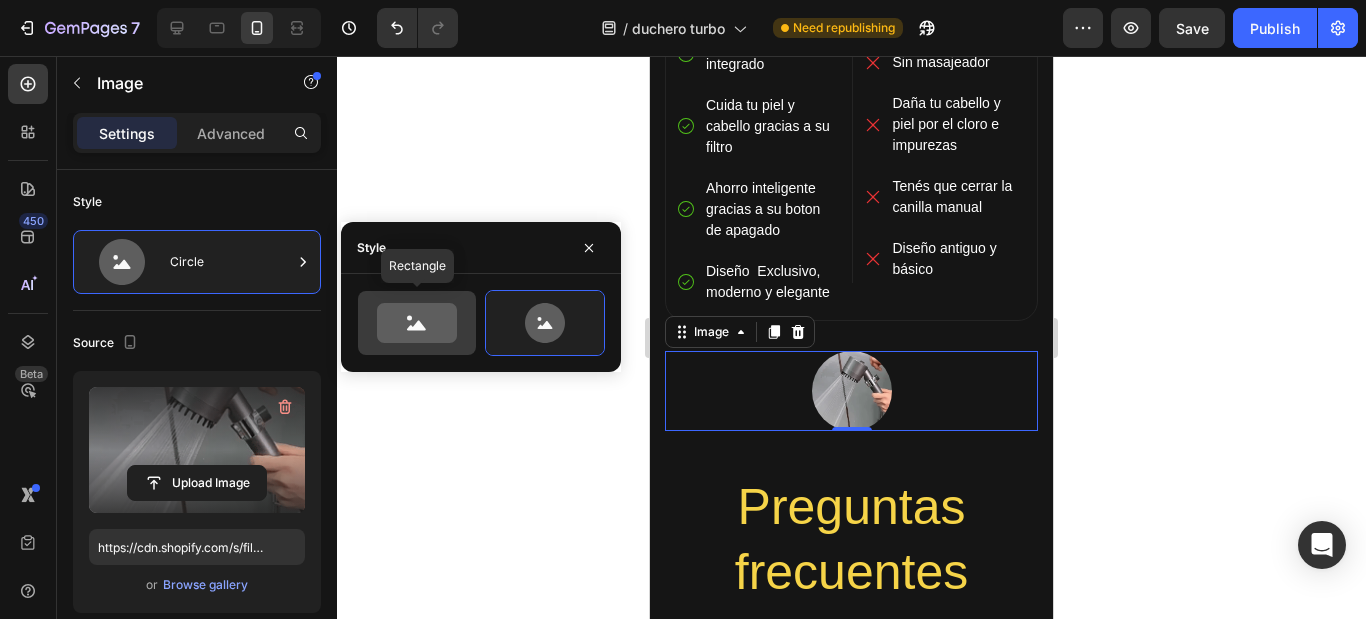type on "100" 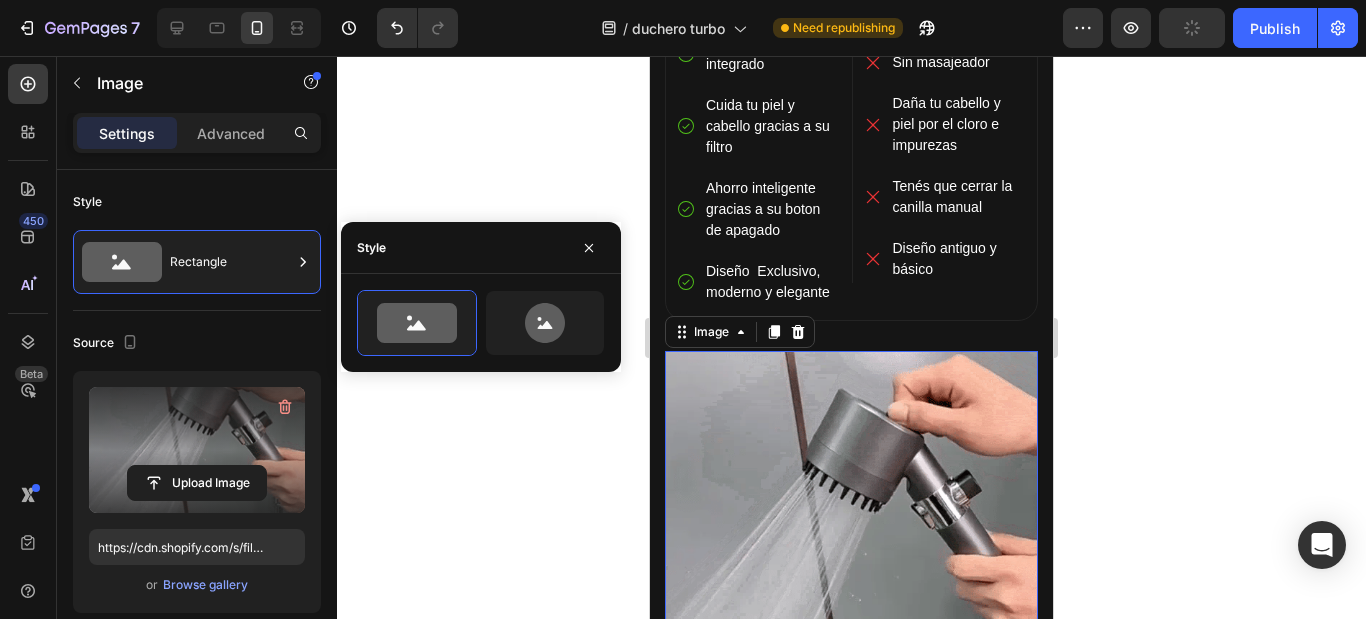scroll, scrollTop: 4000, scrollLeft: 0, axis: vertical 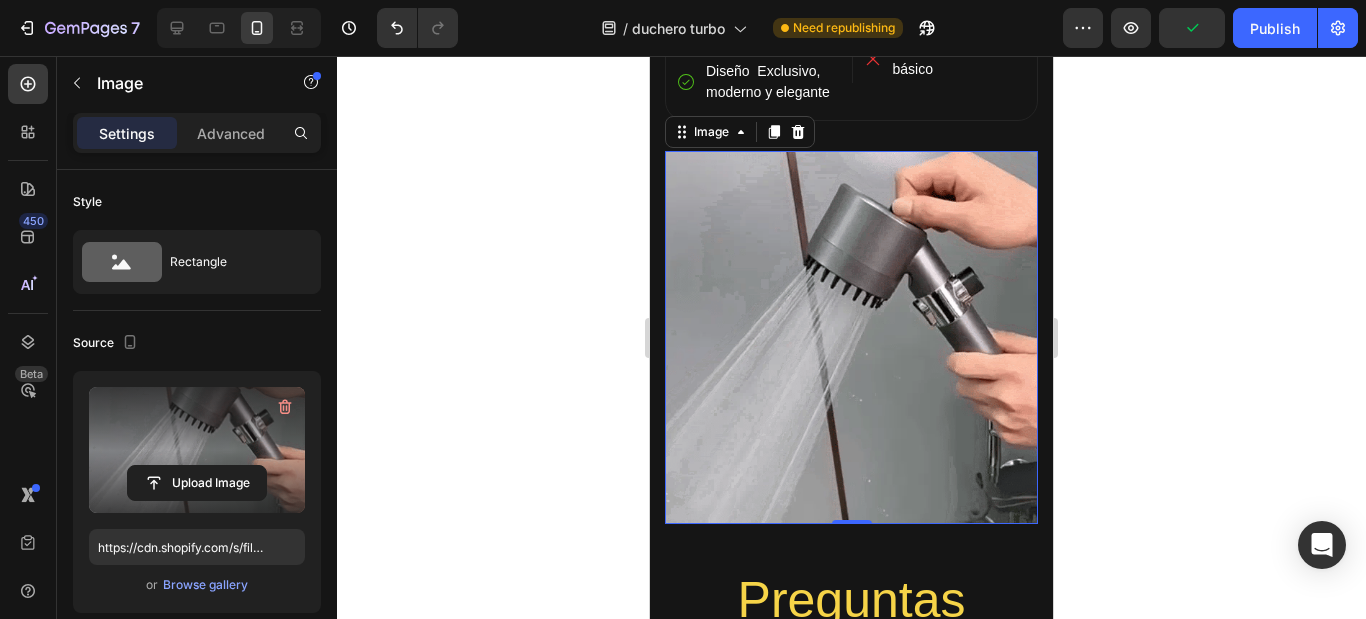 click 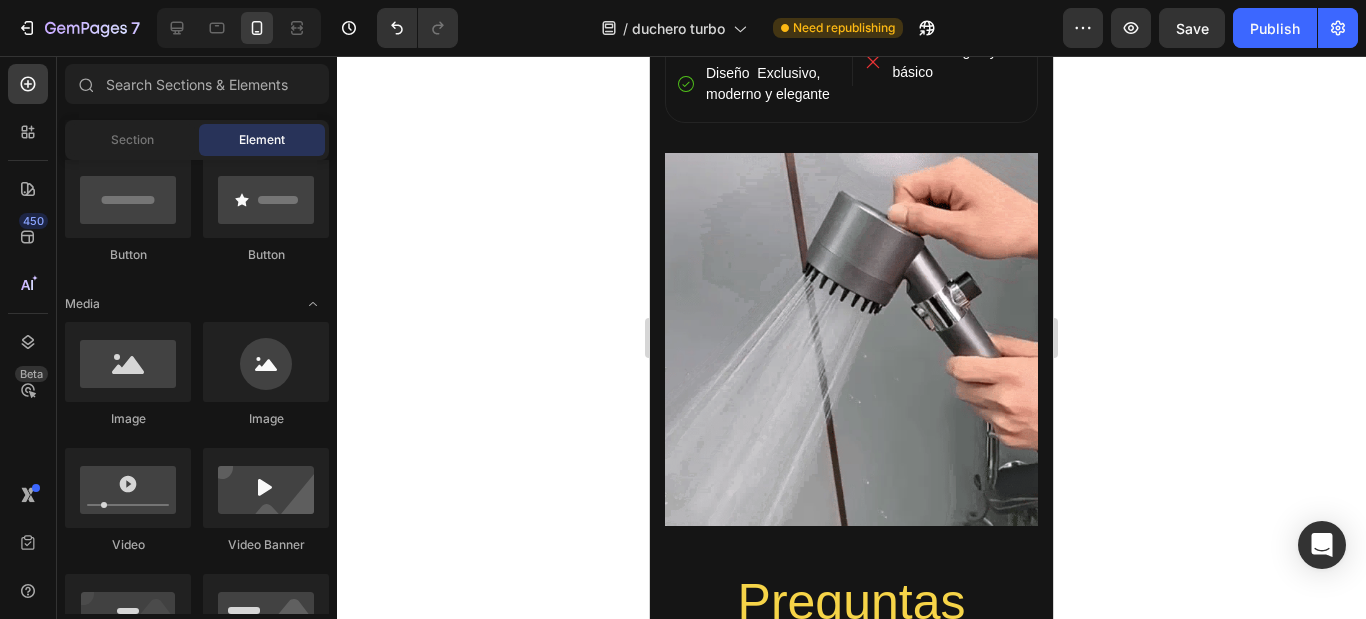 click at bounding box center [851, 339] 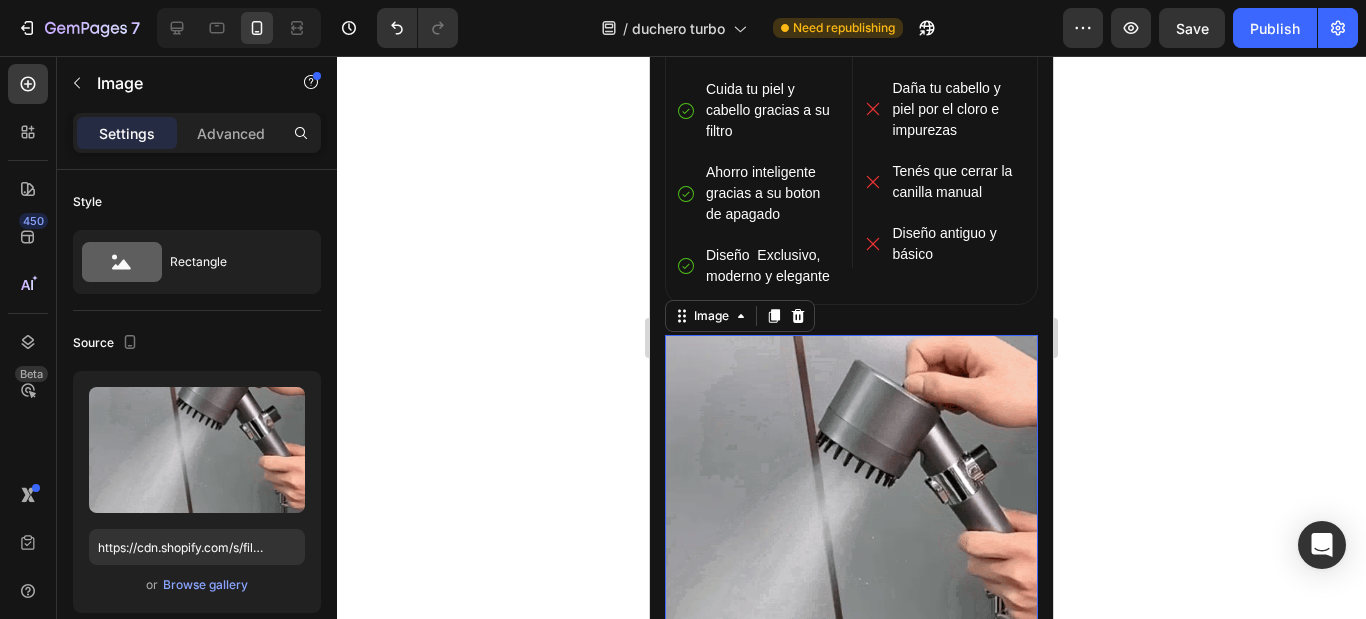 scroll, scrollTop: 3500, scrollLeft: 0, axis: vertical 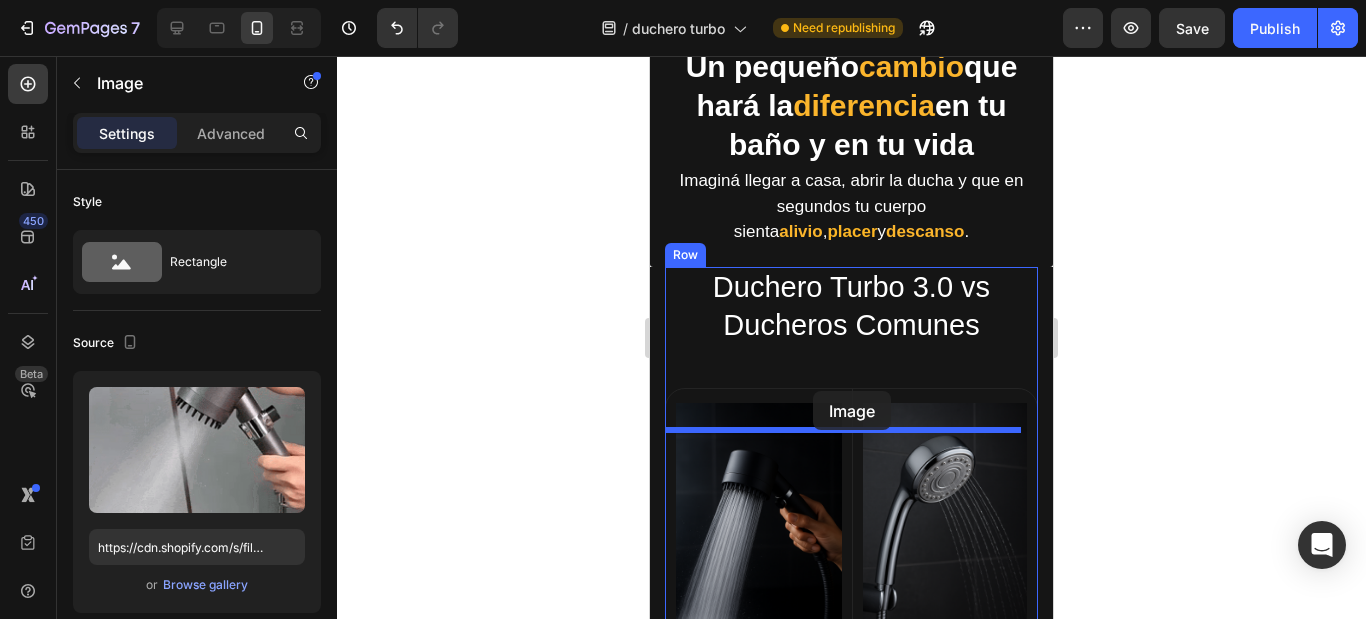 drag, startPoint x: 876, startPoint y: 505, endPoint x: 813, endPoint y: 391, distance: 130.24976 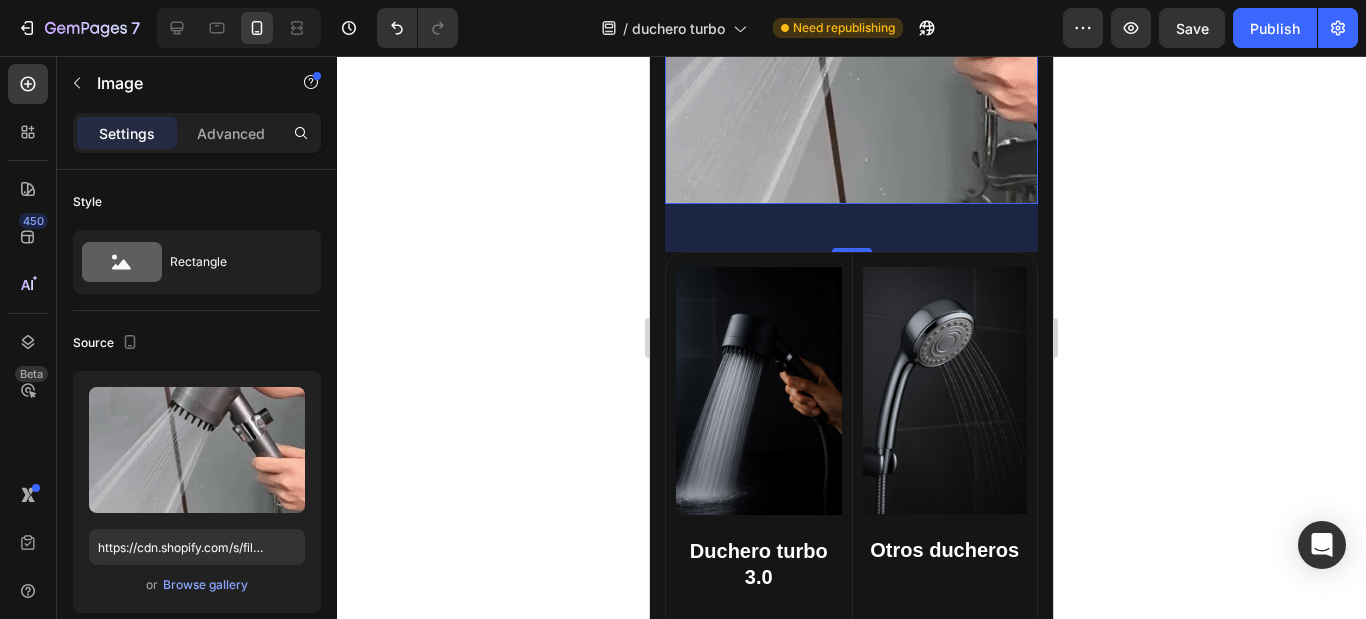 scroll, scrollTop: 3300, scrollLeft: 0, axis: vertical 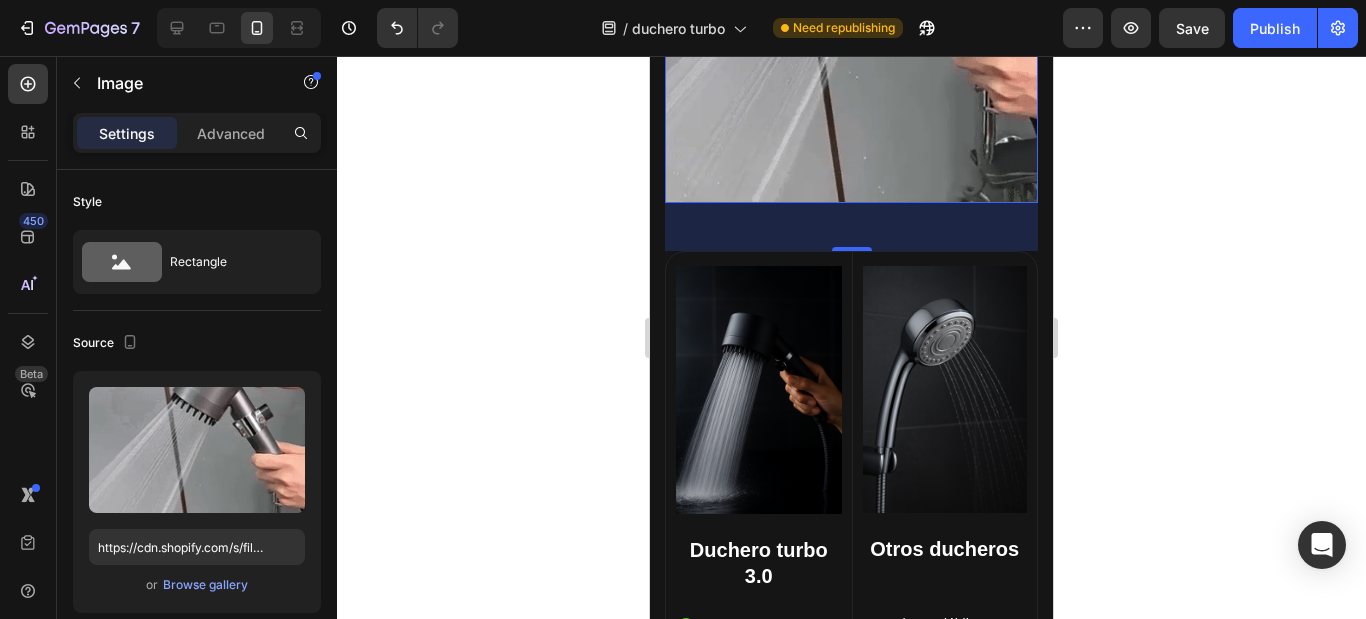 click 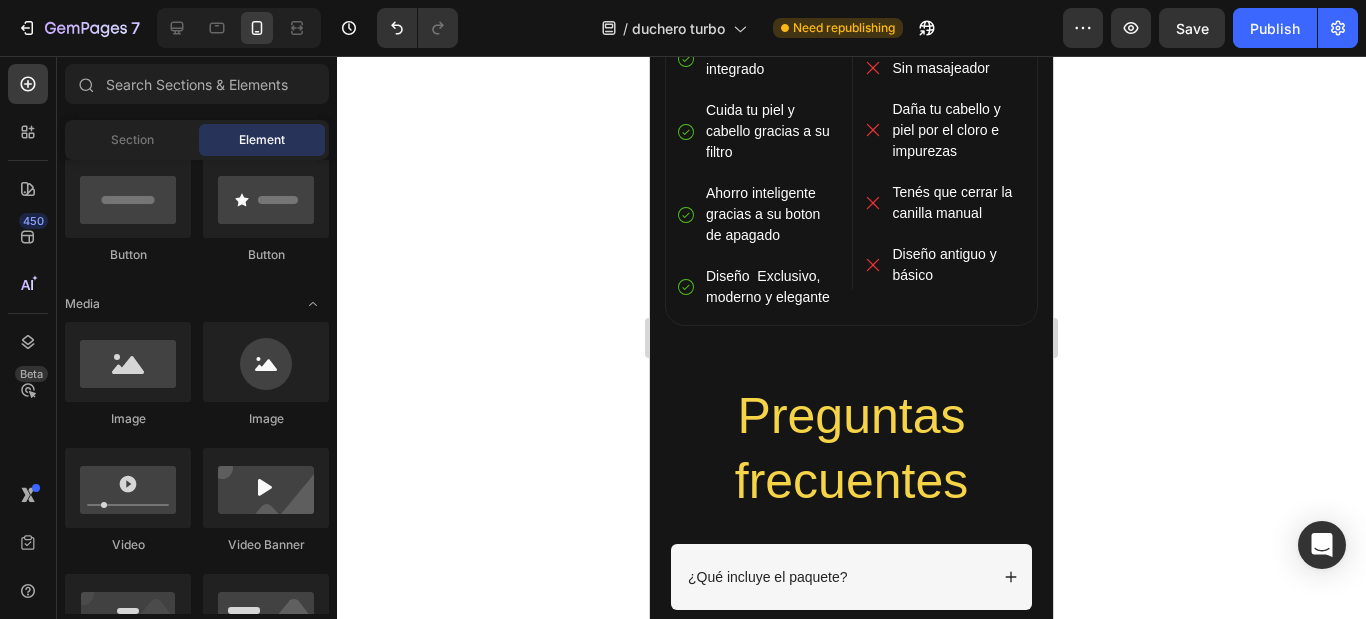 scroll, scrollTop: 3566, scrollLeft: 0, axis: vertical 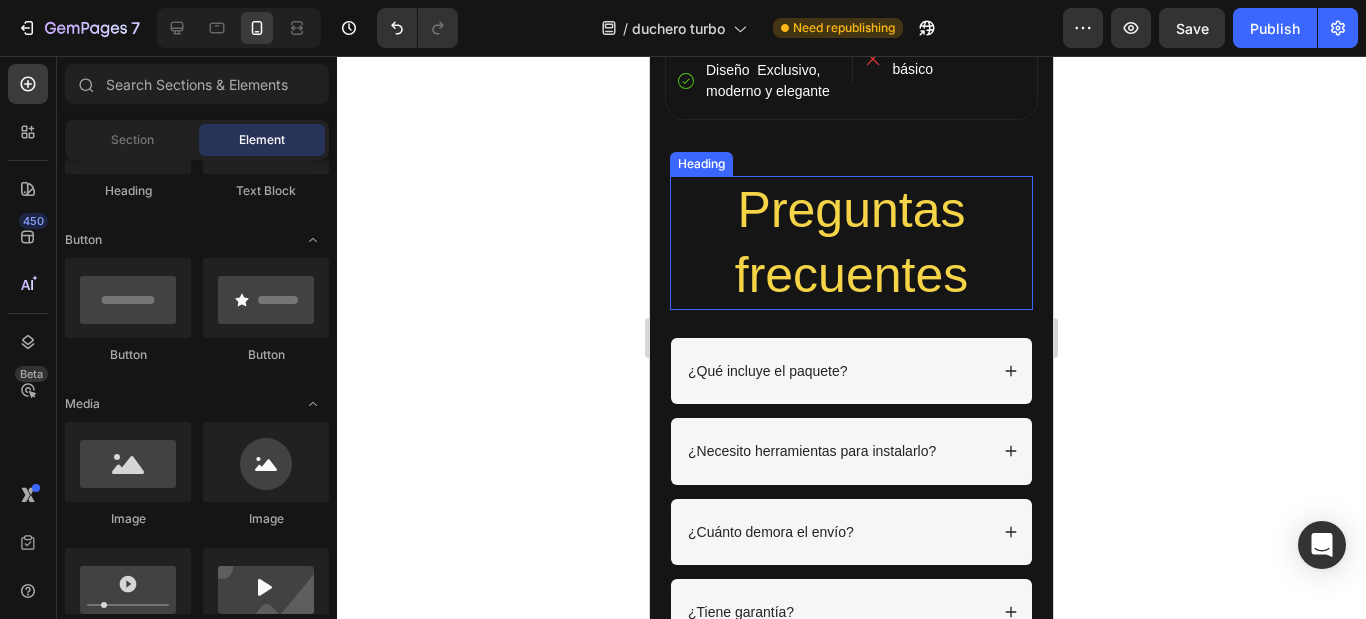 click on "Preguntas frecuentes" at bounding box center (851, 243) 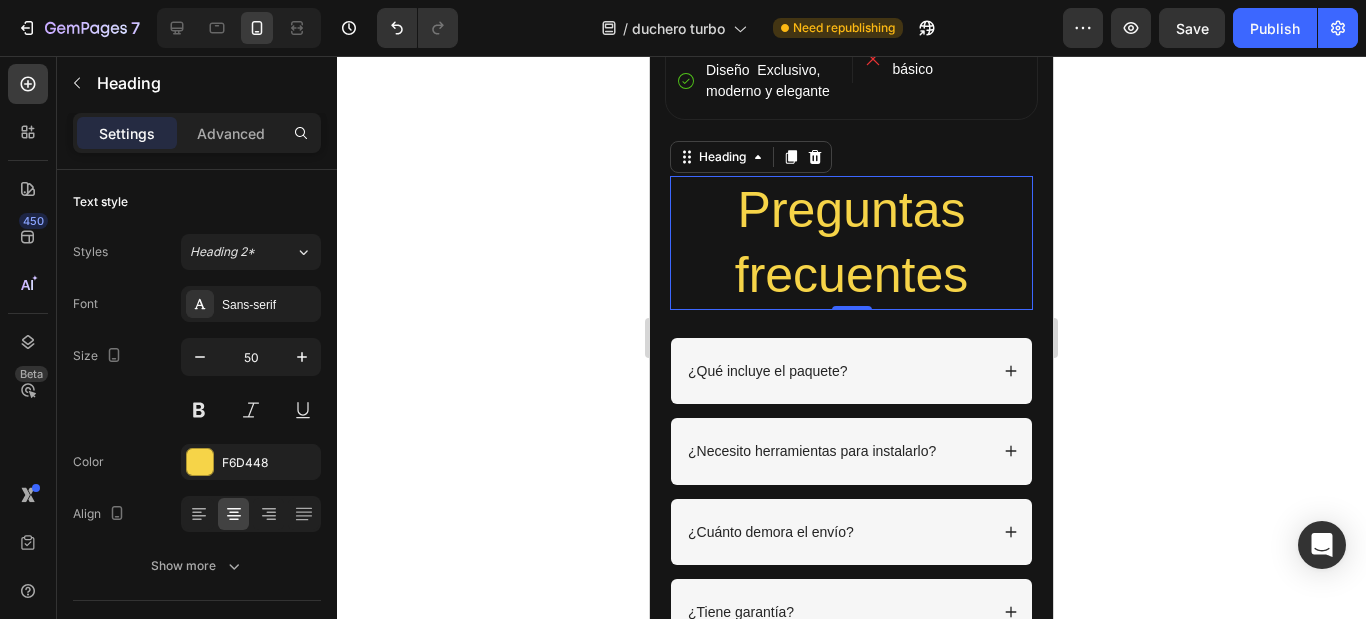 click 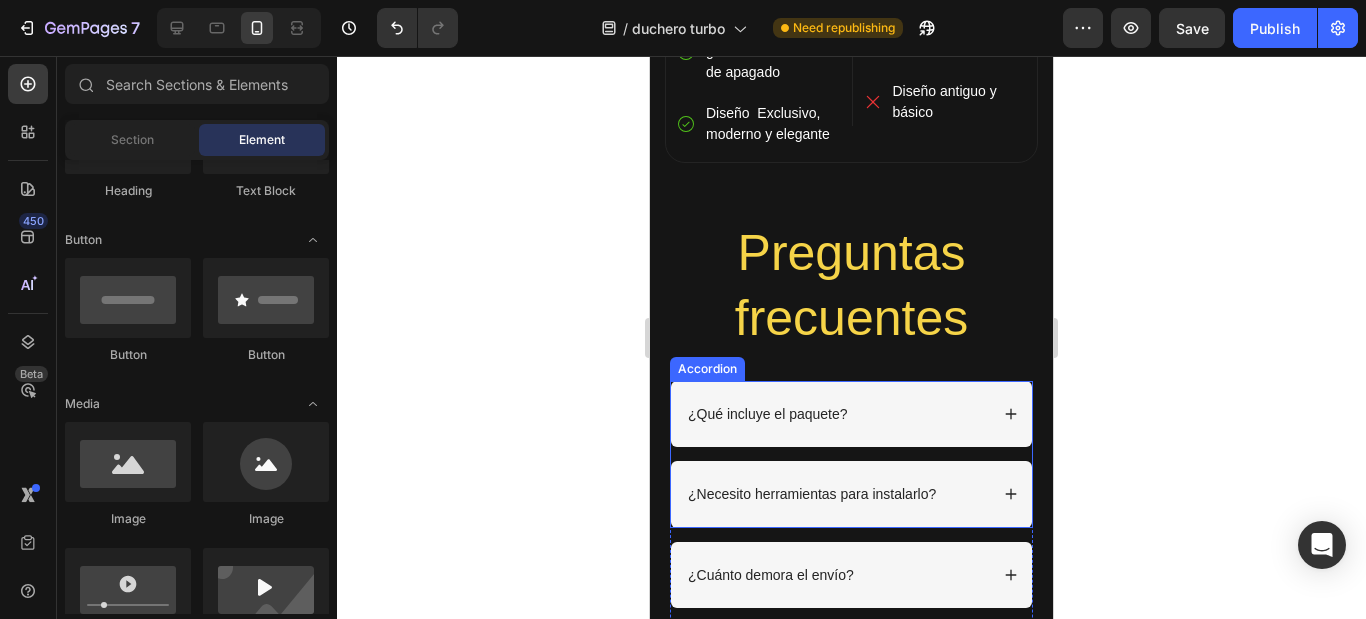 scroll, scrollTop: 3566, scrollLeft: 0, axis: vertical 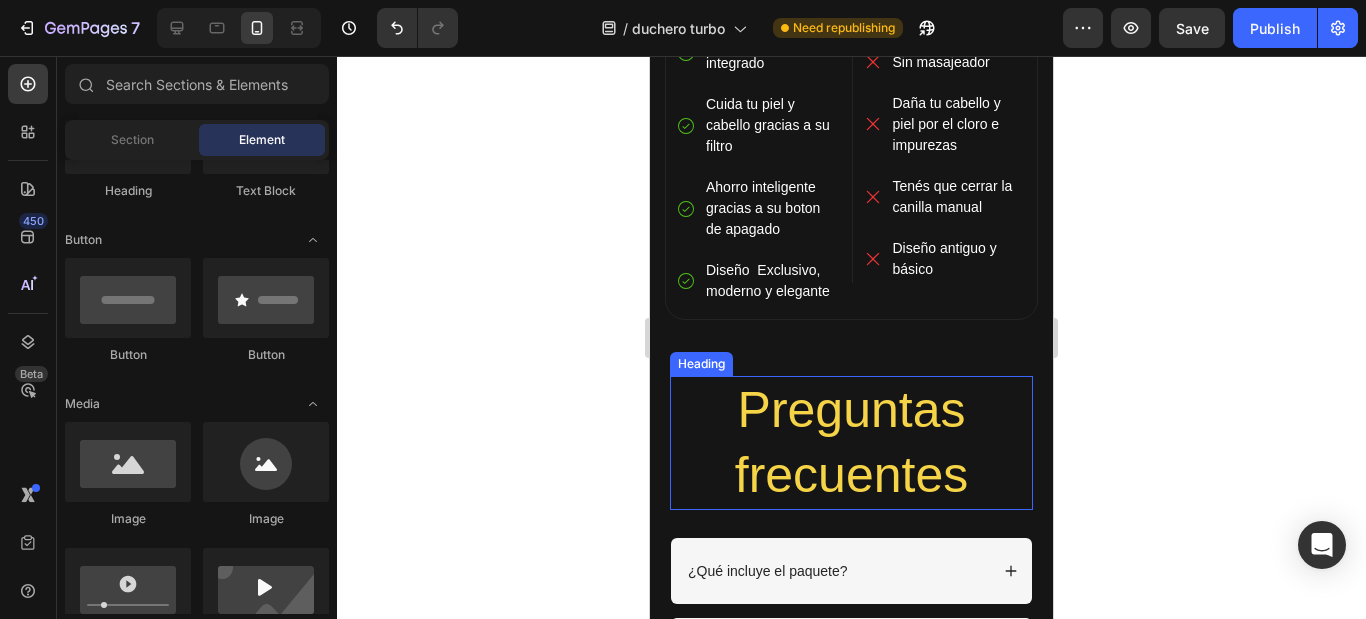 click on "Preguntas frecuentes" at bounding box center (851, 443) 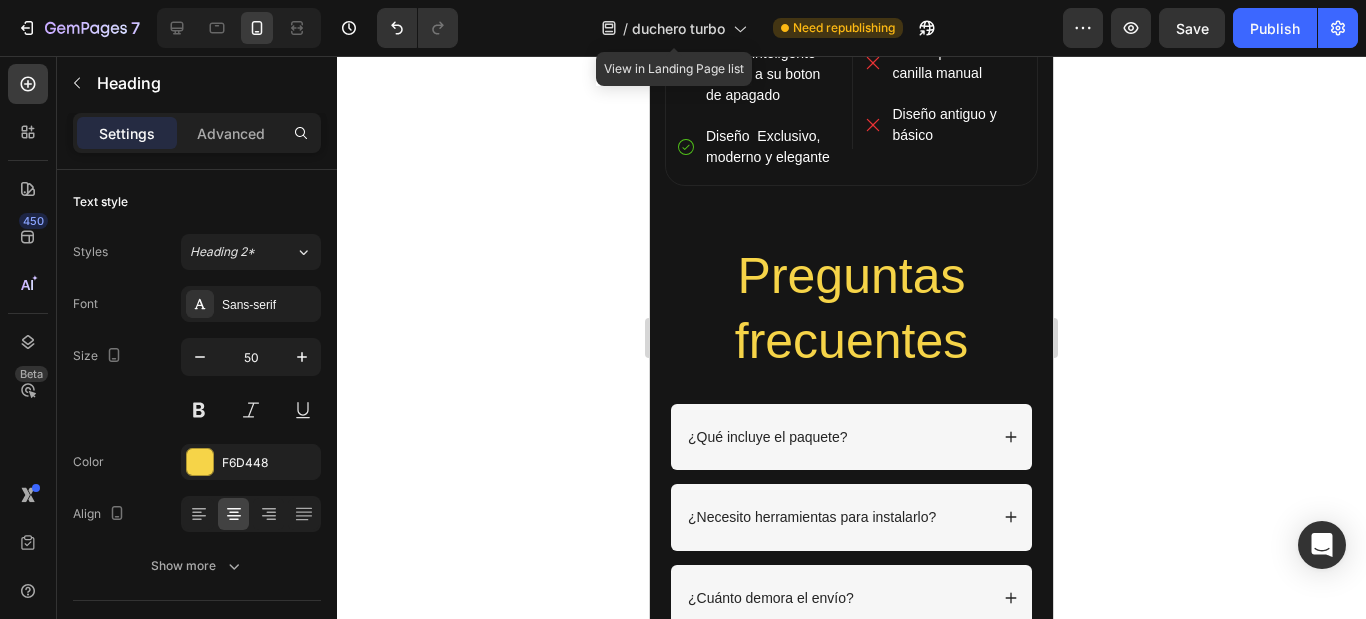 scroll, scrollTop: 3600, scrollLeft: 0, axis: vertical 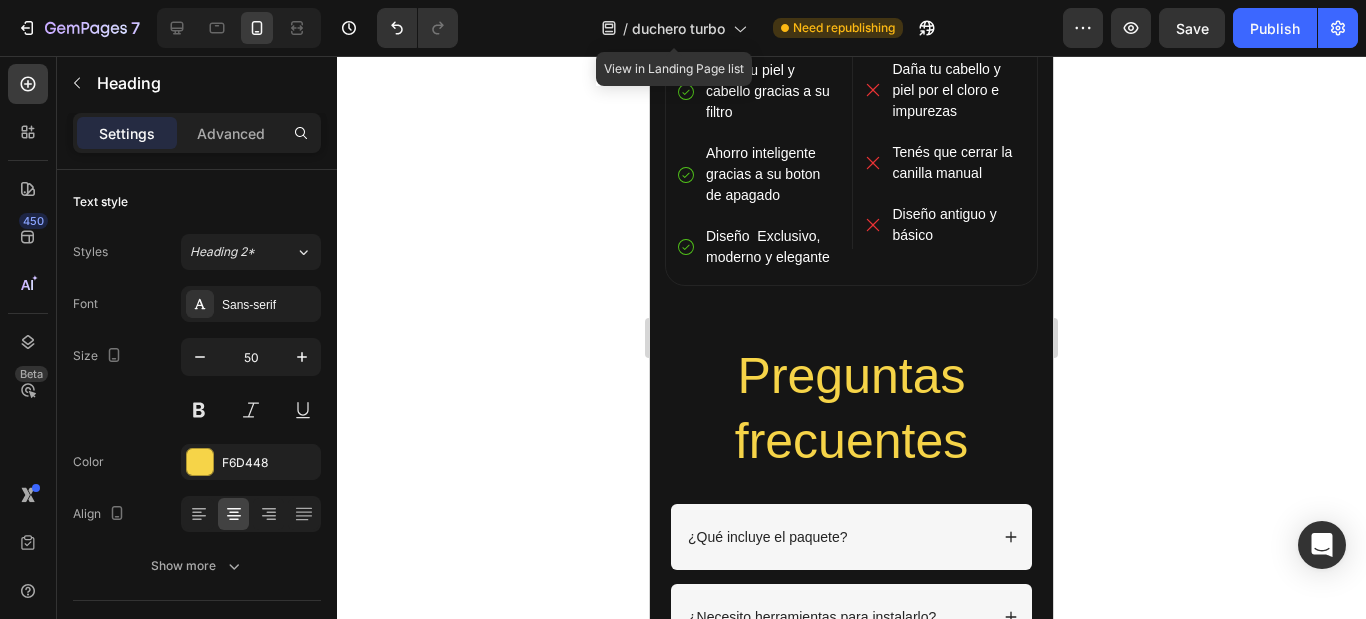 click on "Preguntas frecuentes" at bounding box center (851, 409) 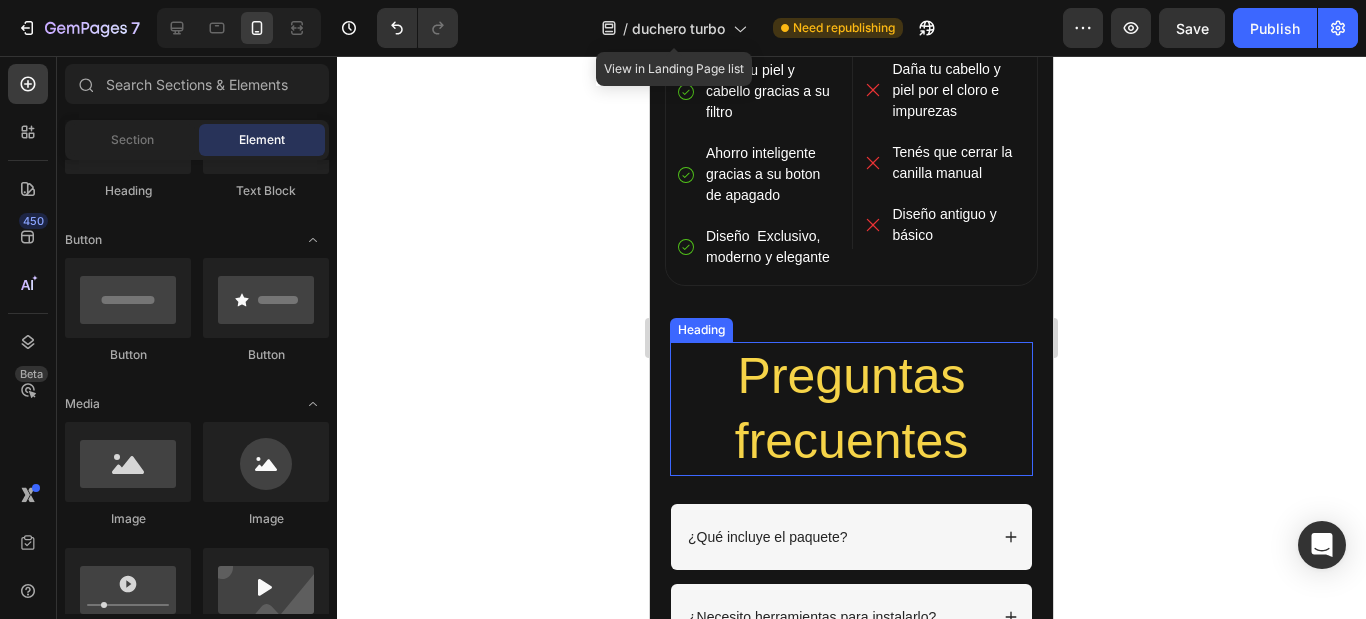 click on "Preguntas frecuentes" at bounding box center [851, 409] 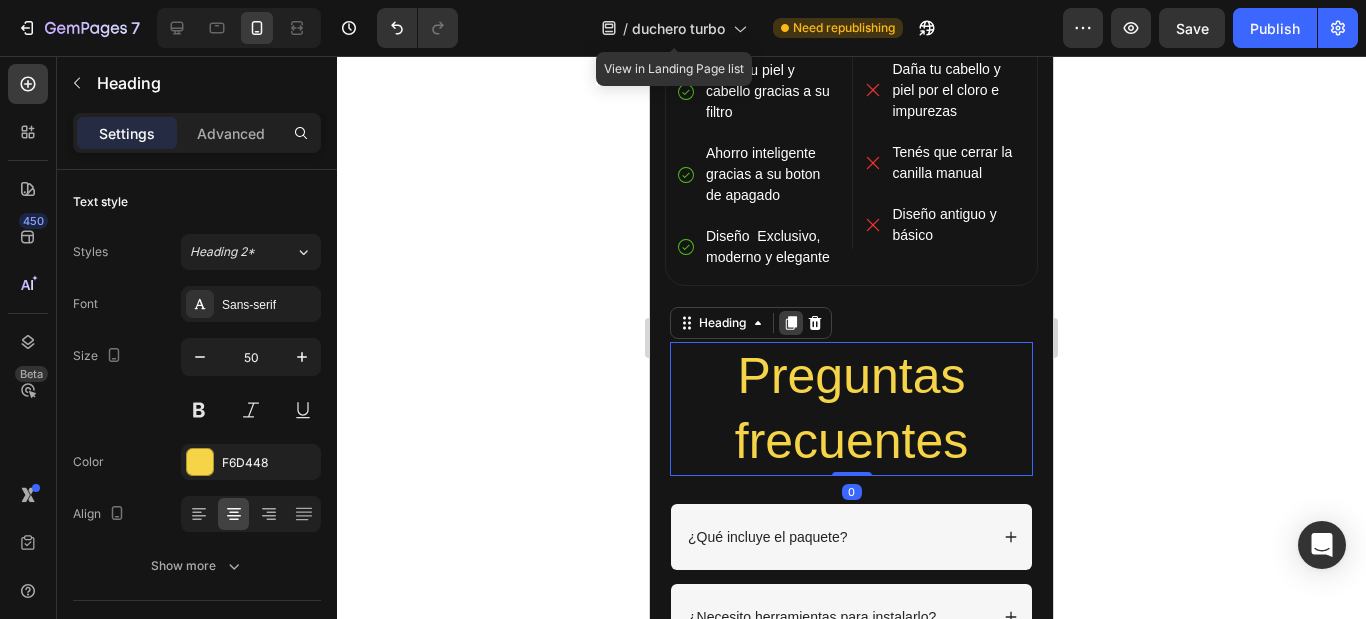 click 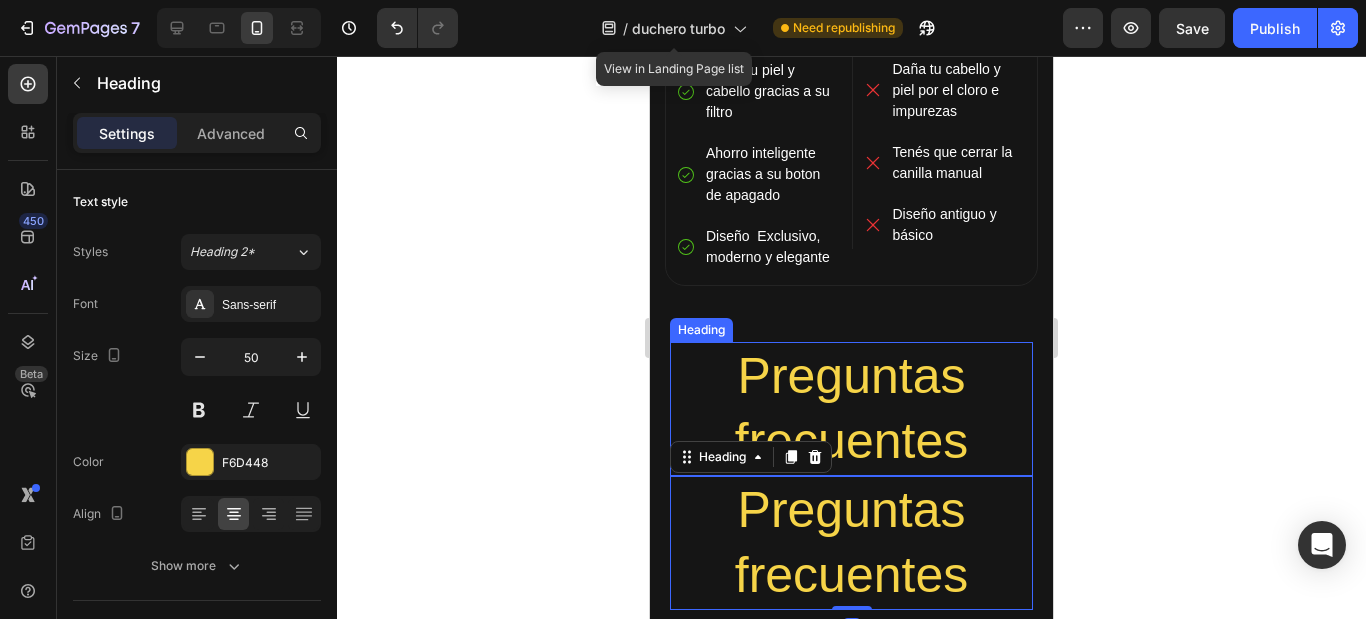 click on "Preguntas frecuentes" at bounding box center [851, 409] 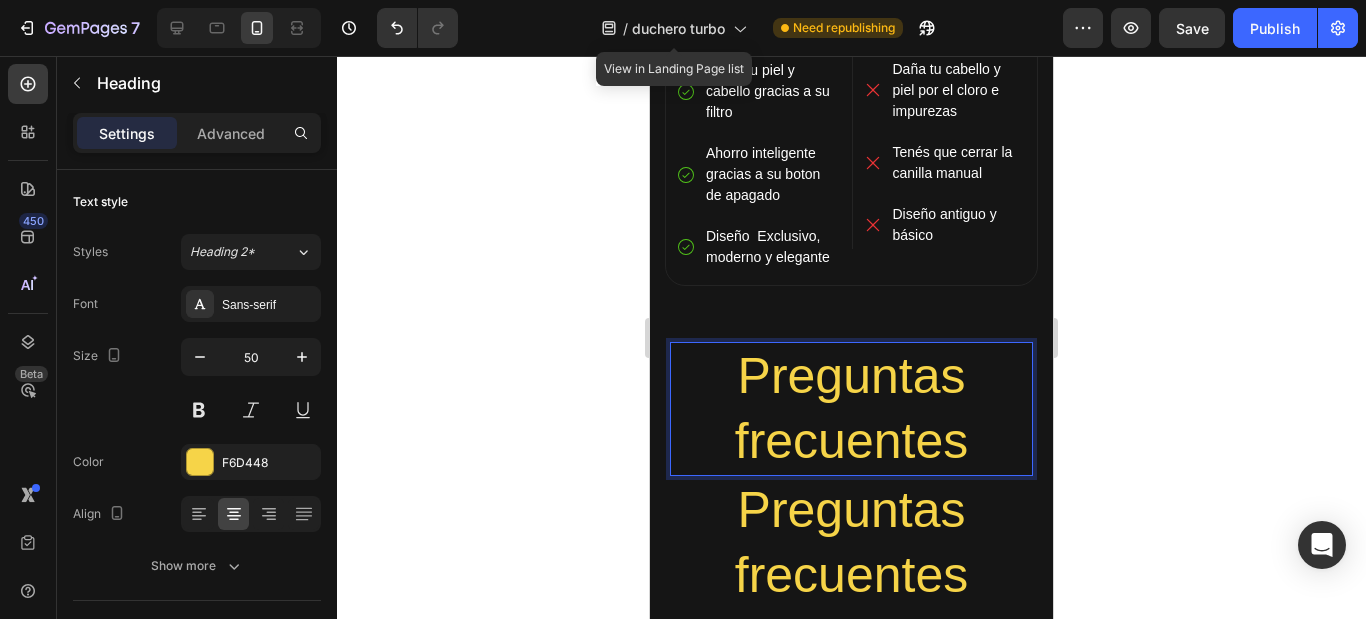 click on "Preguntas frecuentes" at bounding box center (851, 409) 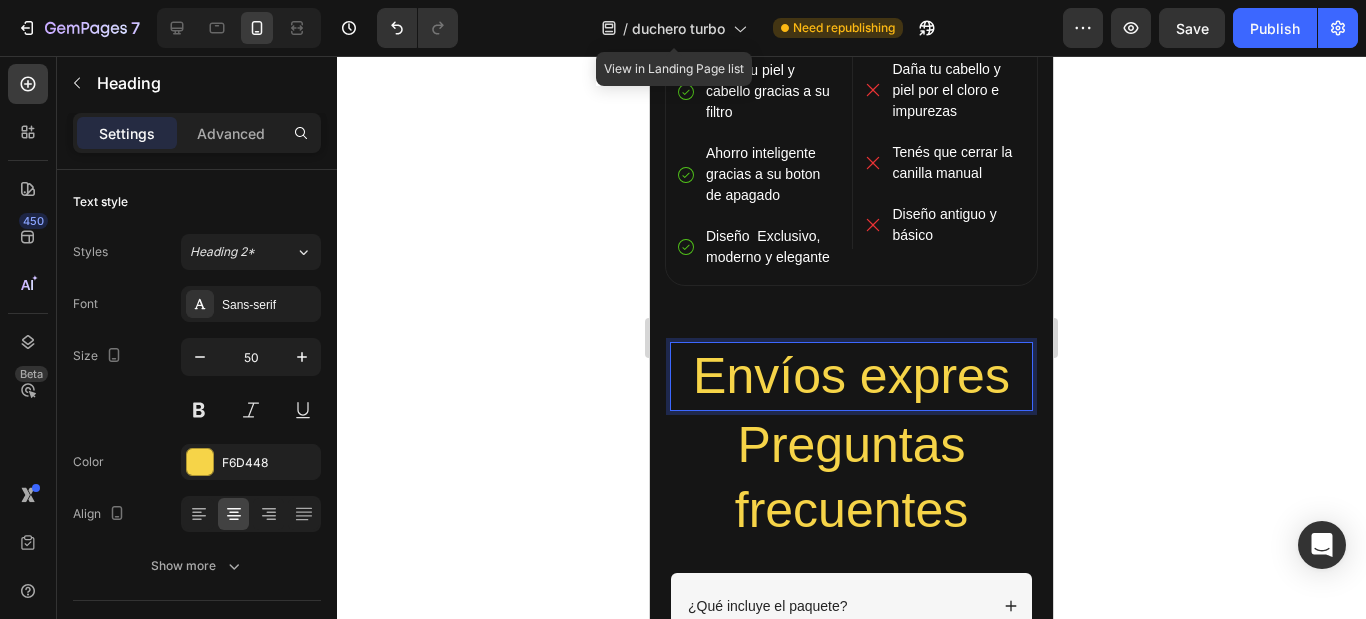 click on "Envíos expres" at bounding box center [851, 376] 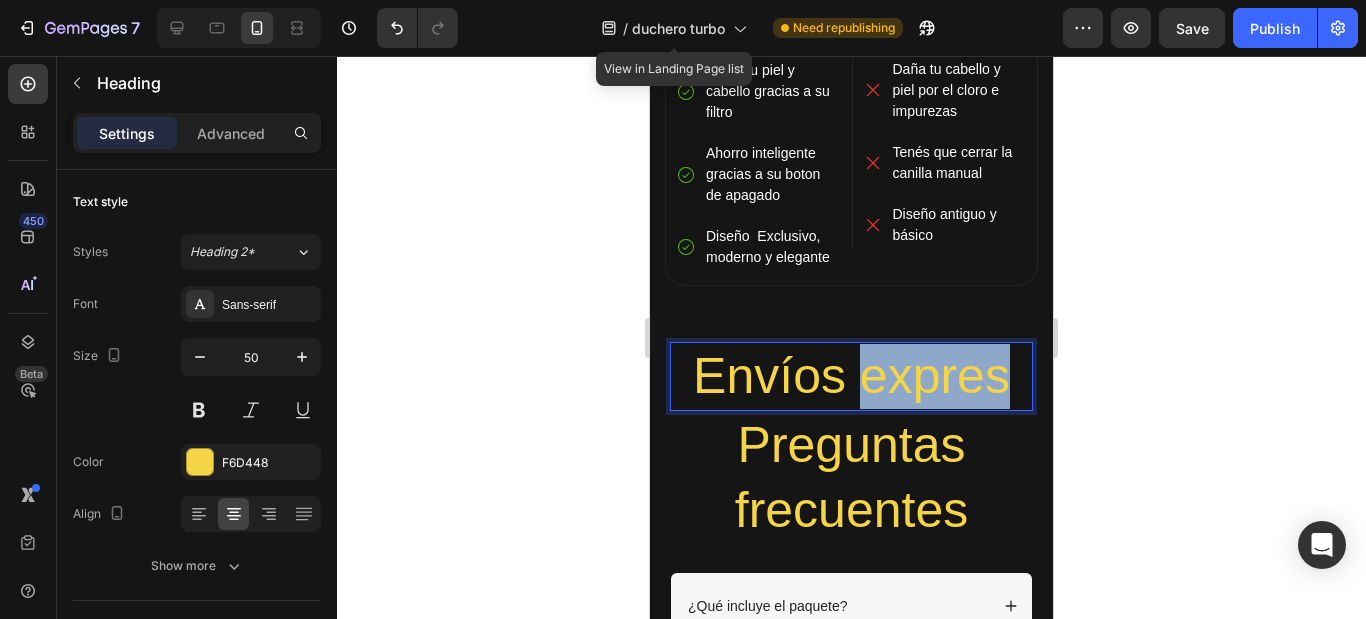 click on "Envíos expres" at bounding box center (851, 376) 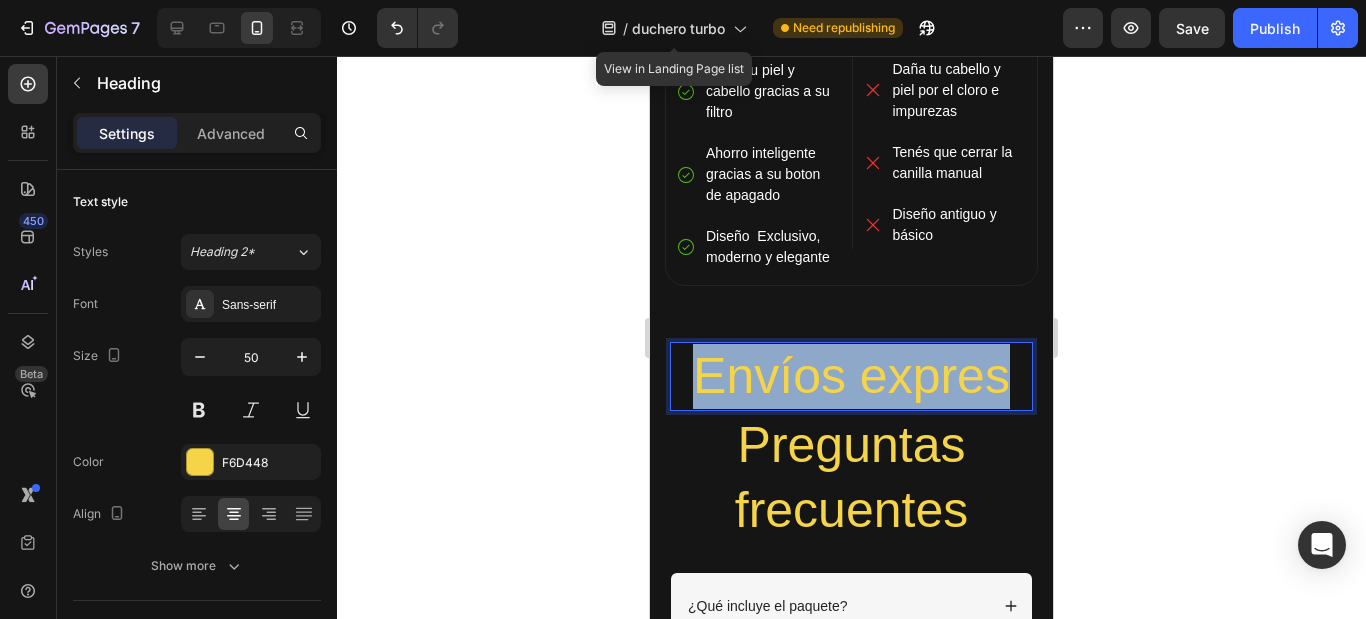 click on "Envíos expres" at bounding box center [851, 376] 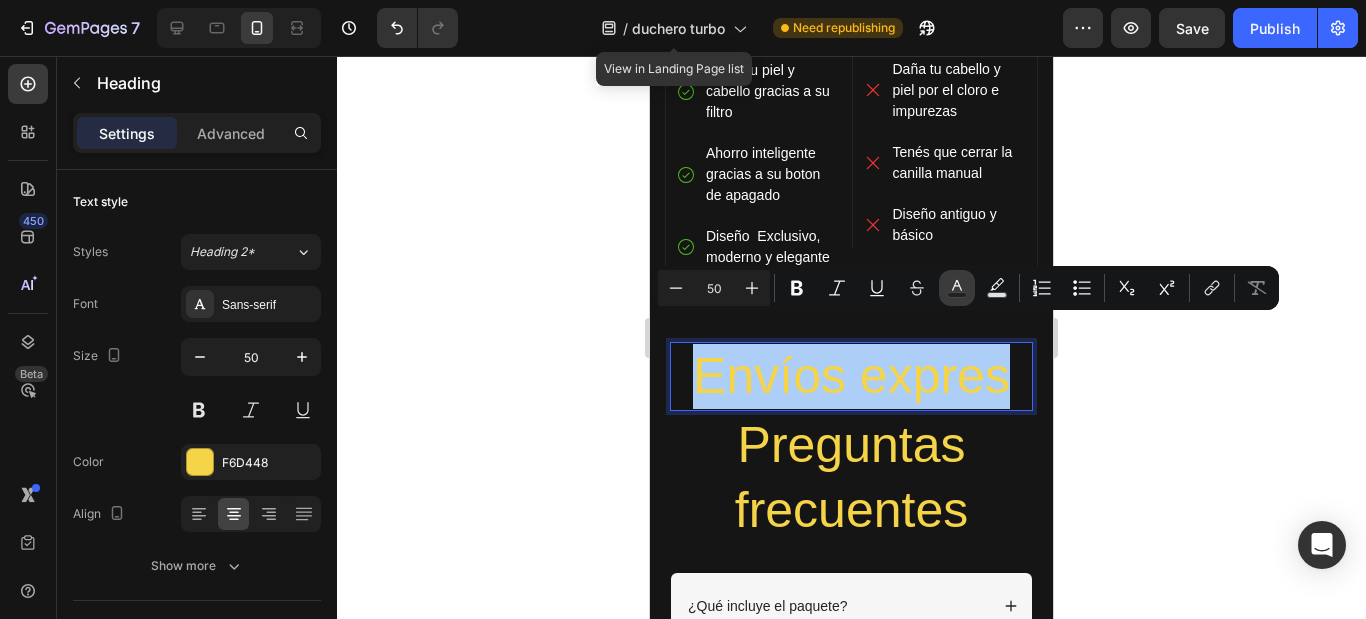 click 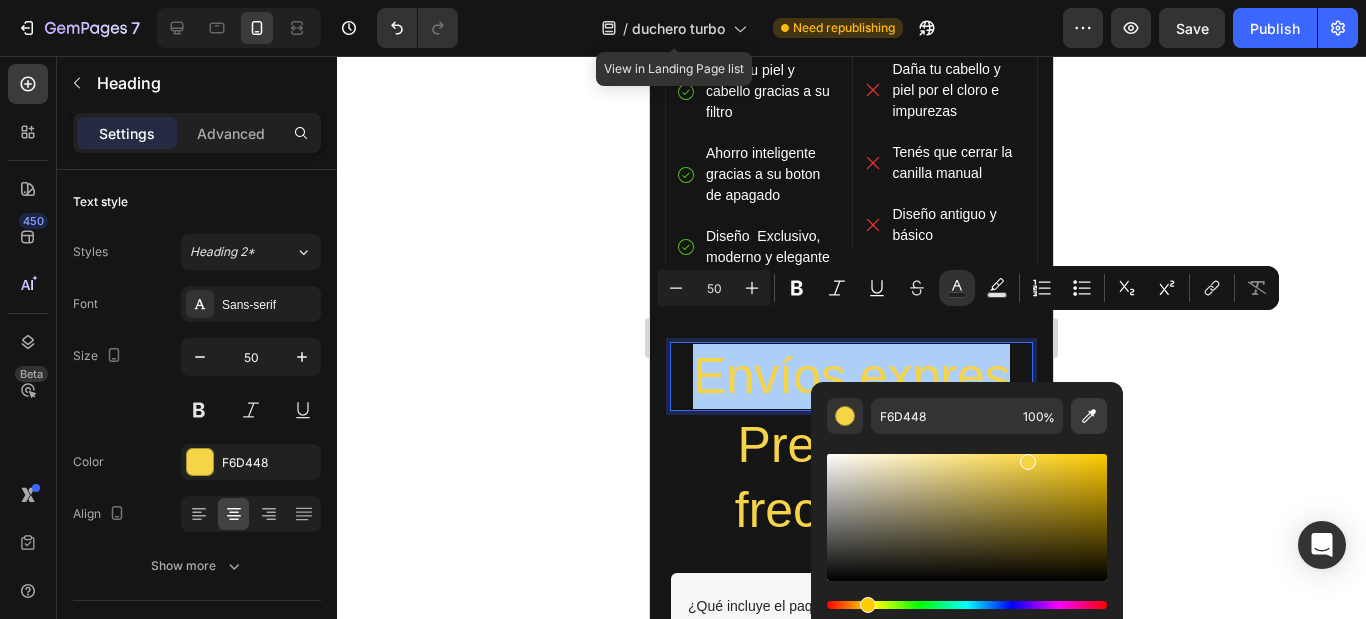 click 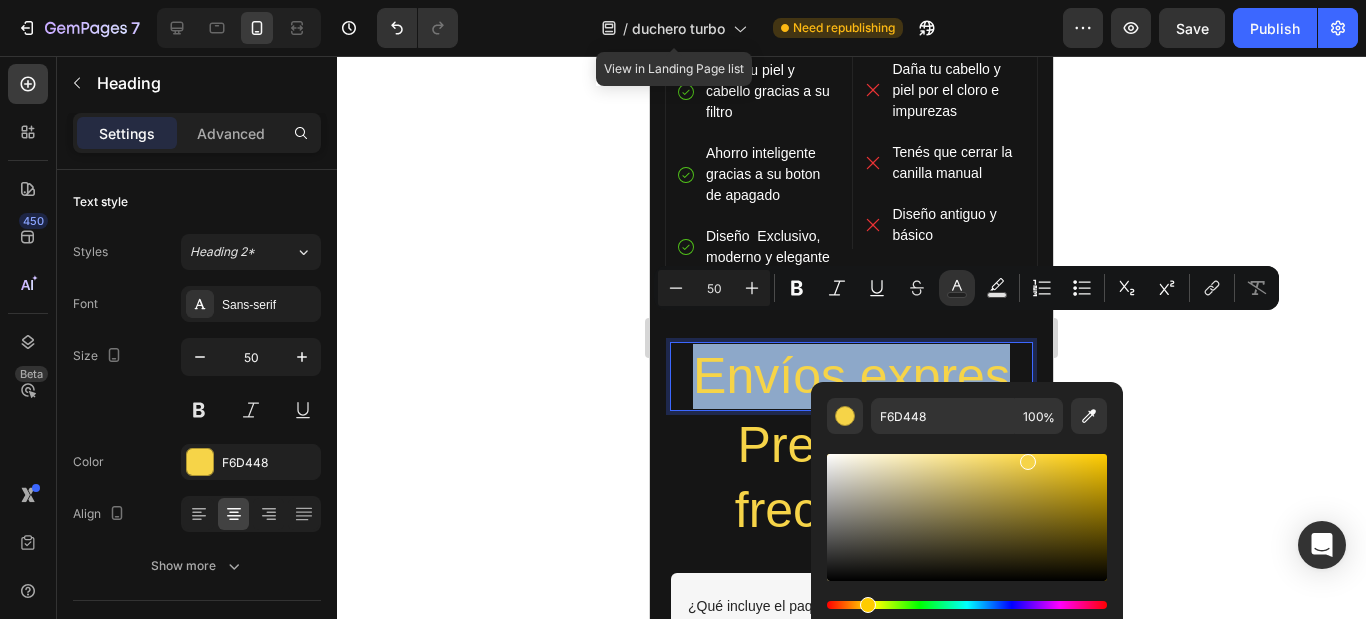 type on "F0FFFF" 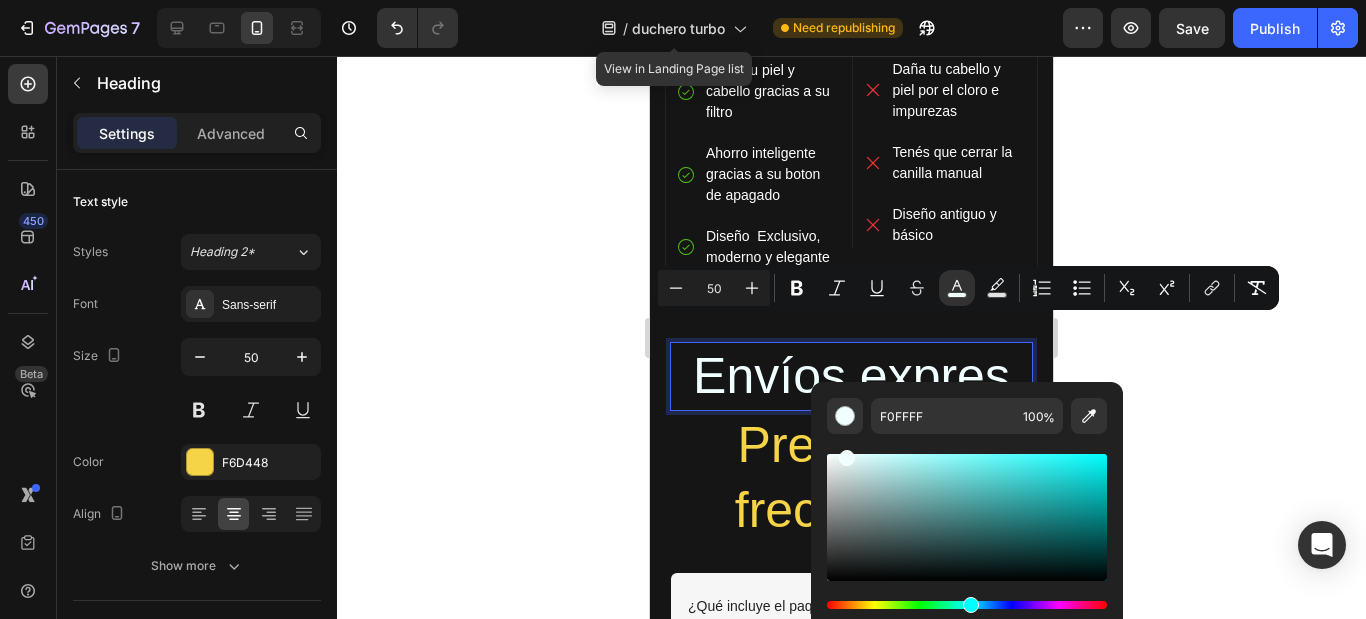 click 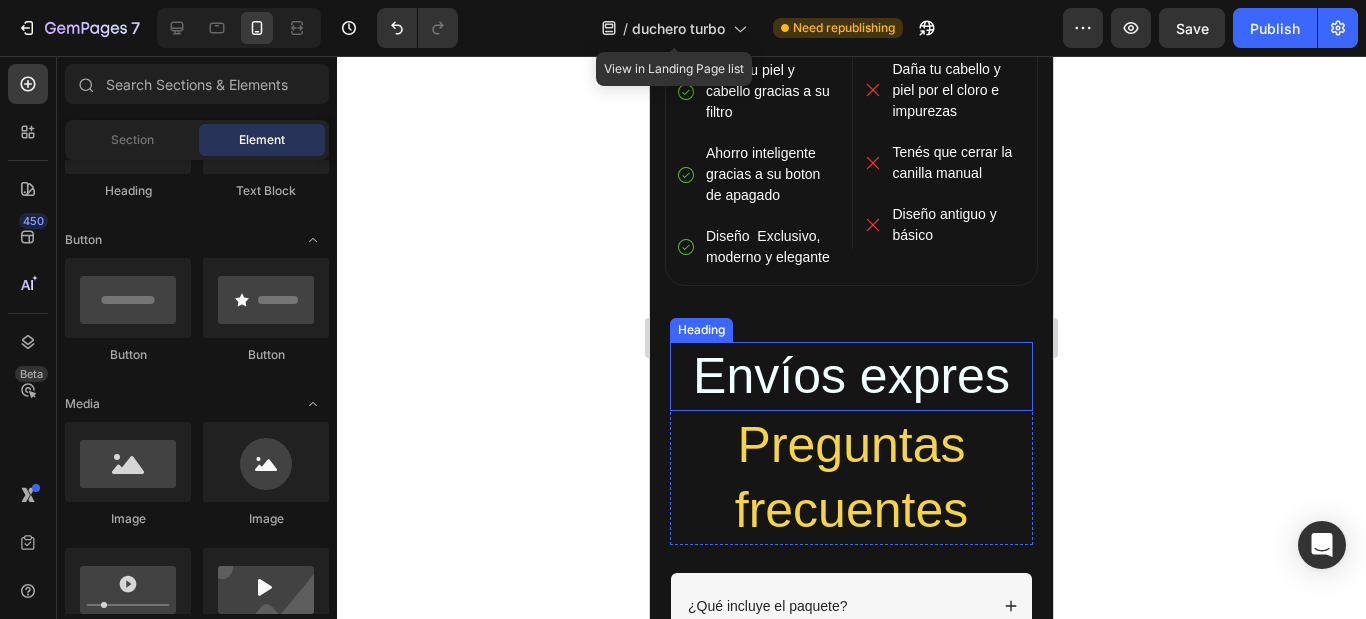 click on "Envíos expres" at bounding box center (851, 376) 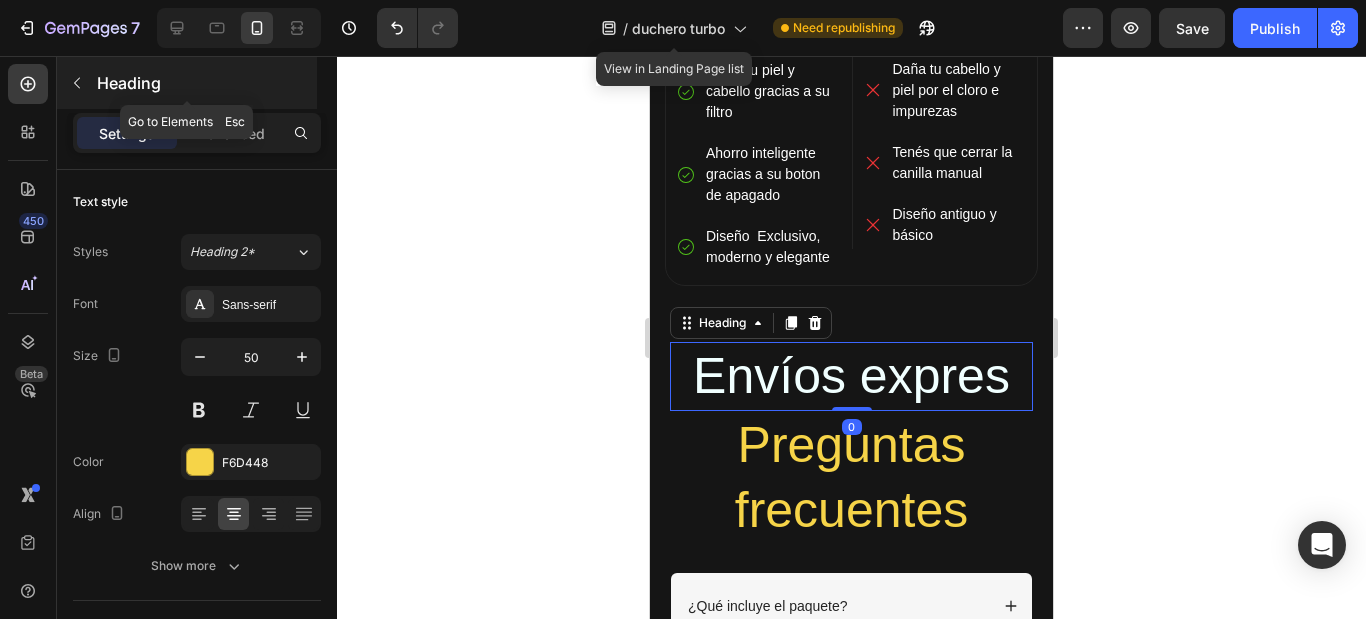 click 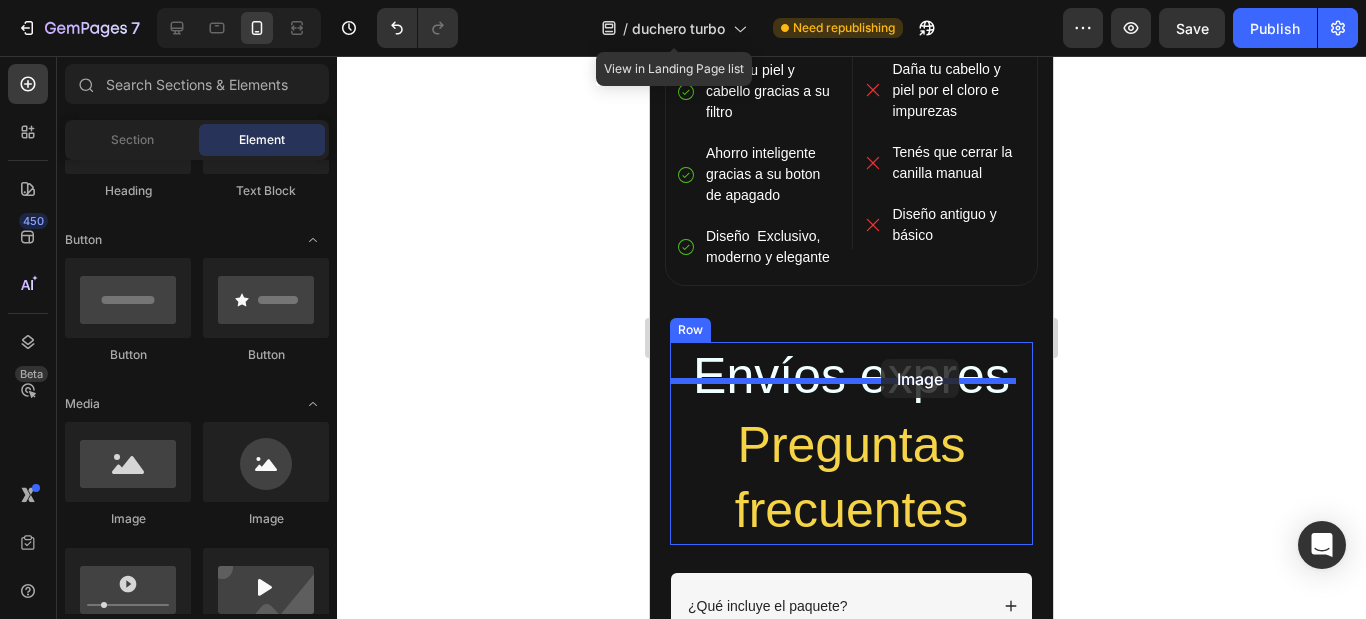 drag, startPoint x: 752, startPoint y: 547, endPoint x: 881, endPoint y: 359, distance: 228.0022 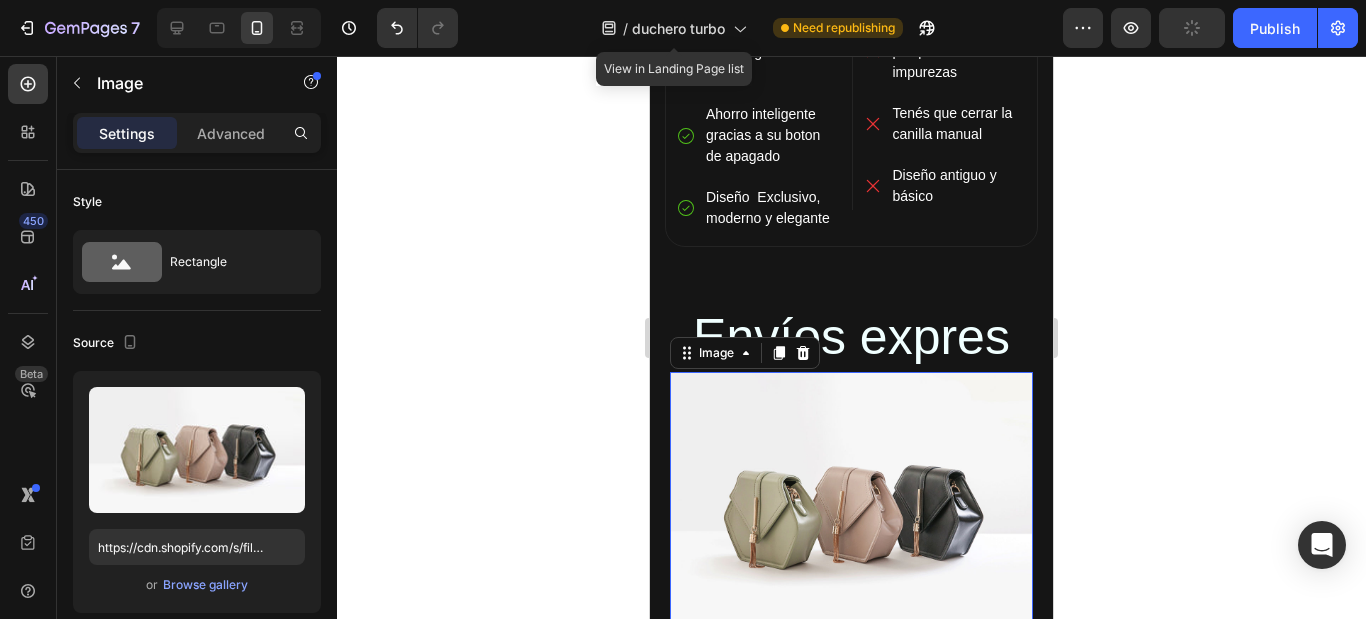 scroll, scrollTop: 3800, scrollLeft: 0, axis: vertical 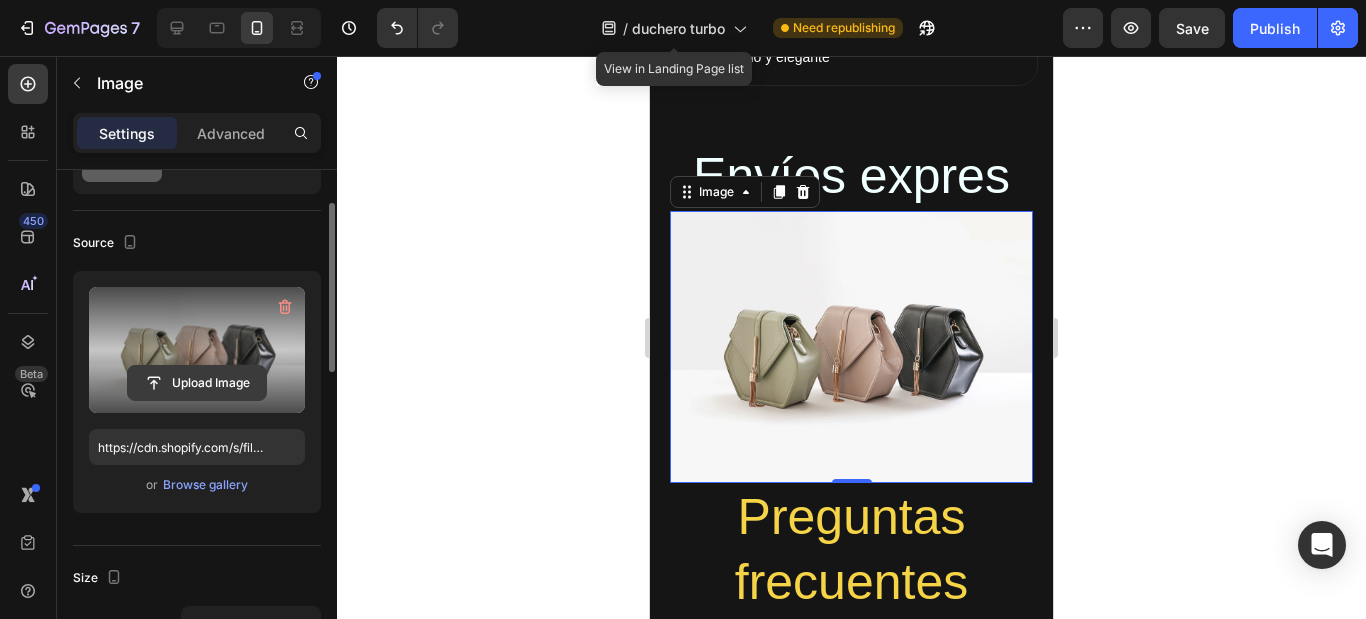 click 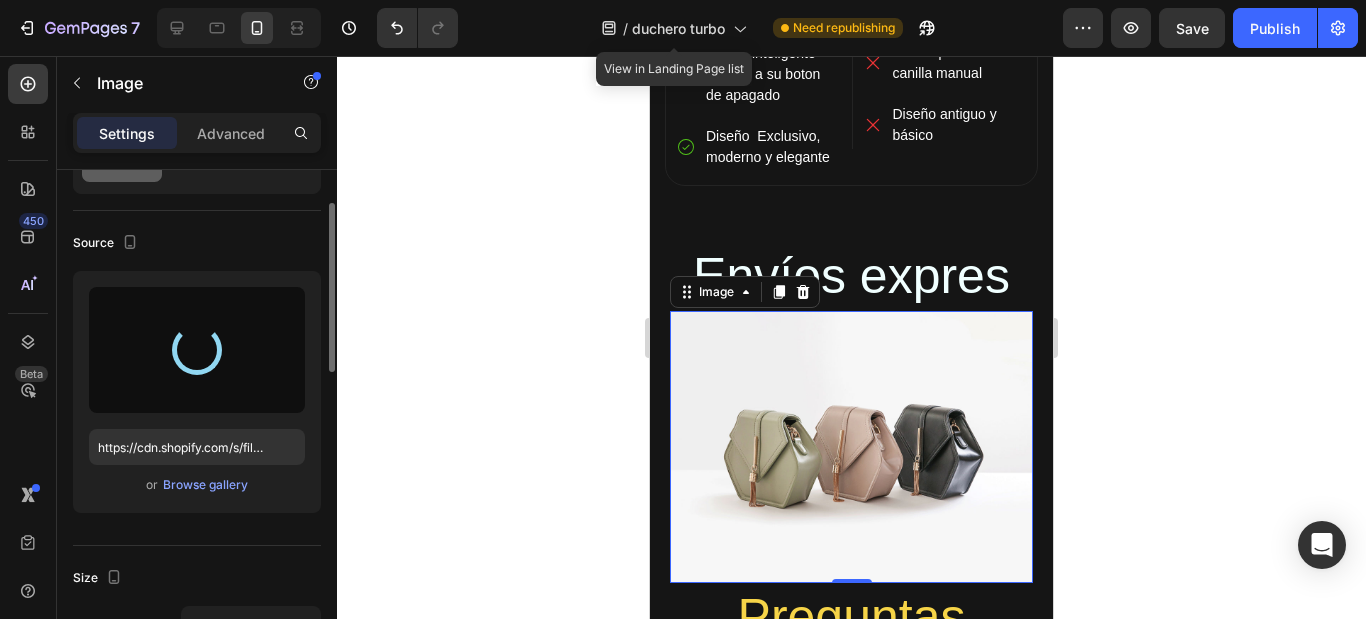 type on "https://cdn.shopify.com/s/files/1/0903/3816/5041/files/gempages_540788056240686047-22baef82-daa4-4adc-ac4d-153c402bfed0.gif" 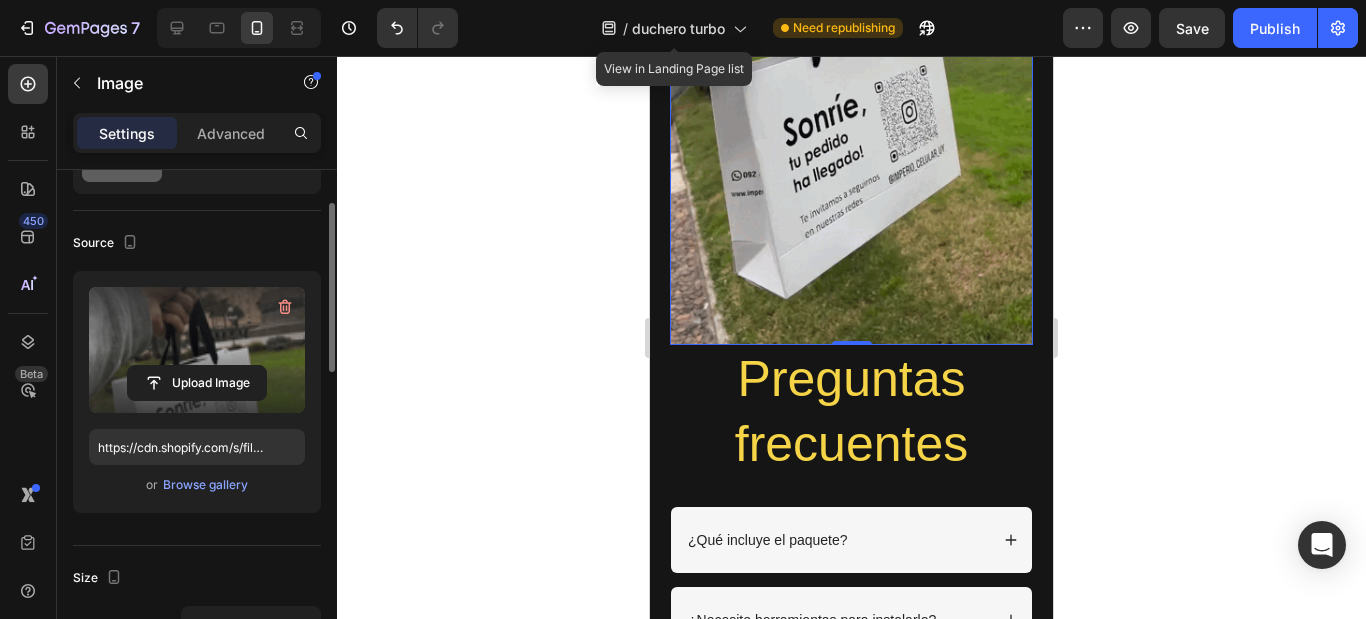 scroll, scrollTop: 4300, scrollLeft: 0, axis: vertical 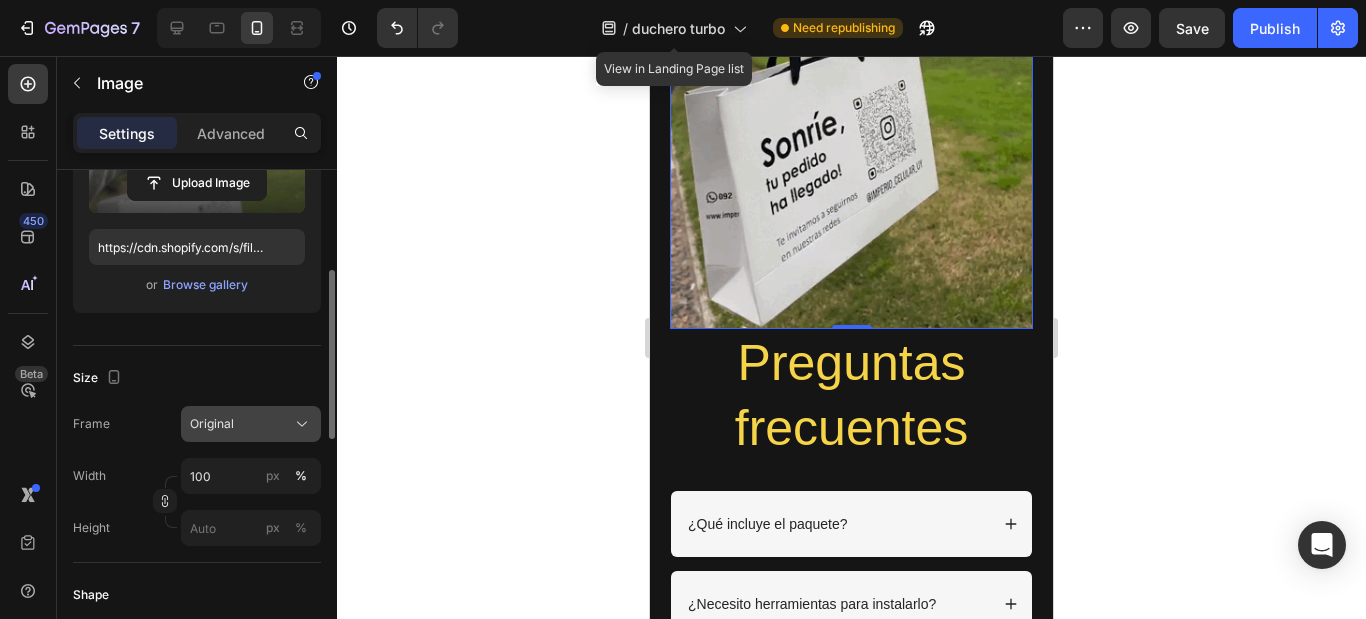 click on "Original" 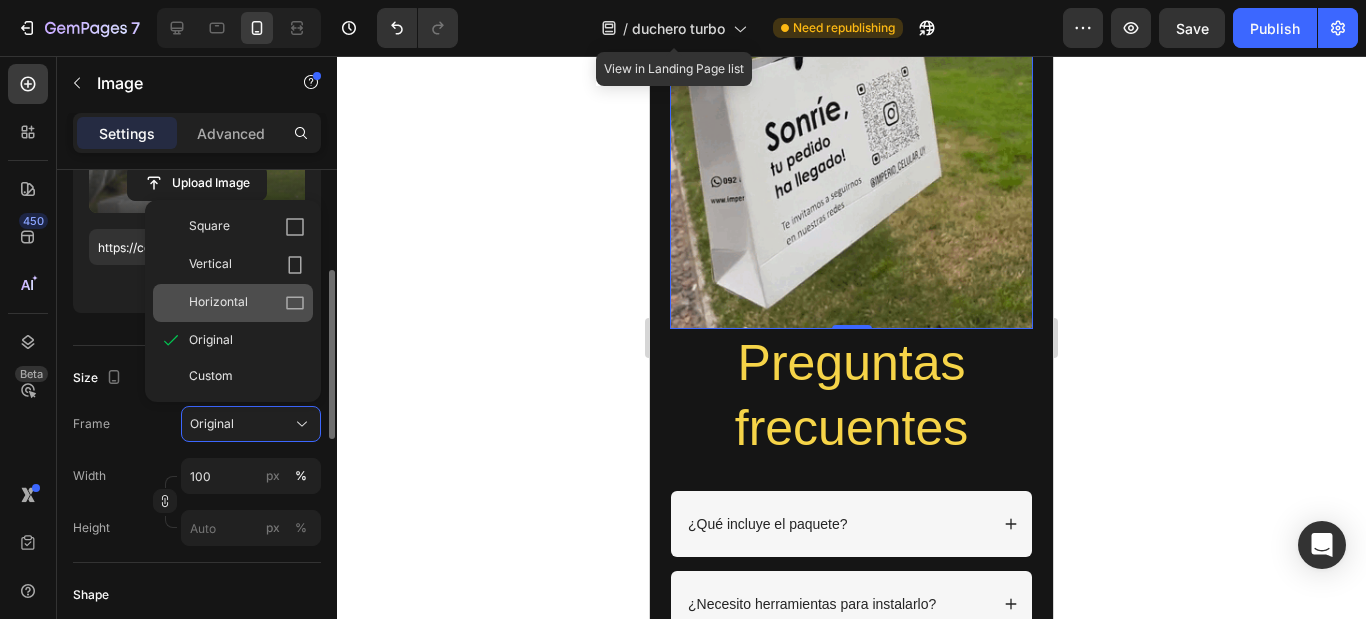 click on "Horizontal" at bounding box center (247, 303) 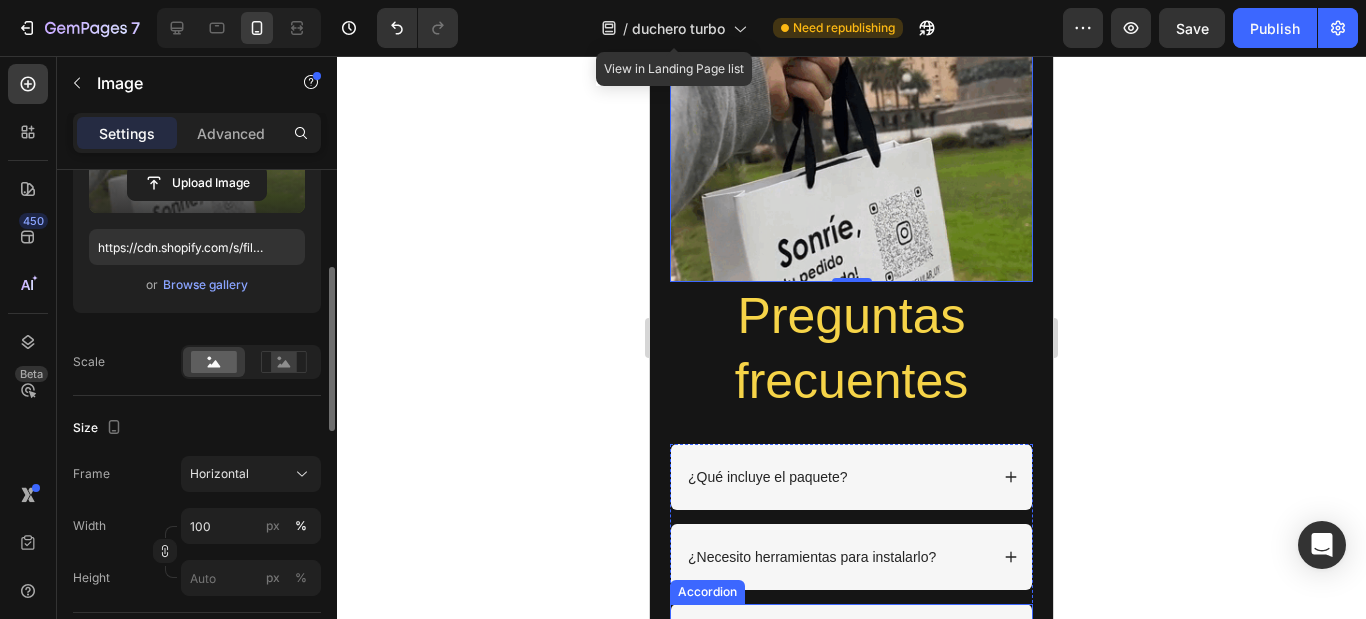 scroll, scrollTop: 3900, scrollLeft: 0, axis: vertical 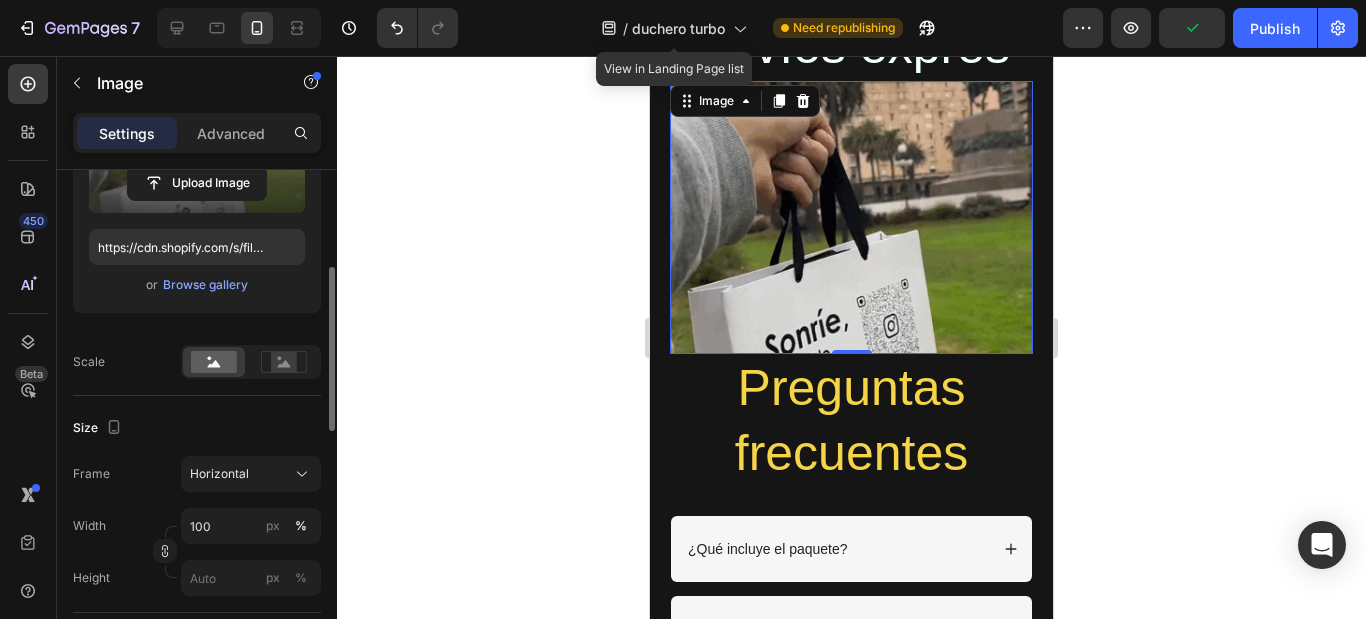 click at bounding box center (851, 217) 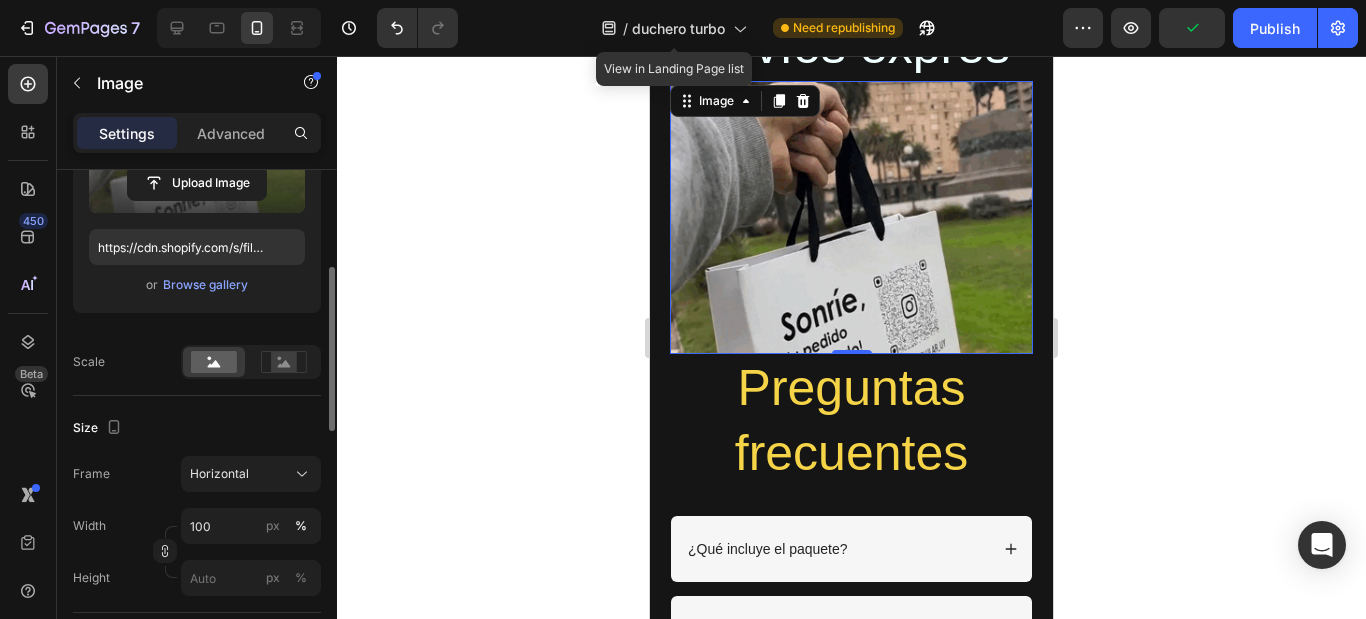 click at bounding box center [851, 217] 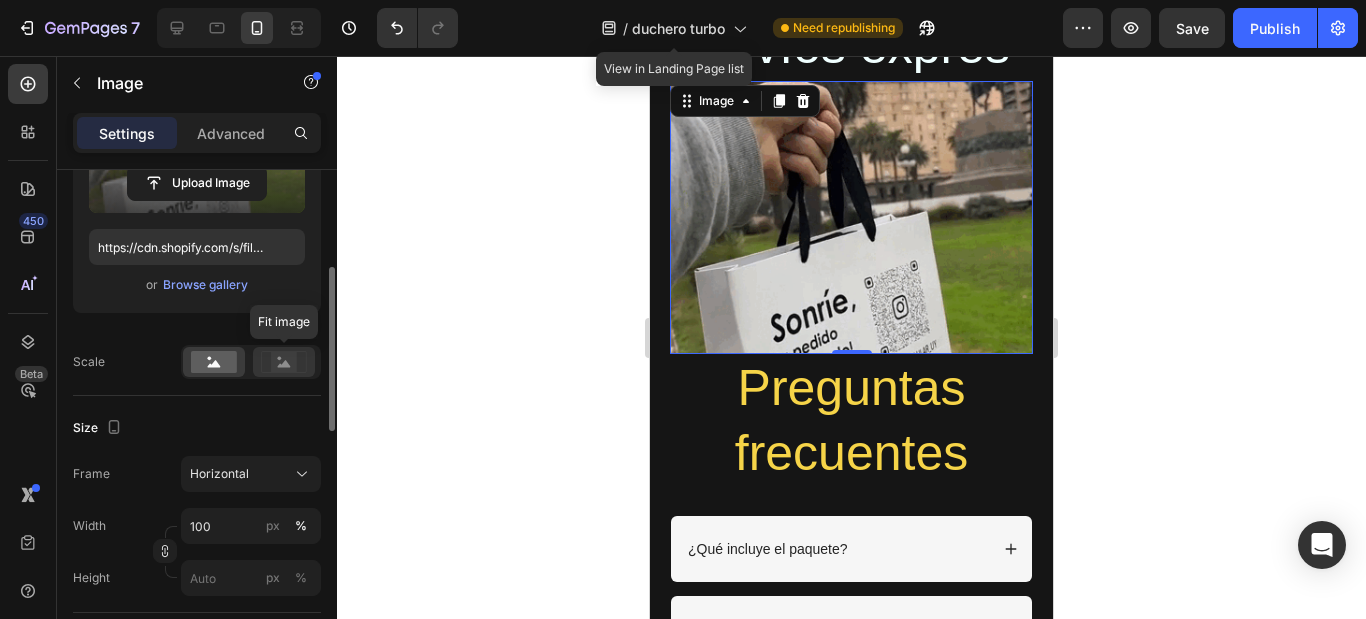 click 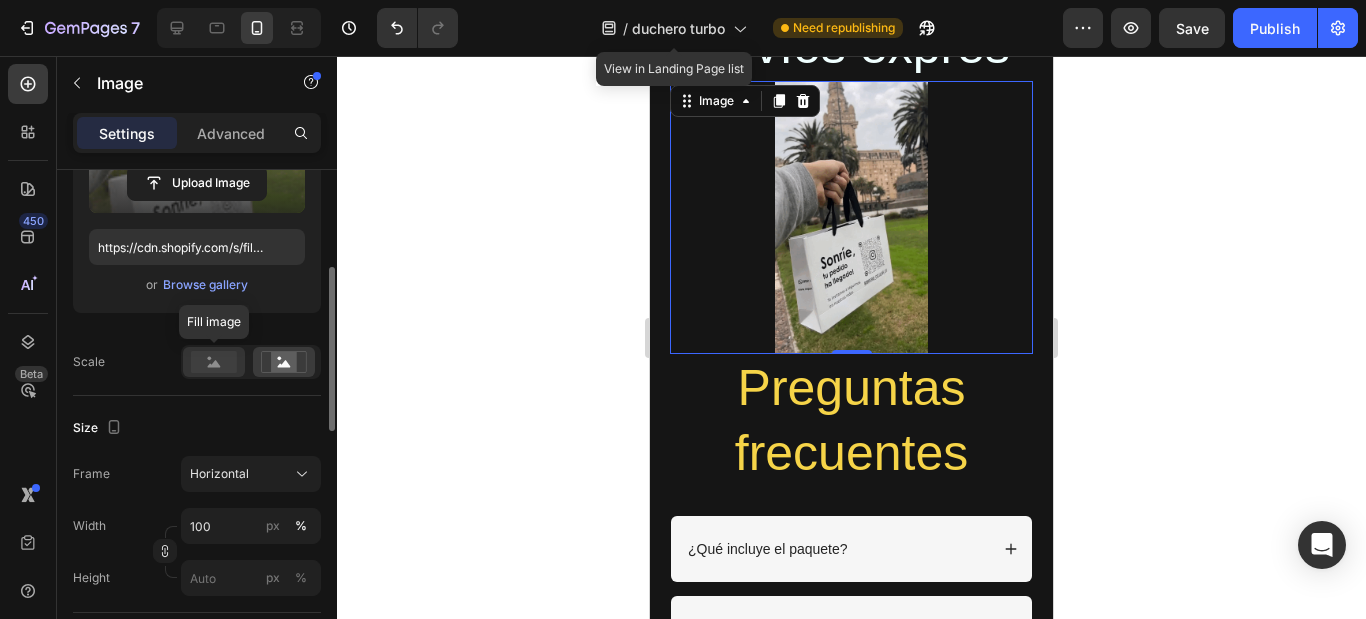 click 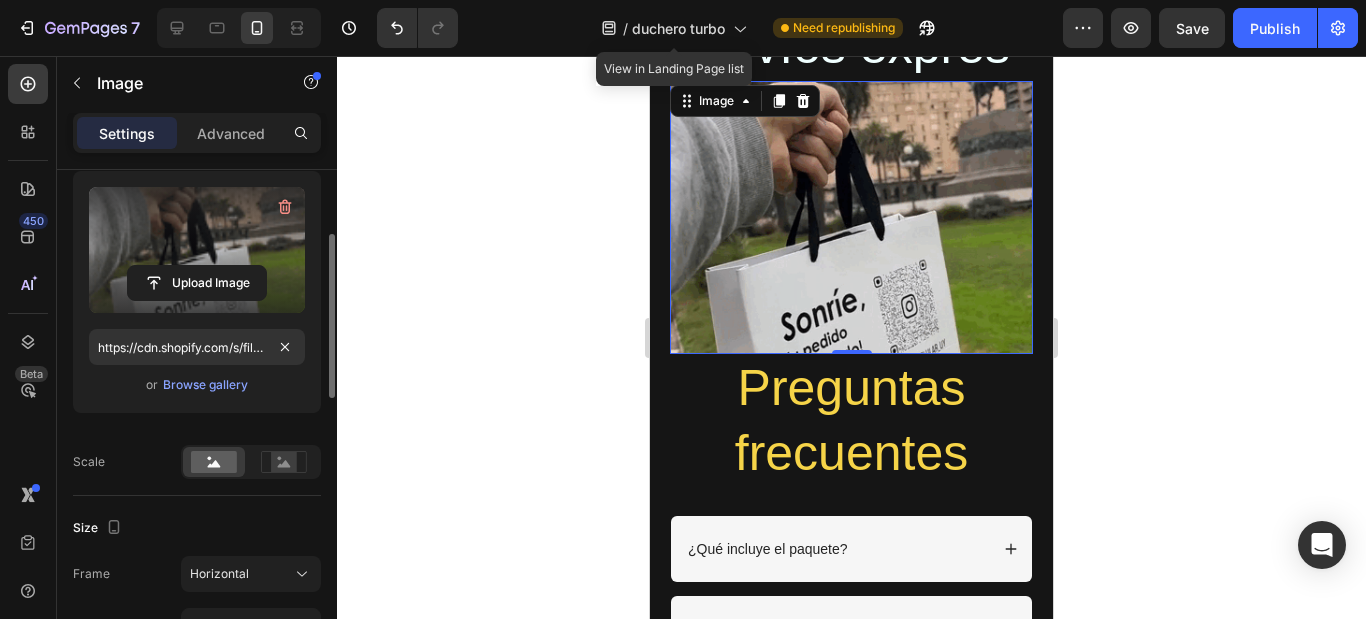 scroll, scrollTop: 100, scrollLeft: 0, axis: vertical 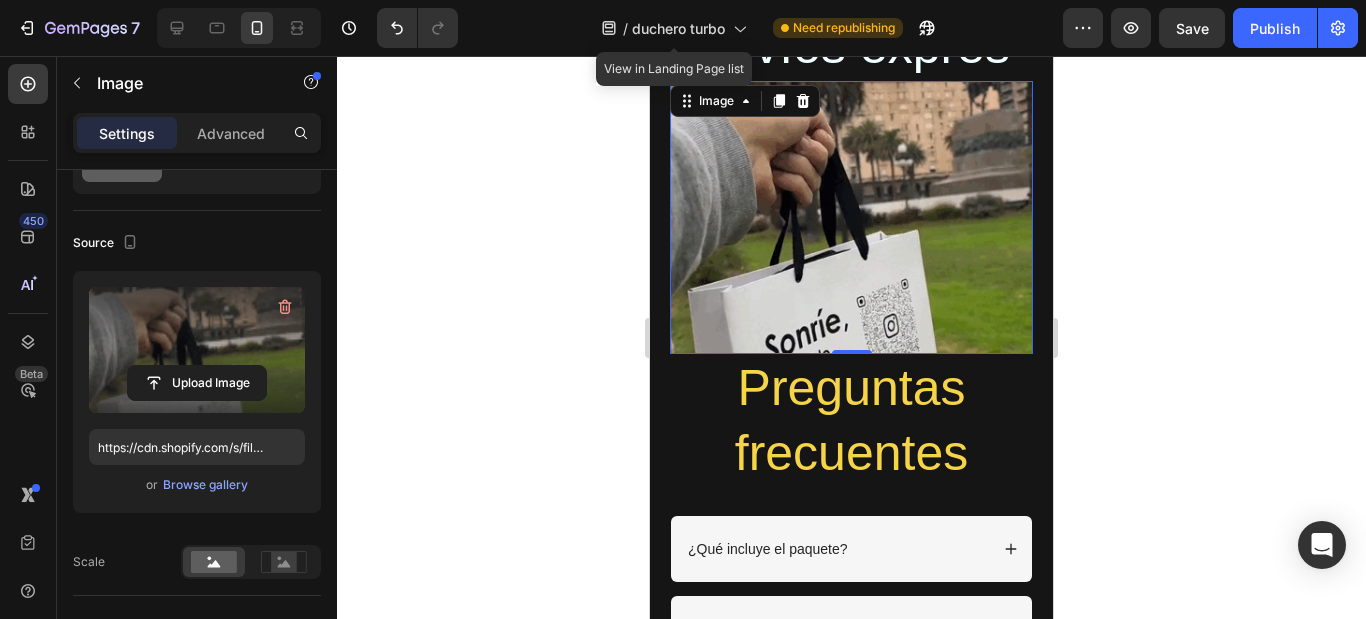 click at bounding box center (197, 350) 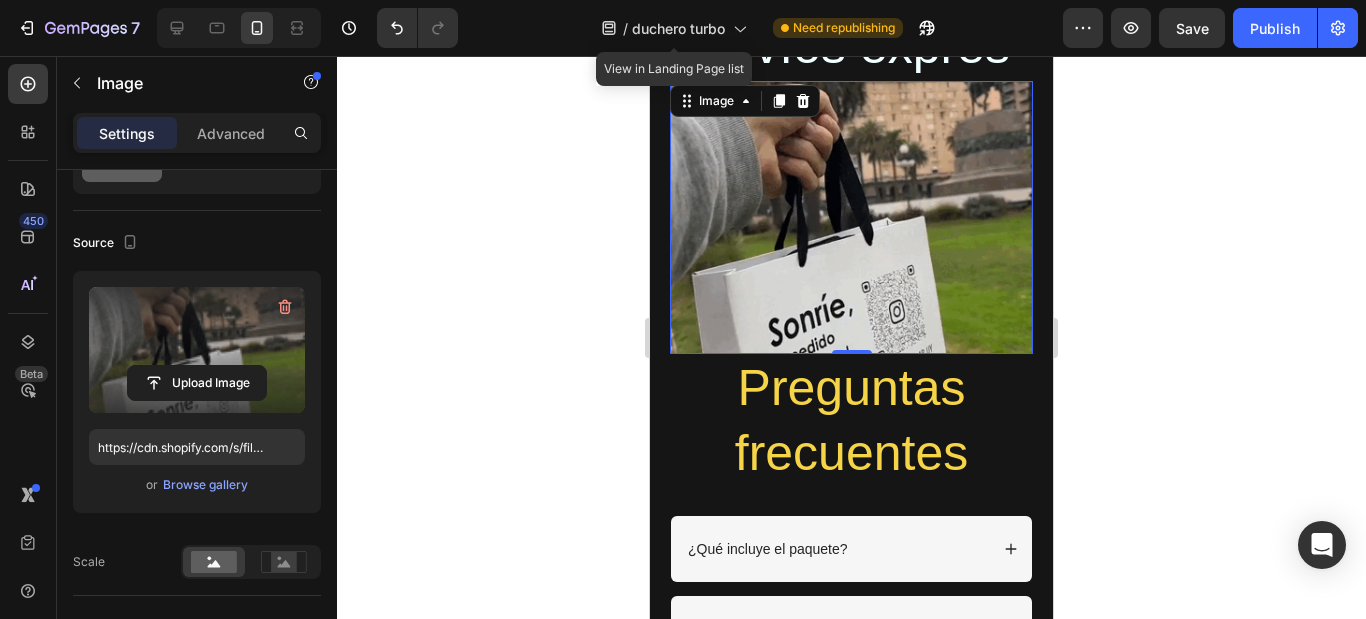 click 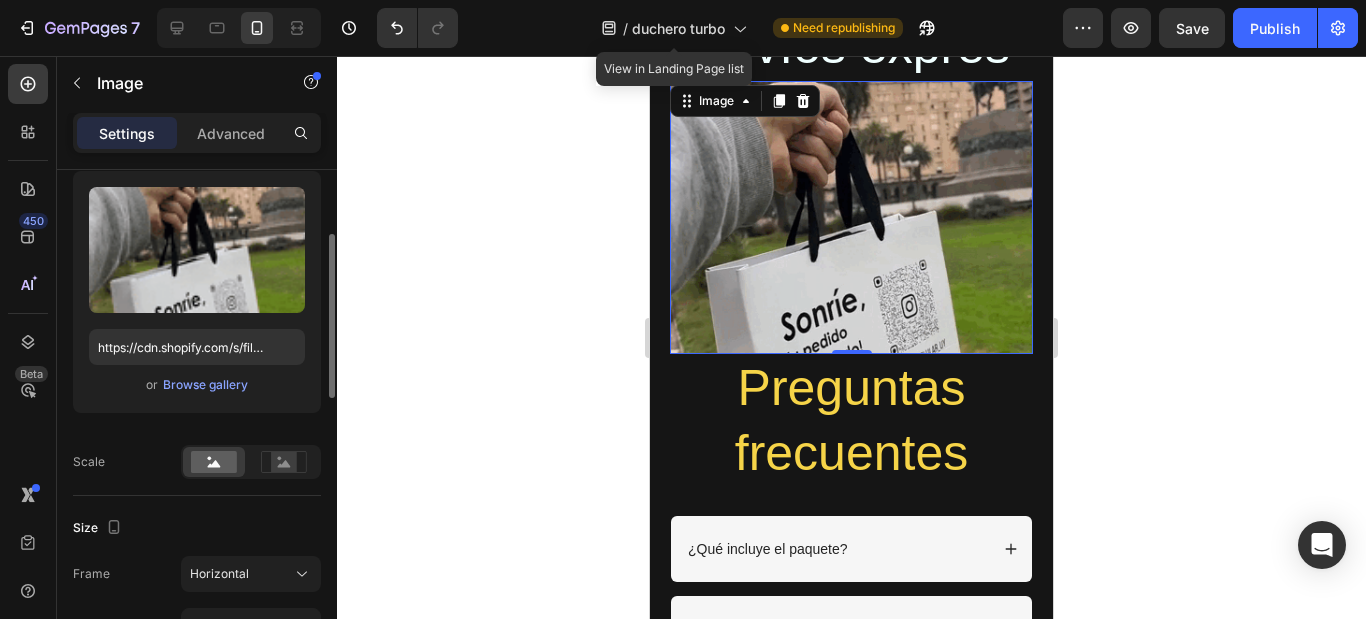 scroll, scrollTop: 0, scrollLeft: 0, axis: both 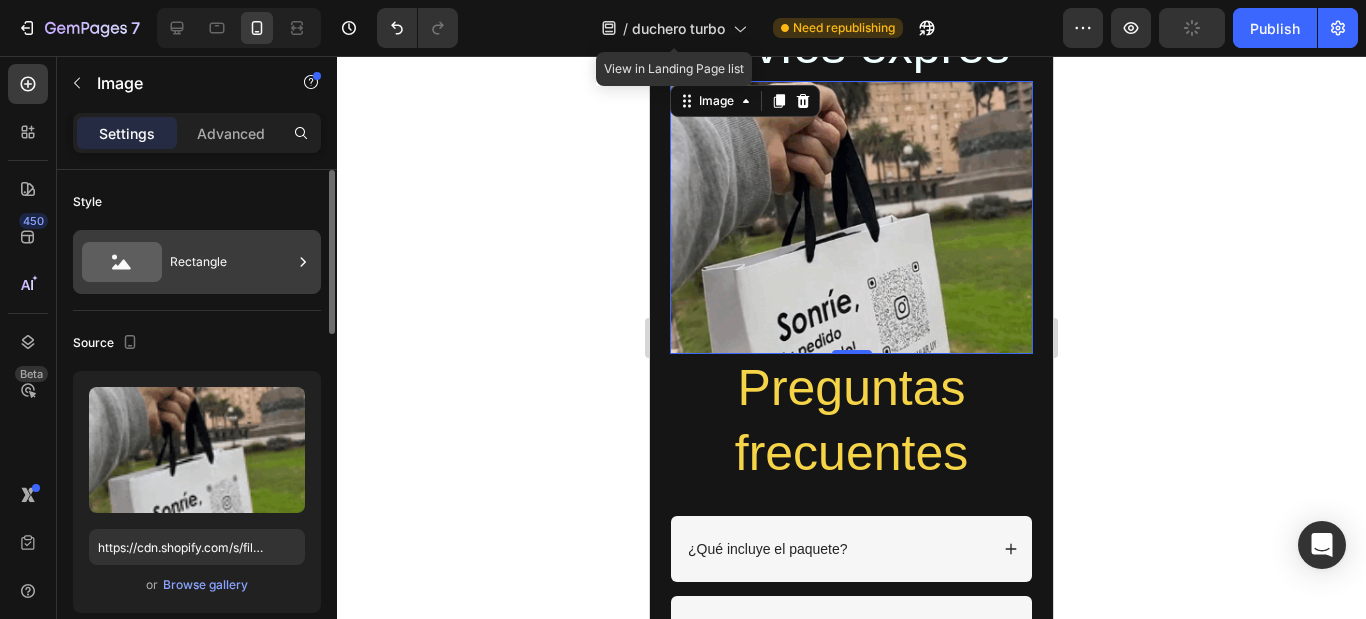 click on "Rectangle" at bounding box center [231, 262] 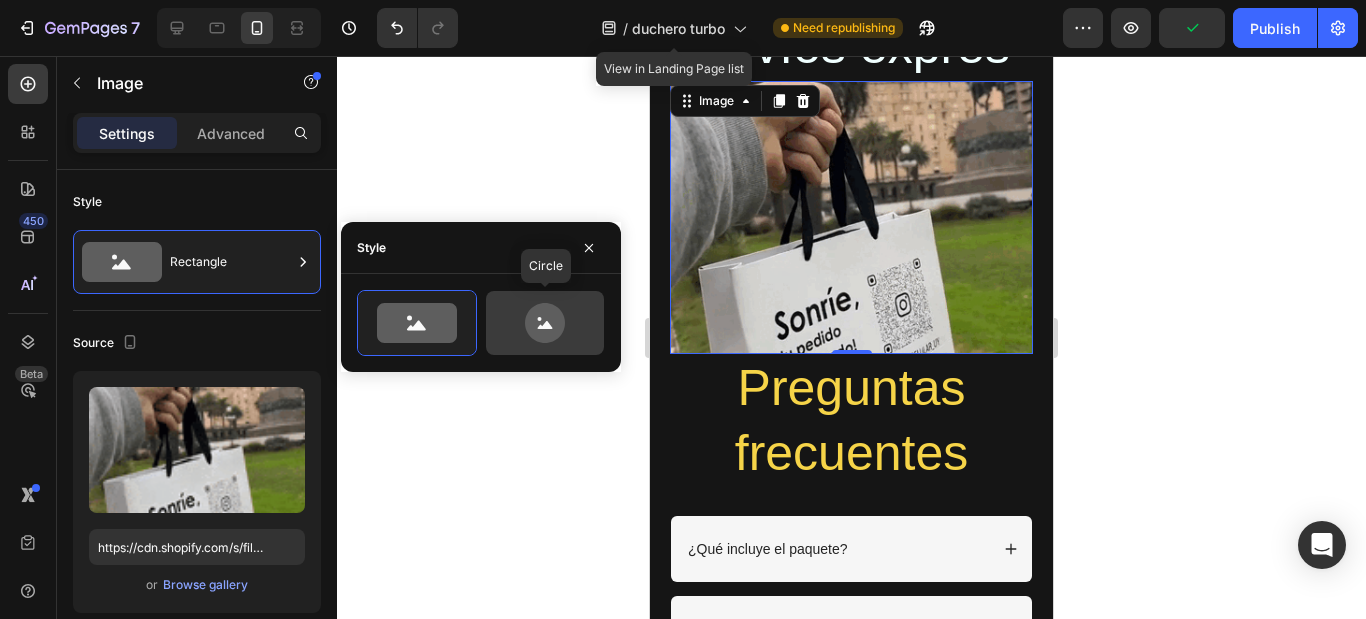 click 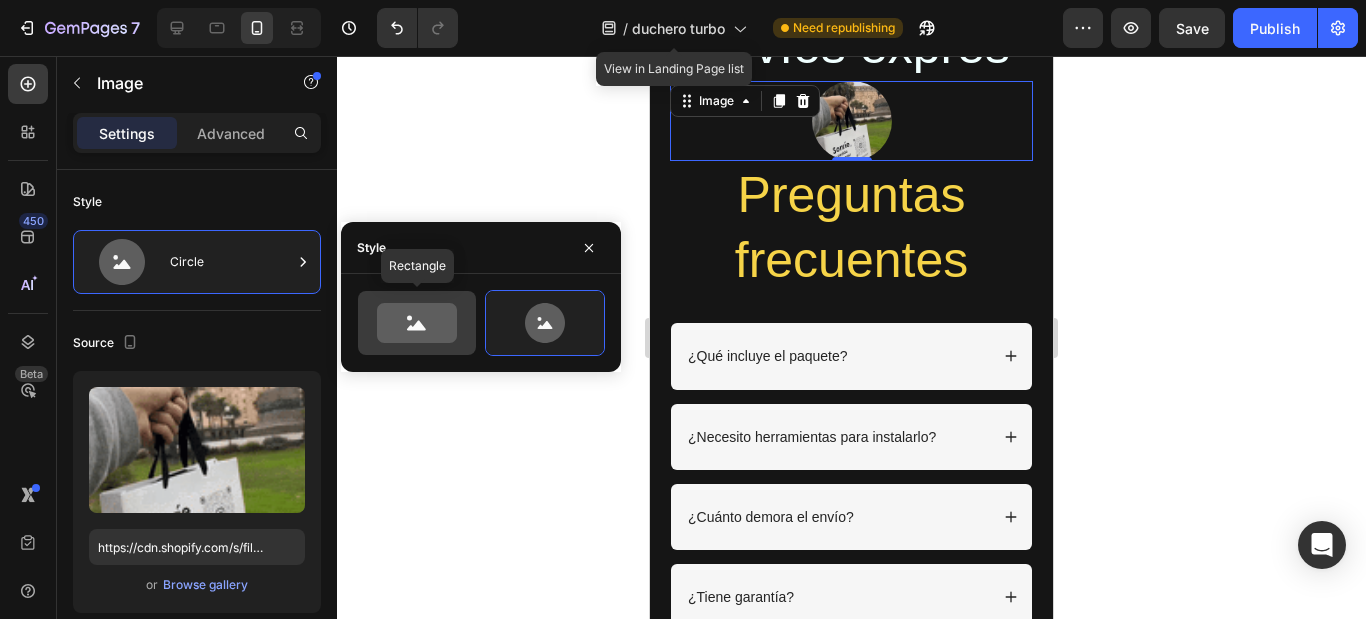 click 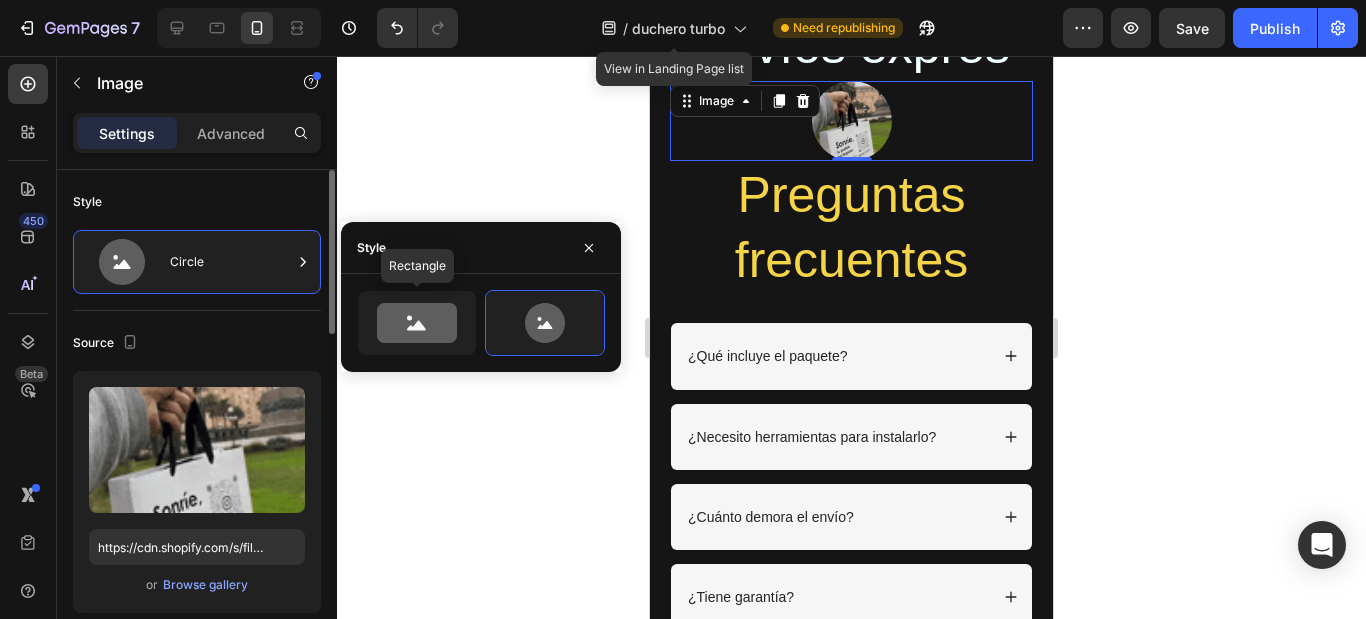 type on "100" 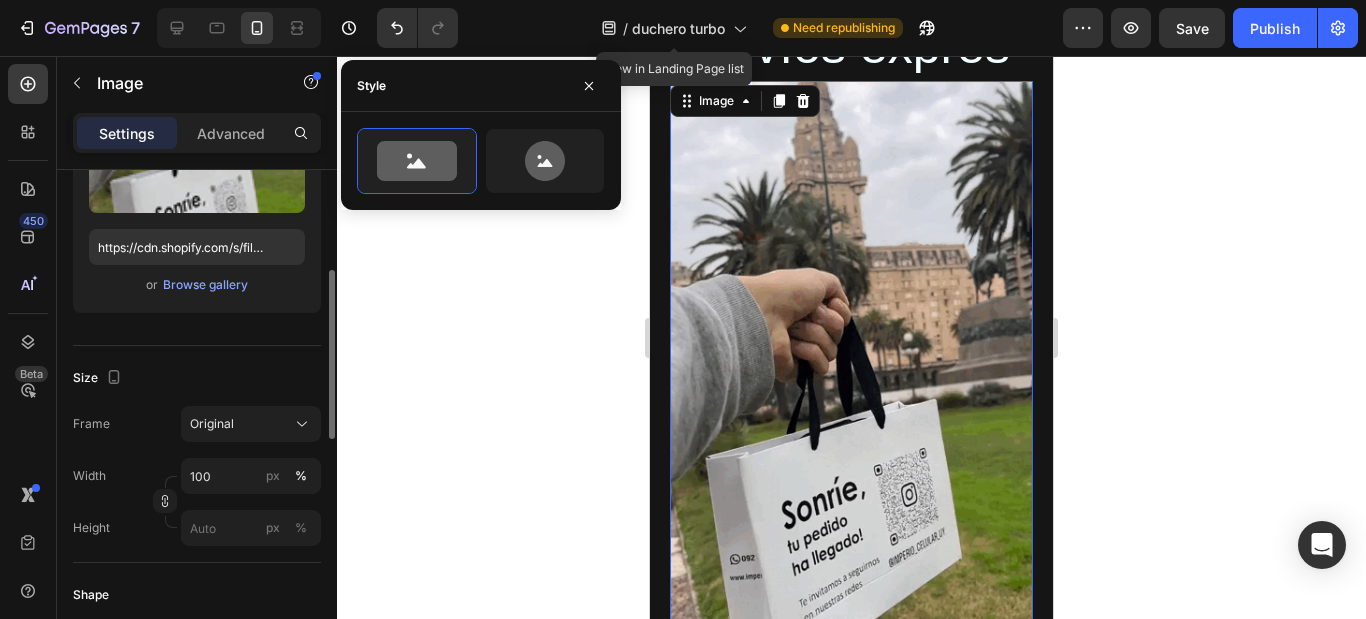 scroll, scrollTop: 400, scrollLeft: 0, axis: vertical 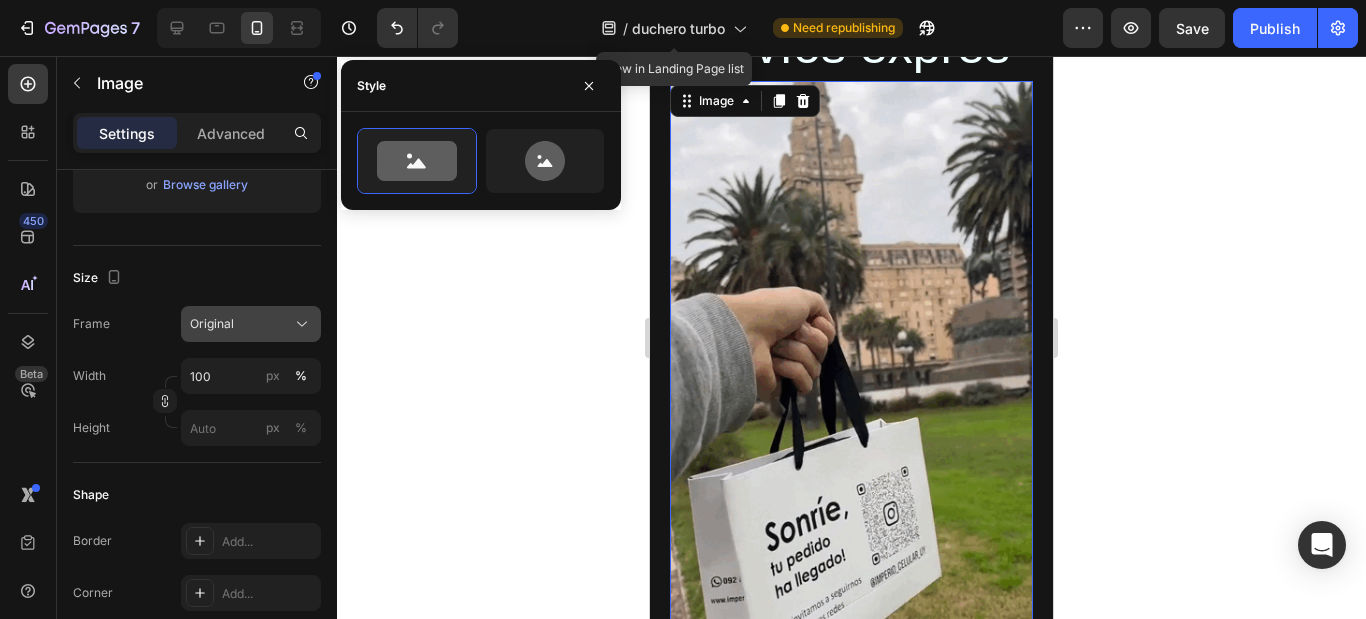 click on "Original" 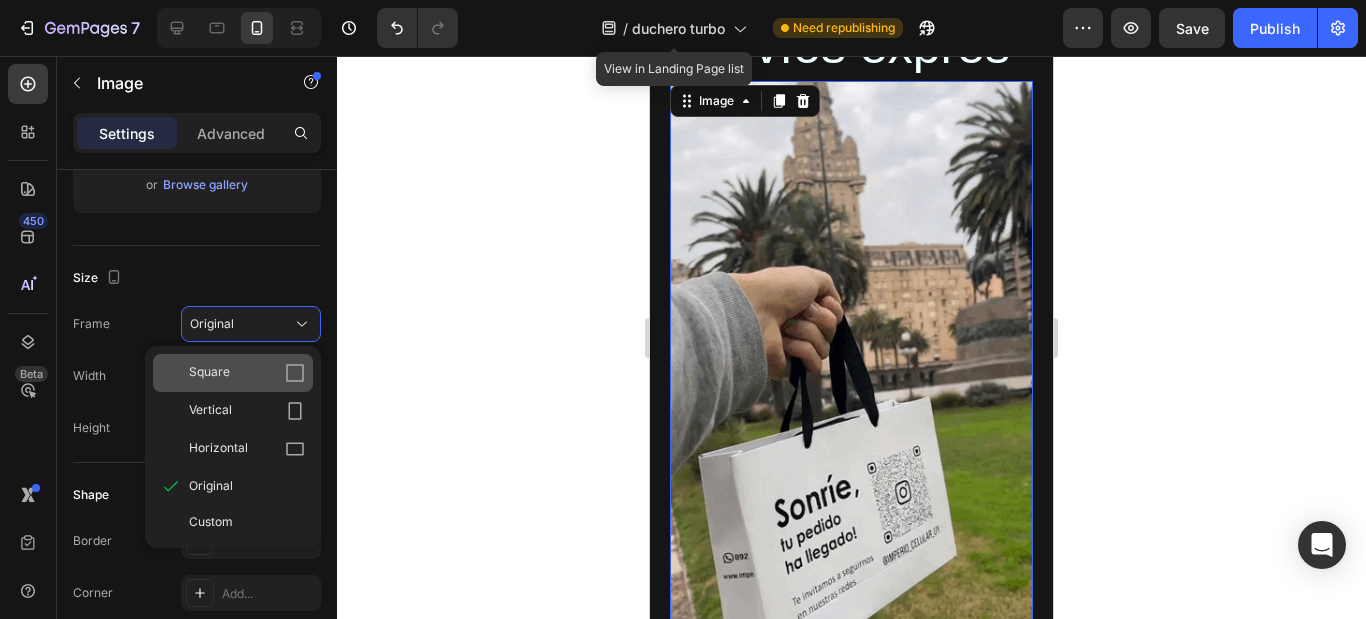 click on "Square" at bounding box center [209, 373] 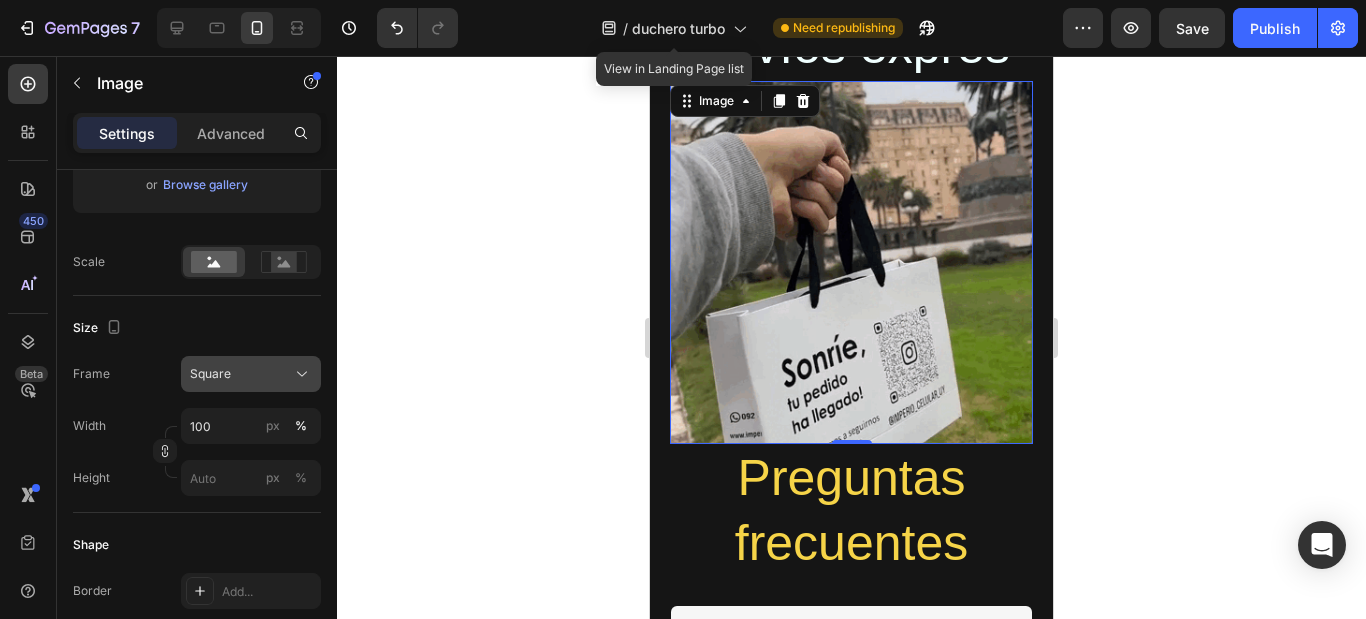 click on "Square" 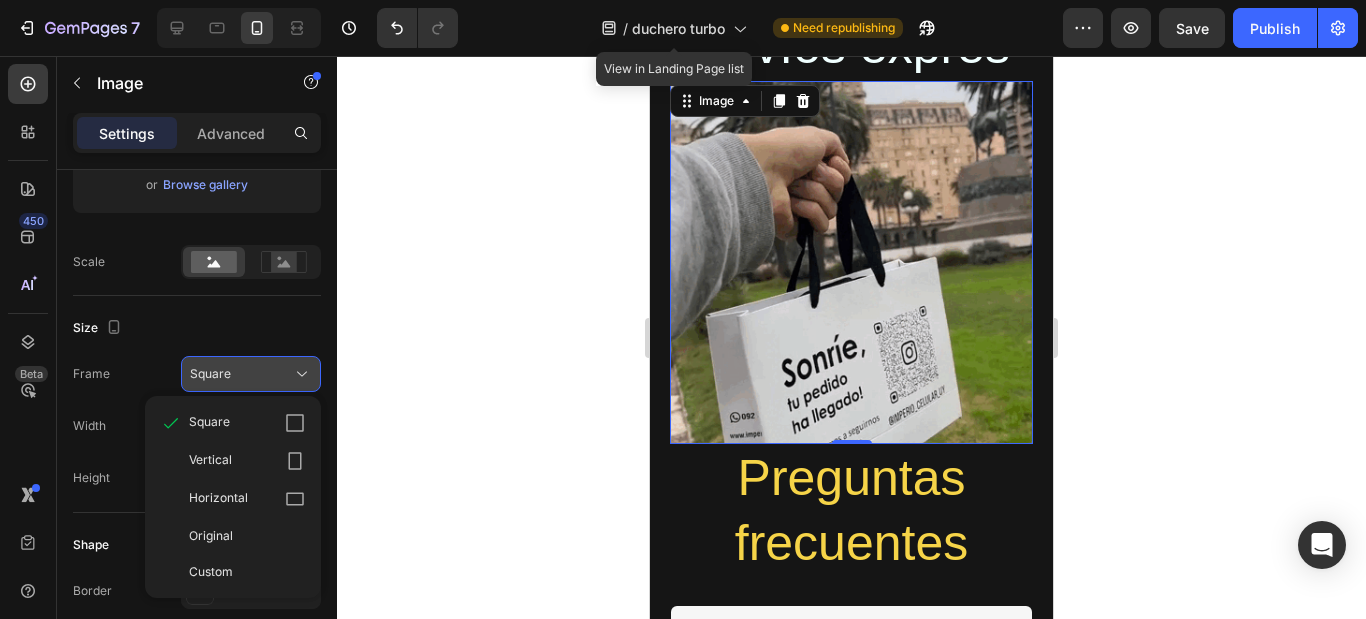click on "Square" 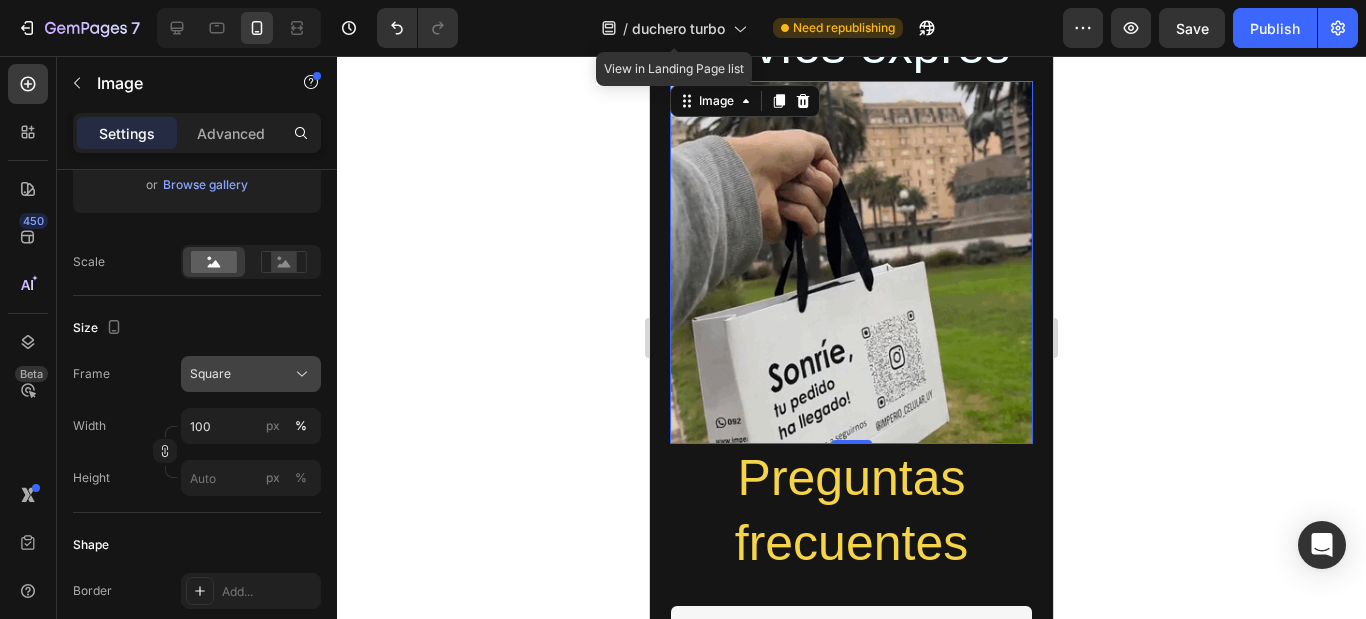 click on "Square" 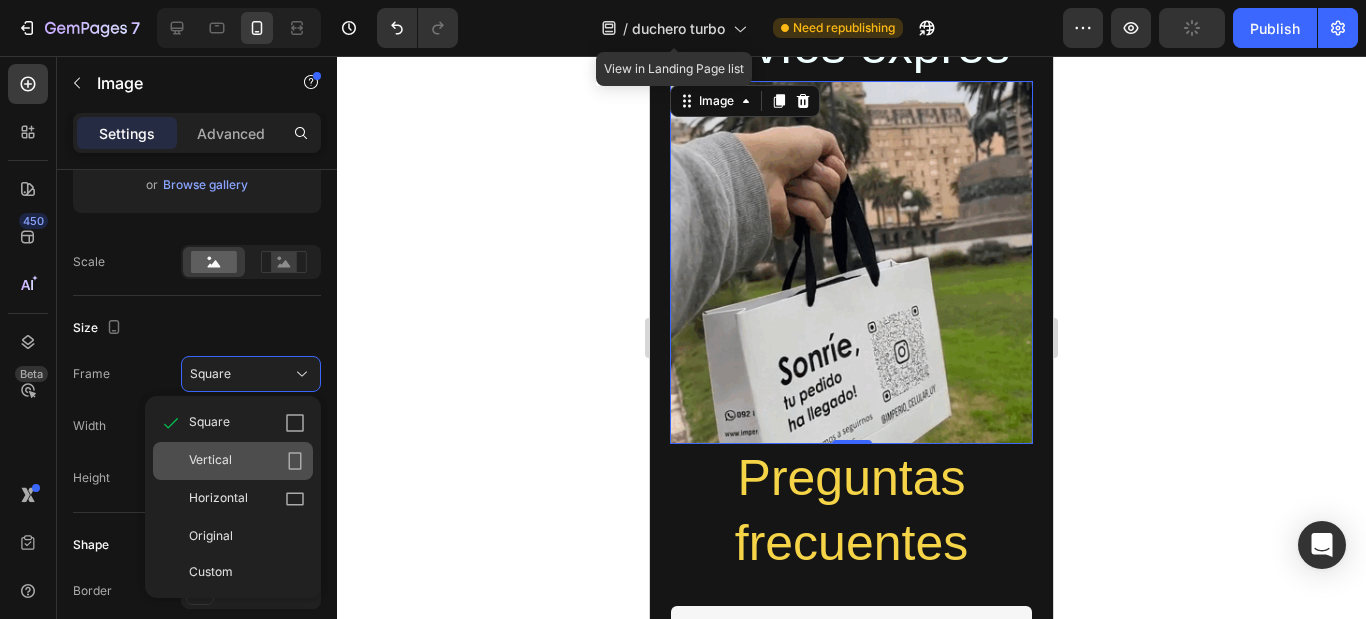 click on "Vertical" 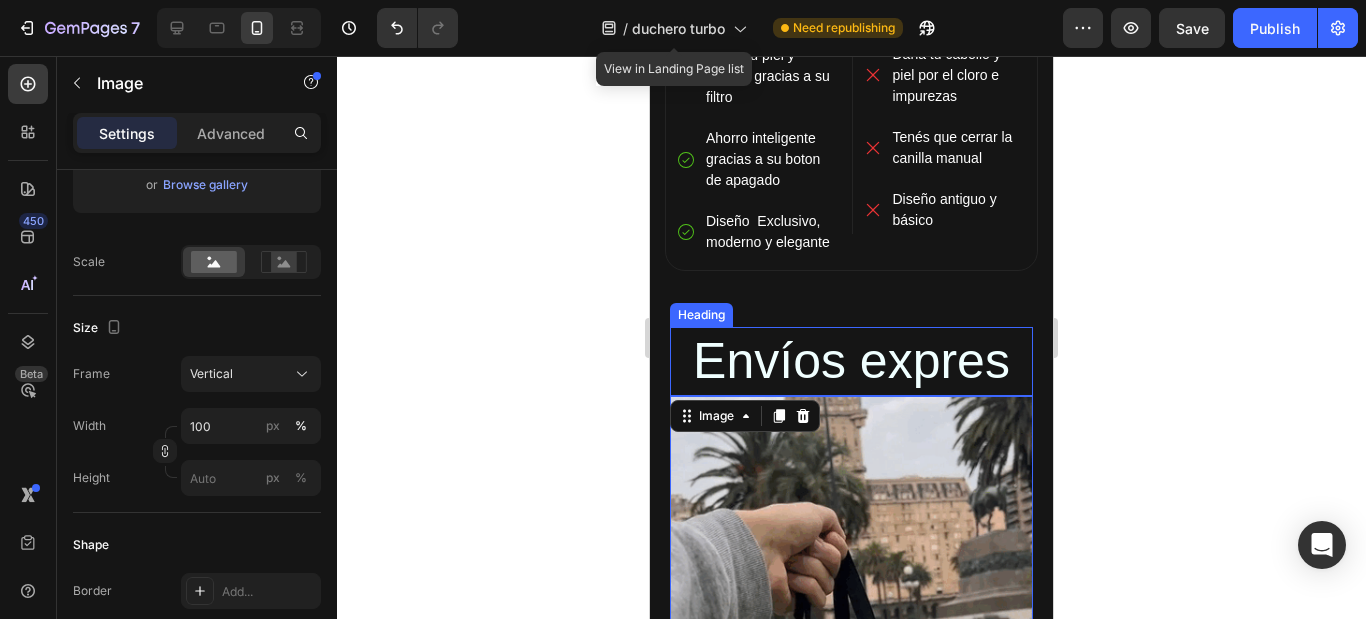 scroll, scrollTop: 3600, scrollLeft: 0, axis: vertical 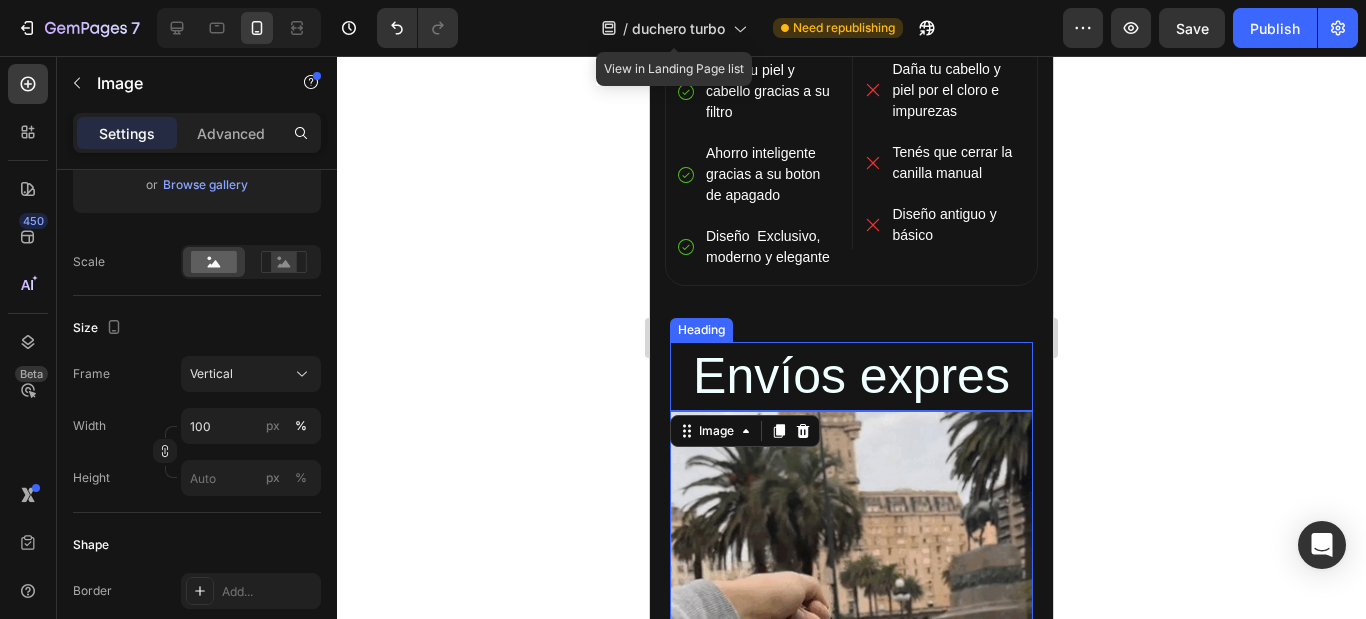 click on "⁠⁠⁠⁠⁠⁠⁠ Envíos expres" at bounding box center [851, 376] 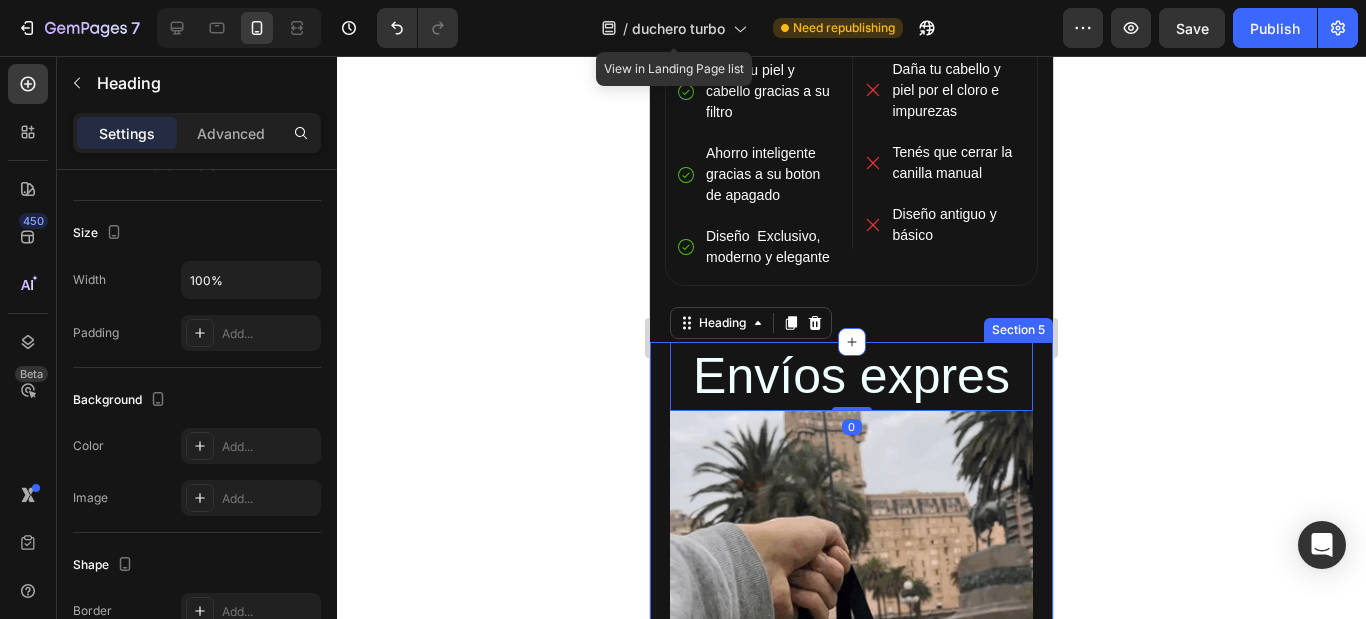 scroll, scrollTop: 0, scrollLeft: 0, axis: both 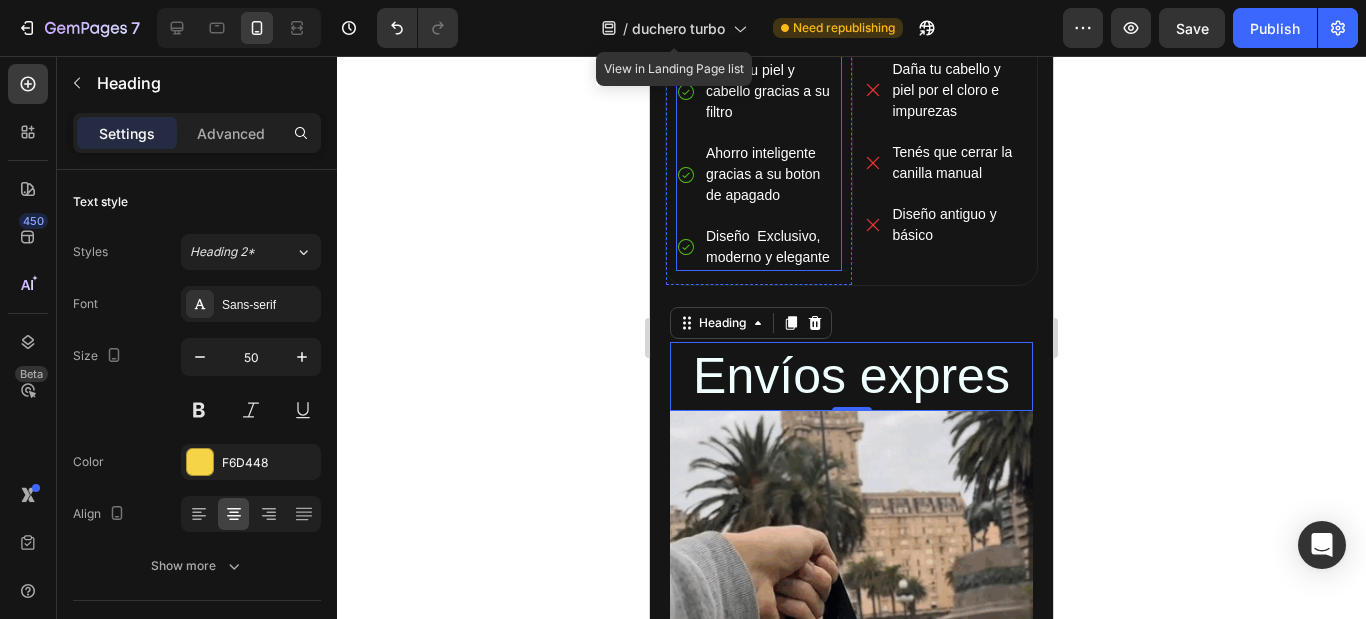 click on "Diseño  Exclusivo, moderno y elegante" at bounding box center [772, 247] 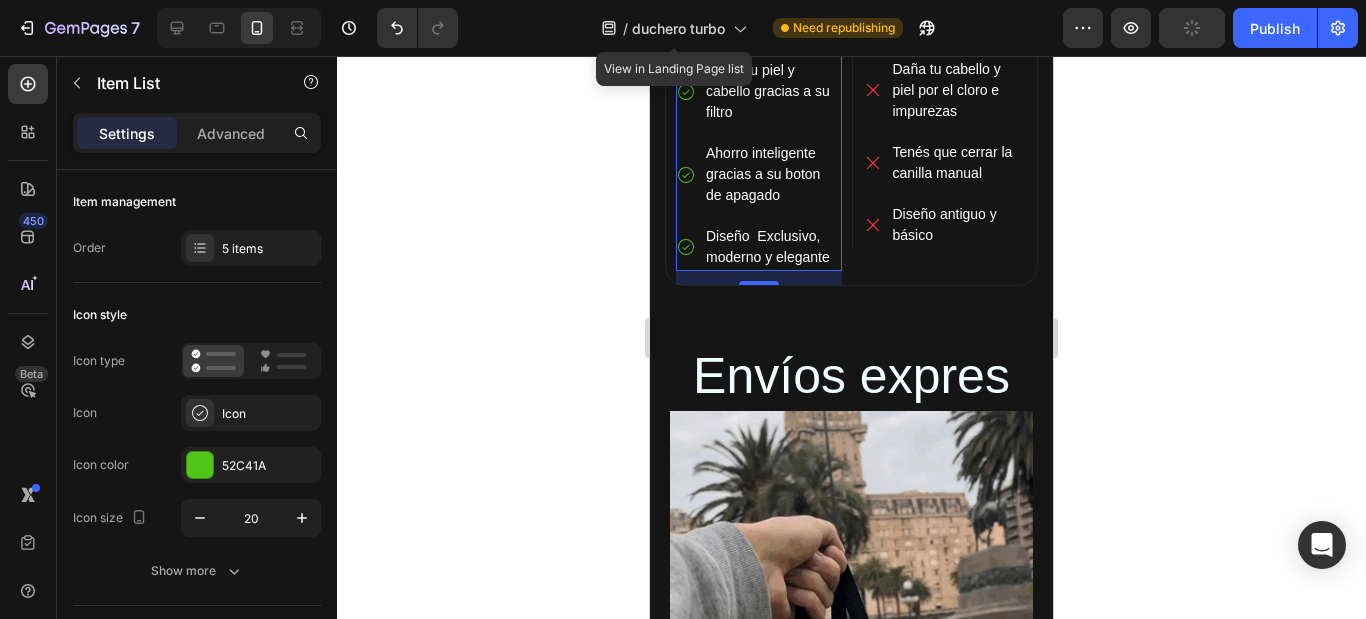click on "Diseño  Exclusivo, moderno y elegante" at bounding box center [772, 247] 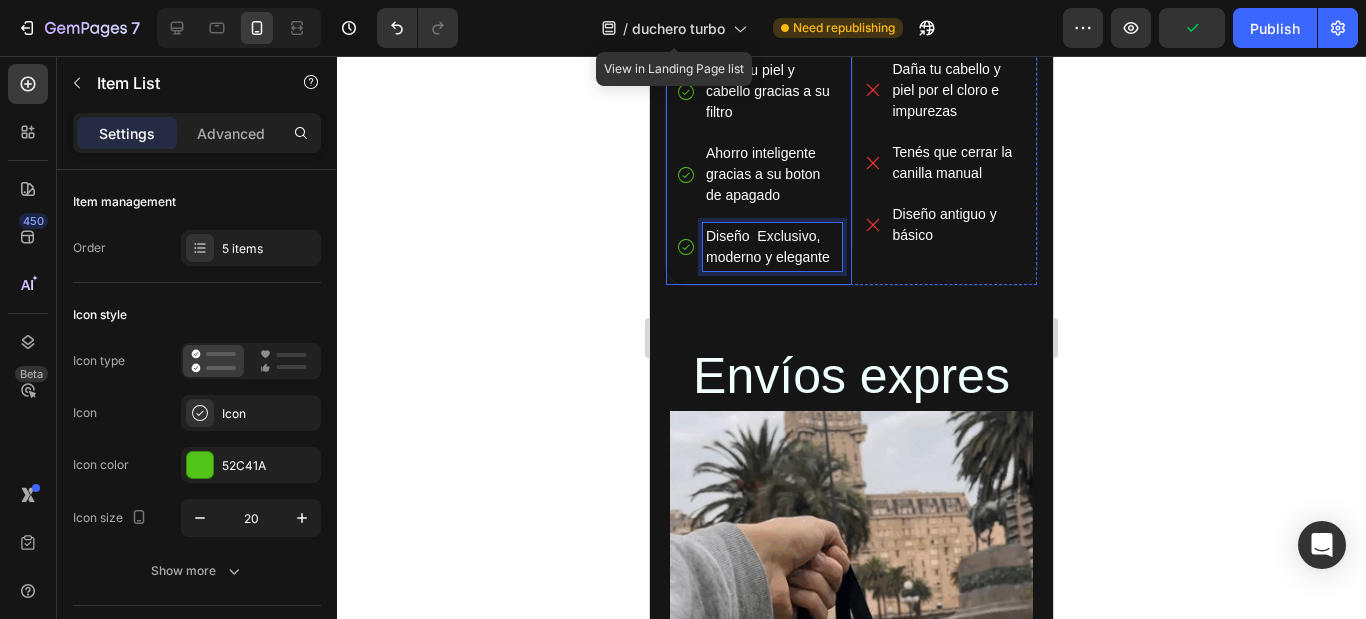 scroll, scrollTop: 3500, scrollLeft: 0, axis: vertical 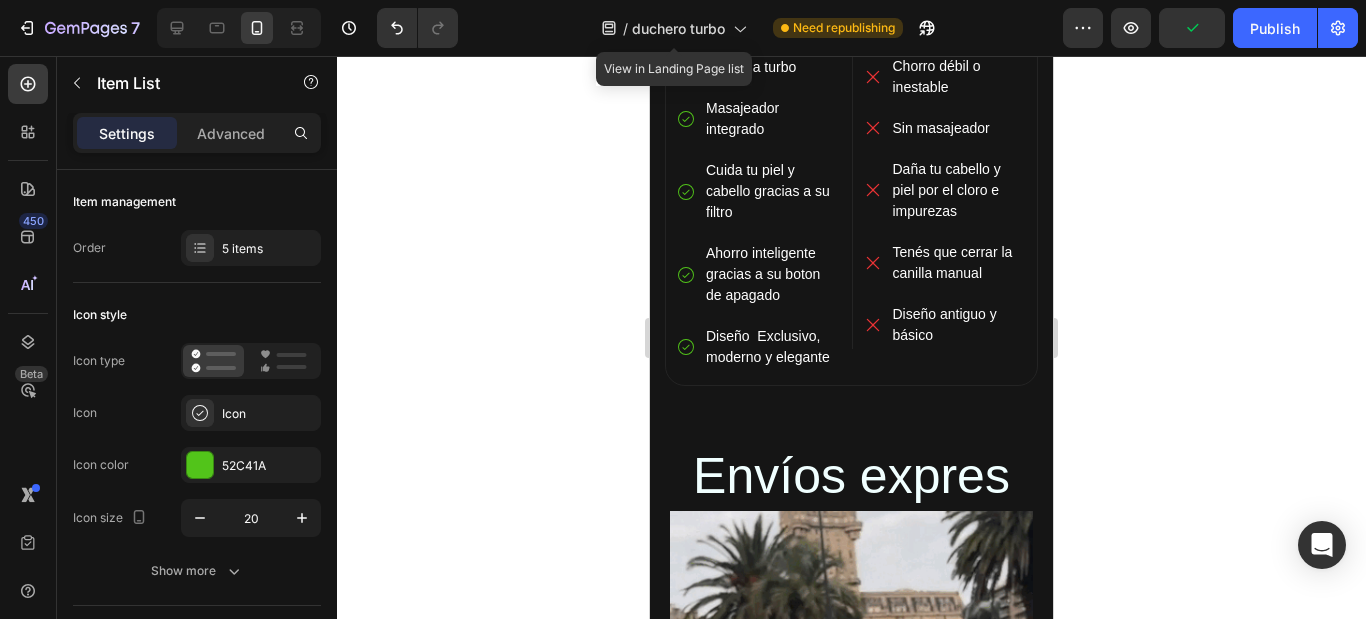 click 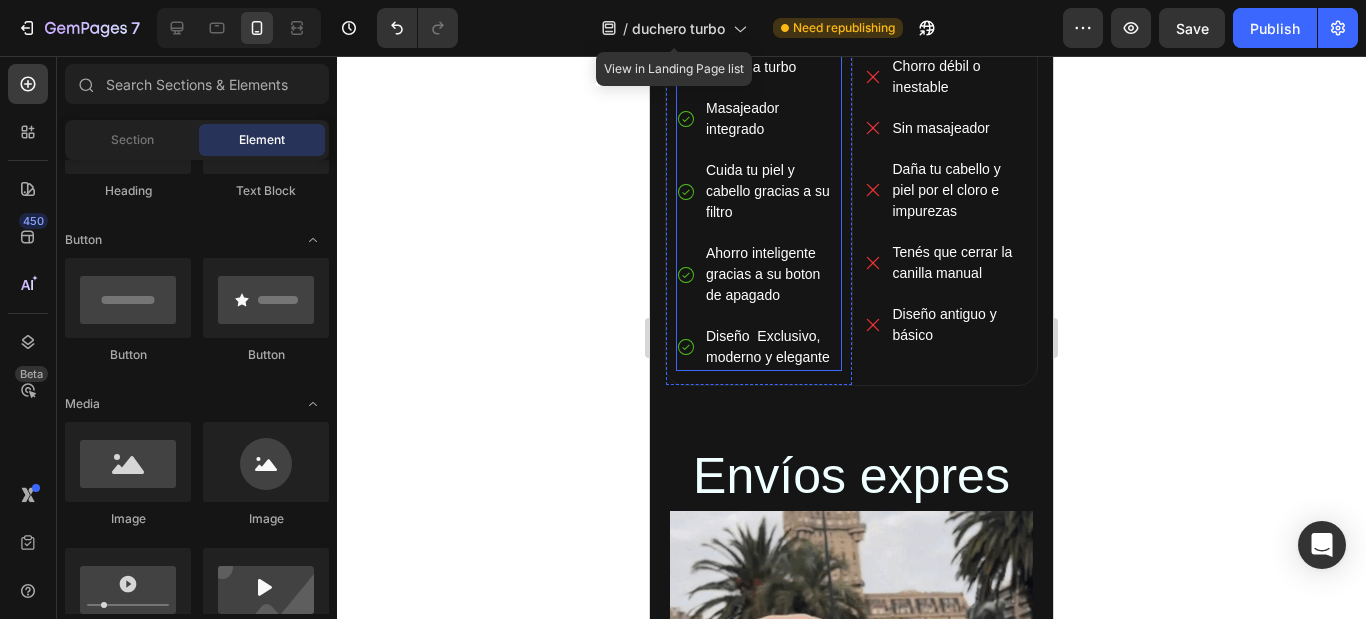 click on "Diseño  Exclusivo, moderno y elegante" at bounding box center [772, 347] 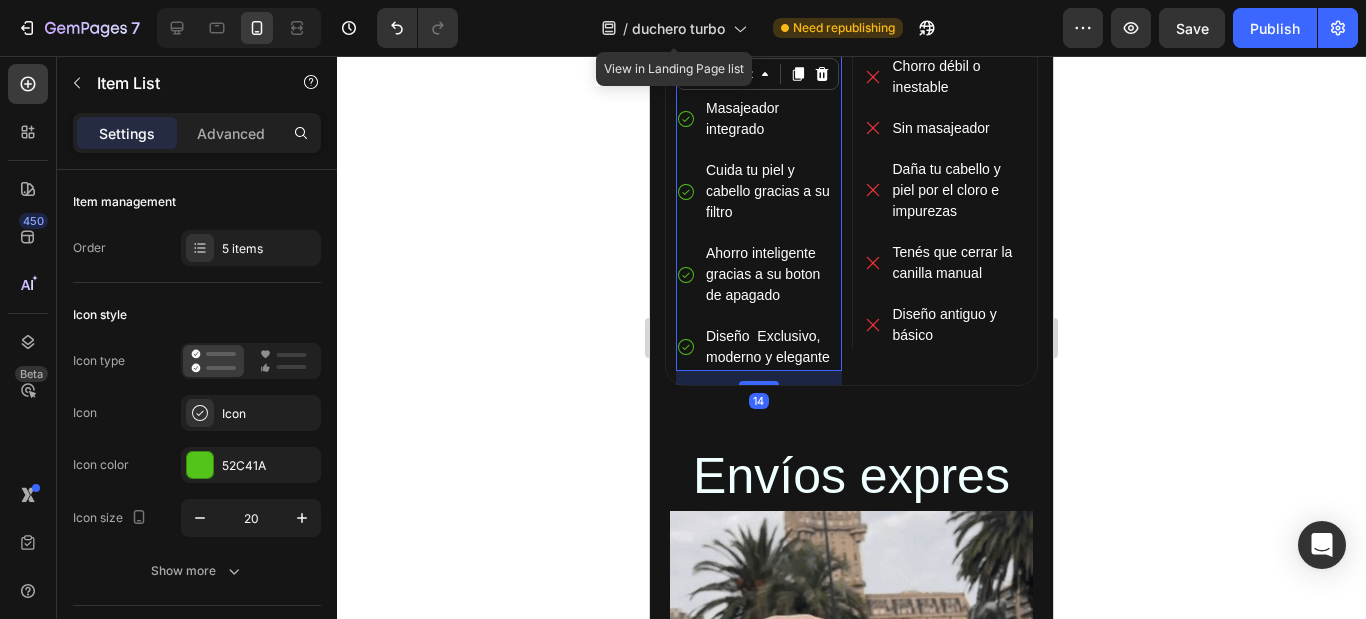 click 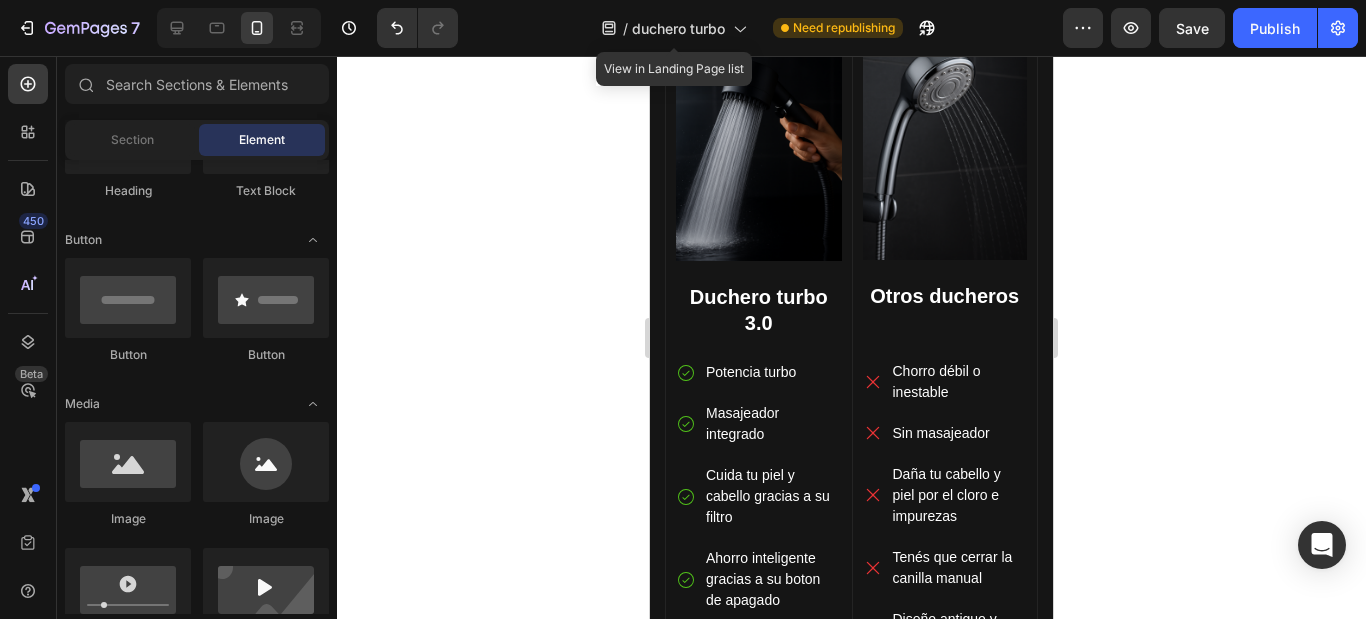 scroll, scrollTop: 2800, scrollLeft: 0, axis: vertical 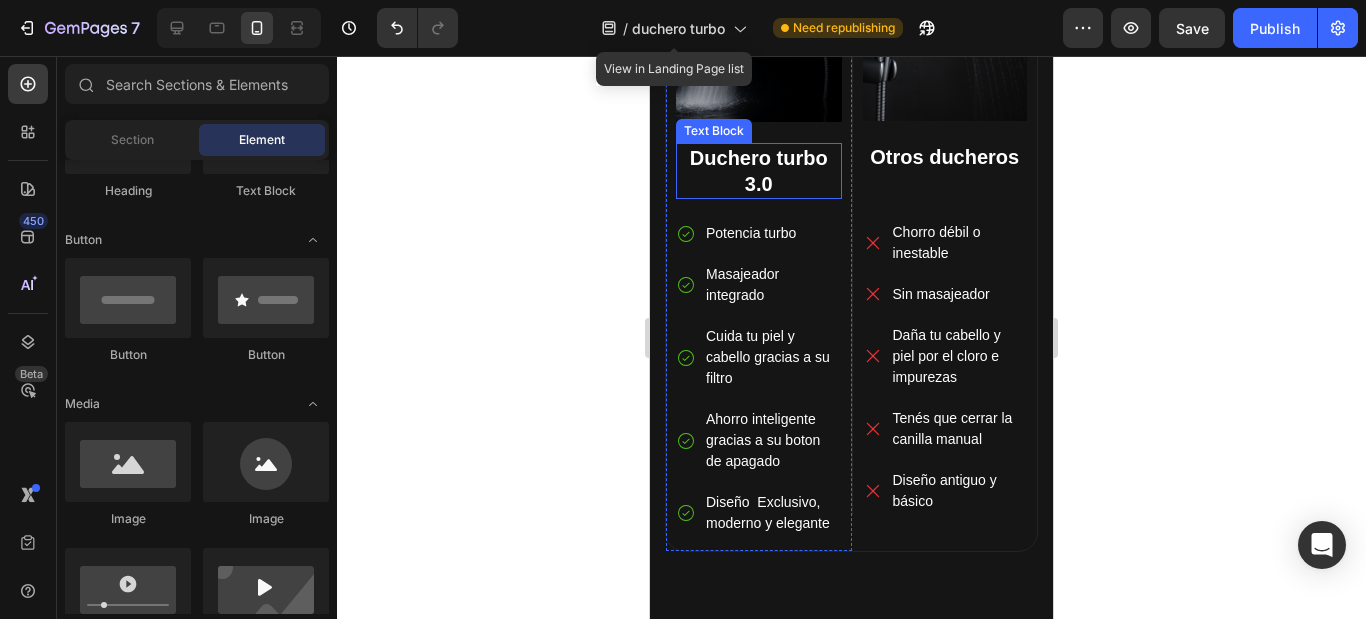 click on "Duchero turbo 3.0" at bounding box center [759, 171] 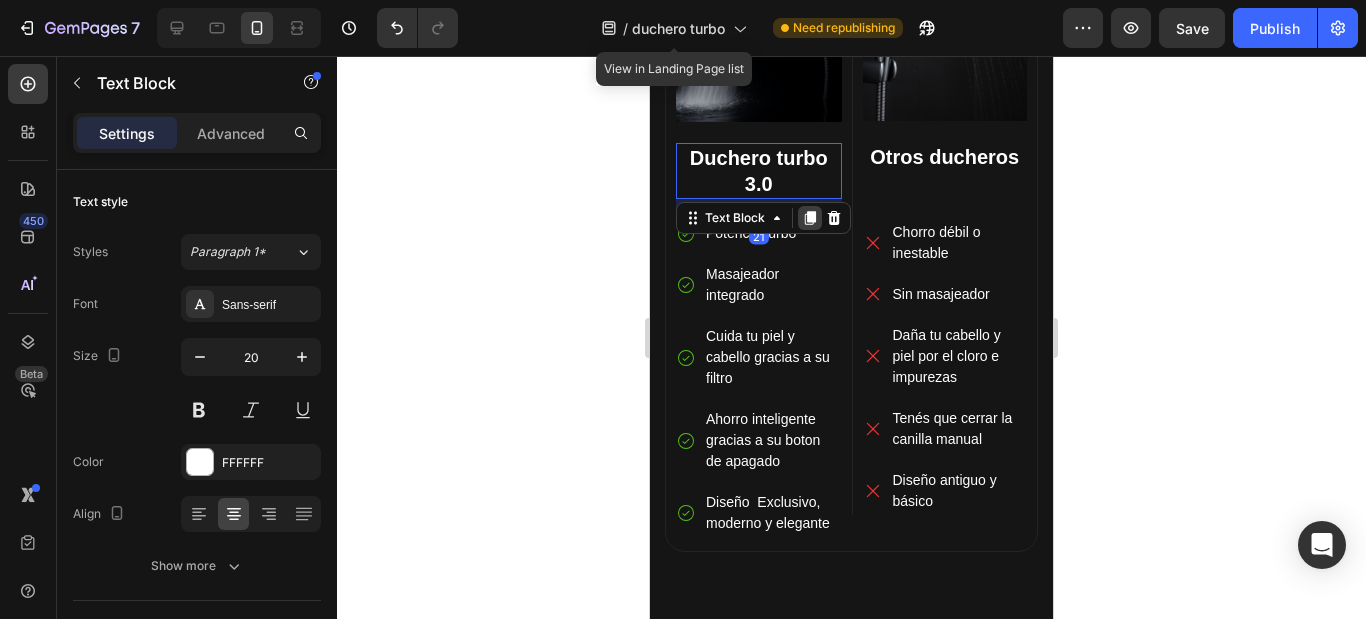 click 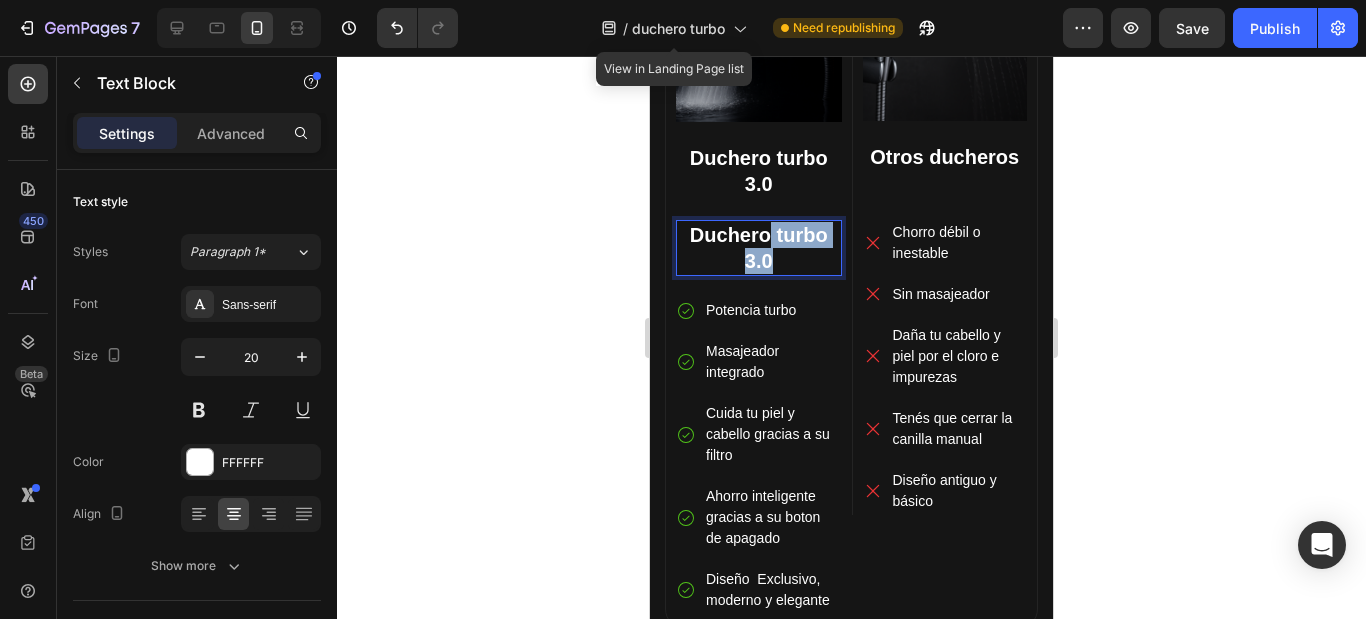drag, startPoint x: 764, startPoint y: 211, endPoint x: 822, endPoint y: 451, distance: 246.90889 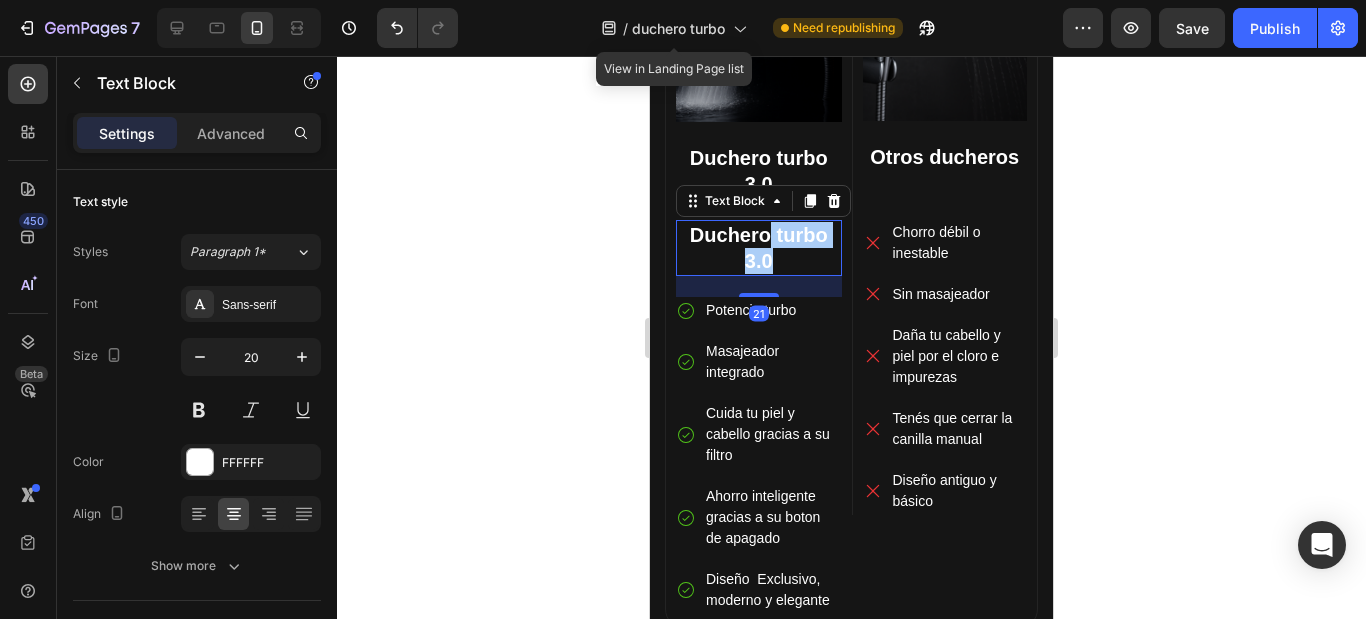 click 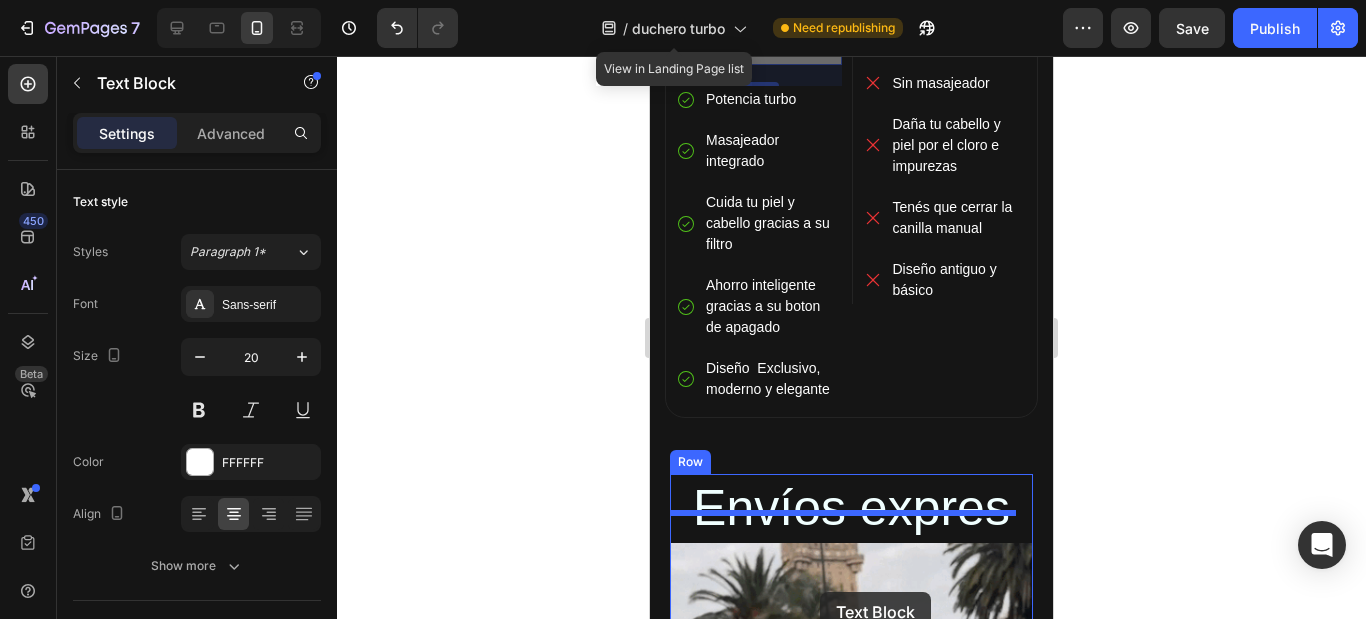 scroll, scrollTop: 3105, scrollLeft: 0, axis: vertical 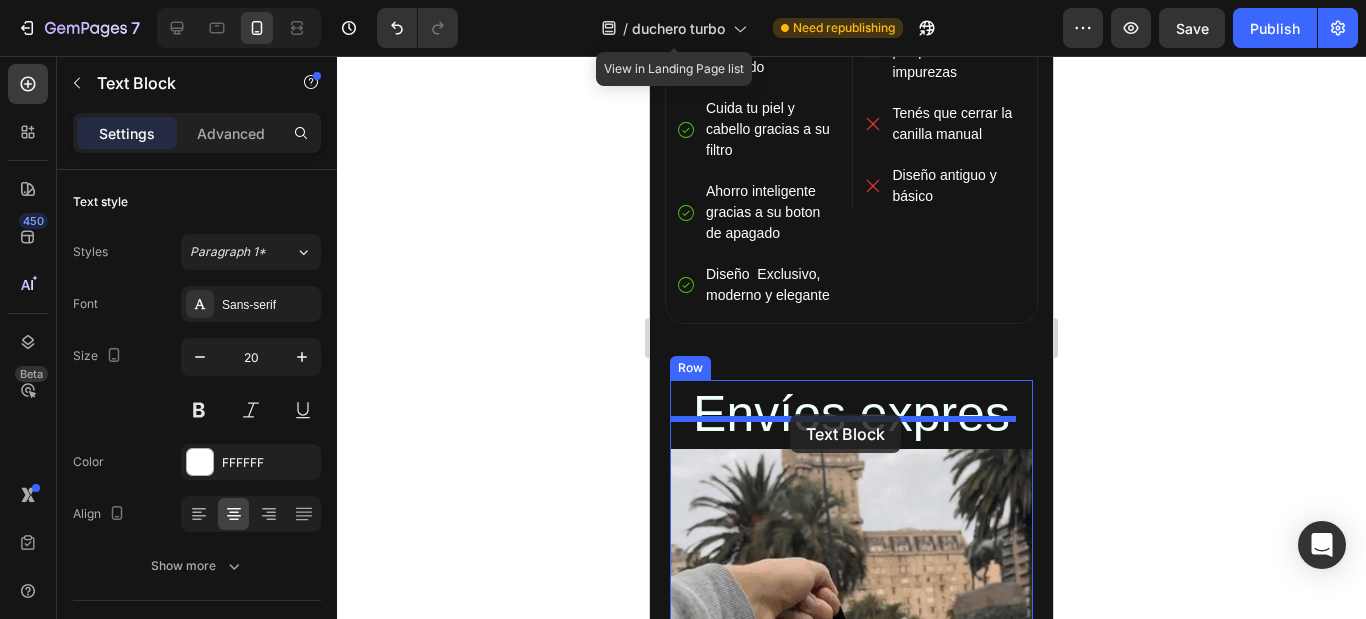 drag, startPoint x: 791, startPoint y: 226, endPoint x: 790, endPoint y: 414, distance: 188.00266 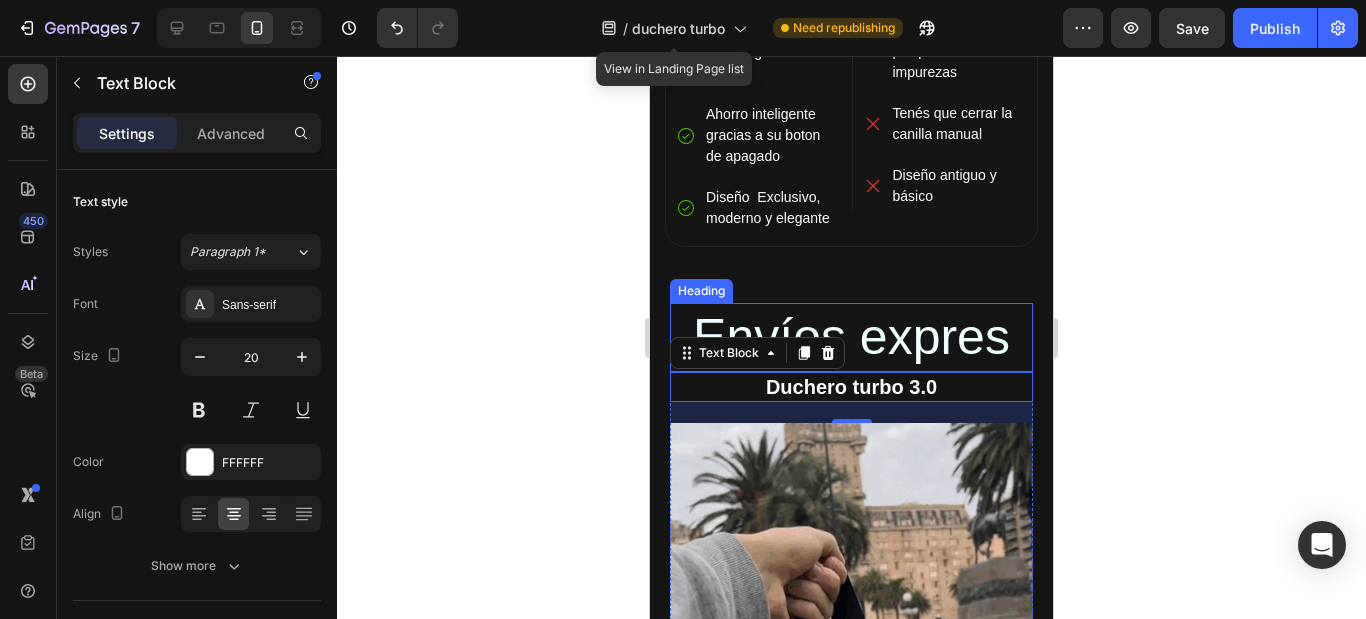 scroll, scrollTop: 3028, scrollLeft: 0, axis: vertical 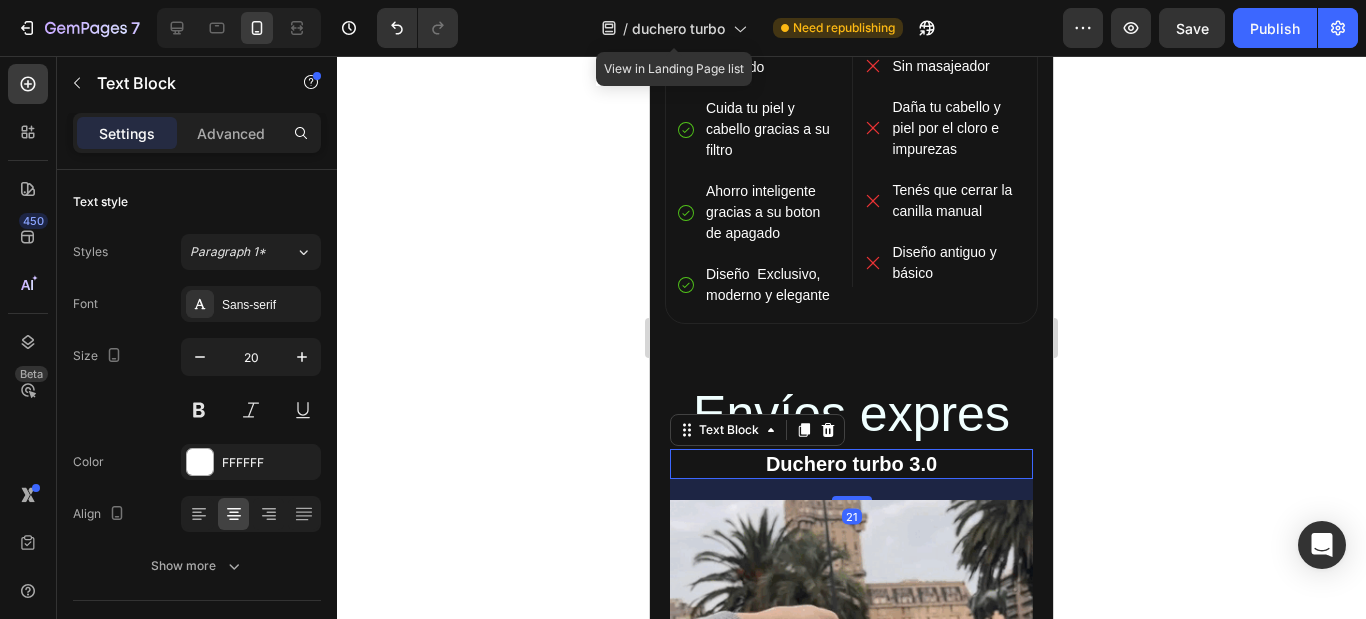 click on "Duchero turbo 3.0" at bounding box center [851, 464] 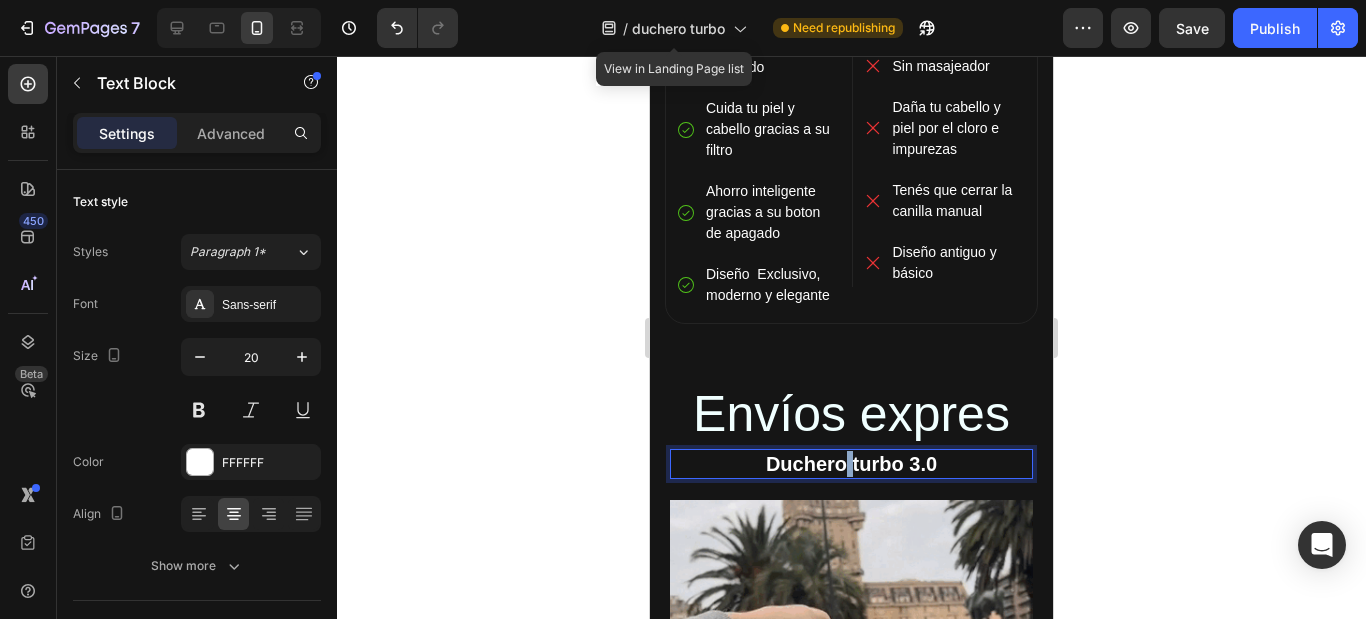 click on "Duchero turbo 3.0" at bounding box center (851, 464) 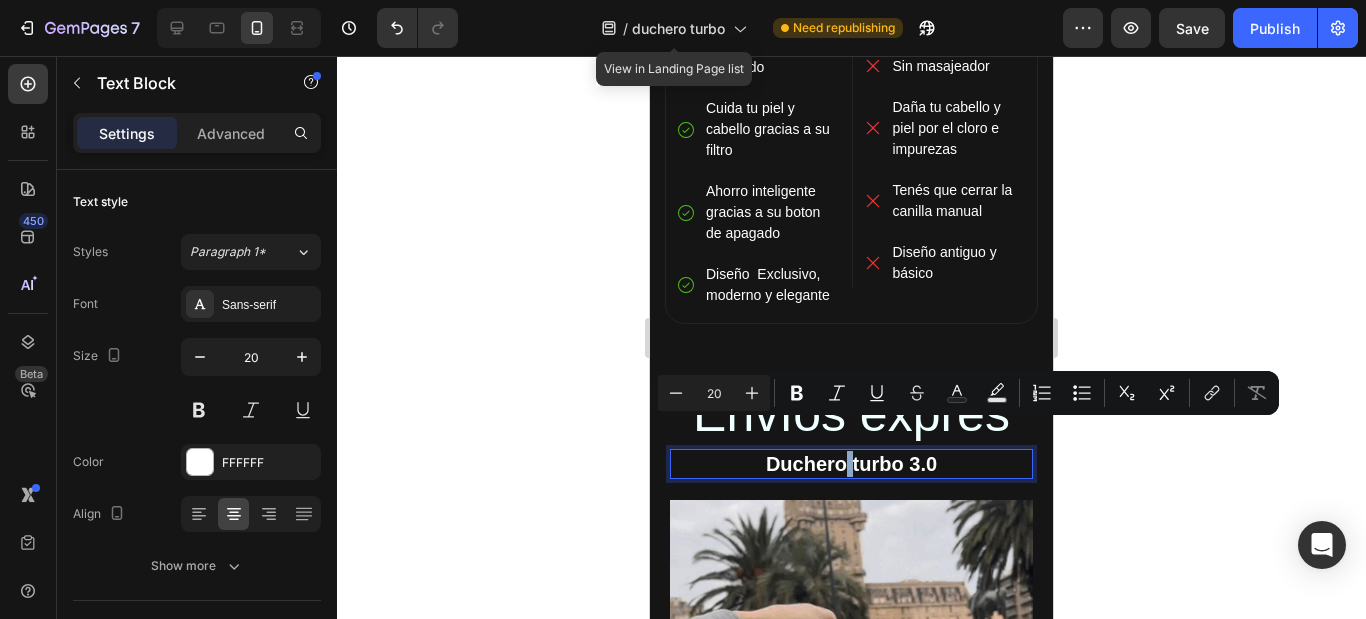 click on "Duchero turbo 3.0" at bounding box center [851, 464] 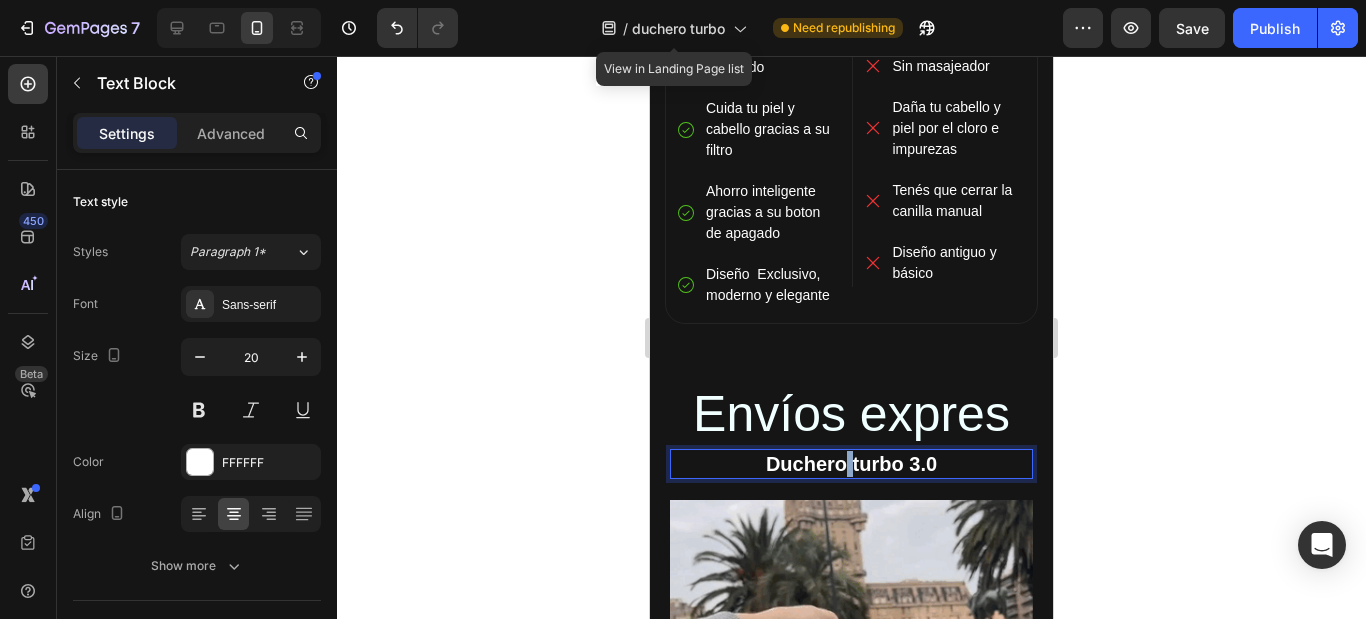 click on "Duchero turbo 3.0" at bounding box center [851, 464] 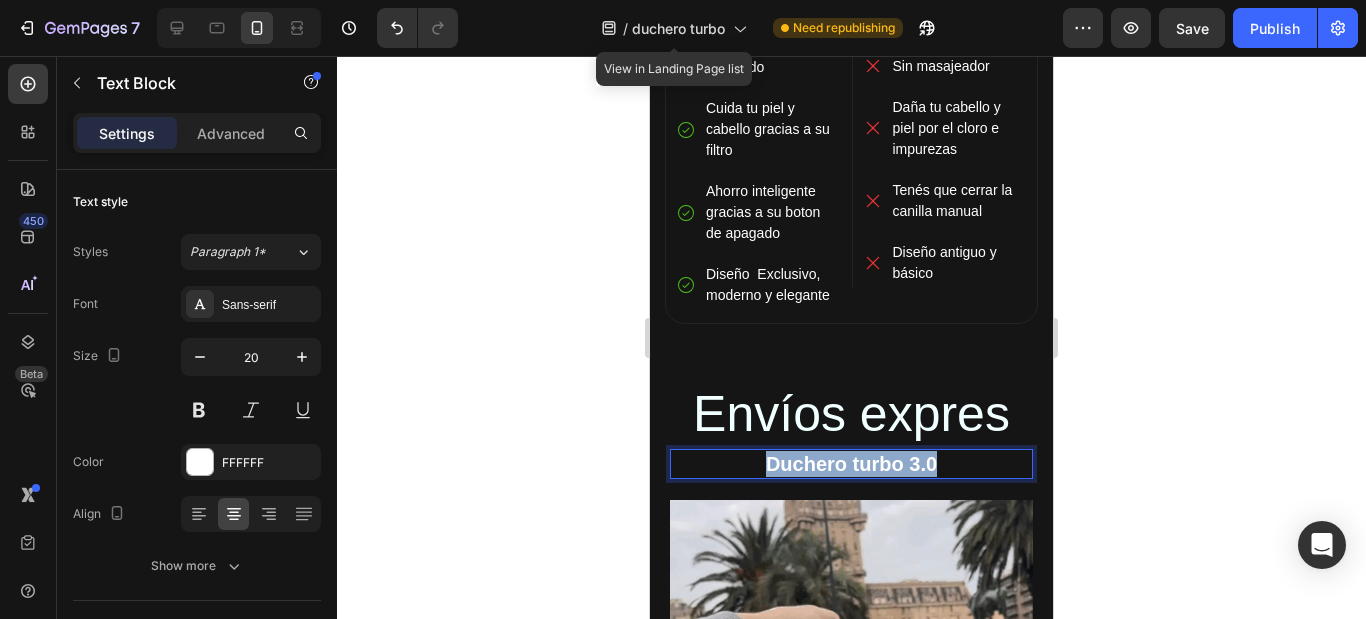 click on "Duchero turbo 3.0" at bounding box center (851, 464) 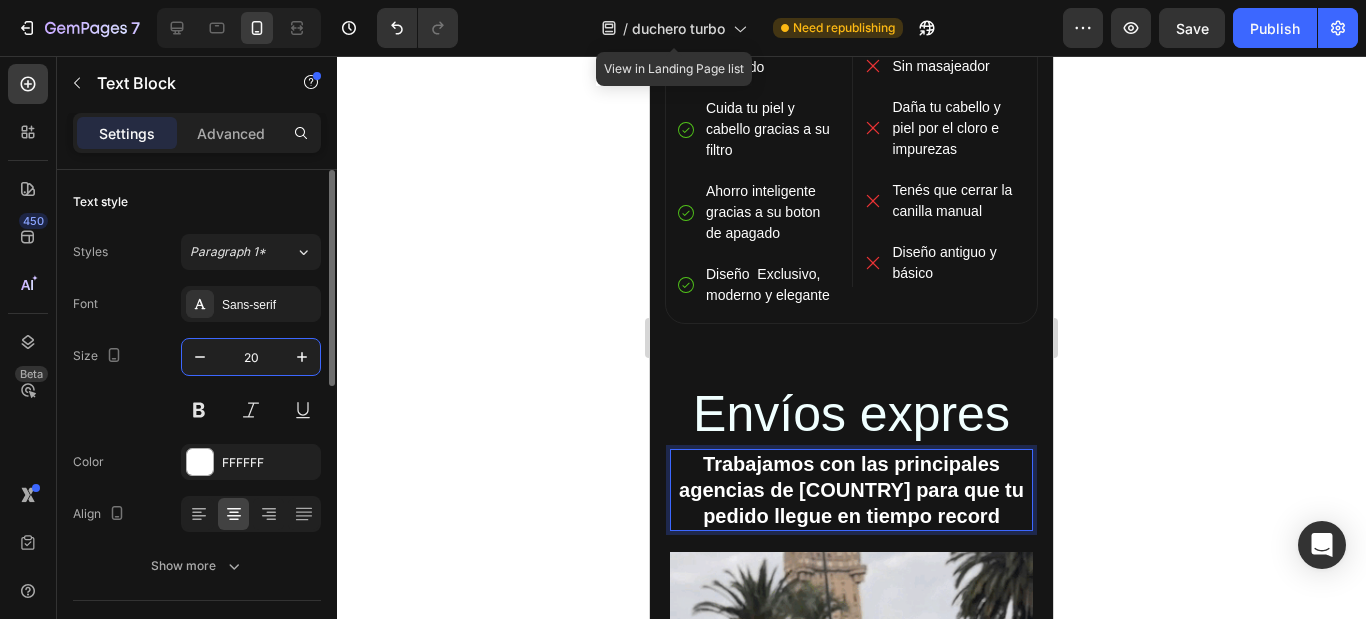 click on "20" at bounding box center [251, 357] 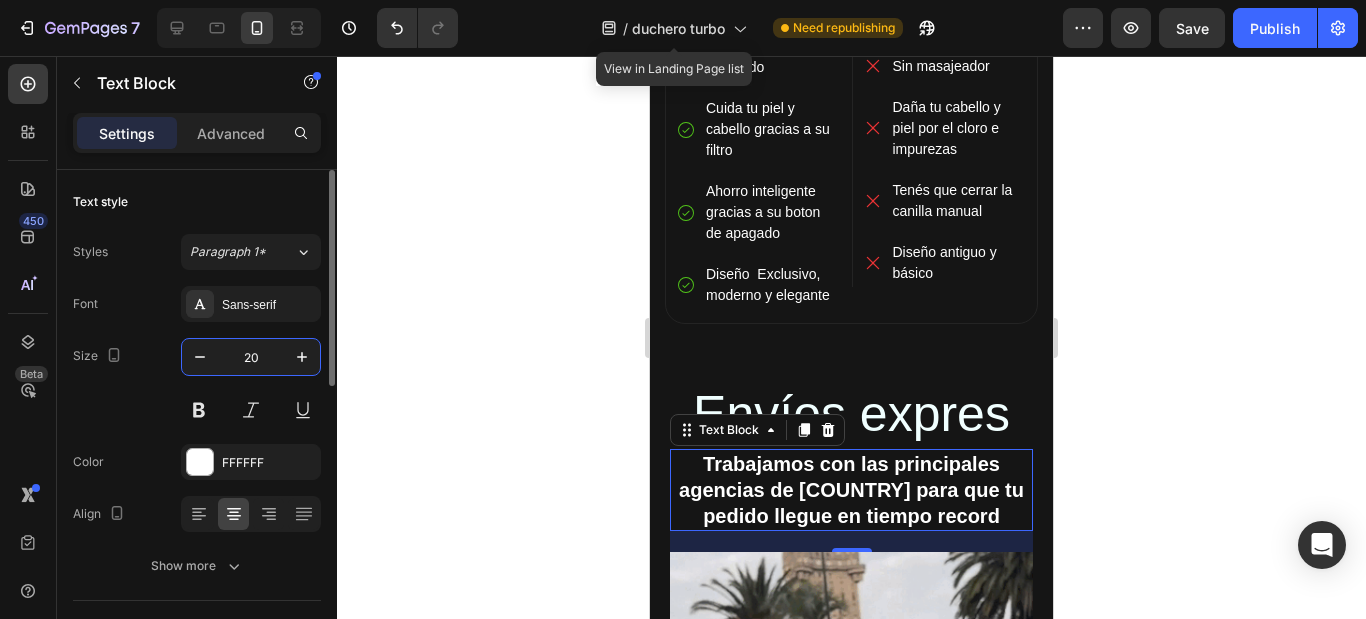 click on "20" at bounding box center [251, 357] 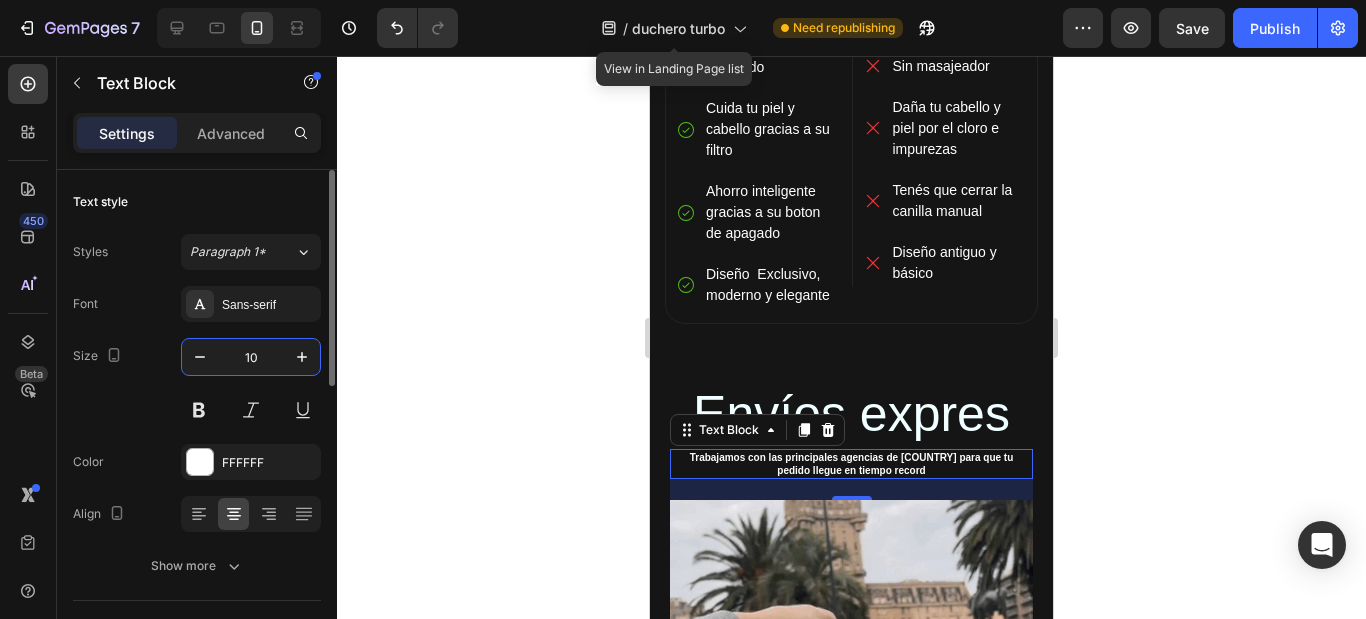 type on "1" 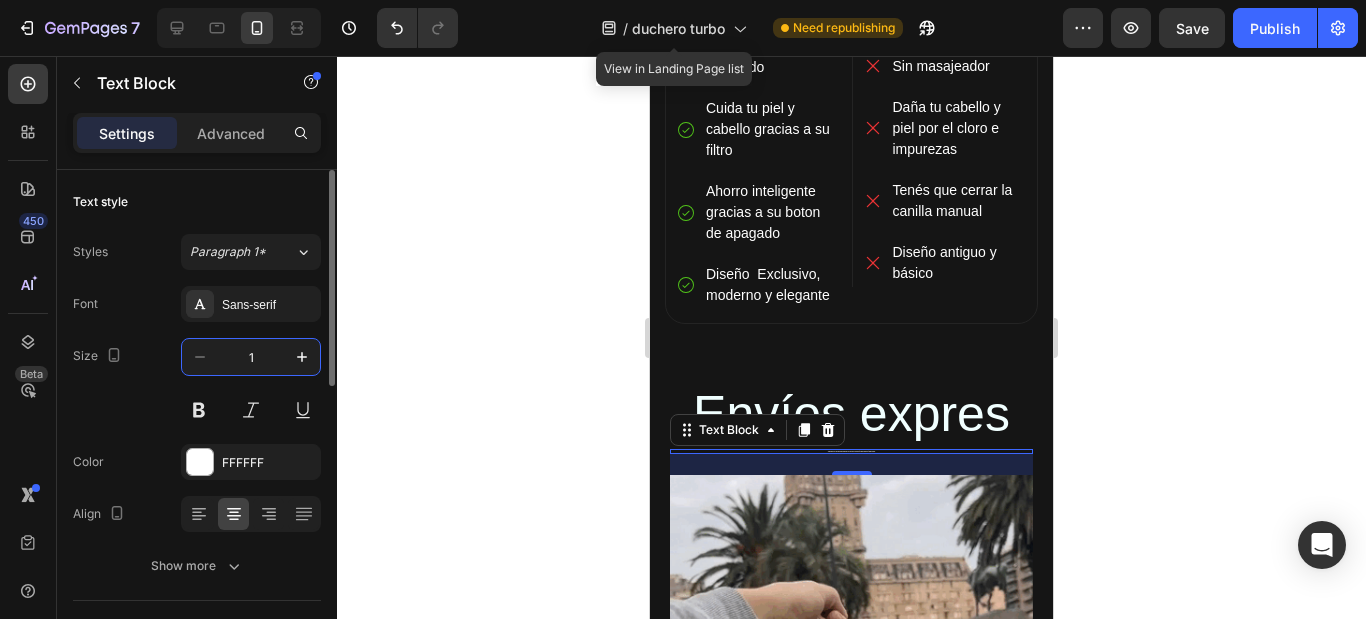 type on "13" 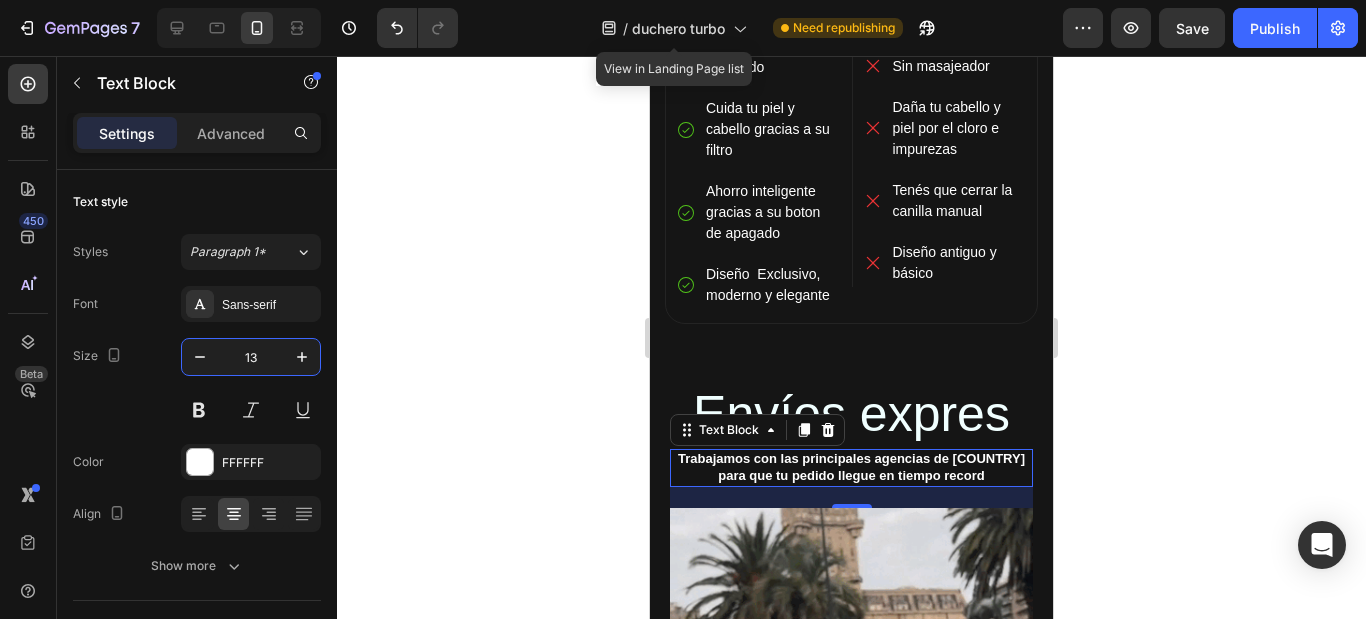 click 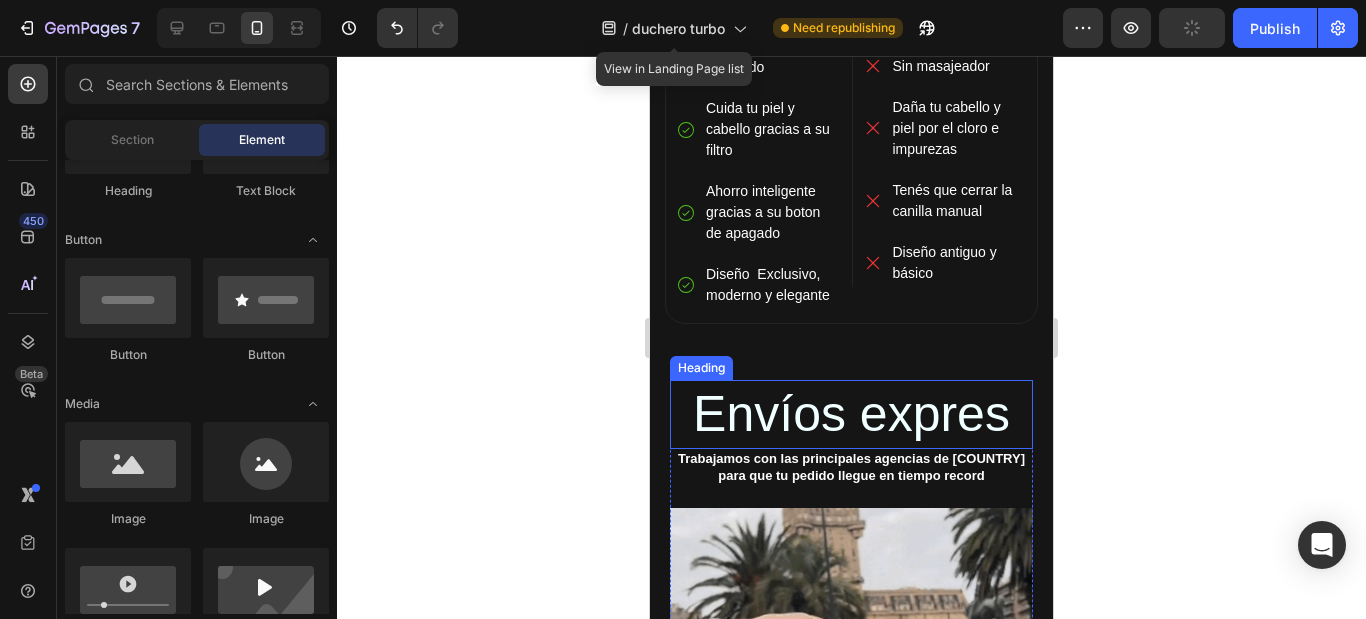 click on "Envíos expres" at bounding box center [851, 414] 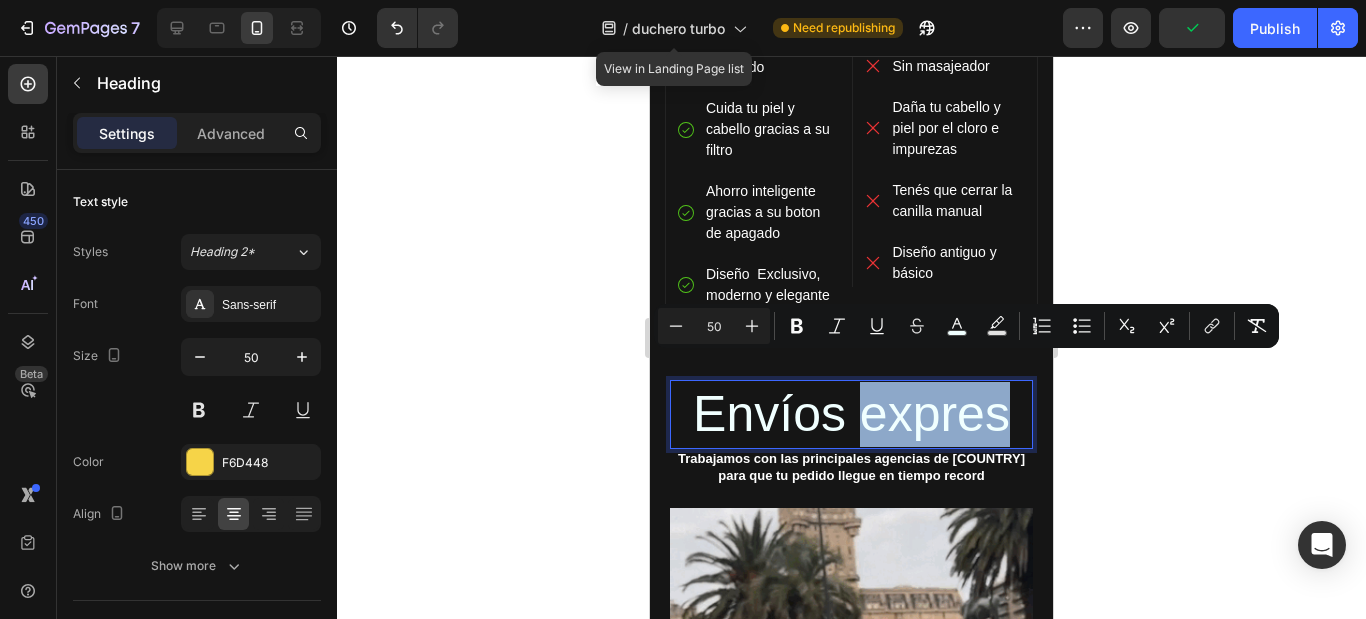drag, startPoint x: 850, startPoint y: 390, endPoint x: 1000, endPoint y: 397, distance: 150.16324 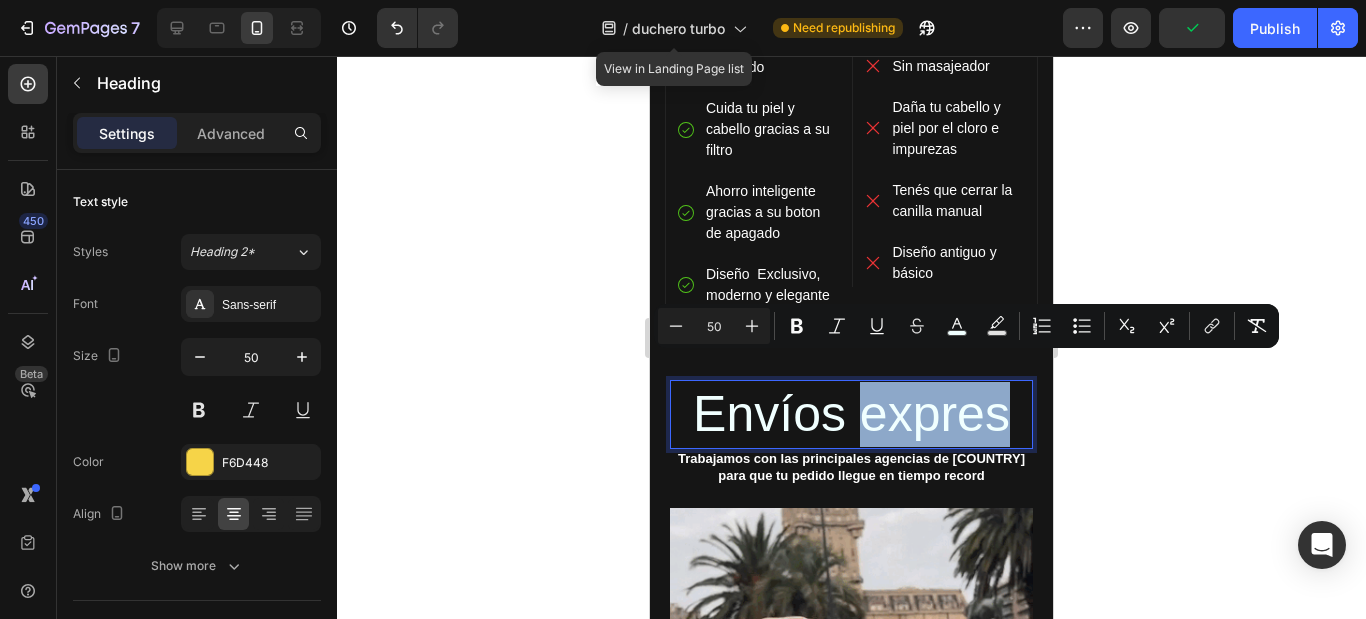 click on "Envíos expres" at bounding box center (851, 414) 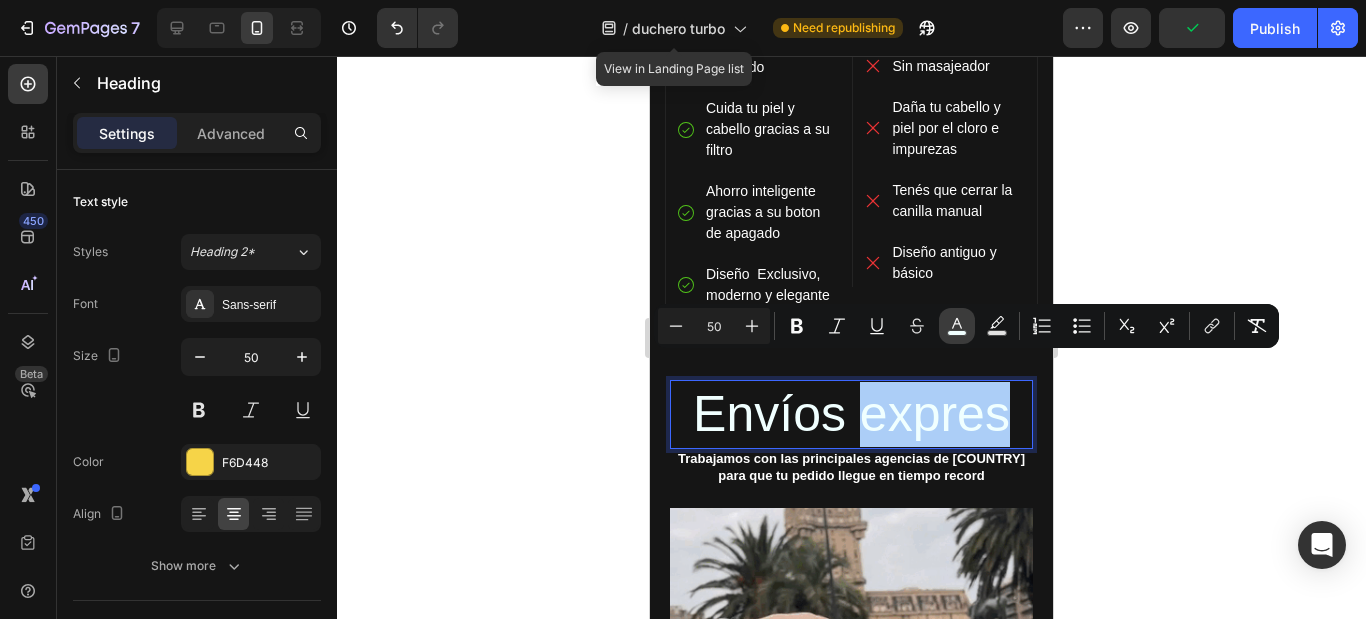 click on "color" at bounding box center [957, 326] 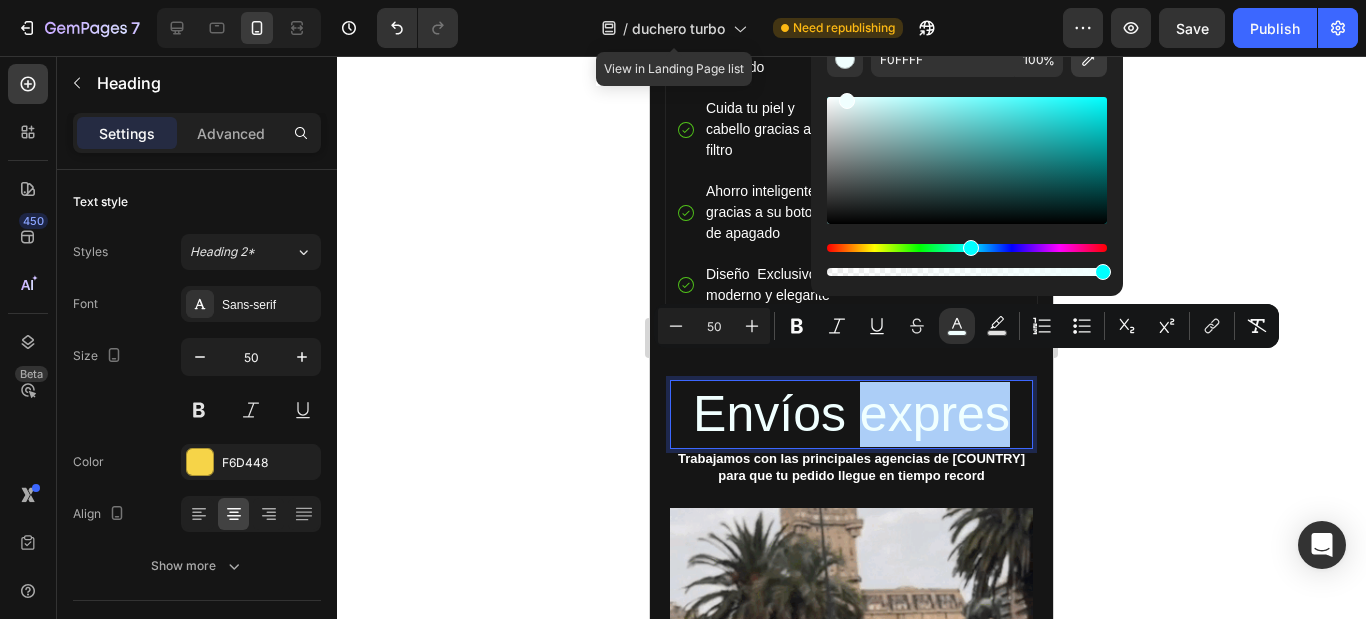 click 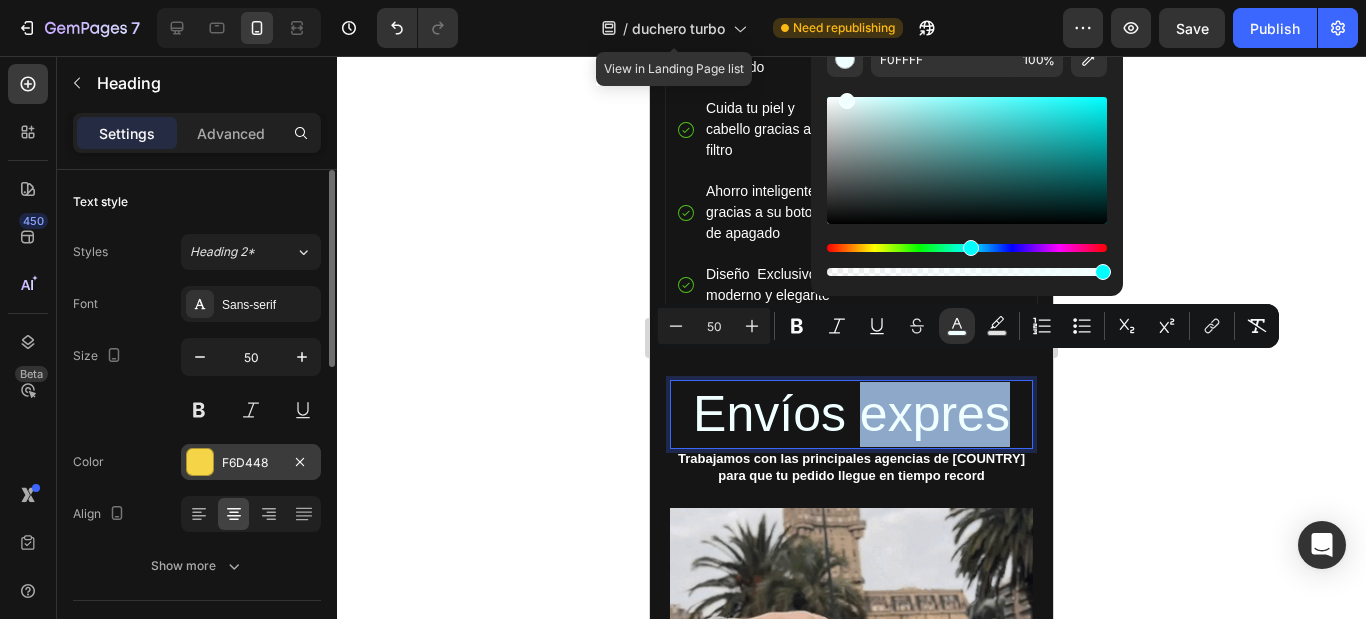 type on "F6D448" 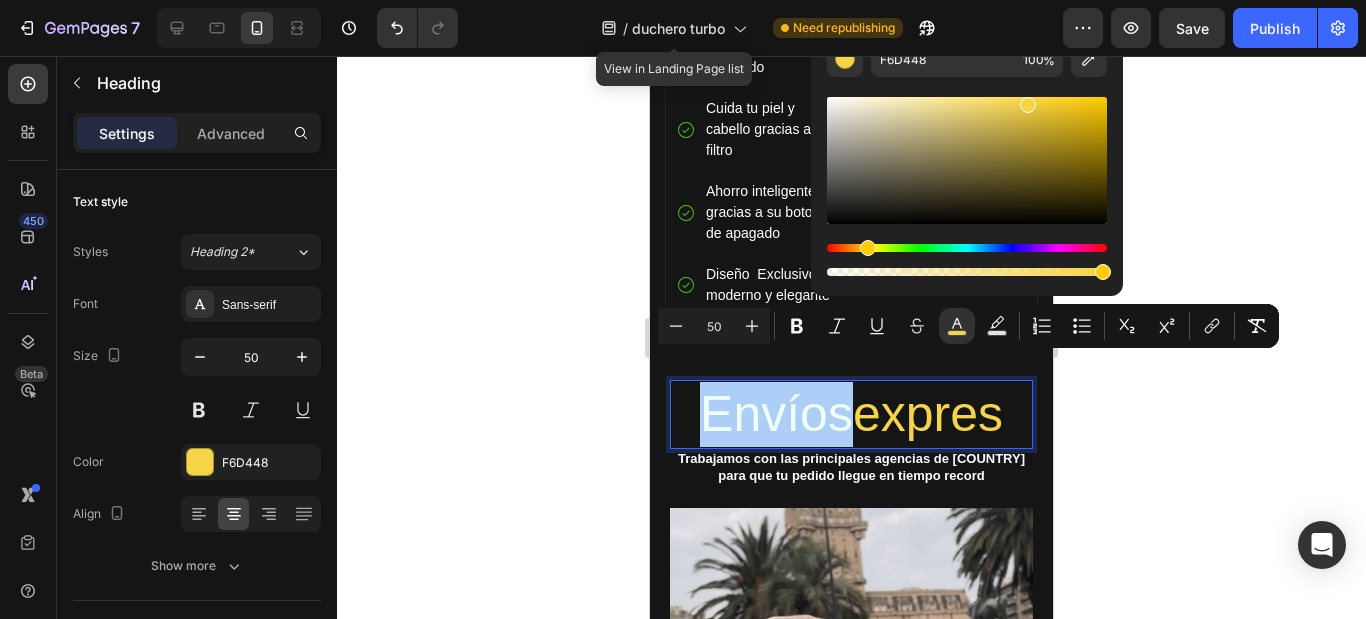 click 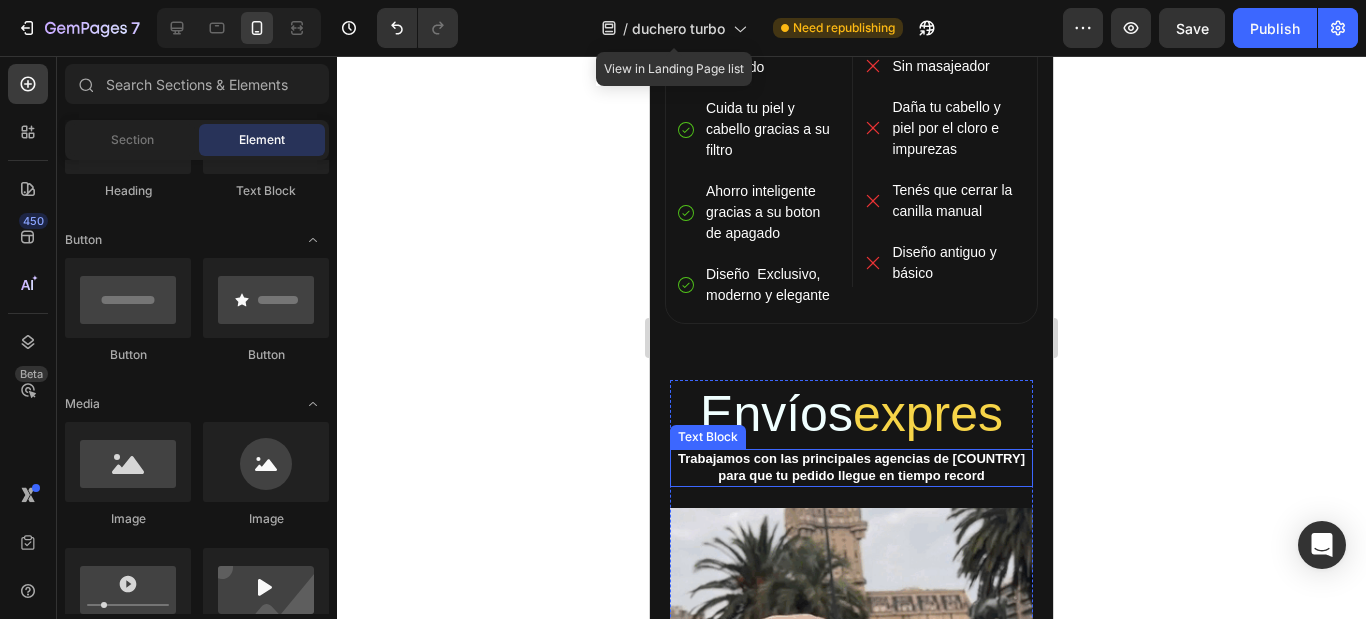 click on "Trabajamos con las principales agencias de [COUNTRY] para que tu pedido llegue en tiempo record" at bounding box center [851, 468] 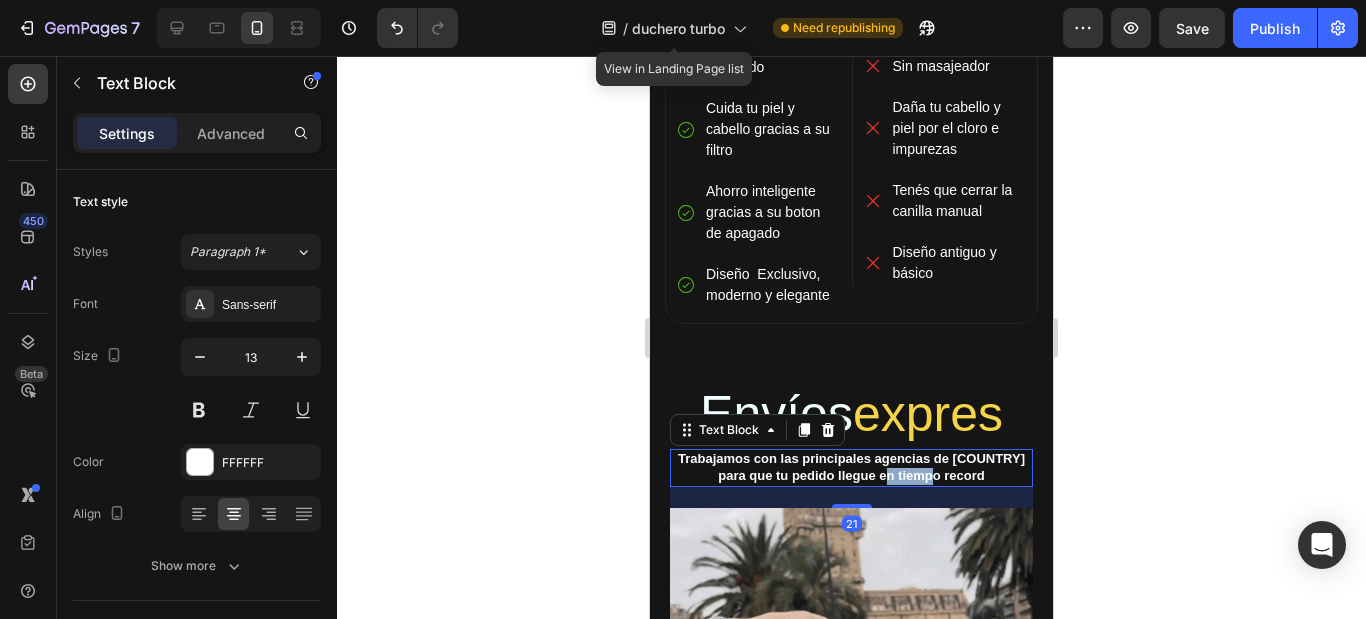 click on "Trabajamos con las principales agencias de [COUNTRY] para que tu pedido llegue en tiempo record" at bounding box center (851, 468) 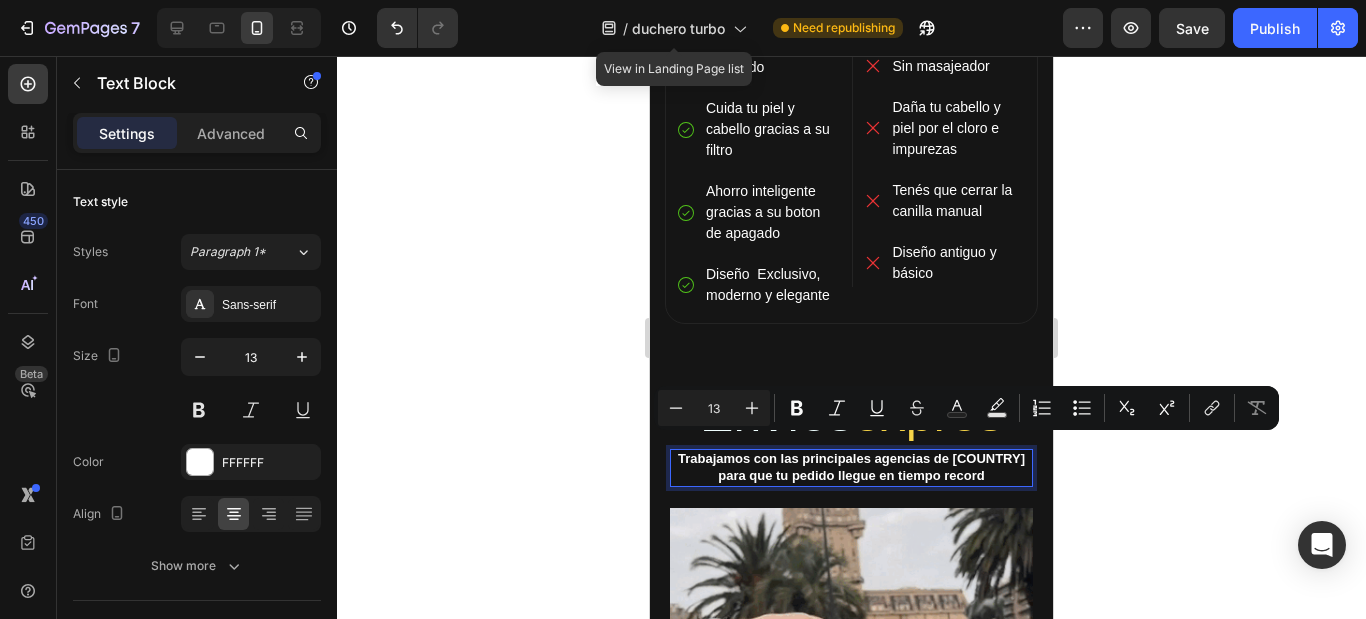 click on "Trabajamos con las principales agencias de [COUNTRY] para que tu pedido llegue en tiempo record" at bounding box center (851, 468) 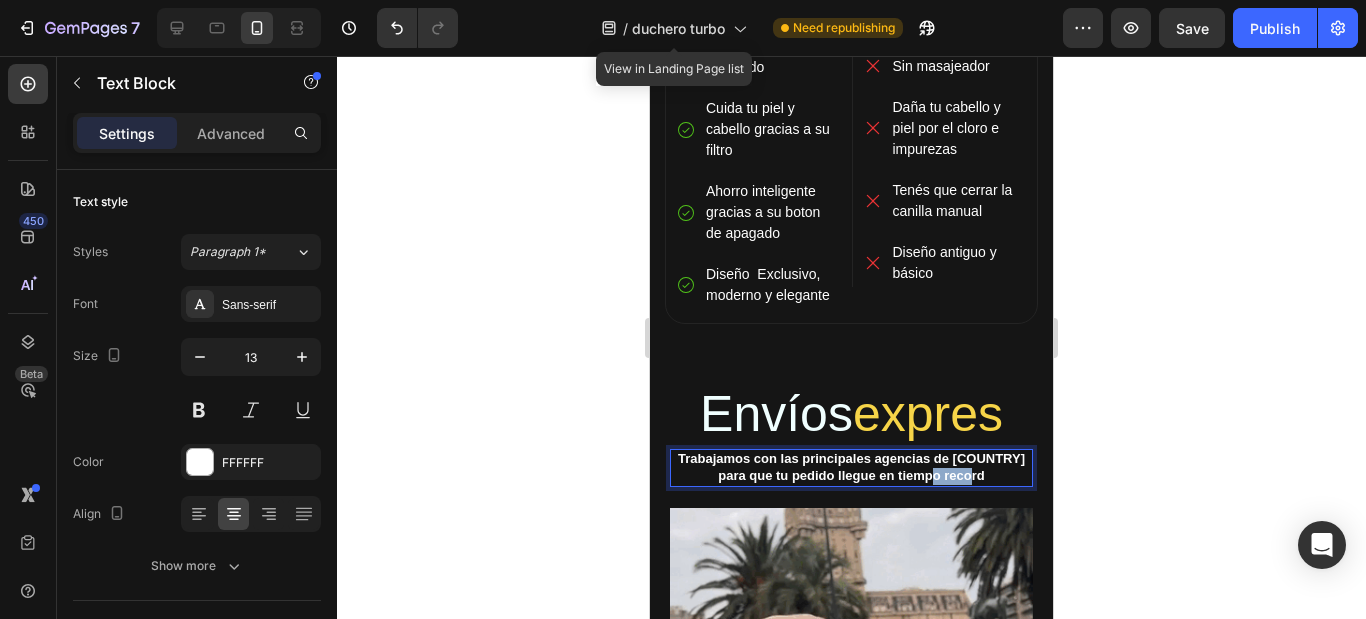 click on "Trabajamos con las principales agencias de [COUNTRY] para que tu pedido llegue en tiempo record" at bounding box center (851, 468) 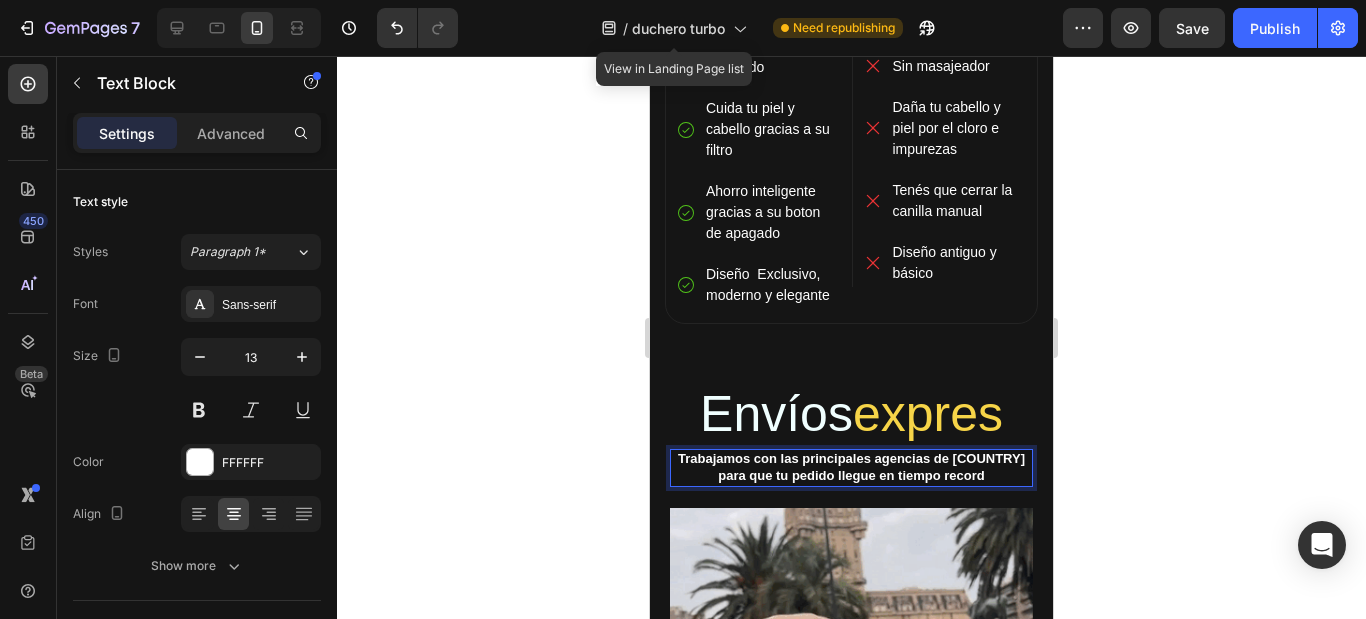 click on "Trabajamos con las principales agencias de [COUNTRY] para que tu pedido llegue en tiempo record" at bounding box center [851, 468] 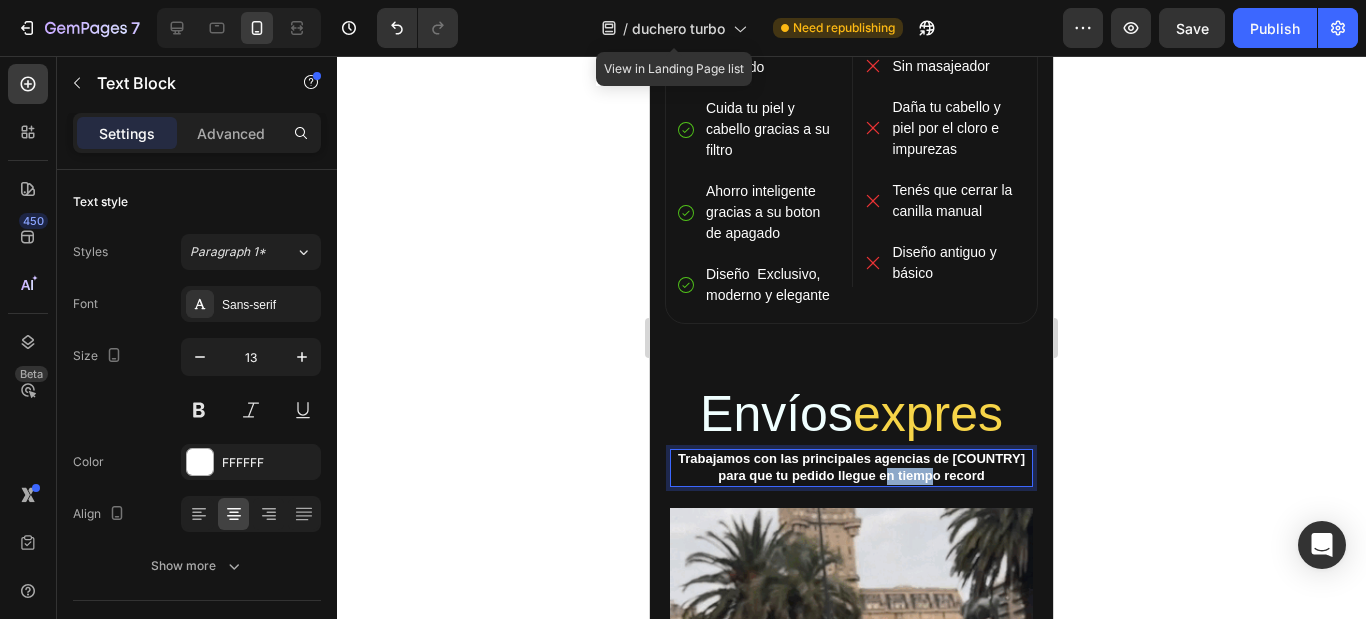 click on "Trabajamos con las principales agencias de [COUNTRY] para que tu pedido llegue en tiempo record" at bounding box center [851, 468] 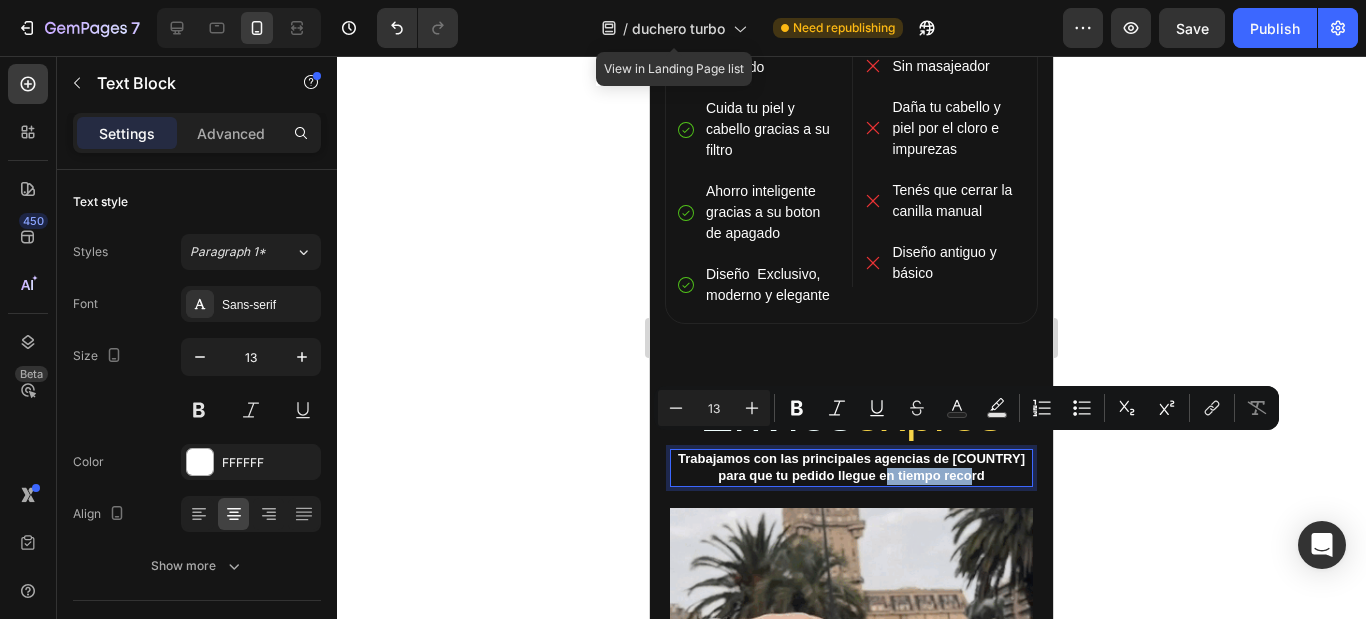 click on "Trabajamos con las principales agencias de [COUNTRY] para que tu pedido llegue en tiempo record" at bounding box center (851, 468) 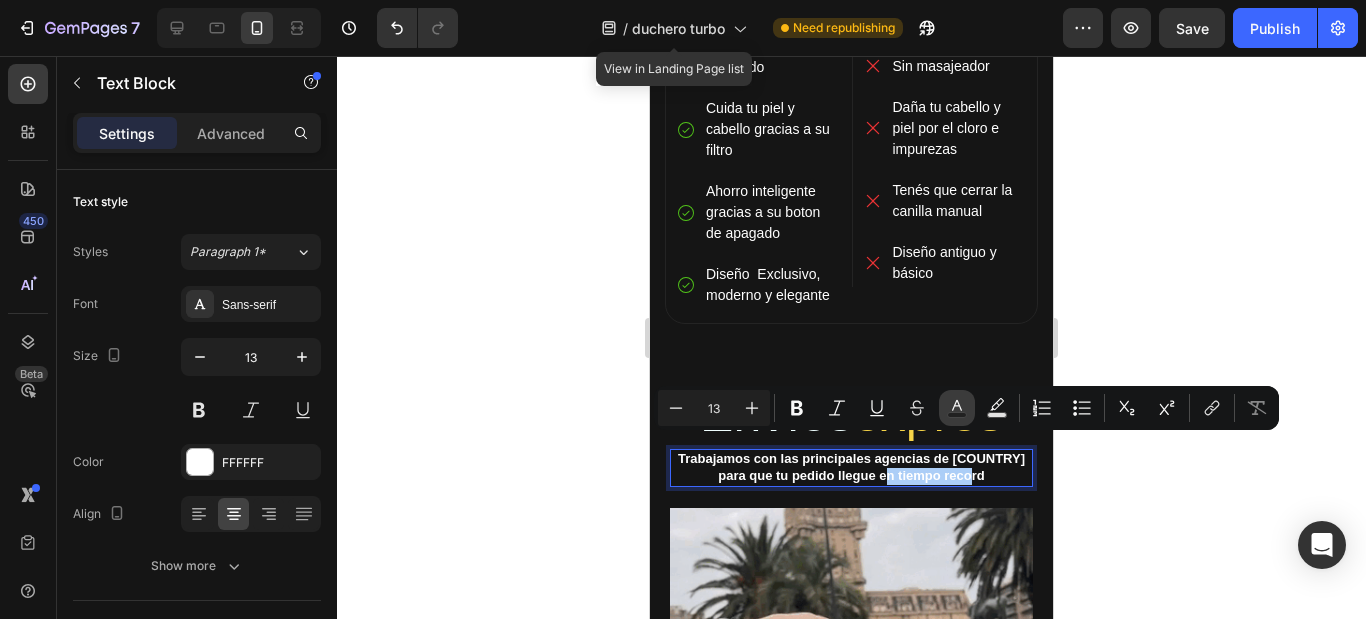 click on "Text Color" at bounding box center (957, 408) 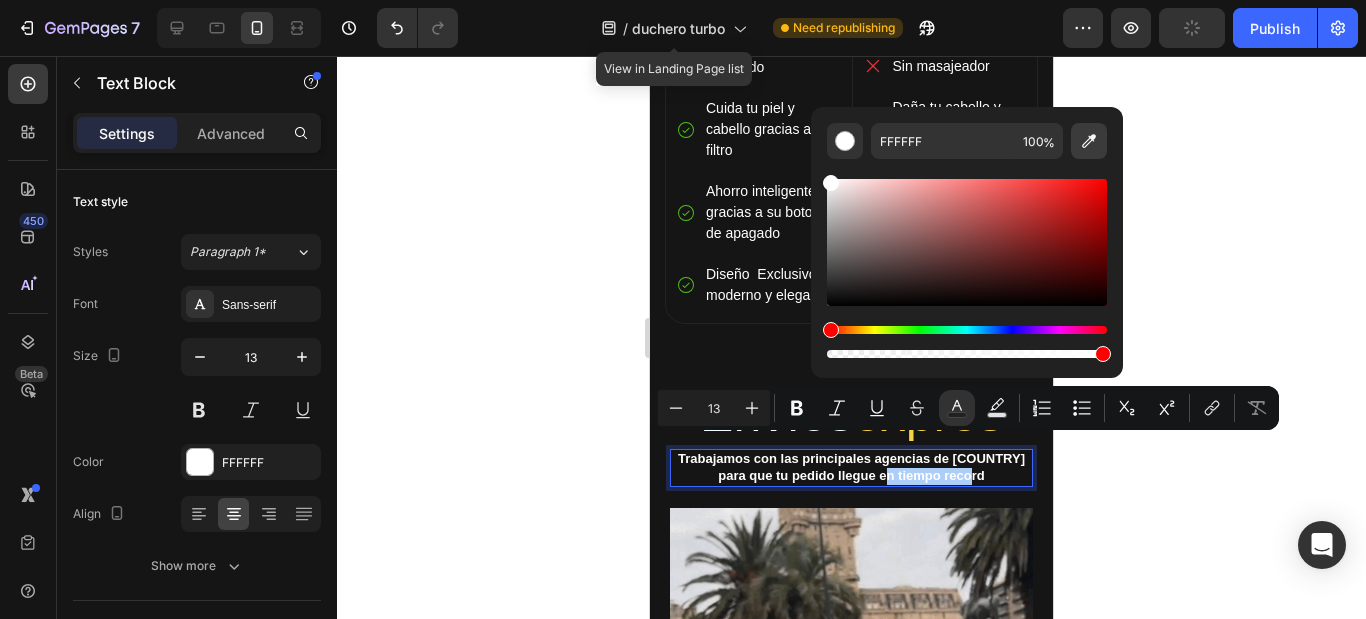 click 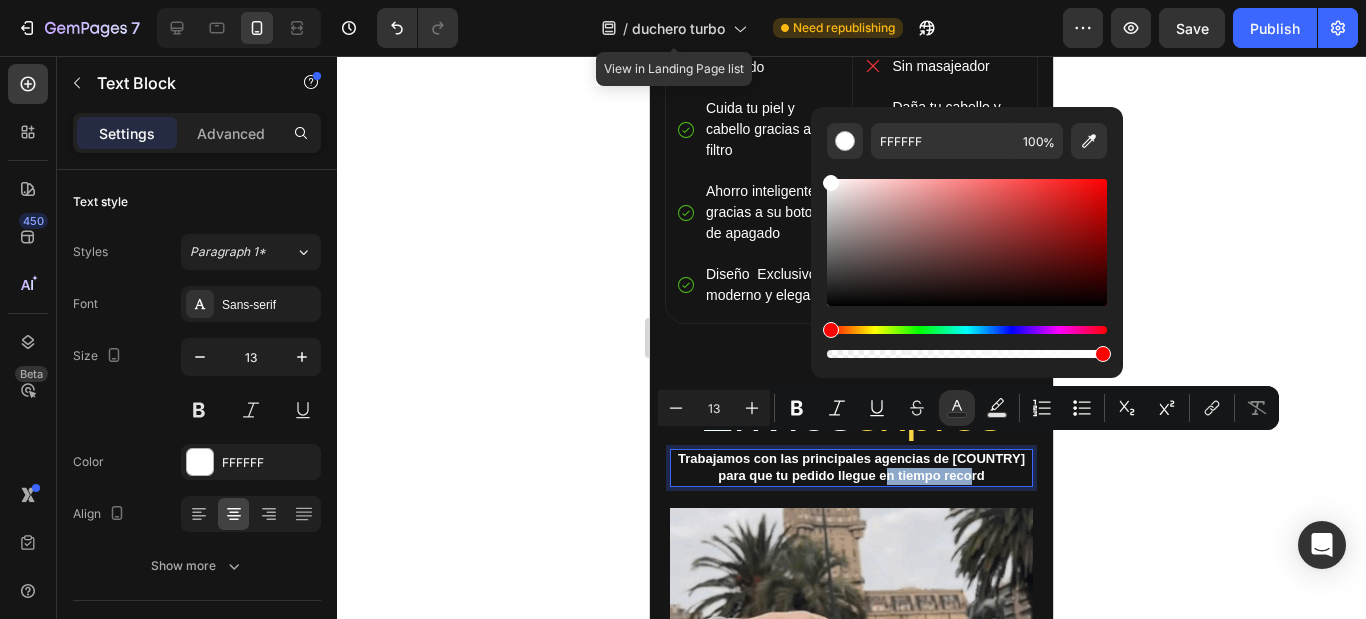 type on "F6D448" 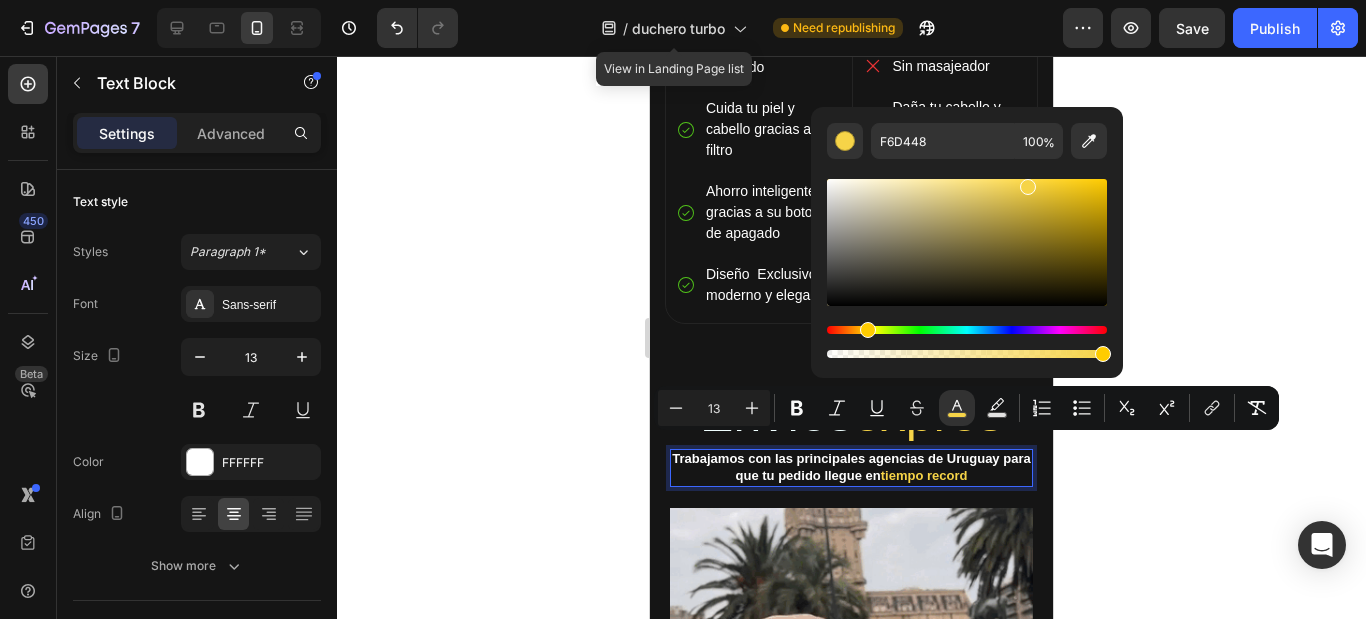 click 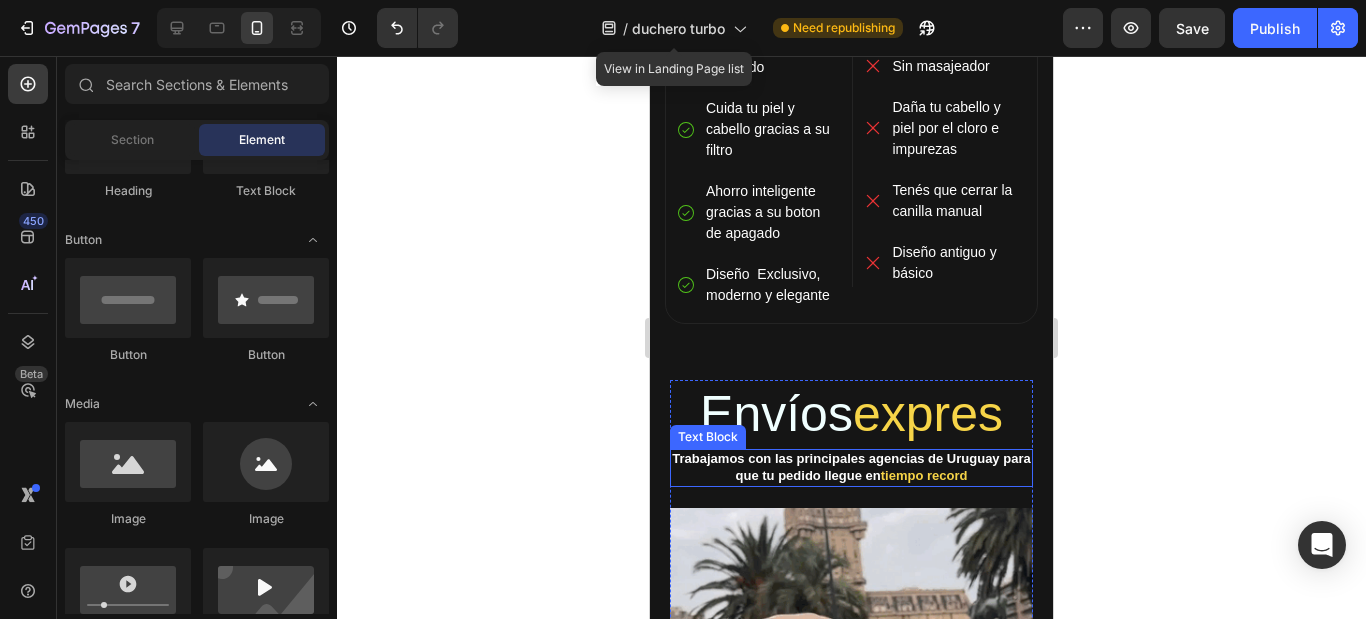 click on "tiempo record" at bounding box center [924, 475] 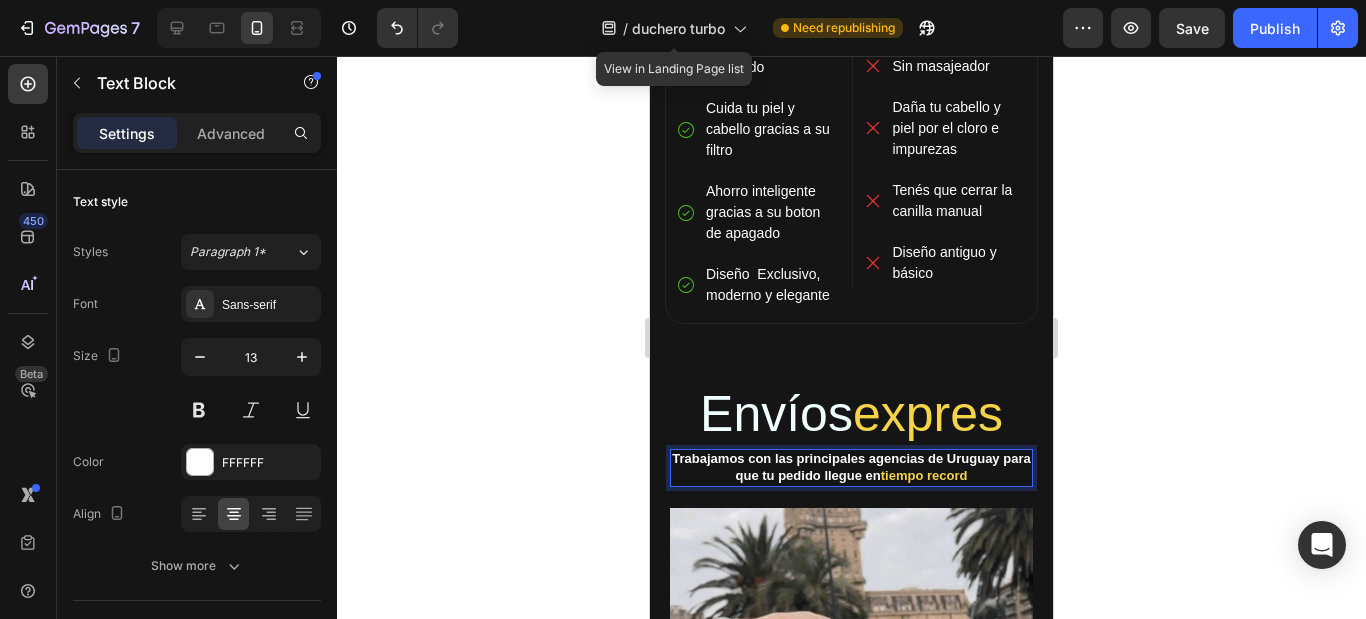 click on "tiempo record" at bounding box center (924, 475) 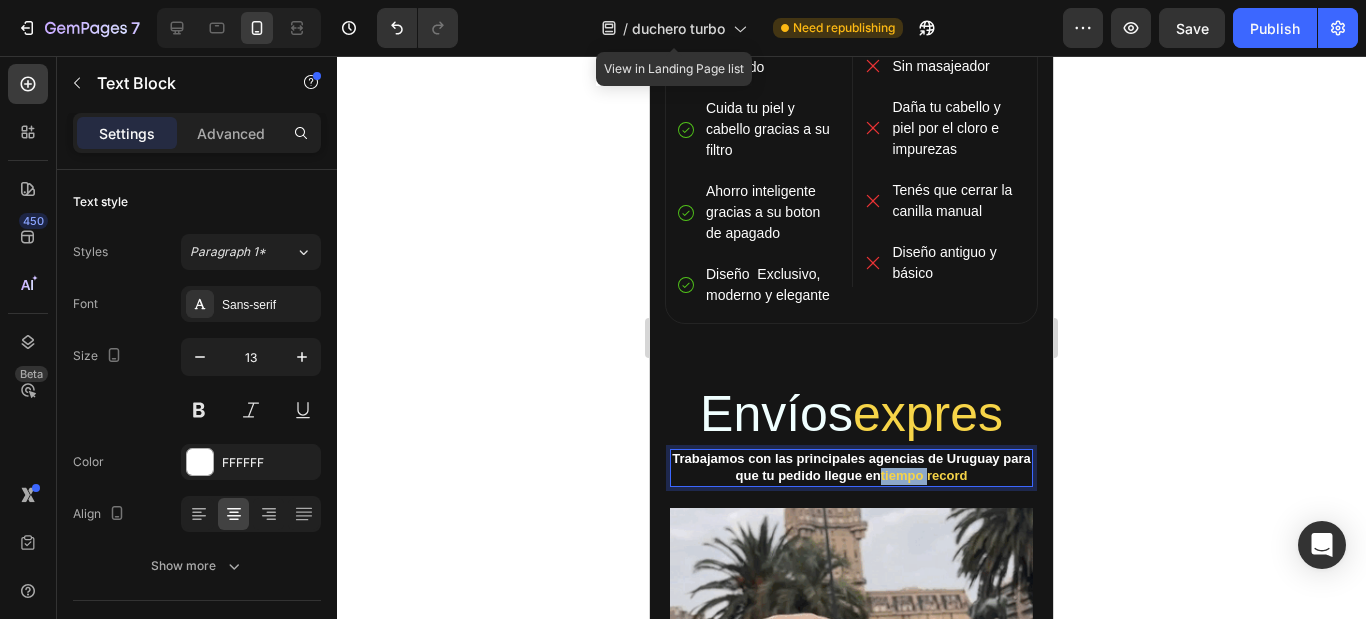 click on "tiempo record" at bounding box center [924, 475] 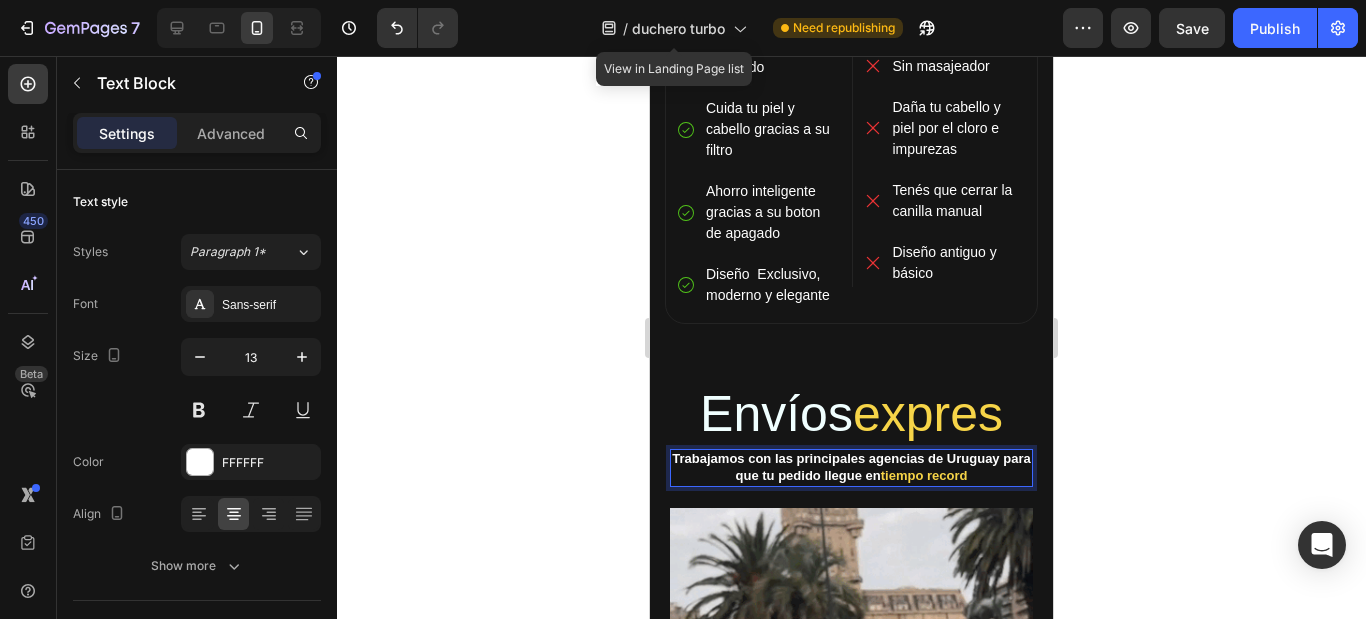 click on "tiempo record" at bounding box center [924, 475] 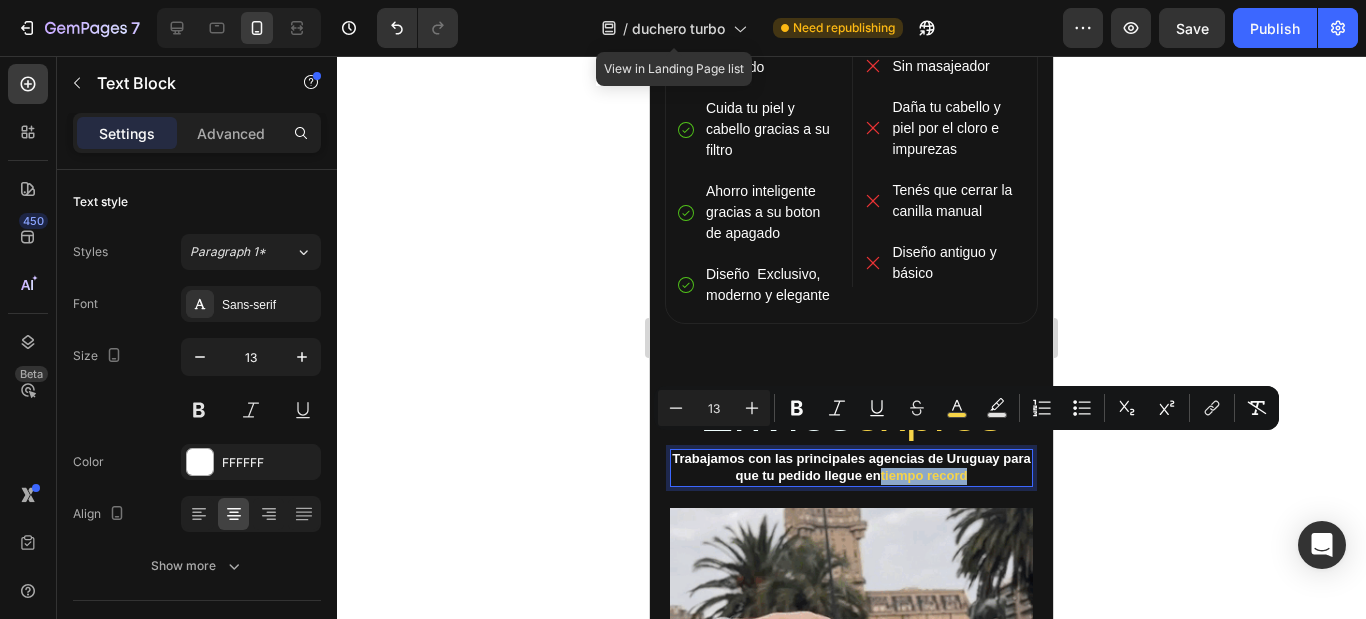 drag, startPoint x: 991, startPoint y: 450, endPoint x: 889, endPoint y: 445, distance: 102.122475 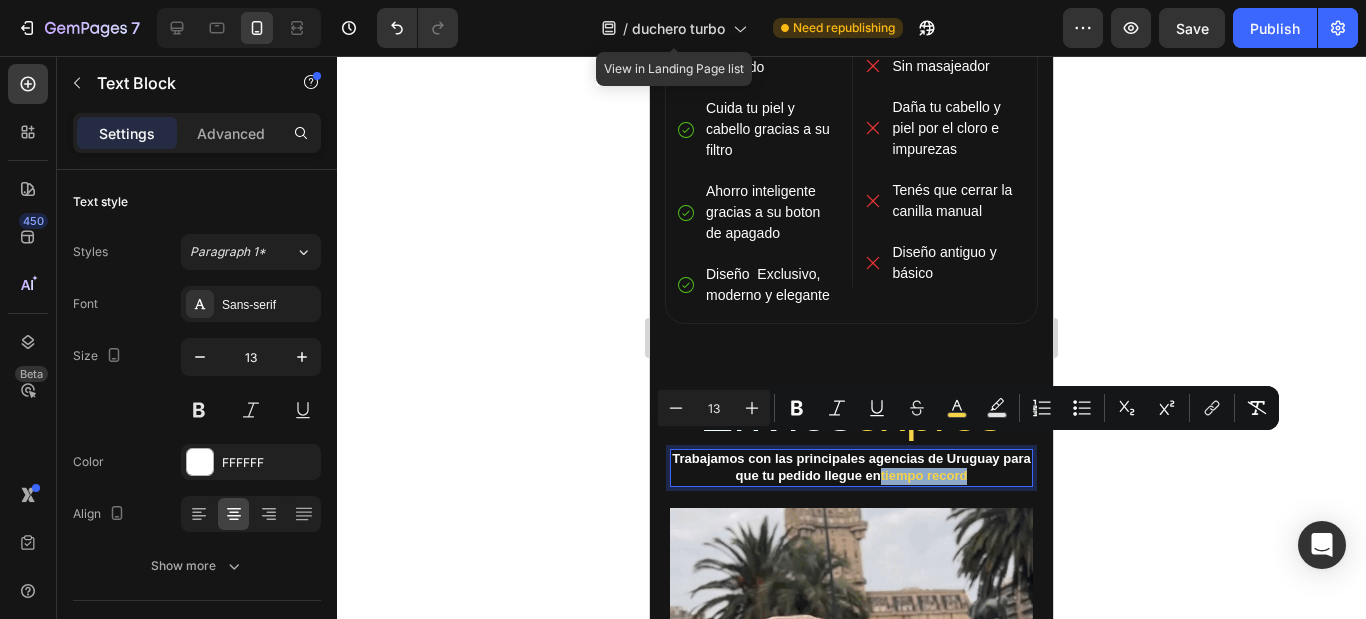 click on "Trabajamos con las principales agencias de [COUNTRY] para que tu pedido llegue en  tiempo record" at bounding box center [851, 468] 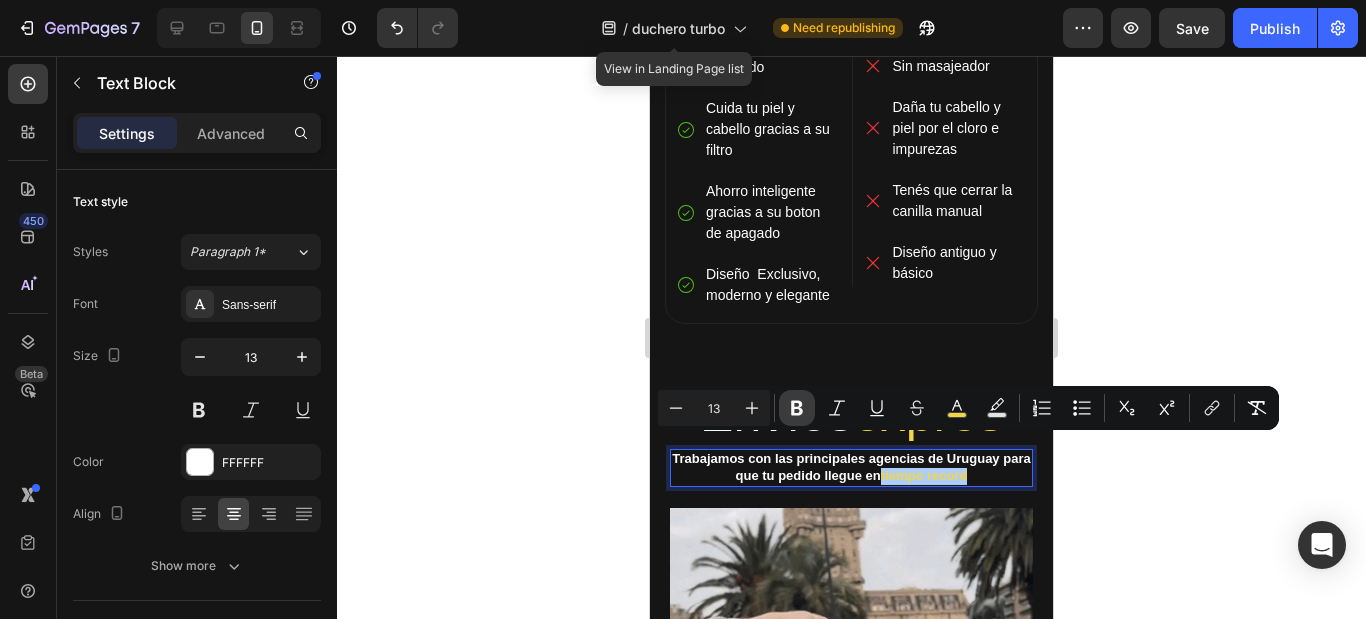 click on "Bold" at bounding box center (797, 408) 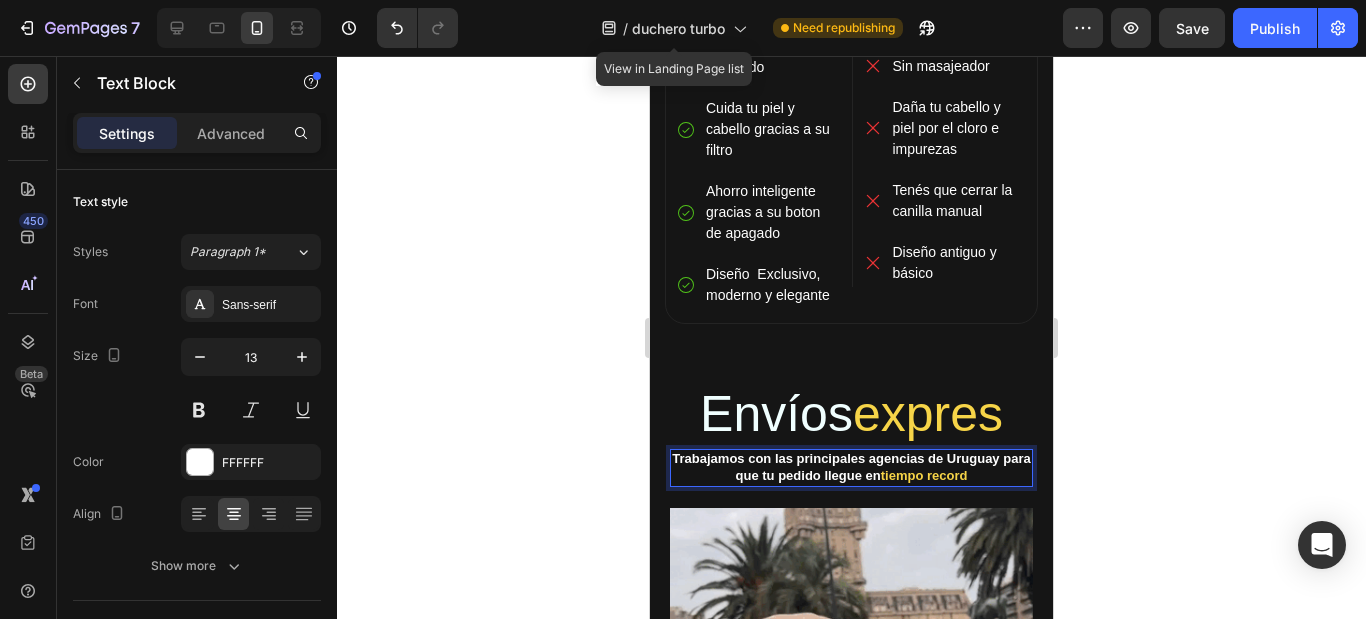 click 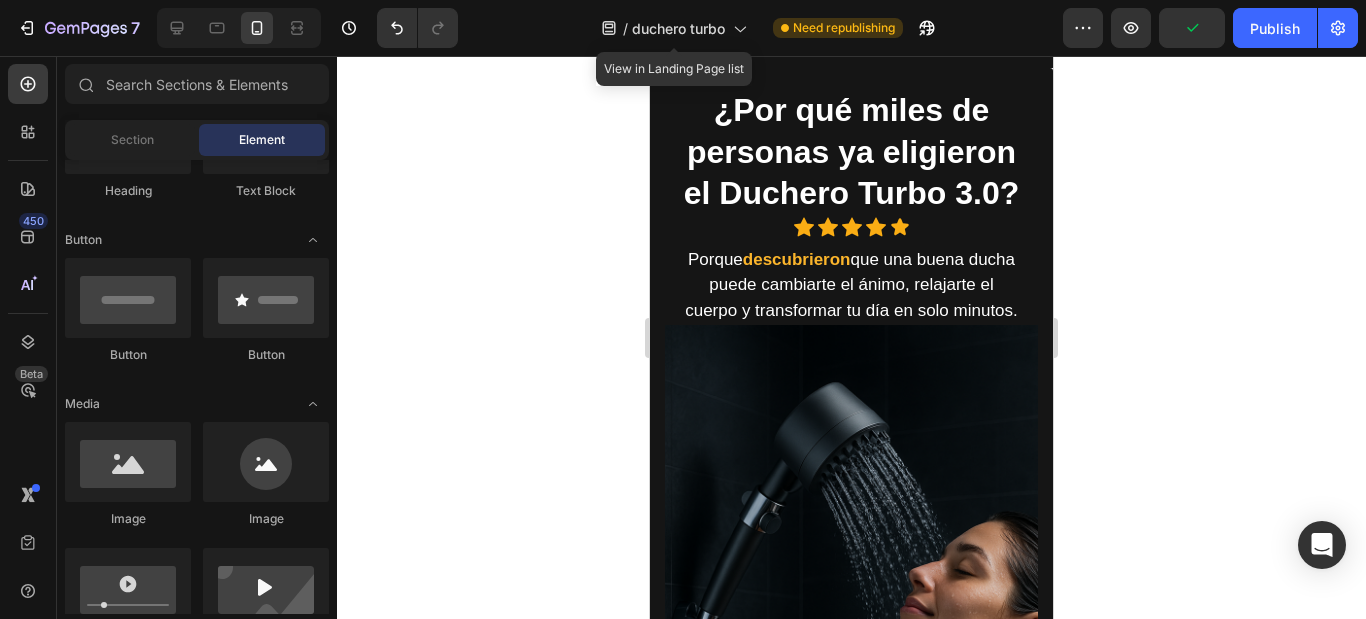 scroll, scrollTop: 1328, scrollLeft: 0, axis: vertical 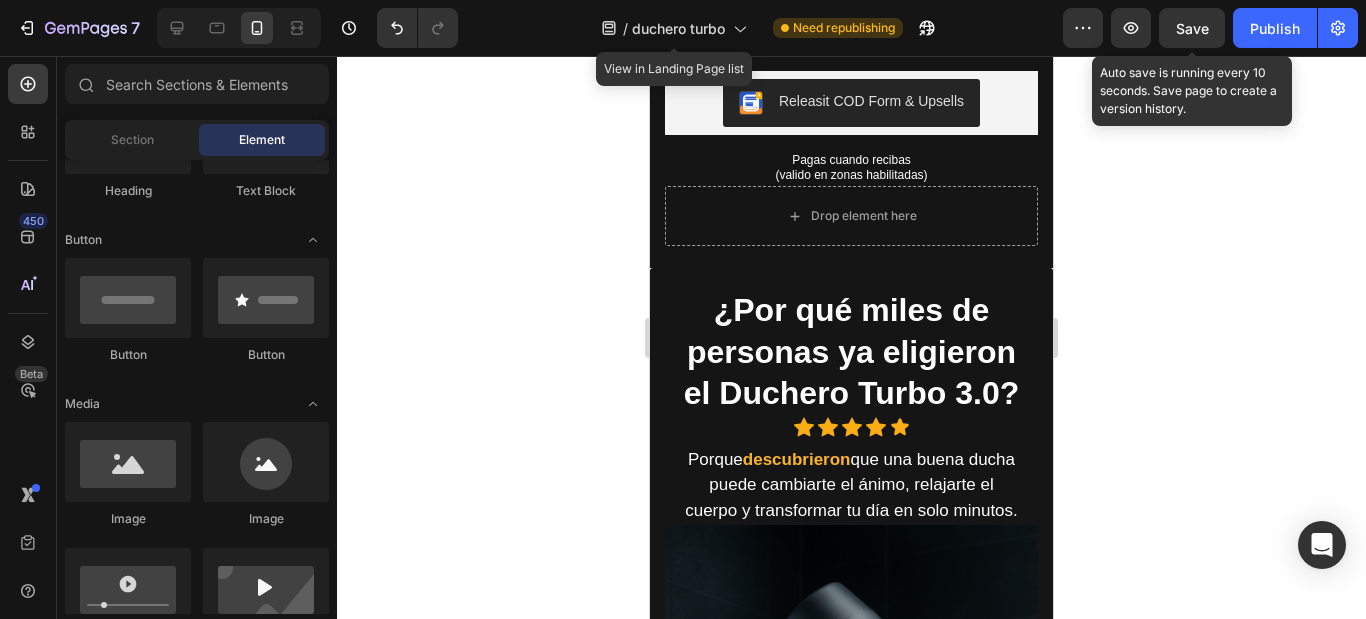 click on "Save" at bounding box center [1192, 28] 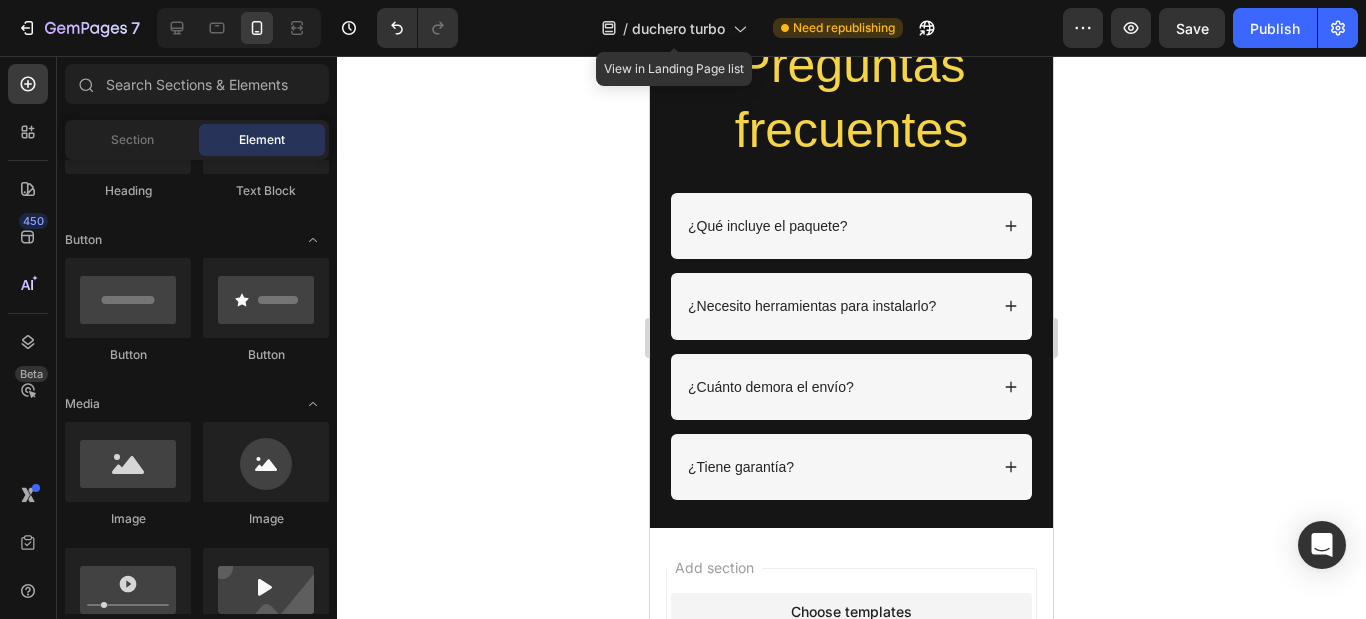 scroll, scrollTop: 4528, scrollLeft: 0, axis: vertical 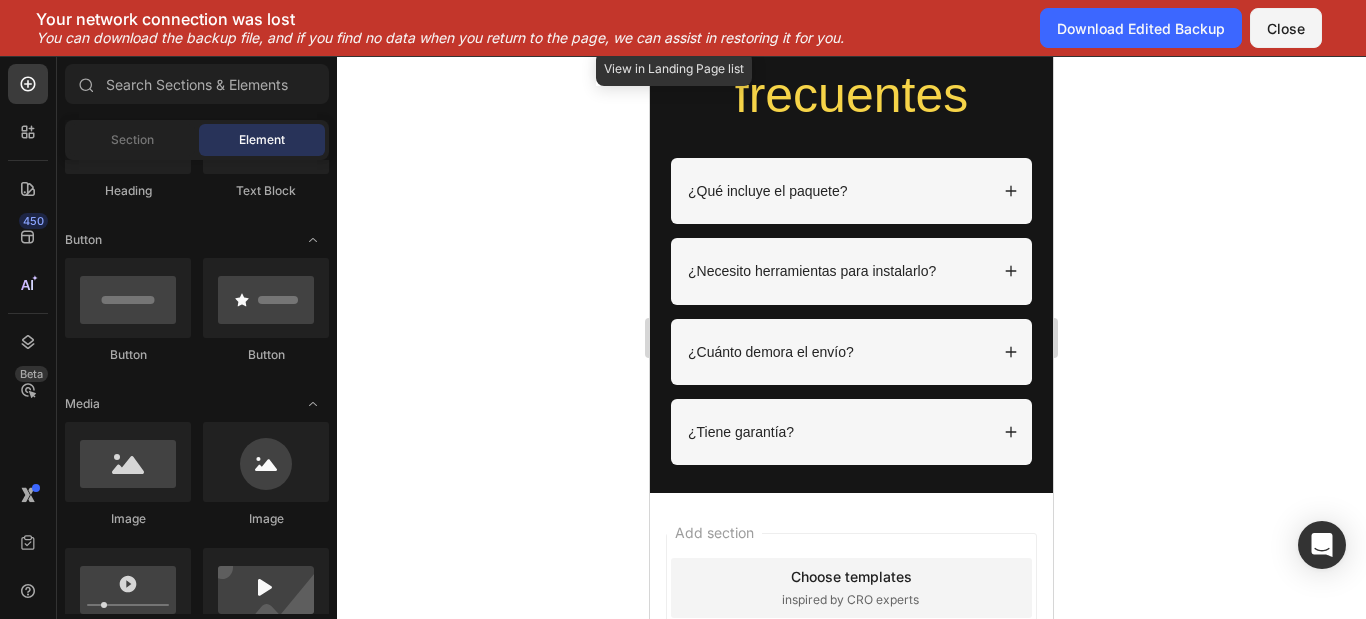 click 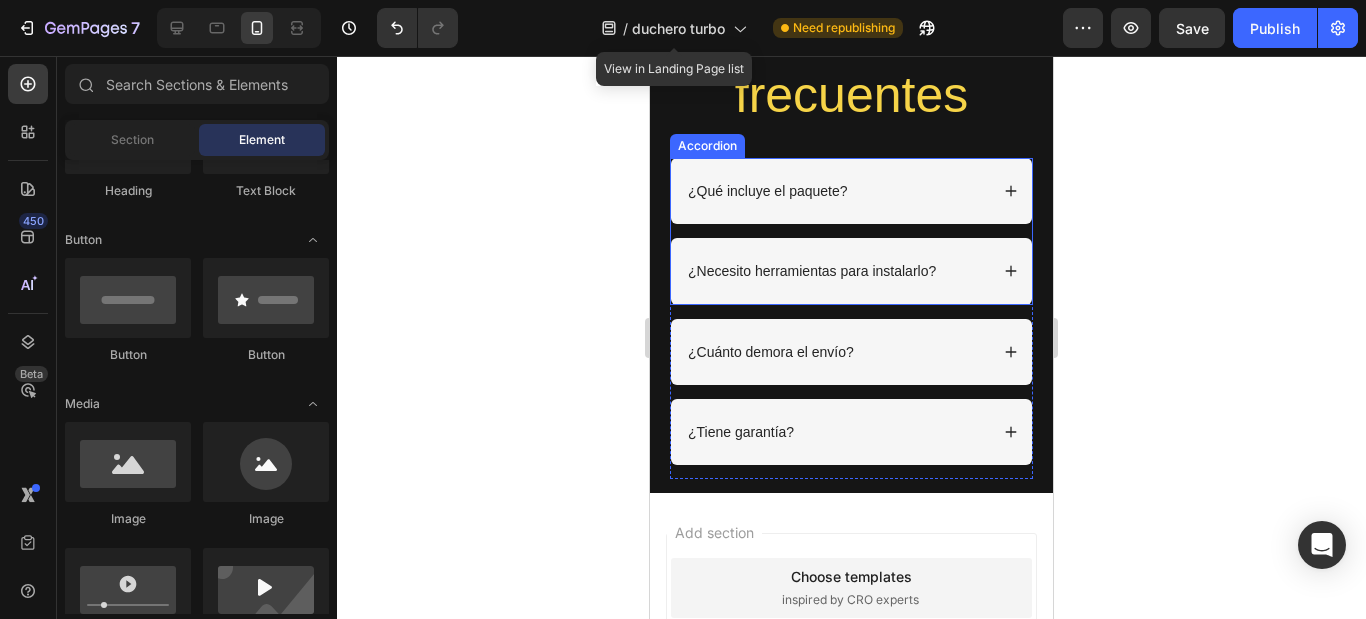 click on "¿Necesito herramientas para instalarlo?" at bounding box center [851, 271] 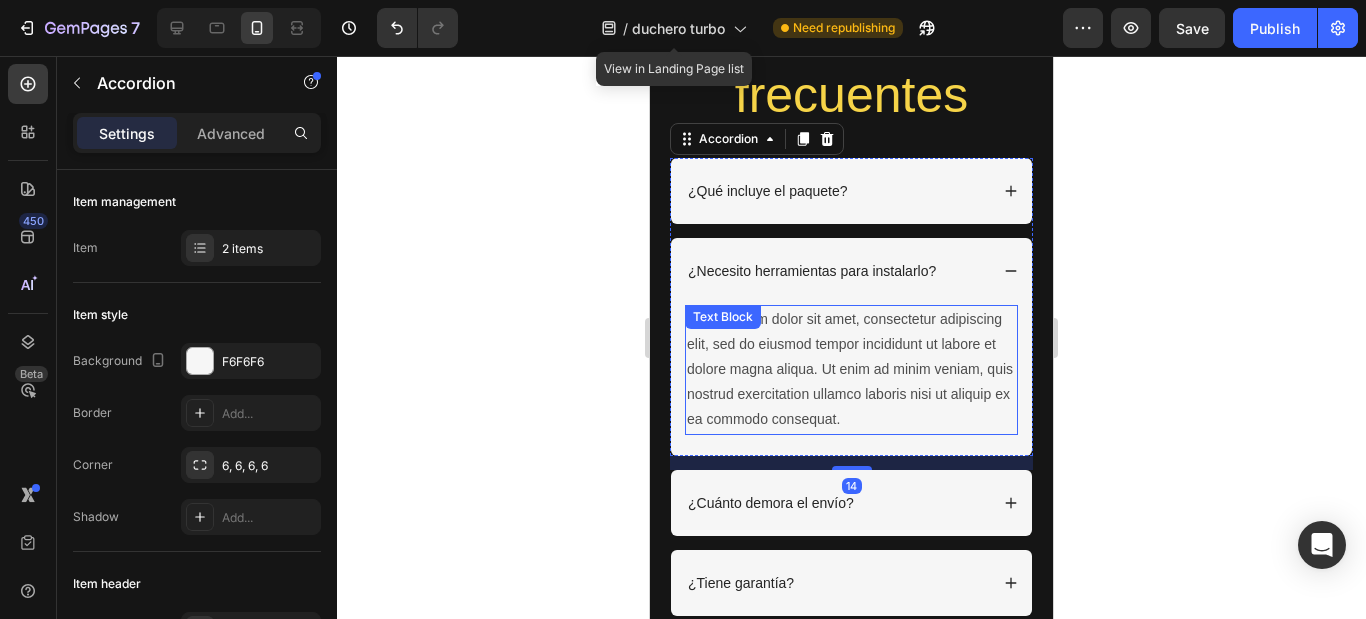 click on "Lorem ipsum dolor sit amet, consectetur adipiscing elit, sed do eiusmod tempor incididunt ut labore et dolore magna aliqua. Ut enim ad minim veniam, quis nostrud exercitation ullamco laboris nisi ut aliquip ex ea commodo consequat." at bounding box center [851, 370] 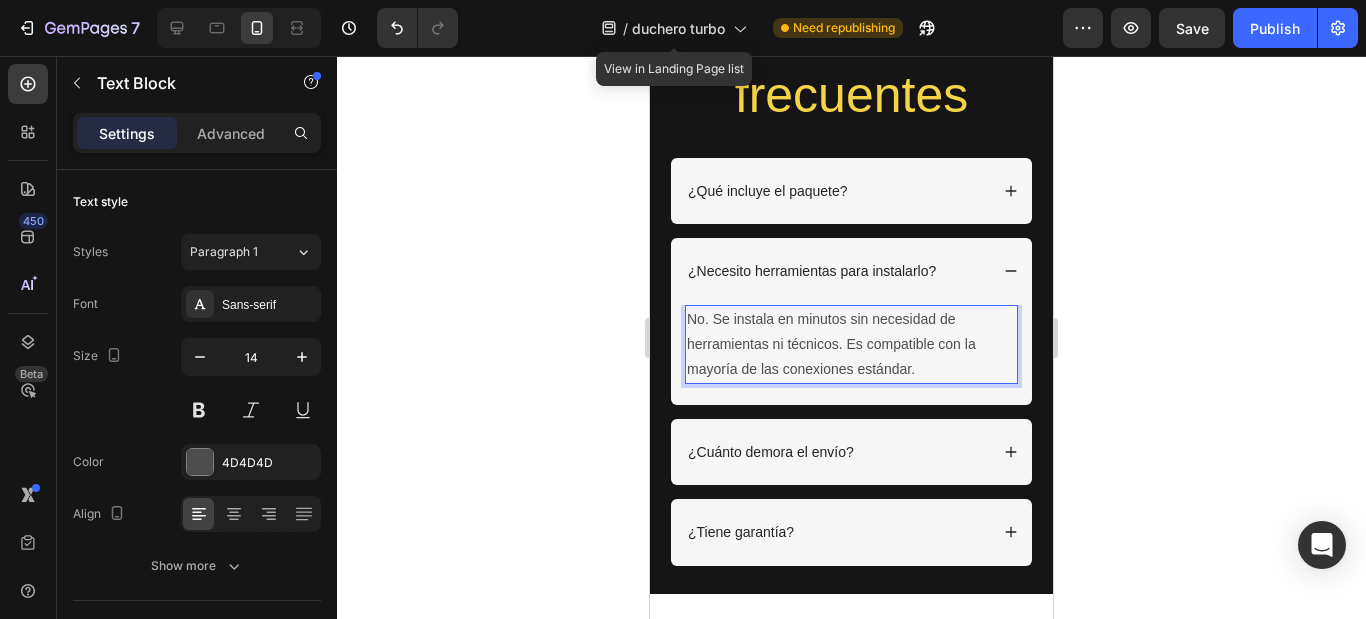 click 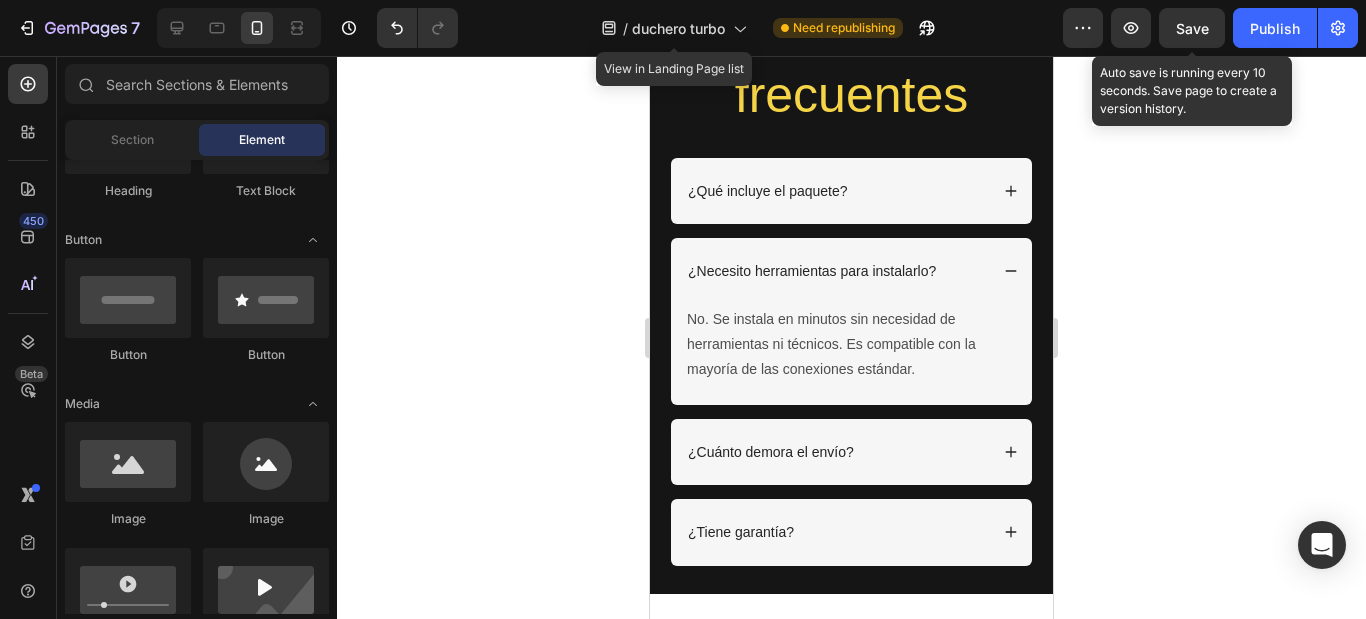 click on "Save" at bounding box center [1192, 28] 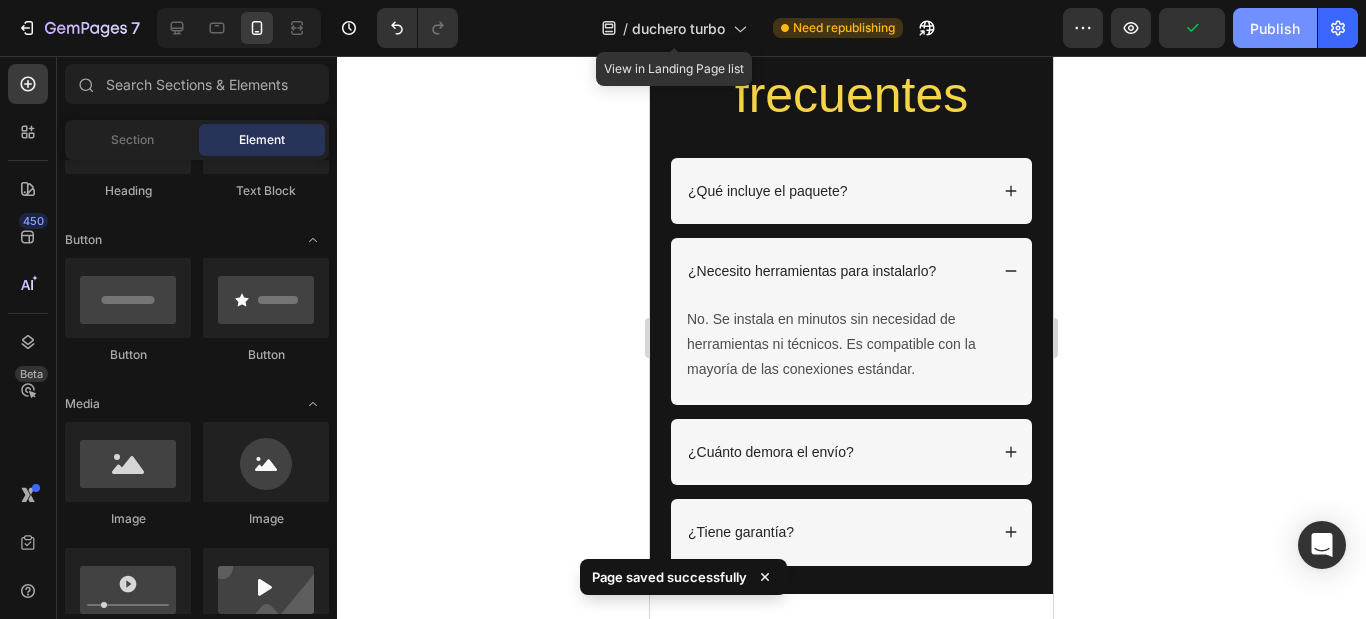 click on "Publish" at bounding box center (1275, 28) 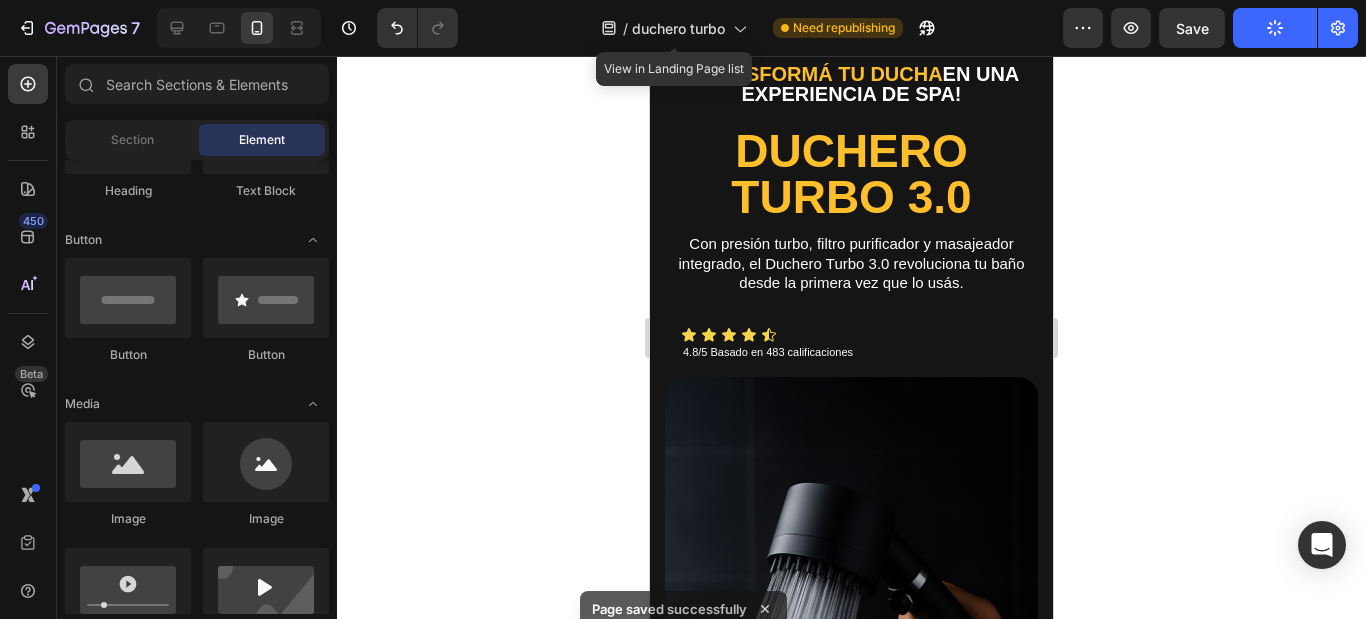scroll, scrollTop: 0, scrollLeft: 0, axis: both 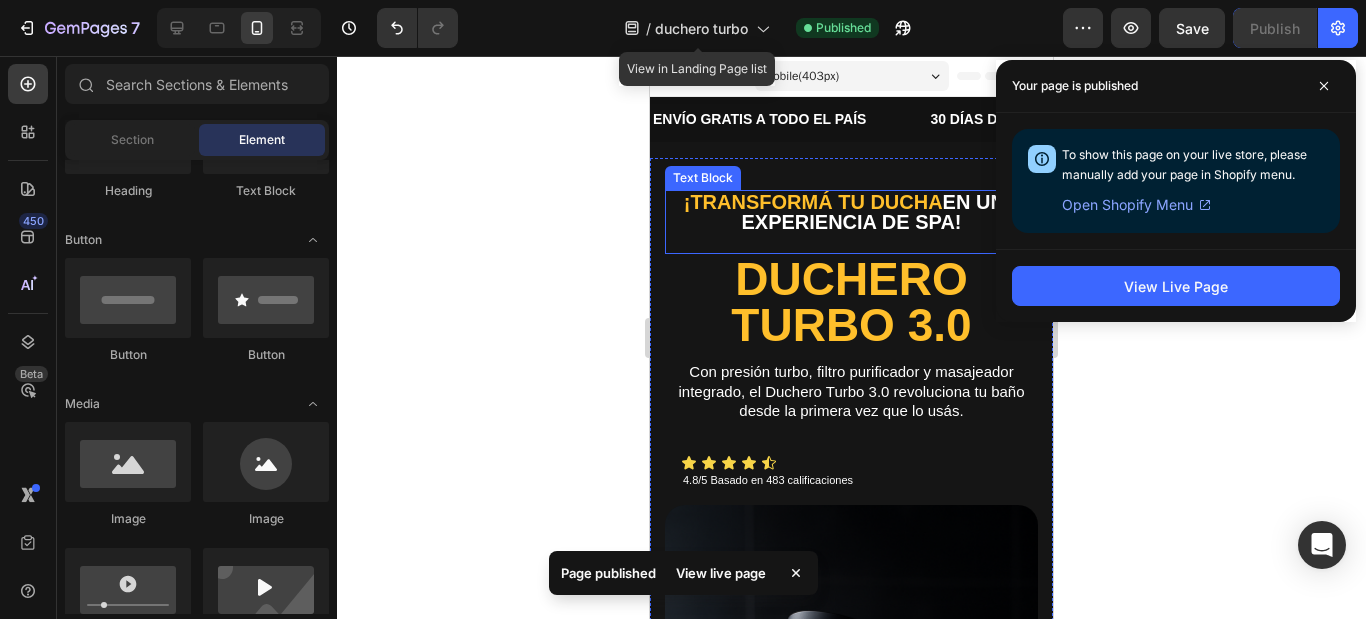 click on "¡TRANSFORMÁ TU DUCHA  EN UNA EXPERIENCIA DE SPA!" at bounding box center (851, 212) 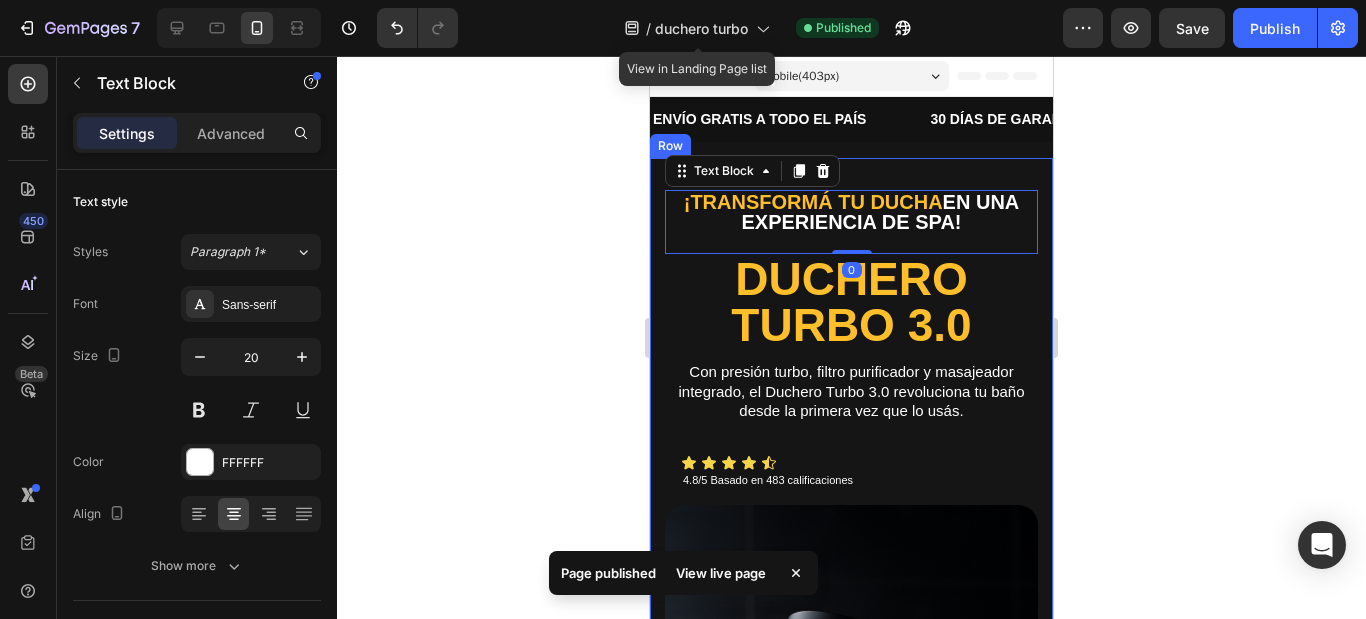 click 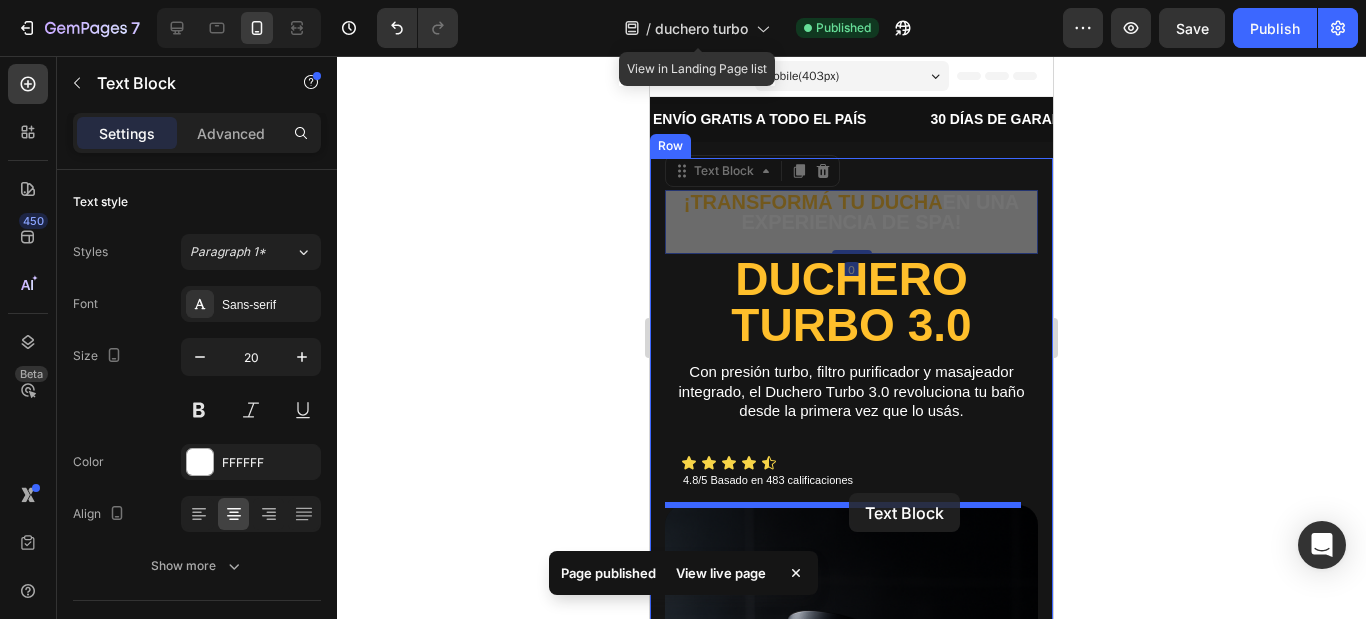 drag, startPoint x: 962, startPoint y: 218, endPoint x: 849, endPoint y: 493, distance: 297.31128 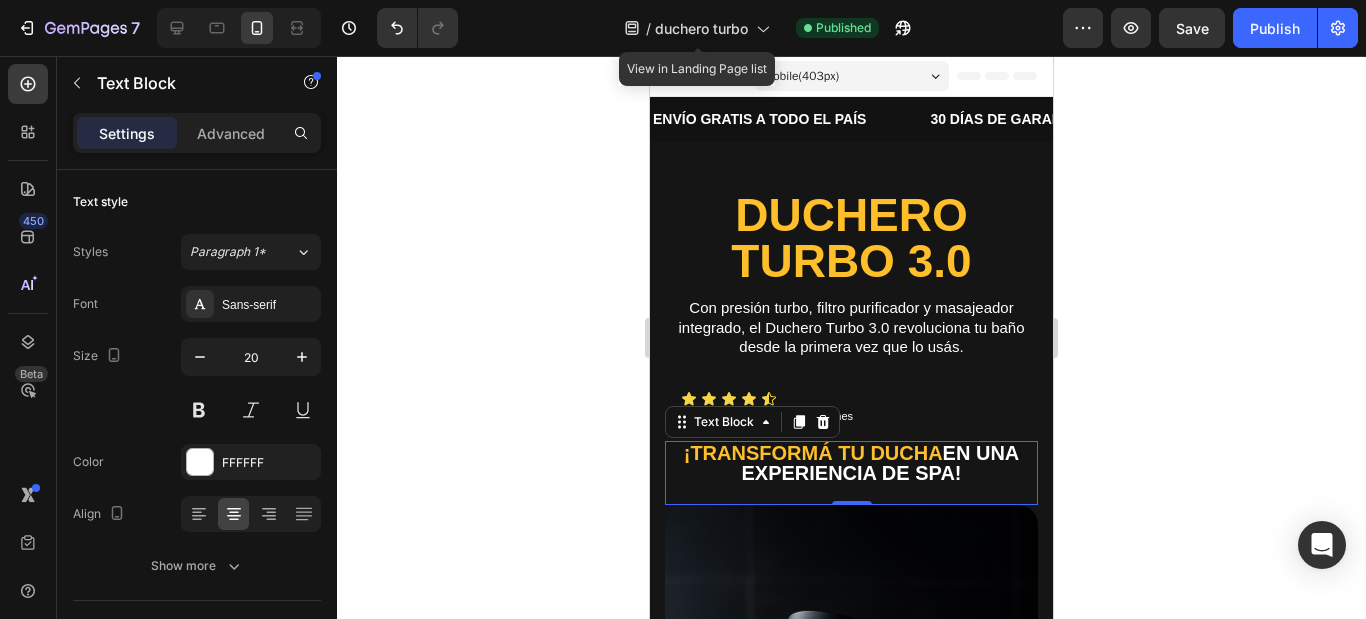 click 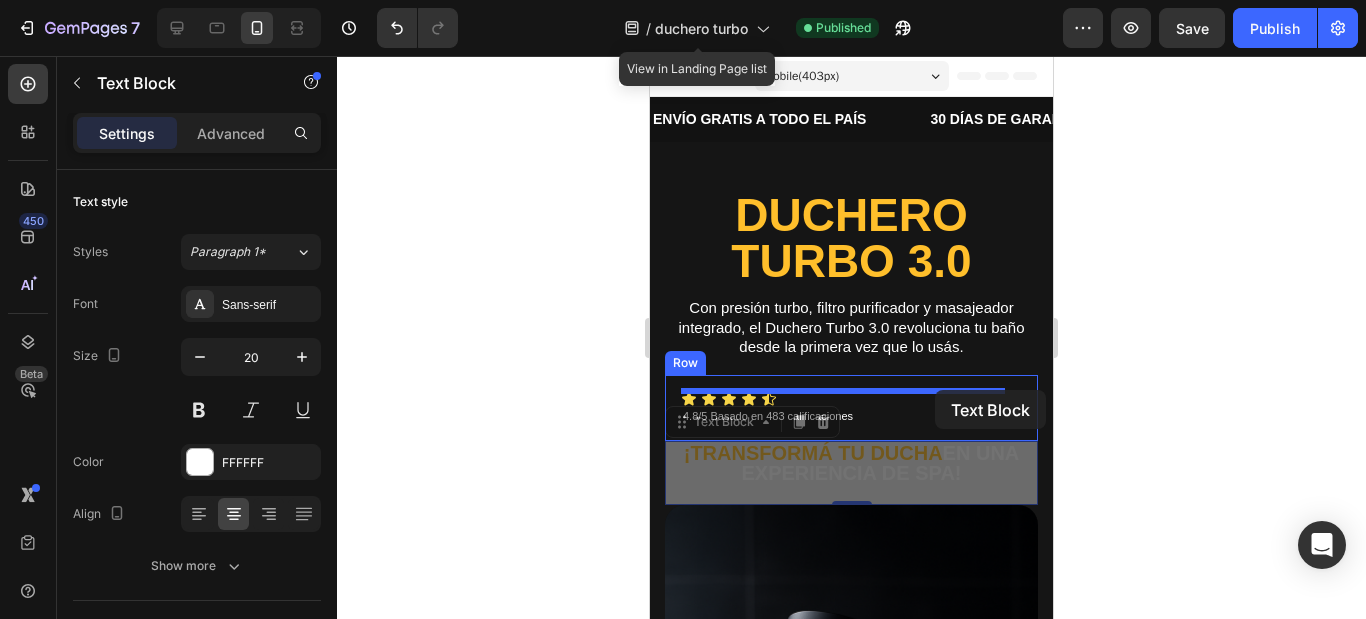 drag, startPoint x: 932, startPoint y: 461, endPoint x: 935, endPoint y: 390, distance: 71.063354 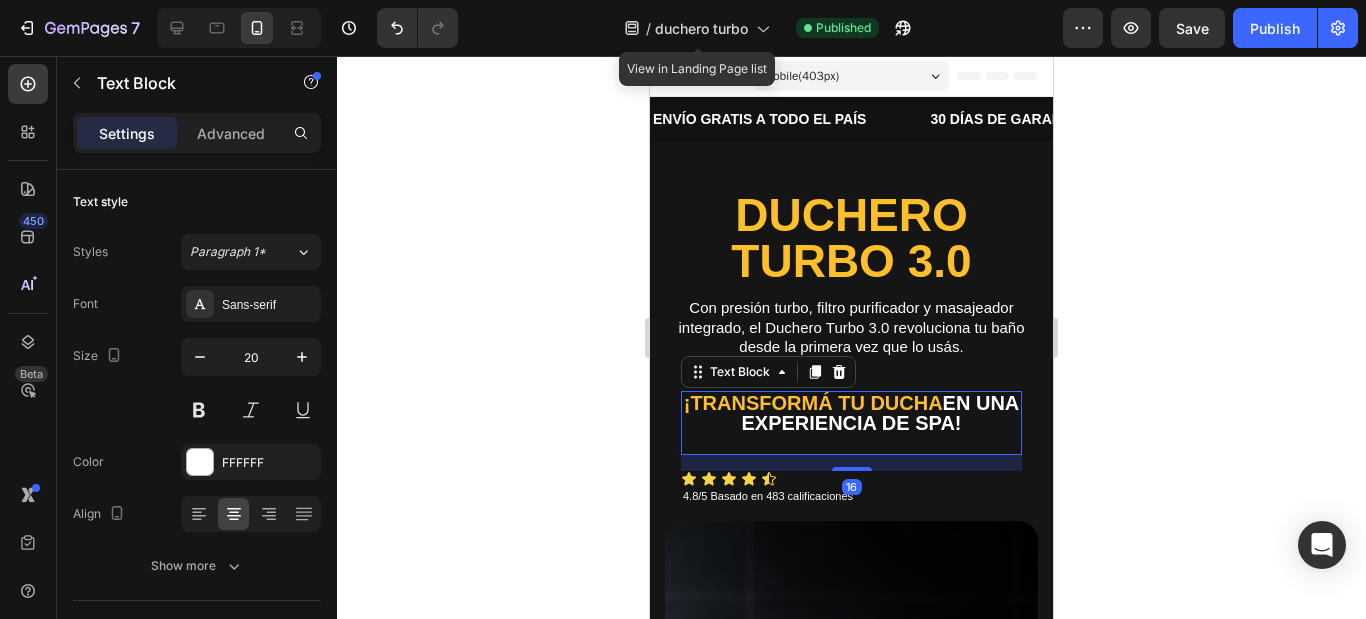 click 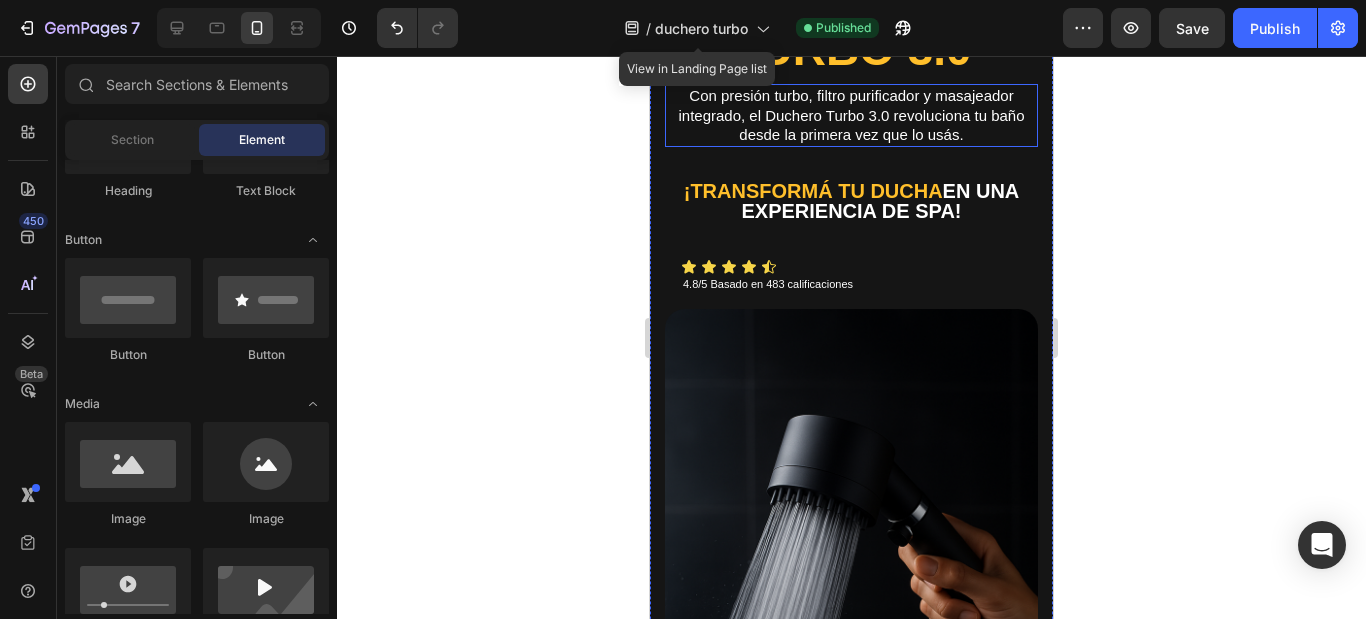 scroll, scrollTop: 300, scrollLeft: 0, axis: vertical 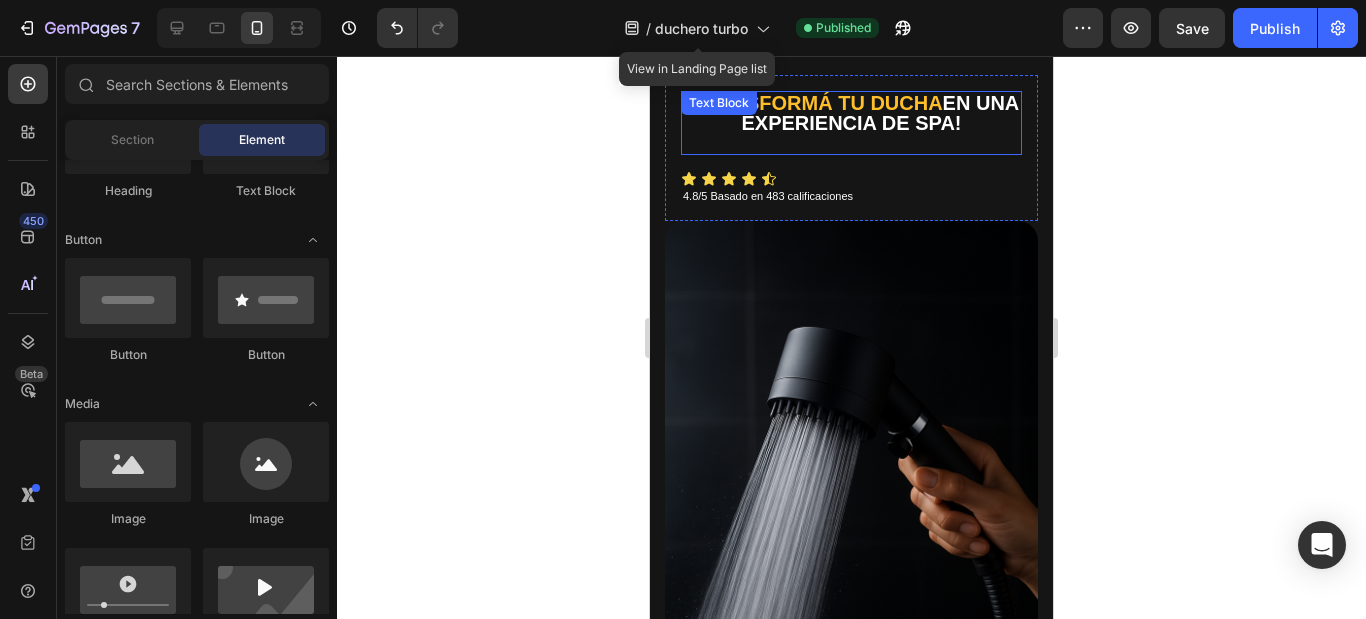 click at bounding box center [851, 143] 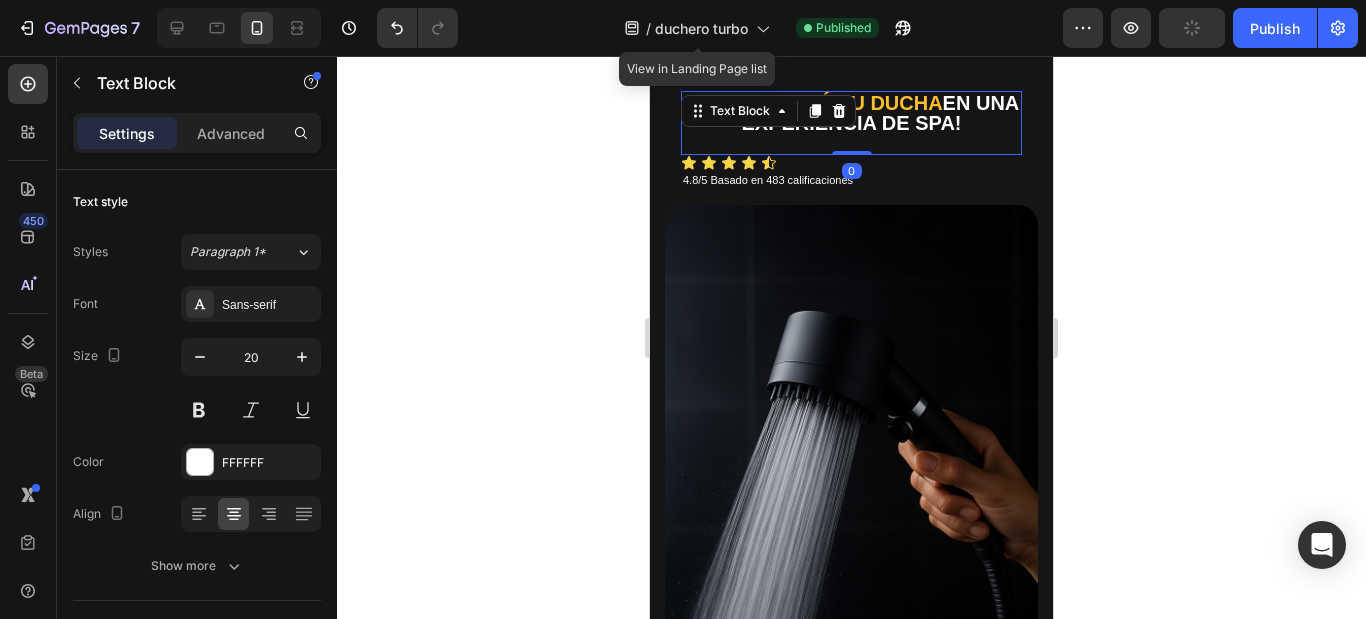 drag, startPoint x: 841, startPoint y: 166, endPoint x: 850, endPoint y: 147, distance: 21.023796 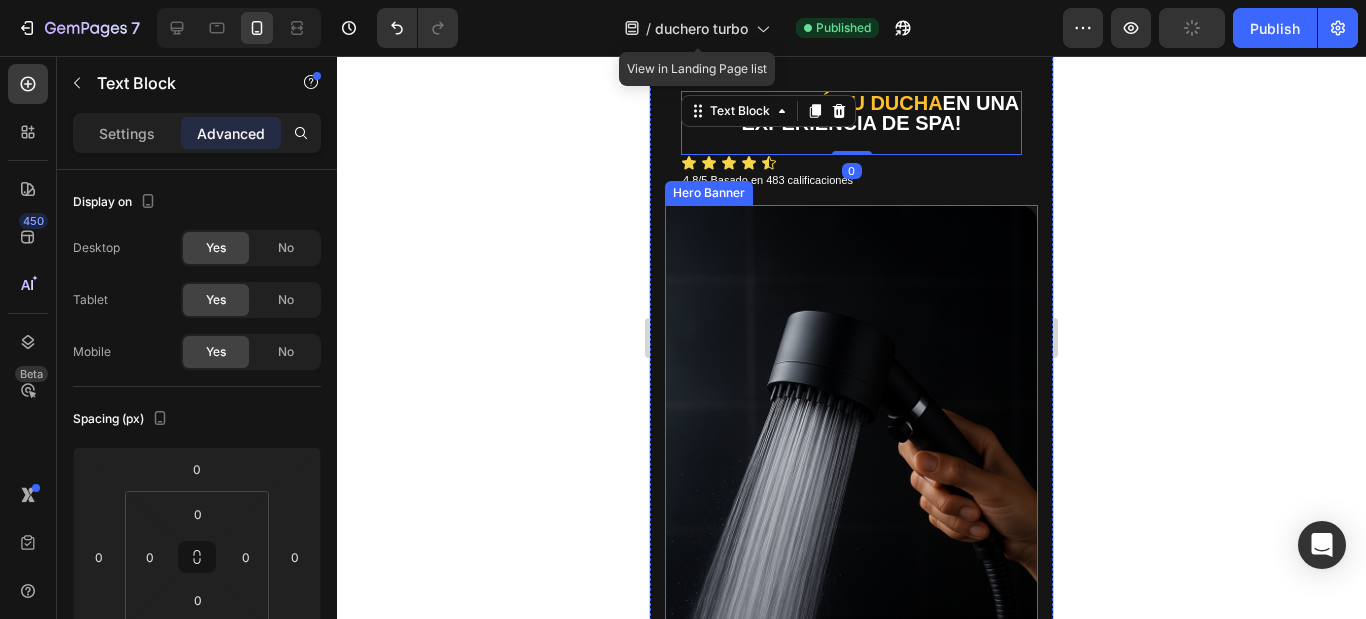 click 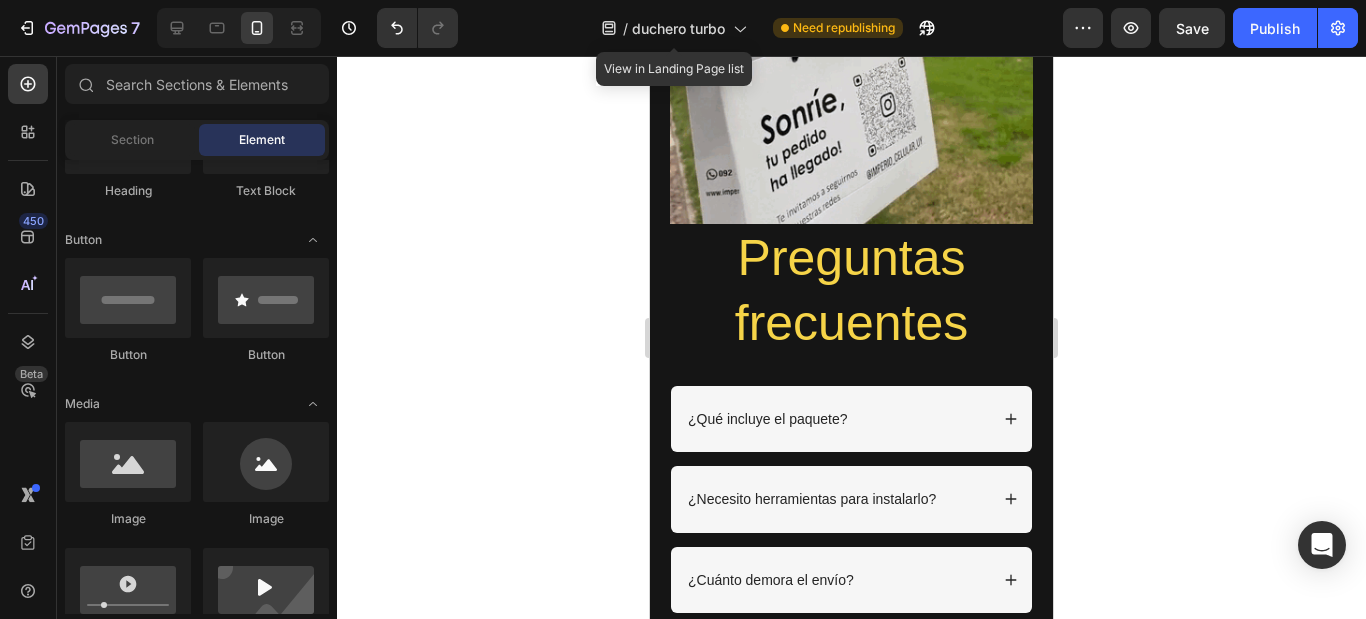scroll, scrollTop: 4755, scrollLeft: 0, axis: vertical 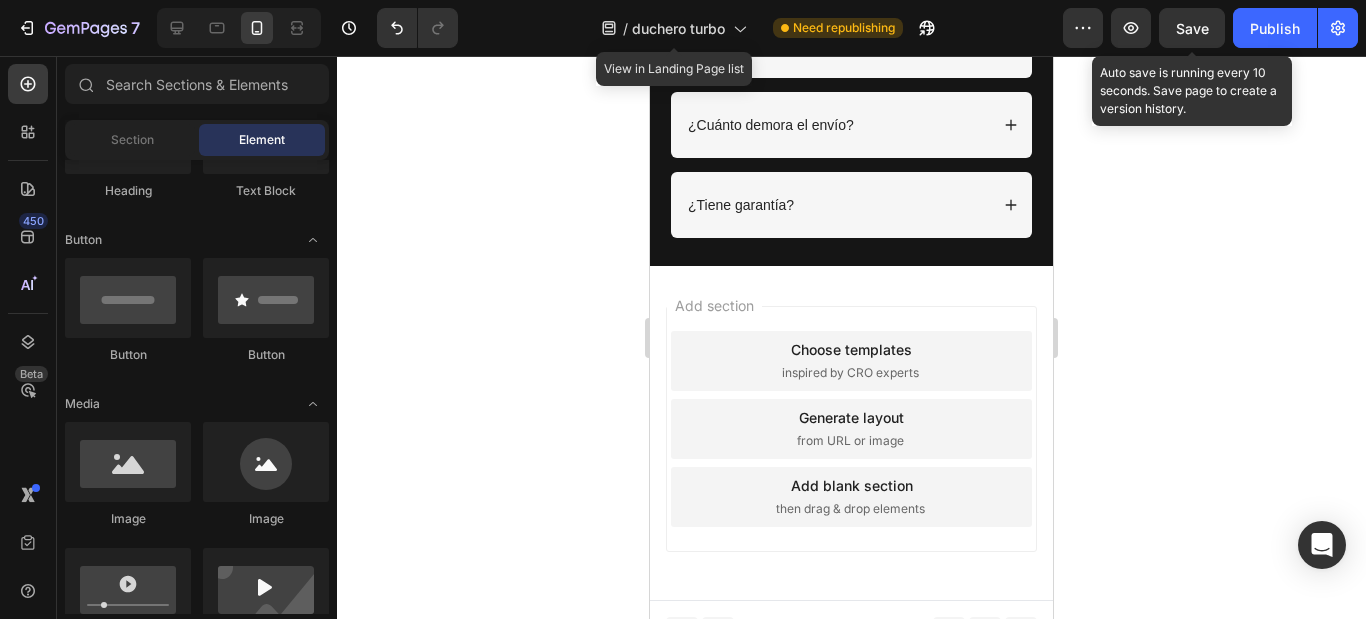 click on "Save" at bounding box center [1192, 28] 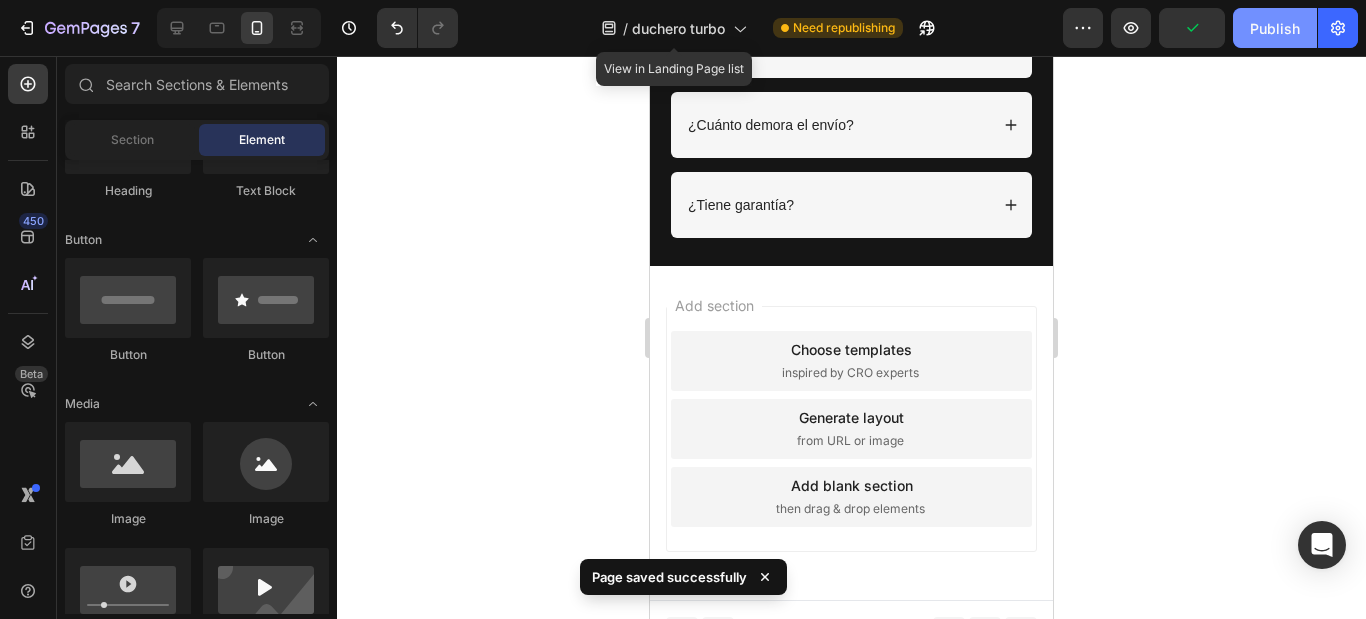 click on "Publish" at bounding box center (1275, 28) 